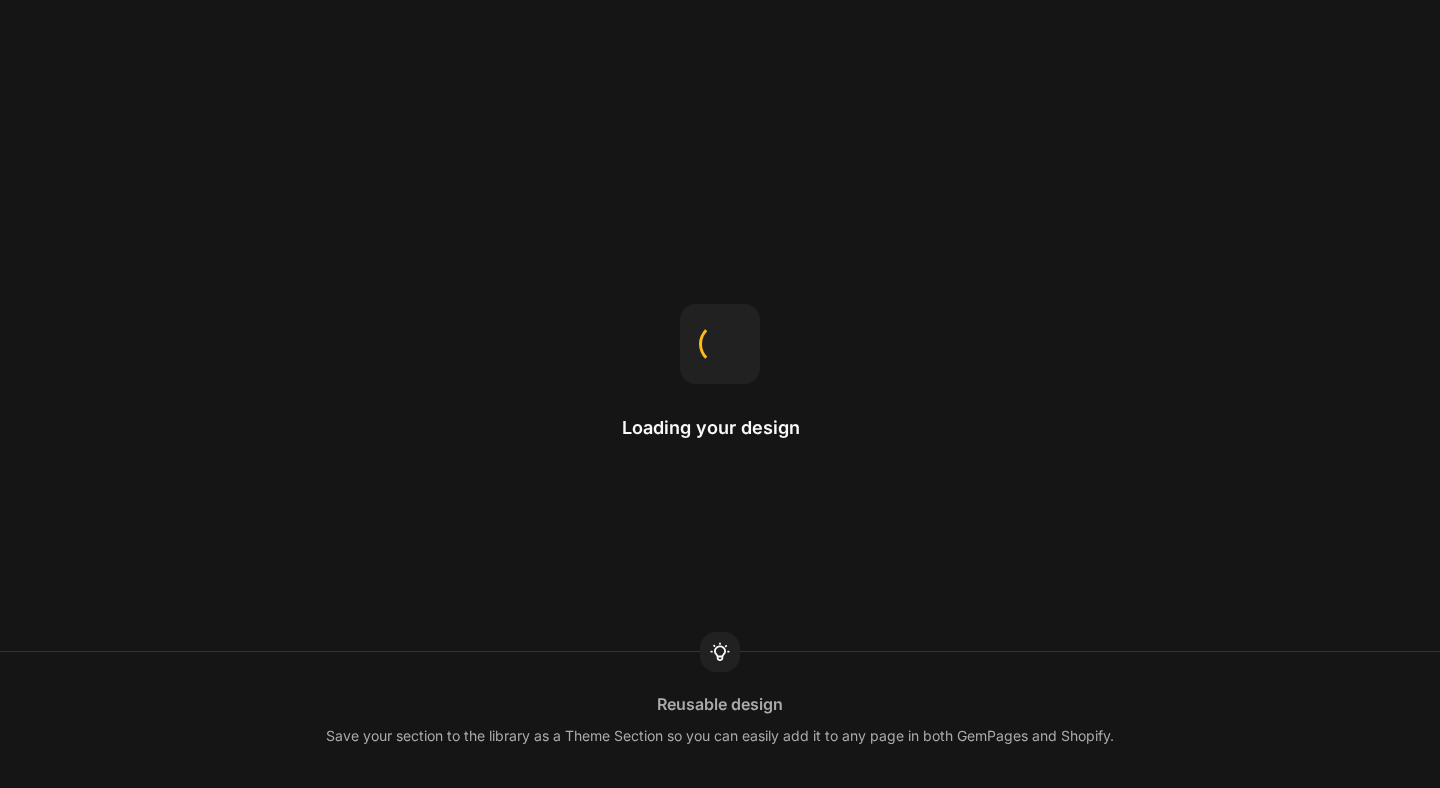 scroll, scrollTop: 0, scrollLeft: 0, axis: both 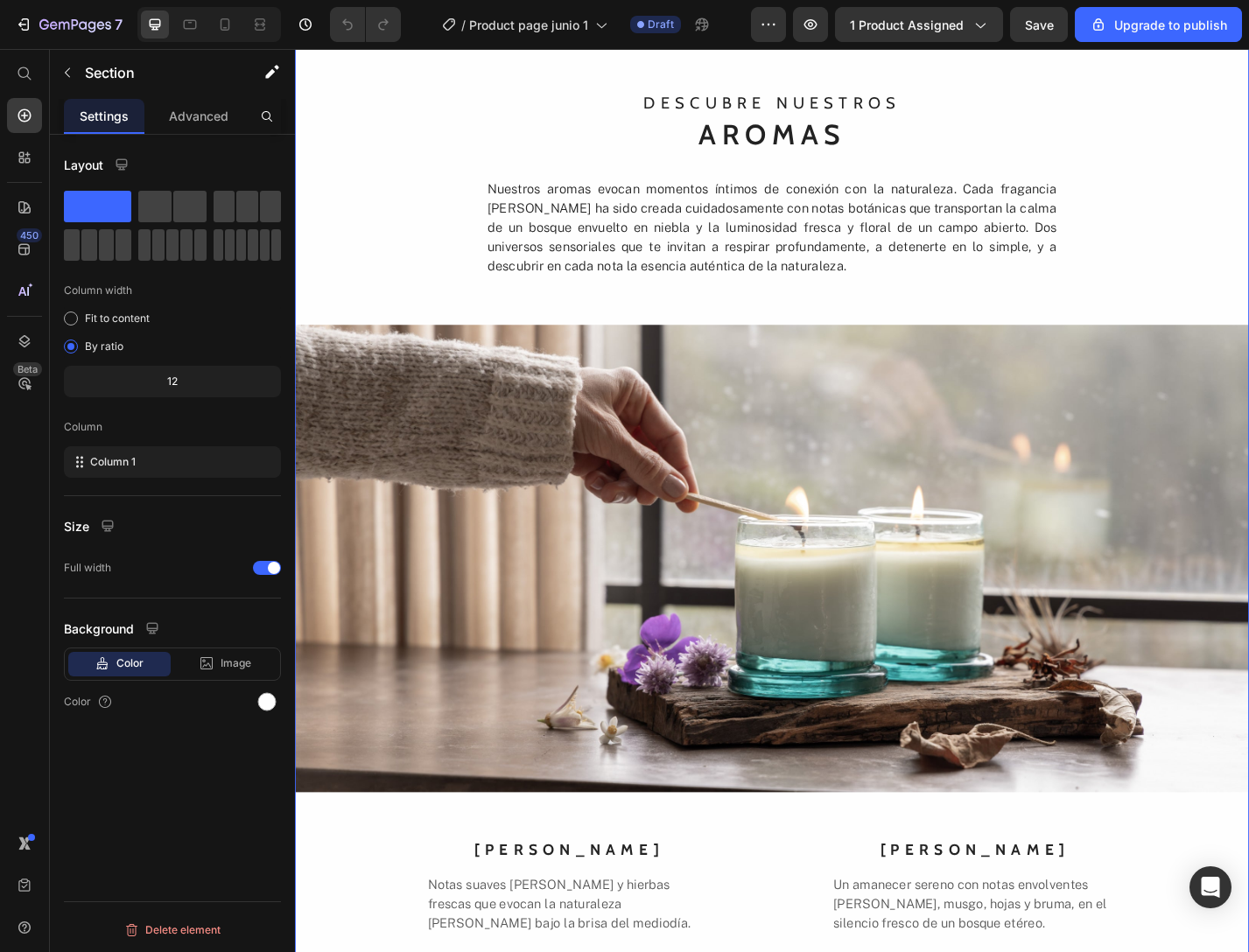 click on "descubre nuestros  Text block Aromas  Text block Nuestros aromas evocan momentos íntimos de conexión con la naturaleza. Cada fragancia de JUNA ha sido creada cuidadosamente con notas botánicas que transportan la calma de un bosque envuelto en niebla y la luminosidad fresca y floral de un campo abierto. Dos universos sensoriales que te invitan a respirar profundamente, a detenerte en lo simple, y a descubrir en cada nota la esencia auténtica de la naturaleza. Text block Image BOSQUE DE NIEBLA Text block Un amanecer sereno con notas envolventes de madera, musgo, hojas y bruma, en el silencio fresco de un bosque etéreo. Text block COMPRAR AHORA Button FLORES DEL CAMPO Text block Notas suaves de flores y hierbas frescas que evocan la naturaleza silvestre bajo la brisa del mediodía. Text block COMPRAR AHORA Button Row" at bounding box center [820, 574] 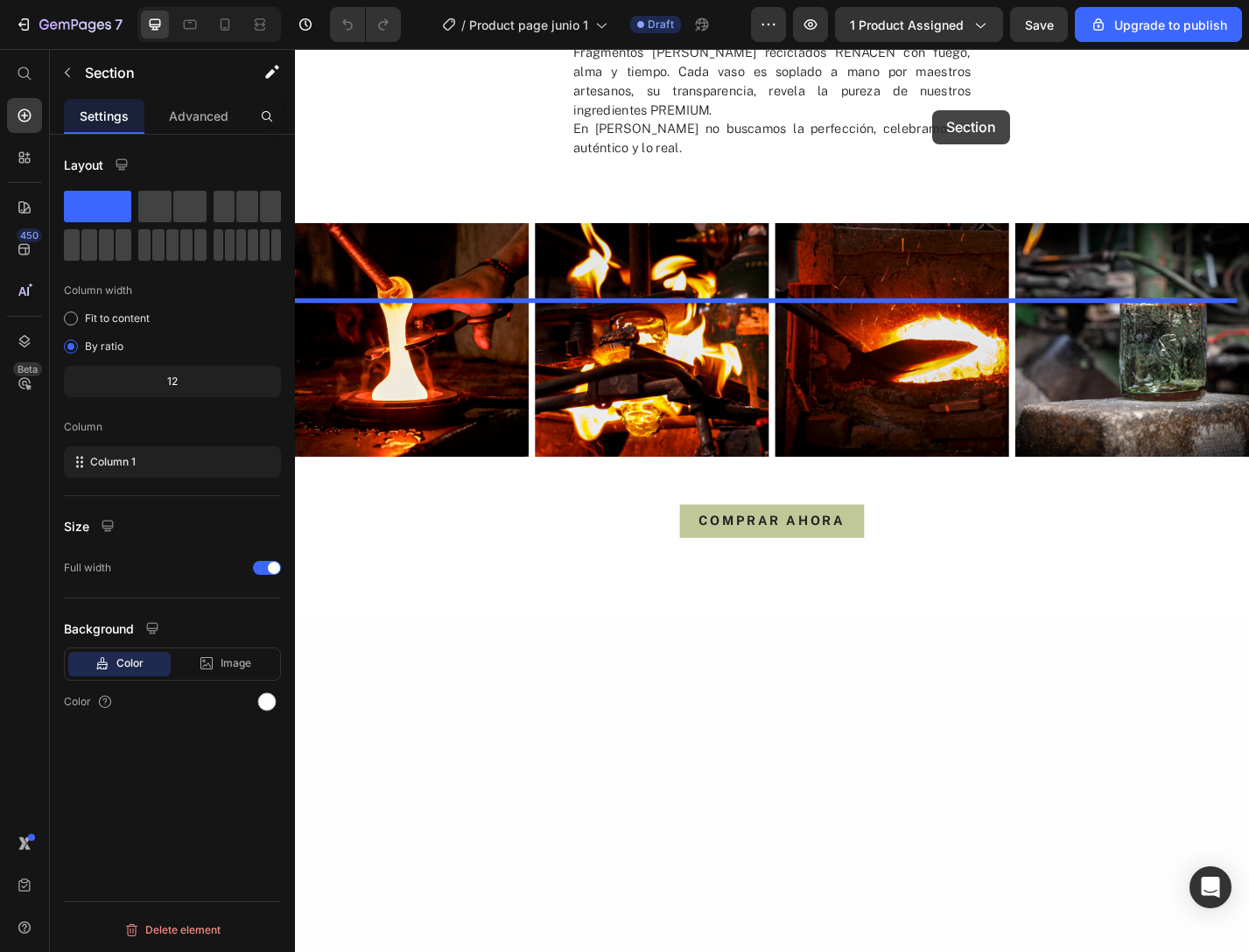 scroll, scrollTop: 1217, scrollLeft: 0, axis: vertical 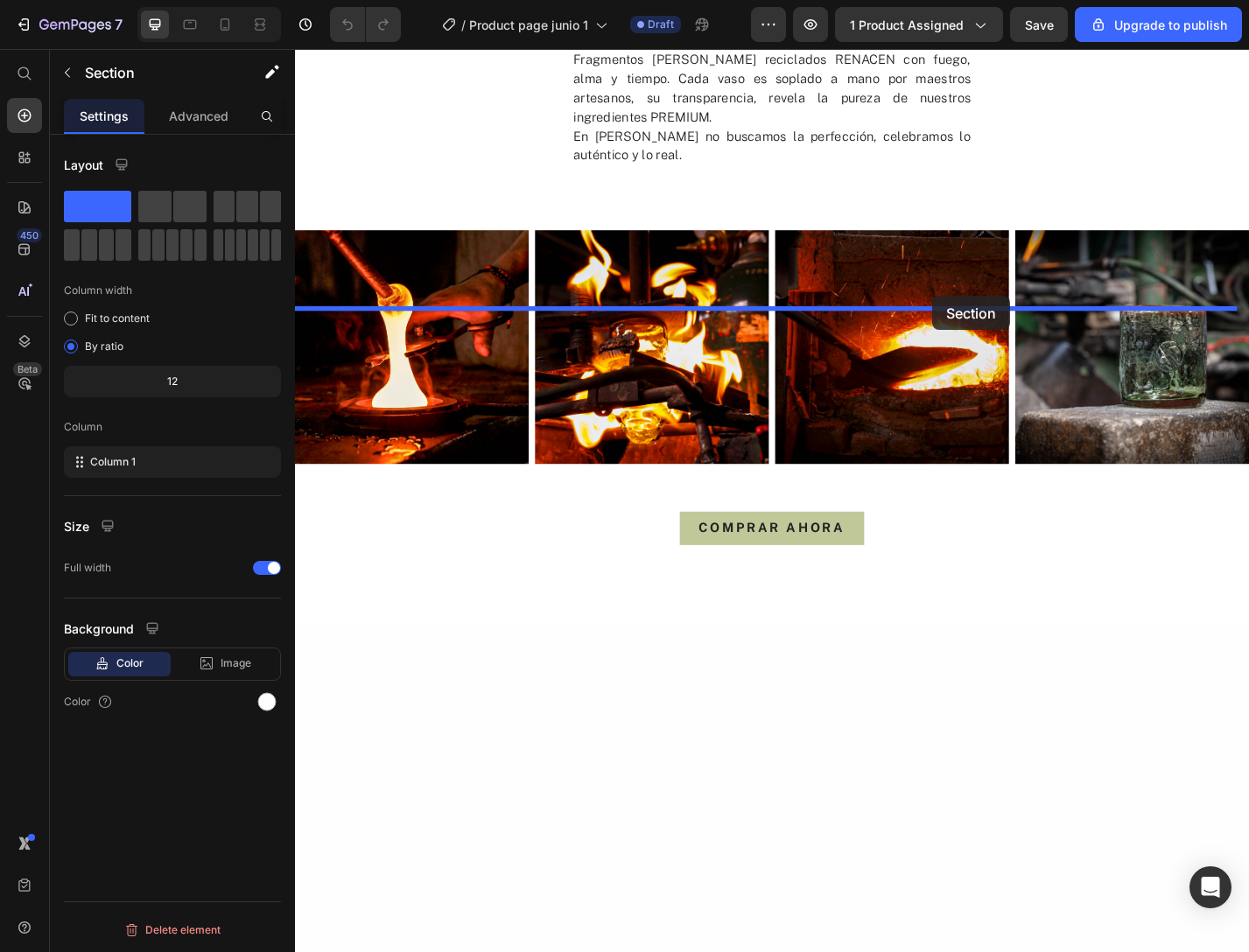 drag, startPoint x: 1005, startPoint y: 220, endPoint x: 996, endPoint y: 321, distance: 101.4002 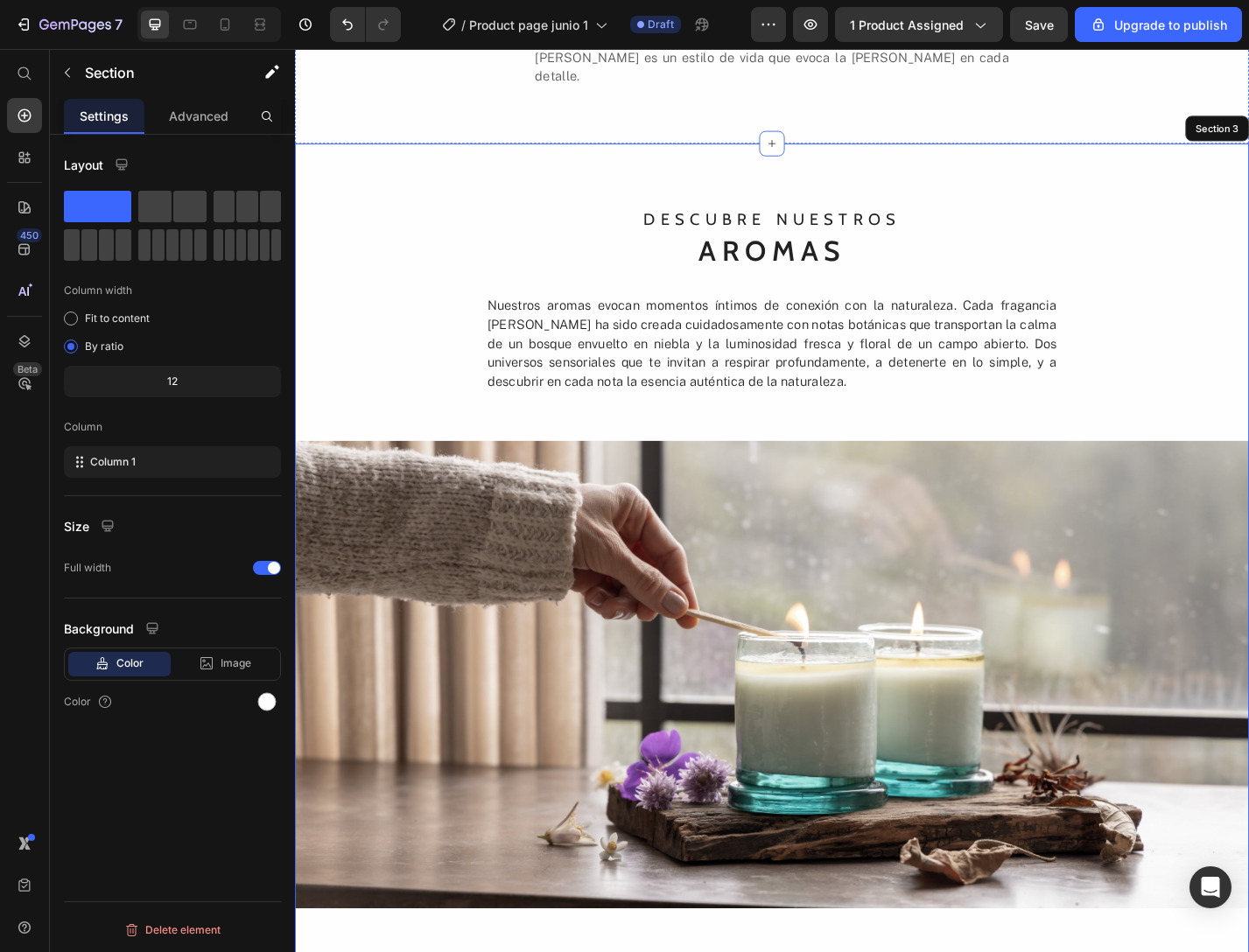 scroll, scrollTop: 984, scrollLeft: 0, axis: vertical 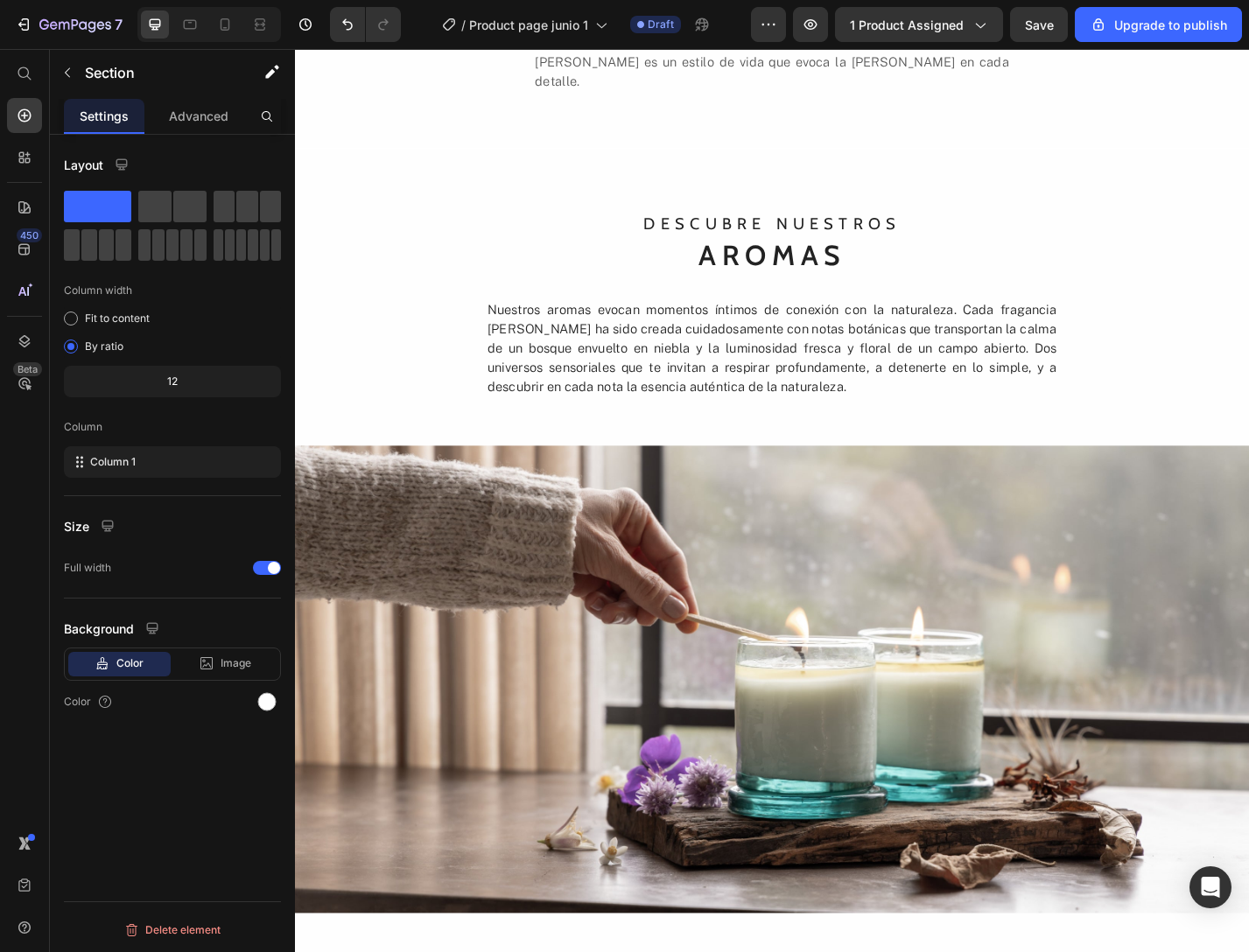 click on "SOMOS [PERSON_NAME] & [PERSON_NAME]" at bounding box center [820, -110] 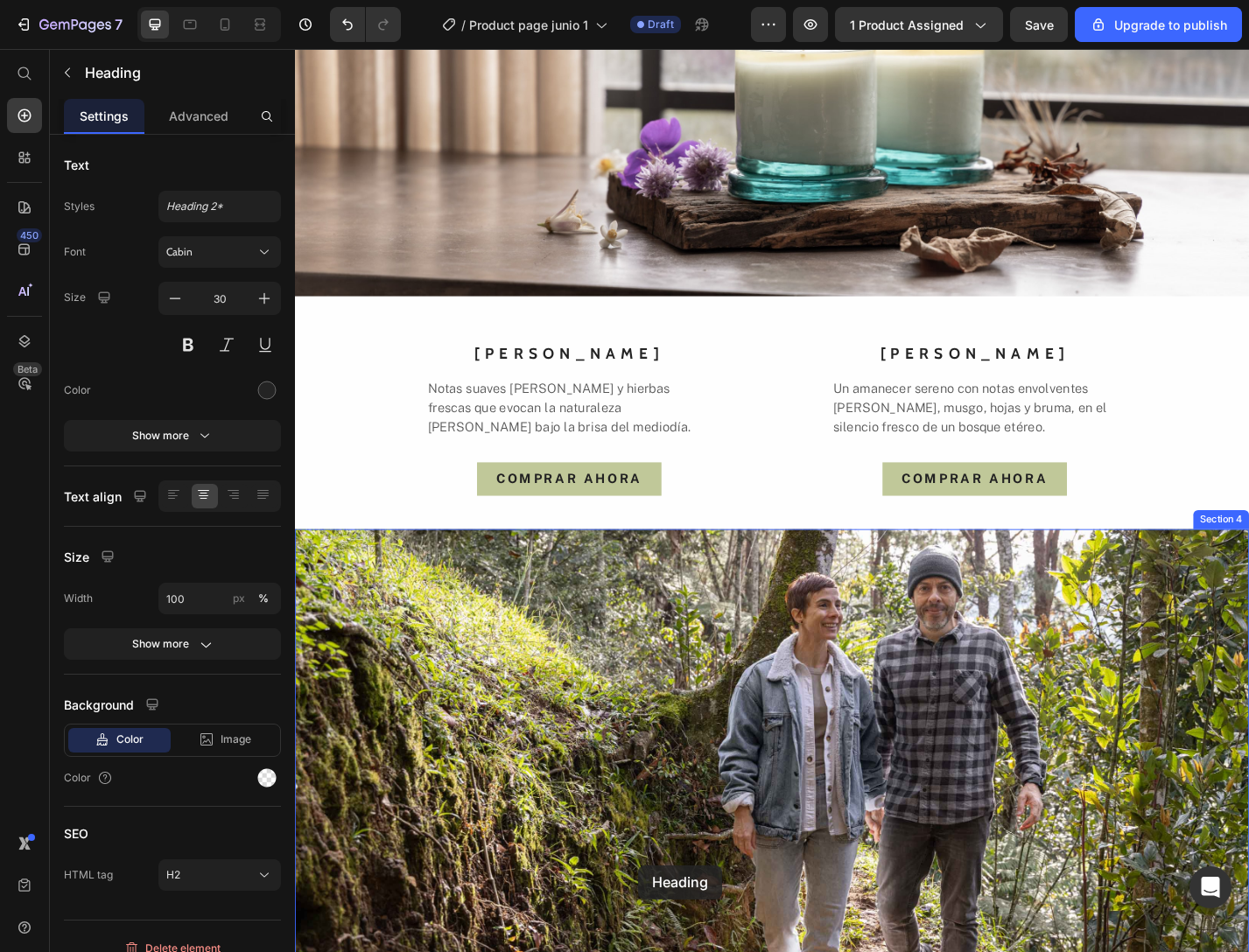 scroll, scrollTop: 2143, scrollLeft: 0, axis: vertical 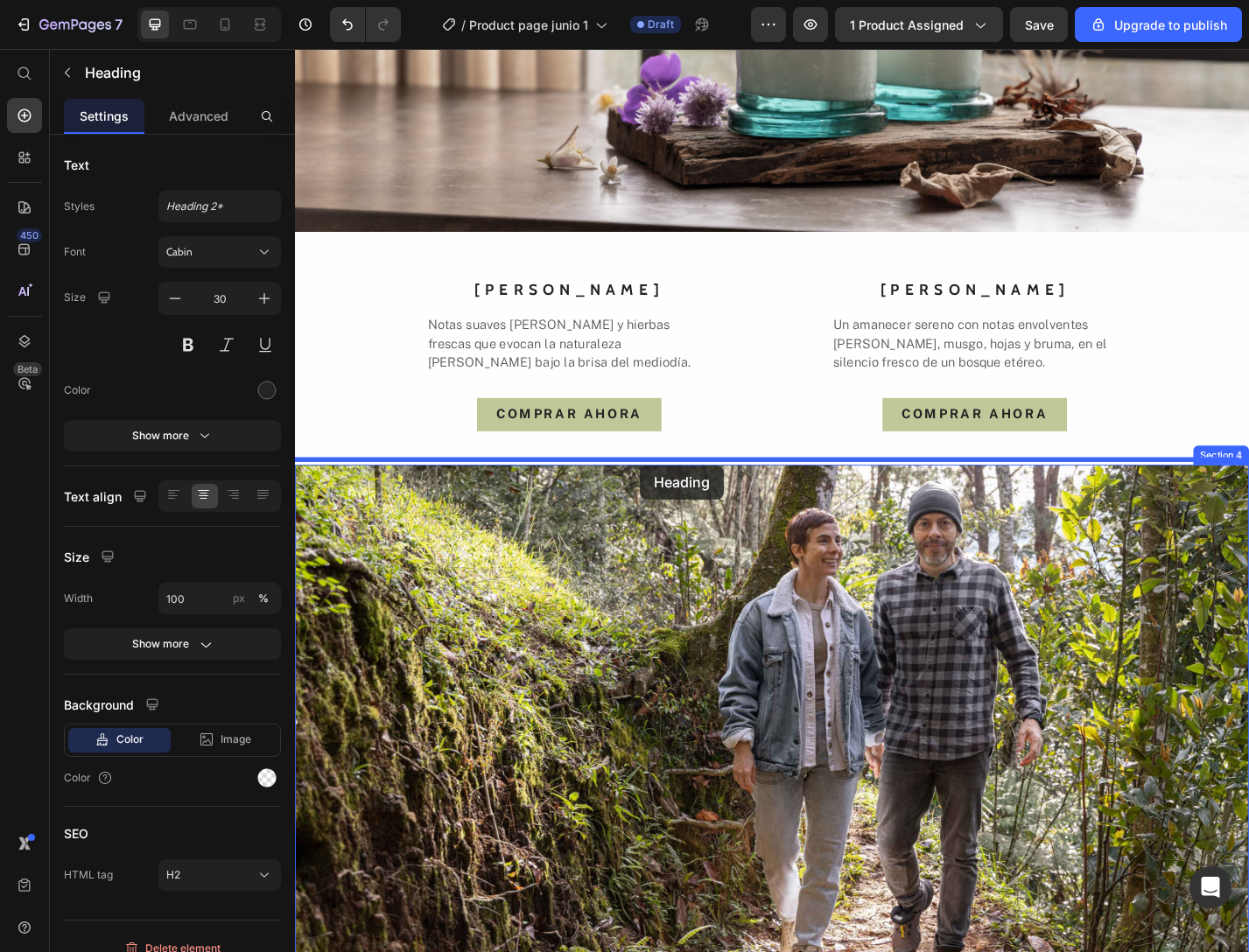 drag, startPoint x: 729, startPoint y: 342, endPoint x: 675, endPoint y: 508, distance: 174.56231 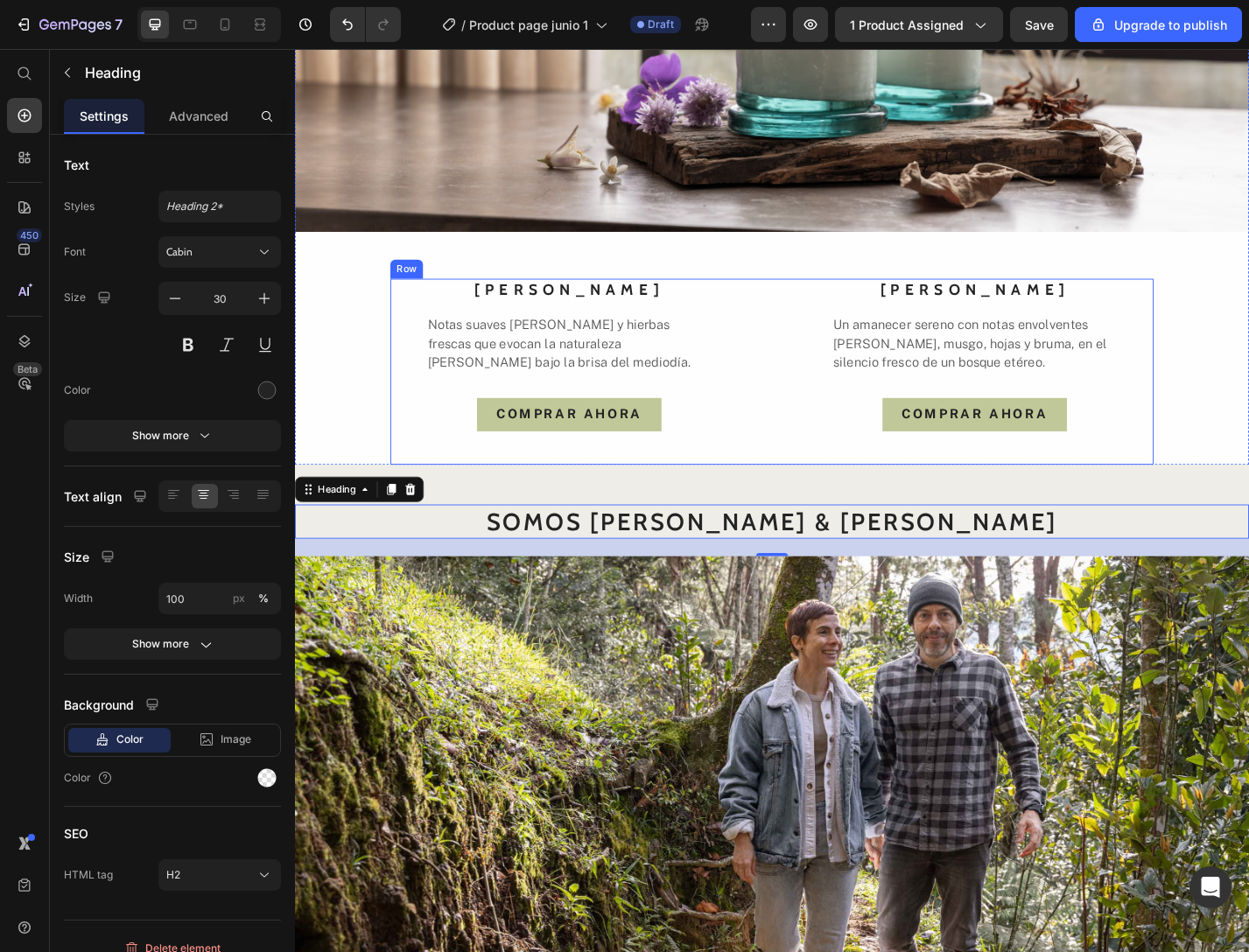 click on "BOSQUE DE NIEBLA Text block Un amanecer sereno con notas envolventes de madera, musgo, hojas y bruma, en el silencio fresco de un bosque etéreo. Text block COMPRAR AHORA Button" at bounding box center (1043, 404) 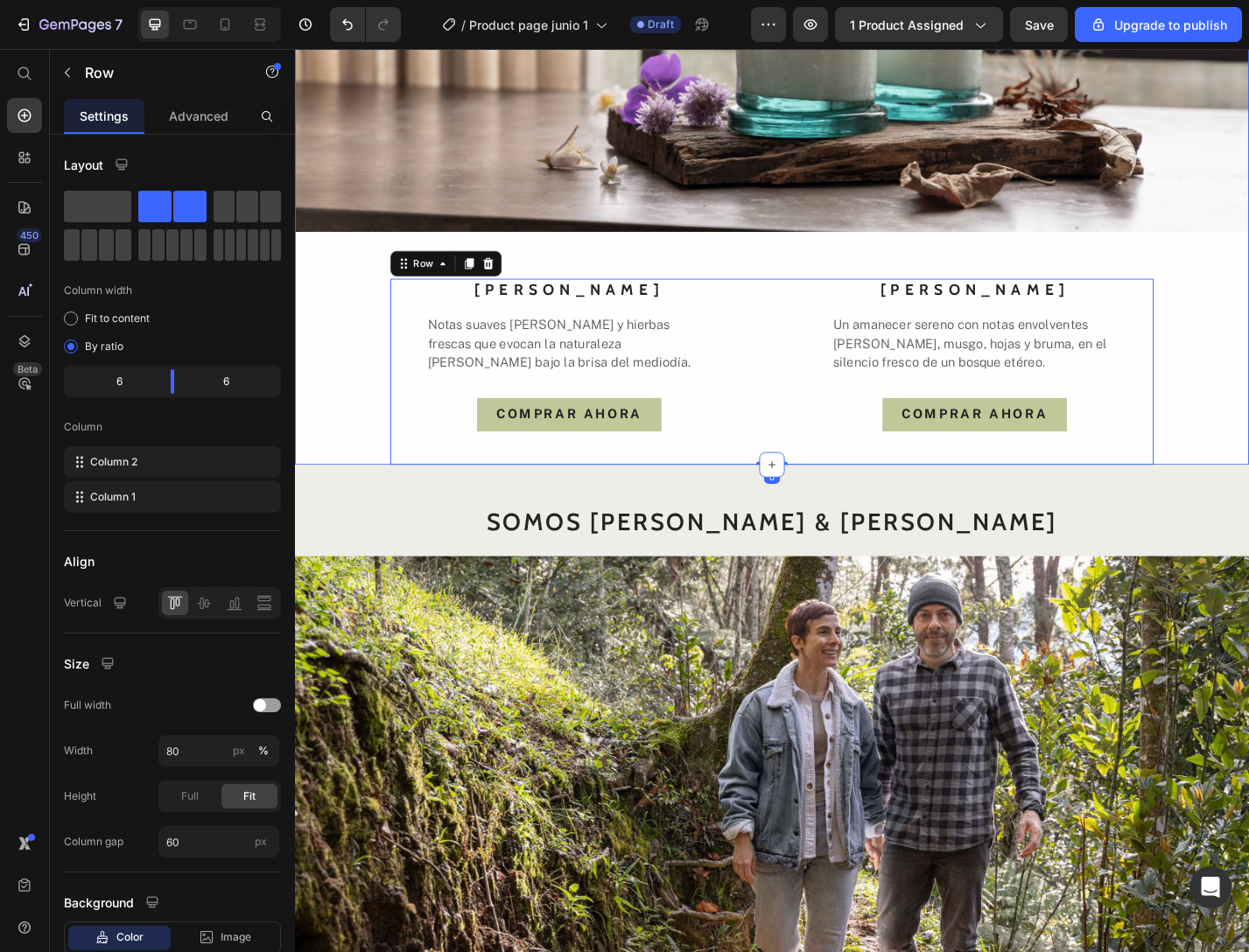 click on "descubre nuestros  Text block Aromas  Text block Nuestros aromas evocan momentos íntimos de conexión con la naturaleza. Cada fragancia de JUNA ha sido creada cuidadosamente con notas botánicas que transportan la calma de un bosque envuelto en niebla y la luminosidad fresca y floral de un campo abierto. Dos universos sensoriales que te invitan a respirar profundamente, a detenerte en lo simple, y a descubrir en cada nota la esencia auténtica de la naturaleza. Text block Image BOSQUE DE NIEBLA Text block Un amanecer sereno con notas envolventes de madera, musgo, hojas y bruma, en el silencio fresco de un bosque etéreo. Text block COMPRAR AHORA Button FLORES DEL CAMPO Text block Notas suaves de flores y hierbas frescas que evocan la naturaleza silvestre bajo la brisa del mediodía. Text block COMPRAR AHORA Button Row   0" at bounding box center (820, -43) 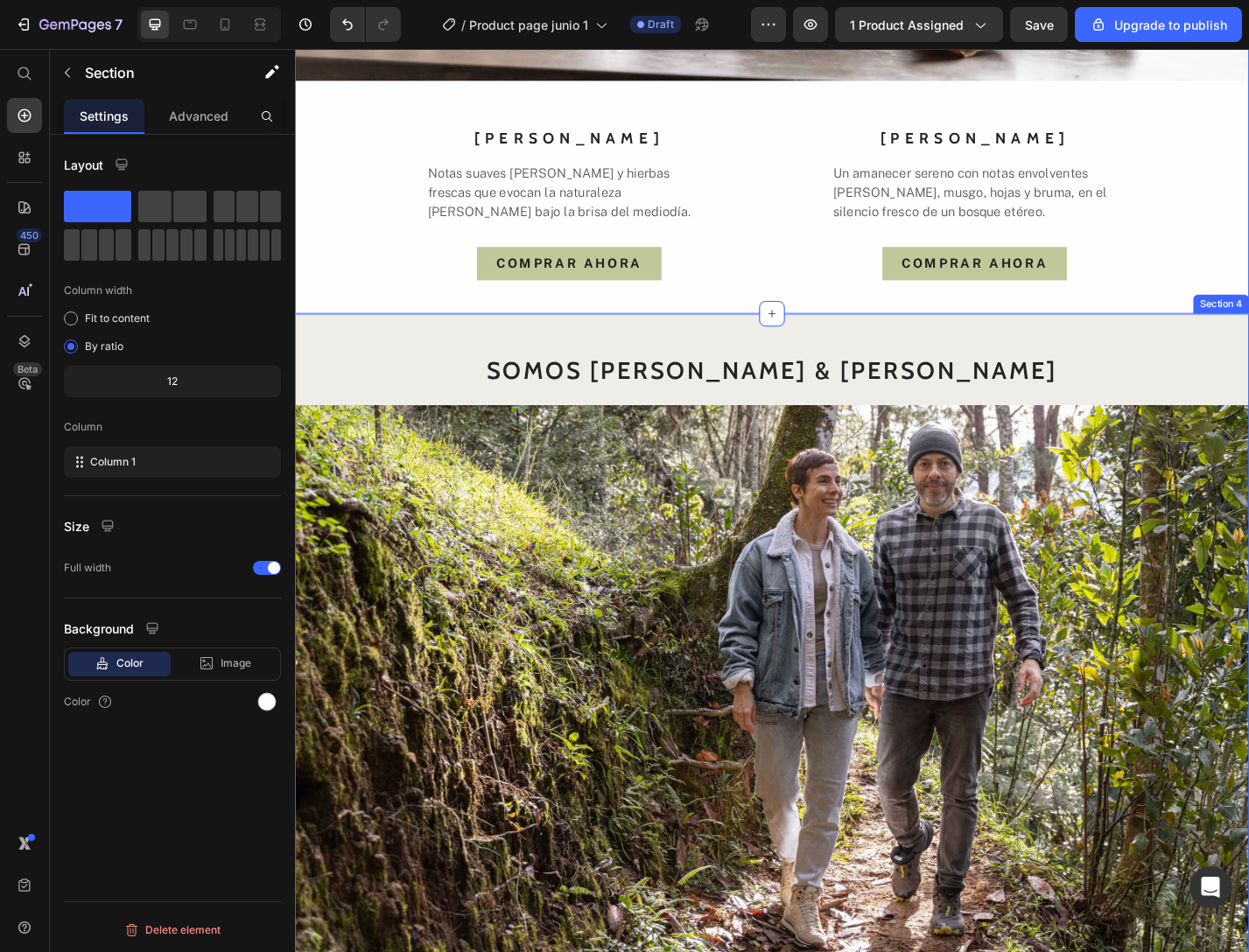 scroll, scrollTop: 2313, scrollLeft: 0, axis: vertical 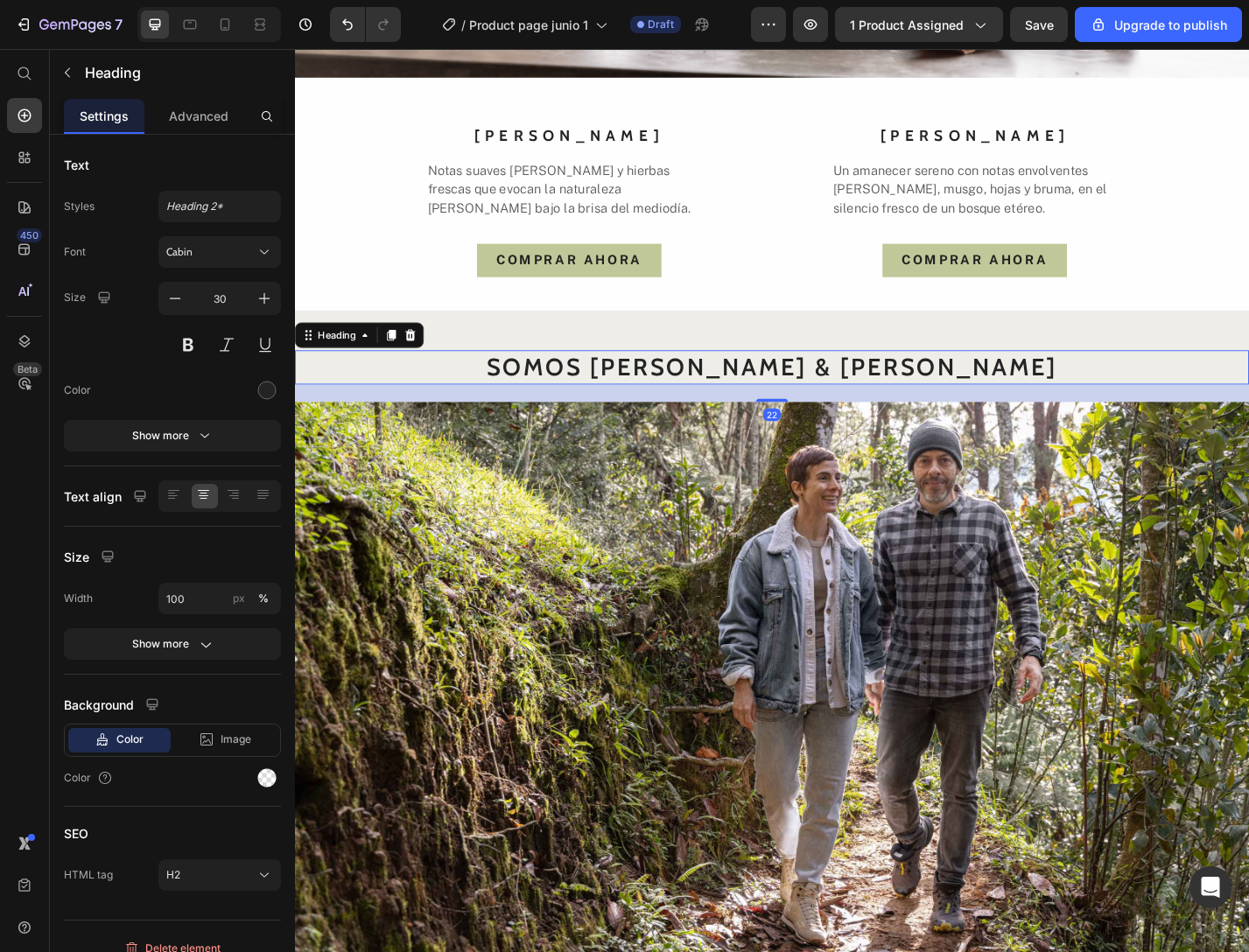 click on "SOMOS [PERSON_NAME] & [PERSON_NAME]" at bounding box center (820, 399) 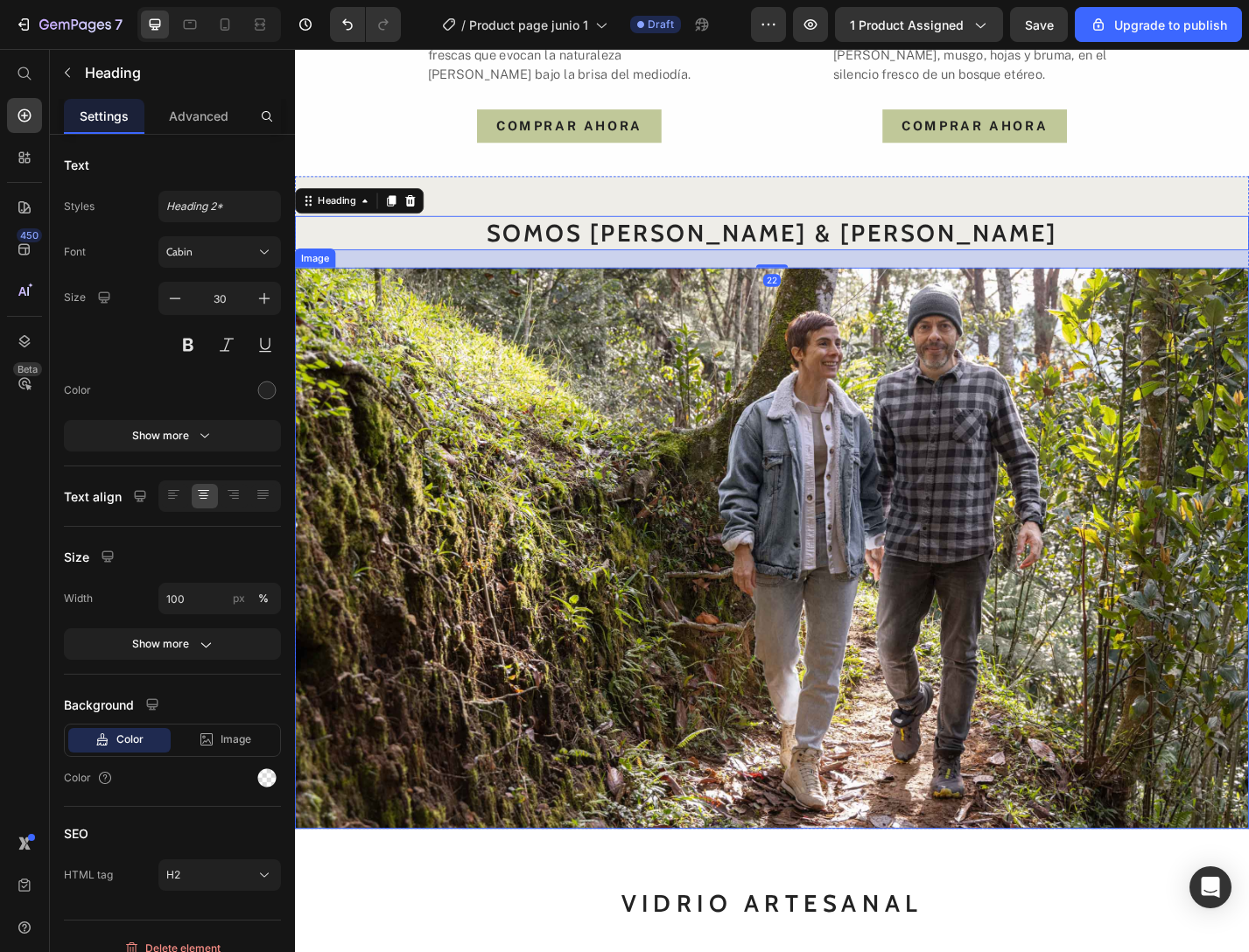 scroll, scrollTop: 2797, scrollLeft: 0, axis: vertical 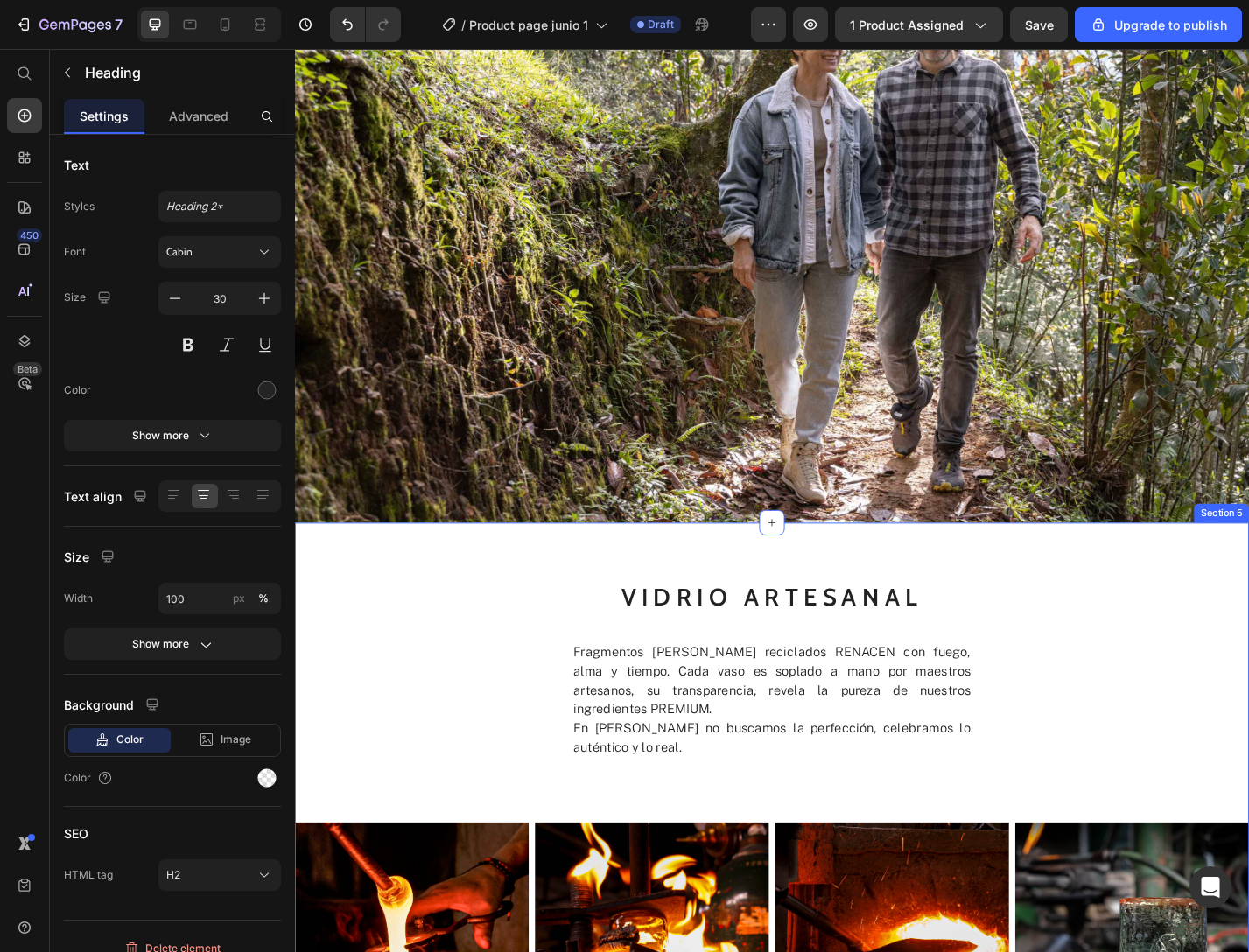 click on "VIDRIO artesanal Text block Fragmentos de vidrio reciclados RENACEN con fuego, alma y tiempo. Cada vaso es soplado a mano por maestros artesanos, su transparencia, revela la pureza de nuestros ingredientes PREMIUM. En JUNA no buscamos la perfección, celebramos lo auténtico y lo real. Text block Image Image Image Image Row COMPRAR AHORA Button" at bounding box center (820, 952) 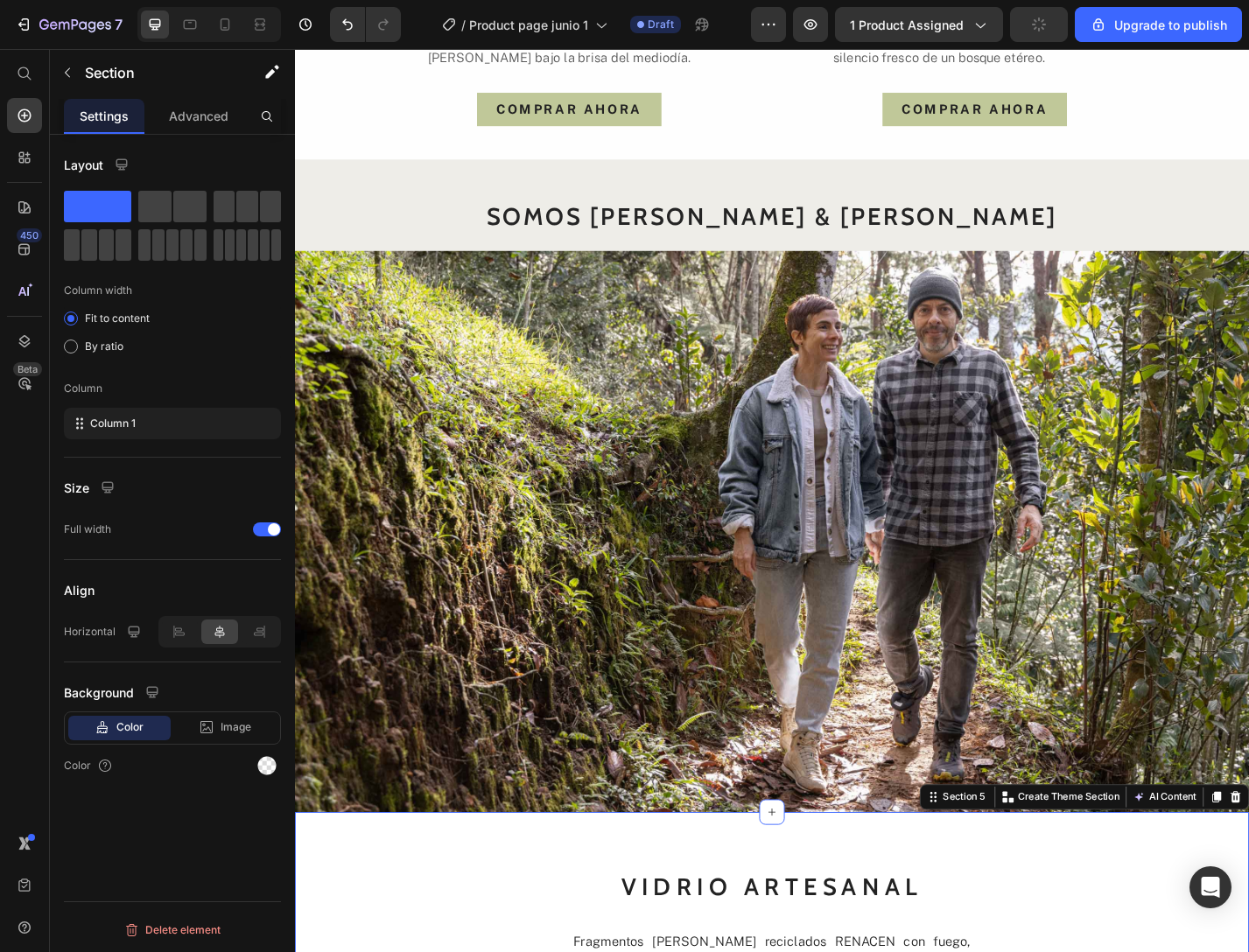 scroll, scrollTop: 2352, scrollLeft: 0, axis: vertical 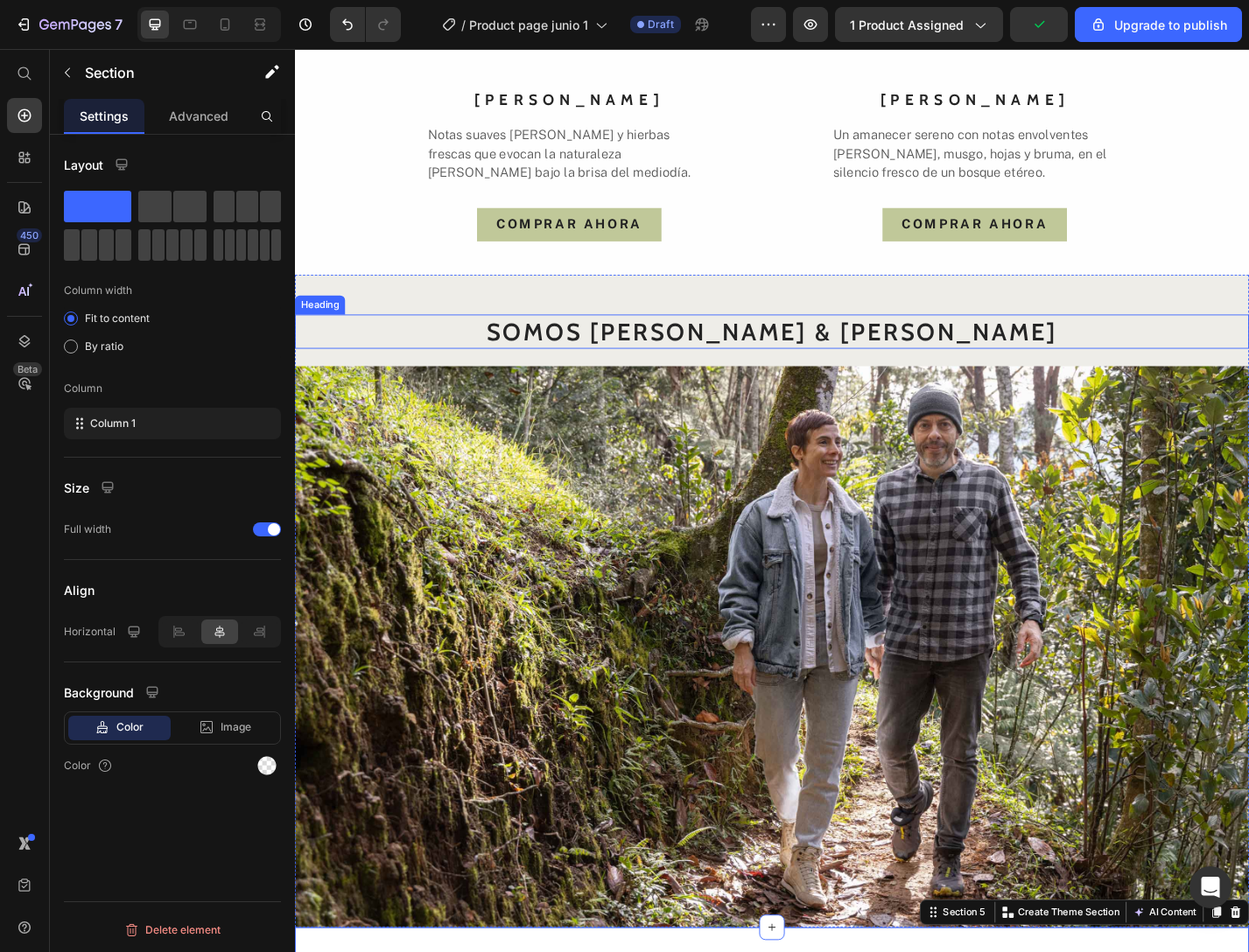 click on "SOMOS [PERSON_NAME] & [PERSON_NAME]" at bounding box center [820, 360] 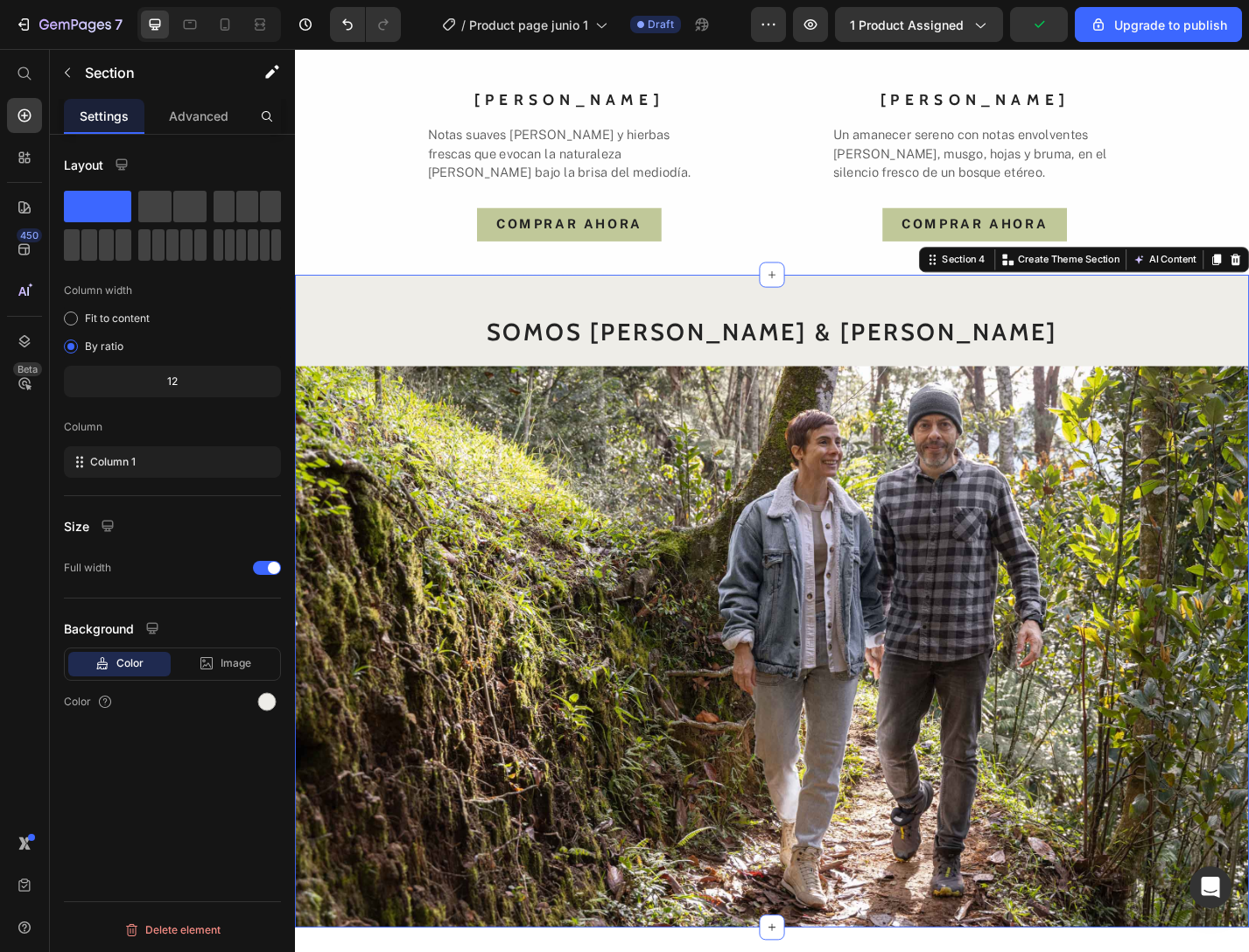 click on "SOMOS JUAN & LINA Heading Image" at bounding box center (820, 656) 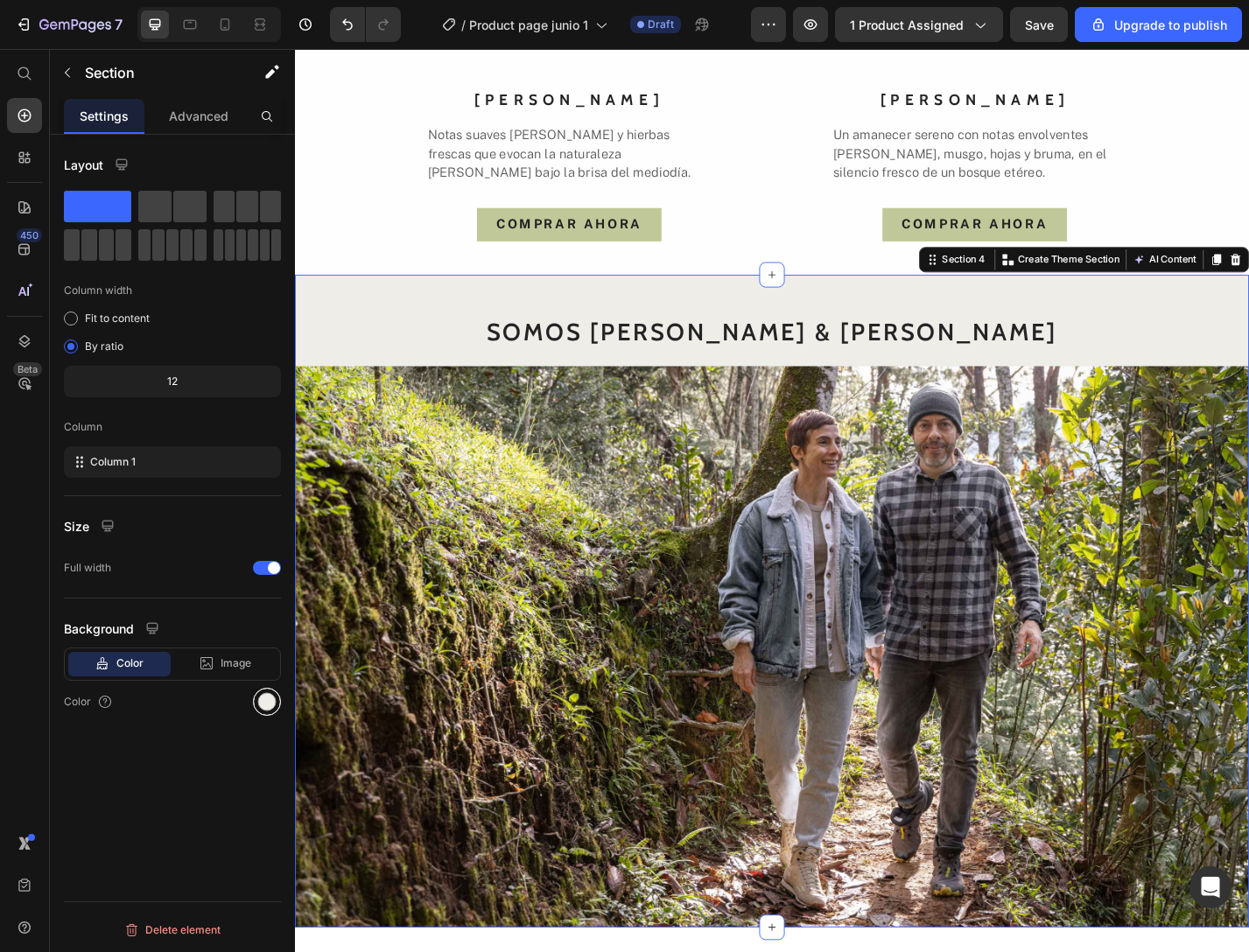 click at bounding box center [267, 702] 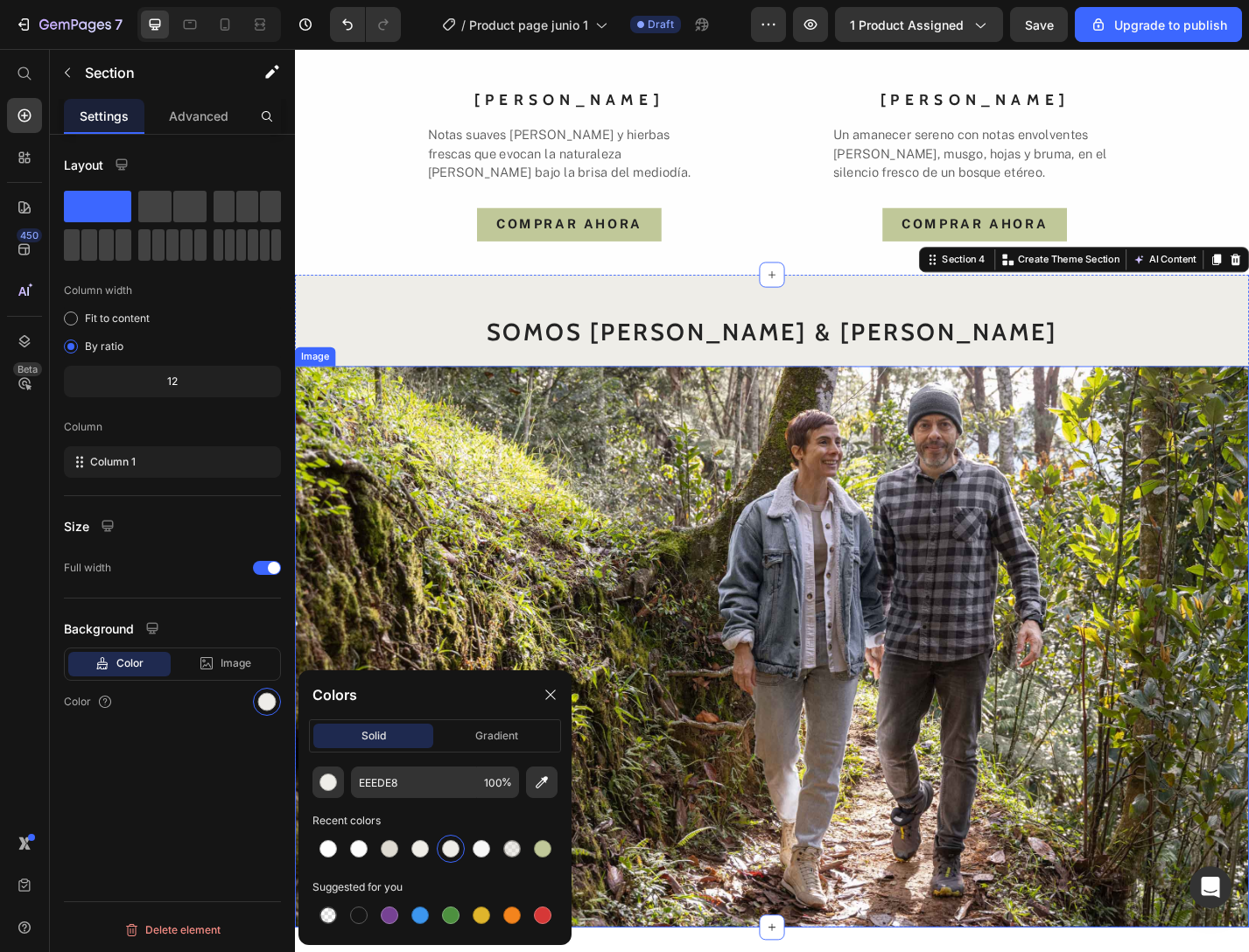 scroll, scrollTop: 2354, scrollLeft: 0, axis: vertical 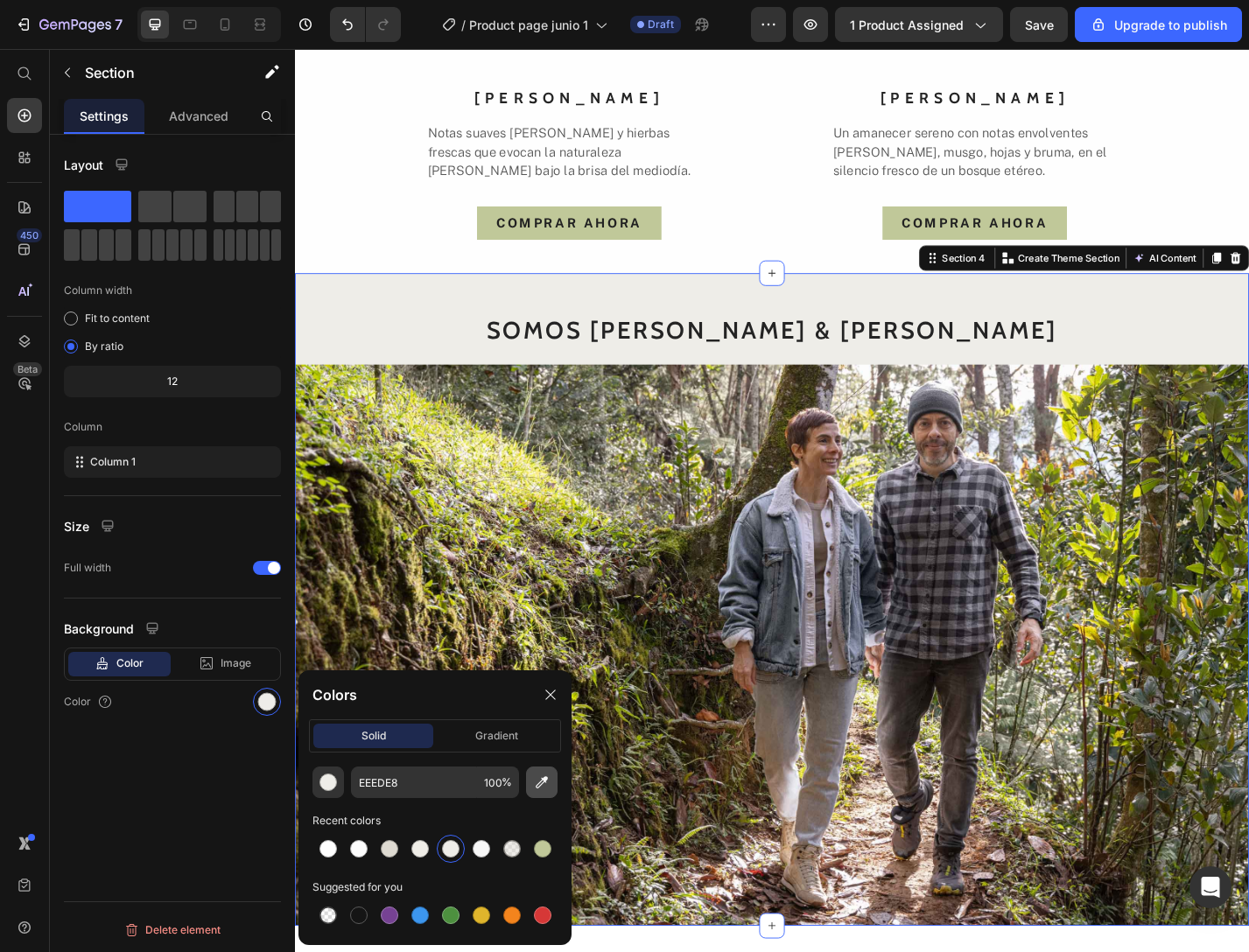 click 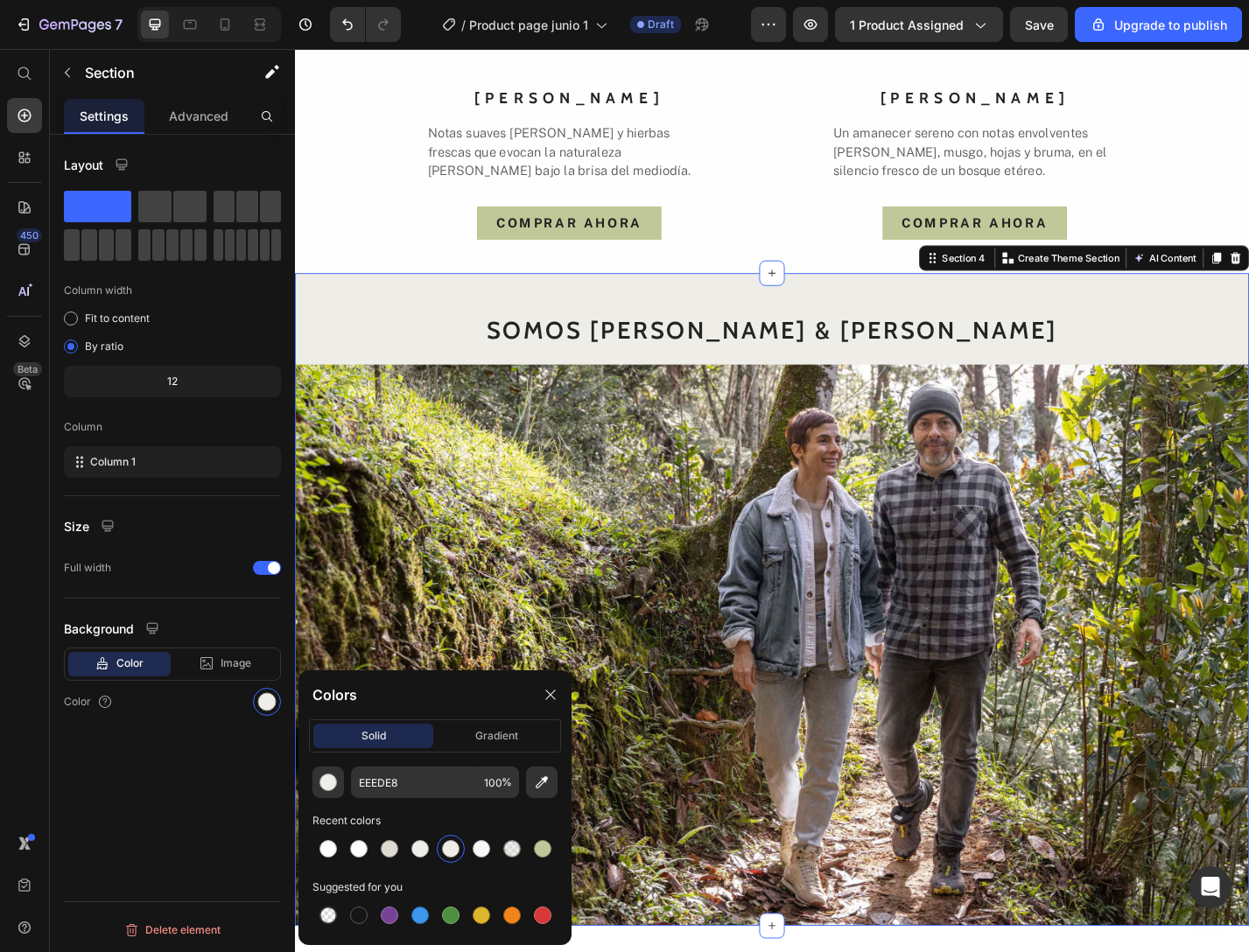 type on "FEFEFE" 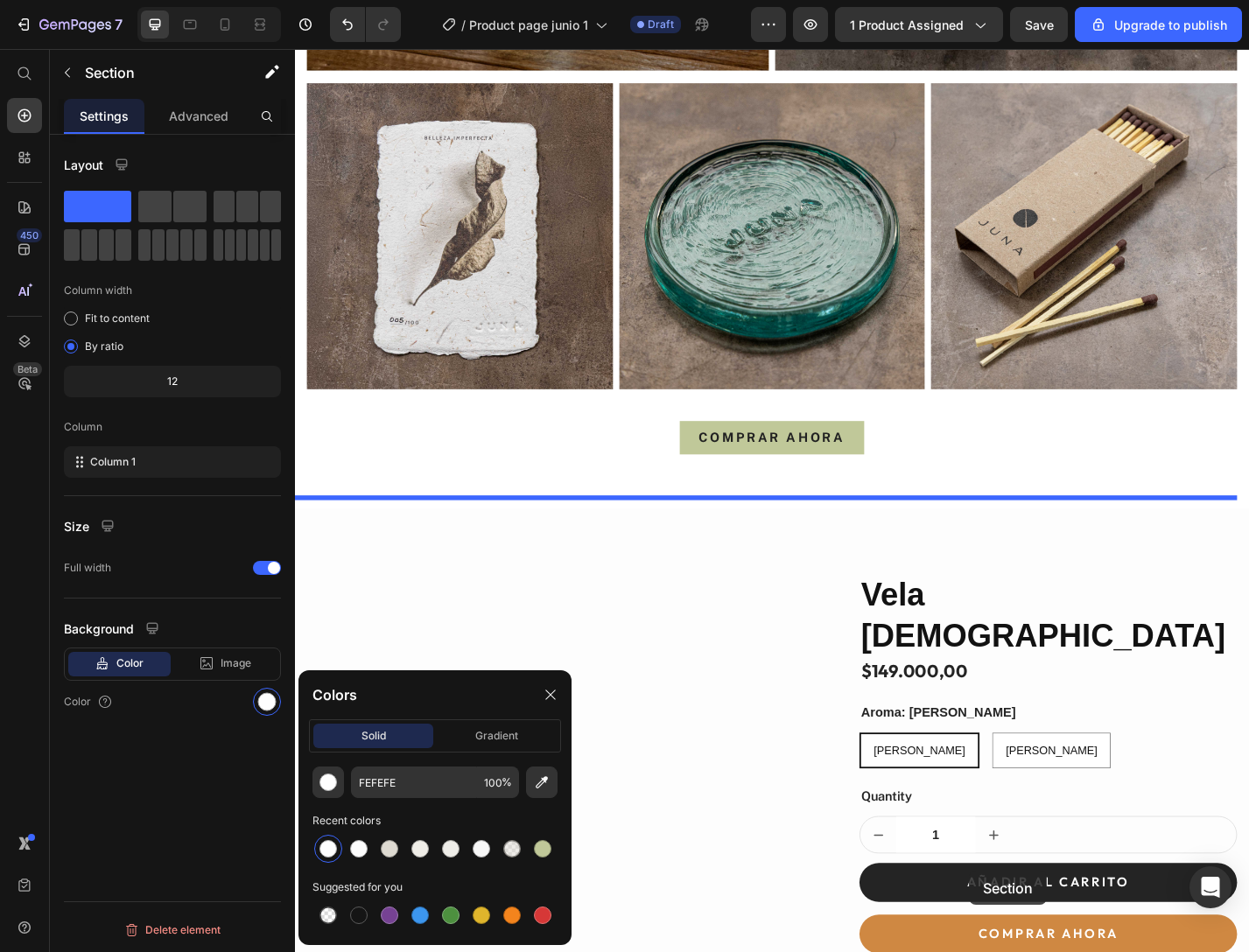 scroll, scrollTop: 6842, scrollLeft: 0, axis: vertical 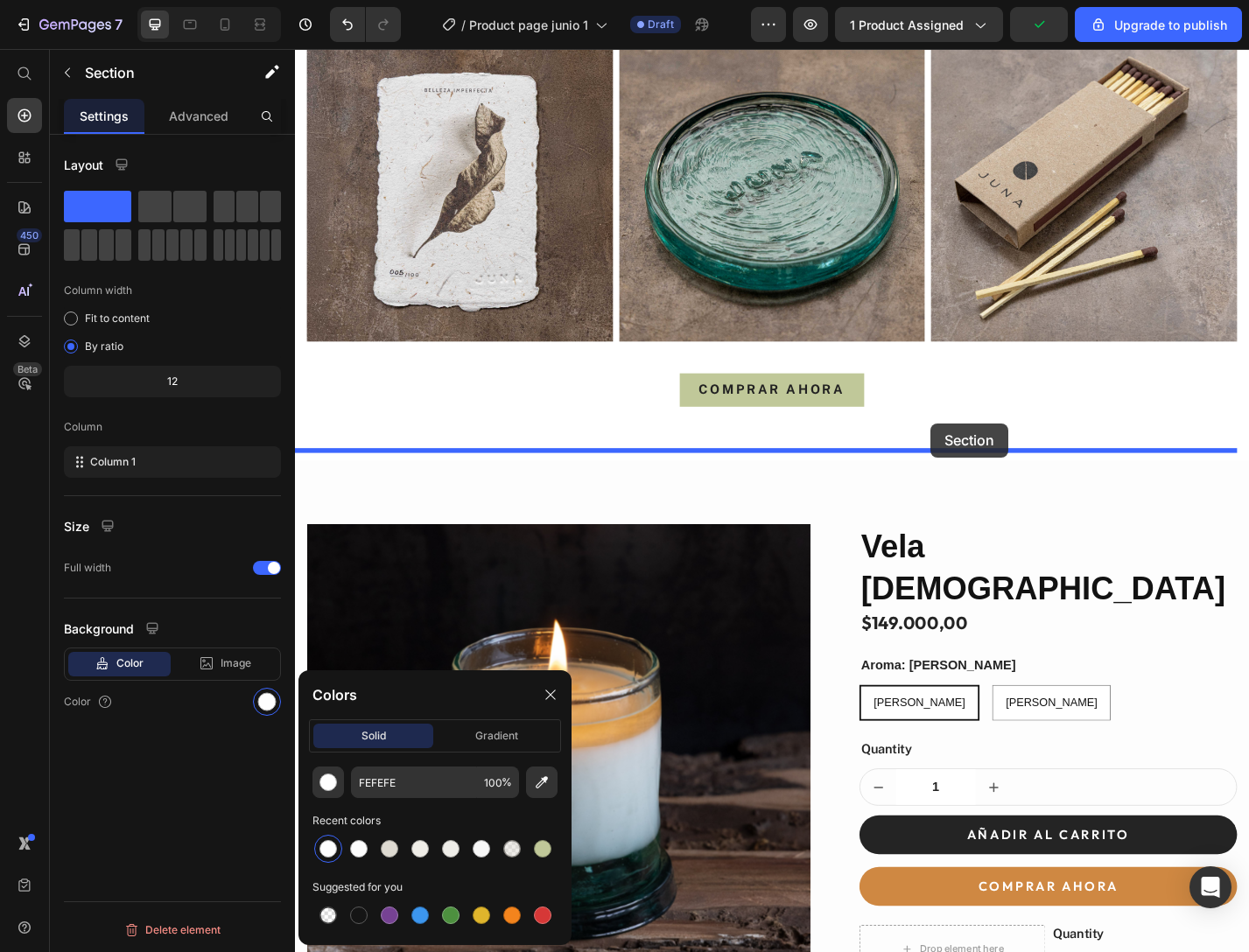 drag, startPoint x: 1010, startPoint y: 277, endPoint x: 994, endPoint y: 471, distance: 194.65868 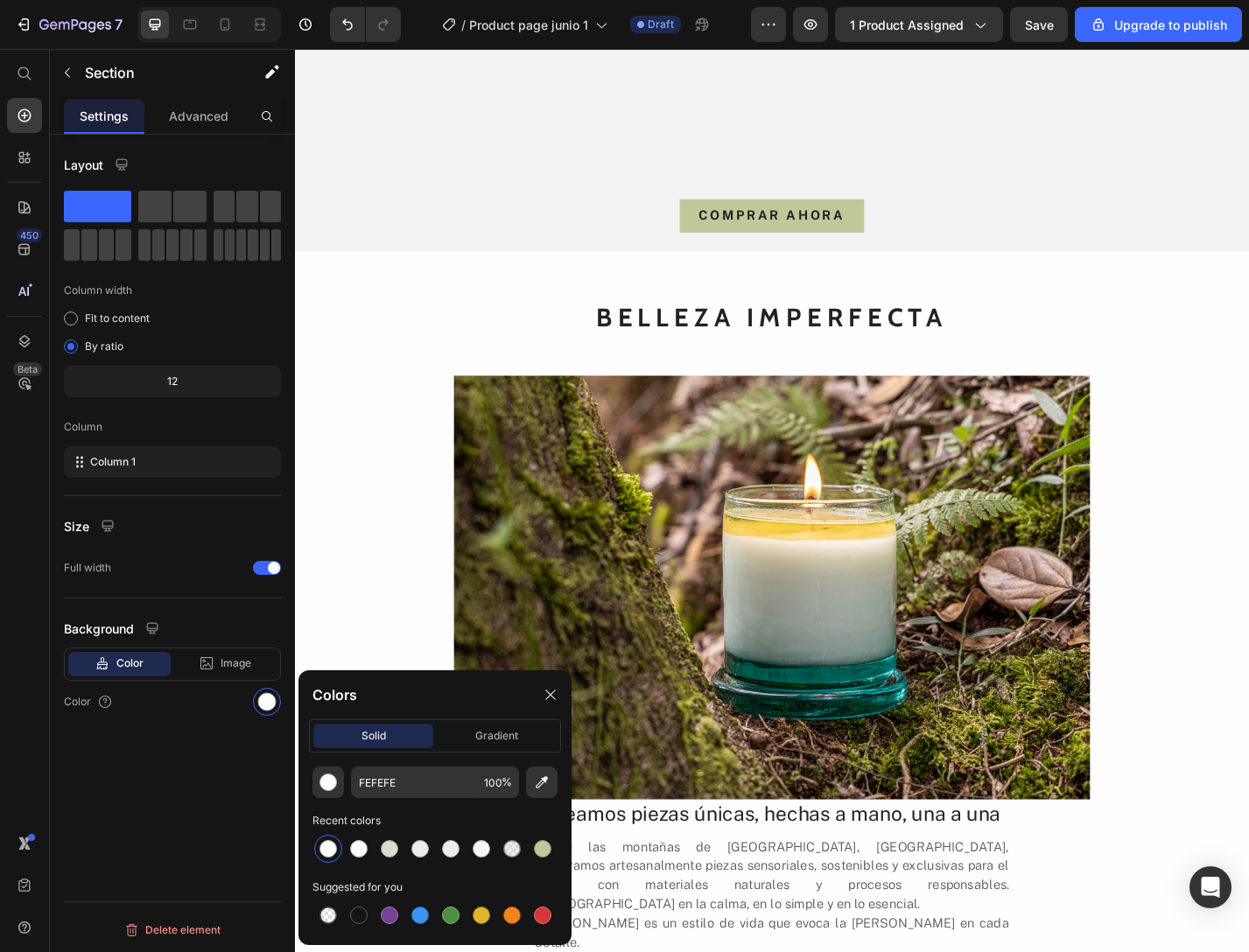 scroll, scrollTop: 0, scrollLeft: 0, axis: both 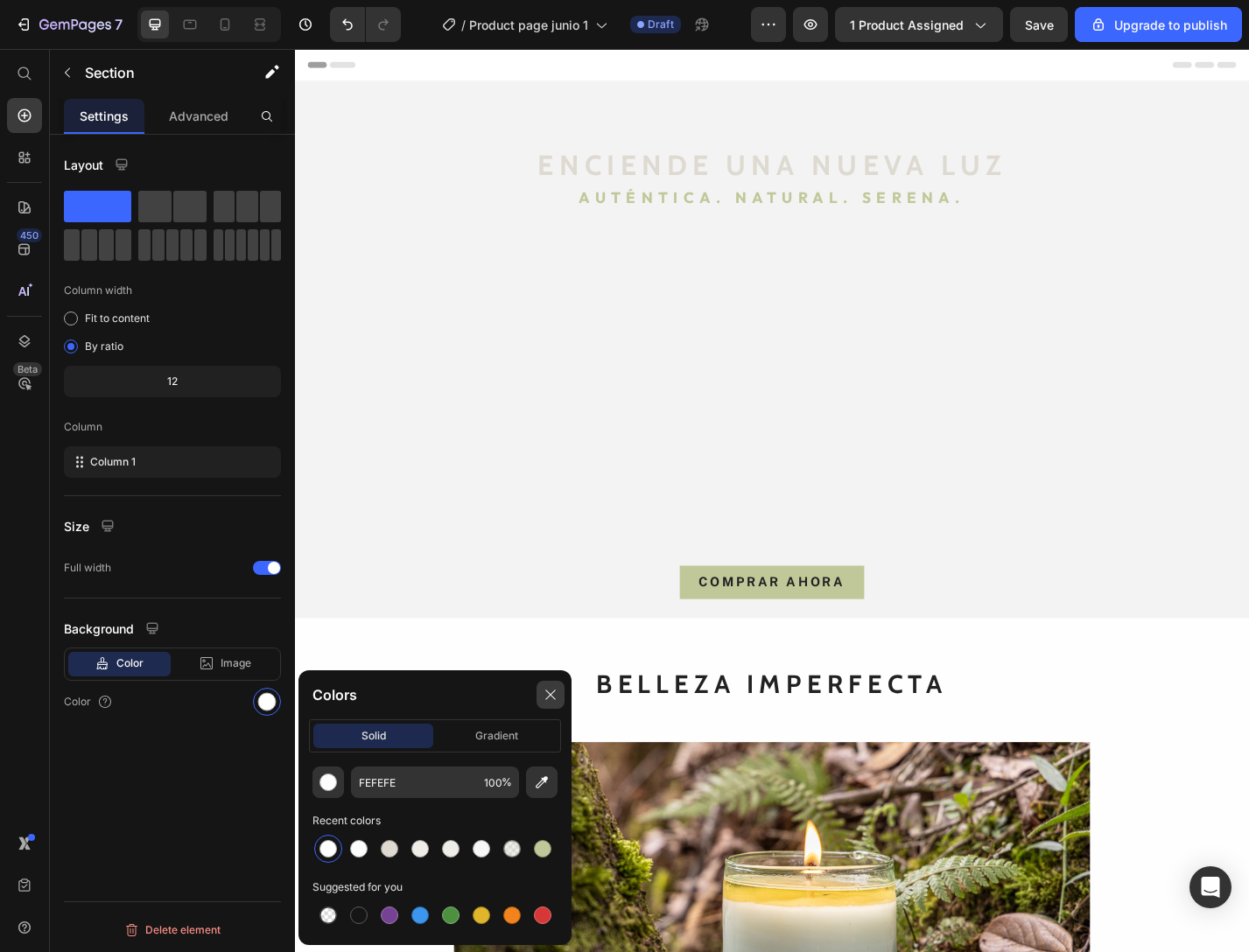 click 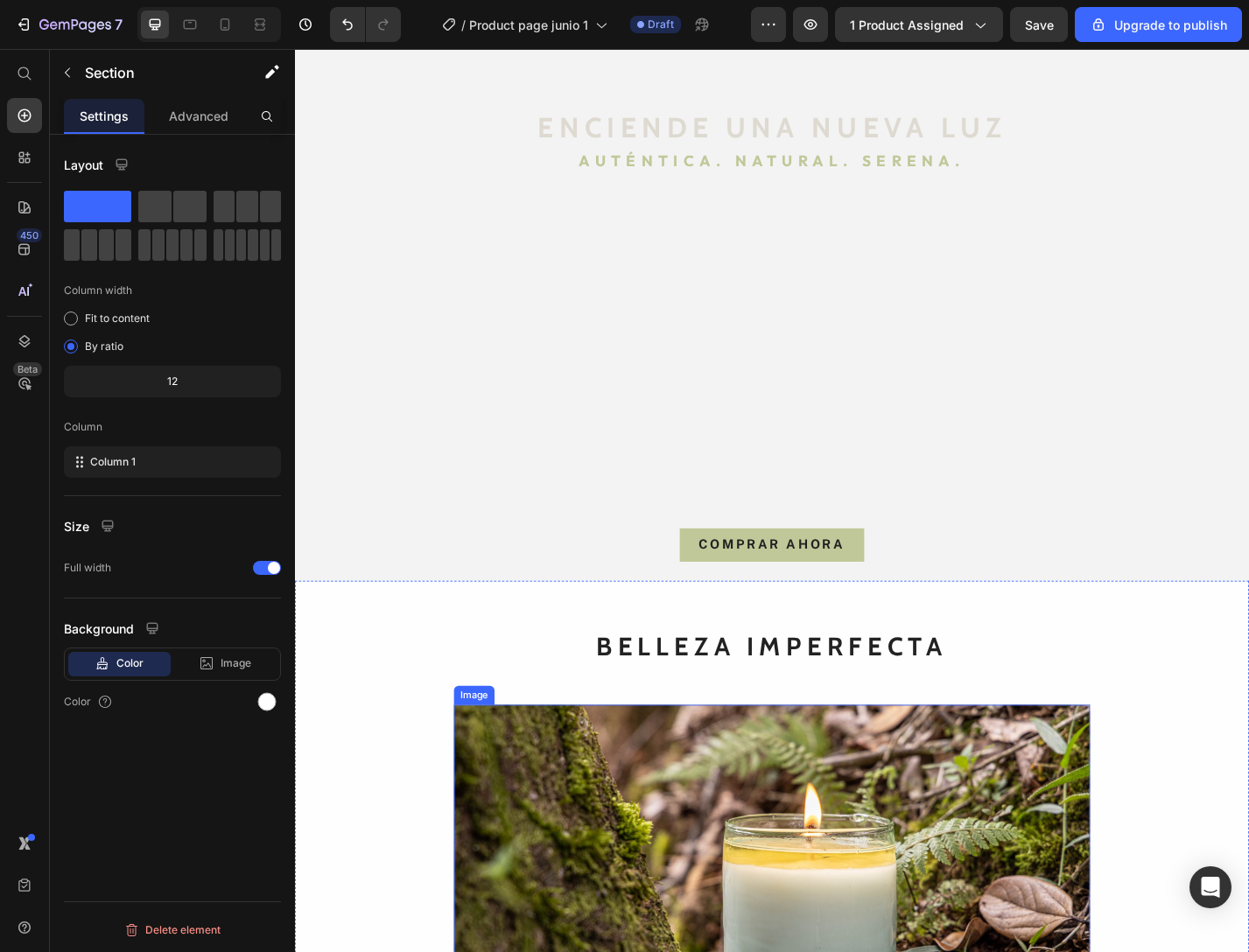 scroll, scrollTop: 44, scrollLeft: 0, axis: vertical 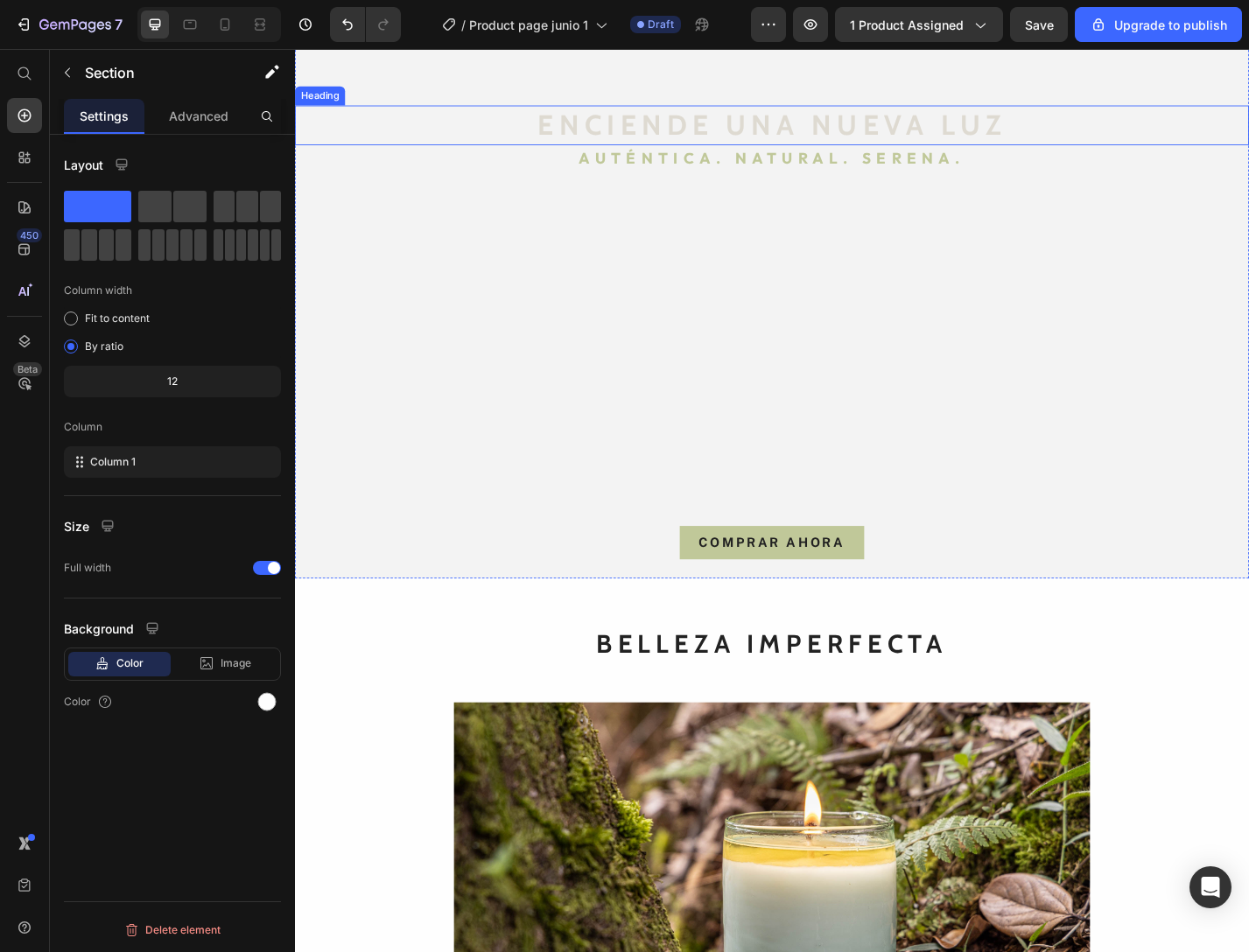click on "ENCIENDE UNA NUEVA LUZ" at bounding box center (820, 133) 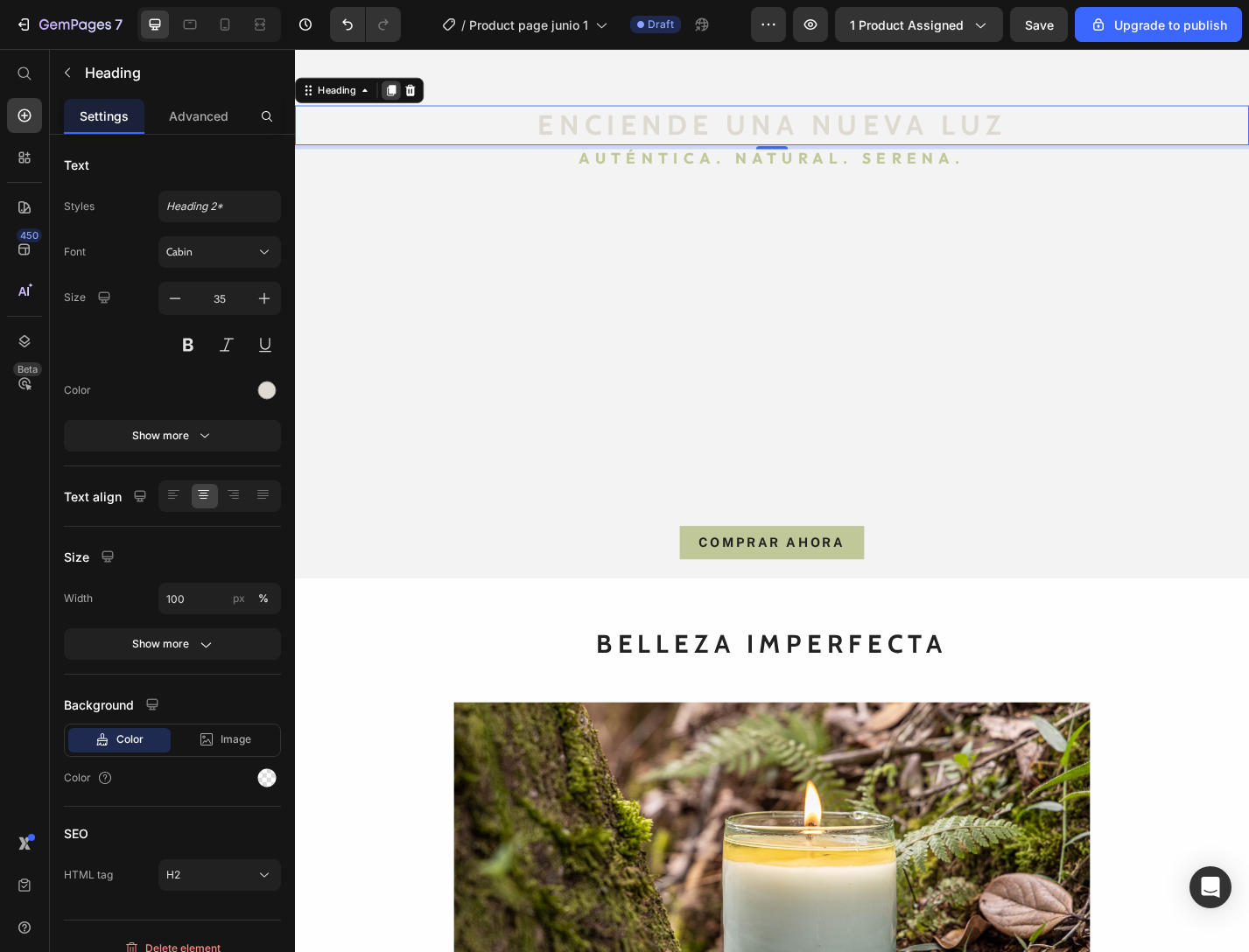 click 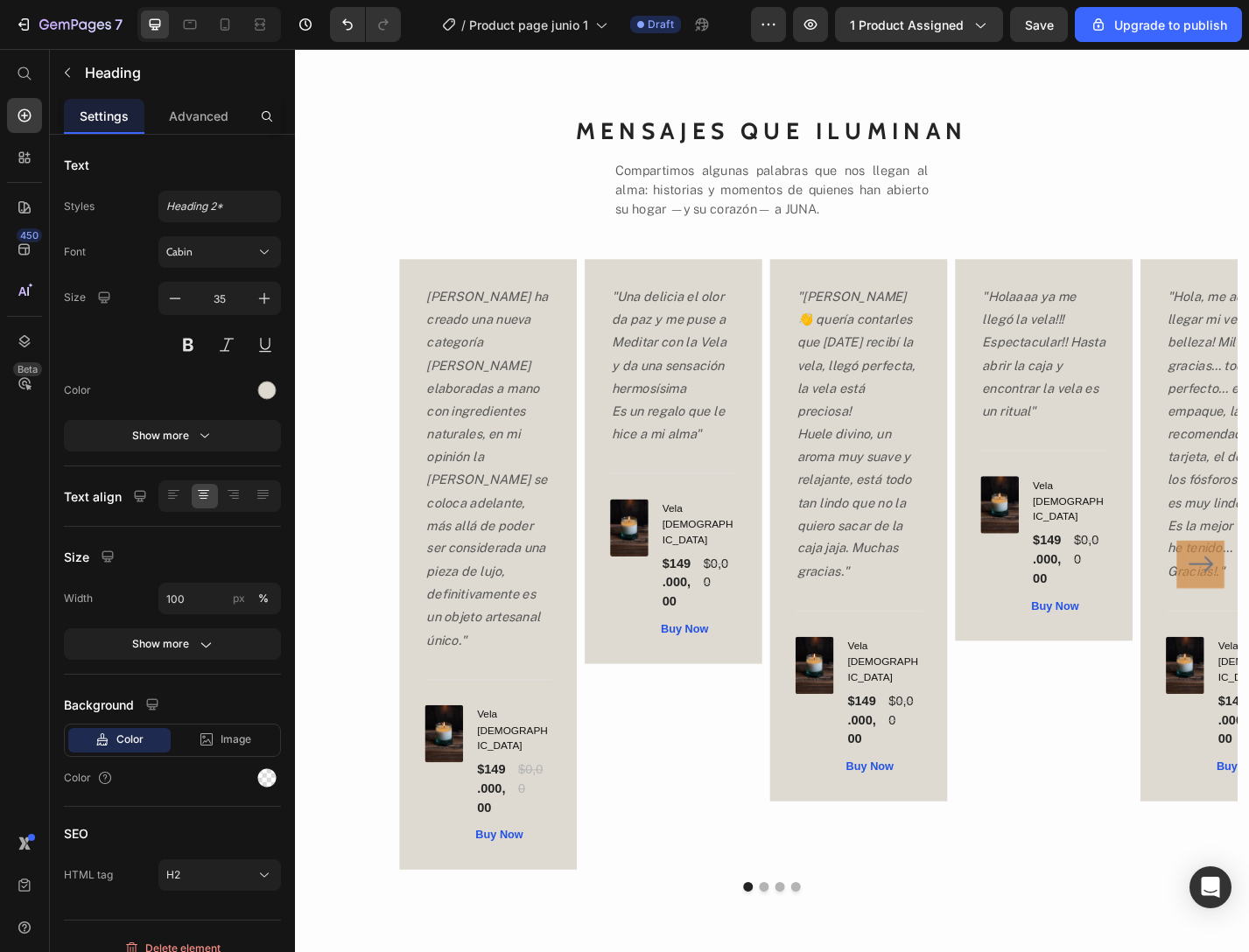 scroll, scrollTop: 9146, scrollLeft: 0, axis: vertical 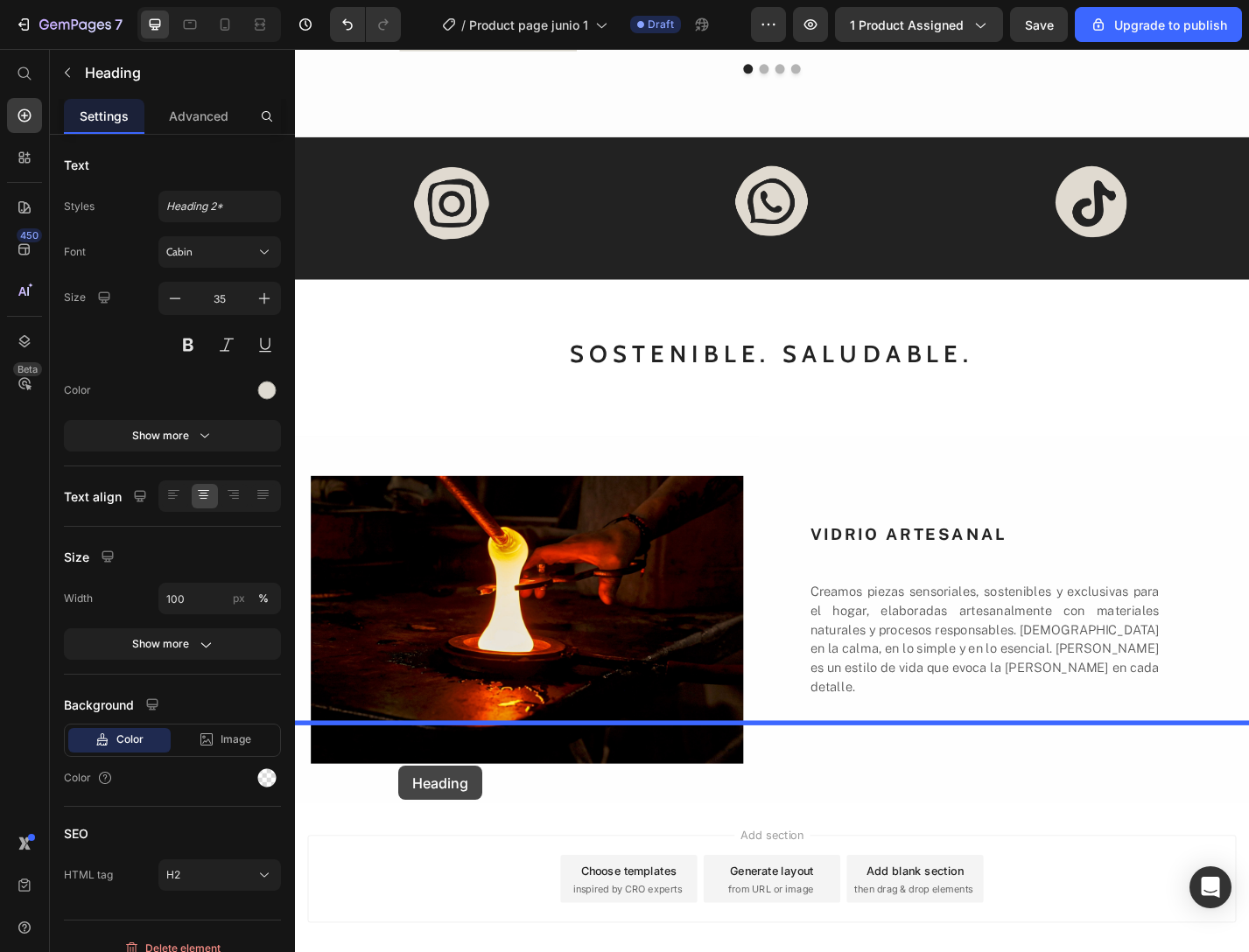 drag, startPoint x: 353, startPoint y: 209, endPoint x: 409, endPoint y: 838, distance: 631.4879 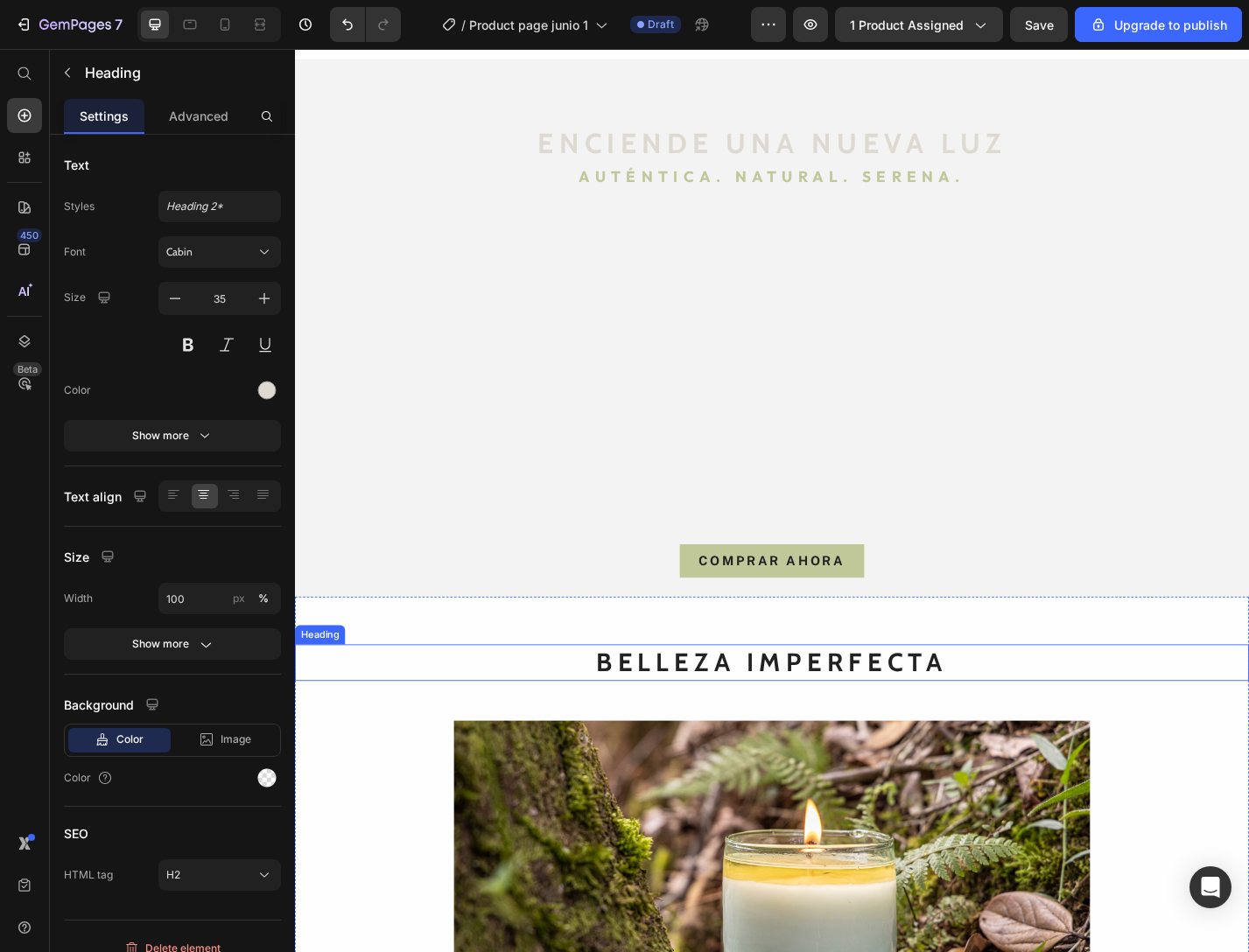 scroll, scrollTop: 0, scrollLeft: 0, axis: both 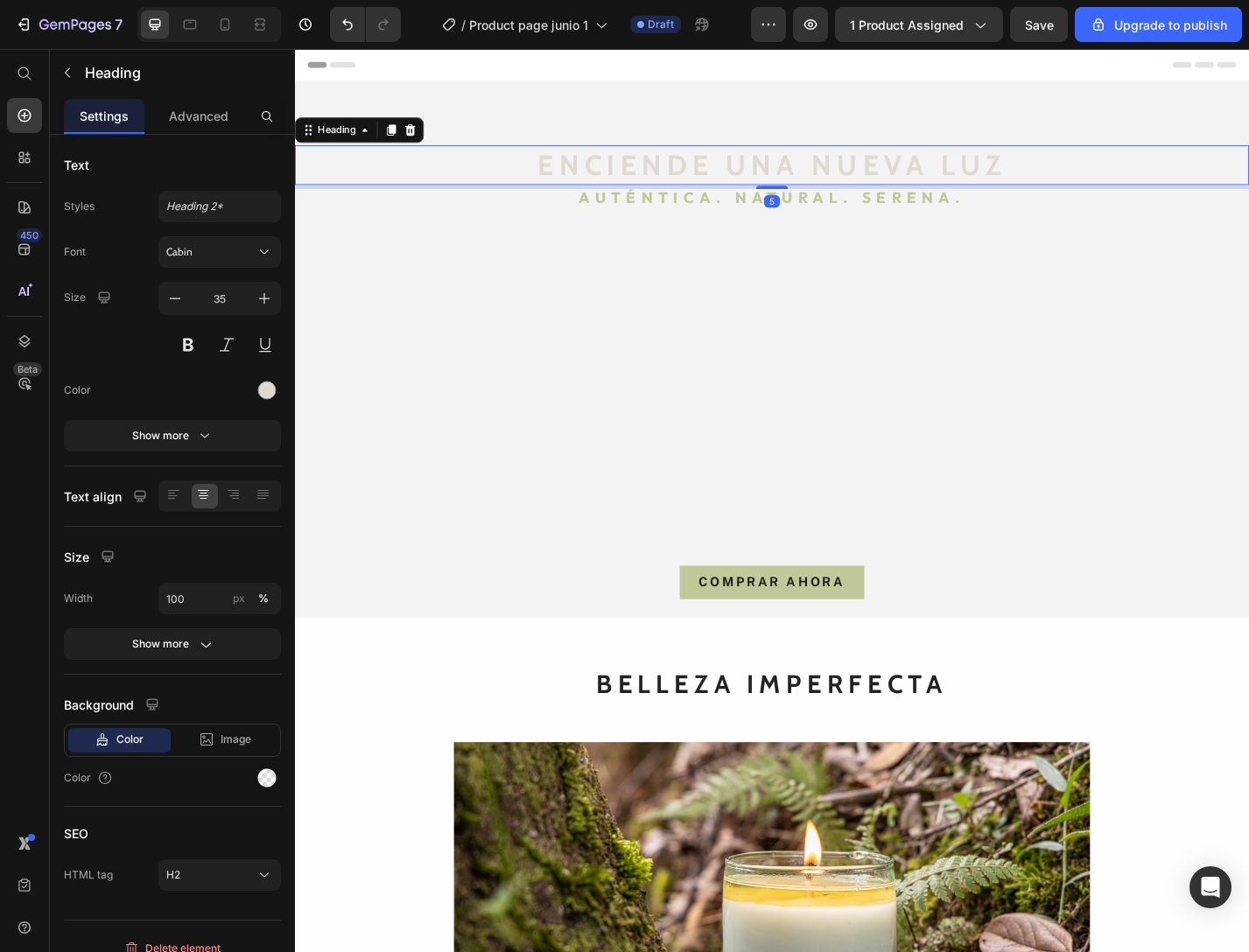 click on "ENCIENDE UNA NUEVA LUZ" at bounding box center (820, 177) 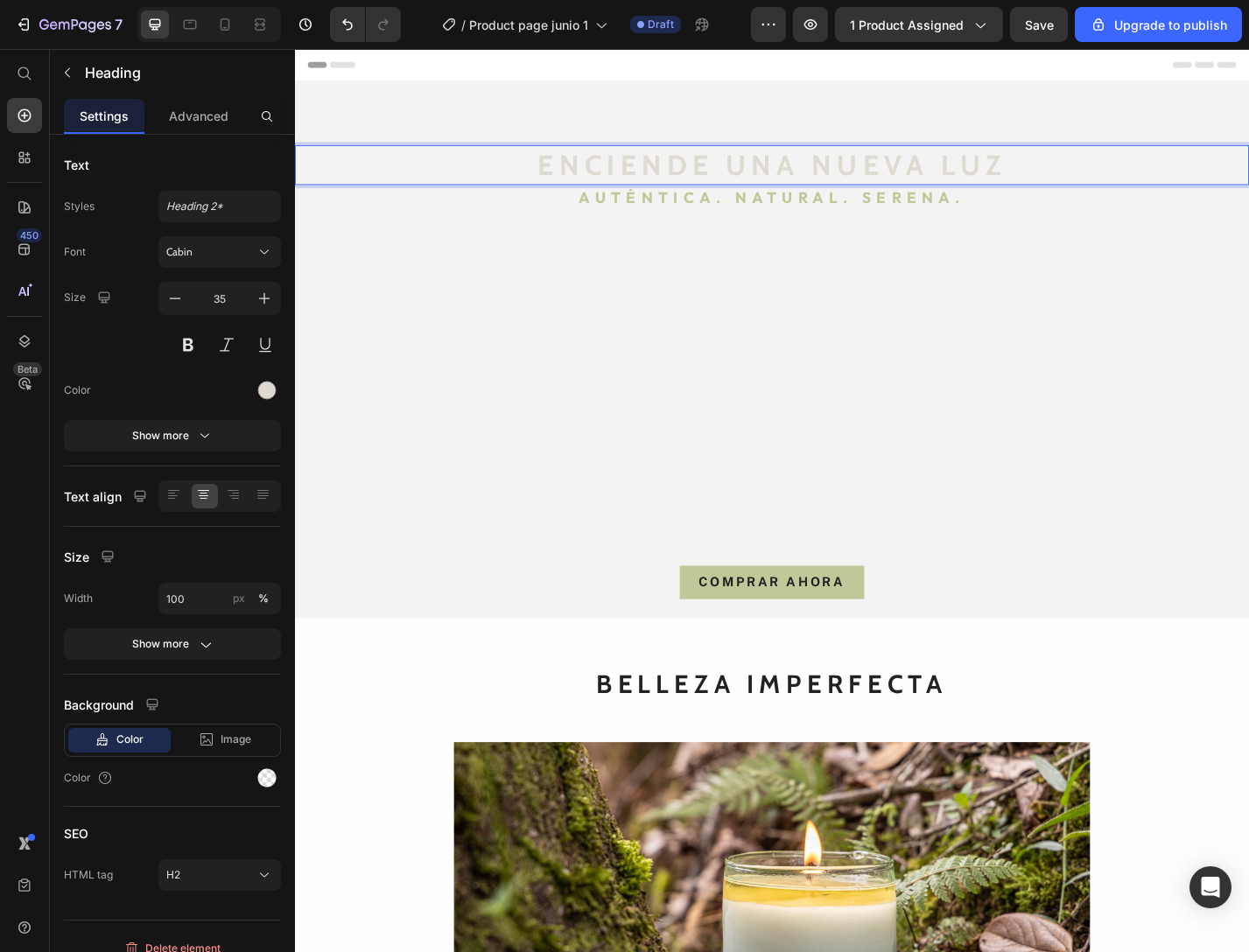 click on "ENCIENDE UNA NUEVA LUZ" at bounding box center [820, 177] 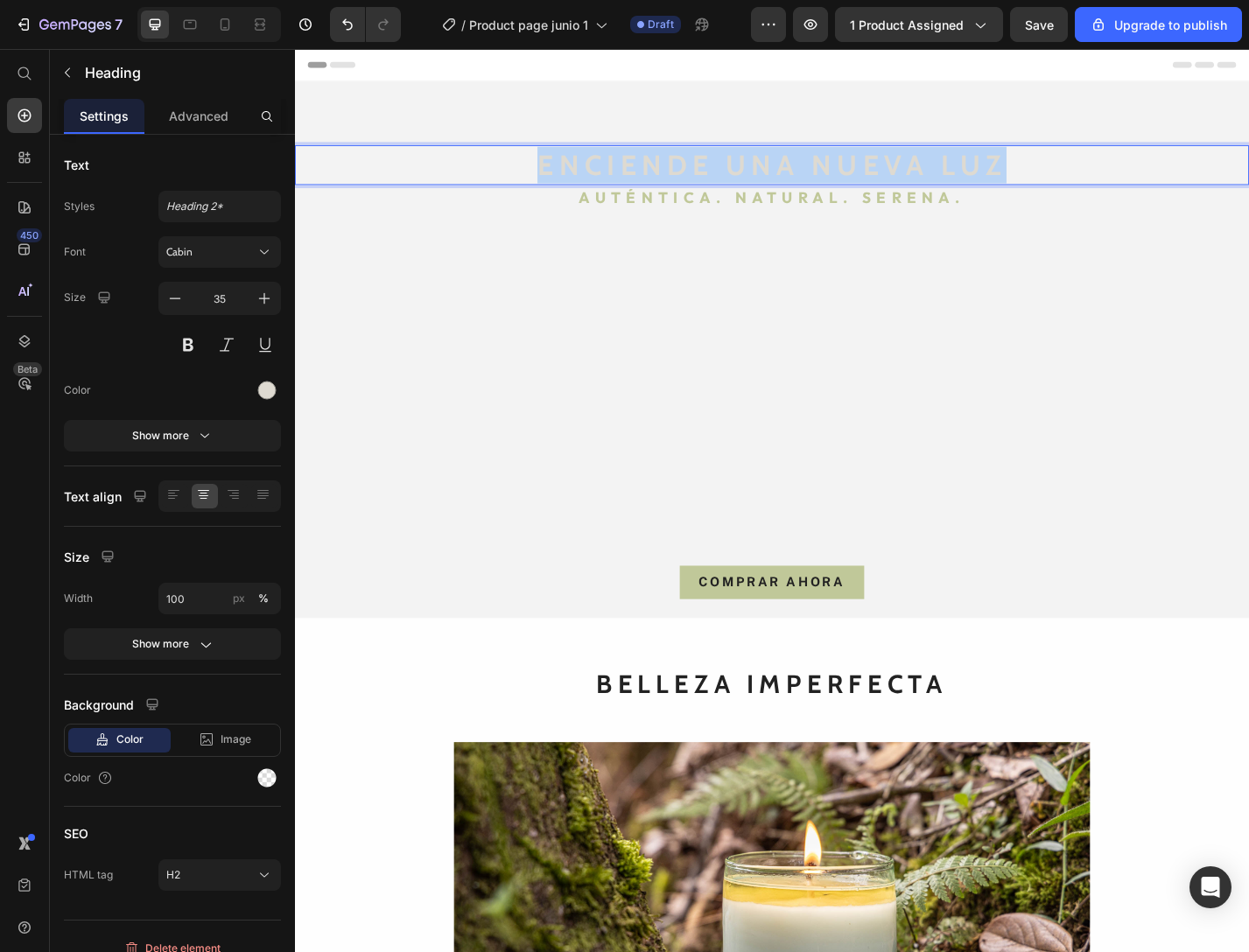 click on "ENCIENDE UNA NUEVA LUZ" at bounding box center (820, 177) 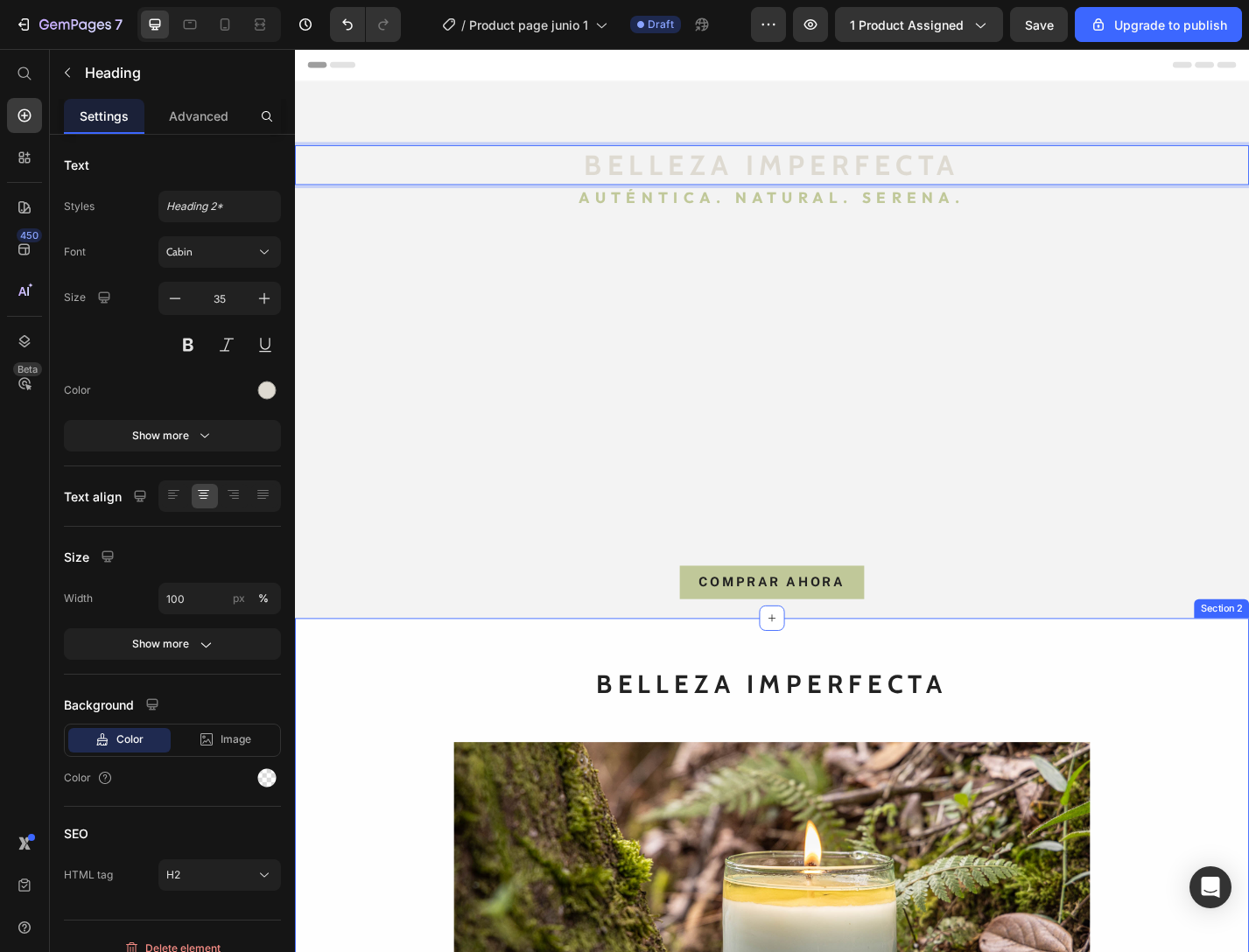 click on "BELLEZA IMPERFECTA Heading Image Creamos piezas únicas, hechas a mano, una a una Heading Desde las montañas de El Retiro, Antioquia, elaboramos artesanalmente piezas sensoriales, sostenibles y exclusivas para el hogar, con materiales naturales y procesos responsables. Creemos en la calma, en lo simple y en lo esencial.  JUNA es un estilo de vida que evoca la vida silvestre en cada detalle. Text Block" at bounding box center (820, 1092) 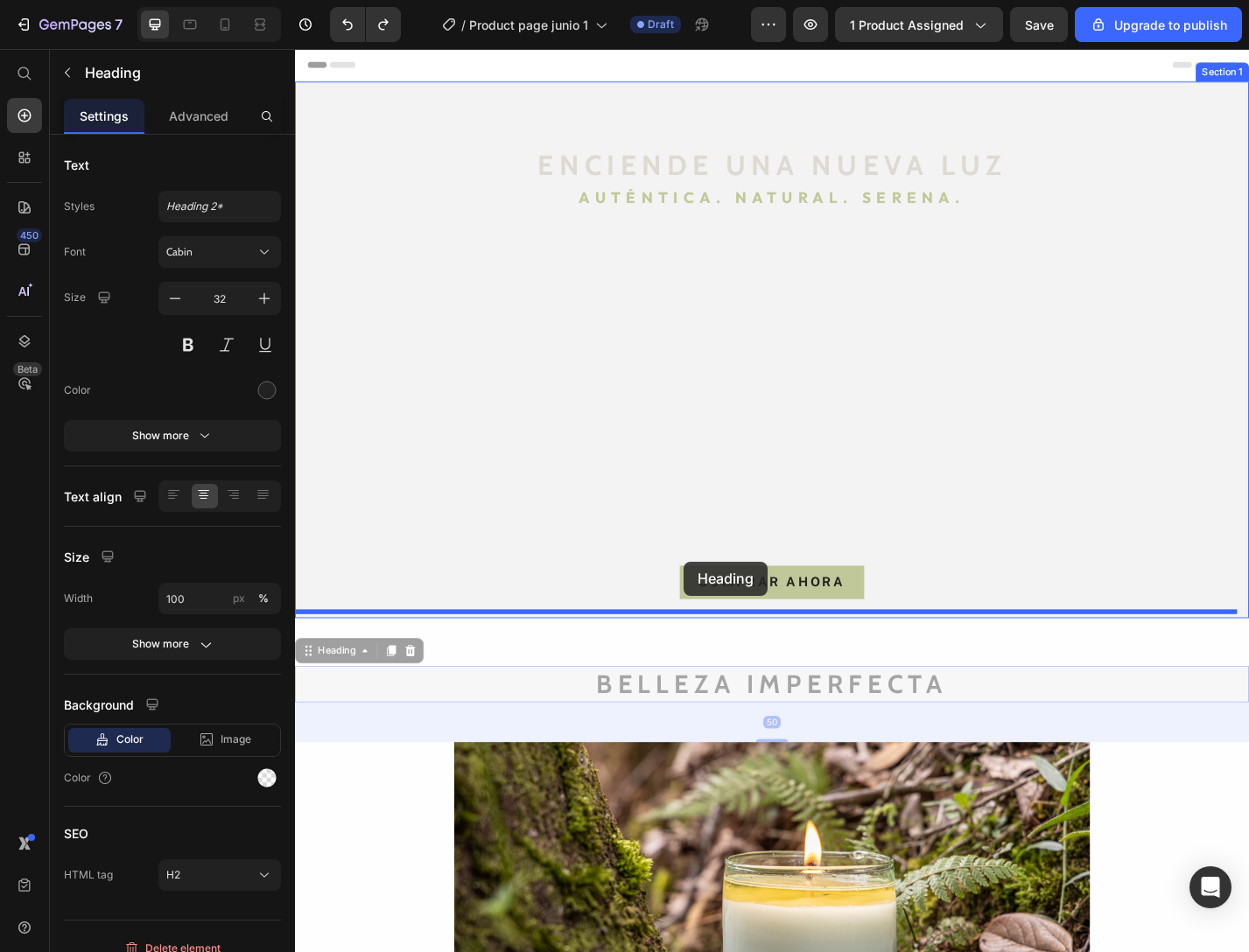 drag, startPoint x: 725, startPoint y: 739, endPoint x: 723, endPoint y: 613, distance: 126.01587 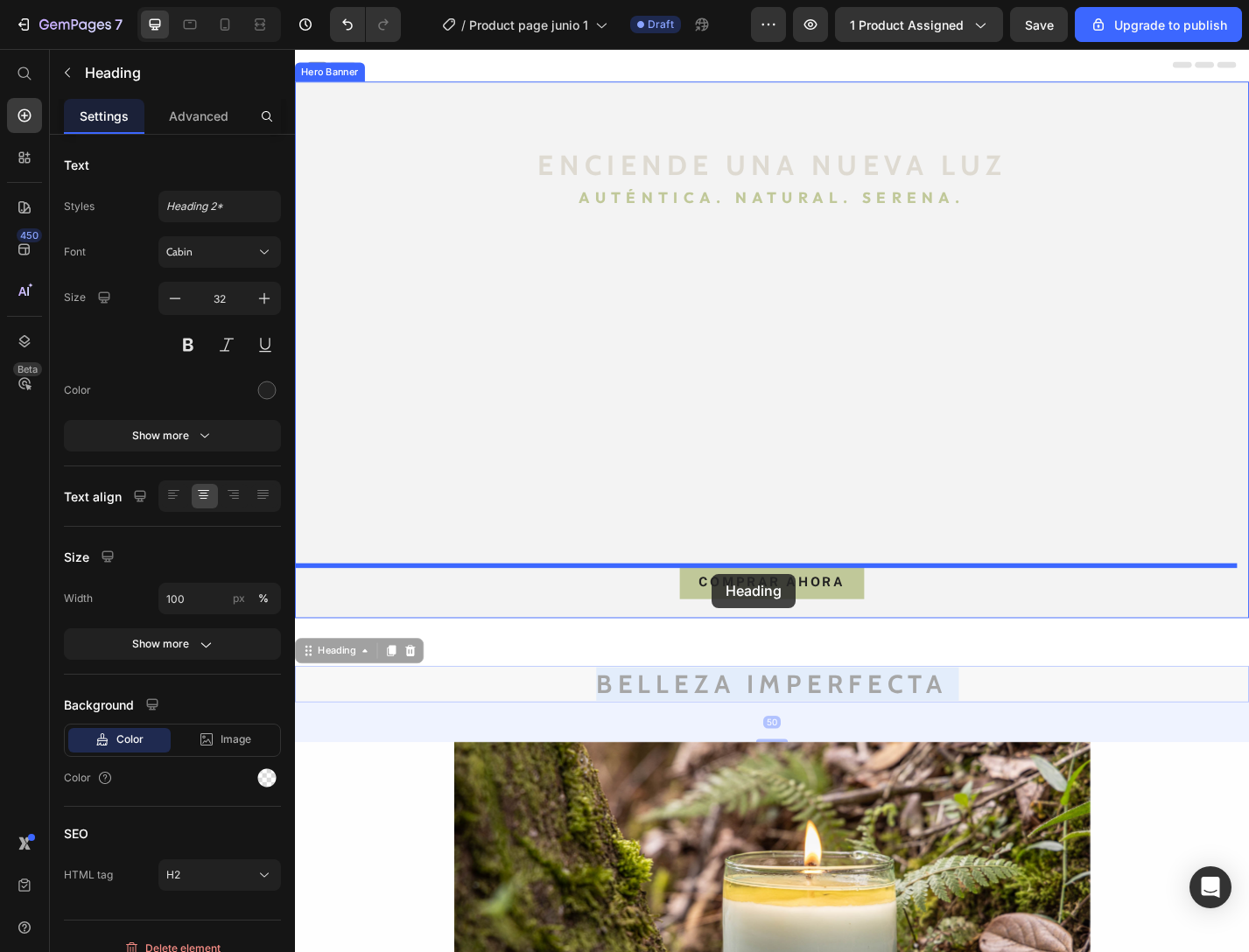 drag, startPoint x: 752, startPoint y: 745, endPoint x: 754, endPoint y: 626, distance: 119.01681 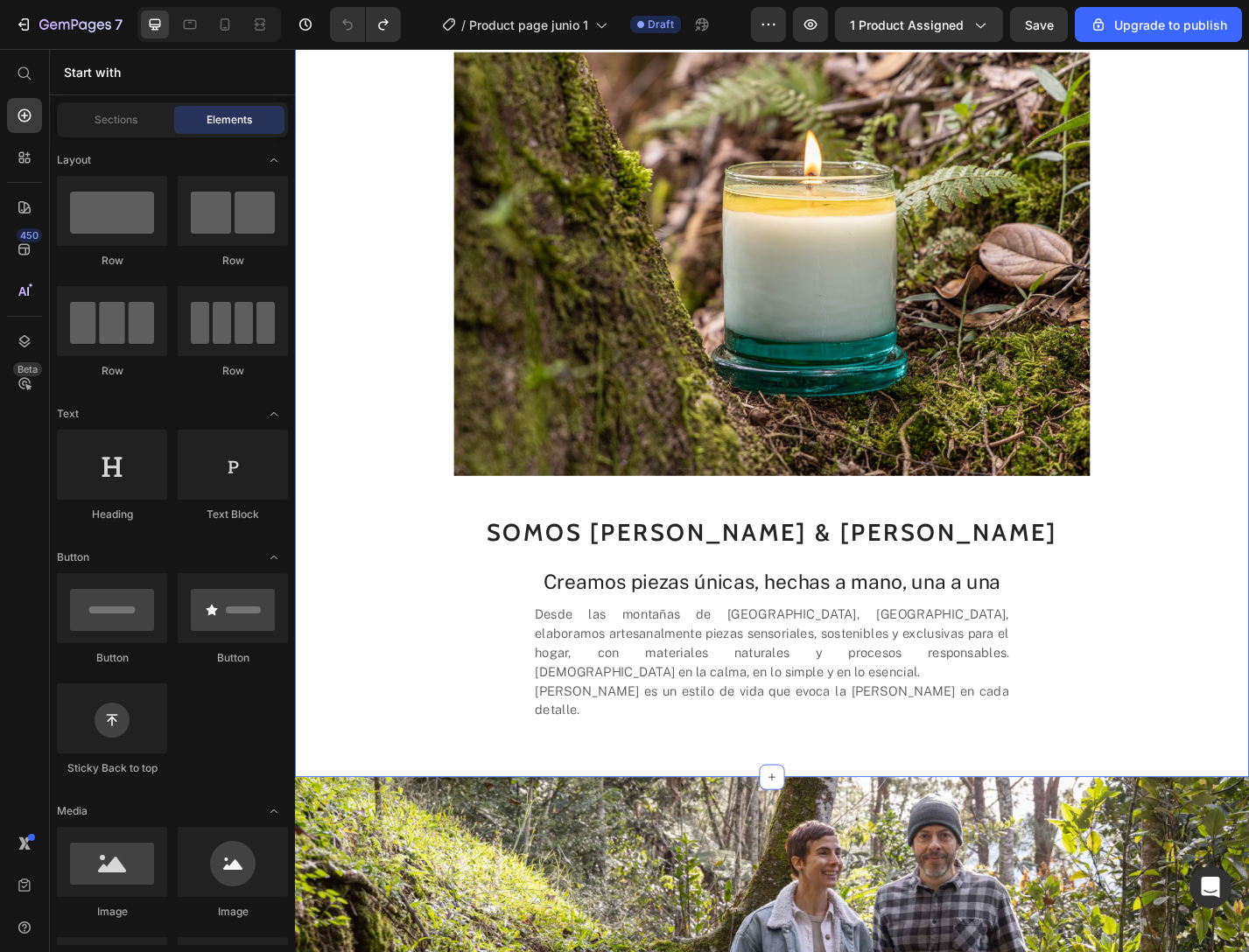 scroll, scrollTop: 960, scrollLeft: 0, axis: vertical 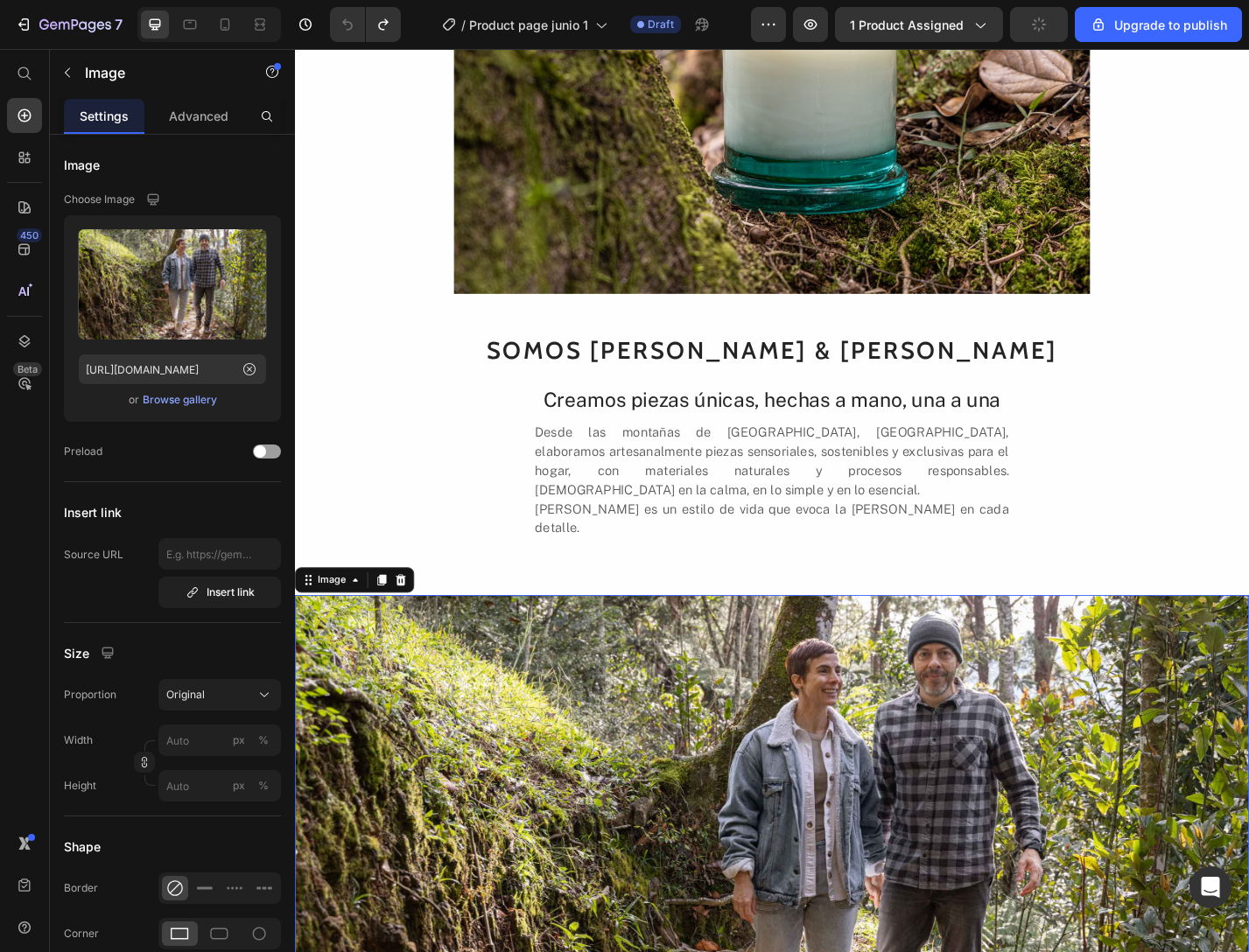 click at bounding box center (820, 958) 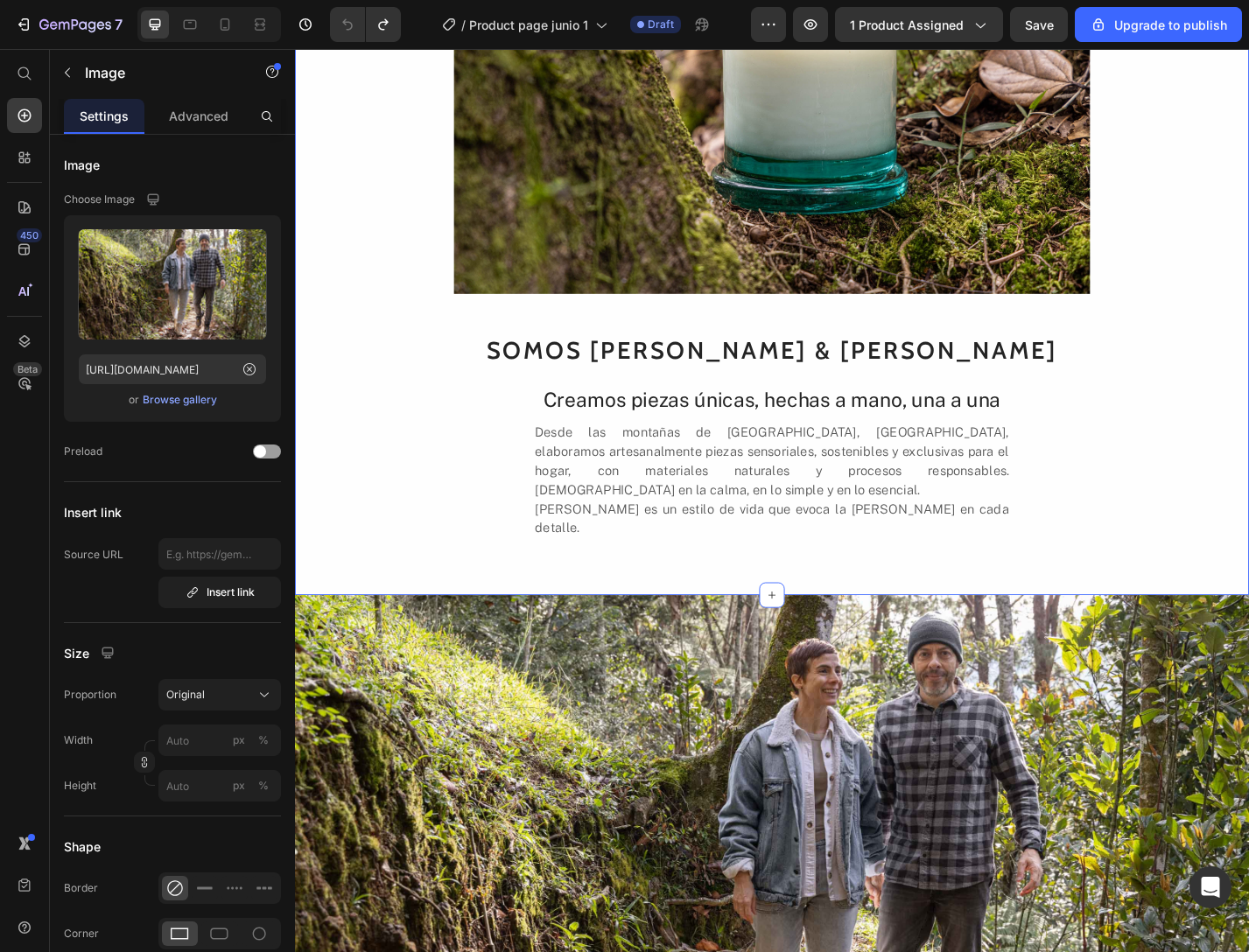 click on "BELLEZA IMPERFECTA Heading Image SOMOS JUAN & LINA Heading Creamos piezas únicas, hechas a mano, una a una Heading Desde las montañas de El Retiro, Antioquia, elaboramos artesanalmente piezas sensoriales, sostenibles y exclusivas para el hogar, con materiales naturales y procesos responsables. Creemos en la calma, en lo simple y en lo esencial.  JUNA es un estilo de vida que evoca la vida silvestre en cada detalle. Text Block" at bounding box center (820, 183) 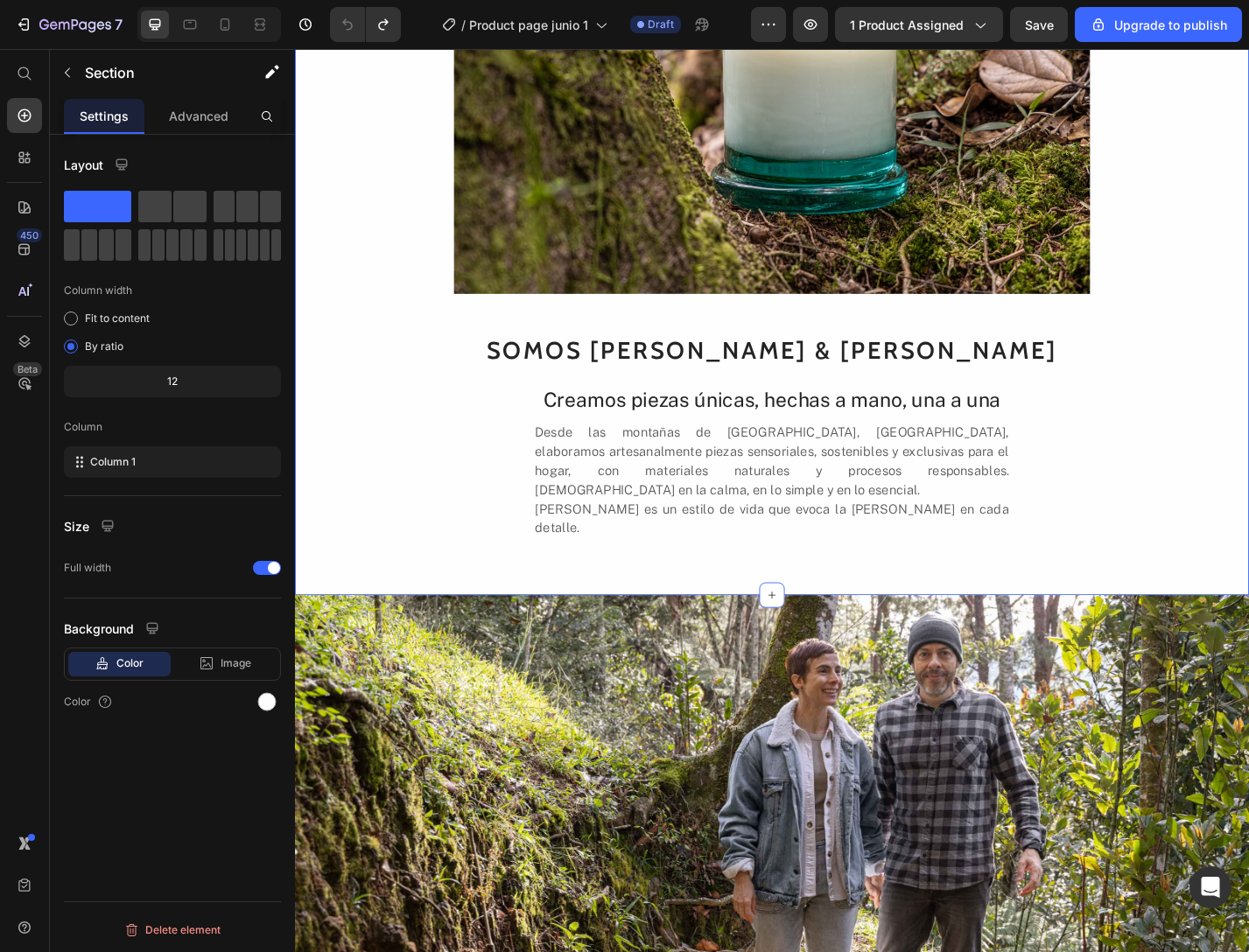 click on "BELLEZA IMPERFECTA Heading Image SOMOS JUAN & LINA Heading Creamos piezas únicas, hechas a mano, una a una Heading Desde las montañas de El Retiro, Antioquia, elaboramos artesanalmente piezas sensoriales, sostenibles y exclusivas para el hogar, con materiales naturales y procesos responsables. Creemos en la calma, en lo simple y en lo esencial.  JUNA es un estilo de vida que evoca la vida silvestre en cada detalle. Text Block" at bounding box center (820, 183) 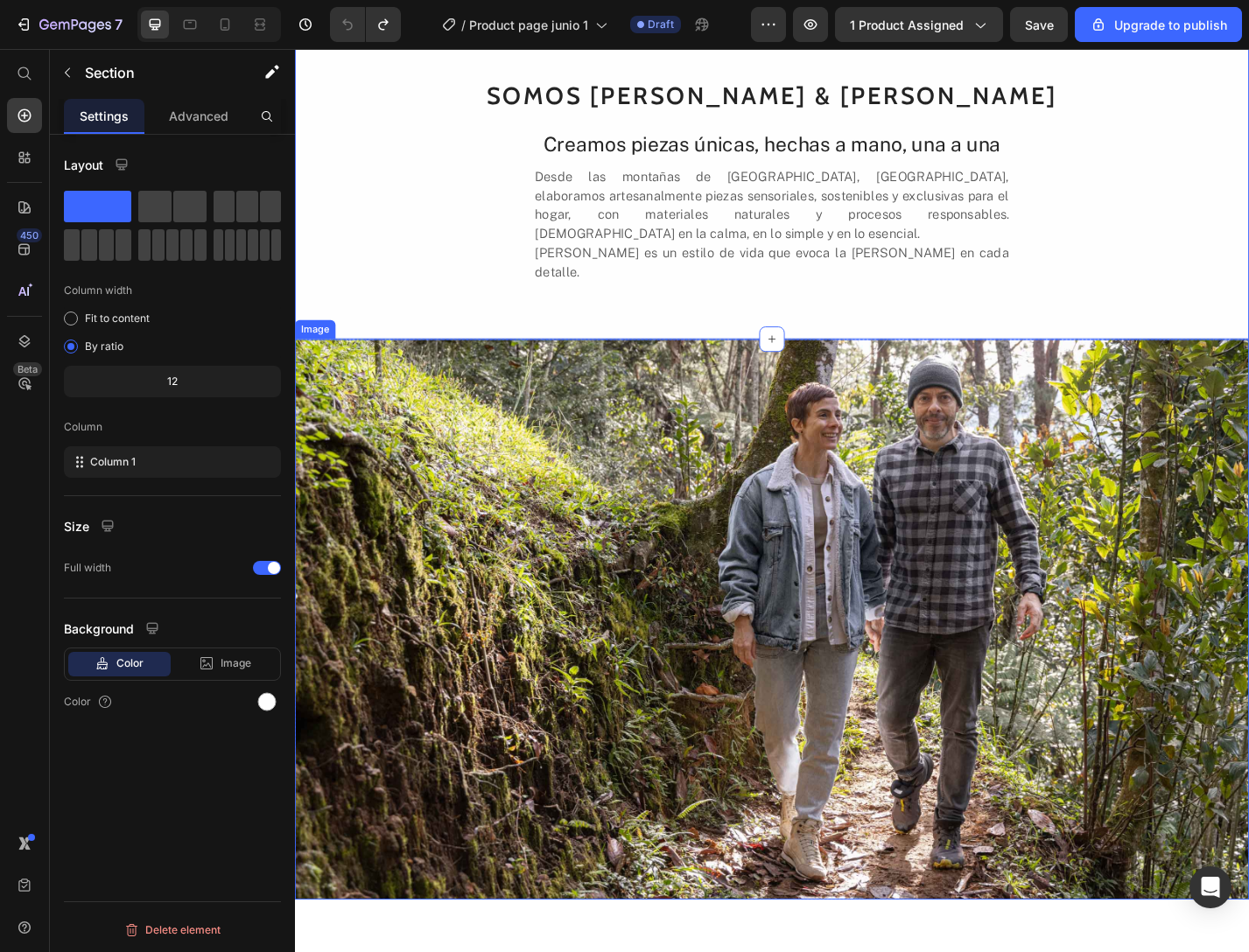scroll, scrollTop: 1220, scrollLeft: 0, axis: vertical 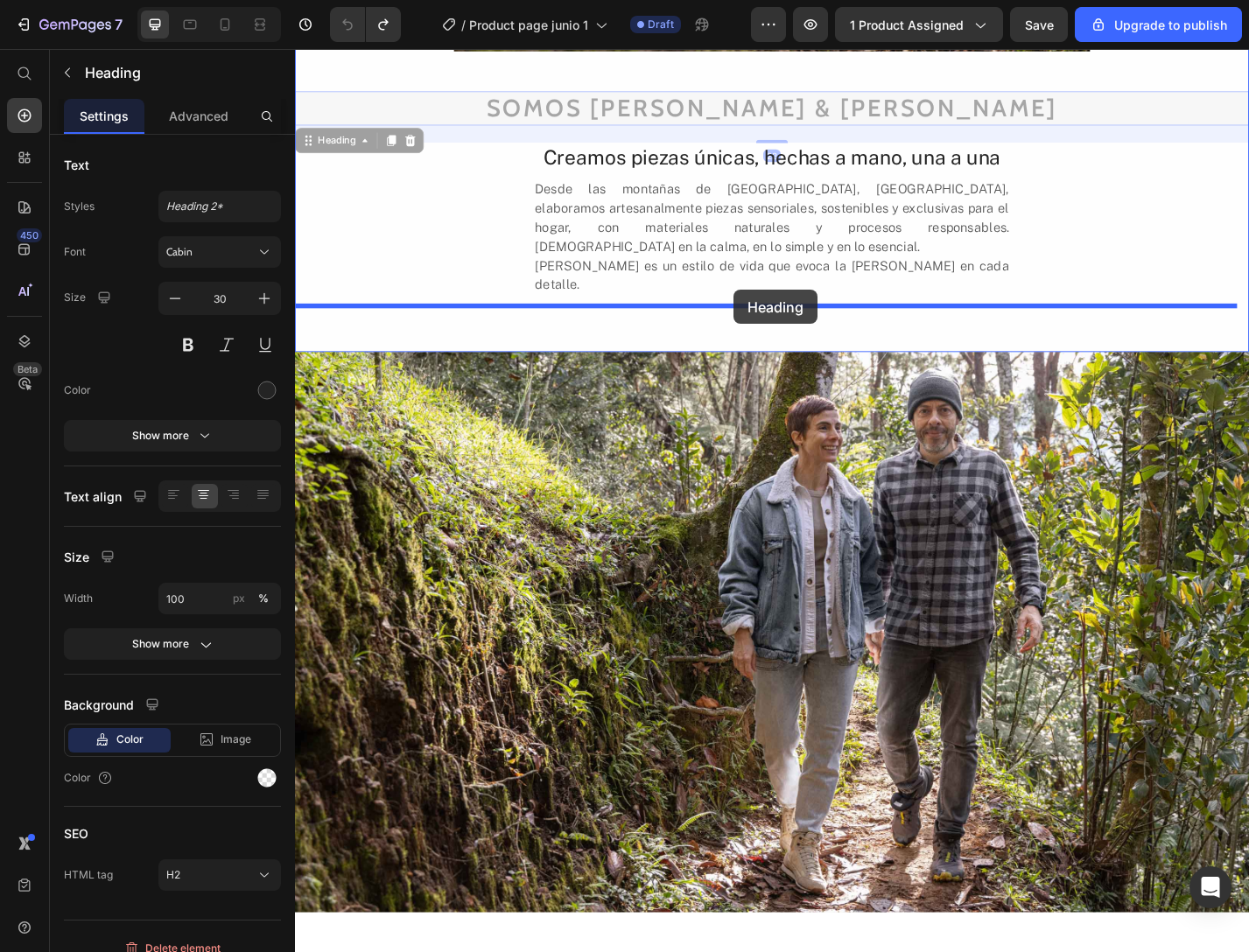 drag, startPoint x: 798, startPoint y: 102, endPoint x: 778, endPoint y: 314, distance: 212.94131 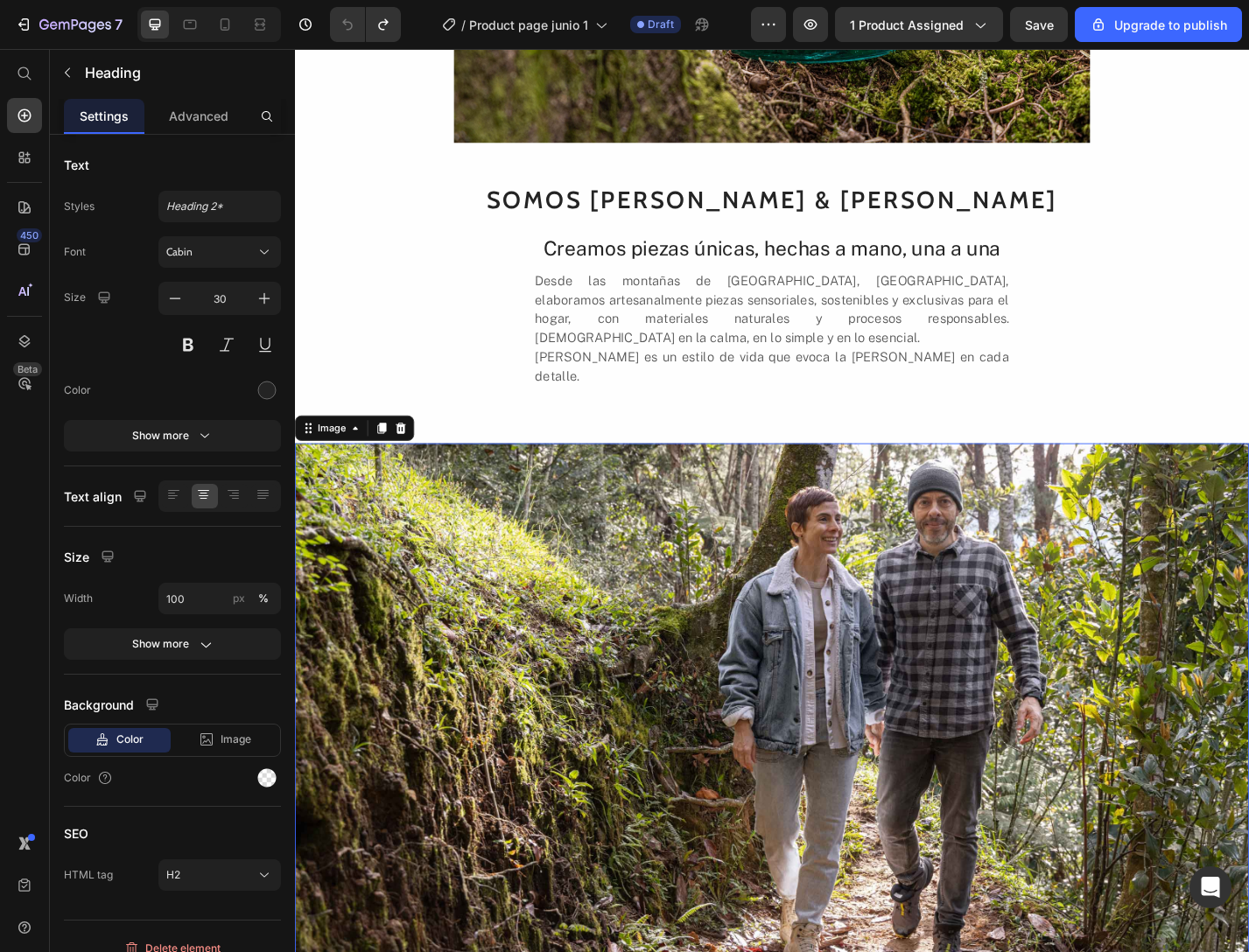 click at bounding box center [820, 791] 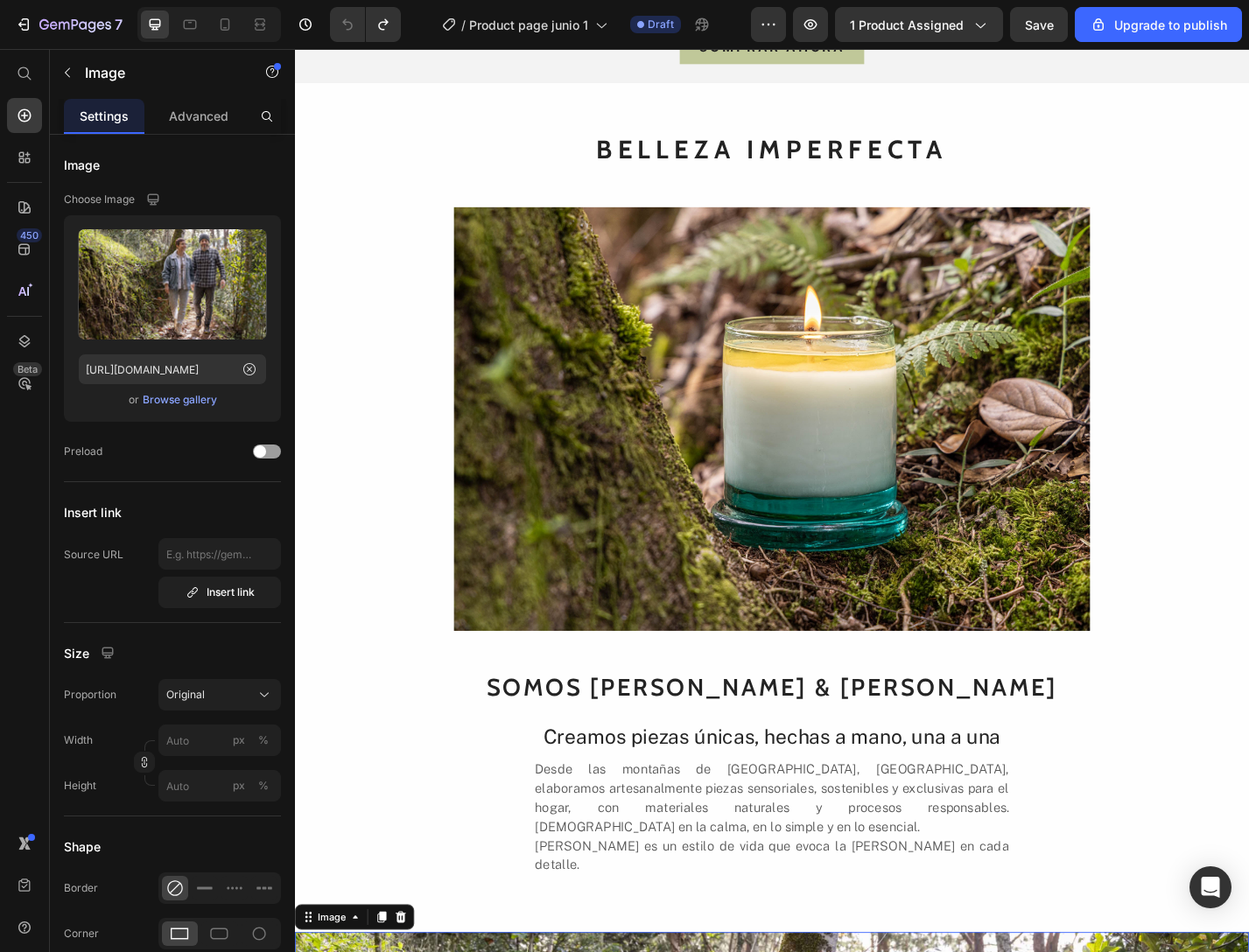 scroll, scrollTop: 584, scrollLeft: 0, axis: vertical 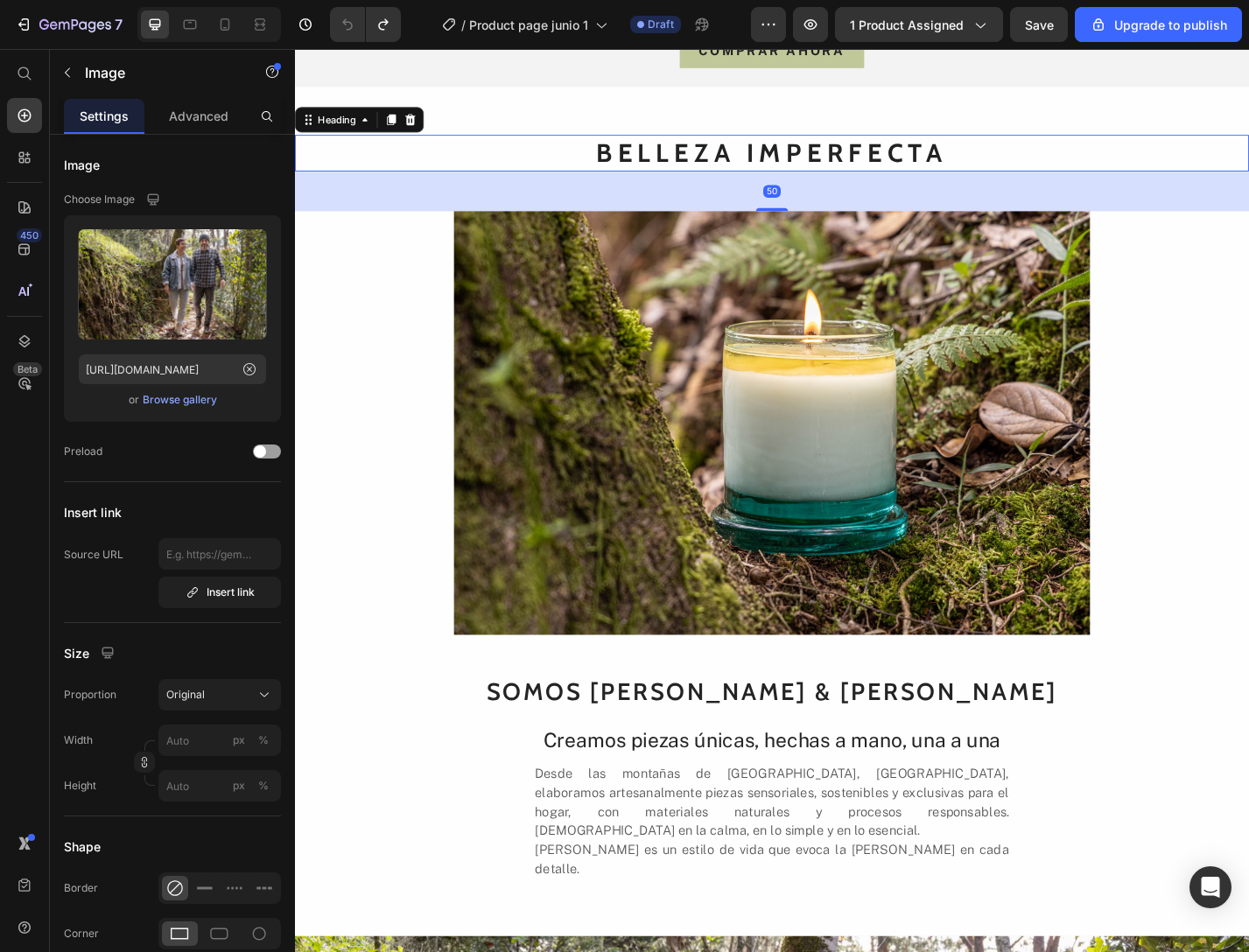 click on "BELLEZA IMPERFECTA" at bounding box center [820, 164] 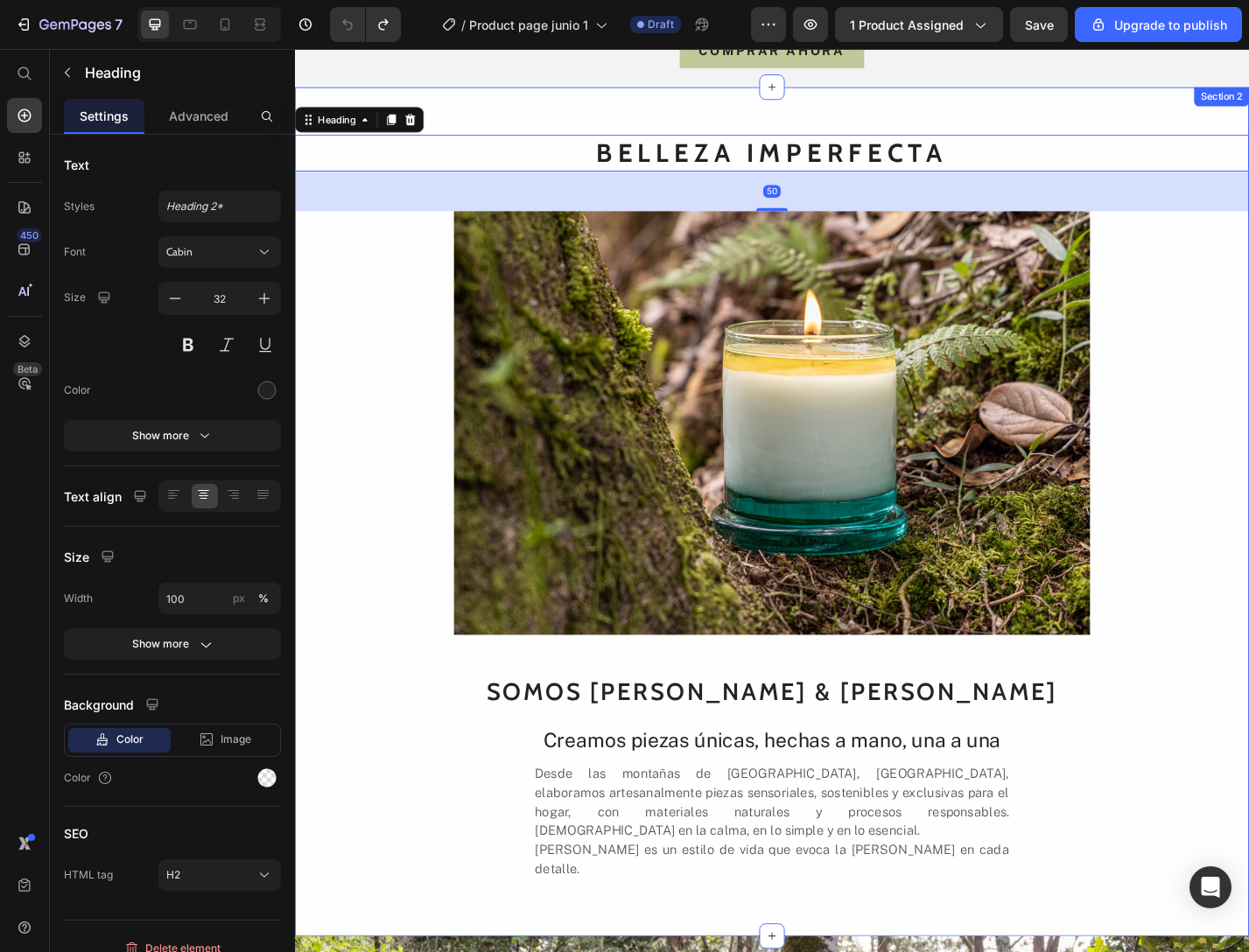 click on "BELLEZA IMPERFECTA Heading   50 Image SOMOS JUAN & LINA Heading Creamos piezas únicas, hechas a mano, una a una Heading Desde las montañas de El Retiro, Antioquia, elaboramos artesanalmente piezas sensoriales, sostenibles y exclusivas para el hogar, con materiales naturales y procesos responsables. Creemos en la calma, en lo simple y en lo esencial.  JUNA es un estilo de vida que evoca la vida silvestre en cada detalle. Text Block" at bounding box center (820, 558) 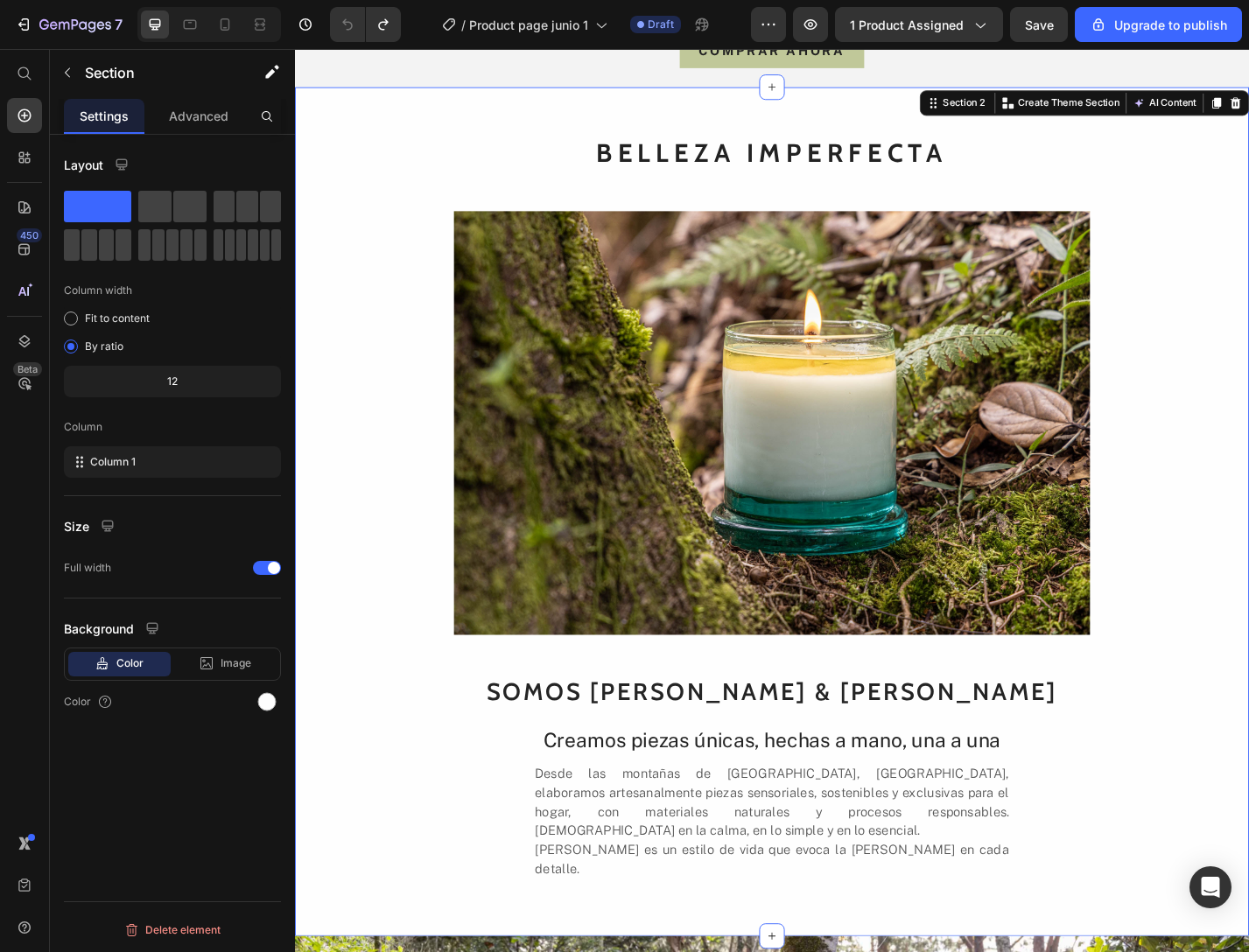 click on "BELLEZA IMPERFECTA Heading Image SOMOS JUAN & LINA Heading Creamos piezas únicas, hechas a mano, una a una Heading Desde las montañas de El Retiro, Antioquia, elaboramos artesanalmente piezas sensoriales, sostenibles y exclusivas para el hogar, con materiales naturales y procesos responsables. Creemos en la calma, en lo simple y en lo esencial.  JUNA es un estilo de vida que evoca la vida silvestre en cada detalle. Text Block" at bounding box center [820, 558] 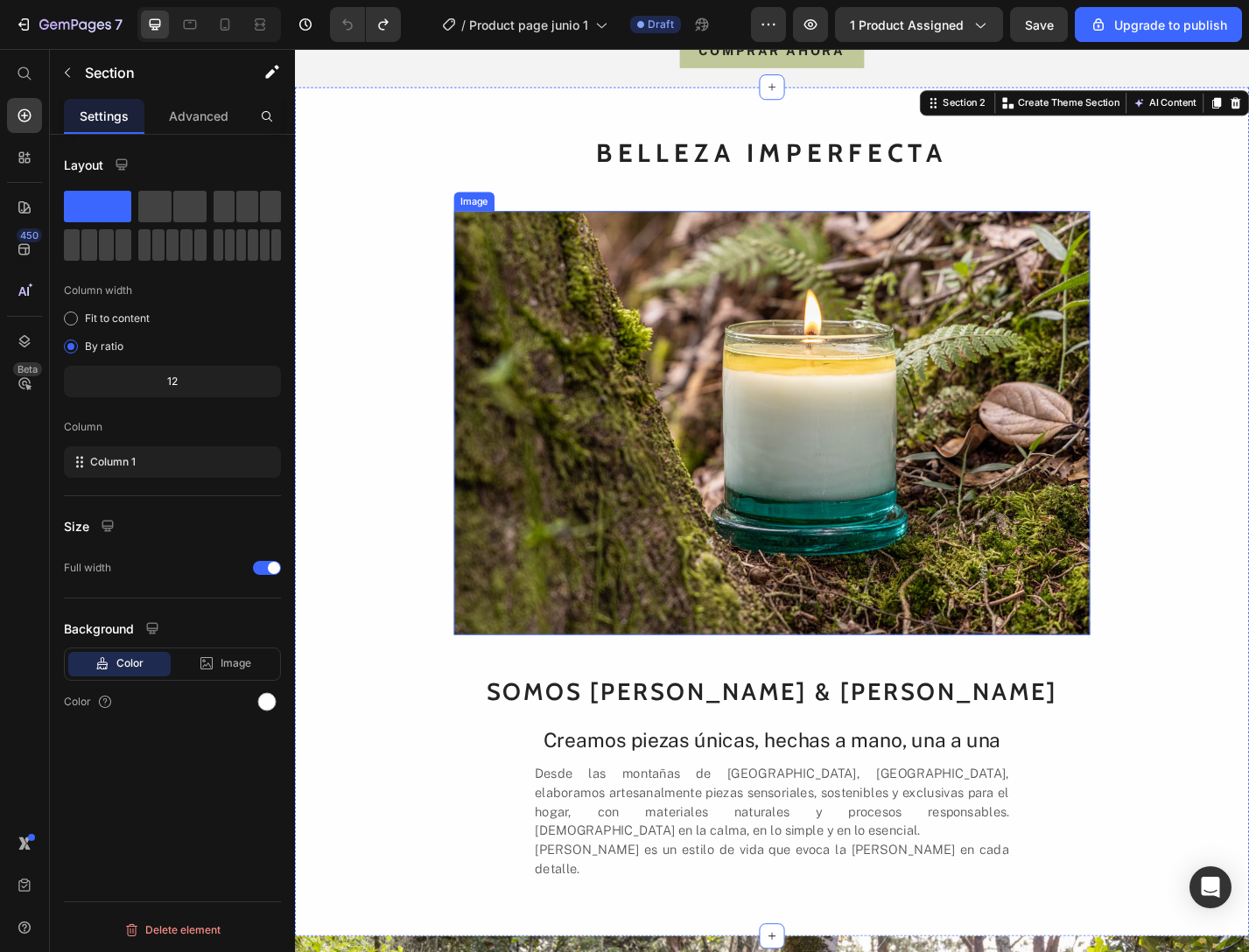 click at bounding box center [820, 460] 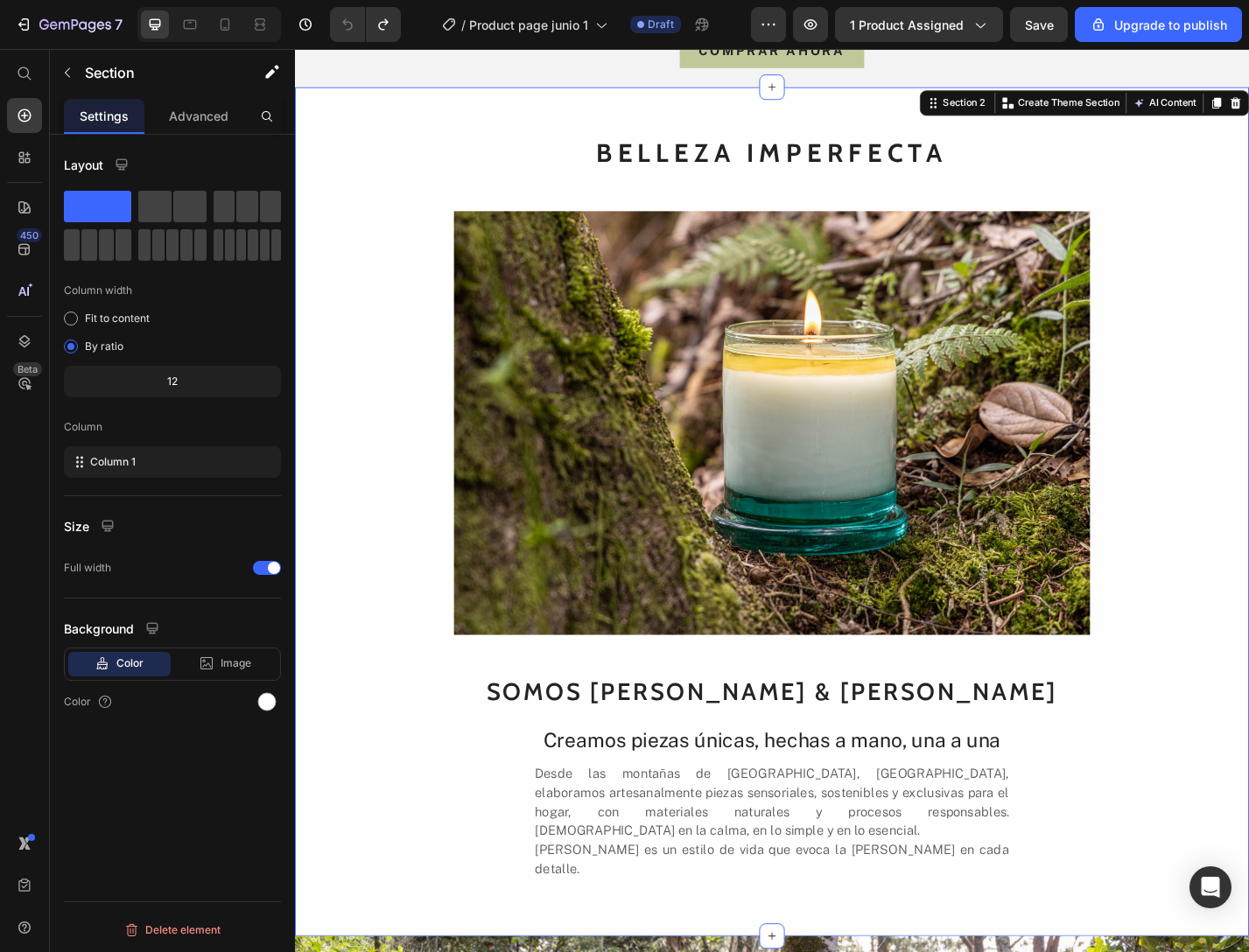click on "BELLEZA IMPERFECTA Heading Image SOMOS JUAN & LINA Heading Creamos piezas únicas, hechas a mano, una a una Heading Desde las montañas de El Retiro, Antioquia, elaboramos artesanalmente piezas sensoriales, sostenibles y exclusivas para el hogar, con materiales naturales y procesos responsables. Creemos en la calma, en lo simple y en lo esencial.  JUNA es un estilo de vida que evoca la vida silvestre en cada detalle. Text Block" at bounding box center [820, 558] 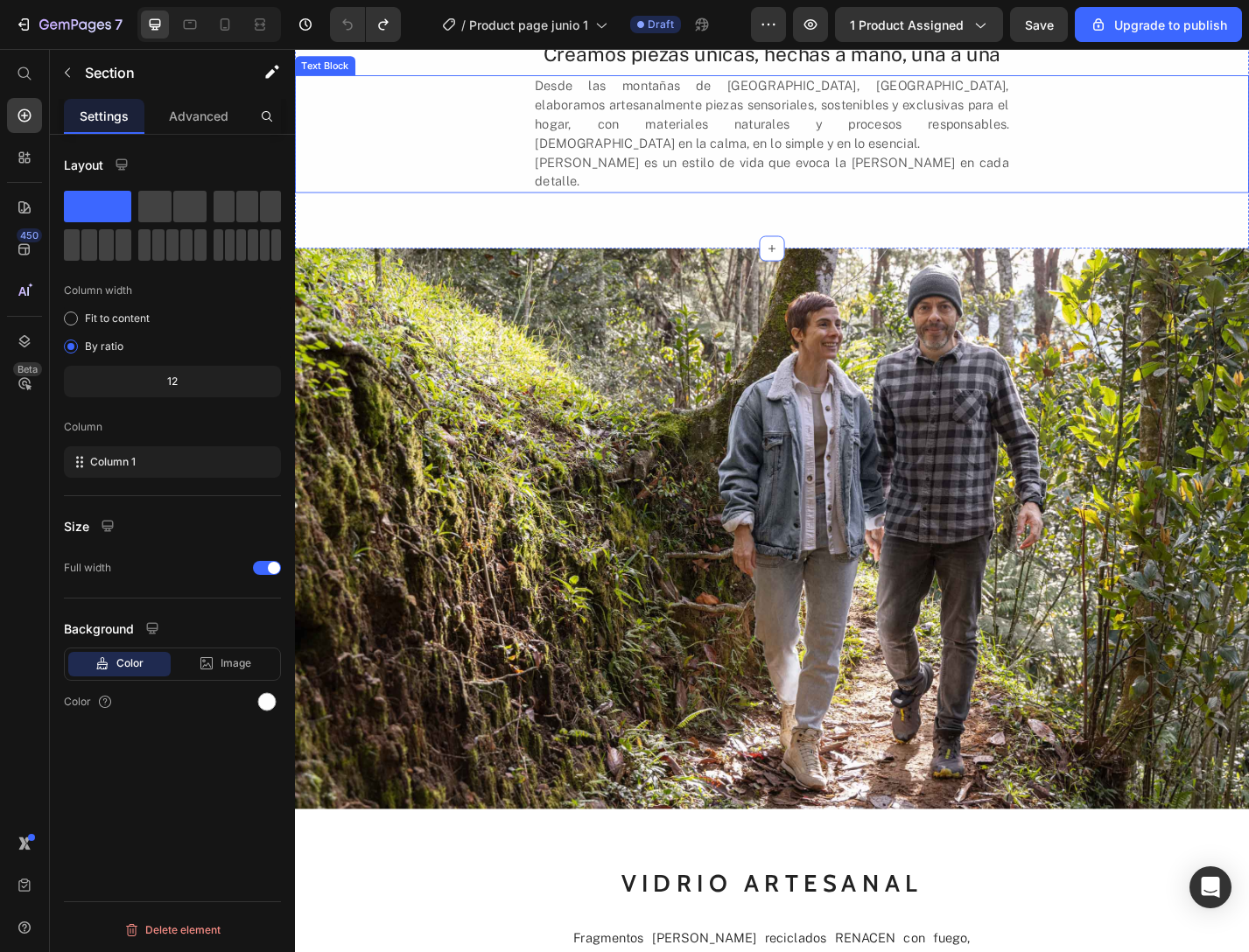 scroll, scrollTop: 1330, scrollLeft: 0, axis: vertical 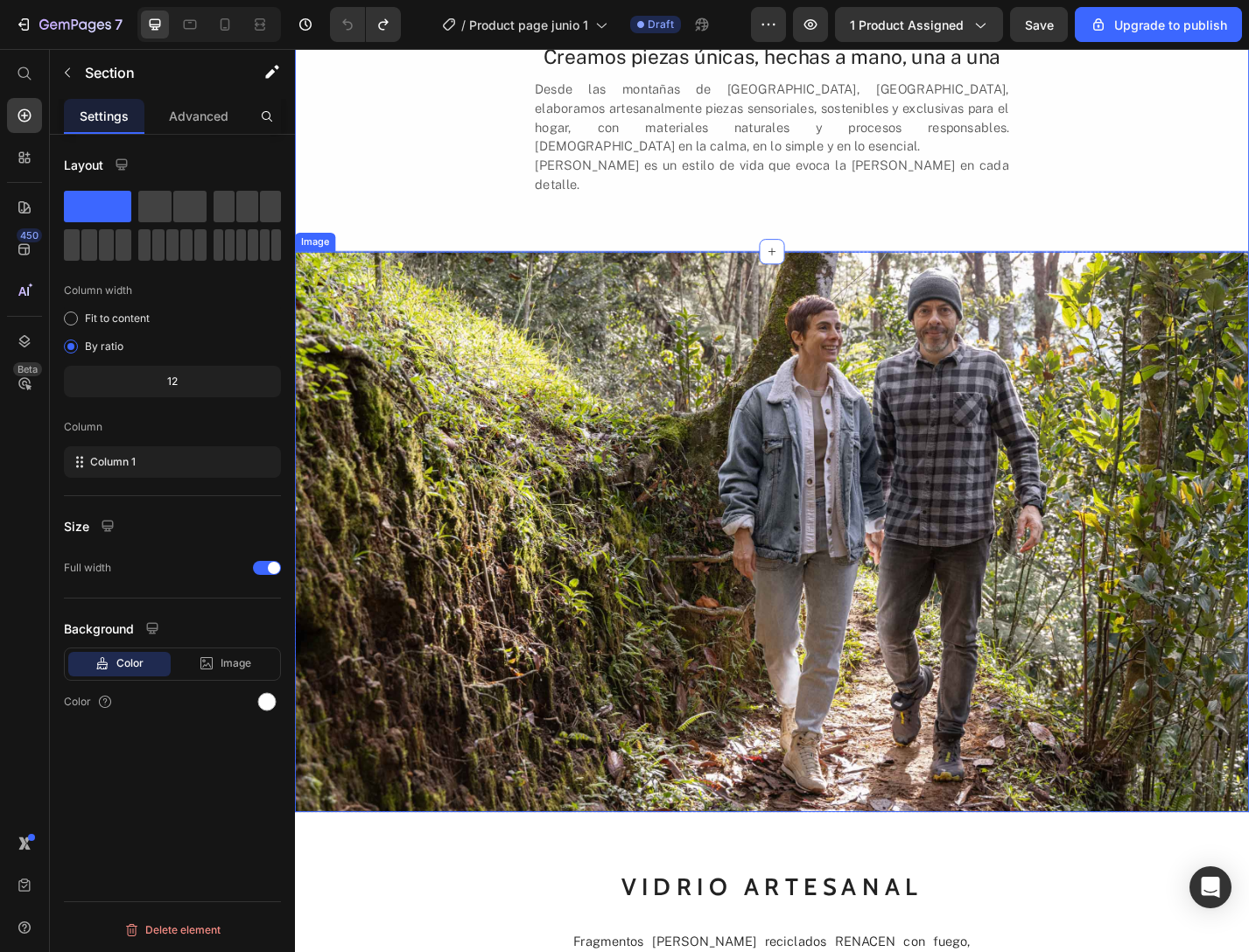 drag, startPoint x: 414, startPoint y: 252, endPoint x: 476, endPoint y: 288, distance: 71.6938 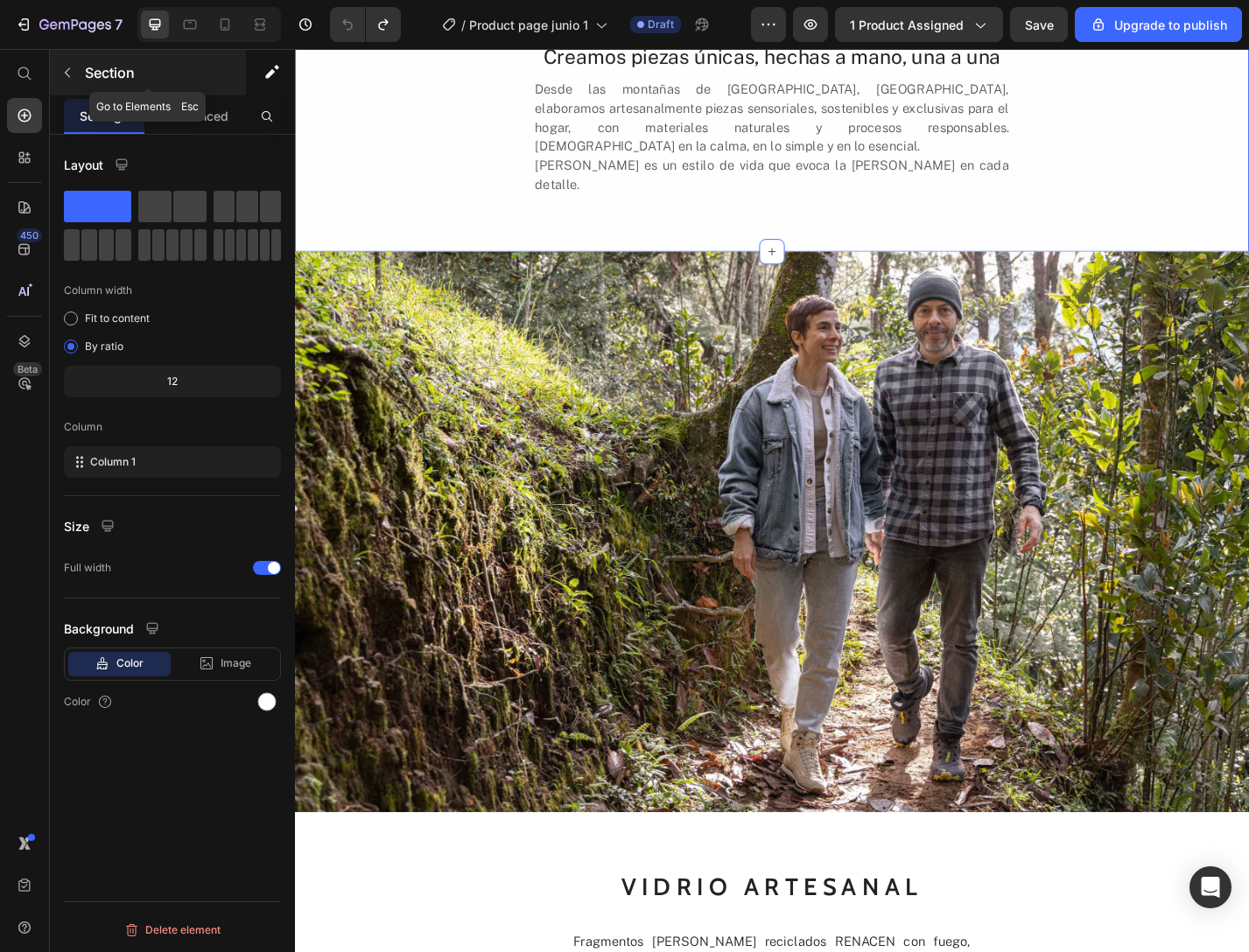 click 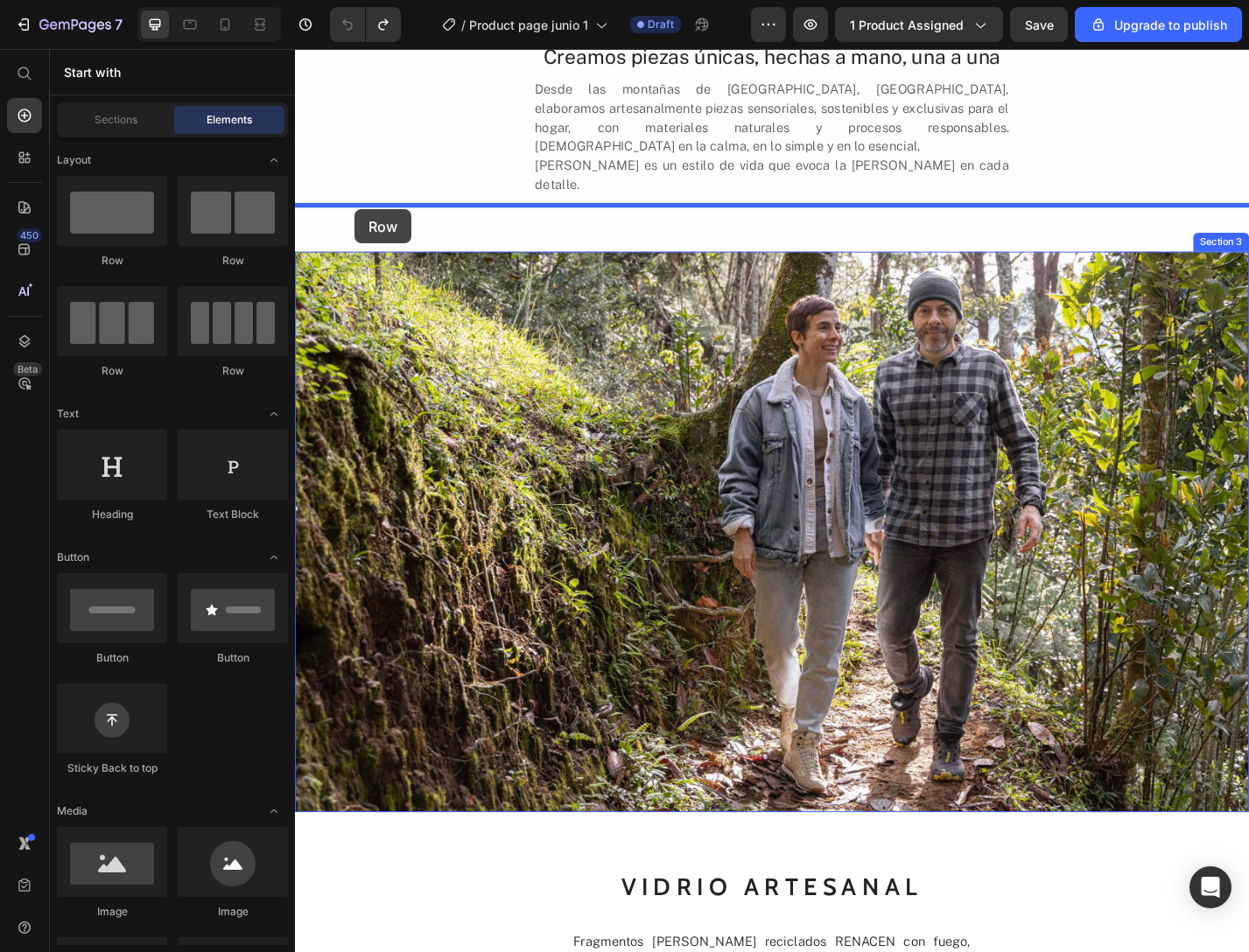 drag, startPoint x: 414, startPoint y: 267, endPoint x: 361, endPoint y: 226, distance: 67.00746 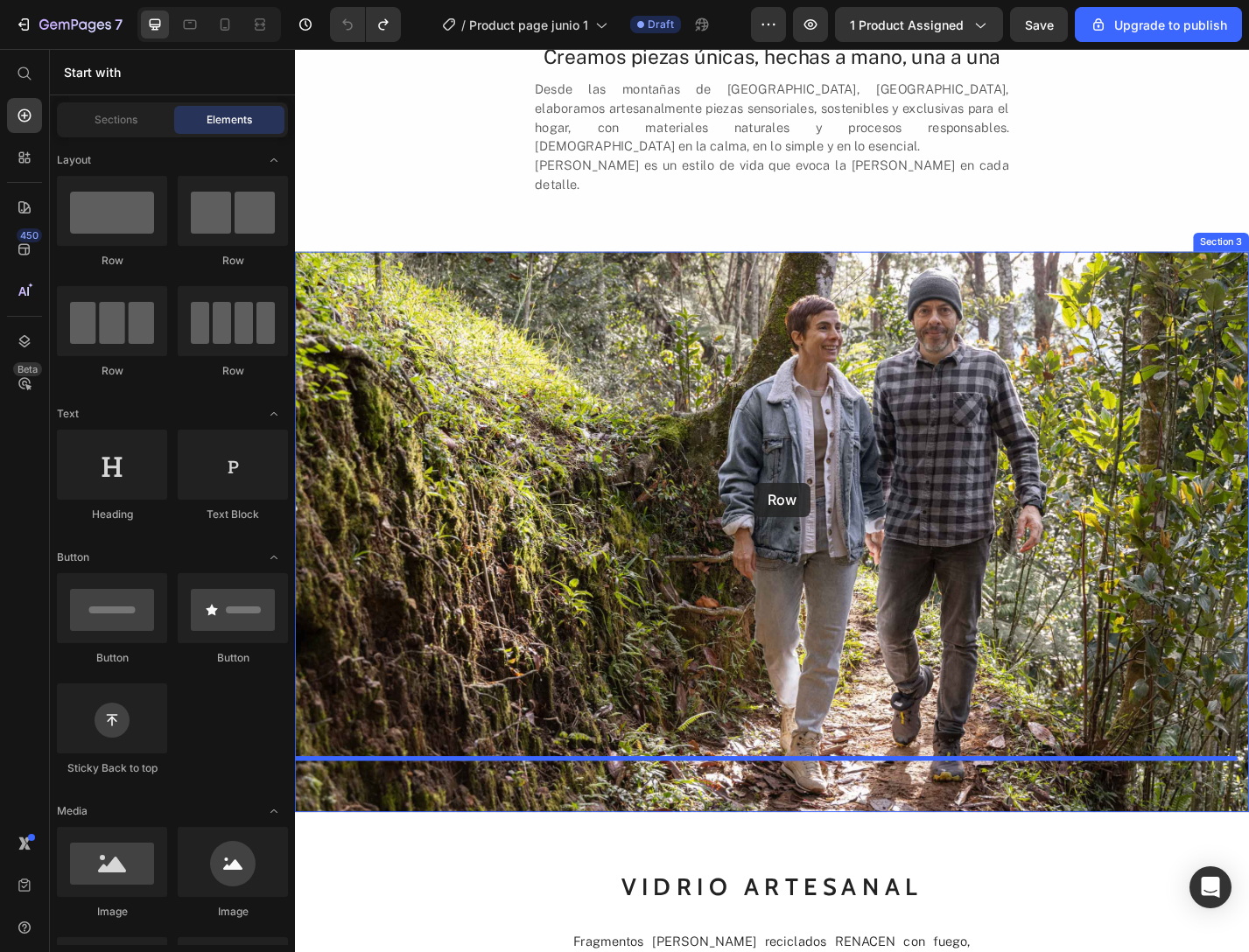 drag, startPoint x: 398, startPoint y: 252, endPoint x: 800, endPoint y: 527, distance: 487.0616 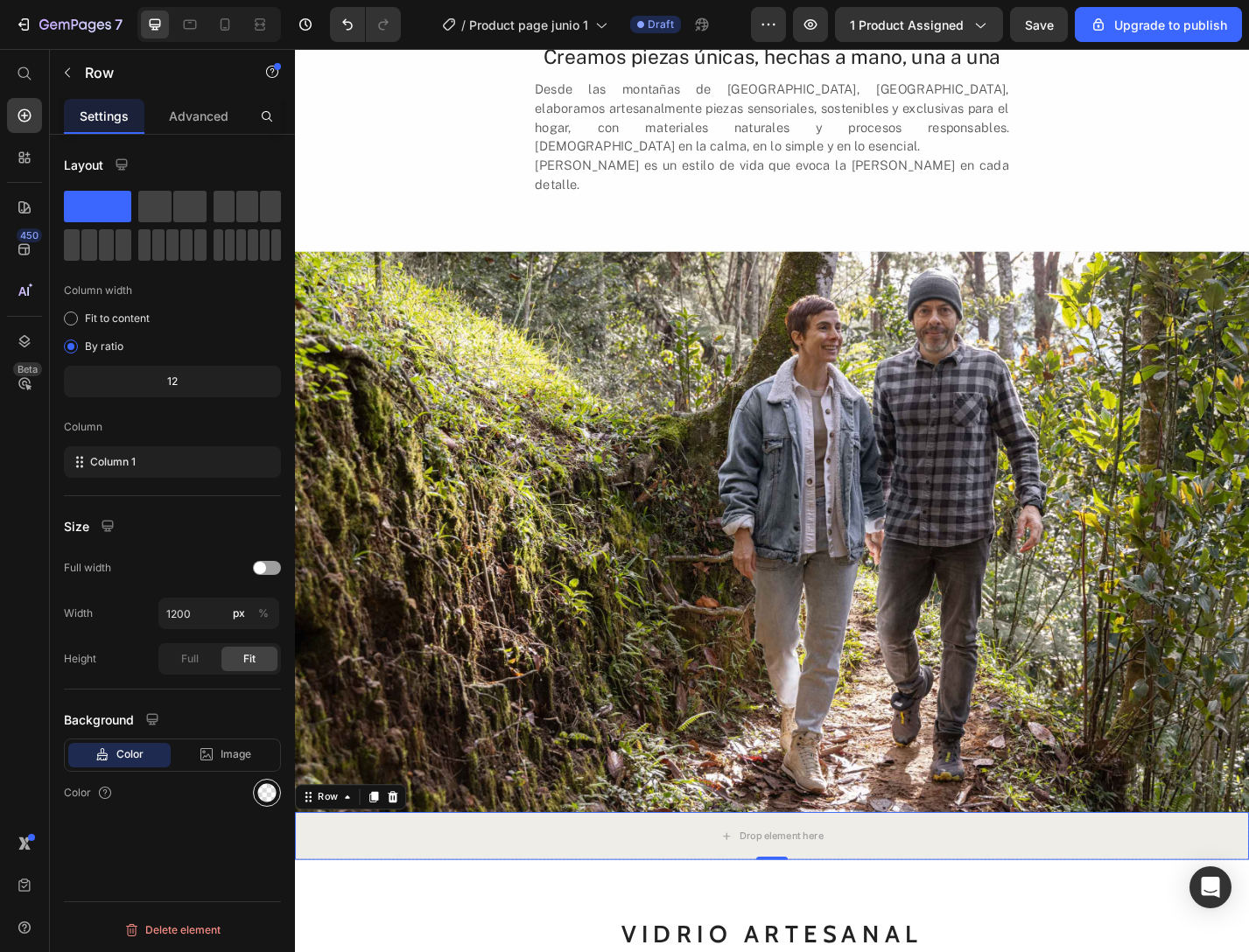 click at bounding box center [267, 793] 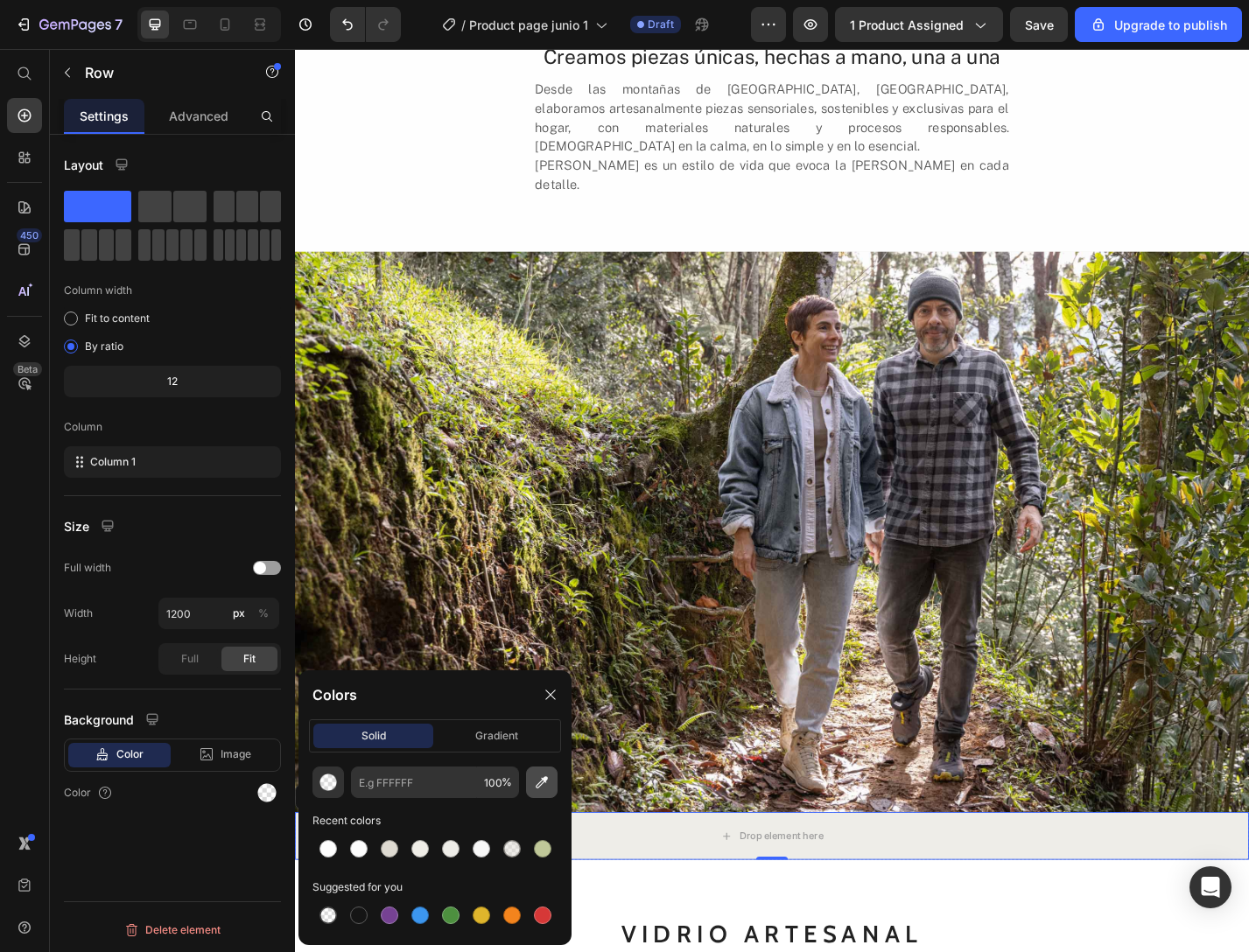 click 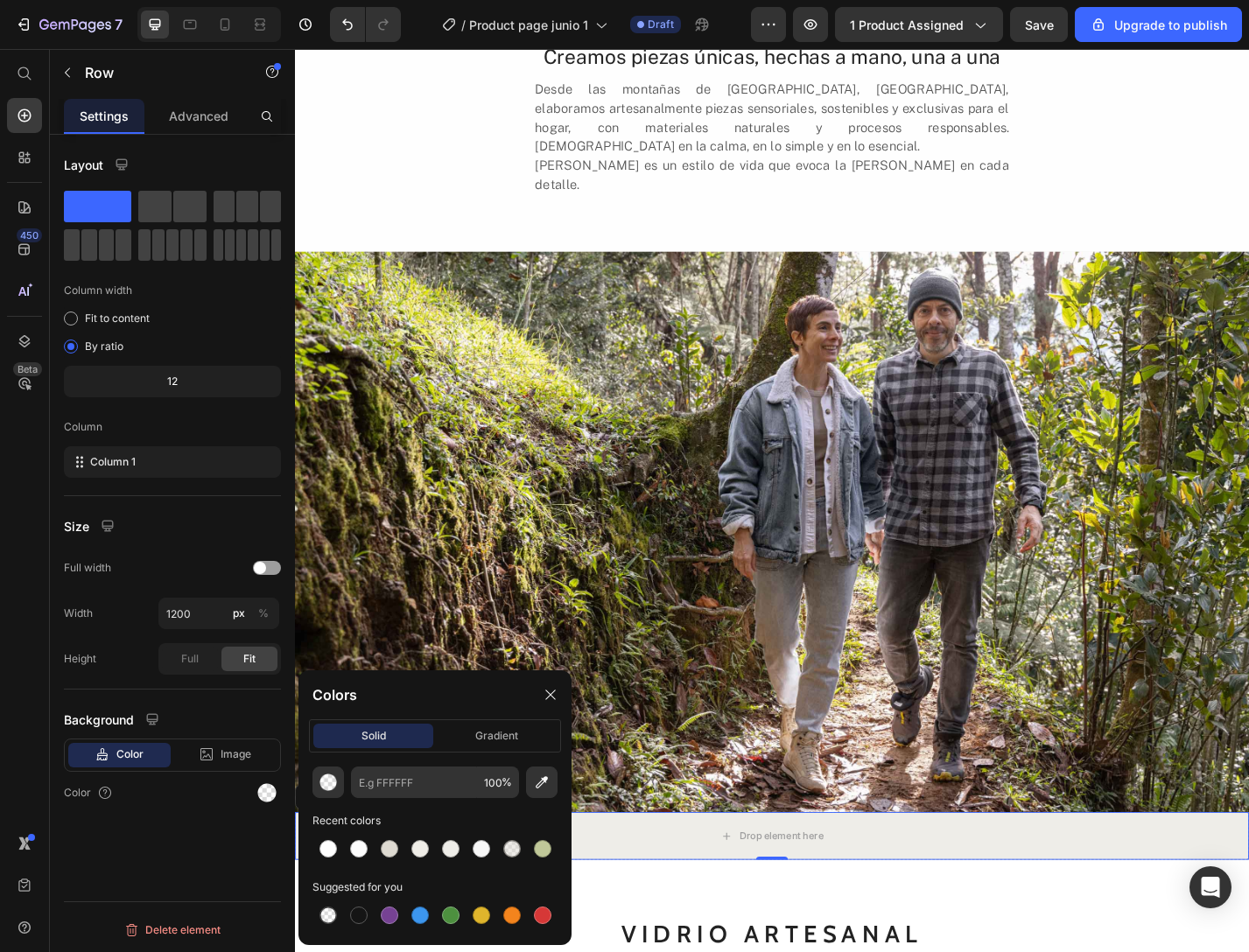 type on "FFFFFF" 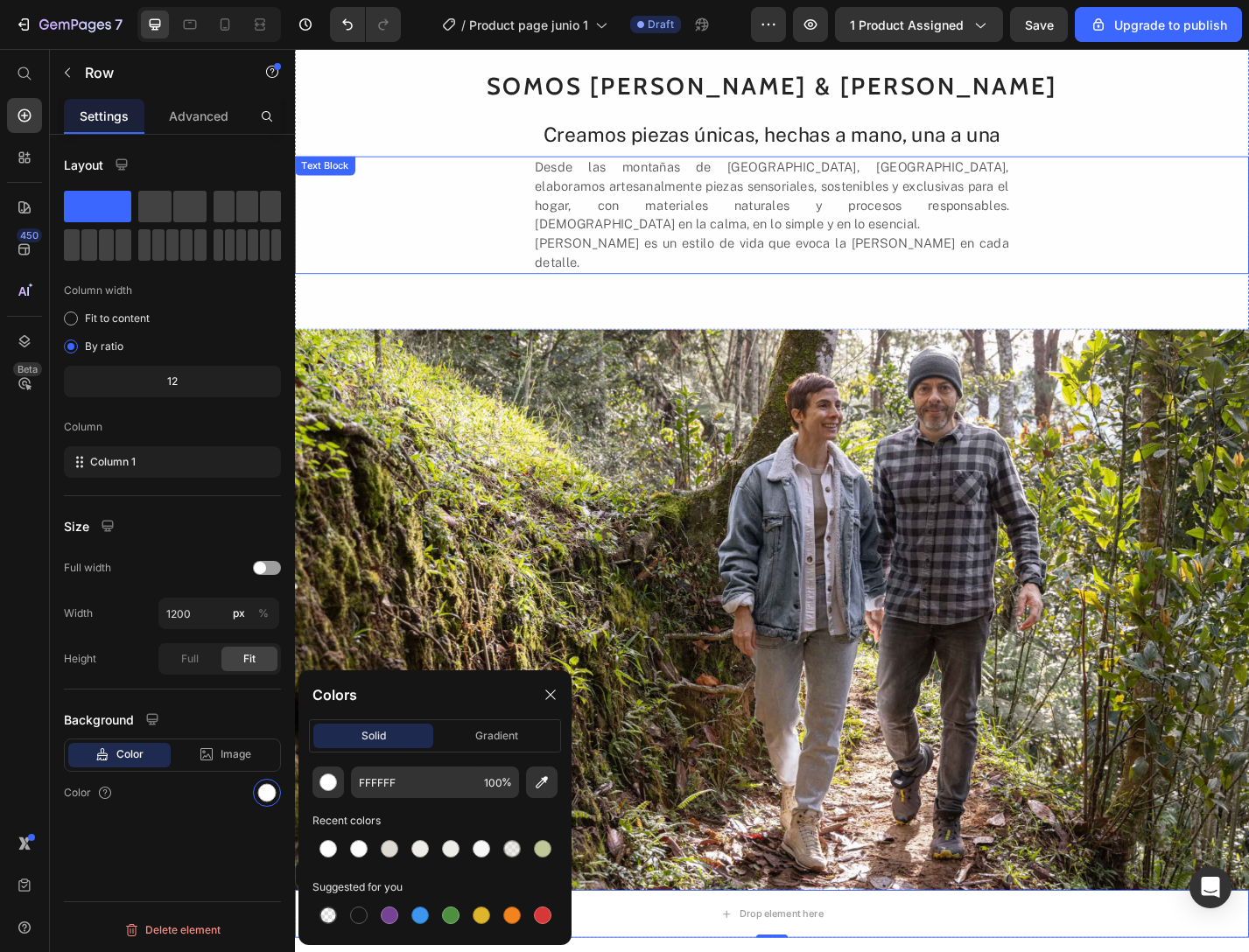 scroll, scrollTop: 1225, scrollLeft: 0, axis: vertical 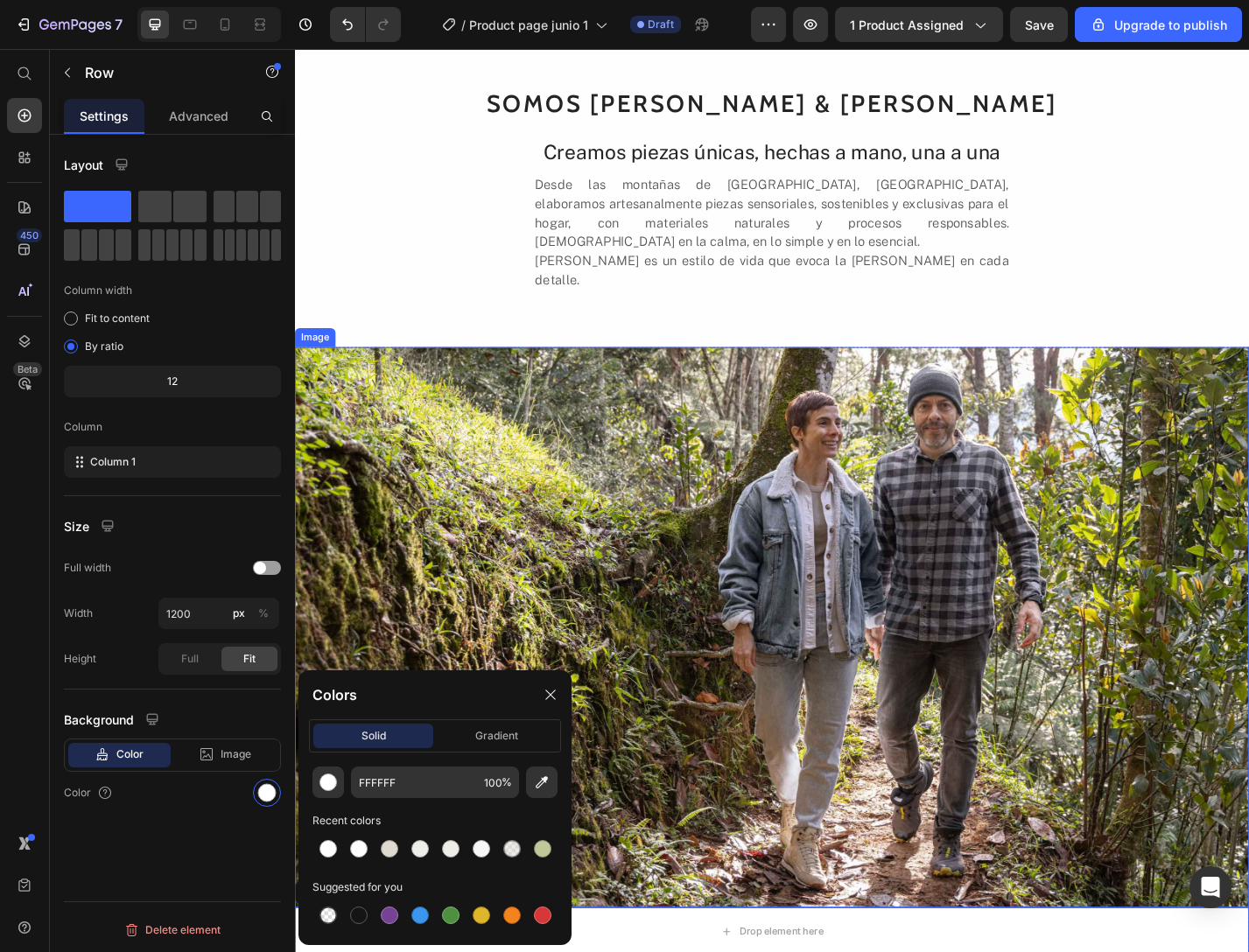 drag, startPoint x: 396, startPoint y: 262, endPoint x: 841, endPoint y: 543, distance: 526.2946 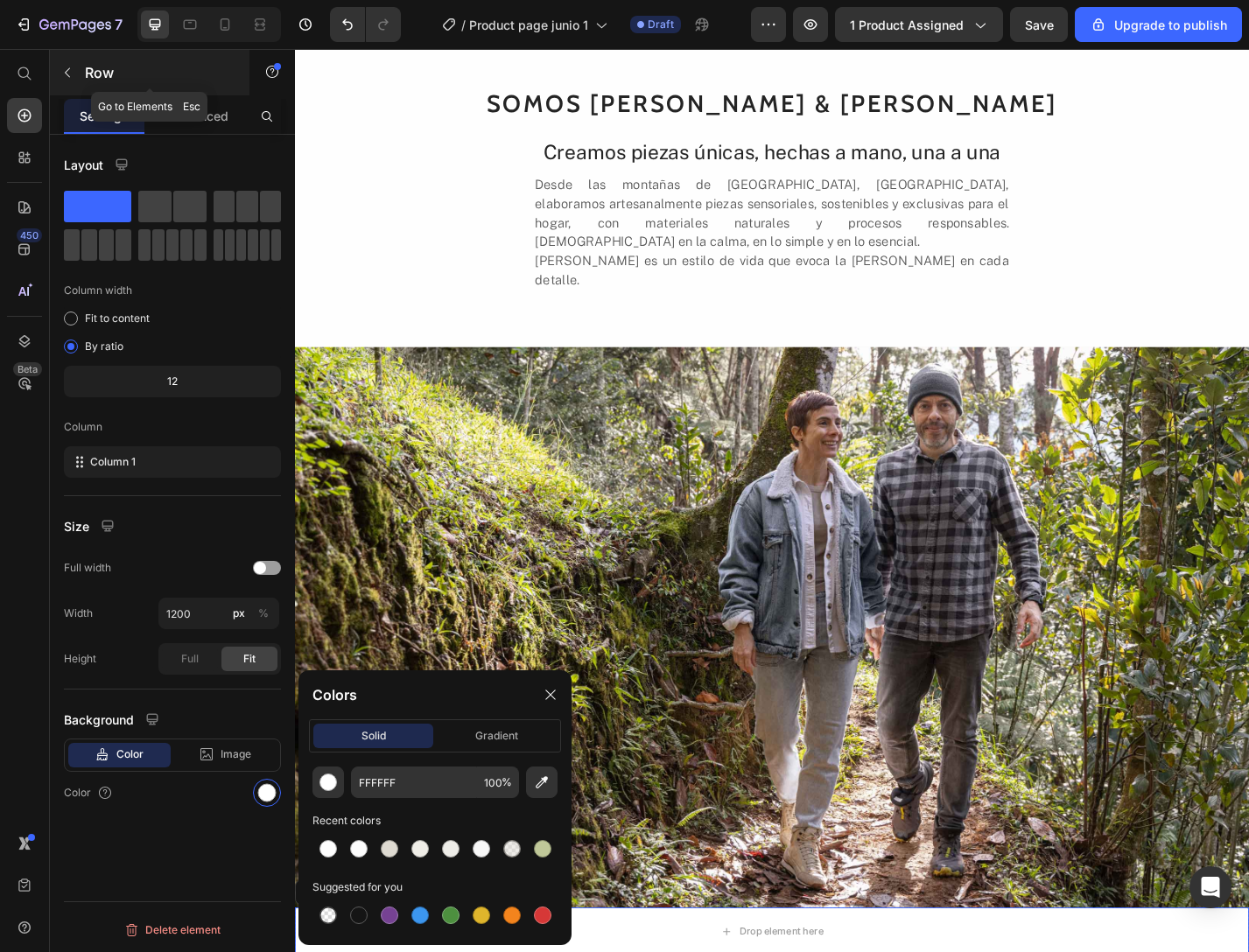 click 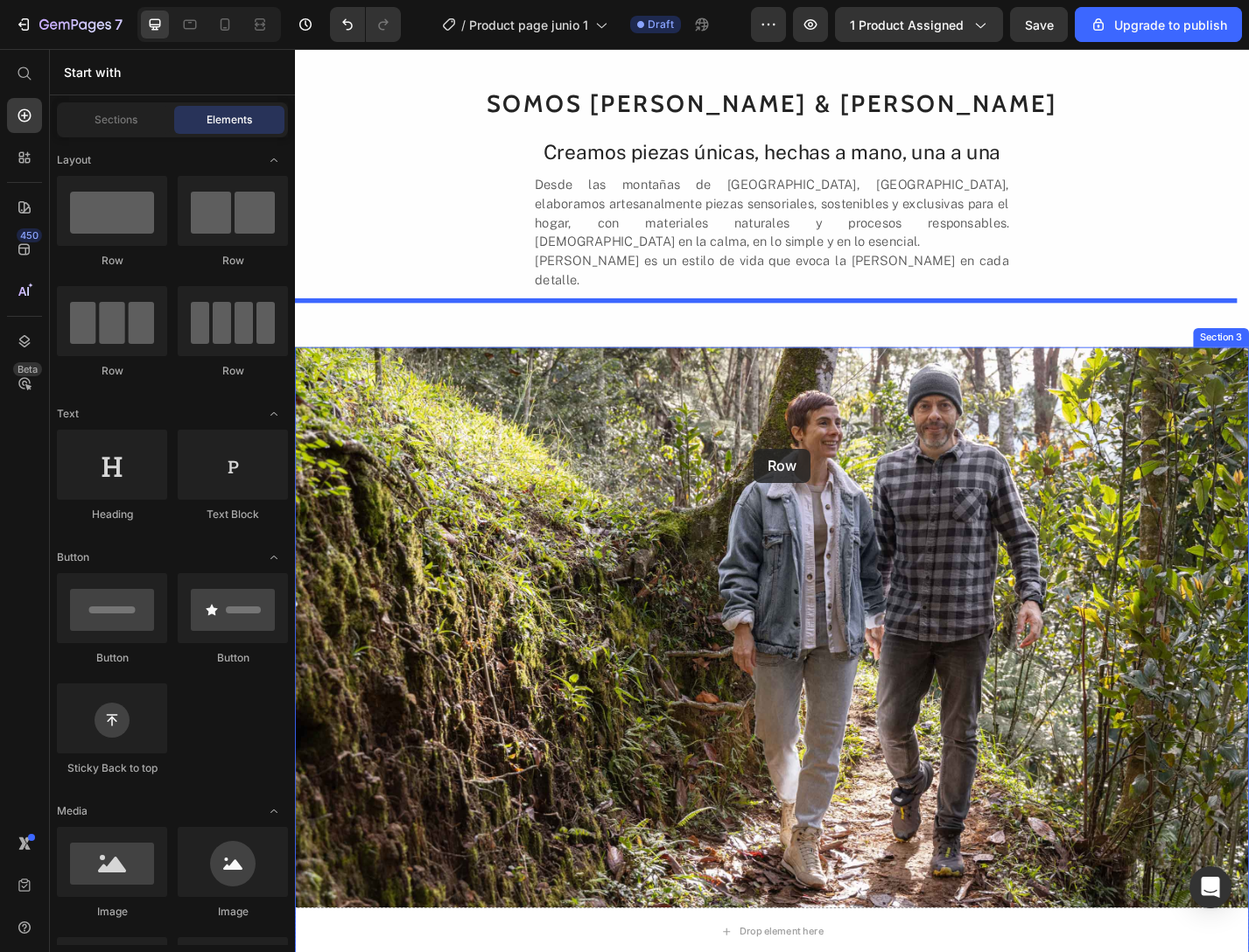 drag, startPoint x: 407, startPoint y: 256, endPoint x: 799, endPoint y: 486, distance: 454.49312 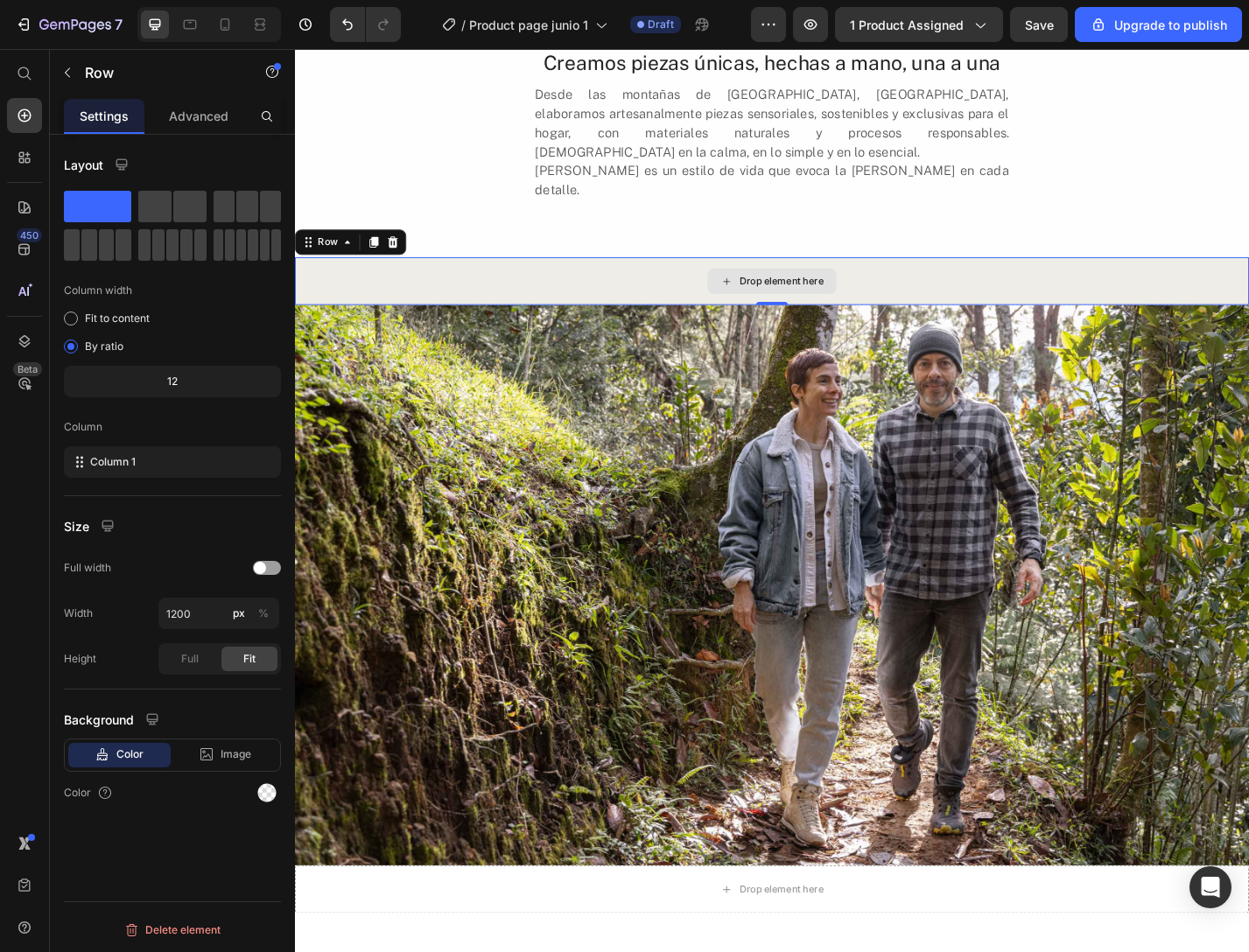 scroll, scrollTop: 1307, scrollLeft: 0, axis: vertical 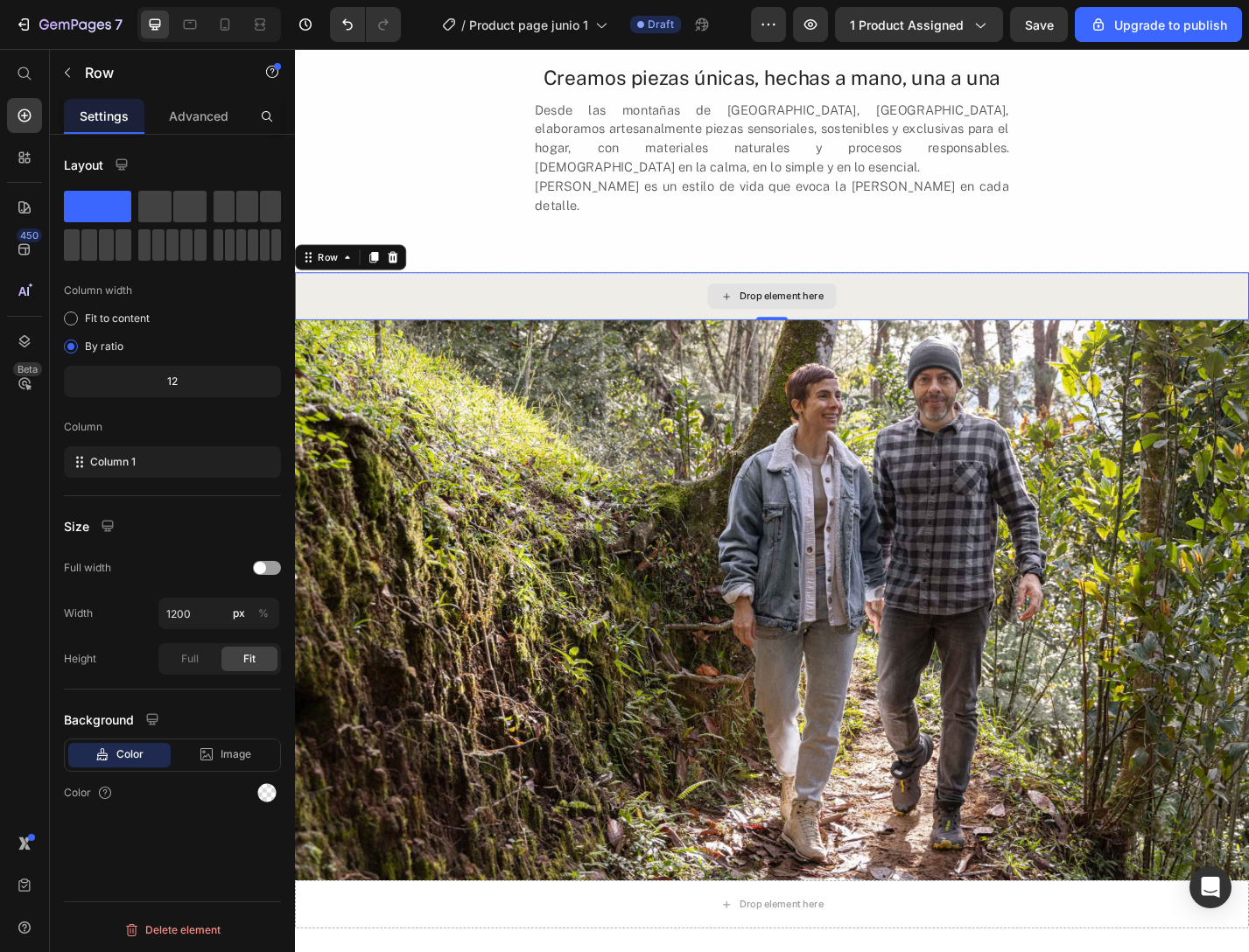 click on "Drop element here" at bounding box center [820, 321] 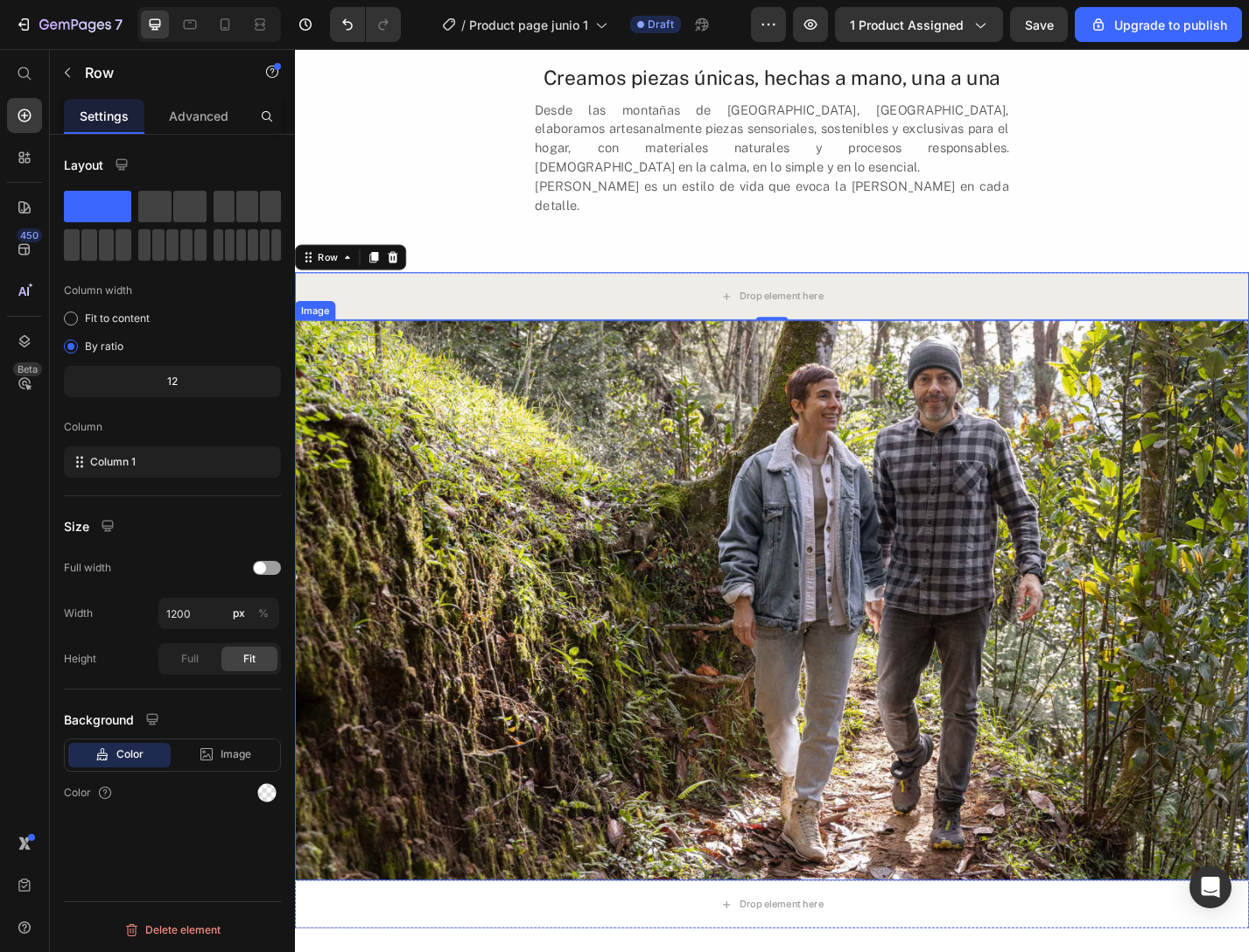 scroll, scrollTop: 1188, scrollLeft: 0, axis: vertical 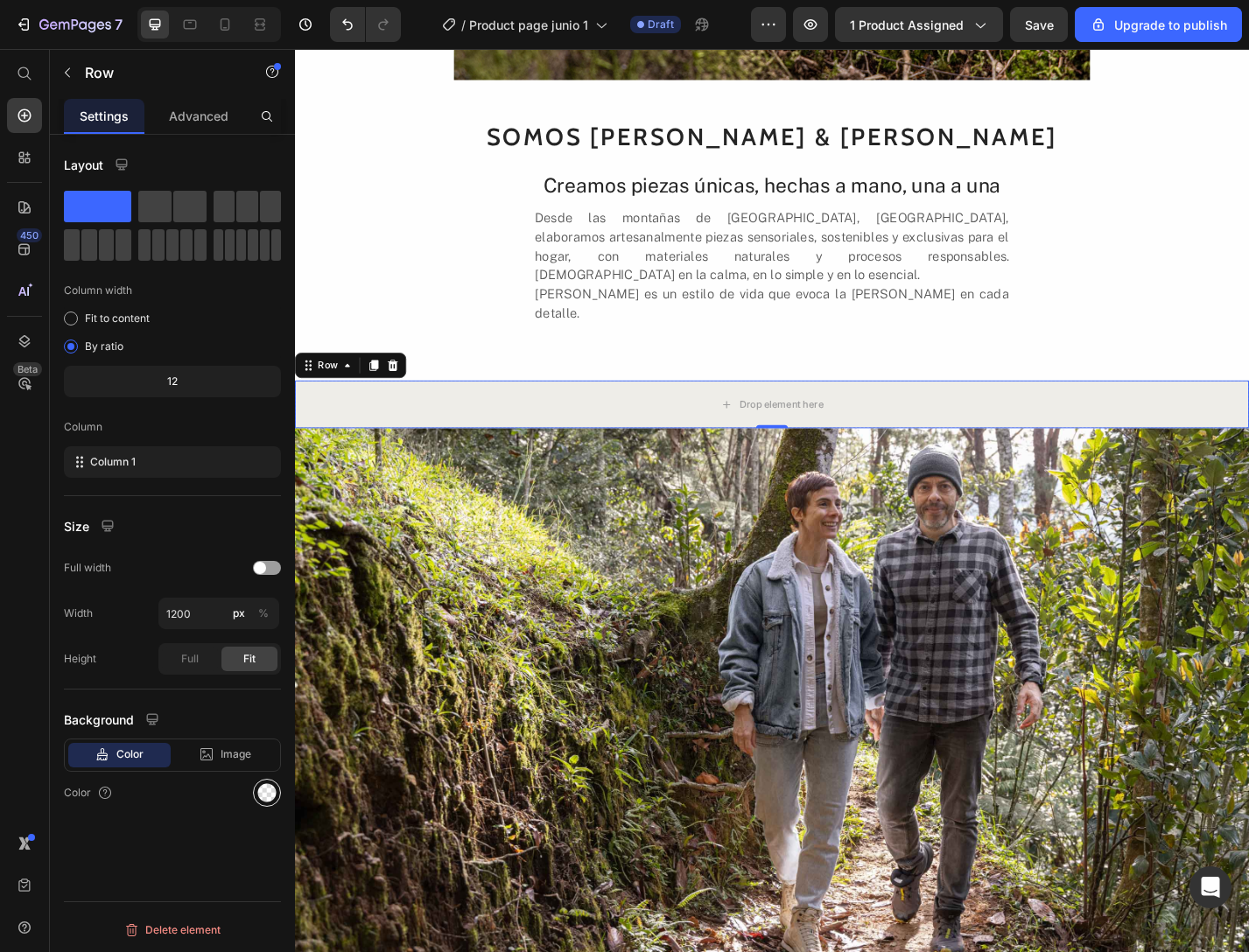 click at bounding box center [267, 793] 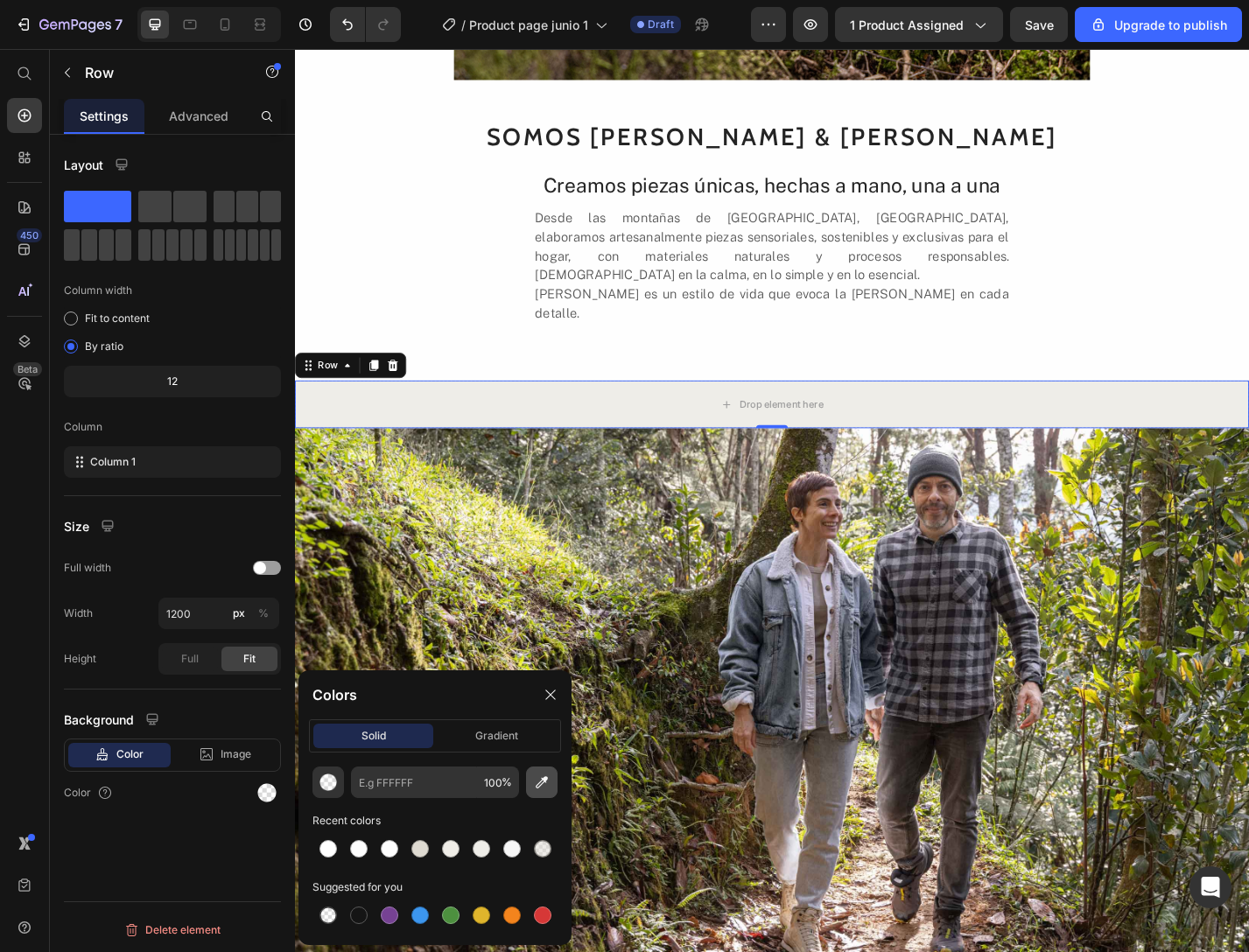 click 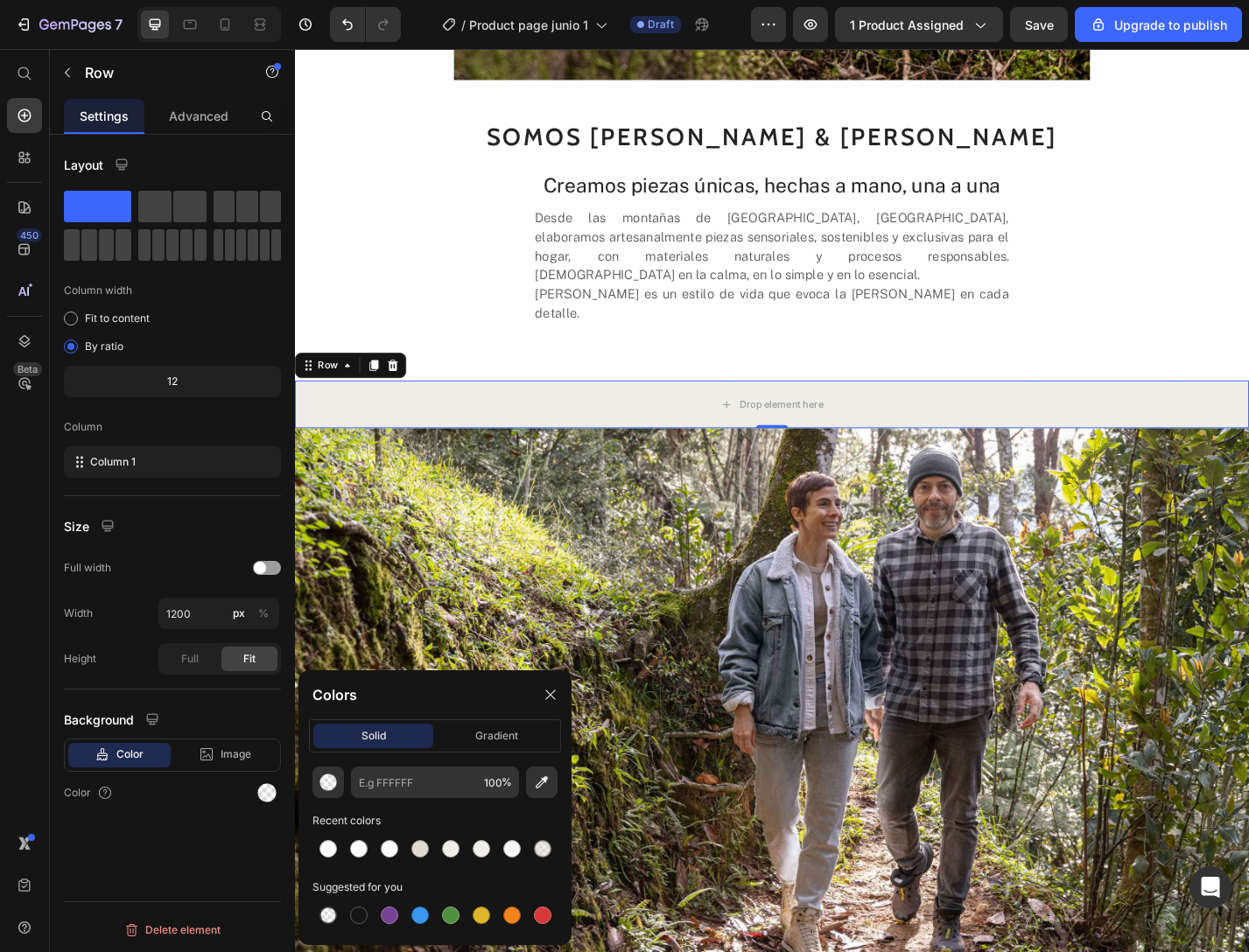 type on "FEFEFE" 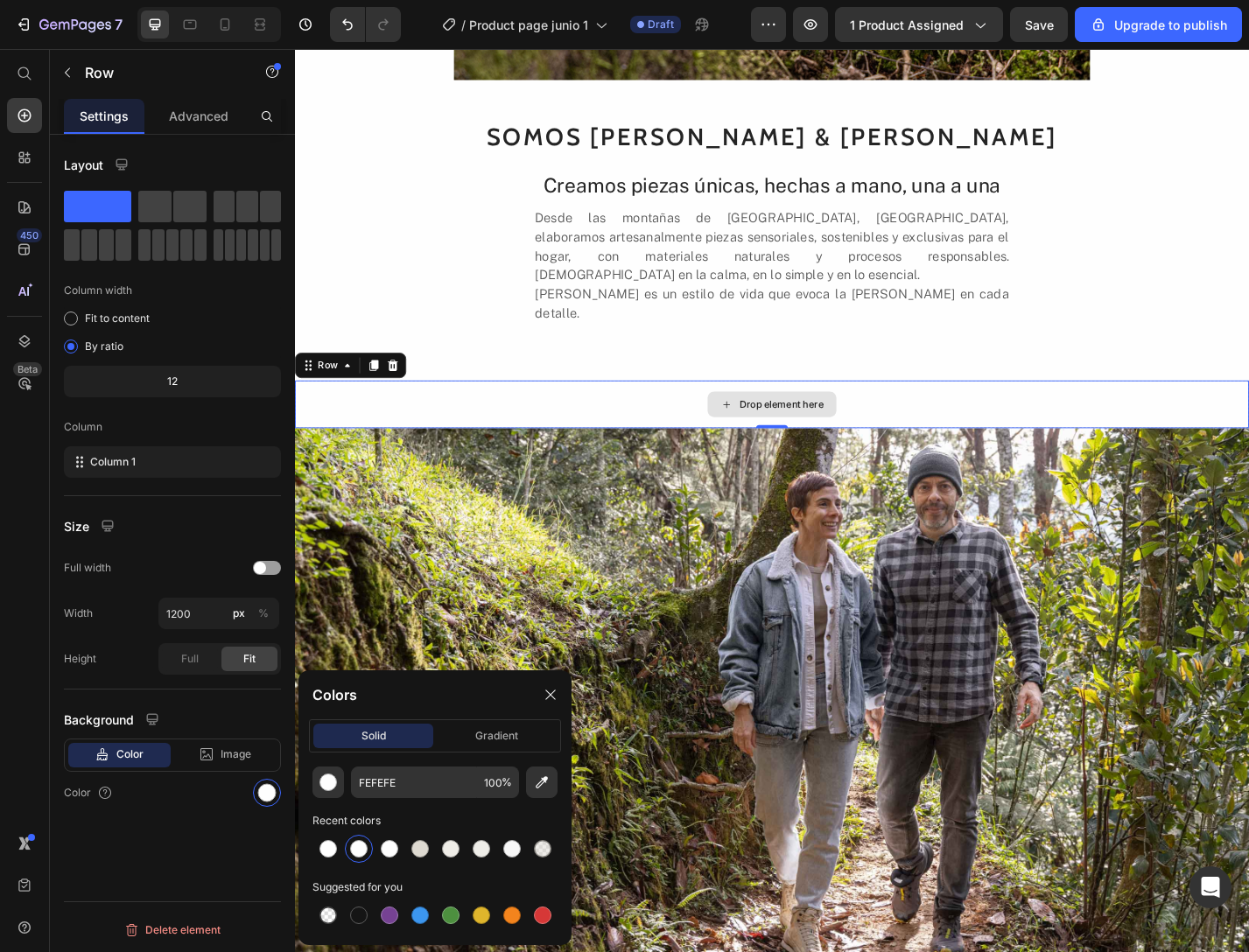 click on "Drop element here" at bounding box center [820, 440] 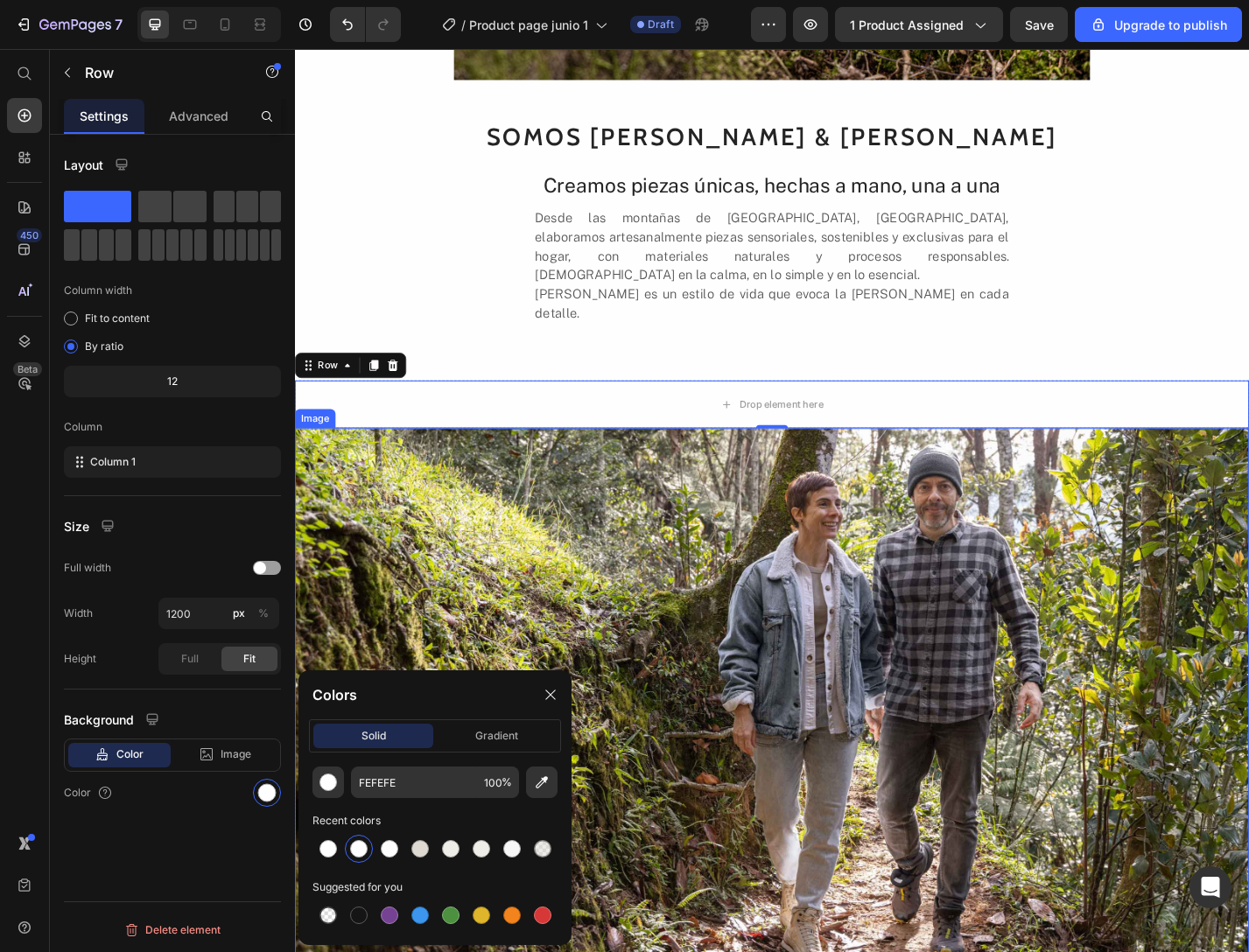 click at bounding box center (820, 774) 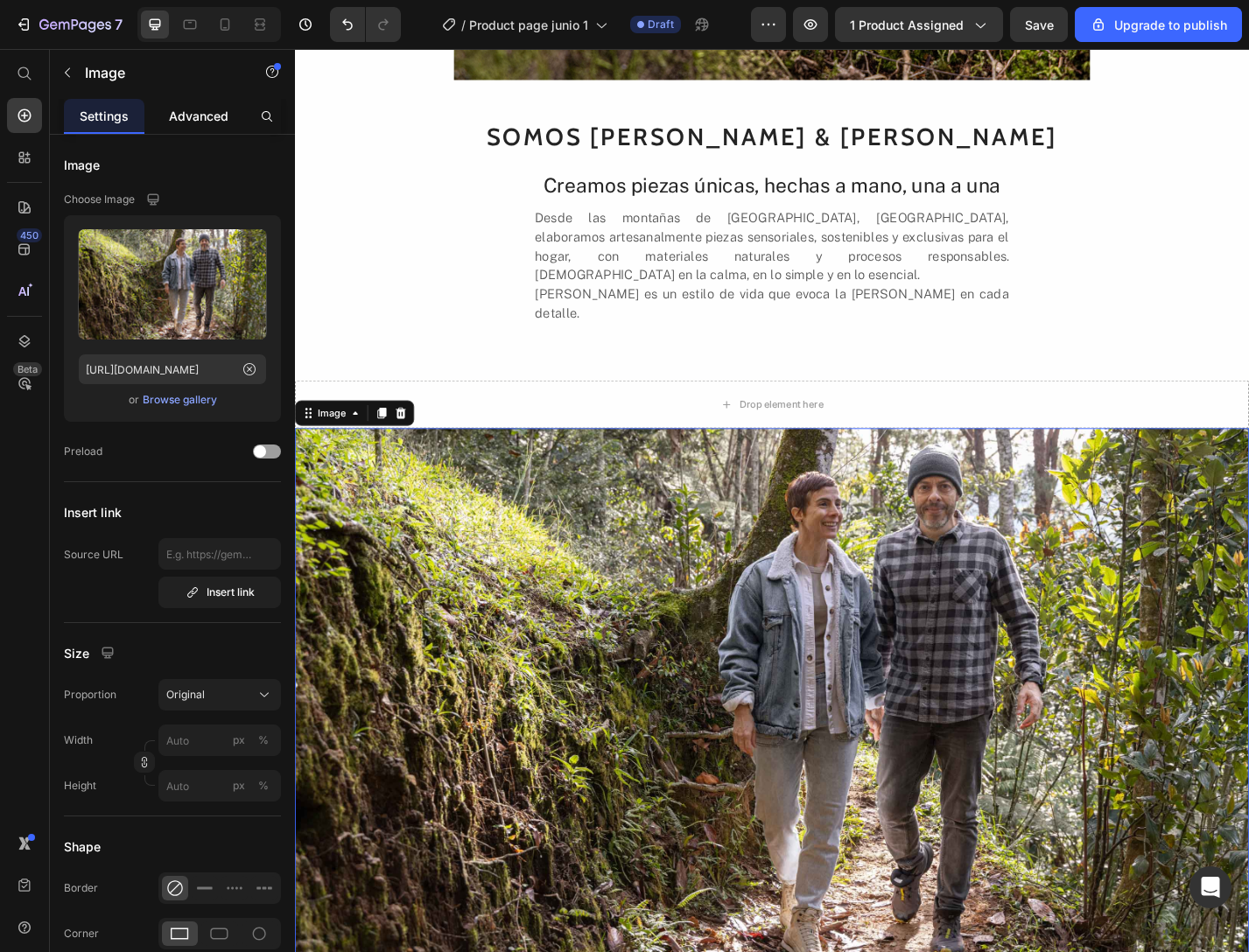 click on "Advanced" 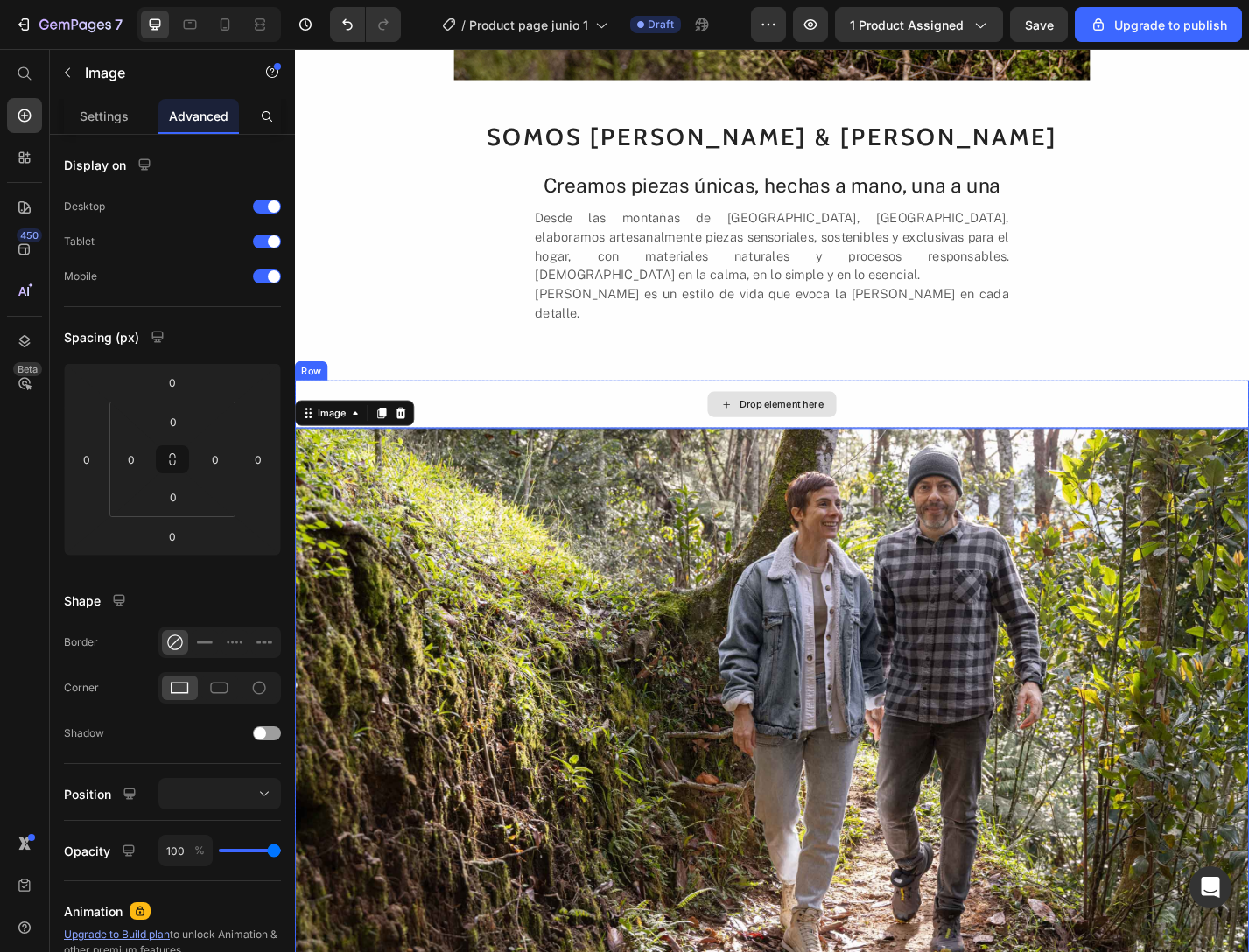 click on "Drop element here" at bounding box center (820, 440) 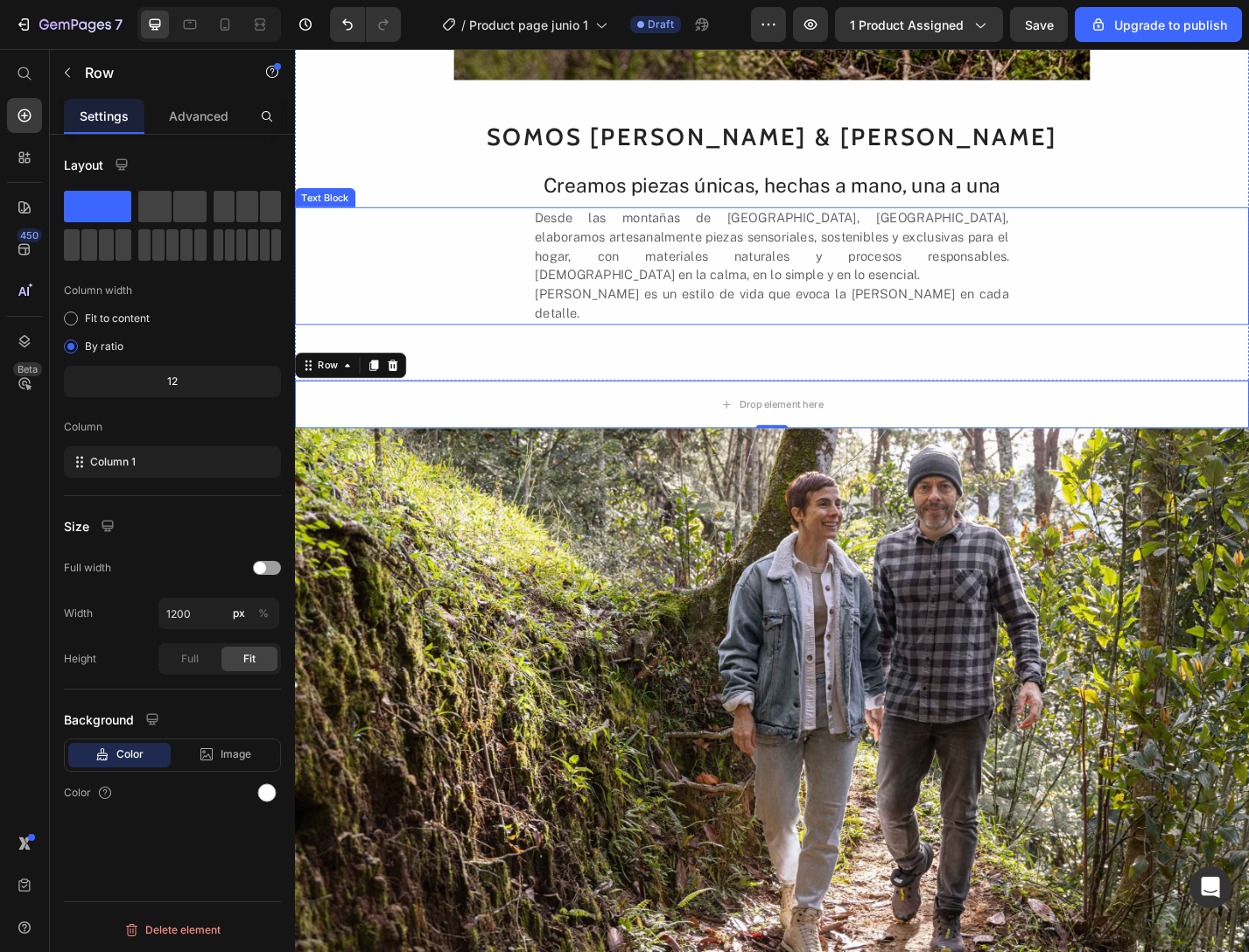 click on "Desde las montañas de [GEOGRAPHIC_DATA], [GEOGRAPHIC_DATA], elaboramos artesanalmente piezas sensoriales, sostenibles y exclusivas para el hogar, con materiales naturales y procesos responsables. [DEMOGRAPHIC_DATA] en la calma, en lo simple y en lo esencial.  [PERSON_NAME] es un estilo de vida que evoca la [PERSON_NAME] en cada detalle." at bounding box center [820, 288] 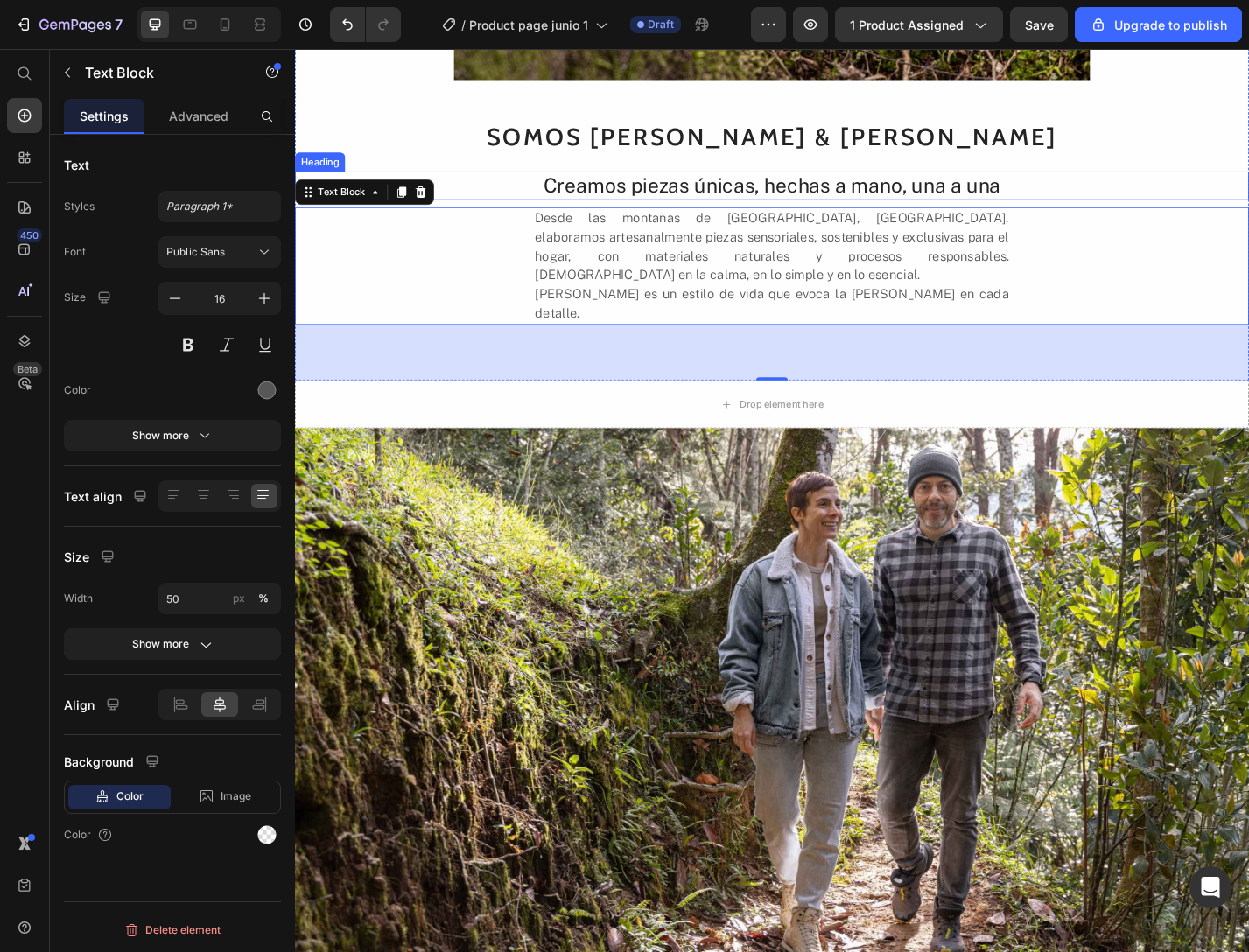 click on "Creamos piezas únicas, hechas a mano, una a una" at bounding box center [820, 200] 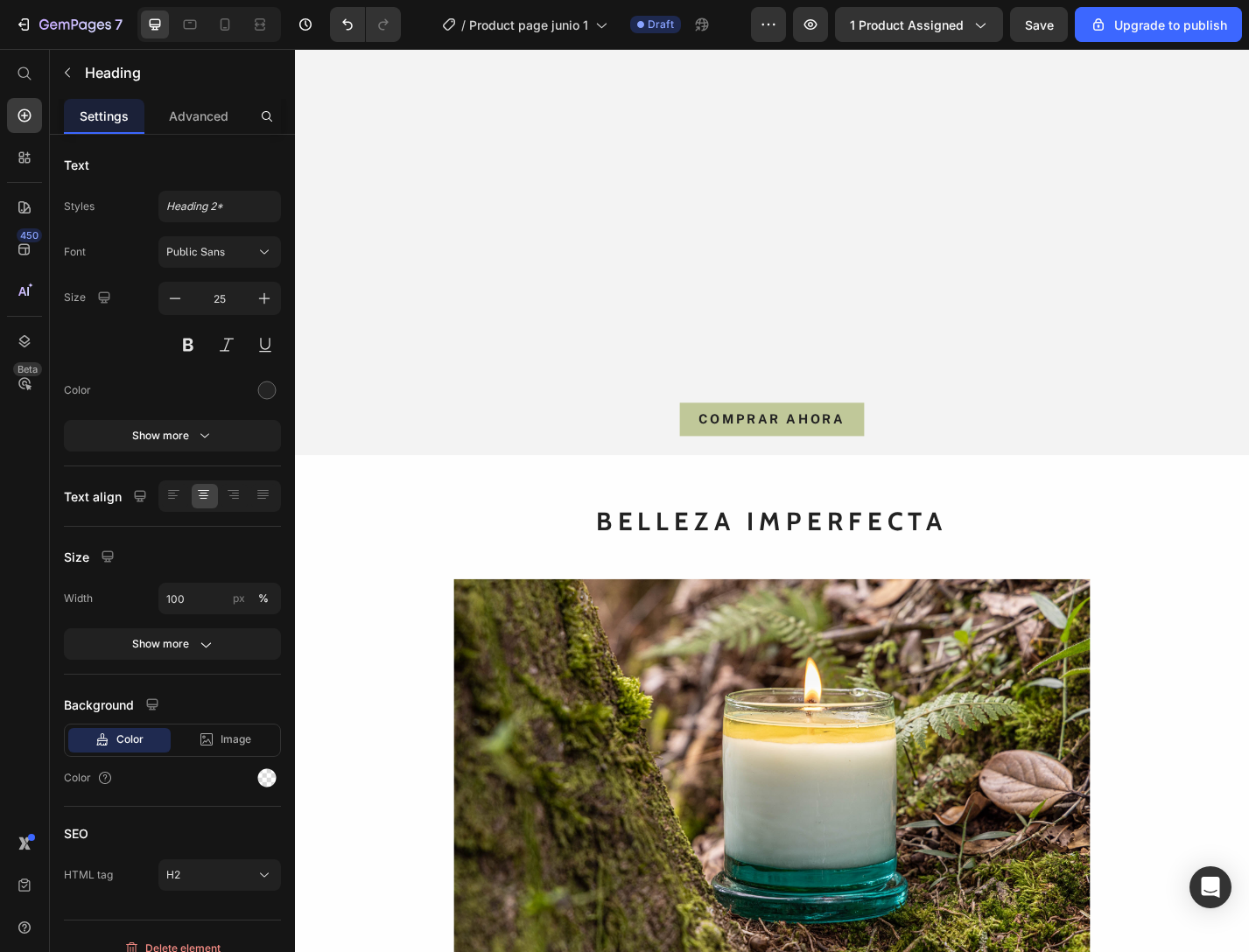scroll, scrollTop: 177, scrollLeft: 0, axis: vertical 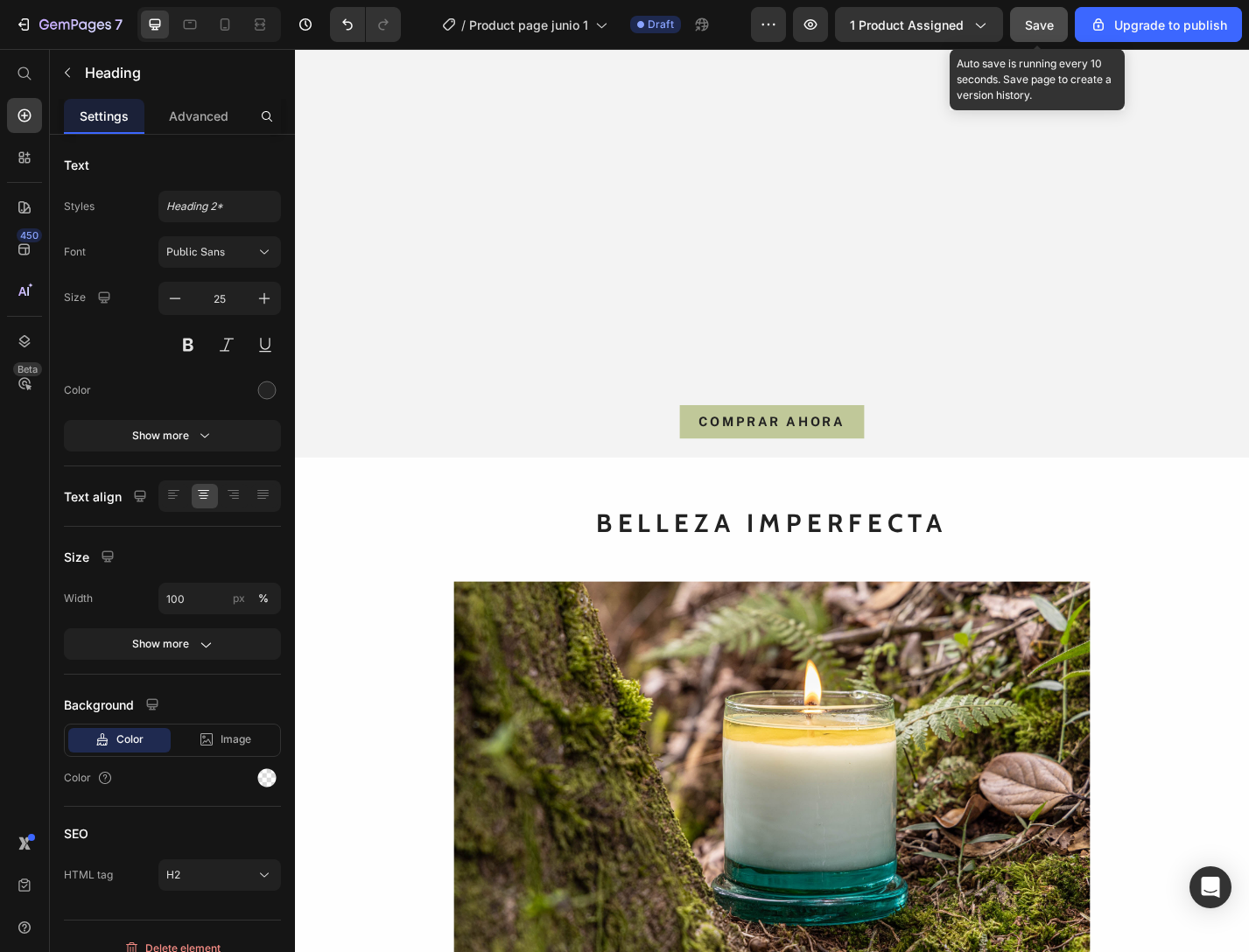 click on "Save" 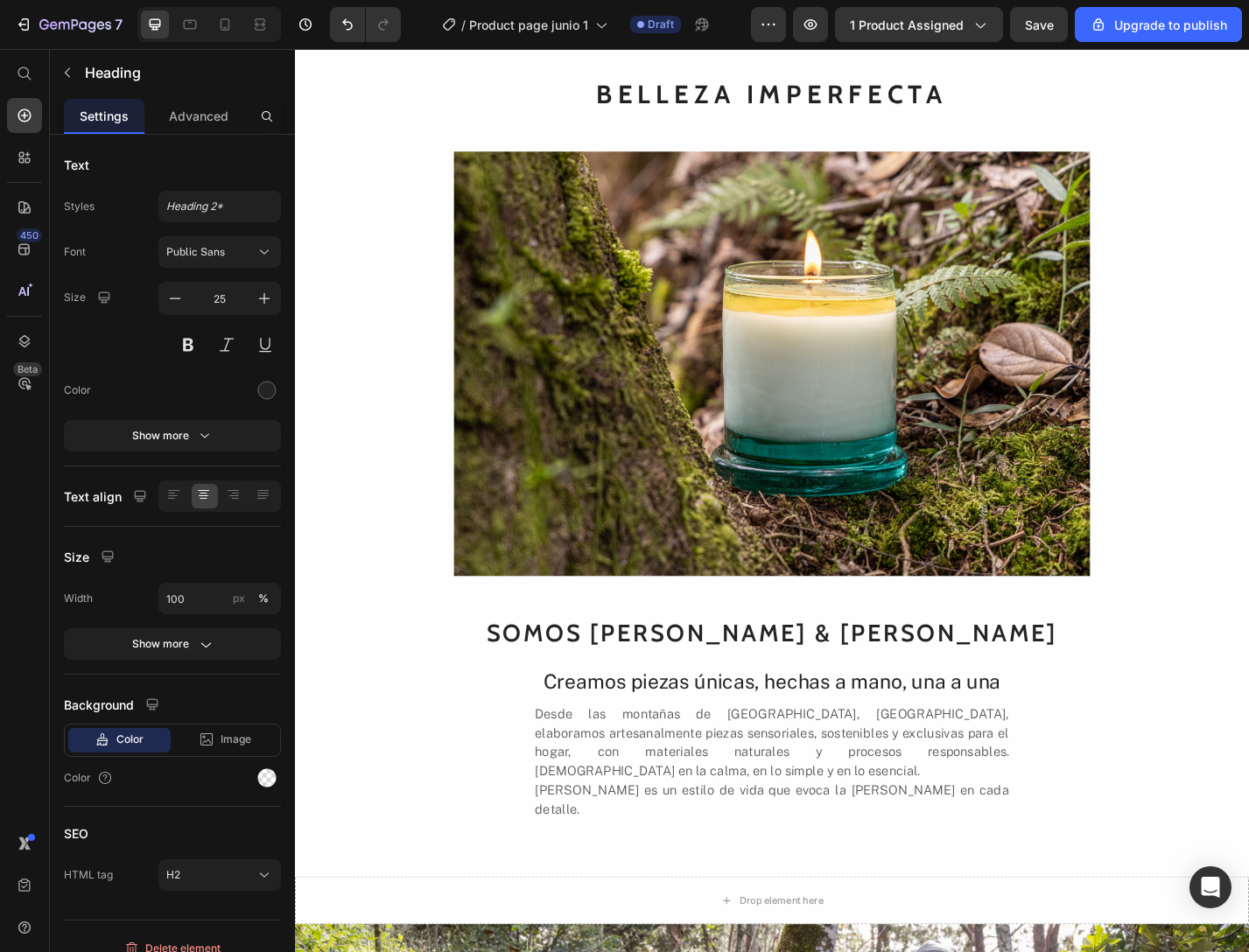 scroll, scrollTop: 0, scrollLeft: 0, axis: both 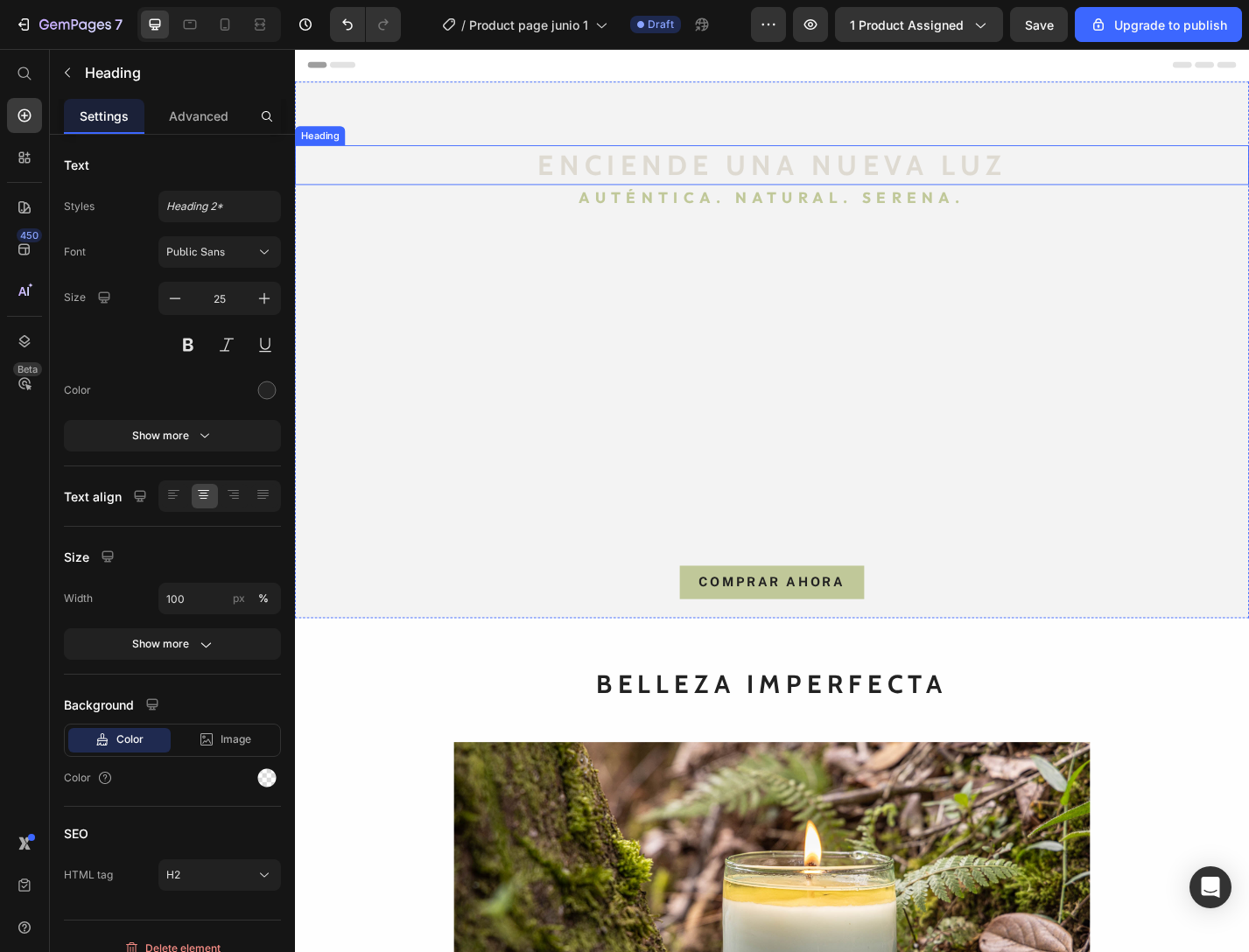 click on "ENCIENDE UNA NUEVA LUZ" at bounding box center (820, 177) 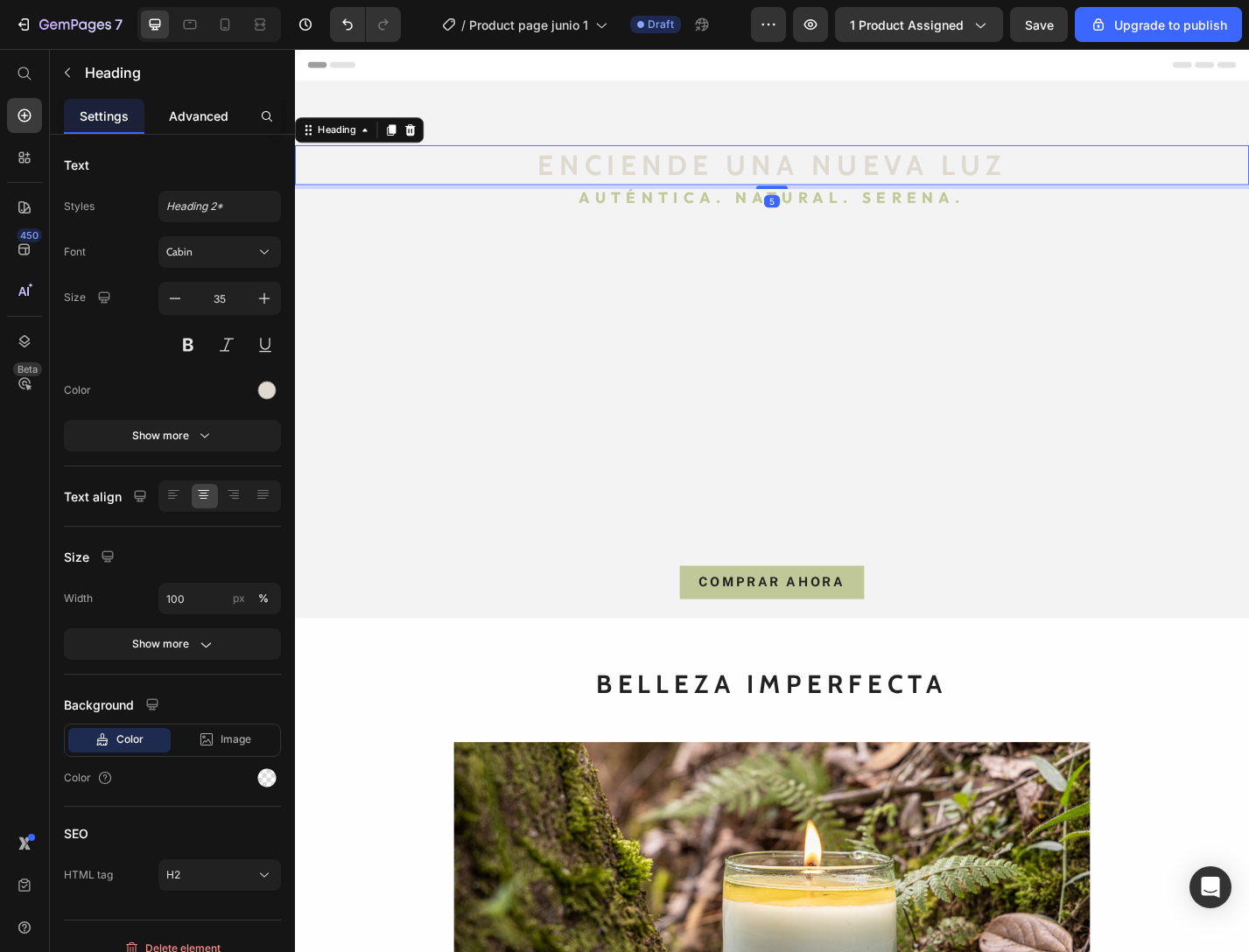 click on "Advanced" at bounding box center (199, 116) 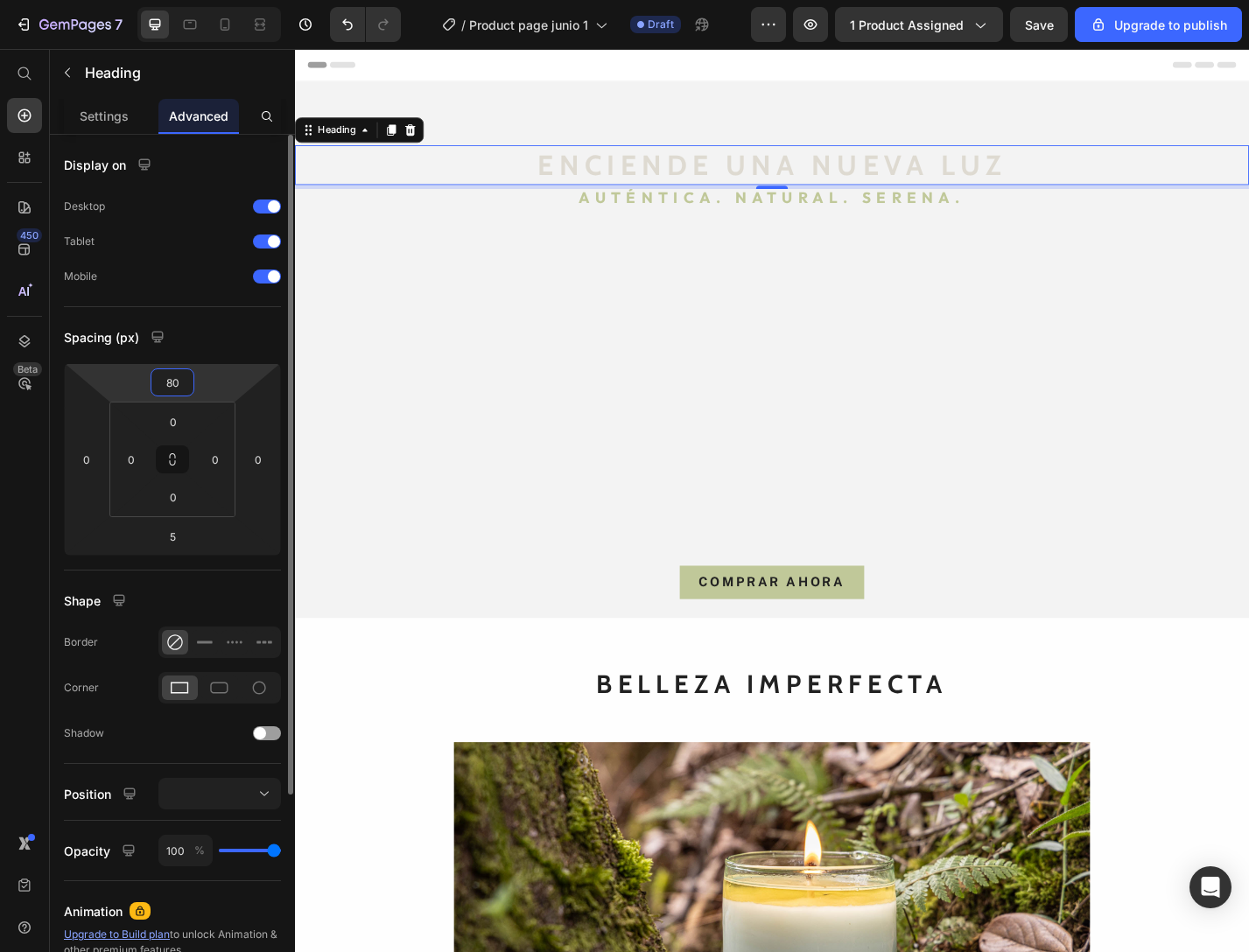 click on "80" at bounding box center [172, 382] 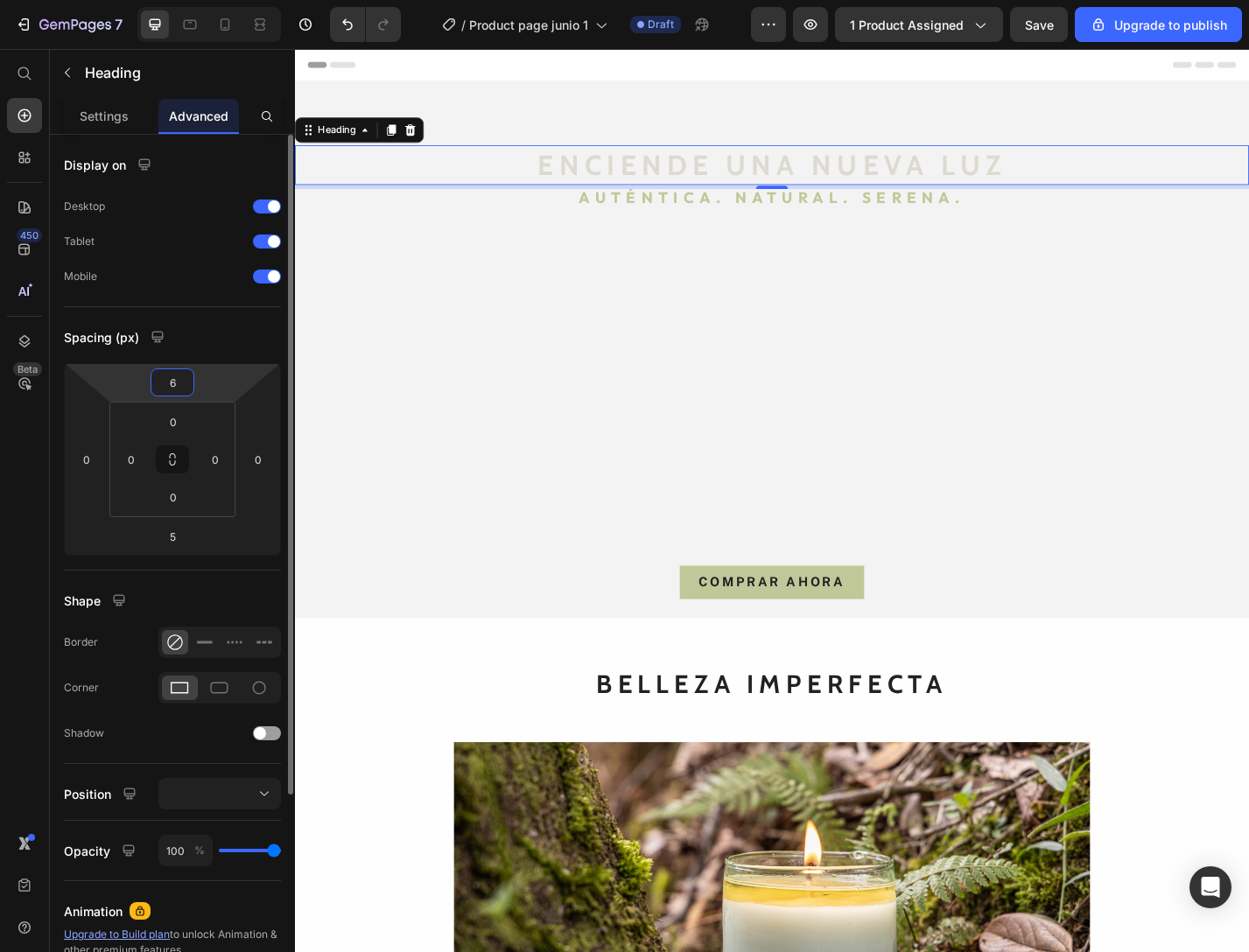 type on "60" 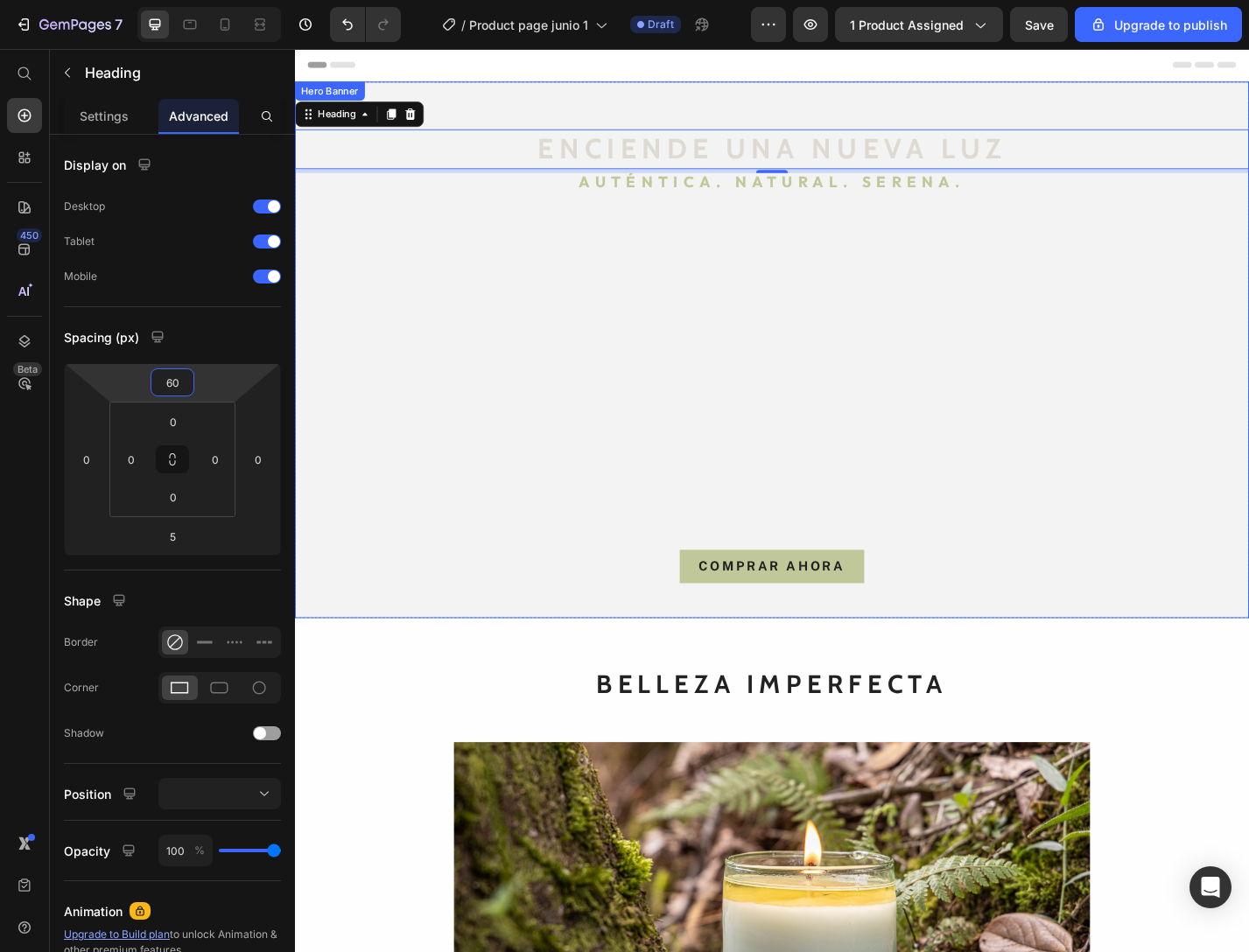click on "ENCIENDE UNA NUEVA LUZ Heading   5 Auténtica. natural. serena. Heading COMPRAR AHORA Button" at bounding box center (820, 387) 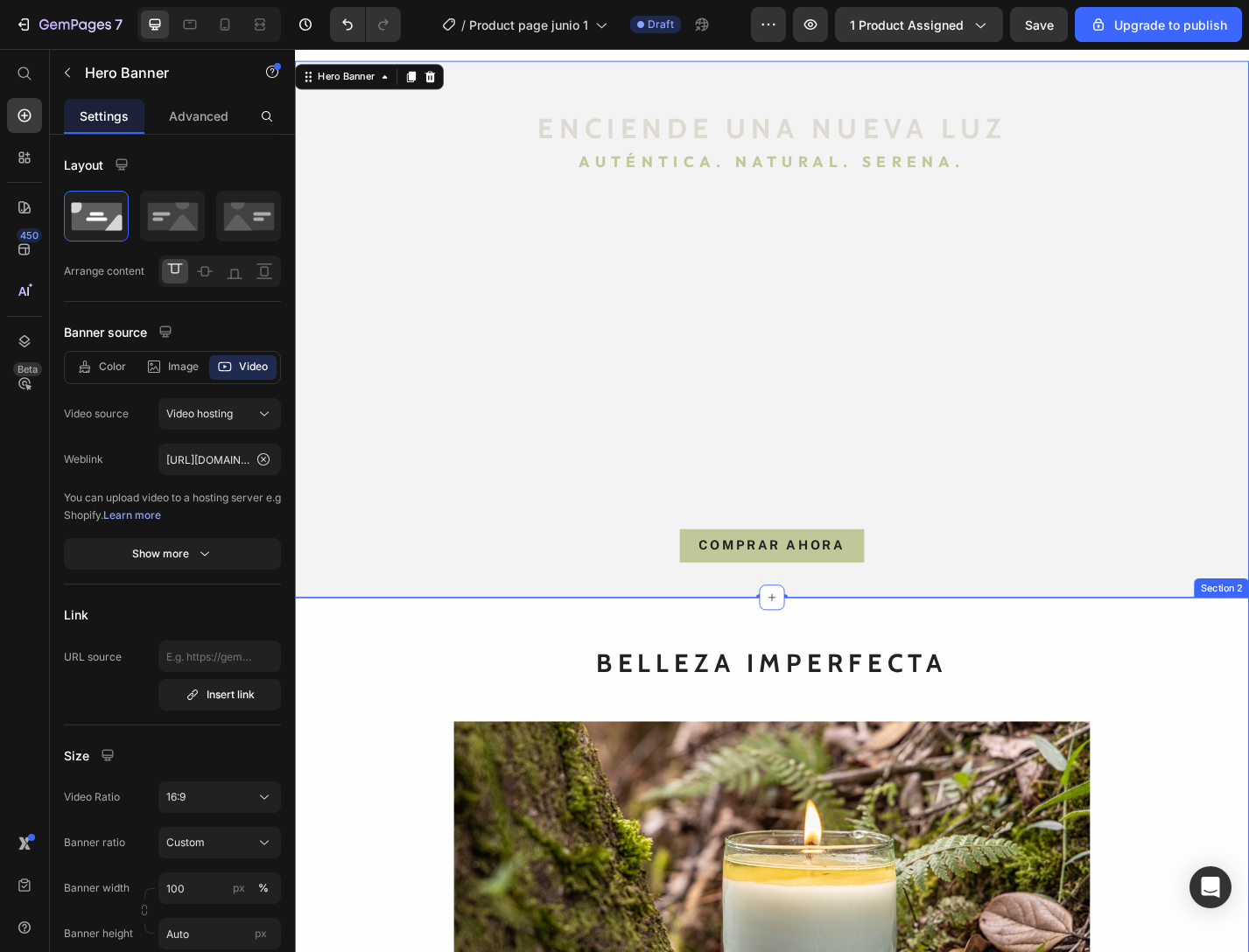 scroll, scrollTop: 28, scrollLeft: 0, axis: vertical 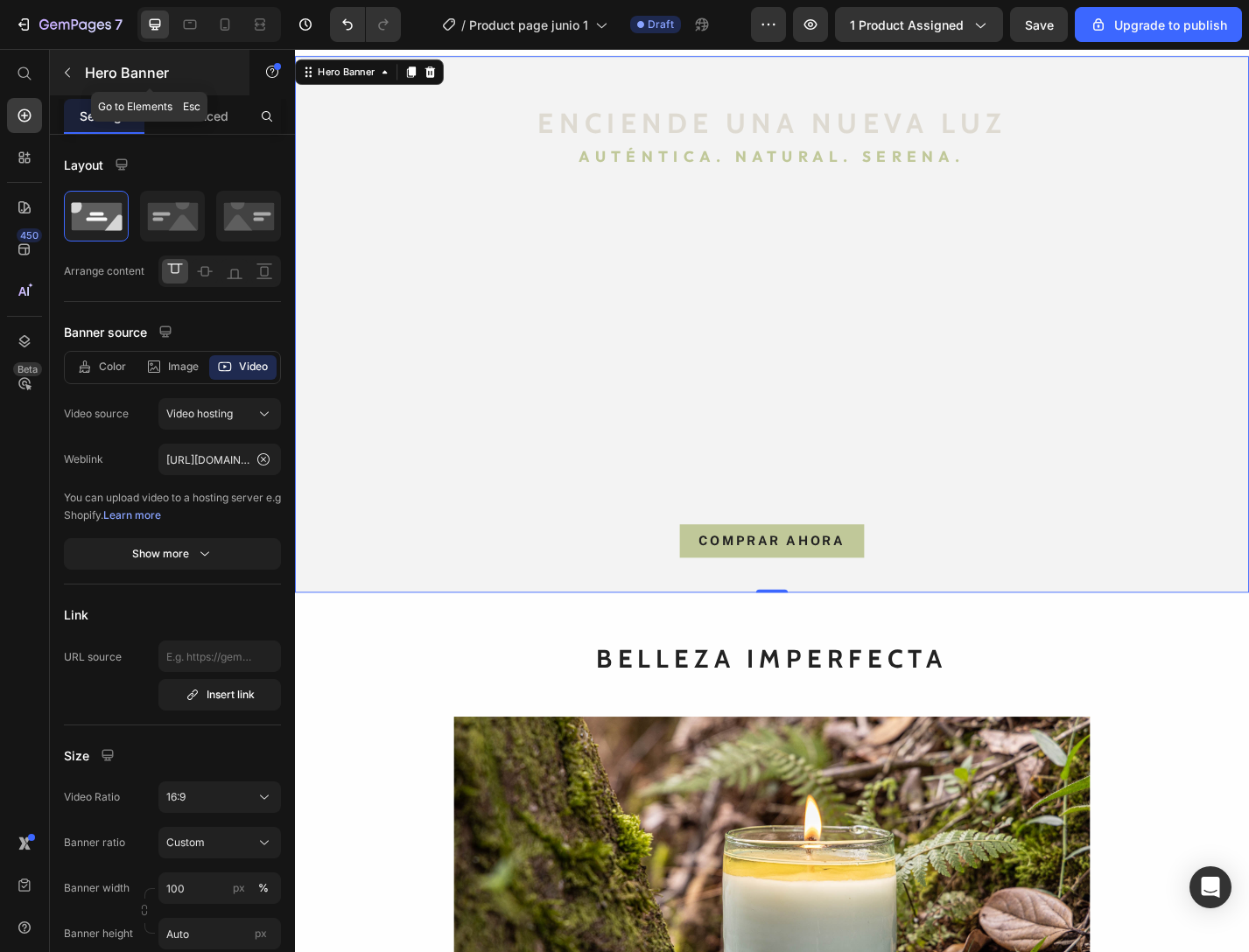 click 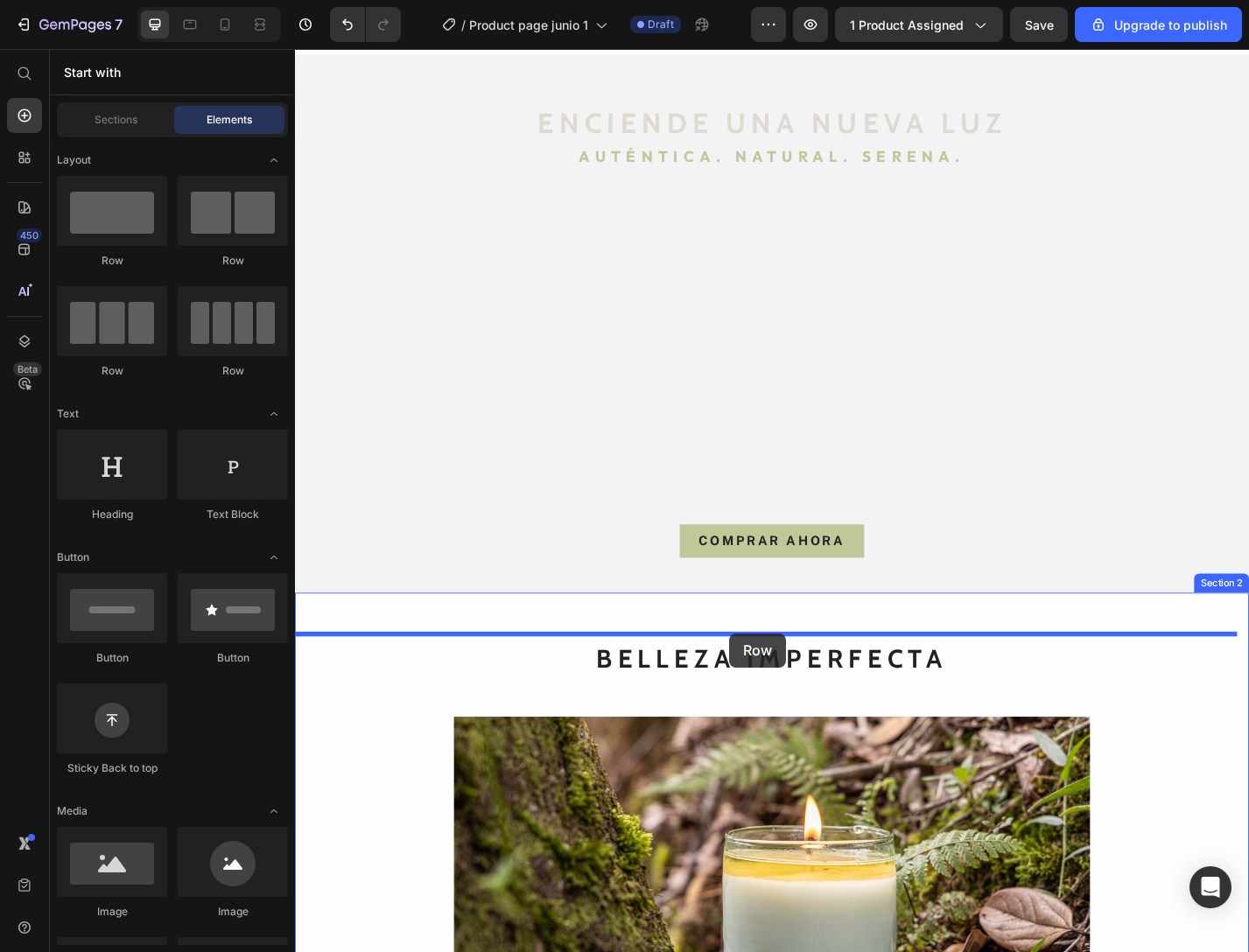 drag, startPoint x: 409, startPoint y: 278, endPoint x: 773, endPoint y: 692, distance: 551.264 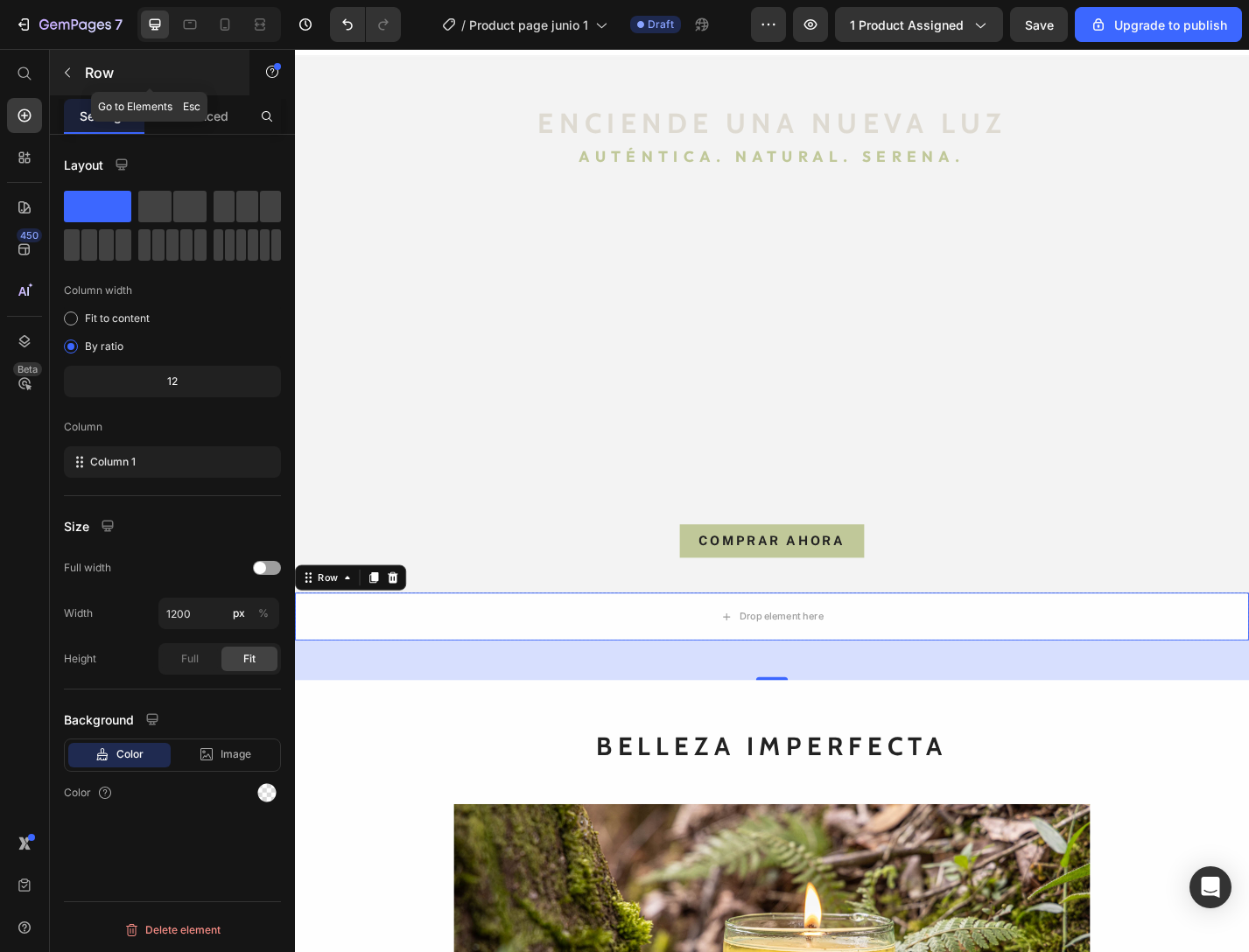 click 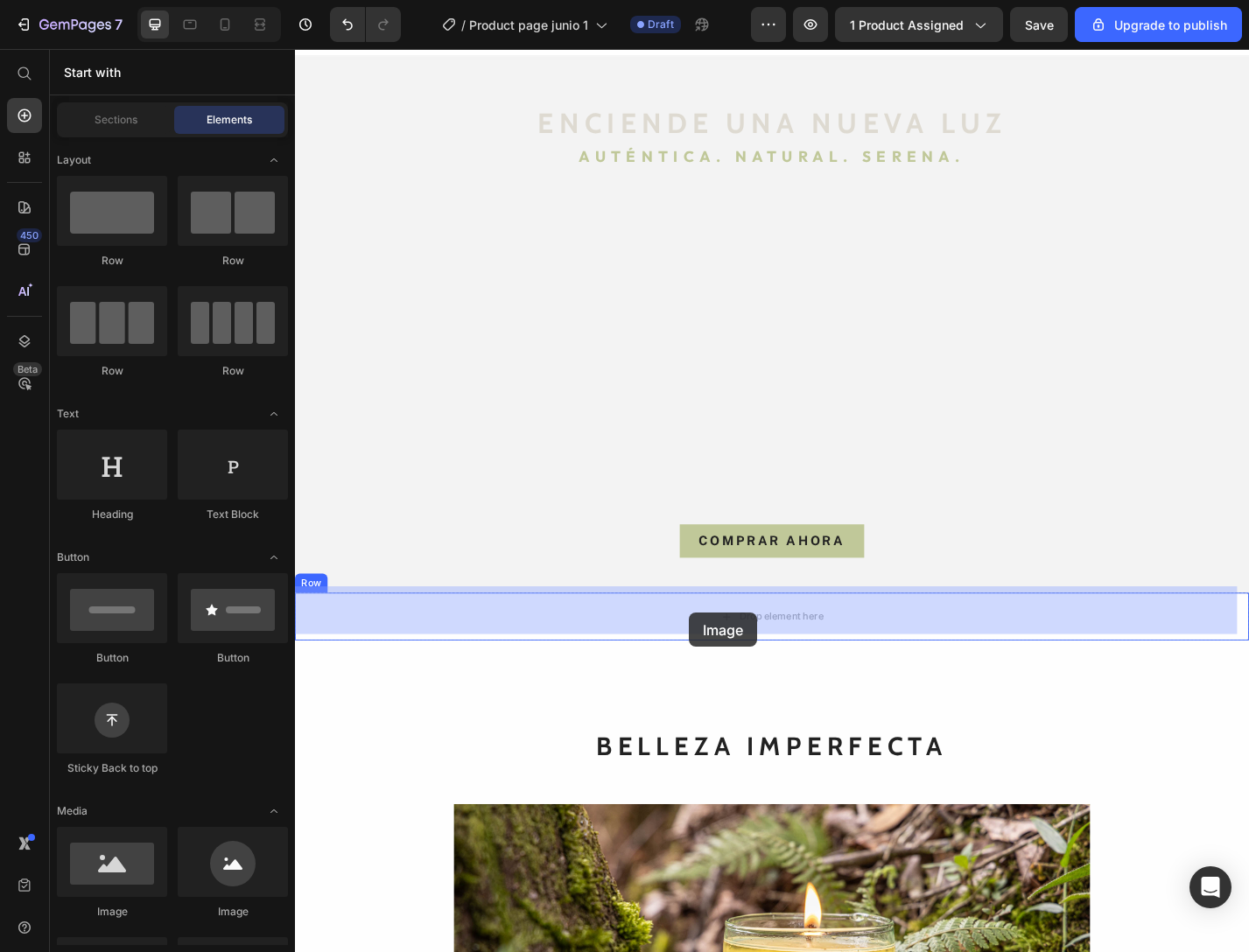 drag, startPoint x: 414, startPoint y: 914, endPoint x: 731, endPoint y: 667, distance: 401.8681 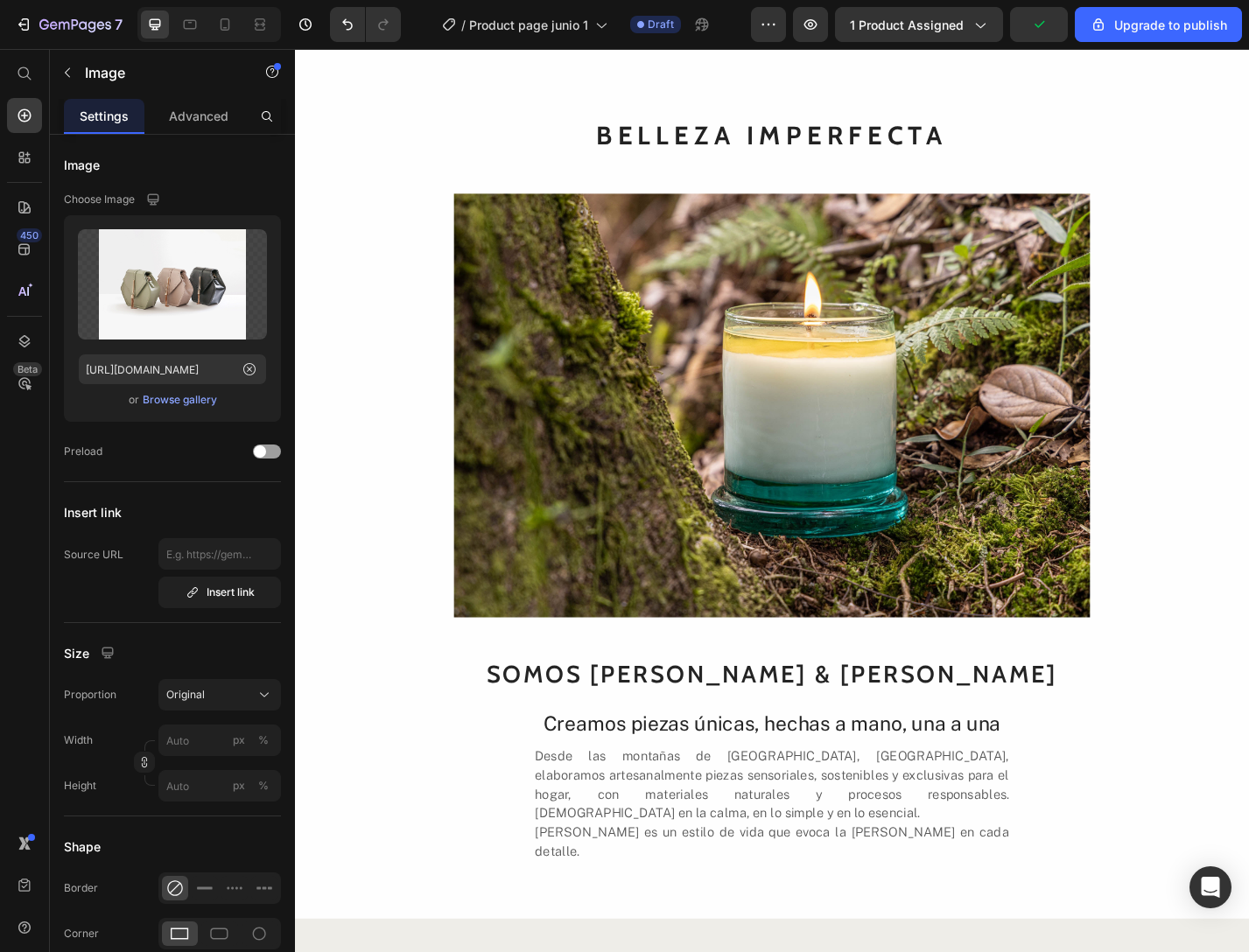 scroll, scrollTop: 681, scrollLeft: 0, axis: vertical 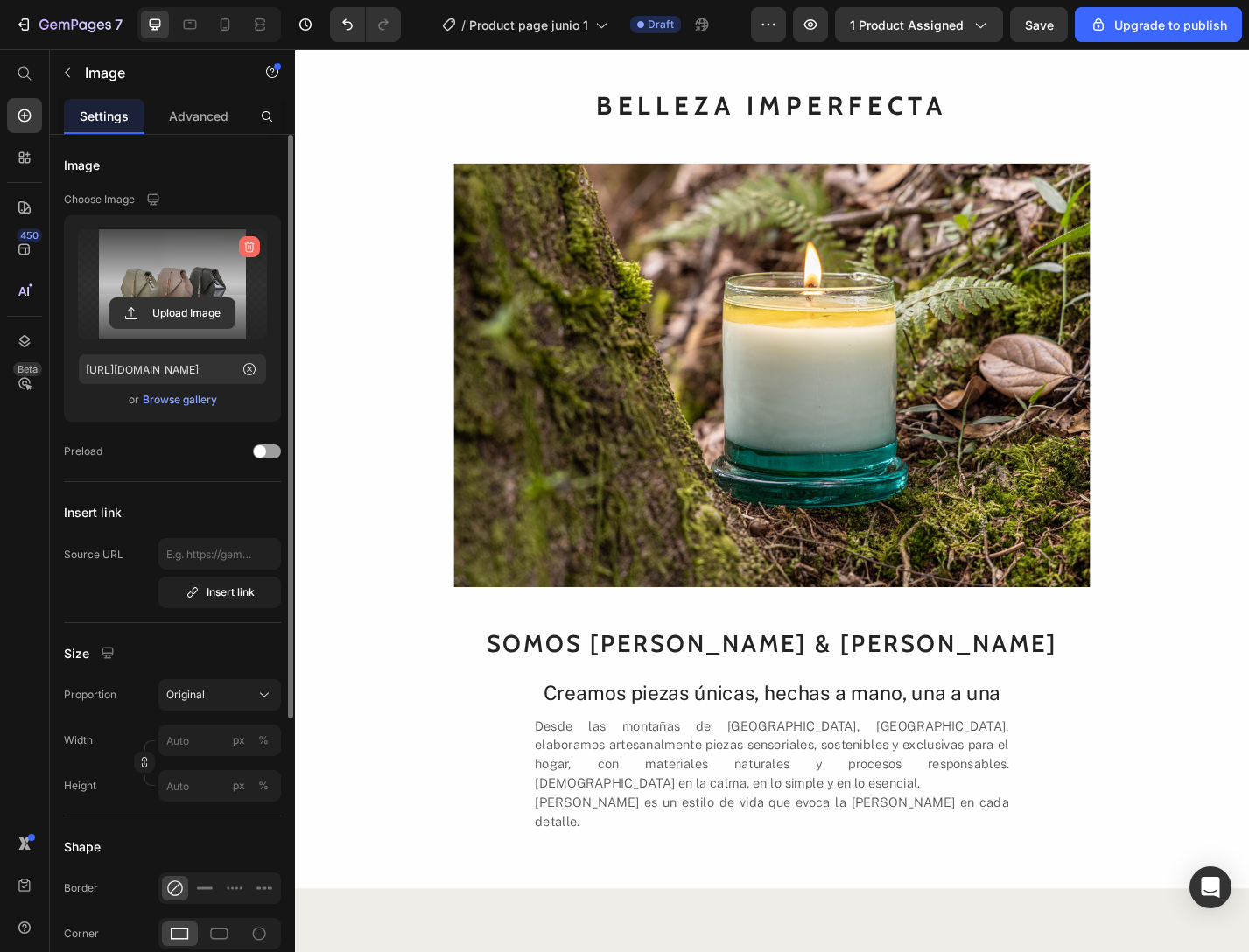 click 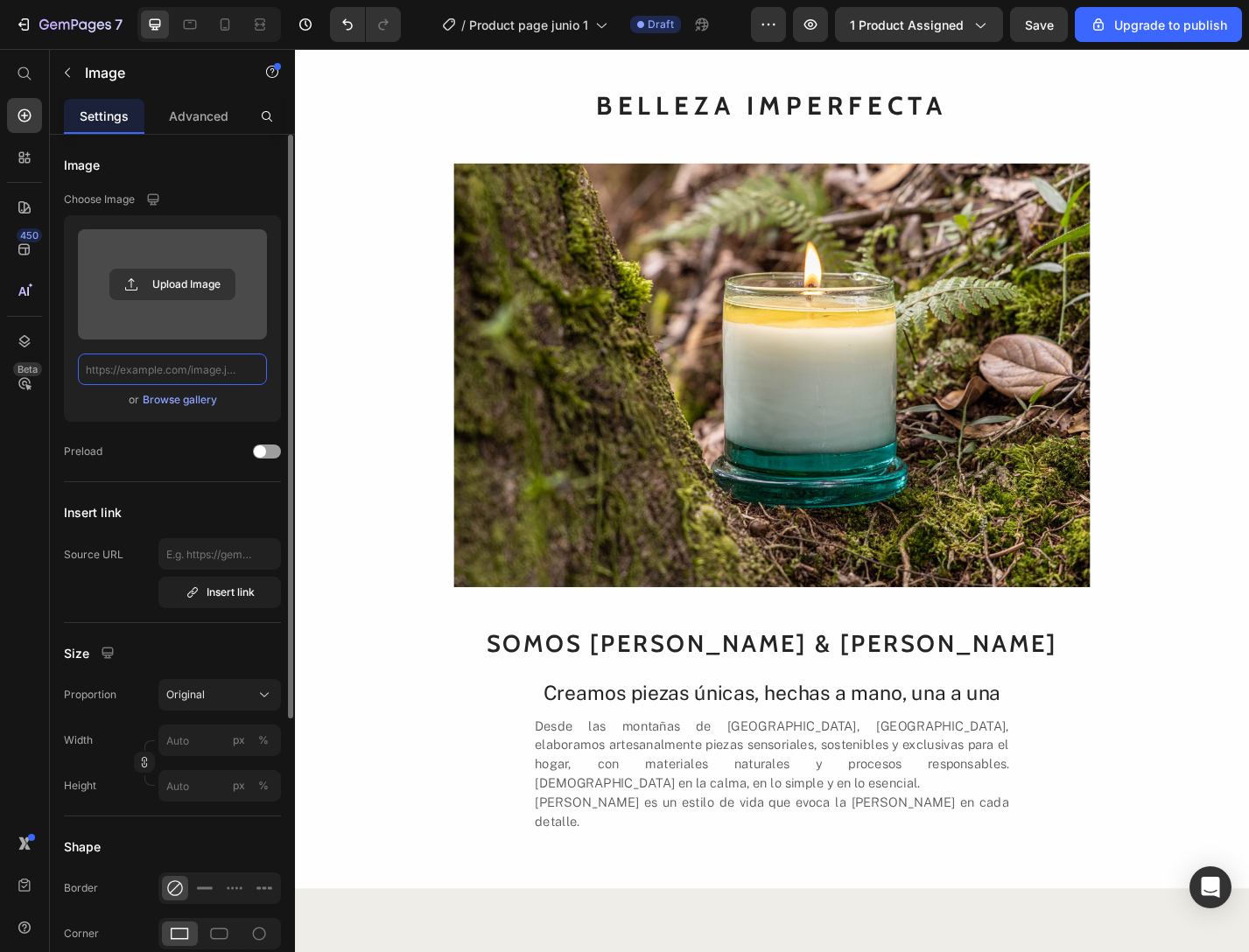 scroll, scrollTop: 0, scrollLeft: 0, axis: both 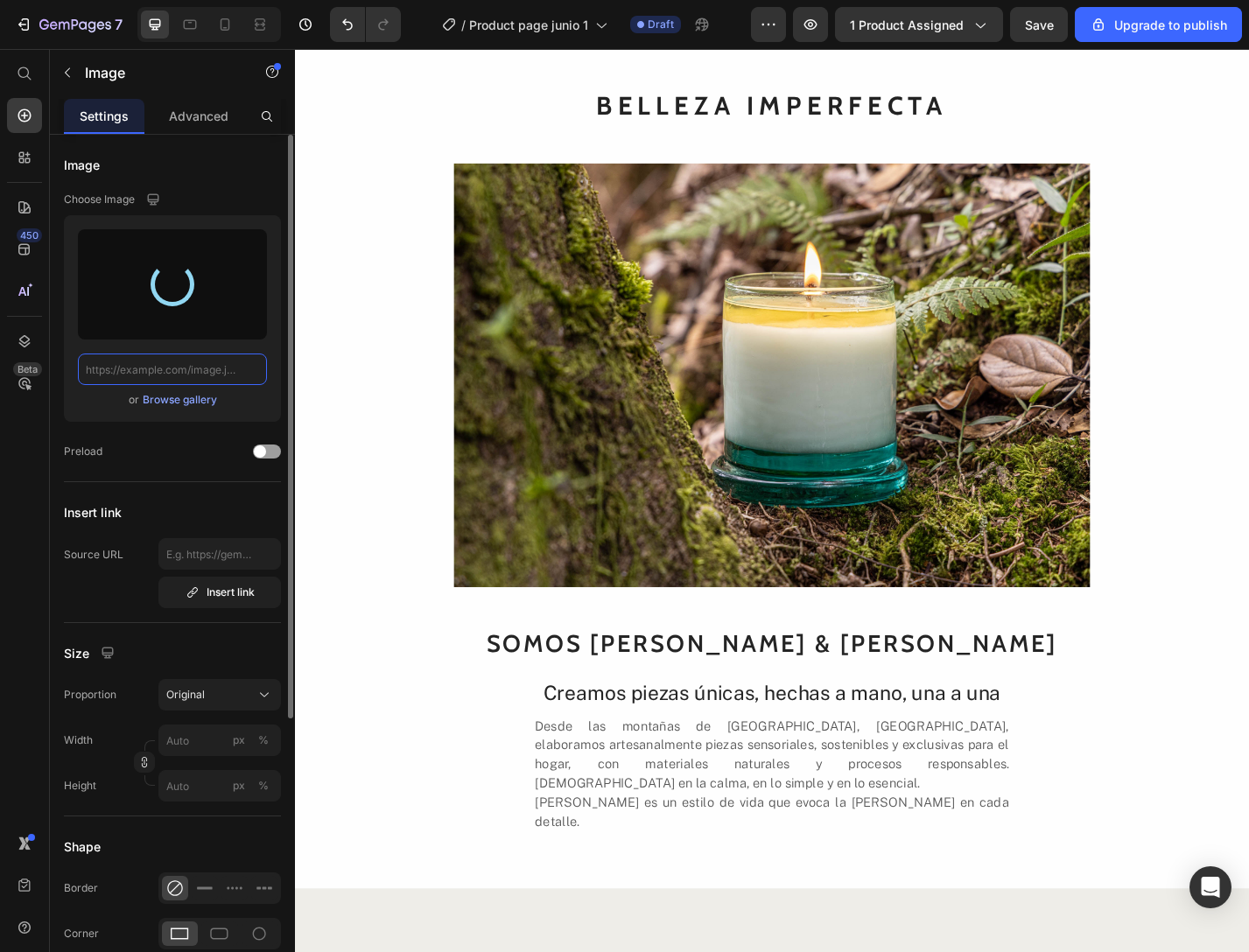 type on "https://cdn.shopify.com/s/files/1/0749/9821/8976/files/gempages_567901331877004225-3b87275f-7495-4a38-8b01-8d95edf7b368.png" 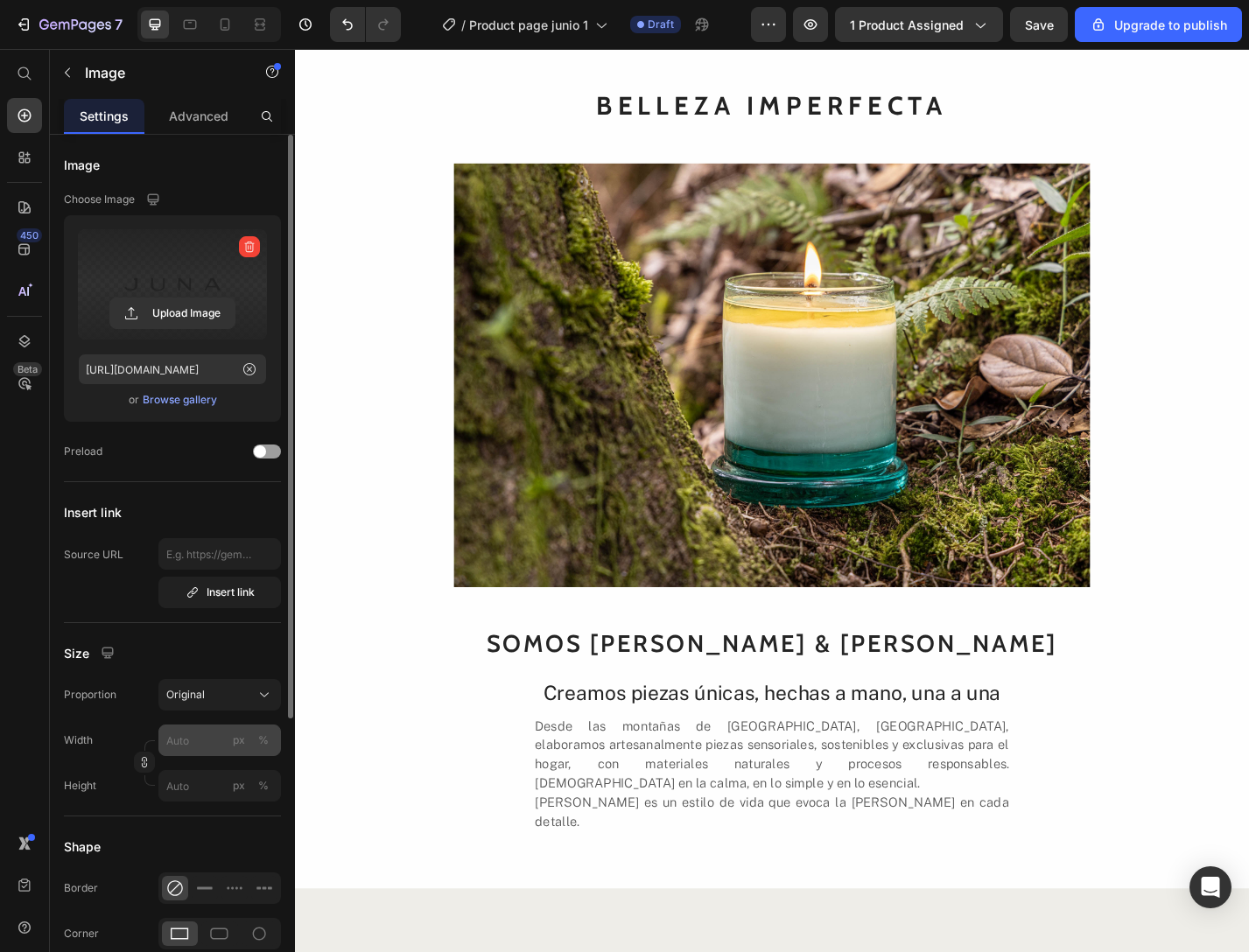click on "%" 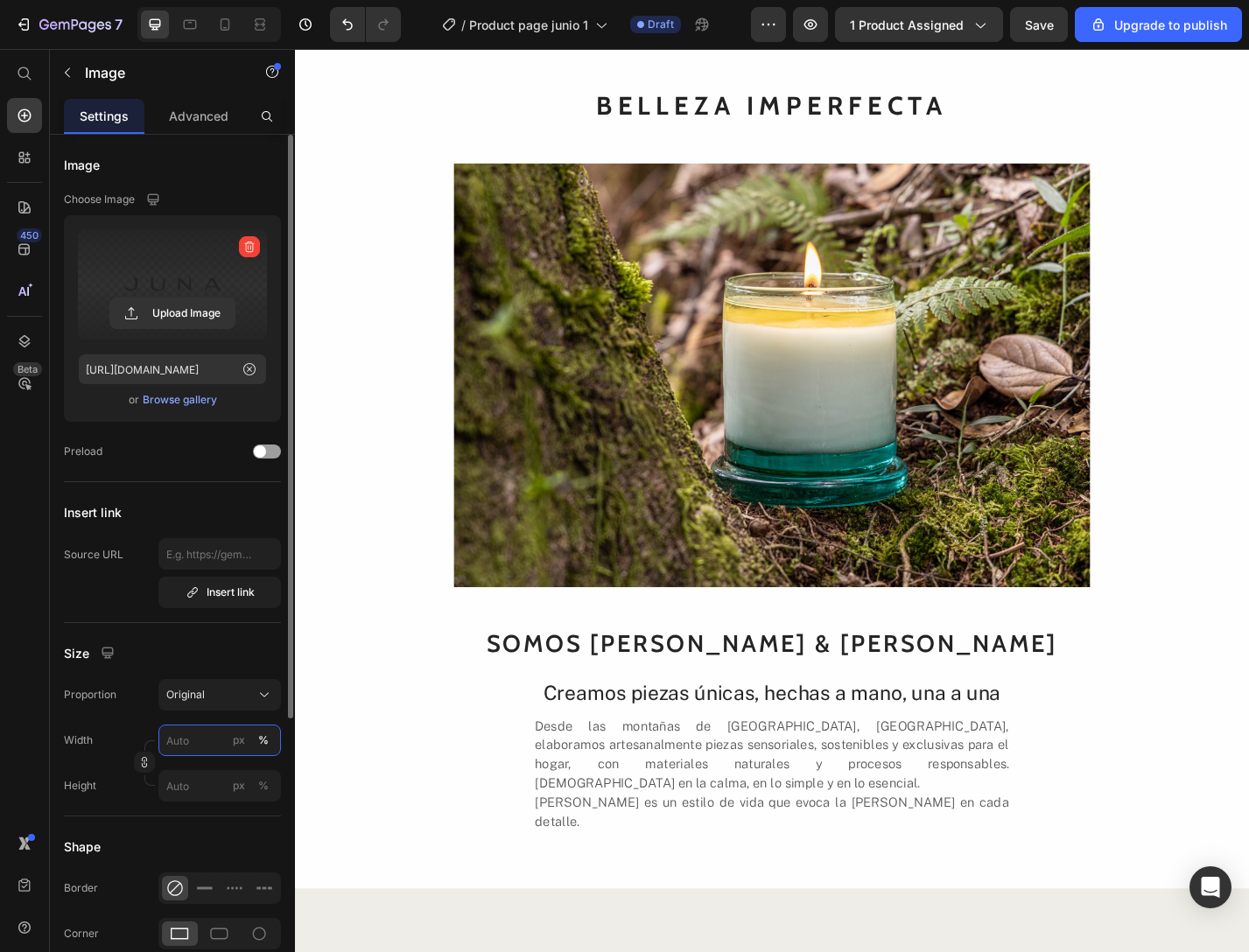 click on "px %" at bounding box center (220, 740) 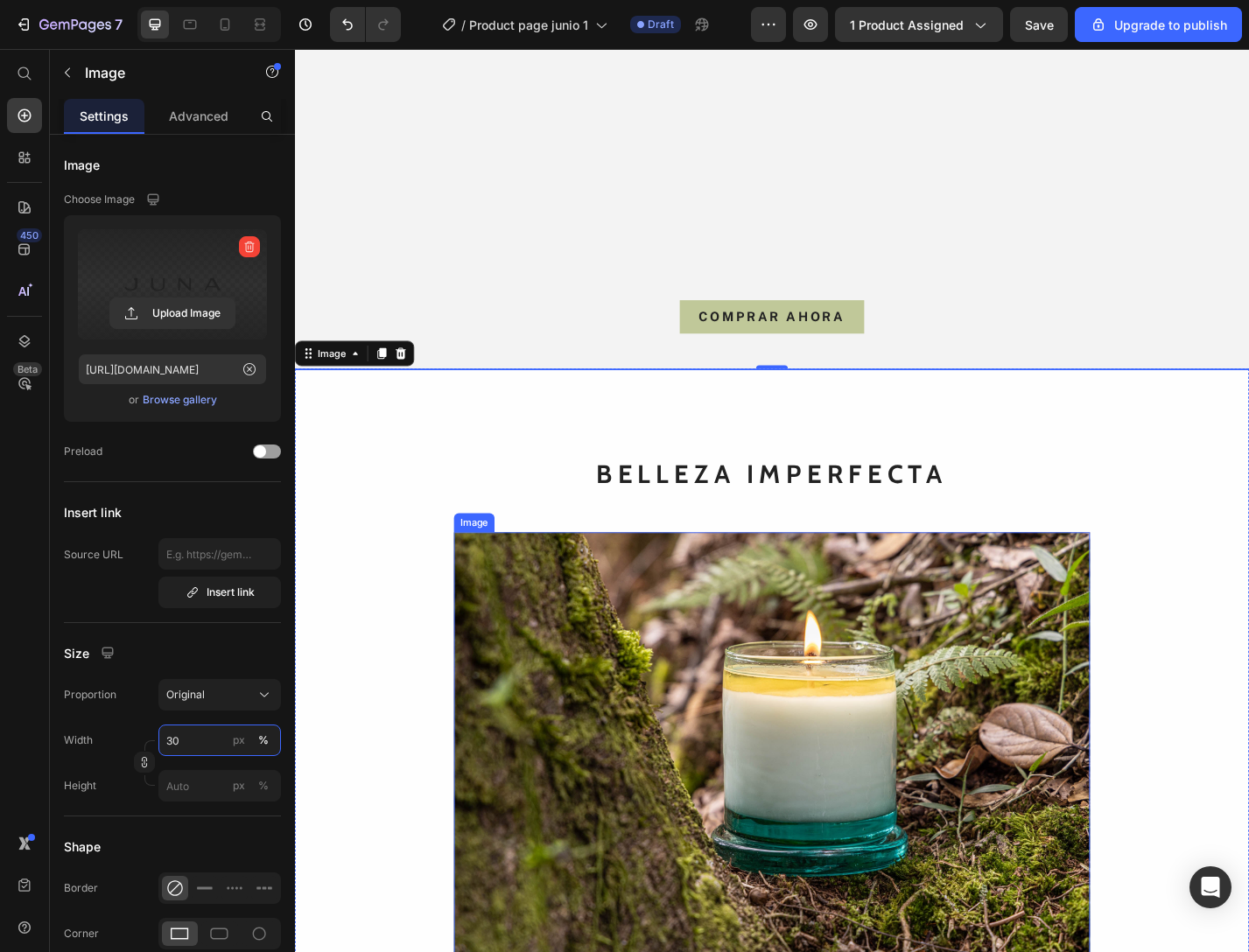 scroll, scrollTop: 273, scrollLeft: 0, axis: vertical 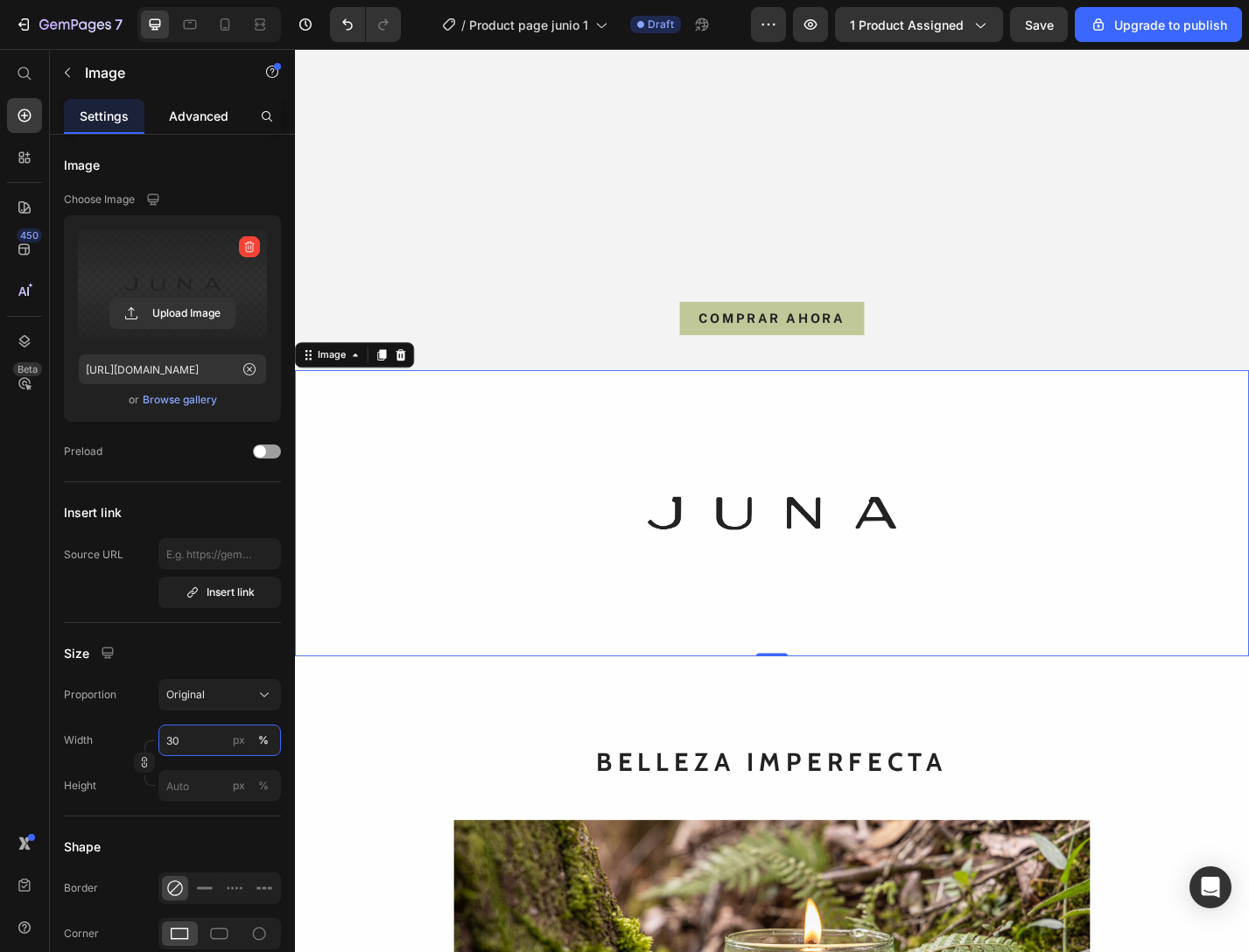 type on "30" 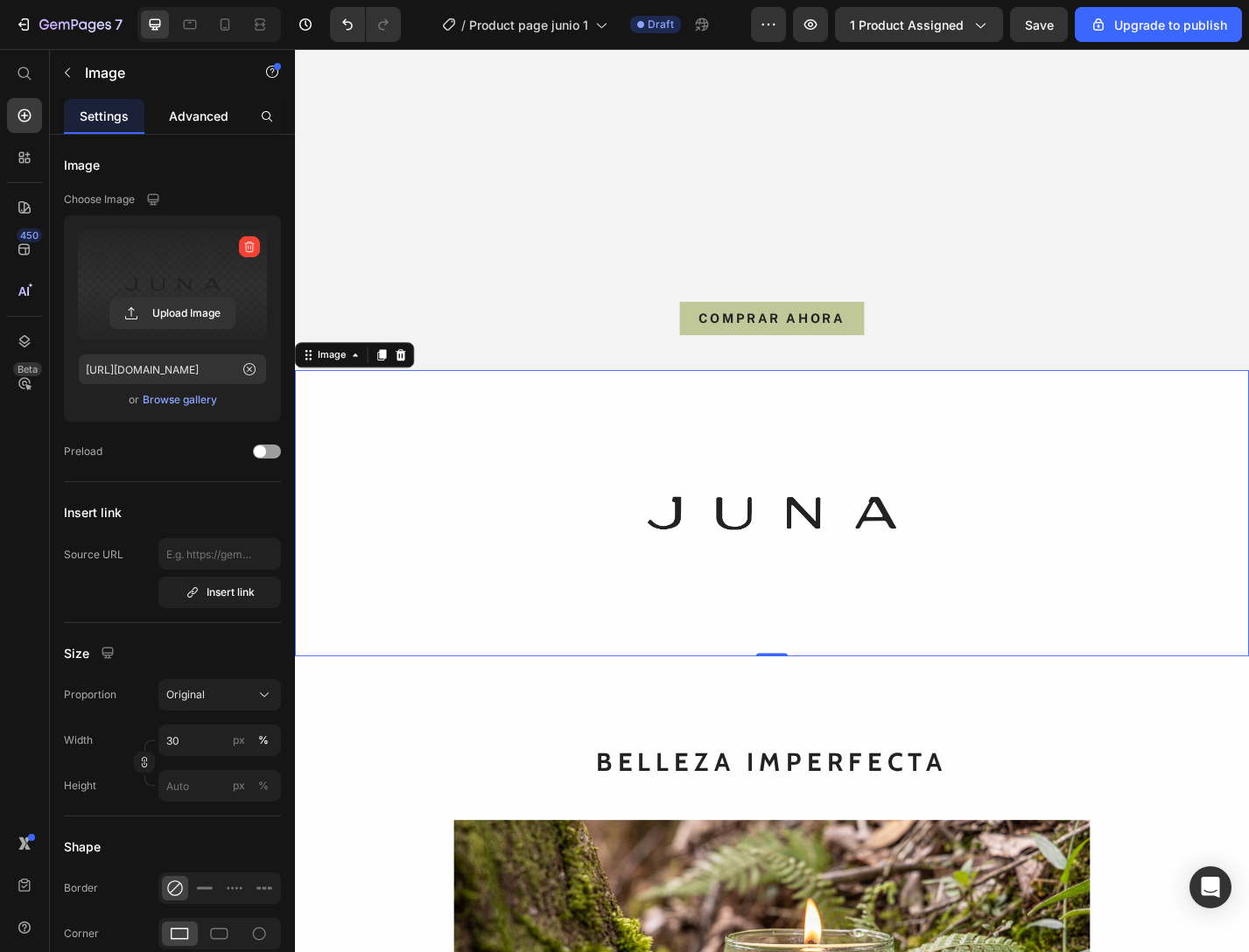 click on "Advanced" at bounding box center [199, 116] 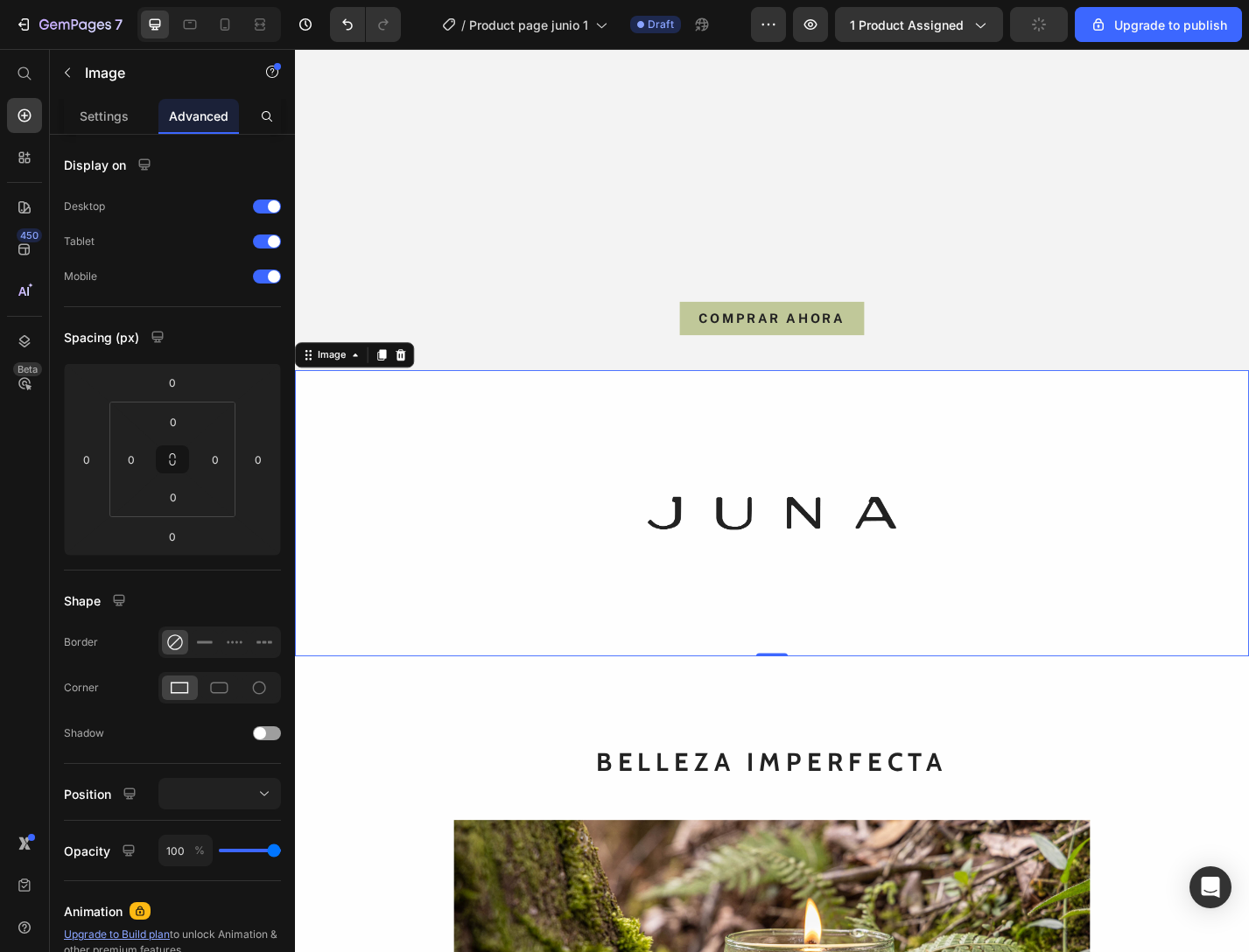 click at bounding box center (820, 560) 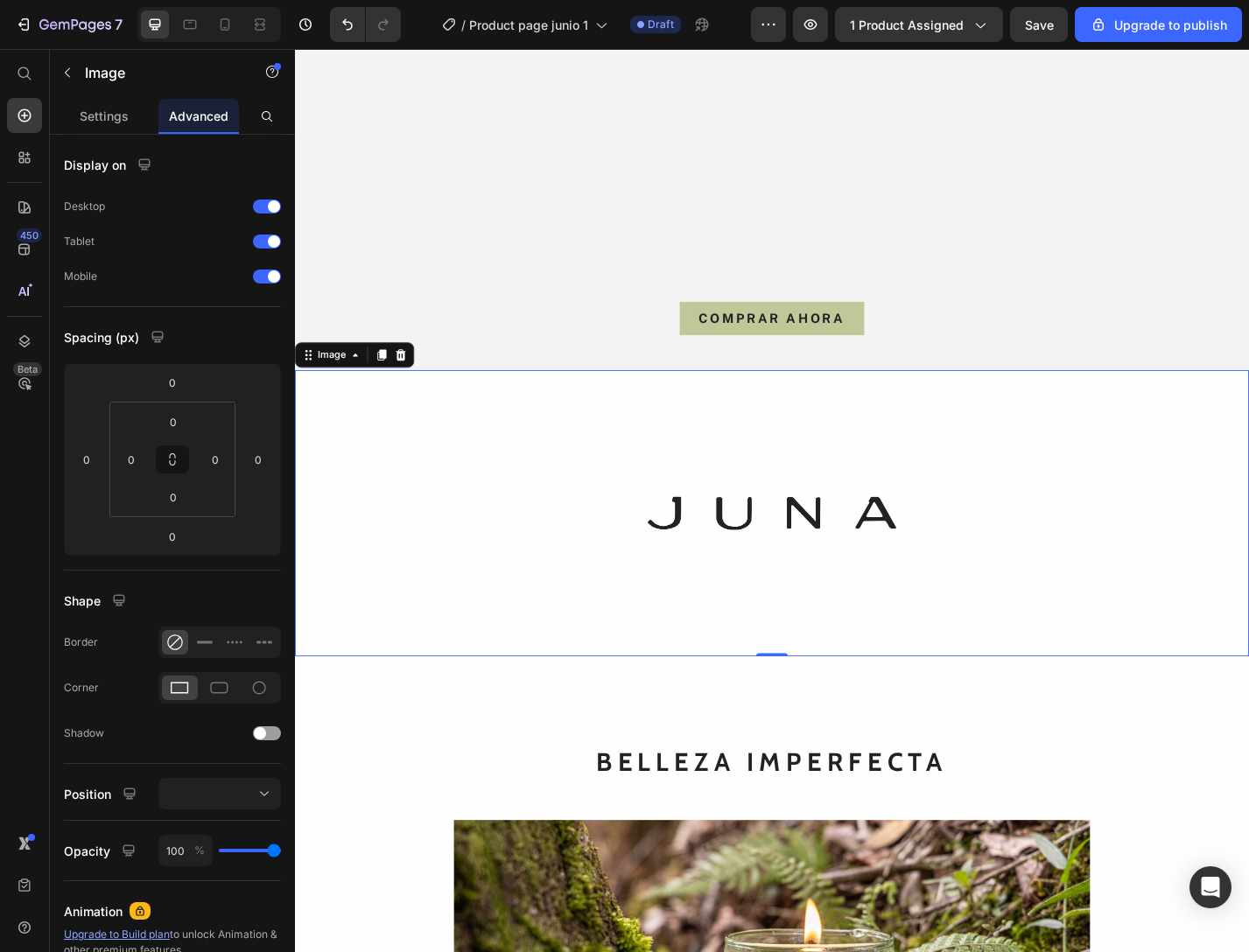 click at bounding box center (820, 560) 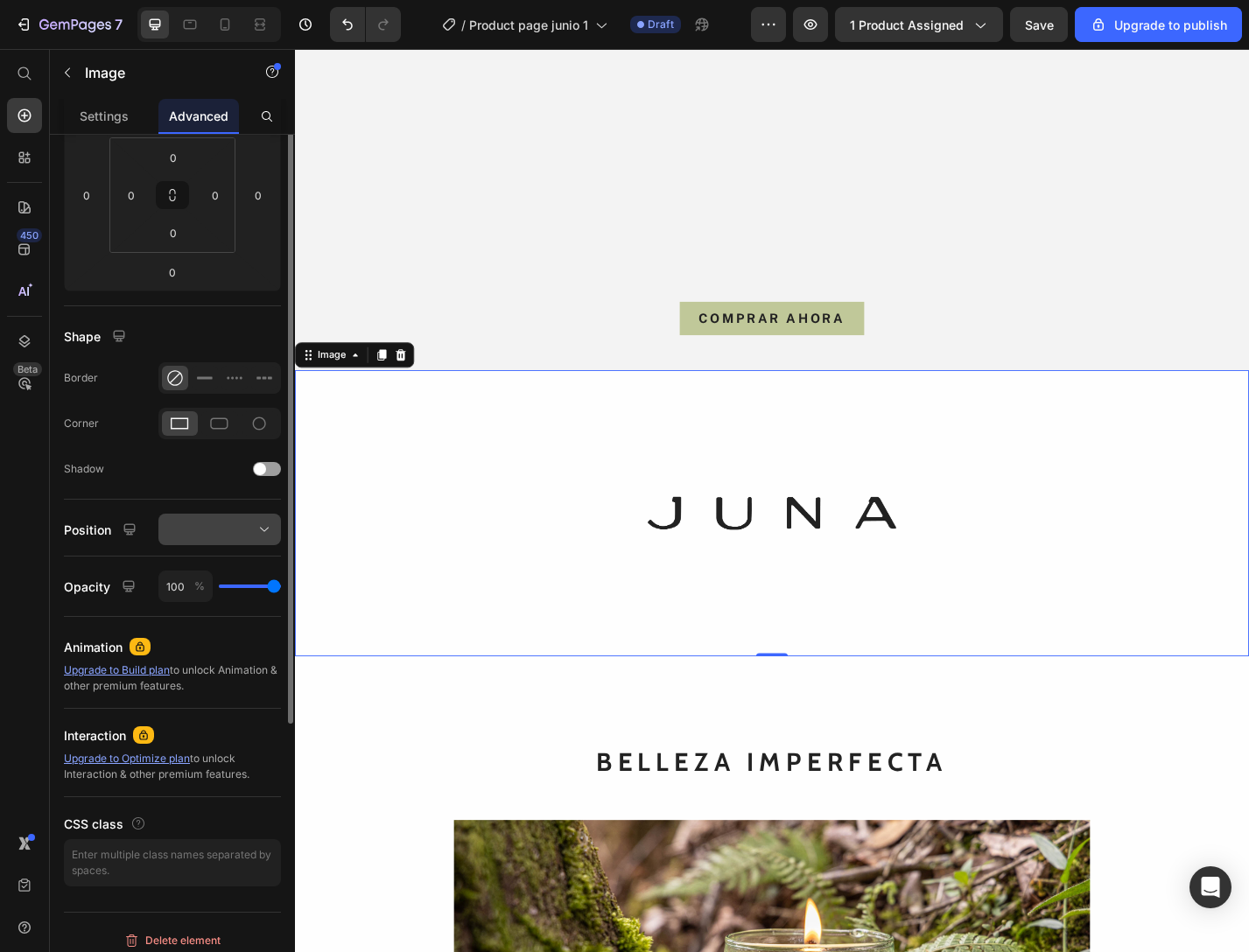 scroll, scrollTop: 0, scrollLeft: 0, axis: both 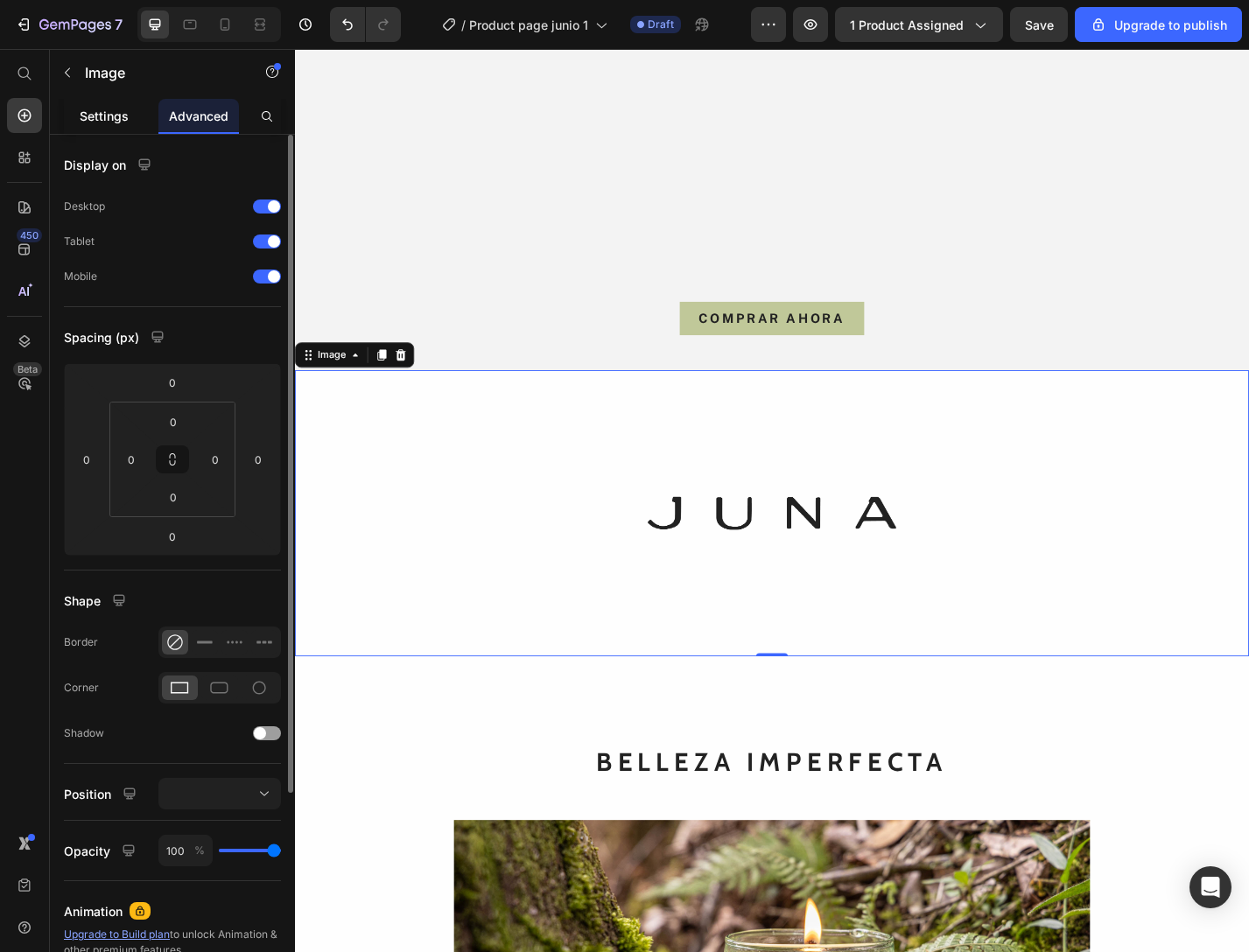 click on "Settings" at bounding box center (104, 116) 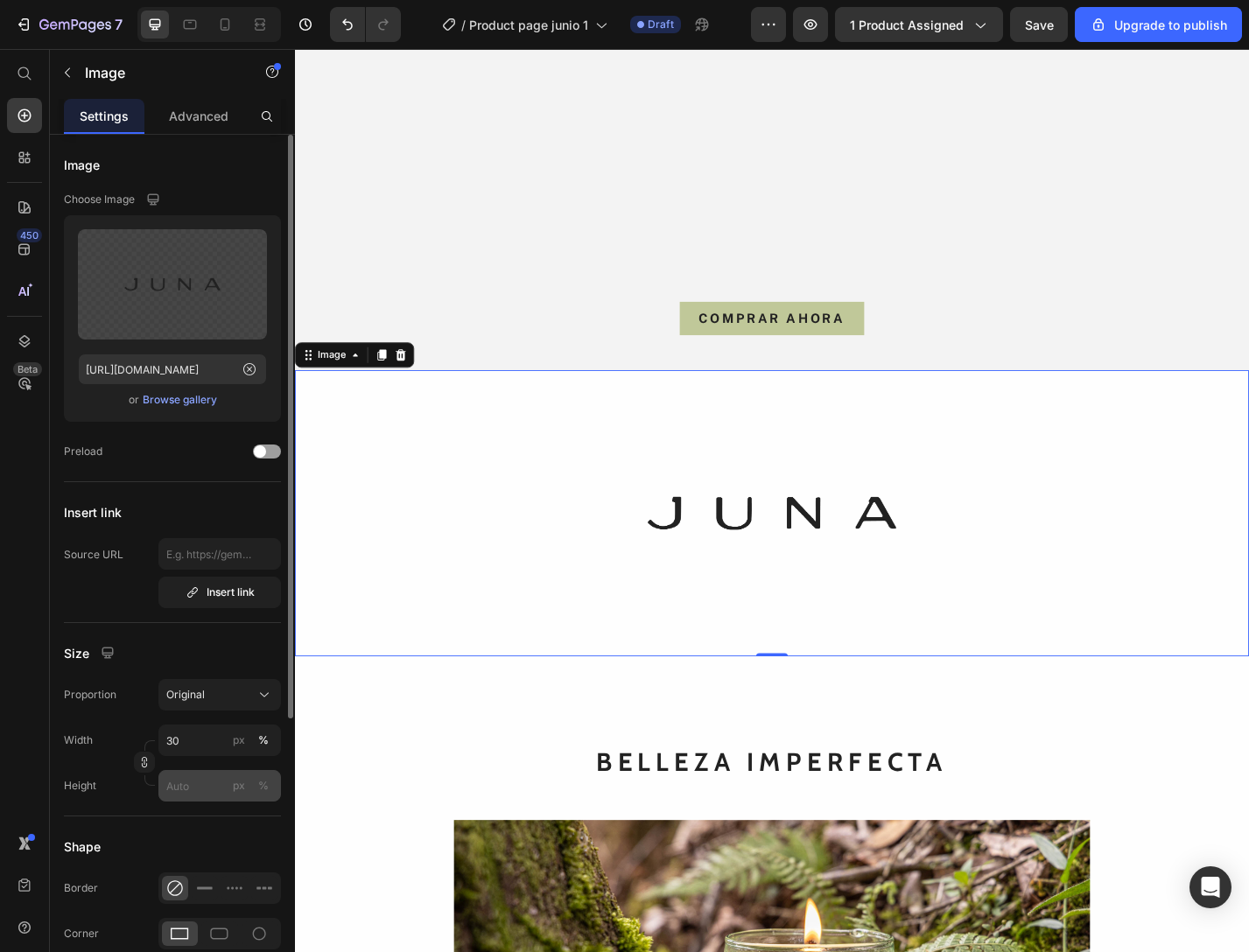 click on "%" at bounding box center (263, 786) 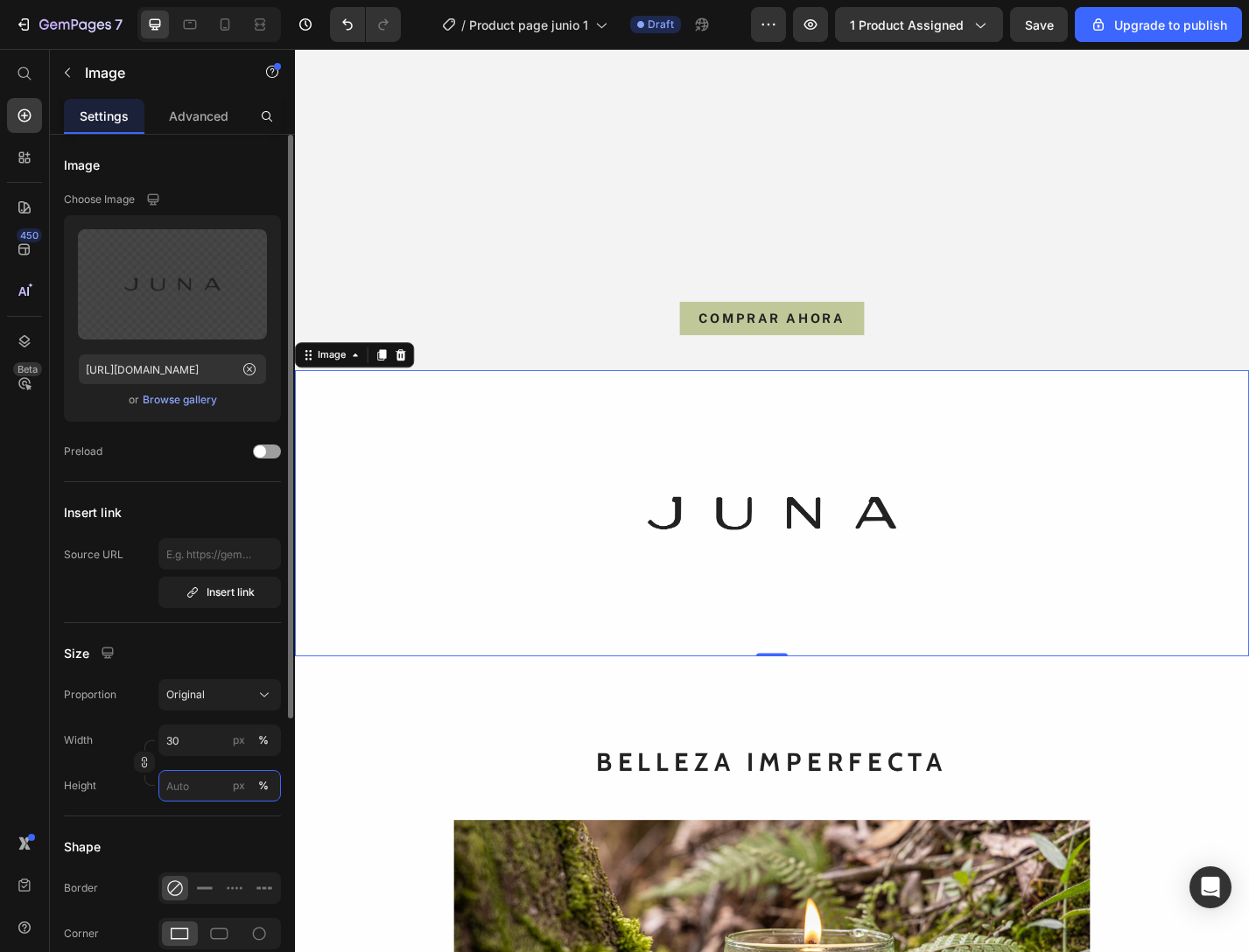 click on "px %" at bounding box center [220, 786] 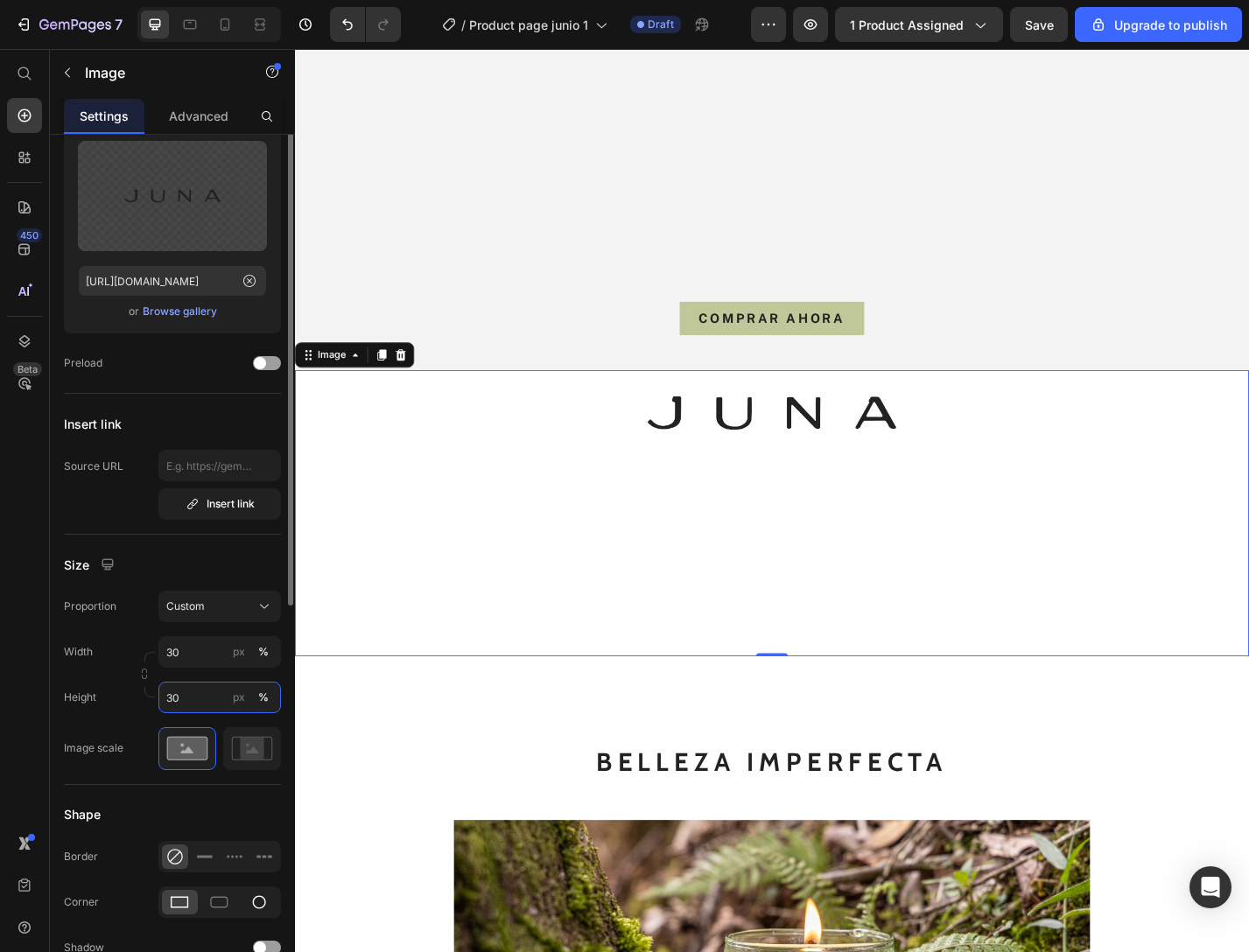 scroll, scrollTop: 0, scrollLeft: 0, axis: both 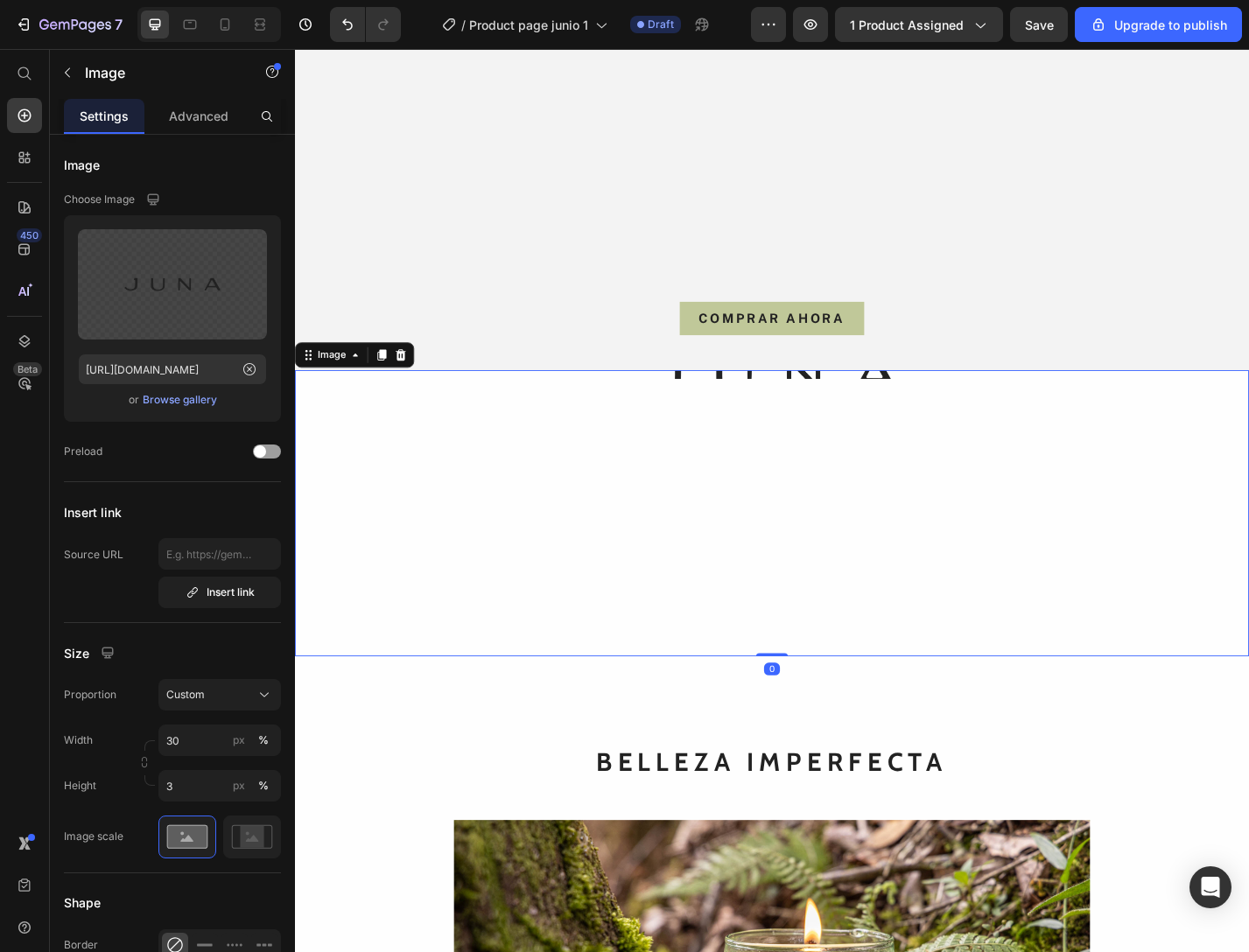 drag, startPoint x: 815, startPoint y: 704, endPoint x: 812, endPoint y: 638, distance: 66.068147 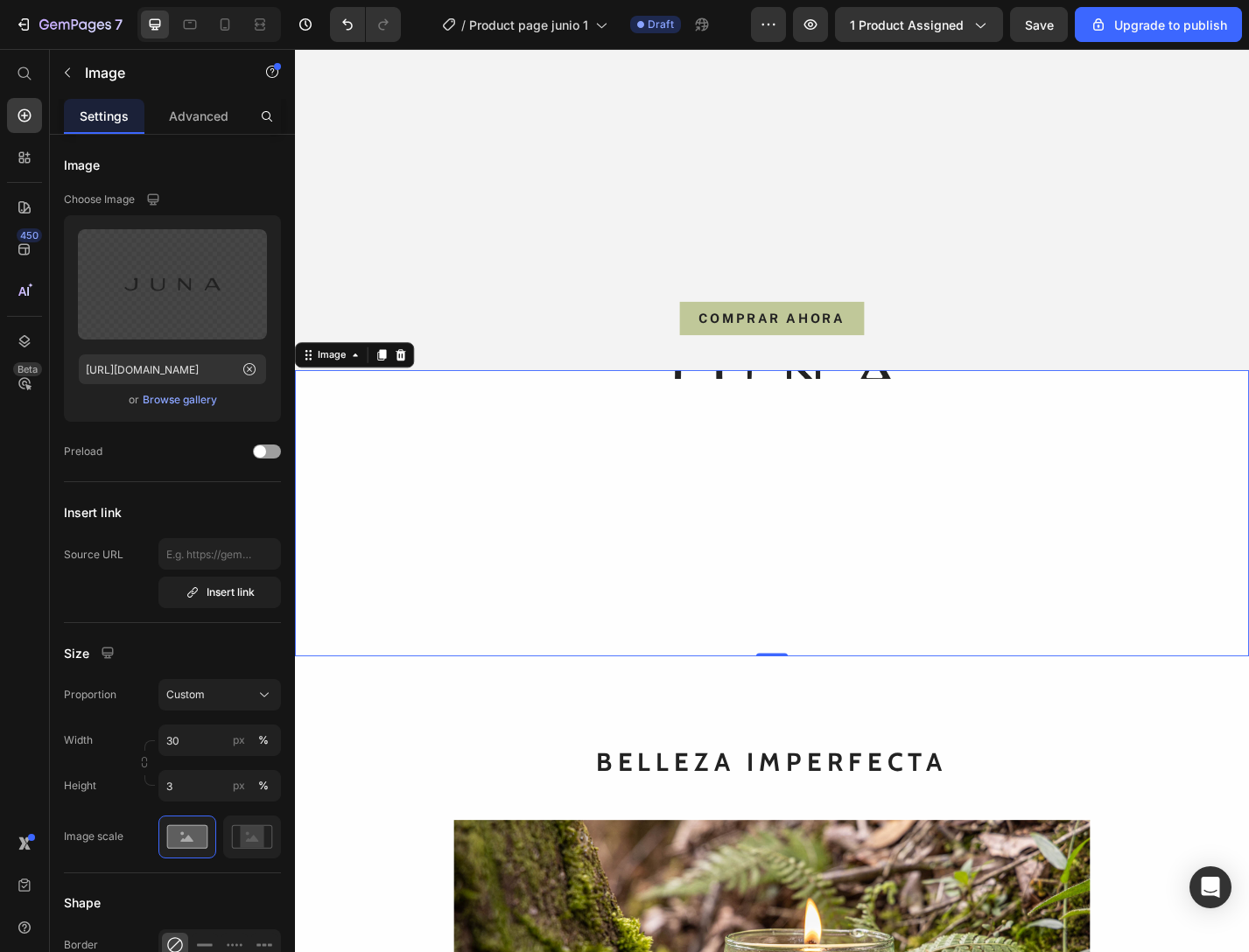 click at bounding box center [820, 560] 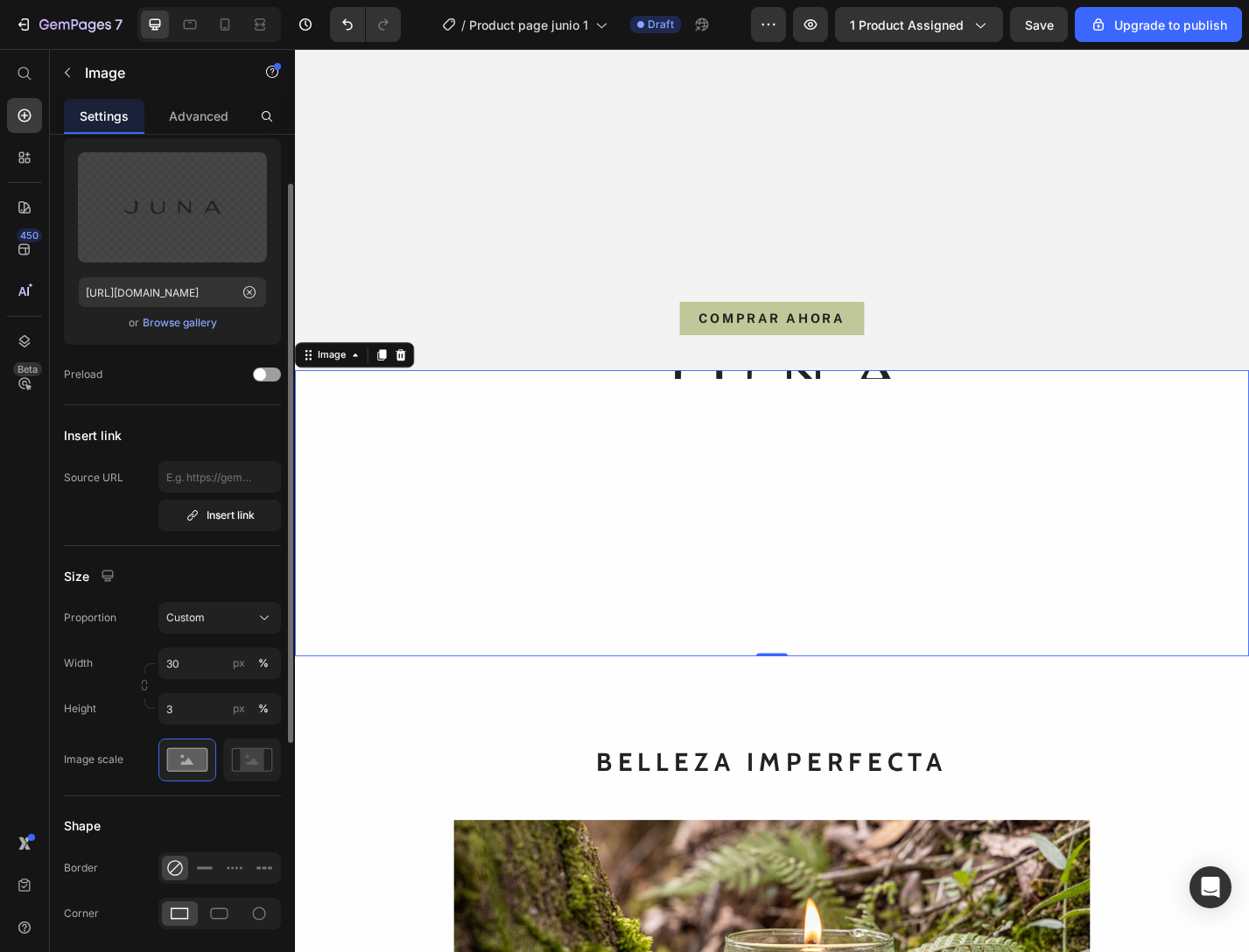 scroll, scrollTop: 0, scrollLeft: 0, axis: both 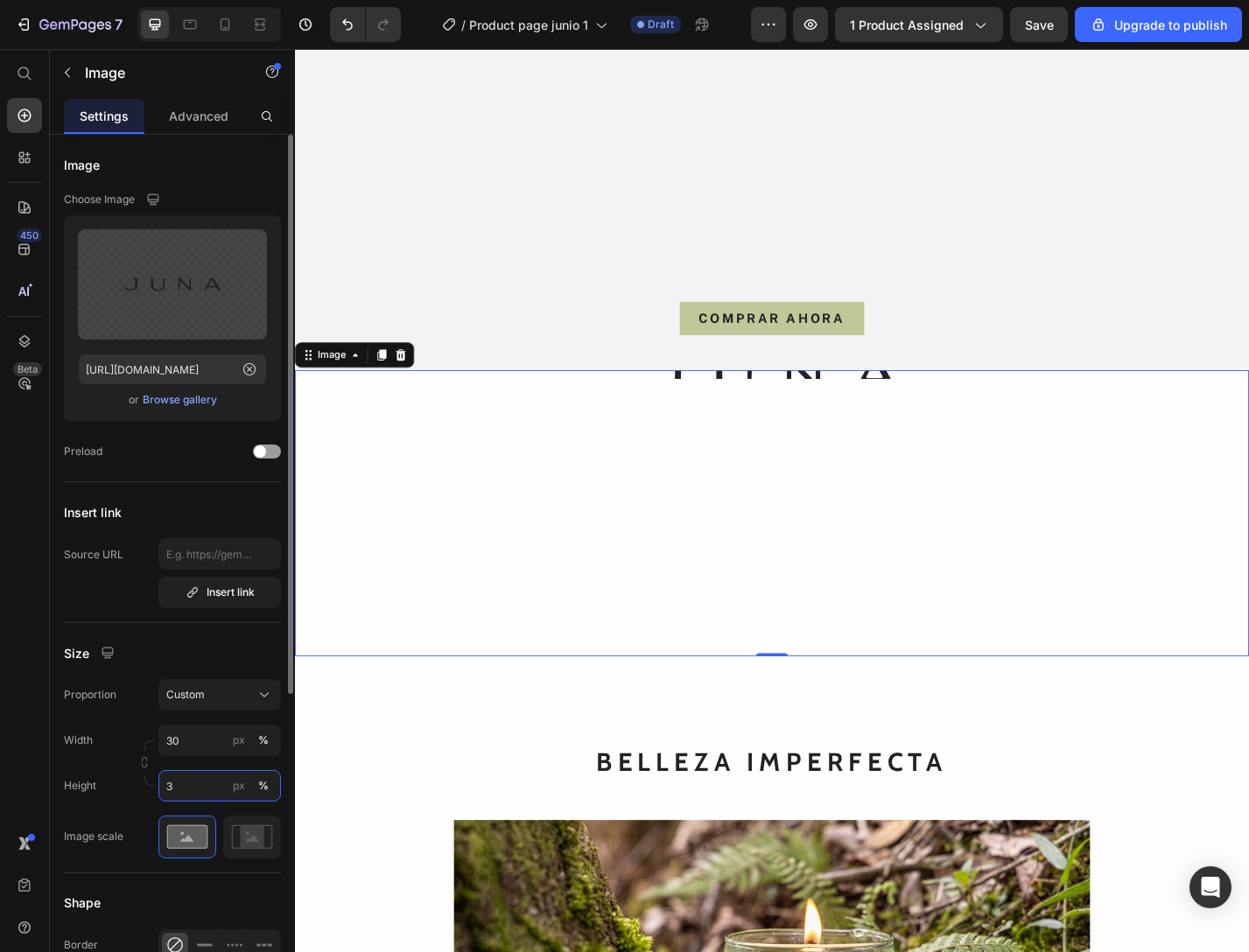 click on "3" at bounding box center [220, 786] 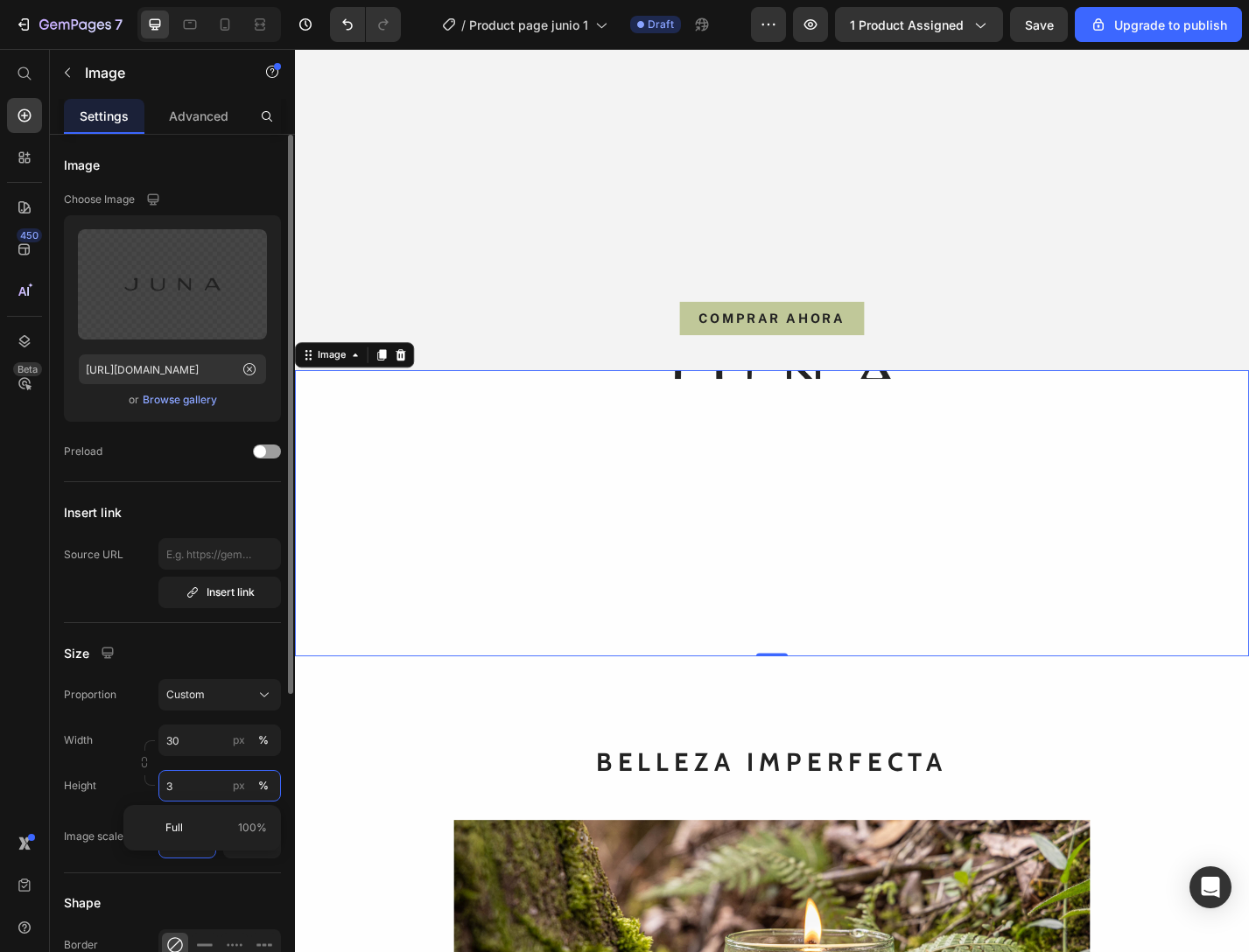 click on "3" at bounding box center (220, 786) 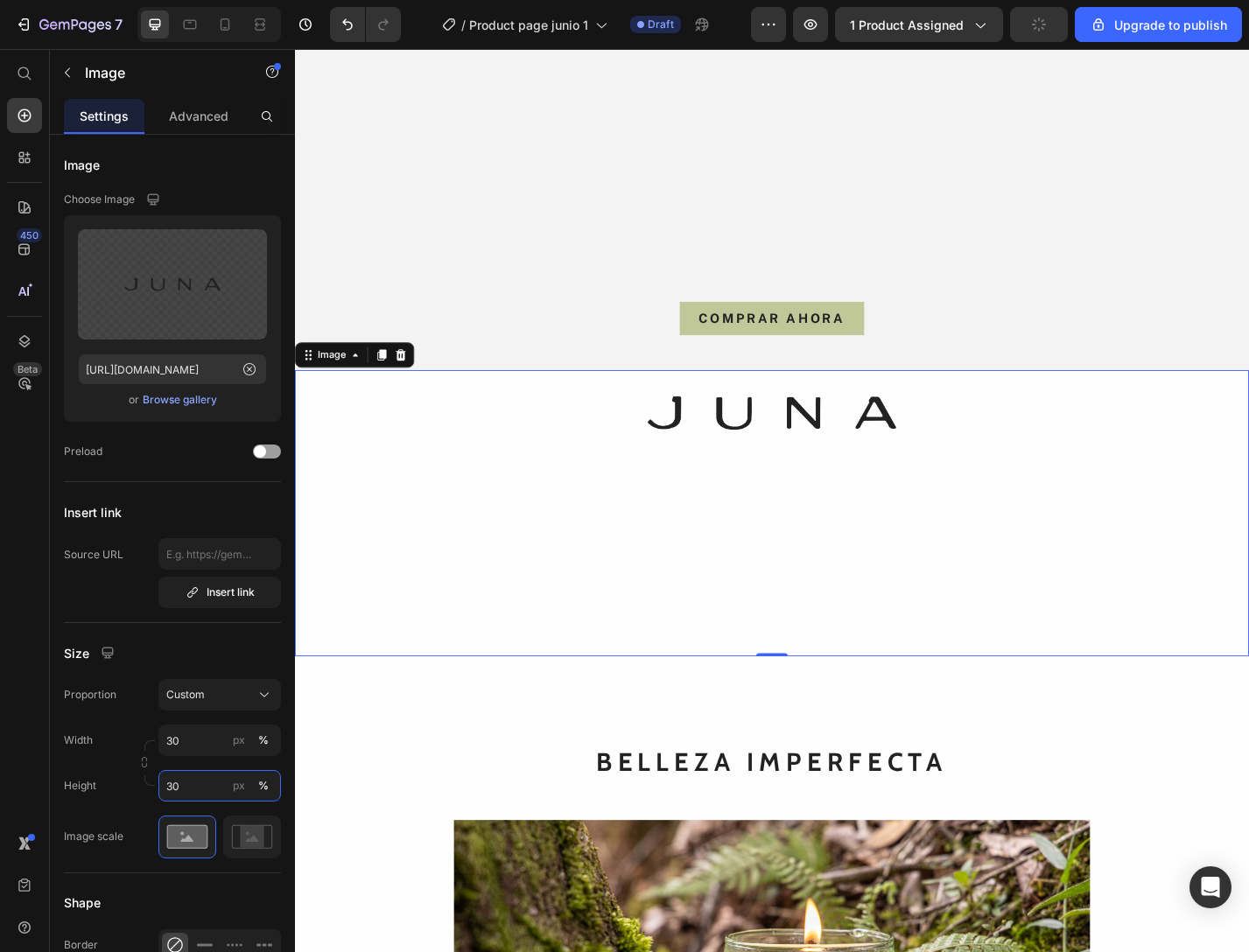 type on "3" 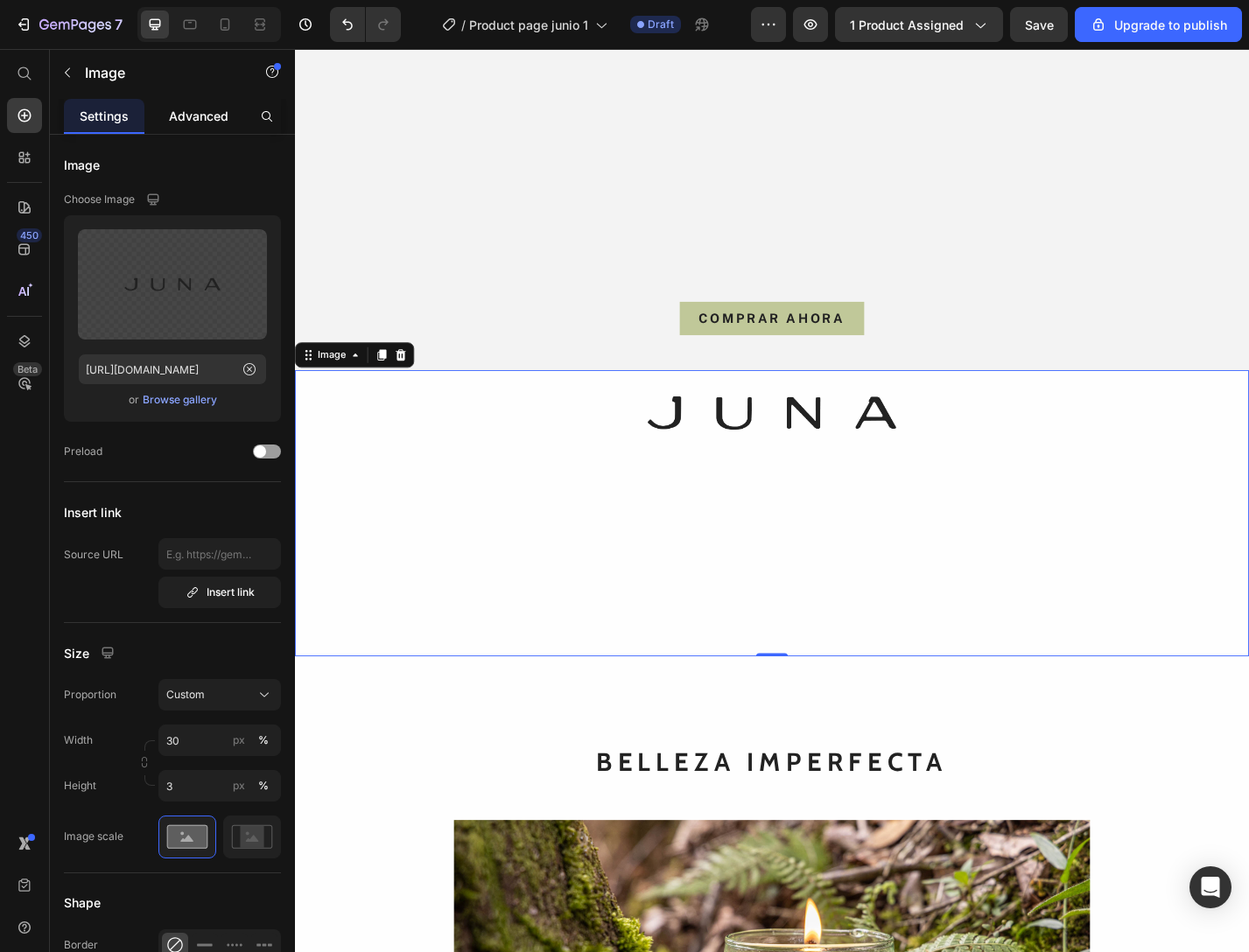 click on "Advanced" at bounding box center [199, 116] 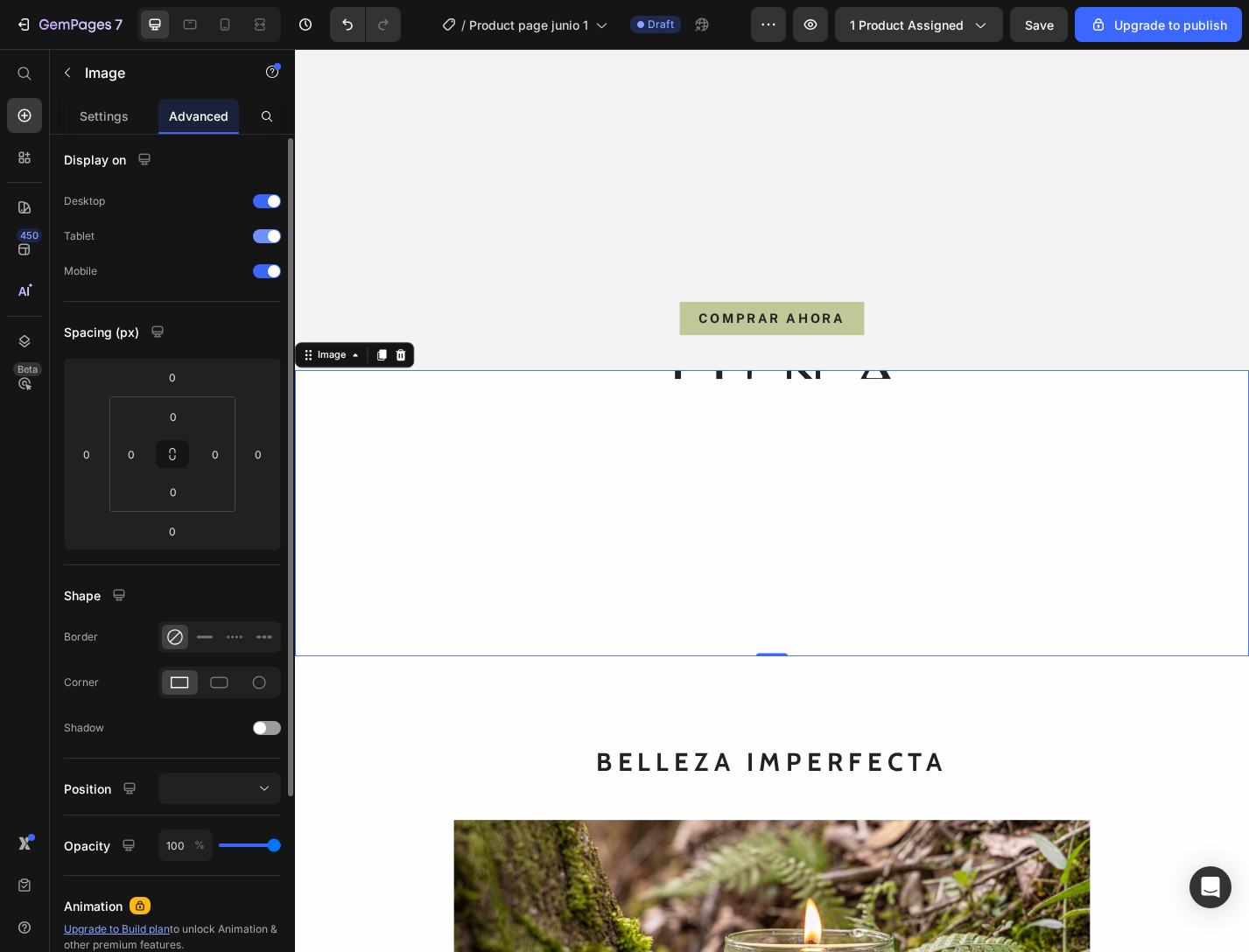 scroll, scrollTop: 0, scrollLeft: 0, axis: both 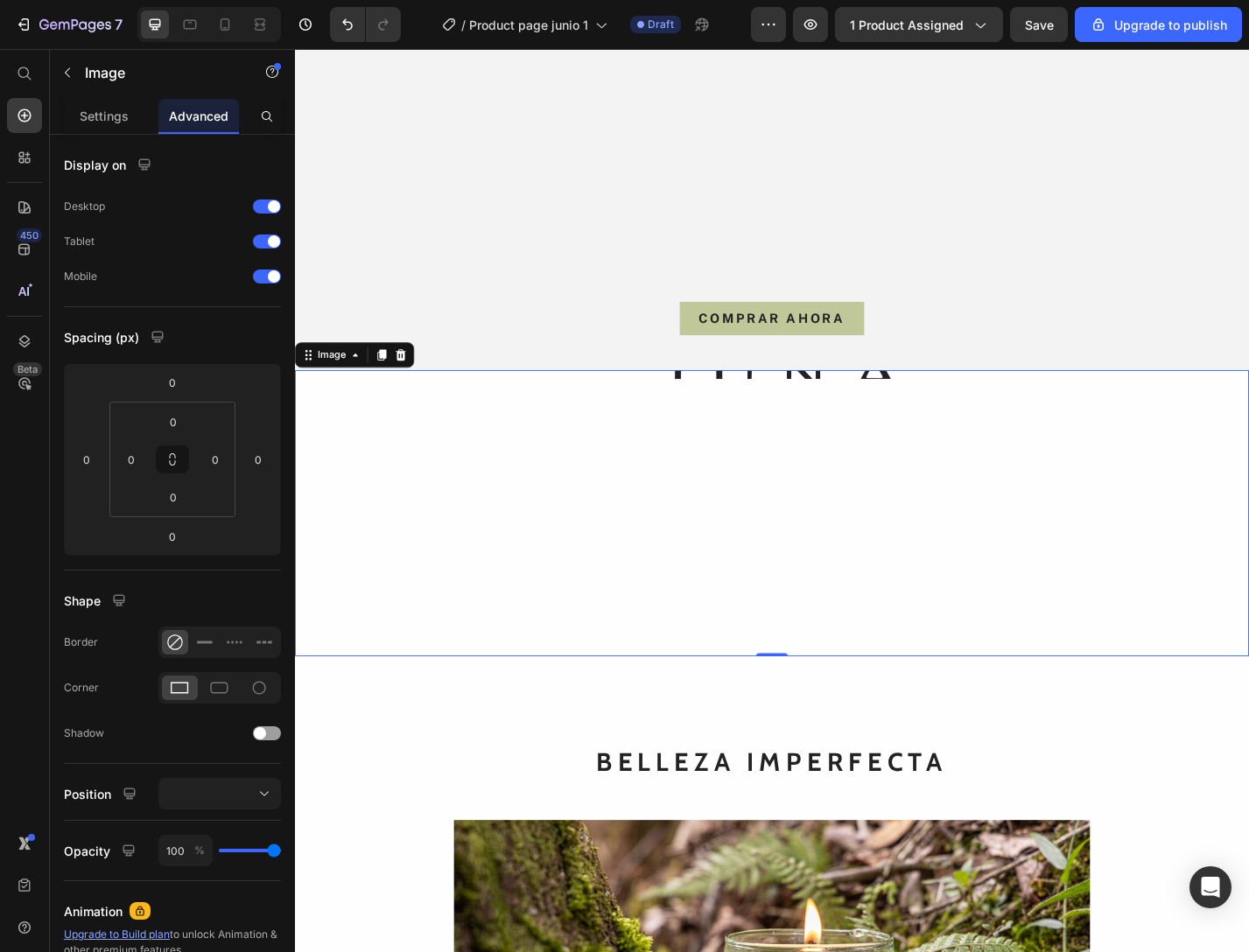 click at bounding box center (820, 560) 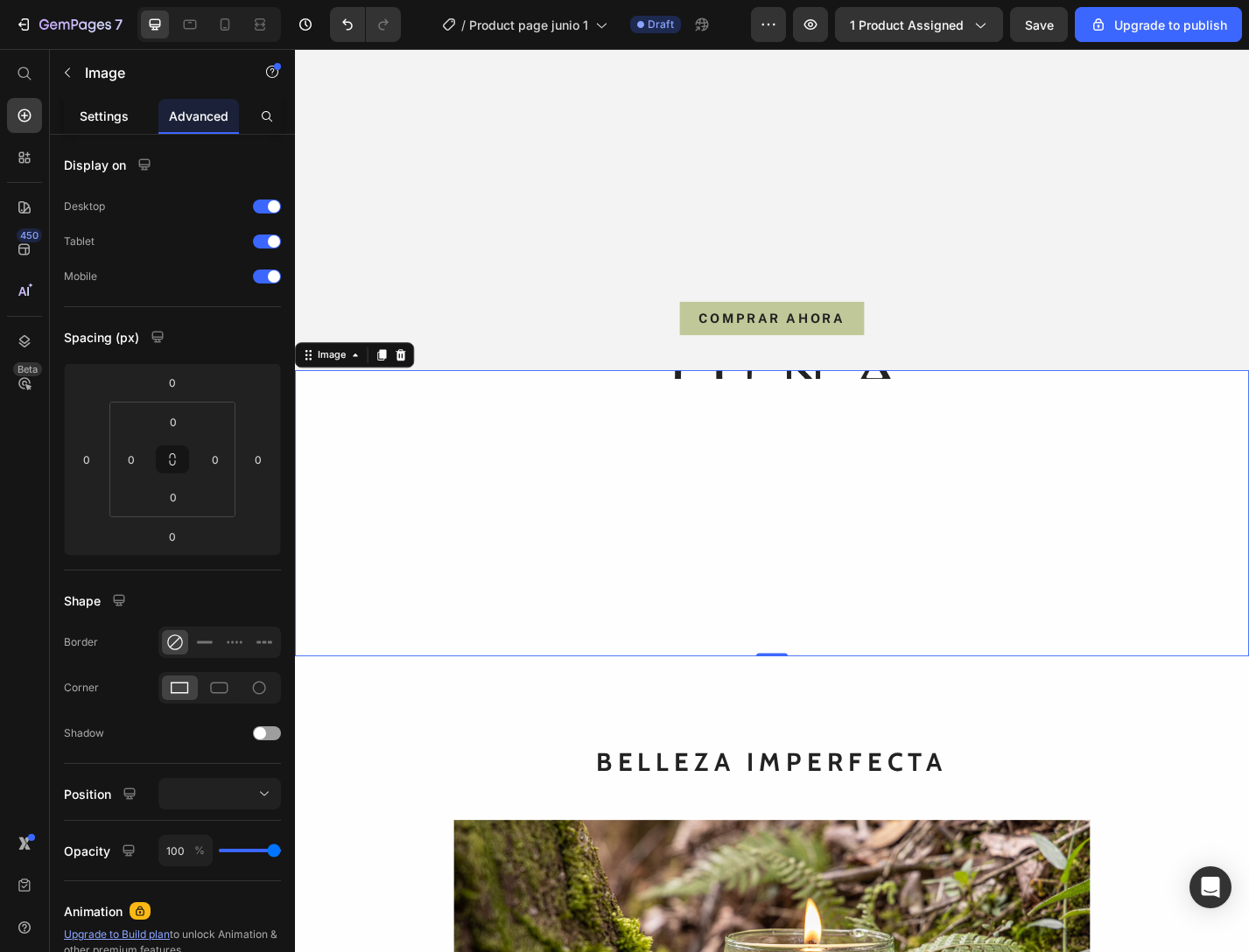 click on "Settings" at bounding box center [104, 116] 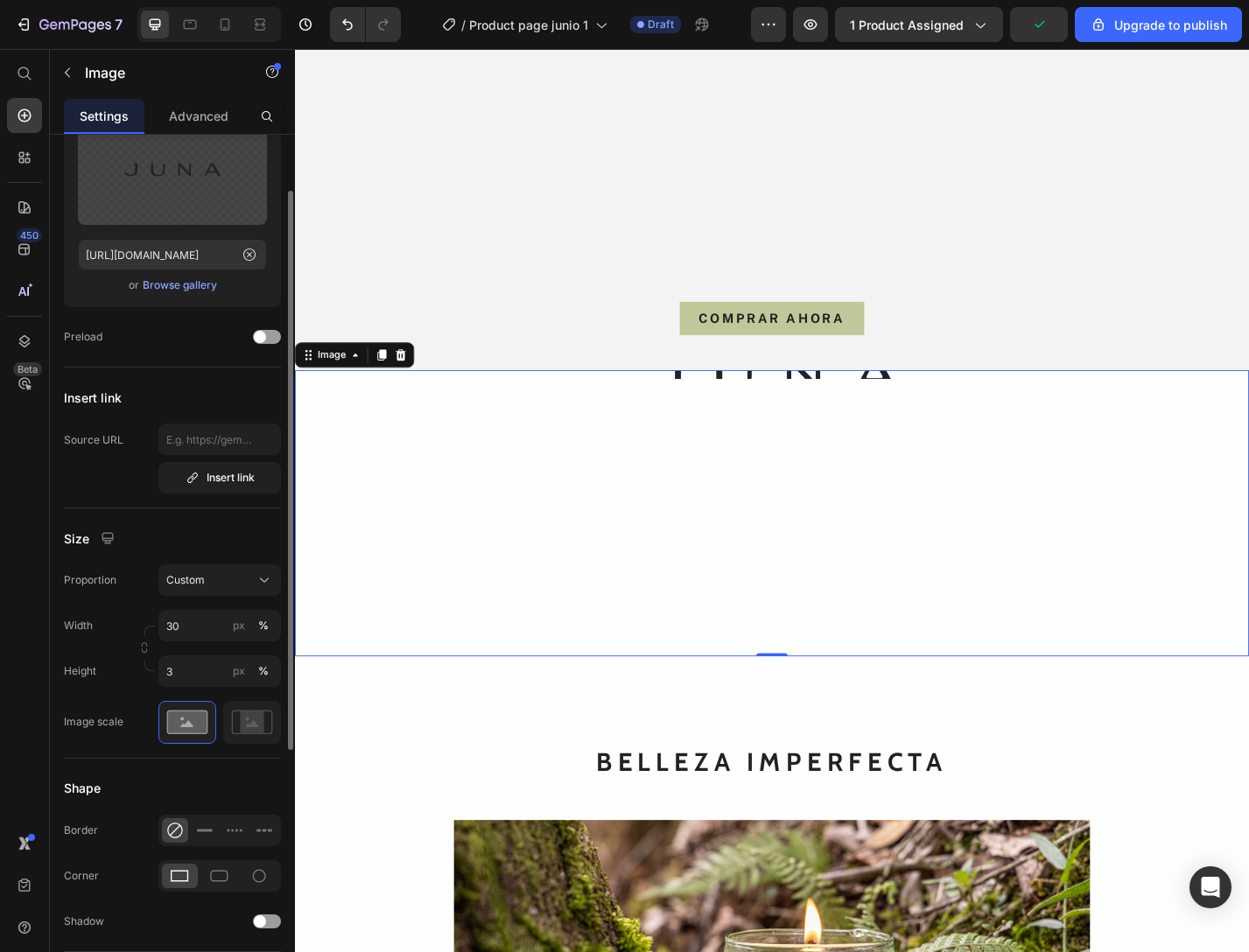 scroll, scrollTop: 117, scrollLeft: 0, axis: vertical 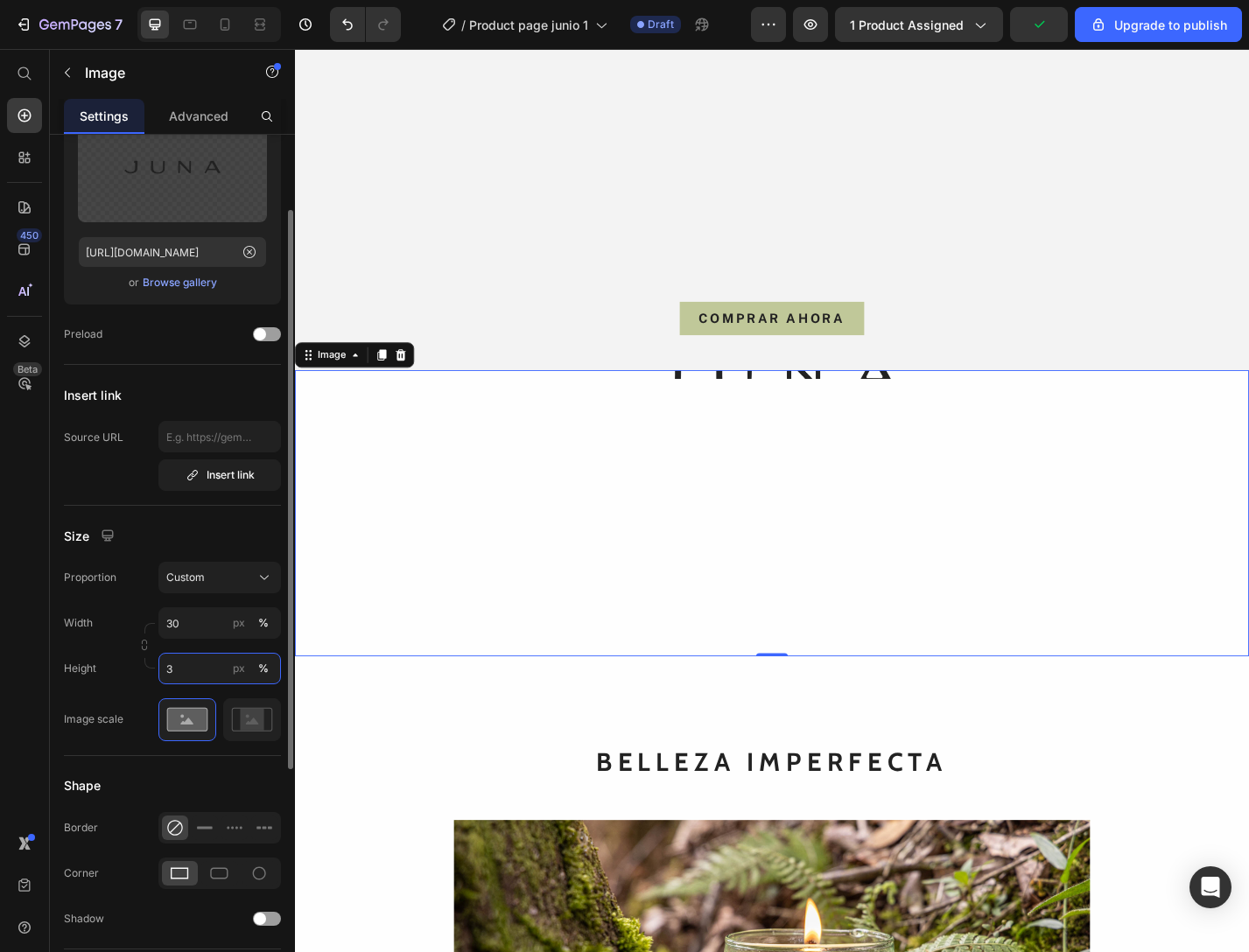 click on "3" at bounding box center [220, 668] 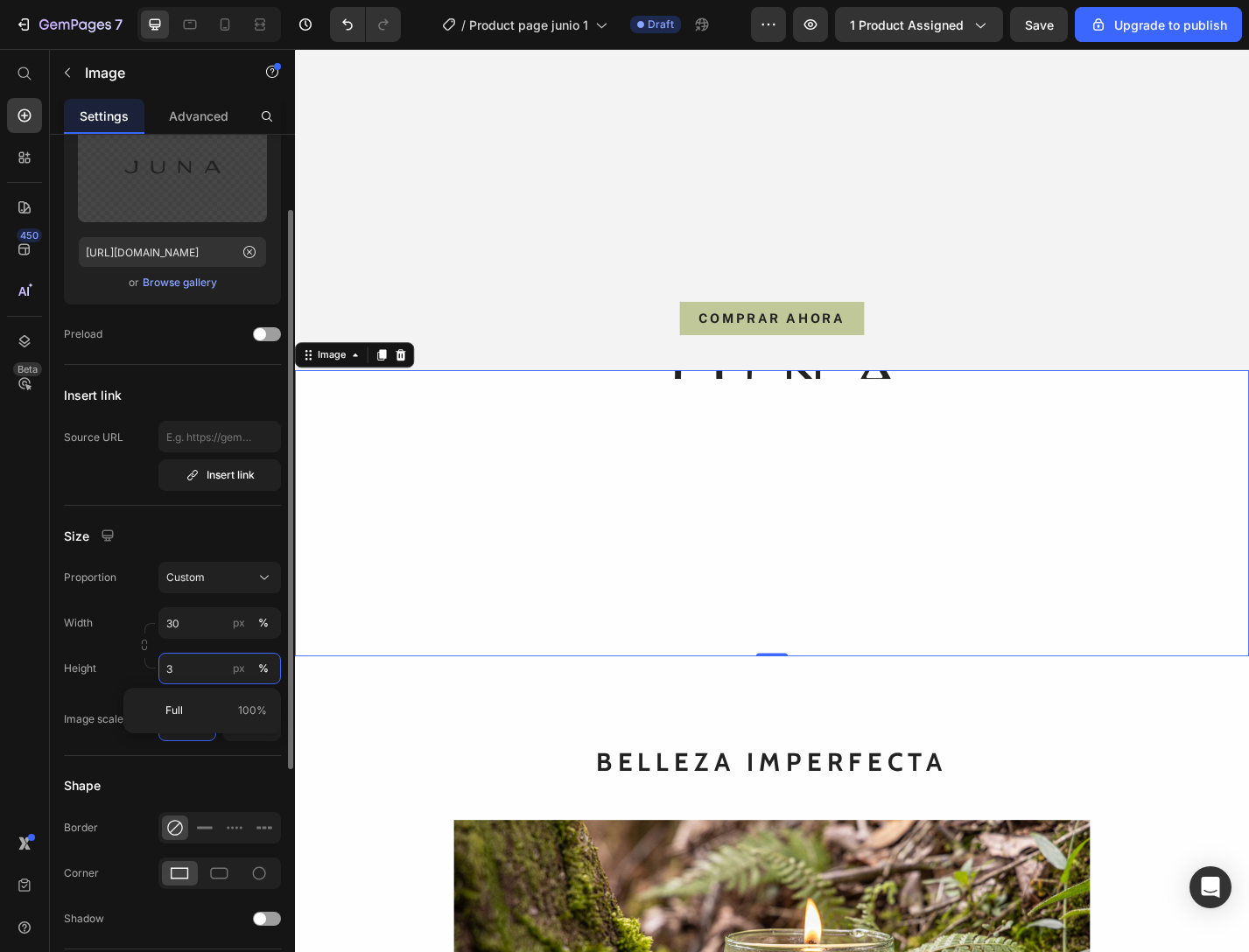 click on "3" at bounding box center (220, 668) 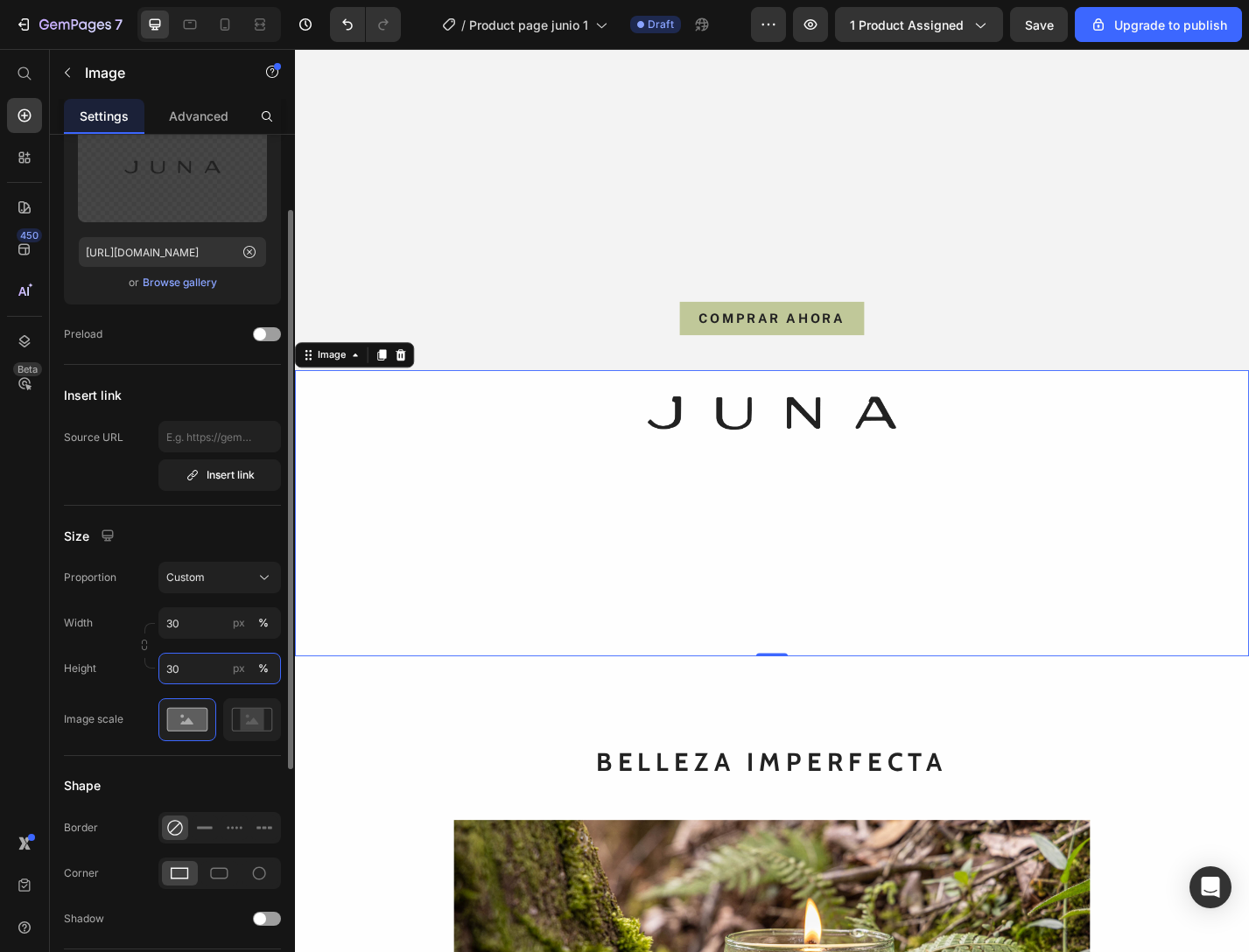 type on "30" 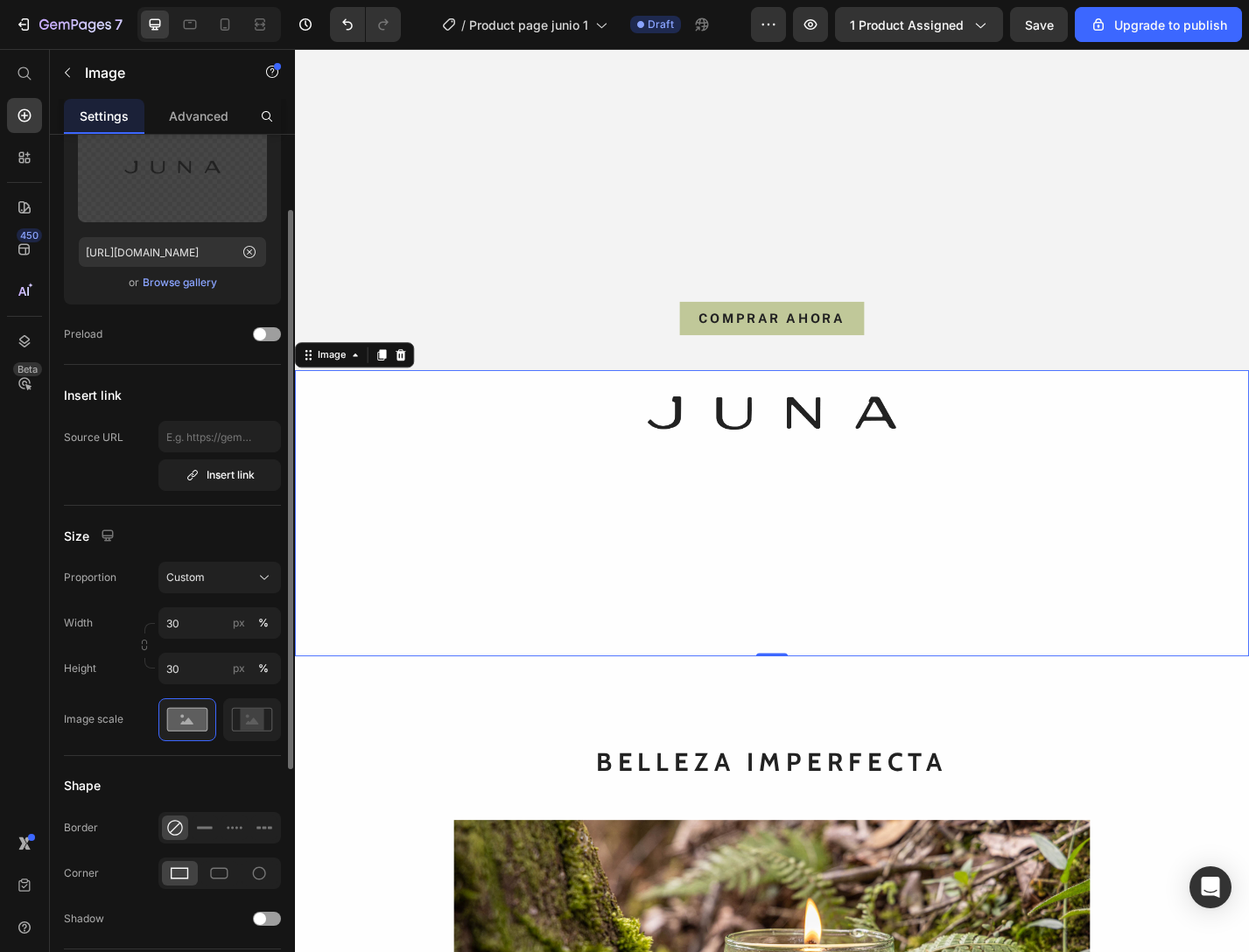 click on "Image Choose Image Upload Image https://cdn.shopify.com/s/files/1/0749/9821/8976/files/gempages_567901331877004225-3b87275f-7495-4a38-8b01-8d95edf7b368.png  or   Browse gallery  Preload Insert link Source URL  Insert link  Size Proportion Custom Width 30 px % Height 30 px % Image scale Shape Border Corner Shadow Align SEO Alt text Image title" at bounding box center (172, 646) 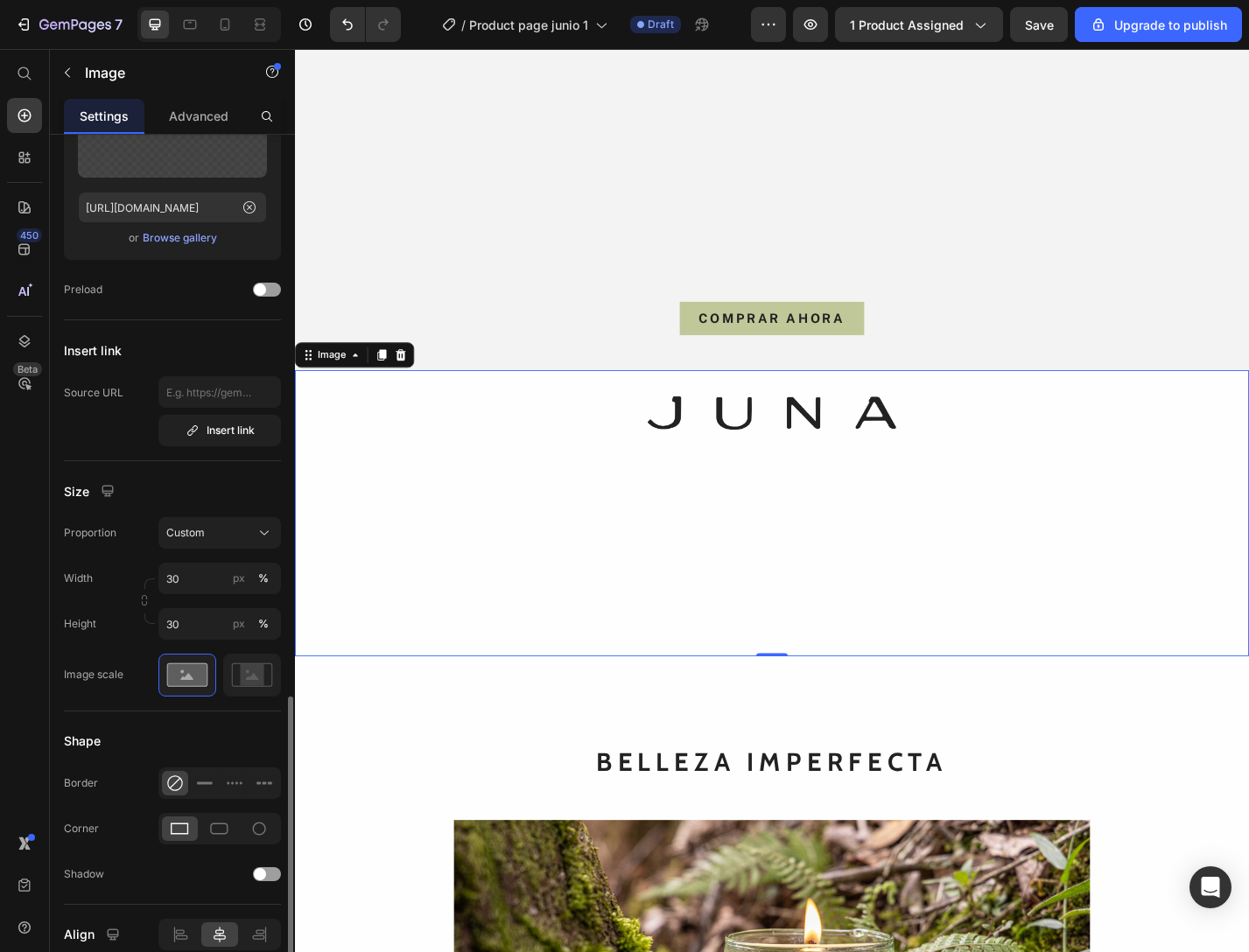 scroll, scrollTop: 0, scrollLeft: 0, axis: both 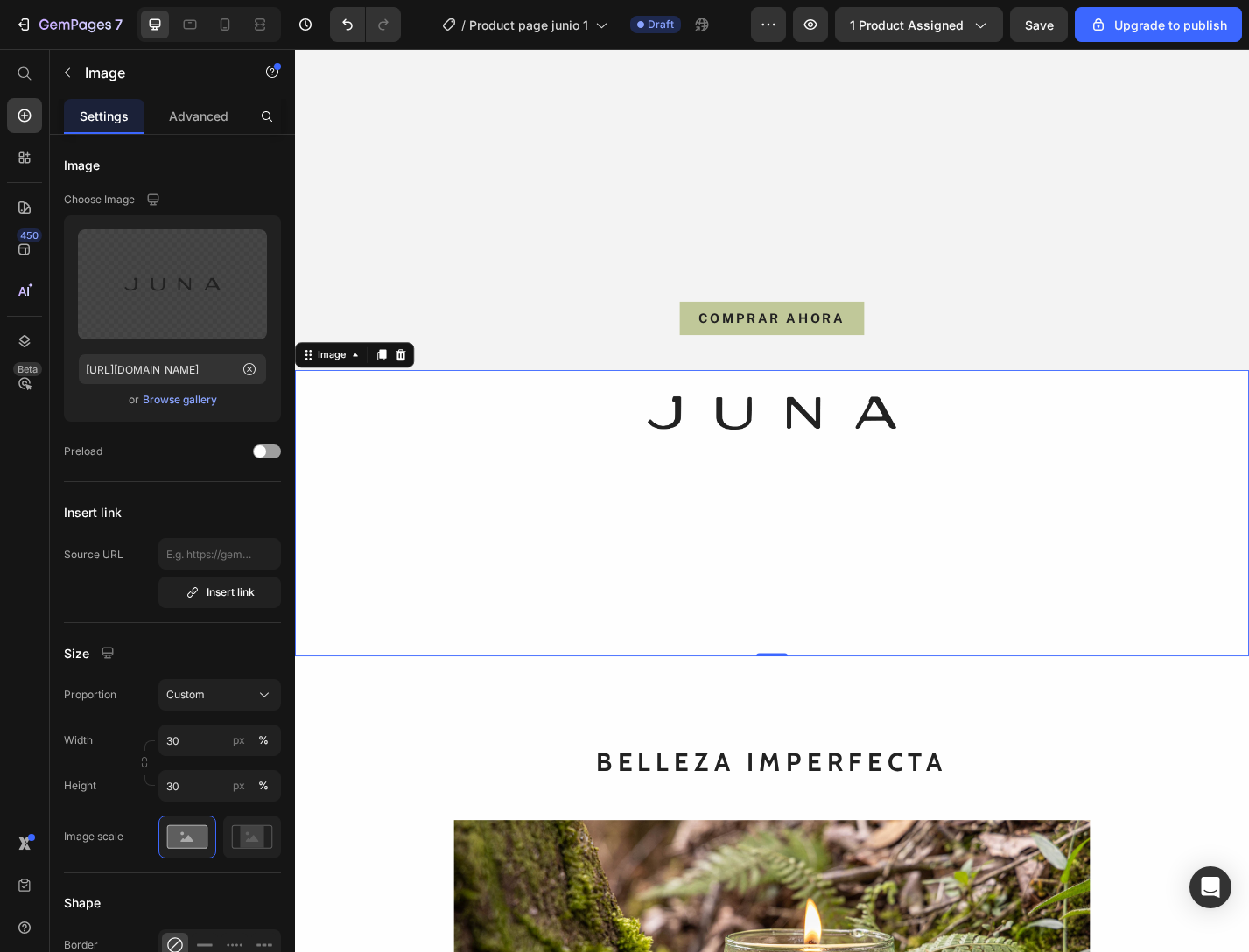 click at bounding box center [820, 560] 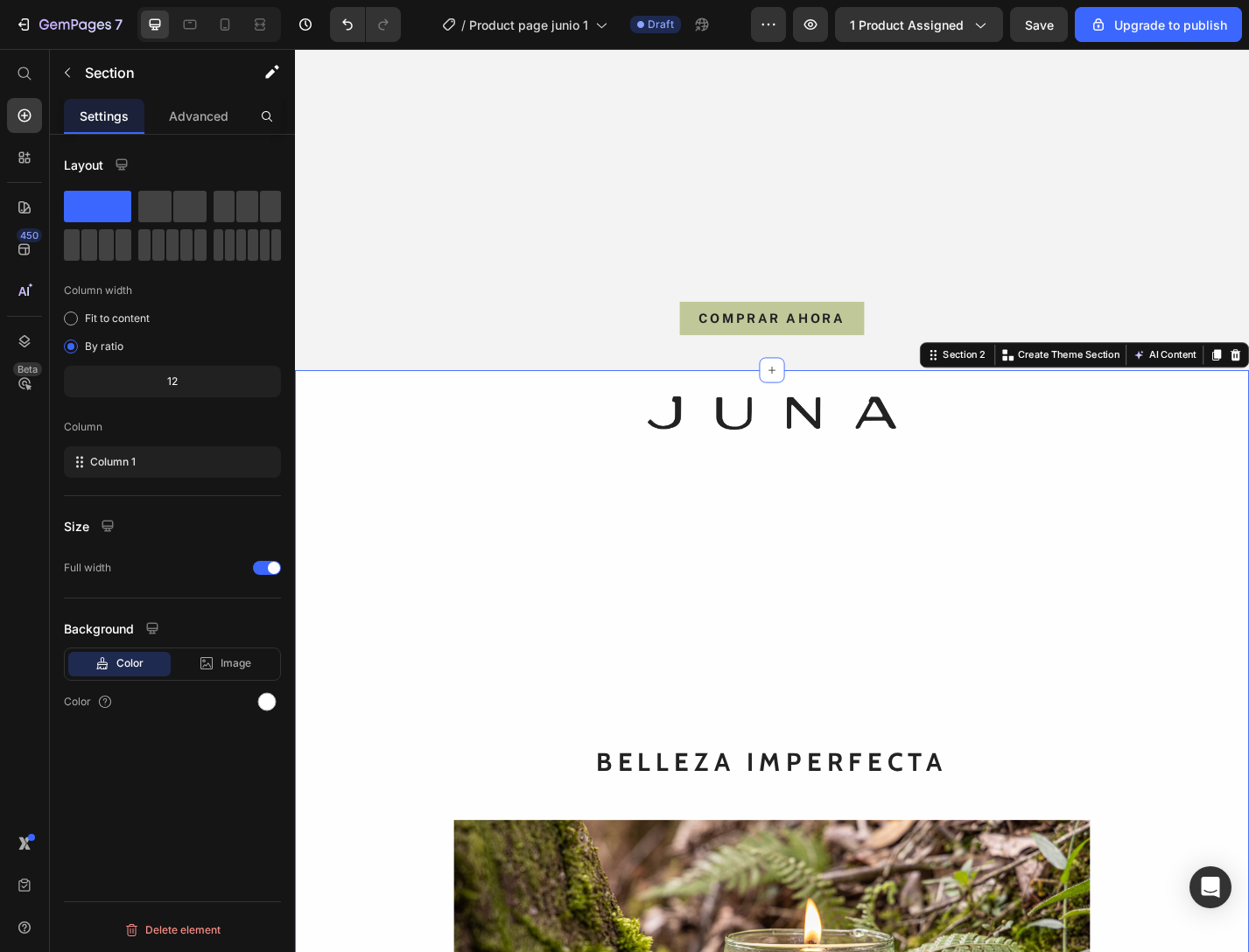 click on "Image Row BELLEZA IMPERFECTA Heading Image SOMOS JUAN & LINA Heading Creamos piezas únicas, hechas a mano, una a una Heading Desde las montañas de El Retiro, Antioquia, elaboramos artesanalmente piezas sensoriales, sostenibles y exclusivas para el hogar, con materiales naturales y procesos responsables. Creemos en la calma, en lo simple y en lo esencial.  JUNA es un estilo de vida que evoca la vida silvestre en cada detalle. Text Block" at bounding box center (820, 1049) 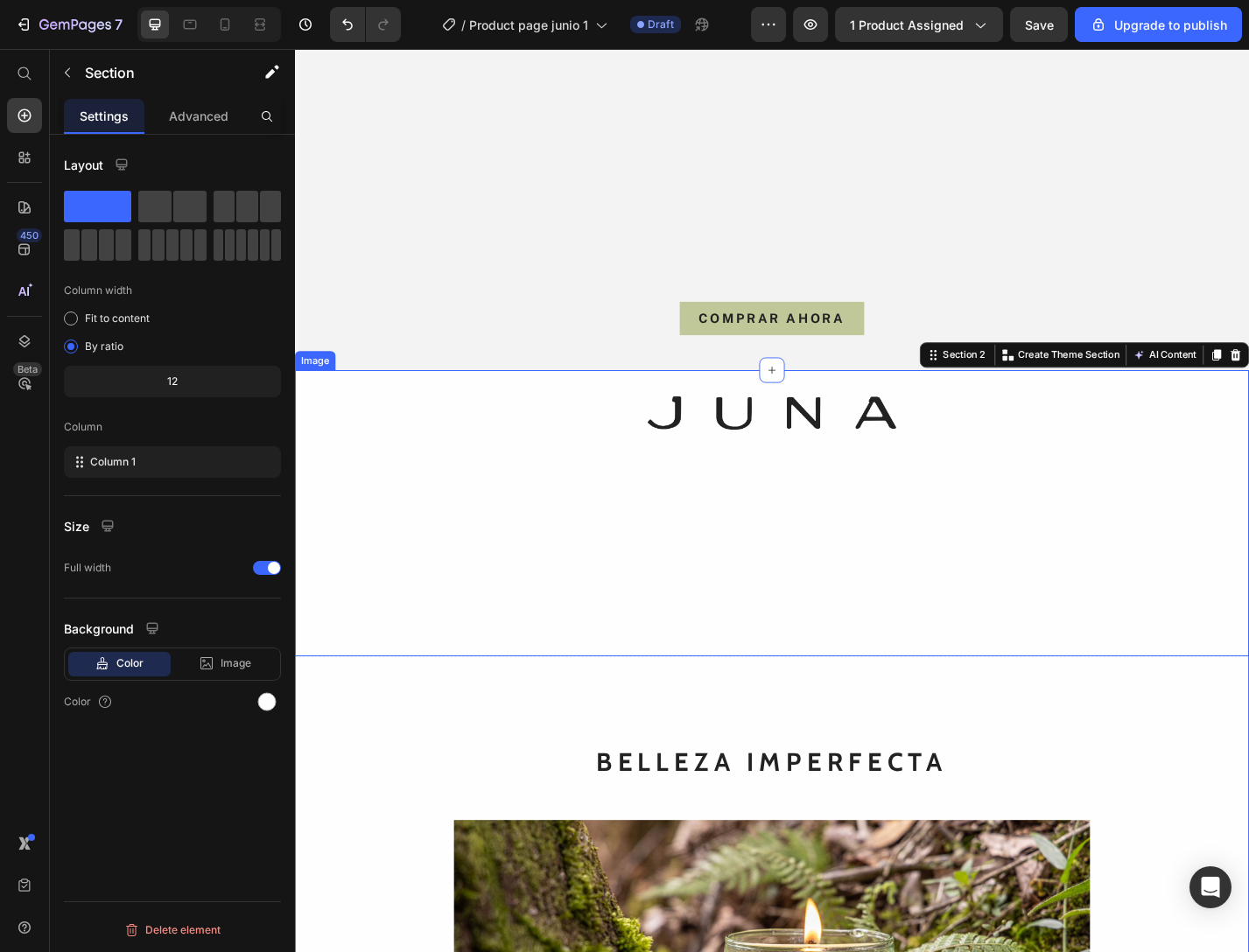 click at bounding box center [820, 560] 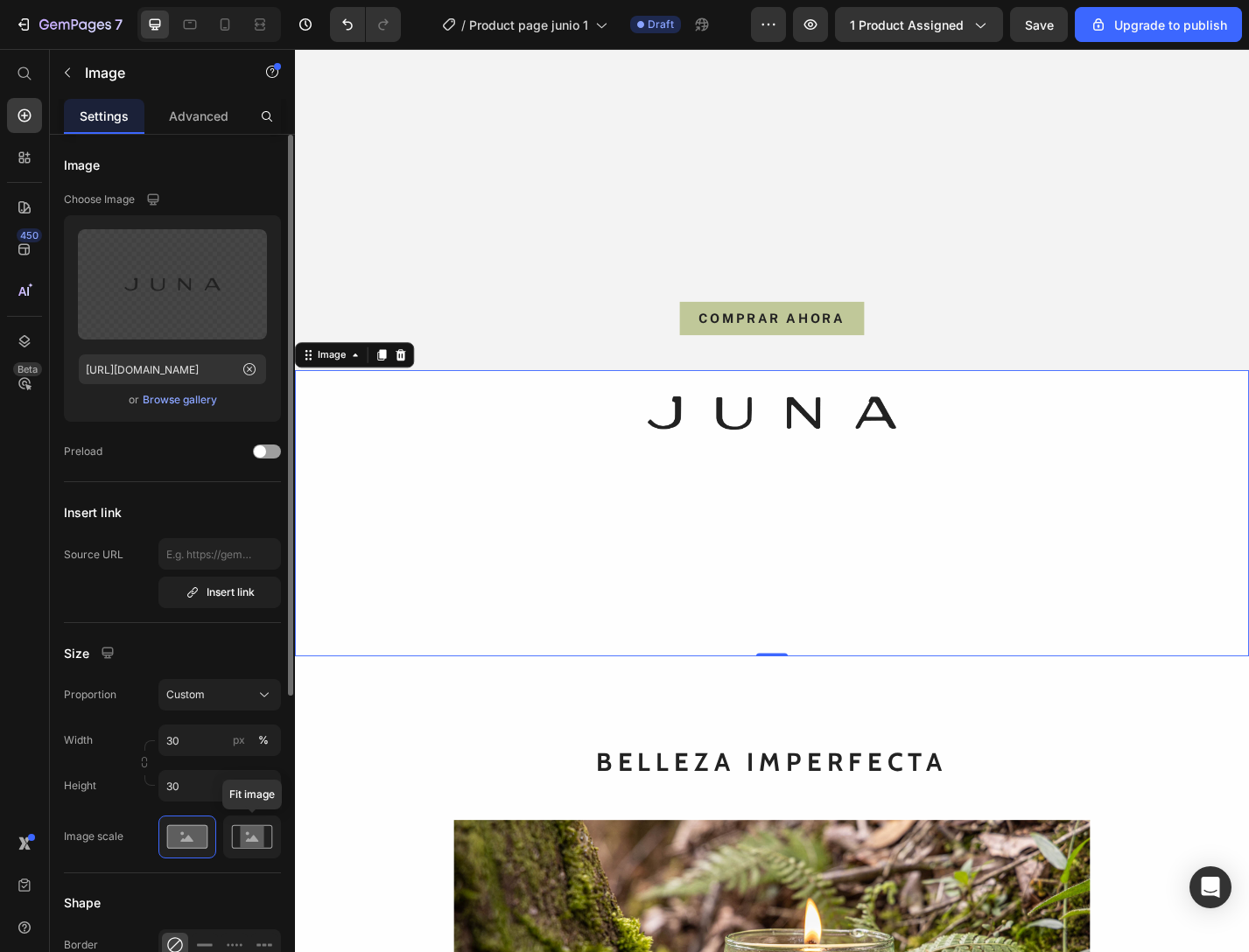 click 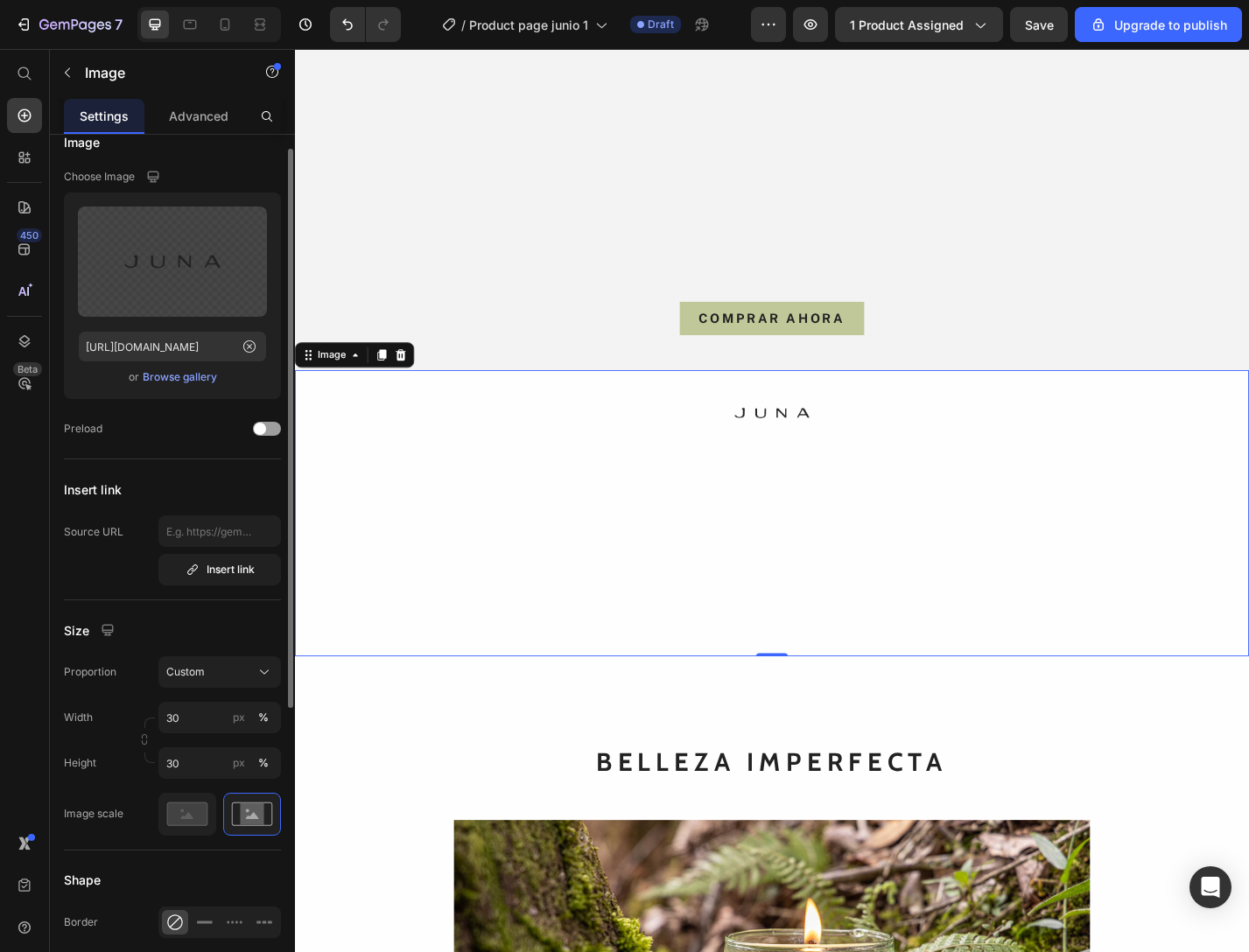 scroll, scrollTop: 20, scrollLeft: 0, axis: vertical 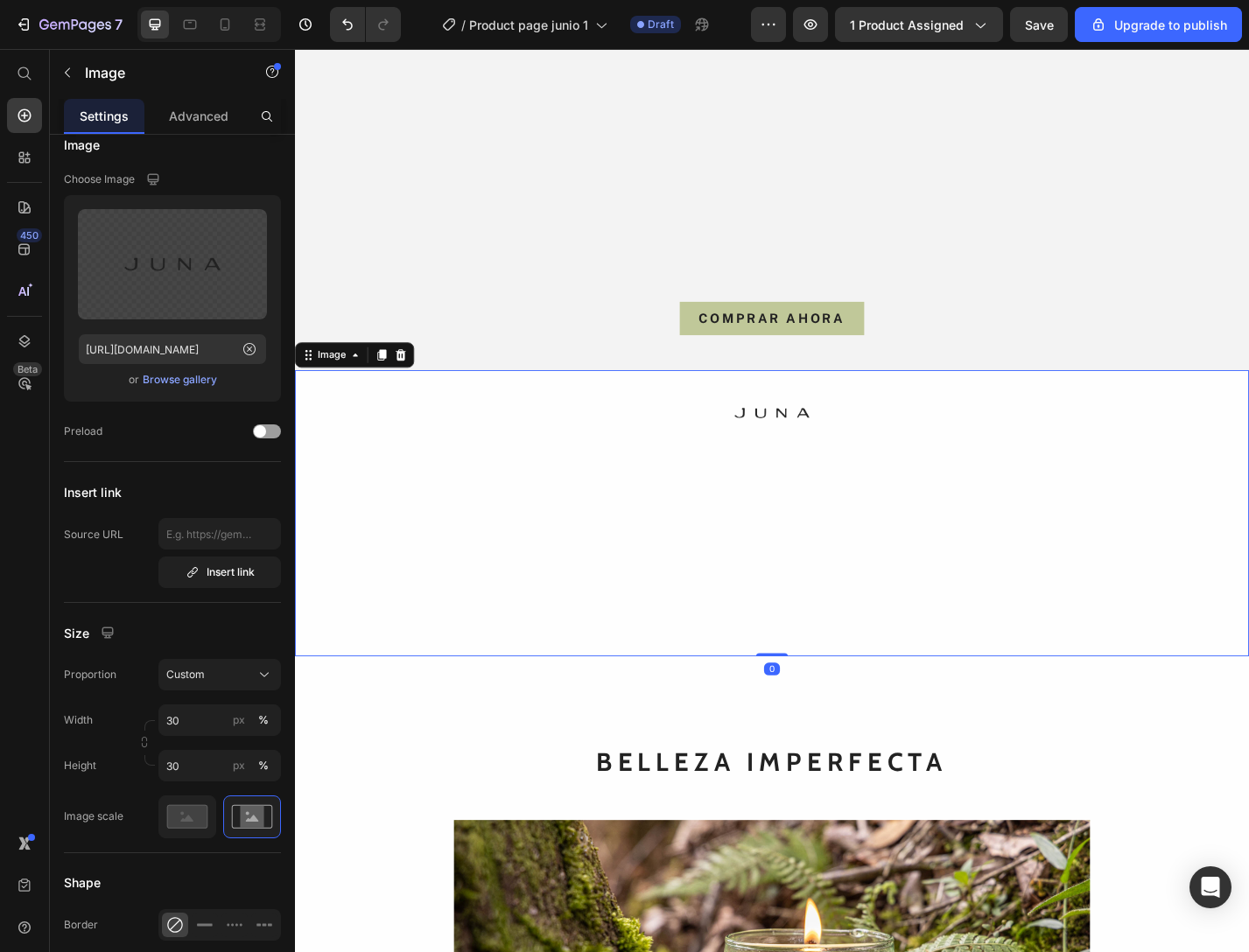 drag, startPoint x: 813, startPoint y: 702, endPoint x: 818, endPoint y: 628, distance: 74.16873 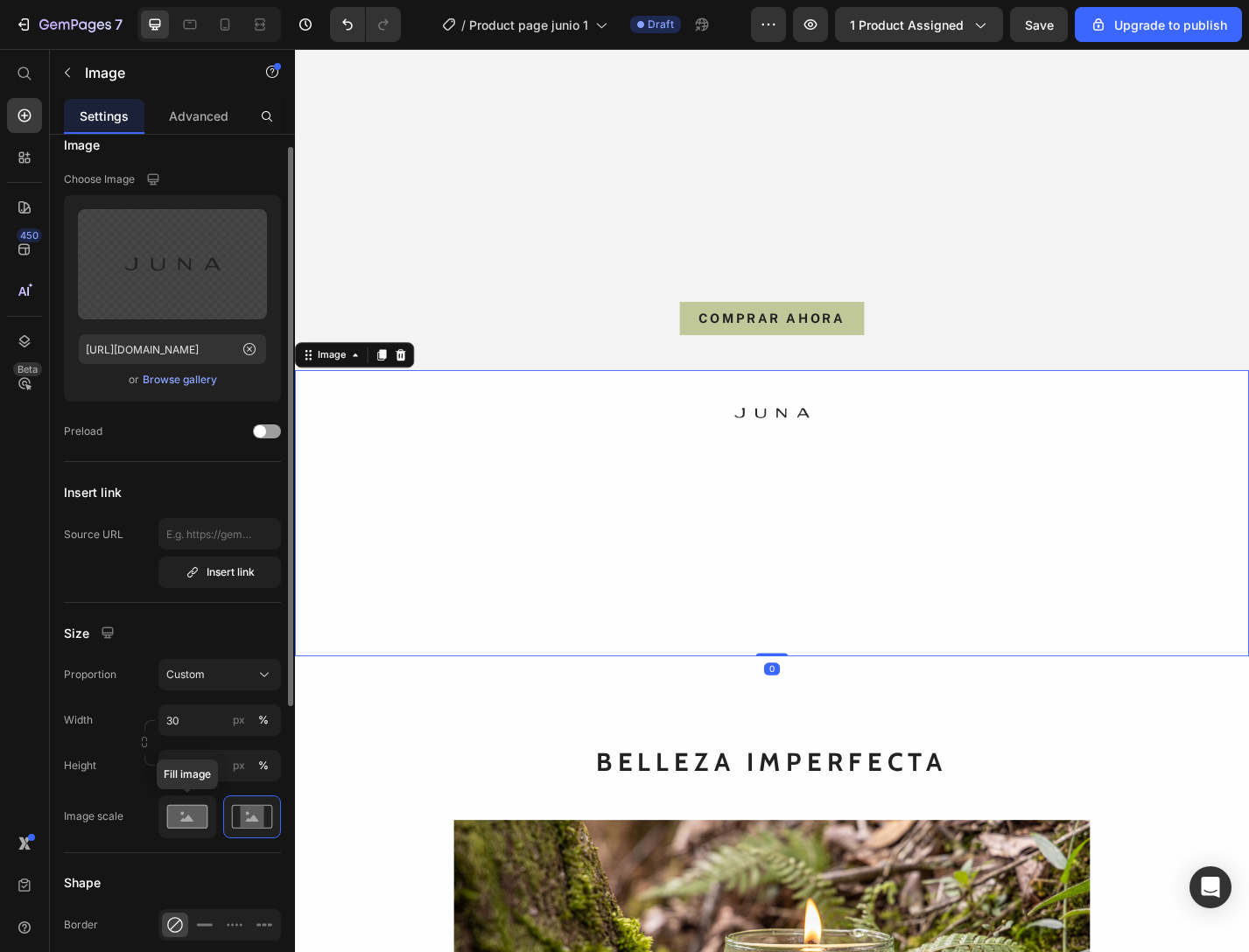 click 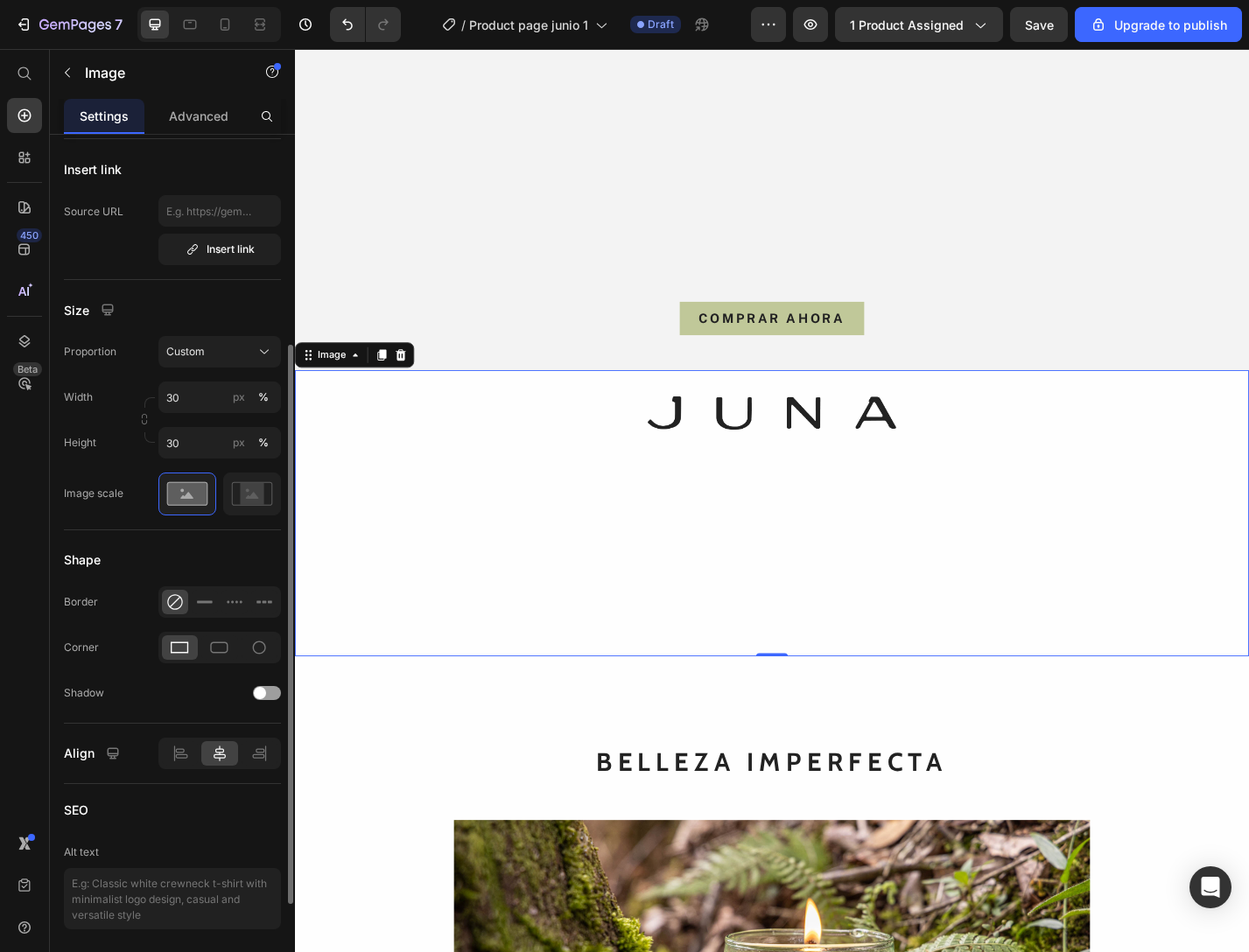 scroll, scrollTop: 347, scrollLeft: 0, axis: vertical 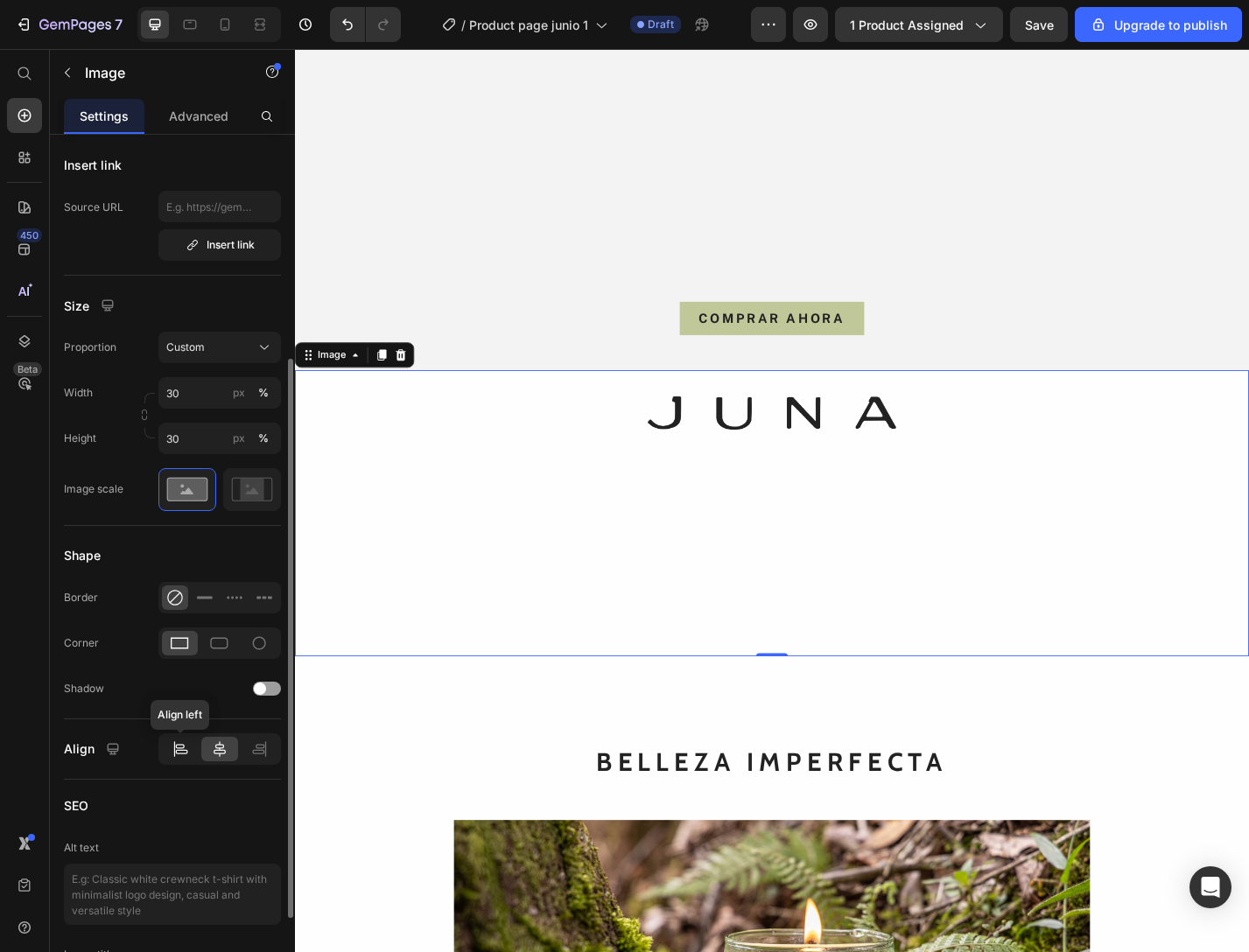 click 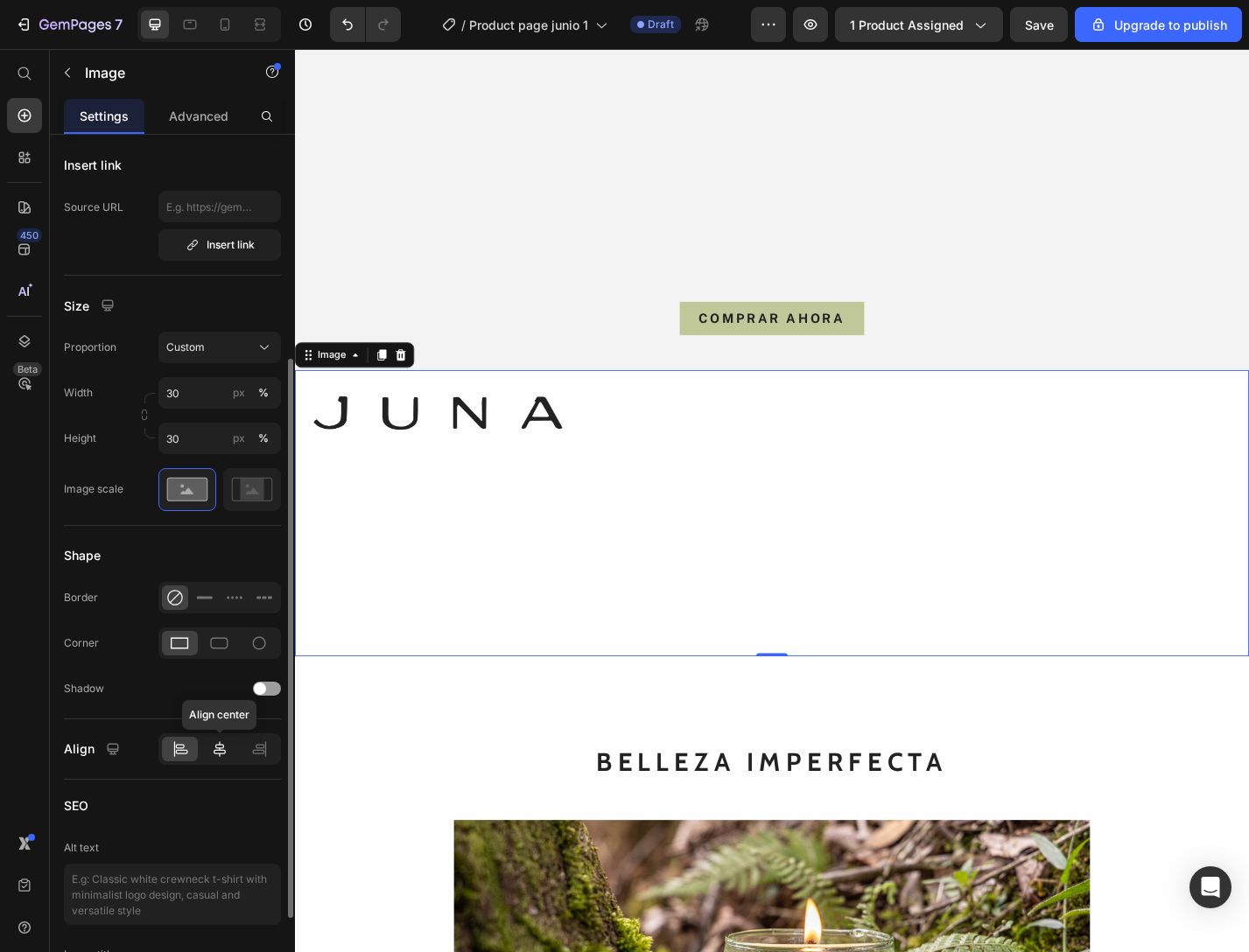 click 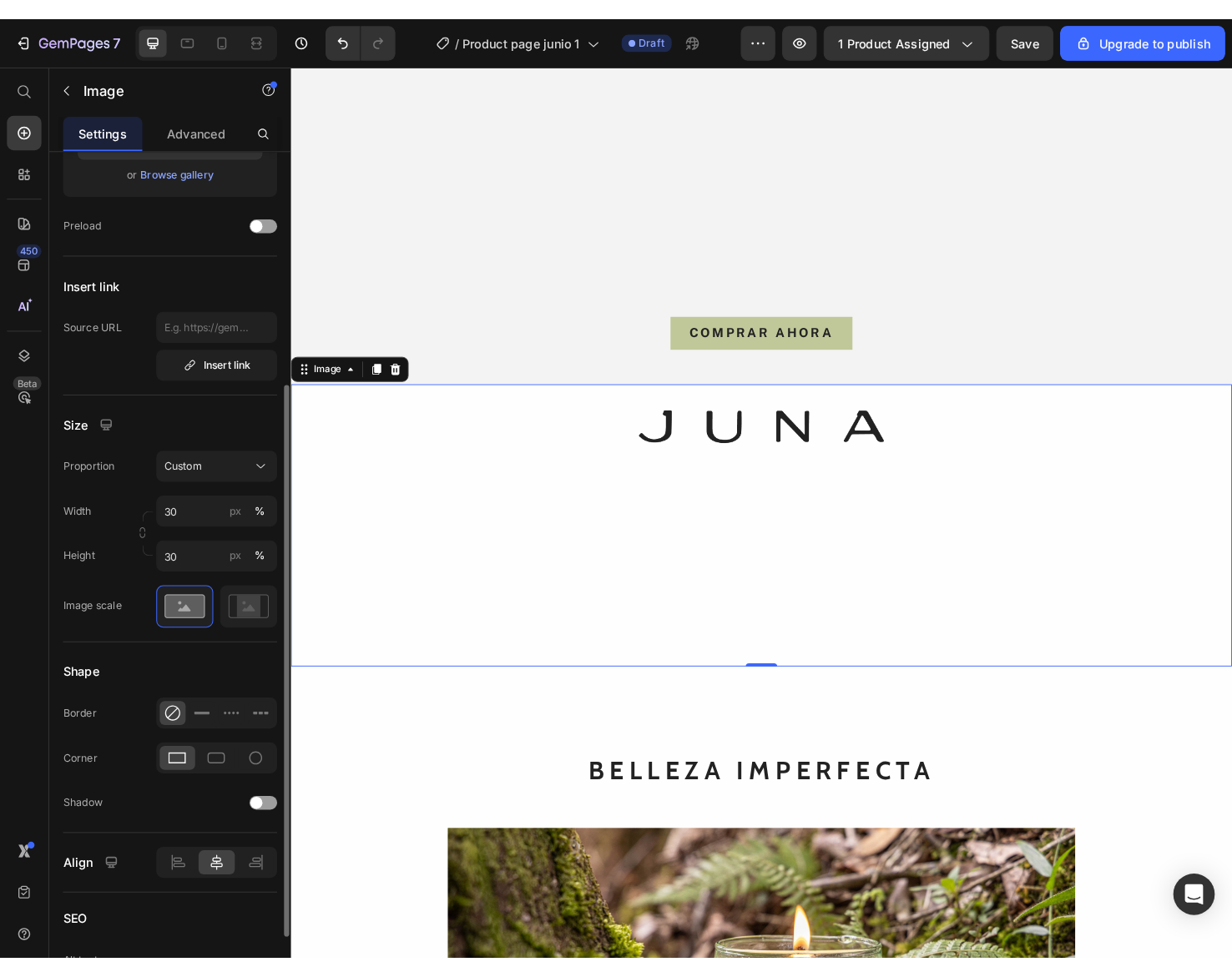 scroll, scrollTop: 0, scrollLeft: 0, axis: both 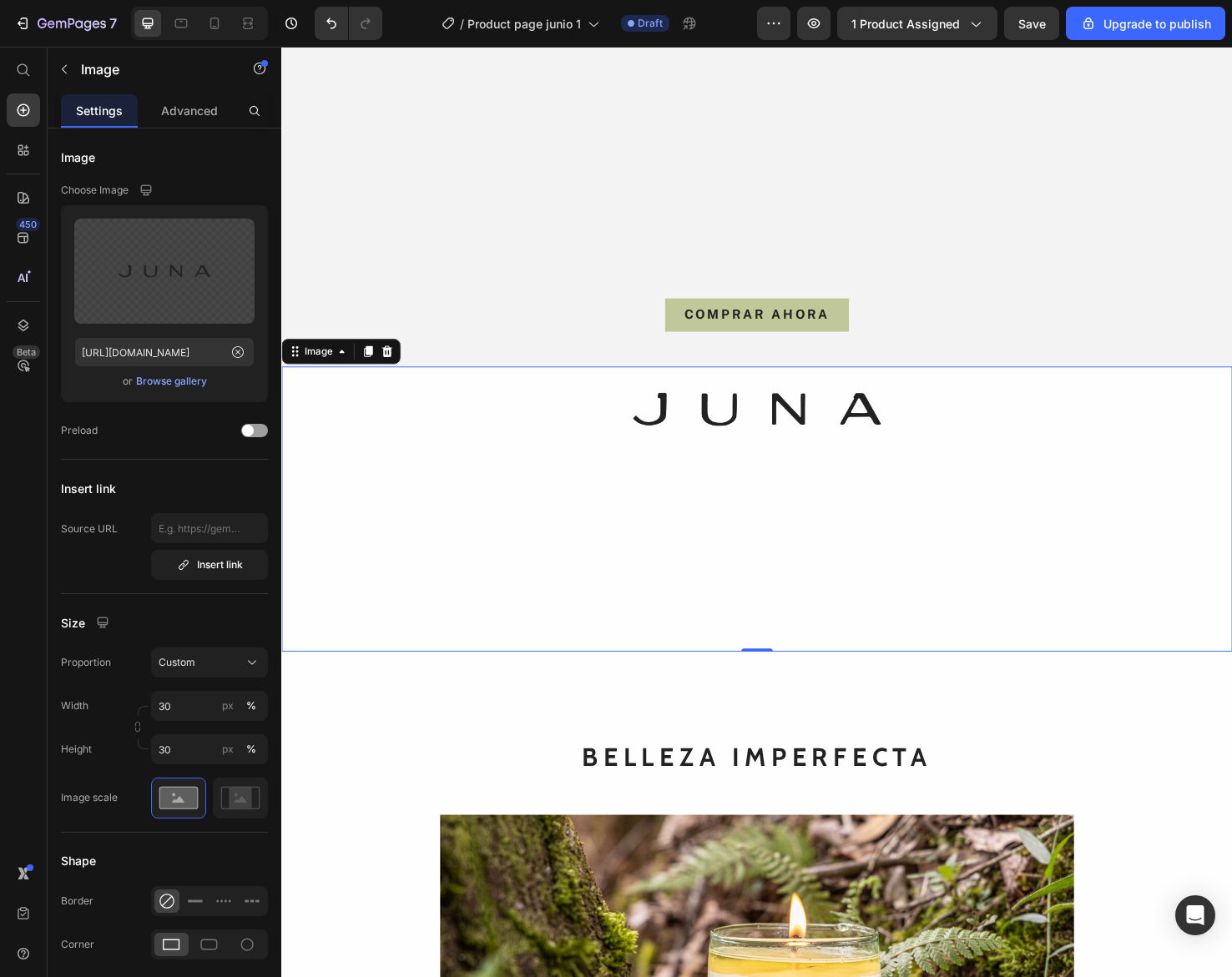 click at bounding box center [782, 534] 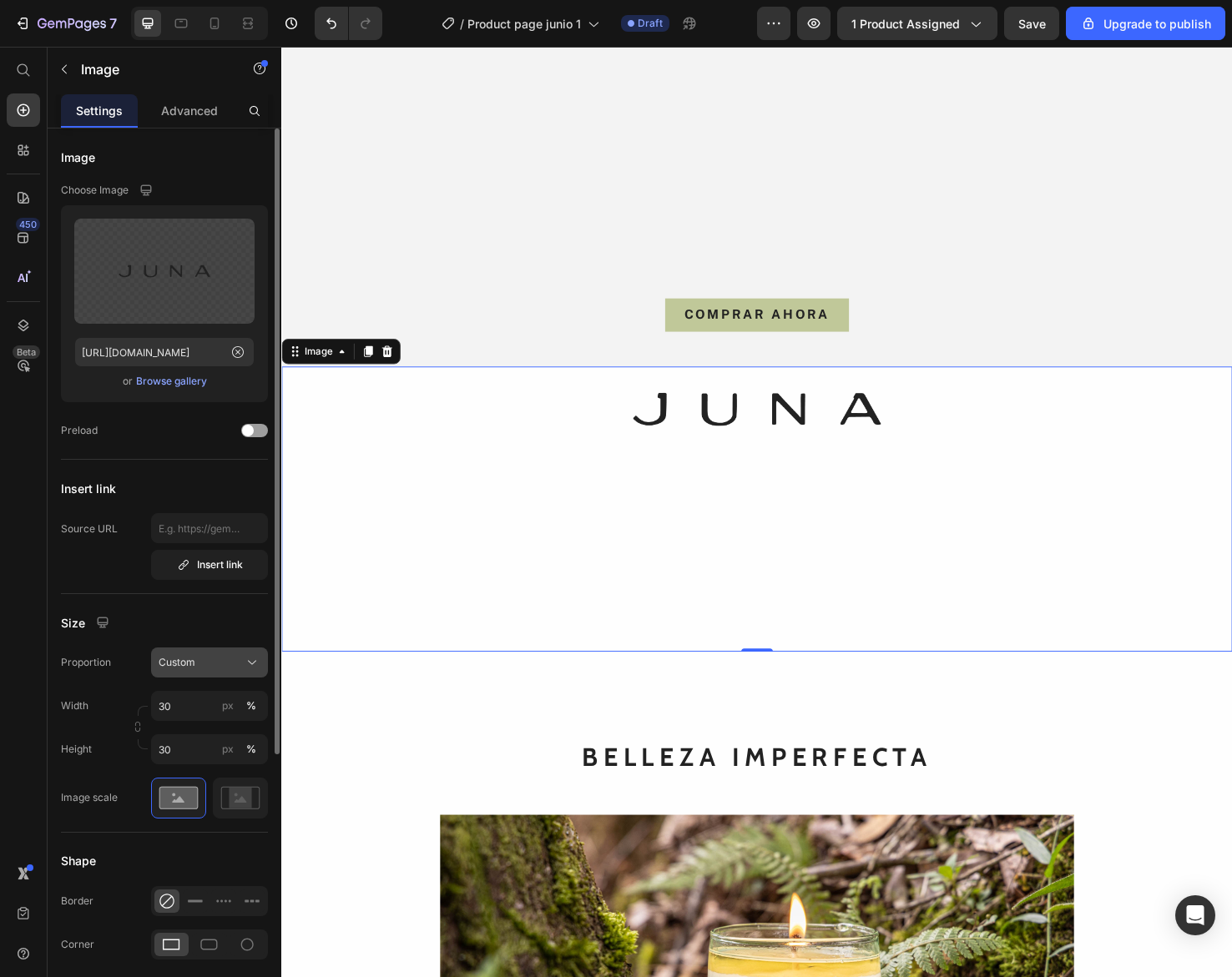 click 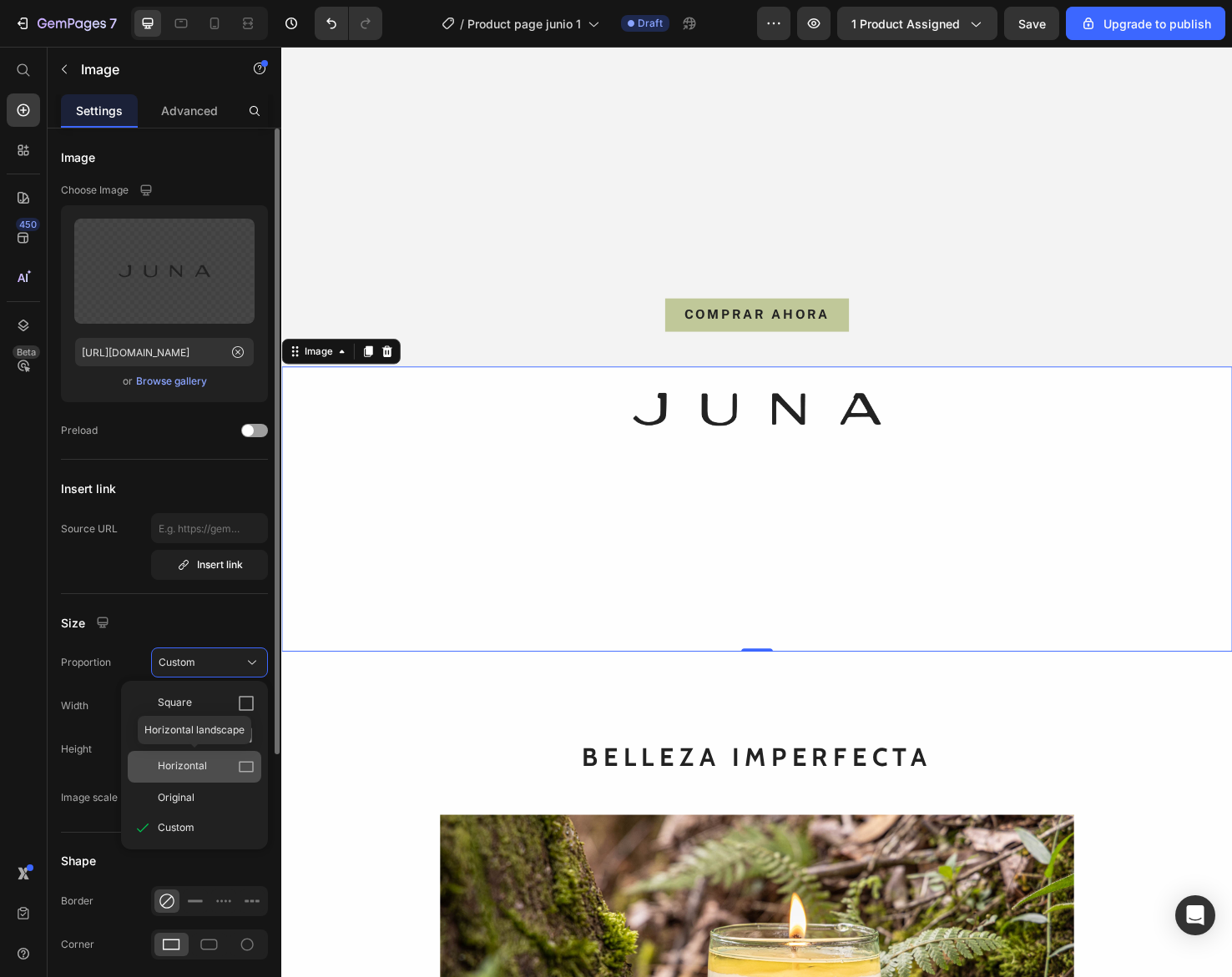 click on "Horizontal" at bounding box center (206, 767) 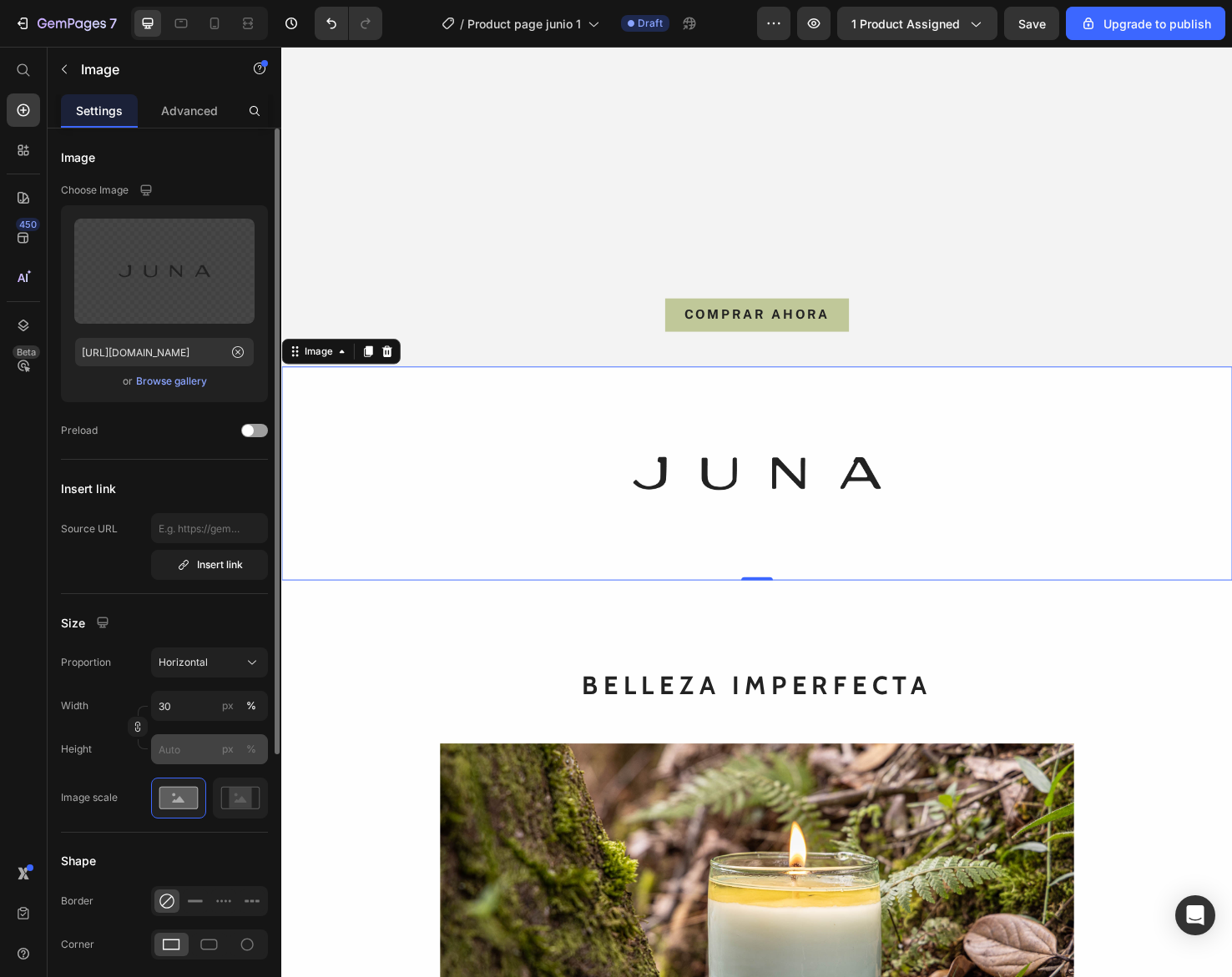 click on "%" at bounding box center [251, 749] 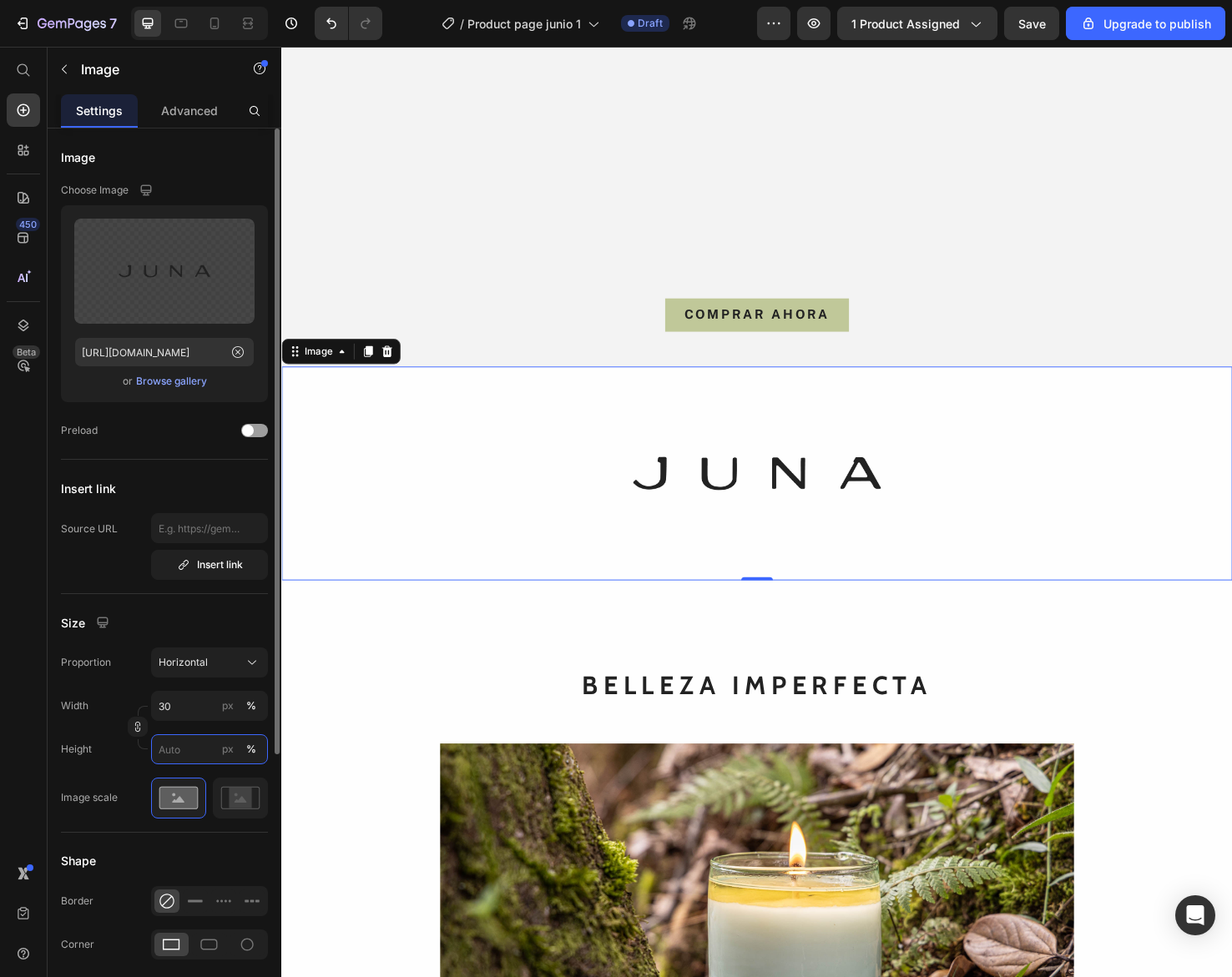 click on "px %" at bounding box center [210, 749] 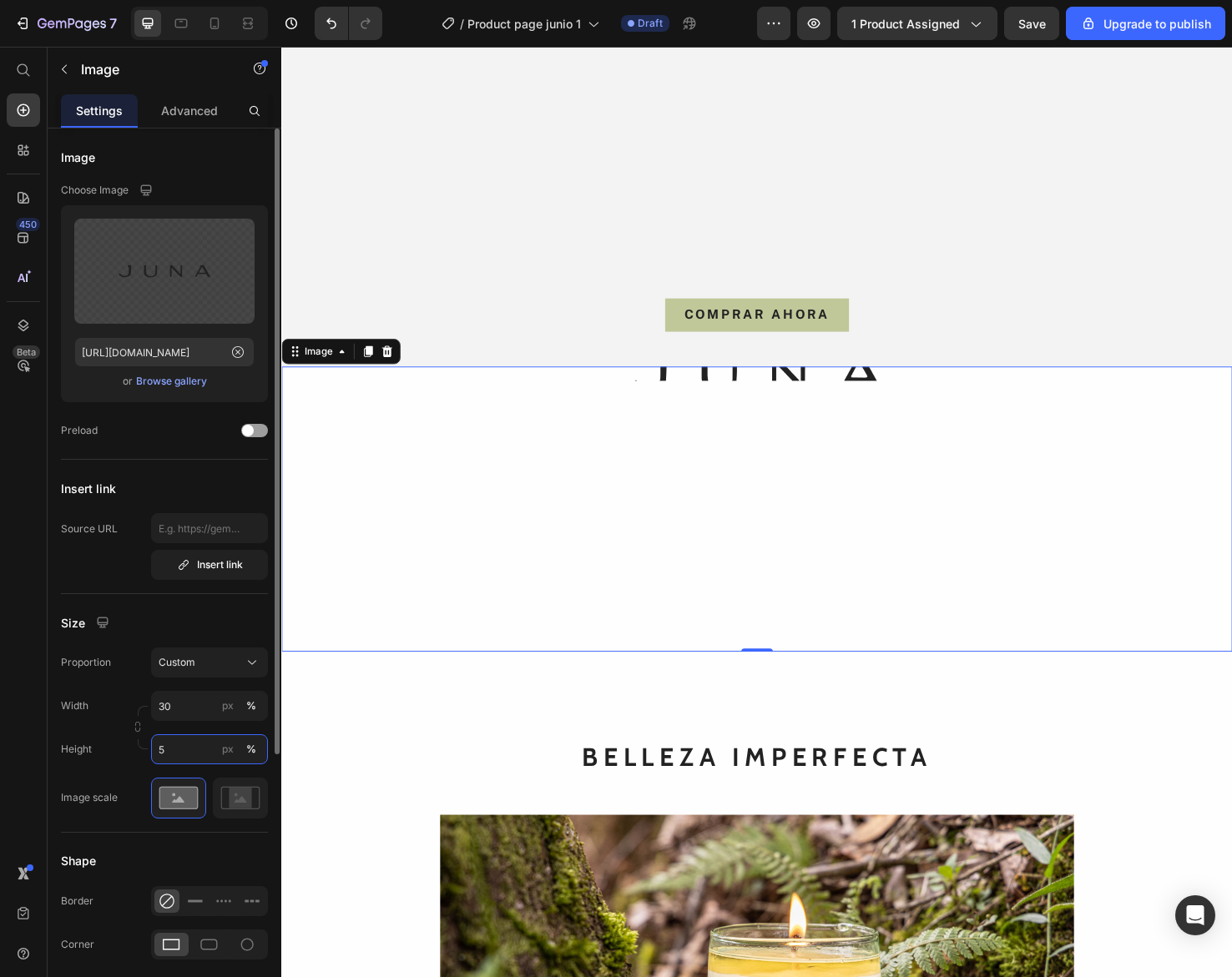 click on "5" at bounding box center [210, 749] 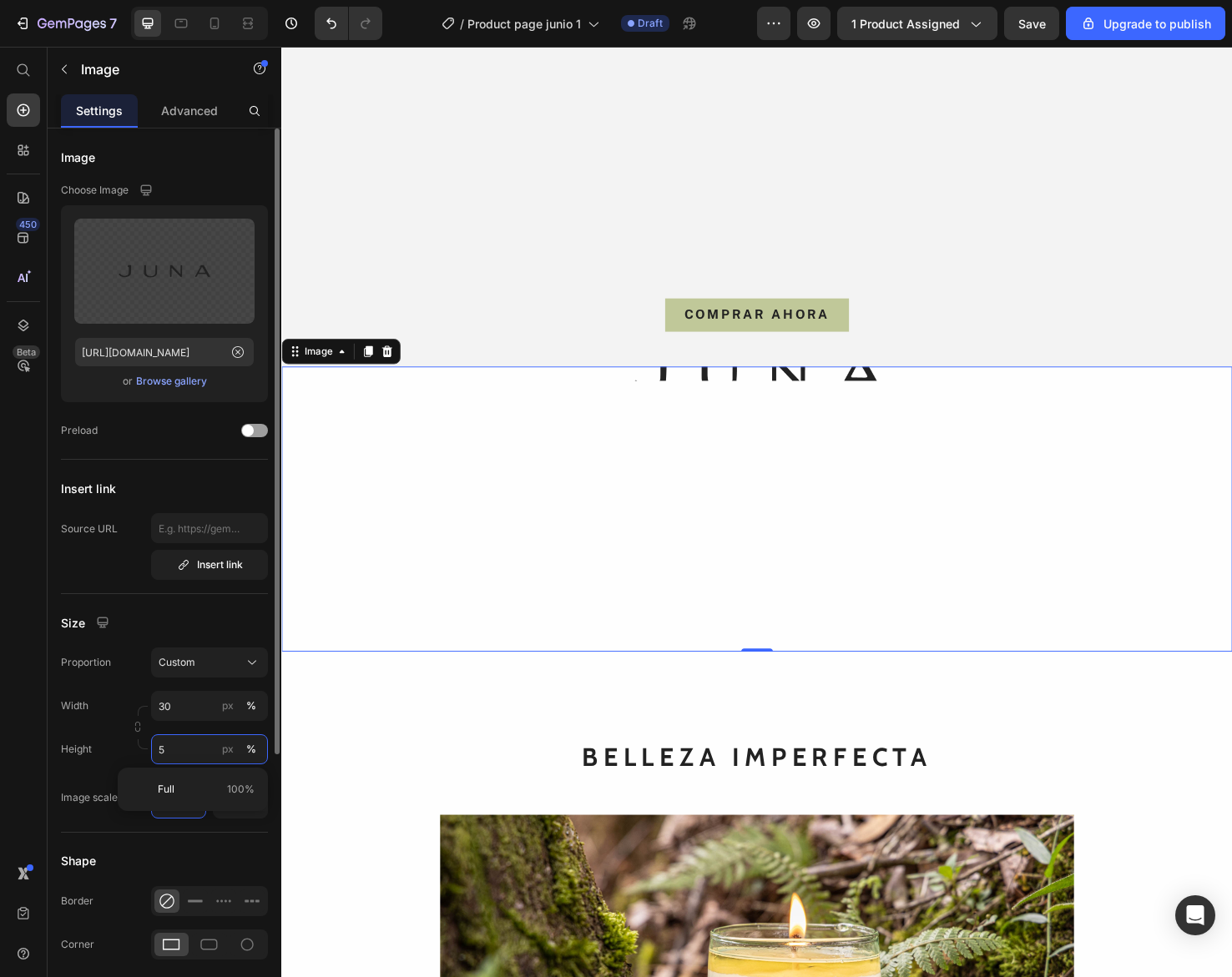 click on "5" at bounding box center [210, 749] 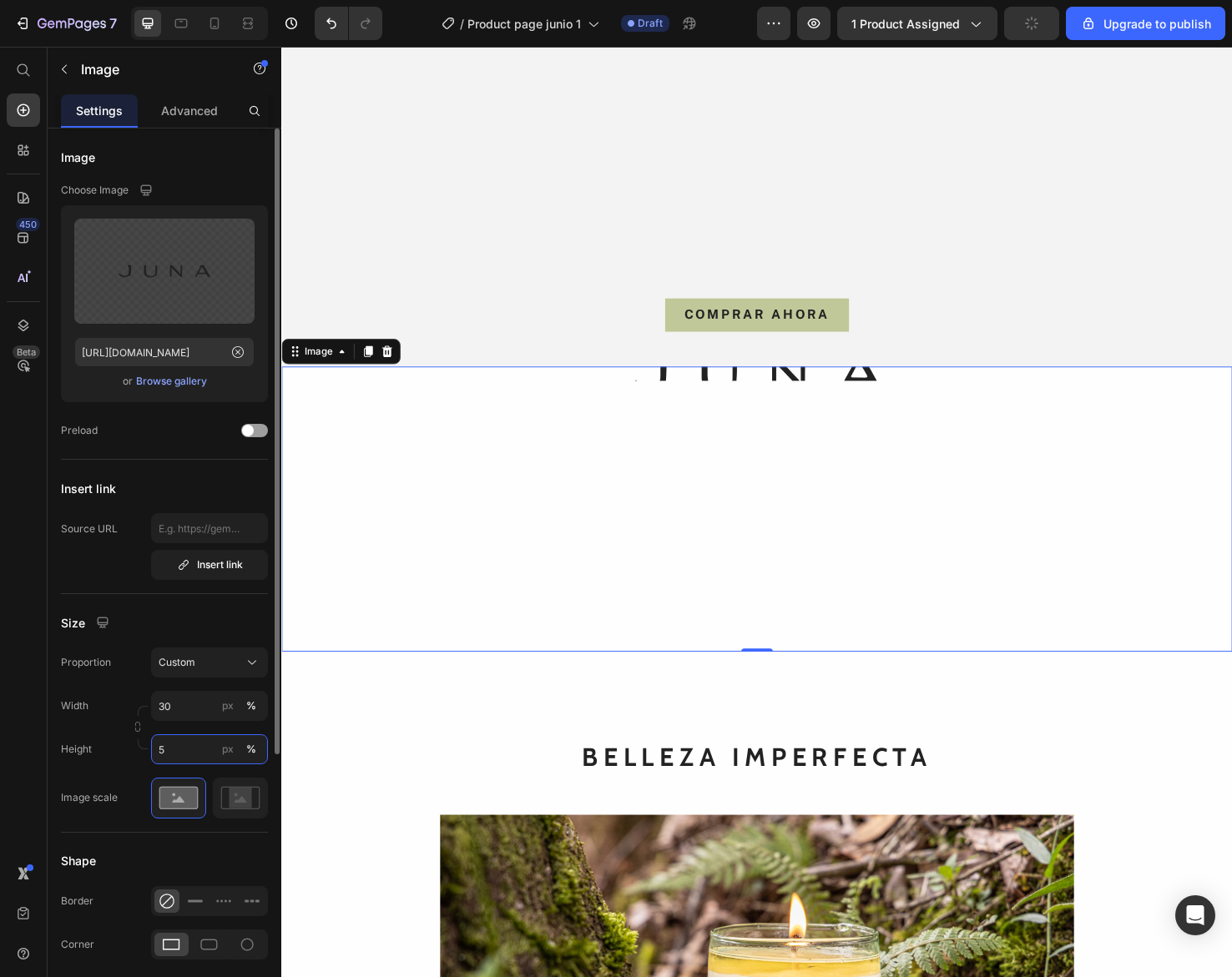 click on "5" at bounding box center [210, 749] 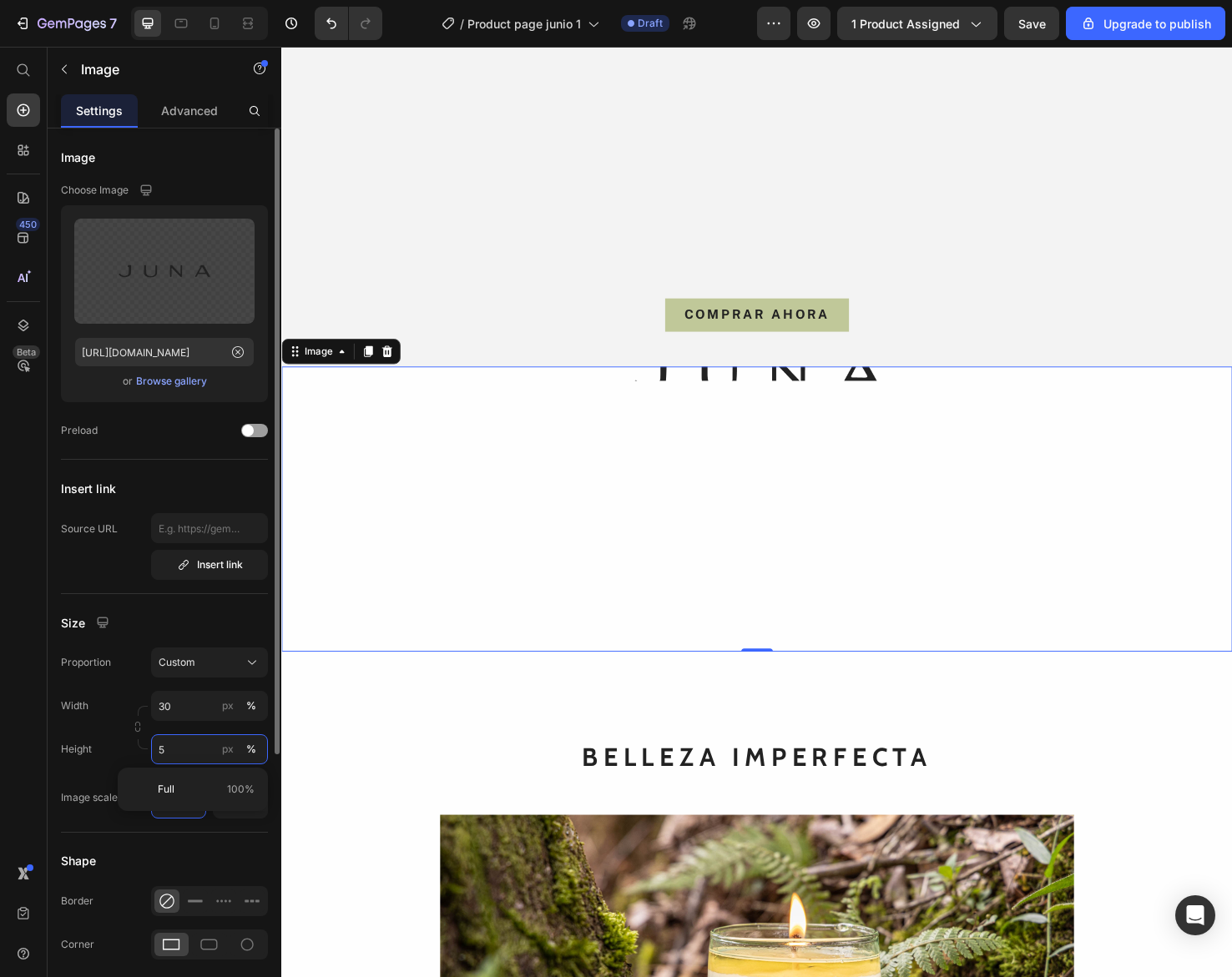 click on "5" at bounding box center (210, 749) 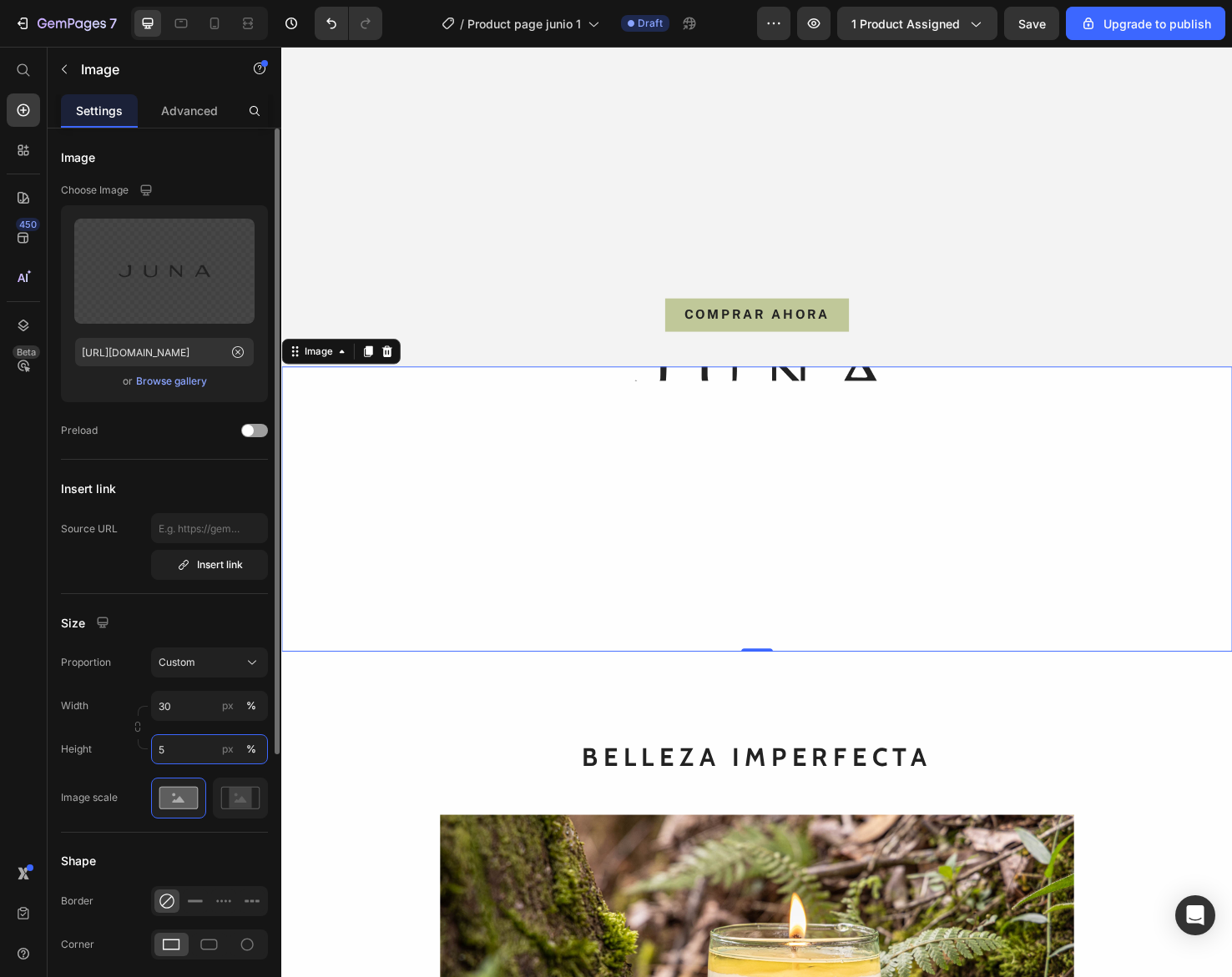drag, startPoint x: 169, startPoint y: 747, endPoint x: 122, endPoint y: 742, distance: 47.26521 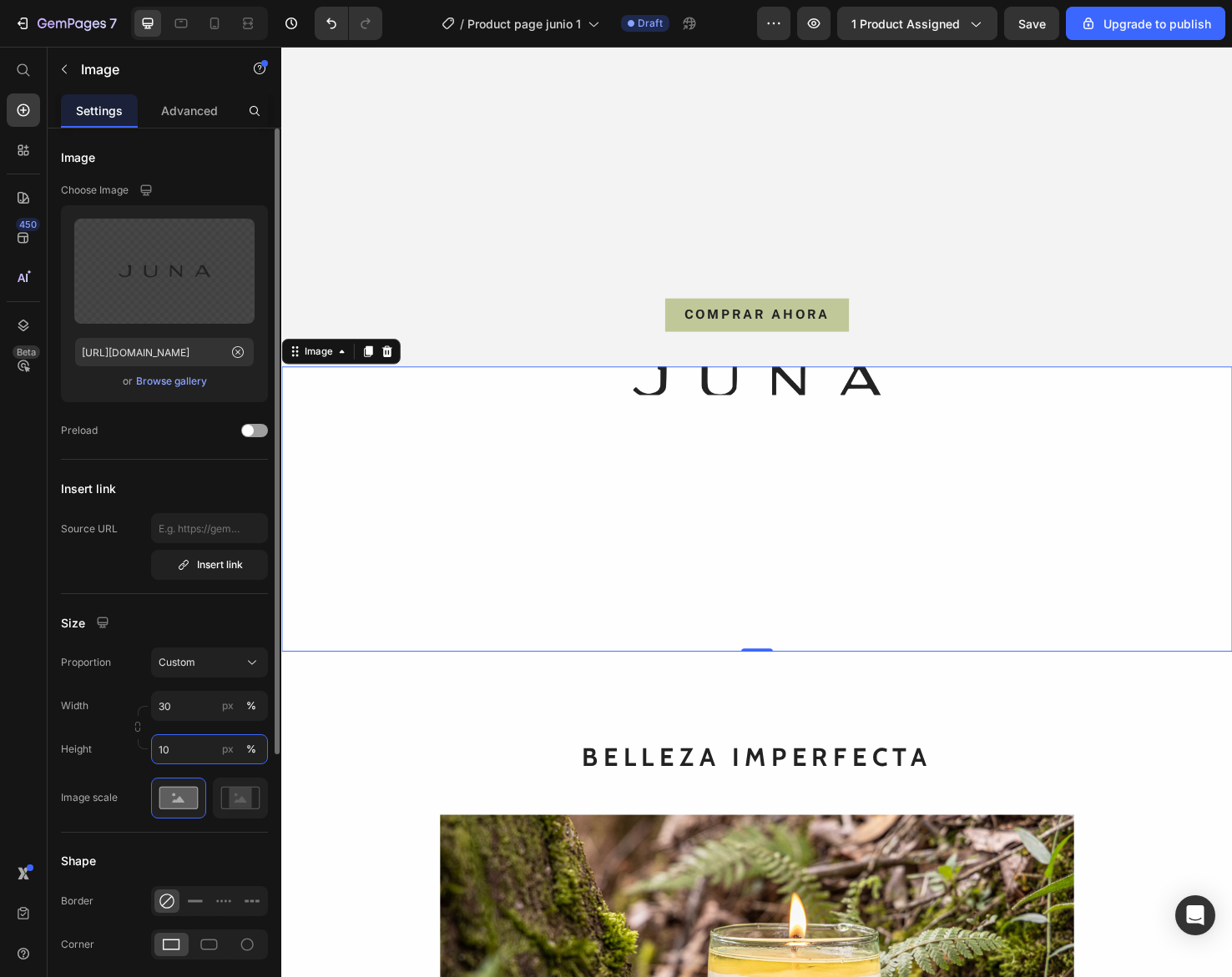 drag, startPoint x: 174, startPoint y: 745, endPoint x: 131, endPoint y: 745, distance: 43 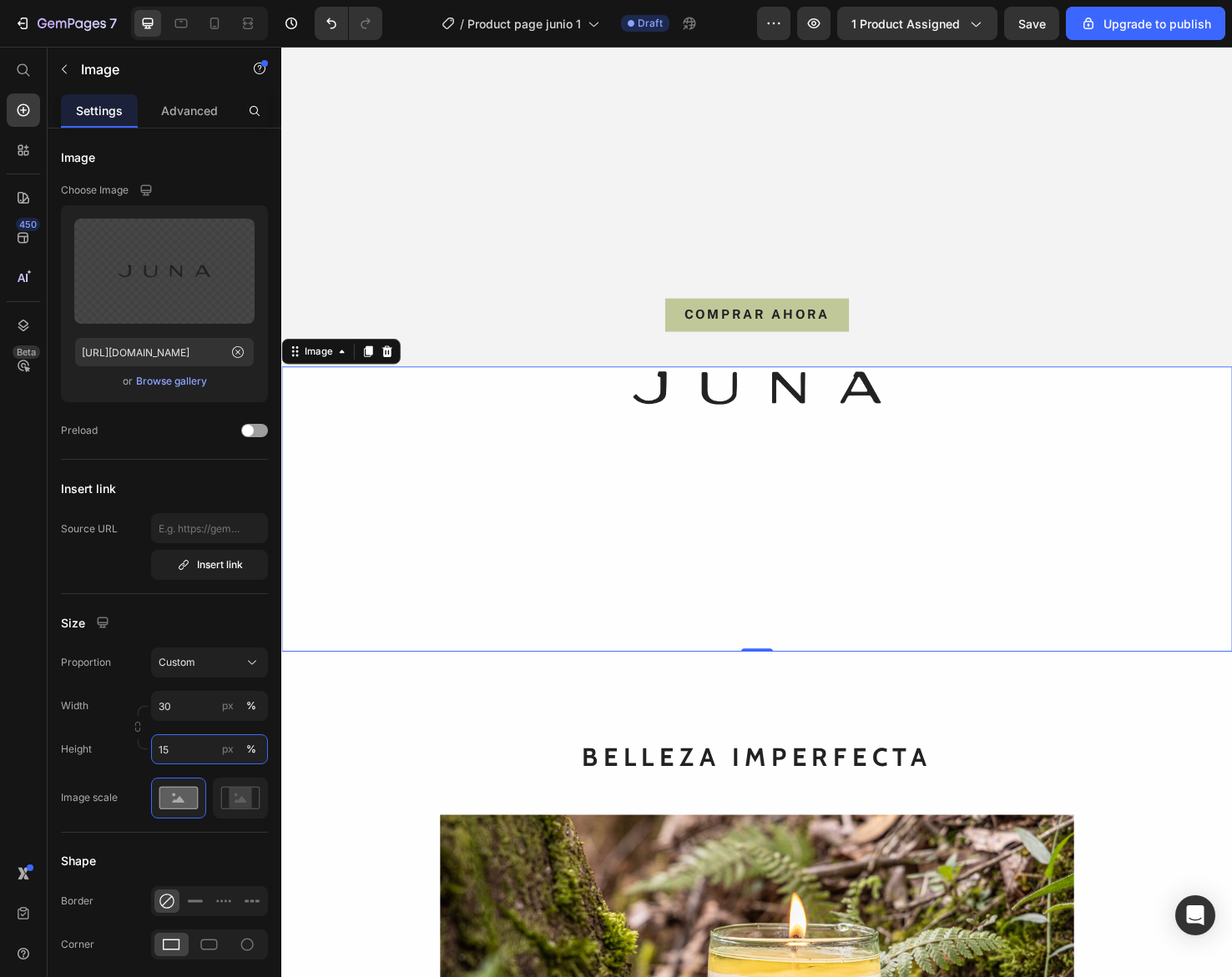 scroll, scrollTop: 0, scrollLeft: 0, axis: both 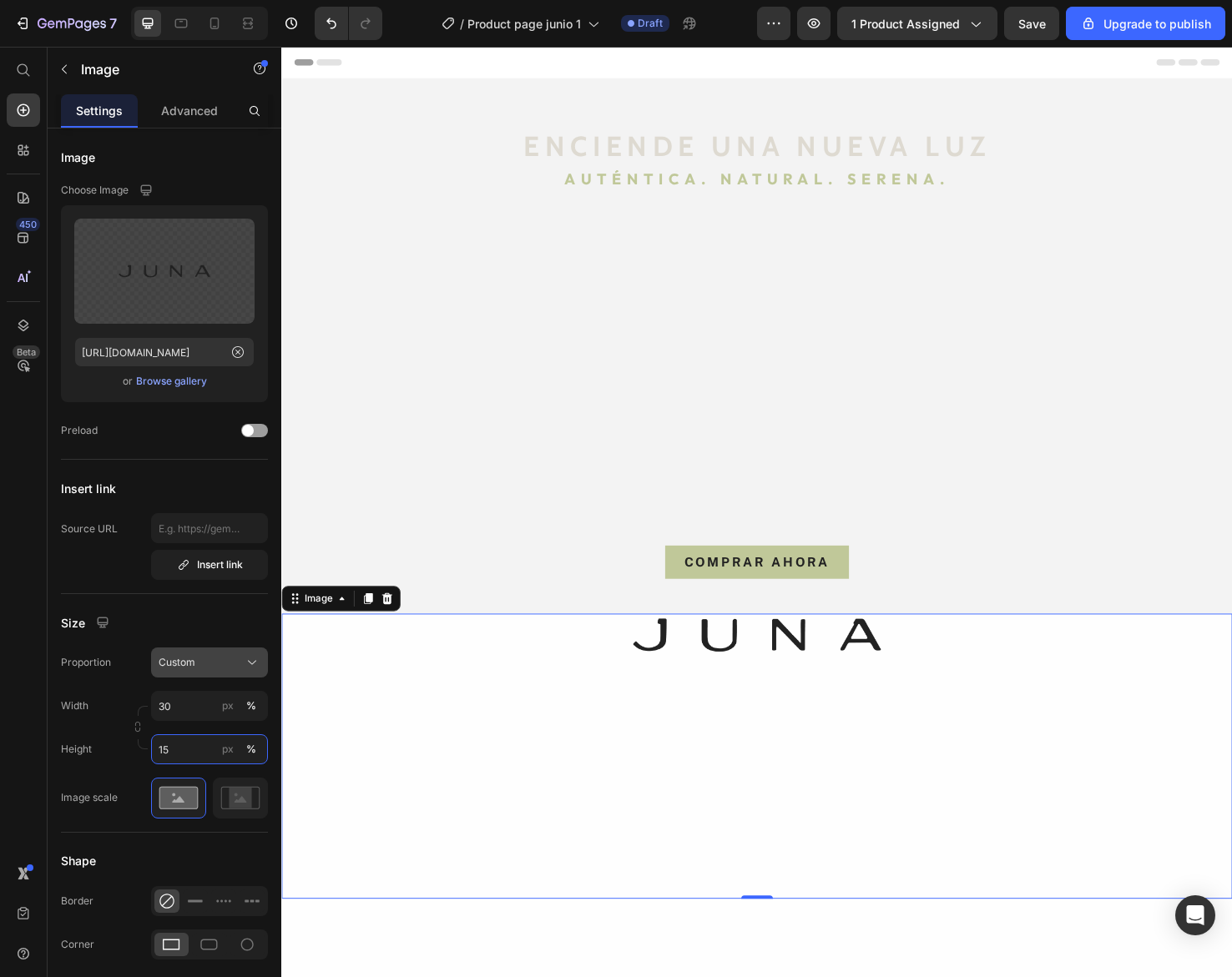 type on "15" 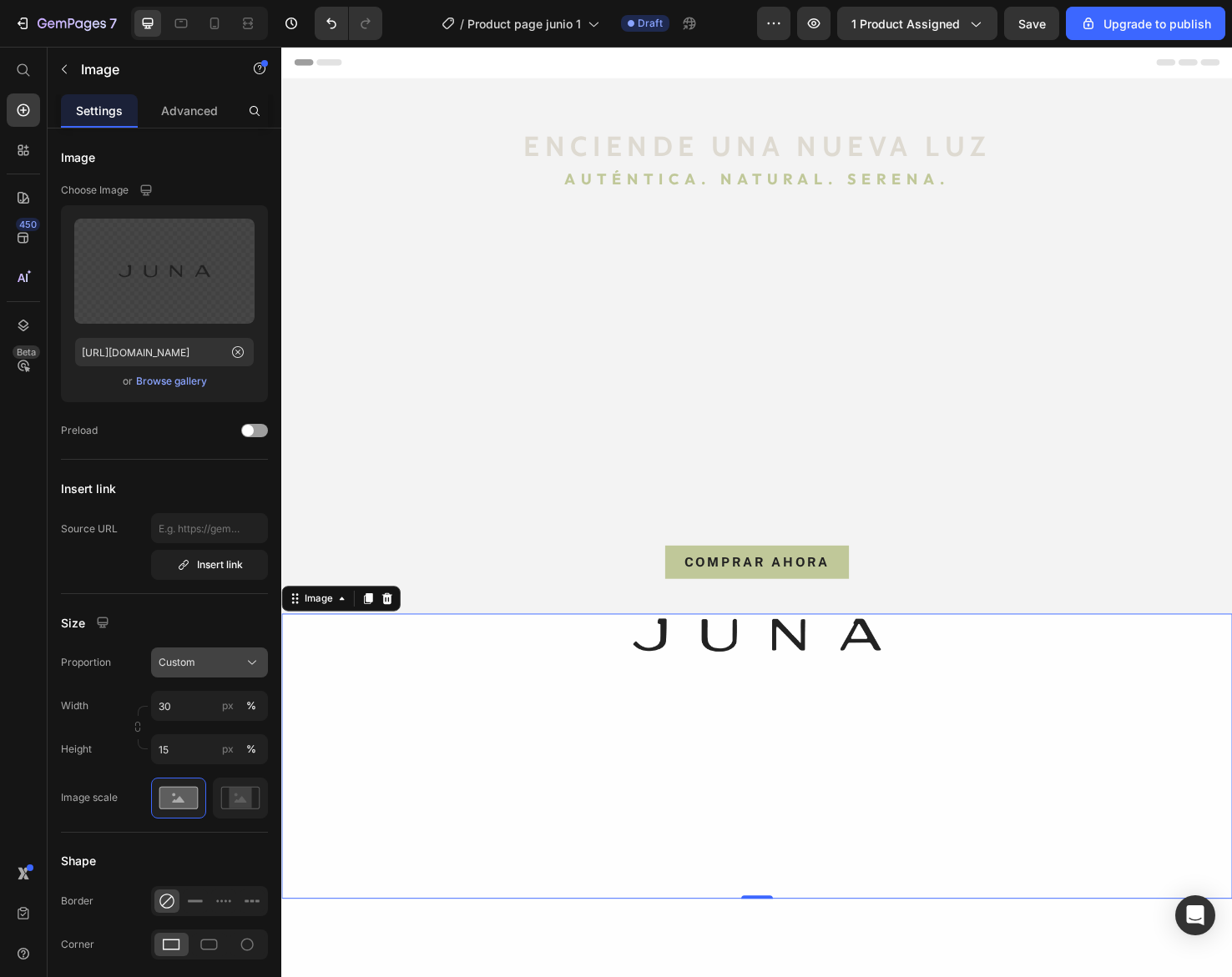 click on "Custom" 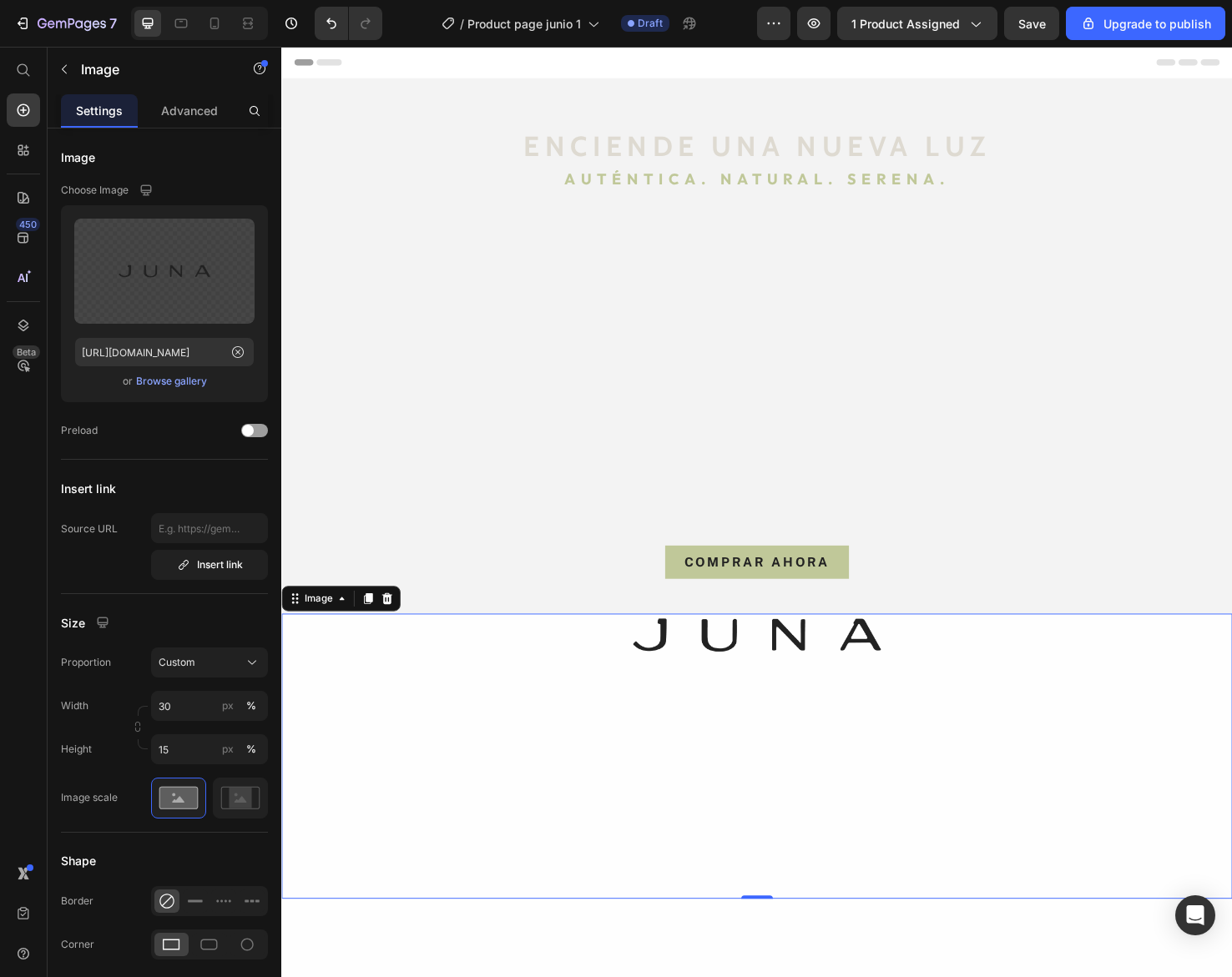 click on "Image Choose Image Upload Image https://cdn.shopify.com/s/files/1/0749/9821/8976/files/gempages_567901331877004225-3b87275f-7495-4a38-8b01-8d95edf7b368.png  or   Browse gallery  Preload Insert link Source URL  Insert link  Size Proportion Custom Width 30 px % Height 15 px % Image scale Shape Border Corner Shadow Align SEO Alt text Image title" at bounding box center [164, 728] 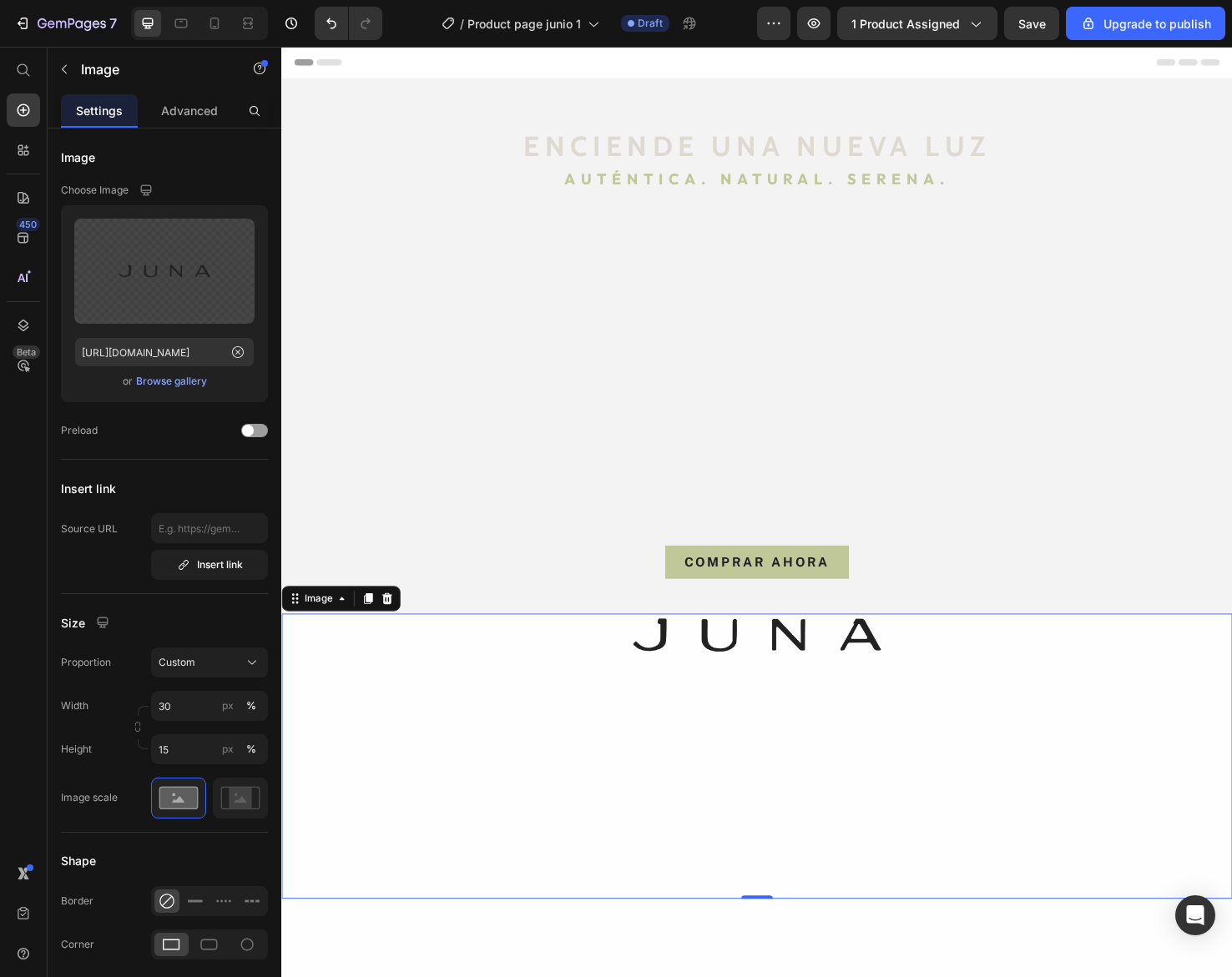 click at bounding box center (782, 794) 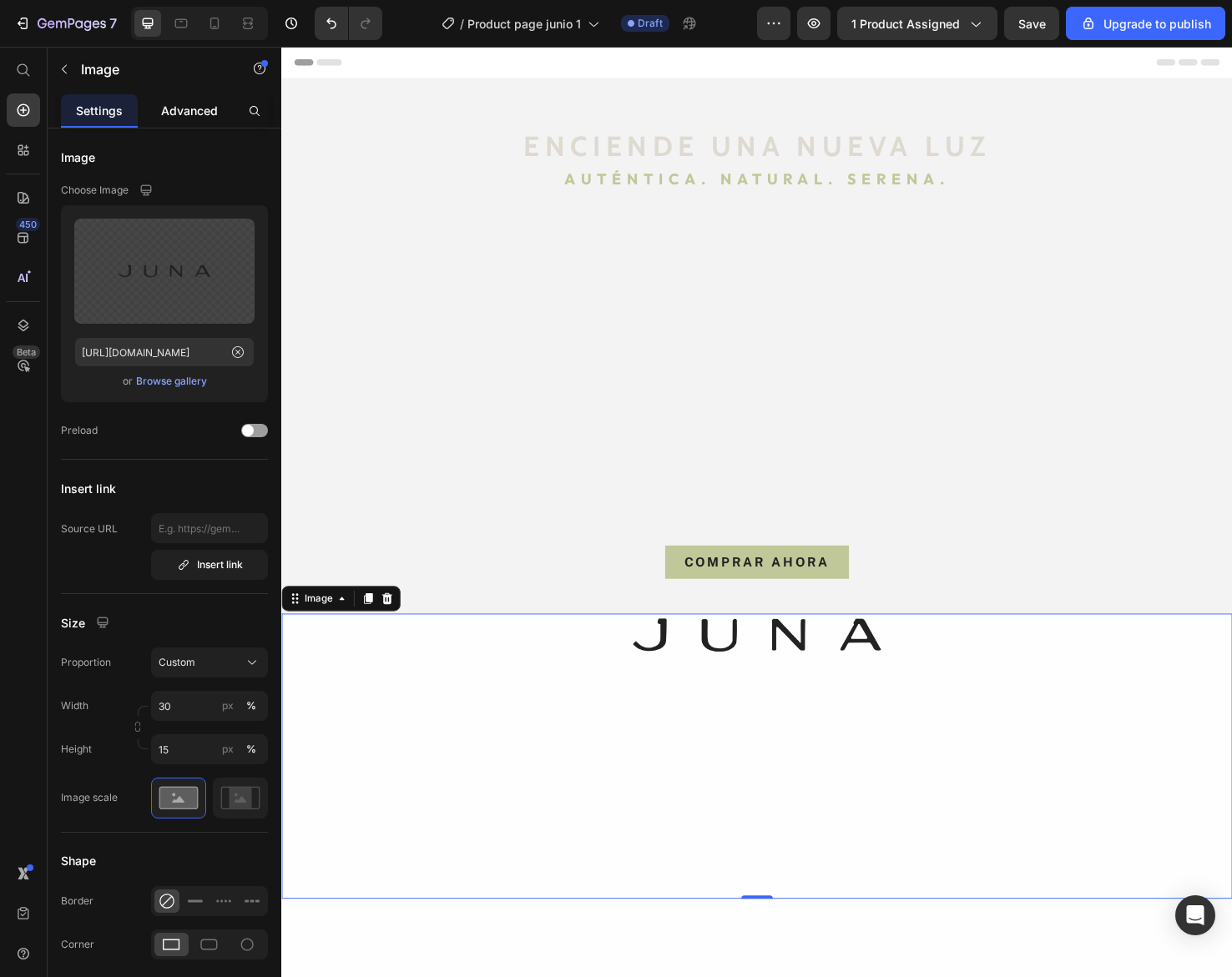 click on "Advanced" at bounding box center (189, 110) 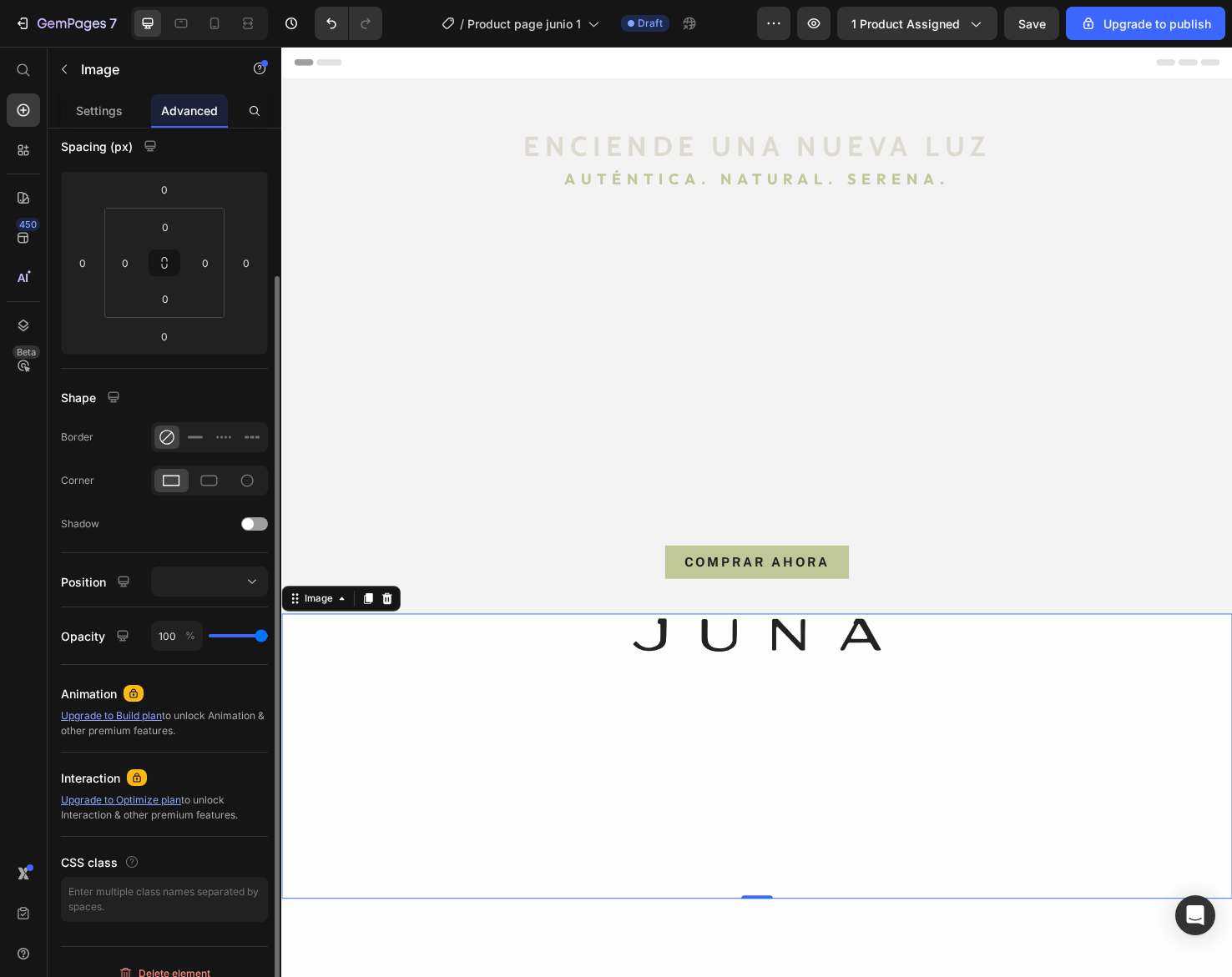 scroll, scrollTop: 193, scrollLeft: 0, axis: vertical 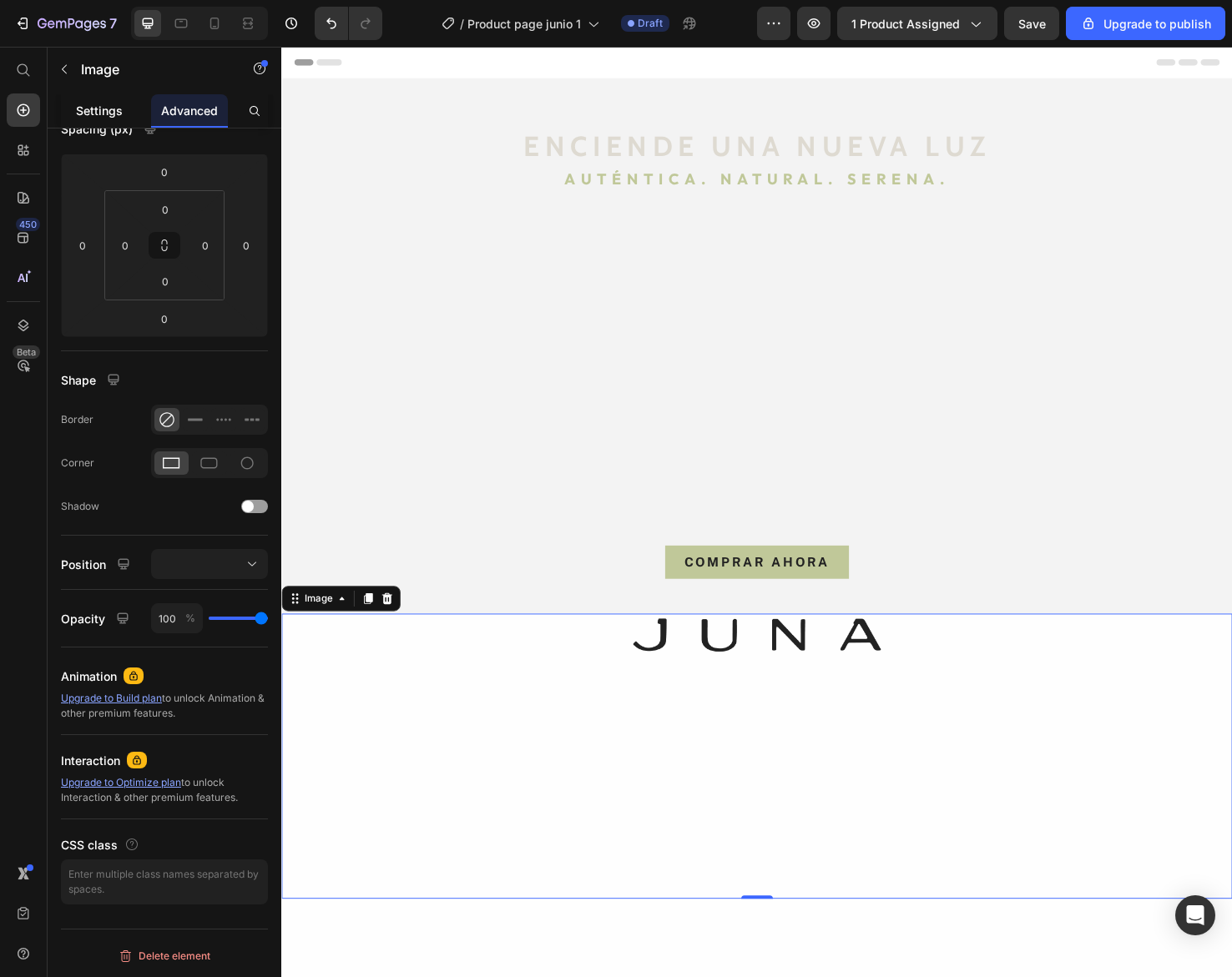 click on "Settings" at bounding box center (99, 110) 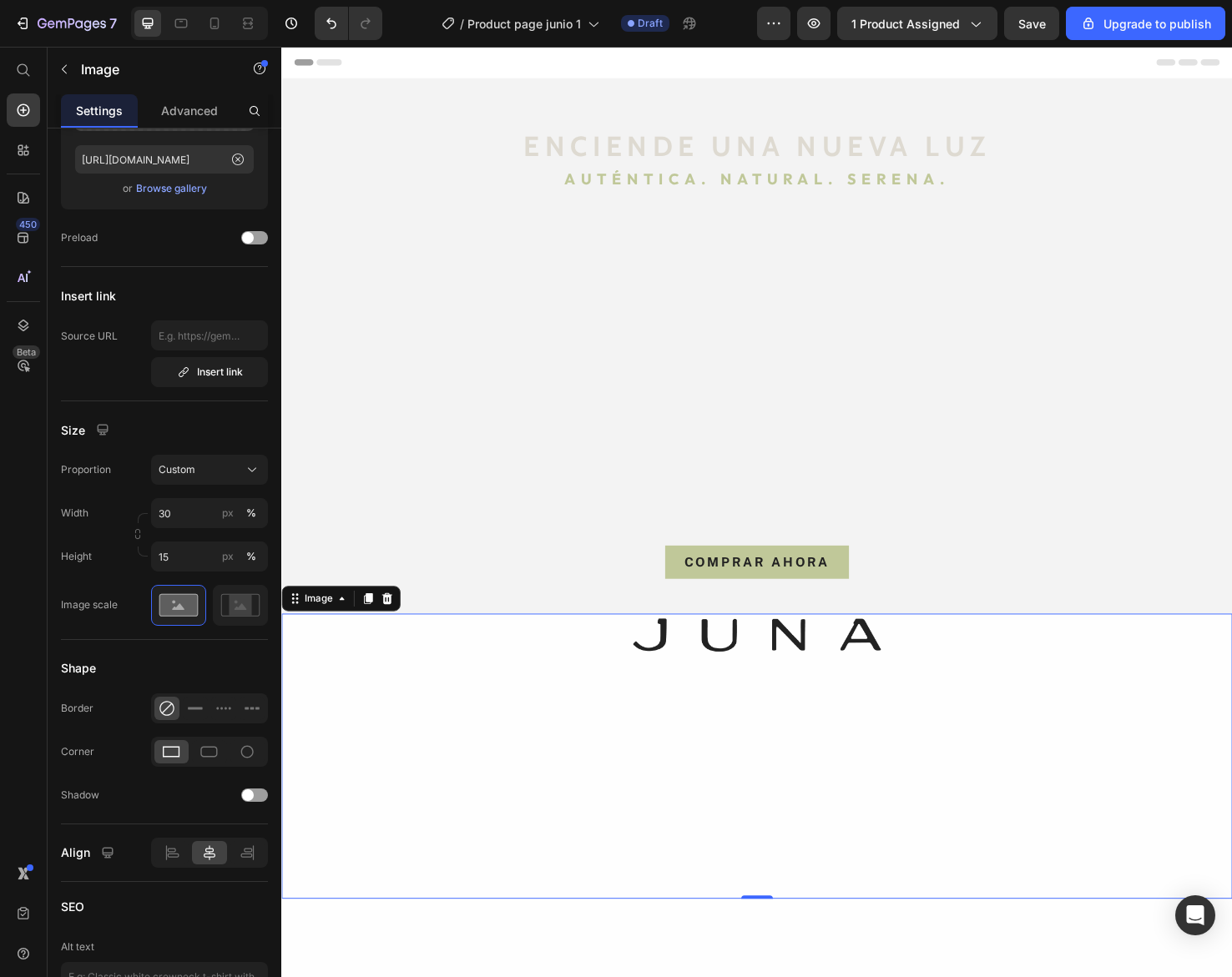 scroll, scrollTop: 0, scrollLeft: 0, axis: both 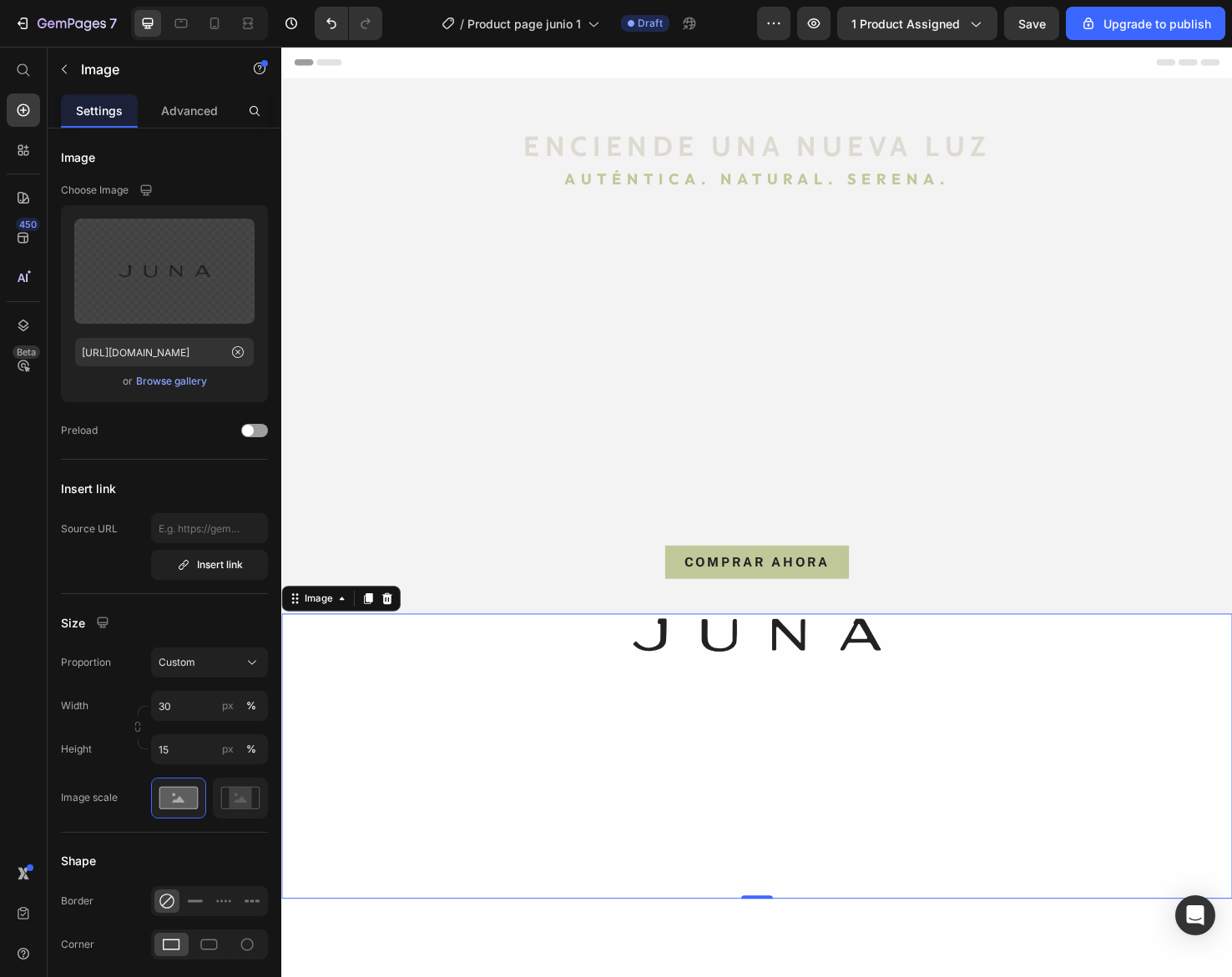 click at bounding box center (782, 794) 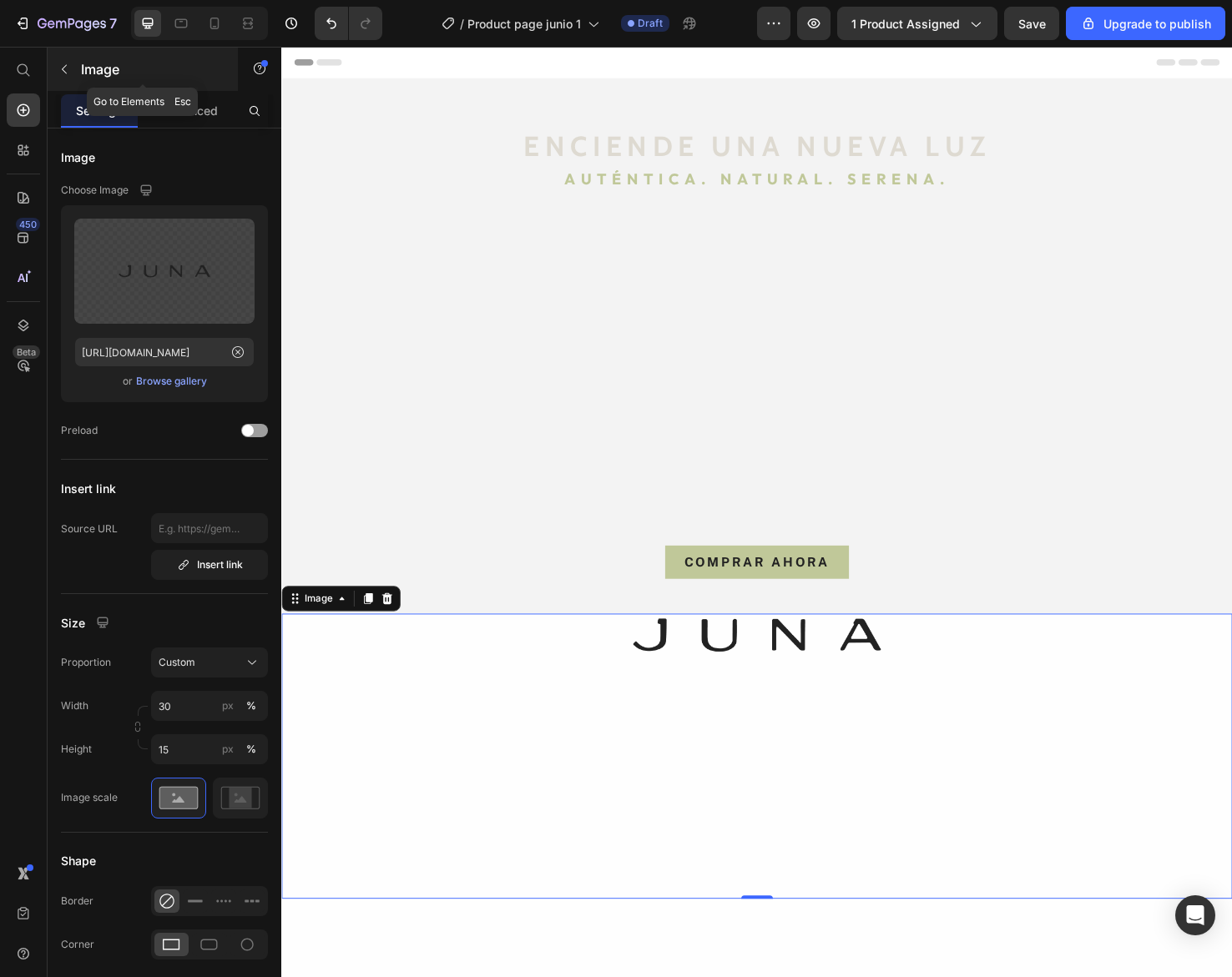 click 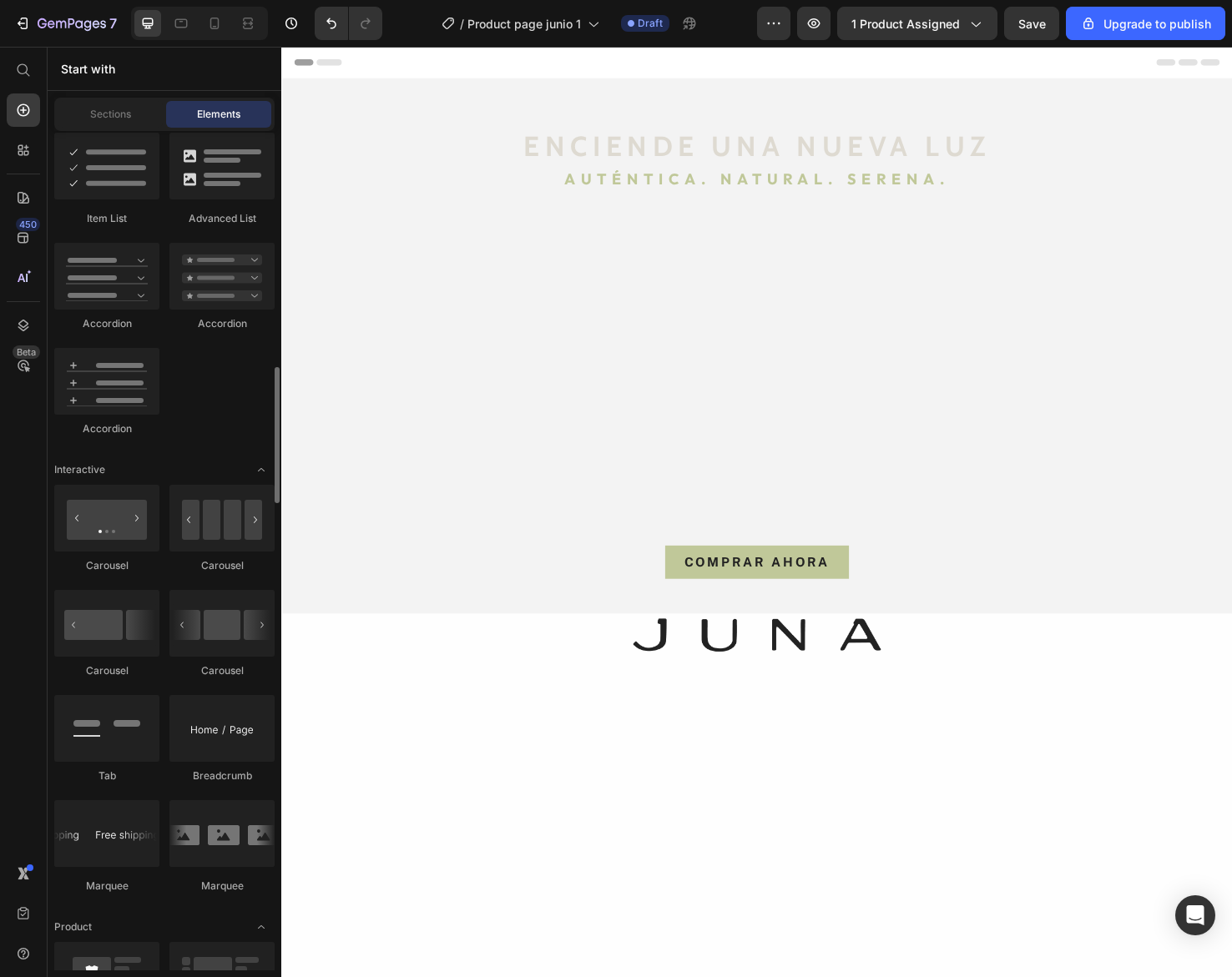 scroll, scrollTop: 1460, scrollLeft: 0, axis: vertical 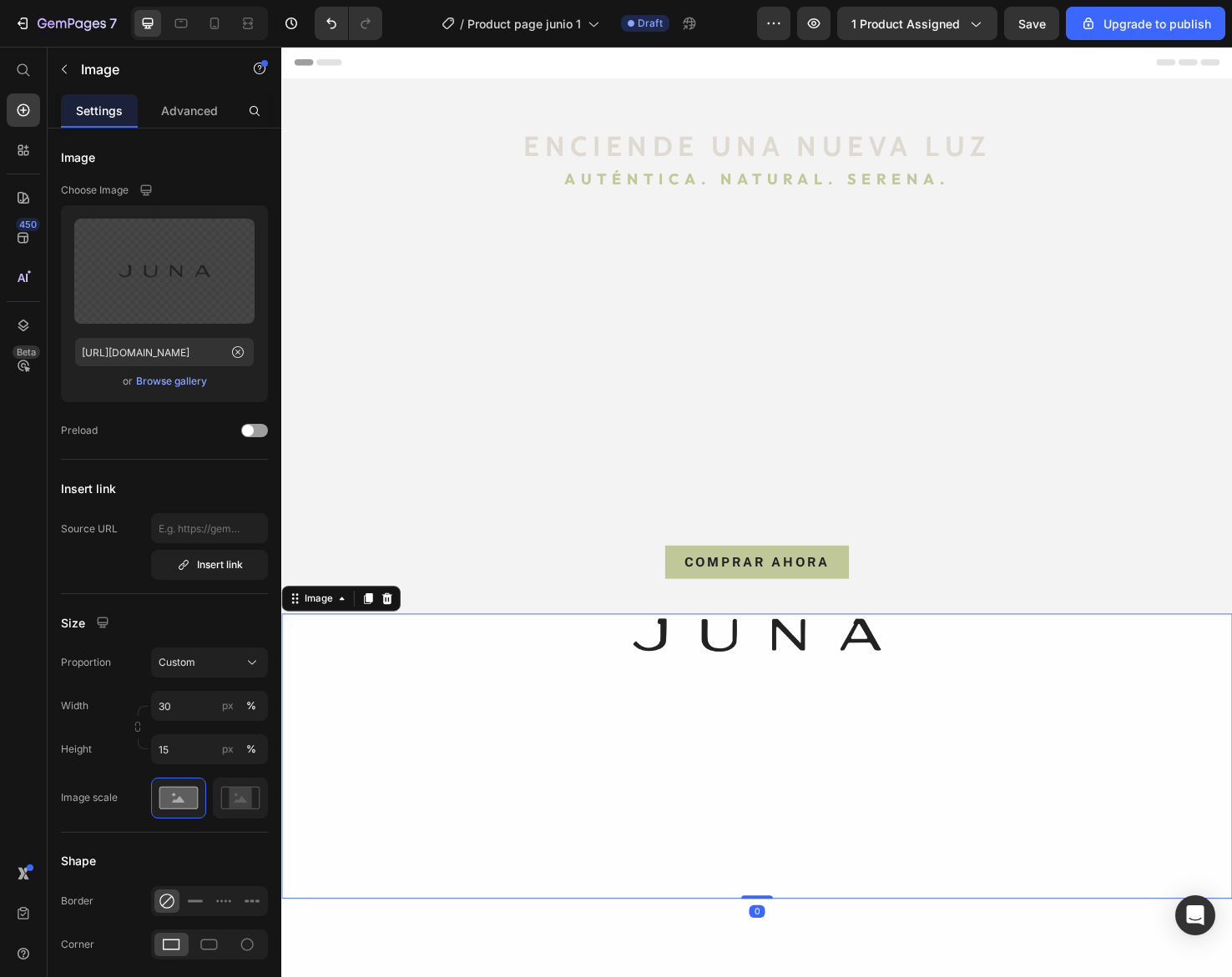 click at bounding box center (782, 794) 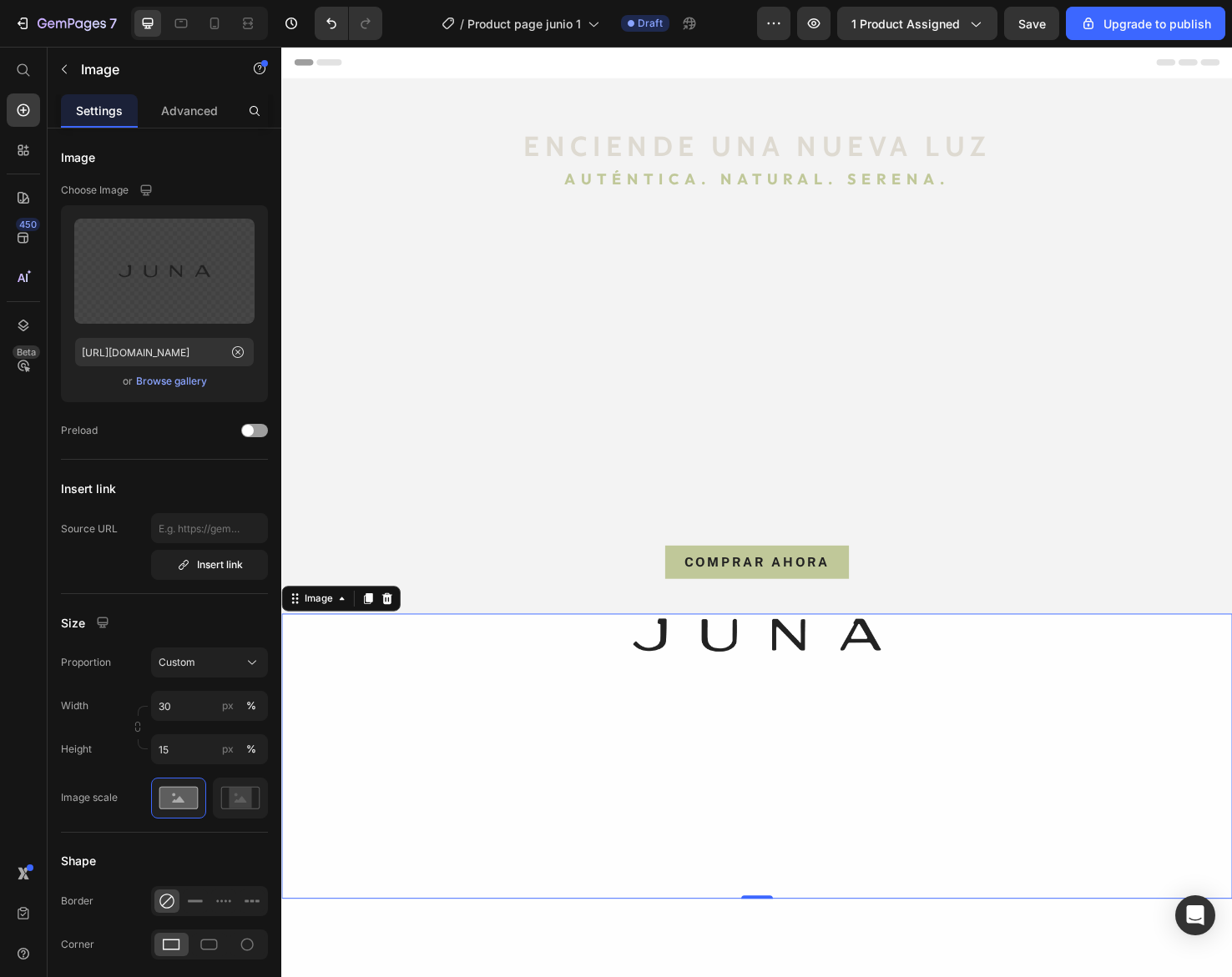 click at bounding box center [782, 794] 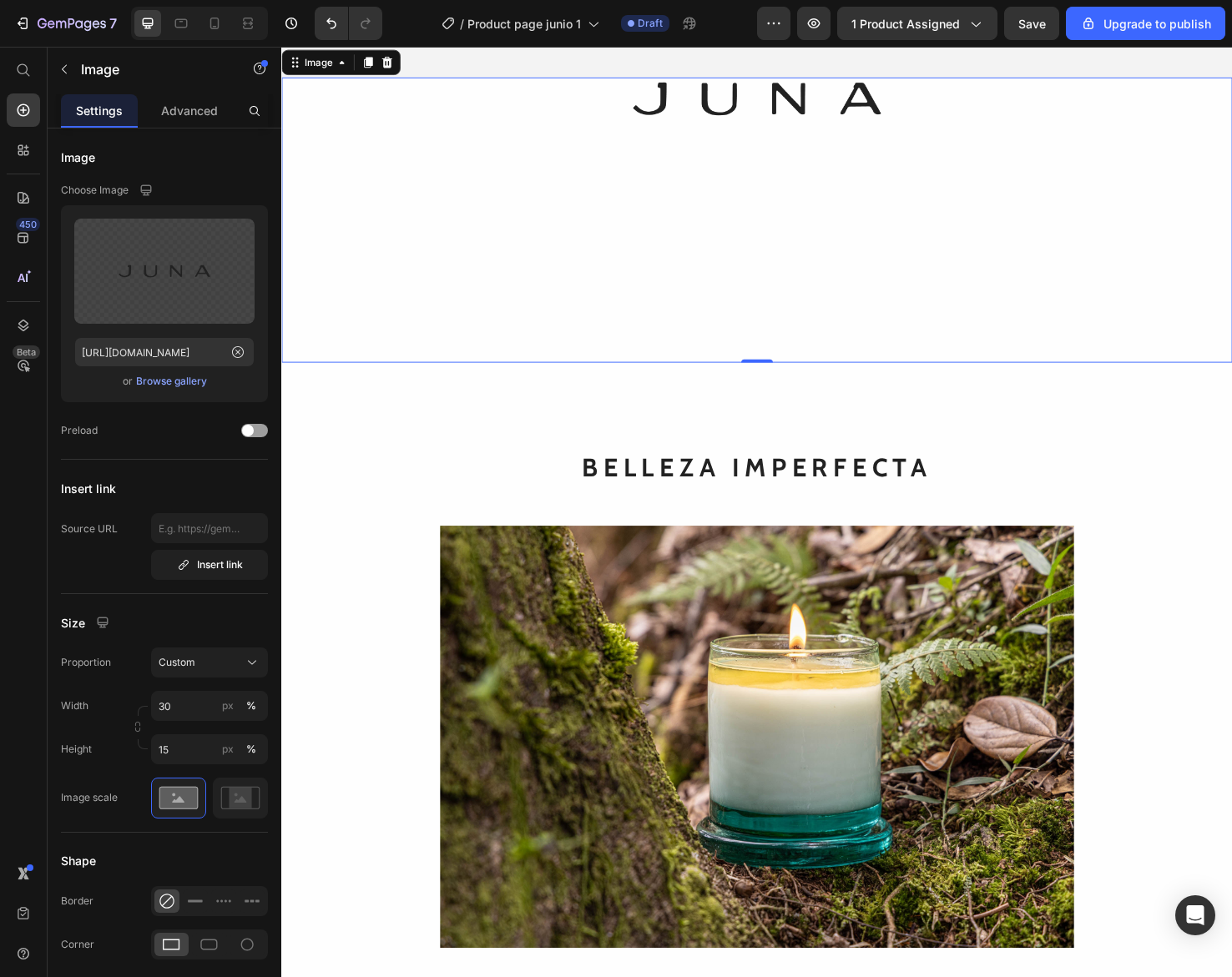 scroll, scrollTop: 567, scrollLeft: 0, axis: vertical 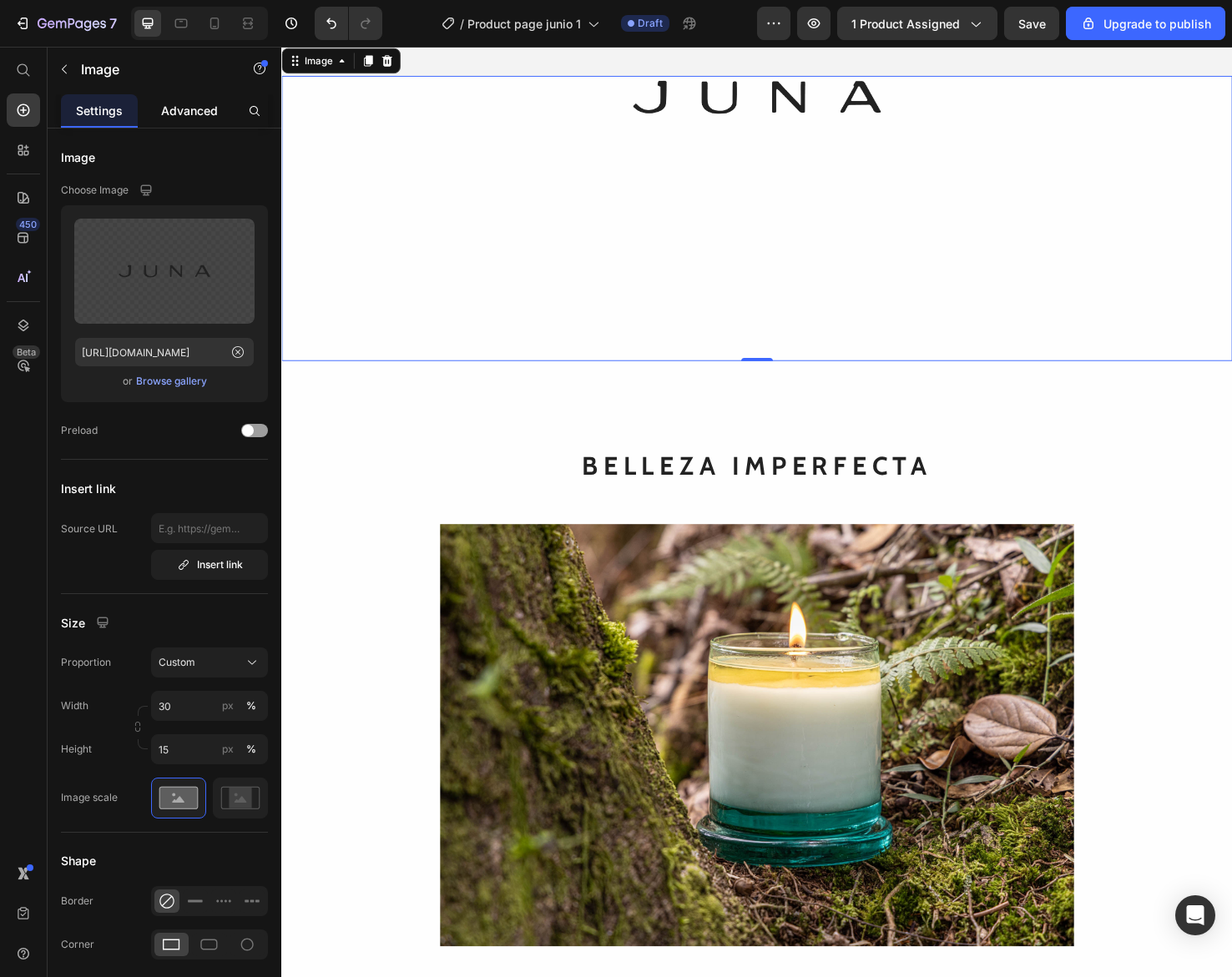 click on "Advanced" at bounding box center [189, 110] 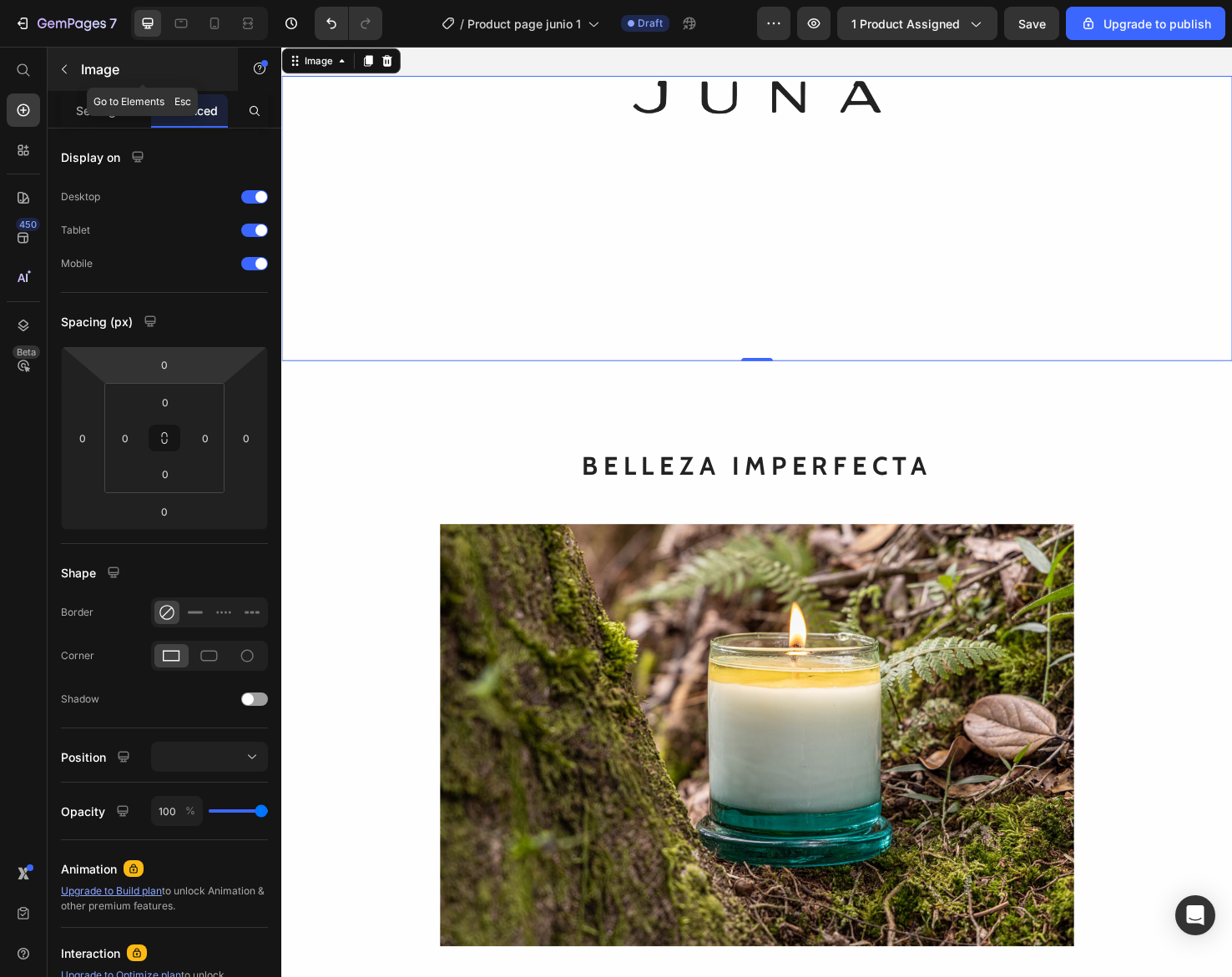 click 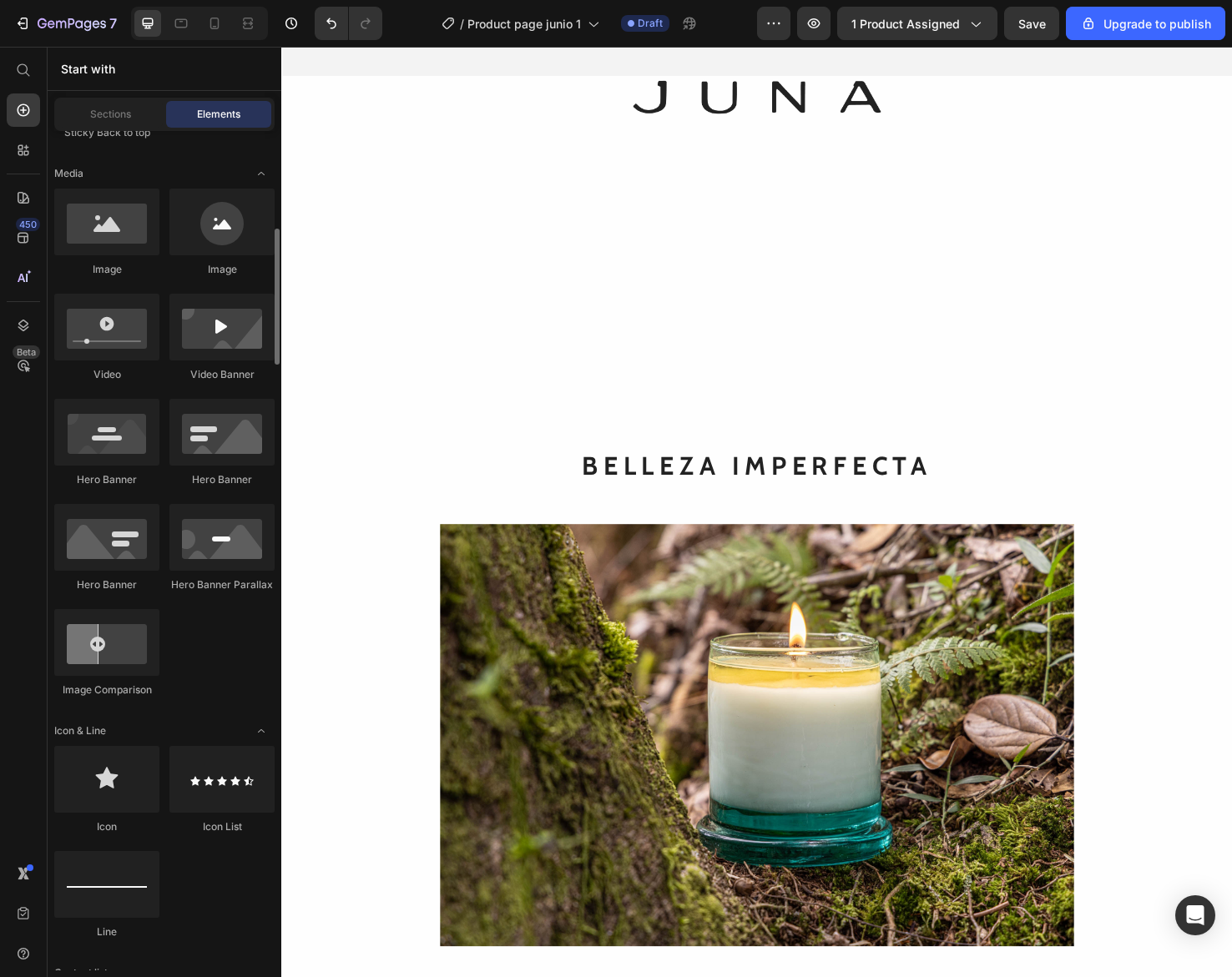 scroll, scrollTop: 0, scrollLeft: 0, axis: both 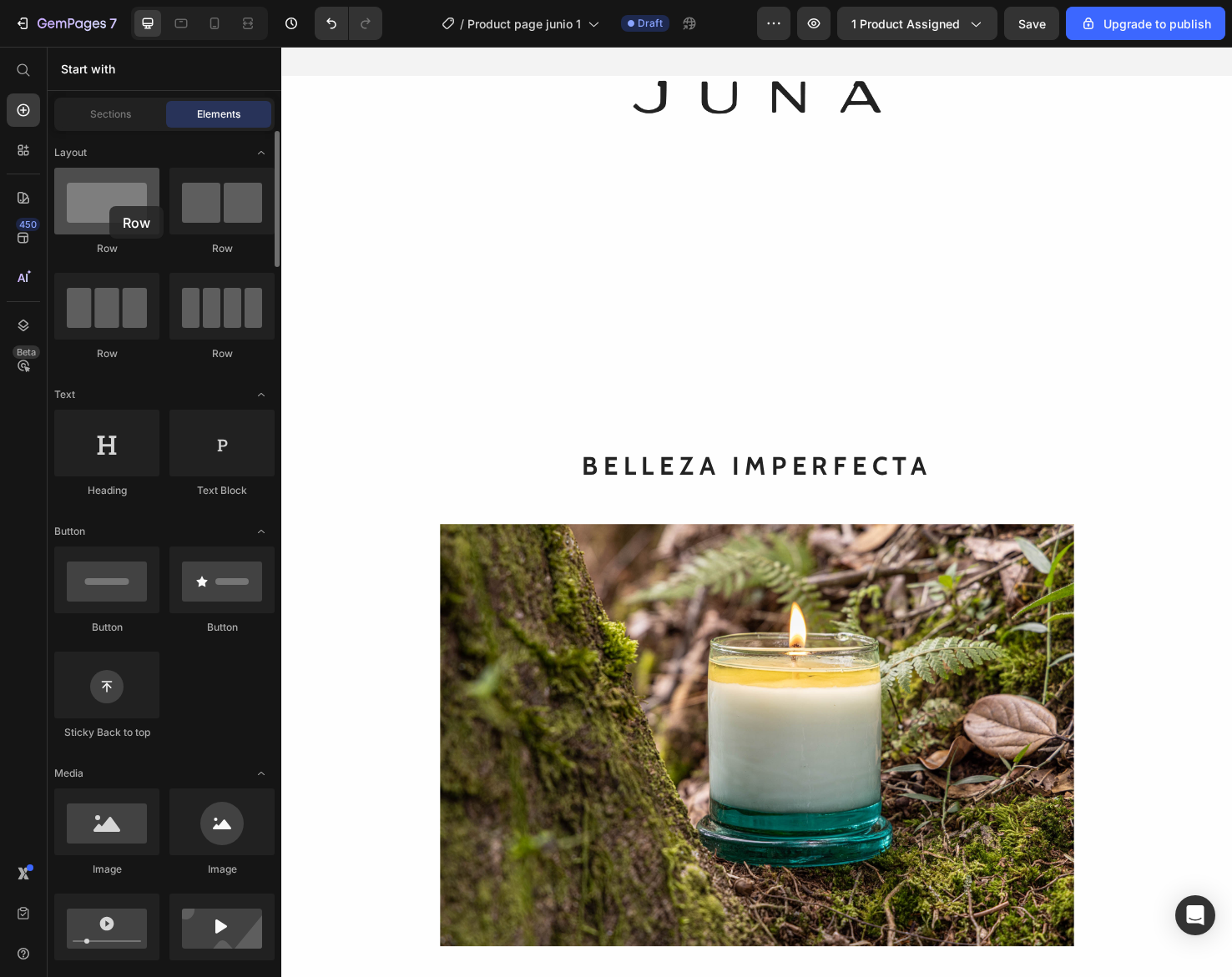 click at bounding box center [107, 201] 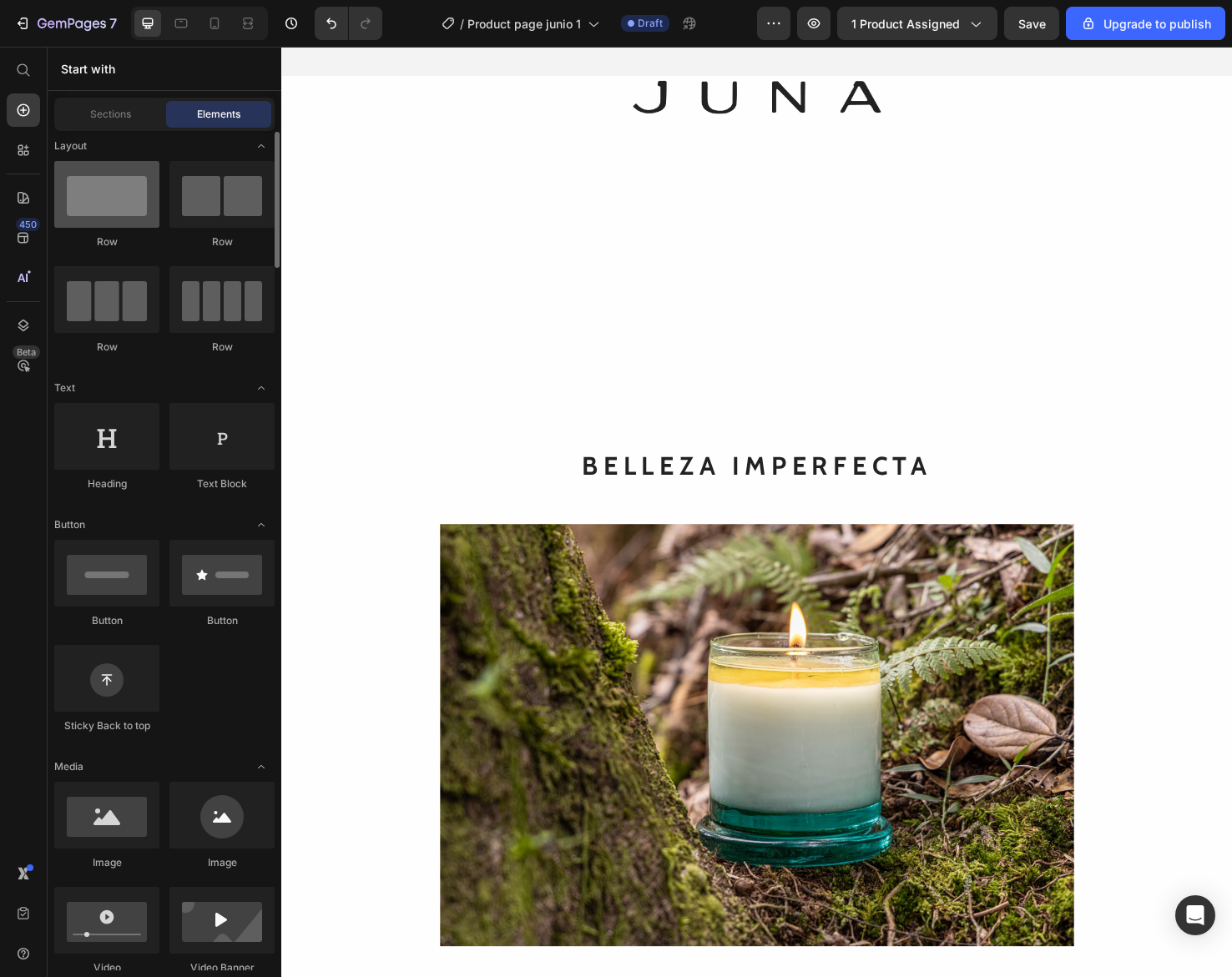 scroll, scrollTop: 8, scrollLeft: 0, axis: vertical 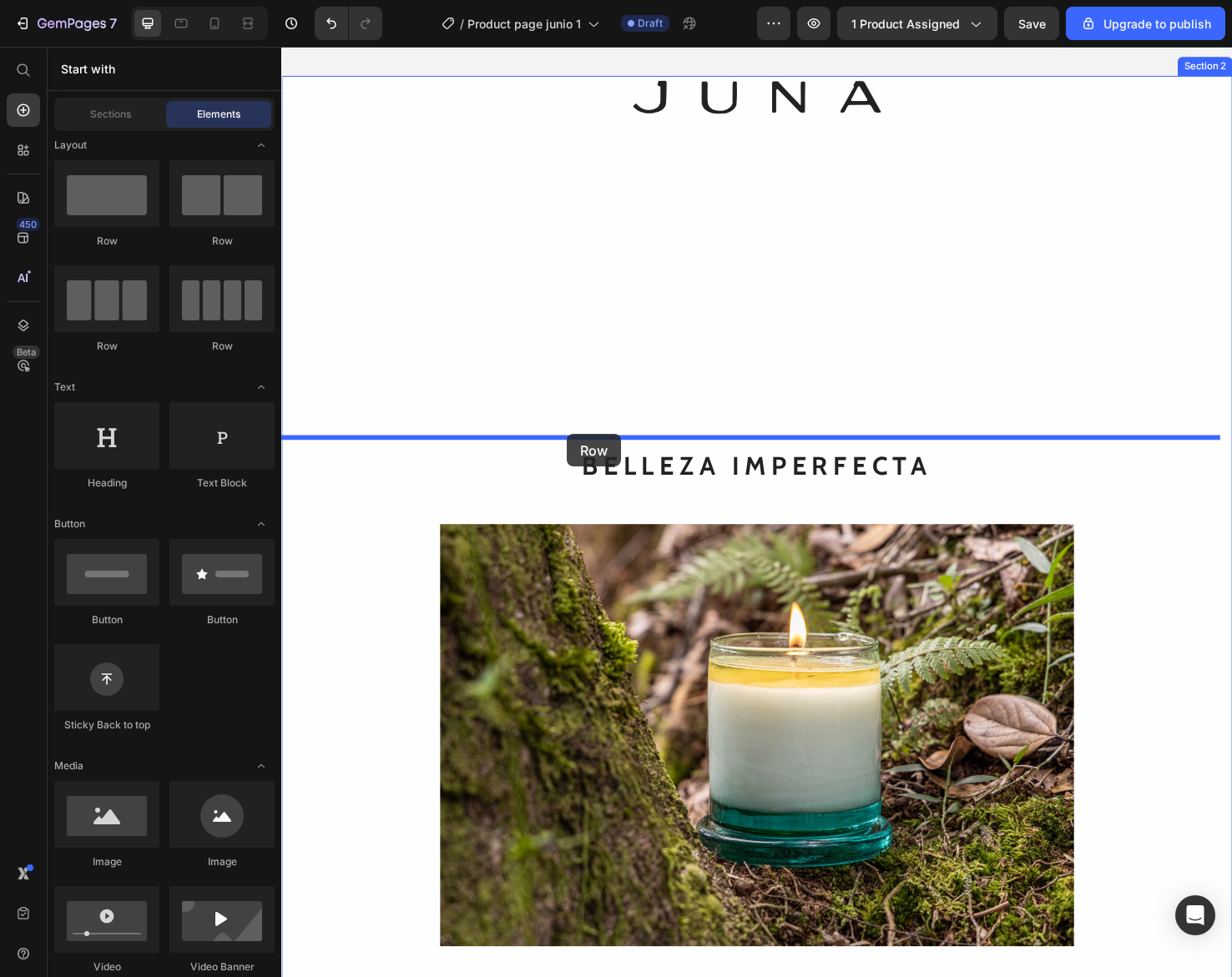 drag, startPoint x: 390, startPoint y: 242, endPoint x: 582, endPoint y: 455, distance: 286.763 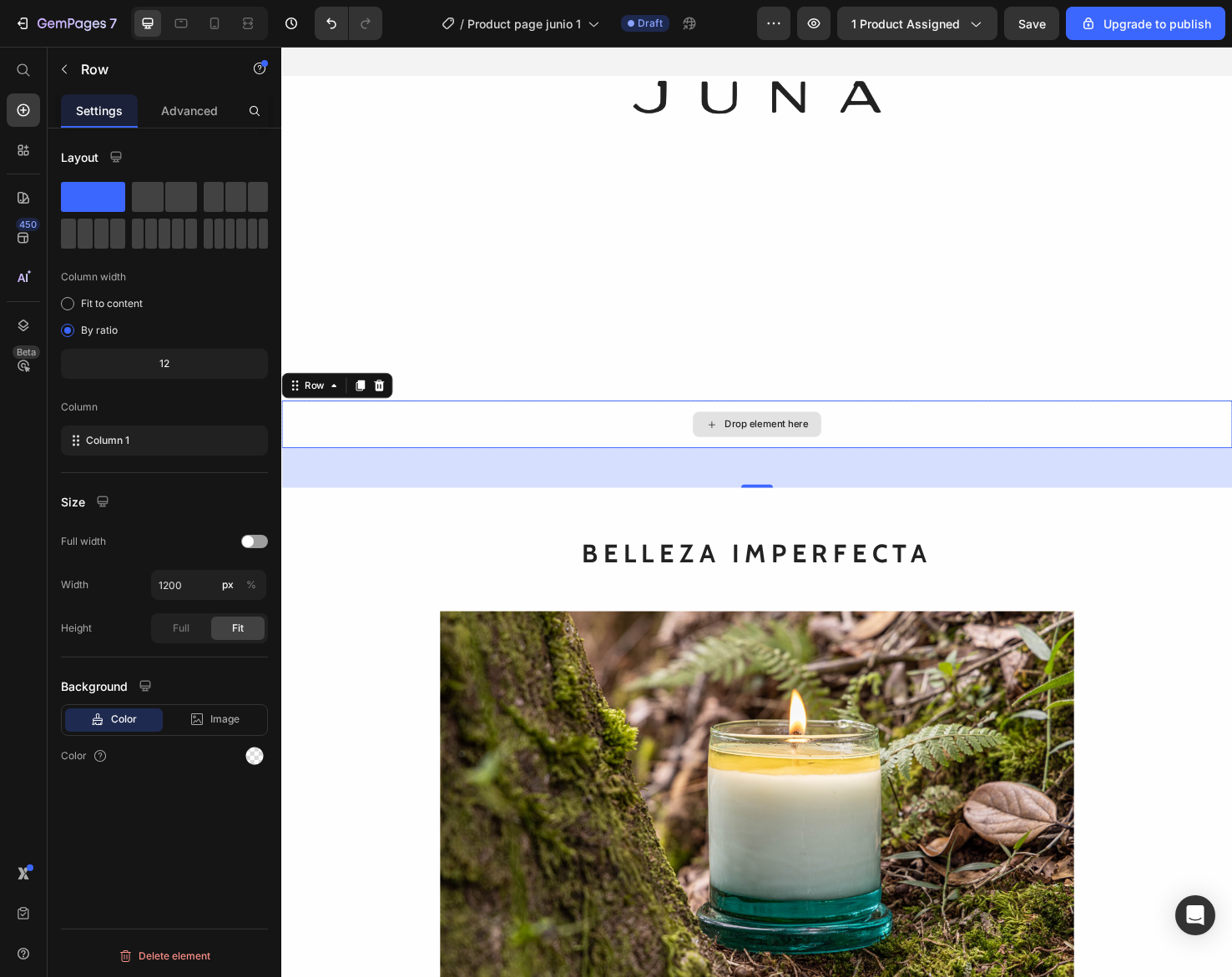 click on "Drop element here" at bounding box center (782, 445) 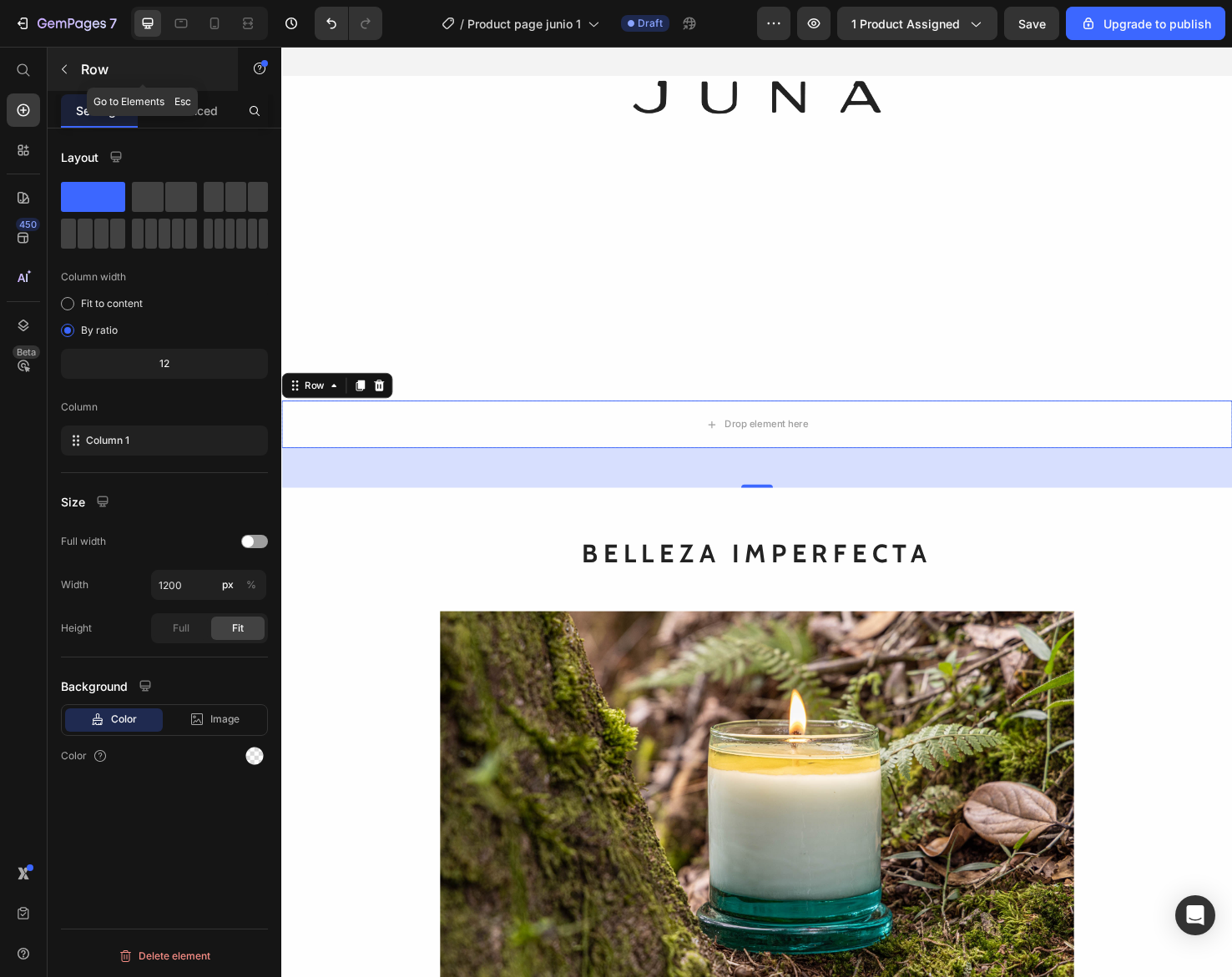 click at bounding box center [64, 69] 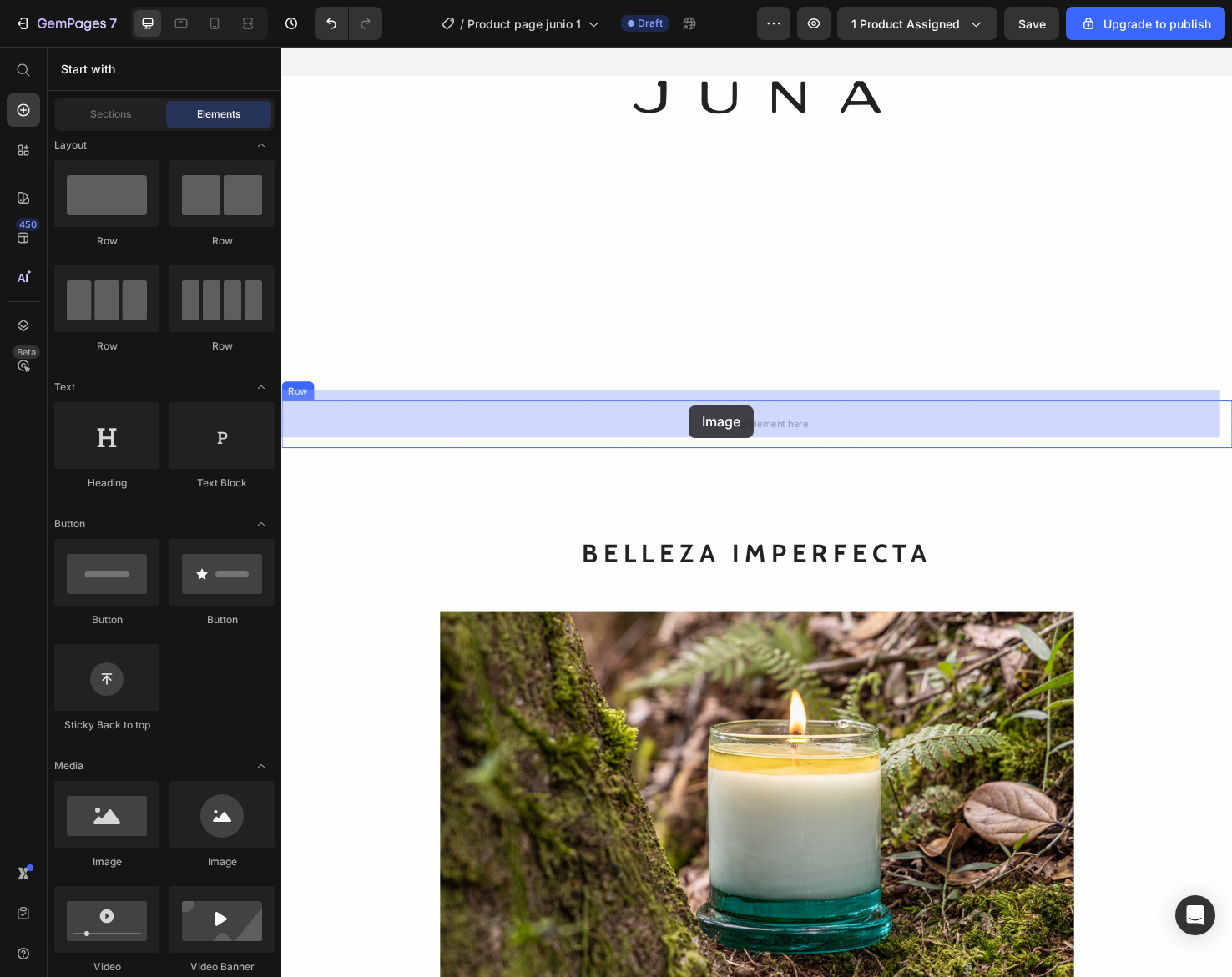 drag, startPoint x: 402, startPoint y: 865, endPoint x: 710, endPoint y: 425, distance: 537.08845 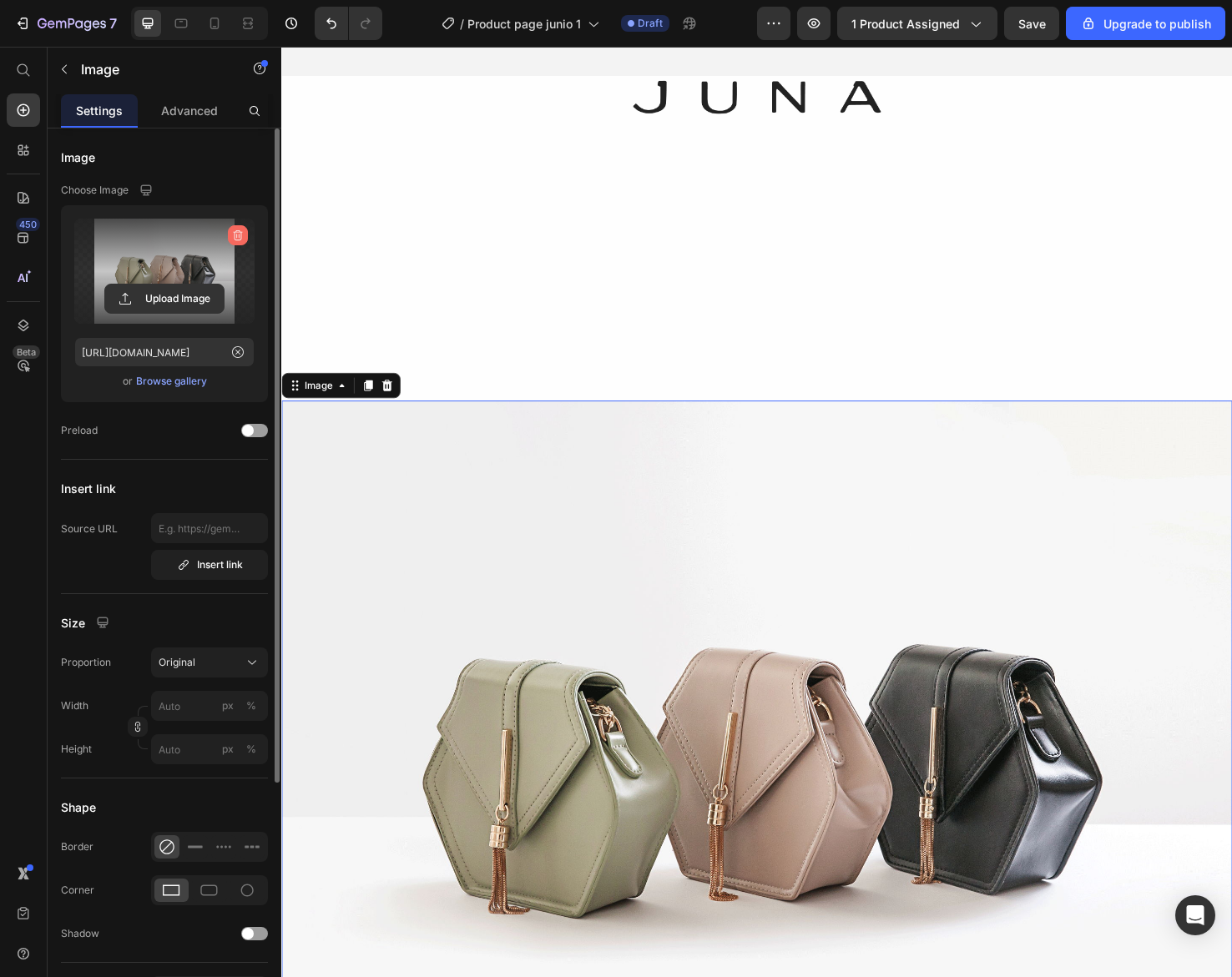 click 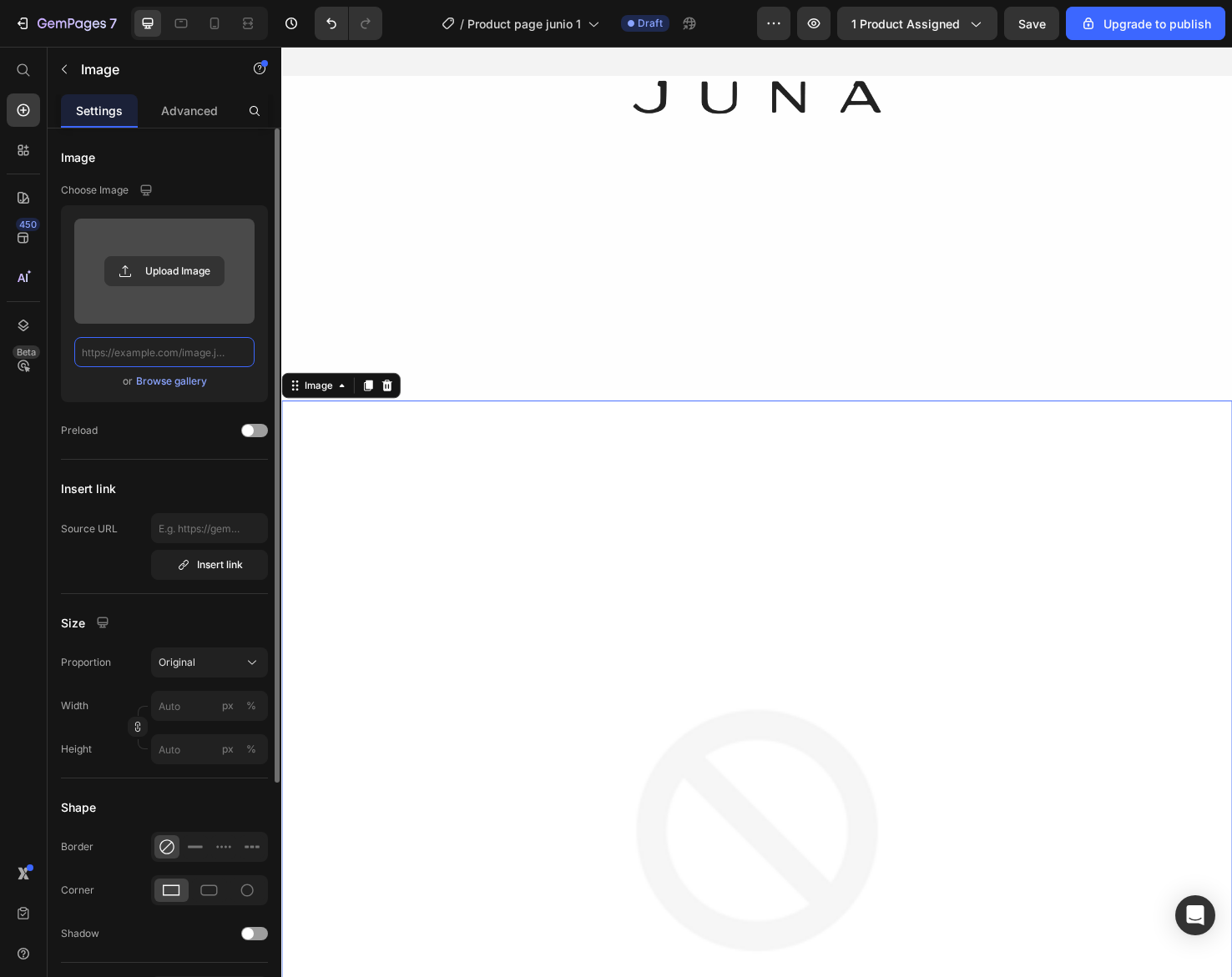 scroll, scrollTop: 0, scrollLeft: 0, axis: both 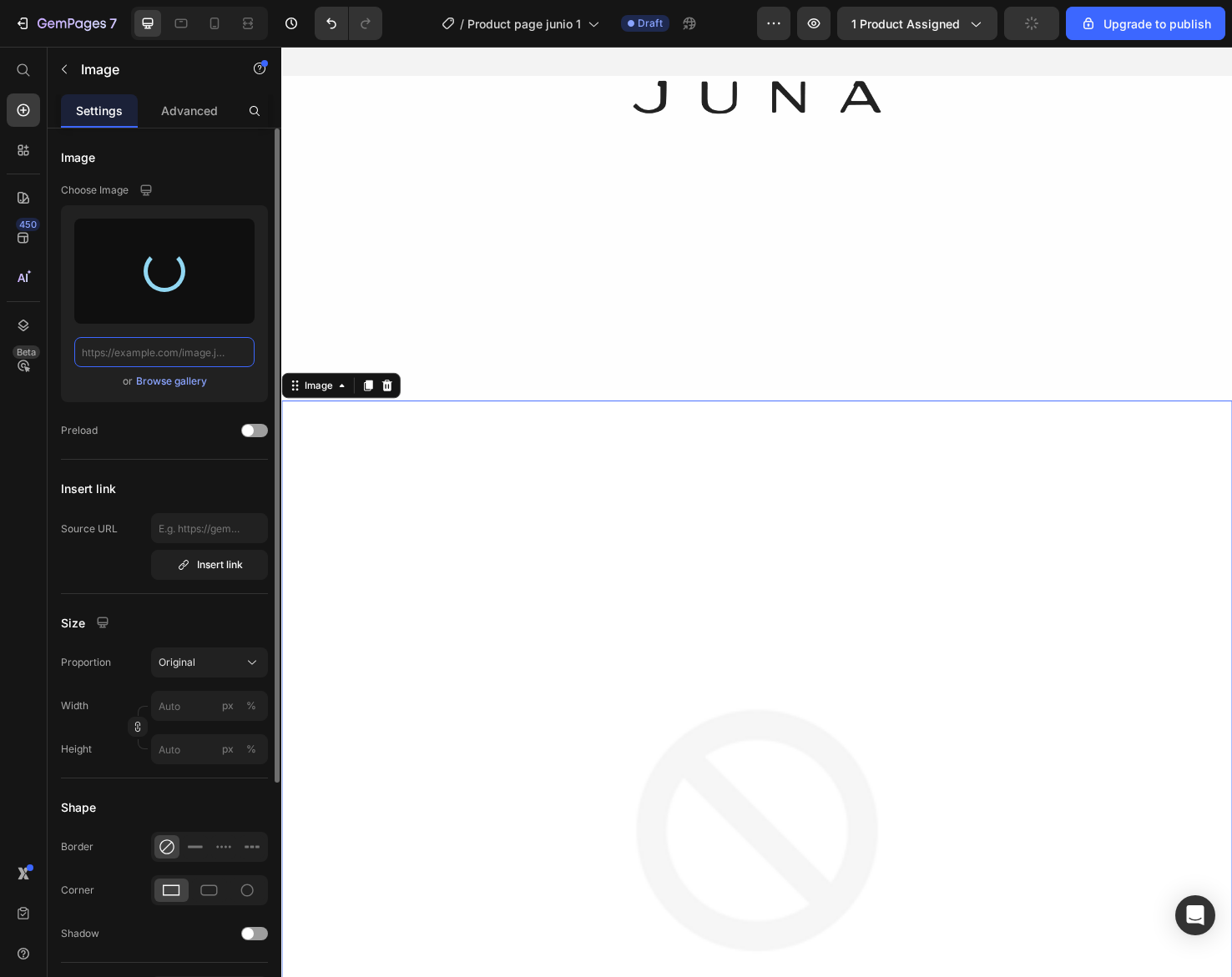 type on "https://cdn.shopify.com/s/files/1/0749/9821/8976/files/gempages_567901331877004225-2cbca506-b4f7-4e4e-87e8-5613877aacae.png" 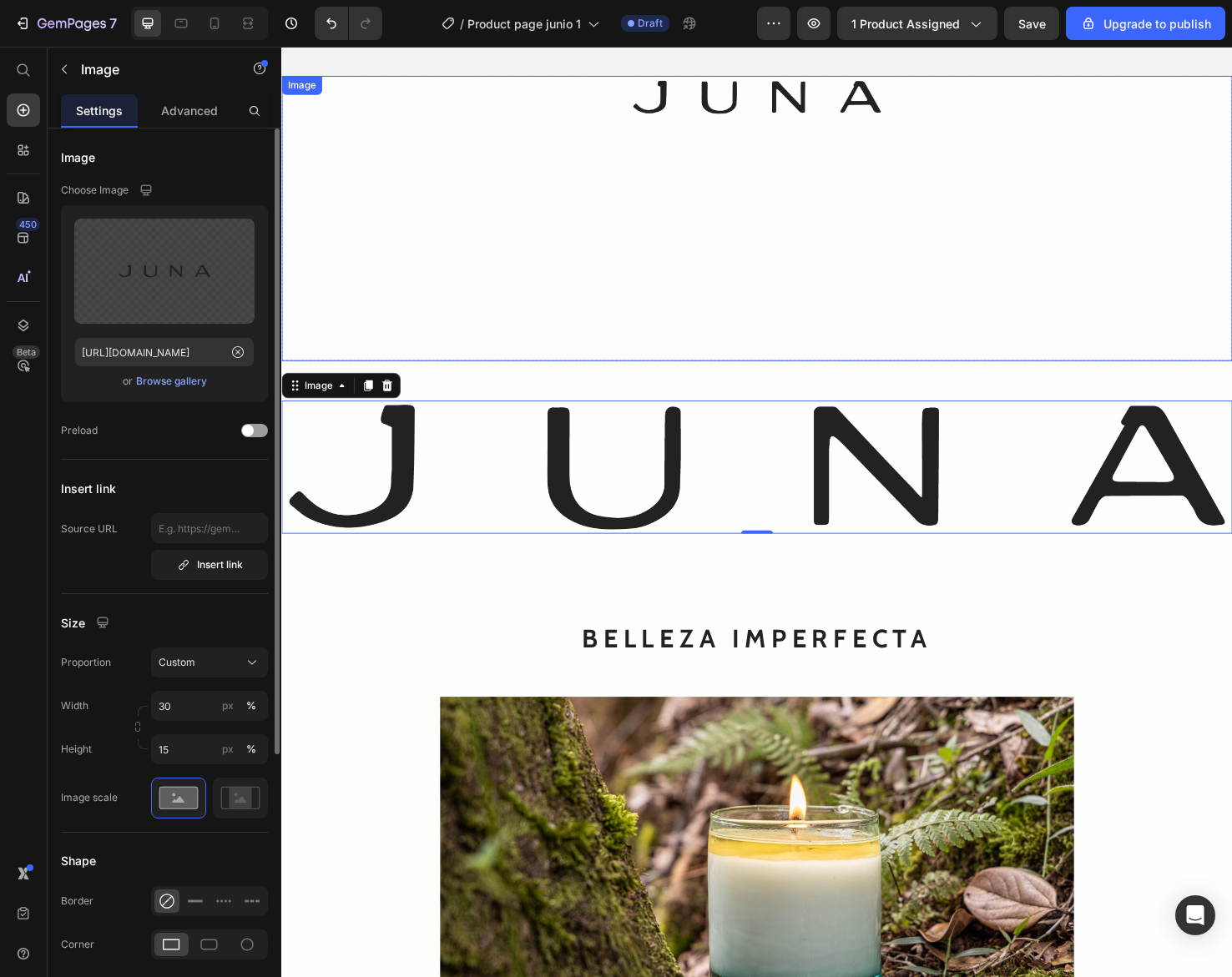click at bounding box center [782, 228] 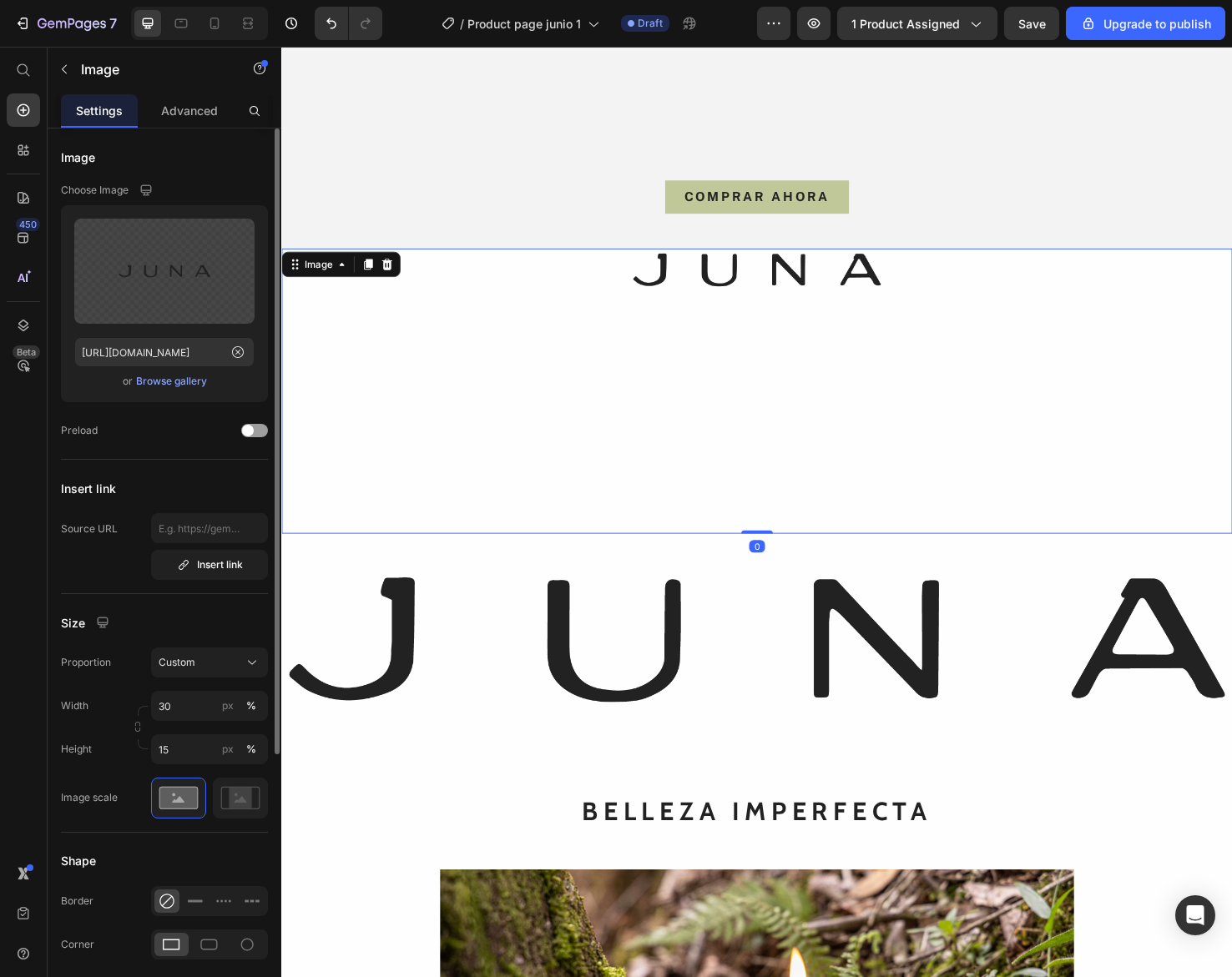 scroll, scrollTop: 381, scrollLeft: 0, axis: vertical 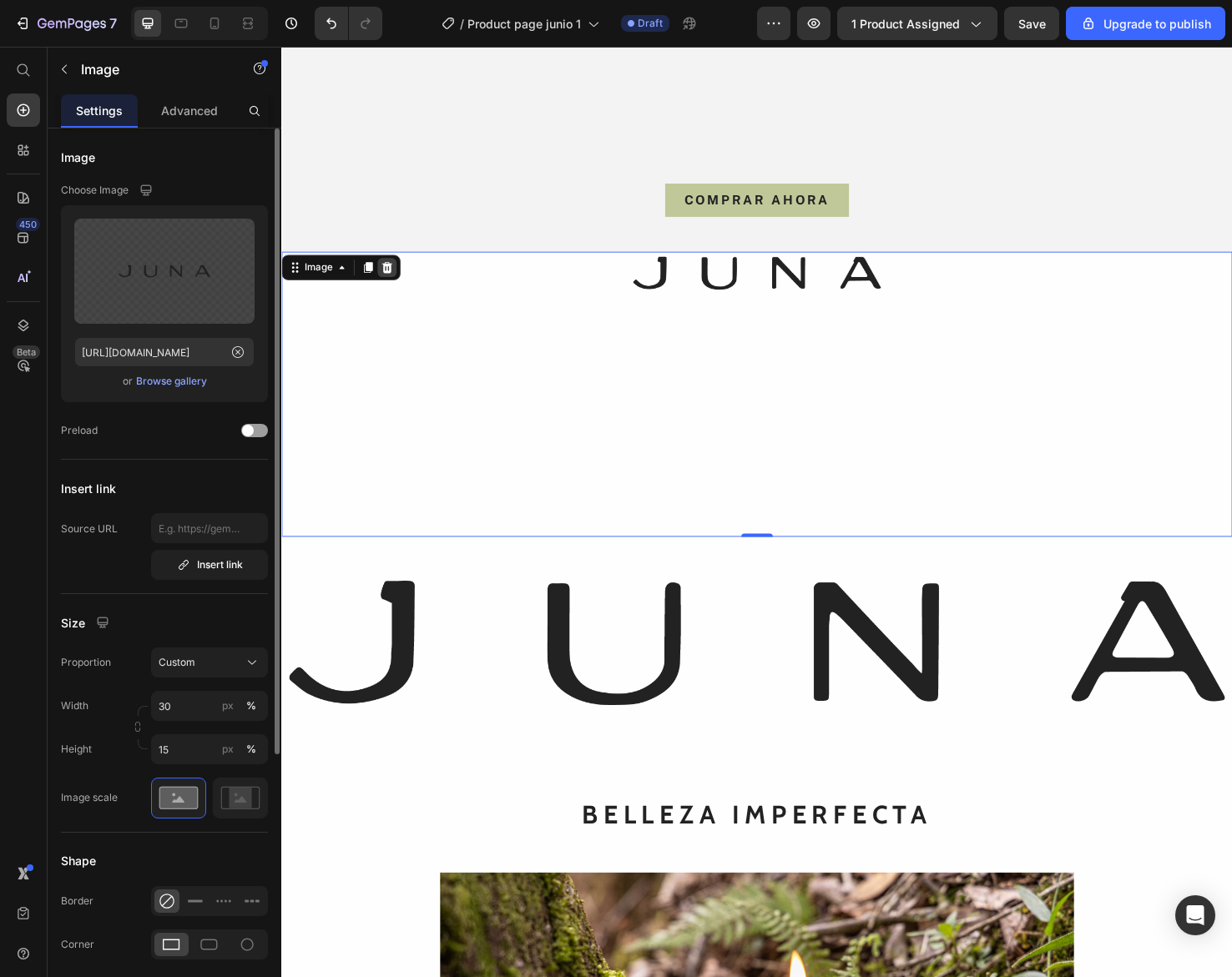 click 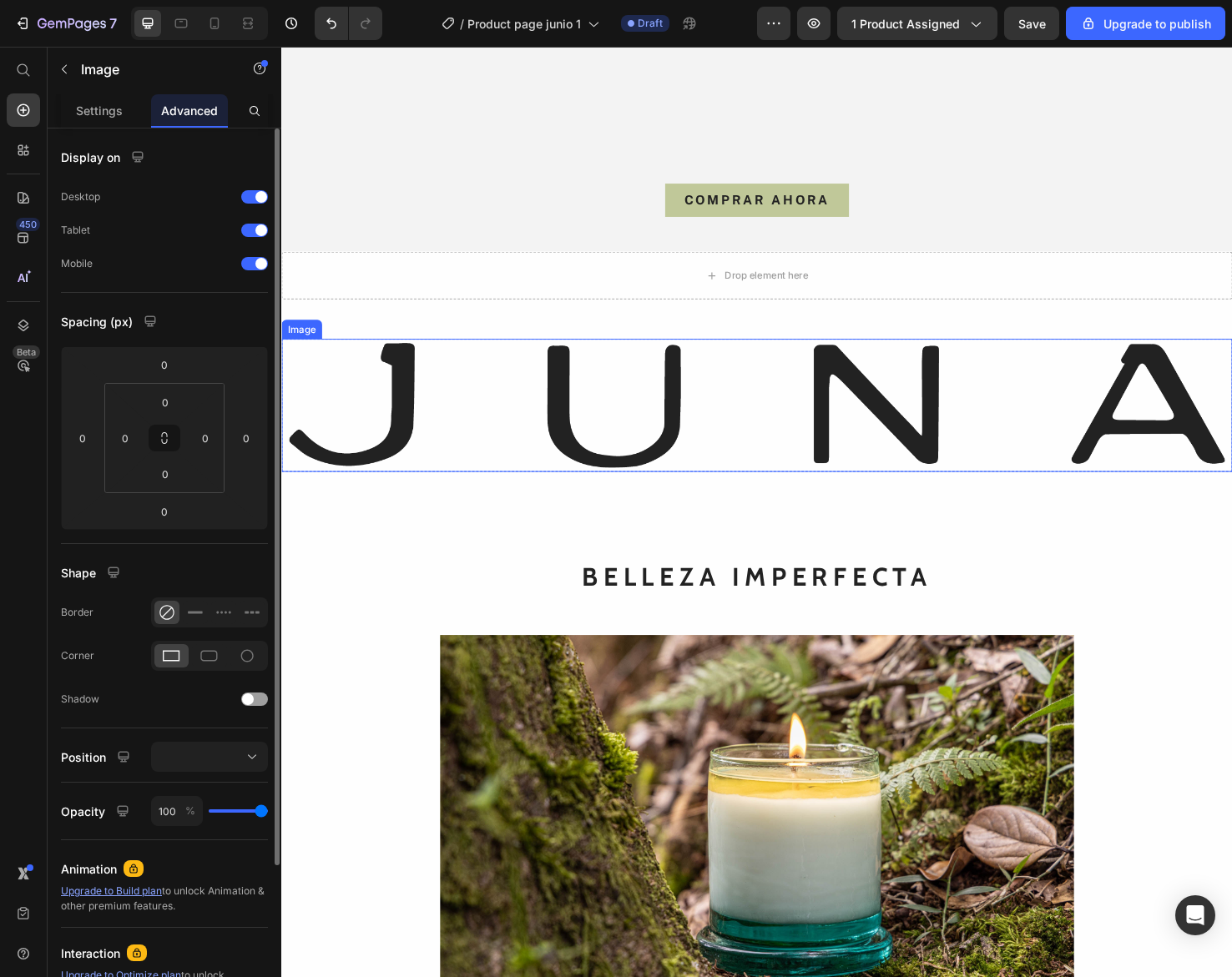 click at bounding box center (782, 425) 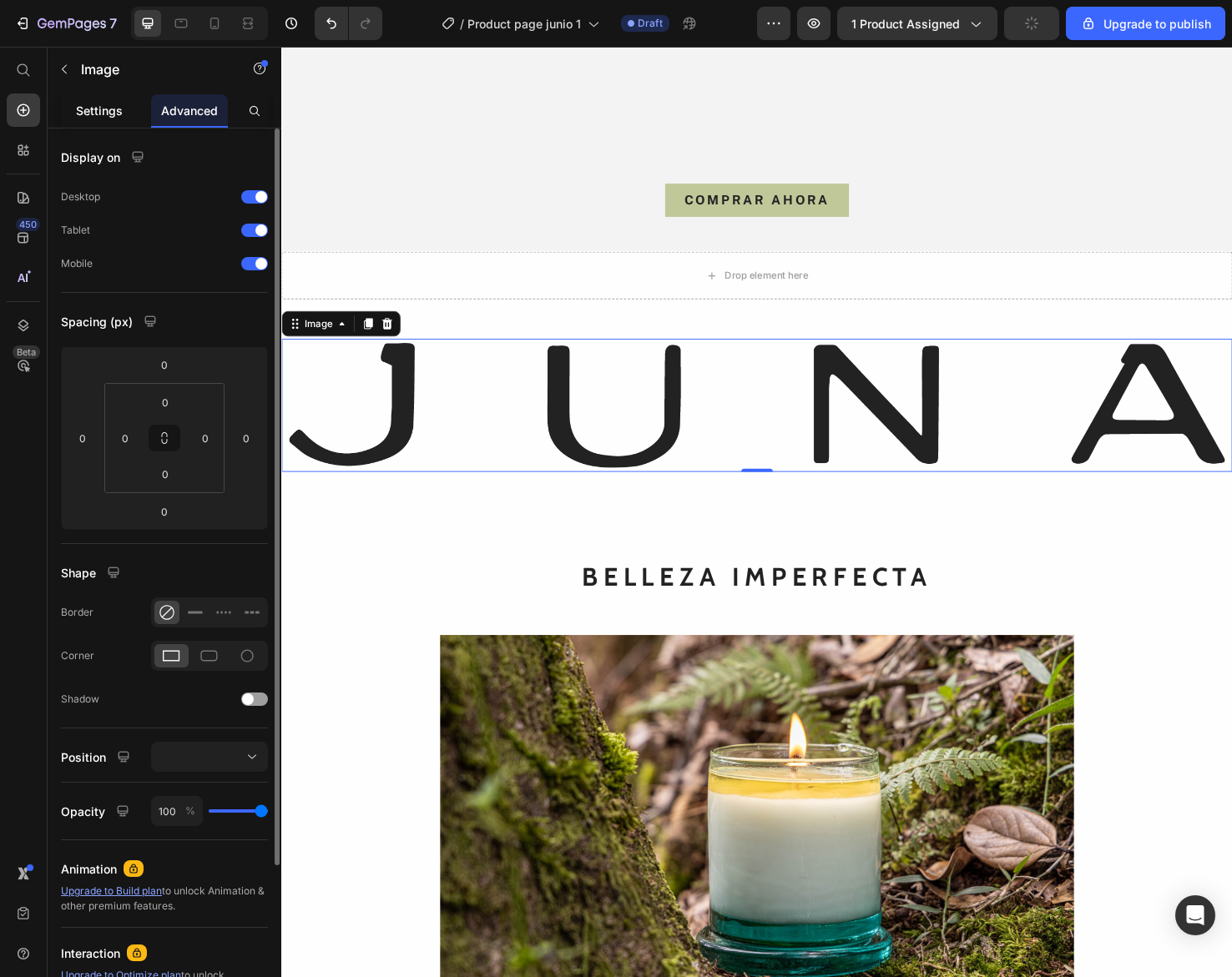 click on "Settings" at bounding box center (99, 110) 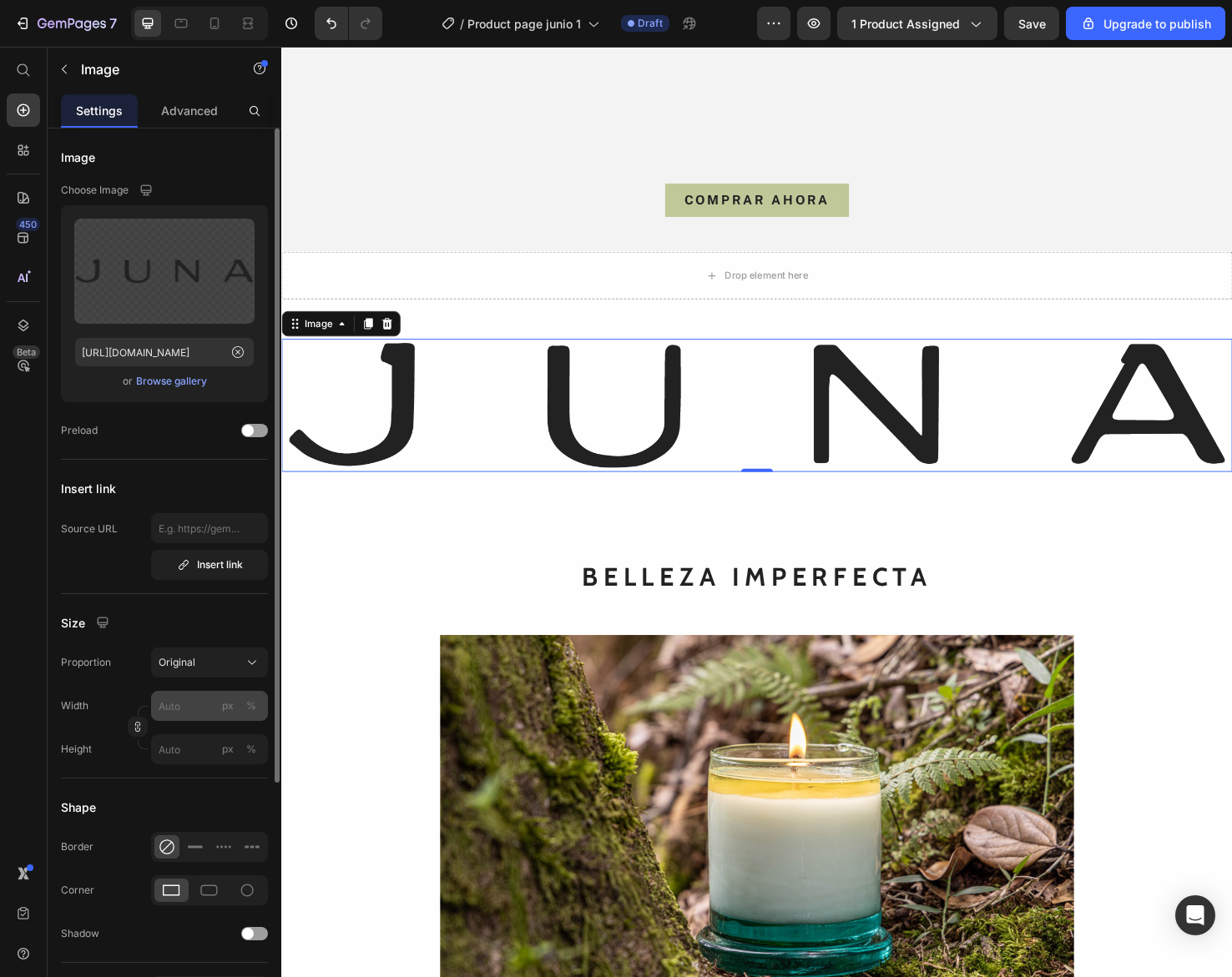 click on "%" 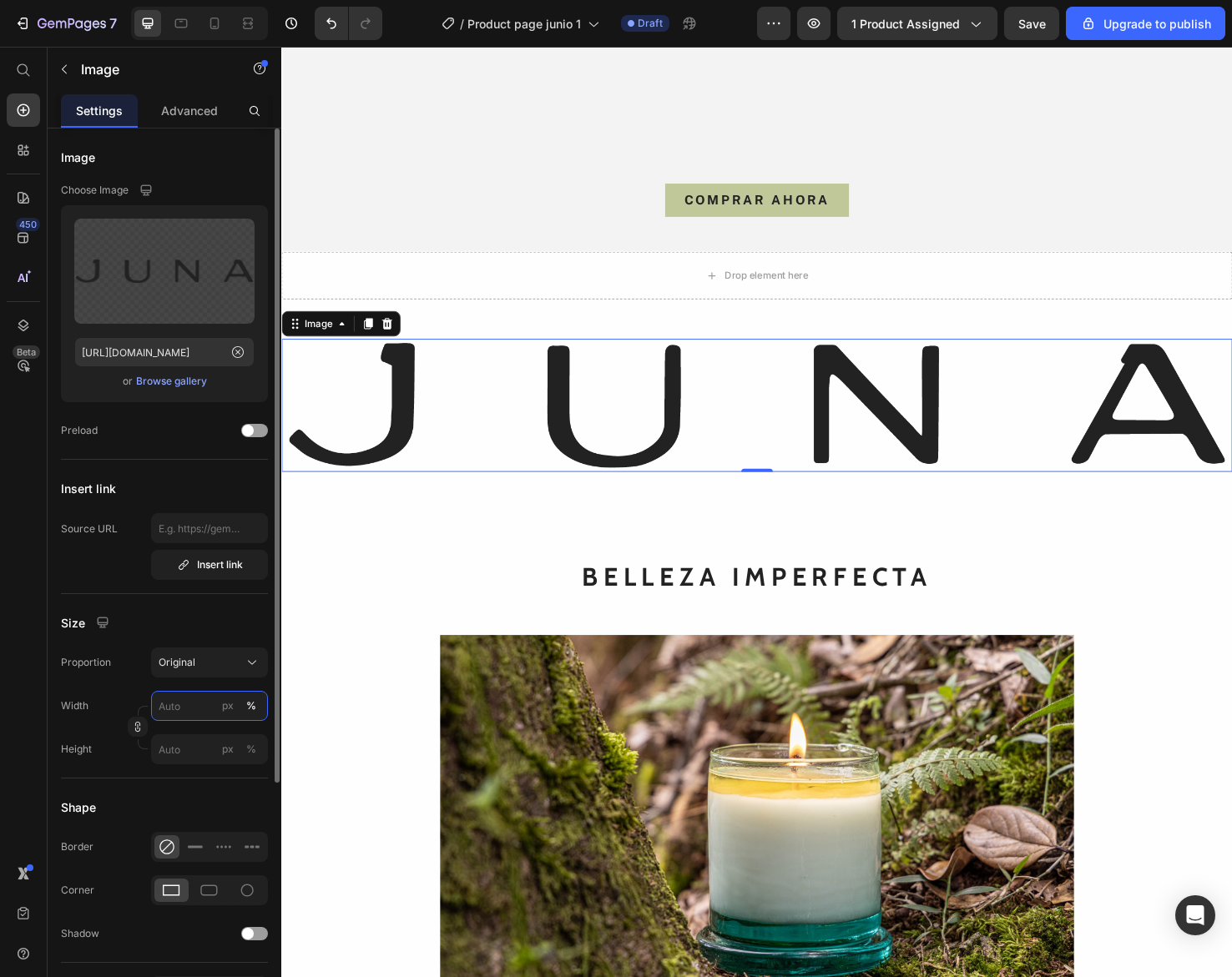 click on "px %" at bounding box center [210, 706] 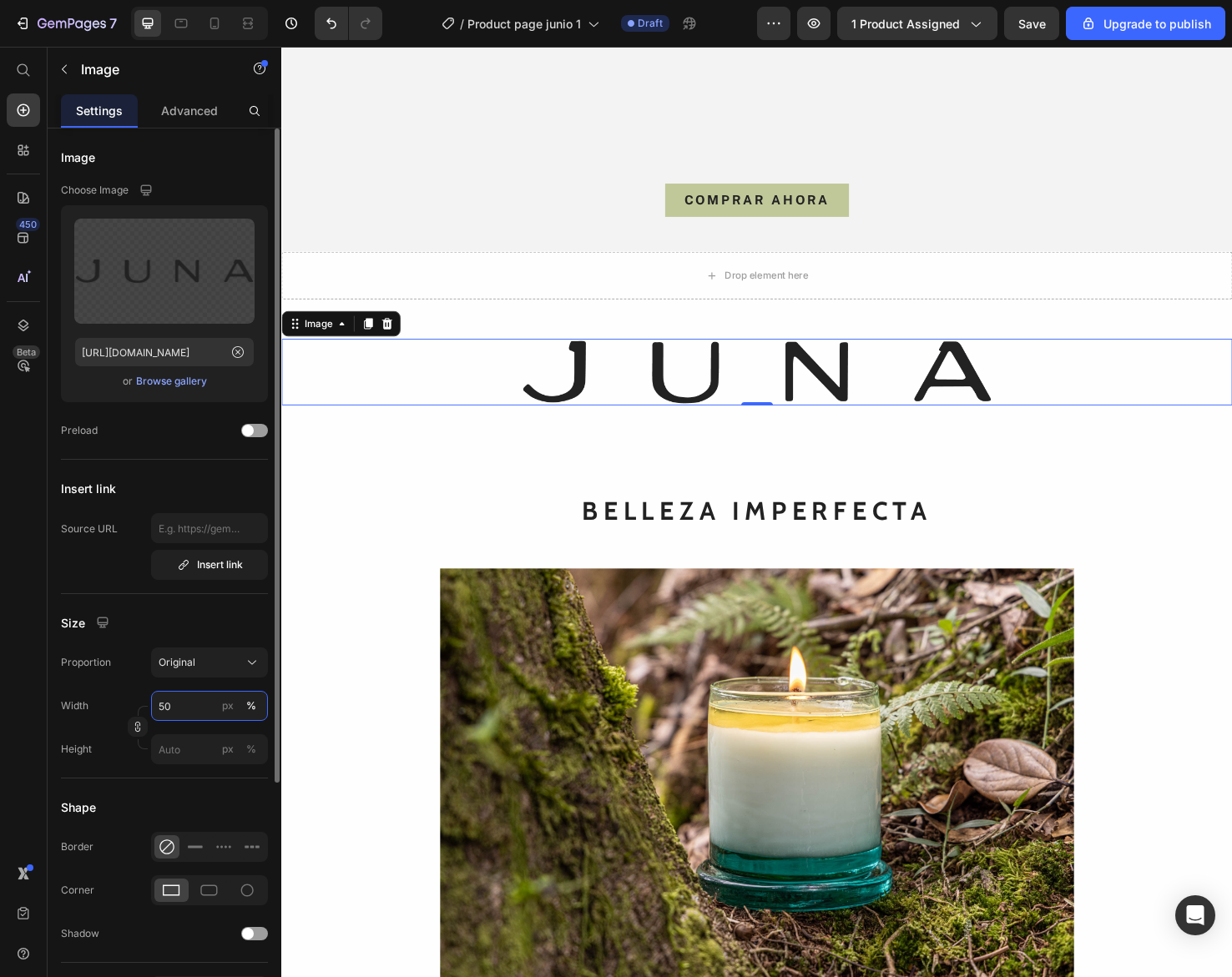 drag, startPoint x: 179, startPoint y: 711, endPoint x: 68, endPoint y: 682, distance: 114.7258 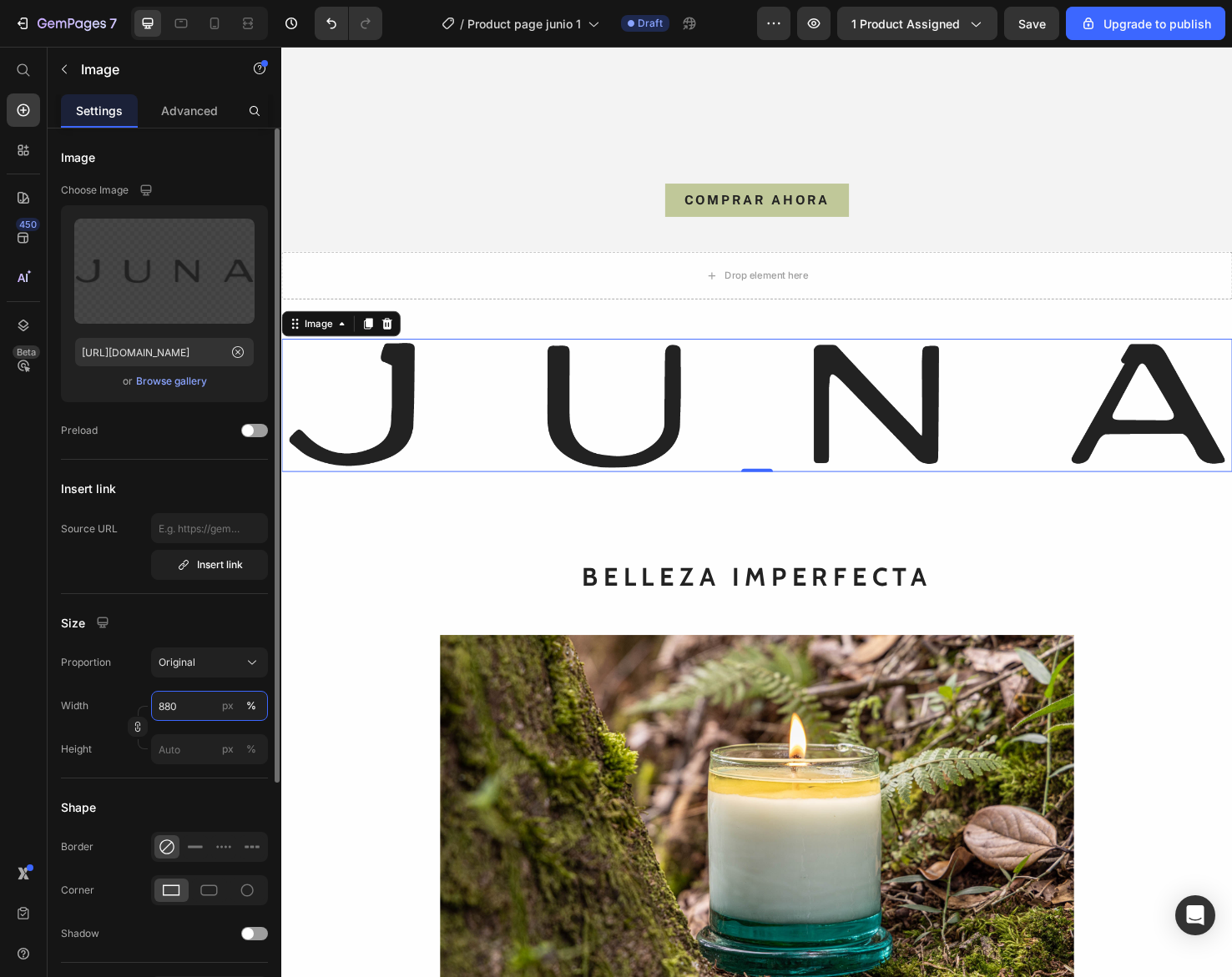 drag, startPoint x: 187, startPoint y: 698, endPoint x: 83, endPoint y: 688, distance: 104.47966 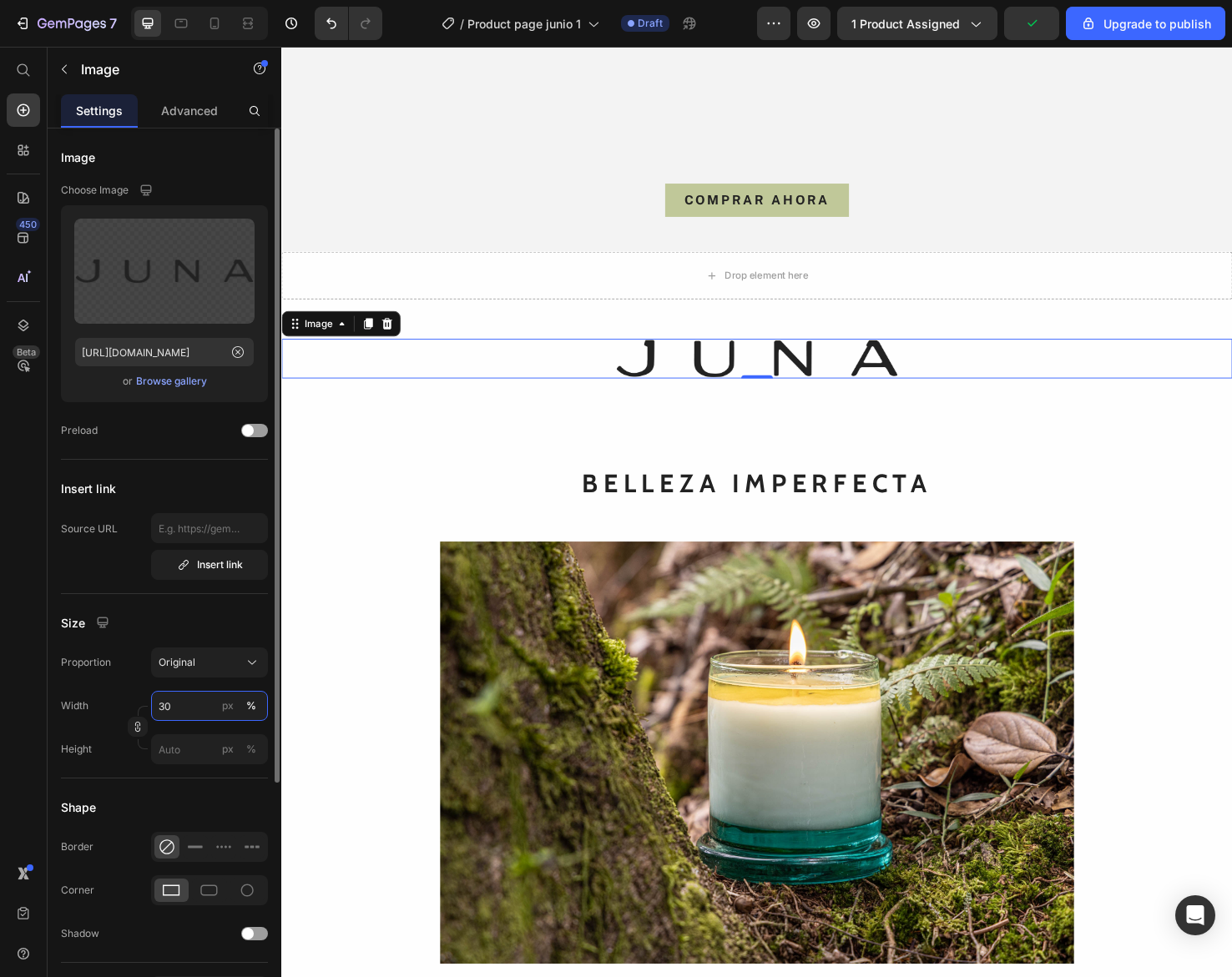 type on "3" 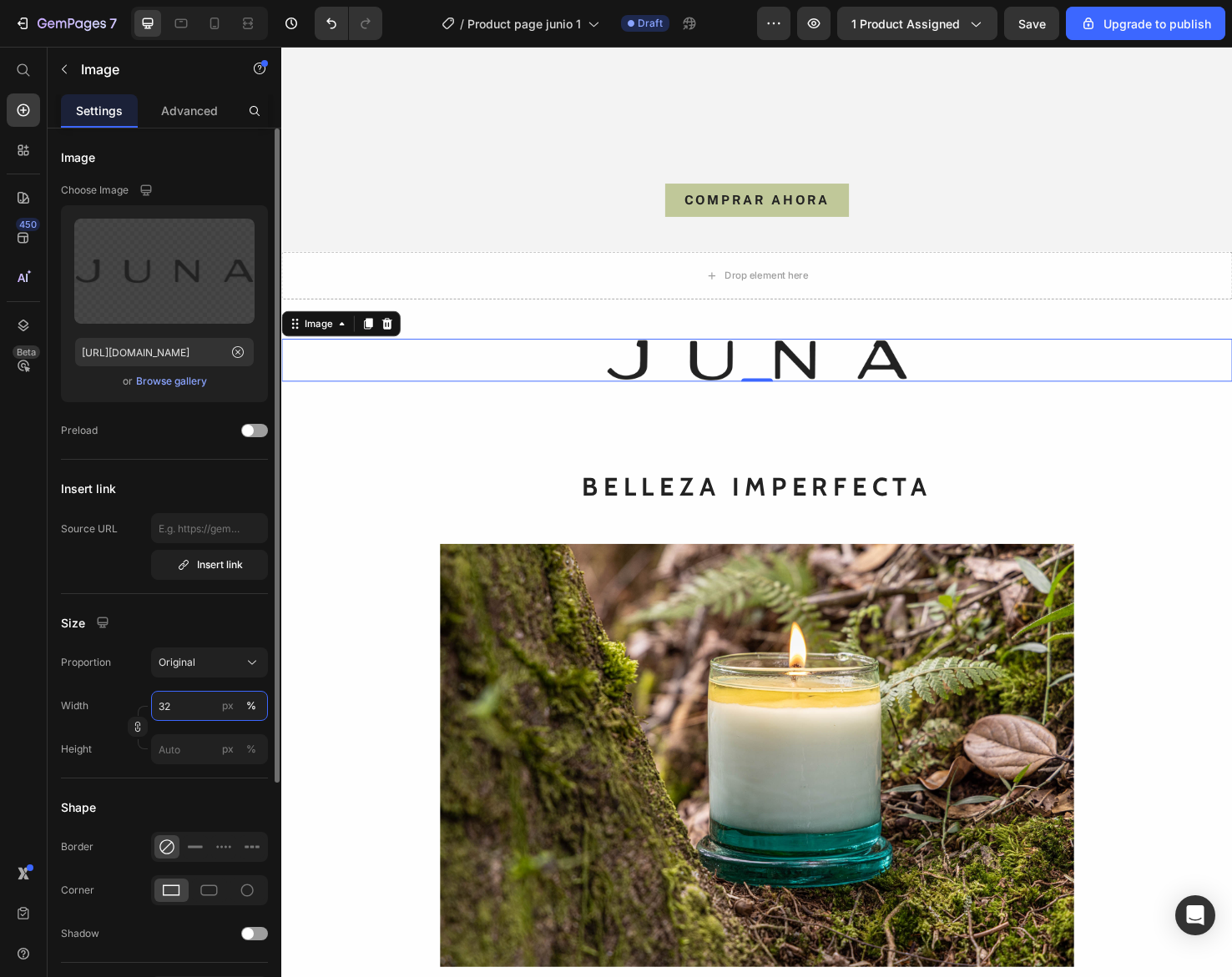 type on "3" 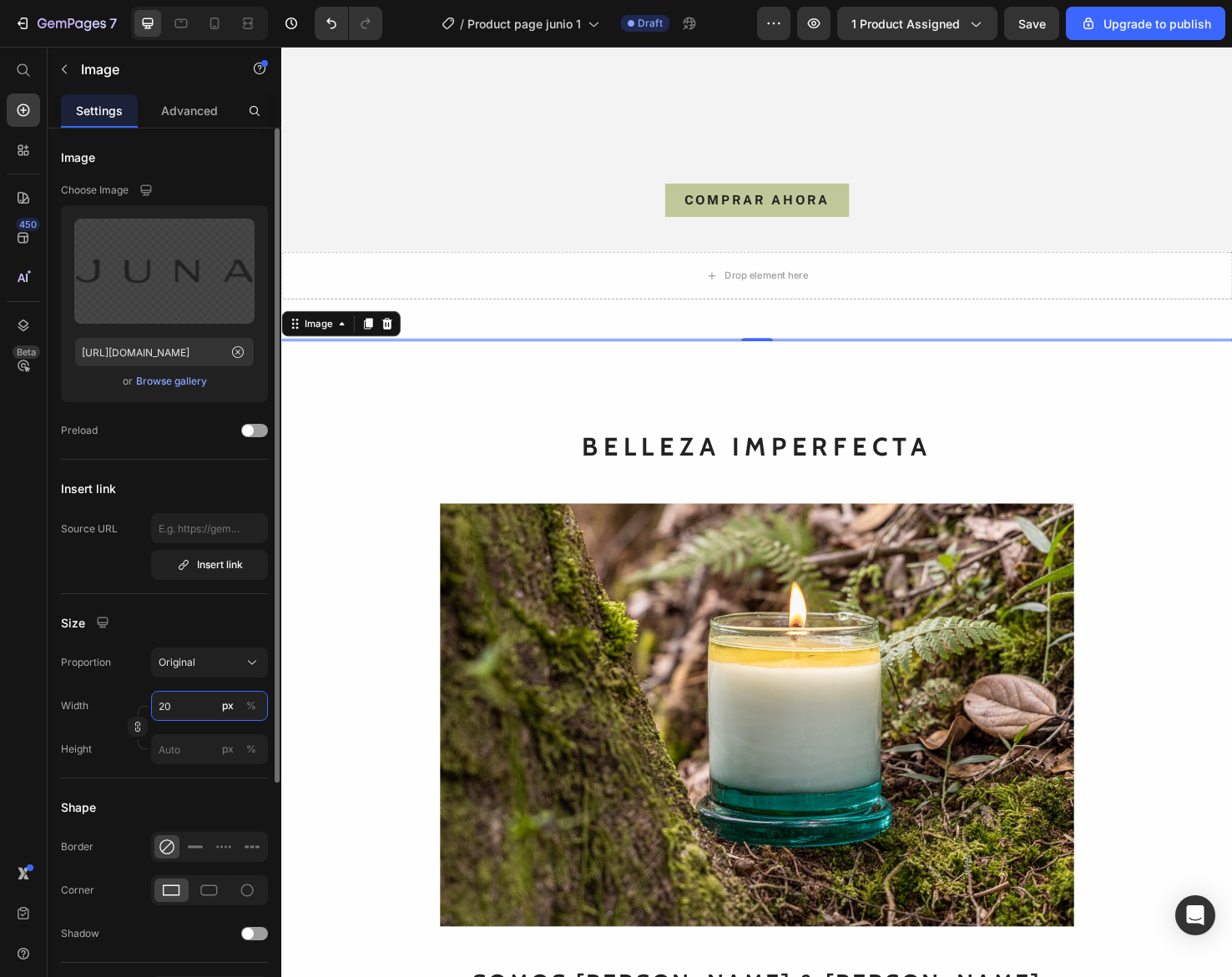 type on "2" 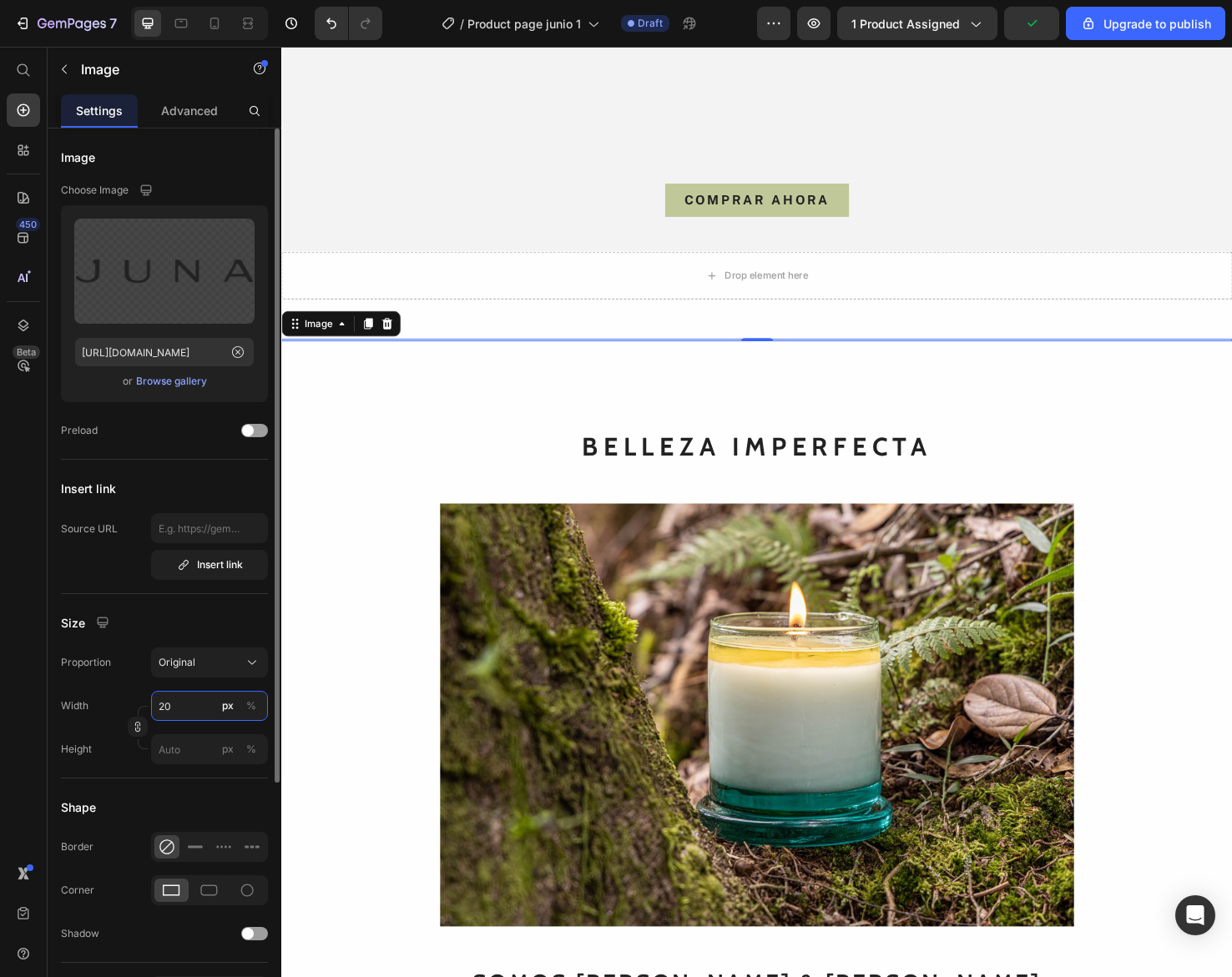 type on "20" 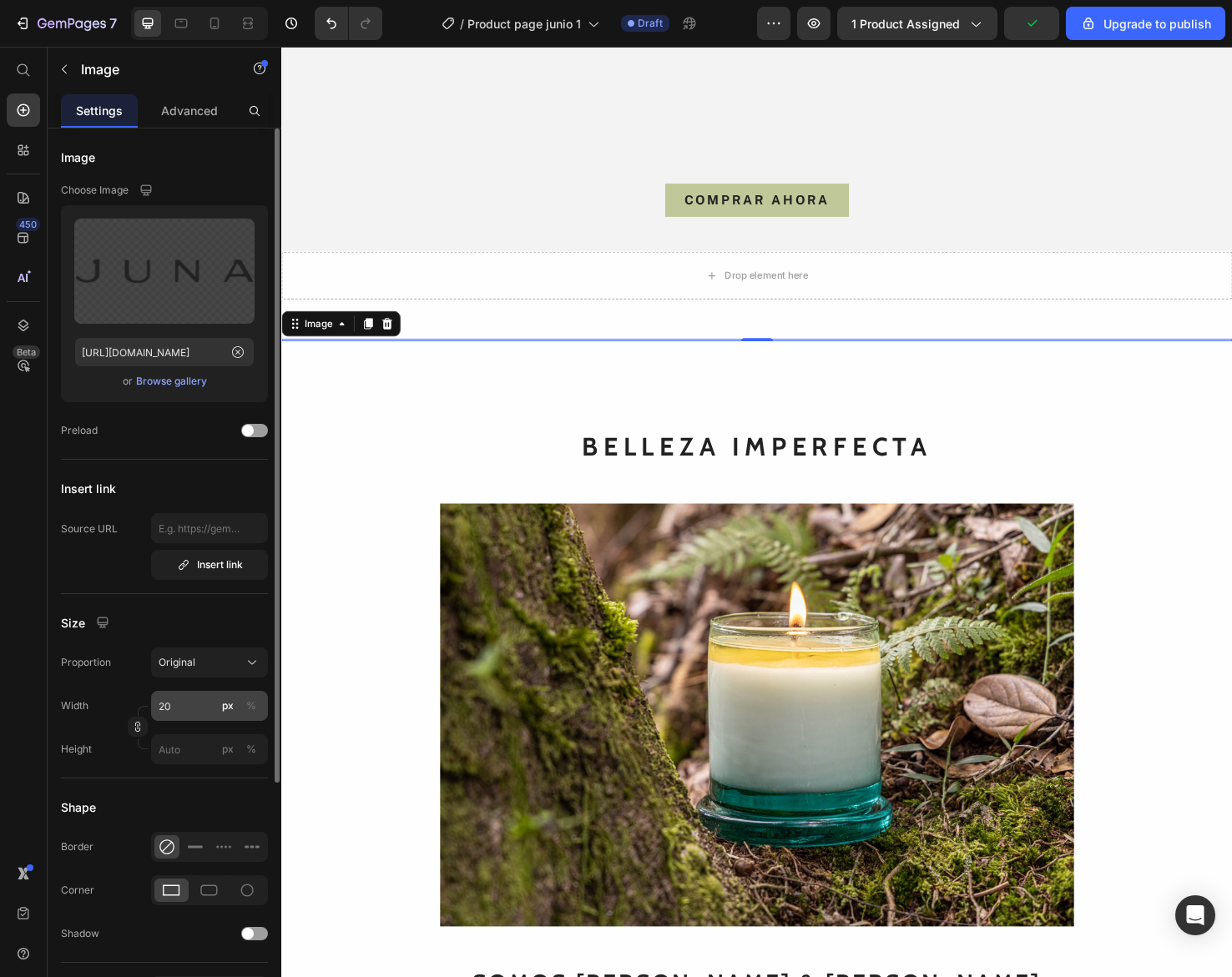 click on "%" at bounding box center [251, 706] 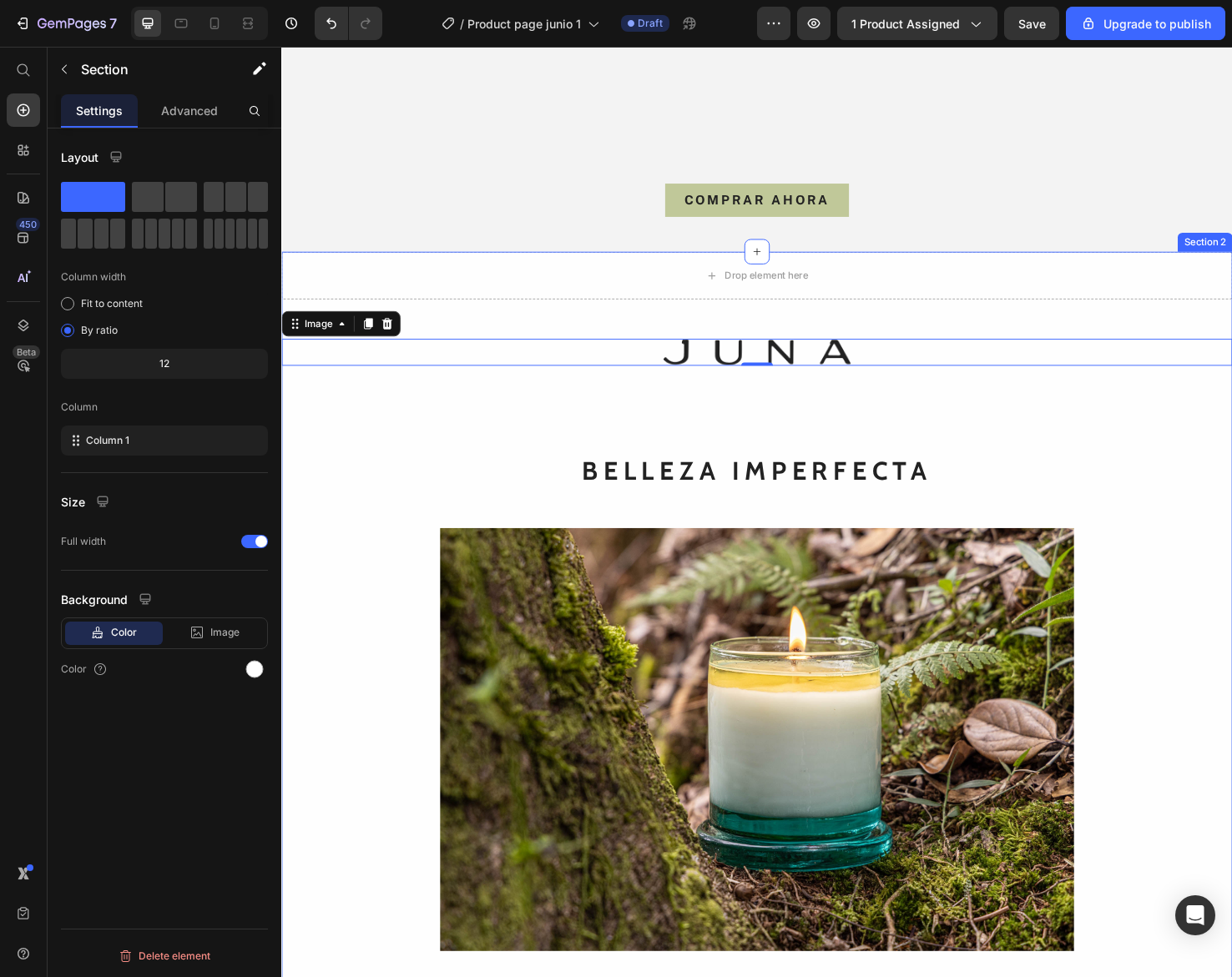 click on "Drop element here Row Image   0 Row BELLEZA IMPERFECTA Heading Image SOMOS JUAN & LINA Heading Creamos piezas únicas, hechas a mano, una a una Heading Desde las montañas de El Retiro, Antioquia, elaboramos artesanalmente piezas sensoriales, sostenibles y exclusivas para el hogar, con materiales naturales y procesos responsables. Creemos en la calma, en lo simple y en lo esencial.  JUNA es un estilo de vida que evoca la vida silvestre en cada detalle. Text Block" at bounding box center (782, 788) 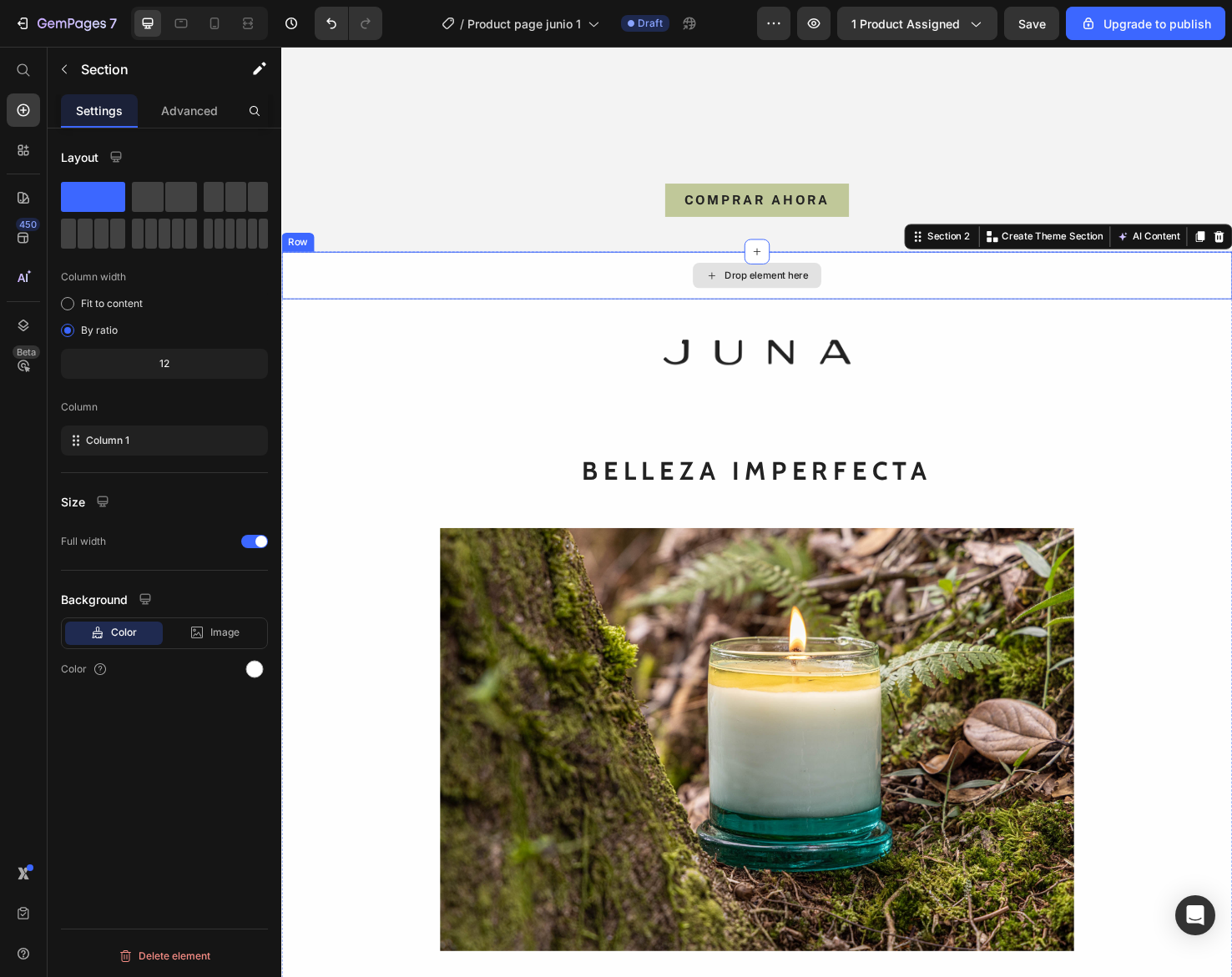 click on "Drop element here" at bounding box center [782, 288] 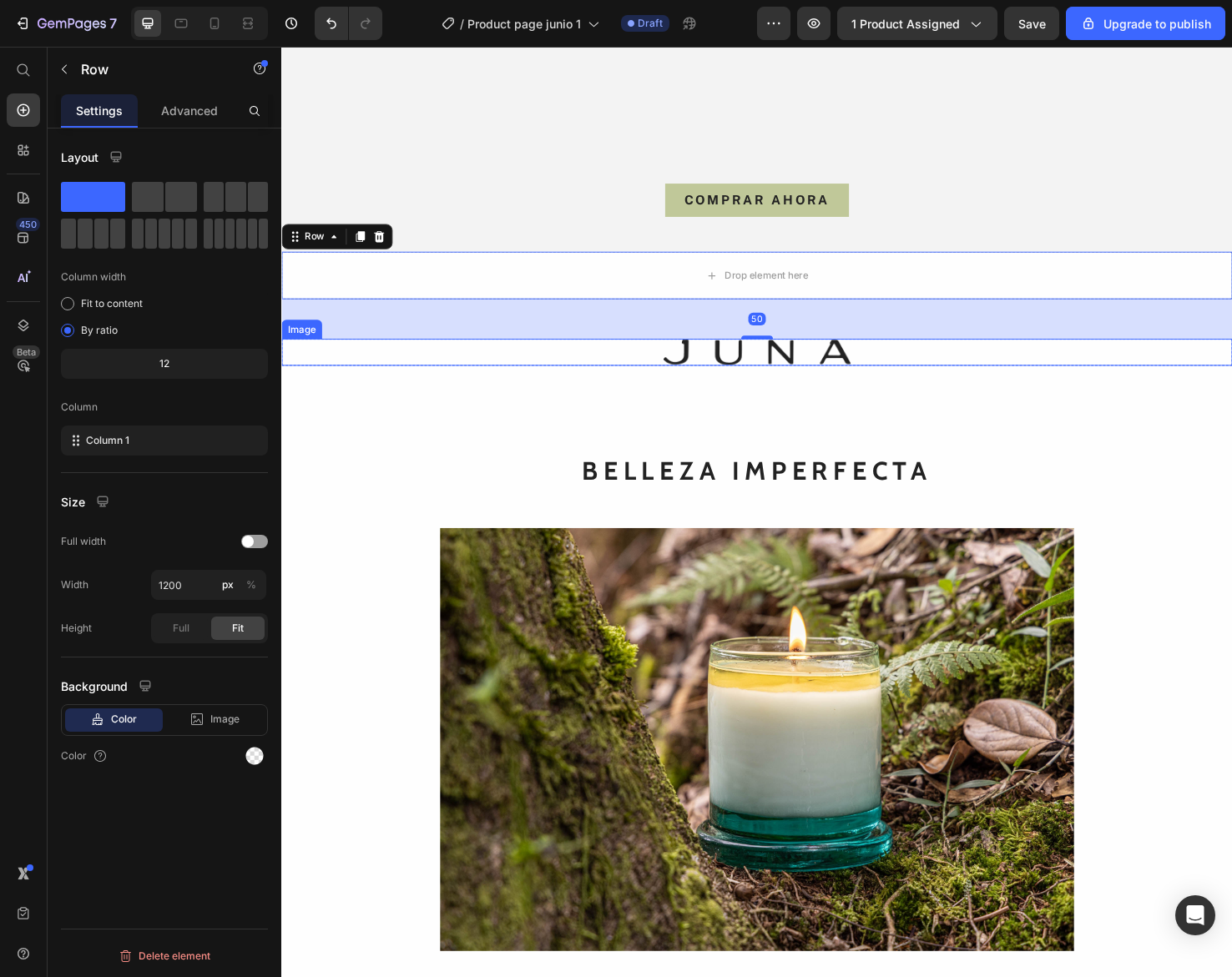 click at bounding box center [782, 369] 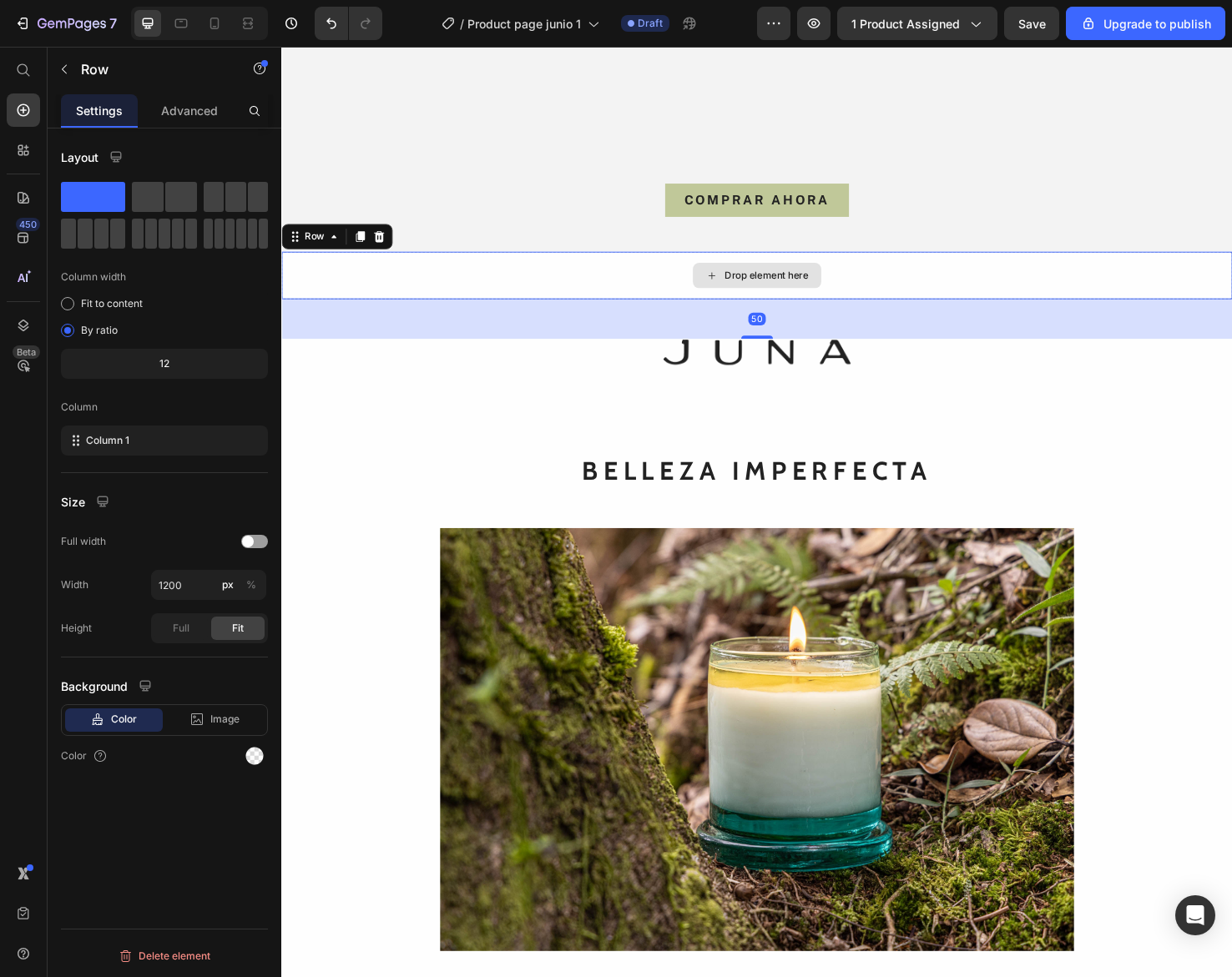 click on "Drop element here" at bounding box center [782, 288] 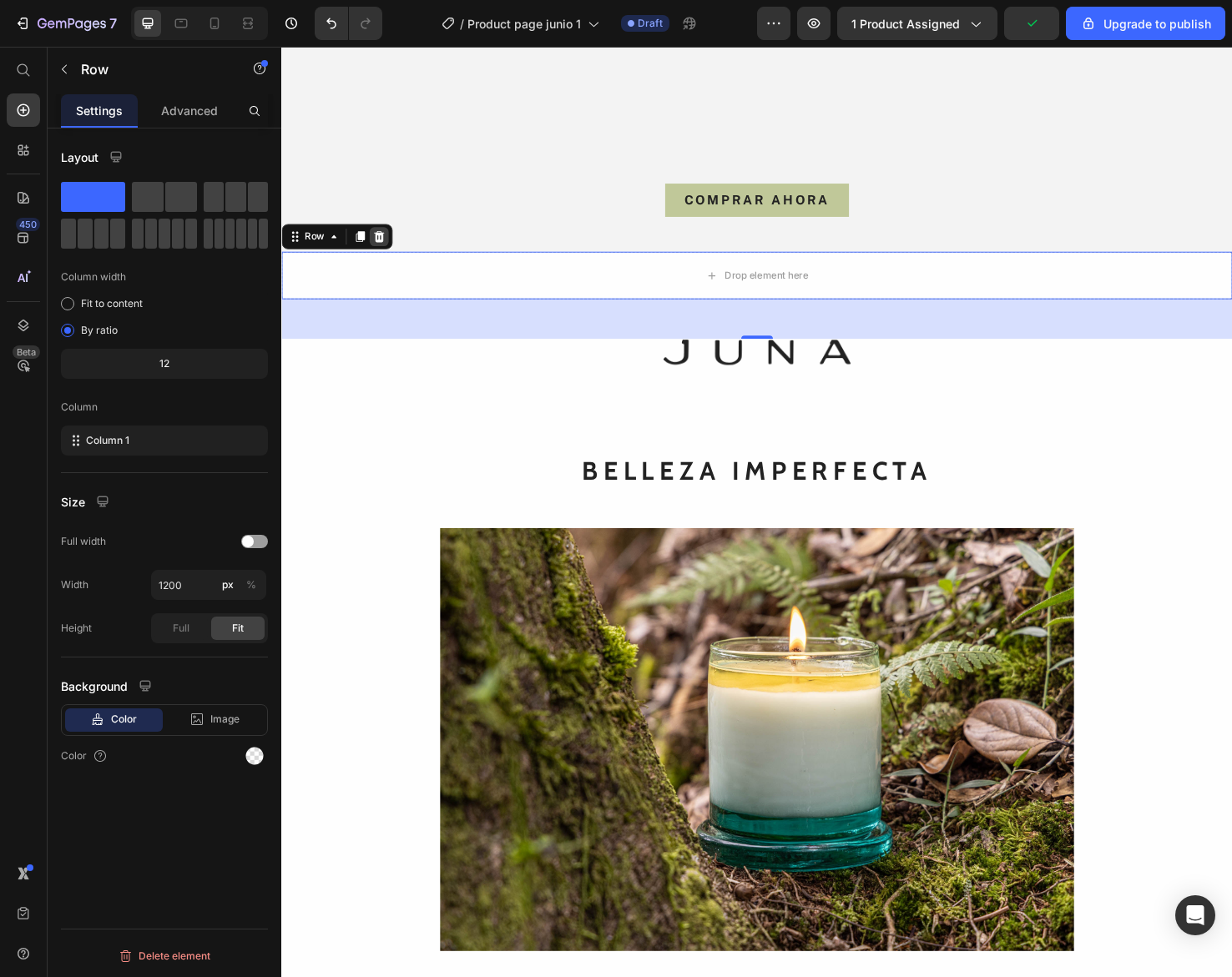 click 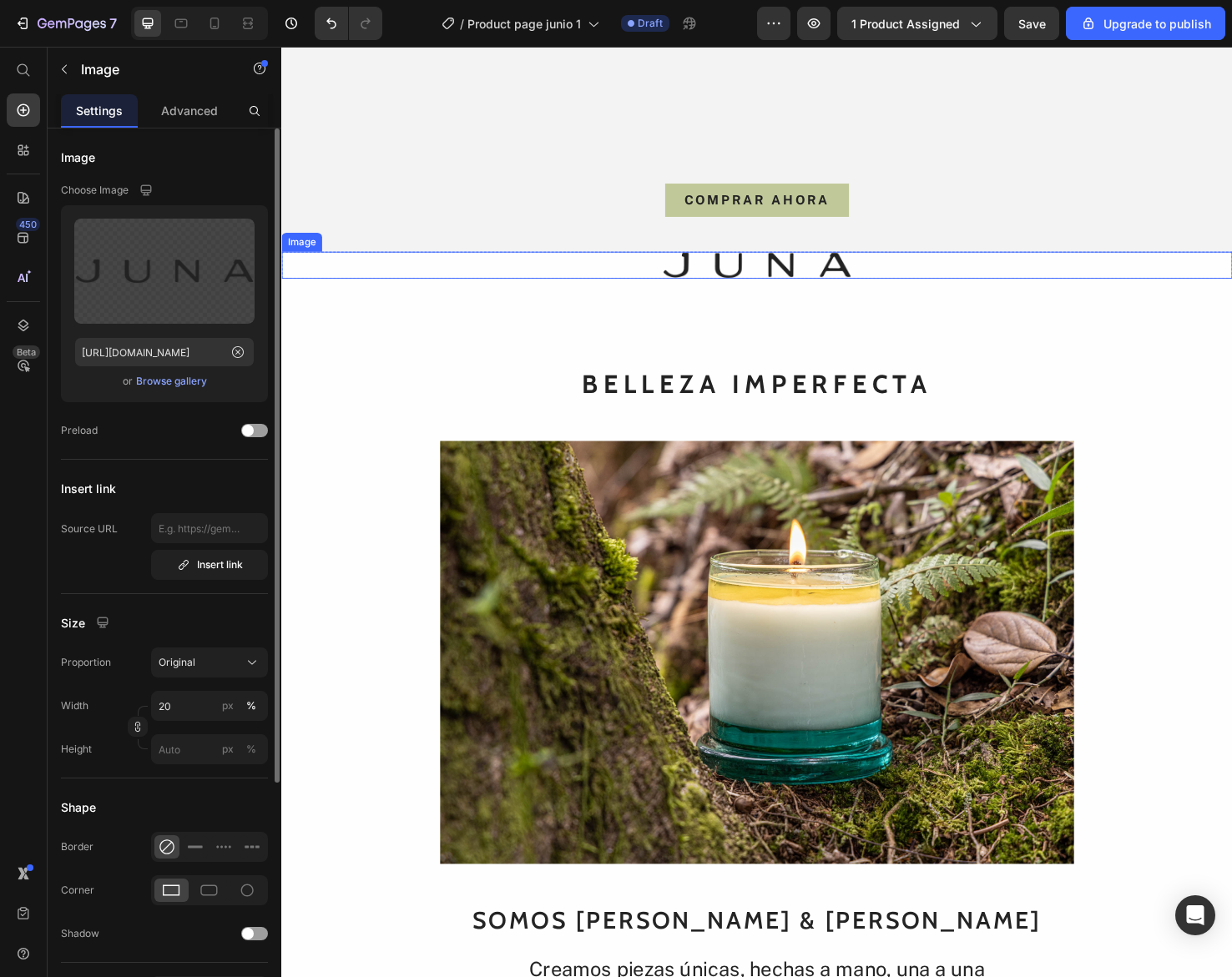 click at bounding box center (782, 277) 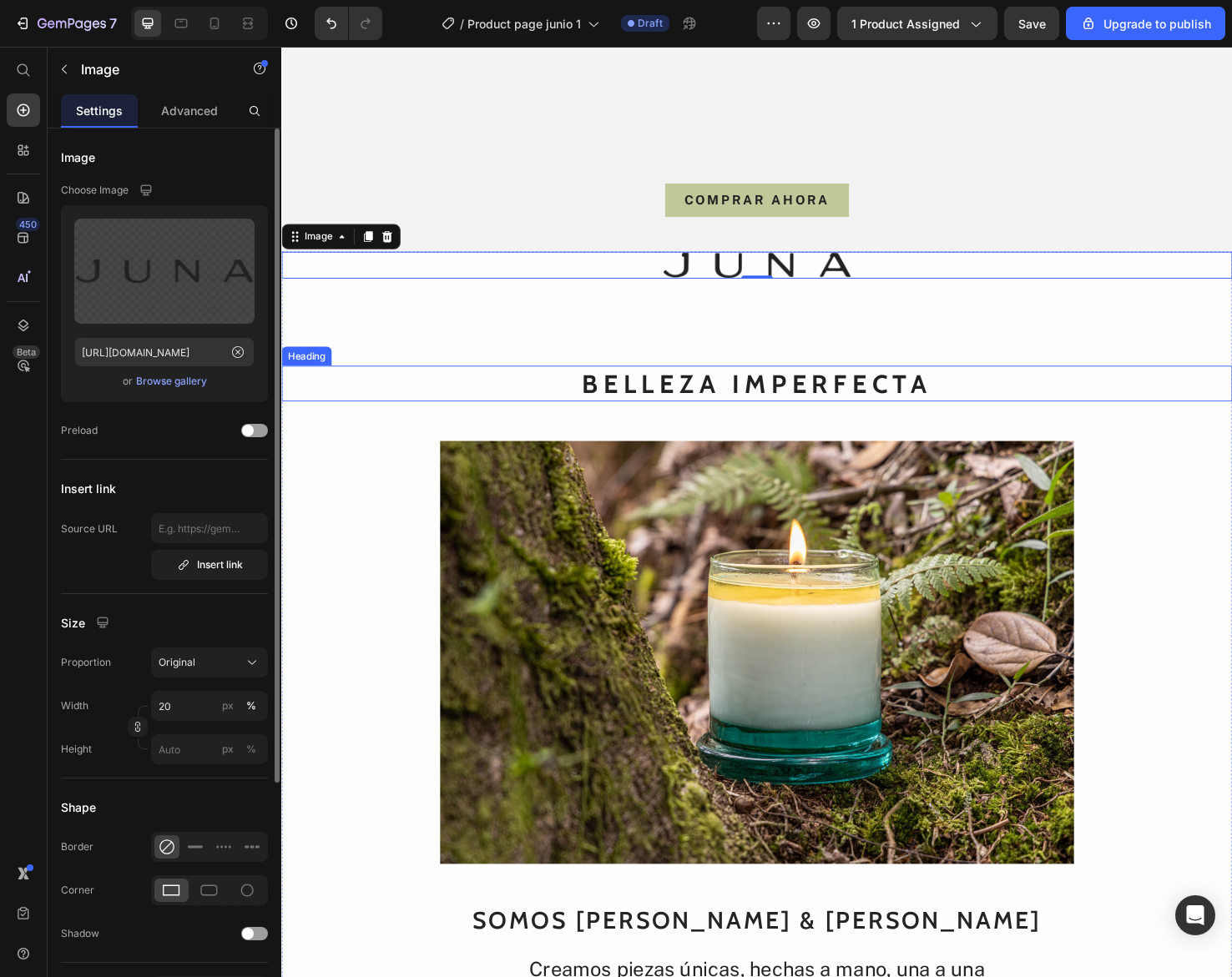 click on "BELLEZA IMPERFECTA" at bounding box center (782, 402) 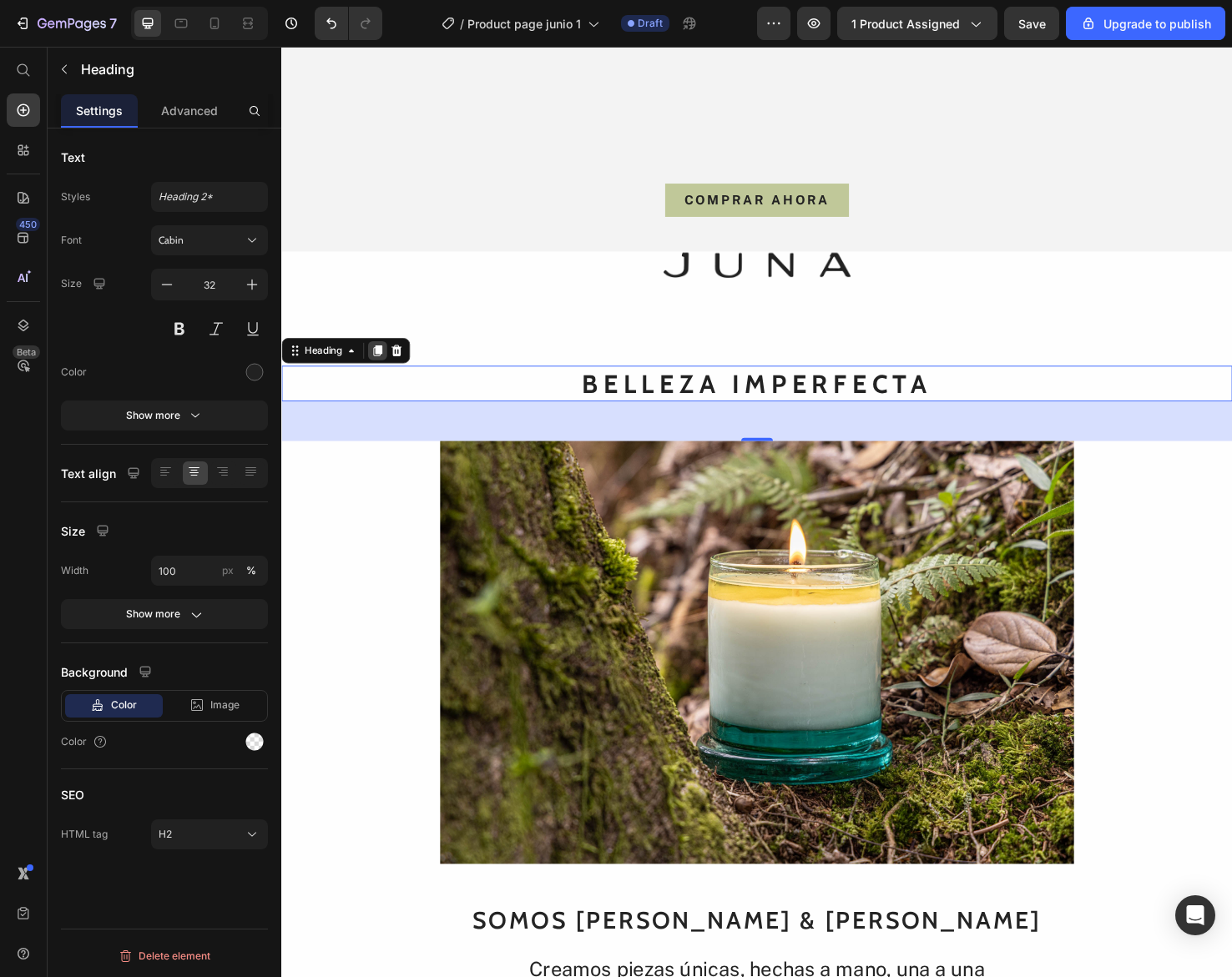 click 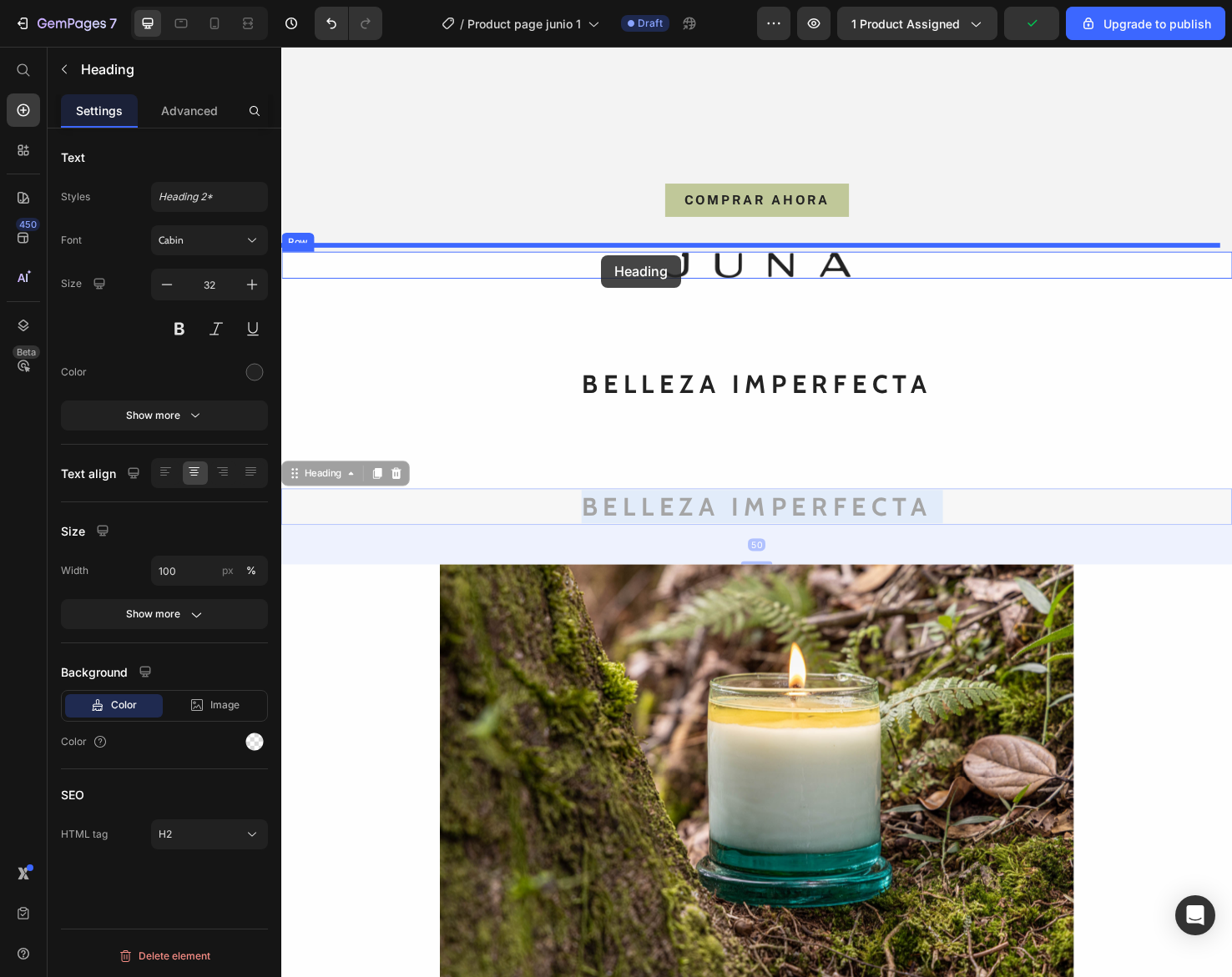 drag, startPoint x: 615, startPoint y: 526, endPoint x: 618, endPoint y: 266, distance: 260.01731 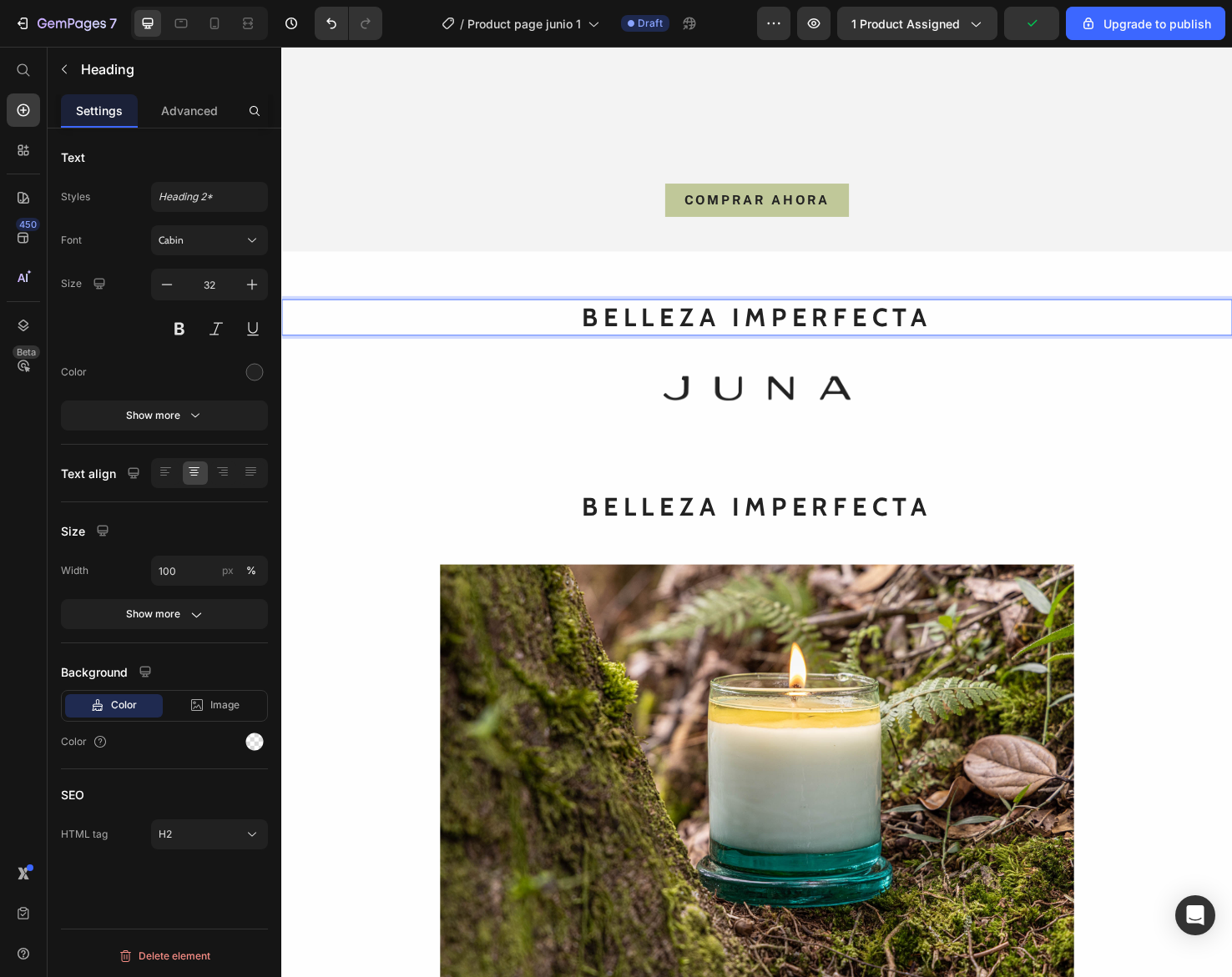 click on "BELLEZA IMPERFECTA" at bounding box center [782, 332] 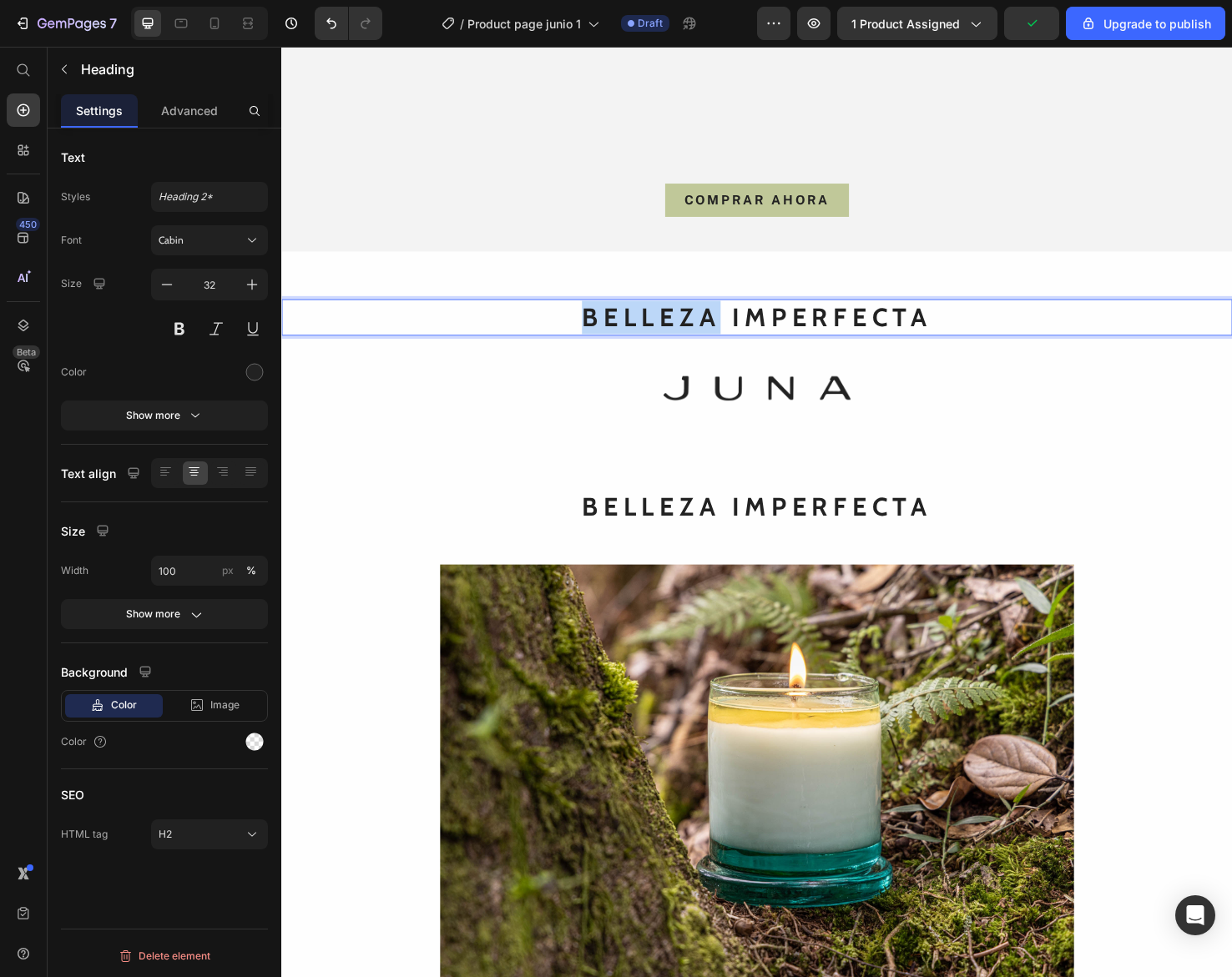 click on "BELLEZA IMPERFECTA" at bounding box center (782, 332) 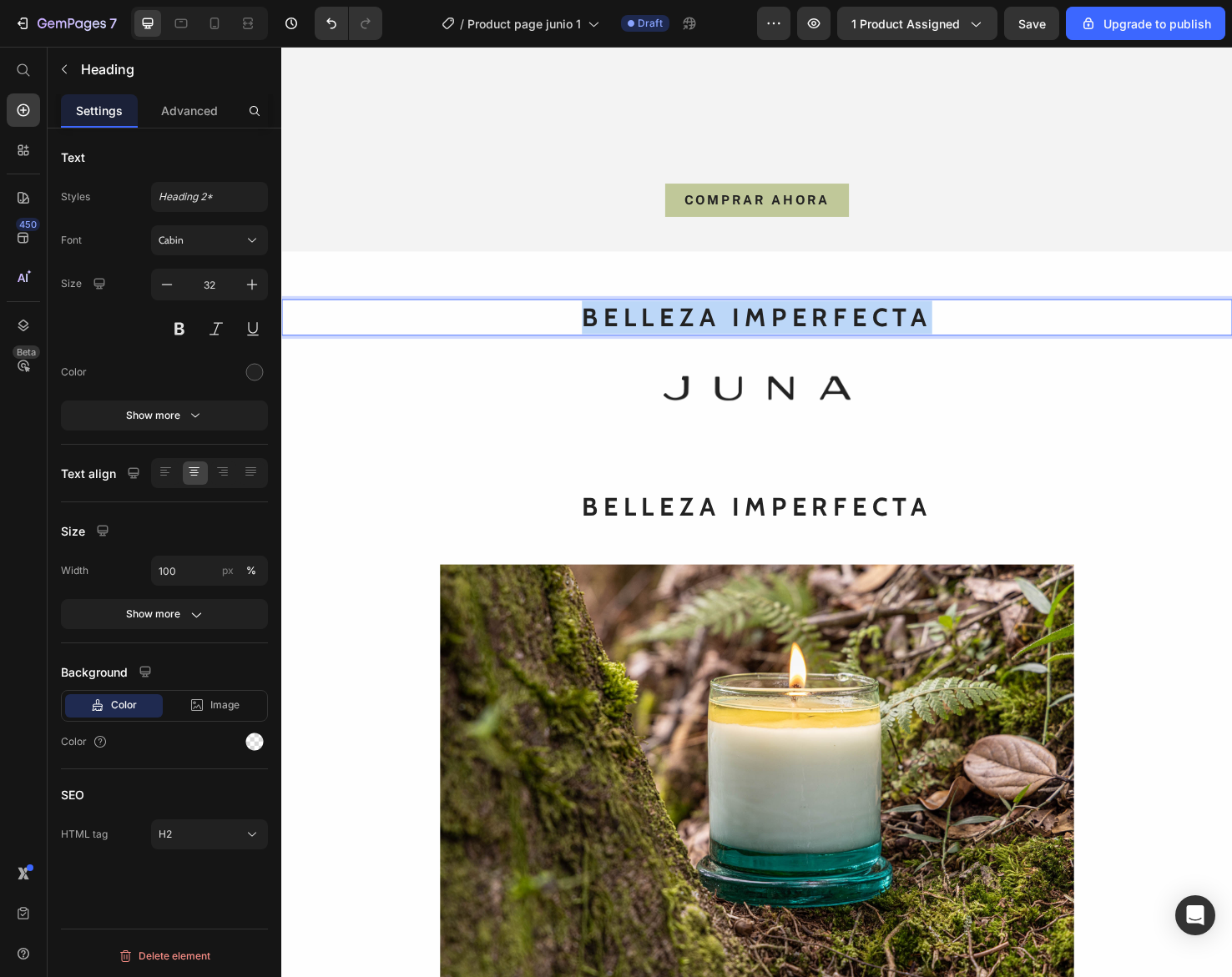 click on "BELLEZA IMPERFECTA" at bounding box center [782, 332] 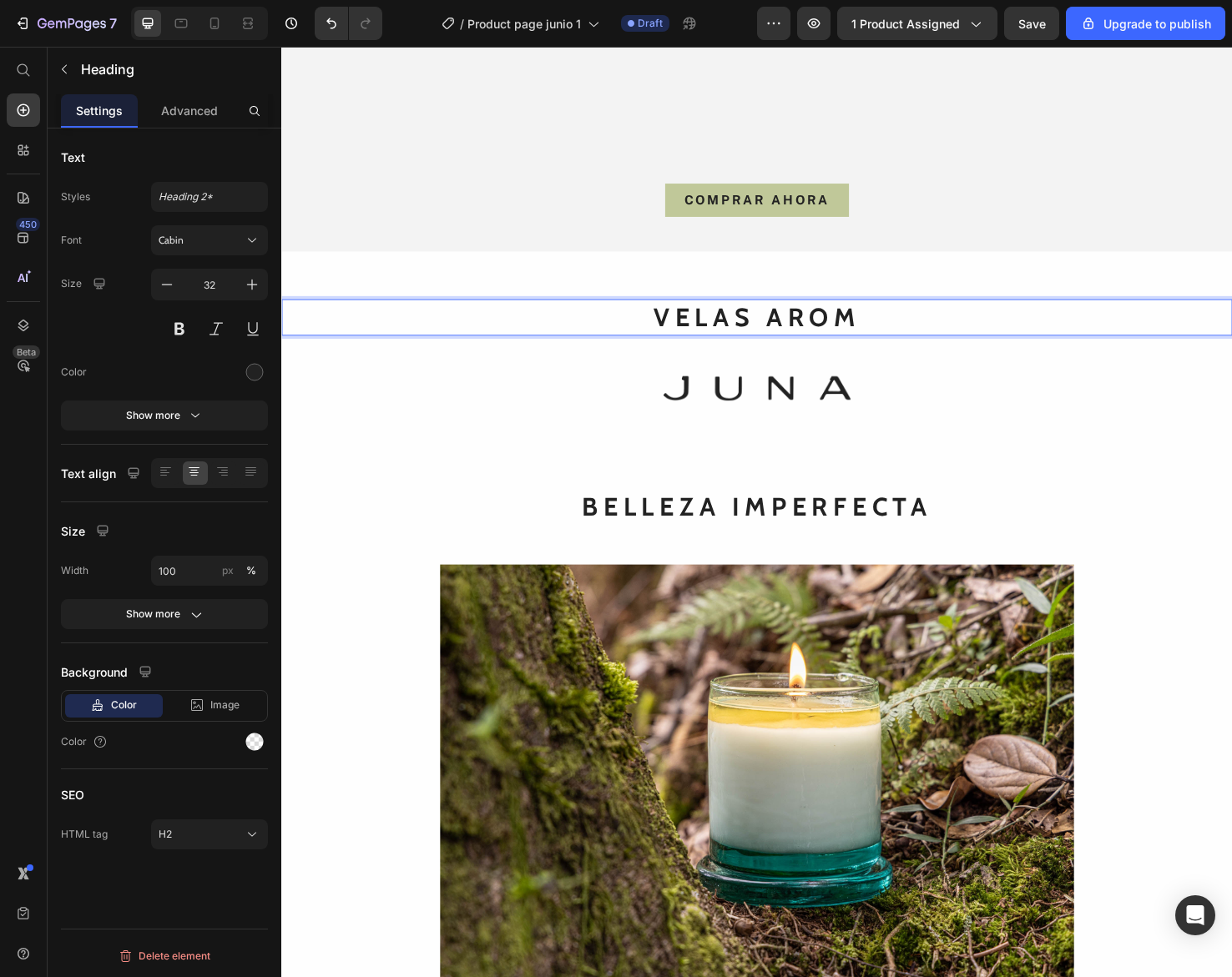 type 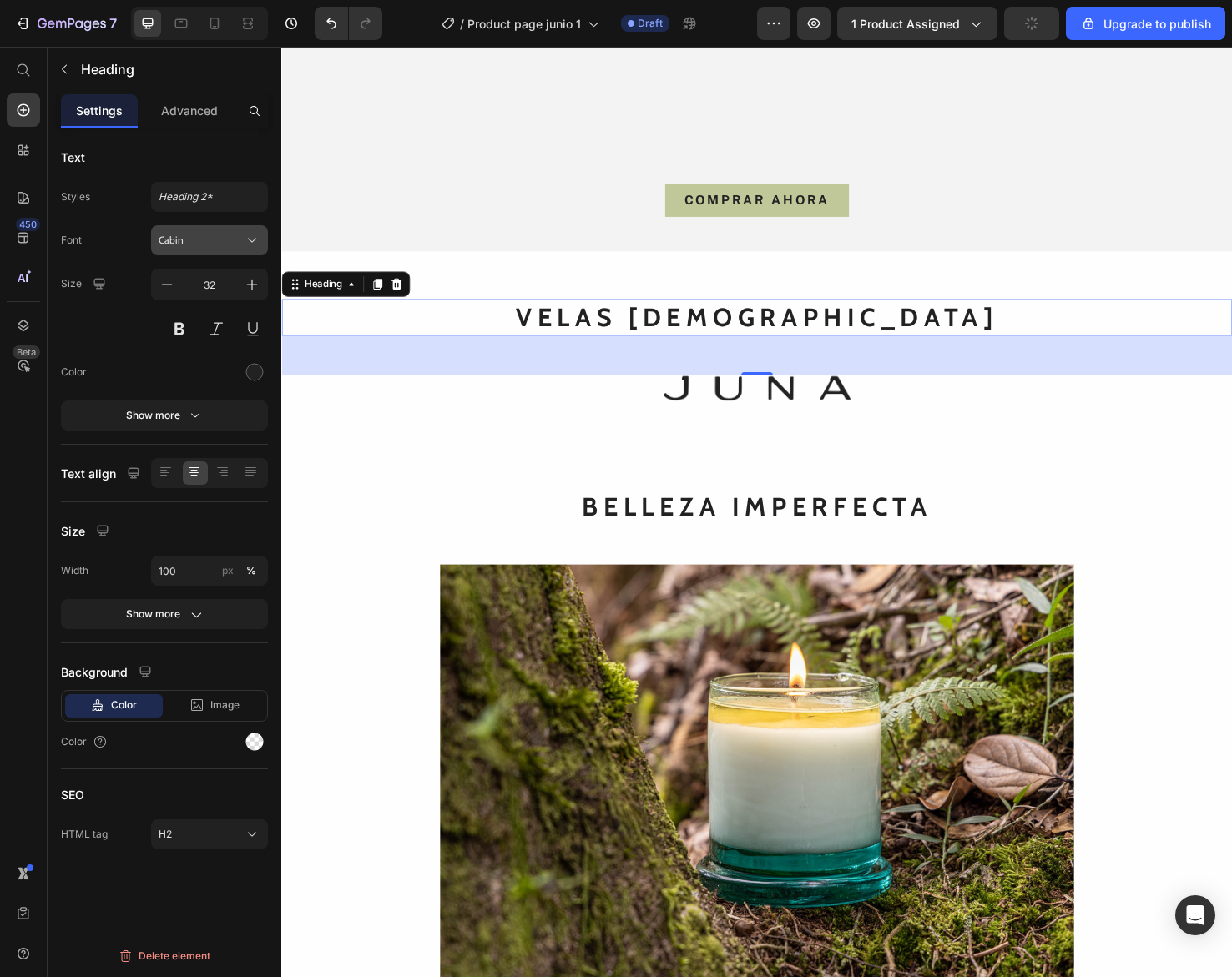 click on "Cabin" at bounding box center (210, 240) 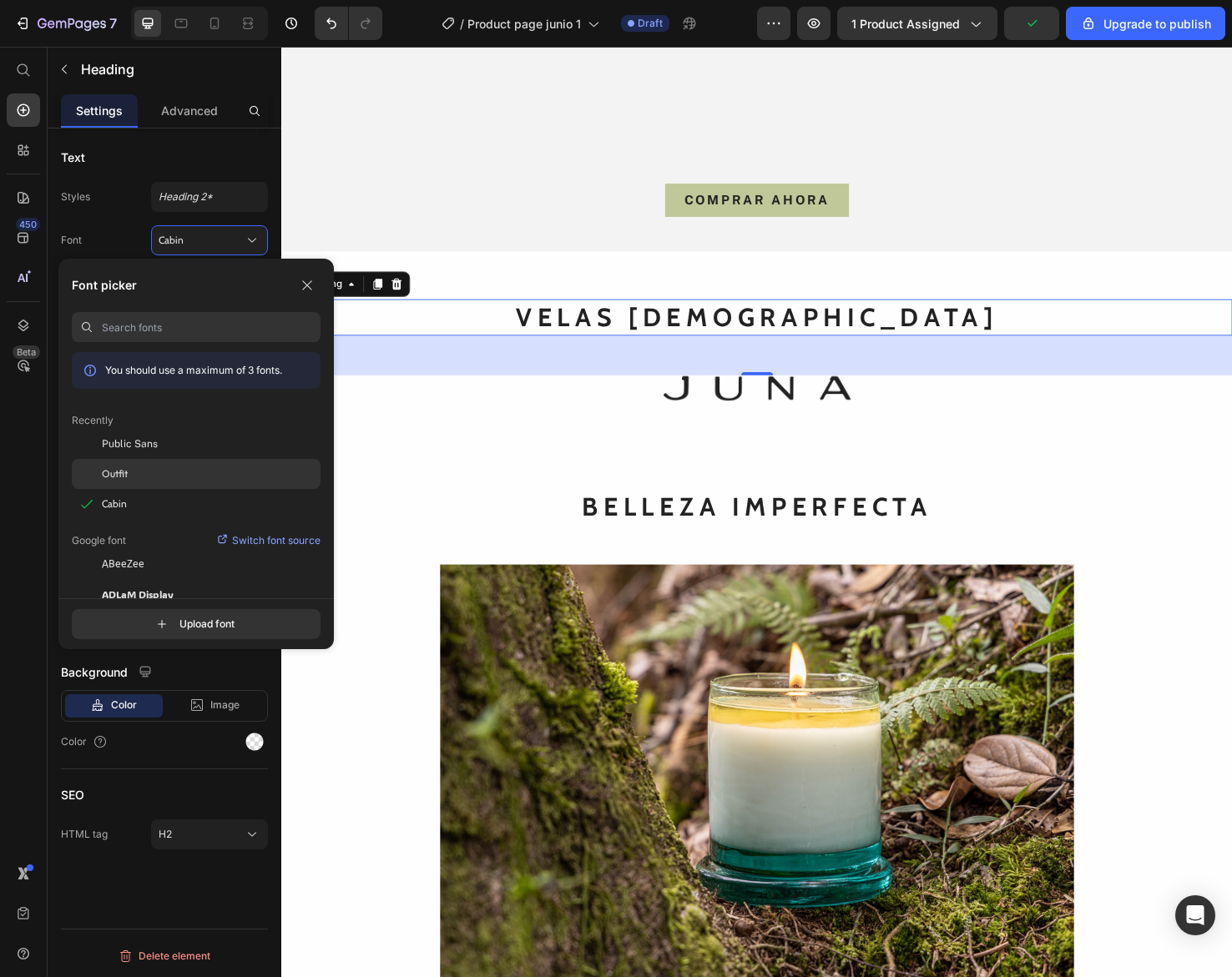 click on "Outfit" 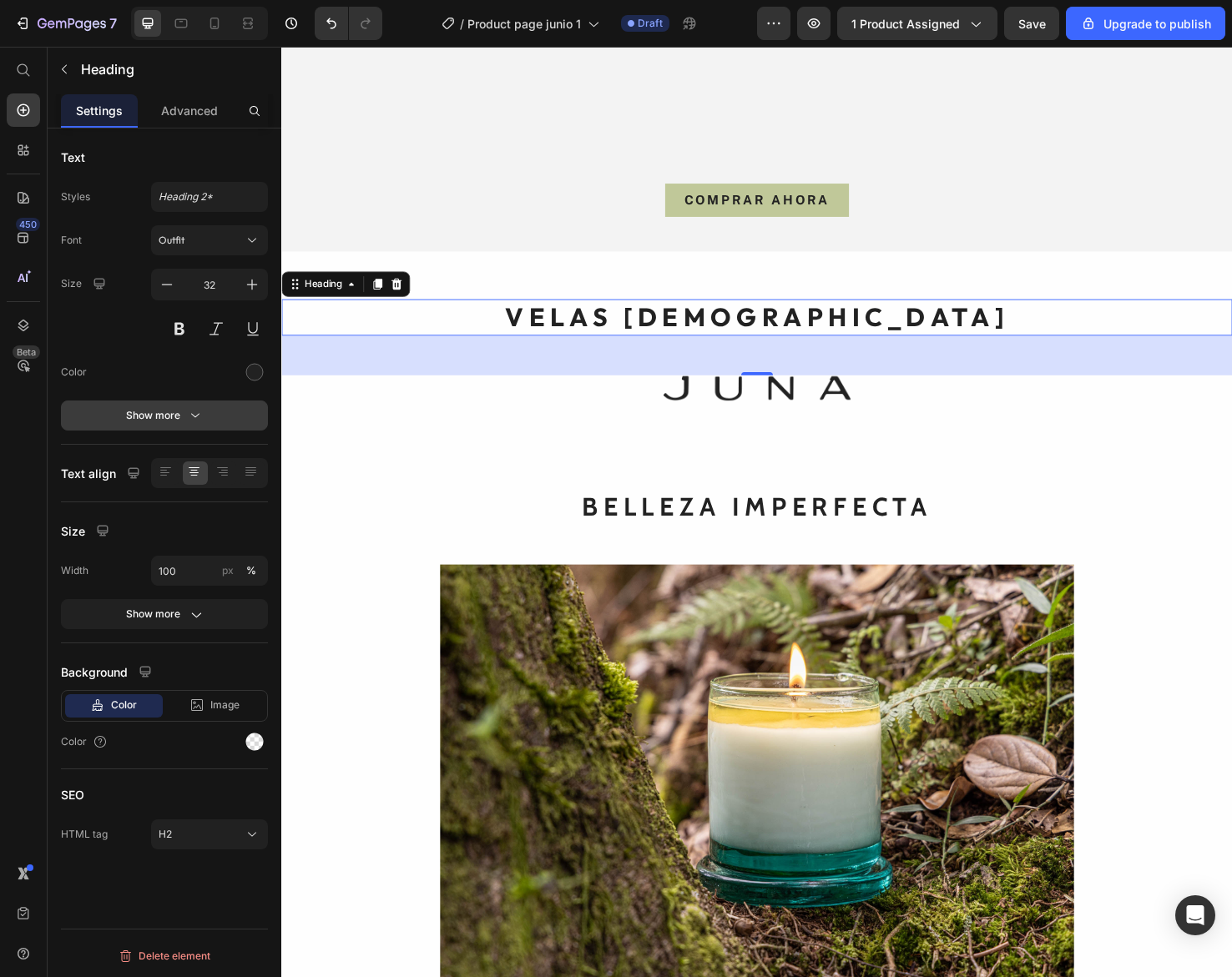 click 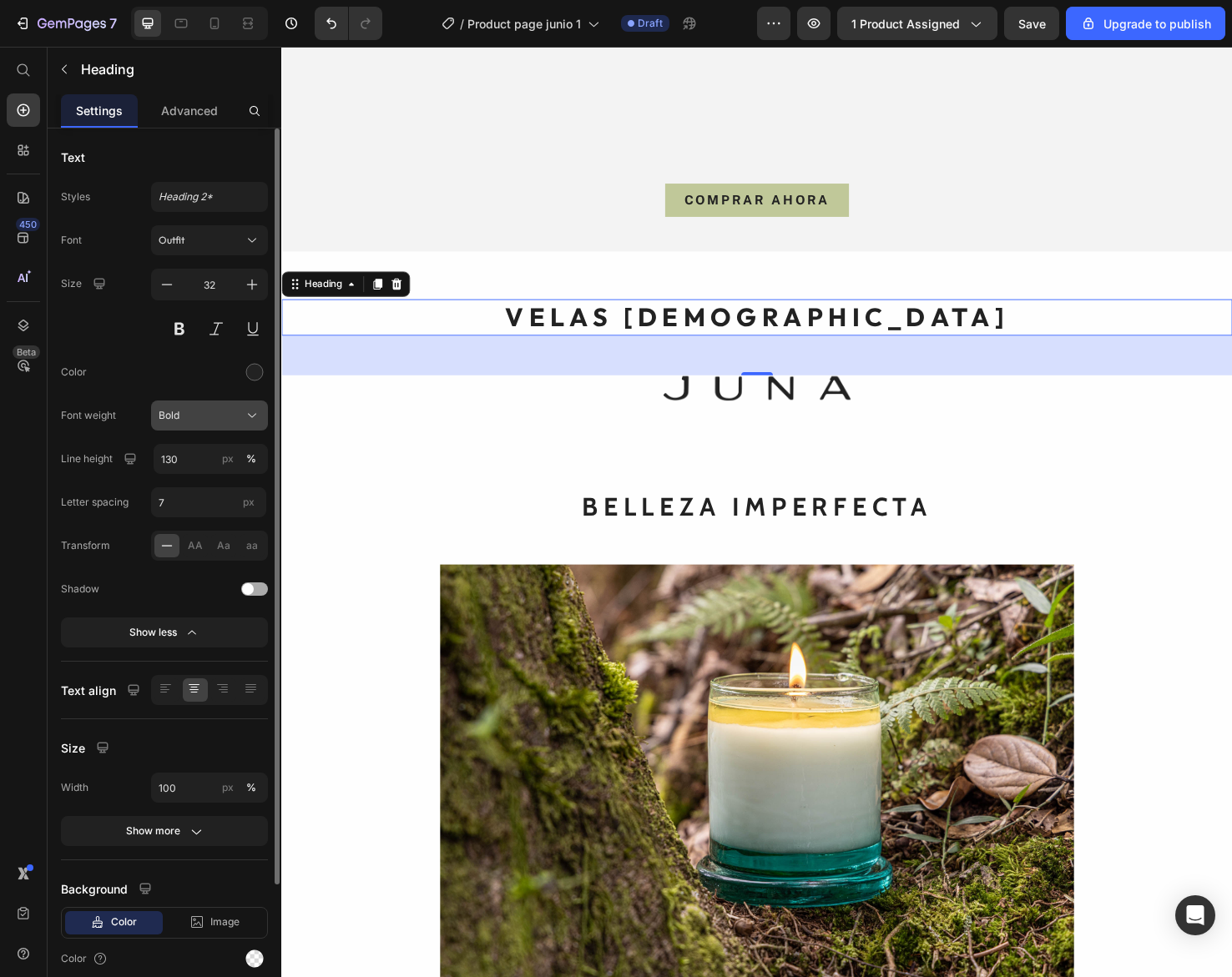 click on "Bold" 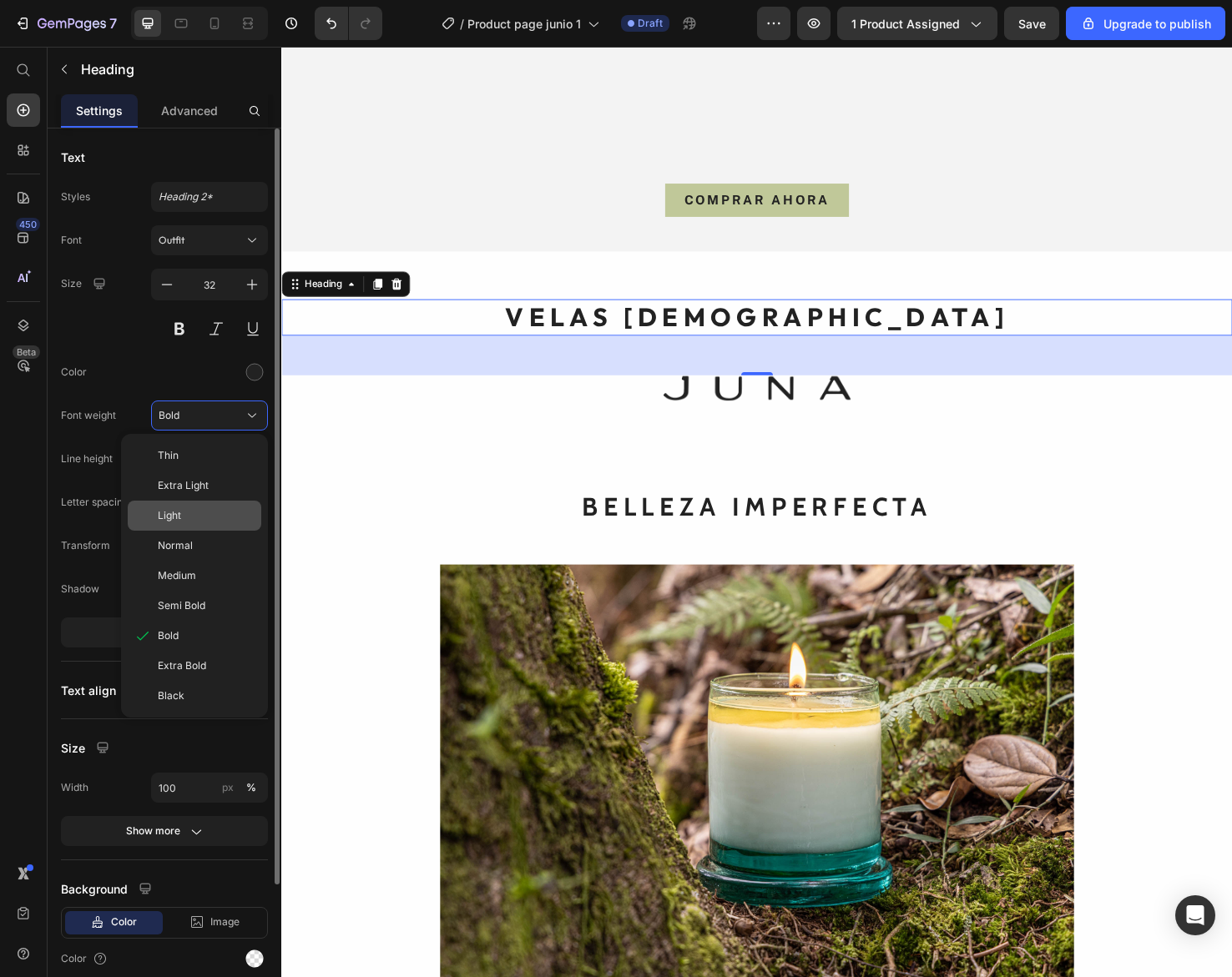 click on "Light" at bounding box center [206, 516] 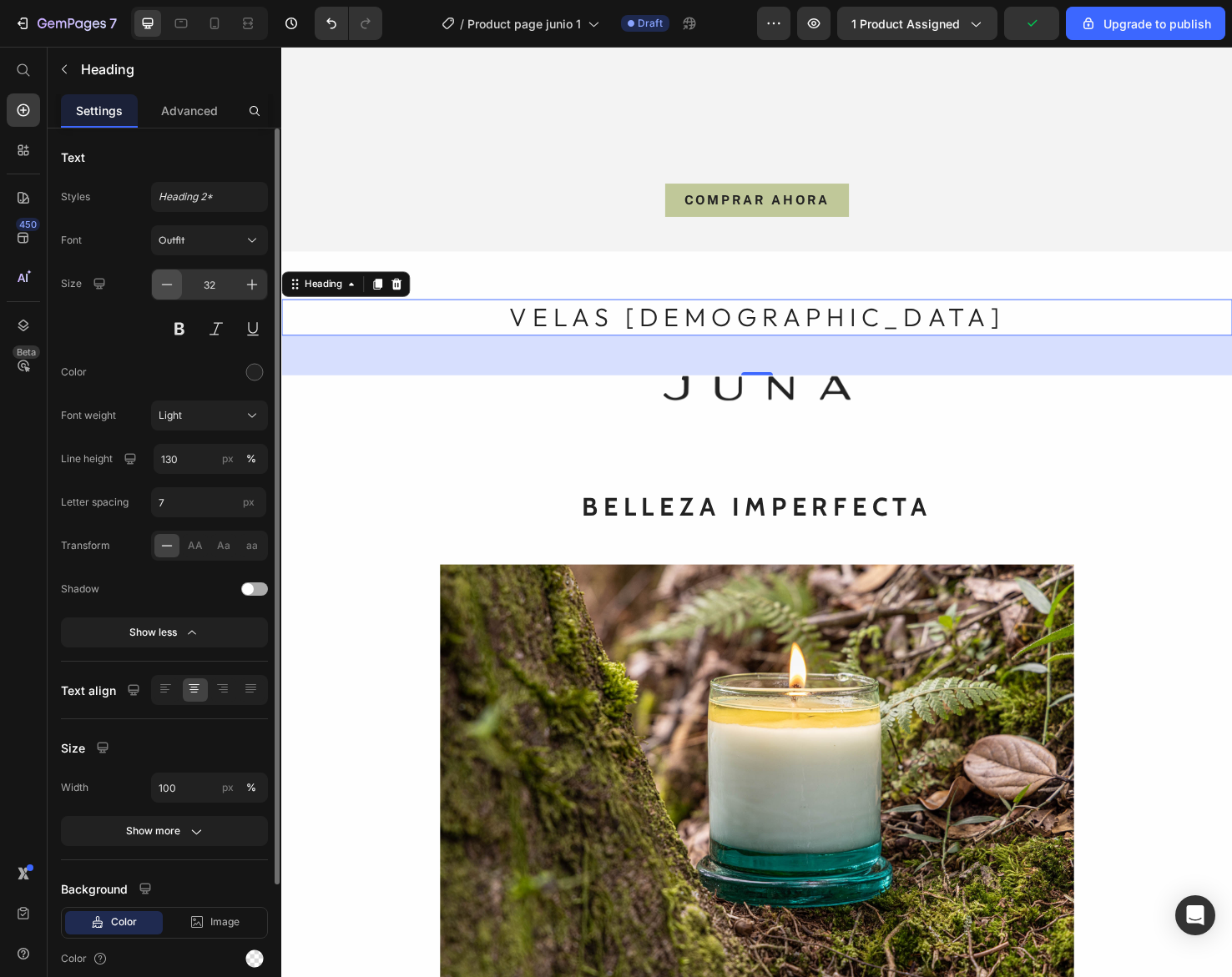 click 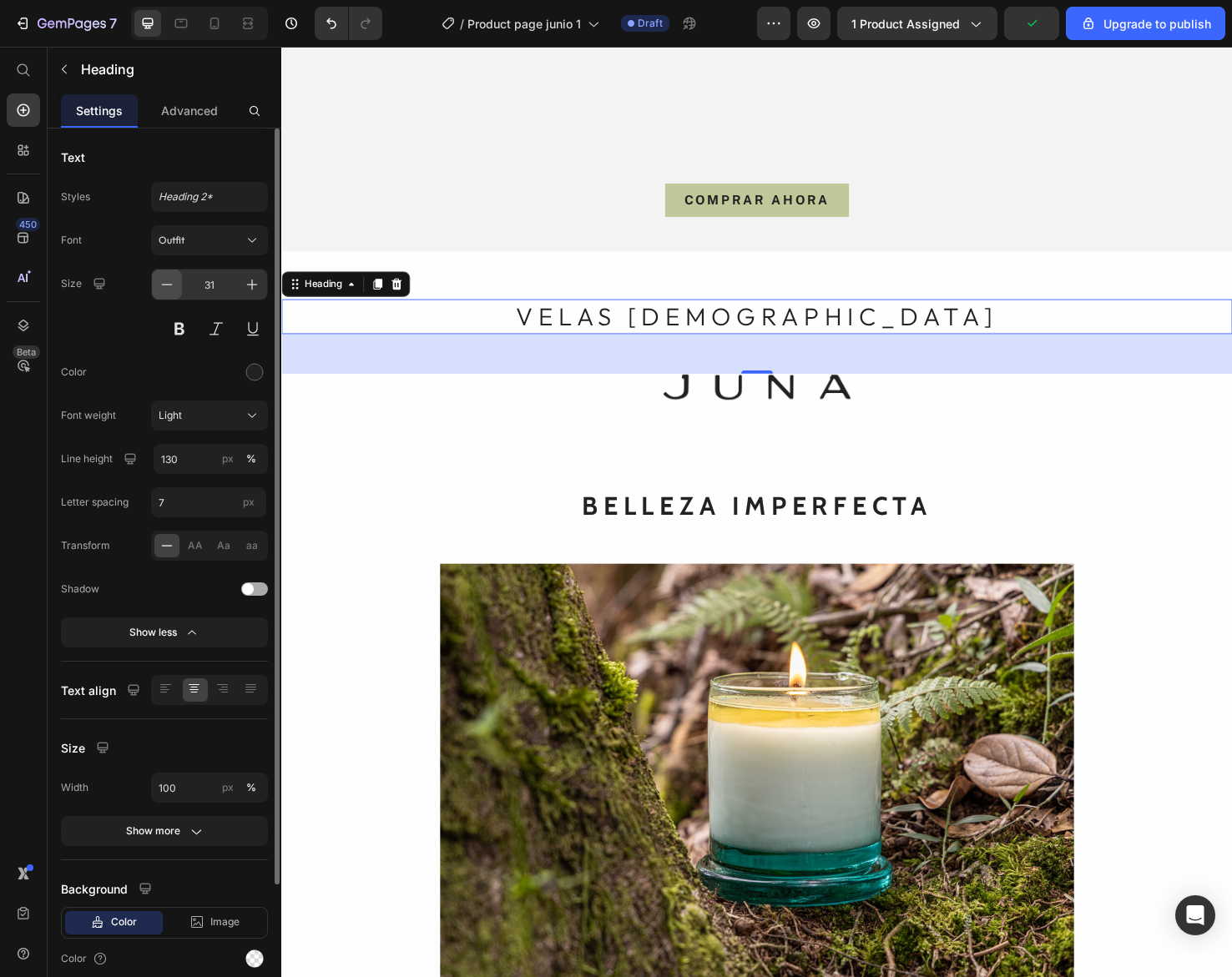click 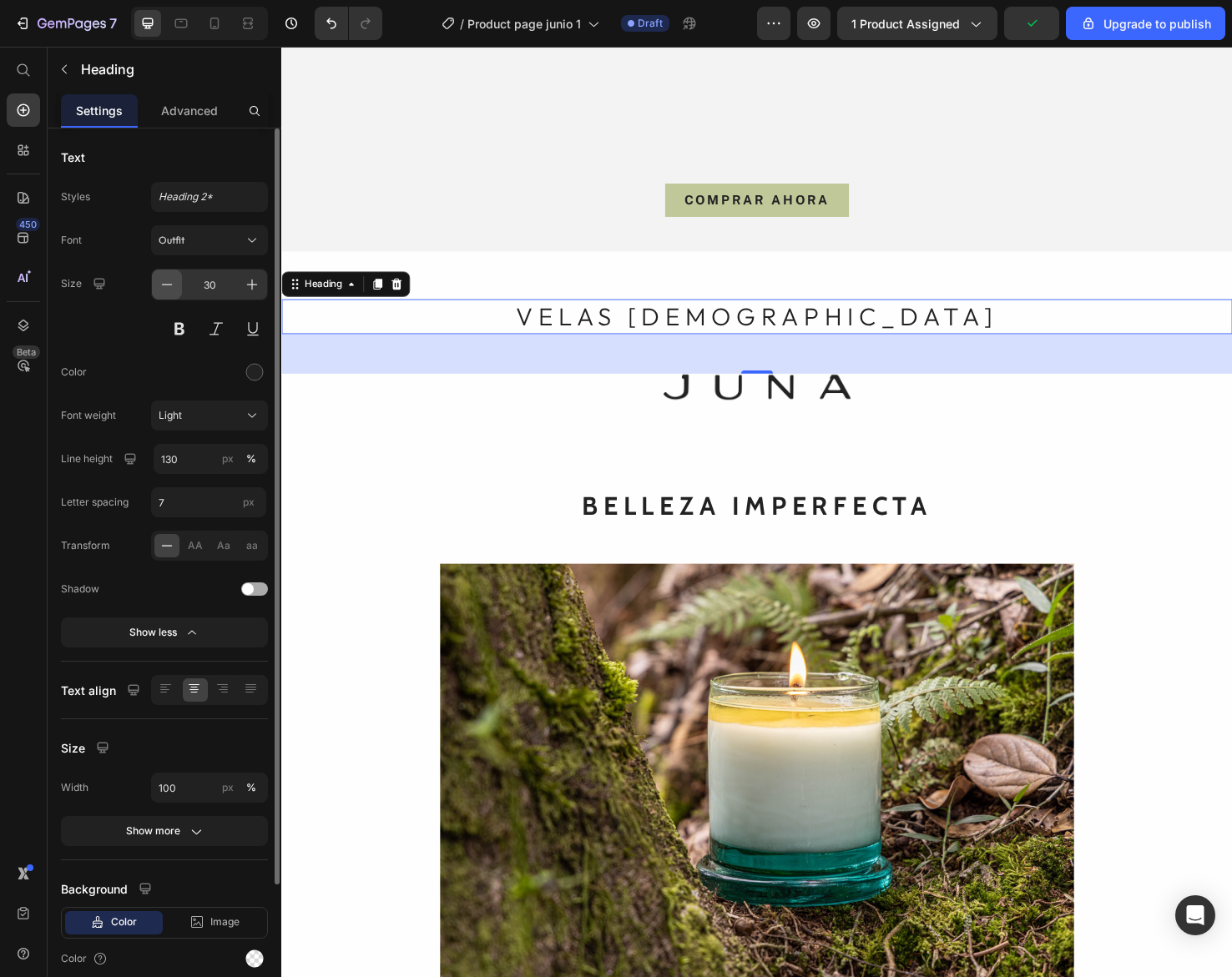 click 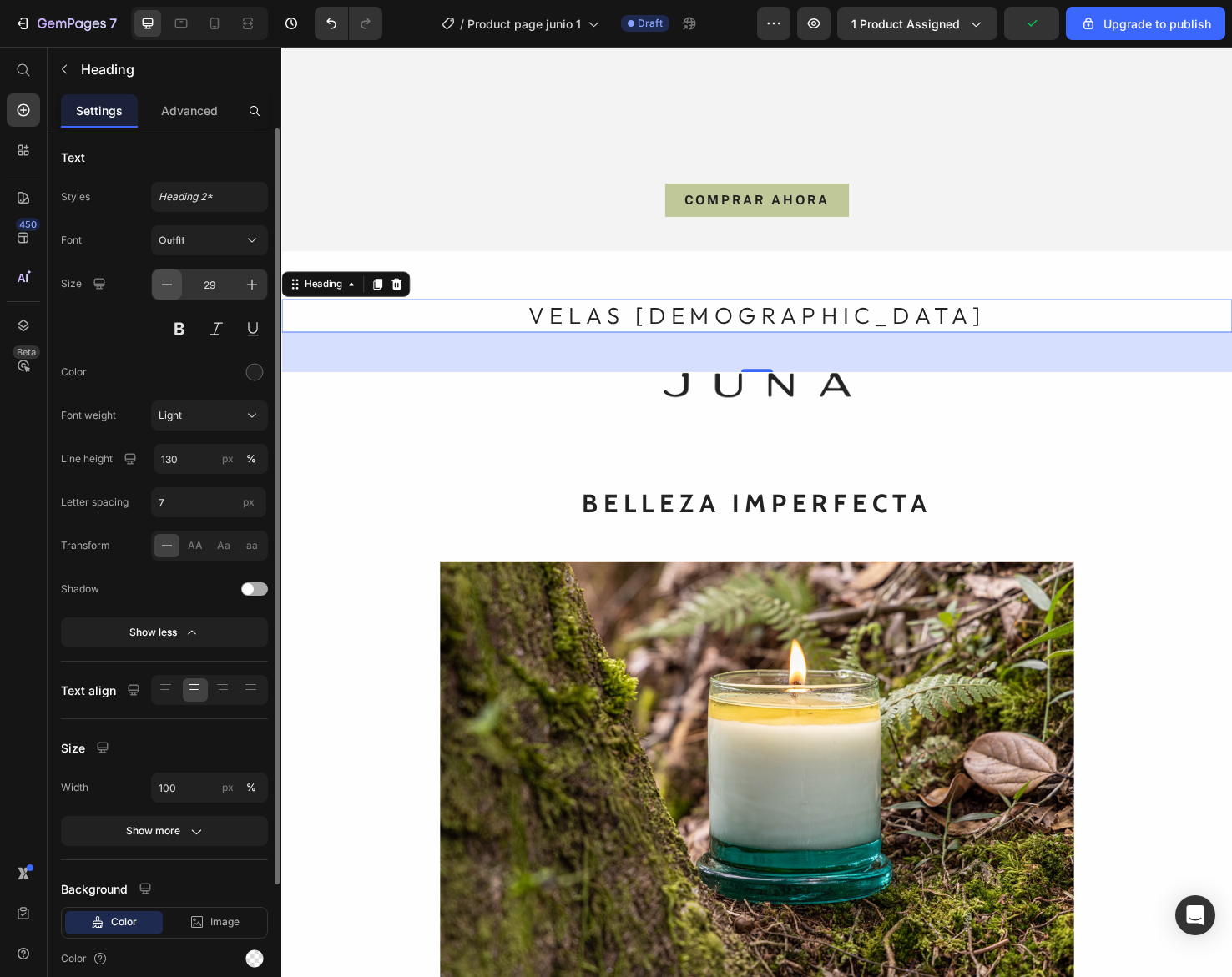 click 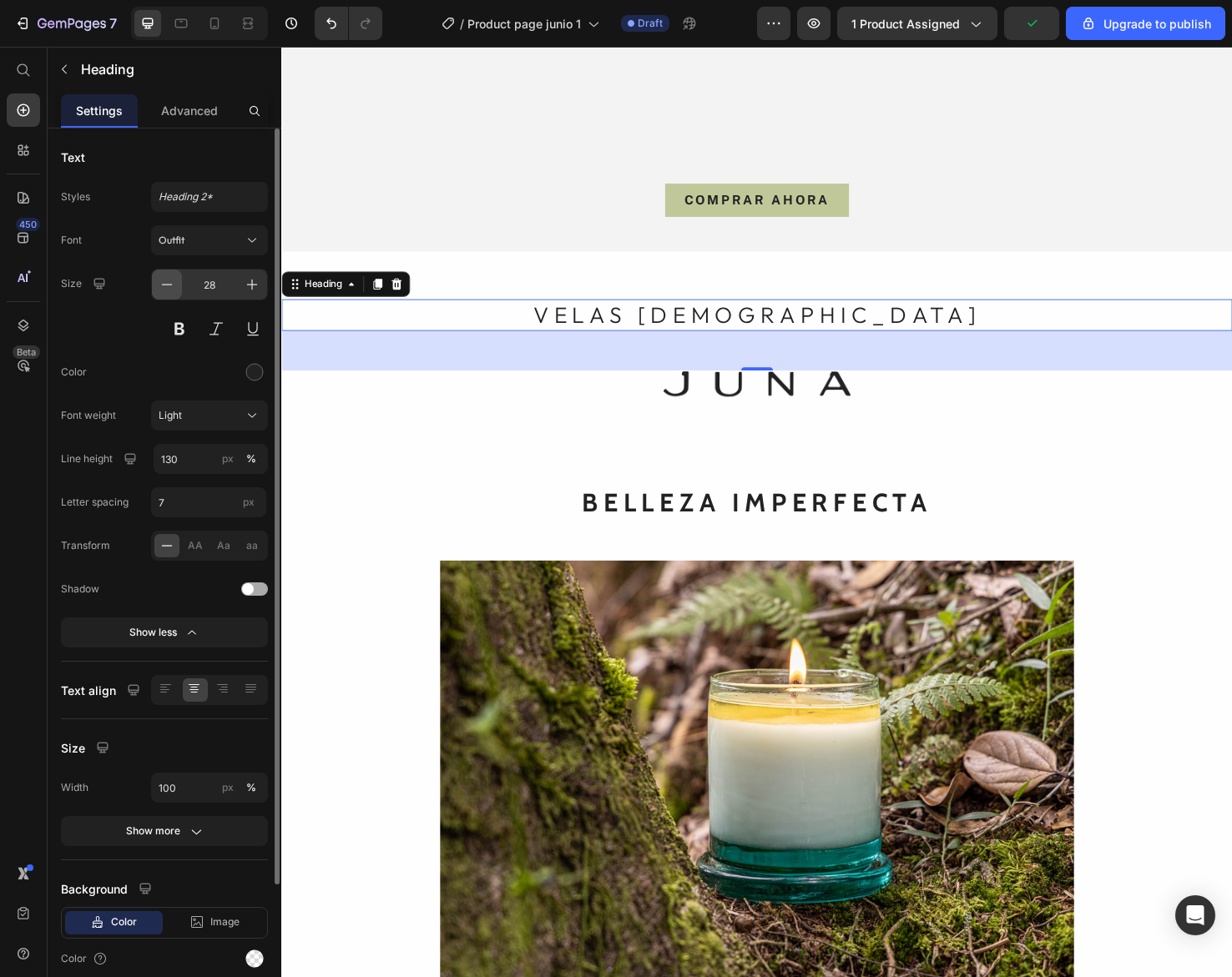 click 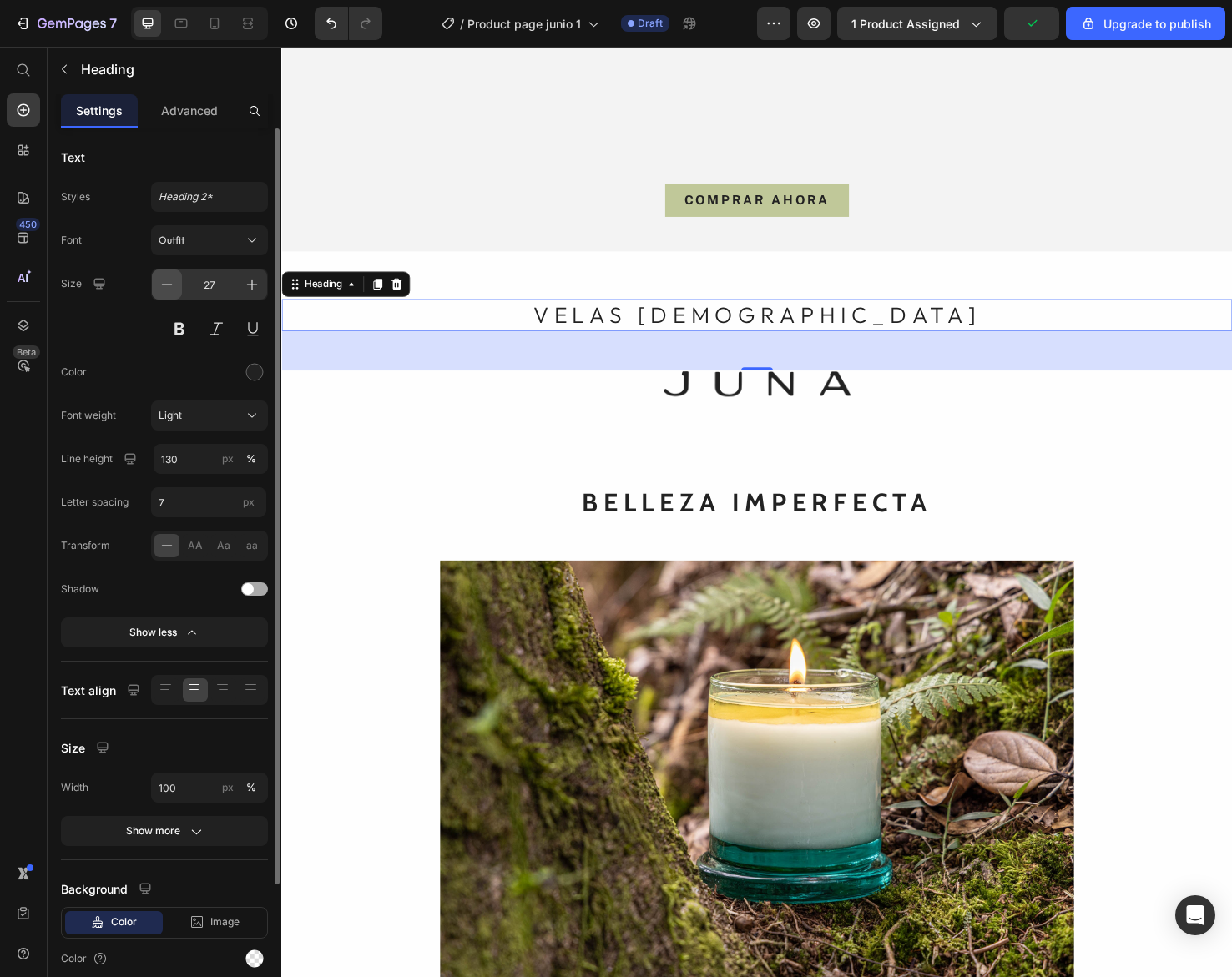 click 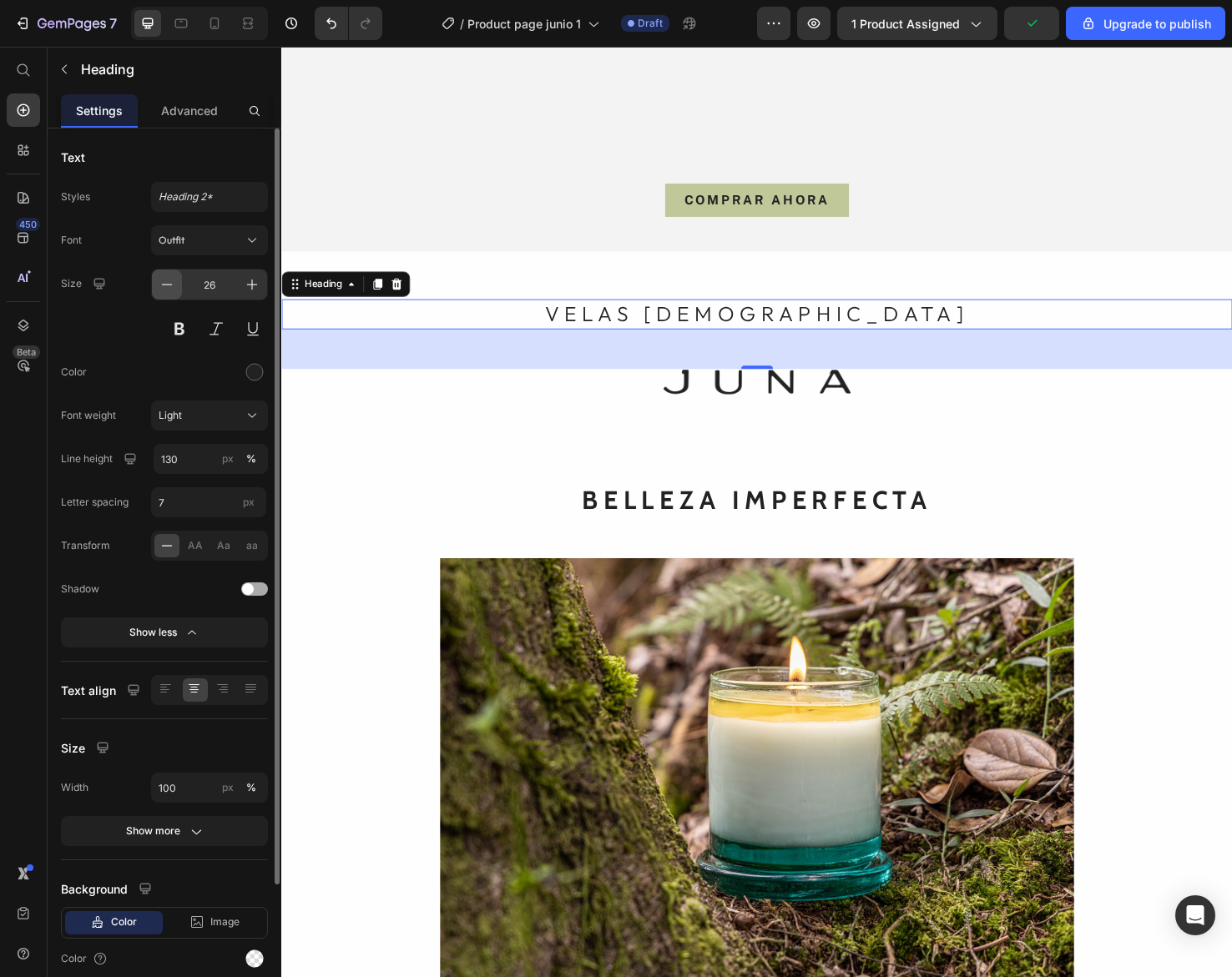 click 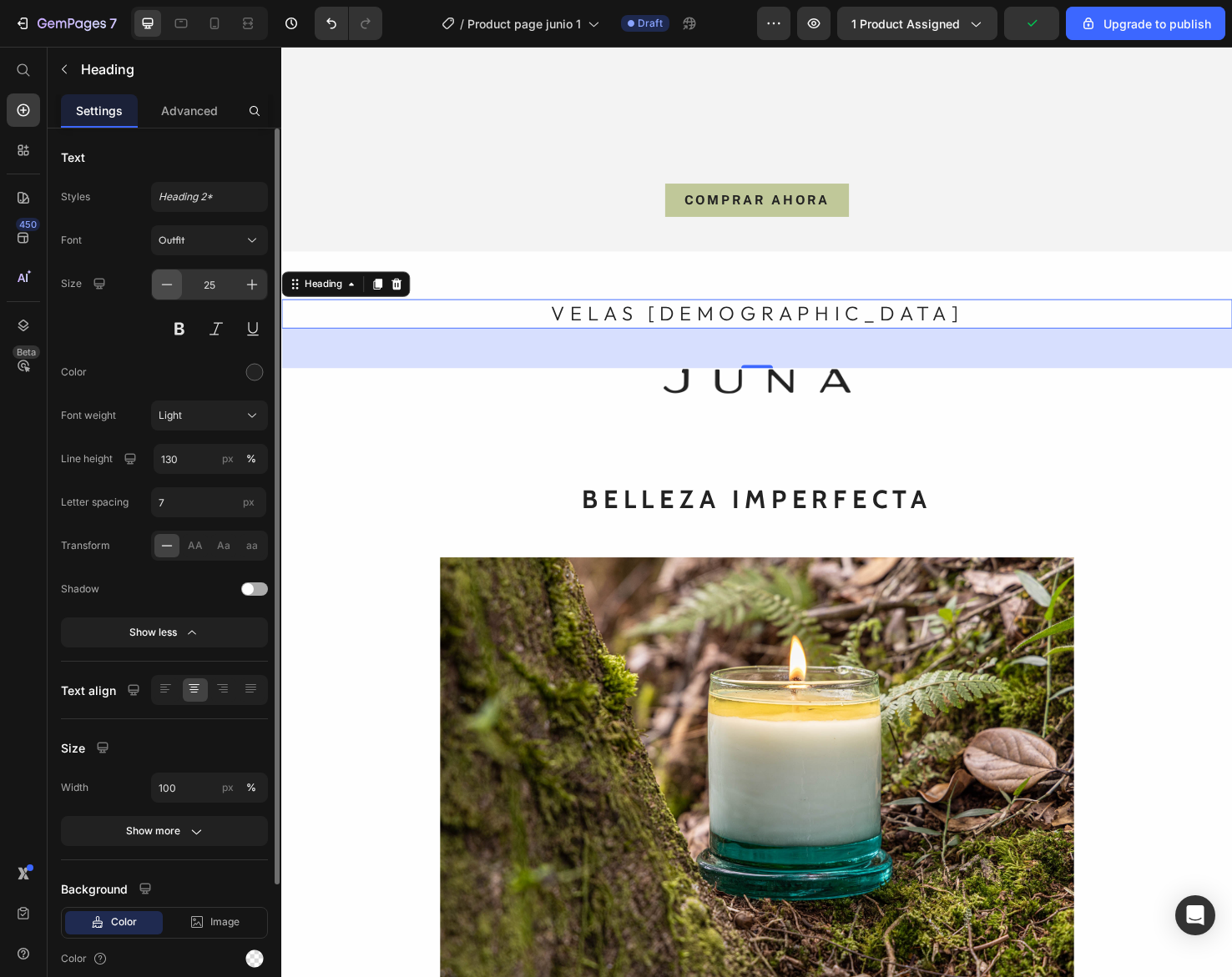 click 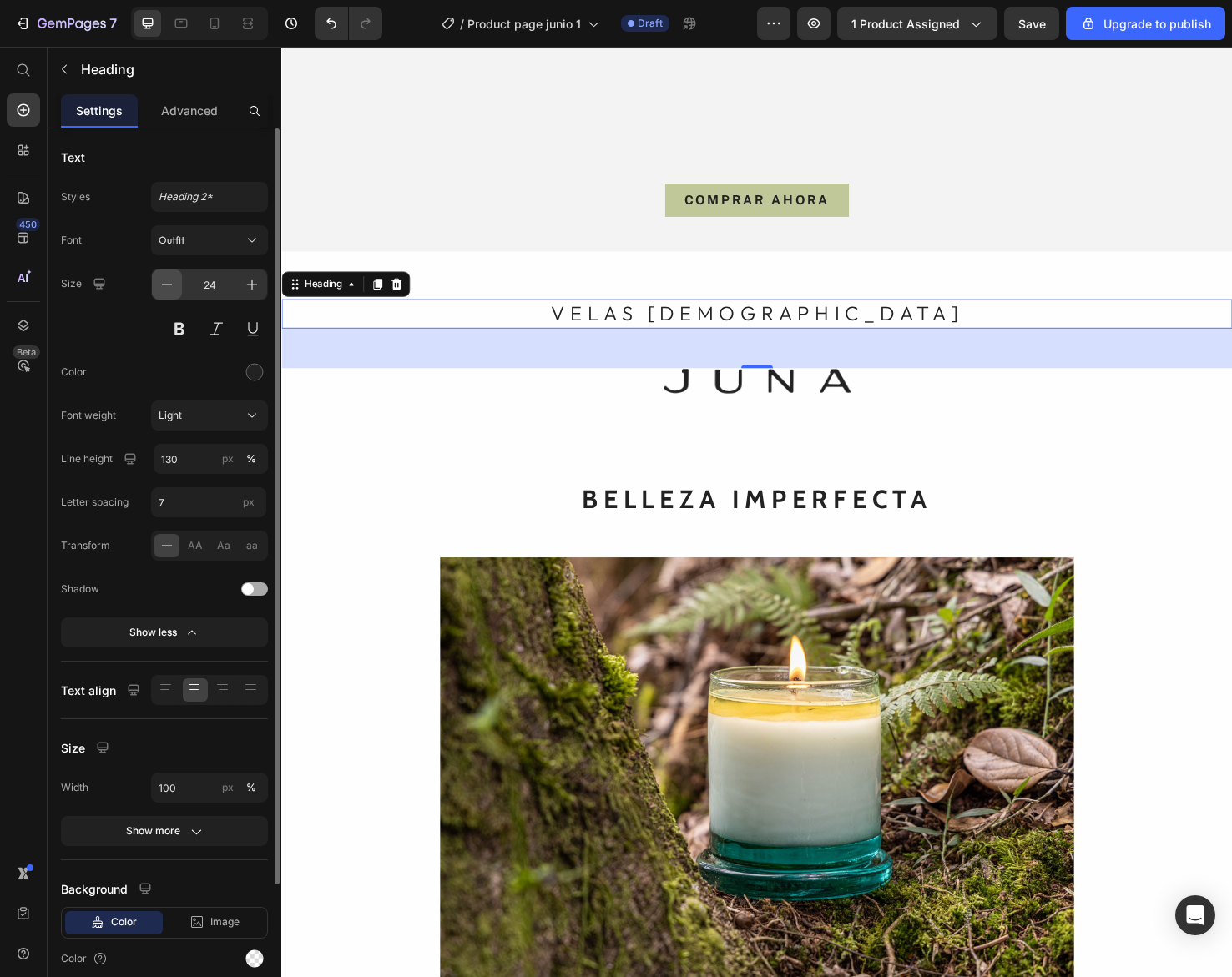 click 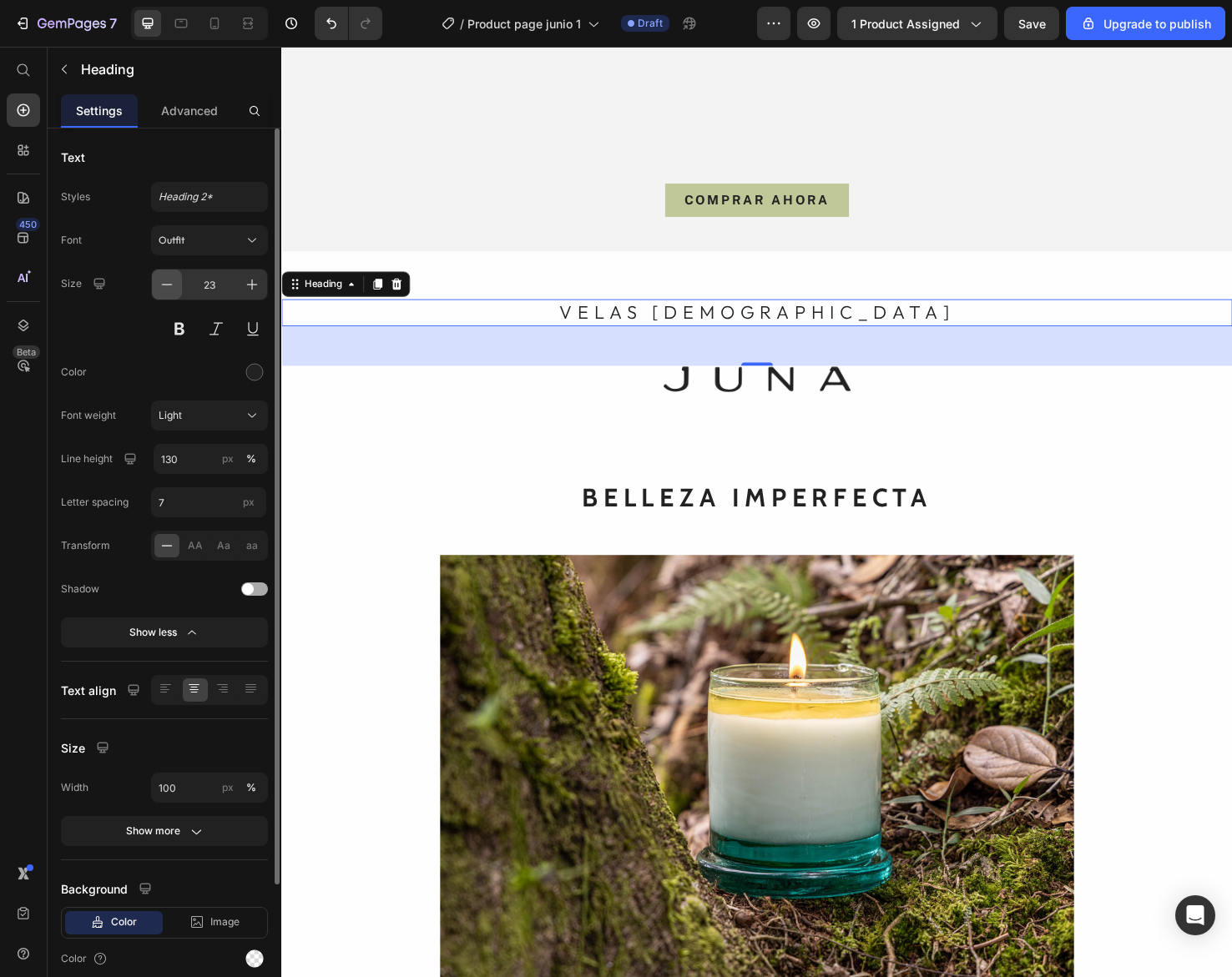 click 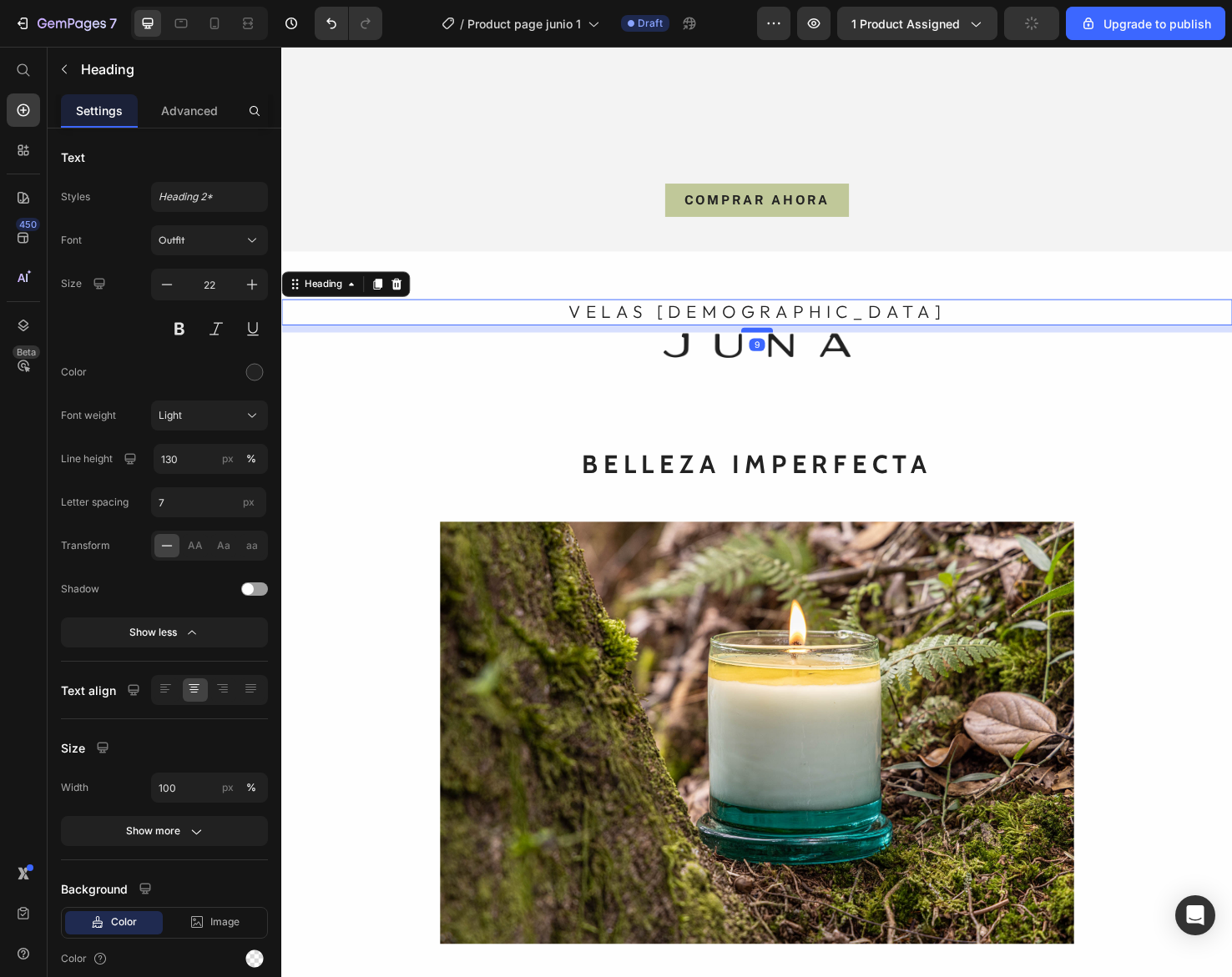 drag, startPoint x: 780, startPoint y: 373, endPoint x: 777, endPoint y: 339, distance: 34.132096 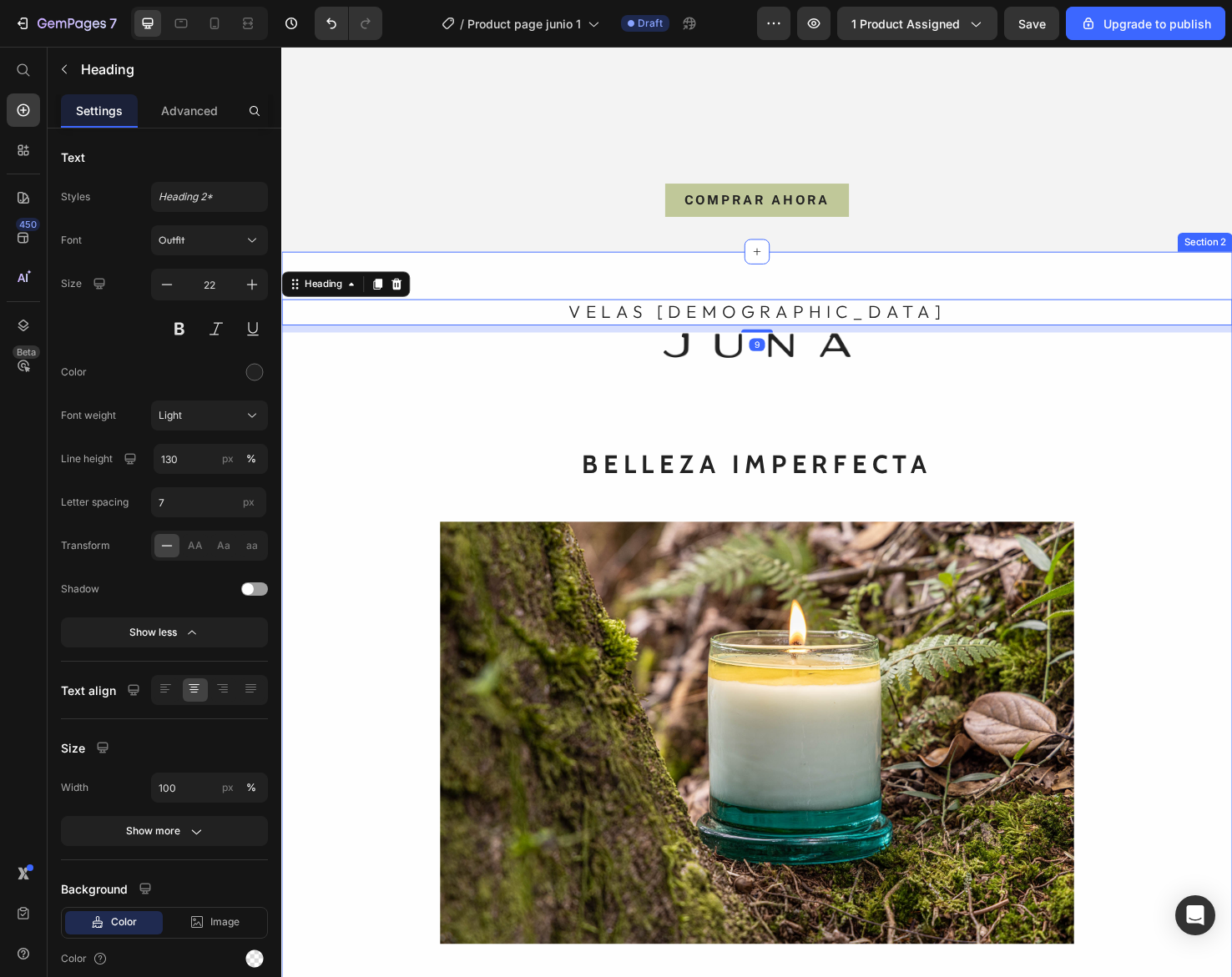 click on "VELAS AROMÁTICAS Heading   9 Image Row BELLEZA IMPERFECTA Heading Image SOMOS JUAN & LINA Heading Creamos piezas únicas, hechas a mano, una a una Heading Desde las montañas de El Retiro, Antioquia, elaboramos artesanalmente piezas sensoriales, sostenibles y exclusivas para el hogar, con materiales naturales y procesos responsables. Creemos en la calma, en lo simple y en lo esencial.  JUNA es un estilo de vida que evoca la vida silvestre en cada detalle. Text Block" at bounding box center (782, 785) 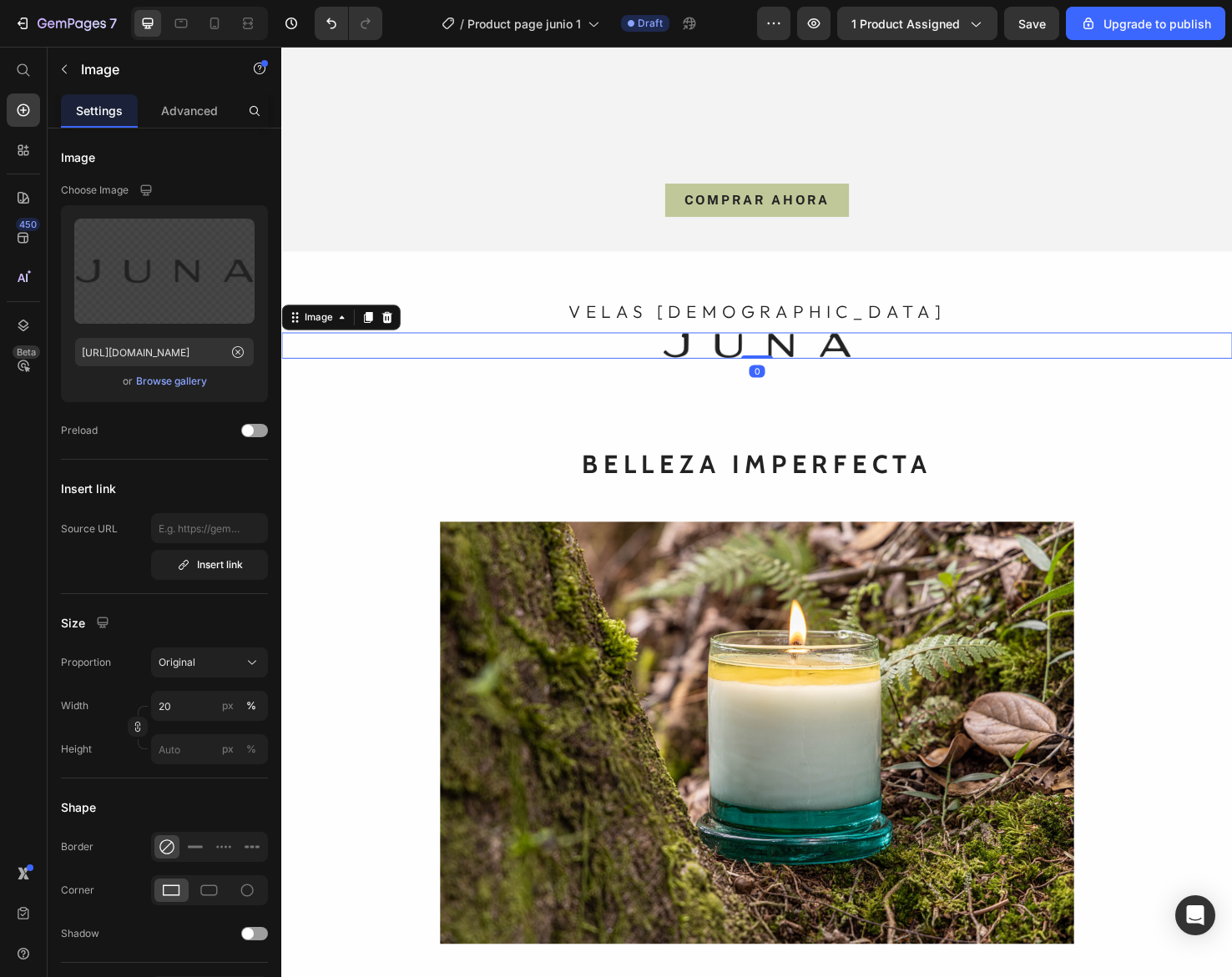 click at bounding box center (782, 362) 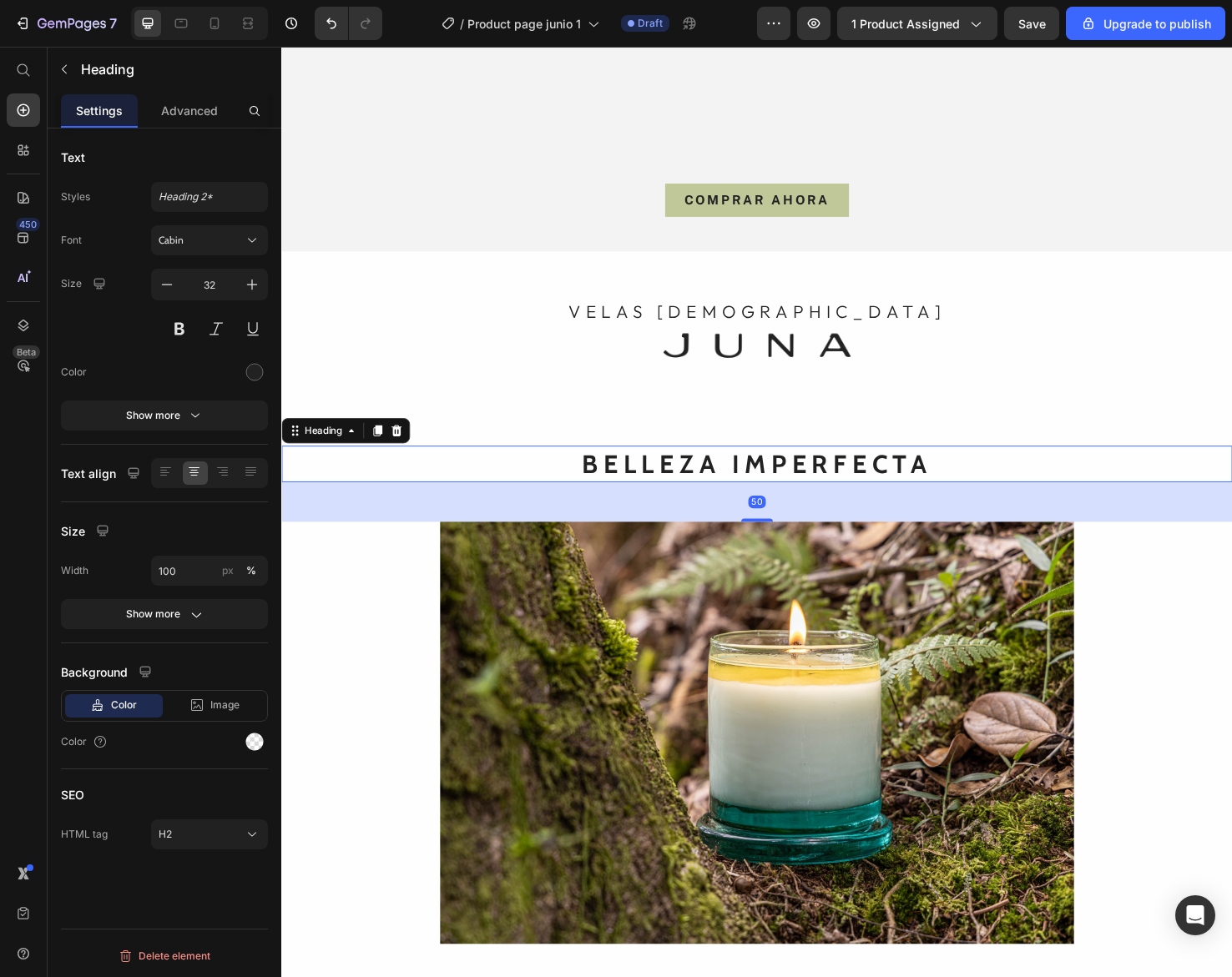 click on "BELLEZA IMPERFECTA" at bounding box center (782, 486) 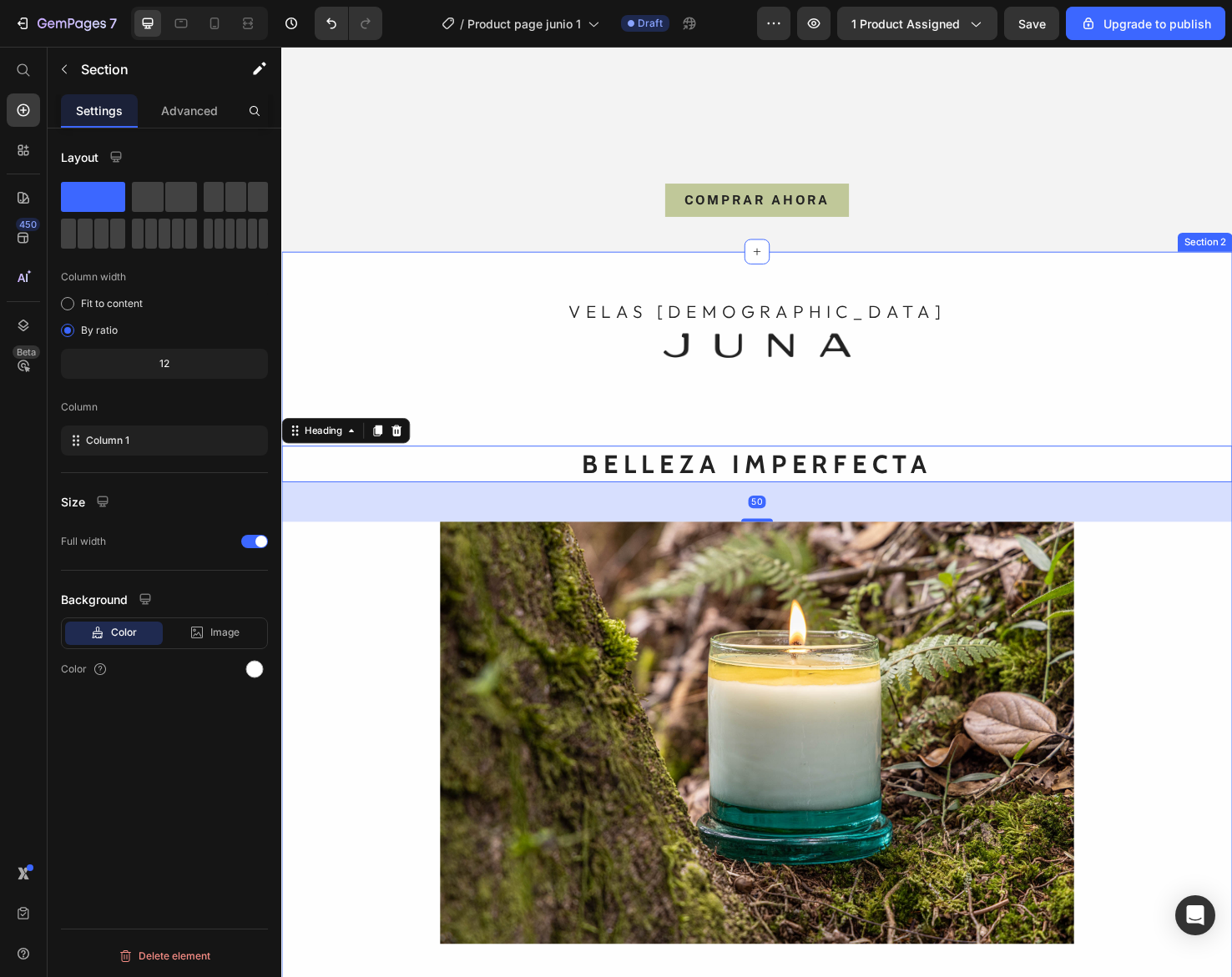 click on "VELAS AROMÁTICAS Heading Image Row BELLEZA IMPERFECTA Heading   50 Image SOMOS JUAN & LINA Heading Creamos piezas únicas, hechas a mano, una a una Heading Desde las montañas de El Retiro, Antioquia, elaboramos artesanalmente piezas sensoriales, sostenibles y exclusivas para el hogar, con materiales naturales y procesos responsables. Creemos en la calma, en lo simple y en lo esencial.  JUNA es un estilo de vida que evoca la vida silvestre en cada detalle. Text Block" at bounding box center [782, 785] 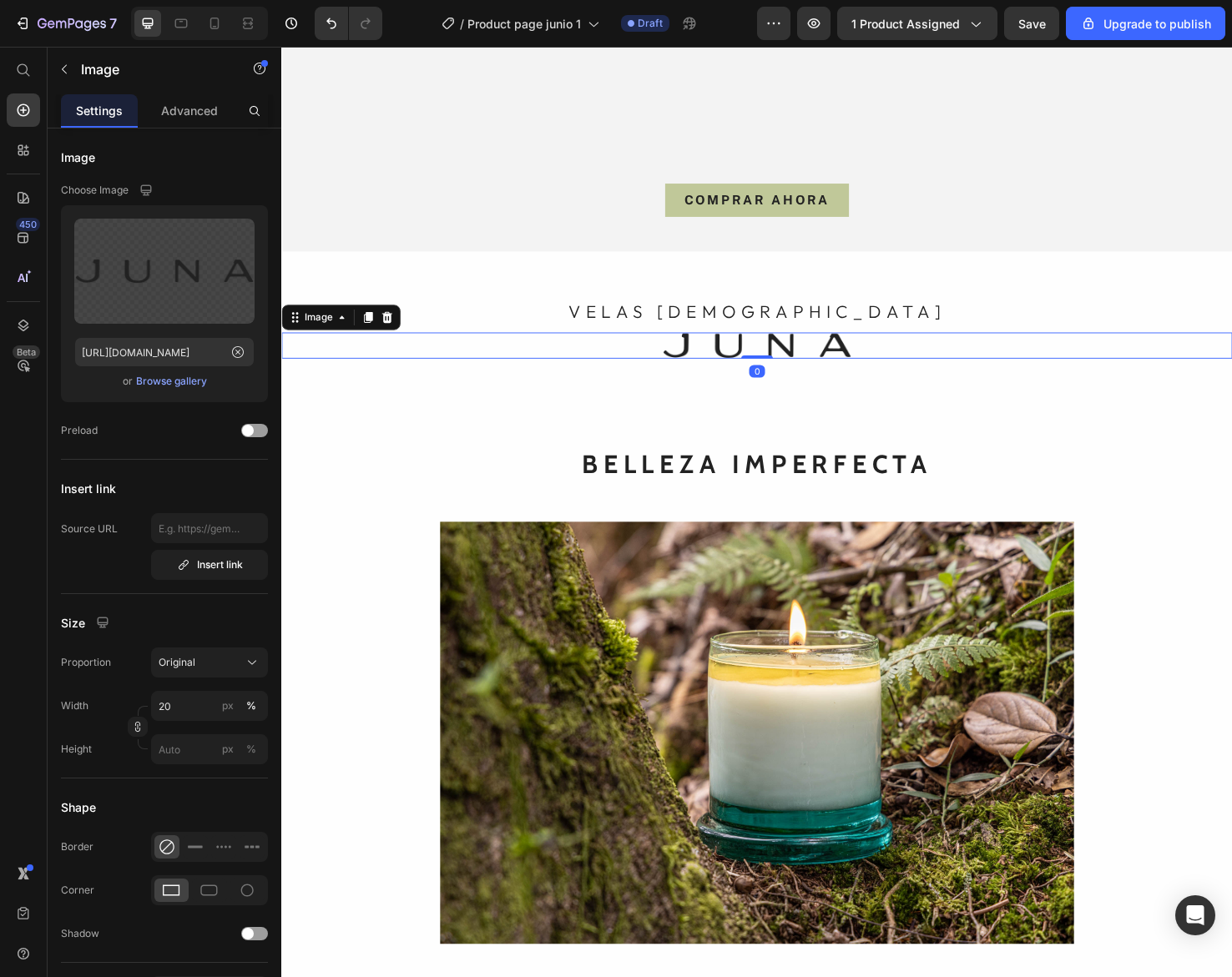 click at bounding box center (782, 362) 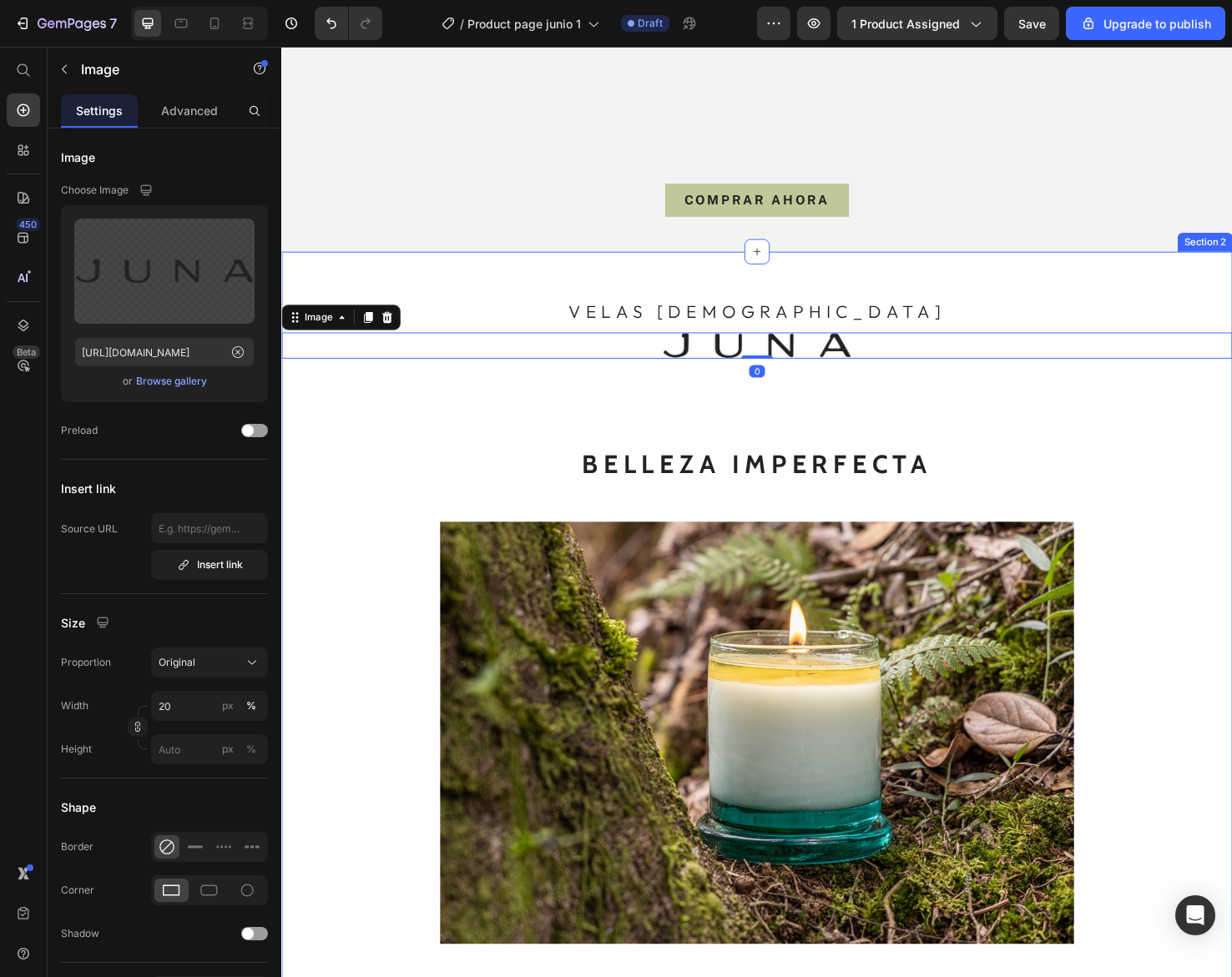 click on "VELAS AROMÁTICAS Heading Image   0 Row BELLEZA IMPERFECTA Heading Image SOMOS JUAN & LINA Heading Creamos piezas únicas, hechas a mano, una a una Heading Desde las montañas de El Retiro, Antioquia, elaboramos artesanalmente piezas sensoriales, sostenibles y exclusivas para el hogar, con materiales naturales y procesos responsables. Creemos en la calma, en lo simple y en lo esencial.  JUNA es un estilo de vida que evoca la vida silvestre en cada detalle. Text Block" at bounding box center (782, 785) 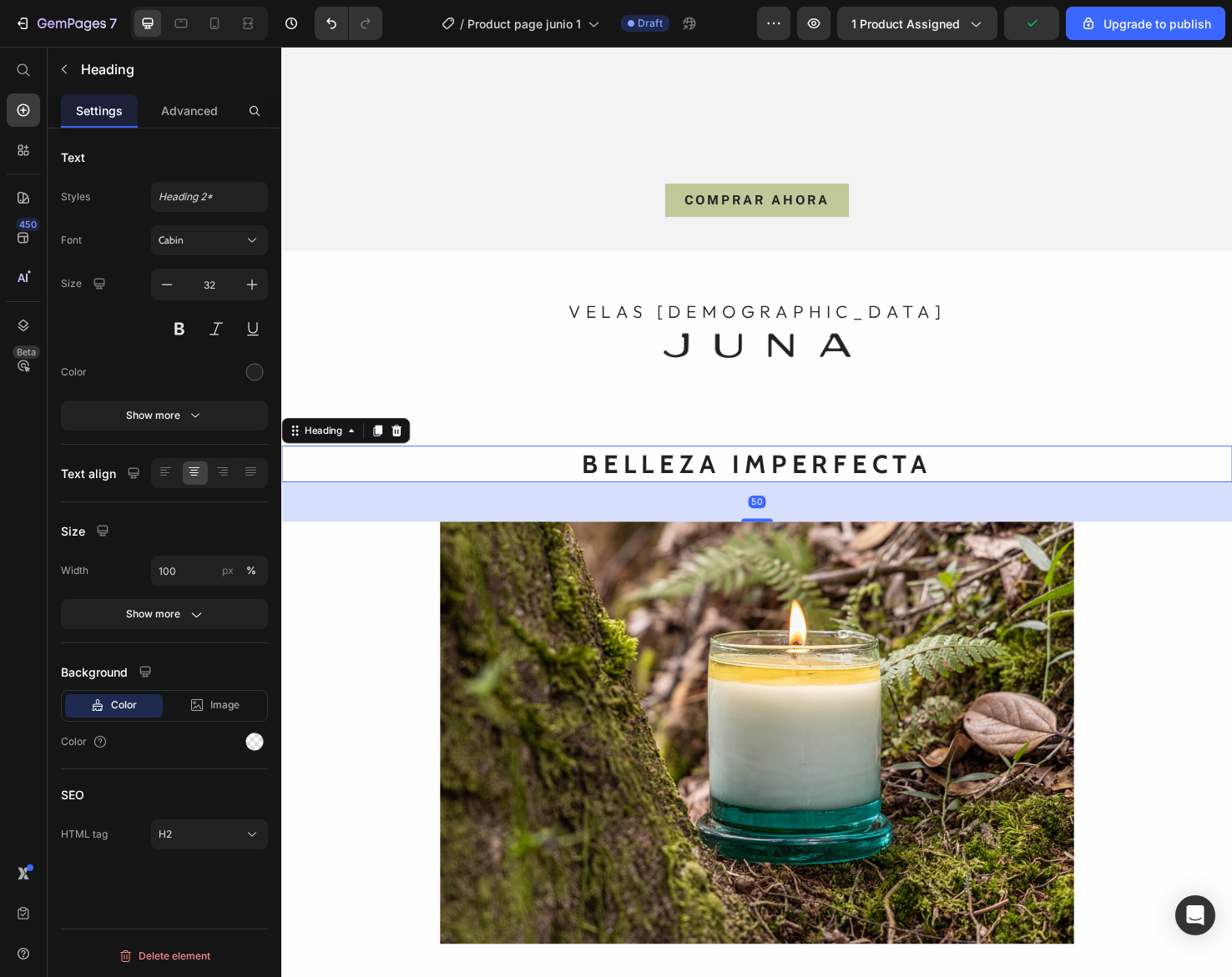click on "BELLEZA IMPERFECTA" at bounding box center (782, 486) 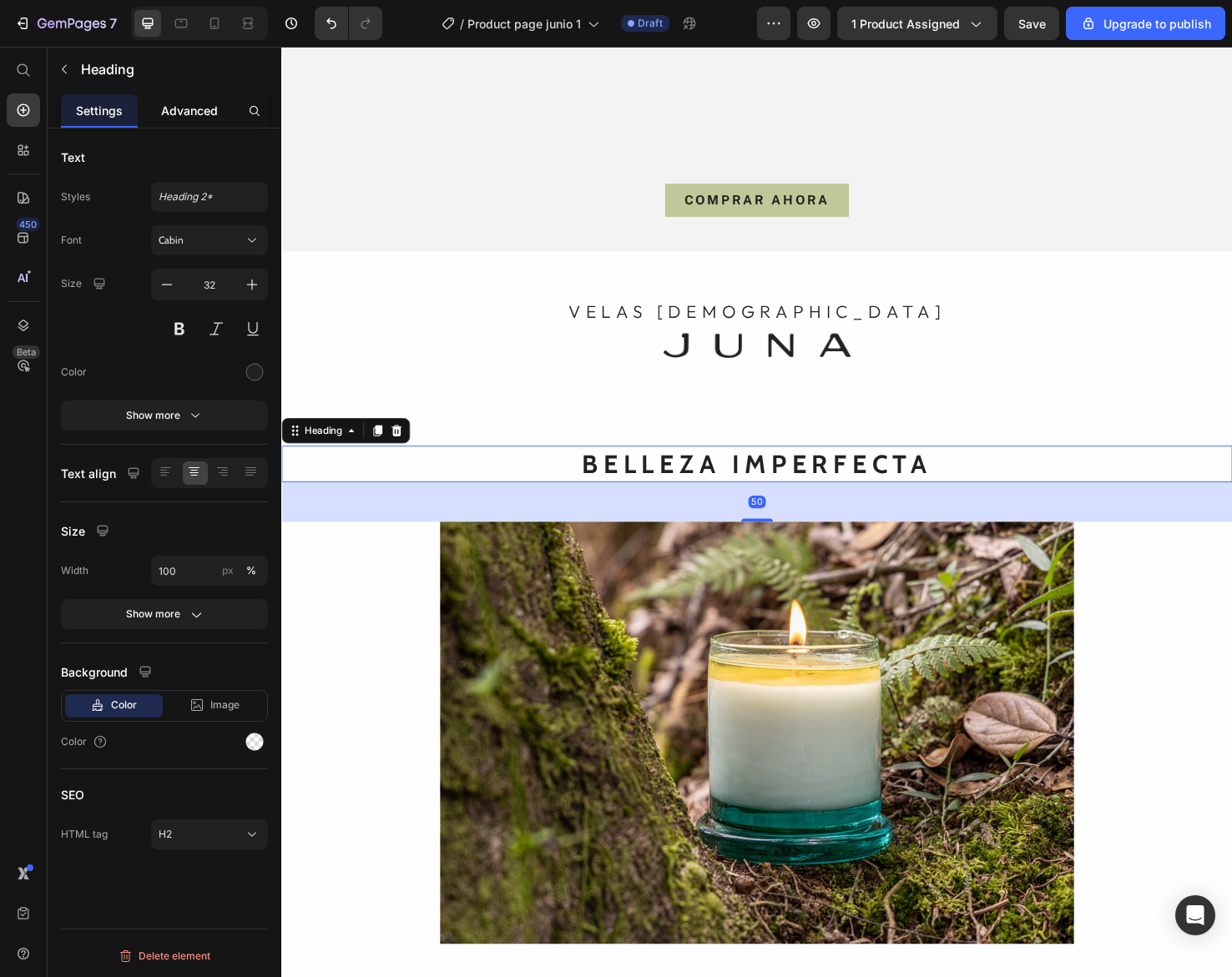 click on "Advanced" at bounding box center (189, 110) 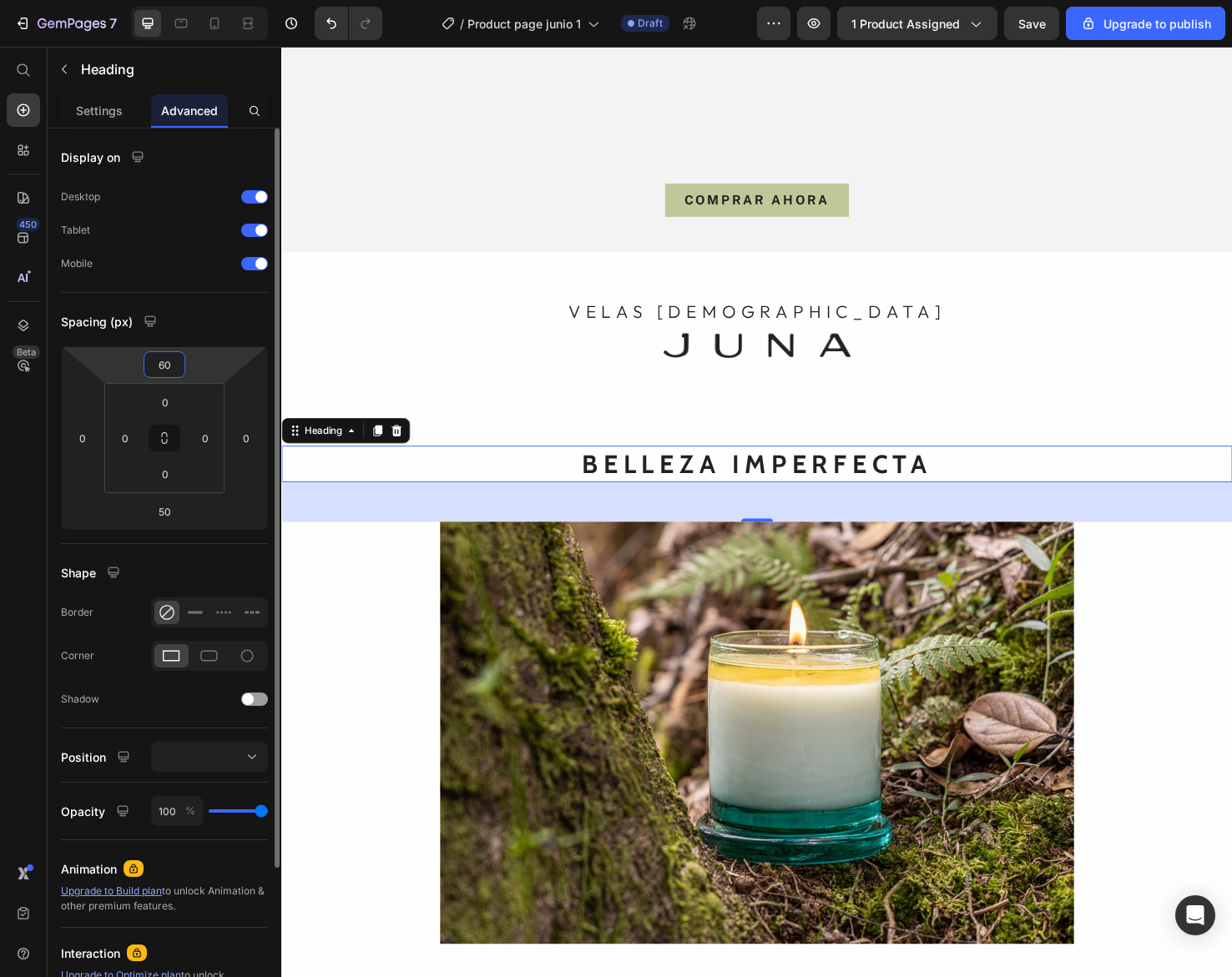 click on "60" at bounding box center [164, 365] 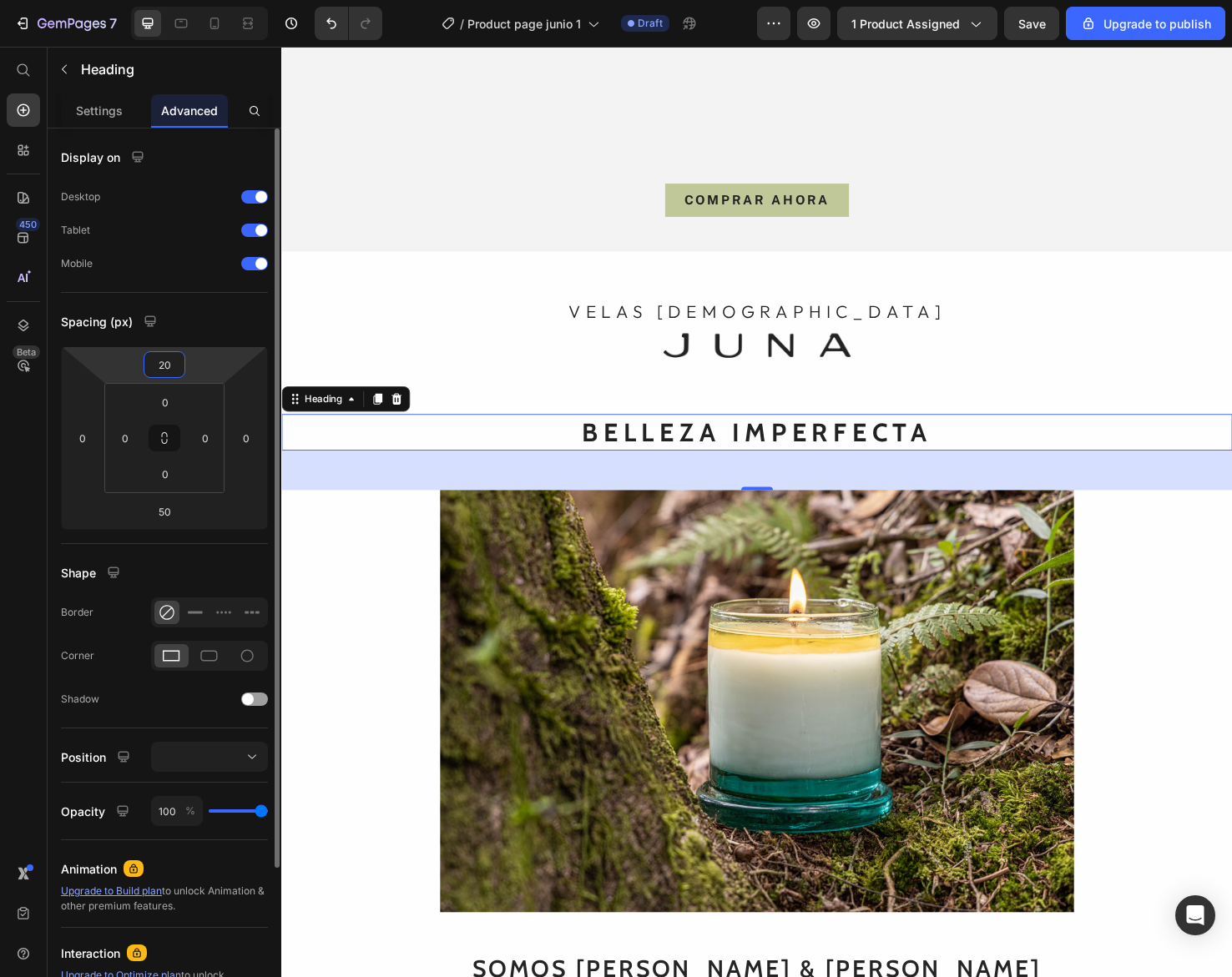 drag, startPoint x: 156, startPoint y: 362, endPoint x: 184, endPoint y: 364, distance: 28.071338 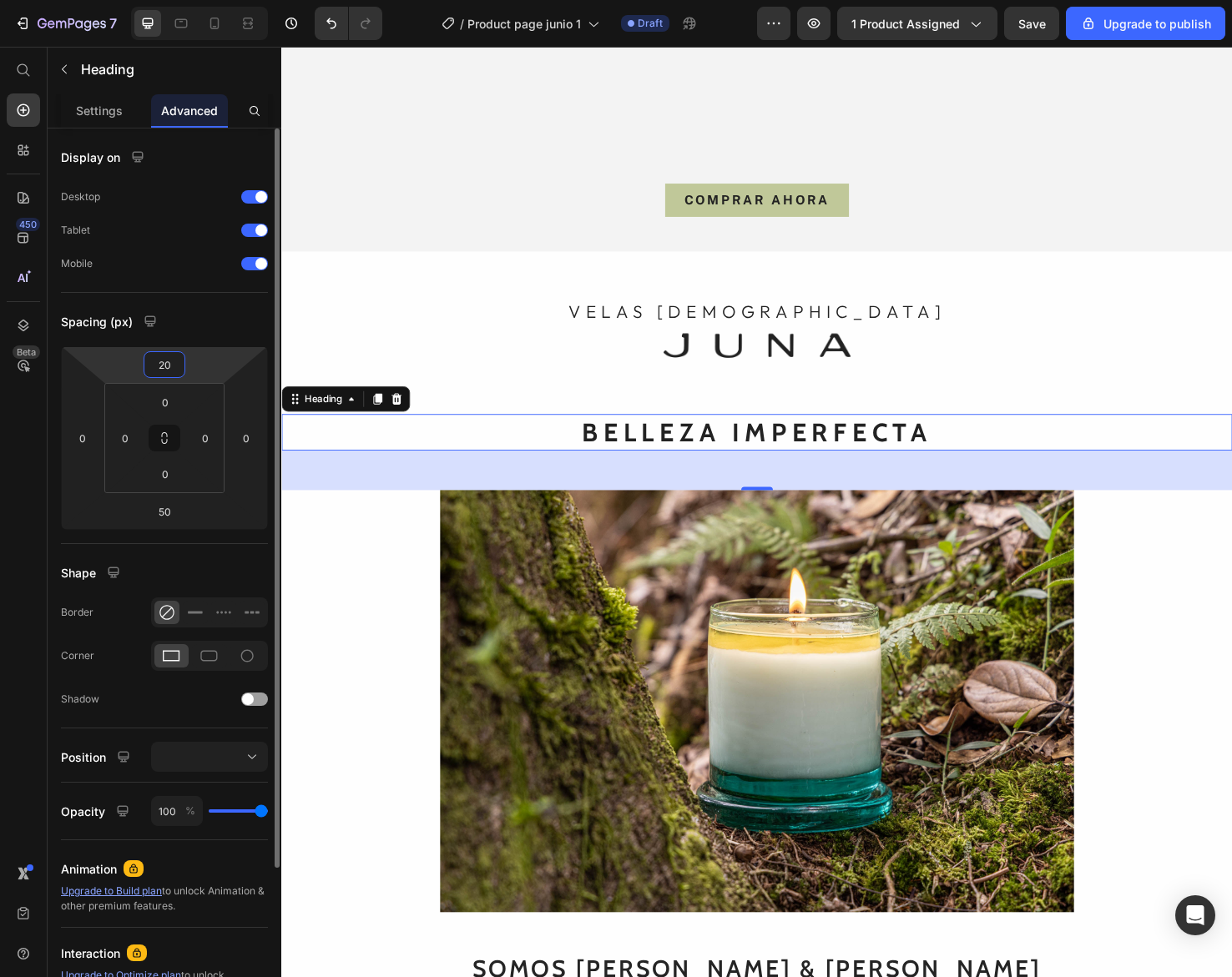 click on "20" at bounding box center [164, 365] 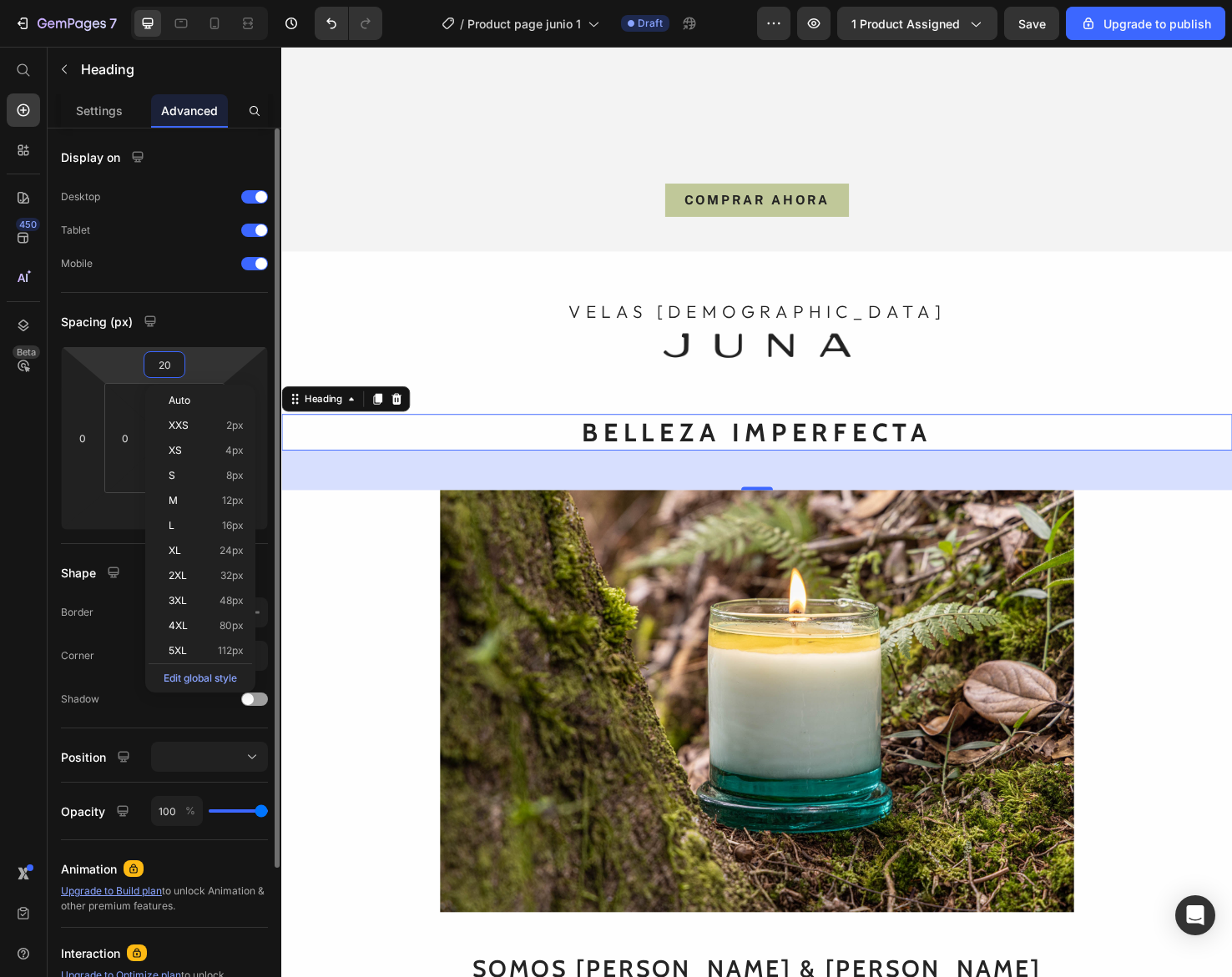 type on "0" 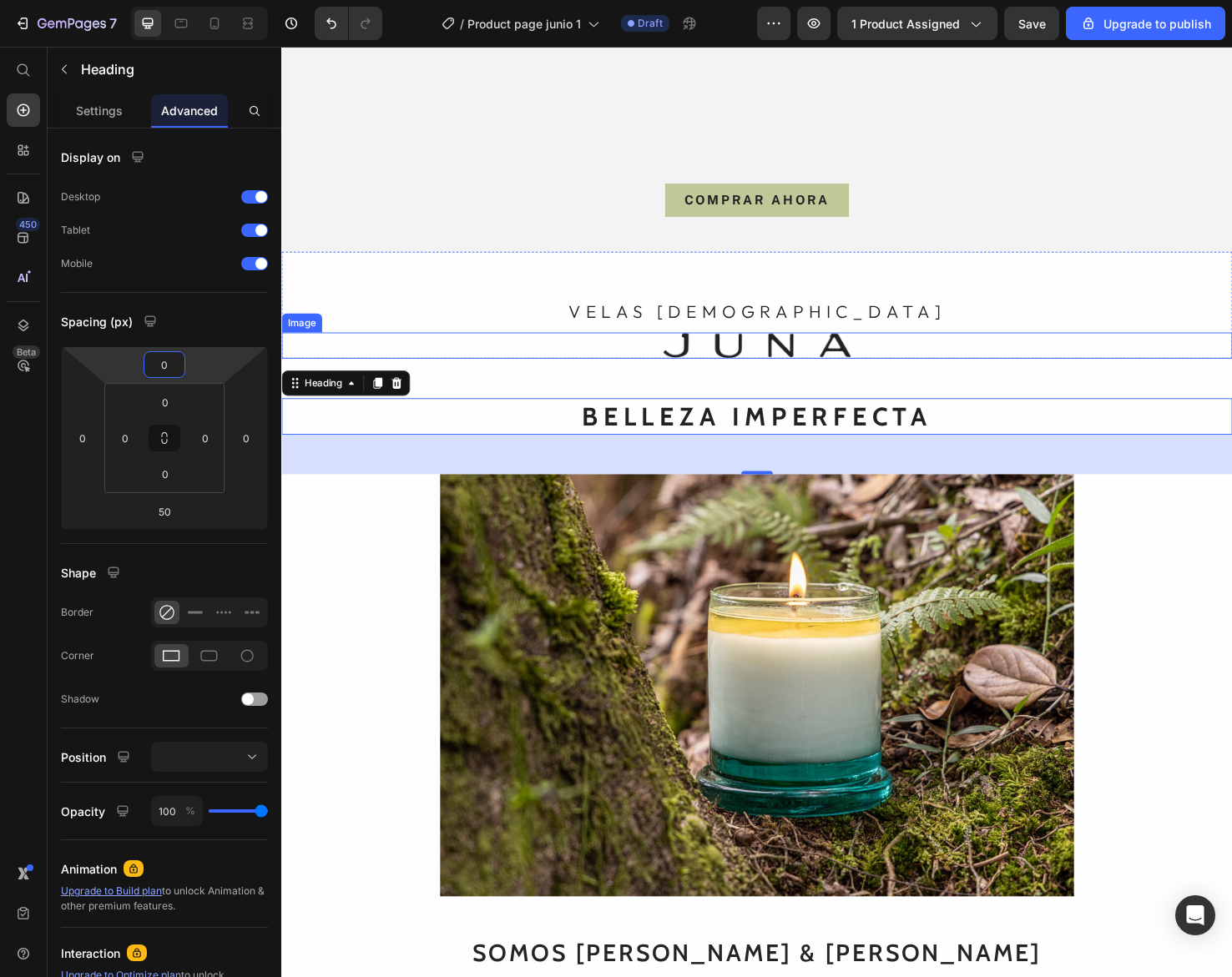 click at bounding box center (782, 362) 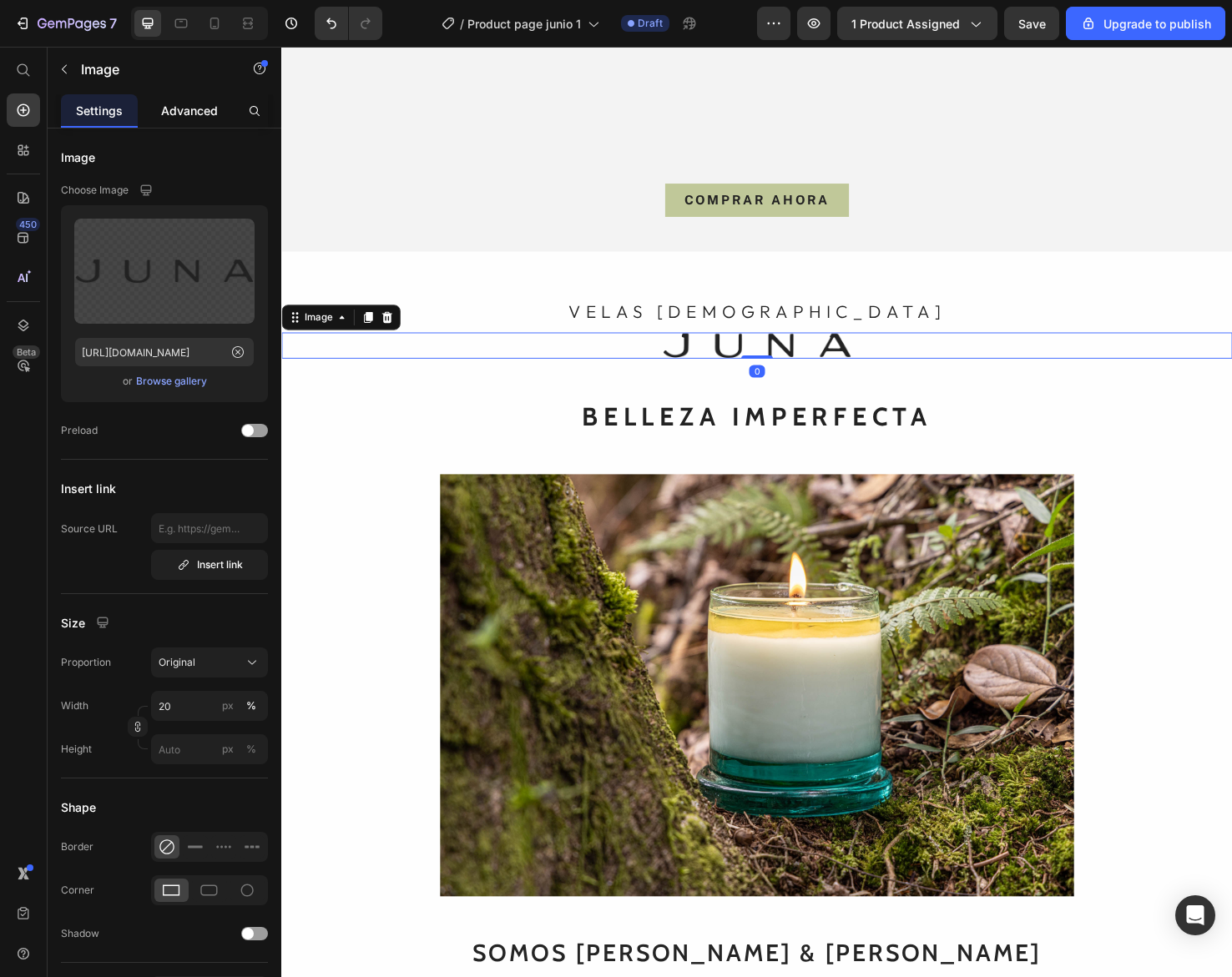 click on "Advanced" at bounding box center (189, 110) 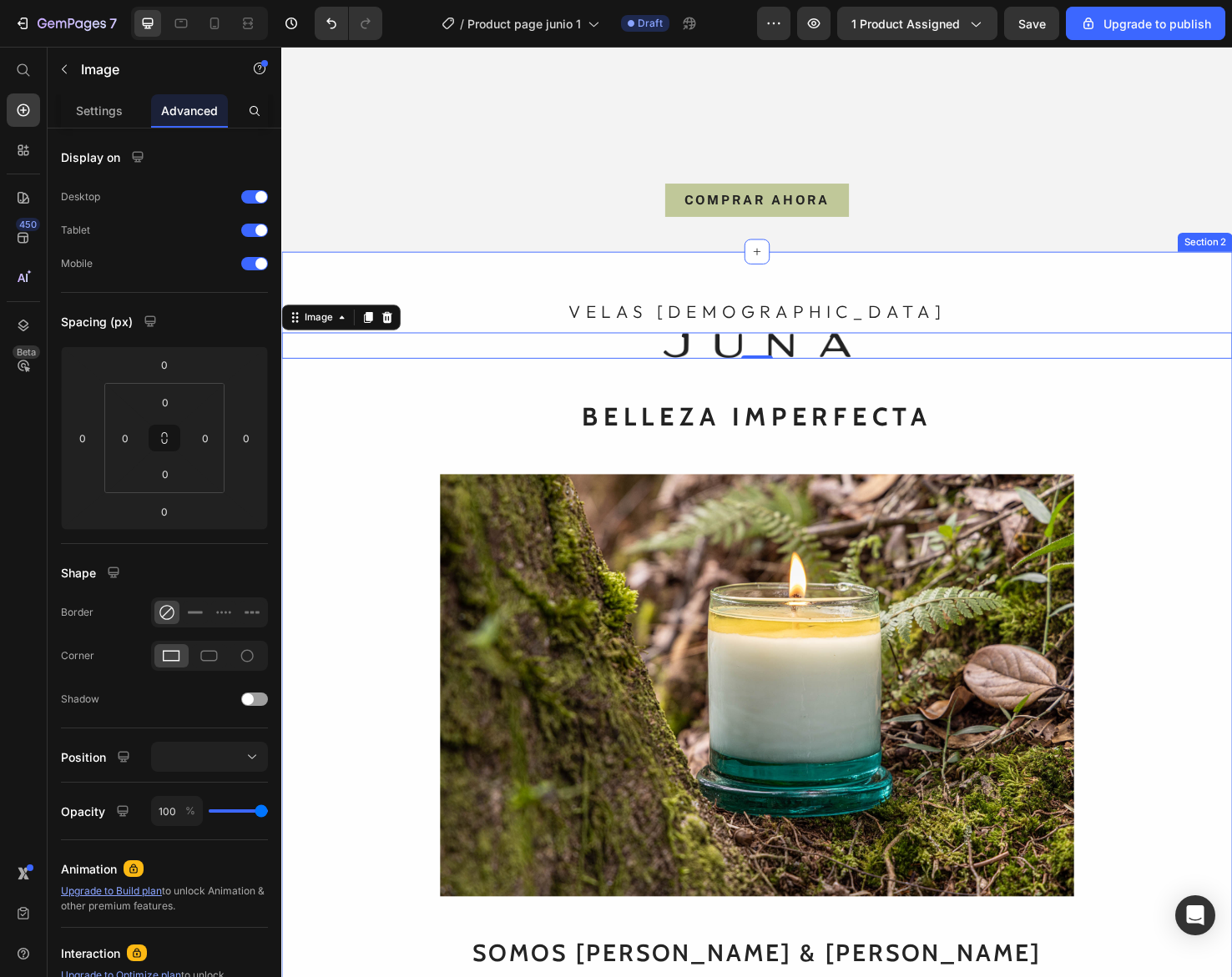 click on "VELAS AROMÁTICAS Heading Image   0 Row BELLEZA IMPERFECTA Heading Image SOMOS JUAN & LINA Heading Creamos piezas únicas, hechas a mano, una a una Heading Desde las montañas de El Retiro, Antioquia, elaboramos artesanalmente piezas sensoriales, sostenibles y exclusivas para el hogar, con materiales naturales y procesos responsables. Creemos en la calma, en lo simple y en lo esencial.  JUNA es un estilo de vida que evoca la vida silvestre en cada detalle. Text Block" at bounding box center (782, 760) 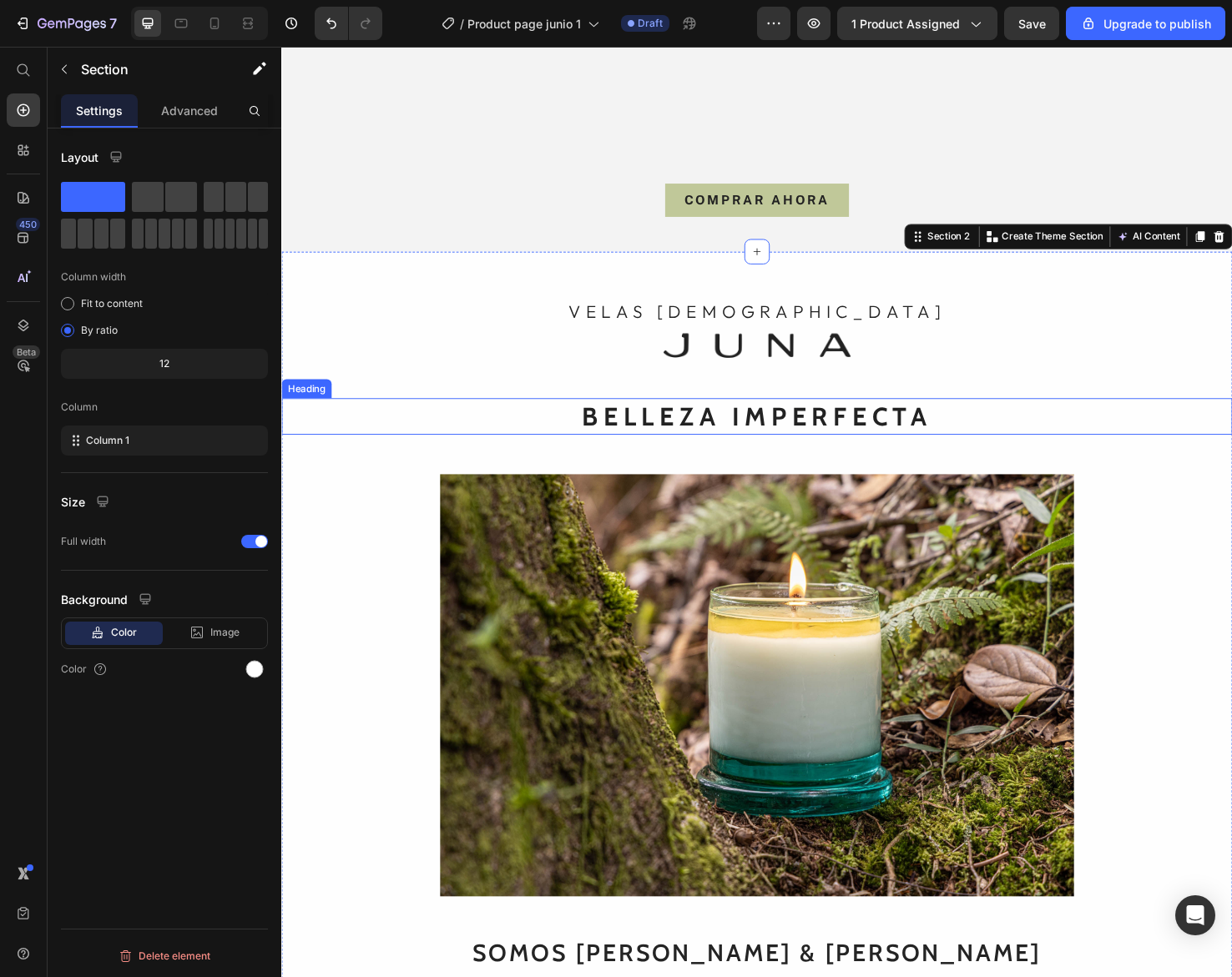 click on "BELLEZA IMPERFECTA" at bounding box center (782, 436) 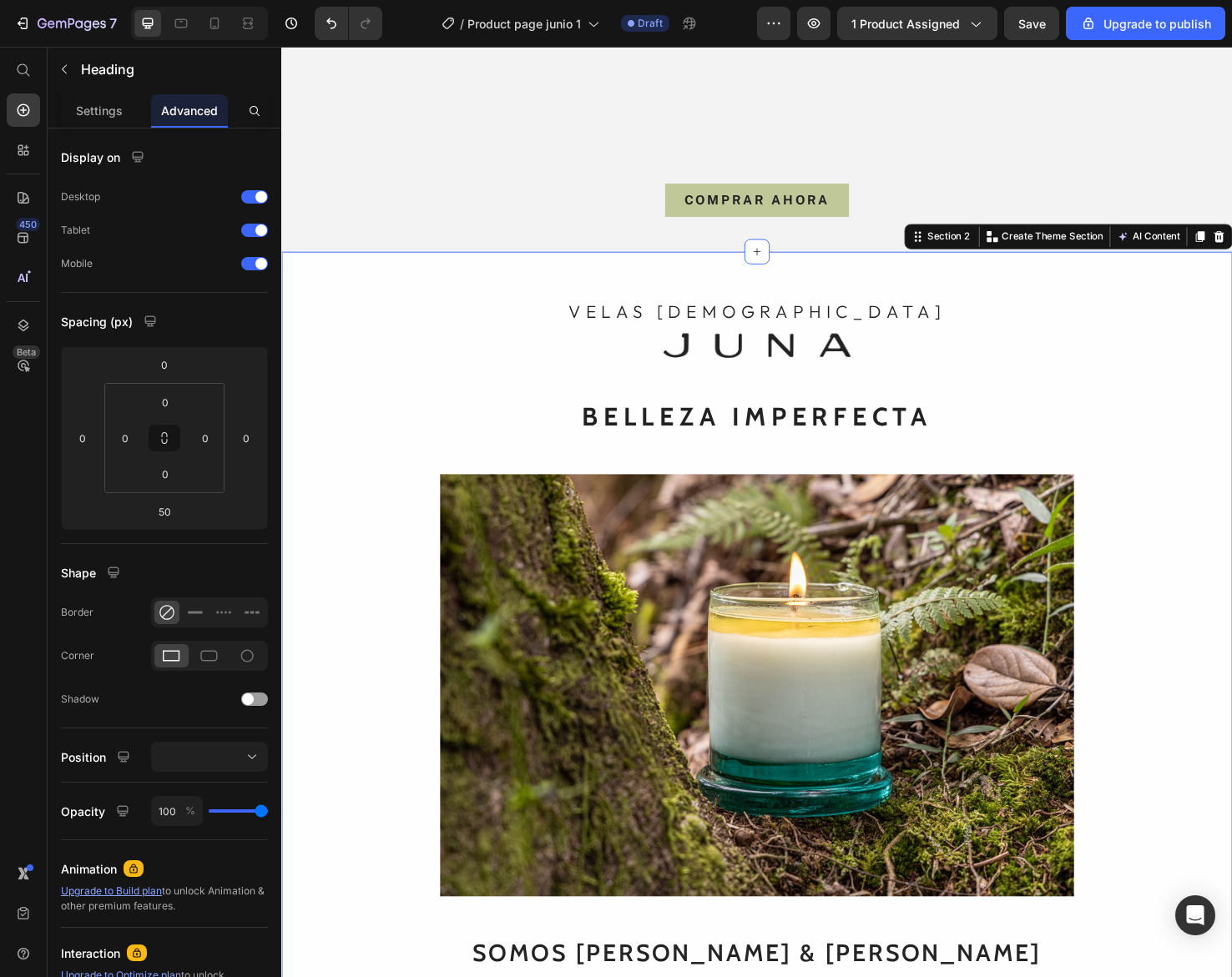 click on "VELAS AROMÁTICAS Heading Image Row BELLEZA IMPERFECTA Heading Image SOMOS JUAN & LINA Heading Creamos piezas únicas, hechas a mano, una a una Heading Desde las montañas de El Retiro, Antioquia, elaboramos artesanalmente piezas sensoriales, sostenibles y exclusivas para el hogar, con materiales naturales y procesos responsables. Creemos en la calma, en lo simple y en lo esencial.  JUNA es un estilo de vida que evoca la vida silvestre en cada detalle. Text Block" at bounding box center [782, 760] 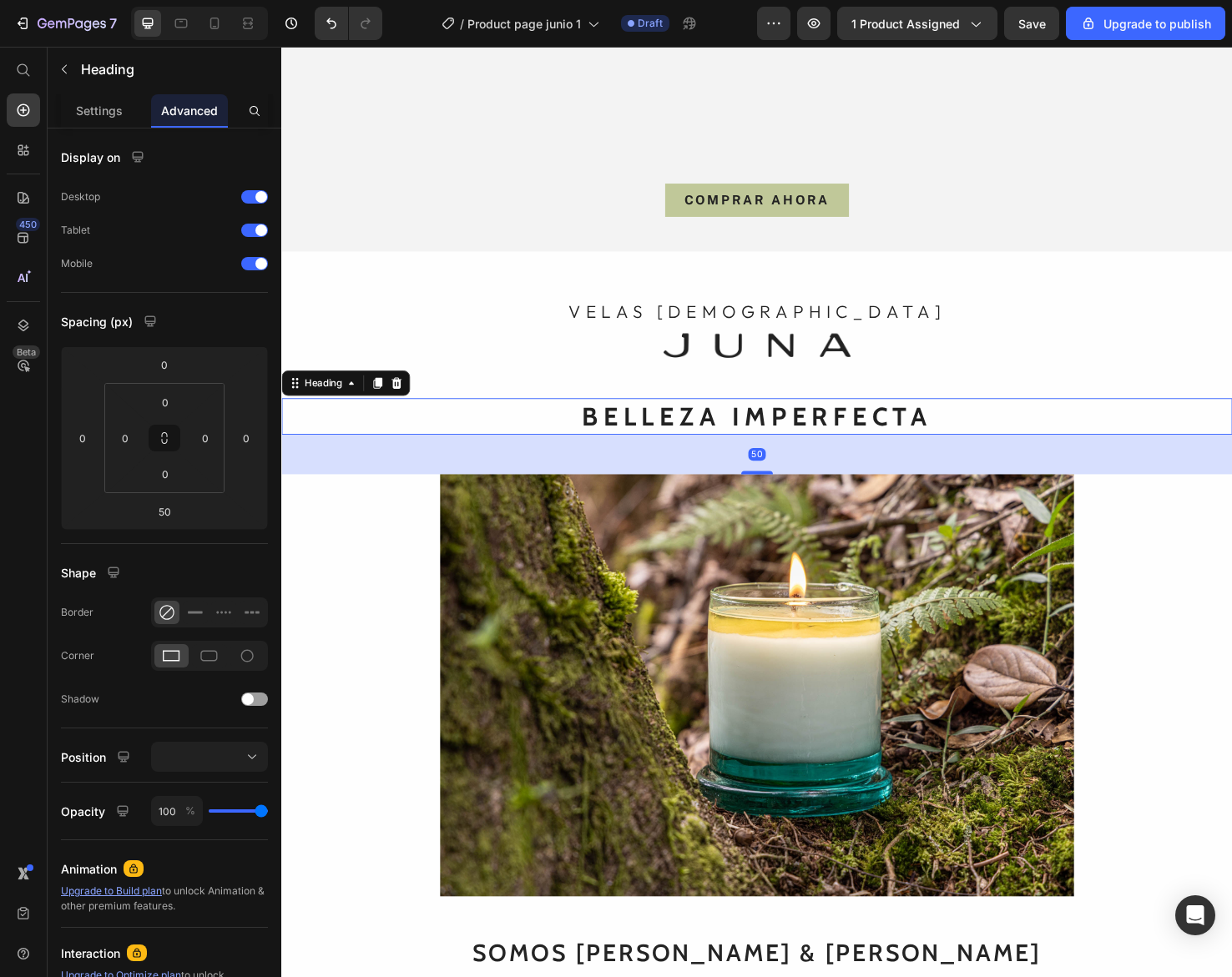 click on "BELLEZA IMPERFECTA" at bounding box center (782, 436) 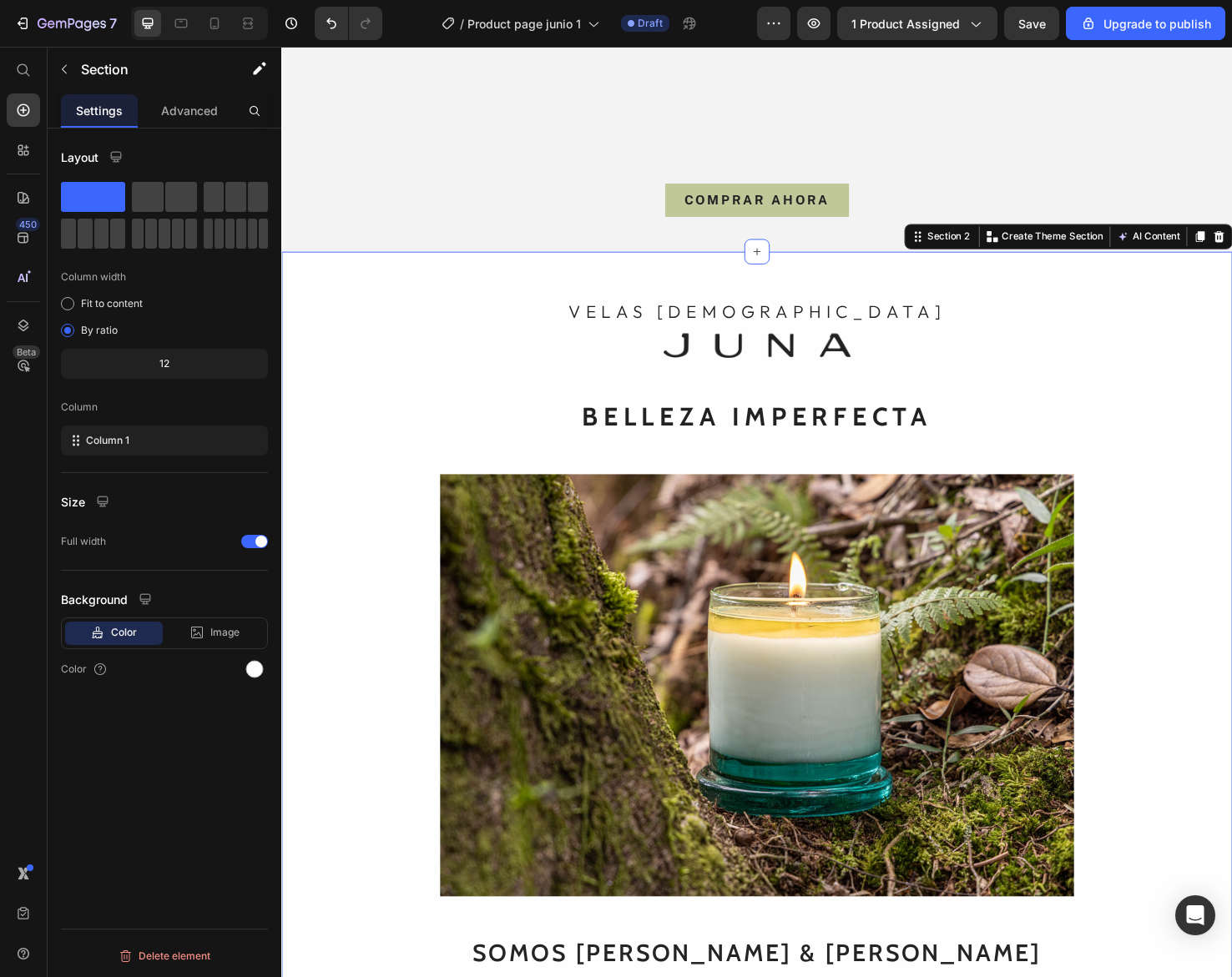 click on "VELAS AROMÁTICAS Heading Image Row BELLEZA IMPERFECTA Heading Image SOMOS JUAN & LINA Heading Creamos piezas únicas, hechas a mano, una a una Heading Desde las montañas de El Retiro, Antioquia, elaboramos artesanalmente piezas sensoriales, sostenibles y exclusivas para el hogar, con materiales naturales y procesos responsables. Creemos en la calma, en lo simple y en lo esencial.  JUNA es un estilo de vida que evoca la vida silvestre en cada detalle. Text Block" at bounding box center [782, 760] 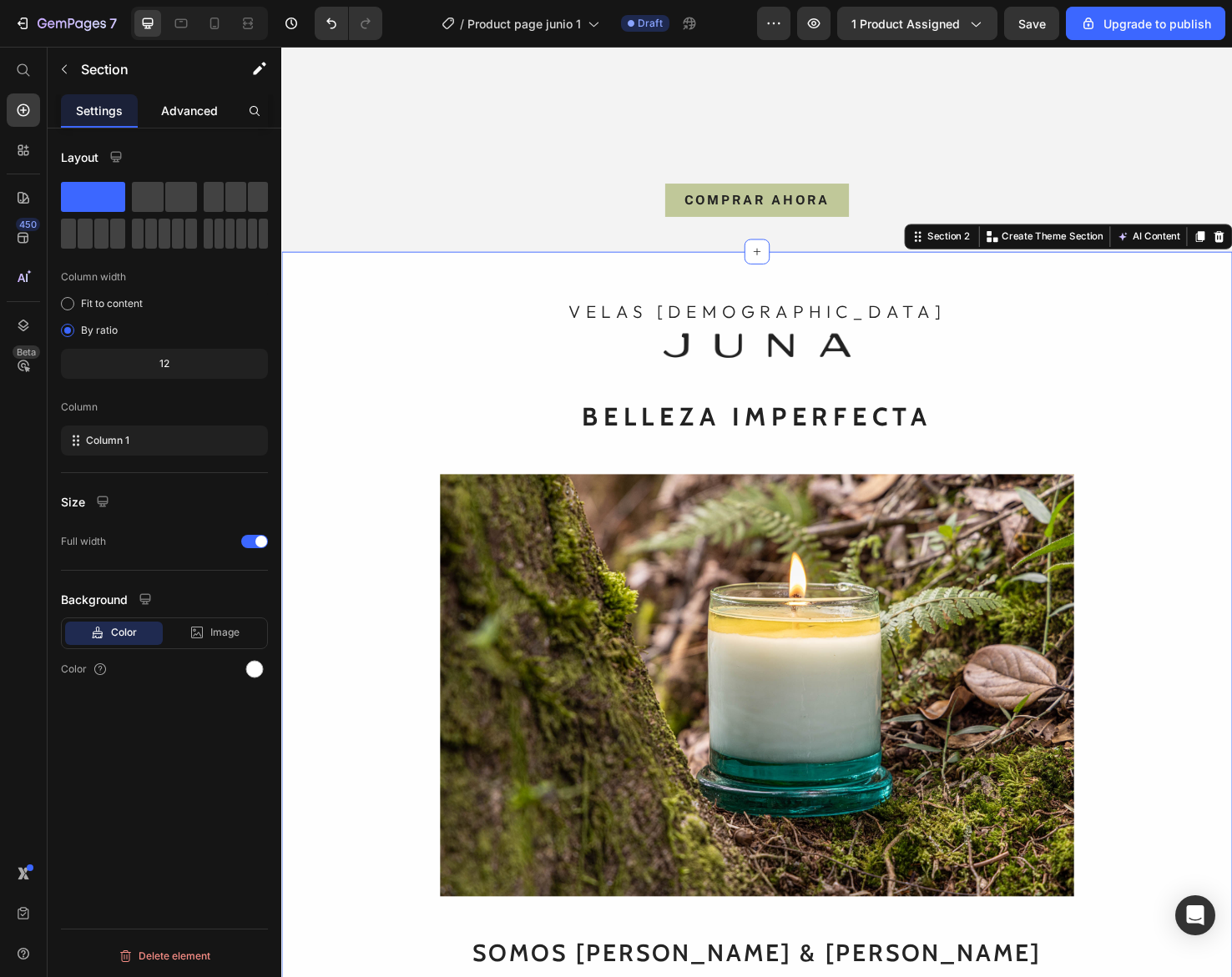 click on "Advanced" at bounding box center [189, 110] 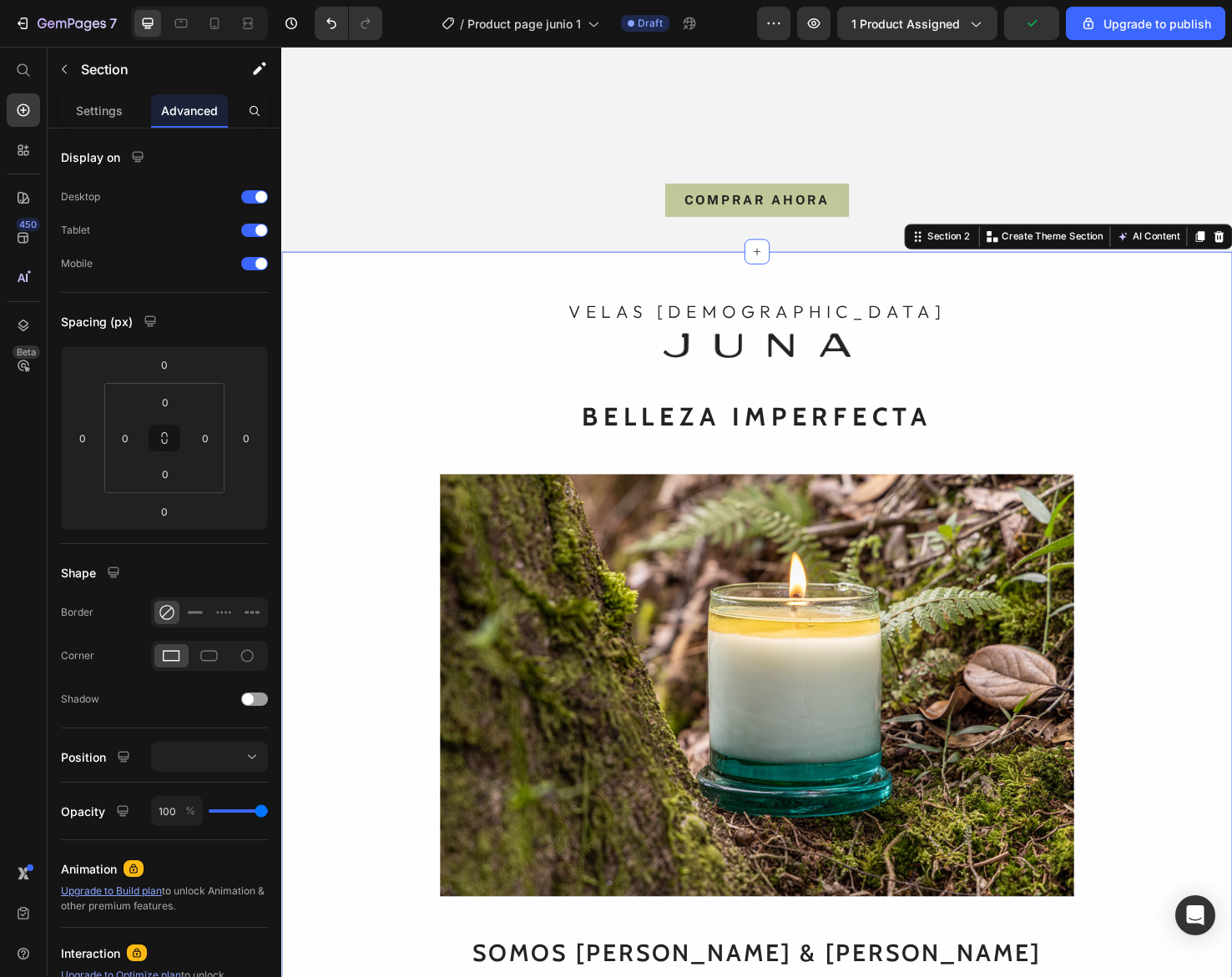 click on "VELAS AROMÁTICAS Heading Image Row BELLEZA IMPERFECTA Heading Image SOMOS JUAN & LINA Heading Creamos piezas únicas, hechas a mano, una a una Heading Desde las montañas de El Retiro, Antioquia, elaboramos artesanalmente piezas sensoriales, sostenibles y exclusivas para el hogar, con materiales naturales y procesos responsables. Creemos en la calma, en lo simple y en lo esencial.  JUNA es un estilo de vida que evoca la vida silvestre en cada detalle. Text Block" at bounding box center [782, 760] 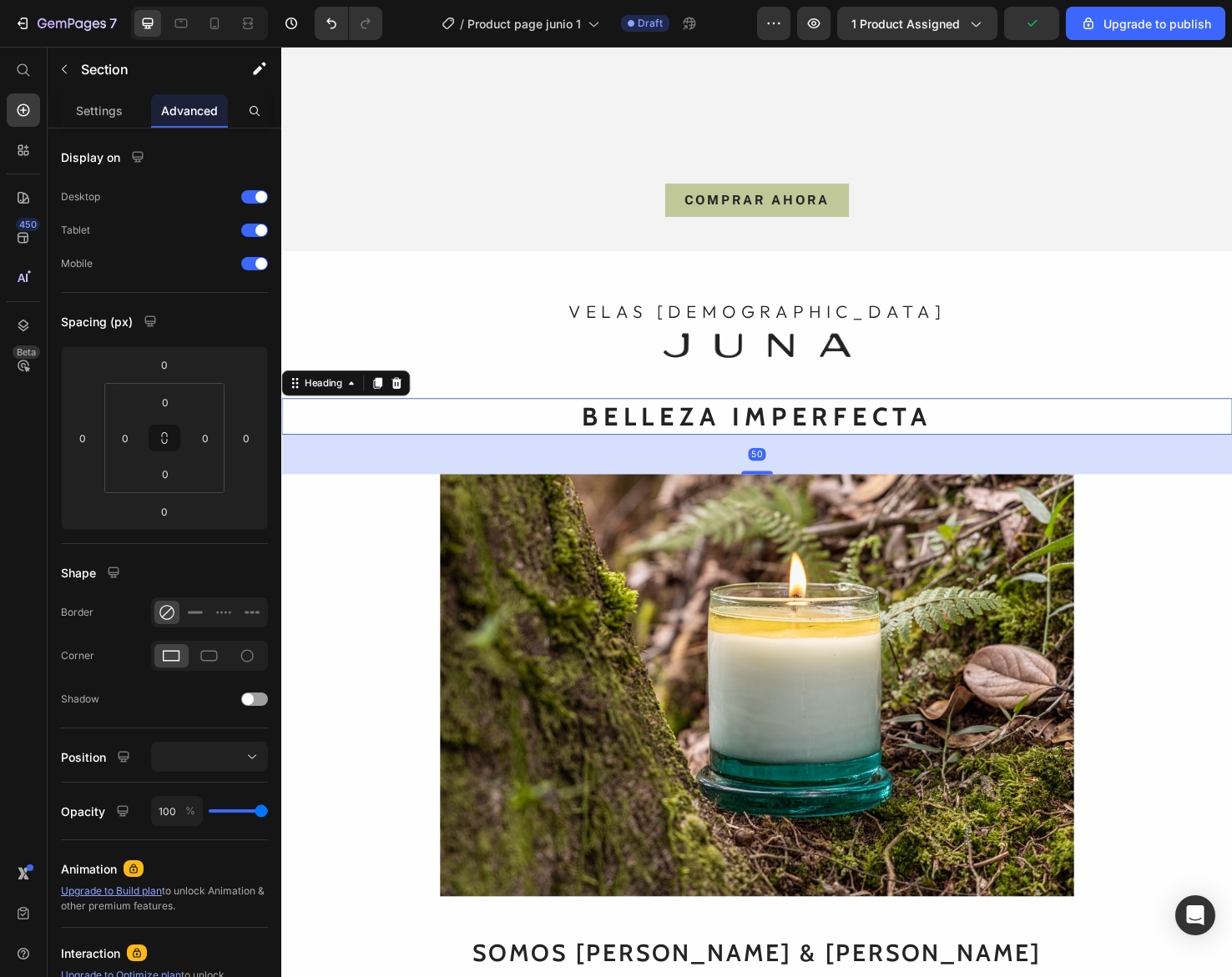 click on "BELLEZA IMPERFECTA" at bounding box center [782, 436] 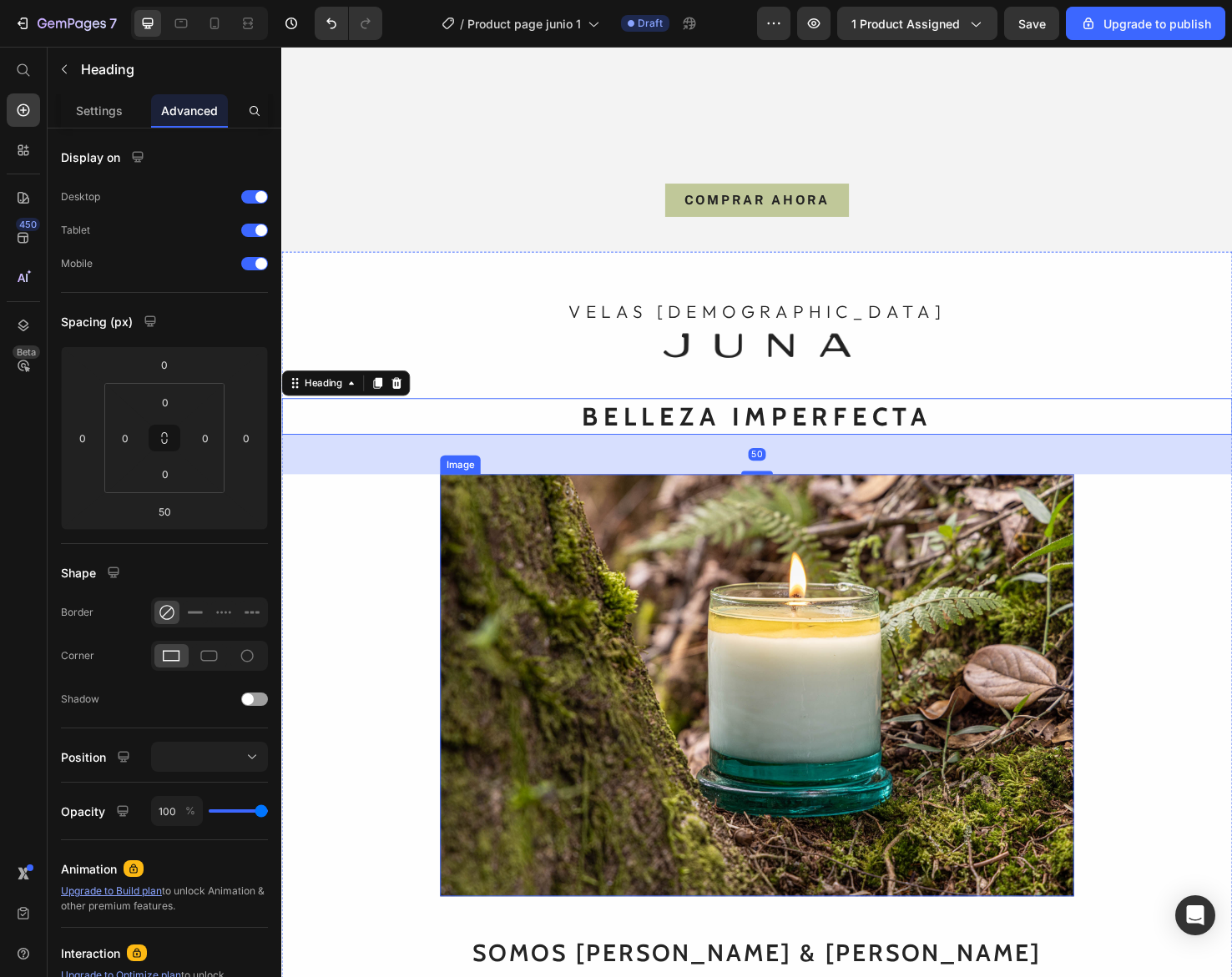 click at bounding box center [782, 719] 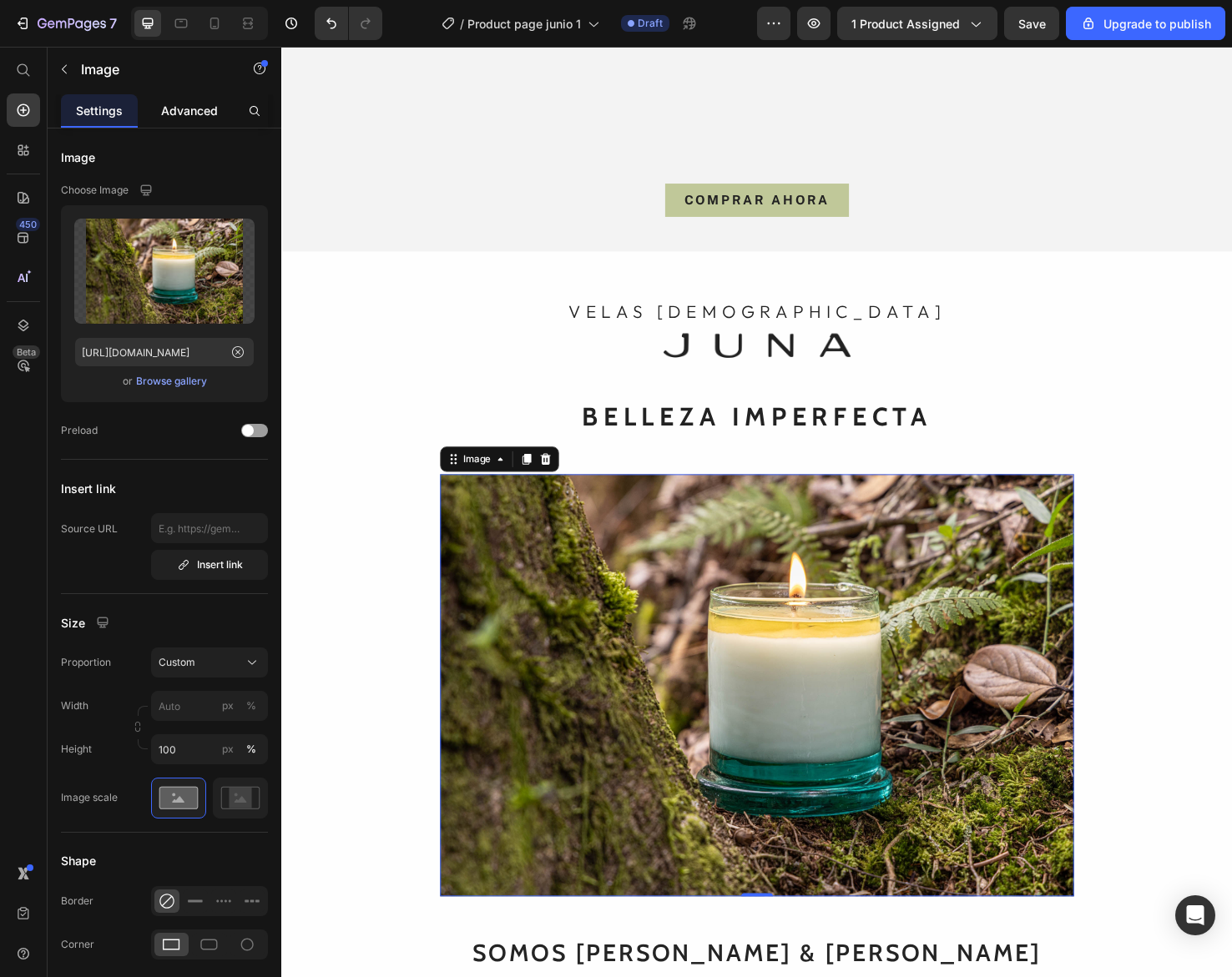 click on "Advanced" at bounding box center [189, 110] 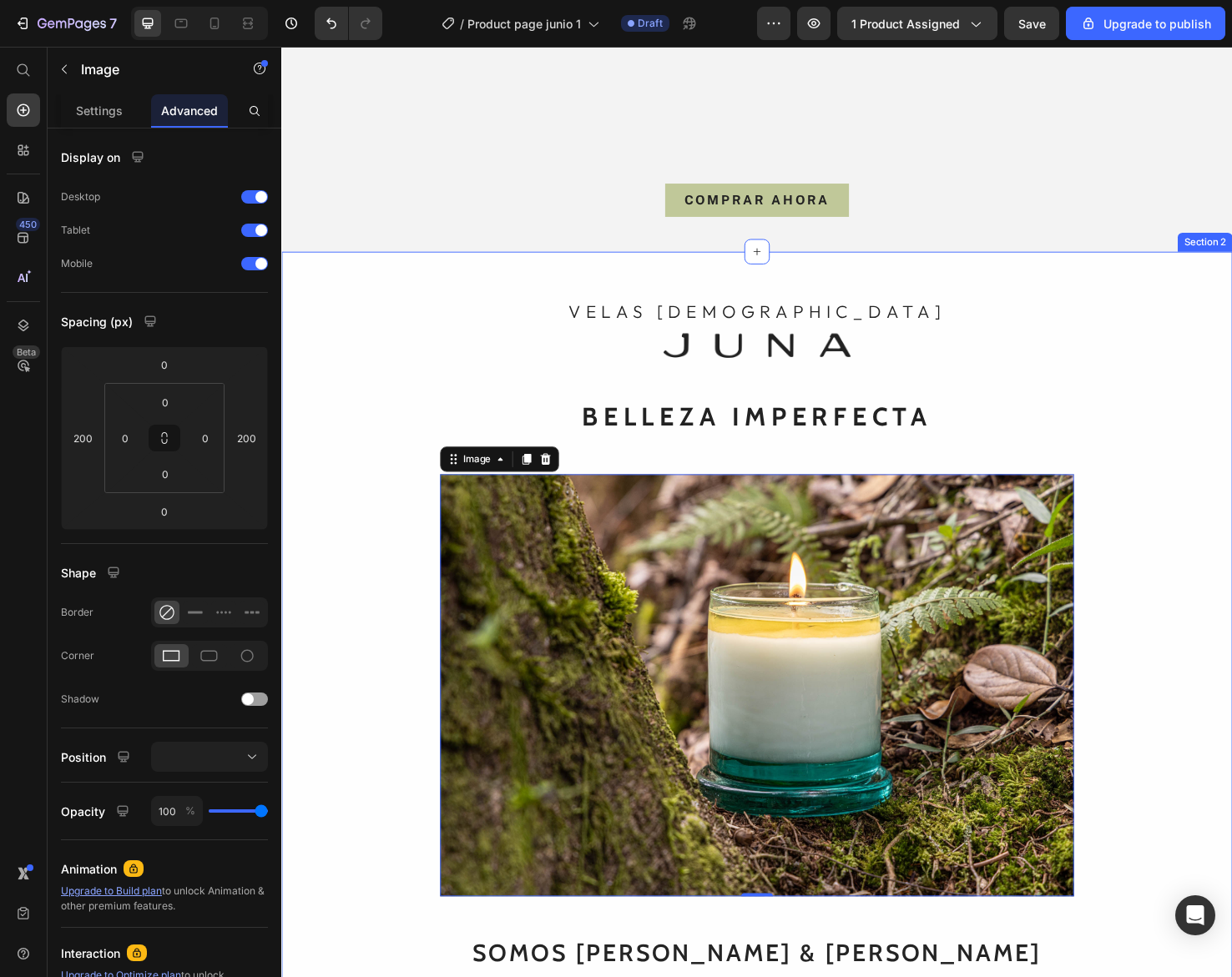click on "VELAS AROMÁTICAS Heading Image Row BELLEZA IMPERFECTA Heading Image   0 SOMOS JUAN & LINA Heading Creamos piezas únicas, hechas a mano, una a una Heading Desde las montañas de El Retiro, Antioquia, elaboramos artesanalmente piezas sensoriales, sostenibles y exclusivas para el hogar, con materiales naturales y procesos responsables. Creemos en la calma, en lo simple y en lo esencial.  JUNA es un estilo de vida que evoca la vida silvestre en cada detalle. Text Block" at bounding box center (782, 760) 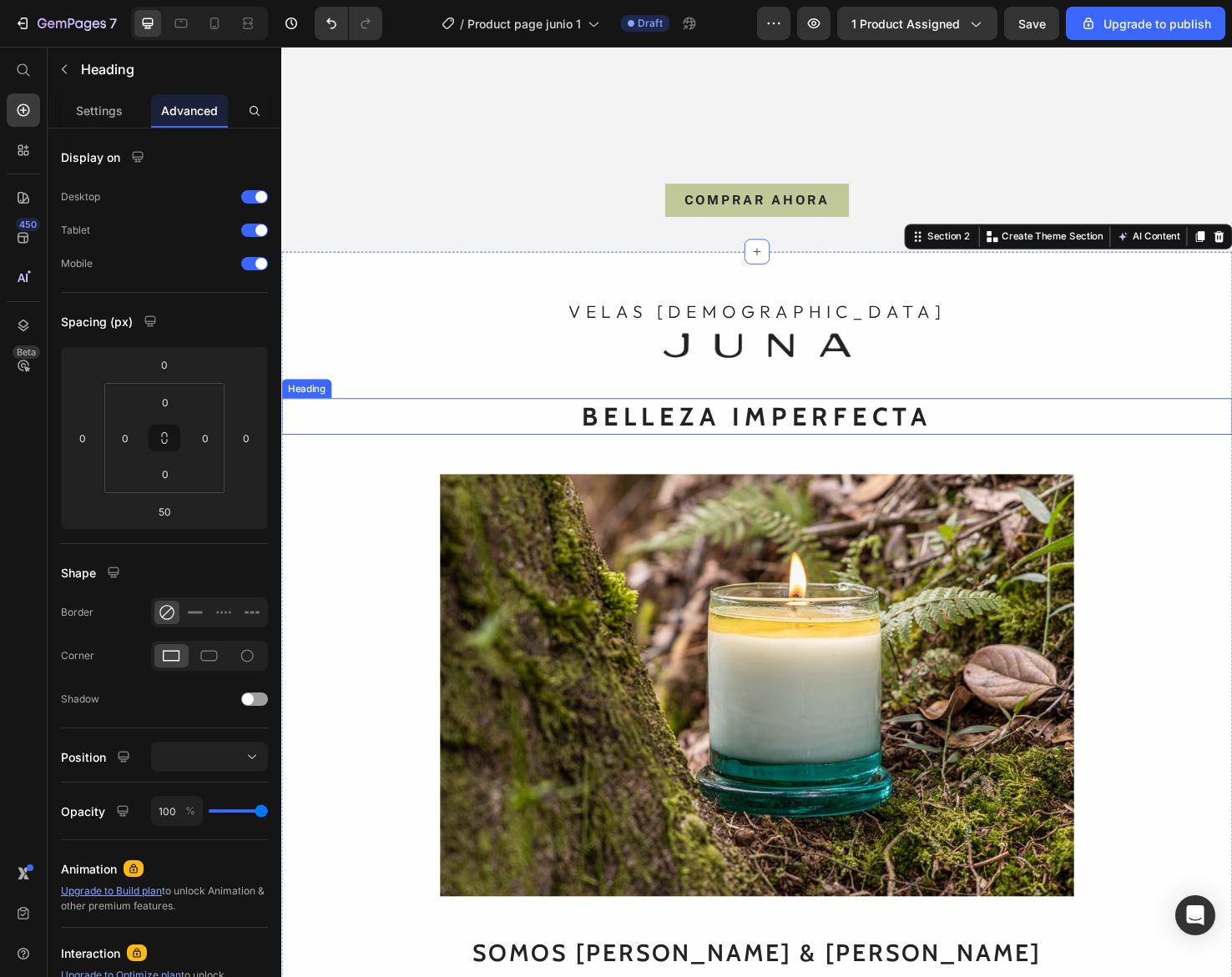 click on "BELLEZA IMPERFECTA" at bounding box center [782, 436] 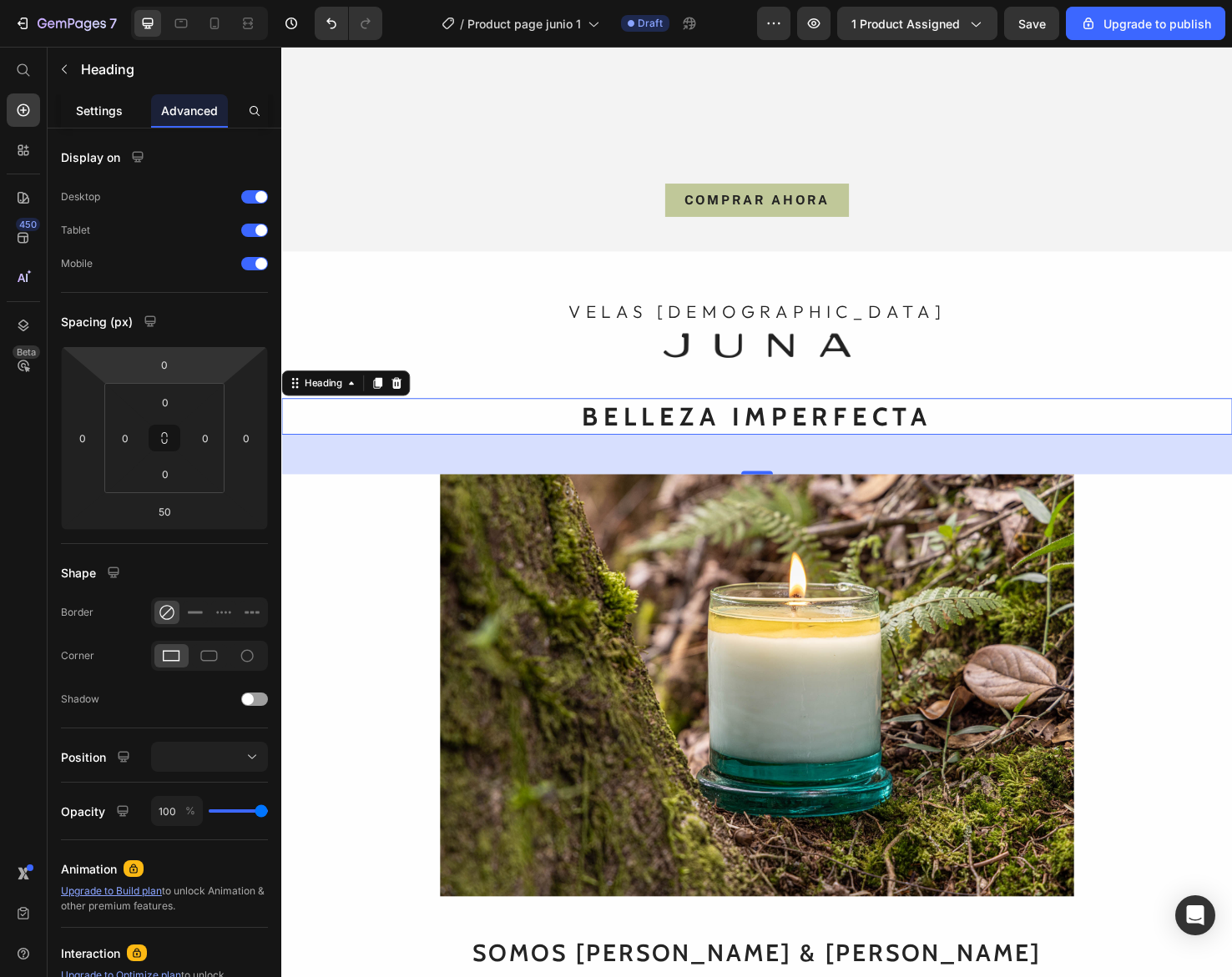 click on "Settings" at bounding box center [99, 110] 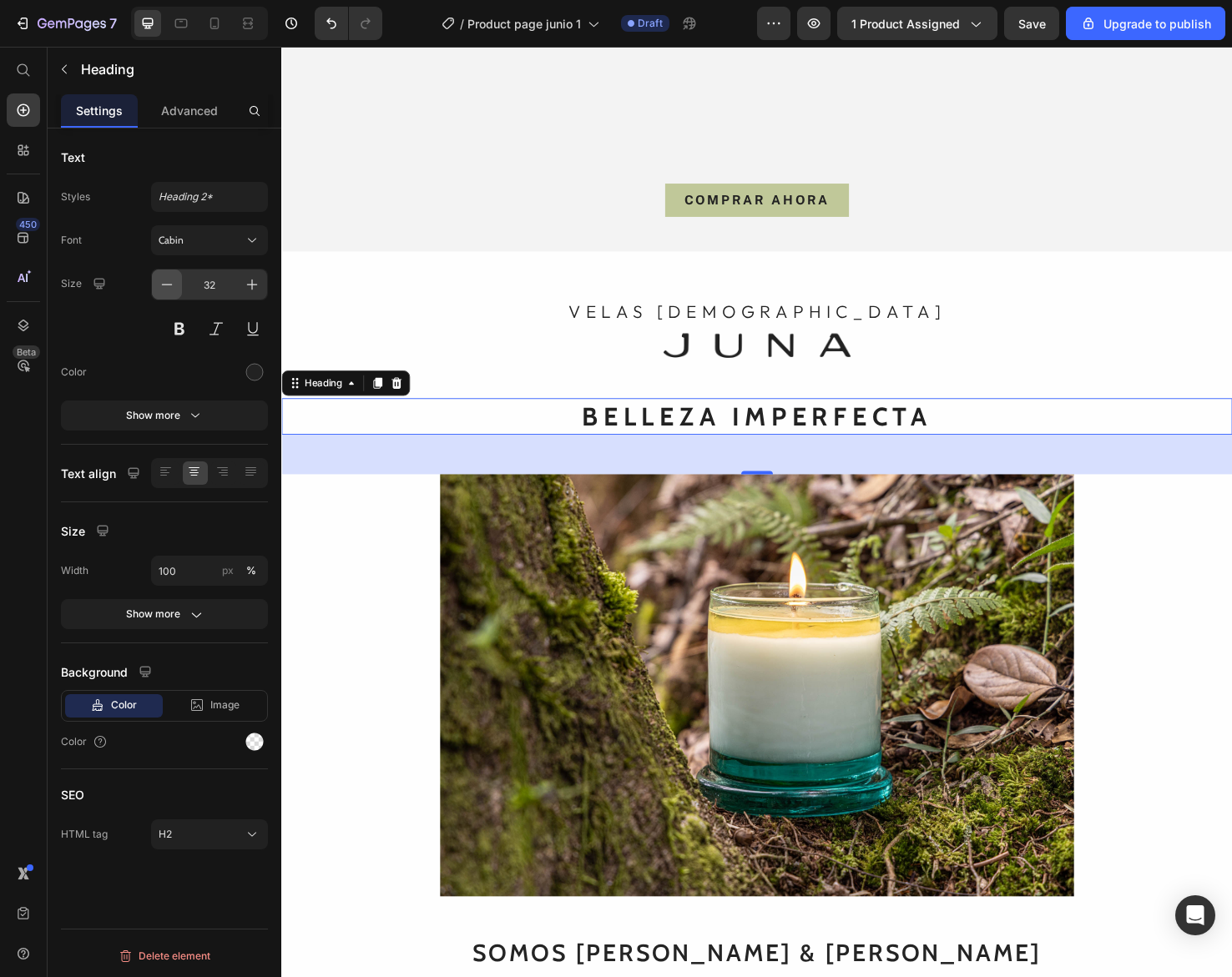 click 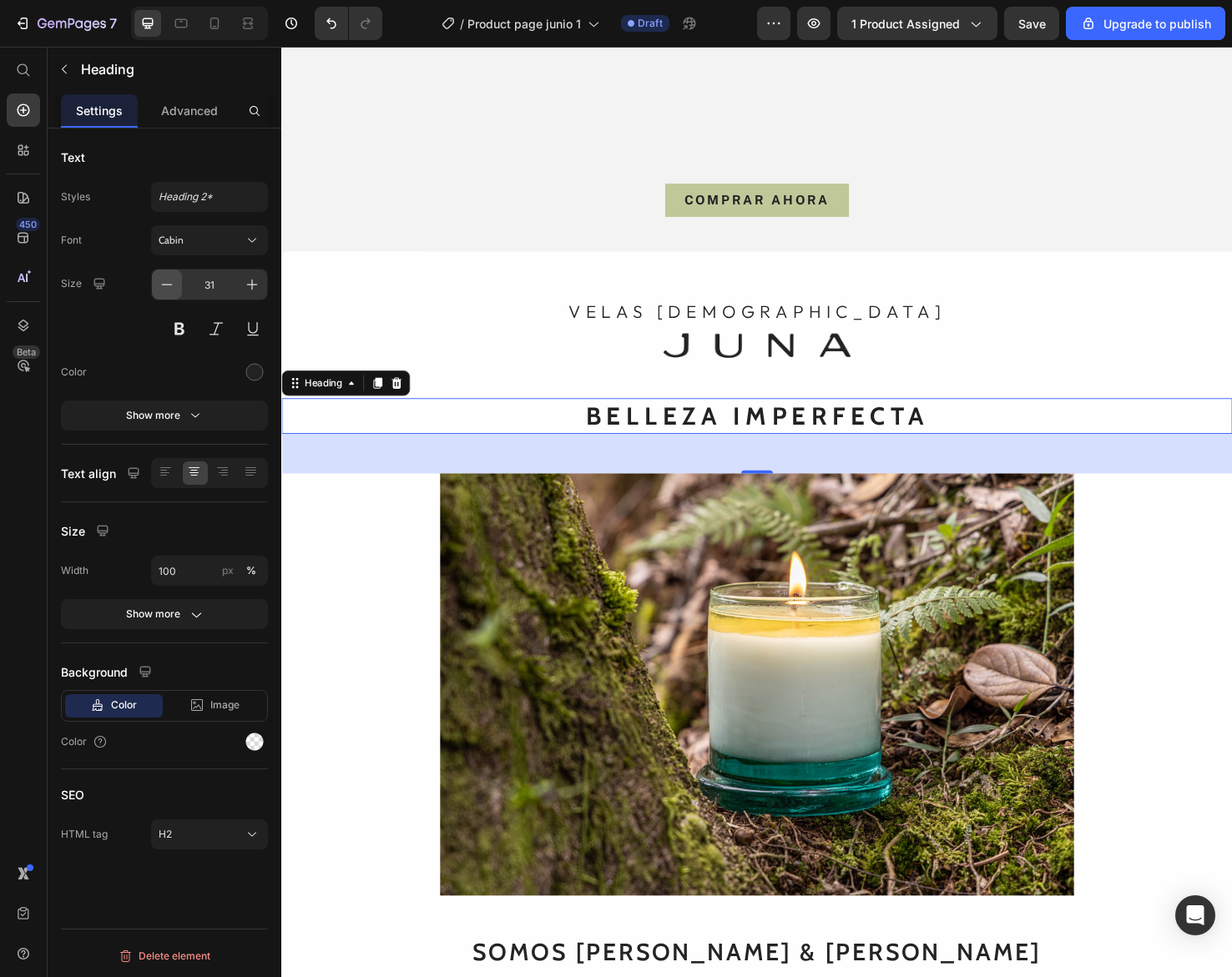 click 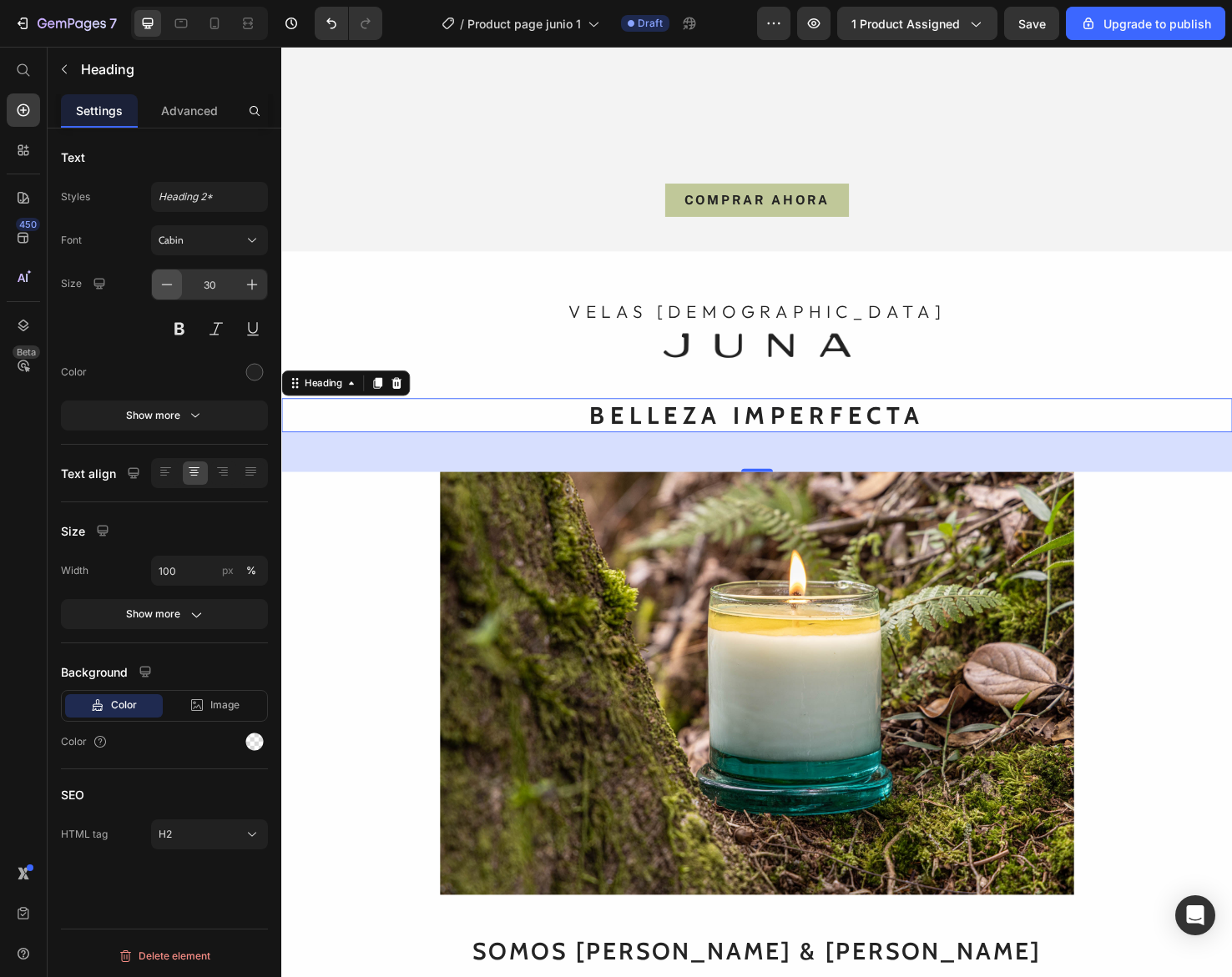 click 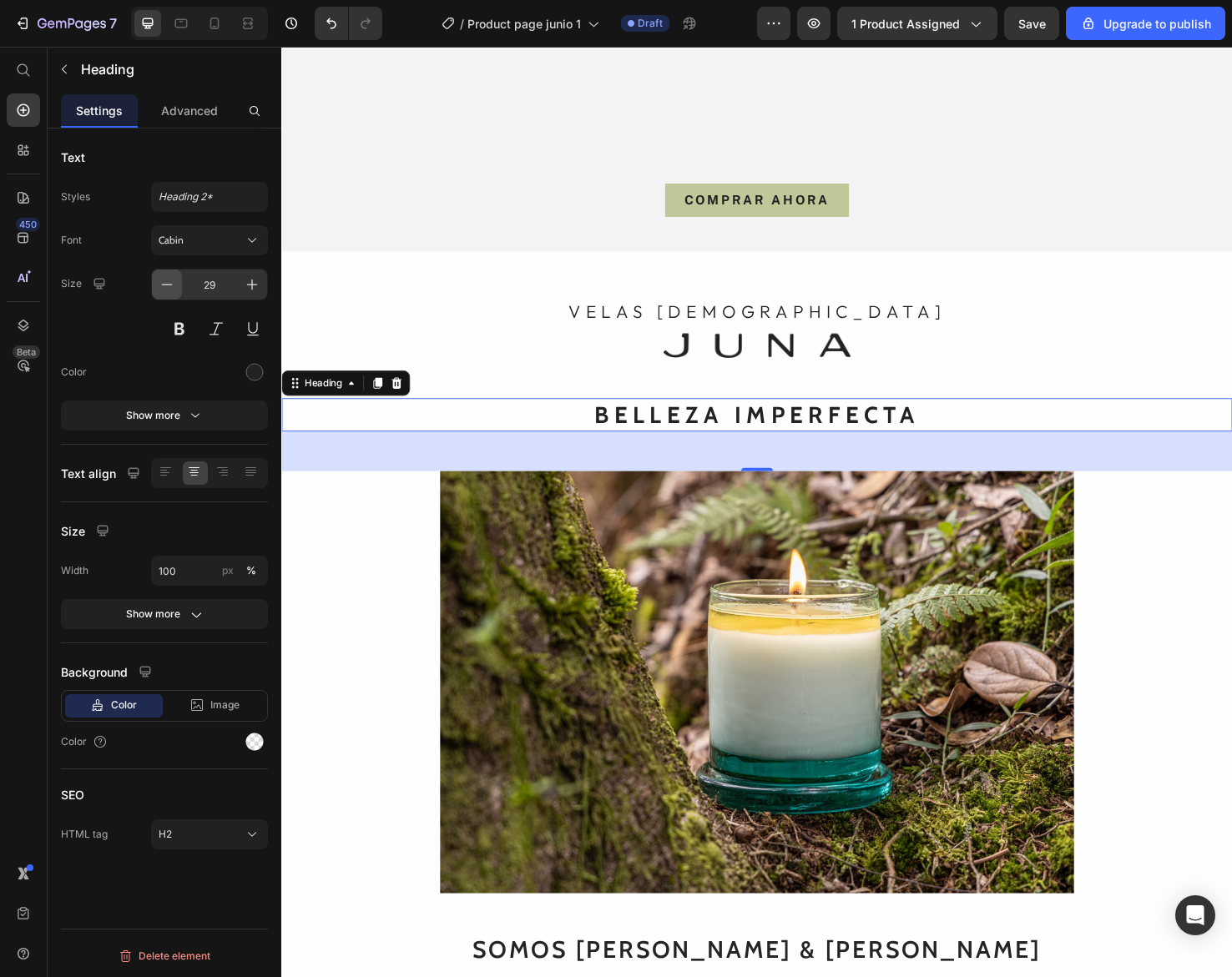 click 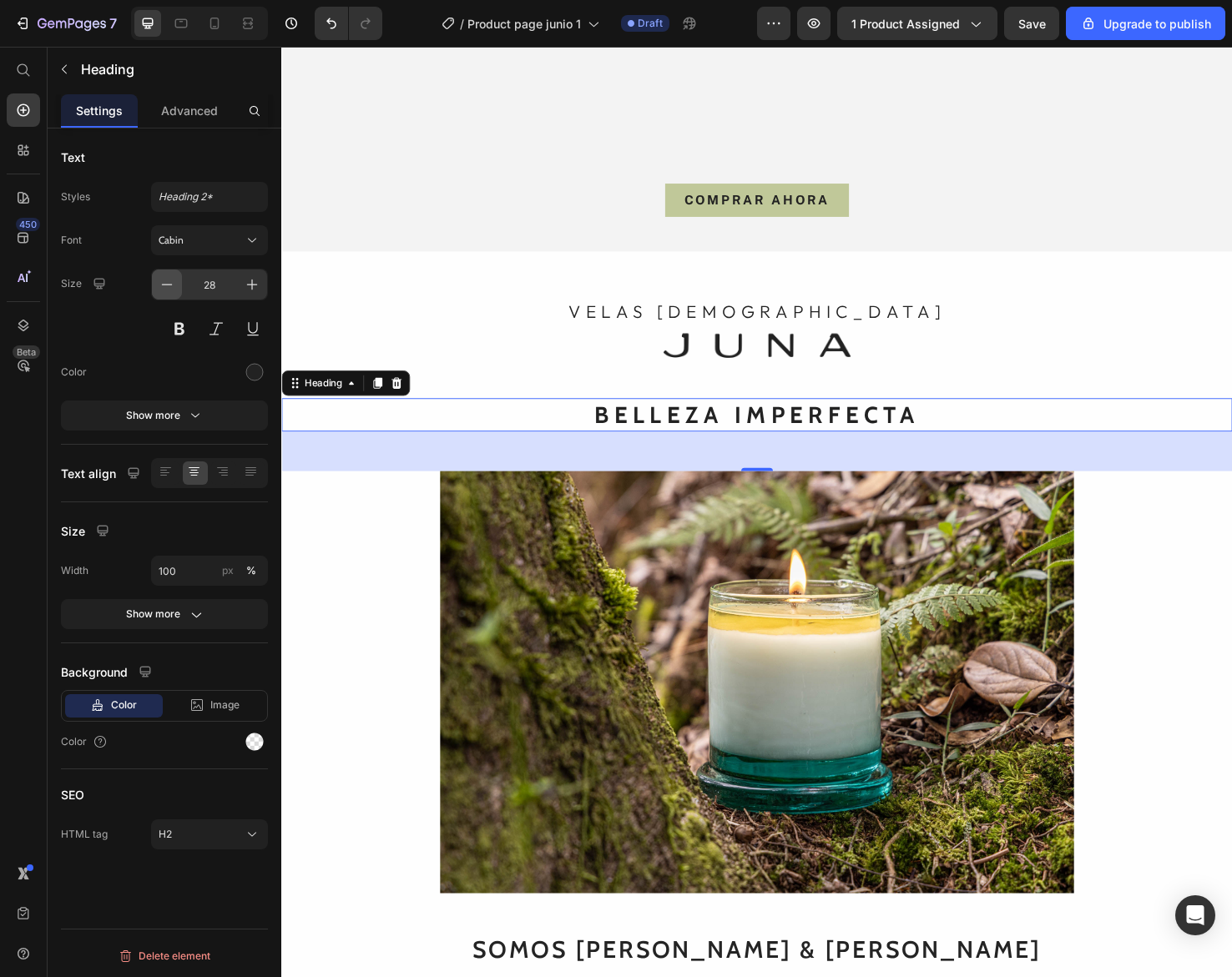 click 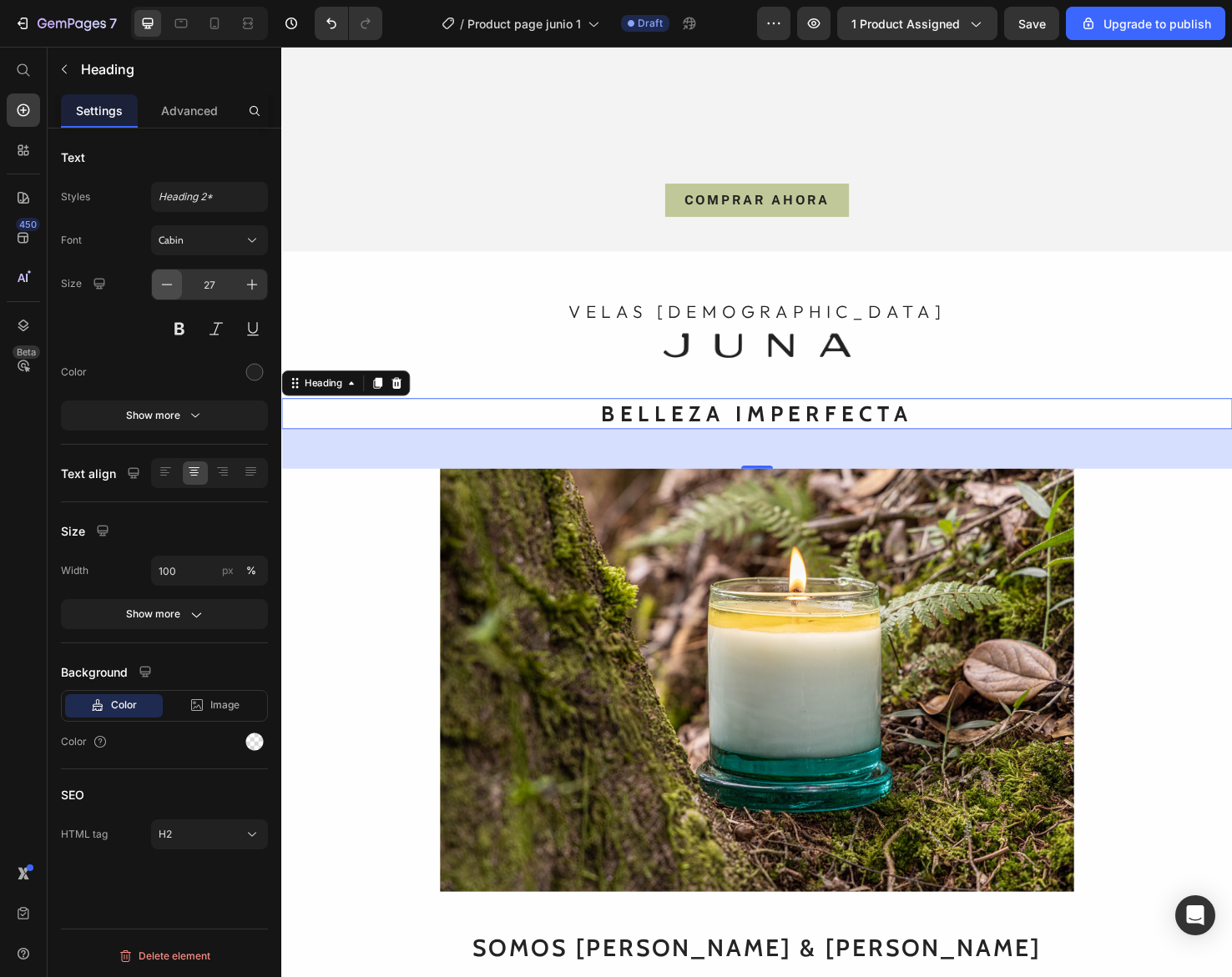 click 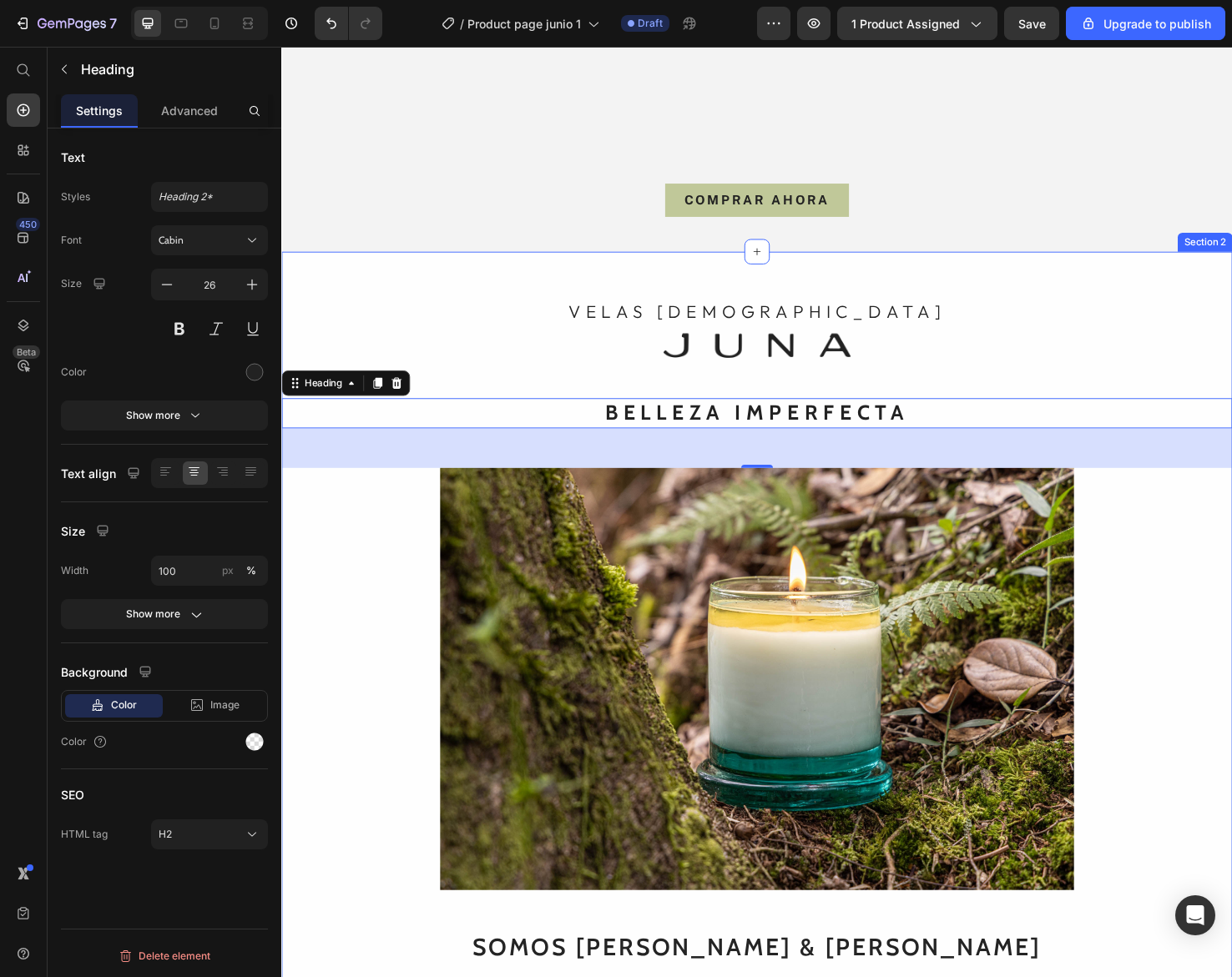 click on "VELAS AROMÁTICAS Heading Image Row BELLEZA IMPERFECTA Heading   50 Image SOMOS JUAN & LINA Heading Creamos piezas únicas, hechas a mano, una a una Heading Desde las montañas de El Retiro, Antioquia, elaboramos artesanalmente piezas sensoriales, sostenibles y exclusivas para el hogar, con materiales naturales y procesos responsables. Creemos en la calma, en lo simple y en lo esencial.  JUNA es un estilo de vida que evoca la vida silvestre en cada detalle. Text Block" at bounding box center [782, 757] 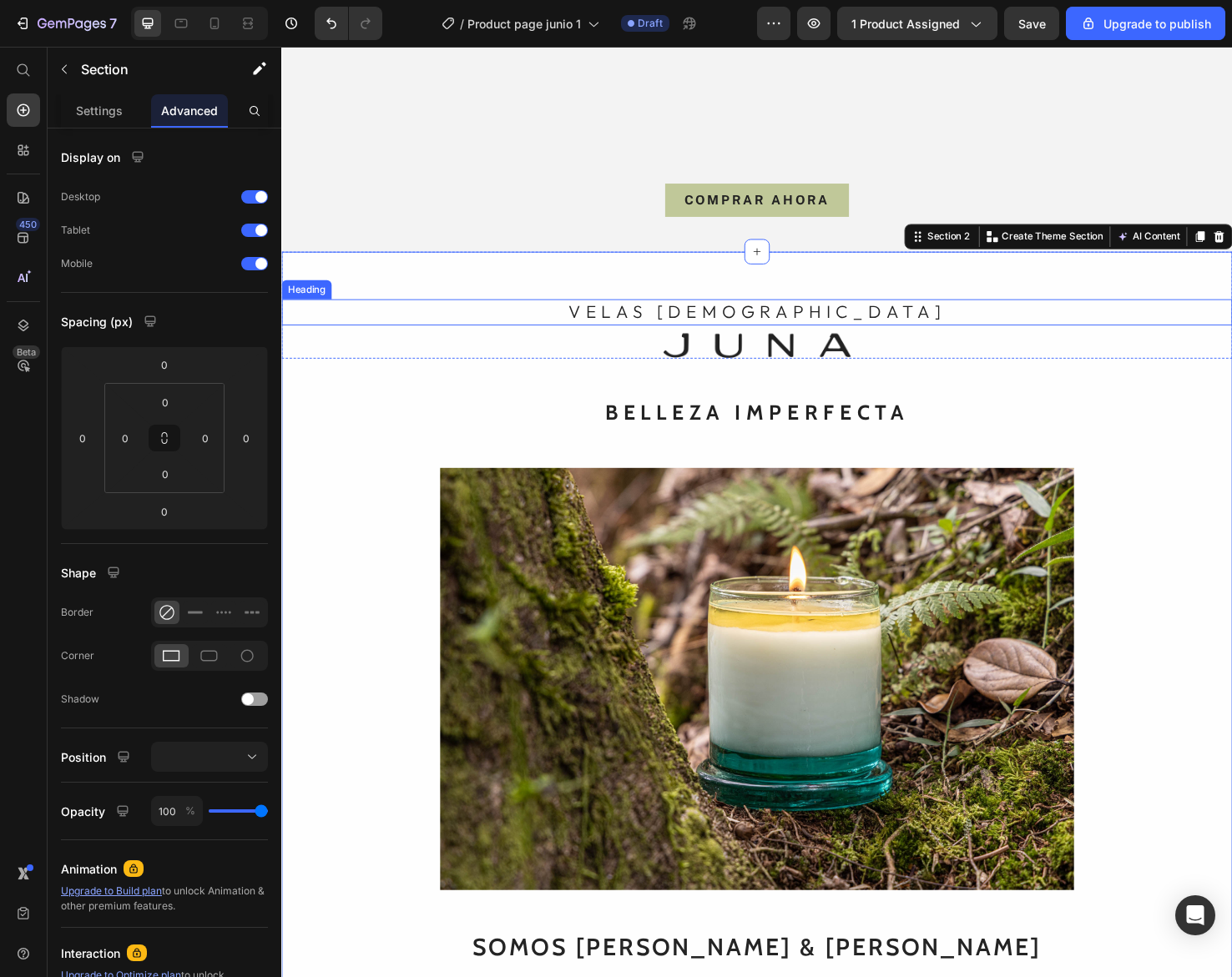 click on "VELAS AROMÁTICAS" at bounding box center (782, 326) 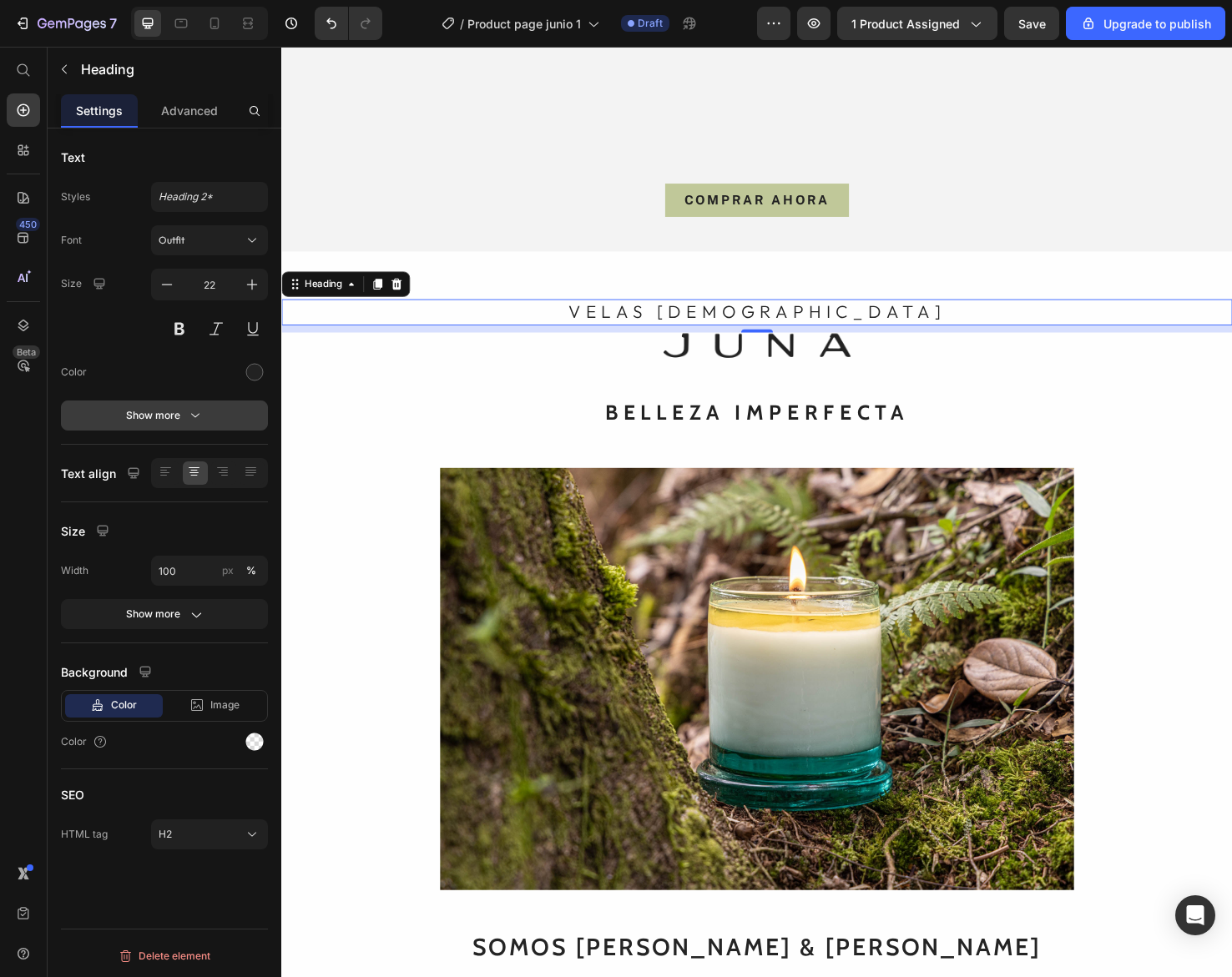 click on "Show more" at bounding box center (164, 415) 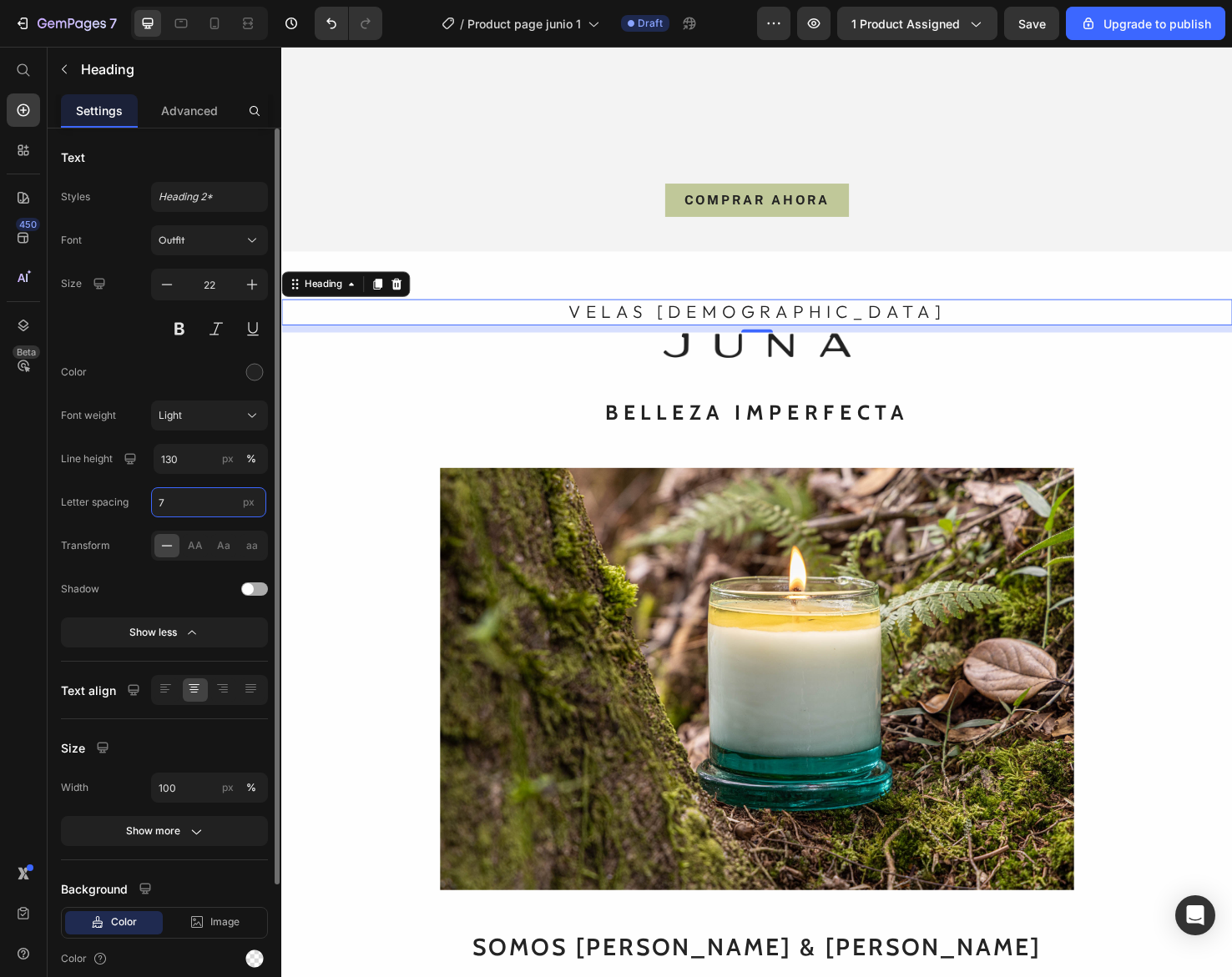type on "8" 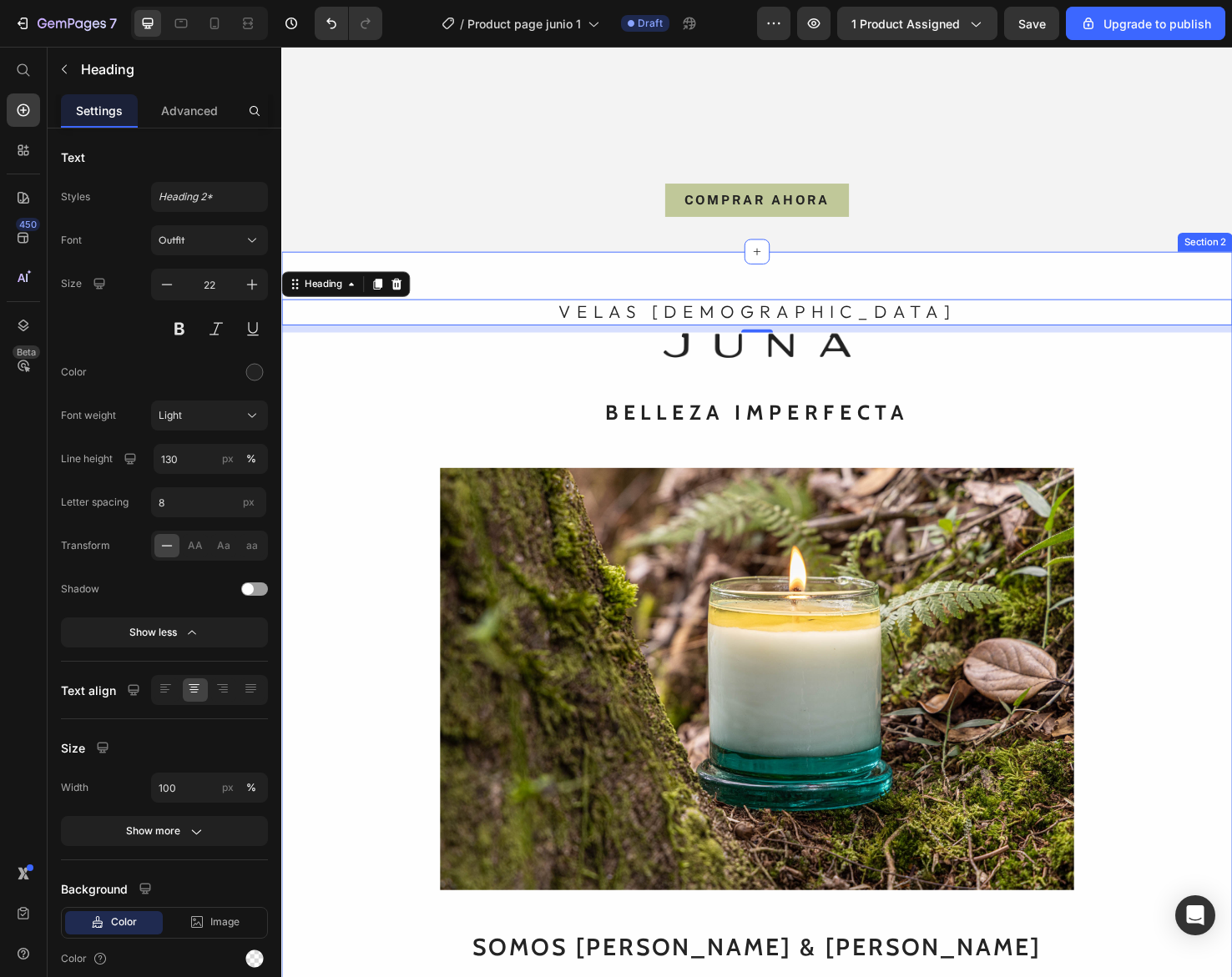 click on "VELAS AROMÁTICAS Heading   9 Image Row BELLEZA IMPERFECTA Heading Image SOMOS JUAN & LINA Heading Creamos piezas únicas, hechas a mano, una a una Heading Desde las montañas de El Retiro, Antioquia, elaboramos artesanalmente piezas sensoriales, sostenibles y exclusivas para el hogar, con materiales naturales y procesos responsables. Creemos en la calma, en lo simple y en lo esencial.  JUNA es un estilo de vida que evoca la vida silvestre en cada detalle. Text Block" at bounding box center (782, 757) 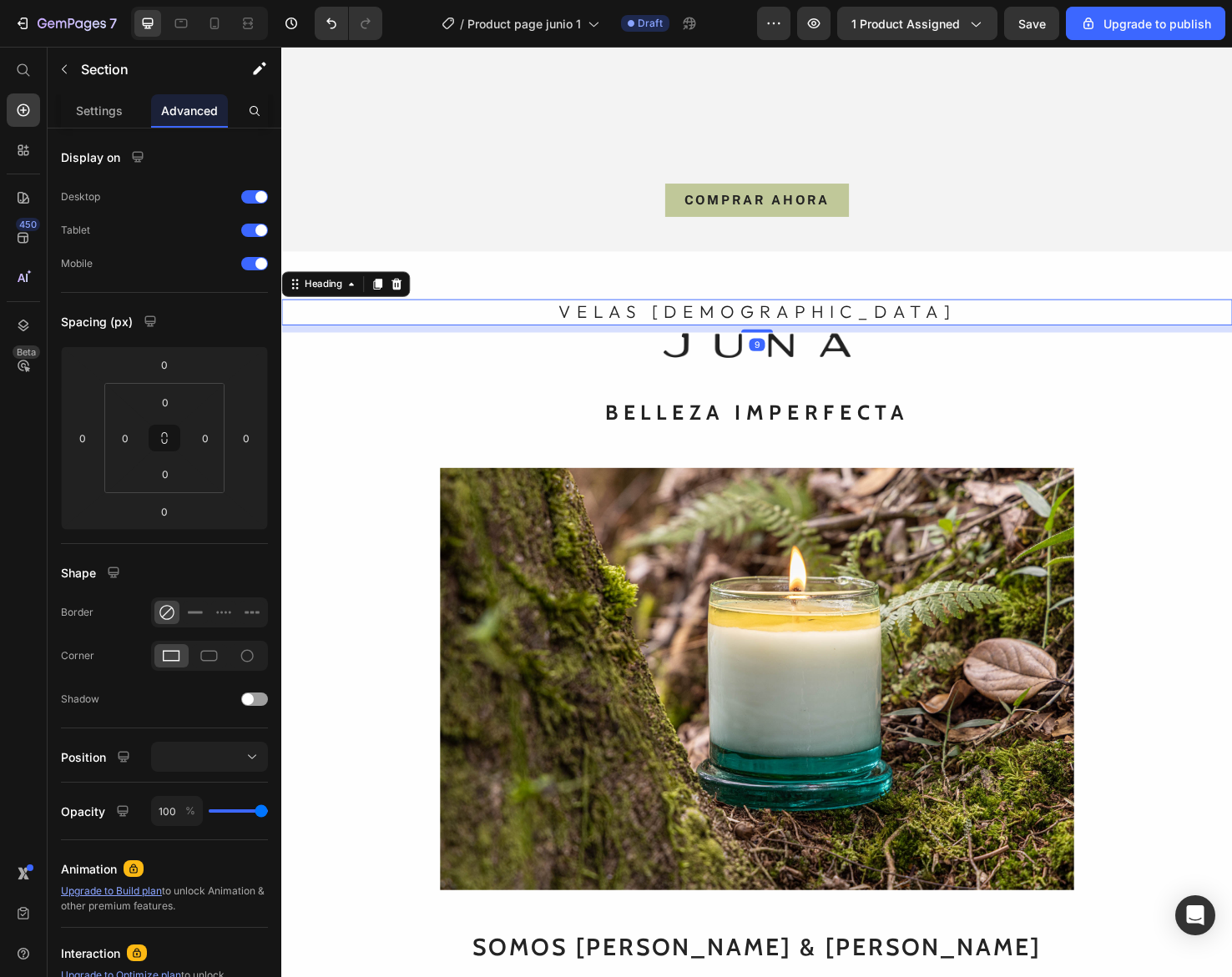 click on "VELAS AROMÁTICAS" at bounding box center (782, 326) 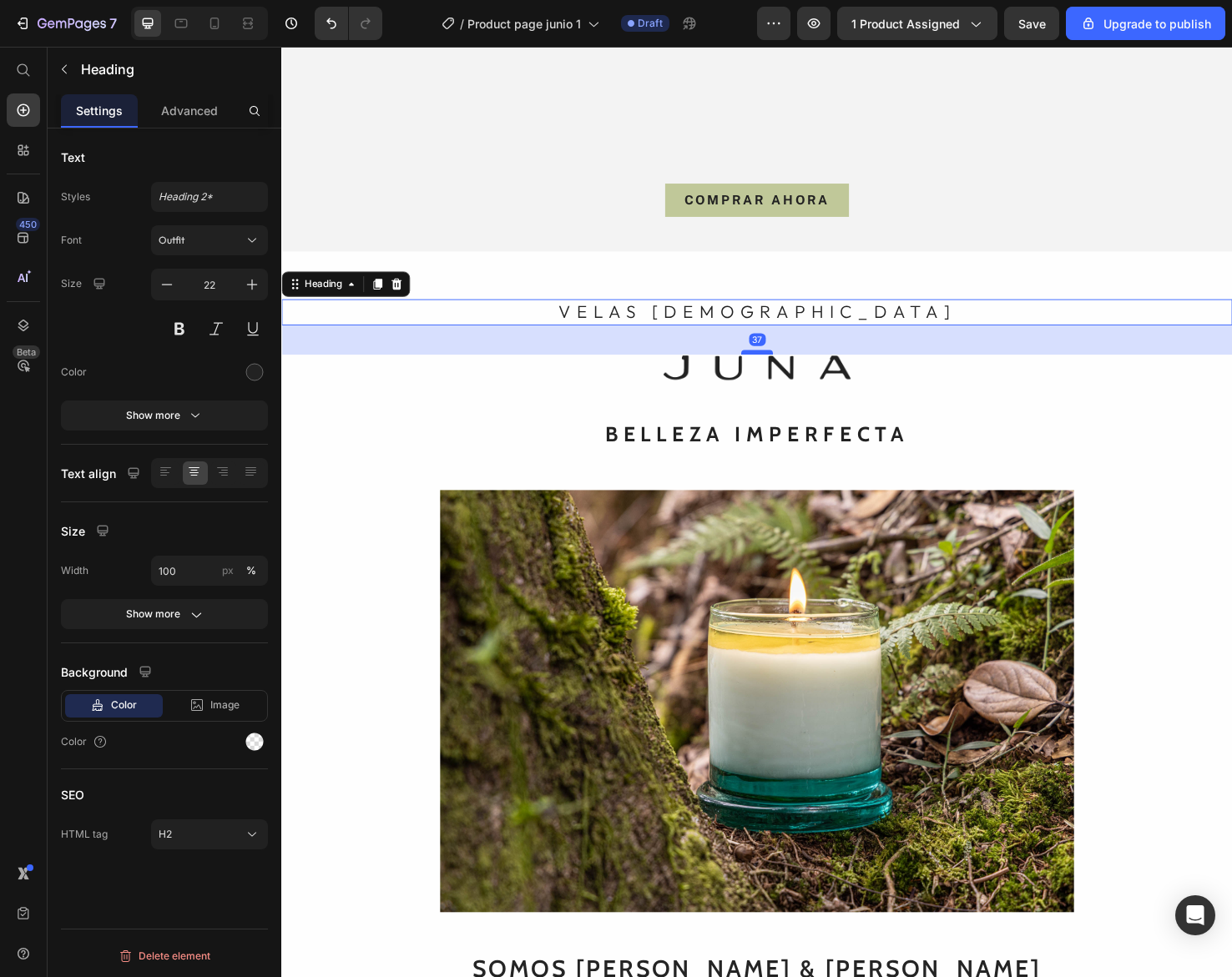 drag, startPoint x: 772, startPoint y: 337, endPoint x: 772, endPoint y: 360, distance: 23 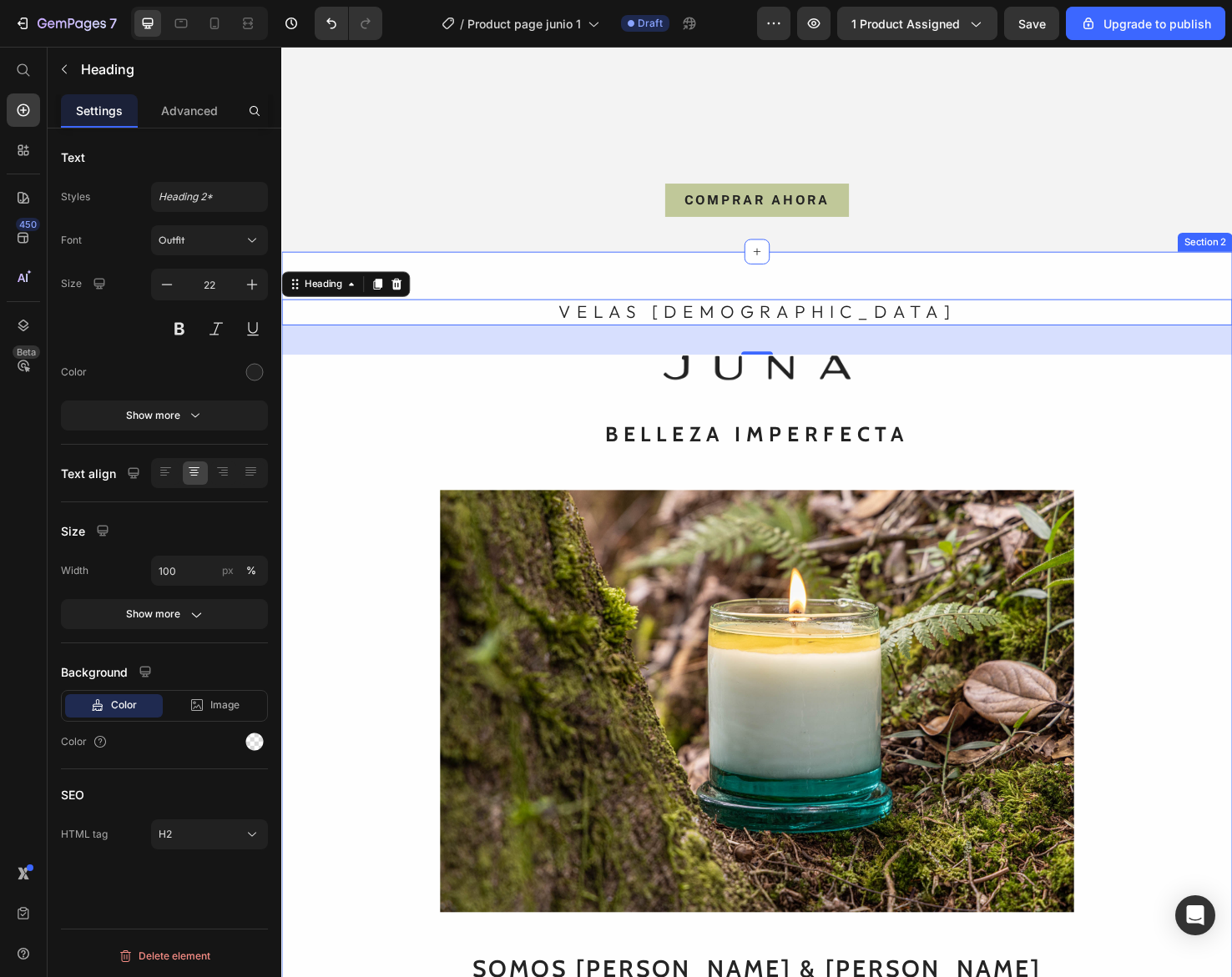 click on "VELAS AROMÁTICAS Heading   37 Image Row BELLEZA IMPERFECTA Heading Image SOMOS JUAN & LINA Heading Creamos piezas únicas, hechas a mano, una a una Heading Desde las montañas de El Retiro, Antioquia, elaboramos artesanalmente piezas sensoriales, sostenibles y exclusivas para el hogar, con materiales naturales y procesos responsables. Creemos en la calma, en lo simple y en lo esencial.  JUNA es un estilo de vida que evoca la vida silvestre en cada detalle. Text Block" at bounding box center (782, 768) 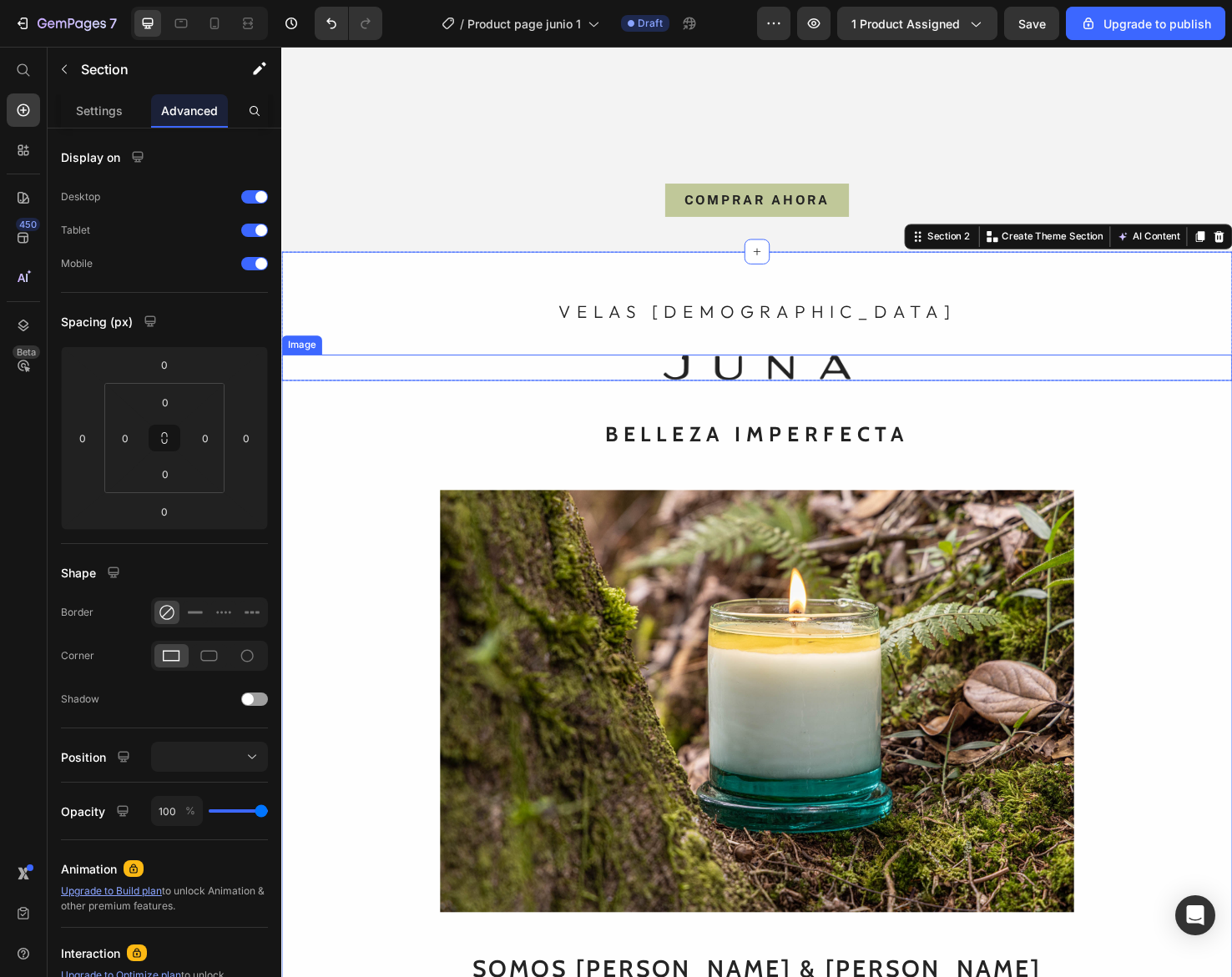 click at bounding box center (782, 385) 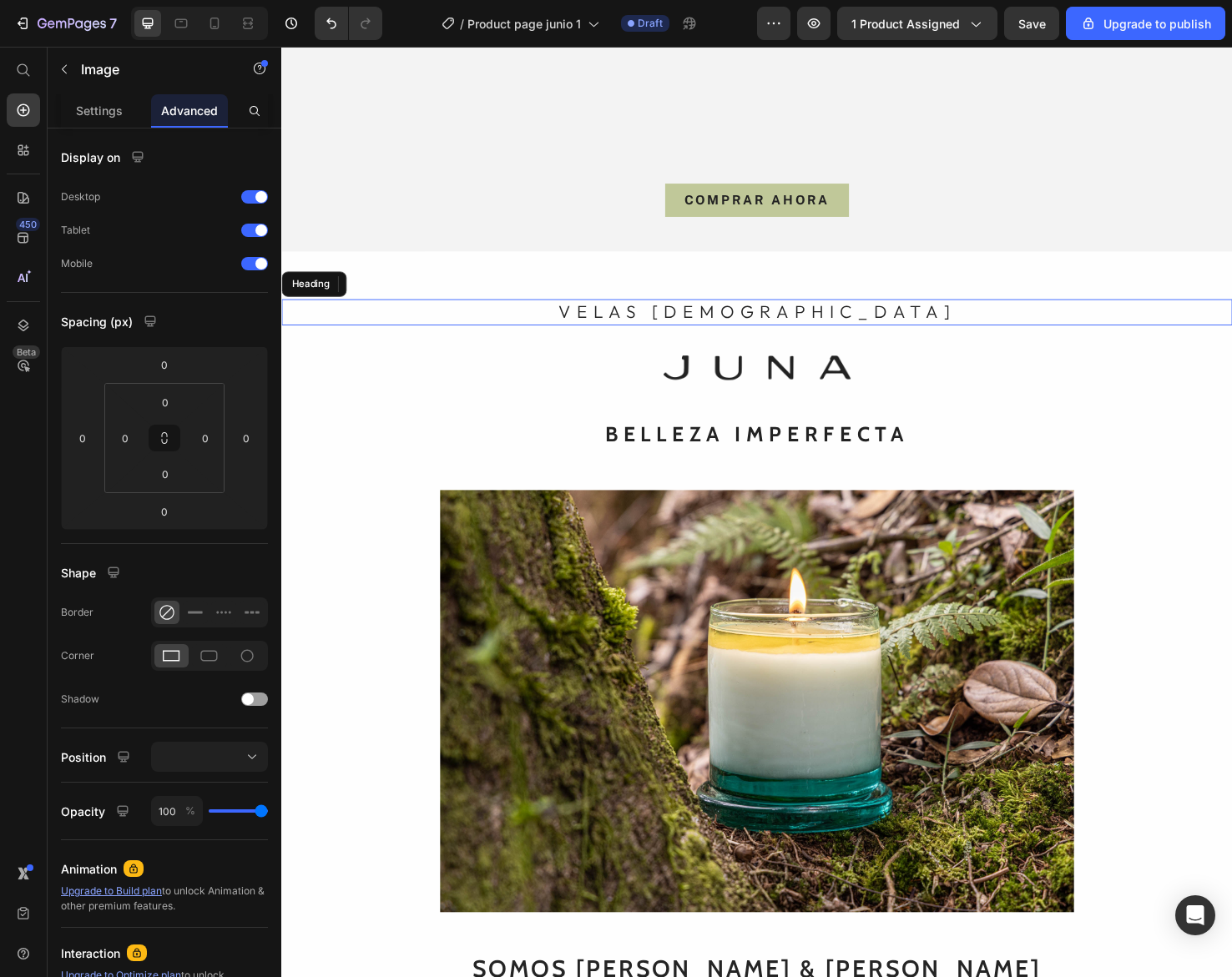 click on "VELAS AROMÁTICAS" at bounding box center [782, 326] 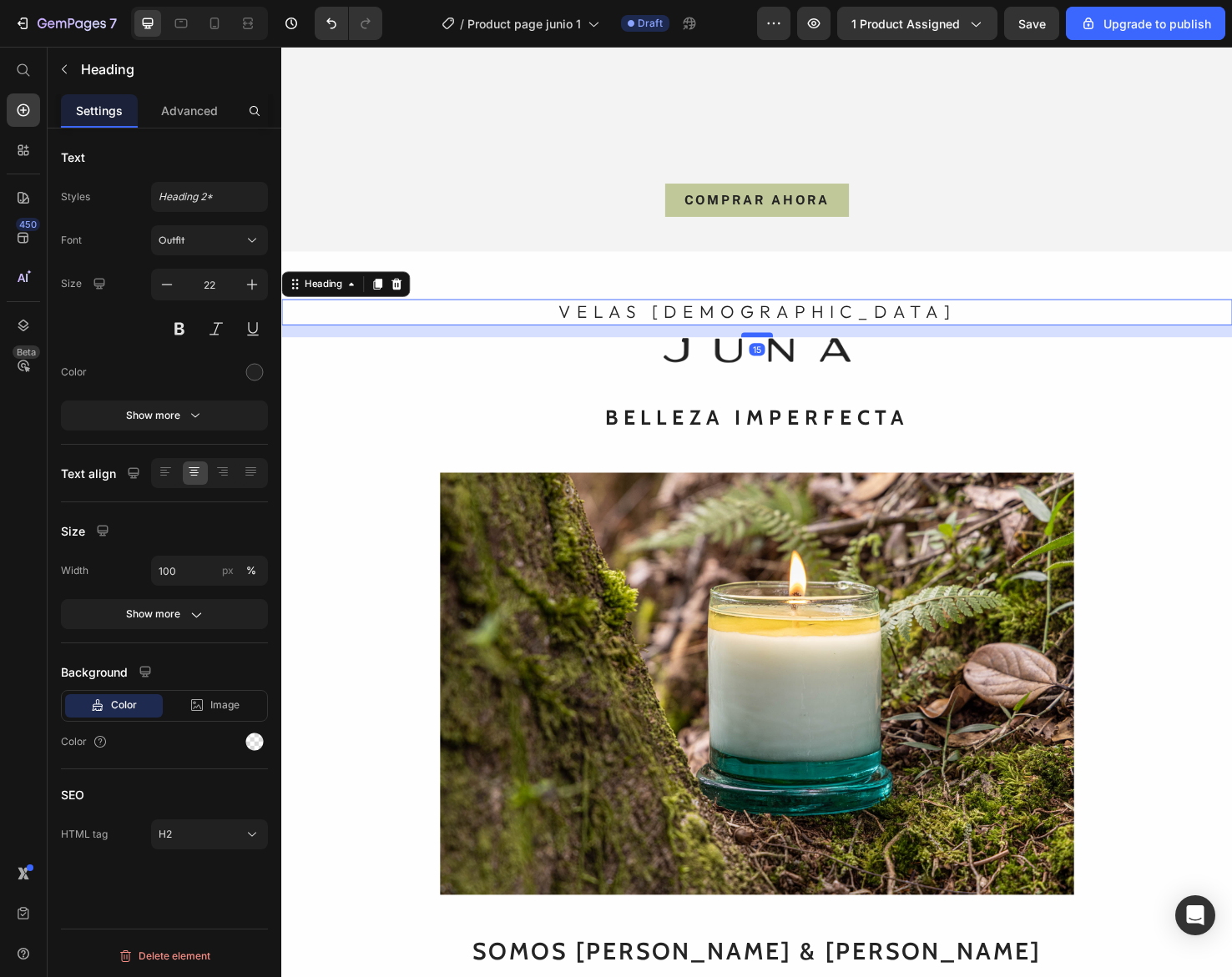 drag, startPoint x: 780, startPoint y: 359, endPoint x: 779, endPoint y: 339, distance: 20.024984 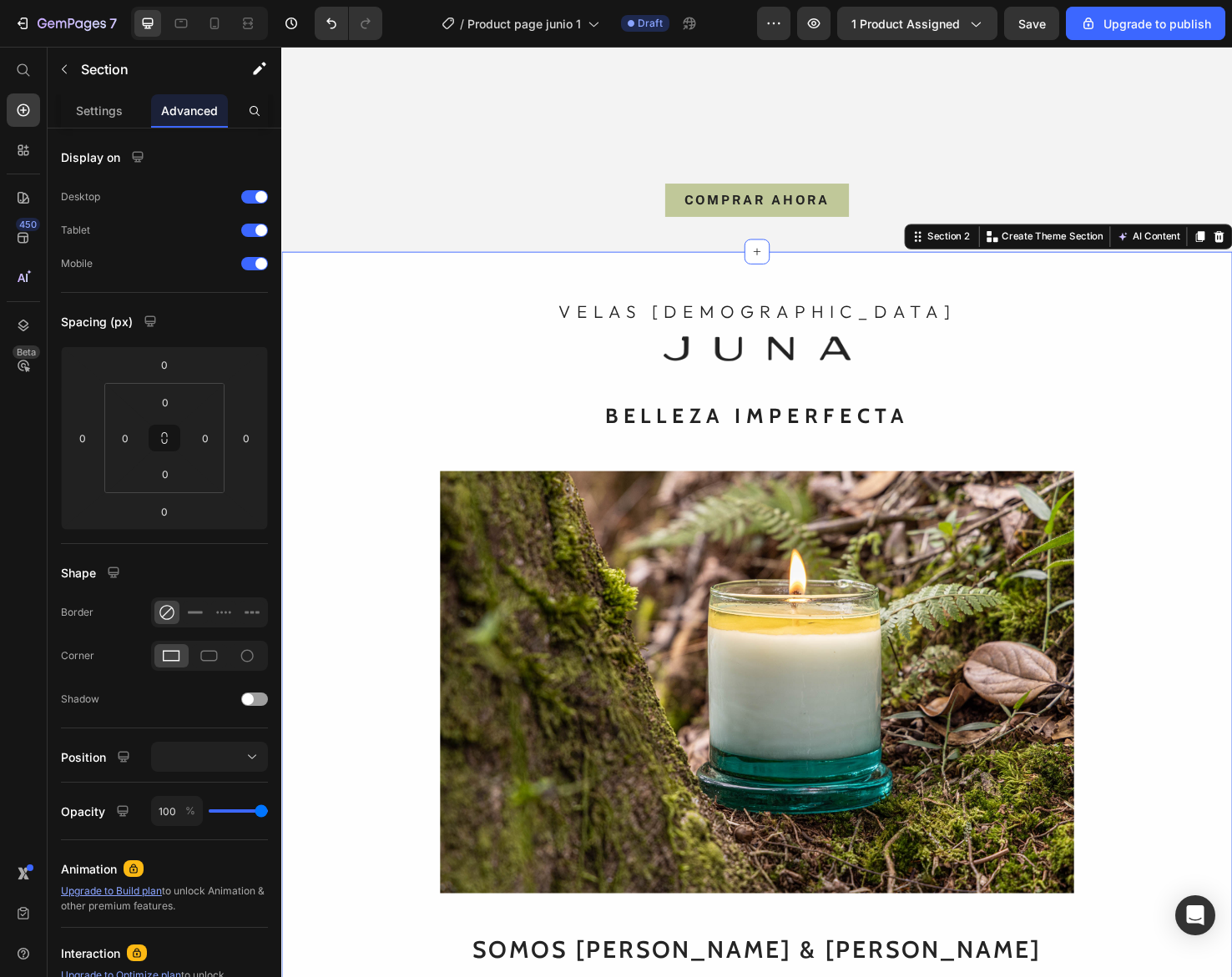click on "VELAS AROMÁTICAS Heading Image Row BELLEZA IMPERFECTA Heading Image SOMOS JUAN & LINA Heading Creamos piezas únicas, hechas a mano, una a una Heading Desde las montañas de El Retiro, Antioquia, elaboramos artesanalmente piezas sensoriales, sostenibles y exclusivas para el hogar, con materiales naturales y procesos responsables. Creemos en la calma, en lo simple y en lo esencial.  JUNA es un estilo de vida que evoca la vida silvestre en cada detalle. Text Block" at bounding box center [782, 758] 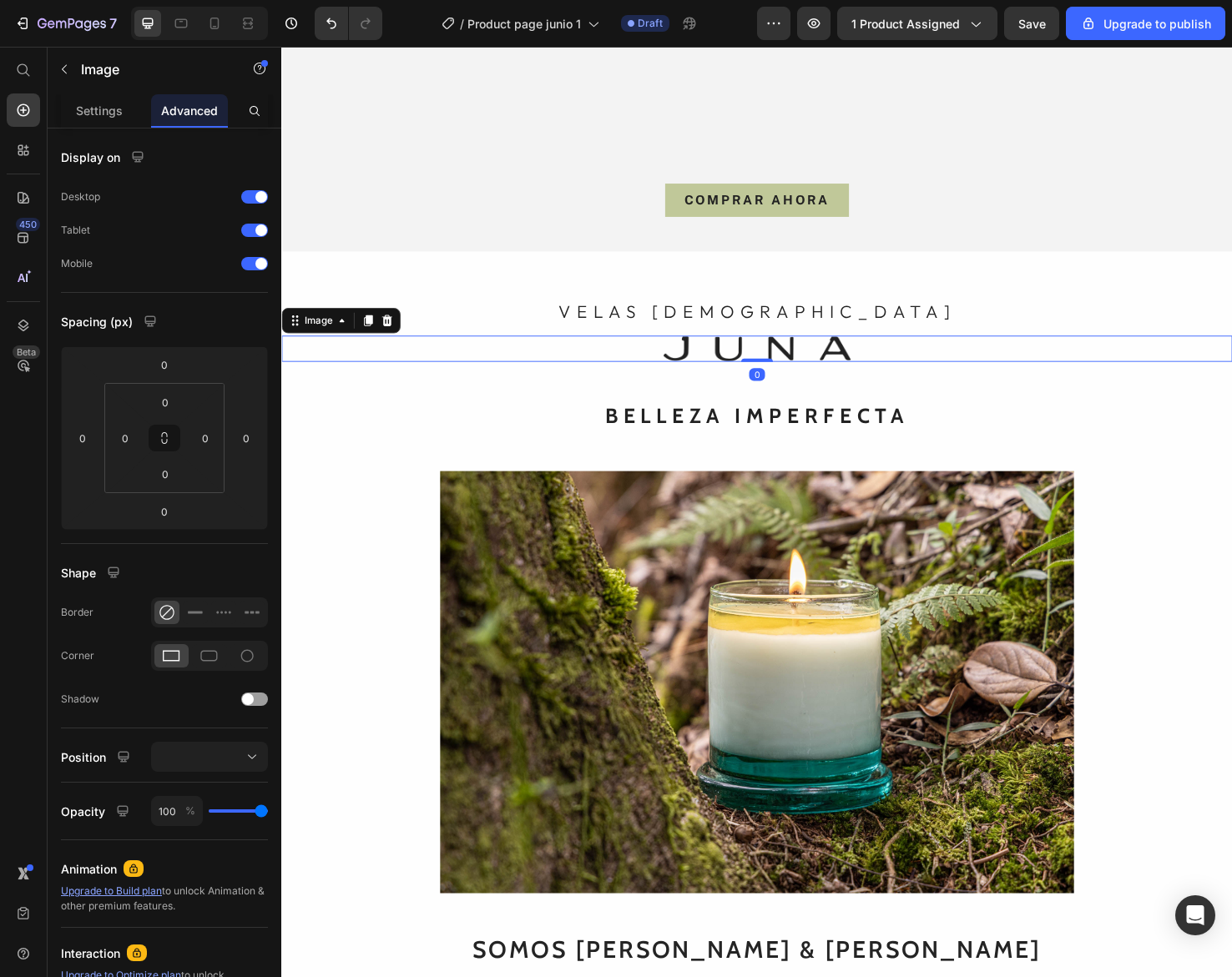 click on "Image   0" at bounding box center [782, 365] 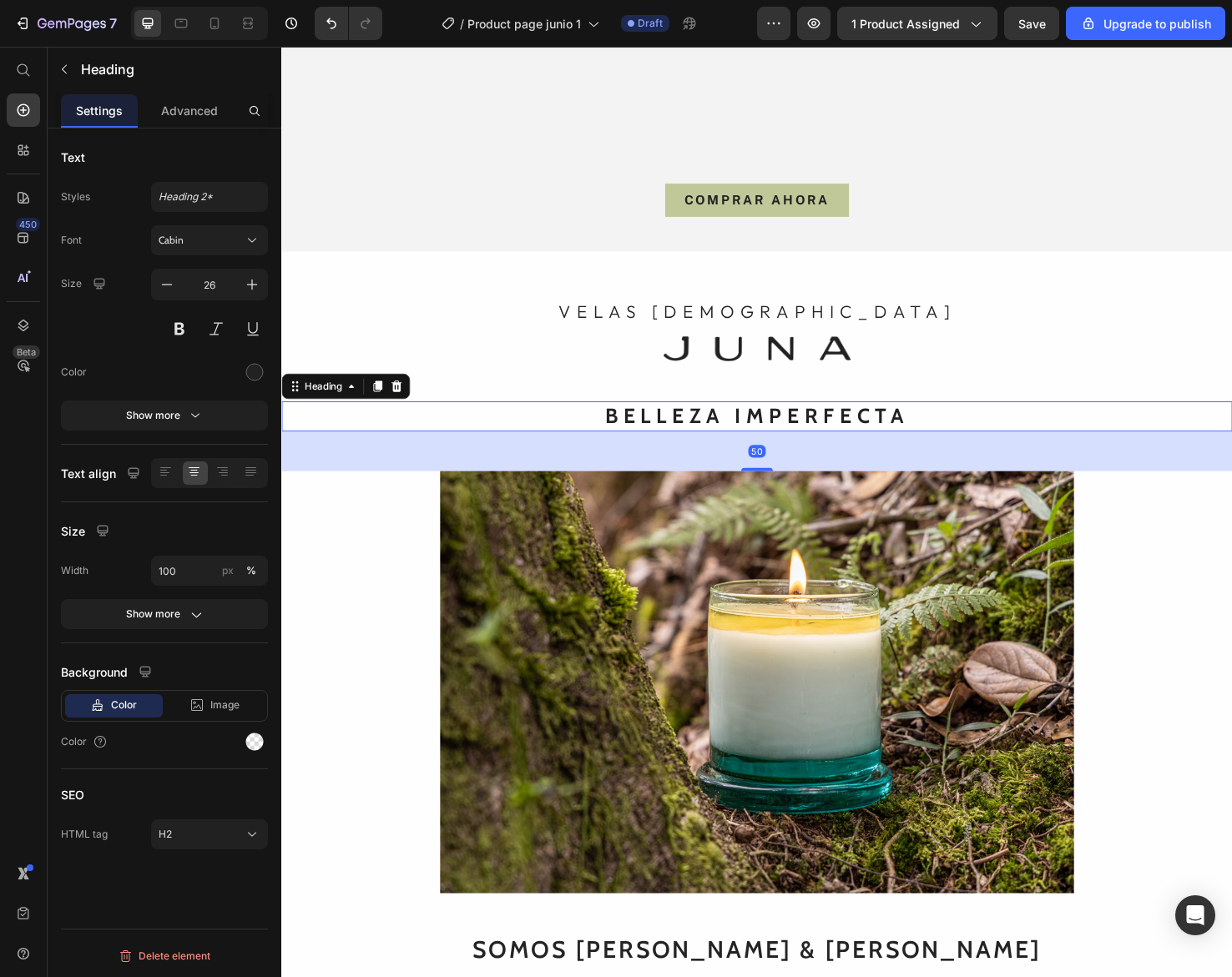 click on "BELLEZA IMPERFECTA" at bounding box center (782, 436) 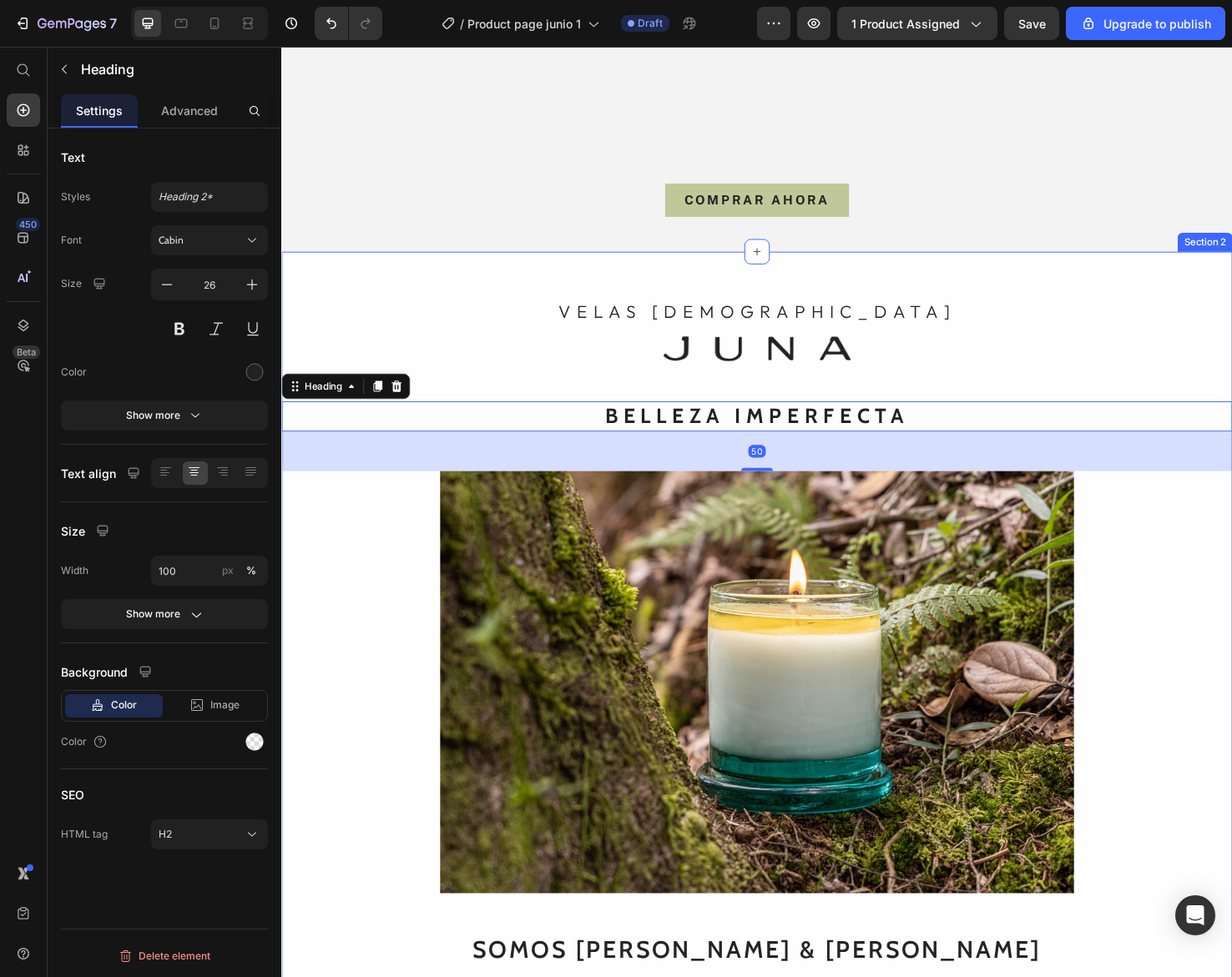 click on "VELAS AROMÁTICAS Heading Image Row BELLEZA IMPERFECTA Heading   50 Image SOMOS JUAN & LINA Heading Creamos piezas únicas, hechas a mano, una a una Heading Desde las montañas de El Retiro, Antioquia, elaboramos artesanalmente piezas sensoriales, sostenibles y exclusivas para el hogar, con materiales naturales y procesos responsables. Creemos en la calma, en lo simple y en lo esencial.  JUNA es un estilo de vida que evoca la vida silvestre en cada detalle. Text Block" at bounding box center (782, 758) 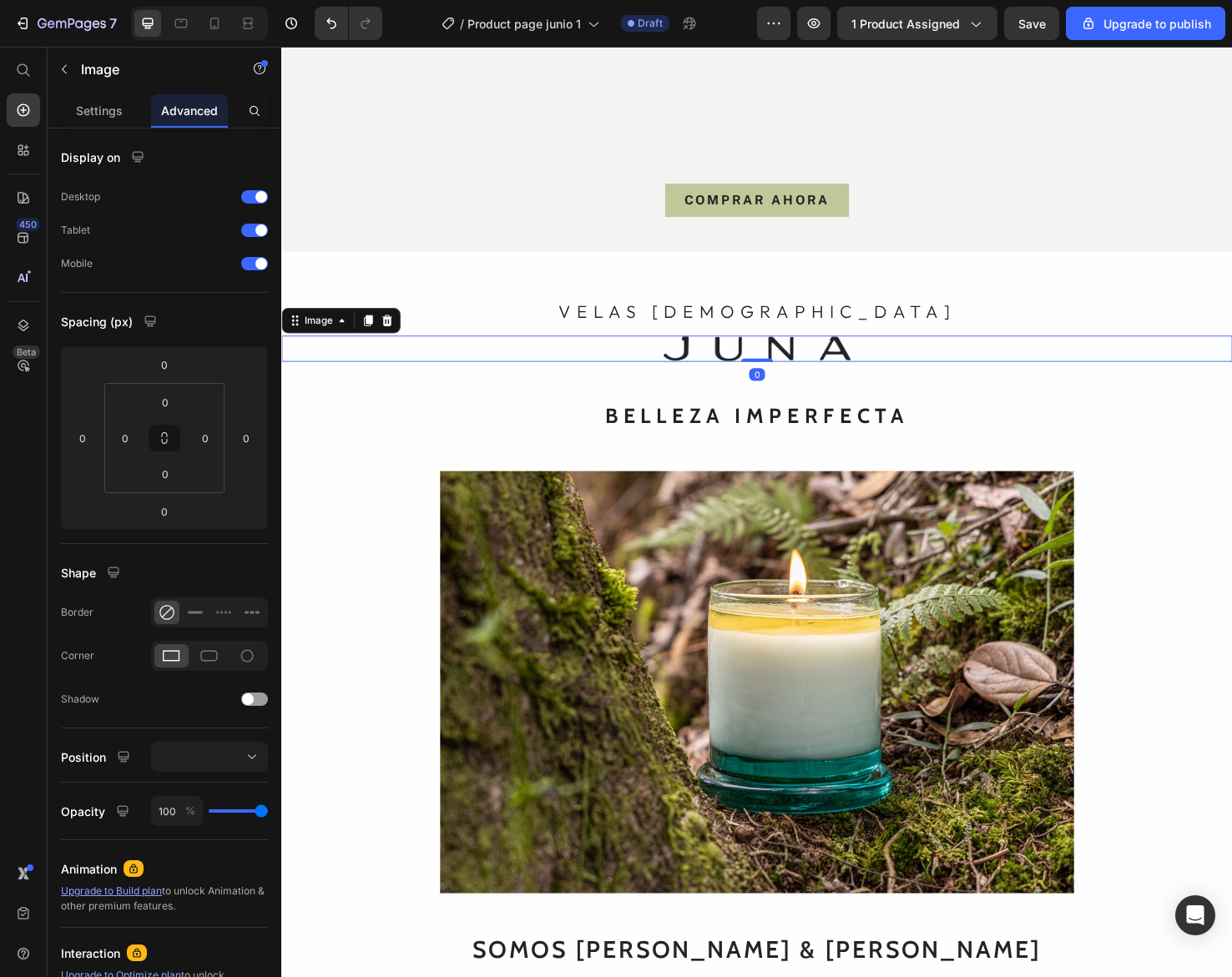 click at bounding box center (782, 365) 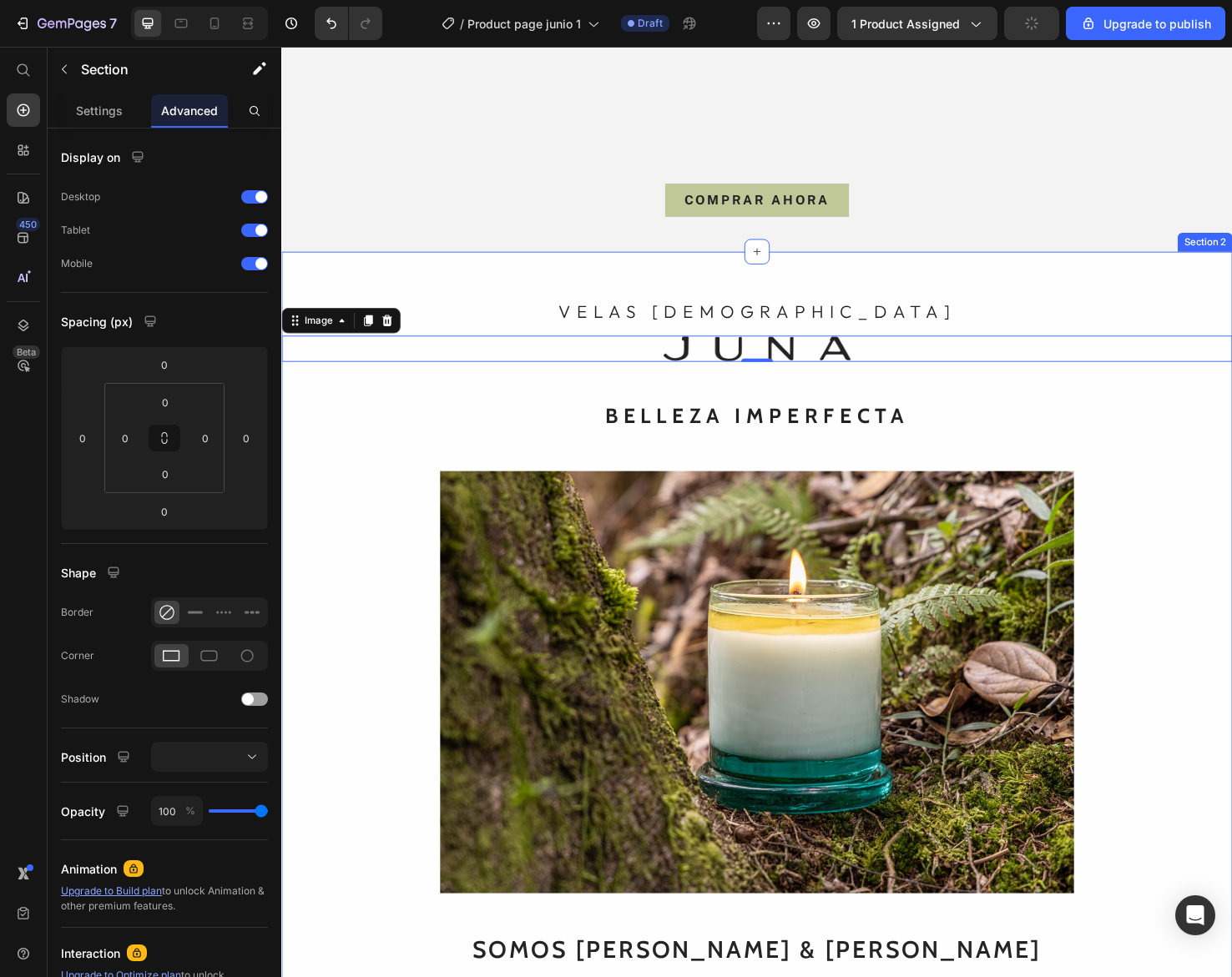 click on "VELAS AROMÁTICAS Heading Image   0 Row BELLEZA IMPERFECTA Heading Image SOMOS JUAN & LINA Heading Creamos piezas únicas, hechas a mano, una a una Heading Desde las montañas de El Retiro, Antioquia, elaboramos artesanalmente piezas sensoriales, sostenibles y exclusivas para el hogar, con materiales naturales y procesos responsables. Creemos en la calma, en lo simple y en lo esencial.  JUNA es un estilo de vida que evoca la vida silvestre en cada detalle. Text Block" at bounding box center (782, 758) 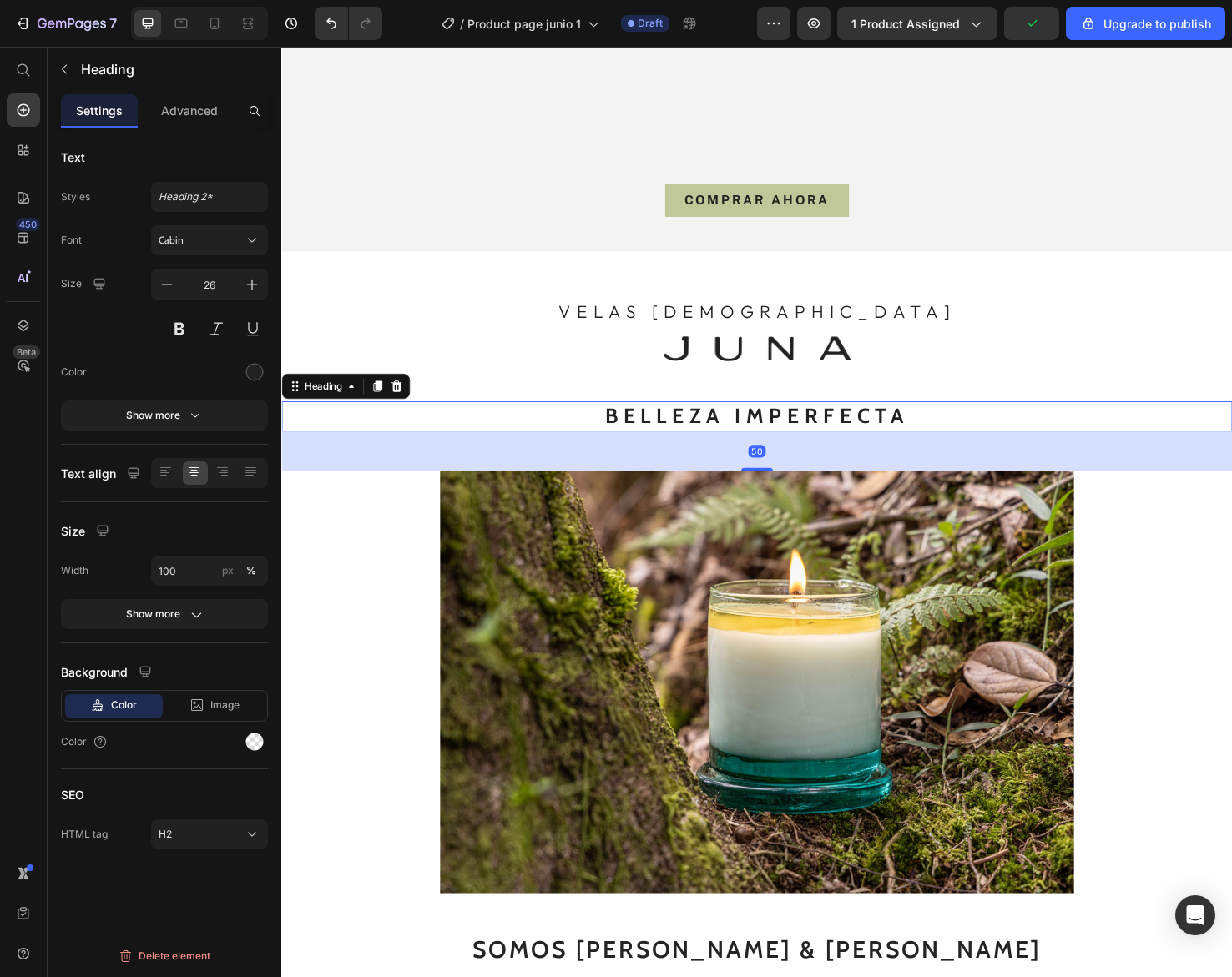 click on "BELLEZA IMPERFECTA" at bounding box center (782, 436) 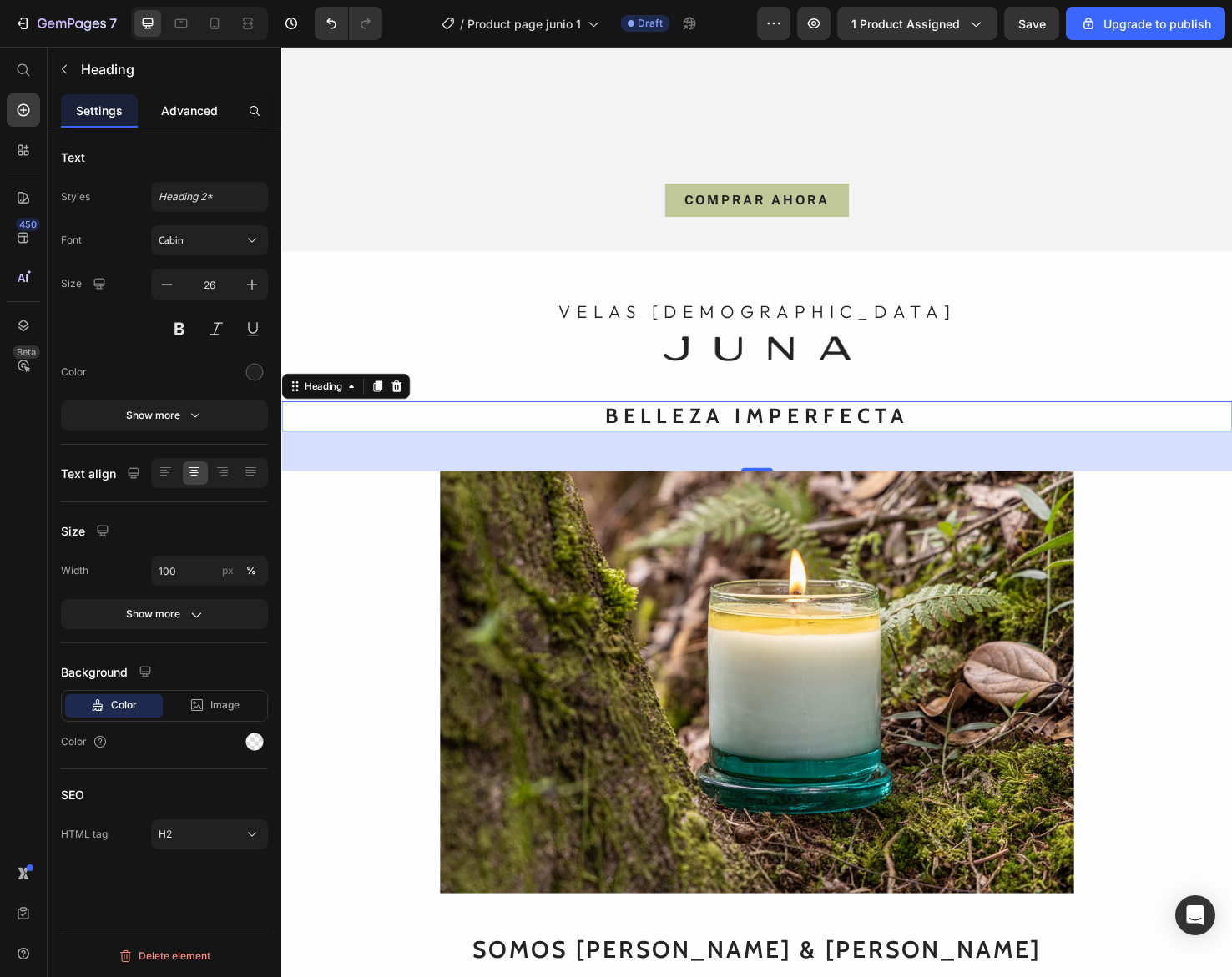 click on "Advanced" at bounding box center [189, 110] 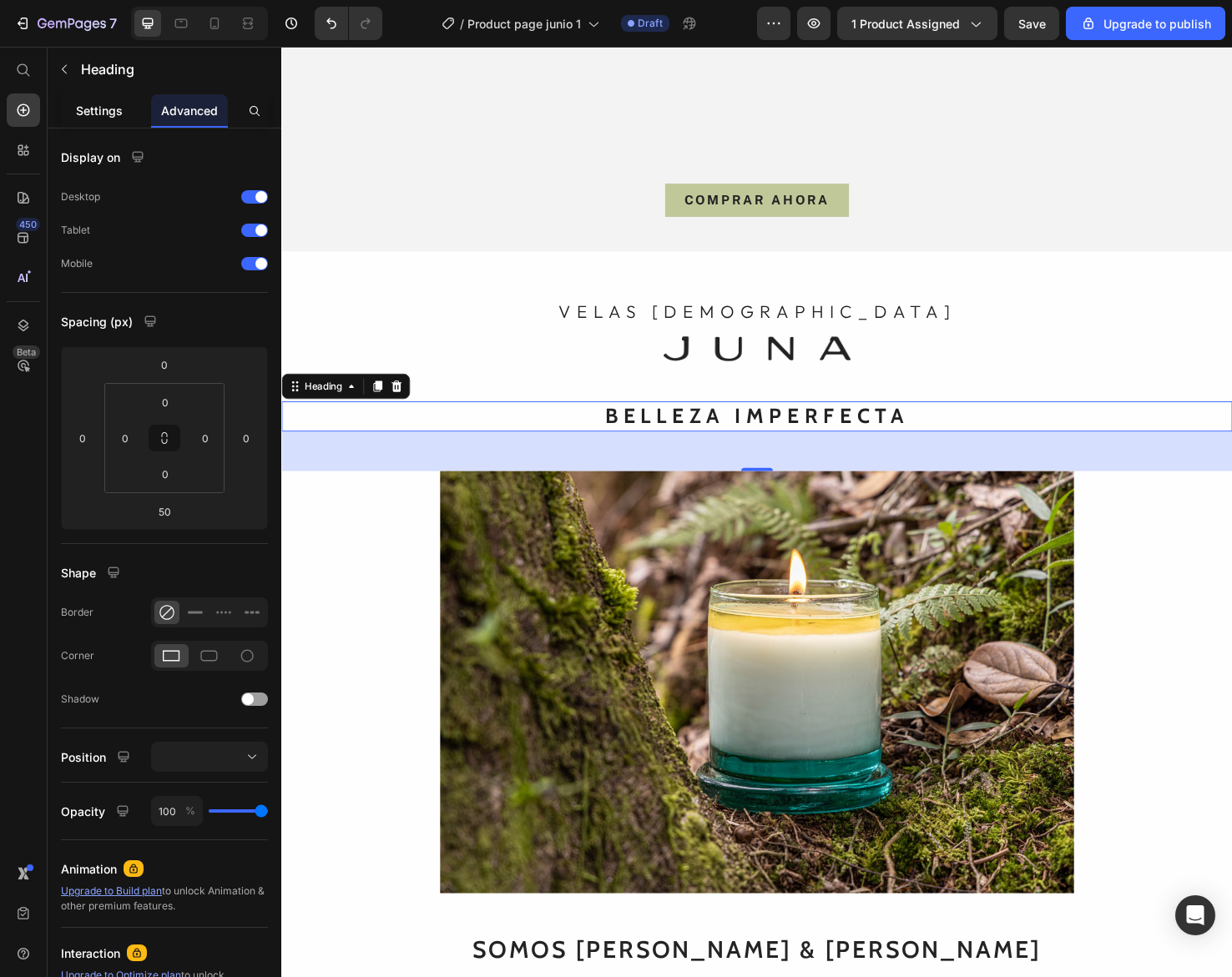 click on "Settings" at bounding box center (99, 110) 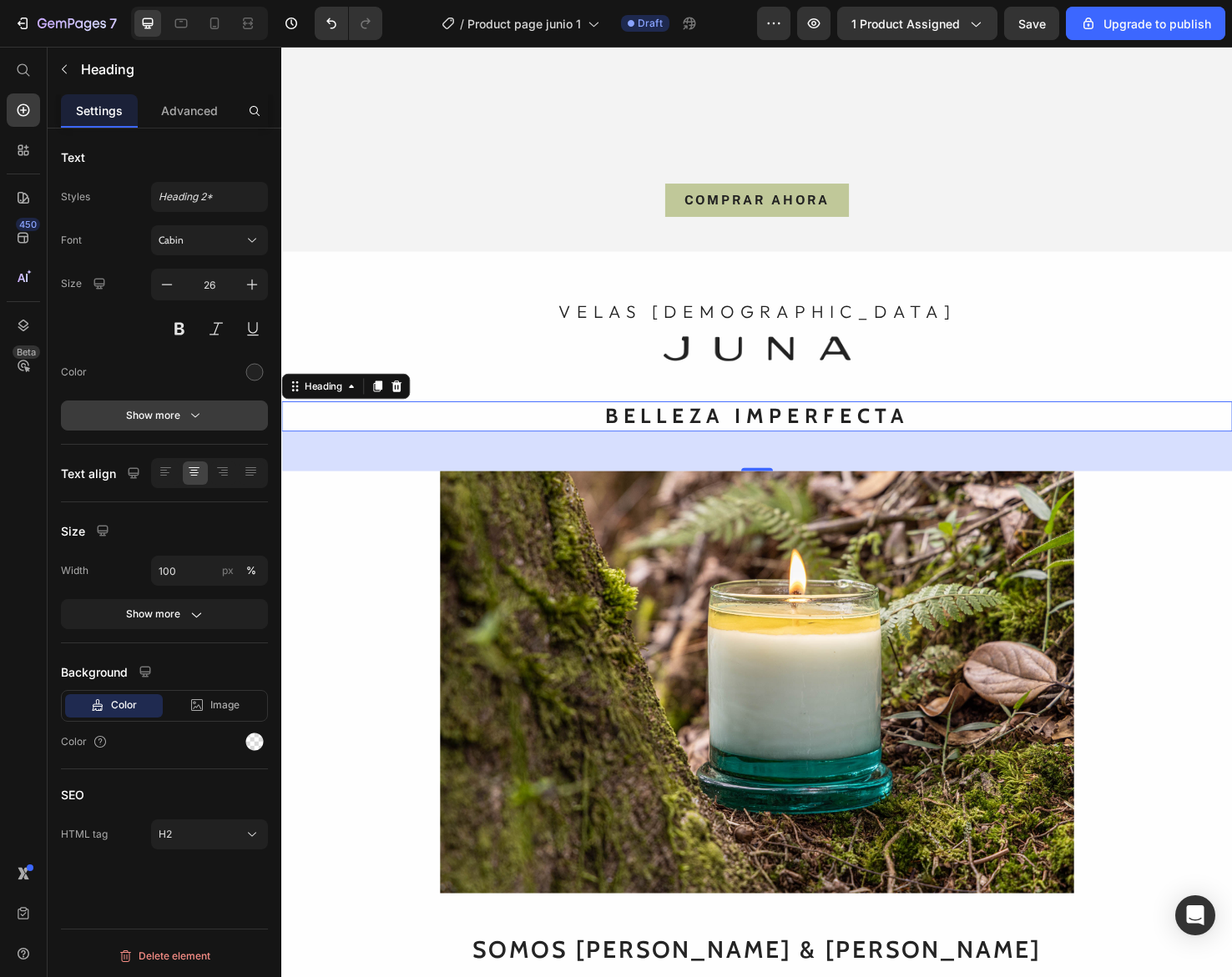 click on "Show more" at bounding box center (164, 415) 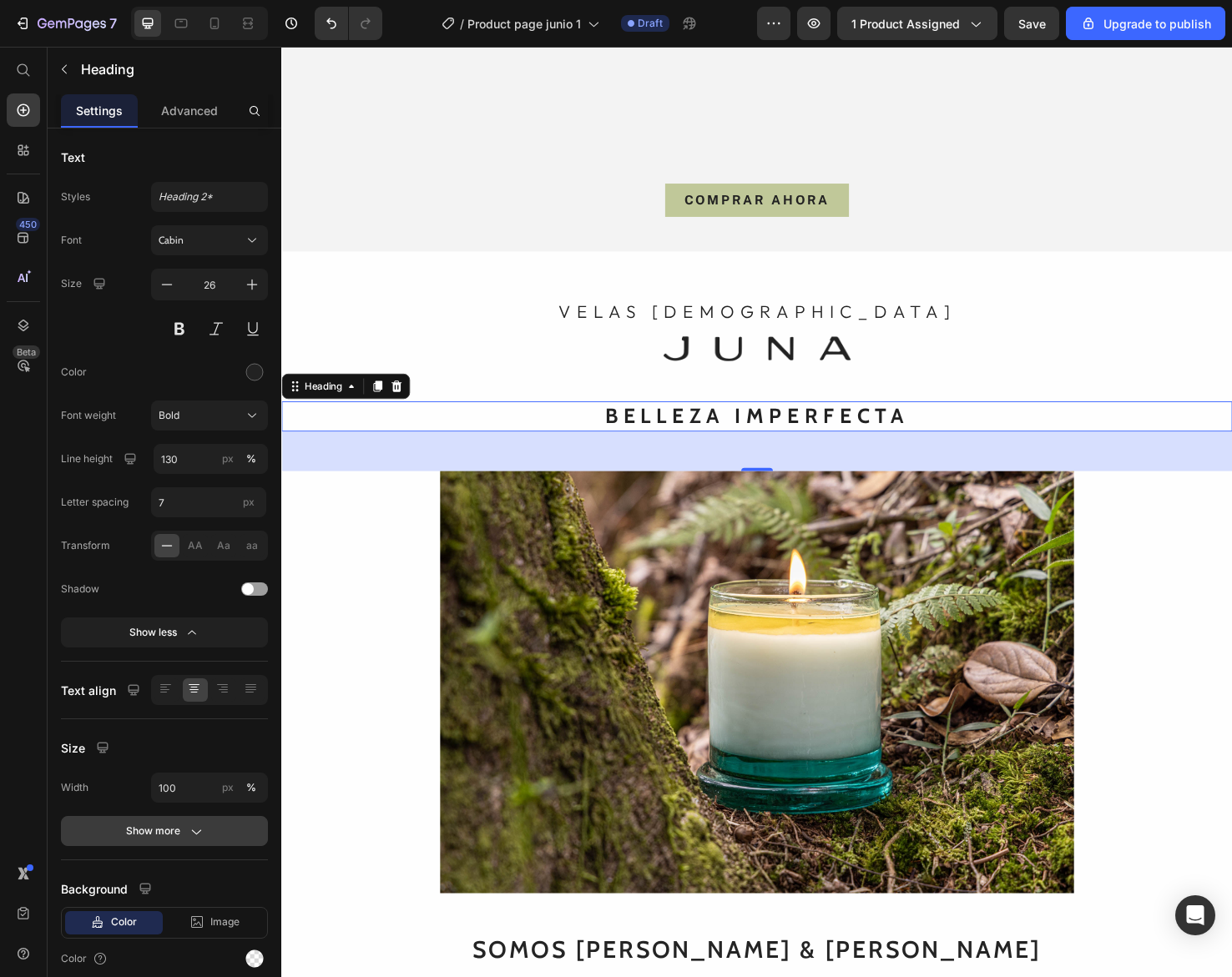click on "Show more" at bounding box center [164, 831] 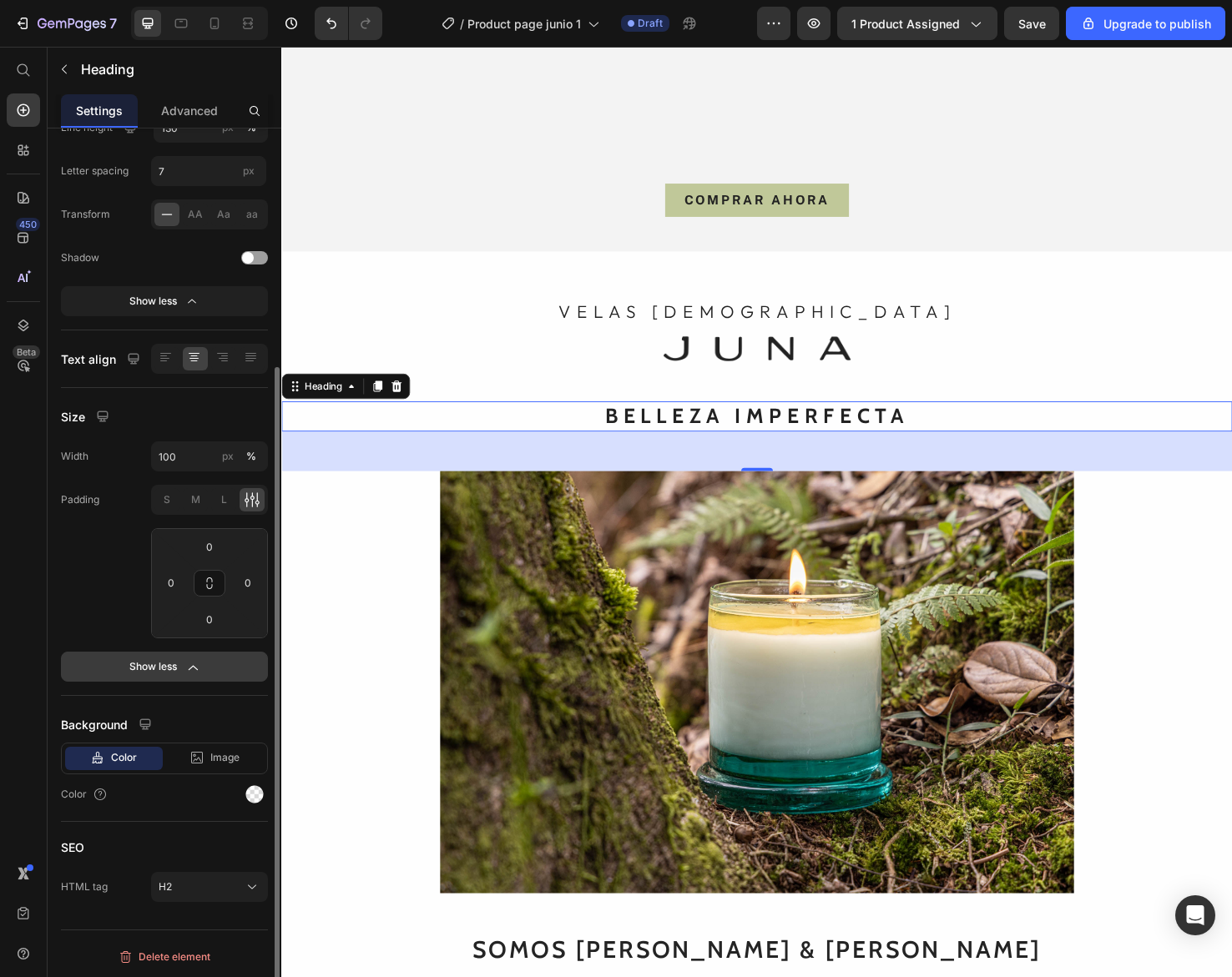 scroll, scrollTop: 332, scrollLeft: 0, axis: vertical 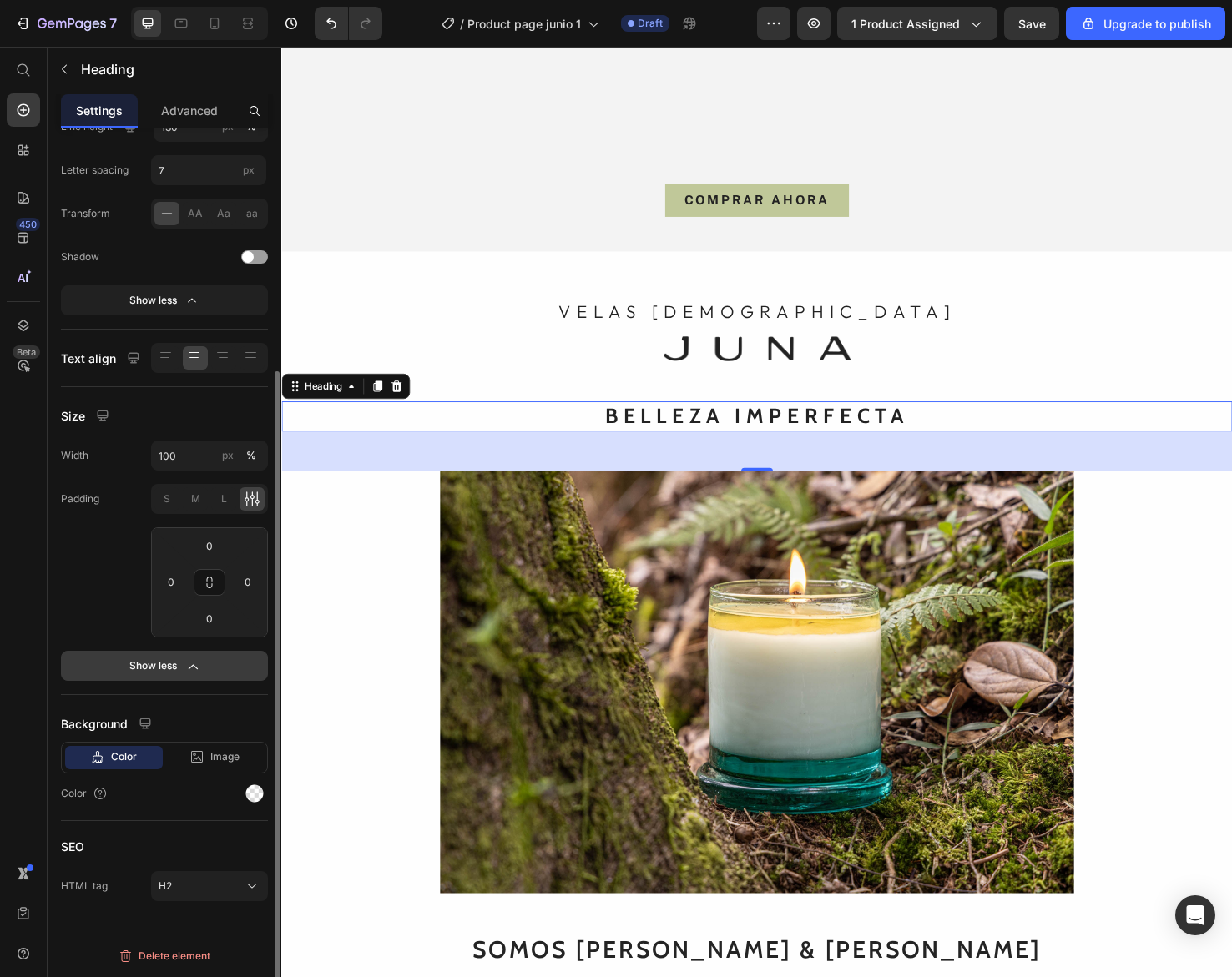 click 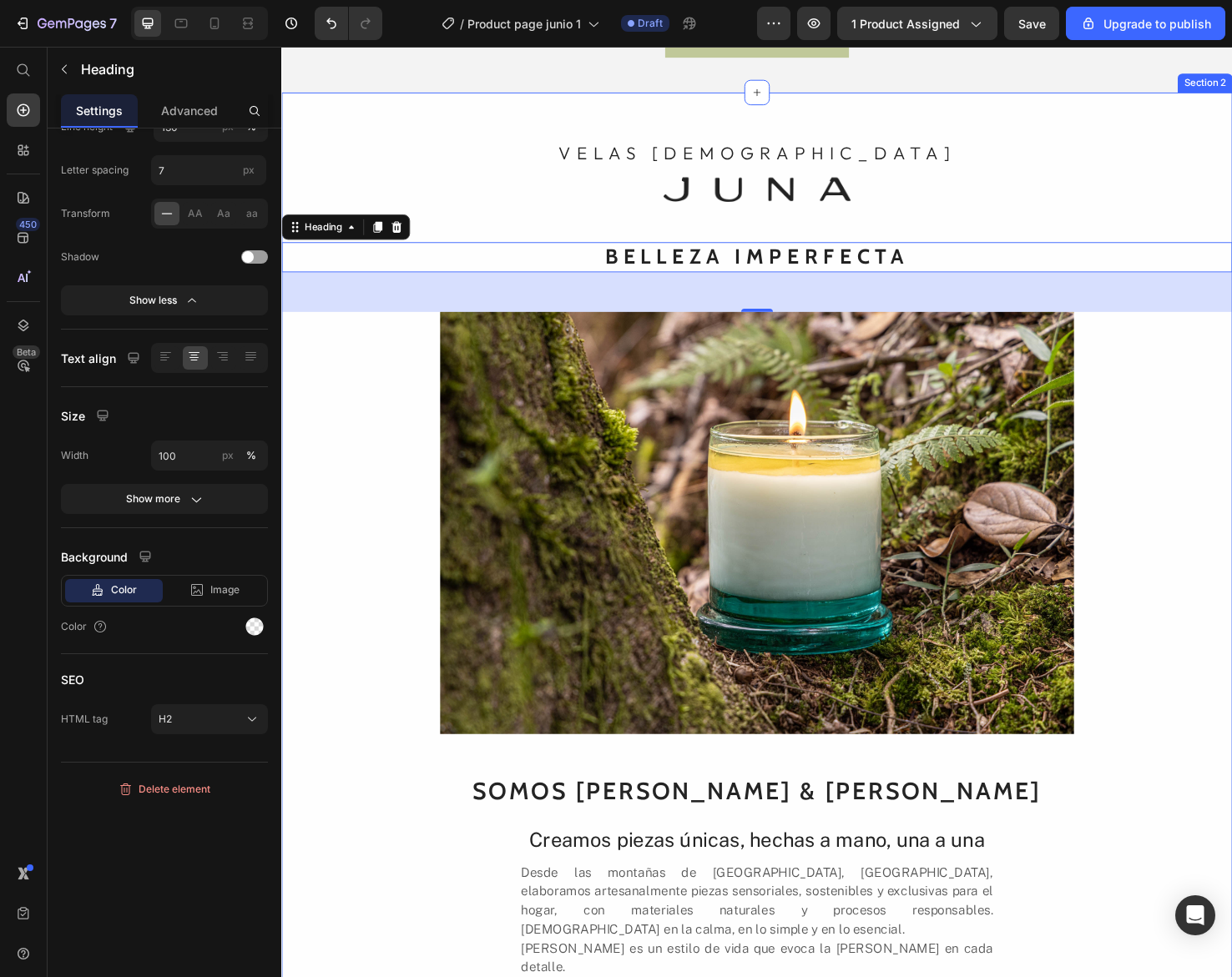 scroll, scrollTop: 552, scrollLeft: 0, axis: vertical 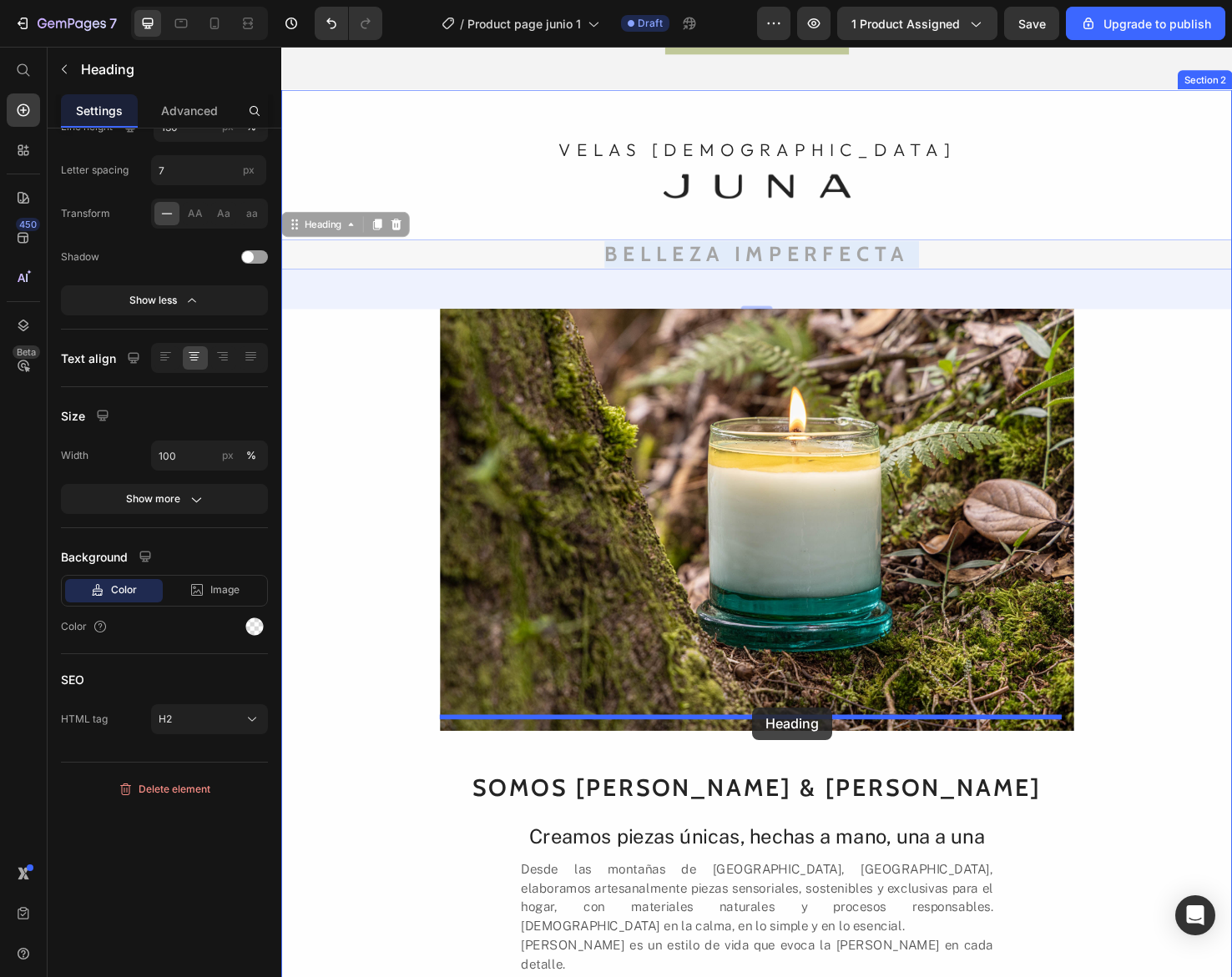 drag, startPoint x: 810, startPoint y: 254, endPoint x: 776, endPoint y: 743, distance: 490.1806 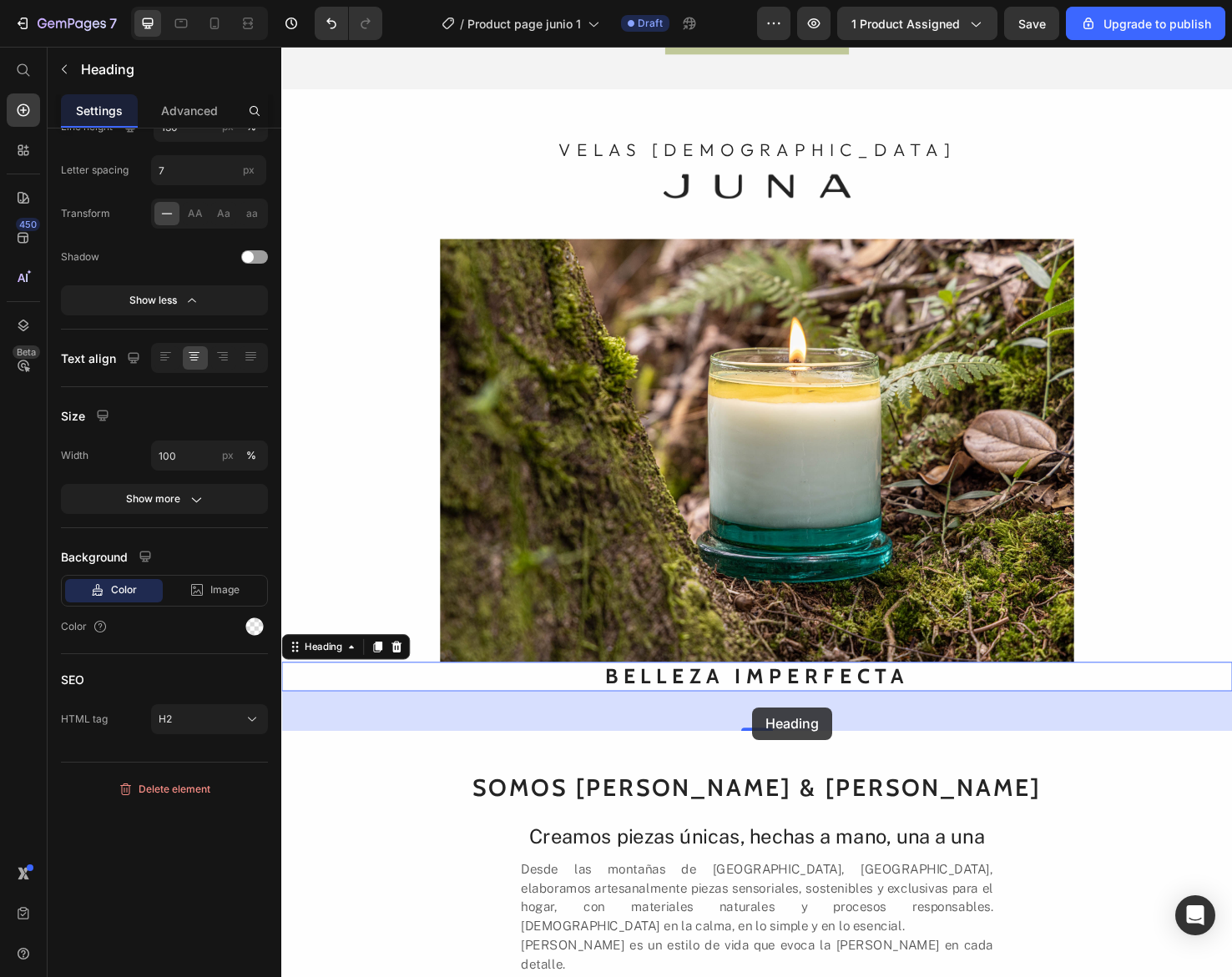 scroll, scrollTop: 165, scrollLeft: 0, axis: vertical 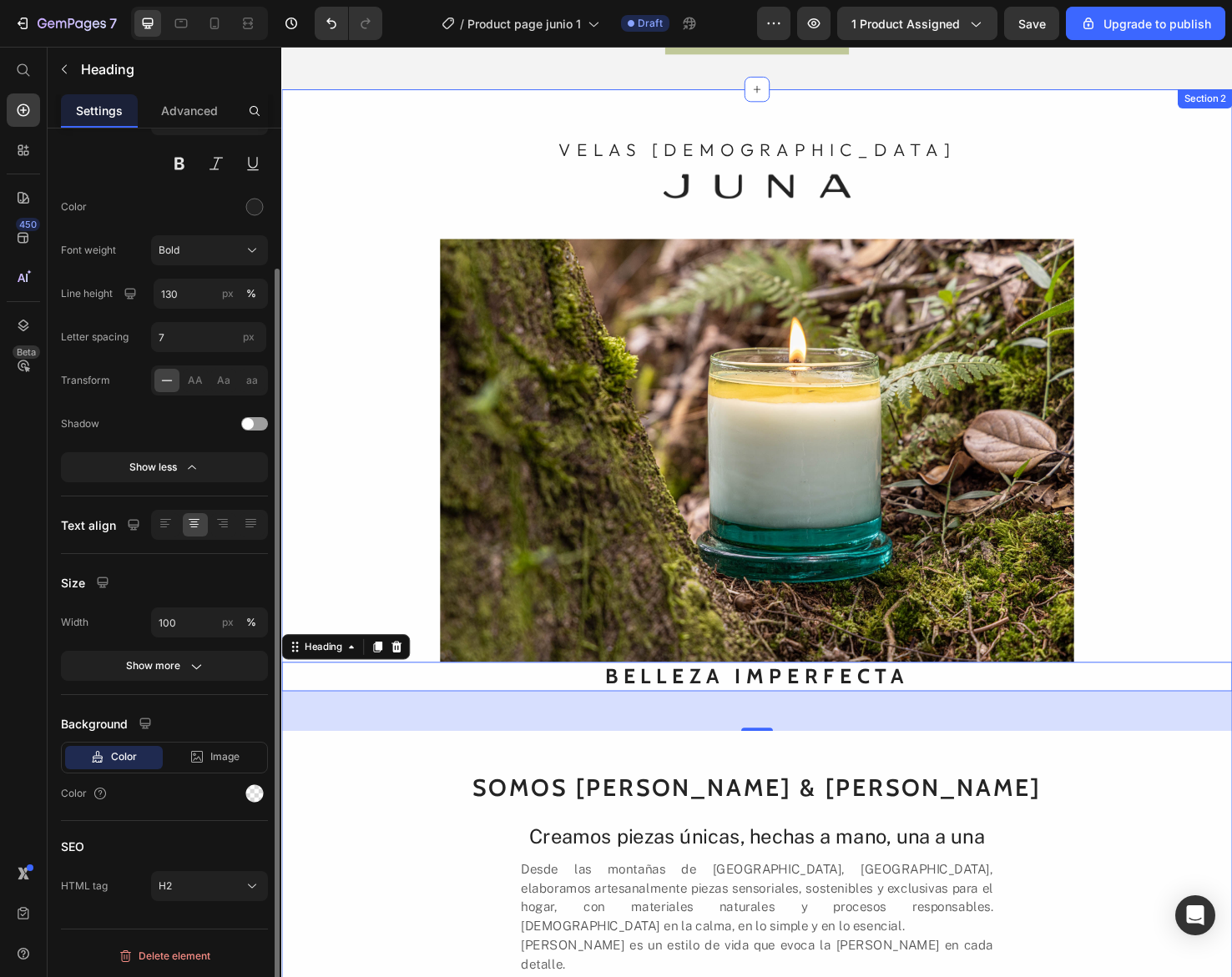 click on "VELAS AROMÁTICAS Heading Image Row Image BELLEZA IMPERFECTA Heading   50 SOMOS JUAN & LINA Heading Creamos piezas únicas, hechas a mano, una a una Heading Desde las montañas de El Retiro, Antioquia, elaboramos artesanalmente piezas sensoriales, sostenibles y exclusivas para el hogar, con materiales naturales y procesos responsables. Creemos en la calma, en lo simple y en lo esencial.  JUNA es un estilo de vida que evoca la vida silvestre en cada detalle. Text Block" at bounding box center [782, 587] 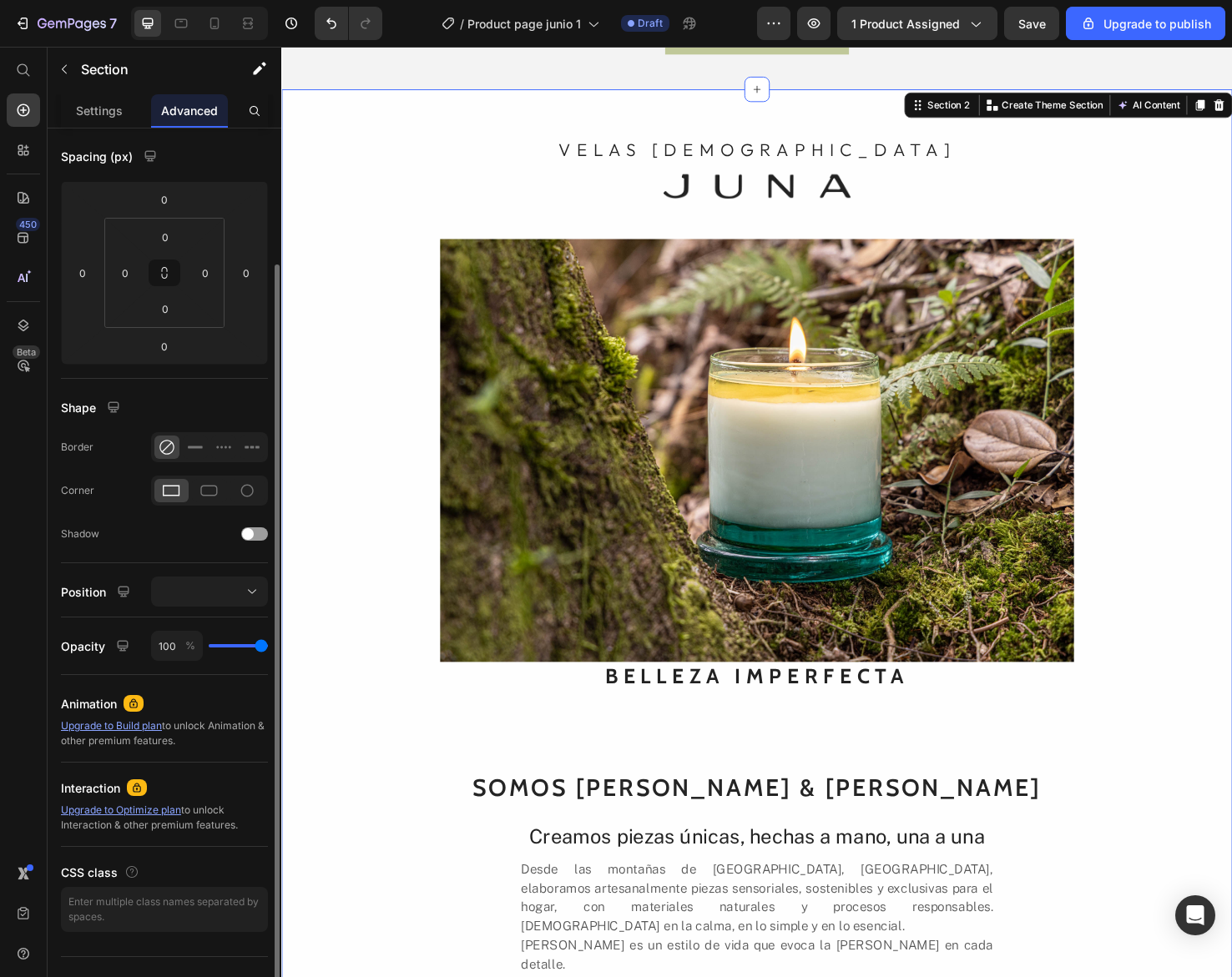 scroll, scrollTop: 0, scrollLeft: 0, axis: both 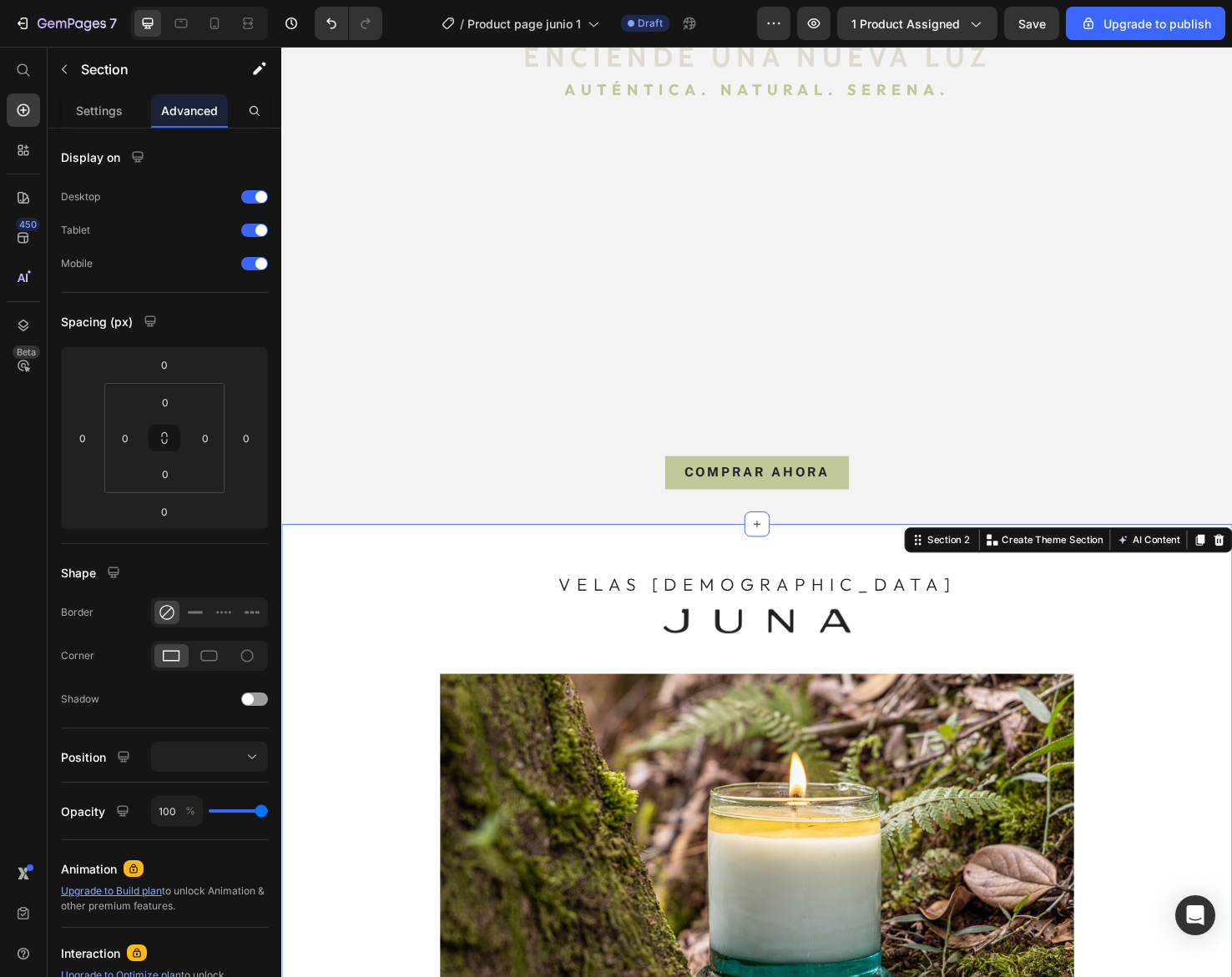 click on "VELAS AROMÁTICAS Heading Image Row Image BELLEZA IMPERFECTA Heading SOMOS JUAN & LINA Heading Creamos piezas únicas, hechas a mano, una a una Heading Desde las montañas de El Retiro, Antioquia, elaboramos artesanalmente piezas sensoriales, sostenibles y exclusivas para el hogar, con materiales naturales y procesos responsables. Creemos en la calma, en lo simple y en lo esencial.  JUNA es un estilo de vida que evoca la vida silvestre en cada detalle. Text Block" at bounding box center [782, 1045] 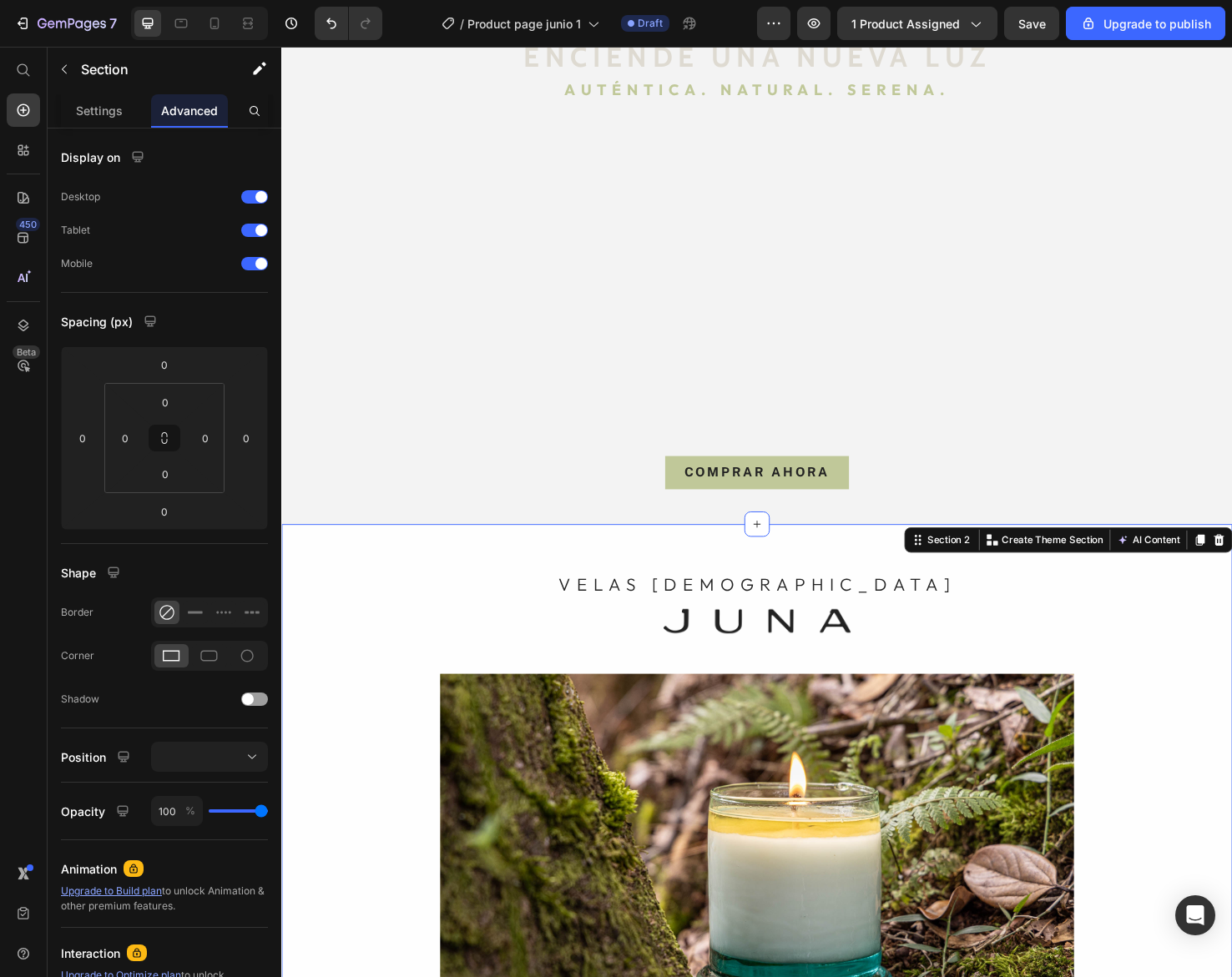 click on "VELAS AROMÁTICAS Heading Image Row Image BELLEZA IMPERFECTA Heading SOMOS JUAN & LINA Heading Creamos piezas únicas, hechas a mano, una a una Heading Desde las montañas de El Retiro, Antioquia, elaboramos artesanalmente piezas sensoriales, sostenibles y exclusivas para el hogar, con materiales naturales y procesos responsables. Creemos en la calma, en lo simple y en lo esencial.  JUNA es un estilo de vida que evoca la vida silvestre en cada detalle. Text Block" at bounding box center (782, 1045) 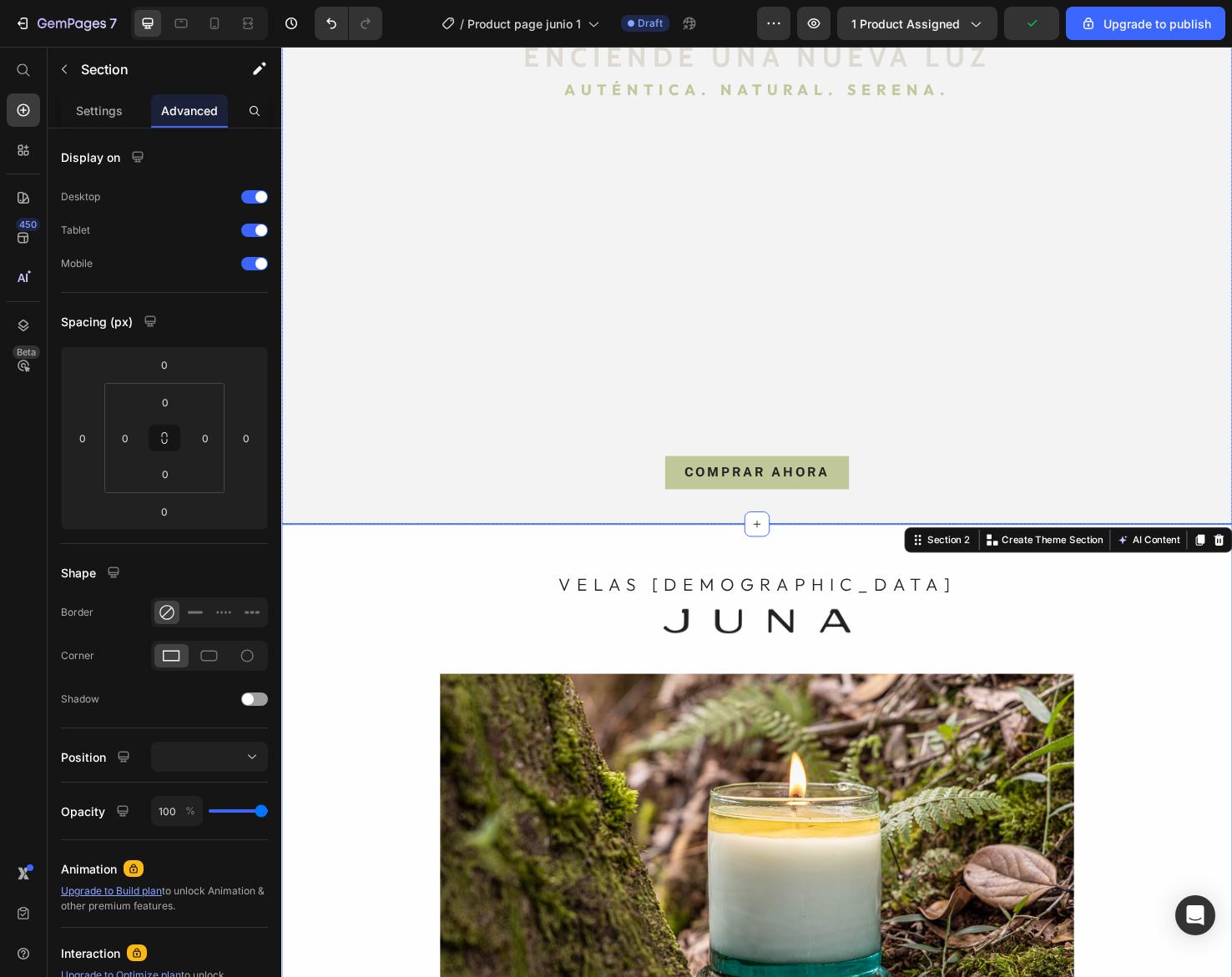 click on "ENCIENDE UNA NUEVA LUZ Heading Auténtica. natural. serena. Heading COMPRAR AHORA Button" at bounding box center [782, 274] 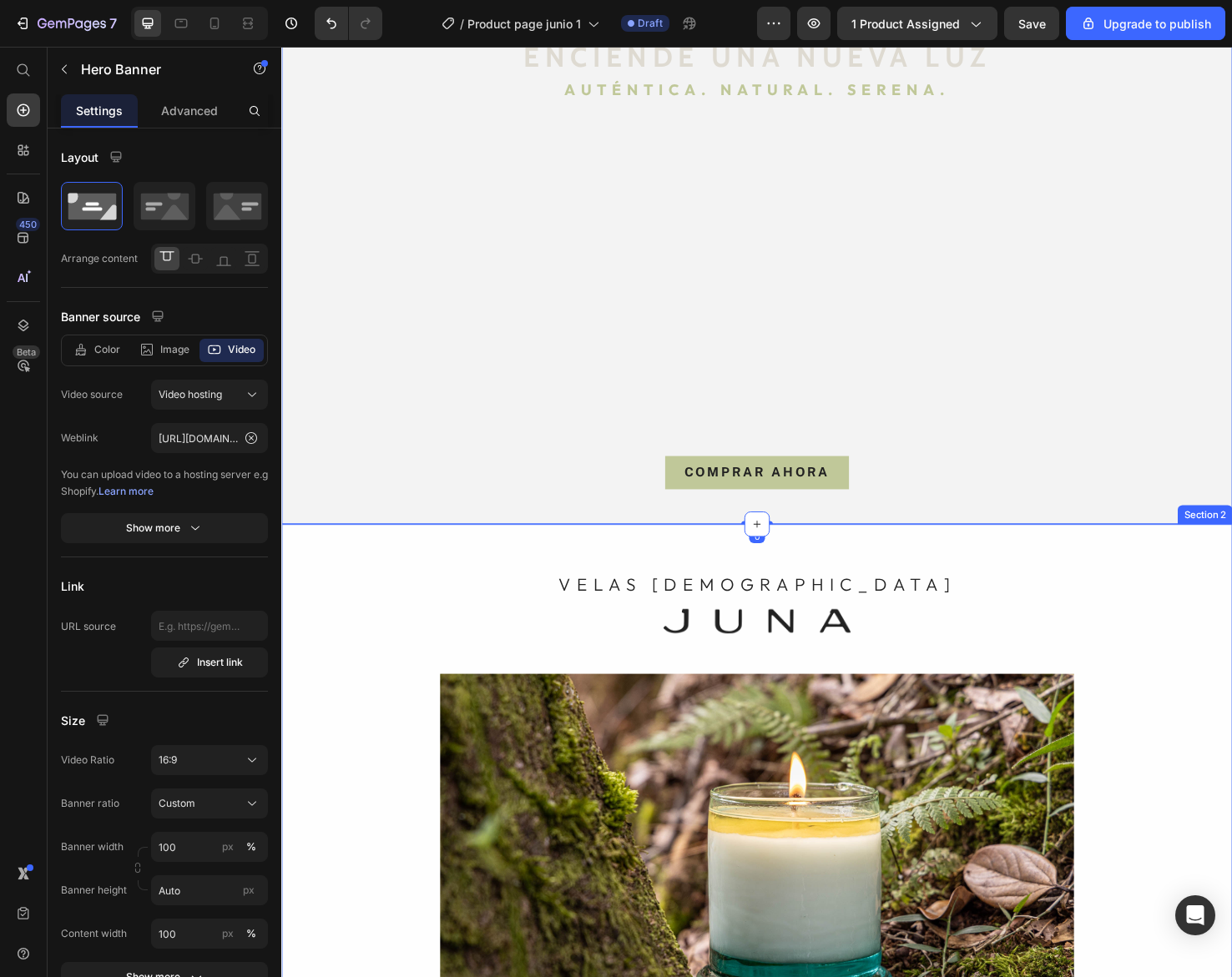 click on "VELAS AROMÁTICAS Heading Image Row Image BELLEZA IMPERFECTA Heading SOMOS JUAN & LINA Heading Creamos piezas únicas, hechas a mano, una a una Heading Desde las montañas de El Retiro, Antioquia, elaboramos artesanalmente piezas sensoriales, sostenibles y exclusivas para el hogar, con materiales naturales y procesos responsables. Creemos en la calma, en lo simple y en lo esencial.  JUNA es un estilo de vida que evoca la vida silvestre en cada detalle. Text Block" at bounding box center (782, 1045) 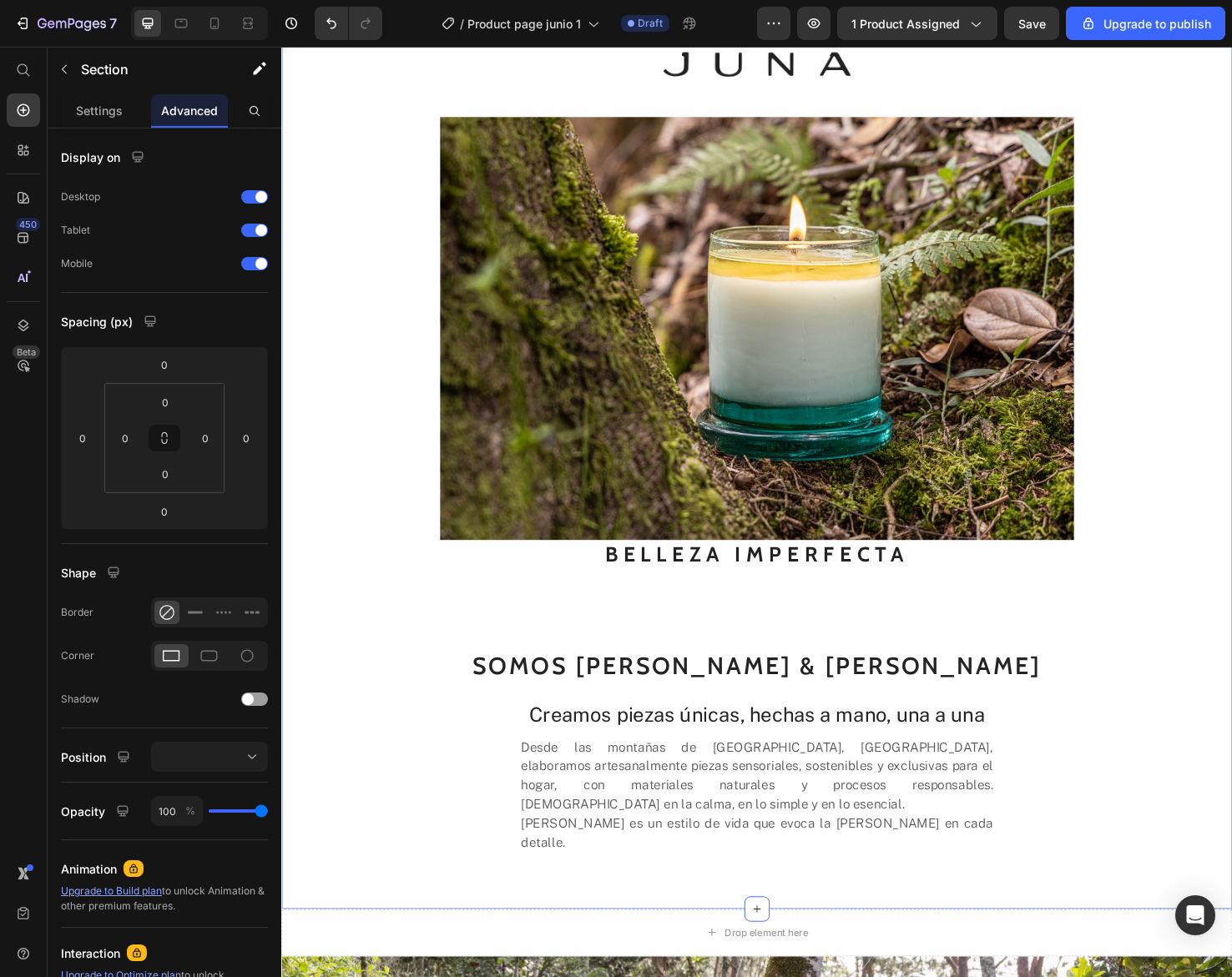 scroll, scrollTop: 707, scrollLeft: 0, axis: vertical 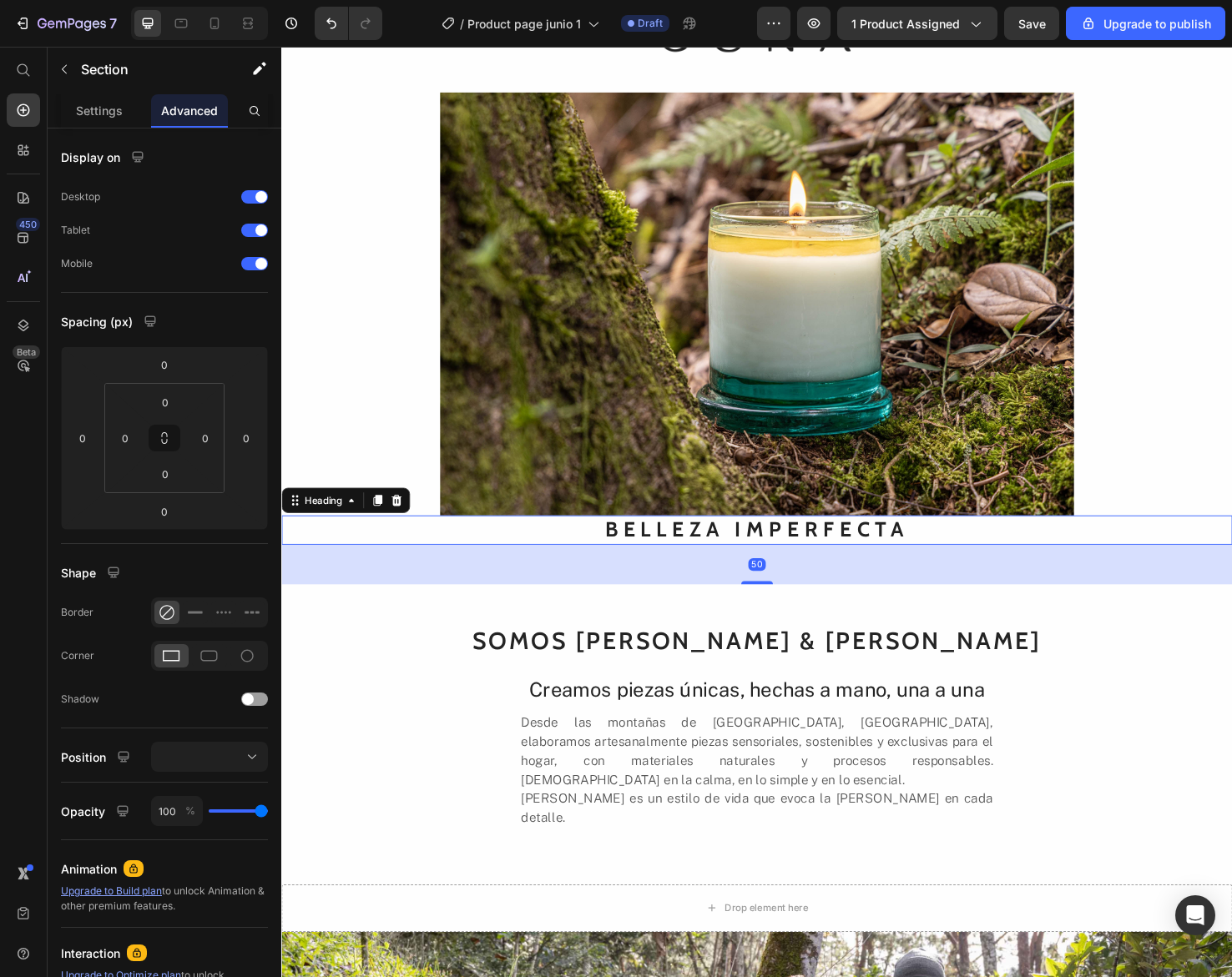 click on "BELLEZA IMPERFECTA" at bounding box center [782, 556] 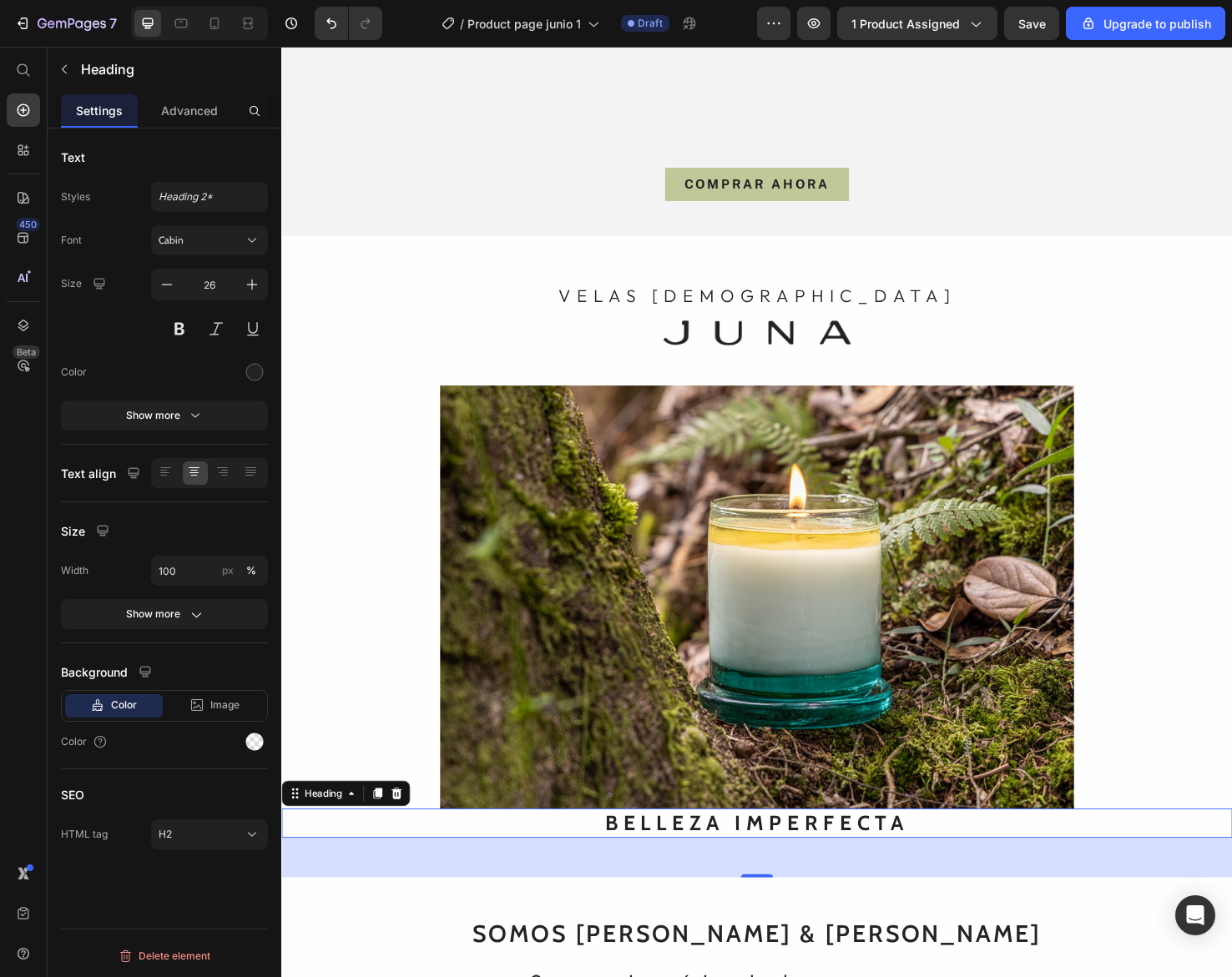 scroll, scrollTop: 451, scrollLeft: 0, axis: vertical 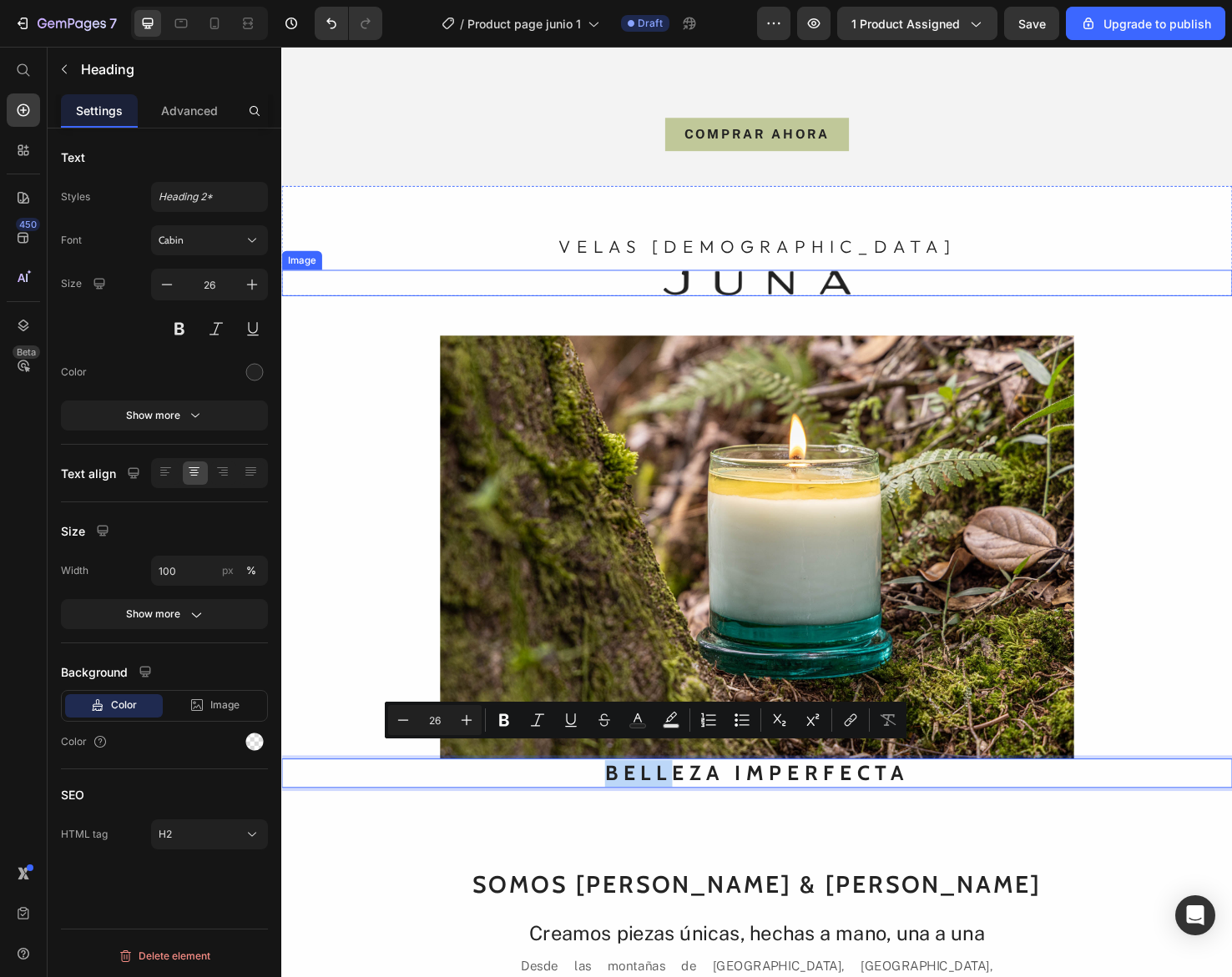 drag, startPoint x: 690, startPoint y: 797, endPoint x: 763, endPoint y: 302, distance: 500.35387 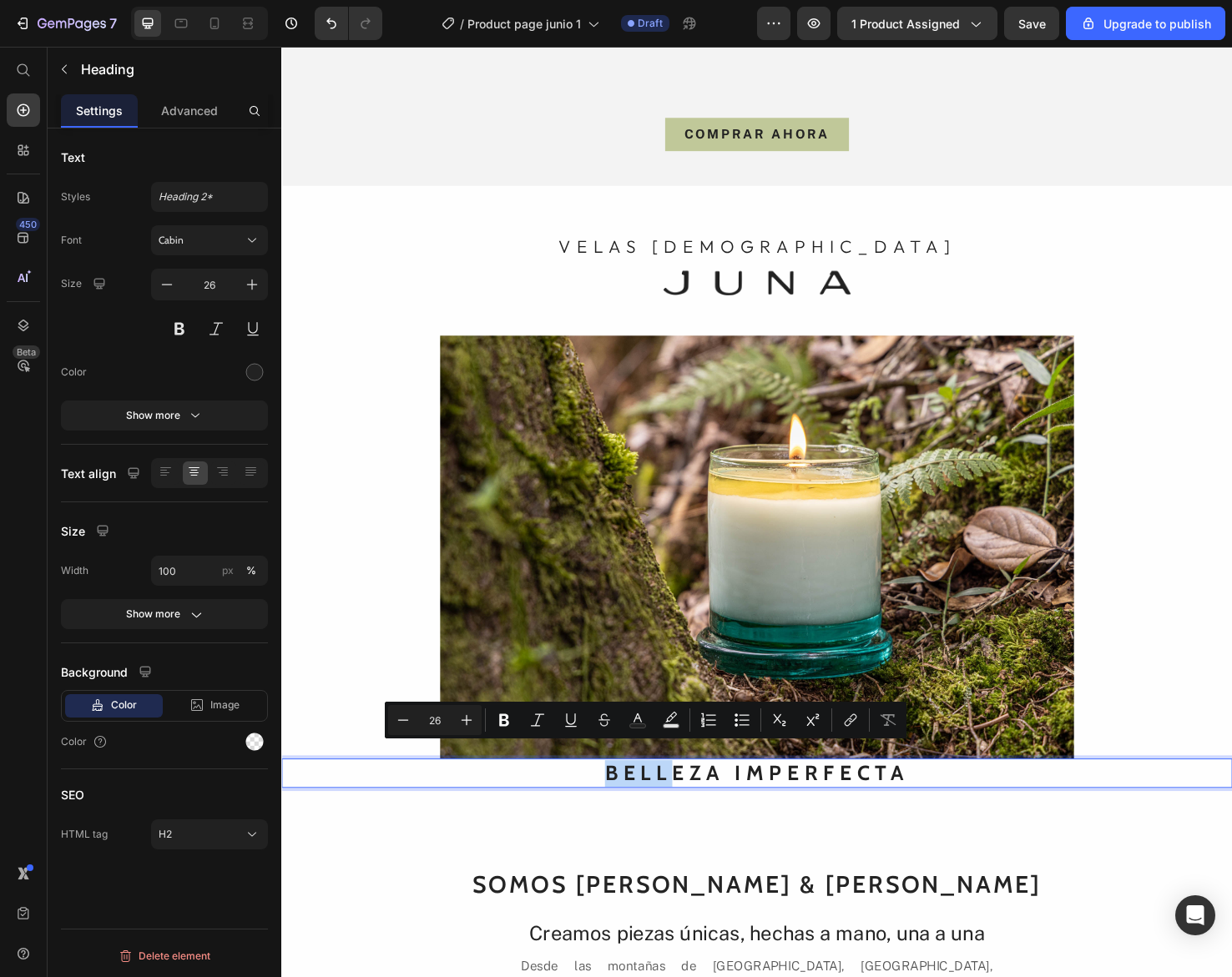 click on "BELLEZA IMPERFECTA" at bounding box center [782, 813] 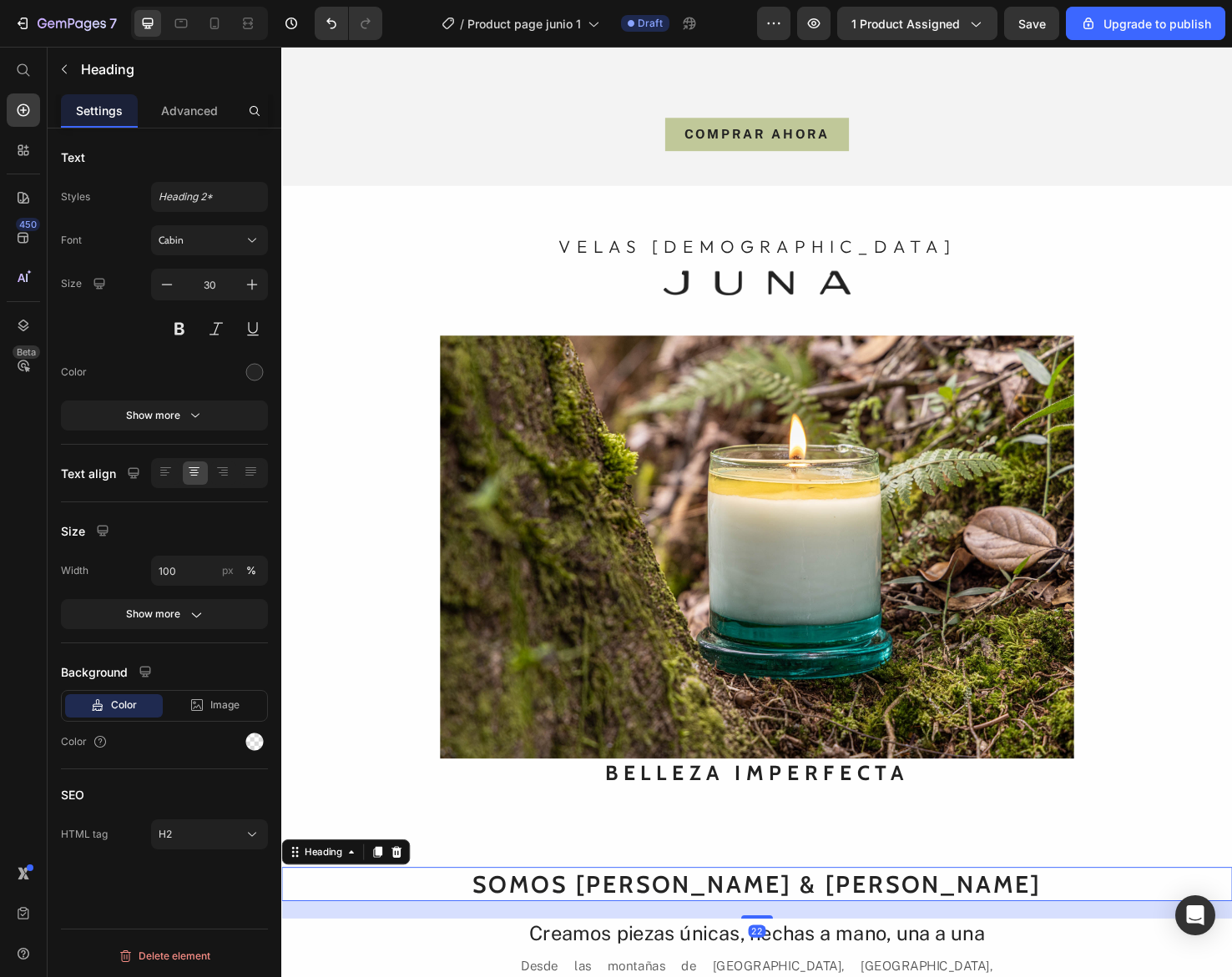 click on "SOMOS [PERSON_NAME] & [PERSON_NAME]" at bounding box center (782, 929) 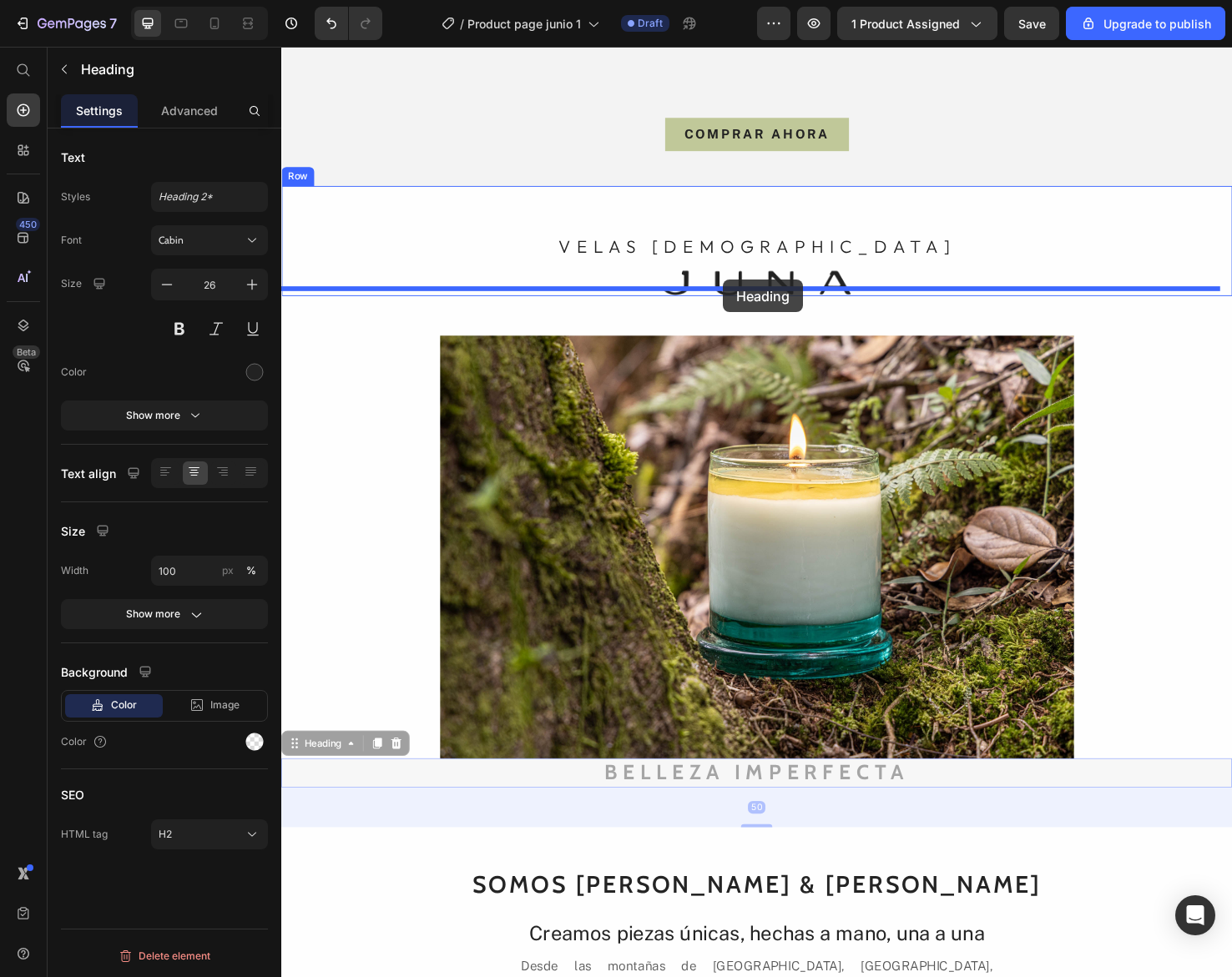 drag, startPoint x: 660, startPoint y: 793, endPoint x: 746, endPoint y: 292, distance: 508.3277 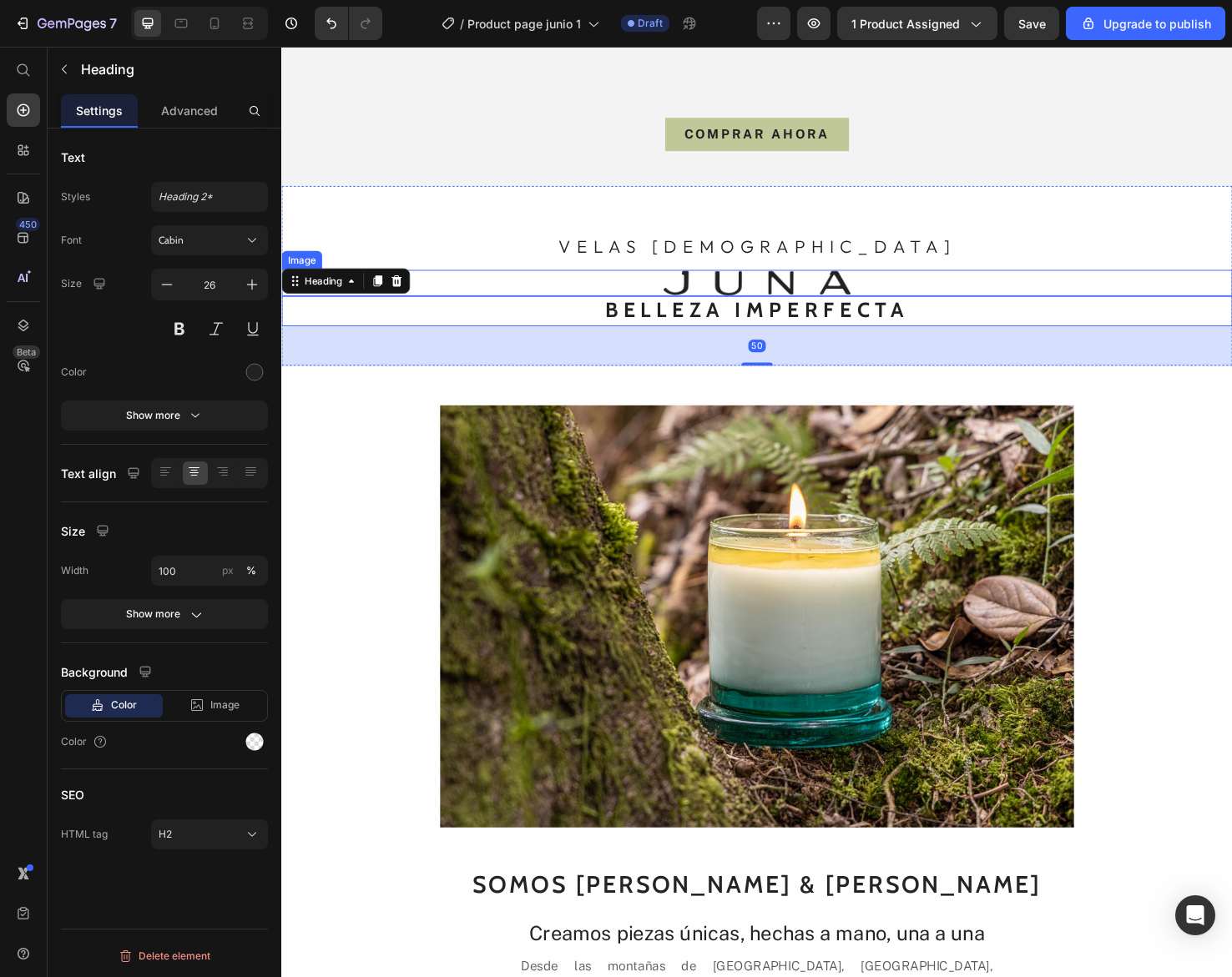 click at bounding box center (782, 296) 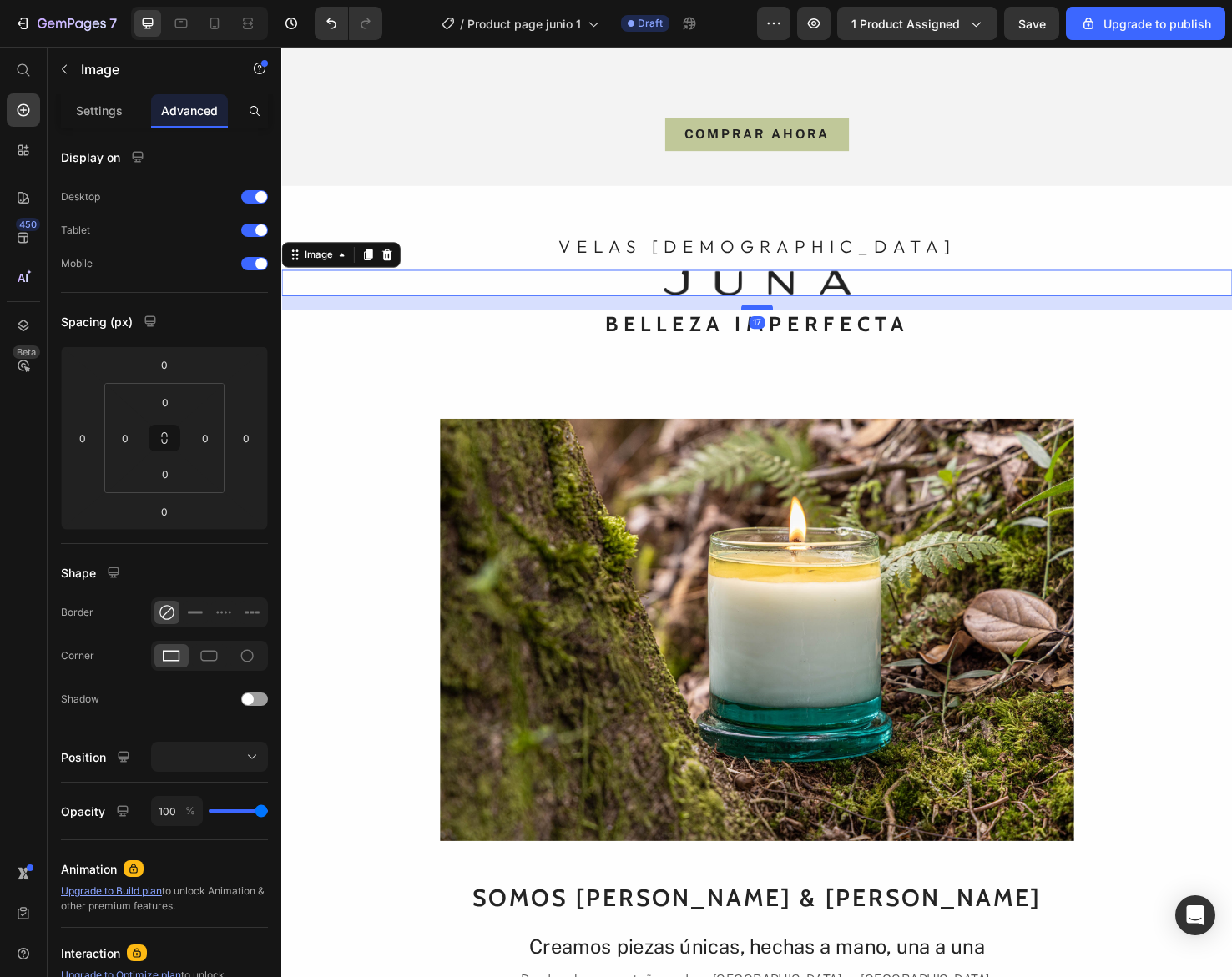 drag, startPoint x: 776, startPoint y: 298, endPoint x: 775, endPoint y: 312, distance: 14.035669 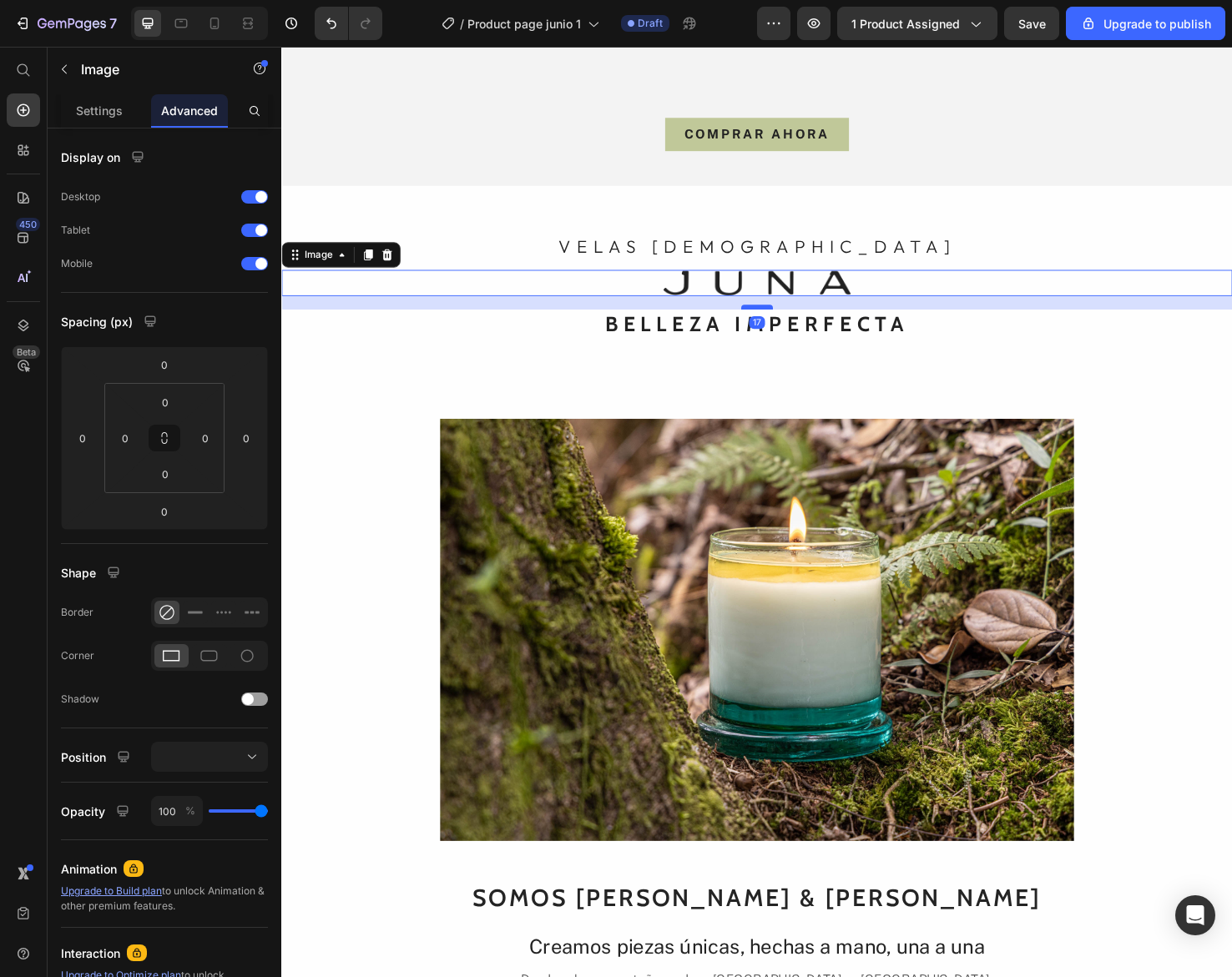 click at bounding box center (782, 321) 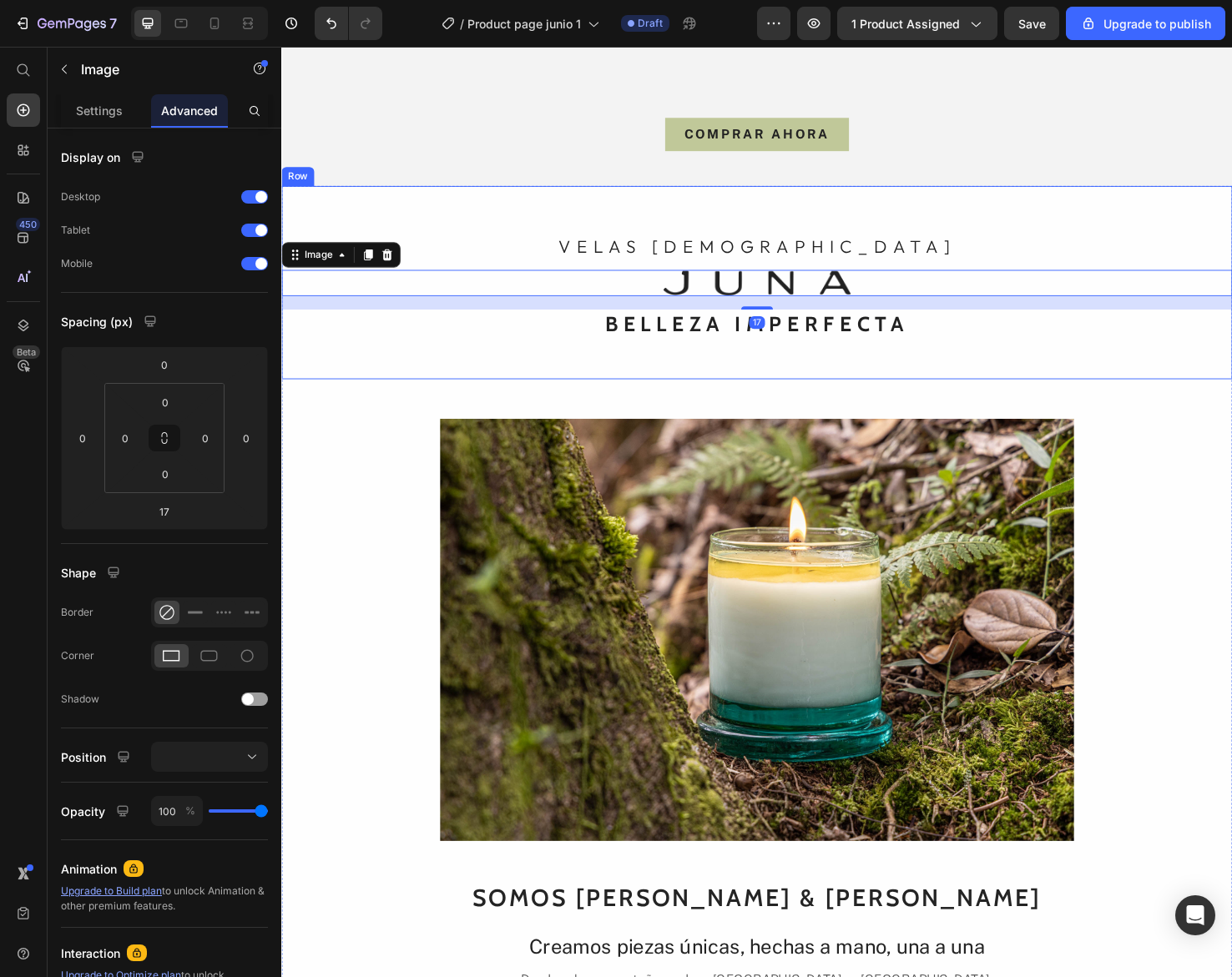 click on "VELAS AROMÁTICAS Heading Image   17 BELLEZA IMPERFECTA Heading" at bounding box center (782, 295) 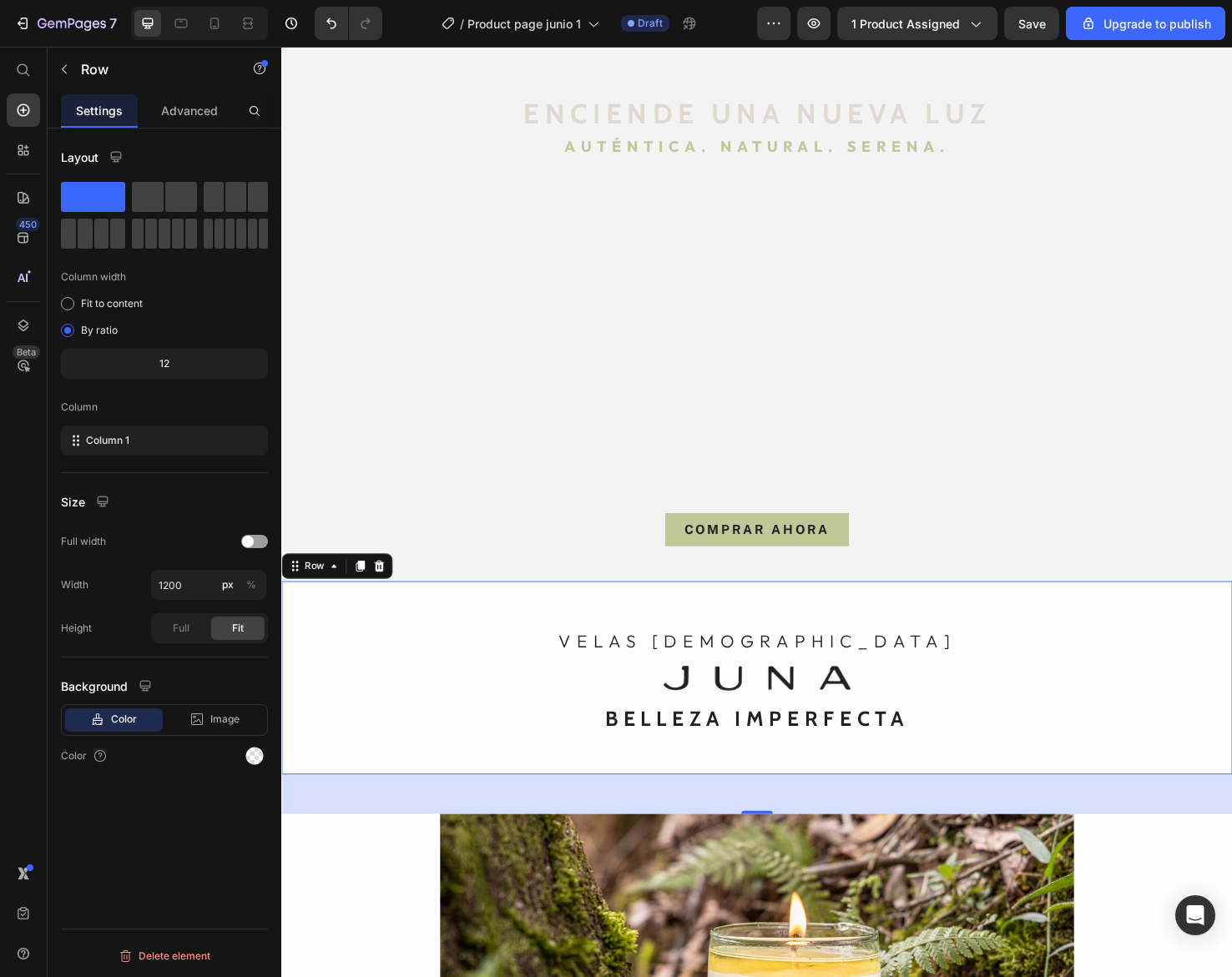 scroll, scrollTop: 0, scrollLeft: 0, axis: both 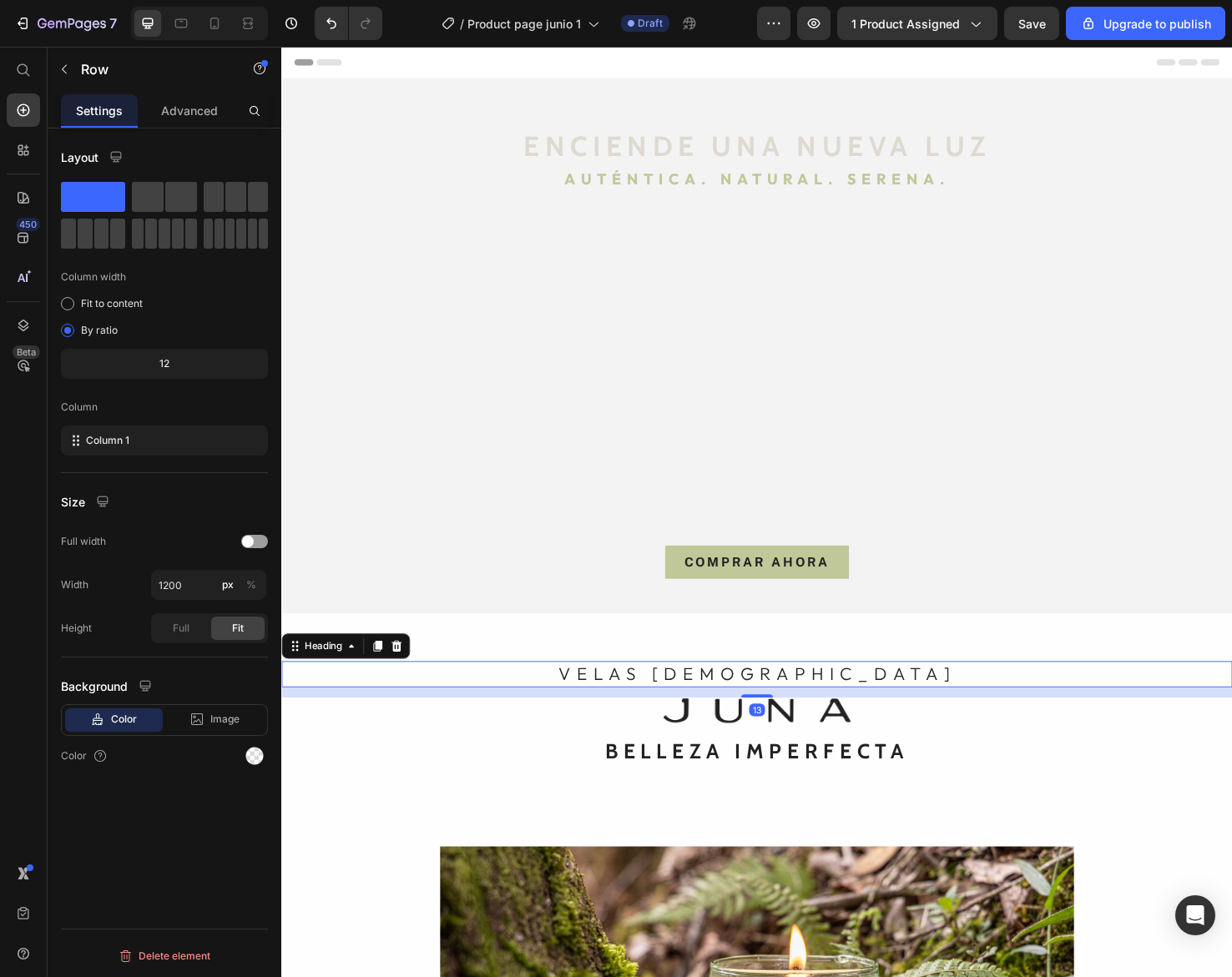click on "VELAS AROMÁTICAS" at bounding box center (782, 708) 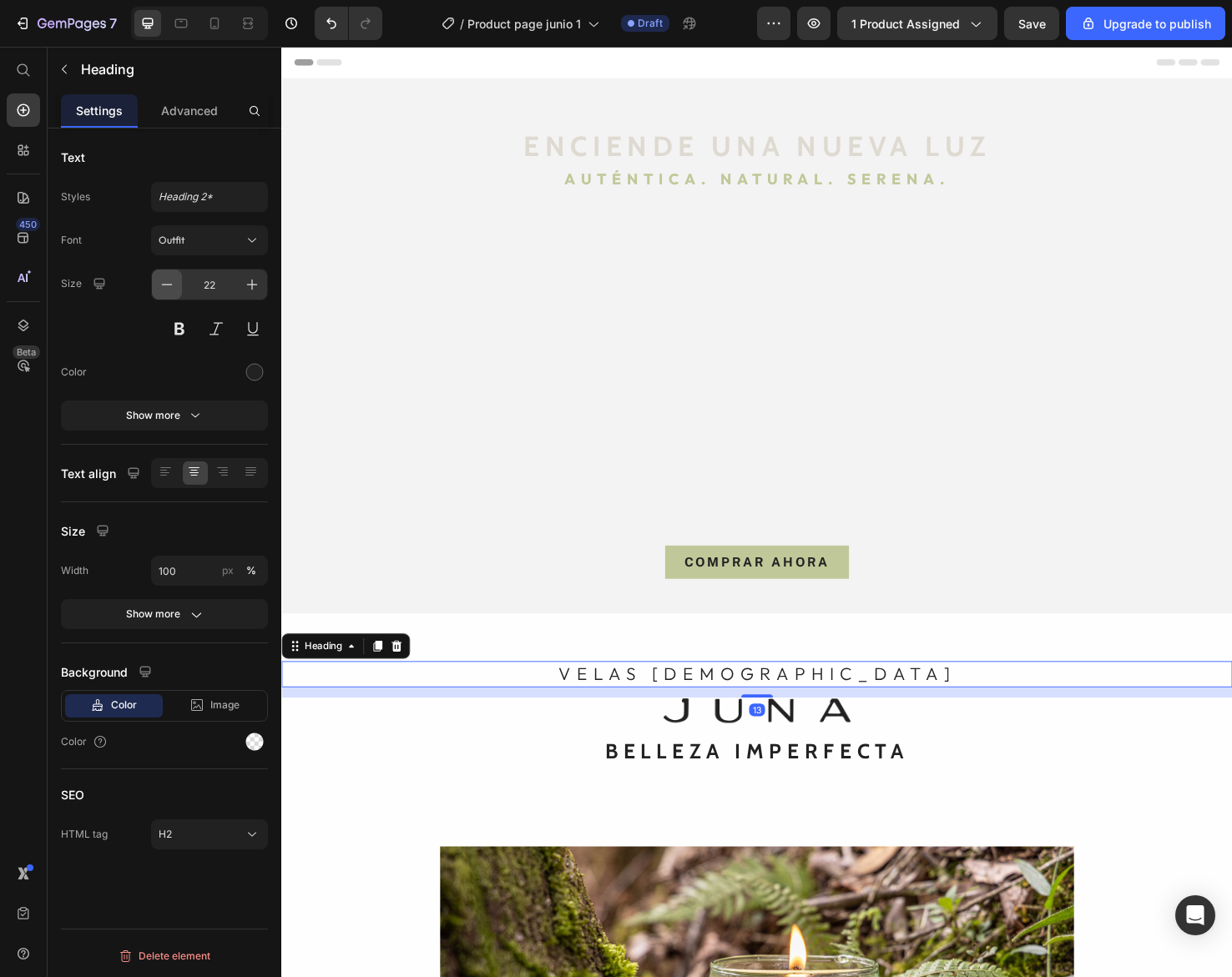 click 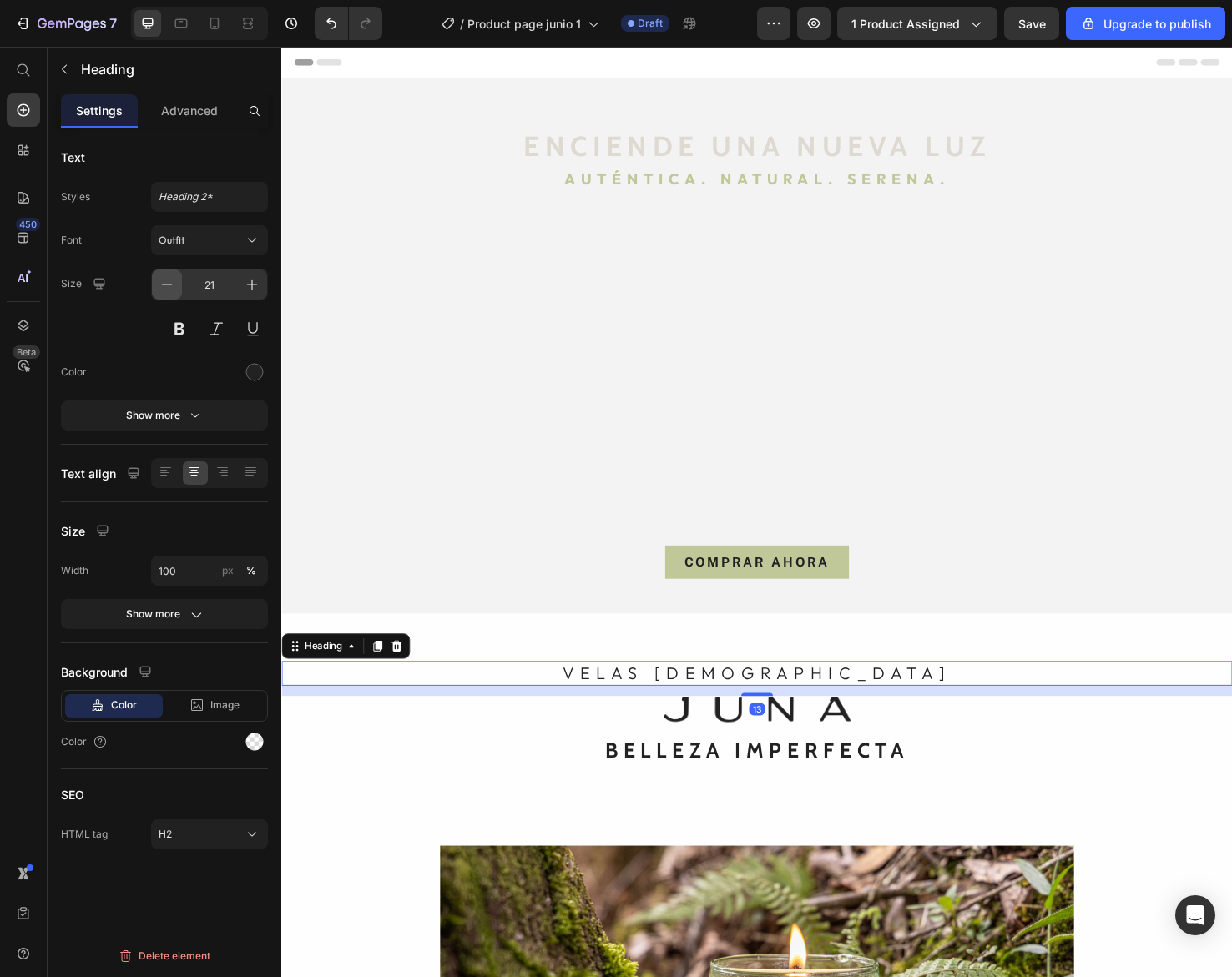 click 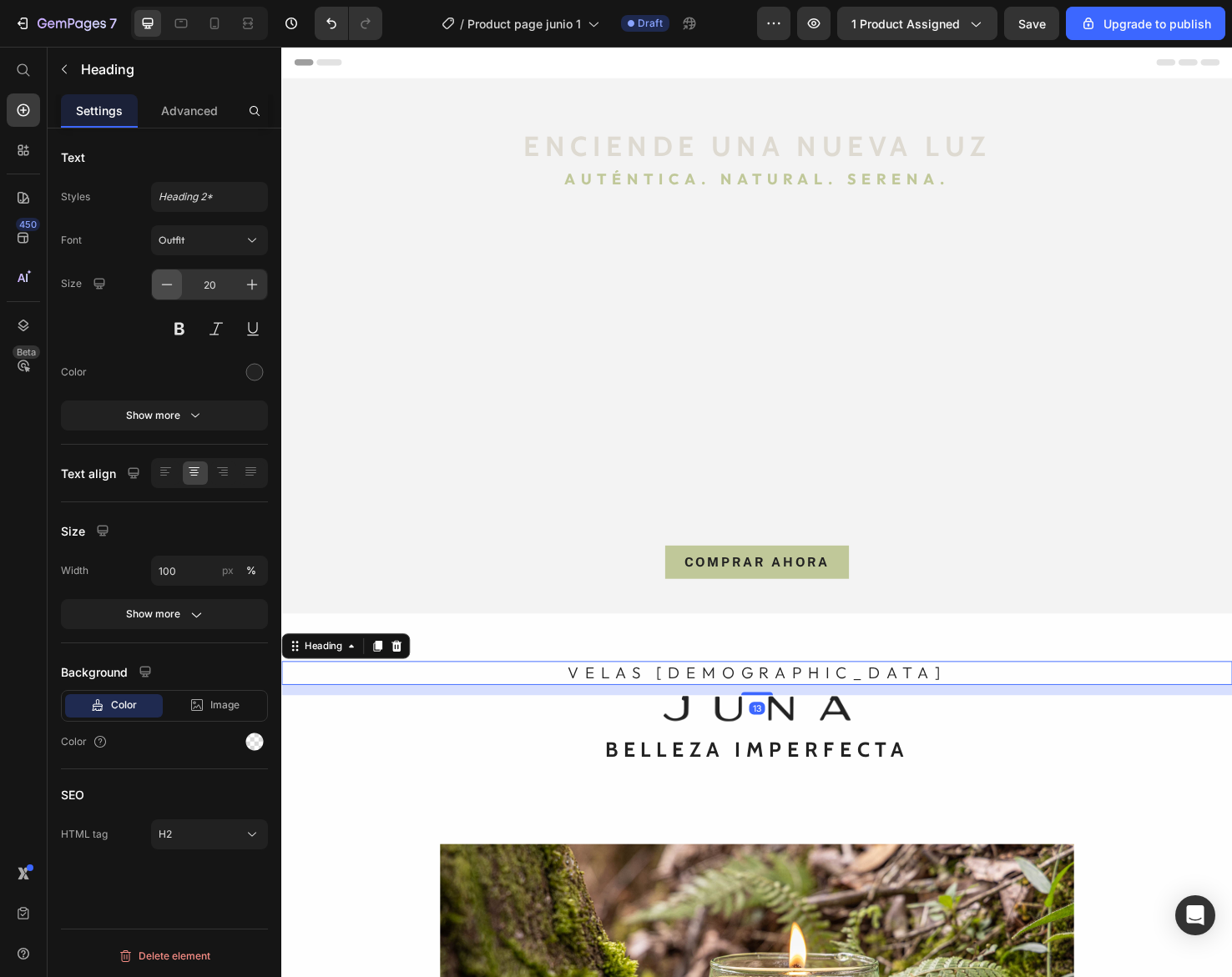 click 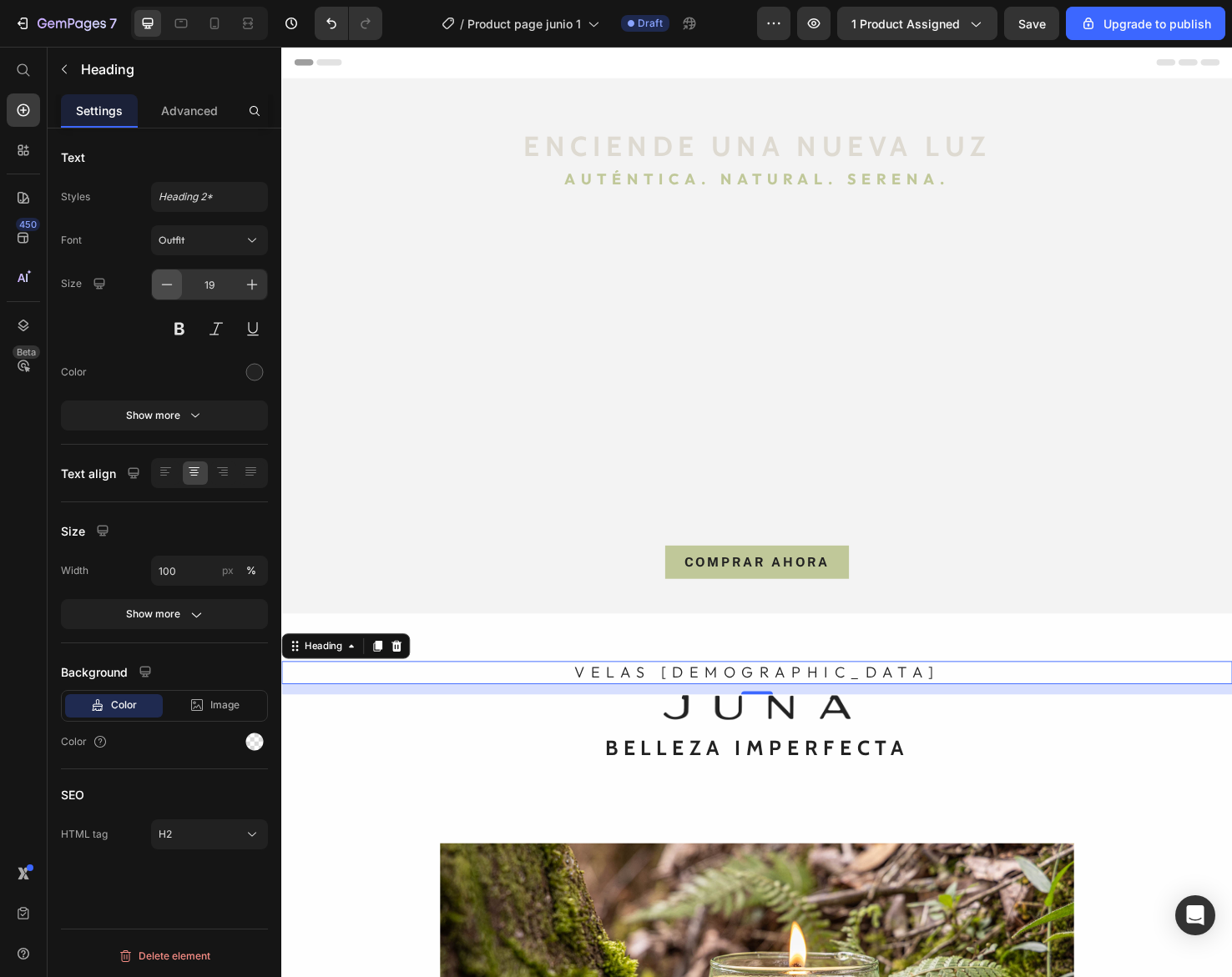 click 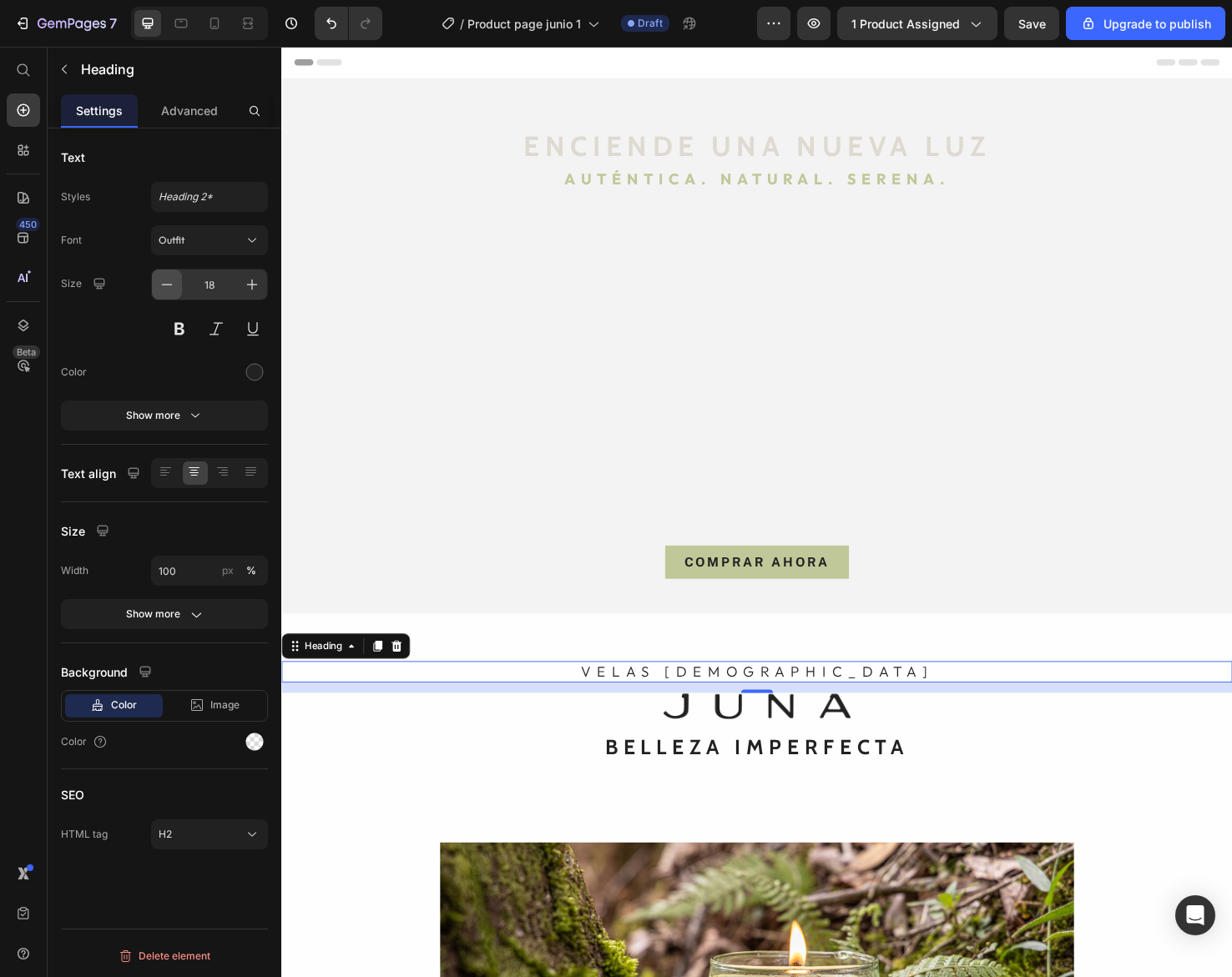 click 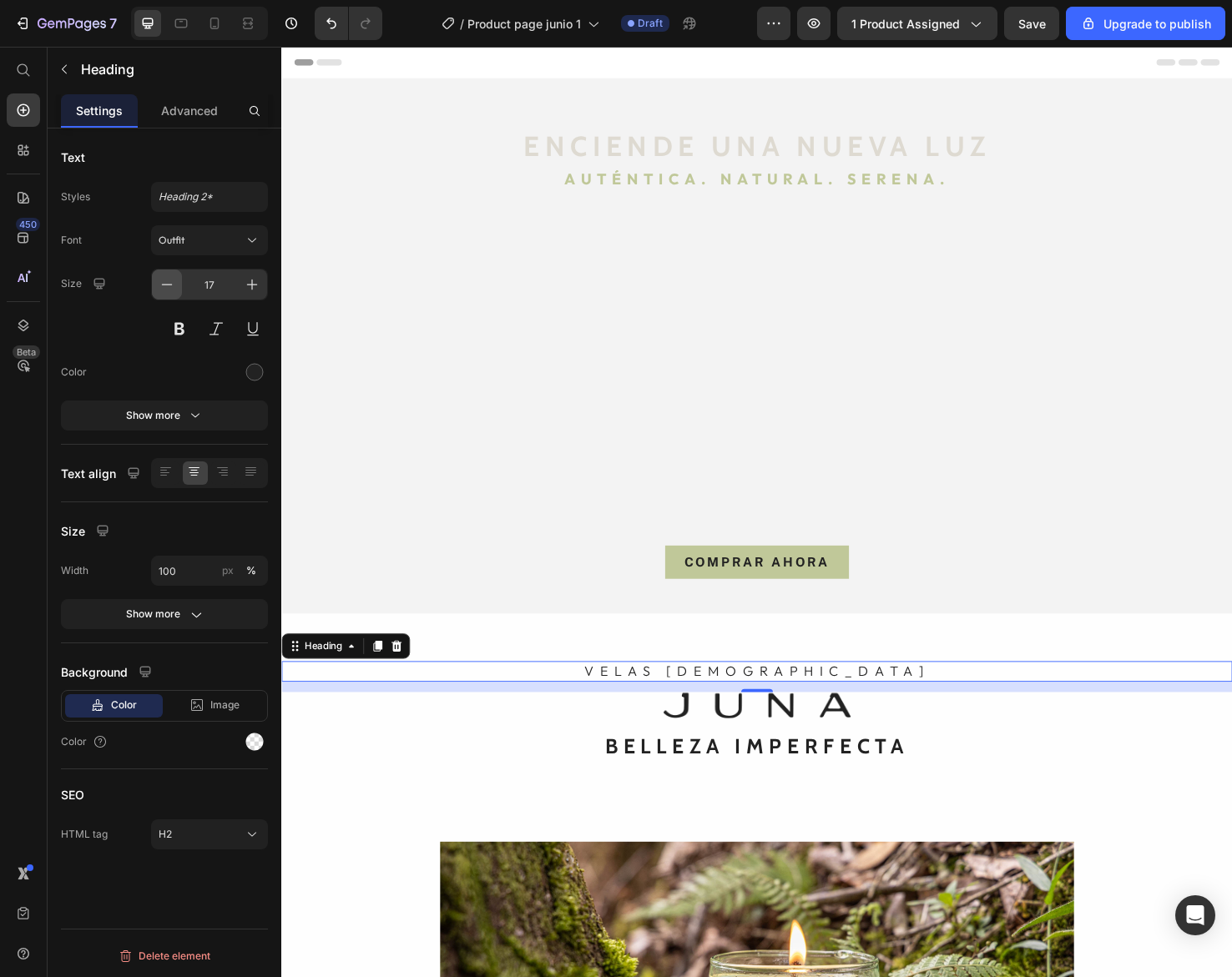 click 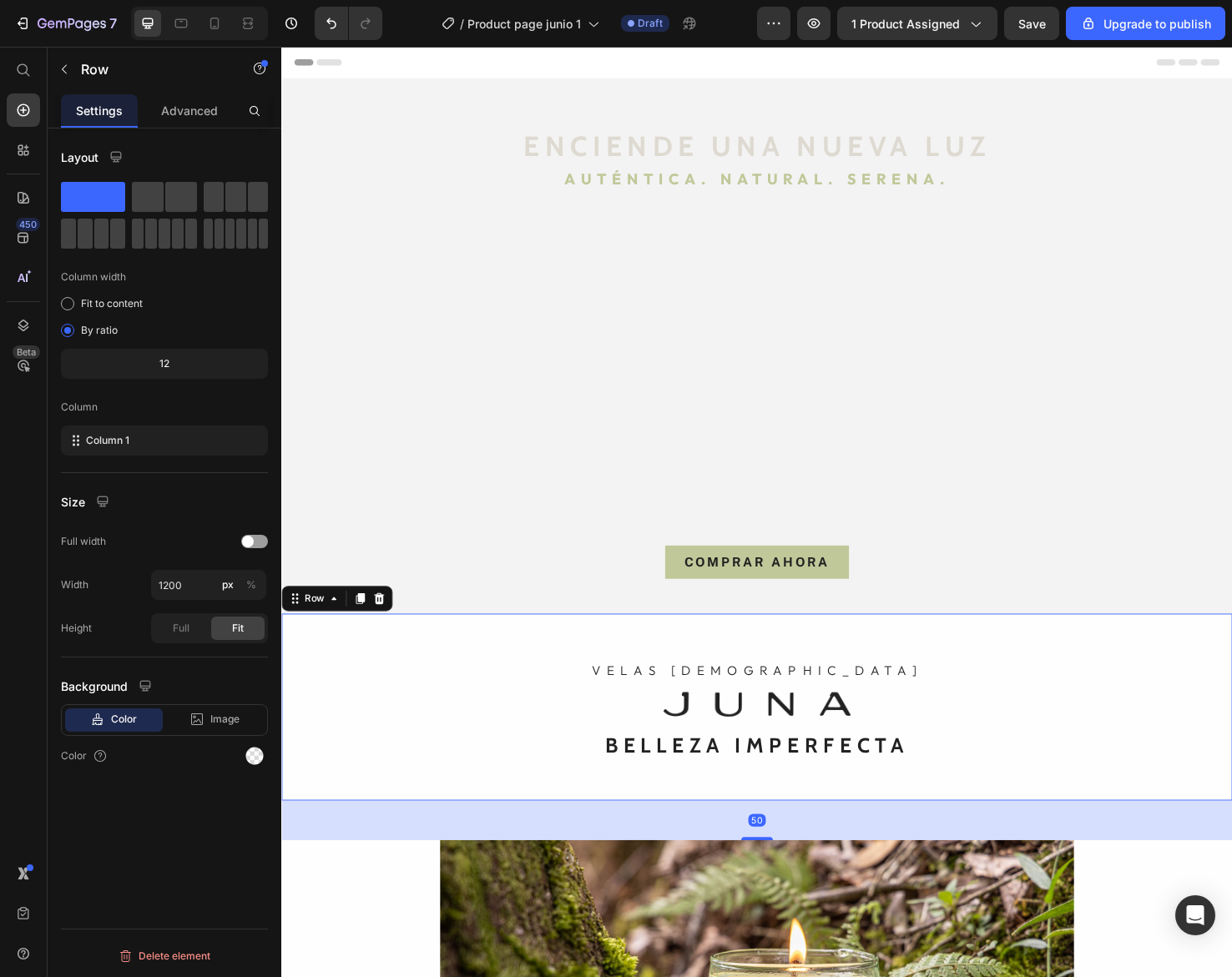 click on "VELAS AROMÁTICAS Heading Image BELLEZA IMPERFECTA Heading" at bounding box center [782, 743] 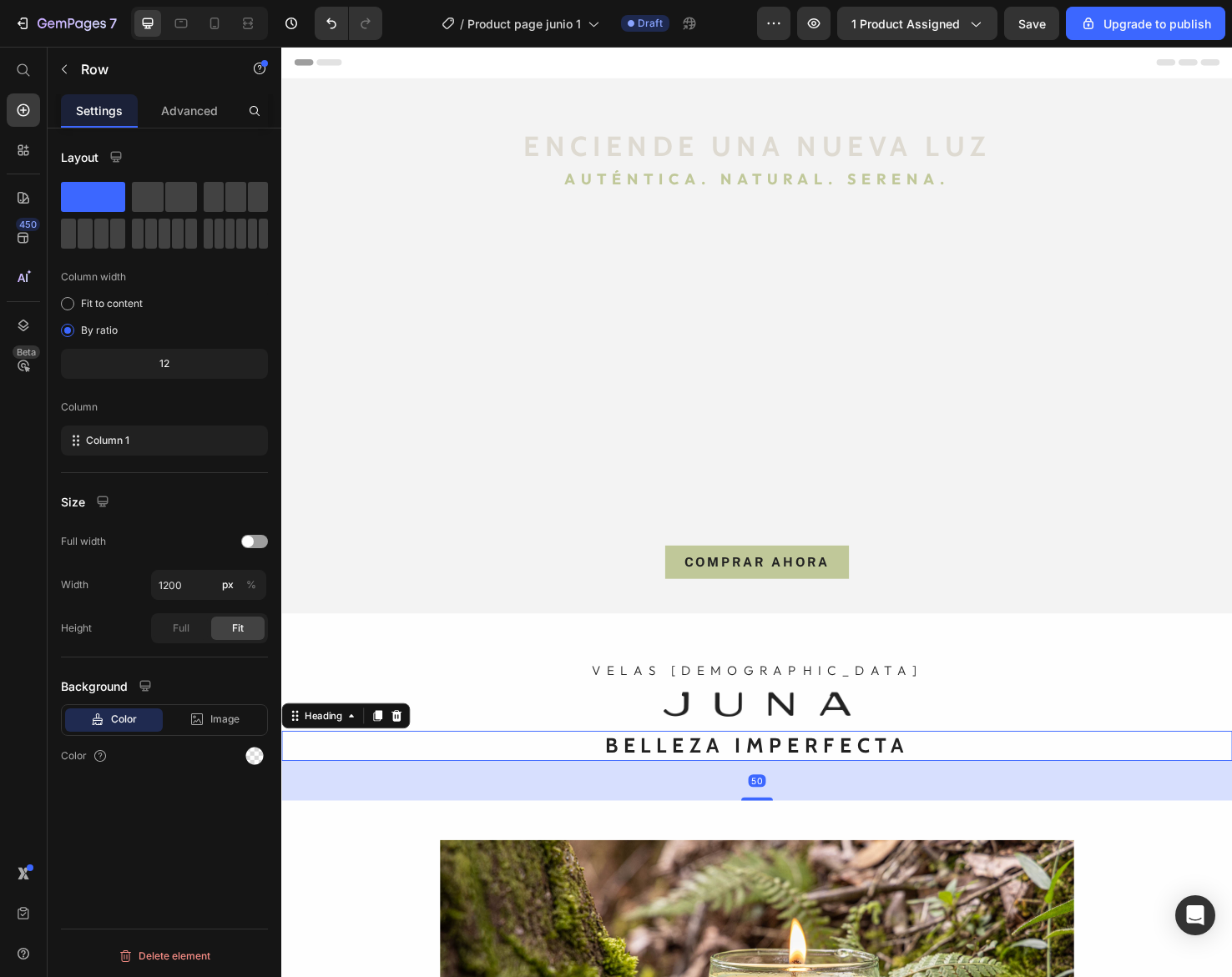 click on "BELLEZA IMPERFECTA" at bounding box center [782, 783] 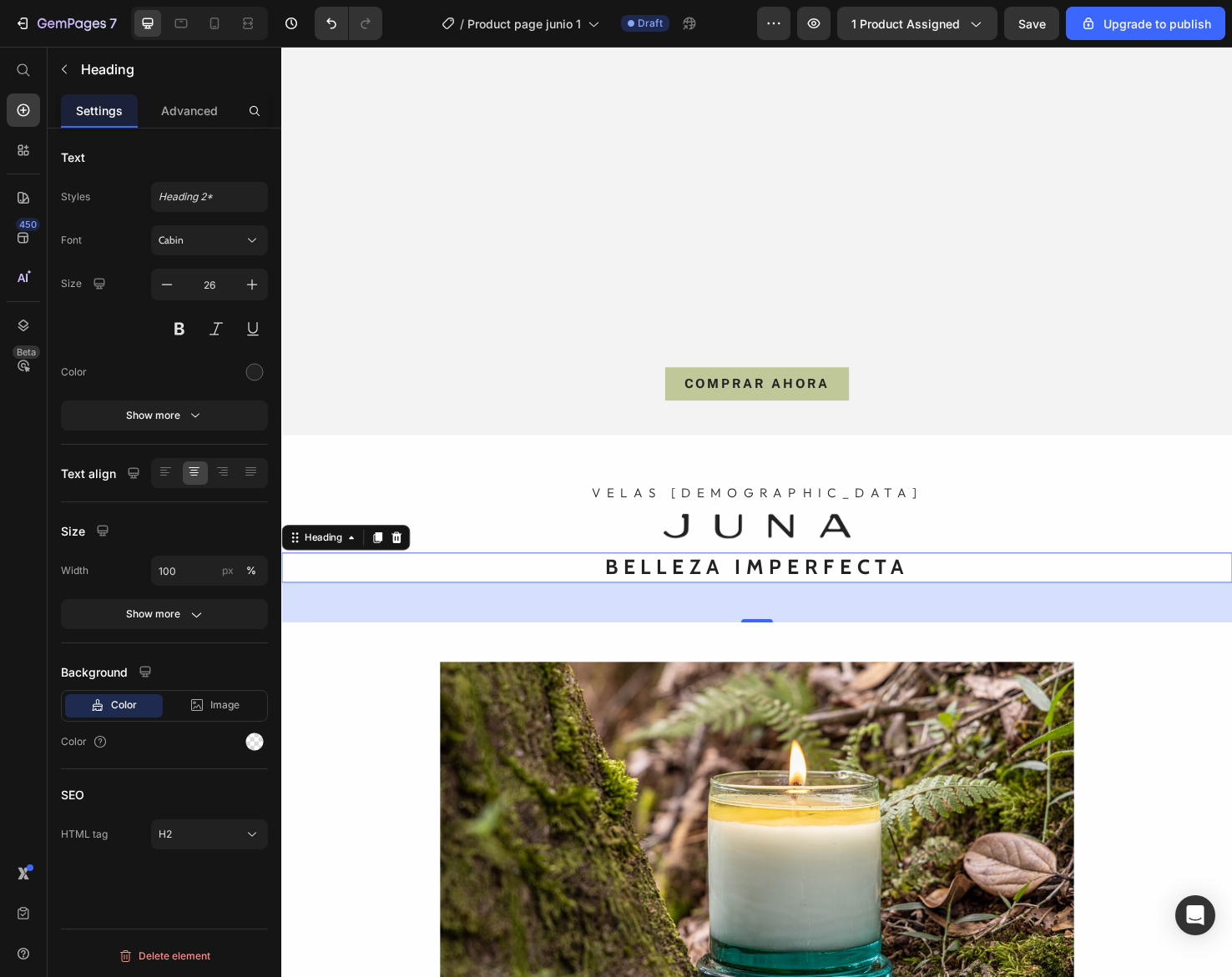 scroll, scrollTop: 274, scrollLeft: 0, axis: vertical 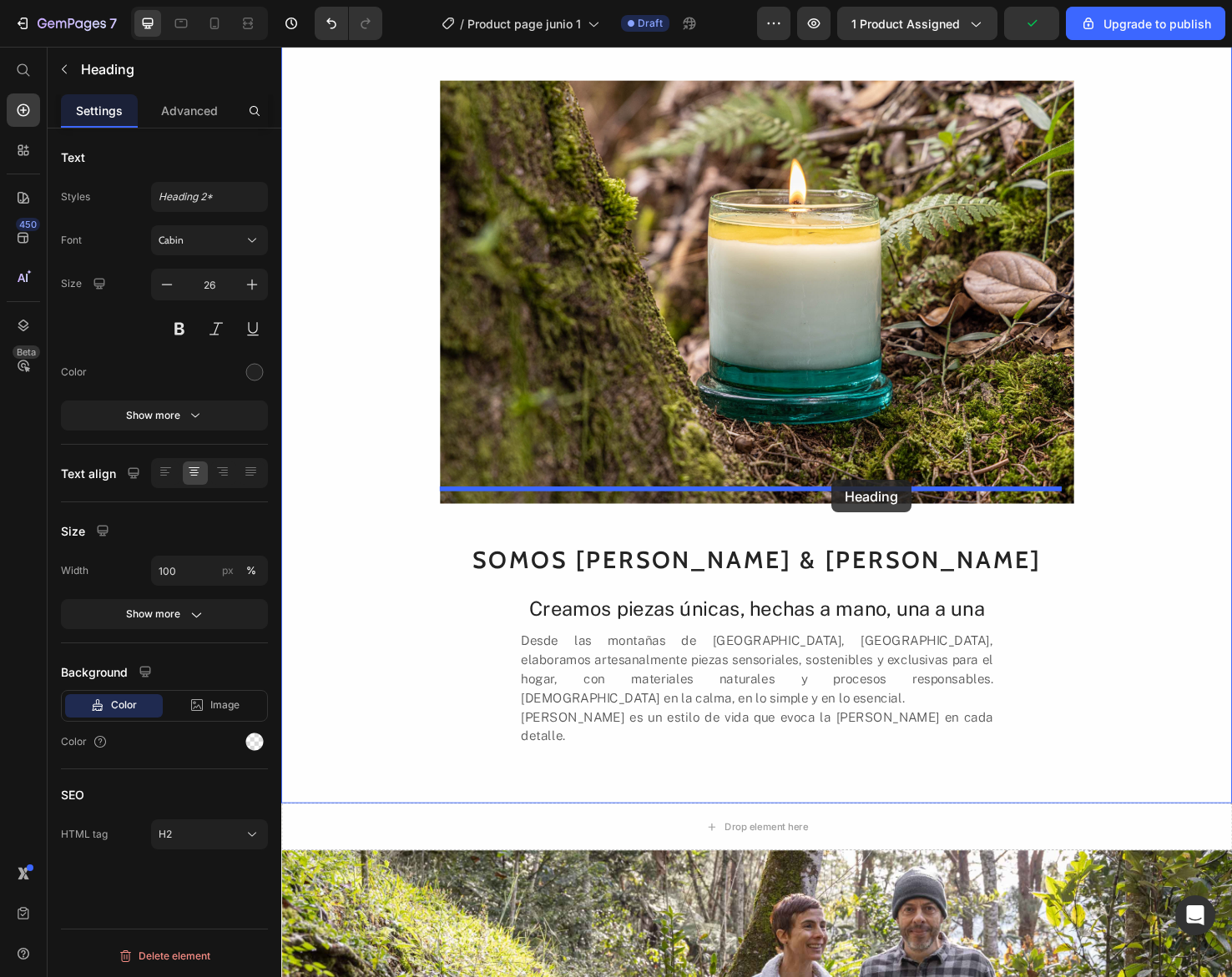 drag, startPoint x: 822, startPoint y: 491, endPoint x: 861, endPoint y: 503, distance: 40.80441 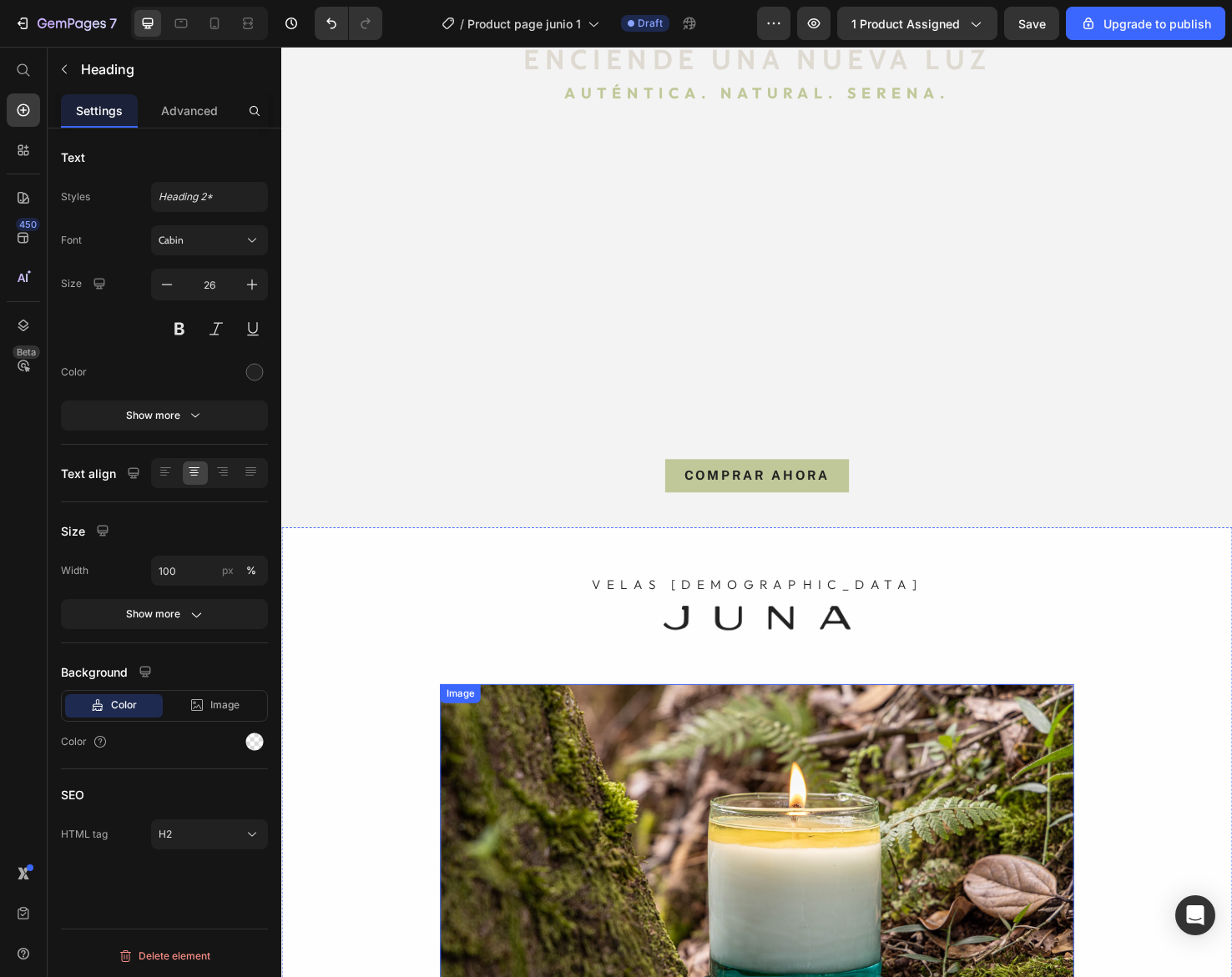 scroll, scrollTop: 108, scrollLeft: 0, axis: vertical 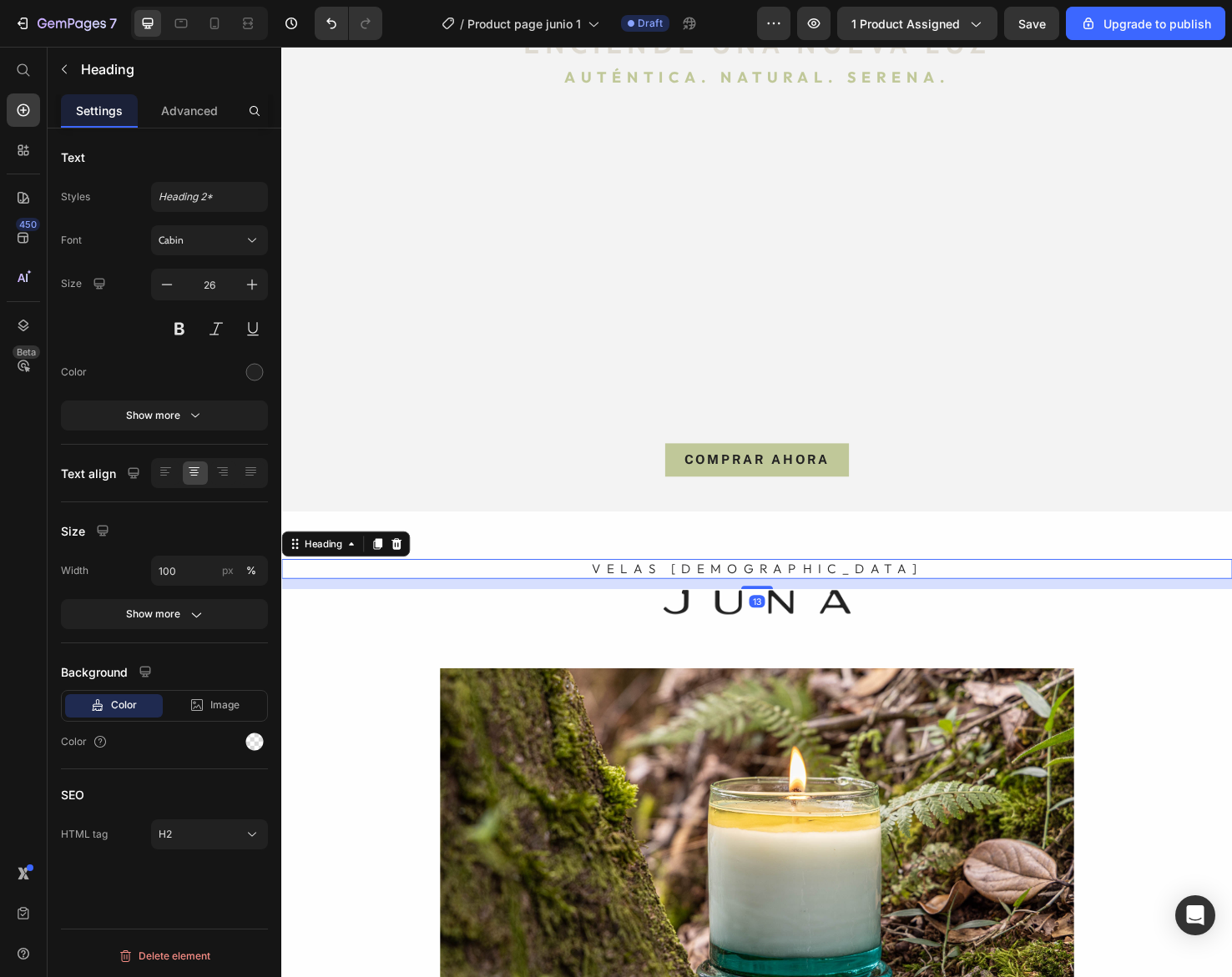 click on "VELAS AROMÁTICAS" at bounding box center [782, 597] 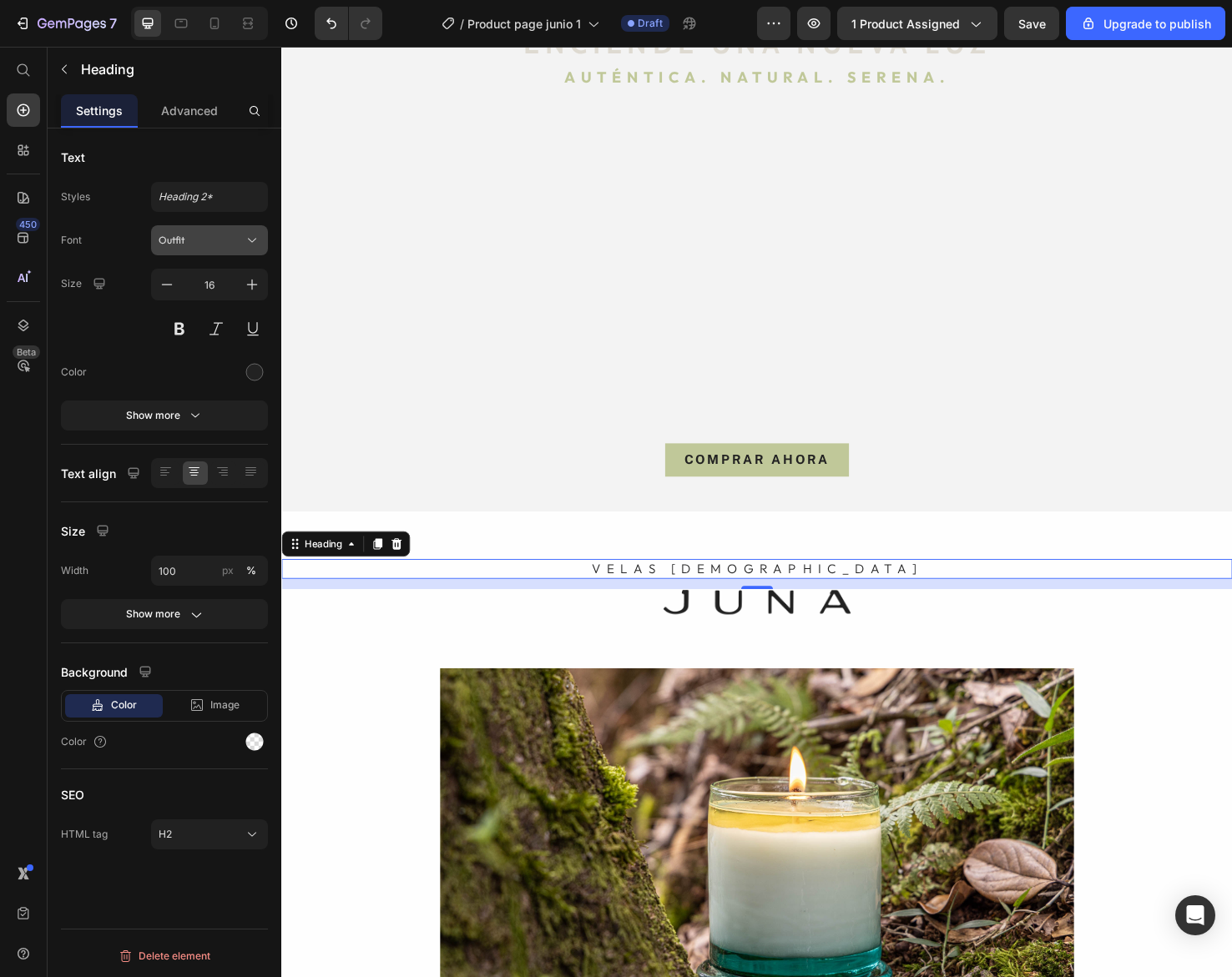 click on "Outfit" at bounding box center (201, 240) 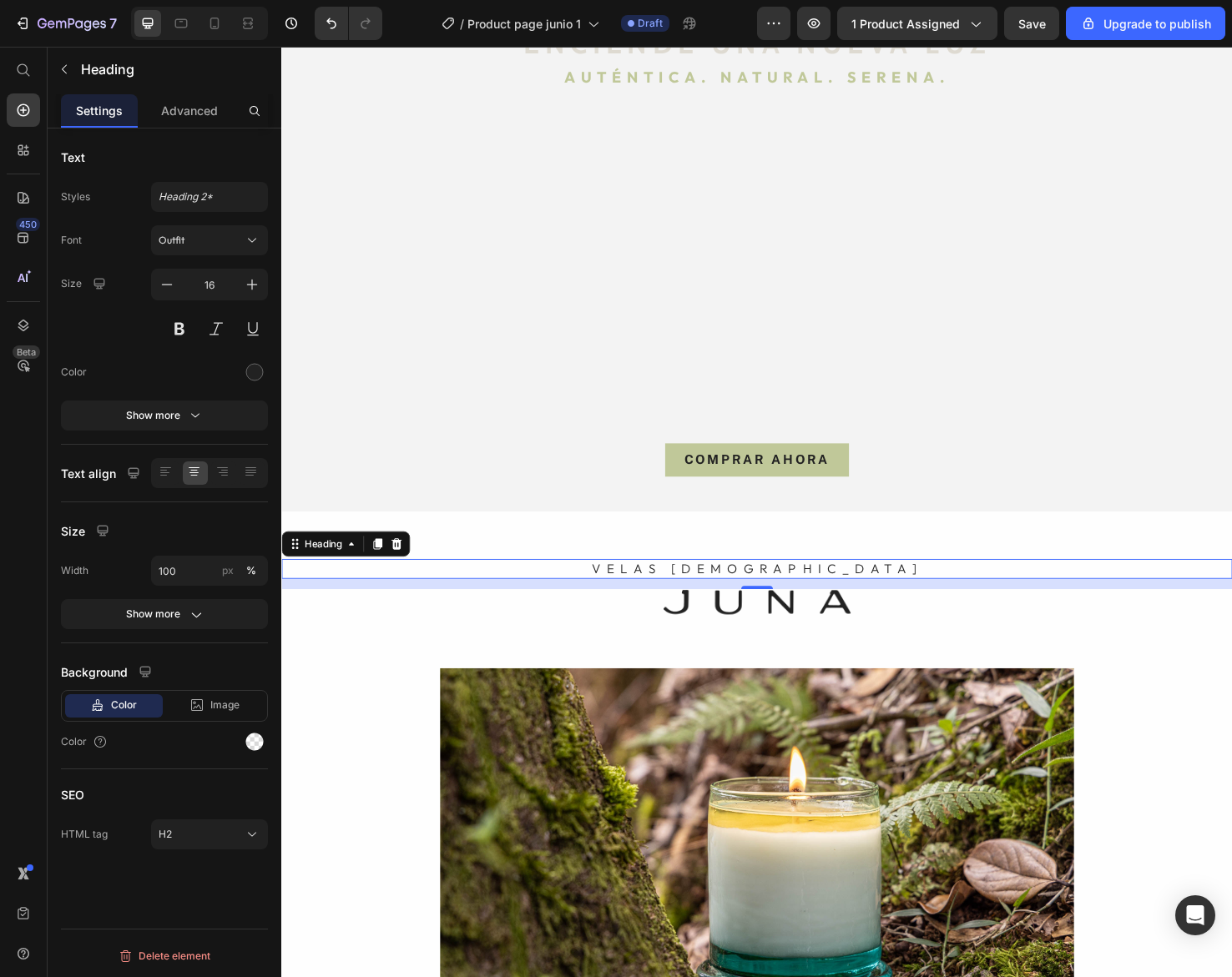 click on "Styles Heading 2*" at bounding box center (164, 197) 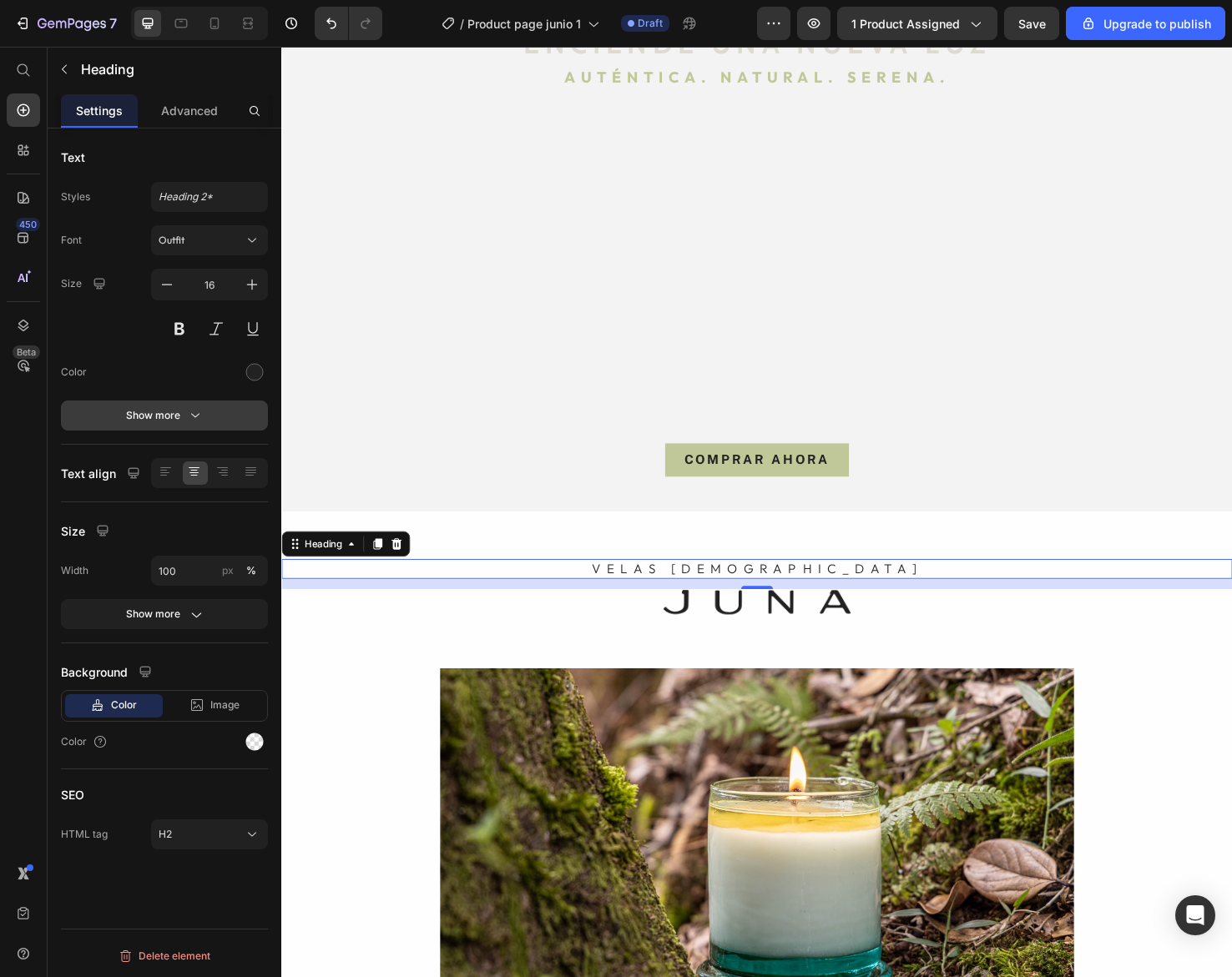 click on "Show more" at bounding box center [164, 415] 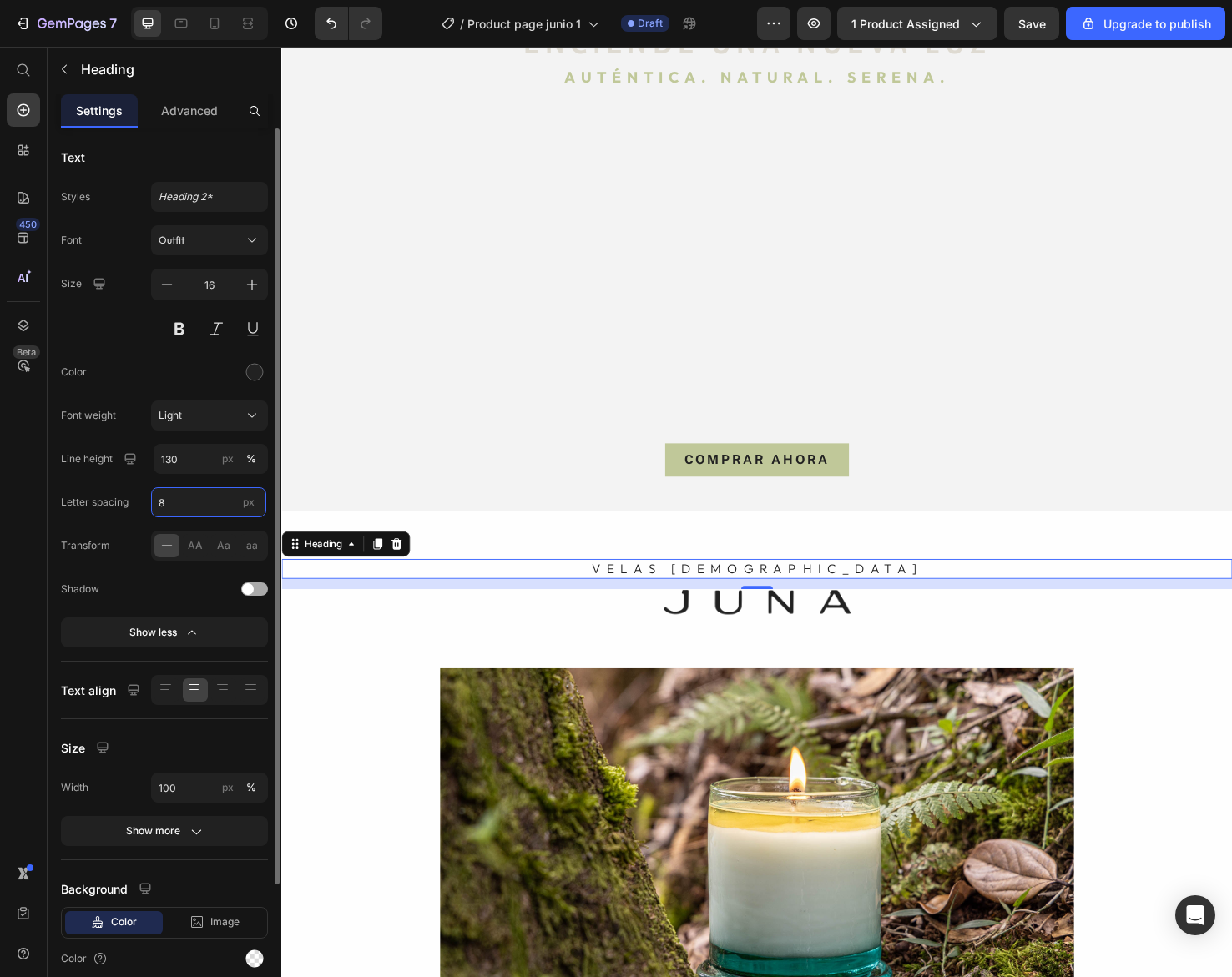 click on "8" at bounding box center (209, 502) 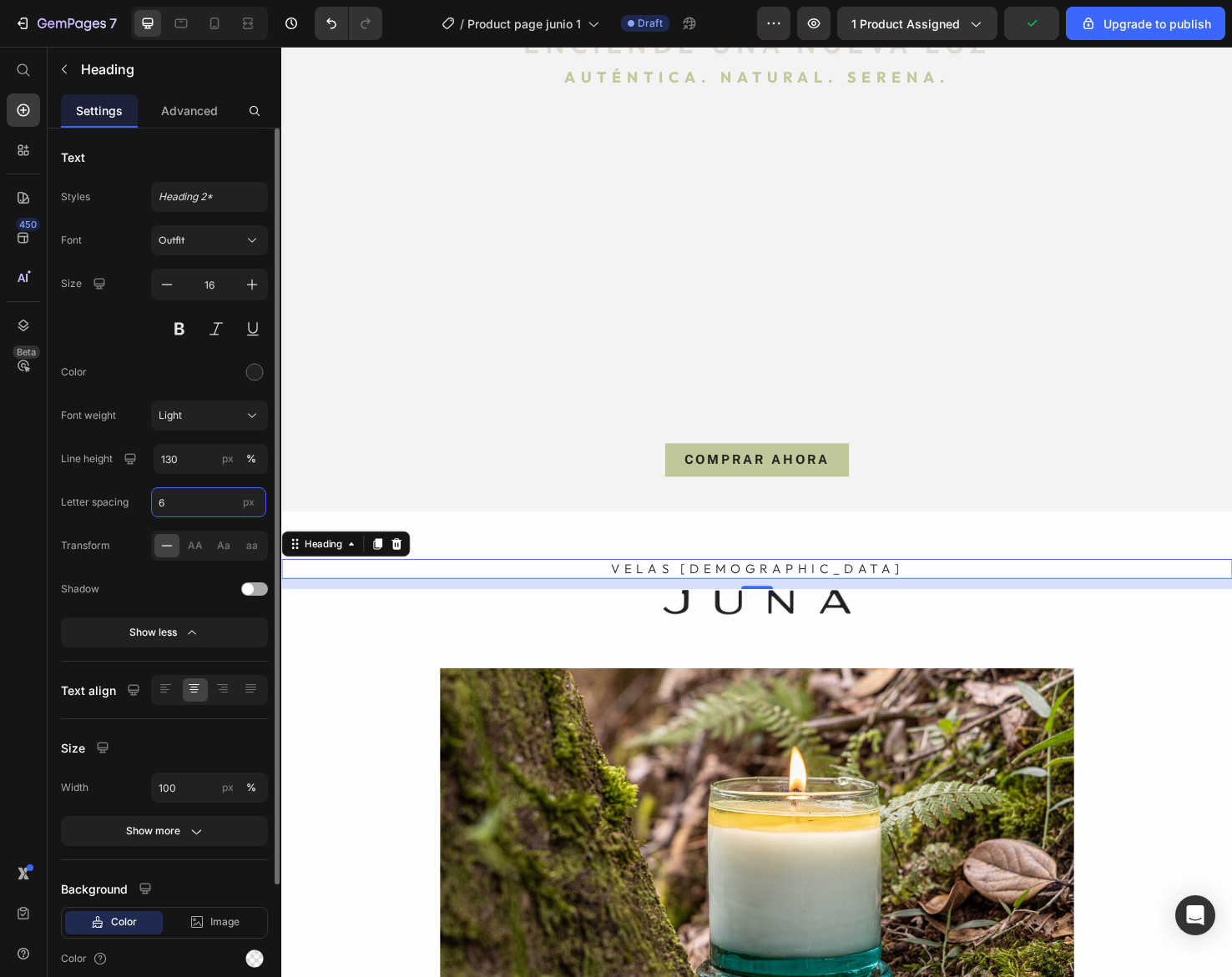 drag, startPoint x: 173, startPoint y: 497, endPoint x: 104, endPoint y: 481, distance: 70.830784 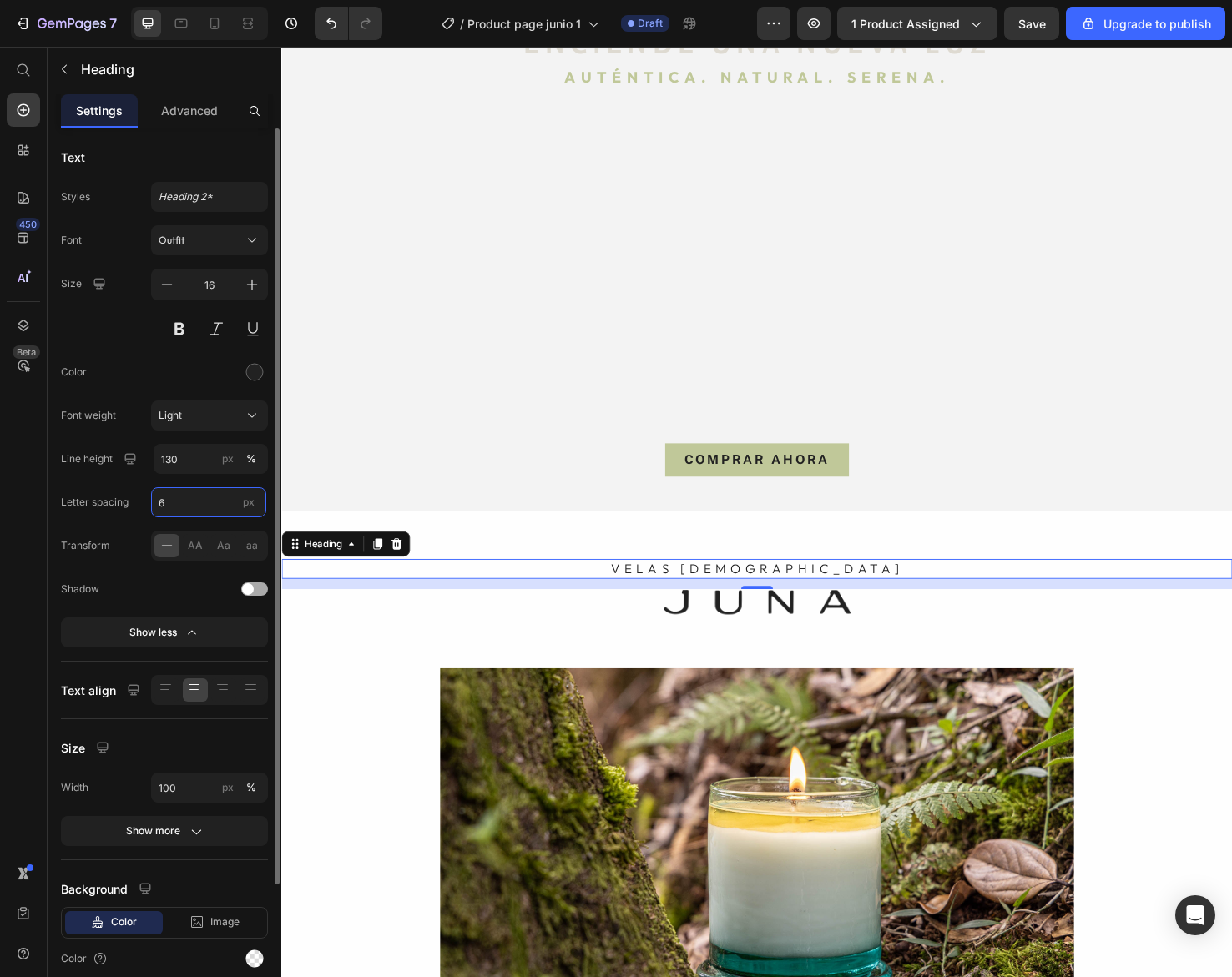 type on "5" 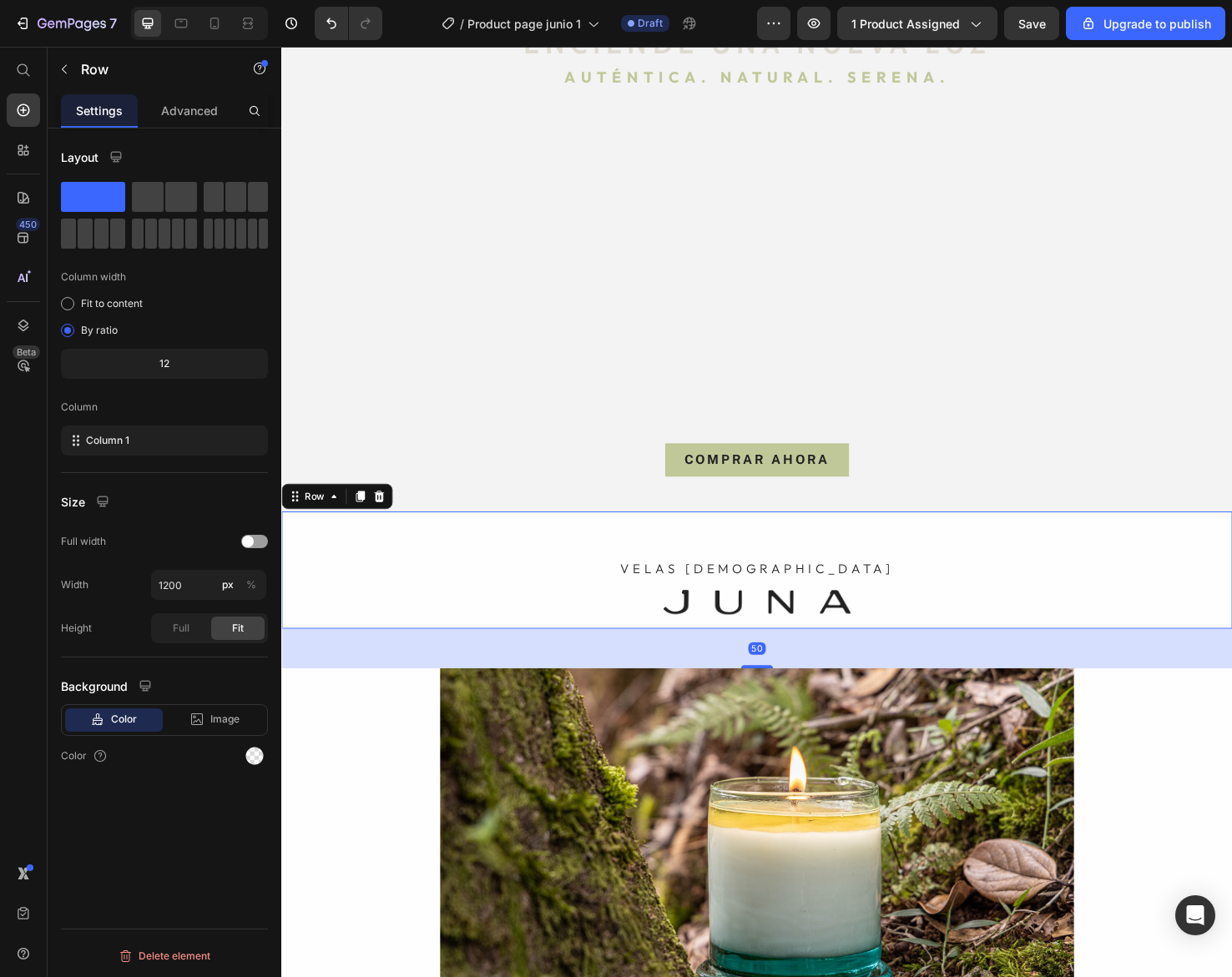 click on "VELAS AROMÁTICAS Heading Image" at bounding box center (782, 598) 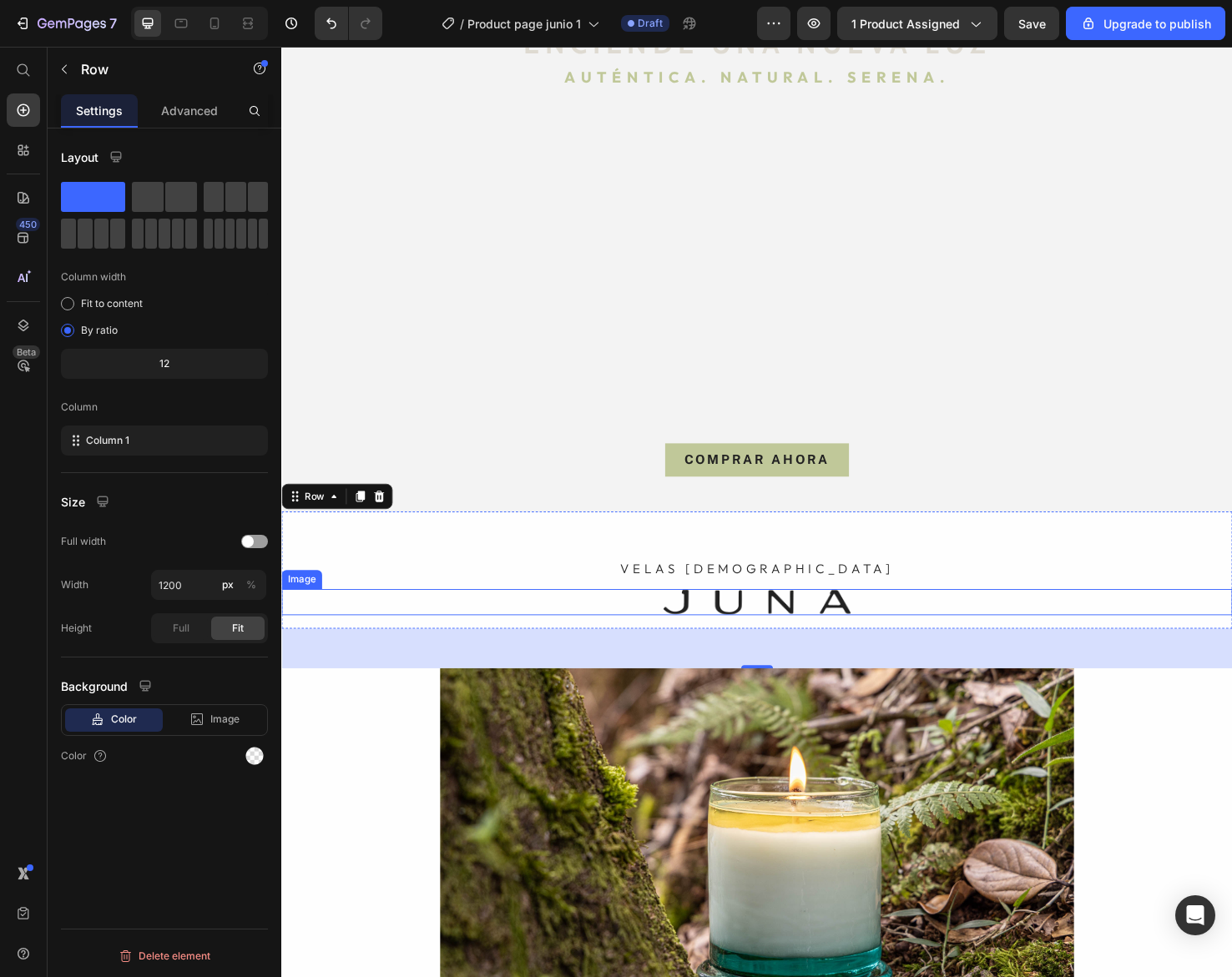 click at bounding box center [782, 632] 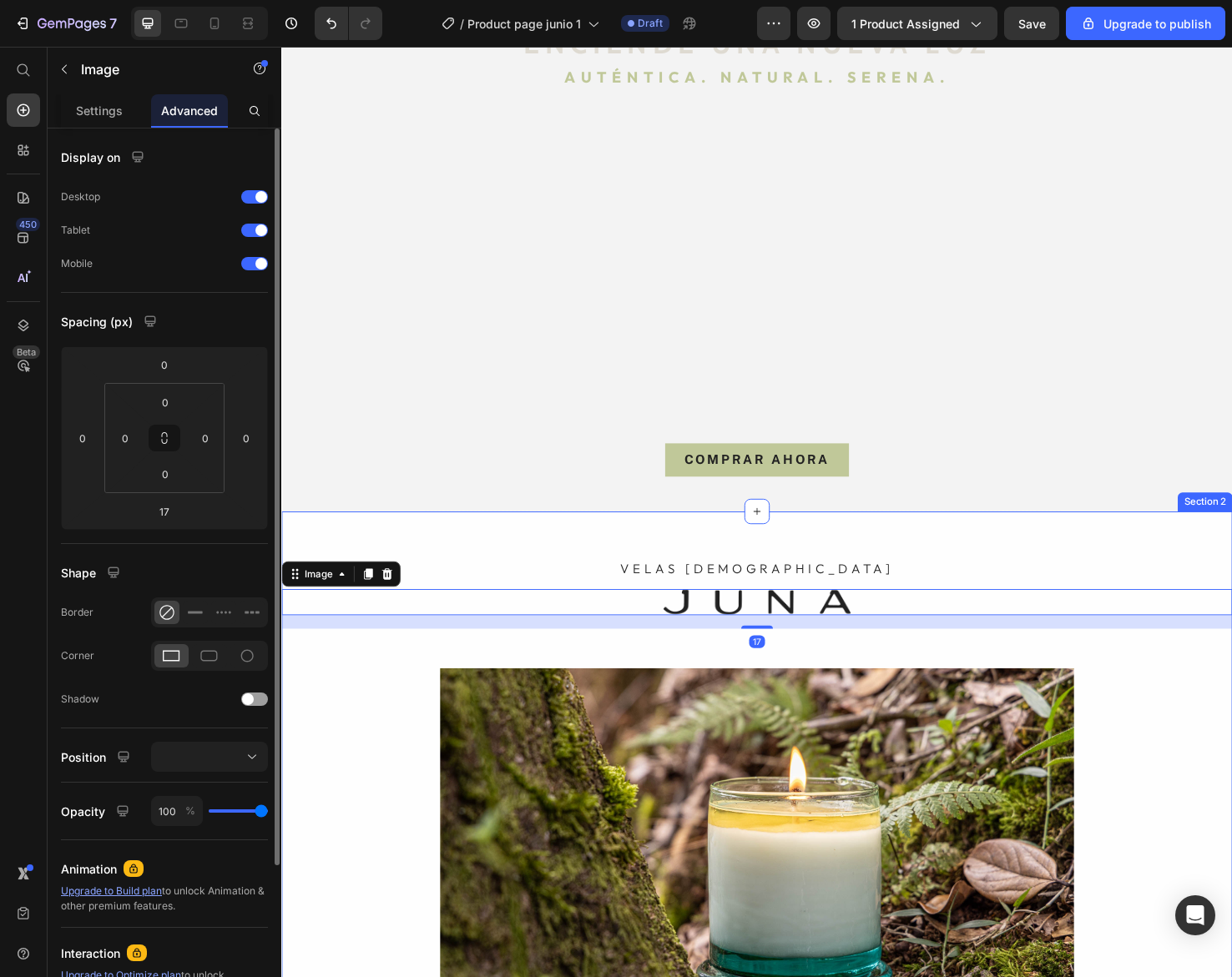 click on "VELAS AROMÁTICAS Heading Image   17 Row Image BELLEZA IMPERFECTA Heading SOMOS JUAN & LINA Heading Creamos piezas únicas, hechas a mano, una a una Heading Desde las montañas de El Retiro, Antioquia, elaboramos artesanalmente piezas sensoriales, sostenibles y exclusivas para el hogar, con materiales naturales y procesos responsables. Creemos en la calma, en lo simple y en lo esencial.  JUNA es un estilo de vida que evoca la vida silvestre en cada detalle. Text Block" at bounding box center [782, 1036] 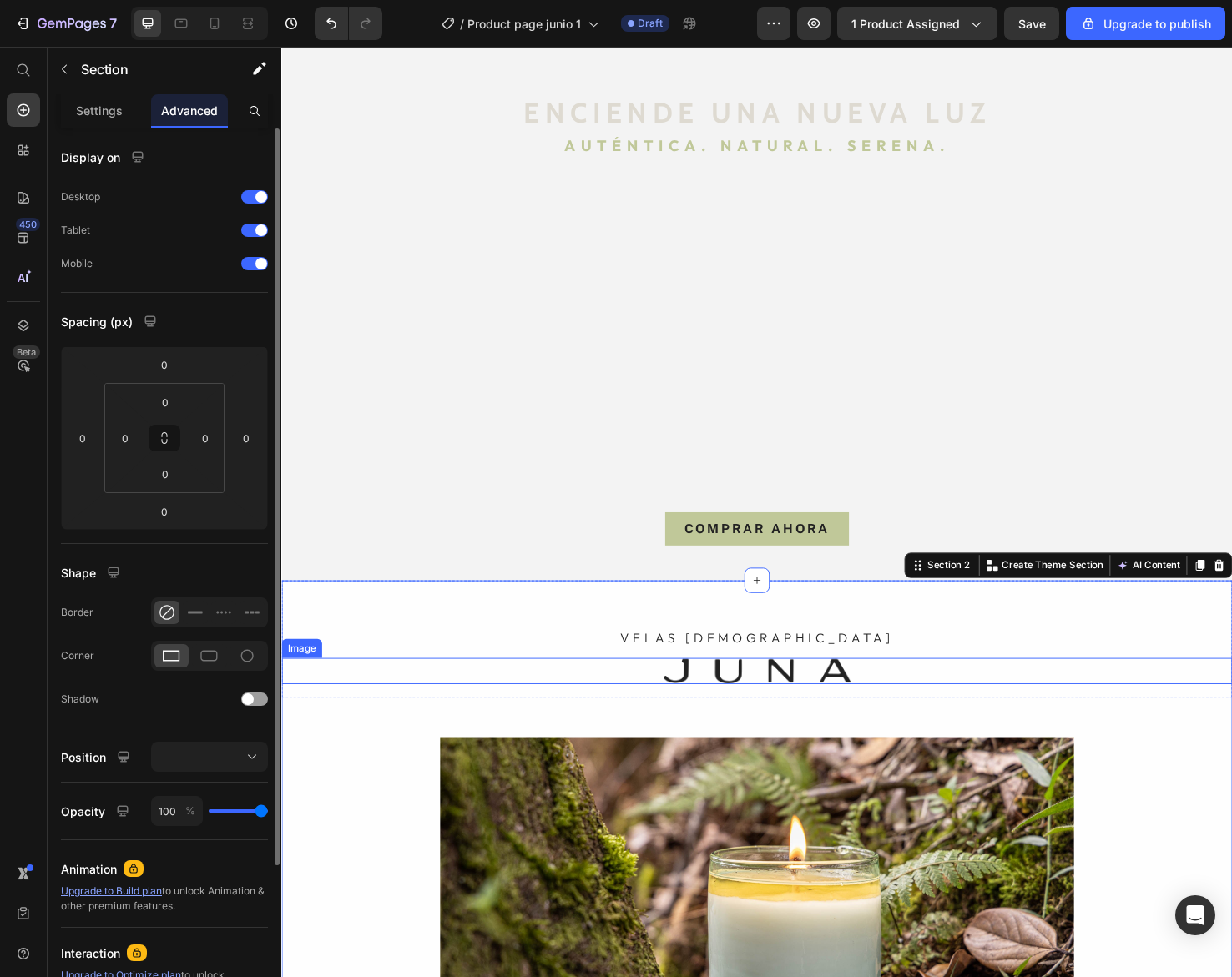scroll, scrollTop: 0, scrollLeft: 0, axis: both 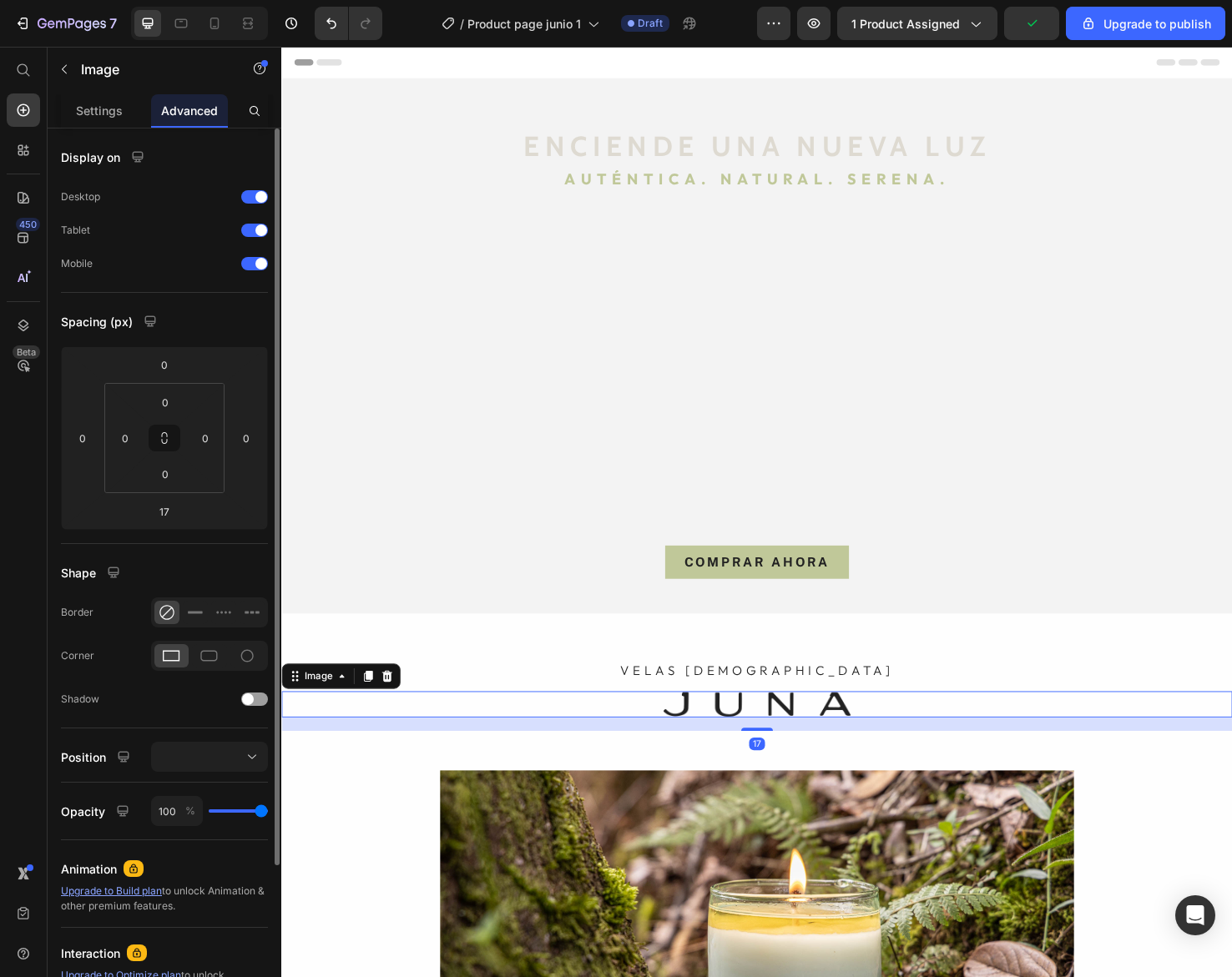 click at bounding box center [782, 740] 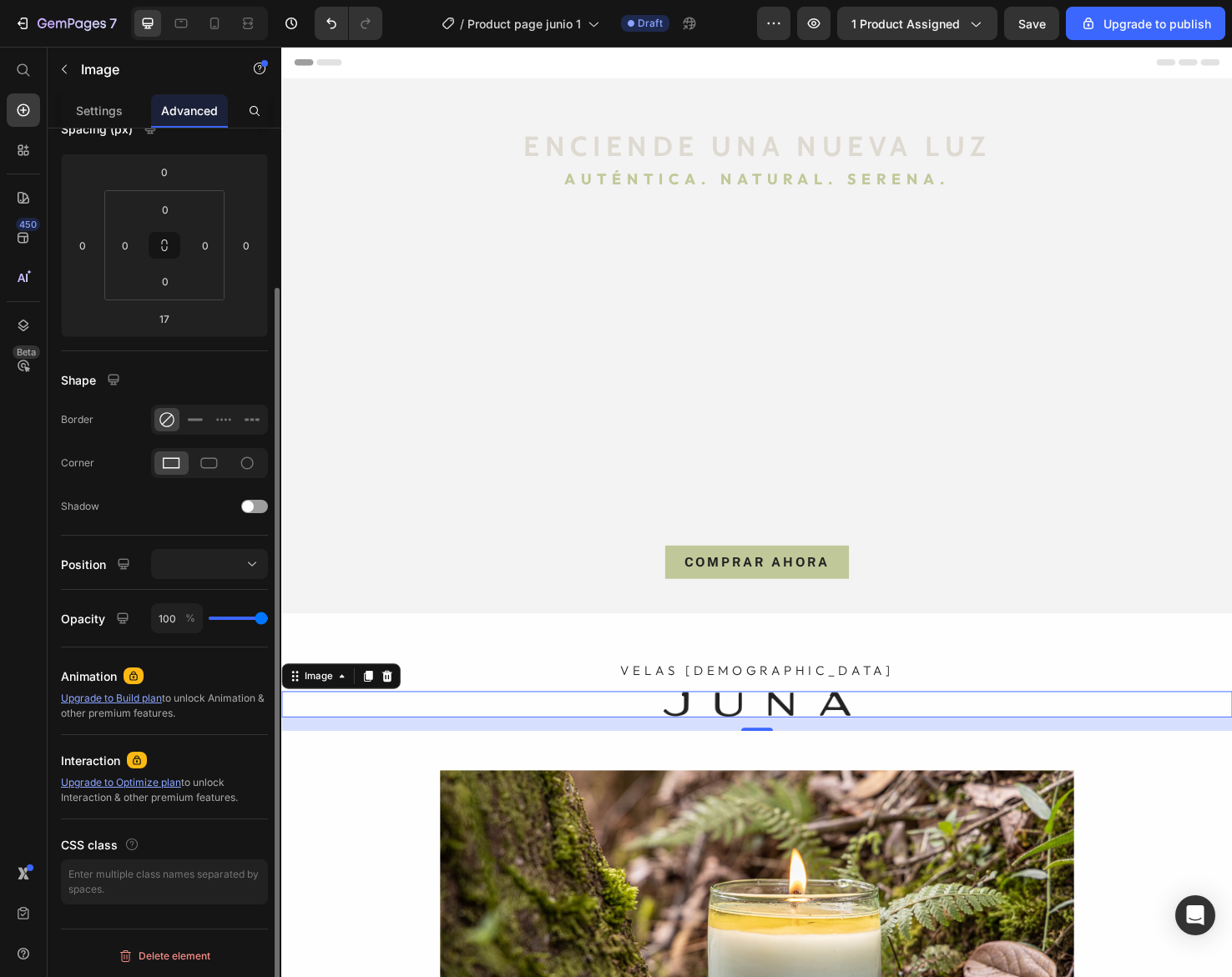 scroll, scrollTop: 0, scrollLeft: 0, axis: both 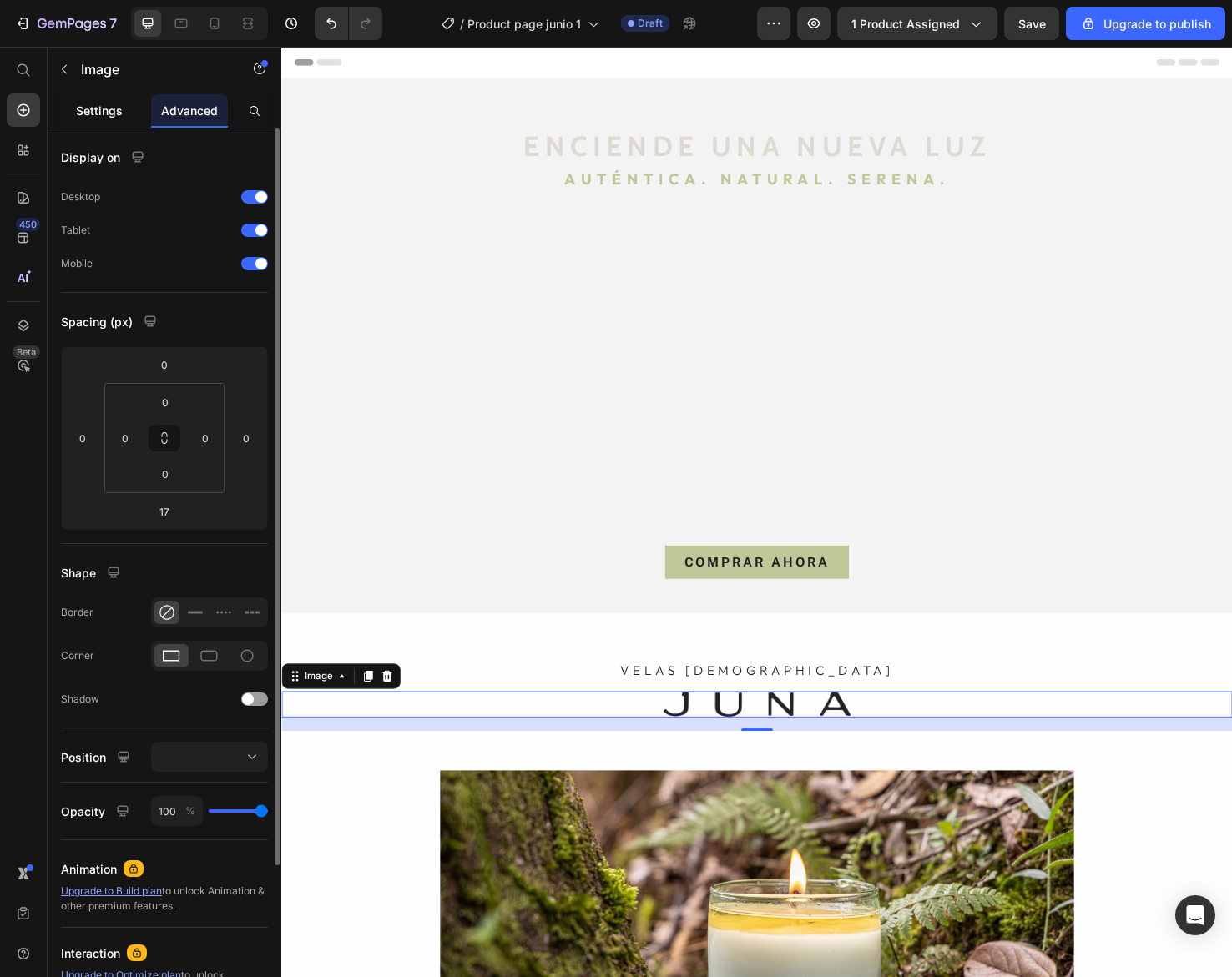 click on "Settings" 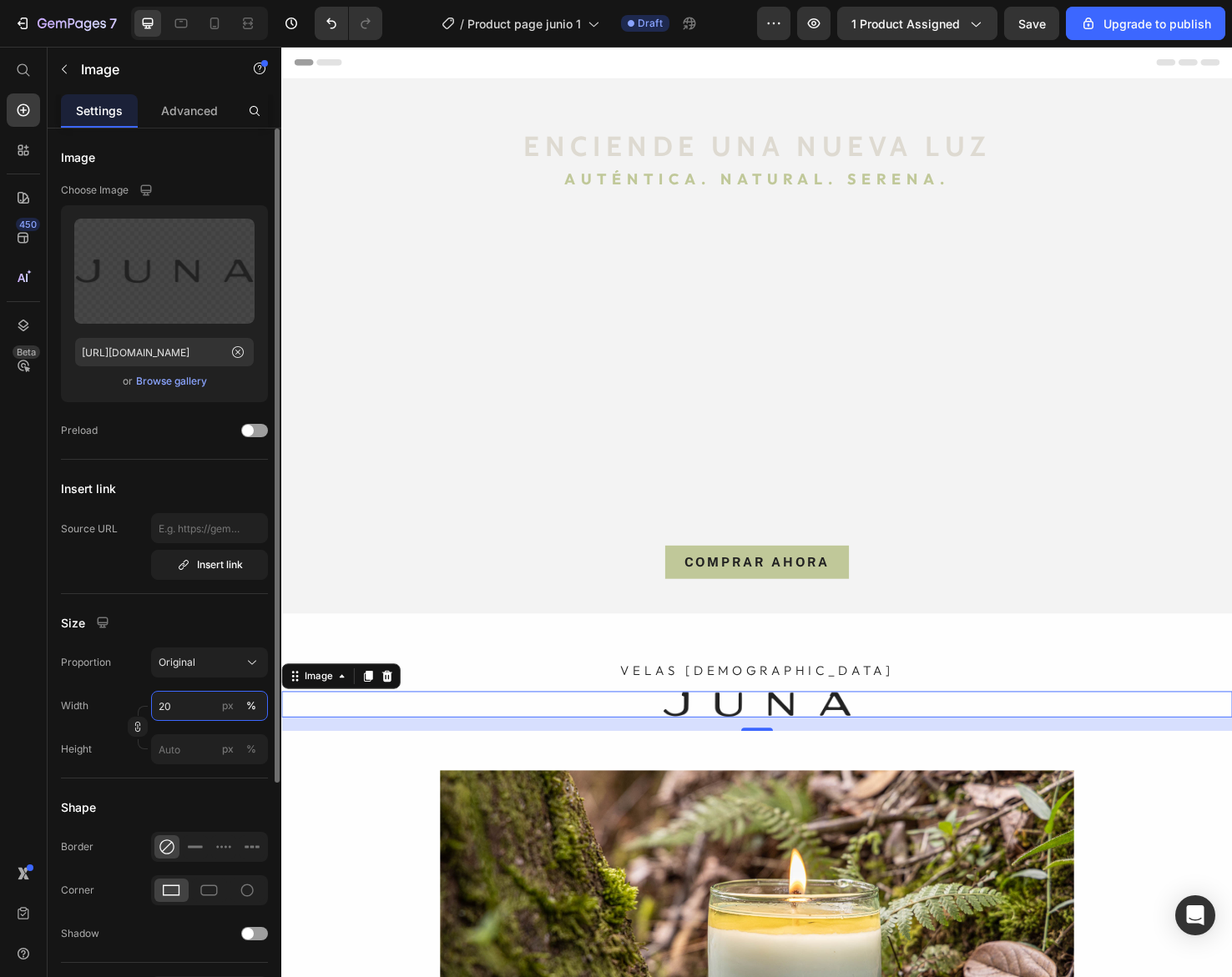 click on "20" at bounding box center [210, 706] 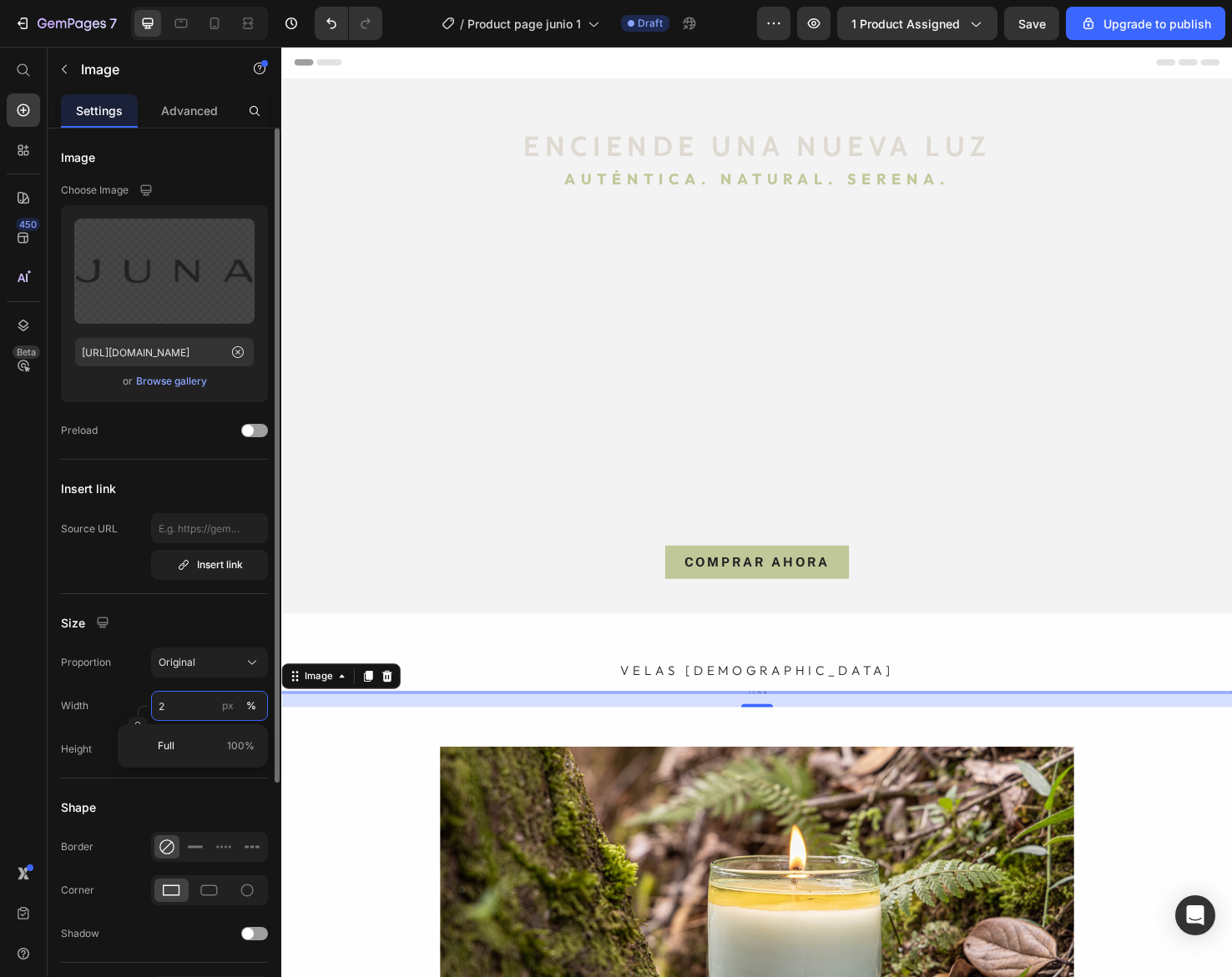 type on "25" 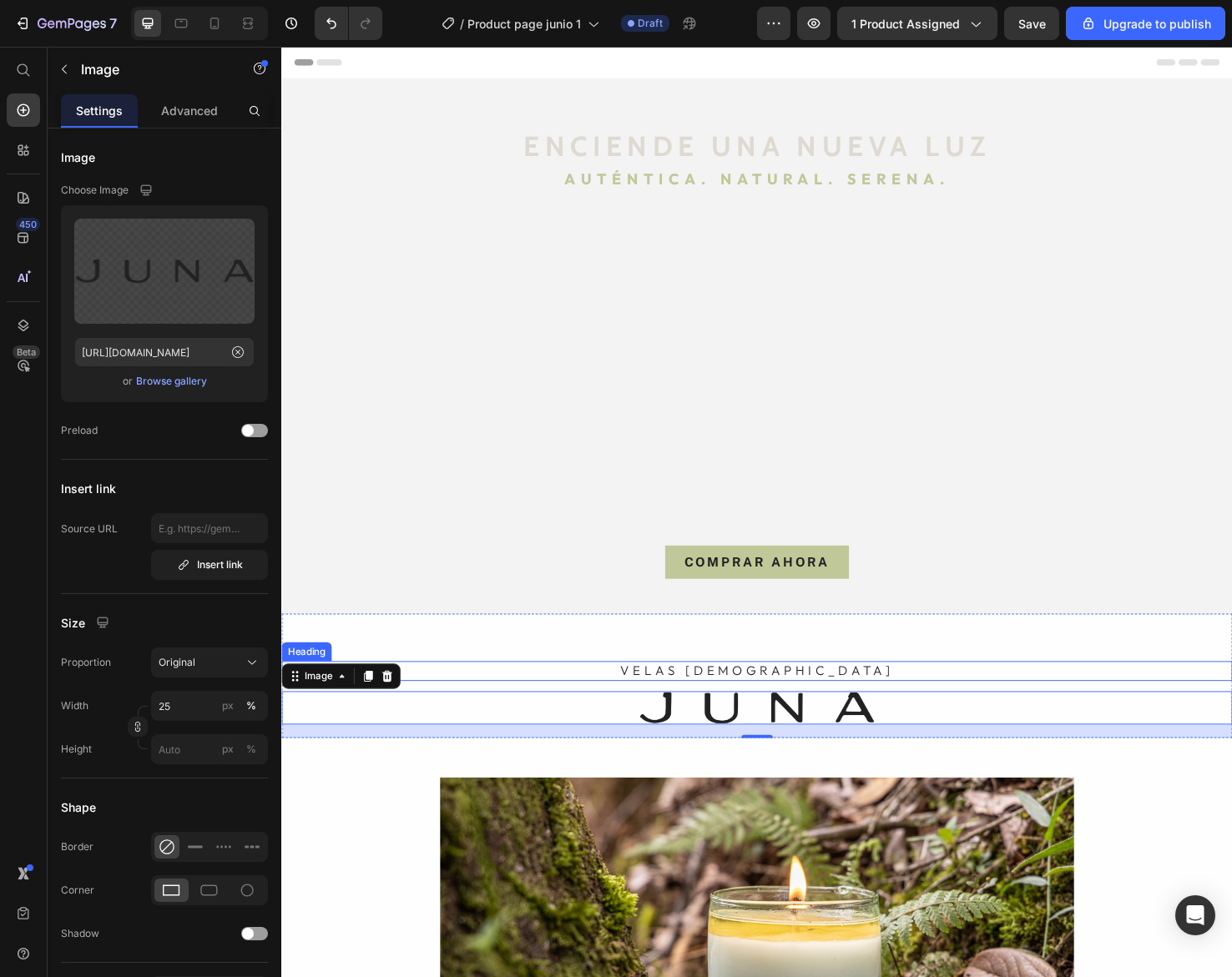 click on "VELAS AROMÁTICAS" at bounding box center [782, 704] 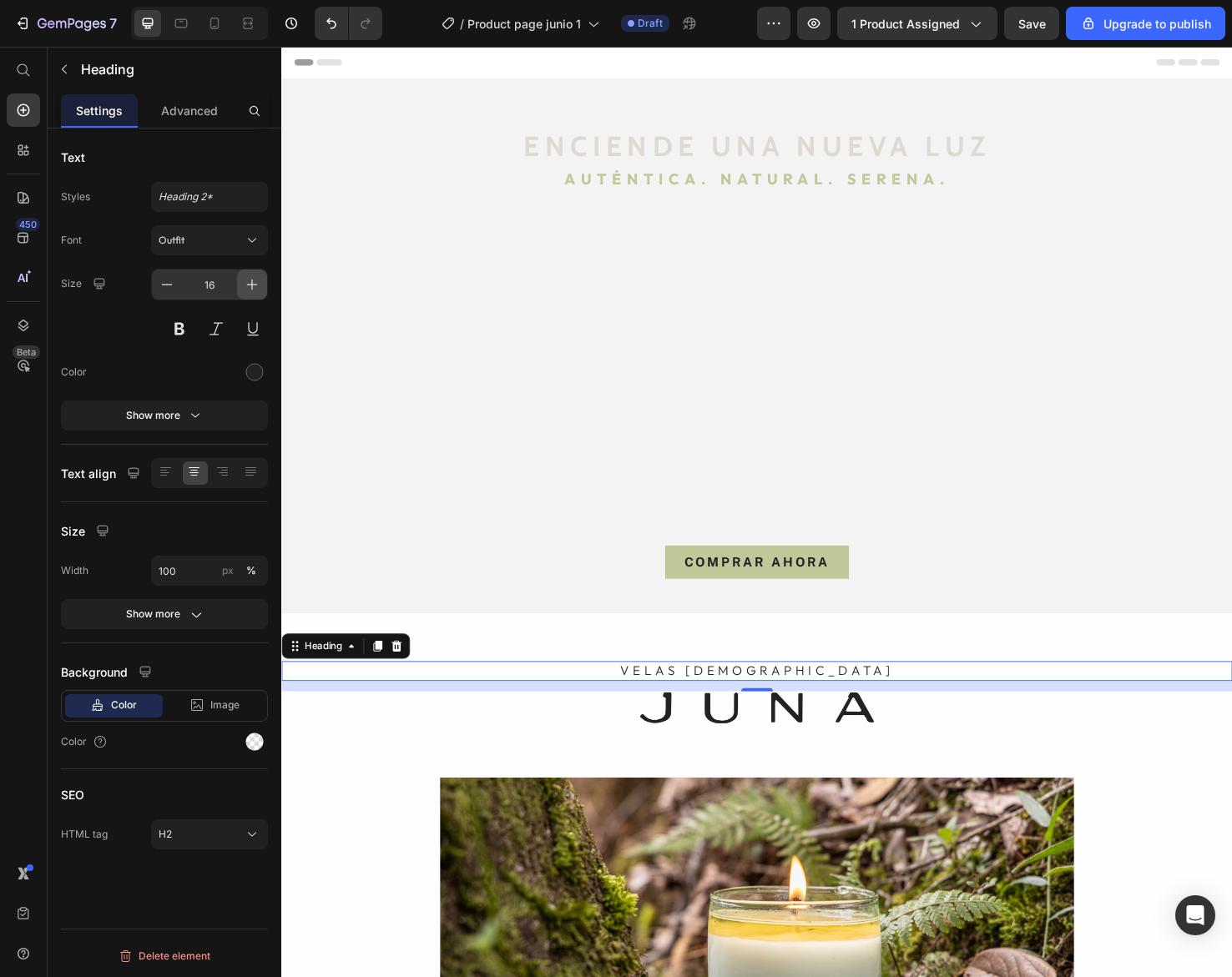 click 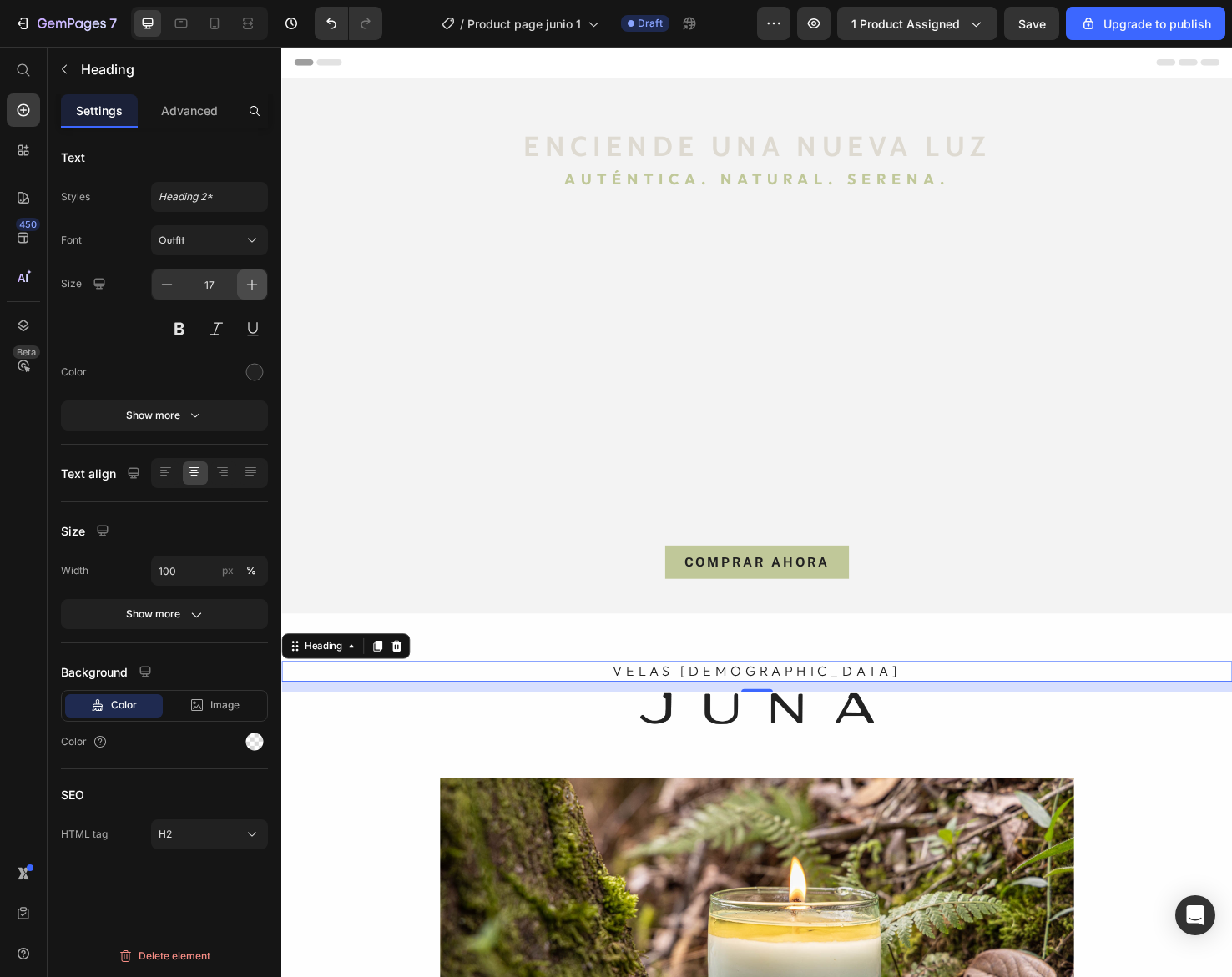 click 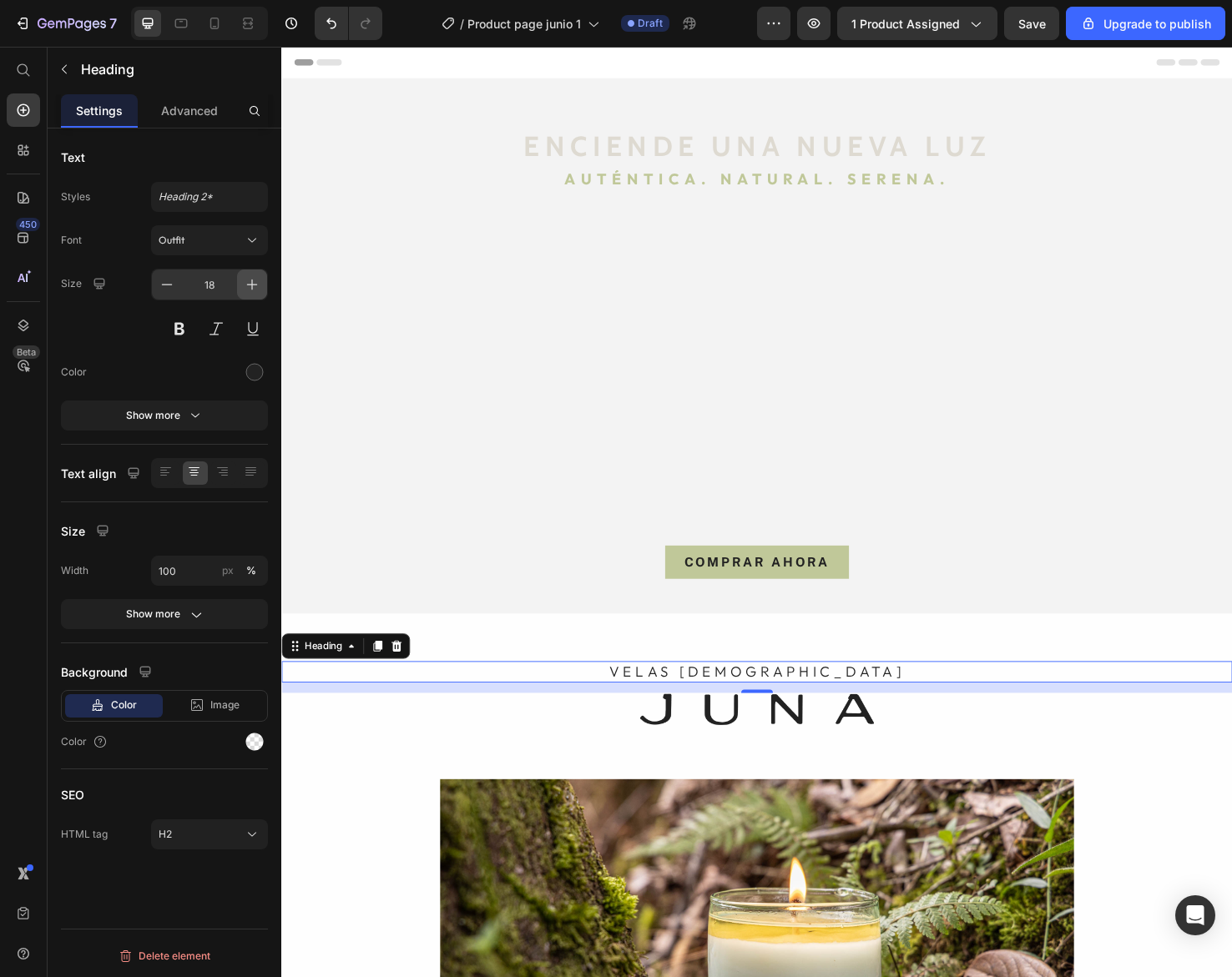 click 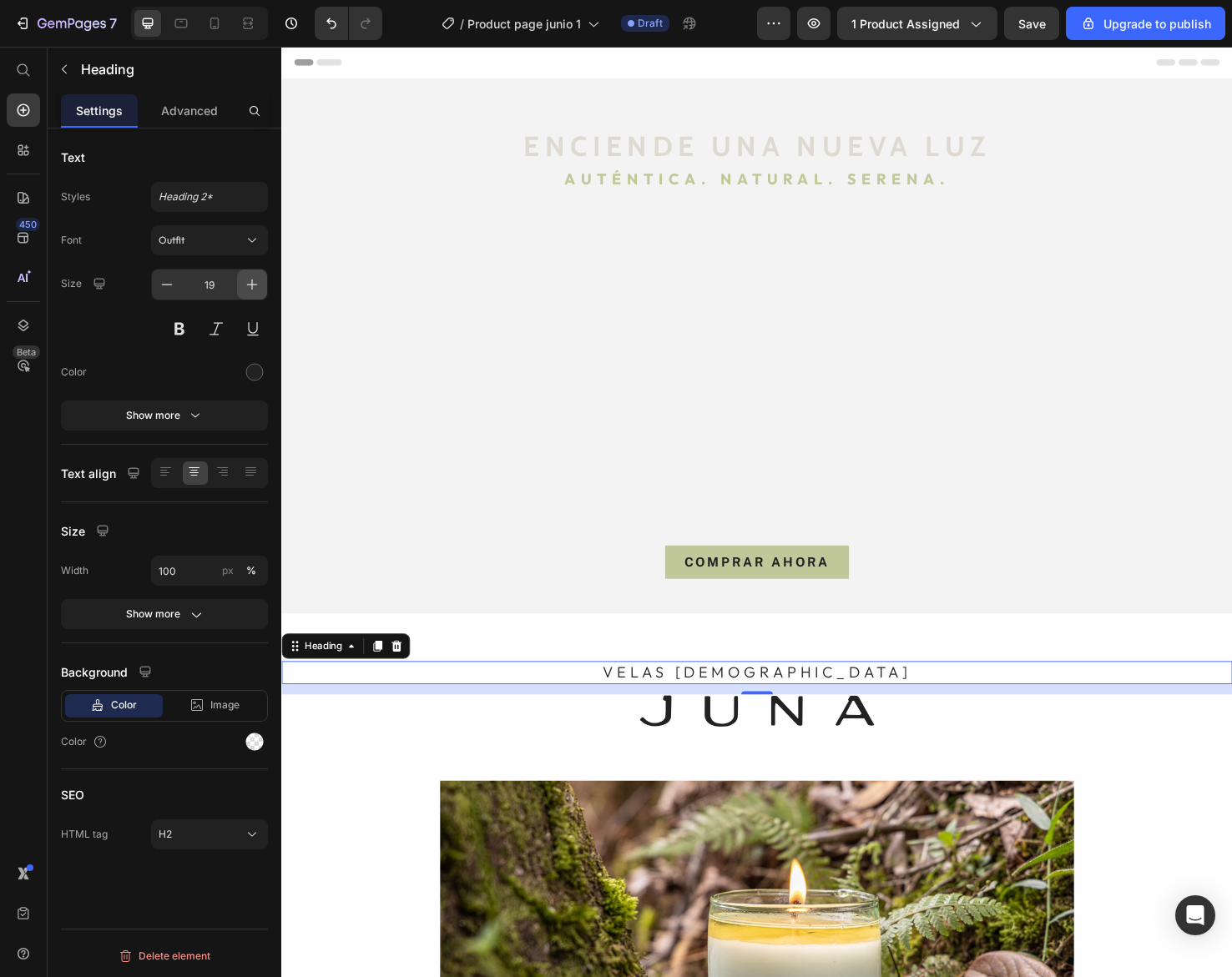 click 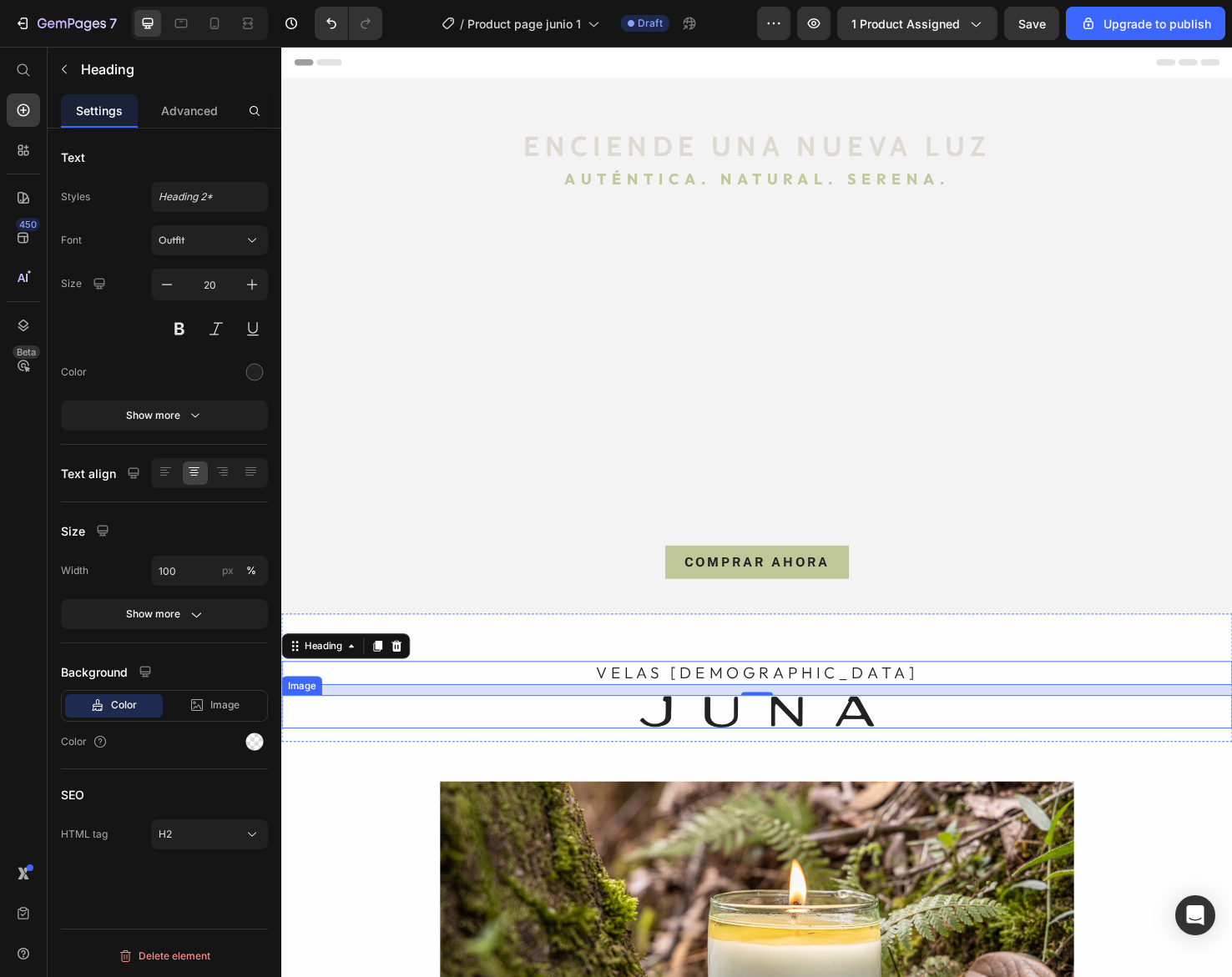 click at bounding box center (782, 748) 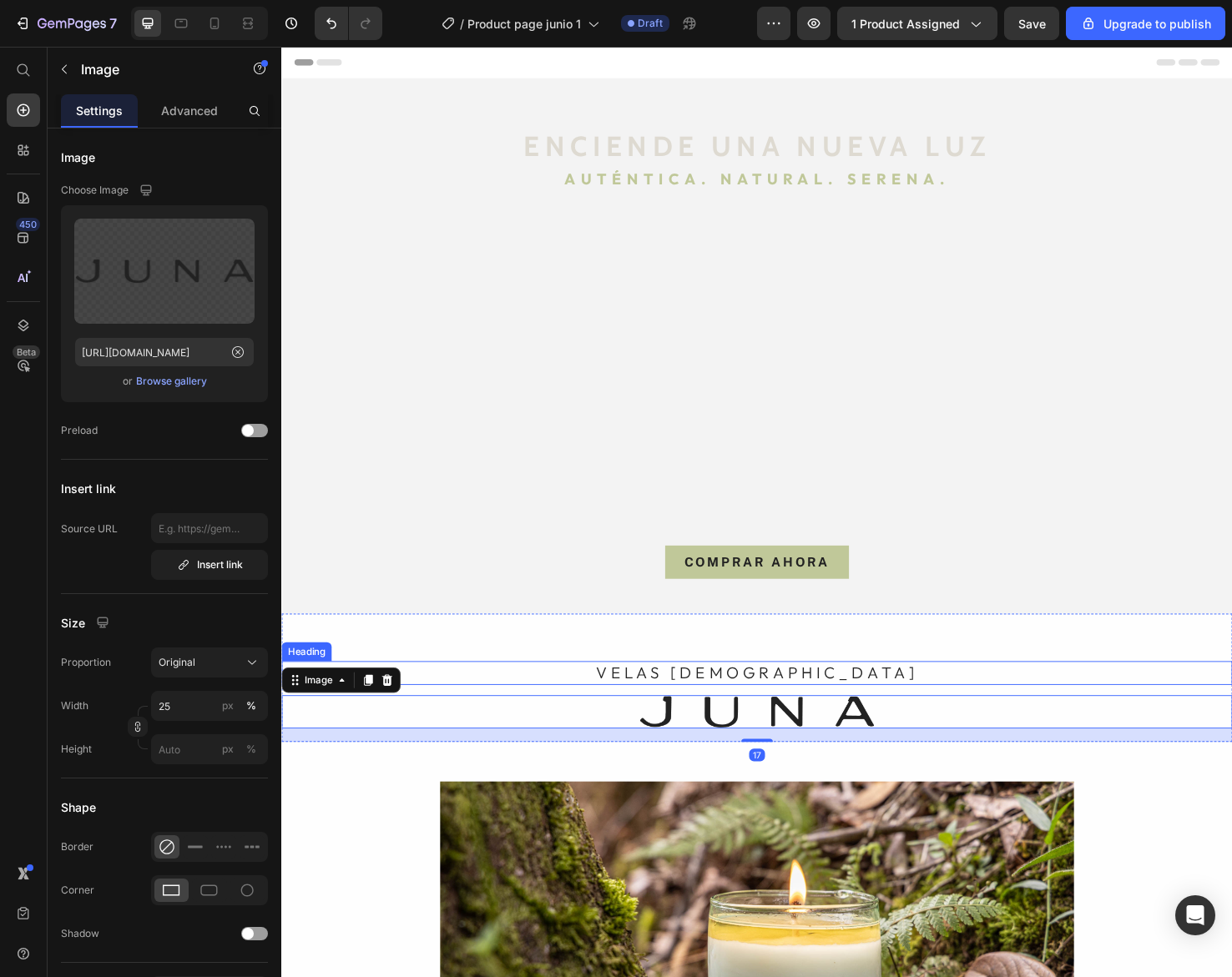 click on "VELAS AROMÁTICAS" at bounding box center [782, 707] 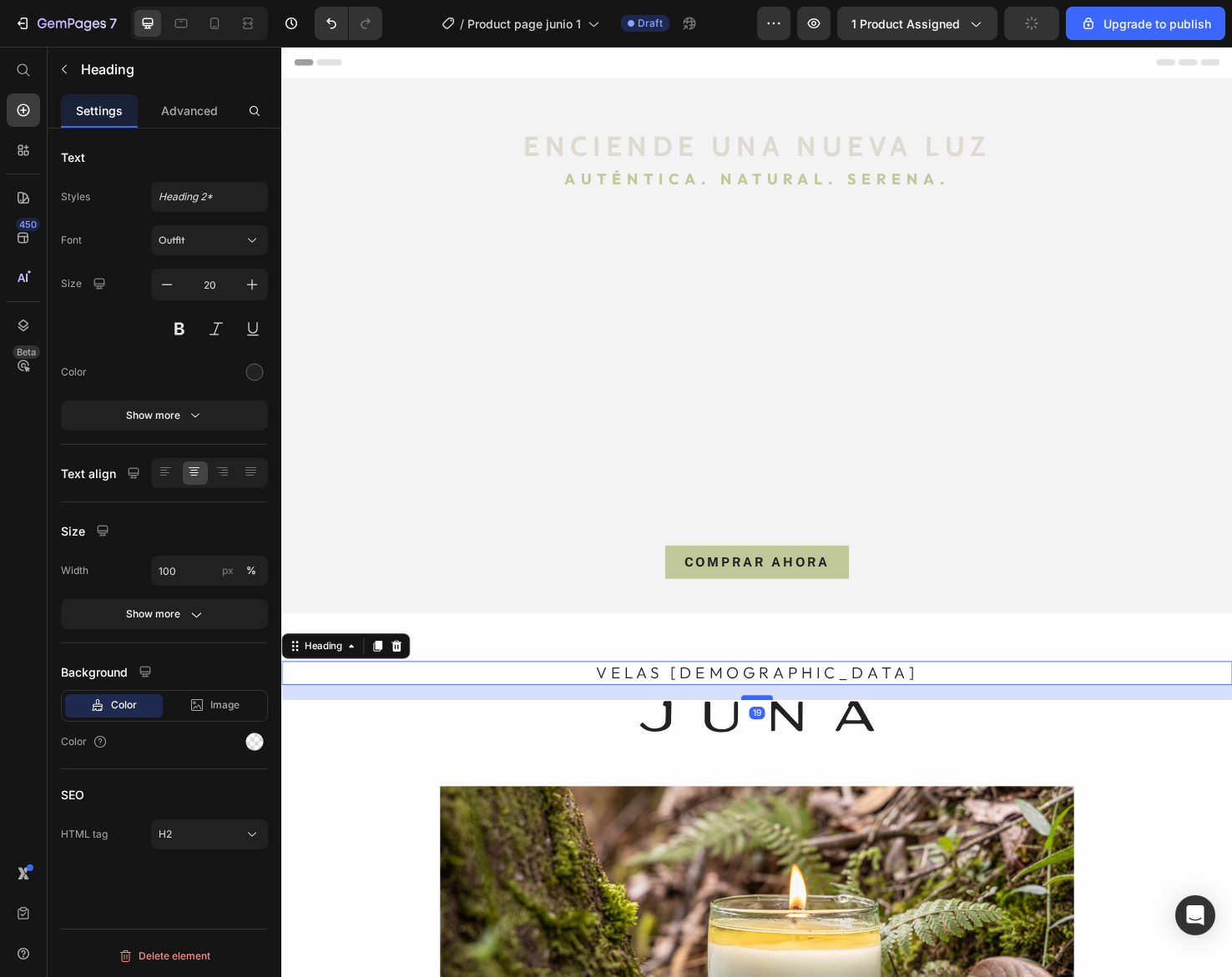 click at bounding box center [782, 733] 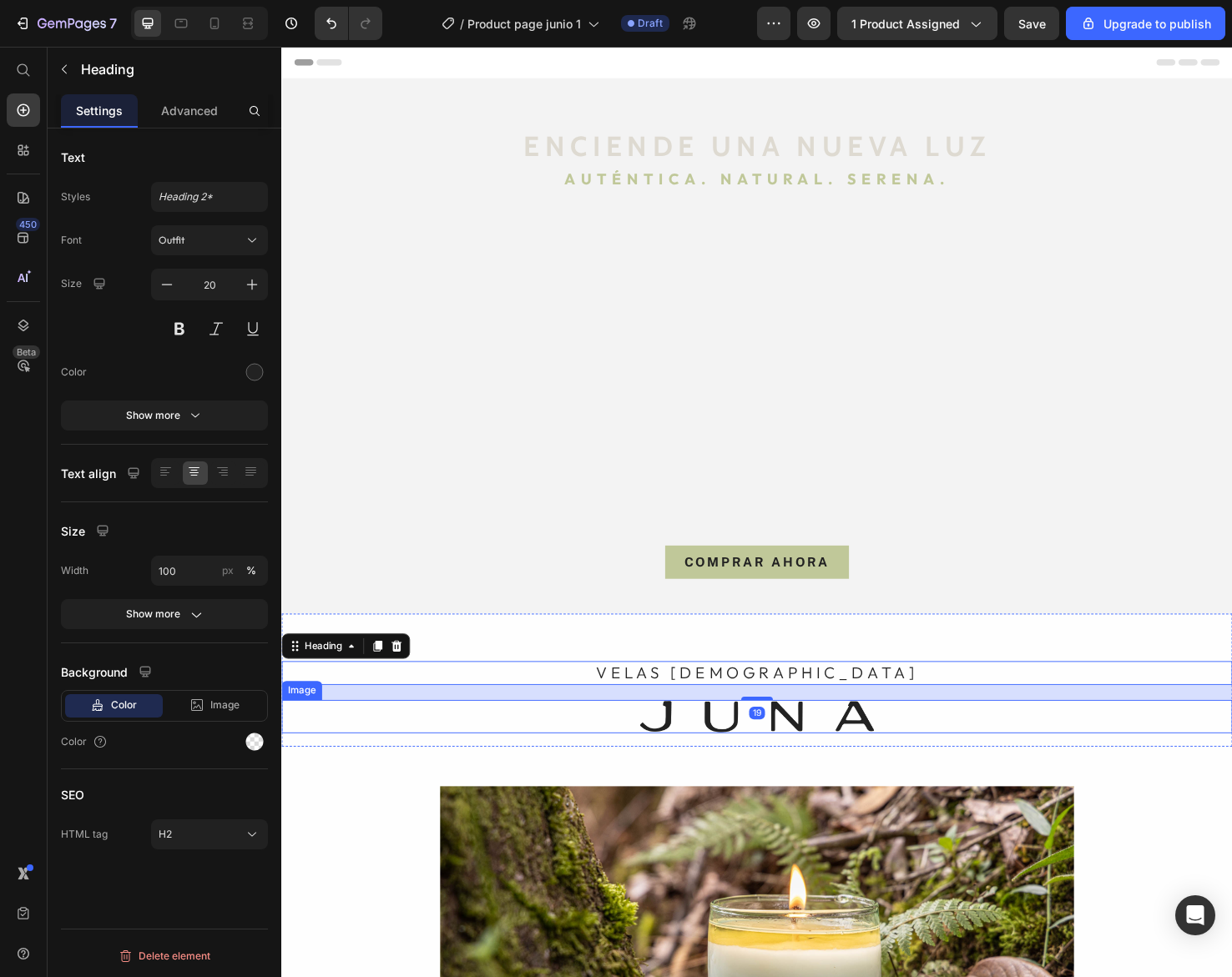 click at bounding box center (782, 753) 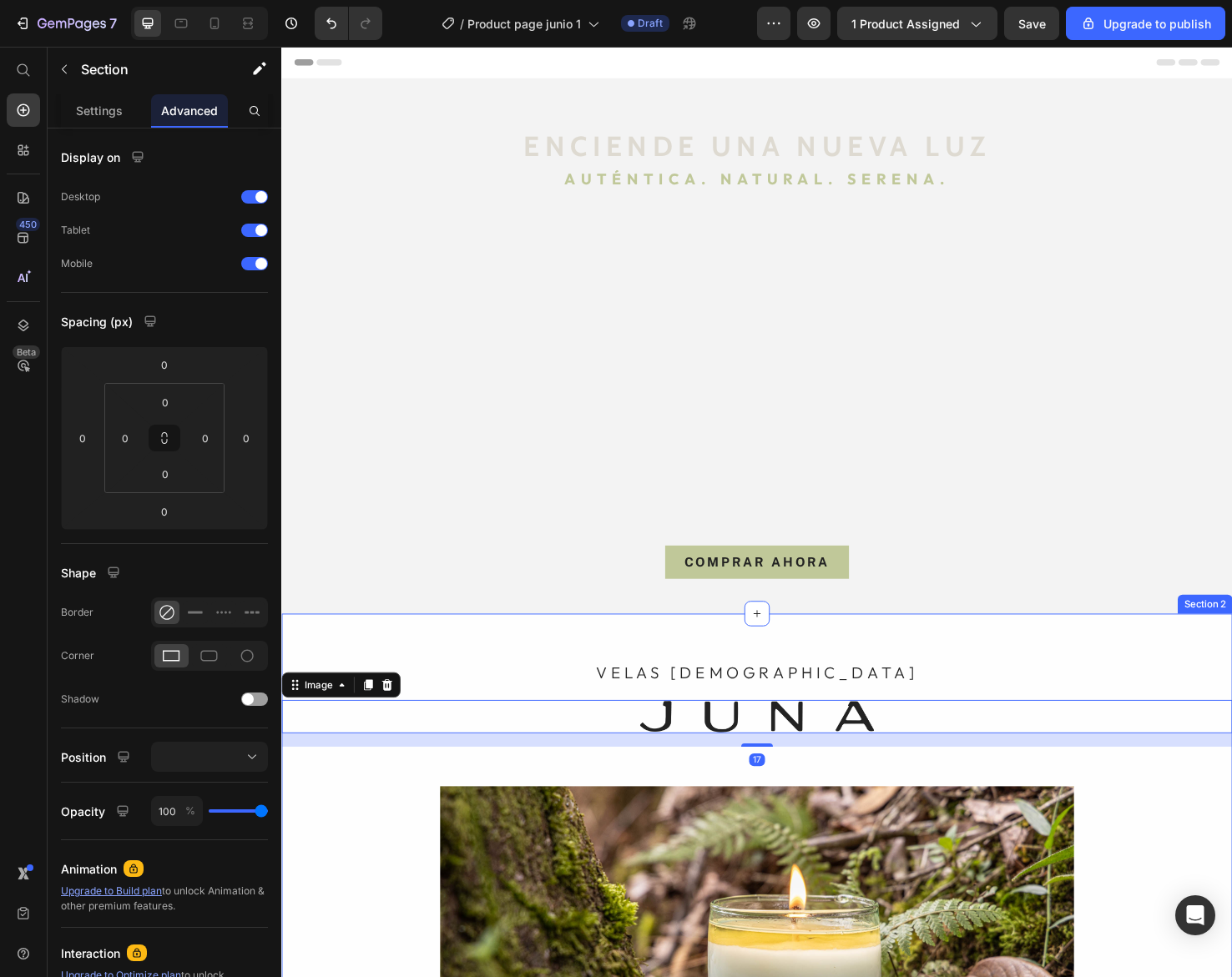 click on "VELAS AROMÁTICAS Heading Image   17 Row Image BELLEZA IMPERFECTA Heading SOMOS JUAN & LINA Heading Creamos piezas únicas, hechas a mano, una a una Heading Desde las montañas de El Retiro, Antioquia, elaboramos artesanalmente piezas sensoriales, sostenibles y exclusivas para el hogar, con materiales naturales y procesos responsables. Creemos en la calma, en lo simple y en lo esencial.  JUNA es un estilo de vida que evoca la vida silvestre en cada detalle. Text Block" at bounding box center [782, 1152] 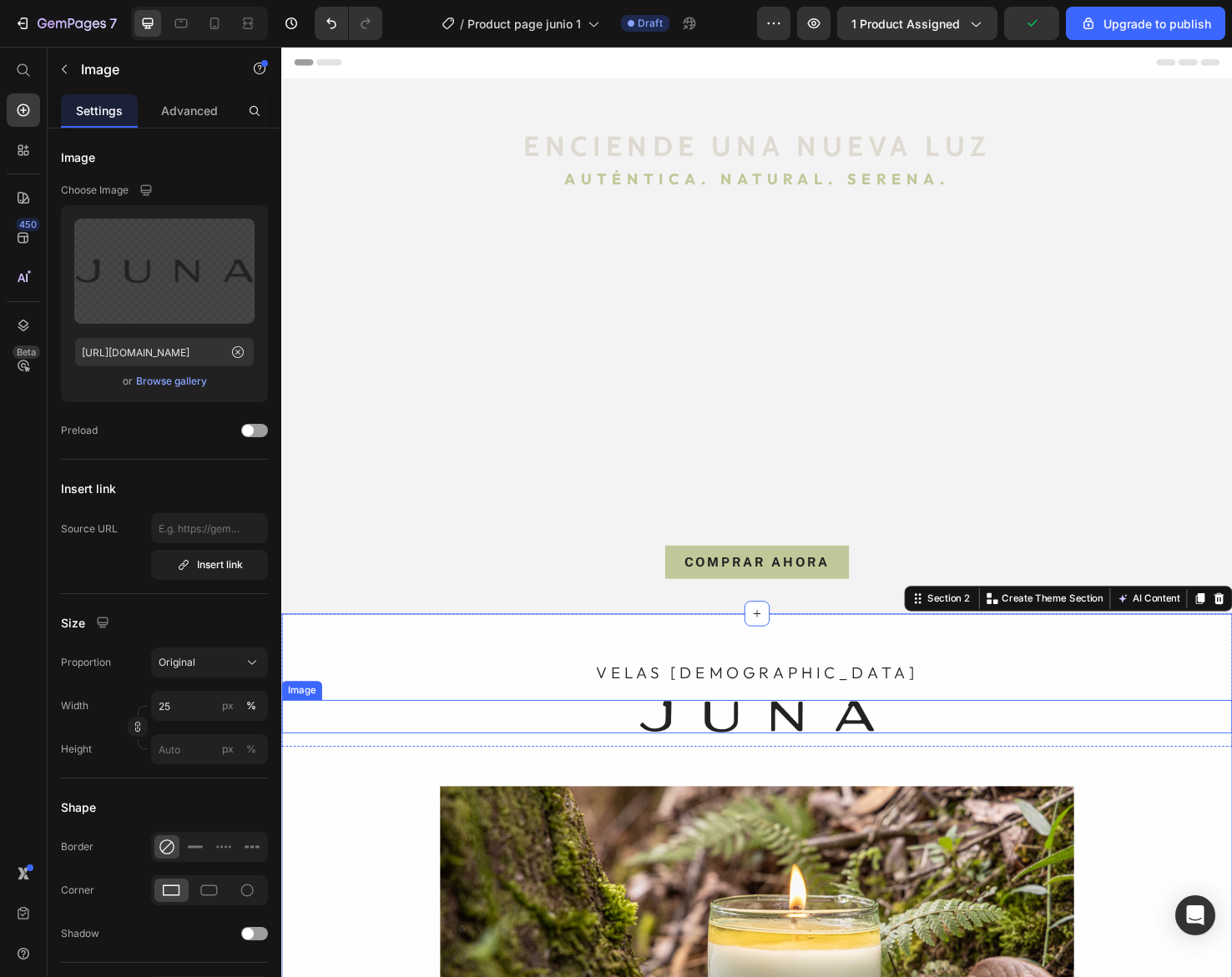 click at bounding box center (782, 753) 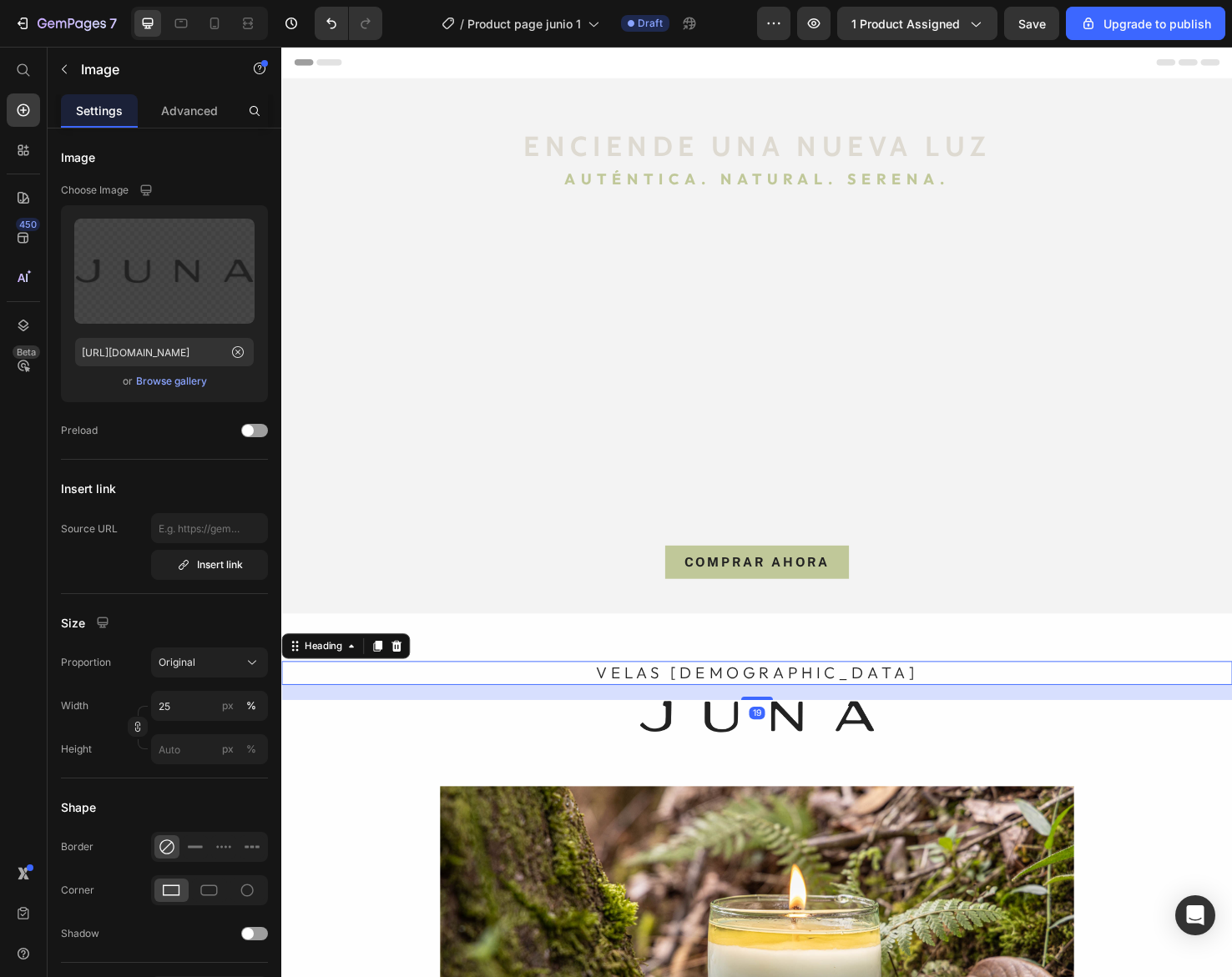click on "VELAS AROMÁTICAS" at bounding box center (782, 707) 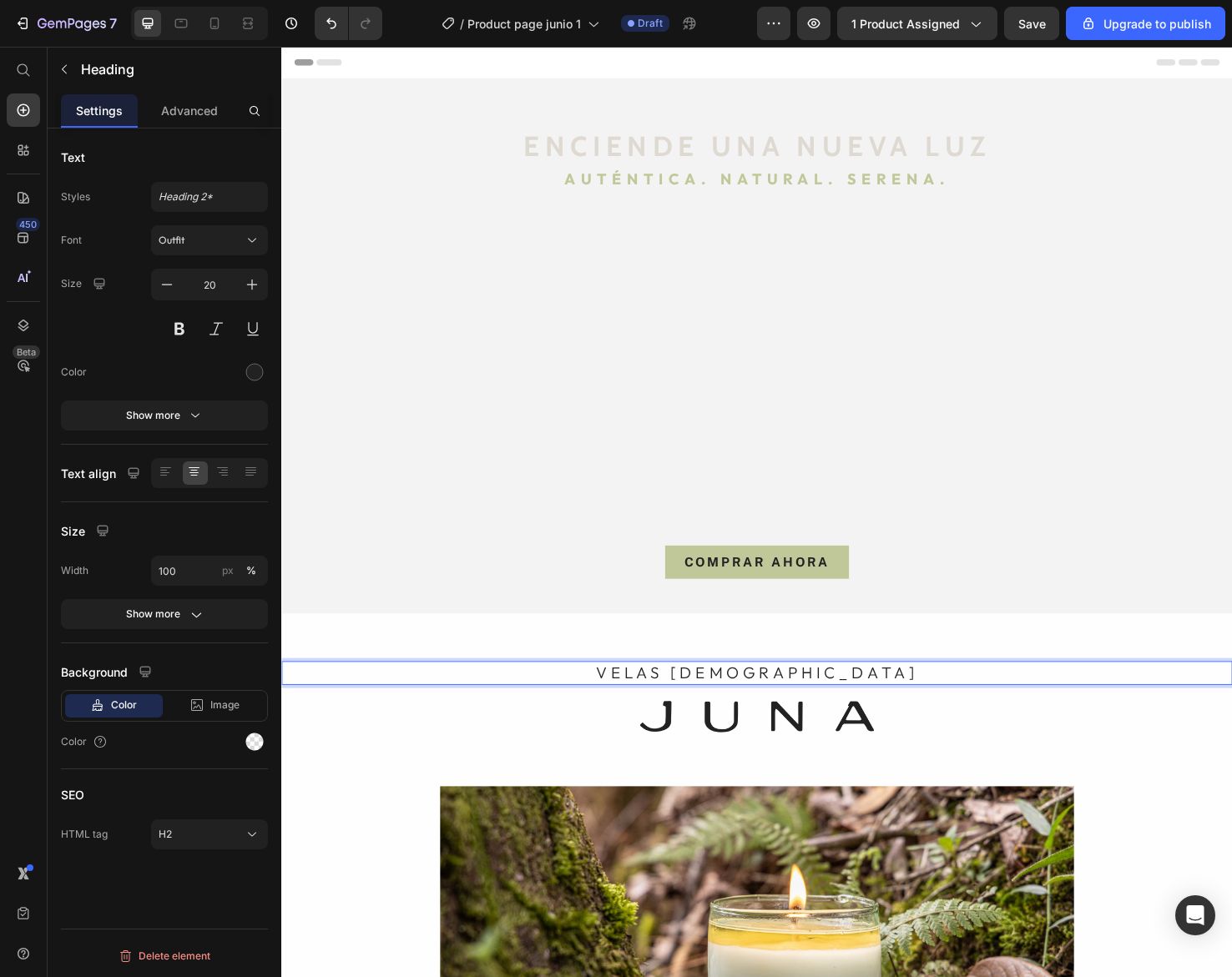 click on "VELAS AROMÁTICAS" at bounding box center [782, 707] 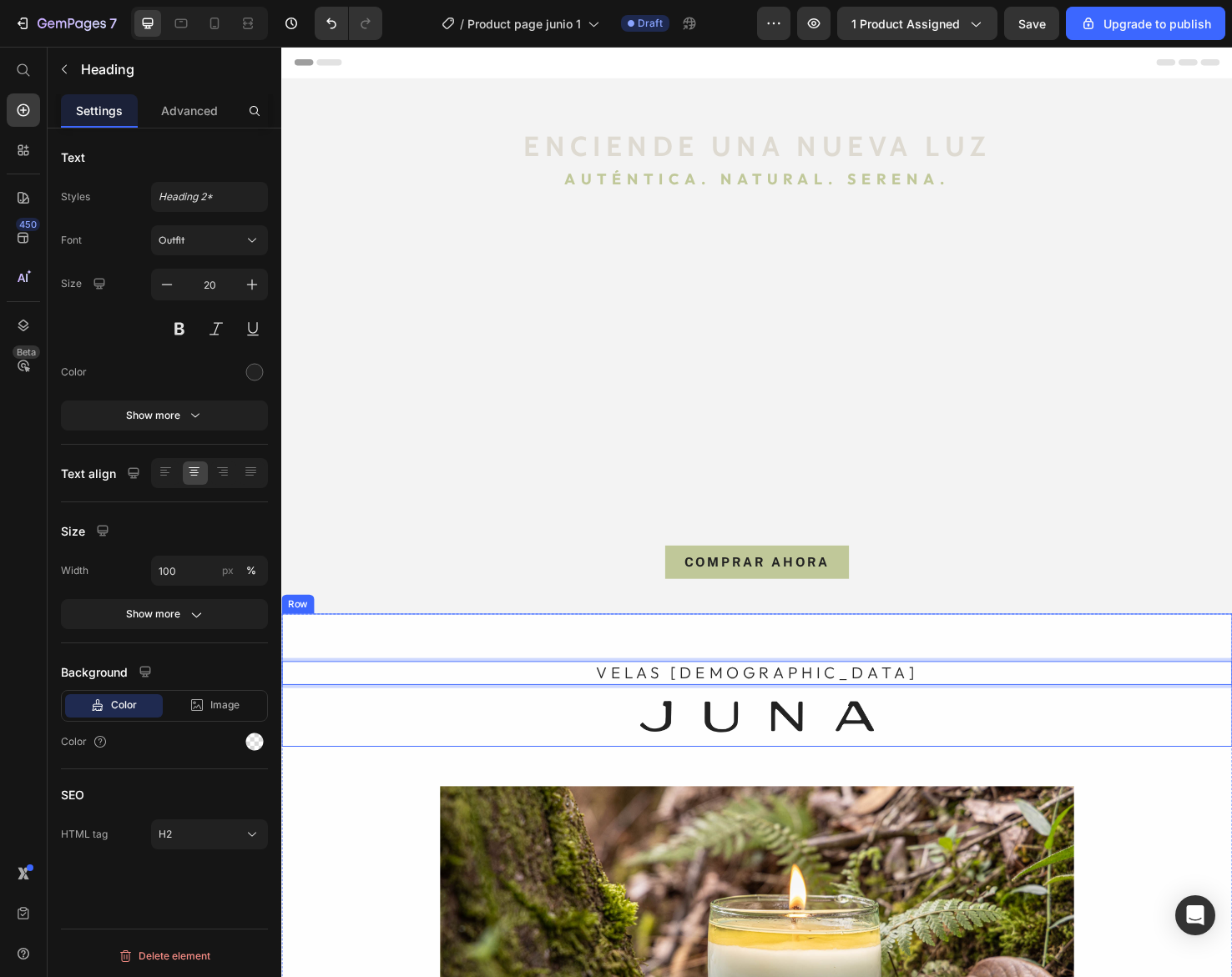 drag, startPoint x: 883, startPoint y: 699, endPoint x: 1055, endPoint y: 718, distance: 173.04624 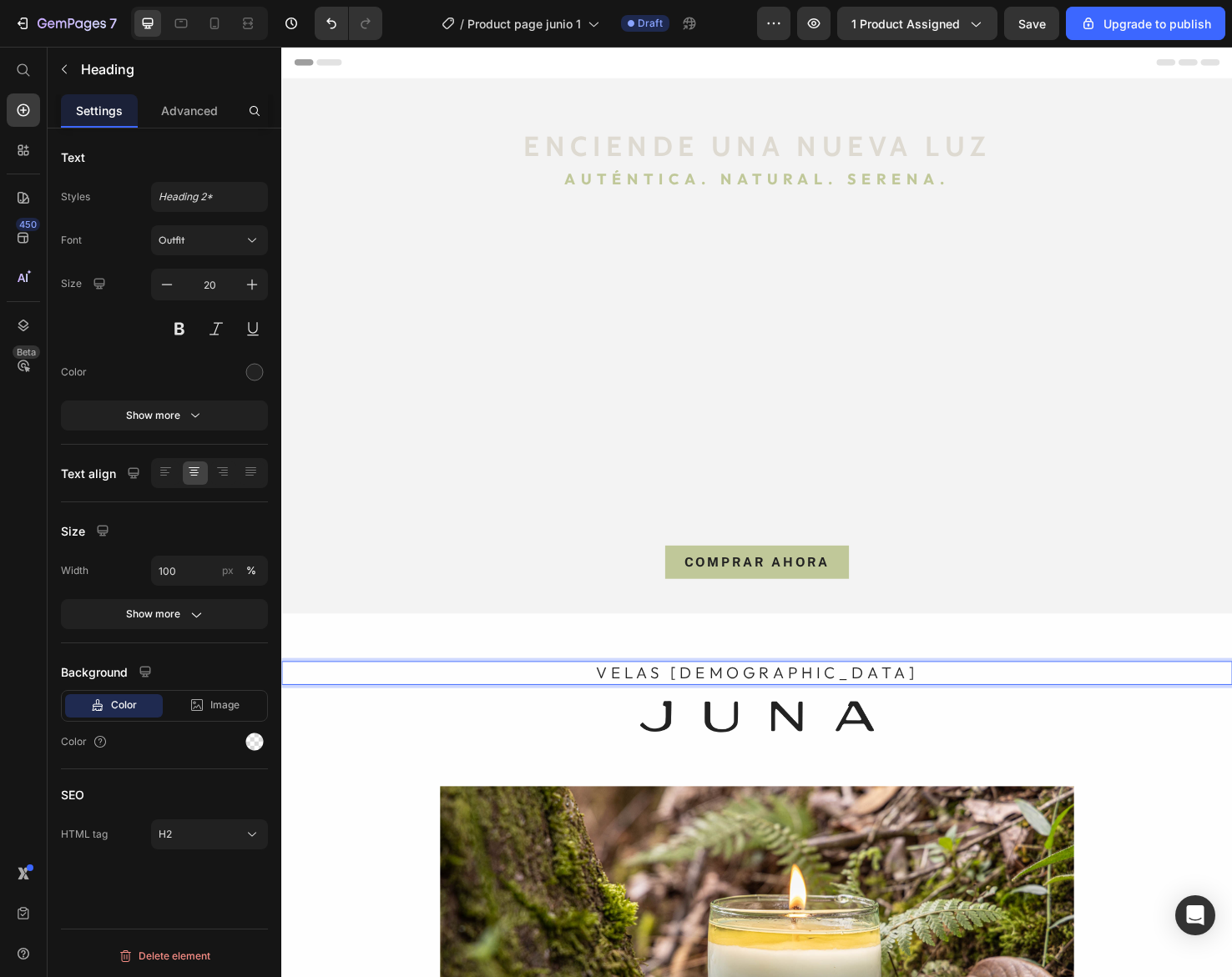 drag, startPoint x: 664, startPoint y: 702, endPoint x: 506, endPoint y: 687, distance: 158.71043 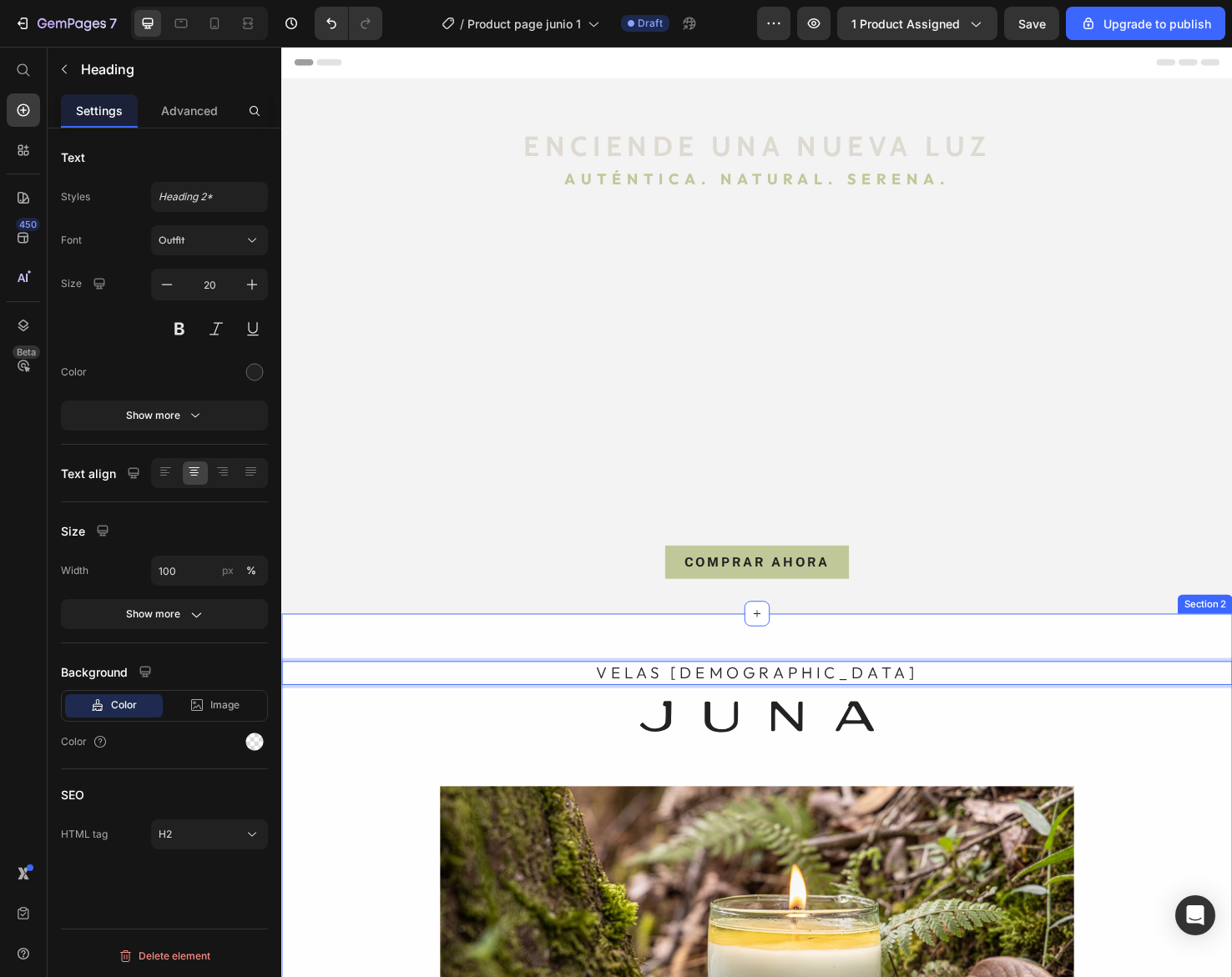 click on "VELAS AROMÁTICAS Heading   19 Image Row Image BELLEZA IMPERFECTA Heading SOMOS JUAN & LINA Heading Creamos piezas únicas, hechas a mano, una a una Heading Desde las montañas de El Retiro, Antioquia, elaboramos artesanalmente piezas sensoriales, sostenibles y exclusivas para el hogar, con materiales naturales y procesos responsables. Creemos en la calma, en lo simple y en lo esencial.  JUNA es un estilo de vida que evoca la vida silvestre en cada detalle. Text Block" at bounding box center [782, 1152] 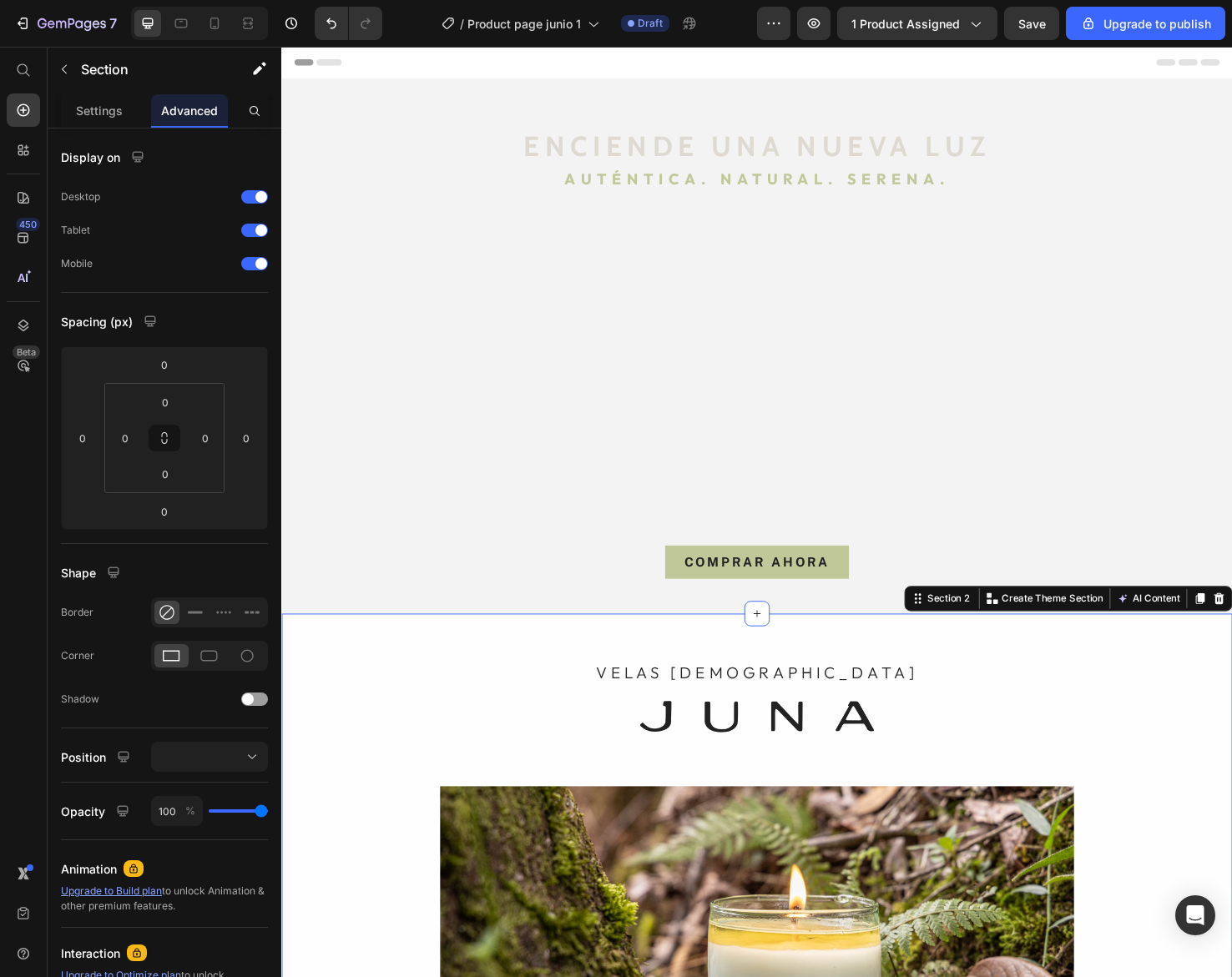 scroll, scrollTop: 154, scrollLeft: 0, axis: vertical 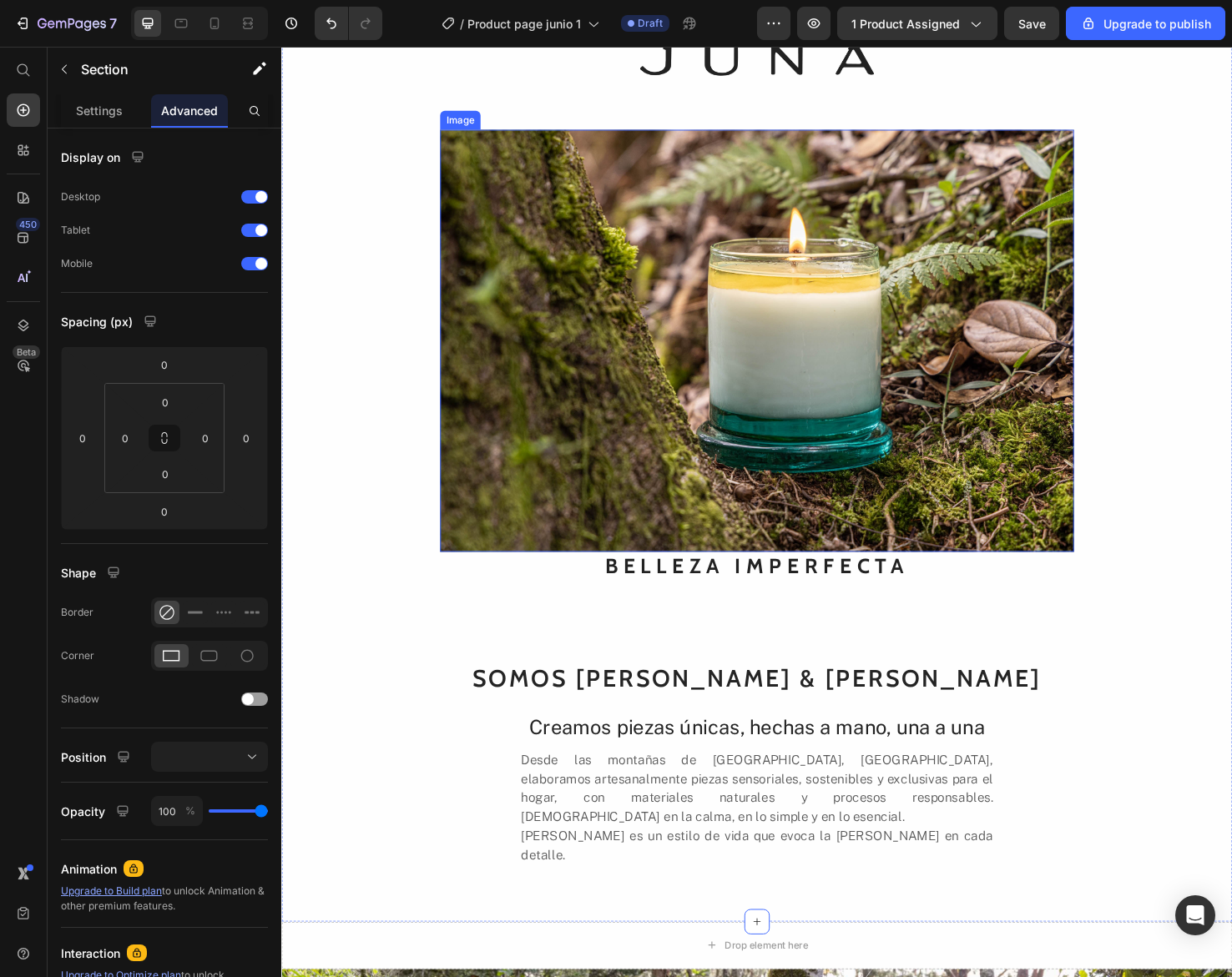 click at bounding box center [782, 356] 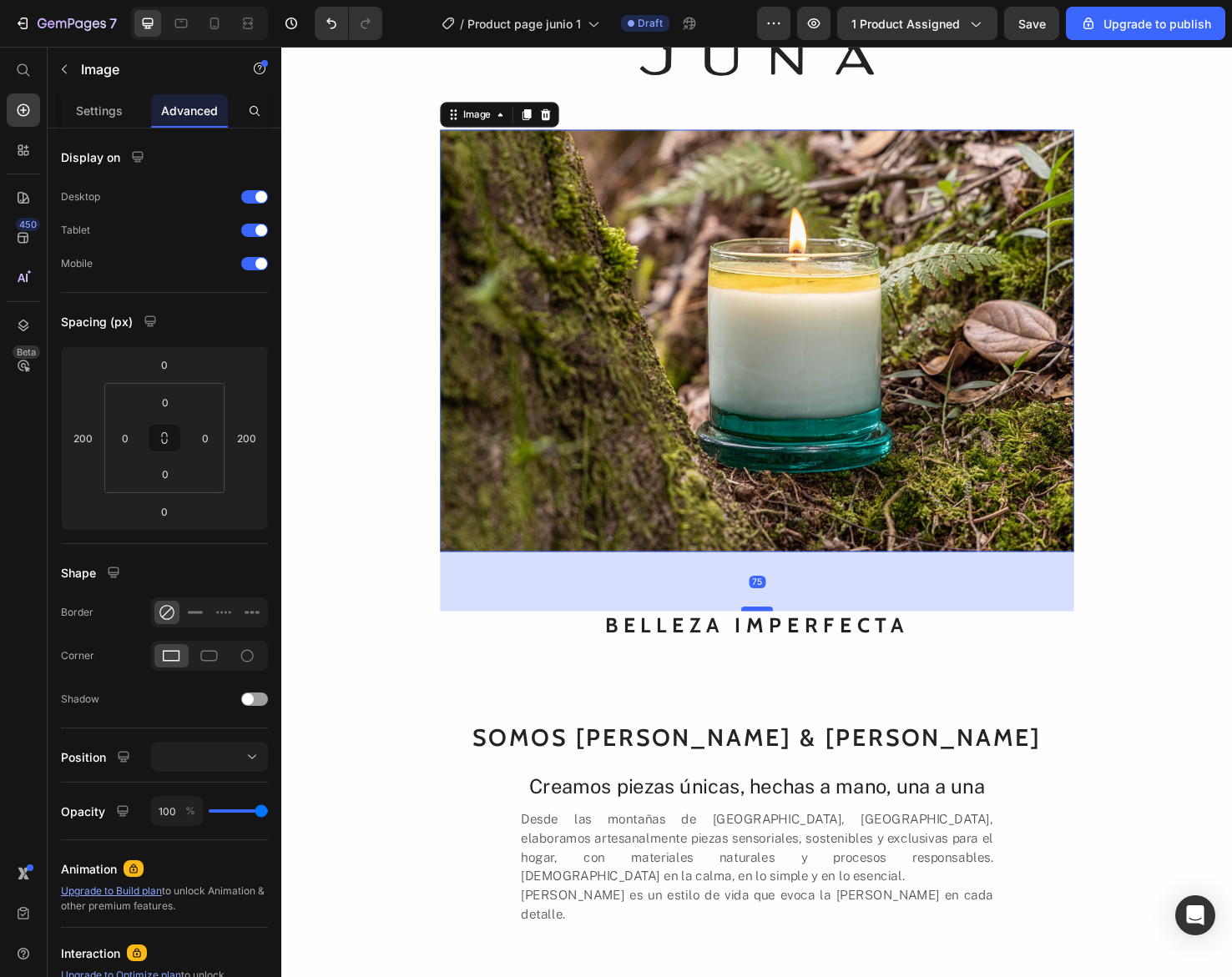 drag, startPoint x: 778, startPoint y: 560, endPoint x: 780, endPoint y: 622, distance: 62.03225 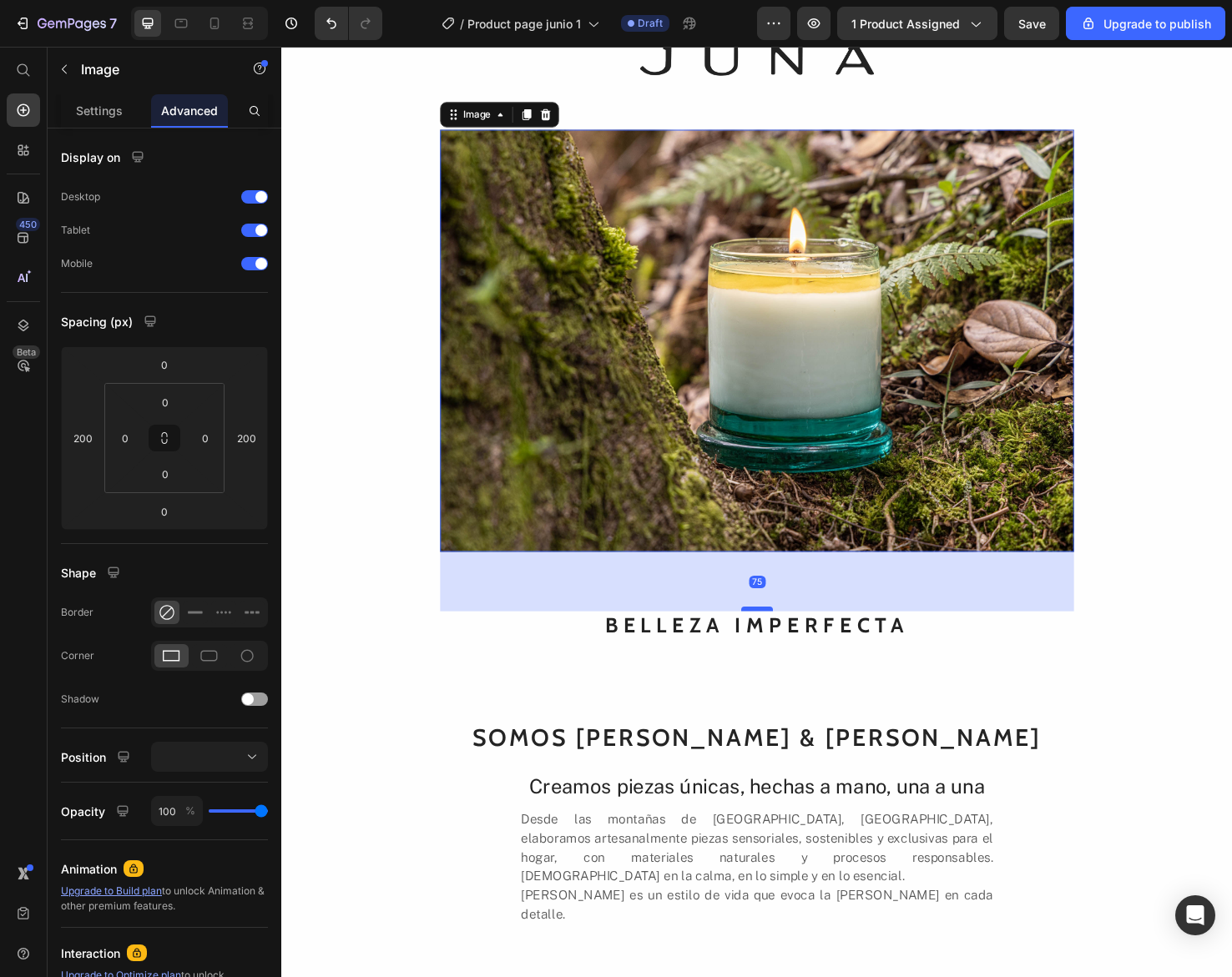 click at bounding box center (782, 639) 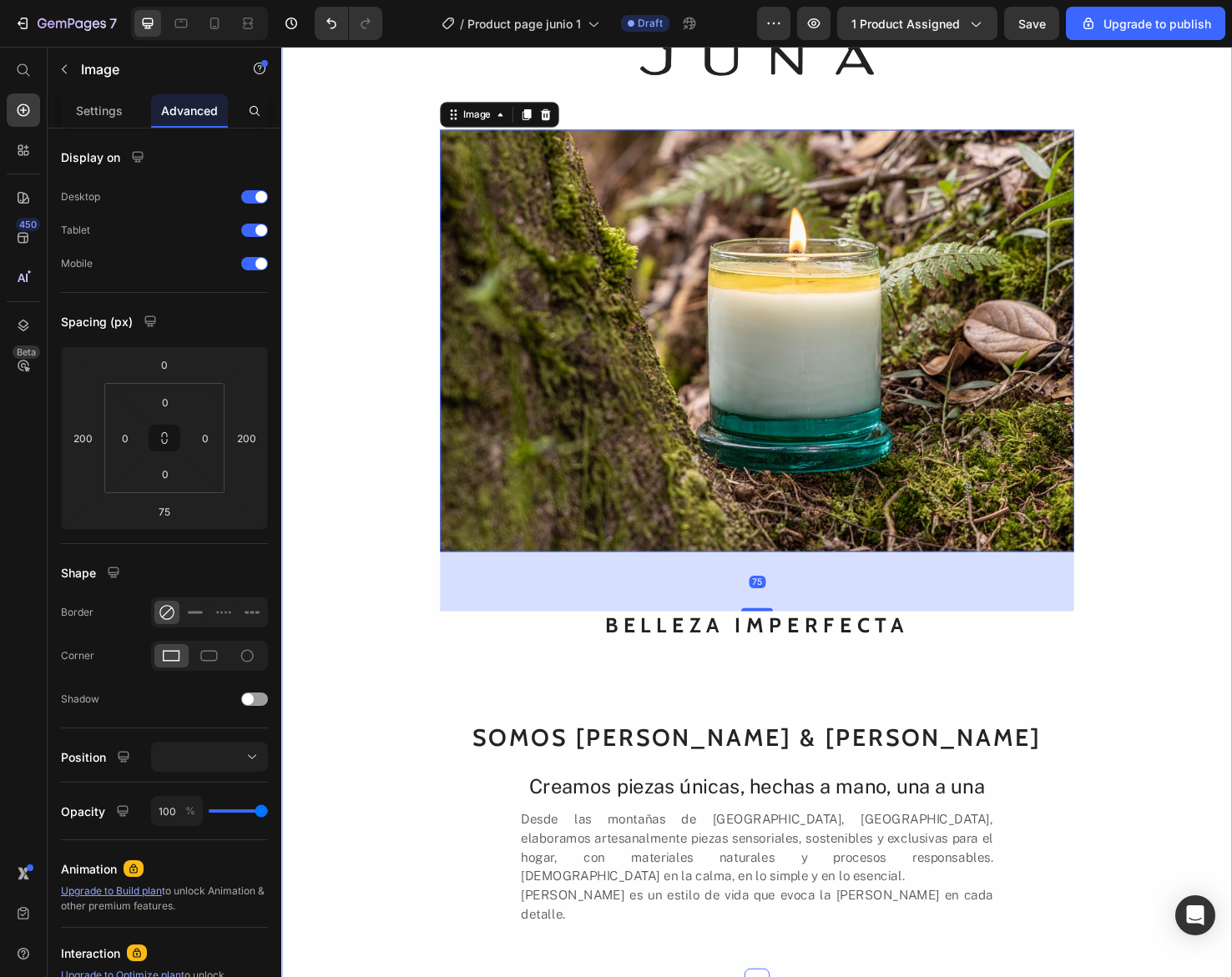 click on "VELAS AROMÁTICAS Heading Image Row Image   75 BELLEZA IMPERFECTA Heading SOMOS JUAN & LINA Heading Creamos piezas únicas, hechas a mano, una a una Heading Desde las montañas de El Retiro, Antioquia, elaboramos artesanalmente piezas sensoriales, sostenibles y exclusivas para el hogar, con materiales naturales y procesos responsables. Creemos en la calma, en lo simple y en lo esencial.  JUNA es un estilo de vida que evoca la vida silvestre en cada detalle. Text Block" at bounding box center (782, 491) 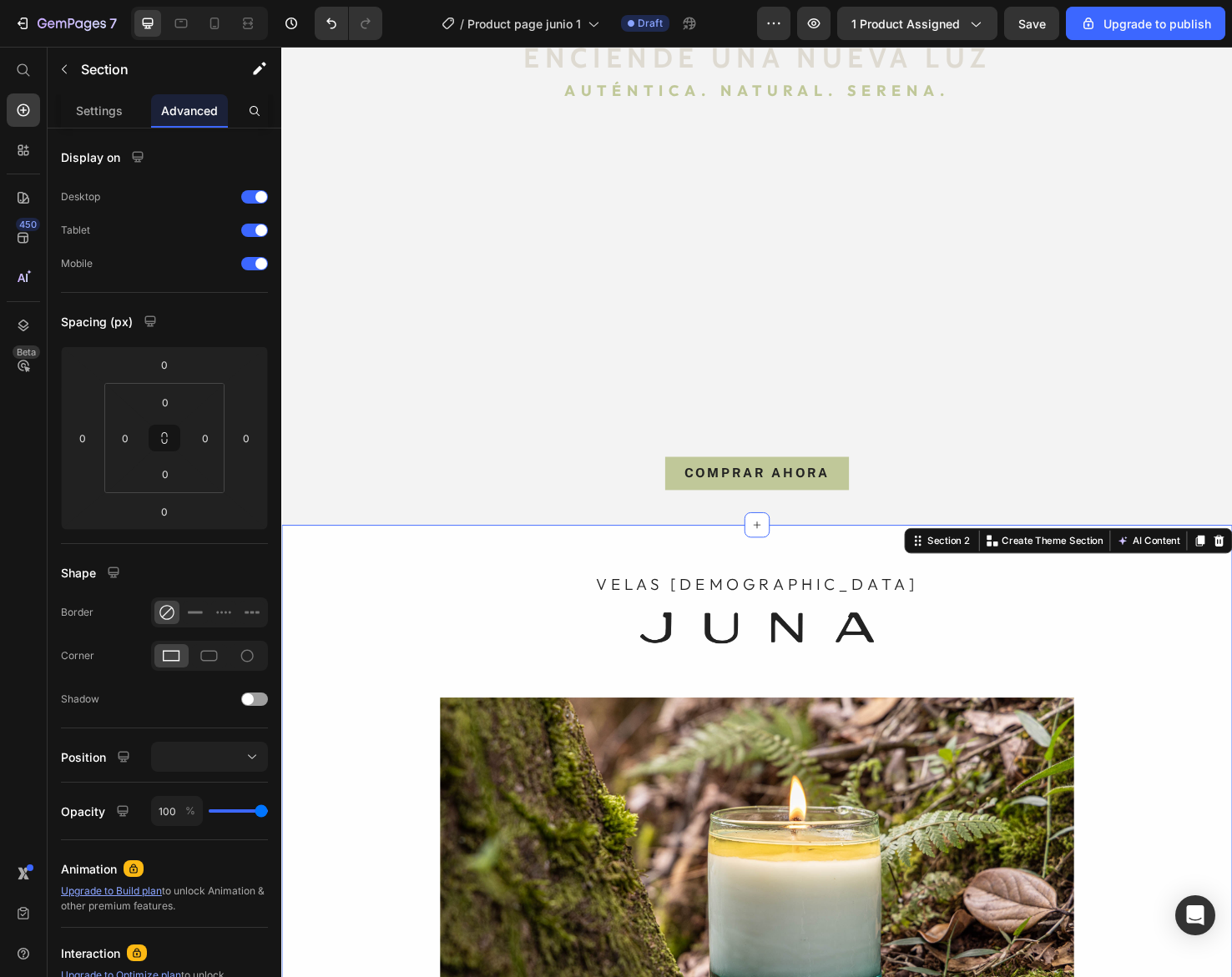 scroll, scrollTop: 0, scrollLeft: 0, axis: both 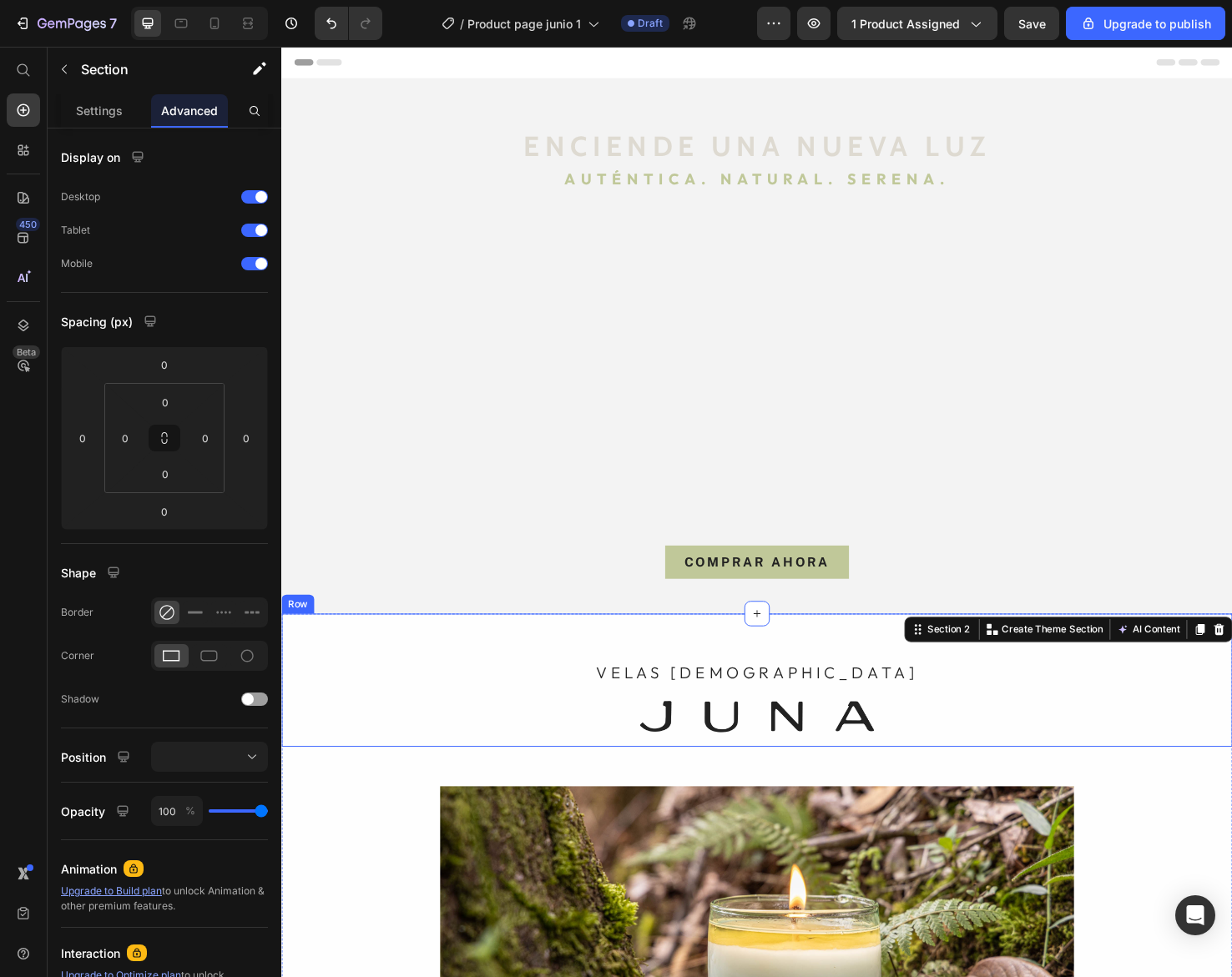 click on "VELAS AROMÁTICAS Heading Image" at bounding box center (782, 714) 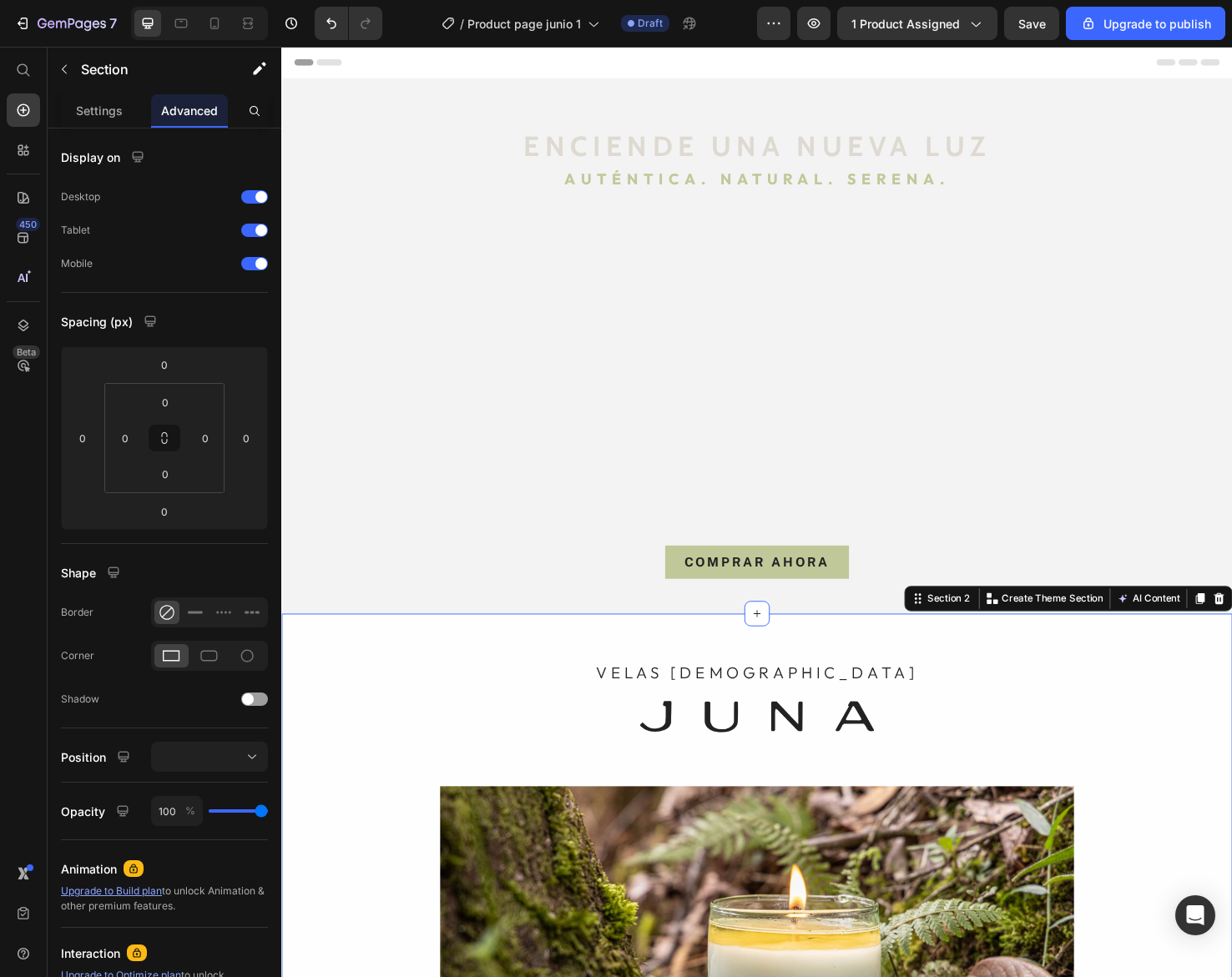 click on "VELAS AROMÁTICAS Heading Image Row Image BELLEZA IMPERFECTA Heading SOMOS JUAN & LINA Heading Creamos piezas únicas, hechas a mano, una a una Heading Desde las montañas de El Retiro, Antioquia, elaboramos artesanalmente piezas sensoriales, sostenibles y exclusivas para el hogar, con materiales naturales y procesos responsables. Creemos en la calma, en lo simple y en lo esencial.  JUNA es un estilo de vida que evoca la vida silvestre en cada detalle. Text Block" at bounding box center [782, 1183] 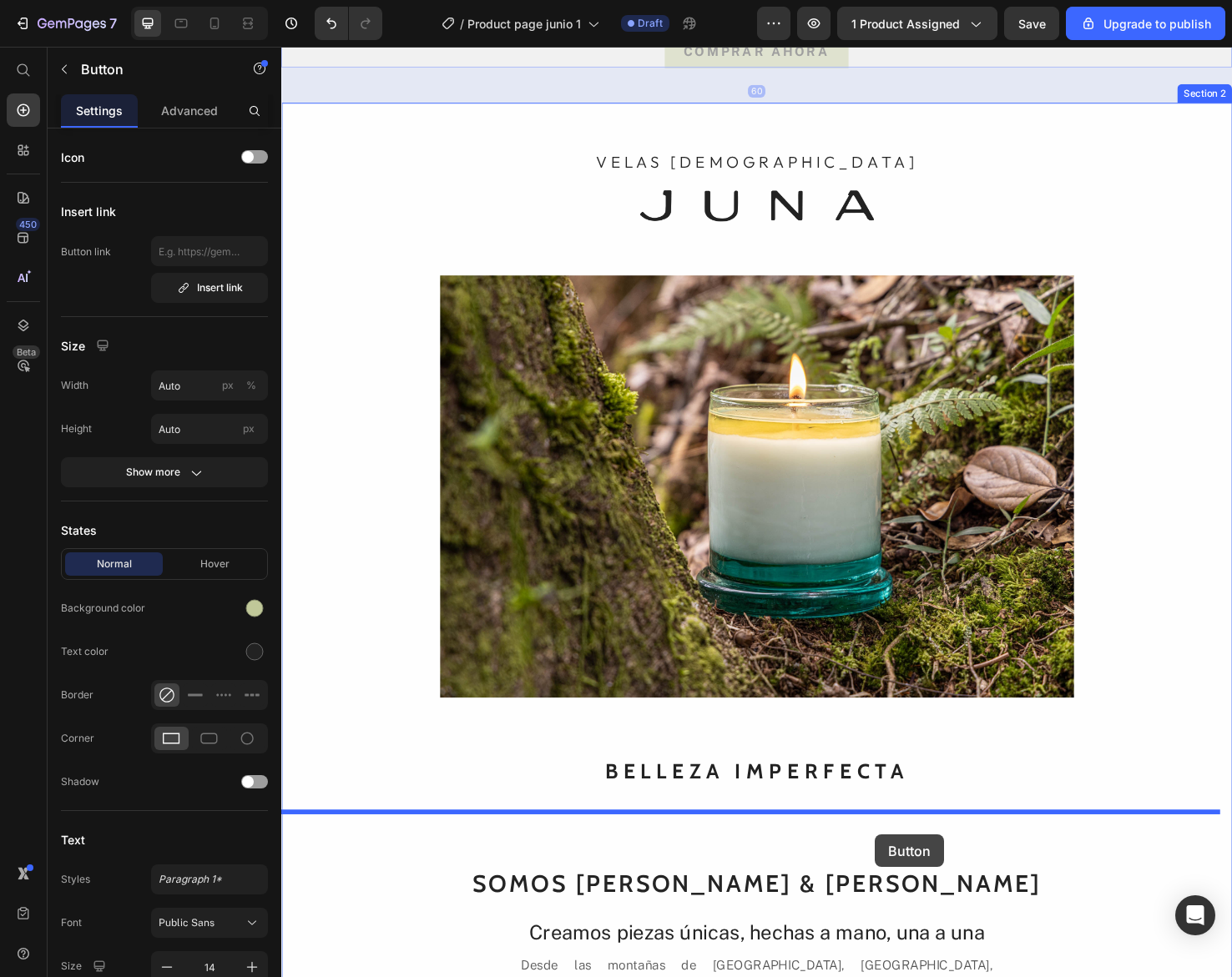 scroll, scrollTop: 591, scrollLeft: 0, axis: vertical 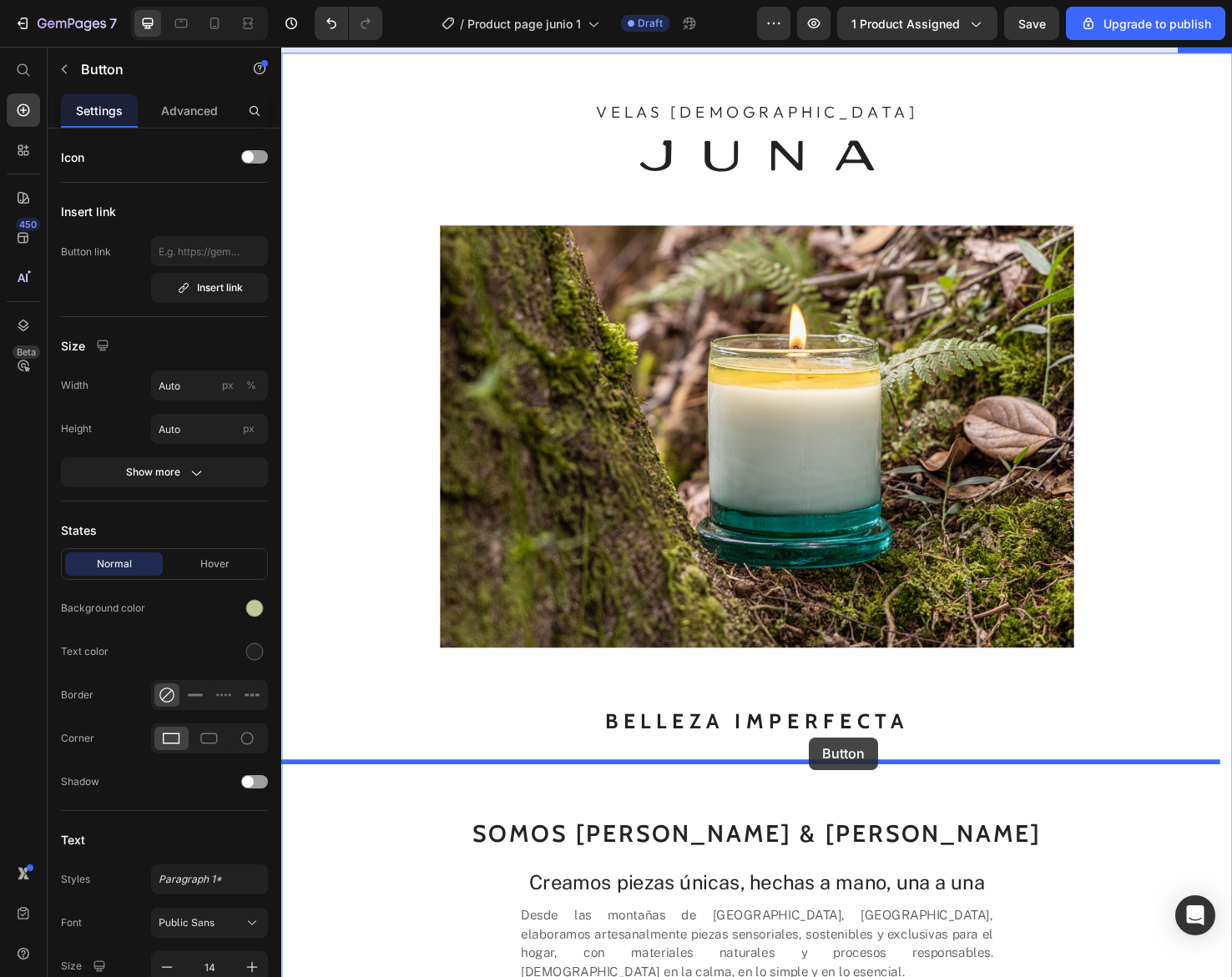 drag, startPoint x: 861, startPoint y: 584, endPoint x: 837, endPoint y: 774, distance: 191.5098 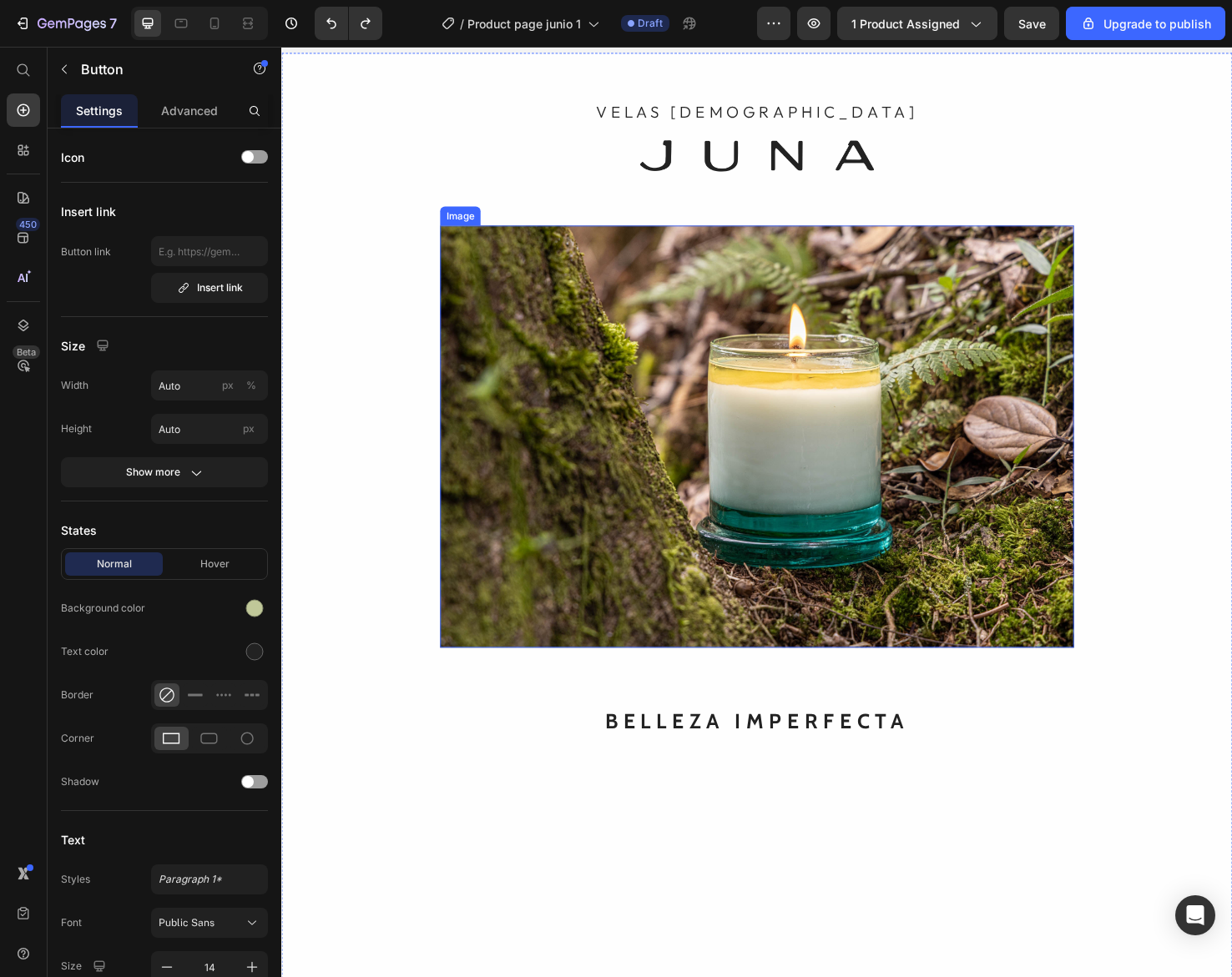 type 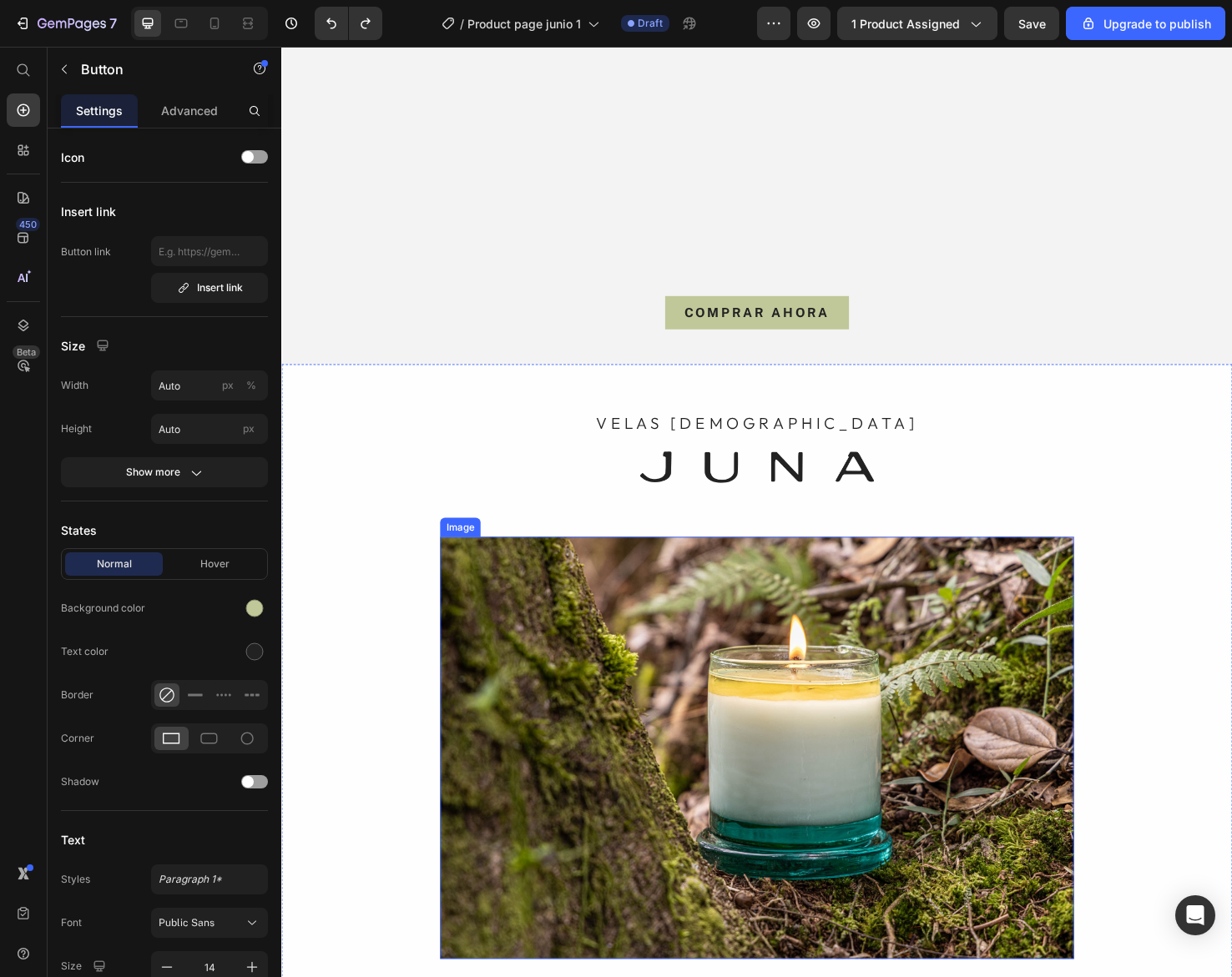 scroll, scrollTop: 105, scrollLeft: 0, axis: vertical 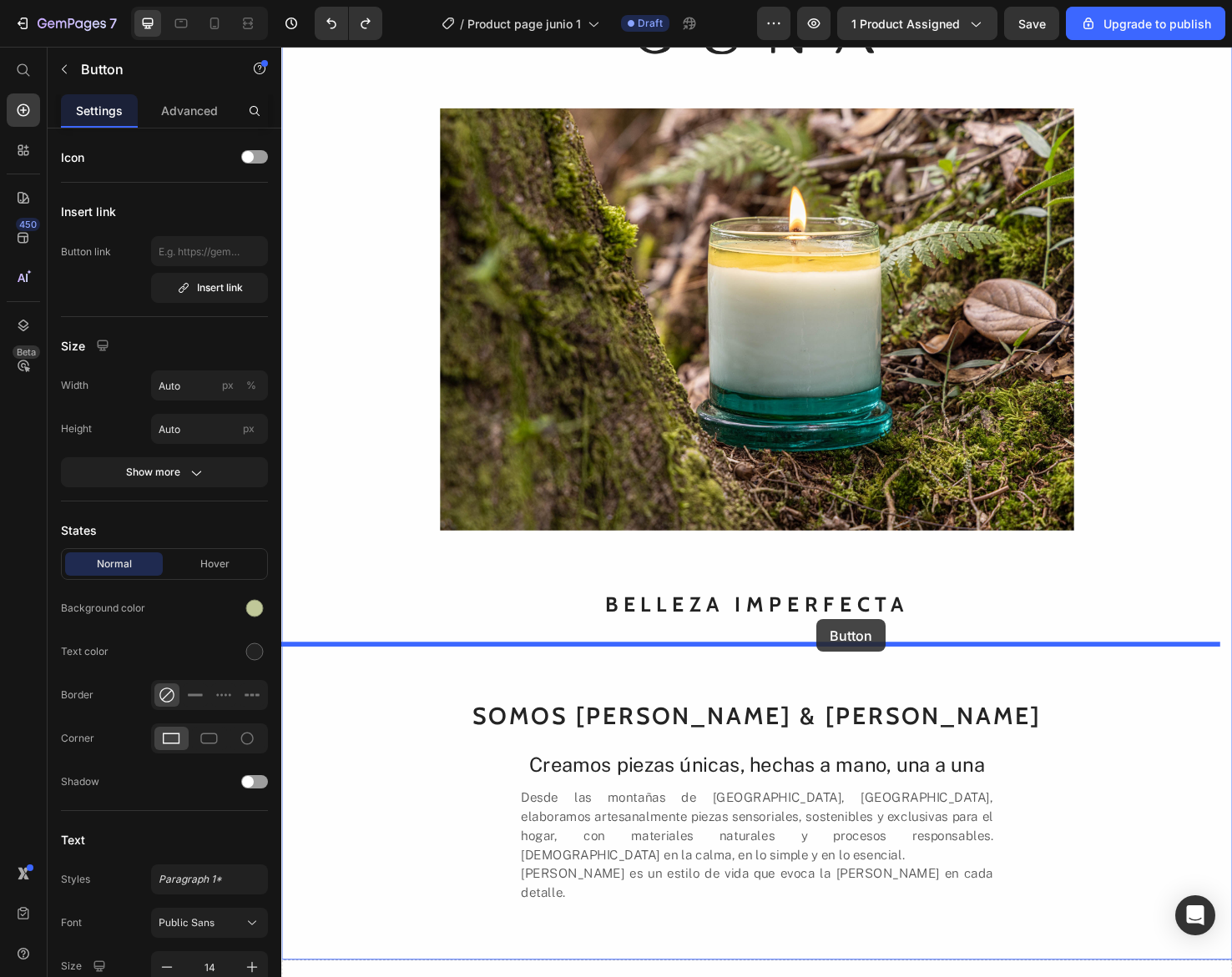 drag, startPoint x: 869, startPoint y: 482, endPoint x: 845, endPoint y: 650, distance: 169.70563 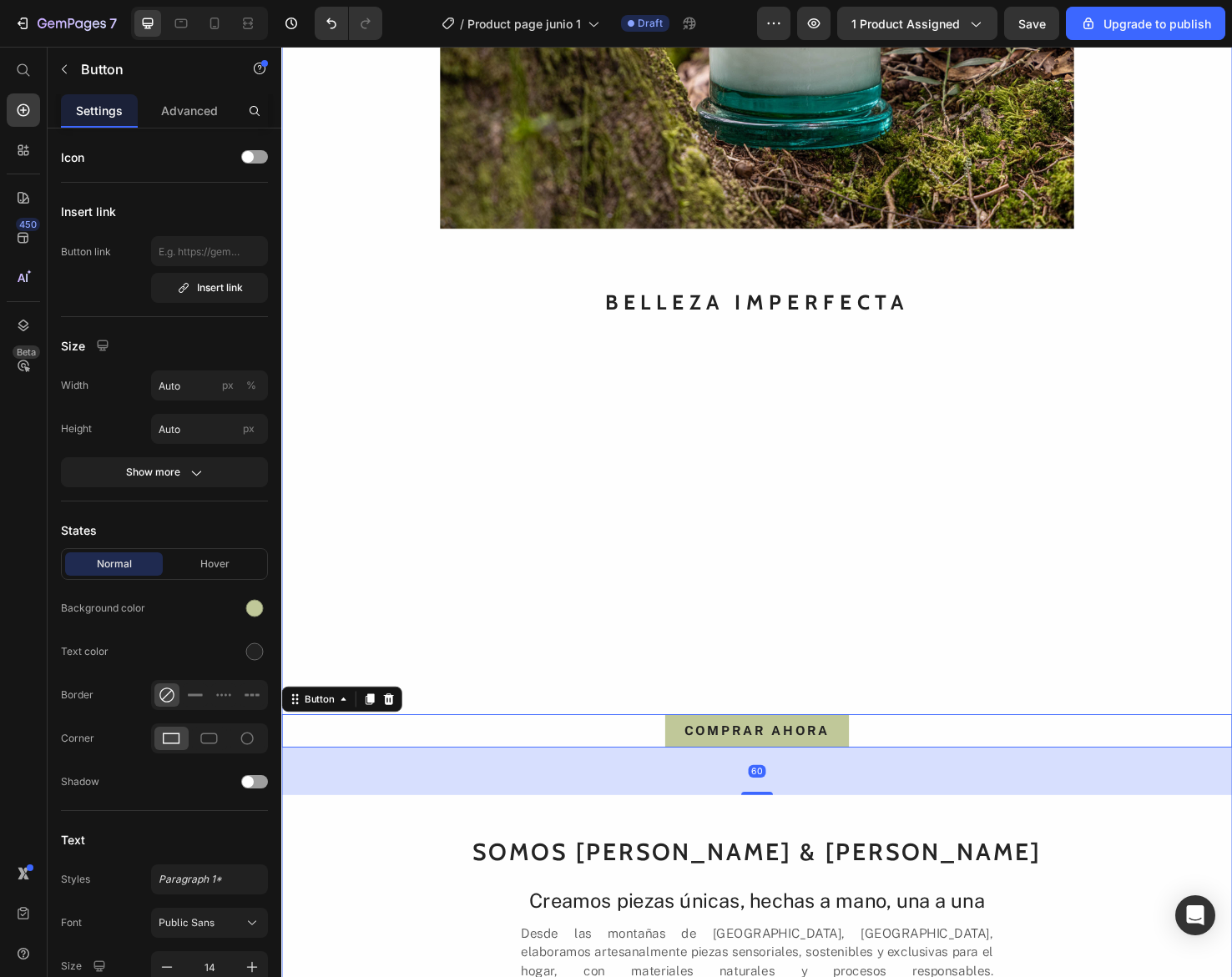 scroll, scrollTop: 1101, scrollLeft: 0, axis: vertical 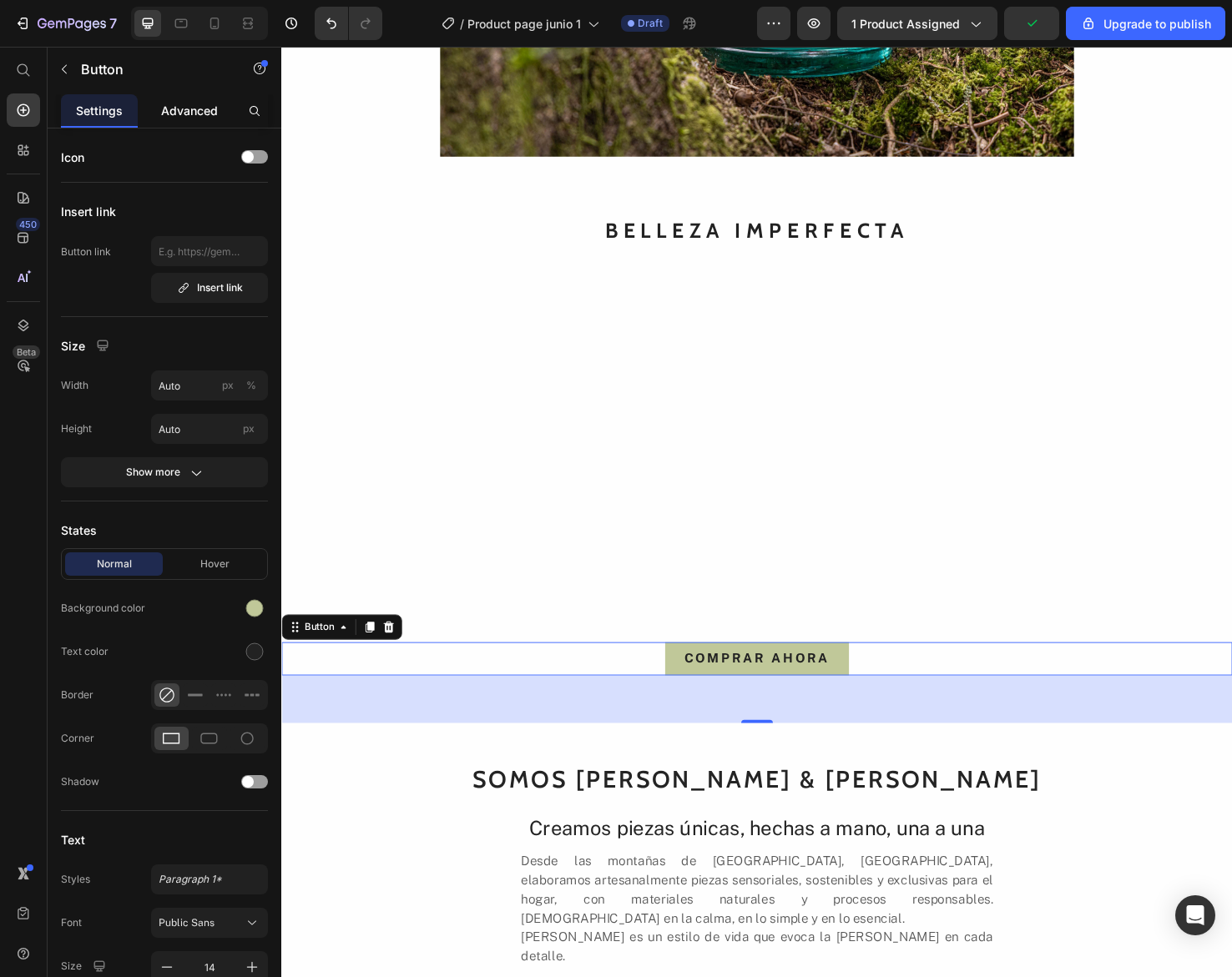 click on "Advanced" 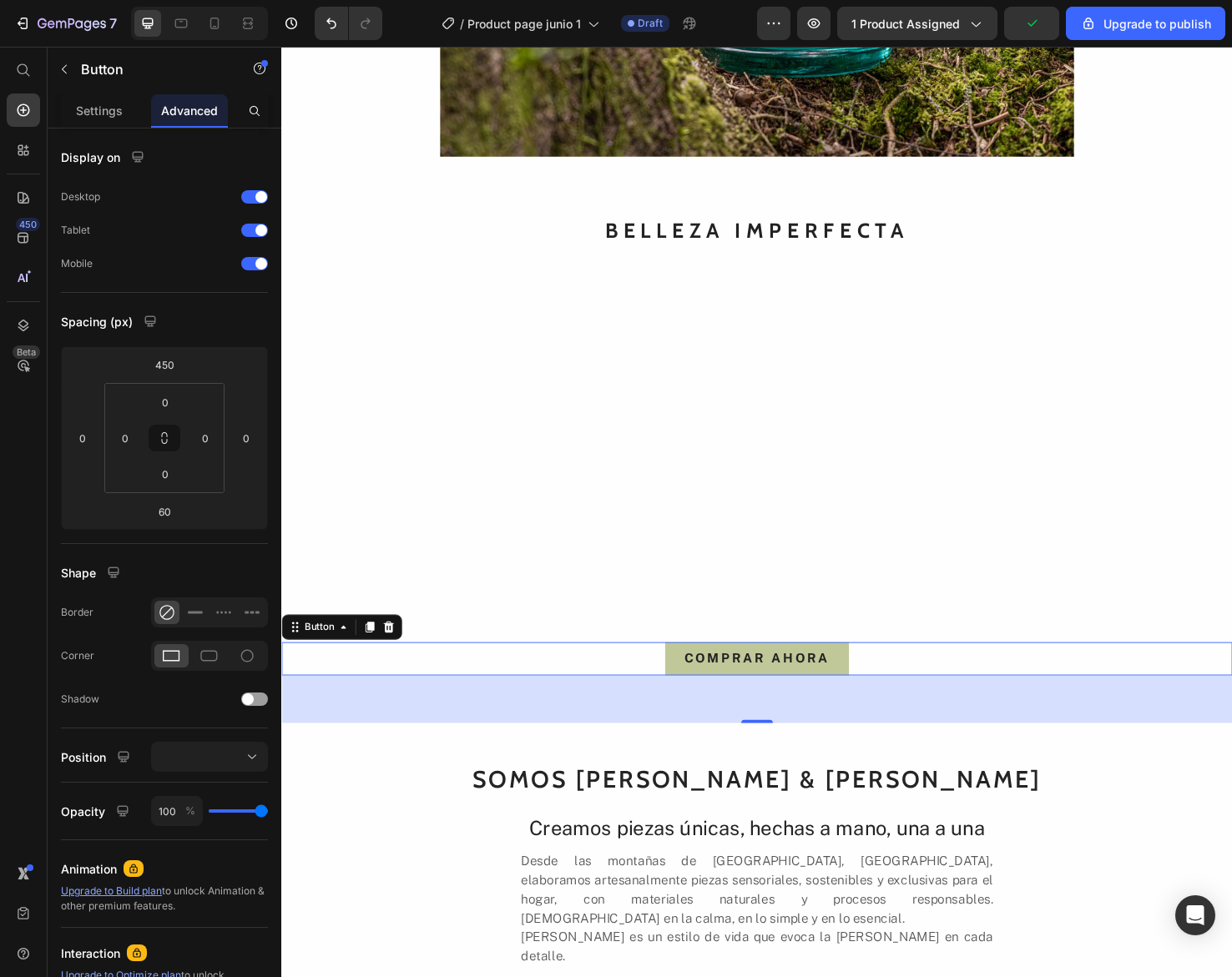 click on "Advanced" at bounding box center (189, 110) 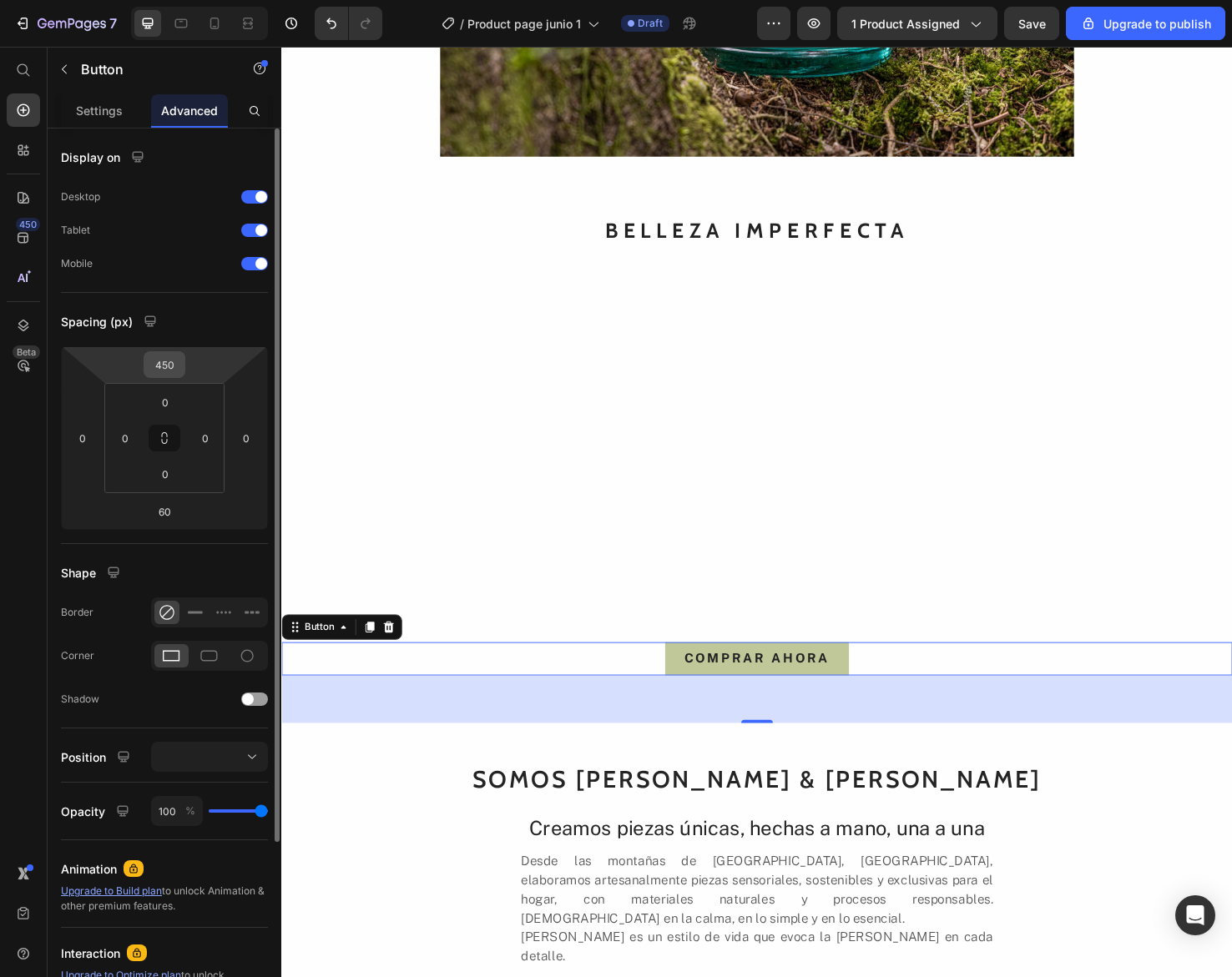click on "450" at bounding box center [164, 365] 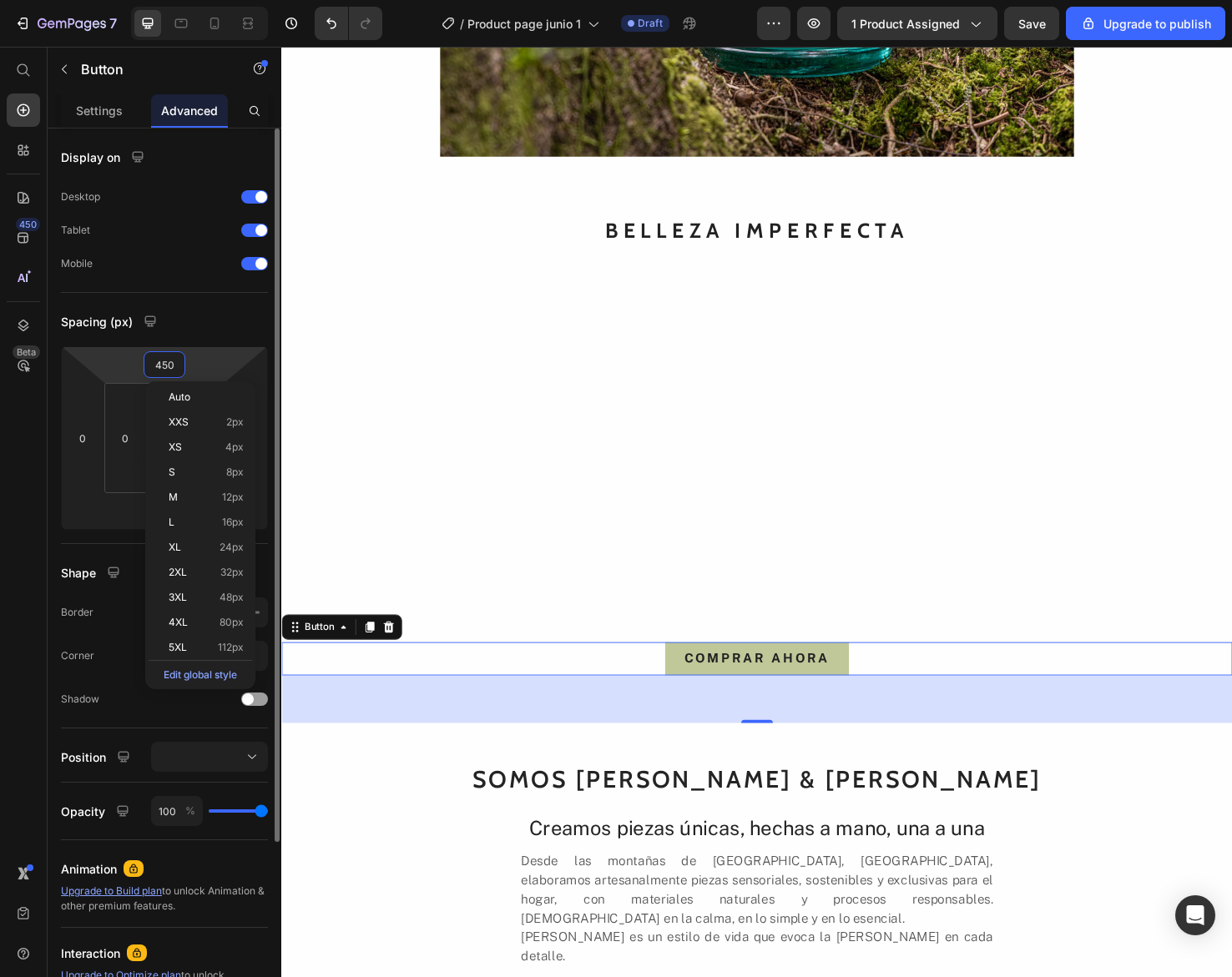 type on "0" 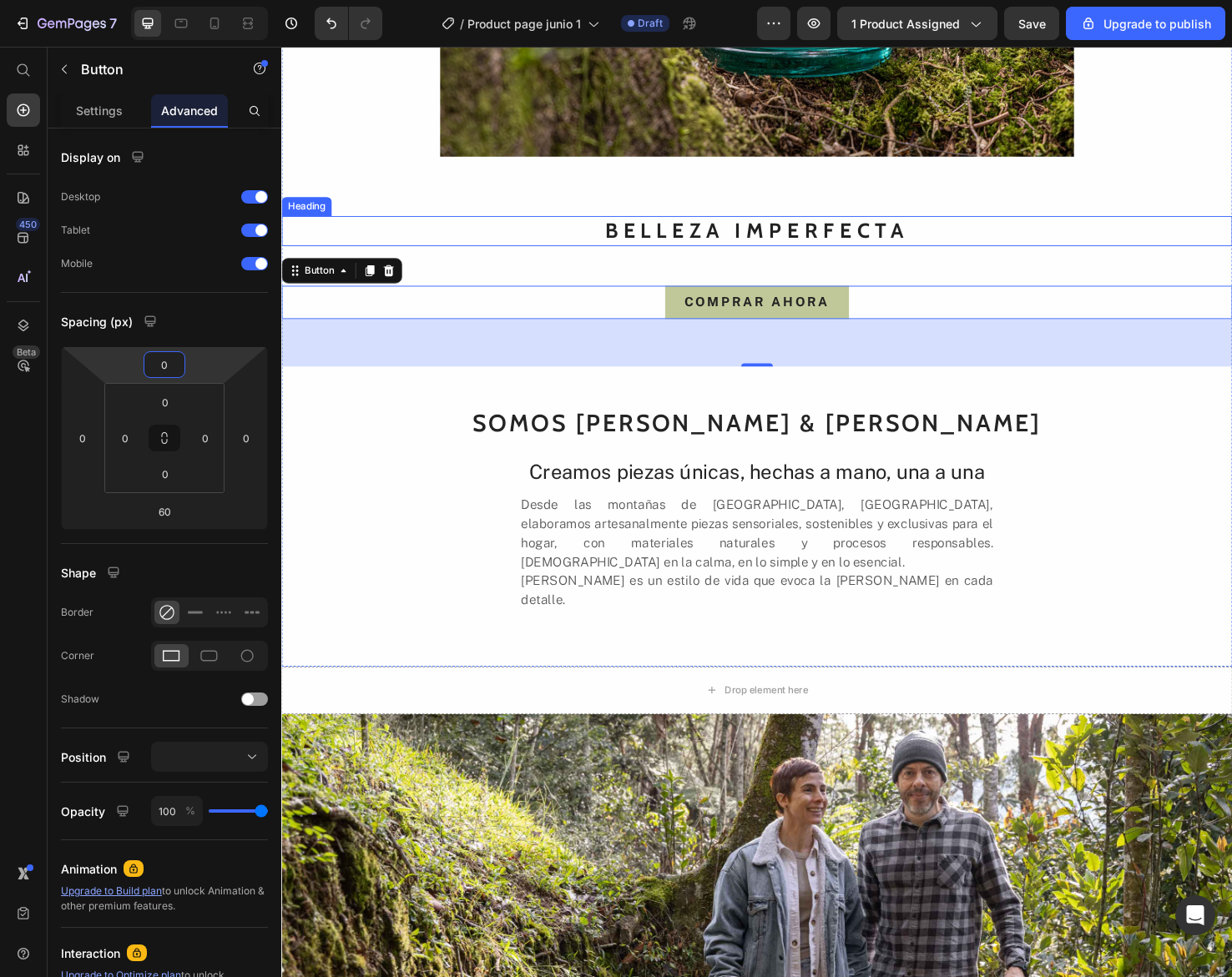 click on "BELLEZA IMPERFECTA" at bounding box center [782, 241] 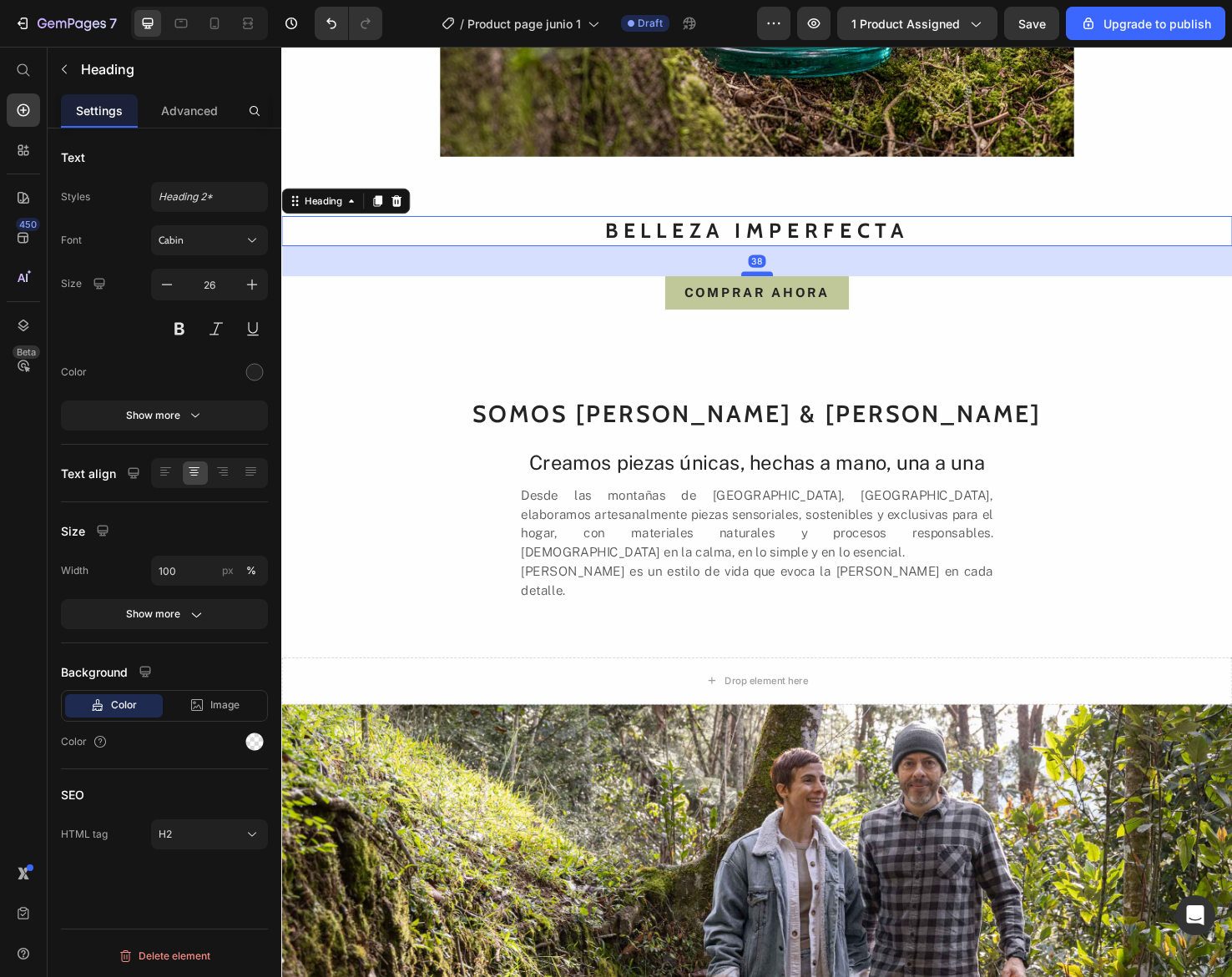 drag, startPoint x: 781, startPoint y: 285, endPoint x: 781, endPoint y: 275, distance: 10 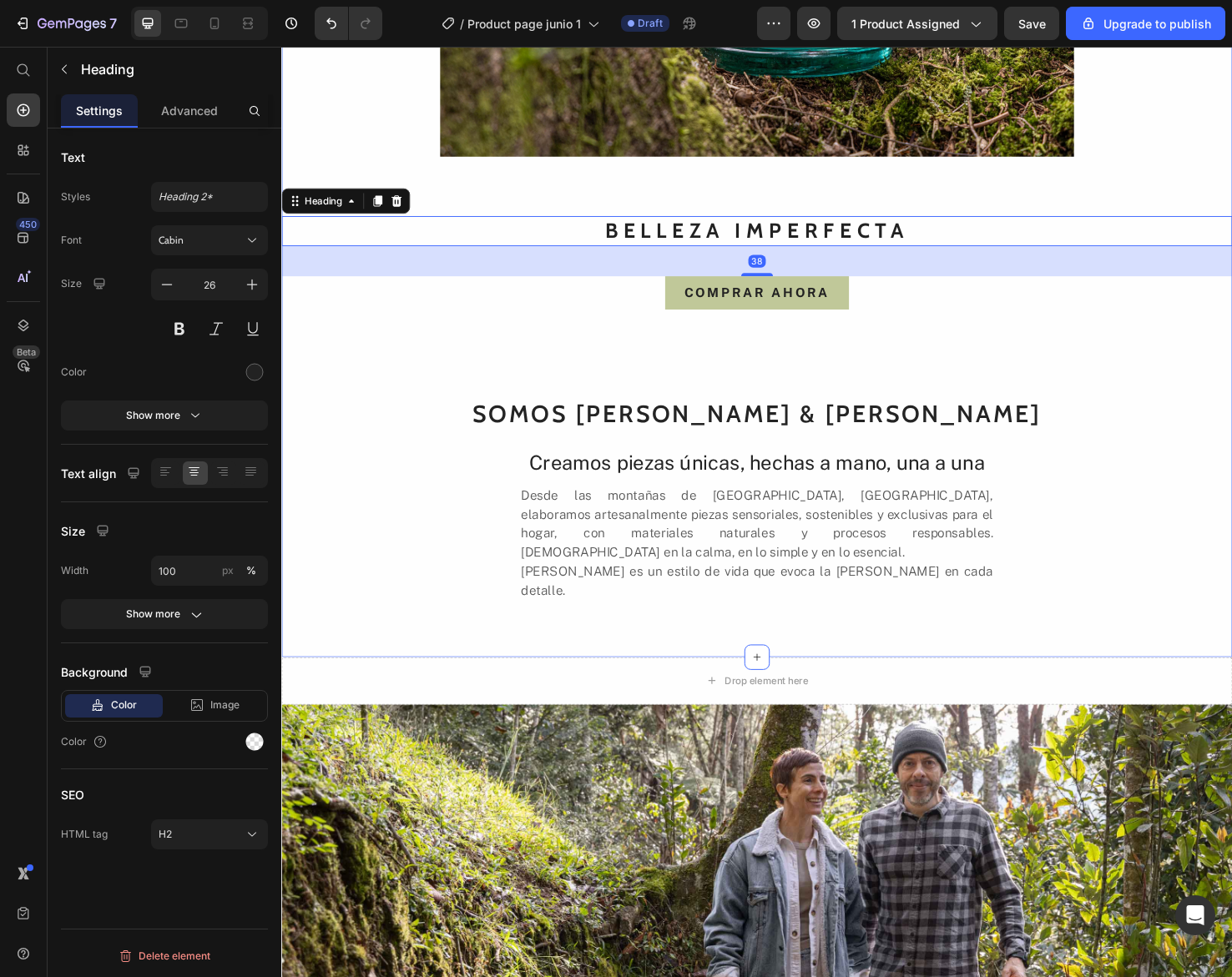 click on "VELAS AROMÁTICAS Heading Image Row Image BELLEZA IMPERFECTA Heading   38 COMPRAR AHORA Button SOMOS JUAN & LINA Heading Creamos piezas únicas, hechas a mano, una a una Heading Desde las montañas de El Retiro, Antioquia, elaboramos artesanalmente piezas sensoriales, sostenibles y exclusivas para el hogar, con materiales naturales y procesos responsables. Creemos en la calma, en lo simple y en lo esencial.  JUNA es un estilo de vida que evoca la vida silvestre en cada detalle. Text Block" at bounding box center (782, 113) 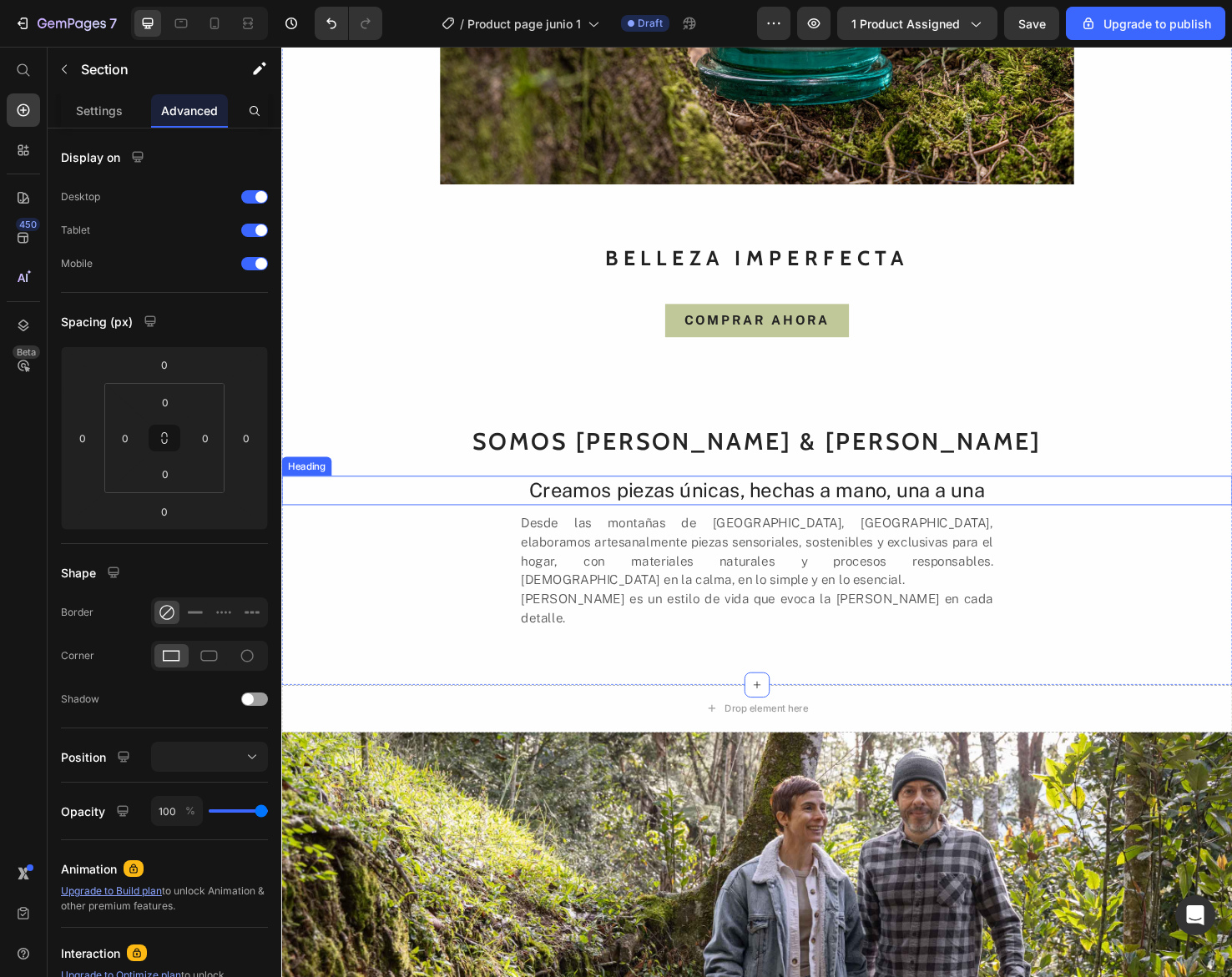 scroll, scrollTop: 1063, scrollLeft: 0, axis: vertical 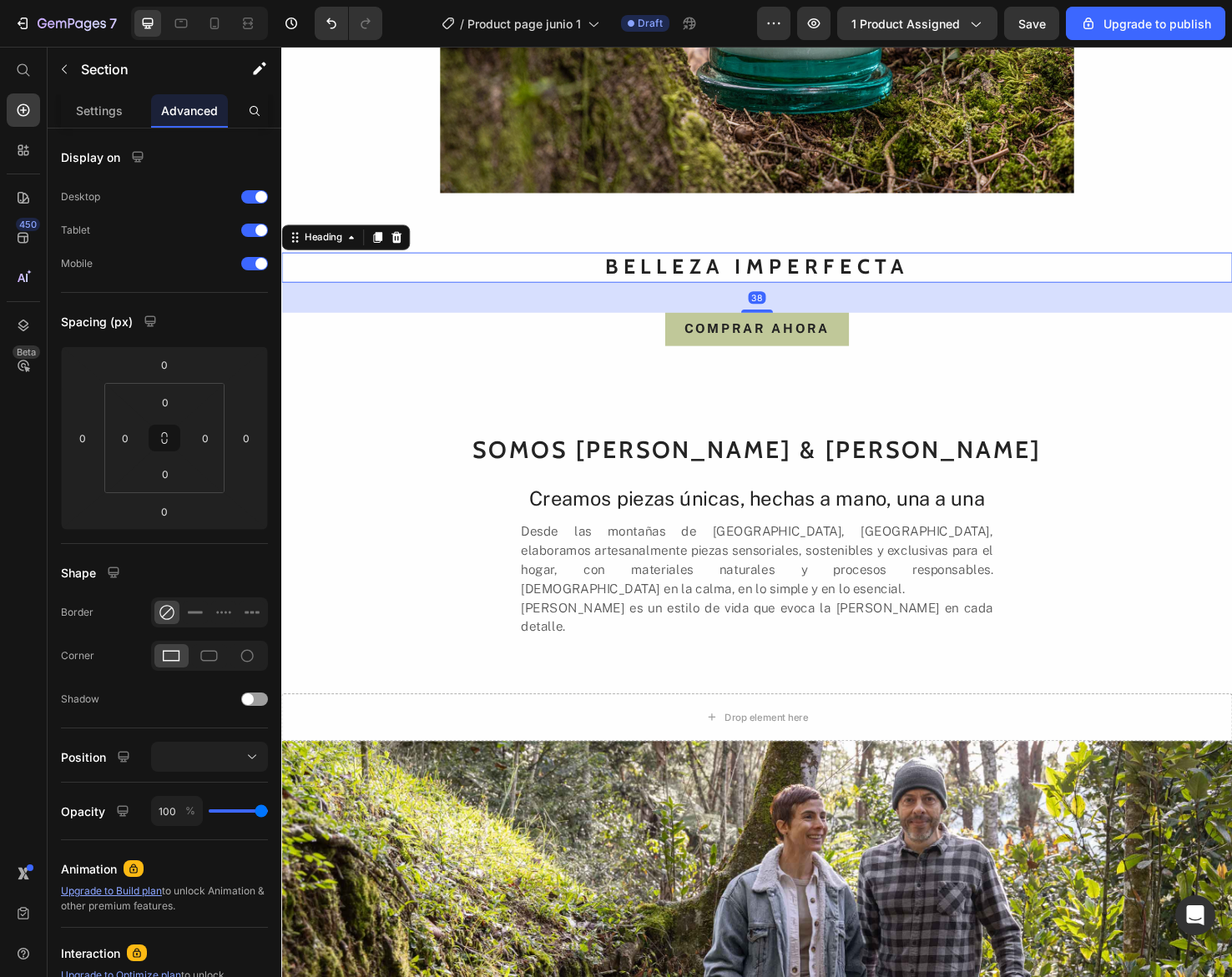 click on "BELLEZA IMPERFECTA" at bounding box center (782, 280) 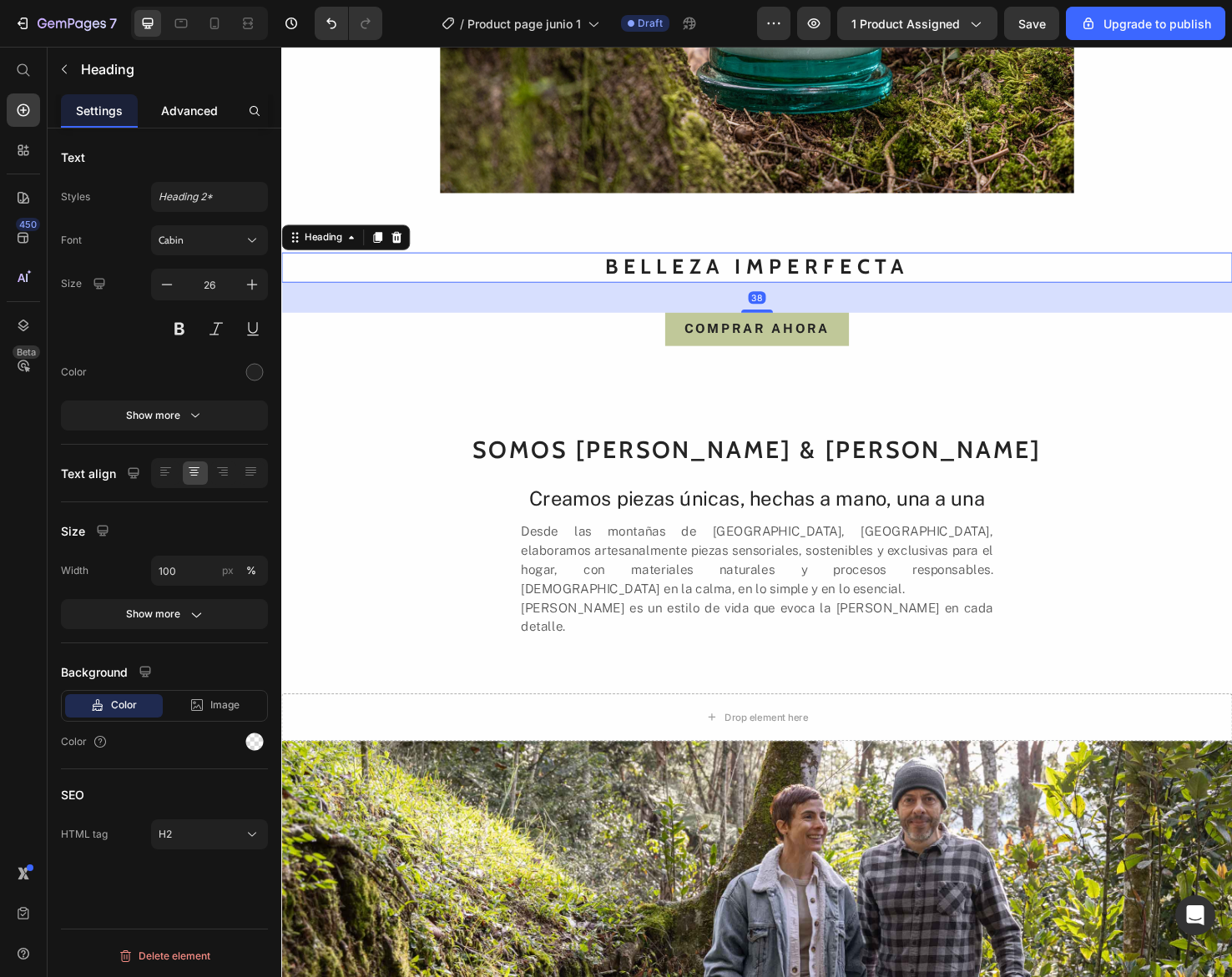 click on "Advanced" at bounding box center [189, 110] 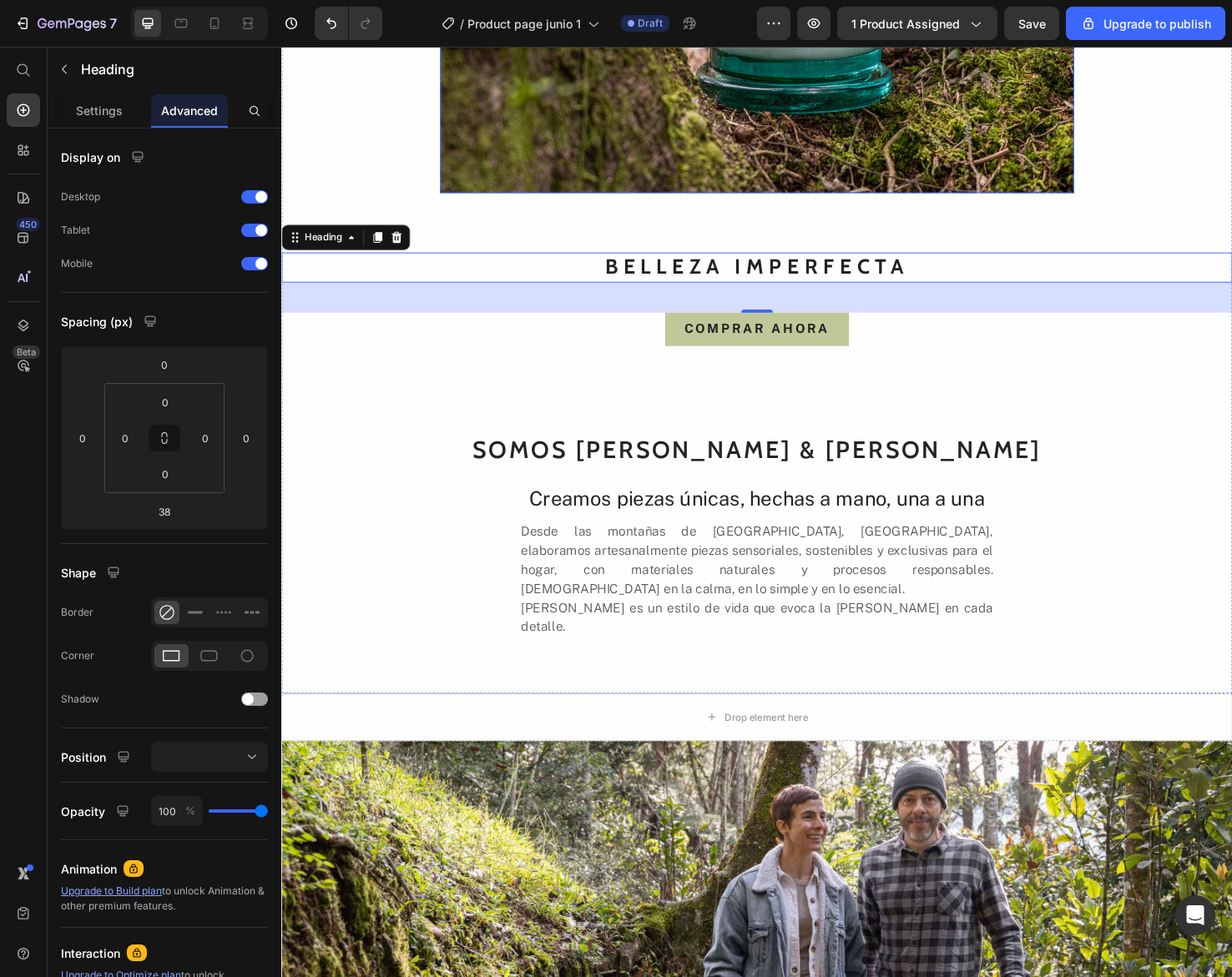 click at bounding box center [782, -22] 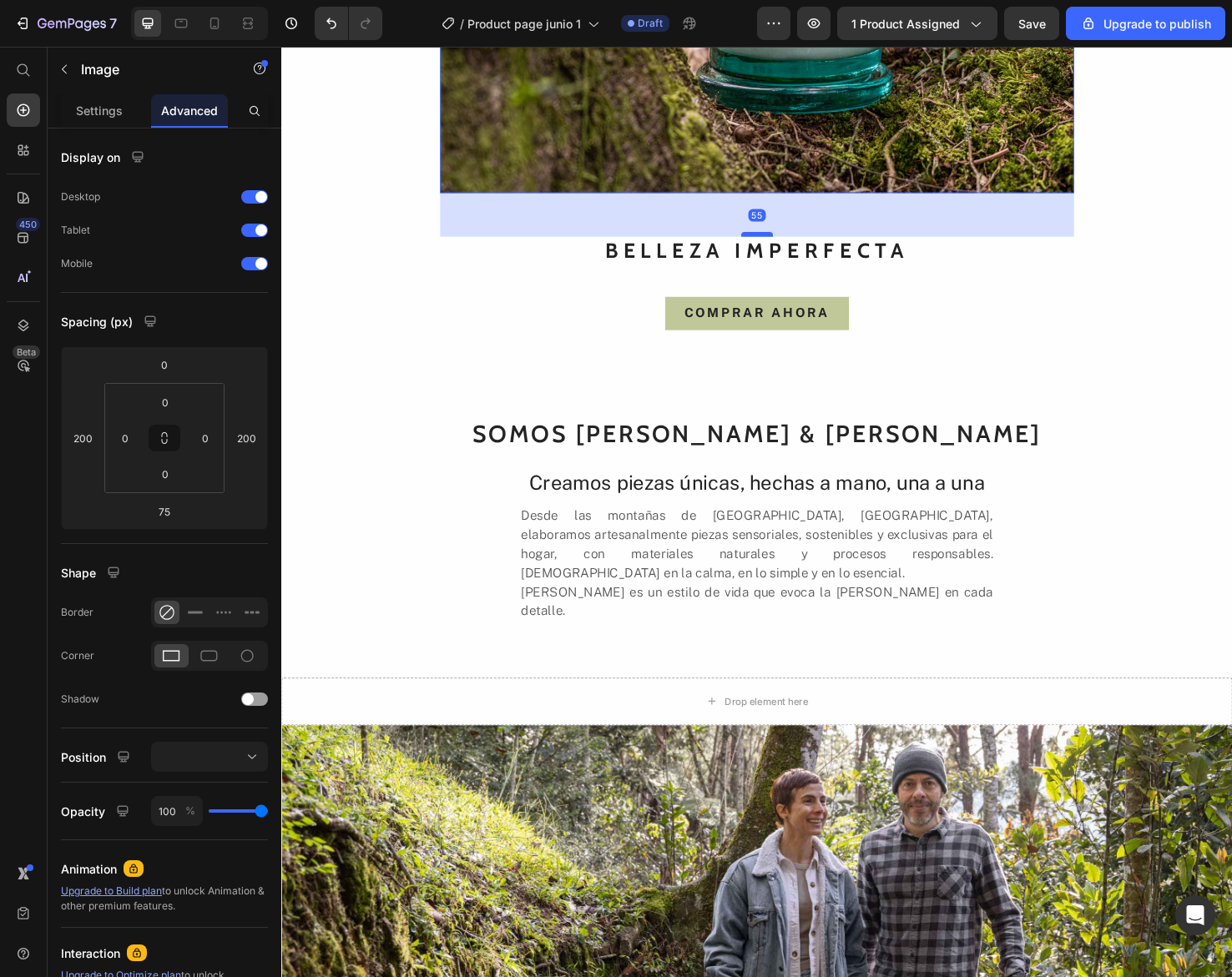 drag, startPoint x: 775, startPoint y: 253, endPoint x: 775, endPoint y: 236, distance: 17 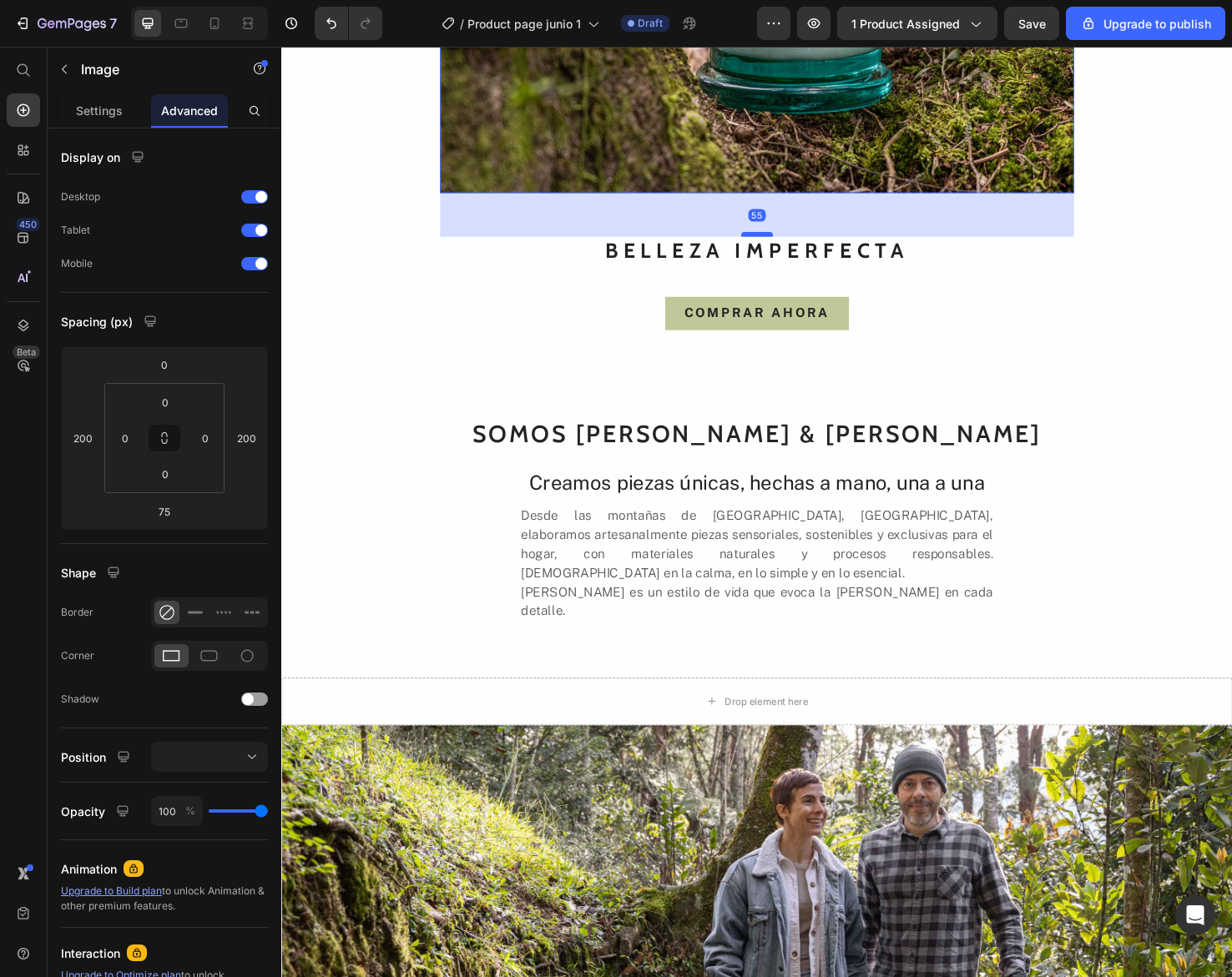 click at bounding box center [782, 244] 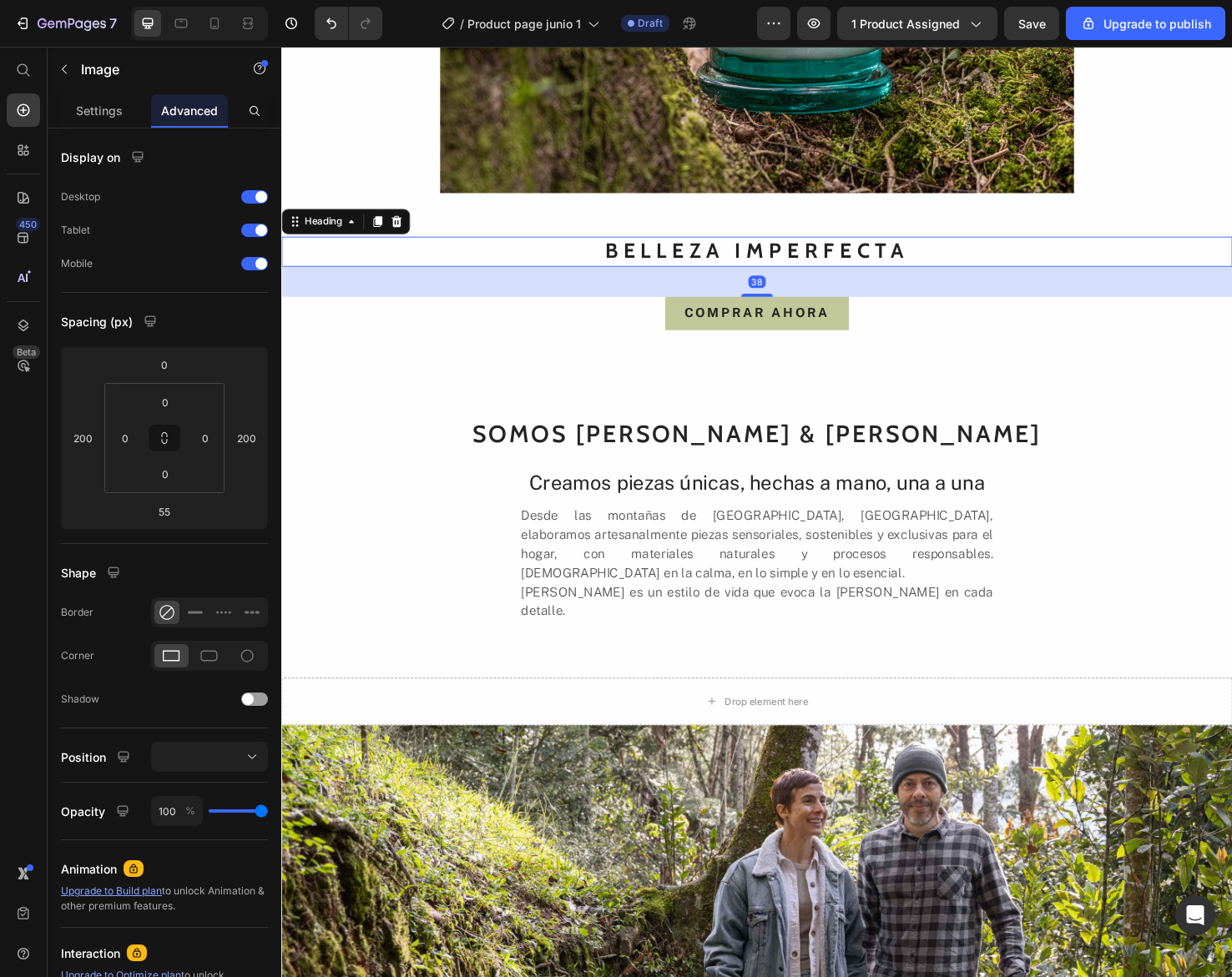 click on "BELLEZA IMPERFECTA" at bounding box center [782, 263] 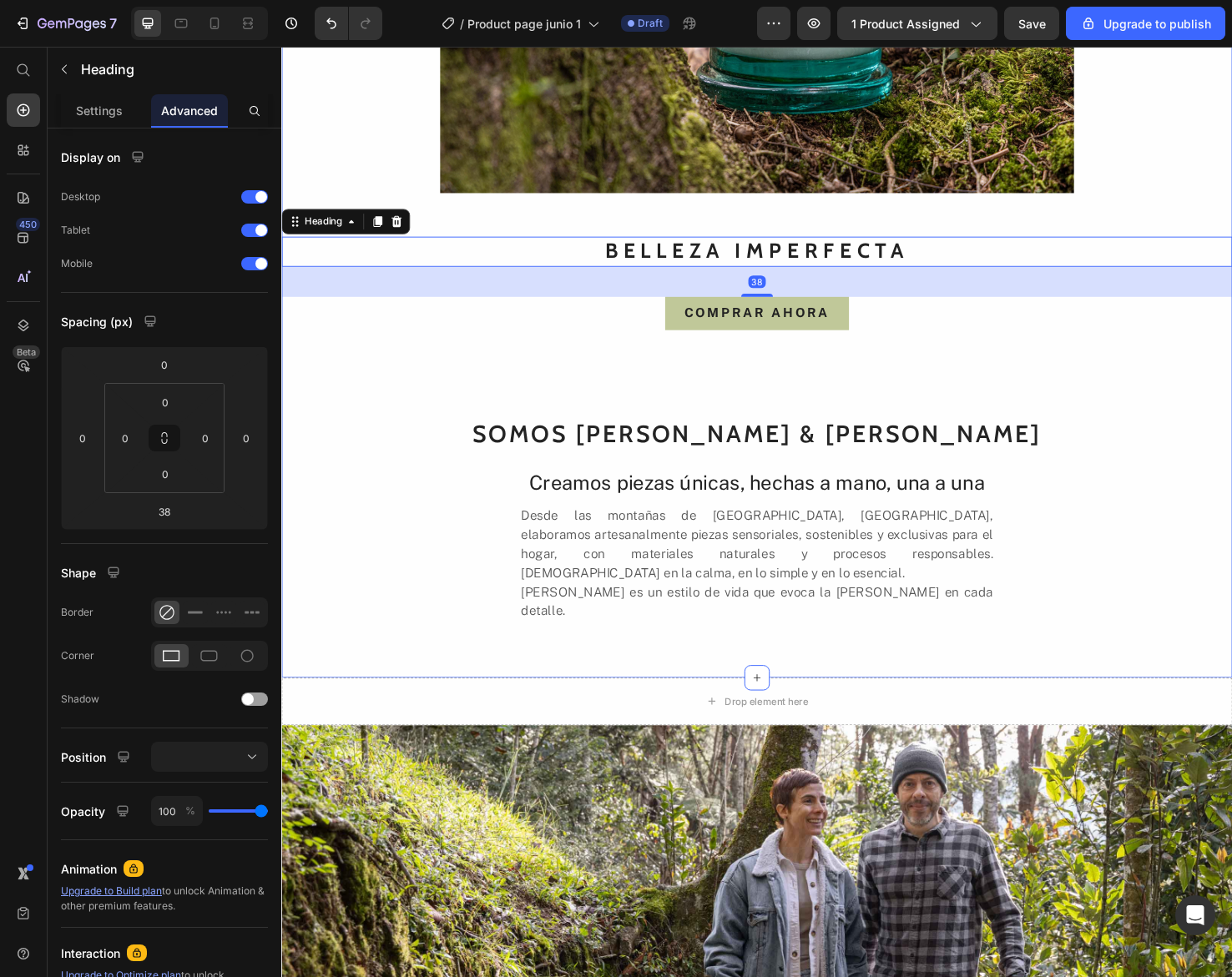 click on "VELAS AROMÁTICAS Heading Image Row Image BELLEZA IMPERFECTA Heading   38 COMPRAR AHORA Button SOMOS JUAN & LINA Heading Creamos piezas únicas, hechas a mano, una a una Heading Desde las montañas de El Retiro, Antioquia, elaboramos artesanalmente piezas sensoriales, sostenibles y exclusivas para el hogar, con materiales naturales y procesos responsables. Creemos en la calma, en lo simple y en lo esencial.  JUNA es un estilo de vida que evoca la vida silvestre en cada detalle. Text Block" at bounding box center [782, 143] 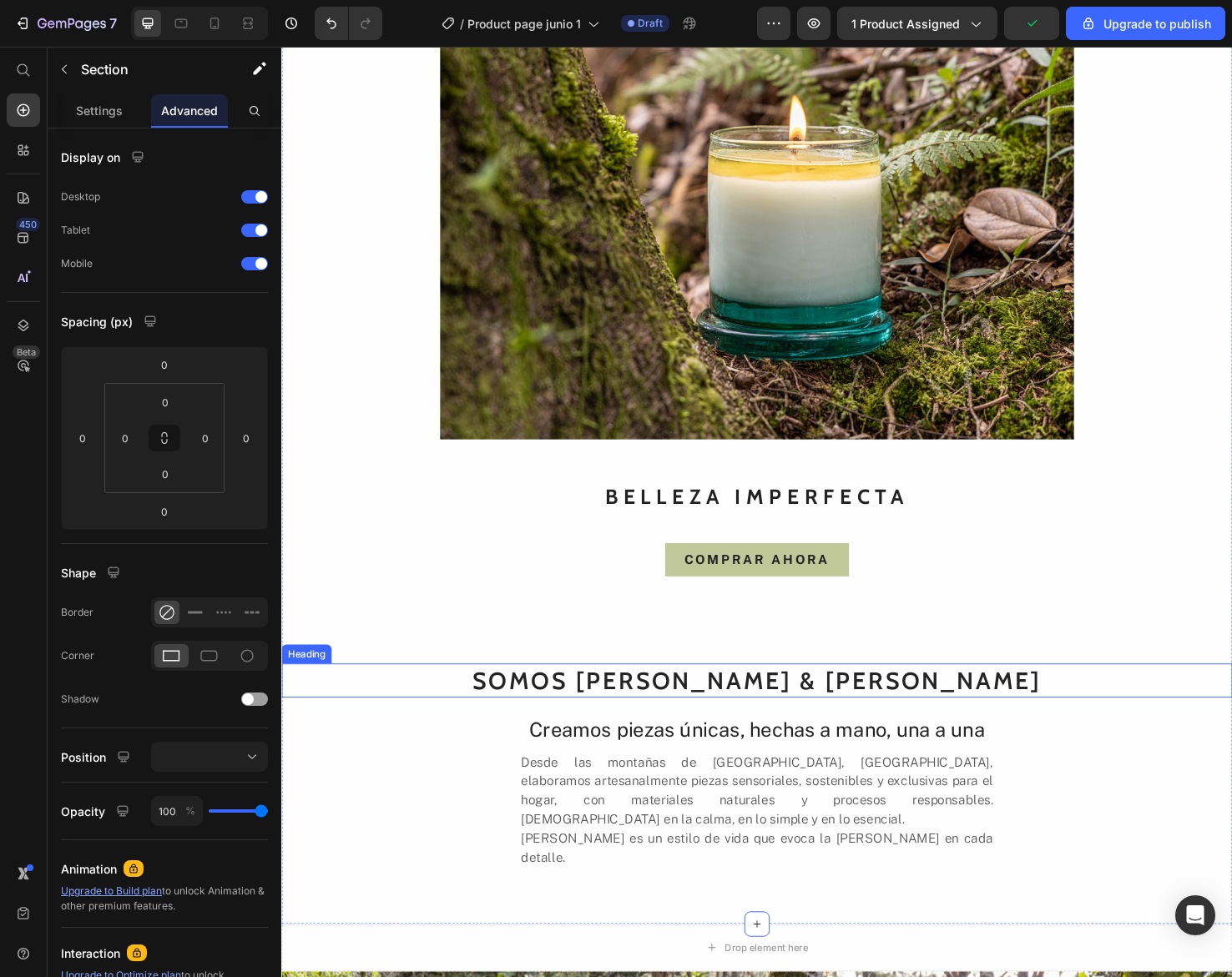scroll, scrollTop: 552, scrollLeft: 0, axis: vertical 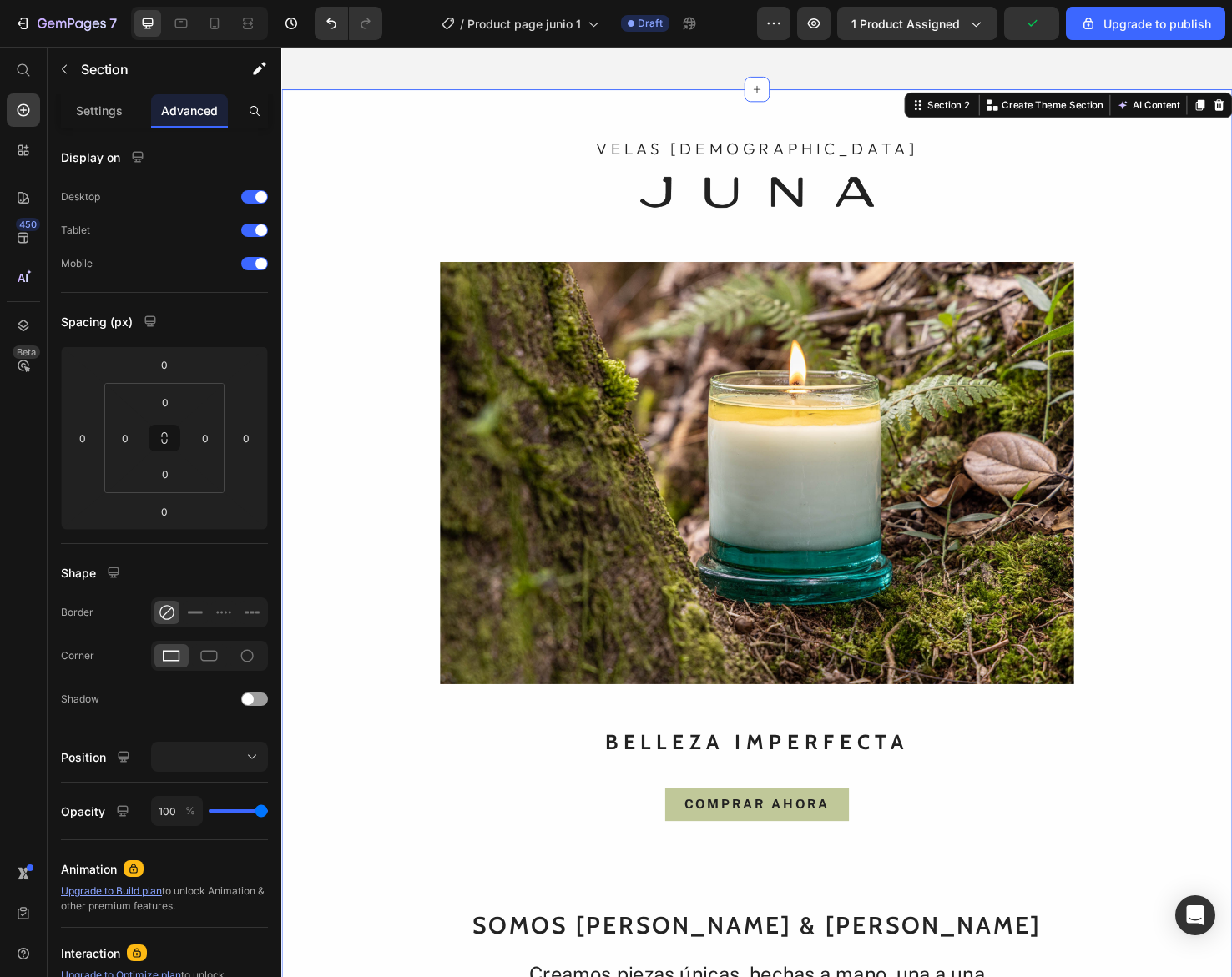 click on "VELAS AROMÁTICAS Heading Image Row Image BELLEZA IMPERFECTA Heading COMPRAR AHORA Button SOMOS JUAN & LINA Heading Creamos piezas únicas, hechas a mano, una a una Heading Desde las montañas de El Retiro, Antioquia, elaboramos artesanalmente piezas sensoriales, sostenibles y exclusivas para el hogar, con materiales naturales y procesos responsables. Creemos en la calma, en lo simple y en lo esencial.  JUNA es un estilo de vida que evoca la vida silvestre en cada detalle. Text Block" at bounding box center (782, 660) 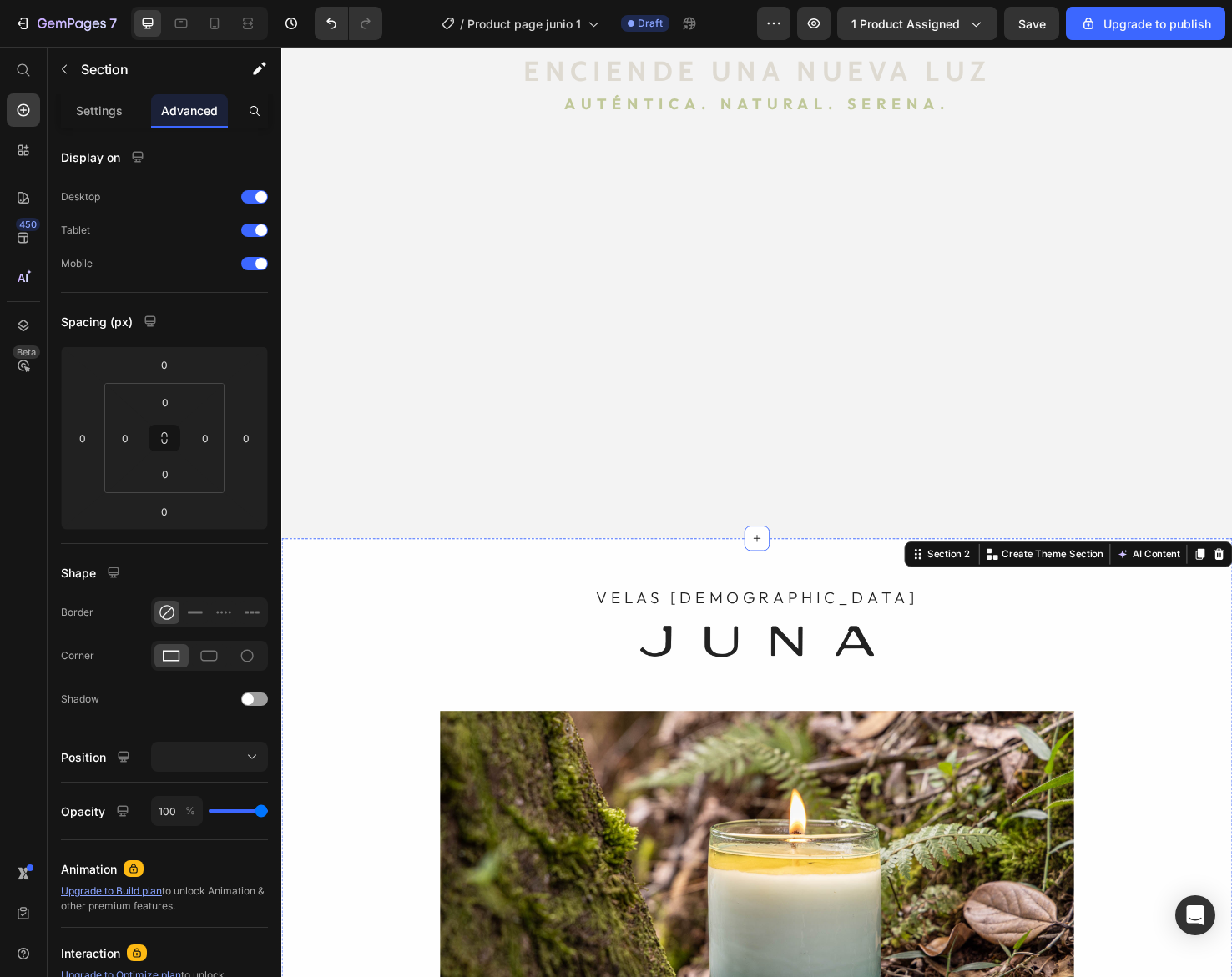 scroll, scrollTop: 81, scrollLeft: 0, axis: vertical 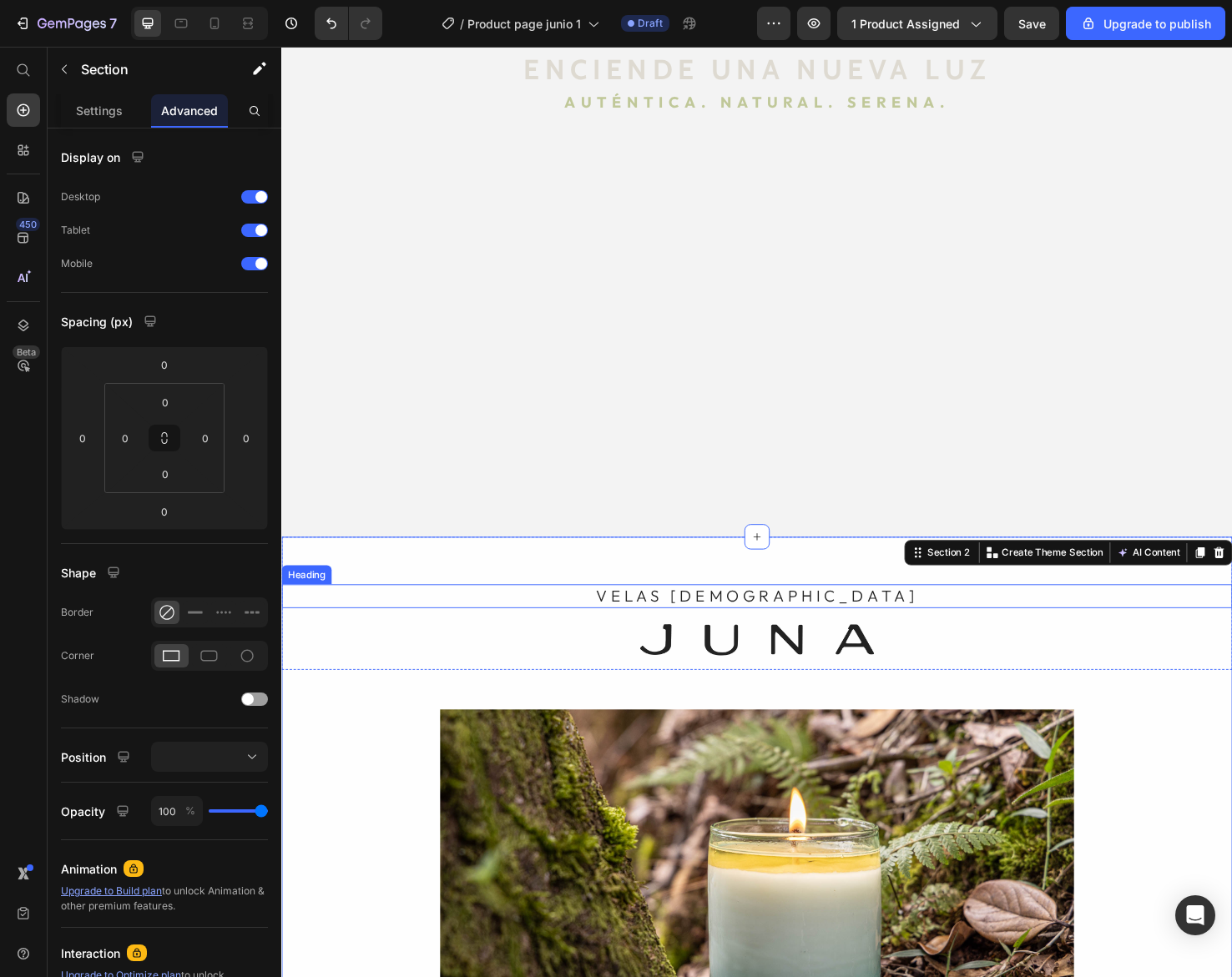 click on "VELAS AROMÁTICAS" at bounding box center (782, 626) 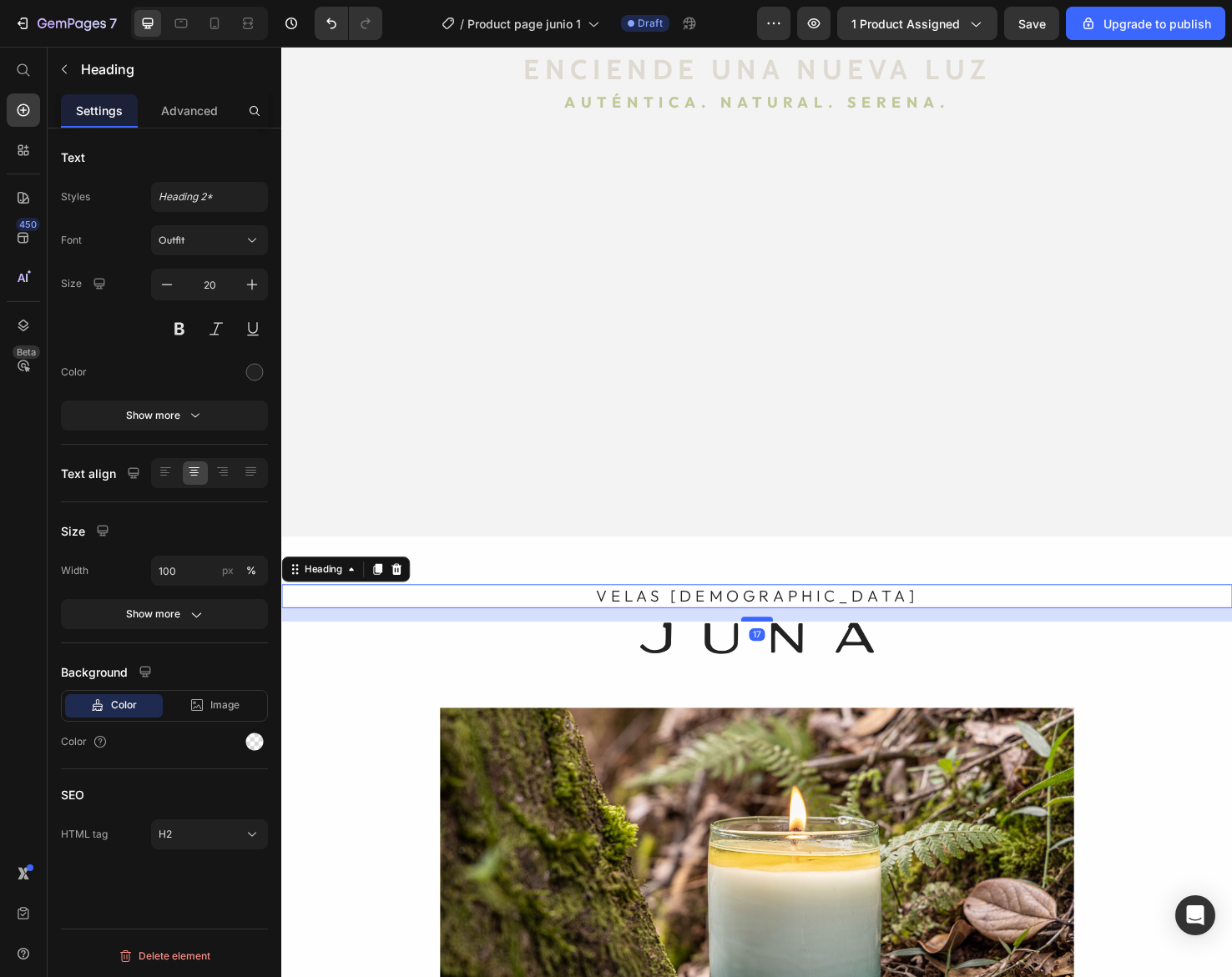 click at bounding box center (782, 650) 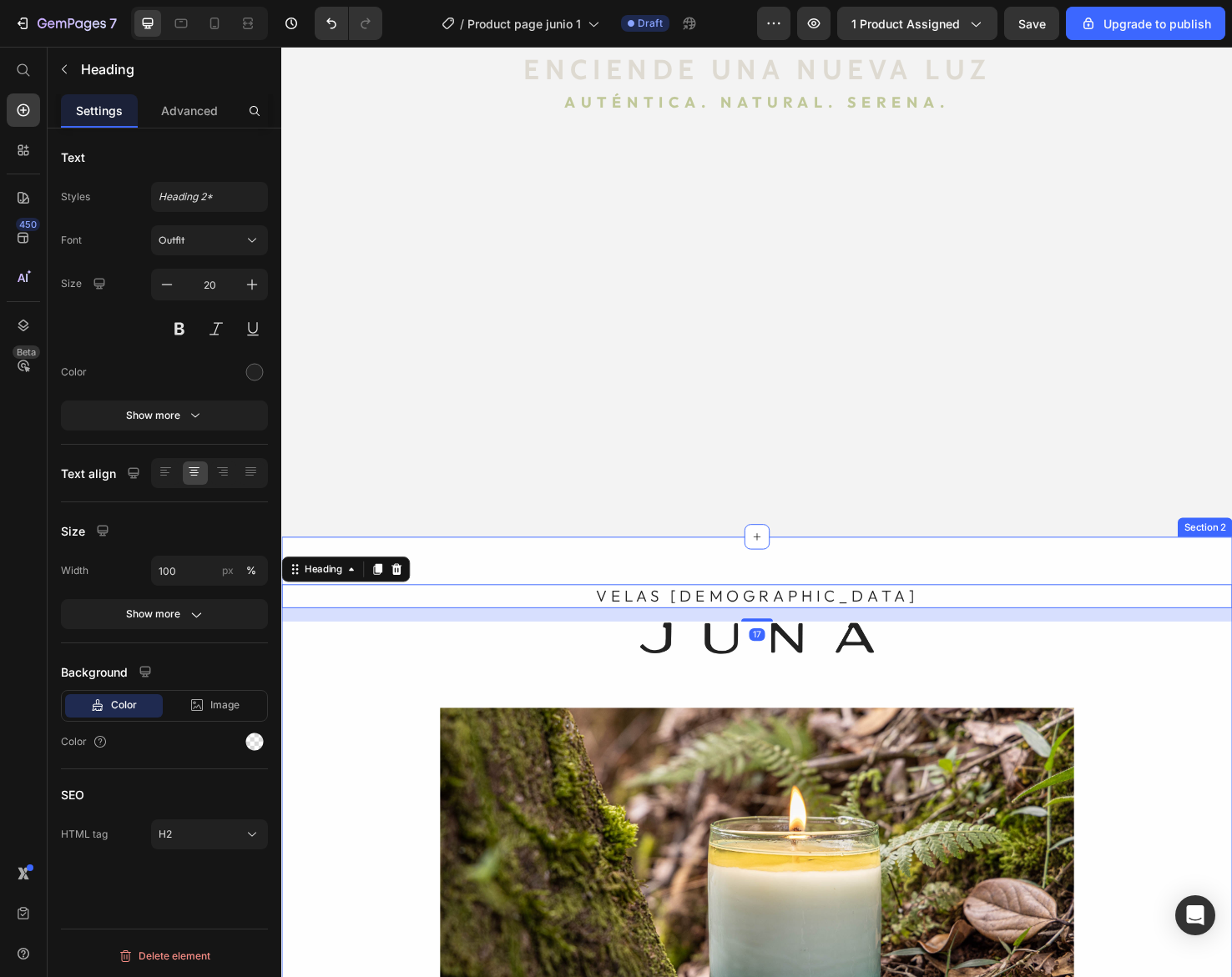 click at bounding box center [782, 965] 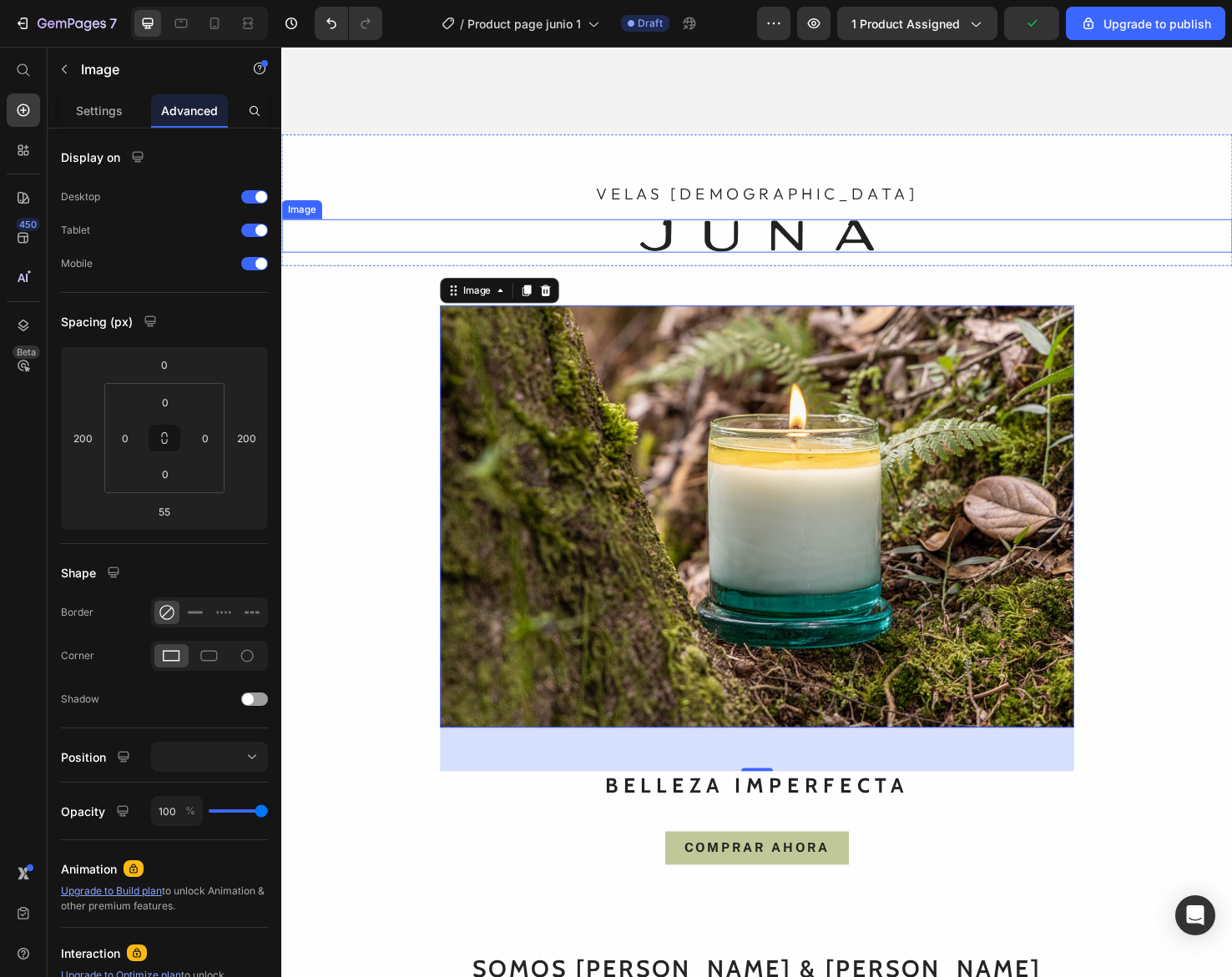 scroll, scrollTop: 521, scrollLeft: 0, axis: vertical 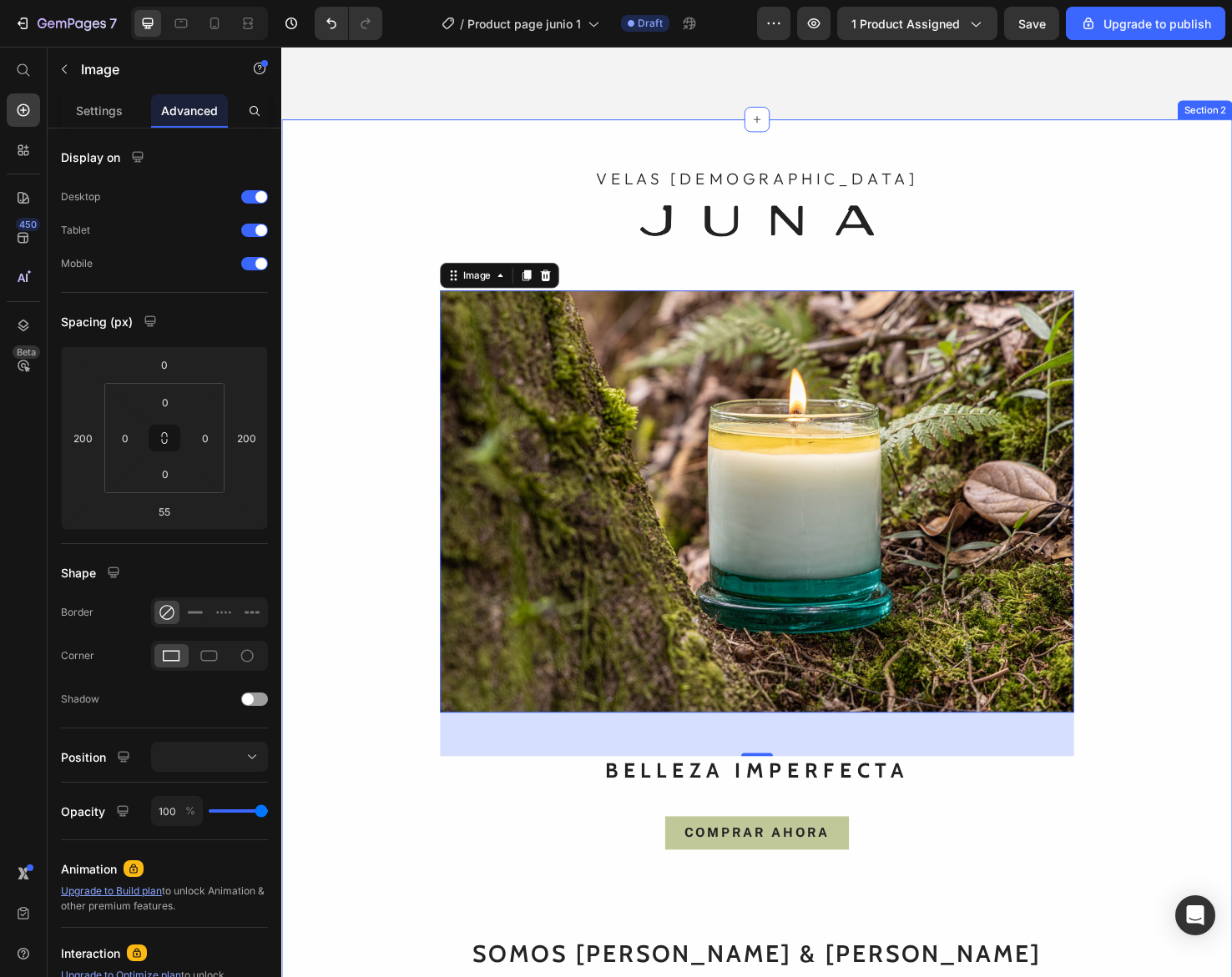 click on "VELAS AROMÁTICAS Heading Image Row Image   55 BELLEZA IMPERFECTA Heading COMPRAR AHORA Button SOMOS JUAN & LINA Heading Creamos piezas únicas, hechas a mano, una a una Heading Desde las montañas de El Retiro, Antioquia, elaboramos artesanalmente piezas sensoriales, sostenibles y exclusivas para el hogar, con materiales naturales y procesos responsables. Creemos en la calma, en lo simple y en lo esencial.  JUNA es un estilo de vida que evoca la vida silvestre en cada detalle. Text Block" at bounding box center [782, 691] 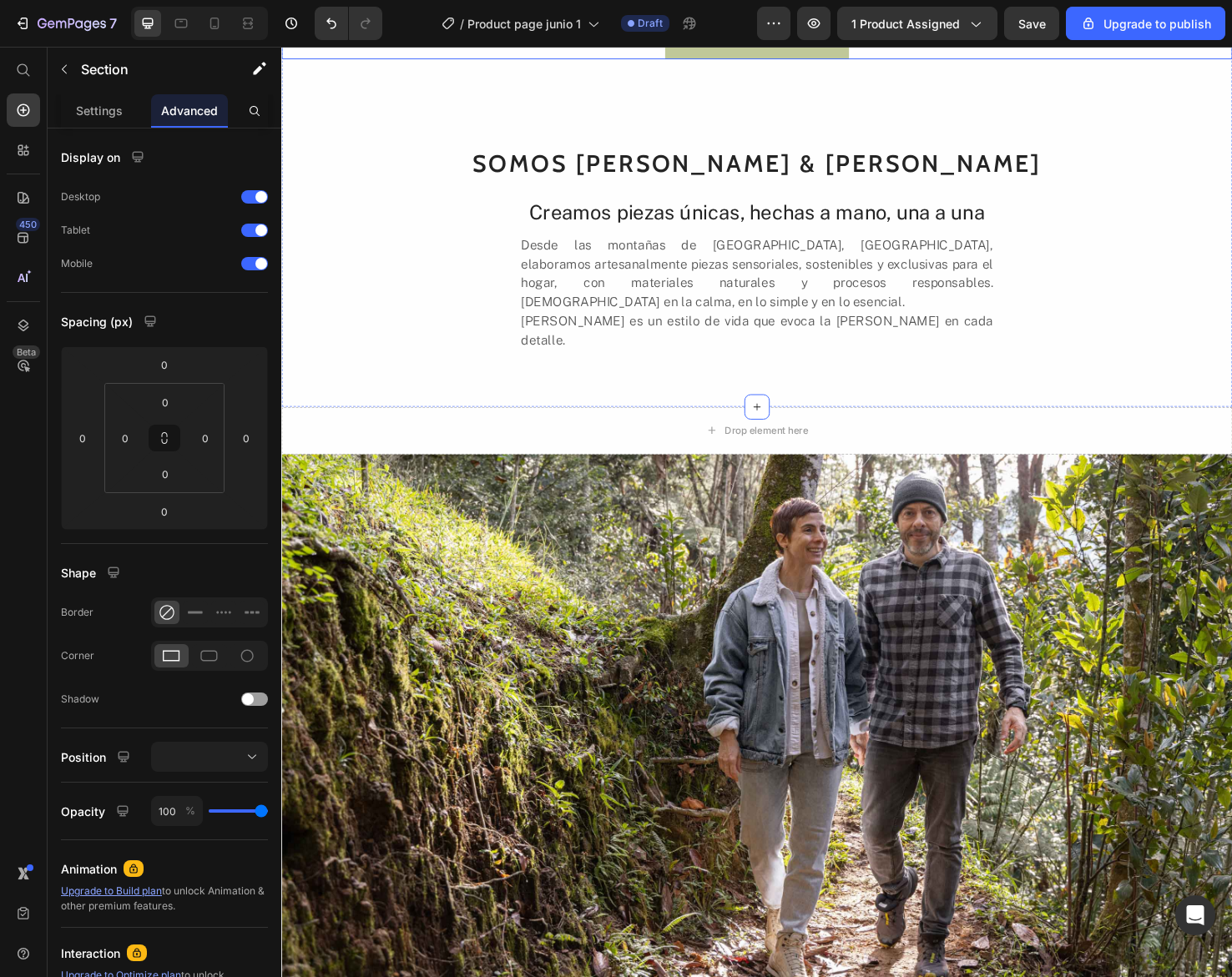 scroll, scrollTop: 1341, scrollLeft: 0, axis: vertical 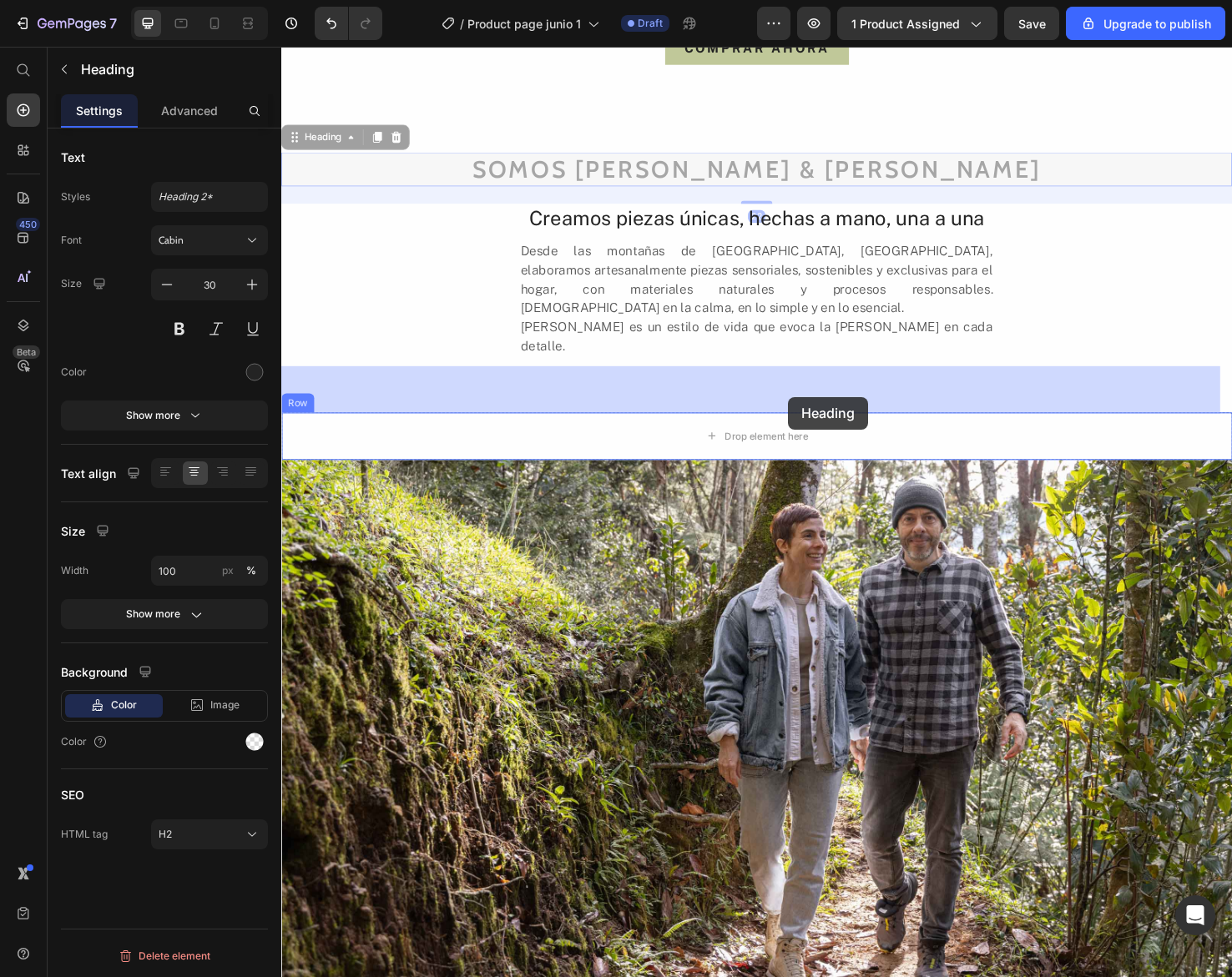 drag, startPoint x: 841, startPoint y: 165, endPoint x: 815, endPoint y: 415, distance: 251.34836 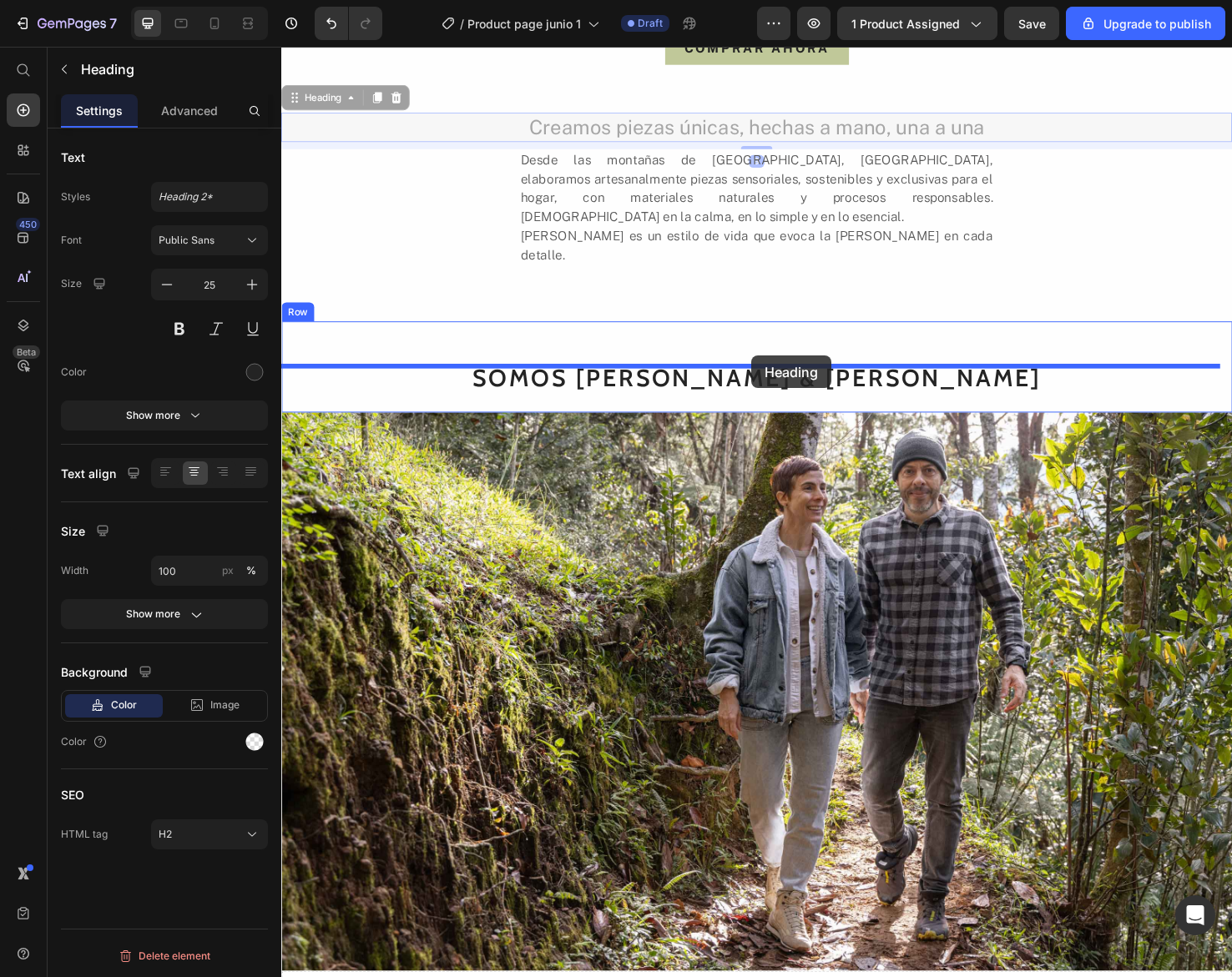 drag, startPoint x: 795, startPoint y: 120, endPoint x: 776, endPoint y: 372, distance: 252.71525 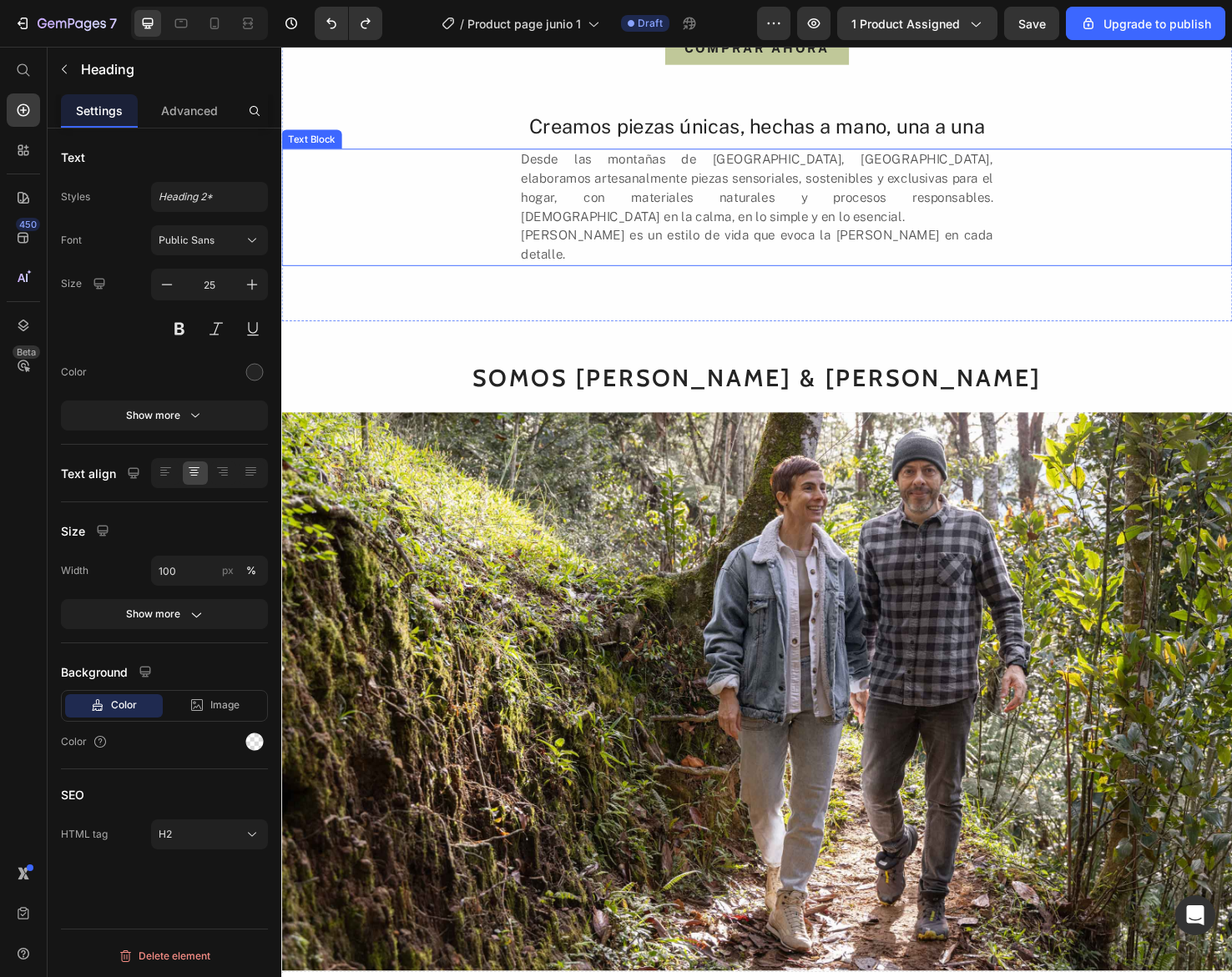 scroll, scrollTop: 1345, scrollLeft: 0, axis: vertical 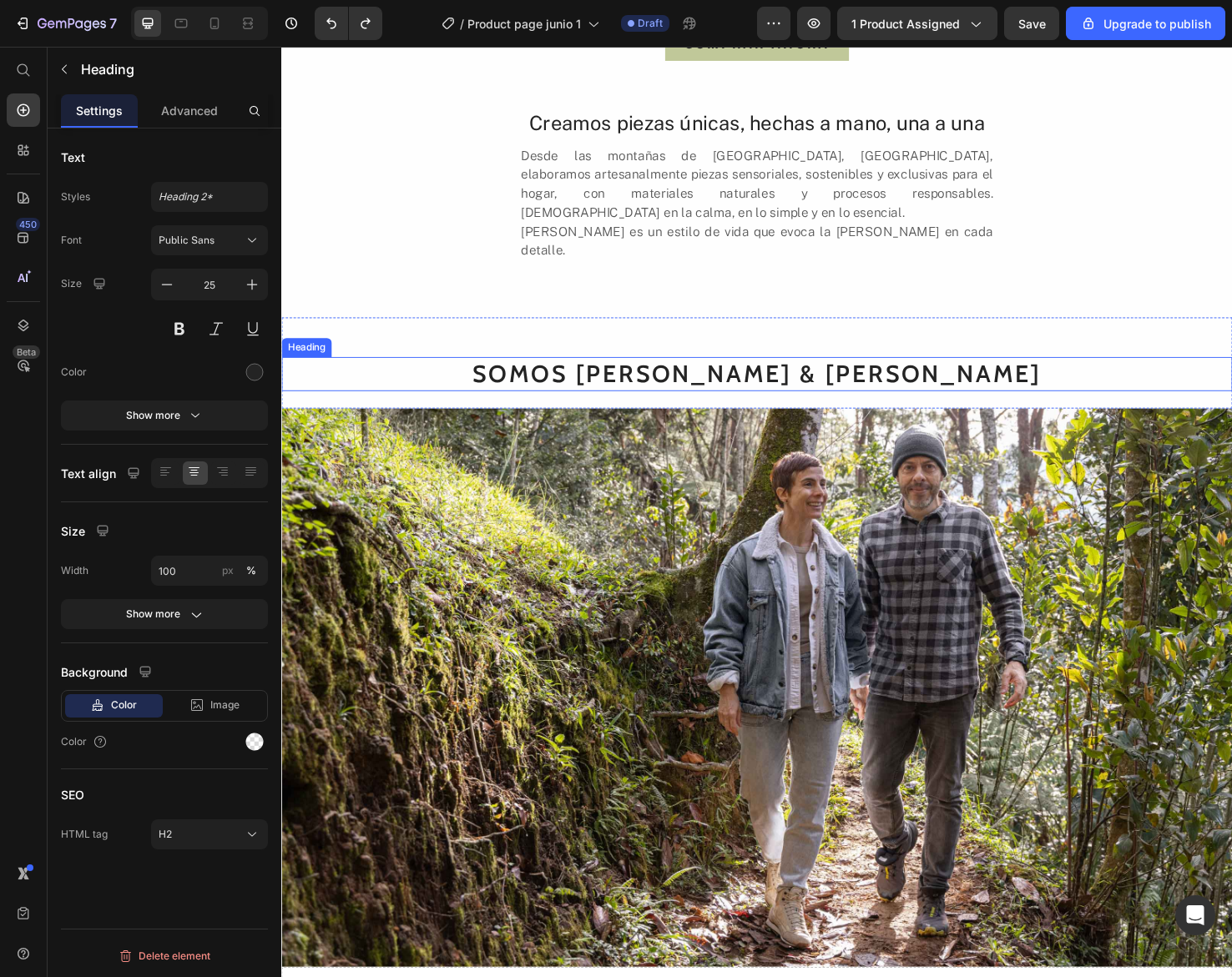 click on "SOMOS [PERSON_NAME] & [PERSON_NAME]" at bounding box center [782, 391] 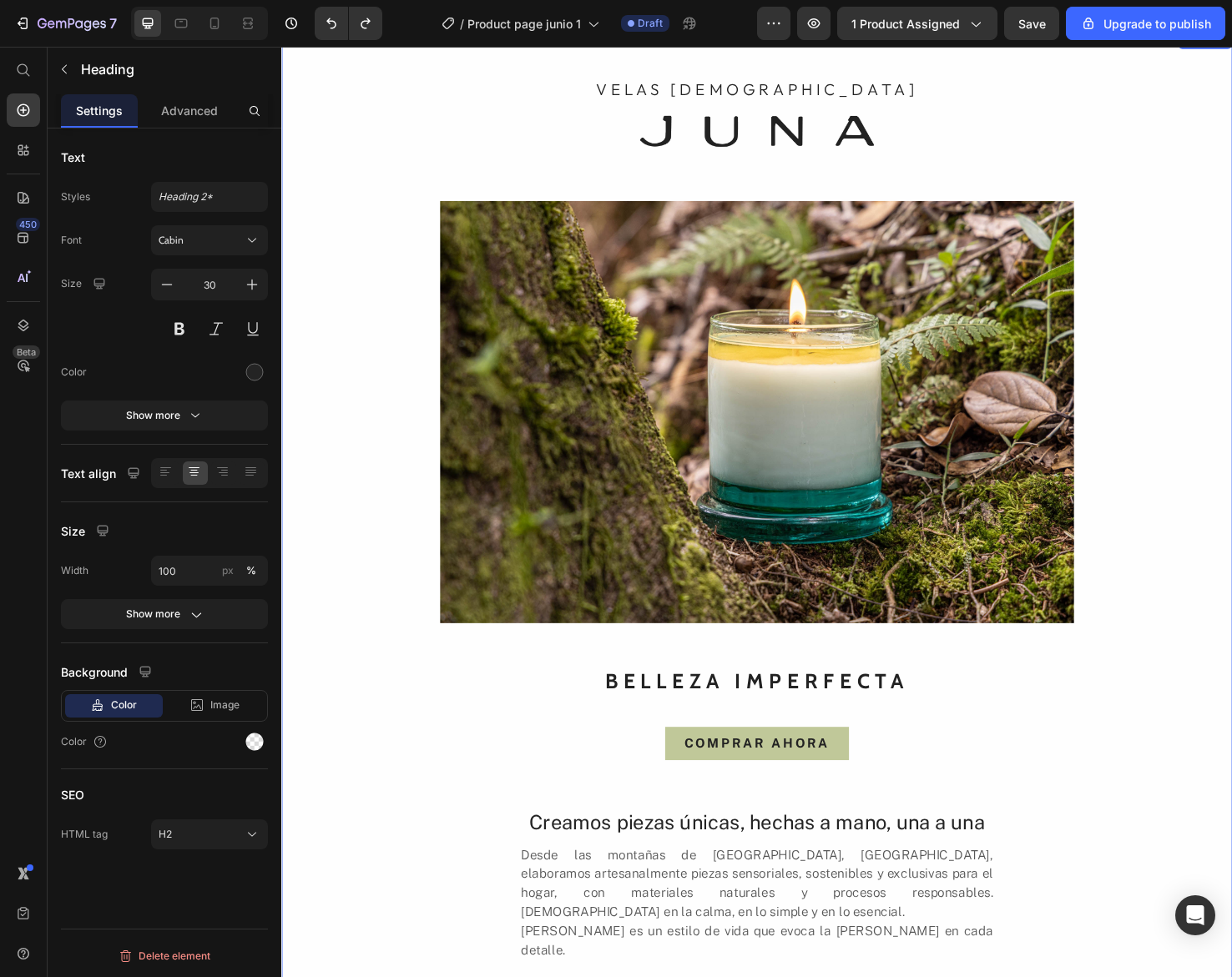 scroll, scrollTop: 665, scrollLeft: 0, axis: vertical 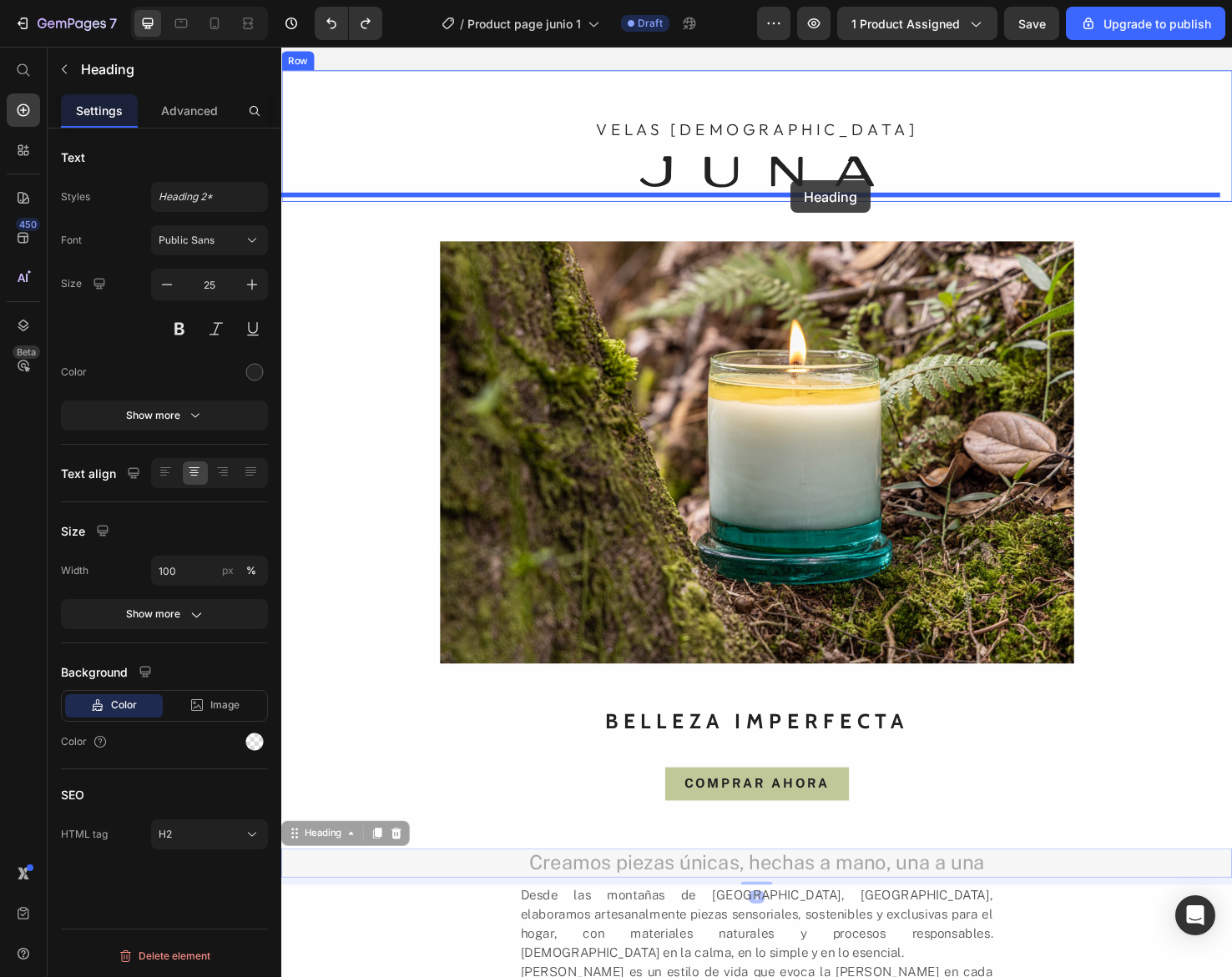 drag, startPoint x: 819, startPoint y: 898, endPoint x: 818, endPoint y: 188, distance: 710.0007 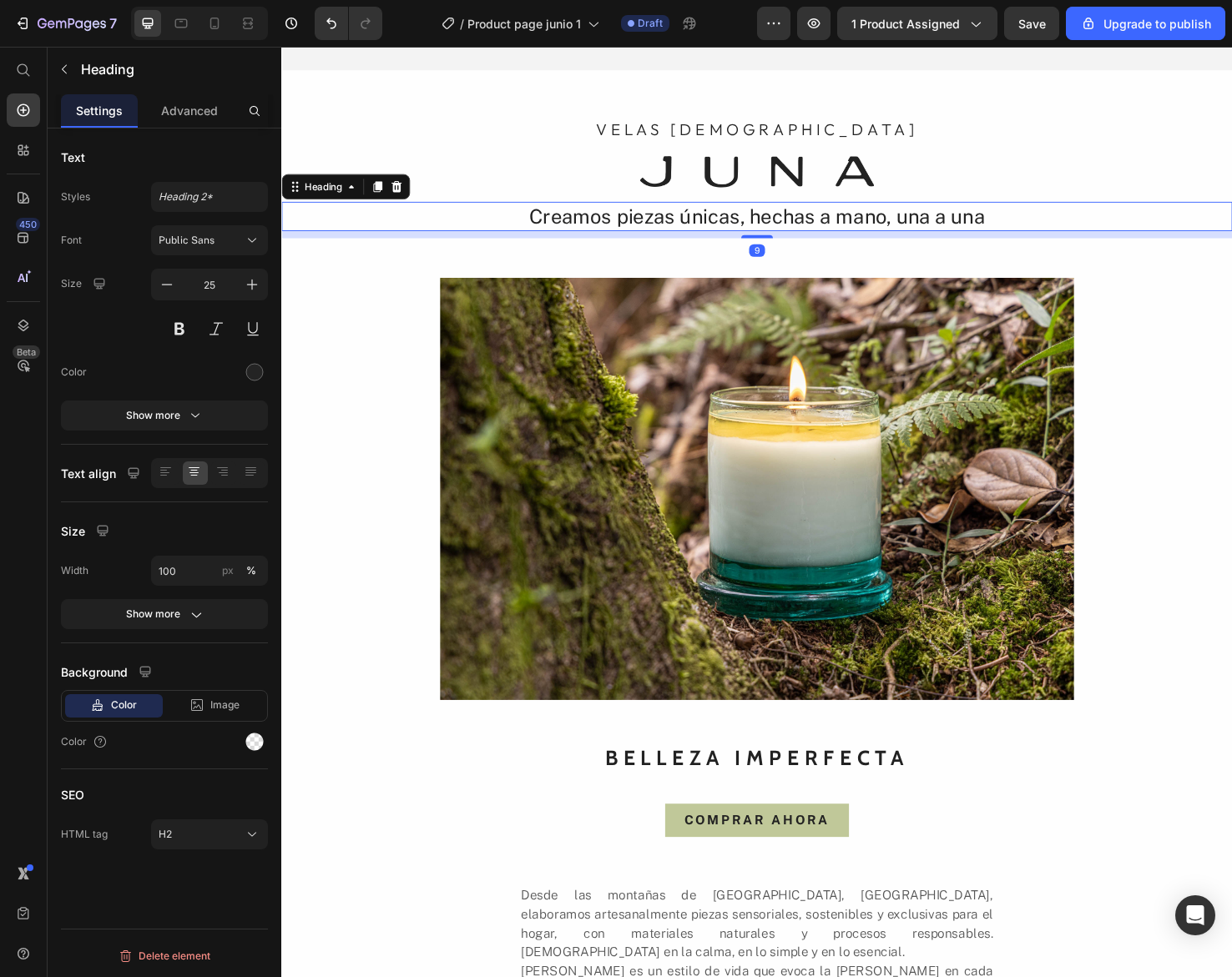 click on "VELAS AROMÁTICAS Heading Image Creamos piezas únicas, hechas a mano, una a una Heading   9 Row Image BELLEZA IMPERFECTA Heading COMPRAR AHORA Button Desde las montañas de El Retiro, Antioquia, elaboramos artesanalmente piezas sensoriales, sostenibles y exclusivas para el hogar, con materiales naturales y procesos responsables. Creemos en la calma, en lo simple y en lo esencial.  JUNA es un estilo de vida que evoca la vida silvestre en cada detalle. Text Block" at bounding box center [782, 592] 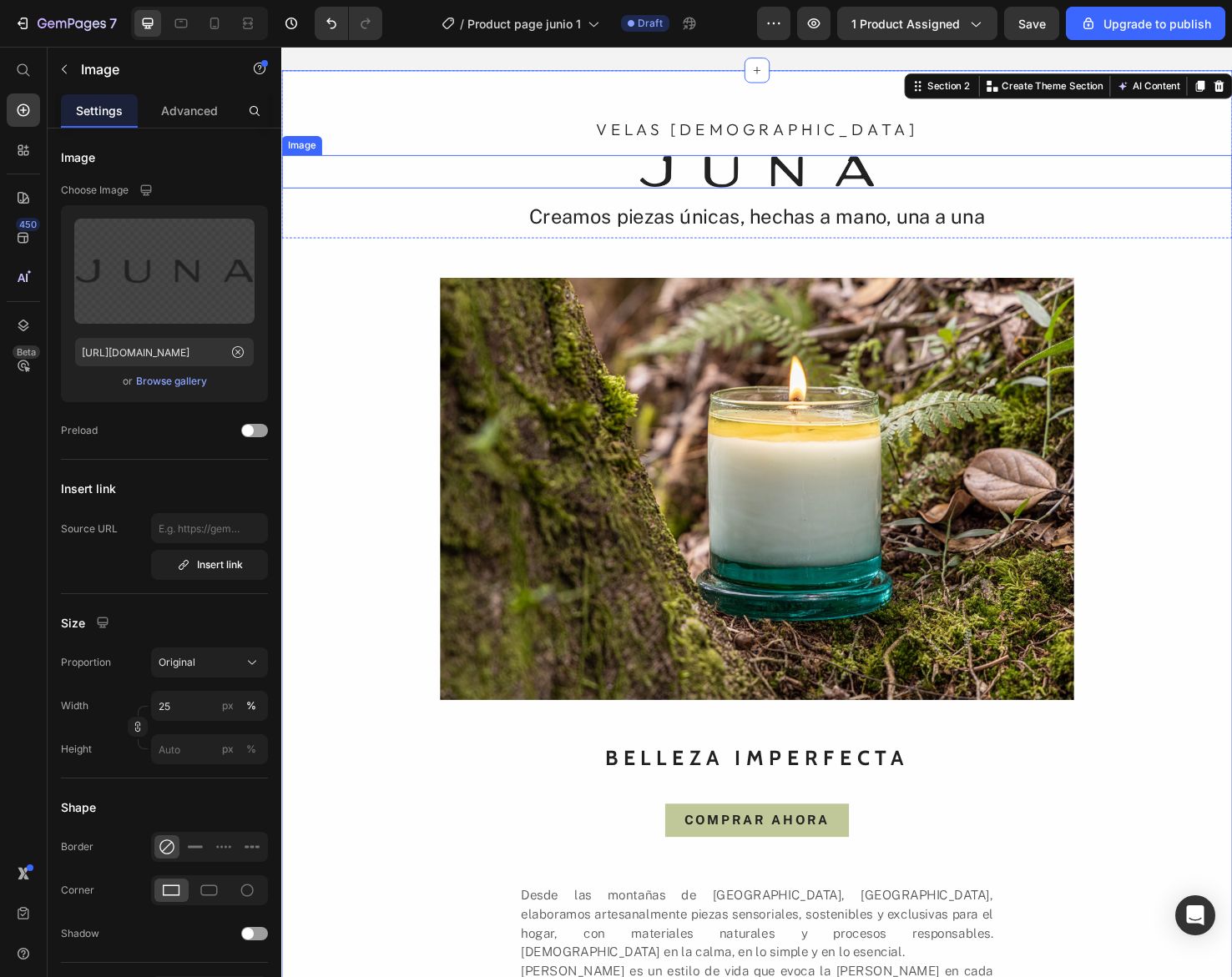 click at bounding box center [782, 179] 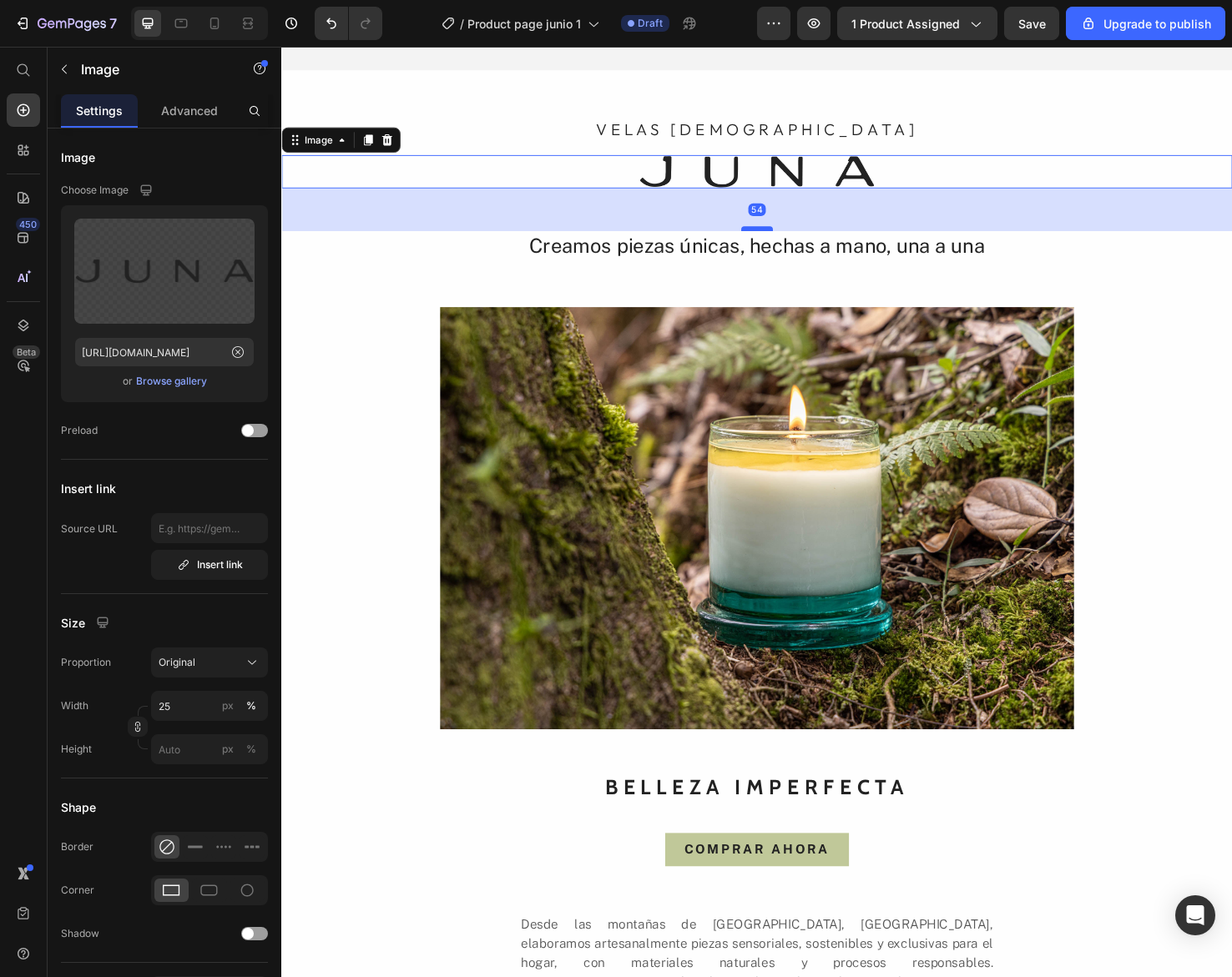 drag, startPoint x: 780, startPoint y: 201, endPoint x: 780, endPoint y: 232, distance: 31 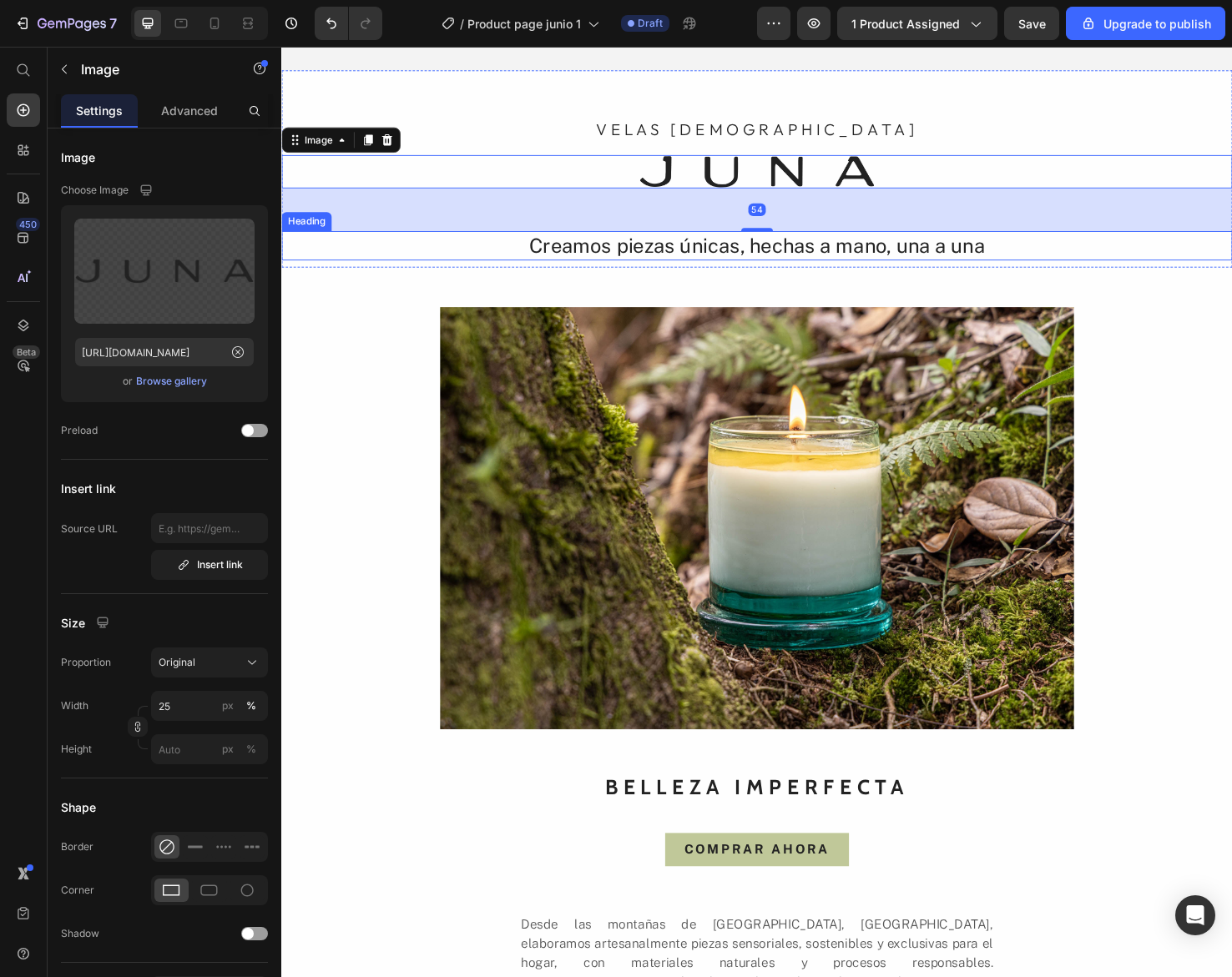 click on "VELAS AROMÁTICAS Heading Image   54 Creamos piezas únicas, hechas a mano, una a una Heading" at bounding box center [782, 175] 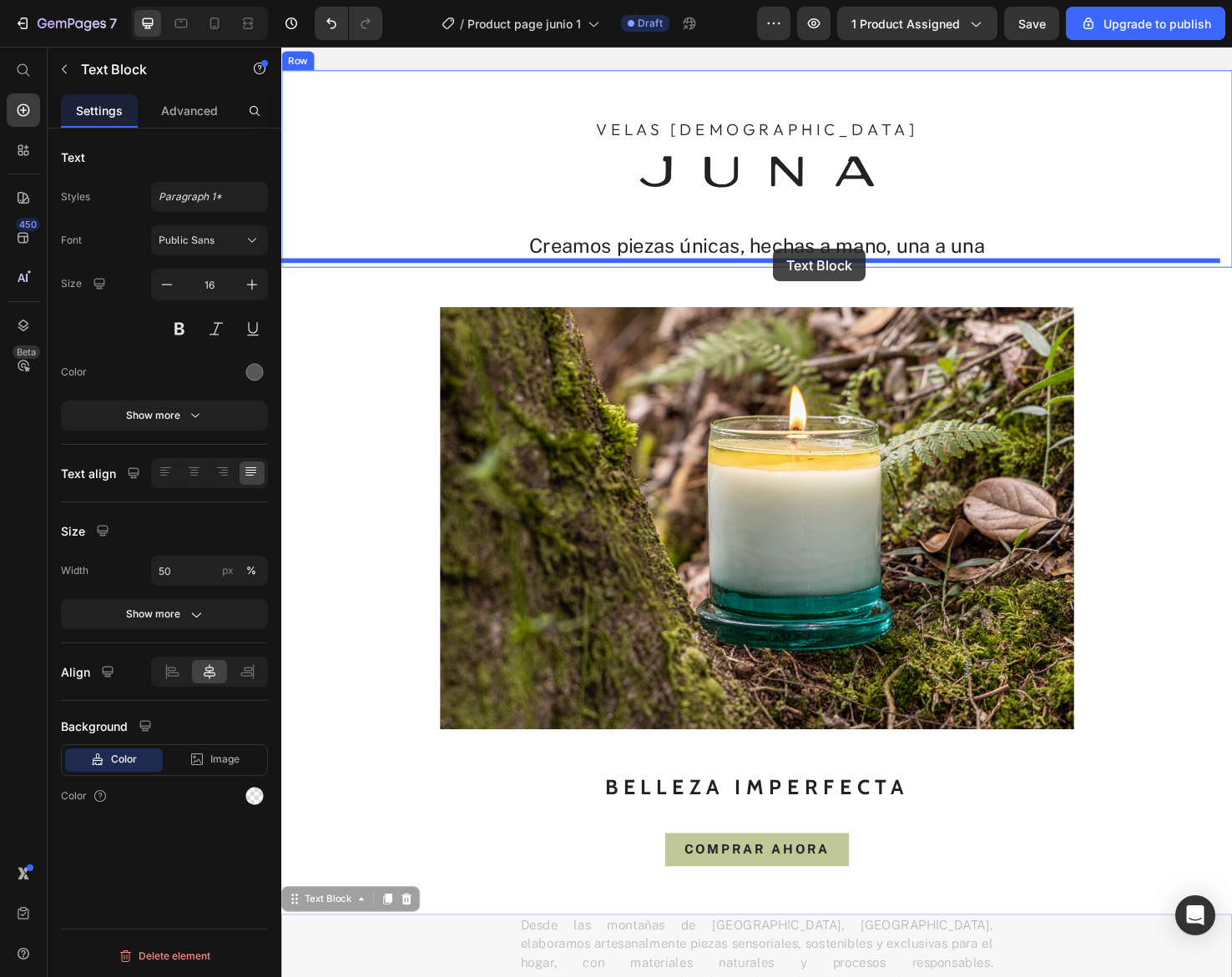 drag, startPoint x: 821, startPoint y: 953, endPoint x: 800, endPoint y: 259, distance: 694.3177 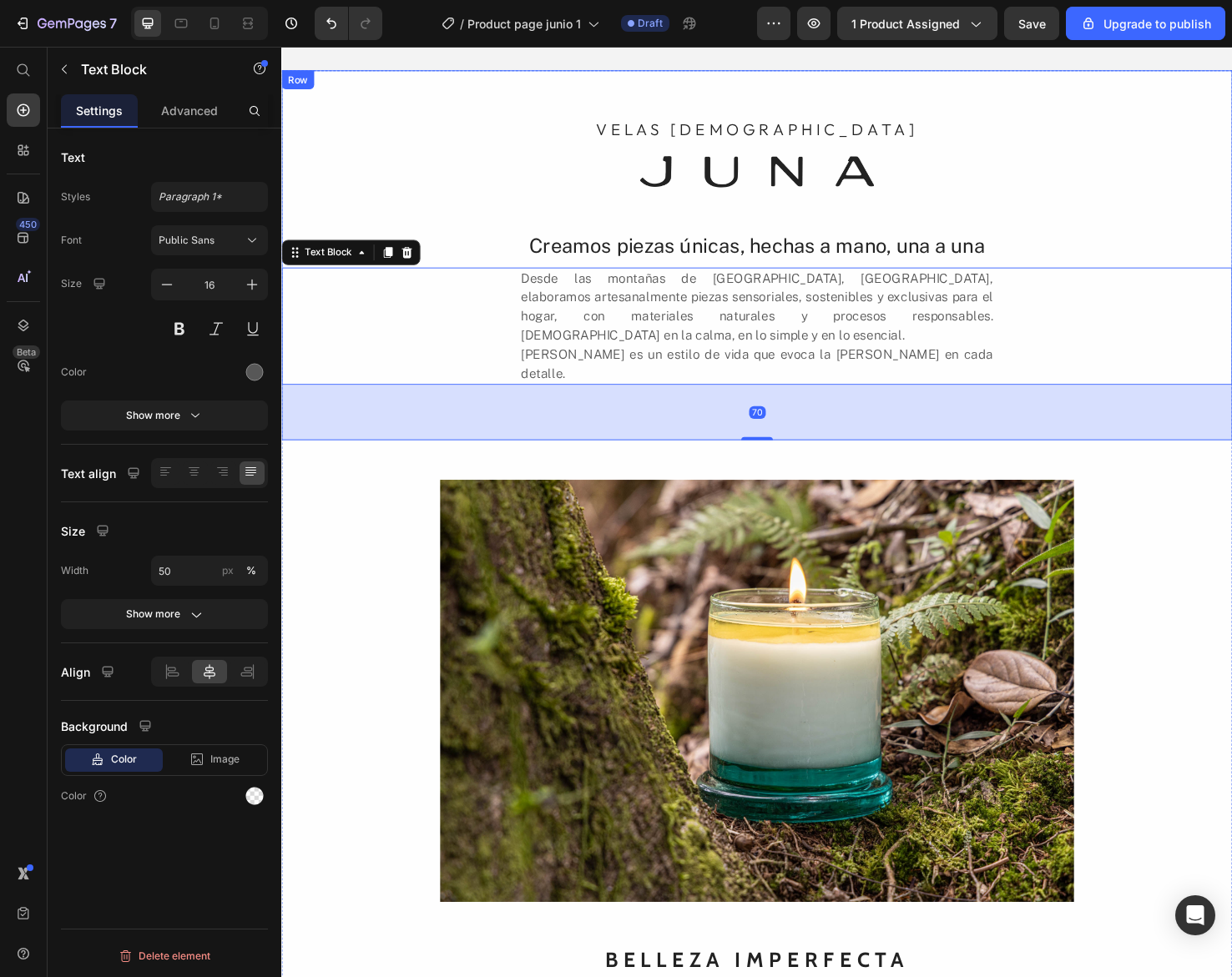 click on "VELAS AROMÁTICAS Heading Image Creamos piezas únicas, hechas a mano, una a una Heading Desde las montañas de El Retiro, Antioquia, elaboramos artesanalmente piezas sensoriales, sostenibles y exclusivas para el hogar, con materiales naturales y procesos responsables. Creemos en la calma, en lo simple y en lo esencial.  JUNA es un estilo de vida que evoca la vida silvestre en cada detalle. Text Block   70" at bounding box center [782, 266] 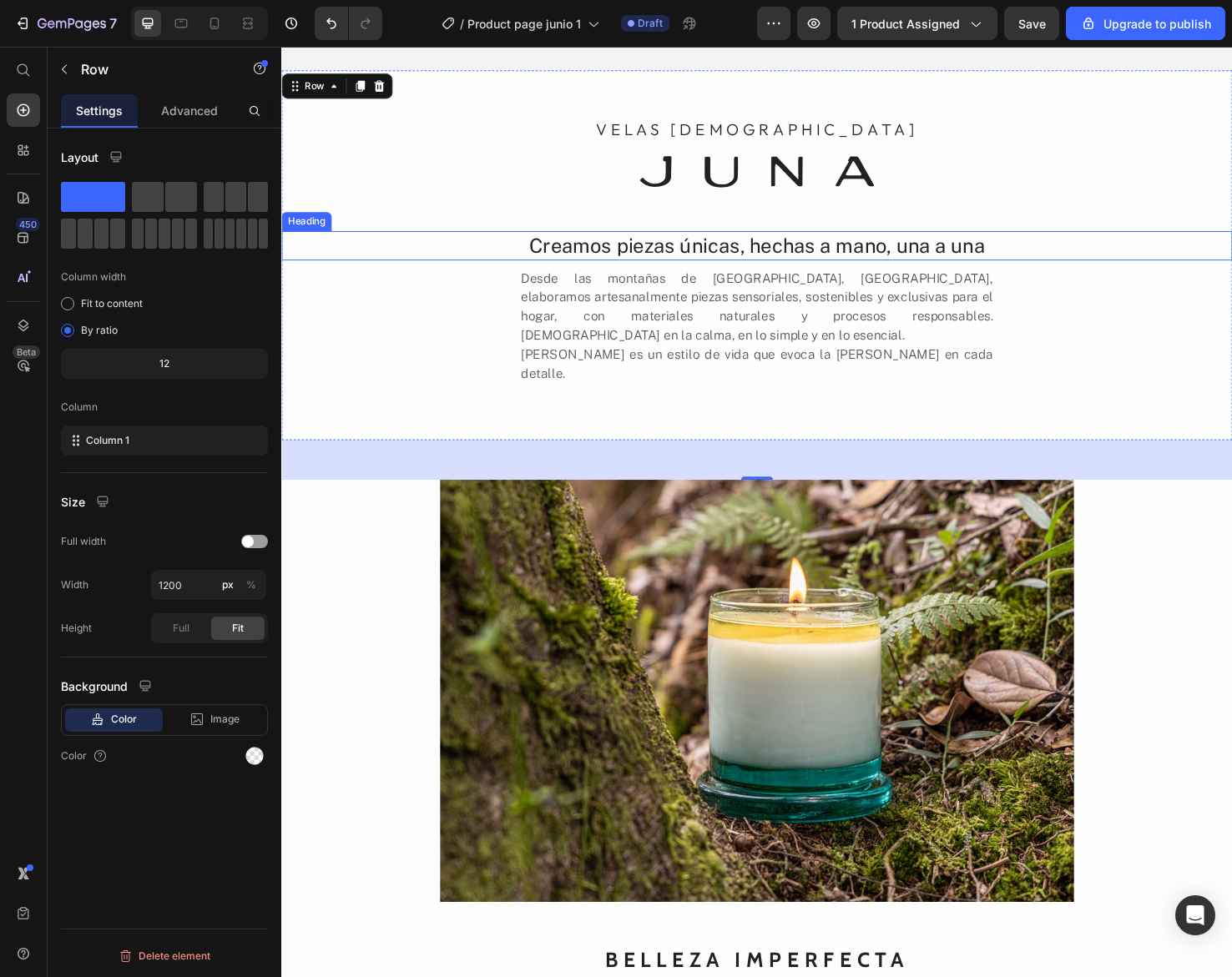 click on "Creamos piezas únicas, hechas a mano, una a una" at bounding box center (782, 256) 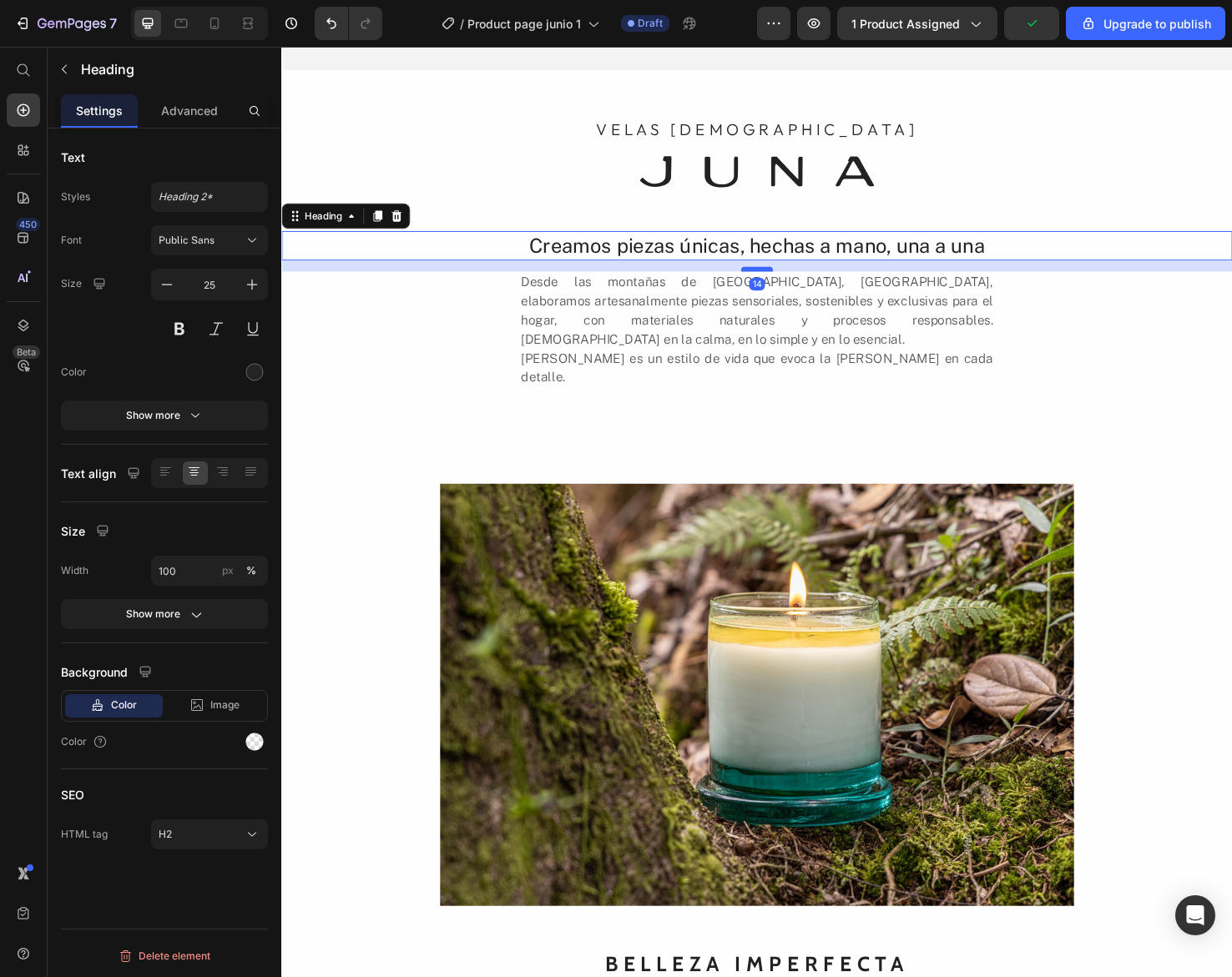 click at bounding box center [782, 281] 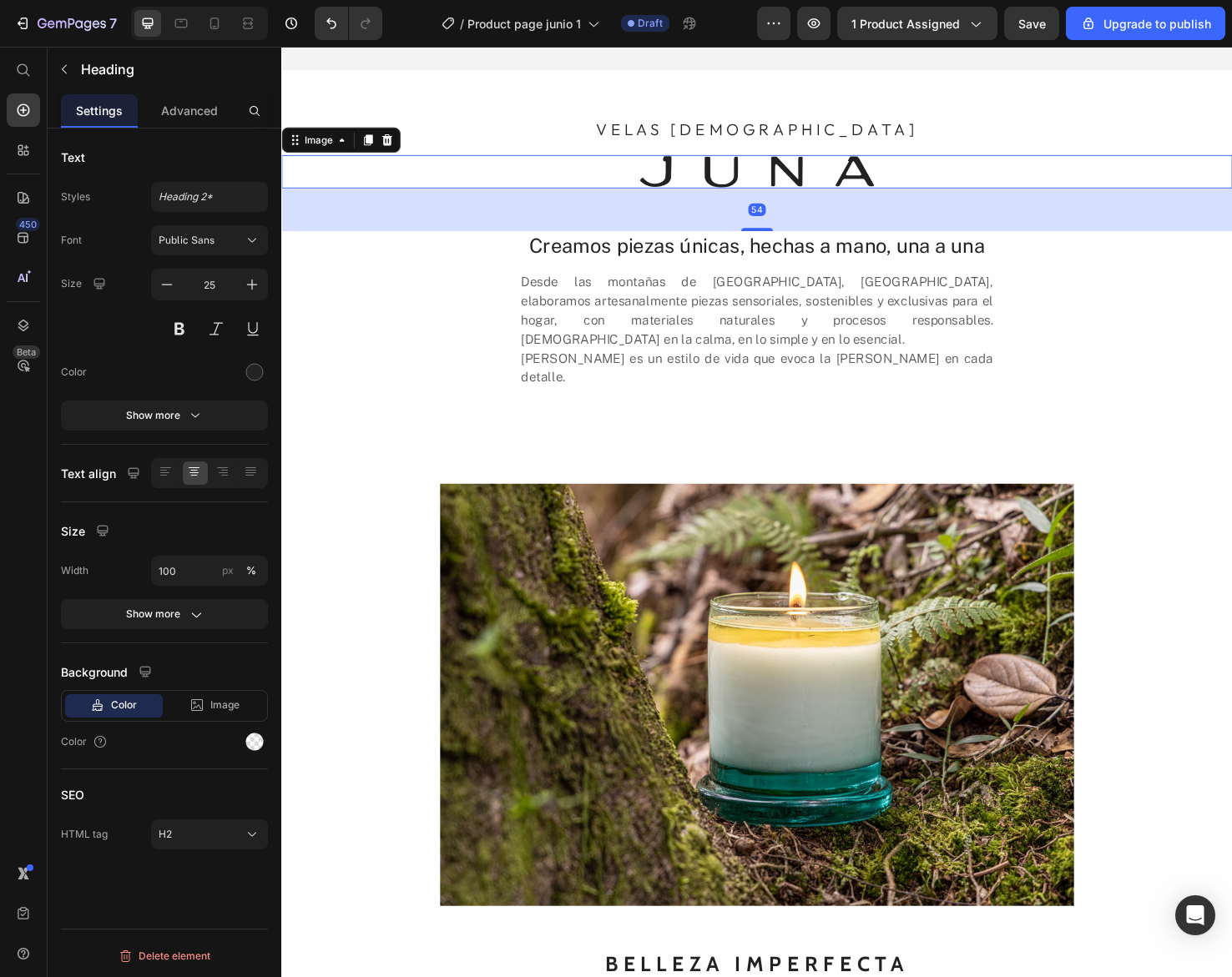 click at bounding box center (782, 179) 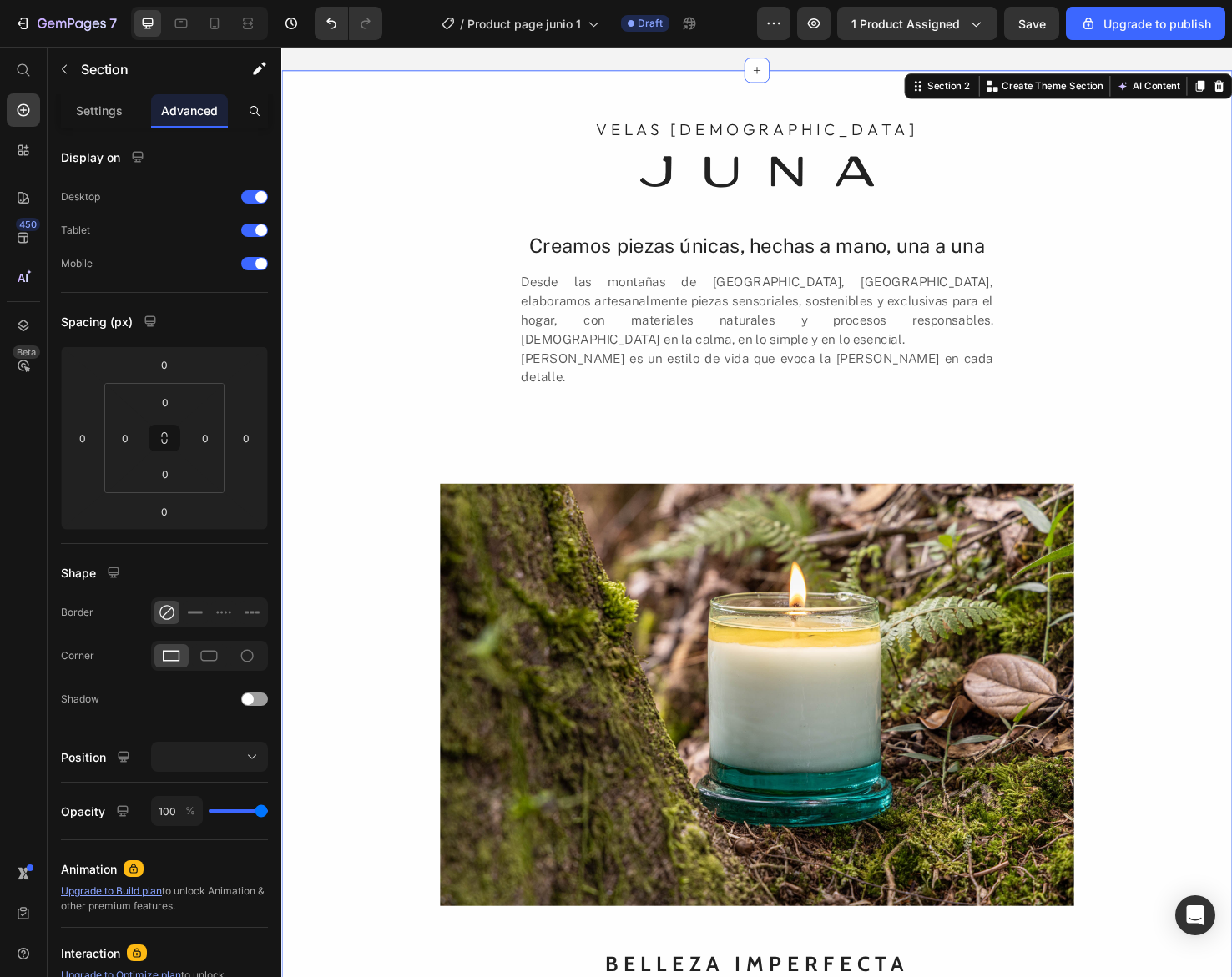 click on "VELAS AROMÁTICAS Heading Image Creamos piezas únicas, hechas a mano, una a una Heading Desde las montañas de El Retiro, Antioquia, elaboramos artesanalmente piezas sensoriales, sostenibles y exclusivas para el hogar, con materiales naturales y procesos responsables. Creemos en la calma, en lo simple y en lo esencial.  JUNA es un estilo de vida que evoca la vida silvestre en cada detalle. Text Block Row Image BELLEZA IMPERFECTA Heading COMPRAR AHORA Button" at bounding box center [782, 609] 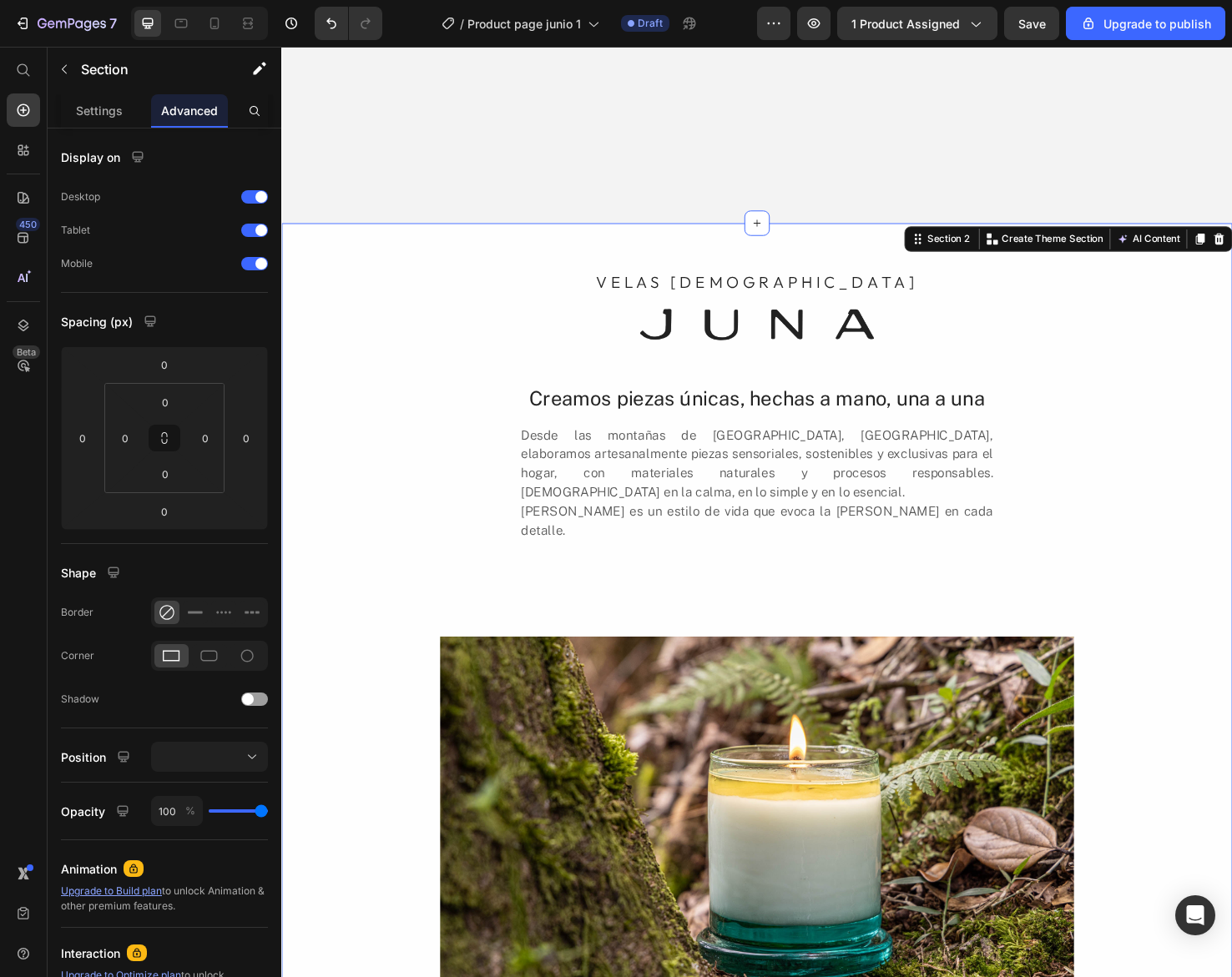 scroll, scrollTop: 456, scrollLeft: 0, axis: vertical 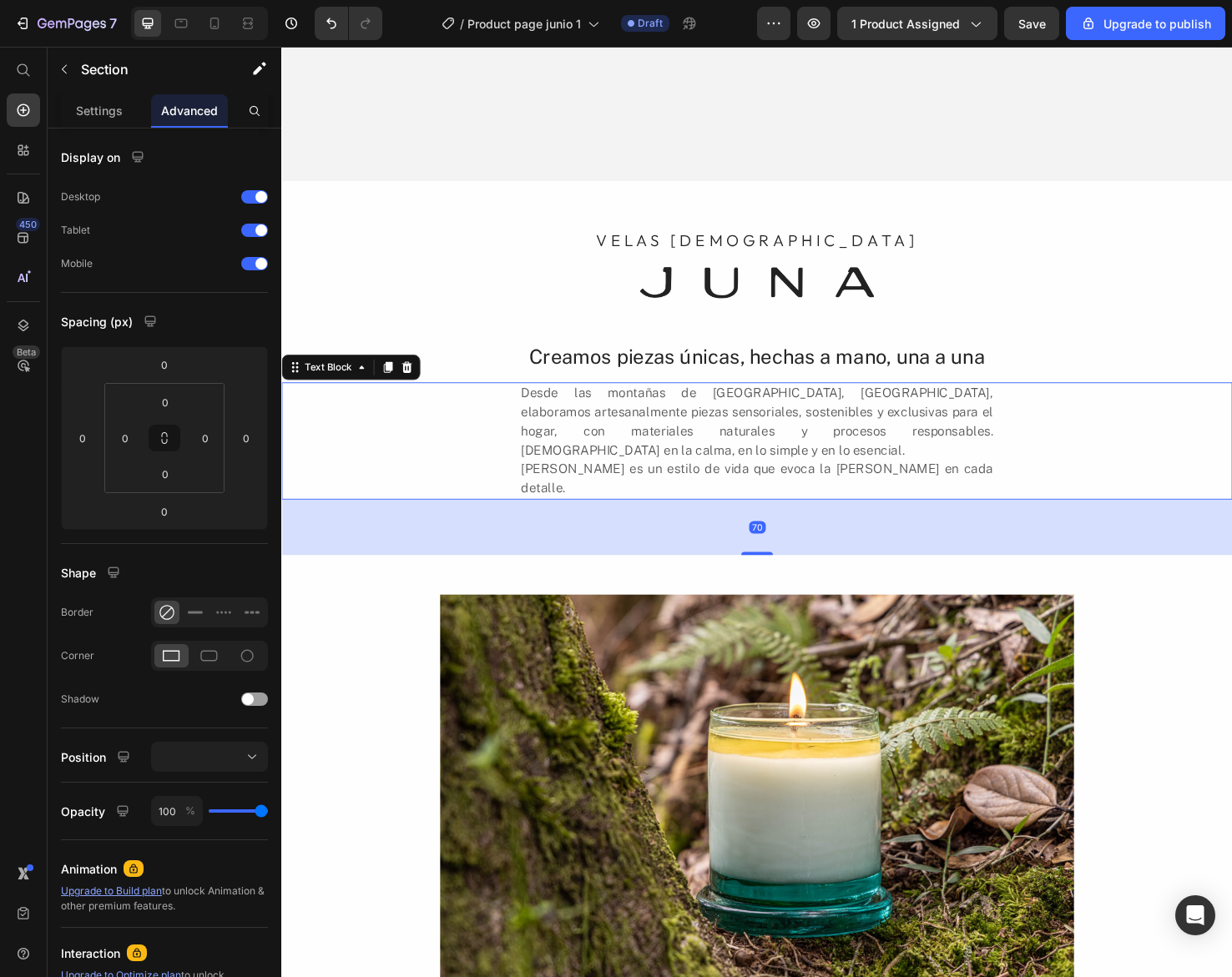 click on "Desde las montañas de [GEOGRAPHIC_DATA], [GEOGRAPHIC_DATA], elaboramos artesanalmente piezas sensoriales, sostenibles y exclusivas para el hogar, con materiales naturales y procesos responsables. [DEMOGRAPHIC_DATA] en la calma, en lo simple y en lo esencial." at bounding box center [782, 442] 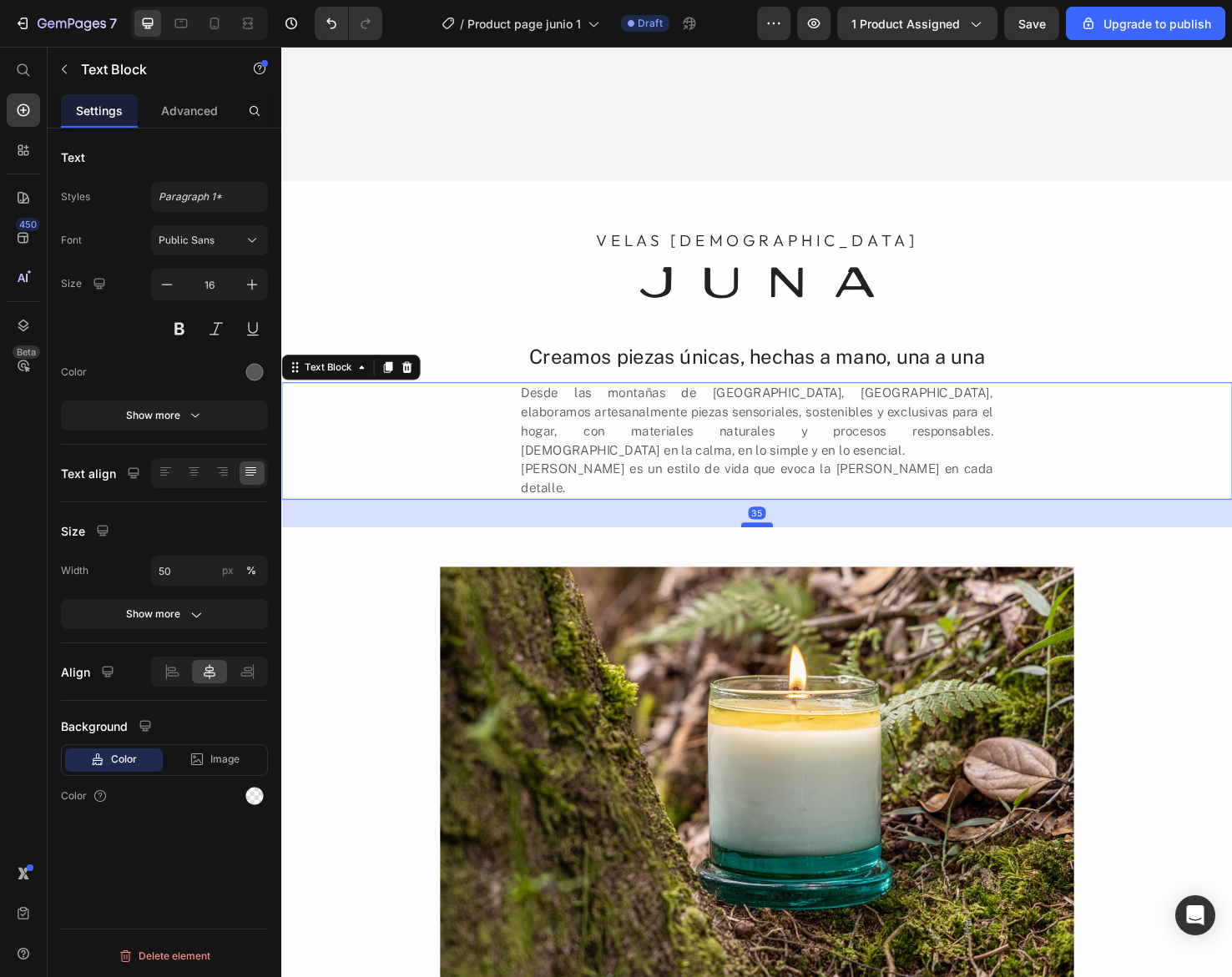 drag, startPoint x: 776, startPoint y: 530, endPoint x: 776, endPoint y: 501, distance: 29 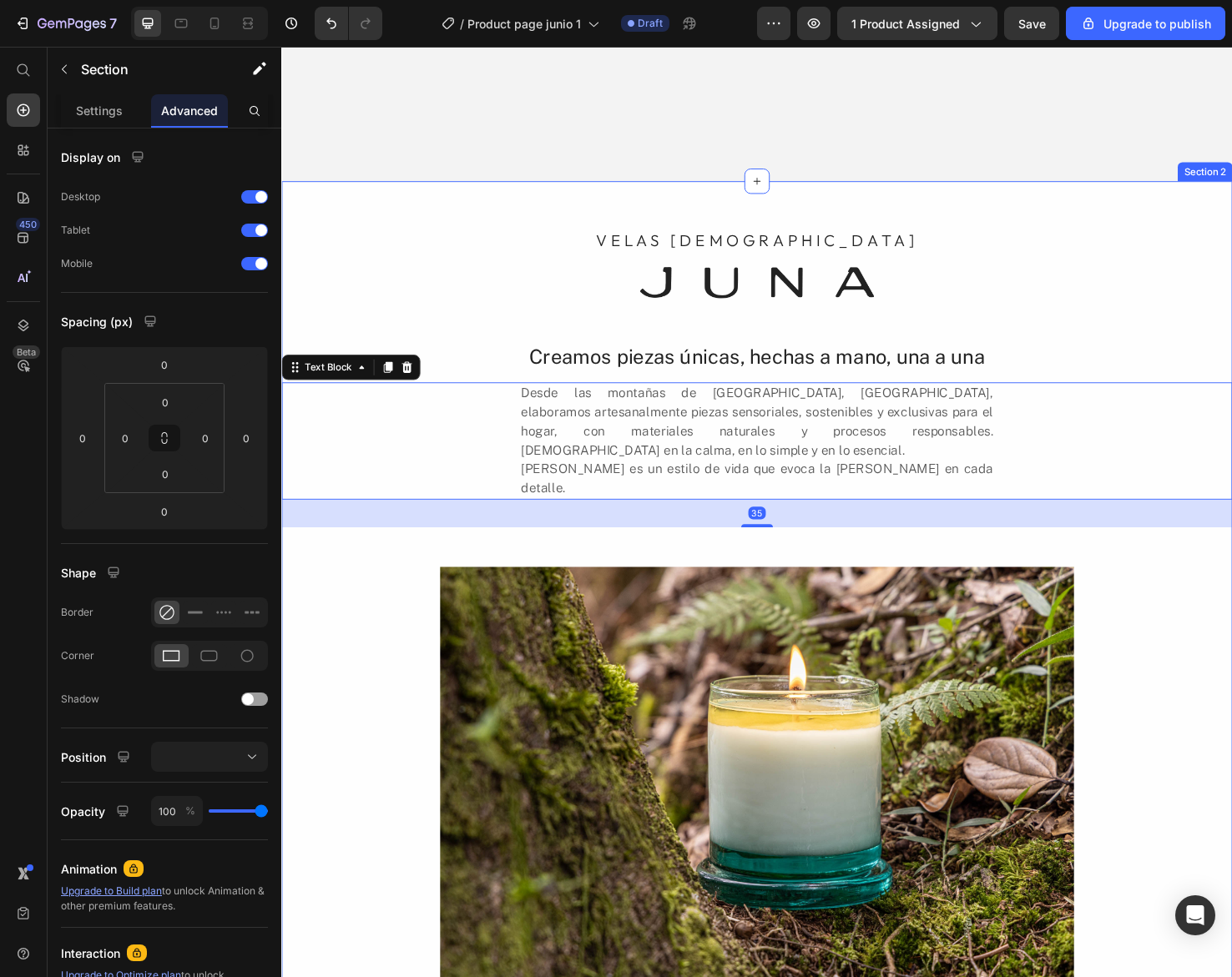 click on "VELAS AROMÁTICAS Heading Image Creamos piezas únicas, hechas a mano, una a una Heading Desde las montañas de El Retiro, Antioquia, elaboramos artesanalmente piezas sensoriales, sostenibles y exclusivas para el hogar, con materiales naturales y procesos responsables. Creemos en la calma, en lo simple y en lo esencial.  JUNA es un estilo de vida que evoca la vida silvestre en cada detalle. Text Block   35 Row Image BELLEZA IMPERFECTA Heading COMPRAR AHORA Button" at bounding box center [782, 711] 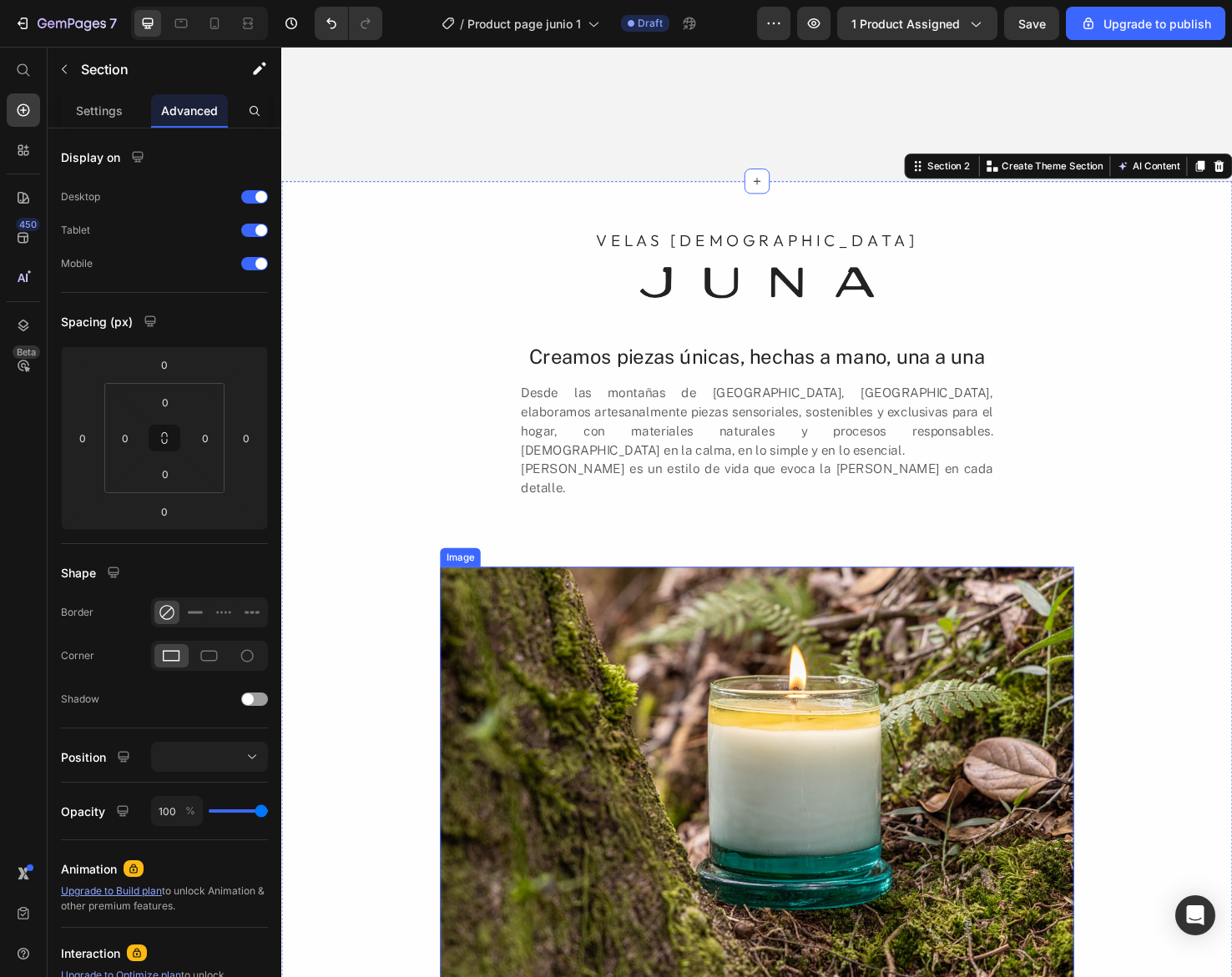 click at bounding box center (782, 817) 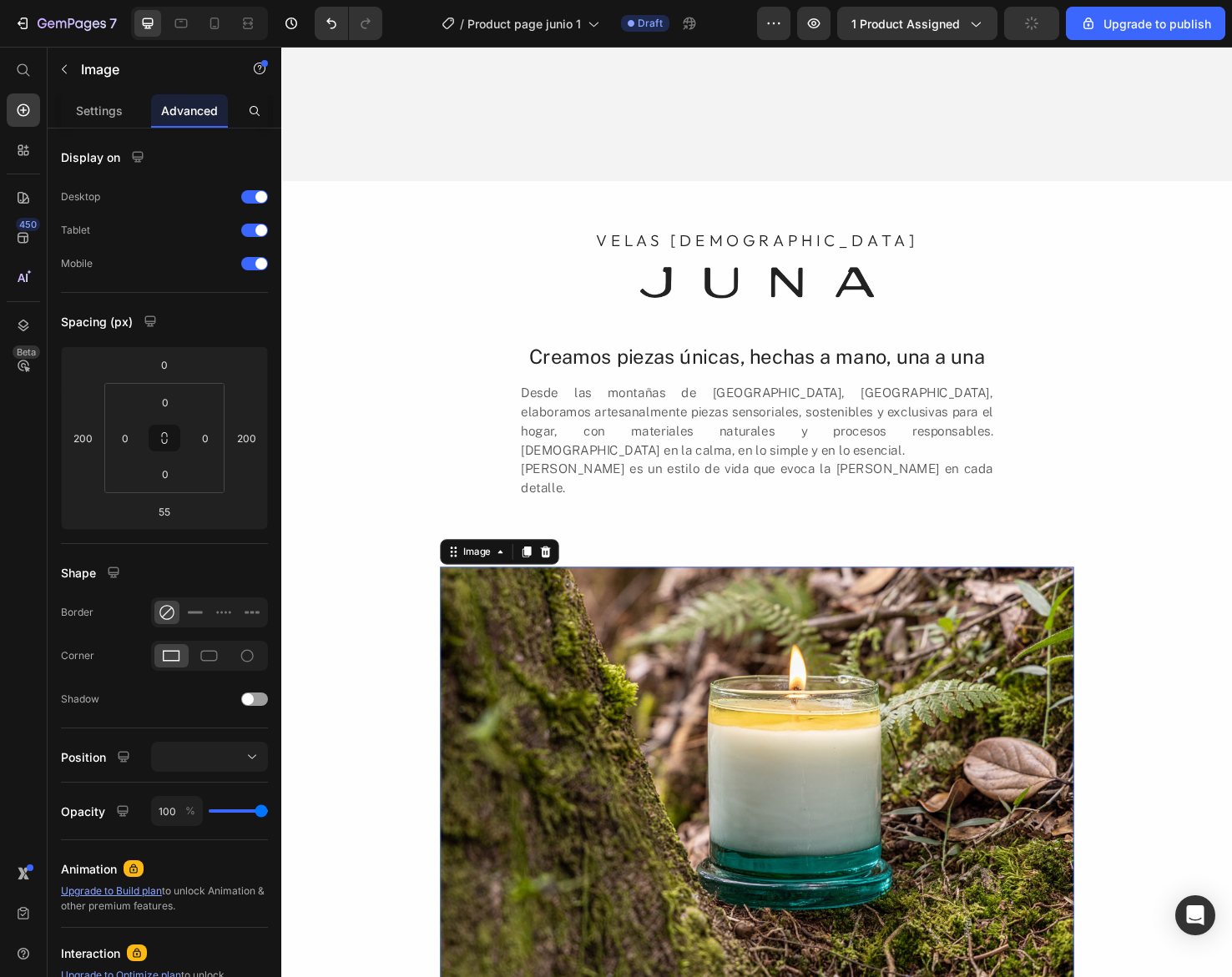 click at bounding box center (782, 817) 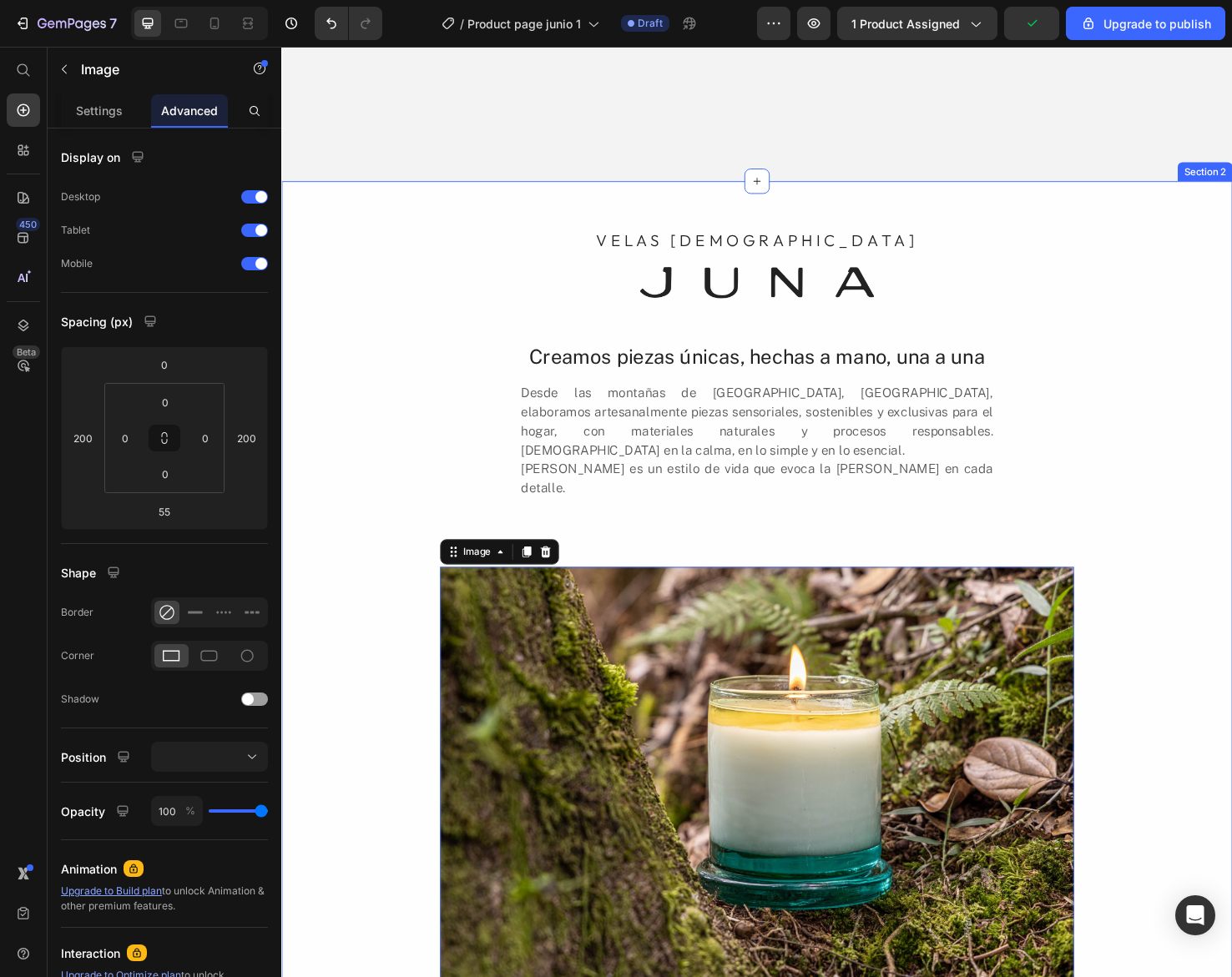 click on "VELAS AROMÁTICAS Heading Image Creamos piezas únicas, hechas a mano, una a una Heading Desde las montañas de El Retiro, Antioquia, elaboramos artesanalmente piezas sensoriales, sostenibles y exclusivas para el hogar, con materiales naturales y procesos responsables. Creemos en la calma, en lo simple y en lo esencial.  JUNA es un estilo de vida que evoca la vida silvestre en cada detalle. Text Block Row Image   55 BELLEZA IMPERFECTA Heading COMPRAR AHORA Button" at bounding box center (782, 711) 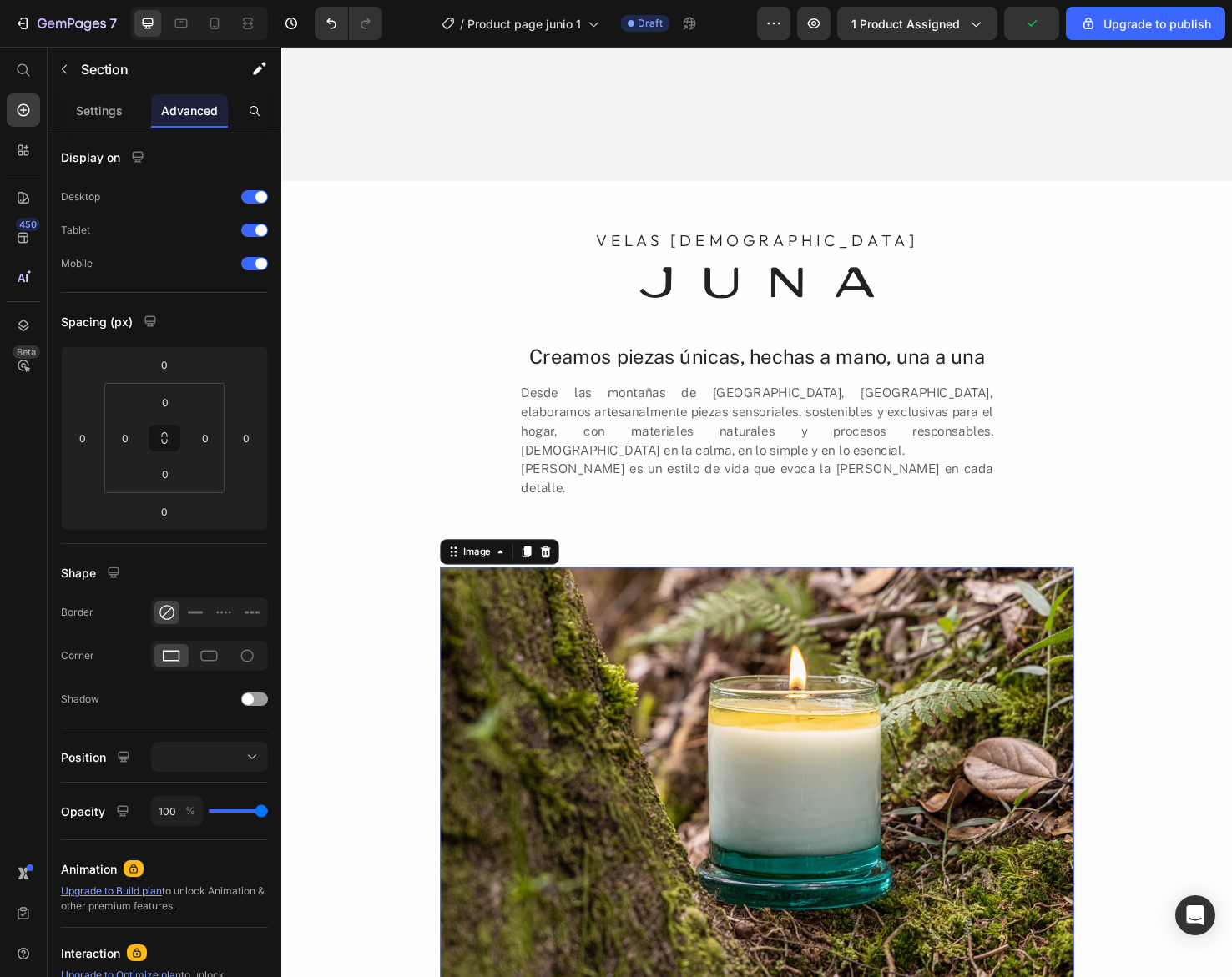click at bounding box center (782, 817) 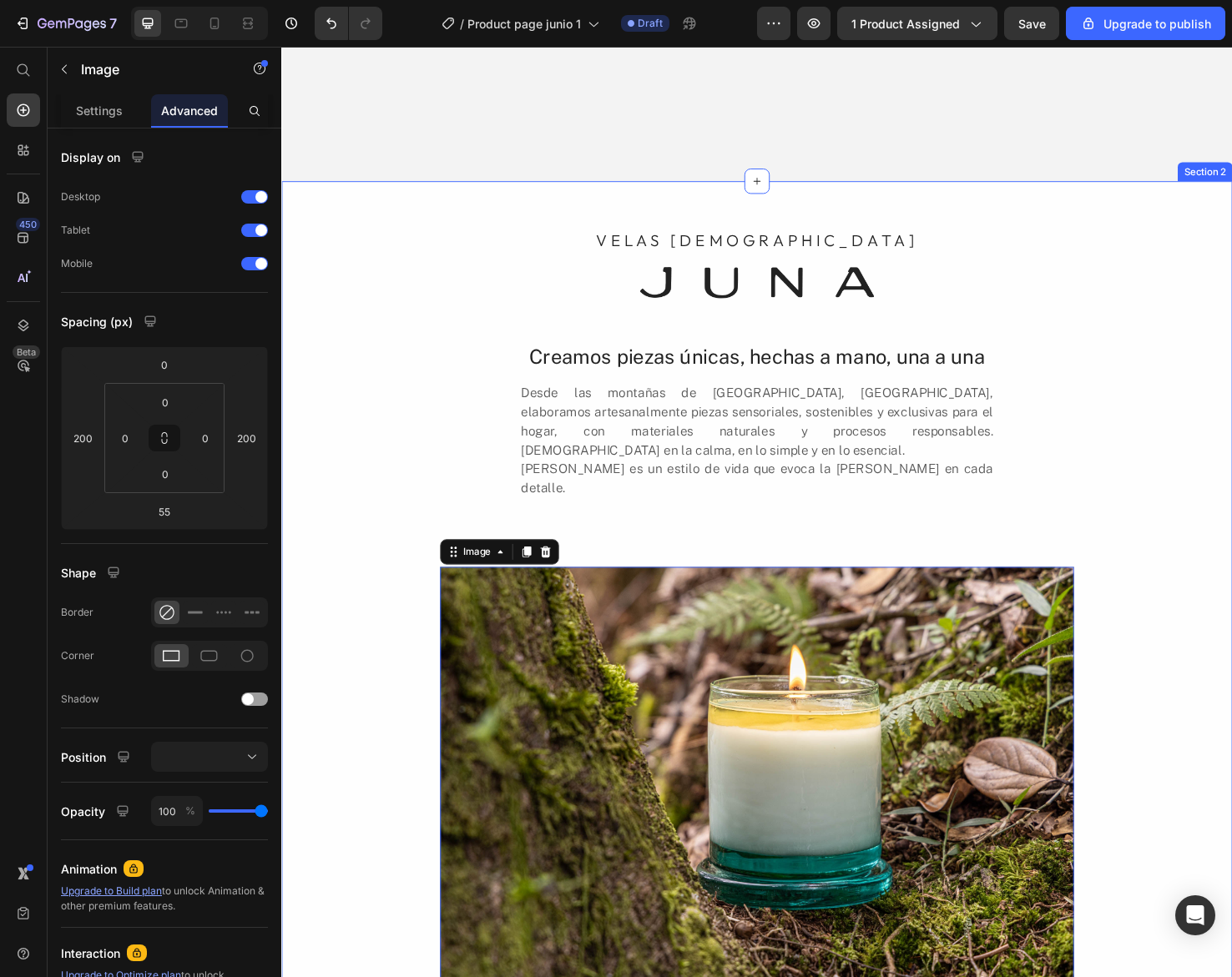 click on "VELAS AROMÁTICAS Heading Image Creamos piezas únicas, hechas a mano, una a una Heading Desde las montañas de El Retiro, Antioquia, elaboramos artesanalmente piezas sensoriales, sostenibles y exclusivas para el hogar, con materiales naturales y procesos responsables. Creemos en la calma, en lo simple y en lo esencial.  JUNA es un estilo de vida que evoca la vida silvestre en cada detalle. Text Block Row Image   55 BELLEZA IMPERFECTA Heading COMPRAR AHORA Button" at bounding box center [782, 711] 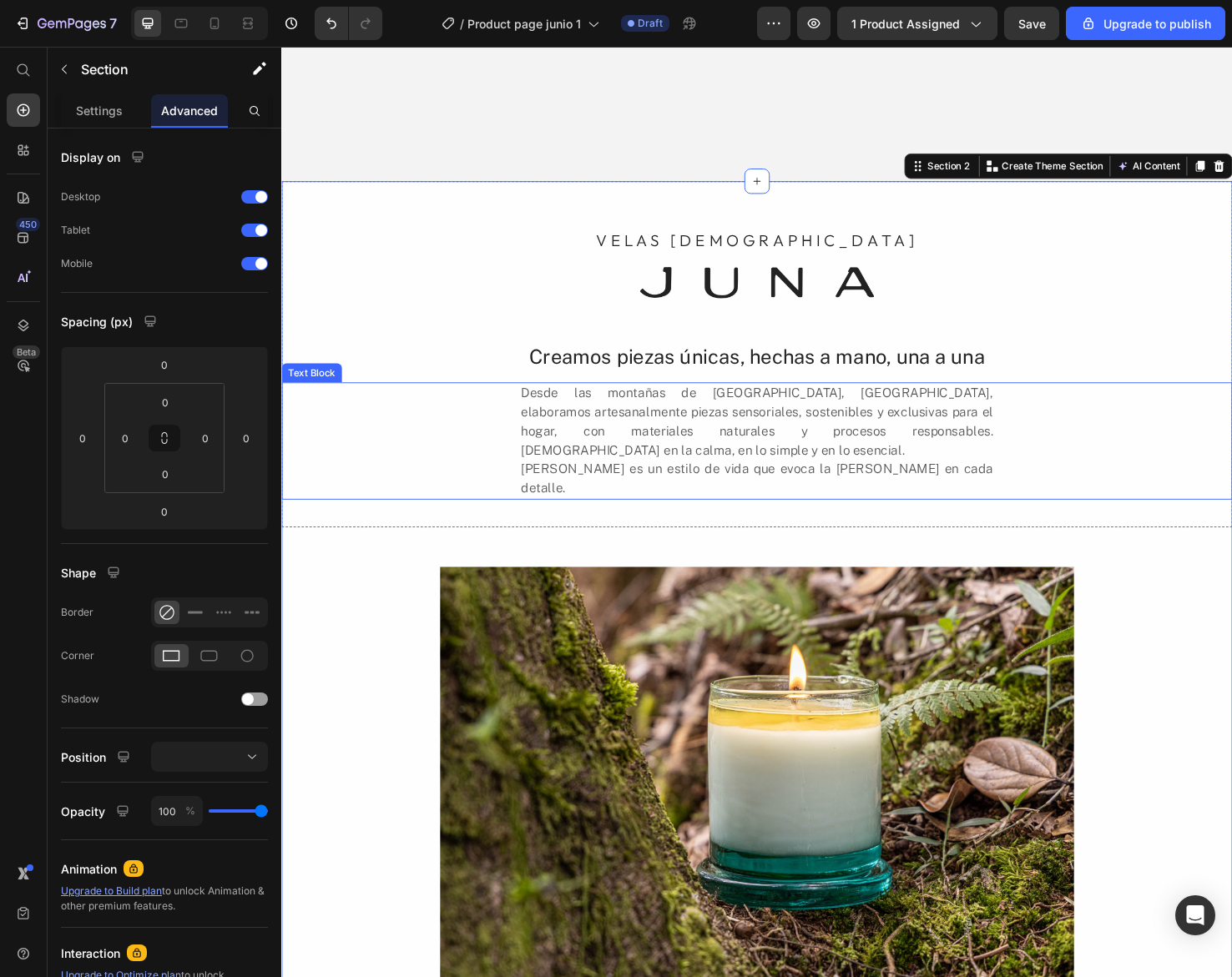 click on "[PERSON_NAME] es un estilo de vida que evoca la [PERSON_NAME] en cada detalle." at bounding box center (782, 502) 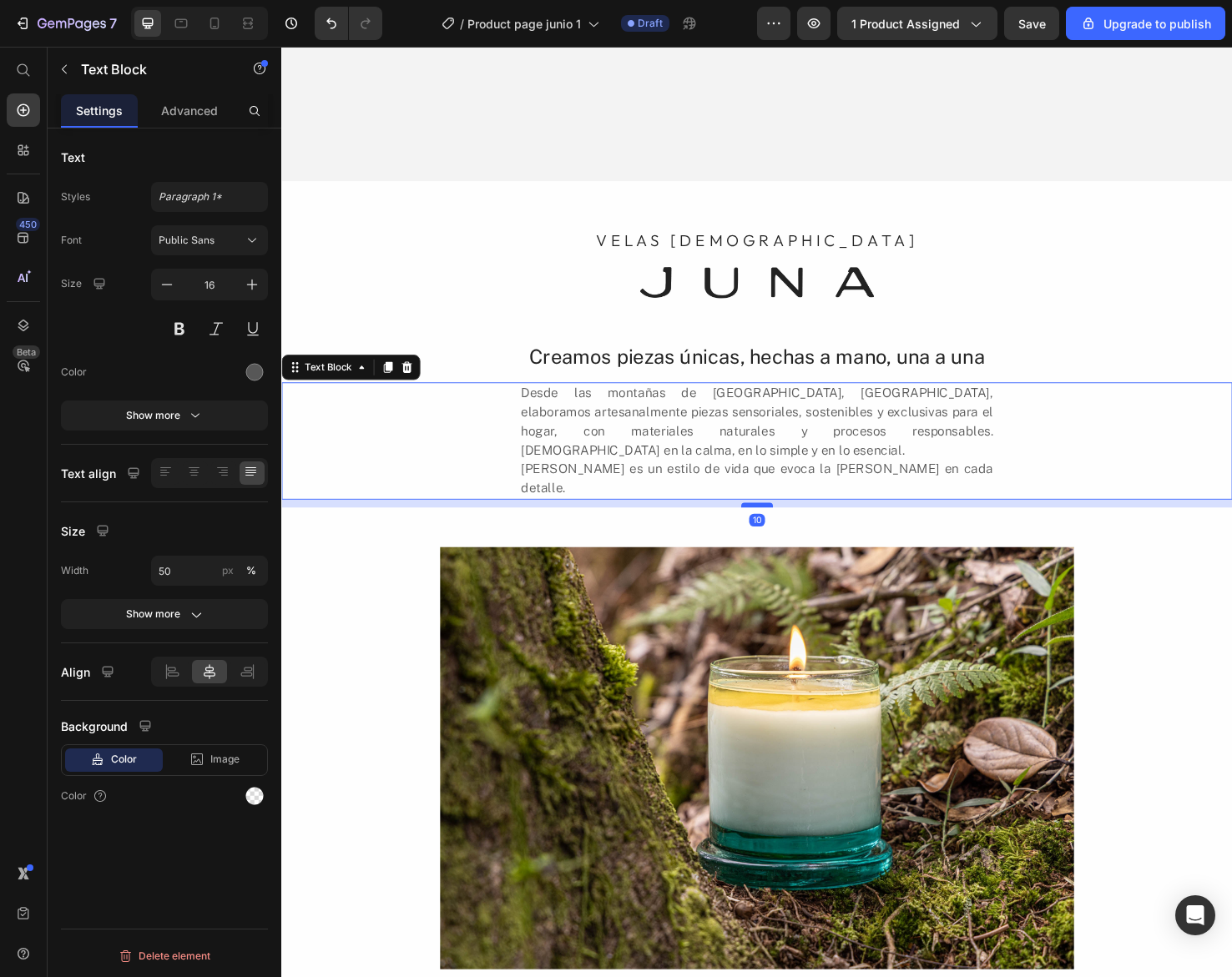 drag, startPoint x: 783, startPoint y: 503, endPoint x: 775, endPoint y: 482, distance: 22.47221 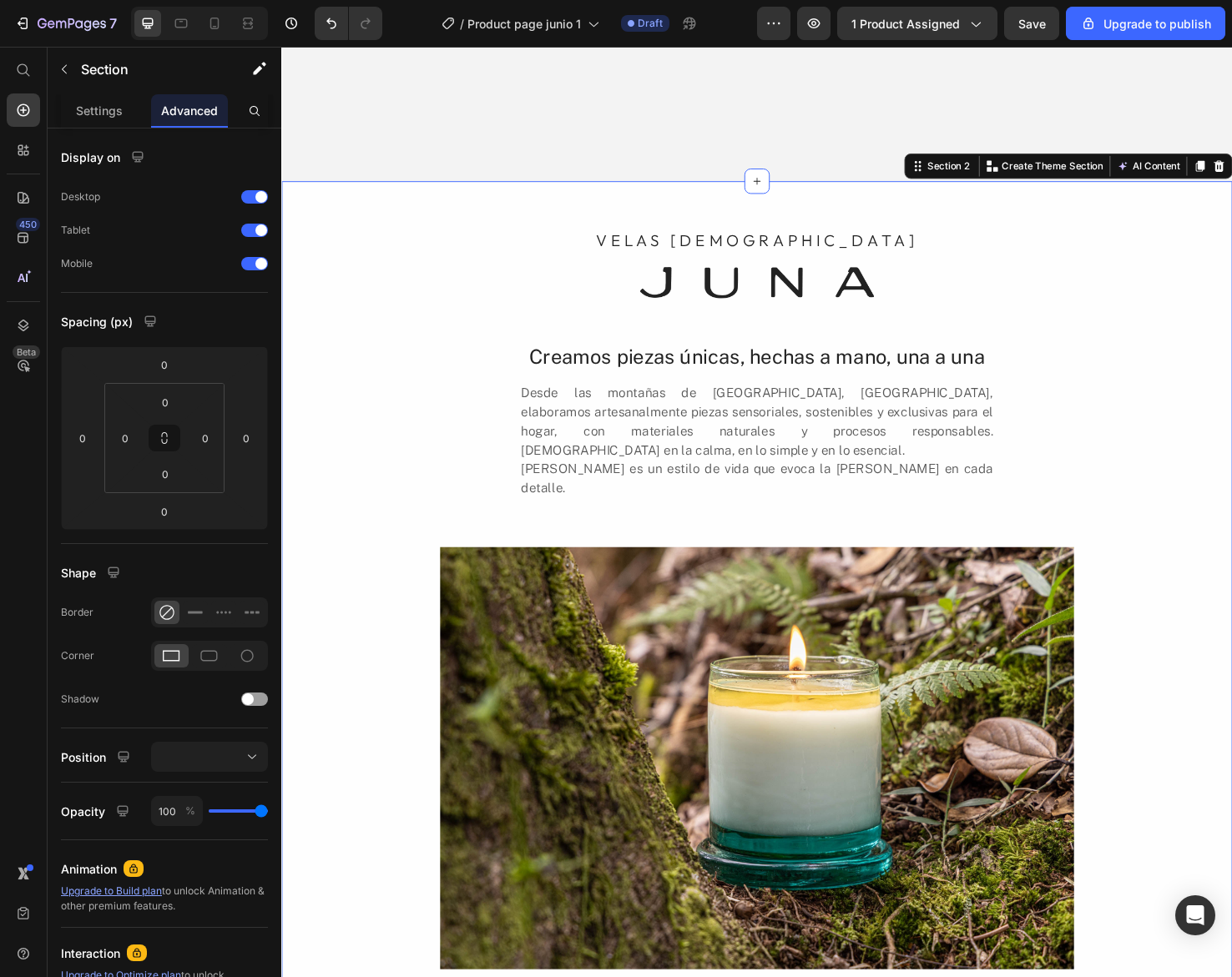 click on "VELAS AROMÁTICAS Heading Image Creamos piezas únicas, hechas a mano, una a una Heading Desde las montañas de El Retiro, Antioquia, elaboramos artesanalmente piezas sensoriales, sostenibles y exclusivas para el hogar, con materiales naturales y procesos responsables. Creemos en la calma, en lo simple y en lo esencial.  JUNA es un estilo de vida que evoca la vida silvestre en cada detalle. Text Block Row Image BELLEZA IMPERFECTA Heading COMPRAR AHORA Button" at bounding box center [782, 701] 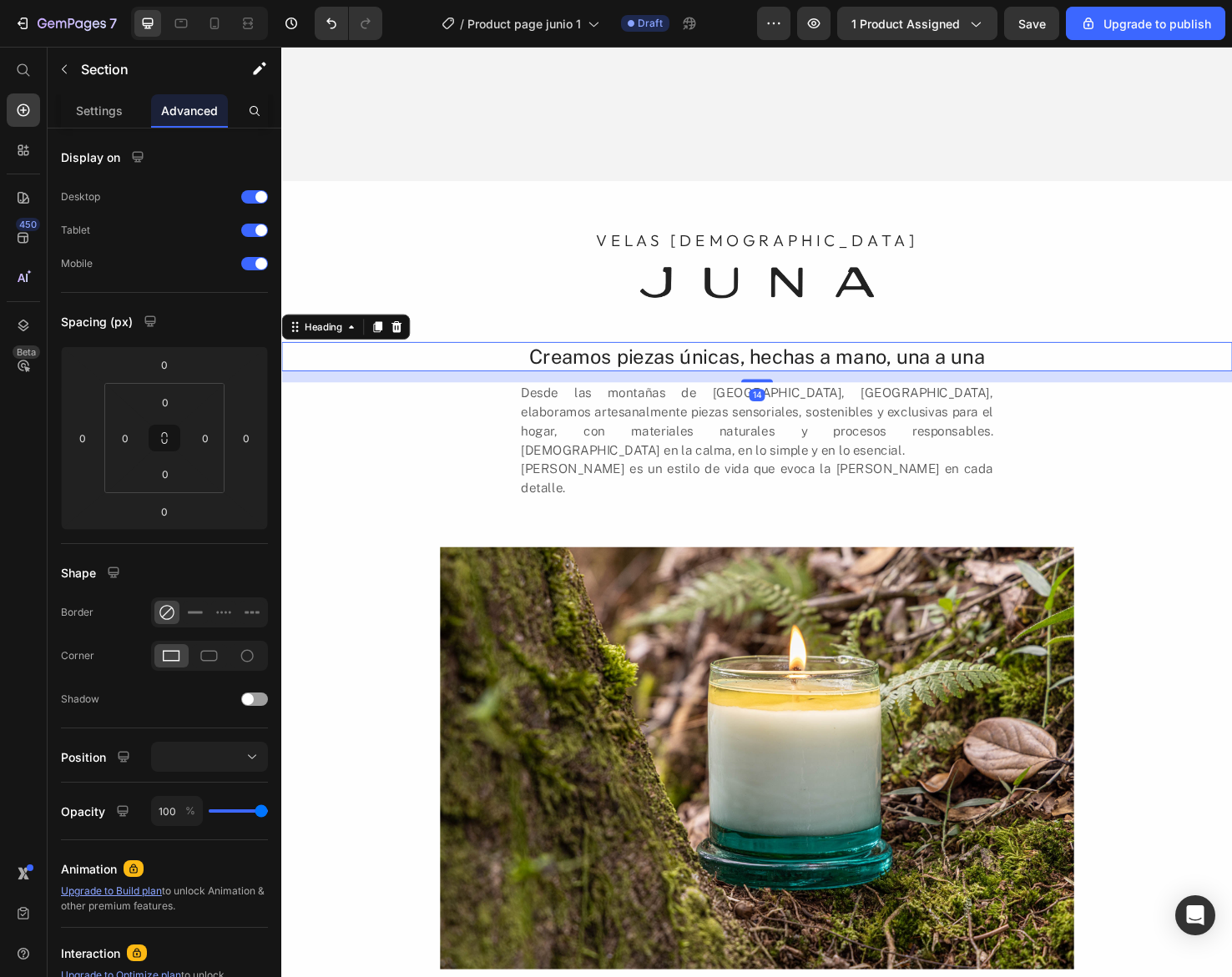click on "Creamos piezas únicas, hechas a mano, una a una" at bounding box center [782, 373] 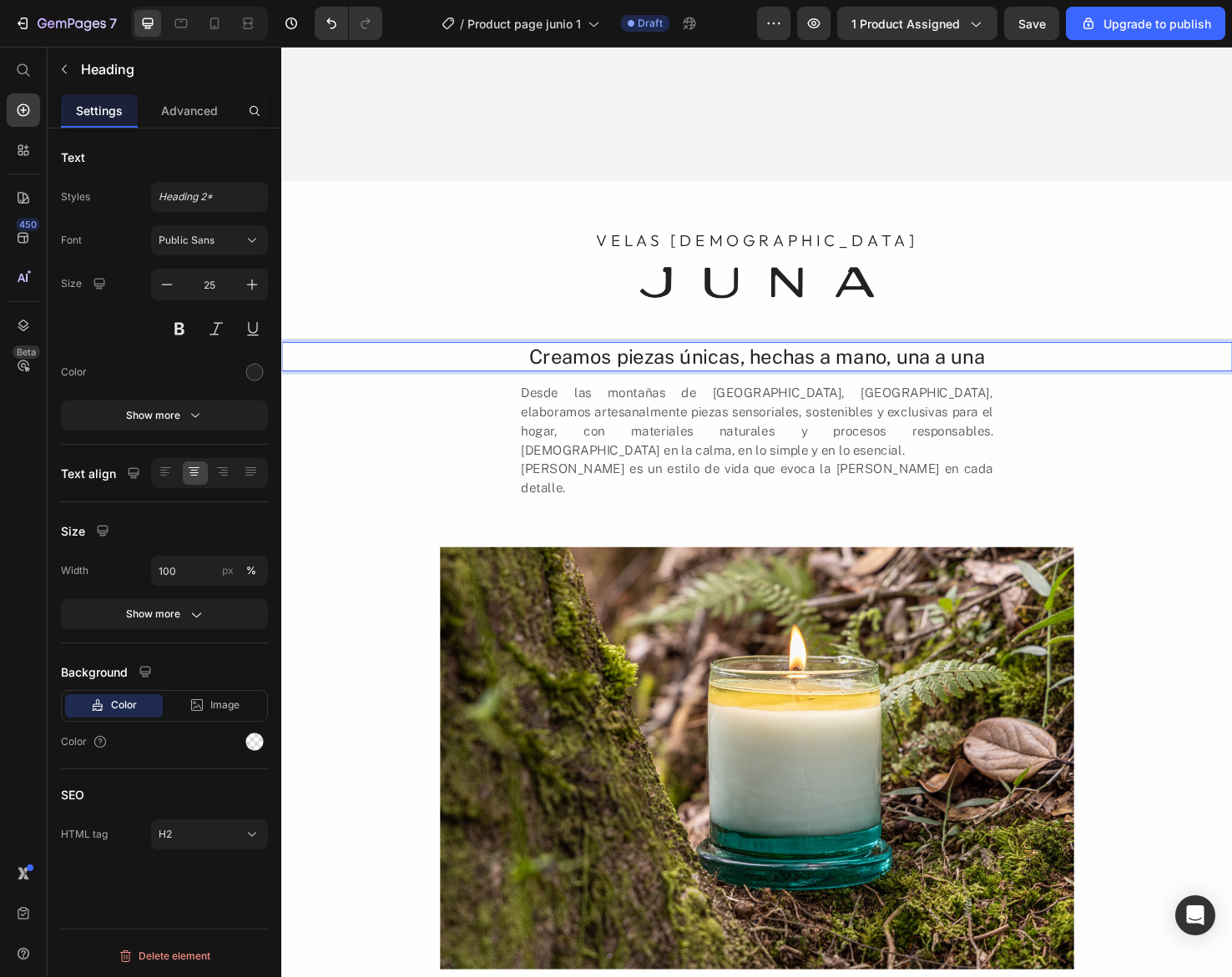 click on "Creamos piezas únicas, hechas a mano, una a una" at bounding box center [782, 373] 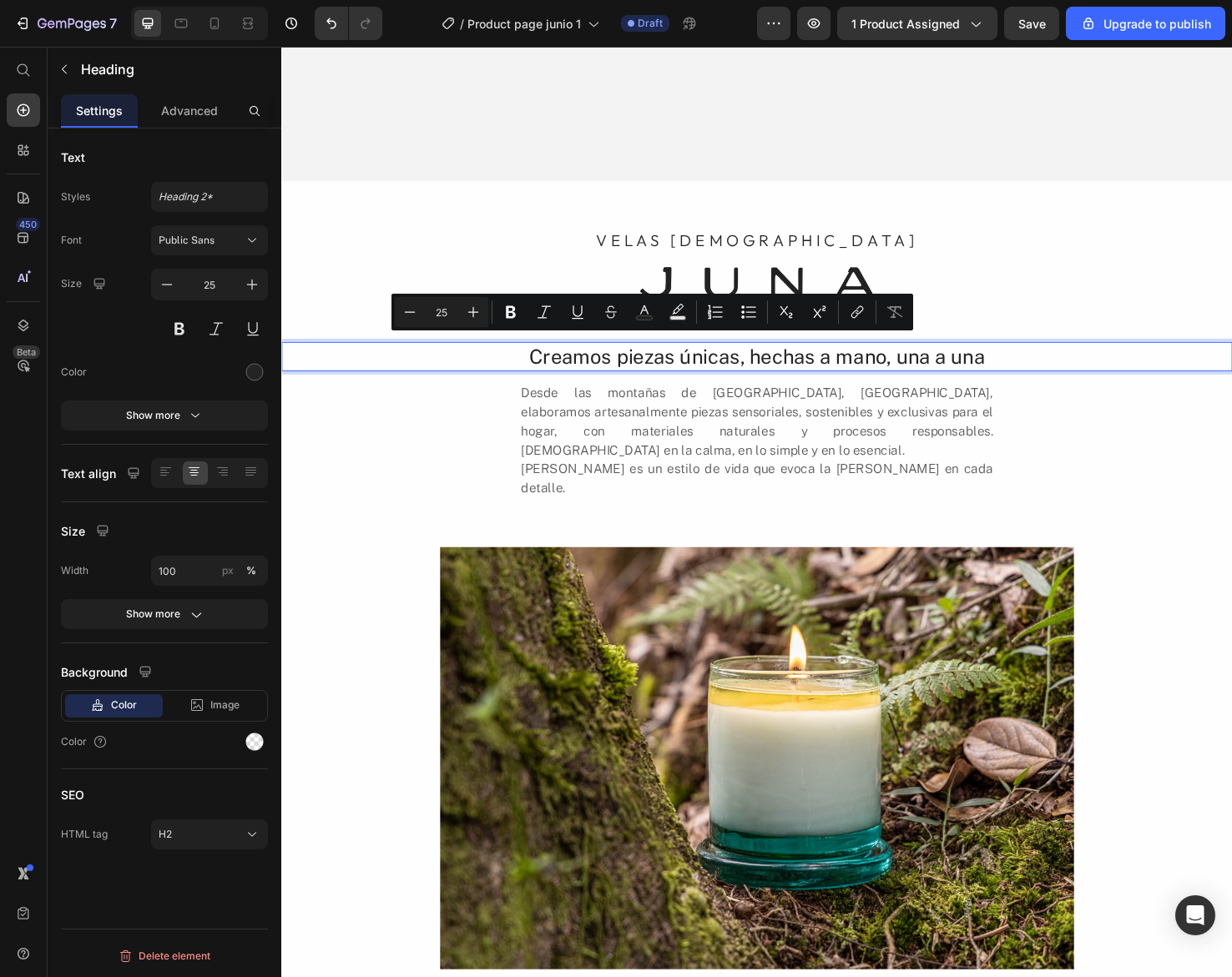 click on "Creamos piezas únicas, hechas a mano, una a una" at bounding box center (782, 373) 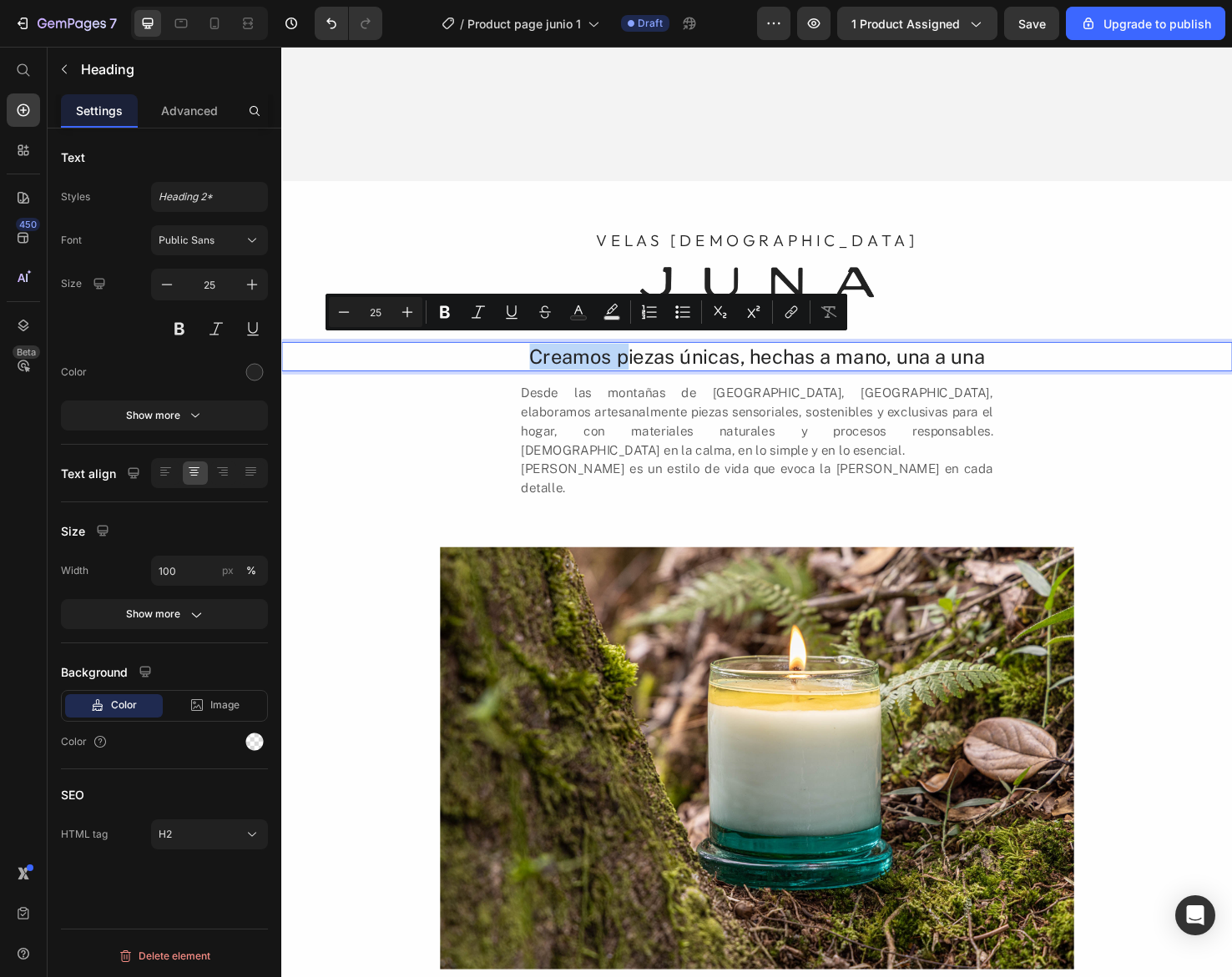 drag, startPoint x: 638, startPoint y: 365, endPoint x: 431, endPoint y: 351, distance: 207.47289 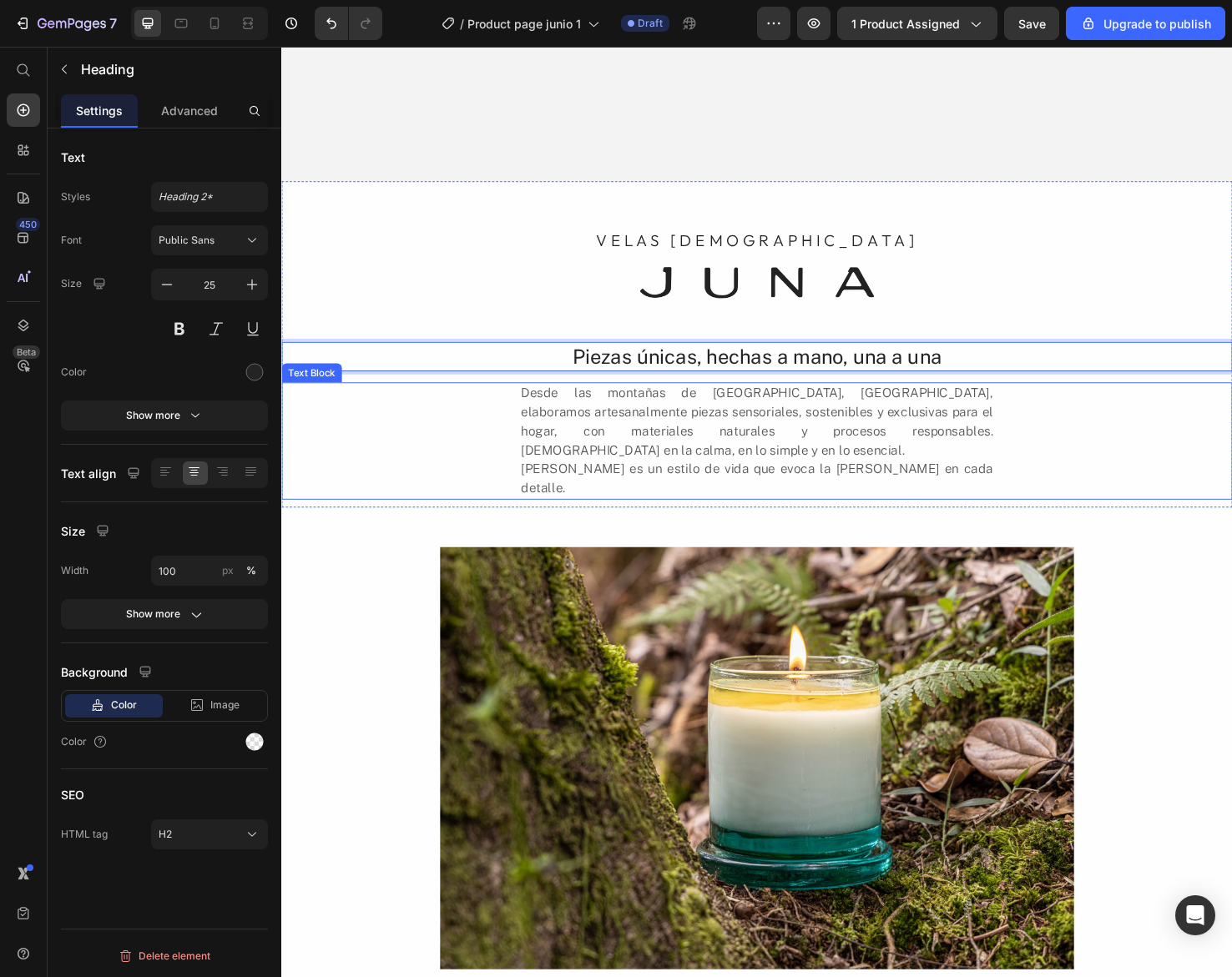 click on "Desde las montañas de [GEOGRAPHIC_DATA], [GEOGRAPHIC_DATA], elaboramos artesanalmente piezas sensoriales, sostenibles y exclusivas para el hogar, con materiales naturales y procesos responsables. [DEMOGRAPHIC_DATA] en la calma, en lo simple y en lo esencial.  [PERSON_NAME] es un estilo de vida que evoca la [PERSON_NAME] en cada detalle." at bounding box center [782, 462] 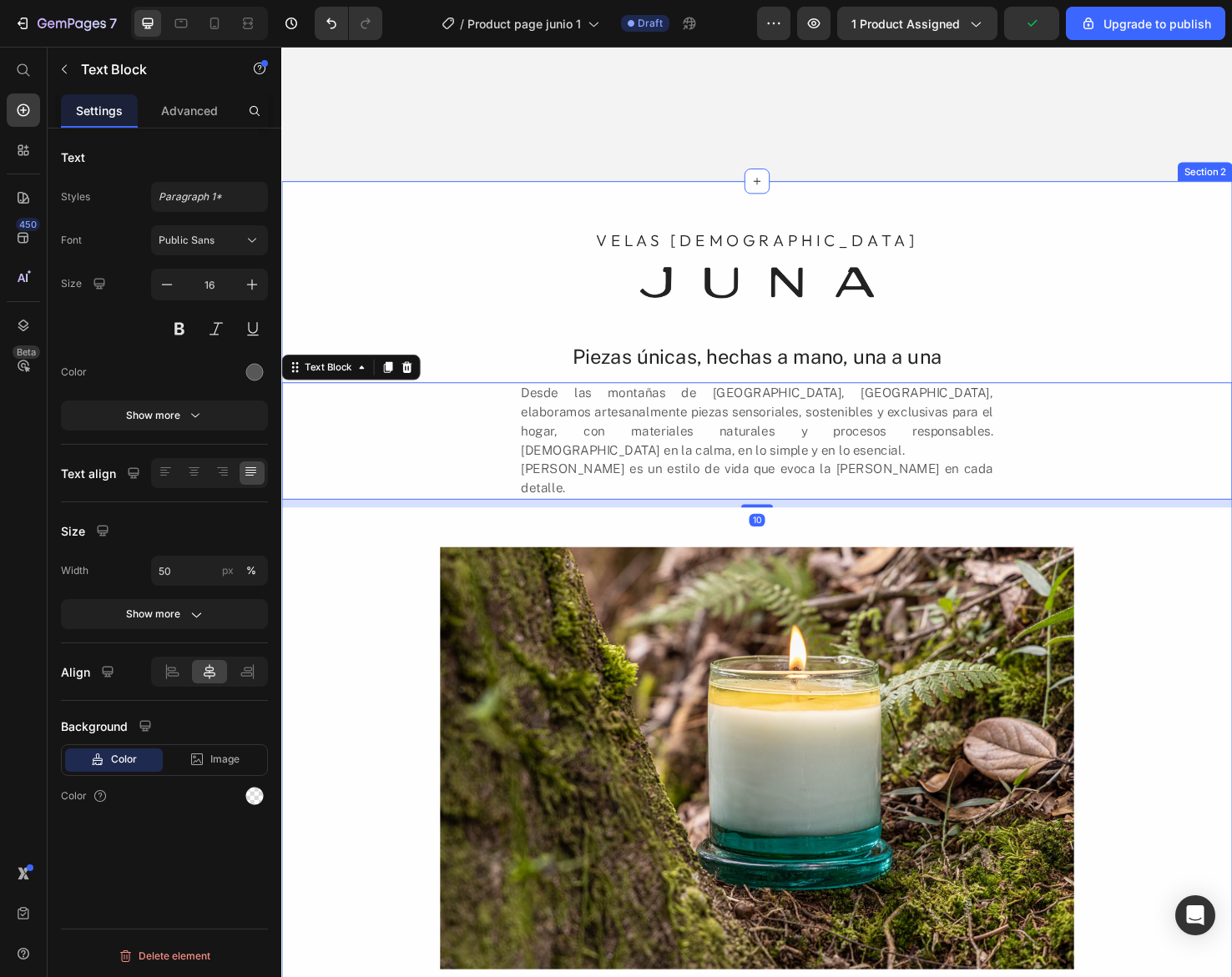 click on "VELAS AROMÁTICAS Heading Image Piezas únicas, hechas a mano, una a una Heading Desde las montañas de El Retiro, Antioquia, elaboramos artesanalmente piezas sensoriales, sostenibles y exclusivas para el hogar, con materiales naturales y procesos responsables. Creemos en la calma, en lo simple y en lo esencial.  JUNA es un estilo de vida que evoca la vida silvestre en cada detalle. Text Block   10 Row Image BELLEZA IMPERFECTA Heading COMPRAR AHORA Button" at bounding box center [782, 701] 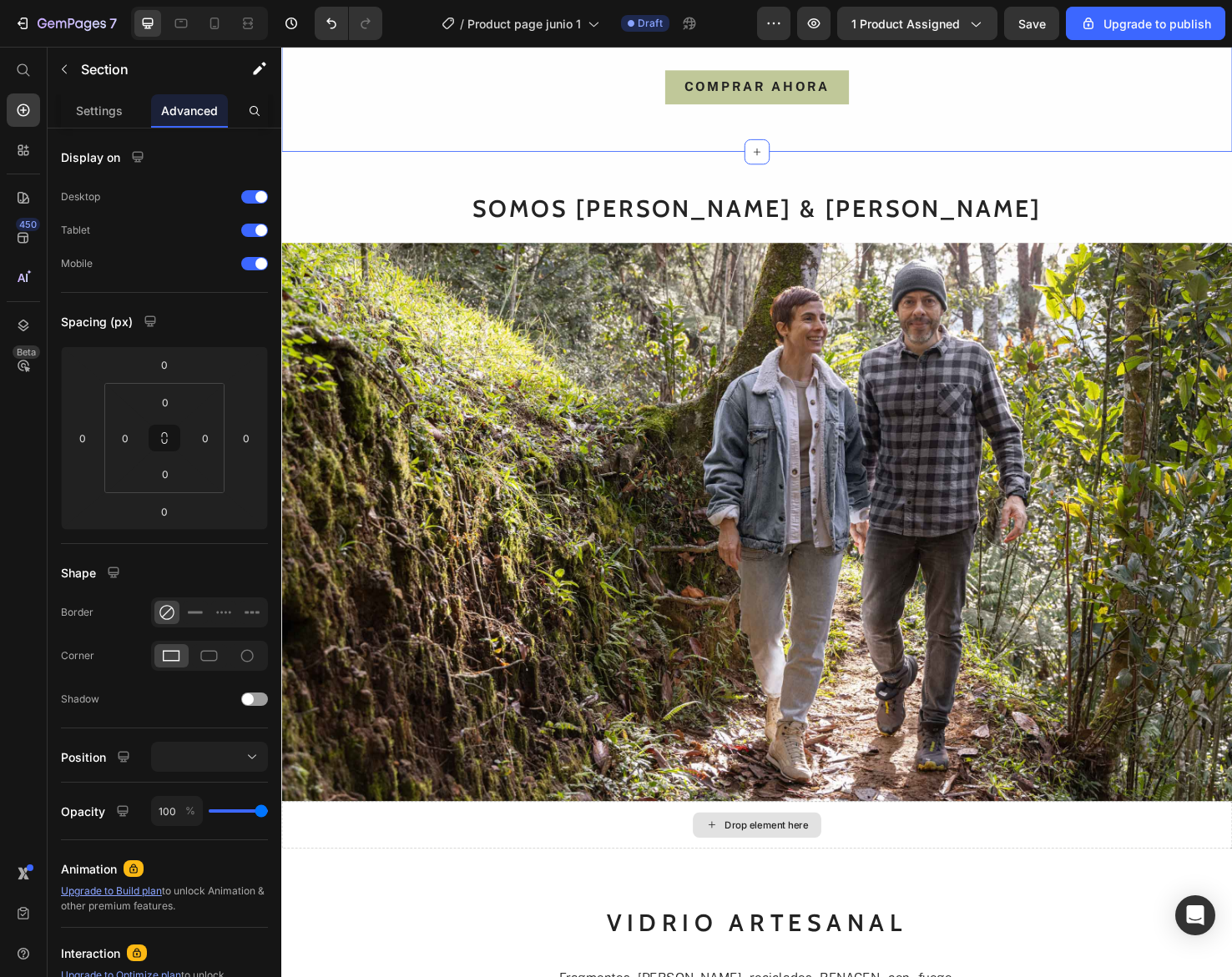 scroll, scrollTop: 1313, scrollLeft: 0, axis: vertical 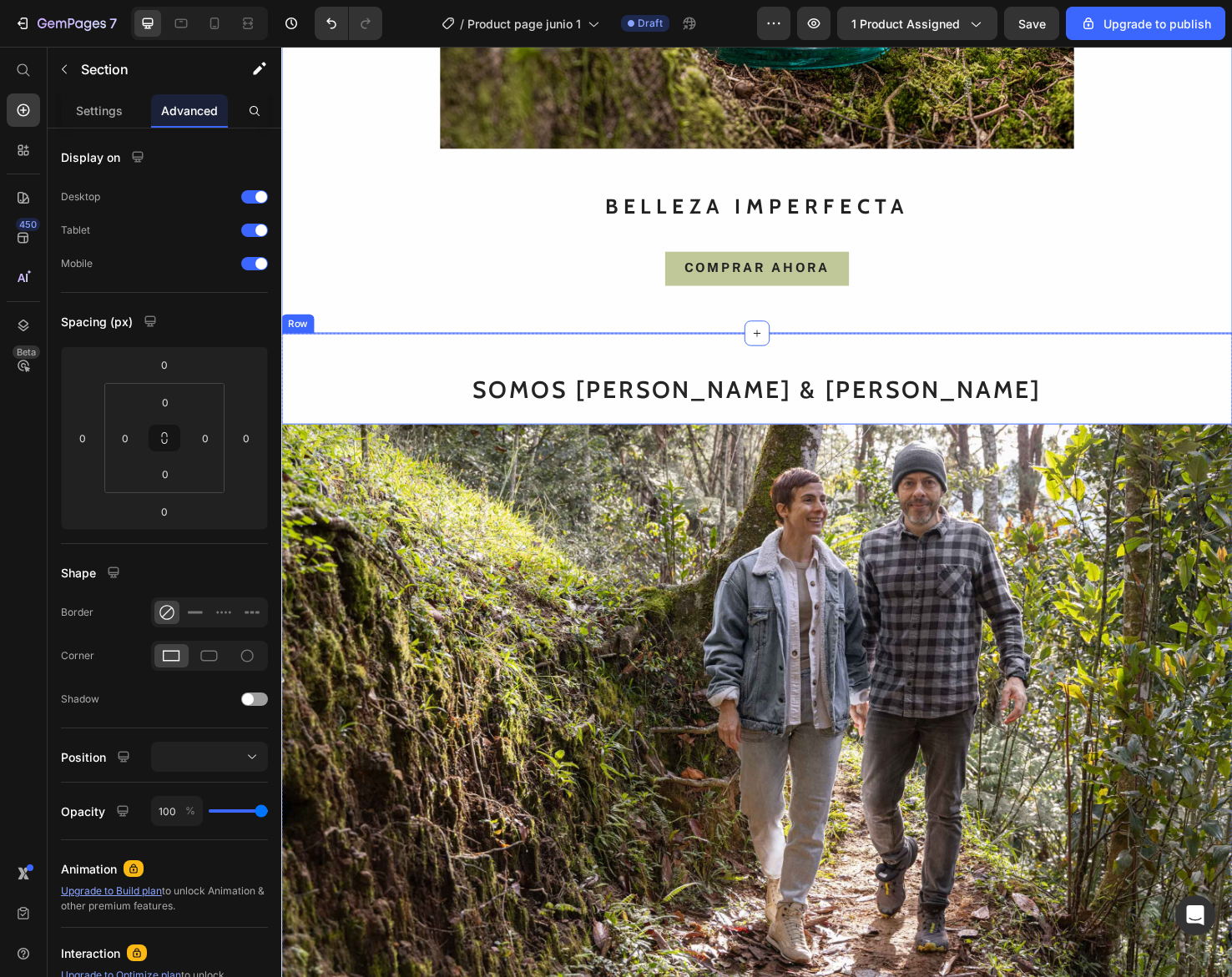 click on "SOMOS JUAN & LINA Heading" at bounding box center [782, 396] 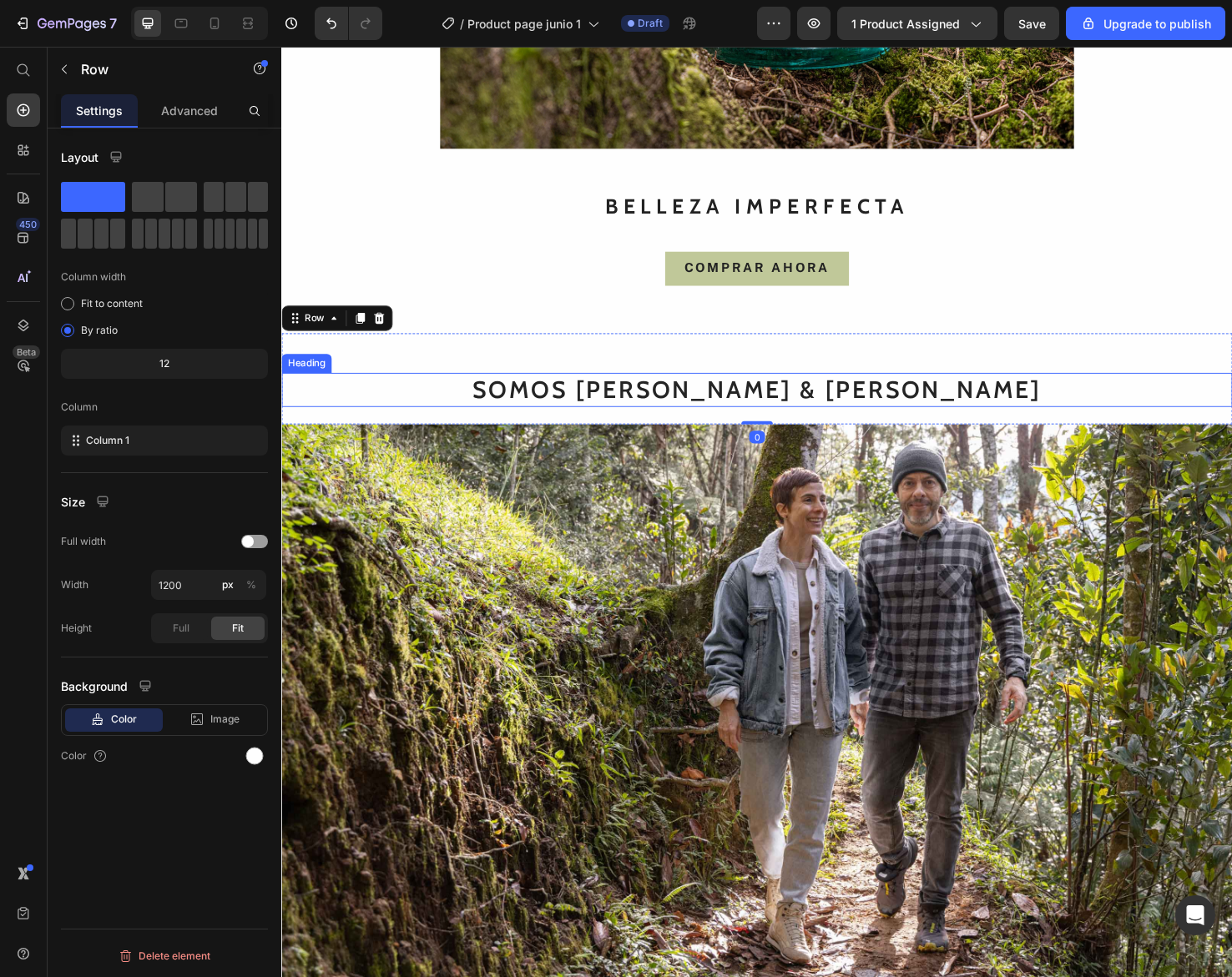 click on "SOMOS [PERSON_NAME] & [PERSON_NAME]" at bounding box center (782, 408) 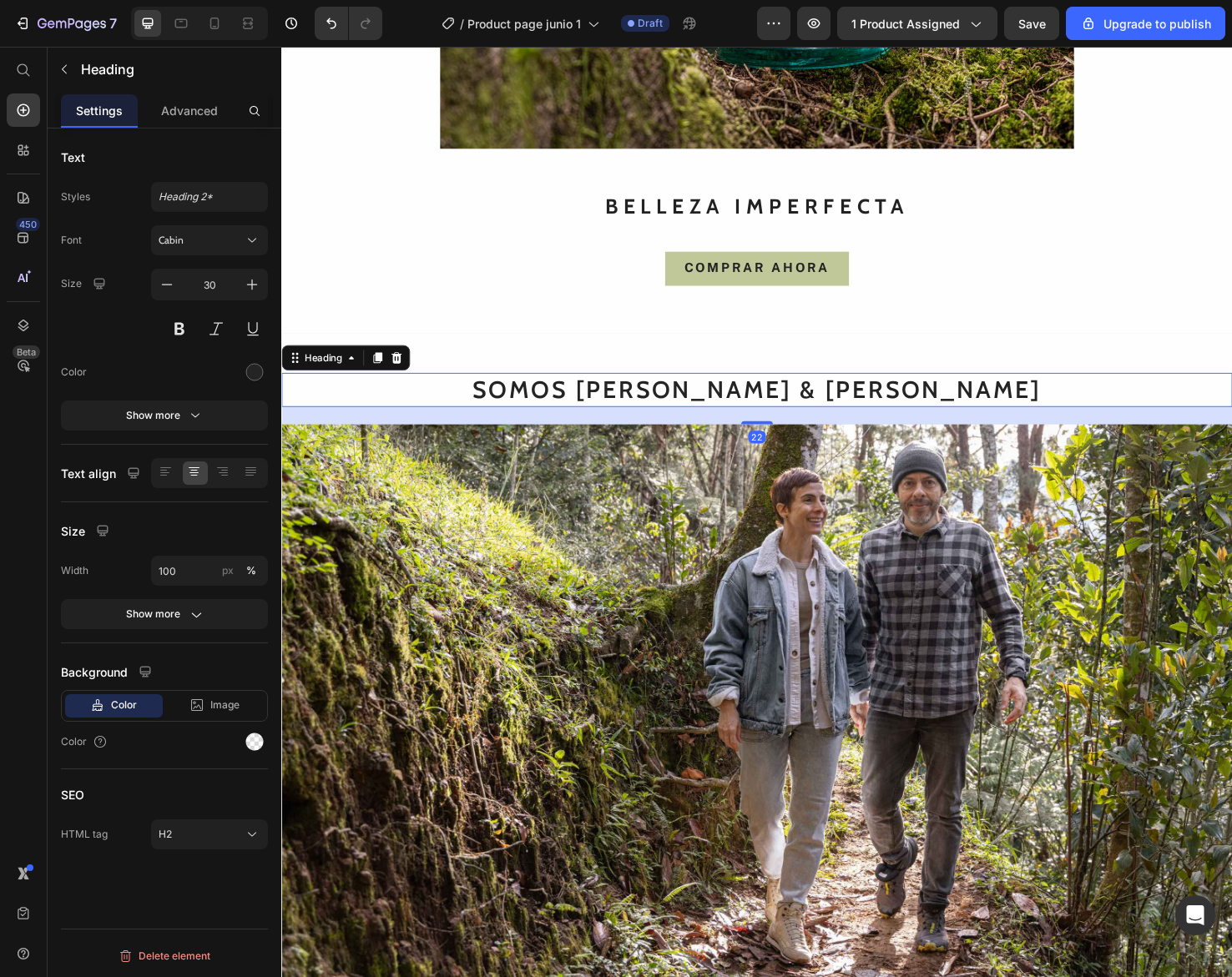 click on "22" at bounding box center (782, 436) 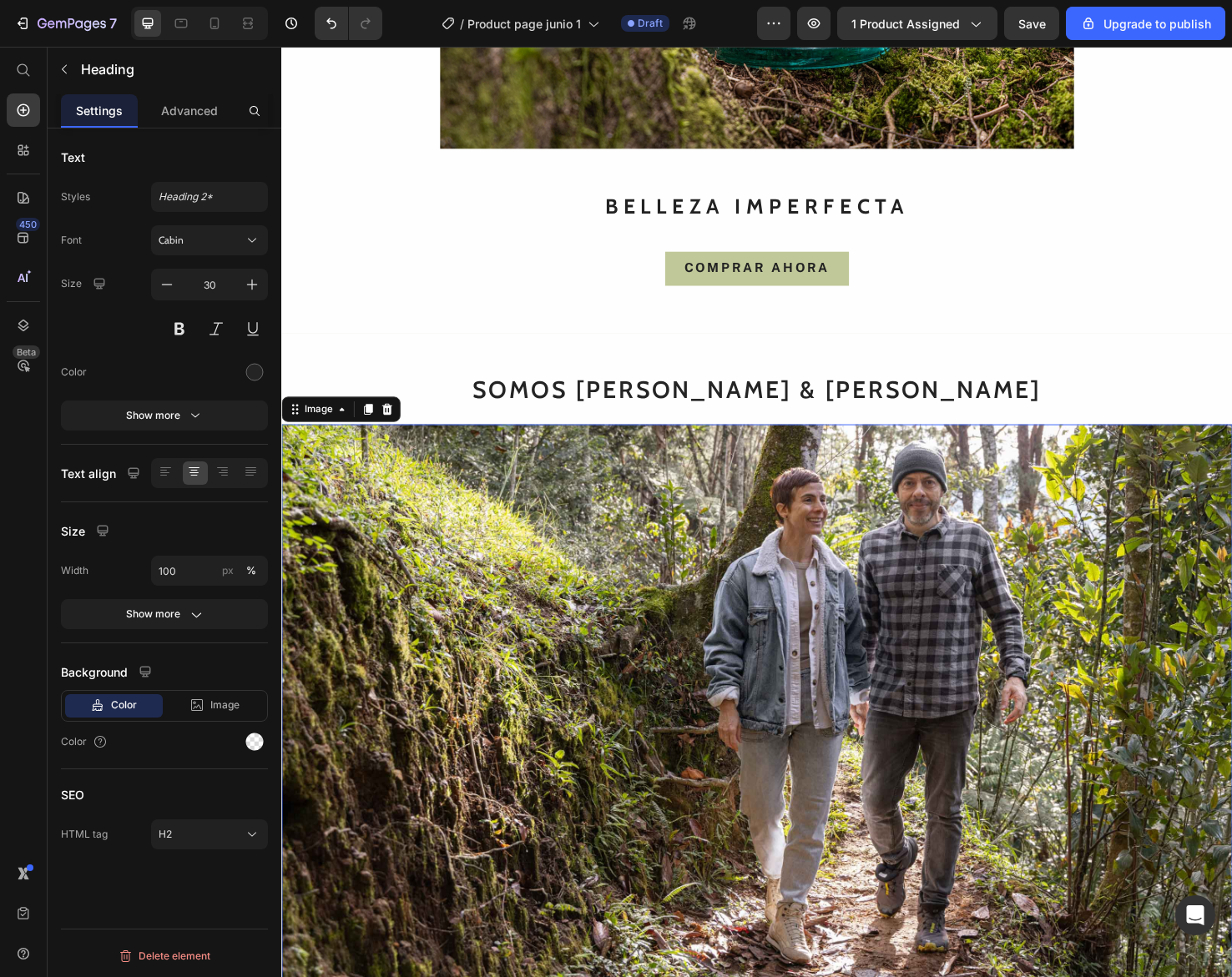 click at bounding box center (782, 738) 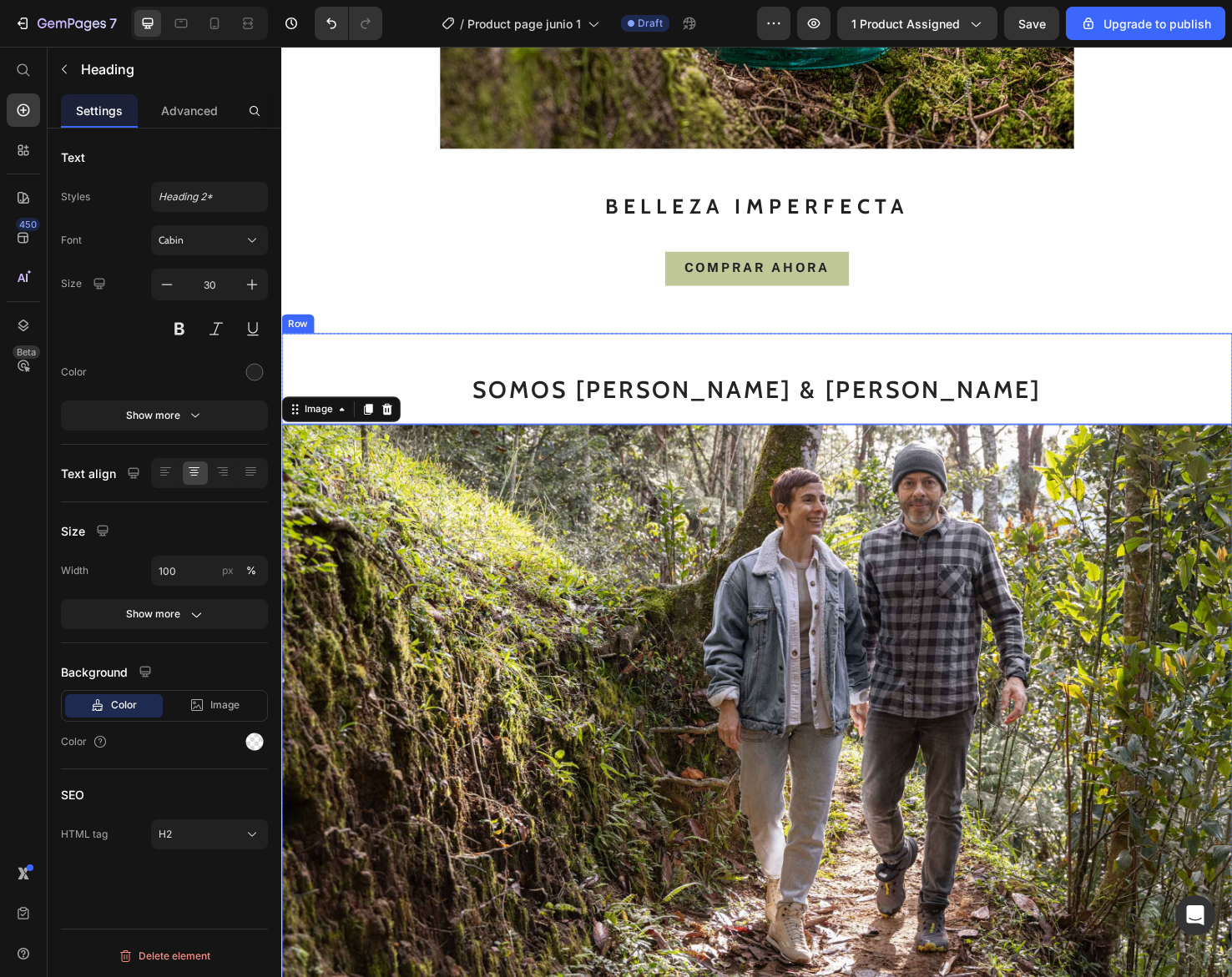 click on "SOMOS [PERSON_NAME] & [PERSON_NAME]" at bounding box center [782, 408] 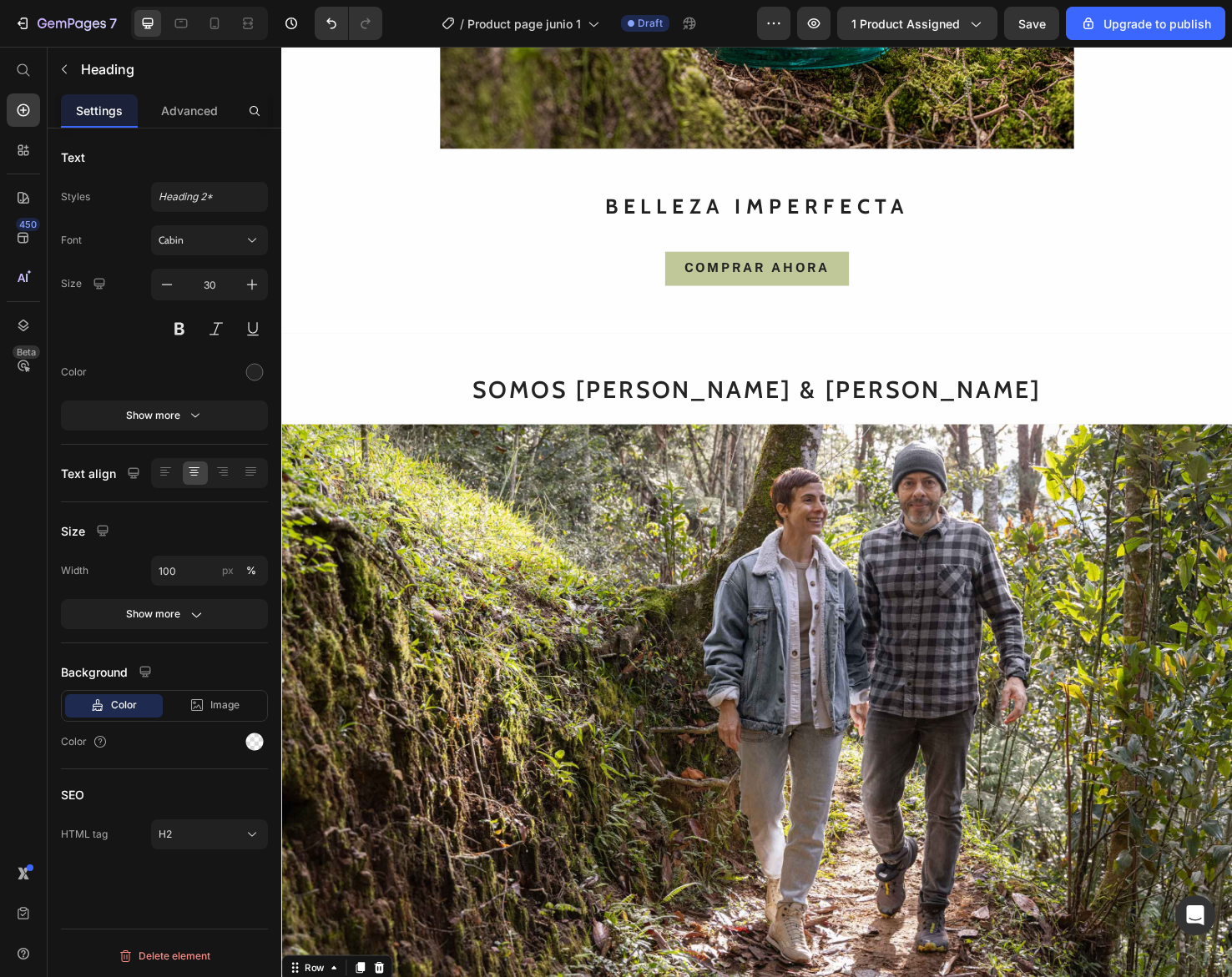 click on "Drop element here" at bounding box center [782, 1058] 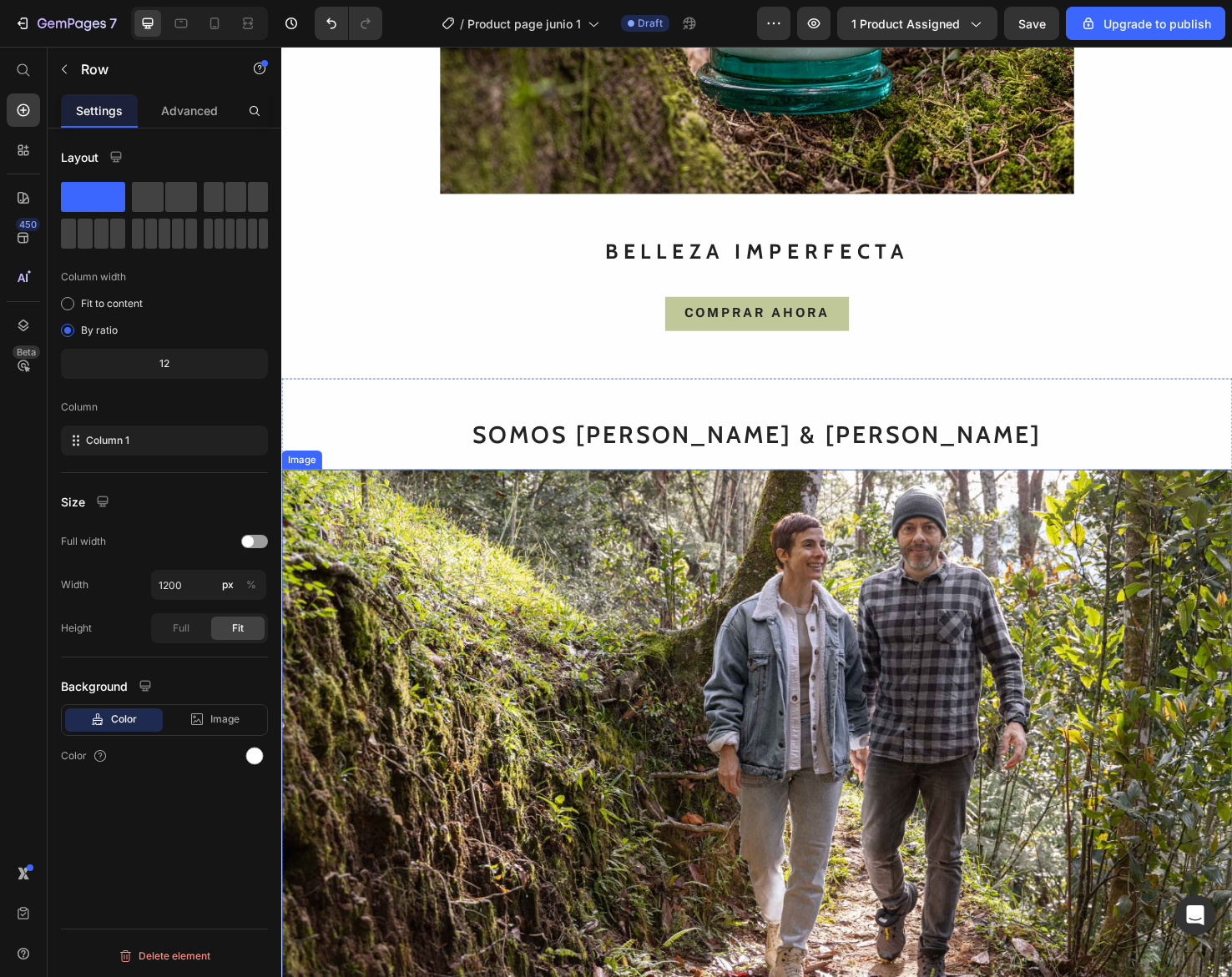 scroll, scrollTop: 1292, scrollLeft: 0, axis: vertical 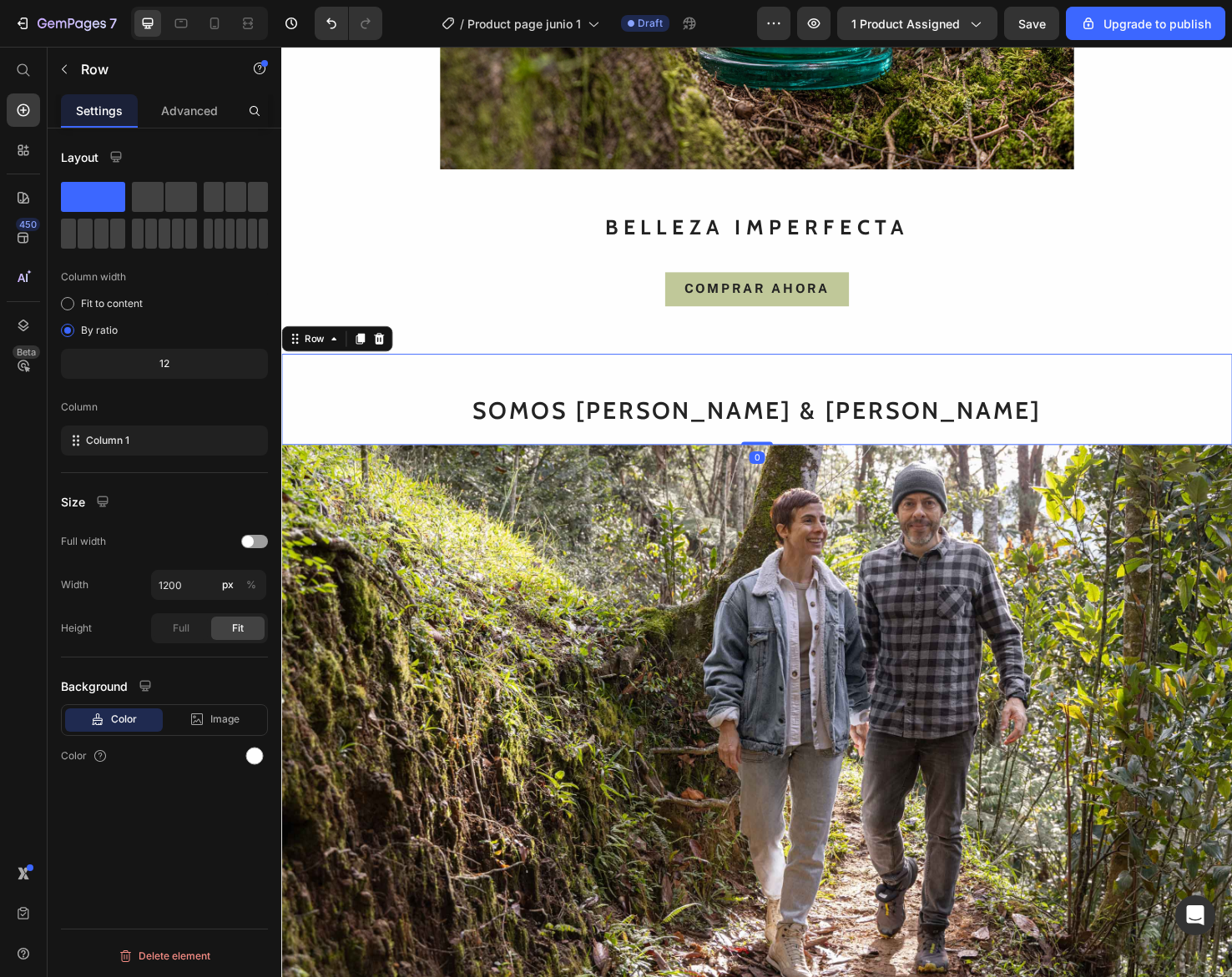click on "SOMOS JUAN & LINA Heading" at bounding box center (782, 418) 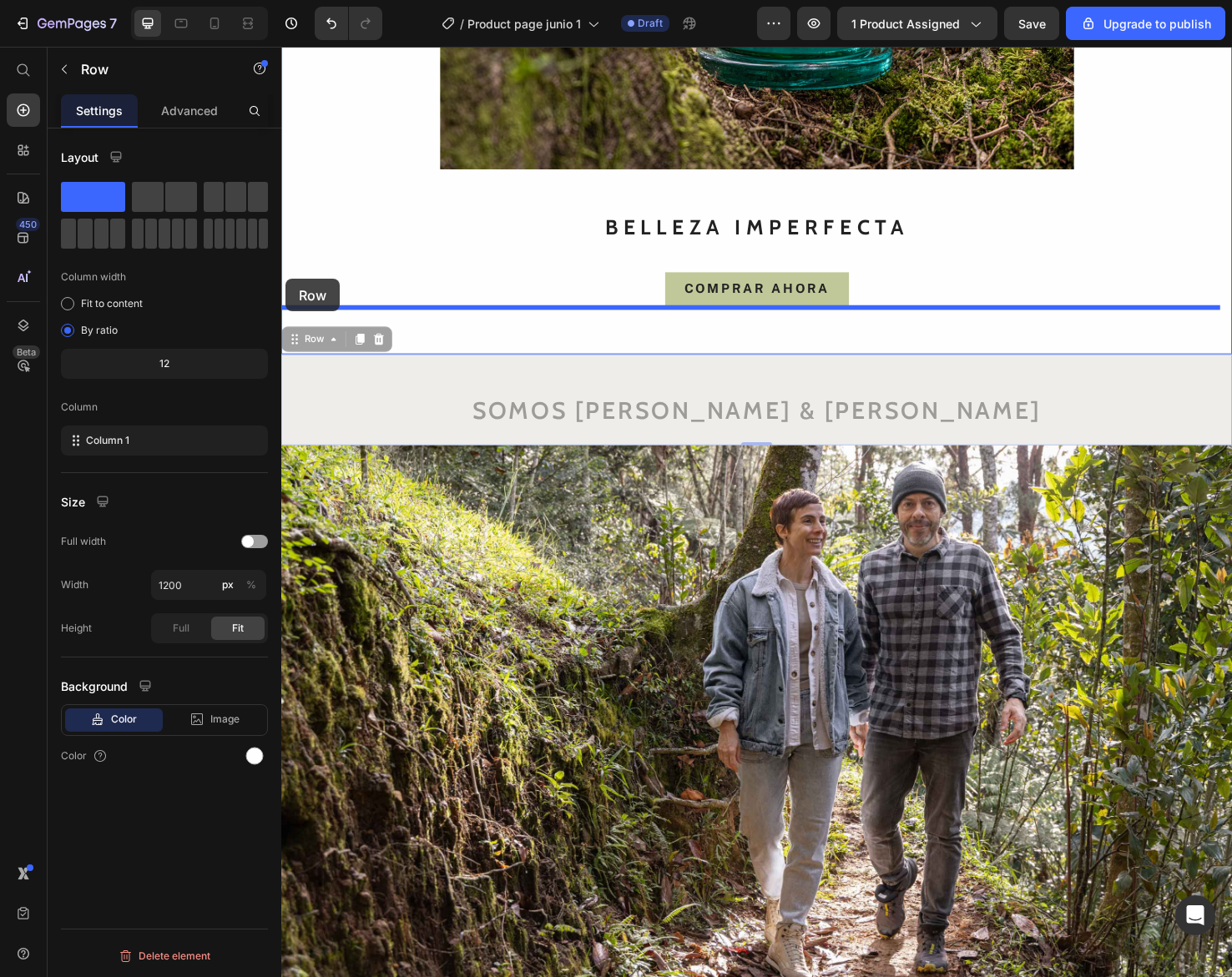 drag, startPoint x: 305, startPoint y: 309, endPoint x: 285, endPoint y: 291, distance: 26.907248 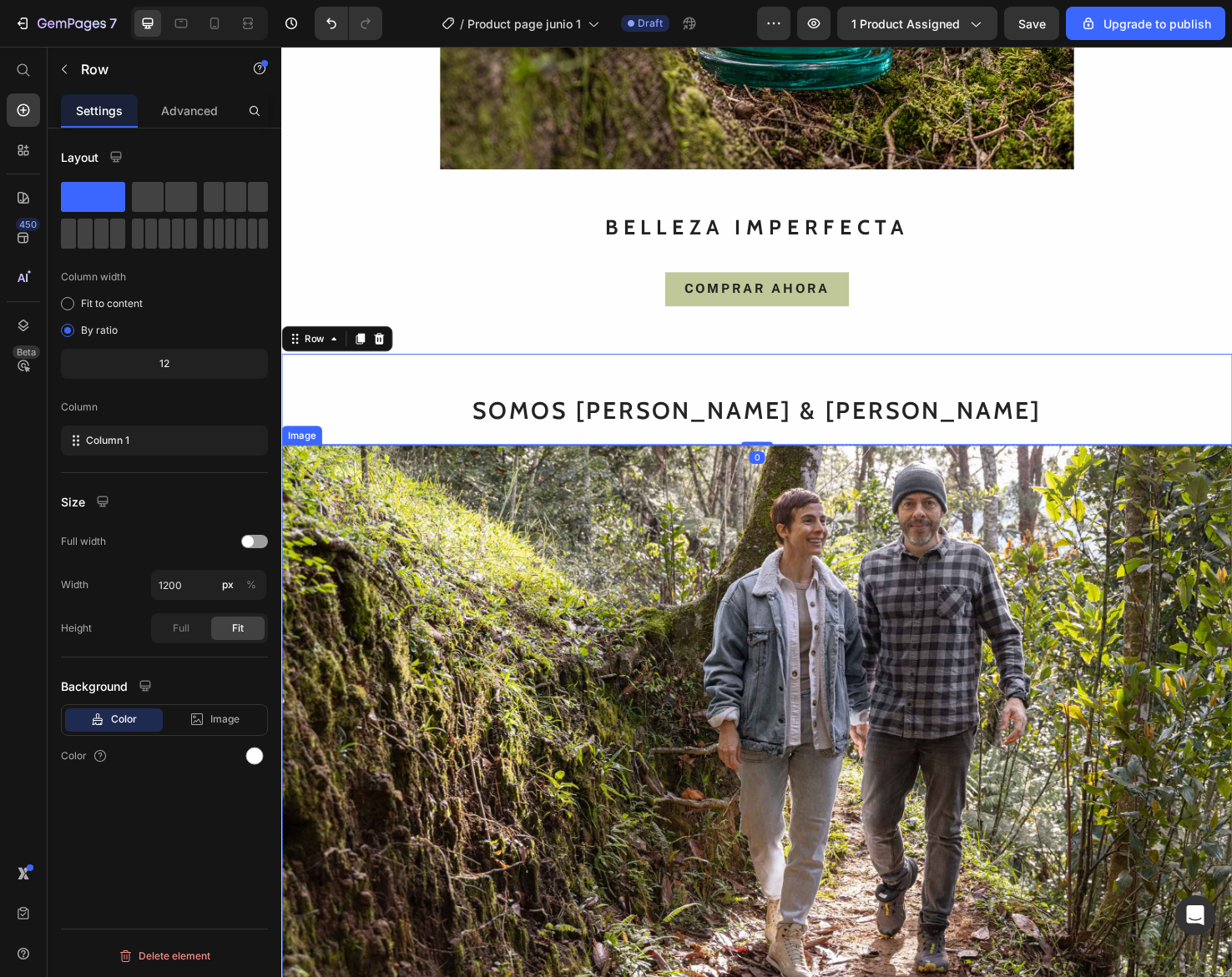 click at bounding box center [782, 760] 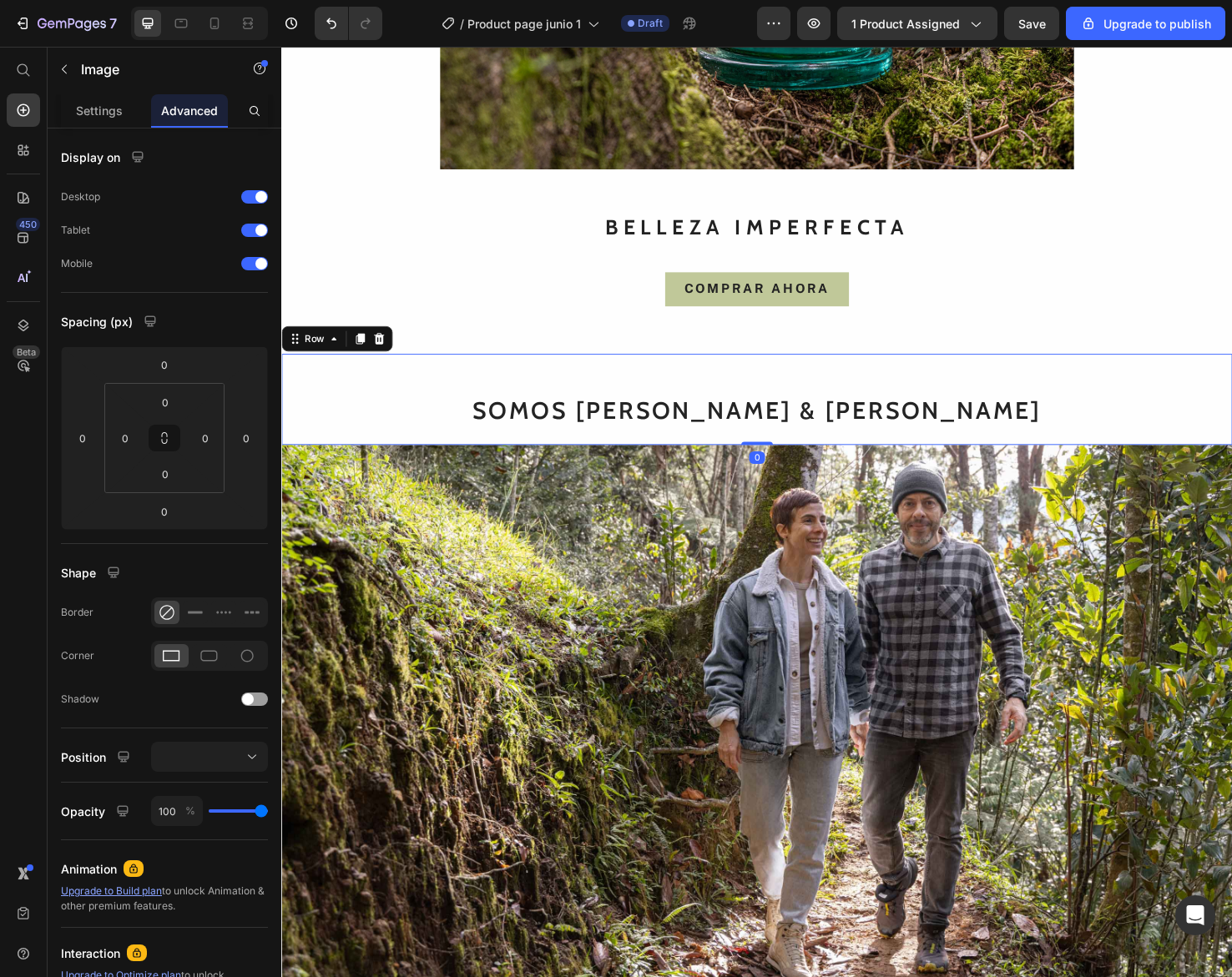 click on "SOMOS JUAN & LINA Heading" at bounding box center (782, 418) 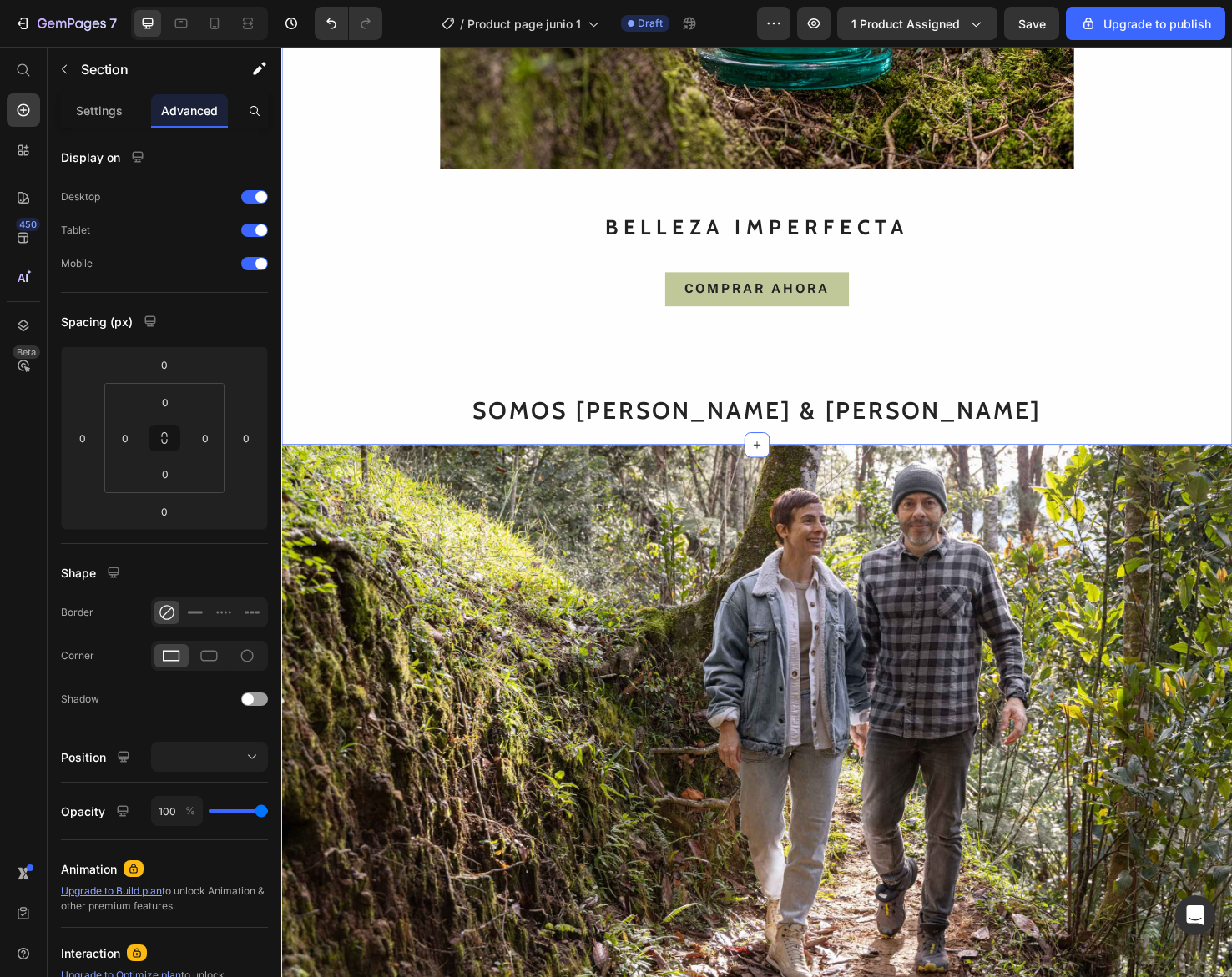 click on "VELAS AROMÁTICAS Heading Image Piezas únicas, hechas a mano, una a una Heading Desde las montañas de El Retiro, Antioquia, elaboramos artesanalmente piezas sensoriales, sostenibles y exclusivas para el hogar, con materiales naturales y procesos responsables. Creemos en la calma, en lo simple y en lo esencial.  JUNA es un estilo de vida que evoca la vida silvestre en cada detalle. Text Block Row Image BELLEZA IMPERFECTA Heading COMPRAR AHORA Button SOMOS JUAN & LINA Heading Row" at bounding box center (782, -94) 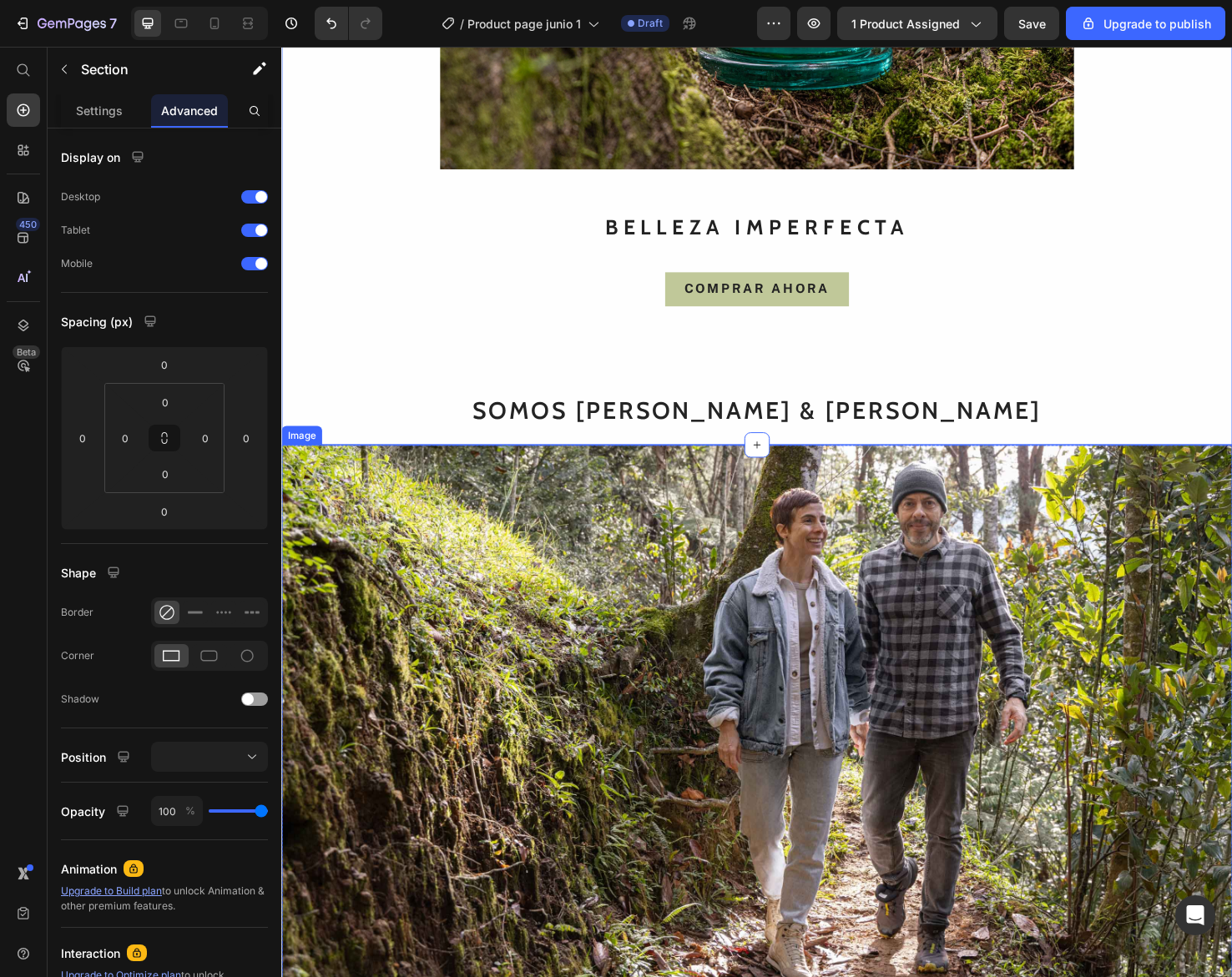 click at bounding box center [782, 760] 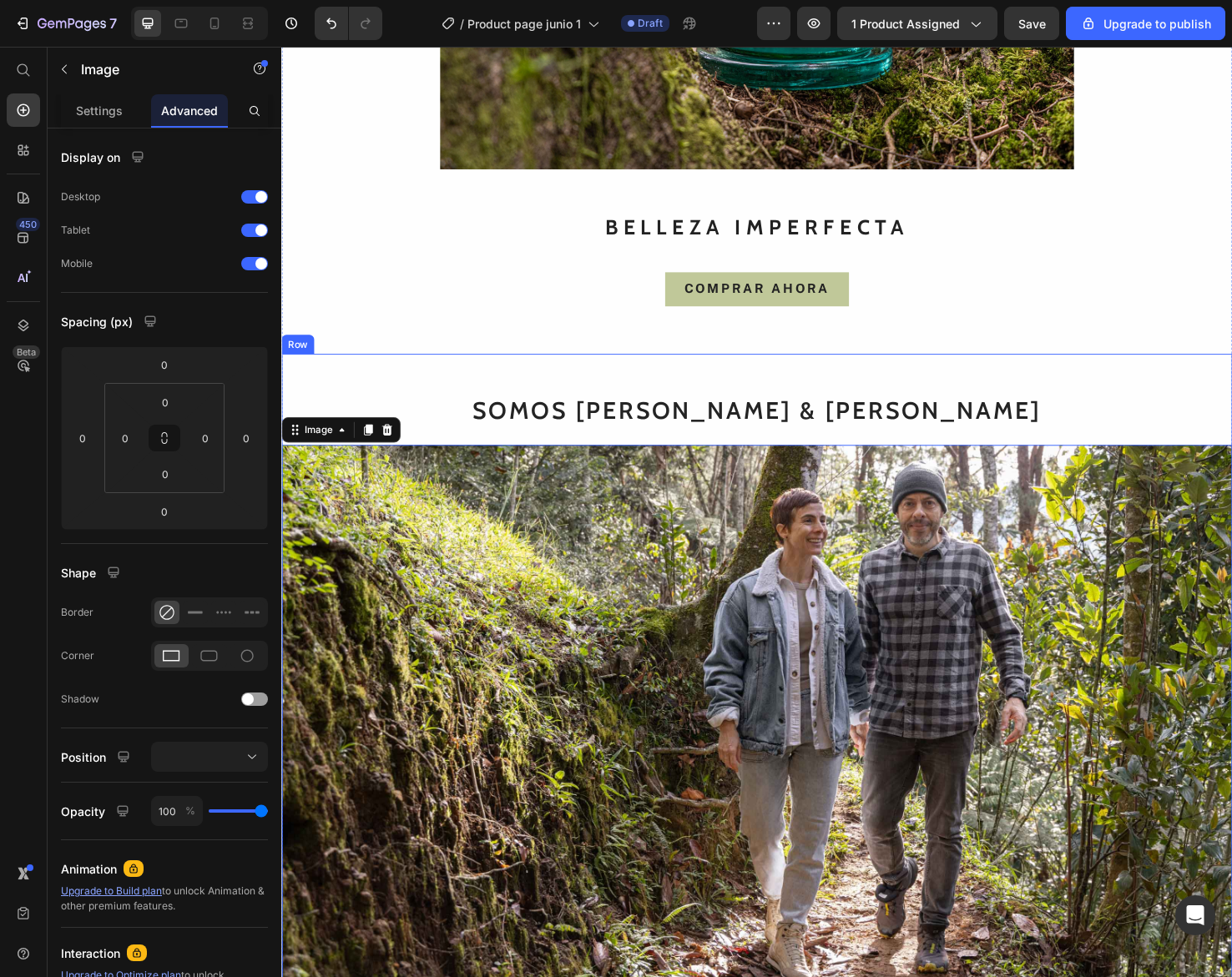 click on "SOMOS JUAN & LINA Heading Image   0" at bounding box center (782, 713) 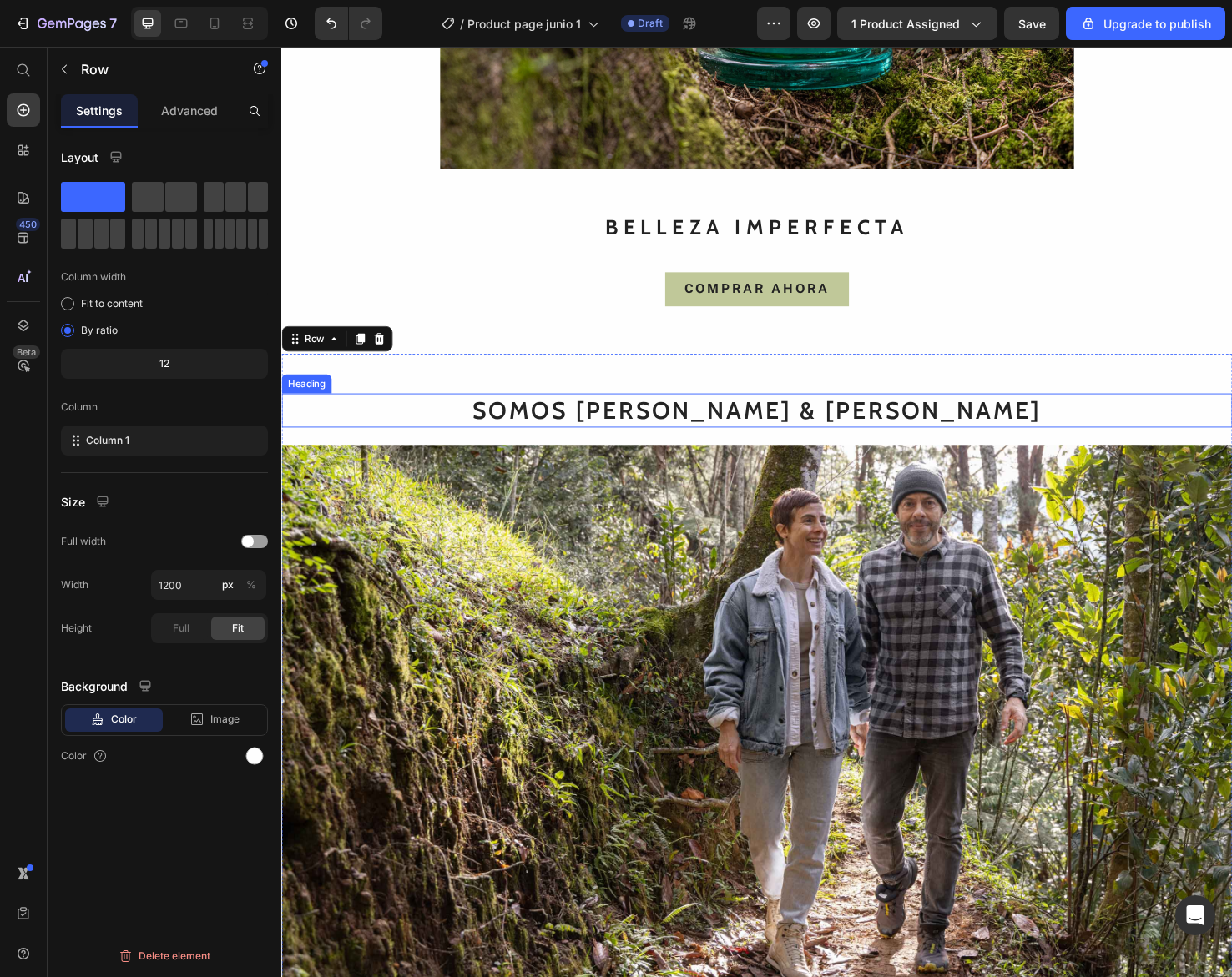 click on "SOMOS [PERSON_NAME] & [PERSON_NAME]" at bounding box center (782, 430) 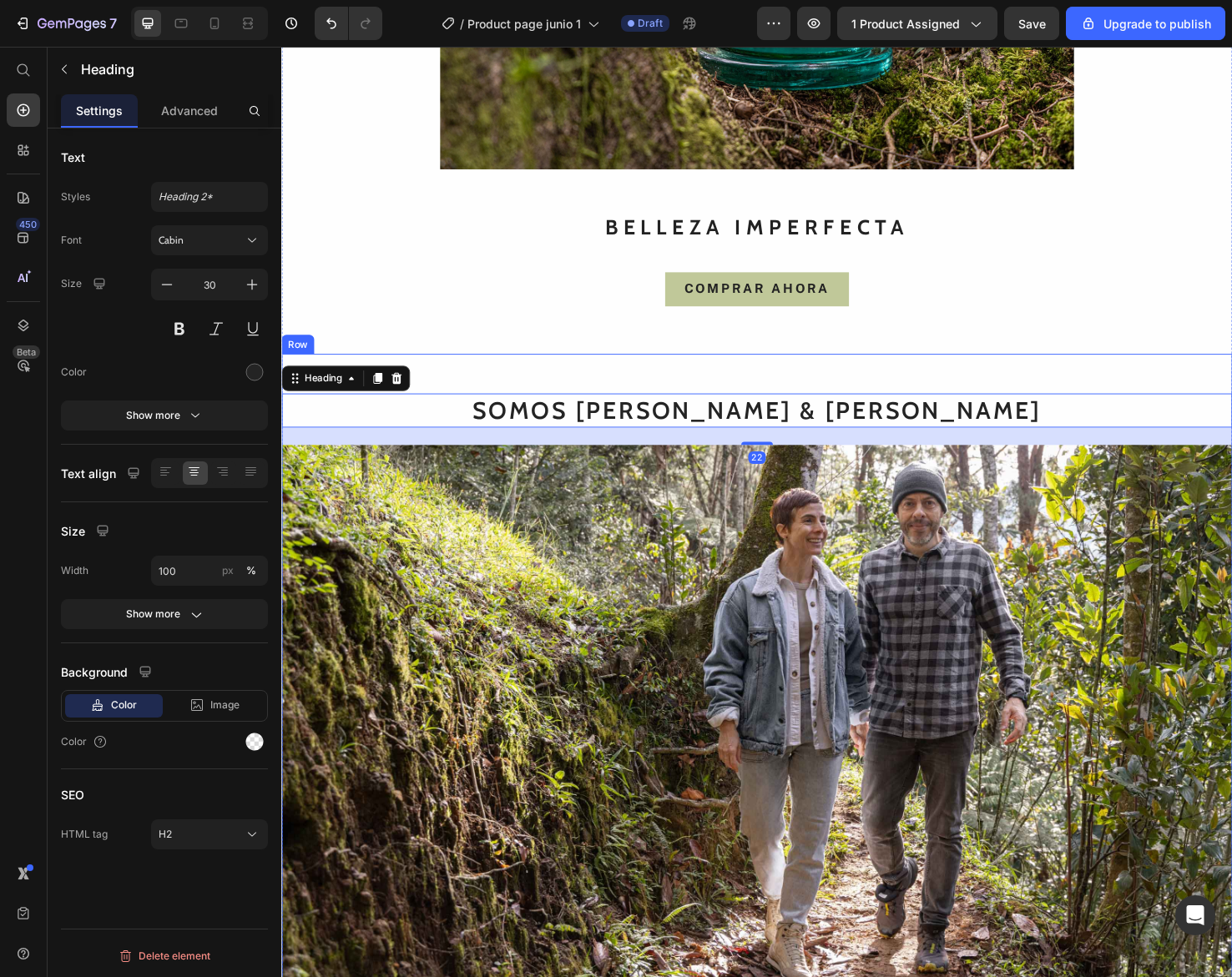 click on "SOMOS JUAN & LINA Heading   22 Image" at bounding box center (782, 713) 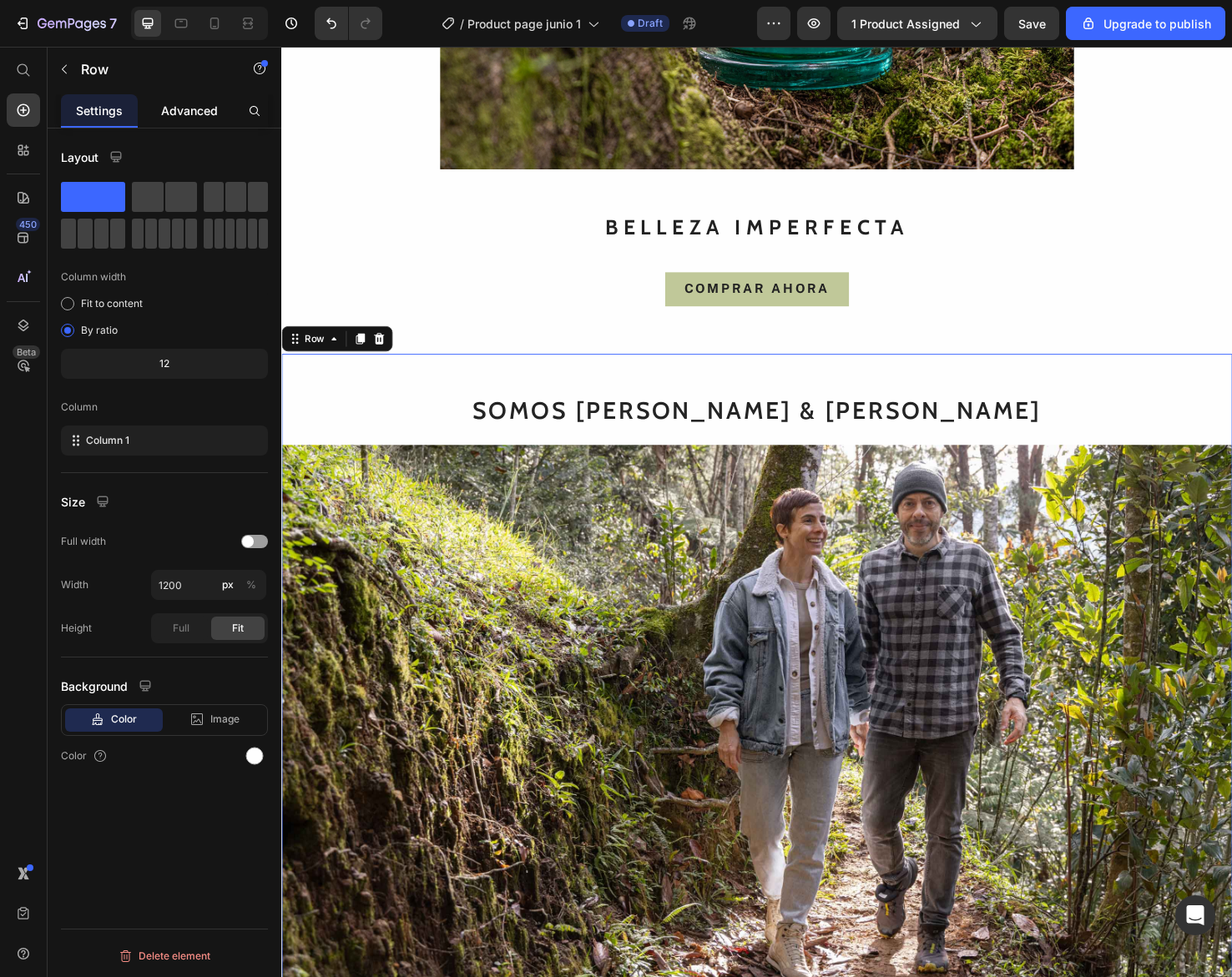 click on "Advanced" at bounding box center (189, 110) 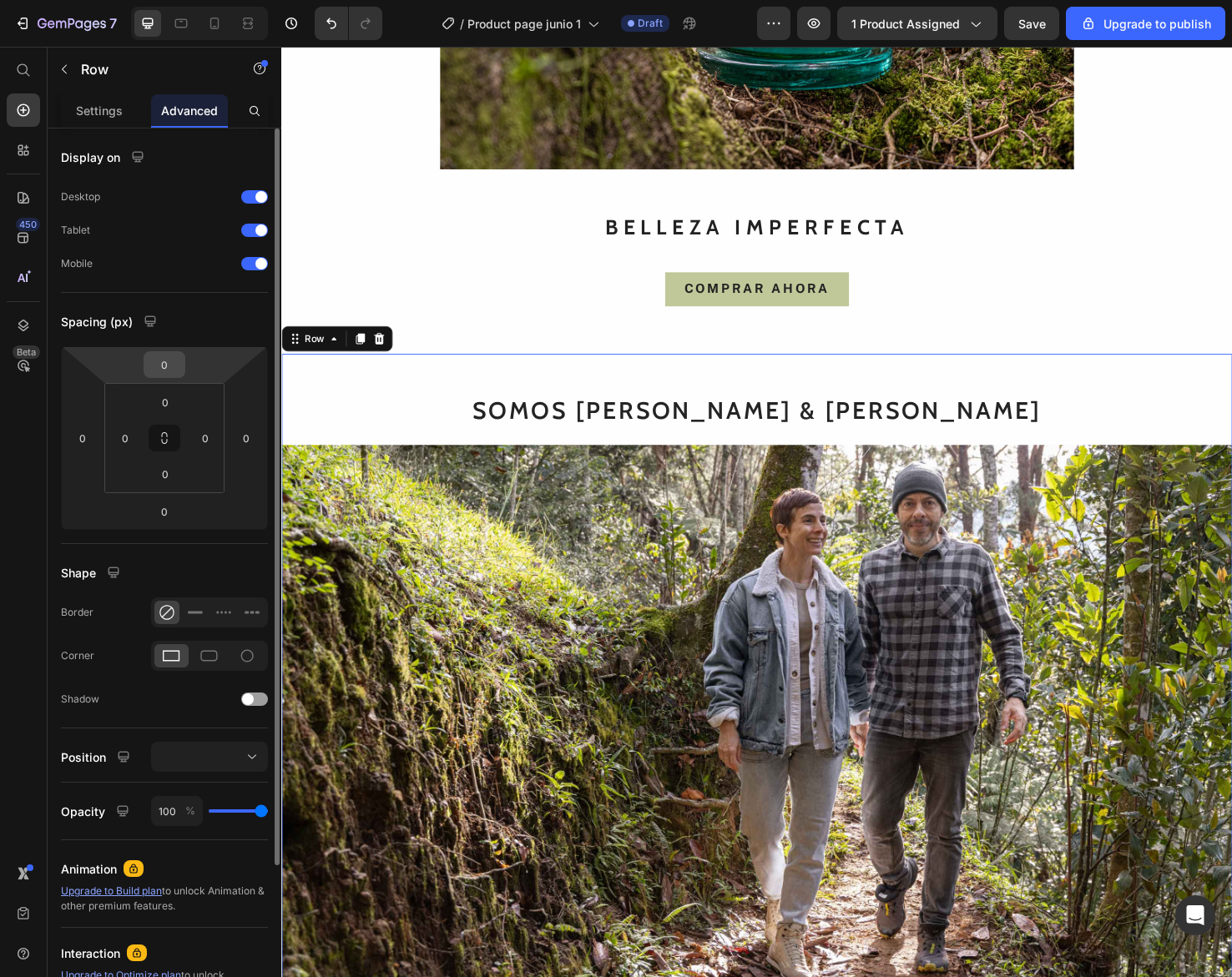 click on "0" at bounding box center (164, 365) 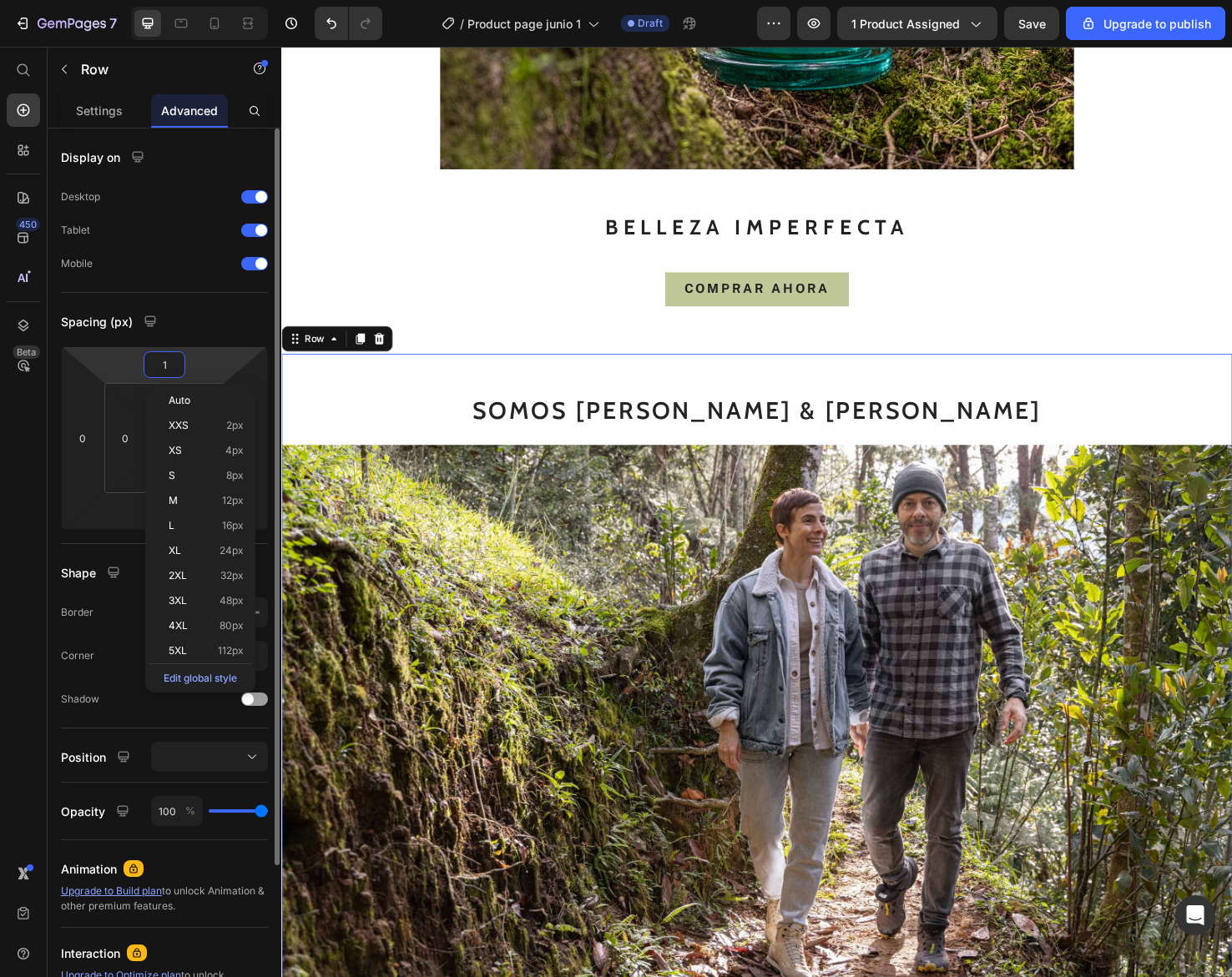 type on "10" 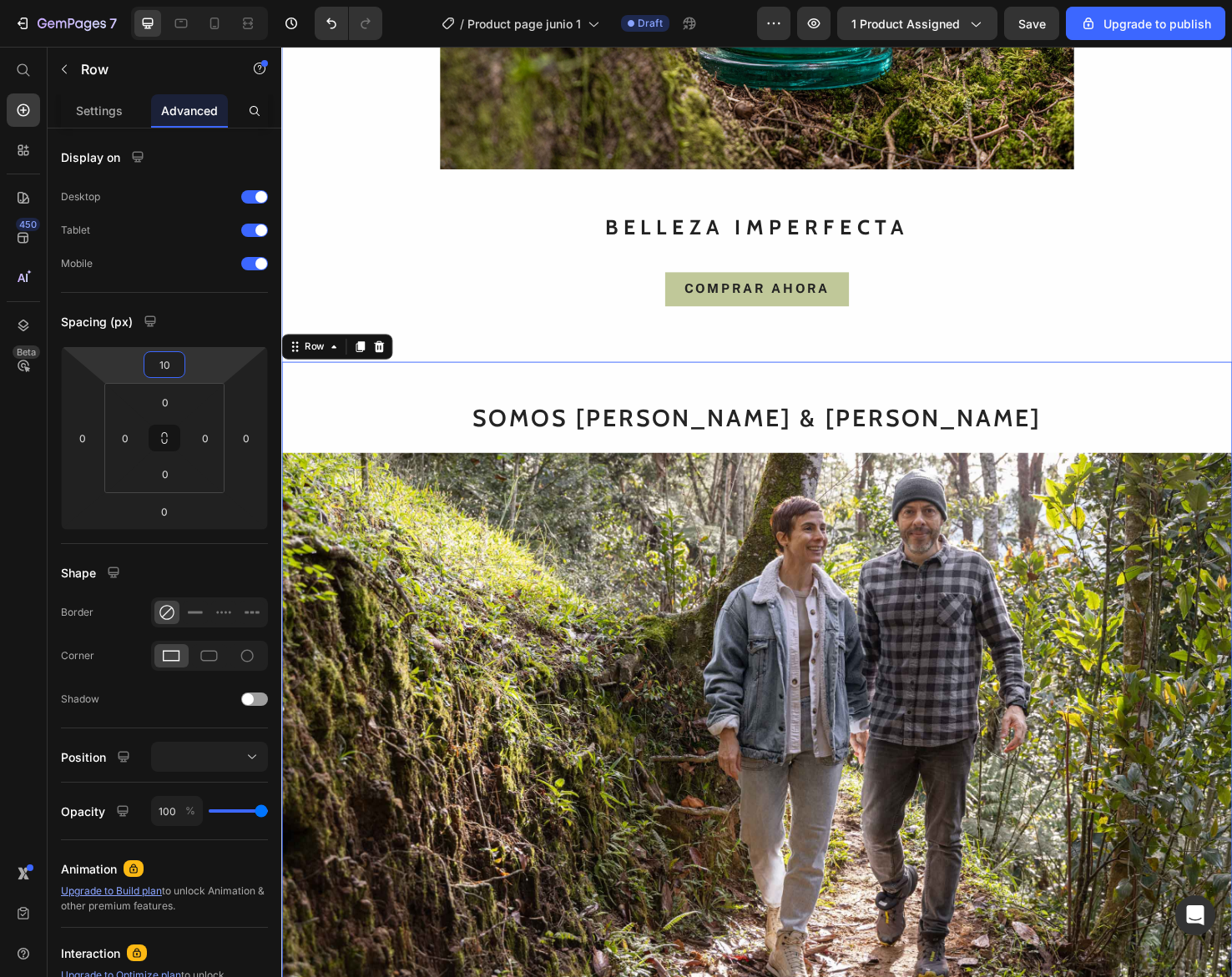 click on "VELAS AROMÁTICAS Heading Image Piezas únicas, hechas a mano, una a una Heading Desde las montañas de El Retiro, Antioquia, elaboramos artesanalmente piezas sensoriales, sostenibles y exclusivas para el hogar, con materiales naturales y procesos responsables. Creemos en la calma, en lo simple y en lo esencial.  JUNA es un estilo de vida que evoca la vida silvestre en cada detalle. Text Block Row Image BELLEZA IMPERFECTA Heading COMPRAR AHORA Button SOMOS JUAN & LINA Heading Image Row   0" at bounding box center [782, 204] 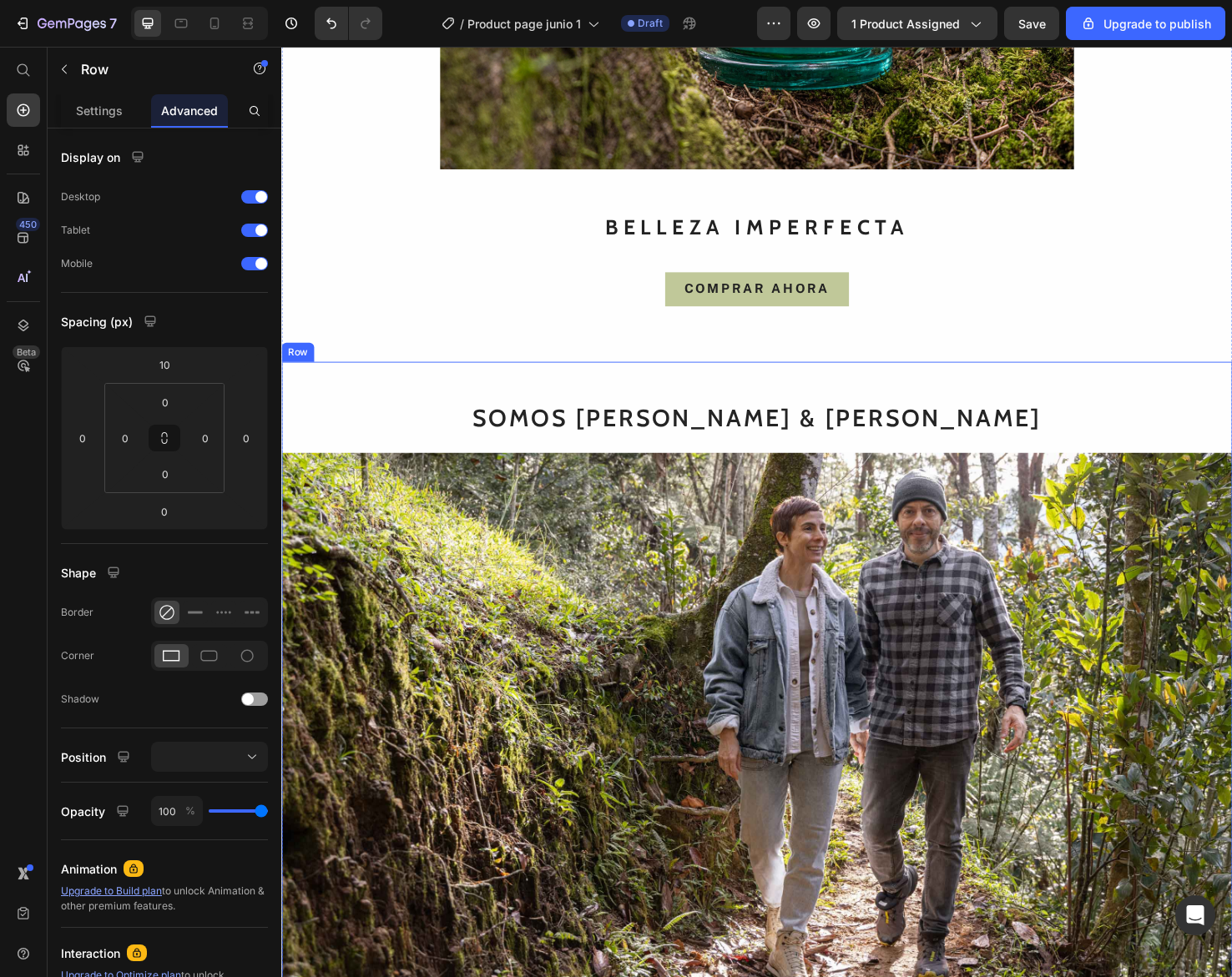 click on "SOMOS JUAN & LINA Heading Image" at bounding box center (782, 721) 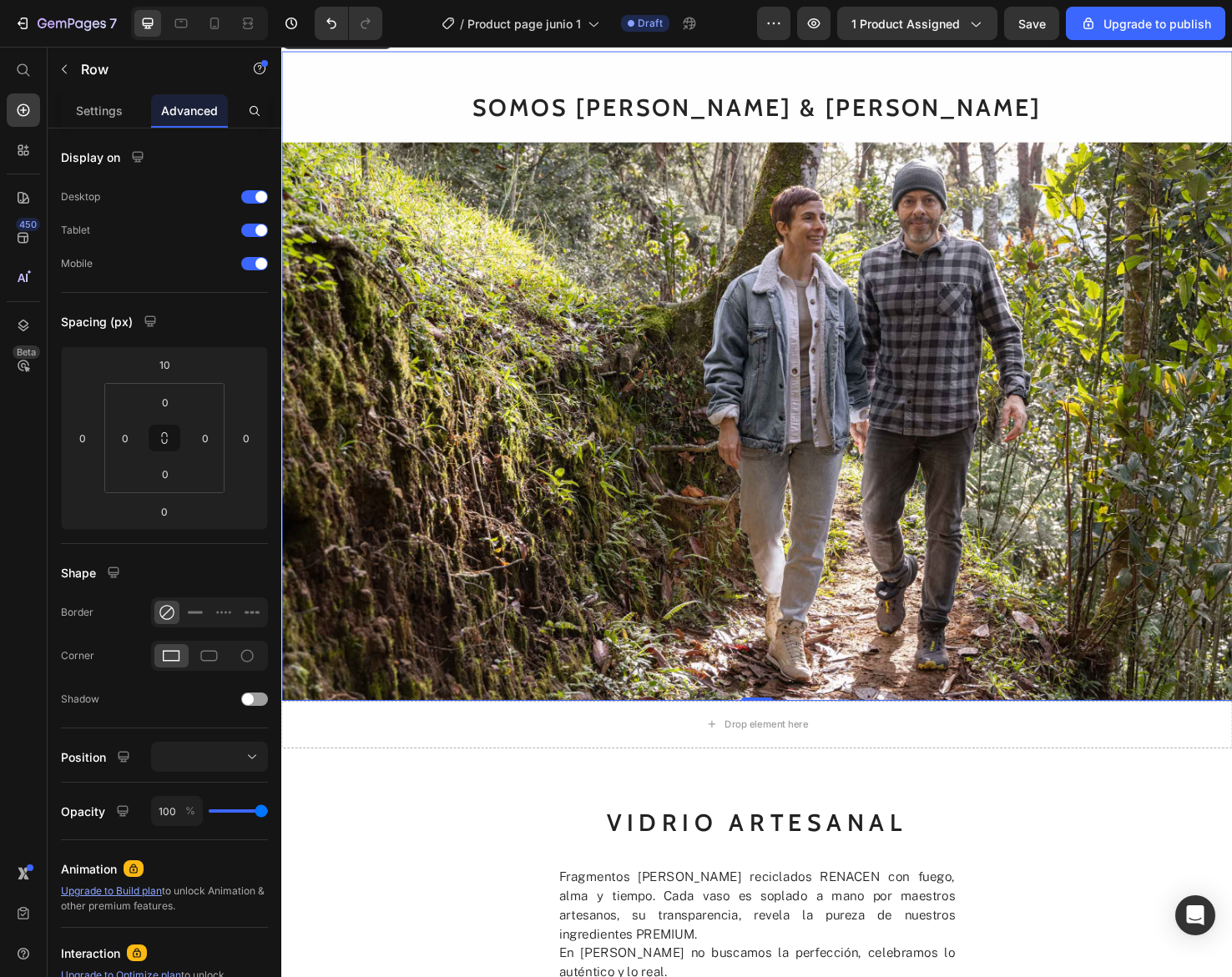 scroll, scrollTop: 1627, scrollLeft: 0, axis: vertical 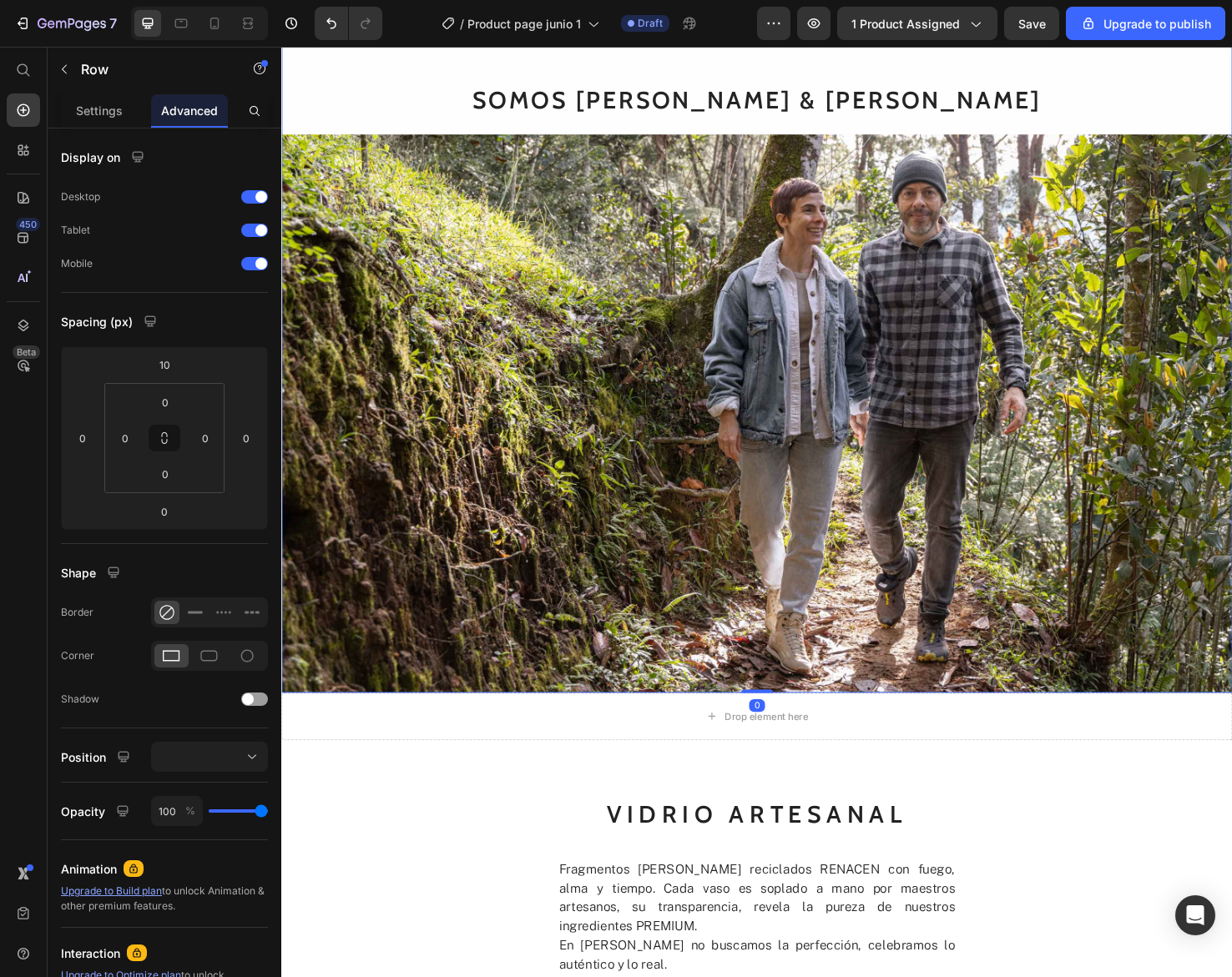 drag, startPoint x: 785, startPoint y: 667, endPoint x: 786, endPoint y: 630, distance: 37.013511 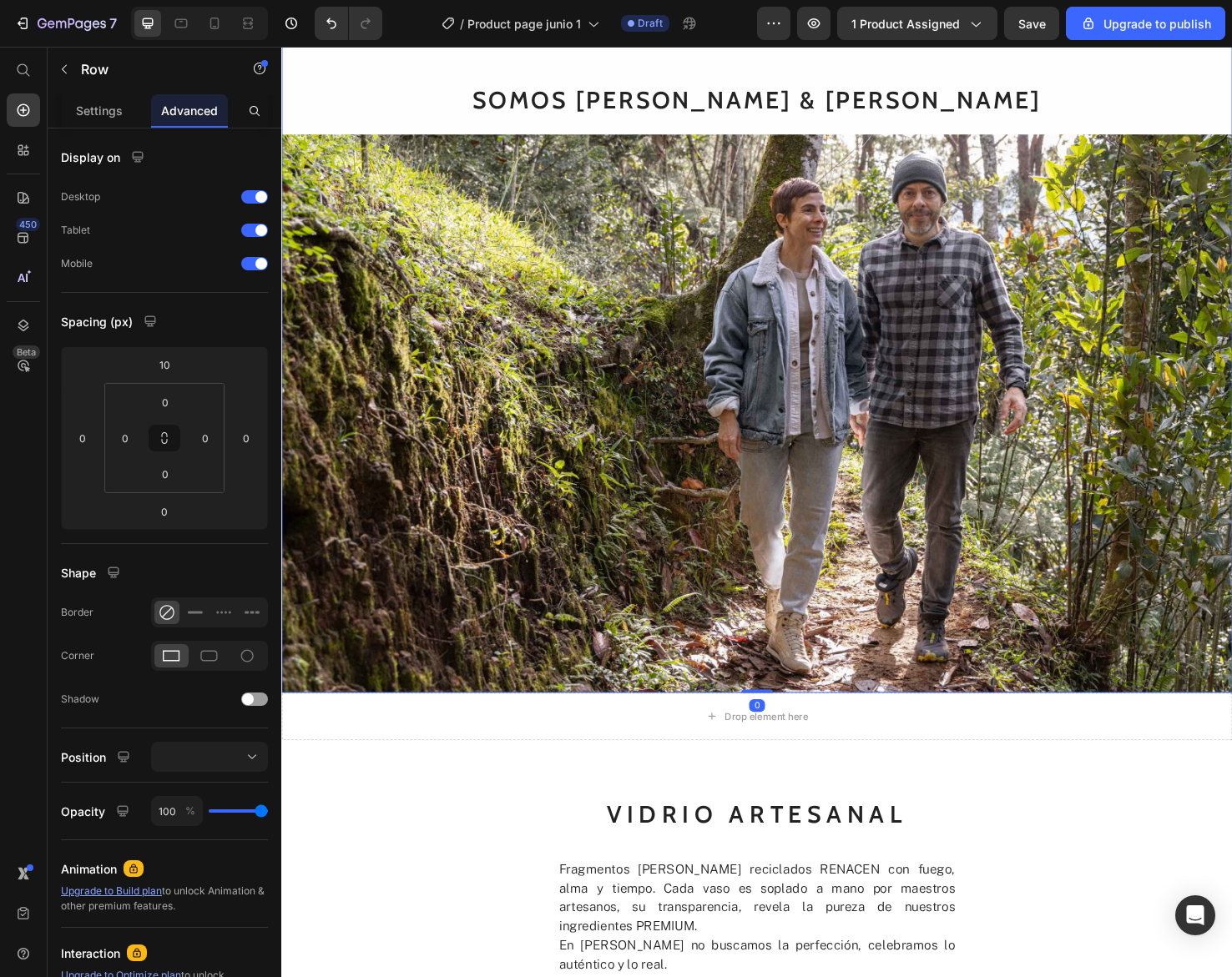 click on "SOMOS JUAN & LINA Heading Image Row   0" at bounding box center [782, 385] 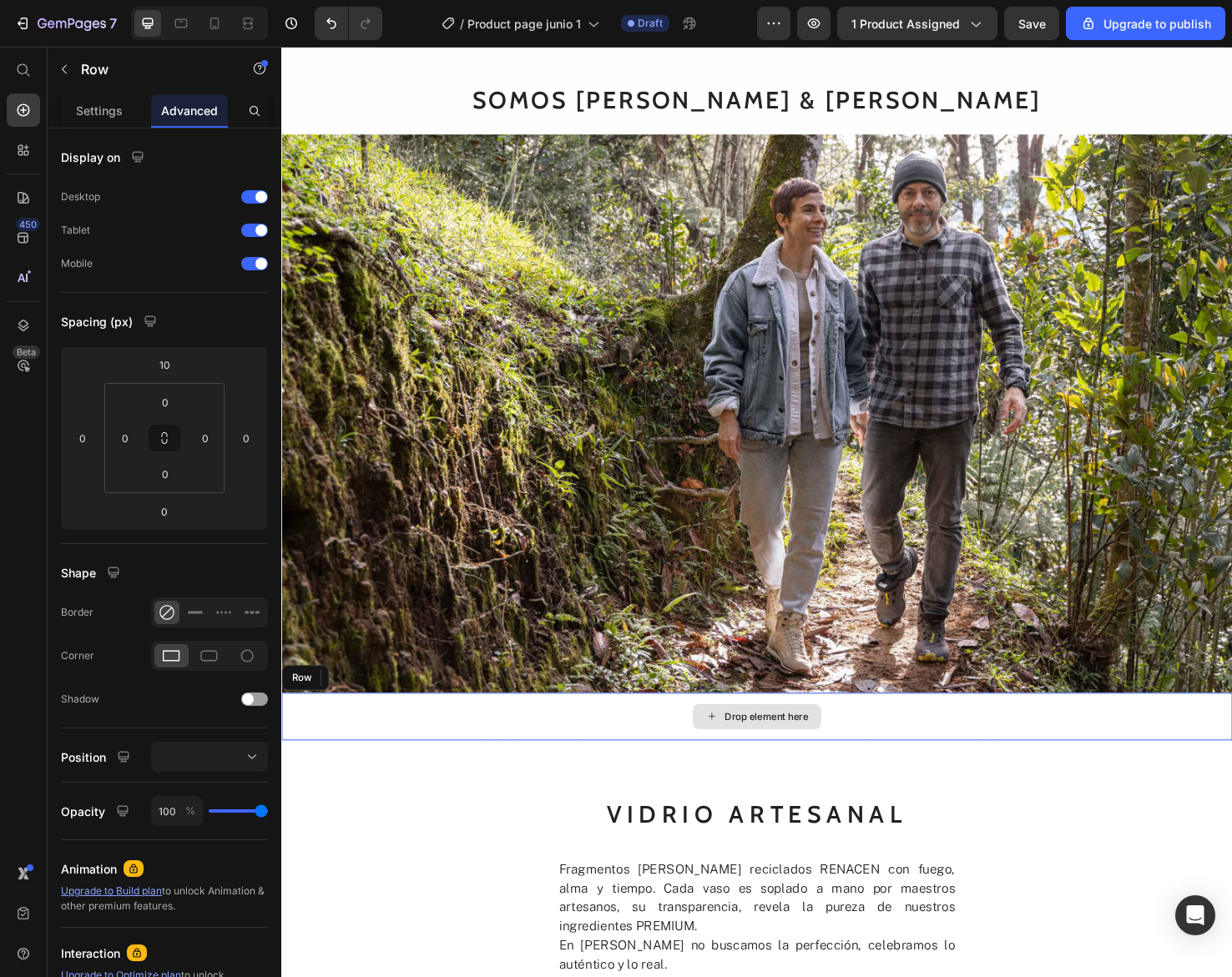 click on "Drop element here" at bounding box center (782, 753) 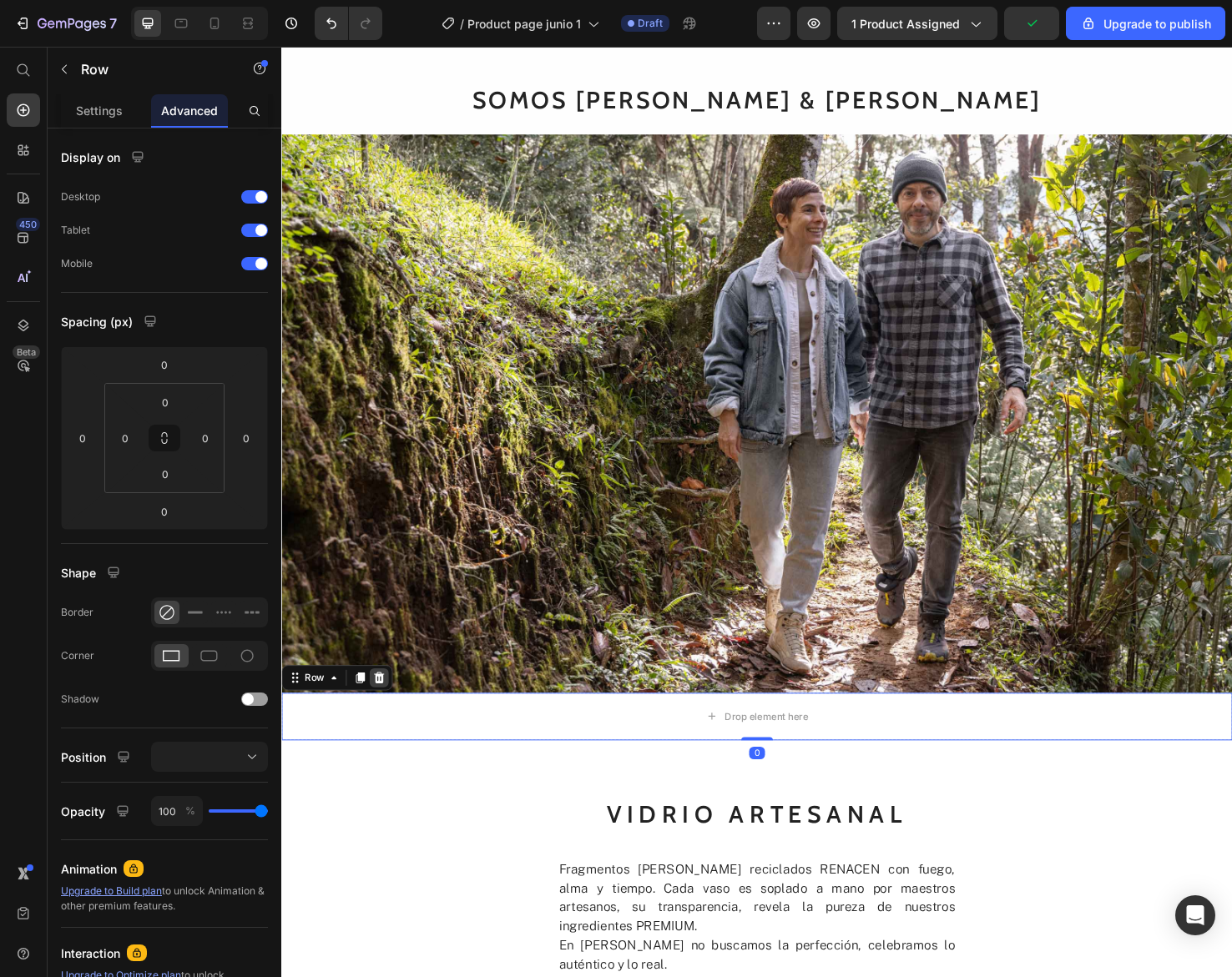 click 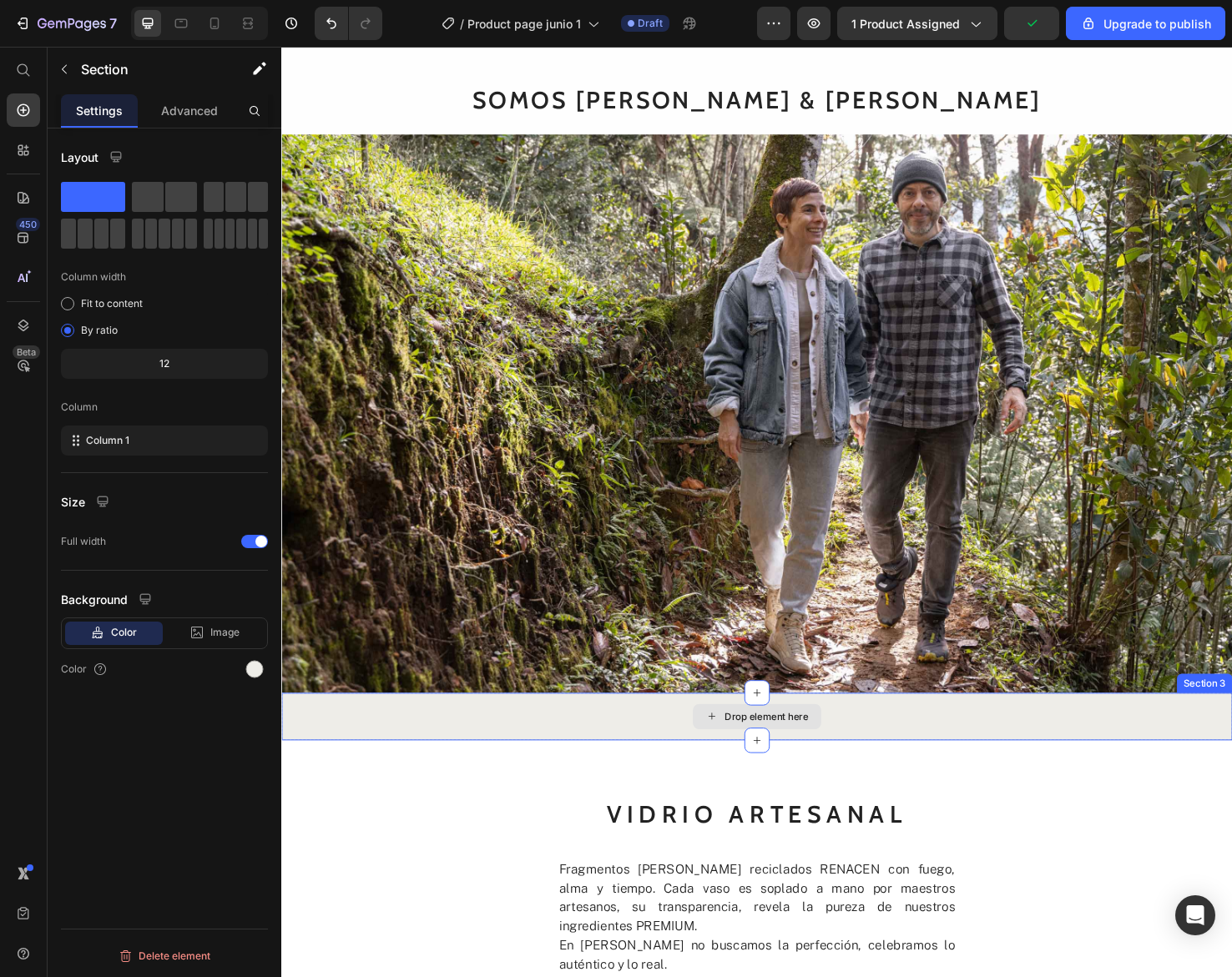 click on "Drop element here" at bounding box center (782, 753) 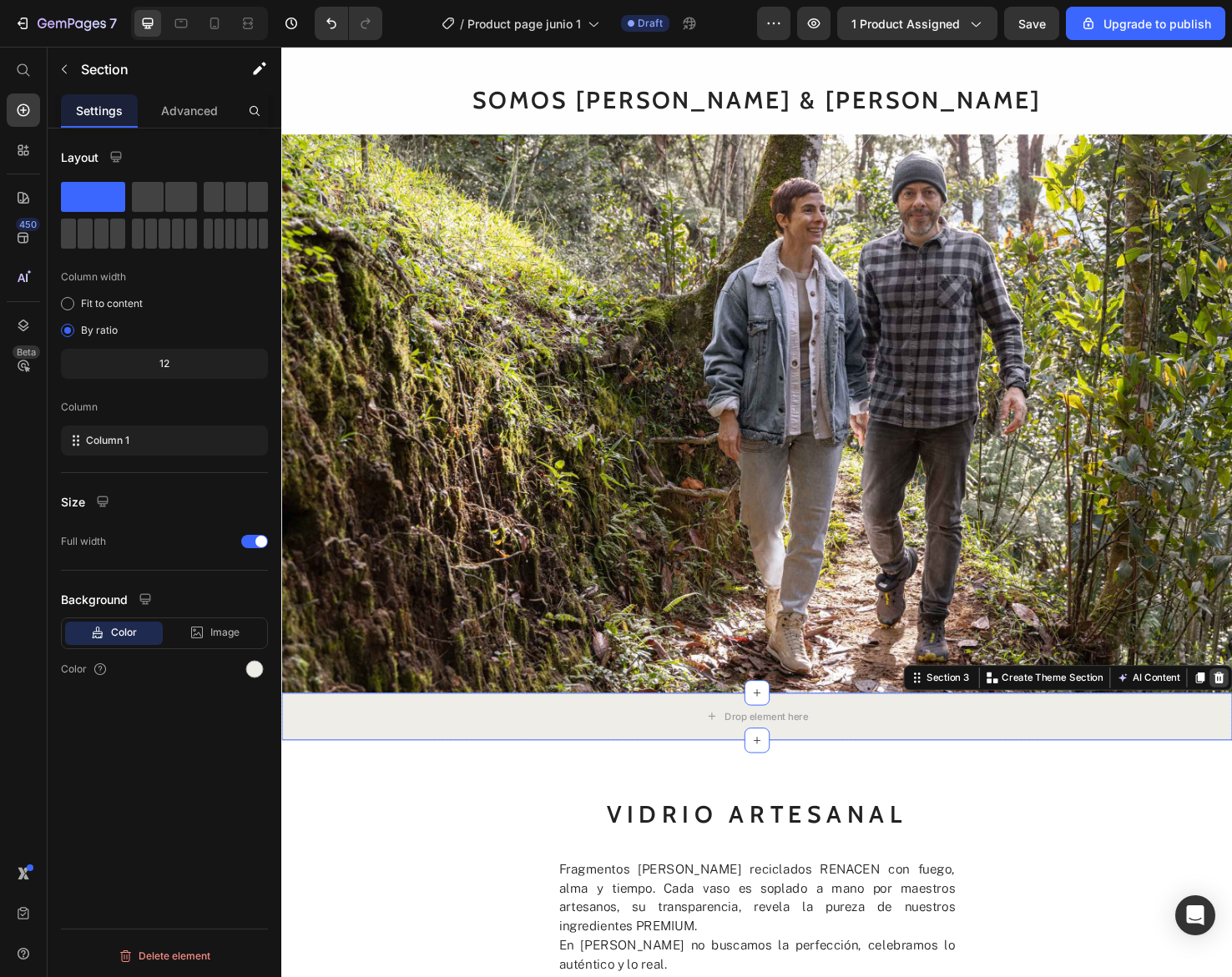 click 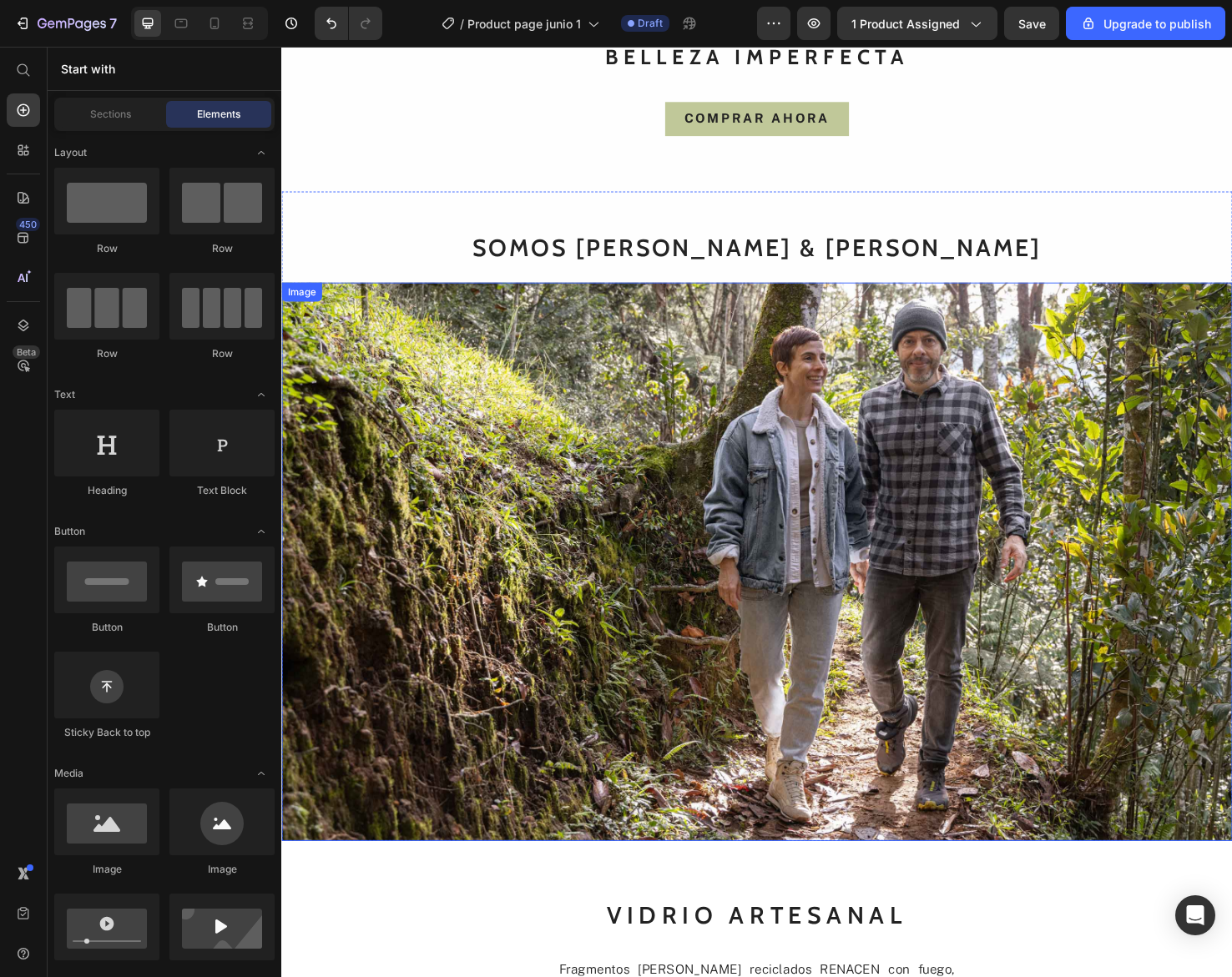scroll, scrollTop: 1393, scrollLeft: 0, axis: vertical 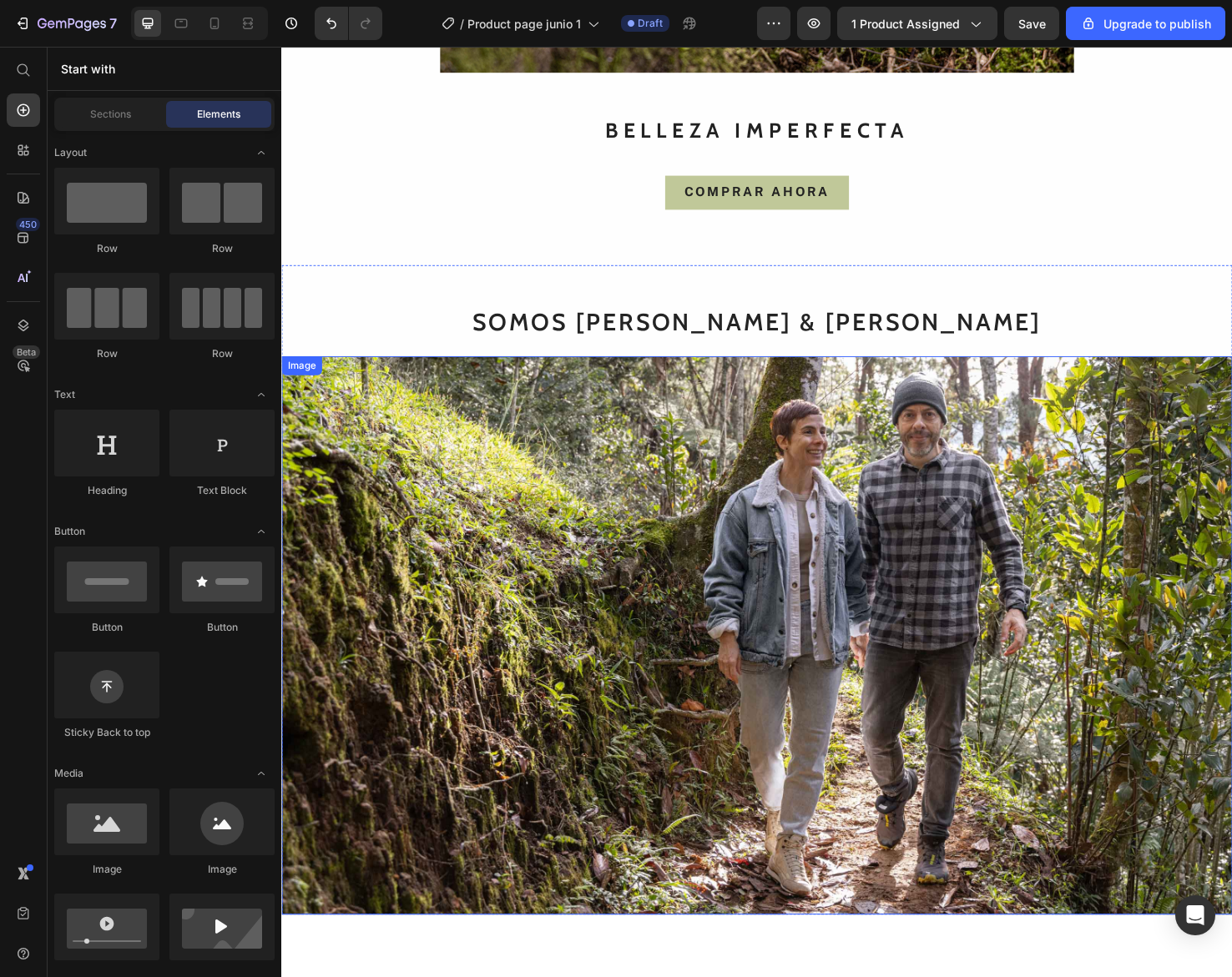 click at bounding box center [782, 667] 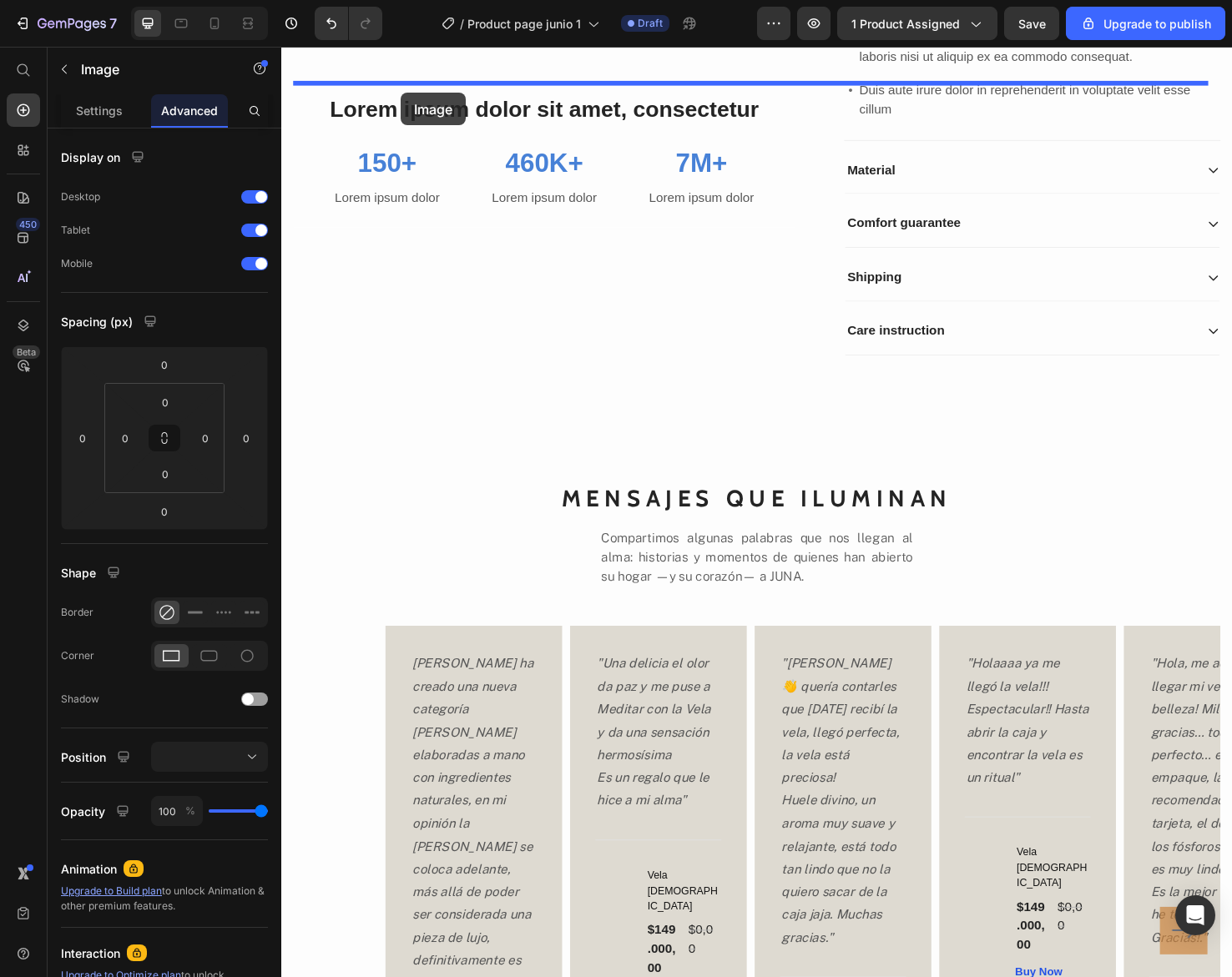 scroll, scrollTop: 6952, scrollLeft: 0, axis: vertical 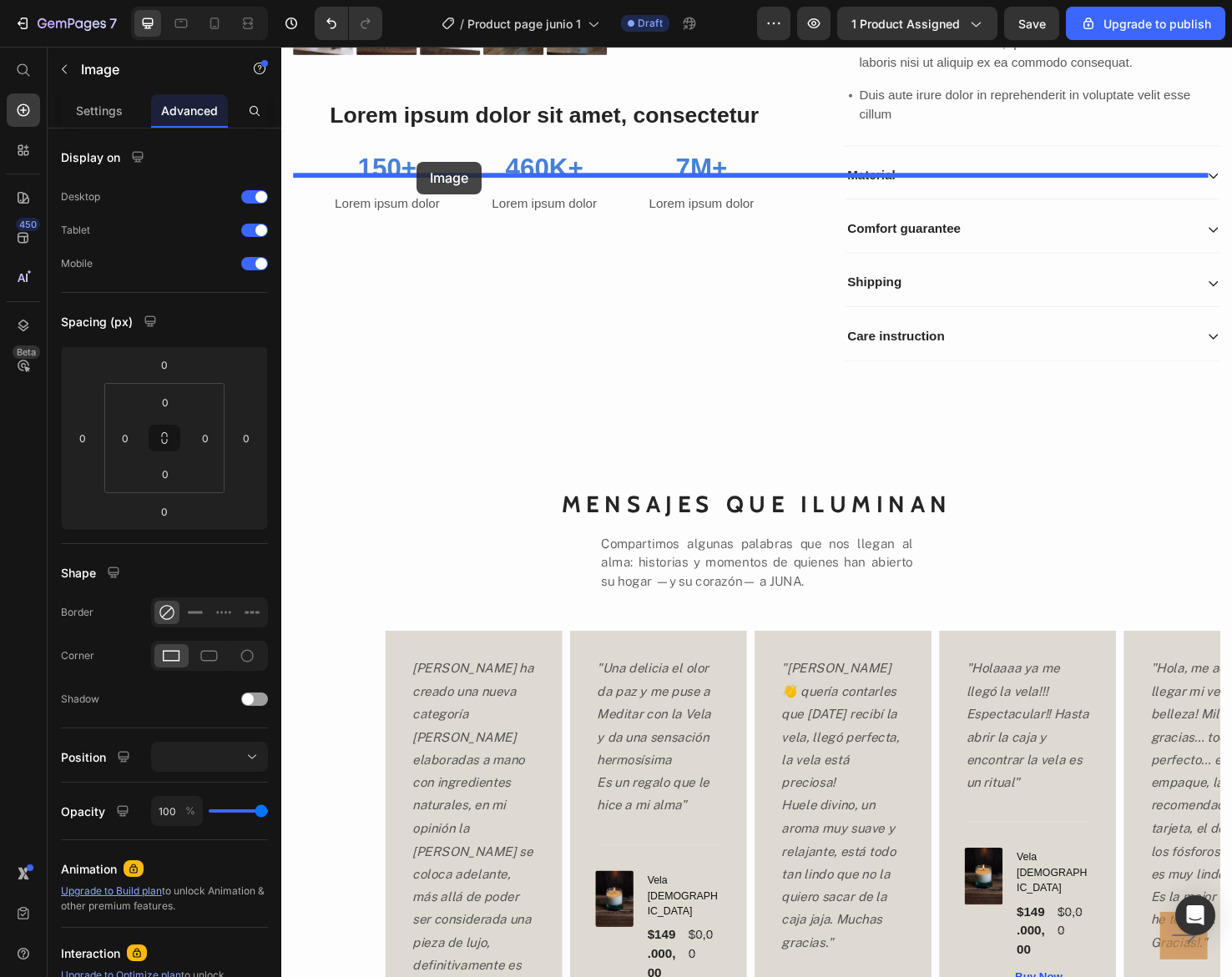 drag, startPoint x: 332, startPoint y: 315, endPoint x: 424, endPoint y: 168, distance: 173.41569 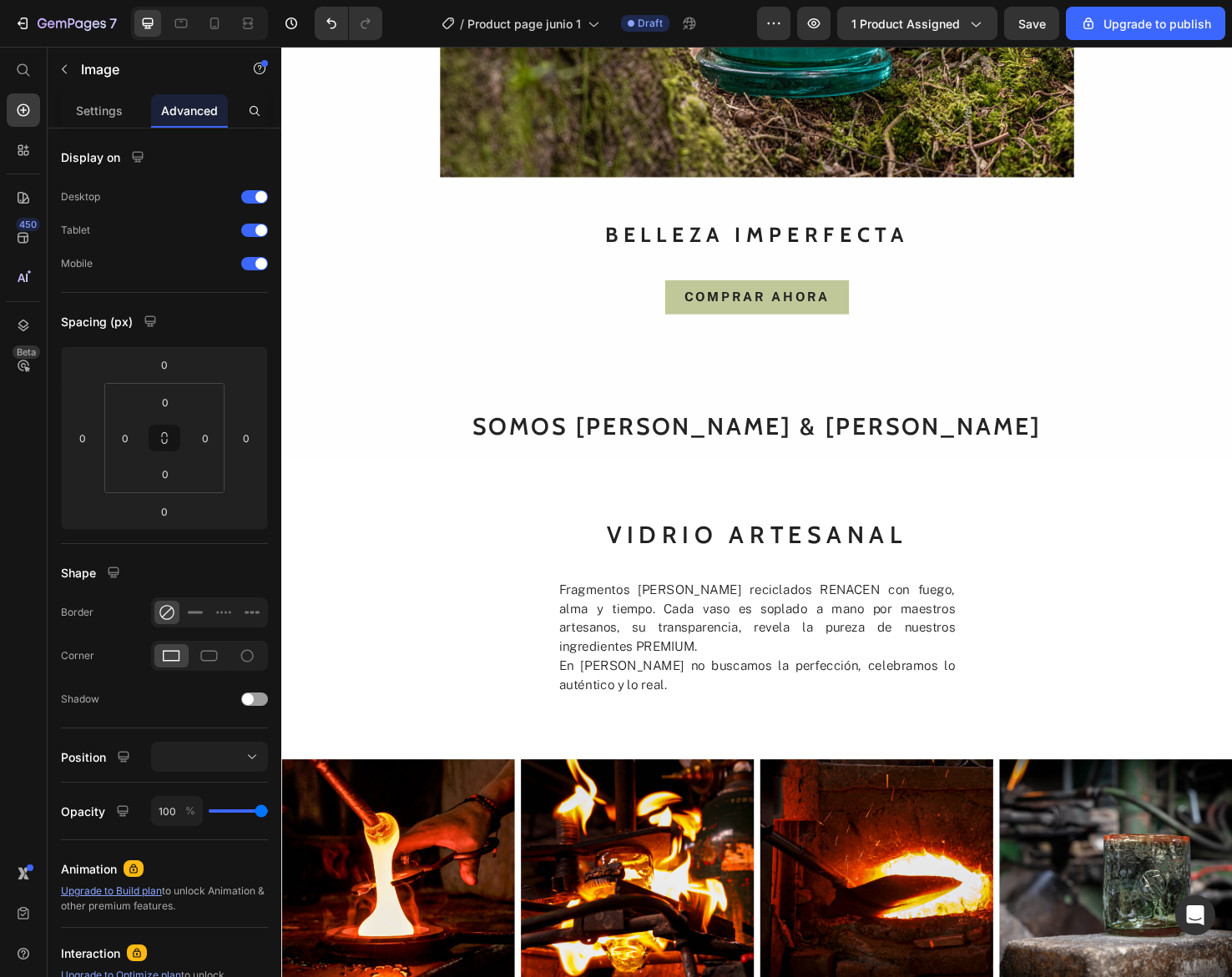 scroll, scrollTop: 1287, scrollLeft: 0, axis: vertical 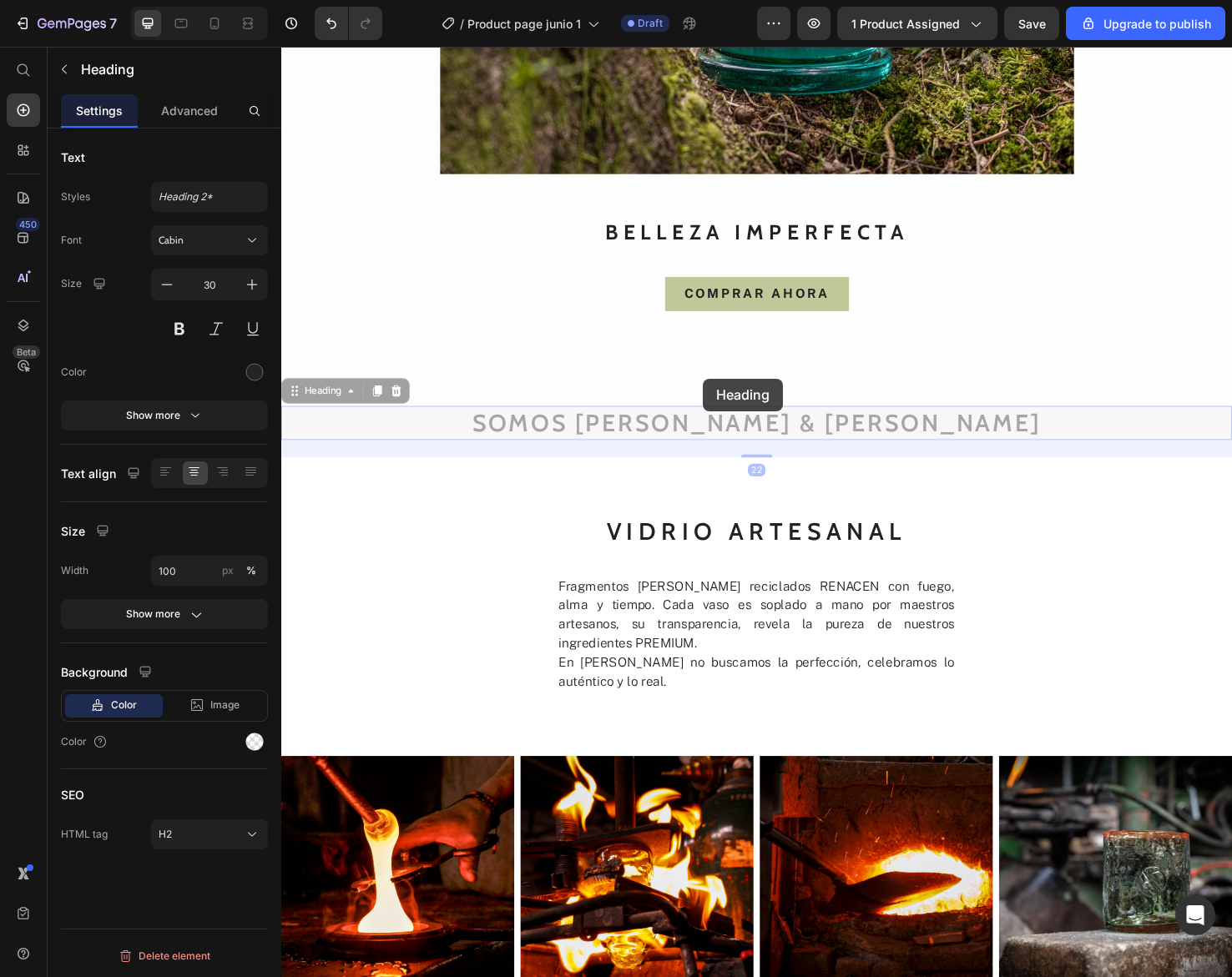 click on "Header VELAS AROMÁTICAS Heading Image Piezas únicas, hechas a mano, una a una Heading Desde las montañas de El Retiro, Antioquia, elaboramos artesanalmente piezas sensoriales, sostenibles y exclusivas para el hogar, con materiales naturales y procesos responsables. Creemos en la calma, en lo simple y en lo esencial.  JUNA es un estilo de vida que evoca la vida silvestre en cada detalle. Text Block Row Image BELLEZA IMPERFECTA Heading COMPRAR AHORA Button SOMOS JUAN & LINA Heading   22 SOMOS JUAN & LINA Heading   22 Row Section 2 VIDRIO artesanal Text block Fragmentos de vidrio reciclados RENACEN con fuego, alma y tiempo. Cada vaso es soplado a mano por maestros artesanos, su transparencia, revela la pureza de nuestros ingredientes PREMIUM. En JUNA no buscamos la perfección, celebramos lo auténtico y lo real. Text block Image Image Image Image Row COMPRAR AHORA Button Section 3 Image Row REUTILIZABLE Heading Nace y renace un pieza de vidrios rotos, fuego y manos artesanales. Hechos para perdurar. Root" at bounding box center [782, 3734] 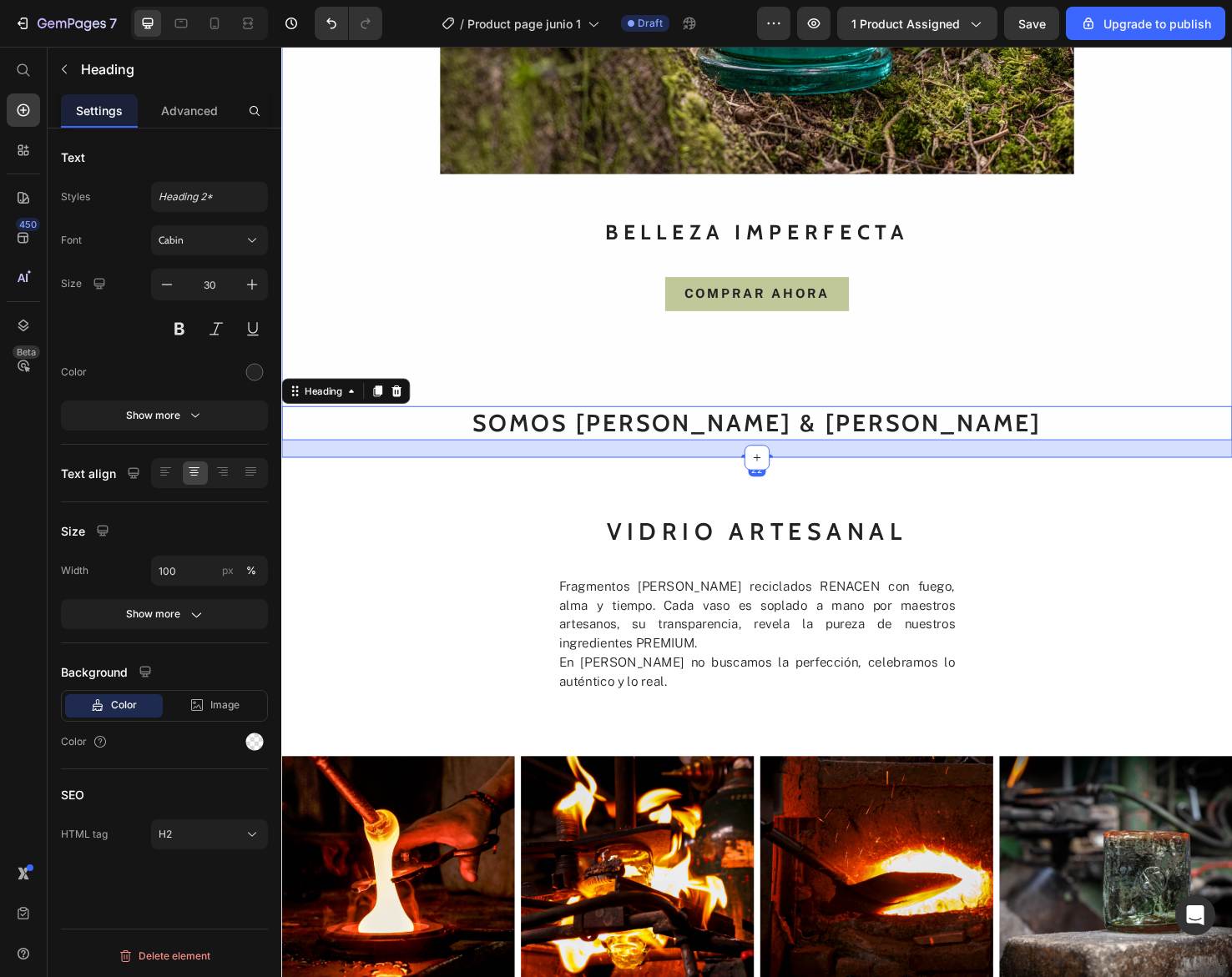 click on "VELAS AROMÁTICAS Heading Image Piezas únicas, hechas a mano, una a una Heading Desde las montañas de El Retiro, Antioquia, elaboramos artesanalmente piezas sensoriales, sostenibles y exclusivas para el hogar, con materiales naturales y procesos responsables. Creemos en la calma, en lo simple y en lo esencial.  JUNA es un estilo de vida que evoca la vida silvestre en cada detalle. Text Block Row Image BELLEZA IMPERFECTA Heading COMPRAR AHORA Button SOMOS JUAN & LINA Heading   22 Row" at bounding box center (782, -85) 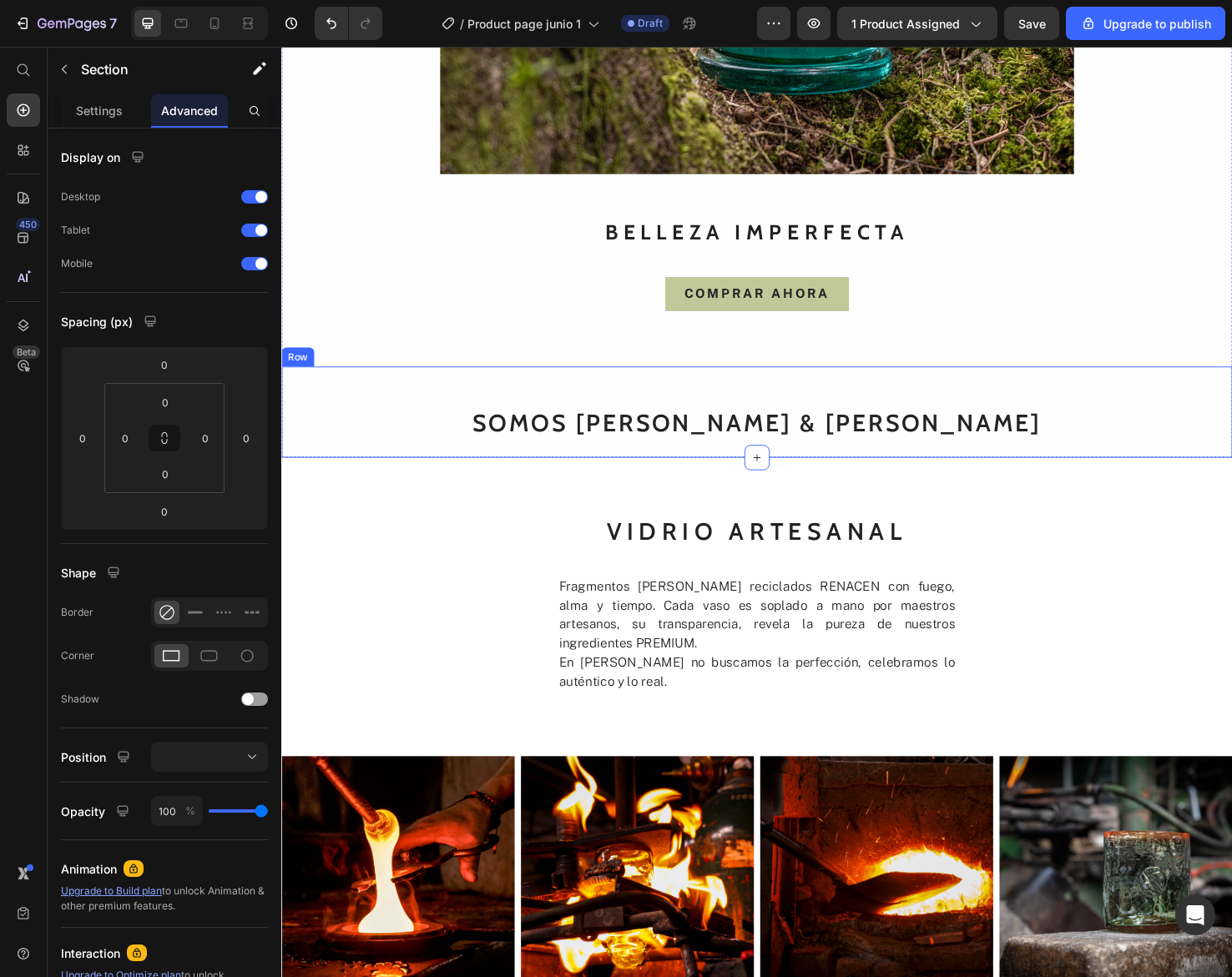 click on "SOMOS JUAN & LINA Heading" at bounding box center (782, 431) 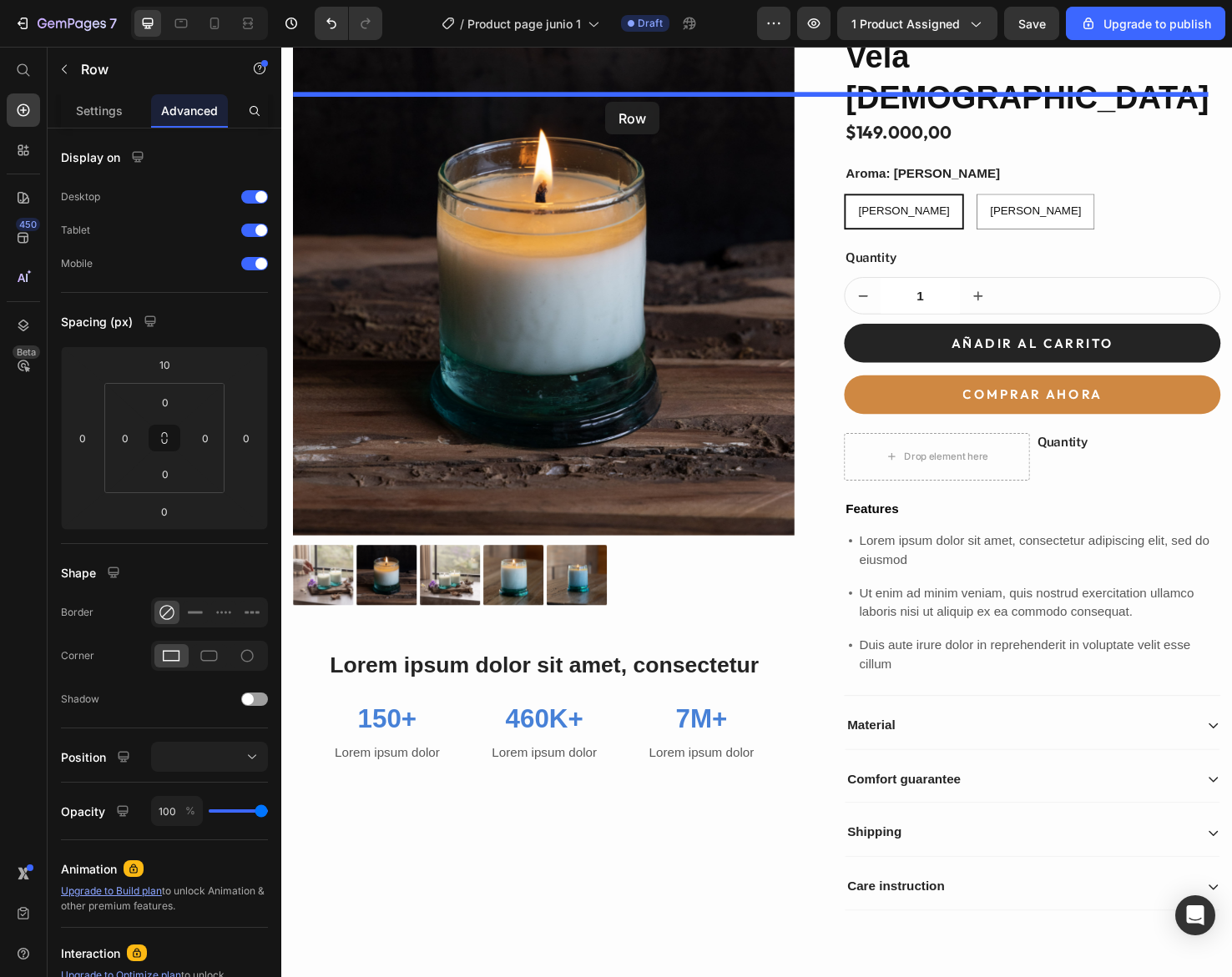 scroll, scrollTop: 6348, scrollLeft: 0, axis: vertical 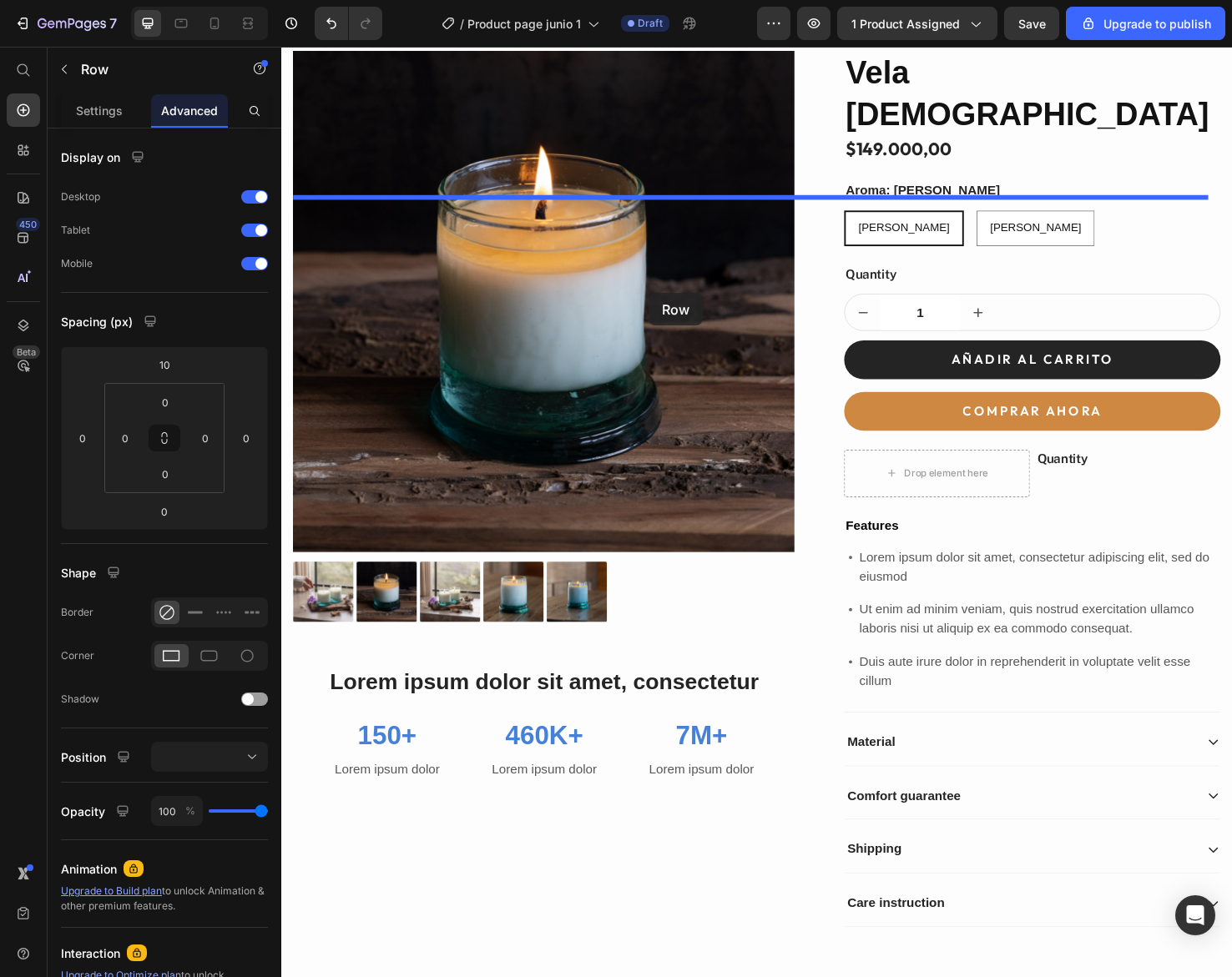 drag, startPoint x: 316, startPoint y: 318, endPoint x: 669, endPoint y: 305, distance: 353.2393 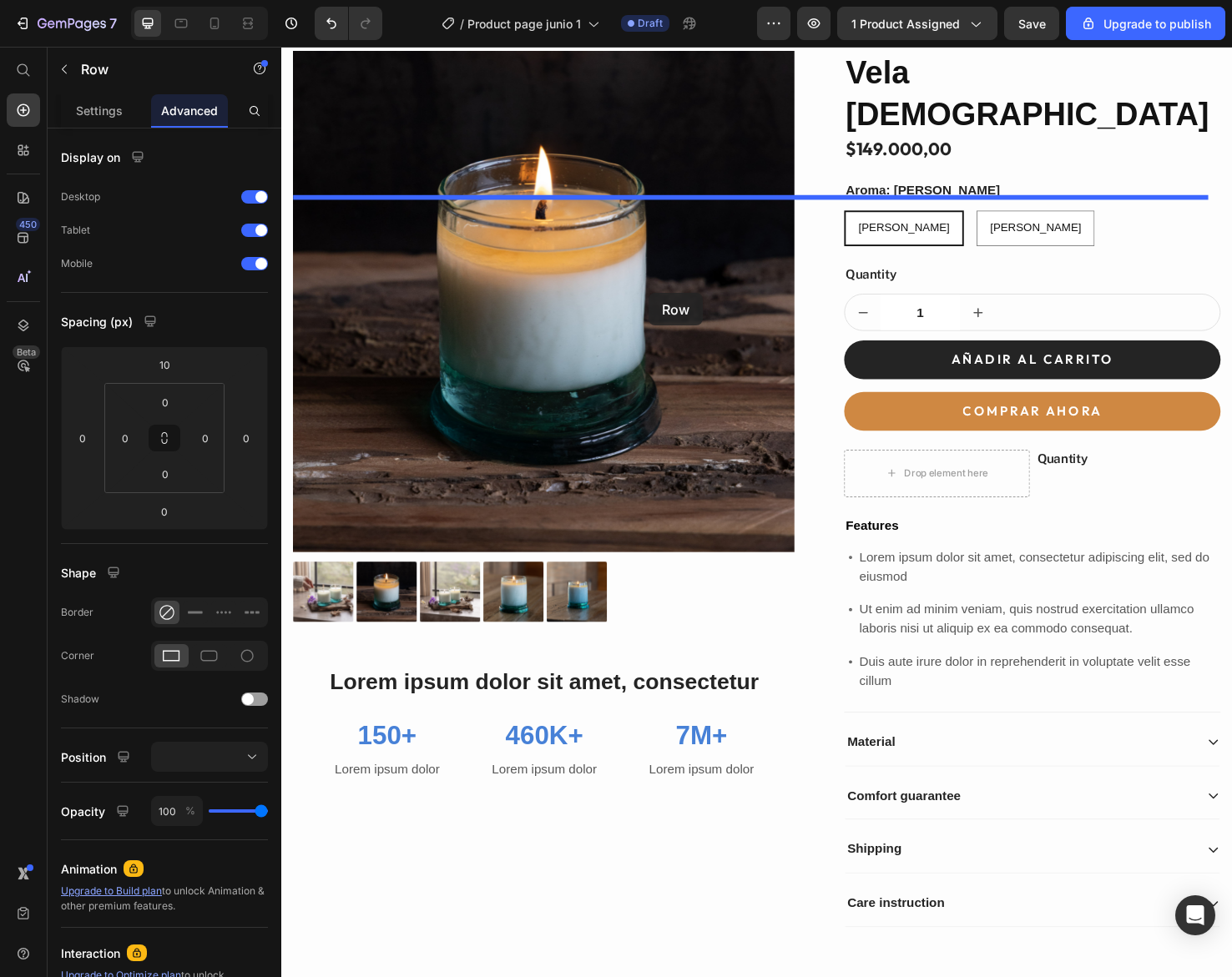 type on "68" 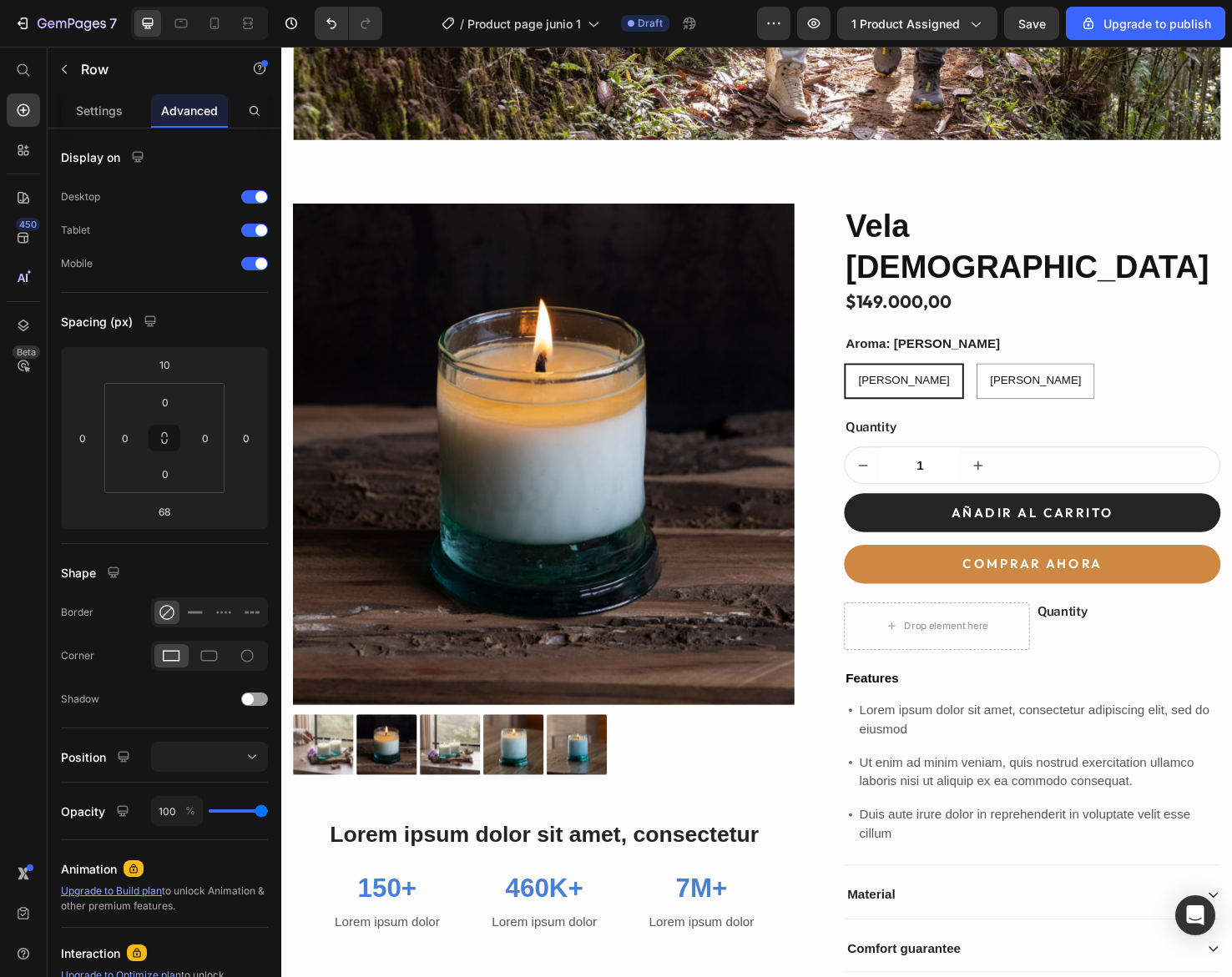 click on "68" at bounding box center [782, -456] 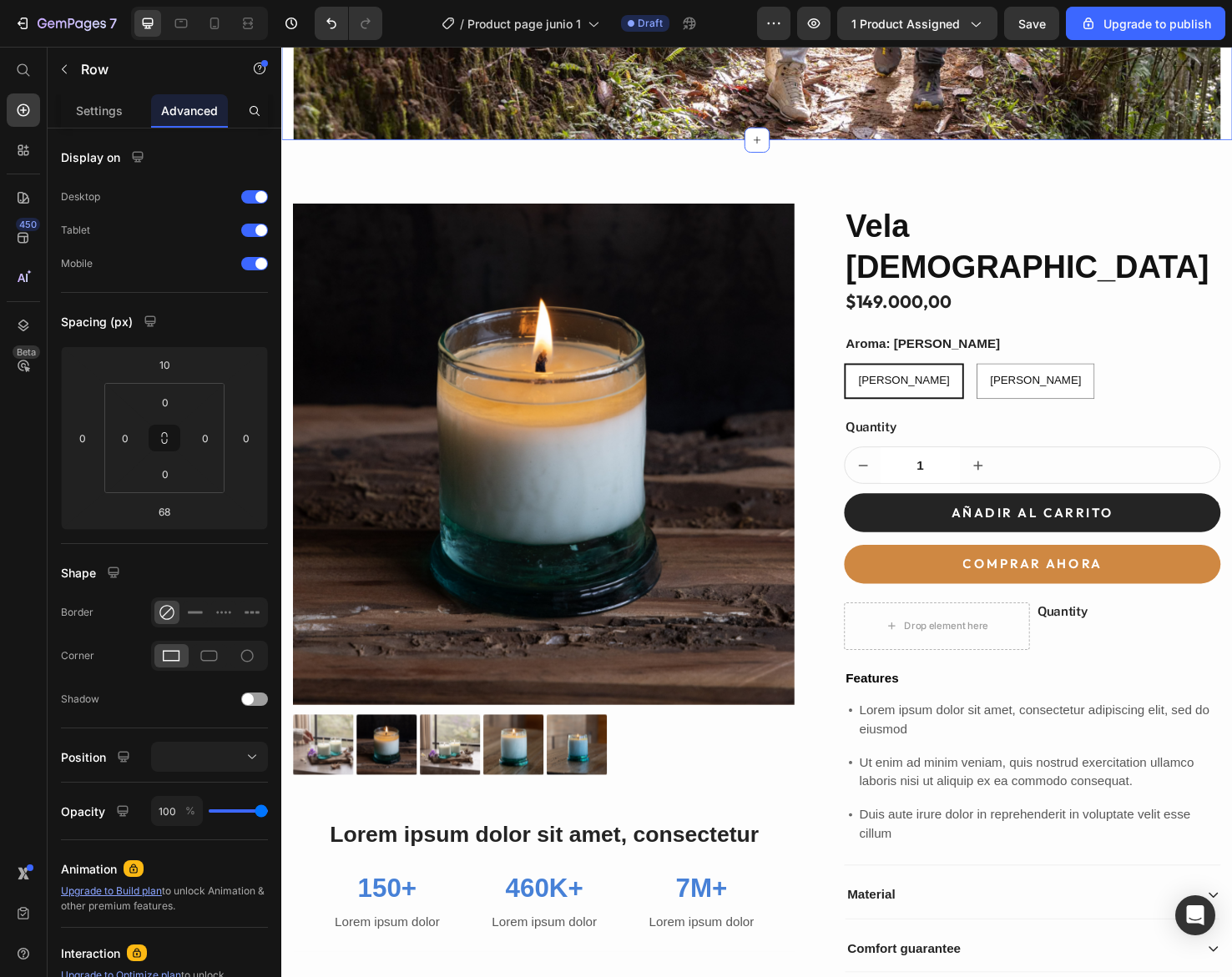 click on "EMPACAMOS EXPERIENCIAS Text block Después de un proceso profundo y honesto, cada vela JUNA se convierte en una experiencia pensada para despertar los sentidos. Cada elemento —el aroma, la luz, la textura, el silencio envolvente— lleva algo nuestro. Dejamos el alma bordada en los pequeños detalles: en el portavaso, en los fósforos de madera extralargos, en la postal de edición limitada en papel artesanal. JUNA llega con calma, belleza e intención. Text Block Row Image Image Row Image Image Image Row COMPRAR AHORA Button SOMOS JUAN & LINA Heading Row   68 Image" at bounding box center (782, -413) 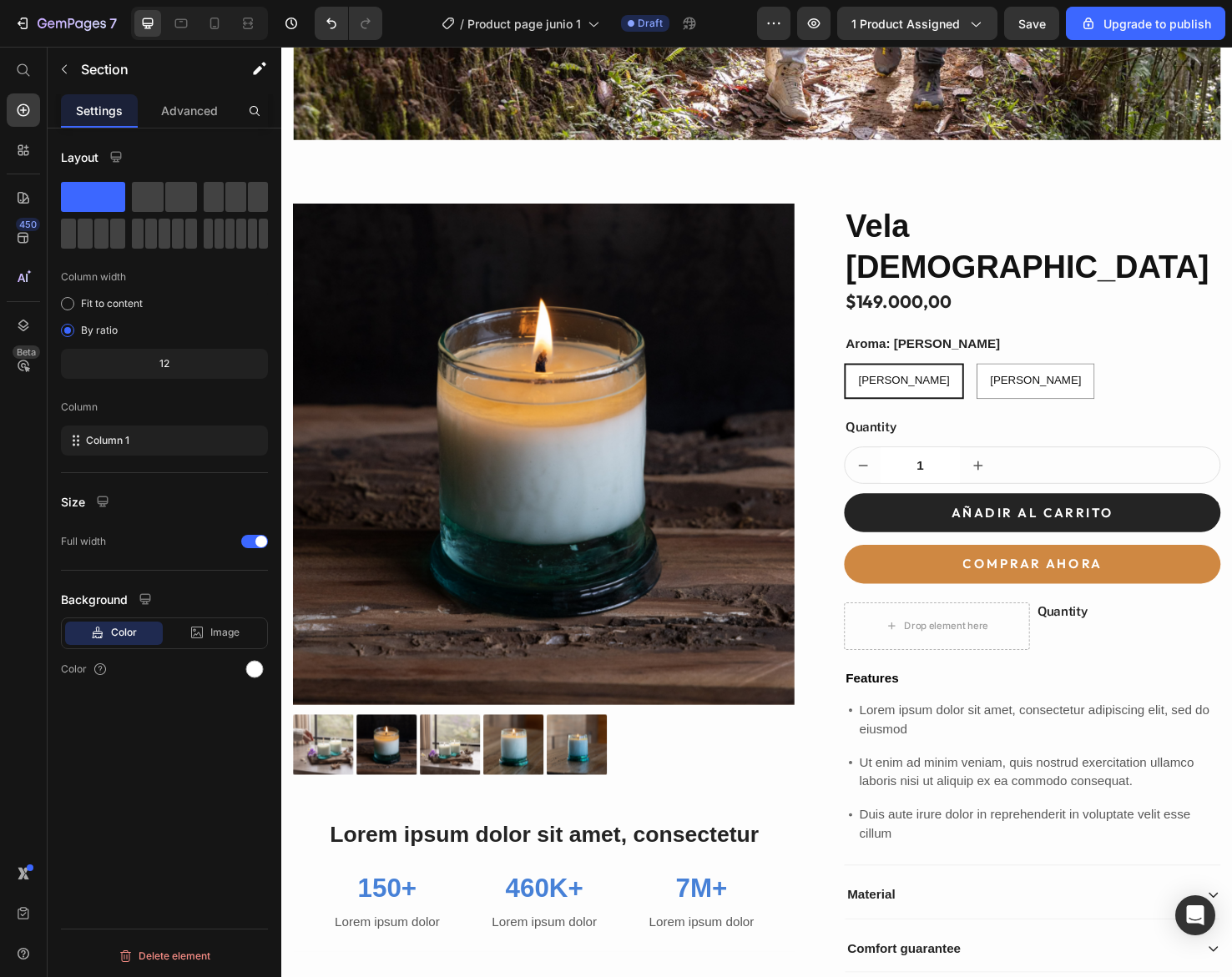 click on "SOMOS [PERSON_NAME] & [PERSON_NAME]" at bounding box center (782, -521) 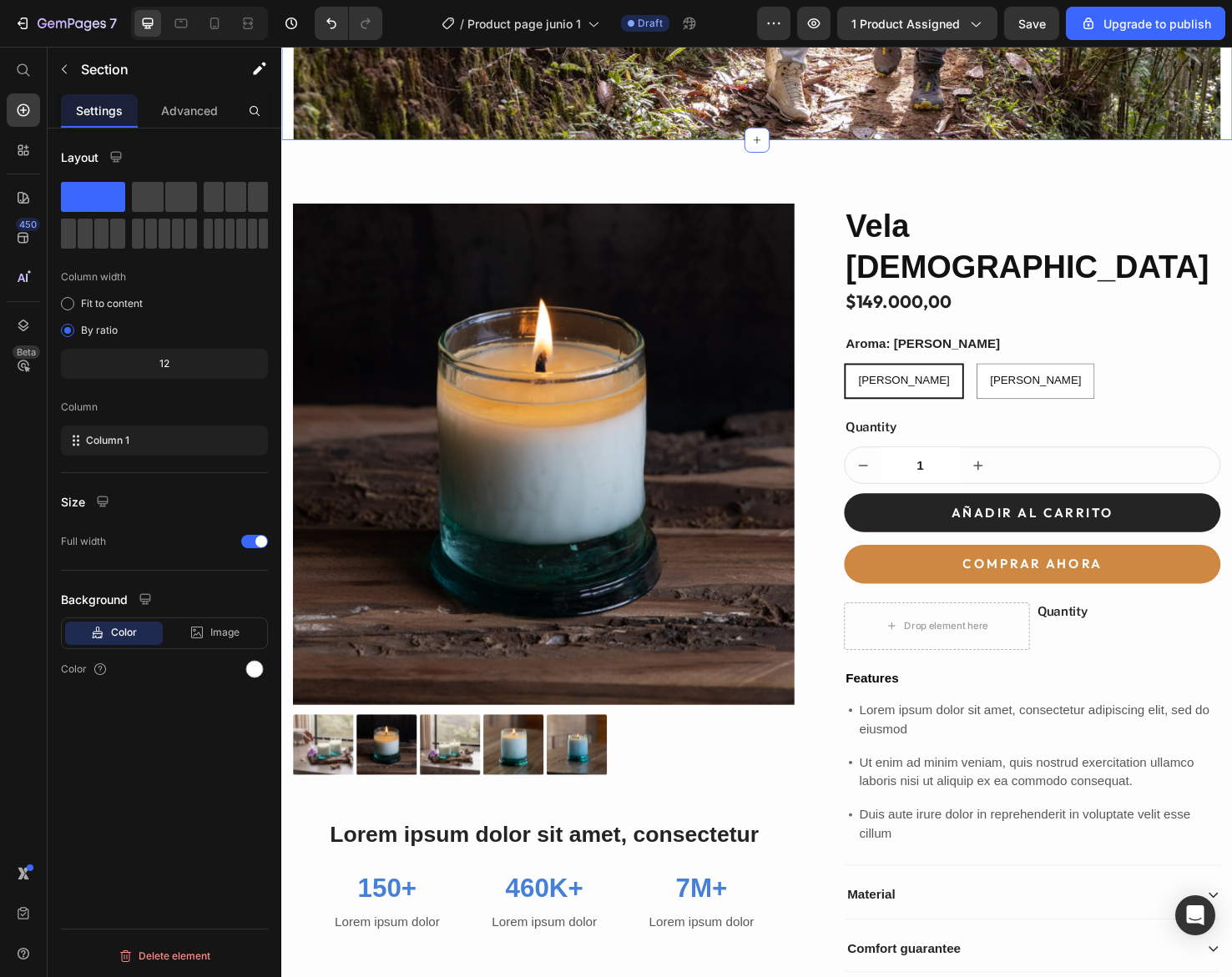 click on "EMPACAMOS EXPERIENCIAS Text block Después de un proceso profundo y honesto, cada vela JUNA se convierte en una experiencia pensada para despertar los sentidos. Cada elemento —el aroma, la luz, la textura, el silencio envolvente— lleva algo nuestro. Dejamos el alma bordada en los pequeños detalles: en el portavaso, en los fósforos de madera extralargos, en la postal de edición limitada en papel artesanal. JUNA llega con calma, belleza e intención. Text Block Row Image Image Row Image Image Image Row COMPRAR AHORA Button SOMOS JUAN & LINA Heading Row Image" at bounding box center [782, -413] 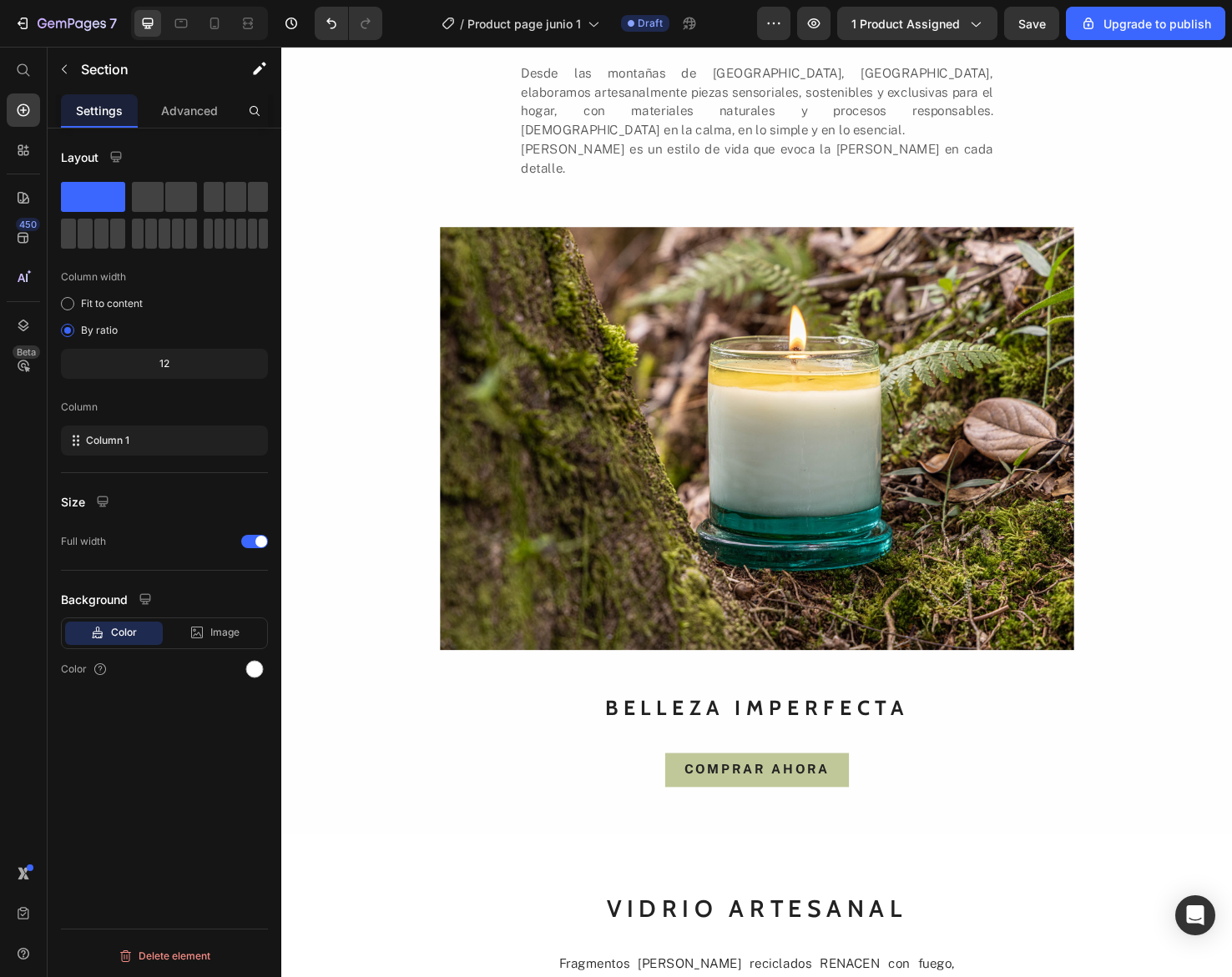 scroll, scrollTop: 0, scrollLeft: 0, axis: both 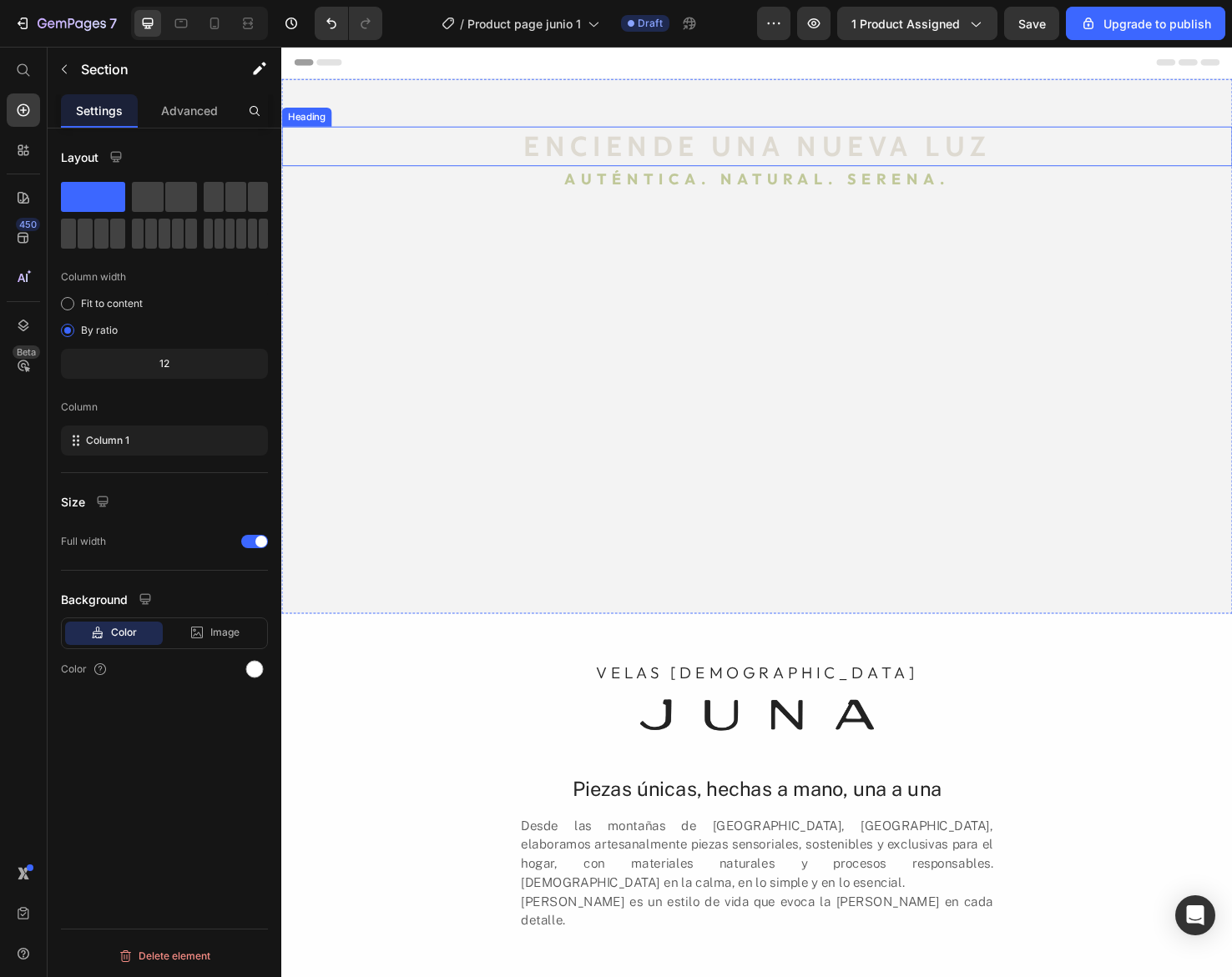 click on "ENCIENDE UNA NUEVA LUZ" at bounding box center [782, 152] 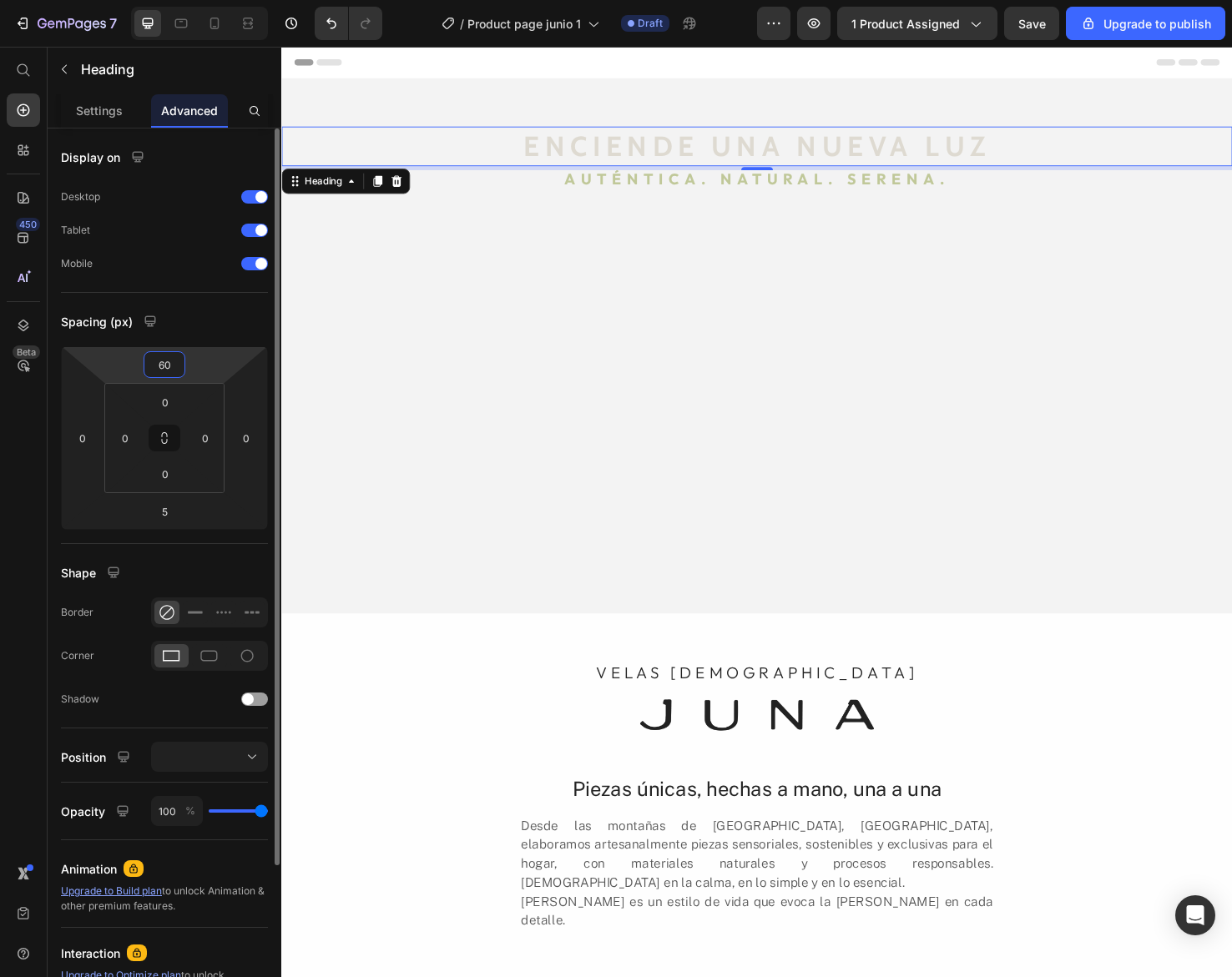 click on "60" at bounding box center [164, 365] 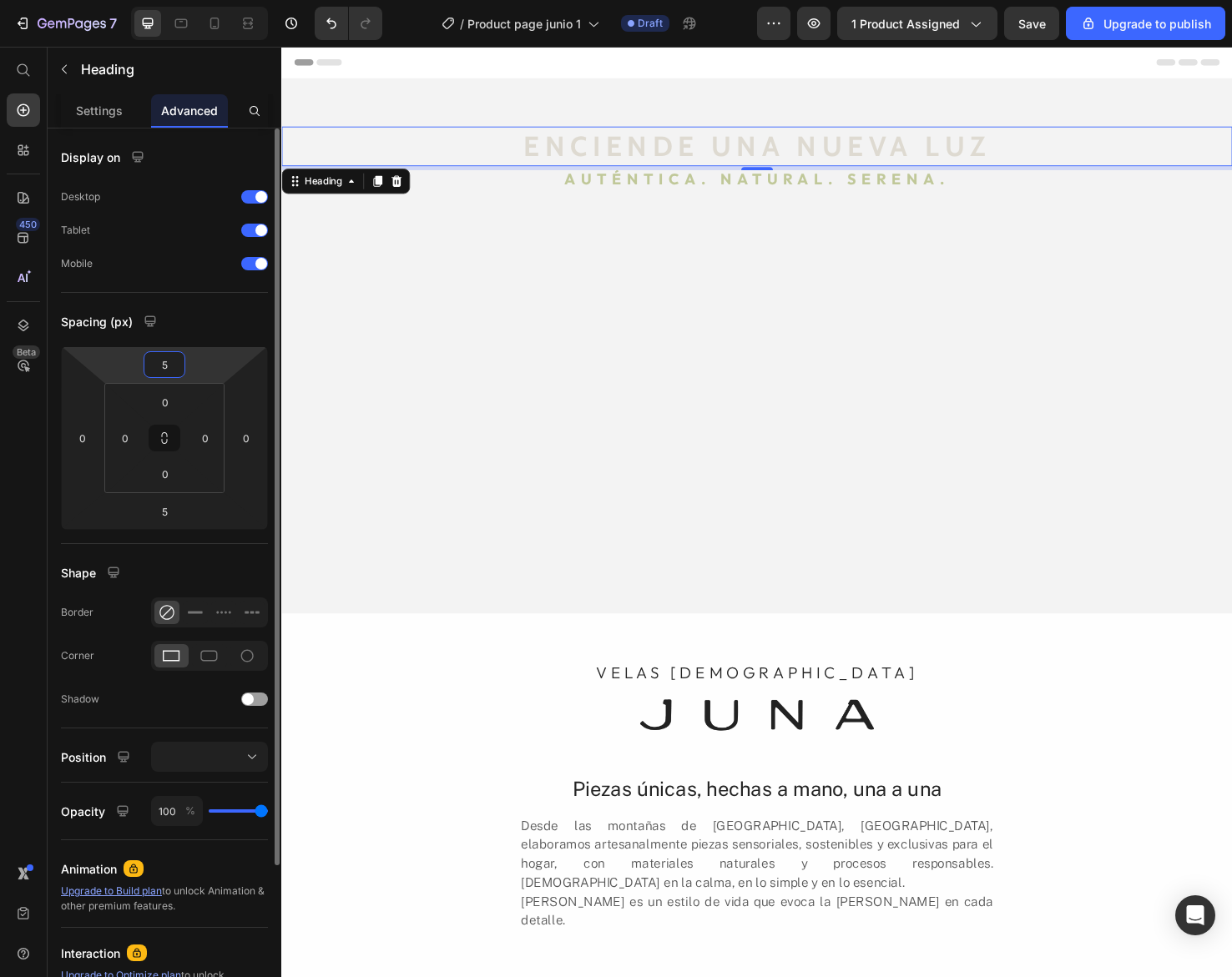 type on "50" 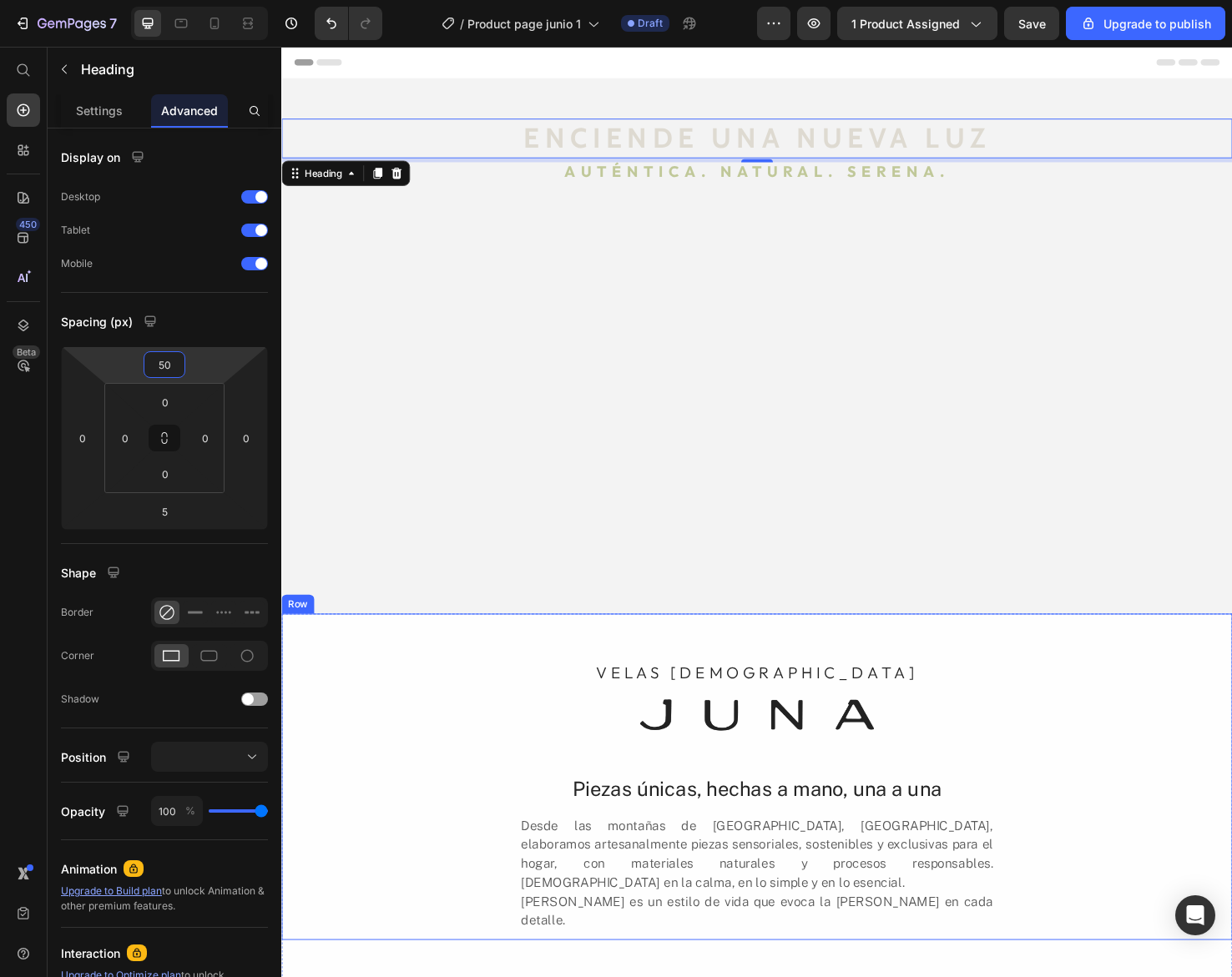 click on "VELAS AROMÁTICAS" at bounding box center [782, 707] 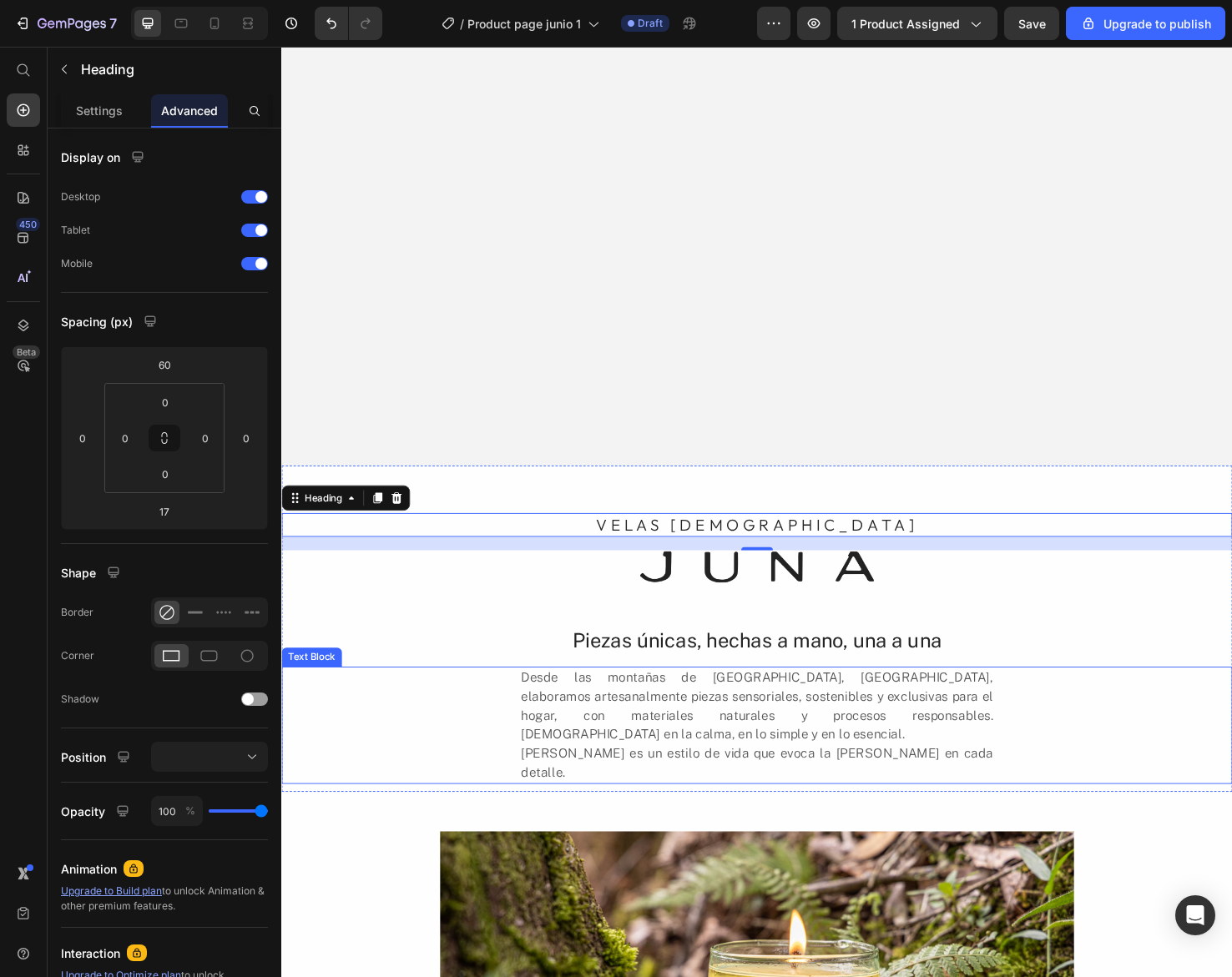 scroll, scrollTop: 274, scrollLeft: 0, axis: vertical 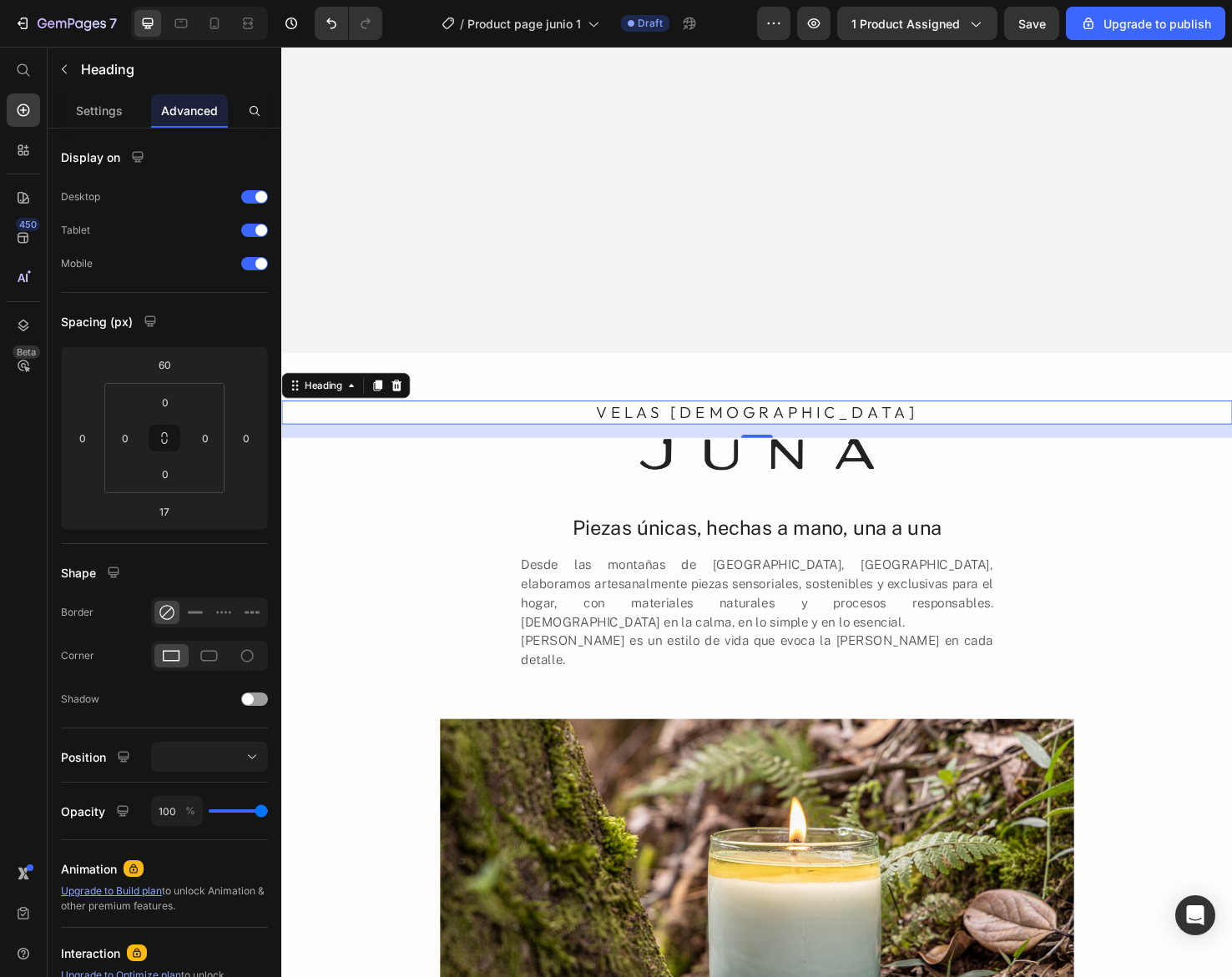 click at bounding box center (782, 476) 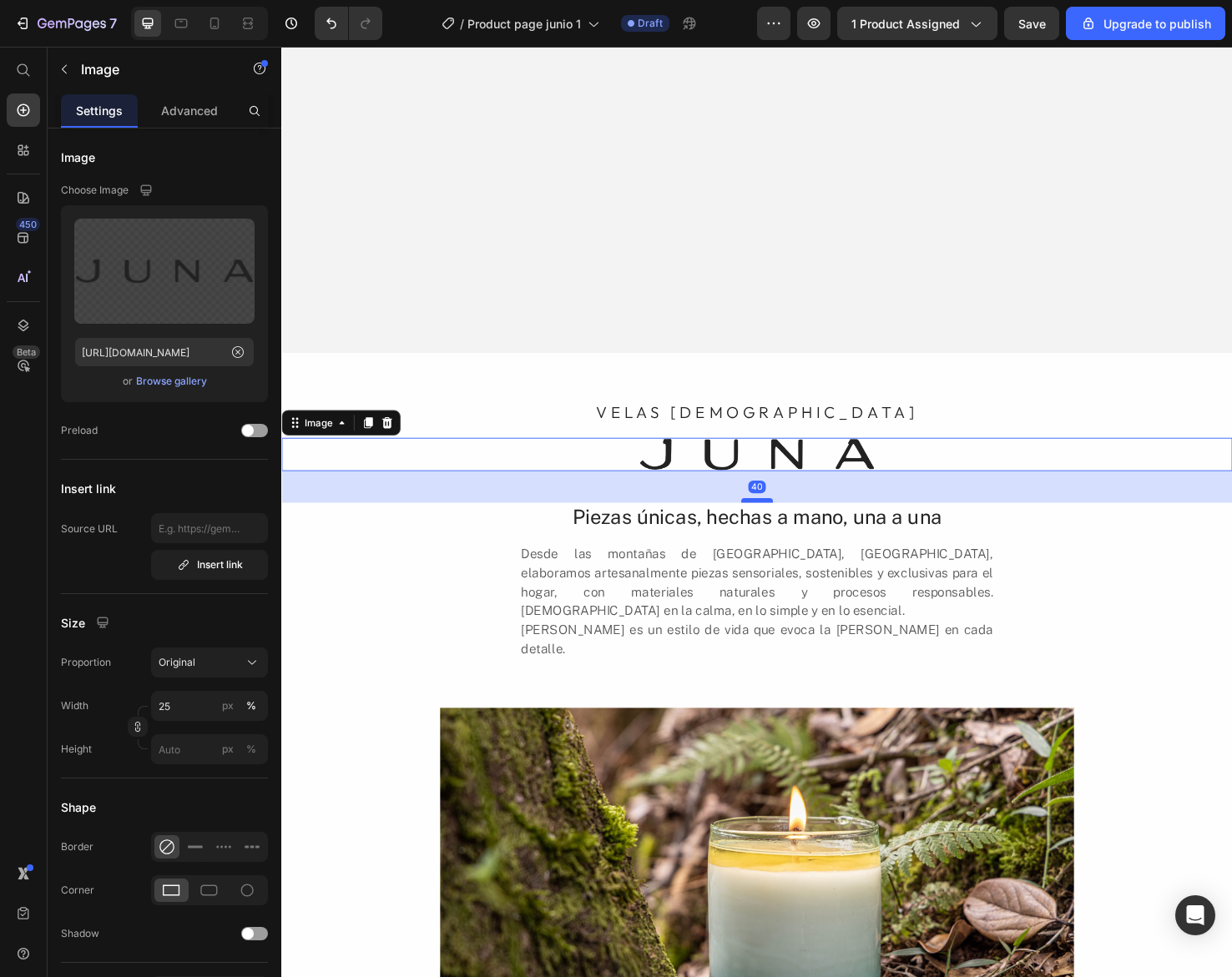 drag, startPoint x: 784, startPoint y: 529, endPoint x: 785, endPoint y: 517, distance: 12.041595 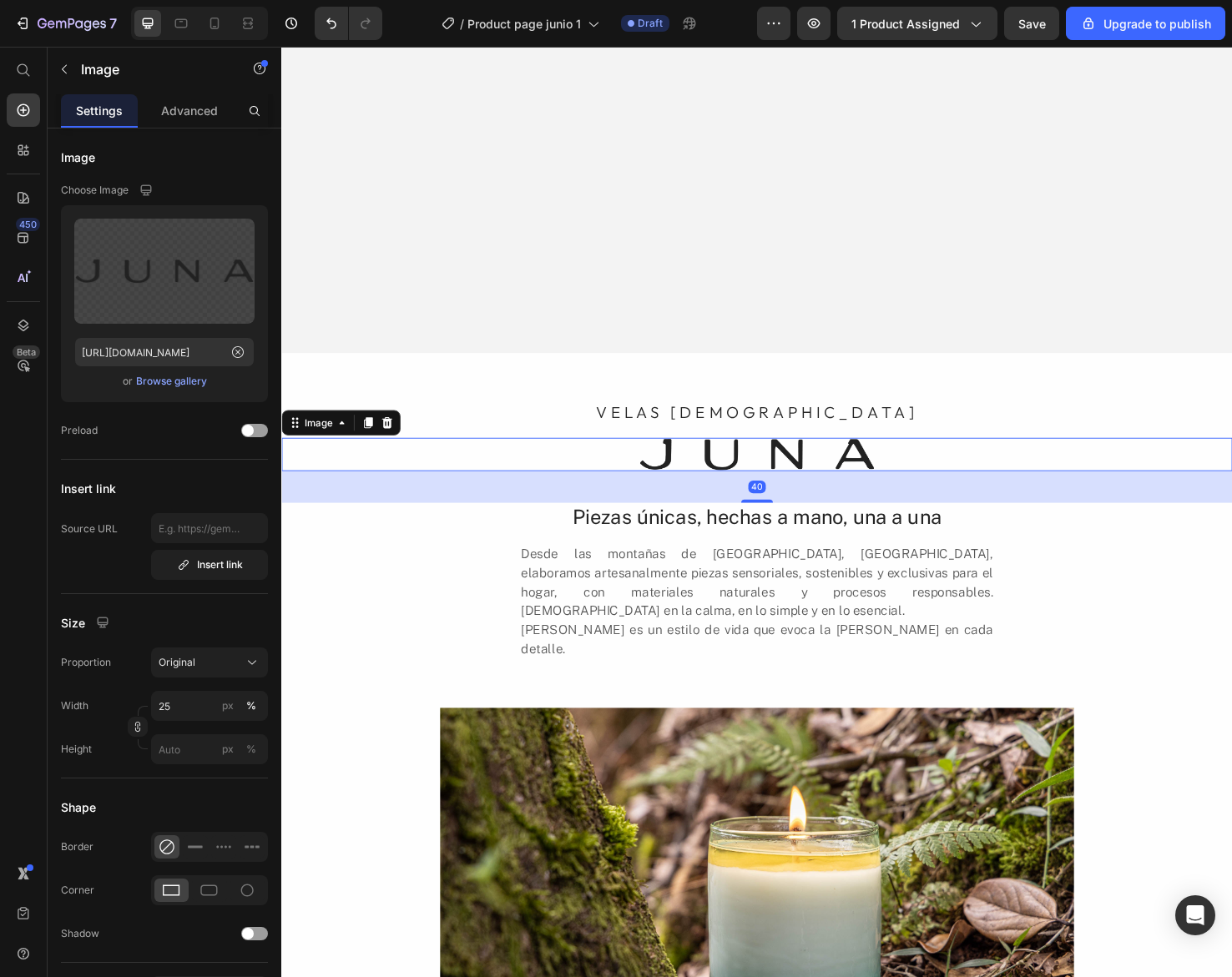 click on "VELAS AROMÁTICAS" at bounding box center [782, 432] 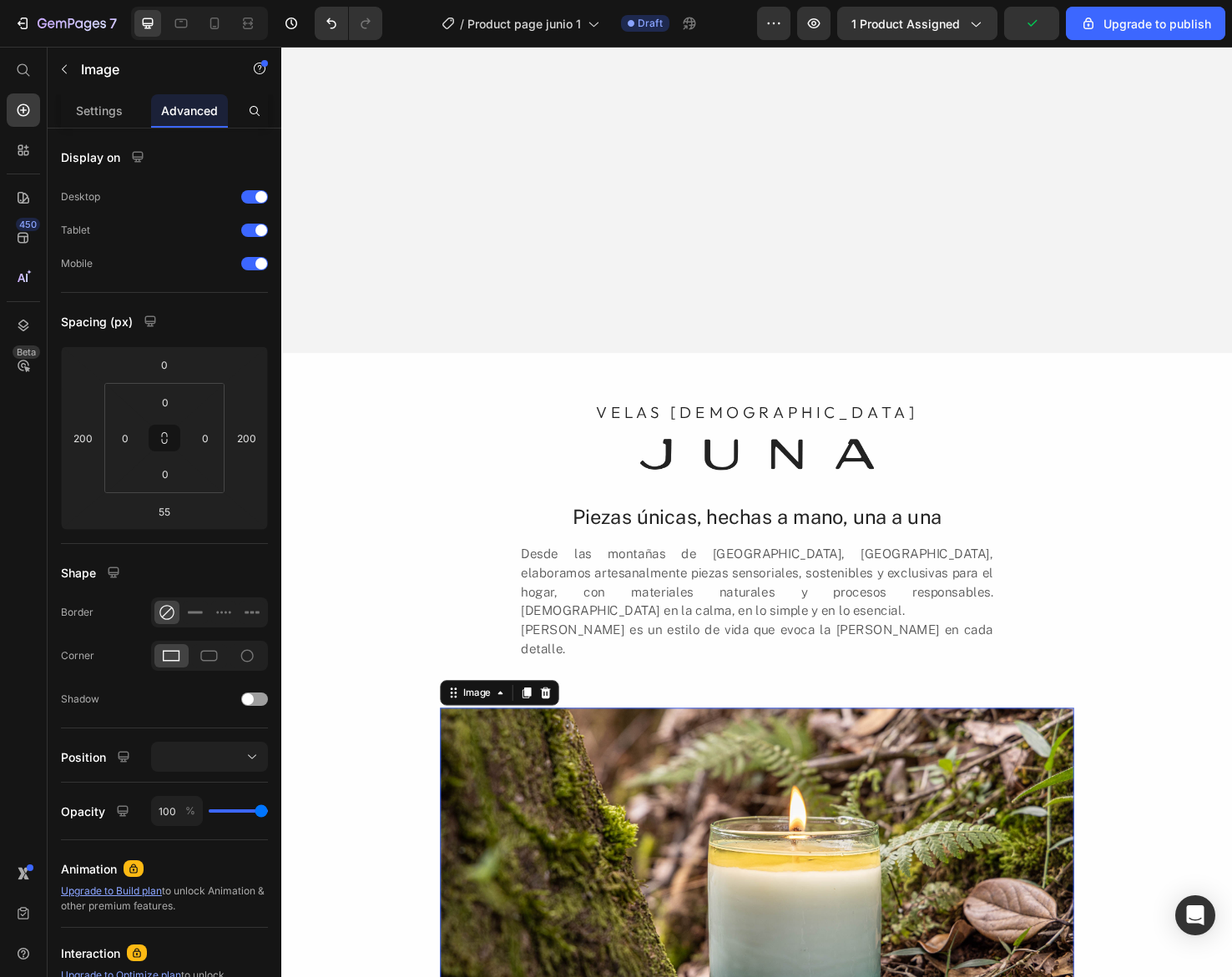 click at bounding box center (782, 965) 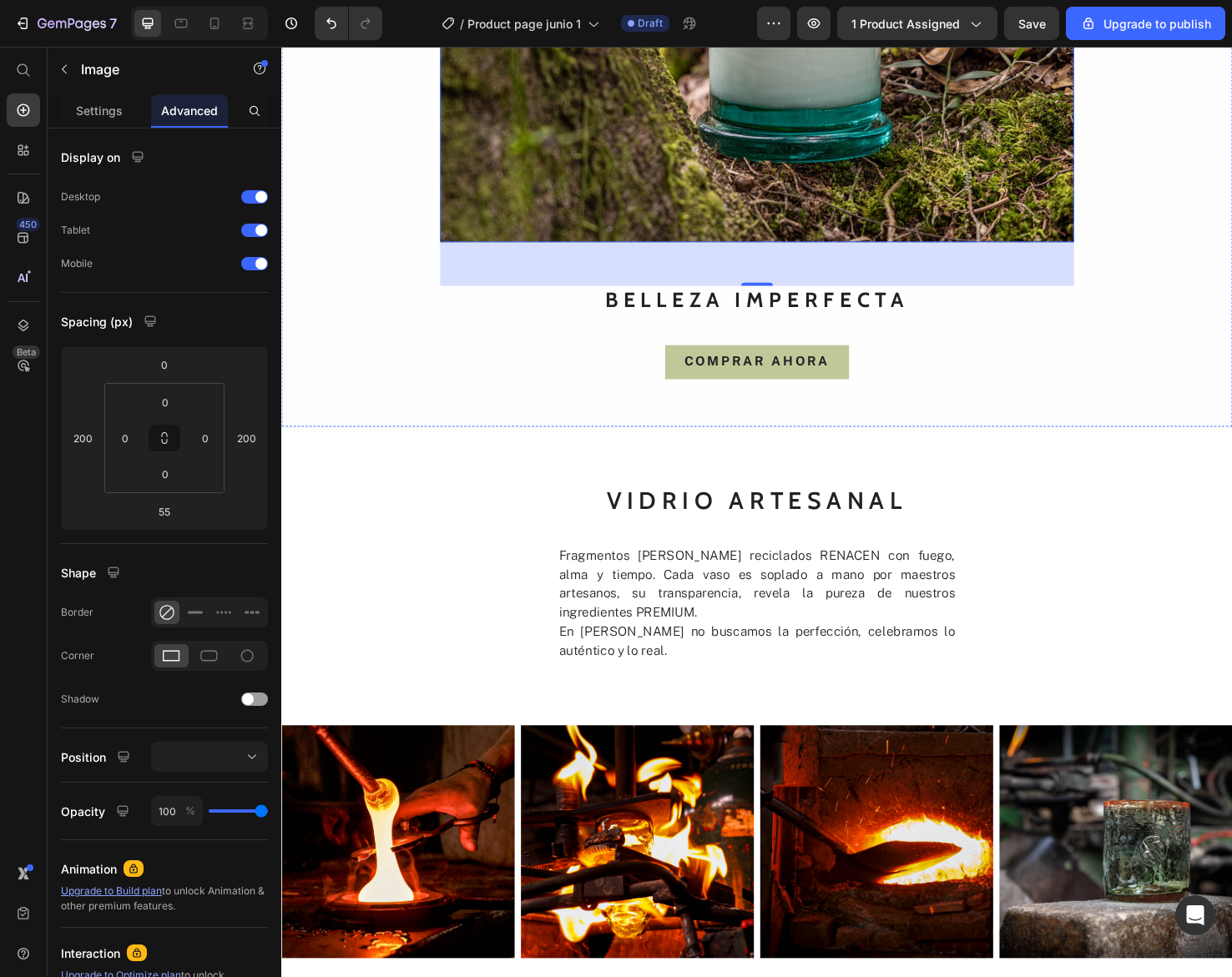 scroll, scrollTop: 1204, scrollLeft: 0, axis: vertical 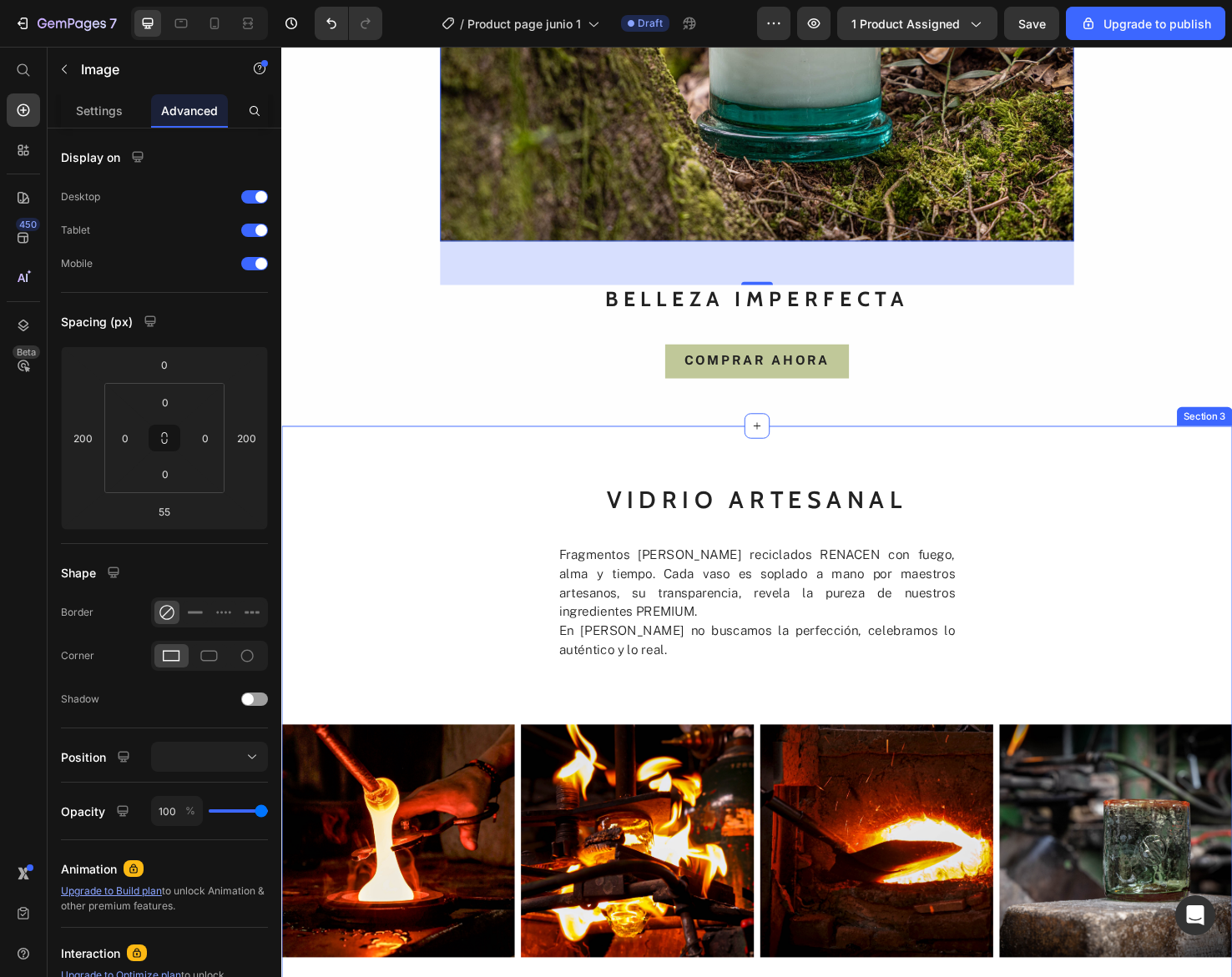 click on "VIDRIO artesanal Text block Fragmentos de vidrio reciclados RENACEN con fuego, alma y tiempo. Cada vaso es soplado a mano por maestros artesanos, su transparencia, revela la pureza de nuestros ingredientes PREMIUM. En JUNA no buscamos la perfección, celebramos lo auténtico y lo real. Text block Image Image Image Image Row COMPRAR AHORA Button" at bounding box center [782, 810] 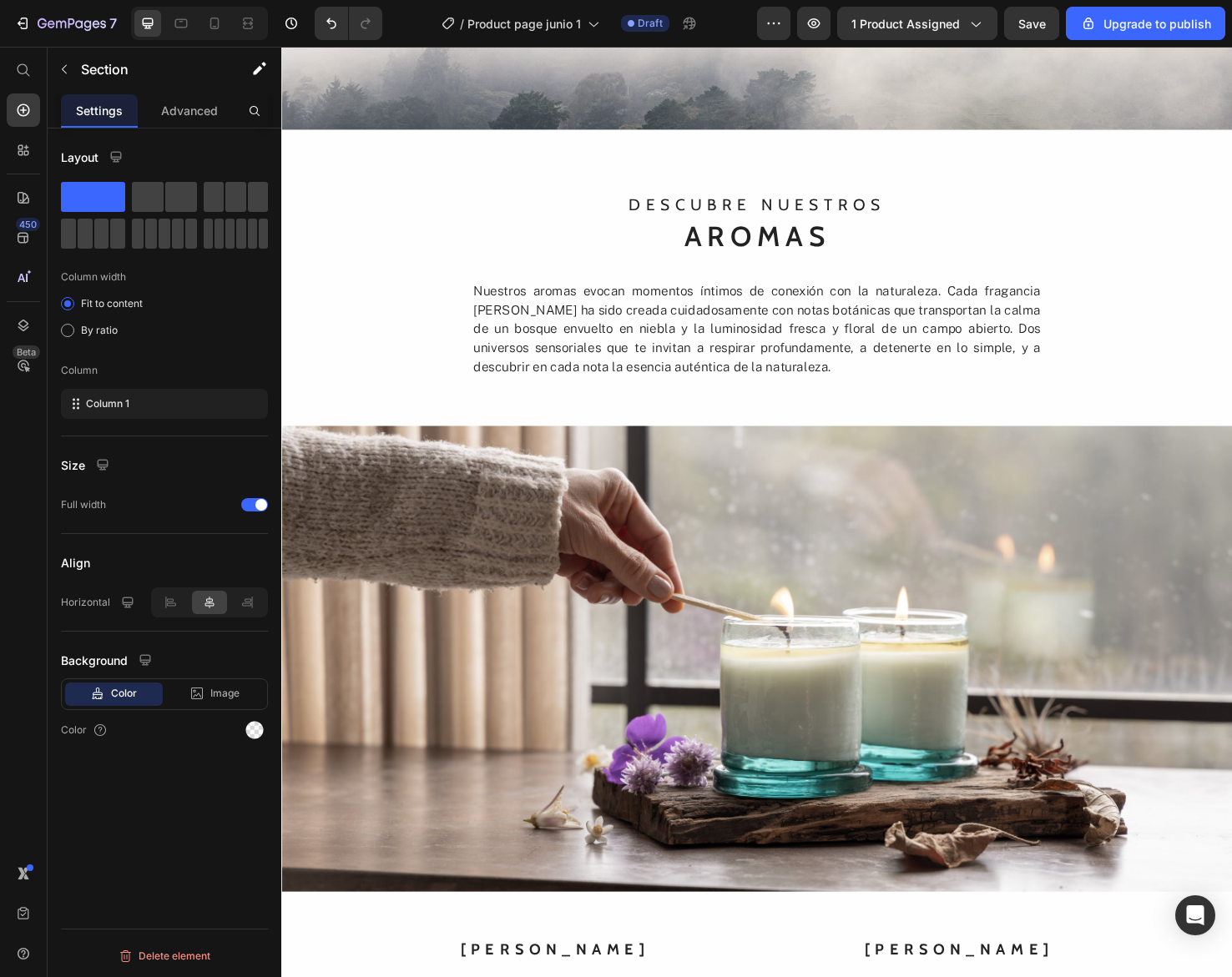 scroll, scrollTop: 3830, scrollLeft: 0, axis: vertical 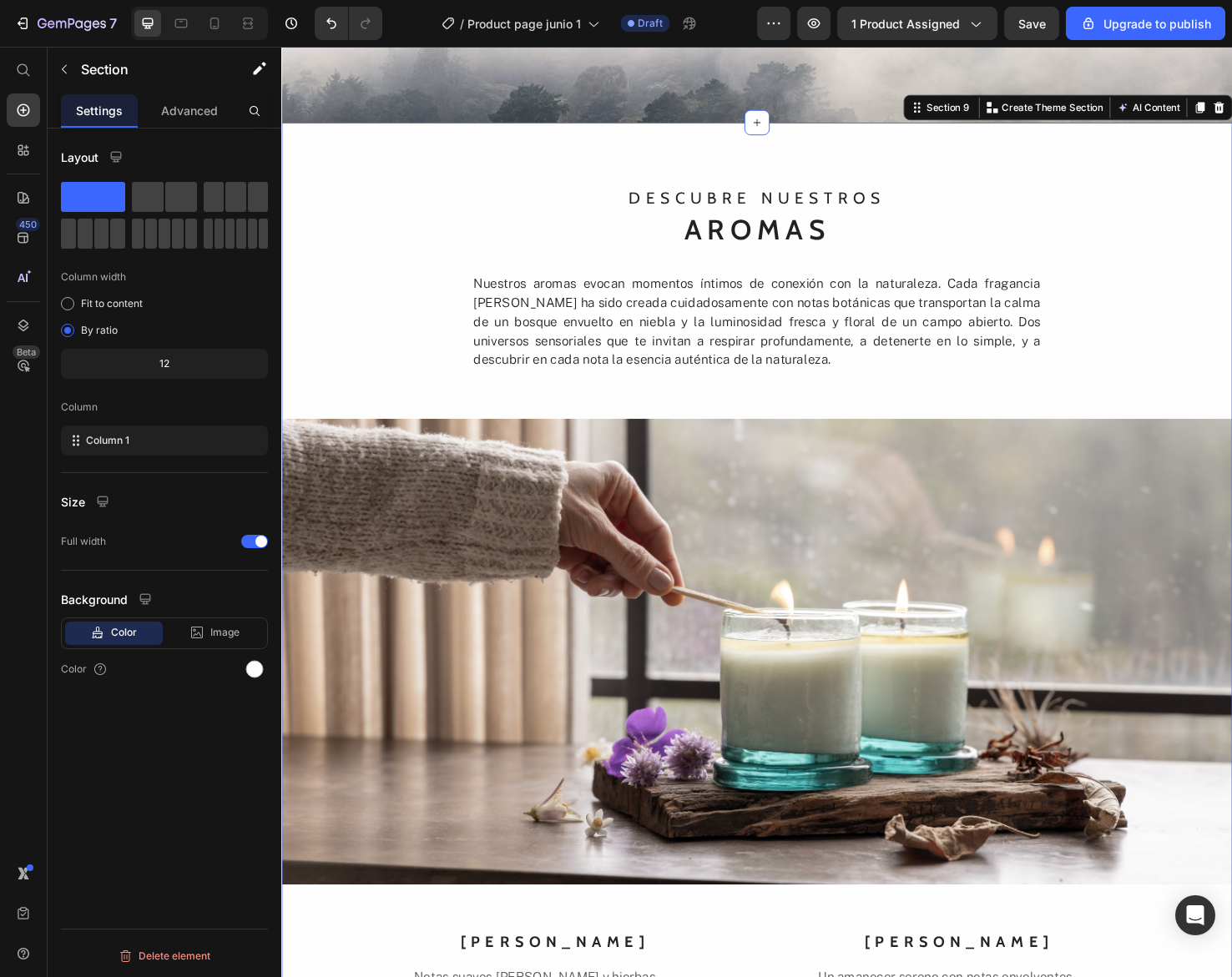 click on "descubre nuestros  Text block Aromas  Text block Nuestros aromas evocan momentos íntimos de conexión con la naturaleza. Cada fragancia de JUNA ha sido creada cuidadosamente con notas botánicas que transportan la calma de un bosque envuelto en niebla y la luminosidad fresca y floral de un campo abierto. Dos universos sensoriales que te invitan a respirar profundamente, a detenerte en lo simple, y a descubrir en cada nota la esencia auténtica de la naturaleza. Text block Image BOSQUE DE NIEBLA Text block Un amanecer sereno con notas envolventes de madera, musgo, hojas y bruma, en el silencio fresco de un bosque etéreo. Text block COMPRAR AHORA Button FLORES DEL CAMPO Text block Notas suaves de flores y hierbas frescas que evocan la naturaleza silvestre bajo la brisa del mediodía. Text block COMPRAR AHORA Button Row" at bounding box center [782, 650] 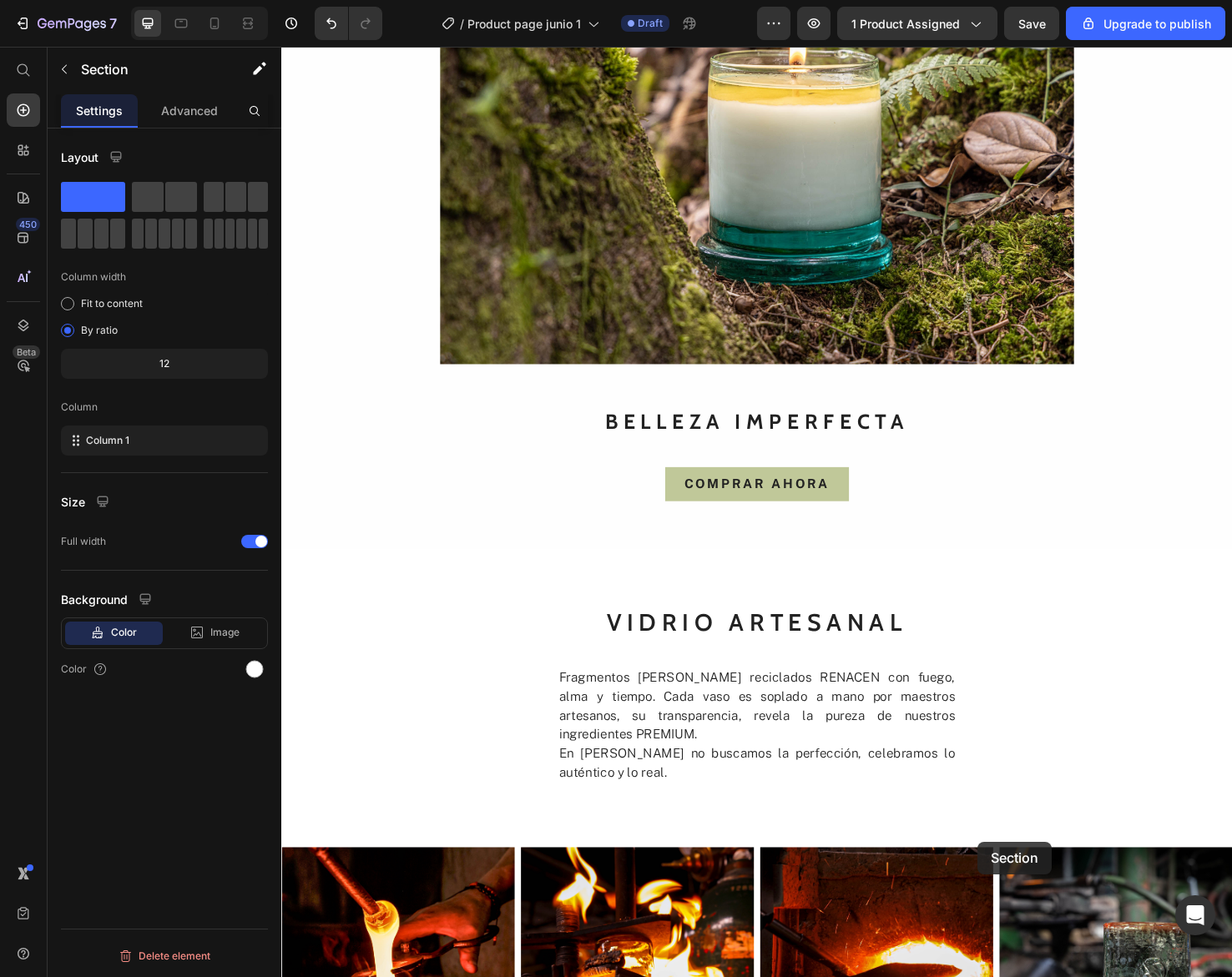 scroll, scrollTop: 1159, scrollLeft: 0, axis: vertical 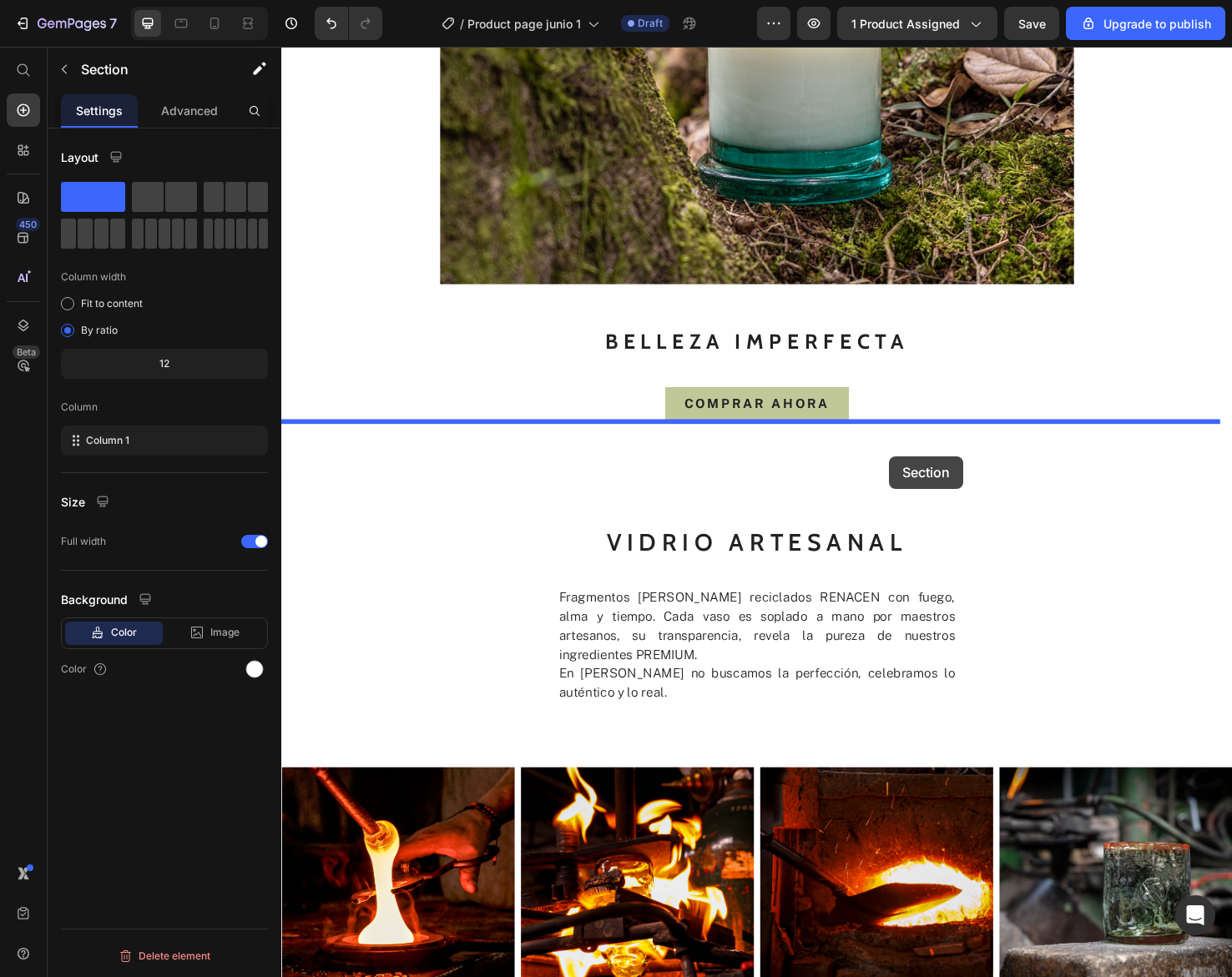 drag, startPoint x: 969, startPoint y: 309, endPoint x: 921, endPoint y: 478, distance: 175.68438 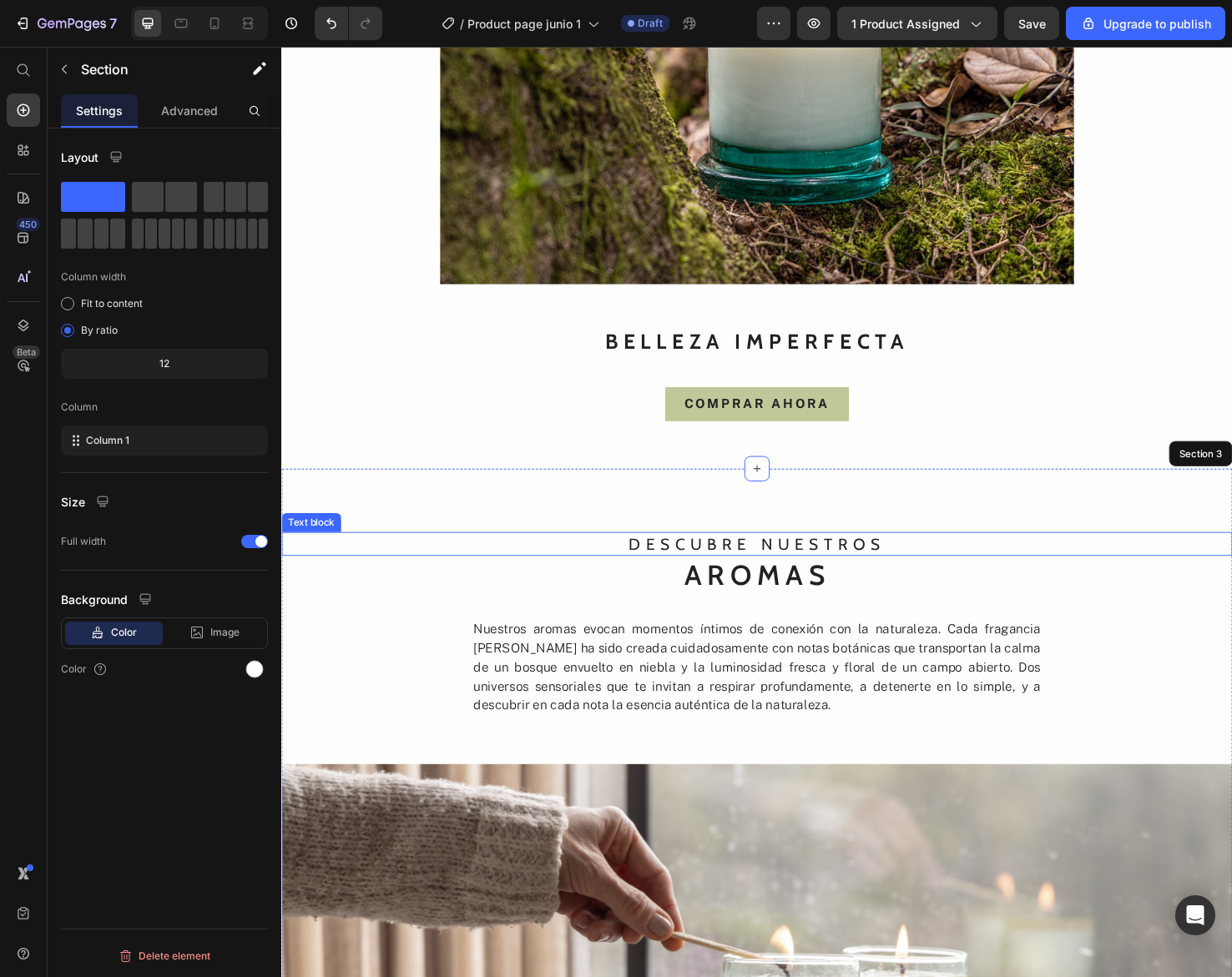 click on "descubre nuestros" at bounding box center [782, 571] 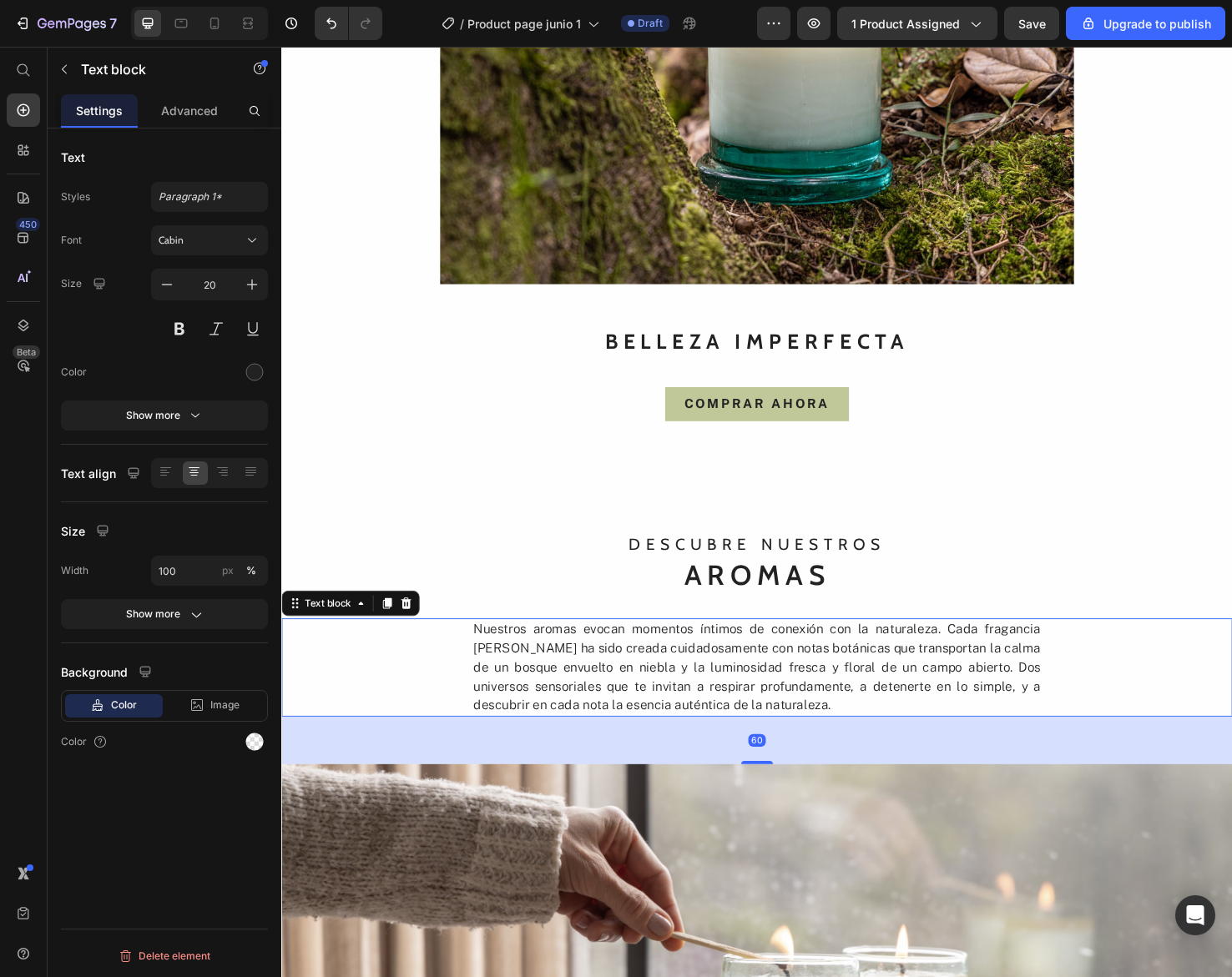 click on "Nuestros aromas evocan momentos íntimos de conexión con la naturaleza. Cada fragancia de JUNA ha sido creada cuidadosamente con notas botánicas que transportan la calma de un bosque envuelto en niebla y la luminosidad fresca y floral de un campo abierto. Dos universos sensoriales que te invitan a respirar profundamente, a detenerte en lo simple, y a descubrir en cada nota la esencia auténtica de la naturaleza." at bounding box center [782, 701] 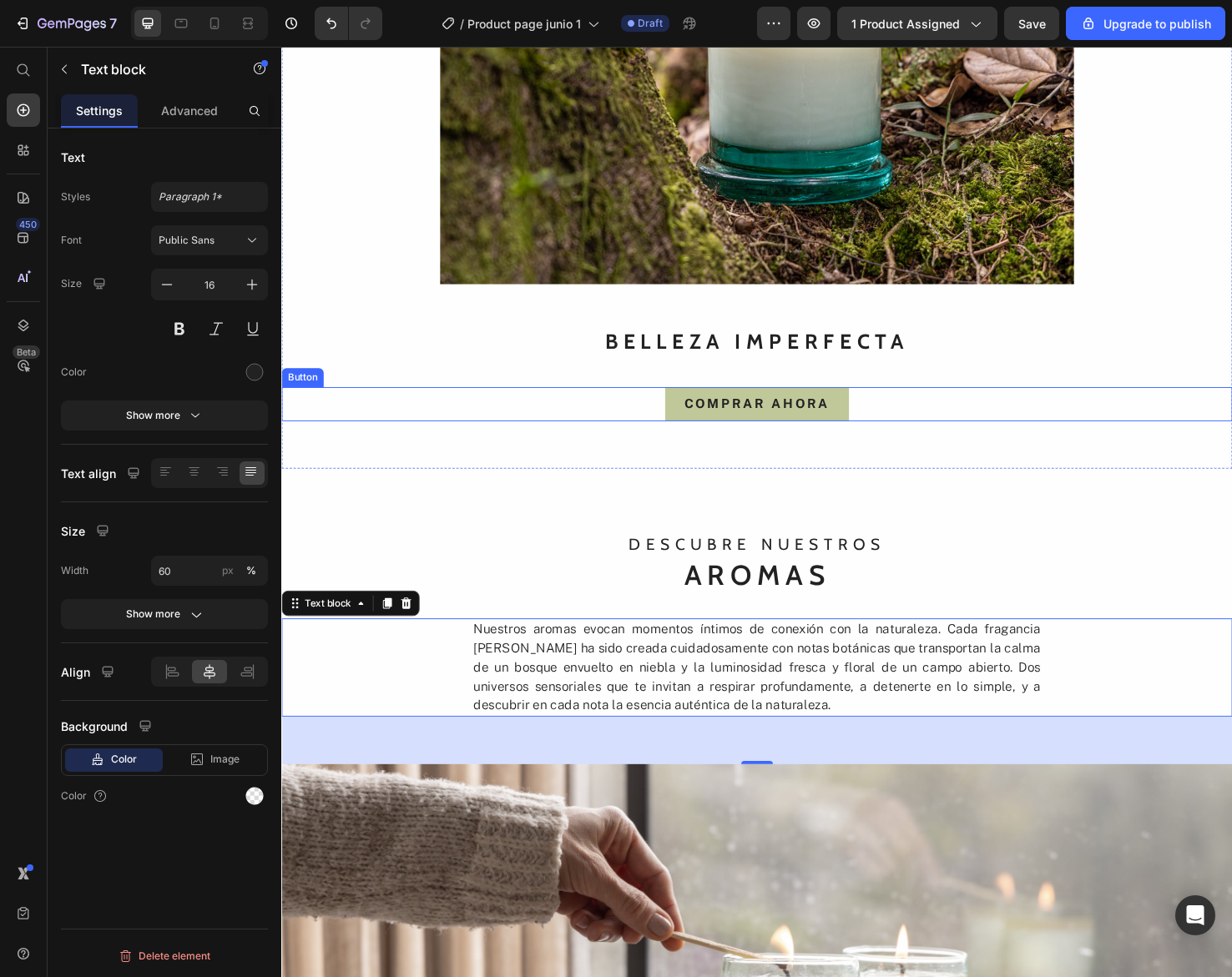 click on "COMPRAR AHORA Button" at bounding box center [782, 423] 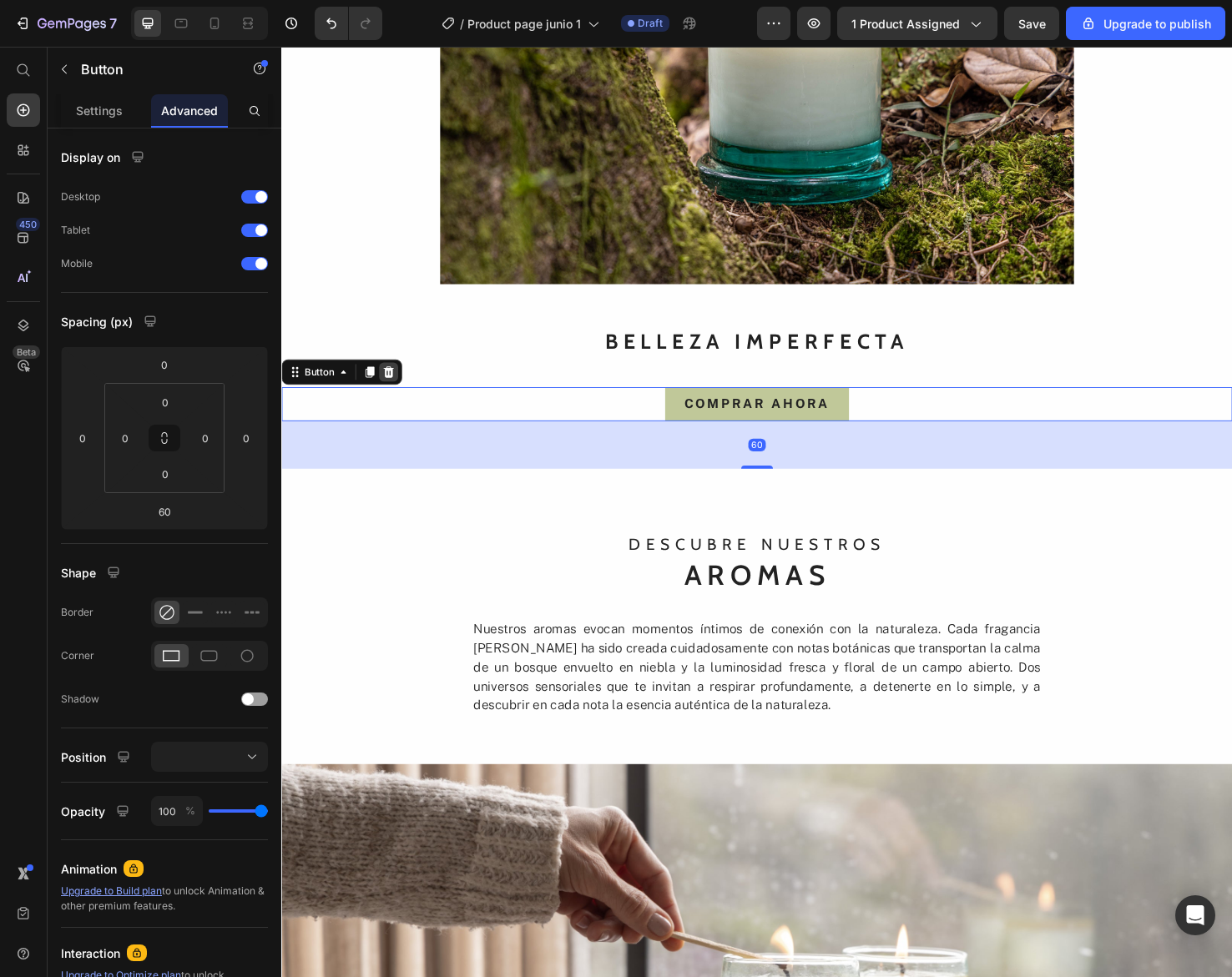 click 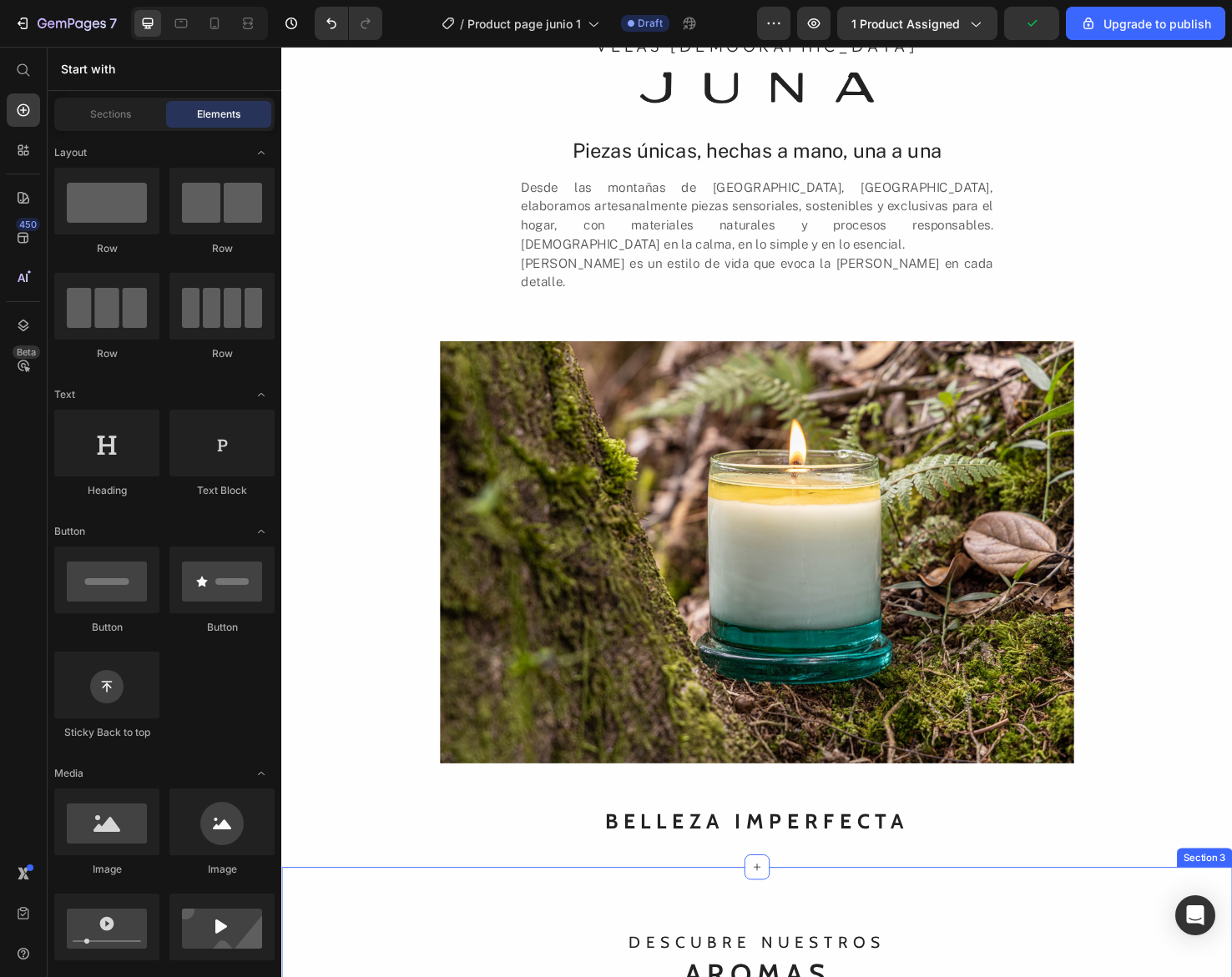 scroll, scrollTop: 662, scrollLeft: 0, axis: vertical 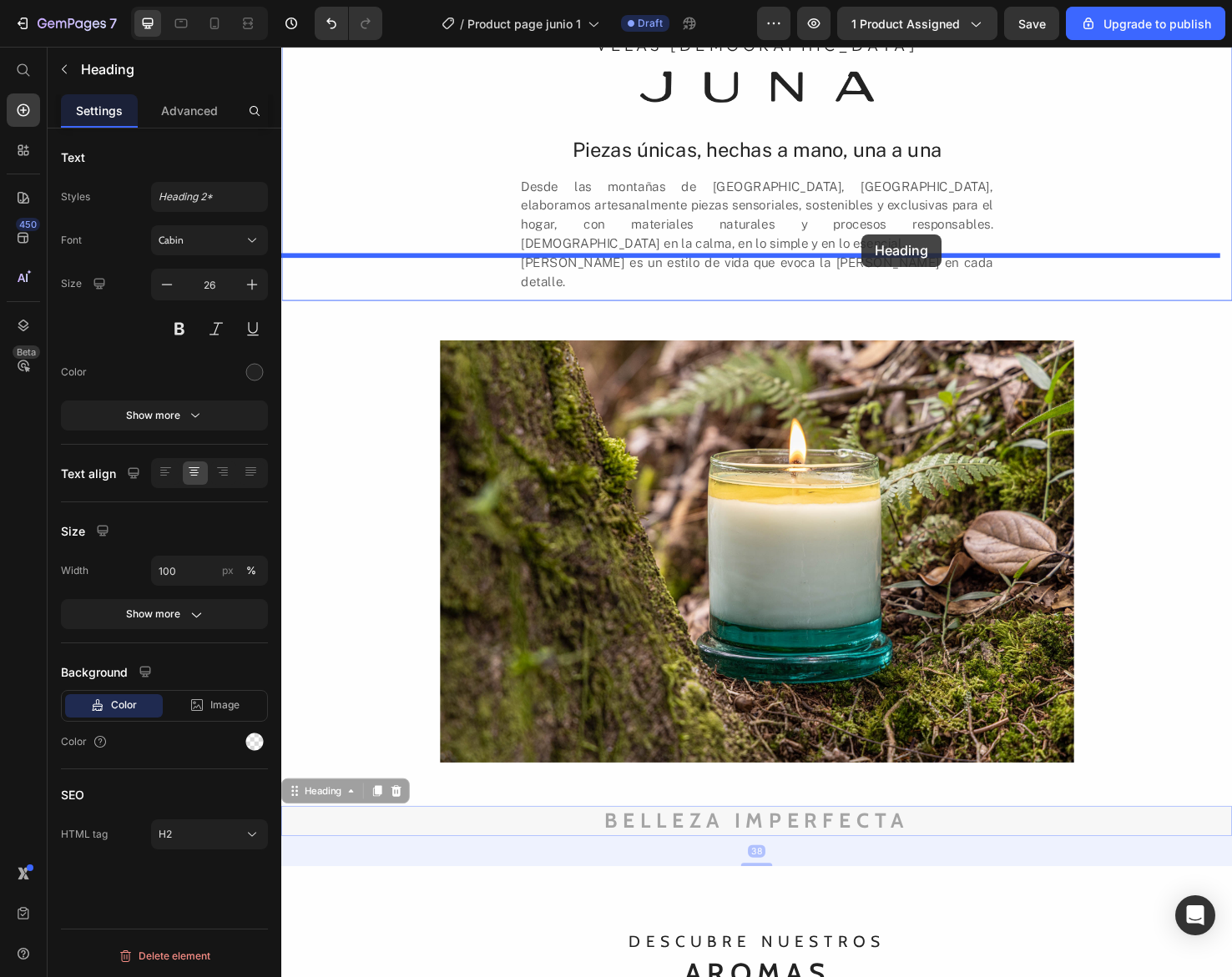 drag, startPoint x: 861, startPoint y: 801, endPoint x: 892, endPoint y: 244, distance: 557.862 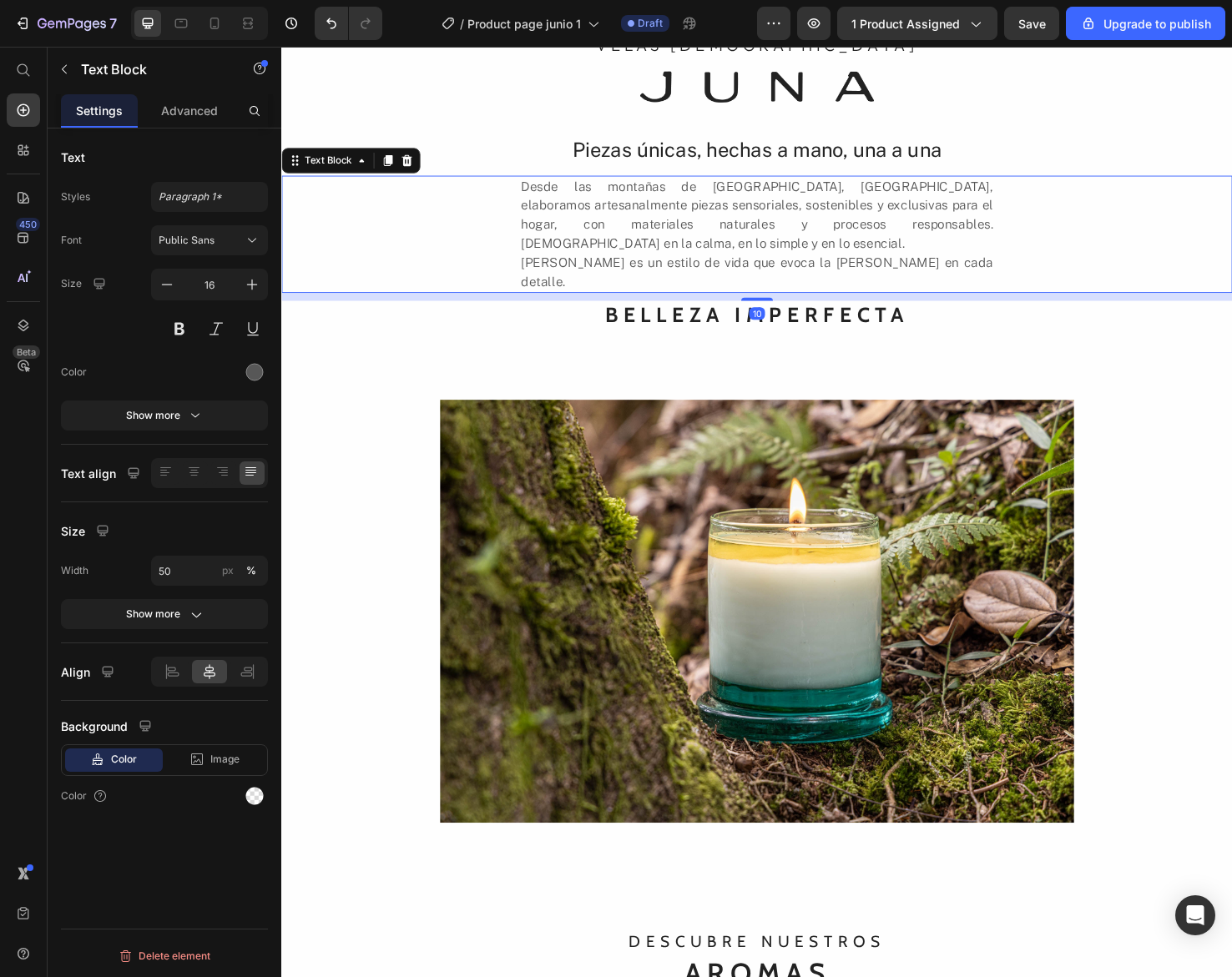 click on "Desde las montañas de [GEOGRAPHIC_DATA], [GEOGRAPHIC_DATA], elaboramos artesanalmente piezas sensoriales, sostenibles y exclusivas para el hogar, con materiales naturales y procesos responsables. [DEMOGRAPHIC_DATA] en la calma, en lo simple y en lo esencial.  [PERSON_NAME] es un estilo de vida que evoca la [PERSON_NAME] en cada detalle." at bounding box center [782, 244] 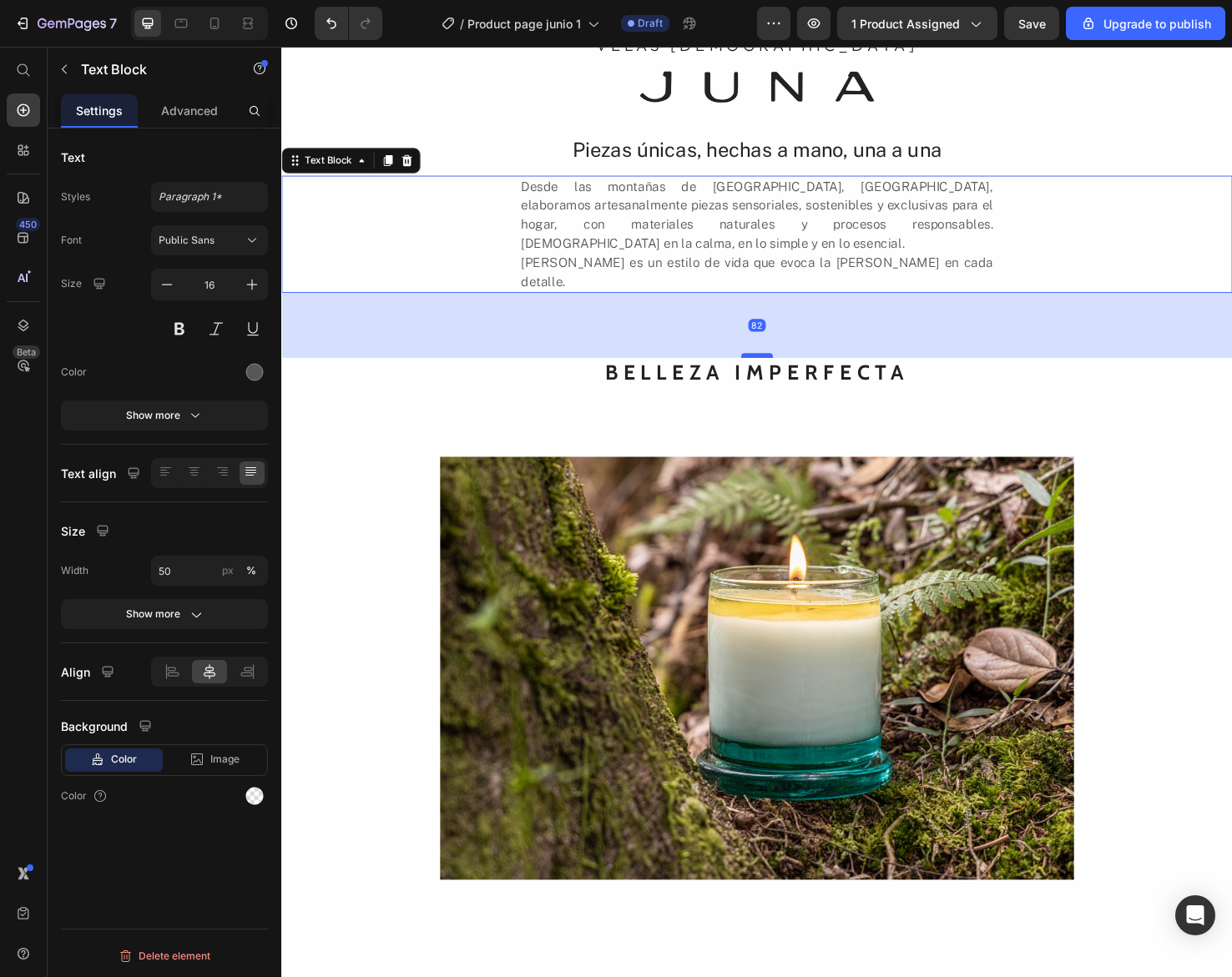 drag, startPoint x: 781, startPoint y: 265, endPoint x: 781, endPoint y: 325, distance: 60 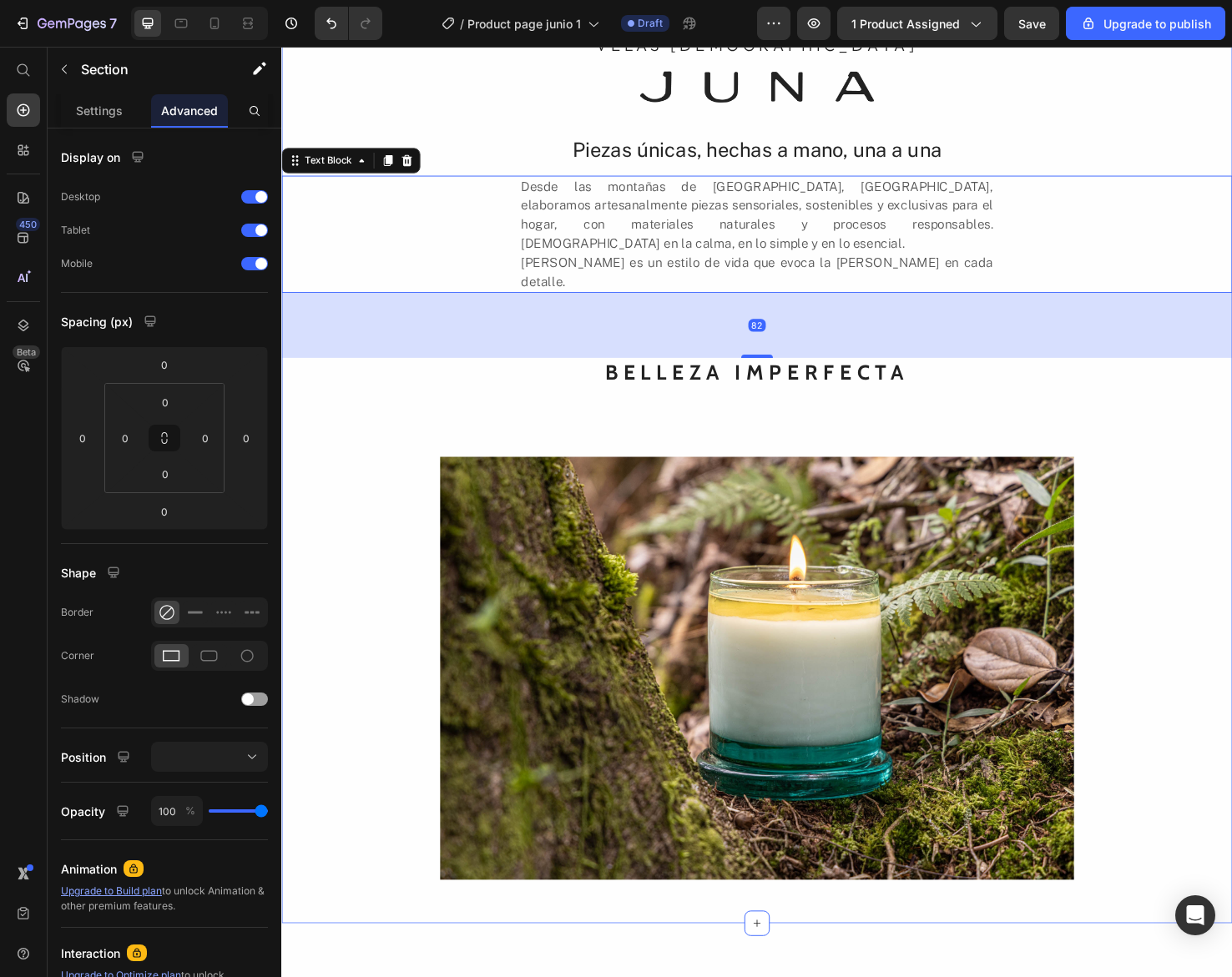 click on "VELAS AROMÁTICAS Heading Image Piezas únicas, hechas a mano, una a una Heading Desde las montañas de El Retiro, Antioquia, elaboramos artesanalmente piezas sensoriales, sostenibles y exclusivas para el hogar, con materiales naturales y procesos responsables. Creemos en la calma, en lo simple y en lo esencial.  JUNA es un estilo de vida que evoca la vida silvestre en cada detalle. Text Block   82 BELLEZA IMPERFECTA Heading Row Image" at bounding box center (782, 476) 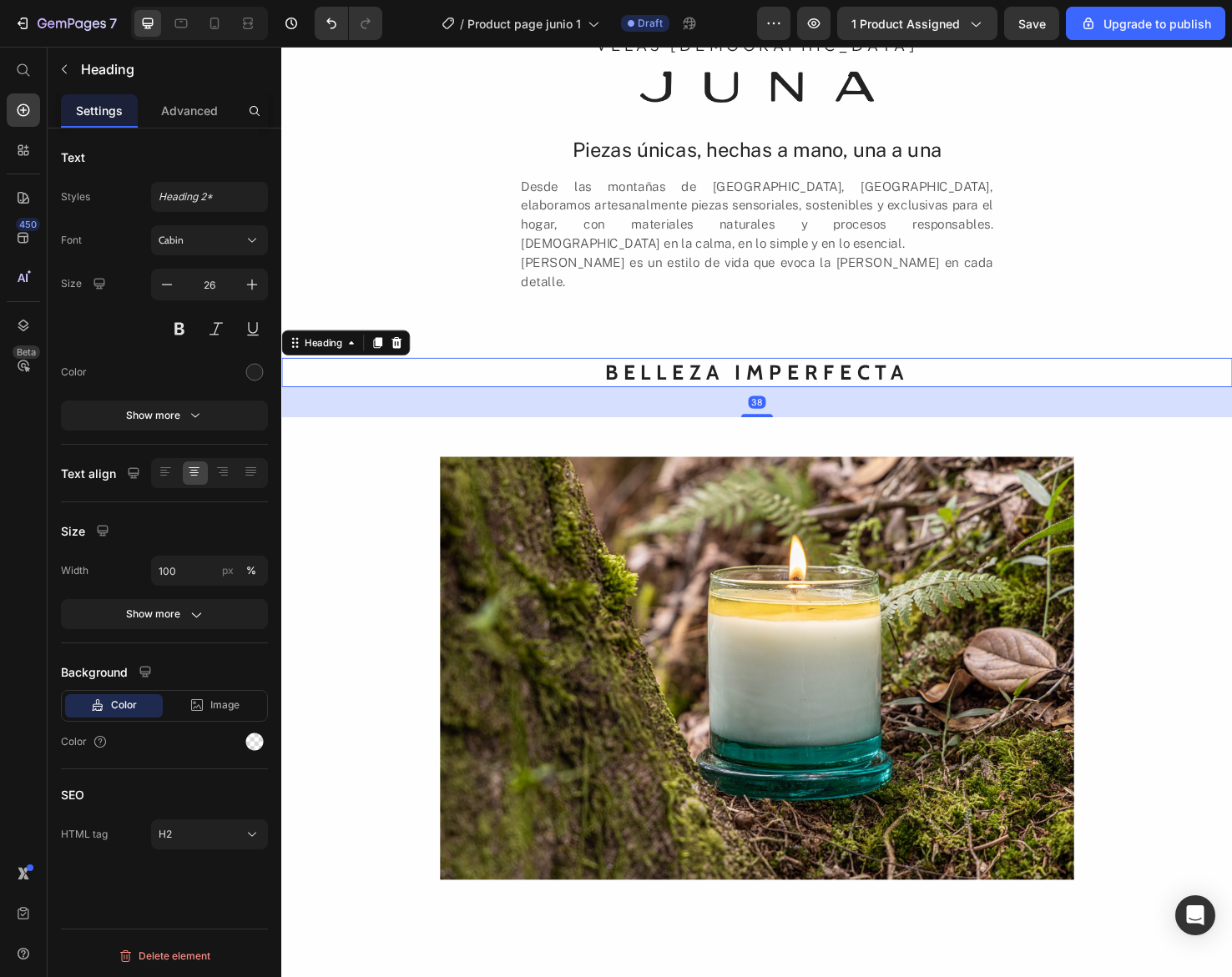 click on "BELLEZA IMPERFECTA" at bounding box center (782, 390) 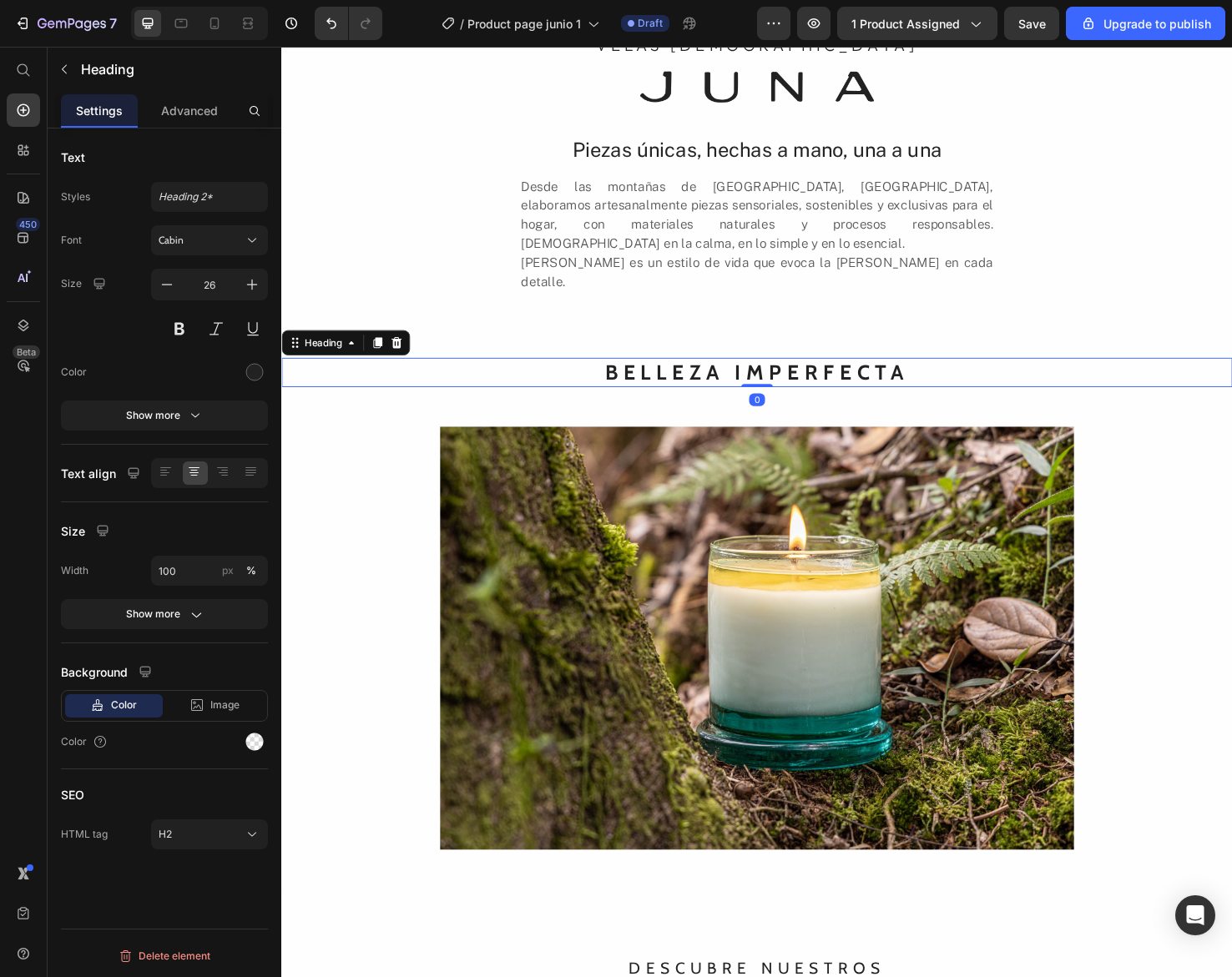 drag, startPoint x: 784, startPoint y: 386, endPoint x: 784, endPoint y: 331, distance: 55 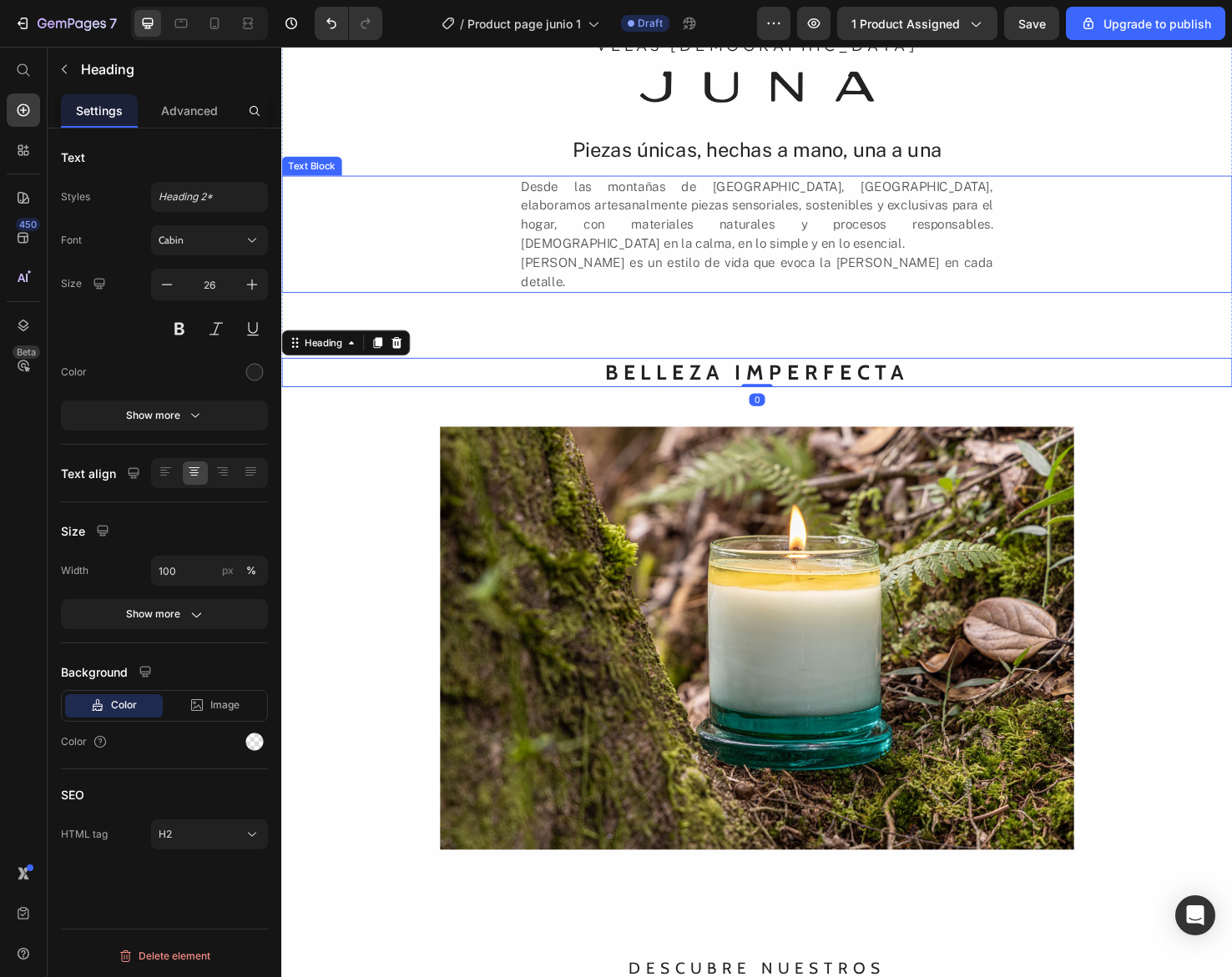 click on "Desde las montañas de [GEOGRAPHIC_DATA], [GEOGRAPHIC_DATA], elaboramos artesanalmente piezas sensoriales, sostenibles y exclusivas para el hogar, con materiales naturales y procesos responsables. [DEMOGRAPHIC_DATA] en la calma, en lo simple y en lo esencial." at bounding box center [782, 224] 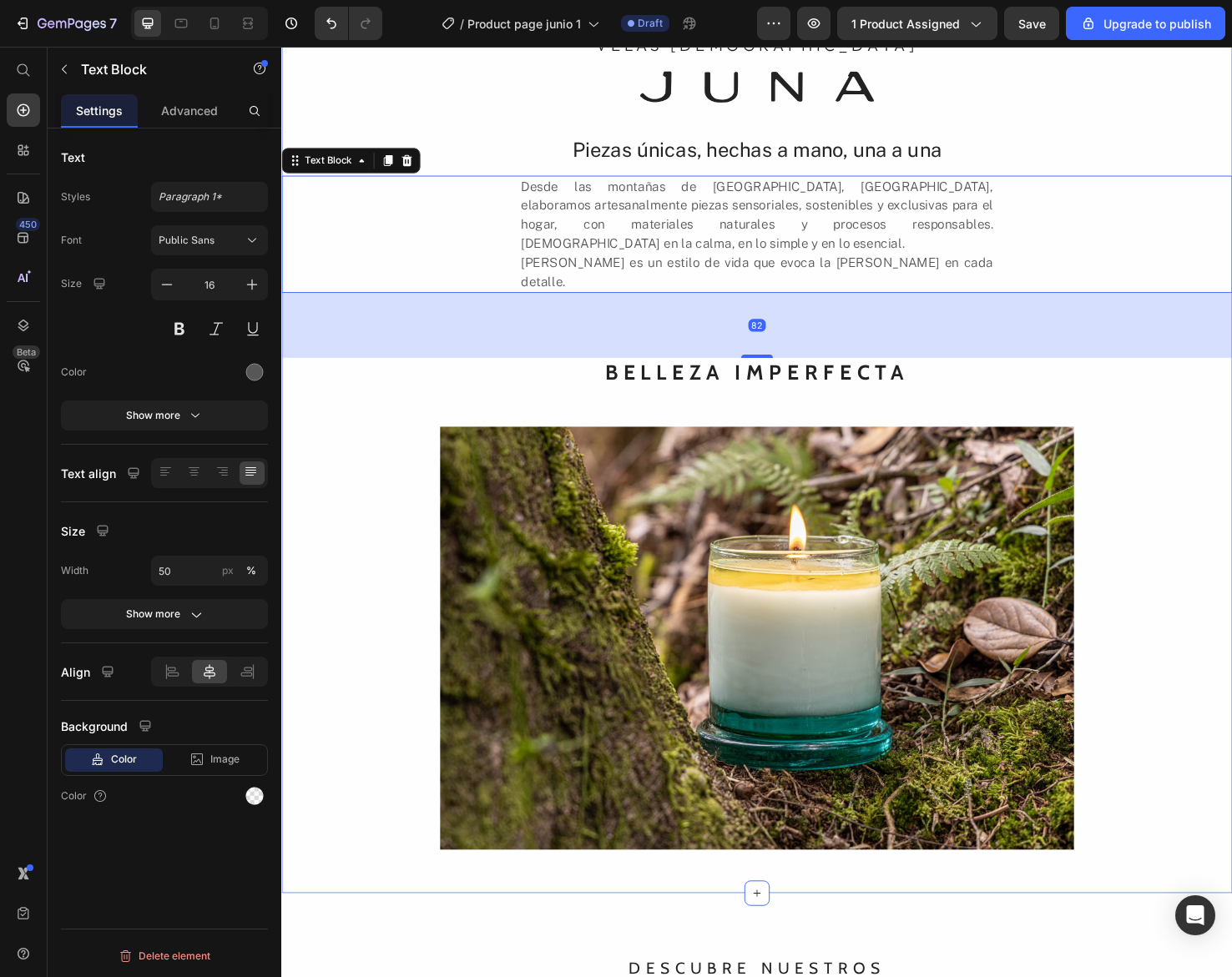 click on "VELAS AROMÁTICAS Heading Image Piezas únicas, hechas a mano, una a una Heading Desde las montañas de El Retiro, Antioquia, elaboramos artesanalmente piezas sensoriales, sostenibles y exclusivas para el hogar, con materiales naturales y procesos responsables. Creemos en la calma, en lo simple y en lo esencial.  JUNA es un estilo de vida que evoca la vida silvestre en cada detalle. Text Block   82 BELLEZA IMPERFECTA Heading Row Image" at bounding box center (782, 461) 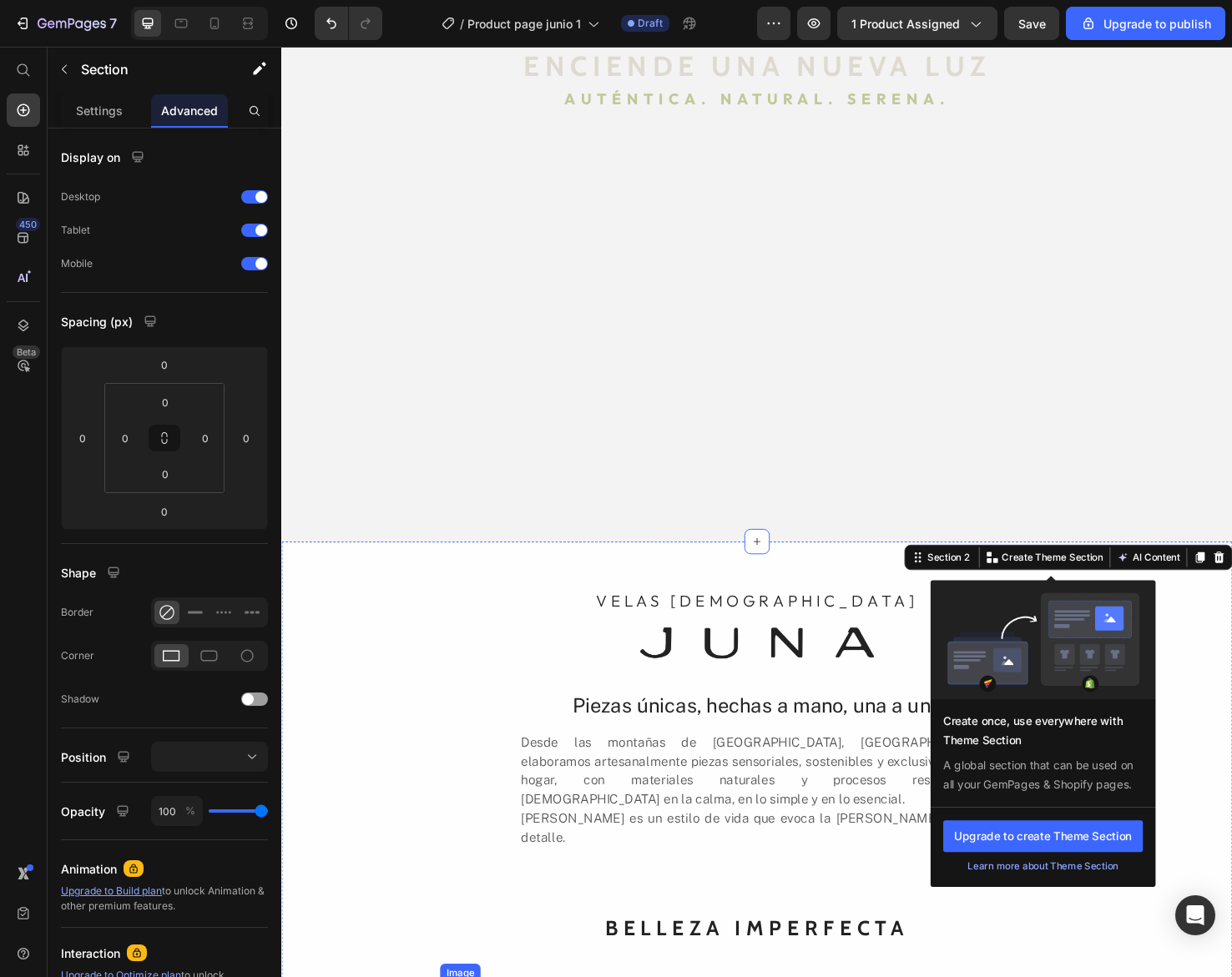 scroll, scrollTop: 94, scrollLeft: 0, axis: vertical 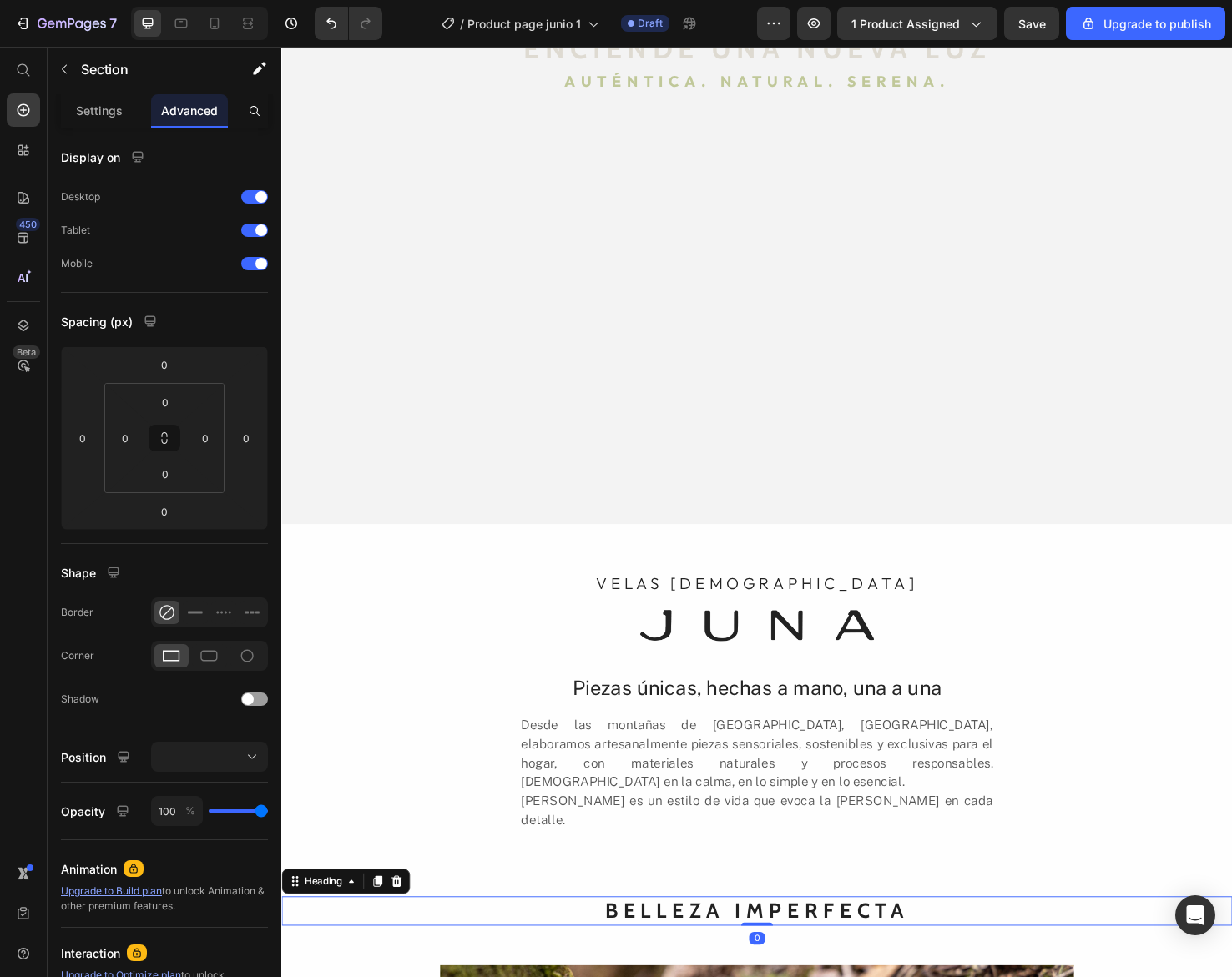 click on "BELLEZA IMPERFECTA" at bounding box center (782, 958) 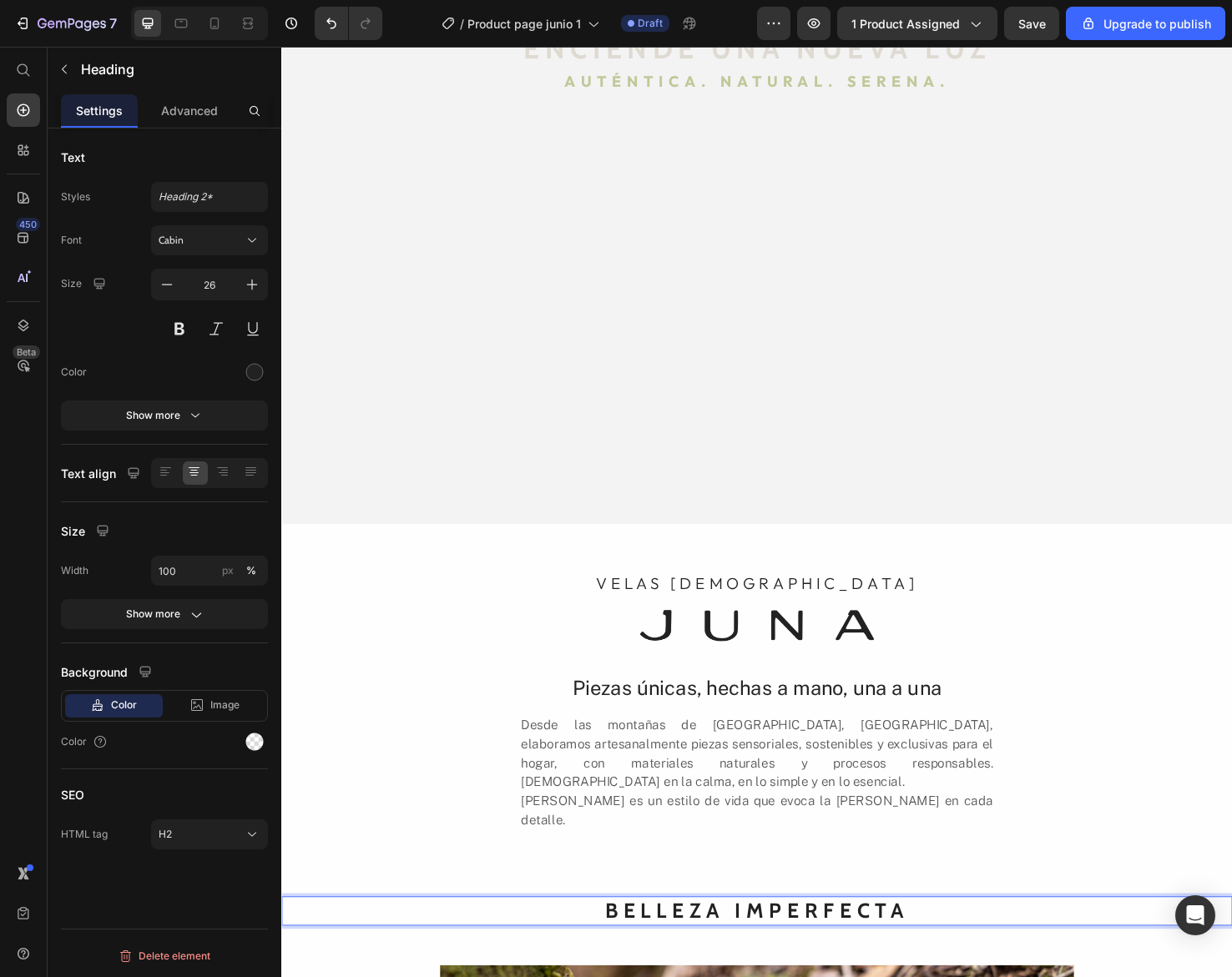 click on "BELLEZA IMPERFECTA" at bounding box center (782, 958) 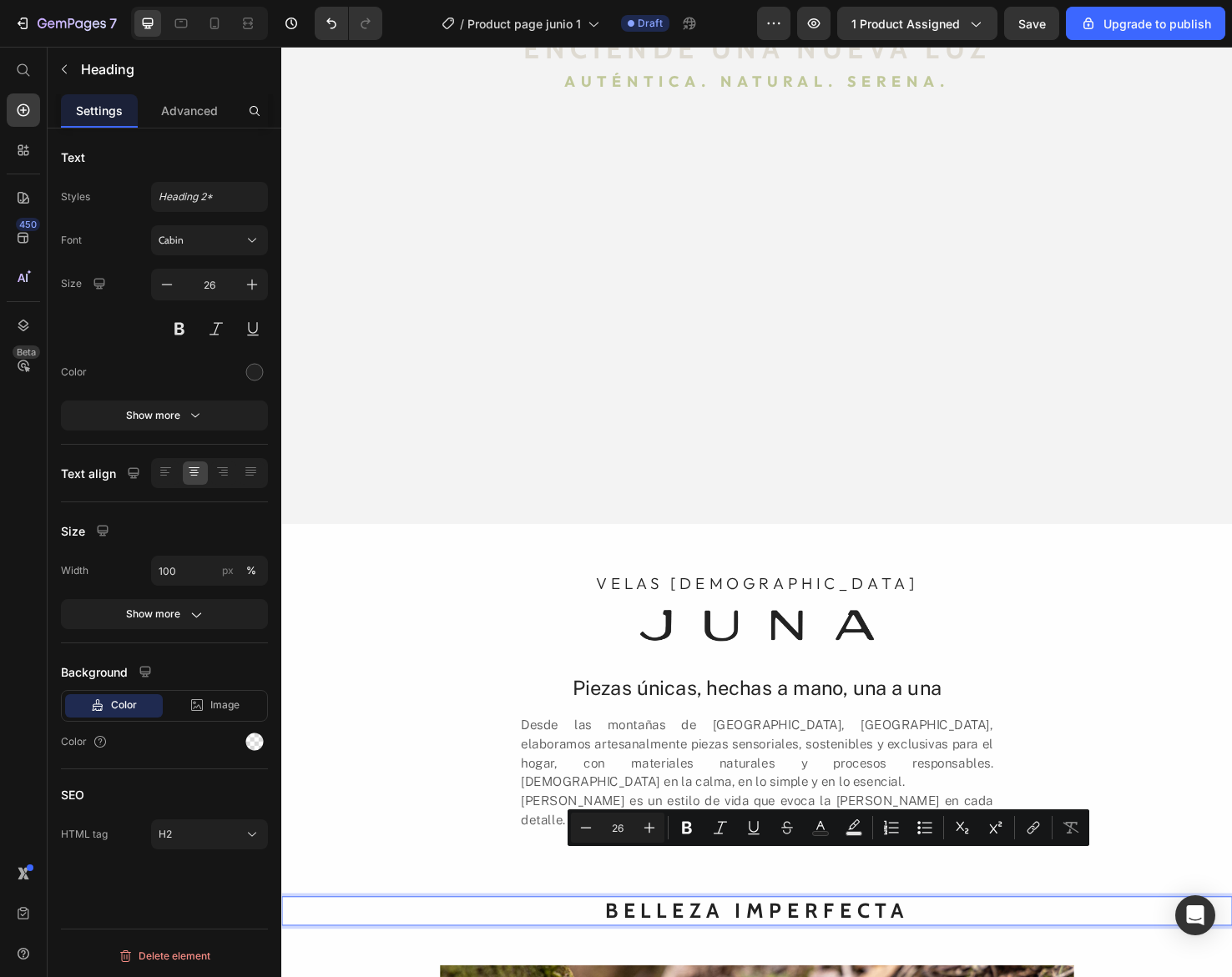 click on "BELLEZA IMPERFECTA" at bounding box center (782, 958) 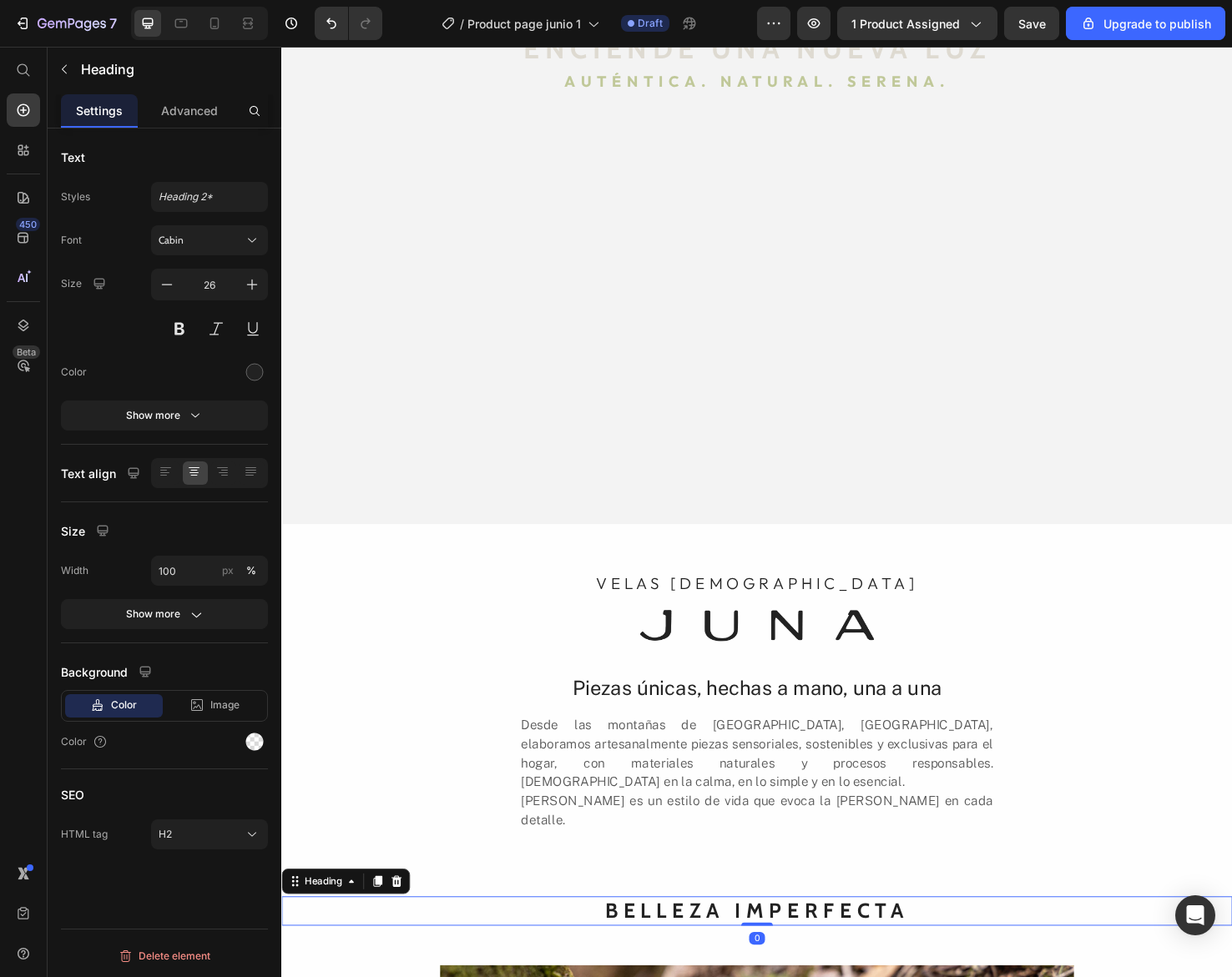 click on "BELLEZA IMPERFECTA" at bounding box center [782, 958] 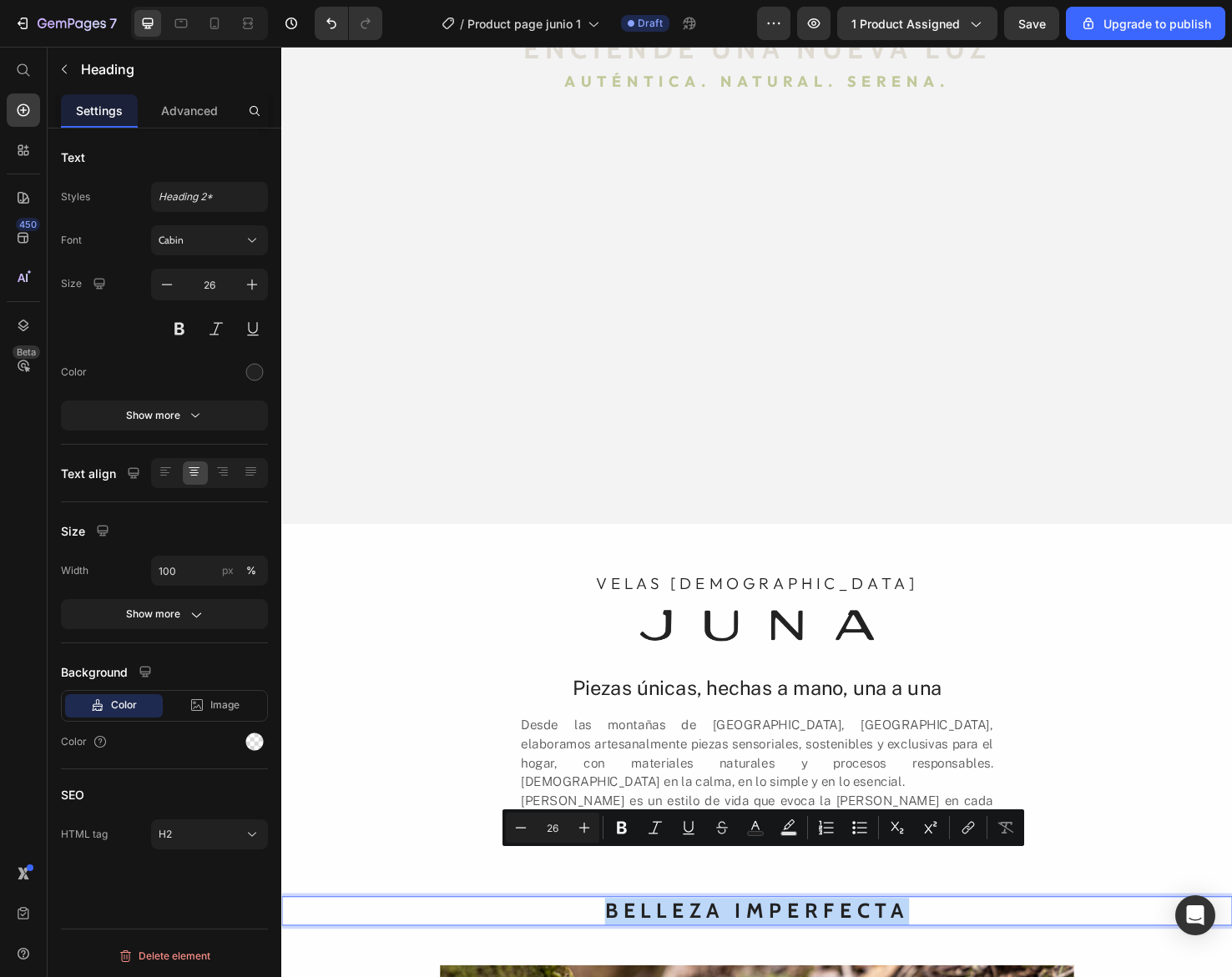 drag, startPoint x: 957, startPoint y: 908, endPoint x: 588, endPoint y: 907, distance: 369.00136 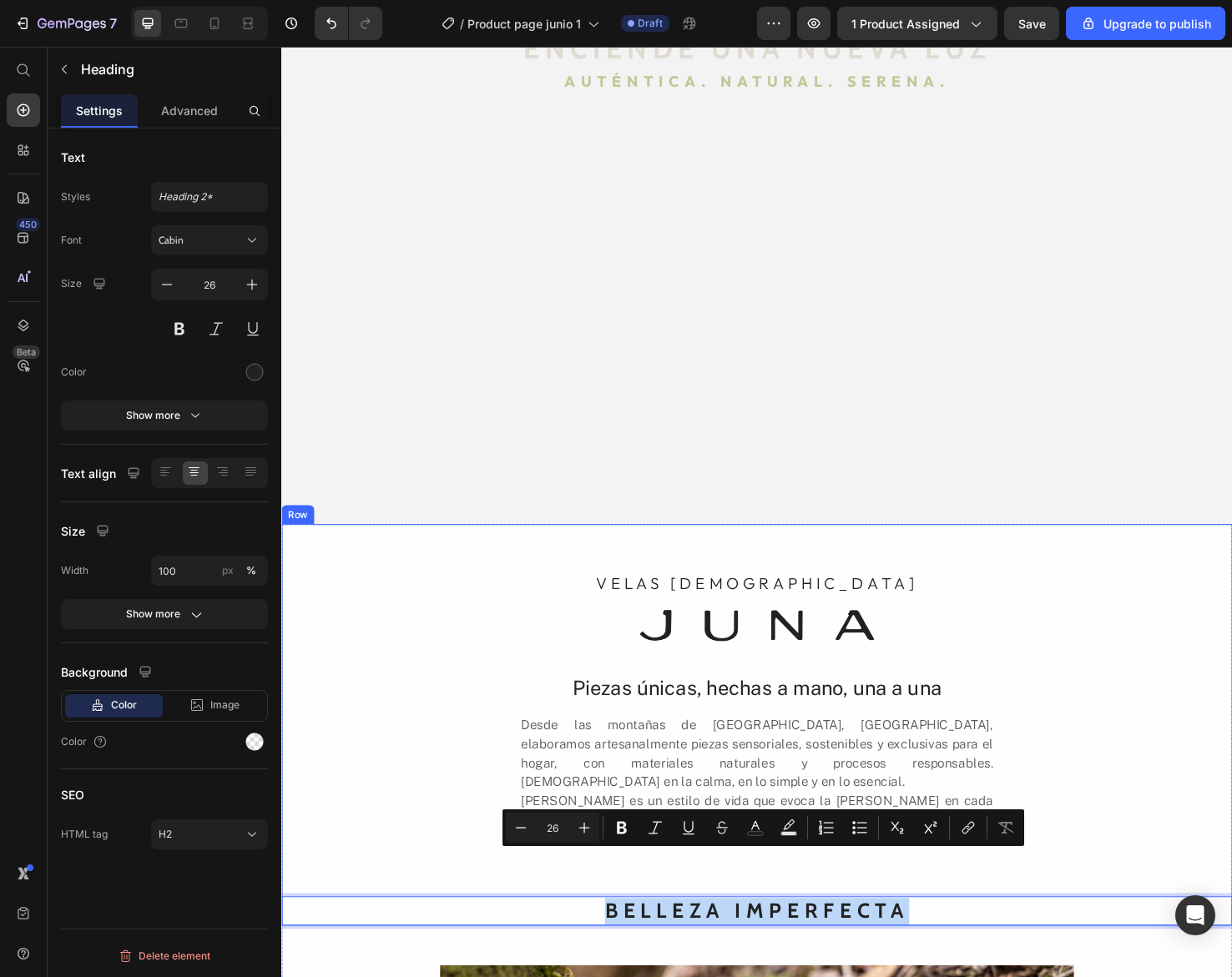 scroll, scrollTop: 0, scrollLeft: 0, axis: both 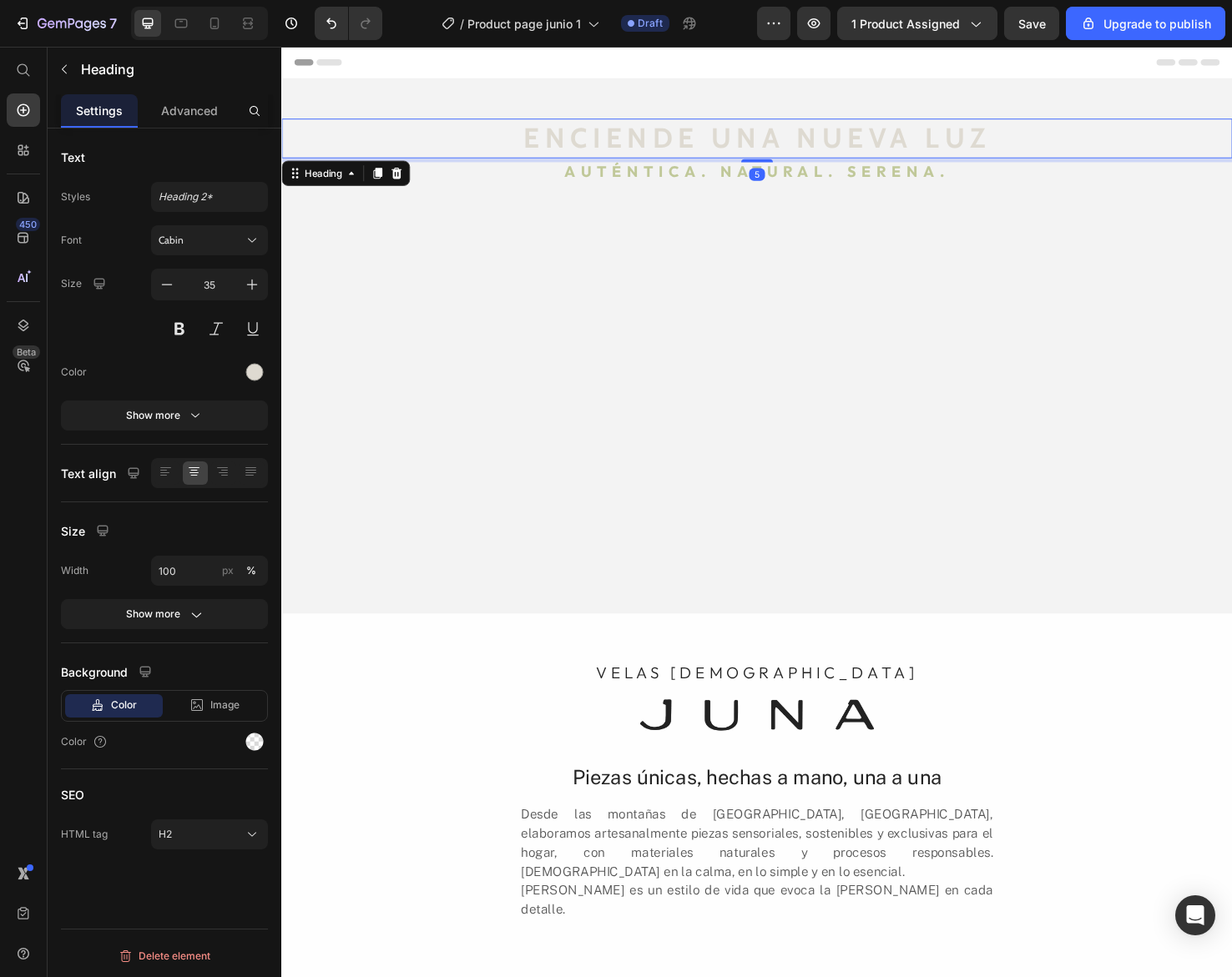 click on "ENCIENDE UNA NUEVA LUZ" at bounding box center (782, 144) 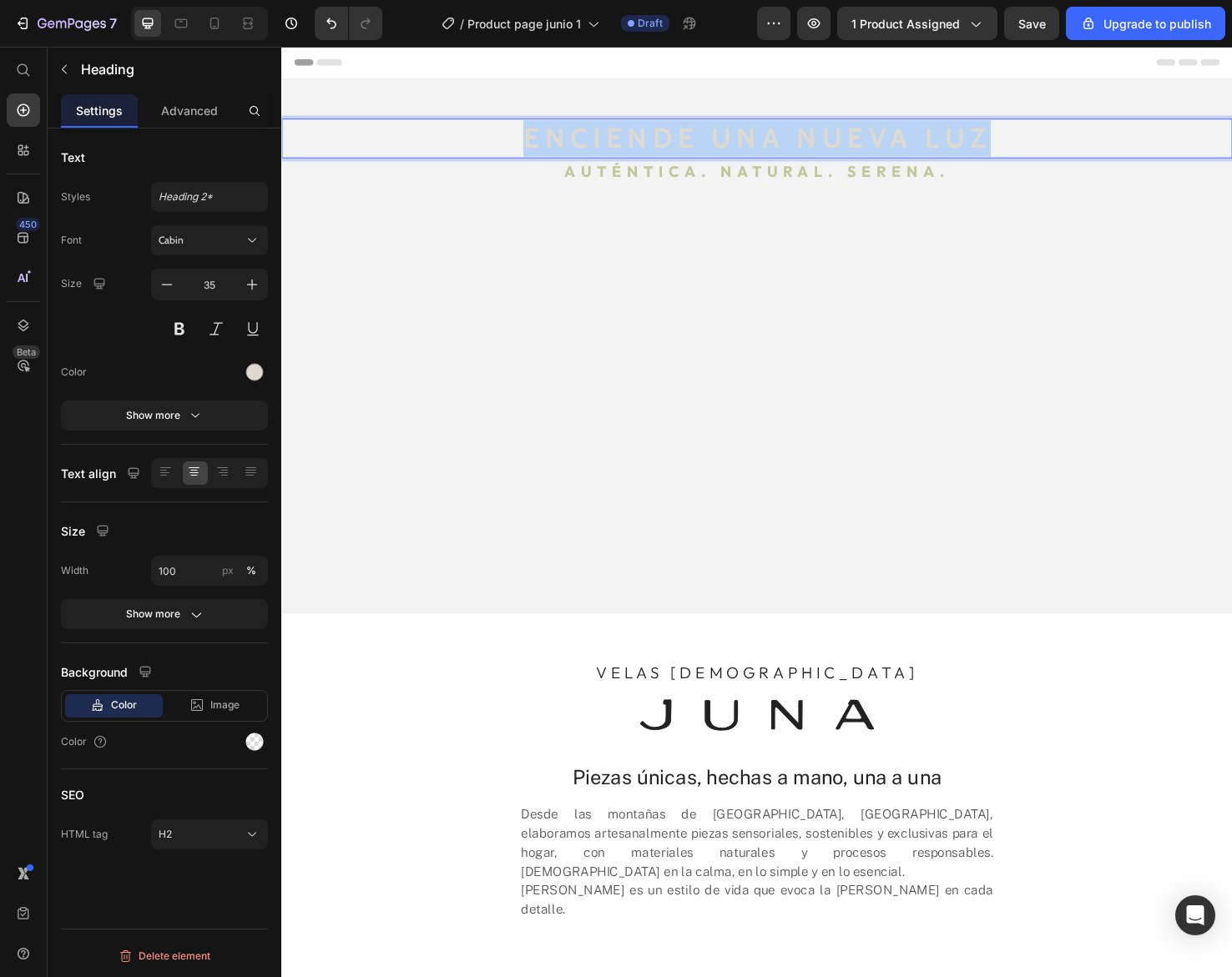 click on "ENCIENDE UNA NUEVA LUZ" at bounding box center [782, 144] 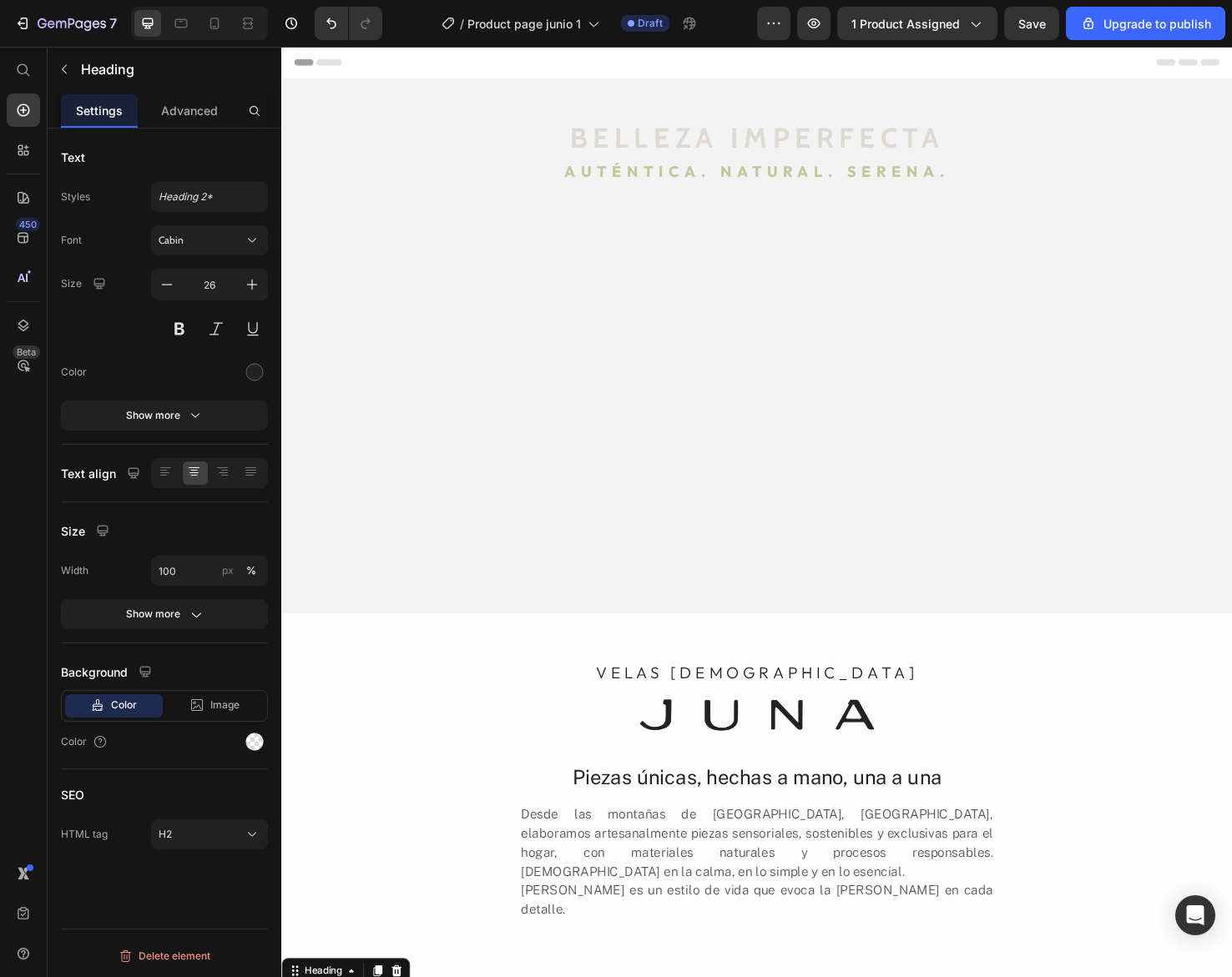 click on "BELLEZA IMPERFECTA" at bounding box center (782, 1052) 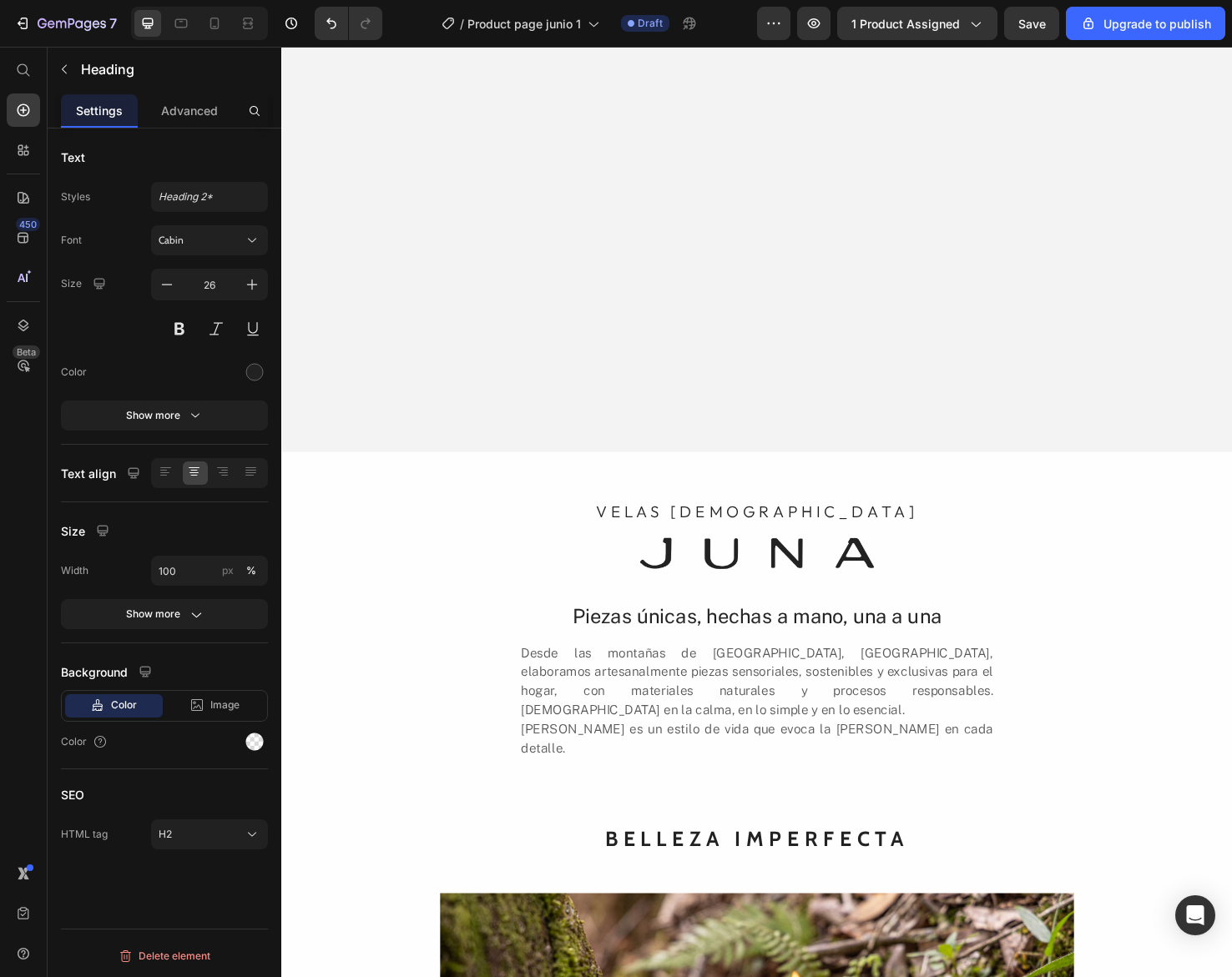scroll, scrollTop: 0, scrollLeft: 0, axis: both 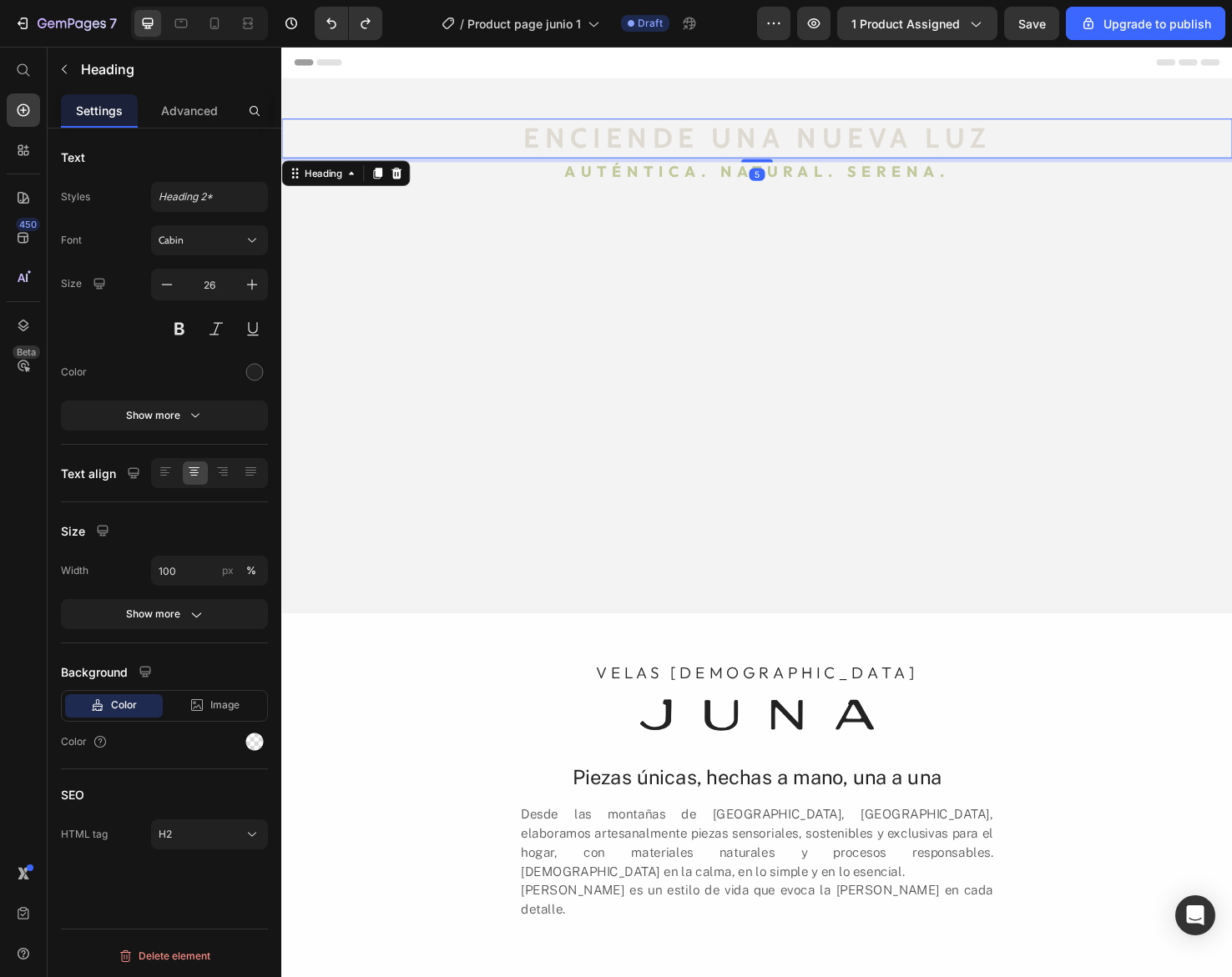 click on "ENCIENDE UNA NUEVA LUZ" at bounding box center (782, 144) 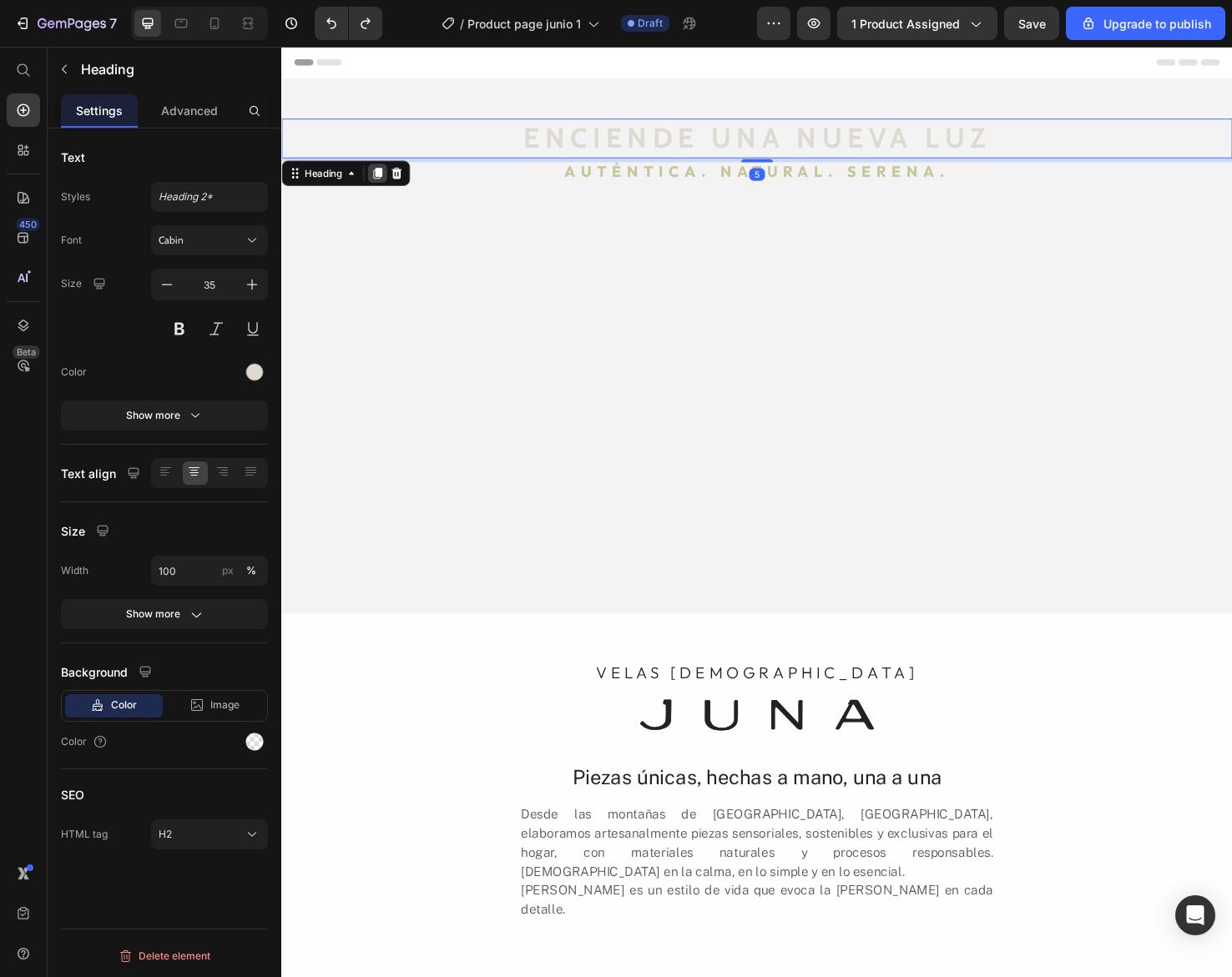 click 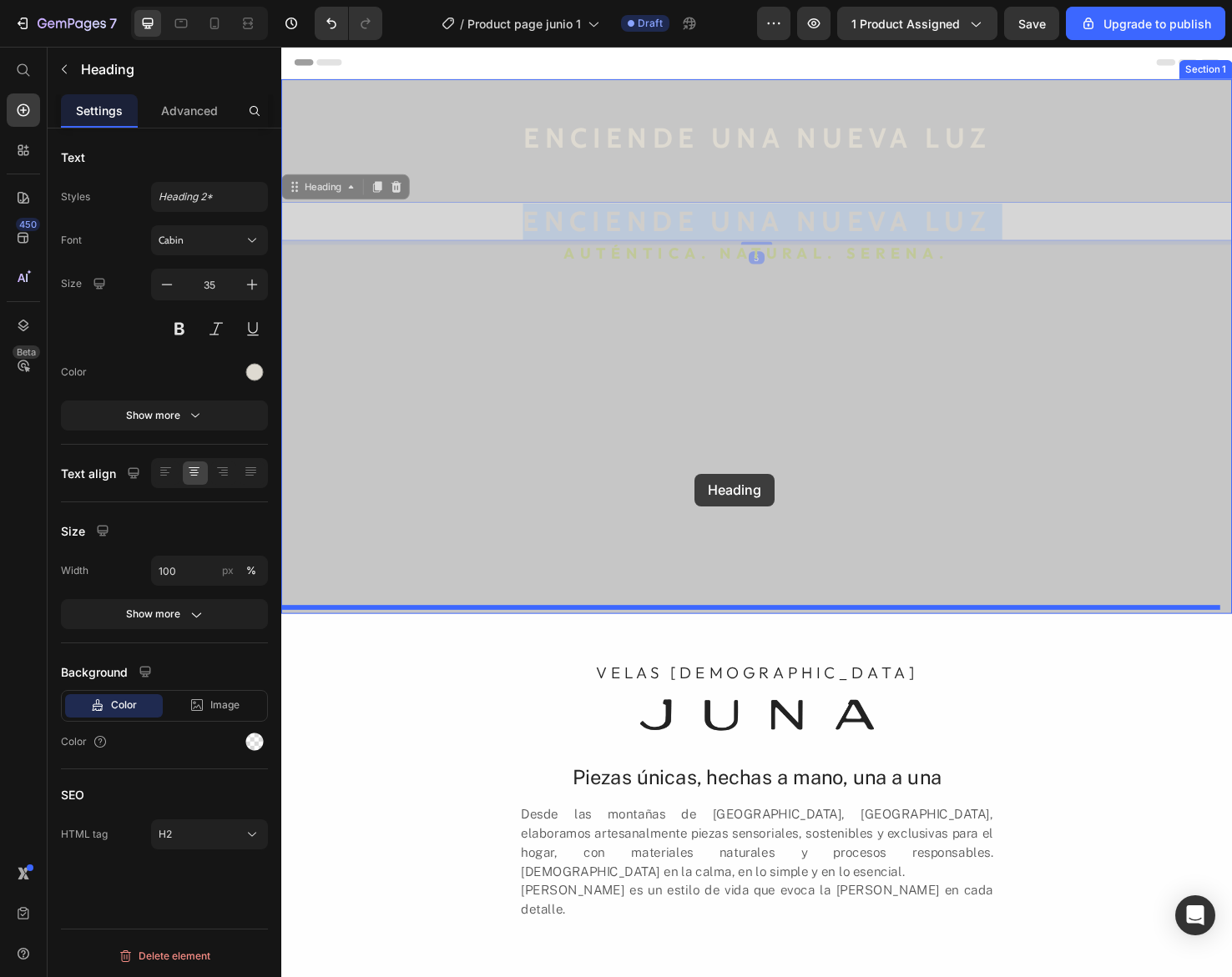 drag, startPoint x: 609, startPoint y: 231, endPoint x: 716, endPoint y: 496, distance: 285.7866 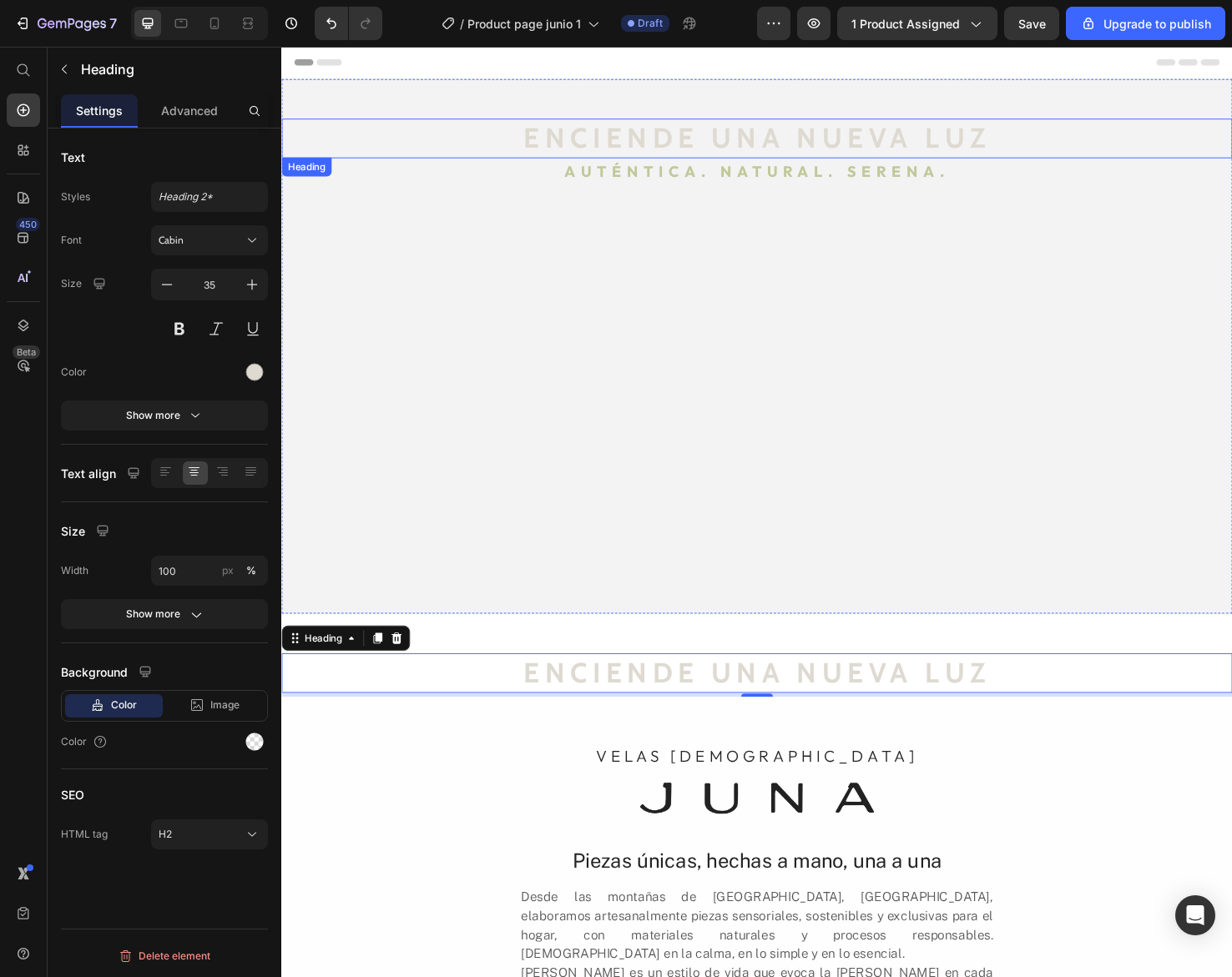 click on "ENCIENDE UNA NUEVA LUZ" at bounding box center [782, 144] 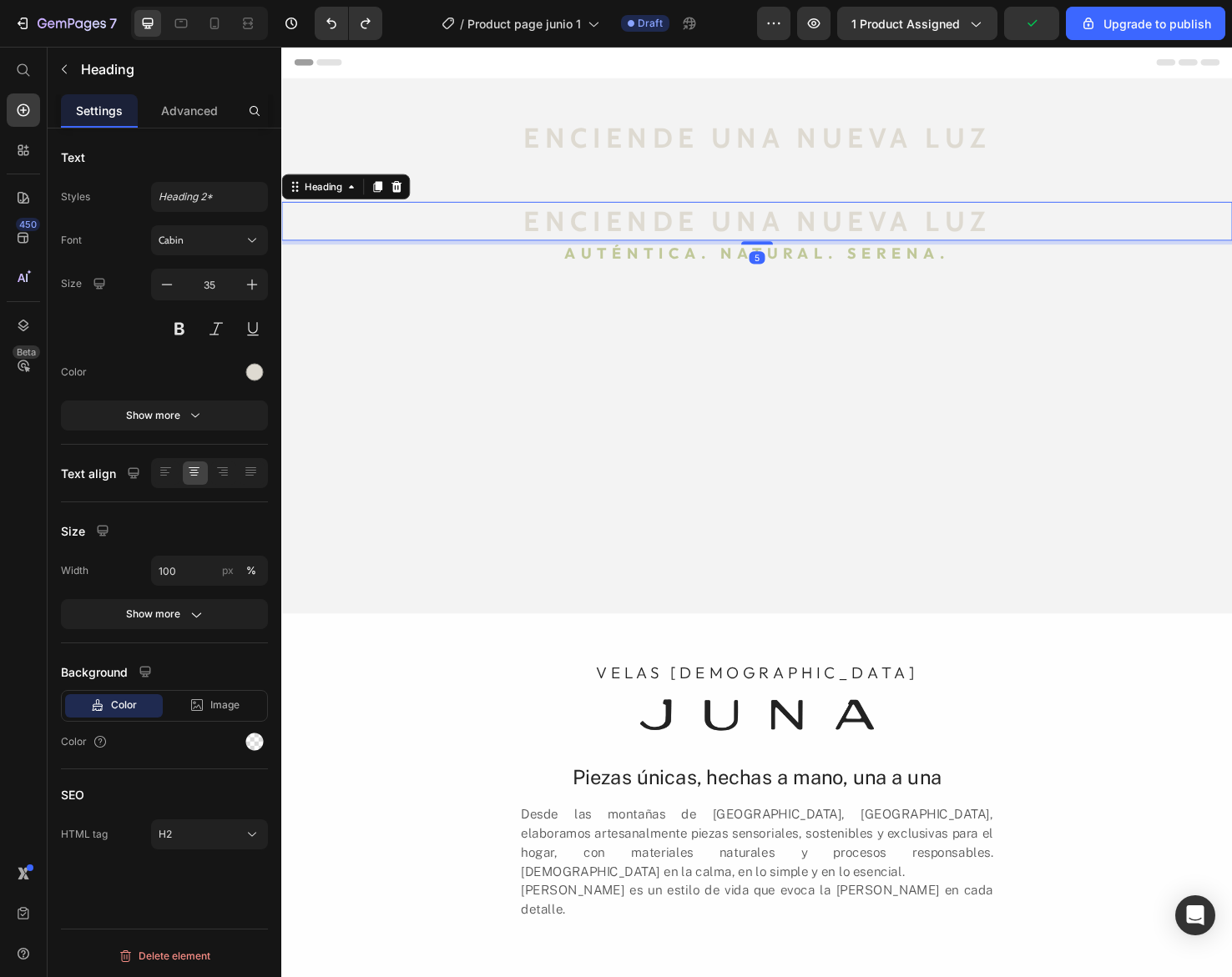 click on "ENCIENDE UNA NUEVA LUZ" at bounding box center (782, 231) 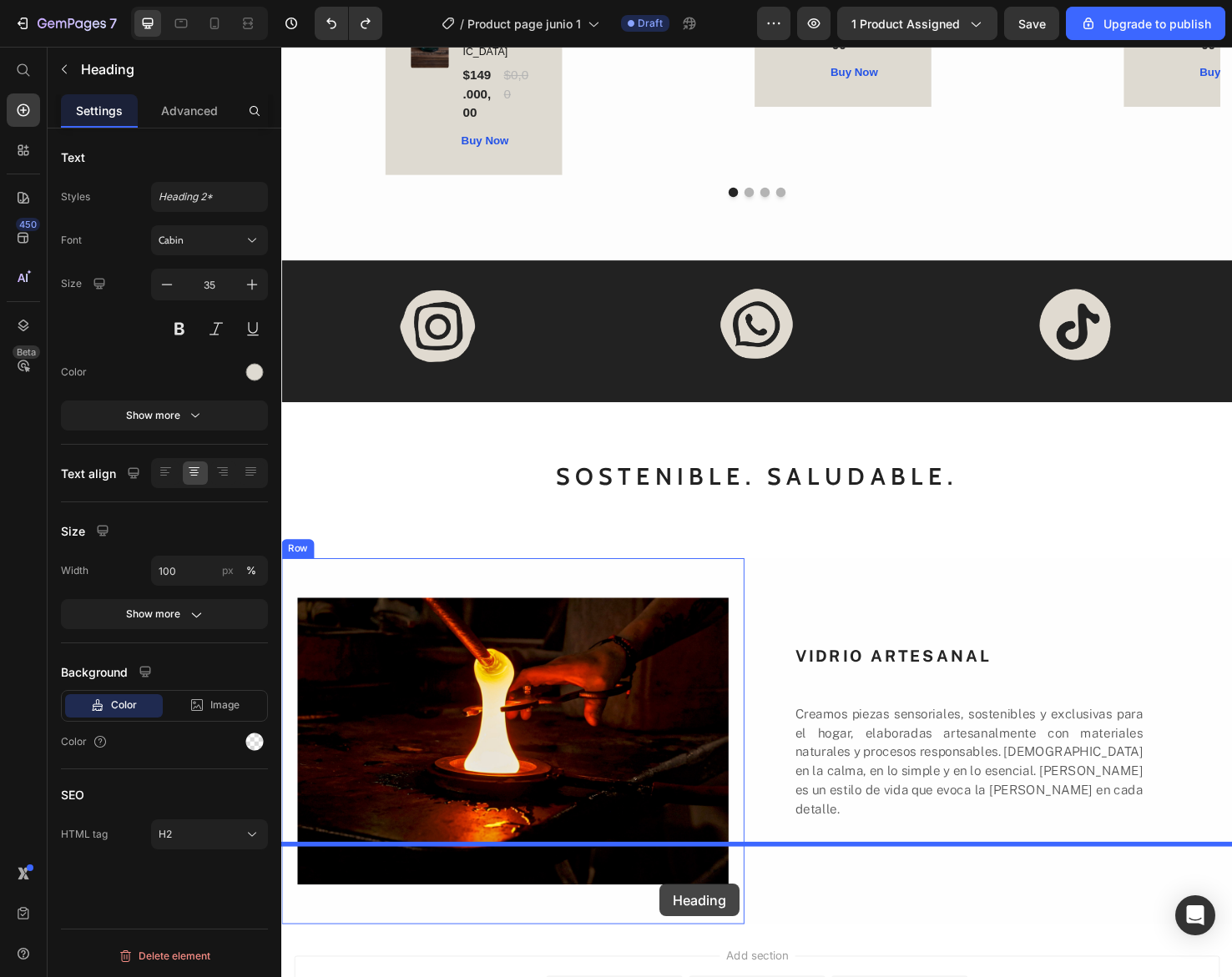 scroll, scrollTop: 8820, scrollLeft: 0, axis: vertical 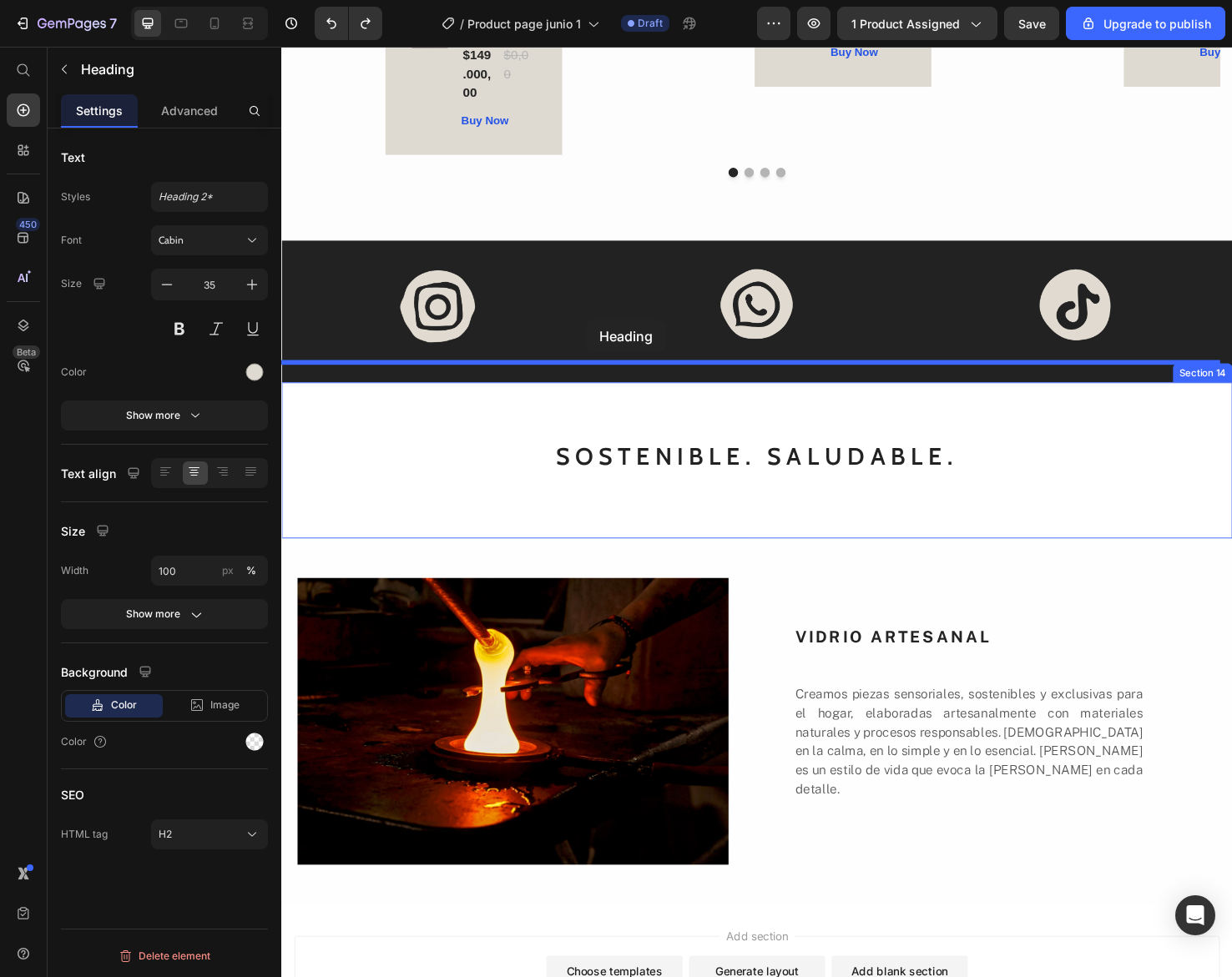 drag, startPoint x: 335, startPoint y: 198, endPoint x: 603, endPoint y: 335, distance: 300.98671 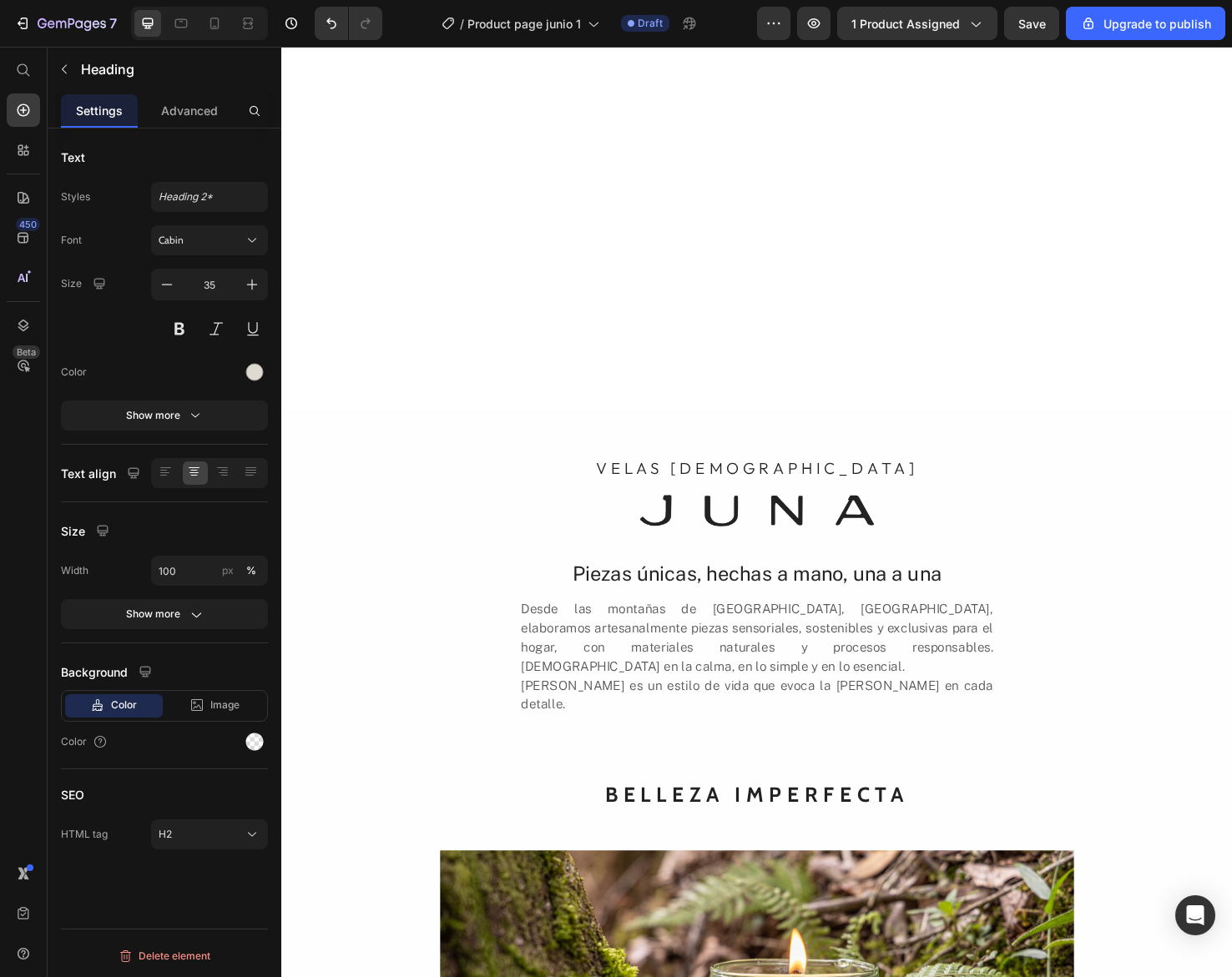 scroll, scrollTop: 0, scrollLeft: 0, axis: both 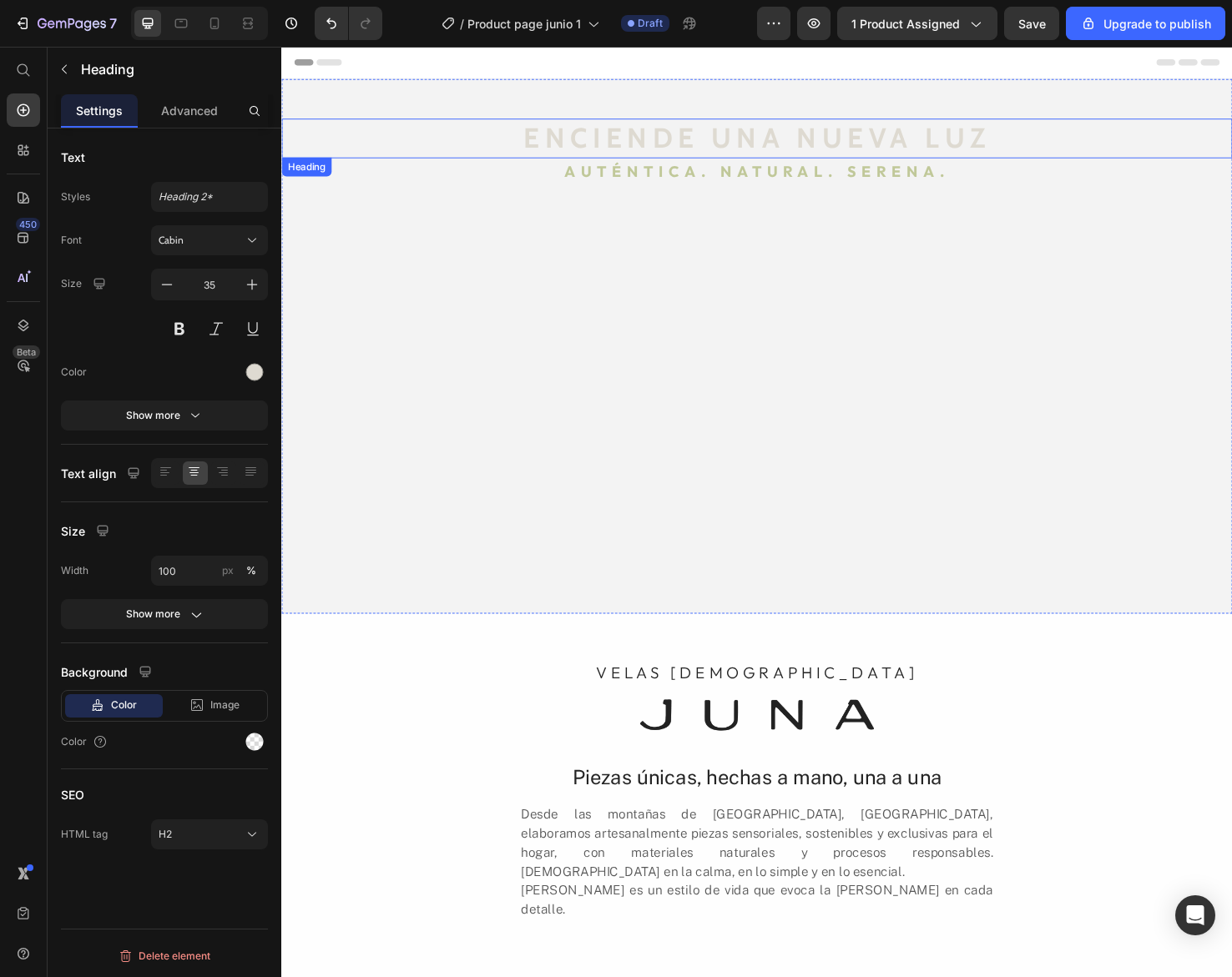 click on "ENCIENDE UNA NUEVA LUZ" at bounding box center [782, 144] 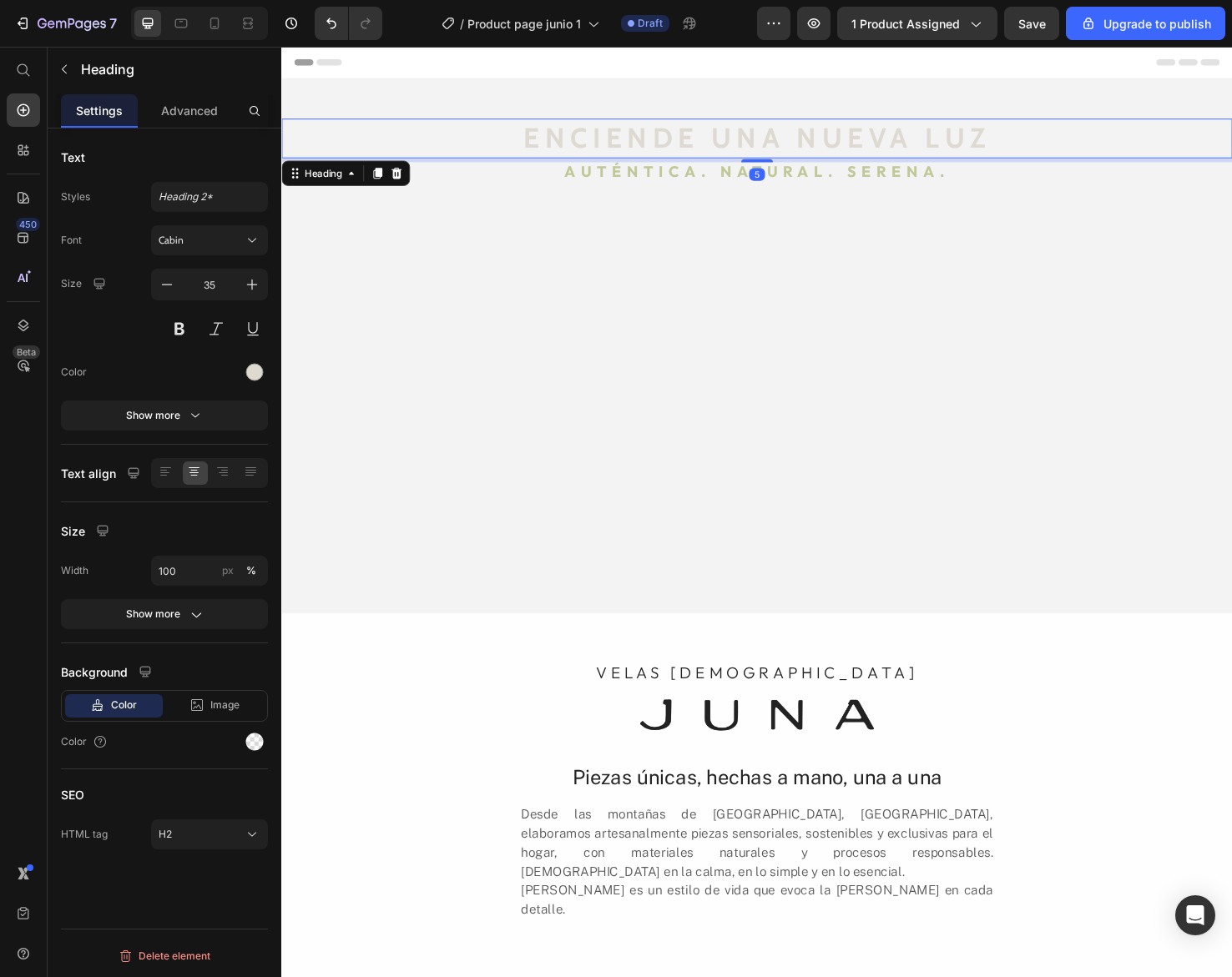 click on "ENCIENDE UNA NUEVA LUZ" at bounding box center [782, 144] 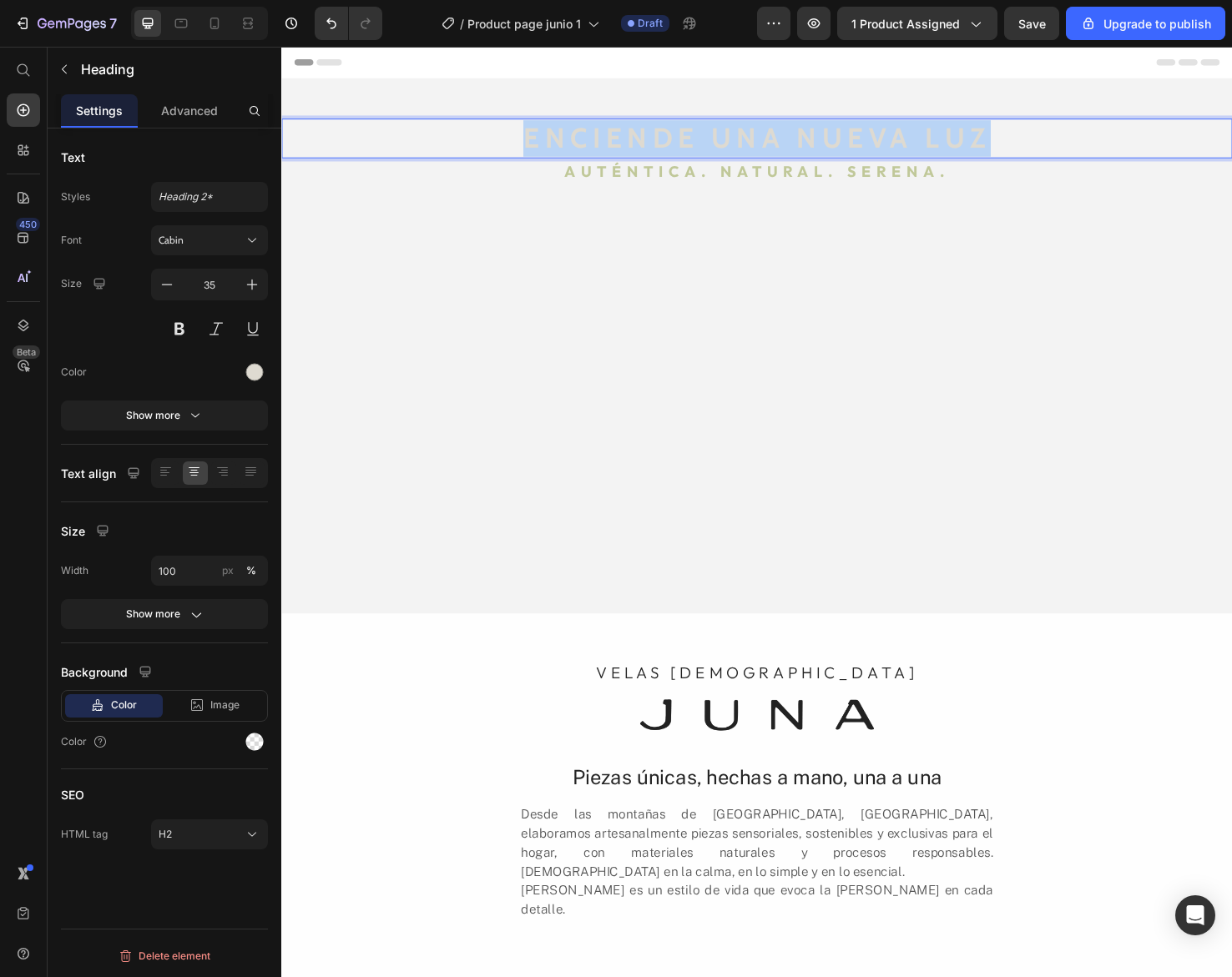 click on "ENCIENDE UNA NUEVA LUZ" at bounding box center (782, 144) 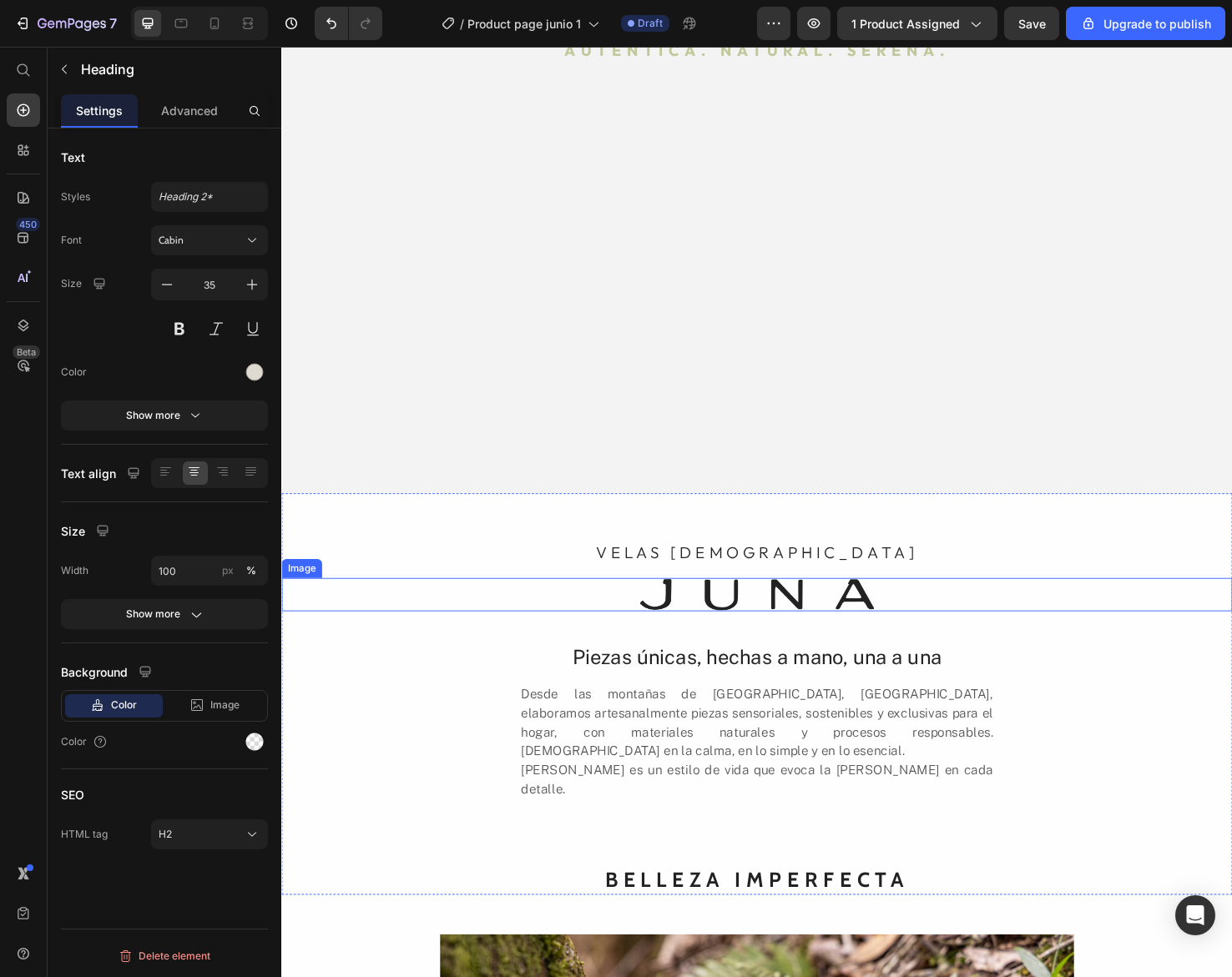 scroll, scrollTop: 135, scrollLeft: 0, axis: vertical 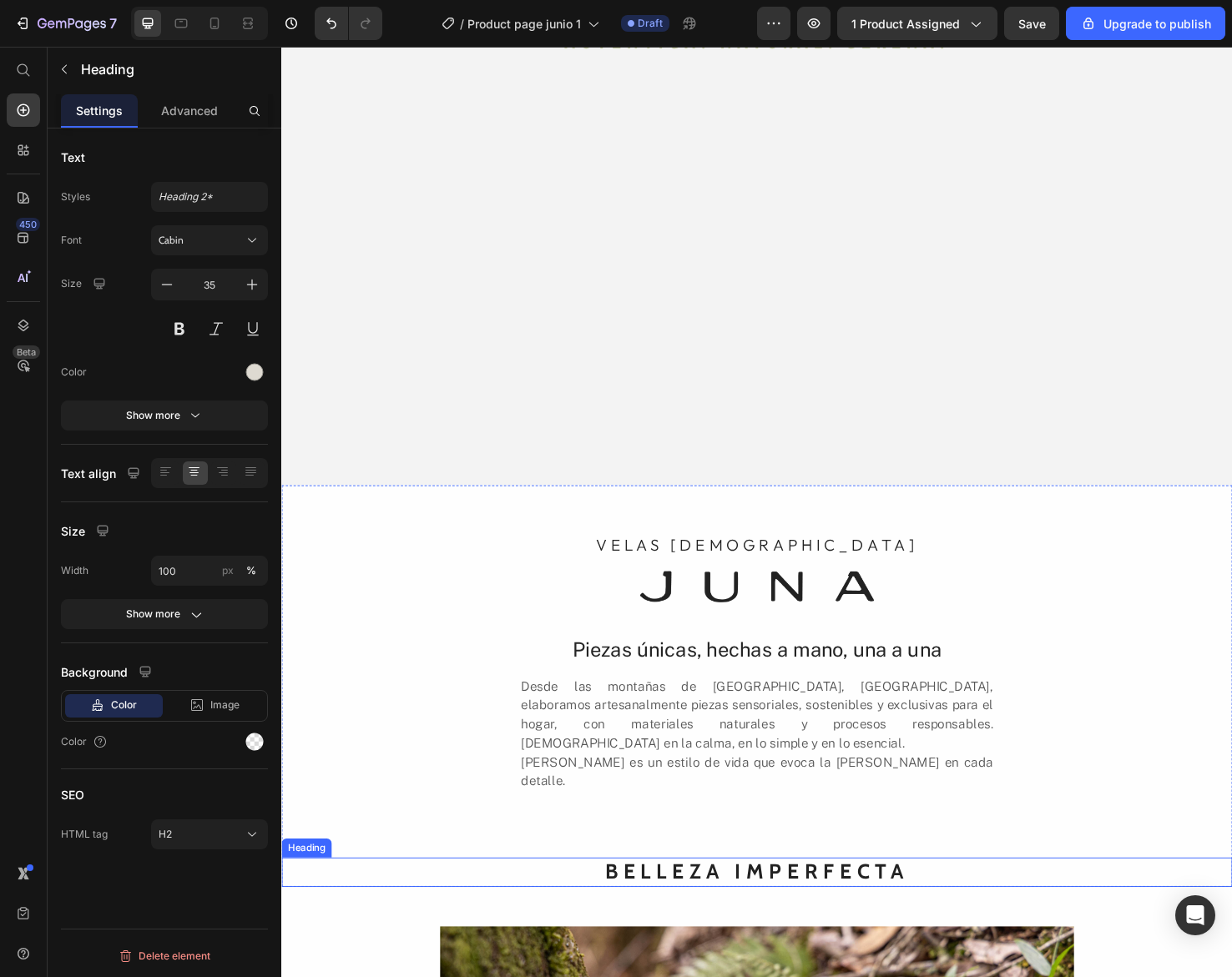 click on "BELLEZA IMPERFECTA" at bounding box center [782, 917] 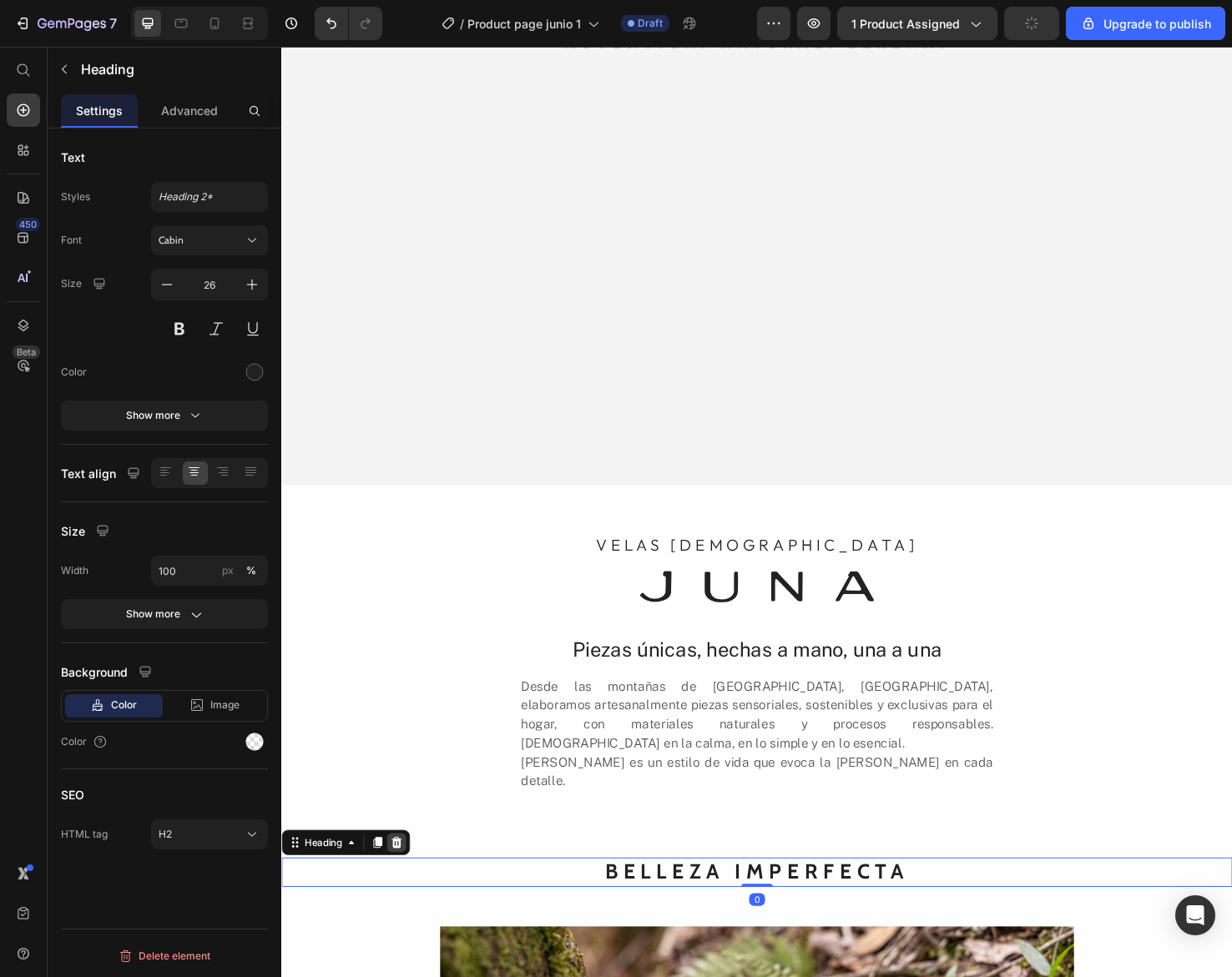 click 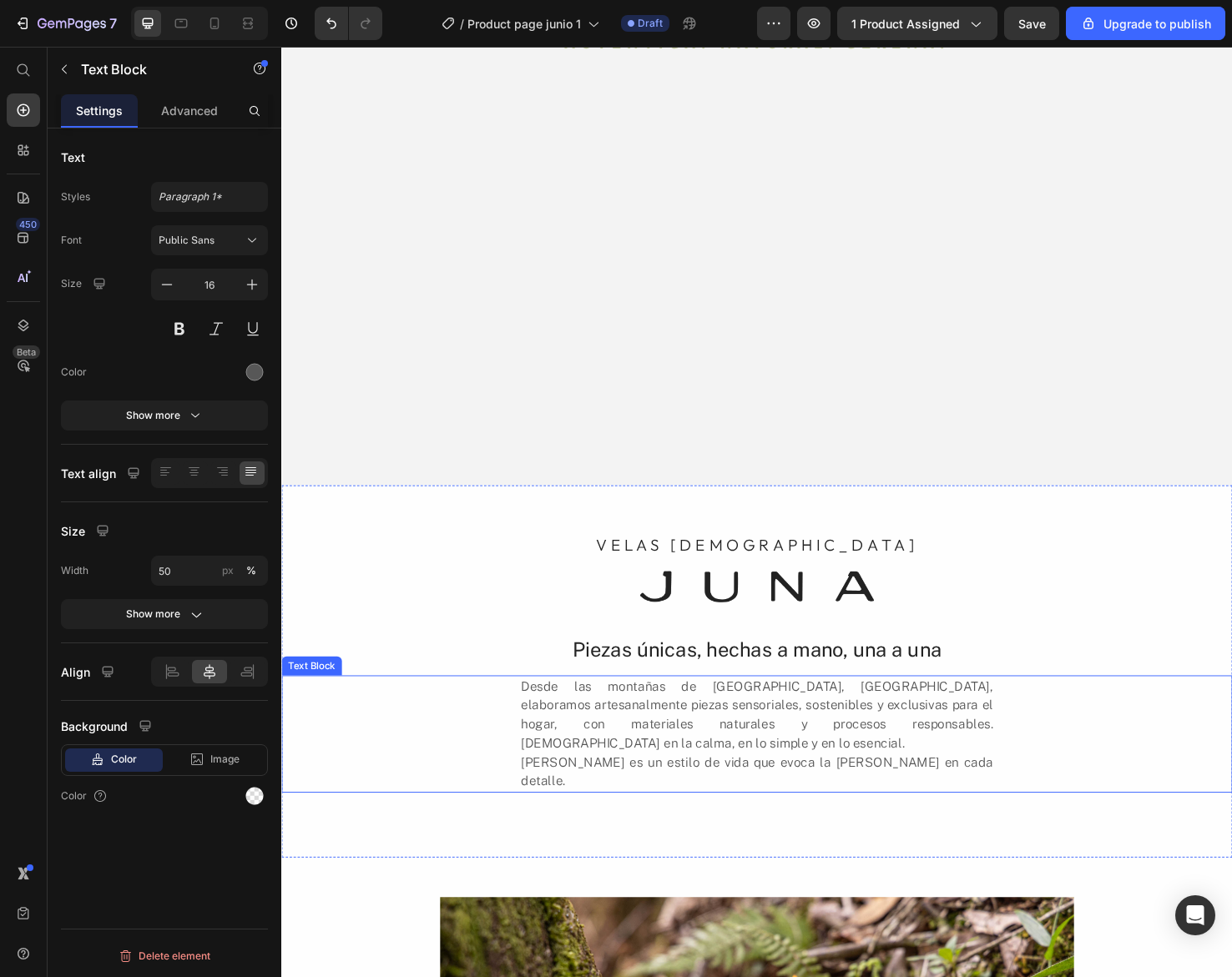 click on "Desde las montañas de [GEOGRAPHIC_DATA], [GEOGRAPHIC_DATA], elaboramos artesanalmente piezas sensoriales, sostenibles y exclusivas para el hogar, con materiales naturales y procesos responsables. [DEMOGRAPHIC_DATA] en la calma, en lo simple y en lo esencial." at bounding box center [782, 751] 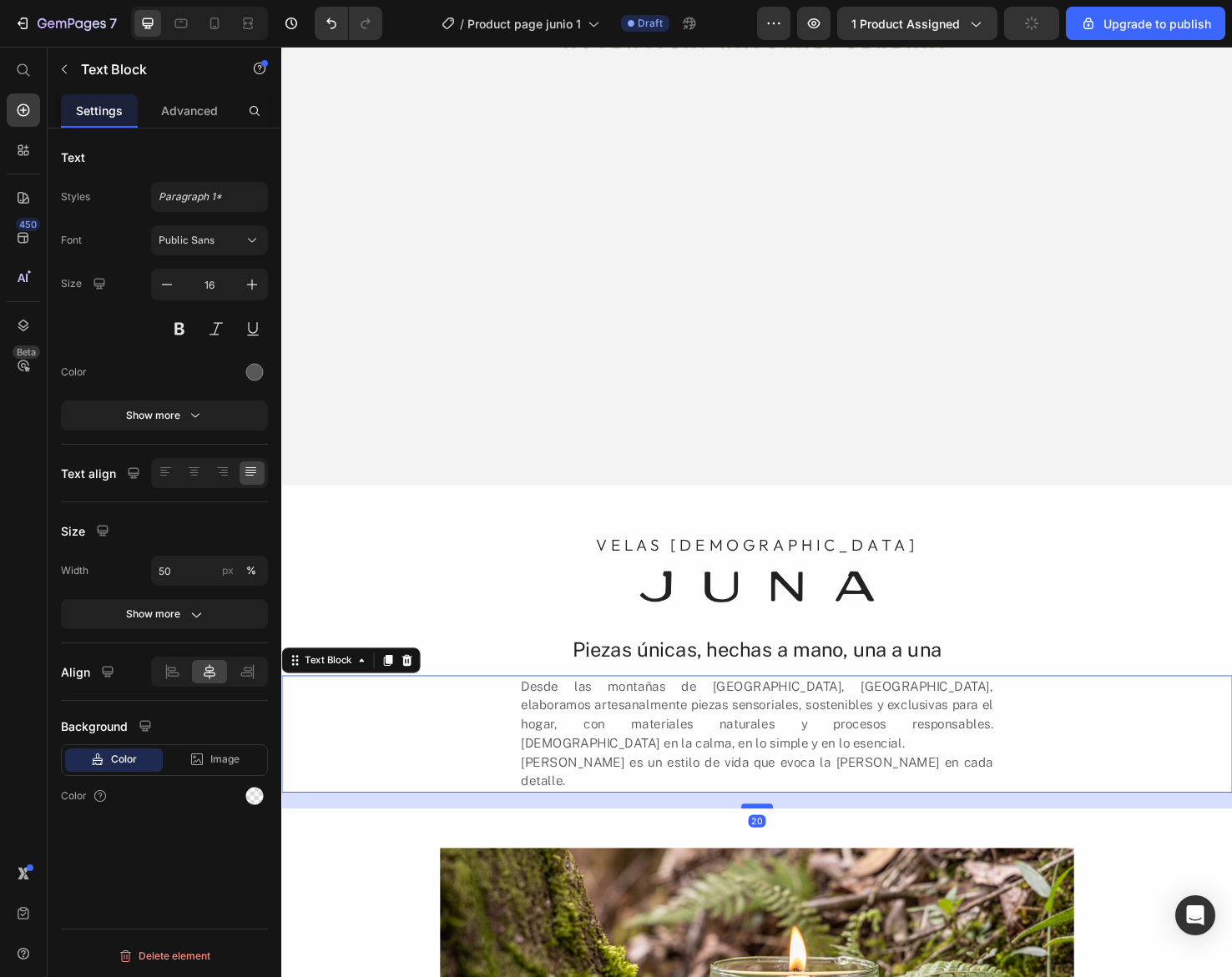 drag, startPoint x: 784, startPoint y: 850, endPoint x: 790, endPoint y: 798, distance: 52.34501 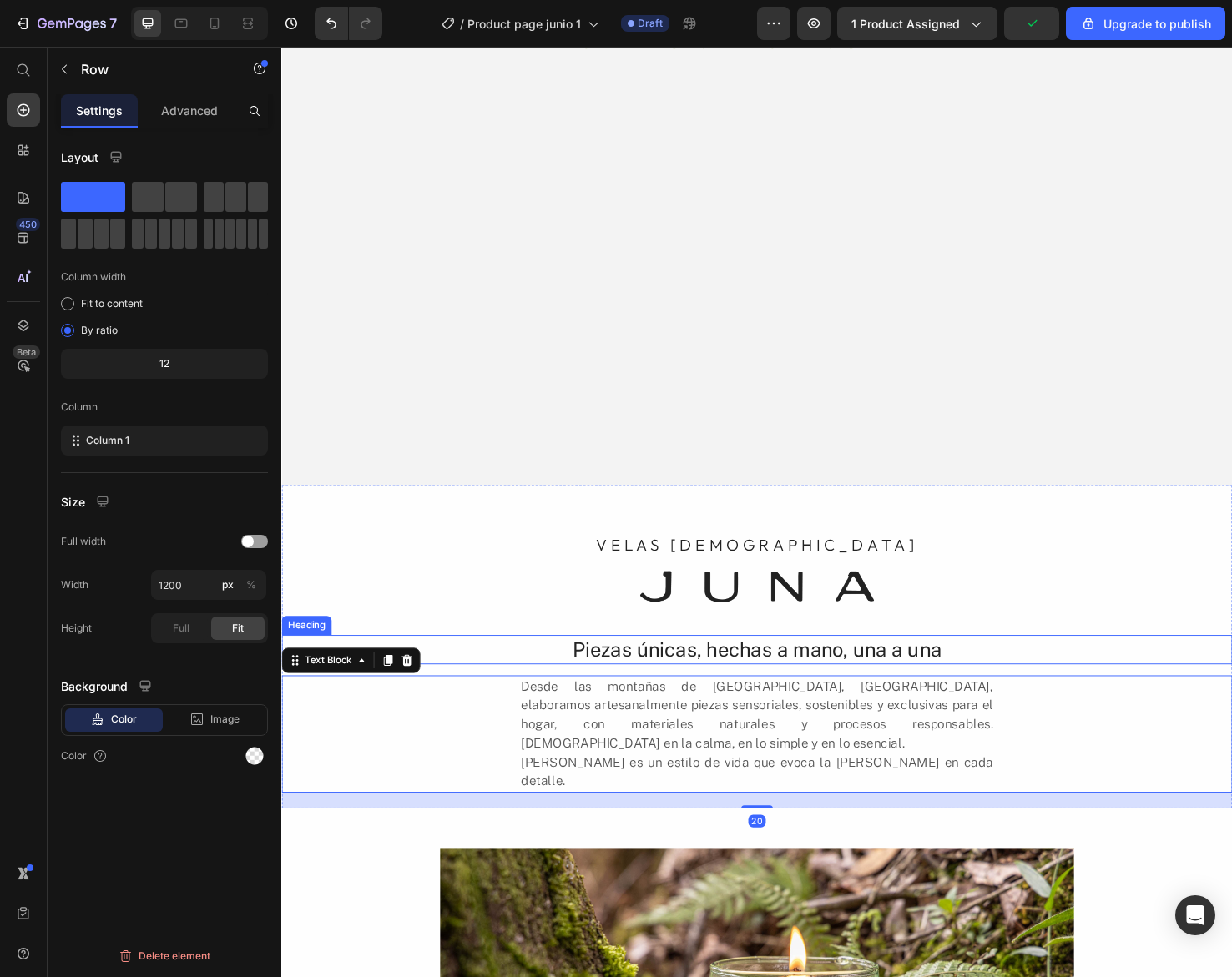 click on "VELAS AROMÁTICAS Heading Image Piezas únicas, hechas a mano, una a una Heading Desde las montañas de El Retiro, Antioquia, elaboramos artesanalmente piezas sensoriales, sostenibles y exclusivas para el hogar, con materiales naturales y procesos responsables. Creemos en la calma, en lo simple y en lo esencial.  JUNA es un estilo de vida que evoca la vida silvestre en cada detalle. Text Block   20" at bounding box center [782, 679] 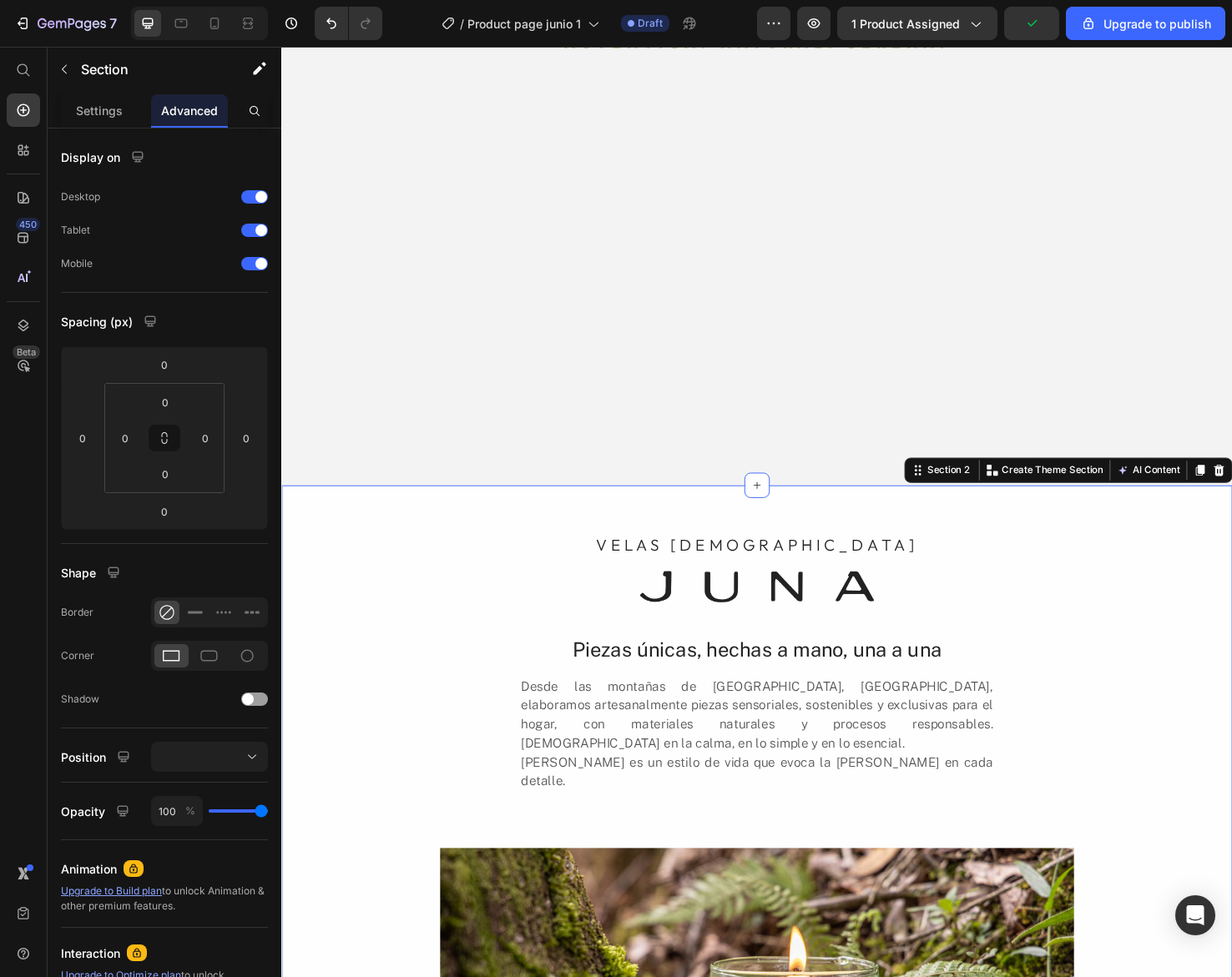 click on "VELAS AROMÁTICAS Heading Image Piezas únicas, hechas a mano, una a una Heading Desde las montañas de El Retiro, Antioquia, elaboramos artesanalmente piezas sensoriales, sostenibles y exclusivas para el hogar, con materiales naturales y procesos responsables. Creemos en la calma, en lo simple y en lo esencial.  JUNA es un estilo de vida que evoca la vida silvestre en cada detalle. Text Block Row Image" at bounding box center [782, 945] 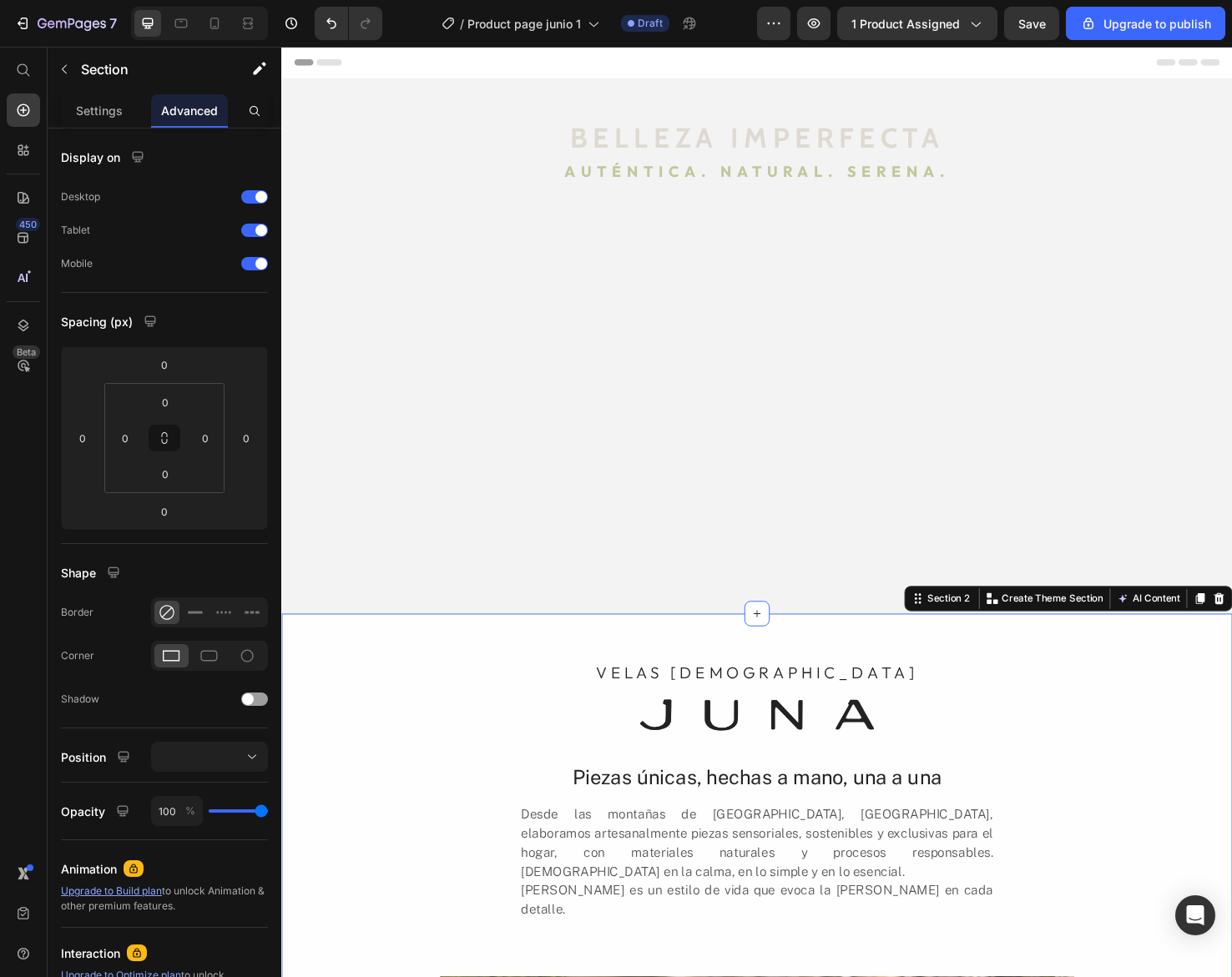 scroll, scrollTop: 2, scrollLeft: 0, axis: vertical 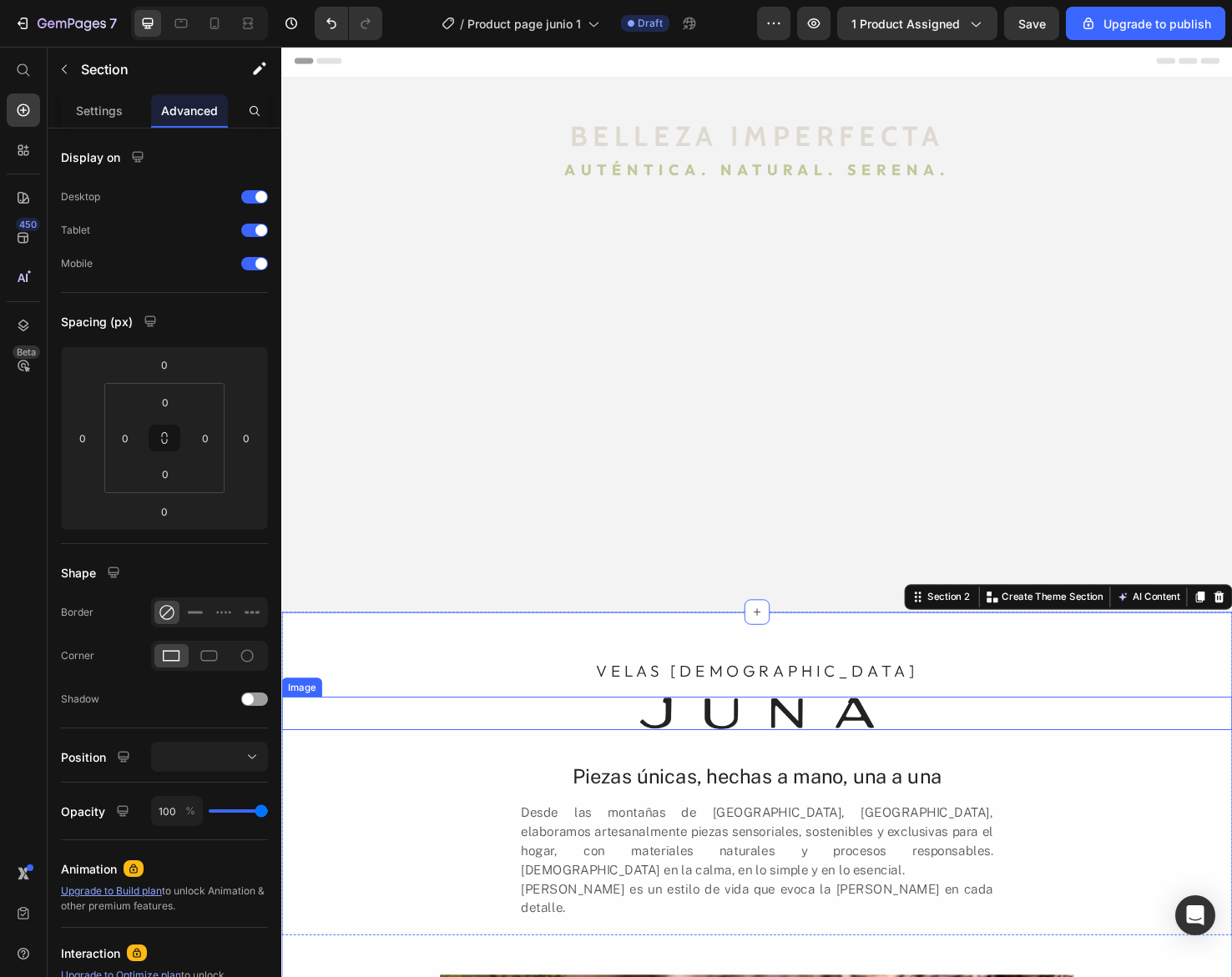 click at bounding box center (782, 749) 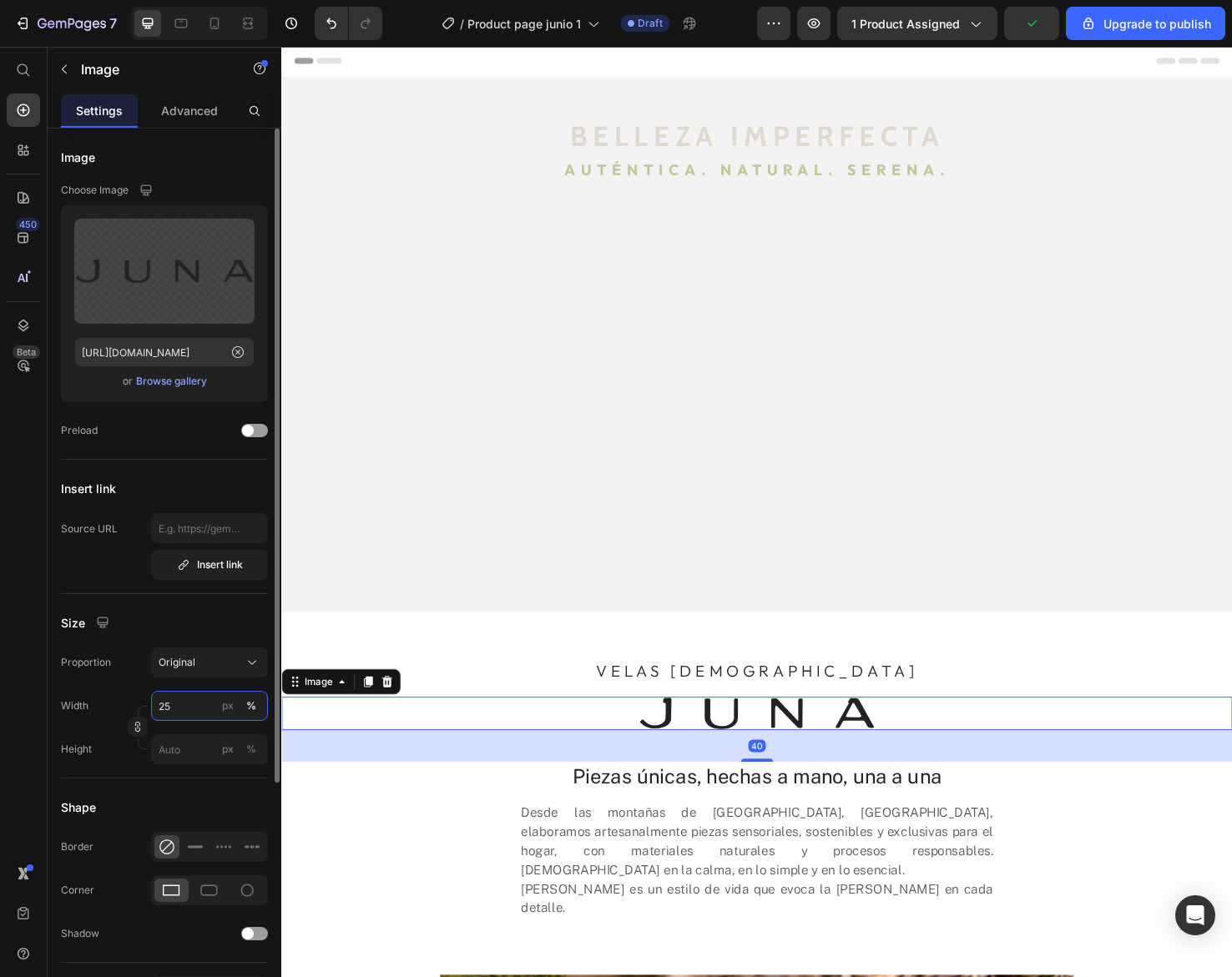 click on "25" at bounding box center (210, 706) 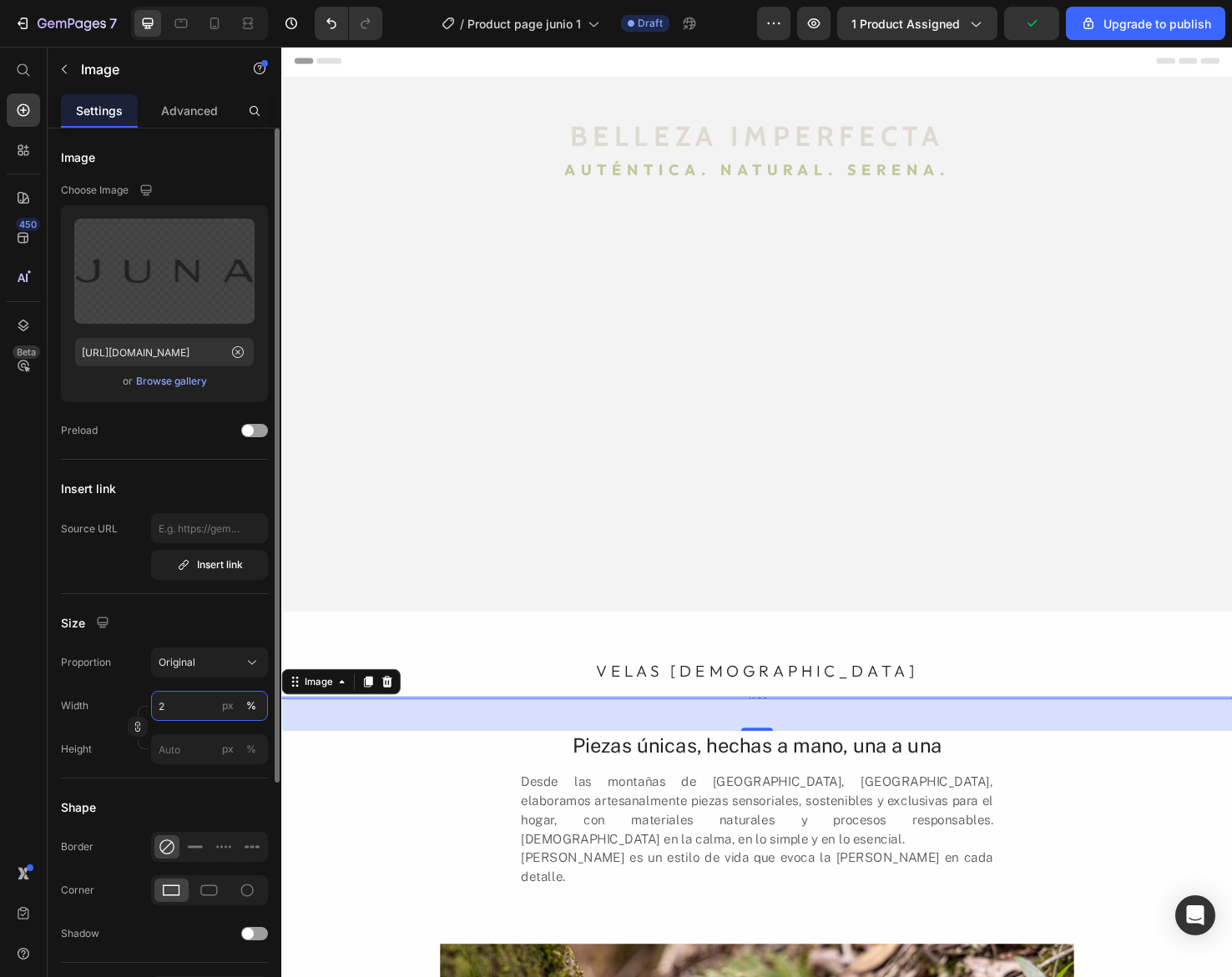 type on "20" 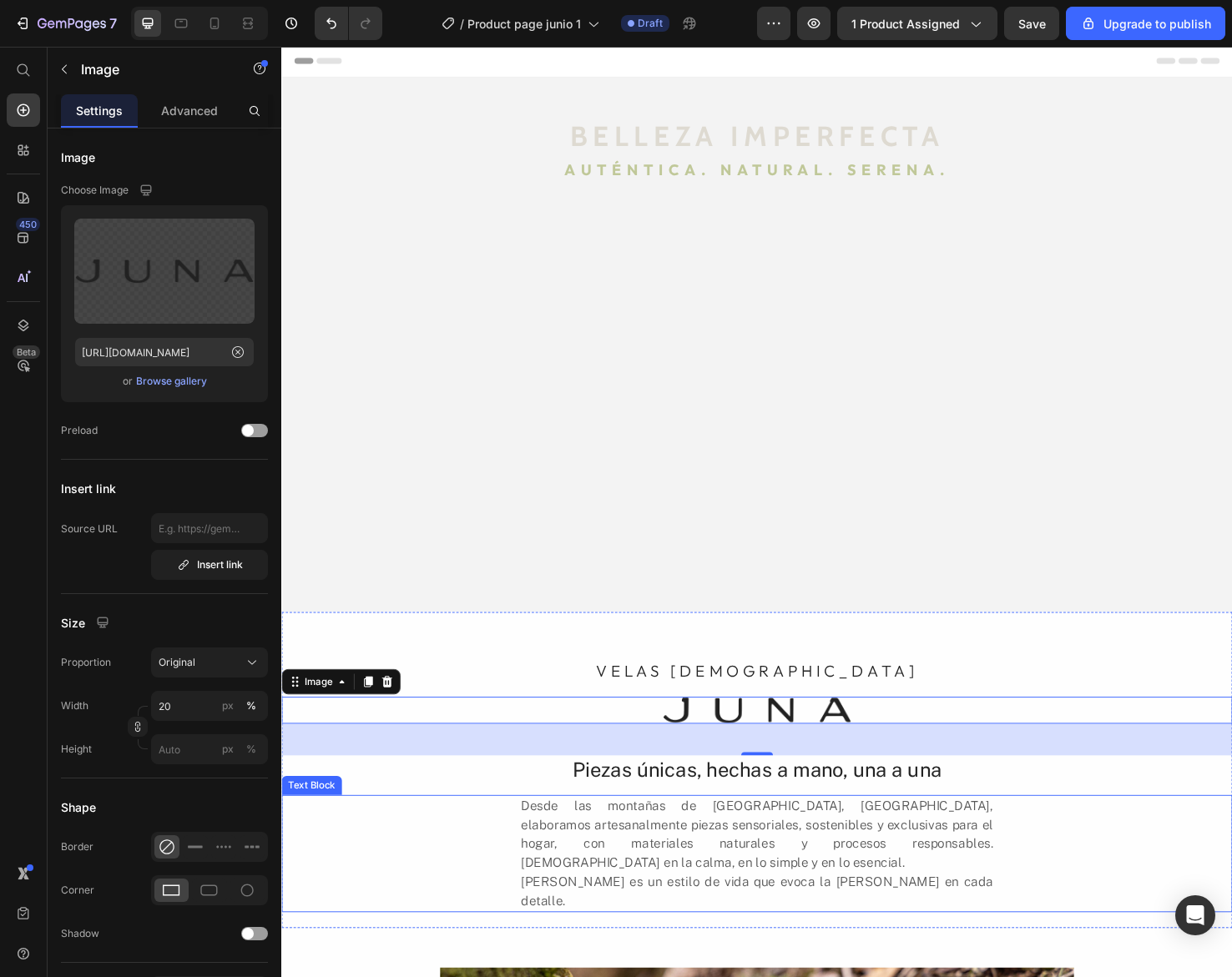 click on "Desde las montañas de [GEOGRAPHIC_DATA], [GEOGRAPHIC_DATA], elaboramos artesanalmente piezas sensoriales, sostenibles y exclusivas para el hogar, con materiales naturales y procesos responsables. [DEMOGRAPHIC_DATA] en la calma, en lo simple y en lo esencial.  [PERSON_NAME] es un estilo de vida que evoca la [PERSON_NAME] en cada detalle." at bounding box center (782, 897) 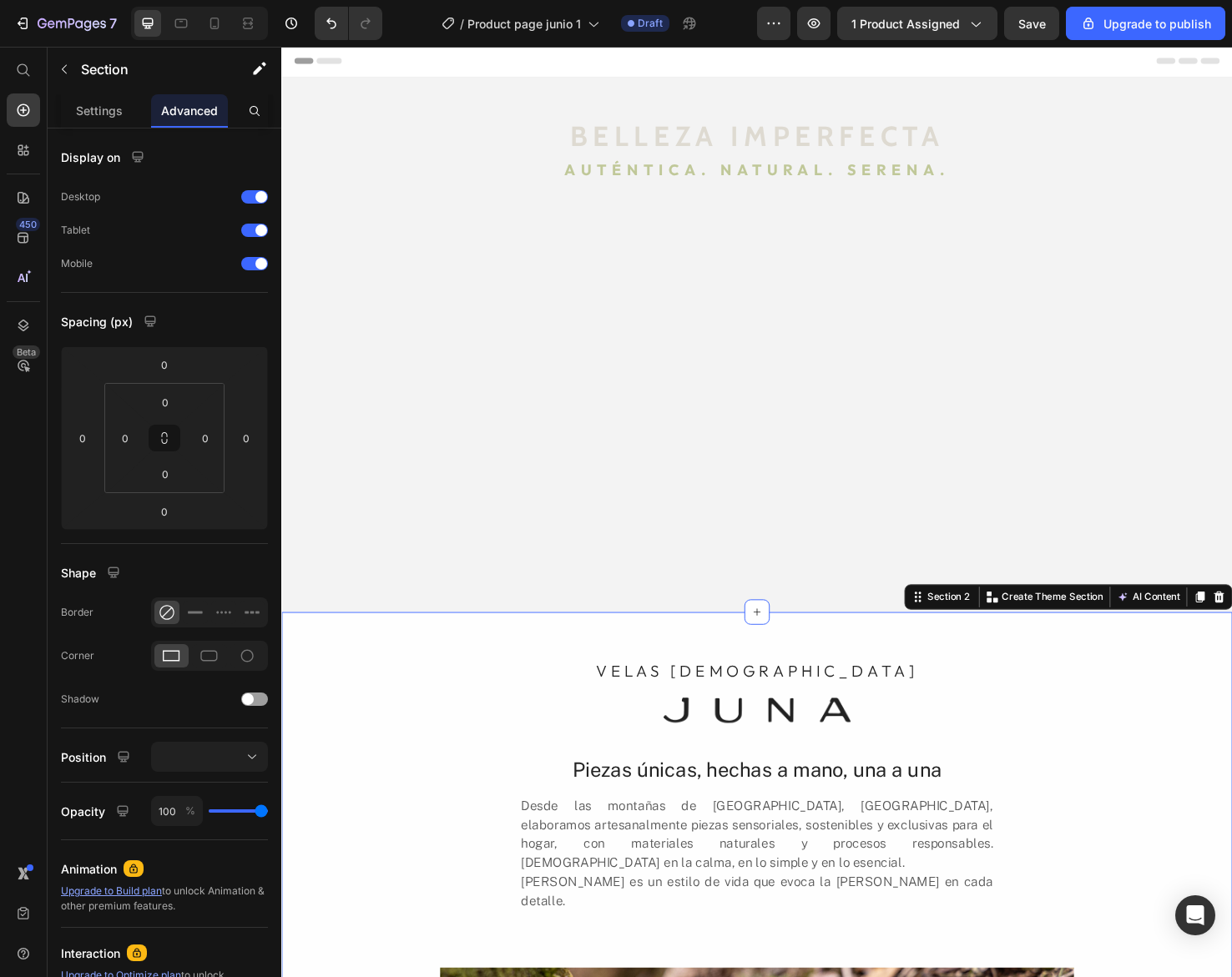 click on "VELAS AROMÁTICAS Heading Image Piezas únicas, hechas a mano, una a una Heading Desde las montañas de El Retiro, Antioquia, elaboramos artesanalmente piezas sensoriales, sostenibles y exclusivas para el hogar, con materiales naturales y procesos responsables. Creemos en la calma, en lo simple y en lo esencial.  JUNA es un estilo de vida que evoca la vida silvestre en cada detalle. Text Block Row Image" at bounding box center [782, 1075] 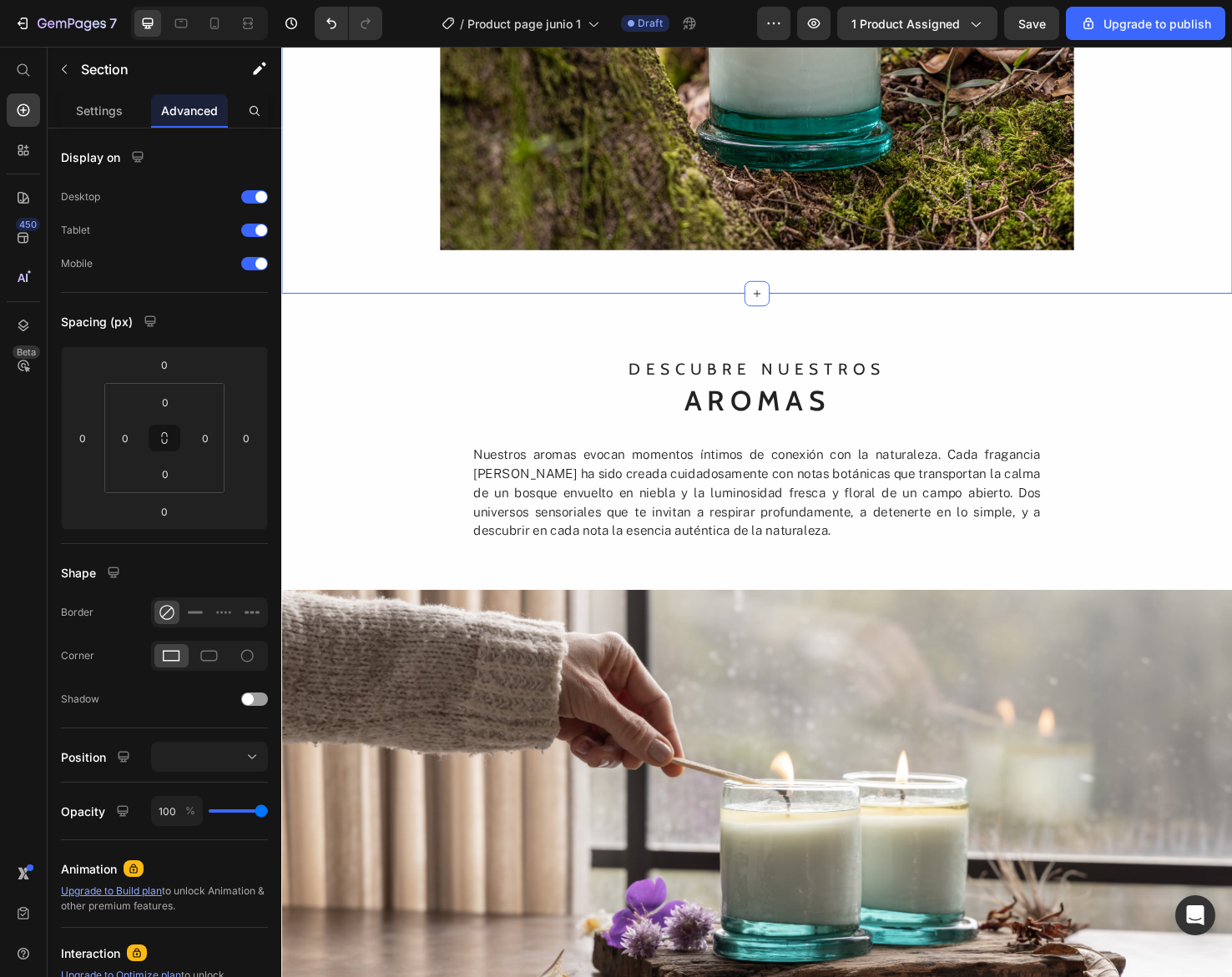 scroll, scrollTop: 1197, scrollLeft: 0, axis: vertical 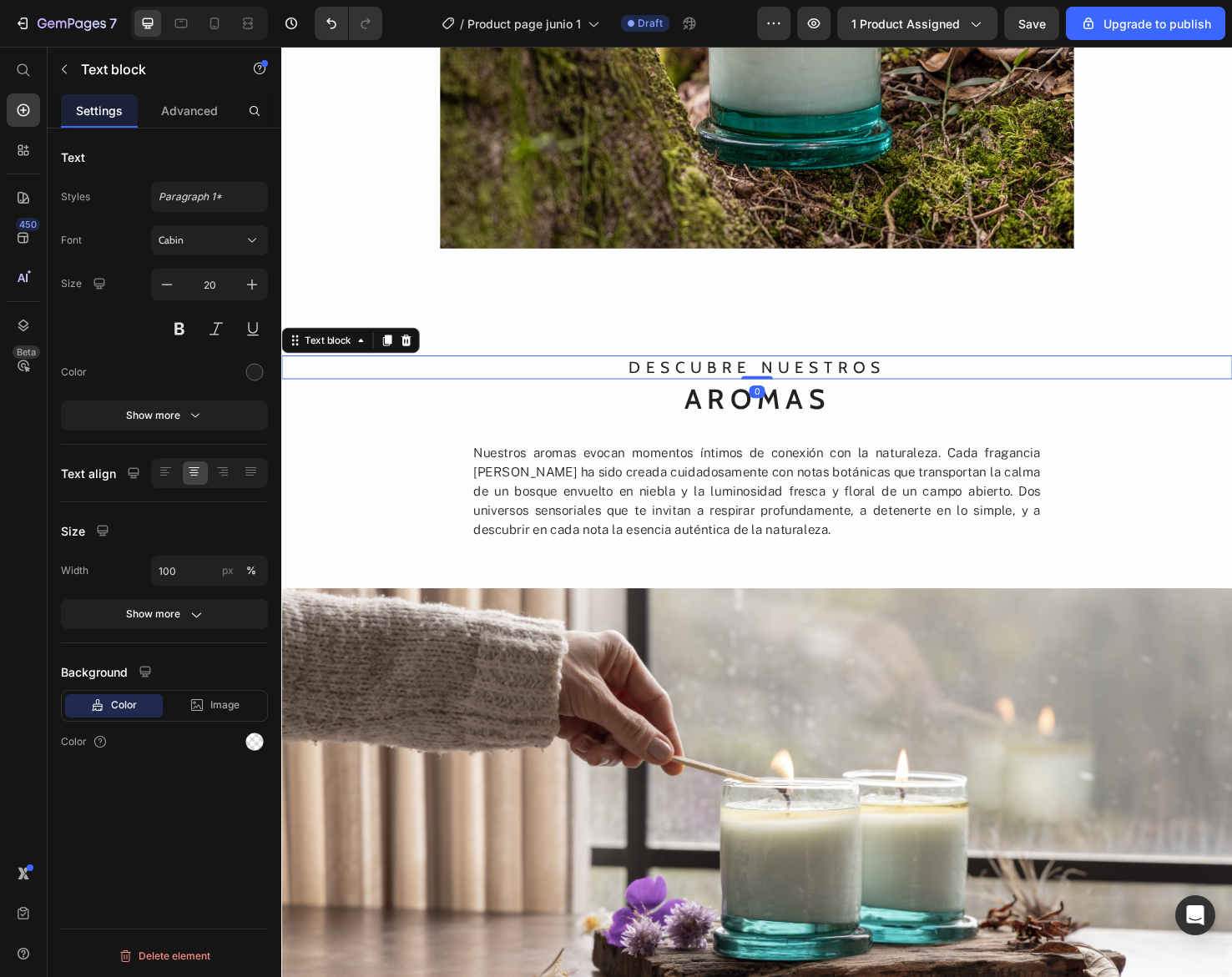 click on "descubre nuestros" at bounding box center [782, 385] 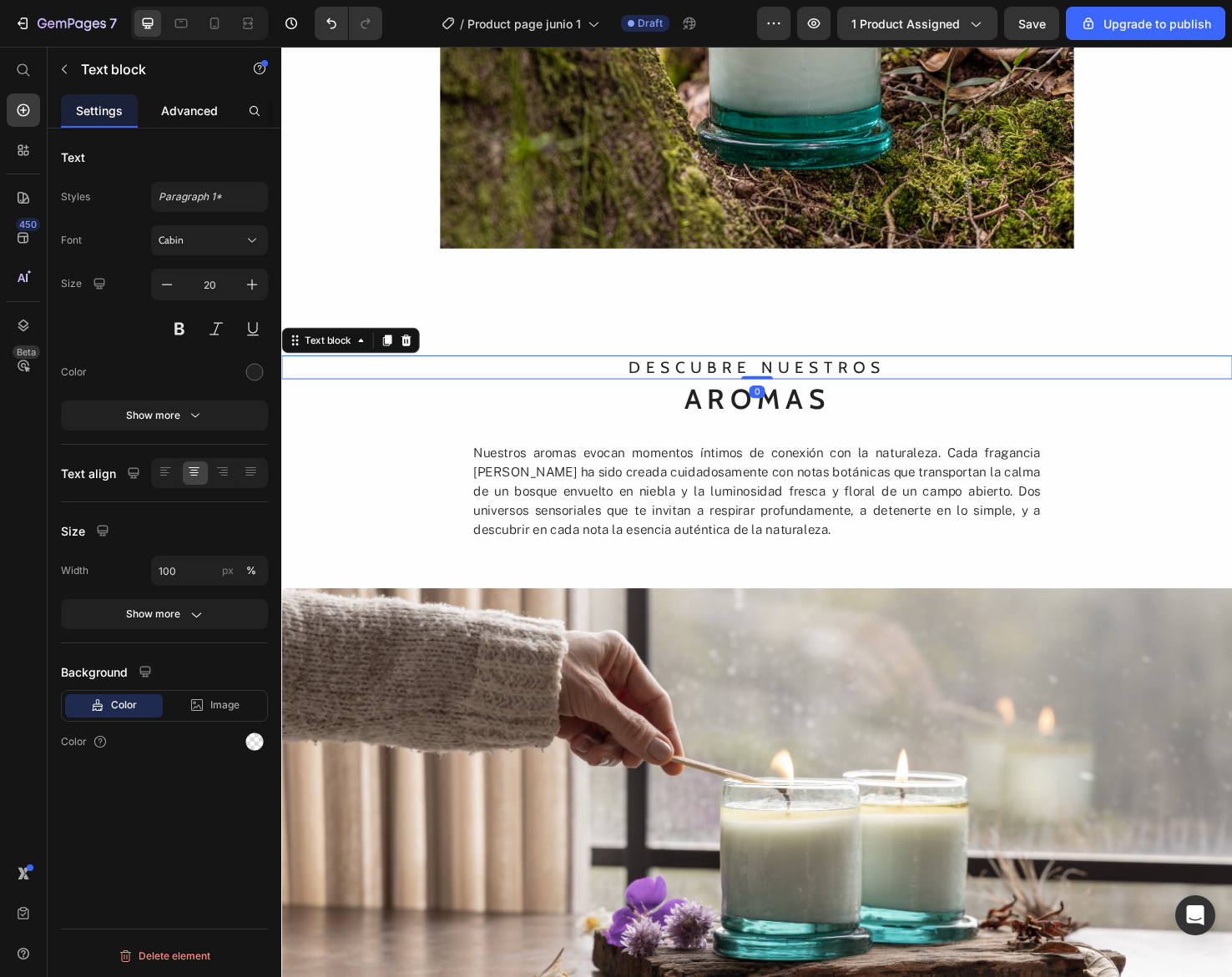 click on "Advanced" at bounding box center [189, 110] 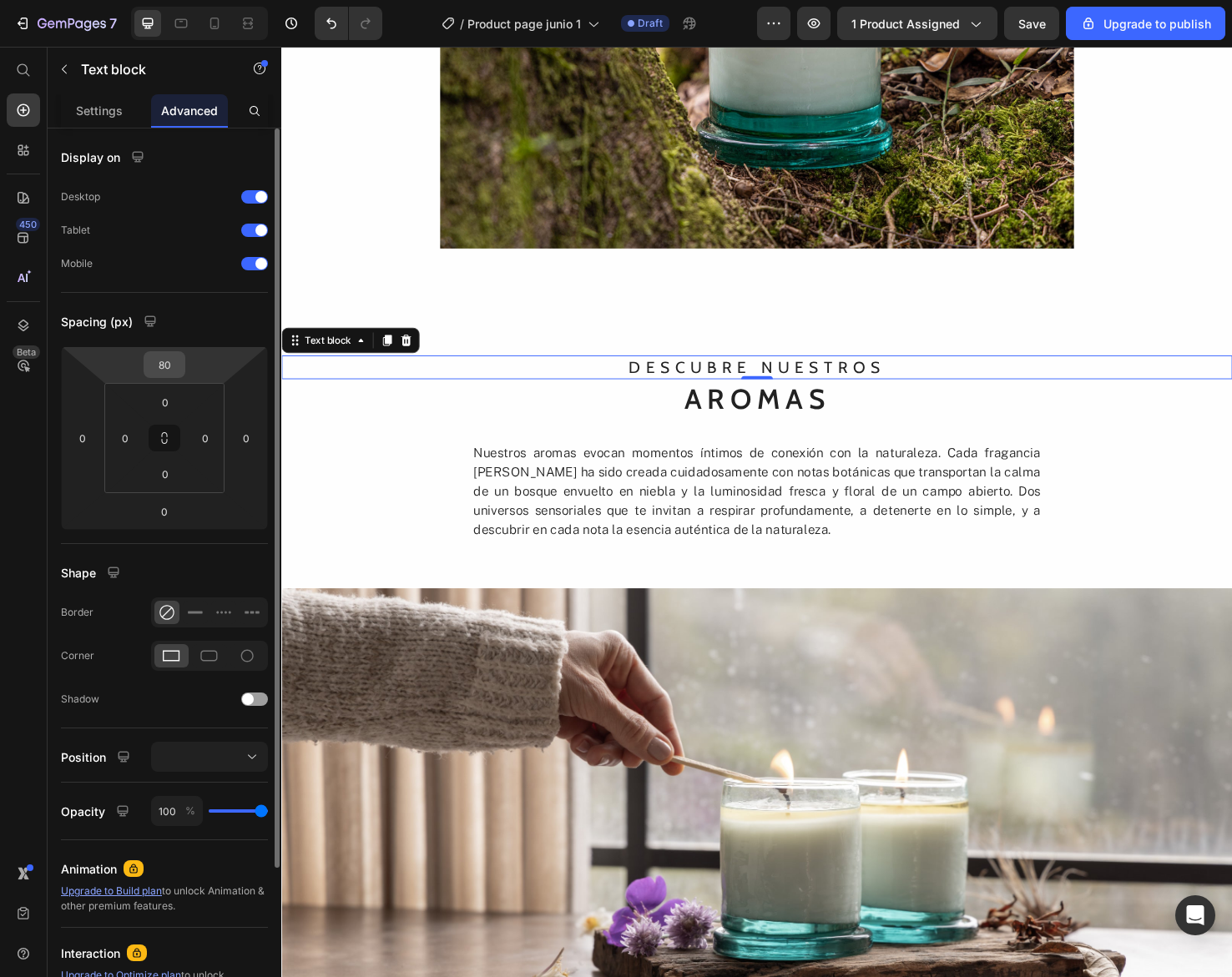 click on "80" at bounding box center (164, 365) 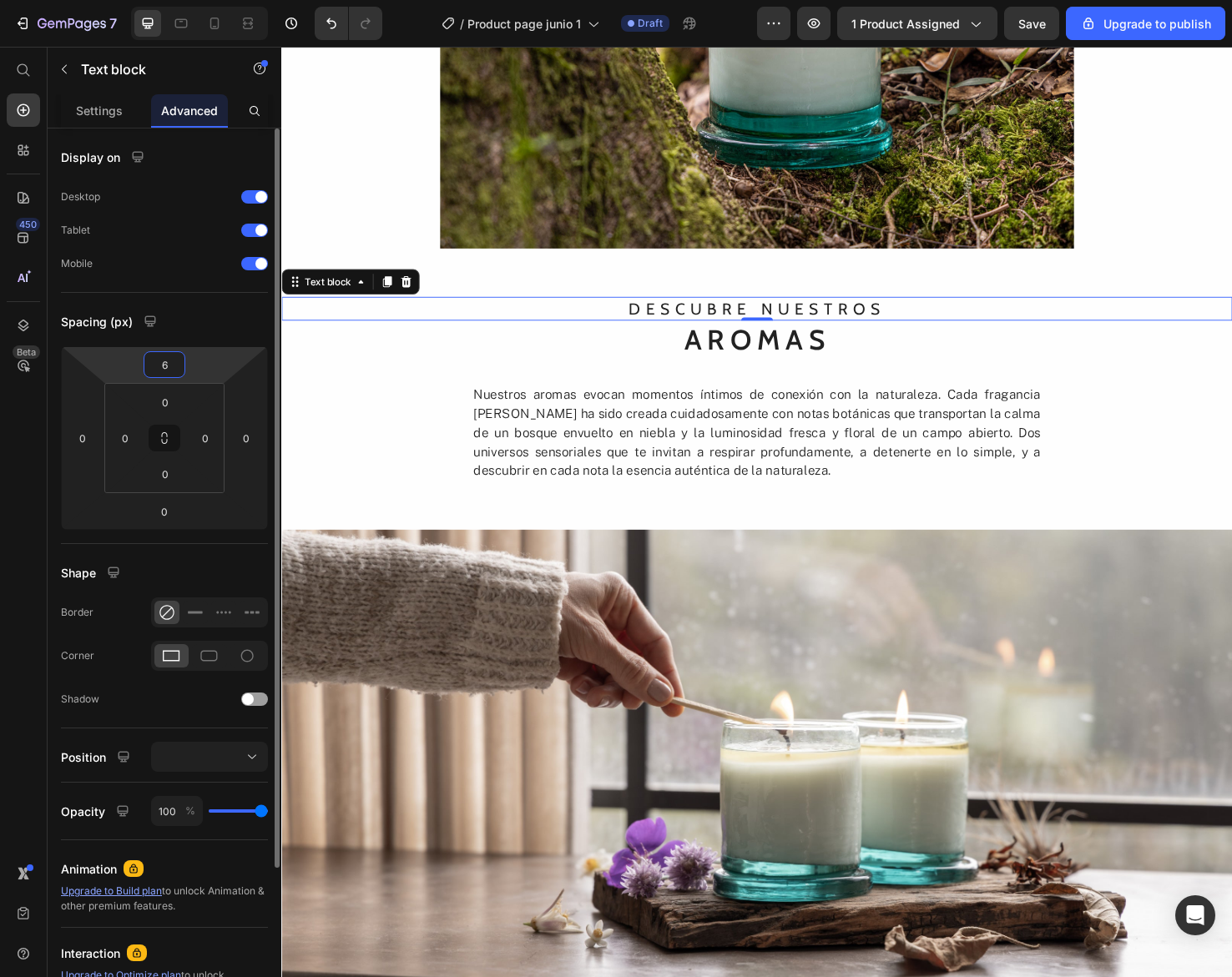 type on "60" 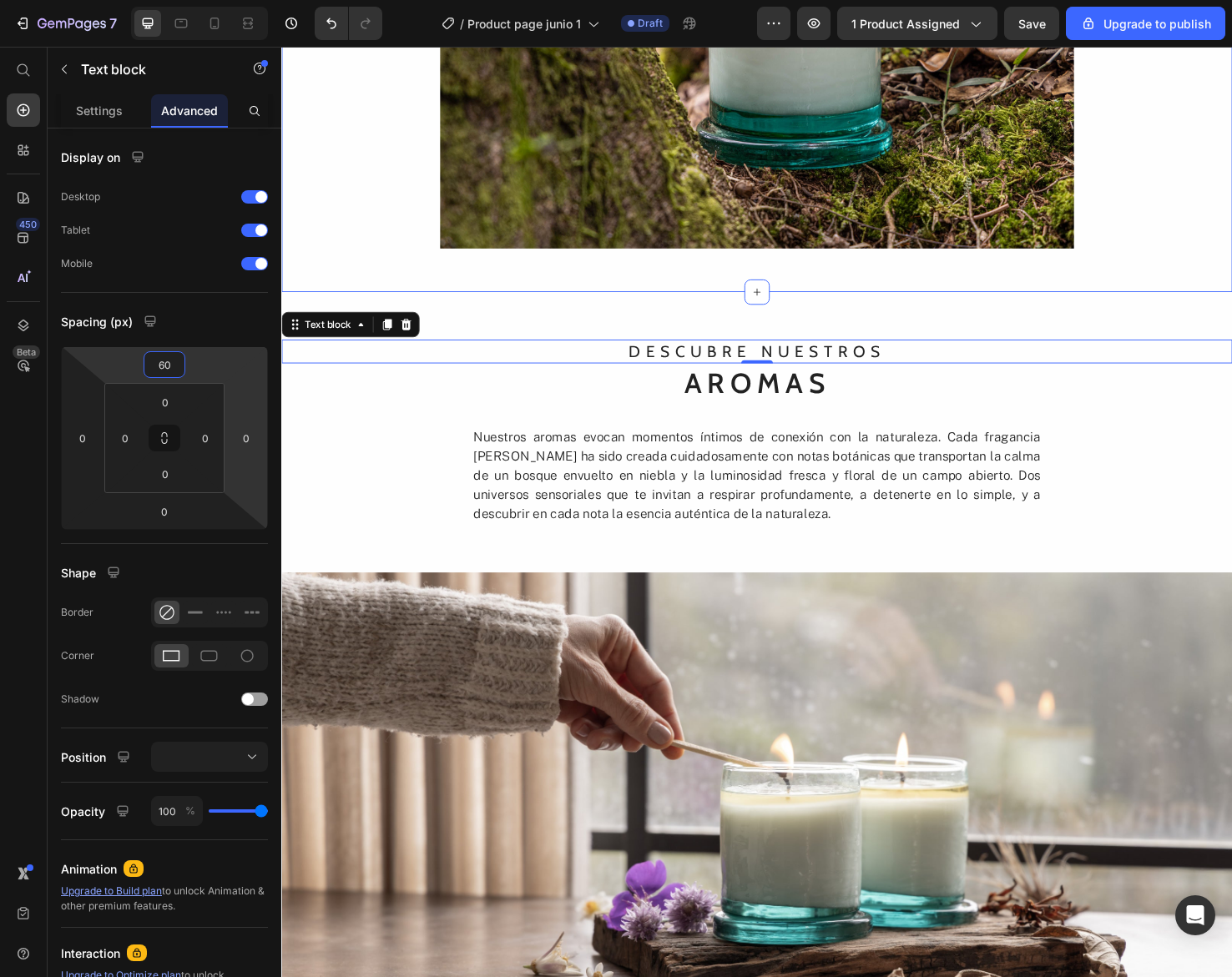 click on "VELAS AROMÁTICAS Heading Image Piezas únicas, hechas a mano, una a una Heading Desde las montañas de El Retiro, Antioquia, elaboramos artesanalmente piezas sensoriales, sostenibles y exclusivas para el hogar, con materiales naturales y procesos responsables. Creemos en la calma, en lo simple y en lo esencial.  JUNA es un estilo de vida que evoca la vida silvestre en cada detalle. Text Block Row Image" at bounding box center [782, -127] 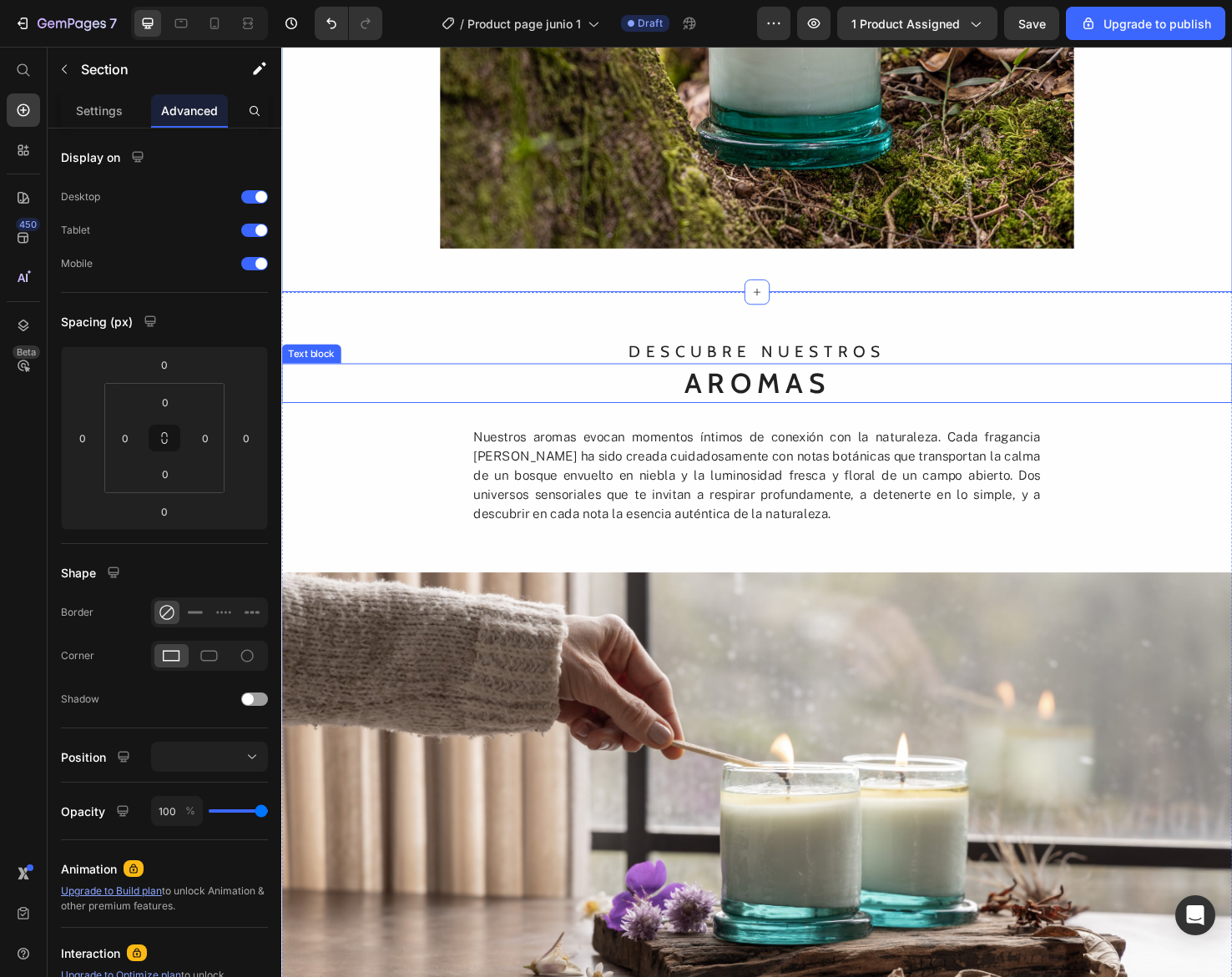 click on "Aromas" at bounding box center [782, 401] 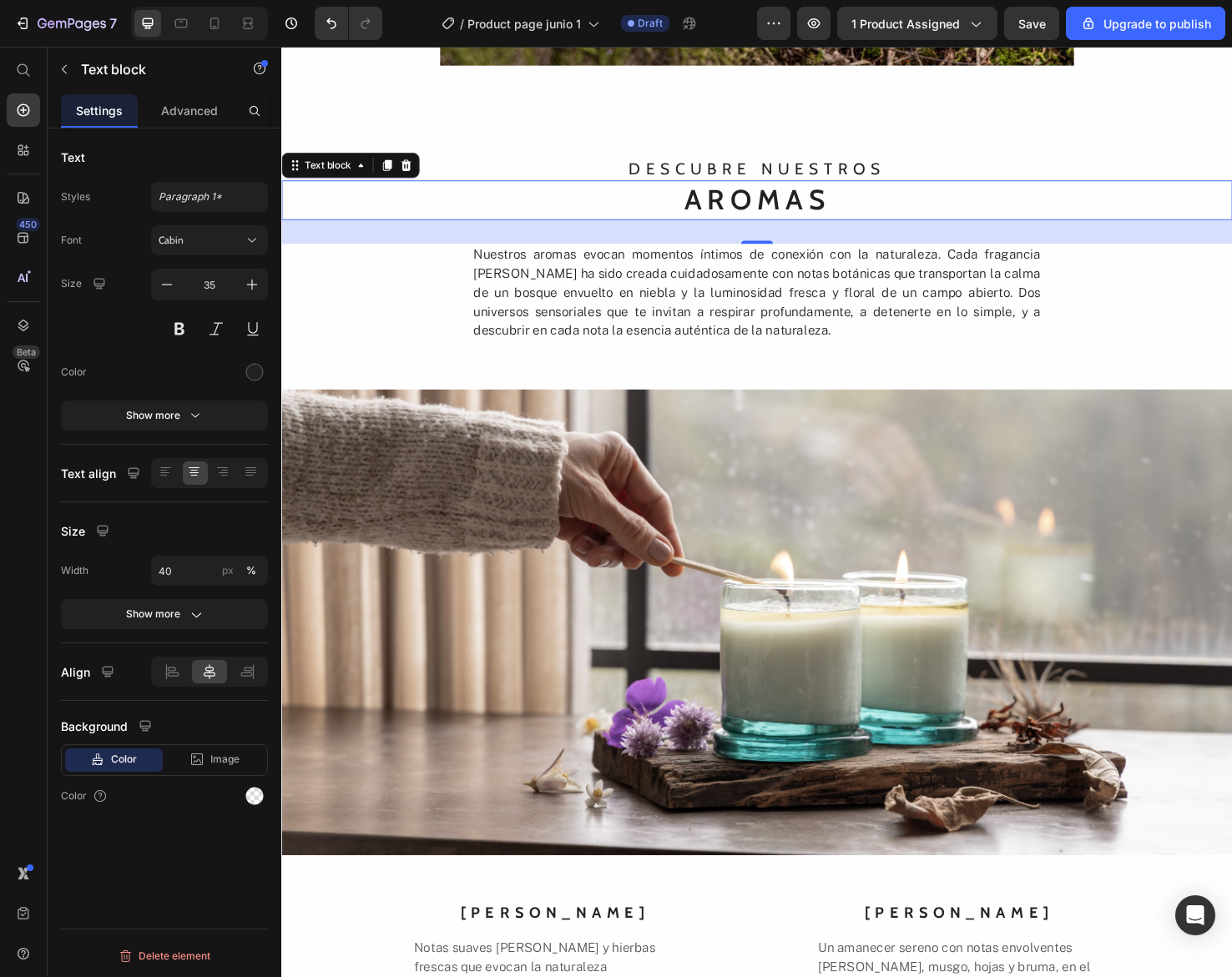 scroll, scrollTop: 1392, scrollLeft: 0, axis: vertical 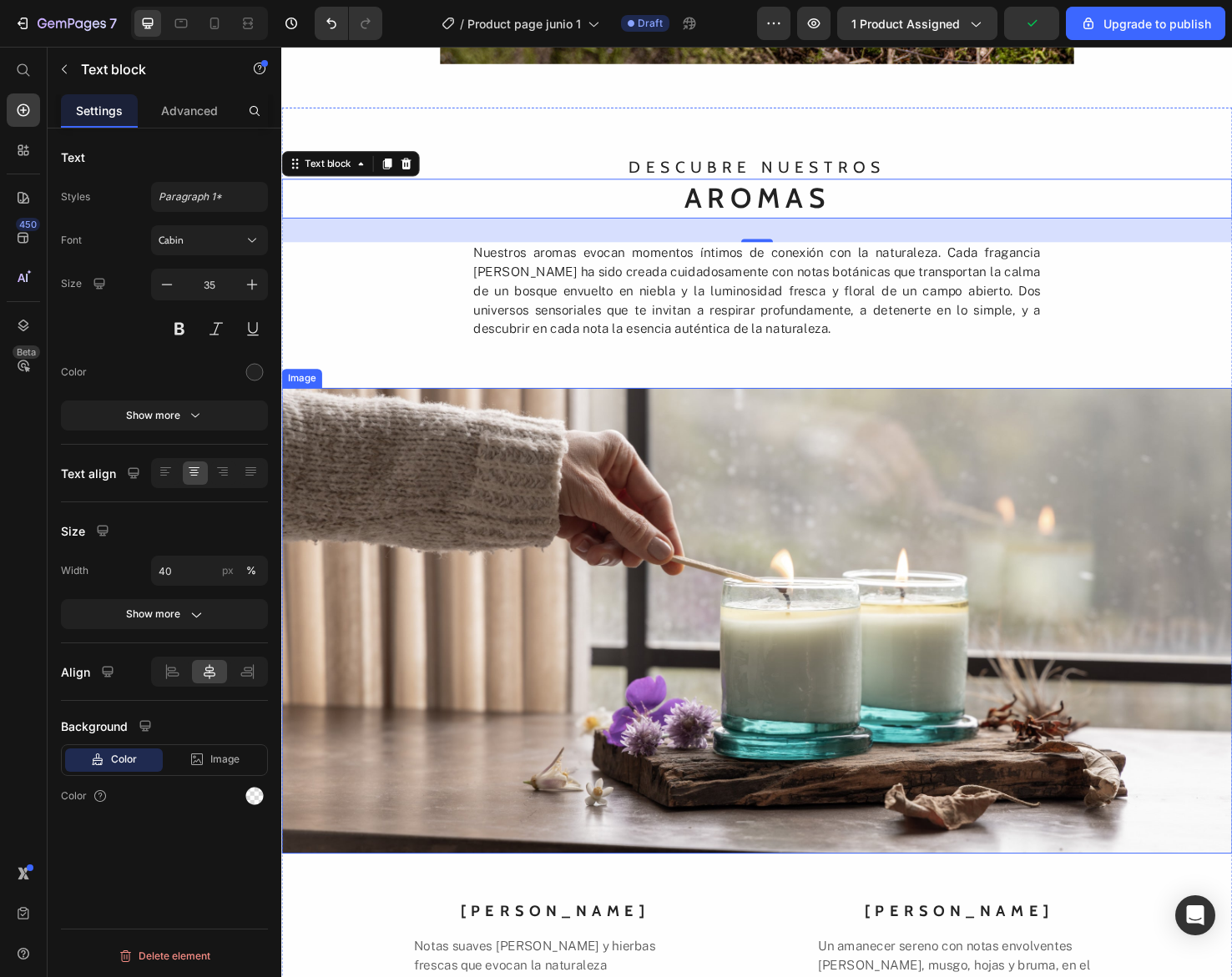 click at bounding box center (782, 652) 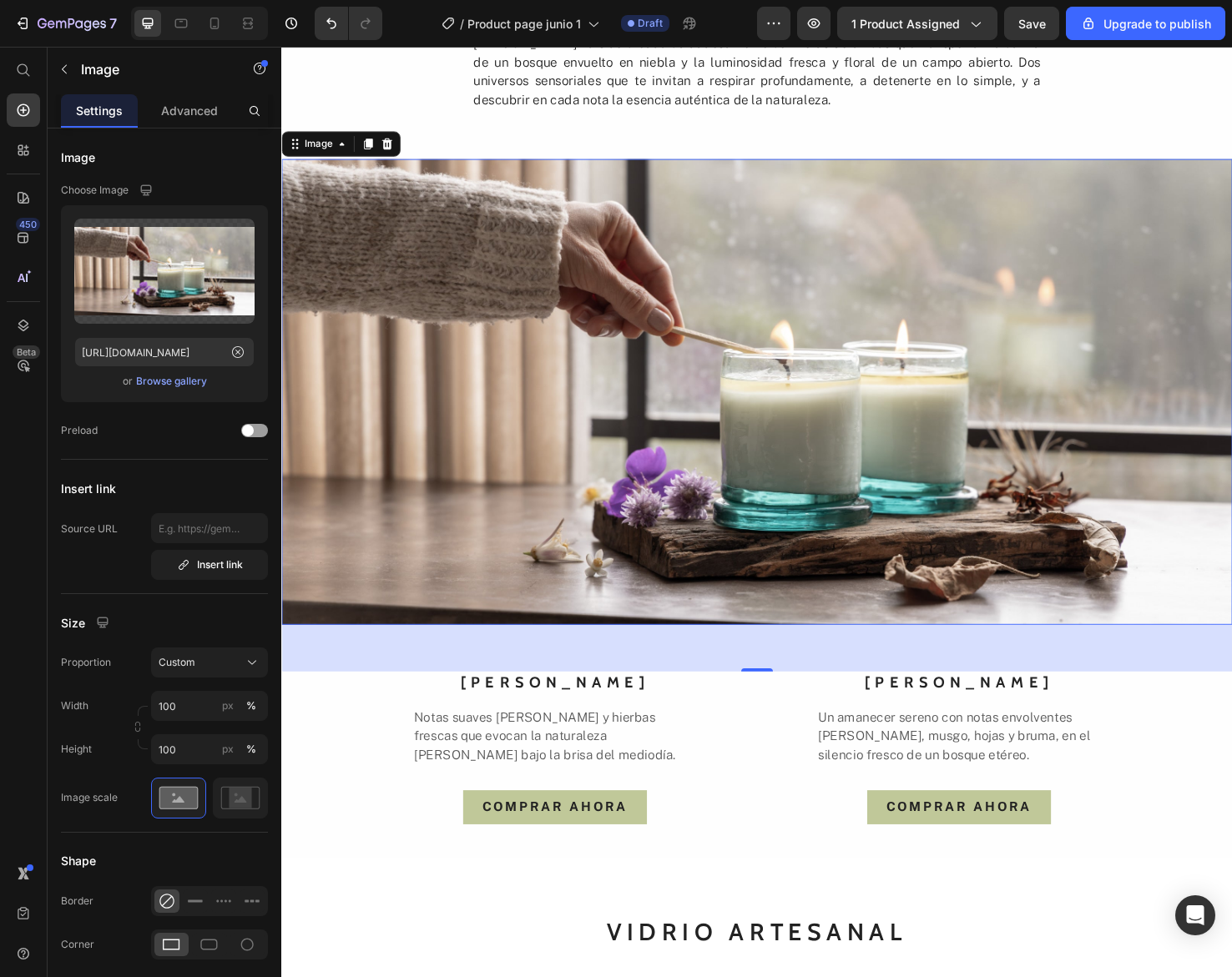 scroll, scrollTop: 1659, scrollLeft: 0, axis: vertical 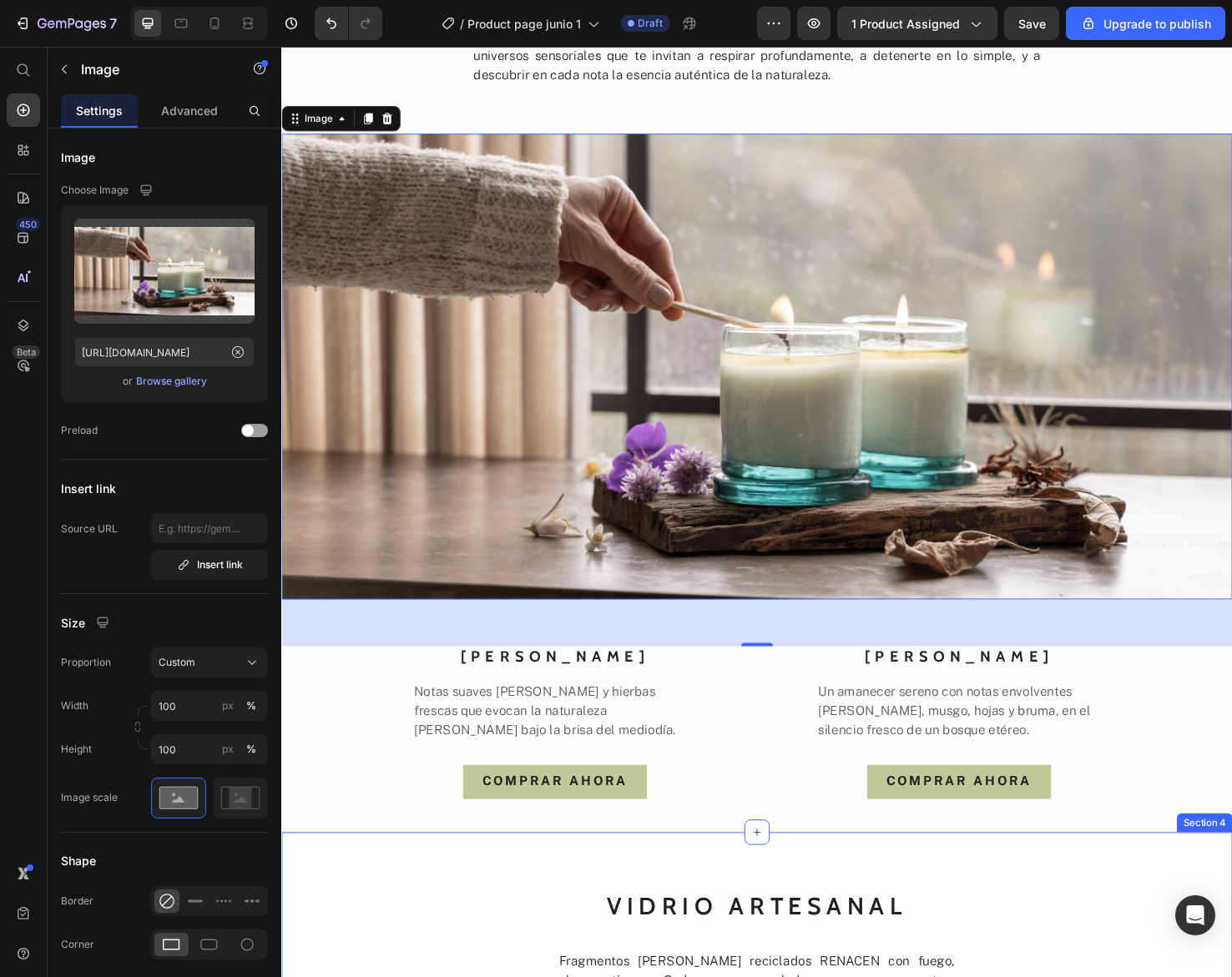 click on "VIDRIO artesanal Text block Fragmentos de vidrio reciclados RENACEN con fuego, alma y tiempo. Cada vaso es soplado a mano por maestros artesanos, su transparencia, revela la pureza de nuestros ingredientes PREMIUM. En JUNA no buscamos la perfección, celebramos lo auténtico y lo real. Text block Image Image Image Image Row COMPRAR AHORA Button" at bounding box center [782, 1238] 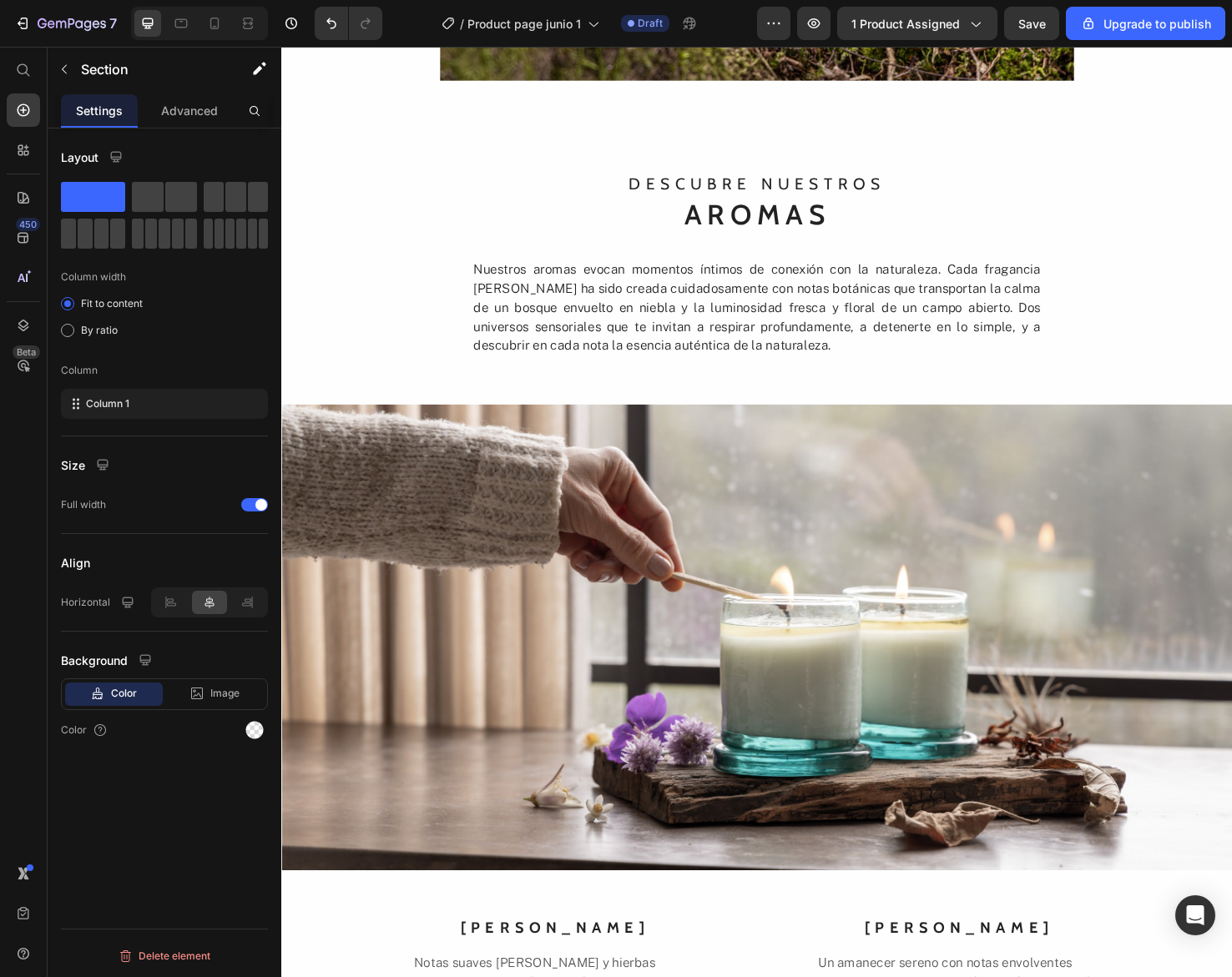 scroll, scrollTop: 1377, scrollLeft: 0, axis: vertical 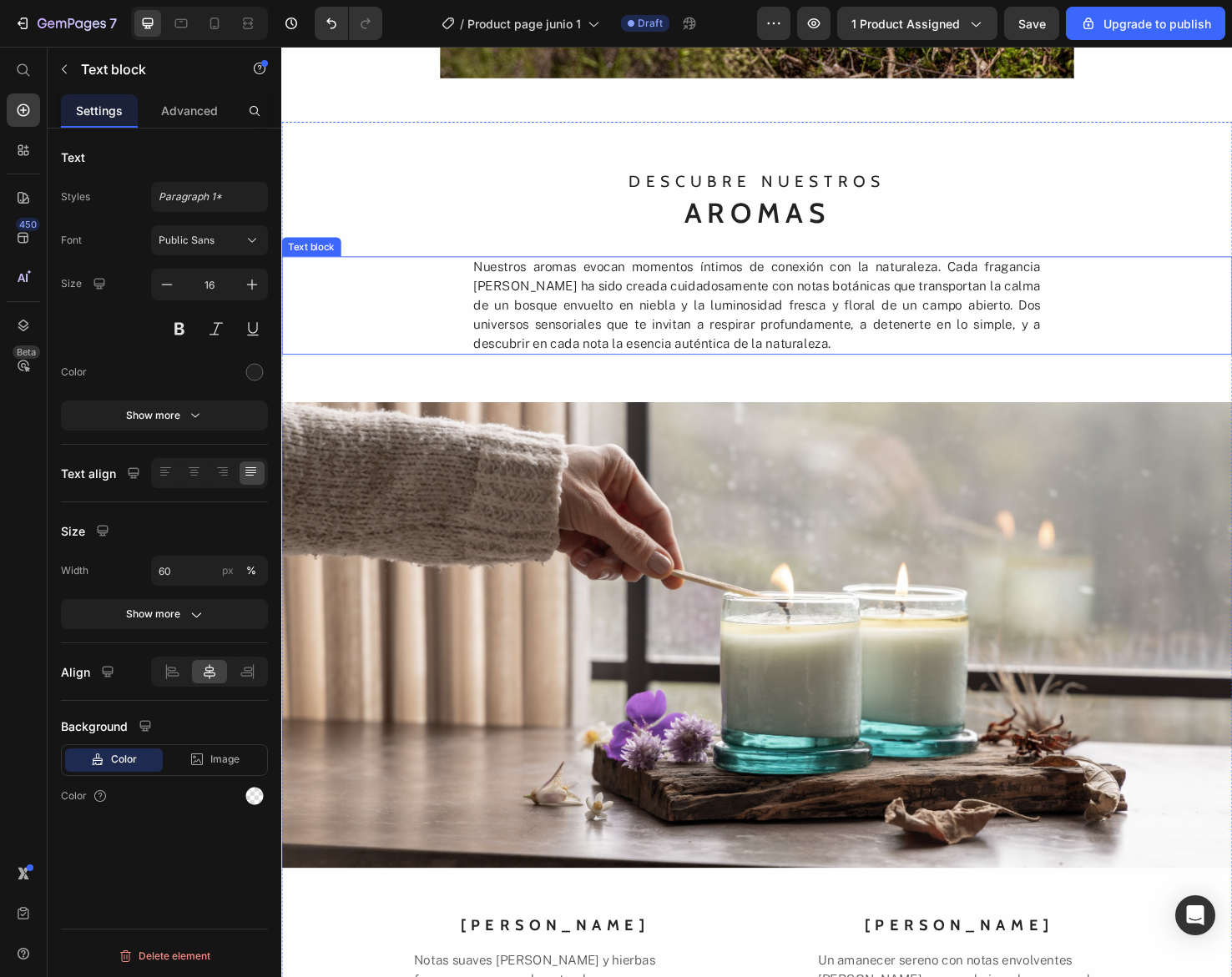 click on "Nuestros aromas evocan momentos íntimos de conexión con la naturaleza. Cada fragancia de JUNA ha sido creada cuidadosamente con notas botánicas que transportan la calma de un bosque envuelto en niebla y la luminosidad fresca y floral de un campo abierto. Dos universos sensoriales que te invitan a respirar profundamente, a detenerte en lo simple, y a descubrir en cada nota la esencia auténtica de la naturaleza." at bounding box center [782, 319] 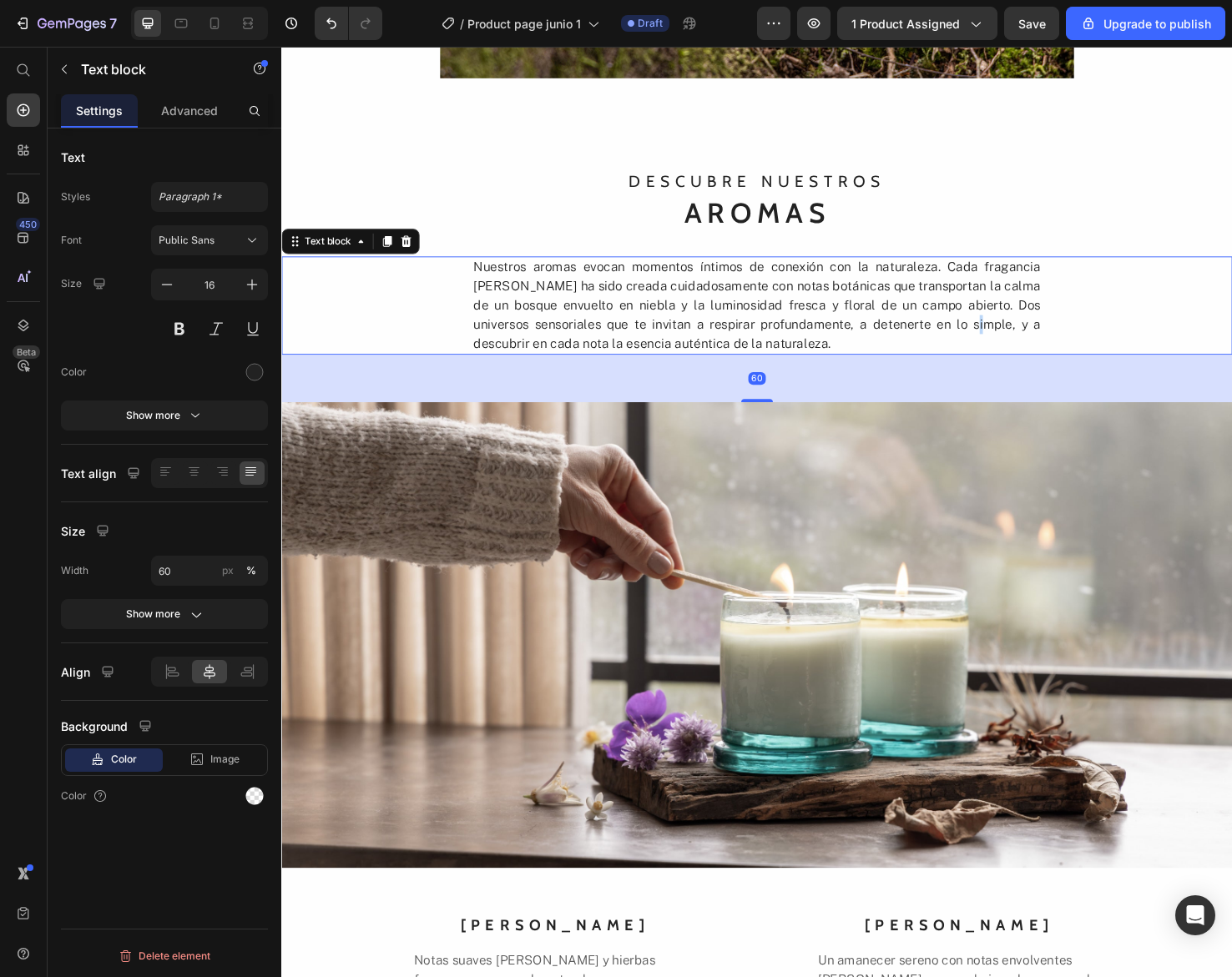 click on "Nuestros aromas evocan momentos íntimos de conexión con la naturaleza. Cada fragancia de JUNA ha sido creada cuidadosamente con notas botánicas que transportan la calma de un bosque envuelto en niebla y la luminosidad fresca y floral de un campo abierto. Dos universos sensoriales que te invitan a respirar profundamente, a detenerte en lo simple, y a descubrir en cada nota la esencia auténtica de la naturaleza." at bounding box center (782, 319) 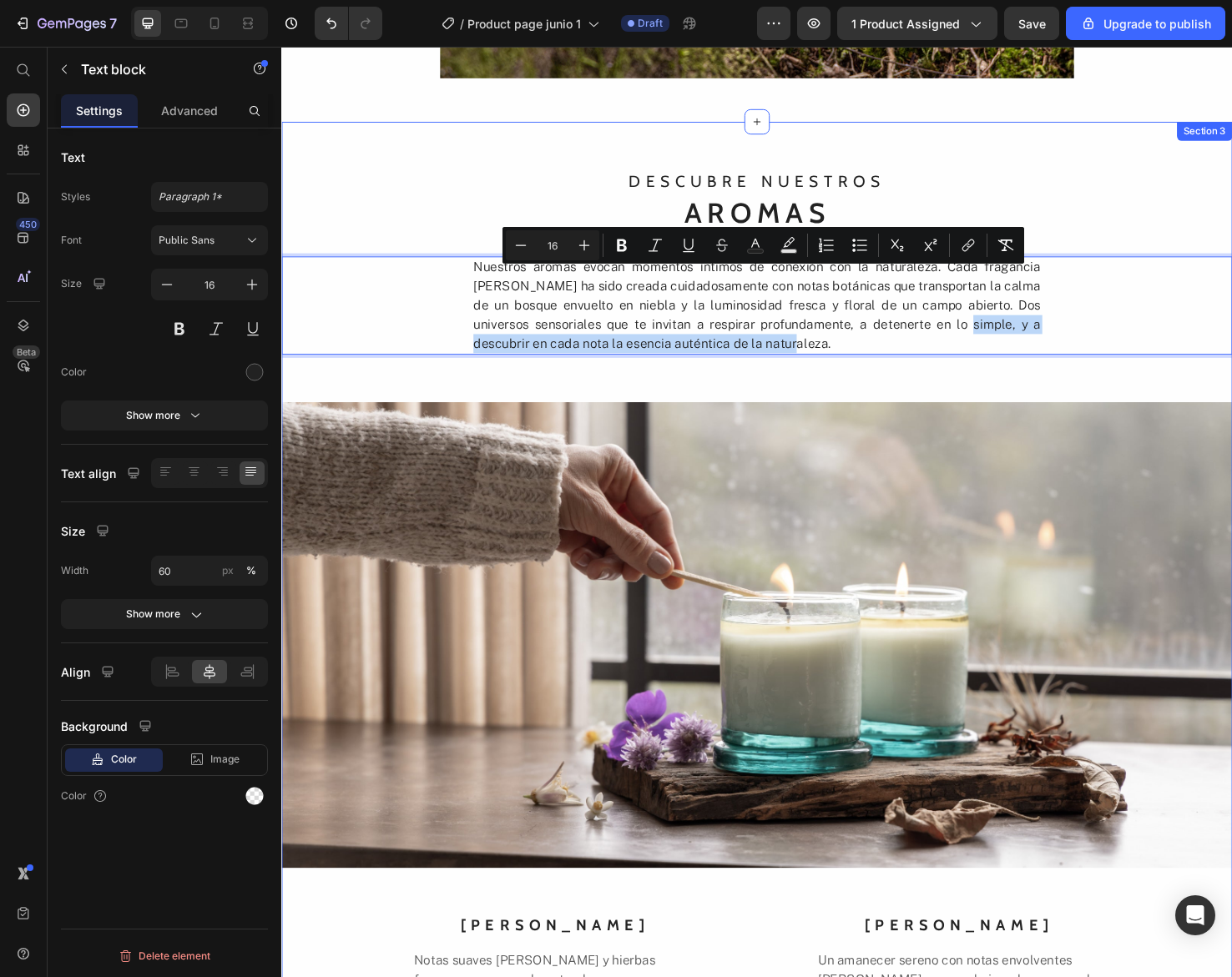 drag, startPoint x: 961, startPoint y: 291, endPoint x: 991, endPoint y: 326, distance: 46.09772 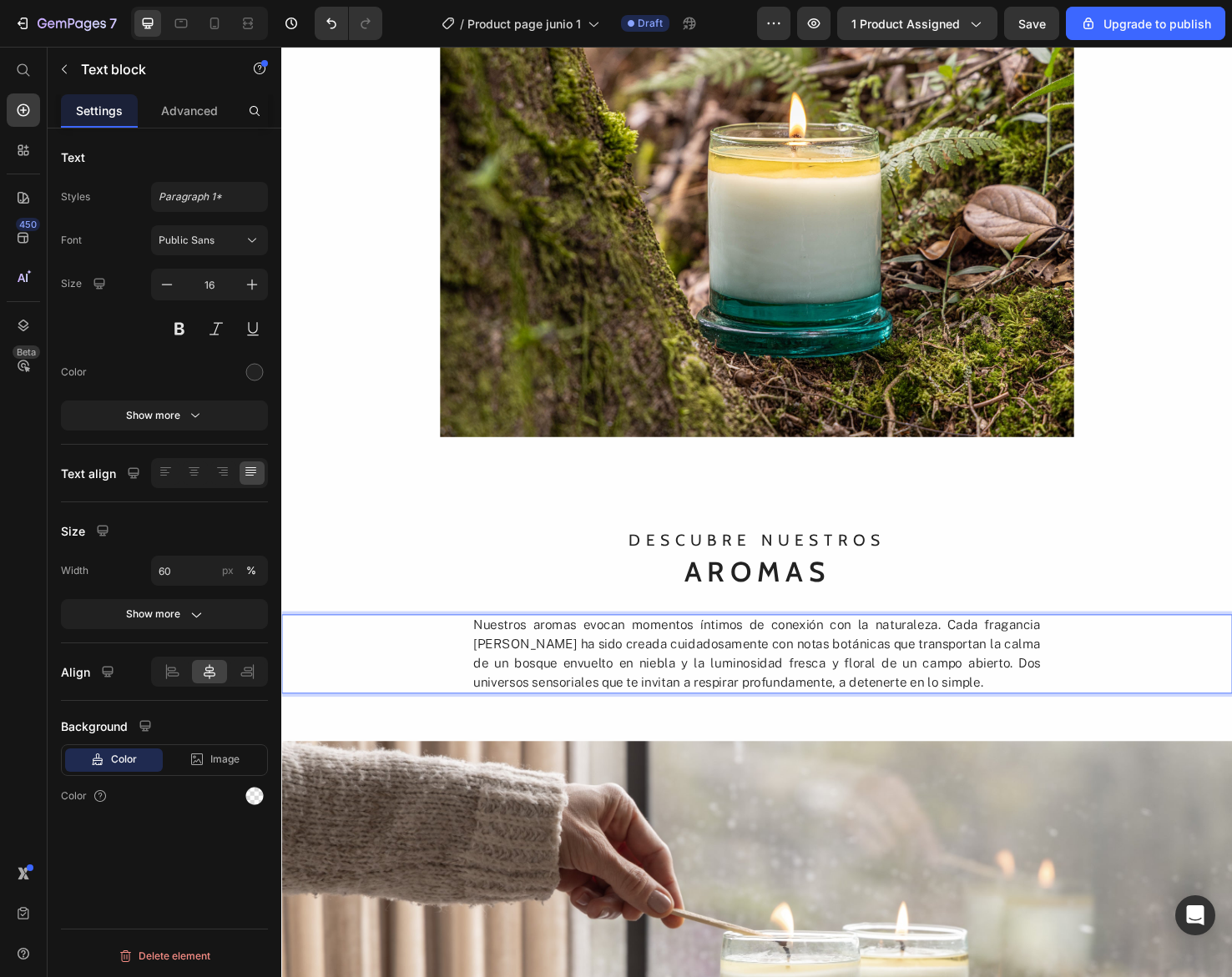 scroll, scrollTop: 1010, scrollLeft: 0, axis: vertical 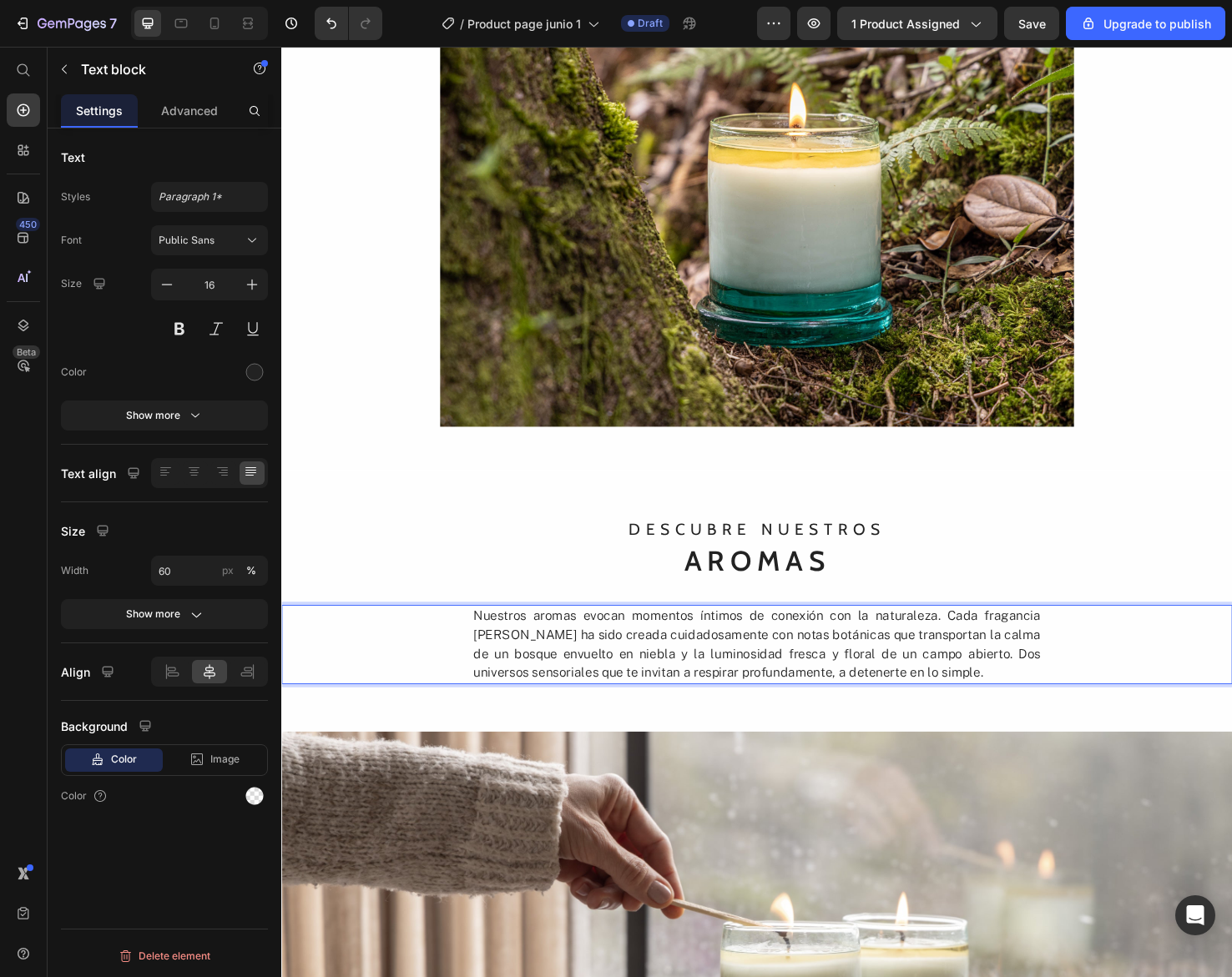 click on "Nuestros aromas evocan momentos íntimos de conexión con la naturaleza. Cada fragancia de JUNA ha sido creada cuidadosamente con notas botánicas que transportan la calma de un bosque envuelto en niebla y la luminosidad fresca y floral de un campo abierto. Dos universos sensoriales que te invitan a respirar profundamente, a detenerte en lo simple." at bounding box center [782, 676] 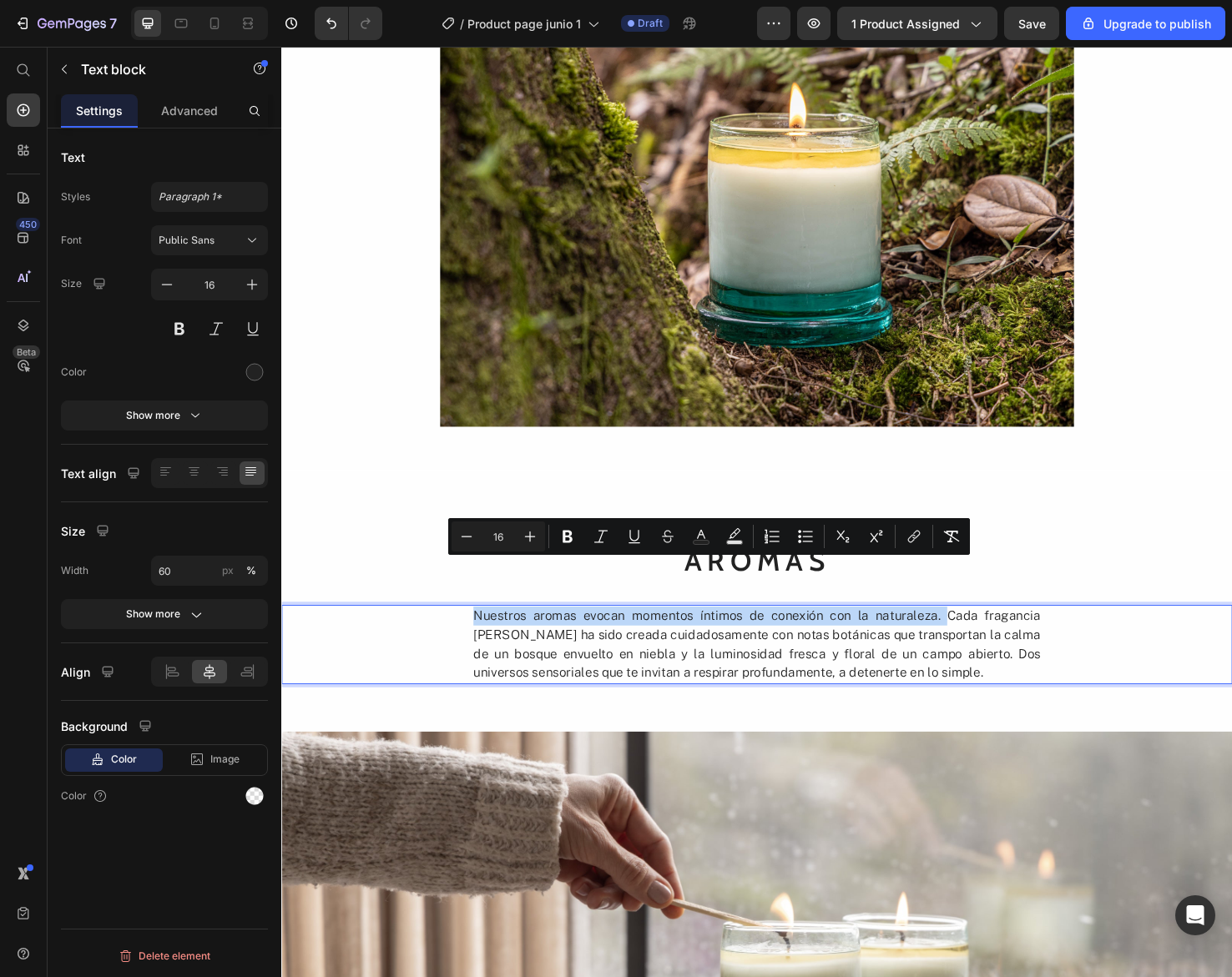 drag, startPoint x: 956, startPoint y: 597, endPoint x: 449, endPoint y: 599, distance: 507.0039 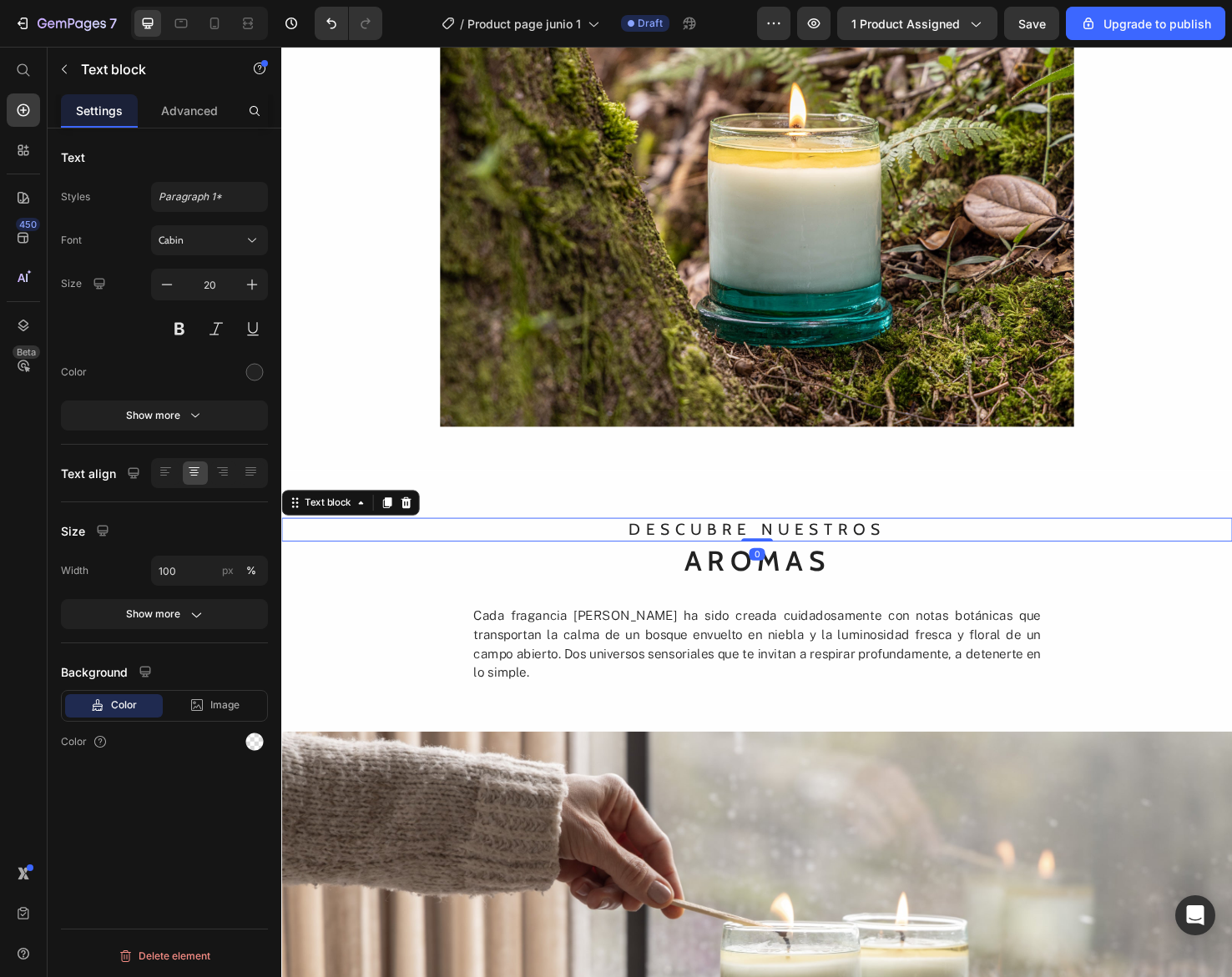 click on "descubre nuestros" at bounding box center (782, 556) 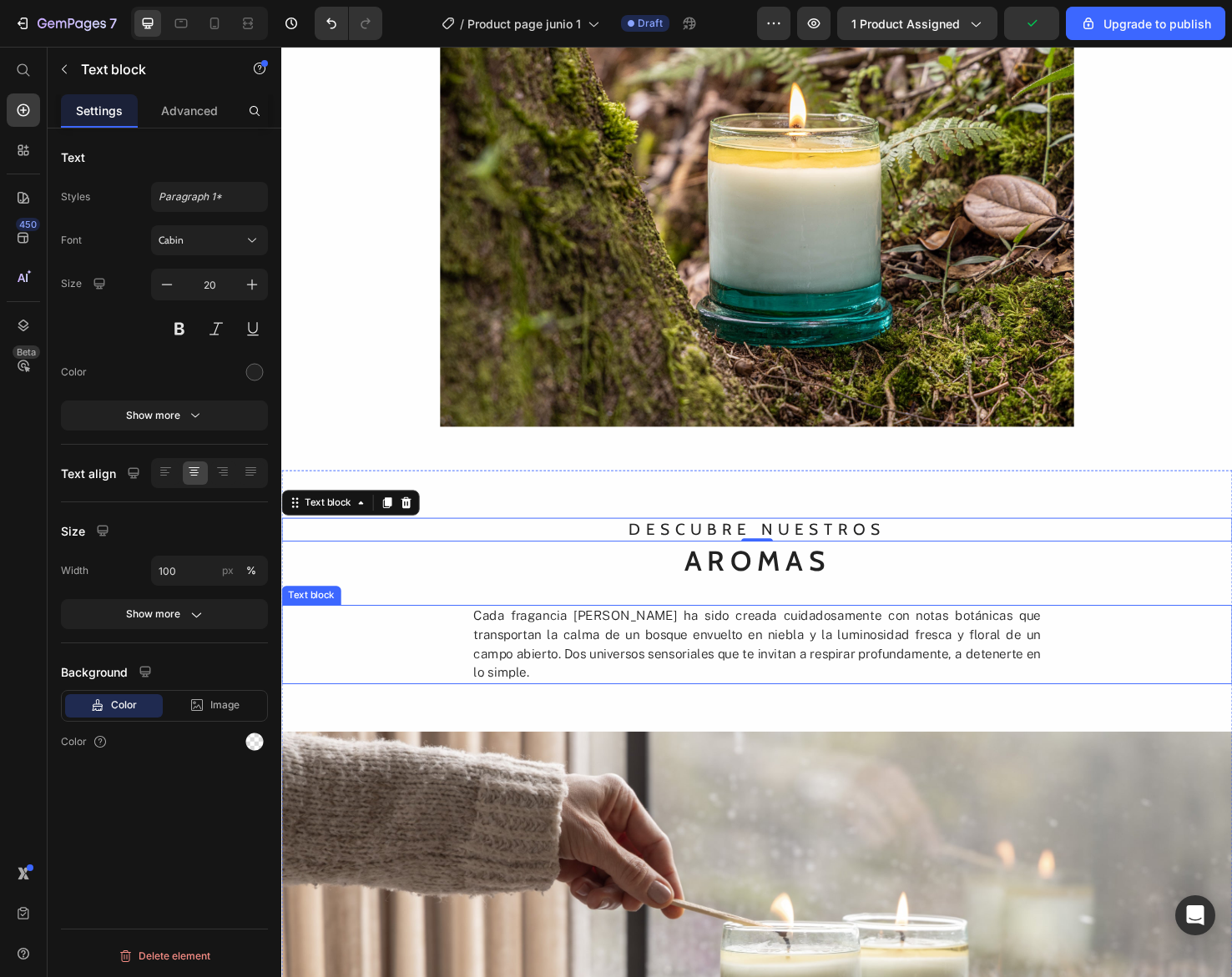 click on "Cada fragancia de JUNA ha sido creada cuidadosamente con notas botánicas que transportan la calma de un bosque envuelto en niebla y la luminosidad fresca y floral de un campo abierto. Dos universos sensoriales que te invitan a respirar profundamente, a detenerte en lo simple." at bounding box center [782, 676] 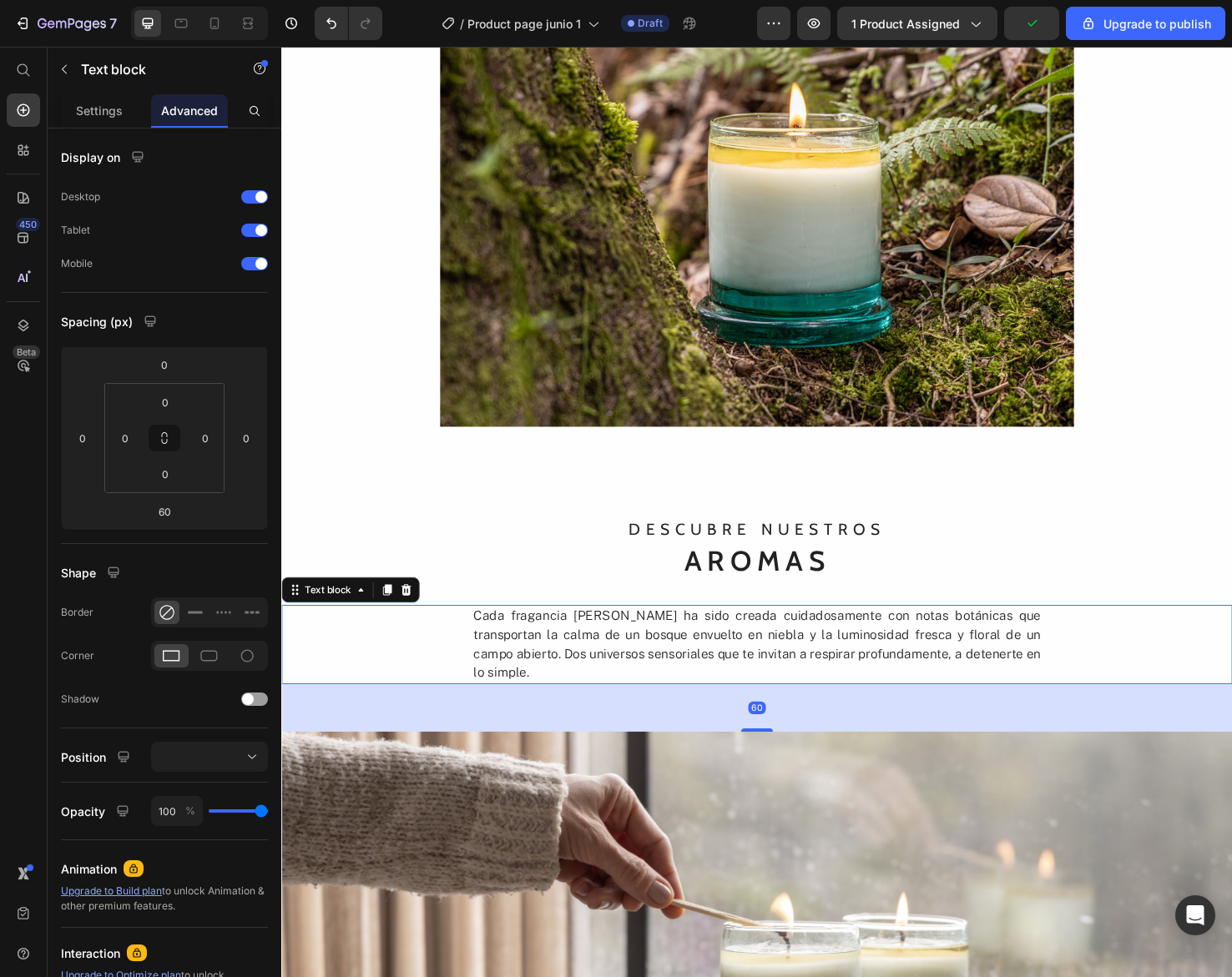 scroll, scrollTop: 1011, scrollLeft: 0, axis: vertical 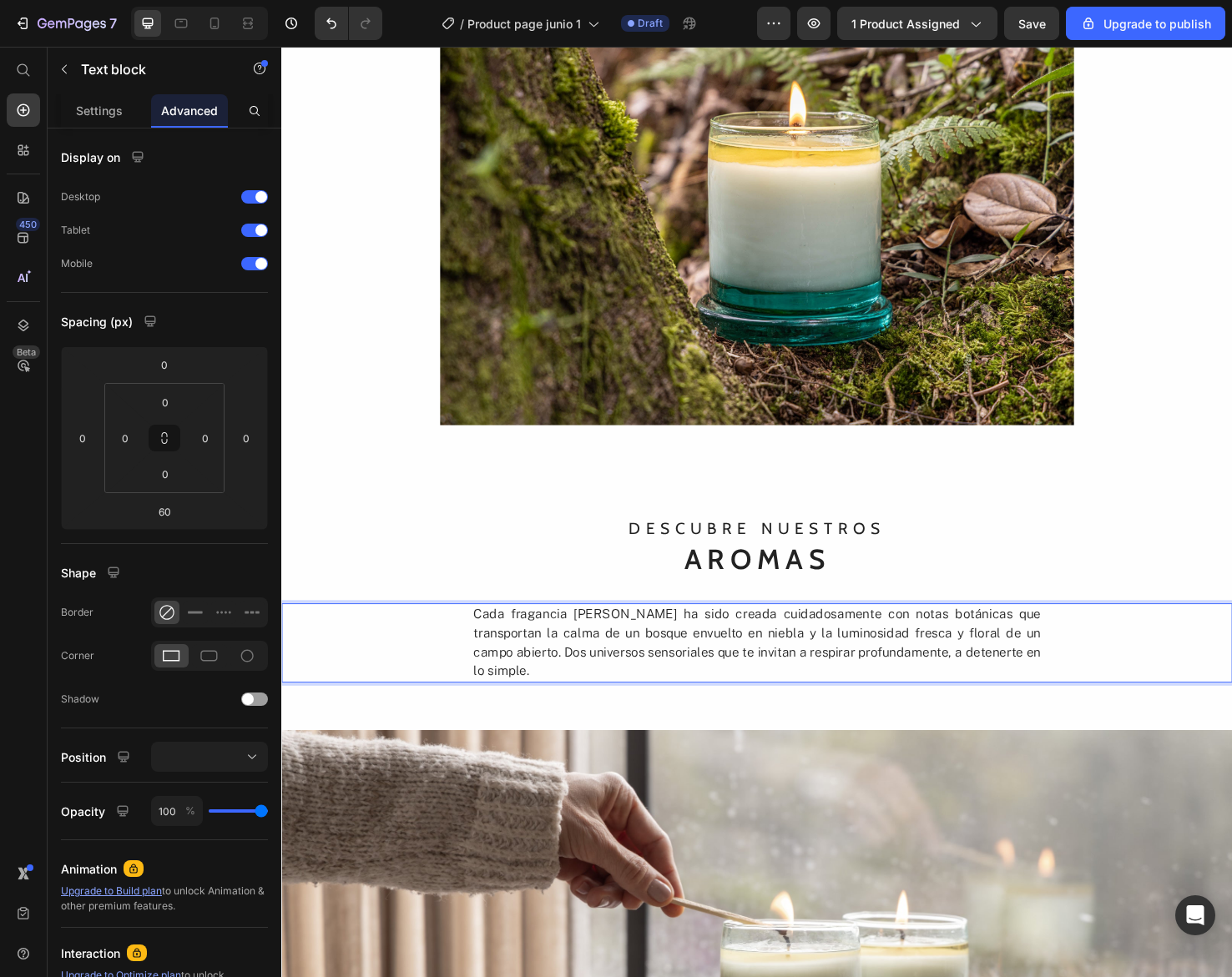 click on "Cada fragancia de JUNA ha sido creada cuidadosamente con notas botánicas que transportan la calma de un bosque envuelto en niebla y la luminosidad fresca y floral de un campo abierto. Dos universos sensoriales que te invitan a respirar profundamente, a detenerte en lo simple." at bounding box center (782, 674) 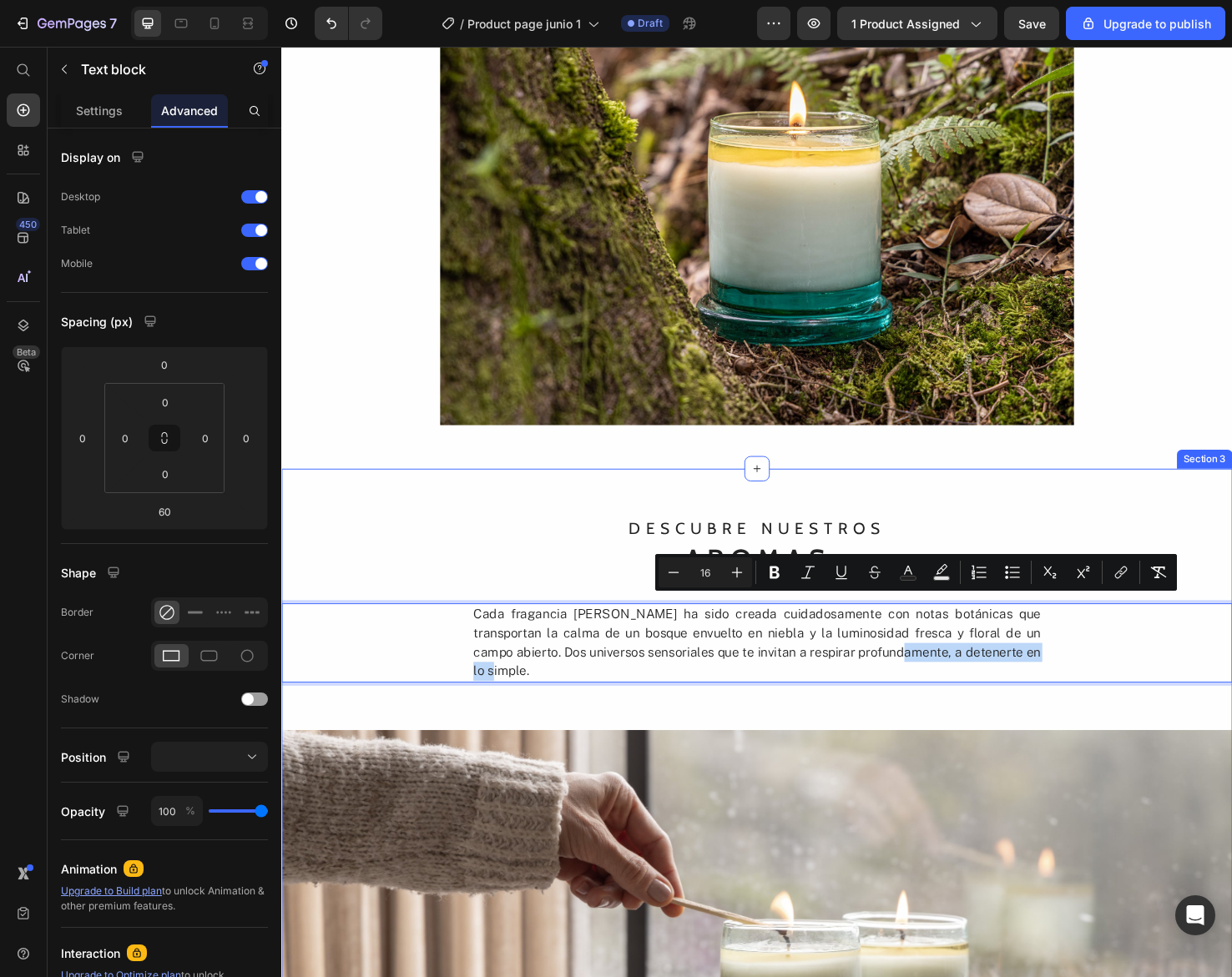 drag, startPoint x: 856, startPoint y: 637, endPoint x: 1048, endPoint y: 647, distance: 192.26024 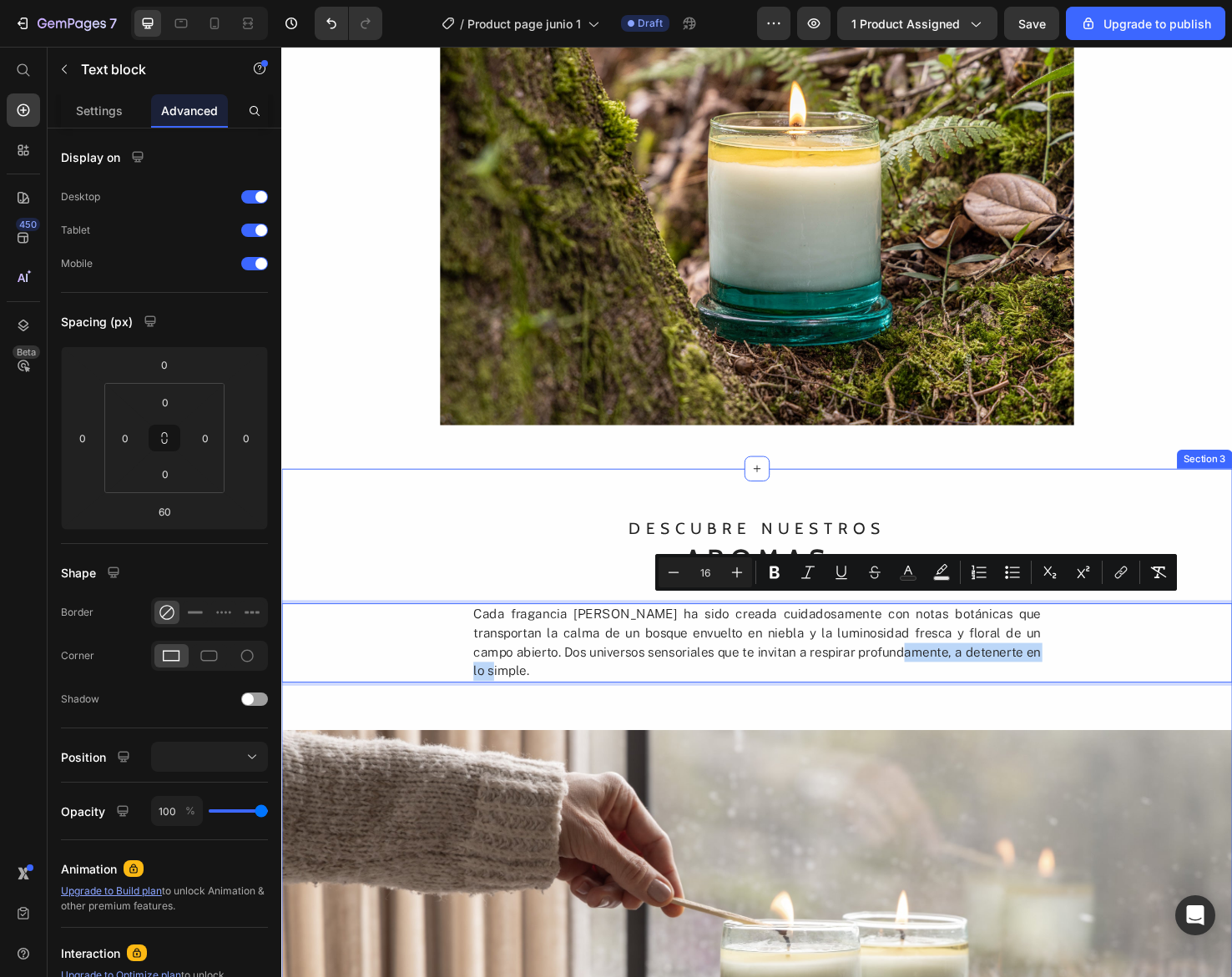 click on "descubre nuestros  Text block Aromas  Text block Cada fragancia de JUNA ha sido creada cuidadosamente con notas botánicas que transportan la calma de un bosque envuelto en niebla y la luminosidad fresca y floral de un campo abierto. Dos universos sensoriales que te invitan a respirar profundamente, a detenerte en lo simple. Text block   60 Image BOSQUE DE NIEBLA Text block Un amanecer sereno con notas envolventes de madera, musgo, hojas y bruma, en el silencio fresco de un bosque etéreo. Text block COMPRAR AHORA Button FLORES DEL CAMPO Text block Notas suaves de flores y hierbas frescas que evocan la naturaleza silvestre bajo la brisa del mediodía. Text block COMPRAR AHORA Button Row" at bounding box center (782, 996) 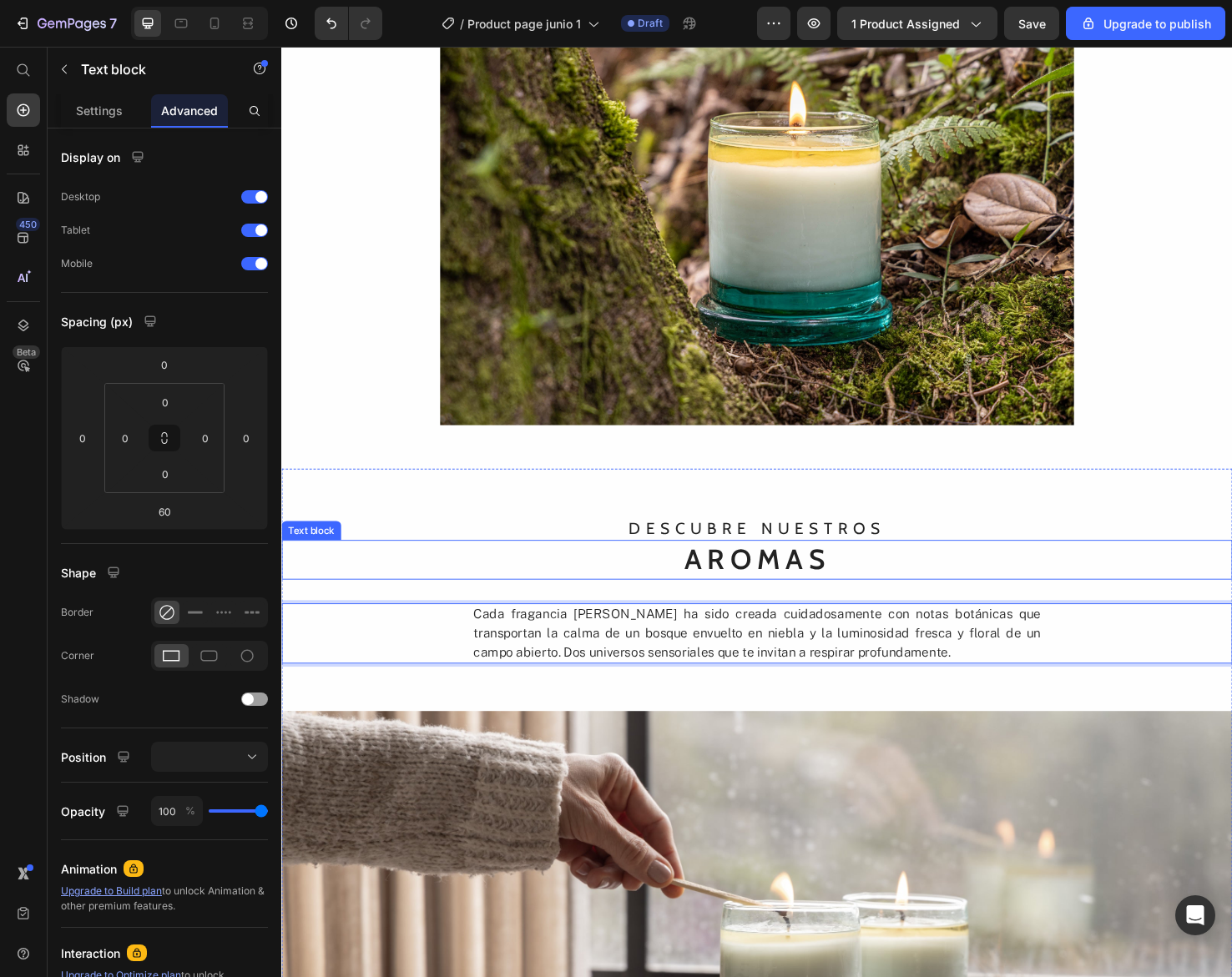 click on "Aromas" at bounding box center (782, 587) 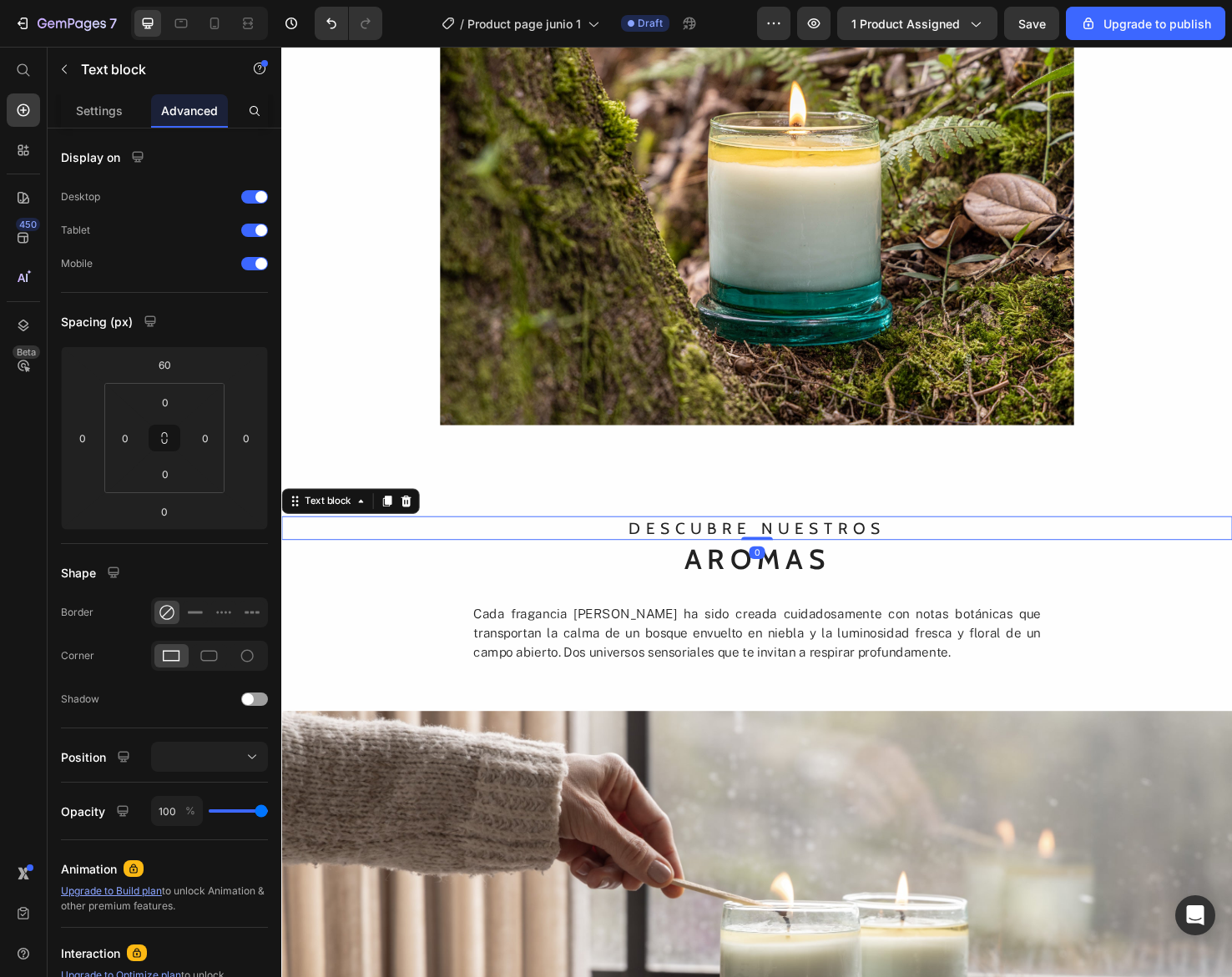 click on "descubre nuestros" at bounding box center [782, 554] 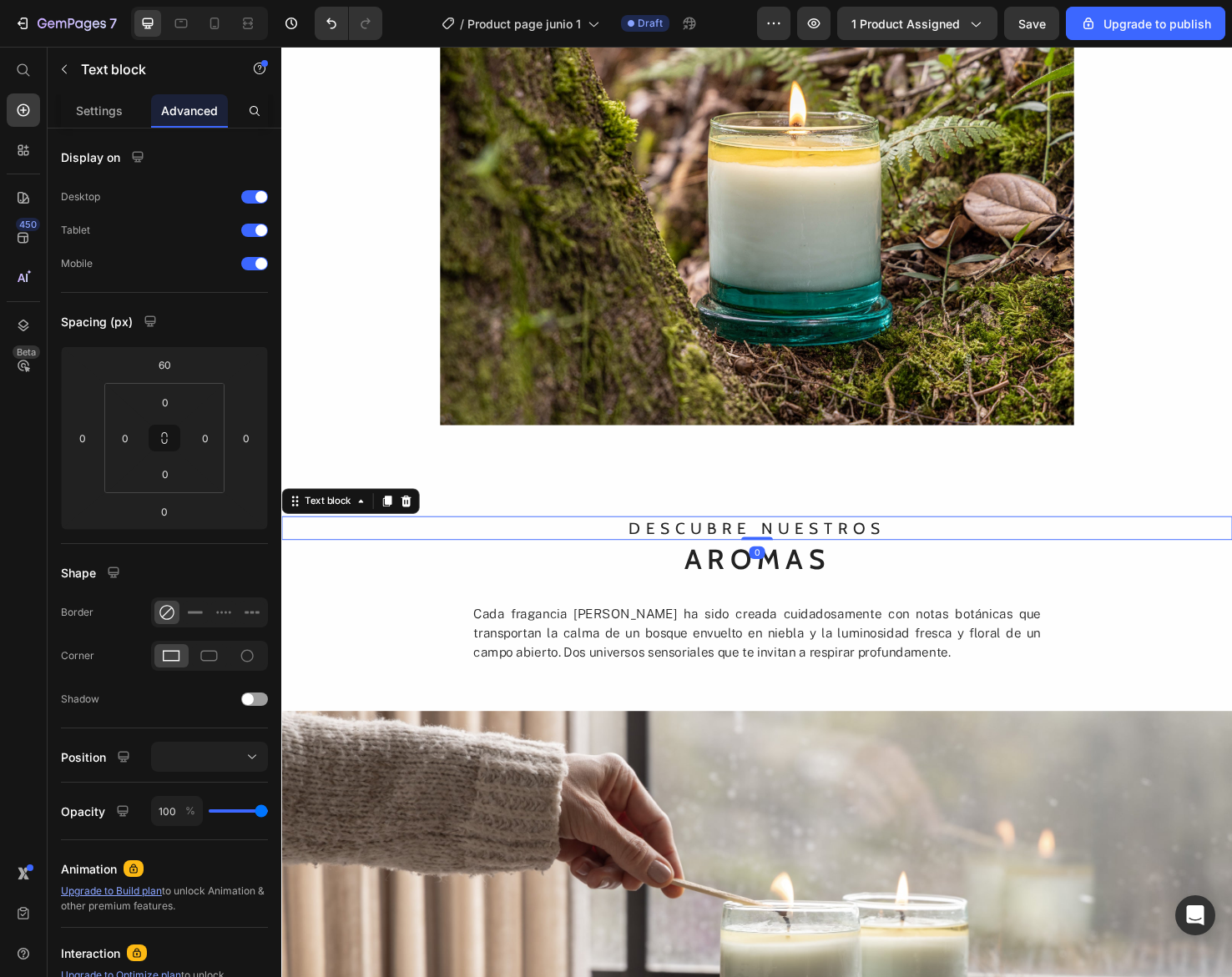 click on "Advanced" at bounding box center [189, 110] 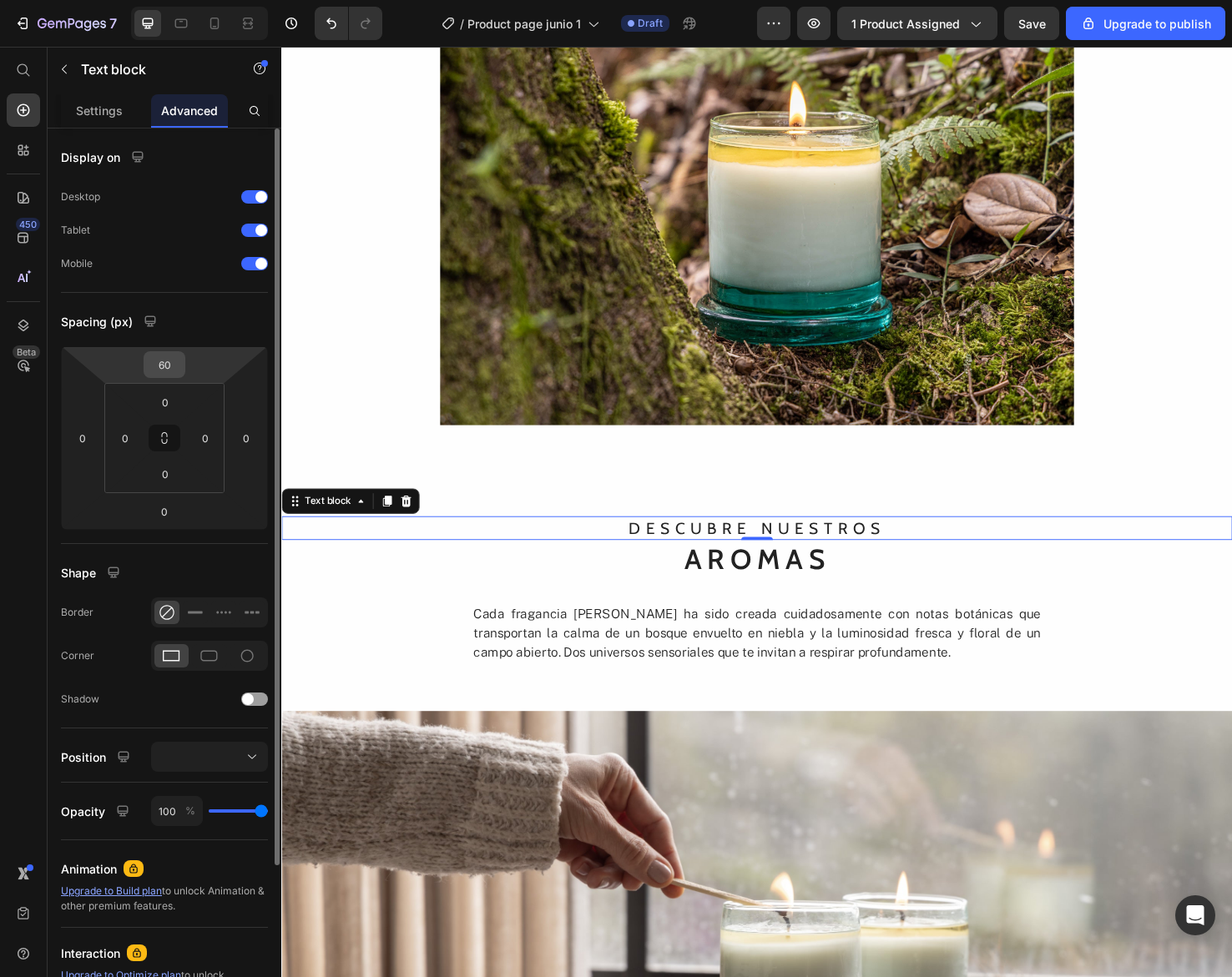 click on "60" at bounding box center (164, 365) 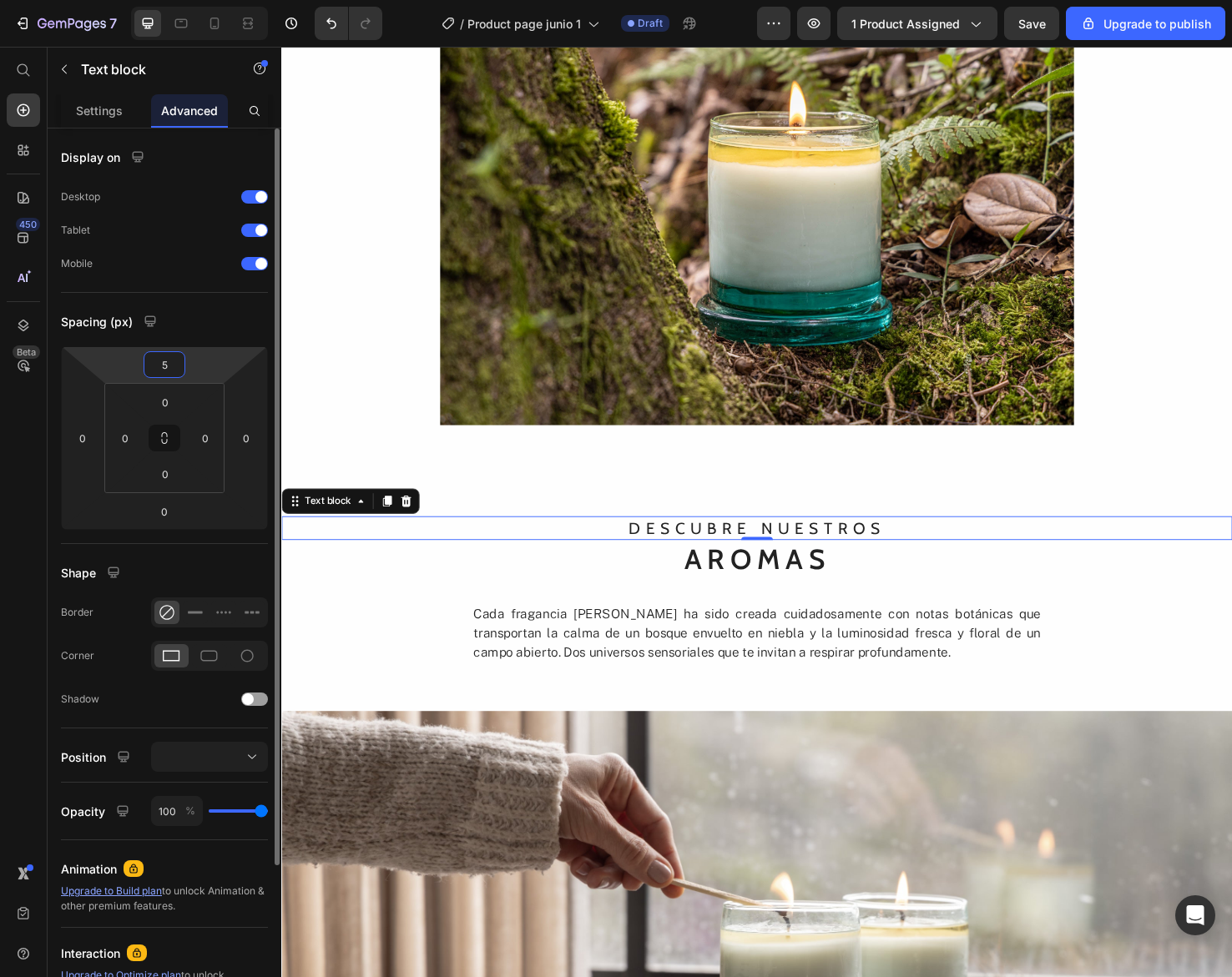 type on "50" 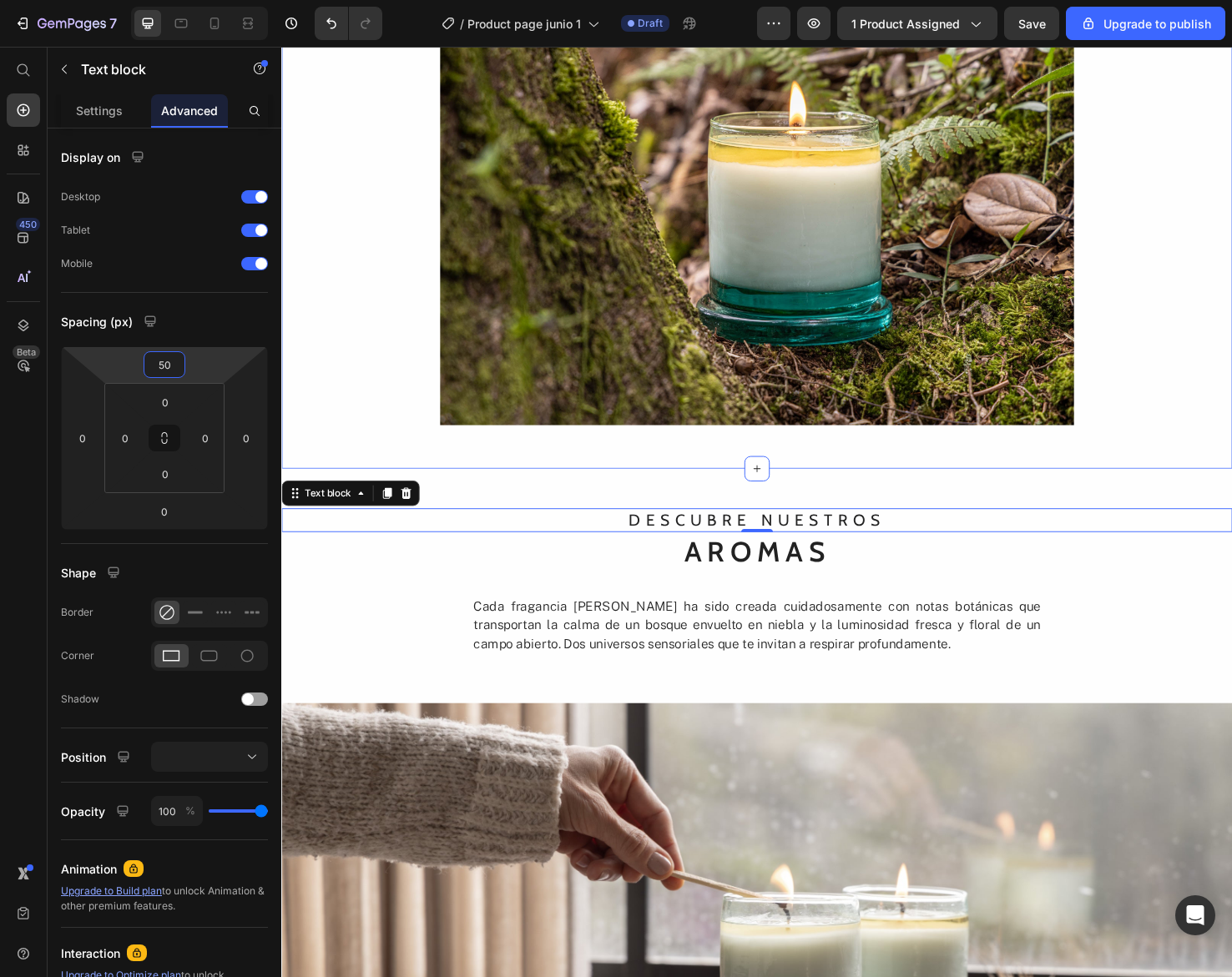 click on "VELAS AROMÁTICAS Heading Image Piezas únicas, hechas a mano, una a una Heading Desde las montañas de El Retiro, Antioquia, elaboramos artesanalmente piezas sensoriales, sostenibles y exclusivas para el hogar, con materiales naturales y procesos responsables. Creemos en la calma, en lo simple y en lo esencial.  JUNA es un estilo de vida que evoca la vida silvestre en cada detalle. Text Block Row Image" at bounding box center [782, 59] 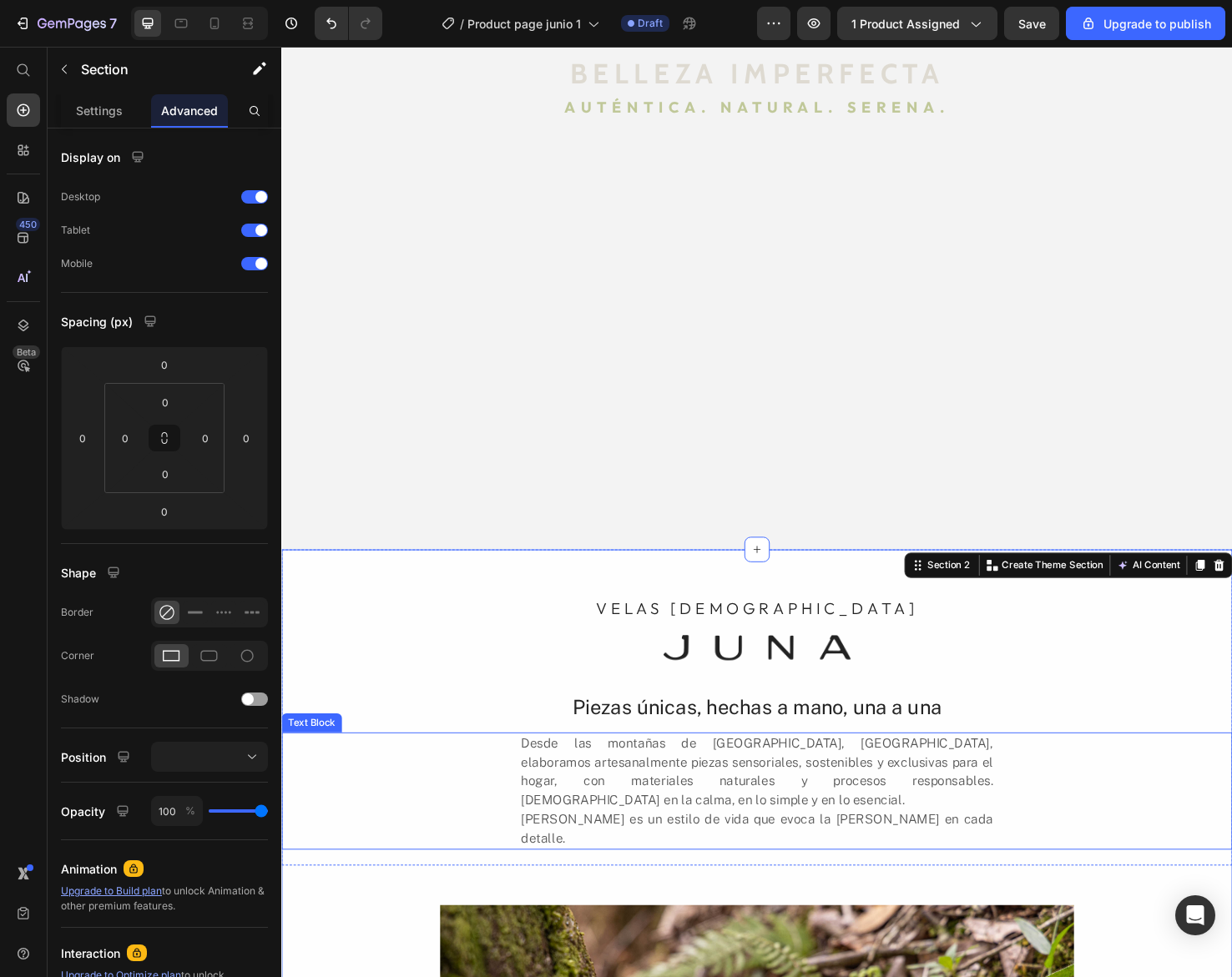 scroll, scrollTop: 65, scrollLeft: 0, axis: vertical 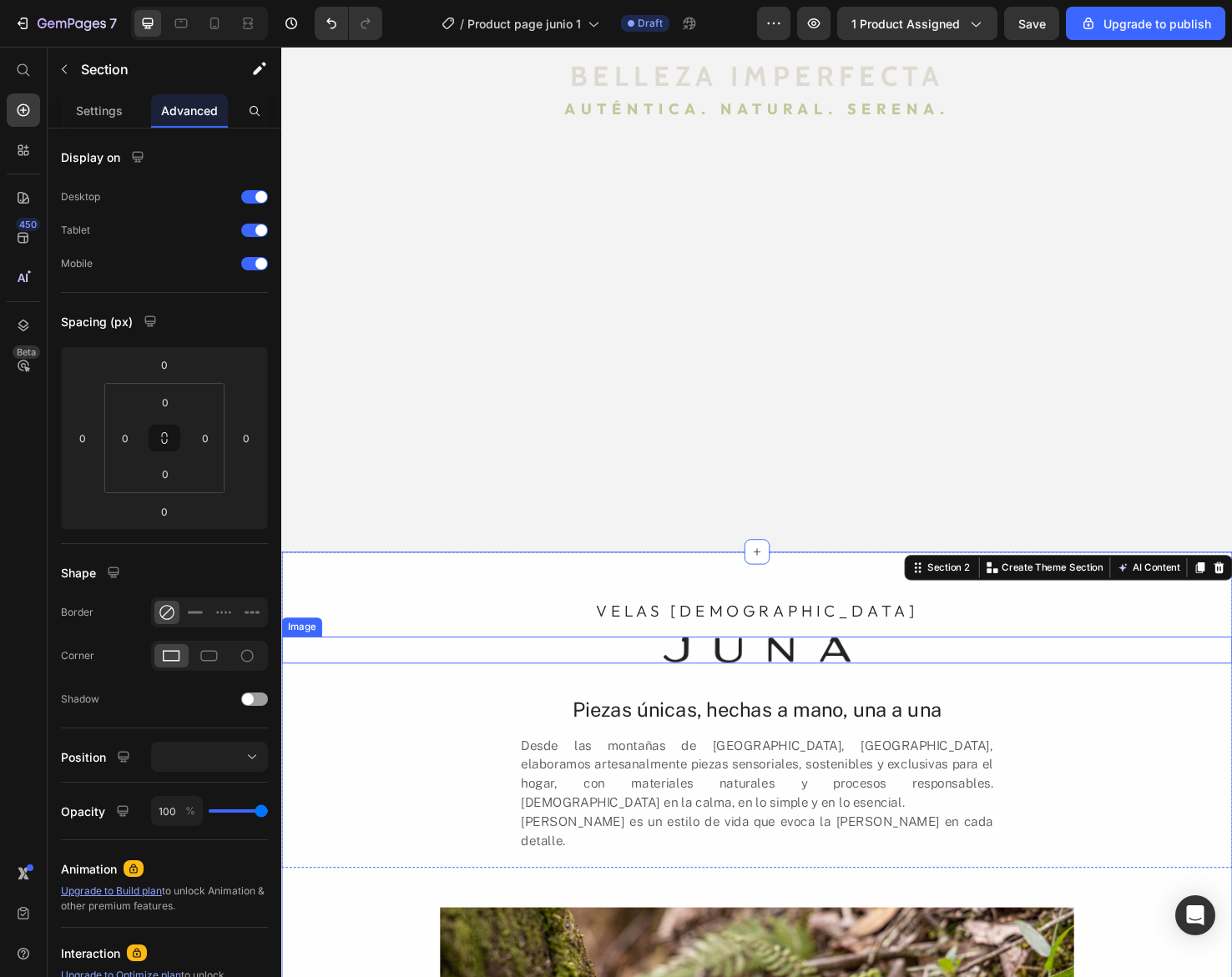 click at bounding box center [782, 682] 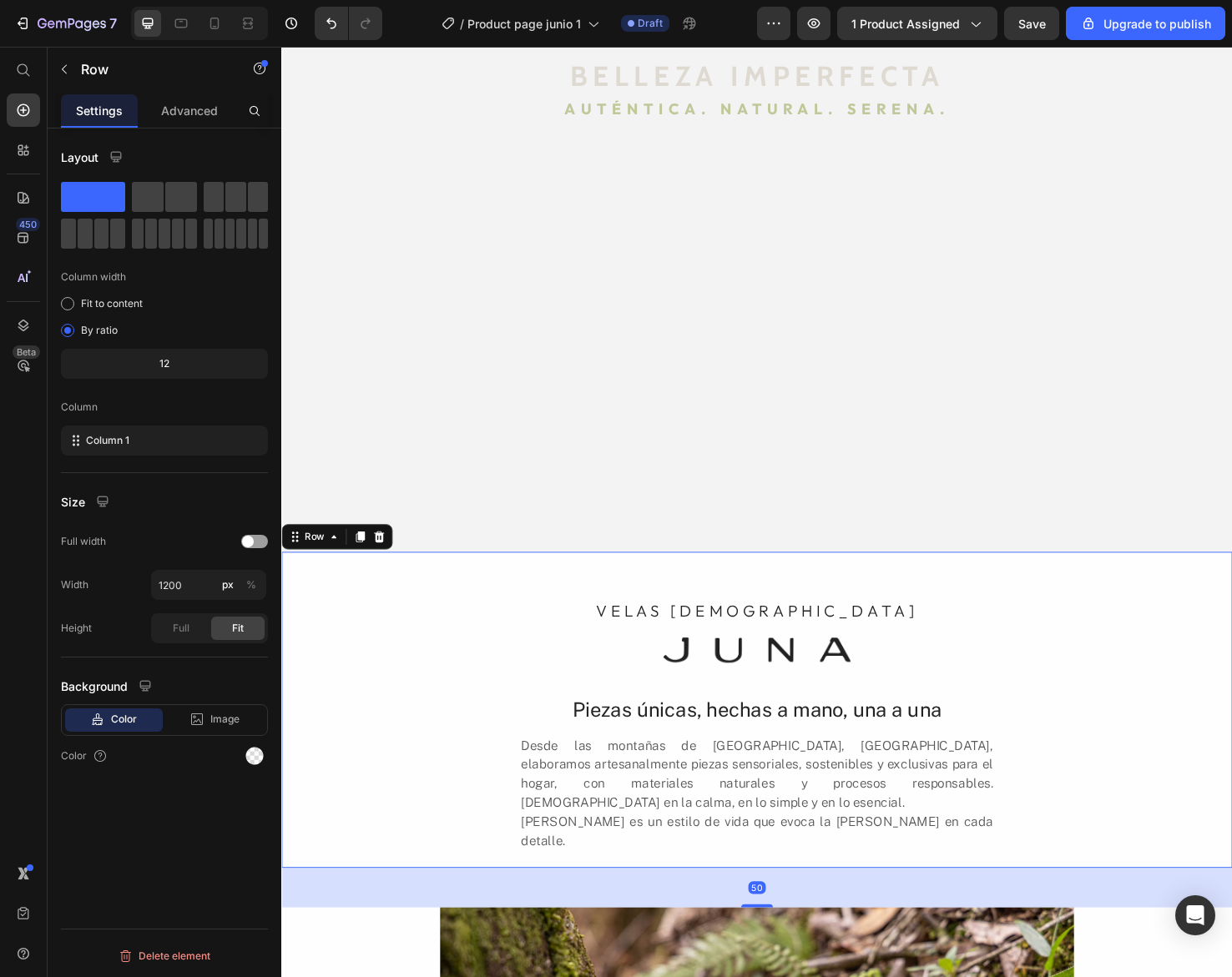 click on "VELAS AROMÁTICAS Heading Image Piezas únicas, hechas a mano, una a una Heading Desde las montañas de El Retiro, Antioquia, elaboramos artesanalmente piezas sensoriales, sostenibles y exclusivas para el hogar, con materiales naturales y procesos responsables. Creemos en la calma, en lo simple y en lo esencial.  JUNA es un estilo de vida que evoca la vida silvestre en cada detalle. Text Block" at bounding box center [782, 745] 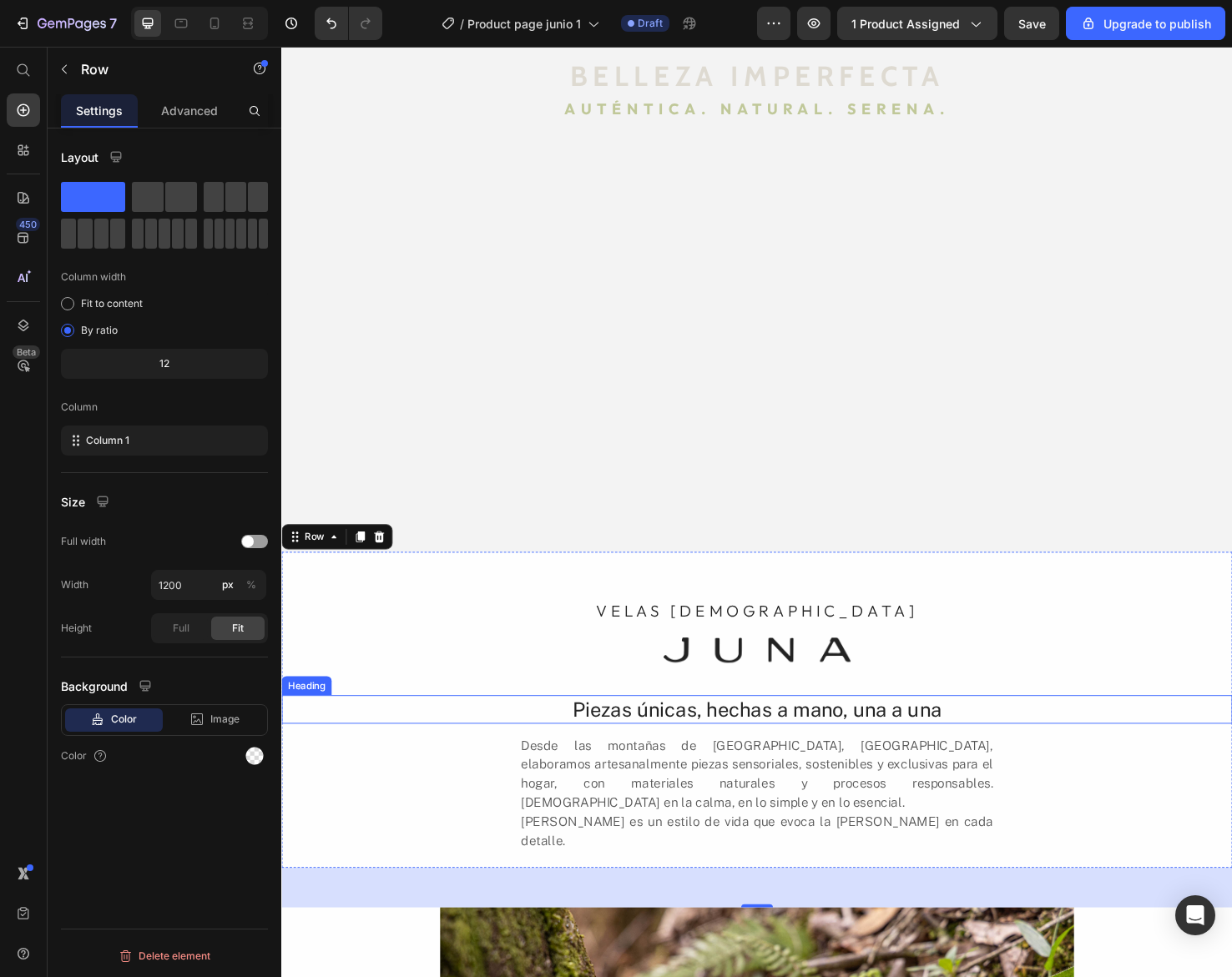 click on "Piezas únicas, hechas a mano, una a una" at bounding box center (782, 745) 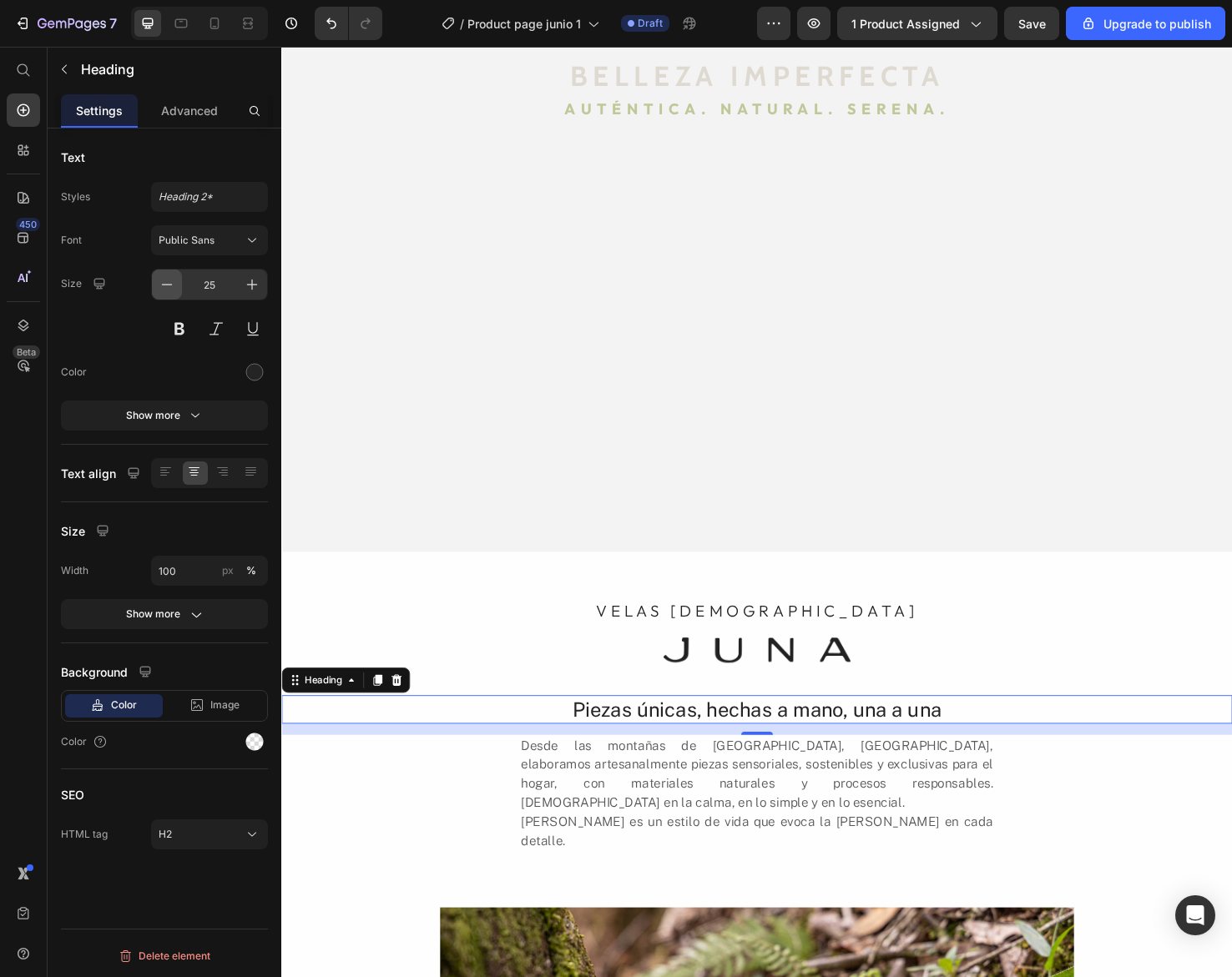 click 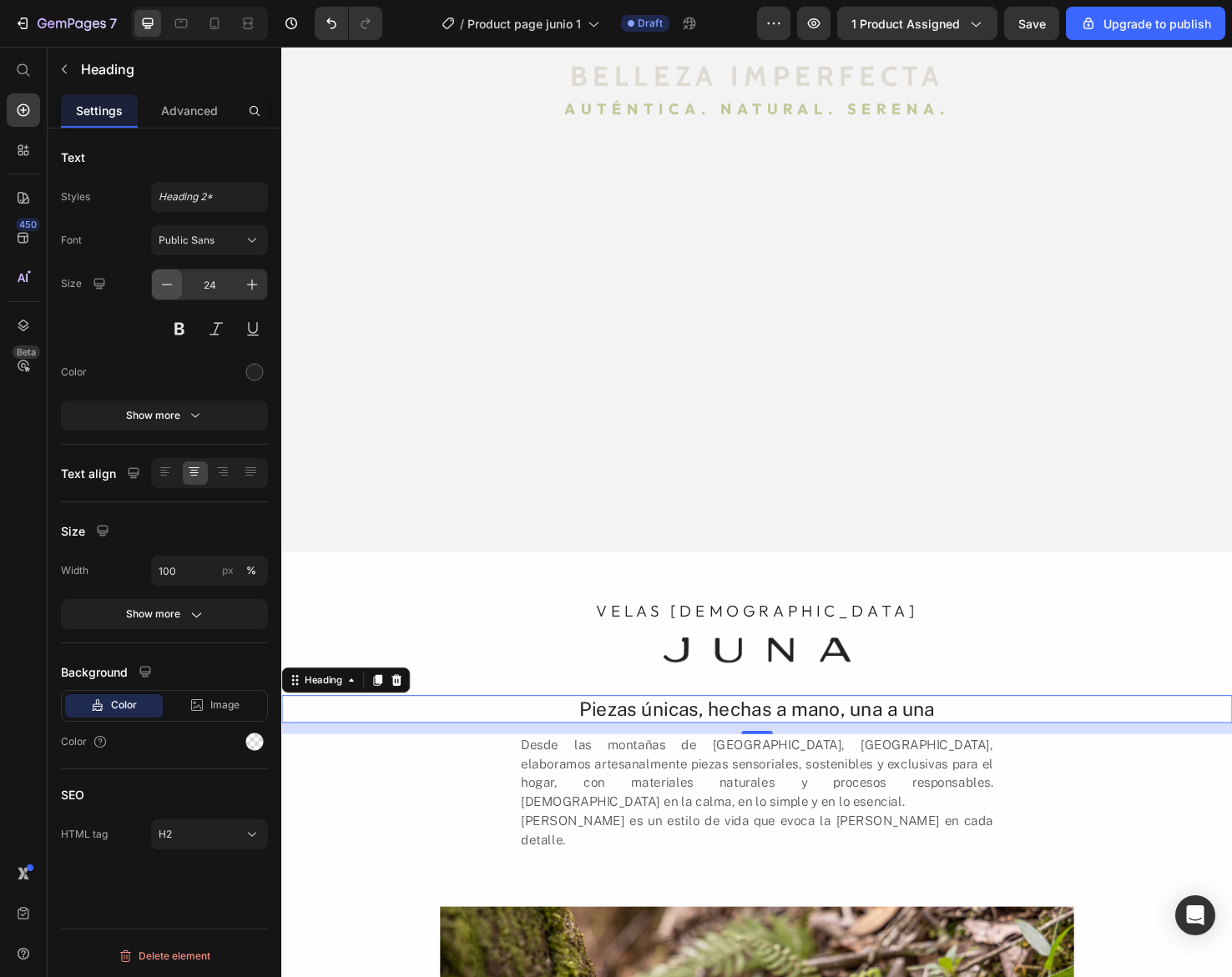 click 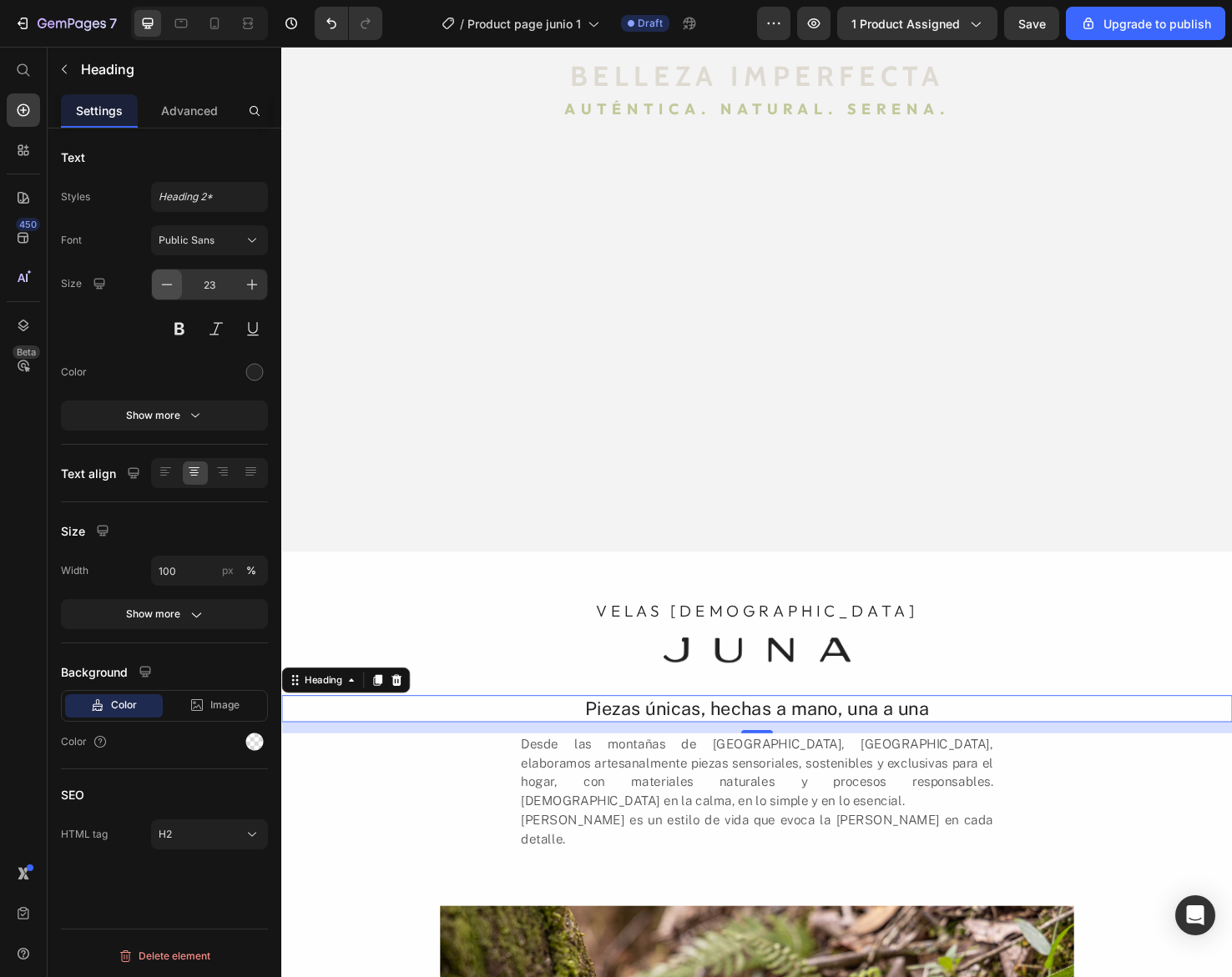 click 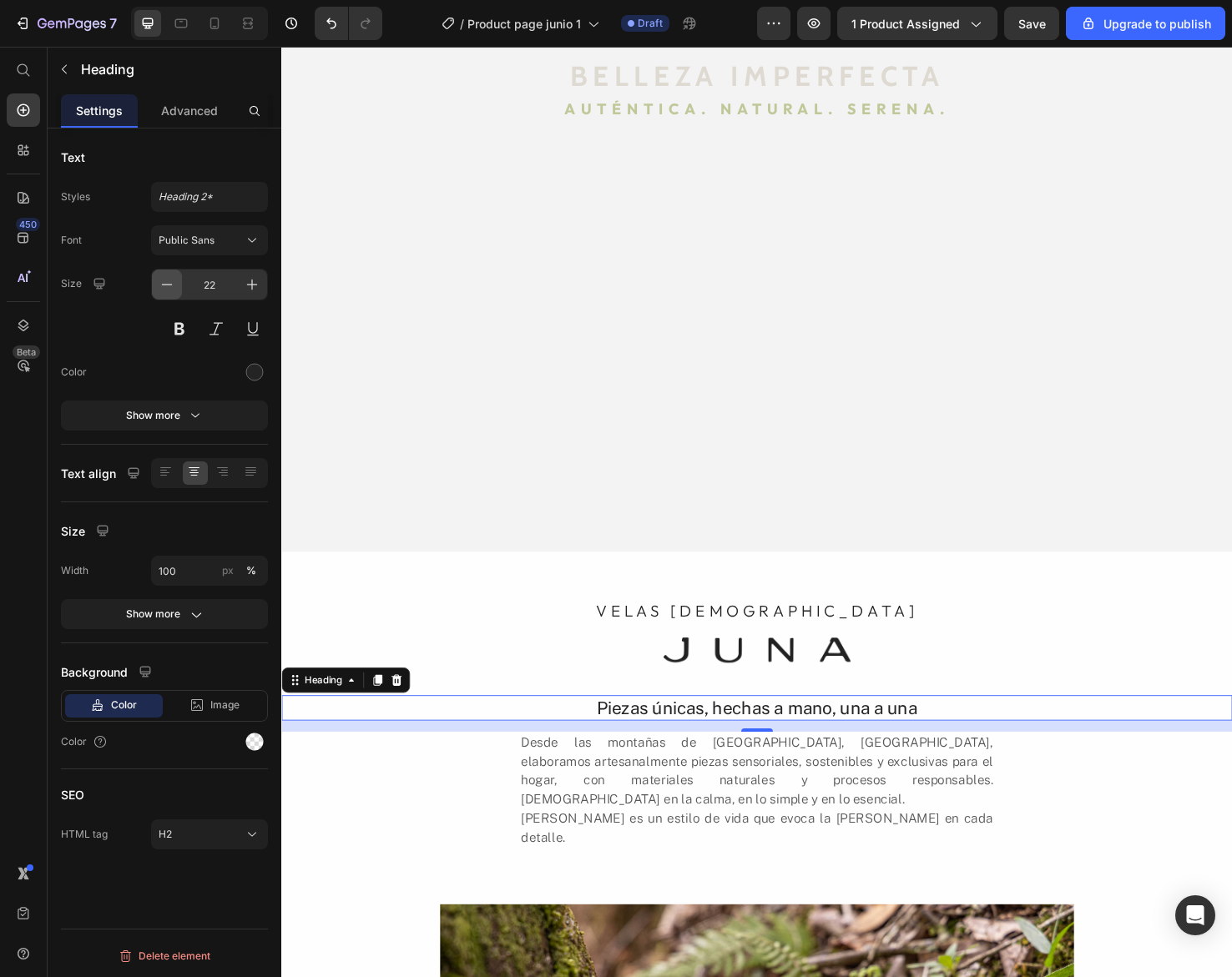 click 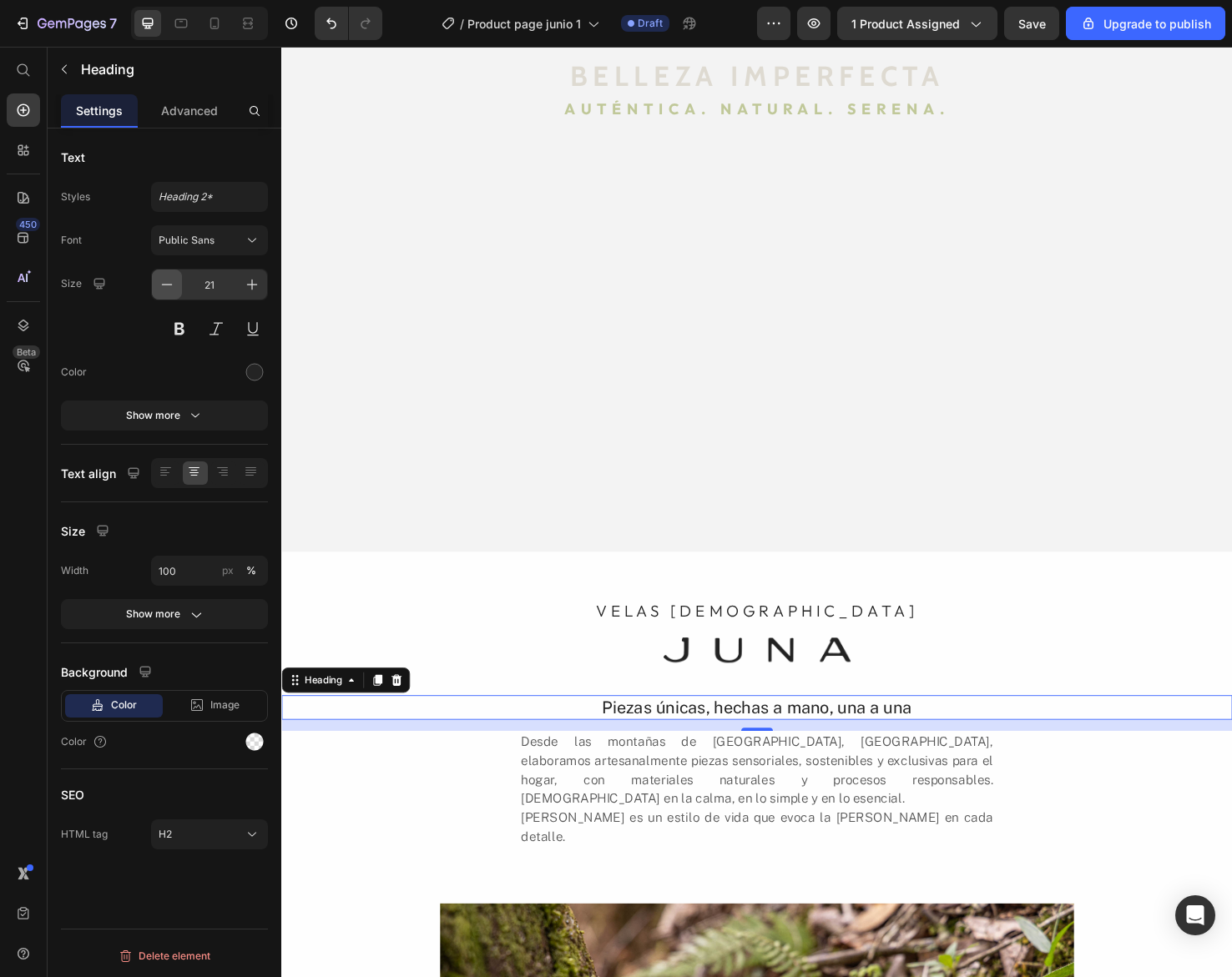 click 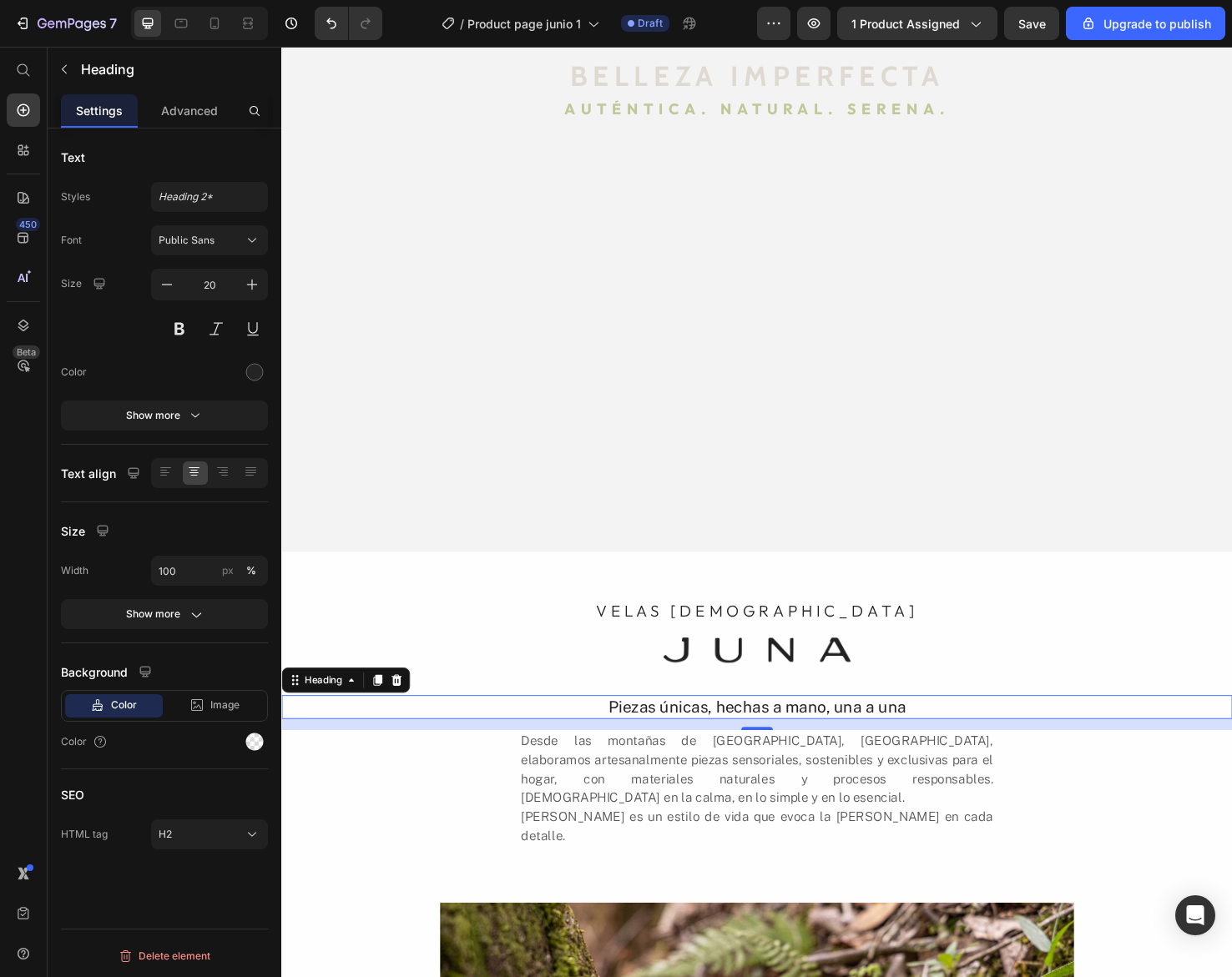 click on "Desde las montañas de [GEOGRAPHIC_DATA], [GEOGRAPHIC_DATA], elaboramos artesanalmente piezas sensoriales, sostenibles y exclusivas para el hogar, con materiales naturales y procesos responsables. [DEMOGRAPHIC_DATA] en la calma, en lo simple y en lo esencial.  [PERSON_NAME] es un estilo de vida que evoca la [PERSON_NAME] en cada detalle." at bounding box center [782, 828] 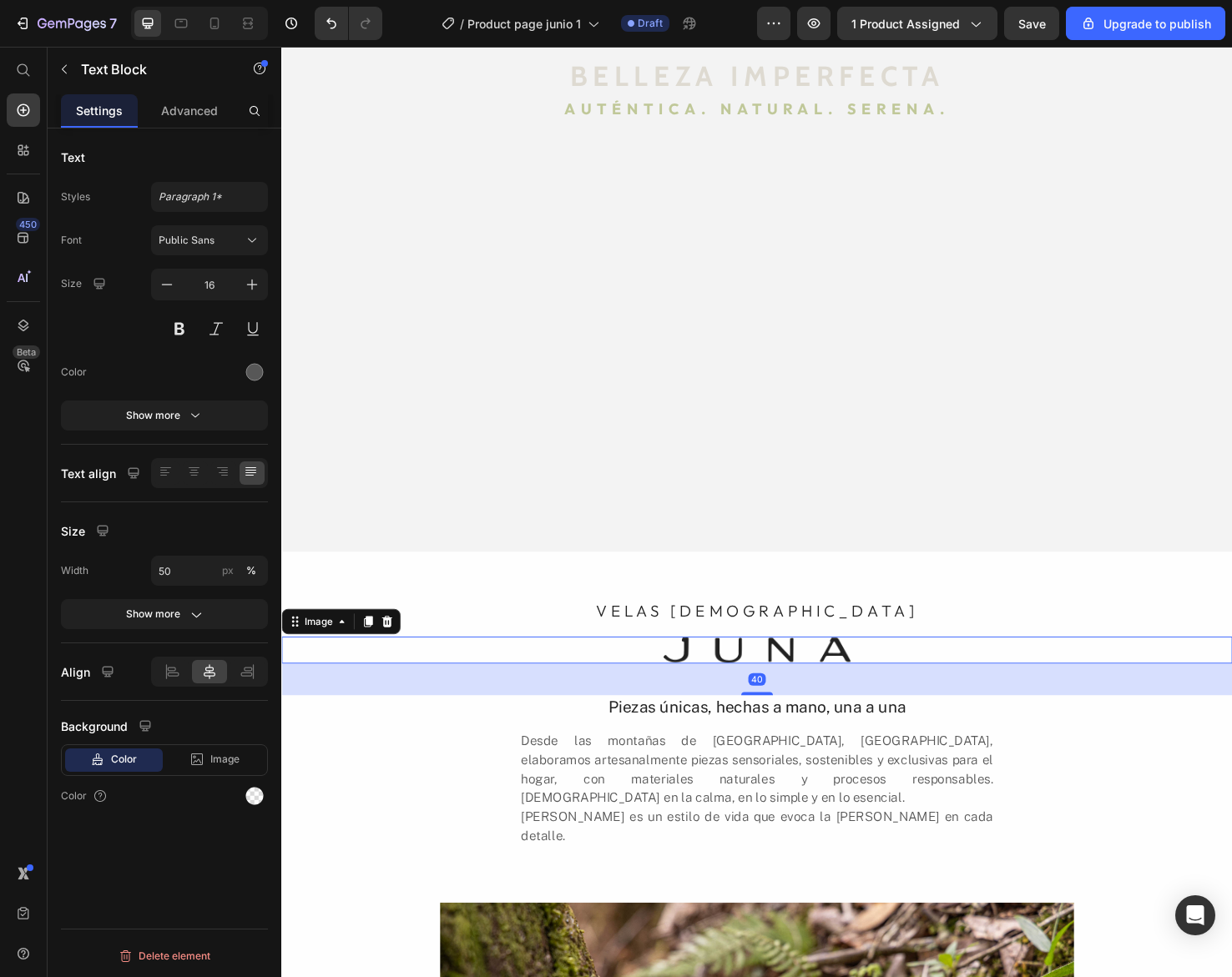 click at bounding box center (782, 682) 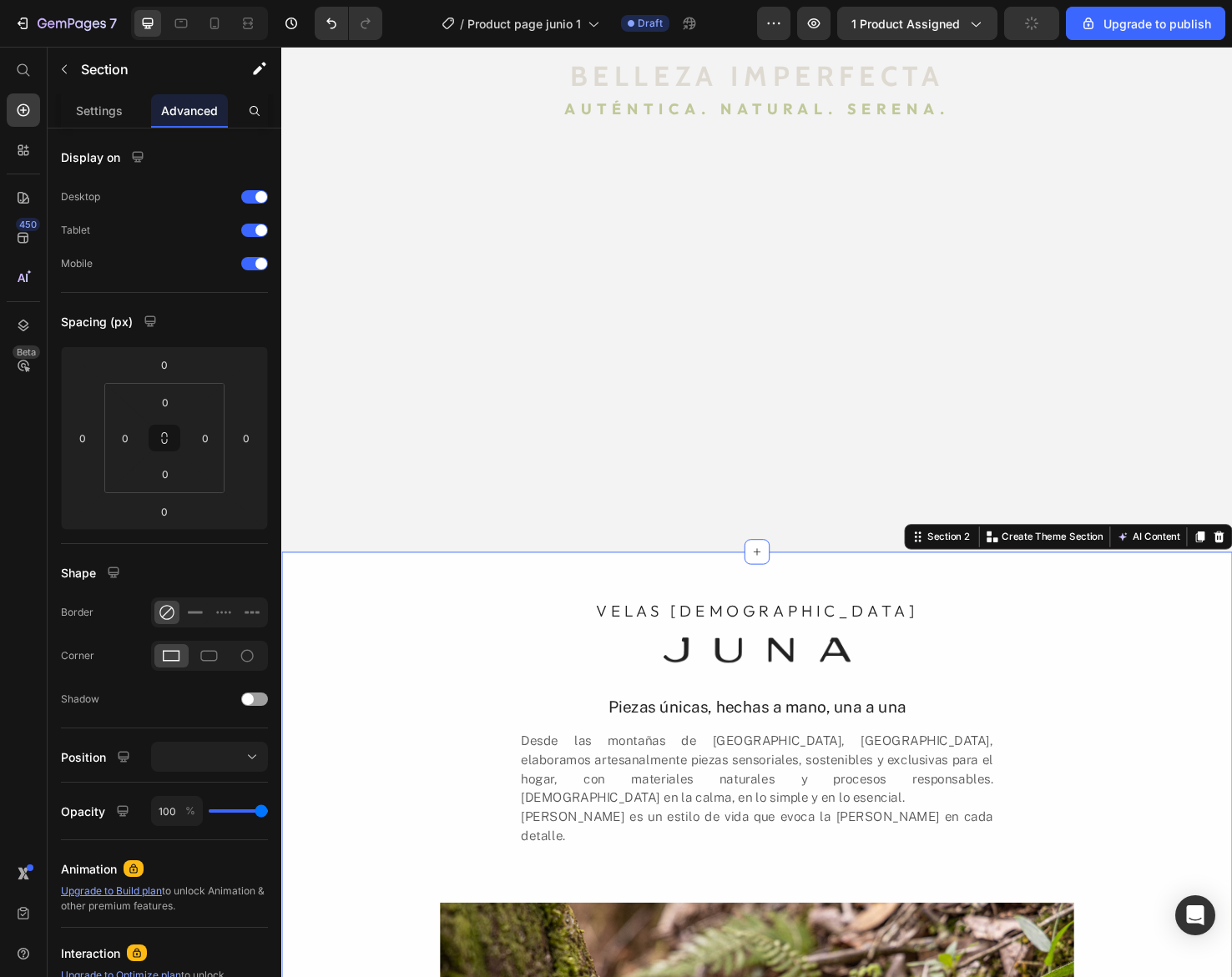 click on "VELAS AROMÁTICAS Heading Image Piezas únicas, hechas a mano, una a una Heading Desde las montañas de El Retiro, Antioquia, elaboramos artesanalmente piezas sensoriales, sostenibles y exclusivas para el hogar, con materiales naturales y procesos responsables. Creemos en la calma, en lo simple y en lo esencial.  JUNA es un estilo de vida que evoca la vida silvestre en cada detalle. Text Block Row Image" at bounding box center [782, 1009] 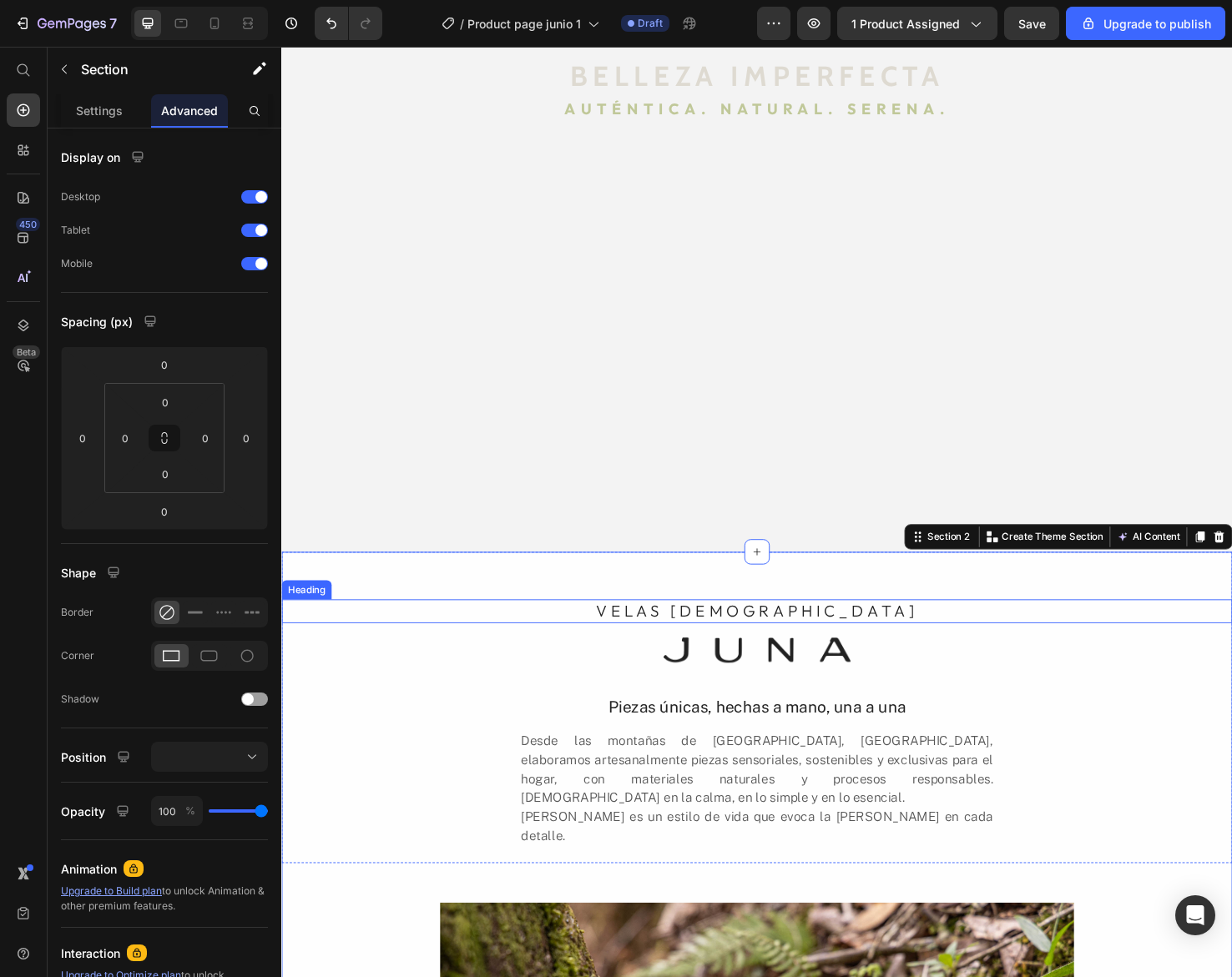 click on "VELAS AROMÁTICAS" at bounding box center [782, 642] 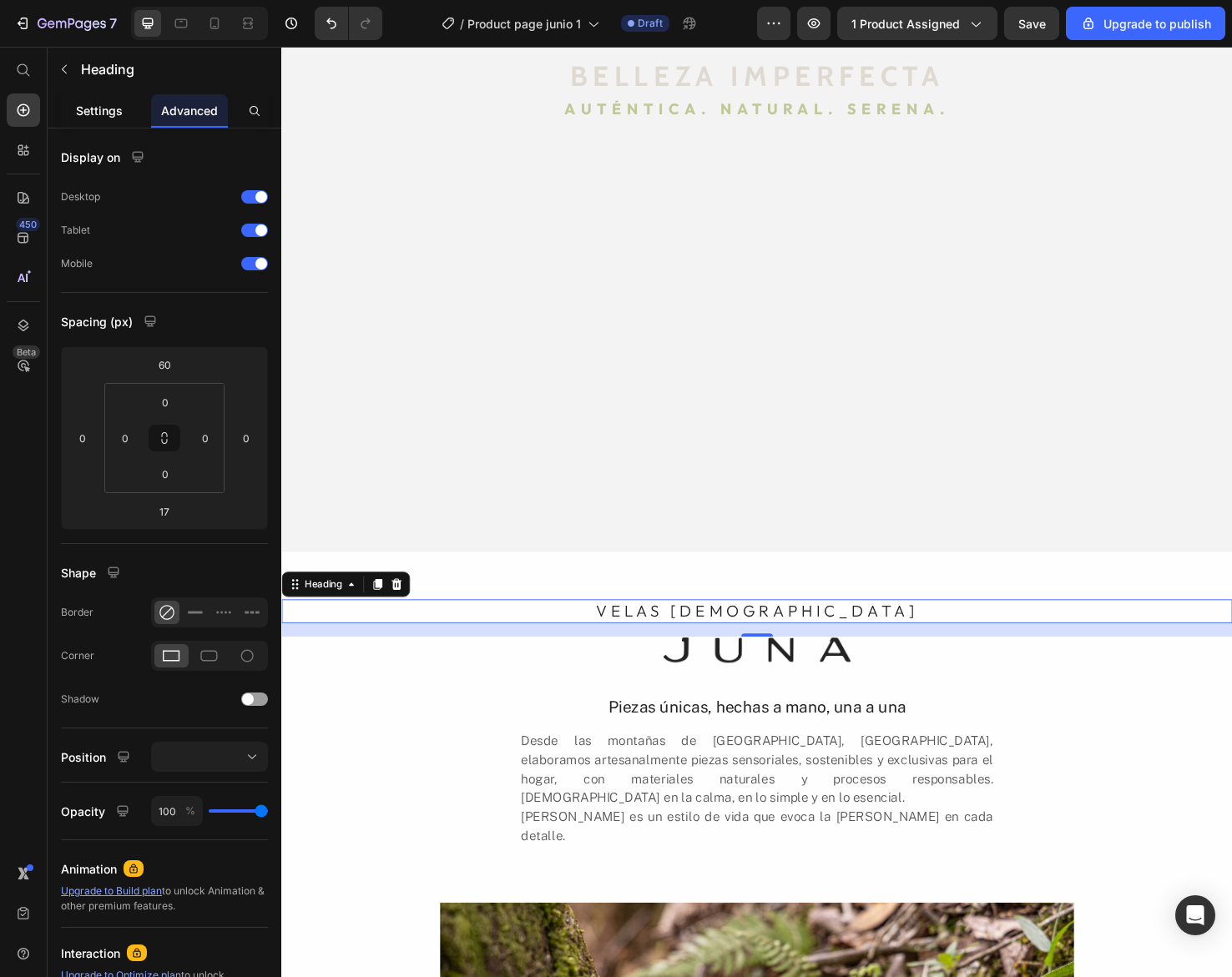 click on "Settings" 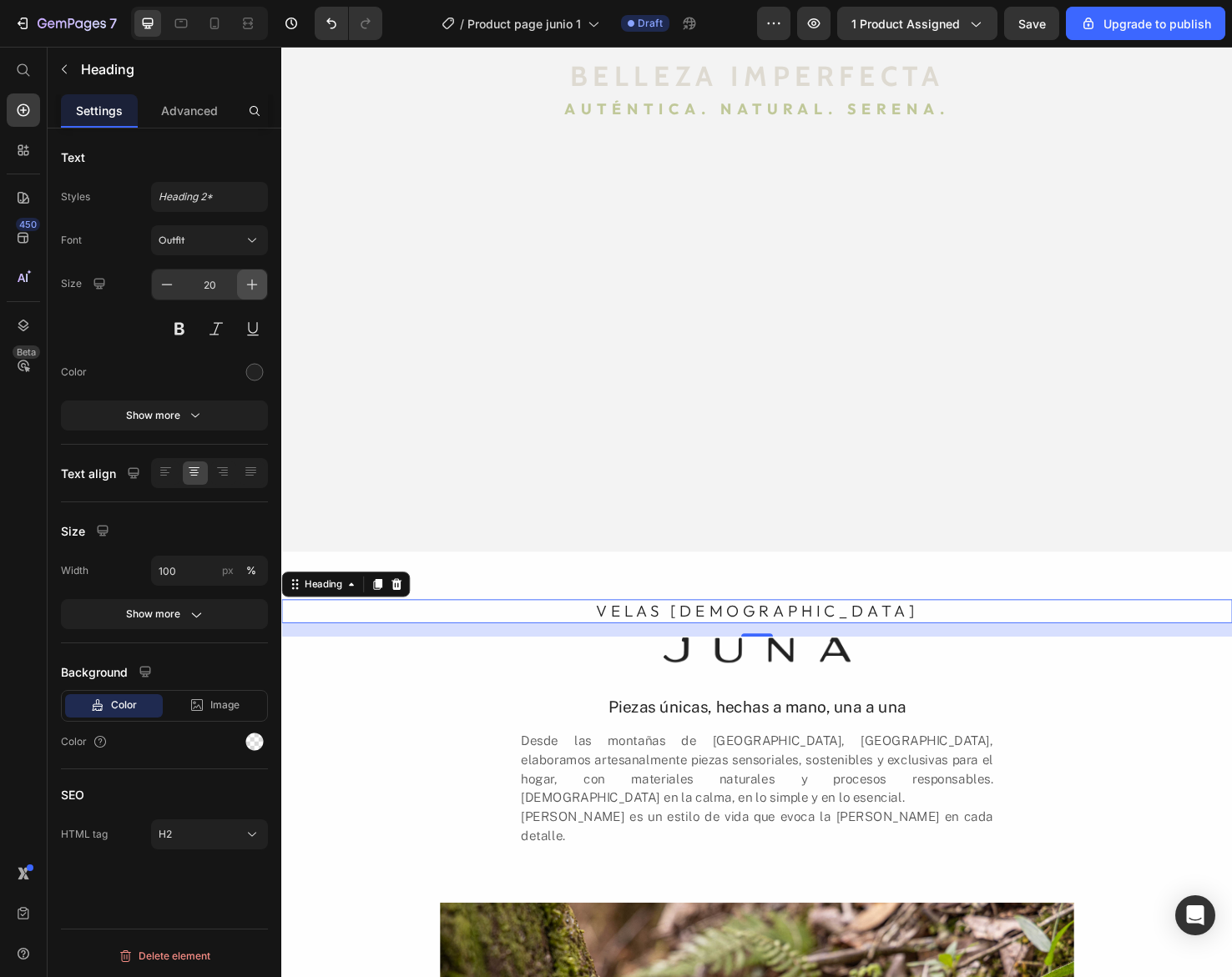 click 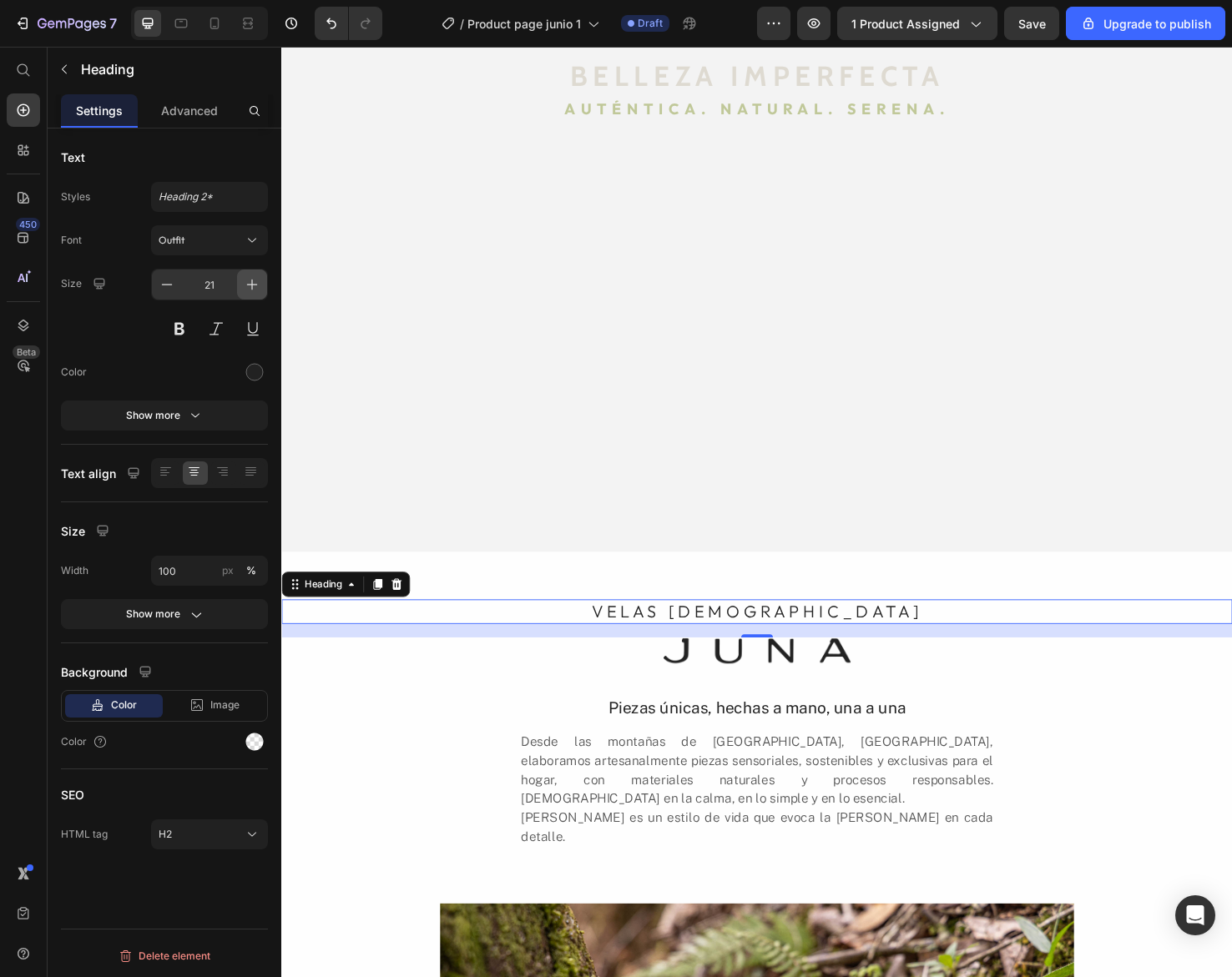 click 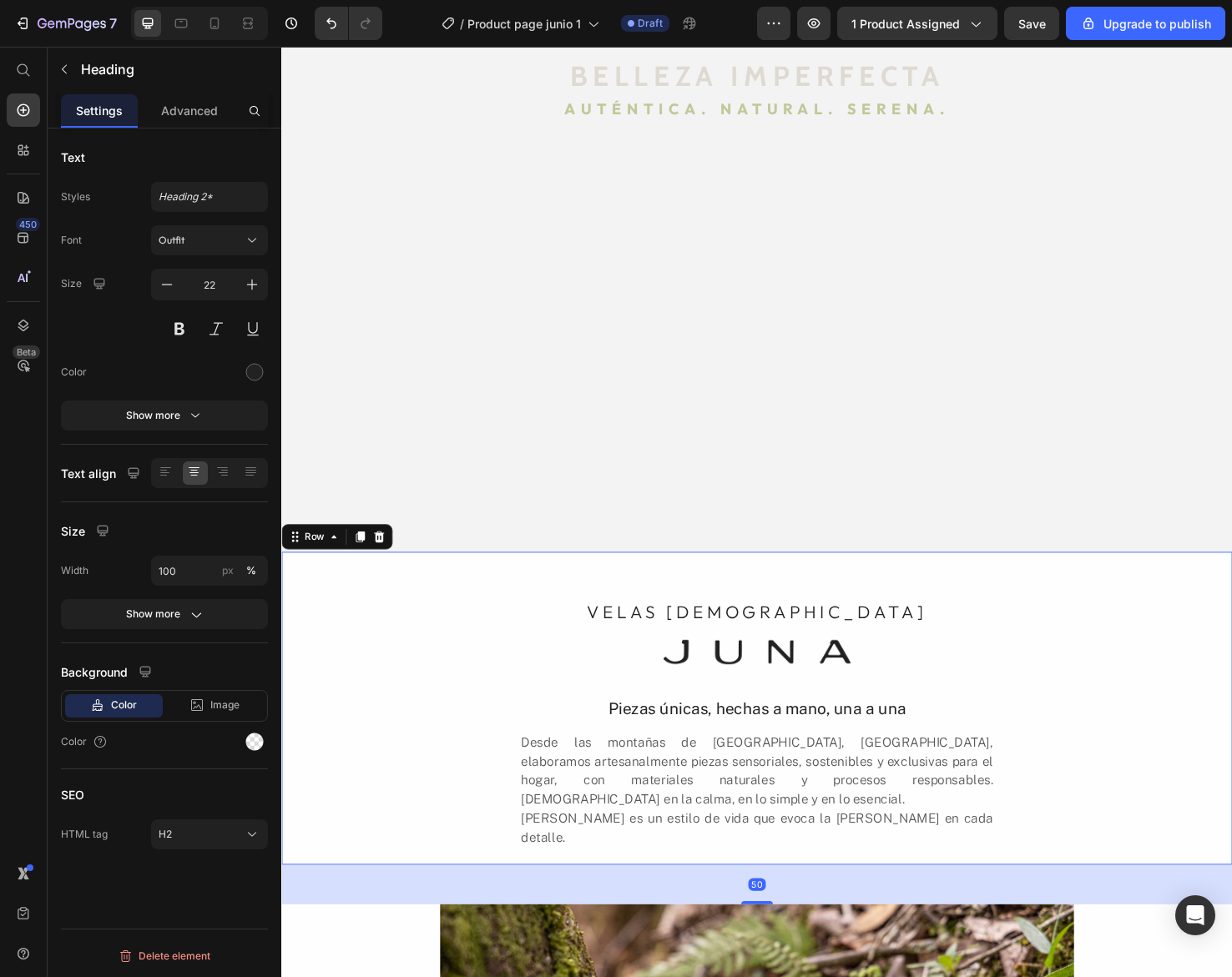 click on "VELAS AROMÁTICAS Heading Image Piezas únicas, hechas a mano, una a una Heading Desde las montañas de El Retiro, Antioquia, elaboramos artesanalmente piezas sensoriales, sostenibles y exclusivas para el hogar, con materiales naturales y procesos responsables. Creemos en la calma, en lo simple y en lo esencial.  JUNA es un estilo de vida que evoca la vida silvestre en cada detalle. Text Block" at bounding box center (782, 743) 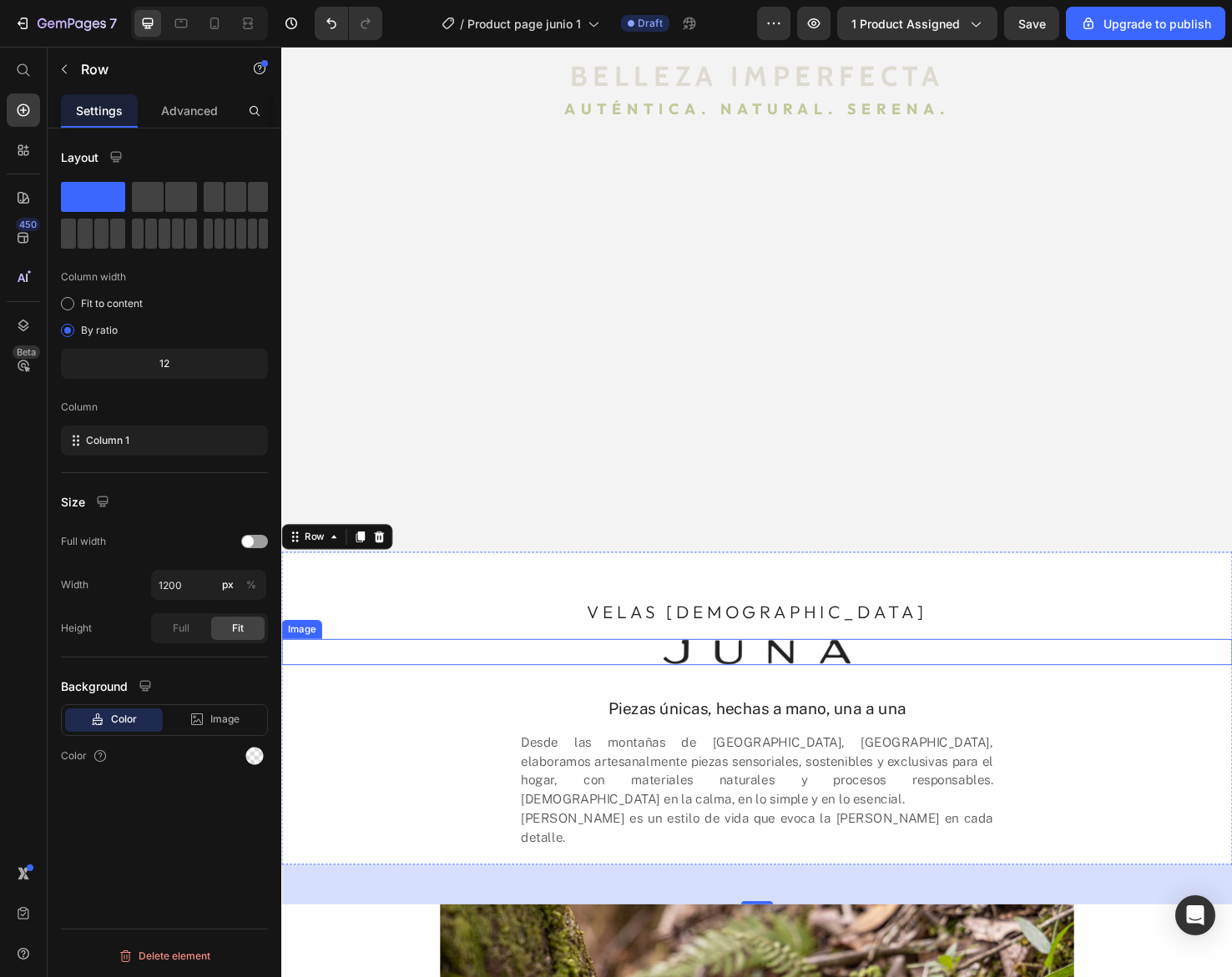 click at bounding box center [782, 685] 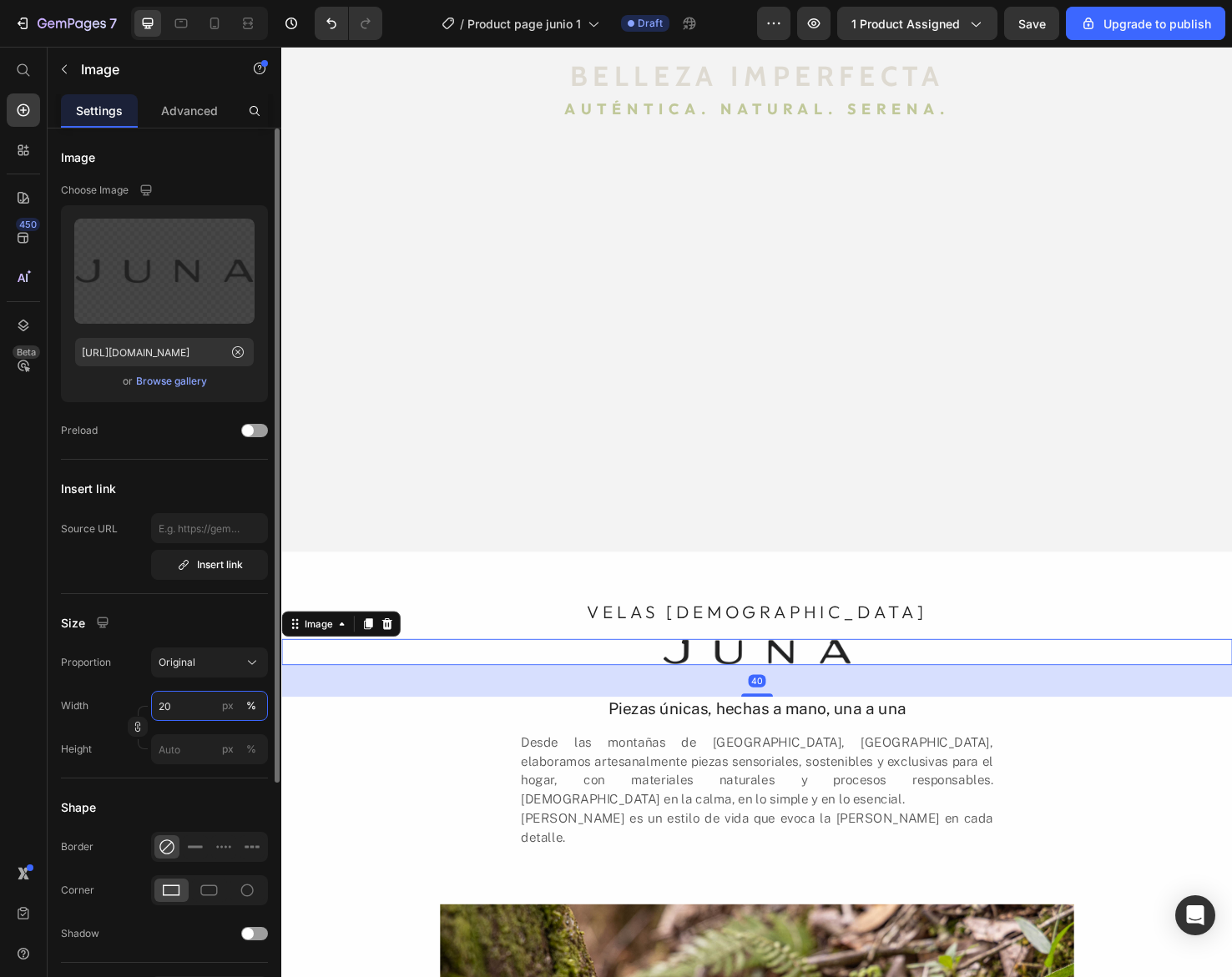 click on "20" at bounding box center (210, 706) 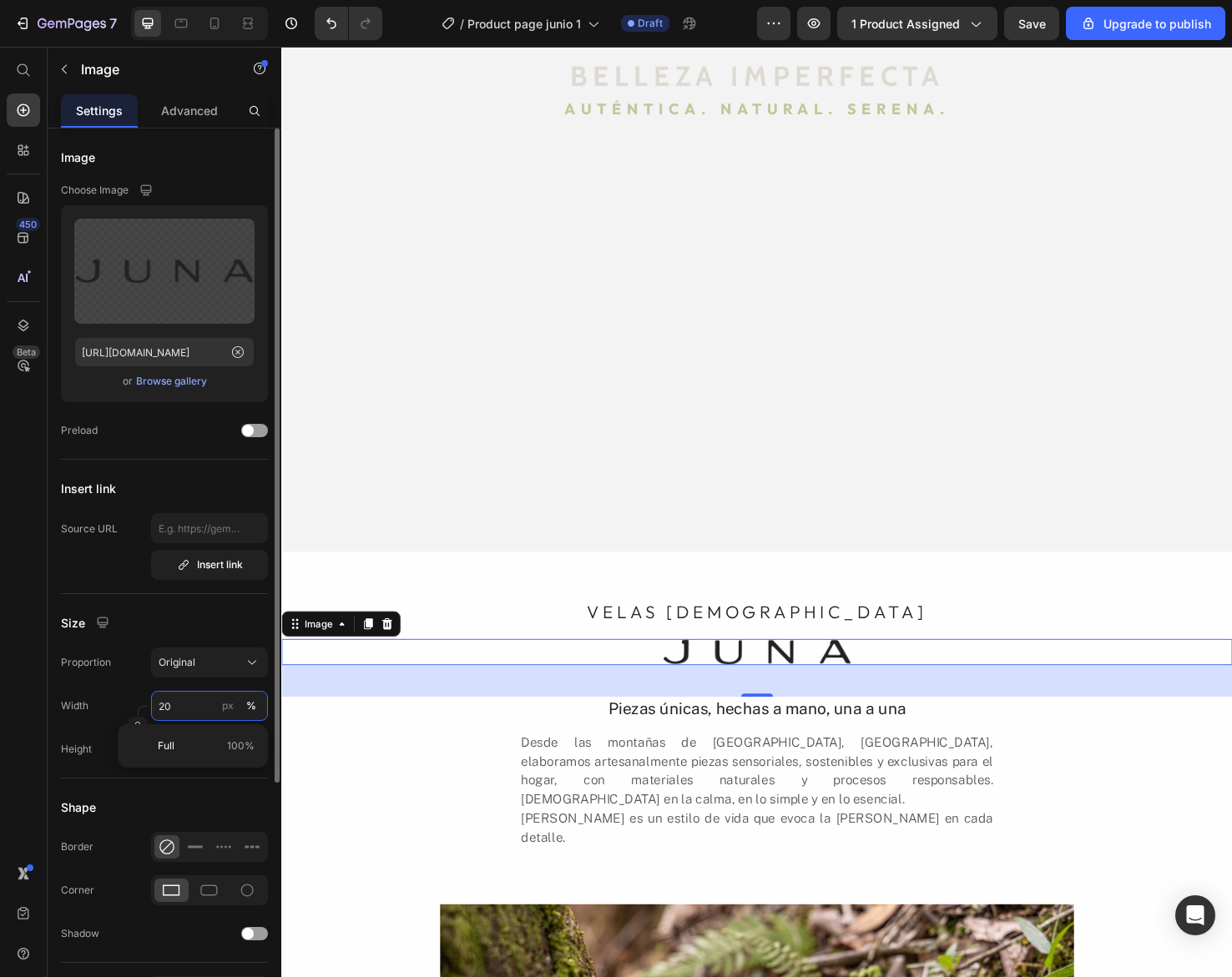 click on "20" at bounding box center (210, 706) 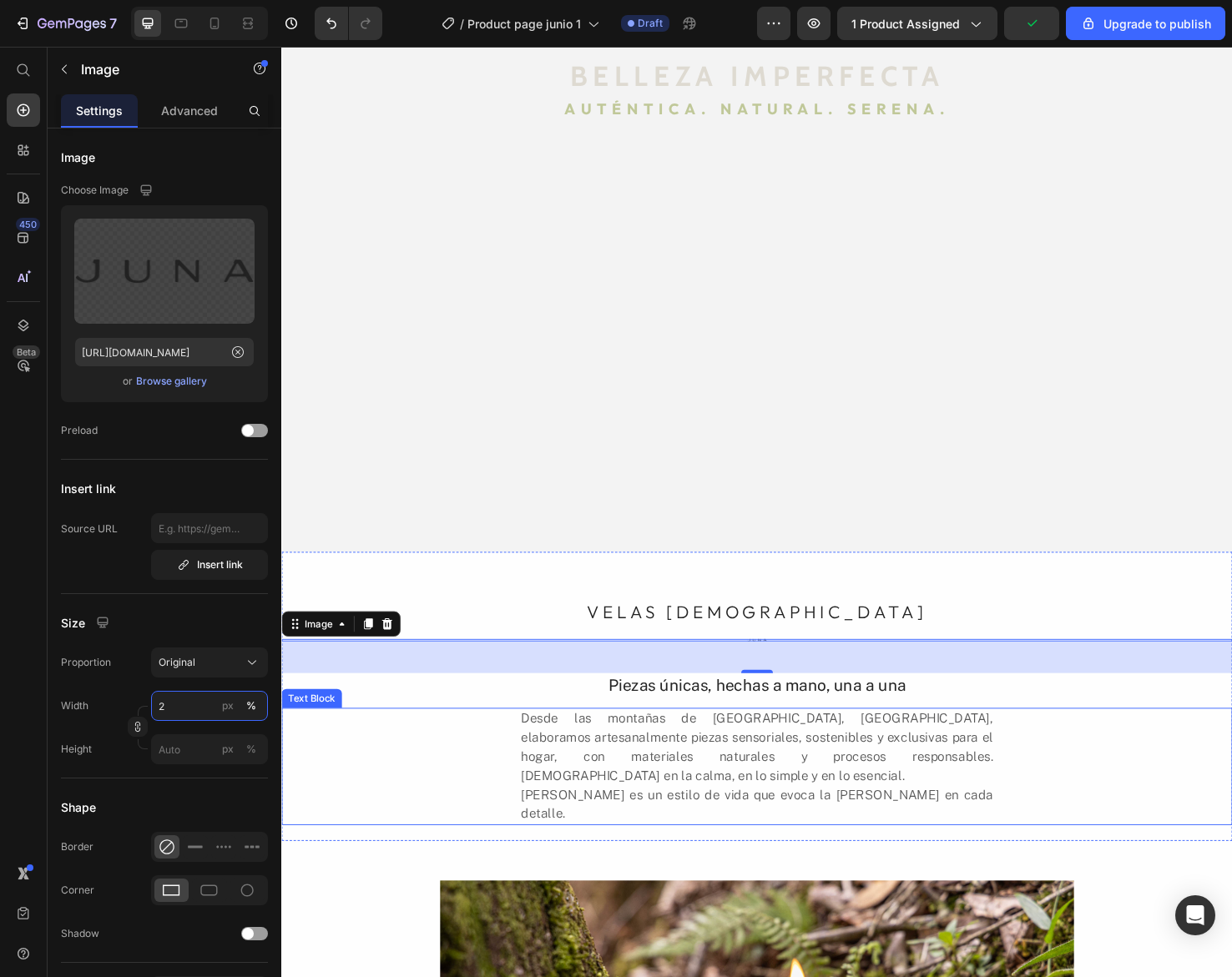 type on "23" 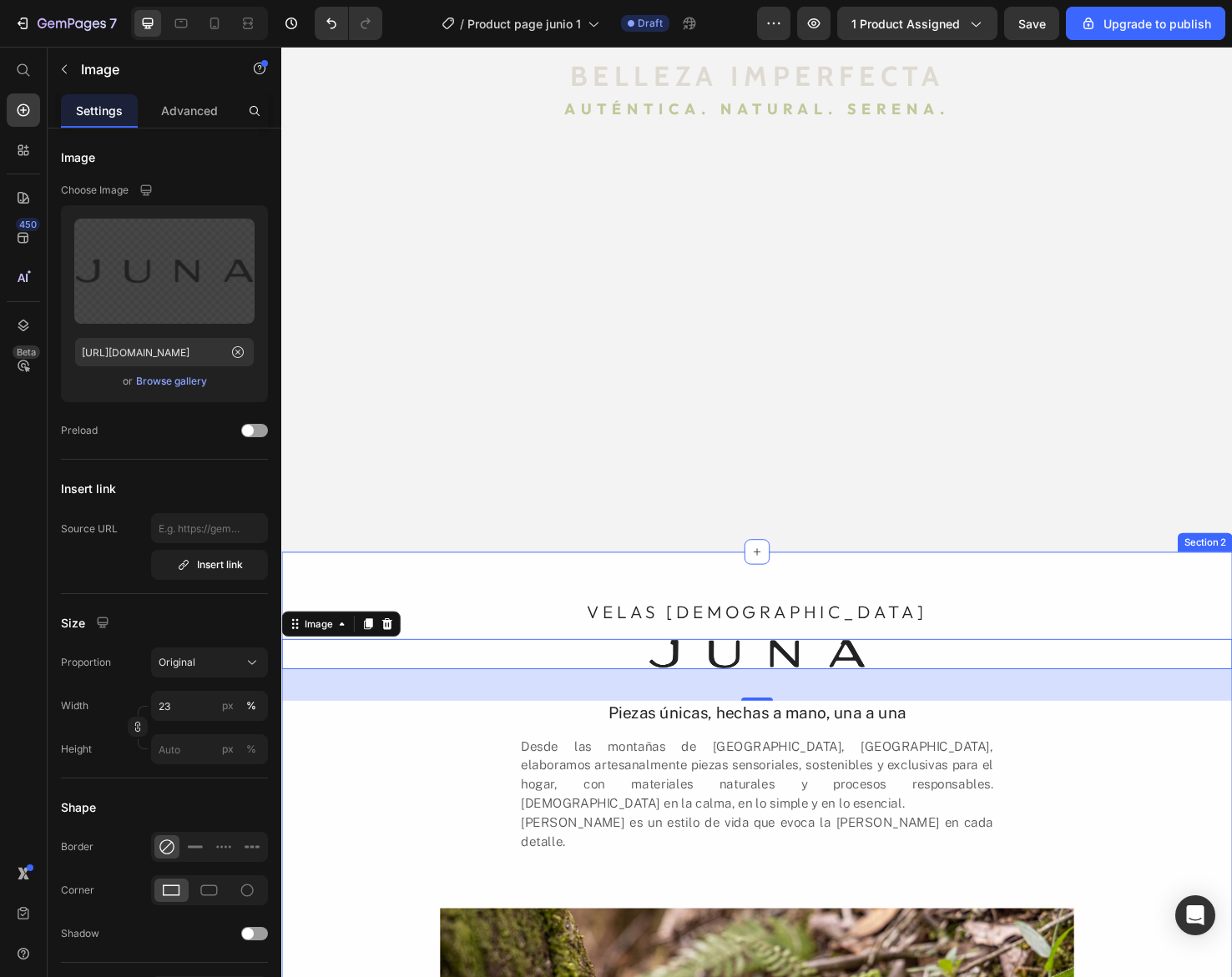 click on "VELAS AROMÁTICAS Heading Image   40 Piezas únicas, hechas a mano, una a una Heading Desde las montañas de El Retiro, Antioquia, elaboramos artesanalmente piezas sensoriales, sostenibles y exclusivas para el hogar, con materiales naturales y procesos responsables. Creemos en la calma, en lo simple y en lo esencial.  JUNA es un estilo de vida que evoca la vida silvestre en cada detalle. Text Block Row Image" at bounding box center (782, 1012) 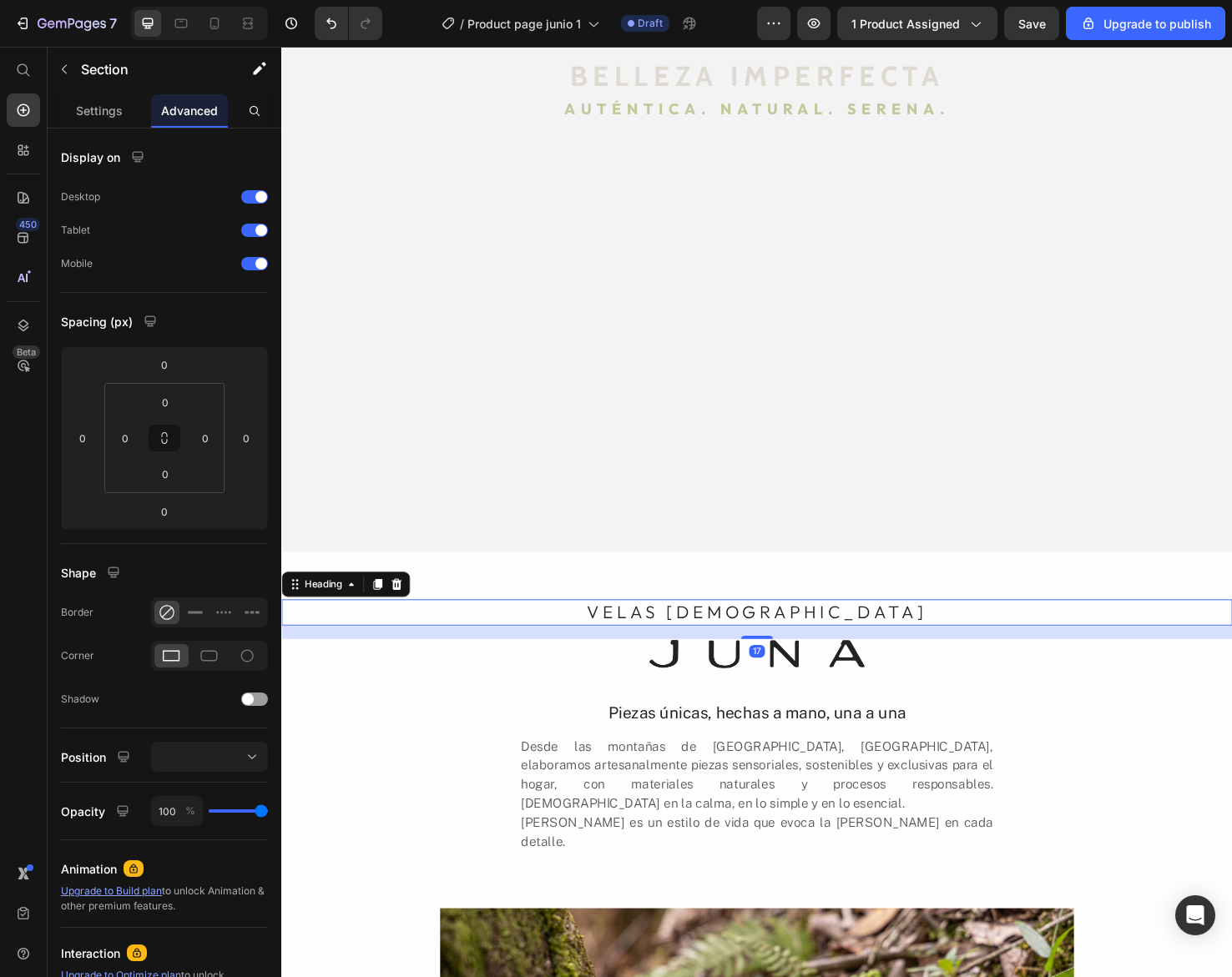 click on "VELAS AROMÁTICAS" at bounding box center (782, 642) 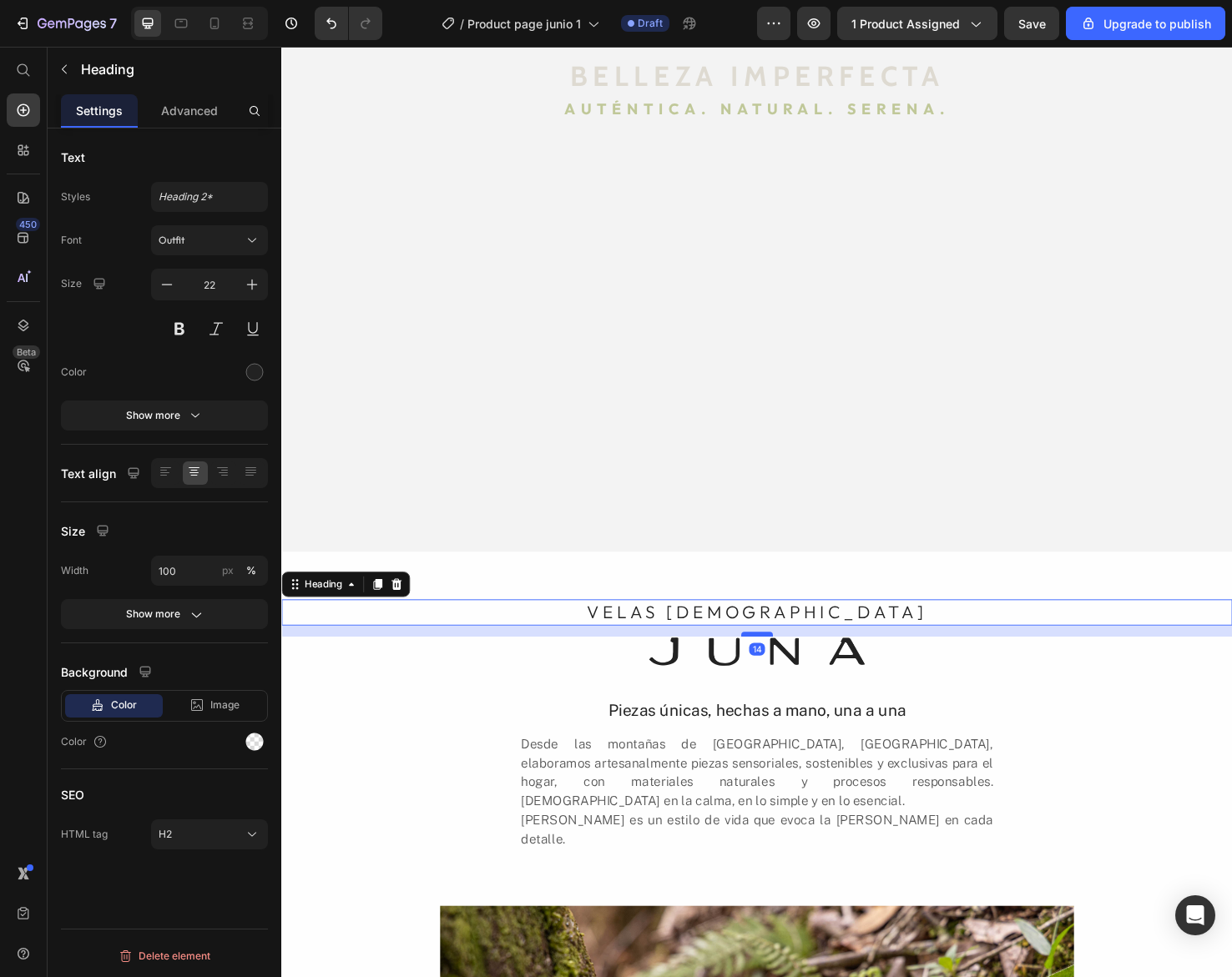 click at bounding box center [782, 666] 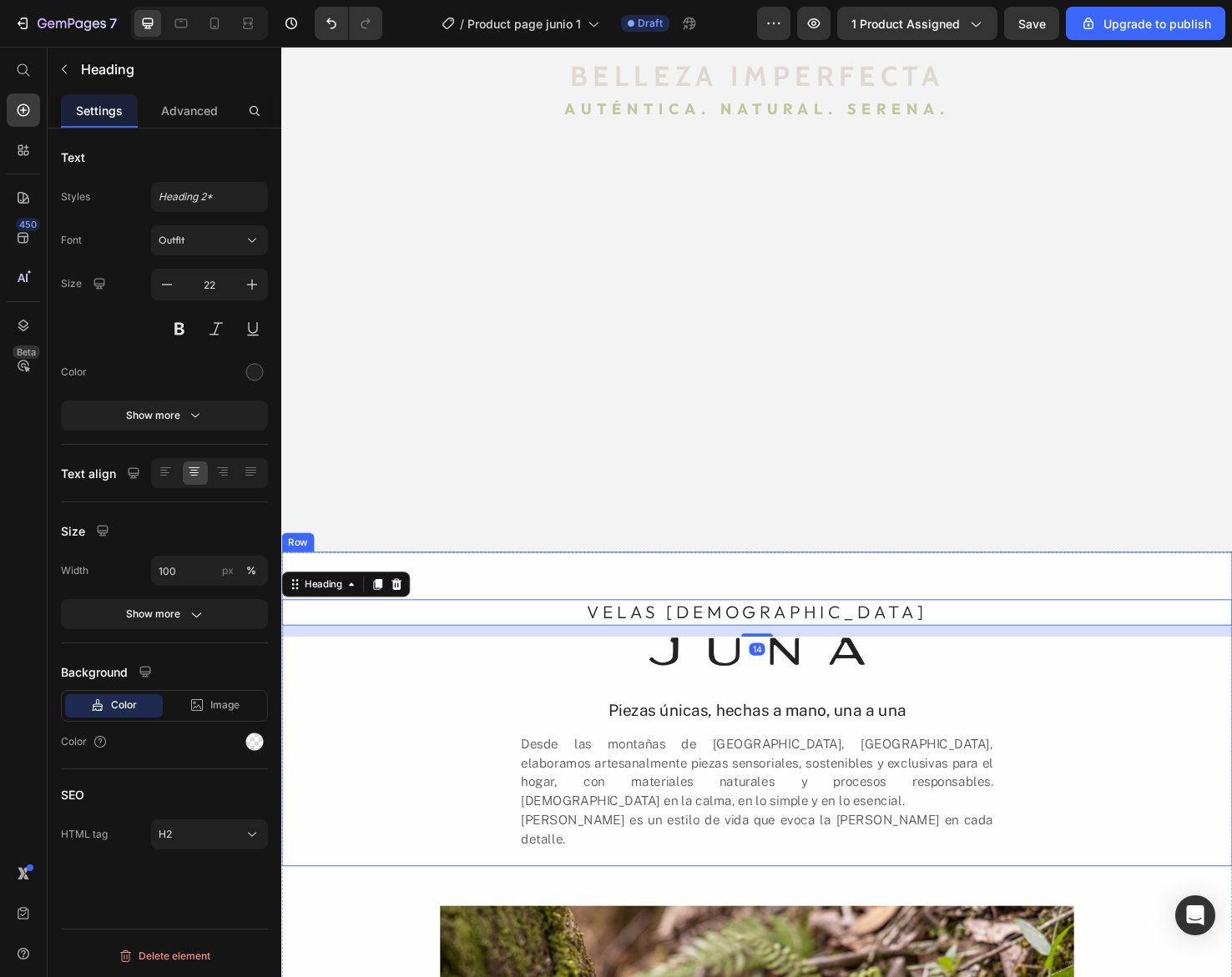 click on "VELAS AROMÁTICAS Heading   14 Image Piezas únicas, hechas a mano, una a una Heading Desde las montañas de El Retiro, Antioquia, elaboramos artesanalmente piezas sensoriales, sostenibles y exclusivas para el hogar, con materiales naturales y procesos responsables. Creemos en la calma, en lo simple y en lo esencial.  JUNA es un estilo de vida que evoca la vida silvestre en cada detalle. Text Block" at bounding box center (782, 744) 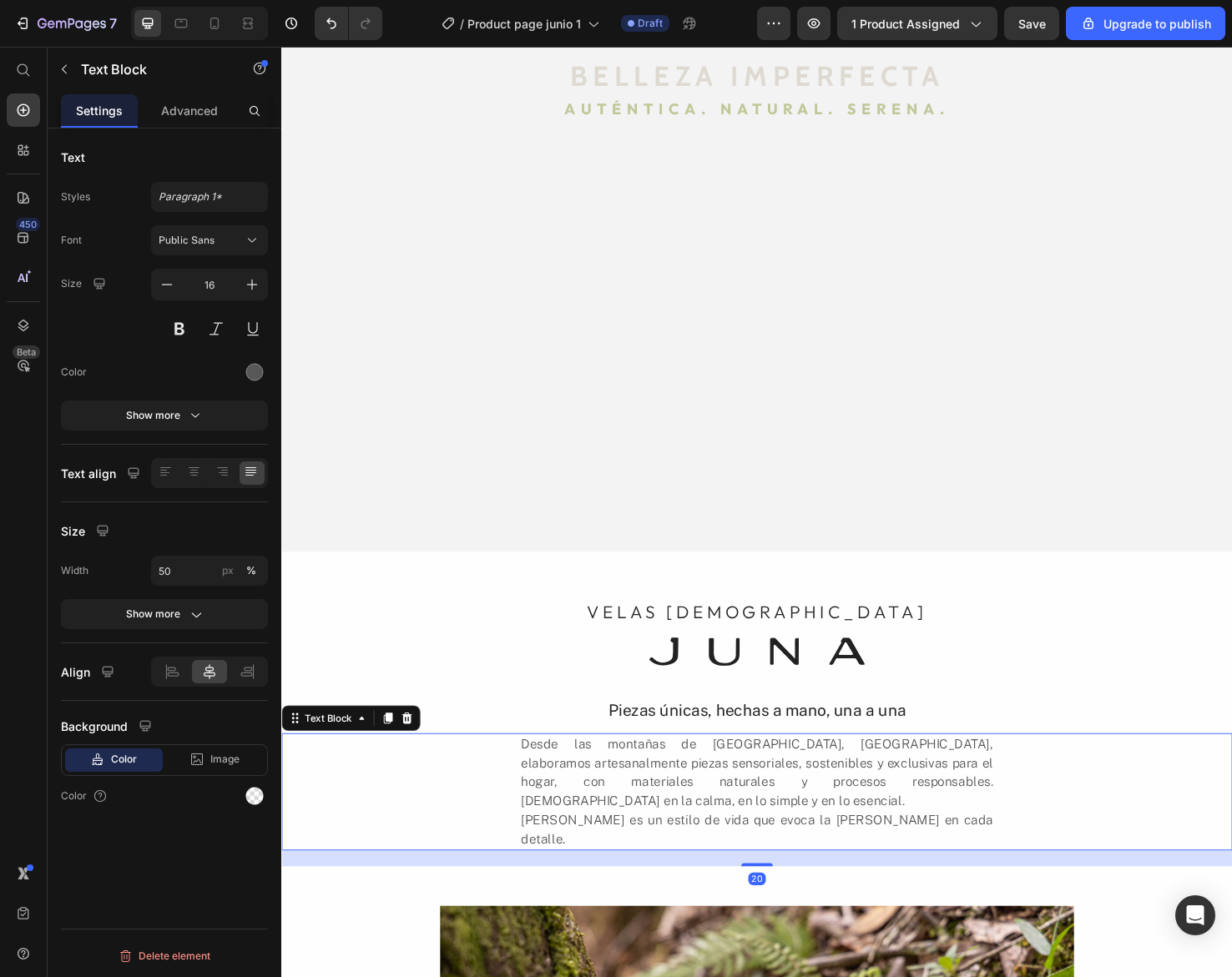 click on "Desde las montañas de [GEOGRAPHIC_DATA], [GEOGRAPHIC_DATA], elaboramos artesanalmente piezas sensoriales, sostenibles y exclusivas para el hogar, con materiales naturales y procesos responsables. [DEMOGRAPHIC_DATA] en la calma, en lo simple y en lo esencial.  [PERSON_NAME] es un estilo de vida que evoca la [PERSON_NAME] en cada detalle." at bounding box center [782, 832] 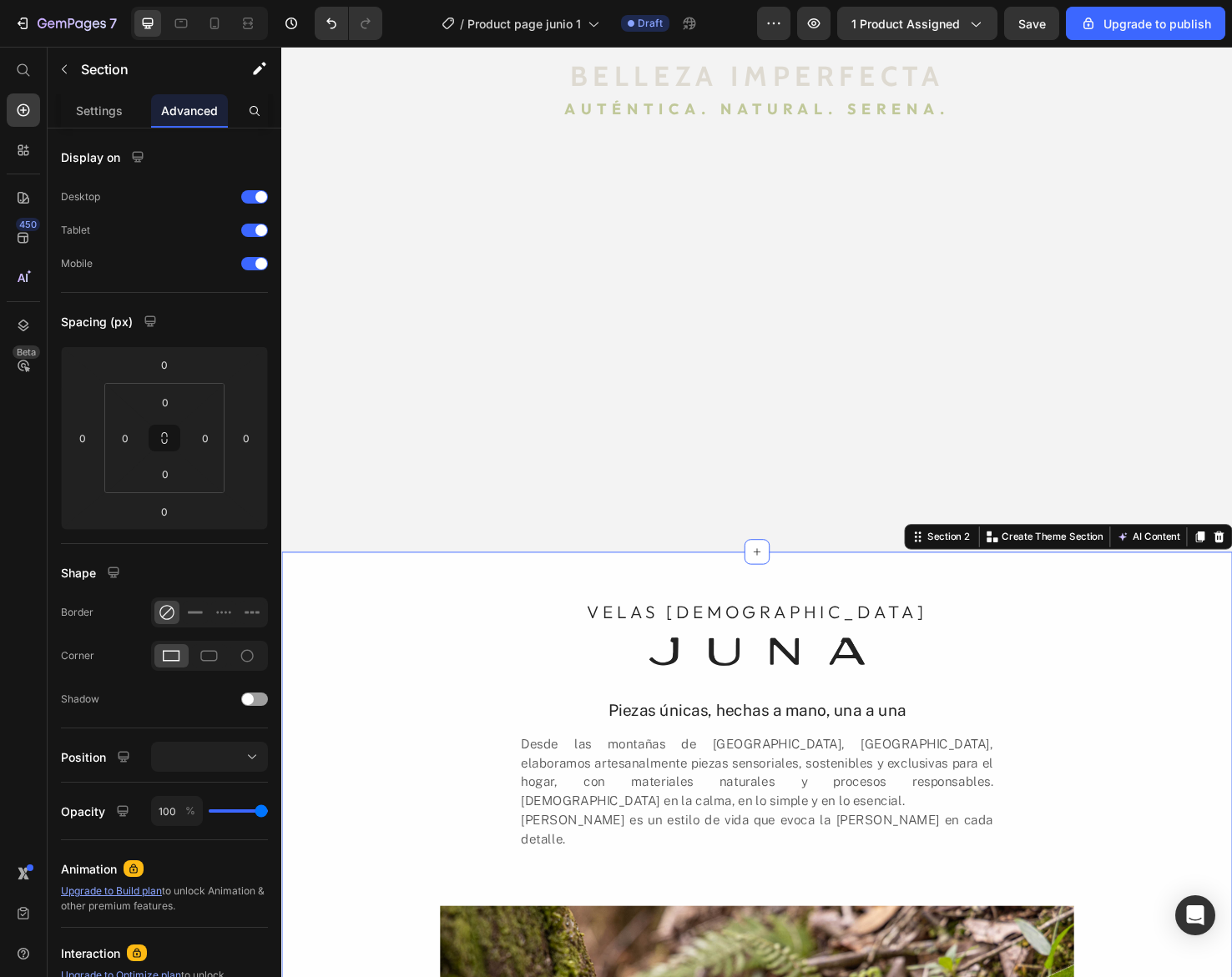 click on "VELAS AROMÁTICAS Heading Image Piezas únicas, hechas a mano, una a una Heading Desde las montañas de El Retiro, Antioquia, elaboramos artesanalmente piezas sensoriales, sostenibles y exclusivas para el hogar, con materiales naturales y procesos responsables. Creemos en la calma, en lo simple y en lo esencial.  JUNA es un estilo de vida que evoca la vida silvestre en cada detalle. Text Block Row Image" at bounding box center (782, 1011) 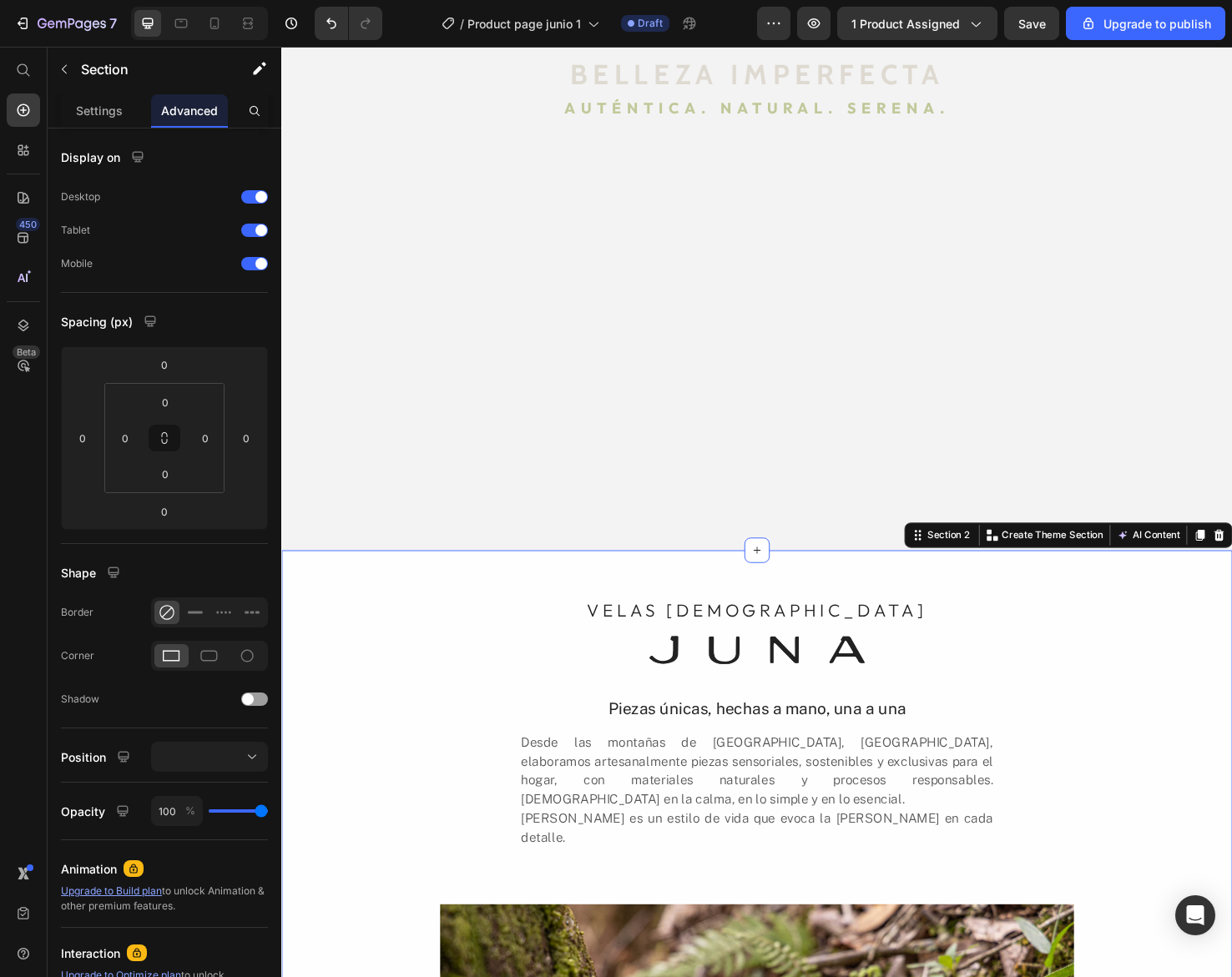 scroll, scrollTop: 0, scrollLeft: 0, axis: both 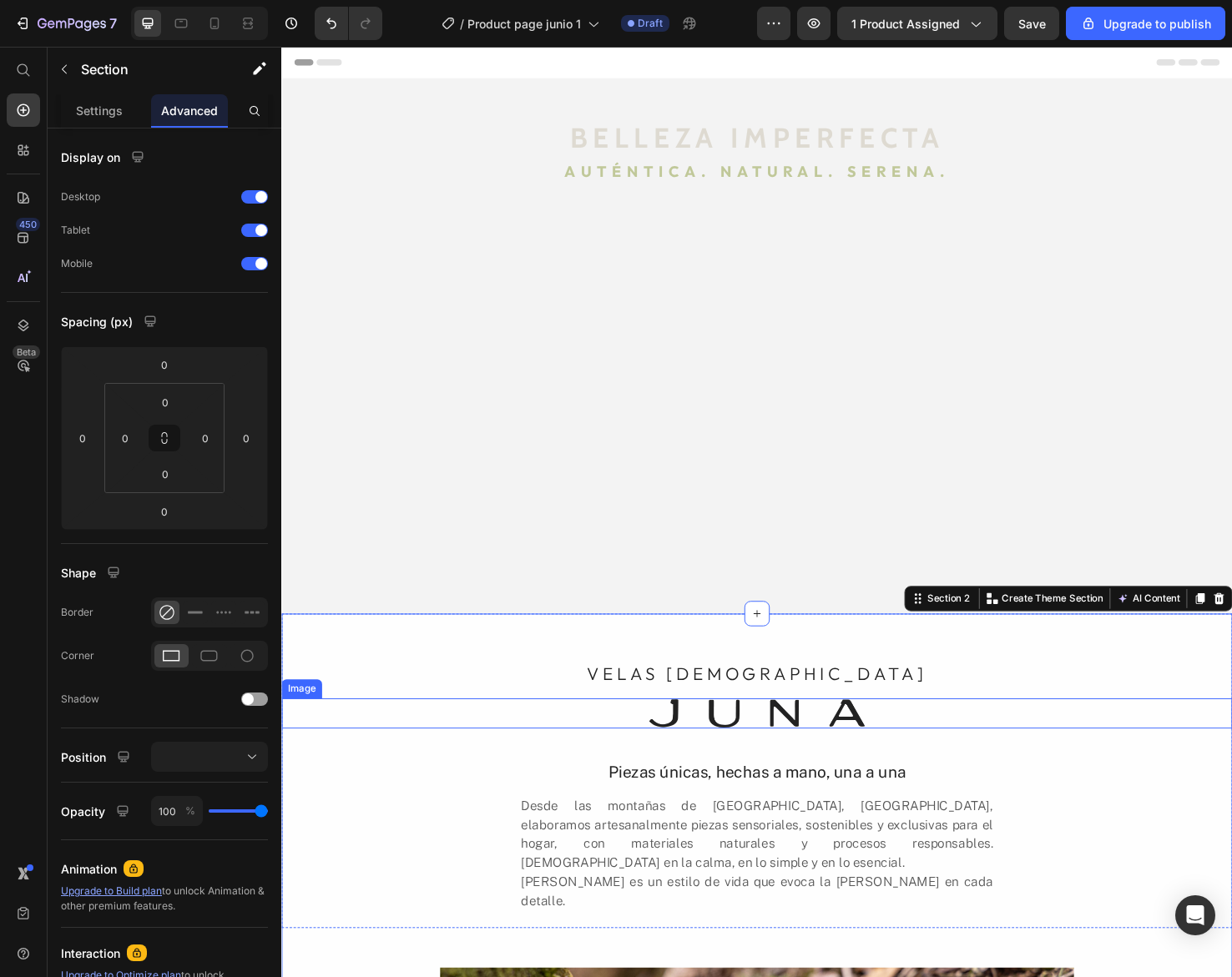 click at bounding box center (782, 749) 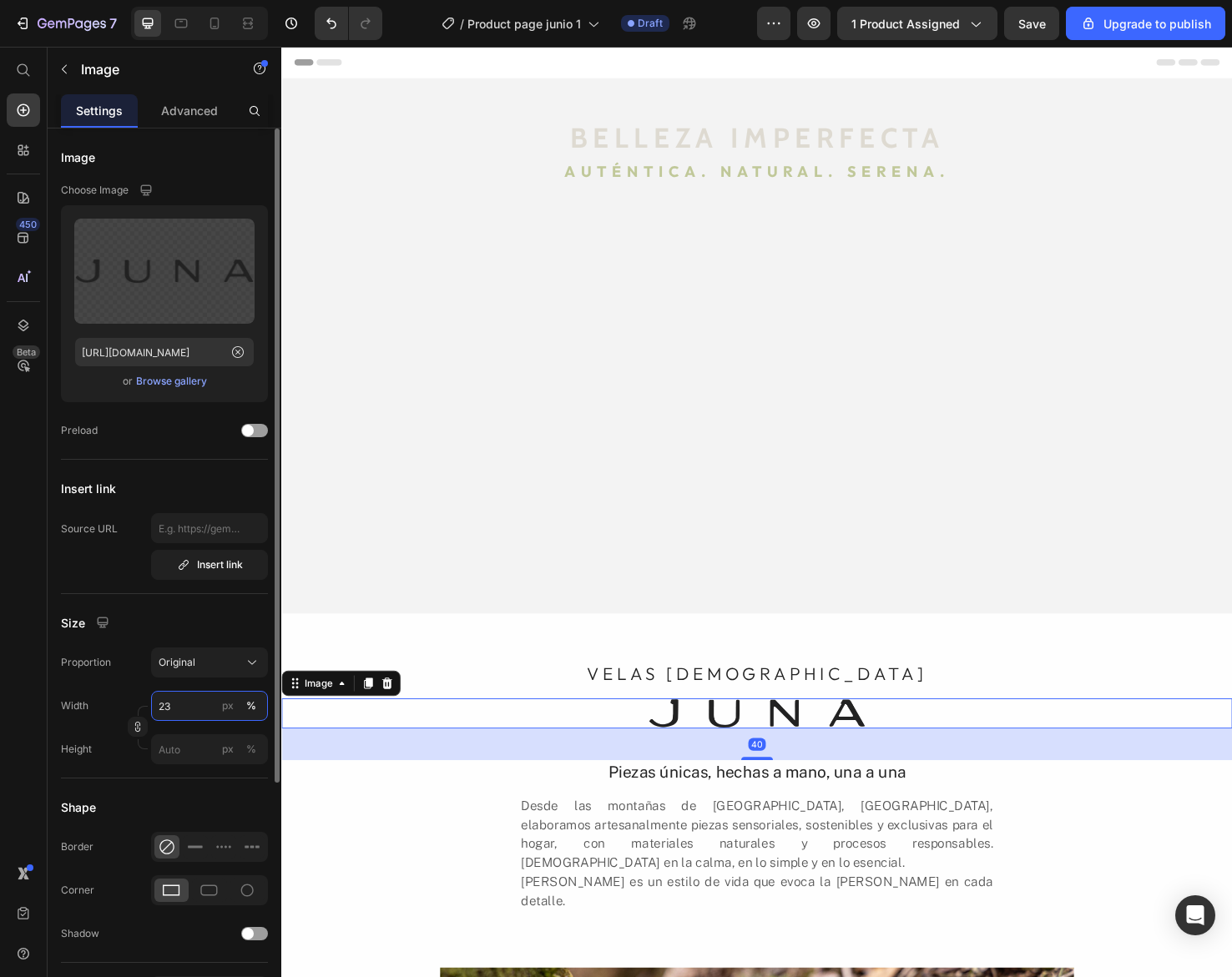 click on "23" at bounding box center [210, 706] 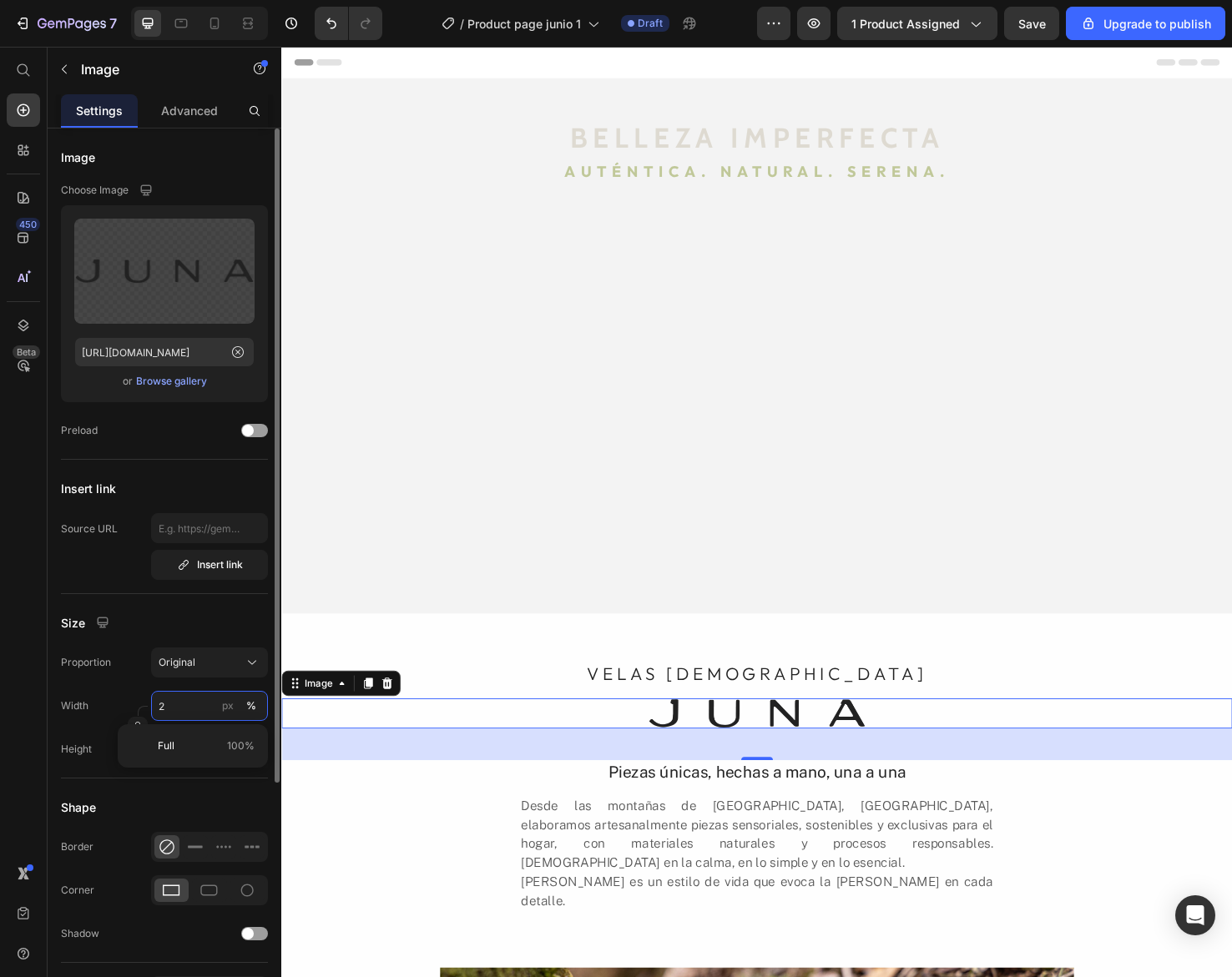 type on "20" 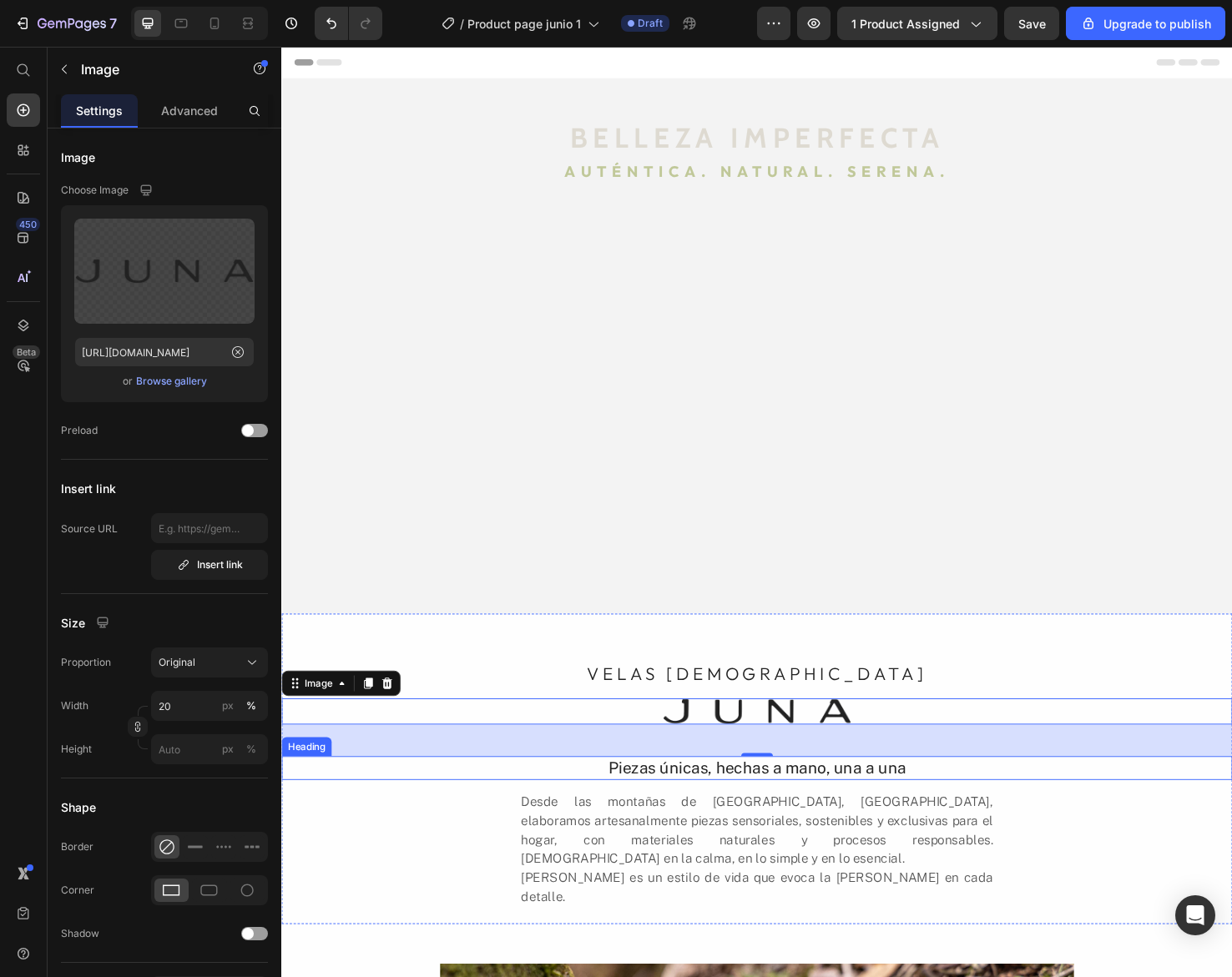 click on "Piezas únicas, hechas a mano, una a una" at bounding box center [782, 807] 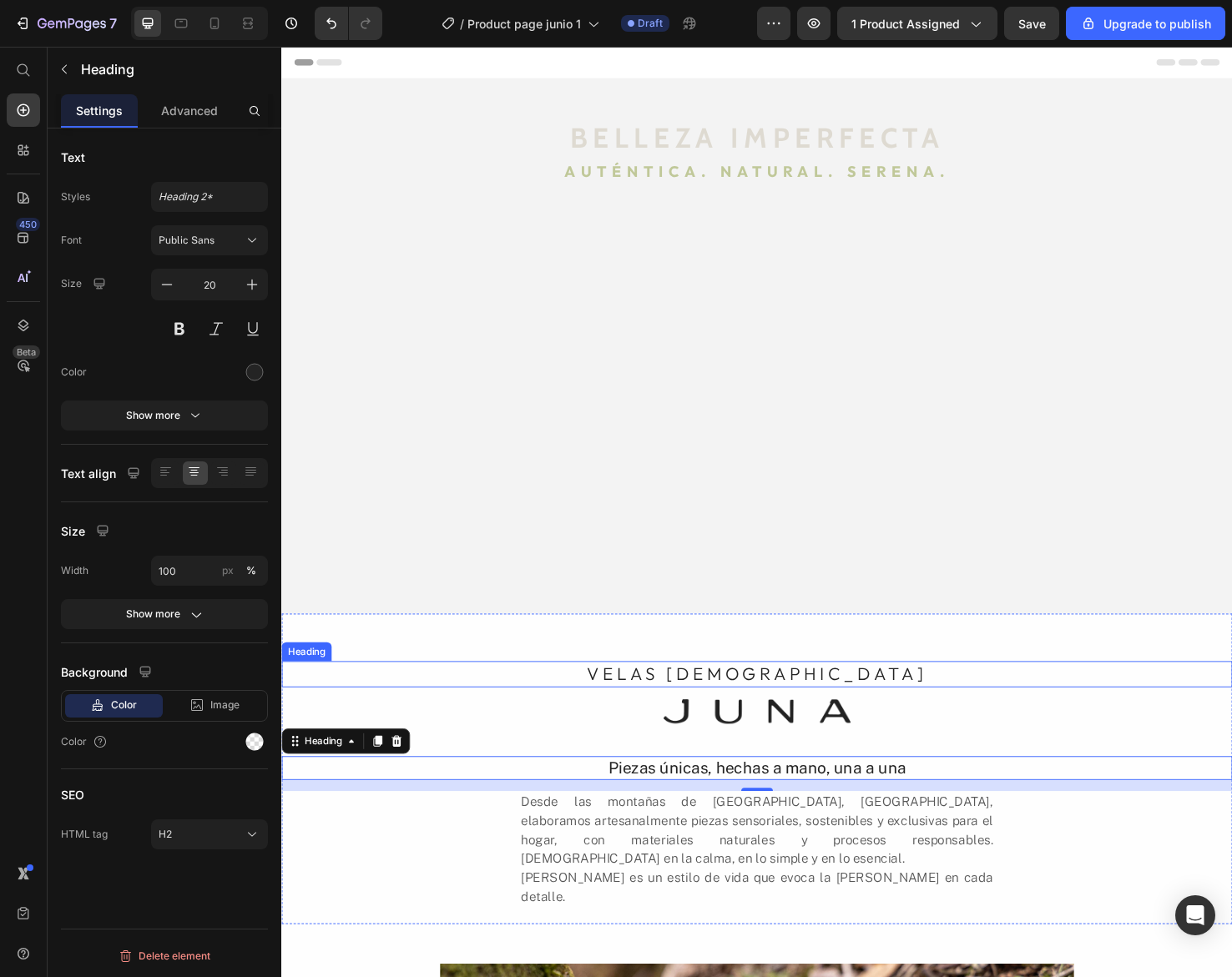 click on "VELAS AROMÁTICAS" at bounding box center [782, 708] 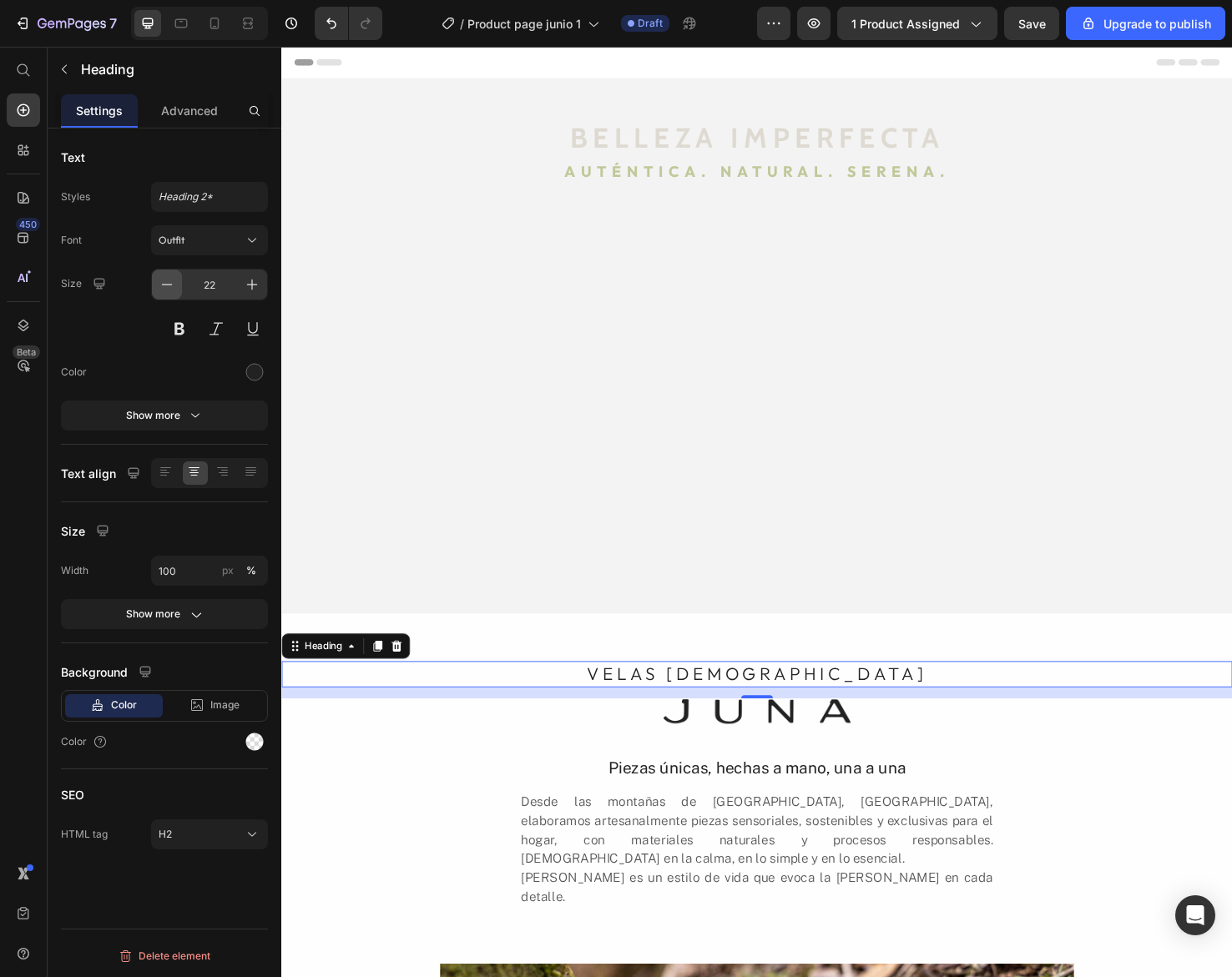 click 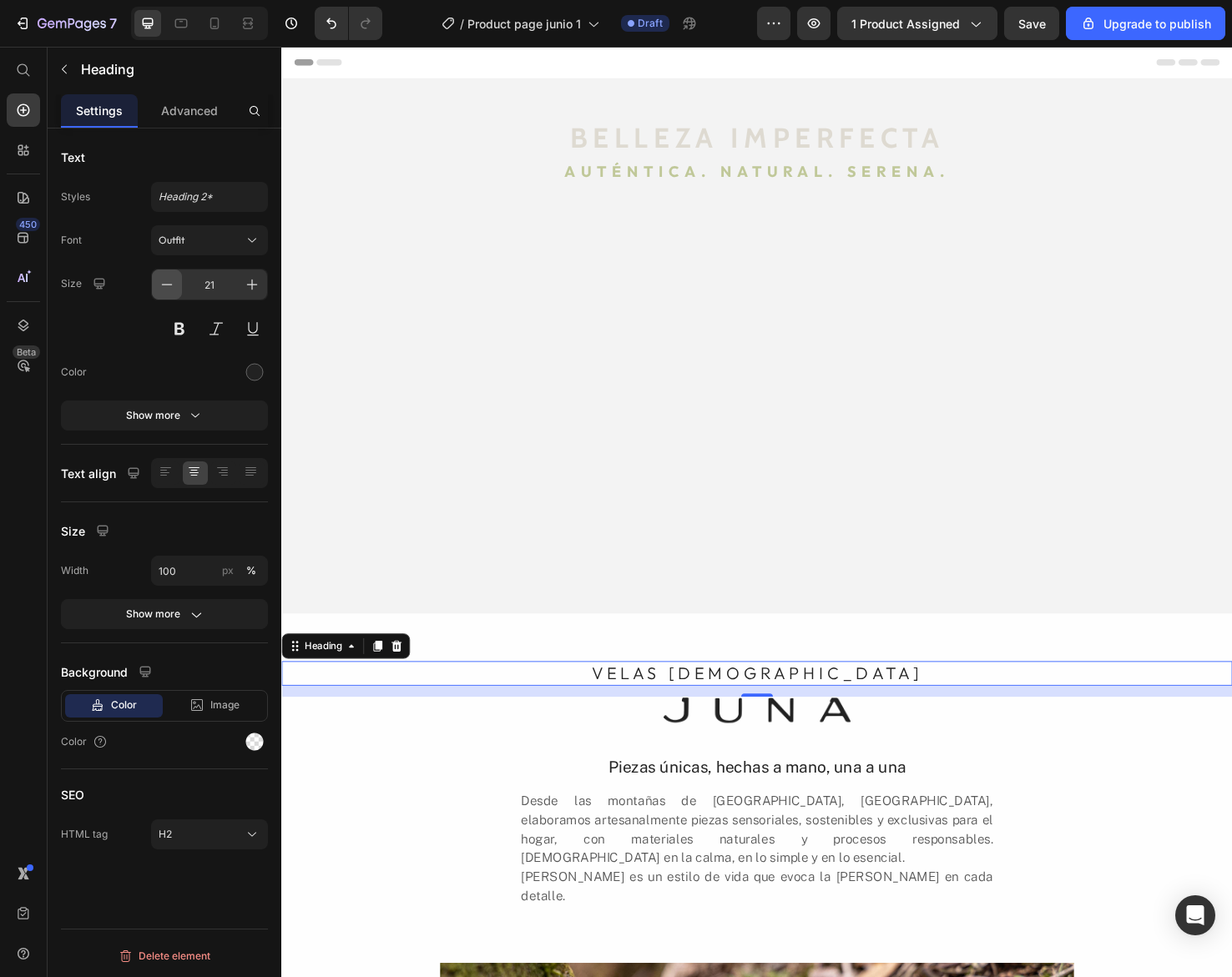 click 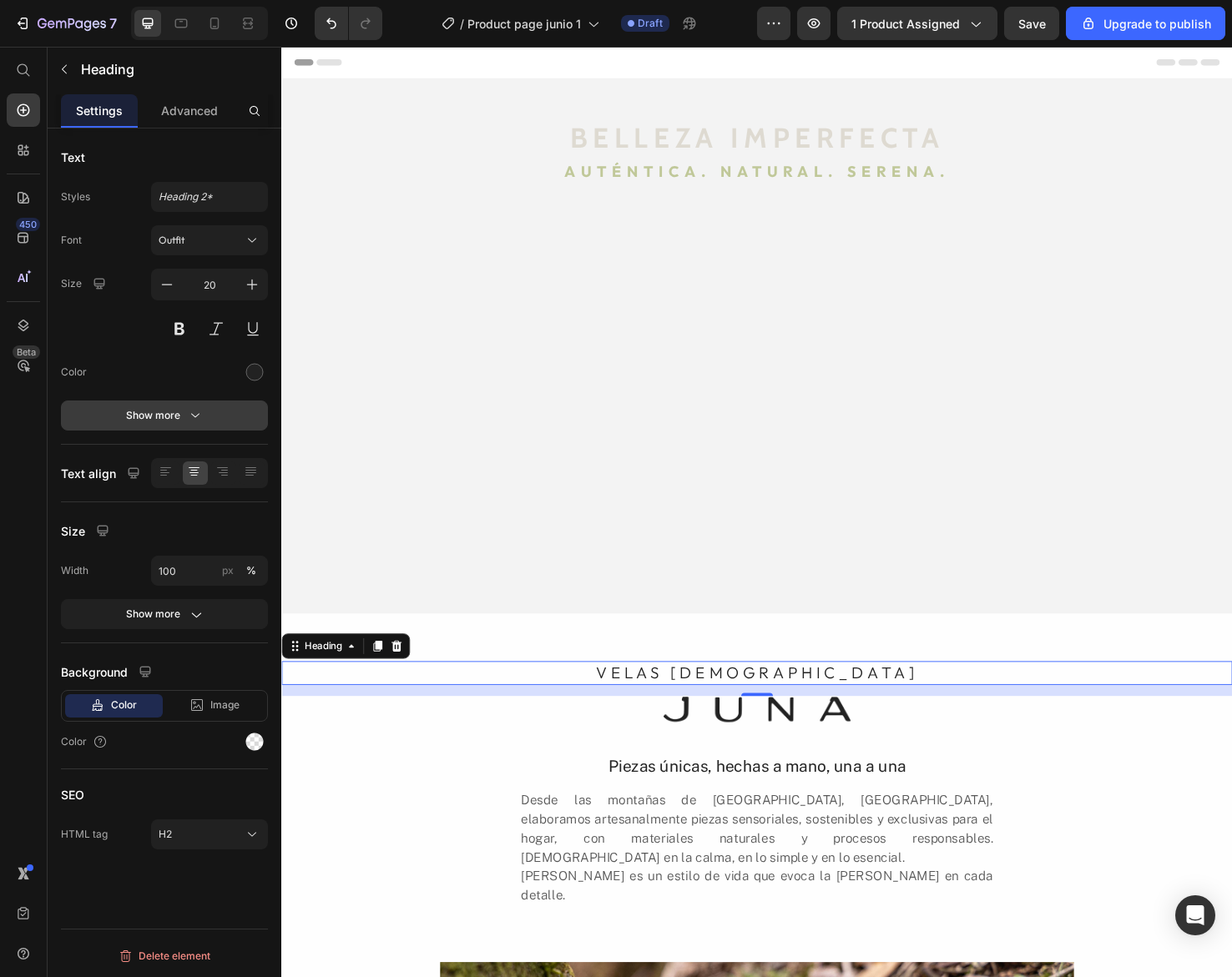 click 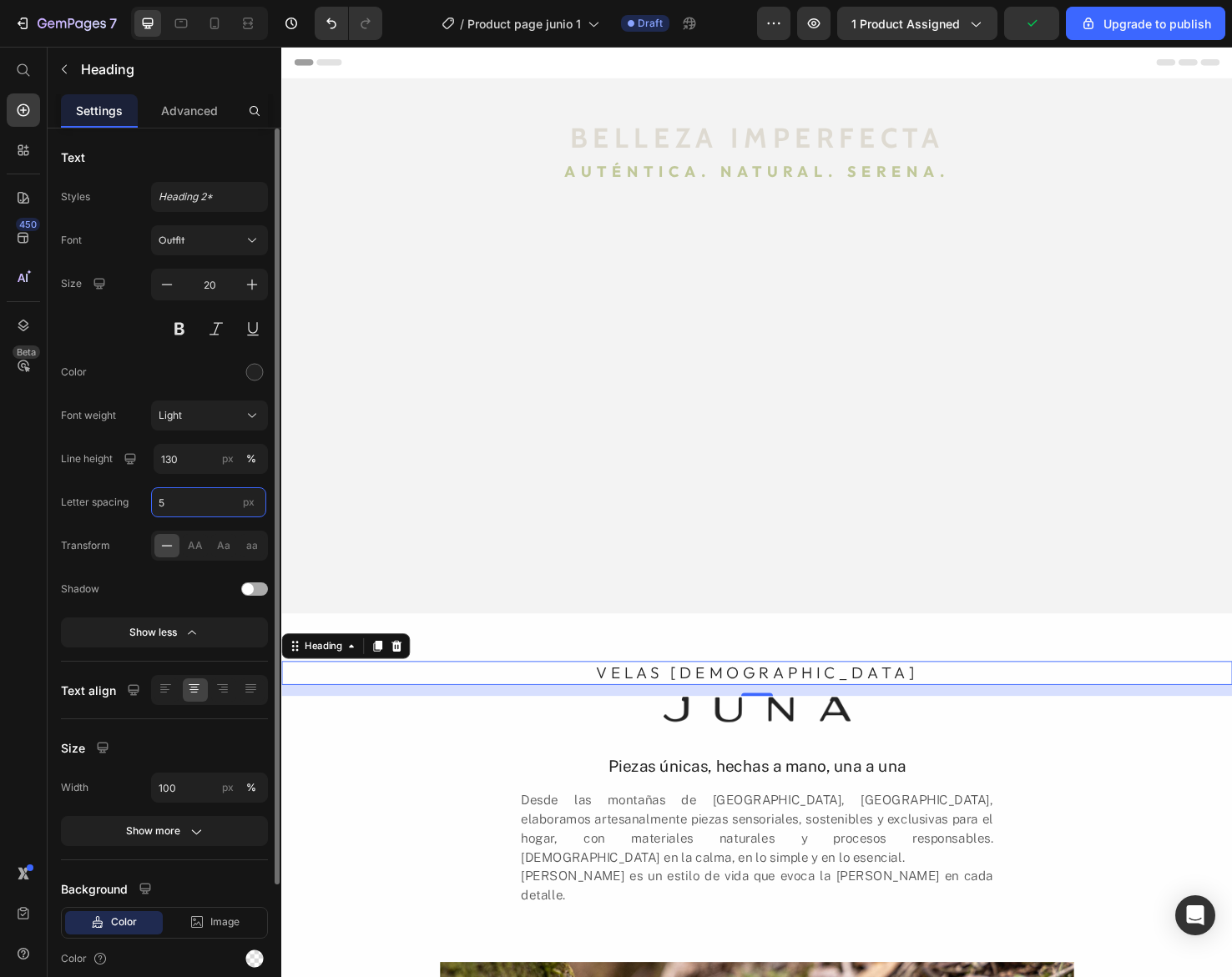 click on "5" at bounding box center (209, 502) 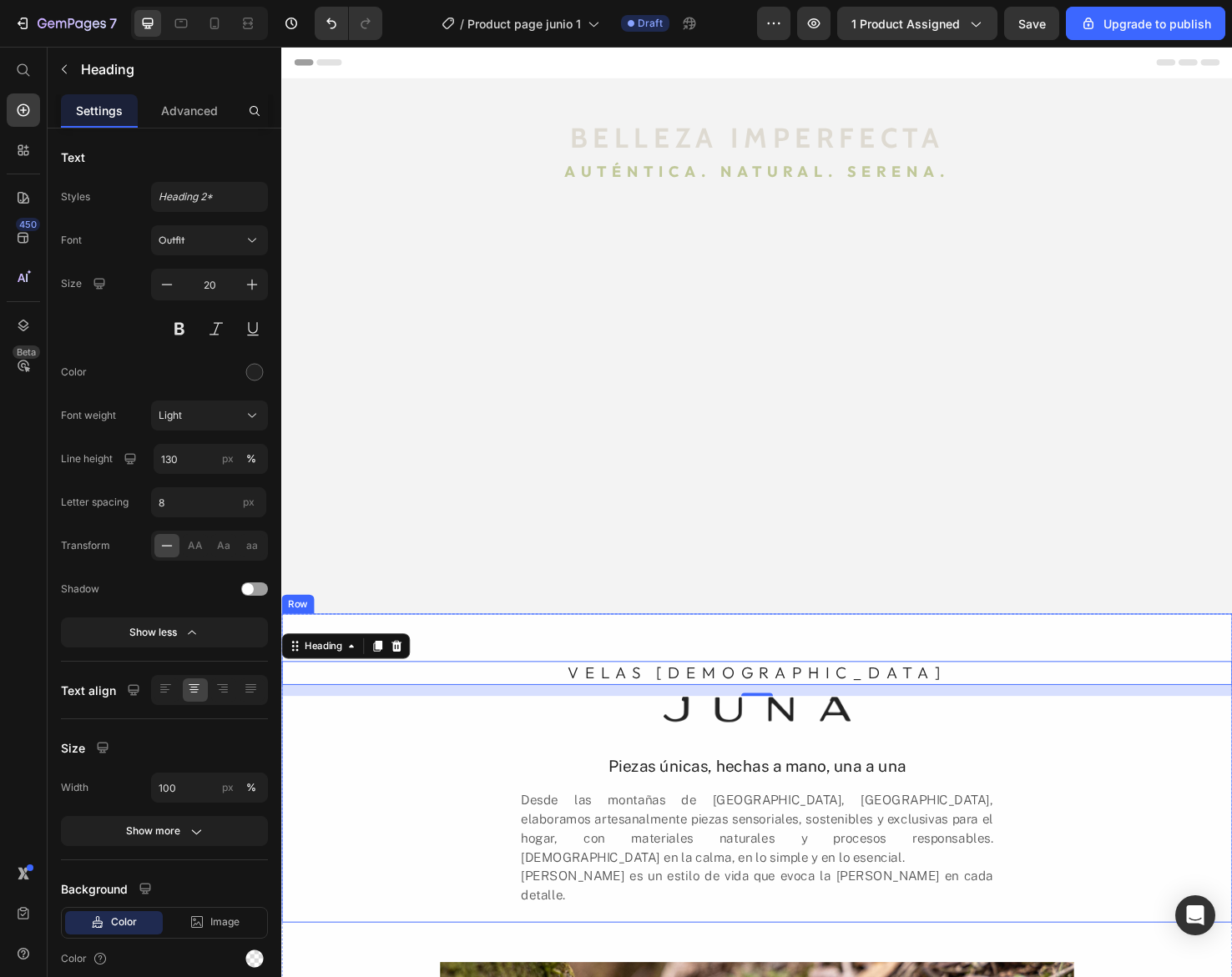click on "VELAS AROMÁTICAS Heading   14 Image Piezas únicas, hechas a mano, una a una Heading Desde las montañas de El Retiro, Antioquia, elaboramos artesanalmente piezas sensoriales, sostenibles y exclusivas para el hogar, con materiales naturales y procesos responsables. Creemos en la calma, en lo simple y en lo esencial.  JUNA es un estilo de vida que evoca la vida silvestre en cada detalle. Text Block" at bounding box center (782, 807) 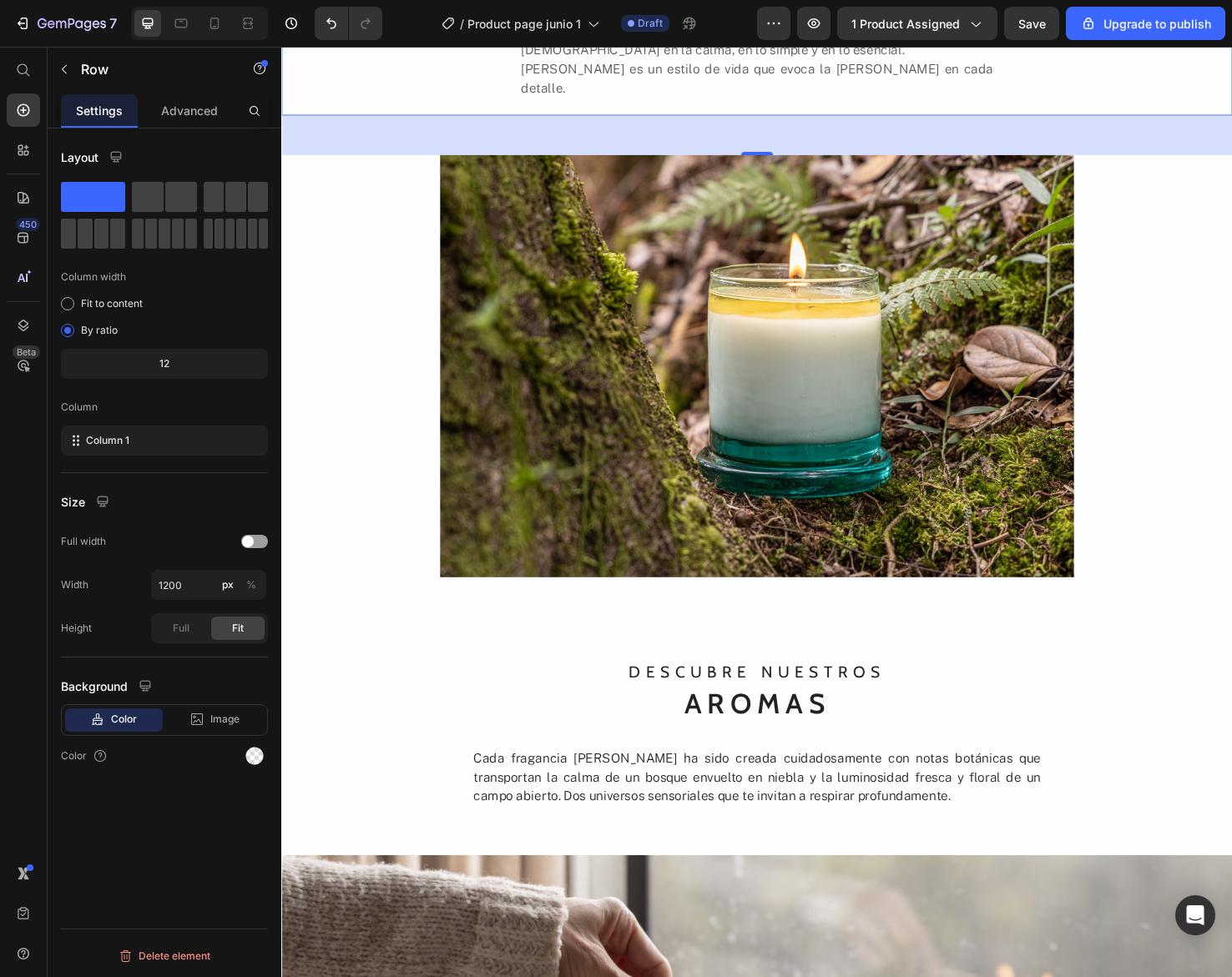 scroll, scrollTop: 851, scrollLeft: 0, axis: vertical 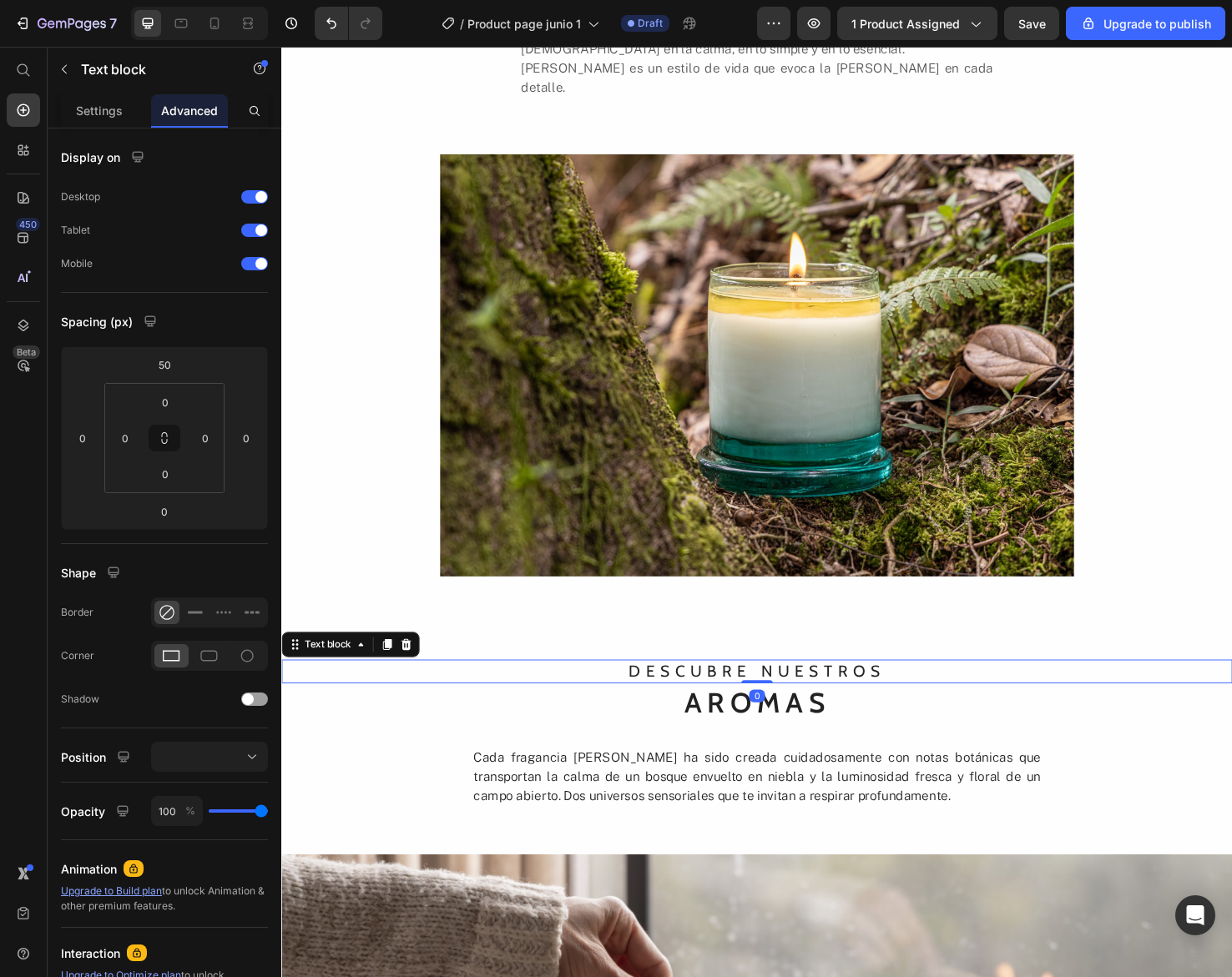 click on "descubre nuestros" at bounding box center (782, 705) 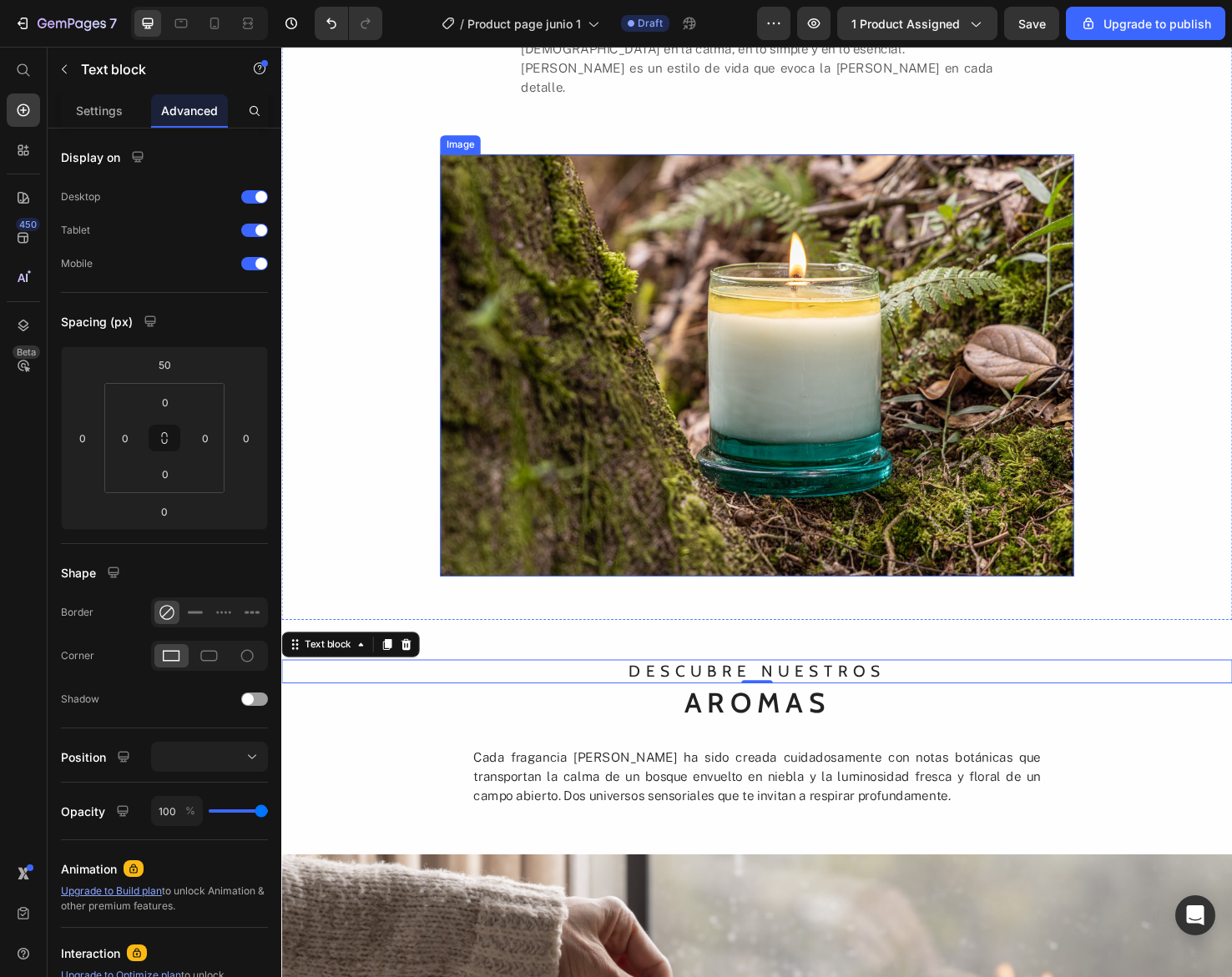 click at bounding box center [782, 382] 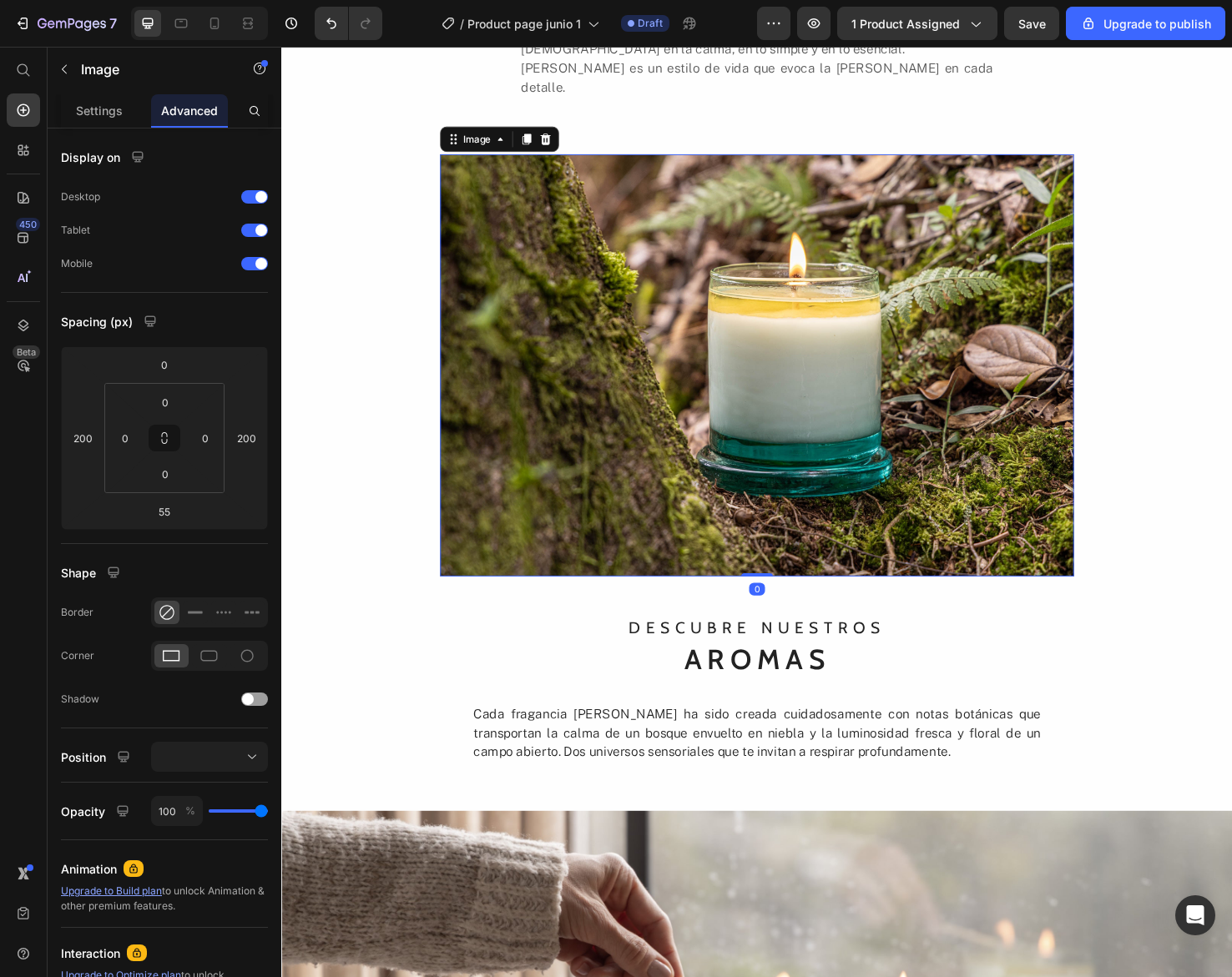 drag, startPoint x: 775, startPoint y: 593, endPoint x: 773, endPoint y: 523, distance: 70.02857 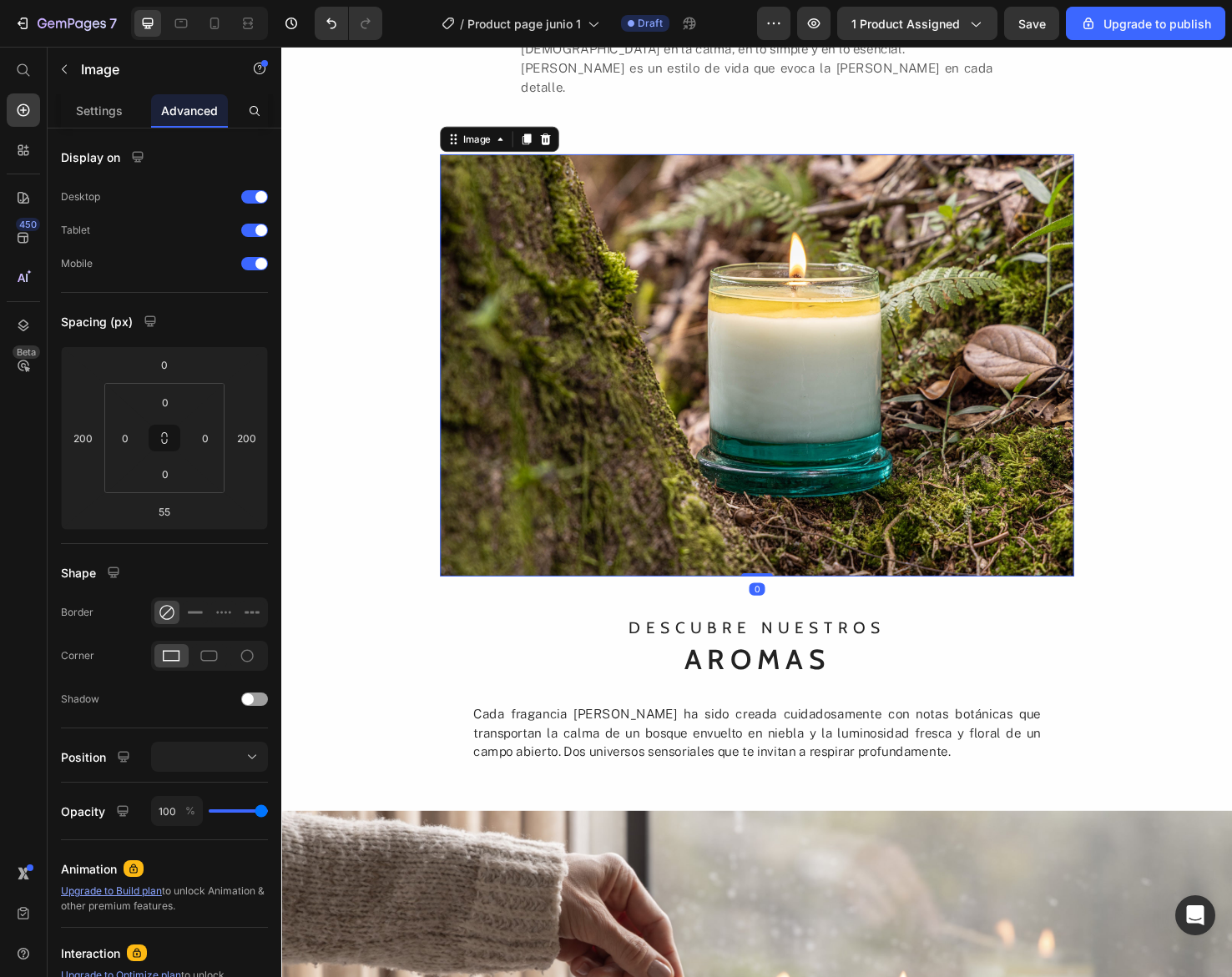 click on "Image   0" at bounding box center (782, 382) 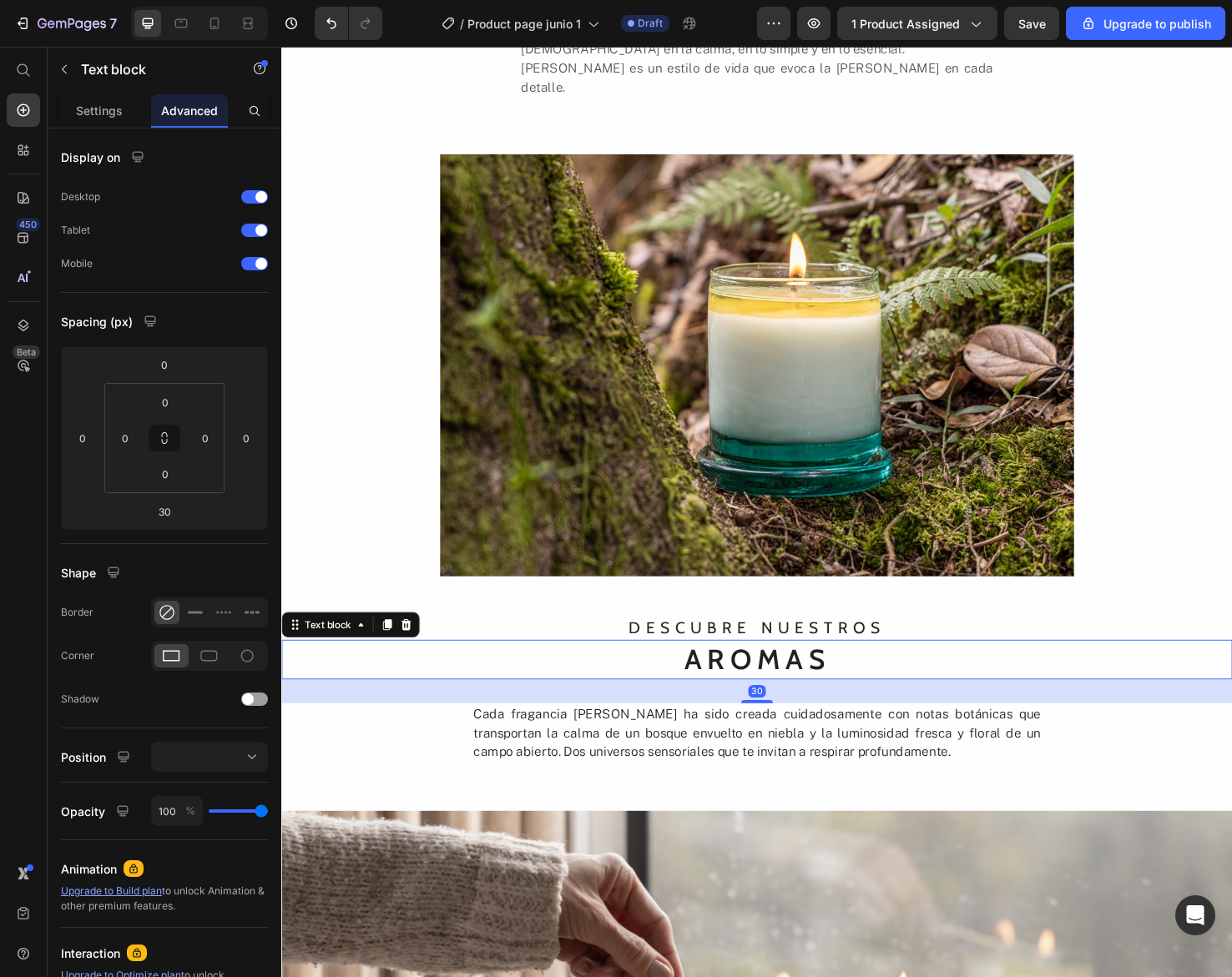 click on "Aromas" at bounding box center (782, 692) 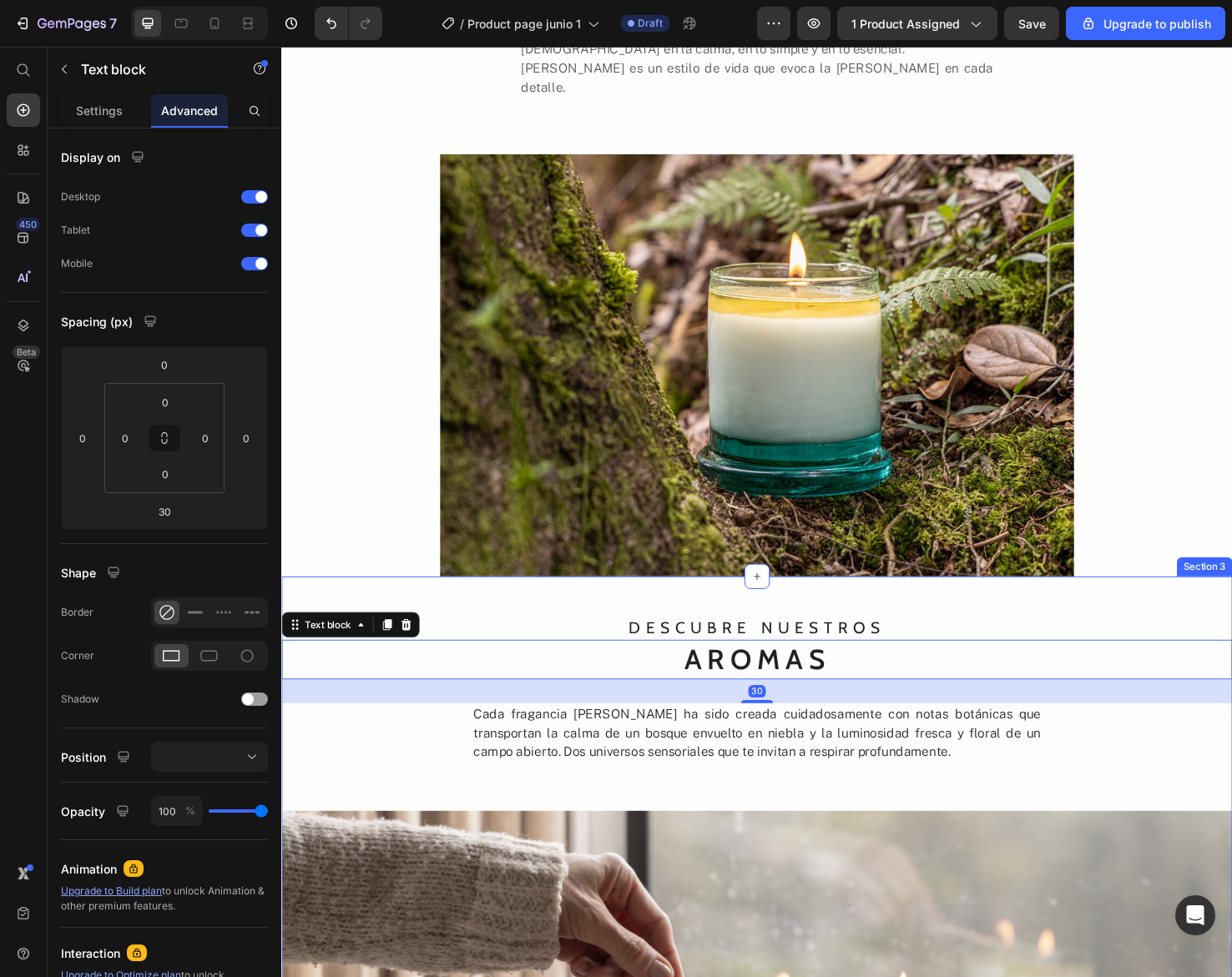 click on "descubre nuestros  Text block Aromas  Text block   30 Cada fragancia de JUNA ha sido creada cuidadosamente con notas botánicas que transportan la calma de un bosque envuelto en niebla y la luminosidad fresca y floral de un campo abierto. Dos universos sensoriales que te invitan a respirar profundamente. Text block Image BOSQUE DE NIEBLA Text block Un amanecer sereno con notas envolventes de madera, musgo, hojas y bruma, en el silencio fresco de un bosque etéreo. Text block COMPRAR AHORA Button FLORES DEL CAMPO Text block Notas suaves de flores y hierbas frescas que evocan la naturaleza silvestre bajo la brisa del mediodía. Text block COMPRAR AHORA Button Row" at bounding box center [782, 1095] 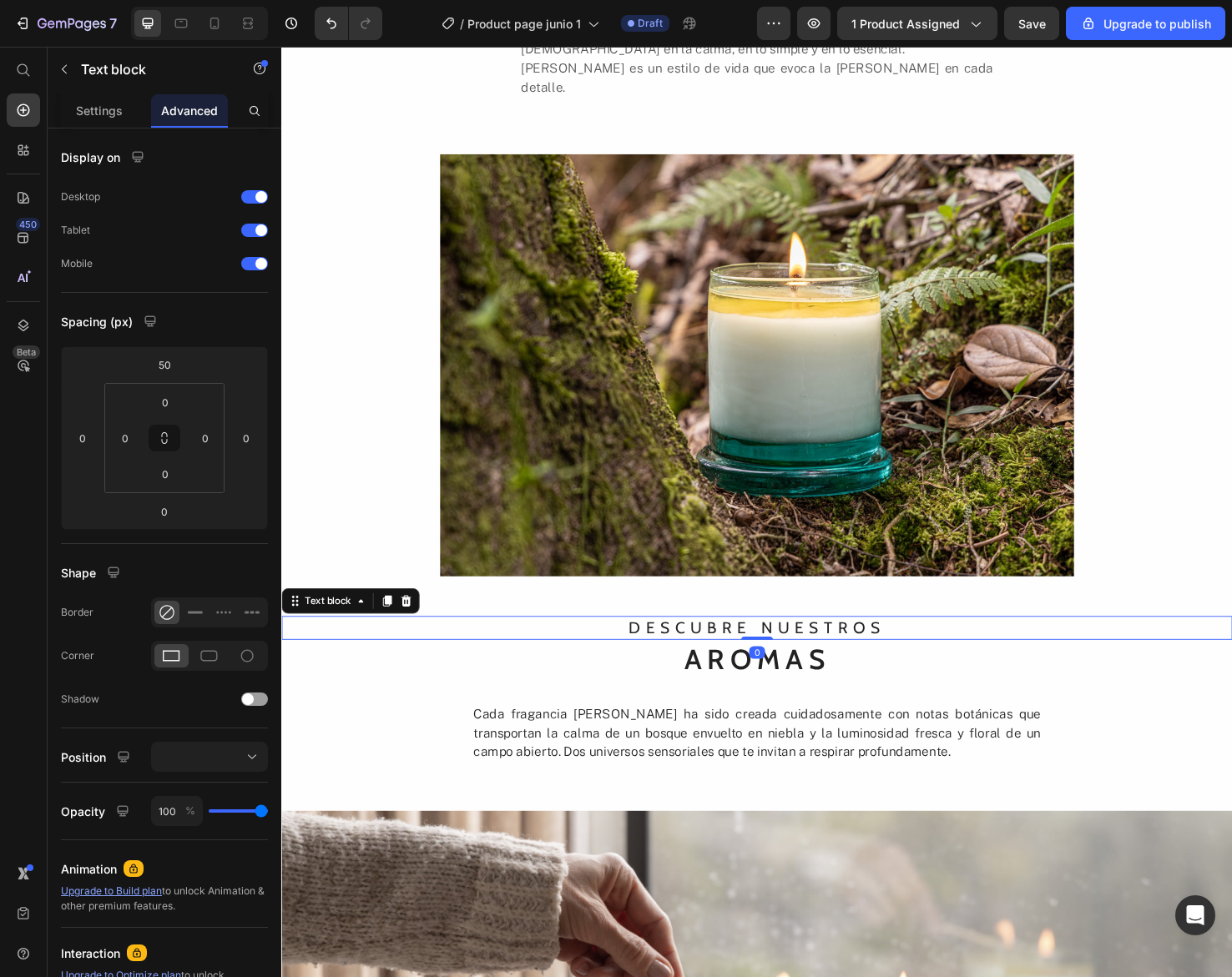 click on "descubre nuestros" at bounding box center [782, 659] 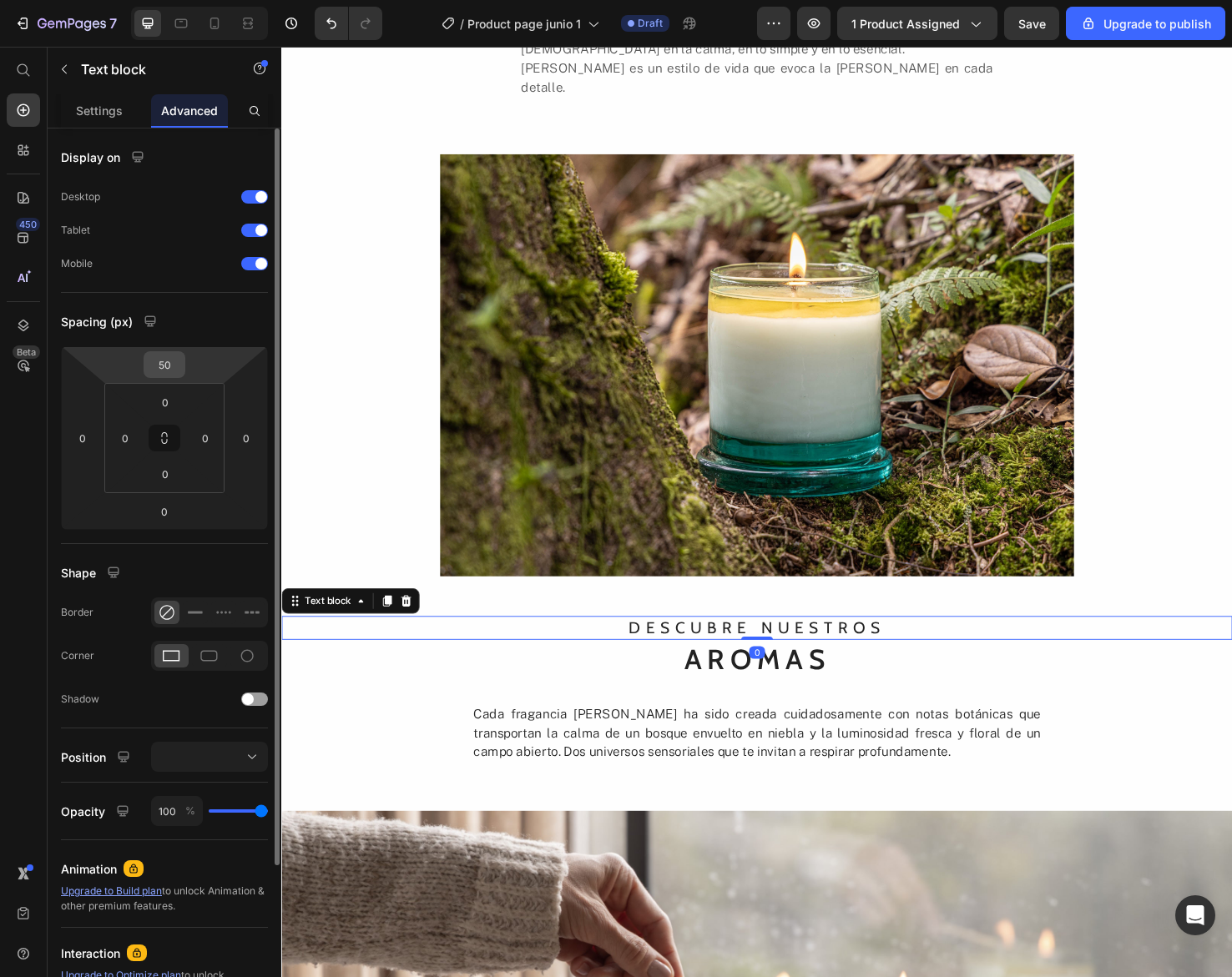 click on "50" at bounding box center (164, 365) 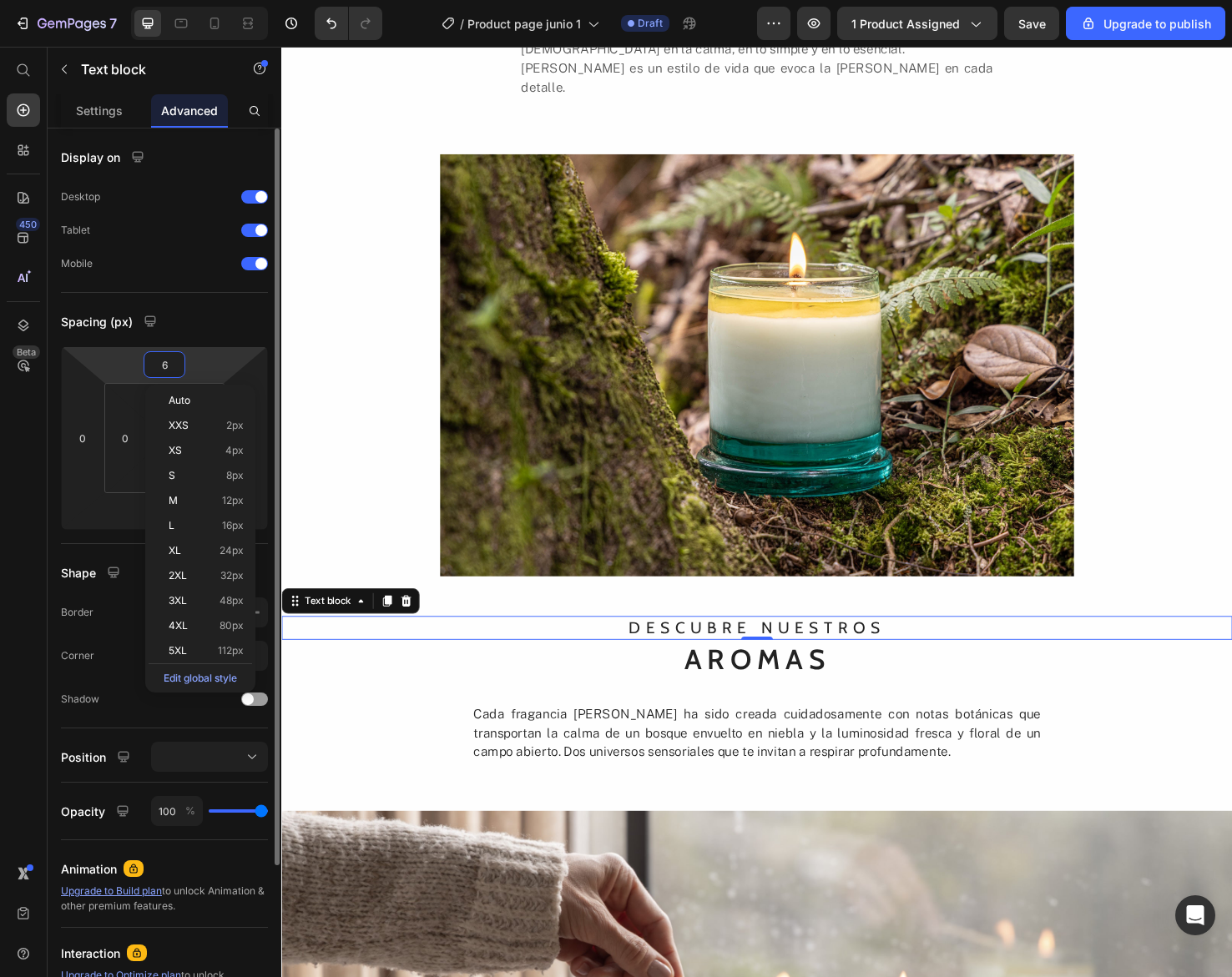 type on "60" 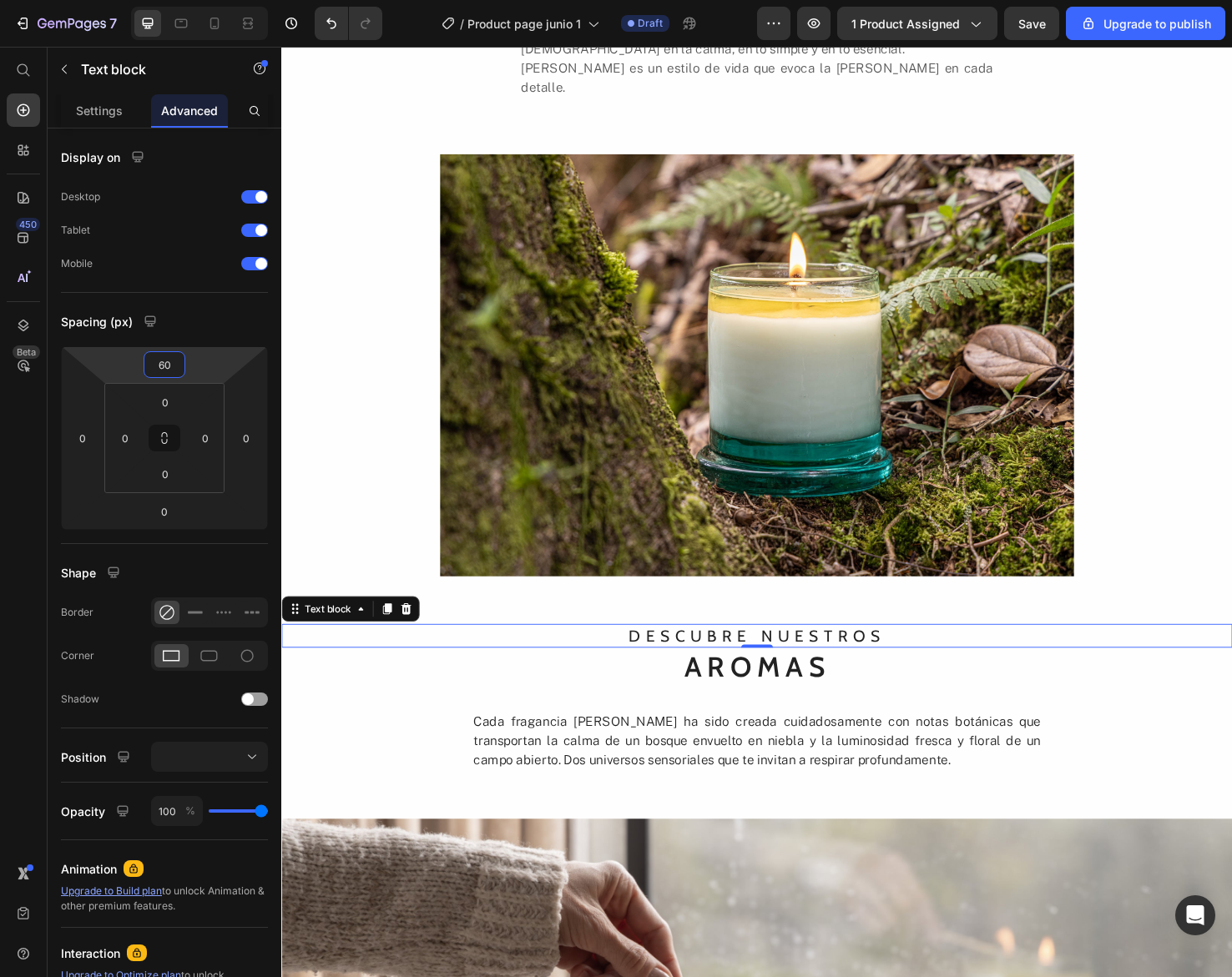 click on "Cada fragancia [PERSON_NAME] ha sido creada cuidadosamente con notas botánicas que transportan la calma de un bosque envuelto en niebla y la luminosidad fresca y floral de un campo abierto. Dos universos sensoriales que te invitan a respirar profundamente." at bounding box center [782, 778] 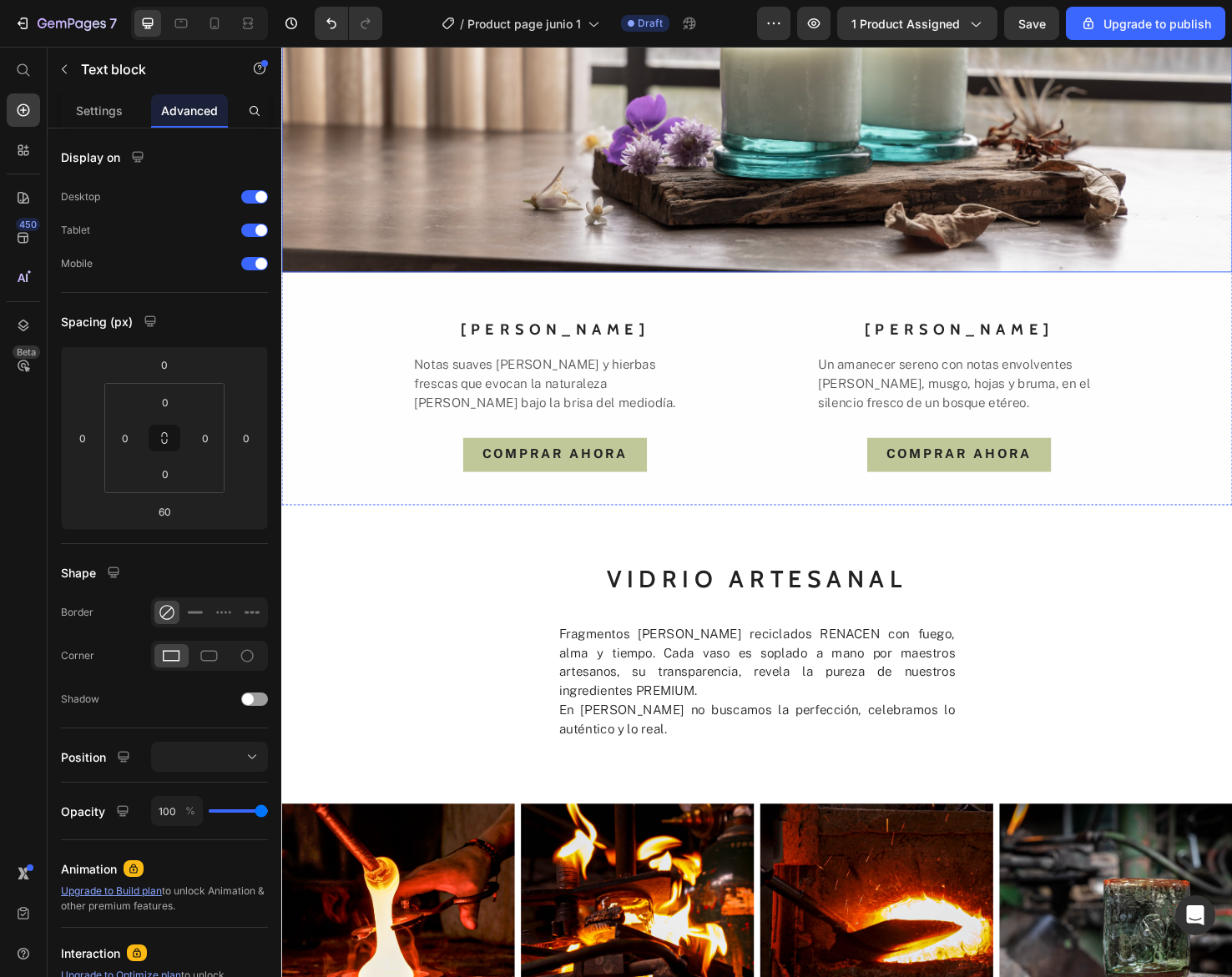 scroll, scrollTop: 1866, scrollLeft: 0, axis: vertical 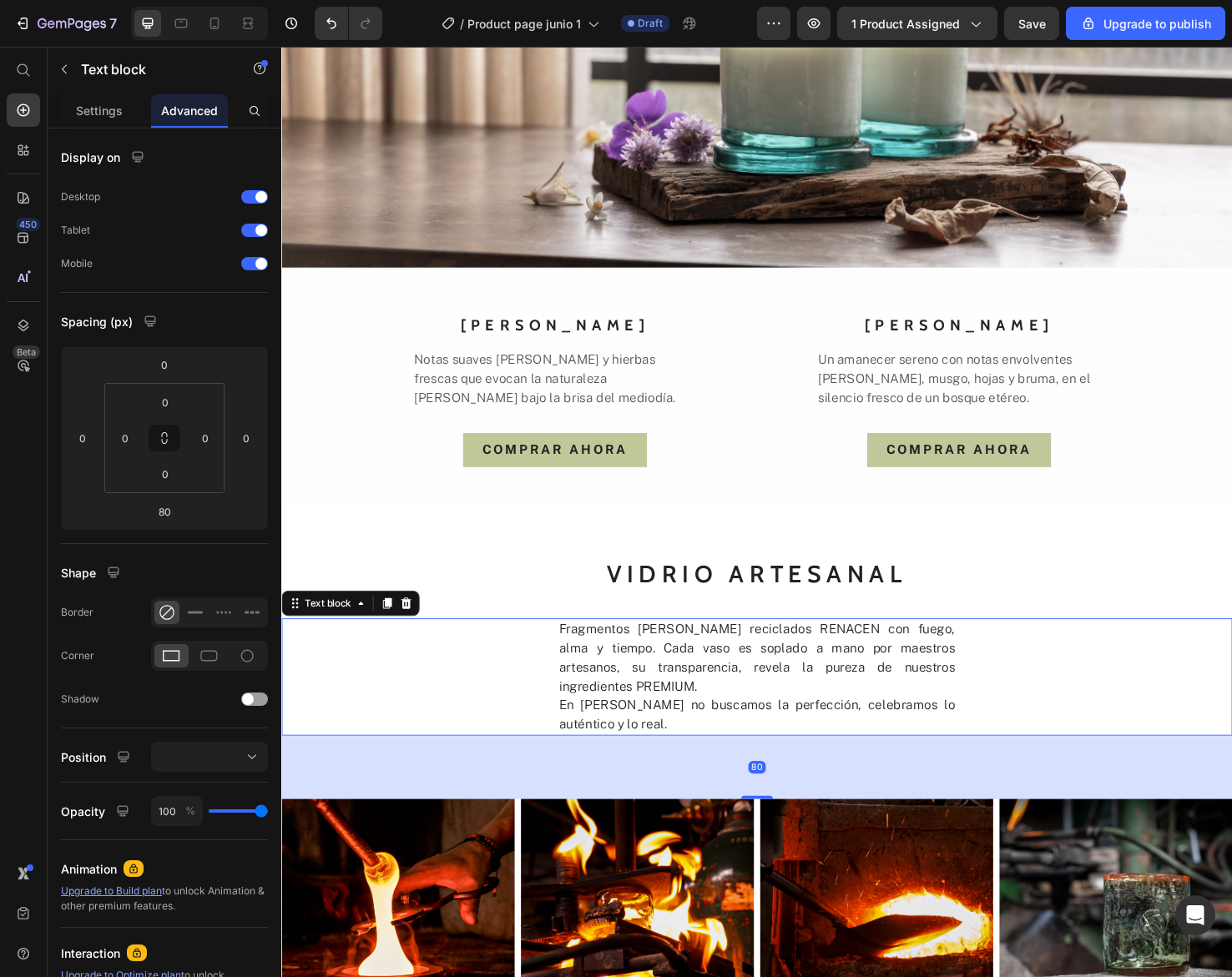 click on "Fragmentos de vidrio reciclados RENACEN con fuego, alma y tiempo. Cada vaso es soplado a mano por maestros artesanos, su transparencia, revela la pureza de nuestros ingredientes PREMIUM. En JUNA no buscamos la perfección, celebramos lo auténtico y lo real." at bounding box center (782, 711) 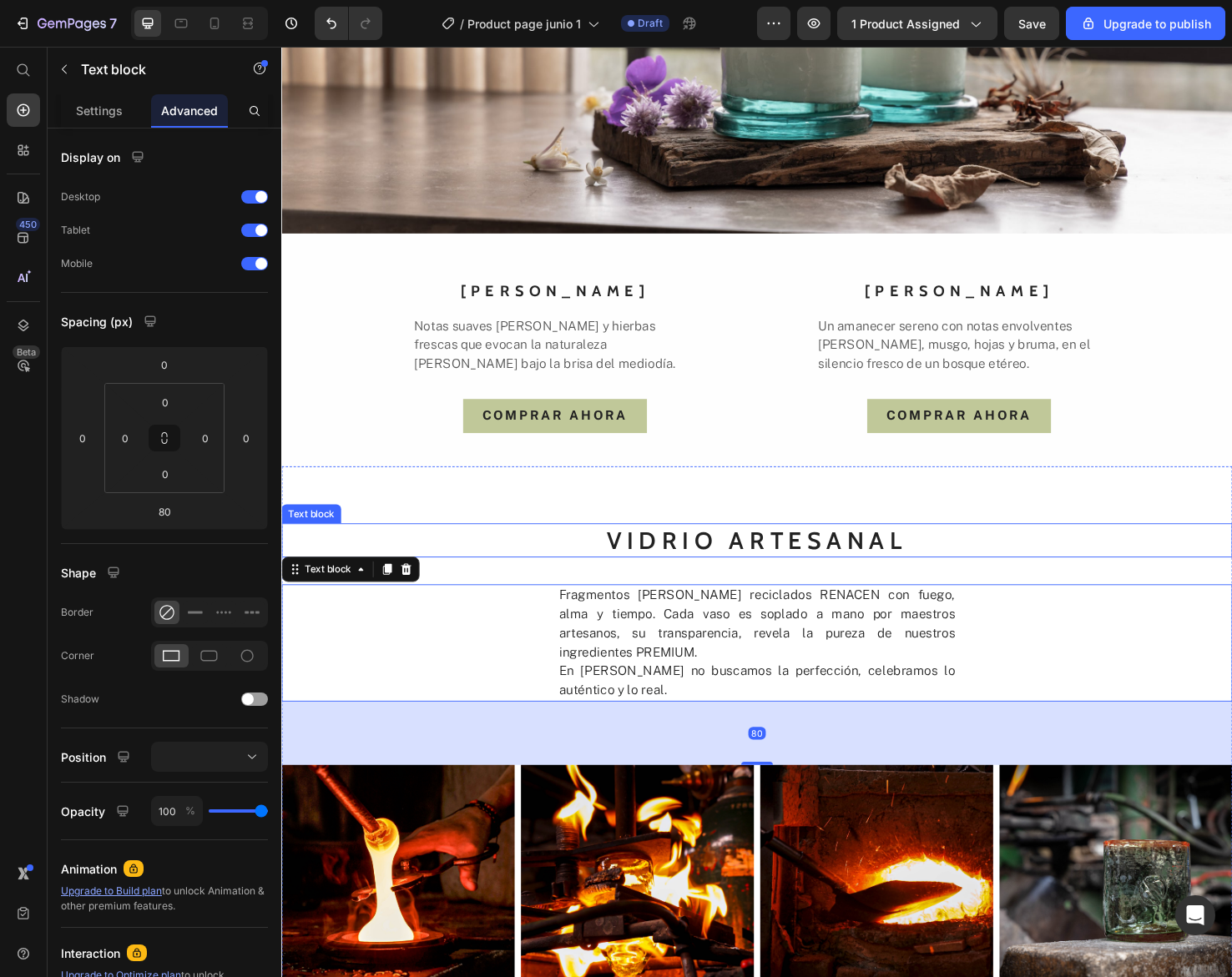 scroll, scrollTop: 1909, scrollLeft: 0, axis: vertical 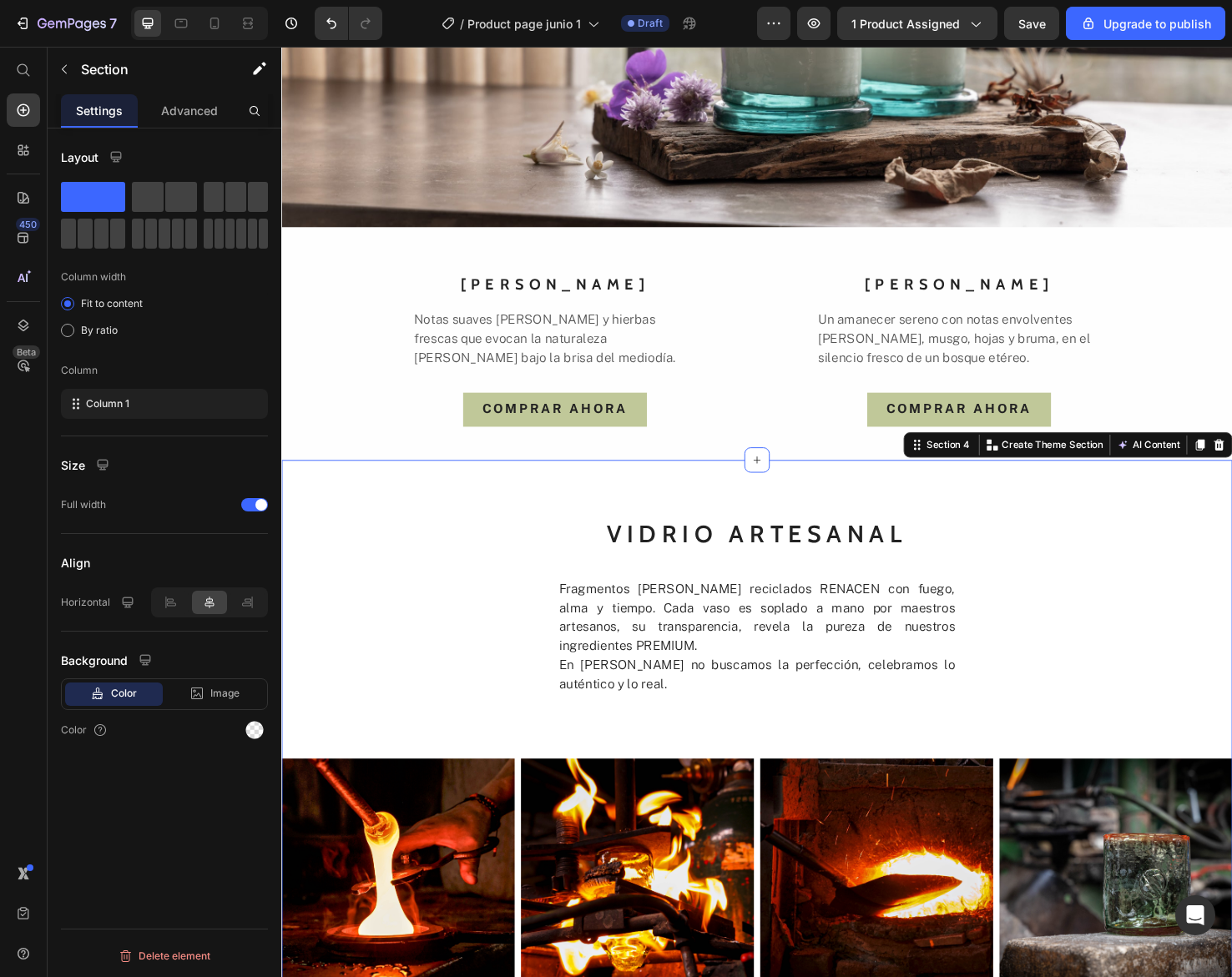 click on "VIDRIO artesanal Text block Fragmentos de vidrio reciclados RENACEN con fuego, alma y tiempo. Cada vaso es soplado a mano por maestros artesanos, su transparencia, revela la pureza de nuestros ingredientes PREMIUM. En JUNA no buscamos la perfección, celebramos lo auténtico y lo real. Text block Image Image Image Image Row COMPRAR AHORA Button" at bounding box center [782, 846] 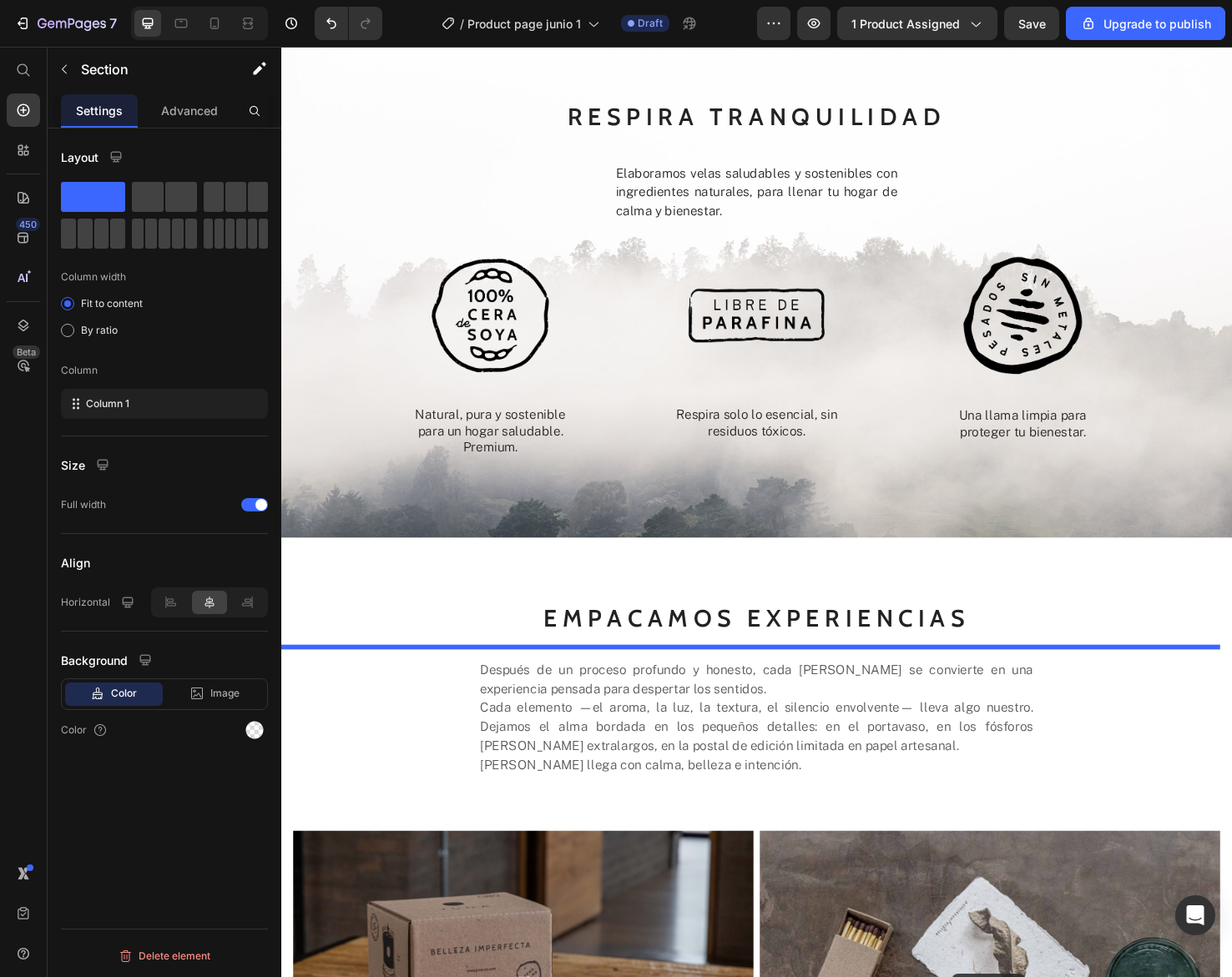 scroll, scrollTop: 4063, scrollLeft: 0, axis: vertical 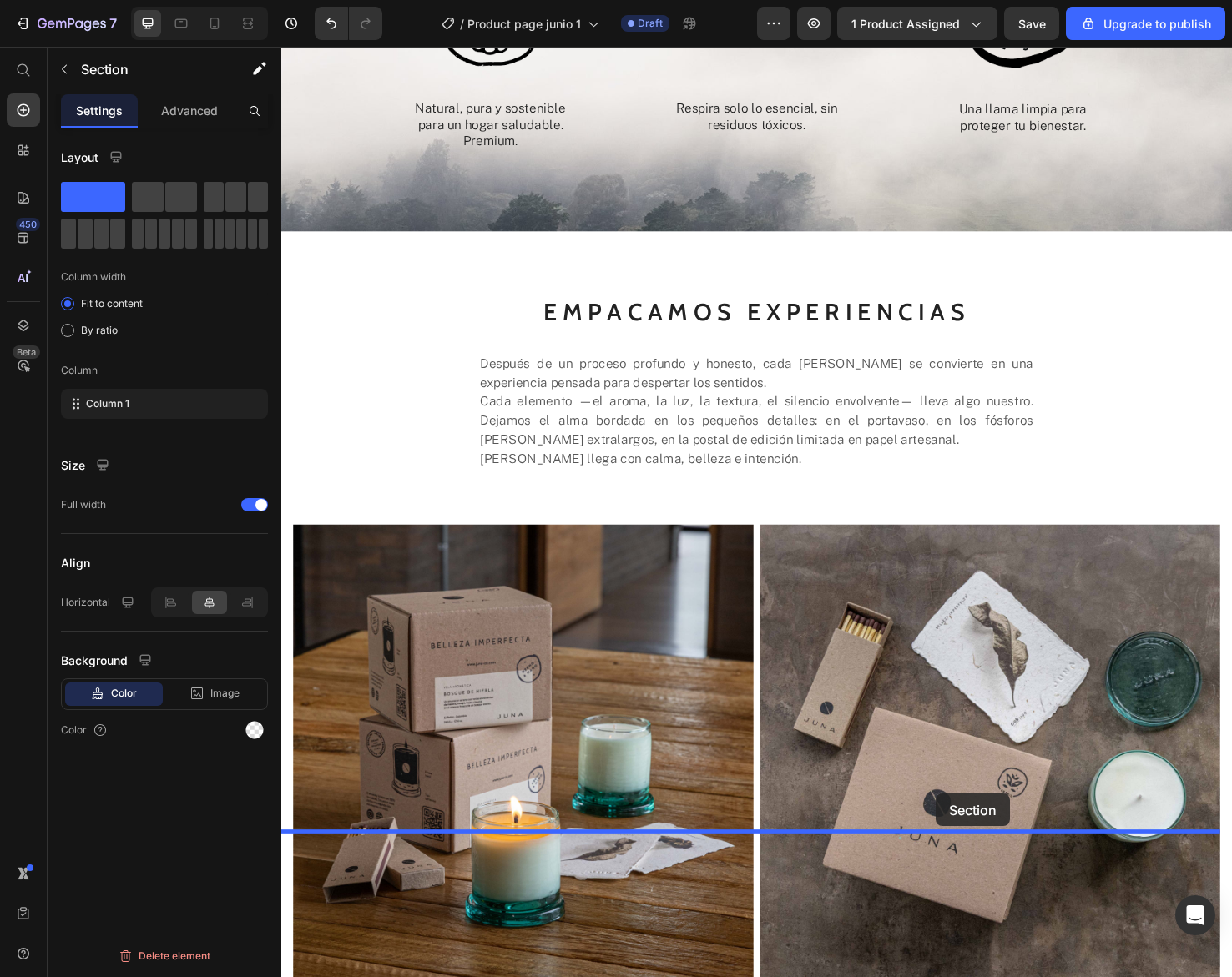 drag, startPoint x: 967, startPoint y: 461, endPoint x: 971, endPoint y: 833, distance: 372.022 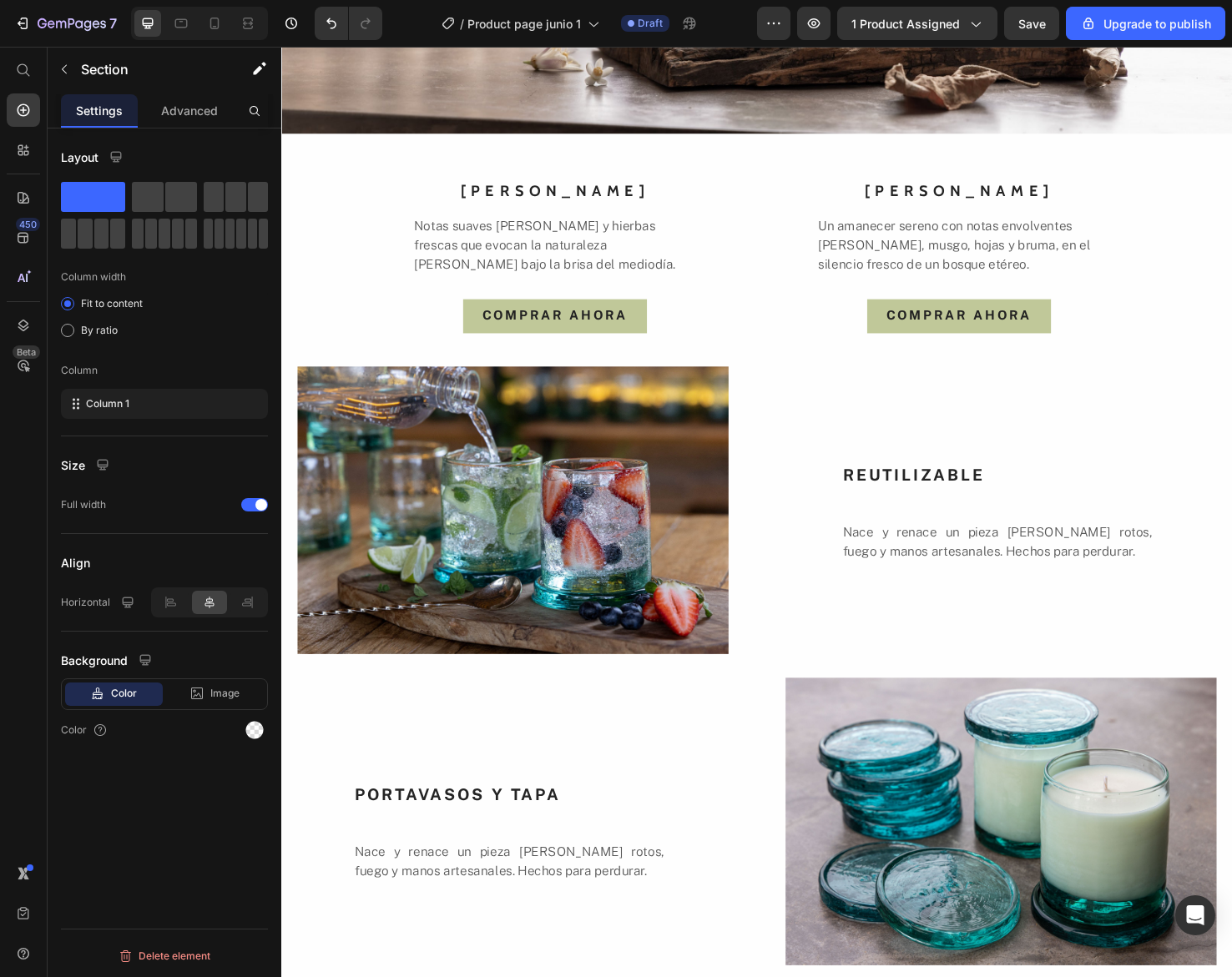 scroll, scrollTop: 2070, scrollLeft: 0, axis: vertical 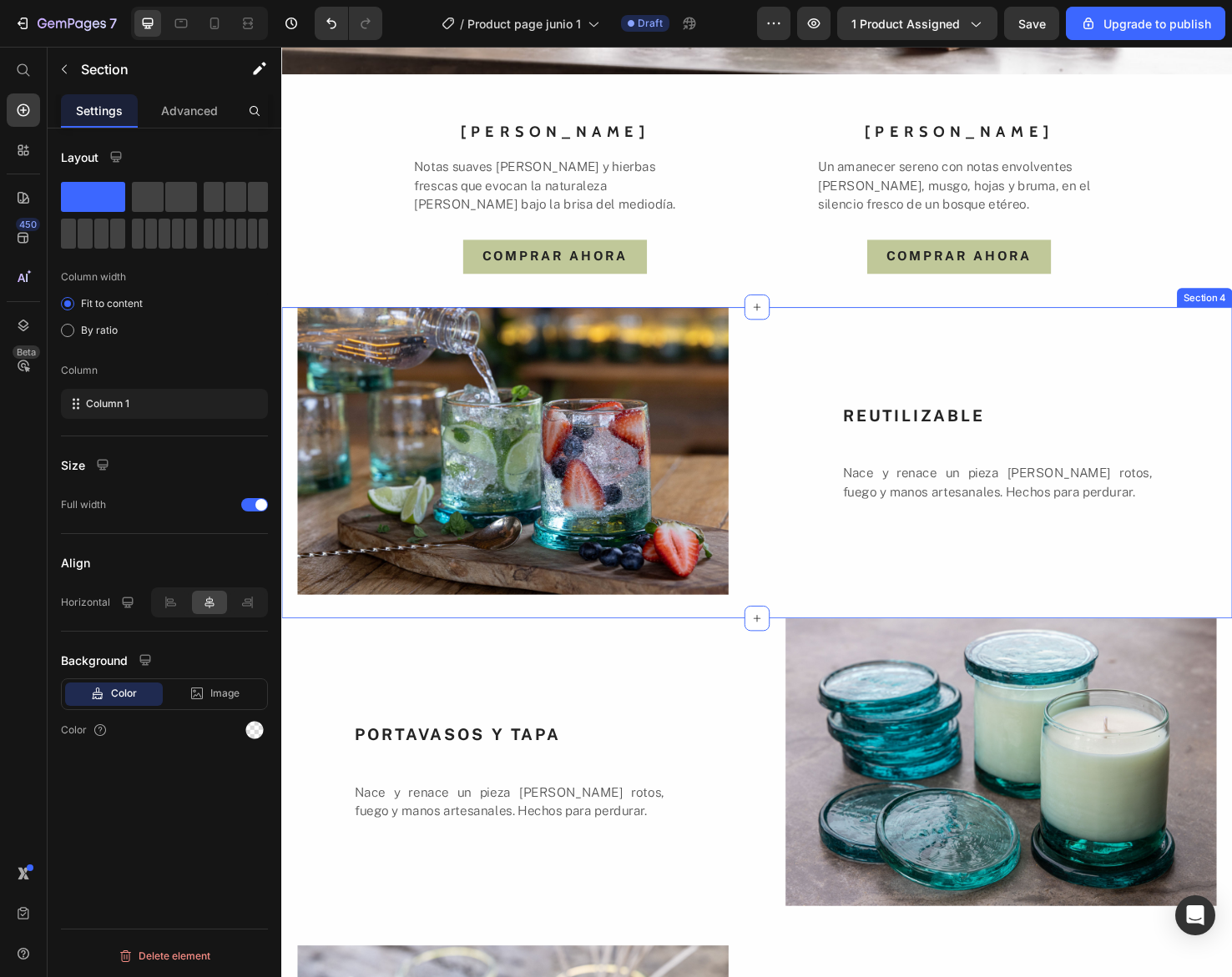click on "REUTILIZABLE Heading Nace y renace un pieza [PERSON_NAME] rotos, fuego y manos artesanales. Hechos para perdurar. Text Block" at bounding box center [1039, 485] 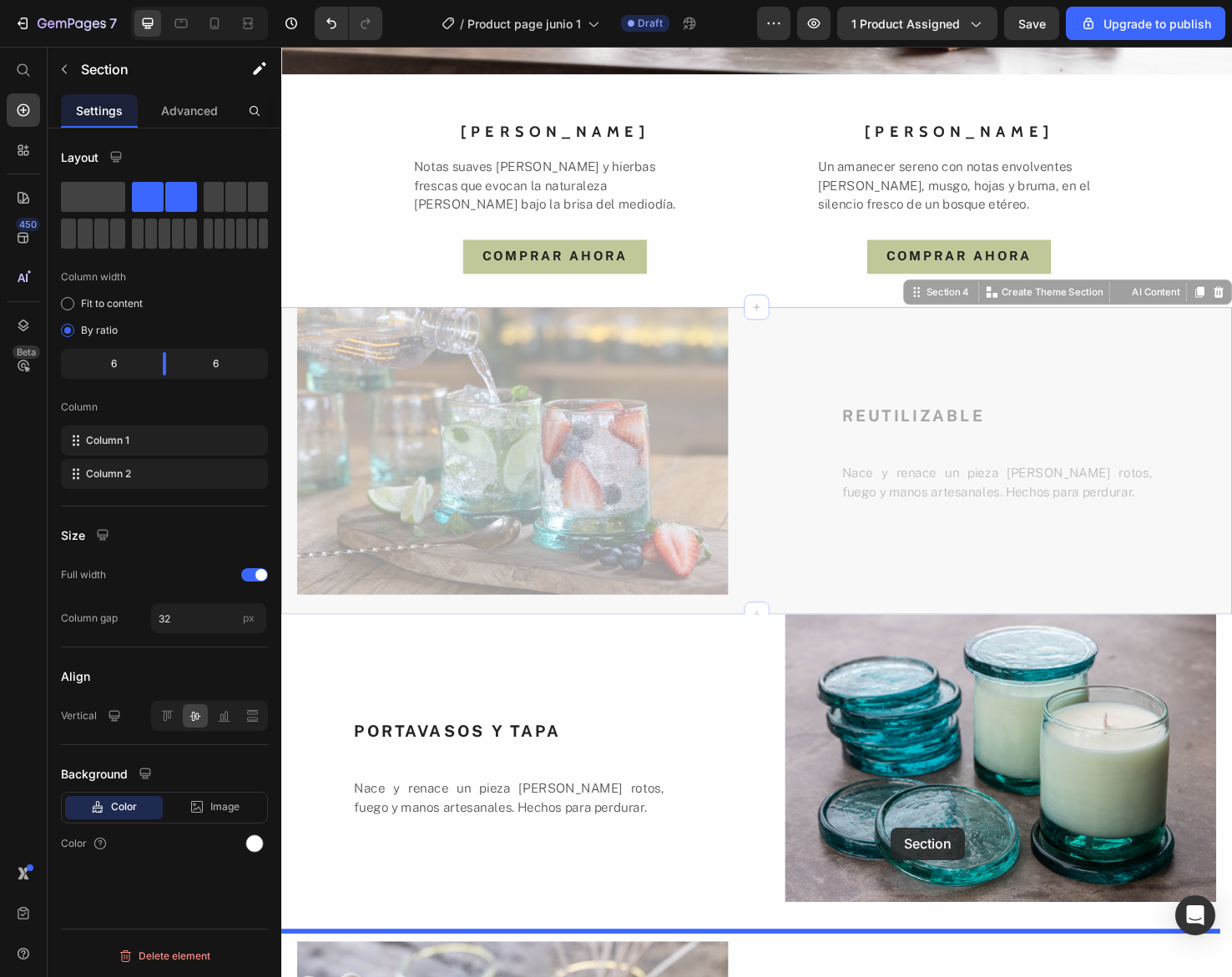 drag, startPoint x: 885, startPoint y: 360, endPoint x: 923, endPoint y: 870, distance: 511.4137 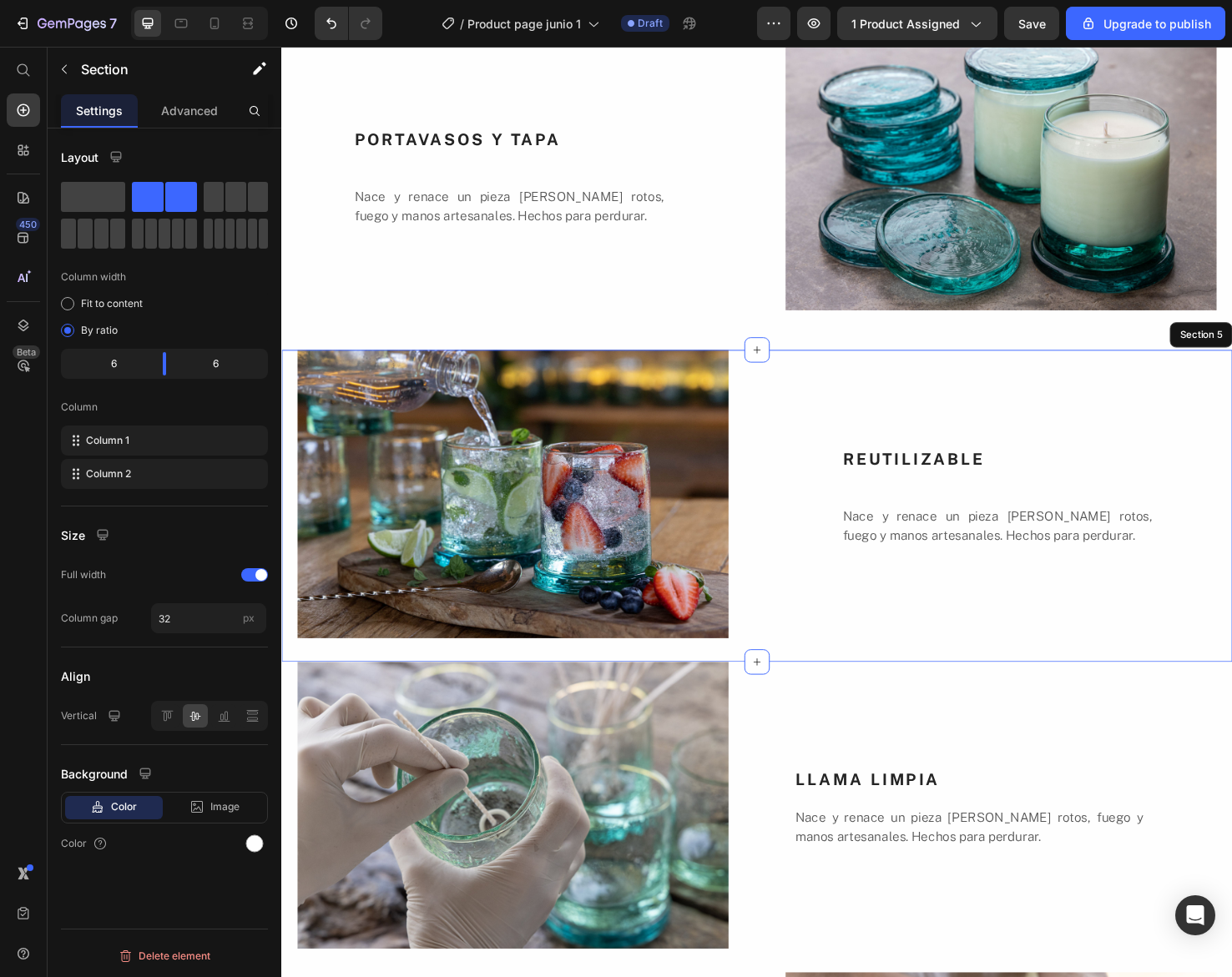 scroll, scrollTop: 2354, scrollLeft: 0, axis: vertical 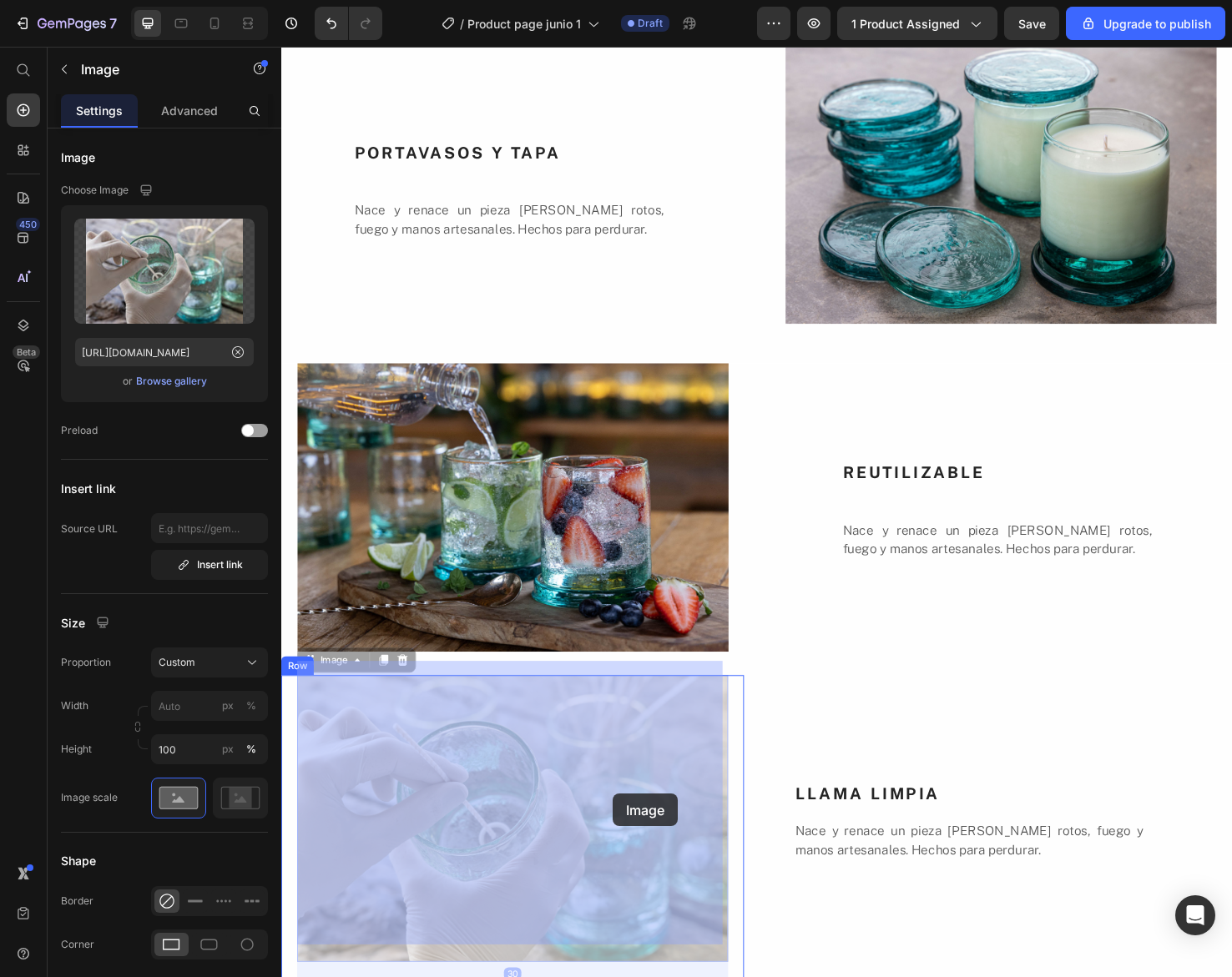 drag, startPoint x: 640, startPoint y: 825, endPoint x: 630, endPoint y: 844, distance: 21.470911 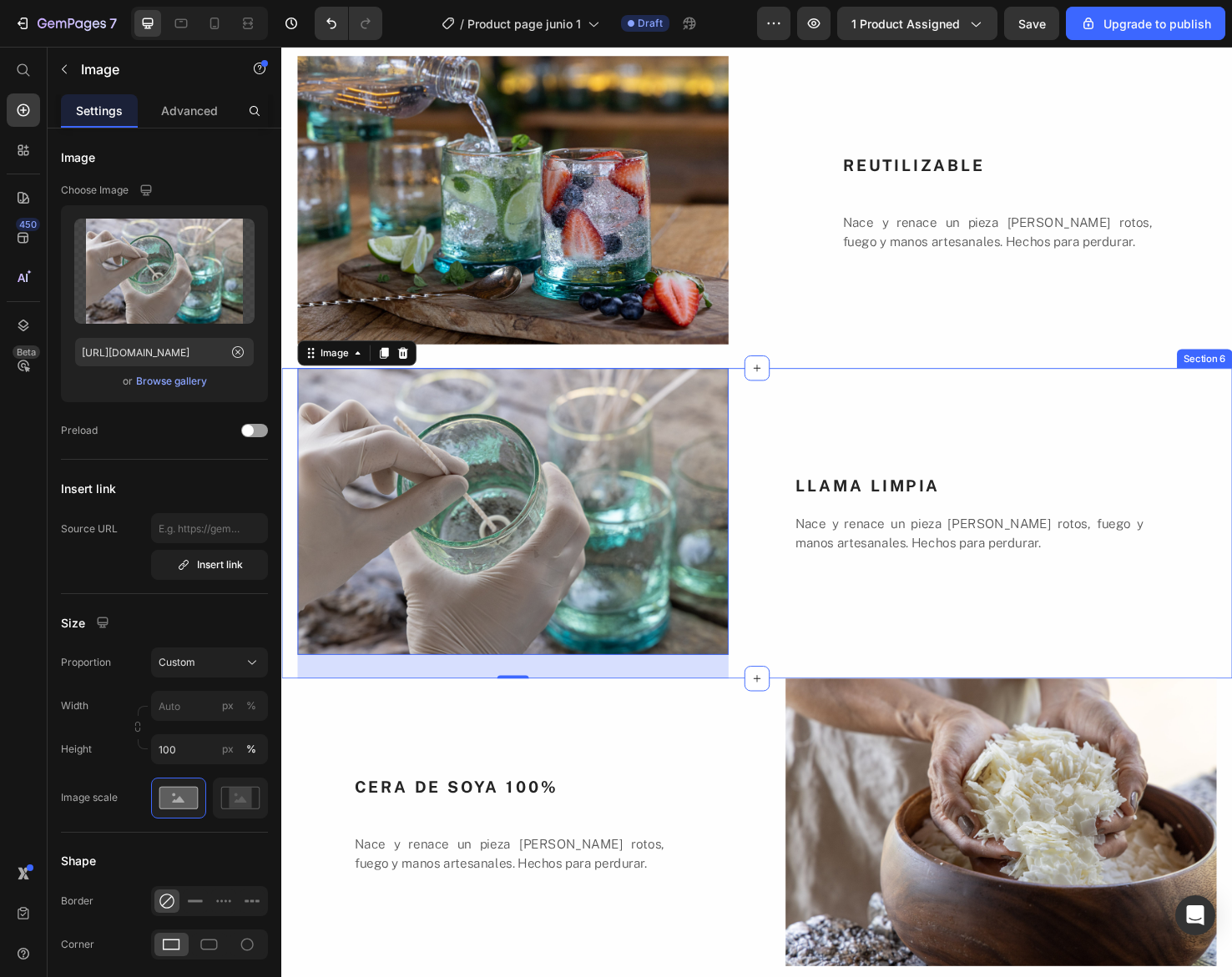 scroll, scrollTop: 2354, scrollLeft: 0, axis: vertical 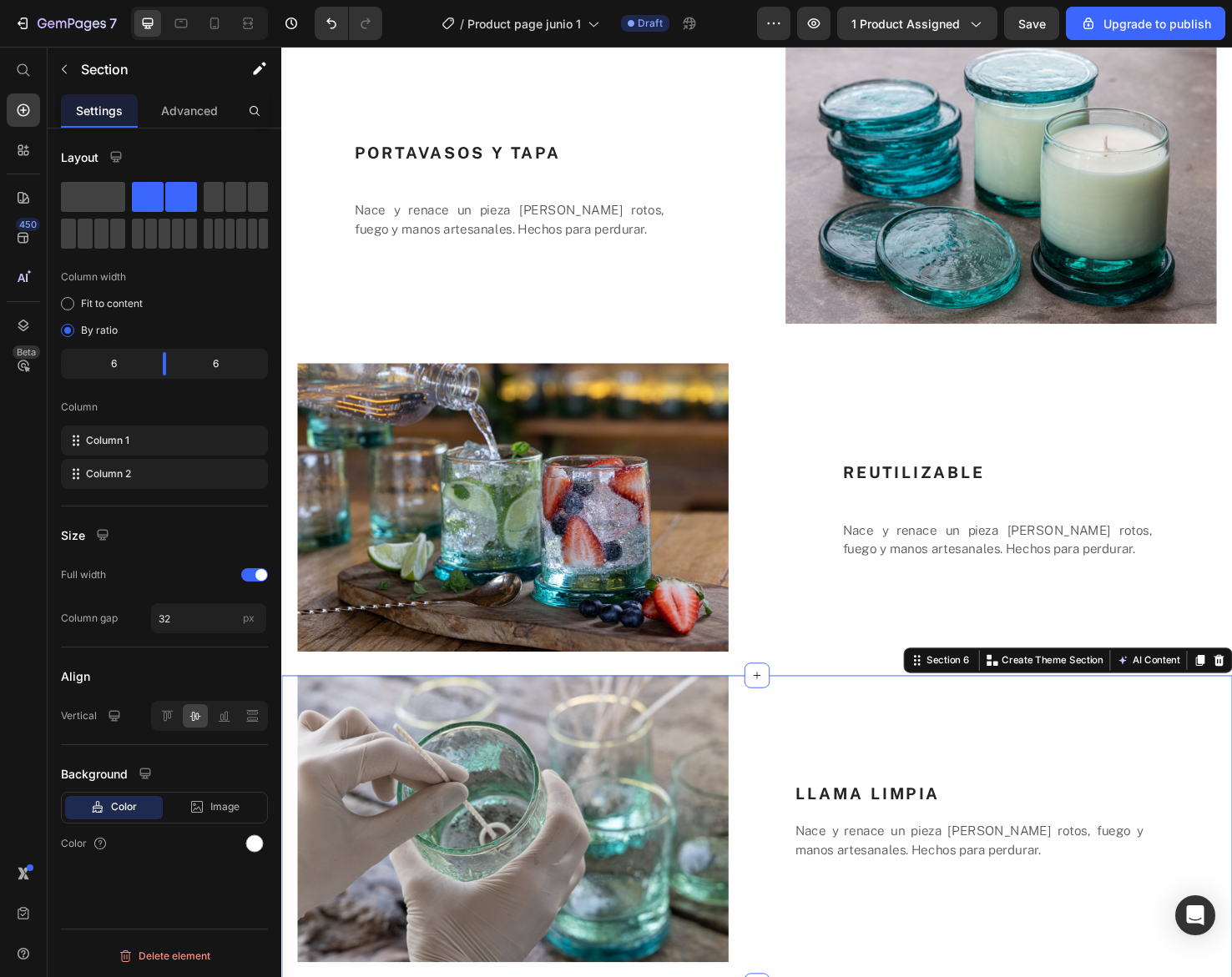 click on "LLAMA LIMPIA Heading Nace y renace un pieza [PERSON_NAME] rotos, fuego y manos artesanales. Hechos para perdurar. Text Block" at bounding box center (1039, 873) 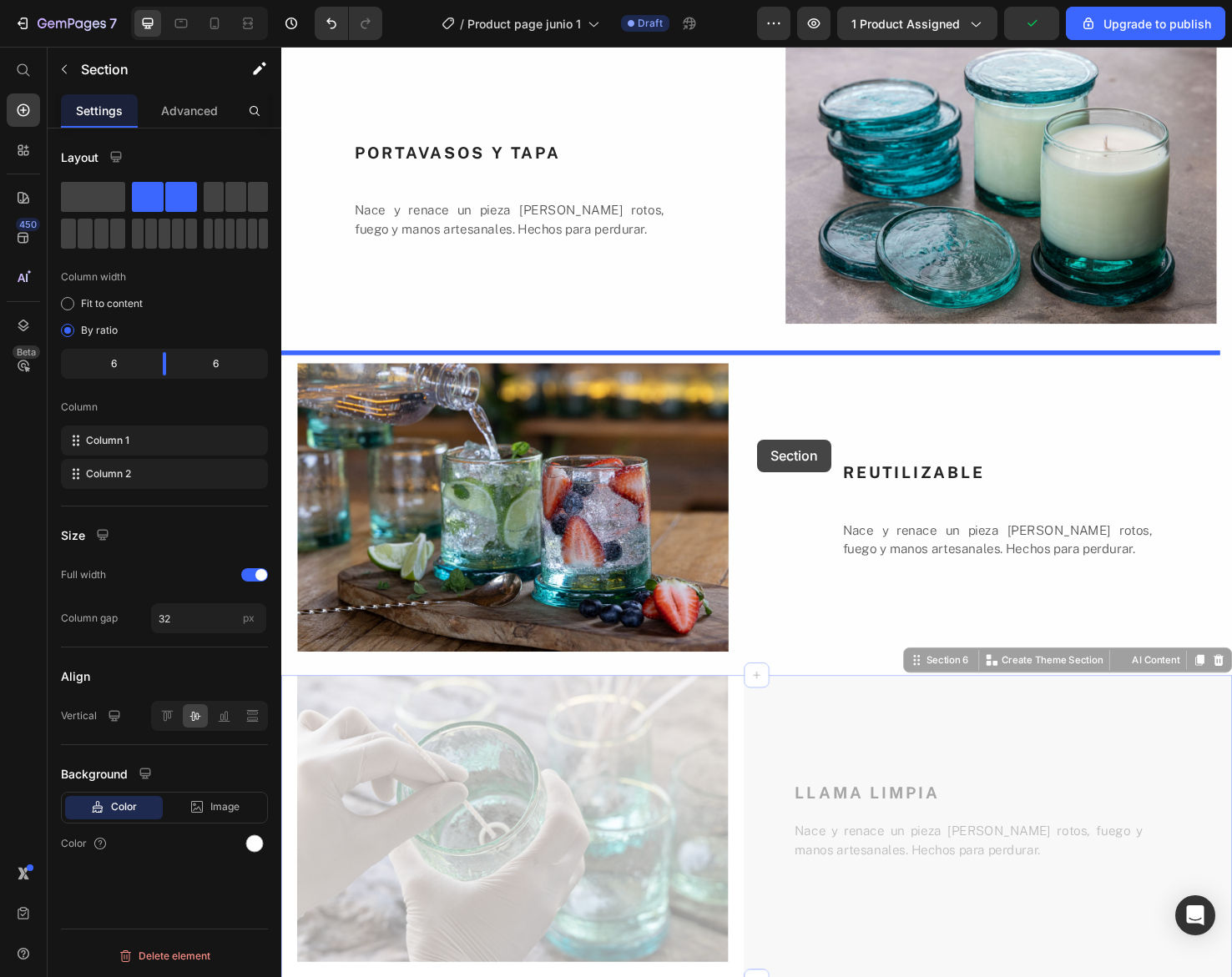drag, startPoint x: 800, startPoint y: 746, endPoint x: 782, endPoint y: 461, distance: 285.56786 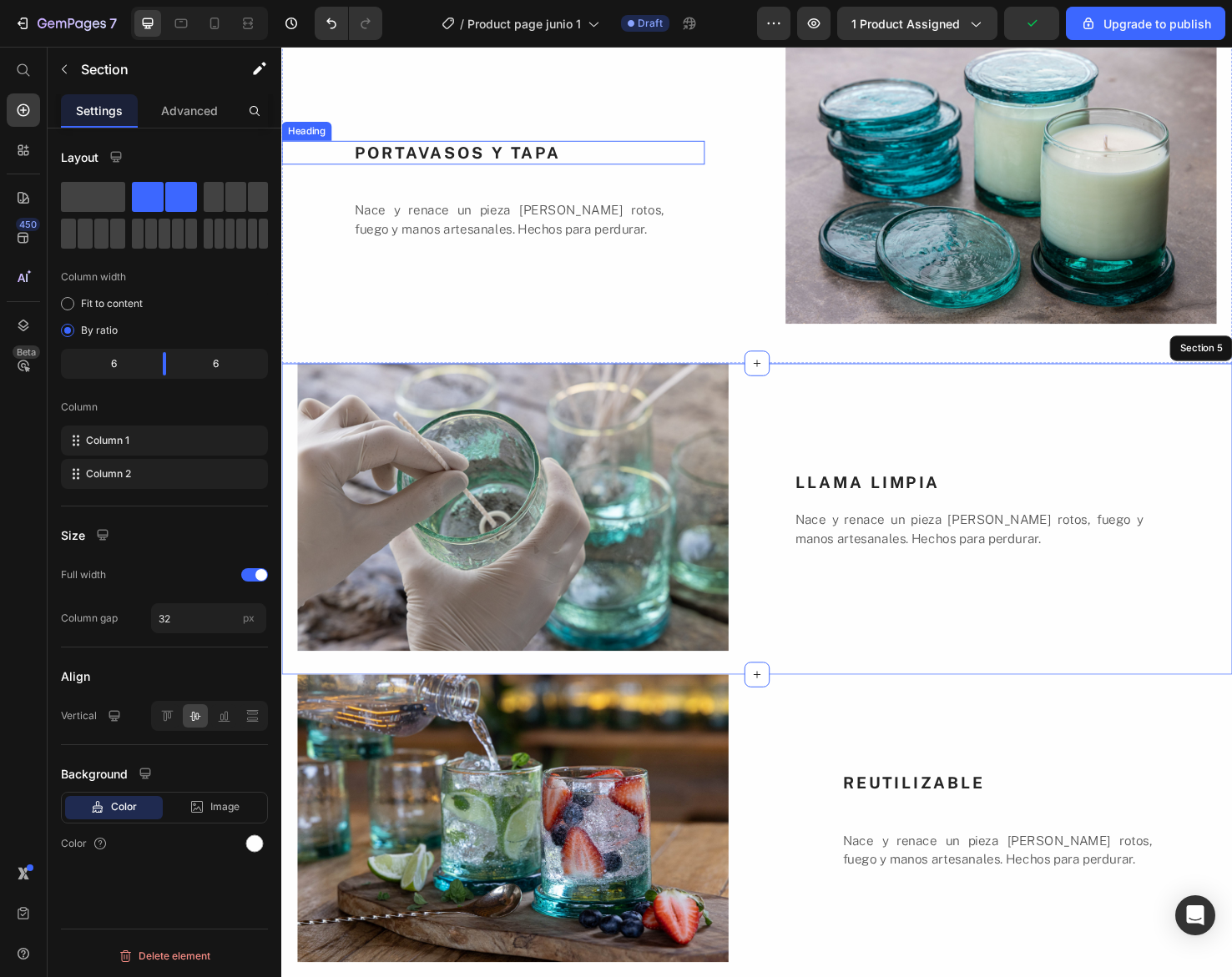 click on "PORTAVASOS Y TAPA" at bounding box center (542, 159) 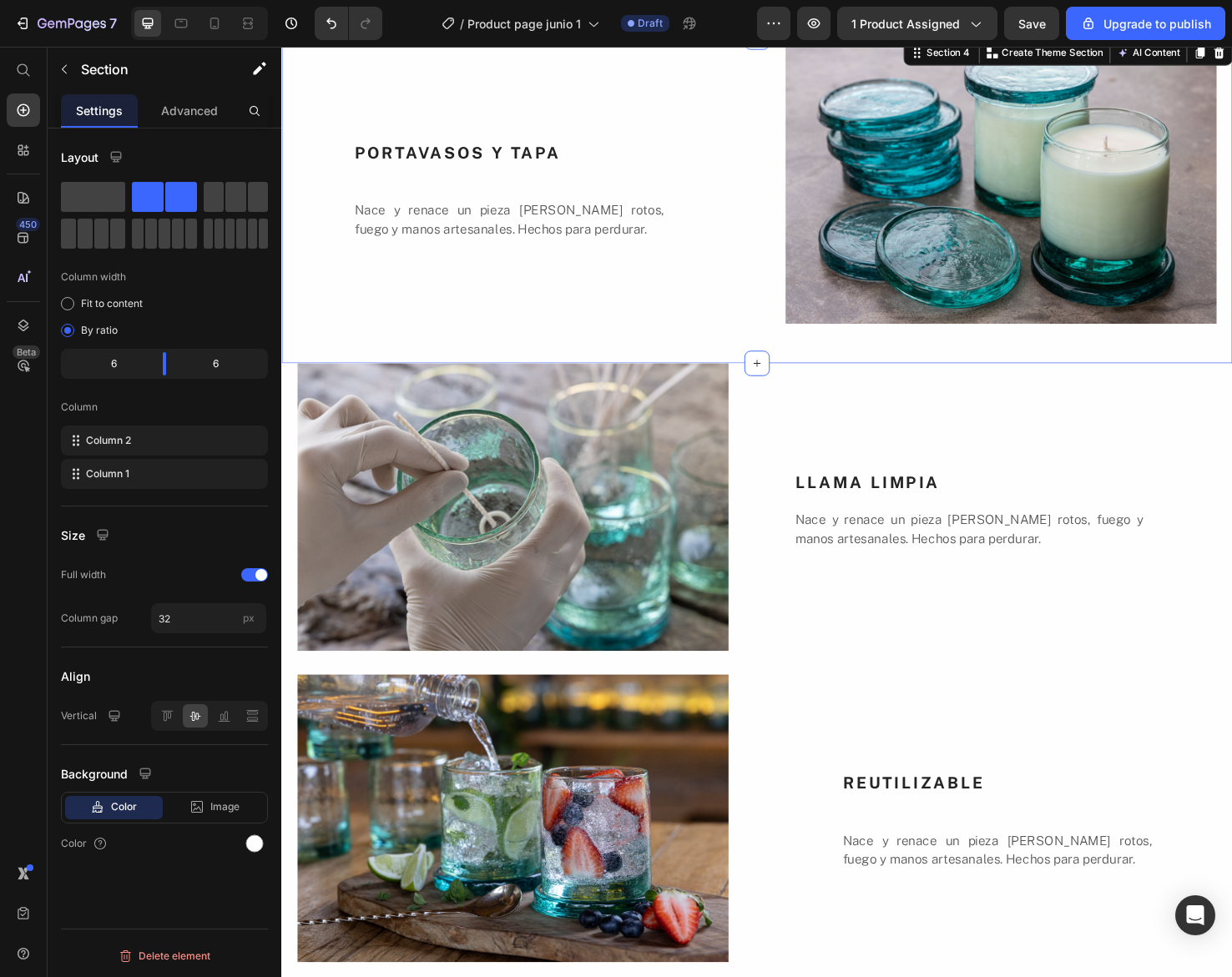 click on "PORTAVASOS Y TAPA Heading Nace y renace un pieza [PERSON_NAME] rotos, fuego y manos artesanales. Hechos para perdurar. Text Block" at bounding box center (525, 209) 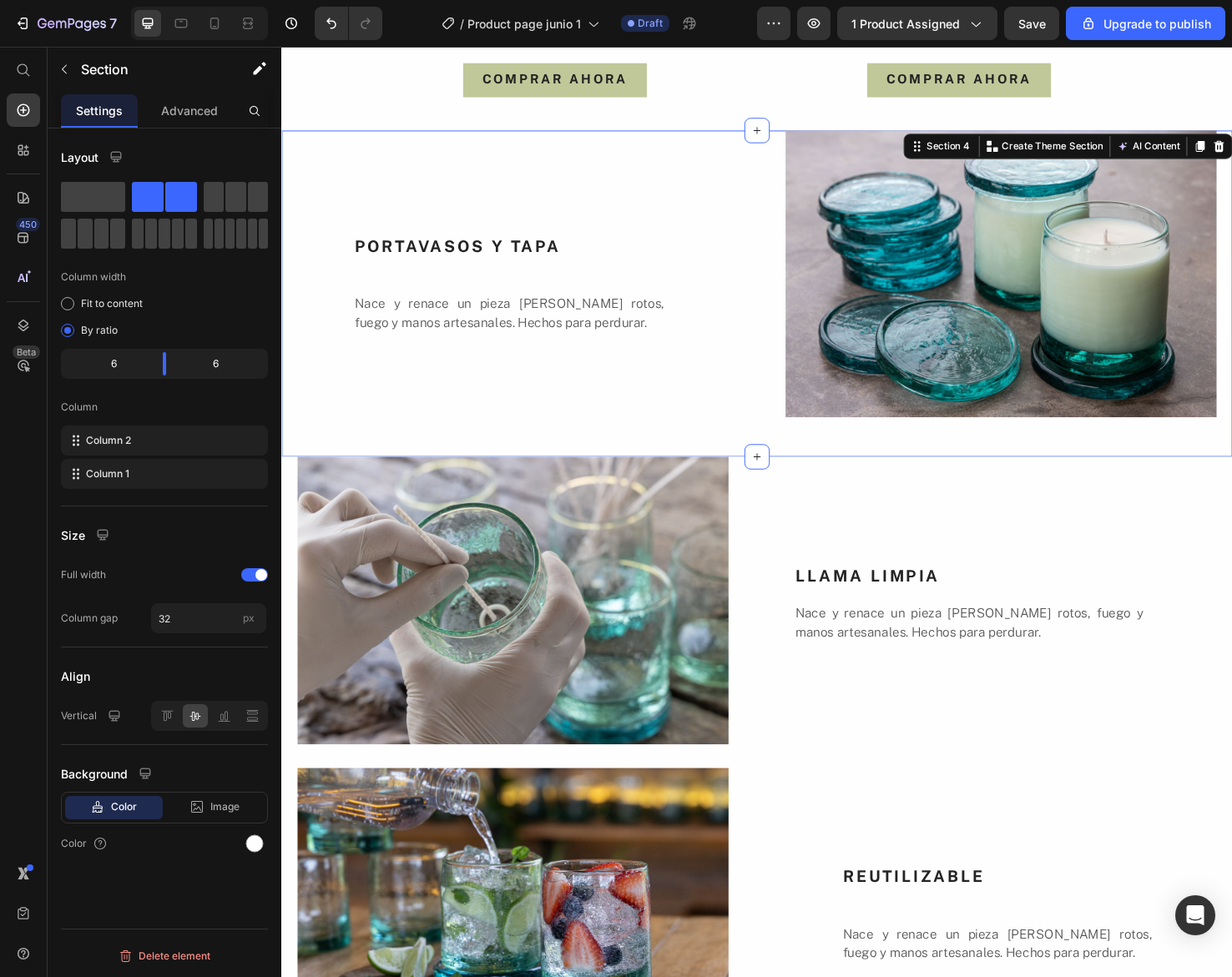 scroll, scrollTop: 2259, scrollLeft: 0, axis: vertical 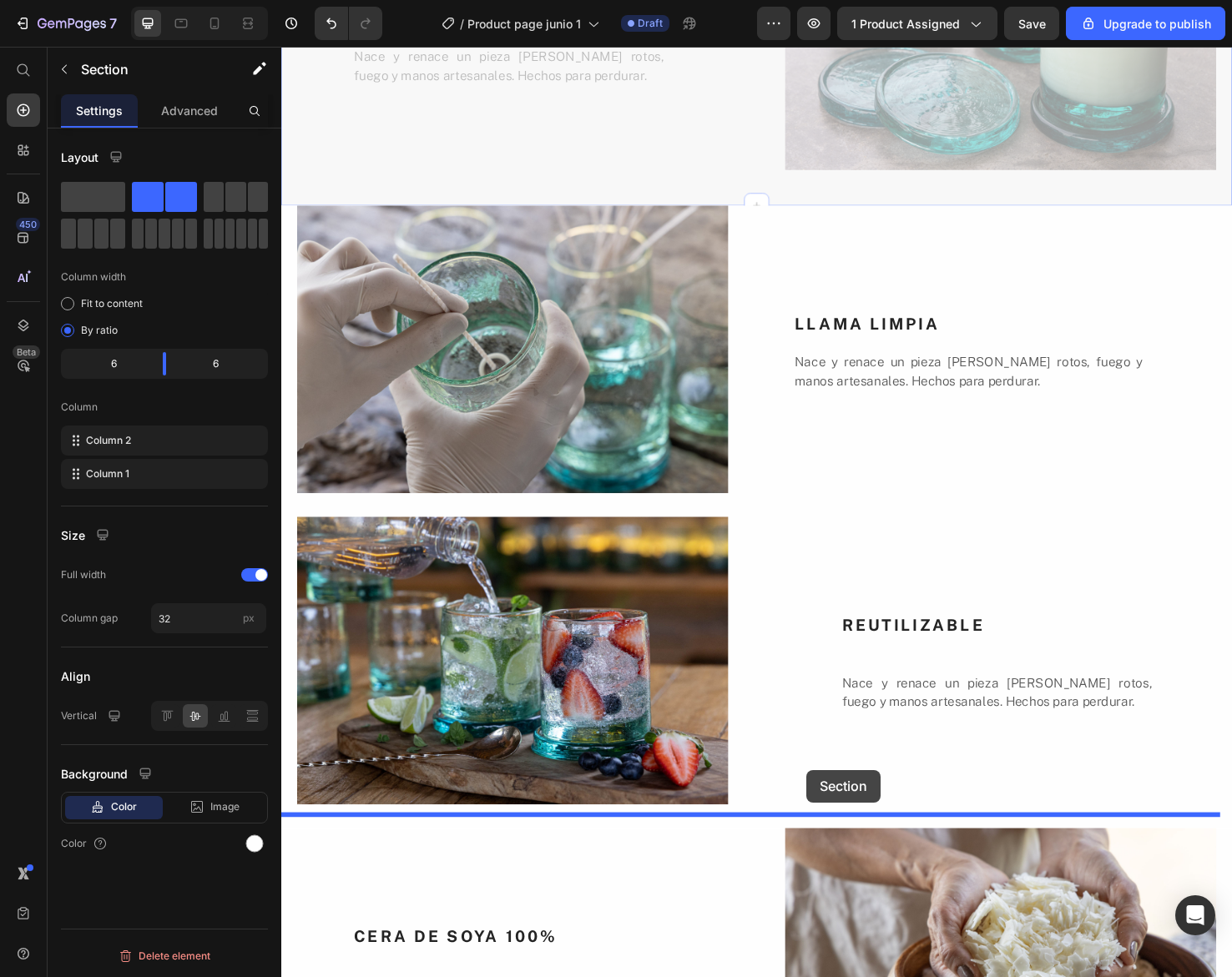 drag, startPoint x: 759, startPoint y: 166, endPoint x: 835, endPoint y: 808, distance: 646.48279 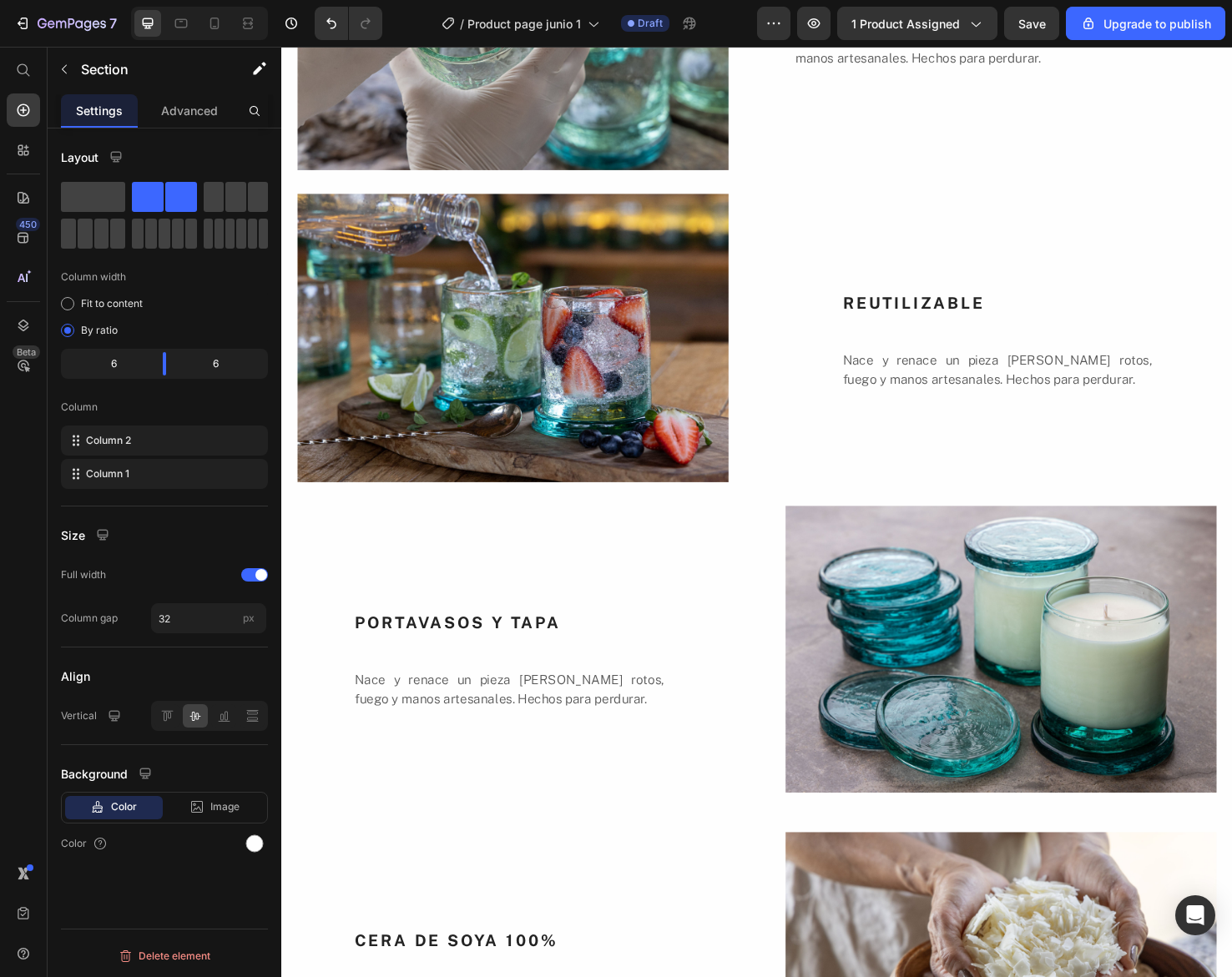 scroll, scrollTop: 2176, scrollLeft: 0, axis: vertical 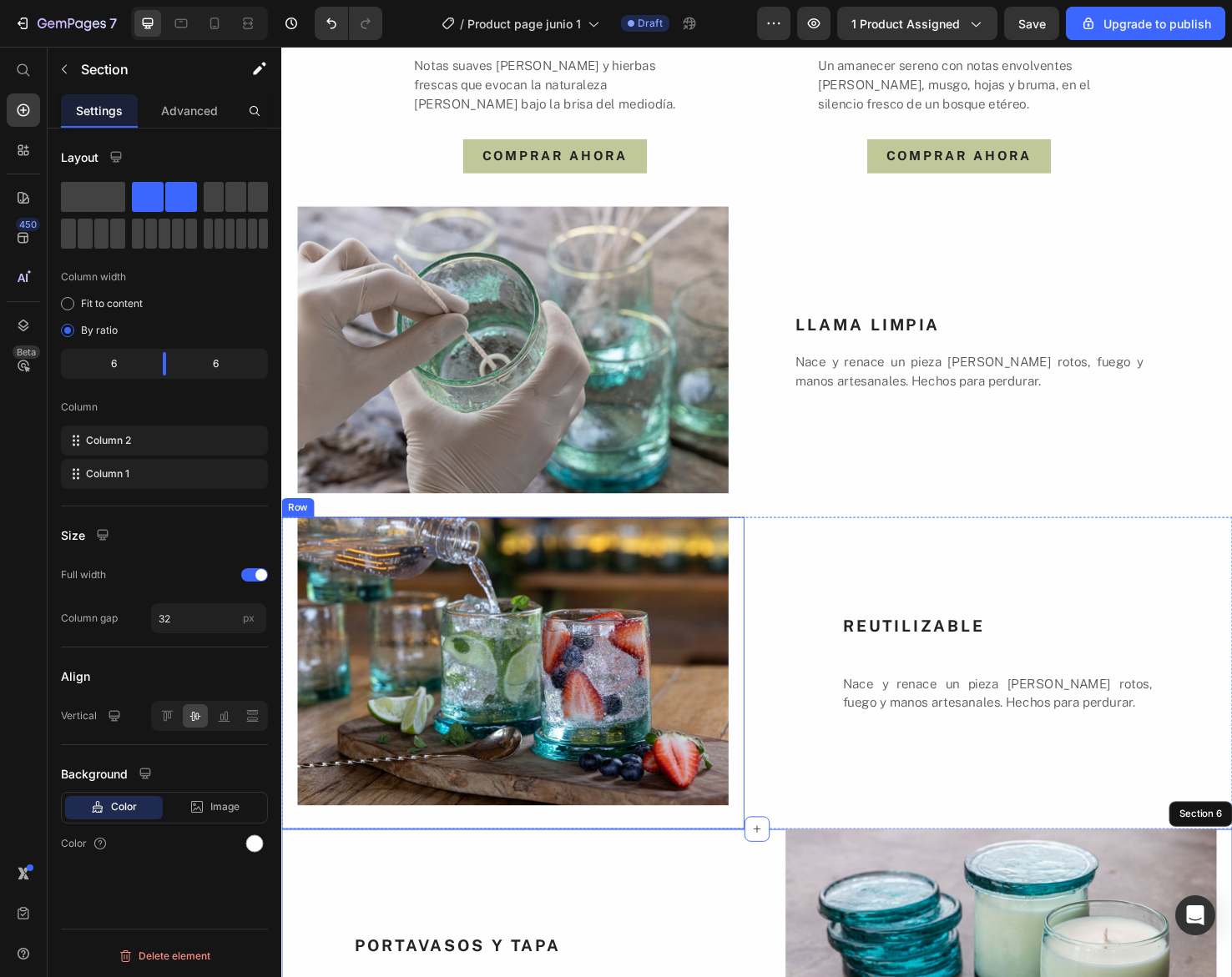 click on "Image" at bounding box center (525, 706) 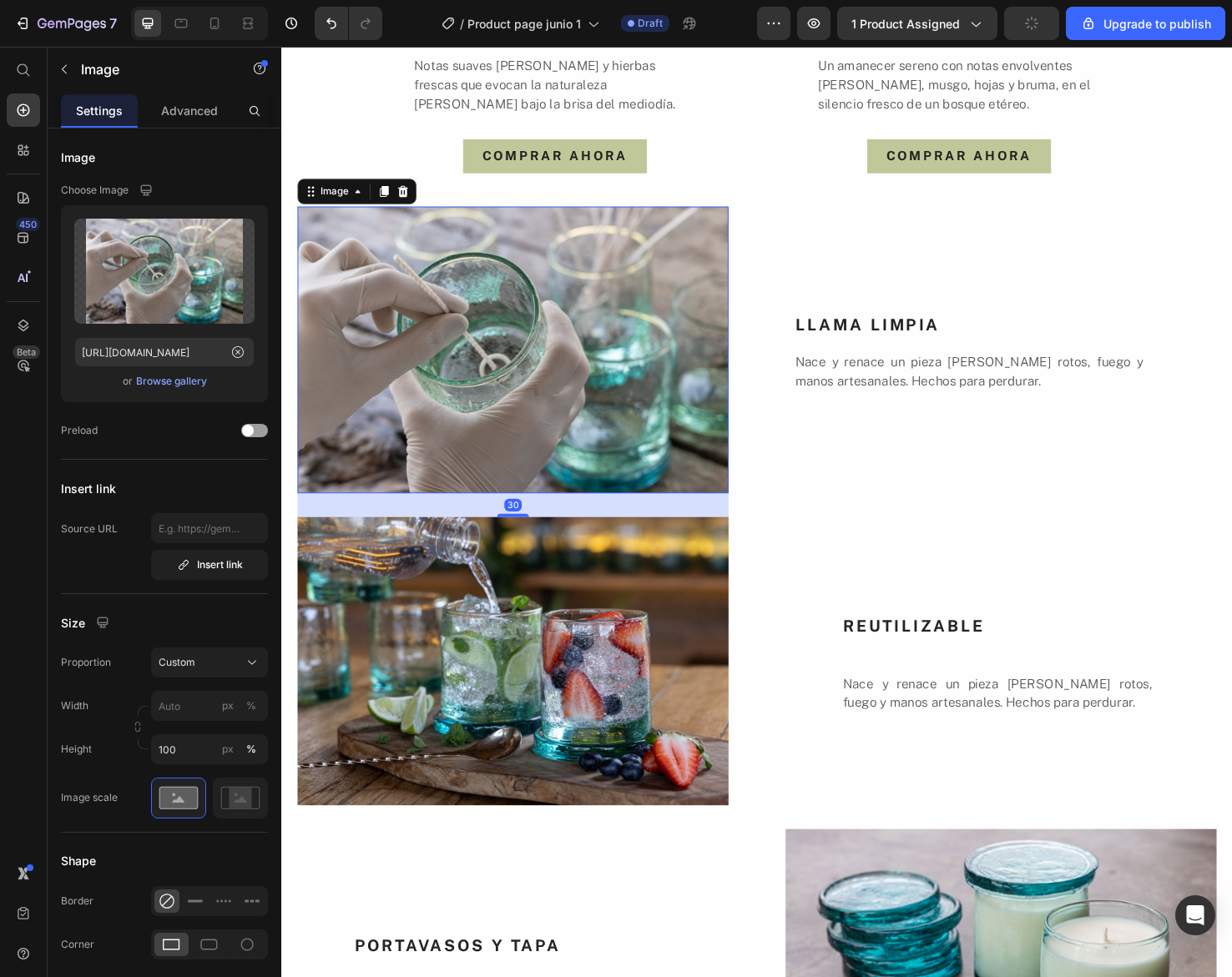 click at bounding box center (525, 366) 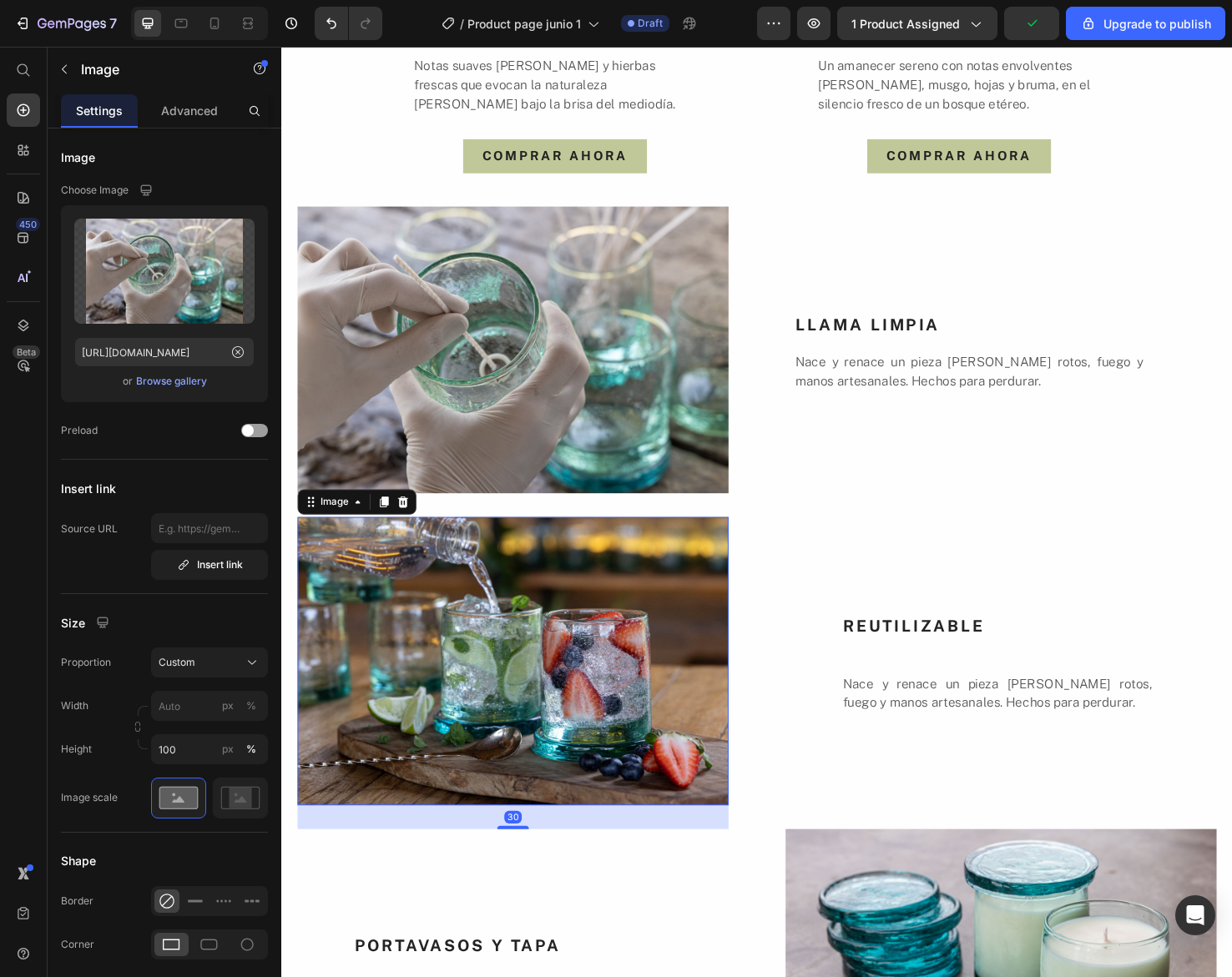 click at bounding box center [525, 693] 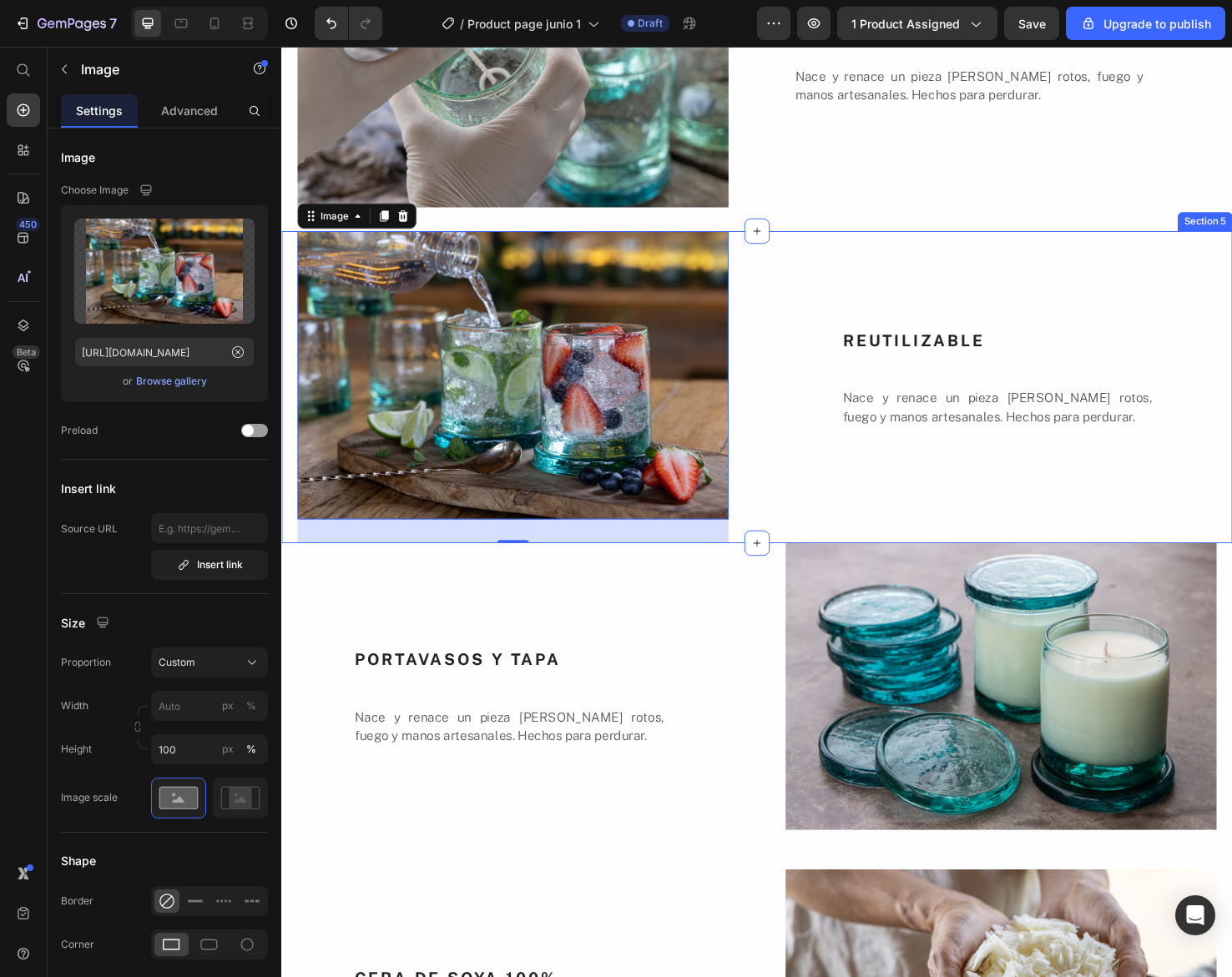 scroll, scrollTop: 2826, scrollLeft: 0, axis: vertical 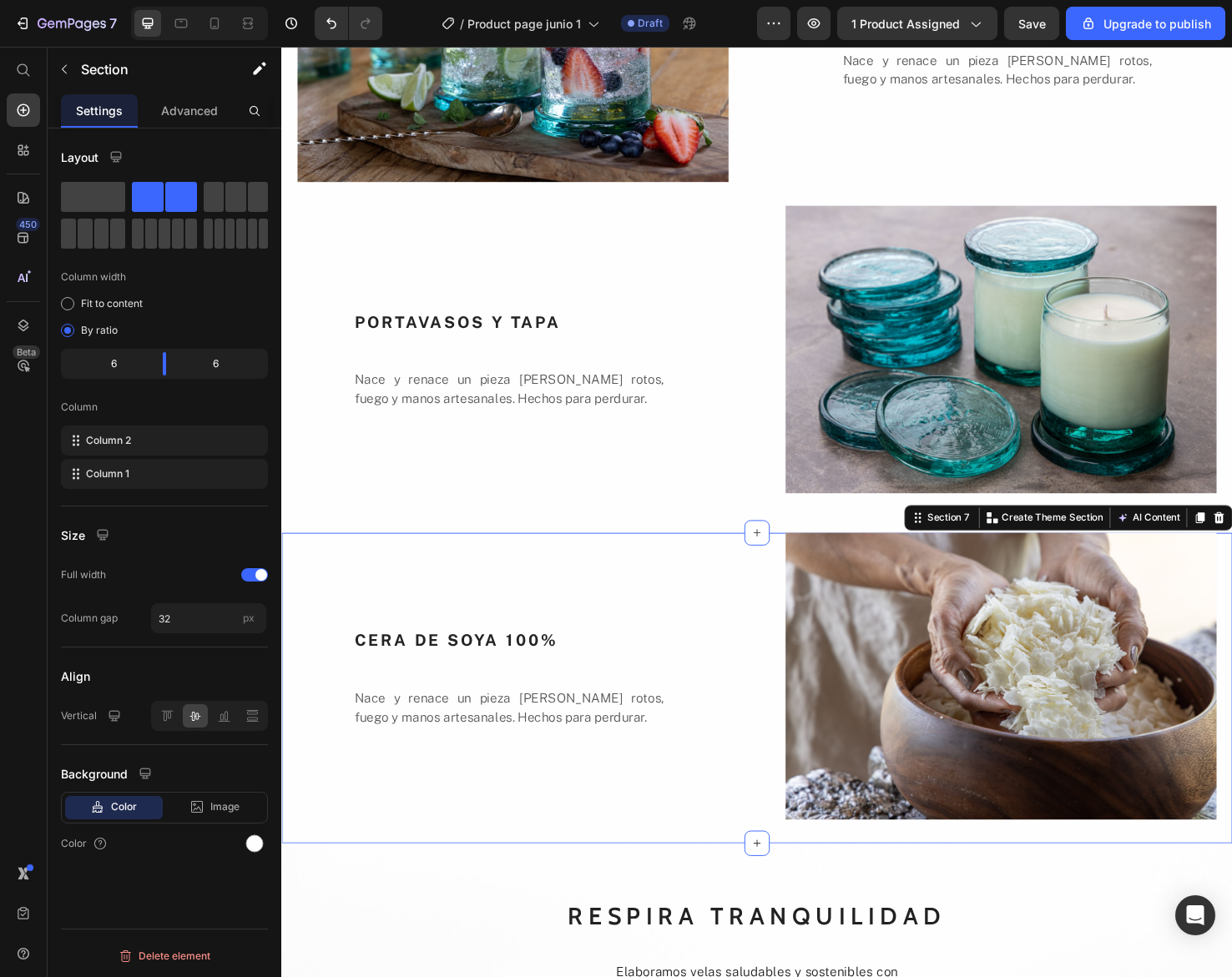 click on "CERA DE SOYA 100% Heading Nace y renace un pieza [PERSON_NAME] rotos, fuego y manos artesanales. Hechos para perdurar. Text Block" at bounding box center [525, 723] 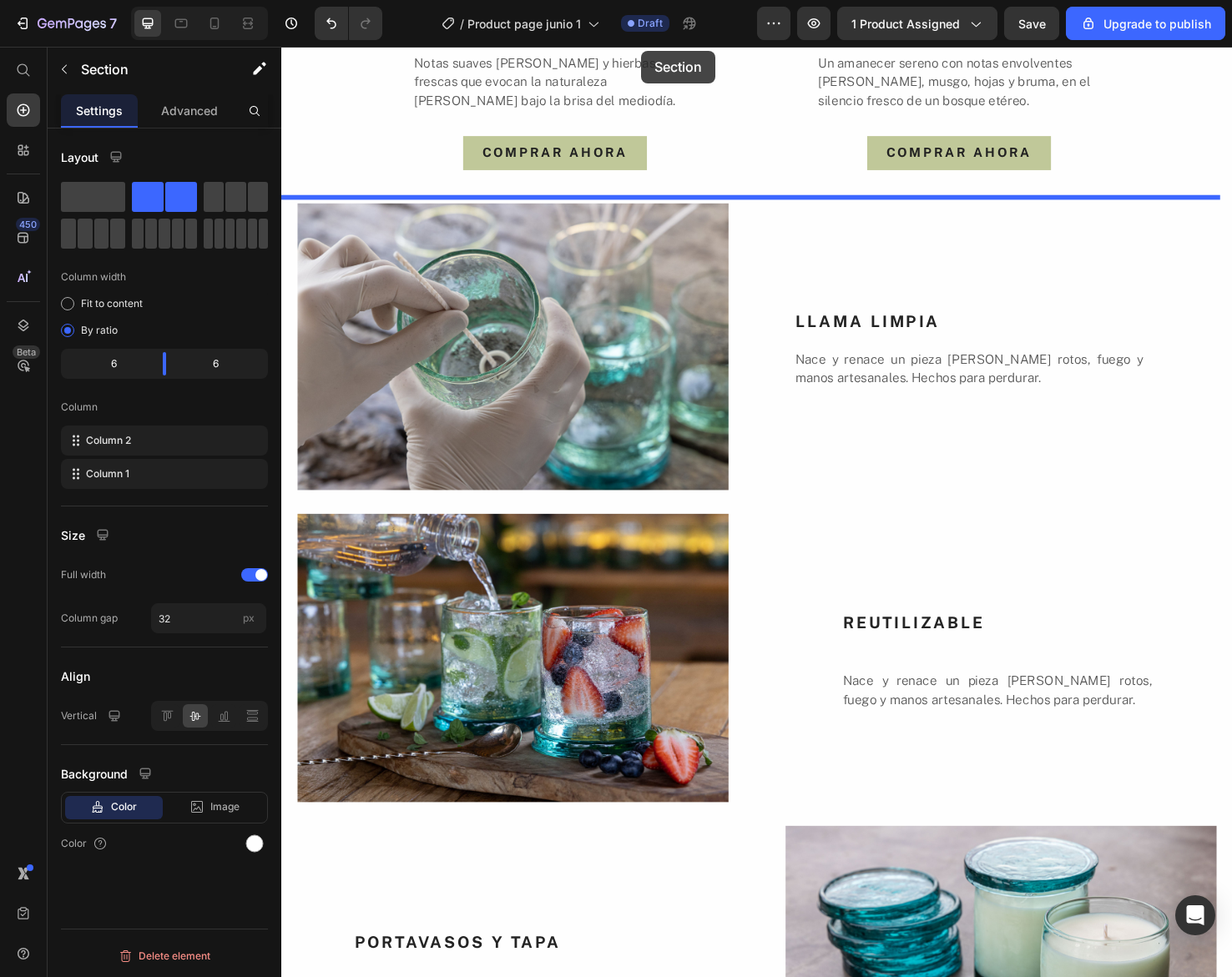 scroll, scrollTop: 2081, scrollLeft: 0, axis: vertical 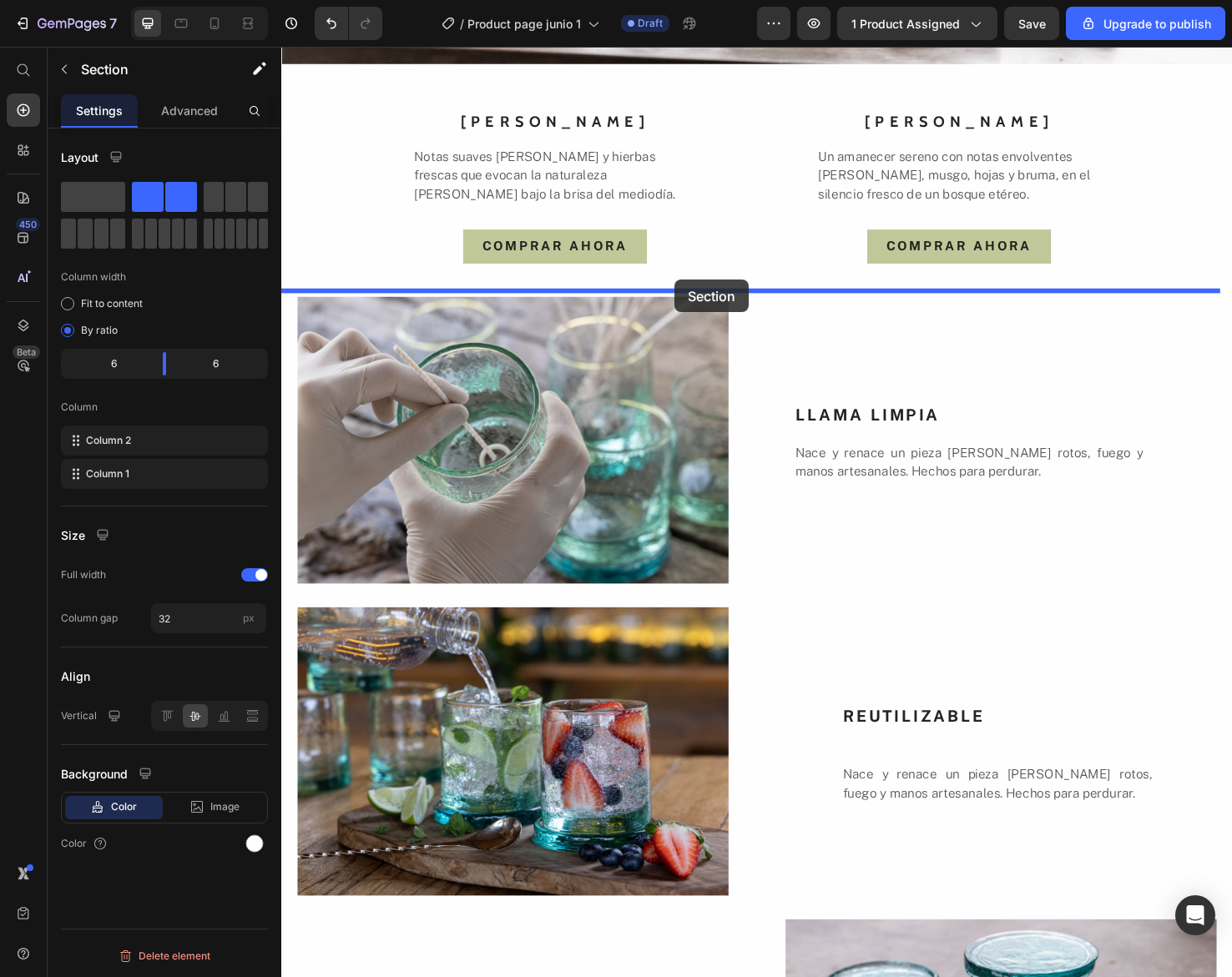 drag, startPoint x: 714, startPoint y: 595, endPoint x: 694, endPoint y: 292, distance: 303.6593 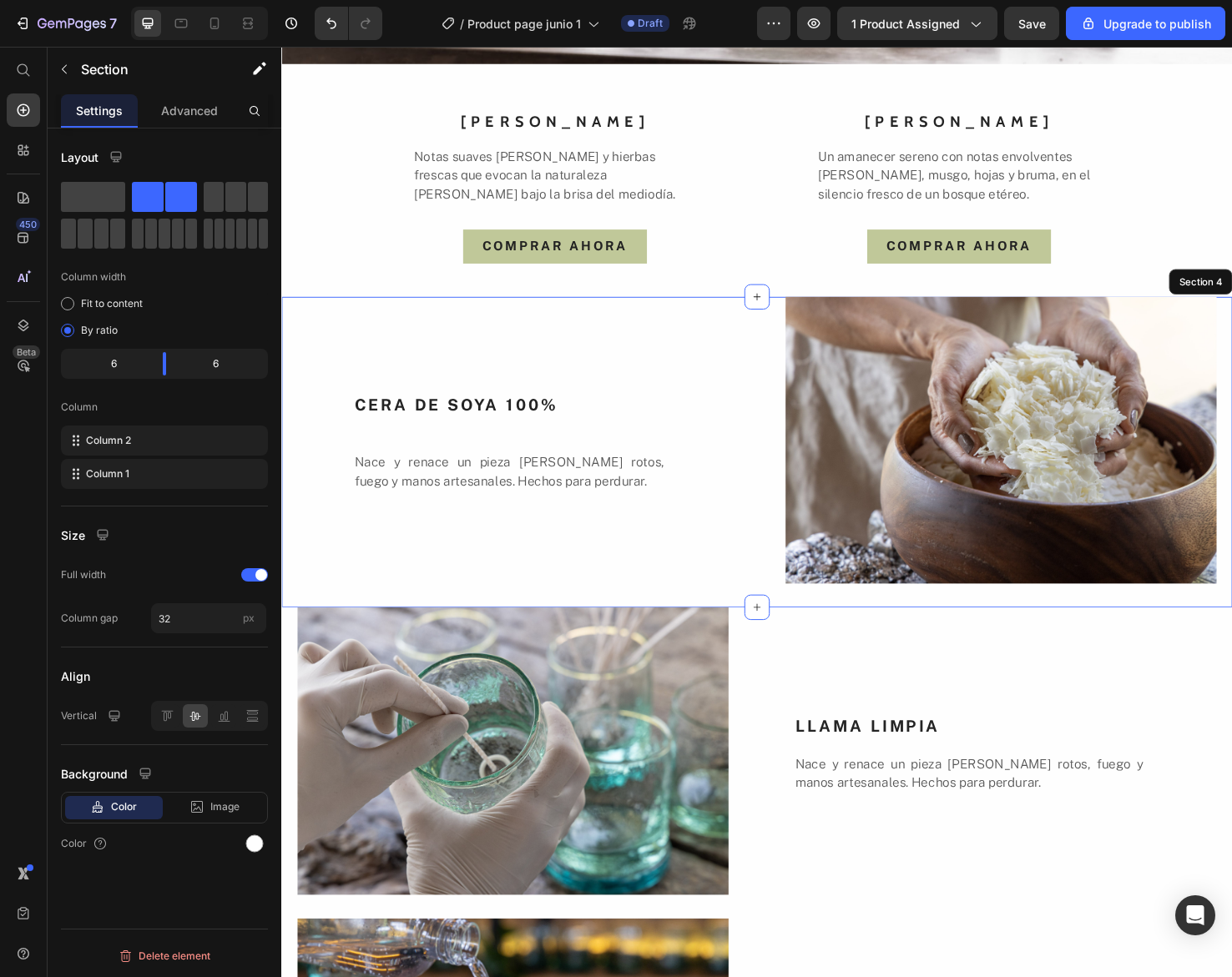 click on "CERA DE SOYA 100% Heading Nace y renace un pieza [PERSON_NAME] rotos, fuego y manos artesanales. Hechos para perdurar. Text Block" at bounding box center (525, 474) 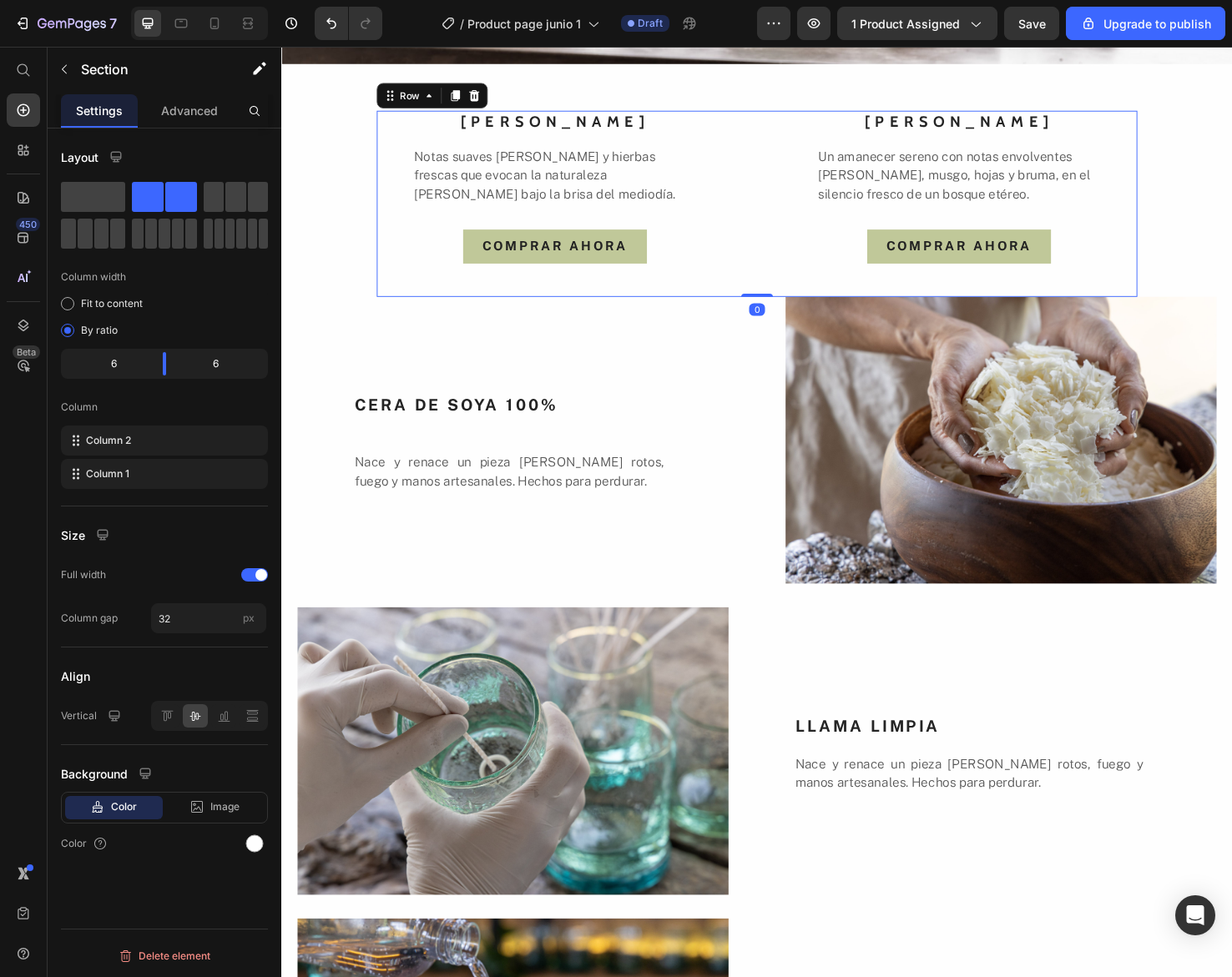 click on "BOSQUE DE NIEBLA Text block Un amanecer sereno con notas envolventes de madera, musgo, hojas y bruma, en el silencio fresco de un bosque etéreo. Text block COMPRAR AHORA Button" at bounding box center [995, 212] 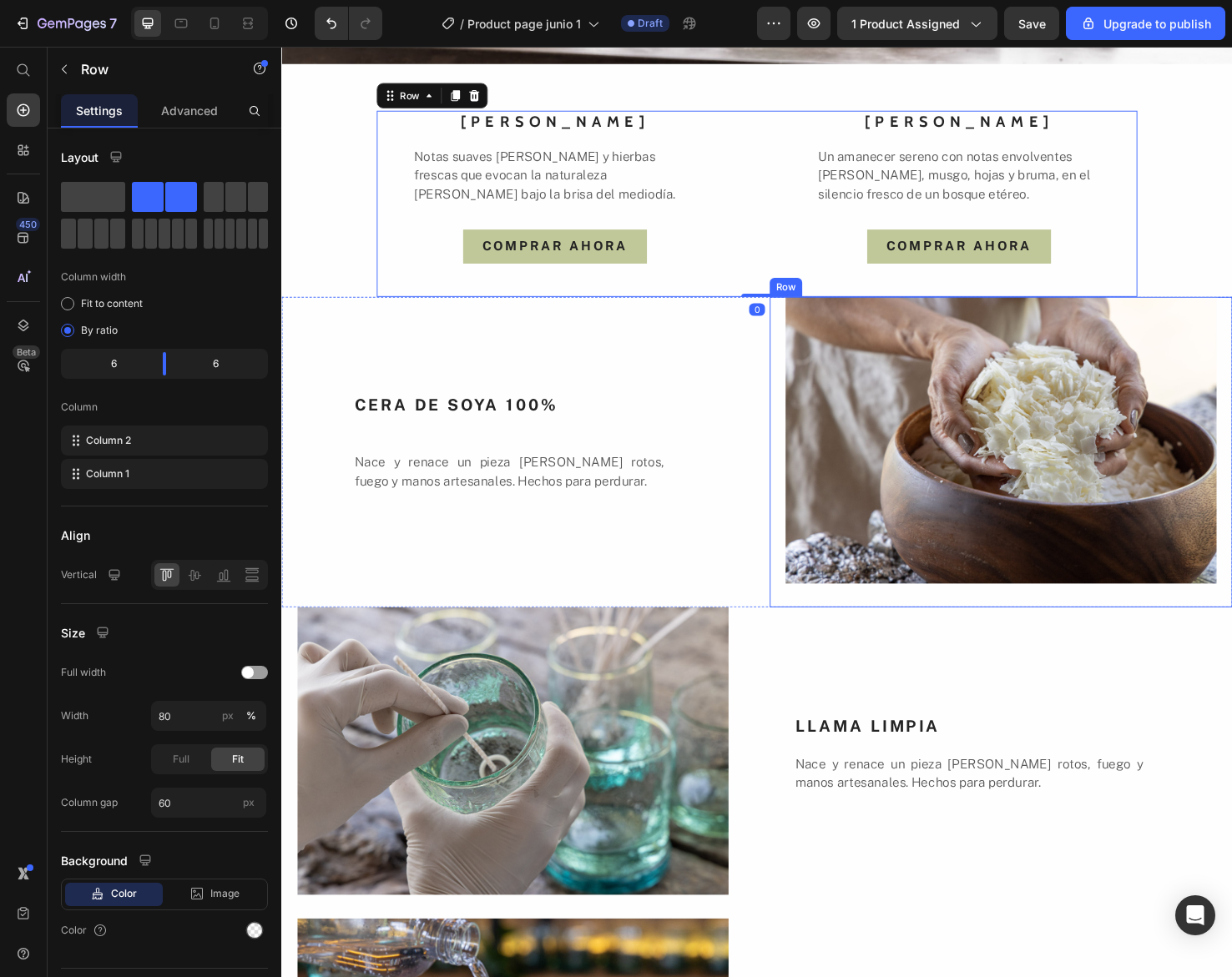 click on "Image Row CERA DE SOYA 100% Heading Nace y renace un pieza de vidrios rotos, fuego y manos artesanales. Hechos para perdurar. Text Block Section 4" at bounding box center [782, 474] 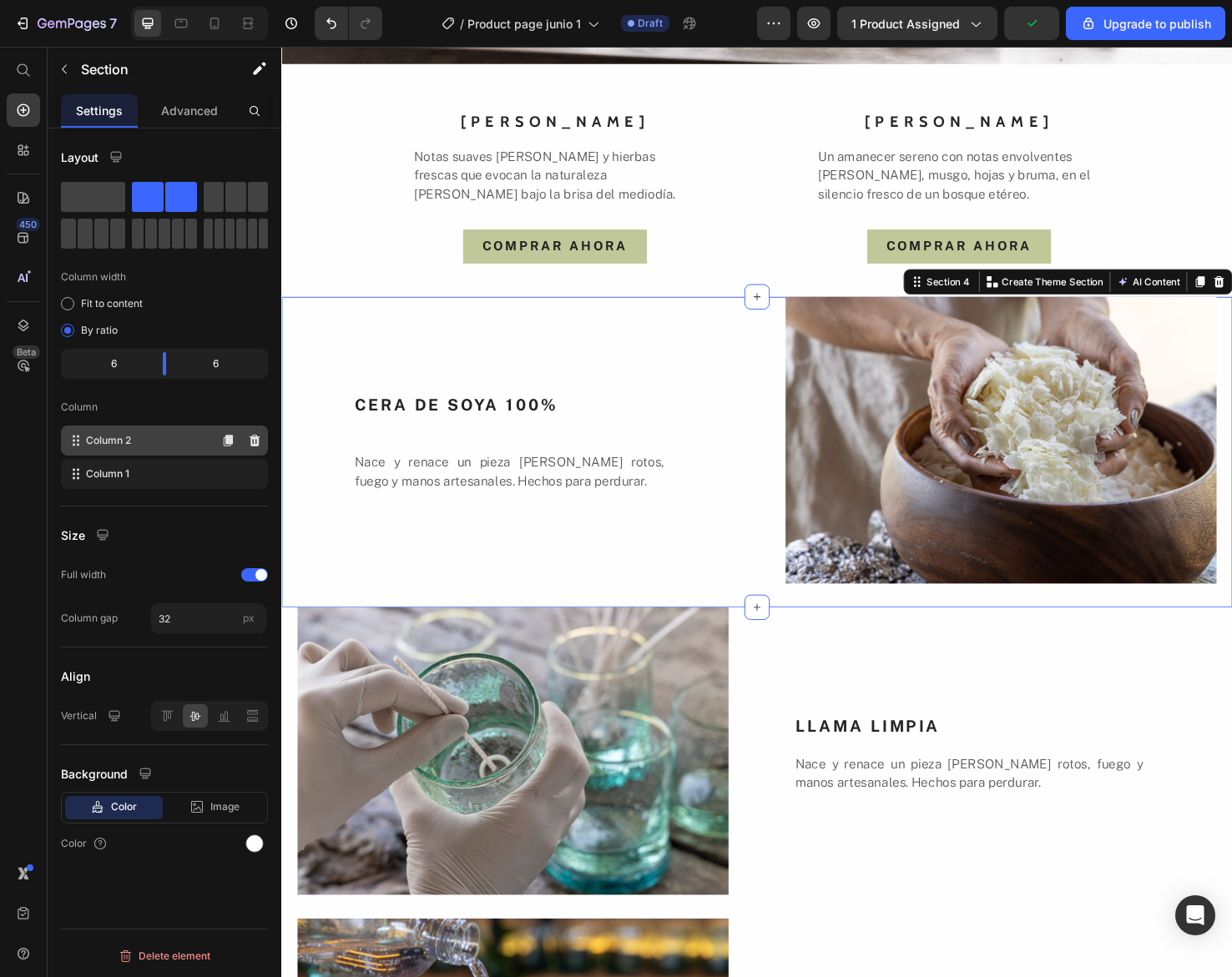 type 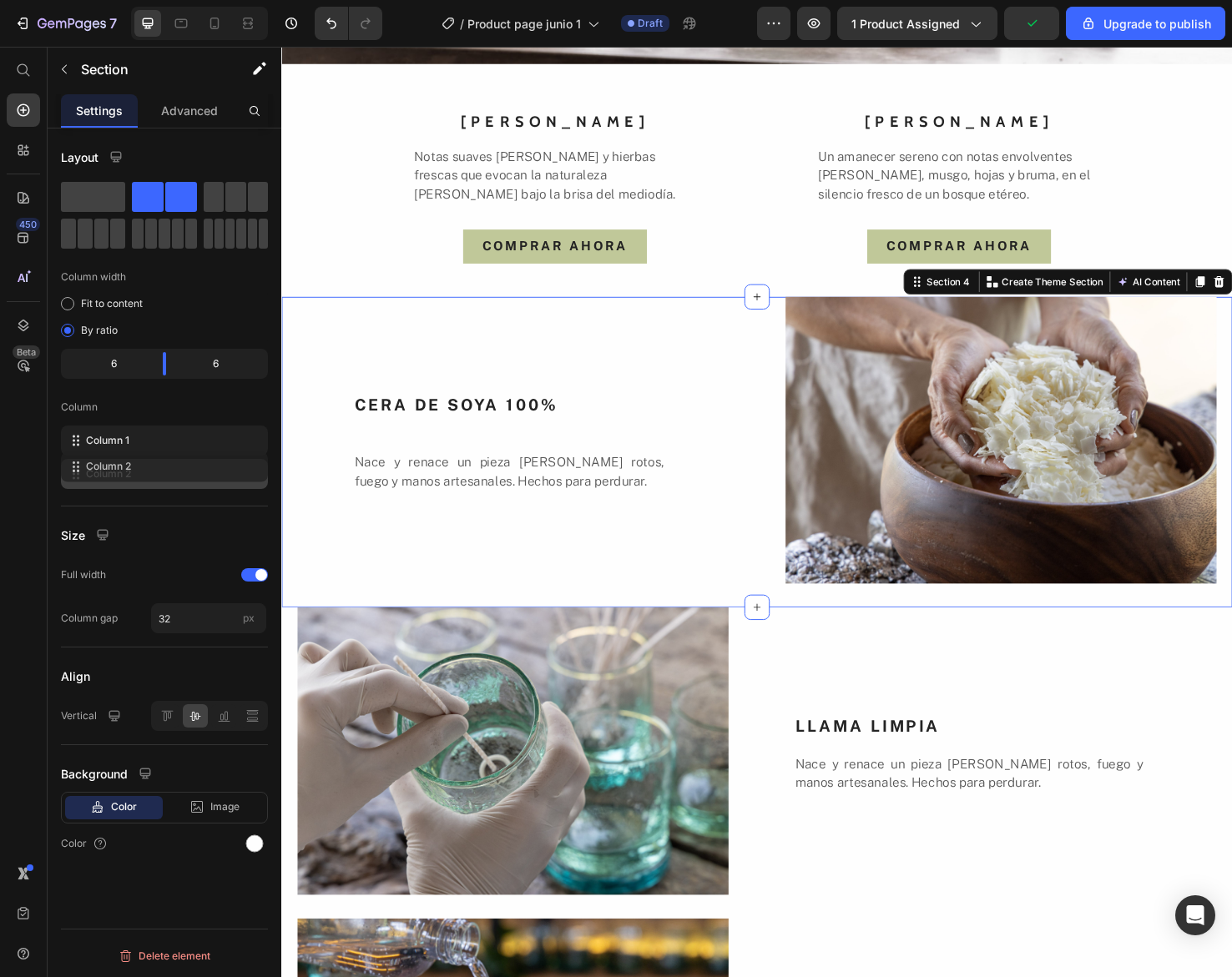 drag, startPoint x: 116, startPoint y: 449, endPoint x: 116, endPoint y: 471, distance: 22 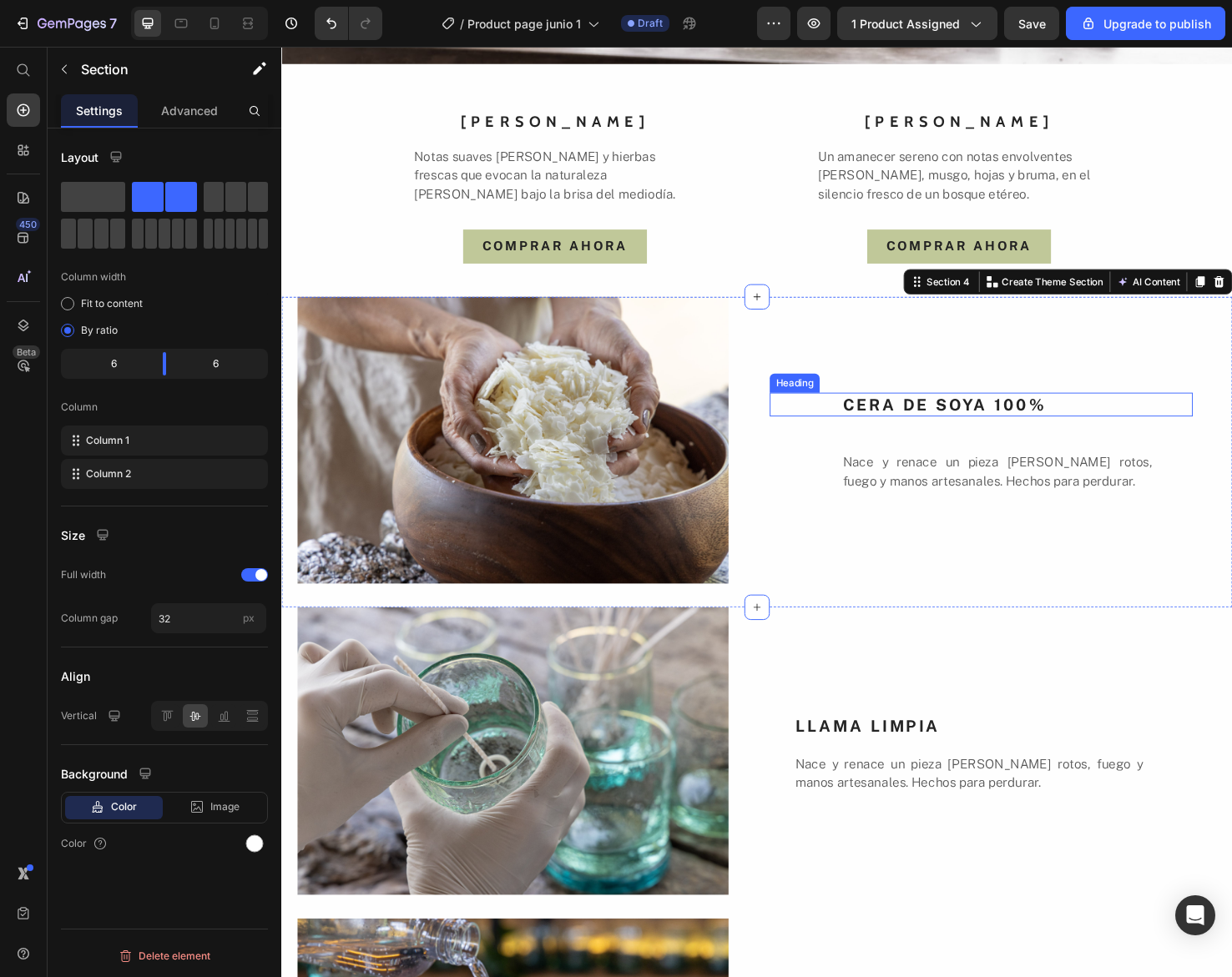 click on "CERA DE SOYA 100%" at bounding box center [1056, 424] 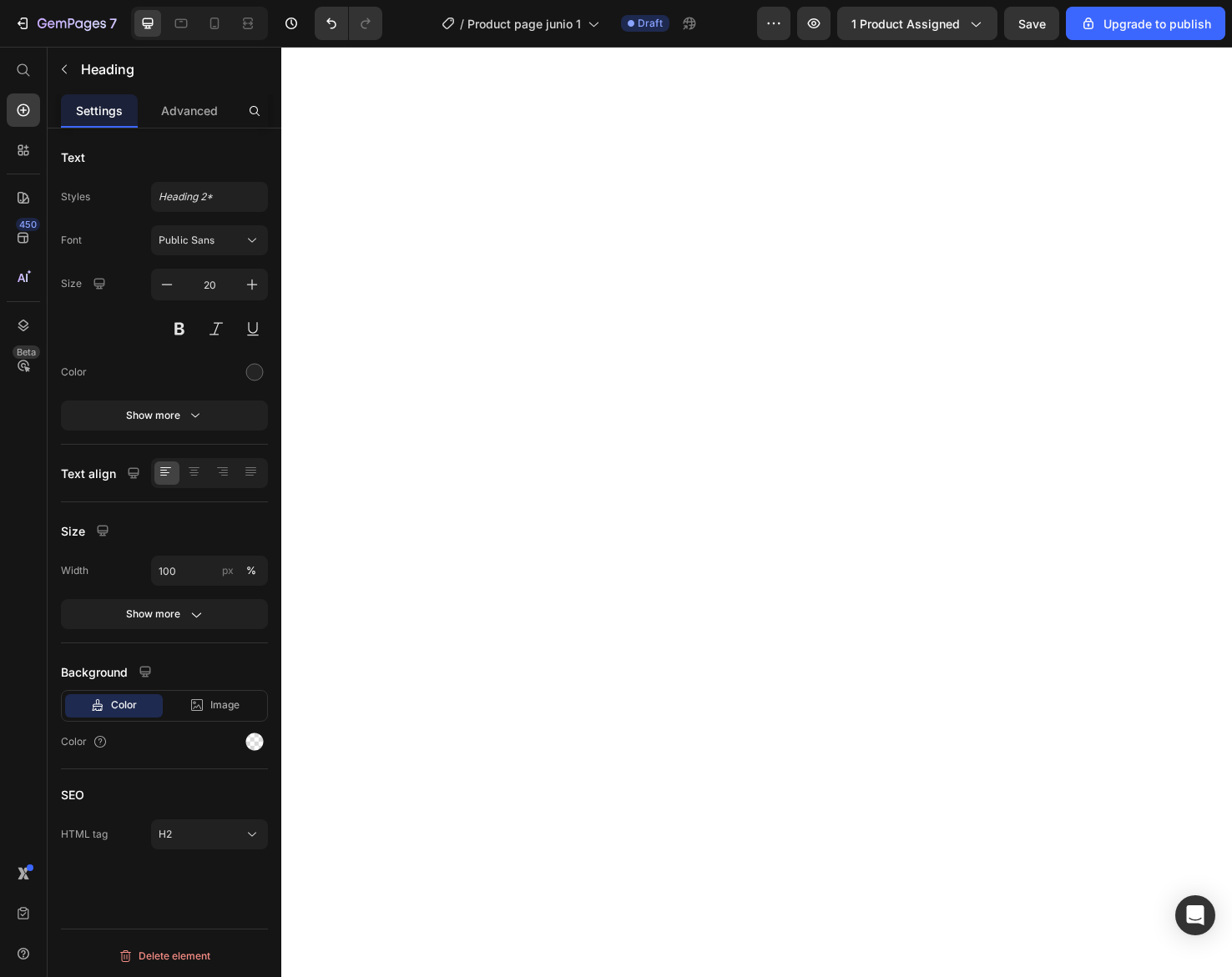 scroll, scrollTop: 0, scrollLeft: 0, axis: both 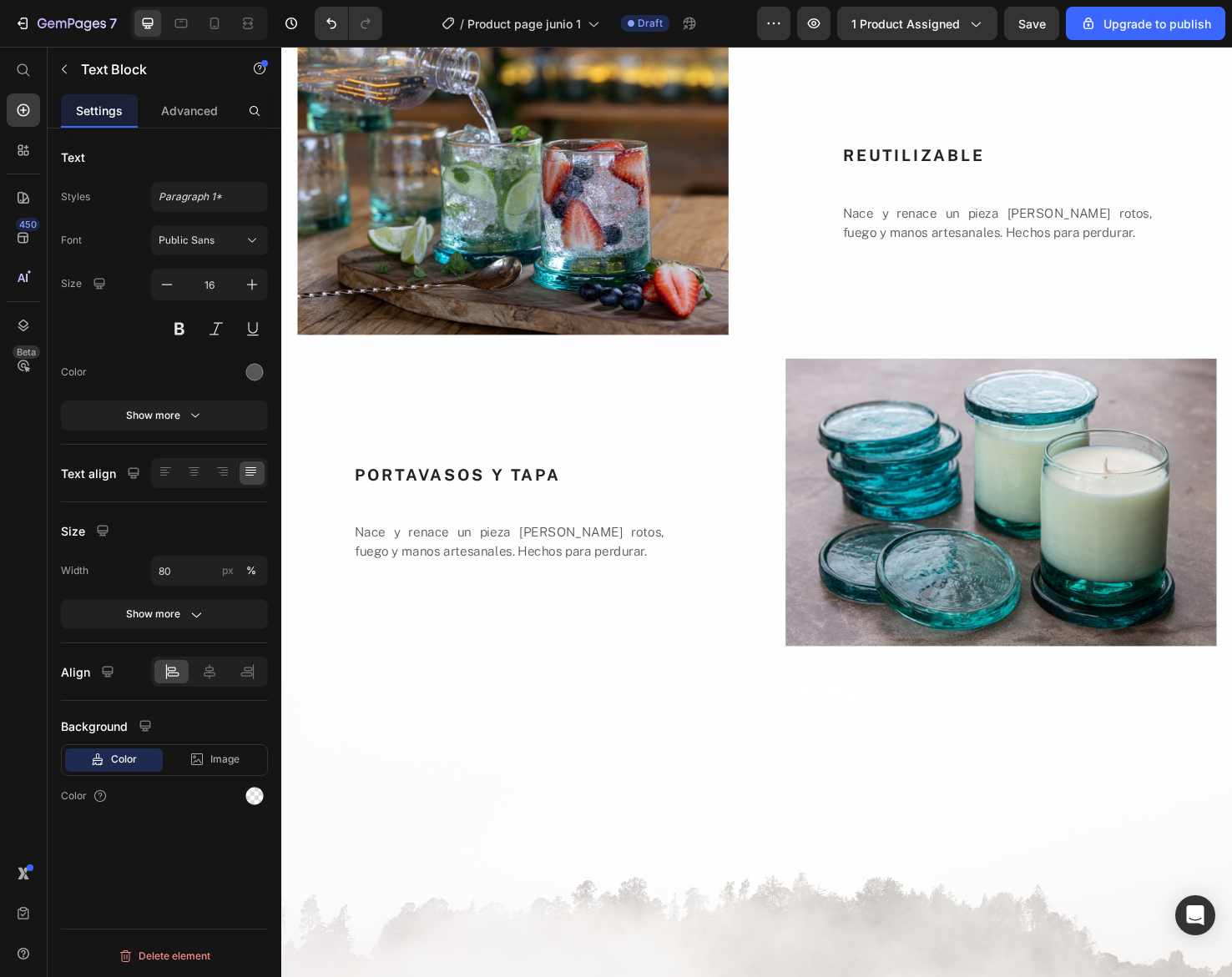 click on "Nace y renace un pieza [PERSON_NAME] rotos, fuego y manos artesanales. Hechos para perdurar." at bounding box center (1035, -97) 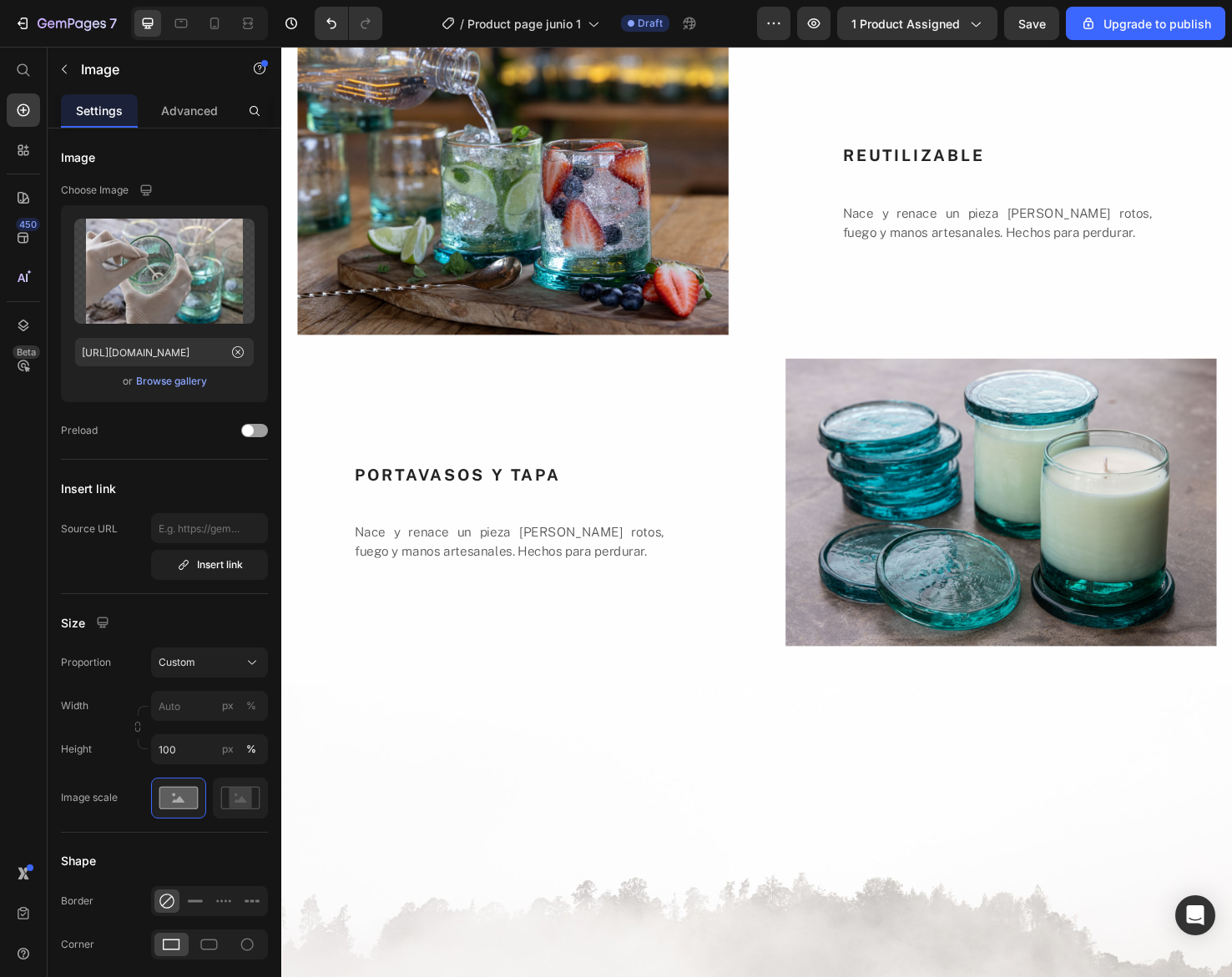 click at bounding box center (525, -17) 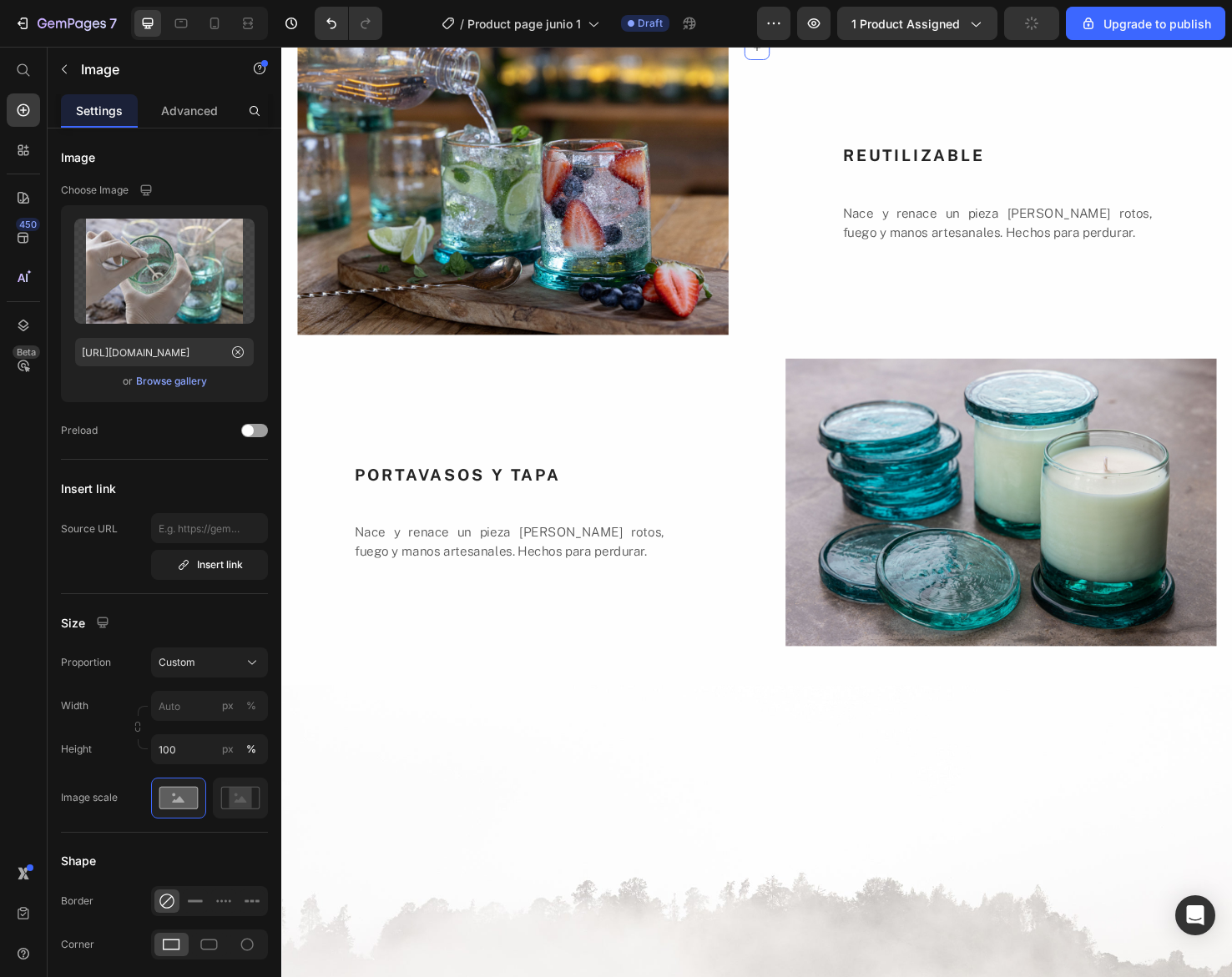click on "LLAMA LIMPIA Heading Nace y renace un pieza [PERSON_NAME] rotos, fuego y manos artesanales. Hechos para perdurar. Text Block" at bounding box center [1039, -4] 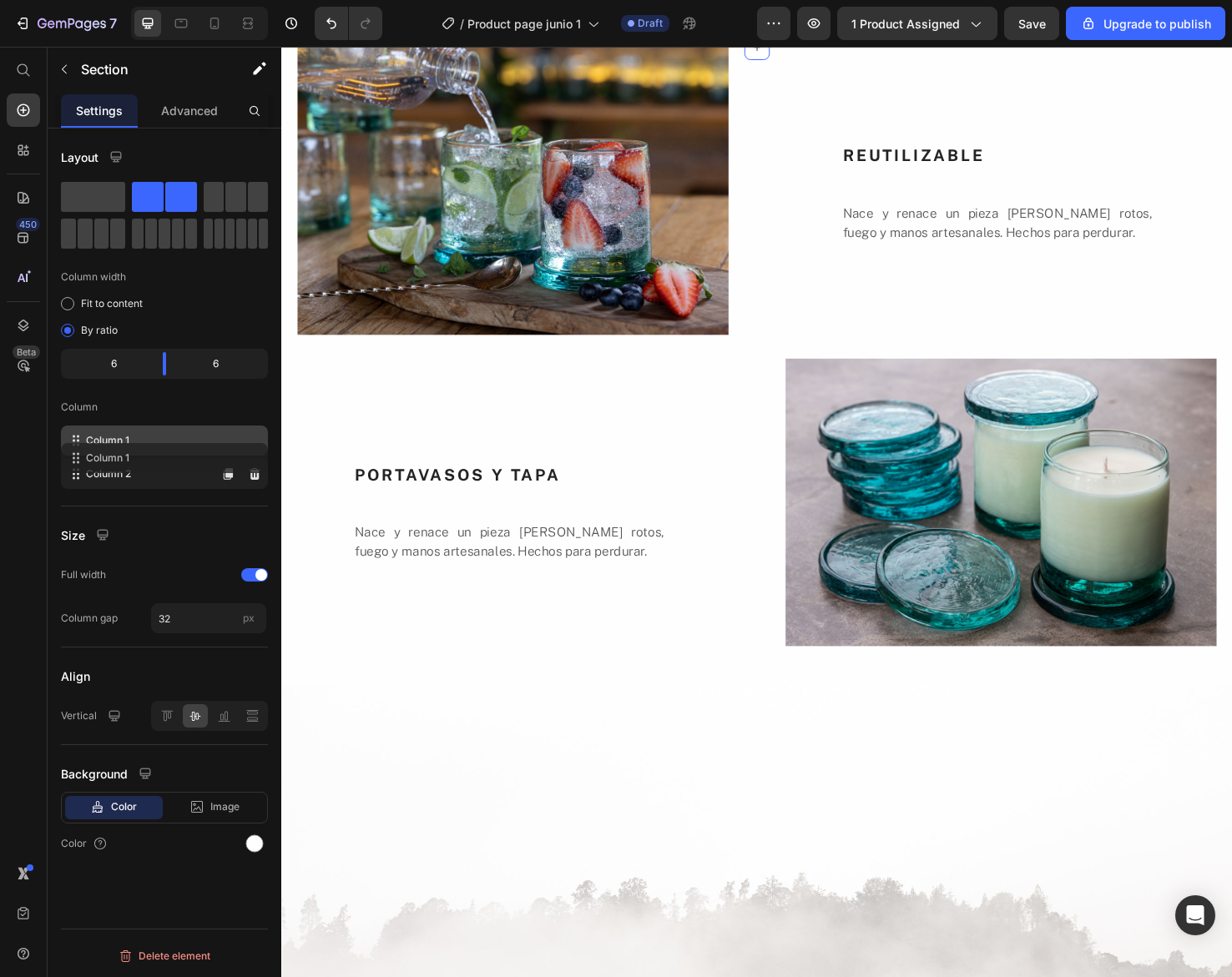 type 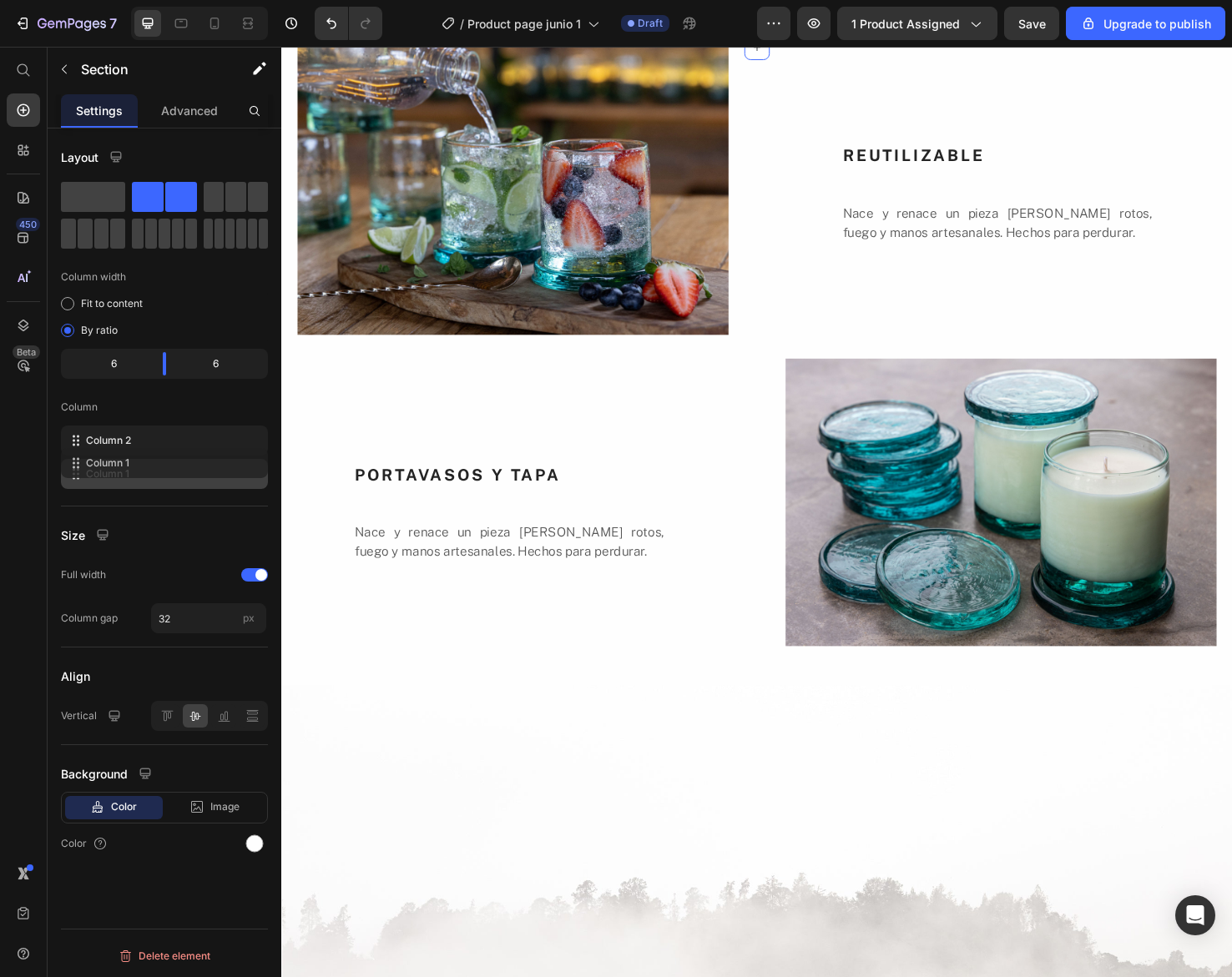 drag, startPoint x: 104, startPoint y: 444, endPoint x: 104, endPoint y: 463, distance: 19 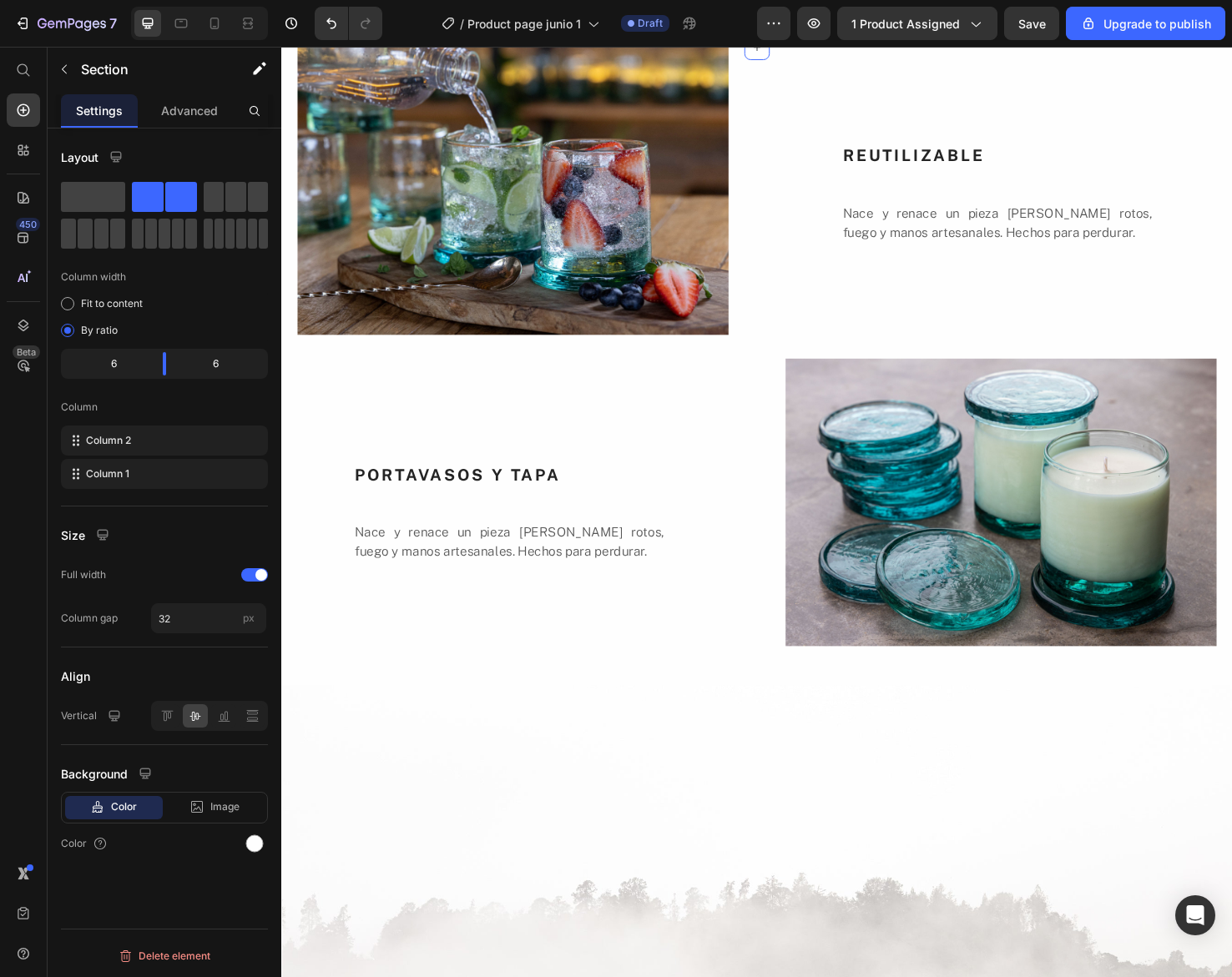 click on "LLAMA LIMPIA Heading Nace y renace un pieza [PERSON_NAME] rotos, fuego y manos artesanales. Hechos para perdurar. Text Block" at bounding box center (525, -4) 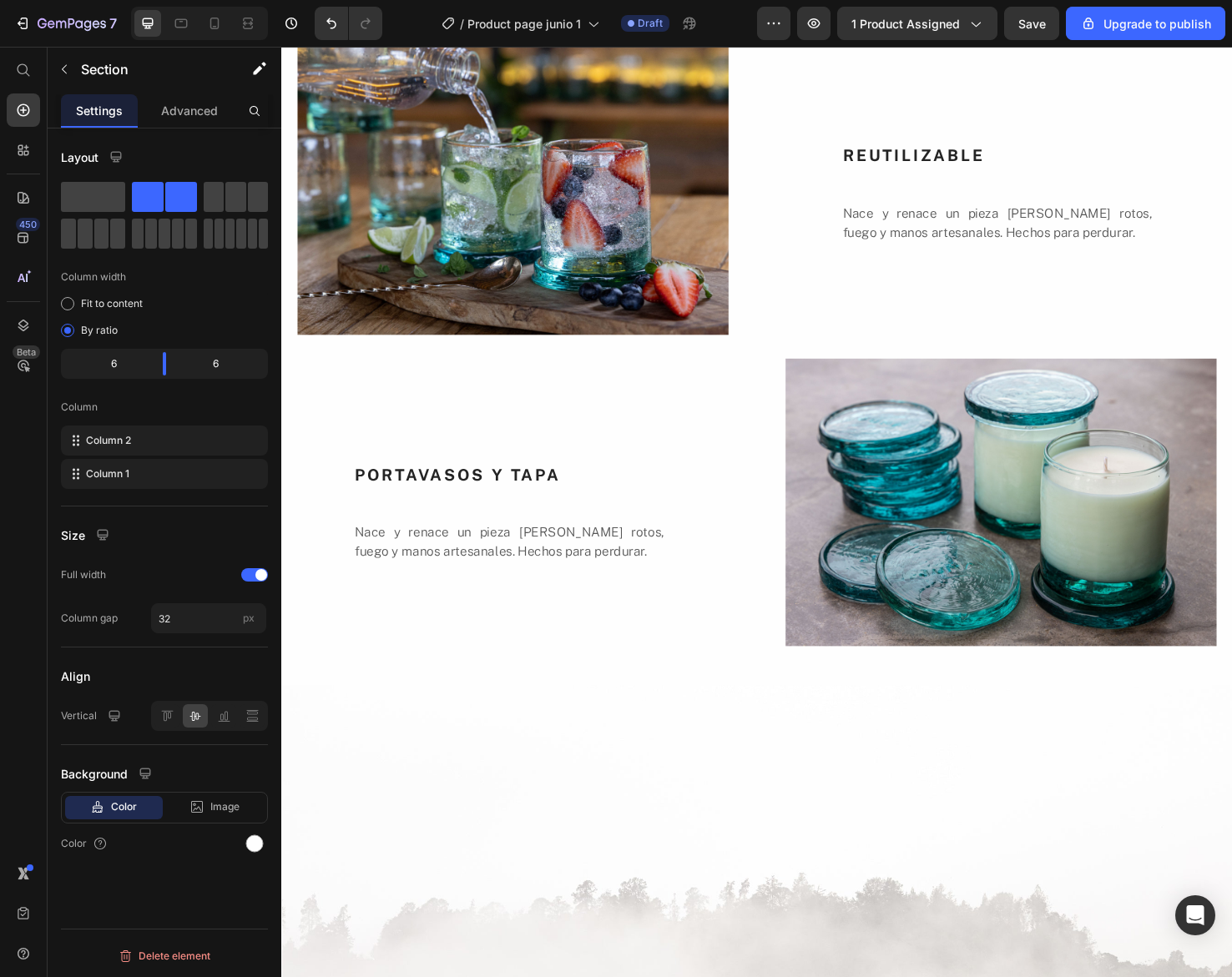 click on "LLAMA LIMPIA" at bounding box center [517, -43] 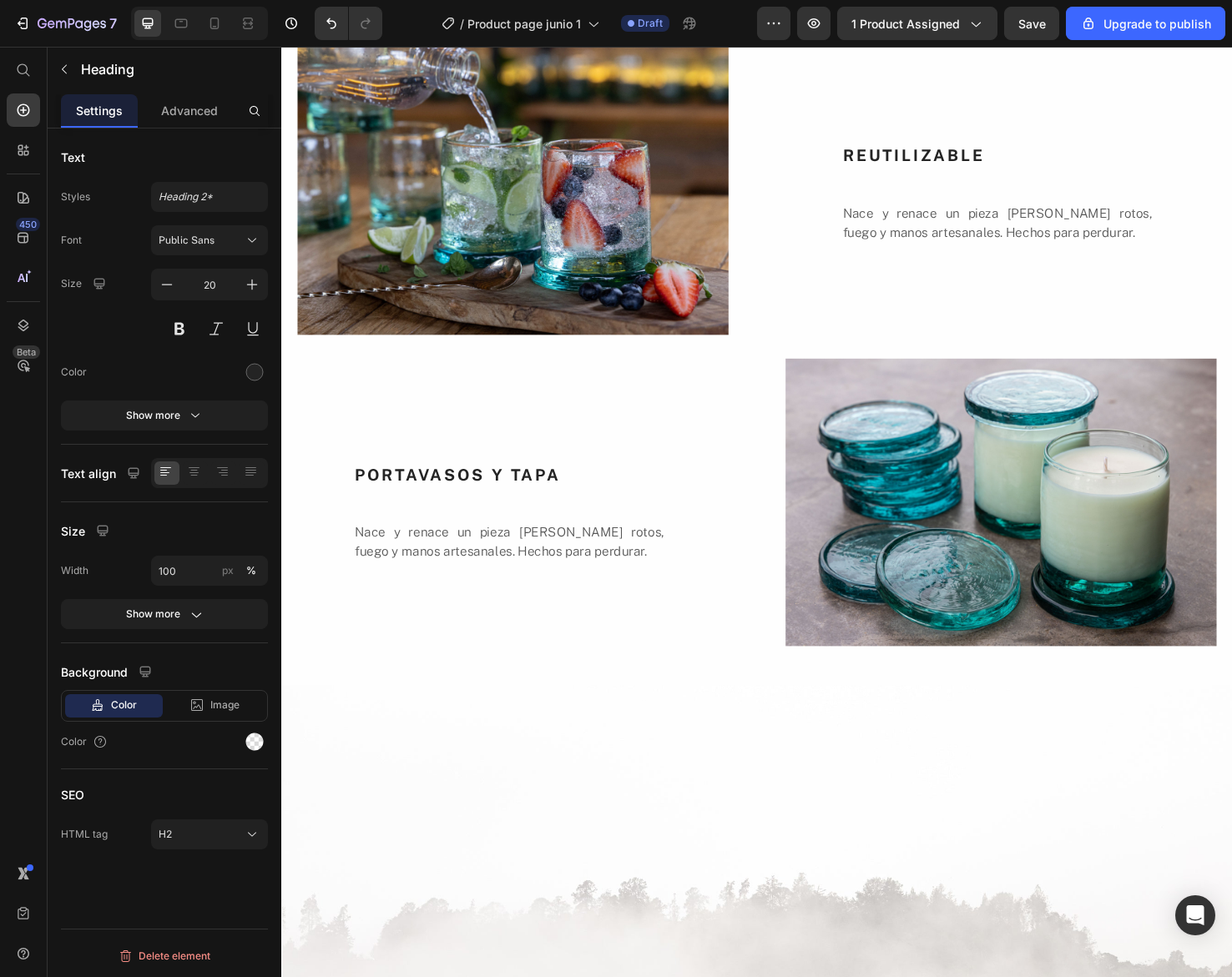 click on "CERA DE SOYA 100%" at bounding box center [1056, -168] 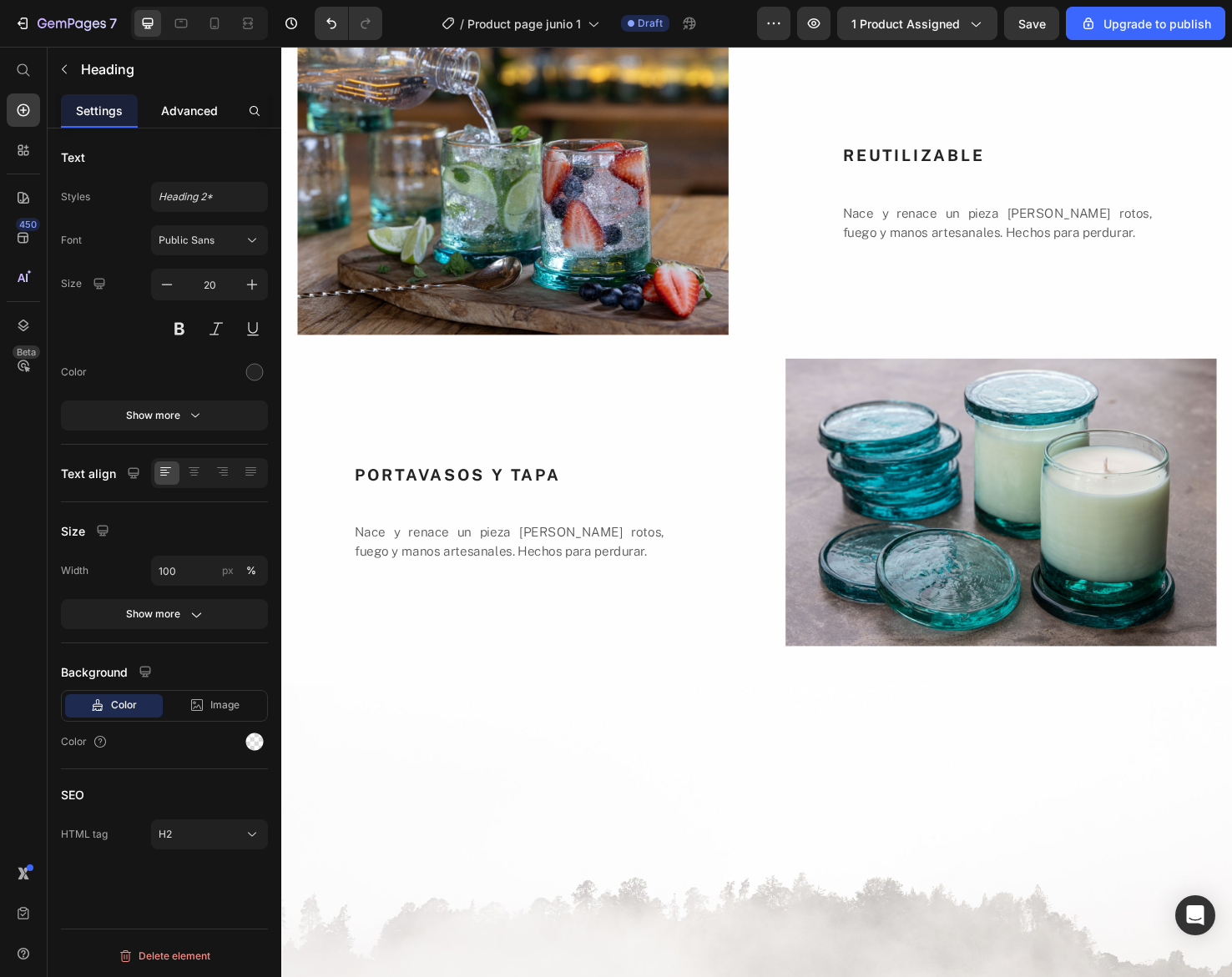click on "Advanced" at bounding box center (189, 110) 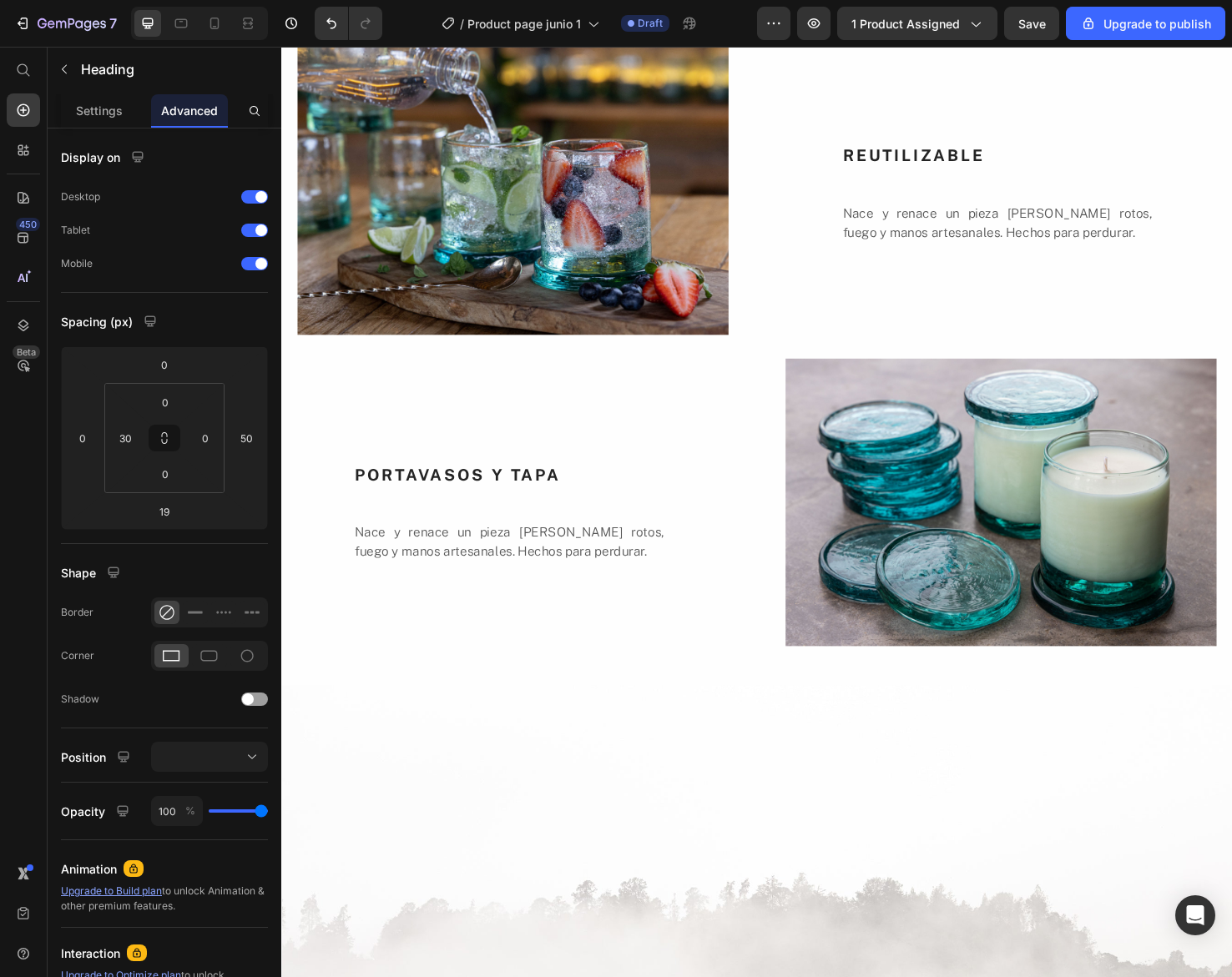 click on "LLAMA LIMPIA" at bounding box center [517, -43] 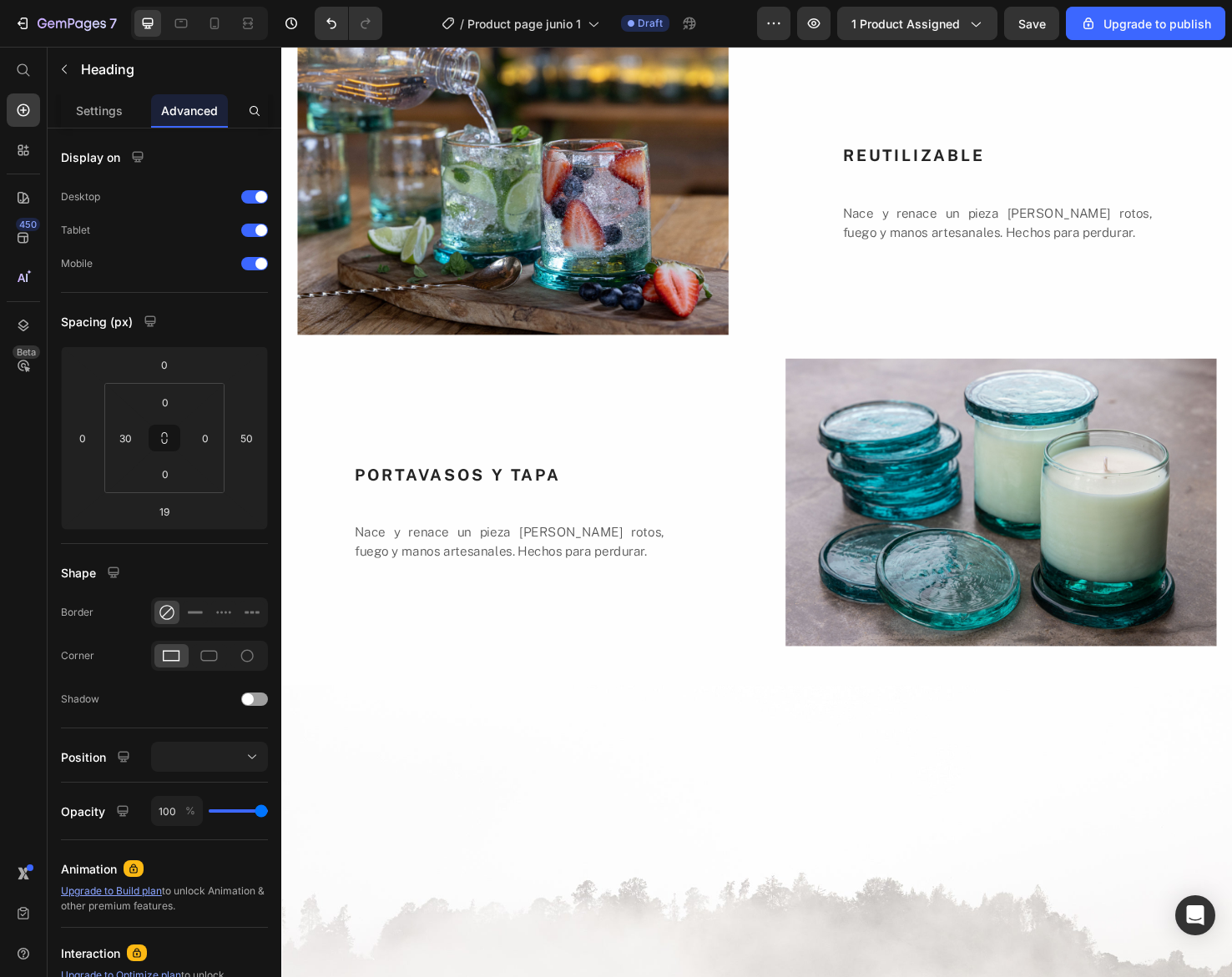 click on "CERA DE SOYA 100%" at bounding box center (1056, -168) 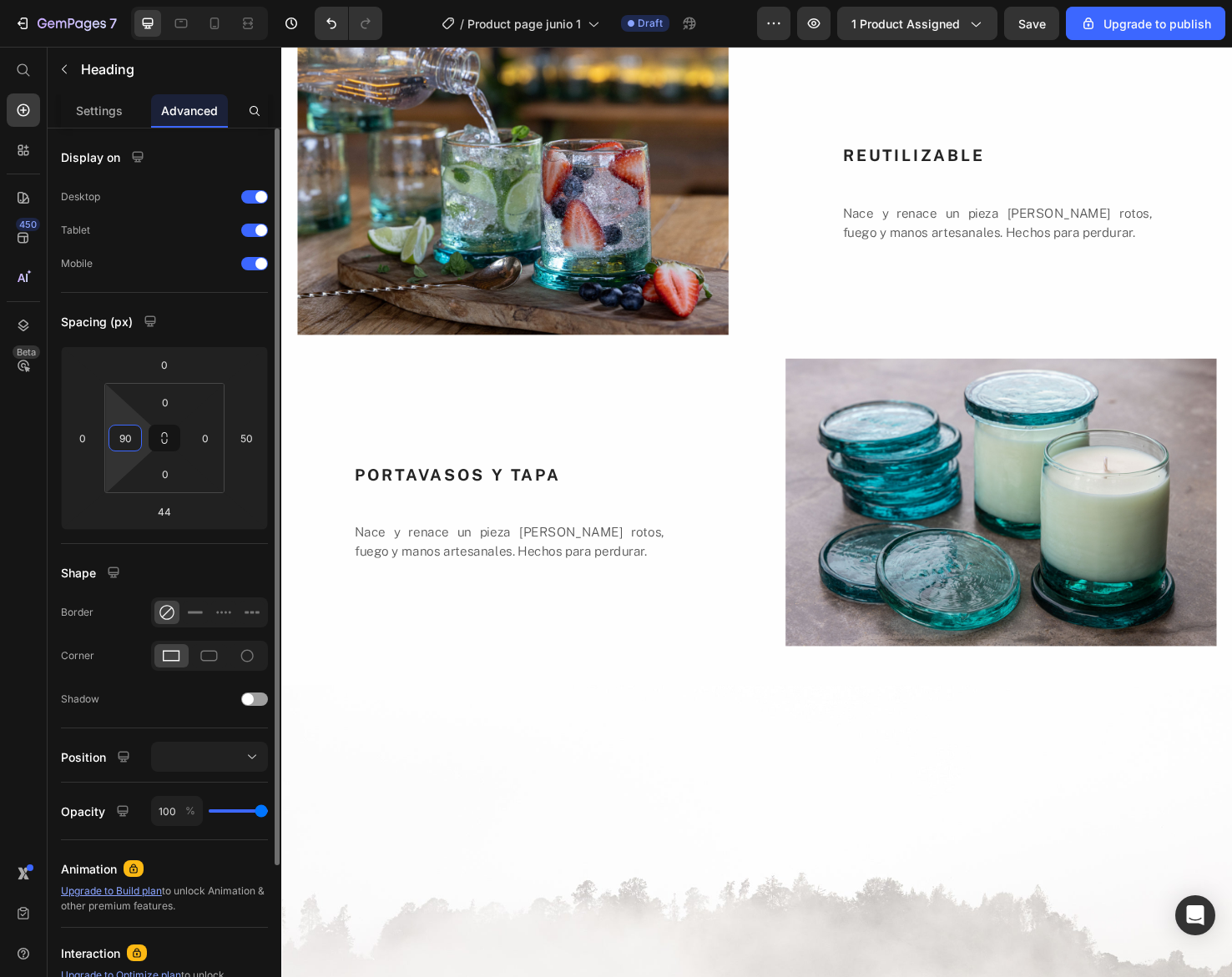 click on "90" at bounding box center [125, 438] 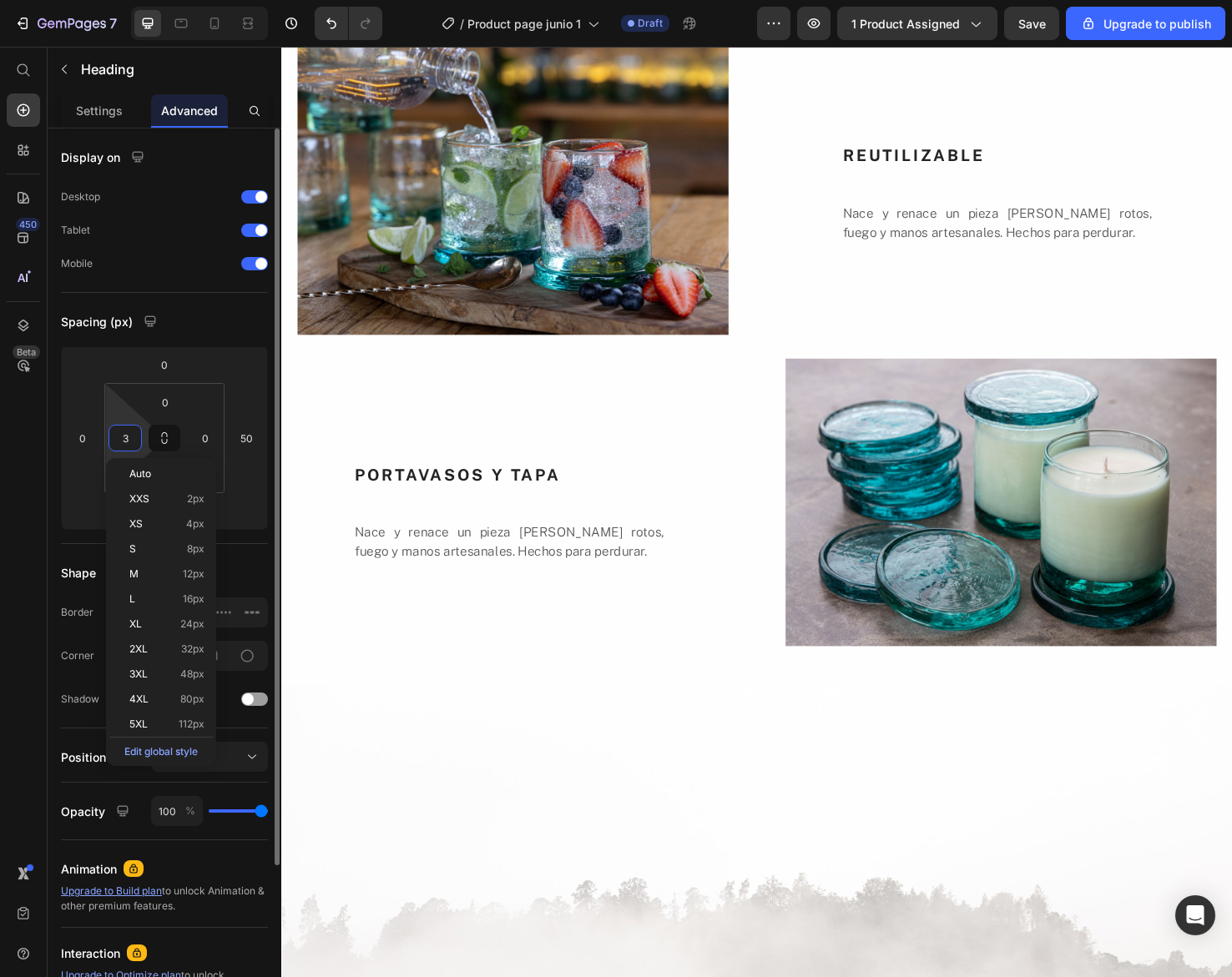 type on "30" 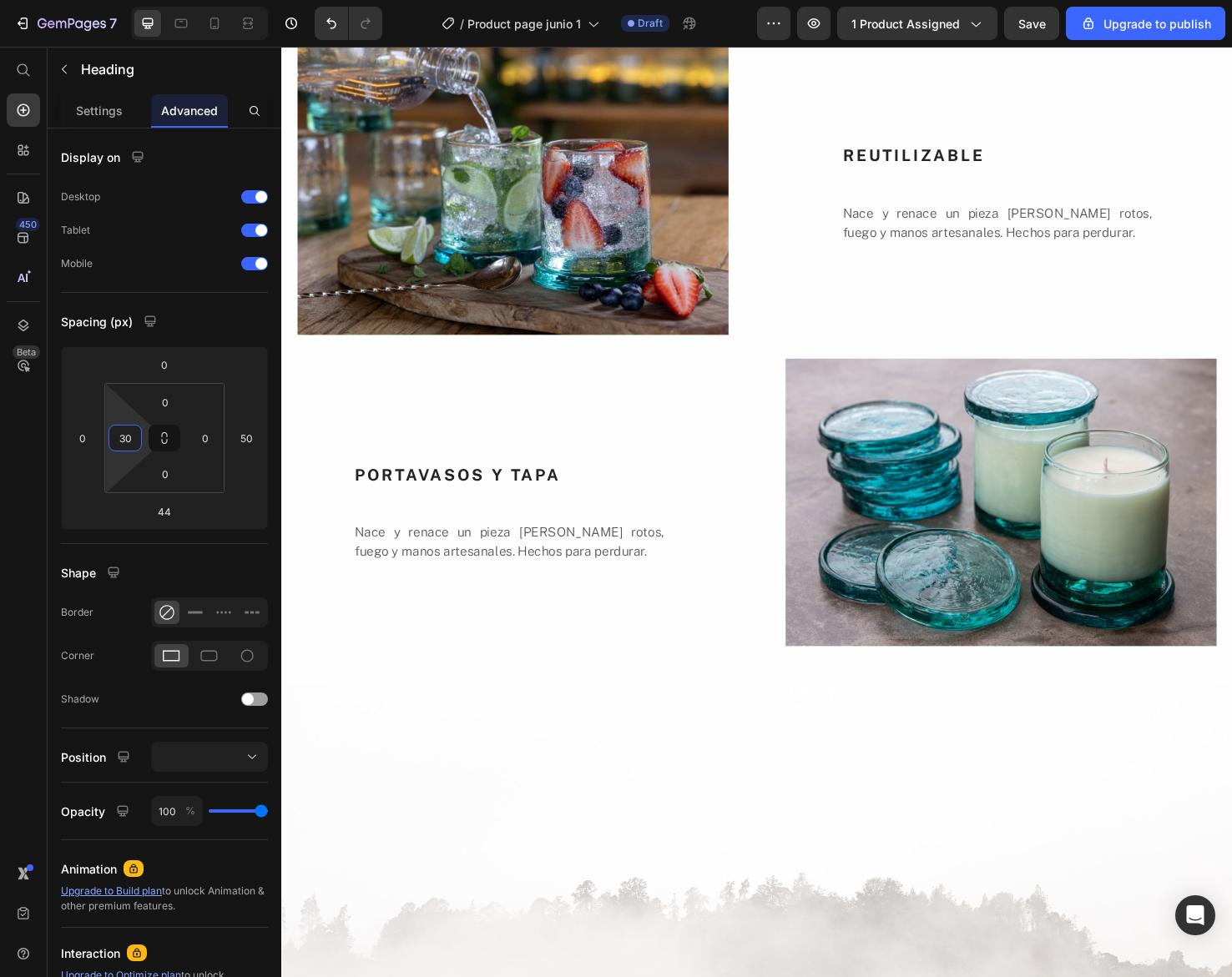 click on "Nace y renace un pieza [PERSON_NAME] rotos, fuego y manos artesanales. Hechos para perdurar." at bounding box center (1035, -97) 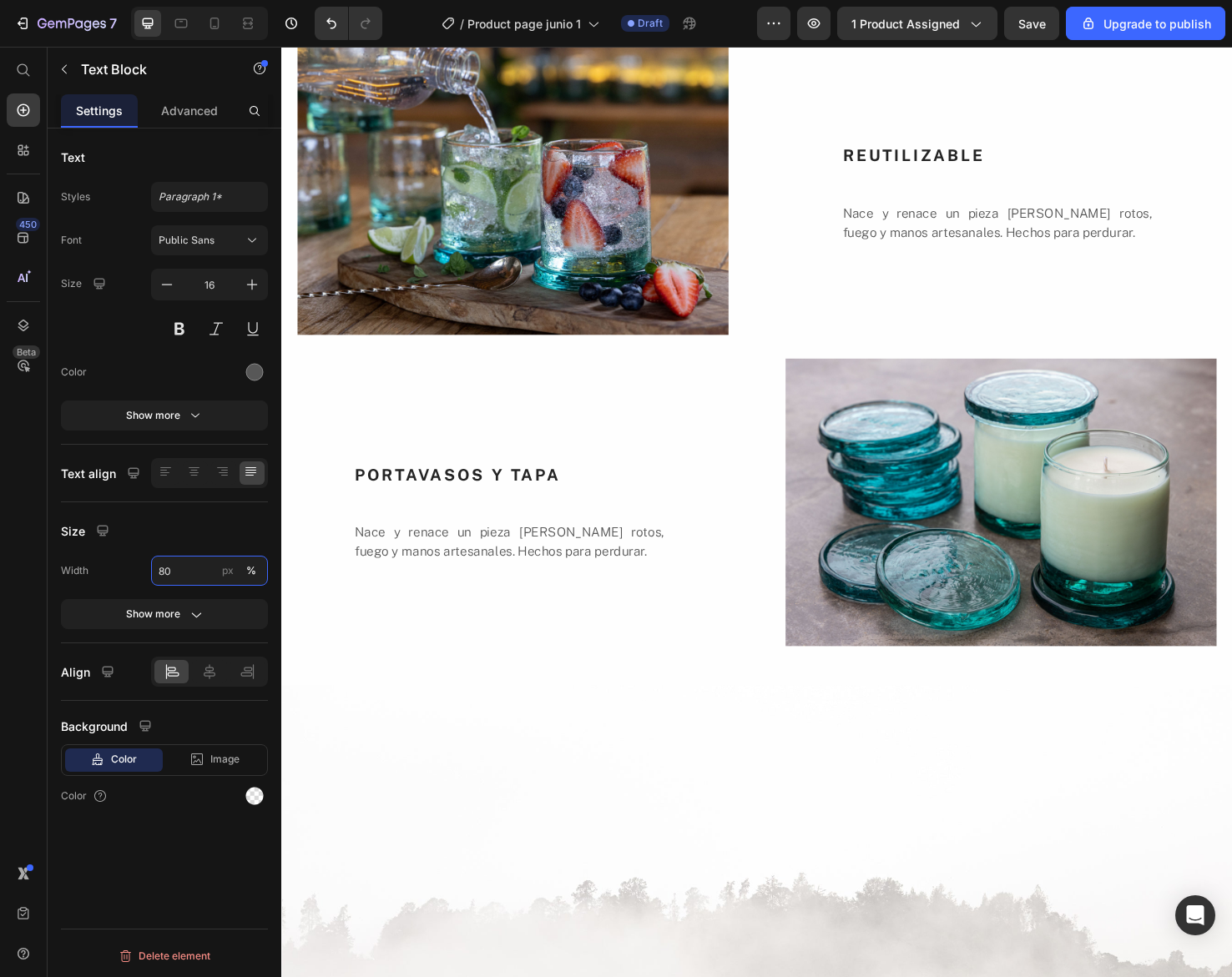click on "80" at bounding box center (210, 571) 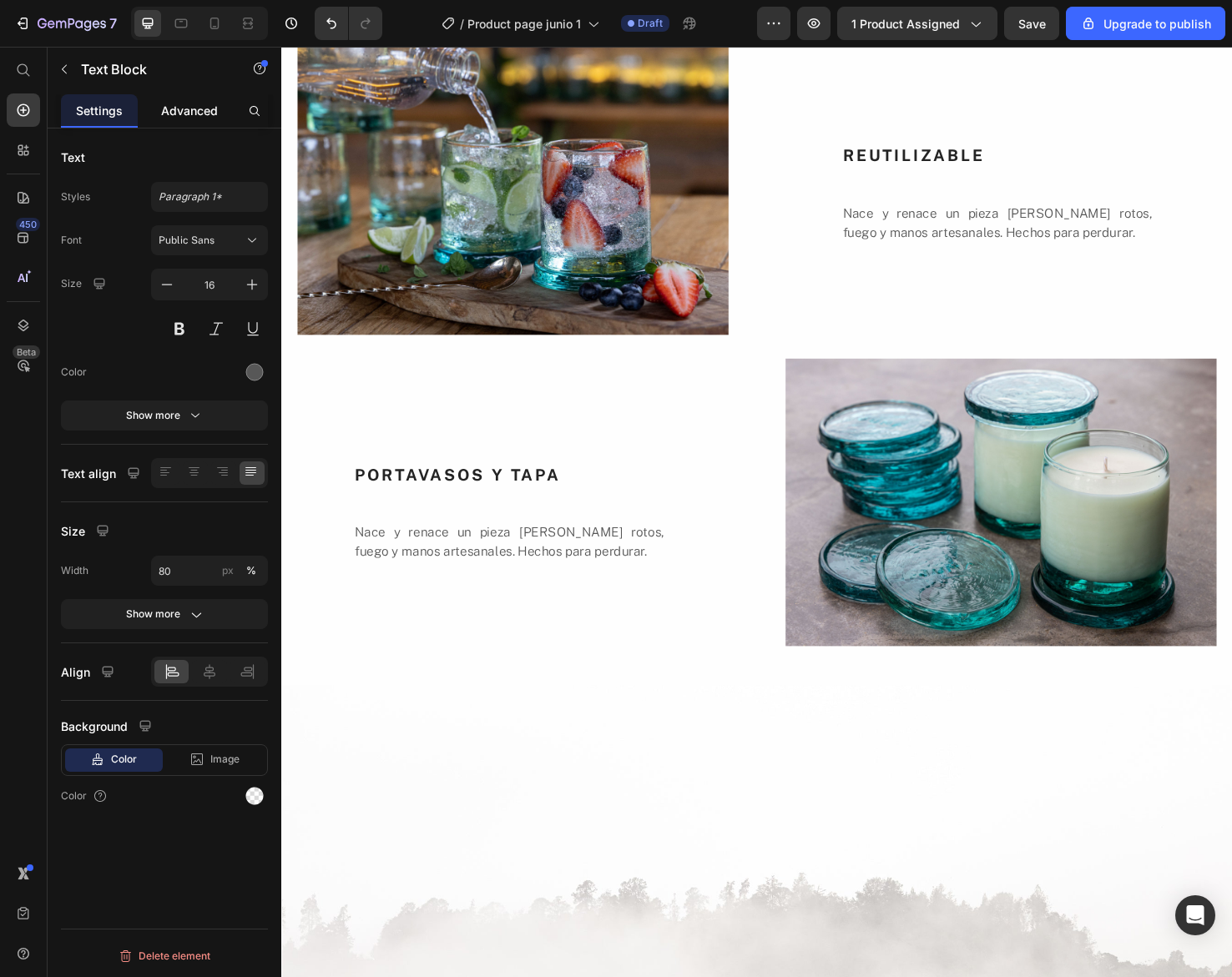 click on "Advanced" 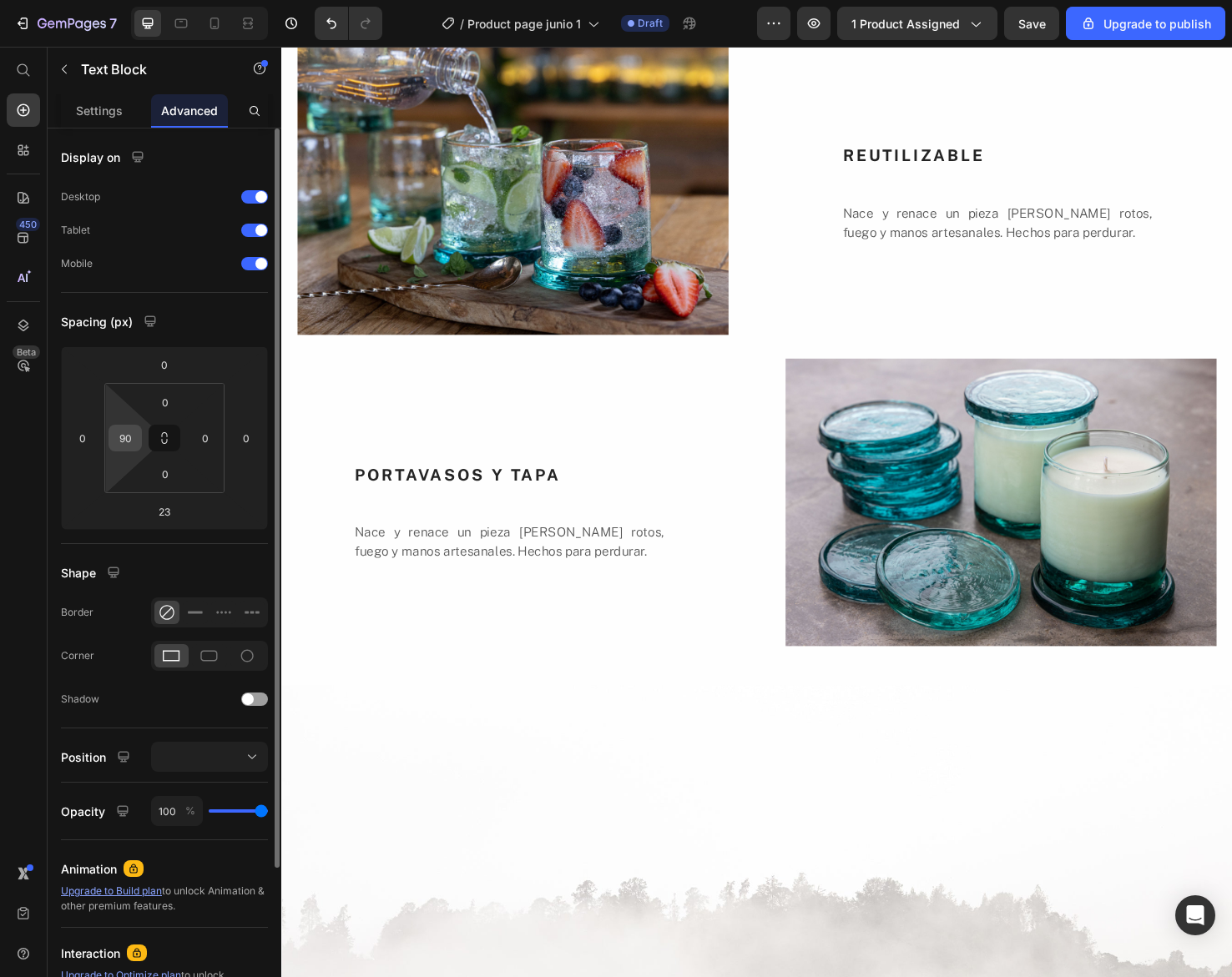 click on "90" at bounding box center (125, 438) 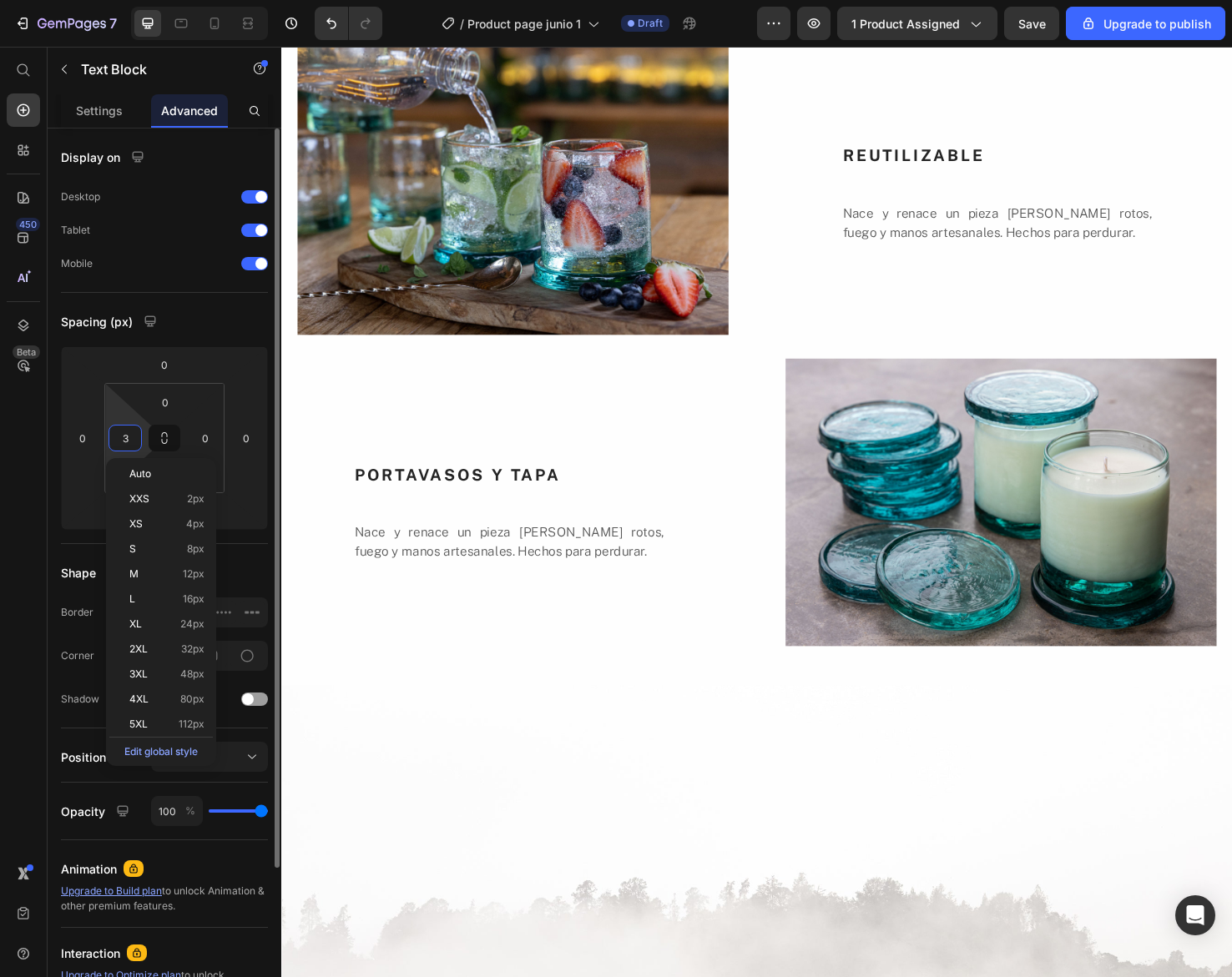 type on "30" 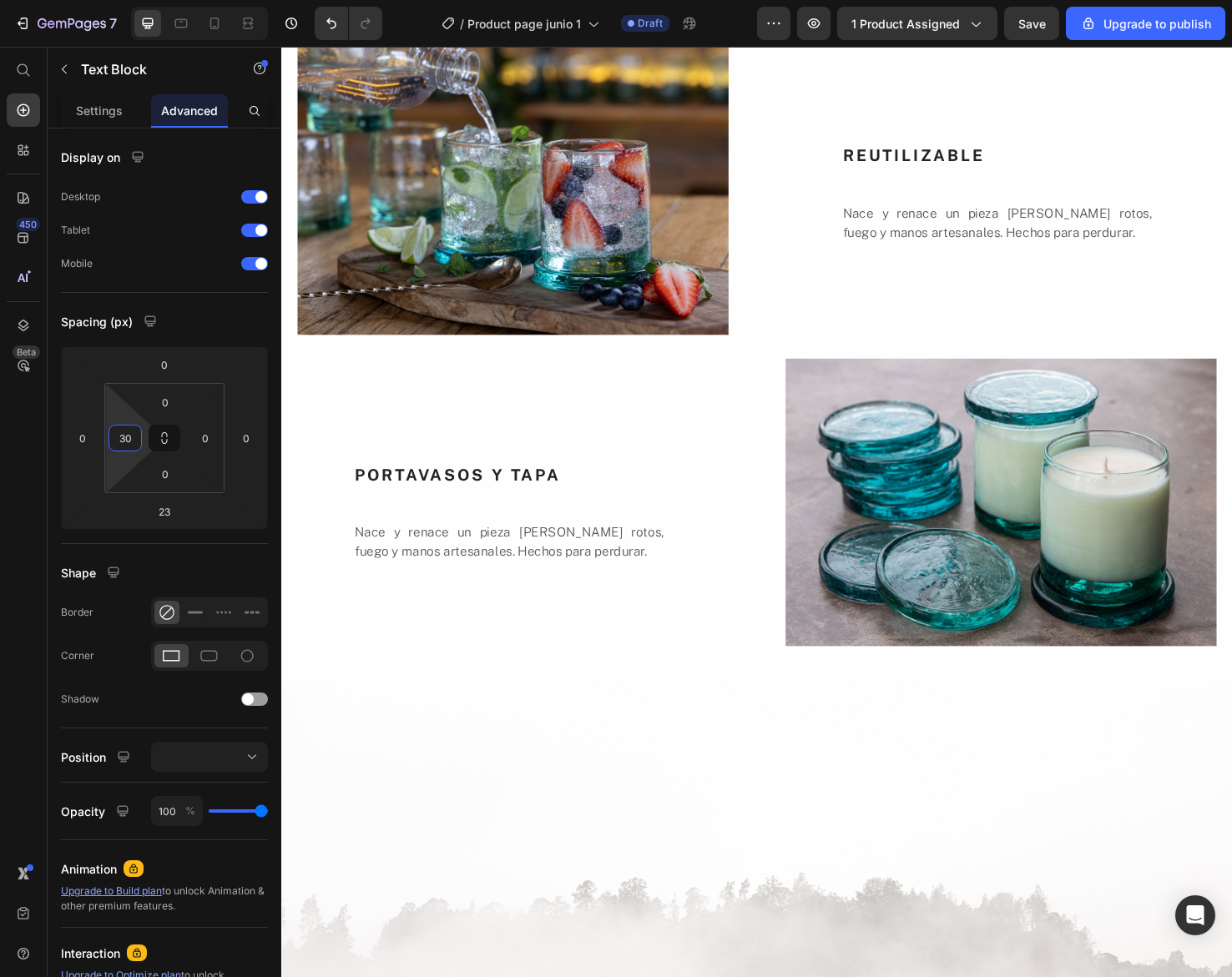 click on "LLAMA LIMPIA" at bounding box center [517, -43] 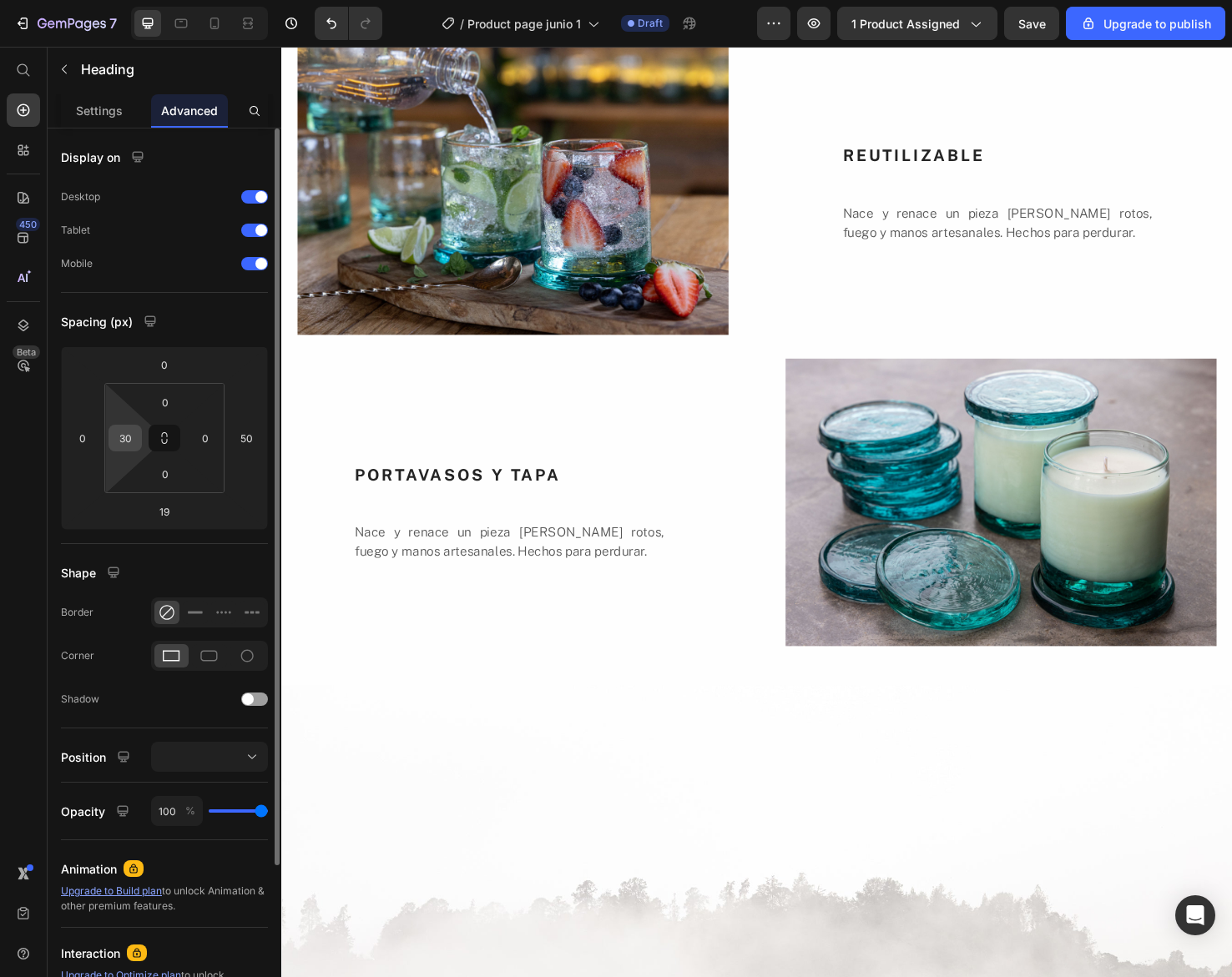 click on "30" at bounding box center (125, 438) 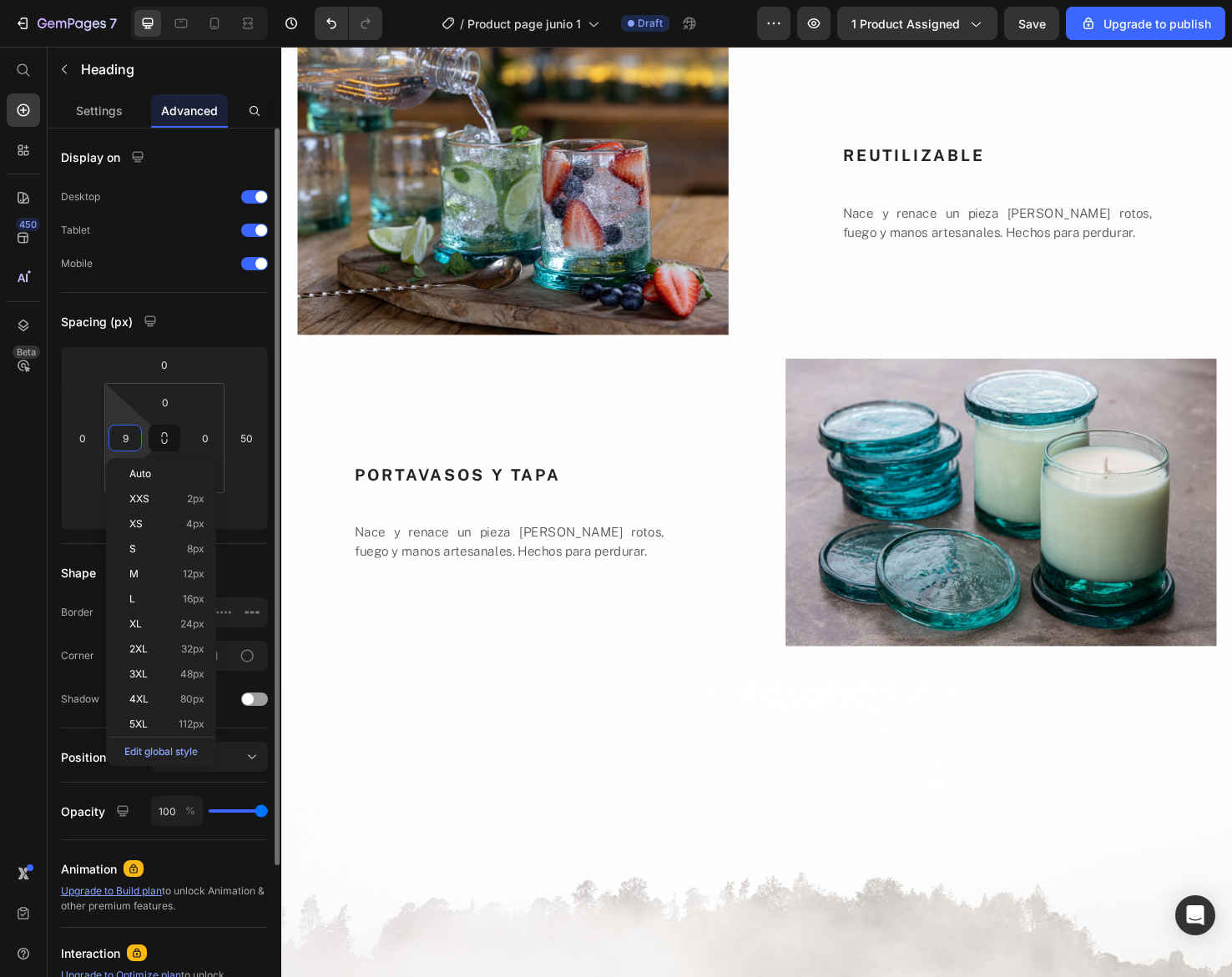 type on "90" 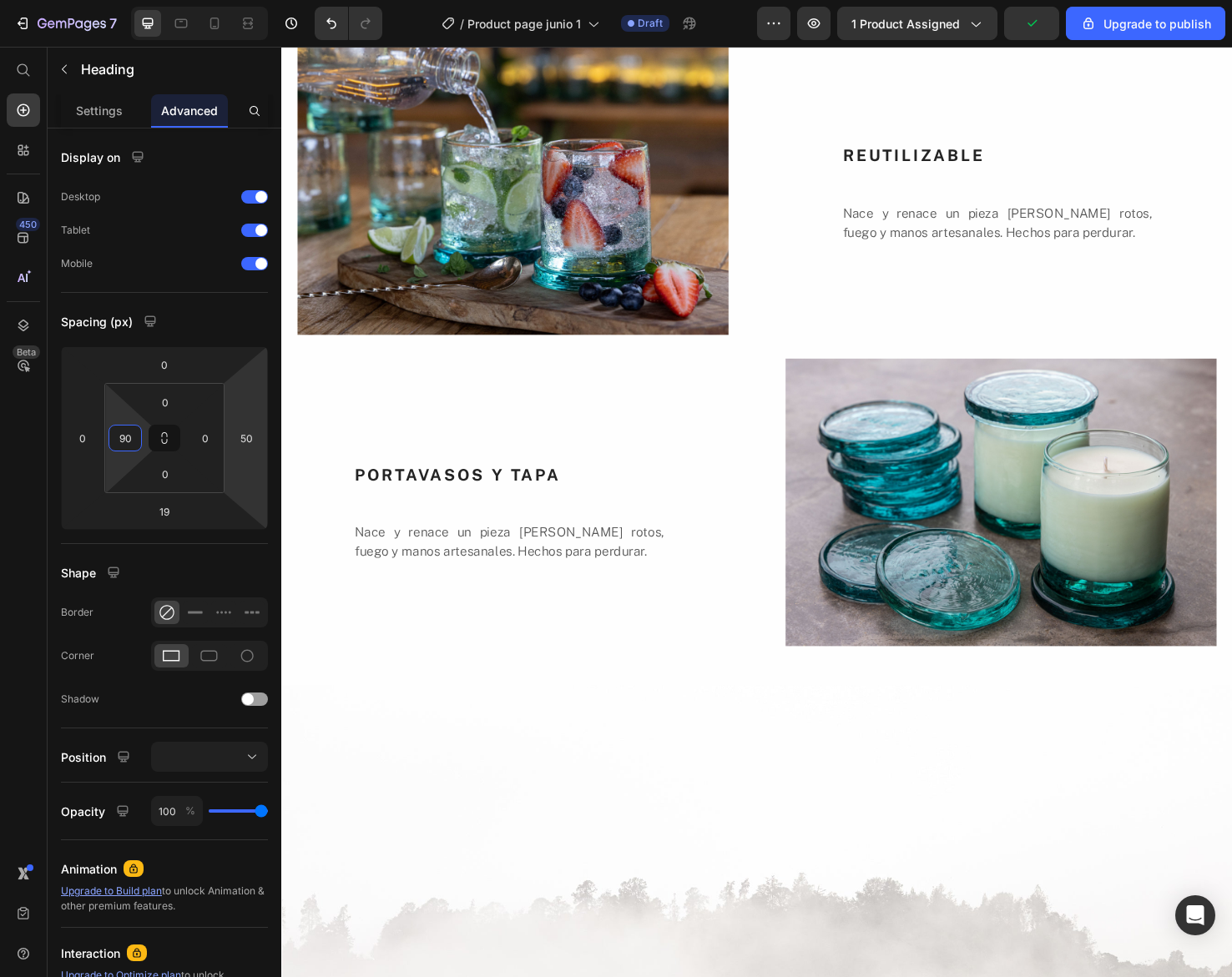 click on "Nace y renace un pieza [PERSON_NAME] rotos, fuego y manos artesanales. Hechos para perdurar." at bounding box center [491, 7] 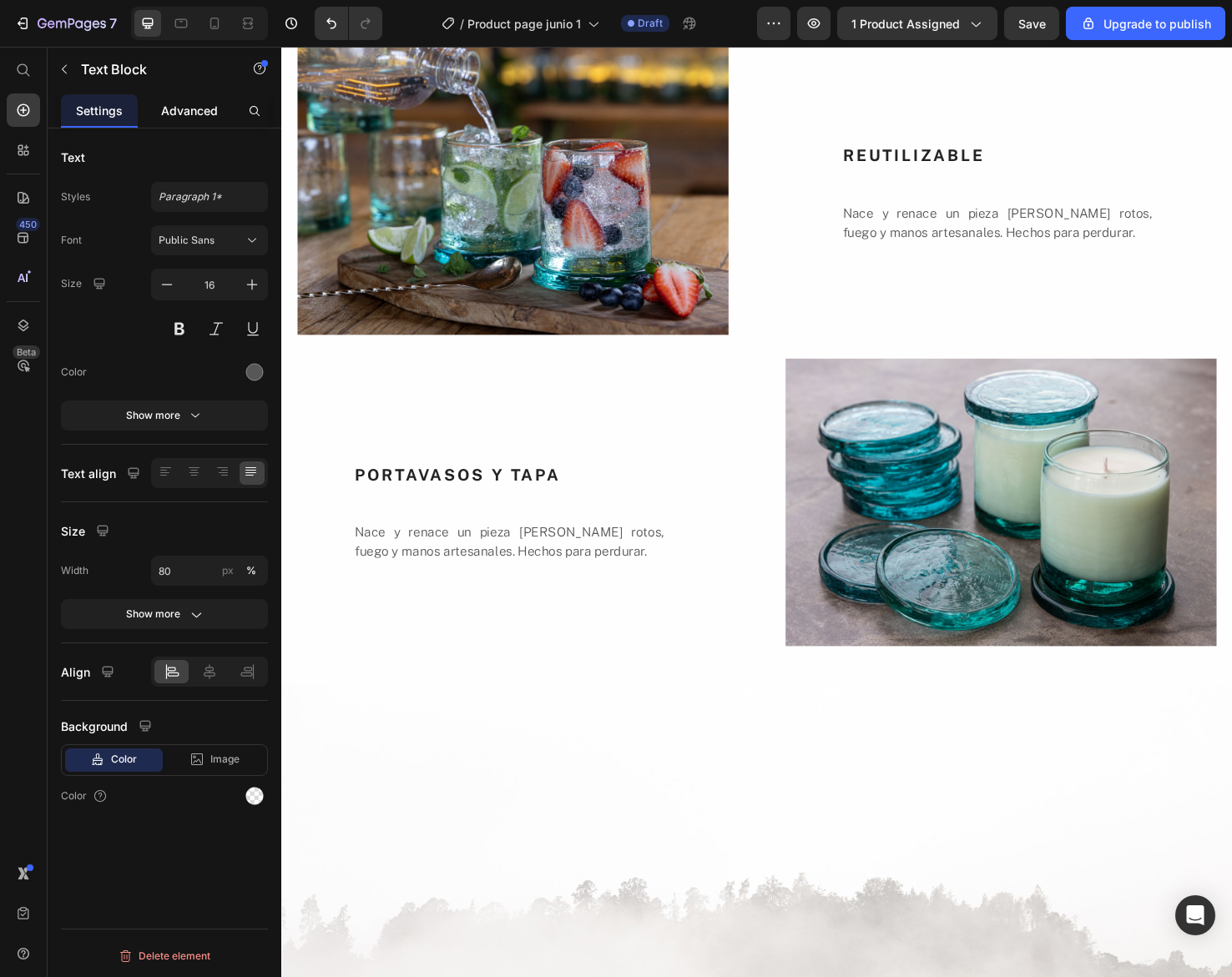 click on "Advanced" at bounding box center [189, 110] 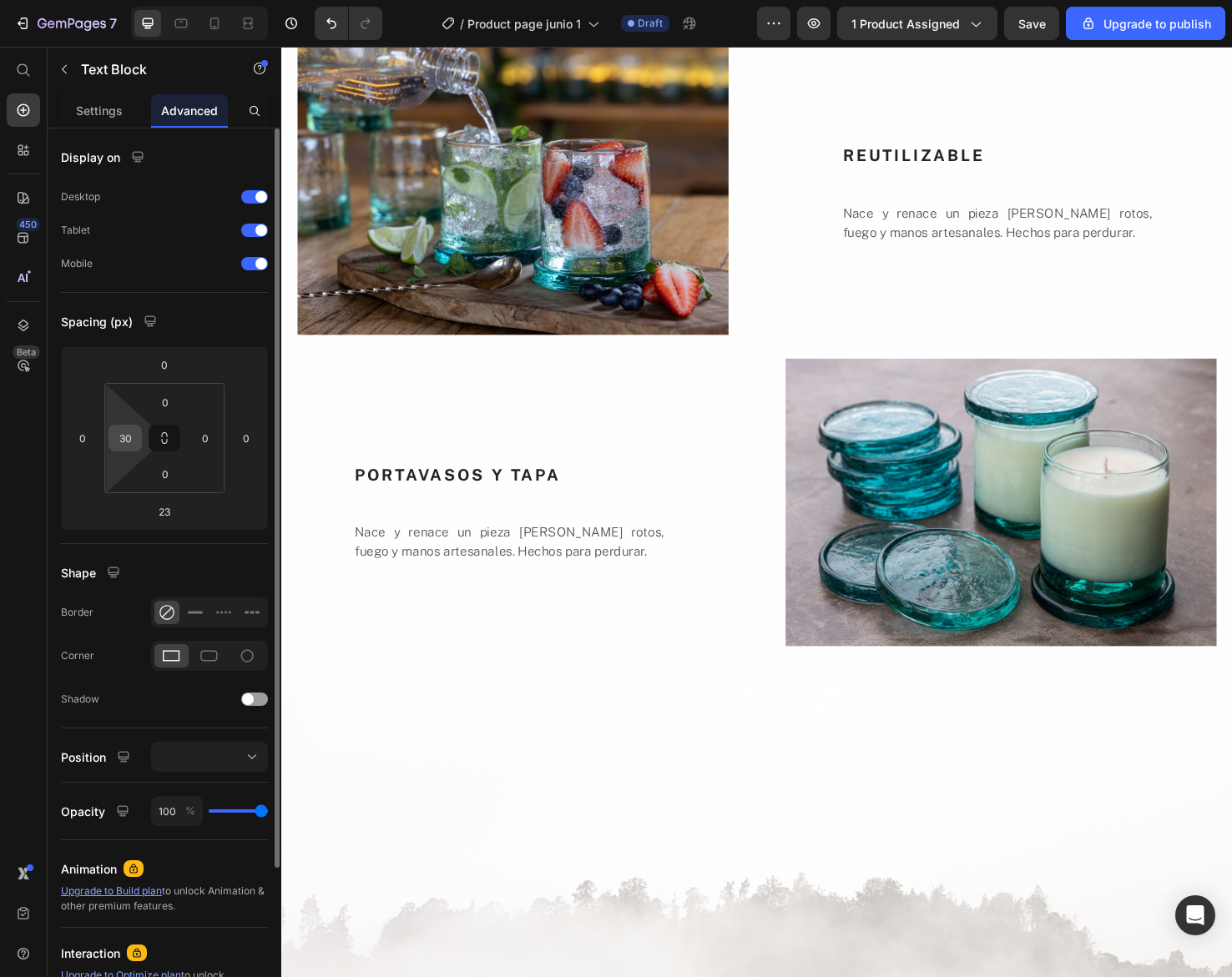click on "30" at bounding box center (125, 438) 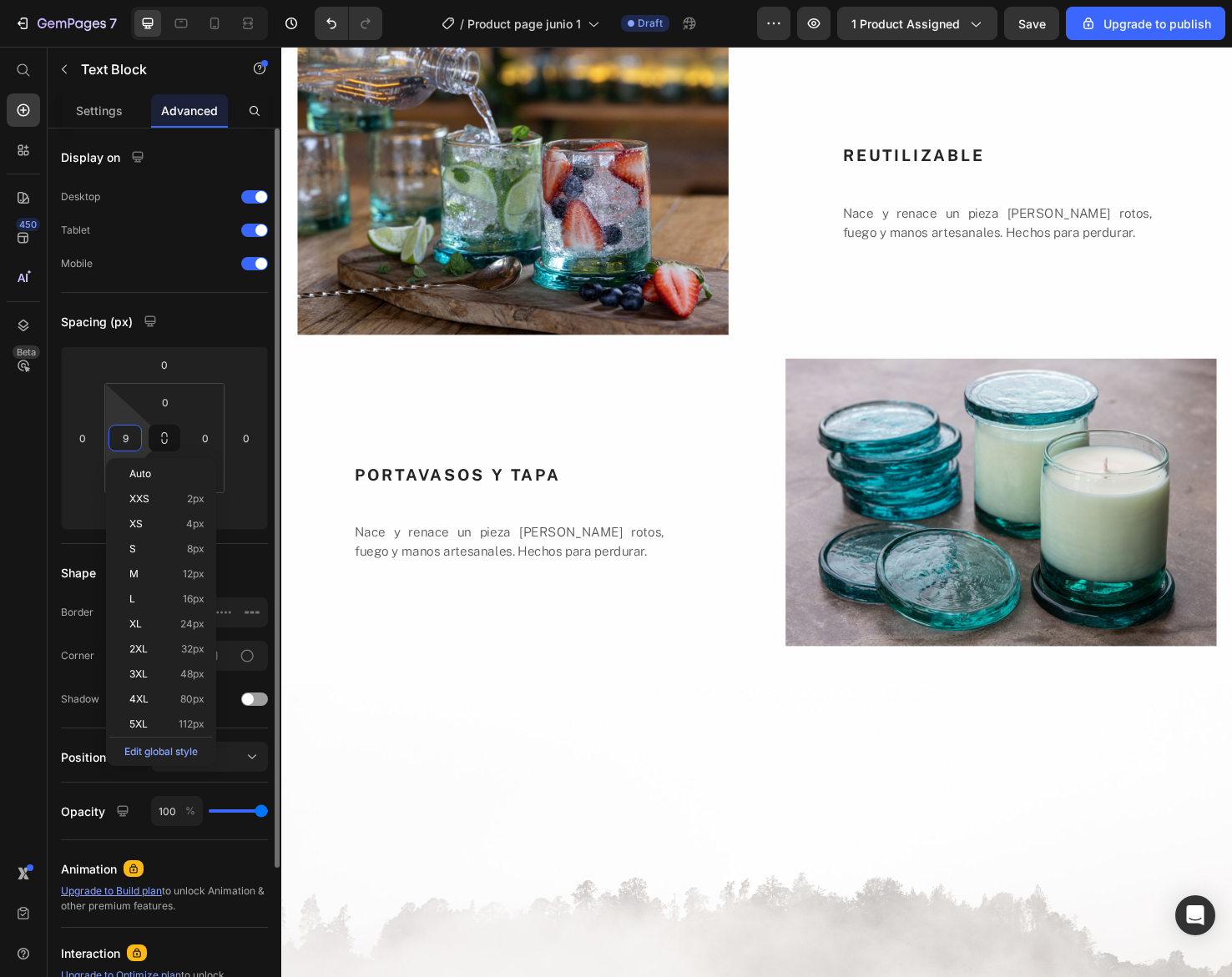 type on "90" 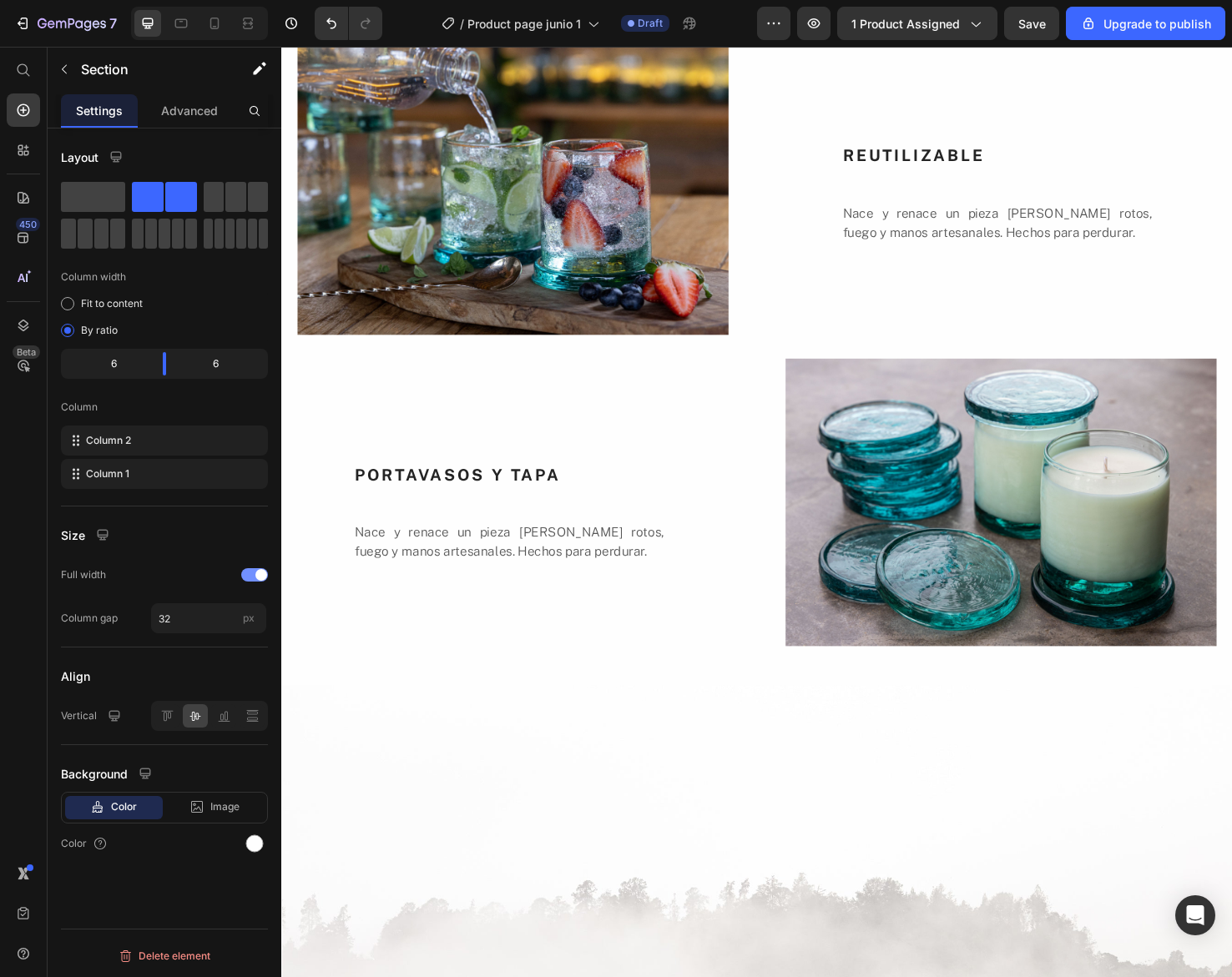 click on "LLAMA LIMPIA Heading Nace y renace un pieza de vidrios rotos, fuego y manos artesanales. Hechos para perdurar. Text Block   23" at bounding box center (525, -4) 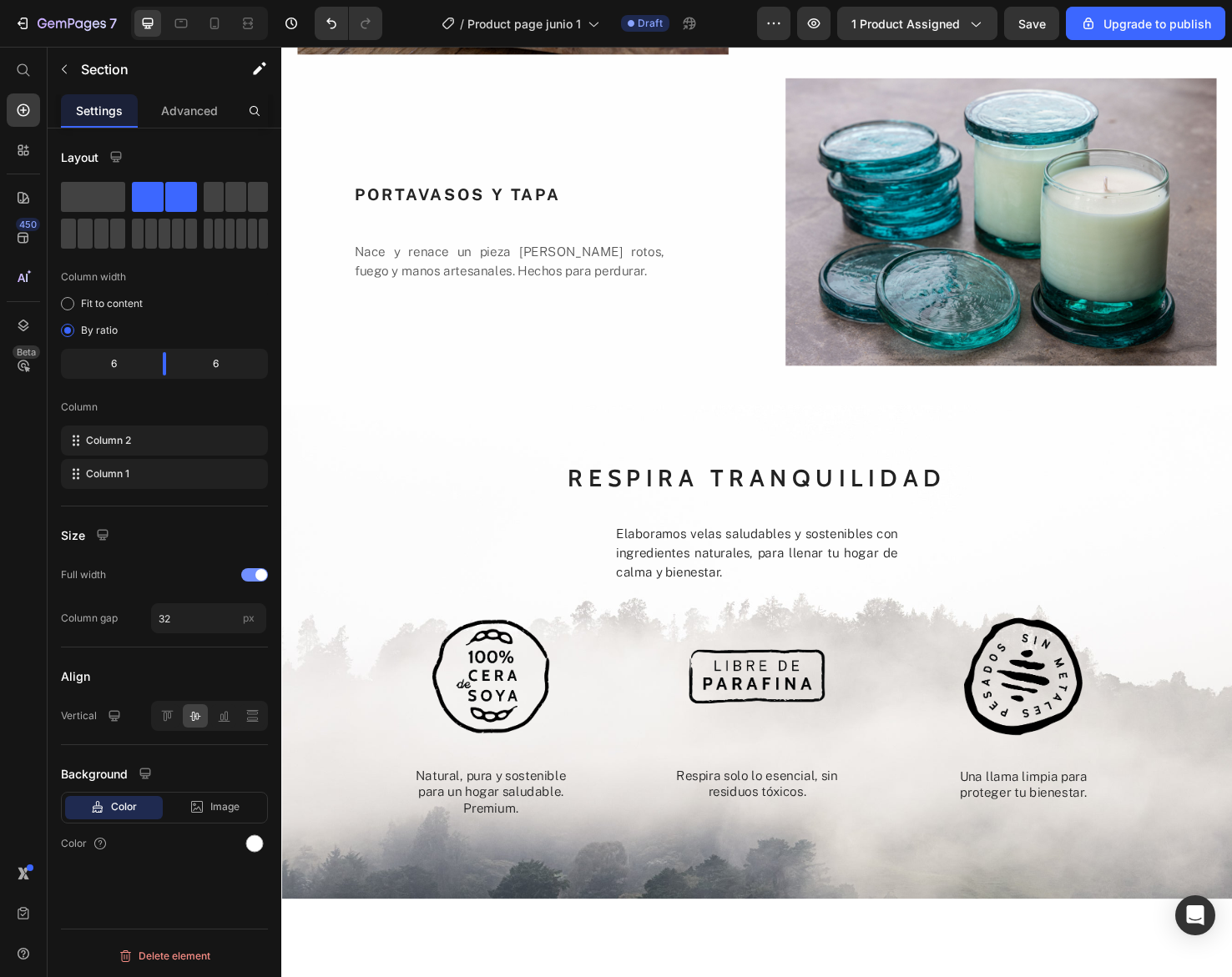 scroll, scrollTop: 2372, scrollLeft: 0, axis: vertical 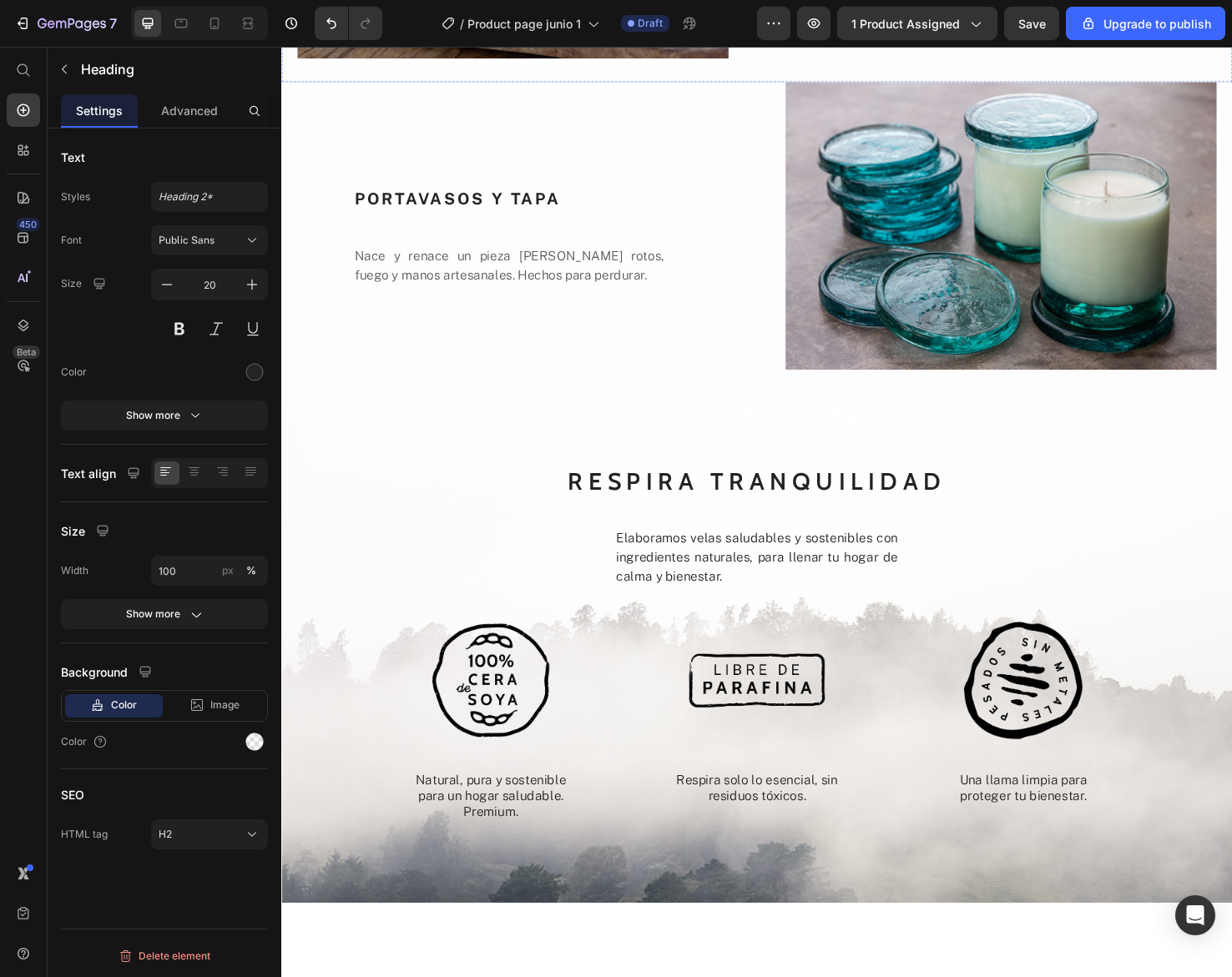 click on "REUTILIZABLE" at bounding box center (1056, -129) 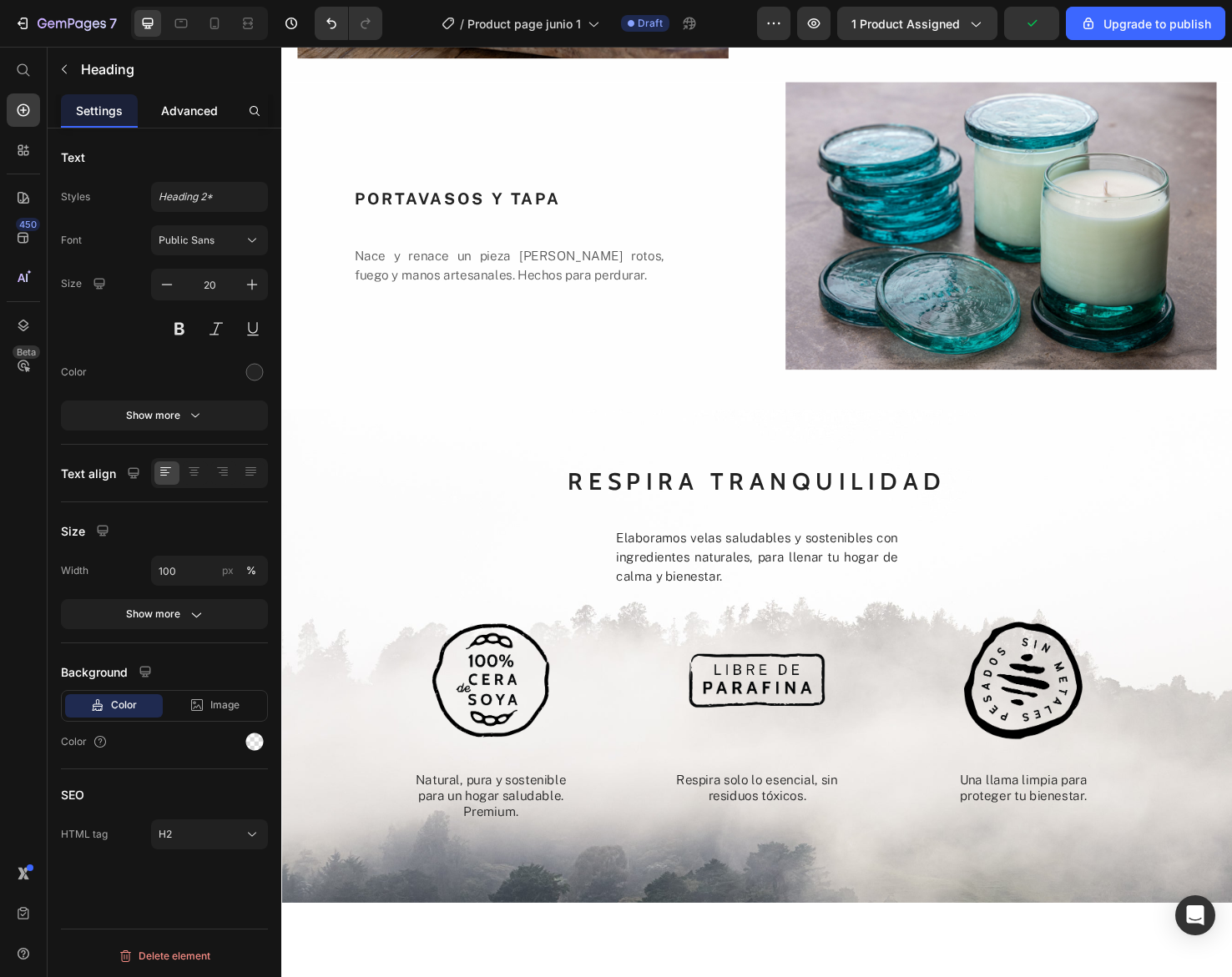 click on "Advanced" 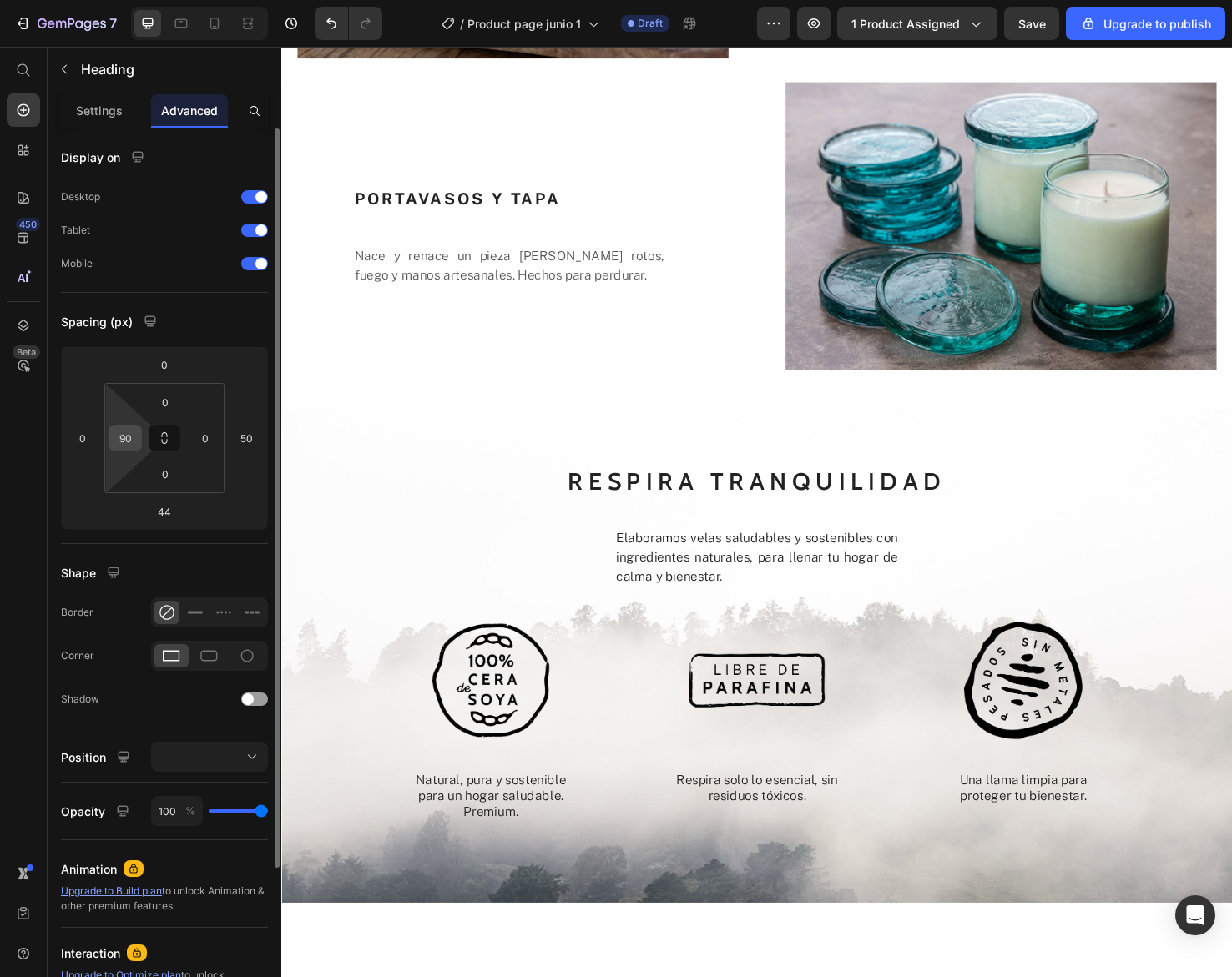 click on "90" at bounding box center (125, 438) 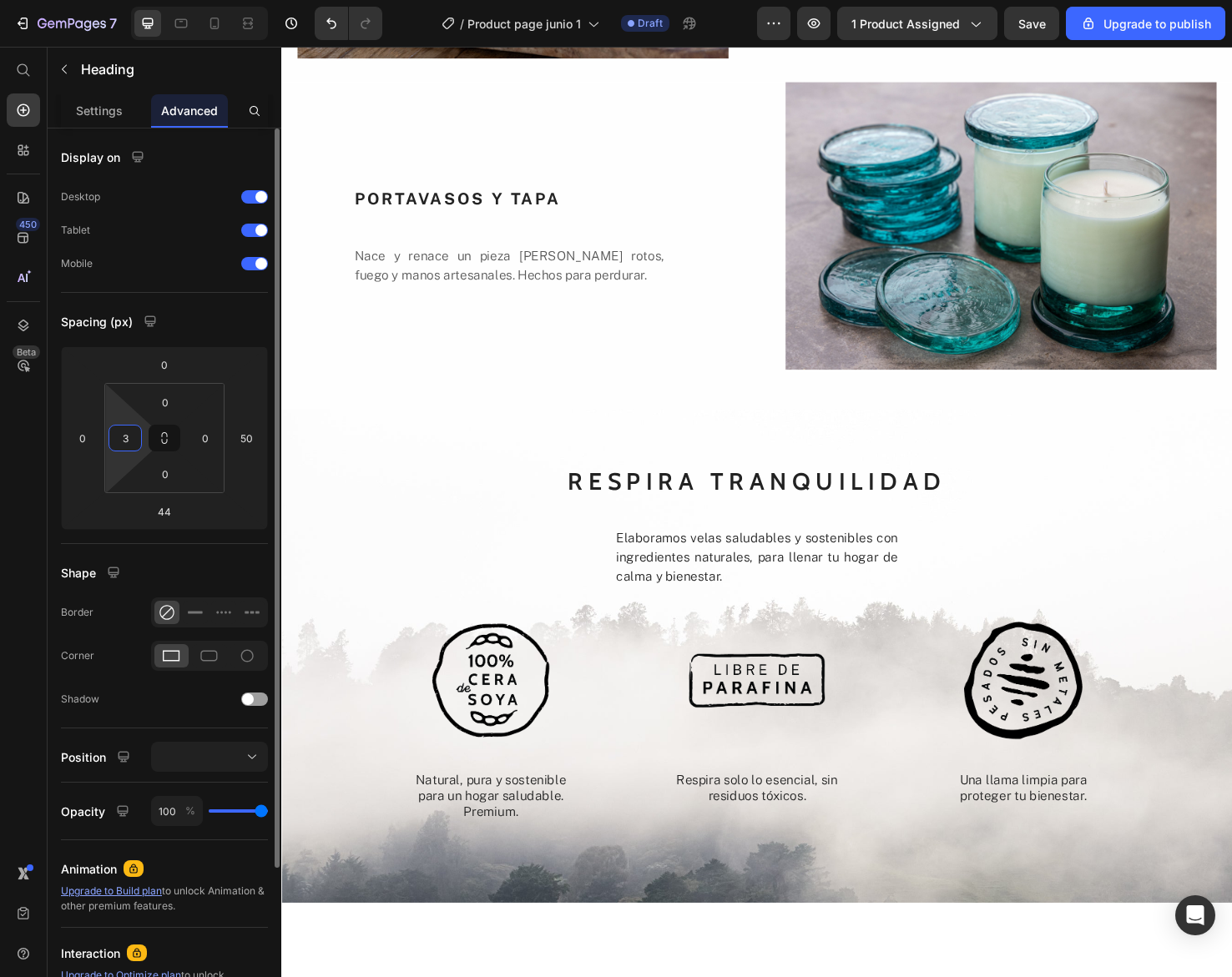 type on "30" 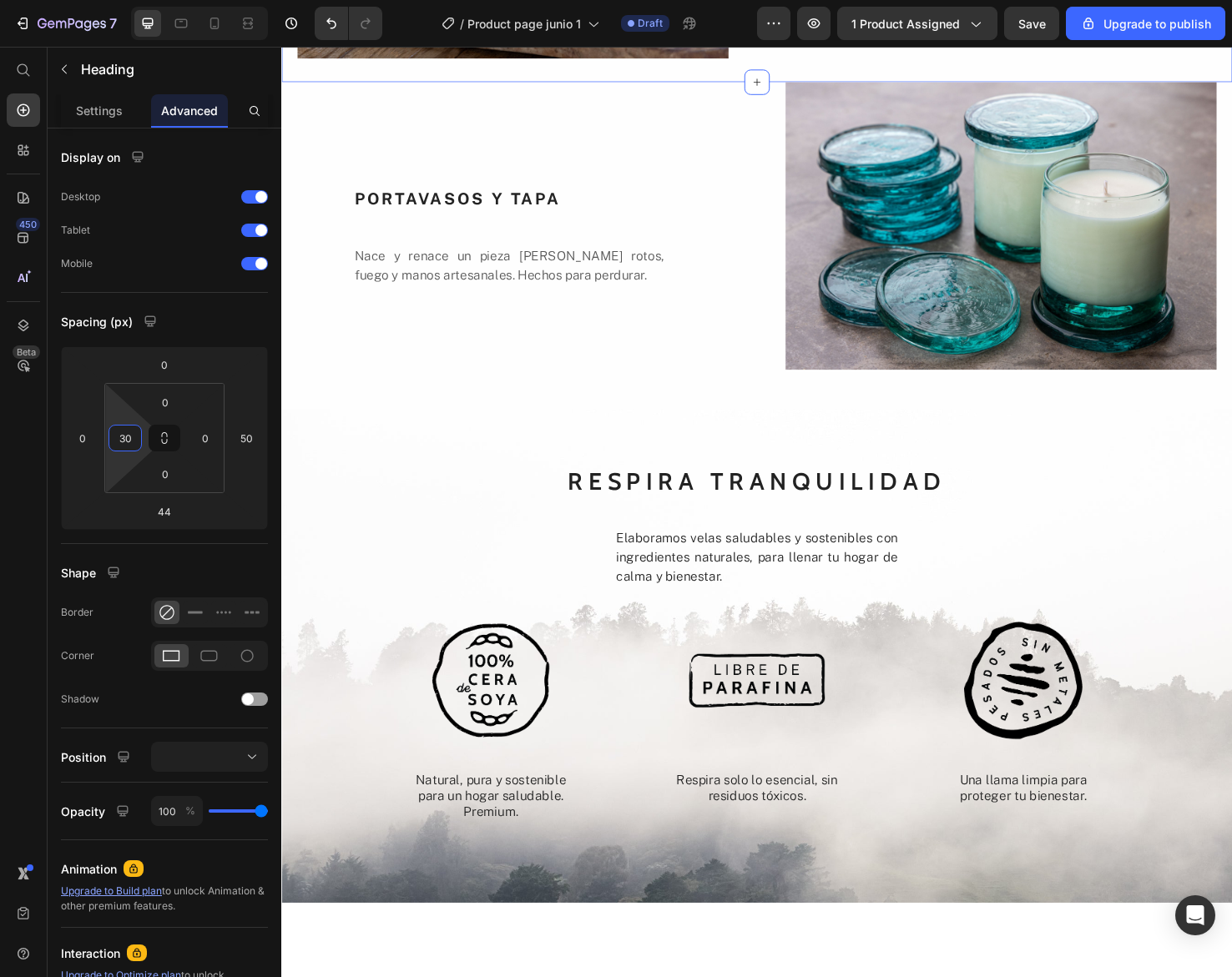 click on "Nace y renace un pieza [PERSON_NAME] rotos, fuego y manos artesanales. Hechos para perdurar." at bounding box center [1035, -58] 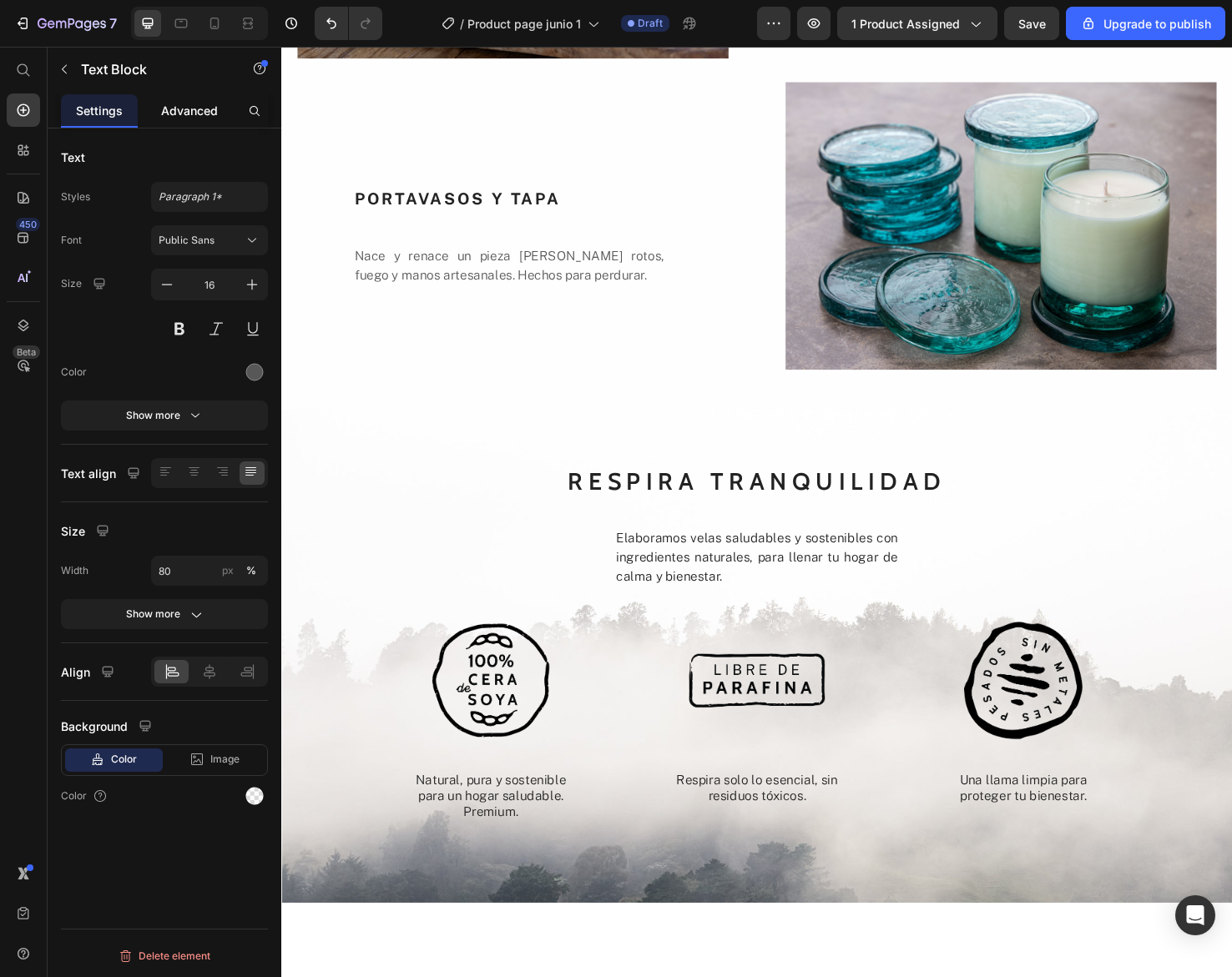click on "Advanced" at bounding box center (189, 110) 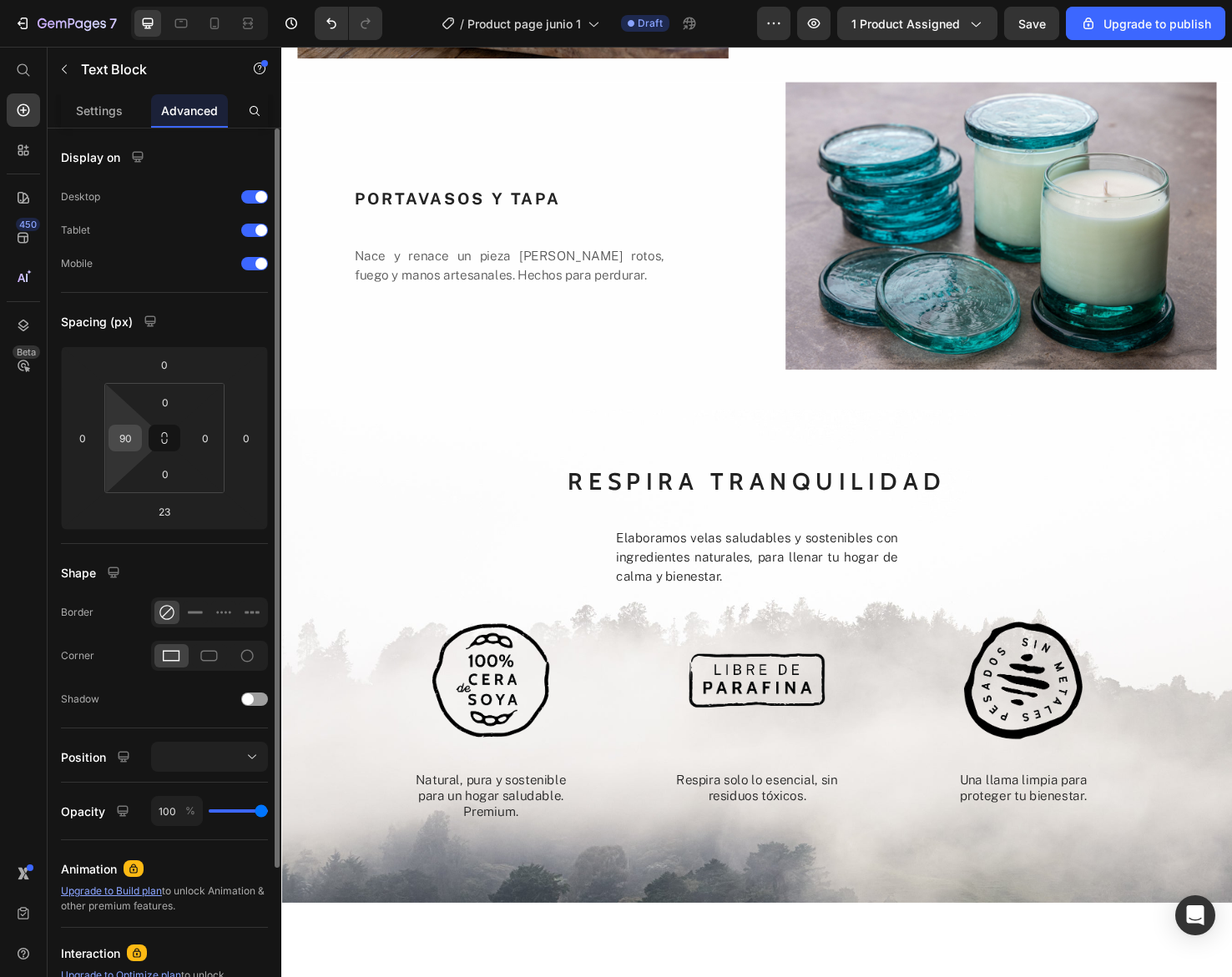 click on "90" at bounding box center [125, 438] 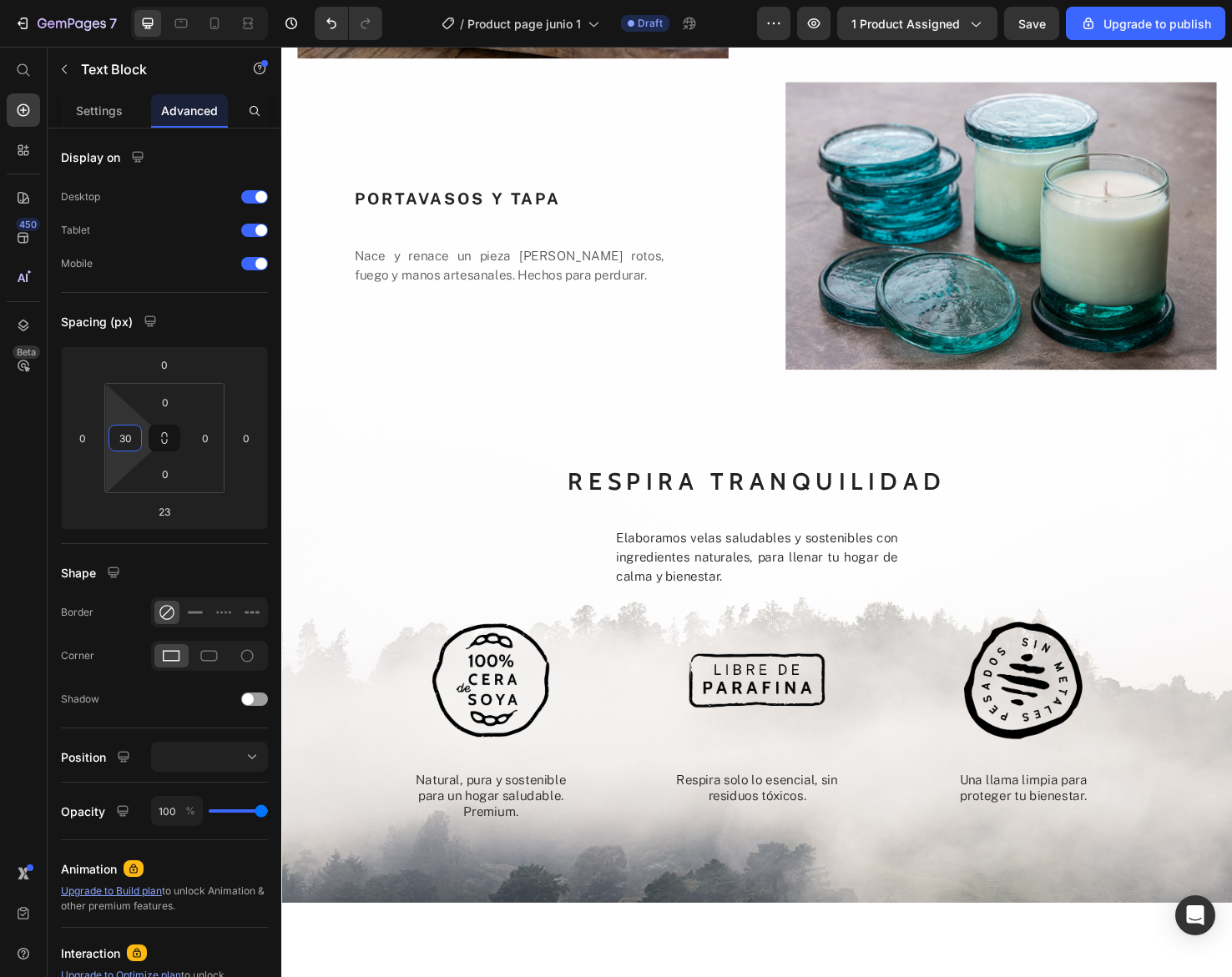 type on "30" 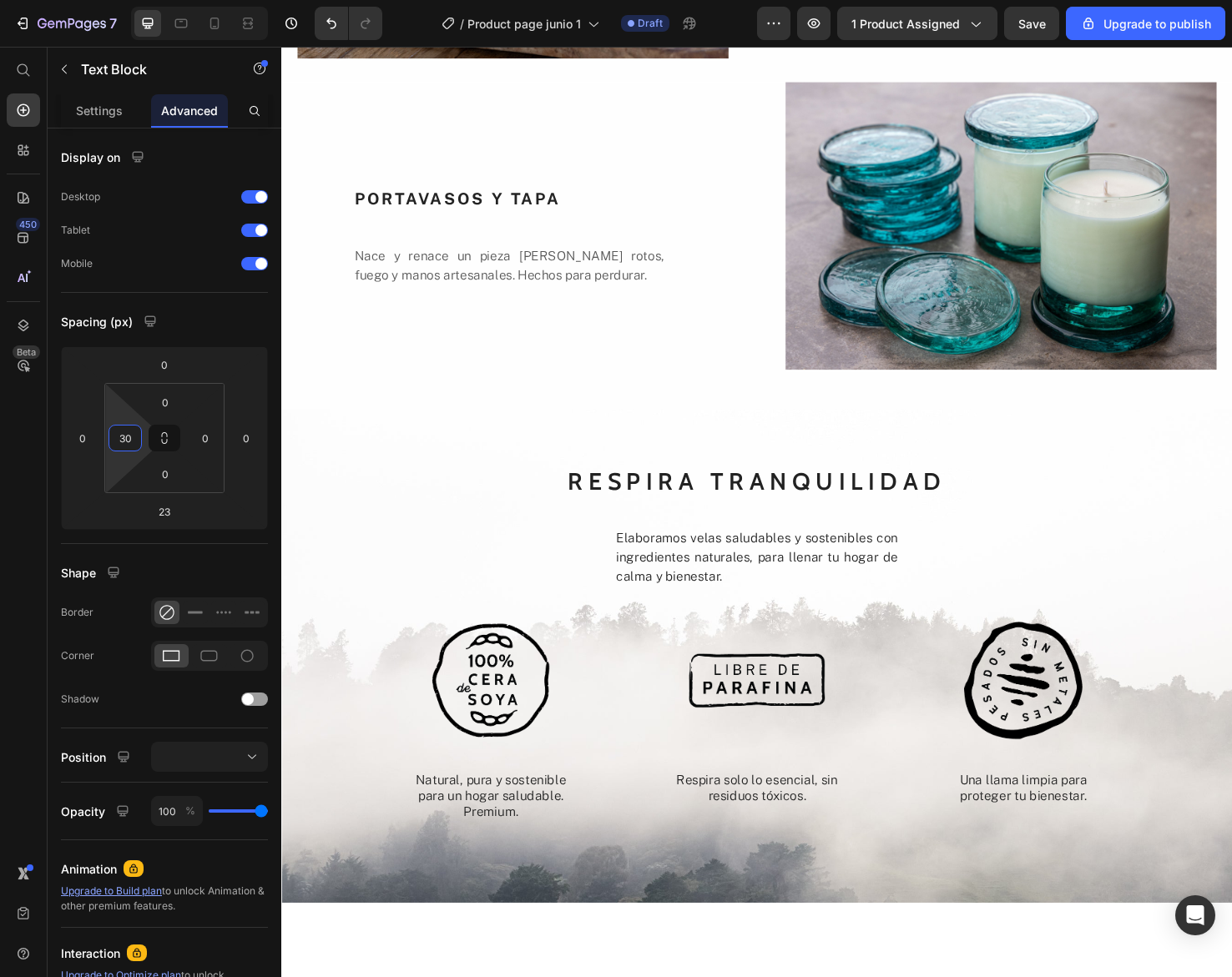 click on "Nace y renace un pieza [PERSON_NAME] rotos, fuego y manos artesanales. Hechos para perdurar." at bounding box center [1005, -58] 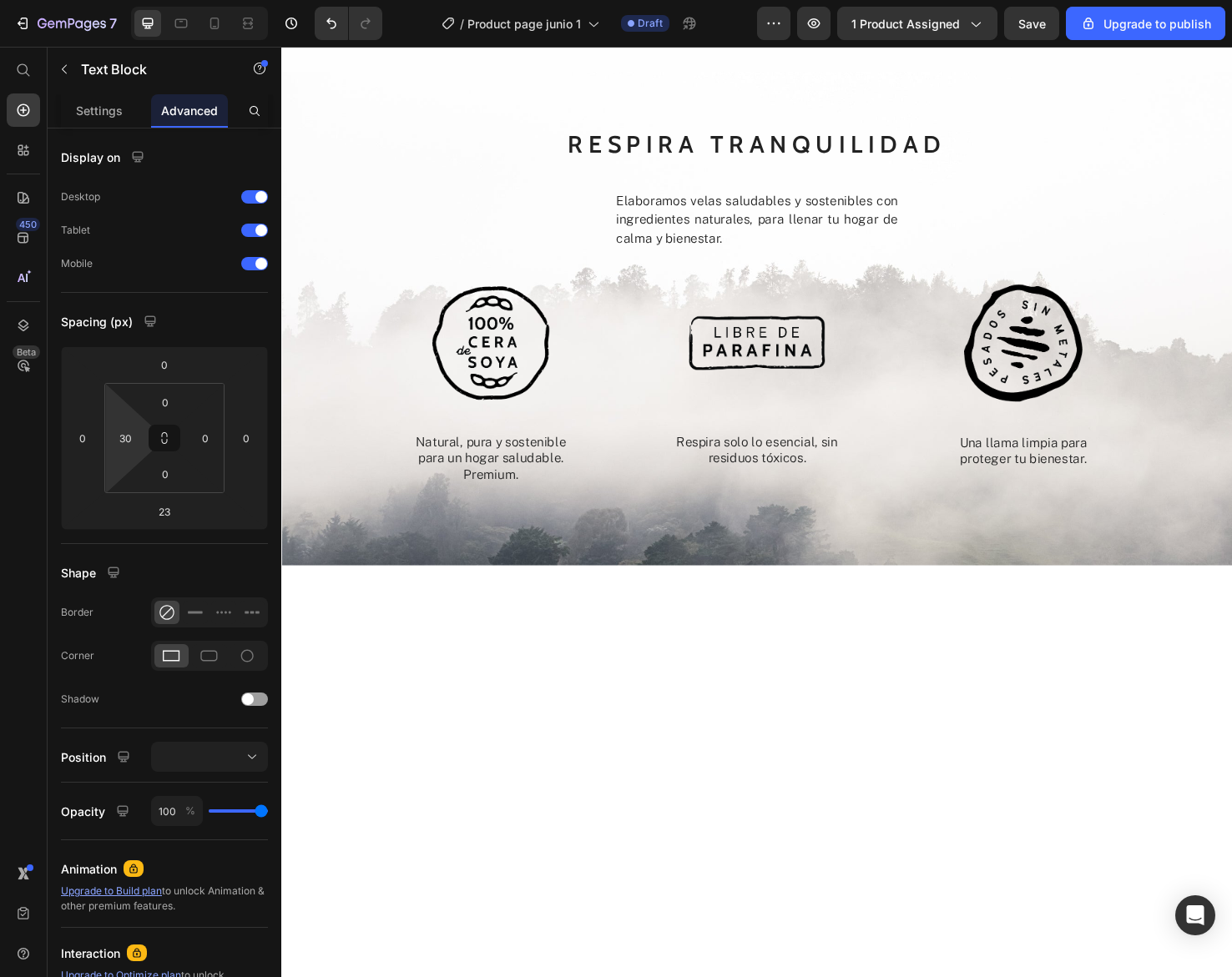 scroll, scrollTop: 2724, scrollLeft: 0, axis: vertical 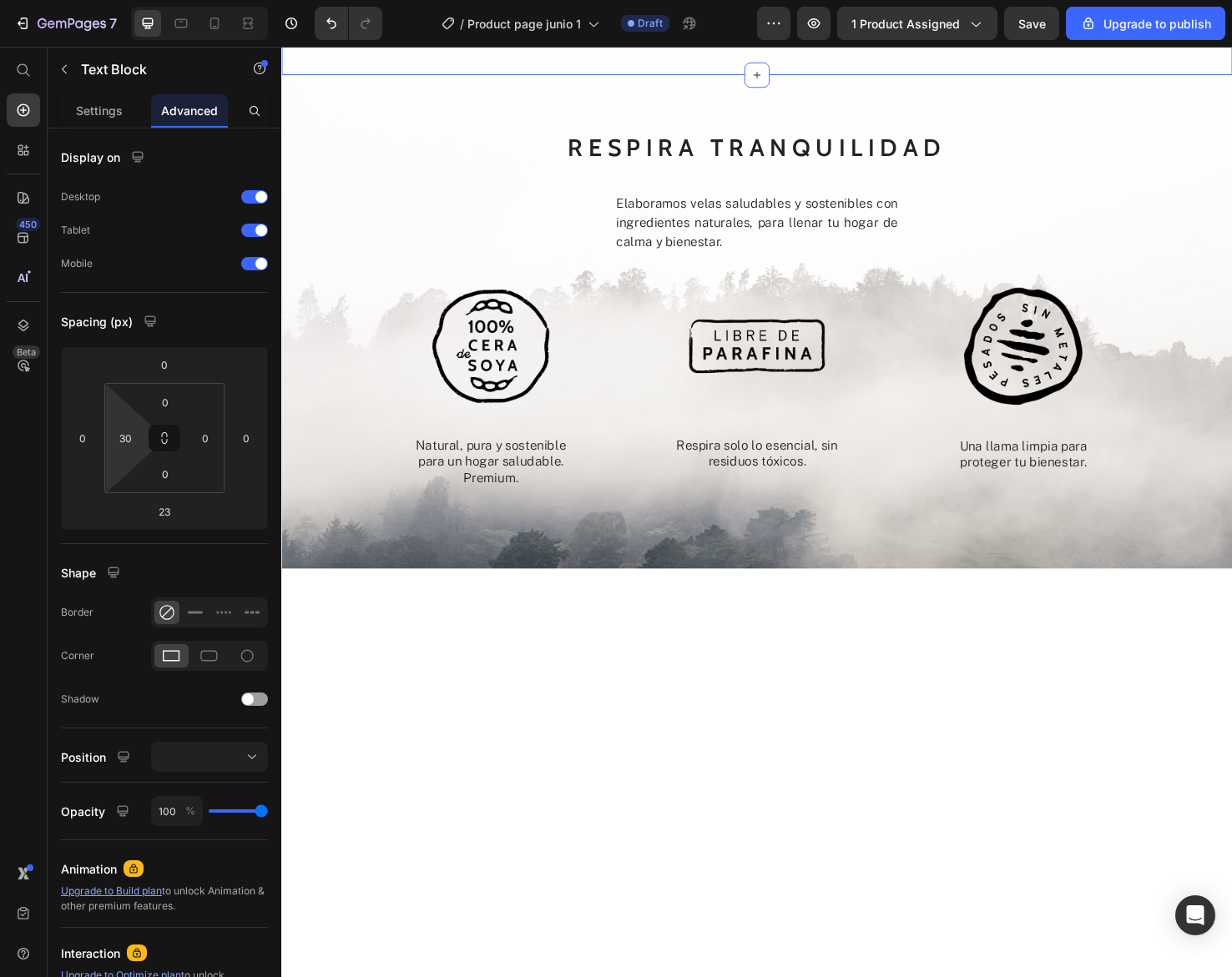 click on "PORTAVASOS Y TAPA Heading Nace y renace un pieza [PERSON_NAME] rotos, fuego y manos artesanales. Hechos para perdurar. Text Block" at bounding box center (525, -96) 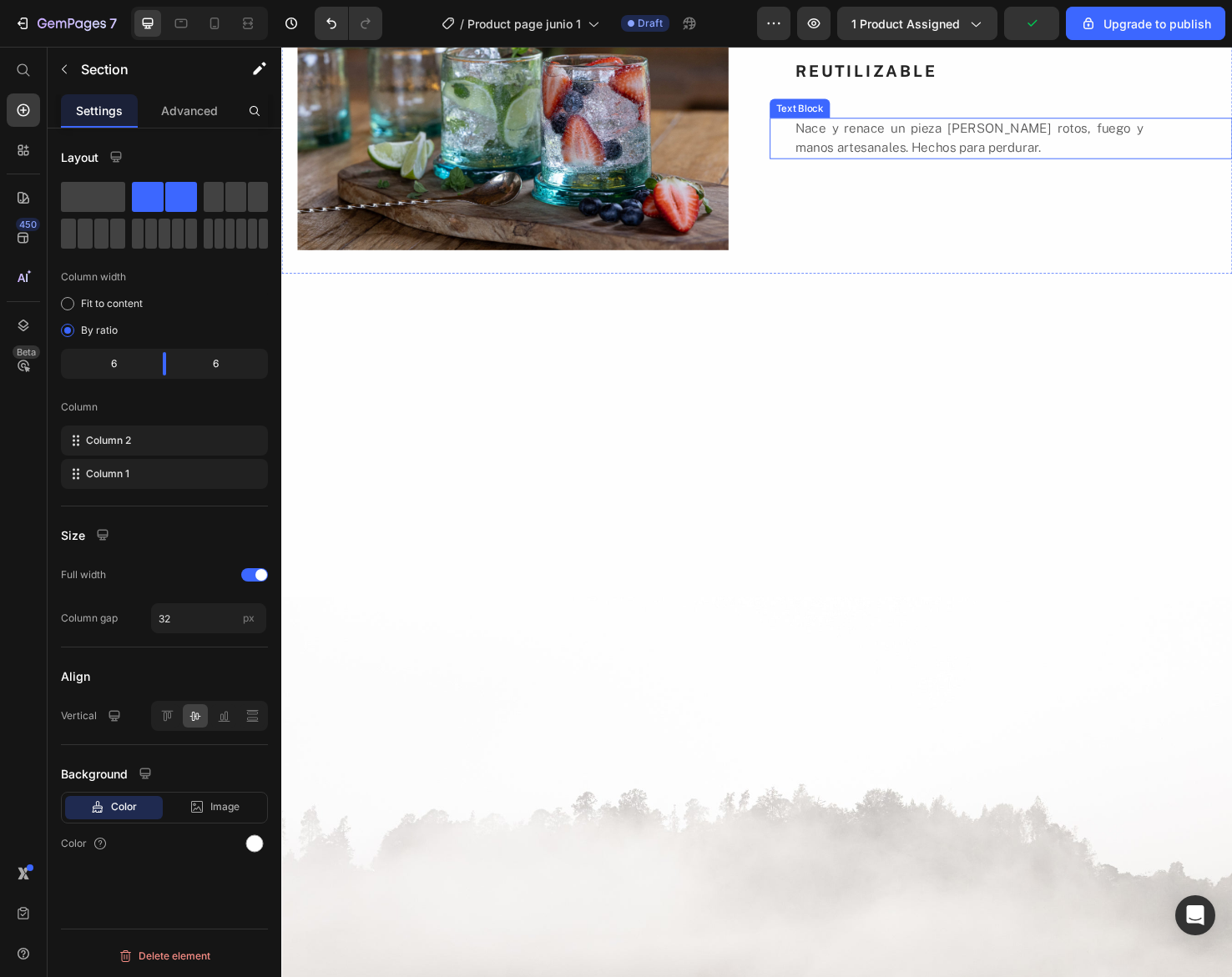 scroll, scrollTop: 1753, scrollLeft: 0, axis: vertical 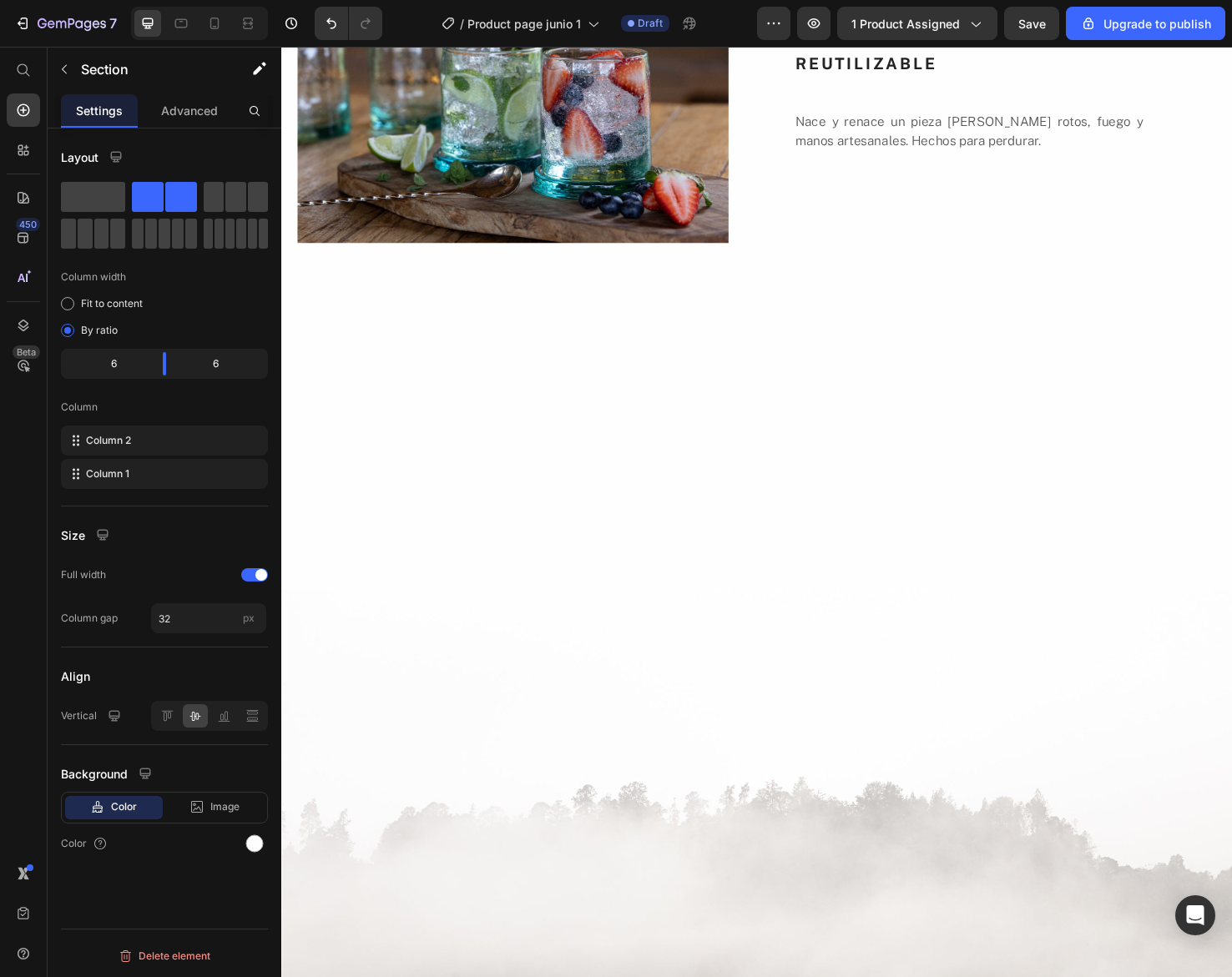 click on "Image Row CERA DE SOYA 100% Heading Nace y renace un pieza de vidrios rotos, fuego y manos artesanales. Hechos para perdurar. Text Block Section 4   You can create reusable sections Create Theme Section AI Content Write with GemAI What would you like to describe here? Tone and Voice Persuasive Product Vela Aromática Show more Generate" at bounding box center [782, -215] 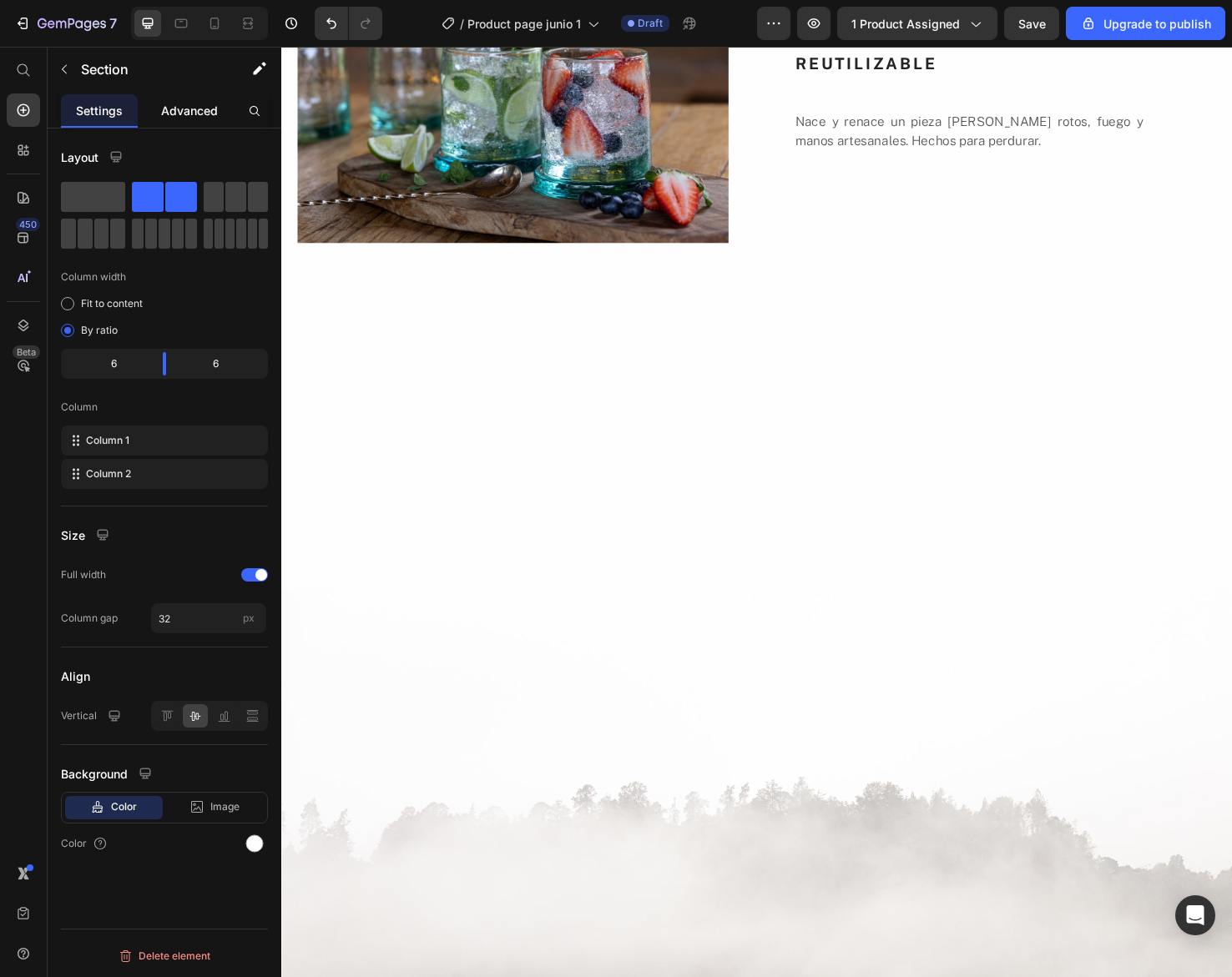 click on "Advanced" at bounding box center (189, 110) 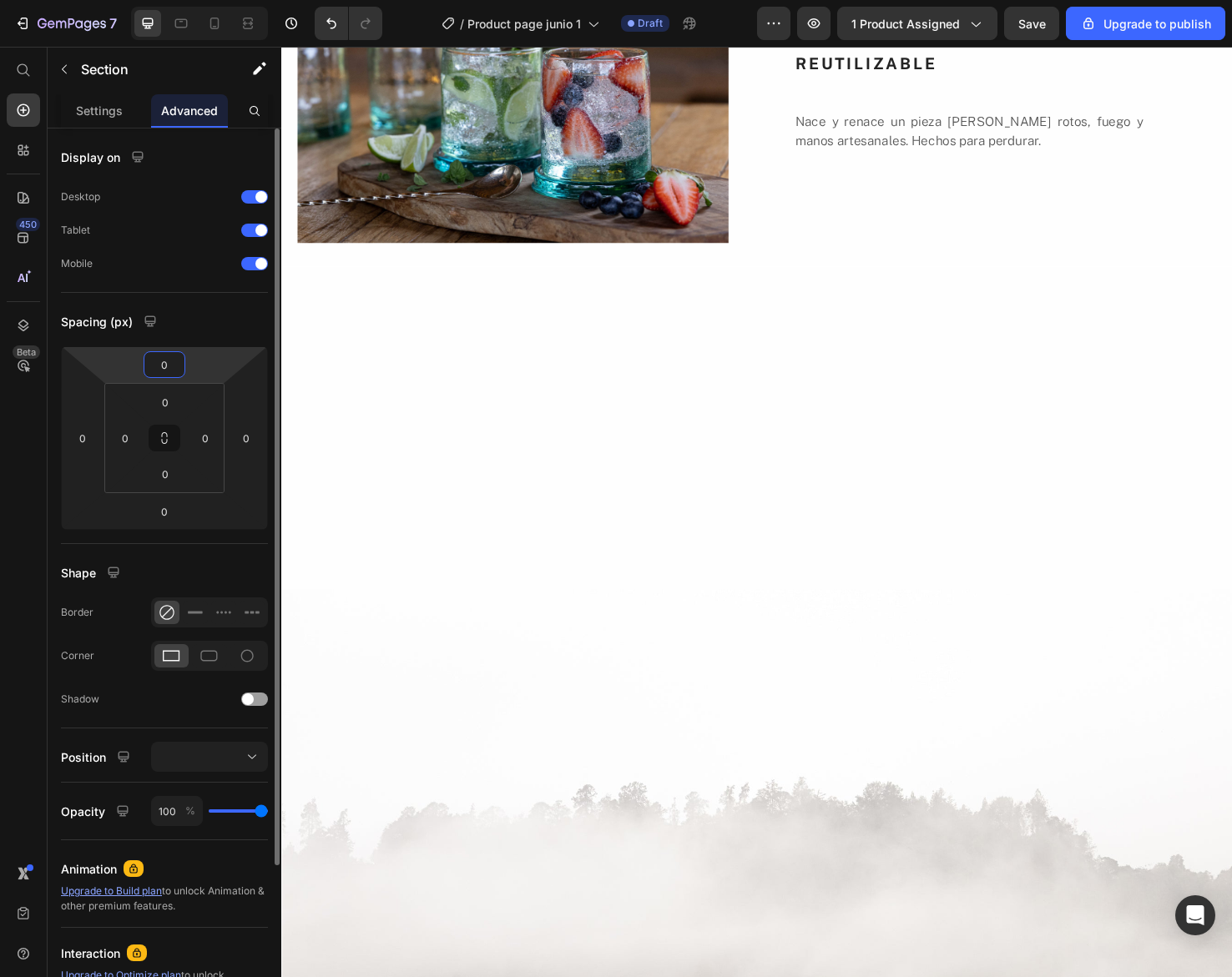 click on "0" at bounding box center (164, 365) 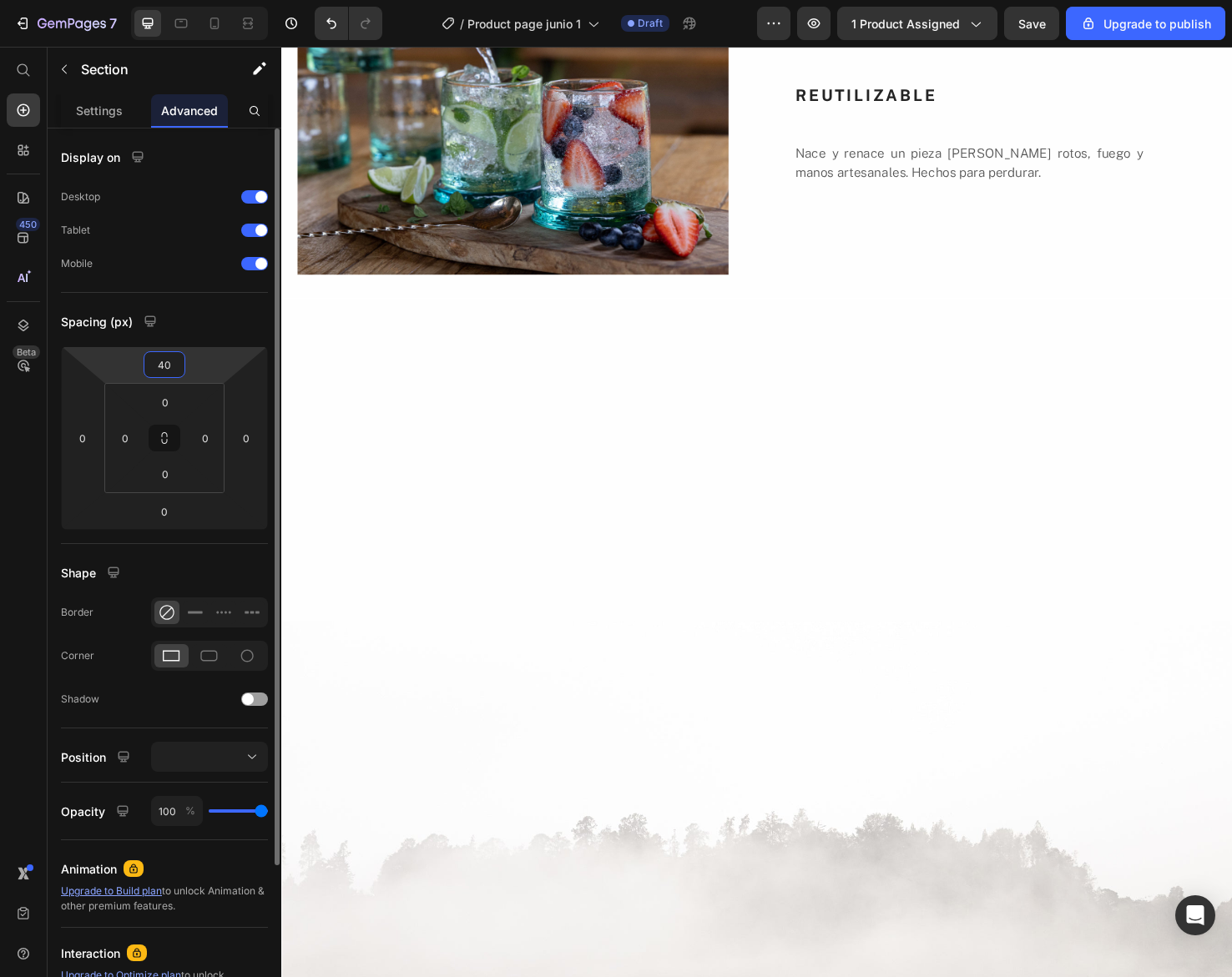 type on "4" 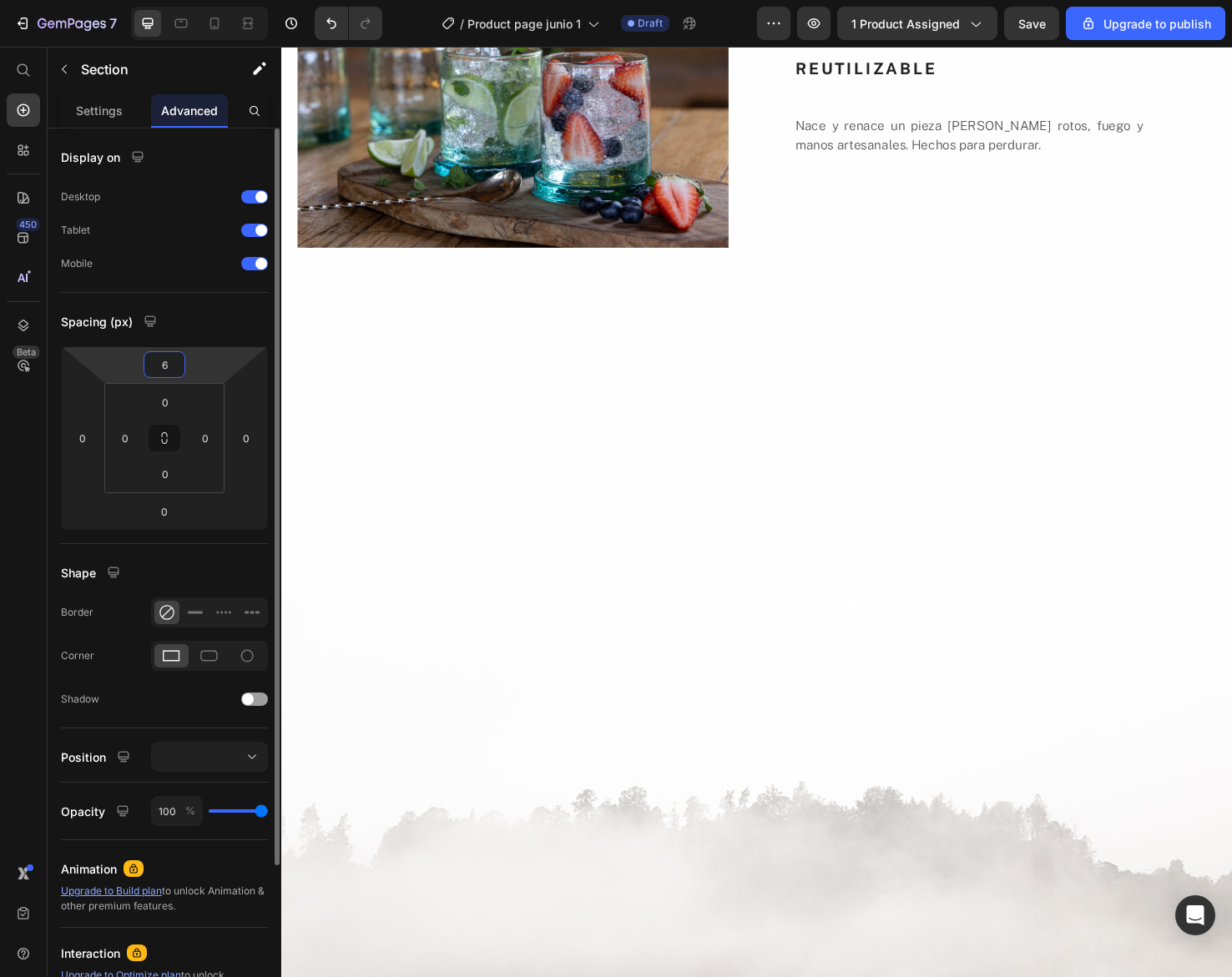 type on "60" 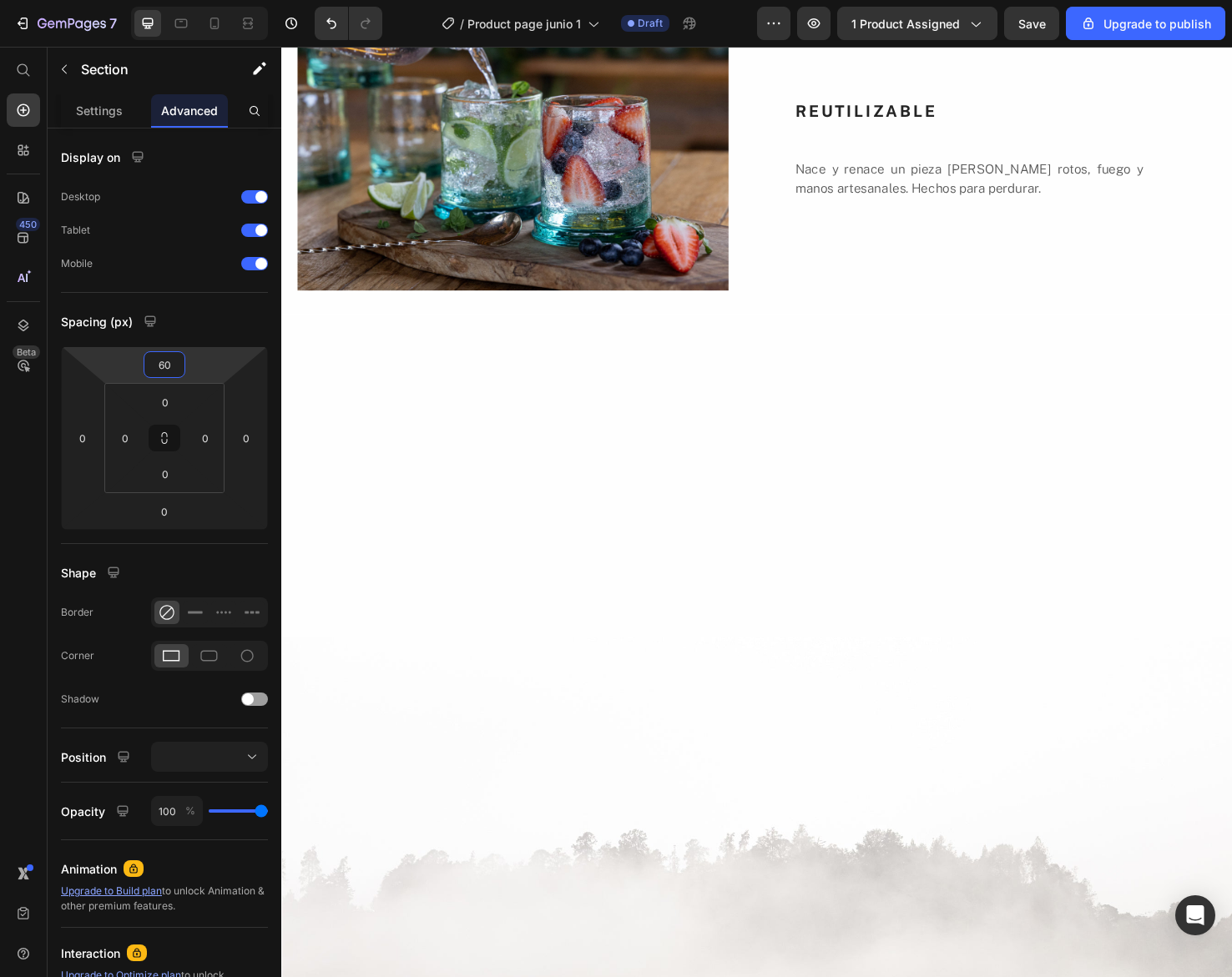 click on "descubre nuestros  Text block Aromas  Text block Cada fragancia de JUNA ha sido creada cuidadosamente con notas botánicas que transportan la calma de un bosque envuelto en niebla y la luminosidad fresca y floral de un campo abierto. Dos universos sensoriales que te invitan a respirar profundamente. Text block Image BOSQUE DE NIEBLA Text block Un amanecer sereno con notas envolventes de madera, musgo, hojas y bruma, en el silencio fresco de un bosque etéreo. Text block COMPRAR AHORA Button FLORES DEL CAMPO Text block Notas suaves de flores y hierbas frescas que evocan la naturaleza silvestre bajo la brisa del mediodía. Text block COMPRAR AHORA Button Row" at bounding box center (782, -527) 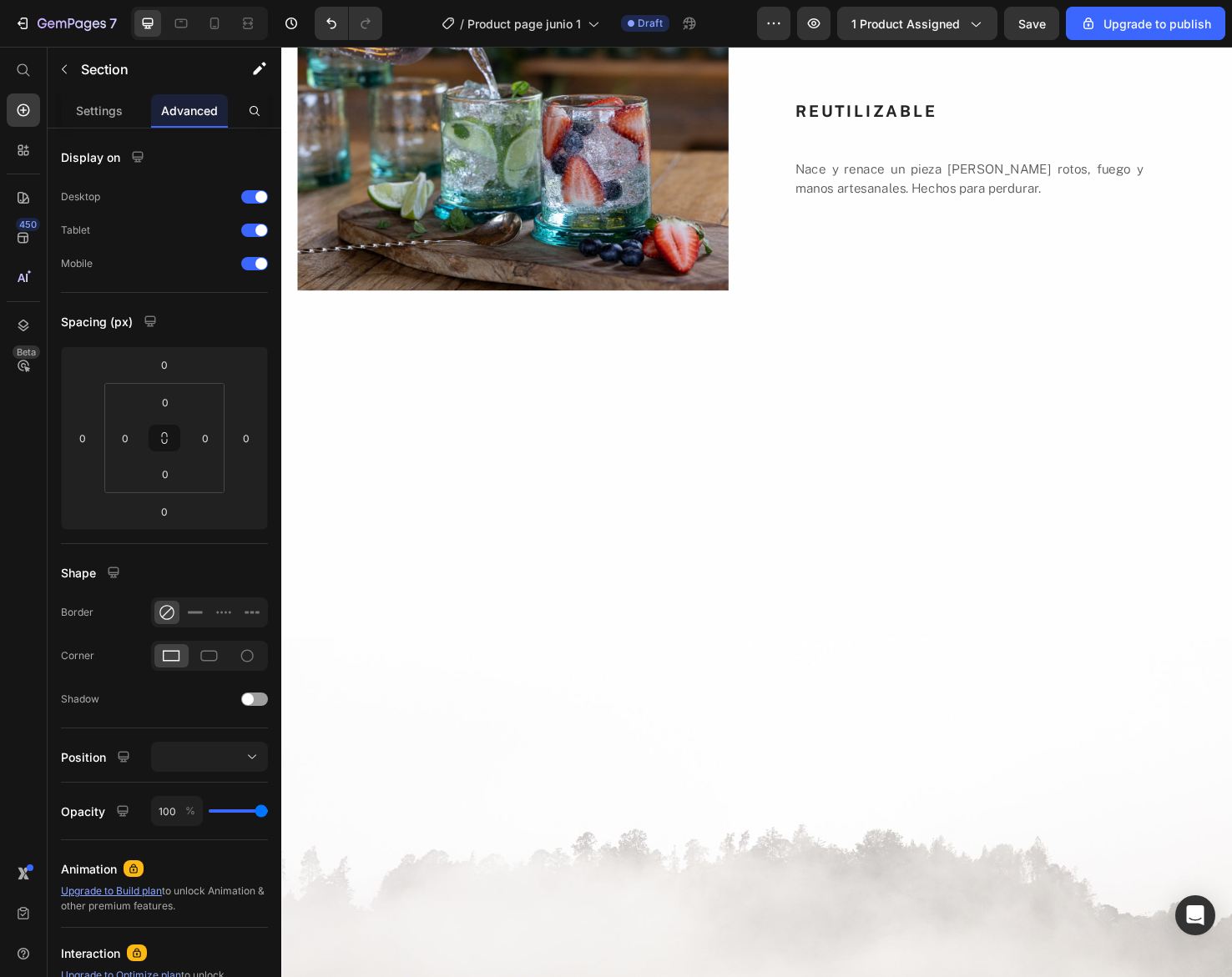click on "CERA DE SOYA 100% Heading Nace y renace un pieza [PERSON_NAME] rotos, fuego y manos artesanales. Hechos para perdurar. Text Block" at bounding box center [1039, -165] 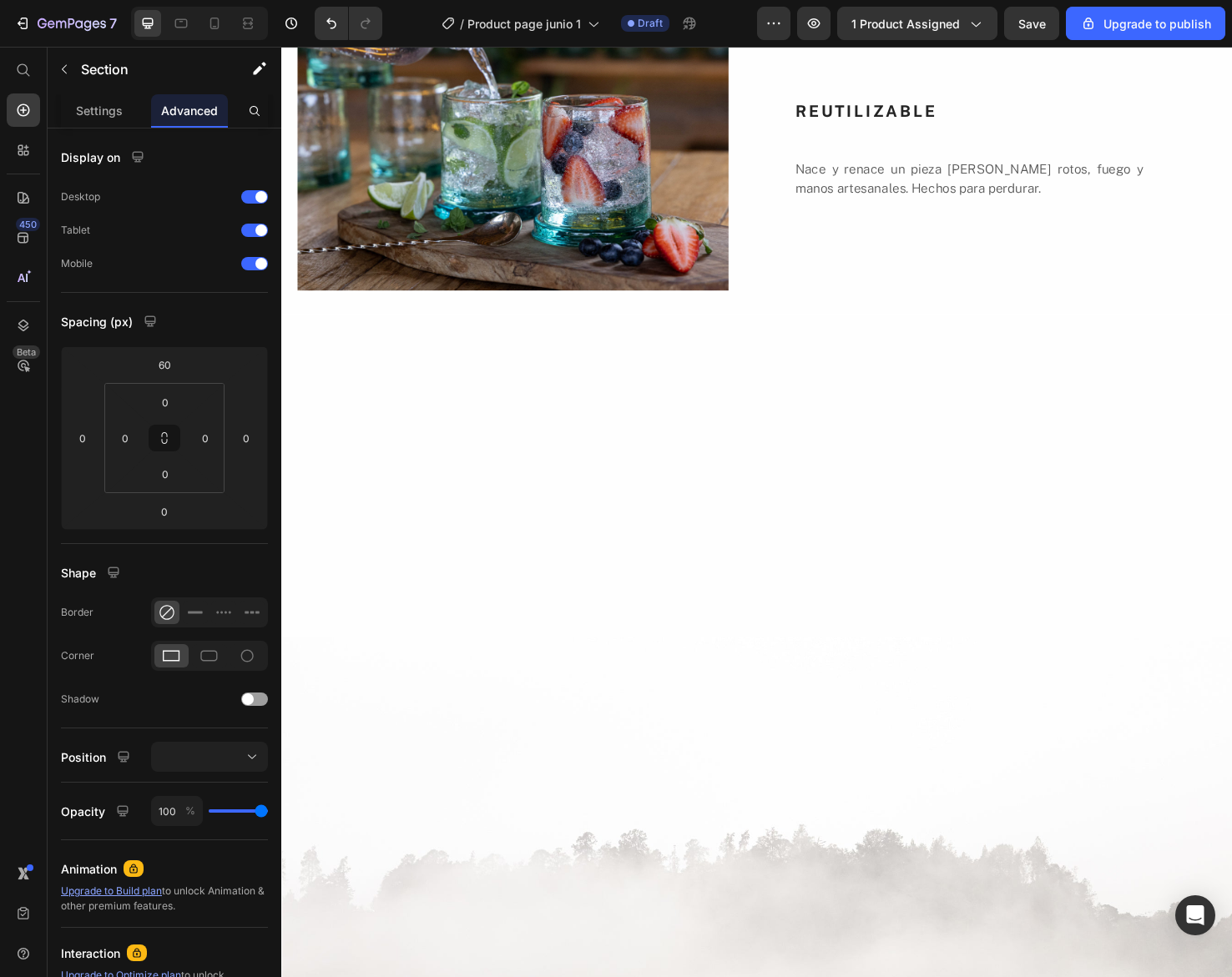 click on "VELAS AROMÁTICAS Heading Image Piezas únicas, hechas a mano, una a una Heading Desde las montañas de El Retiro, Antioquia, elaboramos artesanalmente piezas sensoriales, sostenibles y exclusivas para el hogar, con materiales naturales y procesos responsables. Creemos en la calma, en lo simple y en lo esencial.  JUNA es un estilo de vida que evoca la vida silvestre en cada detalle. Text Block Row Image Section 2 descubre nuestros  Text block Aromas  Text block Cada fragancia de JUNA ha sido creada cuidadosamente con notas botánicas que transportan la calma de un bosque envuelto en niebla y la luminosidad fresca y floral de un campo abierto. Dos universos sensoriales que te invitan a respirar profundamente. Text block Image BOSQUE DE NIEBLA Text block Un amanecer sereno con notas envolventes de madera, musgo, hojas y bruma, en el silencio fresco de un bosque etéreo. Text block COMPRAR AHORA Button FLORES DEL CAMPO Text block Text block COMPRAR AHORA Button Row Section 3 Image Row CERA DE SOYA 100% Row" at bounding box center [782, 2437] 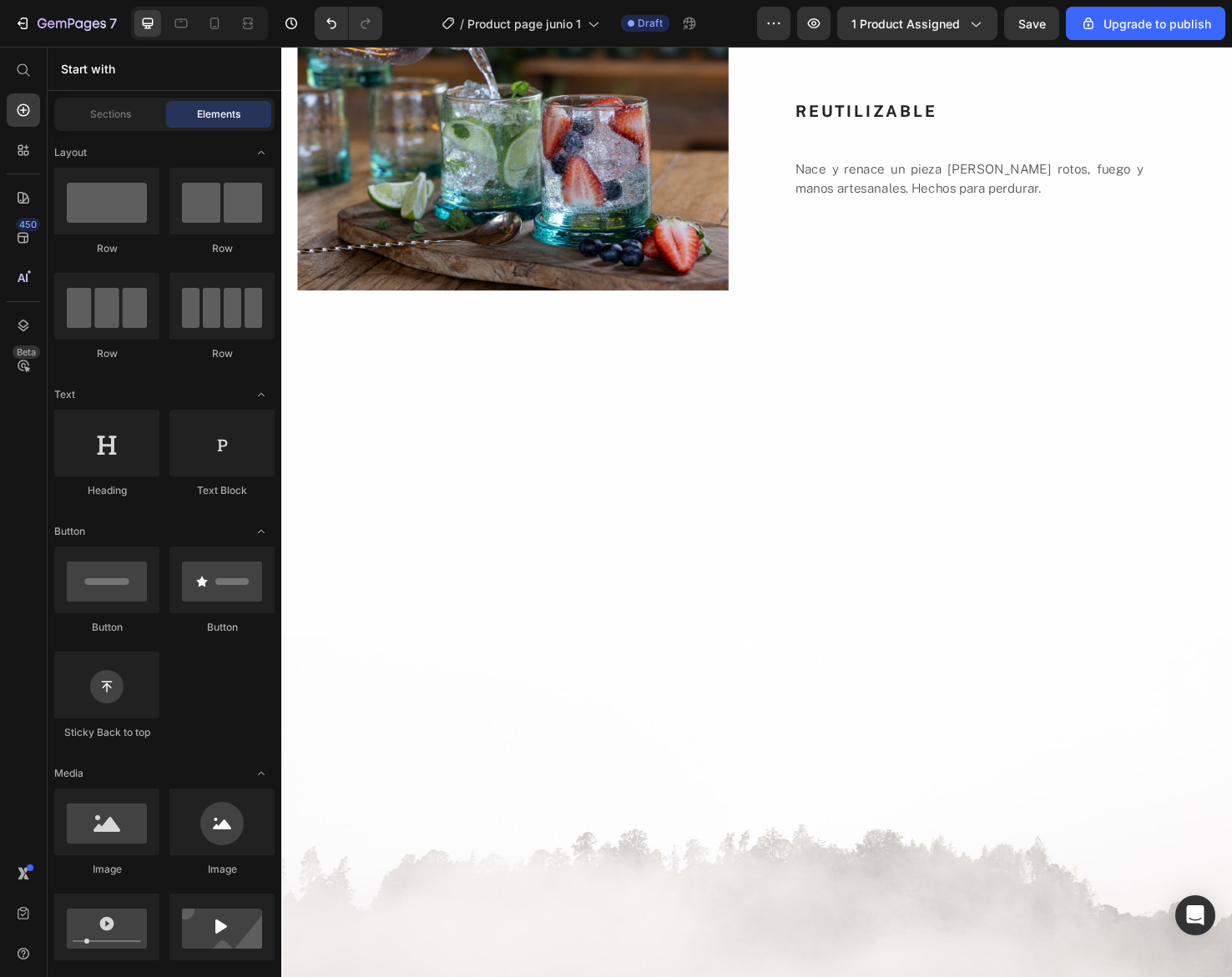 click at bounding box center (782, -227) 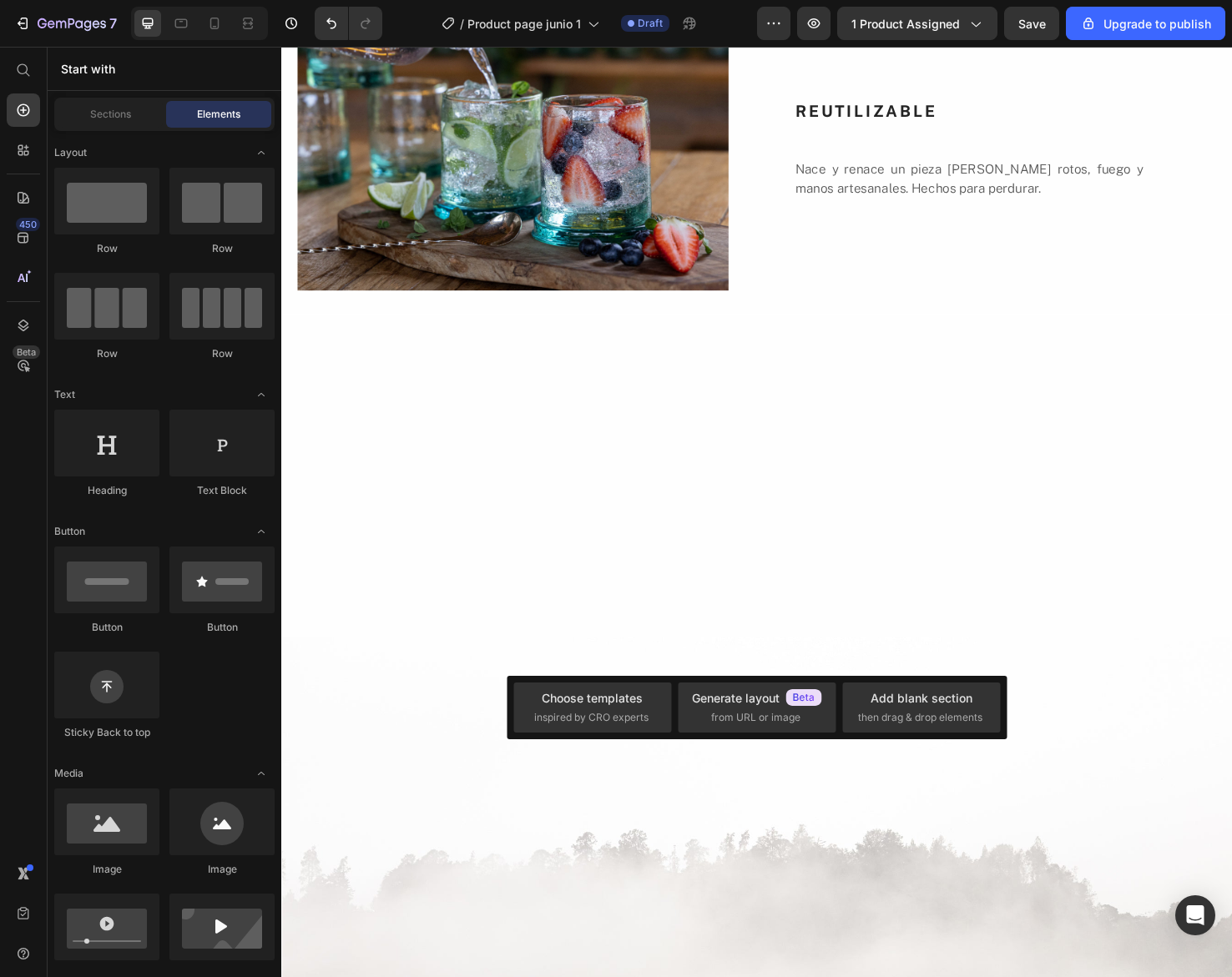 click on "BOSQUE DE NIEBLA Text block Un amanecer sereno con notas envolventes de madera, musgo, hojas y bruma, en el silencio fresco de un bosque etéreo. Text block COMPRAR AHORA Button FLORES DEL CAMPO Text block Notas suaves de flores y hierbas frescas que evocan la naturaleza silvestre bajo la brisa del mediodía. Text block COMPRAR AHORA Button Row" at bounding box center (782, -375) 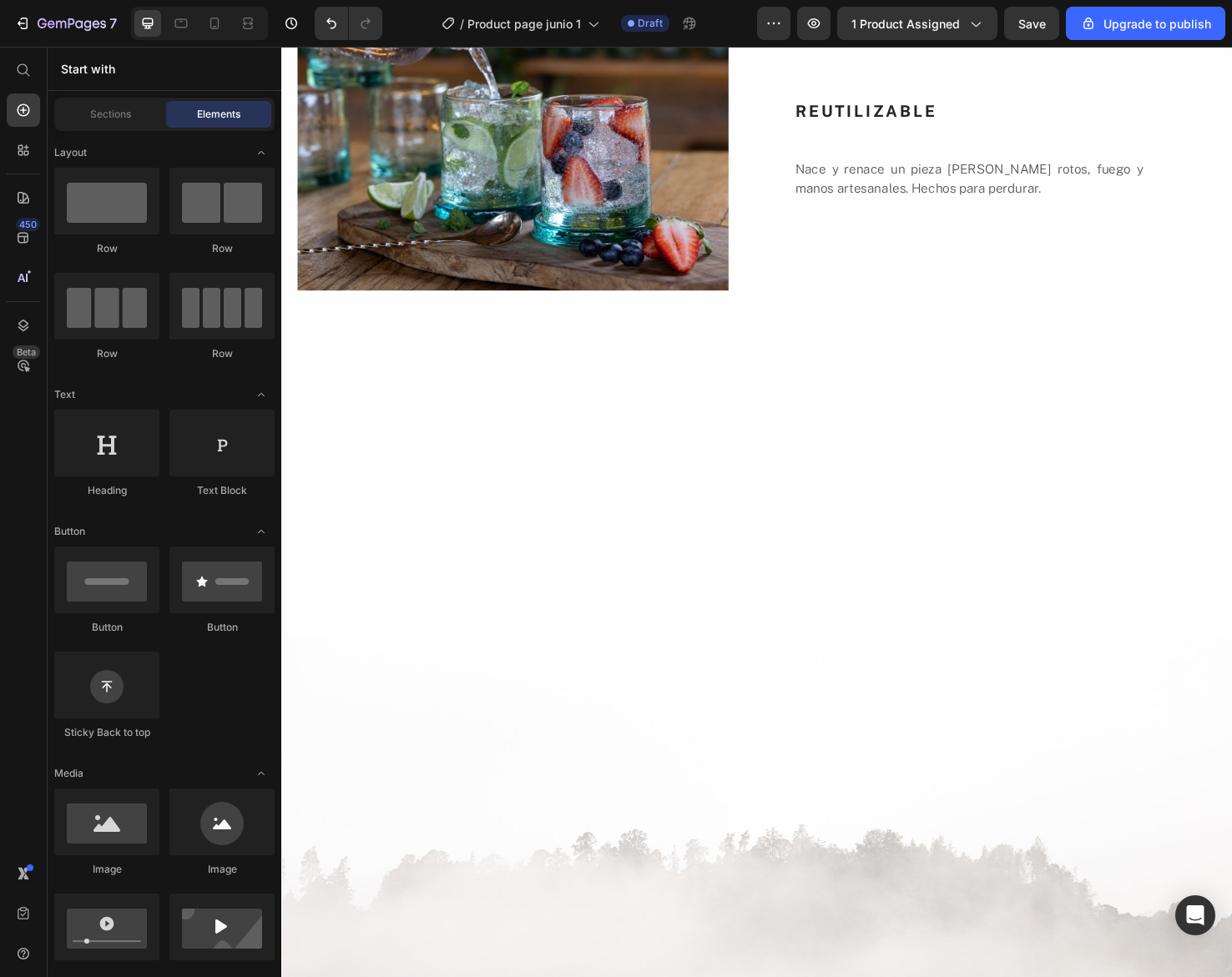 click on "VELAS AROMÁTICAS Heading Image Piezas únicas, hechas a mano, una a una Heading Desde las montañas de El Retiro, Antioquia, elaboramos artesanalmente piezas sensoriales, sostenibles y exclusivas para el hogar, con materiales naturales y procesos responsables. Creemos en la calma, en lo simple y en lo esencial.  JUNA es un estilo de vida que evoca la vida silvestre en cada detalle. Text Block Row Image Section 2 descubre nuestros  Text block Aromas  Text block Cada fragancia de JUNA ha sido creada cuidadosamente con notas botánicas que transportan la calma de un bosque envuelto en niebla y la luminosidad fresca y floral de un campo abierto. Dos universos sensoriales que te invitan a respirar profundamente. Text block Image BOSQUE DE NIEBLA Text block Un amanecer sereno con notas envolventes de madera, musgo, hojas y bruma, en el silencio fresco de un bosque etéreo. Text block COMPRAR AHORA Button FLORES DEL CAMPO Text block Text block COMPRAR AHORA Button Row Section 3 Image Row CERA DE SOYA 100% Row" at bounding box center (782, 2437) 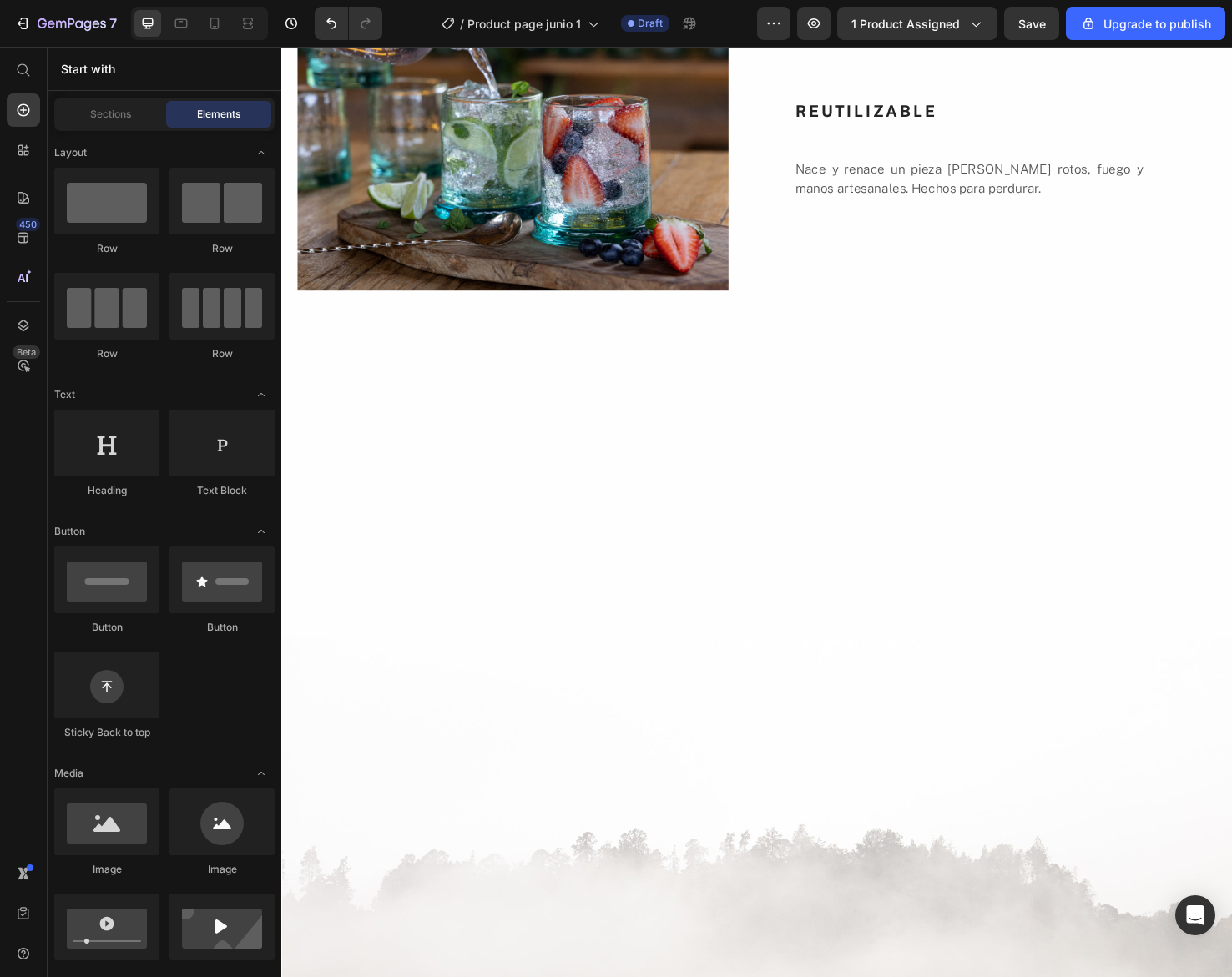 click on "VELAS AROMÁTICAS Heading Image Piezas únicas, hechas a mano, una a una Heading Desde las montañas de El Retiro, Antioquia, elaboramos artesanalmente piezas sensoriales, sostenibles y exclusivas para el hogar, con materiales naturales y procesos responsables. Creemos en la calma, en lo simple y en lo esencial.  JUNA es un estilo de vida que evoca la vida silvestre en cada detalle. Text Block Row Image Section 2 descubre nuestros  Text block Aromas  Text block Cada fragancia de JUNA ha sido creada cuidadosamente con notas botánicas que transportan la calma de un bosque envuelto en niebla y la luminosidad fresca y floral de un campo abierto. Dos universos sensoriales que te invitan a respirar profundamente. Text block Image BOSQUE DE NIEBLA Text block Un amanecer sereno con notas envolventes de madera, musgo, hojas y bruma, en el silencio fresco de un bosque etéreo. Text block COMPRAR AHORA Button FLORES DEL CAMPO Text block Text block COMPRAR AHORA Button Row Section 3 Image Row CERA DE SOYA 100% Row" at bounding box center [782, 2437] 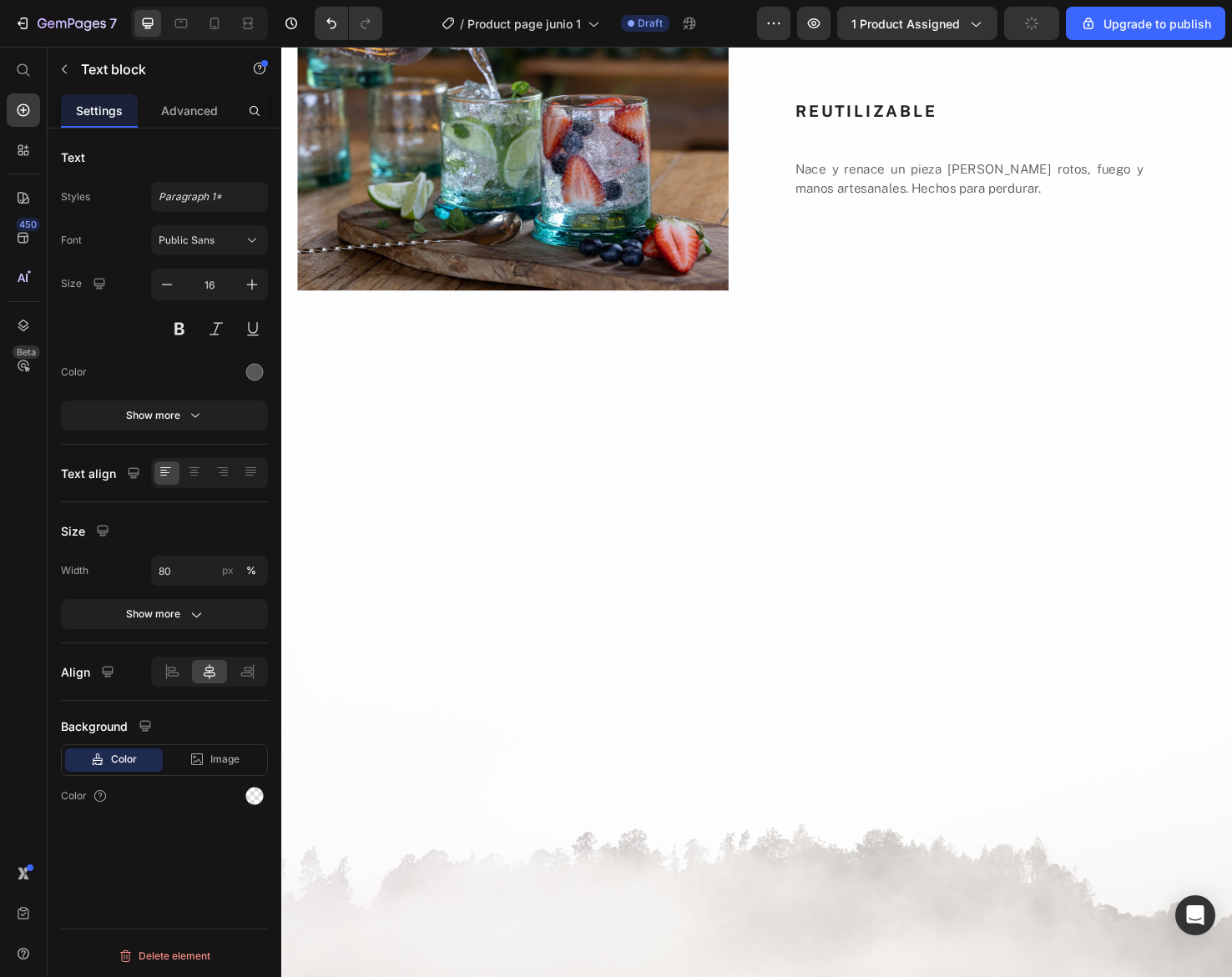 click on "descubre nuestros  Text block Aromas  Text block Cada fragancia de JUNA ha sido creada cuidadosamente con notas botánicas que transportan la calma de un bosque envuelto en niebla y la luminosidad fresca y floral de un campo abierto. Dos universos sensoriales que te invitan a respirar profundamente. Text block Image BOSQUE DE NIEBLA Text block Un amanecer sereno con notas envolventes de madera, musgo, hojas y bruma, en el silencio fresco de un bosque etéreo. Text block COMPRAR AHORA Button FLORES DEL CAMPO Text block Notas suaves de flores y hierbas frescas que evocan la naturaleza silvestre bajo la brisa del mediodía. Text block   30 COMPRAR AHORA Button Row" at bounding box center [782, -527] 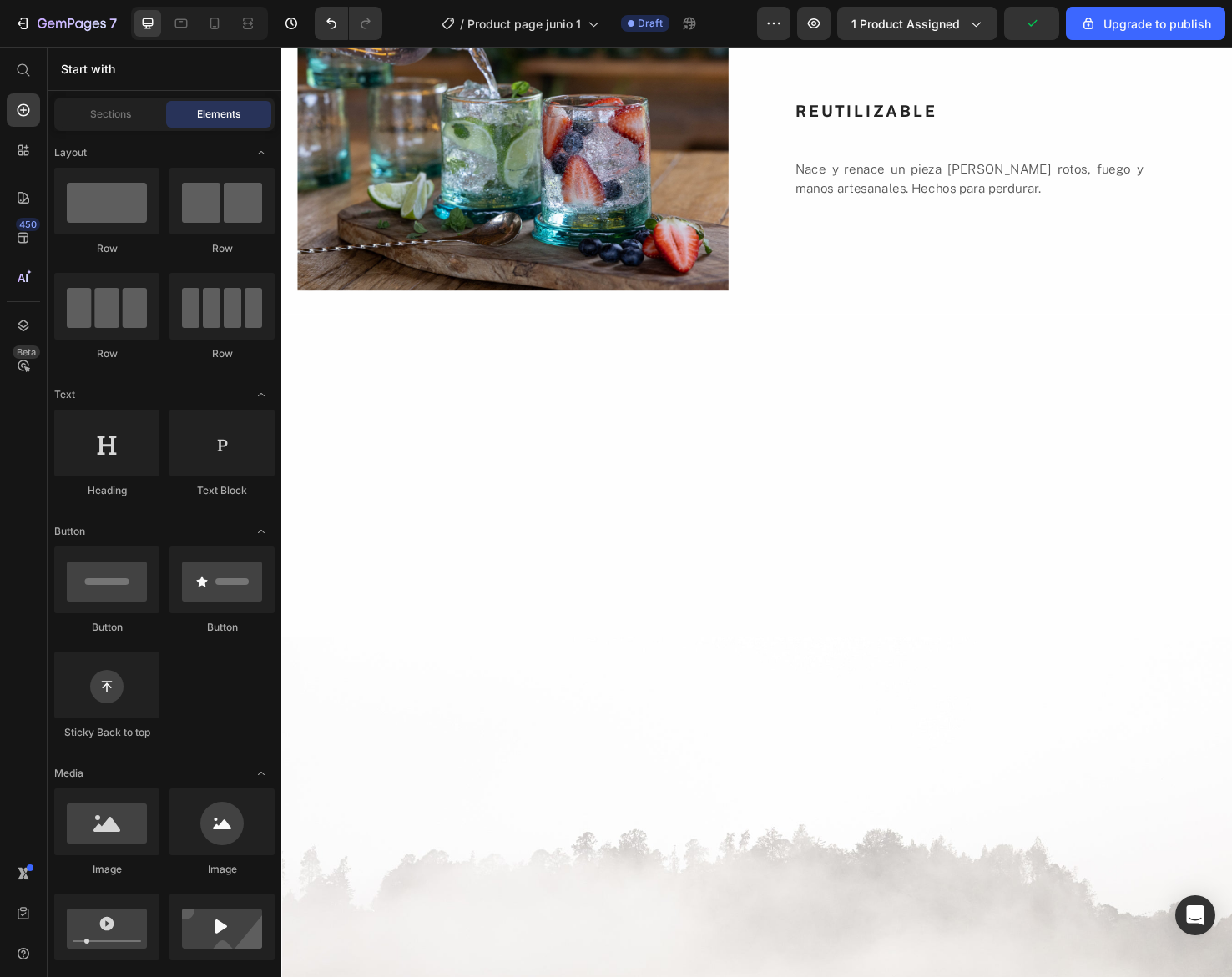 click on "VELAS AROMÁTICAS Heading Image Piezas únicas, hechas a mano, una a una Heading Desde las montañas de El Retiro, Antioquia, elaboramos artesanalmente piezas sensoriales, sostenibles y exclusivas para el hogar, con materiales naturales y procesos responsables. Creemos en la calma, en lo simple y en lo esencial.  JUNA es un estilo de vida que evoca la vida silvestre en cada detalle. Text Block Row Image Section 2 descubre nuestros  Text block Aromas  Text block Cada fragancia de JUNA ha sido creada cuidadosamente con notas botánicas que transportan la calma de un bosque envuelto en niebla y la luminosidad fresca y floral de un campo abierto. Dos universos sensoriales que te invitan a respirar profundamente. Text block Image BOSQUE DE NIEBLA Text block Un amanecer sereno con notas envolventes de madera, musgo, hojas y bruma, en el silencio fresco de un bosque etéreo. Text block COMPRAR AHORA Button FLORES DEL CAMPO Text block Text block COMPRAR AHORA Button Row Section 3 Image Row CERA DE SOYA 100% Row" at bounding box center [782, 2437] 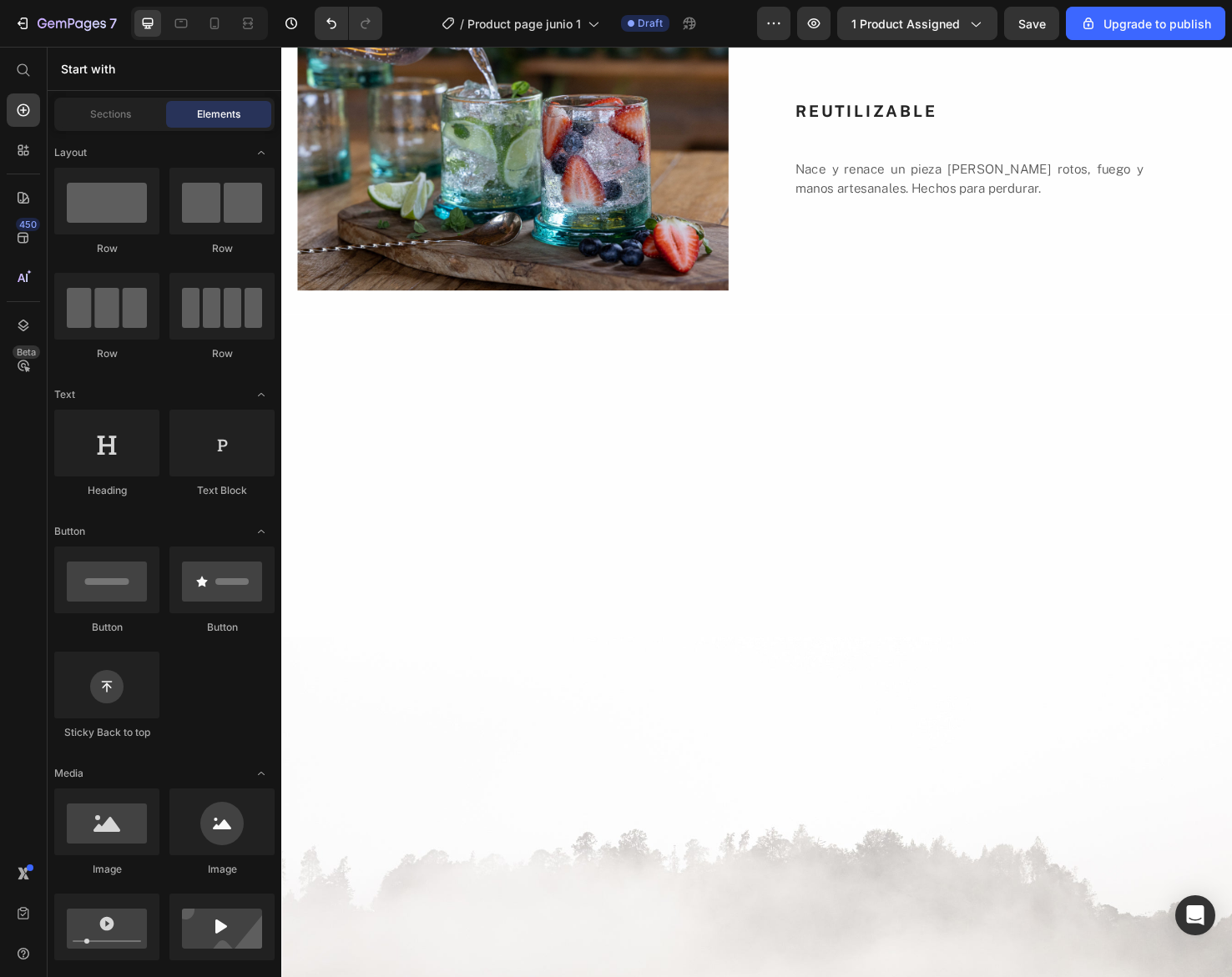 click at bounding box center [525, -178] 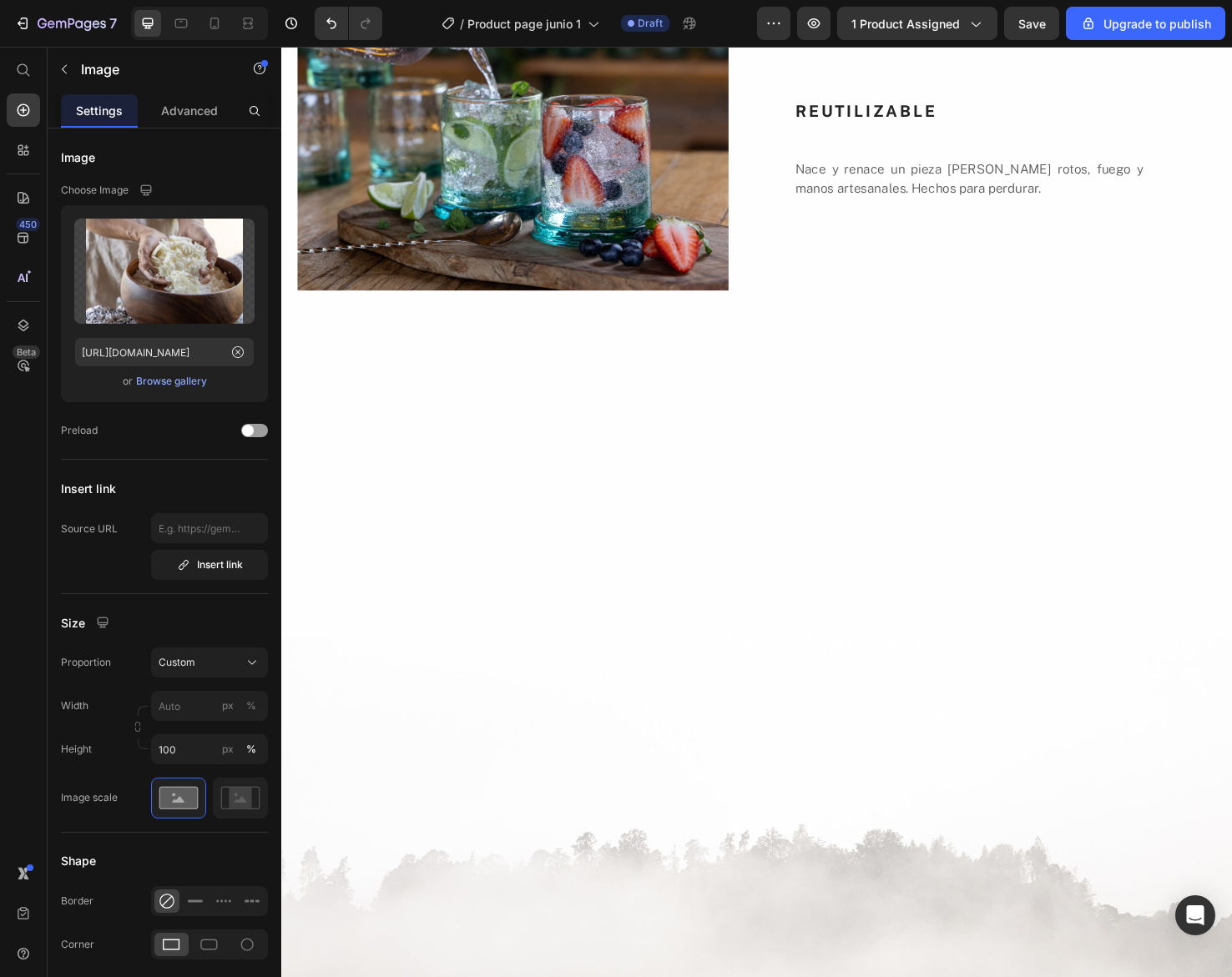 click on "VELAS AROMÁTICAS Heading Image Piezas únicas, hechas a mano, una a una Heading Desde las montañas de El Retiro, Antioquia, elaboramos artesanalmente piezas sensoriales, sostenibles y exclusivas para el hogar, con materiales naturales y procesos responsables. Creemos en la calma, en lo simple y en lo esencial.  JUNA es un estilo de vida que evoca la vida silvestre en cada detalle. Text Block Row Image Section 2 descubre nuestros  Text block Aromas  Text block Cada fragancia de JUNA ha sido creada cuidadosamente con notas botánicas que transportan la calma de un bosque envuelto en niebla y la luminosidad fresca y floral de un campo abierto. Dos universos sensoriales que te invitan a respirar profundamente. Text block Image BOSQUE DE NIEBLA Text block Un amanecer sereno con notas envolventes de madera, musgo, hojas y bruma, en el silencio fresco de un bosque etéreo. Text block COMPRAR AHORA Button FLORES DEL CAMPO Text block Text block COMPRAR AHORA Button Row Section 3 Image   30 Row CERA DE SOYA 100%" at bounding box center (782, 2437) 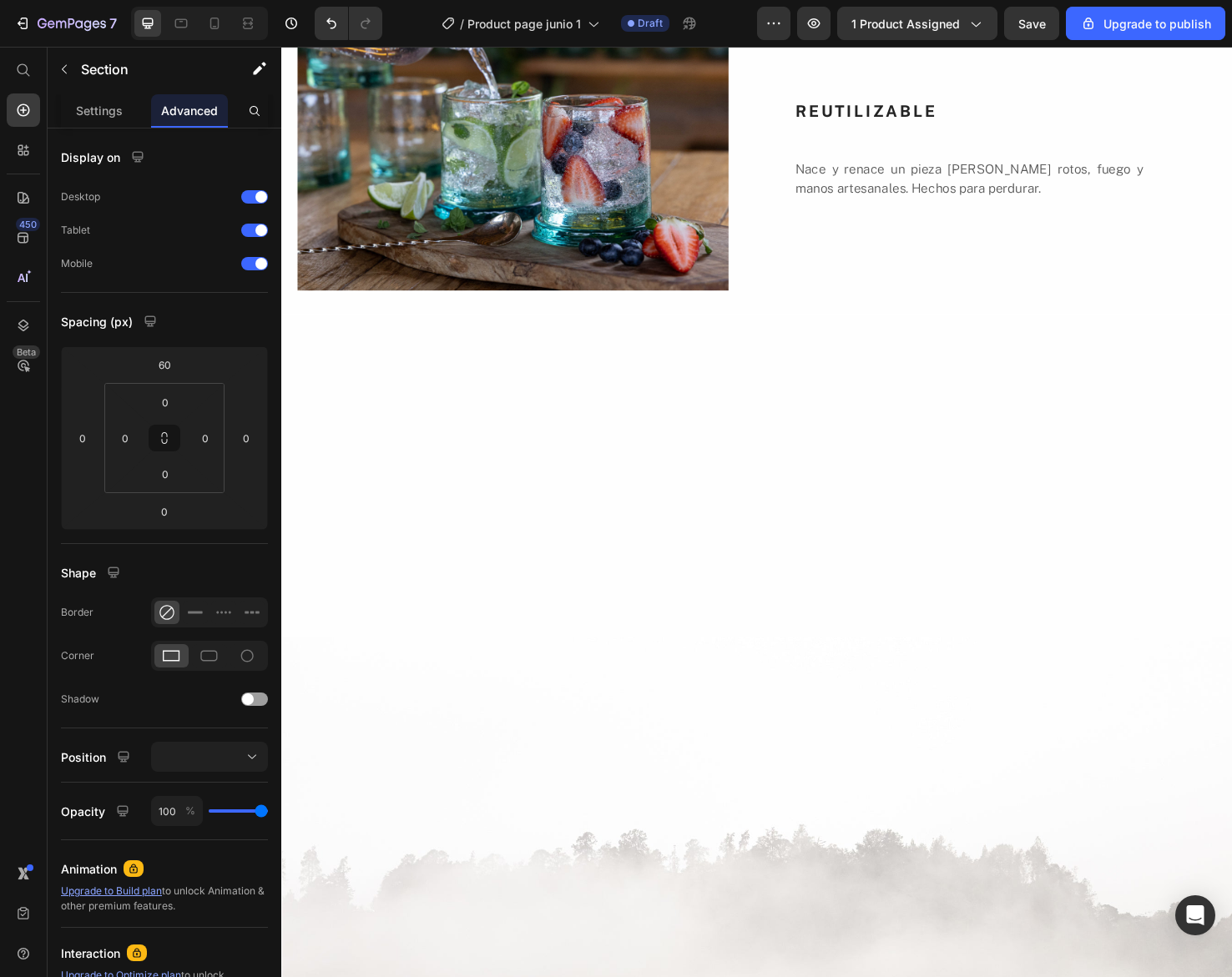 click on "CERA DE SOYA 100% Heading Nace y renace un pieza [PERSON_NAME] rotos, fuego y manos artesanales. Hechos para perdurar. Text Block" at bounding box center (1039, -165) 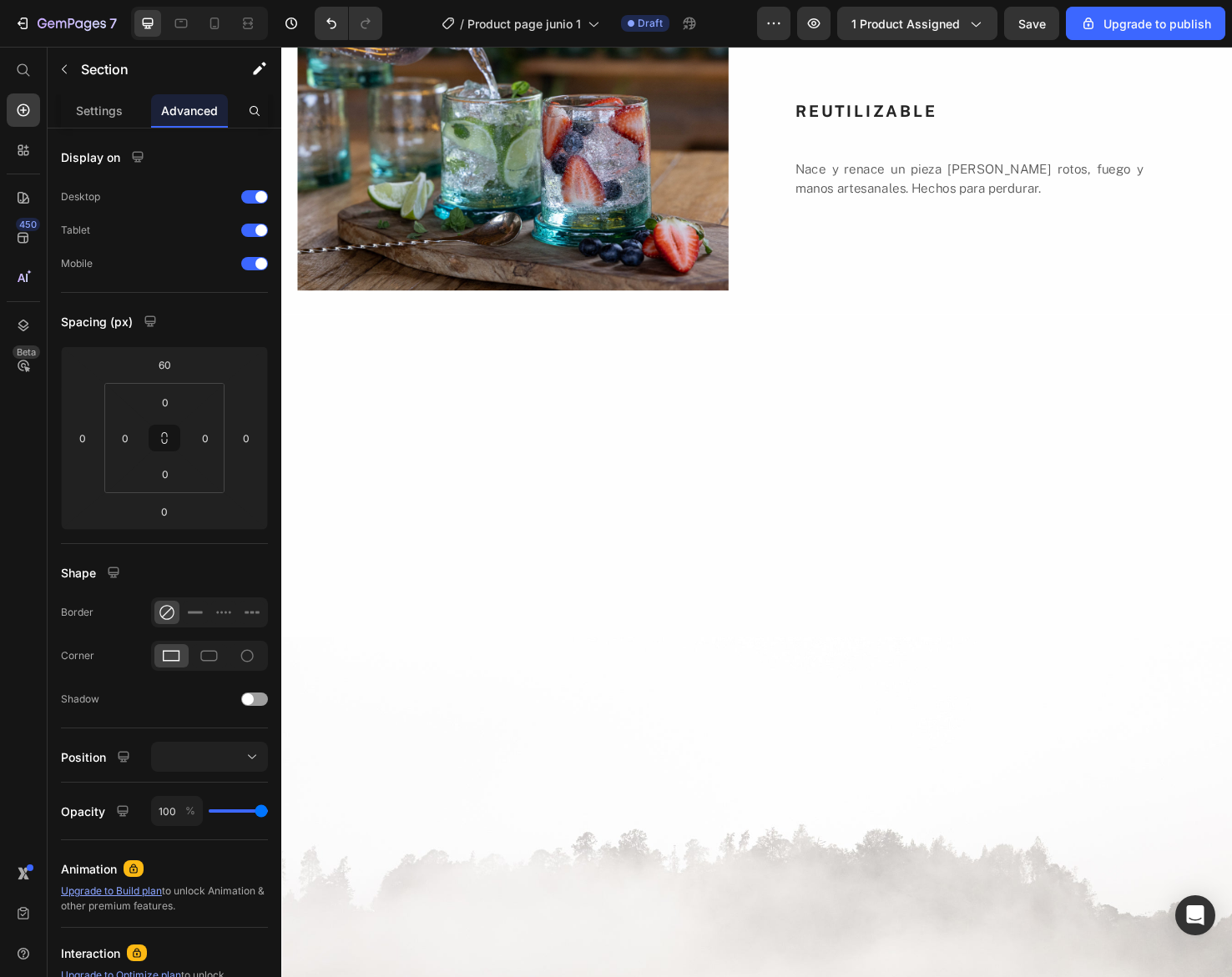 click on "VELAS AROMÁTICAS Heading Image Piezas únicas, hechas a mano, una a una Heading Desde las montañas de El Retiro, Antioquia, elaboramos artesanalmente piezas sensoriales, sostenibles y exclusivas para el hogar, con materiales naturales y procesos responsables. Creemos en la calma, en lo simple y en lo esencial.  JUNA es un estilo de vida que evoca la vida silvestre en cada detalle. Text Block Row Image Section 2 descubre nuestros  Text block Aromas  Text block Cada fragancia de JUNA ha sido creada cuidadosamente con notas botánicas que transportan la calma de un bosque envuelto en niebla y la luminosidad fresca y floral de un campo abierto. Dos universos sensoriales que te invitan a respirar profundamente. Text block Image BOSQUE DE NIEBLA Text block Un amanecer sereno con notas envolventes de madera, musgo, hojas y bruma, en el silencio fresco de un bosque etéreo. Text block COMPRAR AHORA Button FLORES DEL CAMPO Text block Text block COMPRAR AHORA Button Row Section 3 Image Row CERA DE SOYA 100%" at bounding box center (782, 2437) 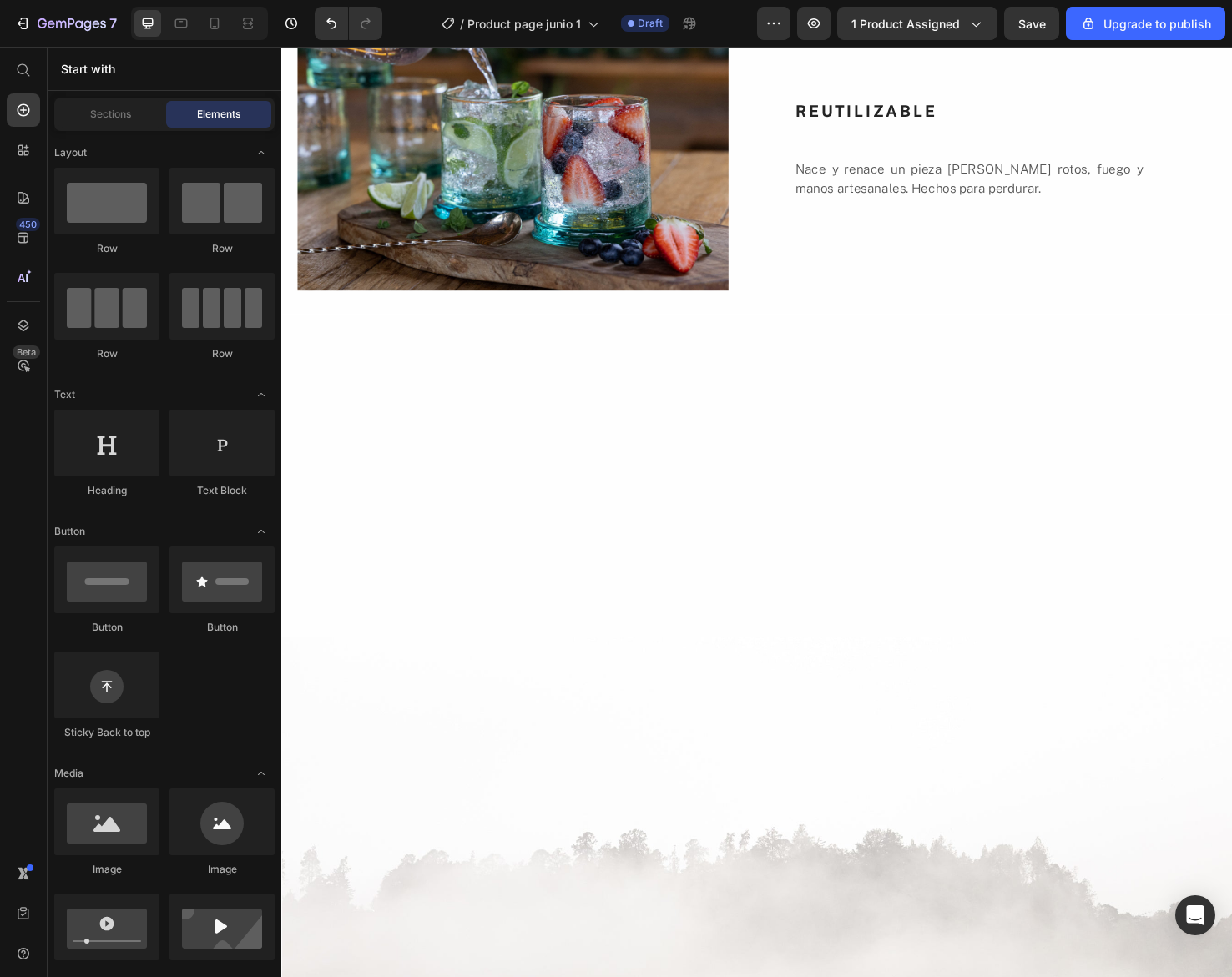 click on "CERA DE SOYA 100% Heading Nace y renace un pieza [PERSON_NAME] rotos, fuego y manos artesanales. Hechos para perdurar. Text Block" at bounding box center (1039, -165) 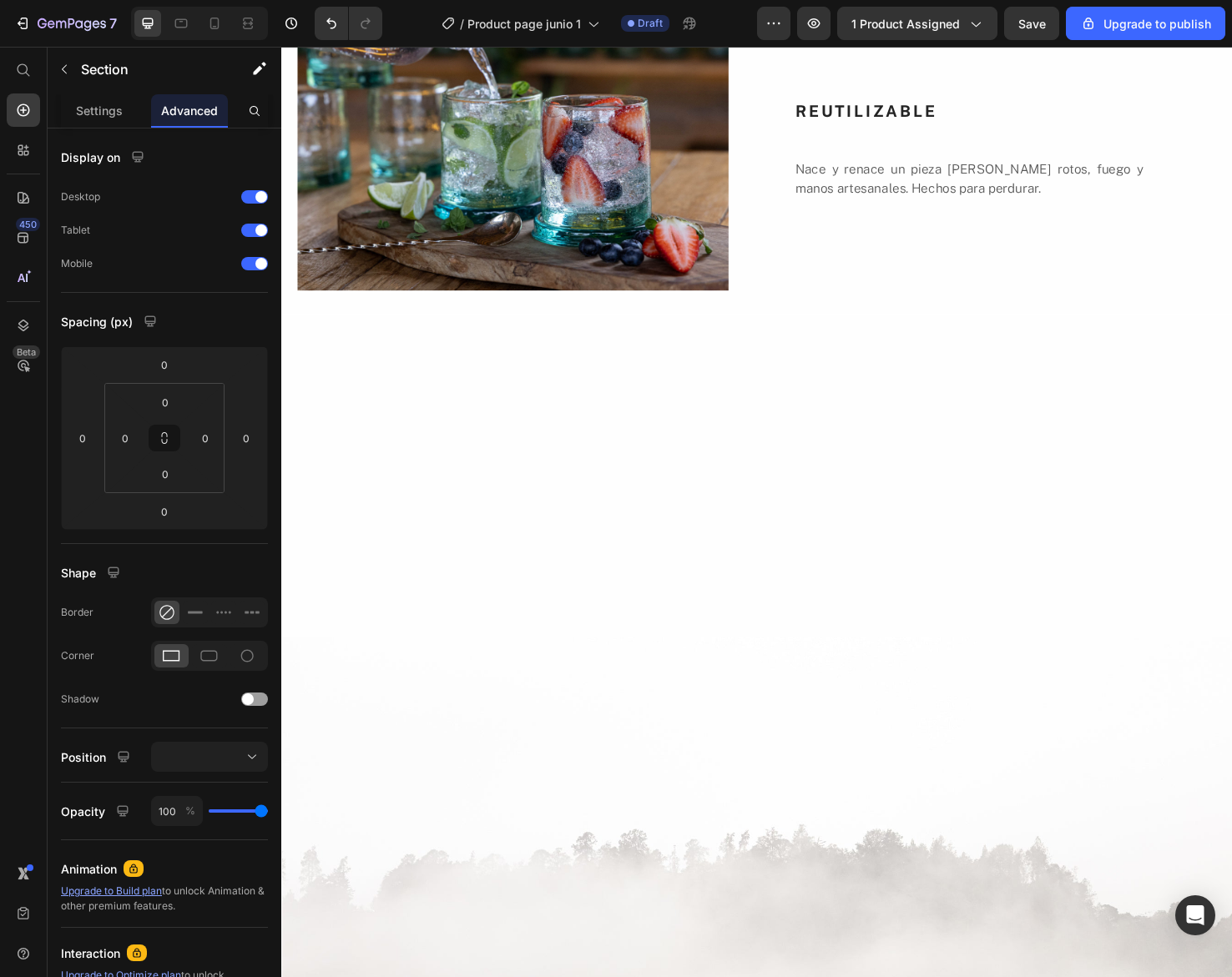 click on "descubre nuestros  Text block Aromas  Text block Cada fragancia de JUNA ha sido creada cuidadosamente con notas botánicas que transportan la calma de un bosque envuelto en niebla y la luminosidad fresca y floral de un campo abierto. Dos universos sensoriales que te invitan a respirar profundamente. Text block Image BOSQUE DE NIEBLA Text block Un amanecer sereno con notas envolventes de madera, musgo, hojas y bruma, en el silencio fresco de un bosque etéreo. Text block COMPRAR AHORA Button FLORES DEL CAMPO Text block Notas suaves de flores y hierbas frescas que evocan la naturaleza silvestre bajo la brisa del mediodía. Text block COMPRAR AHORA Button Row" at bounding box center (782, -527) 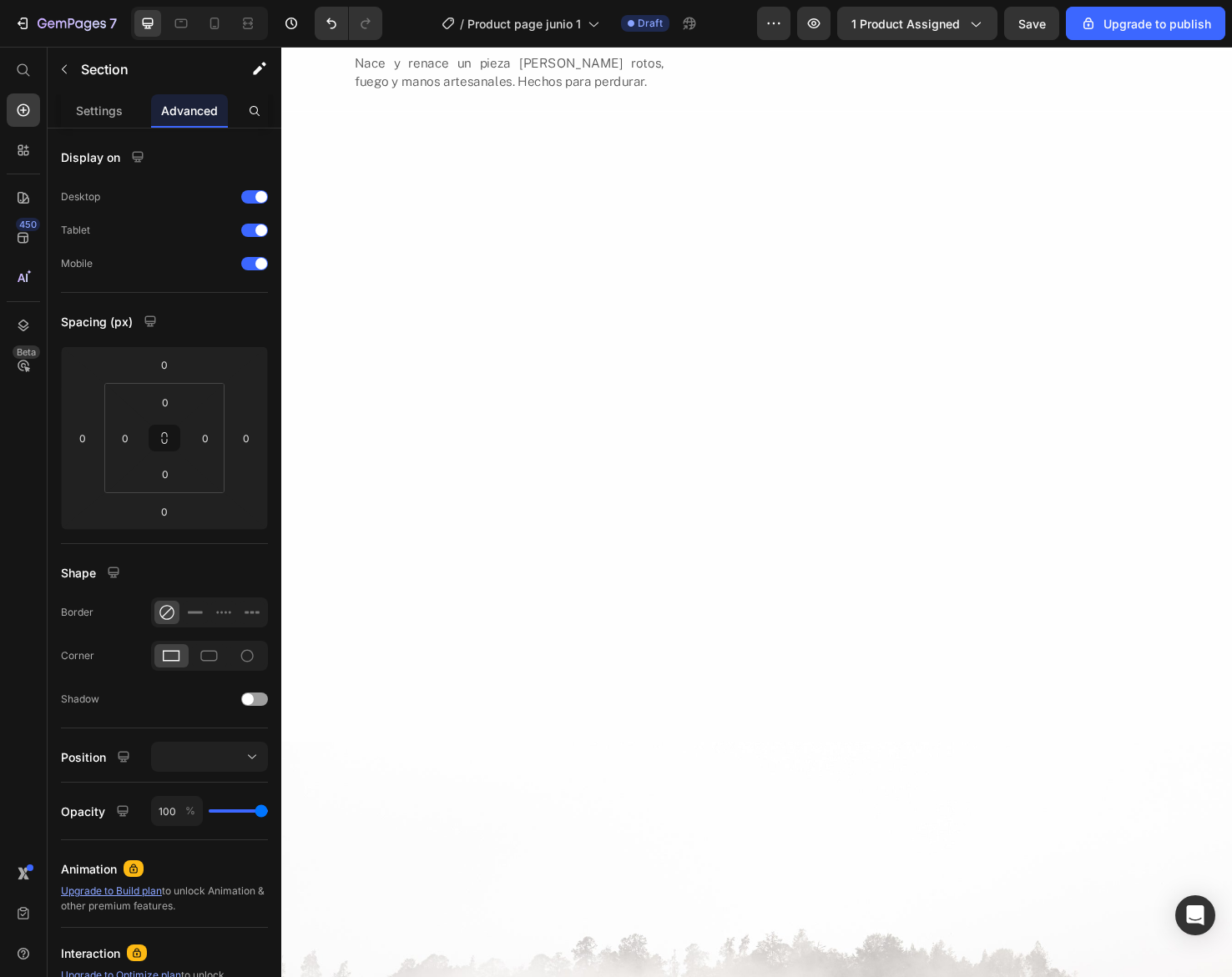 scroll, scrollTop: 1639, scrollLeft: 0, axis: vertical 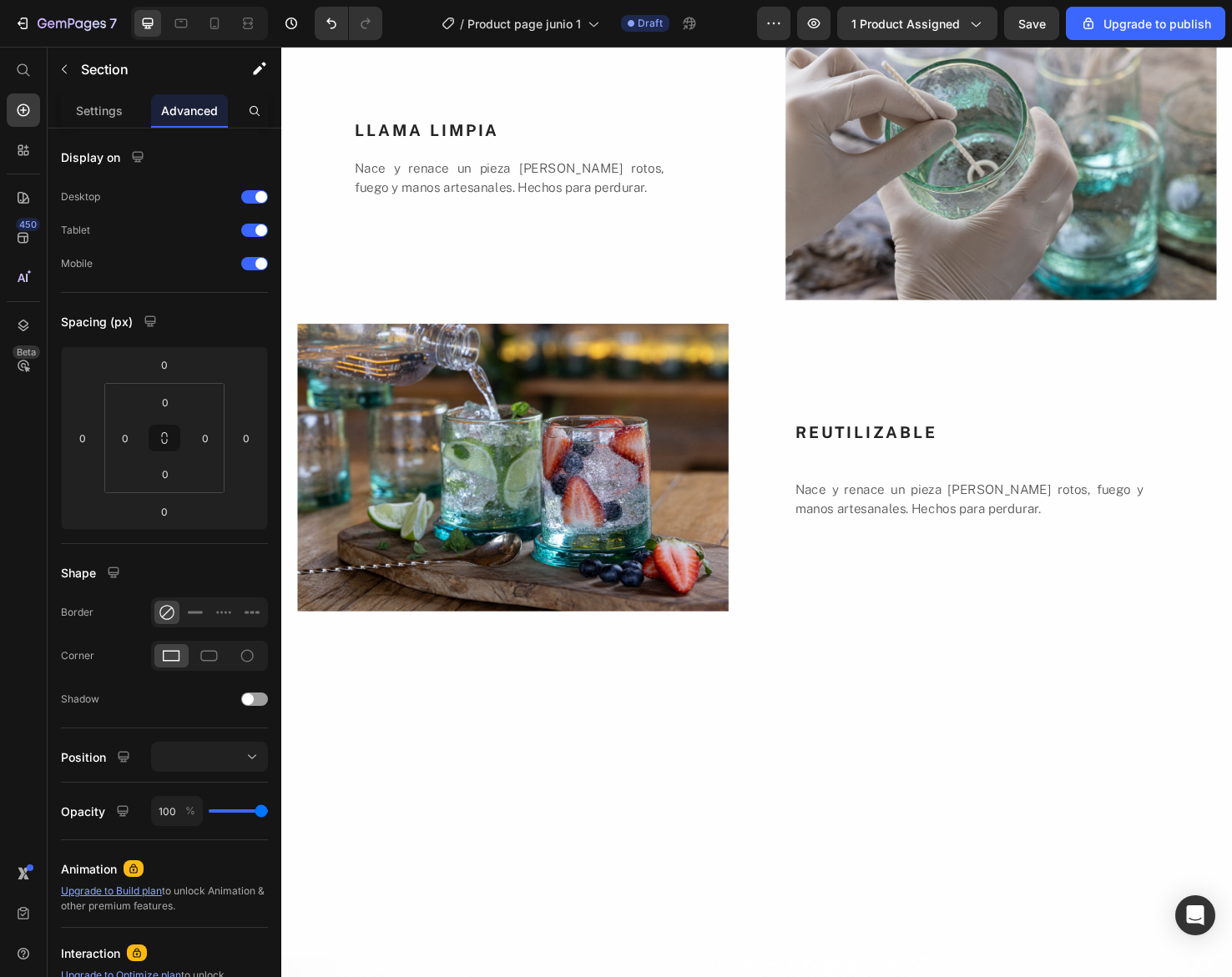 click on "CERA DE SOYA 100% Heading Nace y renace un pieza [PERSON_NAME] rotos, fuego y manos artesanales. Hechos para perdurar. Text Block" at bounding box center (1039, -52) 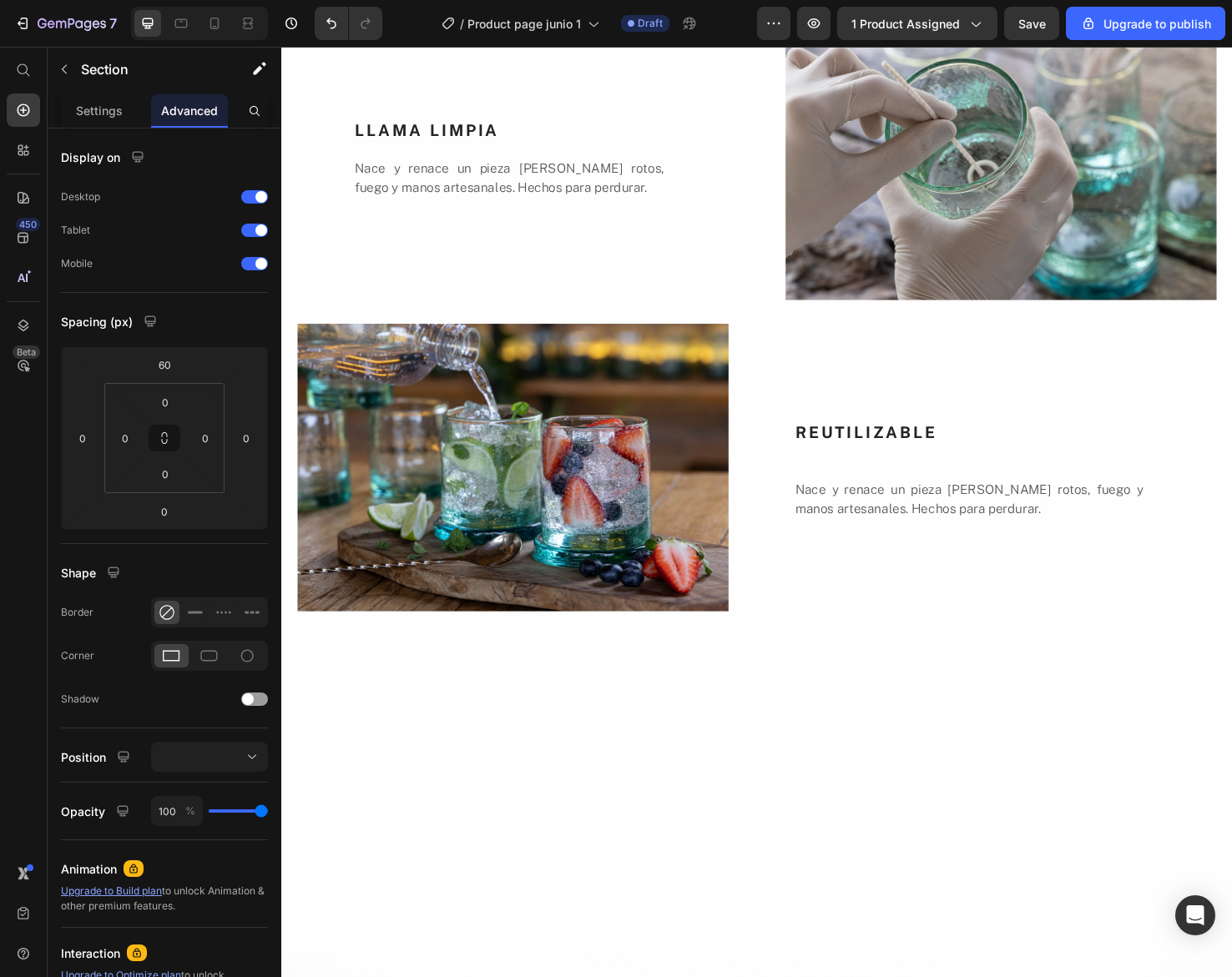 click on "CERA DE SOYA 100% Heading Nace y renace un pieza [PERSON_NAME] rotos, fuego y manos artesanales. Hechos para perdurar. Text Block" at bounding box center (1039, -52) 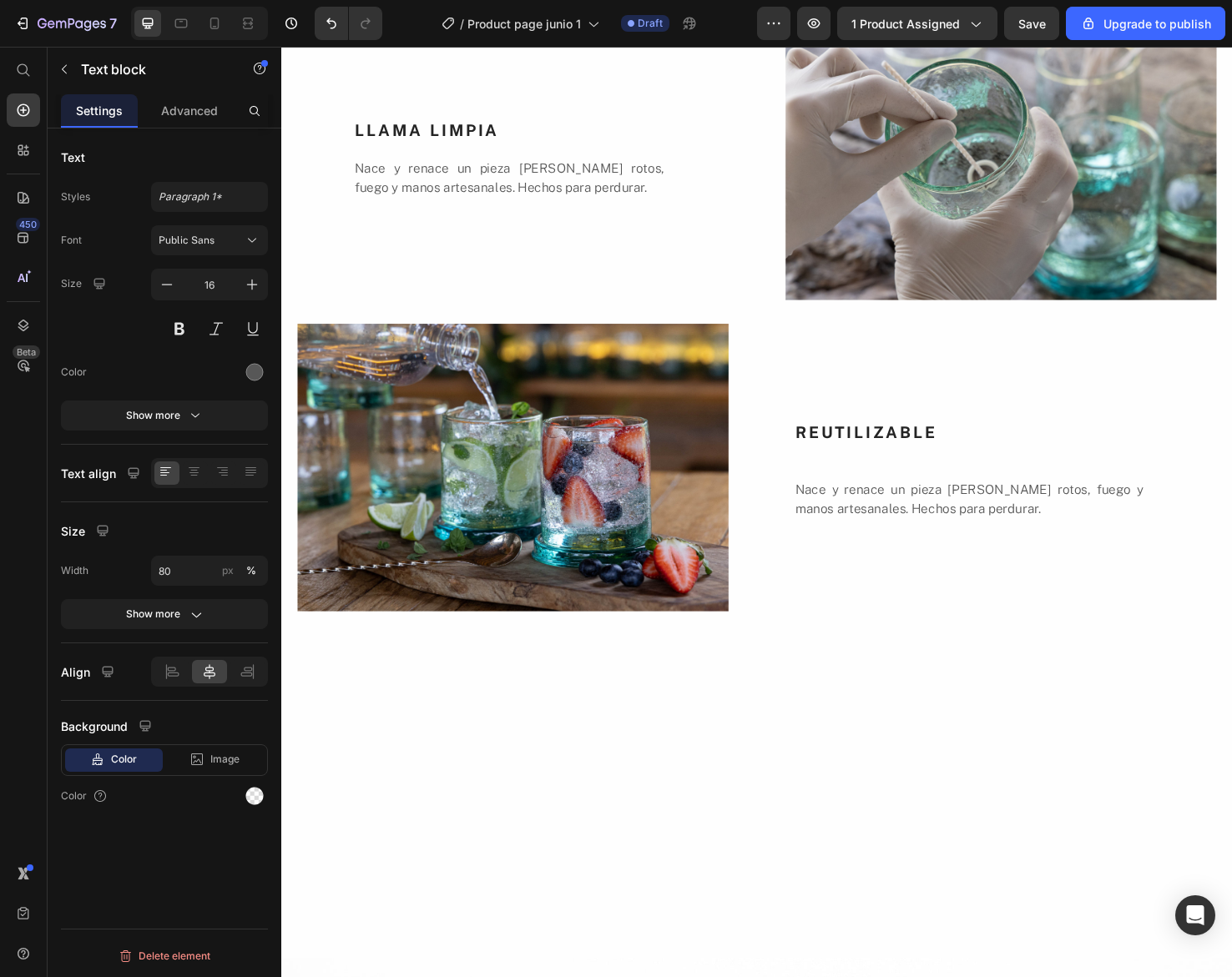 click on "Un amanecer sereno con notas envolventes [PERSON_NAME], musgo, hojas y bruma, en el silencio fresco de un bosque etéreo." at bounding box center (995, -290) 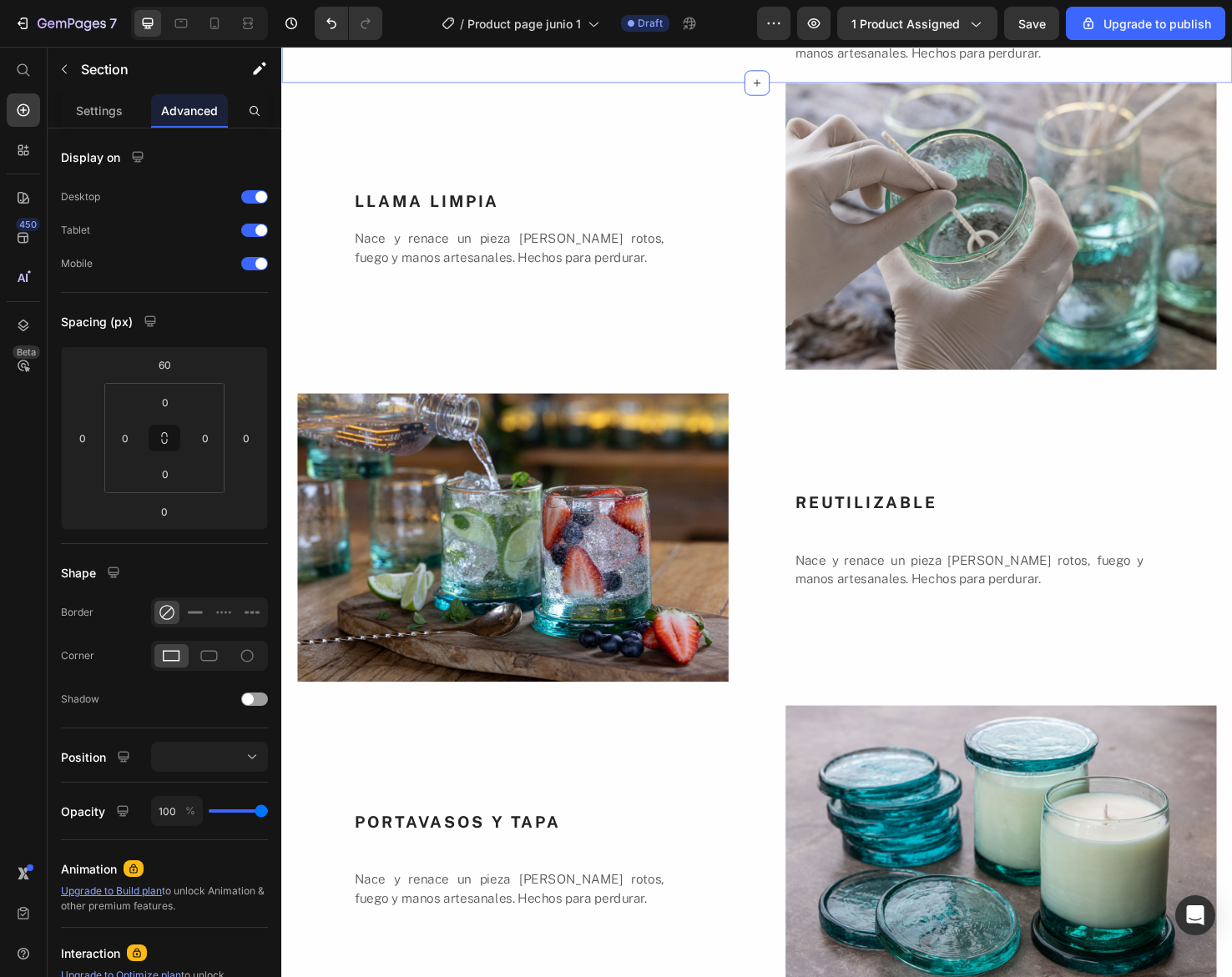 scroll, scrollTop: 2012, scrollLeft: 0, axis: vertical 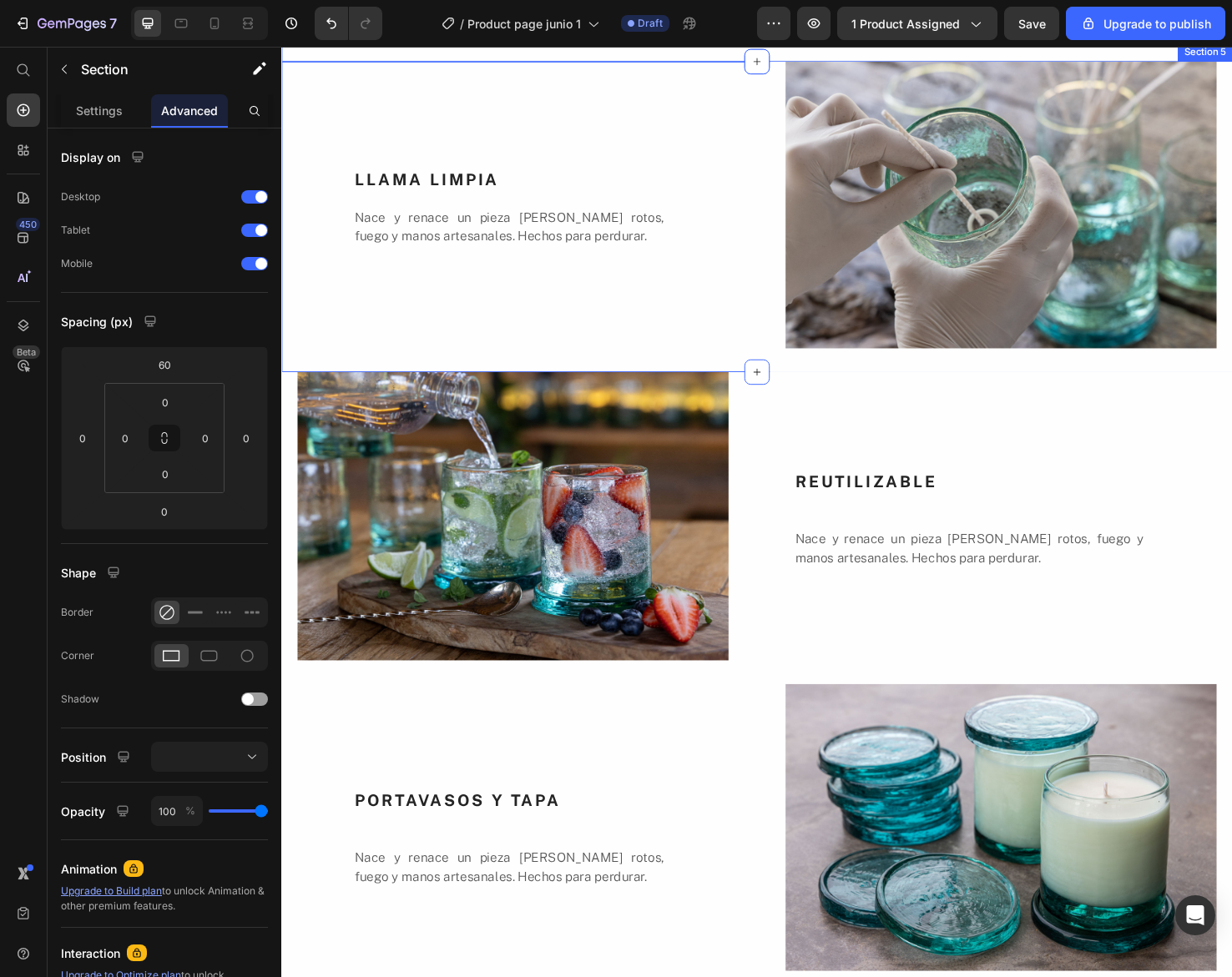 click on "LLAMA LIMPIA Heading Nace y renace un pieza [PERSON_NAME] rotos, fuego y manos artesanales. Hechos para perdurar. Text Block" at bounding box center [525, 226] 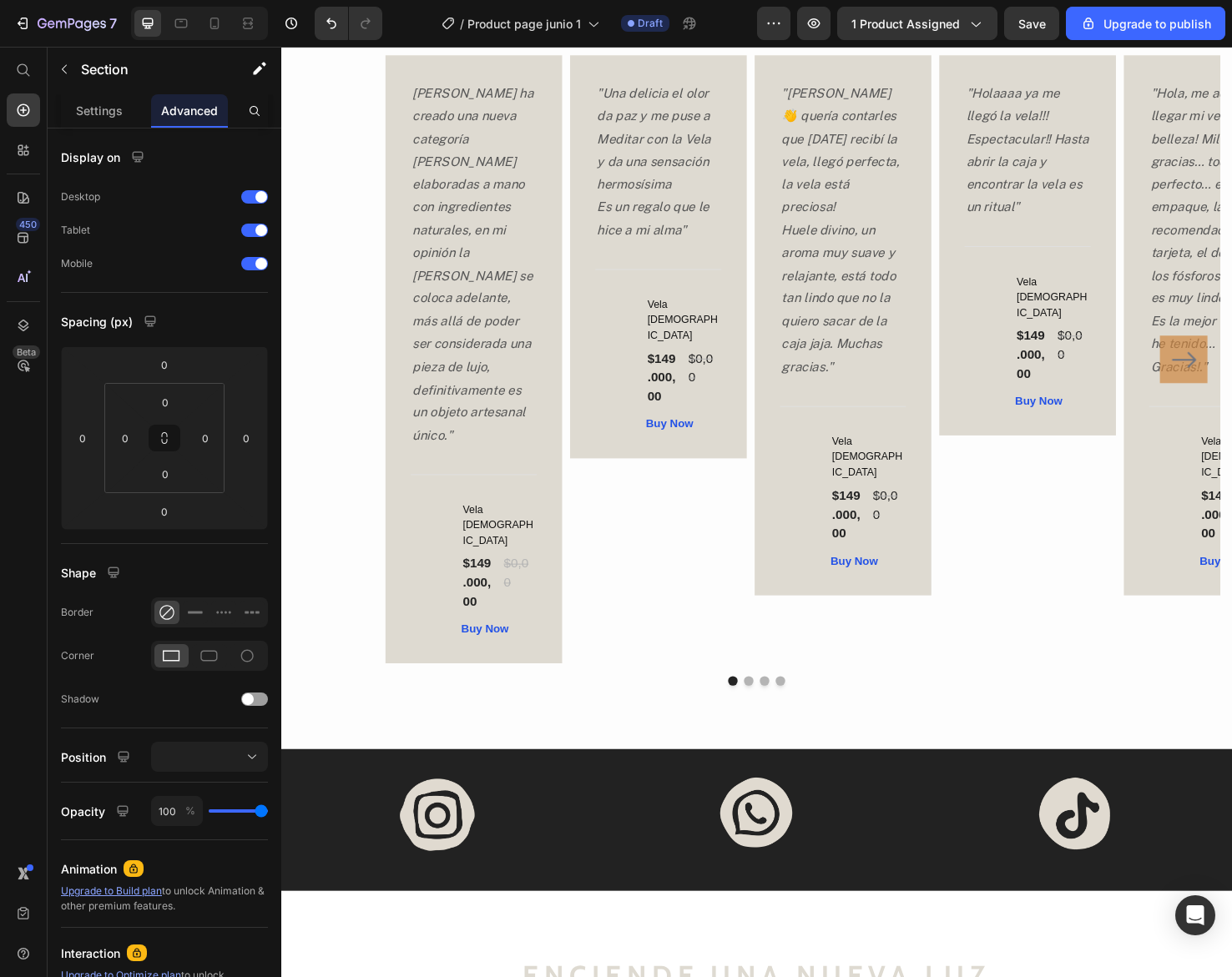 scroll, scrollTop: 8182, scrollLeft: 0, axis: vertical 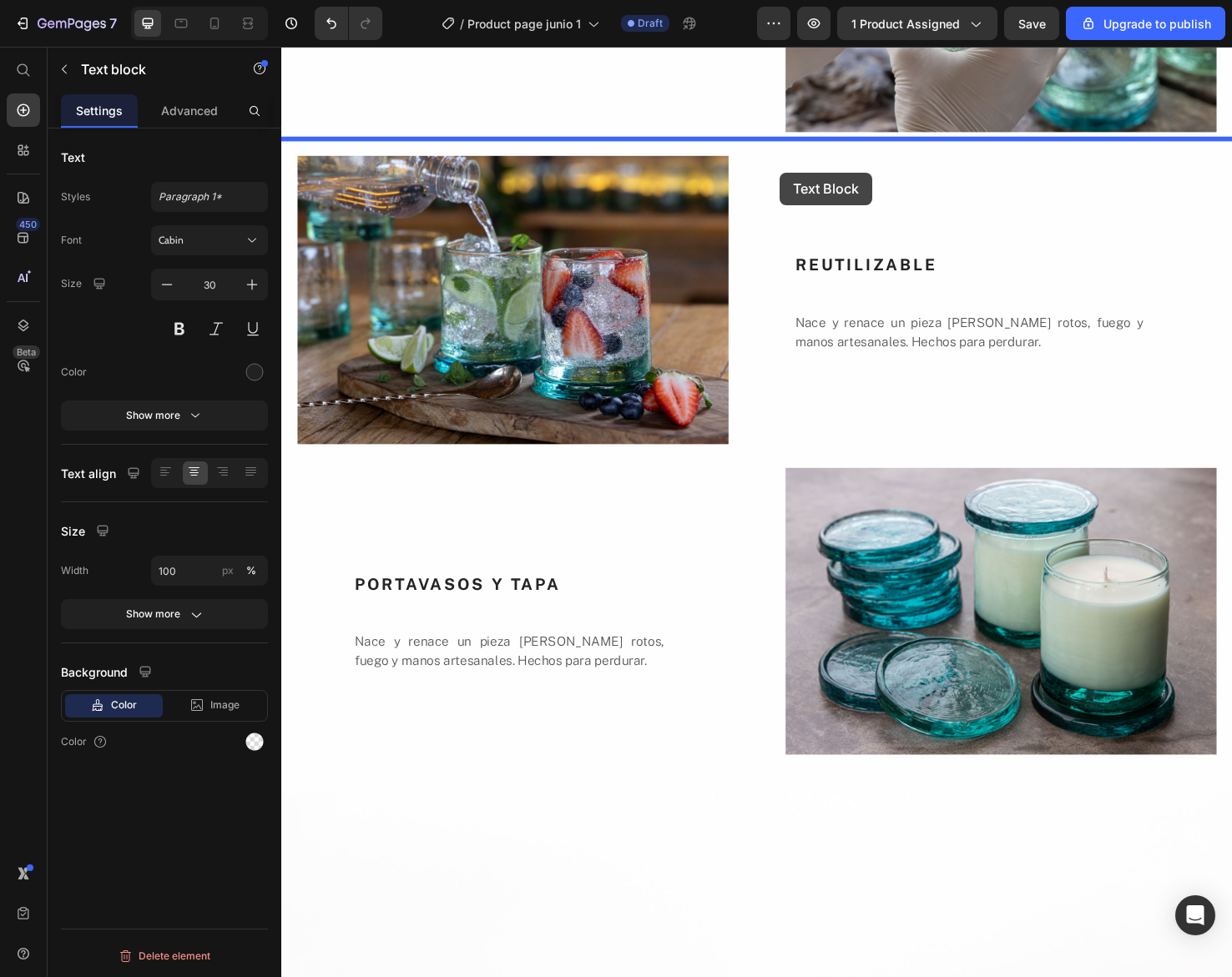 drag, startPoint x: 835, startPoint y: 969, endPoint x: 806, endPoint y: 179, distance: 790.5321 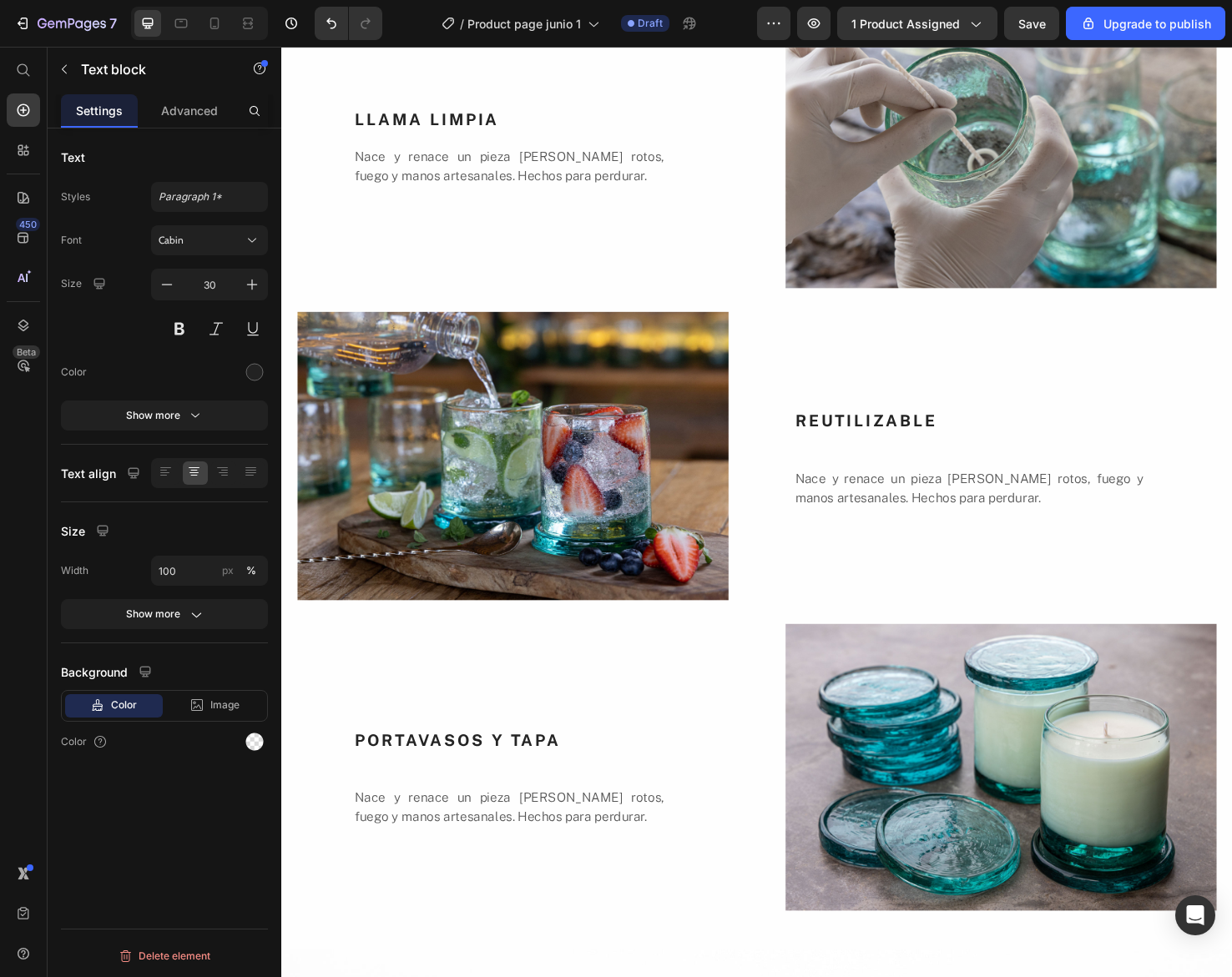 click on "descubre nuestros  Text block Aromas  Text block Cada fragancia de JUNA ha sido creada cuidadosamente con notas botánicas que transportan la calma de un bosque envuelto en niebla y la luminosidad fresca y floral de un campo abierto. Dos universos sensoriales que te invitan a respirar profundamente. Text block Image BOSQUE DE NIEBLA Text block Un amanecer sereno con notas envolventes de madera, musgo, hojas y bruma, en el silencio fresco de un bosque etéreo. Text block COMPRAR AHORA Button FLORES DEL CAMPO Text block Notas suaves de flores y hierbas frescas que evocan la naturaleza silvestre bajo la brisa del mediodía. Text block COMPRAR AHORA Button Row Section 3 SOSTENIBLE. SALUDABLE. Text block Section 4 Image Row CERA DE SOYA 100% Heading Nace y renace un pieza de vidrios rotos, fuego y manos artesanales. Hechos para perdurar. Text Block Section 5 Image Row LLAMA LIMPIA Heading Nace y renace un pieza de vidrios rotos, fuego y manos artesanales. Hechos para perdurar. Text Block Section 6 Image Row Row" at bounding box center [782, 2358] 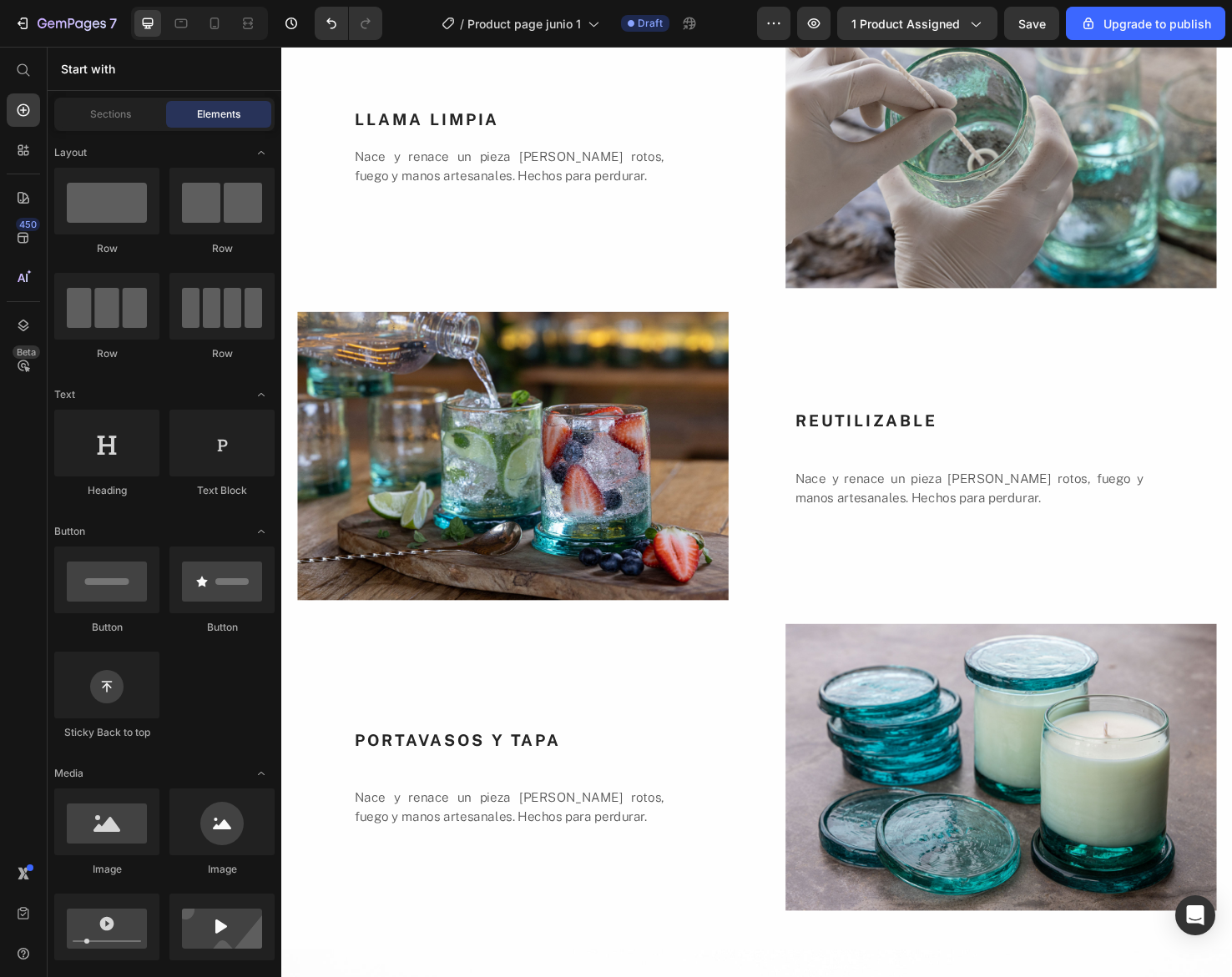 click on "descubre nuestros  Text block Aromas  Text block Cada fragancia de JUNA ha sido creada cuidadosamente con notas botánicas que transportan la calma de un bosque envuelto en niebla y la luminosidad fresca y floral de un campo abierto. Dos universos sensoriales que te invitan a respirar profundamente. Text block Image BOSQUE DE NIEBLA Text block Un amanecer sereno con notas envolventes de madera, musgo, hojas y bruma, en el silencio fresco de un bosque etéreo. Text block COMPRAR AHORA Button FLORES DEL CAMPO Text block Notas suaves de flores y hierbas frescas que evocan la naturaleza silvestre bajo la brisa del mediodía. Text block COMPRAR AHORA Button Row Section 3 SOSTENIBLE. SALUDABLE. Text block Section 4 Image Row CERA DE SOYA 100% Heading Nace y renace un pieza de vidrios rotos, fuego y manos artesanales. Hechos para perdurar. Text Block Section 5 Image Row LLAMA LIMPIA Heading Nace y renace un pieza de vidrios rotos, fuego y manos artesanales. Hechos para perdurar. Text Block Section 6 Image Row Row" at bounding box center [782, 2358] 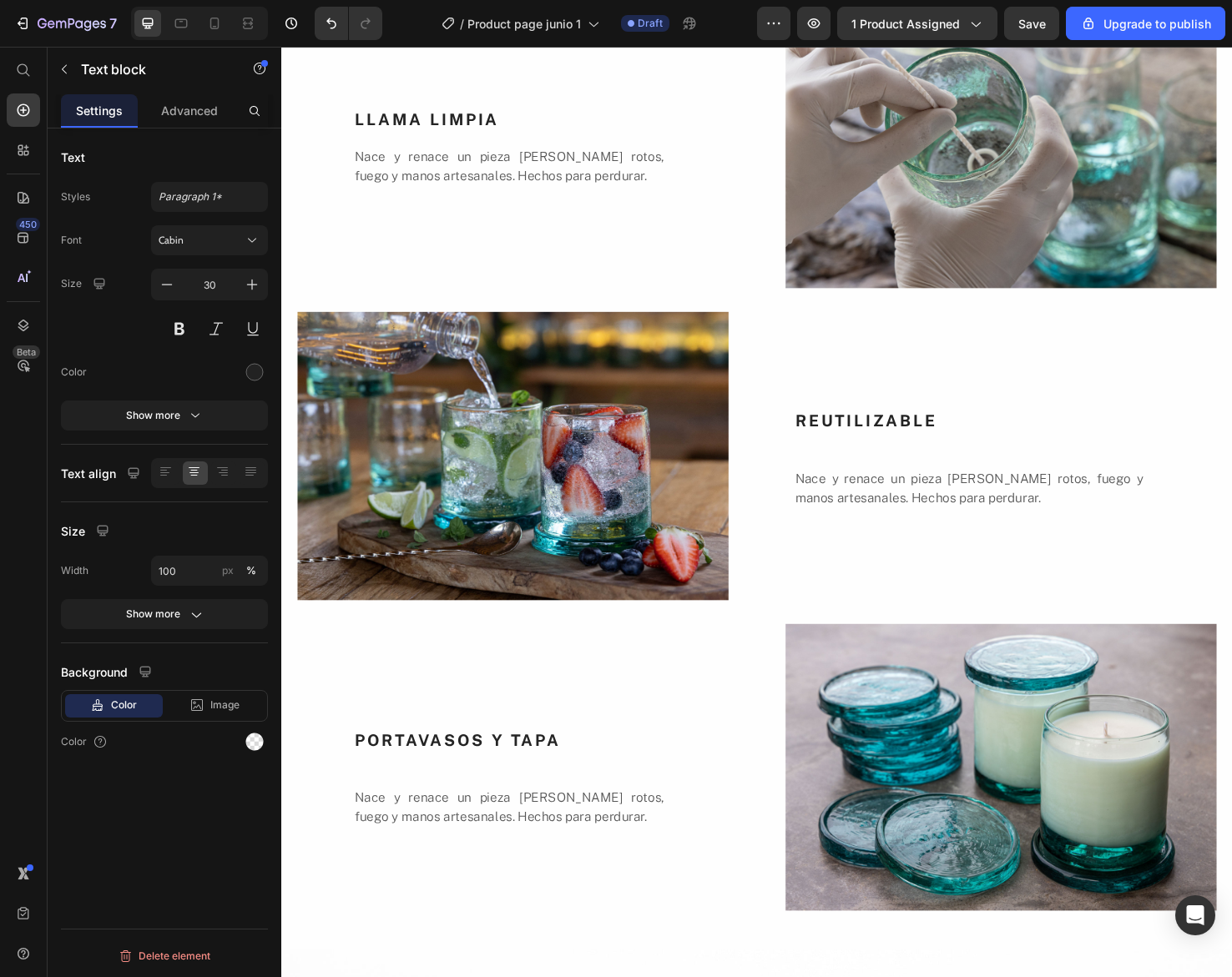 click on "SOSTENIBLE. SALUDABLE. Text block   50" at bounding box center (782, -258) 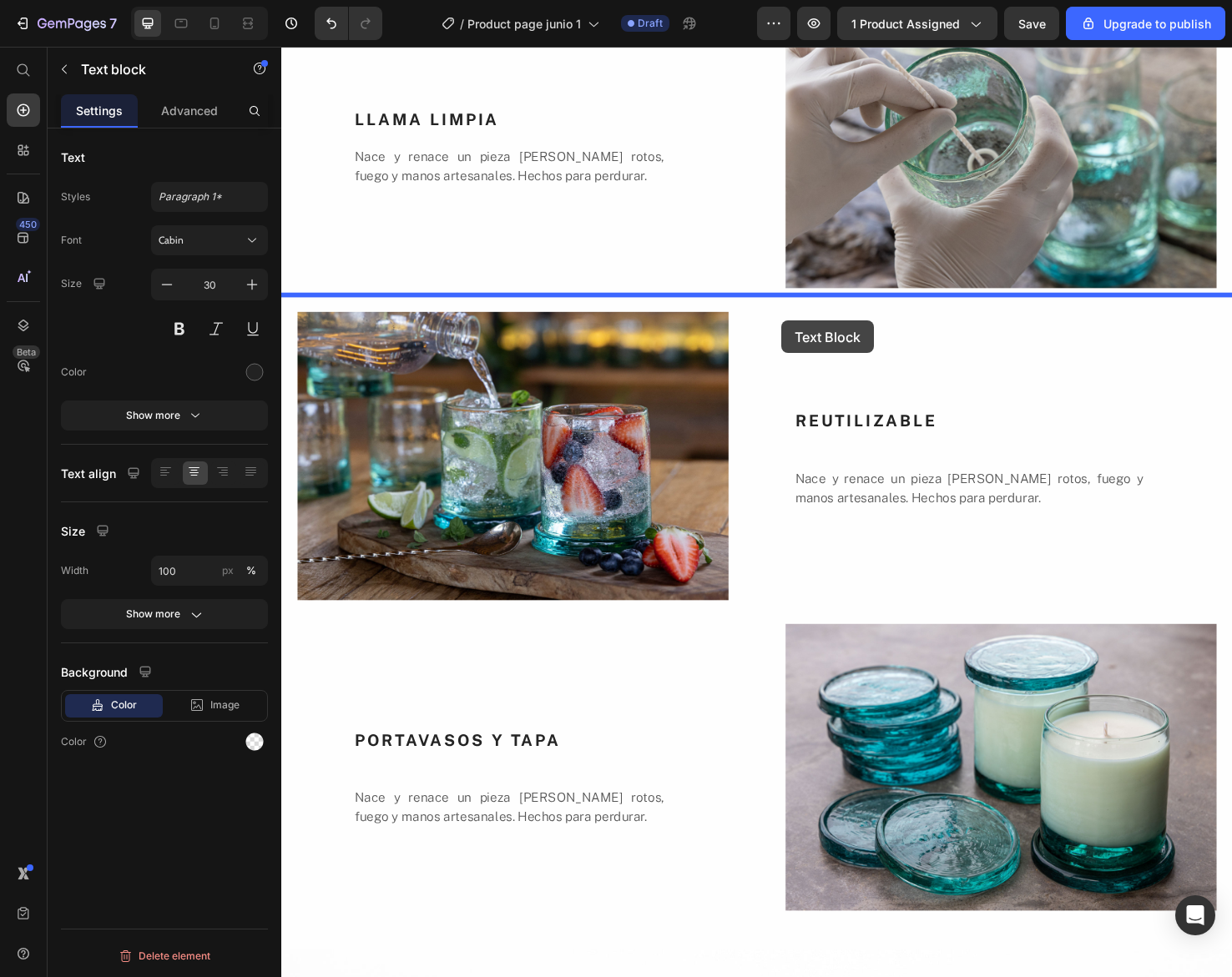 drag, startPoint x: 816, startPoint y: 218, endPoint x: 808, endPoint y: 336, distance: 118.27088 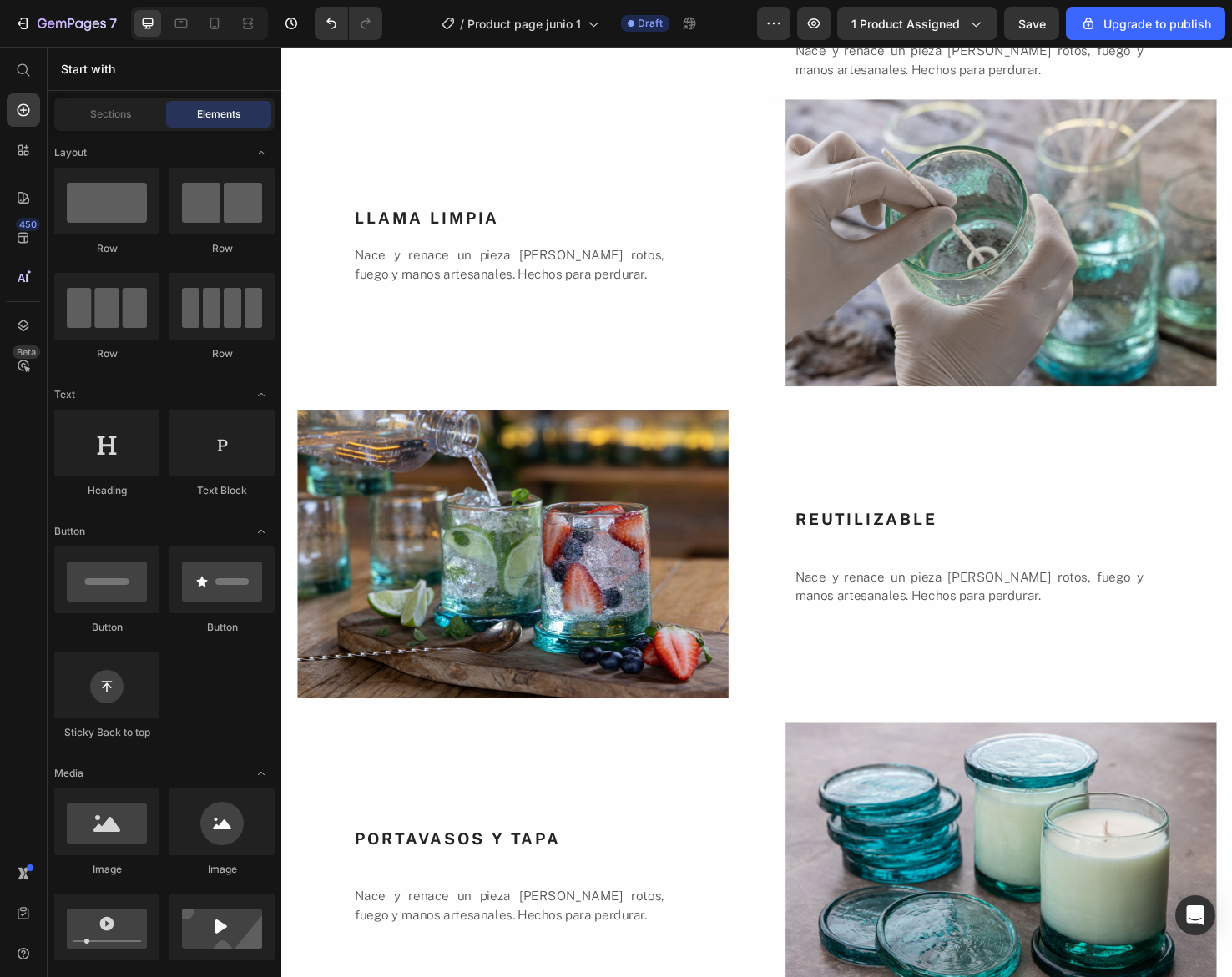 click on "descubre nuestros  Text block Aromas  Text block Cada fragancia de JUNA ha sido creada cuidadosamente con notas botánicas que transportan la calma de un bosque envuelto en niebla y la luminosidad fresca y floral de un campo abierto. Dos universos sensoriales que te invitan a respirar profundamente. Text block Image BOSQUE DE NIEBLA Text block Un amanecer sereno con notas envolventes de madera, musgo, hojas y bruma, en el silencio fresco de un bosque etéreo. Text block COMPRAR AHORA Button FLORES DEL CAMPO Text block Notas suaves de flores y hierbas frescas que evocan la naturaleza silvestre bajo la brisa del mediodía. Text block COMPRAR AHORA Button Row Section 3
Drop element here Section 4 SOSTENIBLE. SALUDABLE. Text block Section 5 Image Row CERA DE SOYA 100% Heading Nace y renace un pieza de vidrios rotos, fuego y manos artesanales. Hechos para perdurar. Text Block Section 6 Image Row LLAMA LIMPIA Heading Text Block Section 7 Image Row REUTILIZABLE Heading Text Block Section 8 Image" at bounding box center (782, 2410) 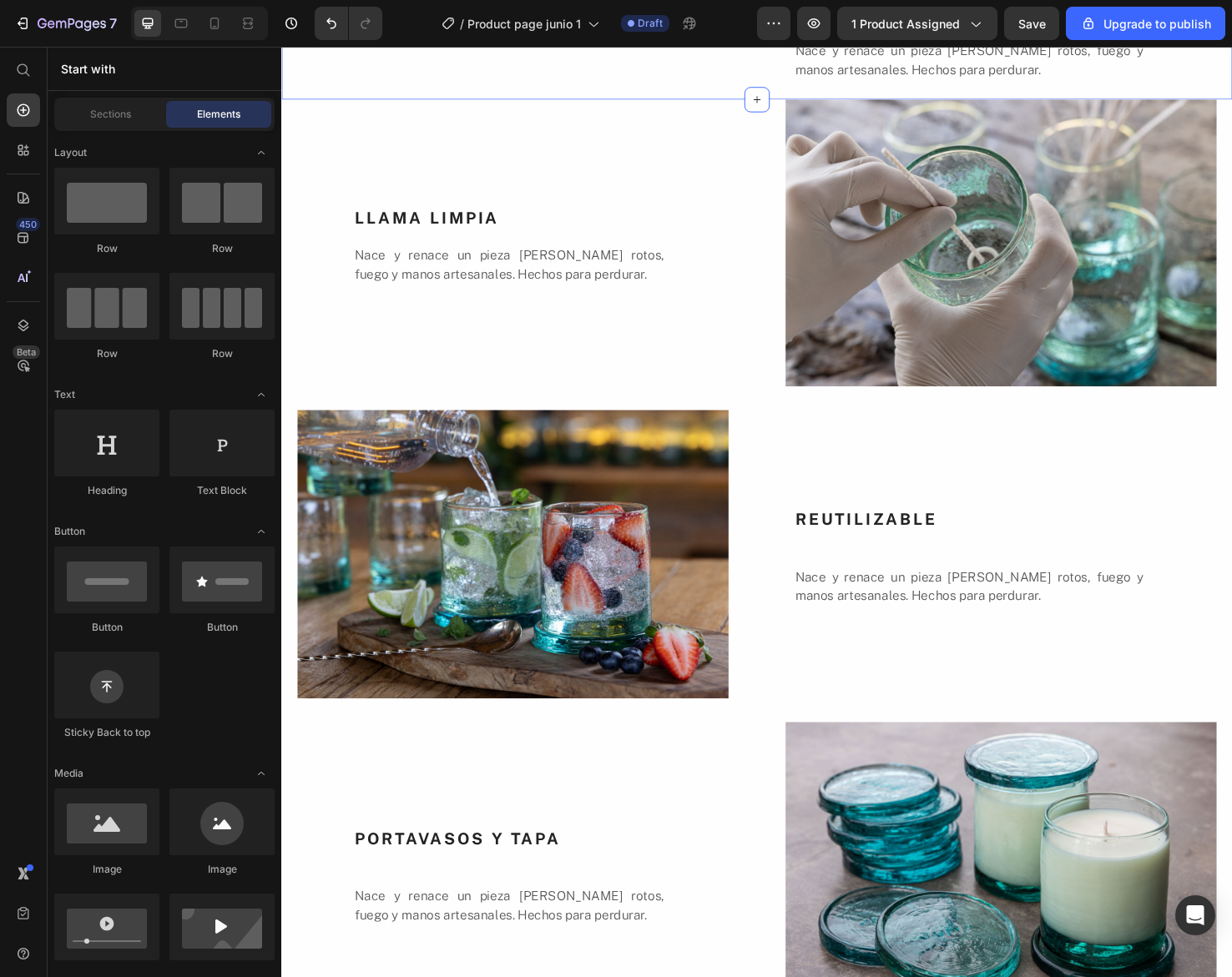 click on "CERA DE SOYA 100% Heading Nace y renace un pieza [PERSON_NAME] rotos, fuego y manos artesanales. Hechos para perdurar. Text Block" at bounding box center [1039, 40] 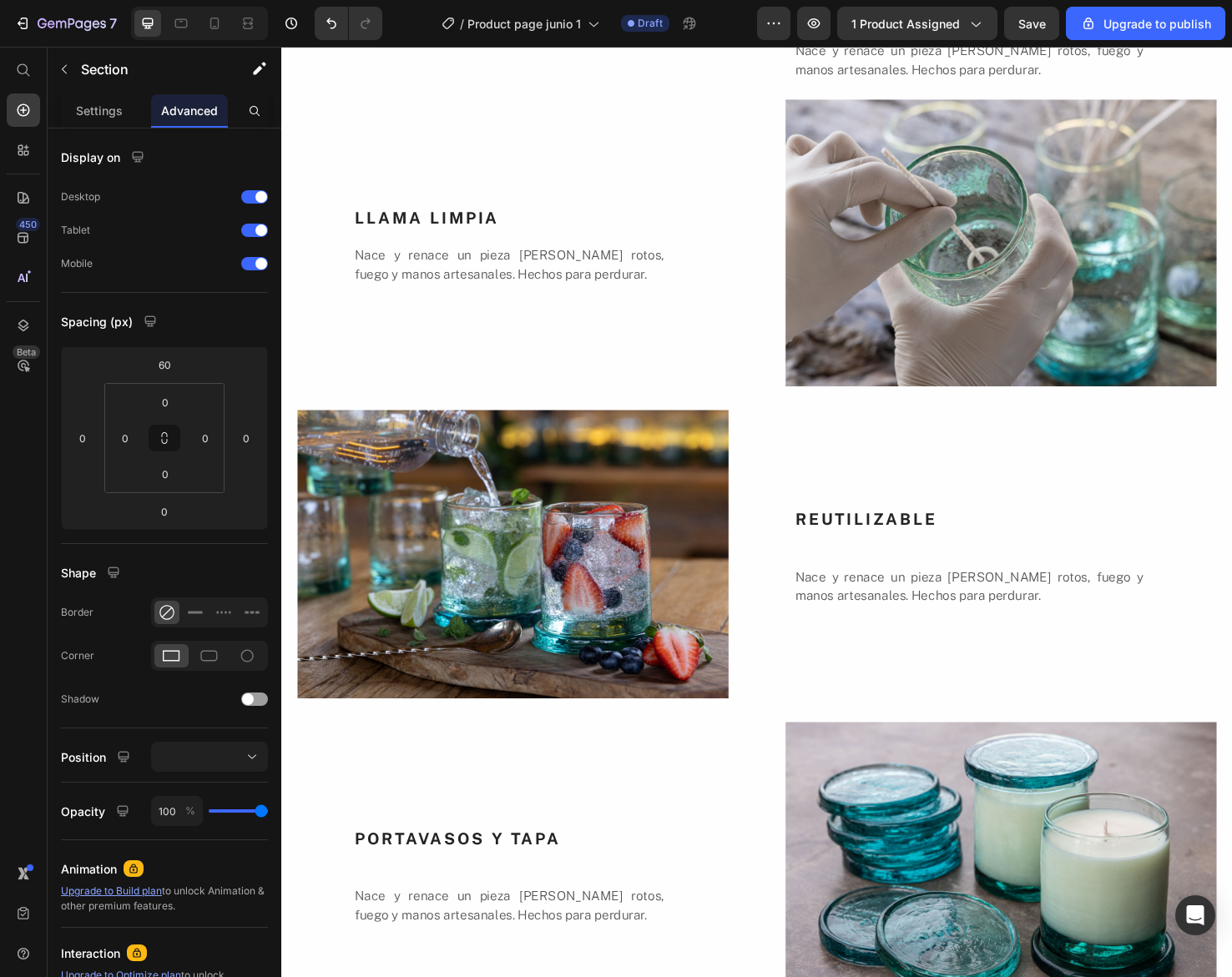click on "SOSTENIBLE. SALUDABLE. Text block Section 5   You can create reusable sections Create Theme Section AI Content Write with GemAI What would you like to describe here? Tone and Voice Persuasive Product Vela Aromática Show more Generate" at bounding box center [782, -154] 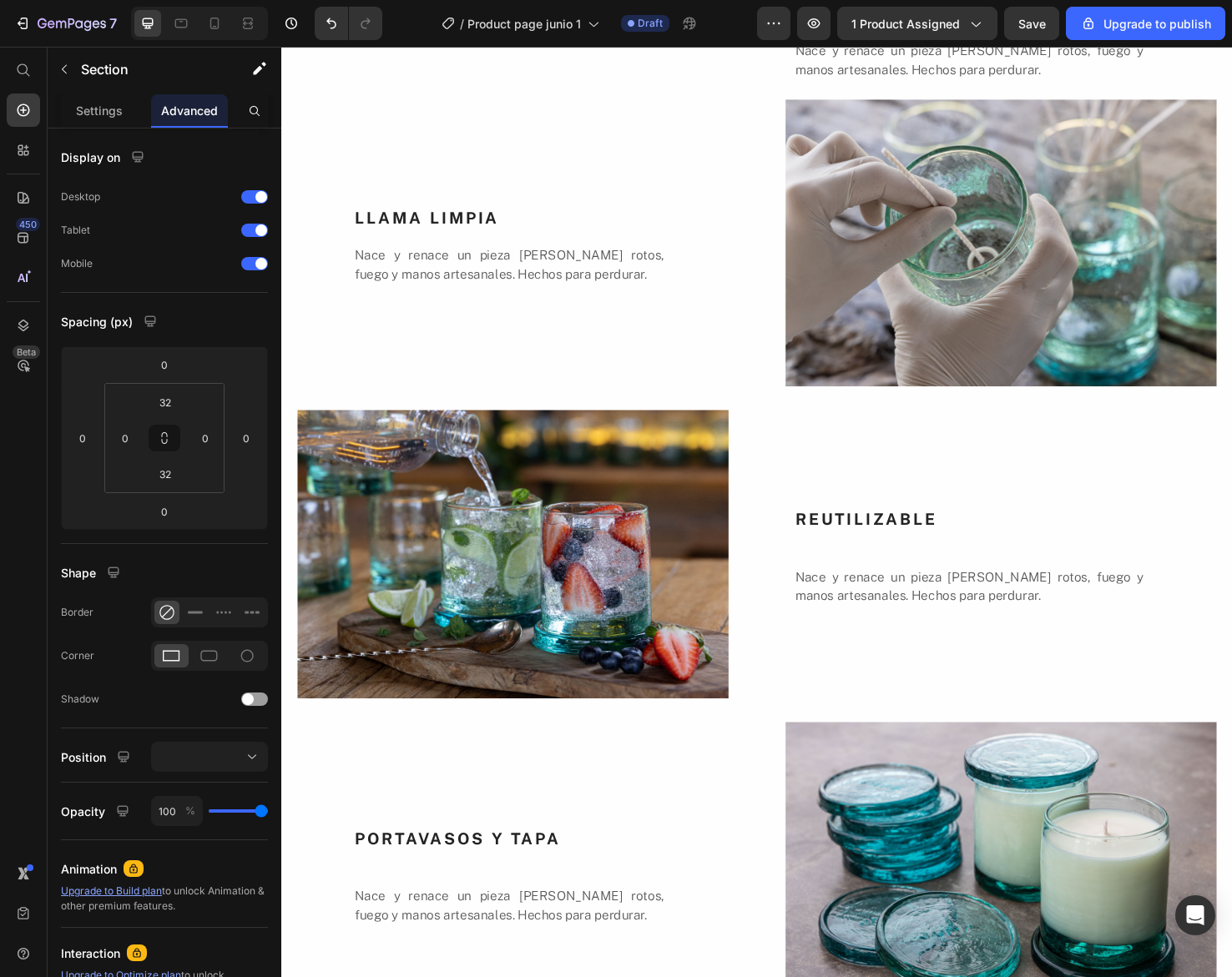 click on "SOSTENIBLE. SALUDABLE." at bounding box center [782, -159] 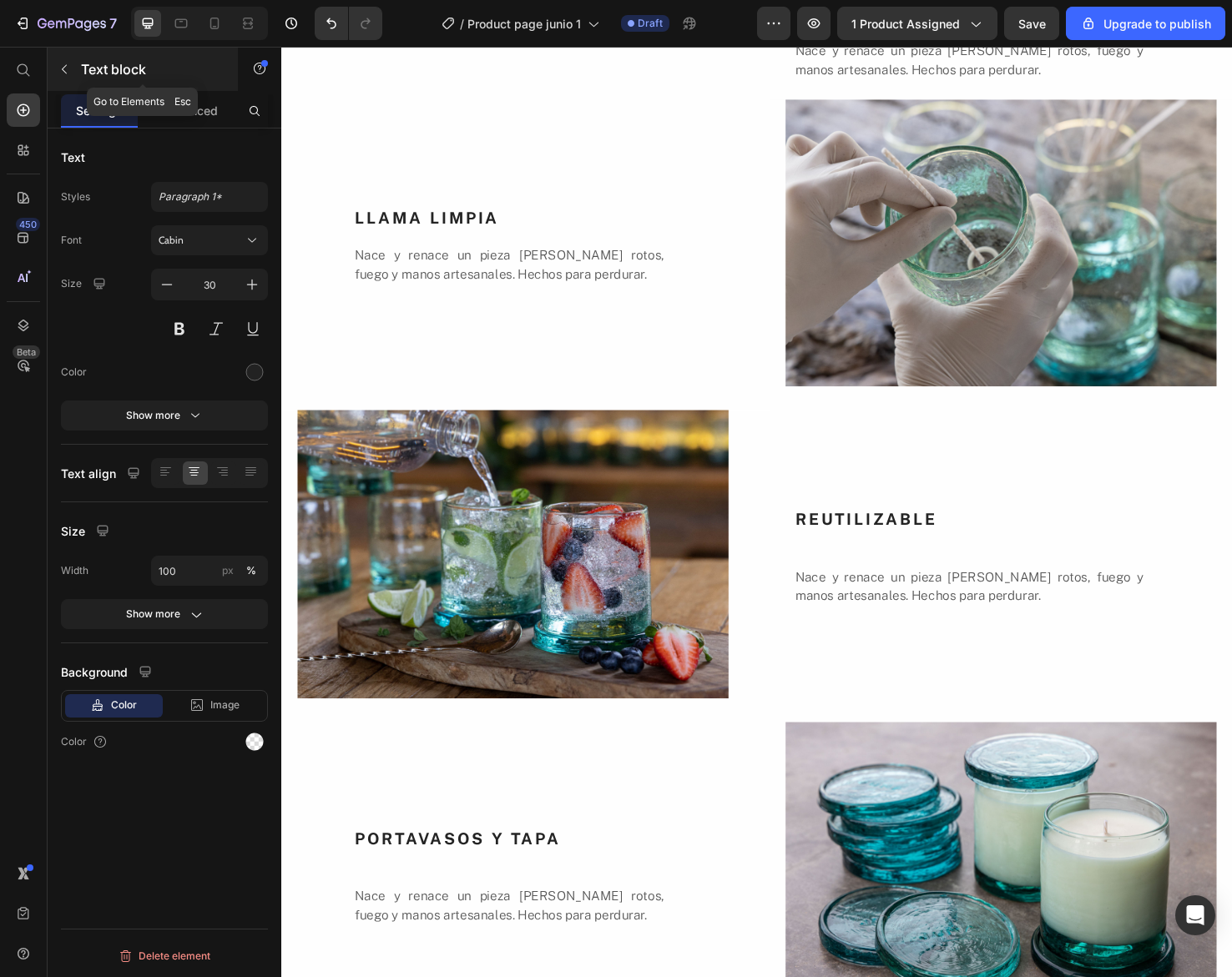 click 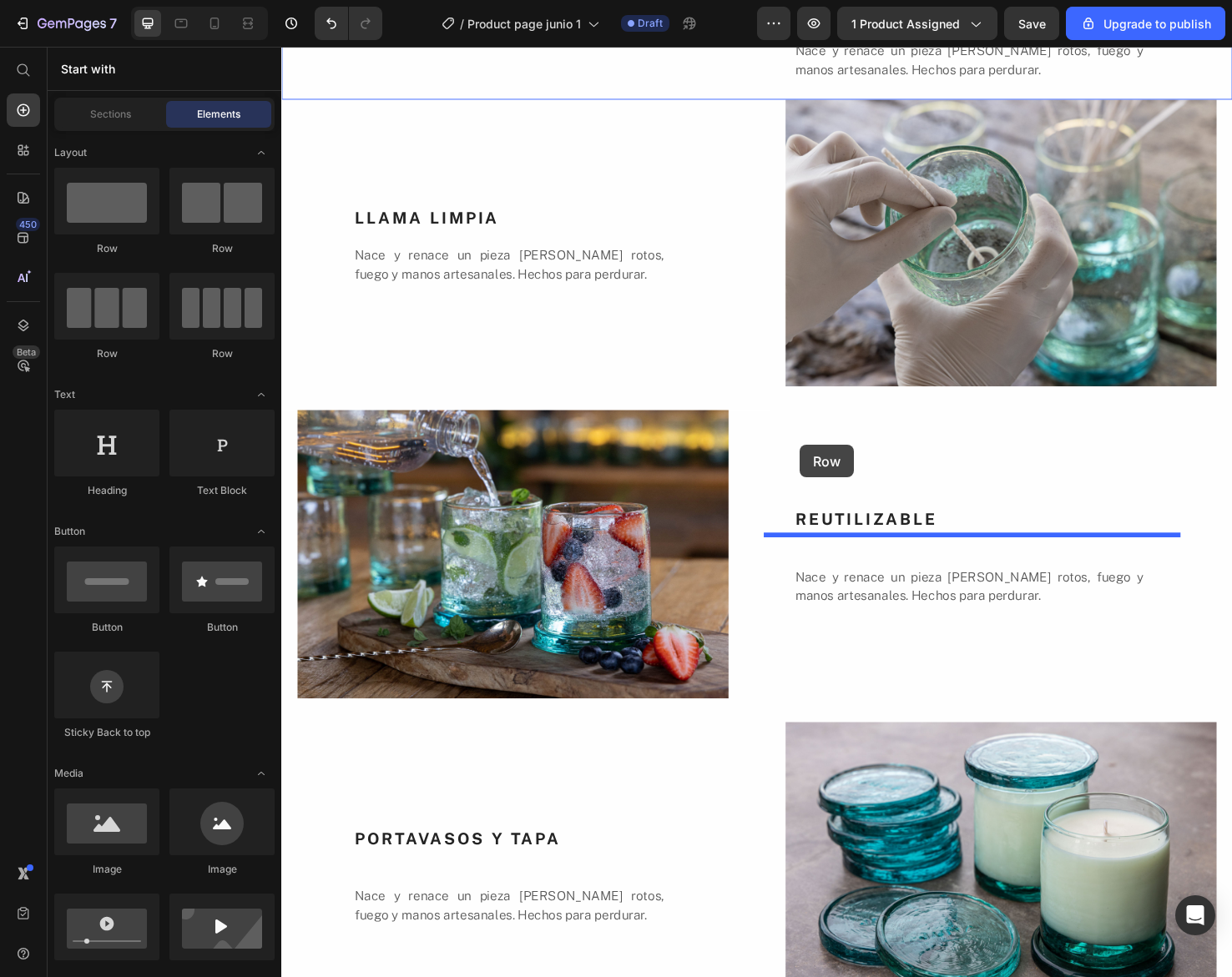 drag, startPoint x: 389, startPoint y: 243, endPoint x: 827, endPoint y: 466, distance: 491.50076 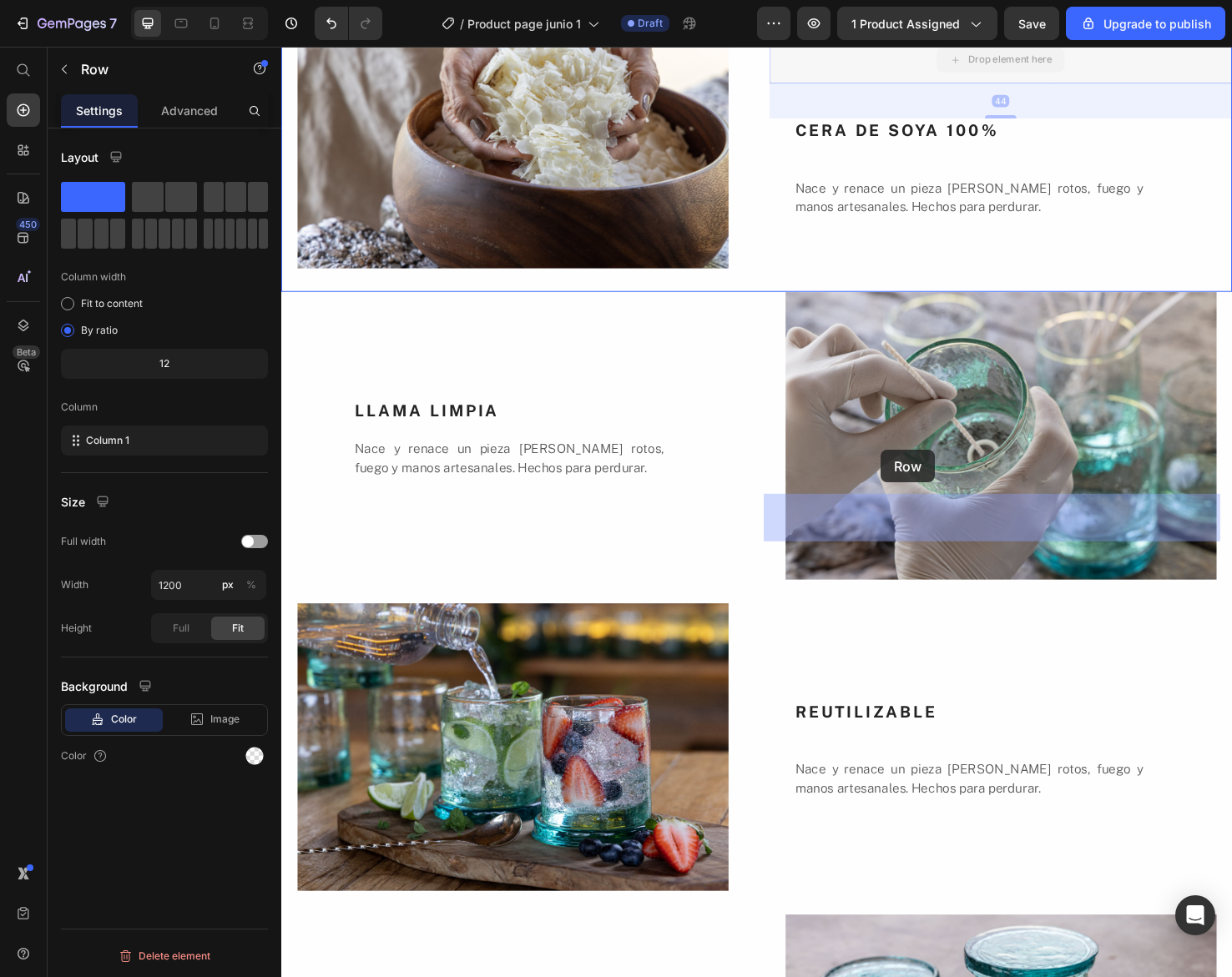 drag, startPoint x: 941, startPoint y: 529, endPoint x: 912, endPoint y: 471, distance: 64.845971 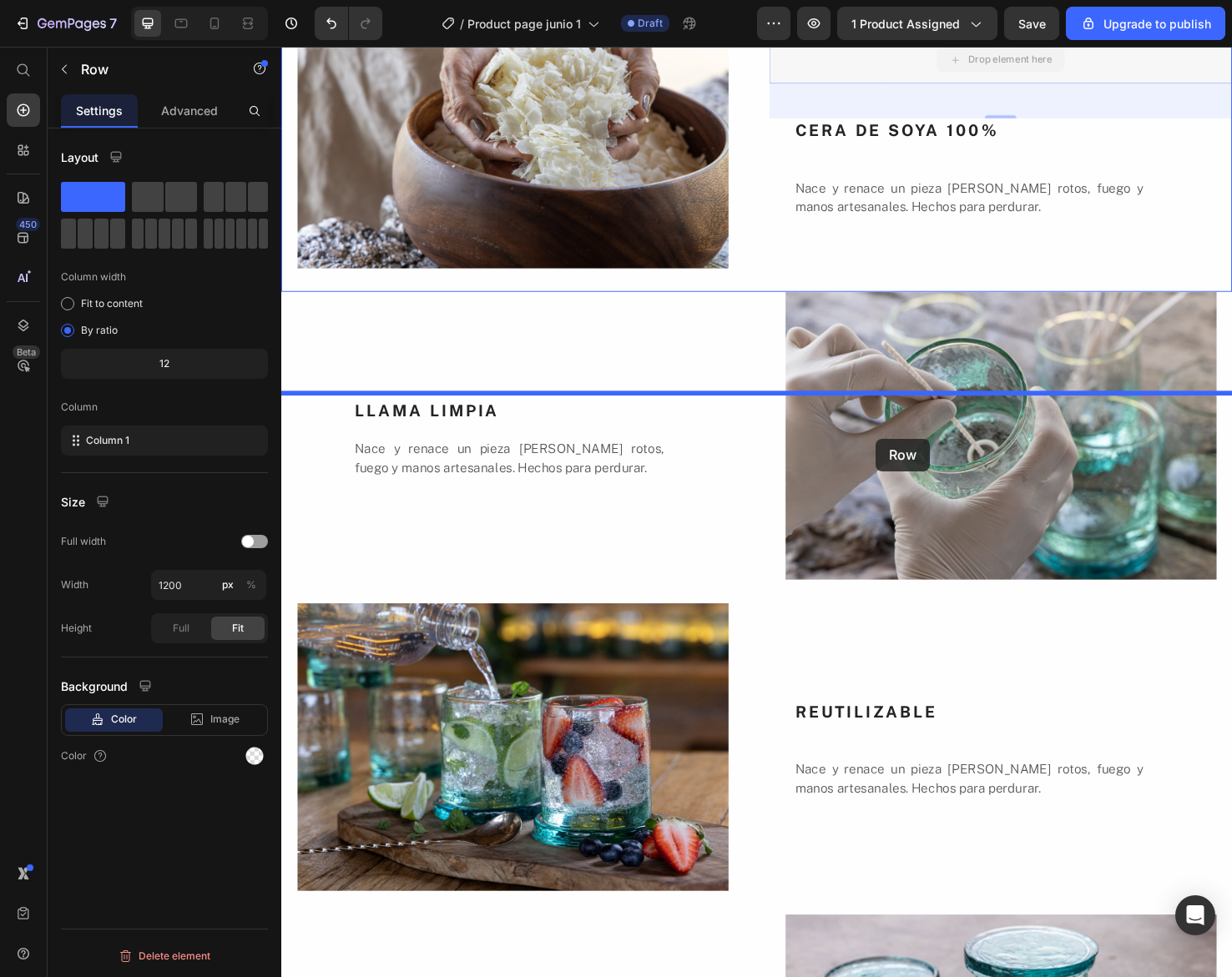 drag, startPoint x: 937, startPoint y: 537, endPoint x: 907, endPoint y: 461, distance: 81.70679 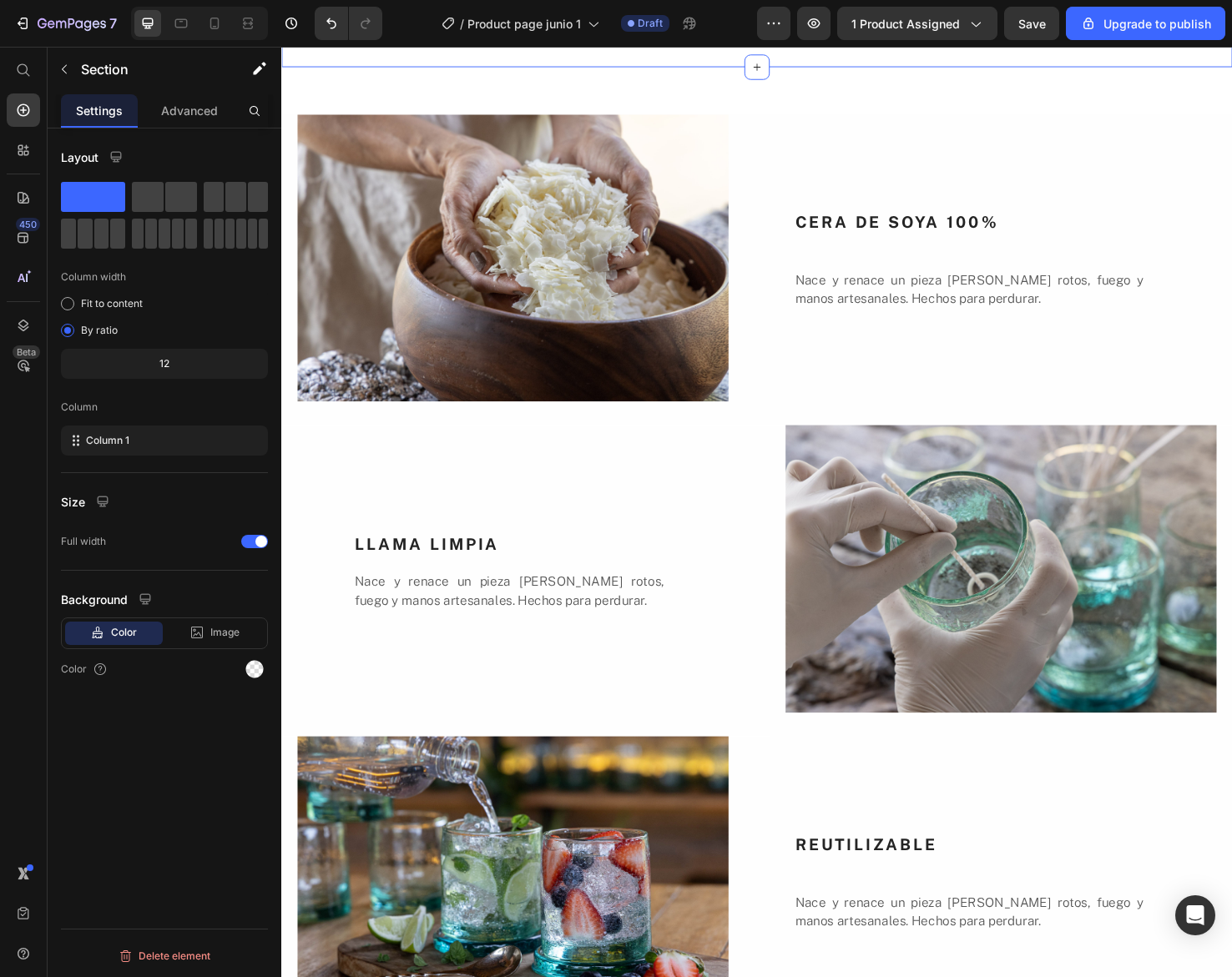 click on "Drop element here Row   44 Section 6" at bounding box center [782, -2] 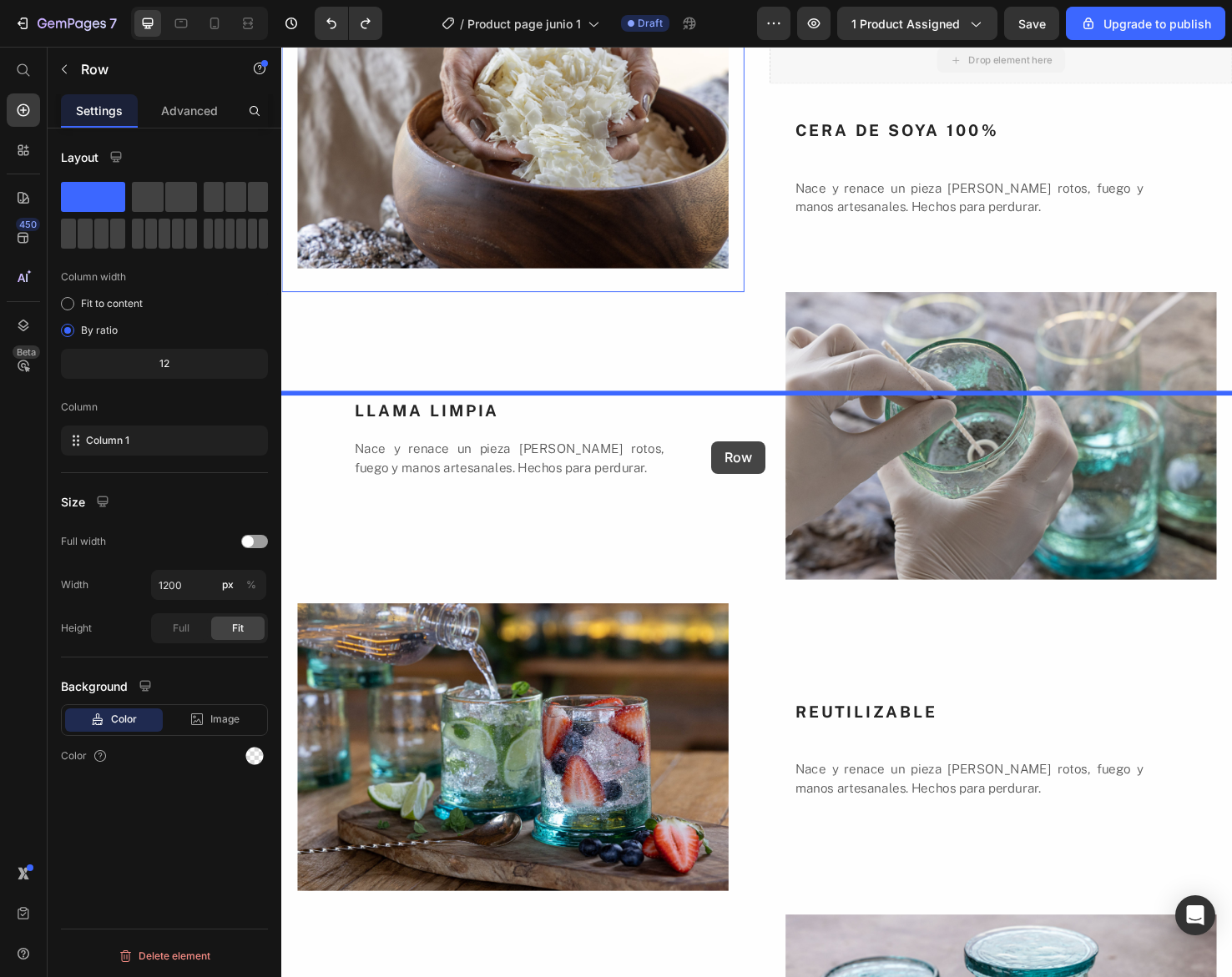 drag, startPoint x: 893, startPoint y: 535, endPoint x: 735, endPoint y: 461, distance: 174.47063 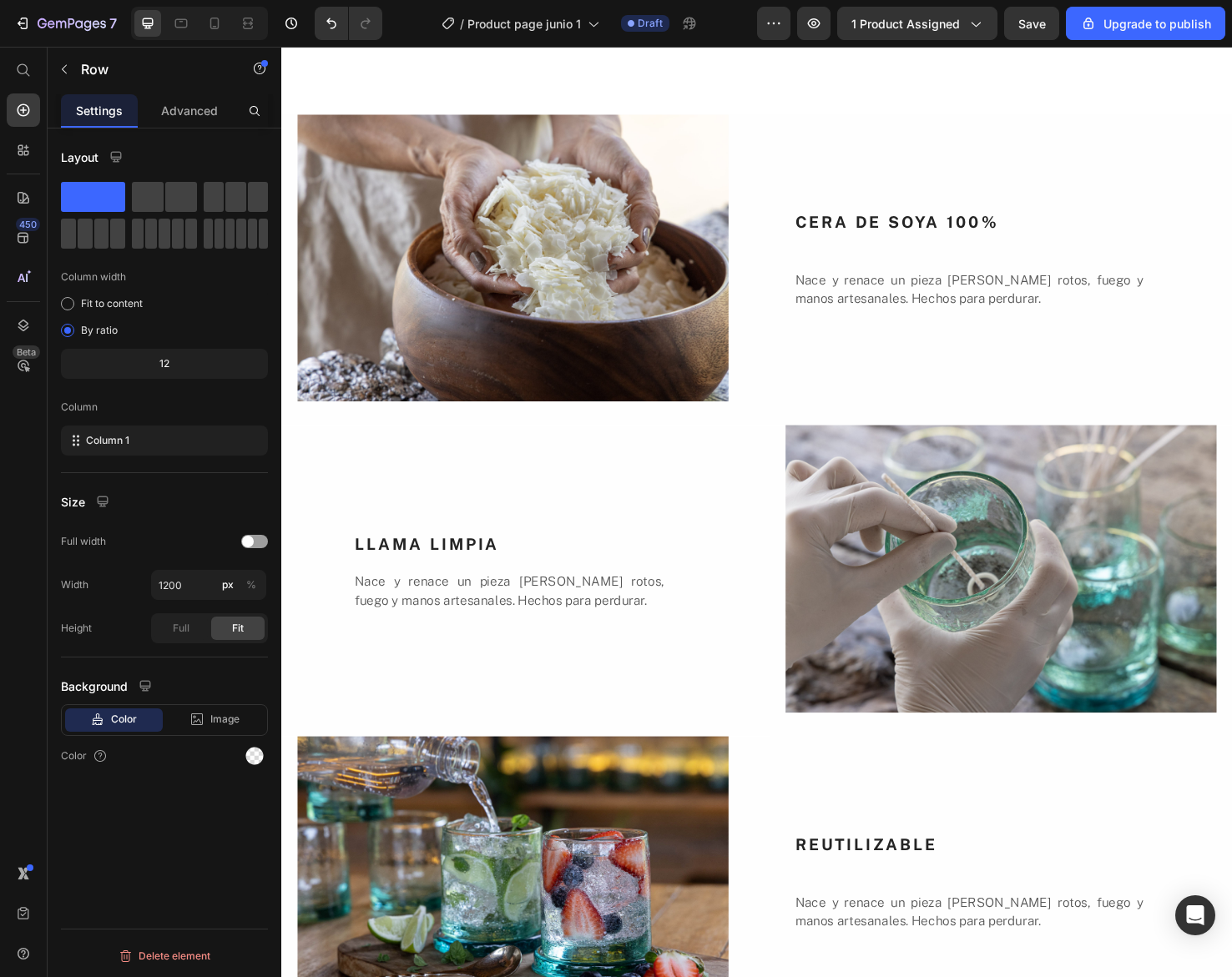 click on "SOSTENIBLE. SALUDABLE. Text block Section 5" at bounding box center (782, -154) 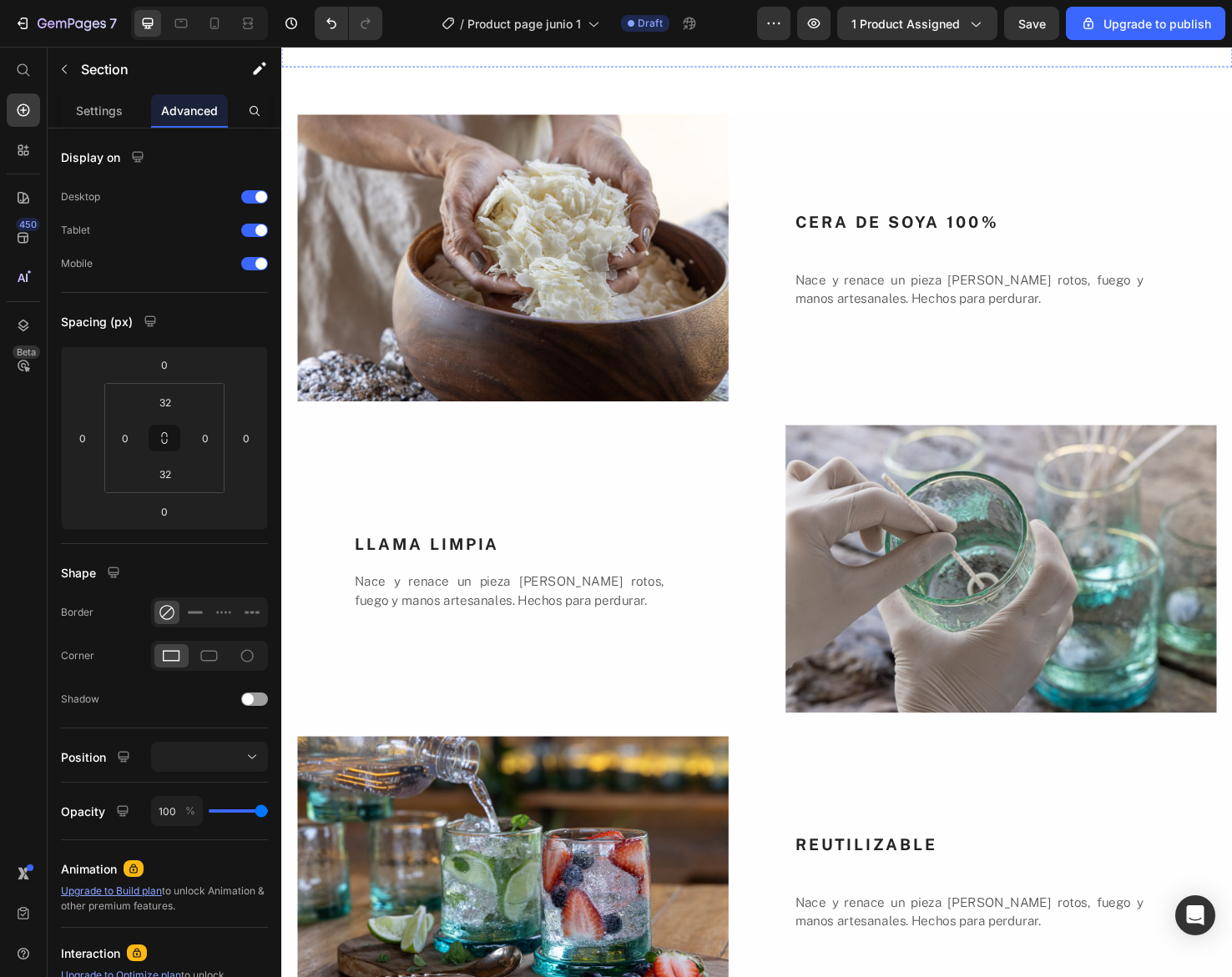 click on "Drop element here" at bounding box center (782, -20) 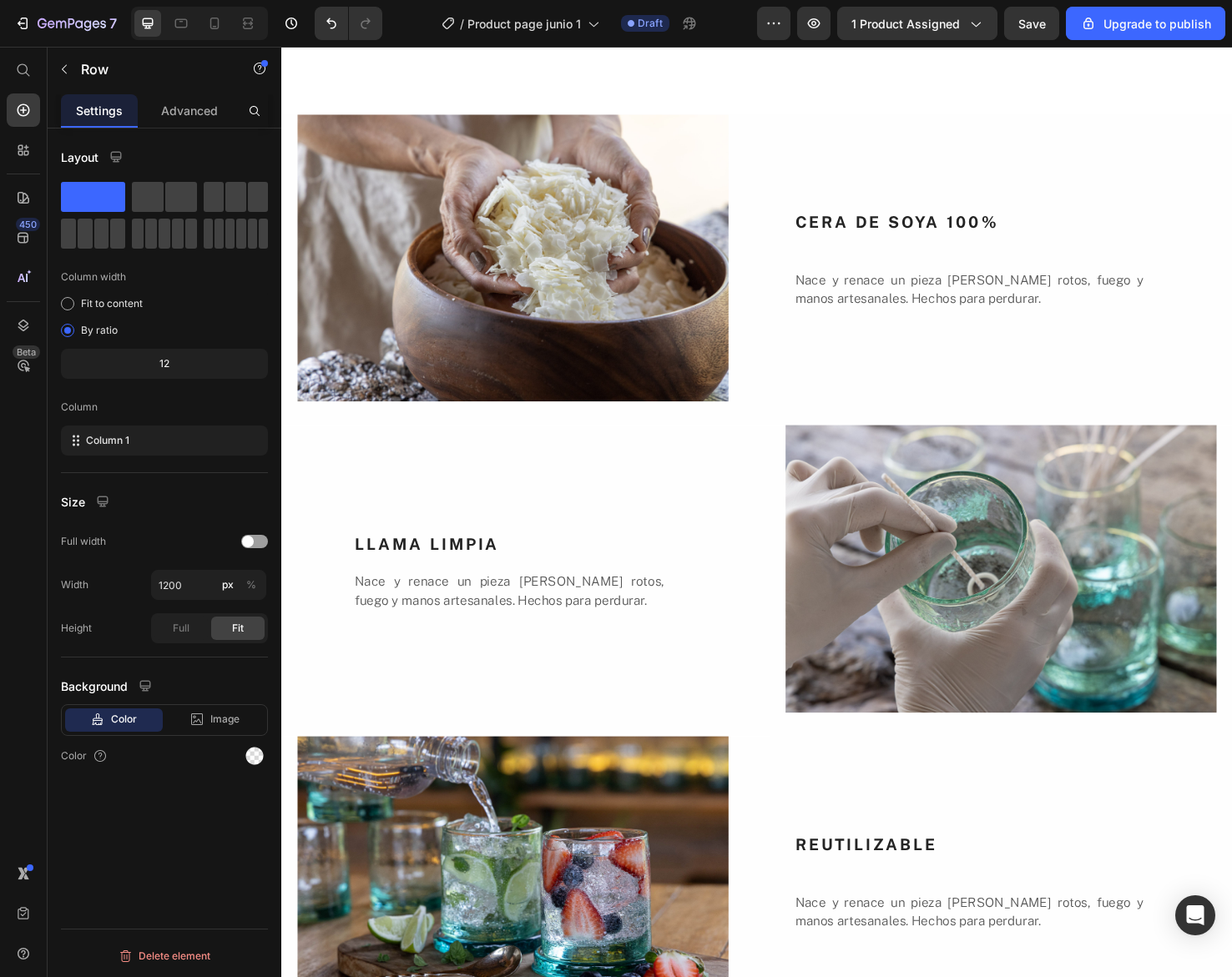 click on "Drop element here Row   44 Section 6" at bounding box center [782, -2] 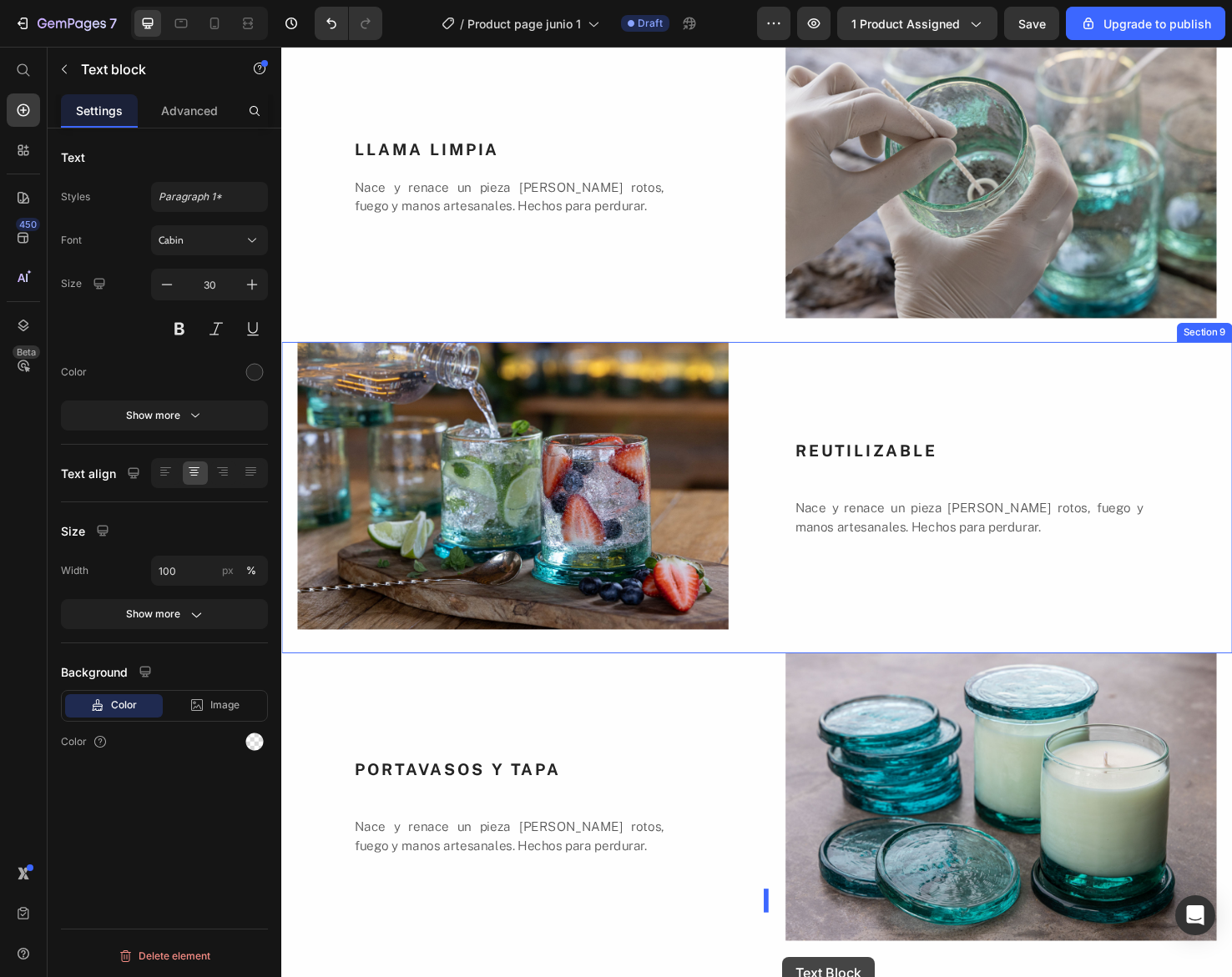 scroll, scrollTop: 2700, scrollLeft: 0, axis: vertical 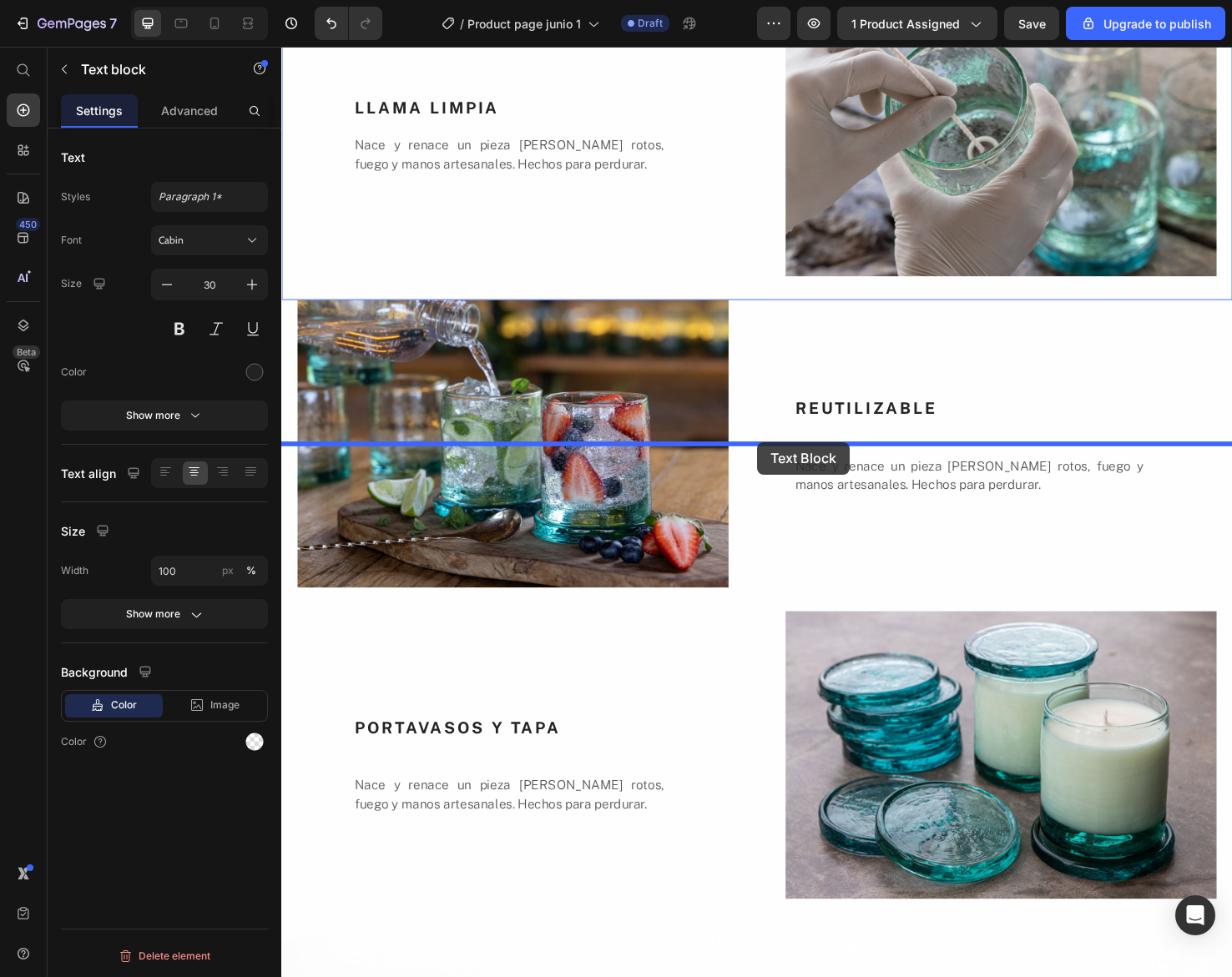drag, startPoint x: 844, startPoint y: 330, endPoint x: 782, endPoint y: 463, distance: 146.74127 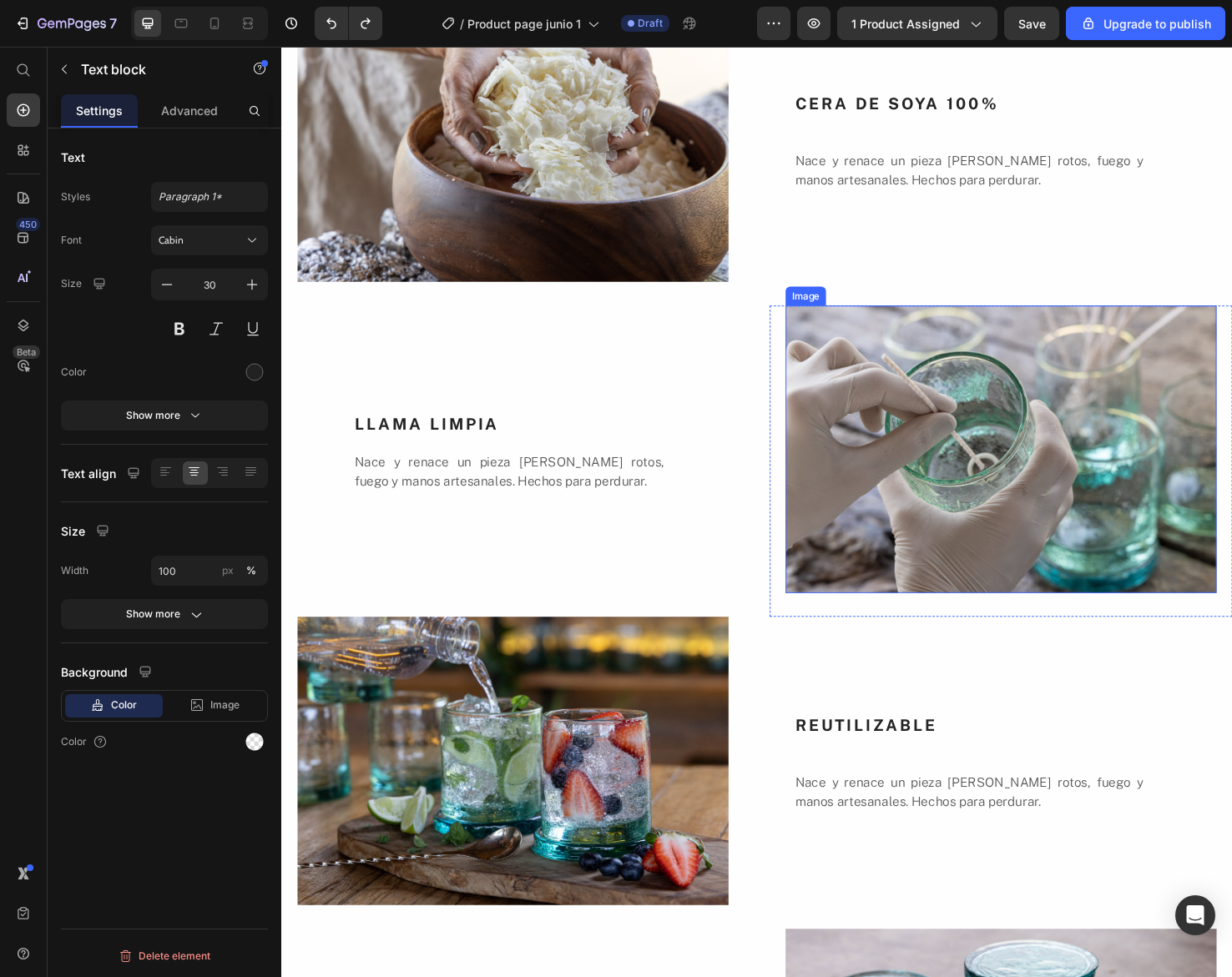 scroll, scrollTop: 2851, scrollLeft: 0, axis: vertical 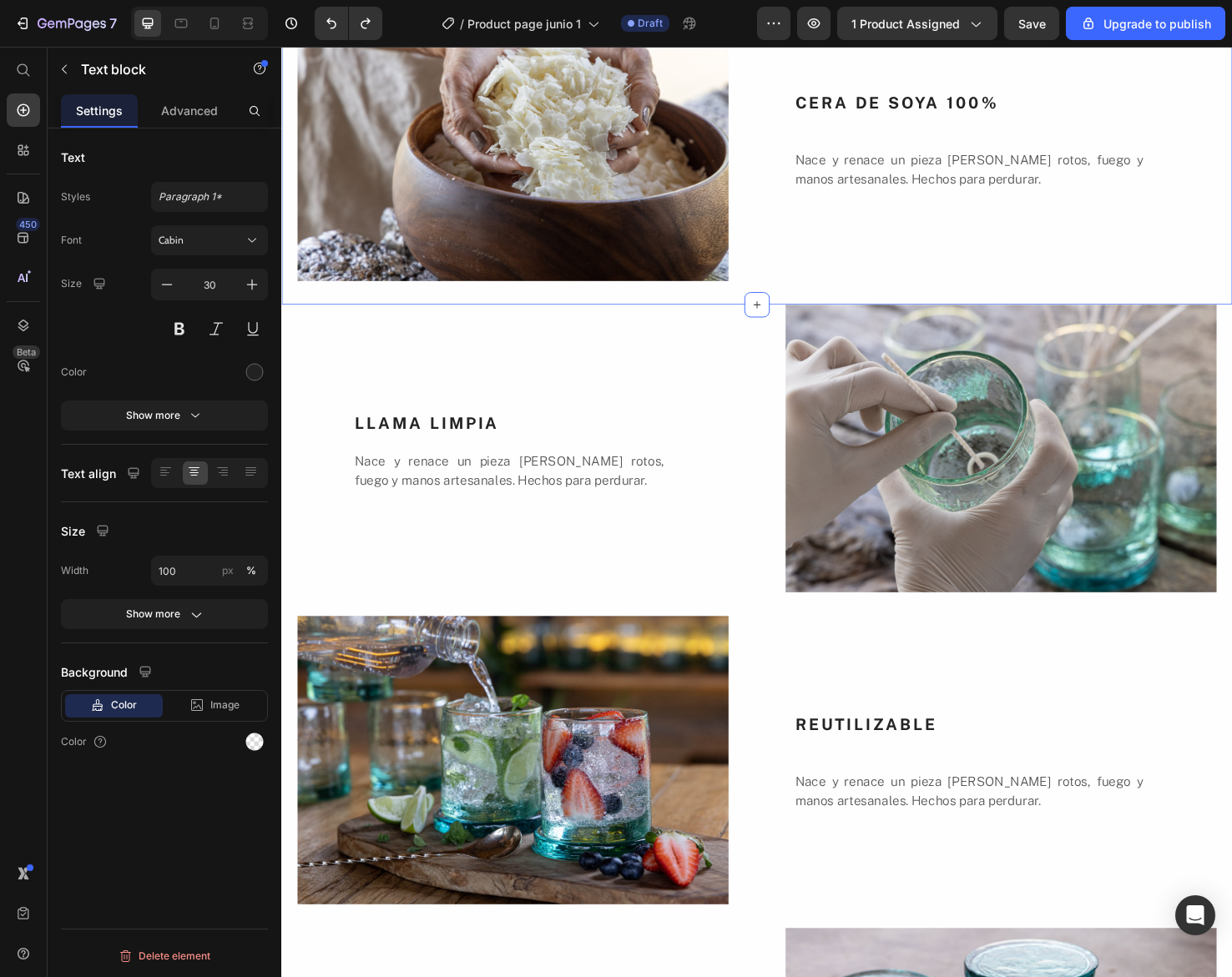 click on "CERA DE SOYA 100% Heading Nace y renace un pieza [PERSON_NAME] rotos, fuego y manos artesanales. Hechos para perdurar. Text Block" at bounding box center [1039, 155] 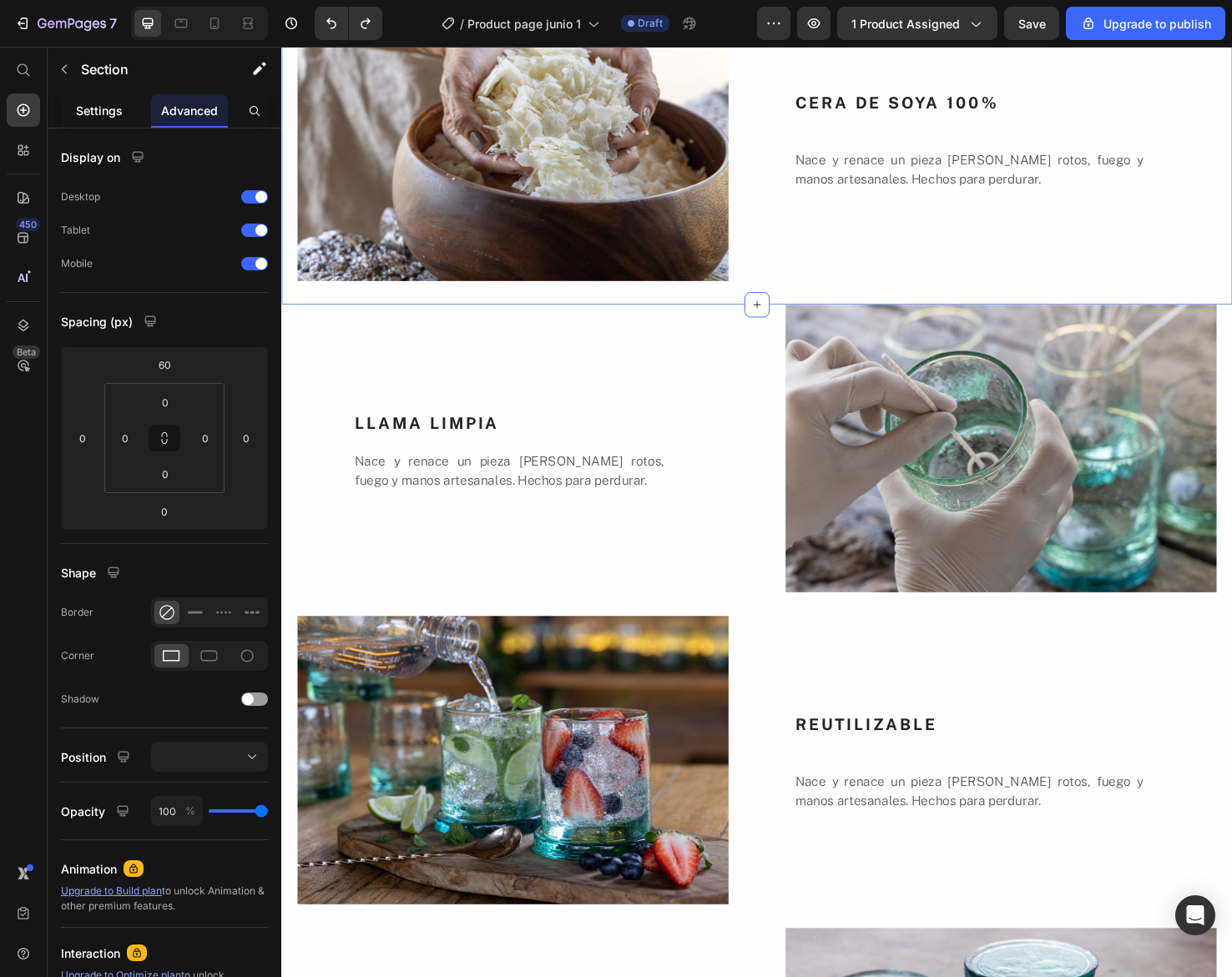 click on "Settings" at bounding box center (99, 110) 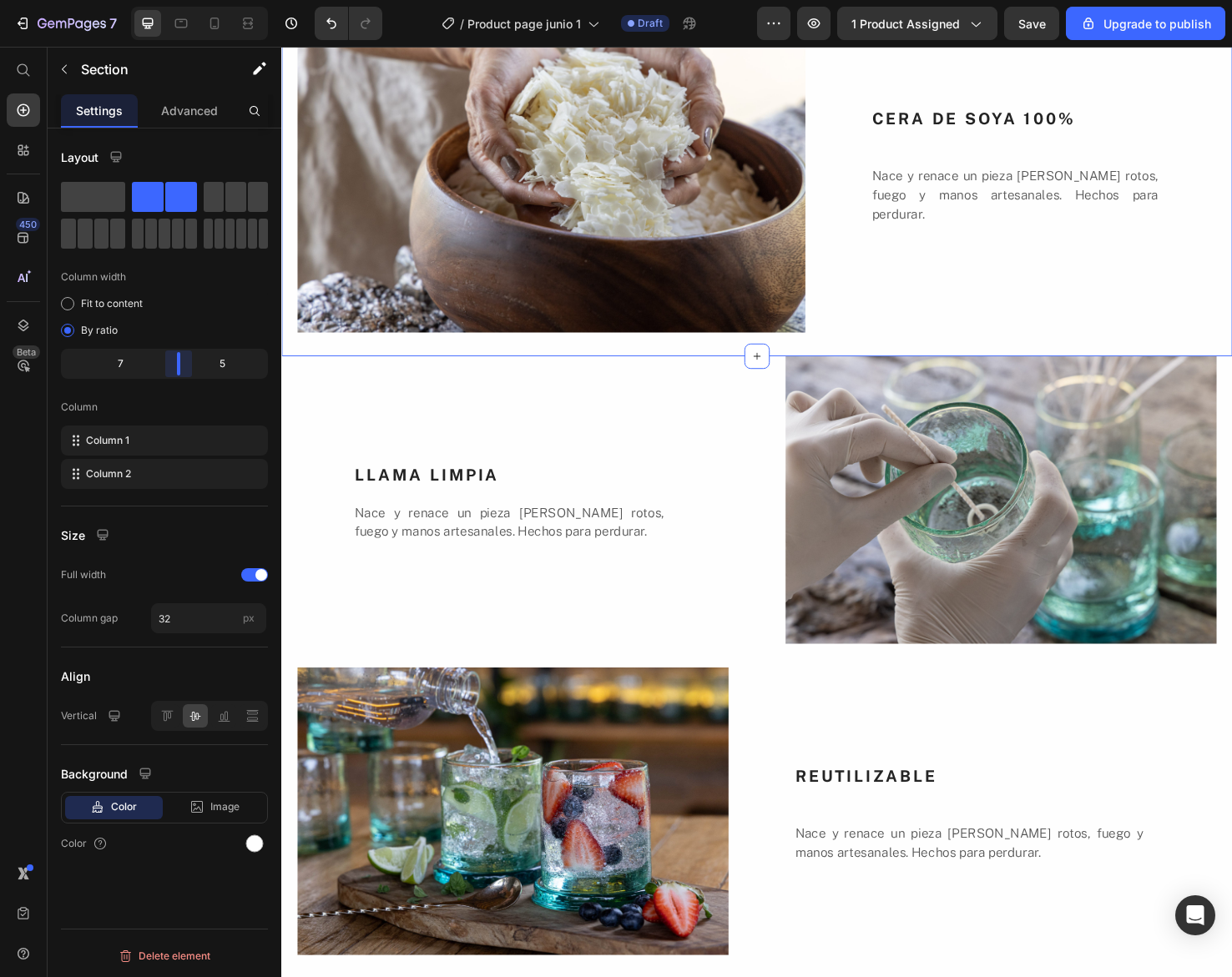 drag, startPoint x: 166, startPoint y: 363, endPoint x: 180, endPoint y: 363, distance: 14 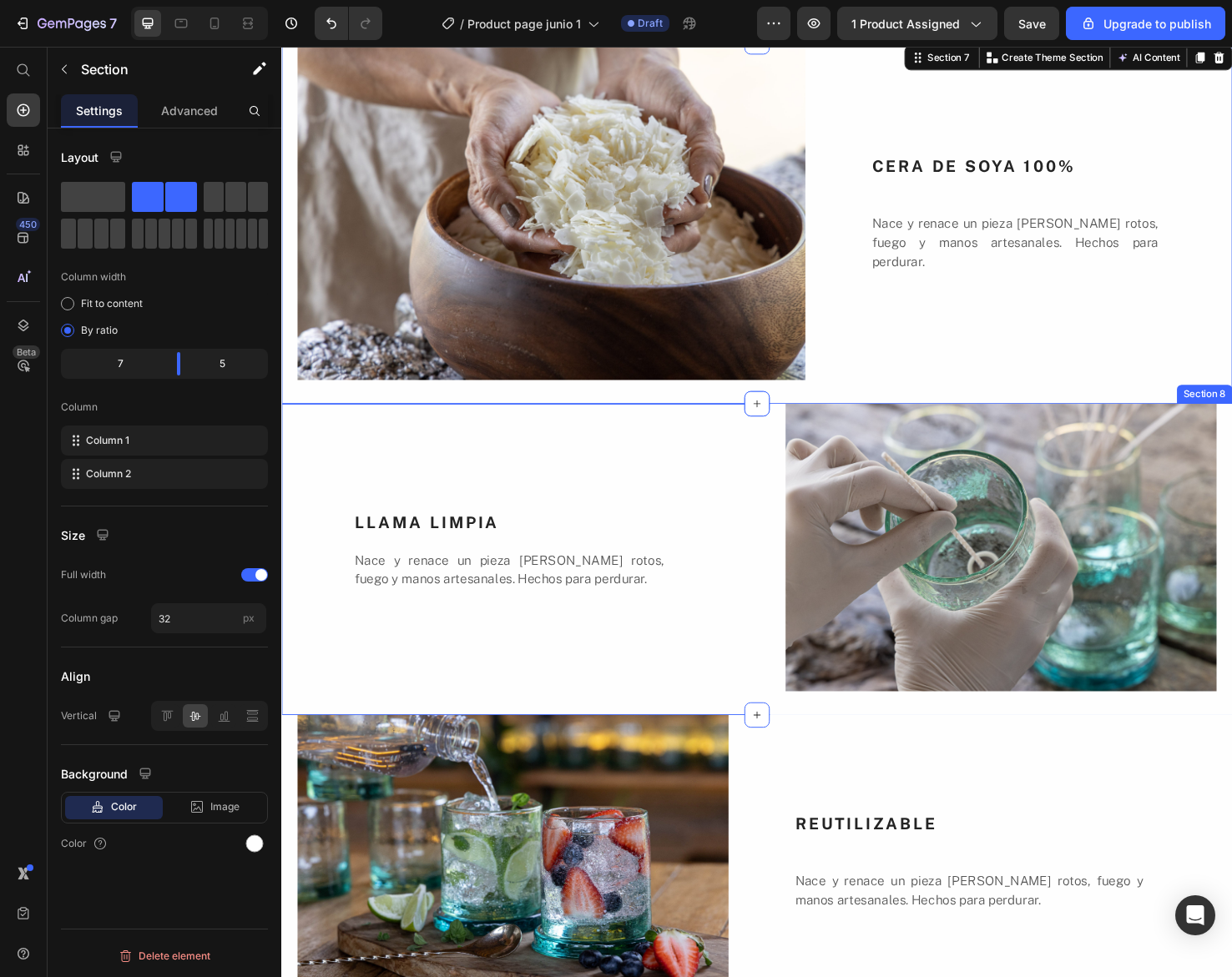 scroll, scrollTop: 2781, scrollLeft: 0, axis: vertical 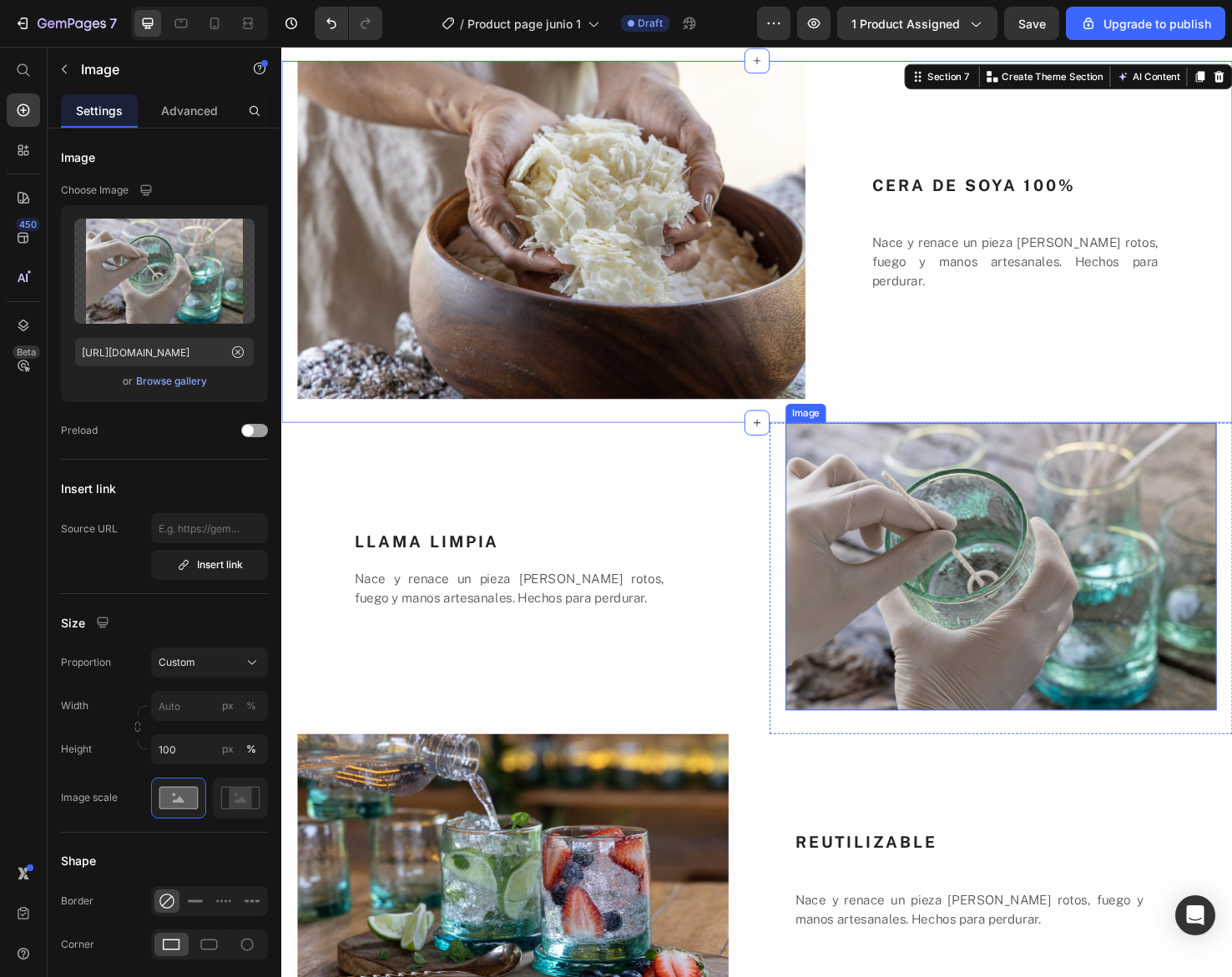 click at bounding box center (1039, 594) 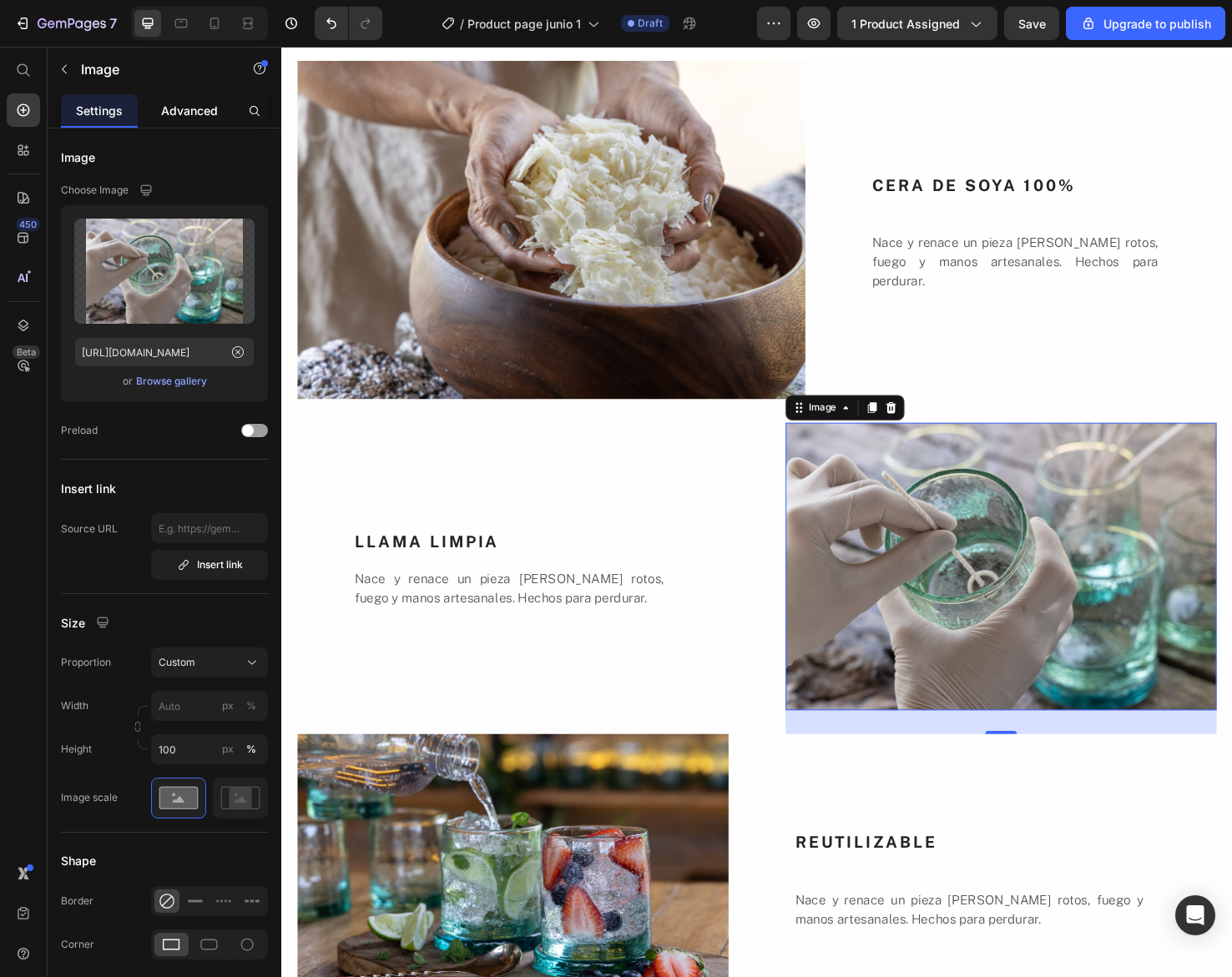 click on "Advanced" at bounding box center (189, 110) 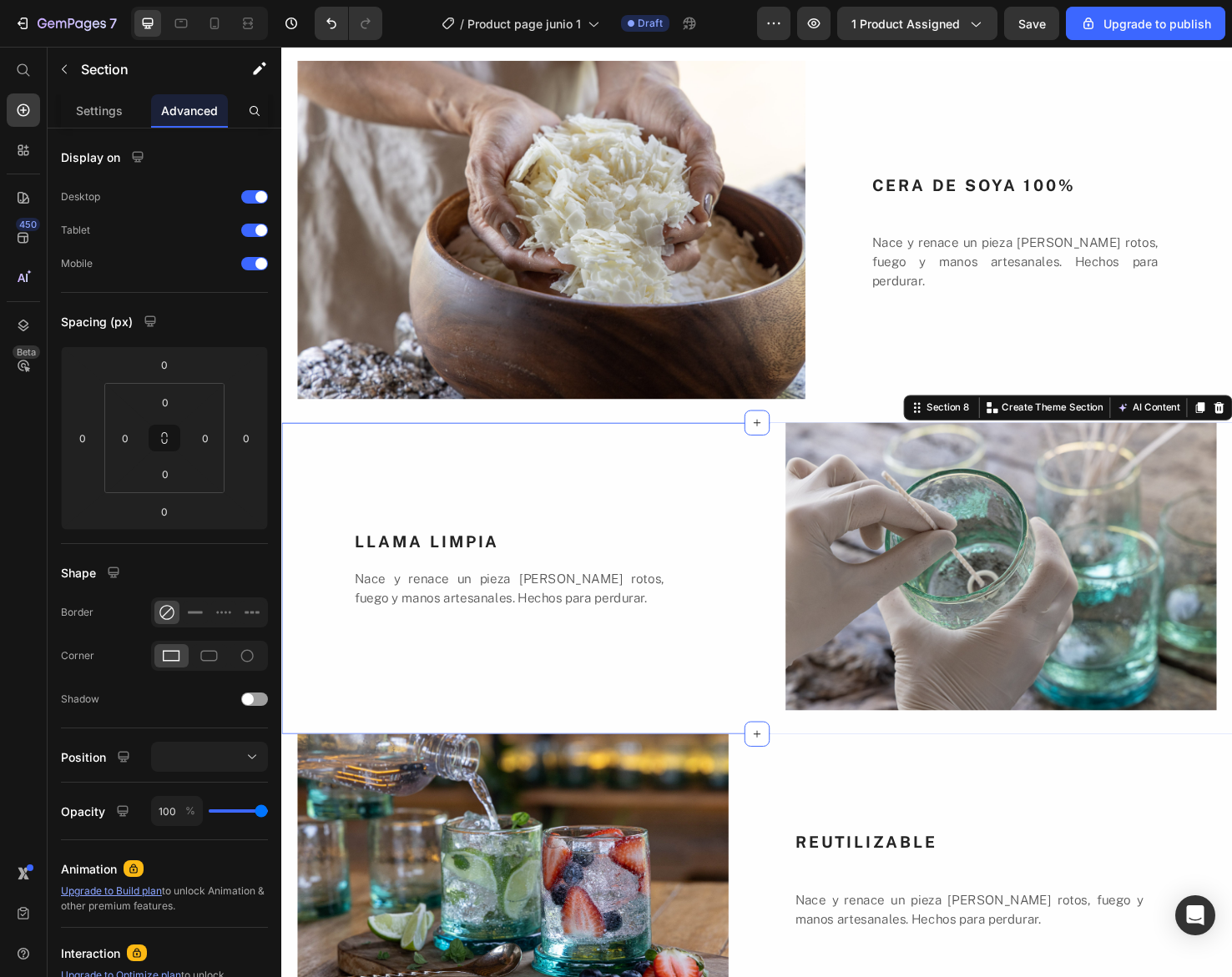 click on "LLAMA LIMPIA Heading Nace y renace un pieza [PERSON_NAME] rotos, fuego y manos artesanales. Hechos para perdurar. Text Block" at bounding box center (525, 607) 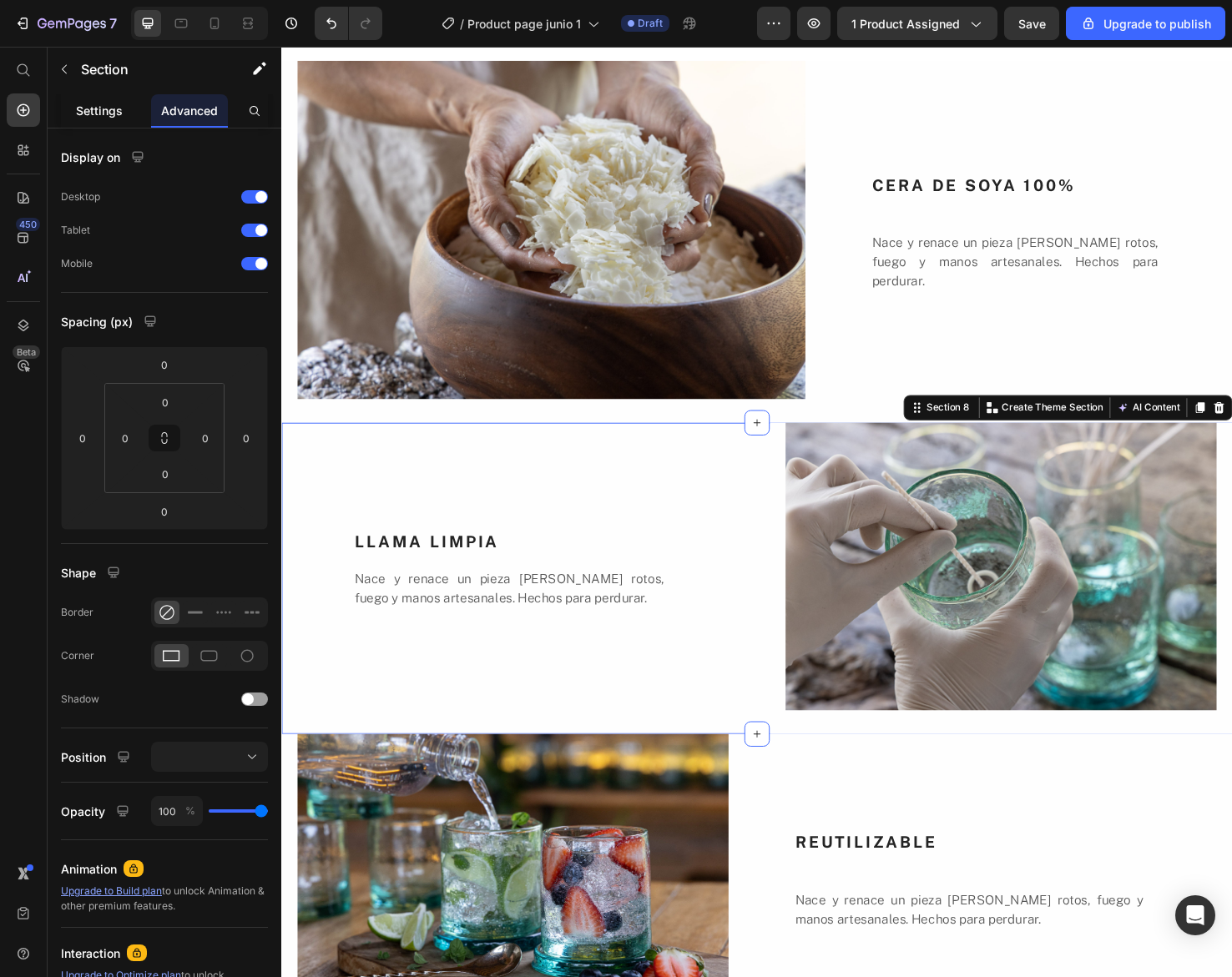 click on "Settings" at bounding box center (99, 110) 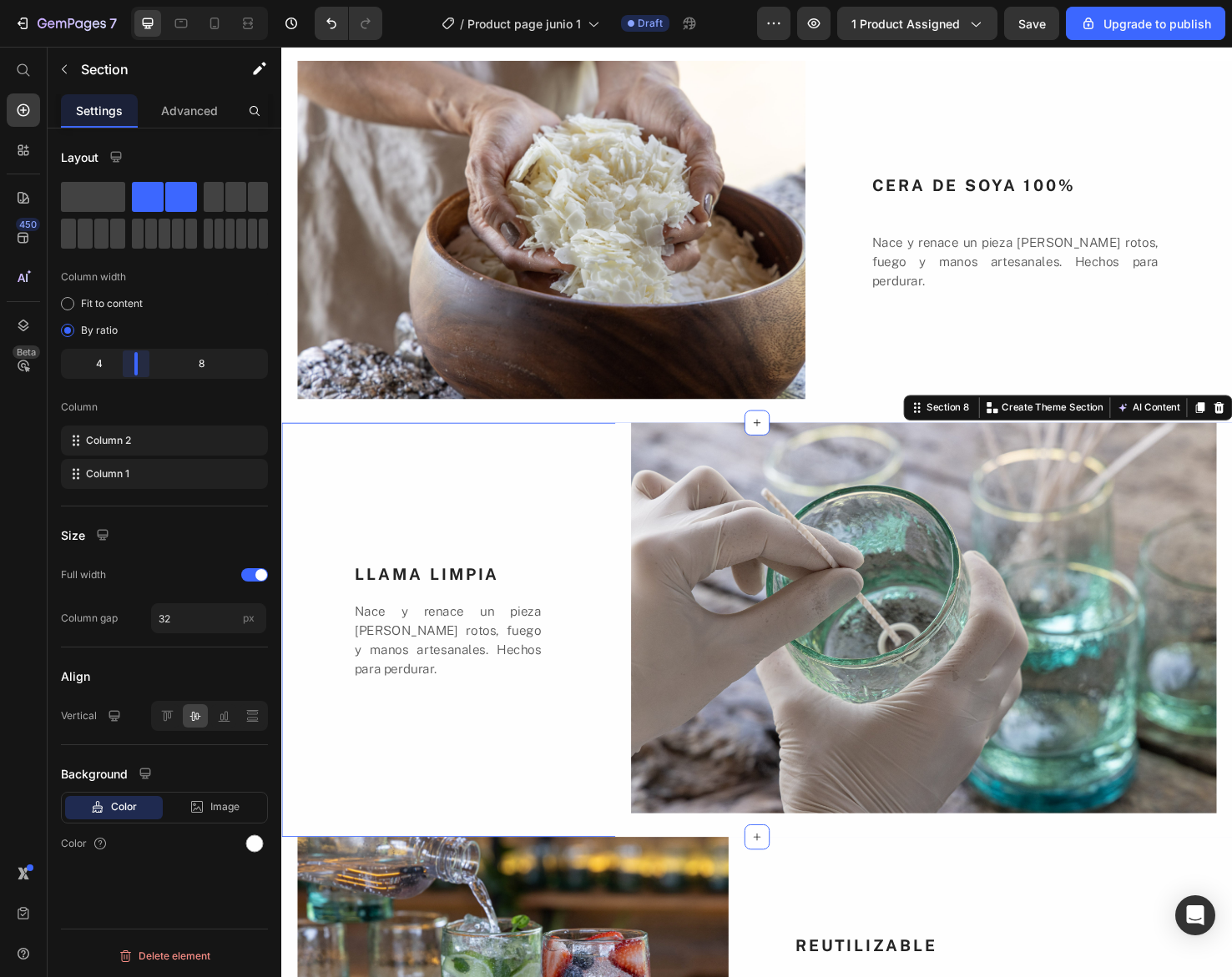 drag, startPoint x: 165, startPoint y: 366, endPoint x: 138, endPoint y: 366, distance: 27 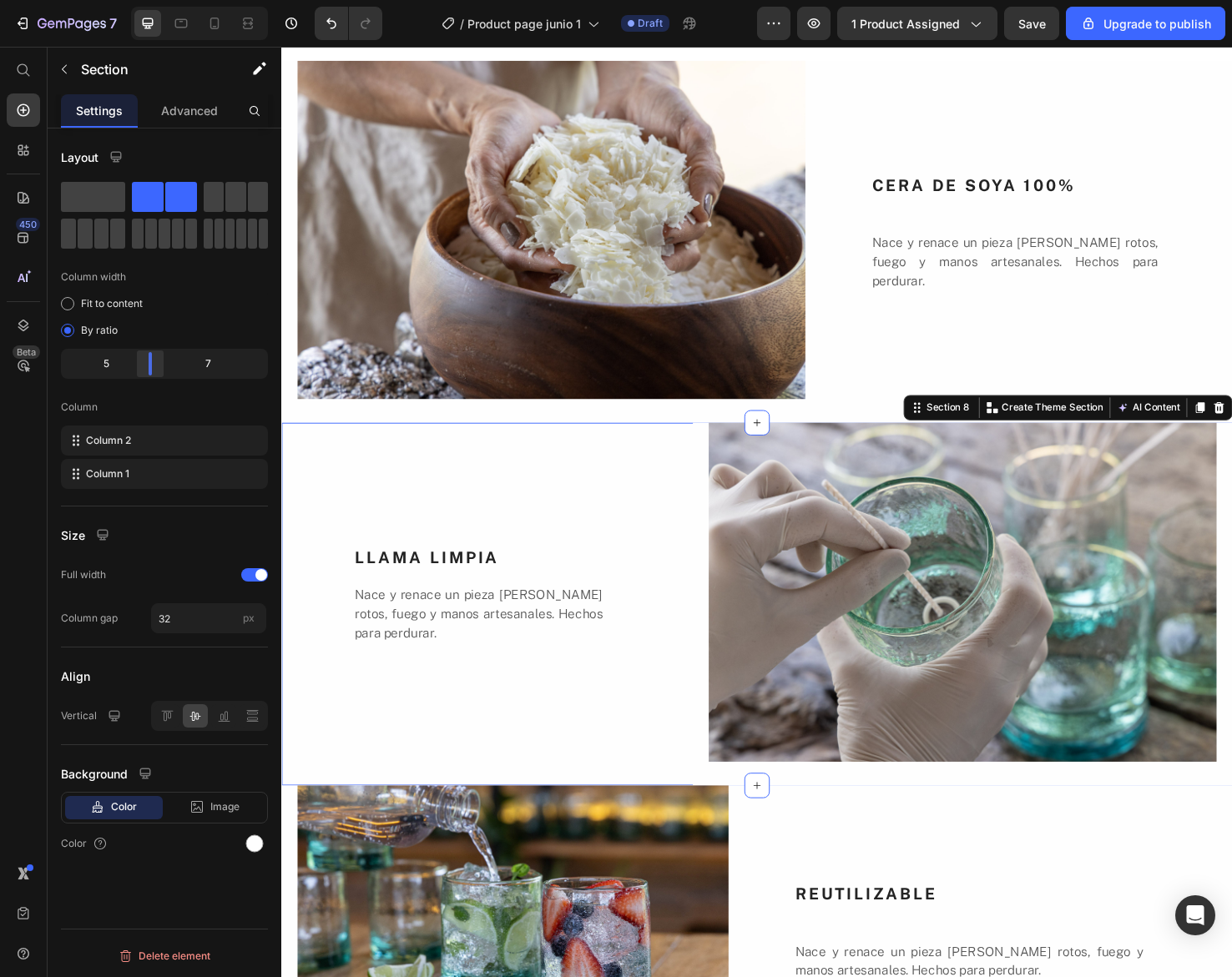 drag, startPoint x: 139, startPoint y: 366, endPoint x: 154, endPoint y: 366, distance: 15 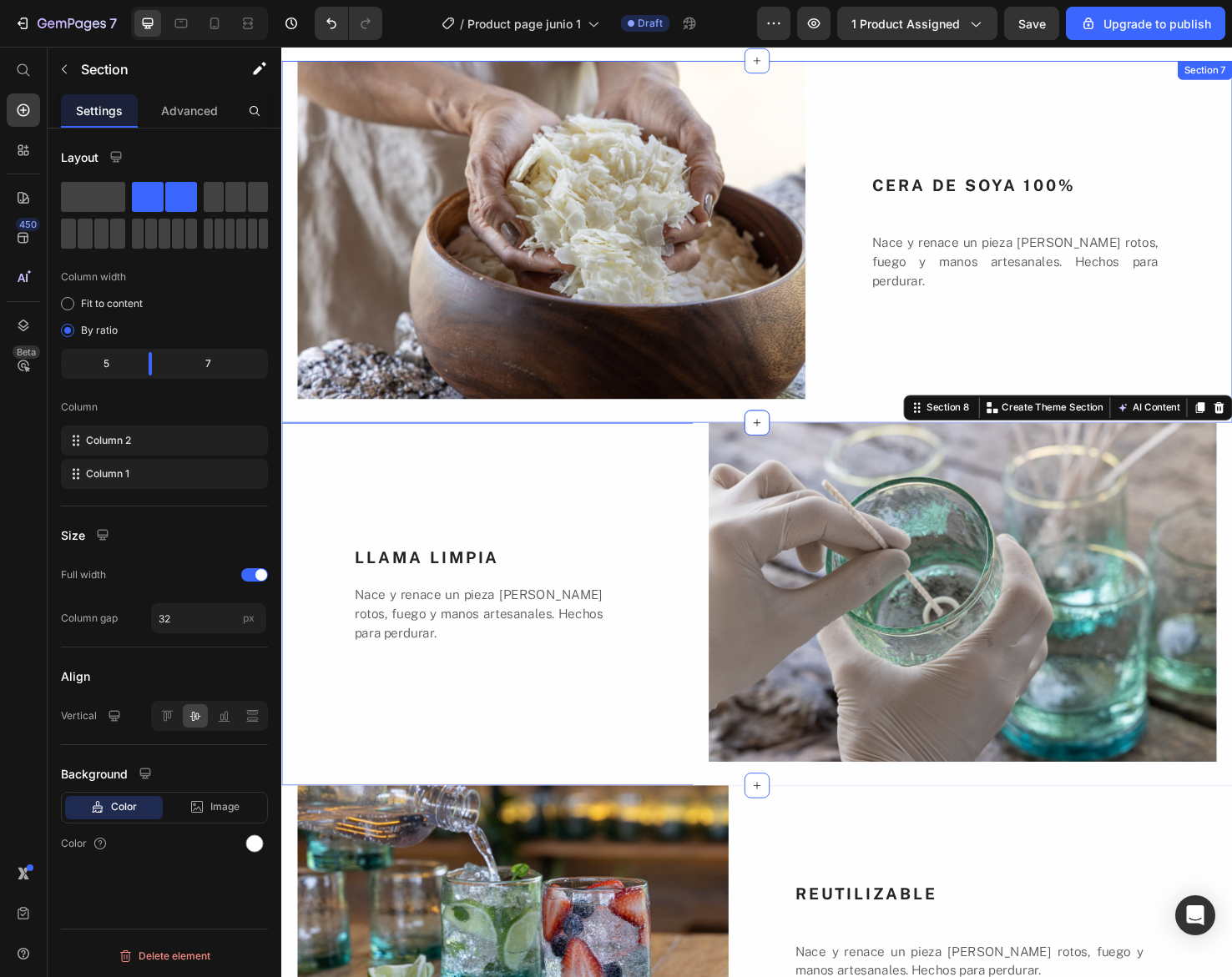 click on "CERA DE SOYA 100% Heading Nace y renace un pieza [PERSON_NAME] rotos, fuego y manos artesanales. Hechos para perdurar. Text Block" at bounding box center (1079, 253) 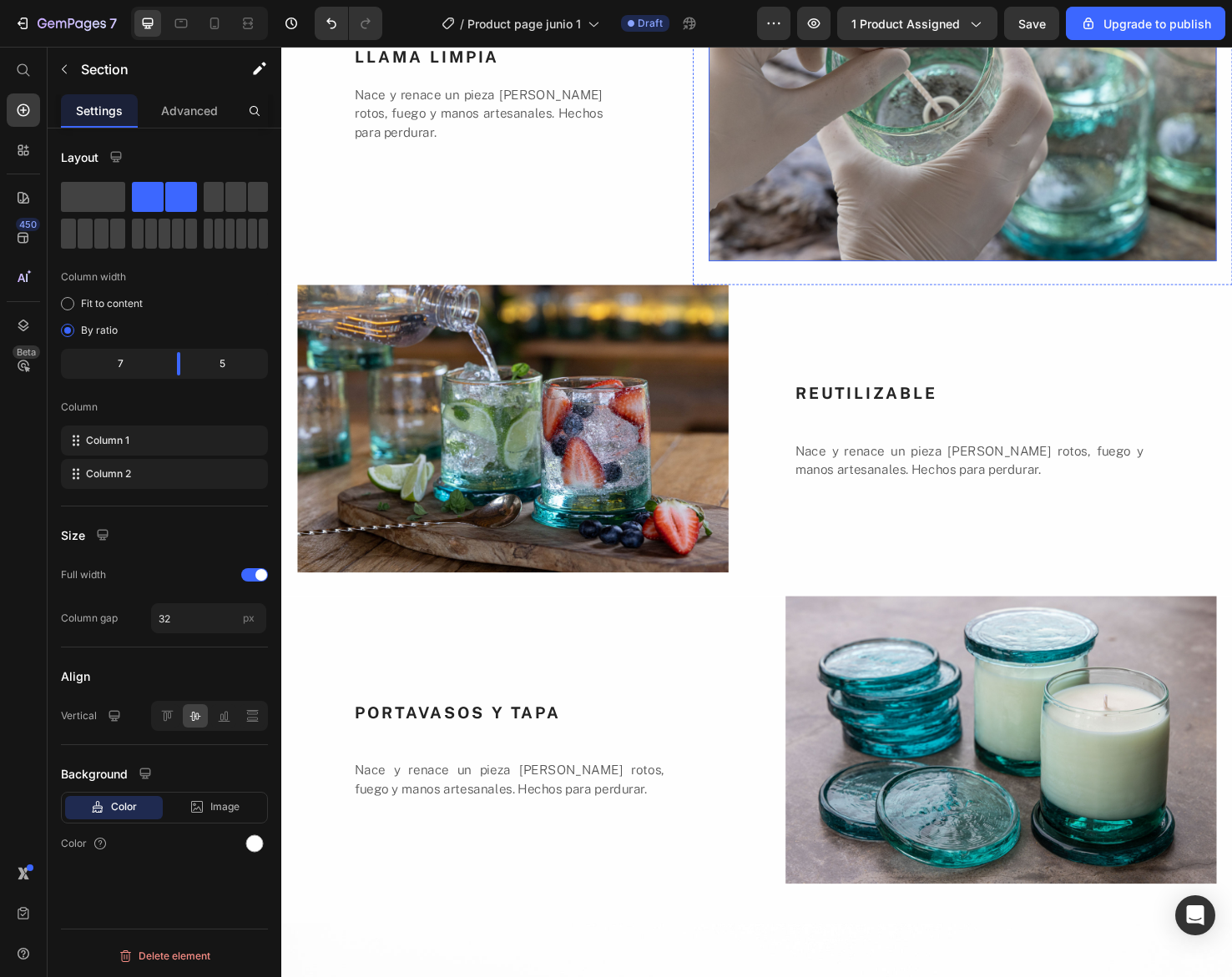 scroll, scrollTop: 3346, scrollLeft: 0, axis: vertical 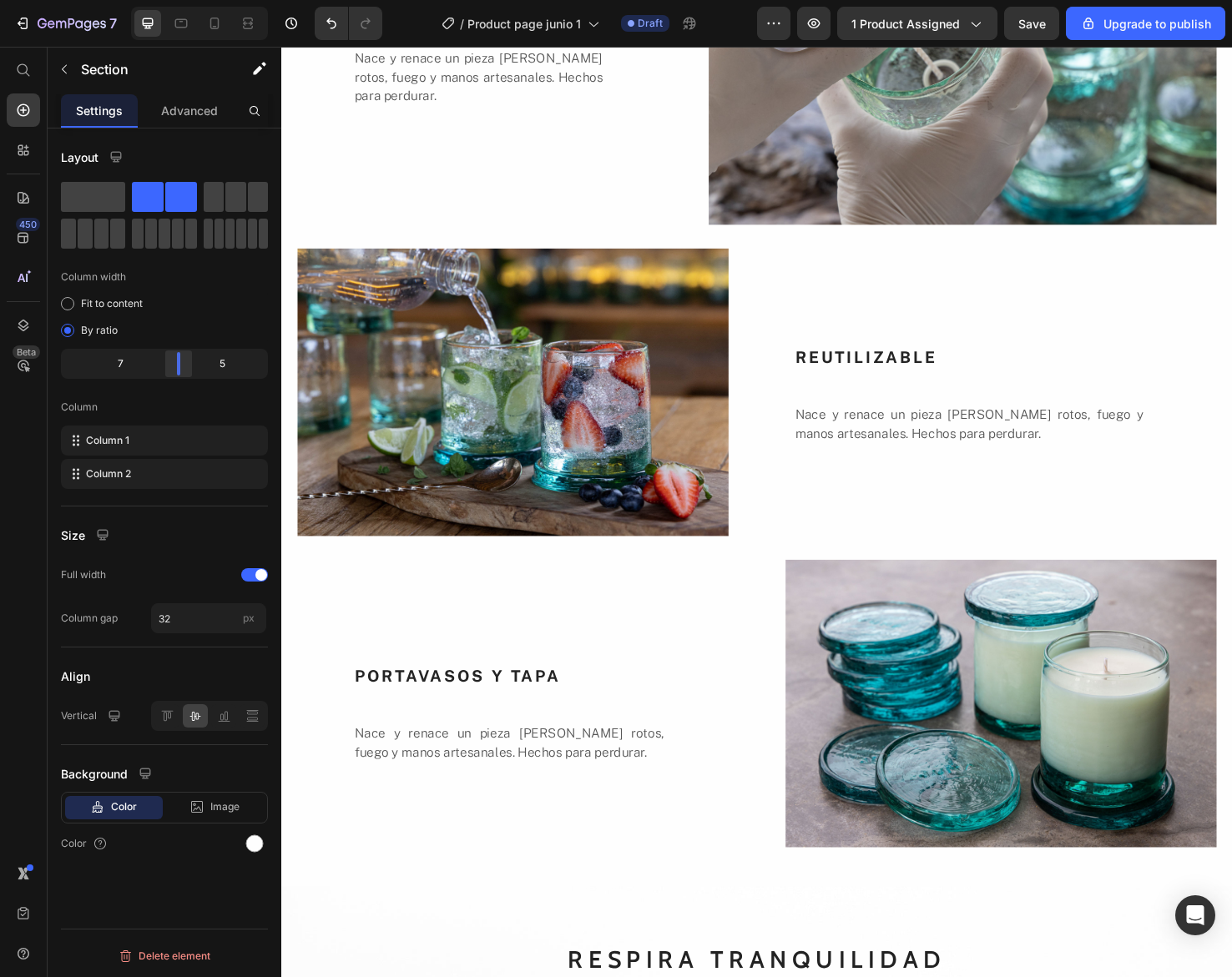 click on "7   /  Product page junio 1 Draft Preview 1 product assigned  Save  Upgrade to publish 450 Beta Start with Sections Elements Hero Section Product Detail Brands Trusted Badges Guarantee Product Breakdown How to use Testimonials Compare Bundle FAQs Social Proof Brand Story Product List Collection Blog List Contact Sticky Add to Cart Custom Footer Browse Library 450 Layout
Row
Row
Row
Row Text
Heading
Text Block Button
Button
Button
Sticky Back to top Media
Image Image" at bounding box center (616, 0) 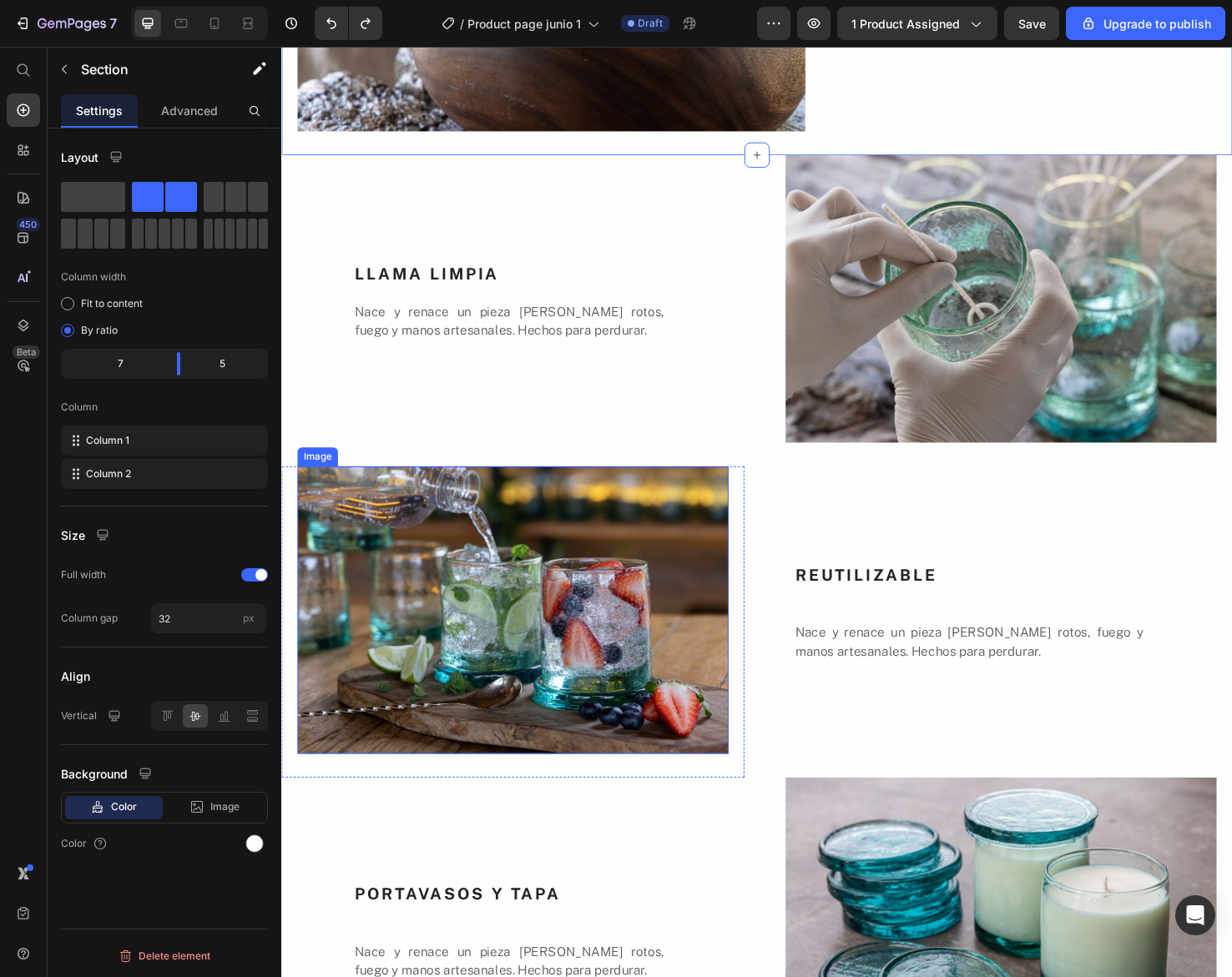 scroll, scrollTop: 3066, scrollLeft: 0, axis: vertical 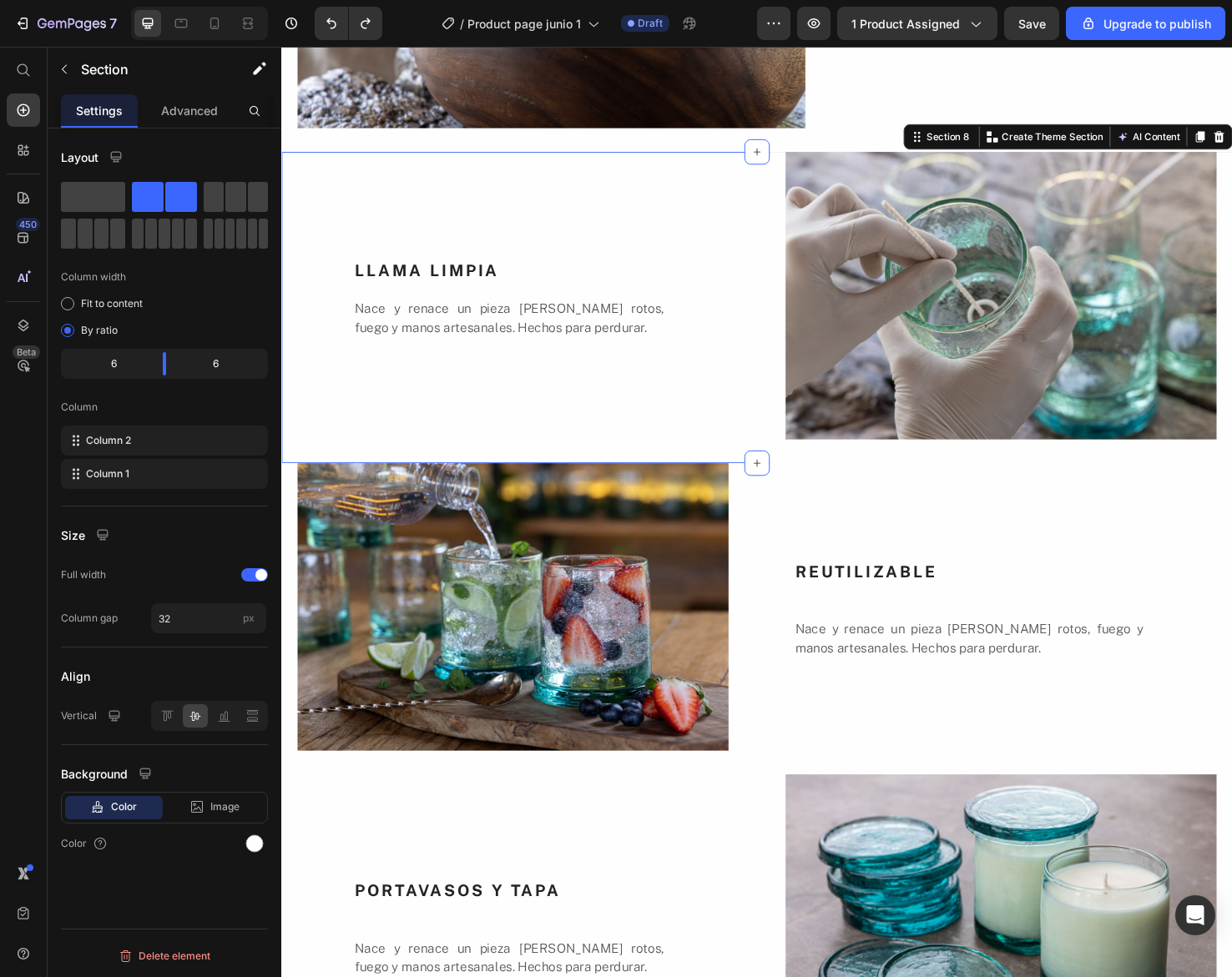 click on "LLAMA LIMPIA Heading Nace y renace un pieza [PERSON_NAME] rotos, fuego y manos artesanales. Hechos para perdurar. Text Block" at bounding box center (525, 321) 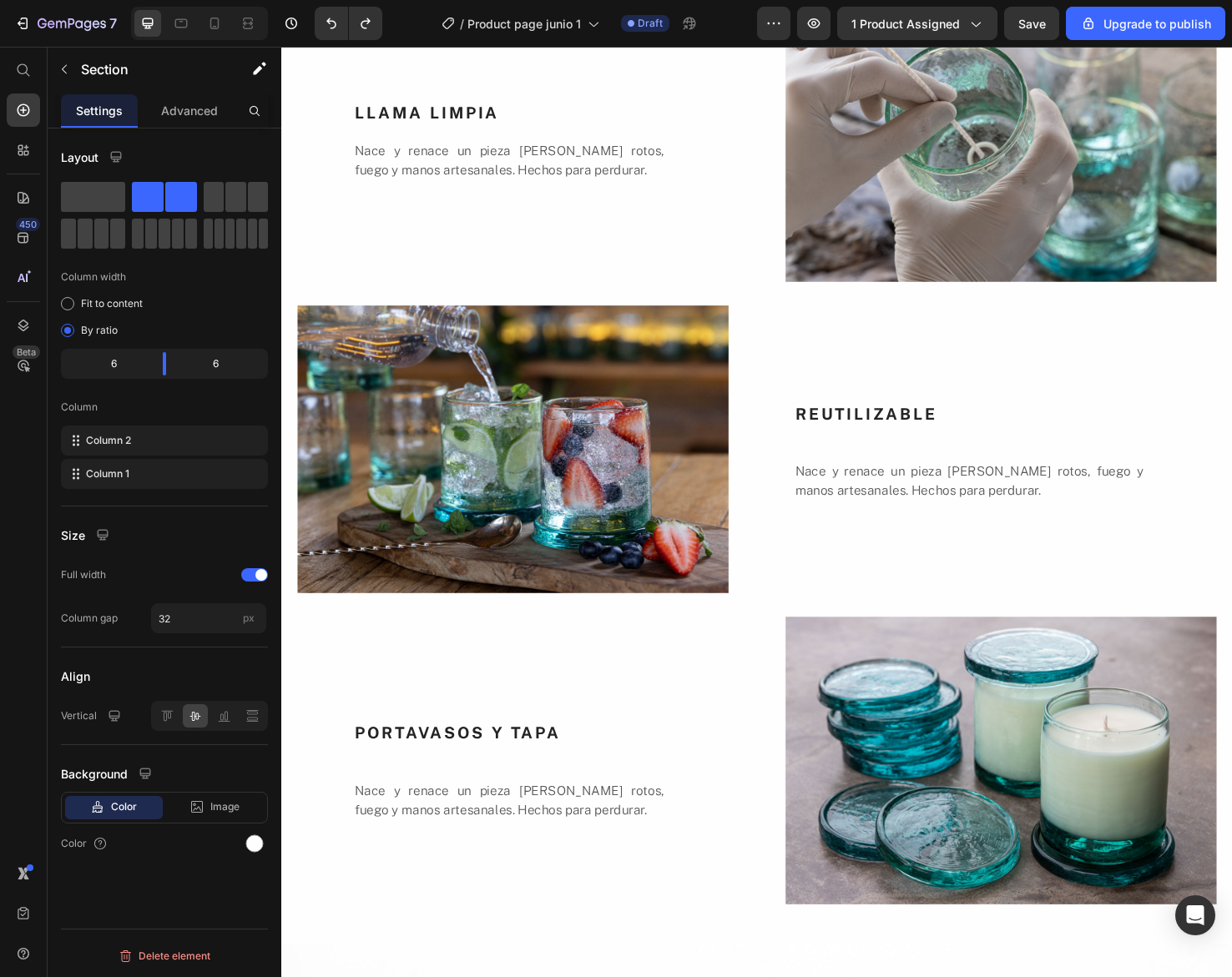 scroll, scrollTop: 2750, scrollLeft: 0, axis: vertical 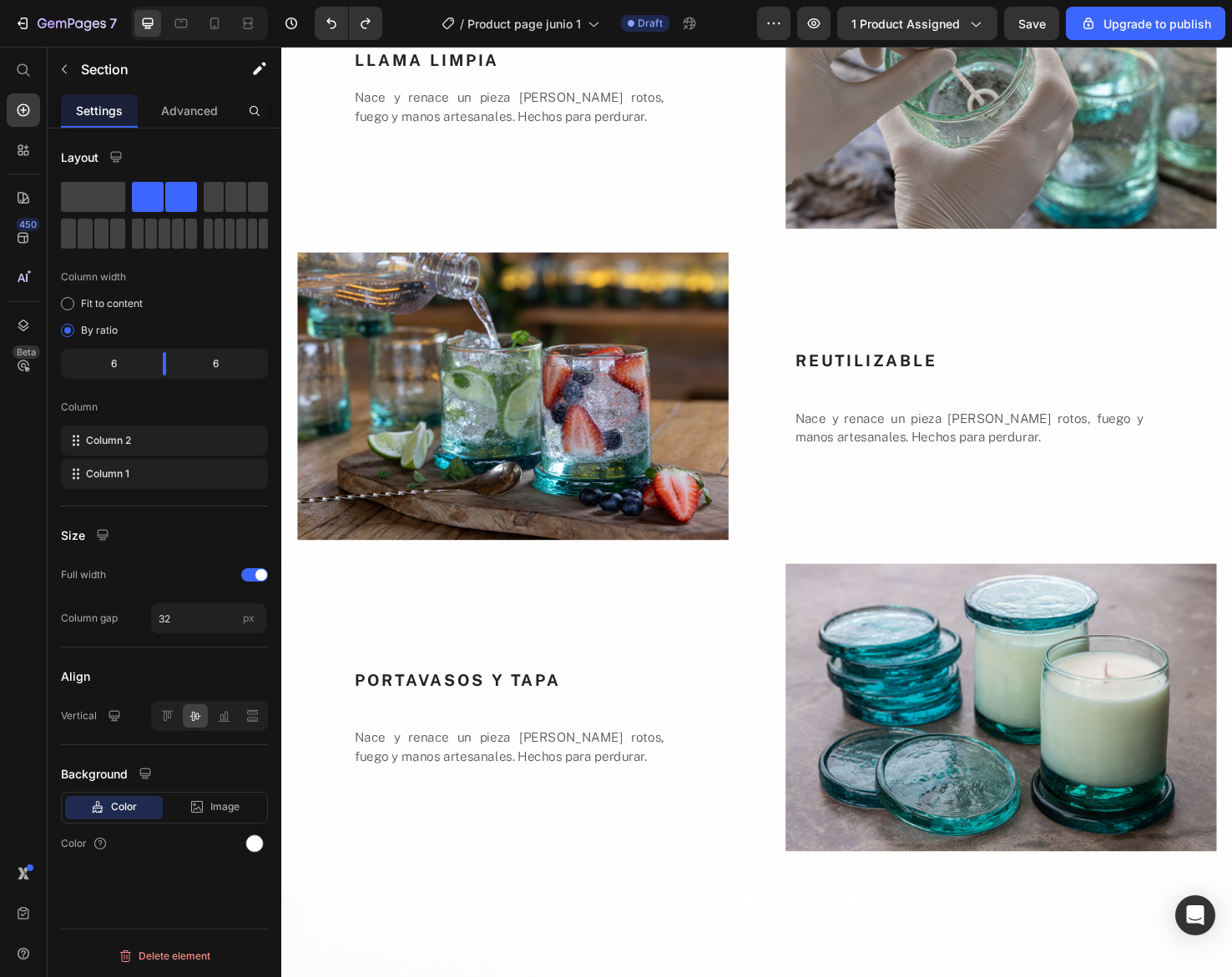 click on "LLAMA LIMPIA Heading Nace y renace un pieza [PERSON_NAME] rotos, fuego y manos artesanales. Hechos para perdurar. Text Block" at bounding box center (525, 99) 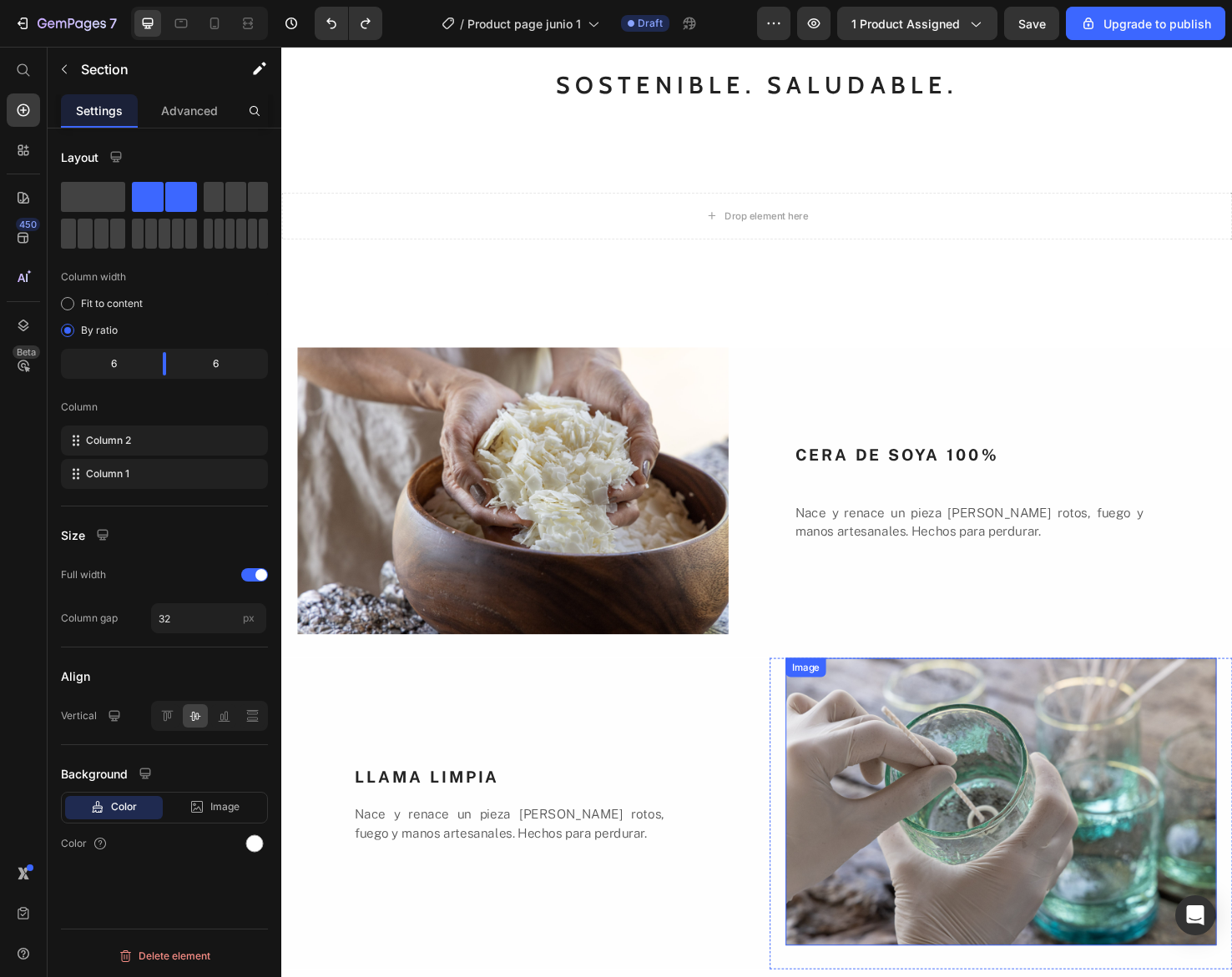 scroll, scrollTop: 1990, scrollLeft: 0, axis: vertical 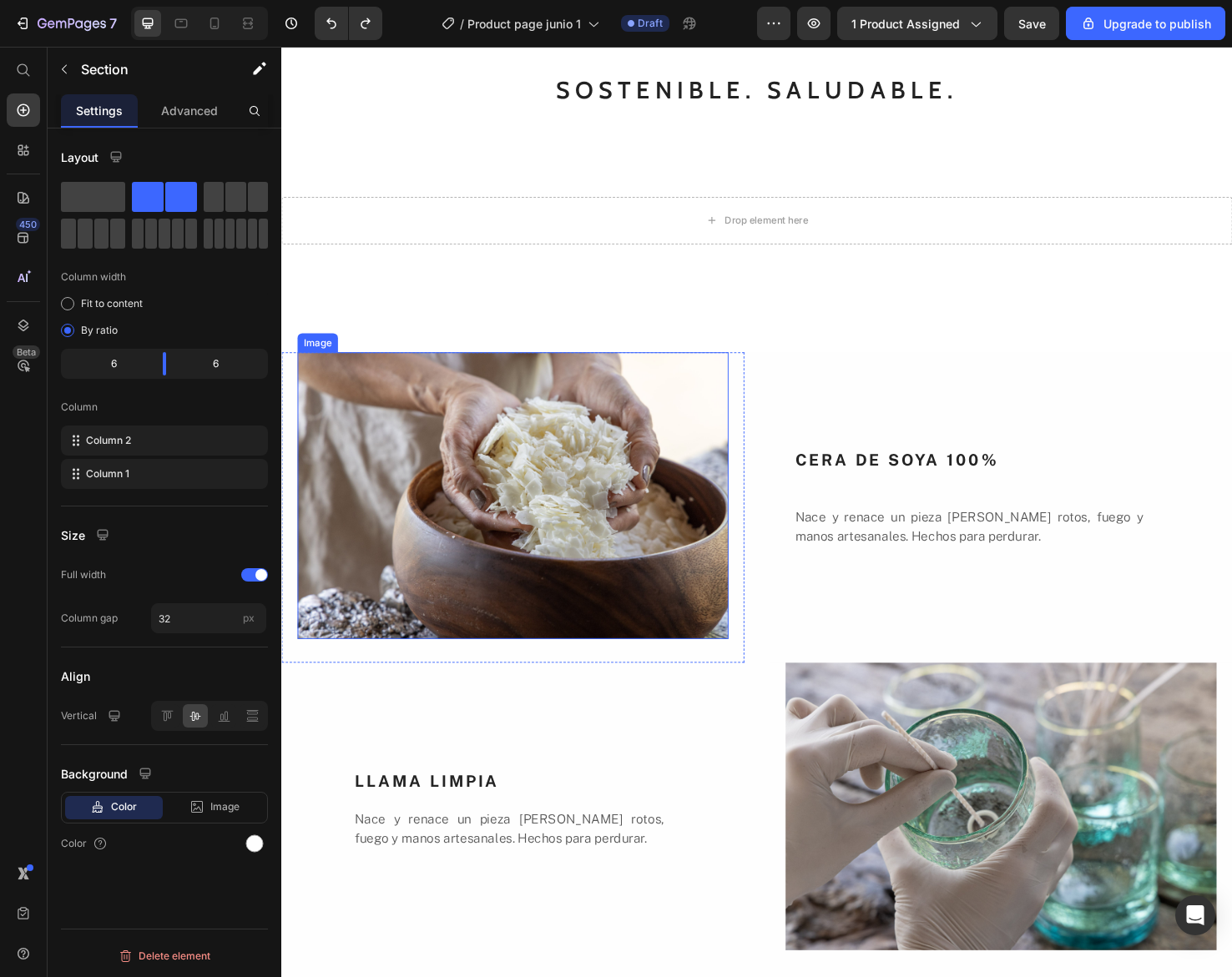 click at bounding box center (525, 520) 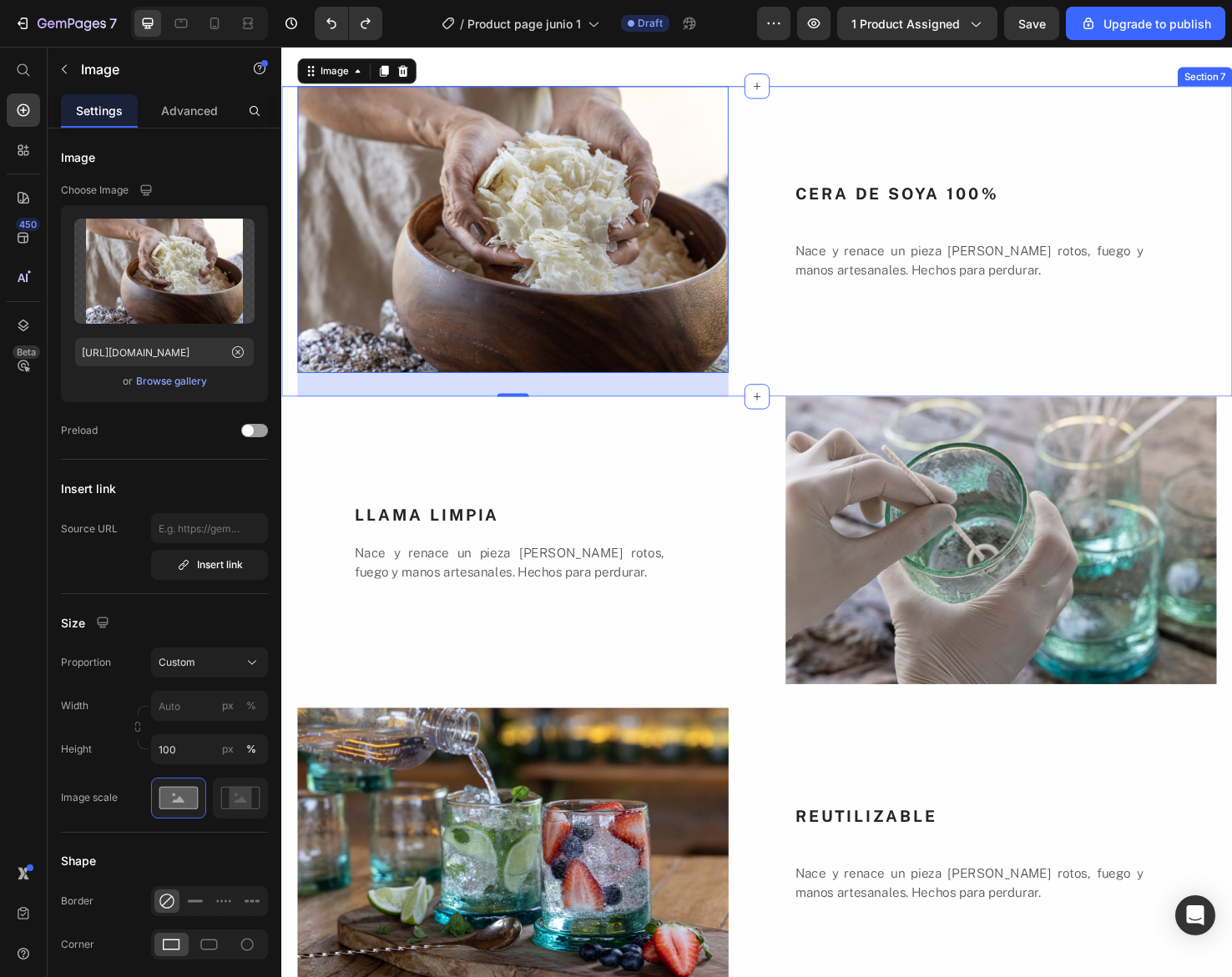 scroll, scrollTop: 2274, scrollLeft: 0, axis: vertical 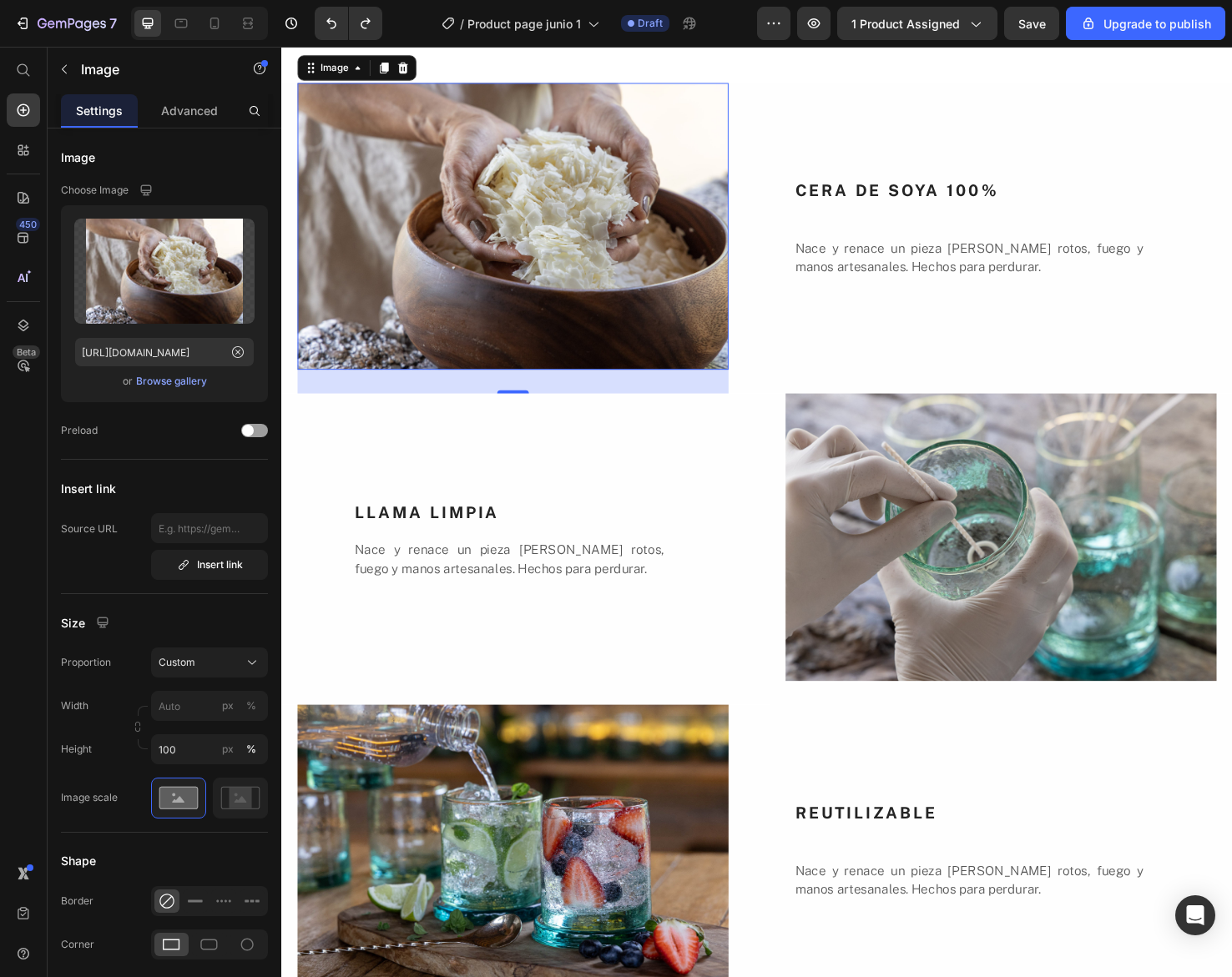 click on "descubre nuestros  Text block Aromas  Text block Cada fragancia de JUNA ha sido creada cuidadosamente con notas botánicas que transportan la calma de un bosque envuelto en niebla y la luminosidad fresca y floral de un campo abierto. Dos universos sensoriales que te invitan a respirar profundamente. Text block Image BOSQUE DE NIEBLA Text block Un amanecer sereno con notas envolventes de madera, musgo, hojas y bruma, en el silencio fresco de un bosque etéreo. Text block COMPRAR AHORA Button FLORES DEL CAMPO Text block Notas suaves de flores y hierbas frescas que evocan la naturaleza silvestre bajo la brisa del mediodía. Text block COMPRAR AHORA Button Row Section 3
Drop element here Section 4 SOSTENIBLE. SALUDABLE. Text block Section 5
Drop element here Row Section 6 Image   30 Row CERA DE SOYA 100% Heading Nace y renace un pieza de vidrios rotos, fuego y manos artesanales. Hechos para perdurar. Text Block Section 7 Image Row LLAMA LIMPIA Heading Text Block Section 8 Row" at bounding box center [782, 2546] 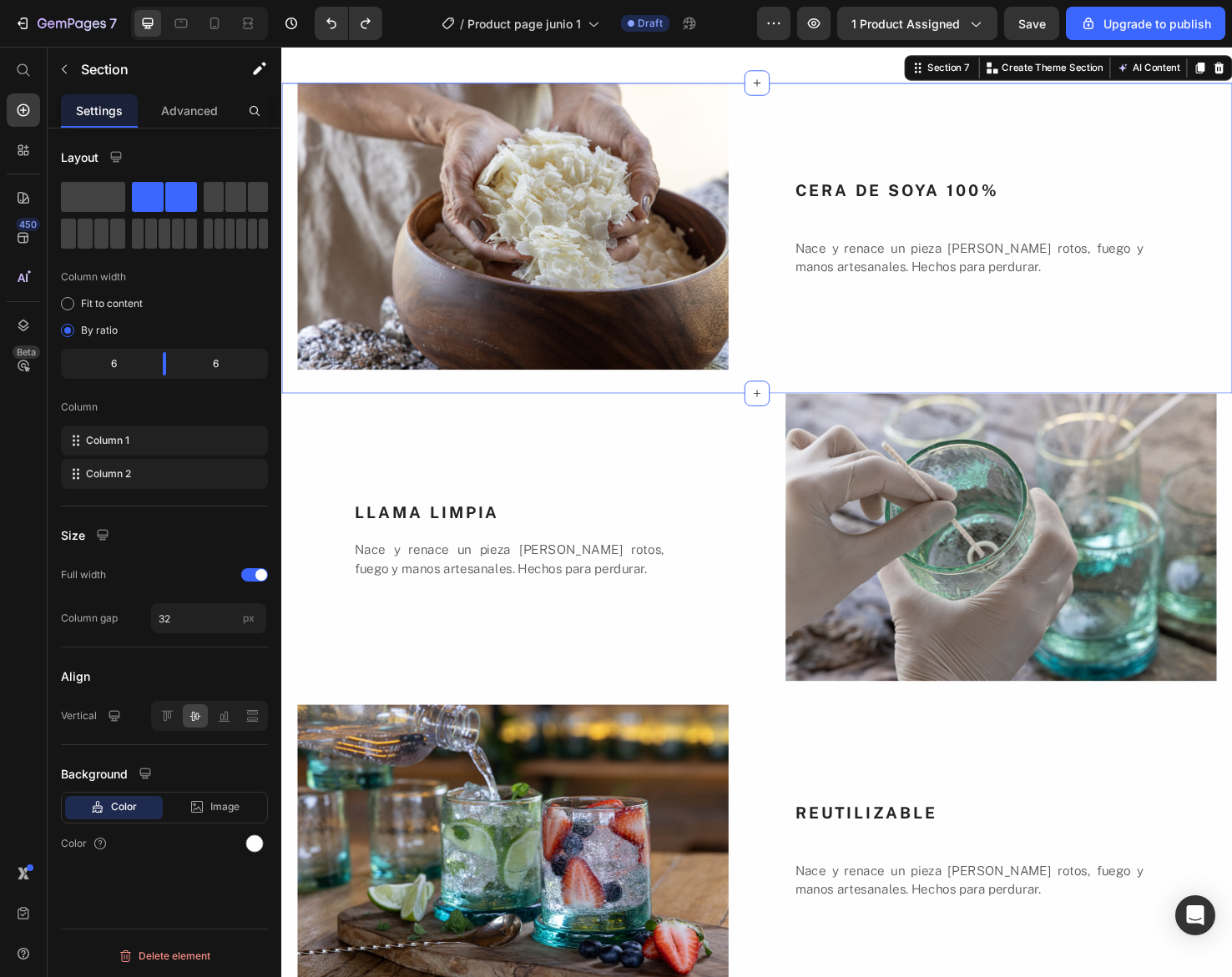 click on "CERA DE SOYA 100% Heading Nace y renace un pieza [PERSON_NAME] rotos, fuego y manos artesanales. Hechos para perdurar. Text Block" at bounding box center (1039, 249) 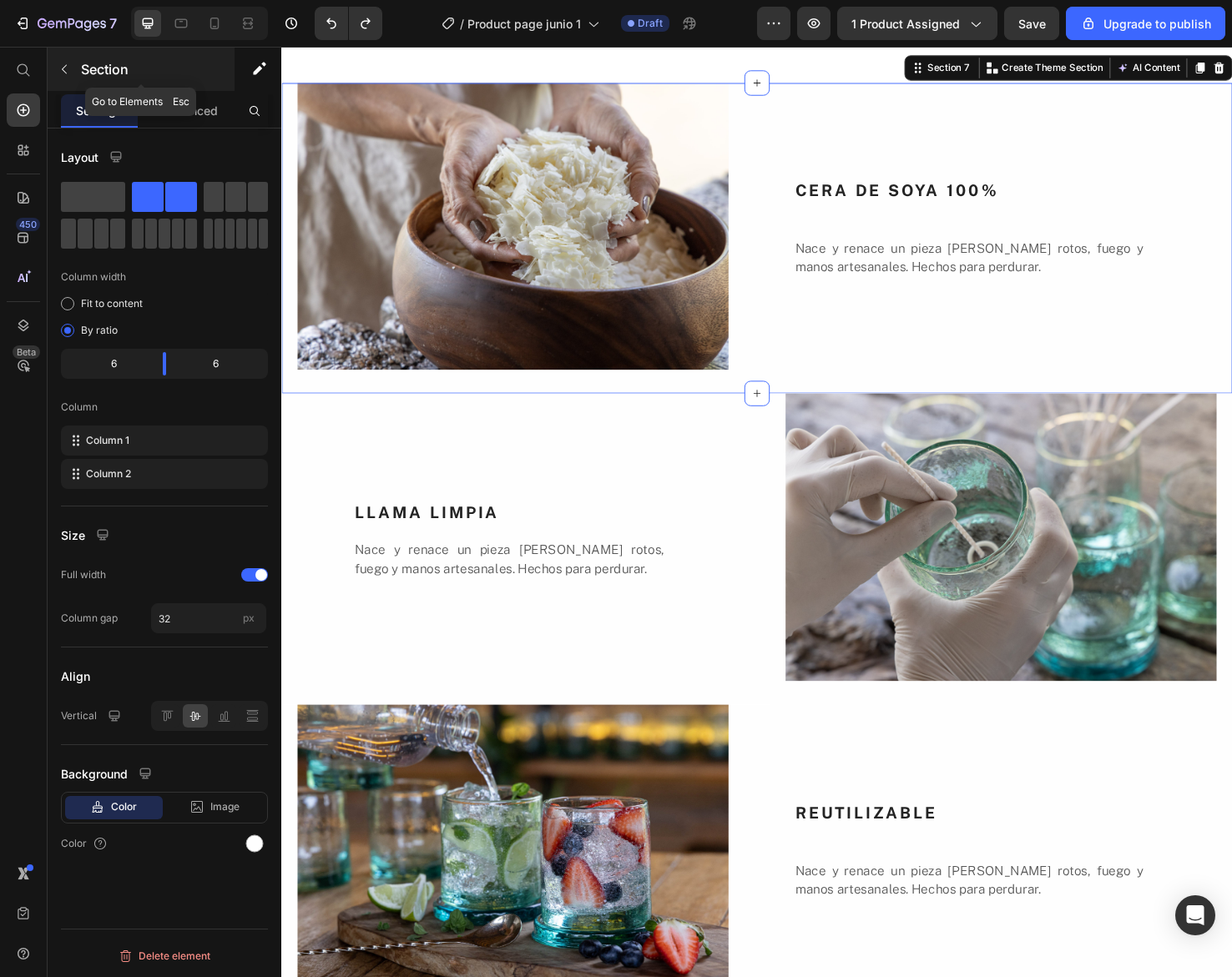 click 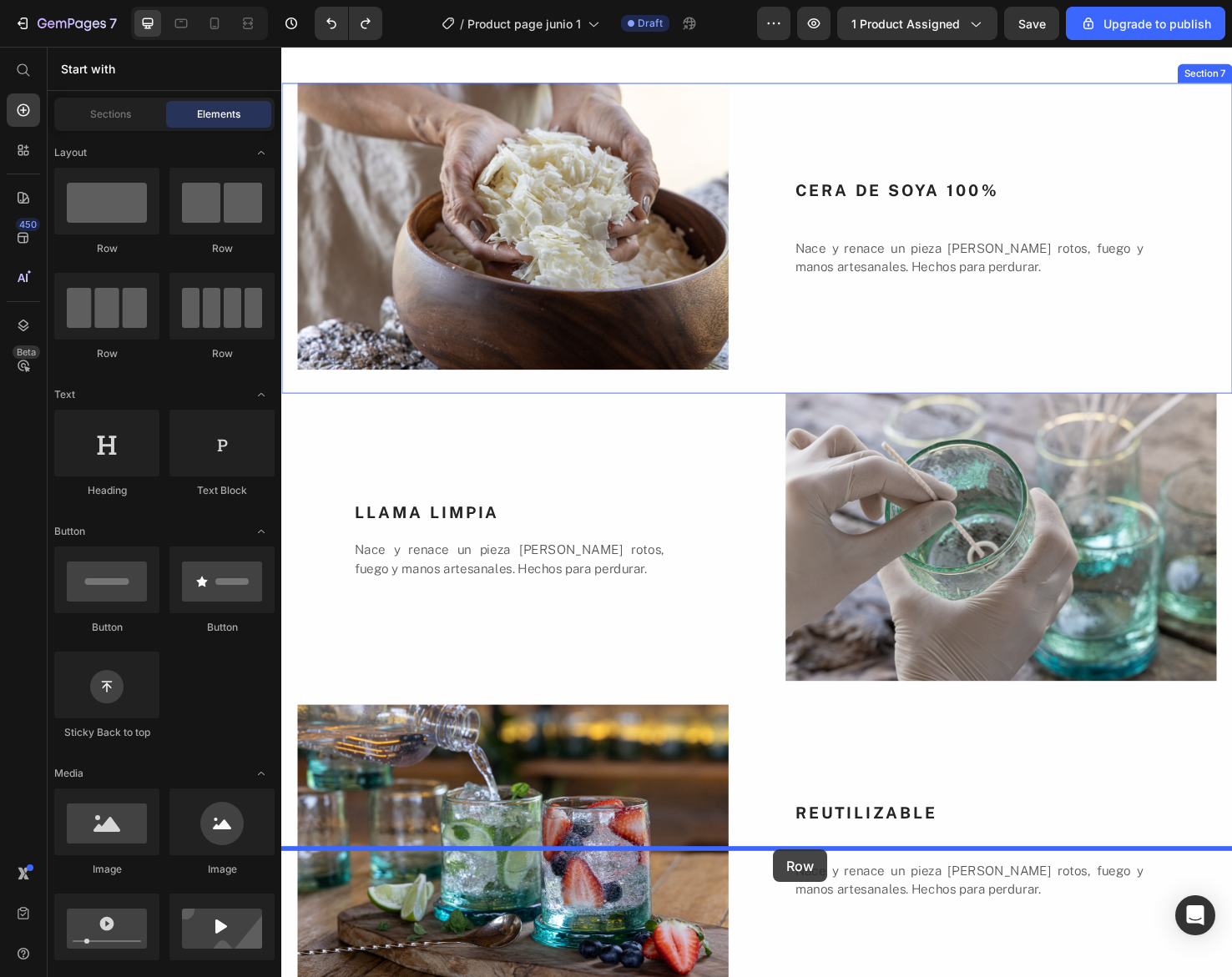 drag, startPoint x: 393, startPoint y: 235, endPoint x: 800, endPoint y: 893, distance: 773.7008 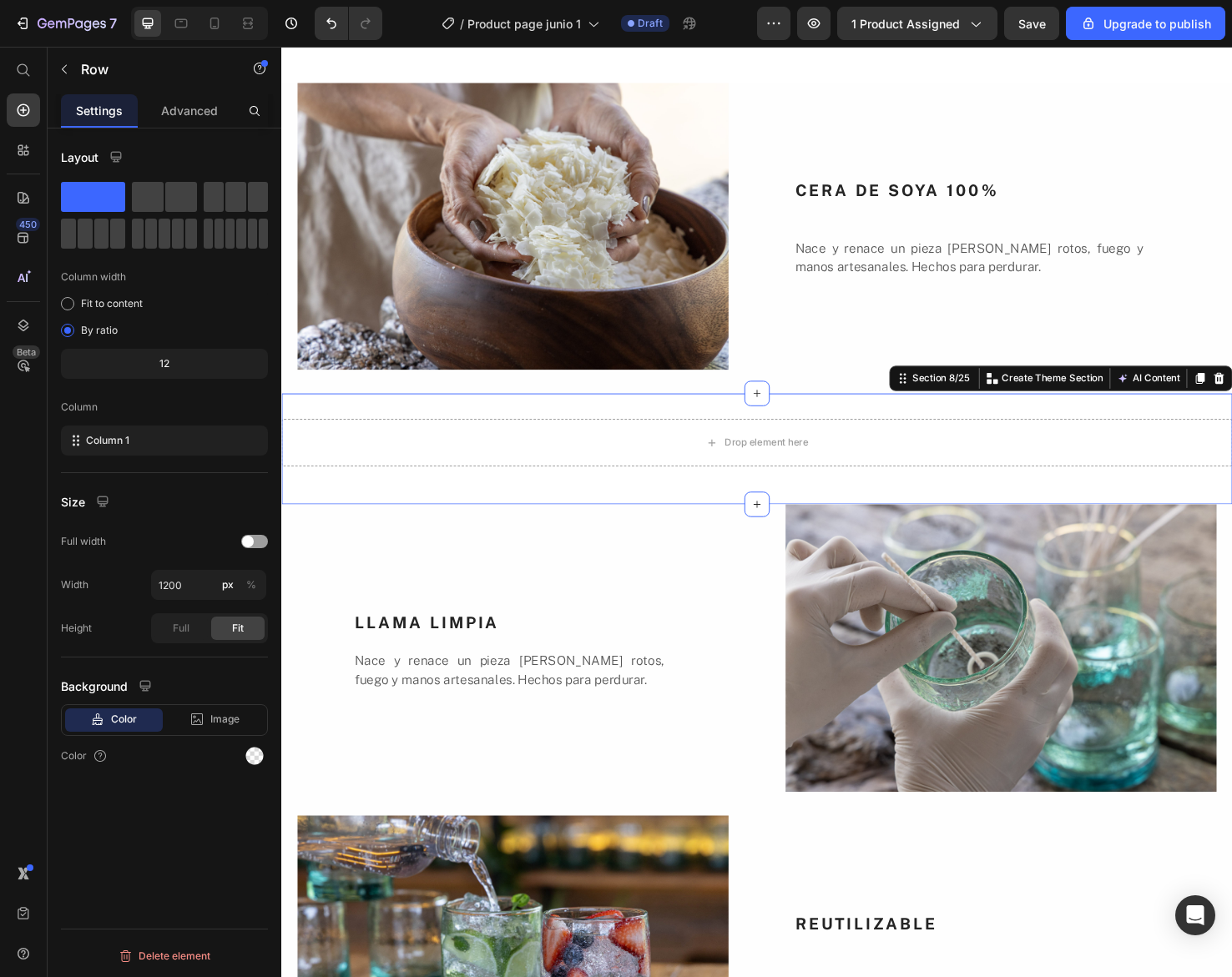 click on "Drop element here Row Section 8/25   You can create reusable sections Create Theme Section AI Content Write with GemAI What would you like to describe here? Tone and Voice Persuasive Product Vela Aromática Show more Generate" at bounding box center (782, 471) 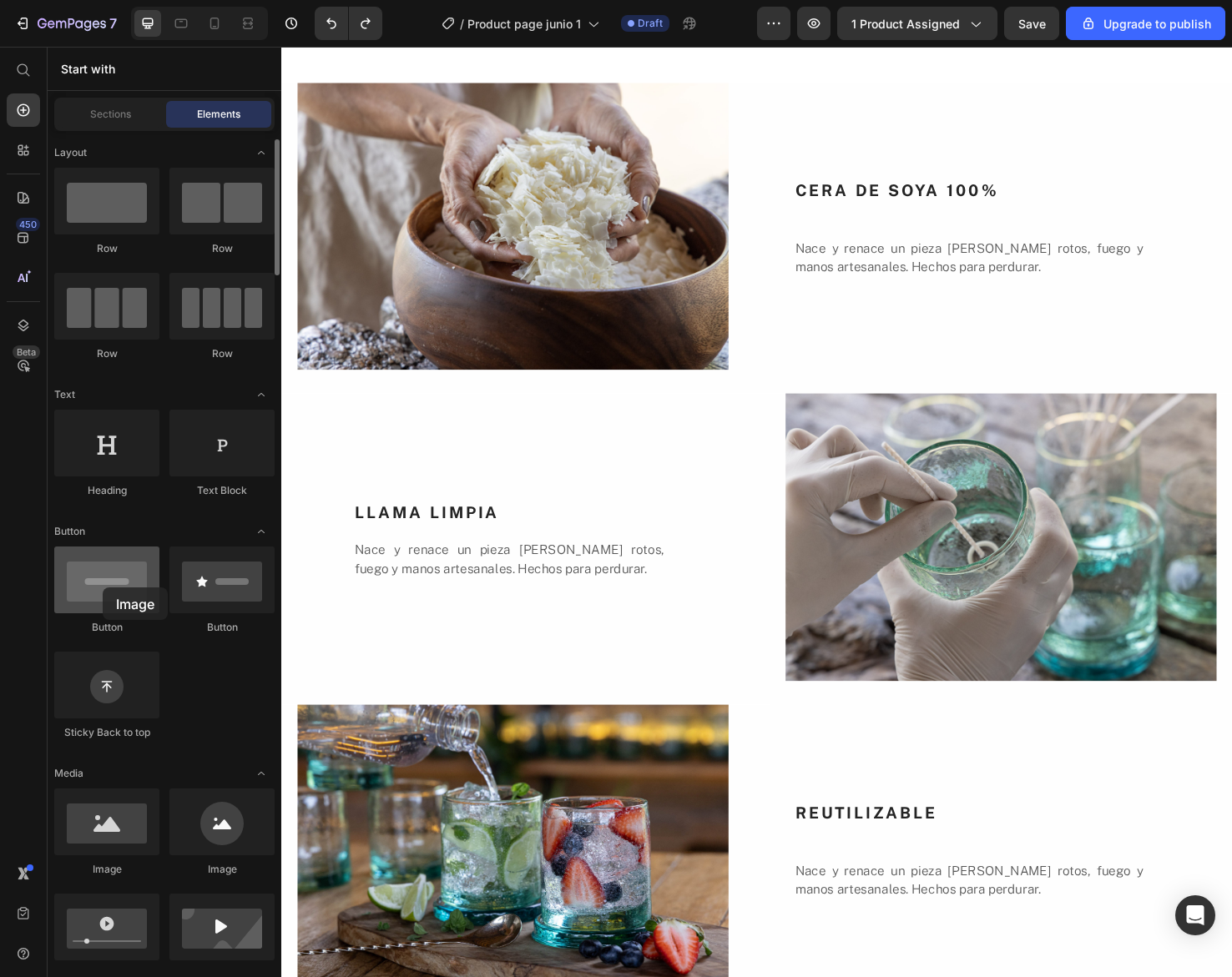 drag, startPoint x: 122, startPoint y: 820, endPoint x: 103, endPoint y: 587, distance: 233.7734 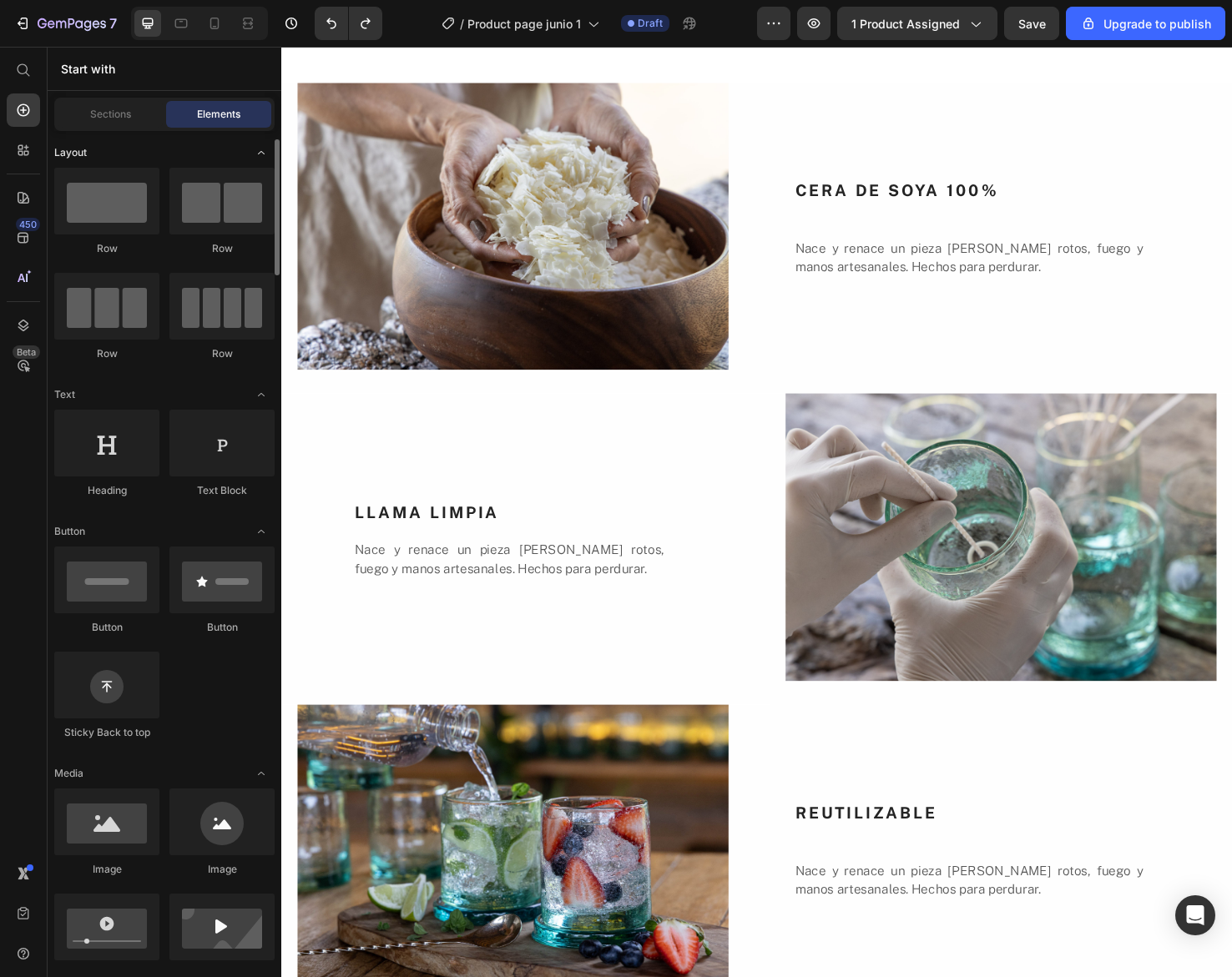 scroll, scrollTop: 11, scrollLeft: 0, axis: vertical 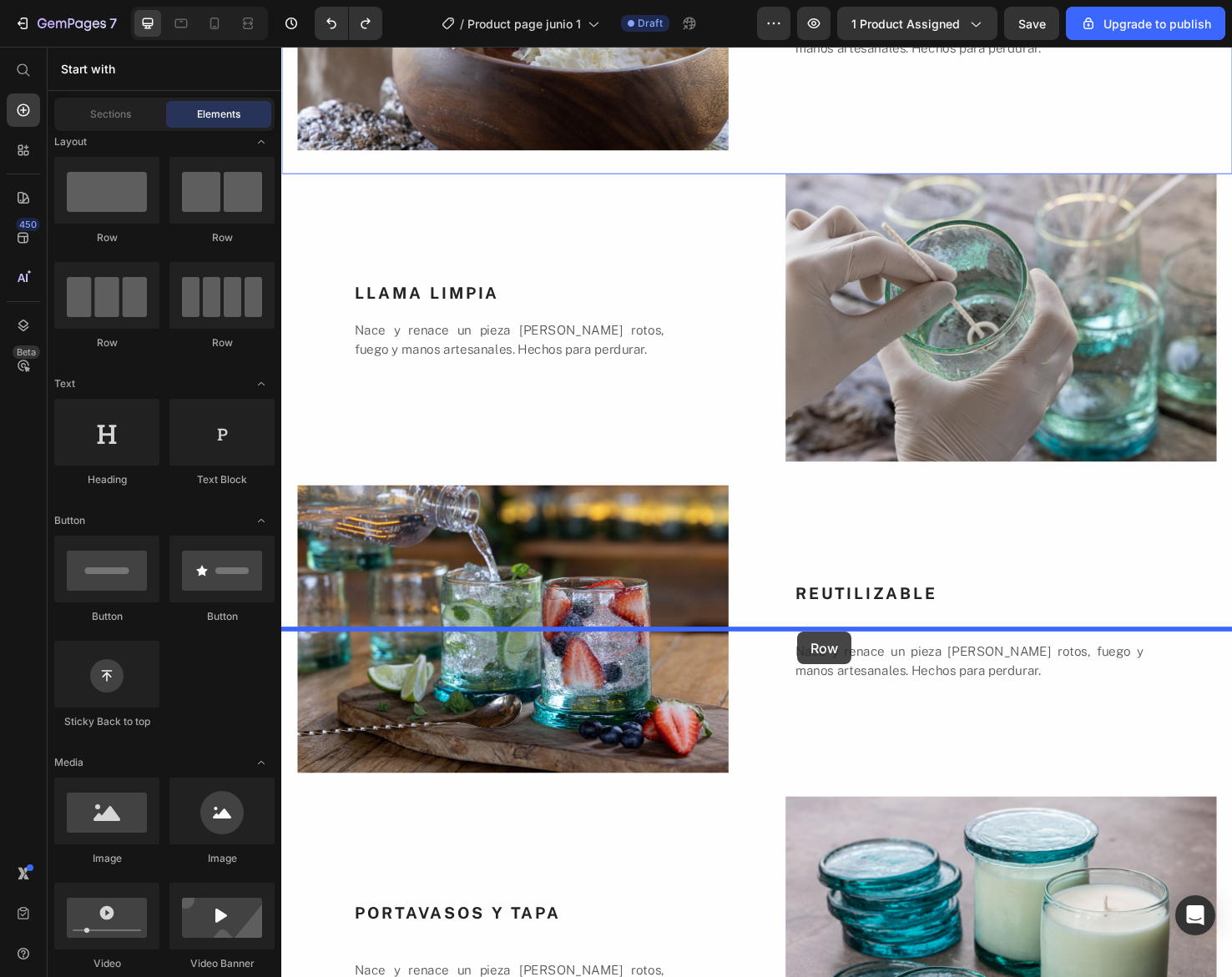 drag, startPoint x: 507, startPoint y: 239, endPoint x: 826, endPoint y: 663, distance: 531 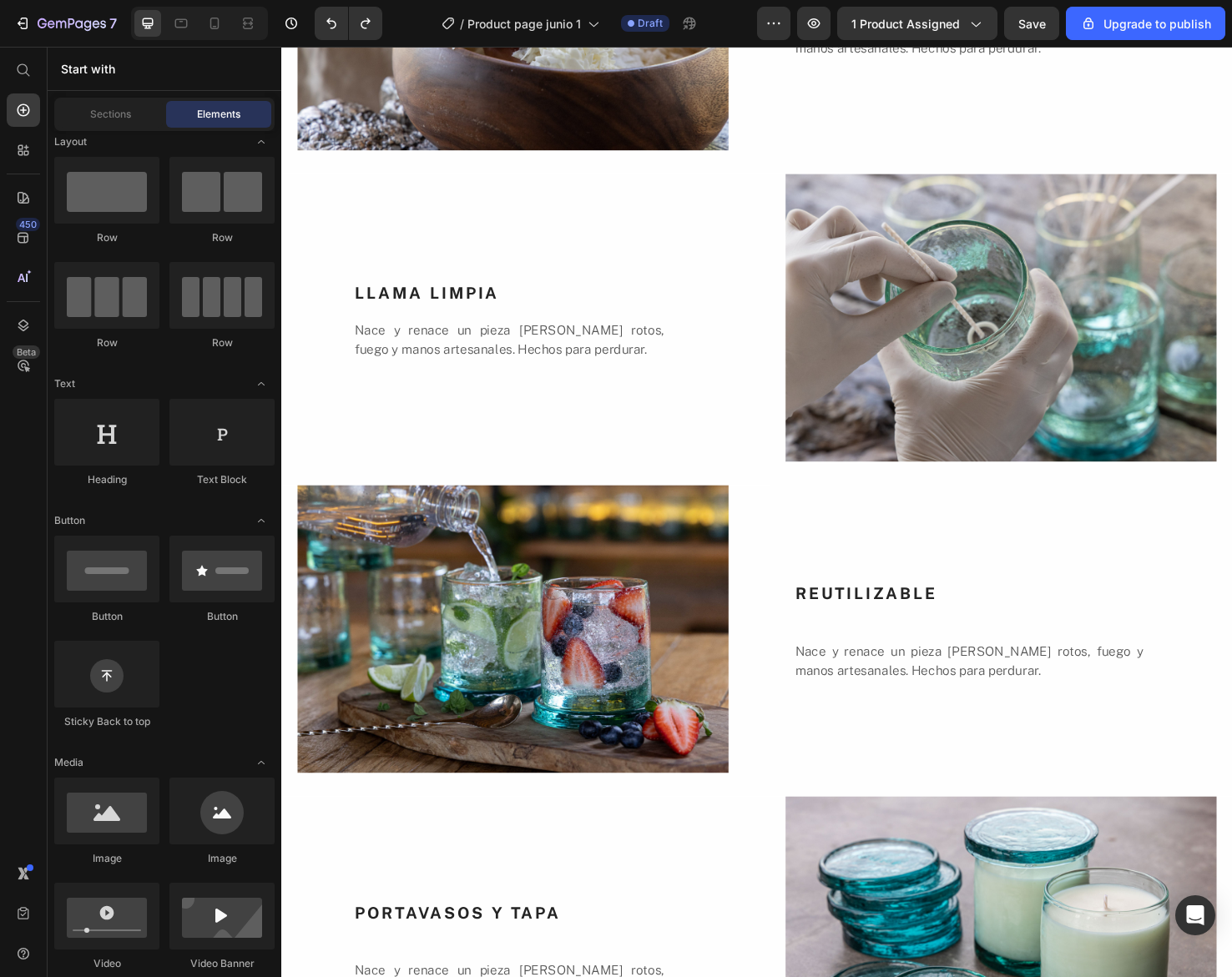 click on "Drop element here Row Section 6" at bounding box center [782, -266] 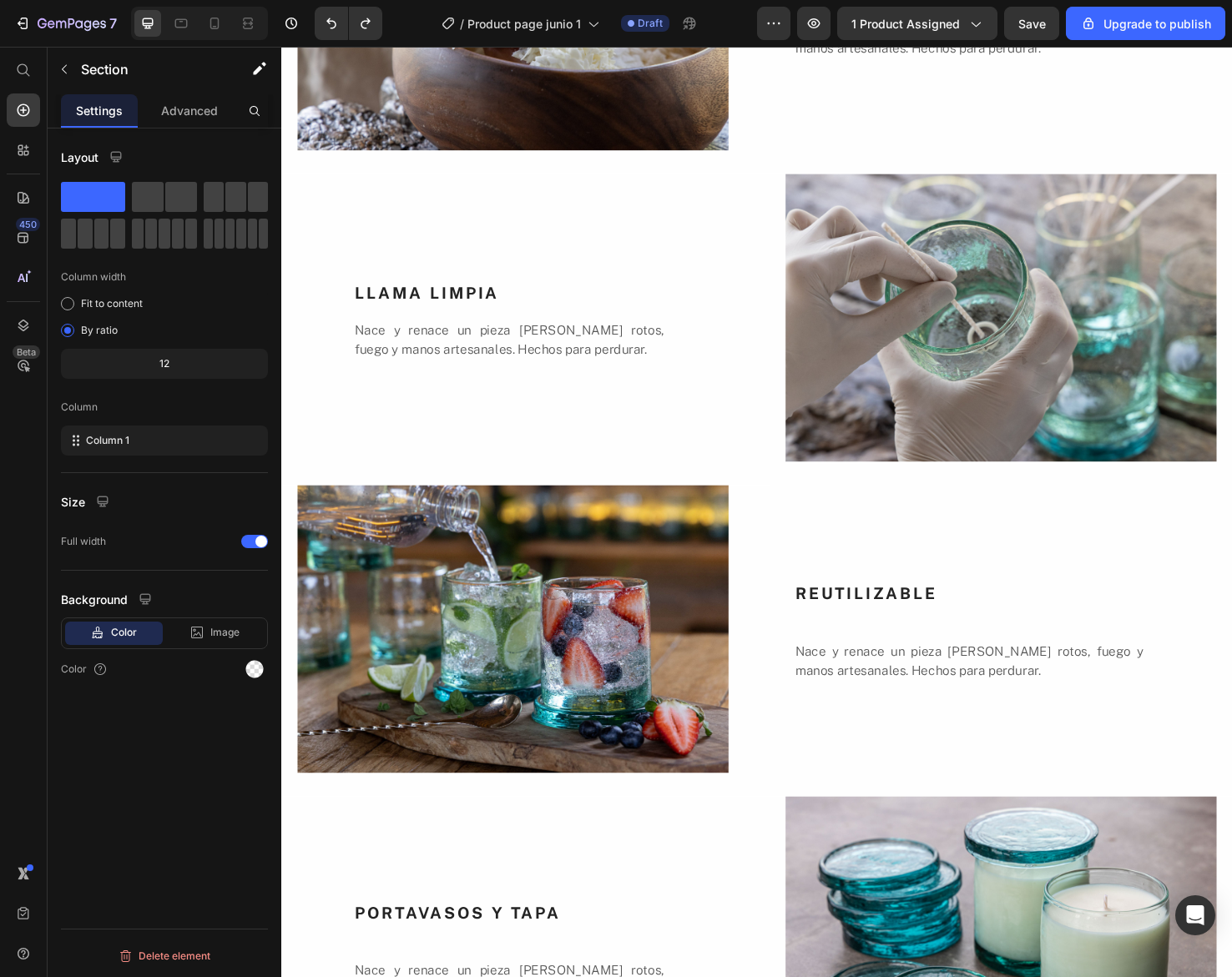 click 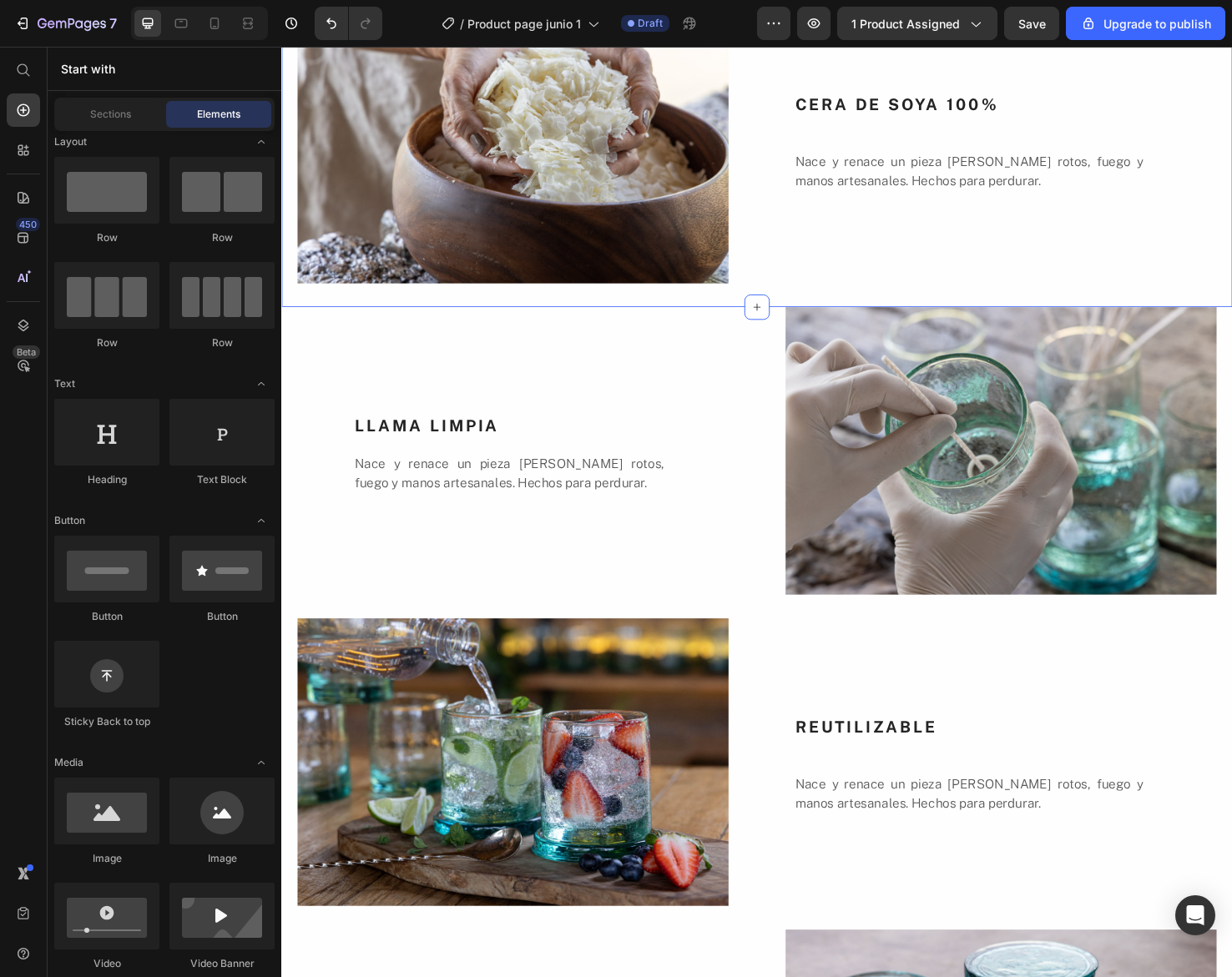 scroll, scrollTop: 2183, scrollLeft: 0, axis: vertical 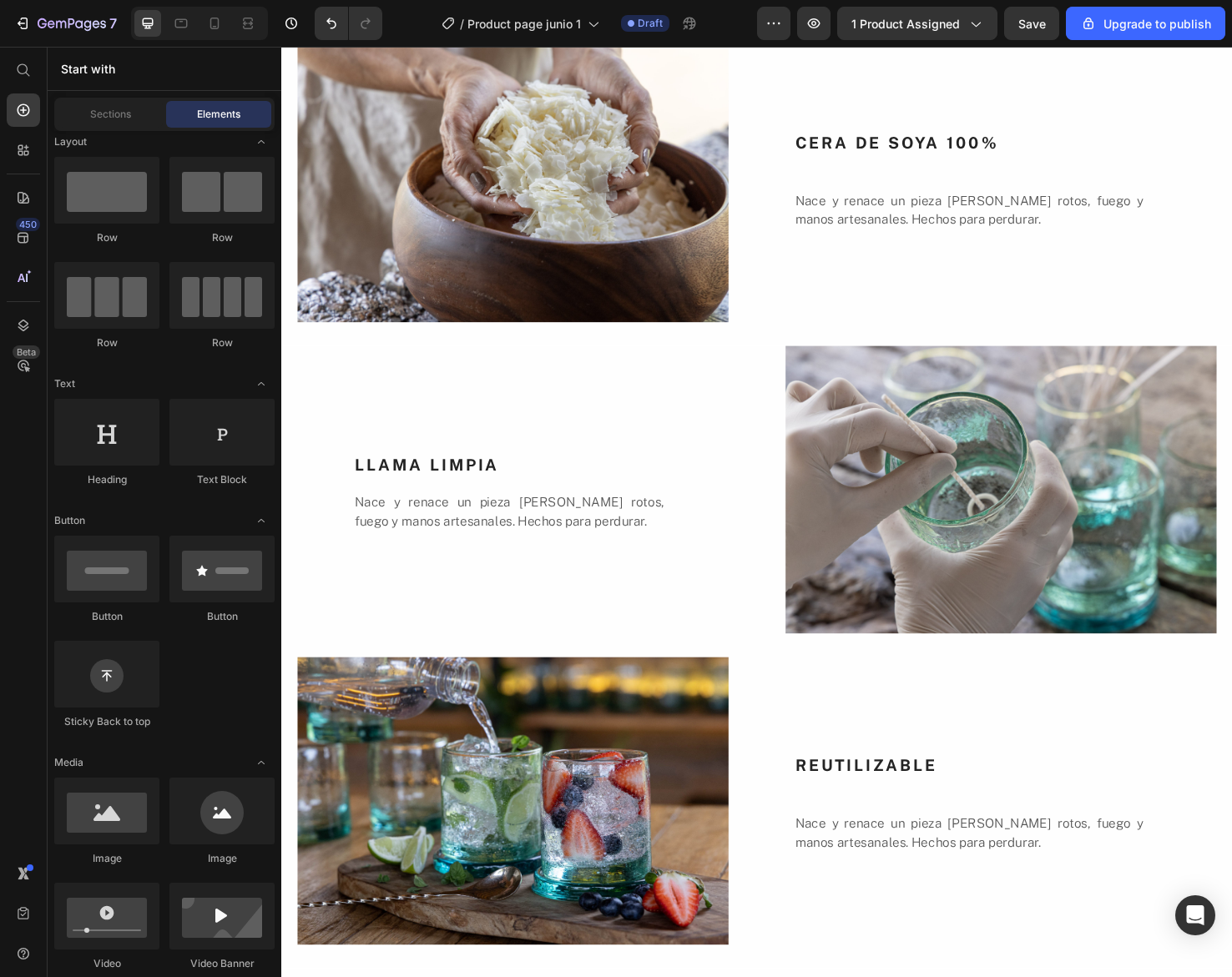 click on "SOSTENIBLE. SALUDABLE." at bounding box center (782, -102) 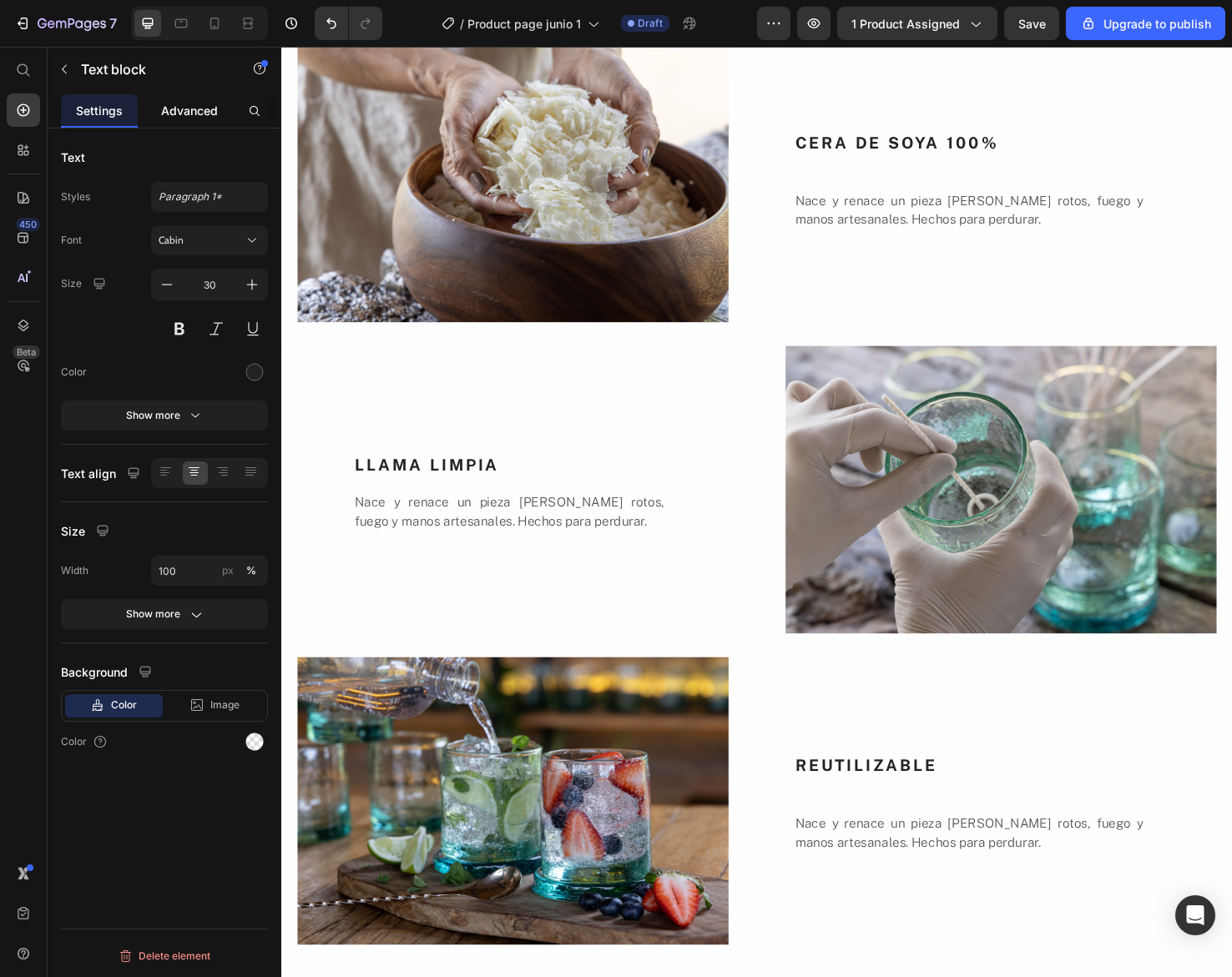 click on "Advanced" at bounding box center [189, 110] 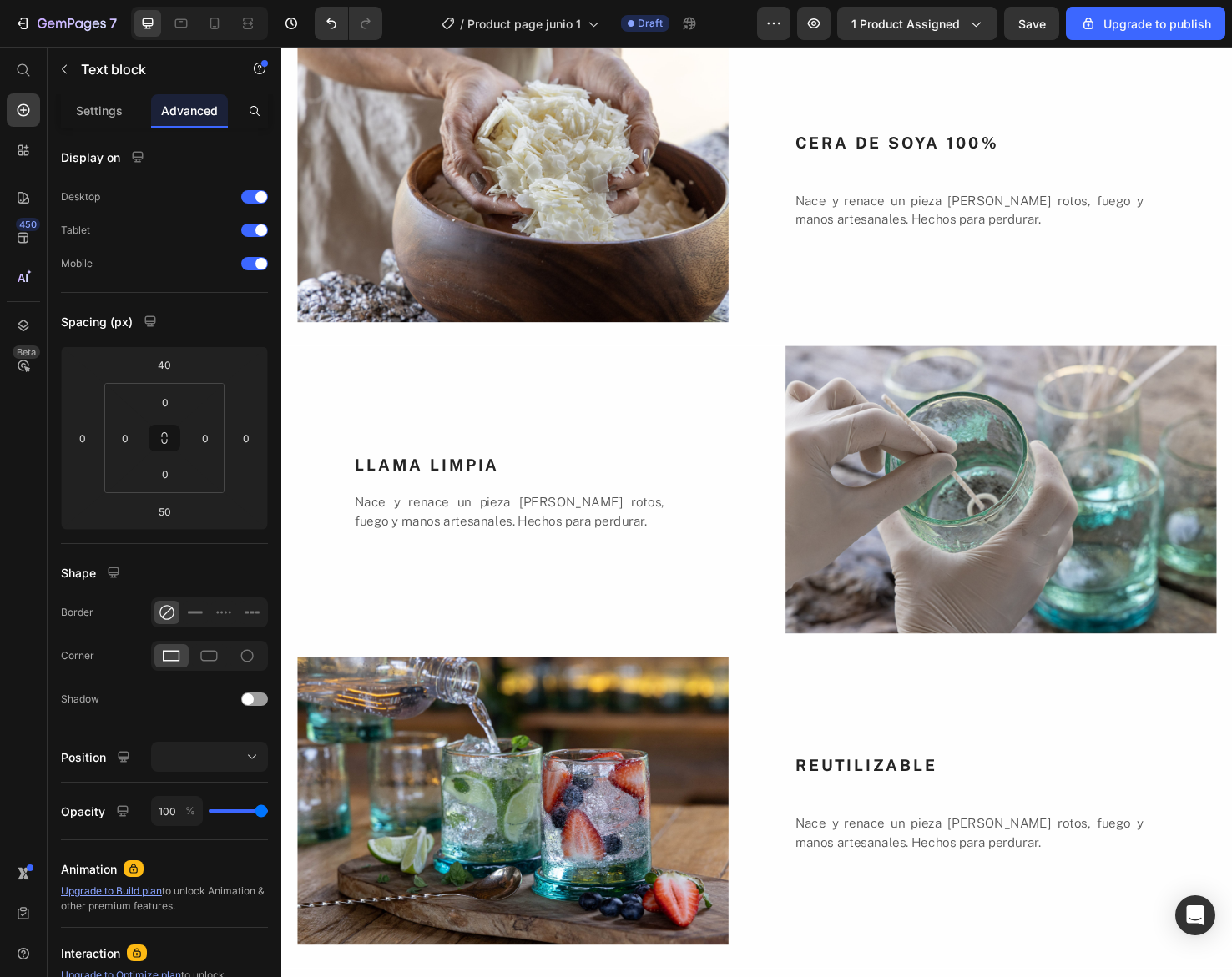click on "Drop element here Section 4   You can create reusable sections Create Theme Section AI Content Write with GemAI What would you like to describe here? Tone and Voice Persuasive Product Vela Aromática Show more Generate" at bounding box center (782, -231) 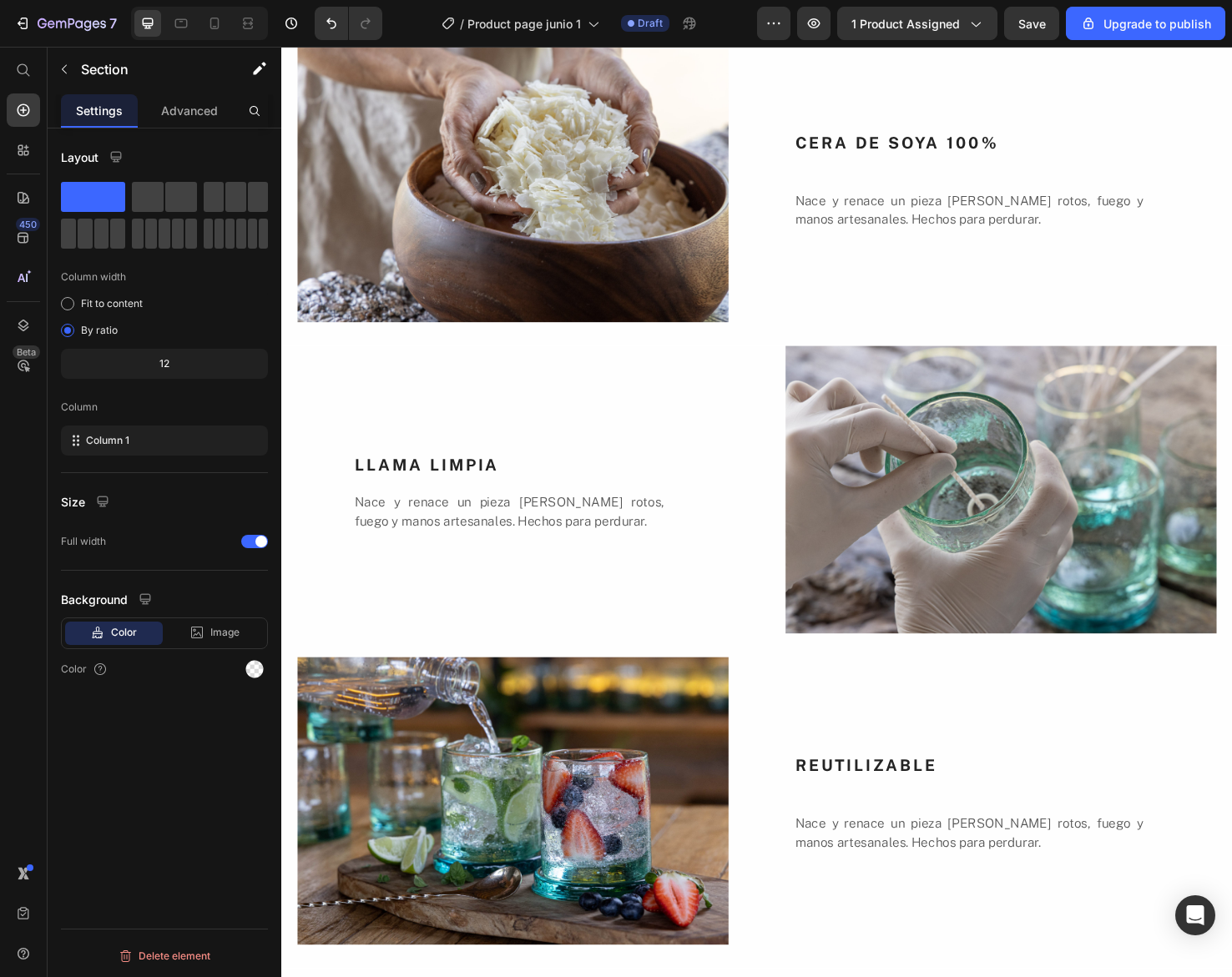 click 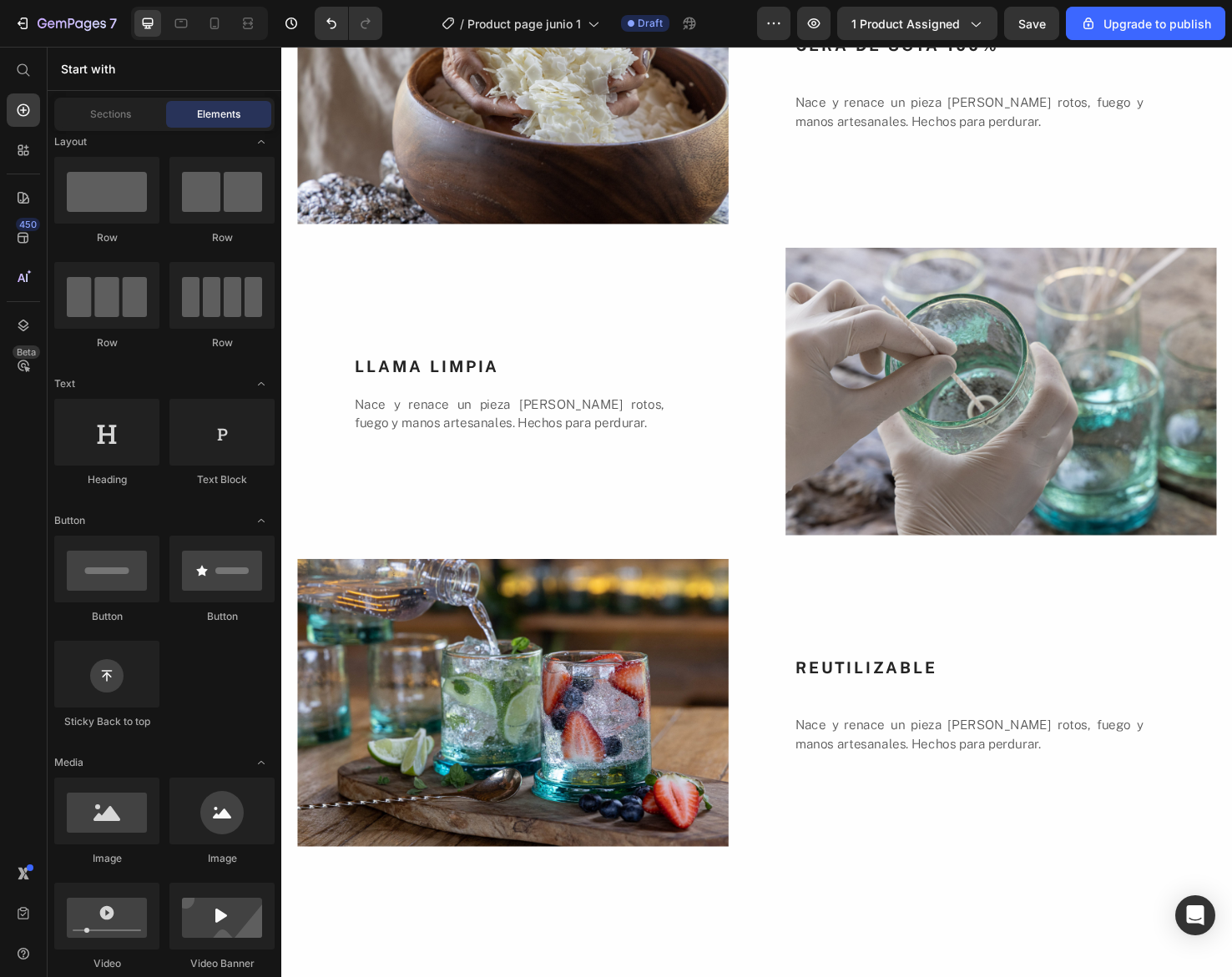click on "SOSTENIBLE. SALUDABLE." at bounding box center (782, -205) 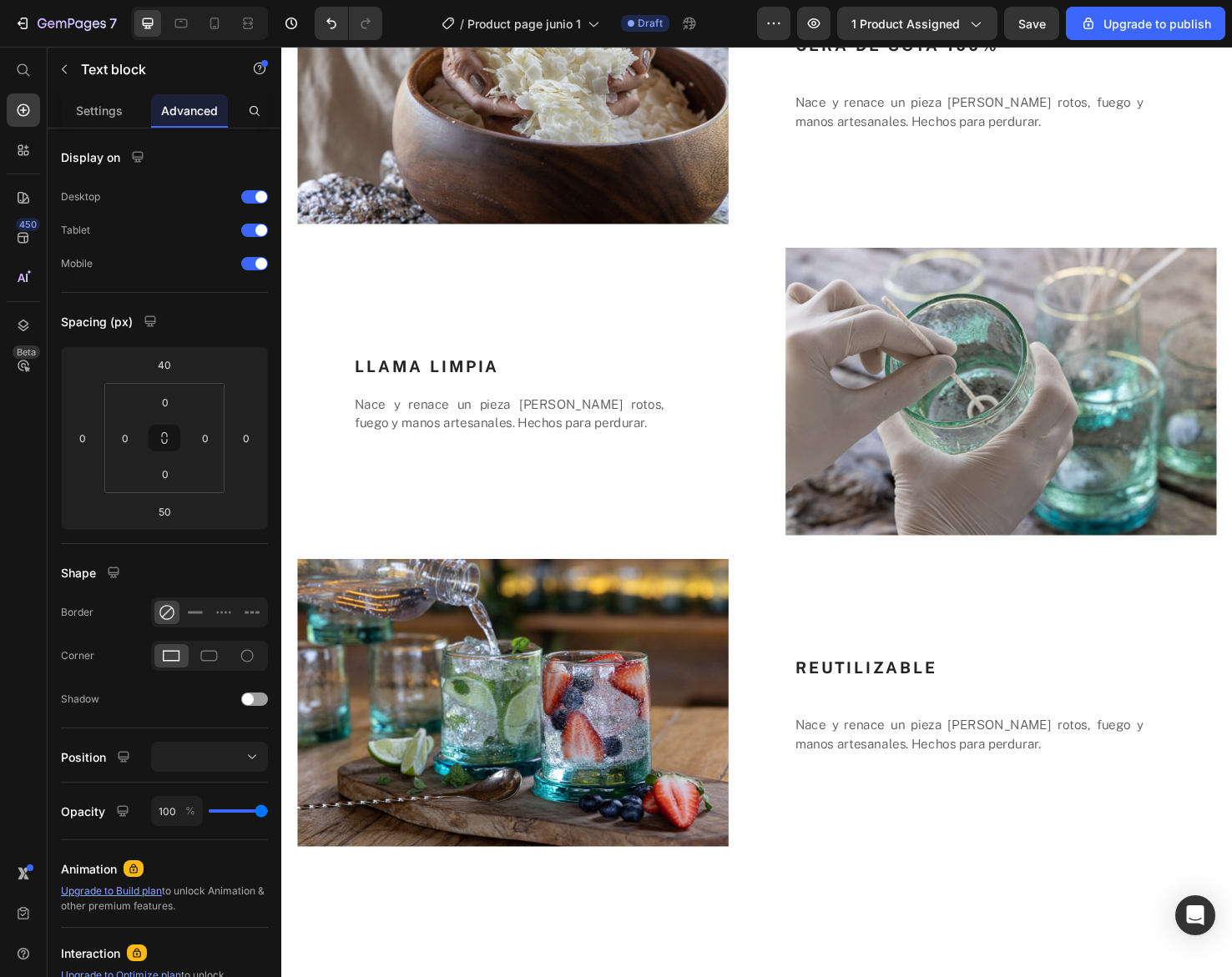 click on "descubre nuestros  Text block Aromas  Text block Cada fragancia de JUNA ha sido creada cuidadosamente con notas botánicas que transportan la calma de un bosque envuelto en niebla y la luminosidad fresca y floral de un campo abierto. Dos universos sensoriales que te invitan a respirar profundamente. Text block Image BOSQUE DE NIEBLA Text block Un amanecer sereno con notas envolventes de madera, musgo, hojas y bruma, en el silencio fresco de un bosque etéreo. Text block COMPRAR AHORA Button FLORES DEL CAMPO Text block Notas suaves de flores y hierbas frescas que evocan la naturaleza silvestre bajo la brisa del mediodía. Text block COMPRAR AHORA Button Row Section 3 SOSTENIBLE. SALUDABLE. Text block   50 Section 4 Image Row CERA DE SOYA 100% Heading Nace y renace un pieza de vidrios rotos, fuego y manos artesanales. Hechos para perdurar. Text Block Section 5 Image Row LLAMA LIMPIA Heading Nace y renace un pieza de vidrios rotos, fuego y manos artesanales. Hechos para perdurar. Text Block Section 6 Image Row" at bounding box center (782, 2515) 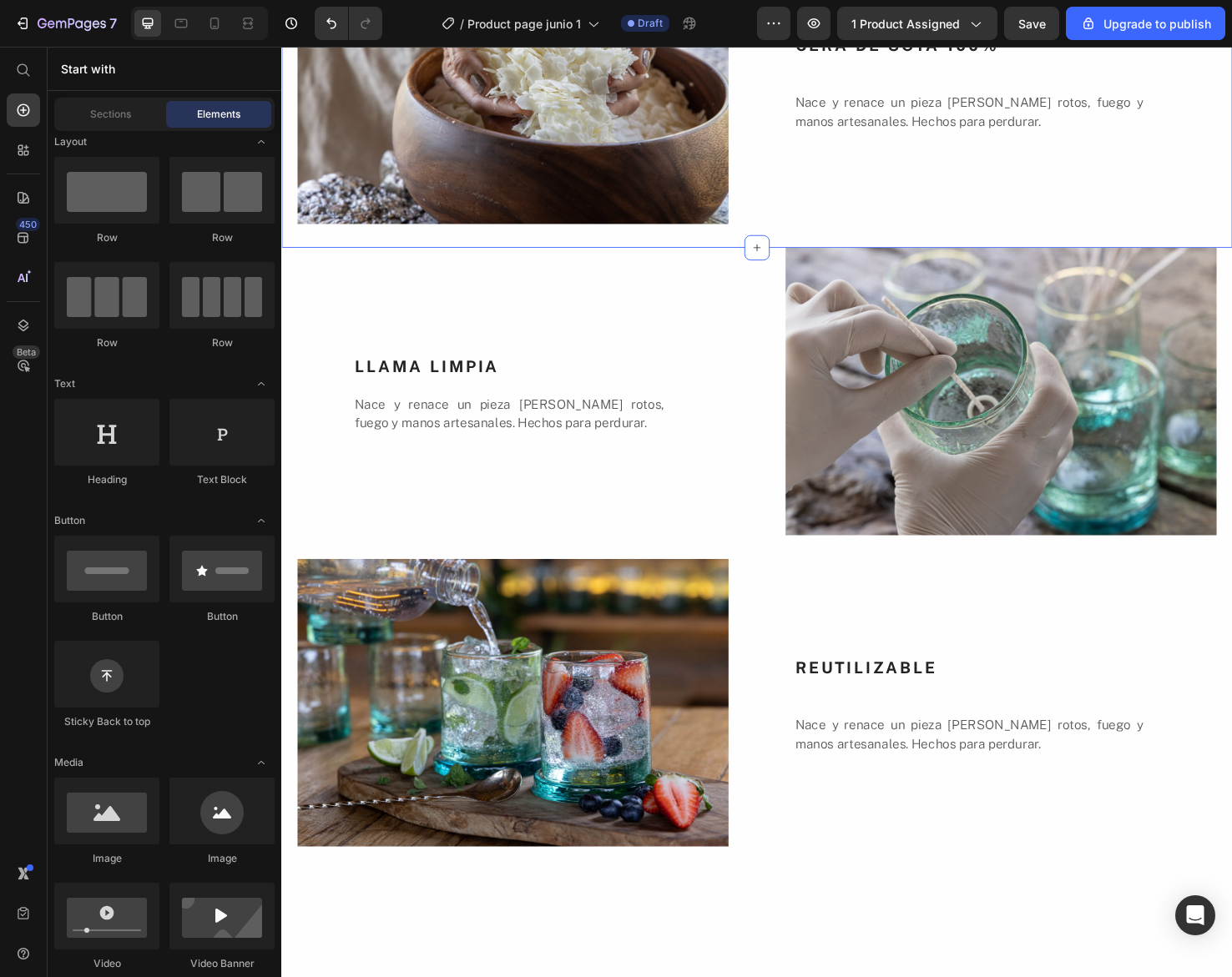 click on "Image Row CERA DE SOYA 100% Heading Nace y renace un pieza de vidrios rotos, fuego y manos artesanales. Hechos para perdurar. Text Block Section 5" at bounding box center (782, 95) 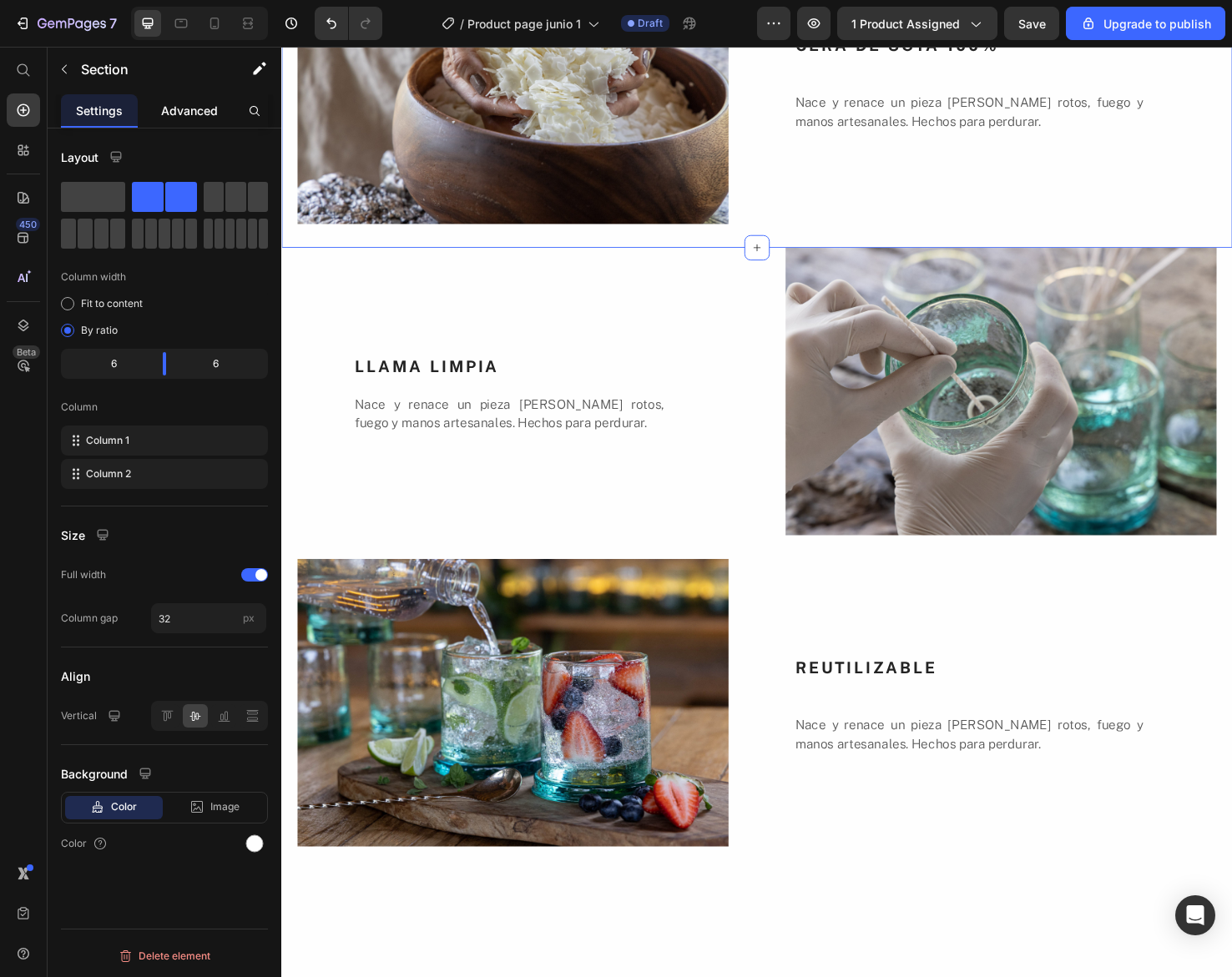 click on "Advanced" at bounding box center [189, 110] 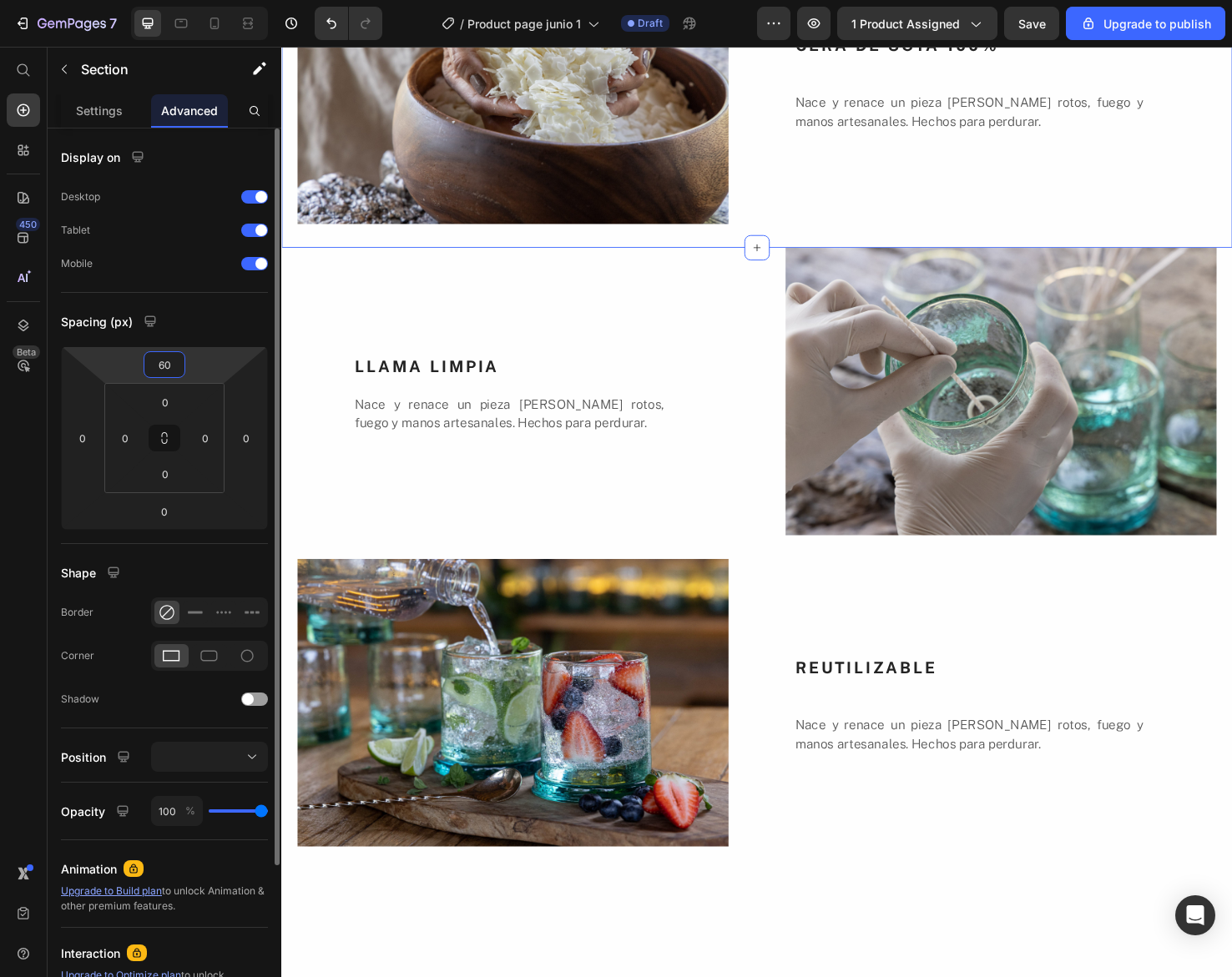 click on "60" at bounding box center (164, 365) 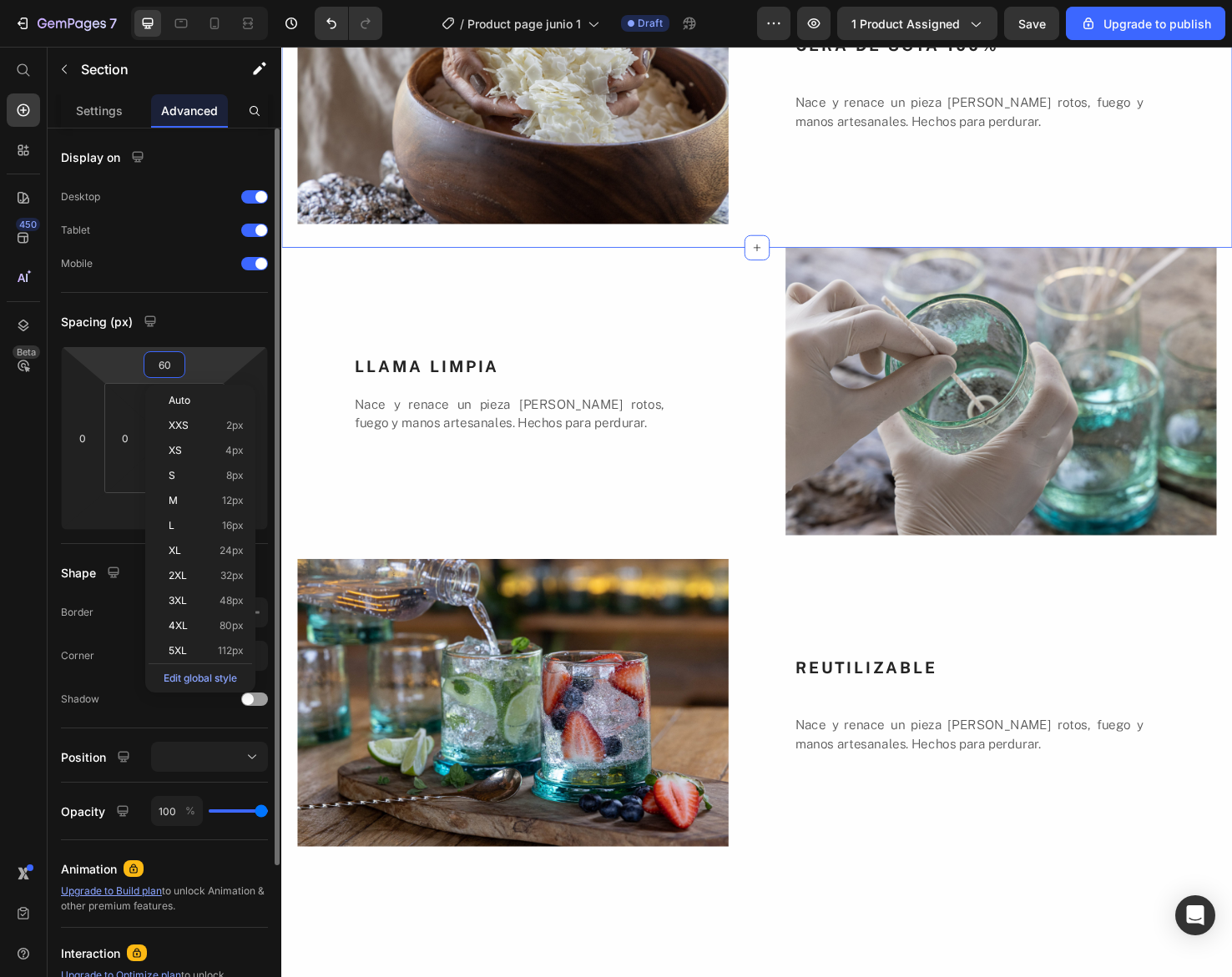 type on "0" 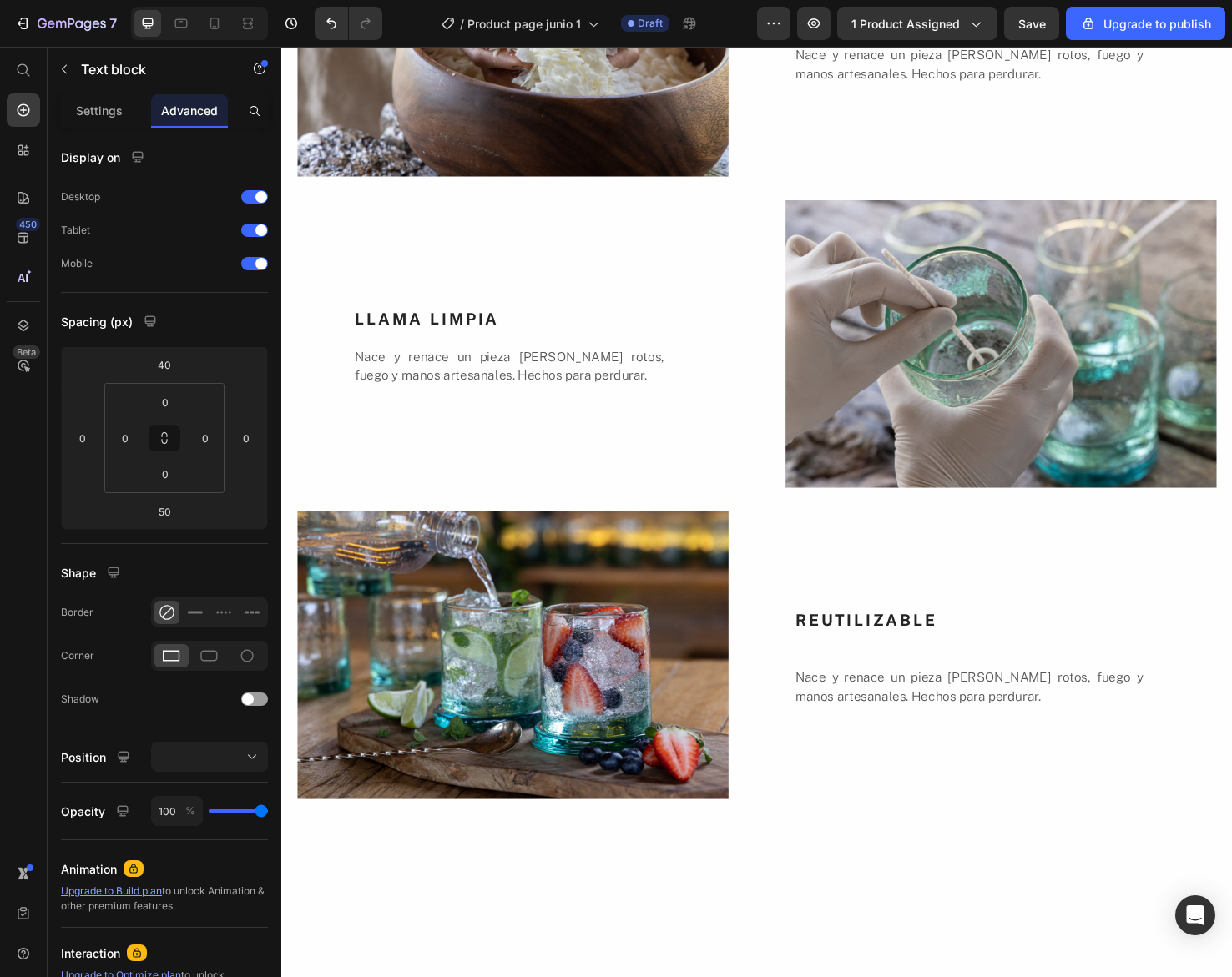 click on "SOSTENIBLE. SALUDABLE." at bounding box center [782, -205] 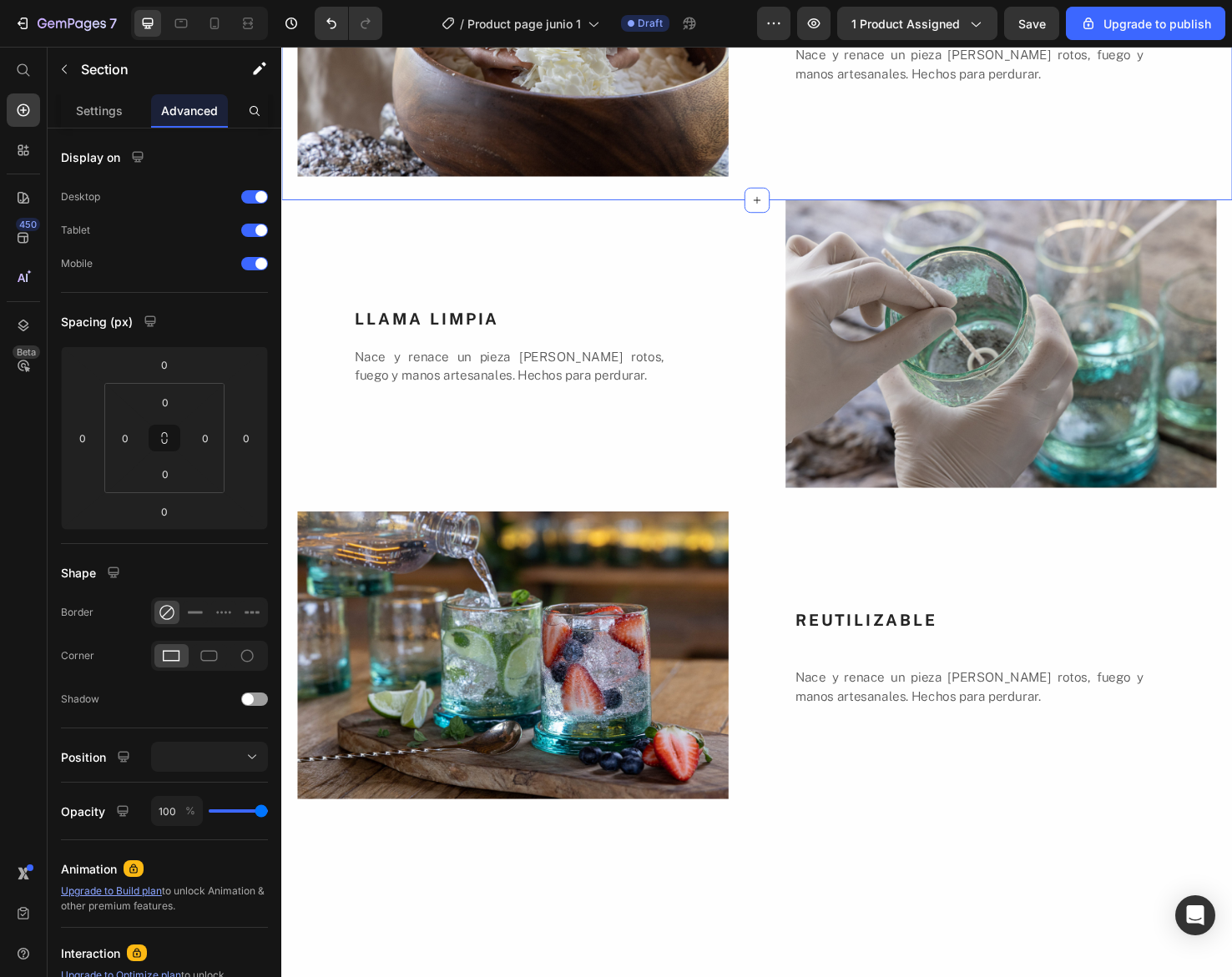 click on "CERA DE SOYA 100% Heading Nace y renace un pieza [PERSON_NAME] rotos, fuego y manos artesanales. Hechos para perdurar. Text Block" at bounding box center [1039, 45] 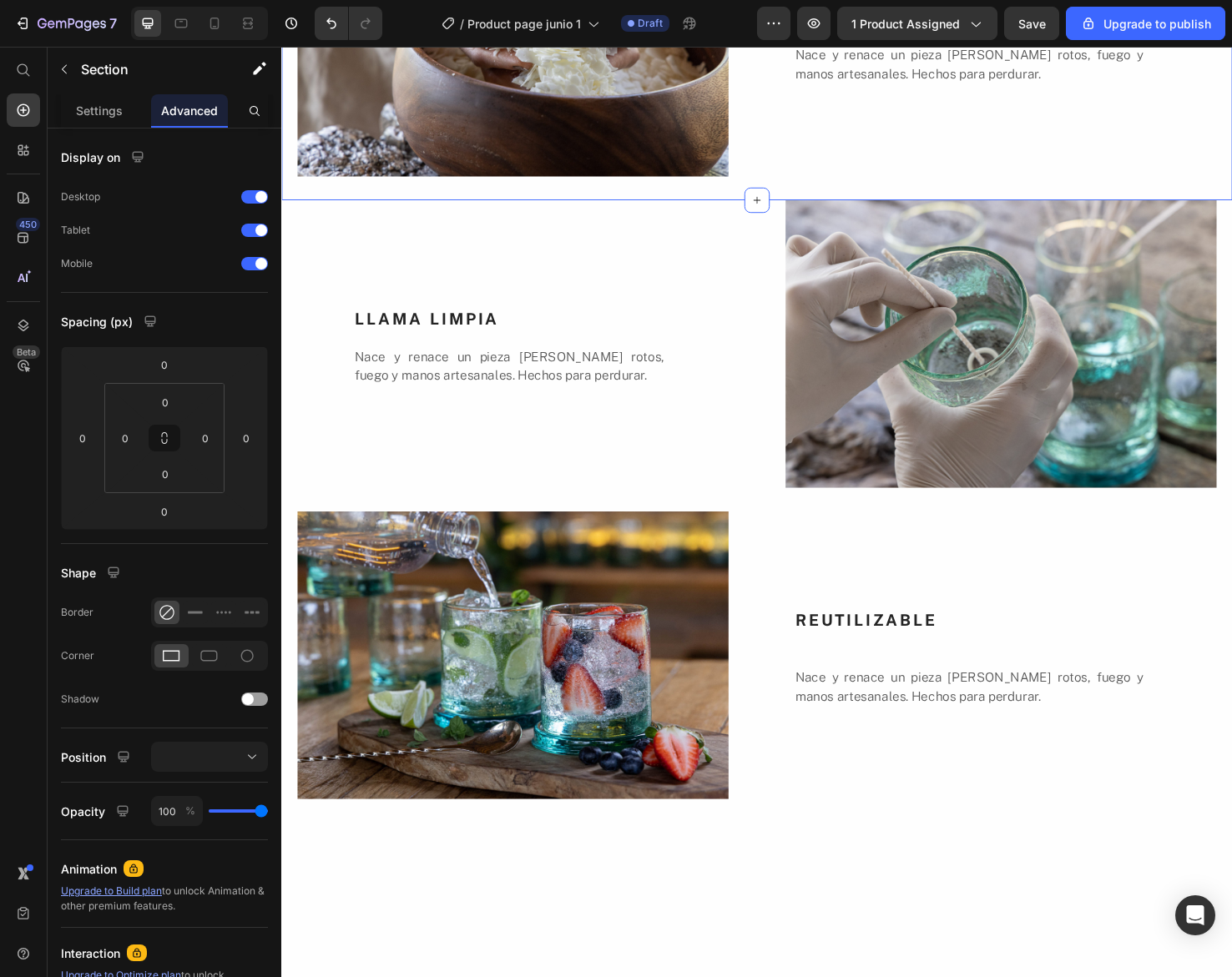click on "descubre nuestros  Text block Aromas  Text block Cada fragancia de JUNA ha sido creada cuidadosamente con notas botánicas que transportan la calma de un bosque envuelto en niebla y la luminosidad fresca y floral de un campo abierto. Dos universos sensoriales que te invitan a respirar profundamente. Text block Image BOSQUE DE NIEBLA Text block Un amanecer sereno con notas envolventes de madera, musgo, hojas y bruma, en el silencio fresco de un bosque etéreo. Text block COMPRAR AHORA Button FLORES DEL CAMPO Text block Notas suaves de flores y hierbas frescas que evocan la naturaleza silvestre bajo la brisa del mediodía. Text block COMPRAR AHORA Button Row" at bounding box center (782, -534) 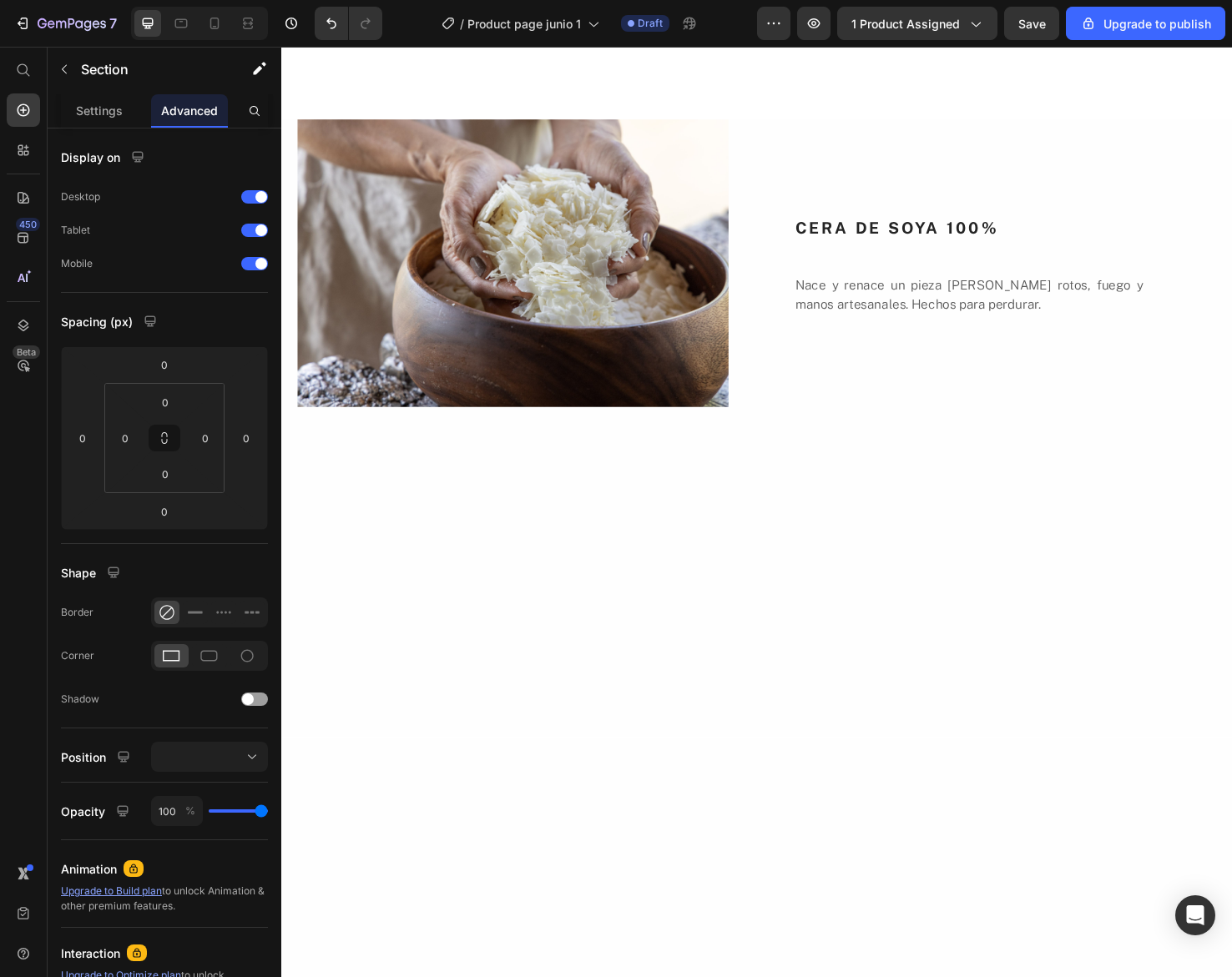 scroll, scrollTop: 1623, scrollLeft: 0, axis: vertical 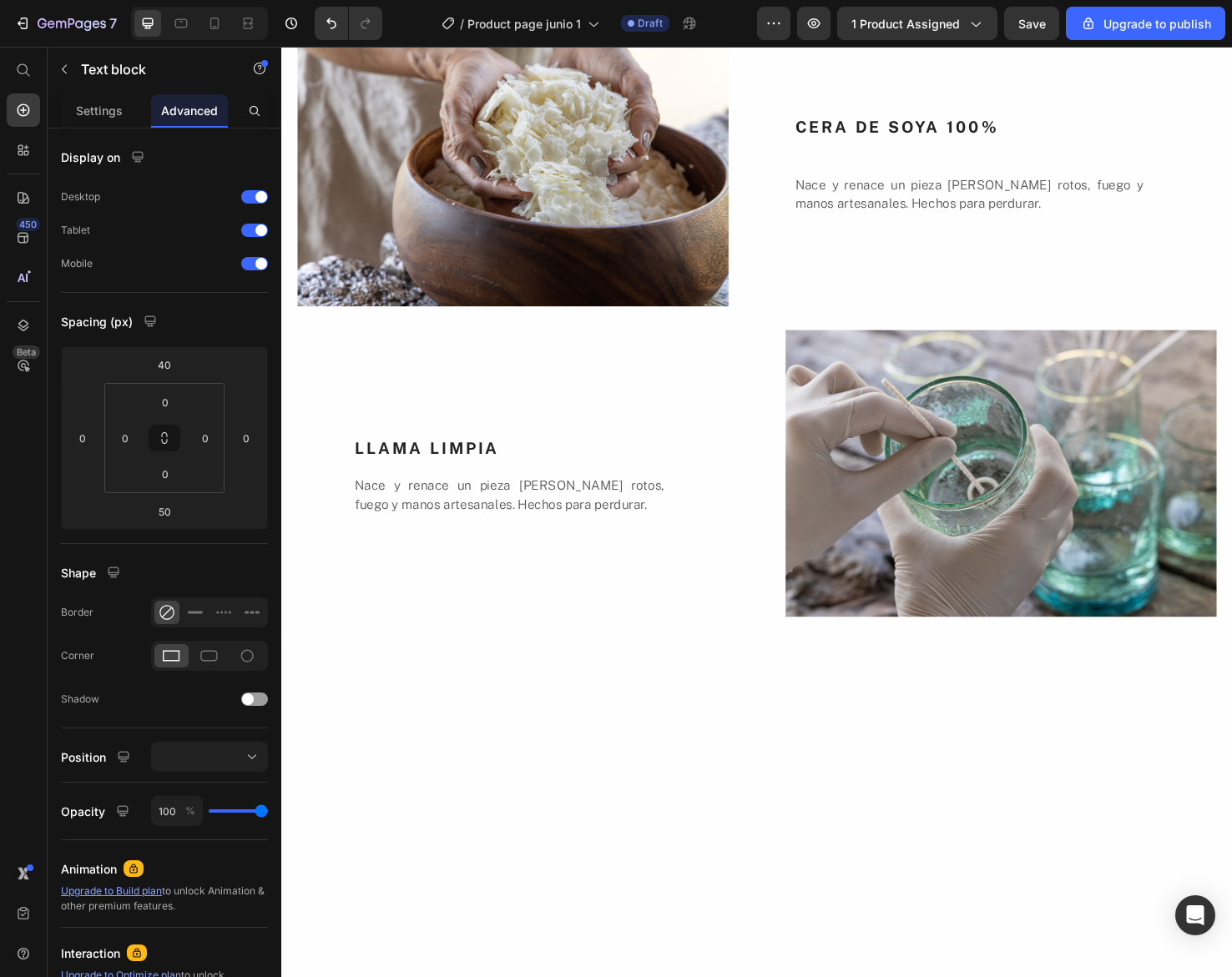 click 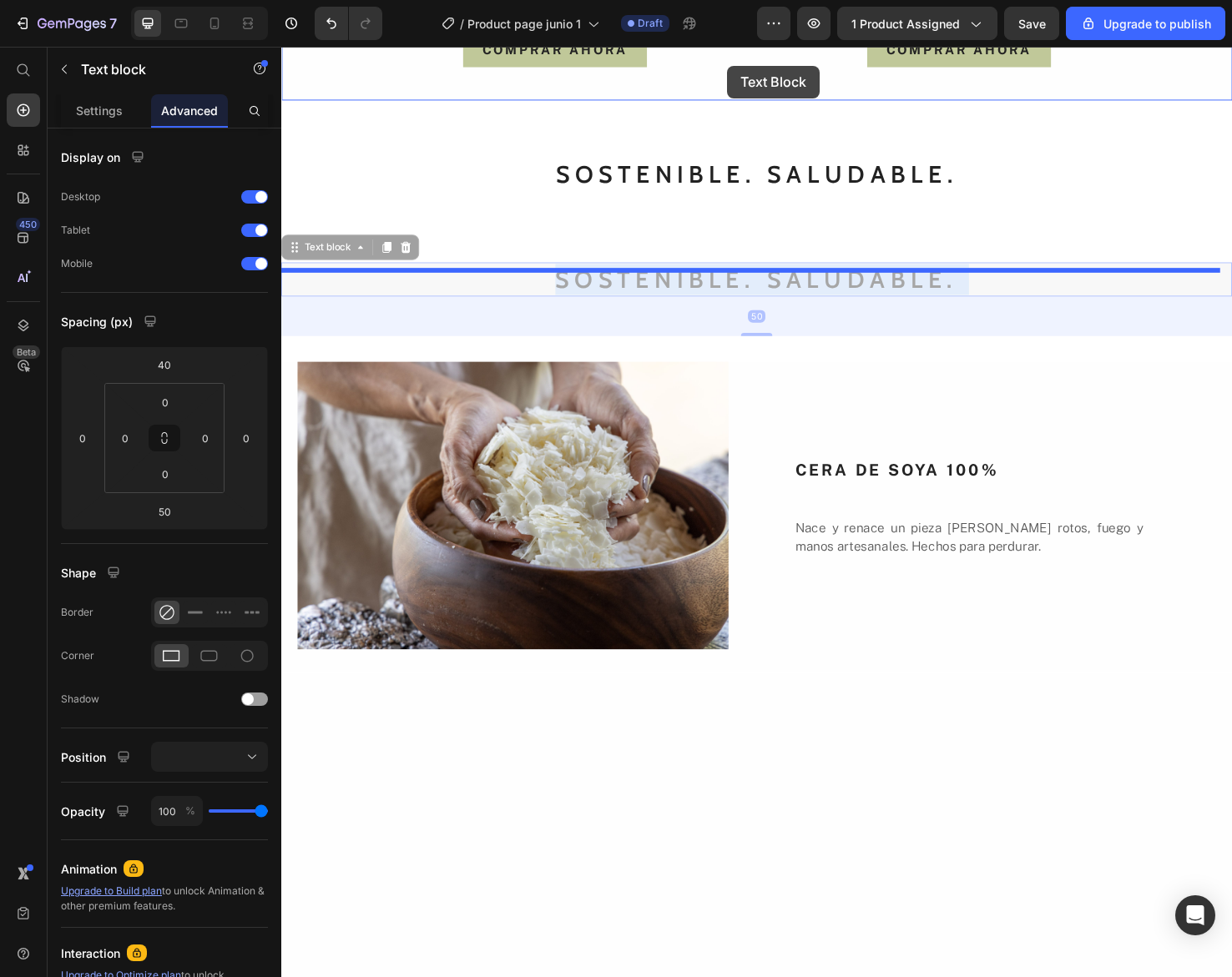 scroll, scrollTop: 1300, scrollLeft: 0, axis: vertical 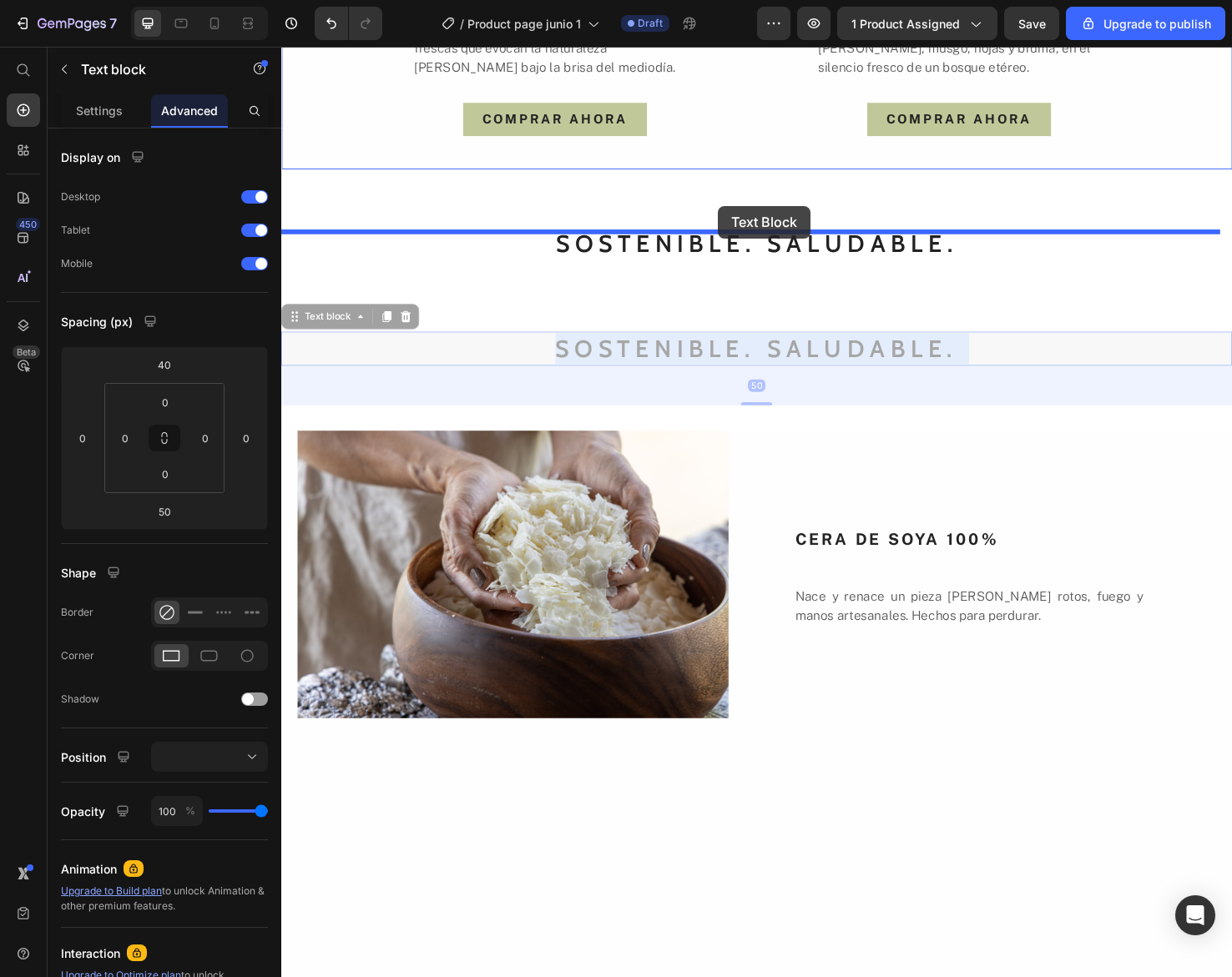 drag, startPoint x: 704, startPoint y: 954, endPoint x: 741, endPoint y: 214, distance: 740.92442 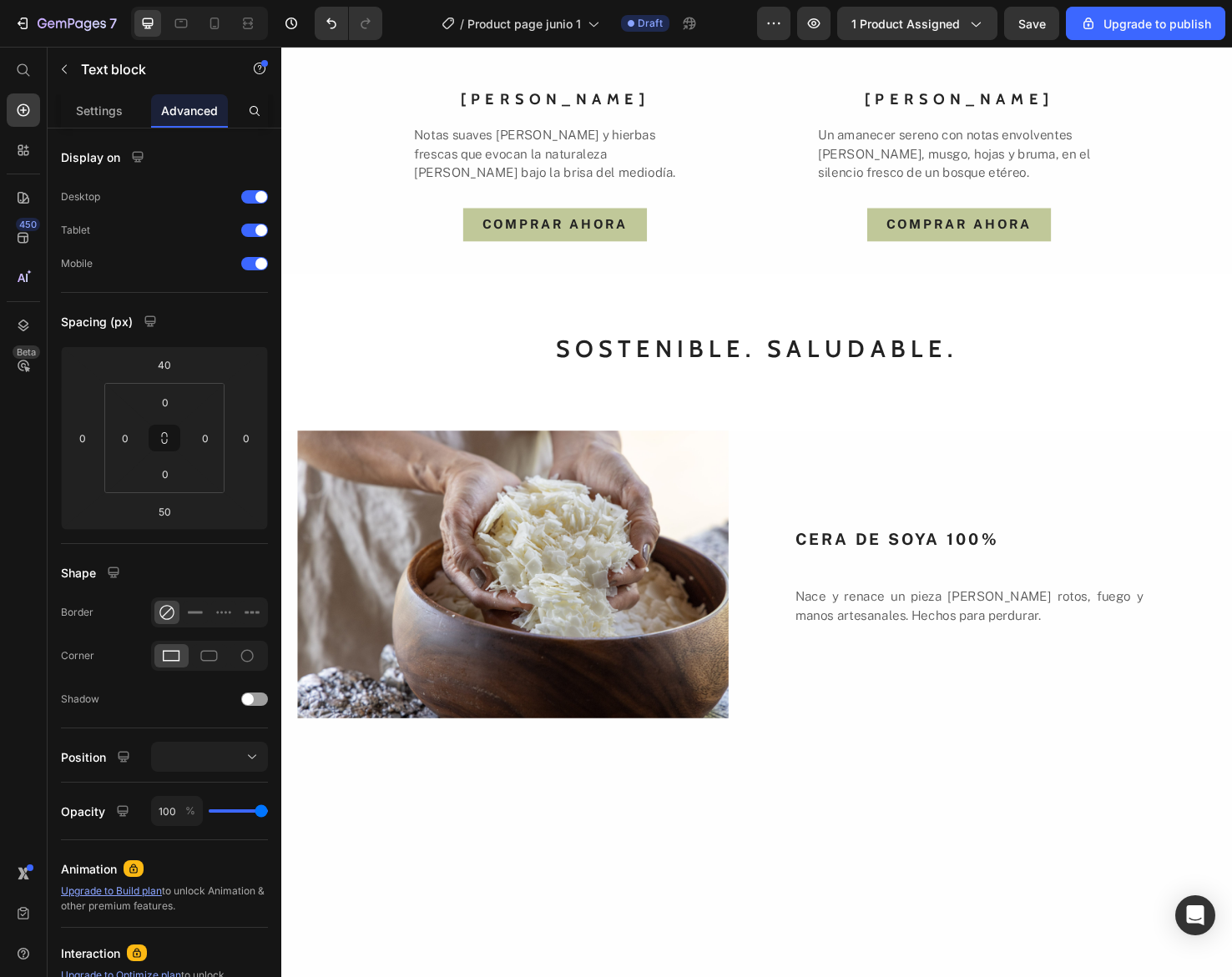 click on "SOSTENIBLE. SALUDABLE." at bounding box center [782, -132] 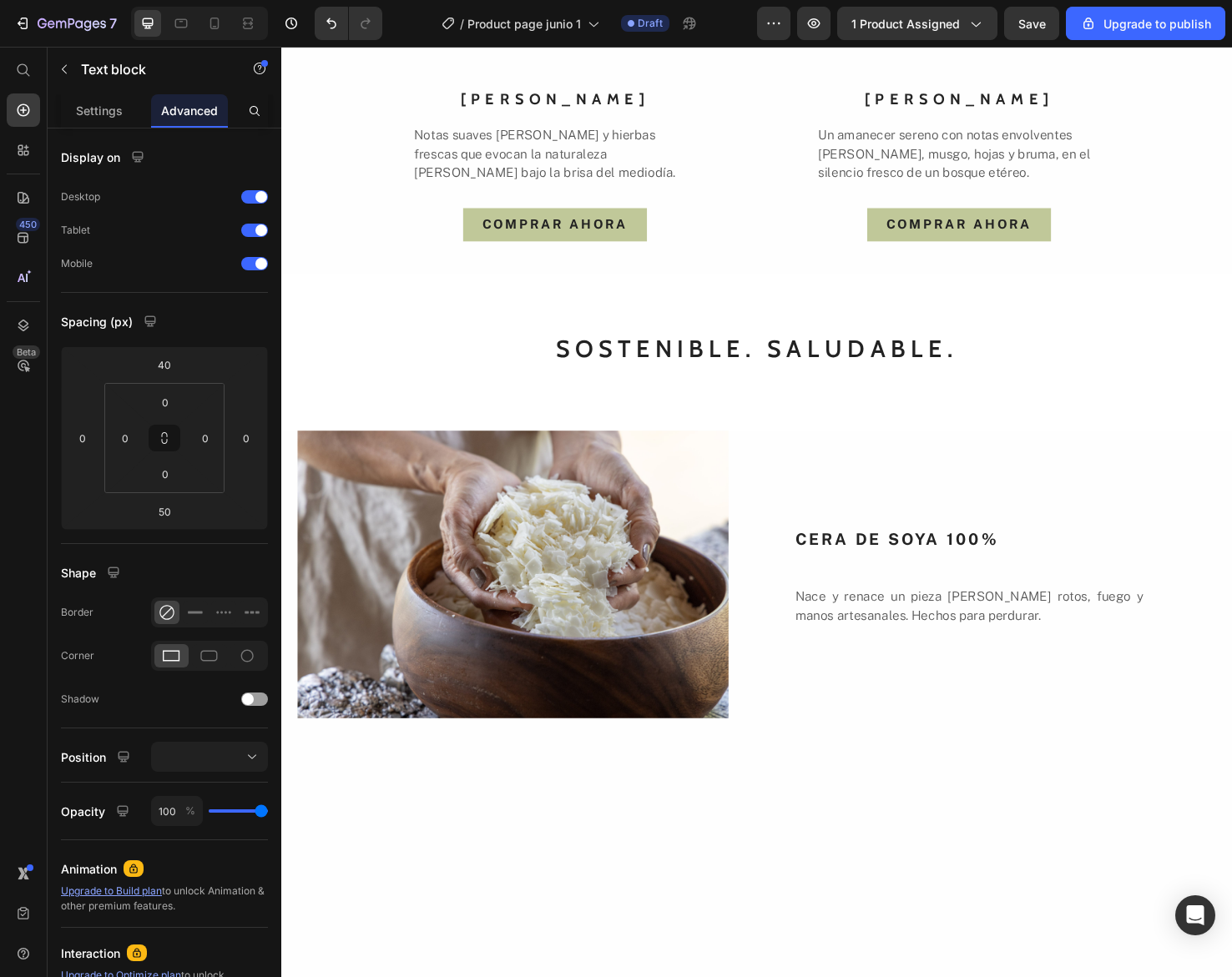 click on "SOSTENIBLE. SALUDABLE." at bounding box center (782, -132) 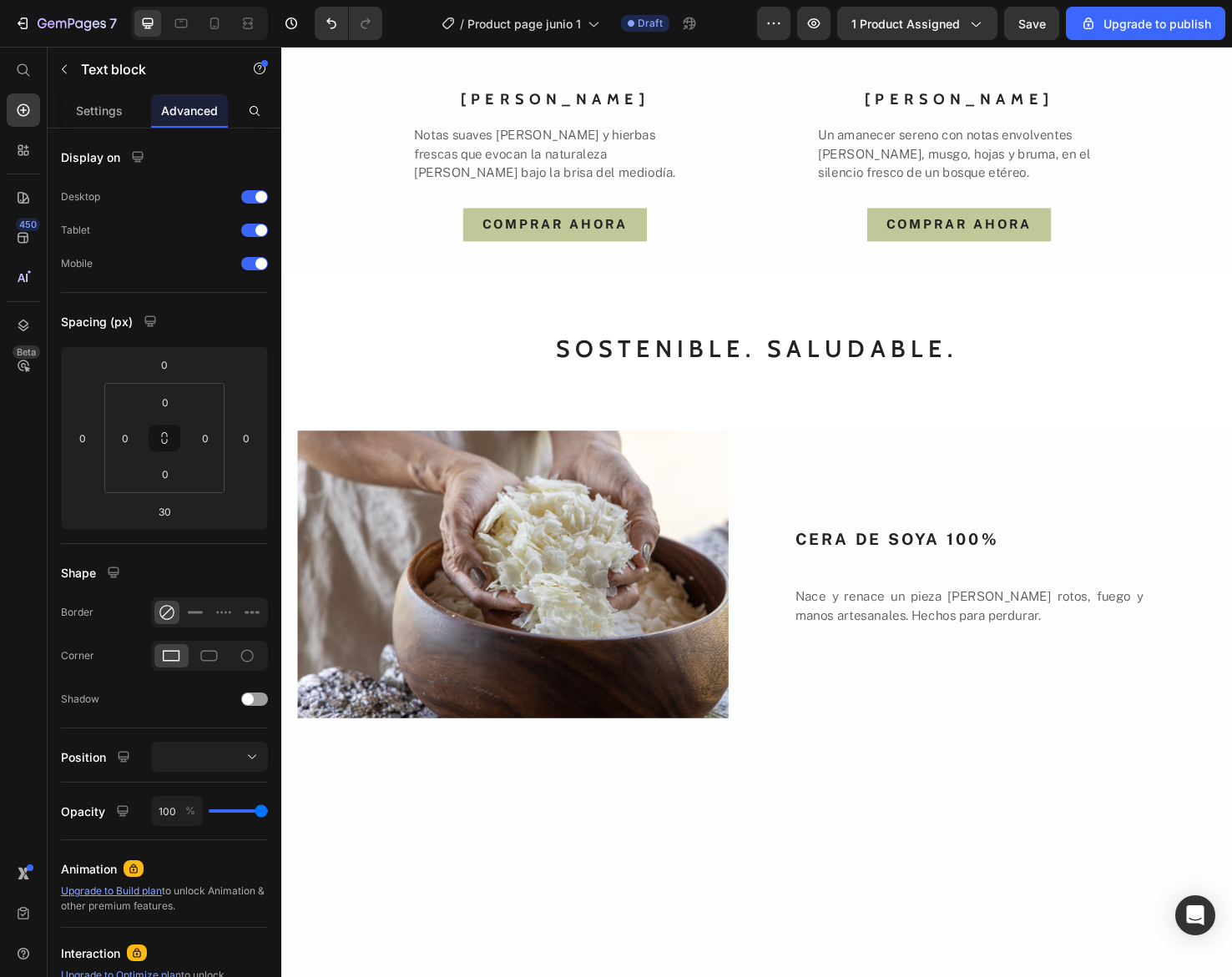 click on "Aromas" at bounding box center (782, -228) 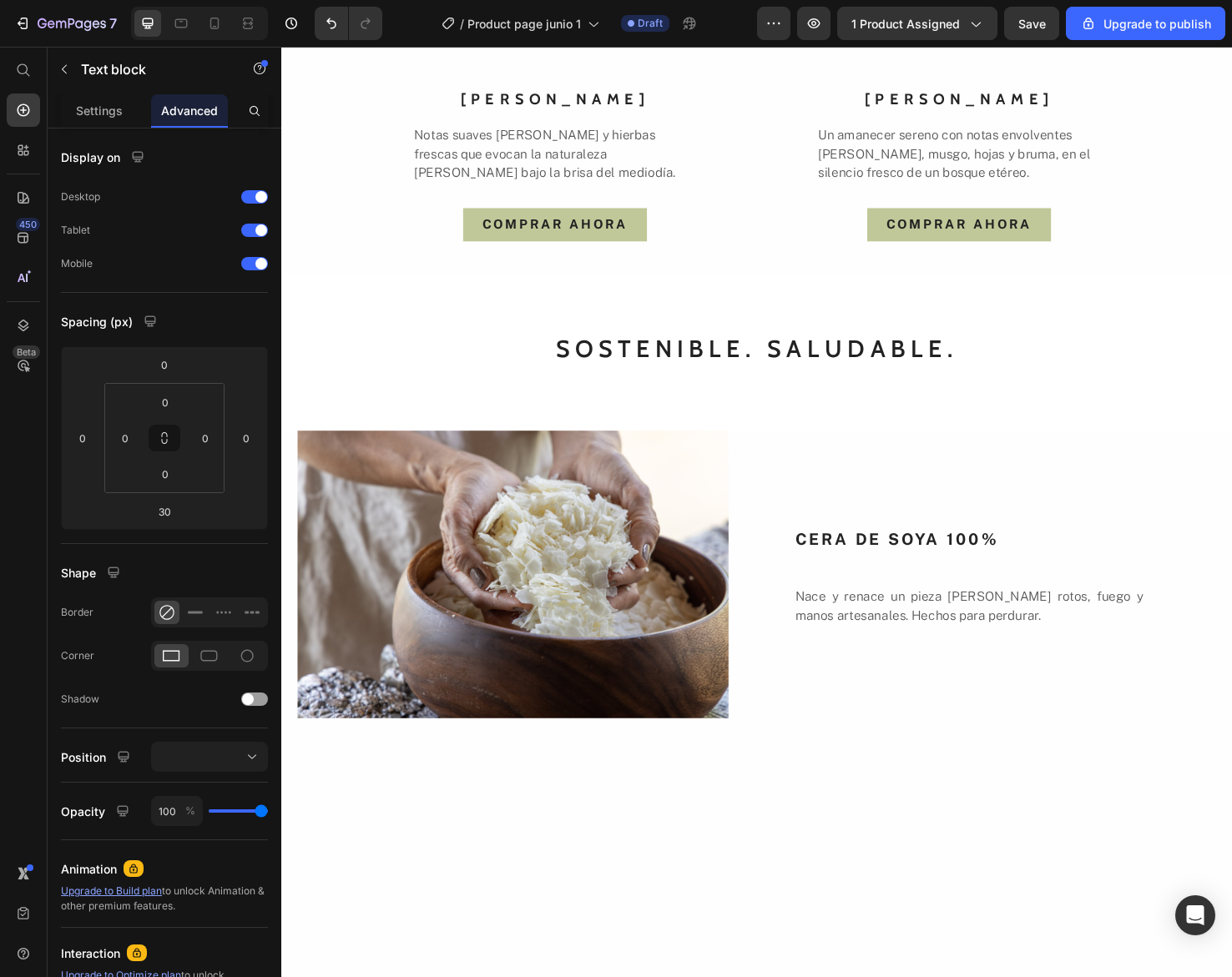 click 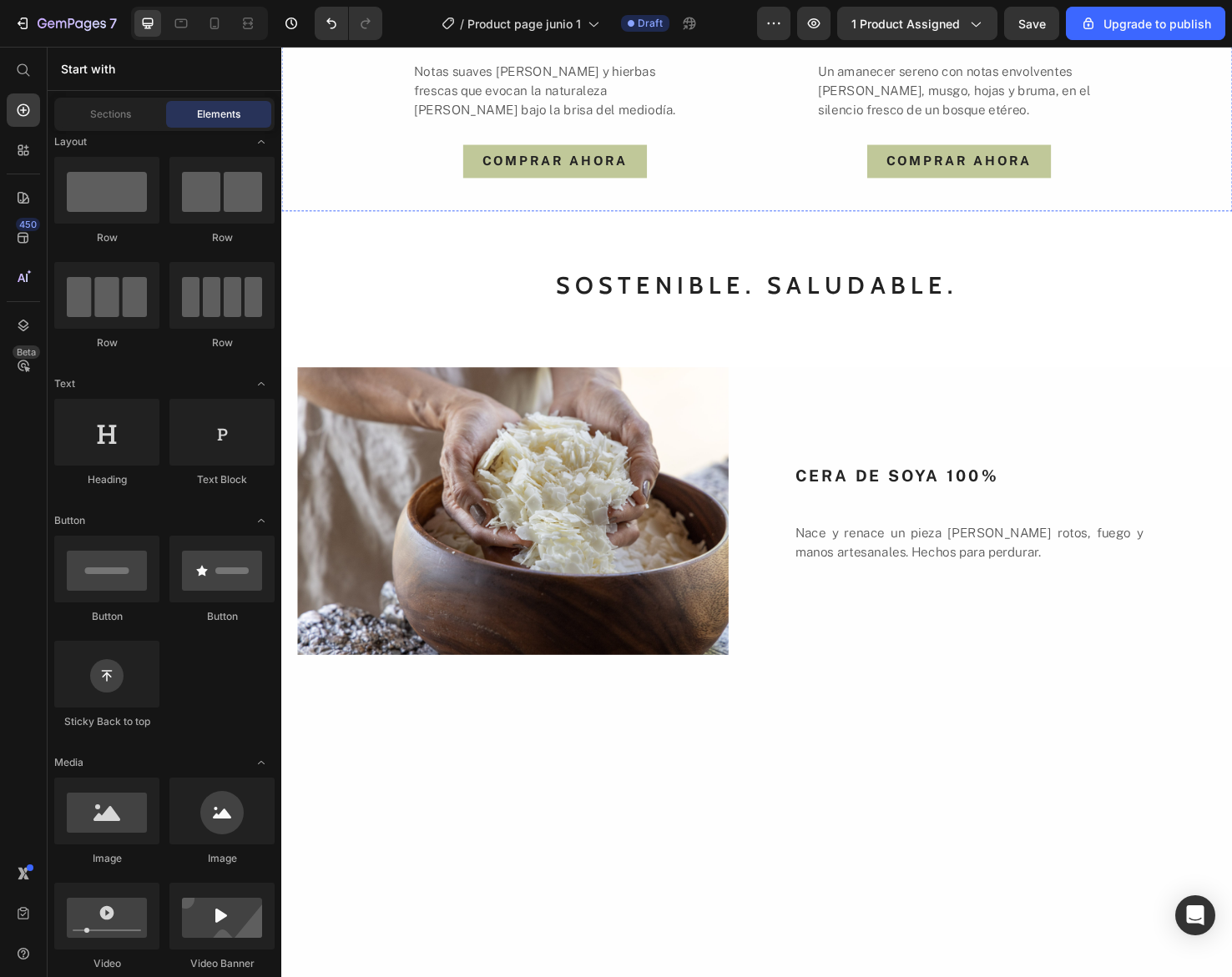 click on "descubre nuestros" at bounding box center (782, -261) 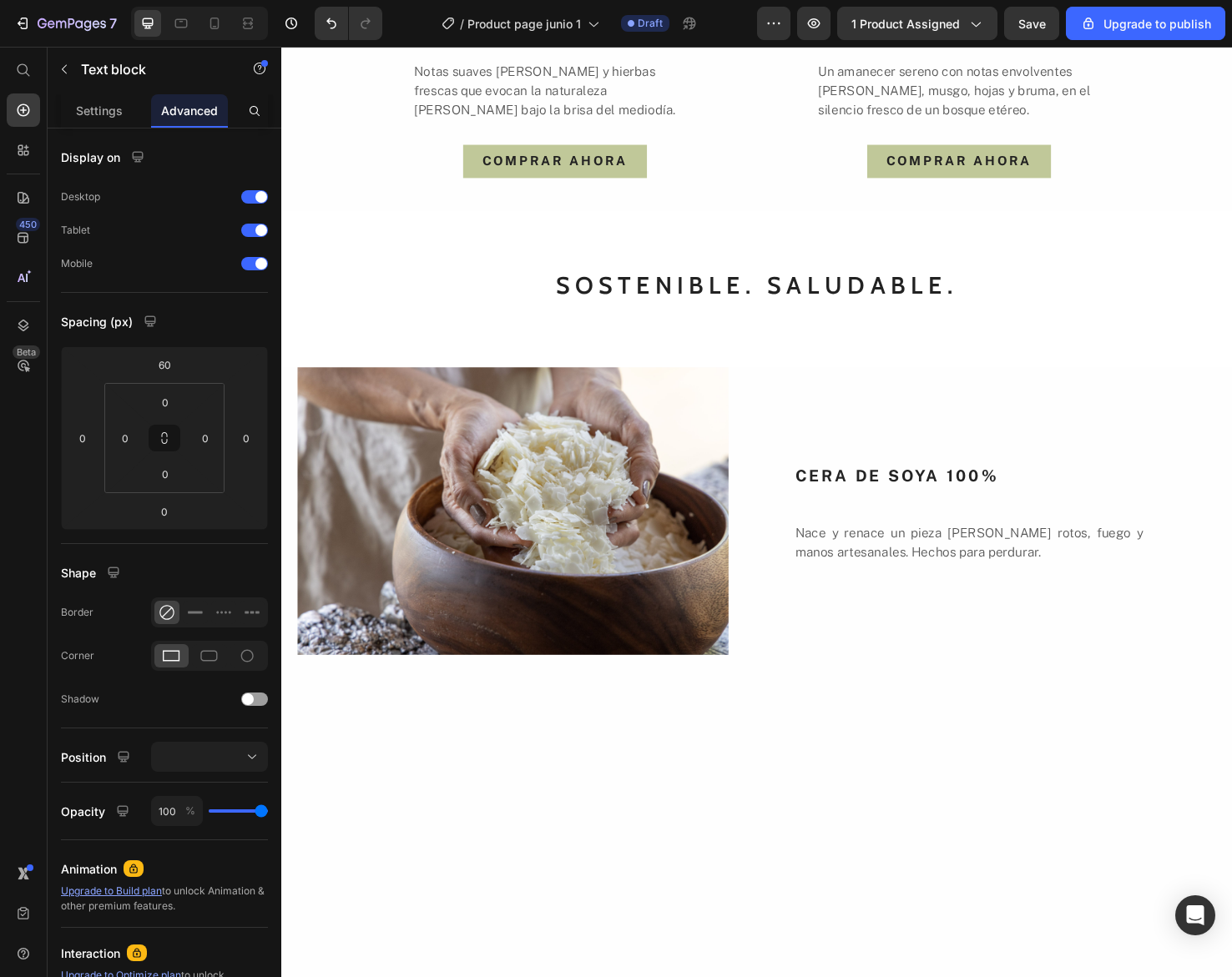 click at bounding box center [412, -290] 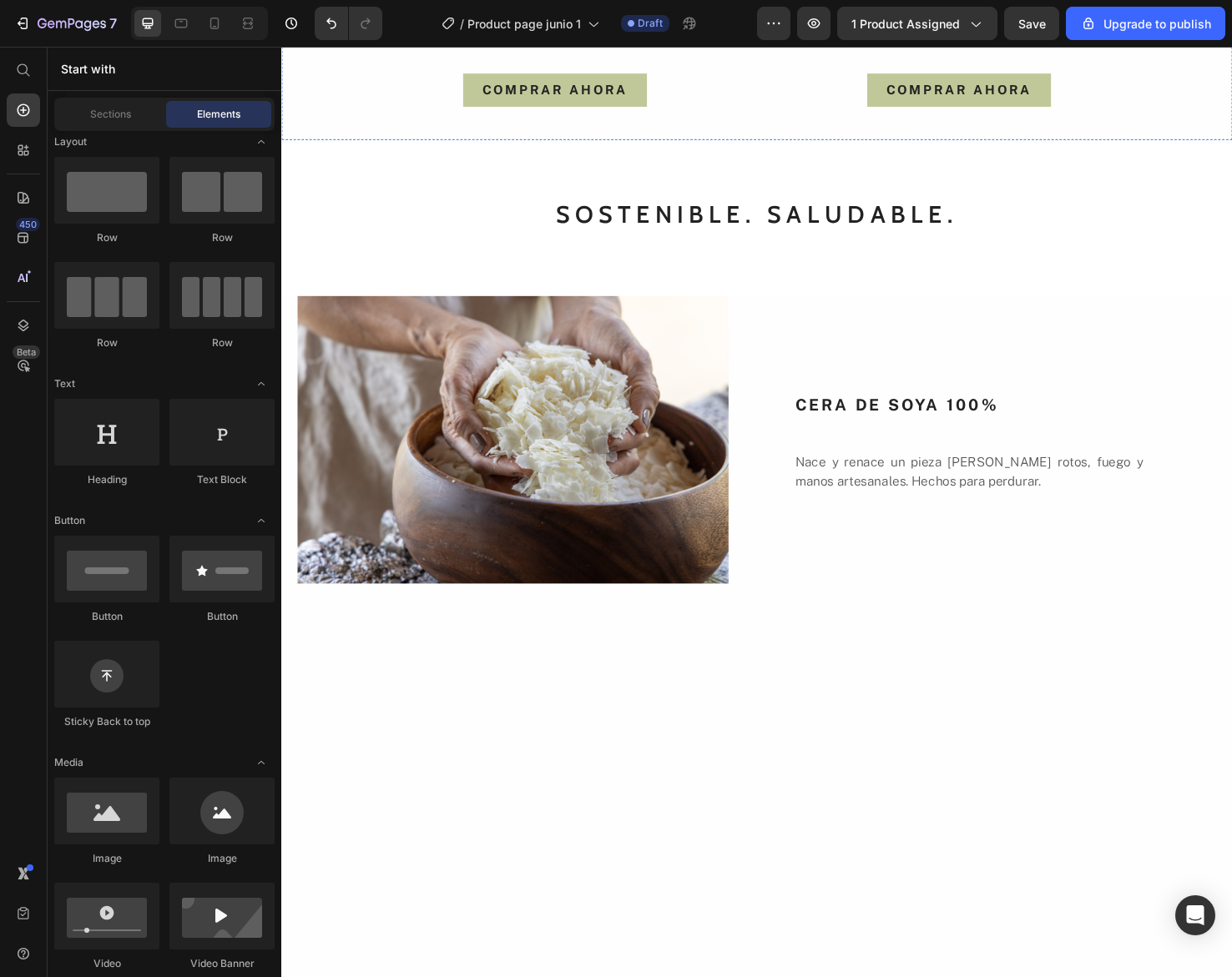 click at bounding box center (782, -99) 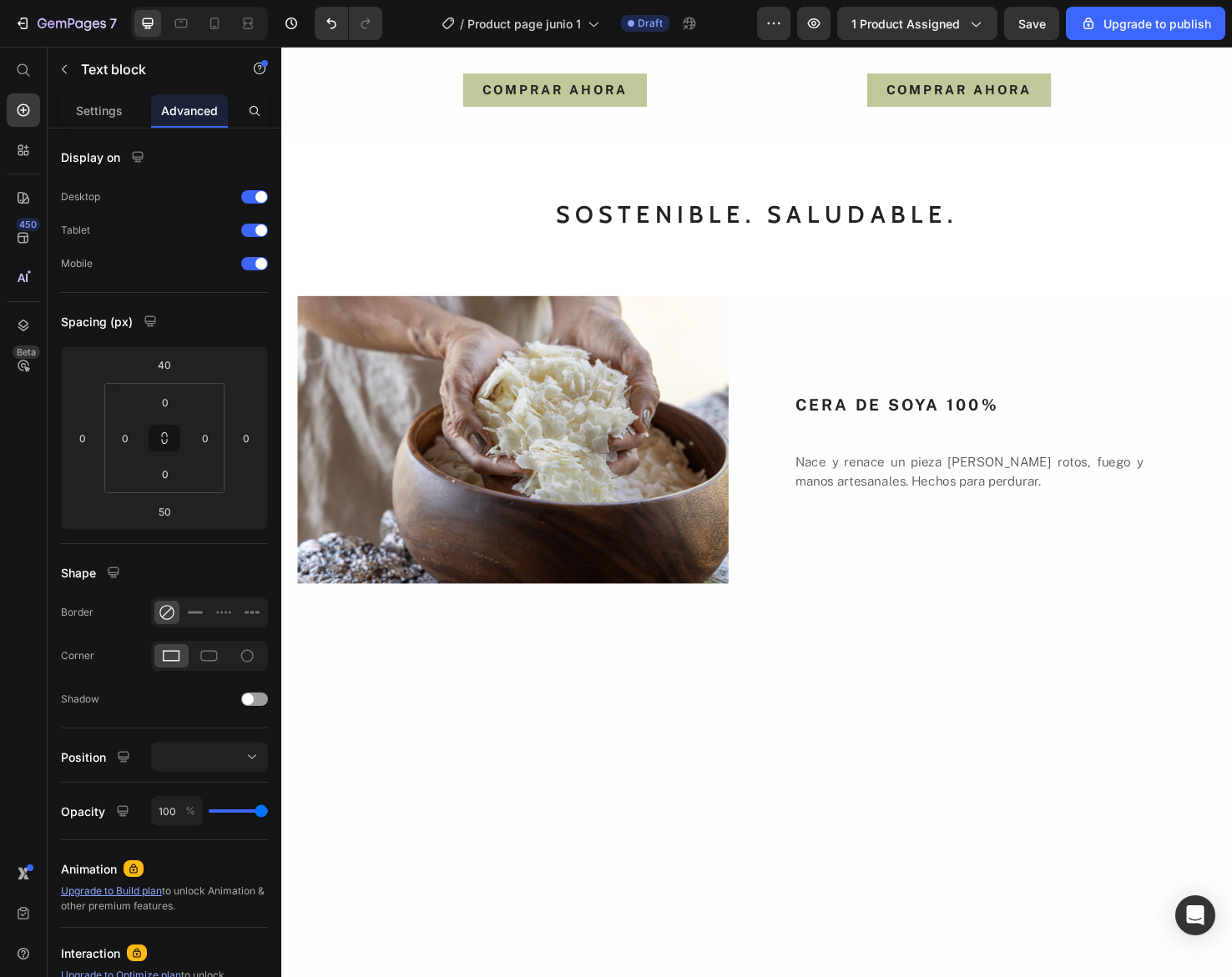click on "NUESTROS AROMAS" at bounding box center (782, -273) 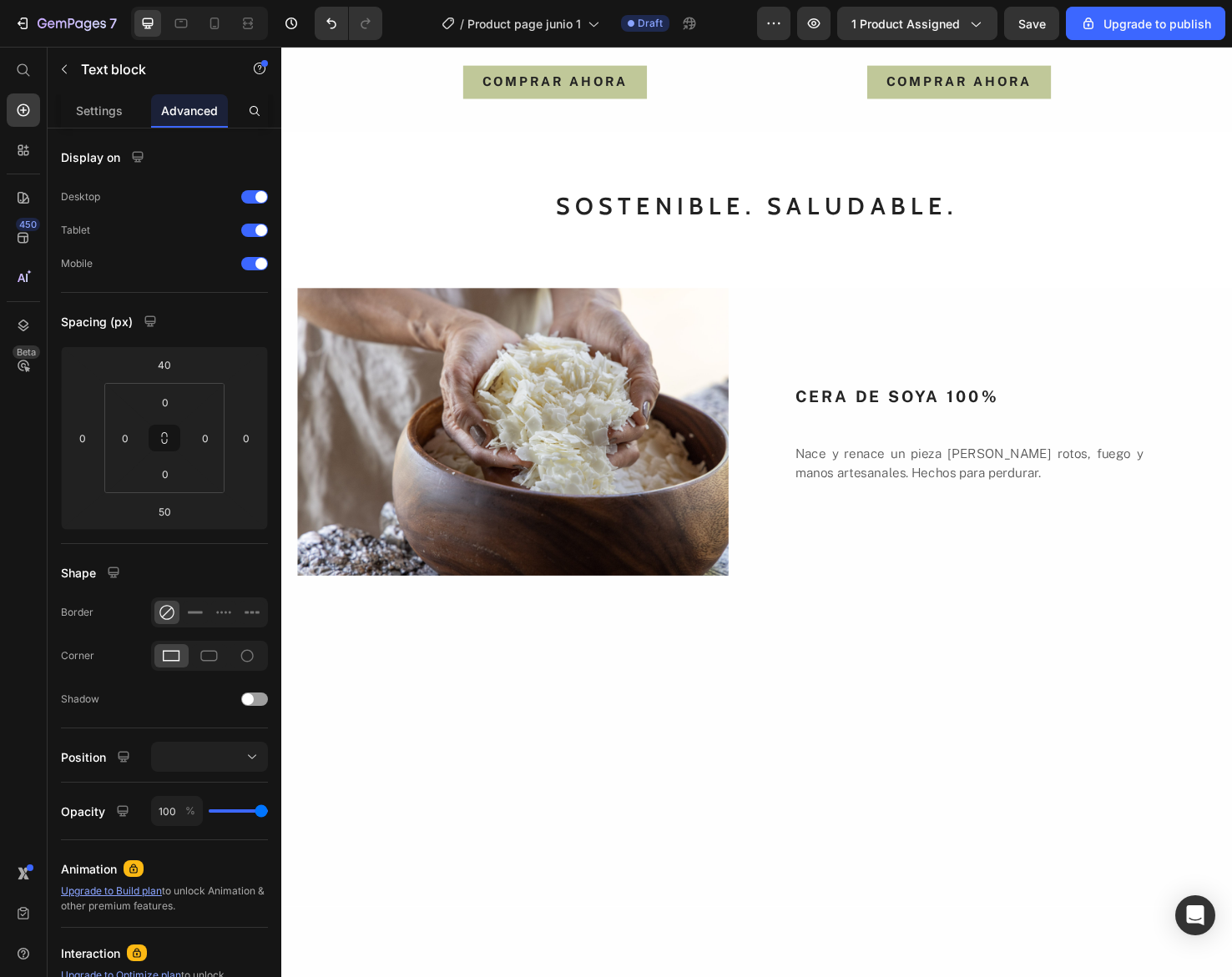 click at bounding box center [782, -224] 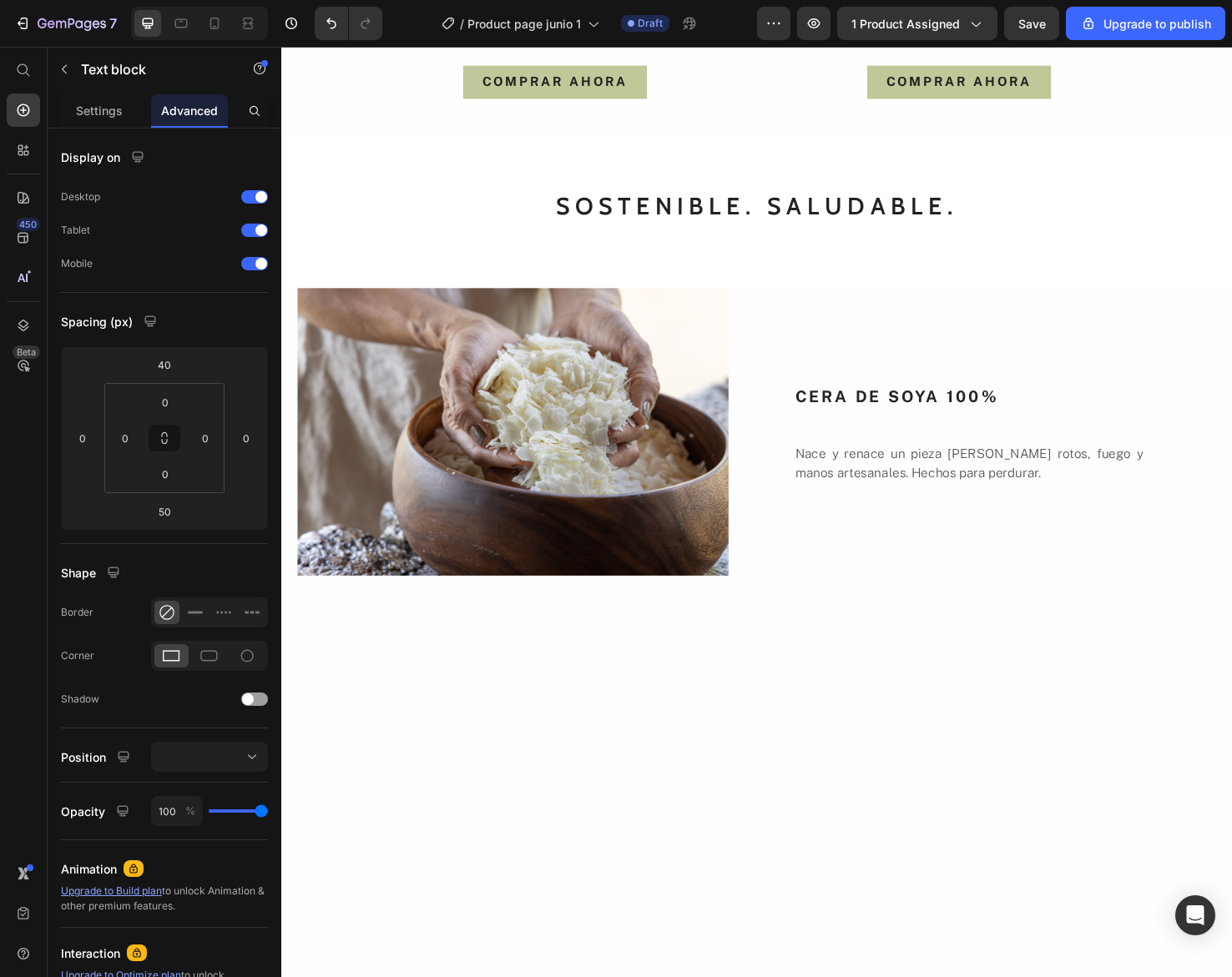 type on "40" 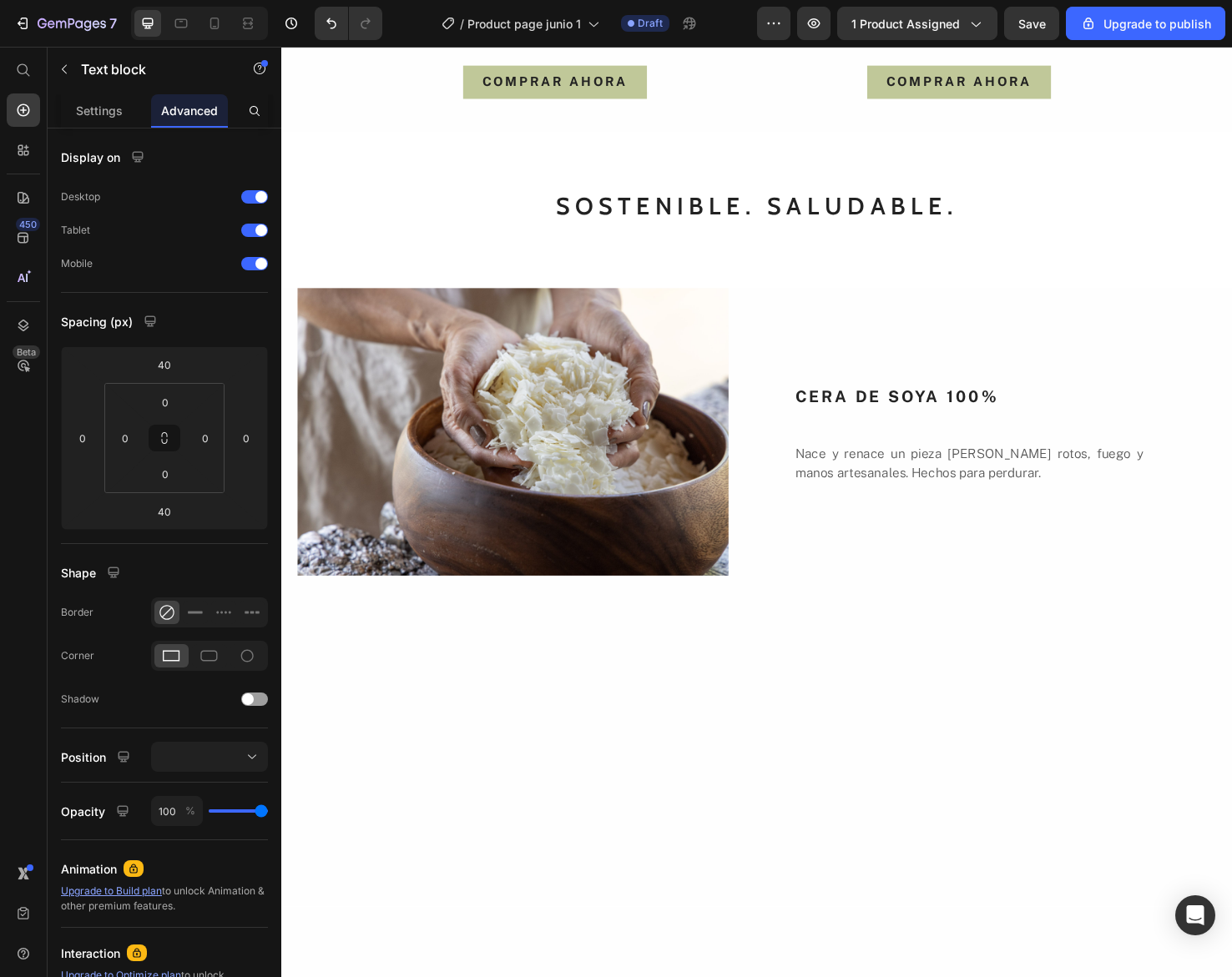 click on "Cada fragancia [PERSON_NAME] ha sido creada cuidadosamente con notas botánicas que transportan la calma de un bosque envuelto en niebla y la luminosidad fresca y floral de un campo abierto. Dos universos sensoriales que te invitan a respirar profundamente." at bounding box center (782, -190) 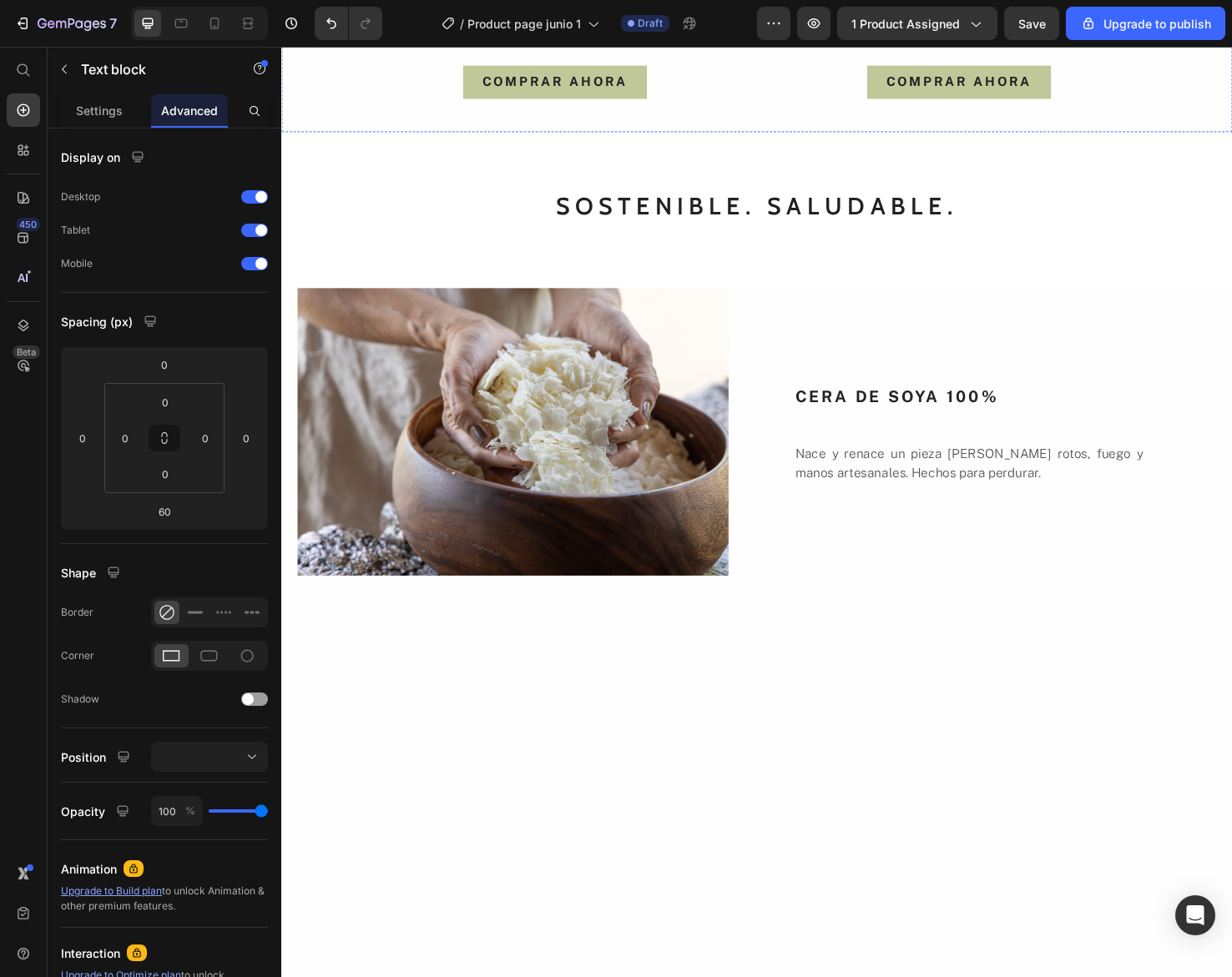 click at bounding box center (782, -108) 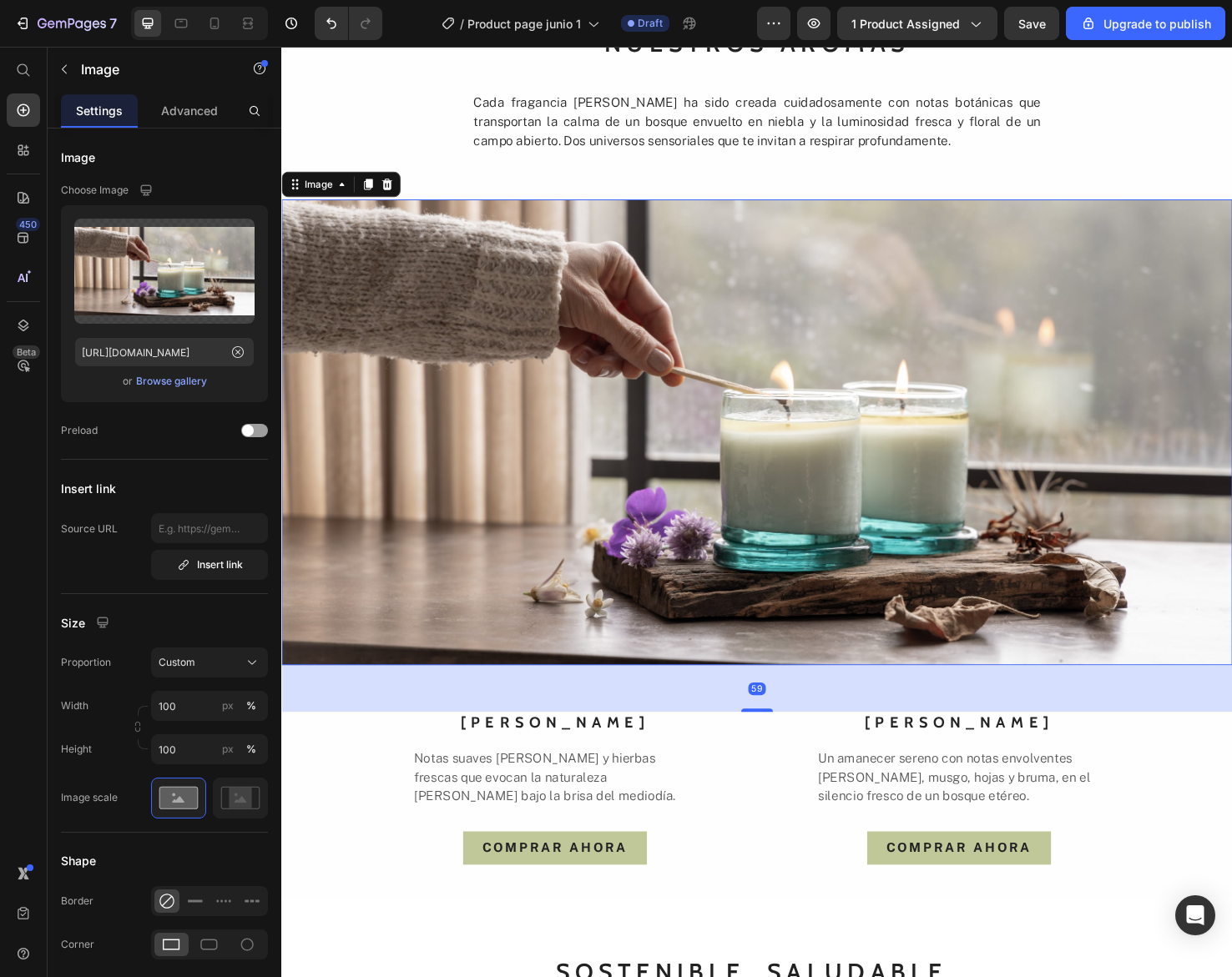 scroll, scrollTop: 936, scrollLeft: 0, axis: vertical 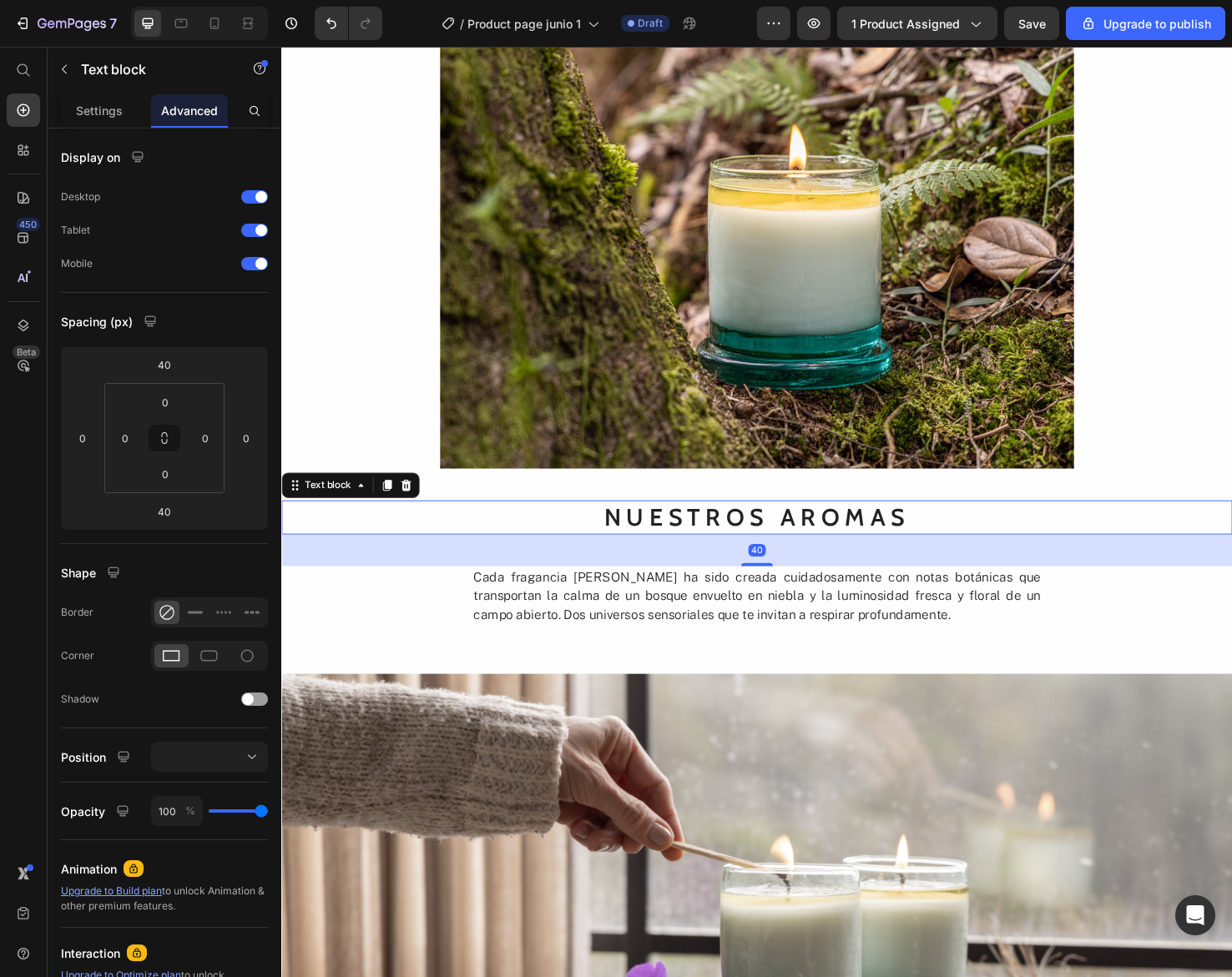 click on "NUESTROS AROMAS" at bounding box center [782, 542] 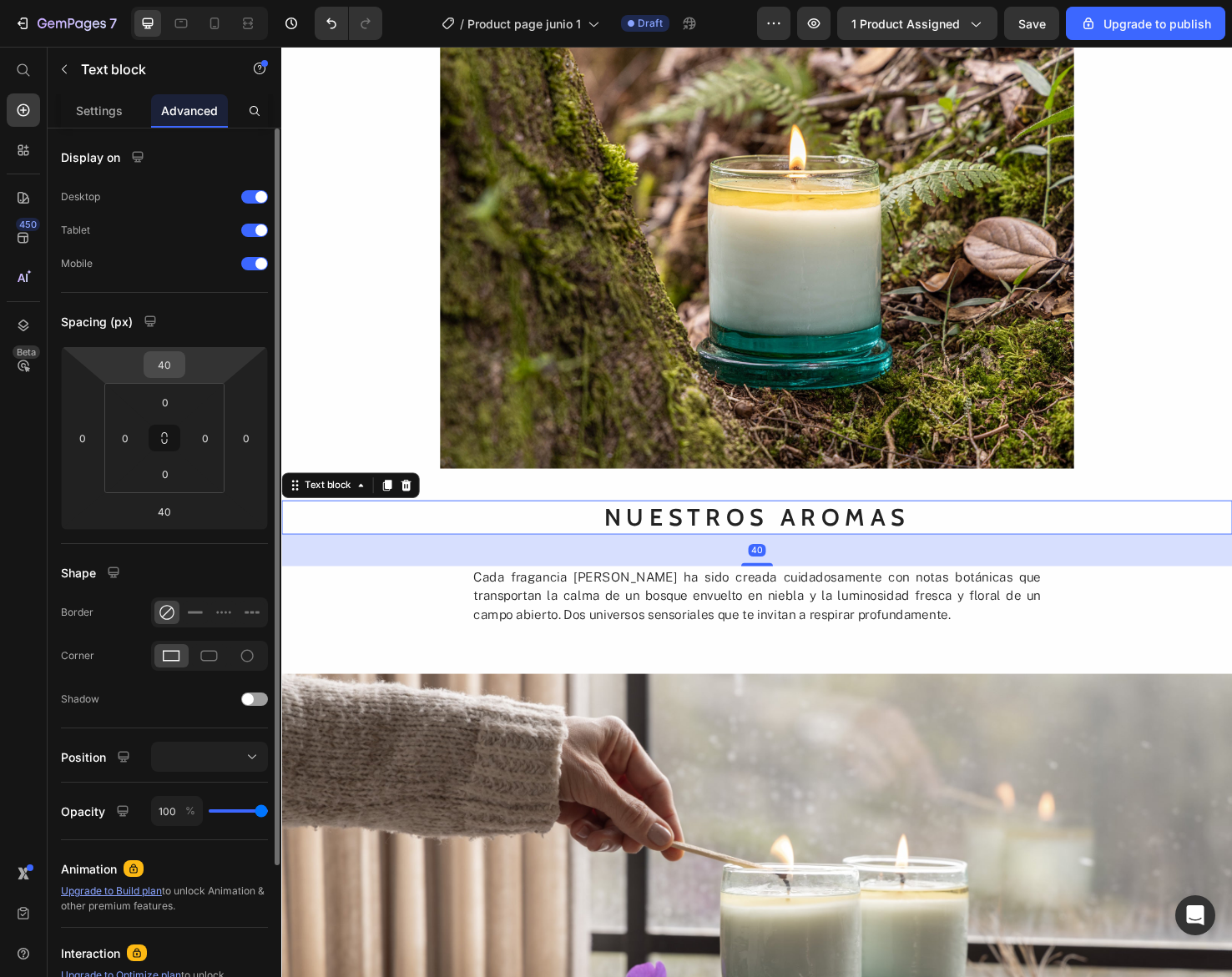 click on "40" at bounding box center (164, 365) 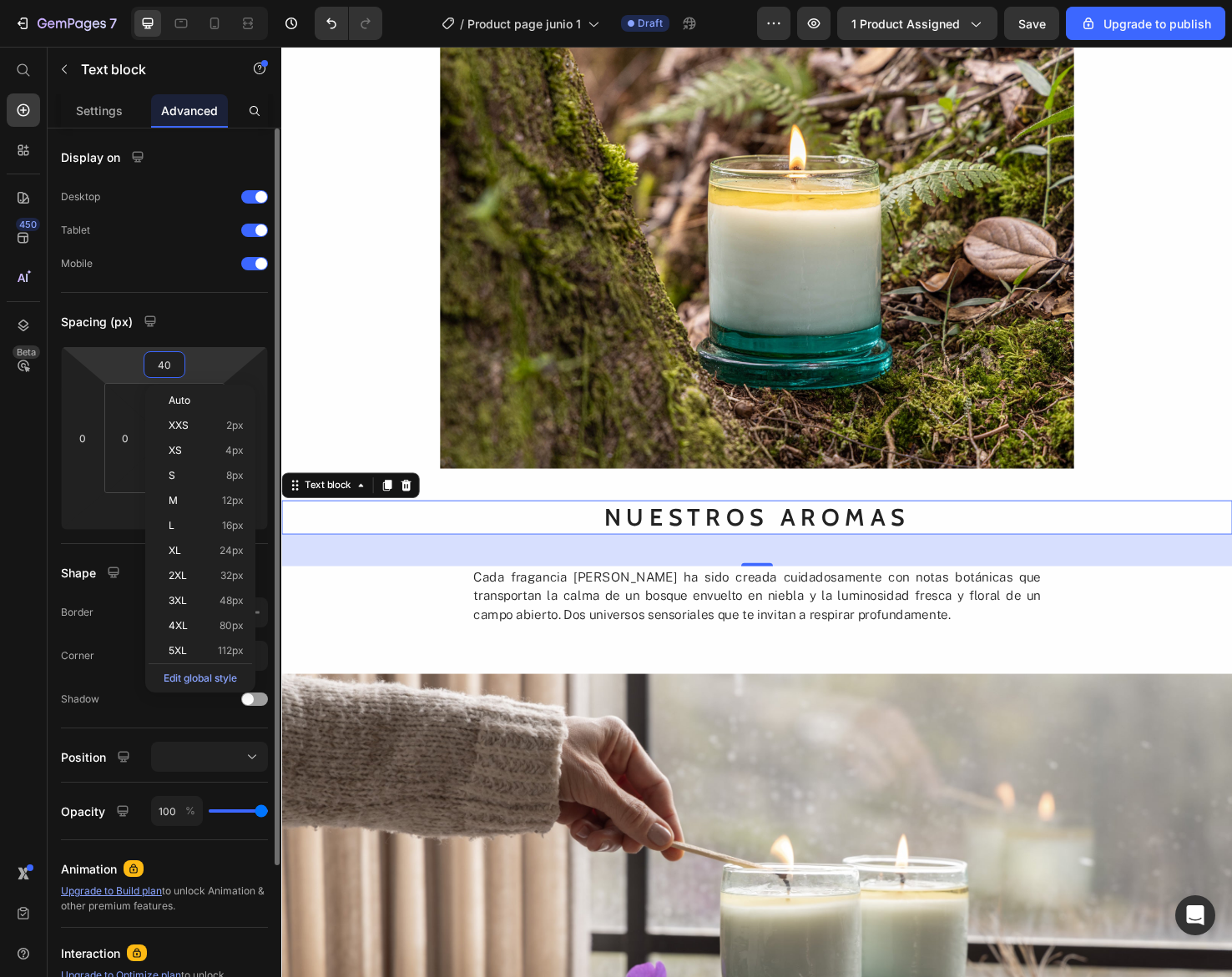 type on "6" 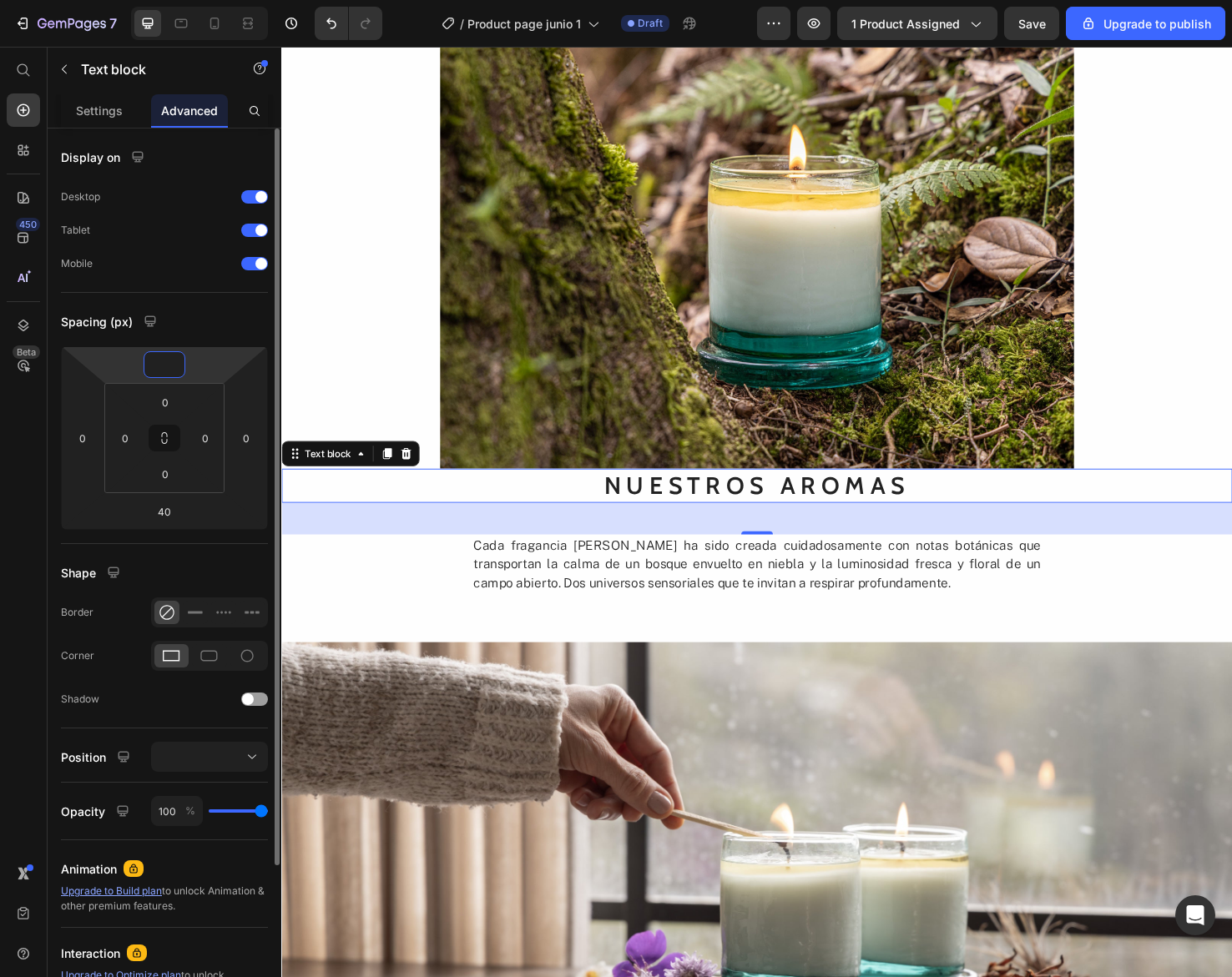 click at bounding box center (164, 365) 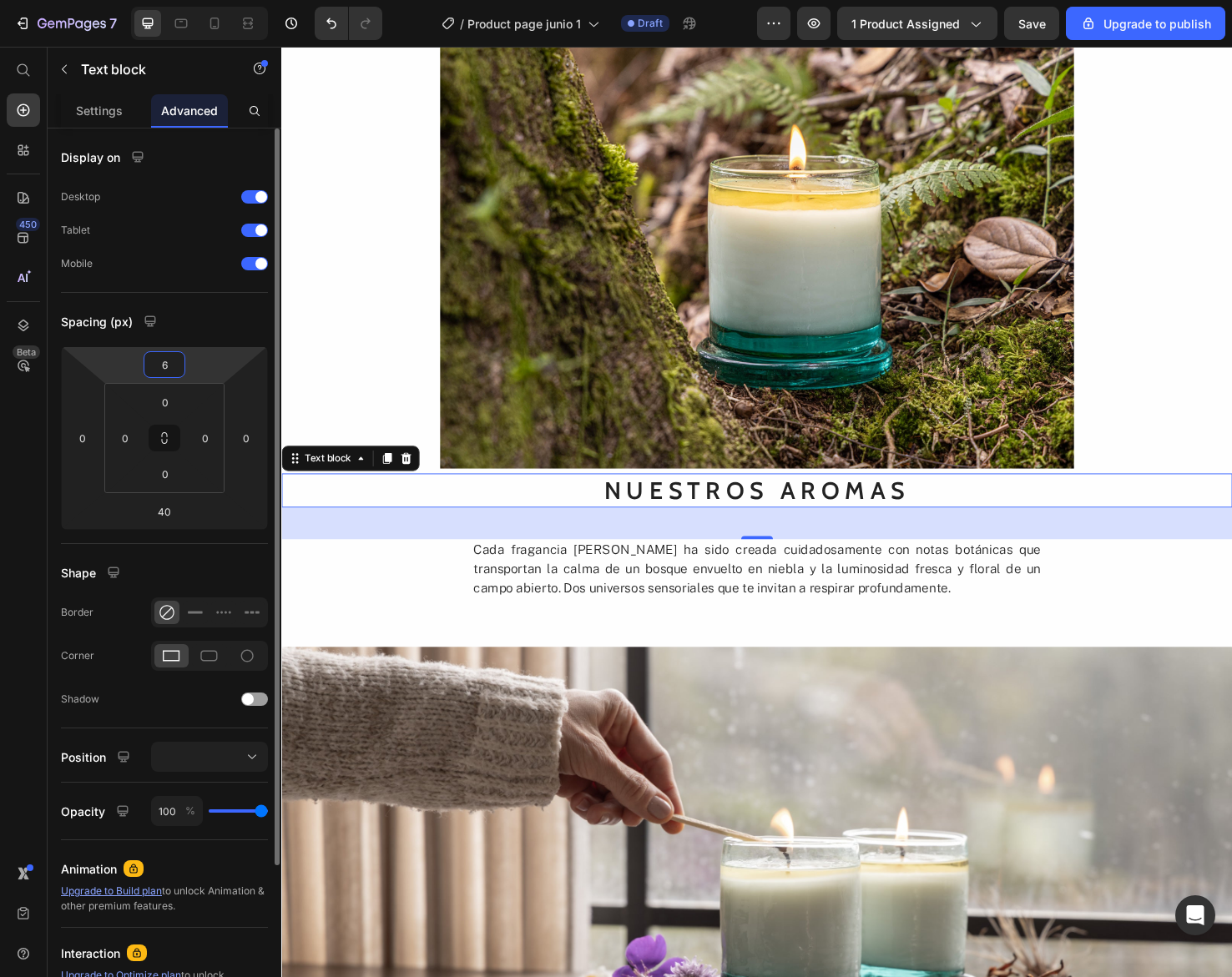 type on "60" 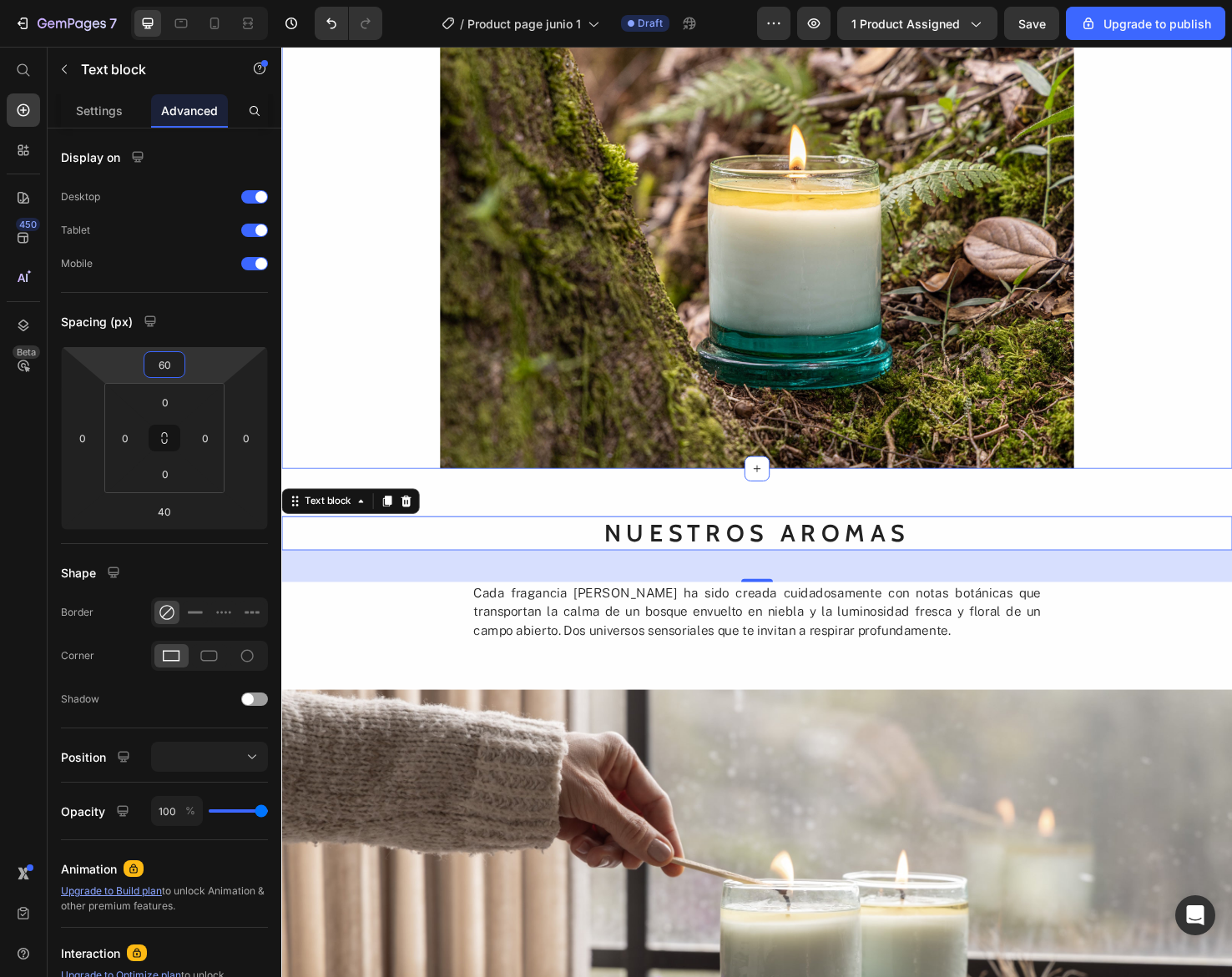 click on "VELAS AROMÁTICAS Heading Image Piezas únicas, hechas a mano, una a una Heading Desde las montañas de El Retiro, Antioquia, elaboramos artesanalmente piezas sensoriales, sostenibles y exclusivas para el hogar, con materiales naturales y procesos responsables. Creemos en la calma, en lo simple y en lo esencial.  JUNA es un estilo de vida que evoca la vida silvestre en cada detalle. Text Block Row Image" at bounding box center (782, 99) 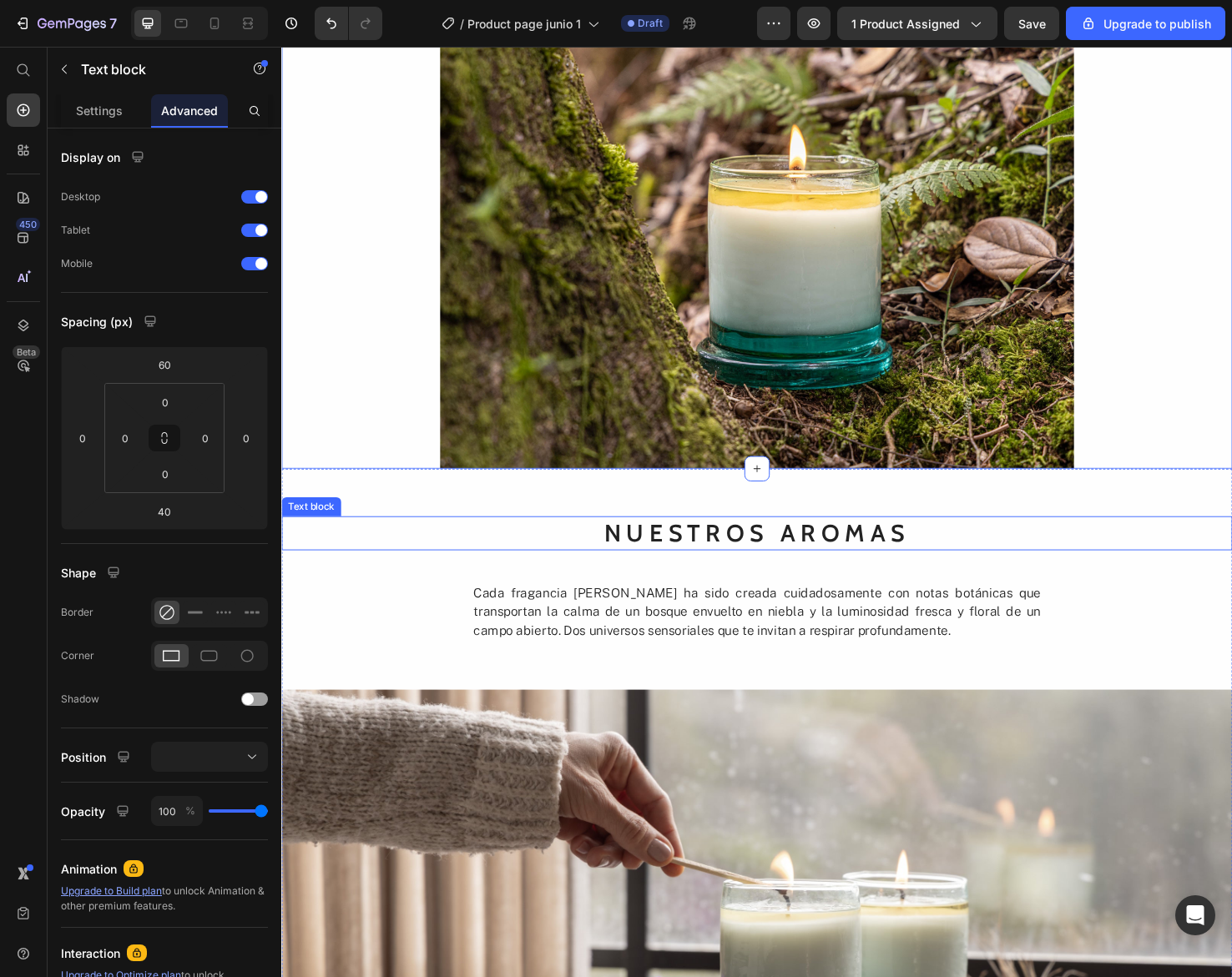 click on "NUESTROS AROMAS" at bounding box center [782, 559] 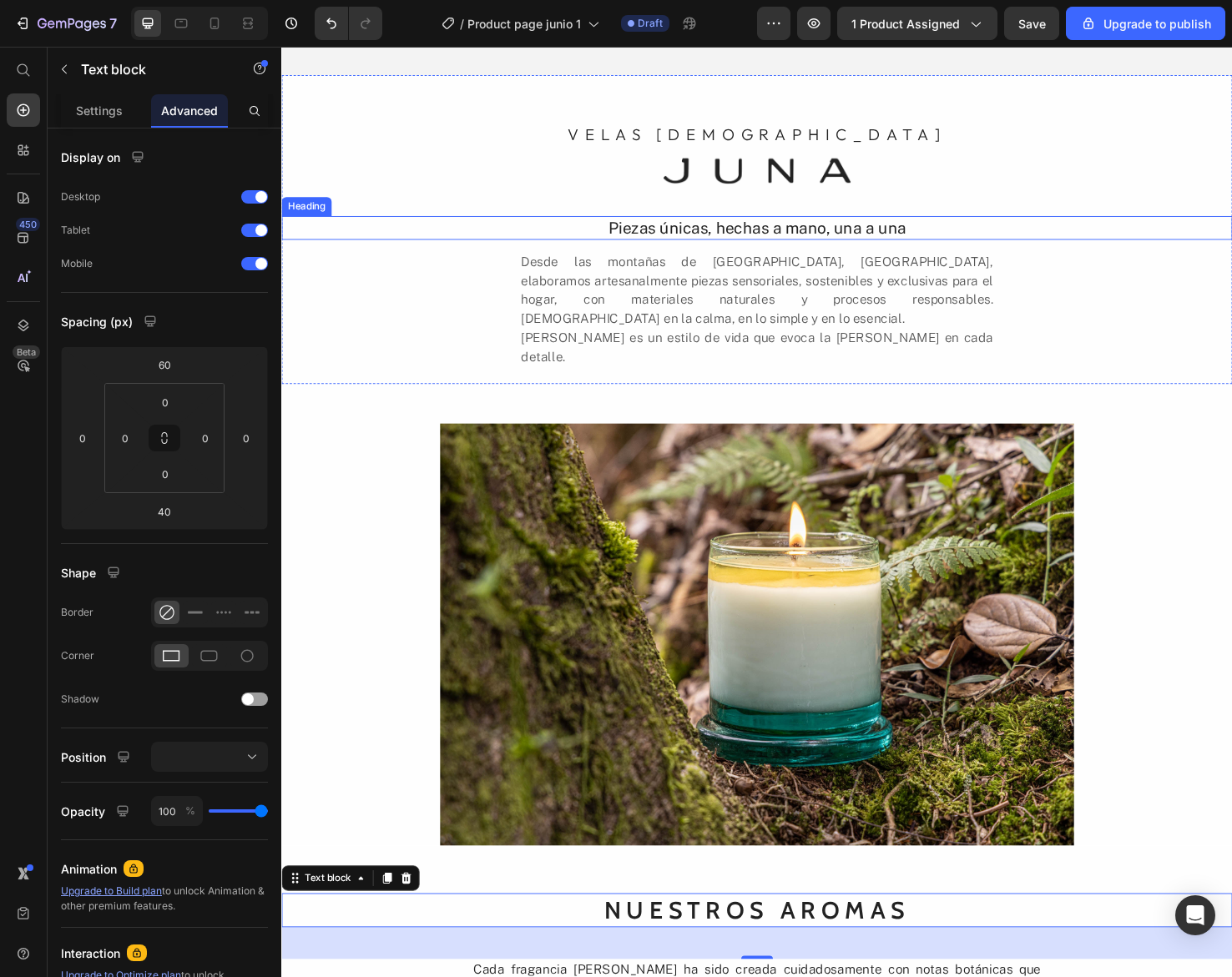 scroll, scrollTop: 579, scrollLeft: 0, axis: vertical 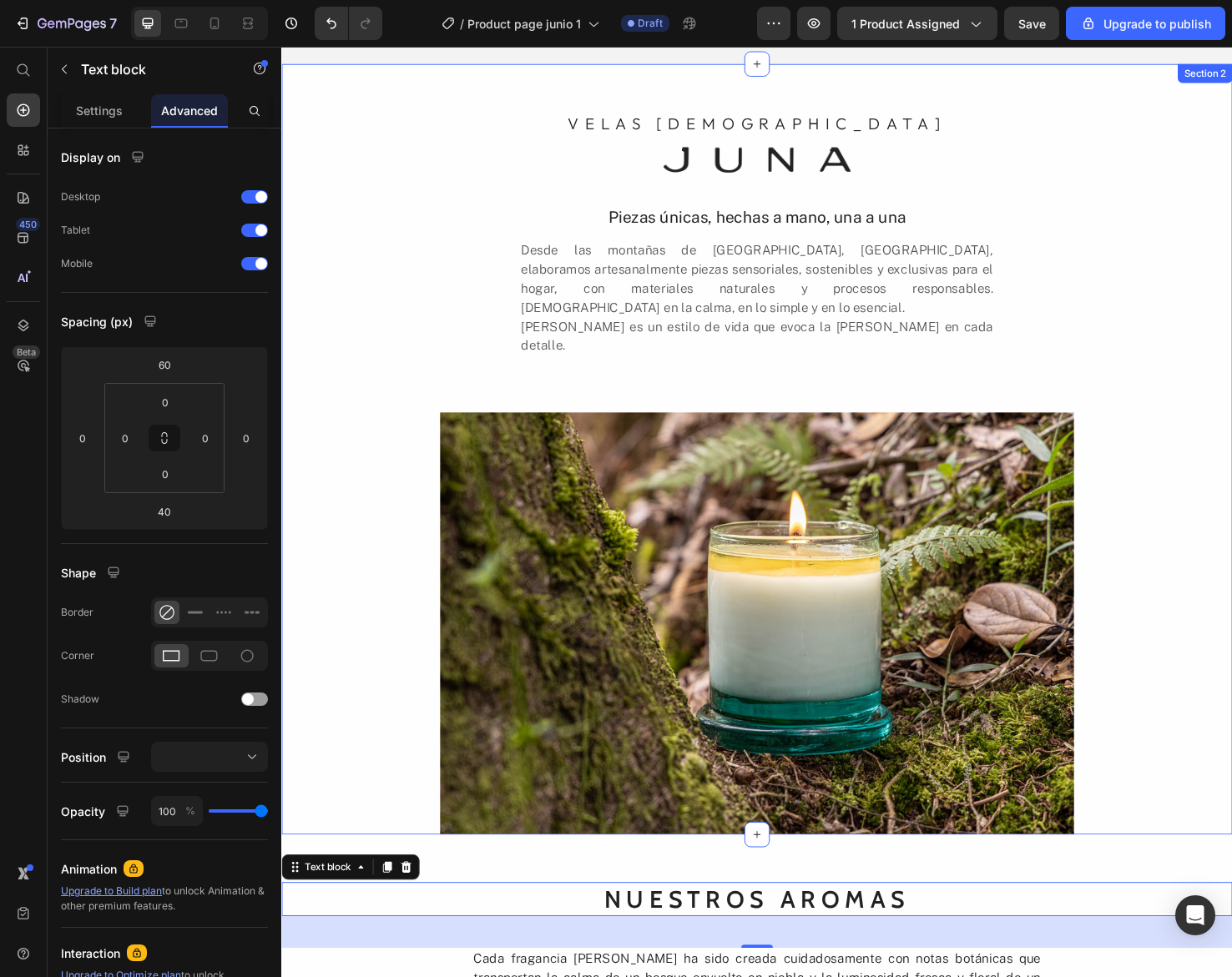click on "VELAS AROMÁTICAS Heading Image Piezas únicas, hechas a mano, una a una Heading Desde las montañas de El Retiro, Antioquia, elaboramos artesanalmente piezas sensoriales, sostenibles y exclusivas para el hogar, con materiales naturales y procesos responsables. Creemos en la calma, en lo simple y en lo esencial.  JUNA es un estilo de vida que evoca la vida silvestre en cada detalle. Text Block Row Image" at bounding box center [782, 471] 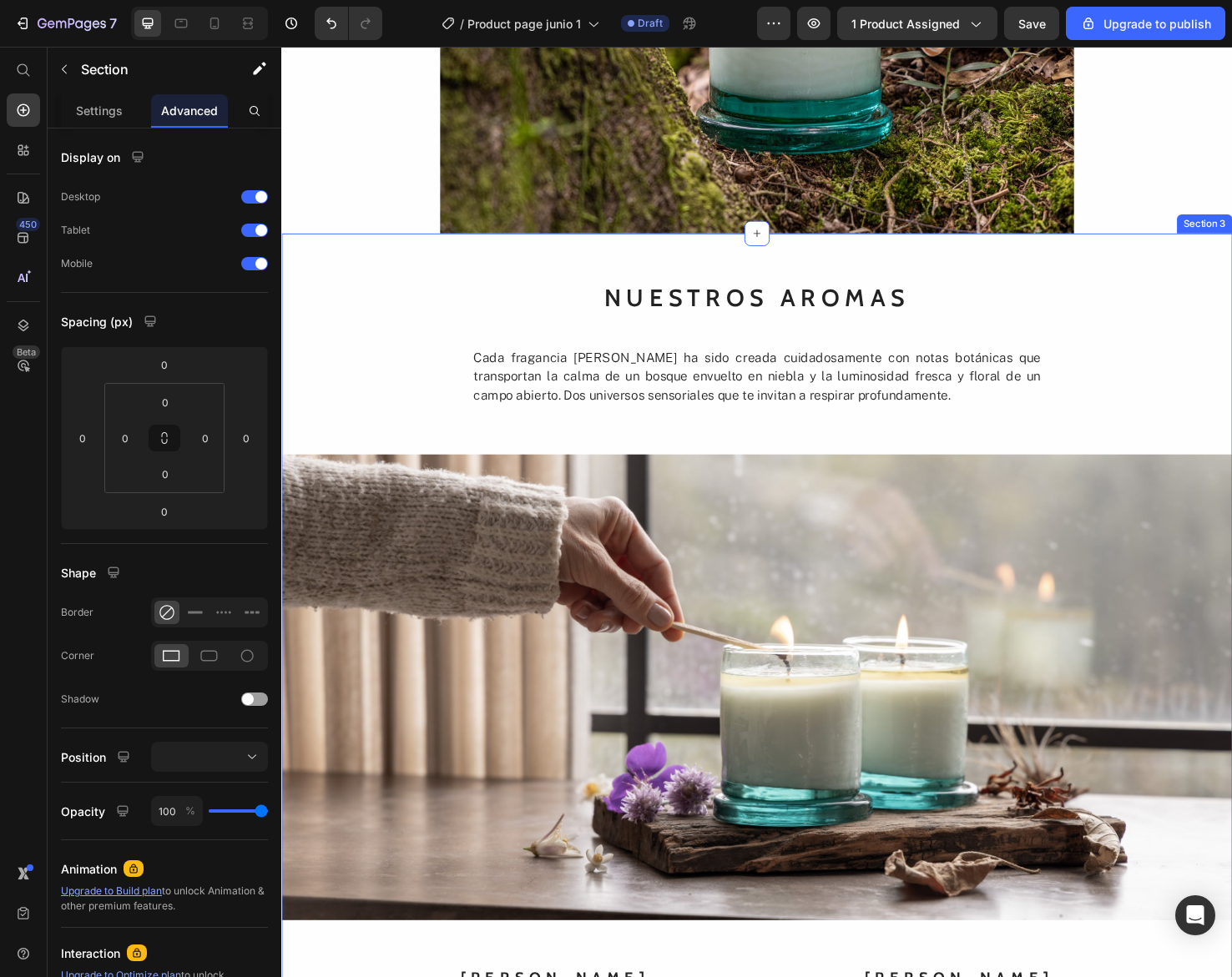 scroll, scrollTop: 1114, scrollLeft: 0, axis: vertical 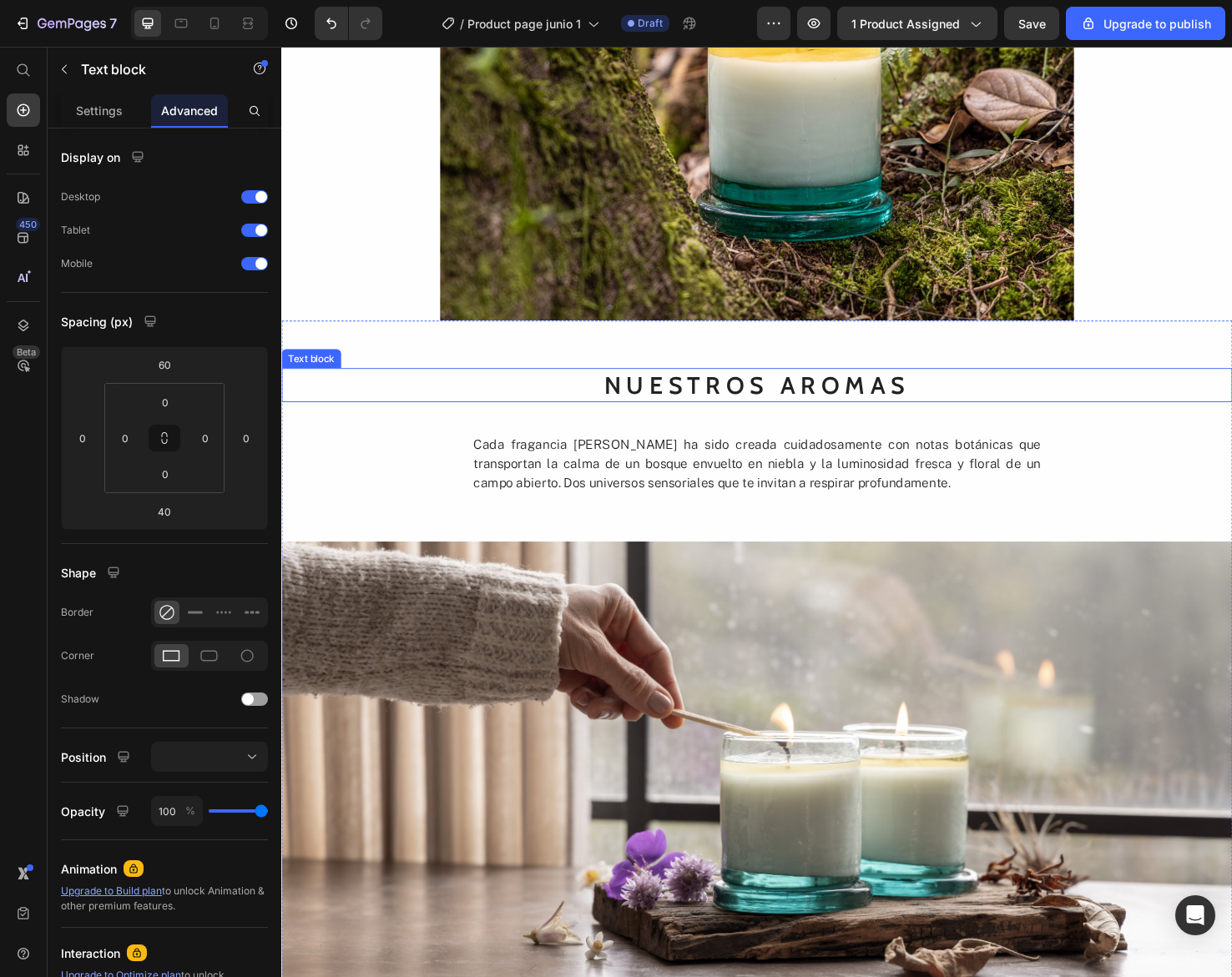 click on "NUESTROS AROMAS" at bounding box center (782, 403) 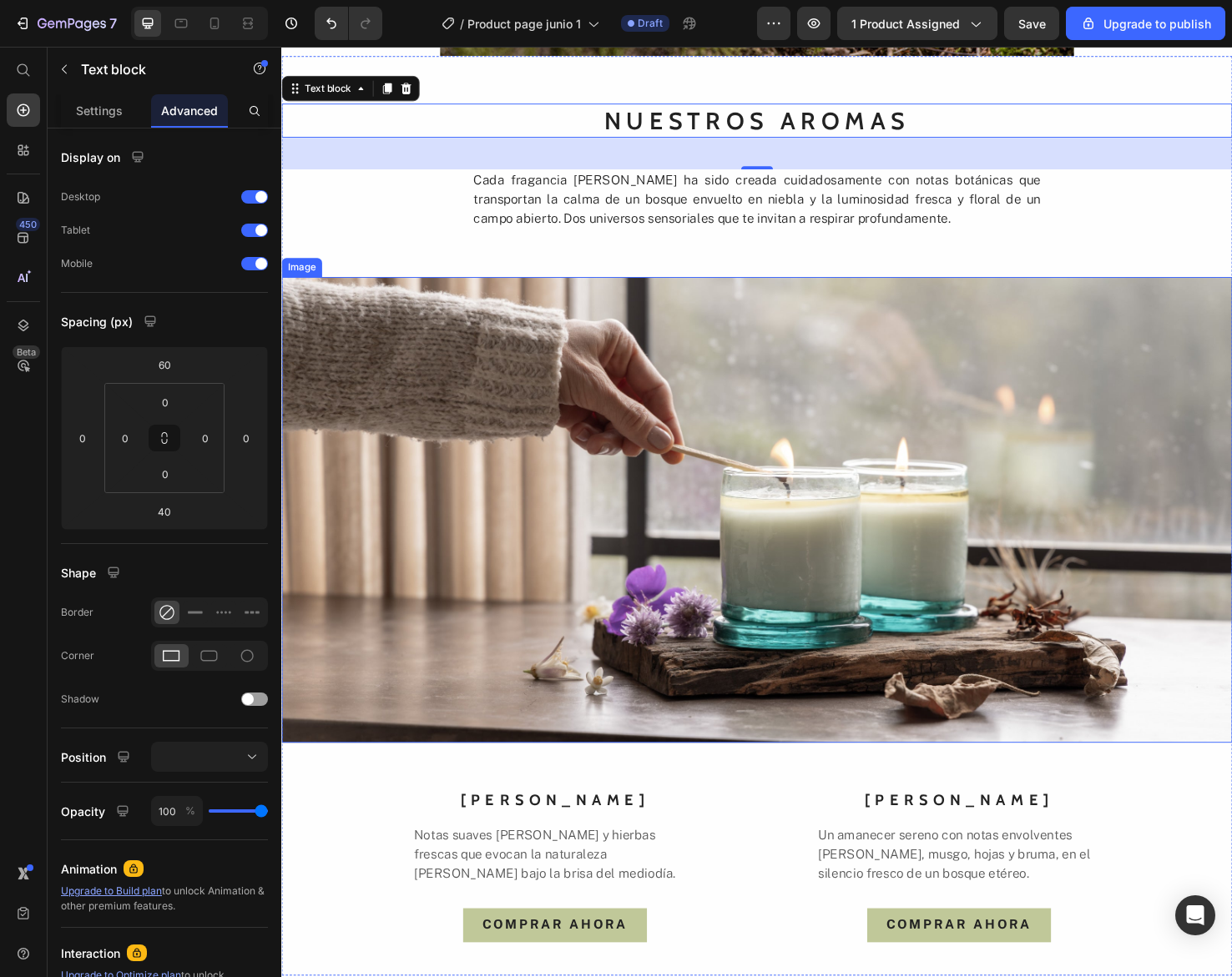 scroll, scrollTop: 1621, scrollLeft: 0, axis: vertical 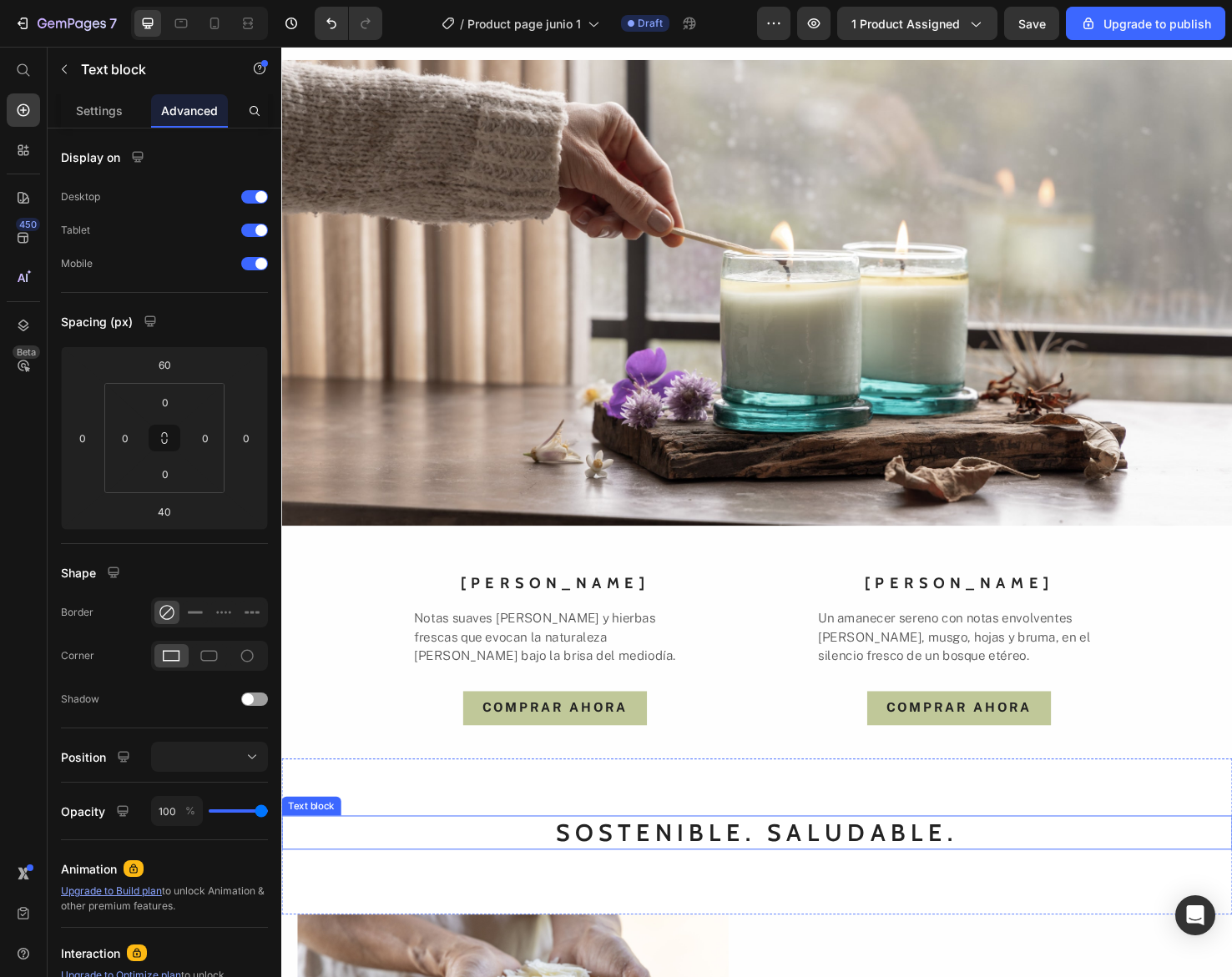 click on "SOSTENIBLE. SALUDABLE." at bounding box center (782, 874) 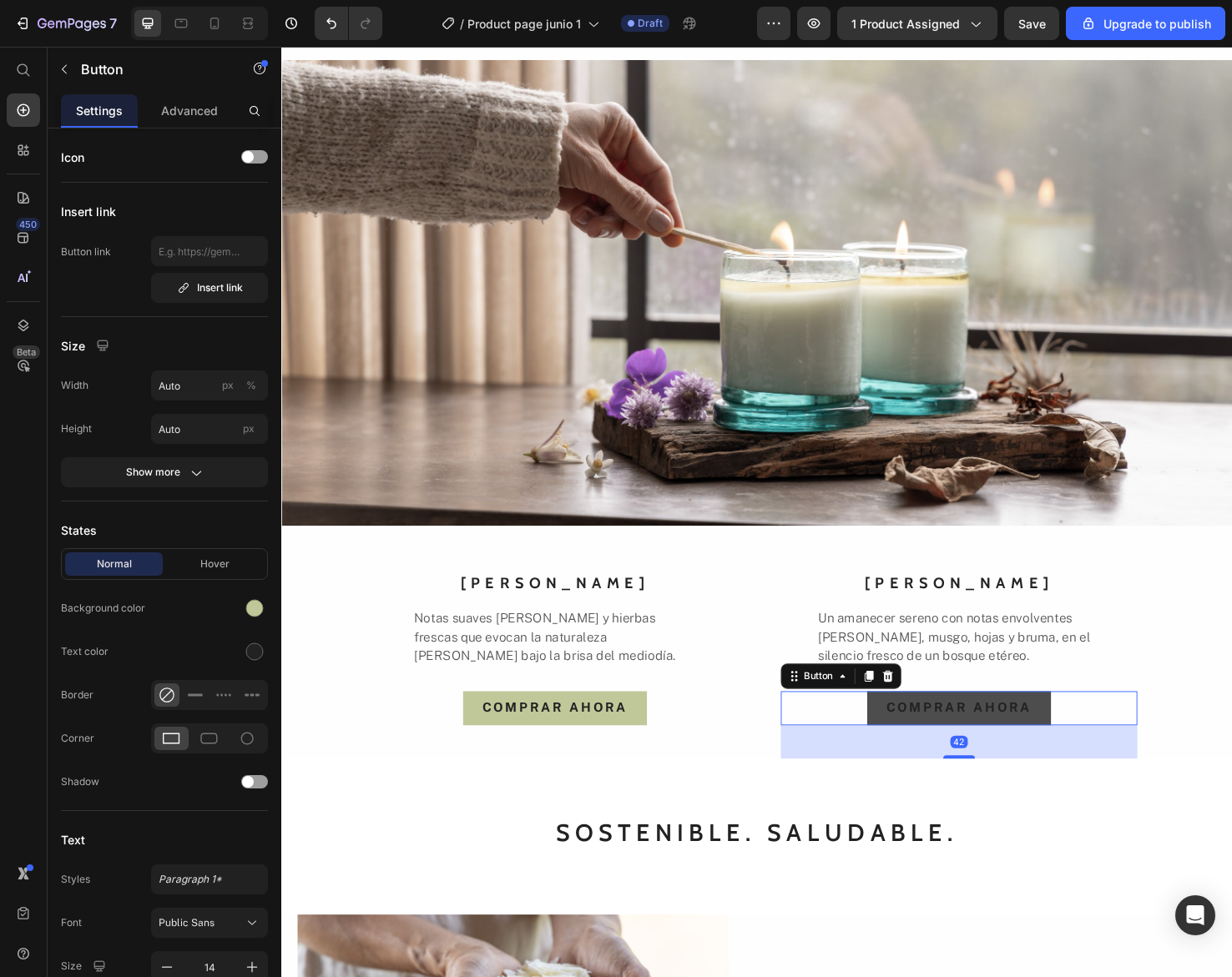 click on "COMPRAR AHORA" at bounding box center (995, 743) 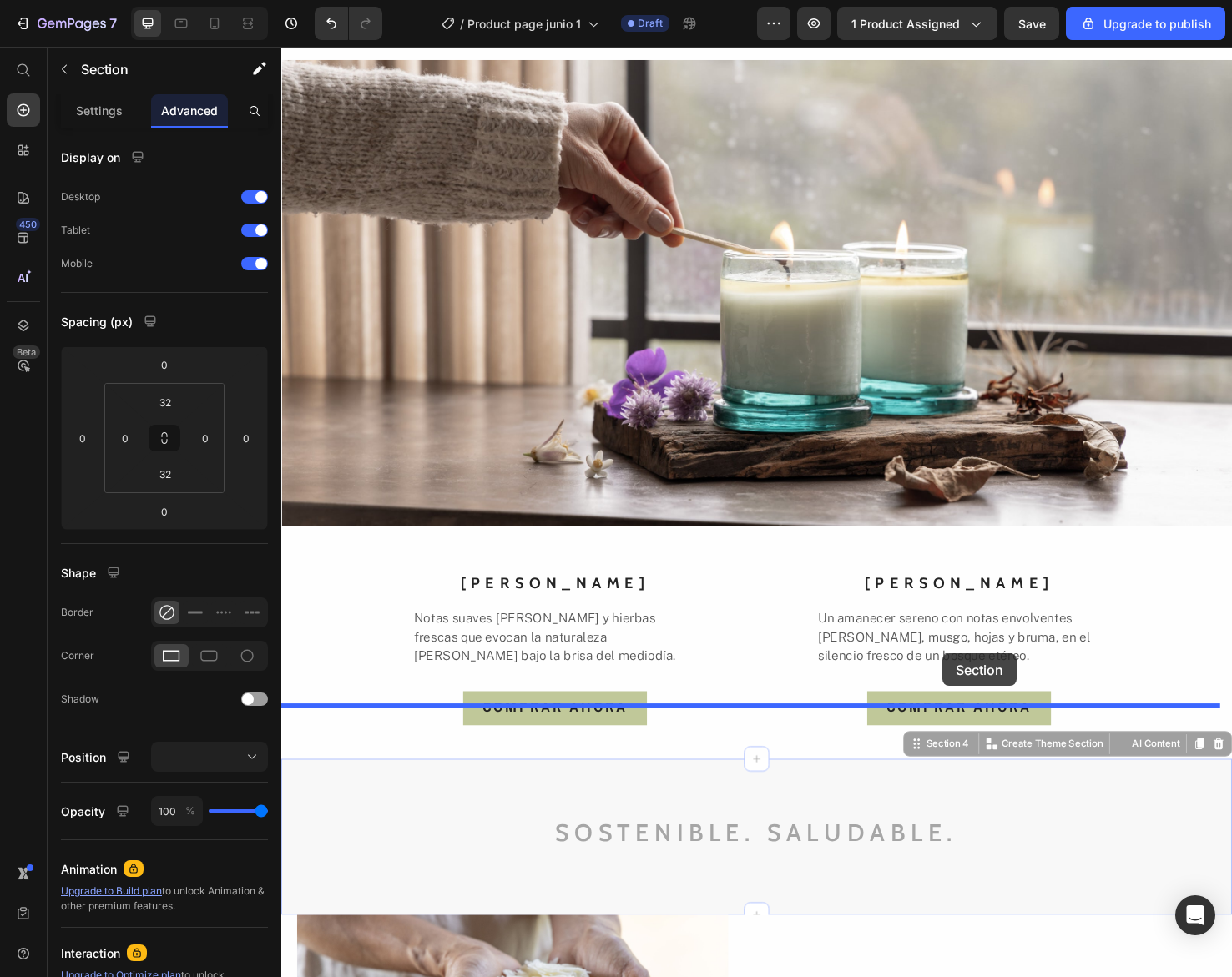 drag, startPoint x: 977, startPoint y: 741, endPoint x: 977, endPoint y: 686, distance: 55 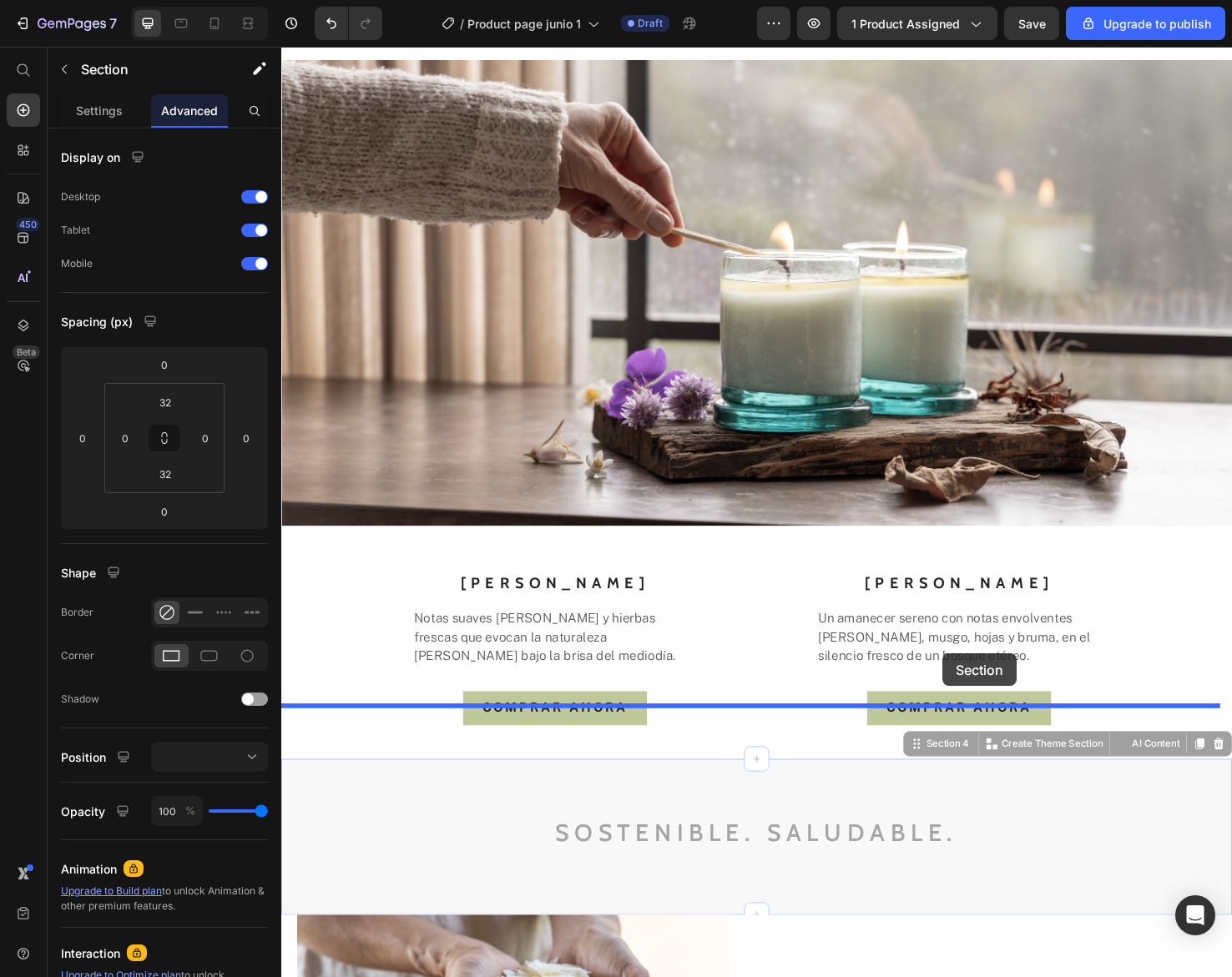 click on "Header VELAS AROMÁTICAS Heading Image Piezas únicas, hechas a mano, una a una Heading Desde las montañas de El Retiro, Antioquia, elaboramos artesanalmente piezas sensoriales, sostenibles y exclusivas para el hogar, con materiales naturales y procesos responsables. Creemos en la calma, en lo simple y en lo esencial.  JUNA es un estilo de vida que evoca la vida silvestre en cada detalle. Text Block Row Image Section 2 NUESTROS AROMAS Text block Cada fragancia de JUNA ha sido creada cuidadosamente con notas botánicas que transportan la calma de un bosque envuelto en niebla y la luminosidad fresca y floral de un campo abierto. Dos universos sensoriales que te invitan a respirar profundamente. Text block Image BOSQUE DE NIEBLA Text block Un amanecer sereno con notas envolventes de madera, musgo, hojas y bruma, en el silencio fresco de un bosque etéreo. Text block COMPRAR AHORA Button FLORES DEL CAMPO Text block Text block COMPRAR AHORA Button Row Section 3 SOSTENIBLE. SALUDABLE. Text block Section 4" at bounding box center (782, 3412) 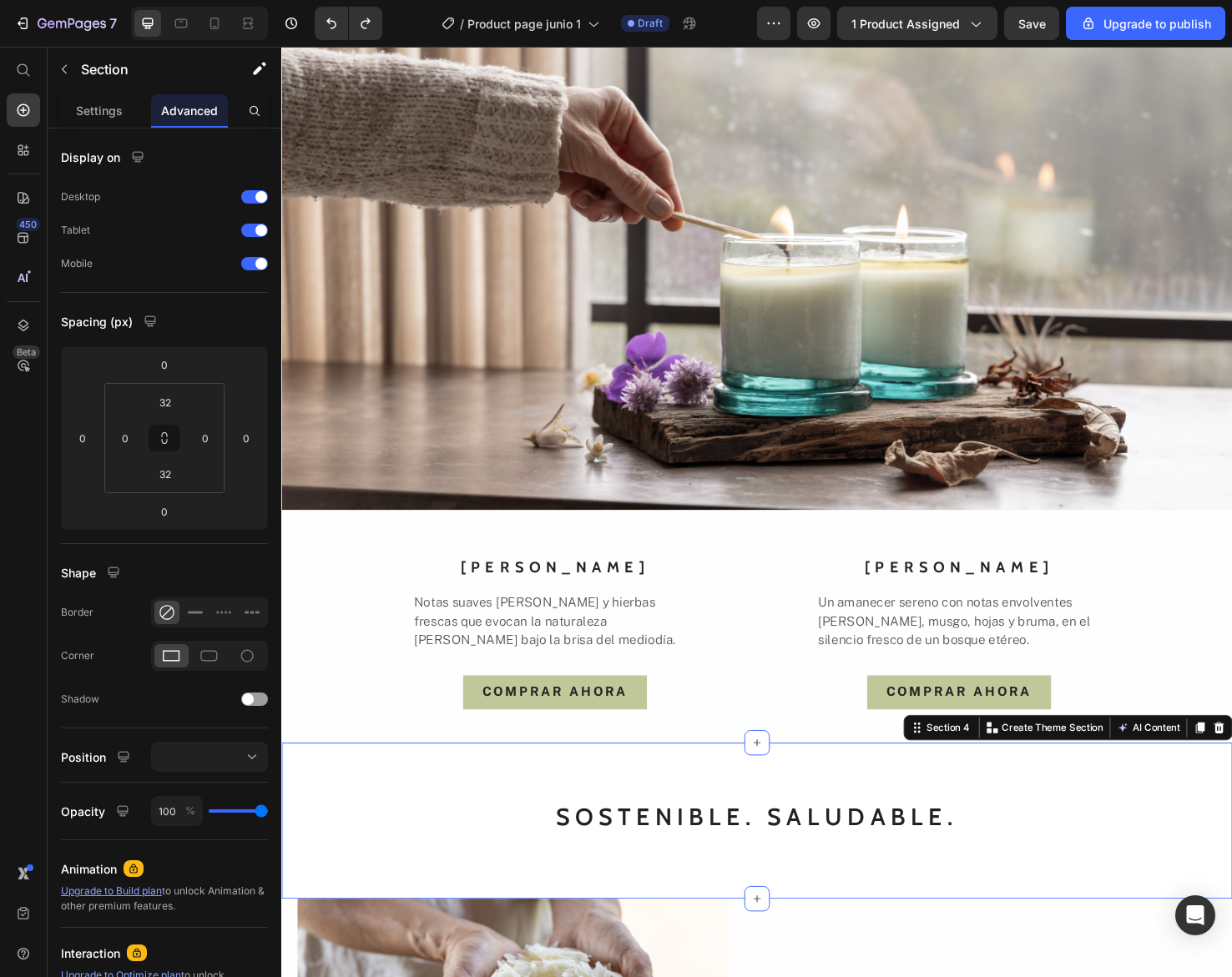 scroll, scrollTop: 1604, scrollLeft: 0, axis: vertical 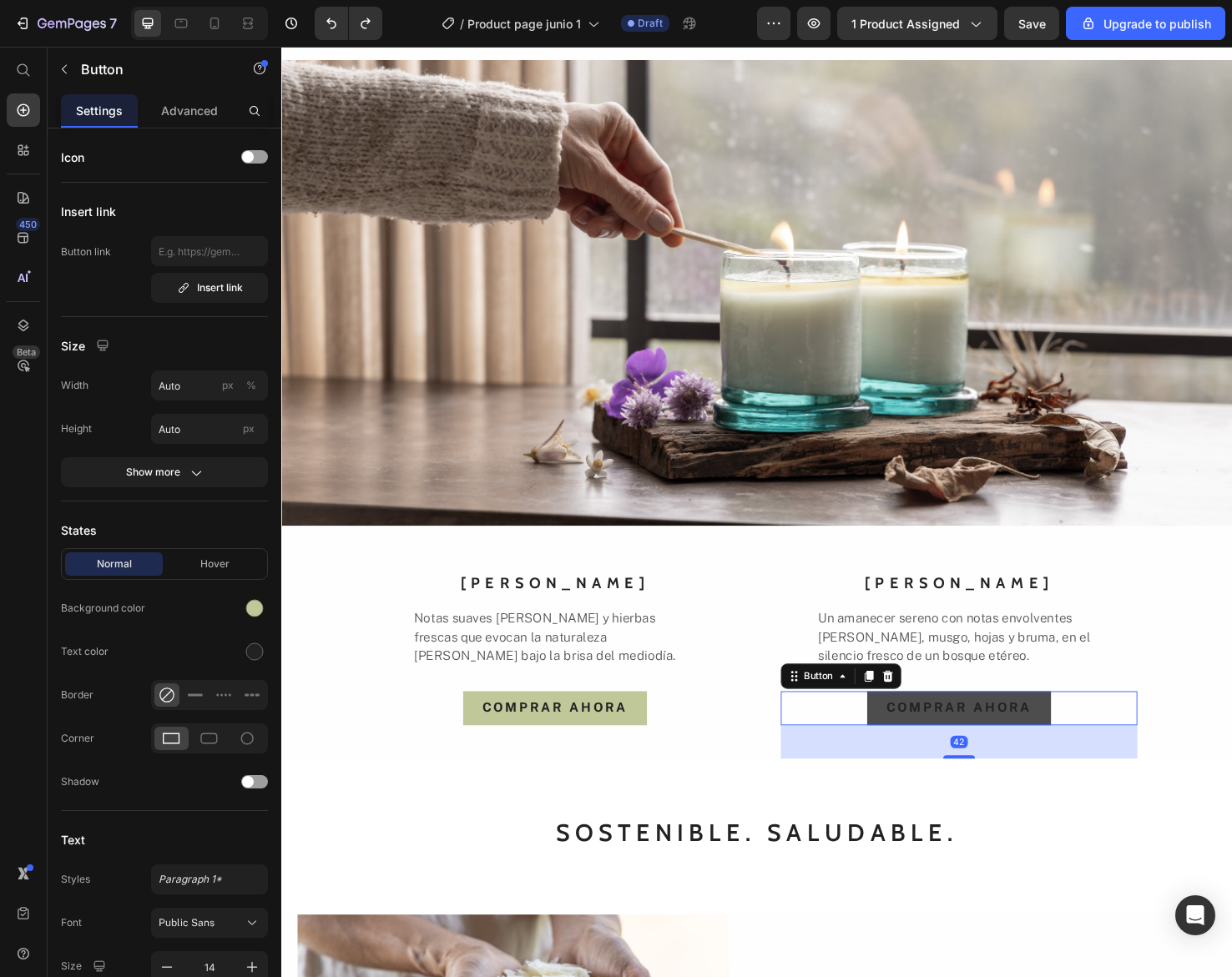 click on "COMPRAR AHORA" at bounding box center [995, 743] 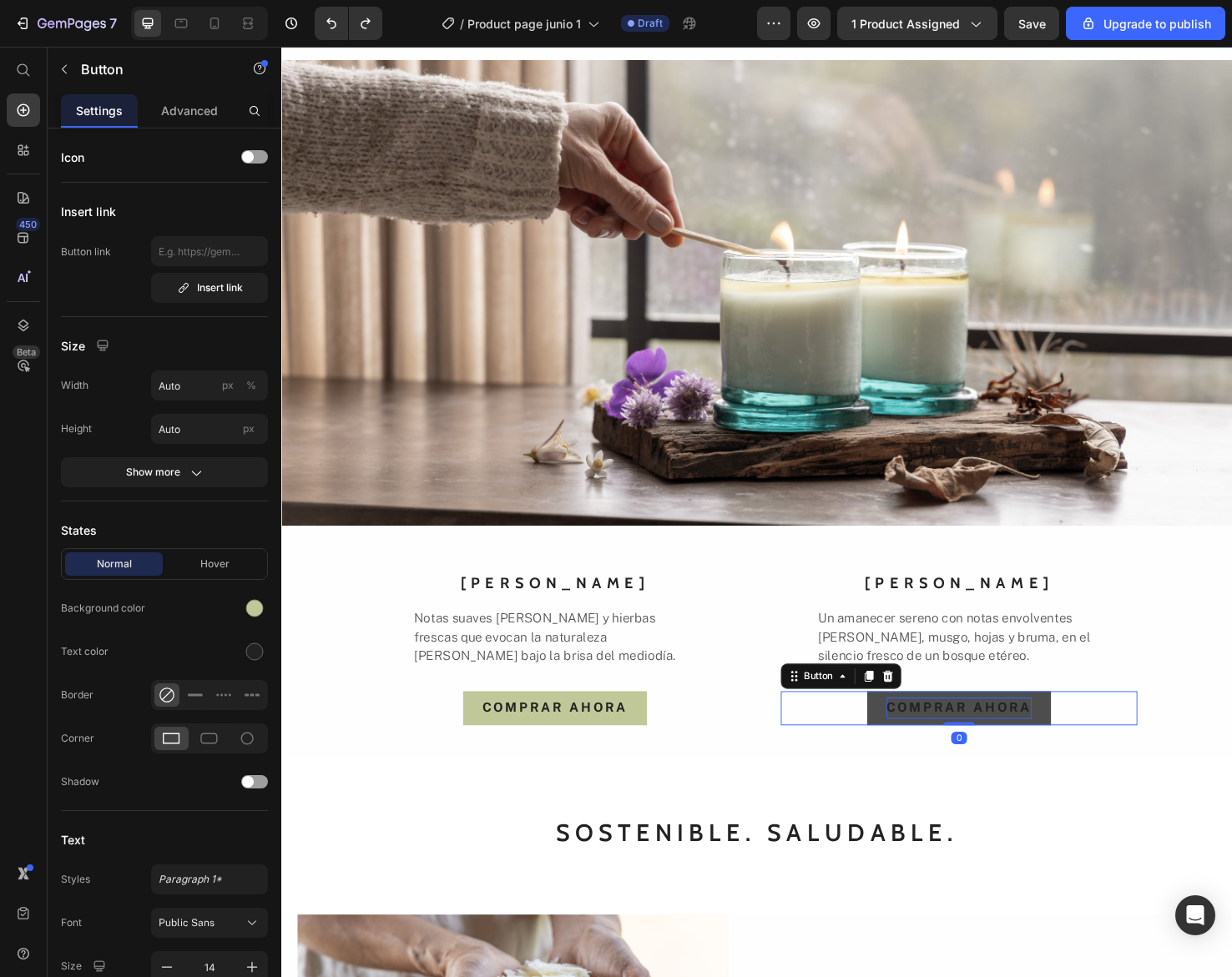 drag, startPoint x: 989, startPoint y: 739, endPoint x: 989, endPoint y: 682, distance: 57 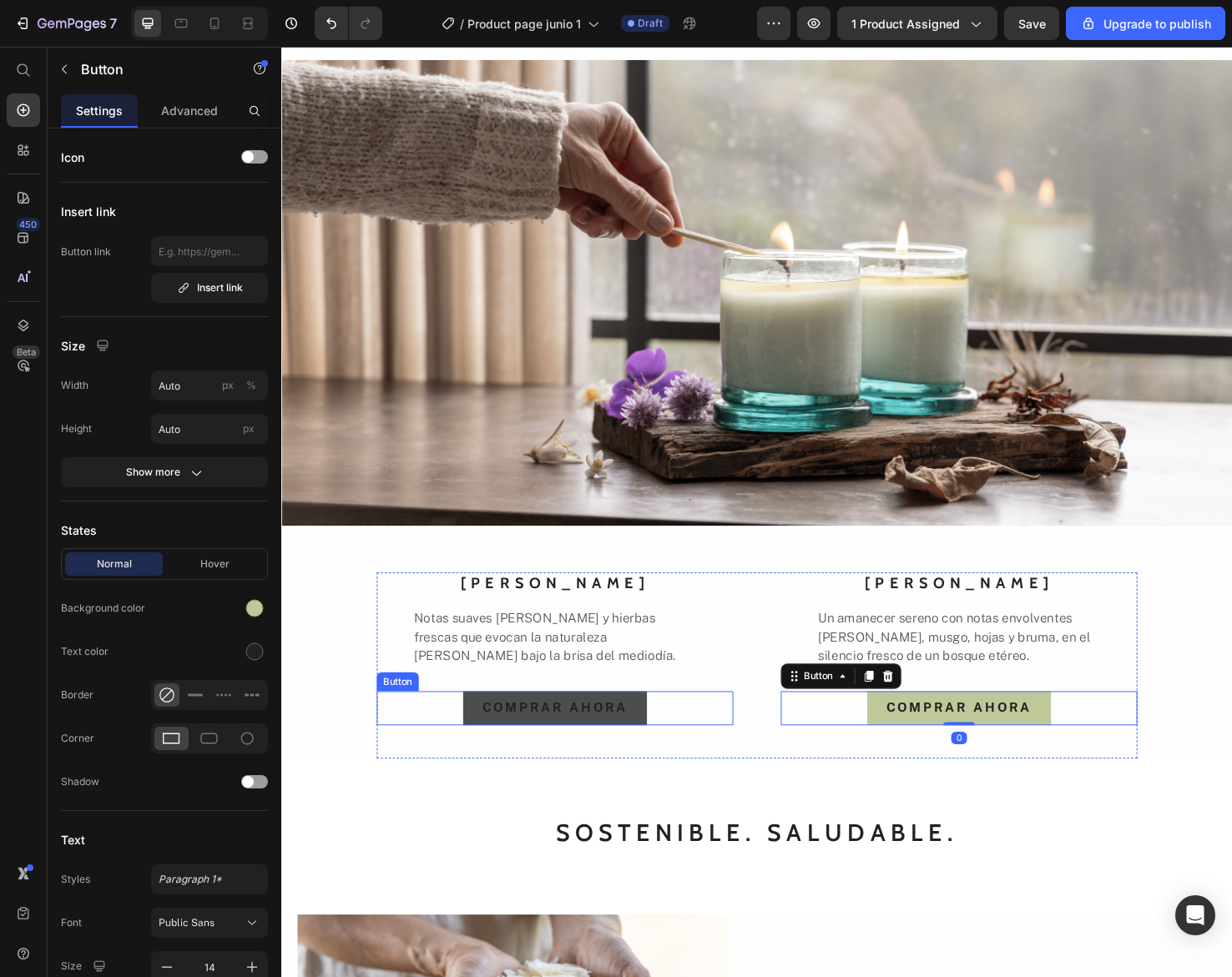 click on "COMPRAR AHORA" at bounding box center [569, 743] 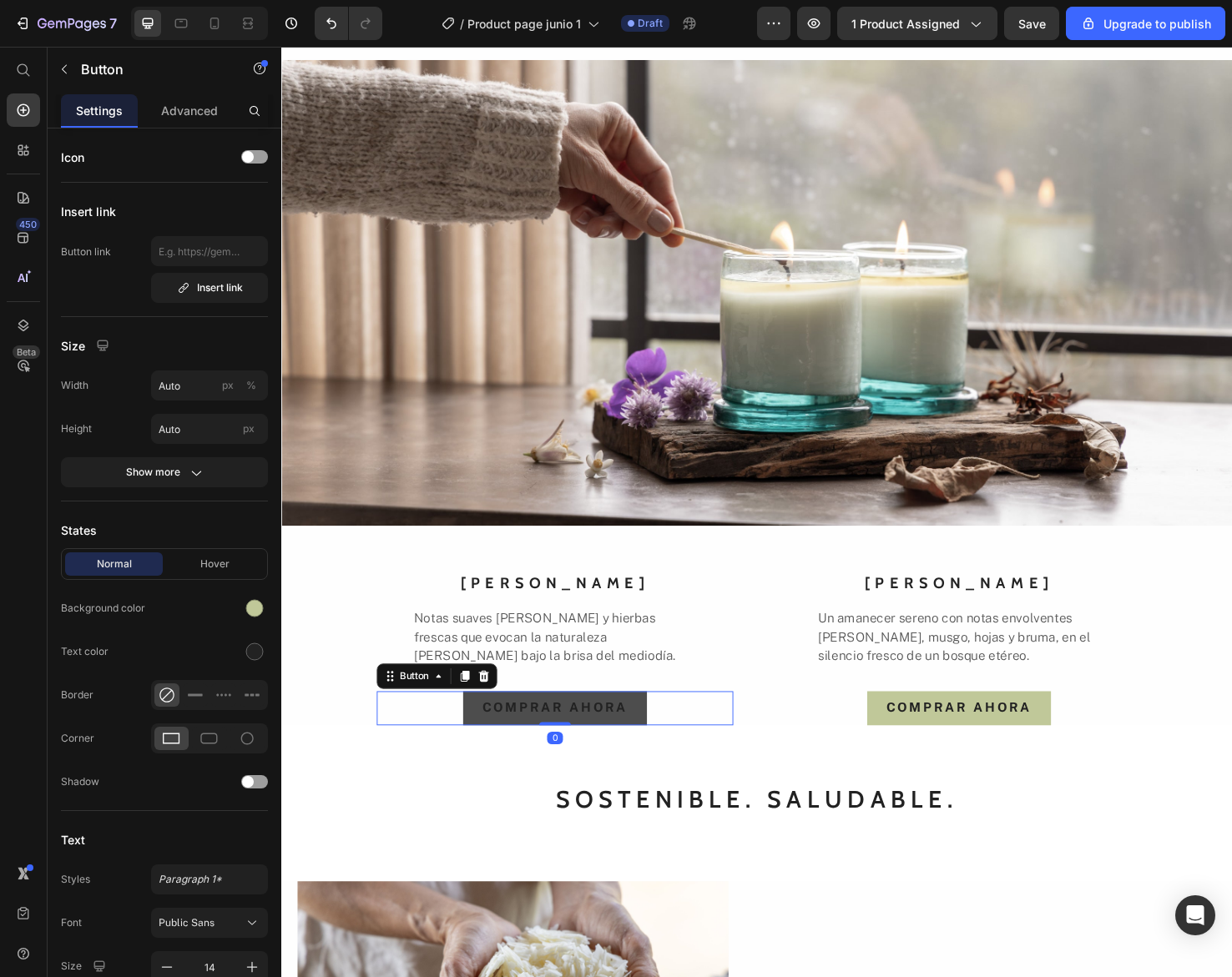 drag, startPoint x: 567, startPoint y: 738, endPoint x: 564, endPoint y: 672, distance: 66.06815 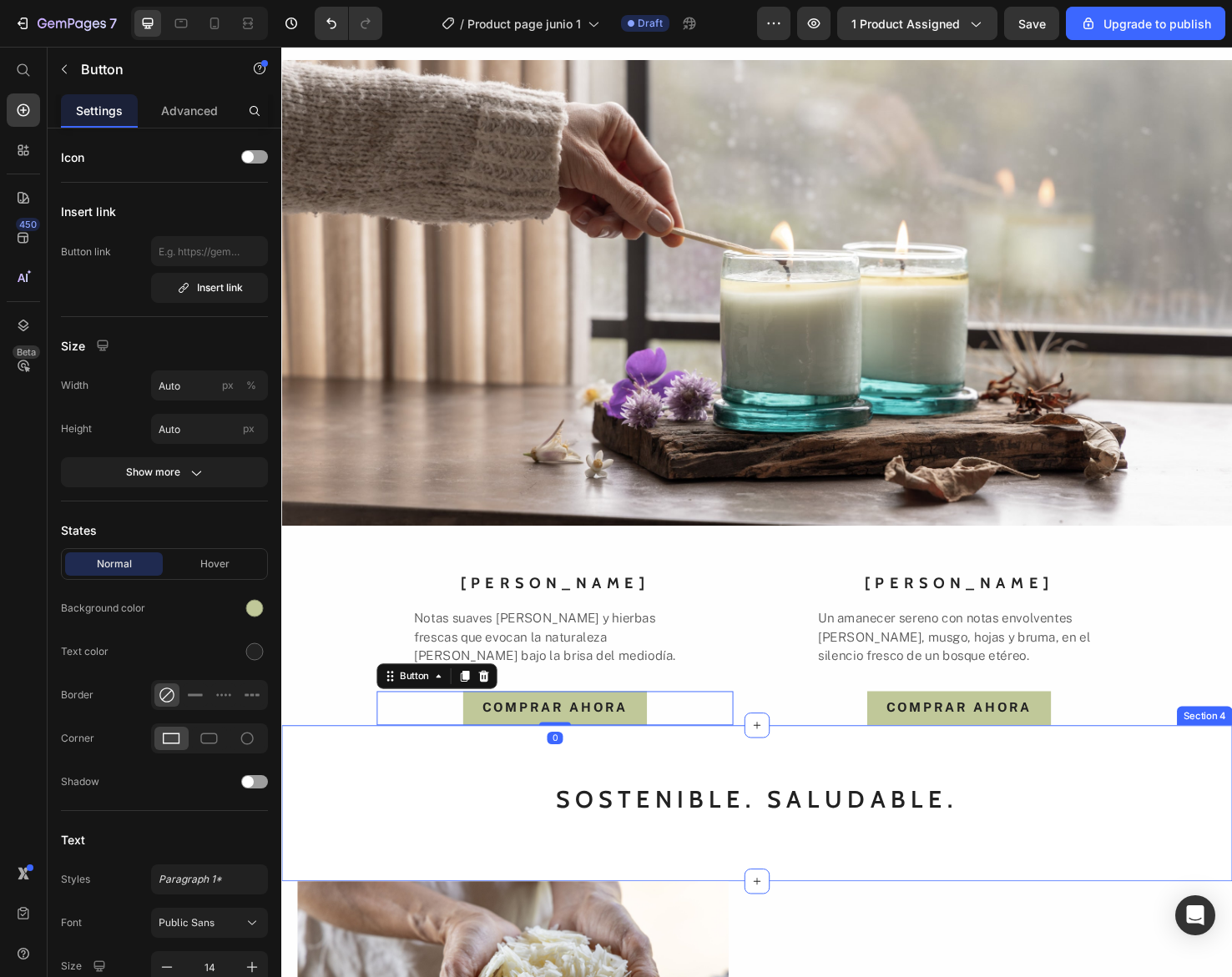 click on "SOSTENIBLE. SALUDABLE. Text block" at bounding box center [782, 844] 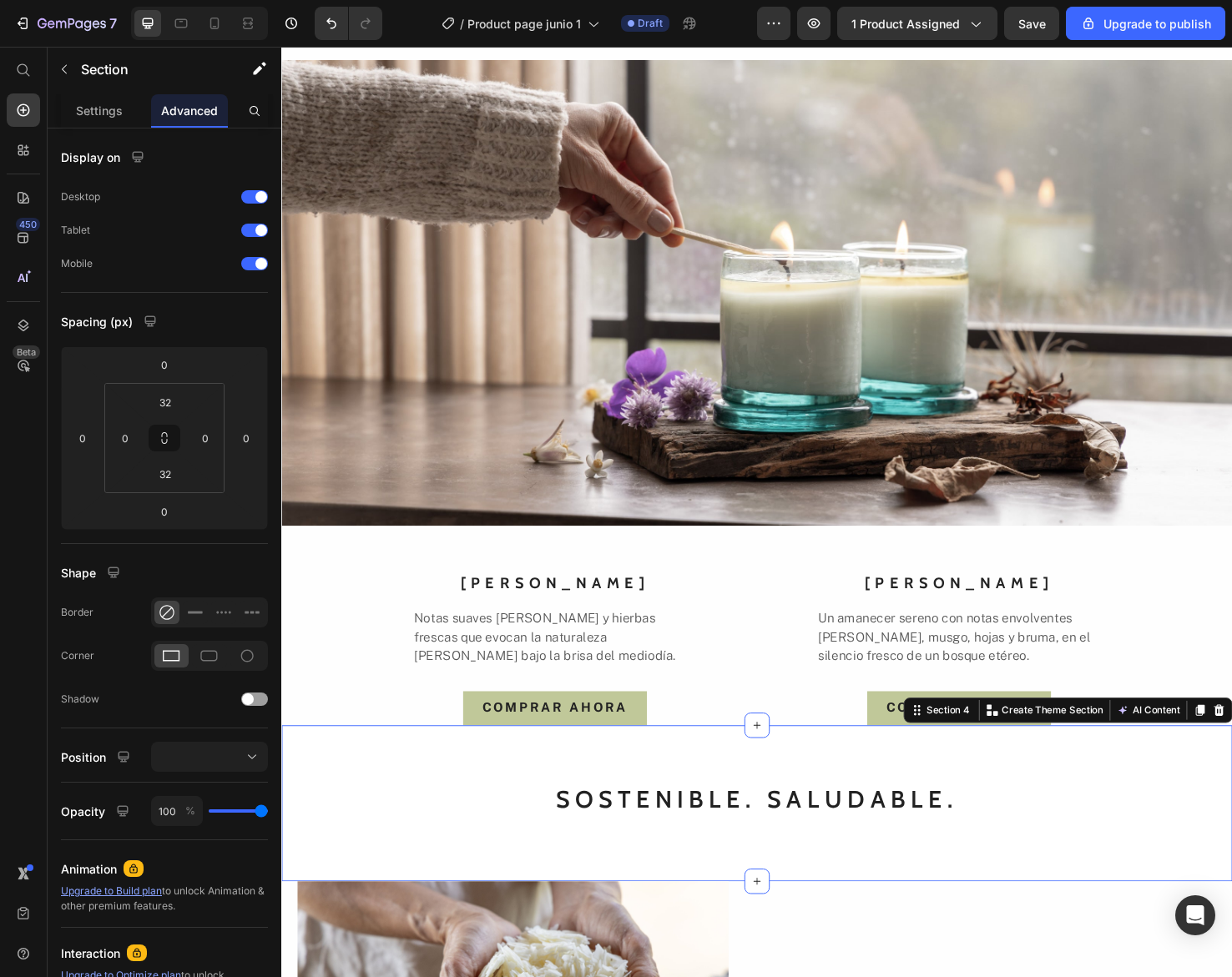 click on "SOSTENIBLE. SALUDABLE. Text block" at bounding box center [782, 844] 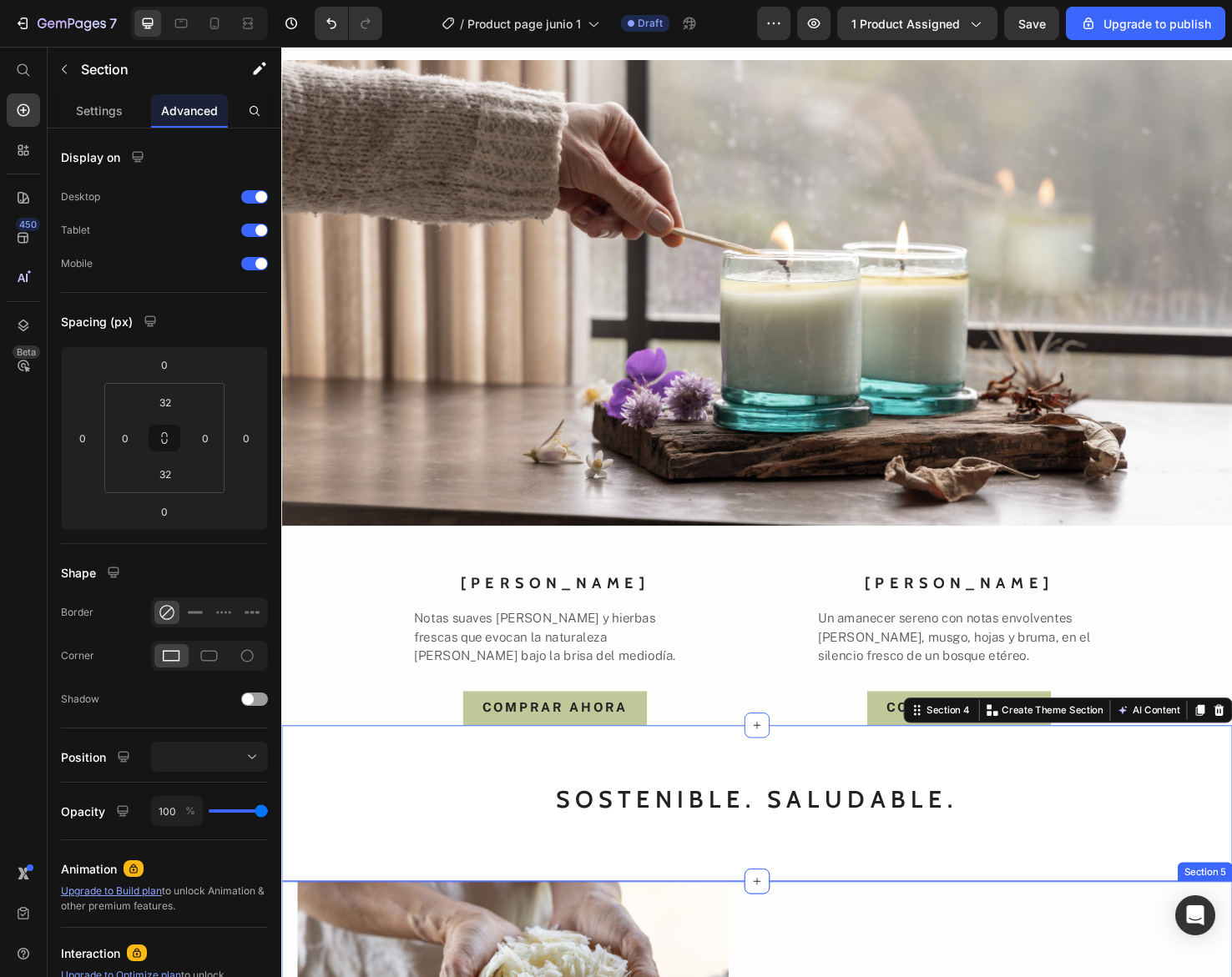 click on "CERA DE SOYA 100% Heading Nace y renace un pieza [PERSON_NAME] rotos, fuego y manos artesanales. Hechos para perdurar. Text Block" at bounding box center [1039, 1090] 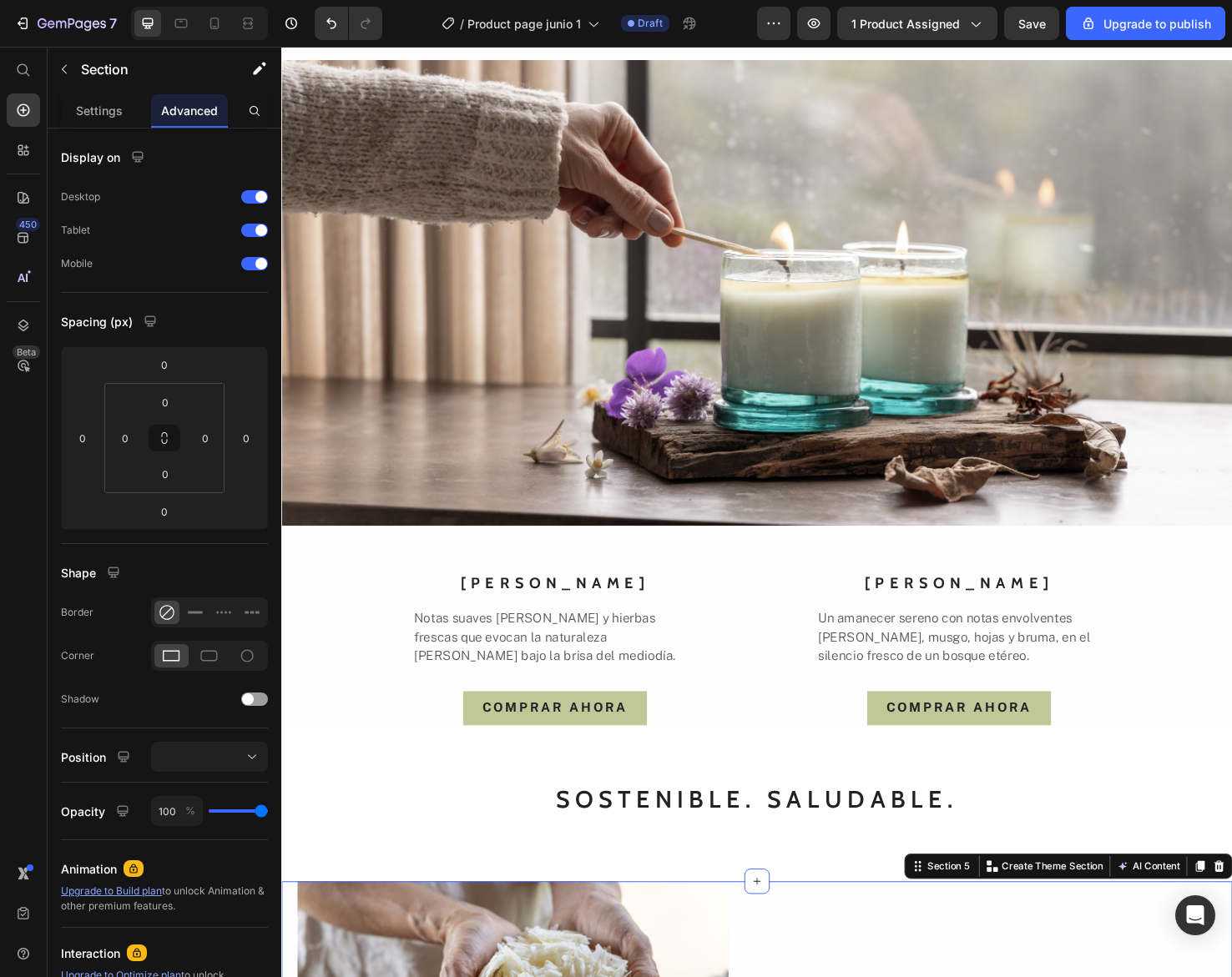 click on "CERA DE SOYA 100% Heading Nace y renace un pieza [PERSON_NAME] rotos, fuego y manos artesanales. Hechos para perdurar. Text Block" at bounding box center (1039, 1090) 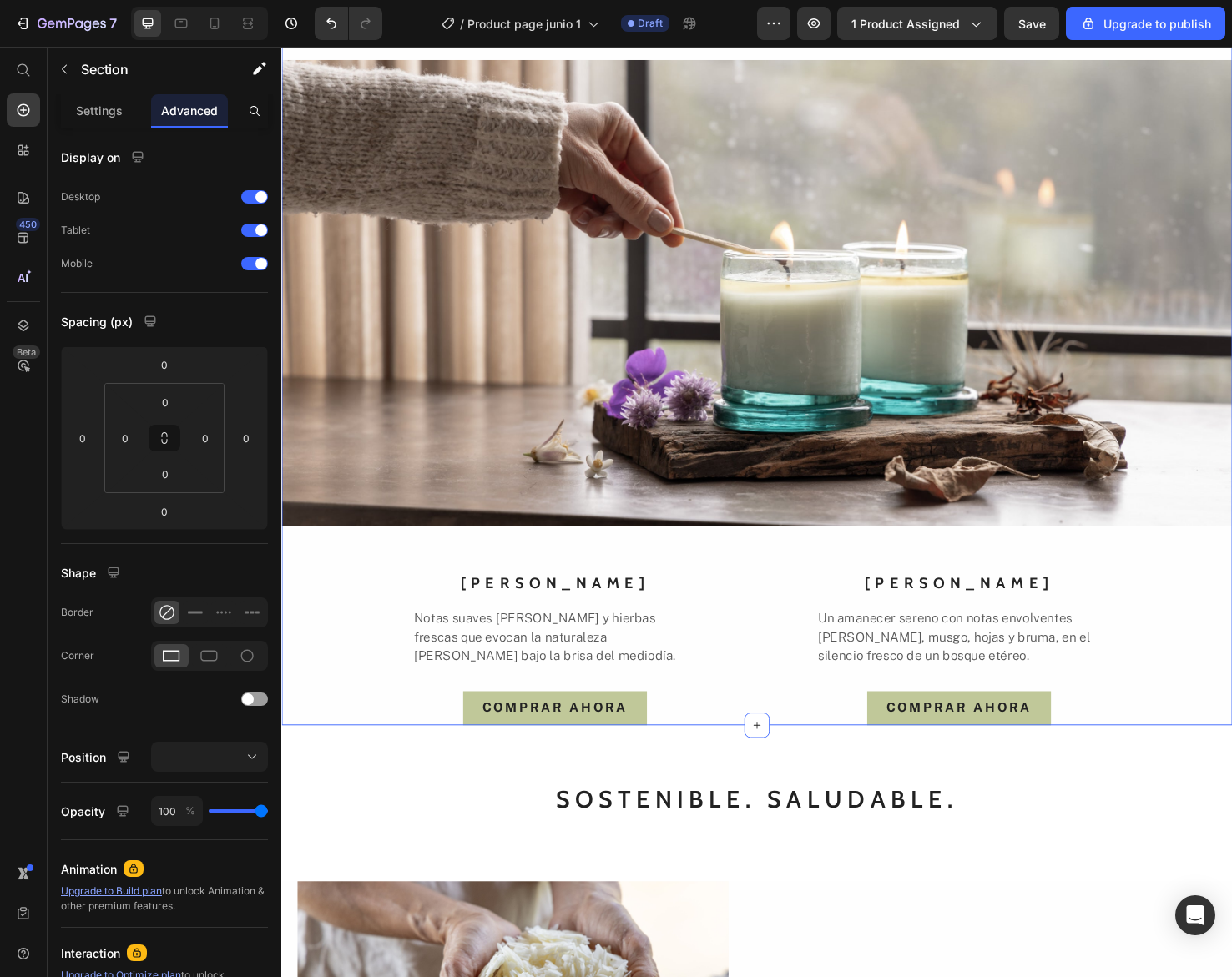 click on "NUESTROS AROMAS Text block Cada fragancia de JUNA ha sido creada cuidadosamente con notas botánicas que transportan la calma de un bosque envuelto en niebla y la luminosidad fresca y floral de un campo abierto. Dos universos sensoriales que te invitan a respirar profundamente. Text block Image BOSQUE DE NIEBLA Text block Un amanecer sereno con notas envolventes de madera, musgo, hojas y bruma, en el silencio fresco de un bosque etéreo. Text block COMPRAR AHORA Button FLORES DEL CAMPO Text block Notas suaves de flores y hierbas frescas que evocan la naturaleza silvestre bajo la brisa del mediodía. Text block COMPRAR AHORA Button Row" at bounding box center [782, 303] 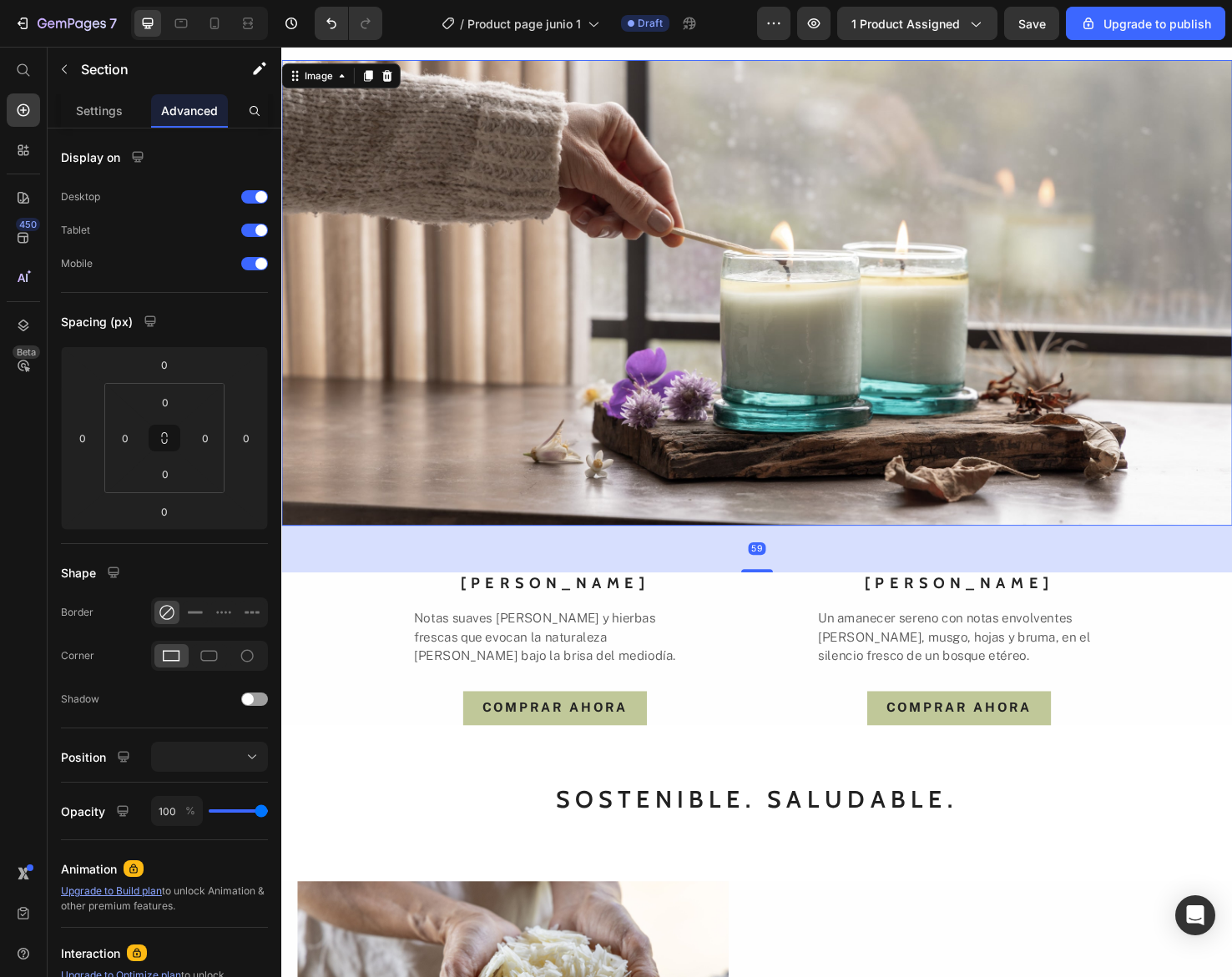 click at bounding box center [782, 306] 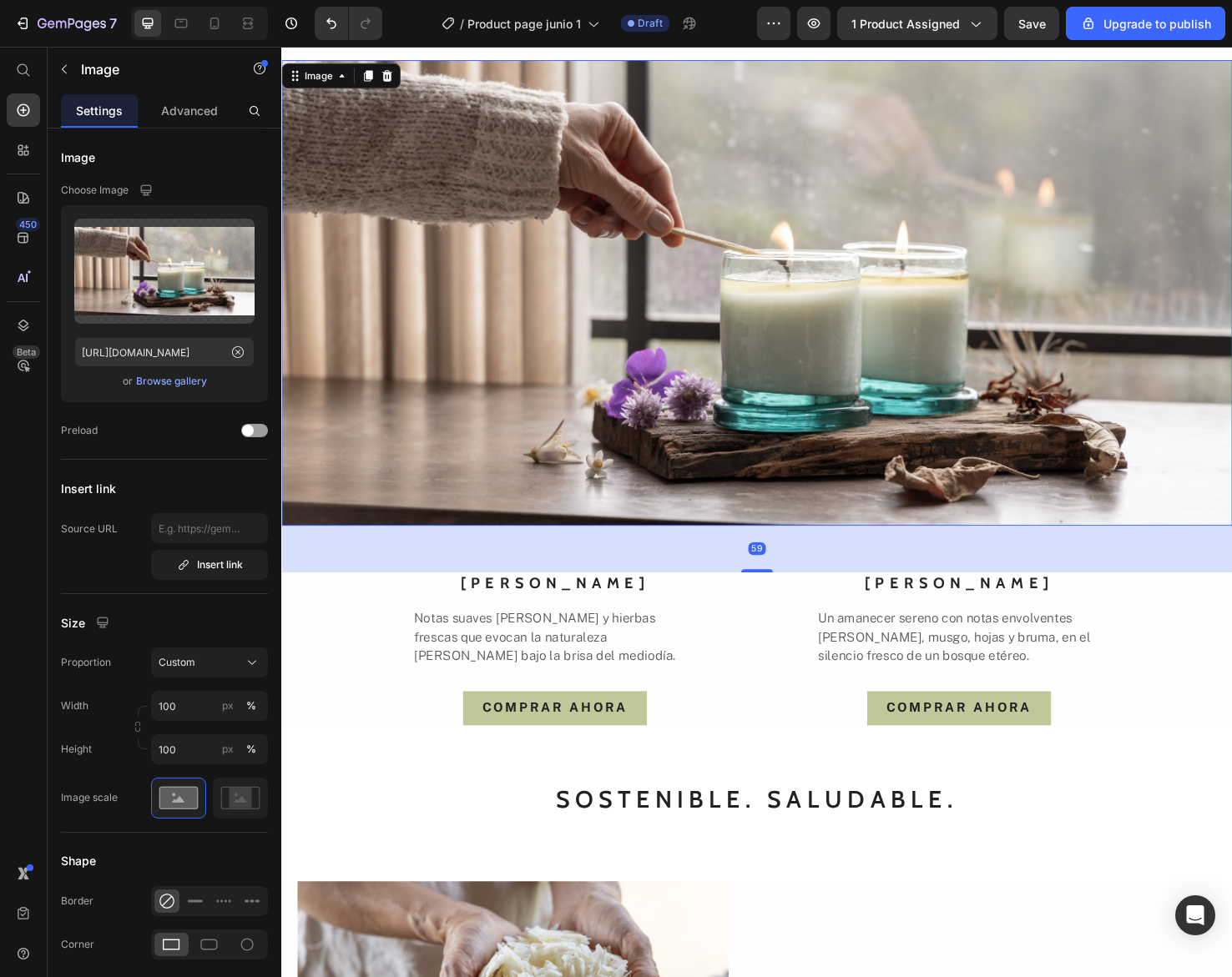 click at bounding box center [782, 306] 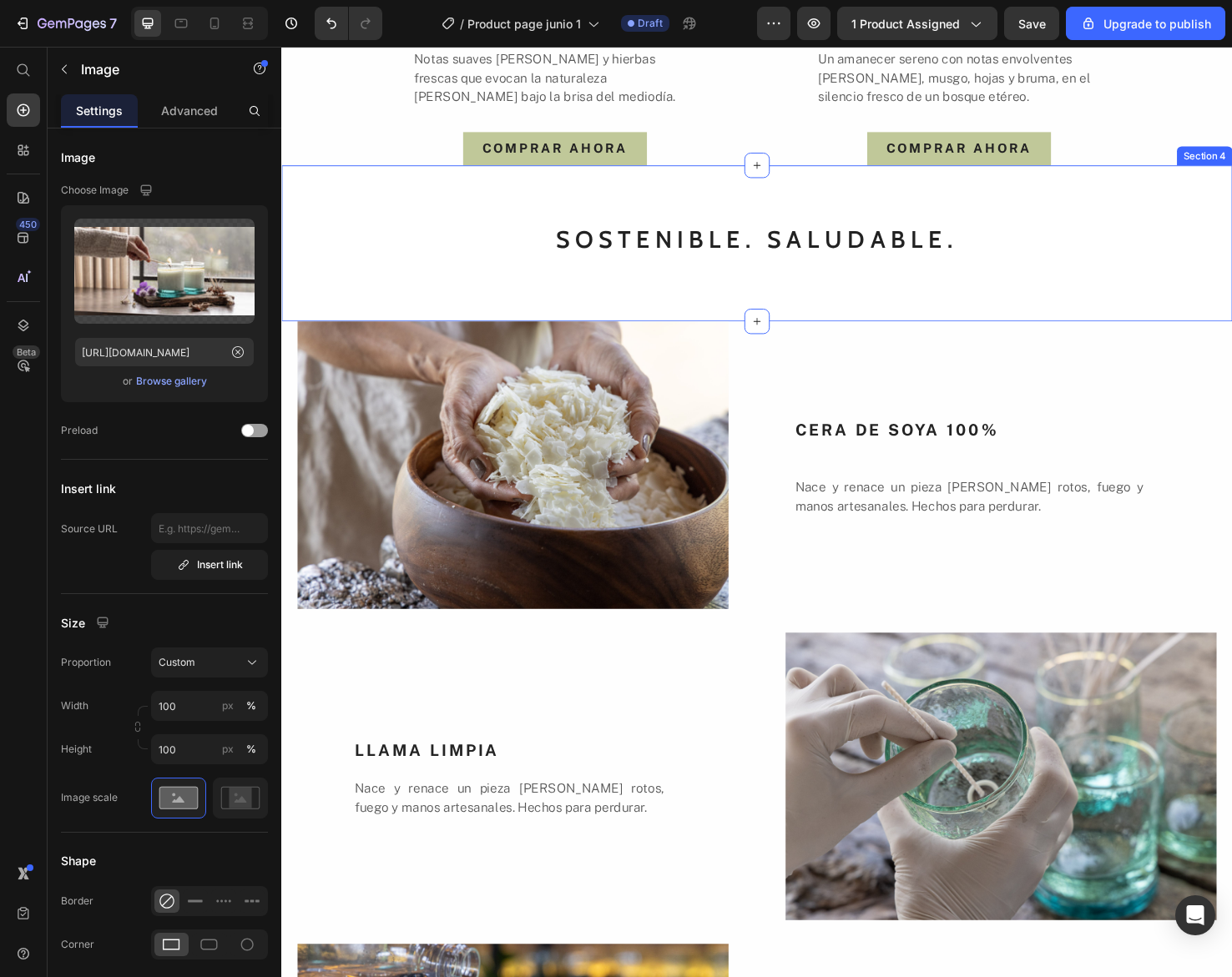 scroll, scrollTop: 2148, scrollLeft: 0, axis: vertical 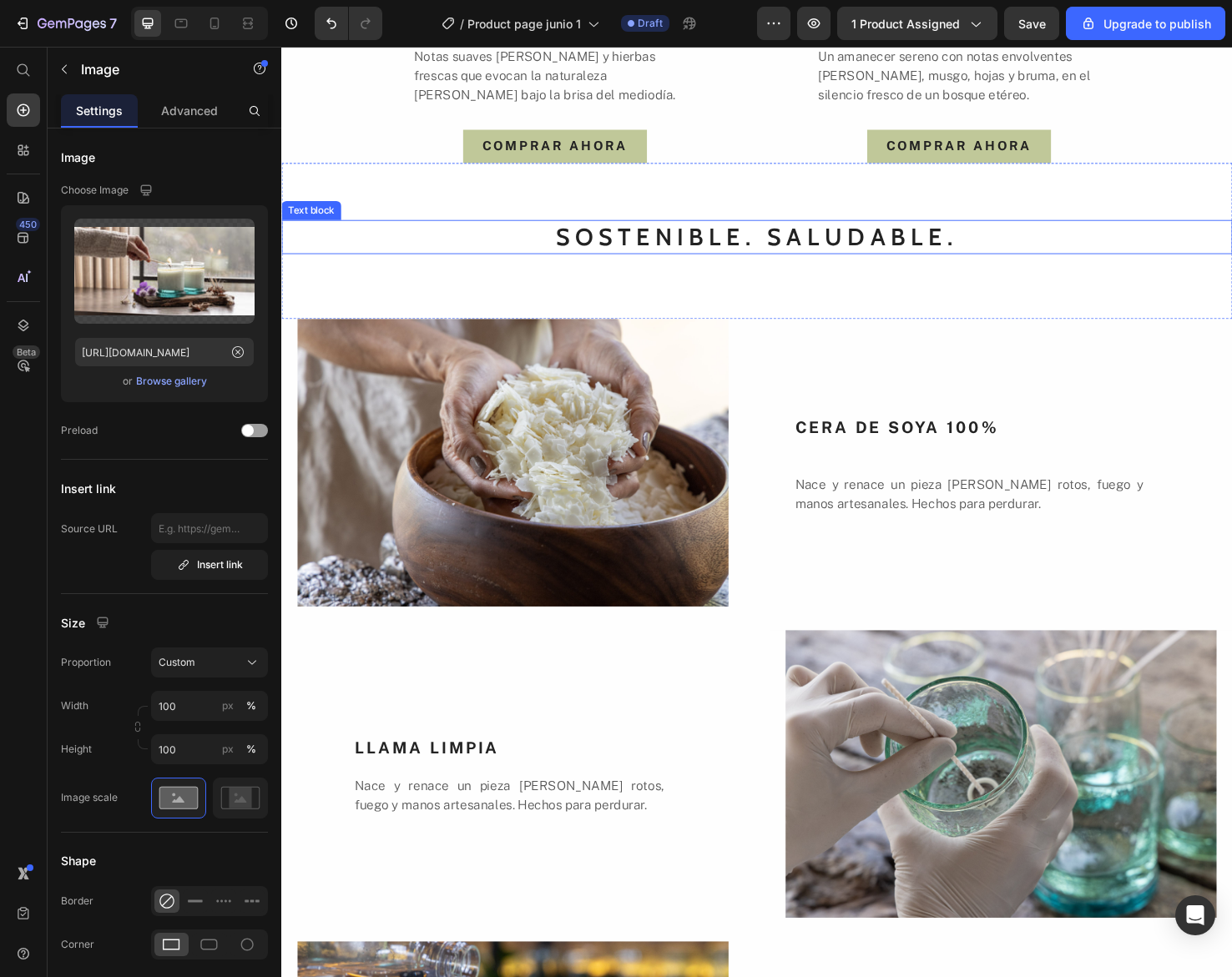 click on "SOSTENIBLE. SALUDABLE." at bounding box center [782, 247] 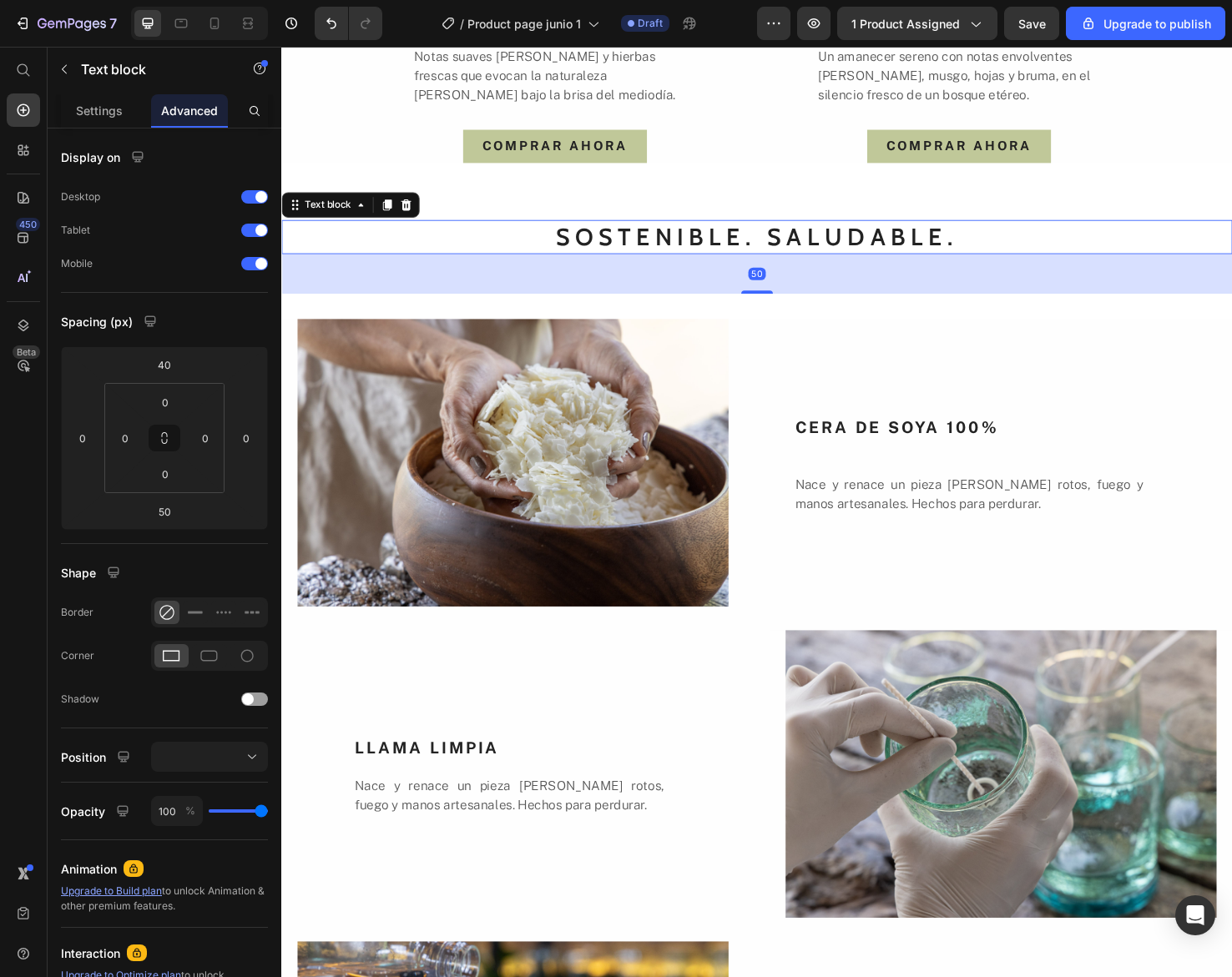 click on "SOSTENIBLE. SALUDABLE." at bounding box center [782, 247] 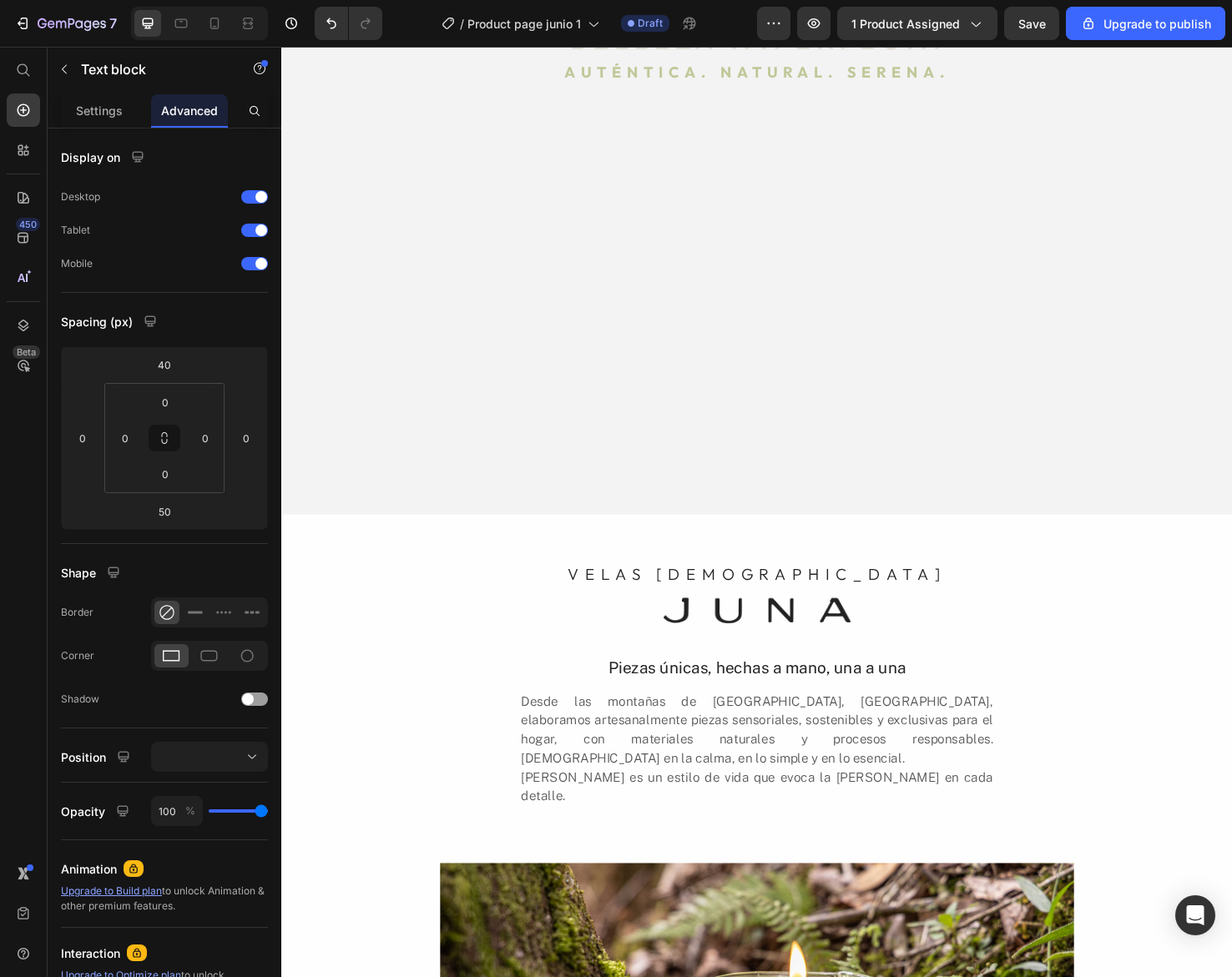 scroll, scrollTop: 0, scrollLeft: 0, axis: both 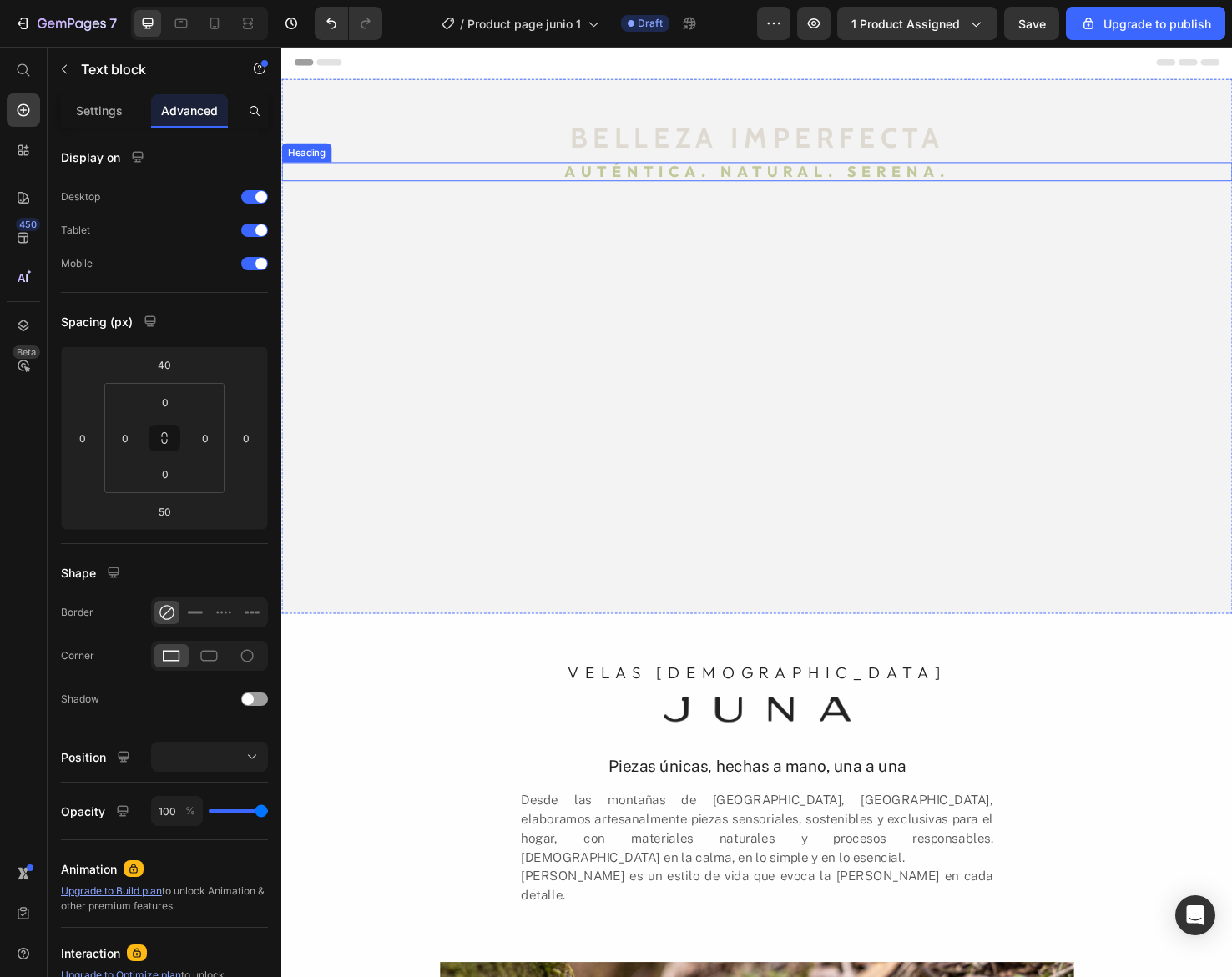 click on "Auténtica. natural. serena." at bounding box center (782, 178) 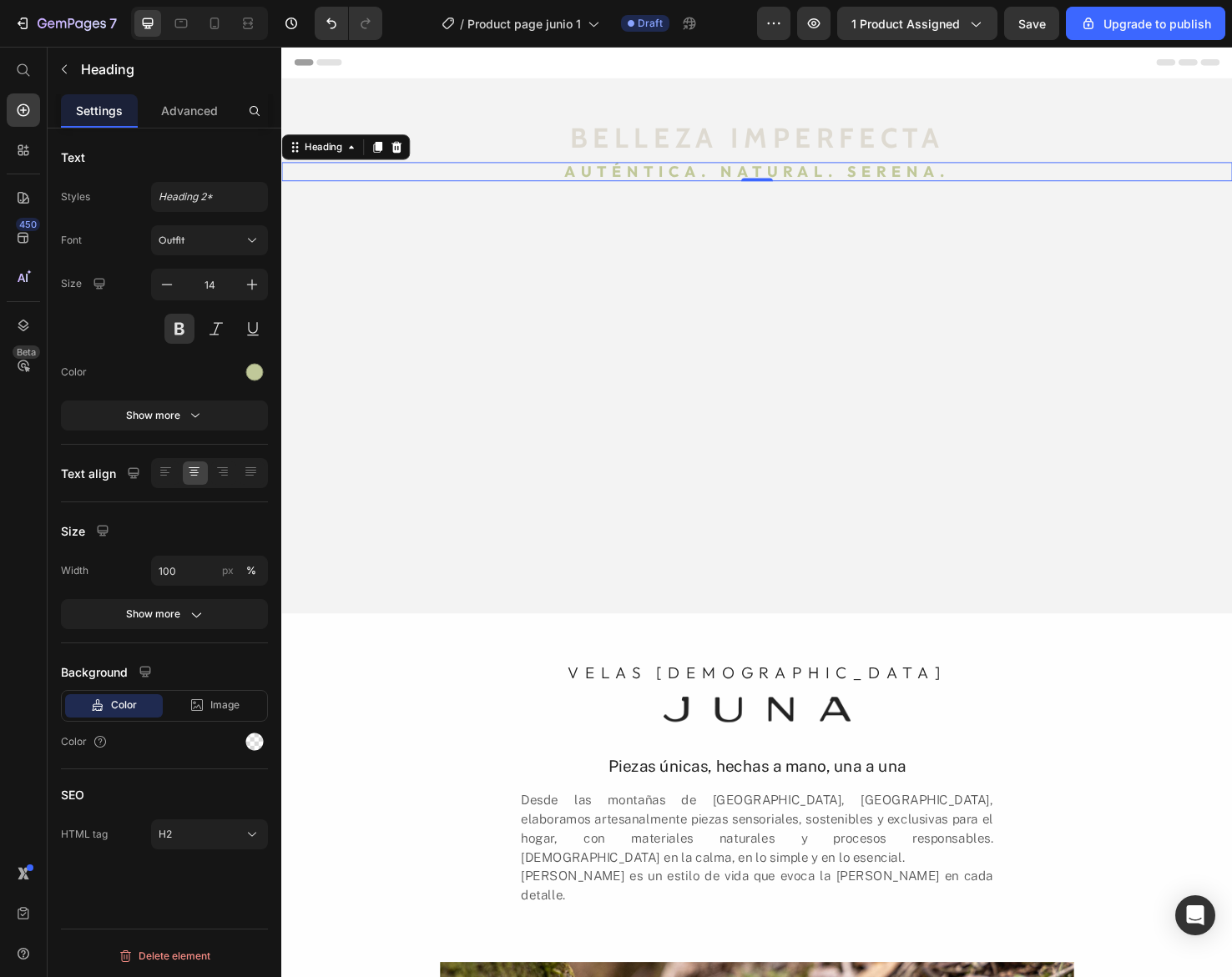 click on "Font Outfit Size 14 Color Show more" at bounding box center [164, 328] 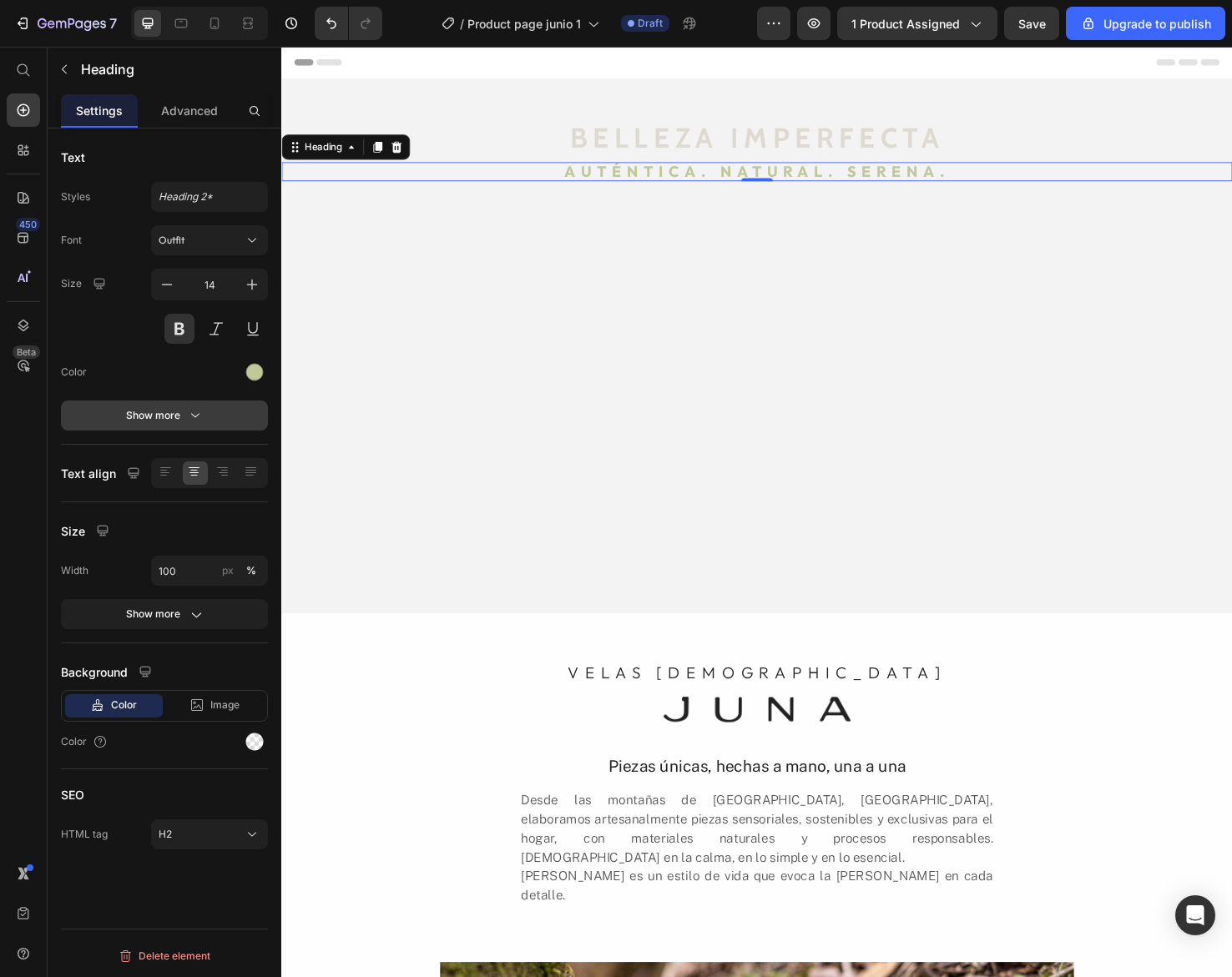 click on "Show more" at bounding box center [164, 415] 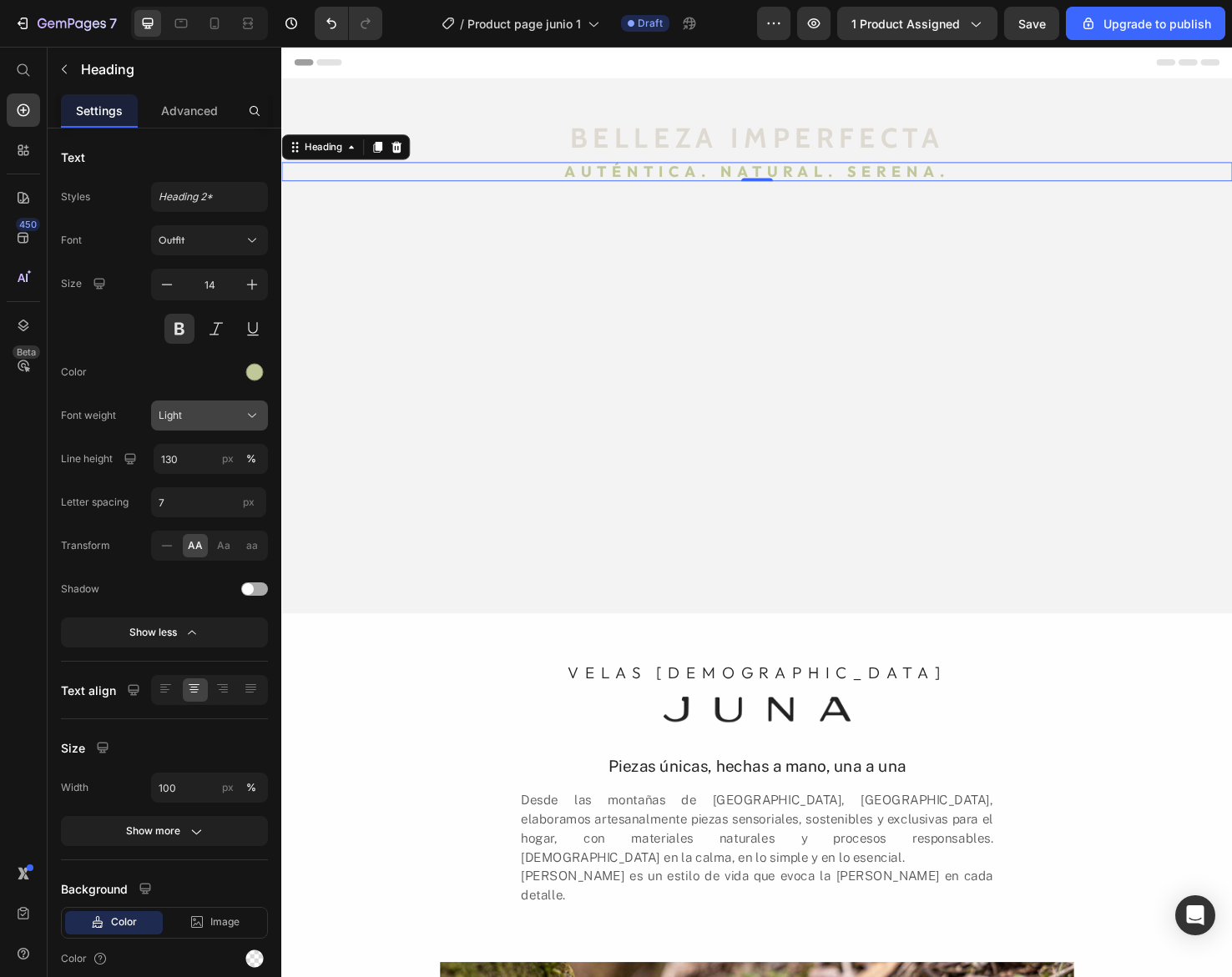 click on "Light" at bounding box center (210, 415) 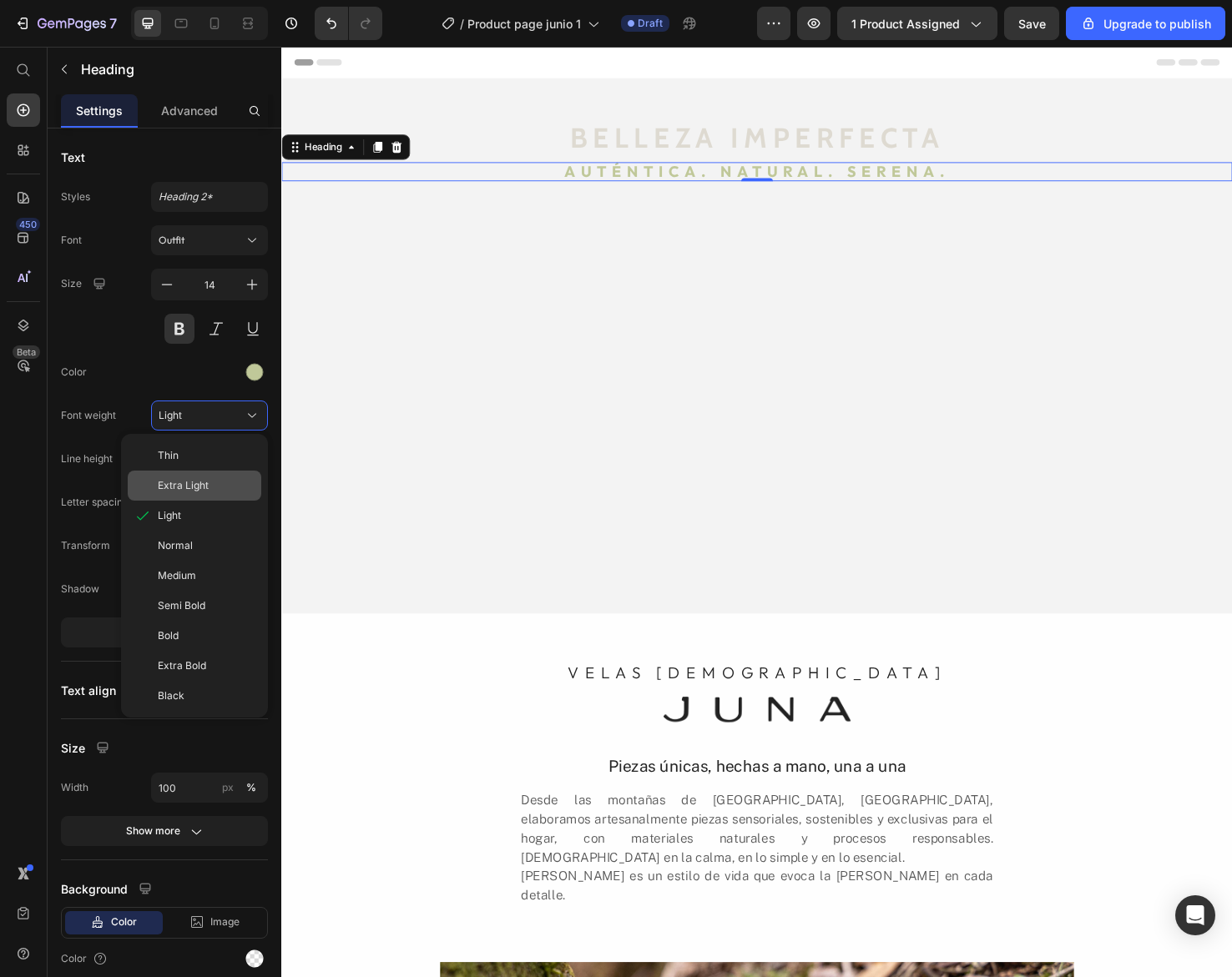 click on "Extra Light" at bounding box center (183, 486) 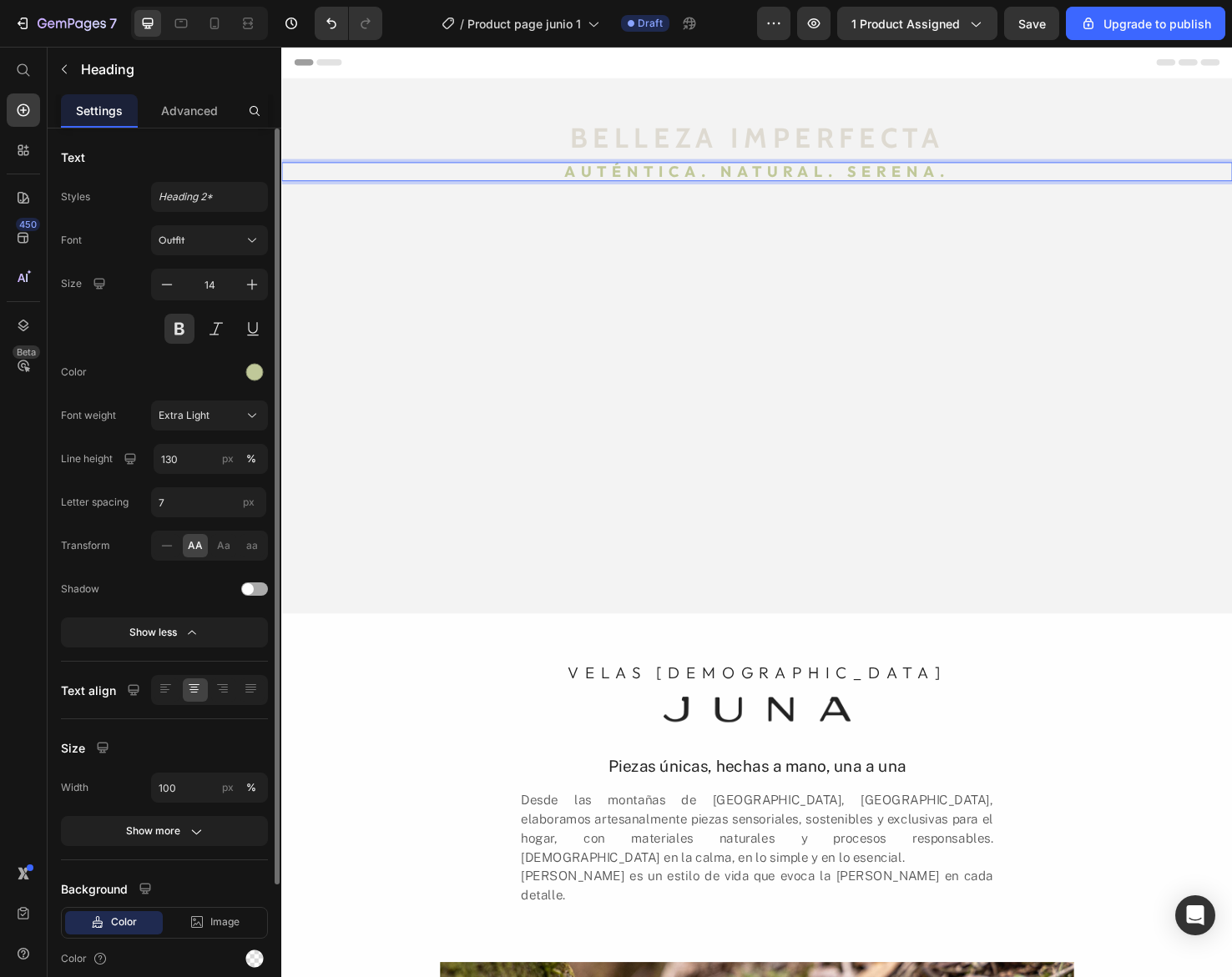 click on "Auténtica. natural. serena." at bounding box center (782, 178) 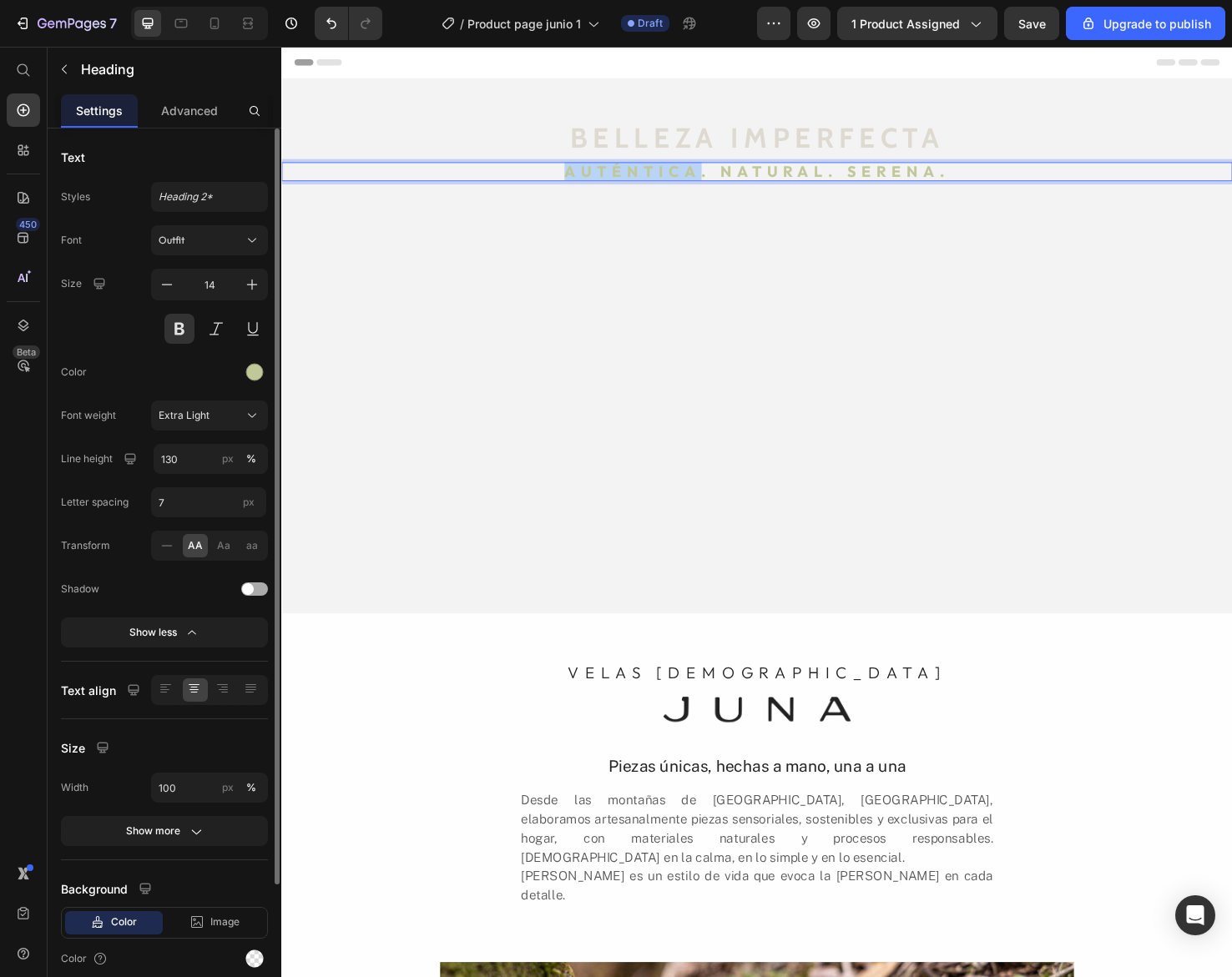 click on "Auténtica. natural. serena." at bounding box center (782, 178) 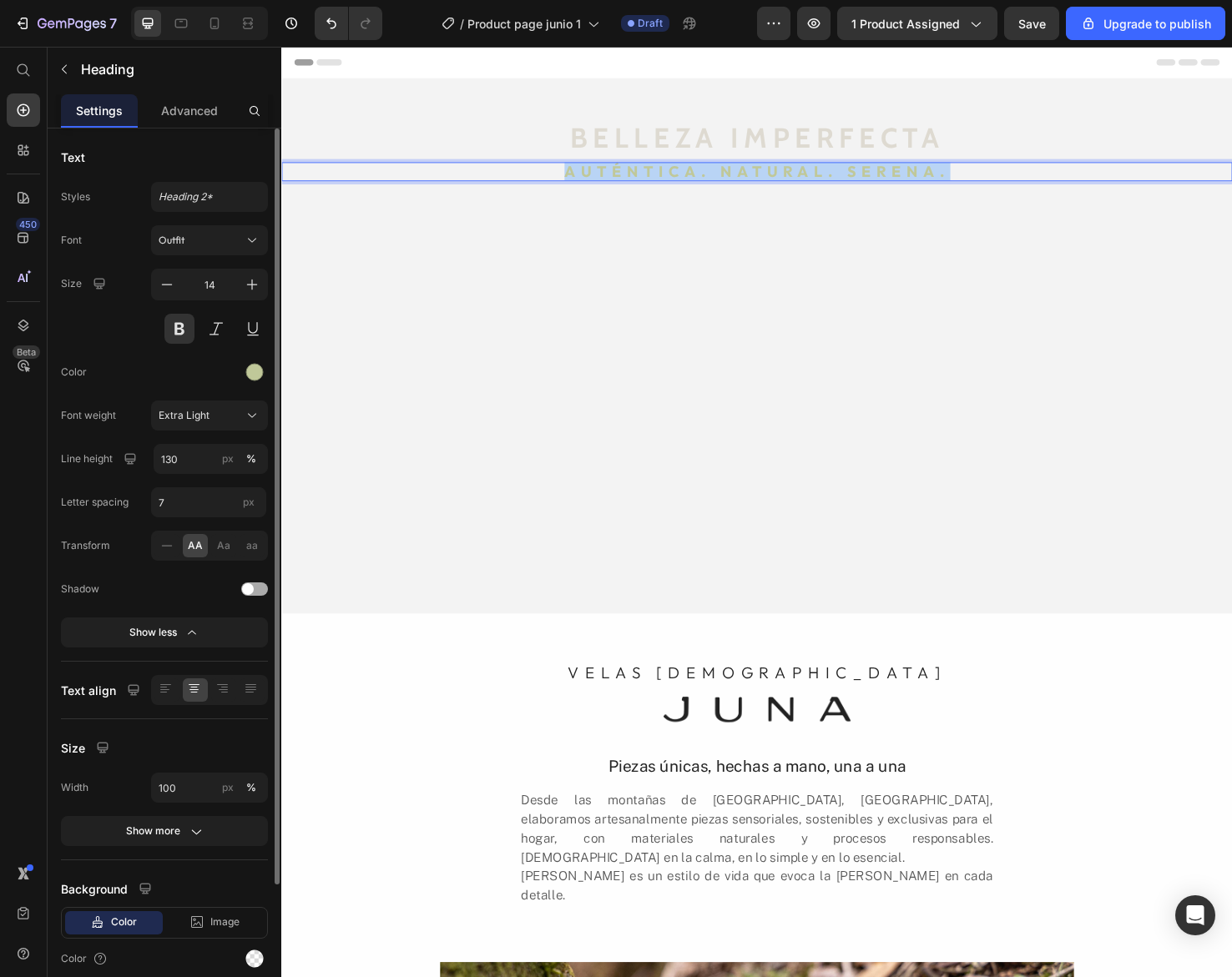 click on "Auténtica. natural. serena." at bounding box center (782, 178) 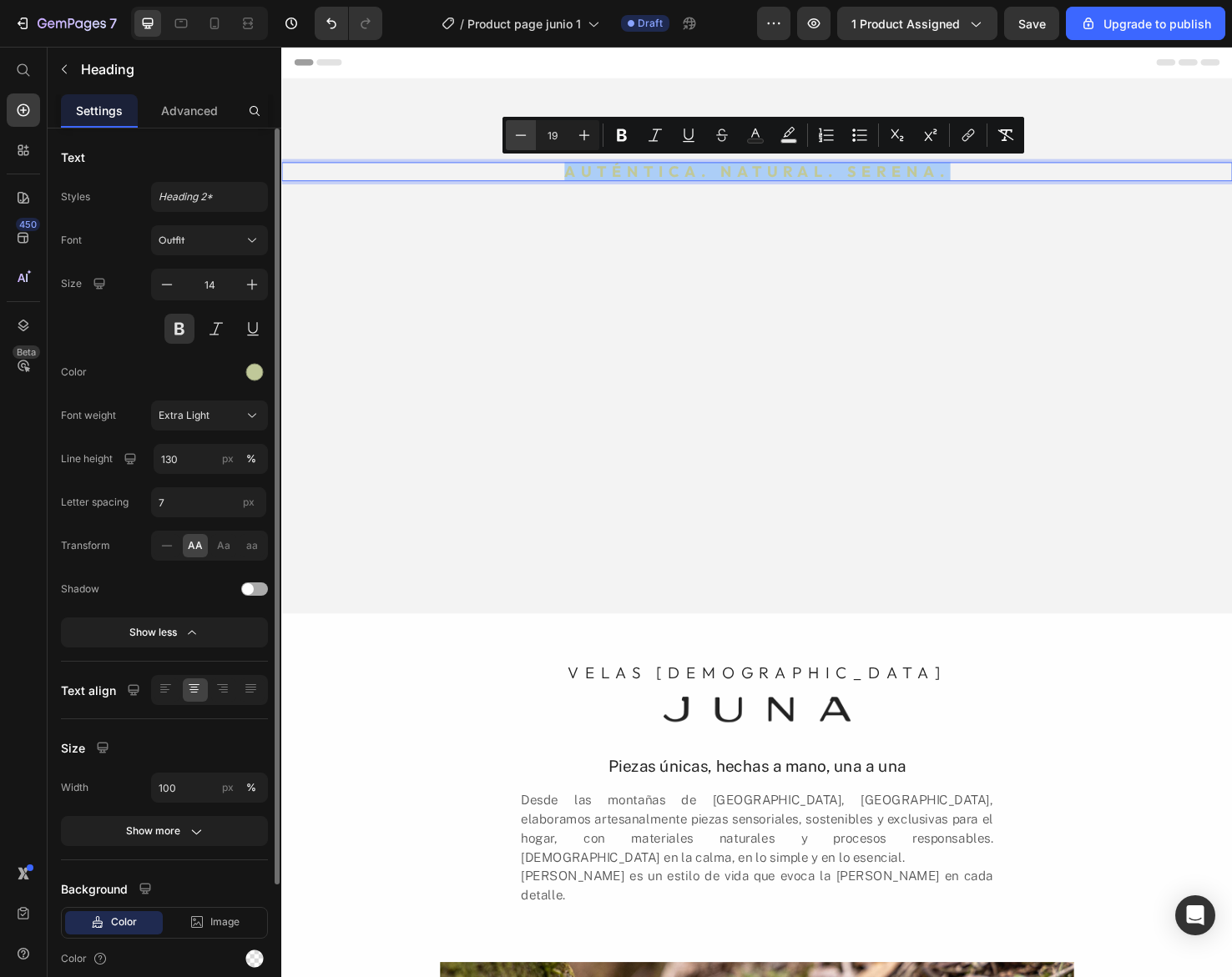 click 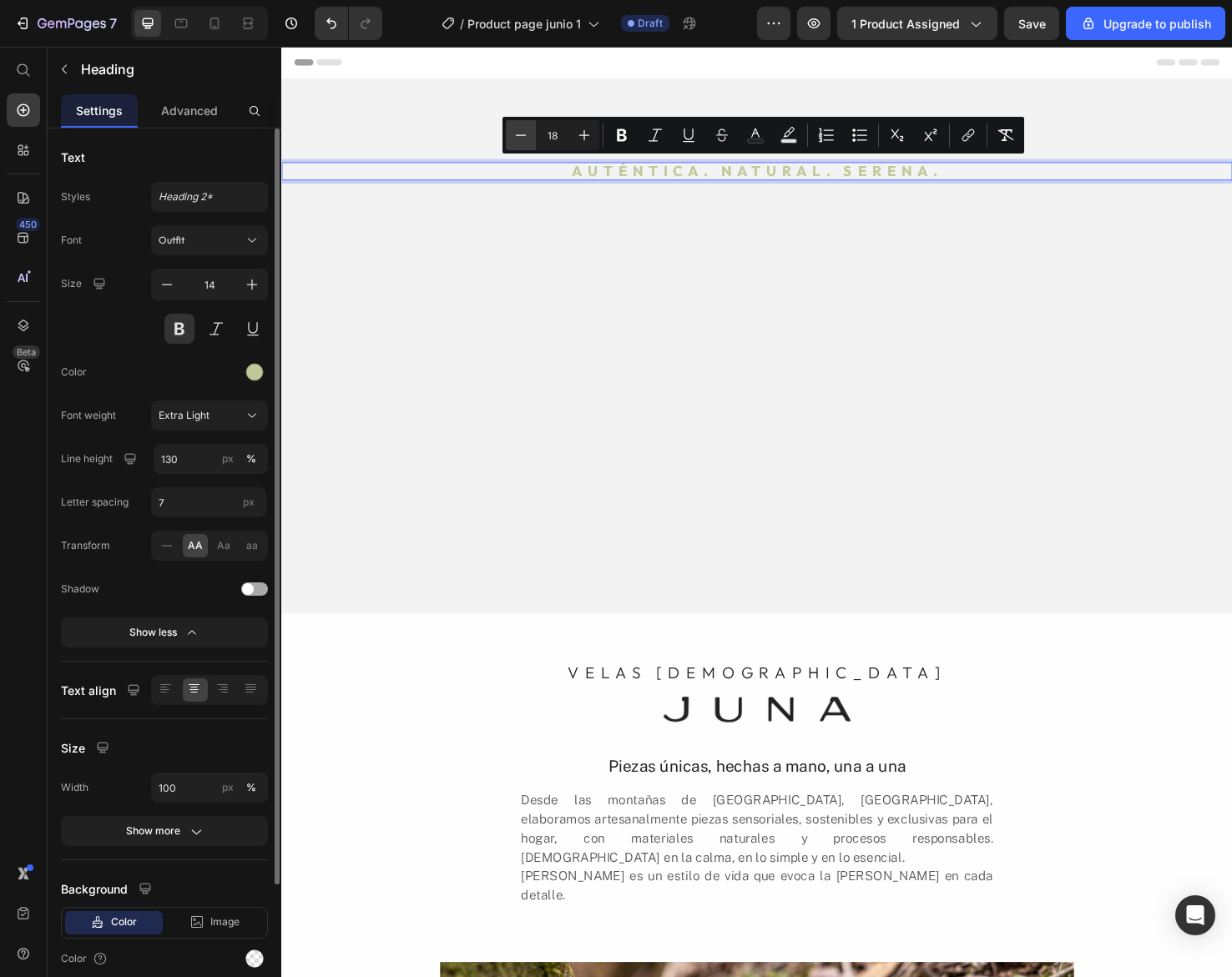 click 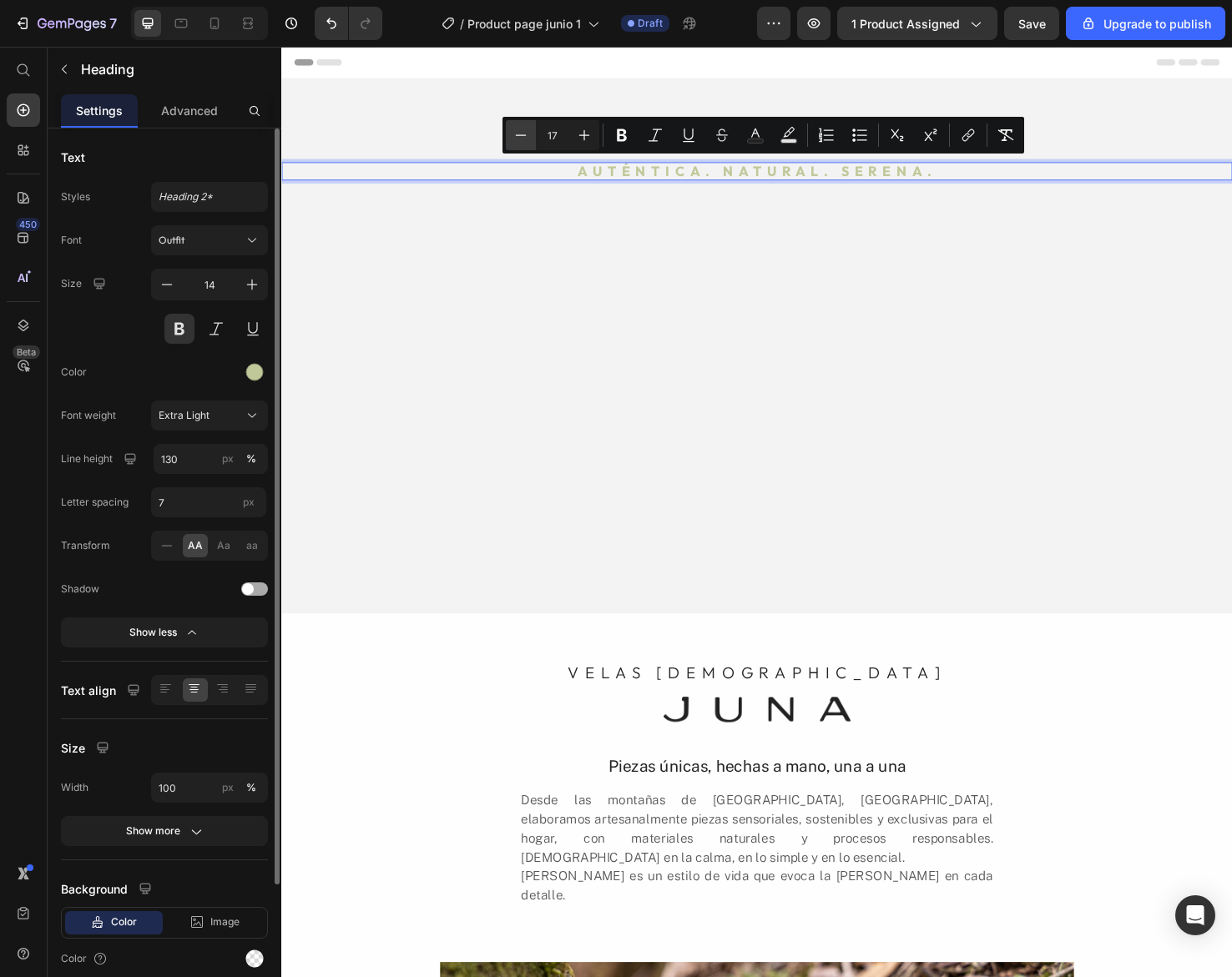click 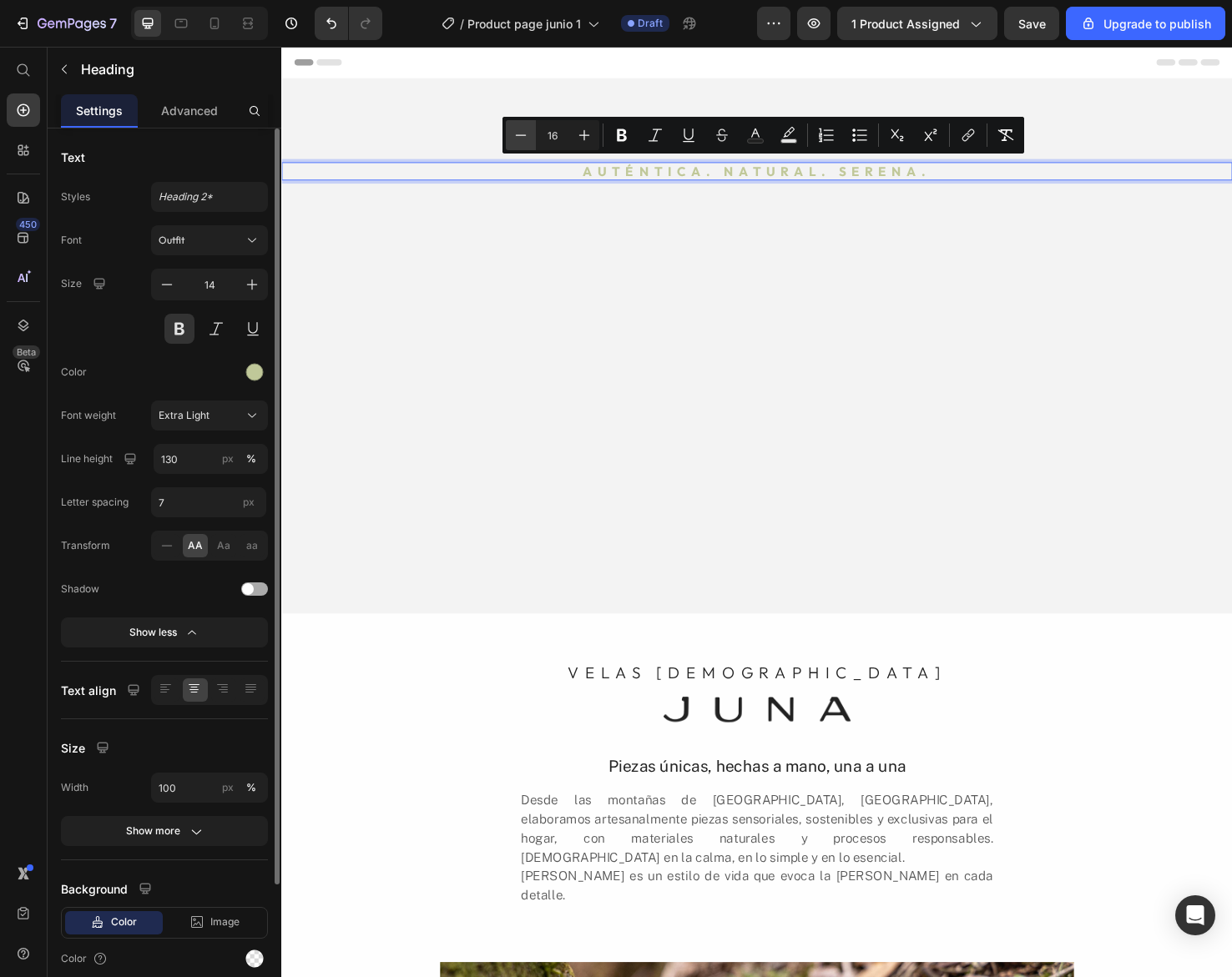 click 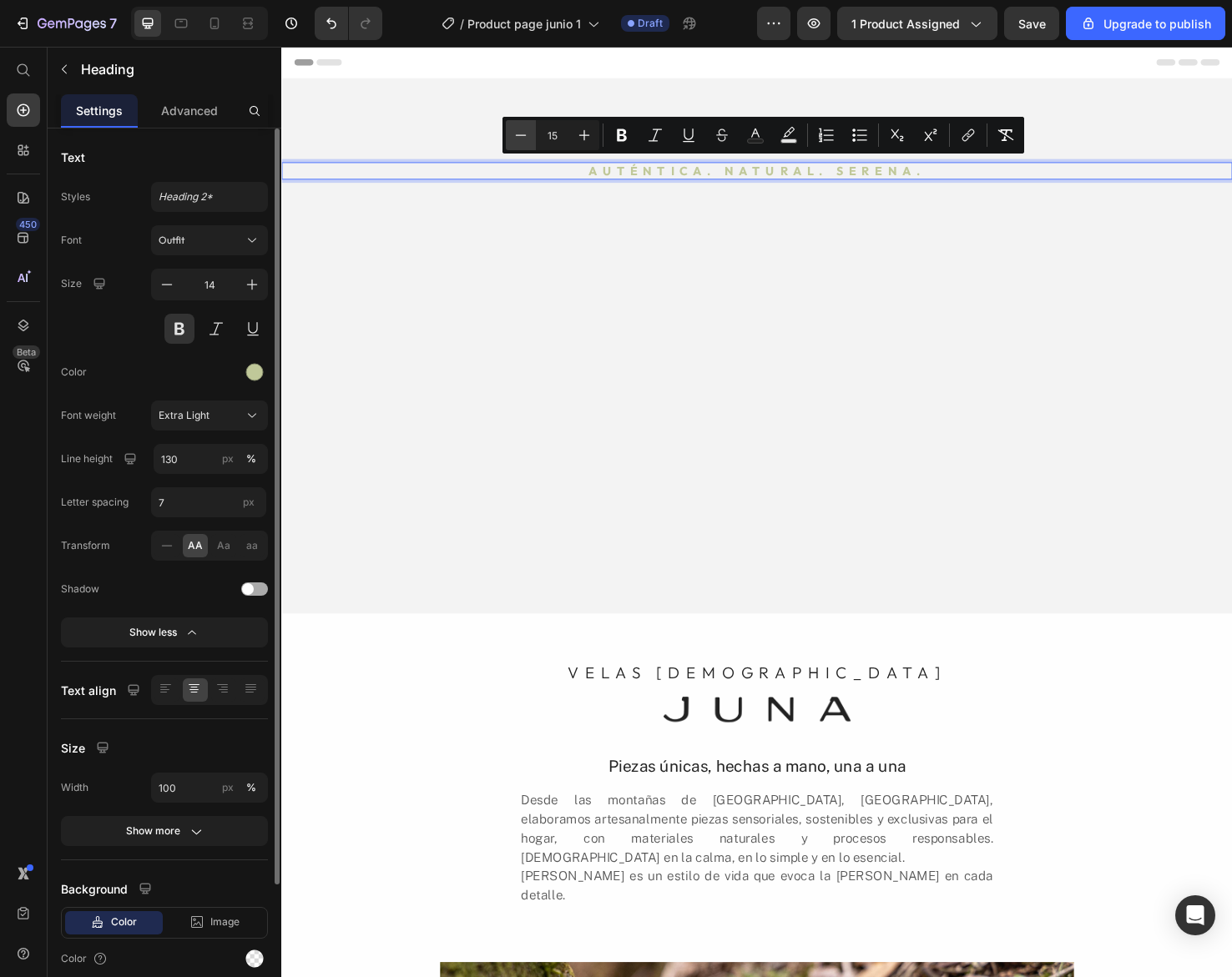 click 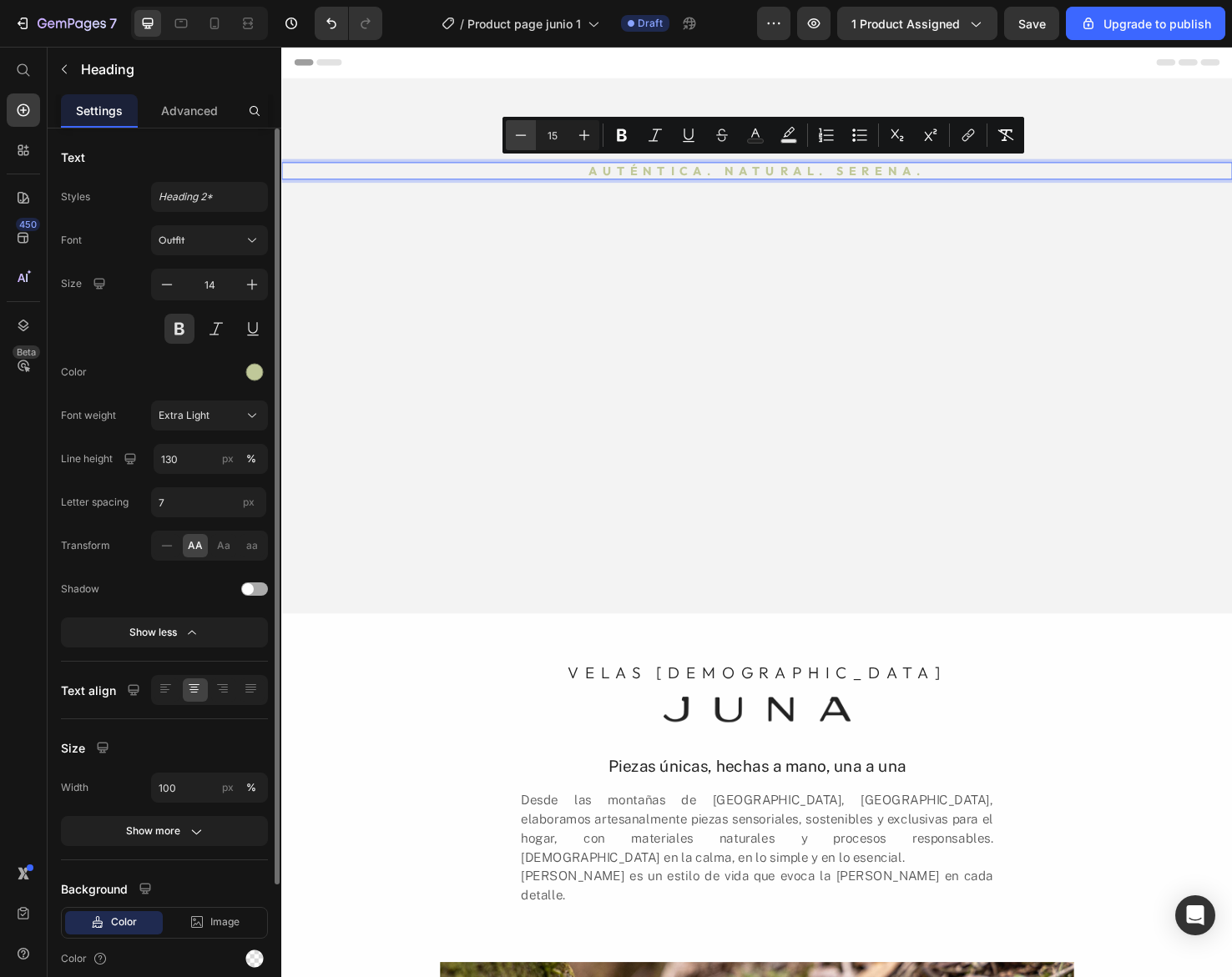 type on "14" 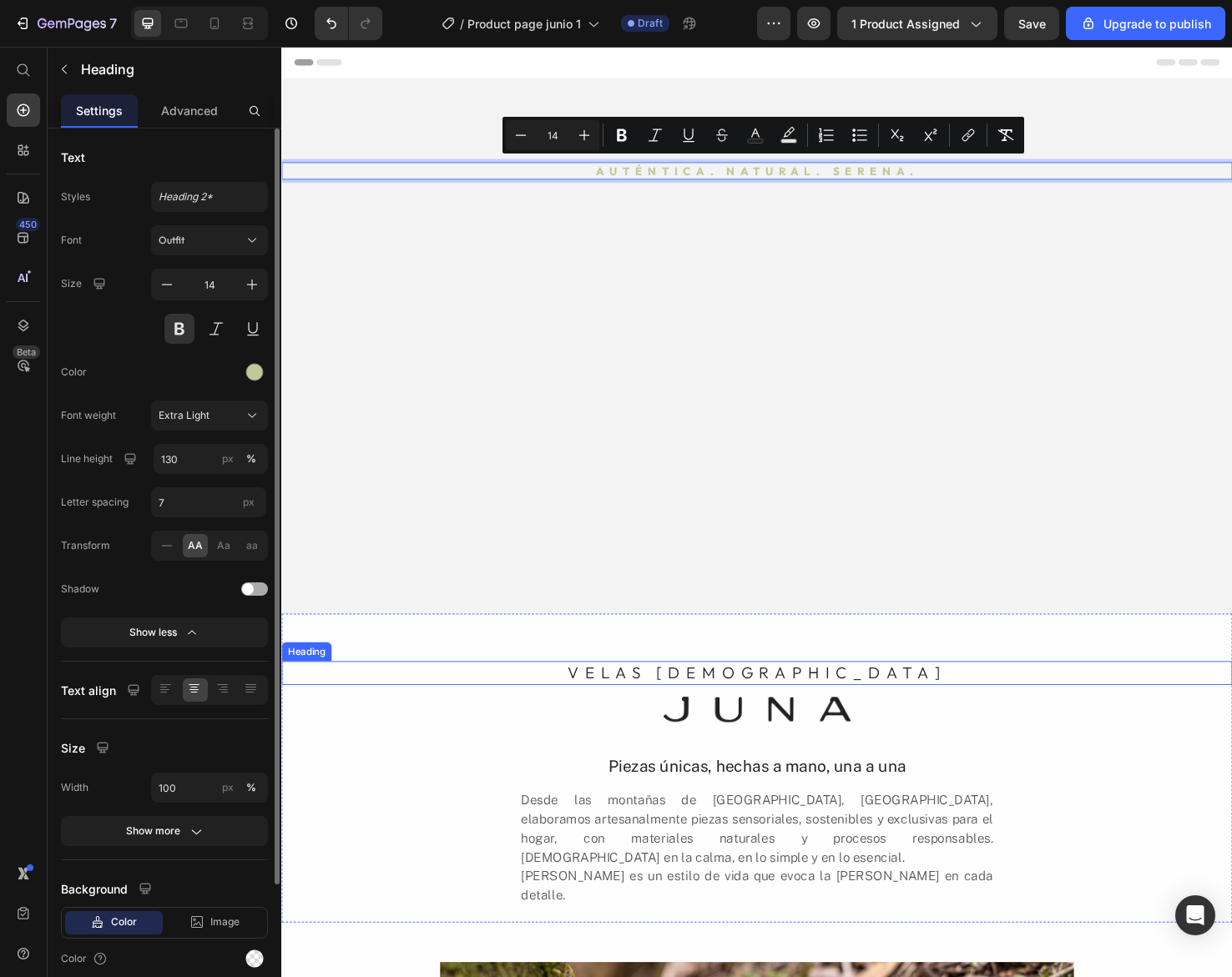 click on "VELAS AROMÁTICAS" at bounding box center [782, 707] 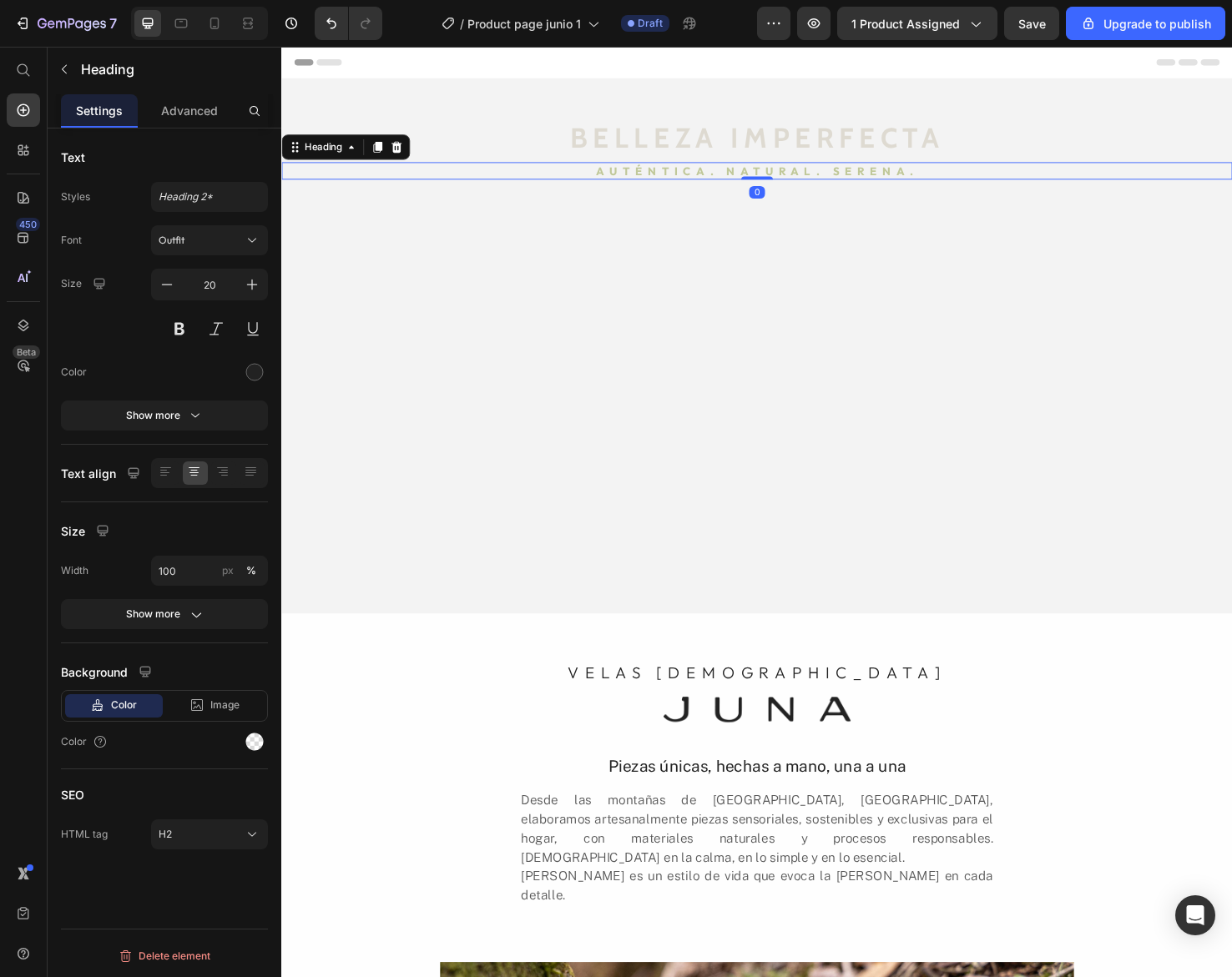 click on "Auténtica. natural. serena." at bounding box center [782, 178] 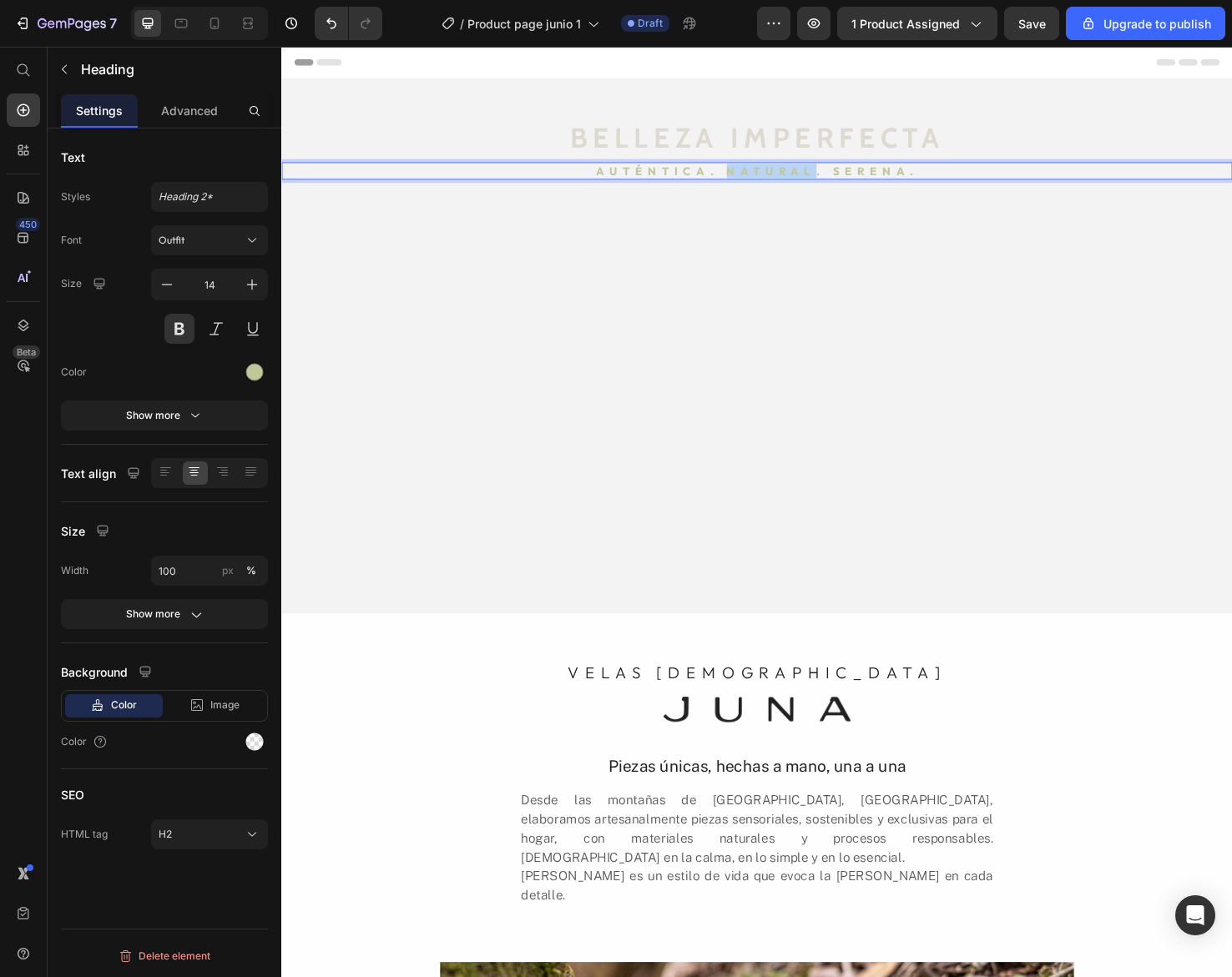click on "Auténtica. natural. serena." at bounding box center (782, 178) 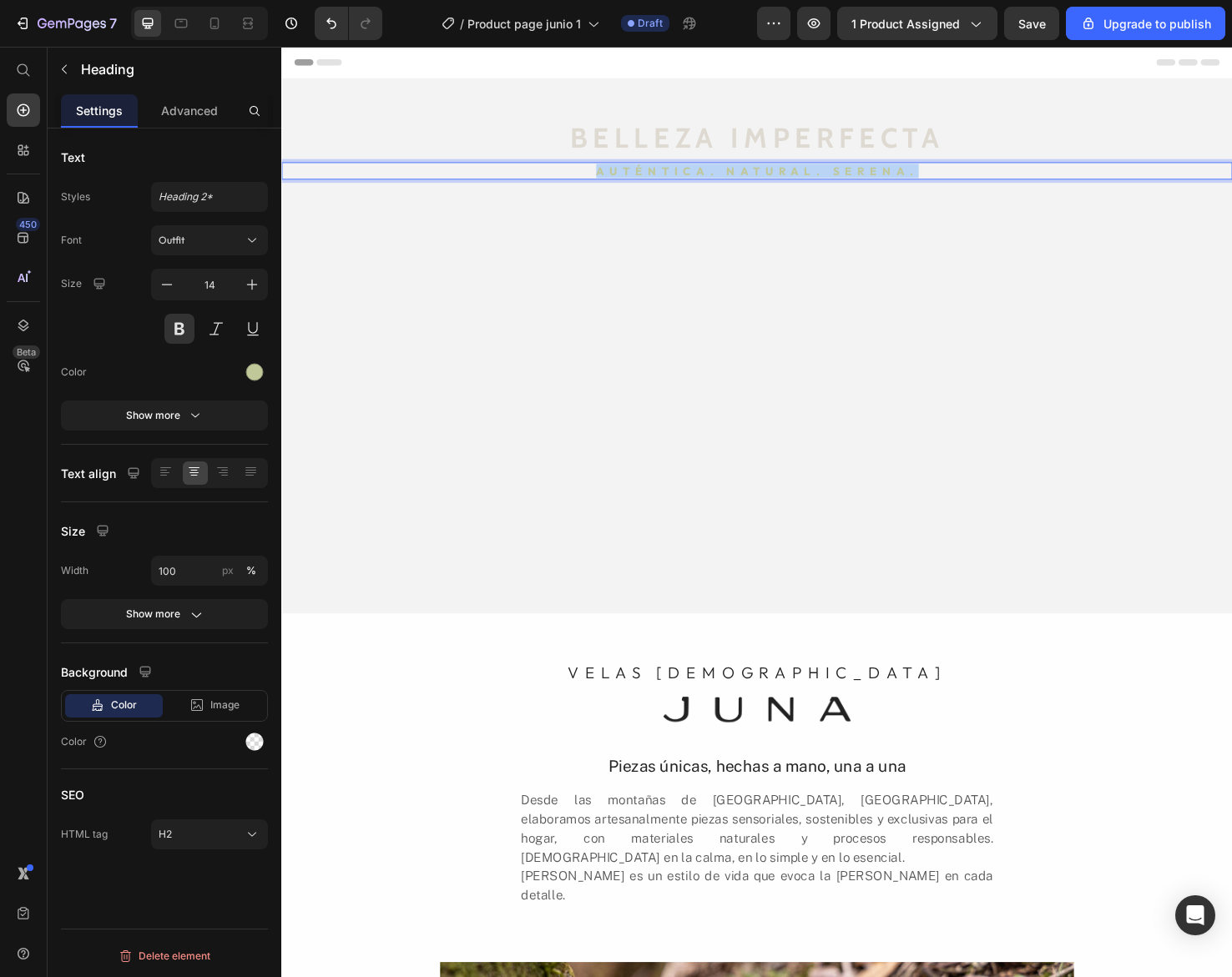 click on "Auténtica. natural. serena." at bounding box center (782, 178) 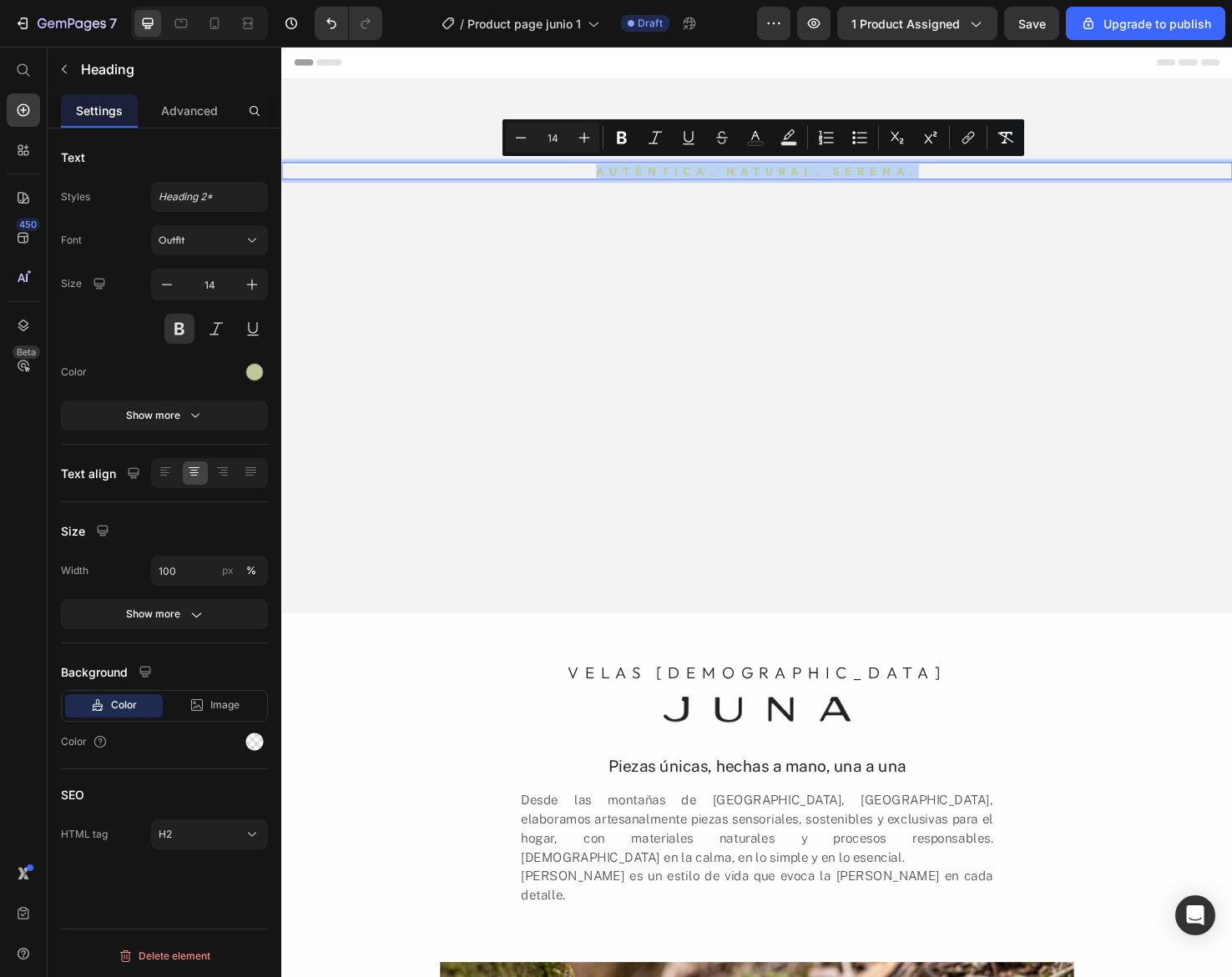 click on "Auténtica. natural. serena." at bounding box center (782, 178) 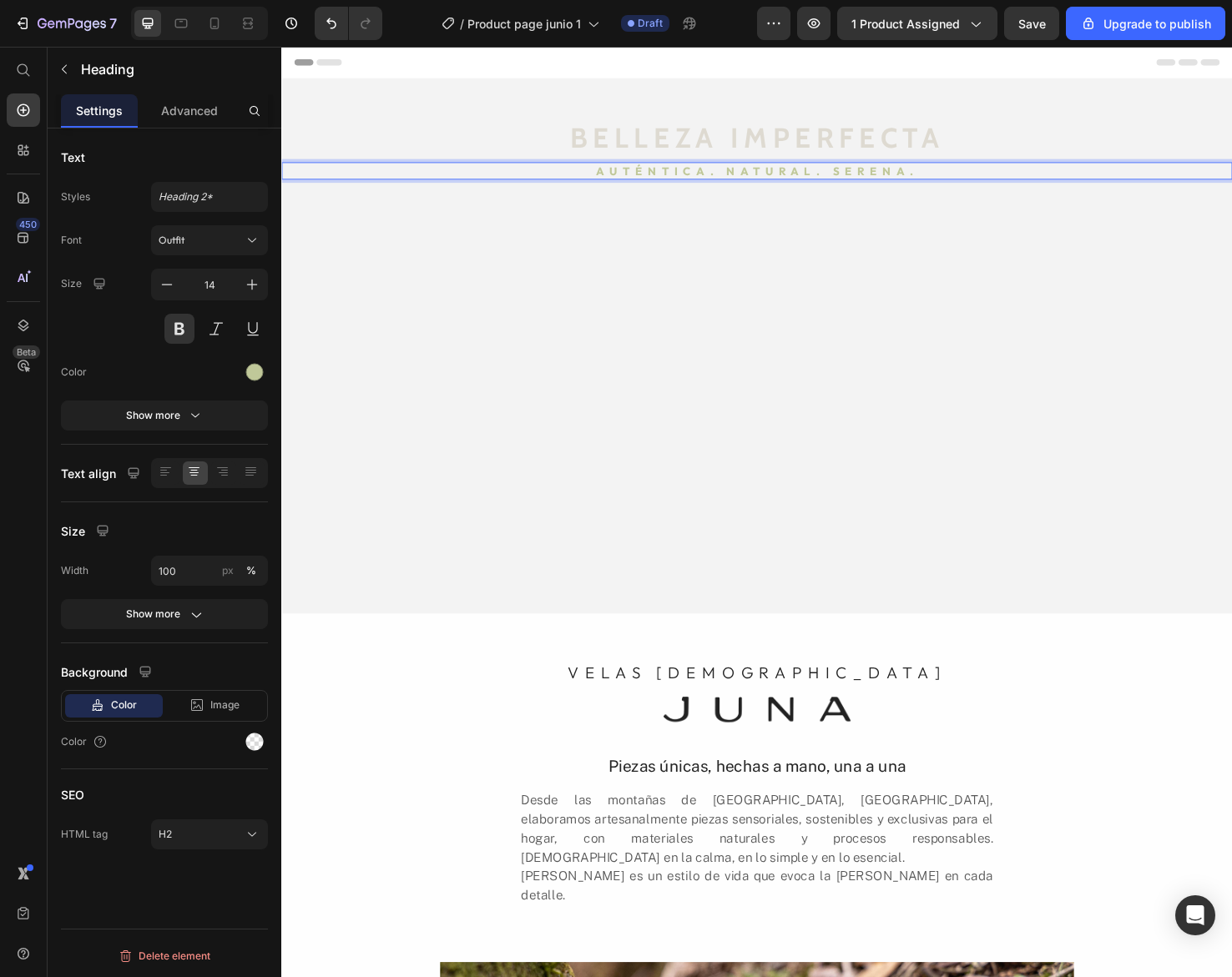 click on "Auténtica. natural. serena." at bounding box center (782, 178) 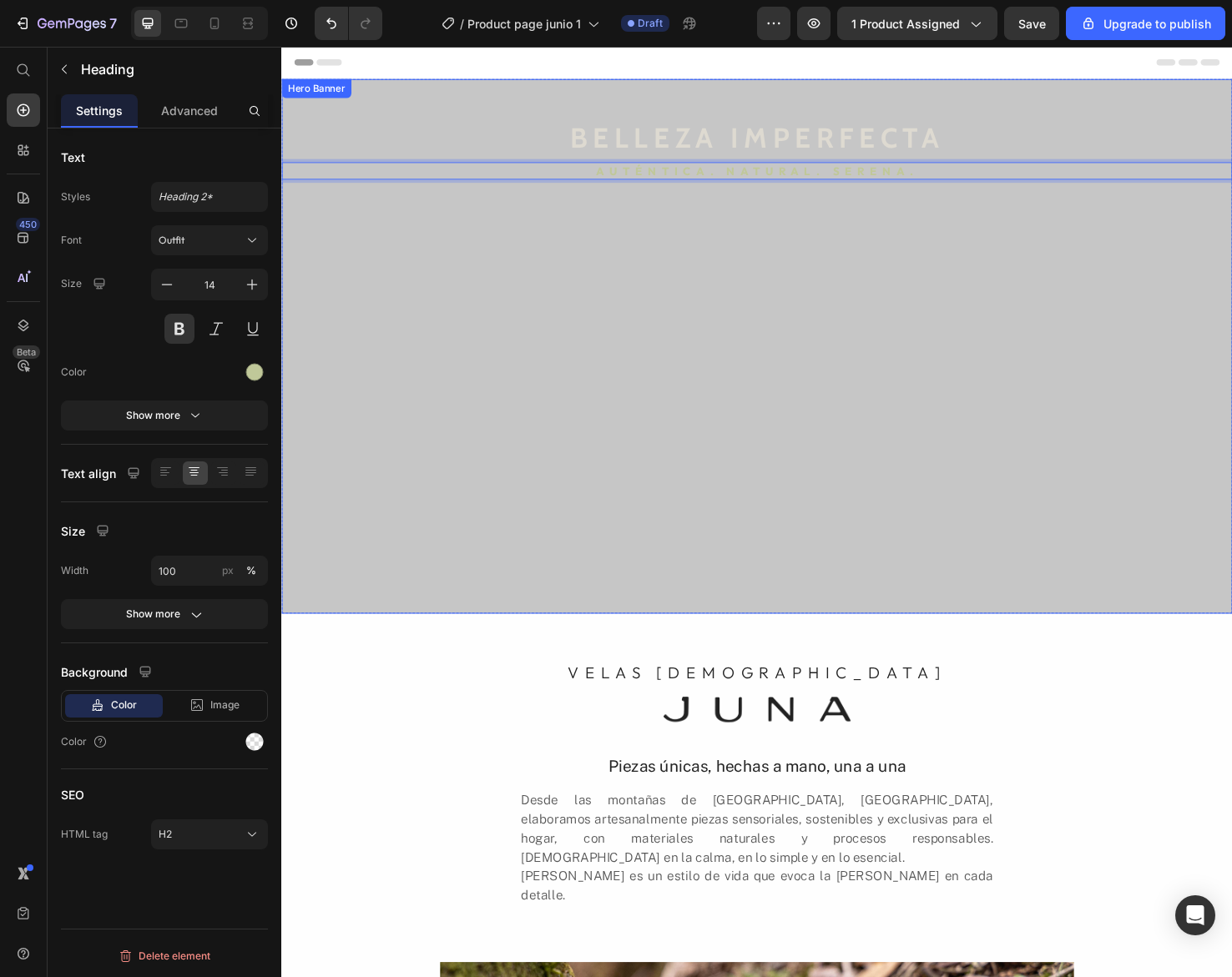 click at bounding box center (782, 362) 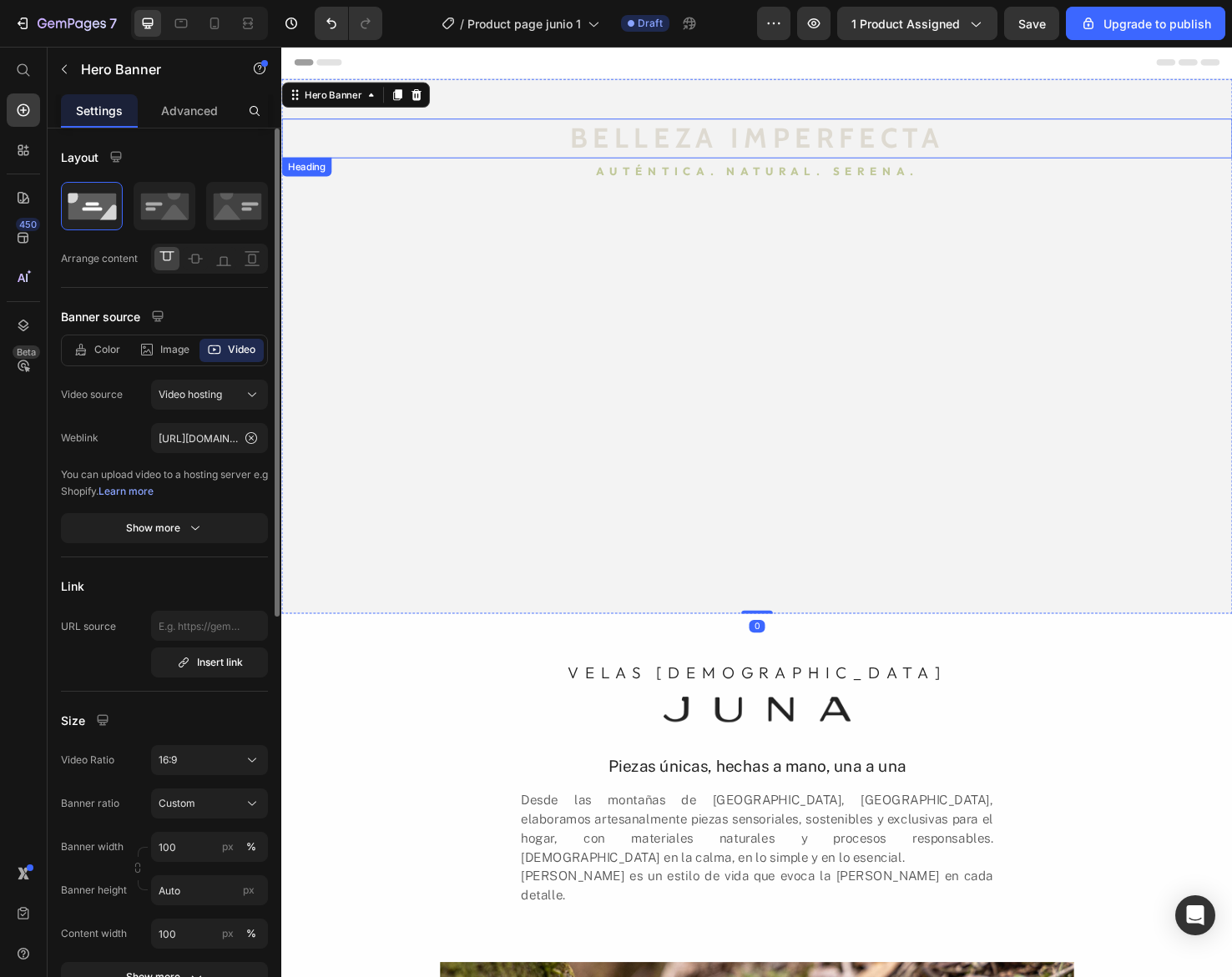 click on "BELLEZA IMPERFECTA" at bounding box center (782, 144) 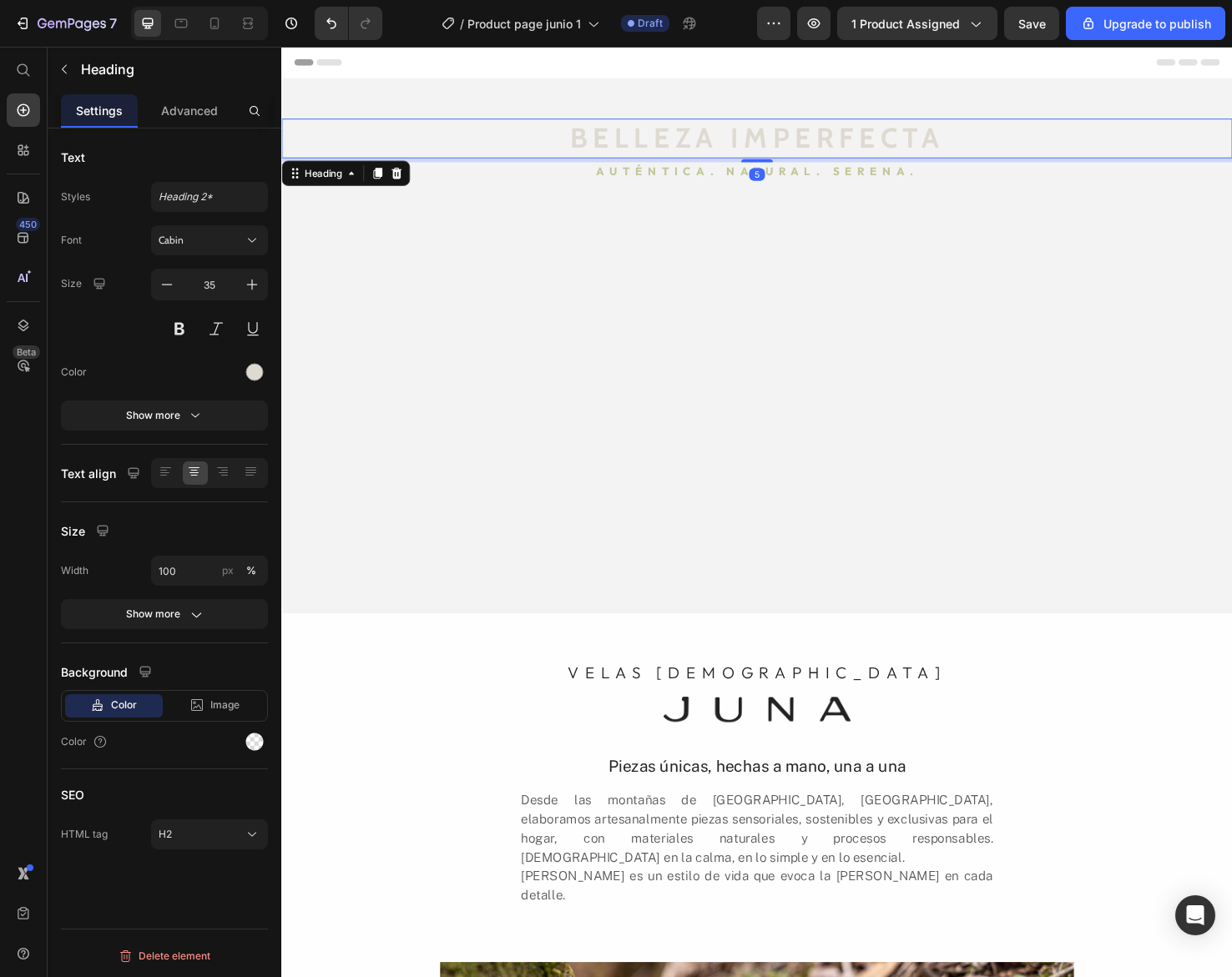 click on "BELLEZA IMPERFECTA" at bounding box center (782, 144) 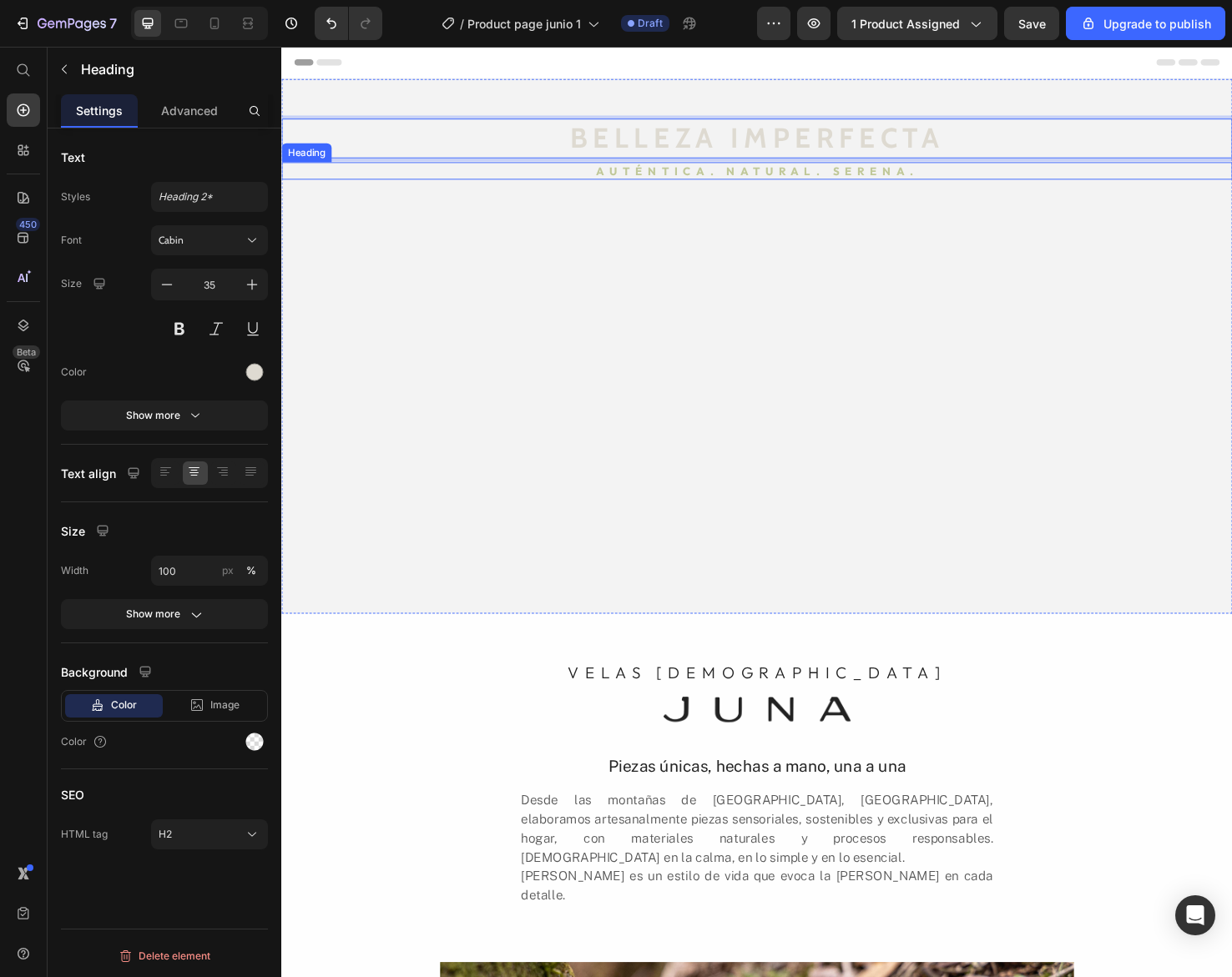 click on "Auténtica. natural. serena." at bounding box center (782, 178) 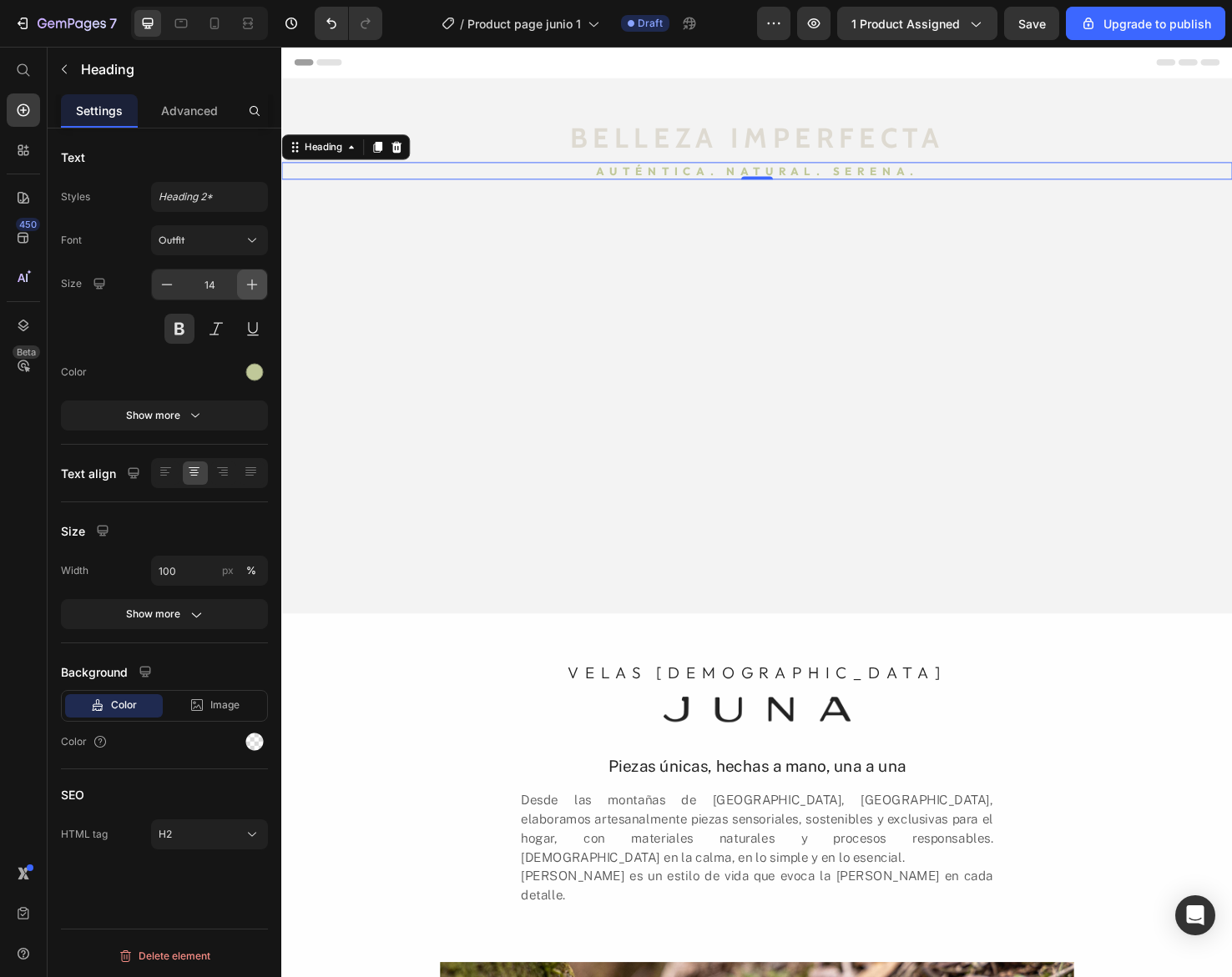 click 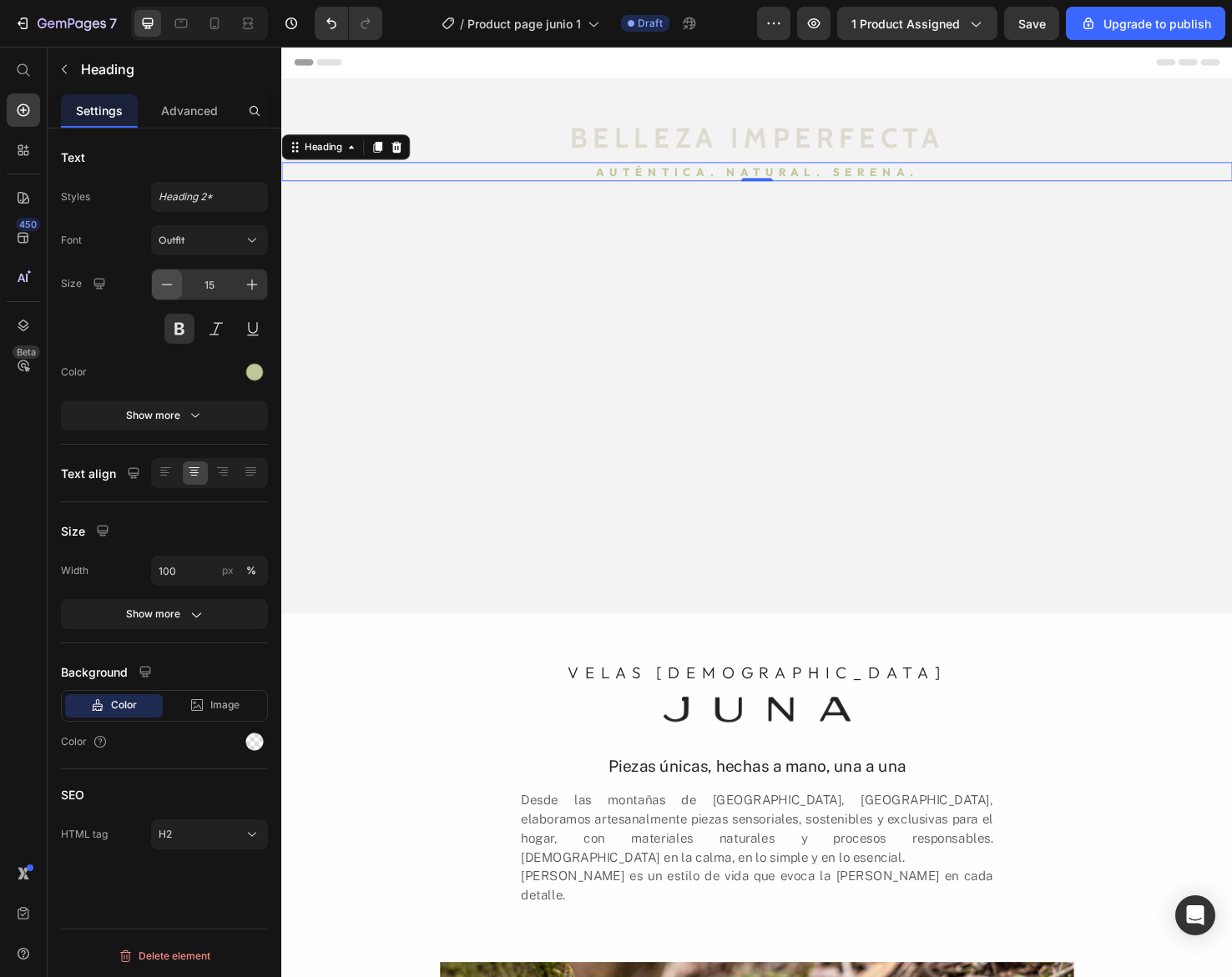 click 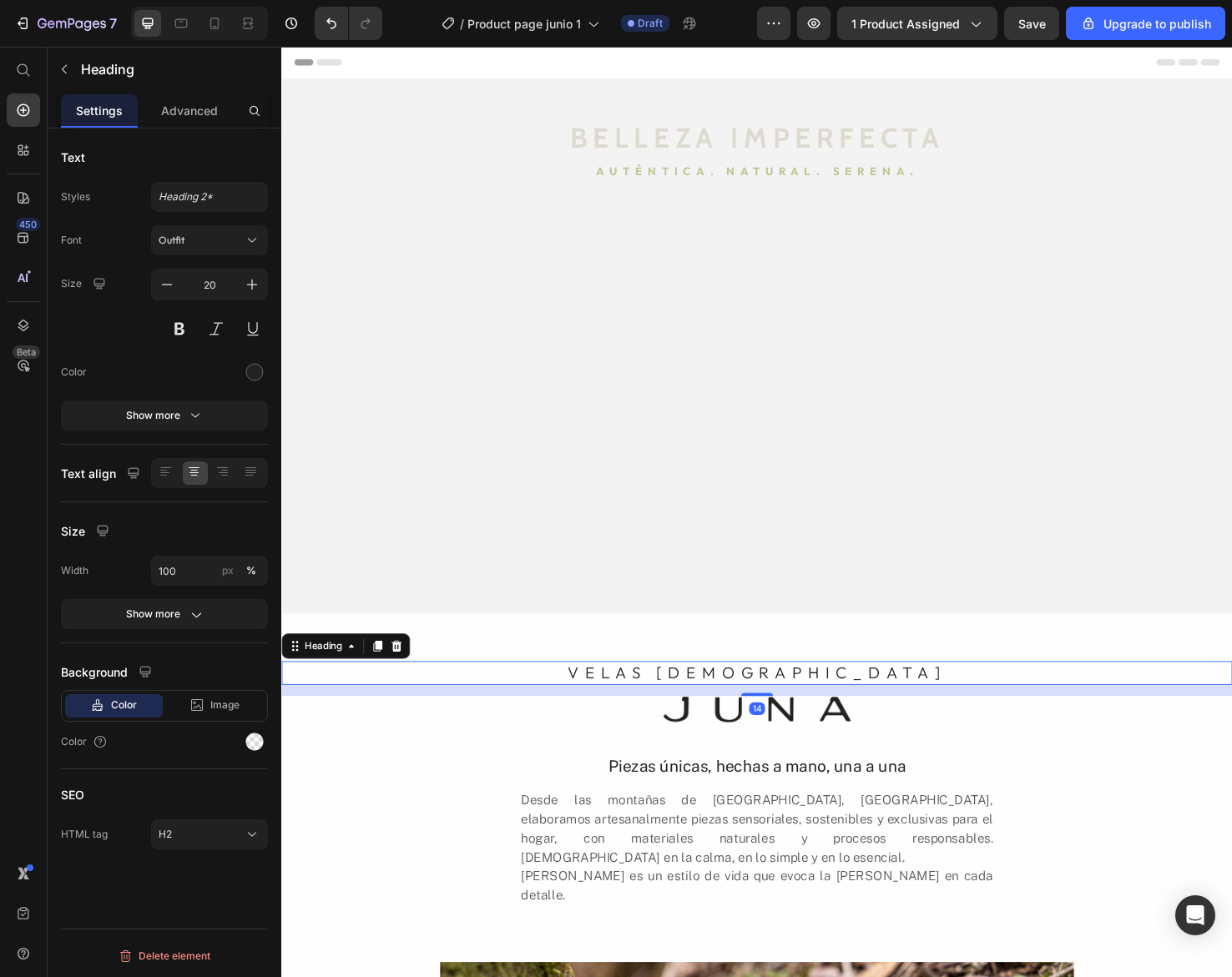 click on "VELAS AROMÁTICAS" at bounding box center [782, 707] 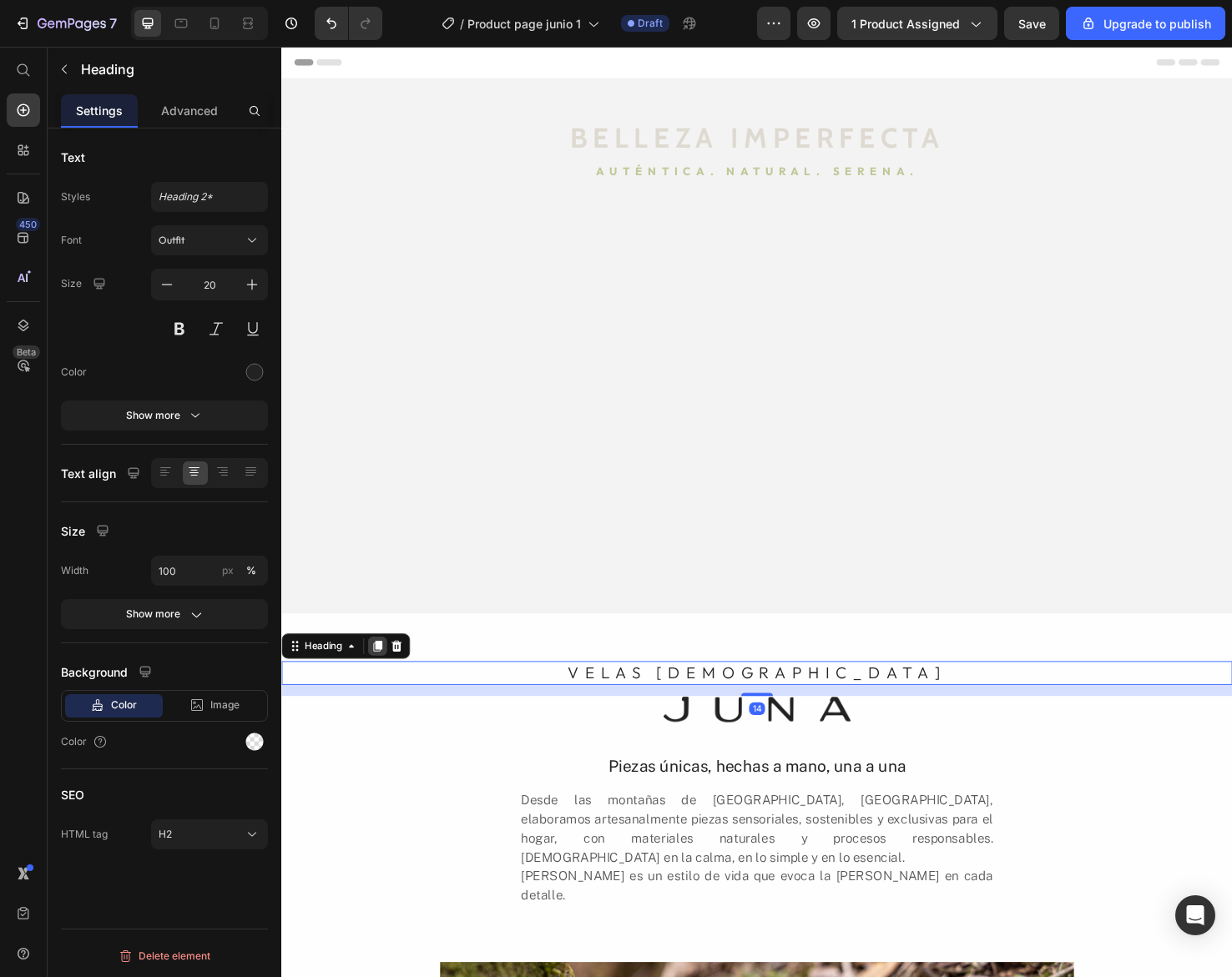 click 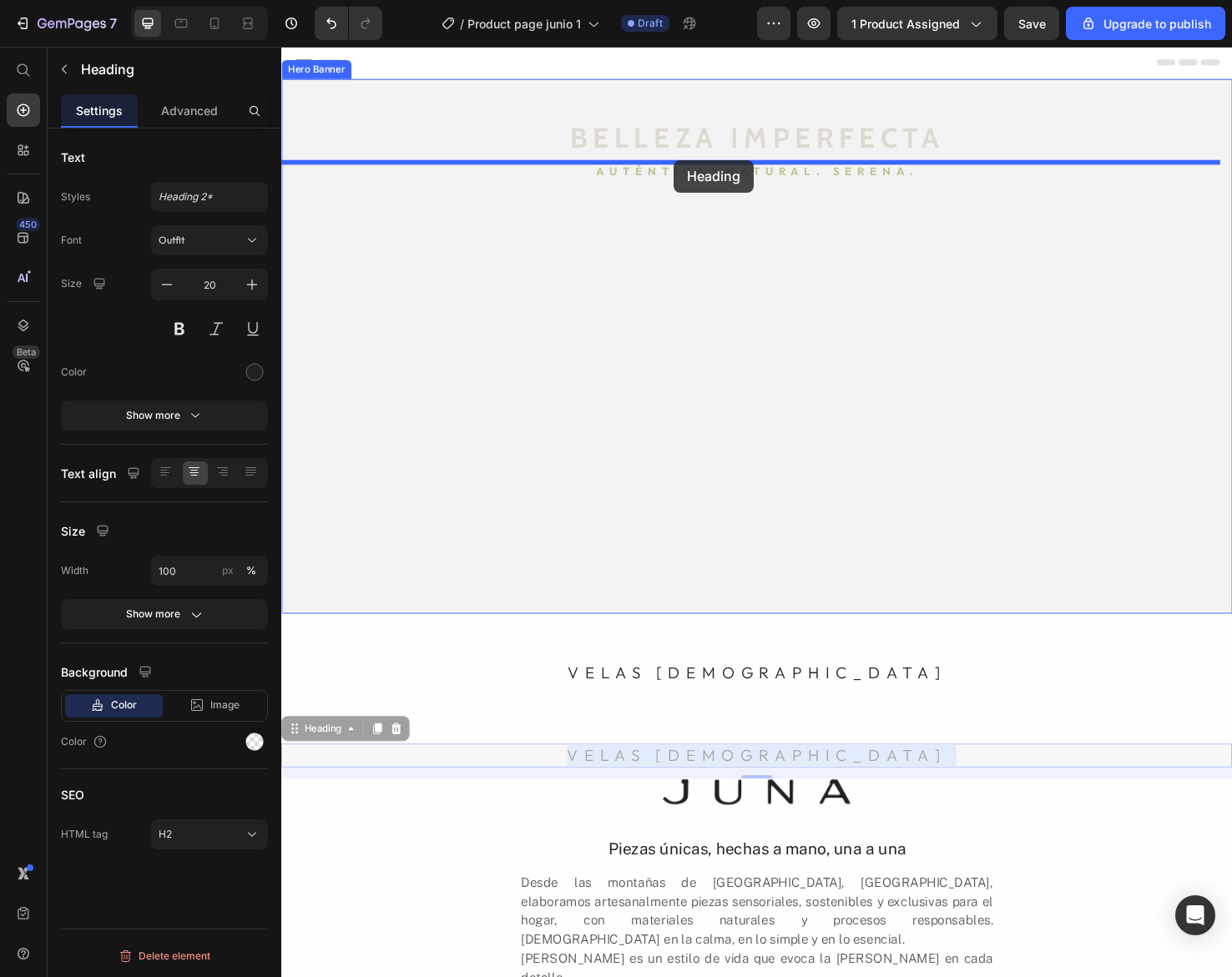 drag, startPoint x: 704, startPoint y: 783, endPoint x: 694, endPoint y: 166, distance: 617.081 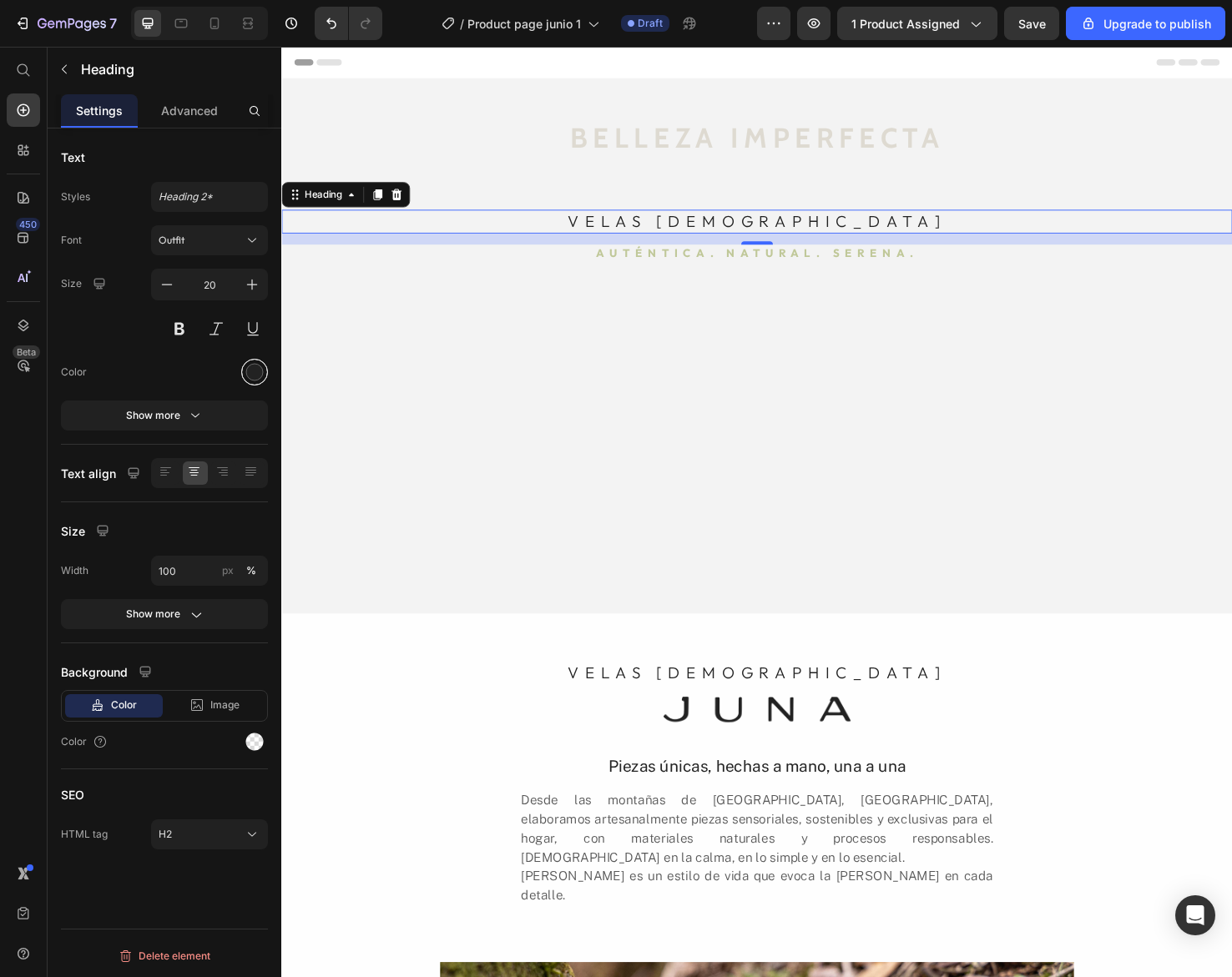 click at bounding box center [255, 372] 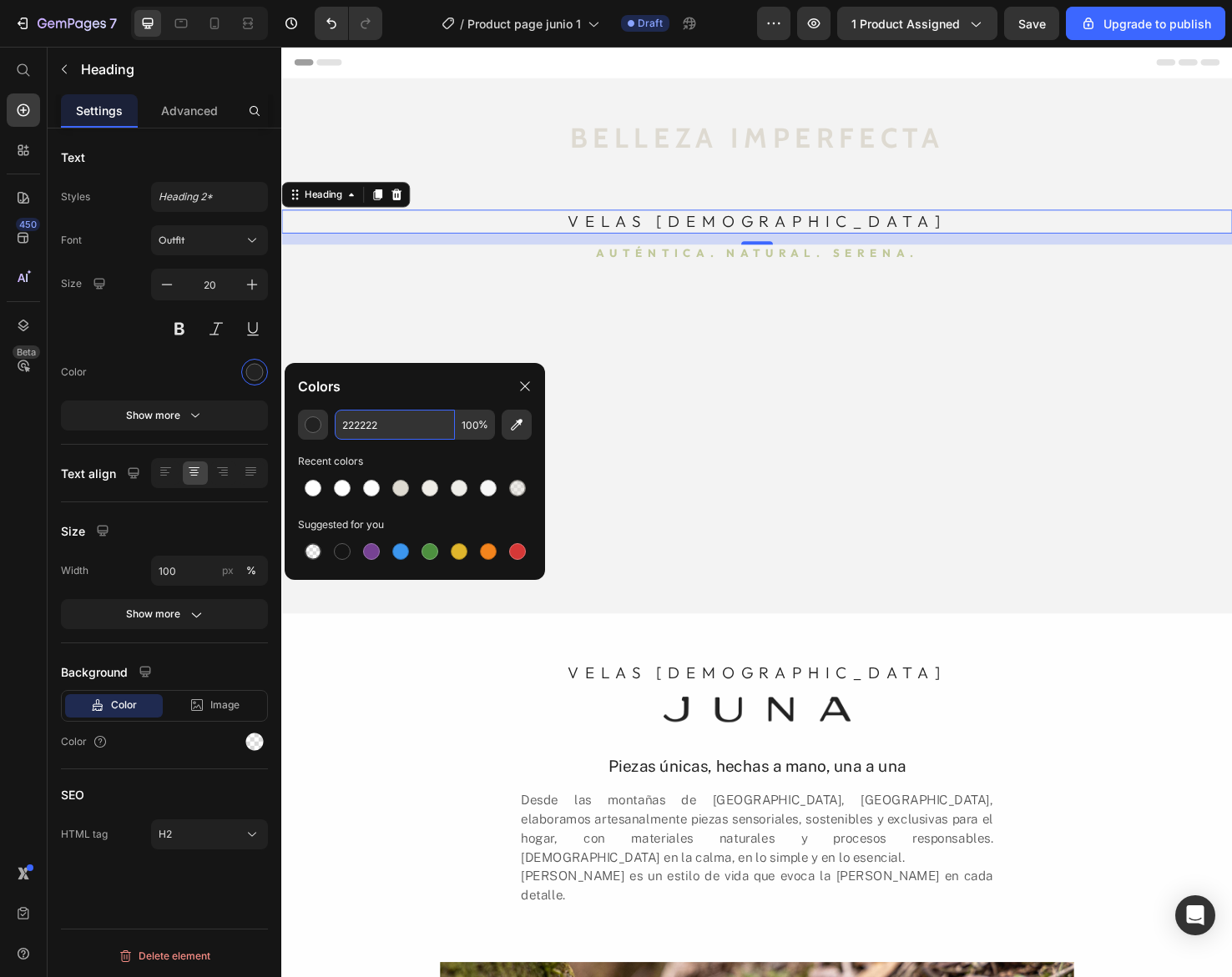 click on "222222" at bounding box center [395, 425] 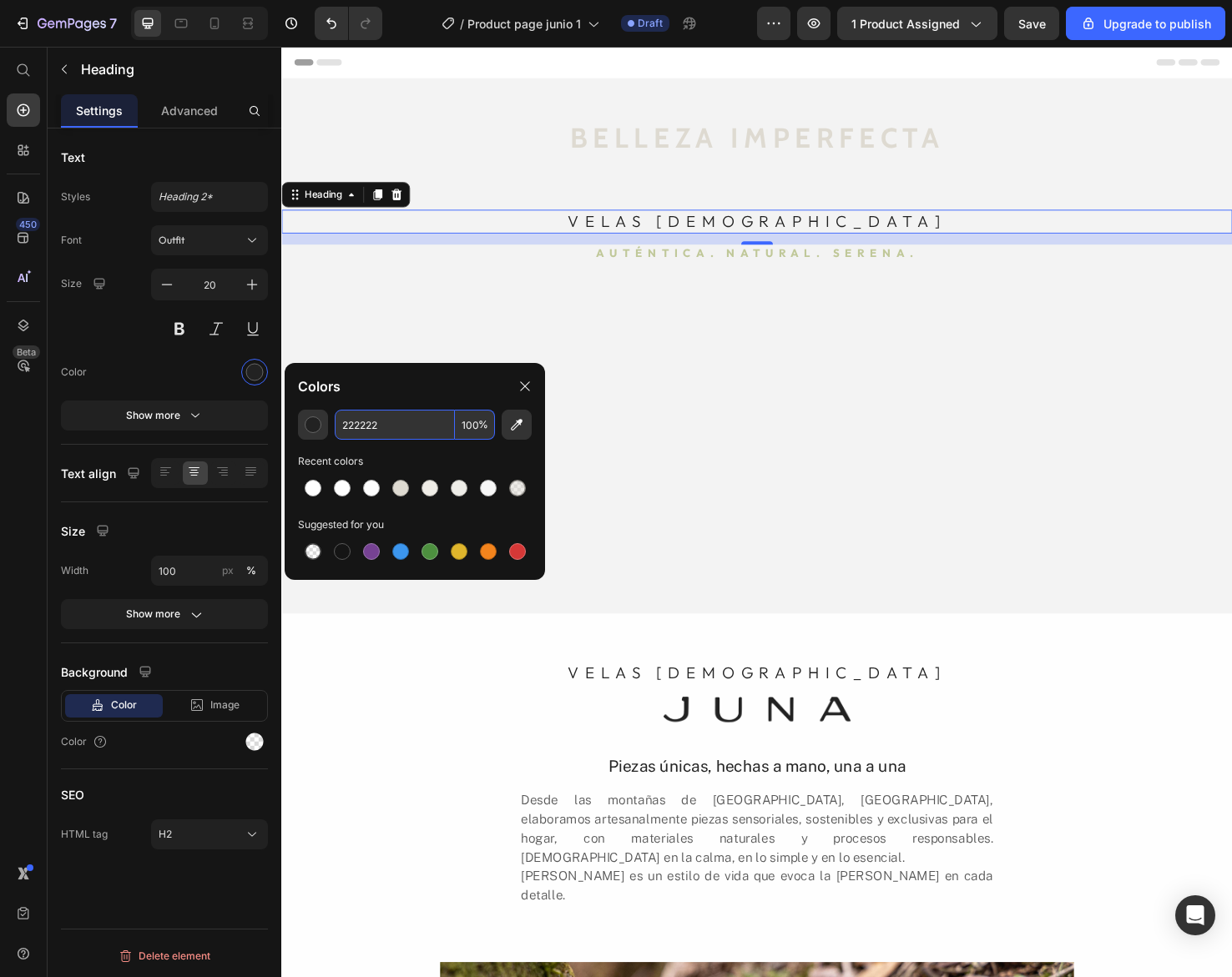click on "222222" at bounding box center [395, 425] 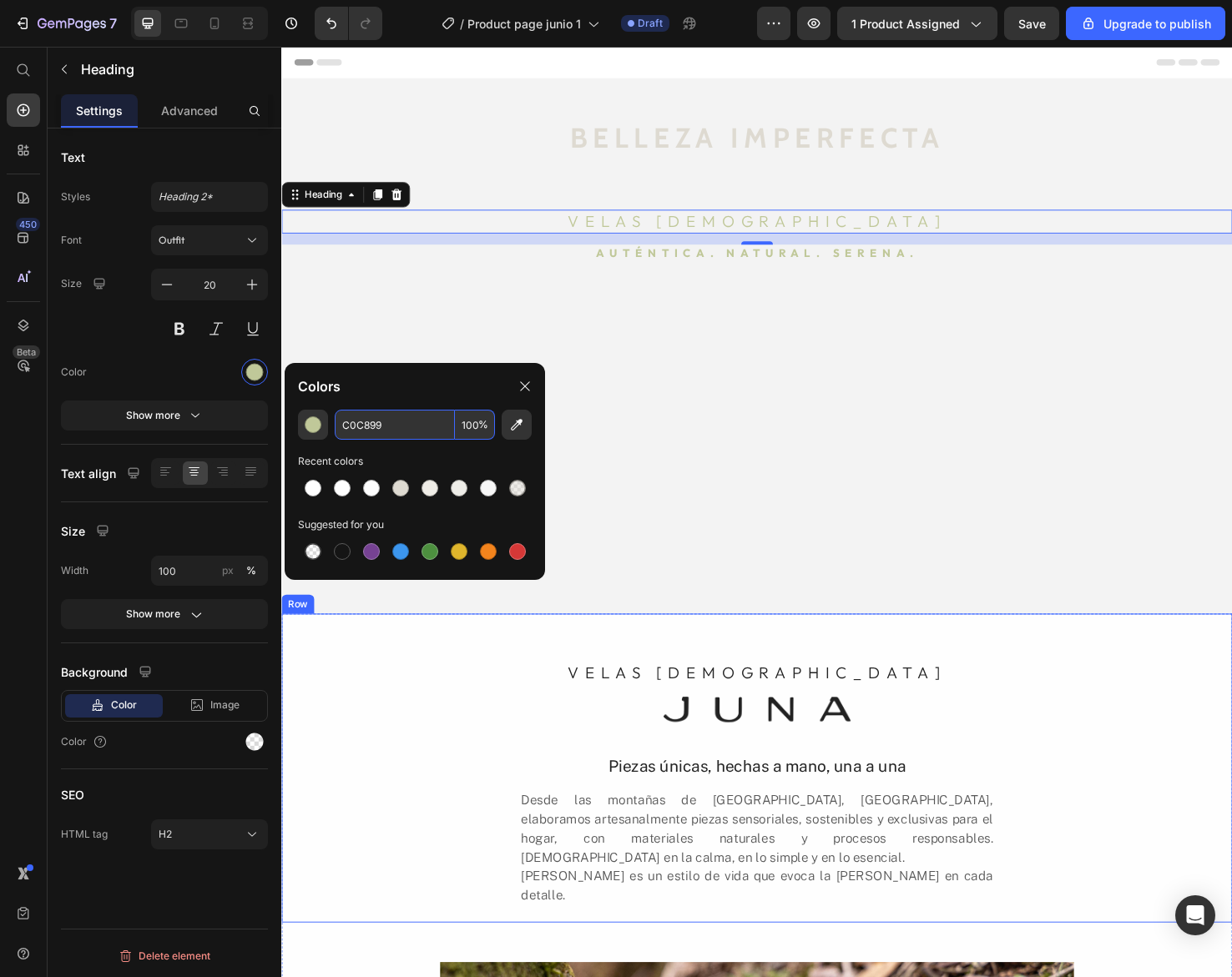 type on "C0C899" 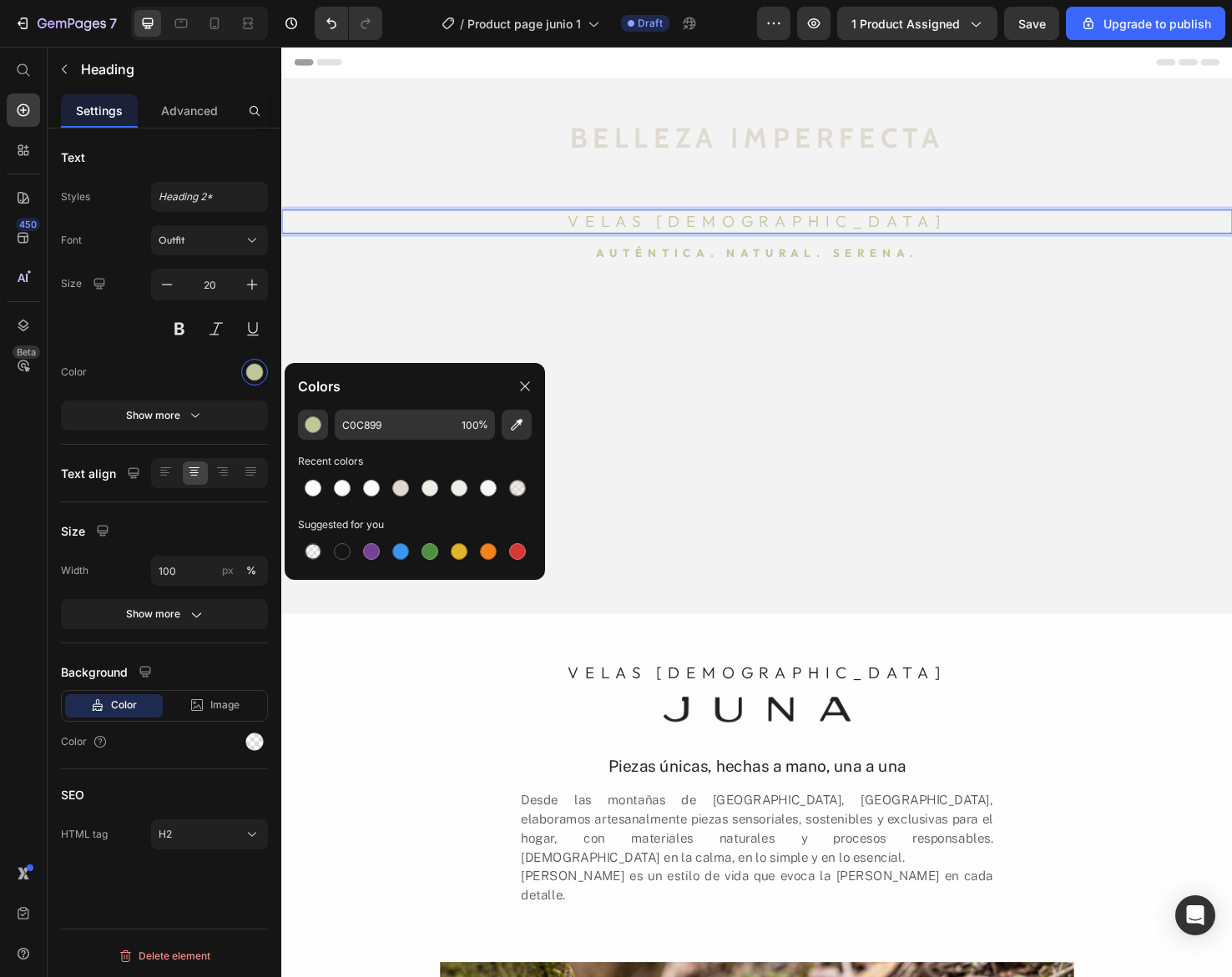click on "VELAS AROMÁTICAS" at bounding box center (782, 231) 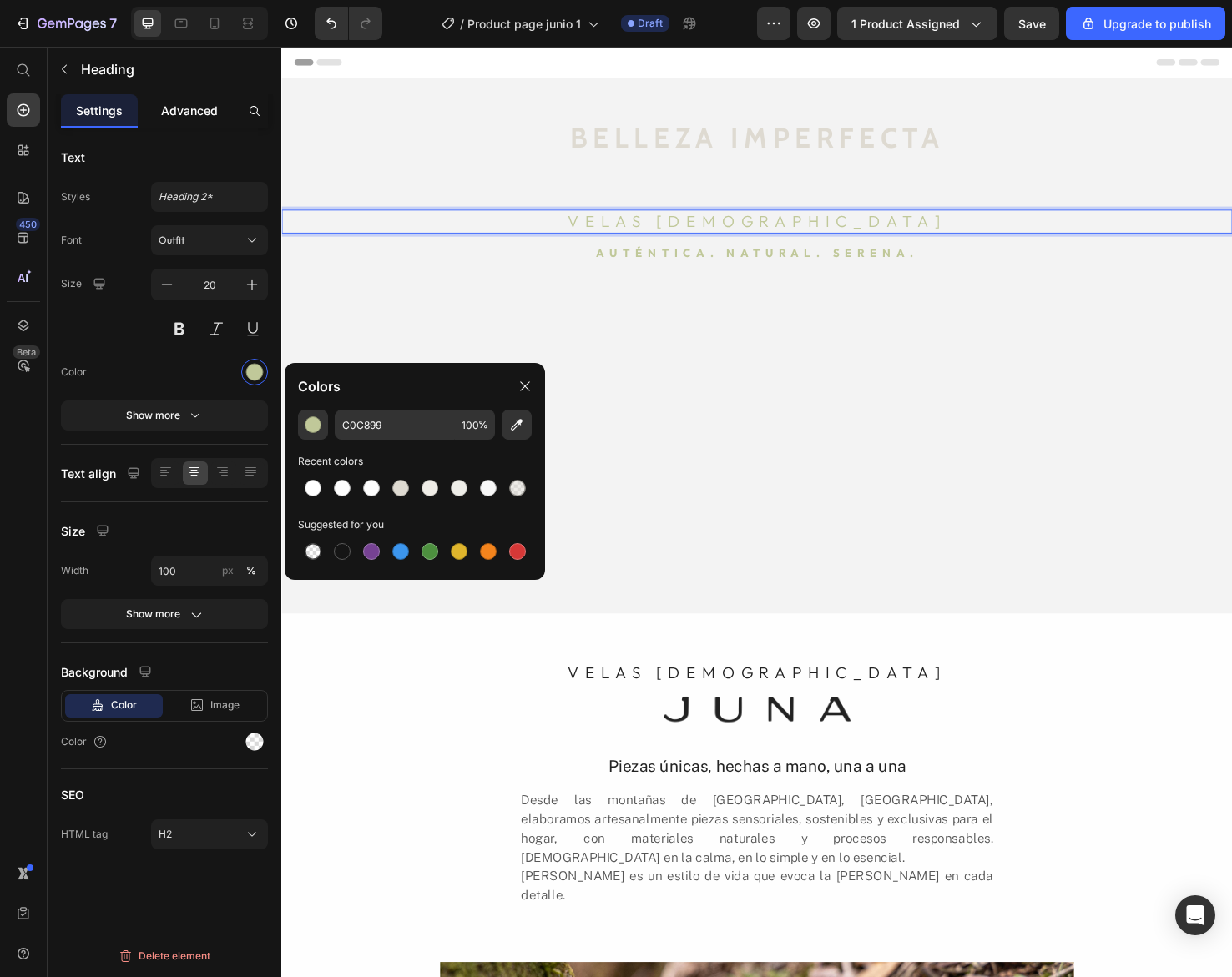 click on "Advanced" at bounding box center [189, 110] 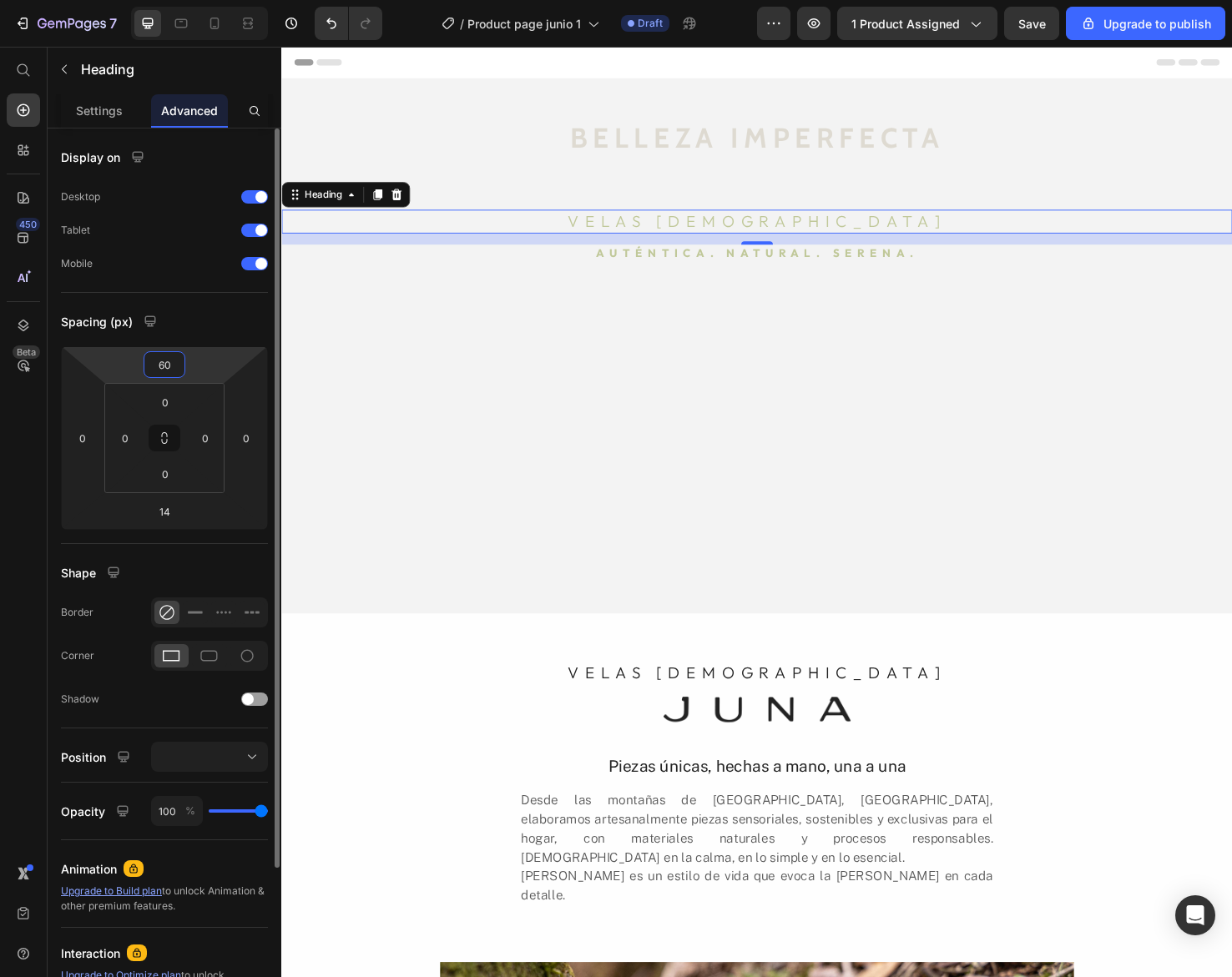 click on "60" at bounding box center (164, 365) 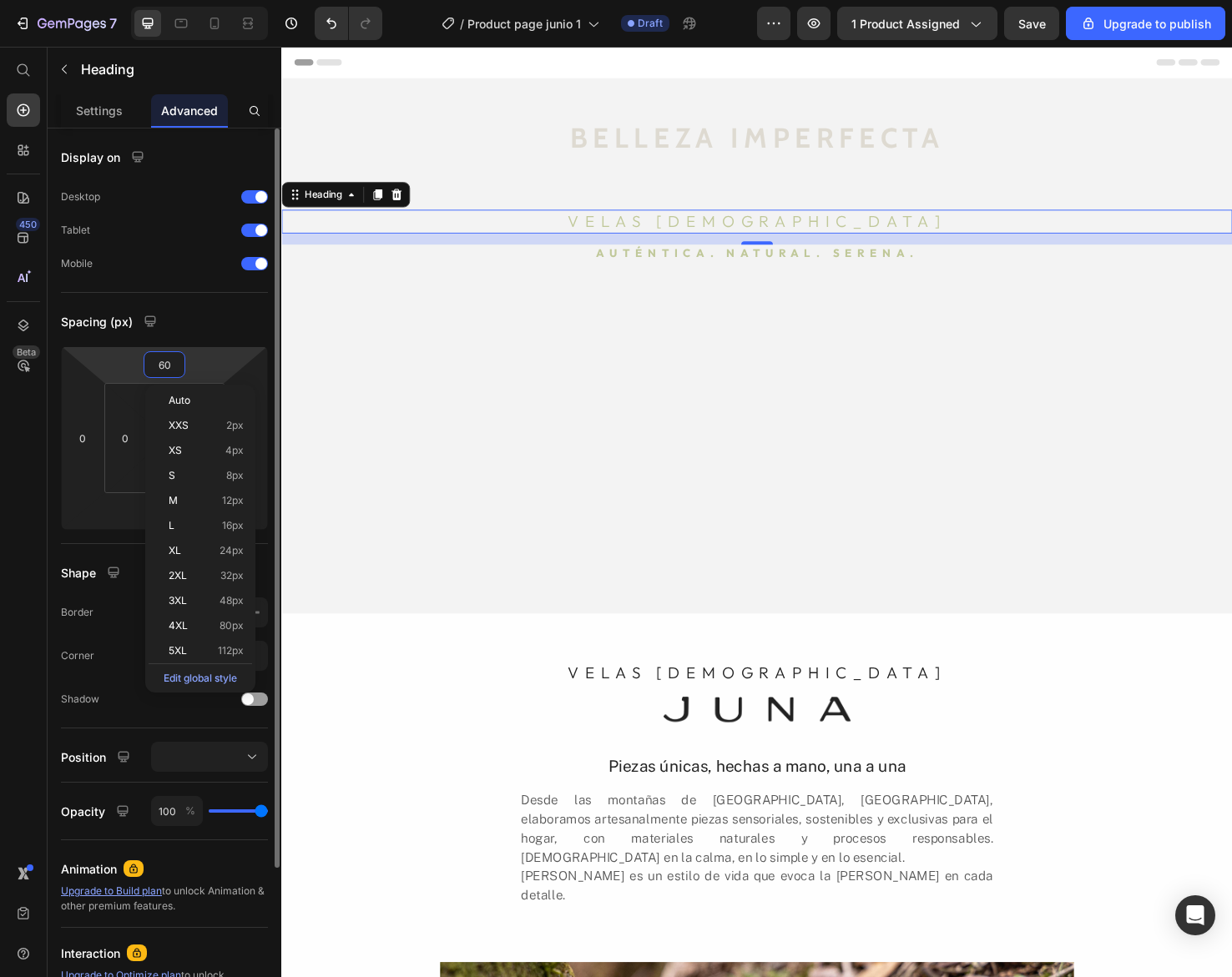 type on "0" 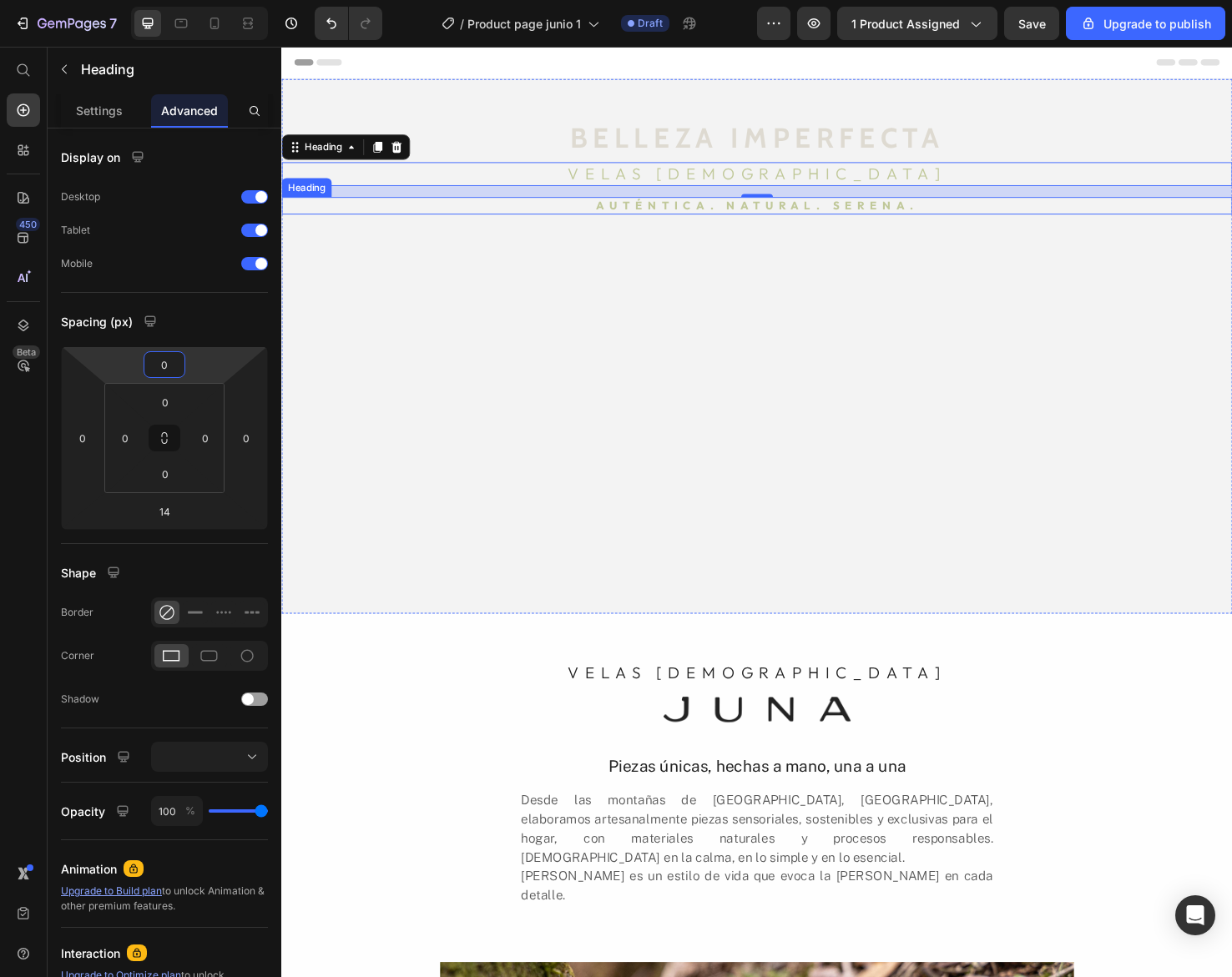 click on "Auténtica. natural. serena." at bounding box center (782, 214) 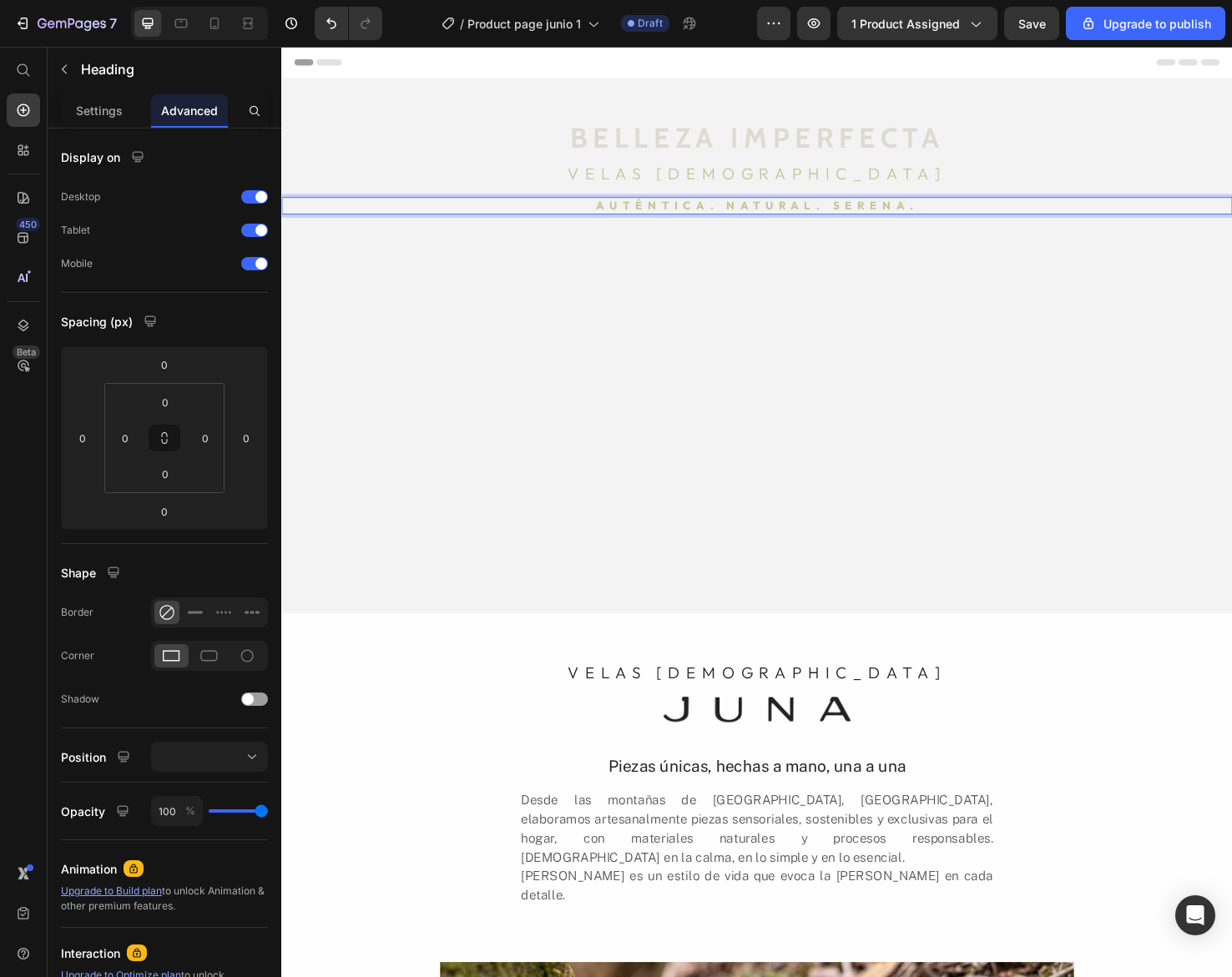 click on "Auténtica. natural. serena." at bounding box center (782, 214) 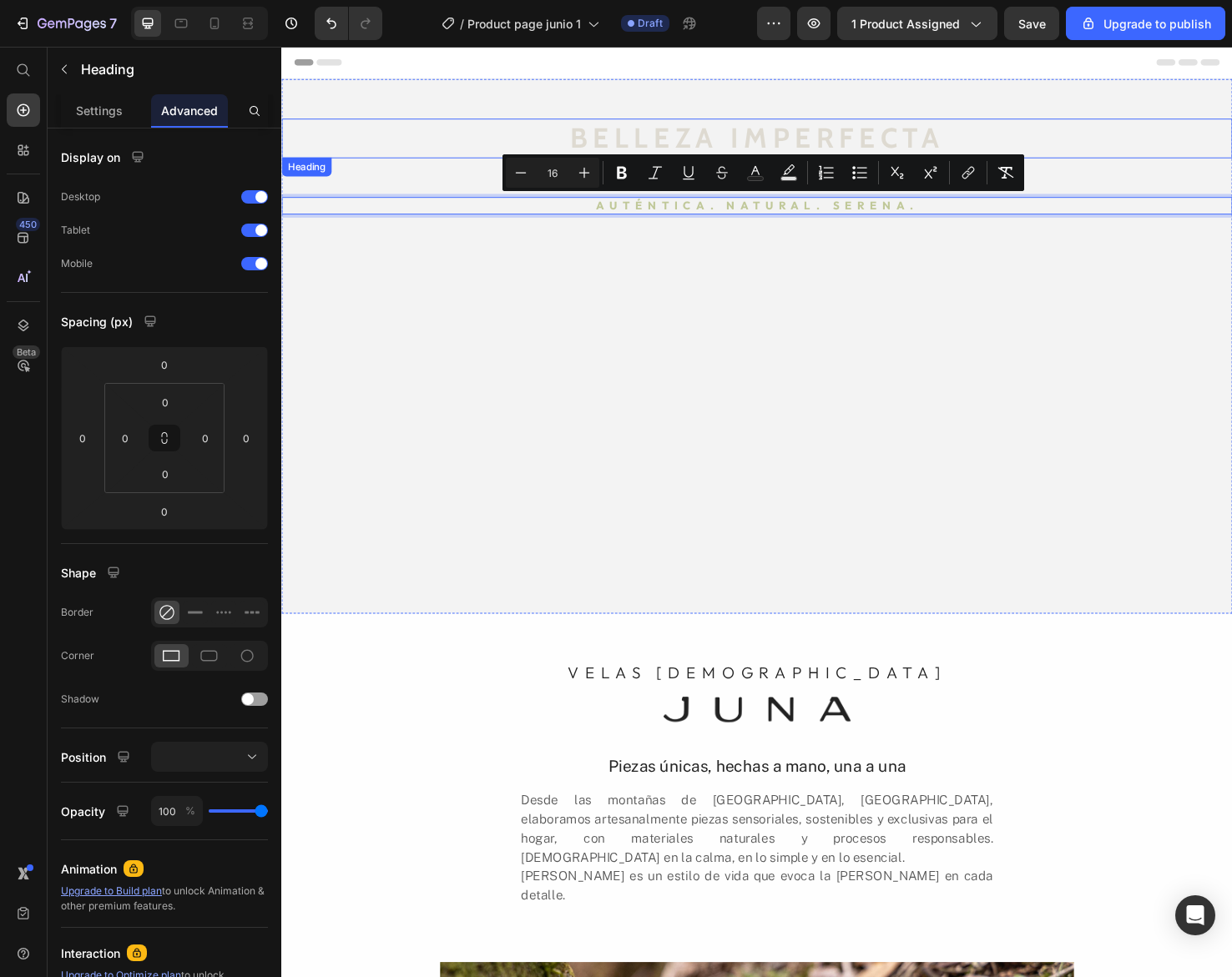 click on "BELLEZA IMPERFECTA" at bounding box center (782, 144) 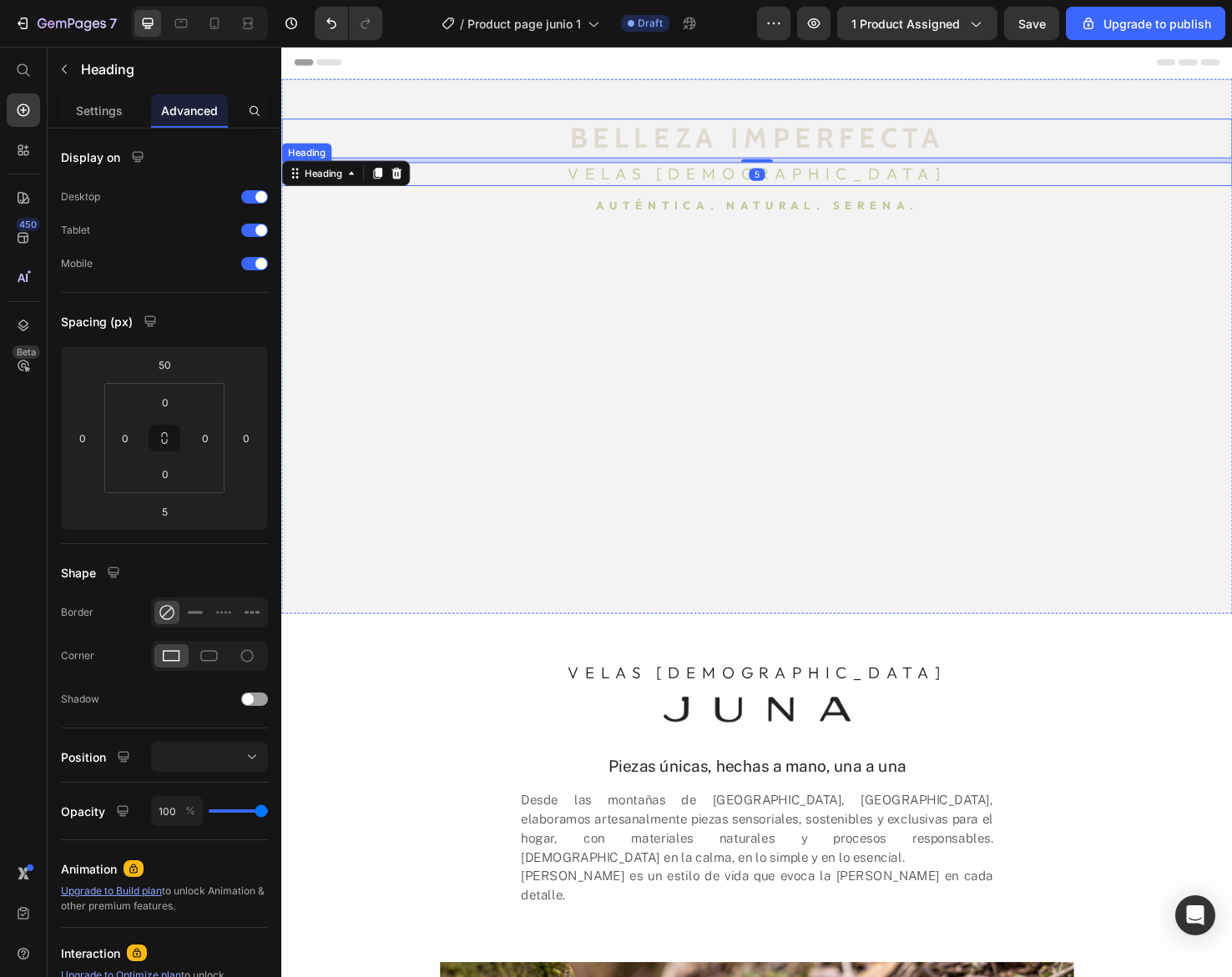 click on "VELAS AROMÁTICAS" at bounding box center (782, 181) 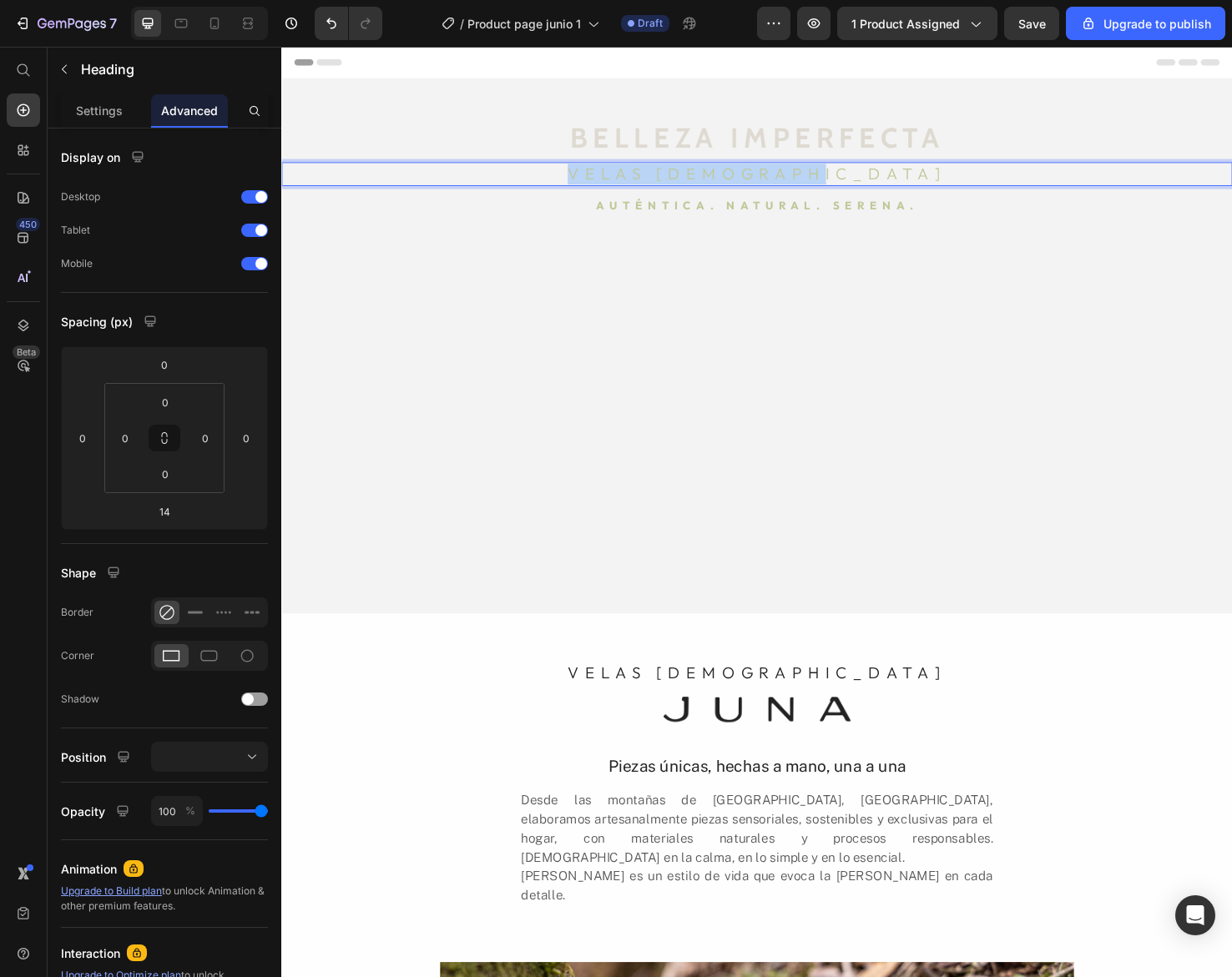 click on "VELAS AROMÁTICAS" at bounding box center (782, 181) 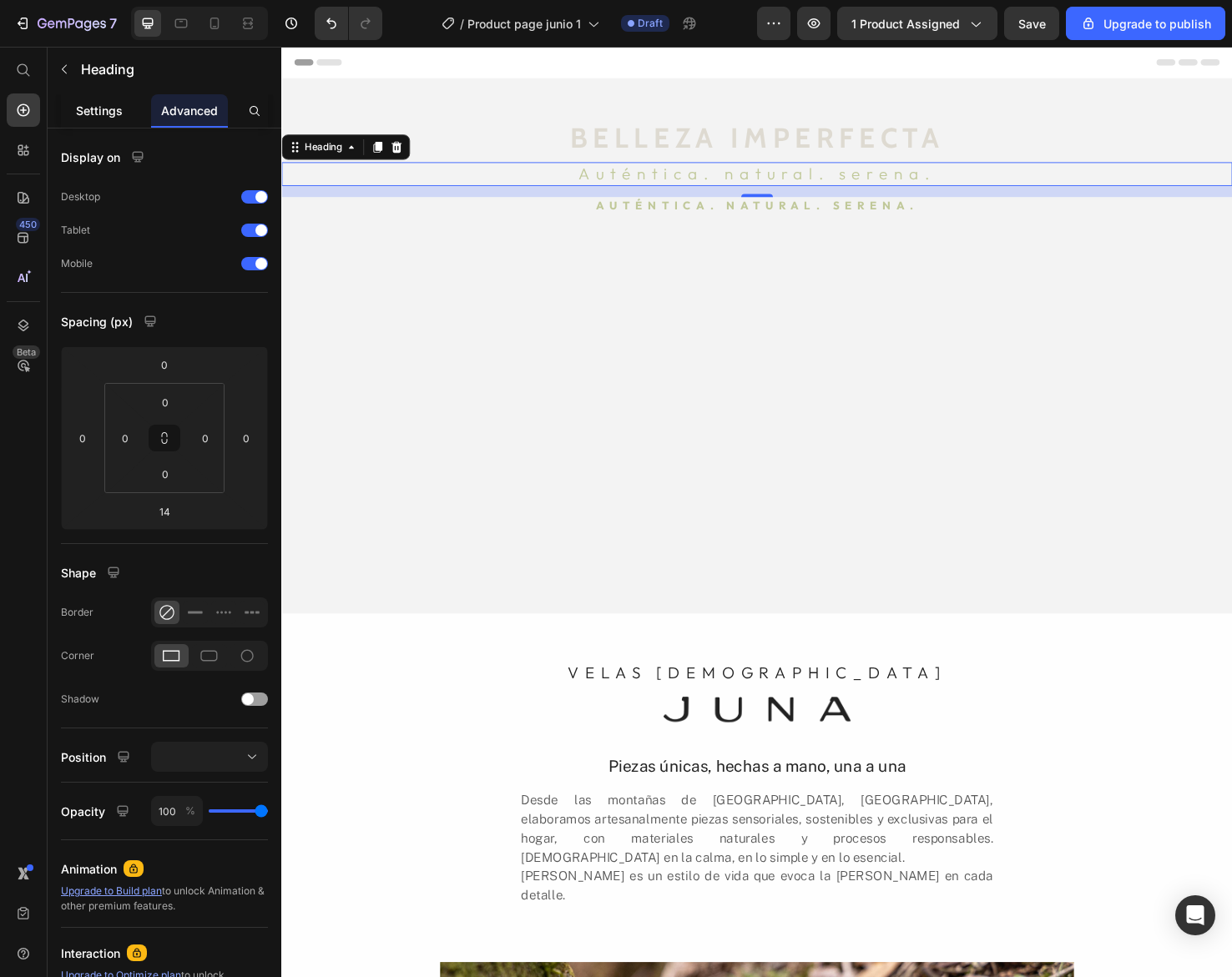 click on "Settings" at bounding box center (99, 110) 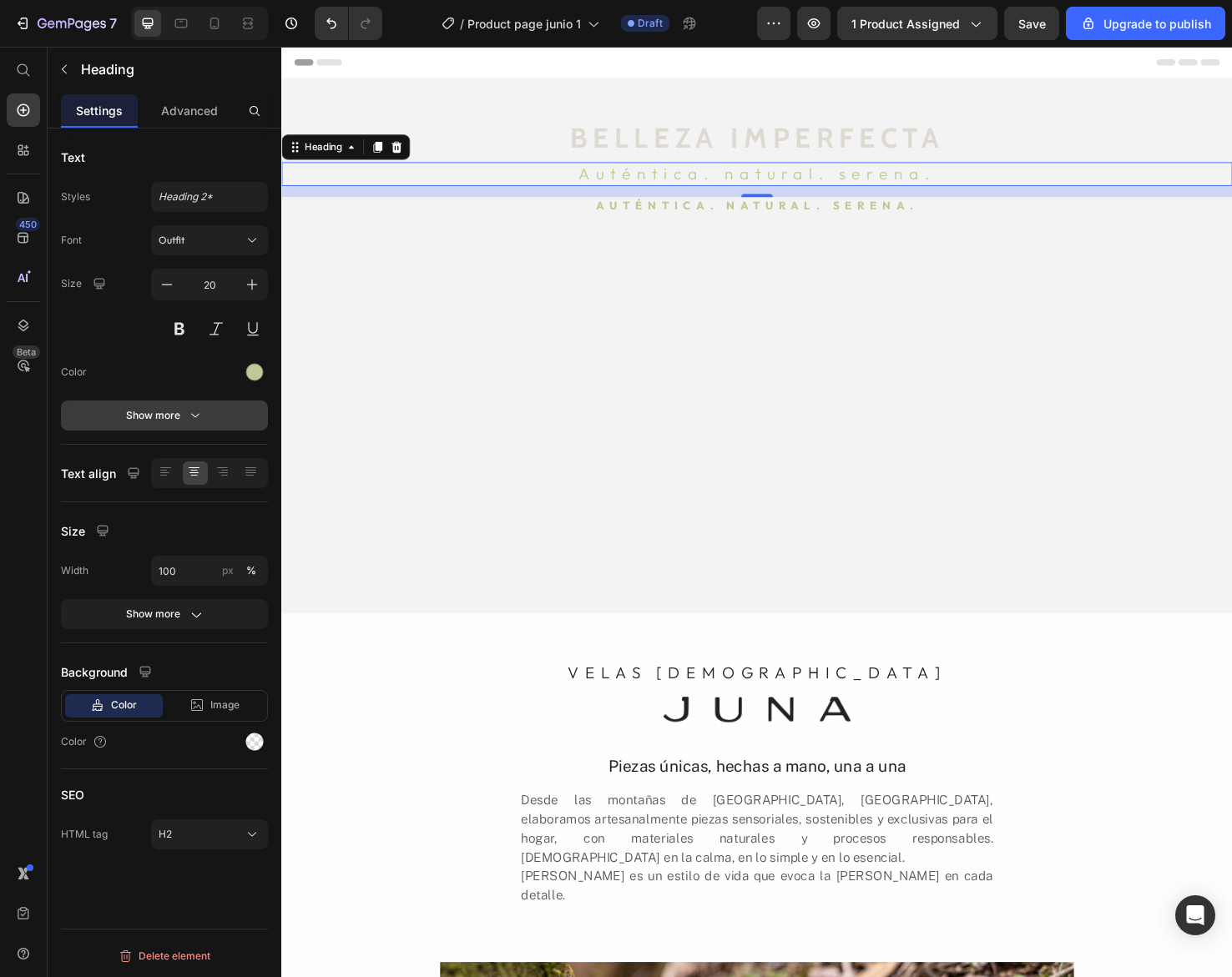 click on "Show more" at bounding box center [164, 415] 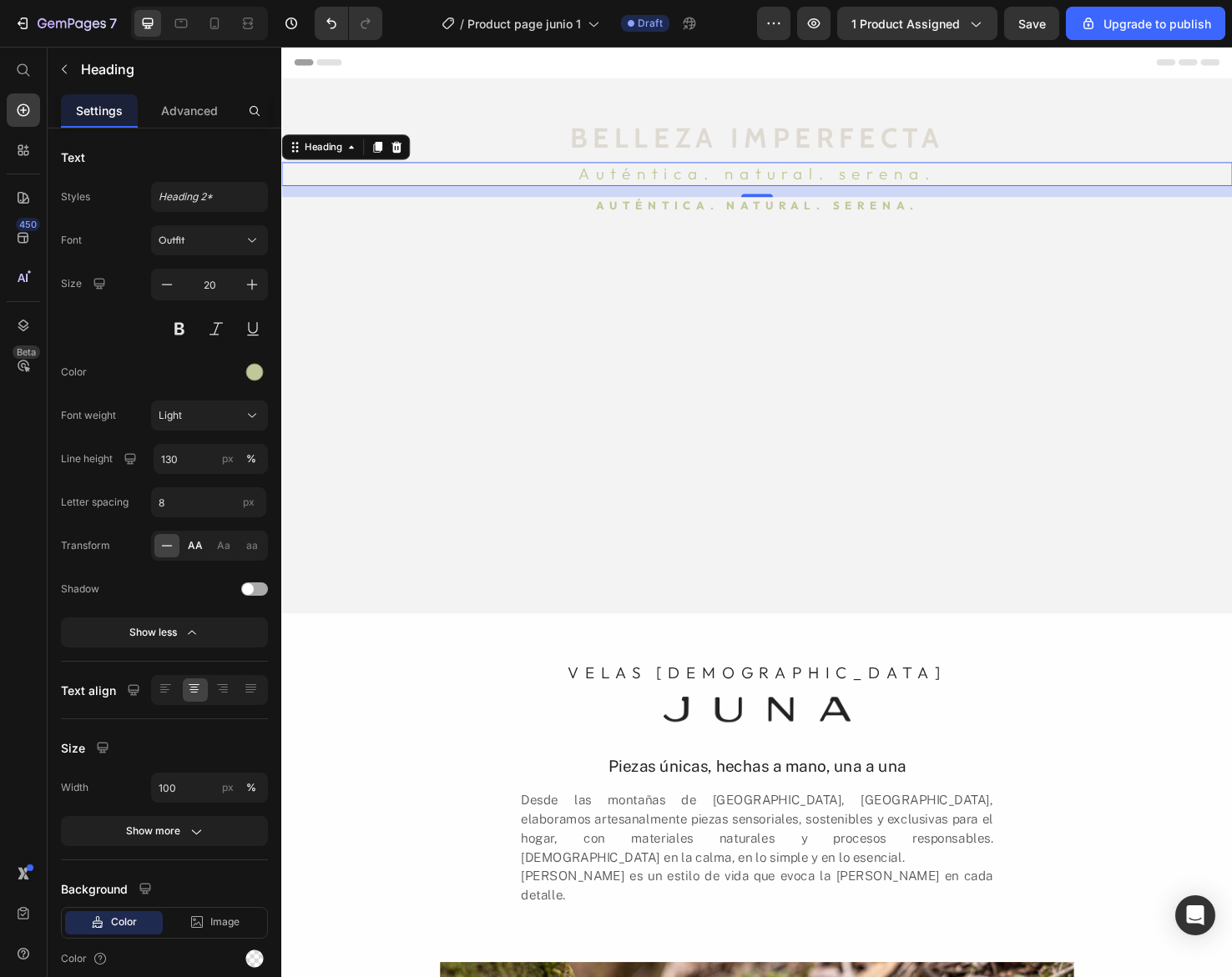 click on "AA" 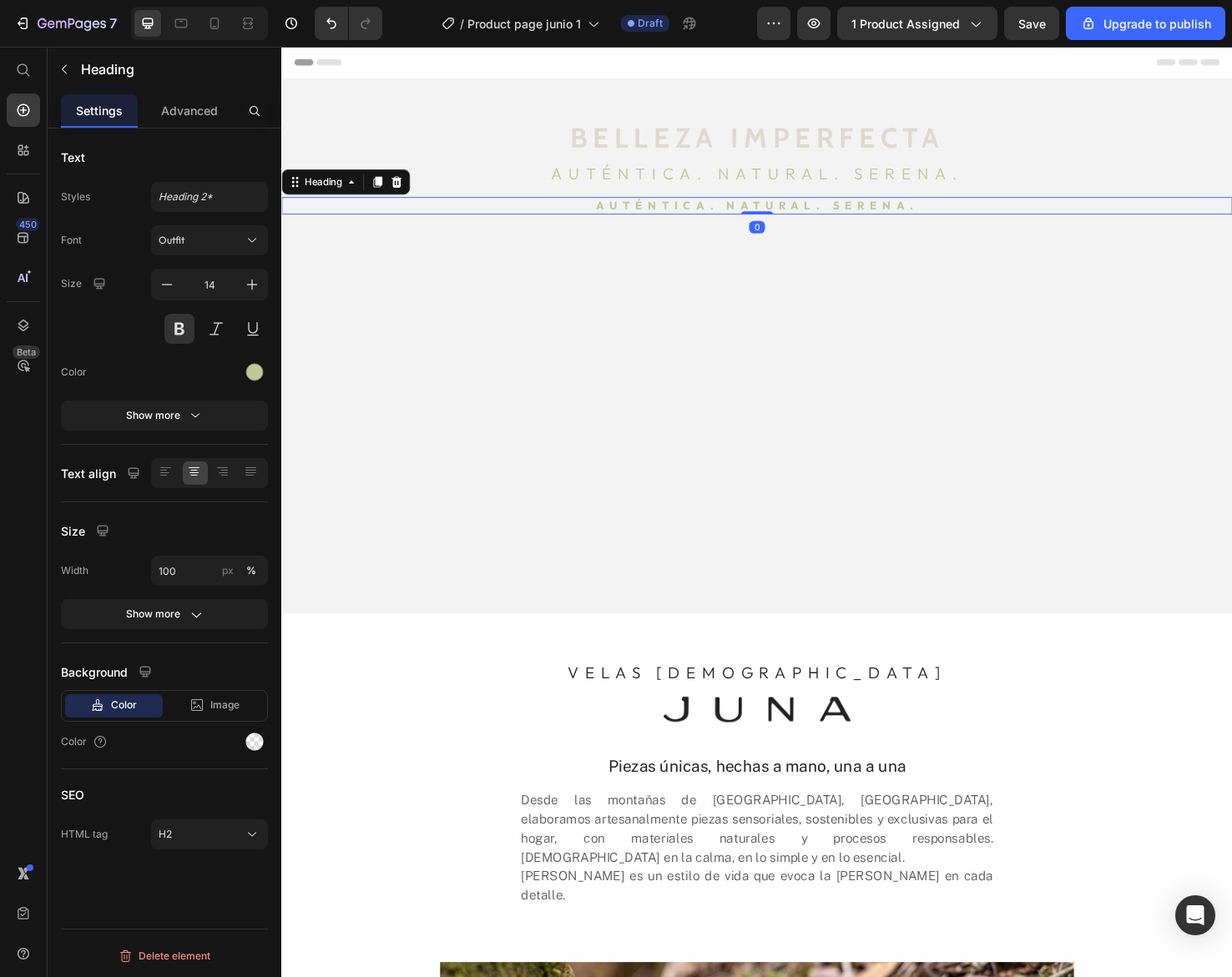 click on "Auténtica. natural. serena." at bounding box center [782, 214] 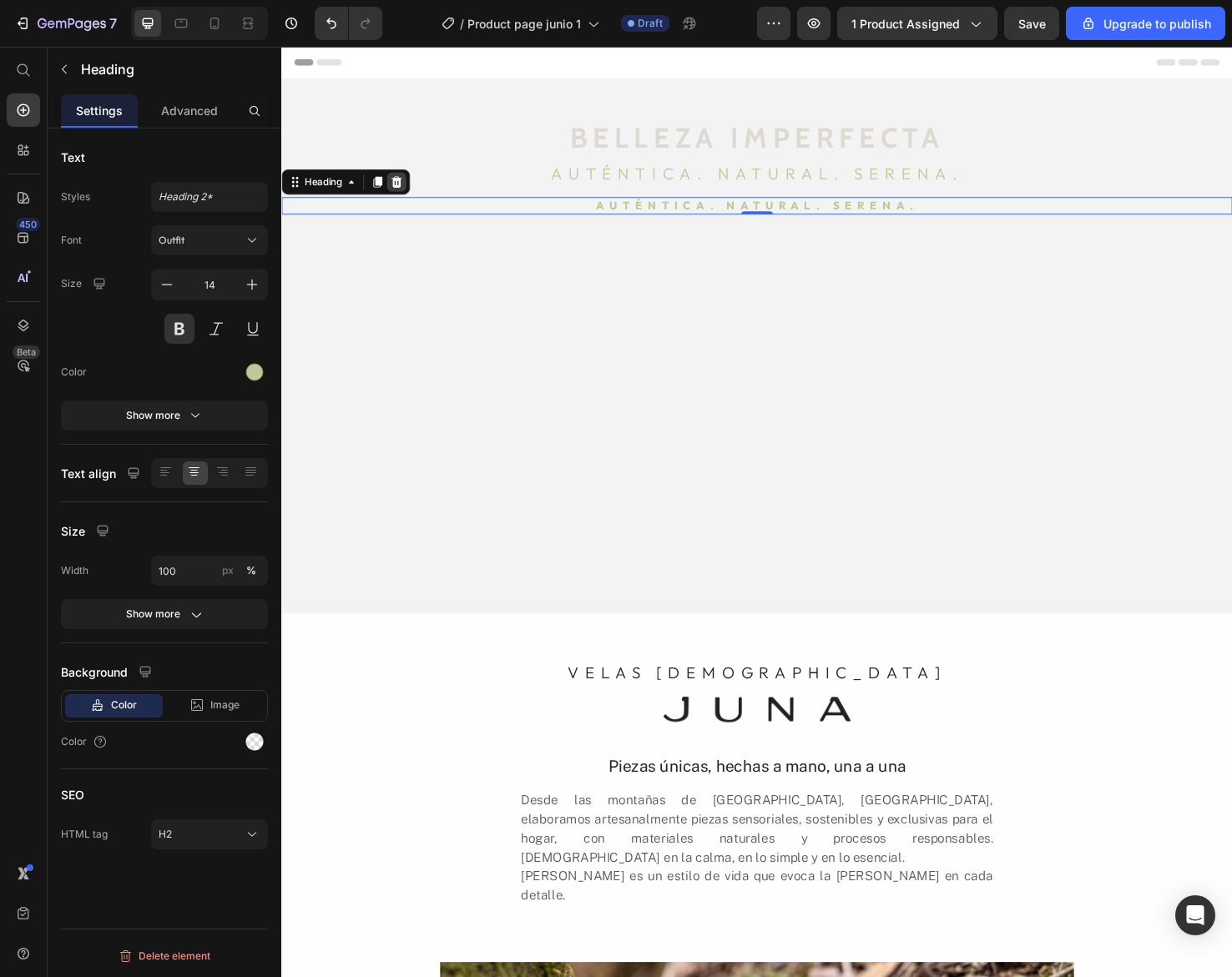 click 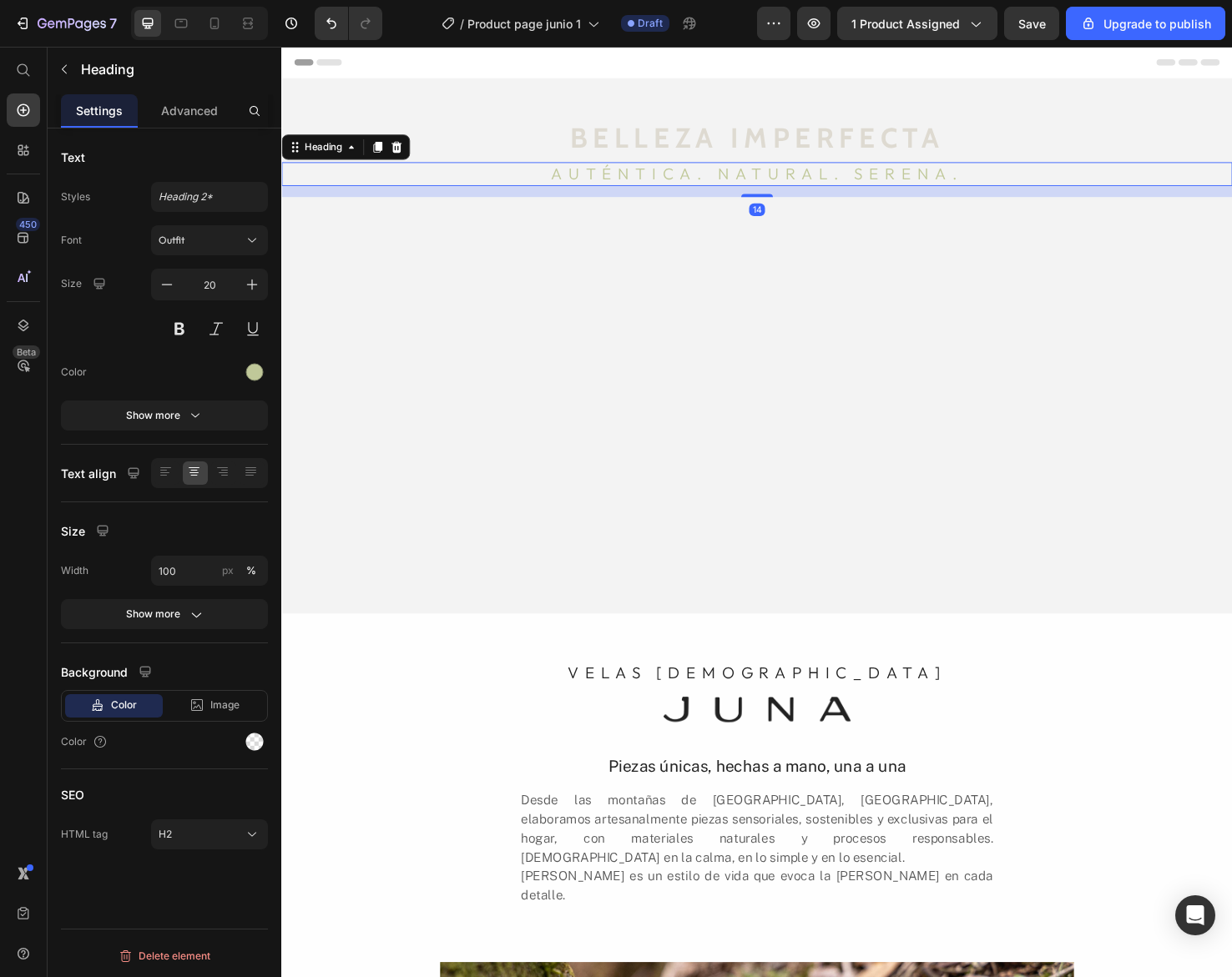 click on "Auténtica. natural. serena." at bounding box center [782, 181] 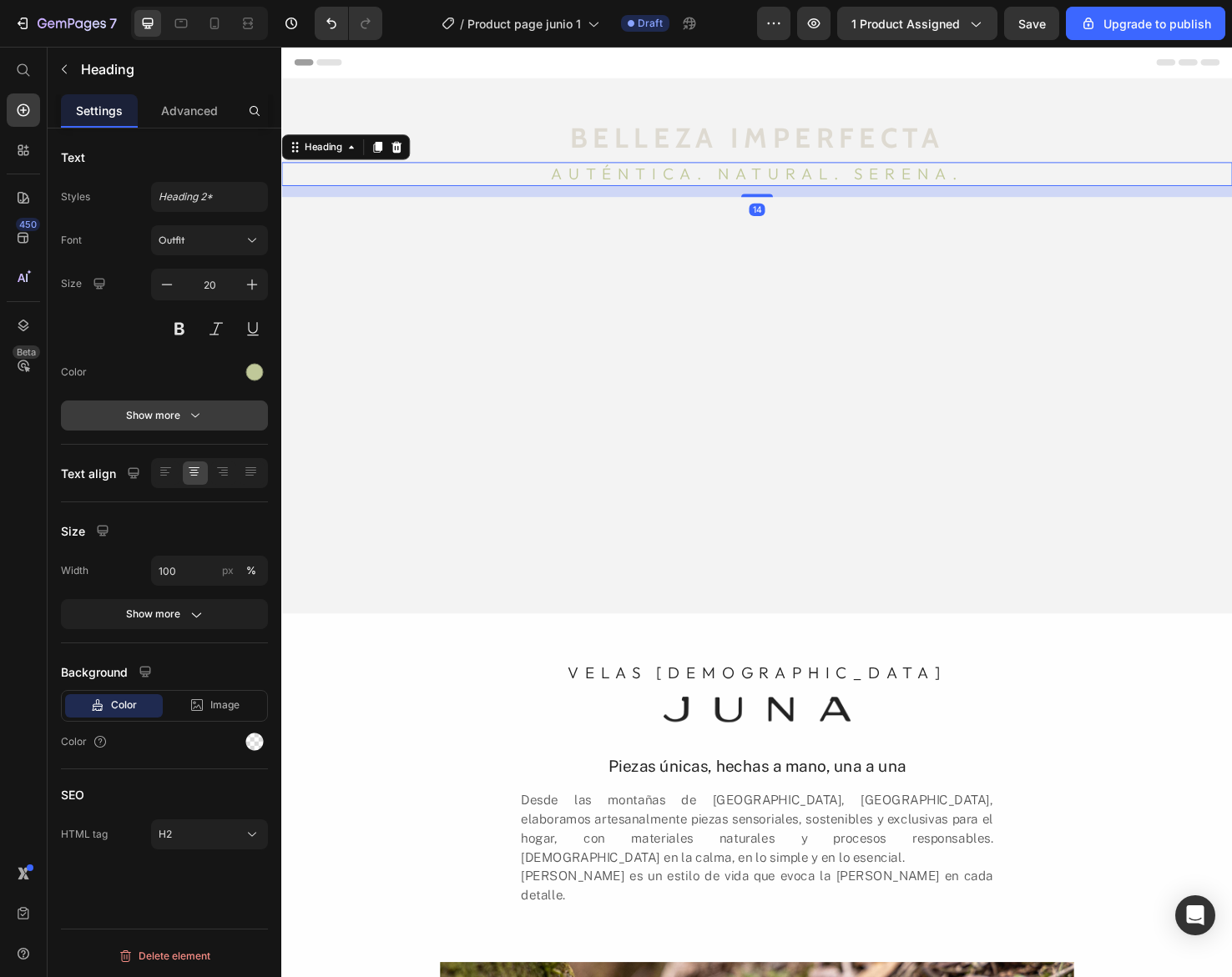 click 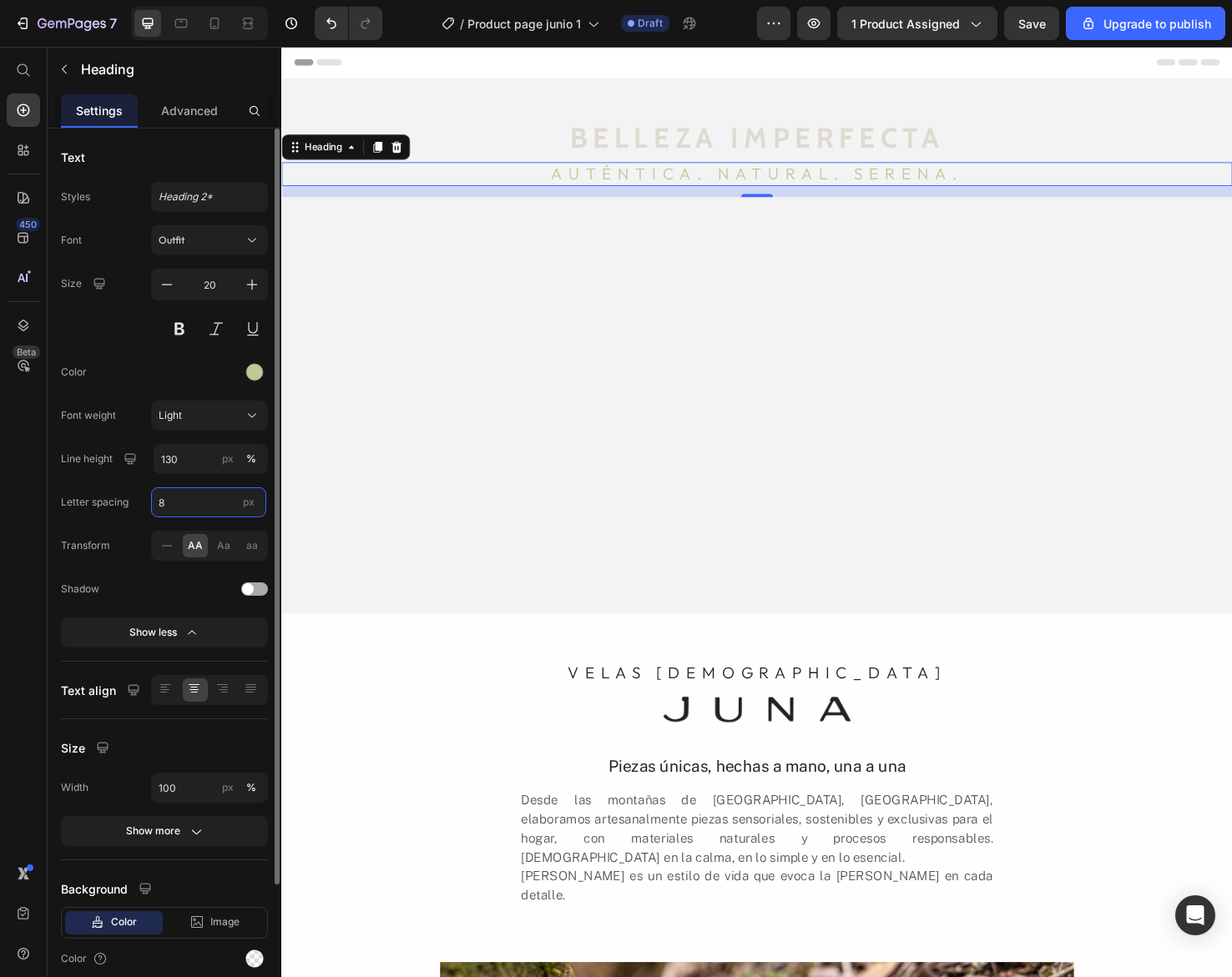 click on "8" at bounding box center [209, 502] 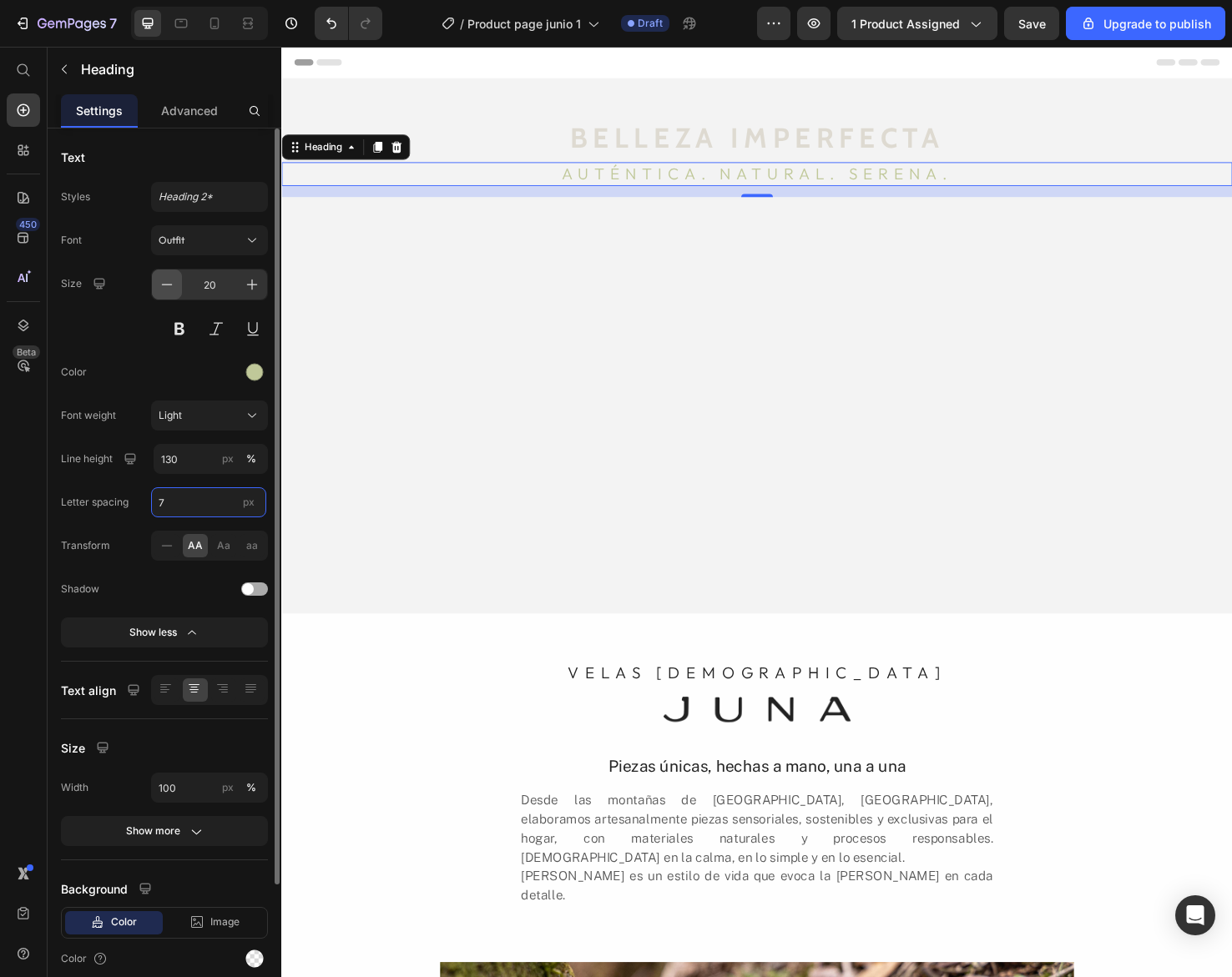 type on "7" 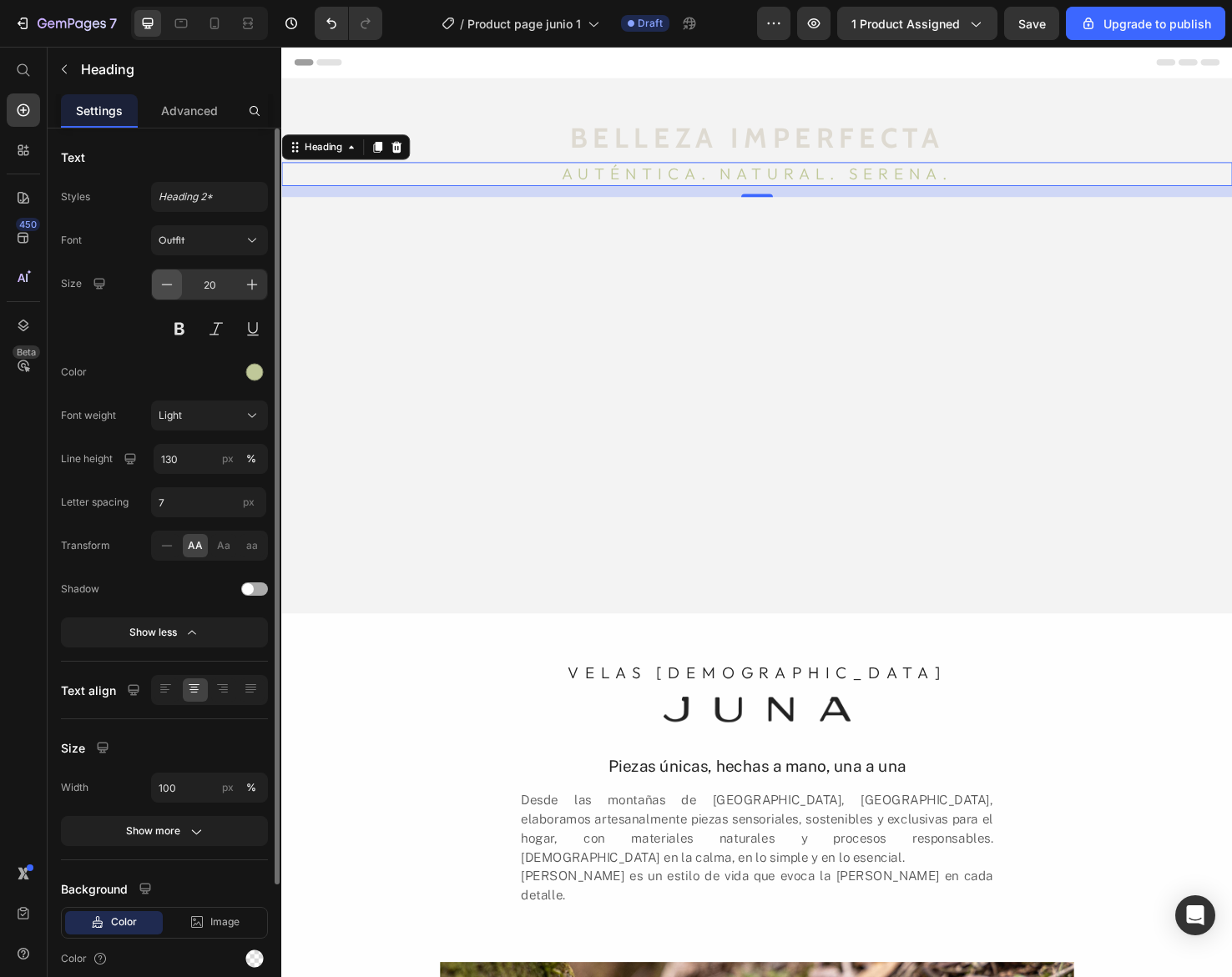 click 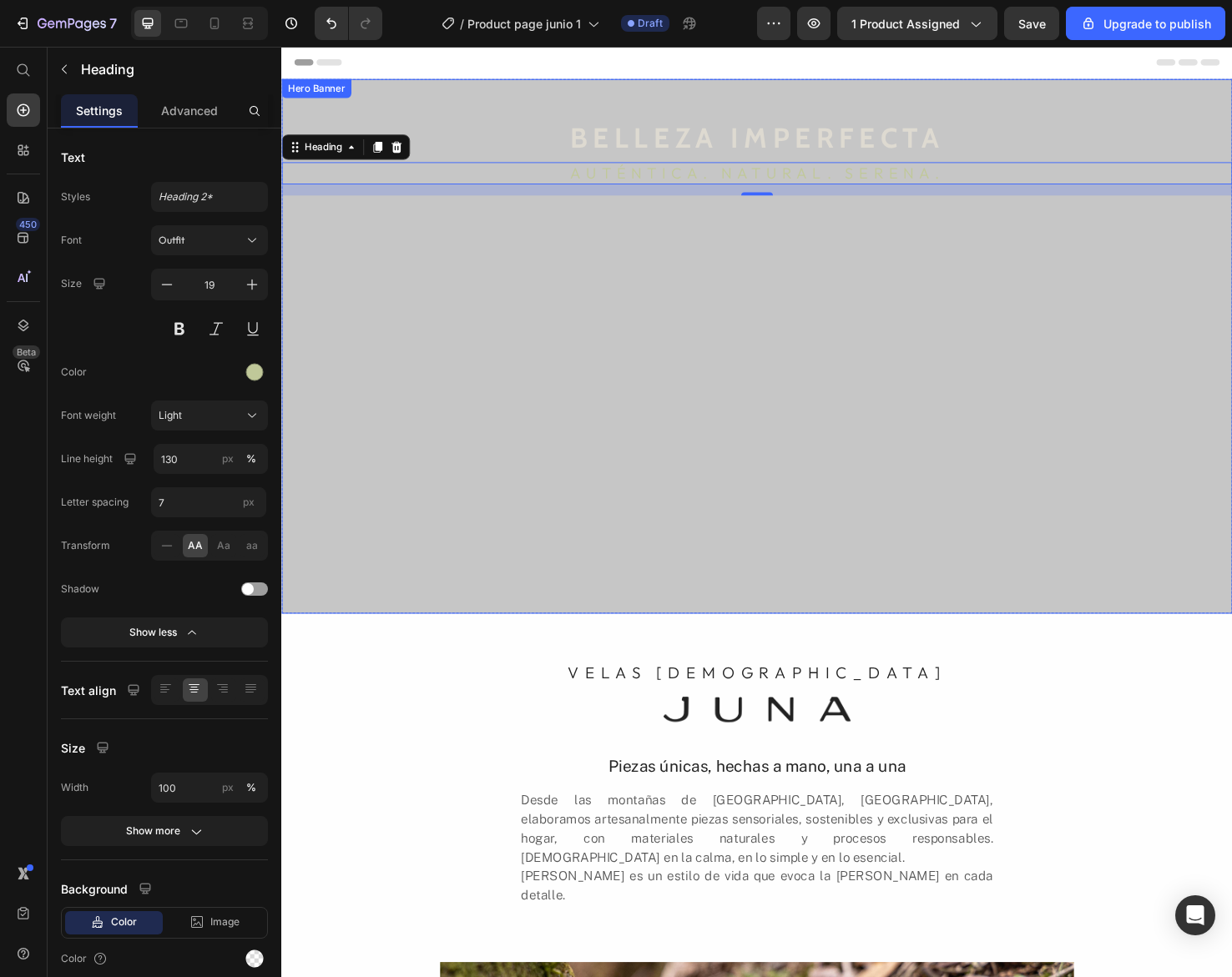 click at bounding box center [782, 362] 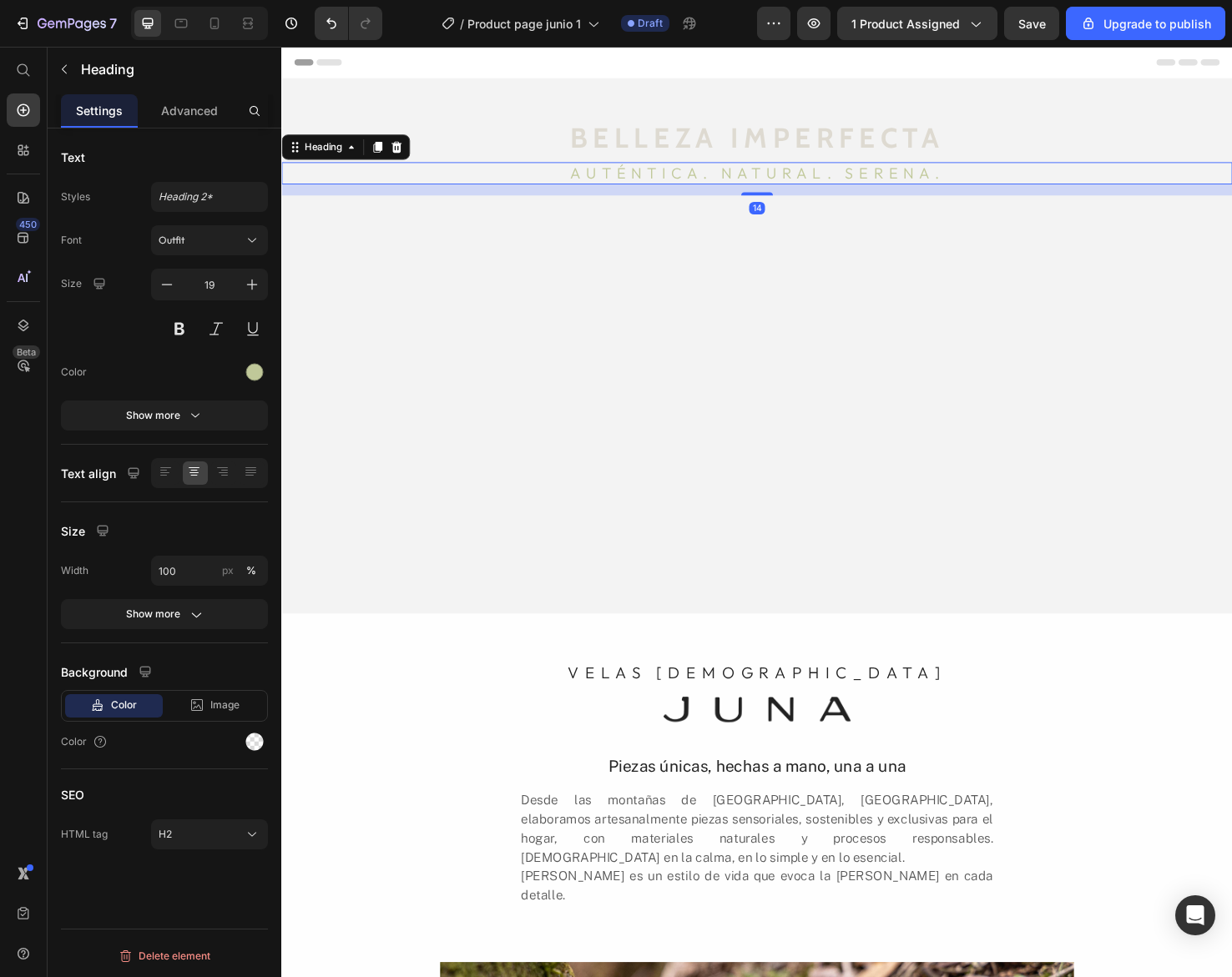 click on "Auténtica. natural. serena." at bounding box center (782, 180) 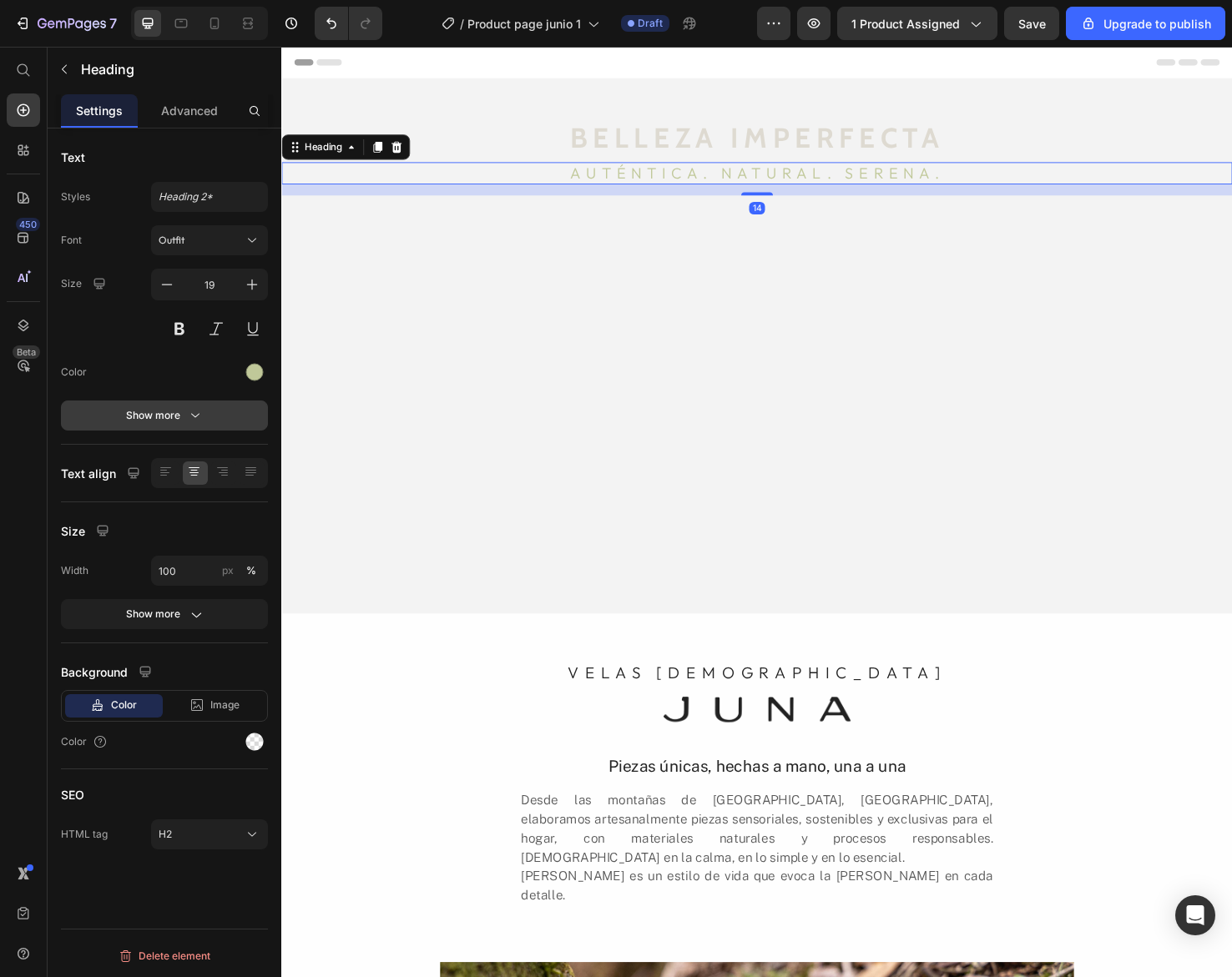 click on "Show more" at bounding box center (164, 415) 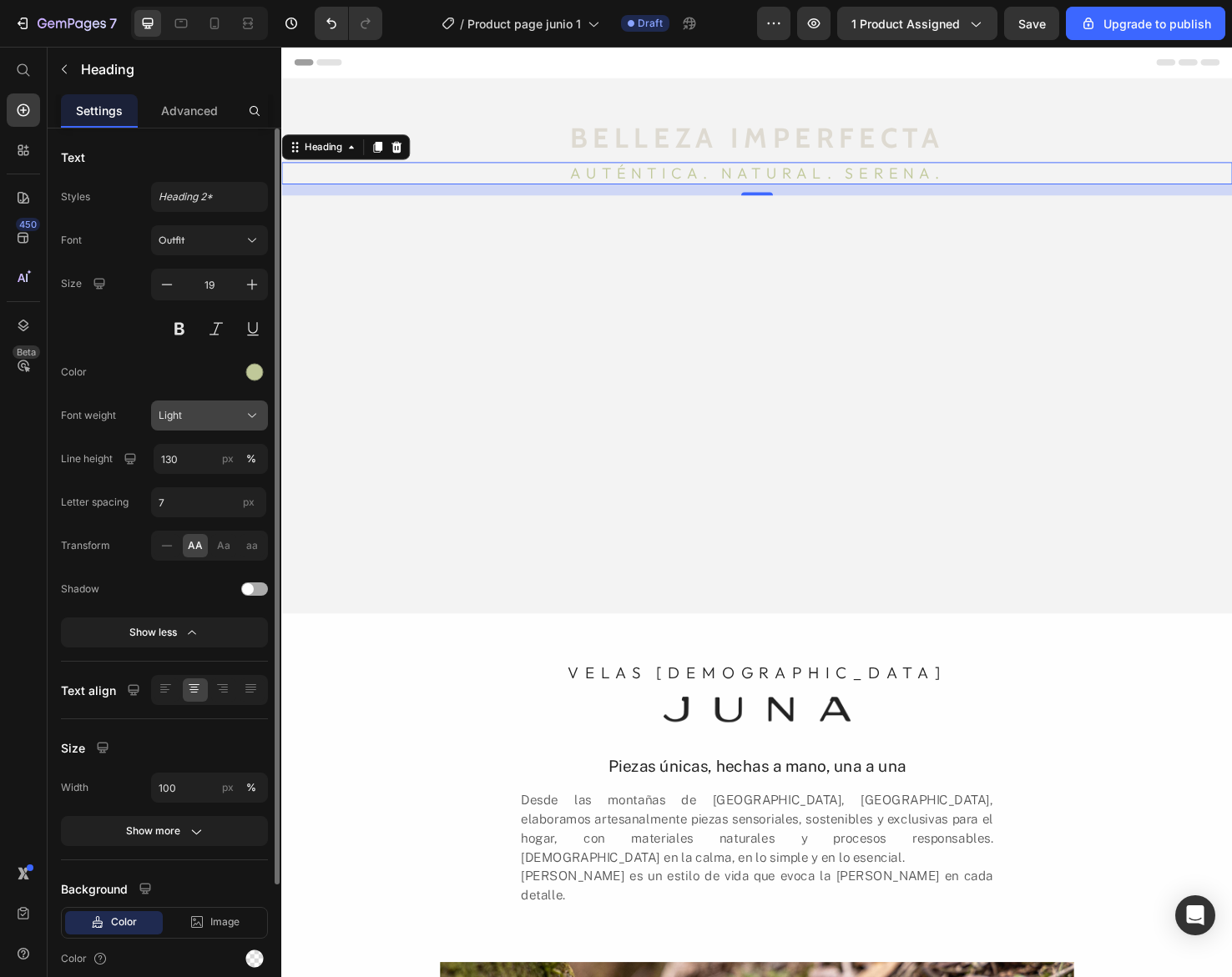 click on "Light" 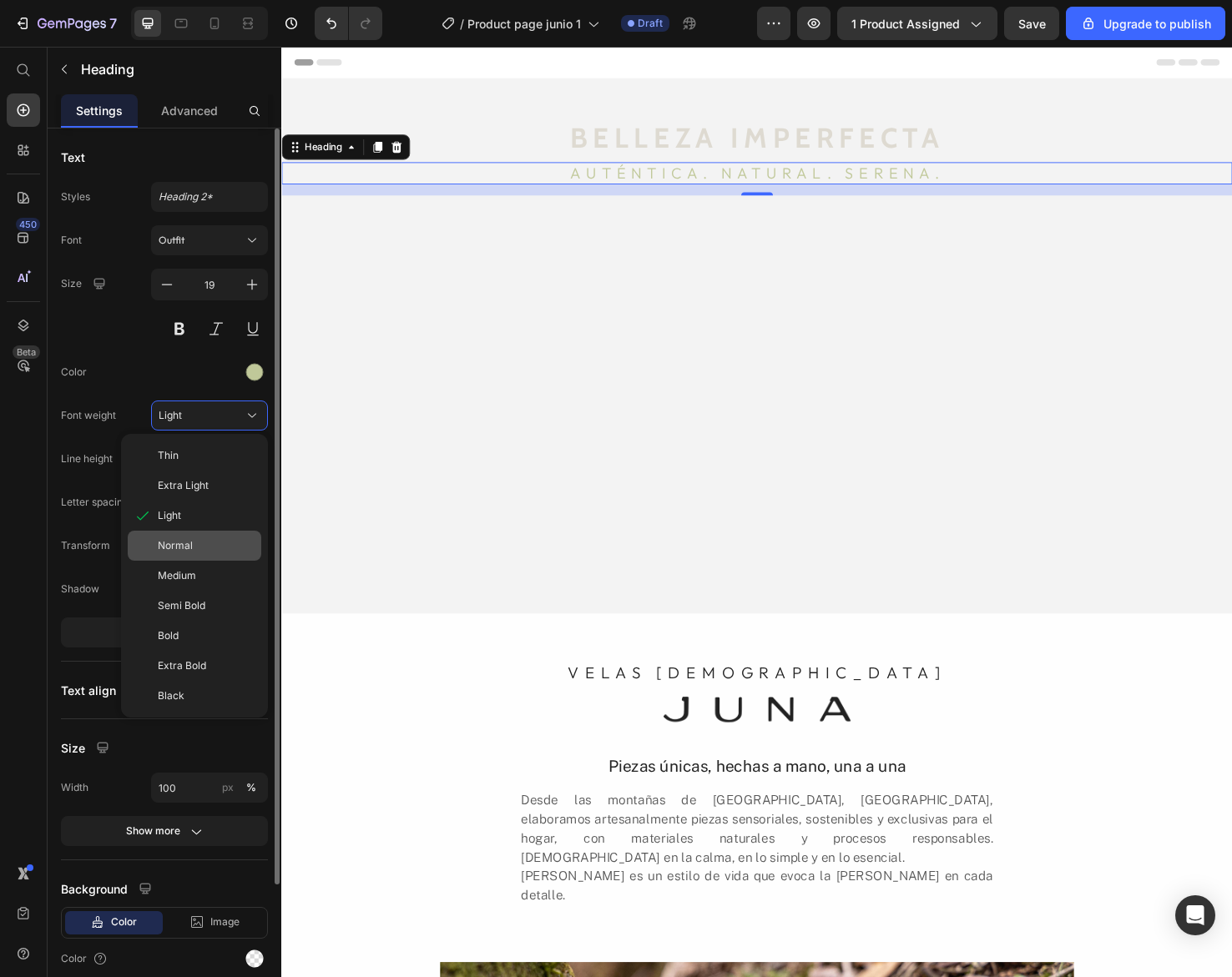 click on "Normal" at bounding box center (206, 546) 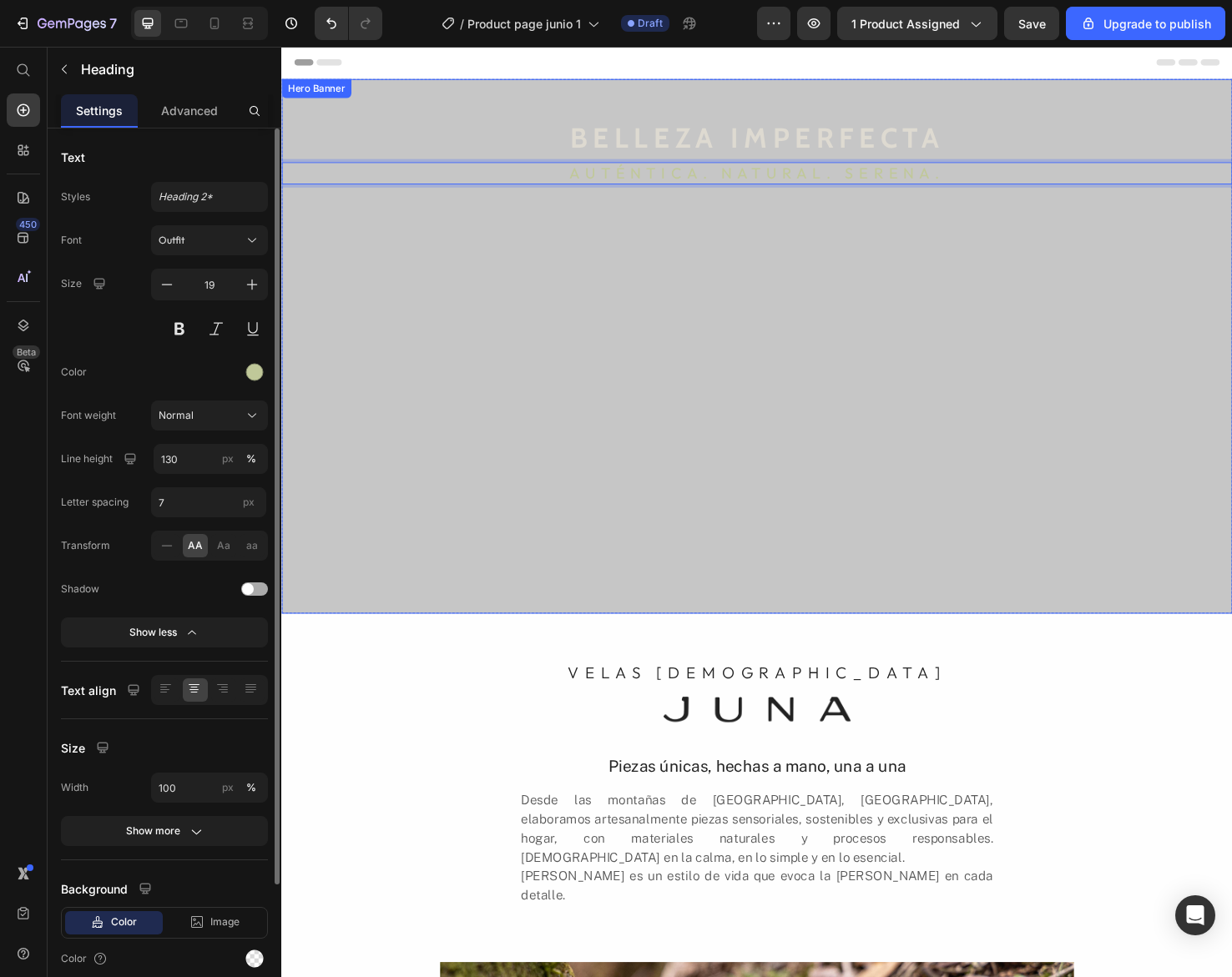 click at bounding box center (782, 362) 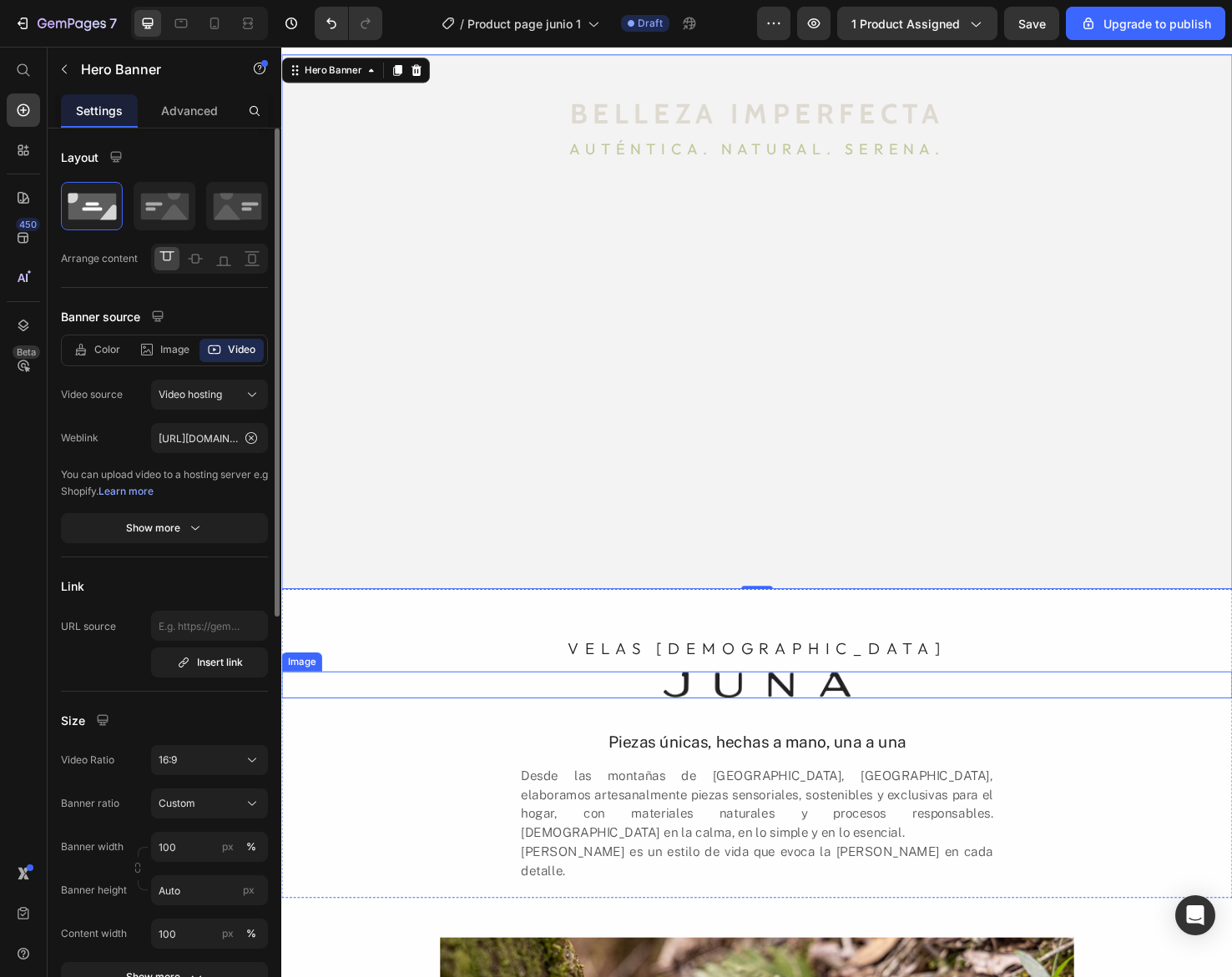 scroll, scrollTop: 24, scrollLeft: 0, axis: vertical 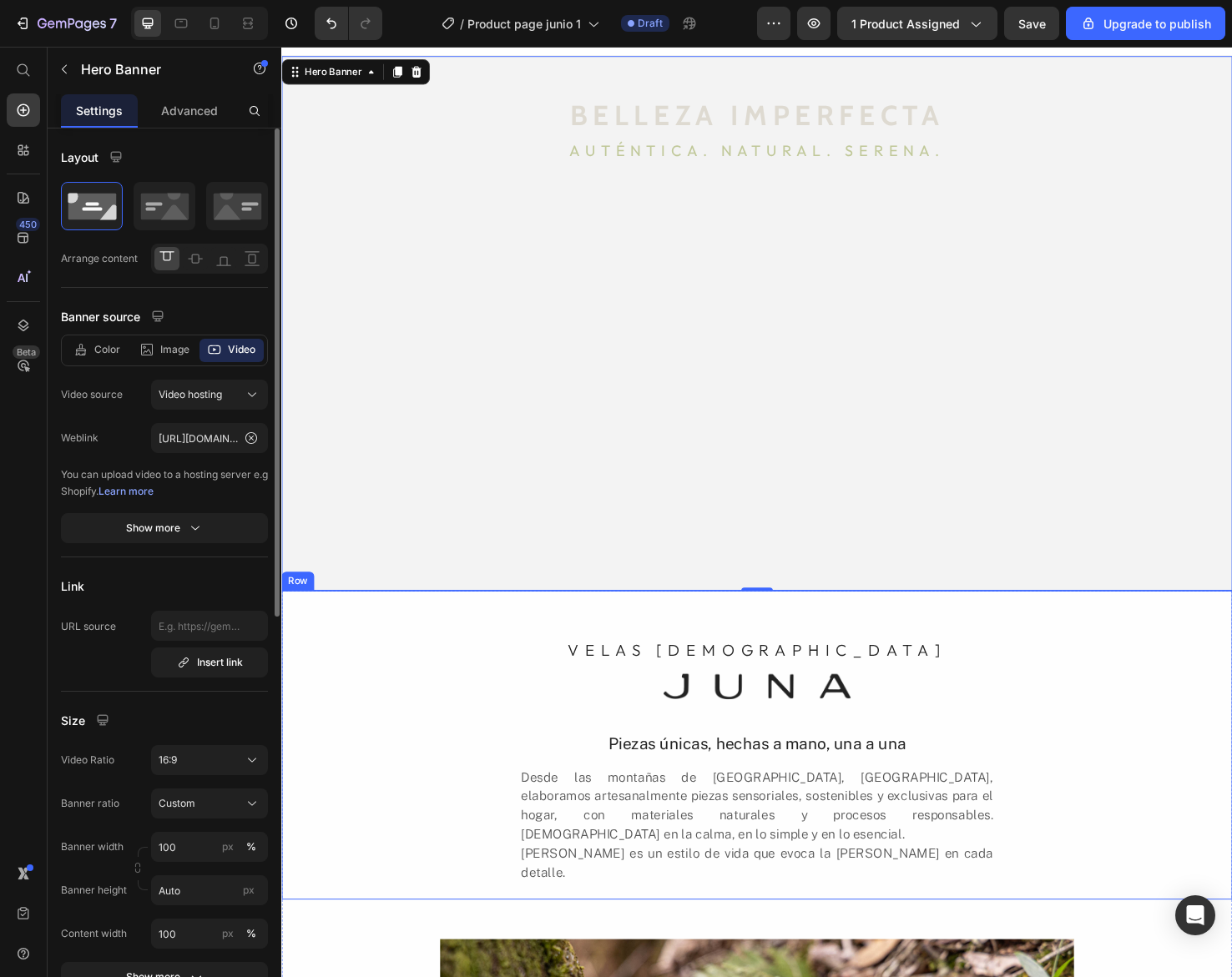 click on "VELAS AROMÁTICAS Heading Image Piezas únicas, hechas a mano, una a una Heading Desde las montañas de El Retiro, Antioquia, elaboramos artesanalmente piezas sensoriales, sostenibles y exclusivas para el hogar, con materiales naturales y procesos responsables. Creemos en la calma, en lo simple y en lo esencial.  JUNA es un estilo de vida que evoca la vida silvestre en cada detalle. Text Block" at bounding box center [782, 783] 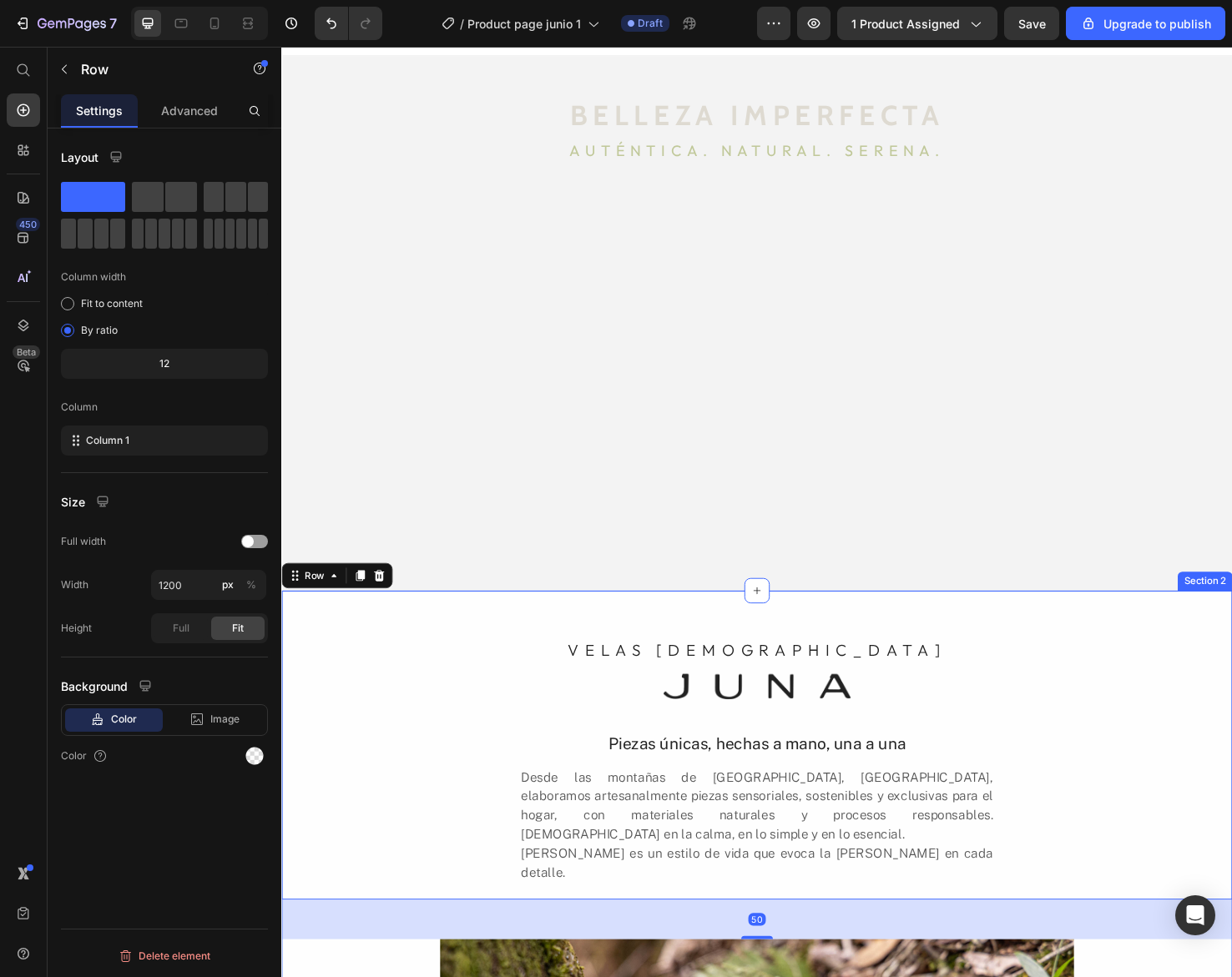 click on "VELAS AROMÁTICAS Heading Image Piezas únicas, hechas a mano, una a una Heading Desde las montañas de El Retiro, Antioquia, elaboramos artesanalmente piezas sensoriales, sostenibles y exclusivas para el hogar, con materiales naturales y procesos responsables. Creemos en la calma, en lo simple y en lo esencial.  JUNA es un estilo de vida que evoca la vida silvestre en cada detalle. Text Block Row   50 Image" at bounding box center (782, 1025) 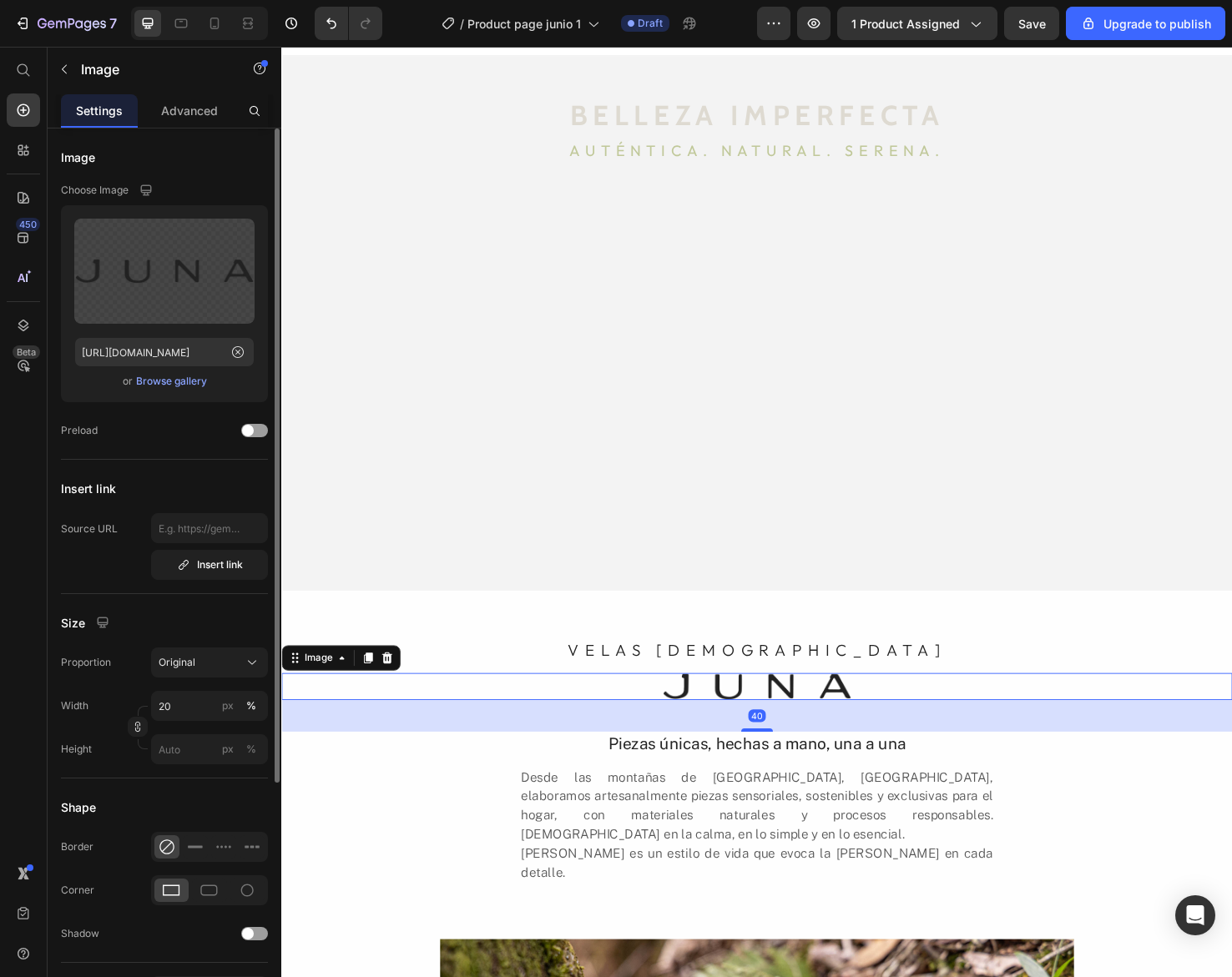 click at bounding box center (782, 721) 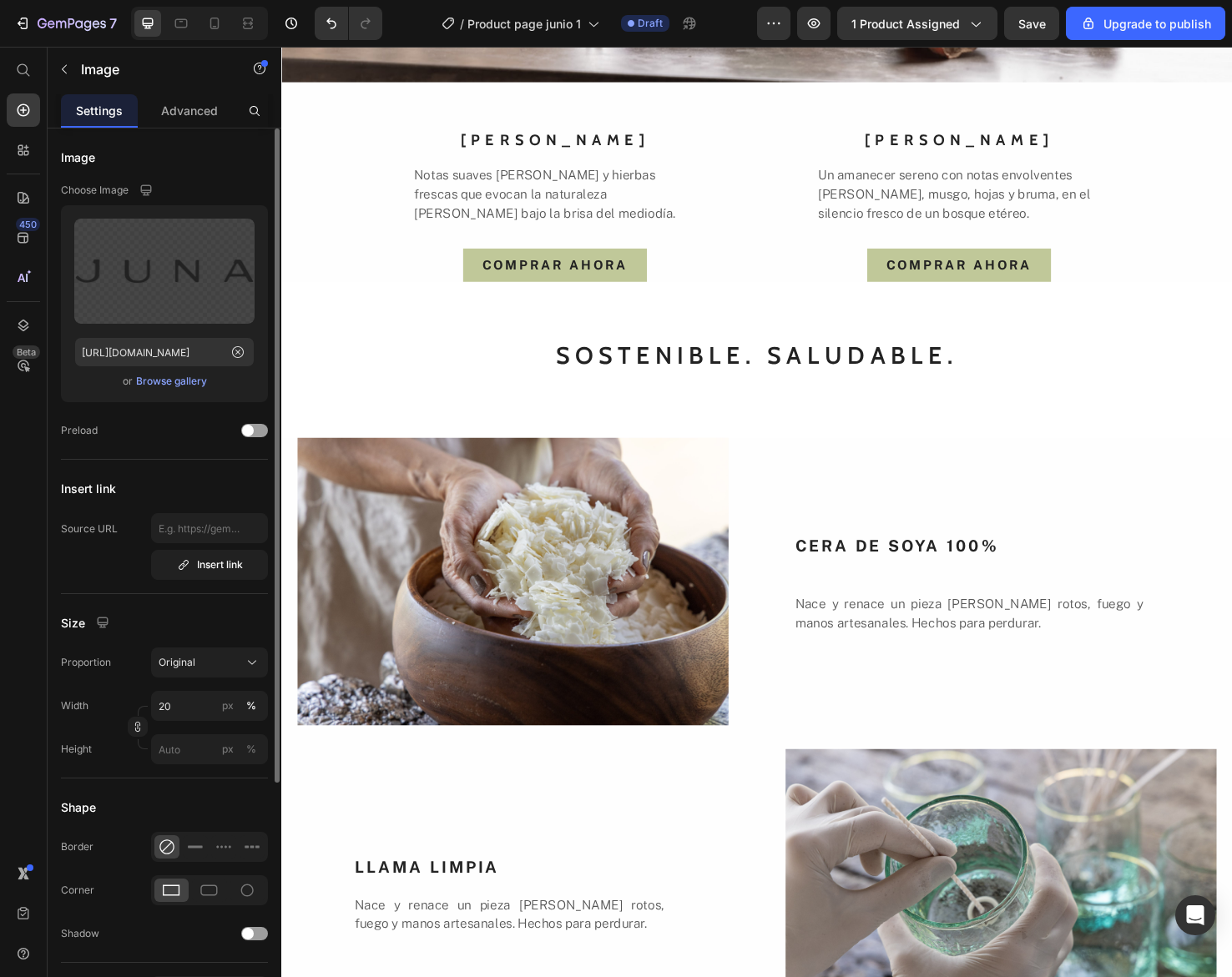 scroll, scrollTop: 1876, scrollLeft: 0, axis: vertical 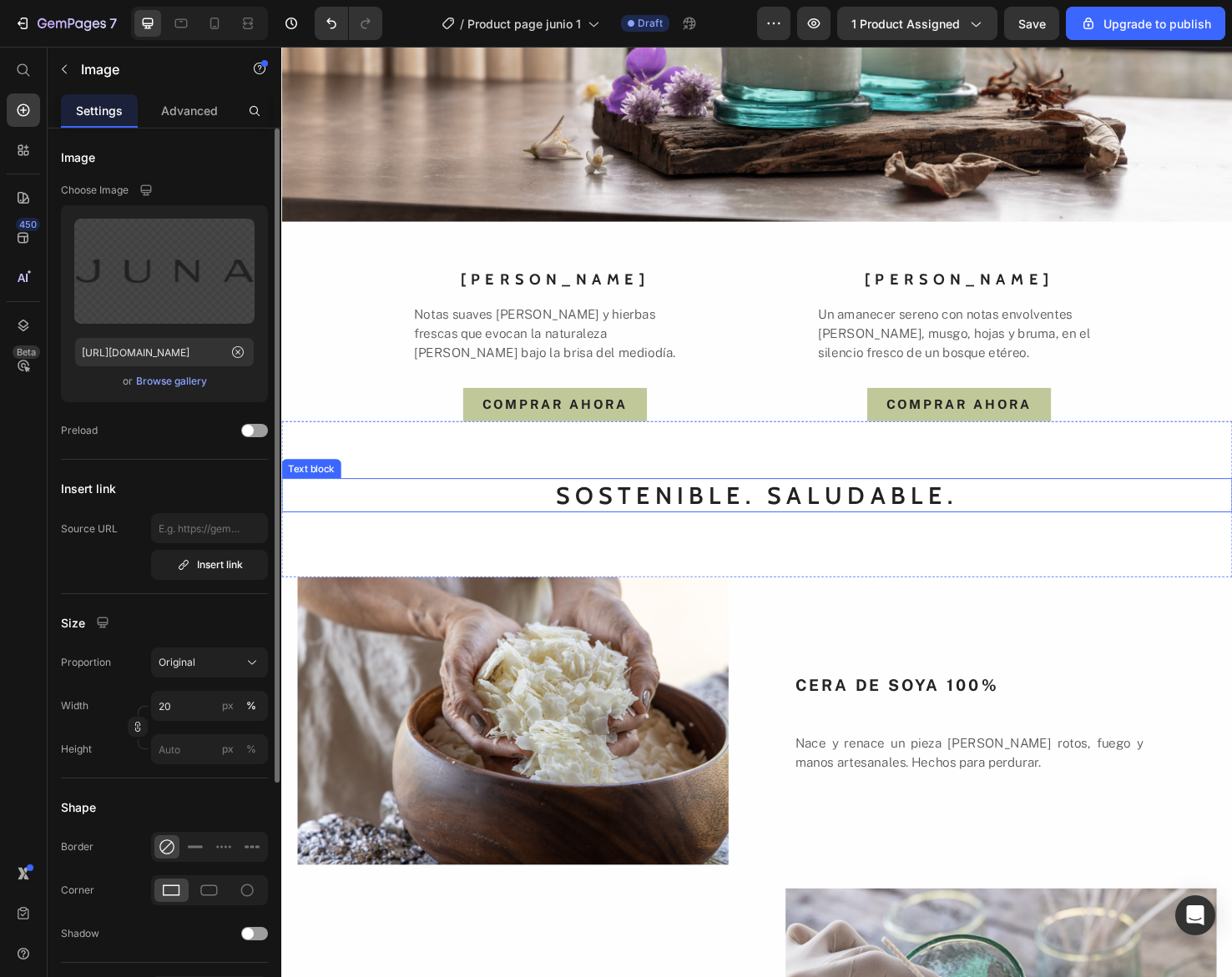 click on "SOSTENIBLE. SALUDABLE." at bounding box center [782, 519] 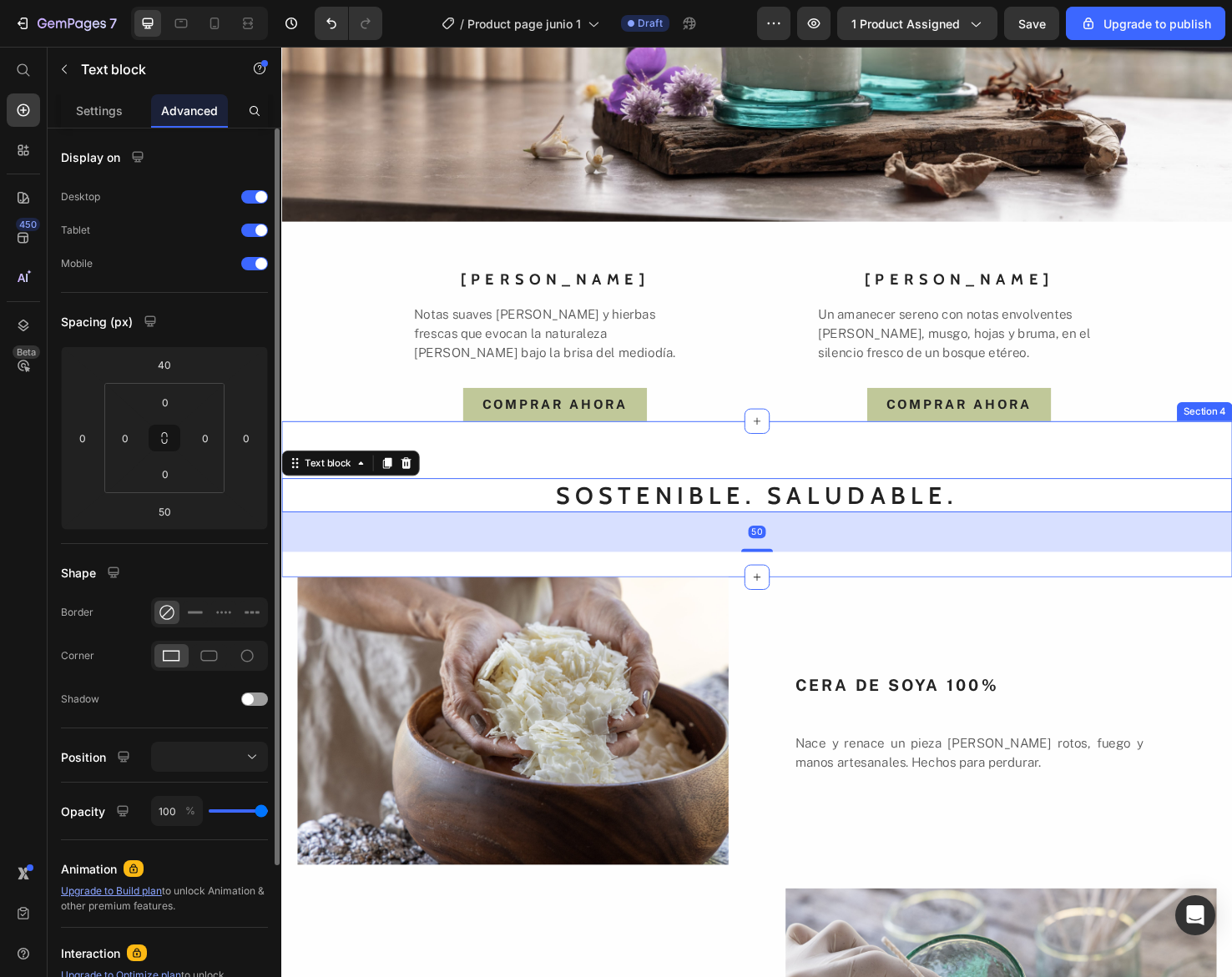 click on "SOSTENIBLE. SALUDABLE. Text block   50" at bounding box center [782, 523] 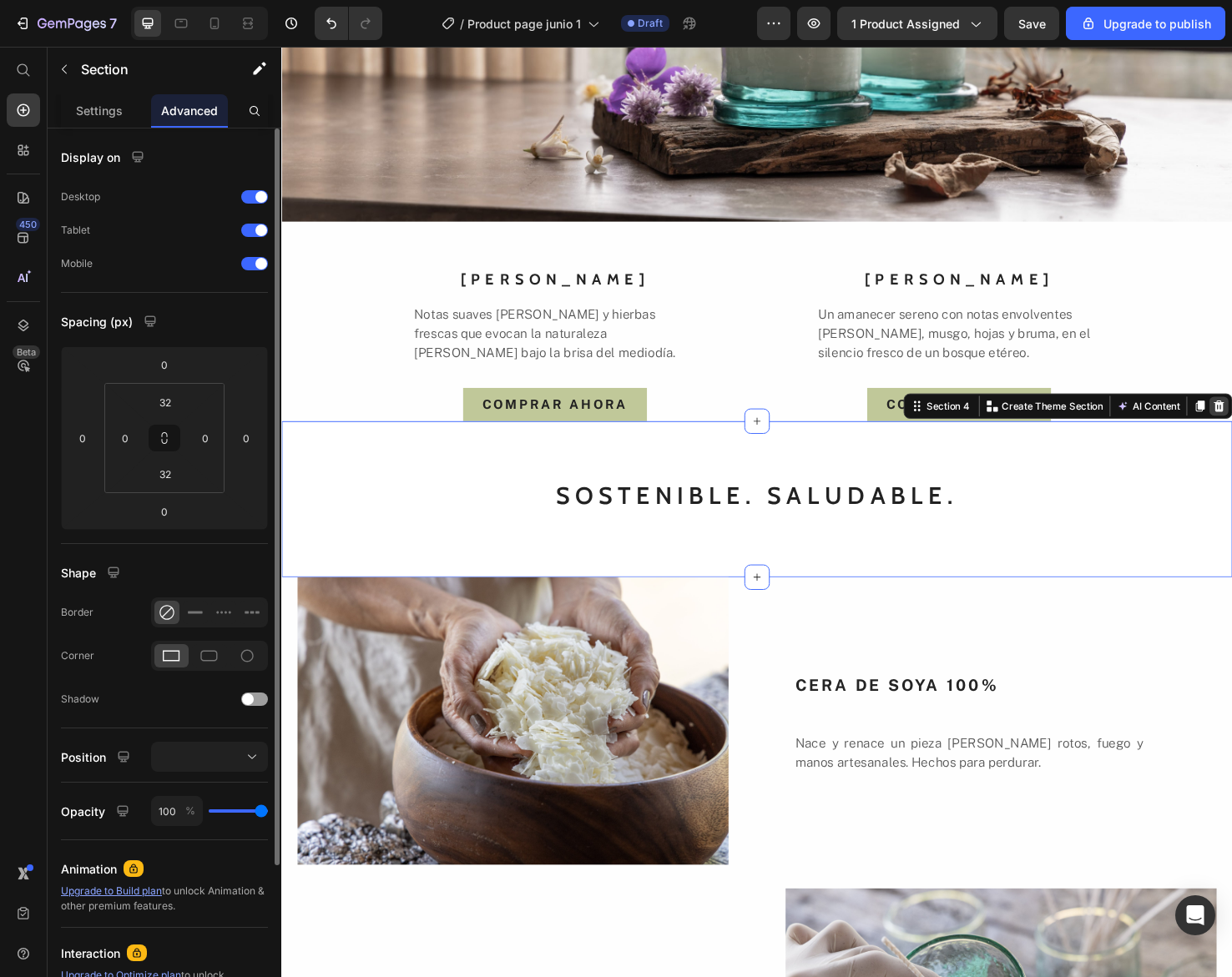 click 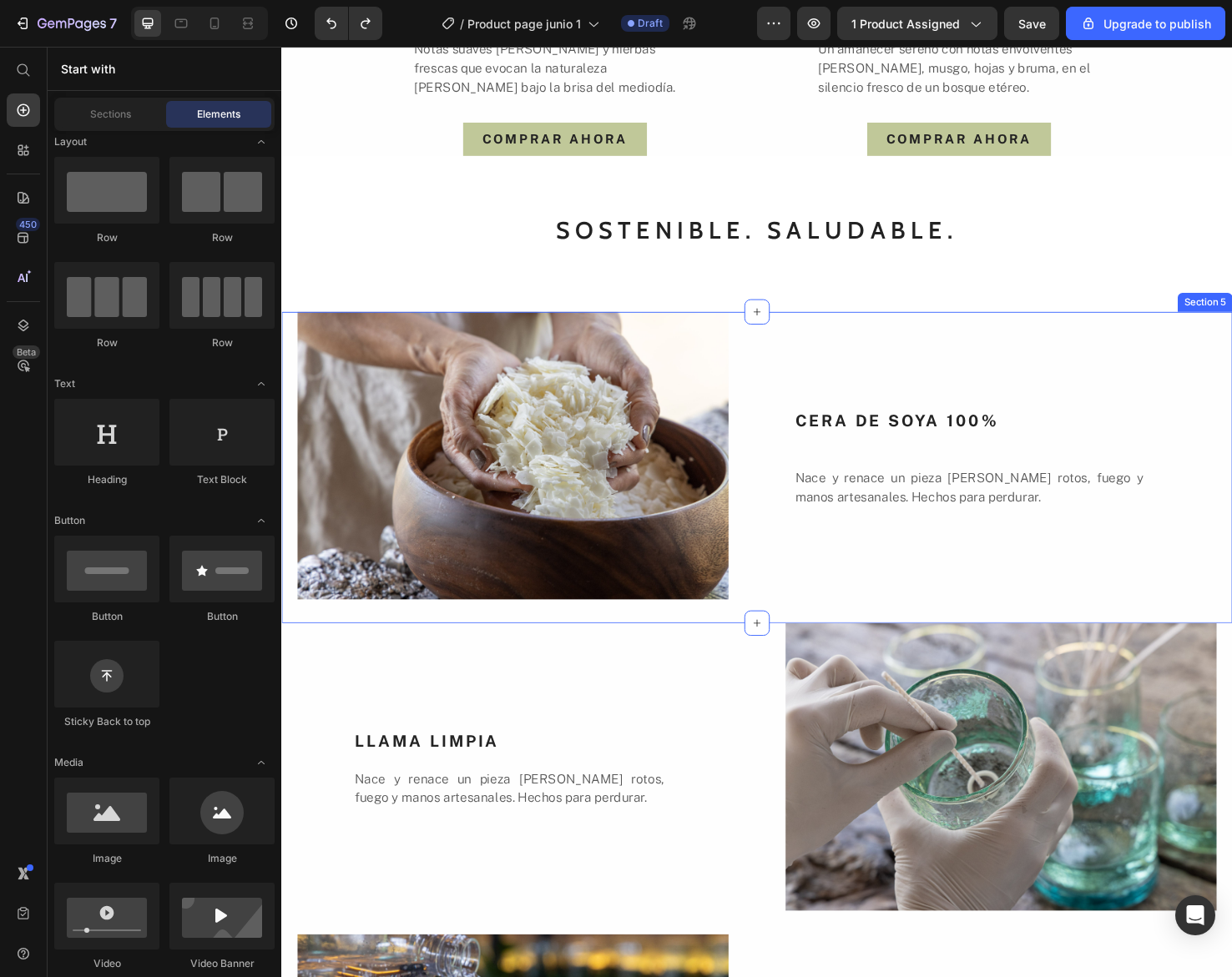 scroll, scrollTop: 2026, scrollLeft: 0, axis: vertical 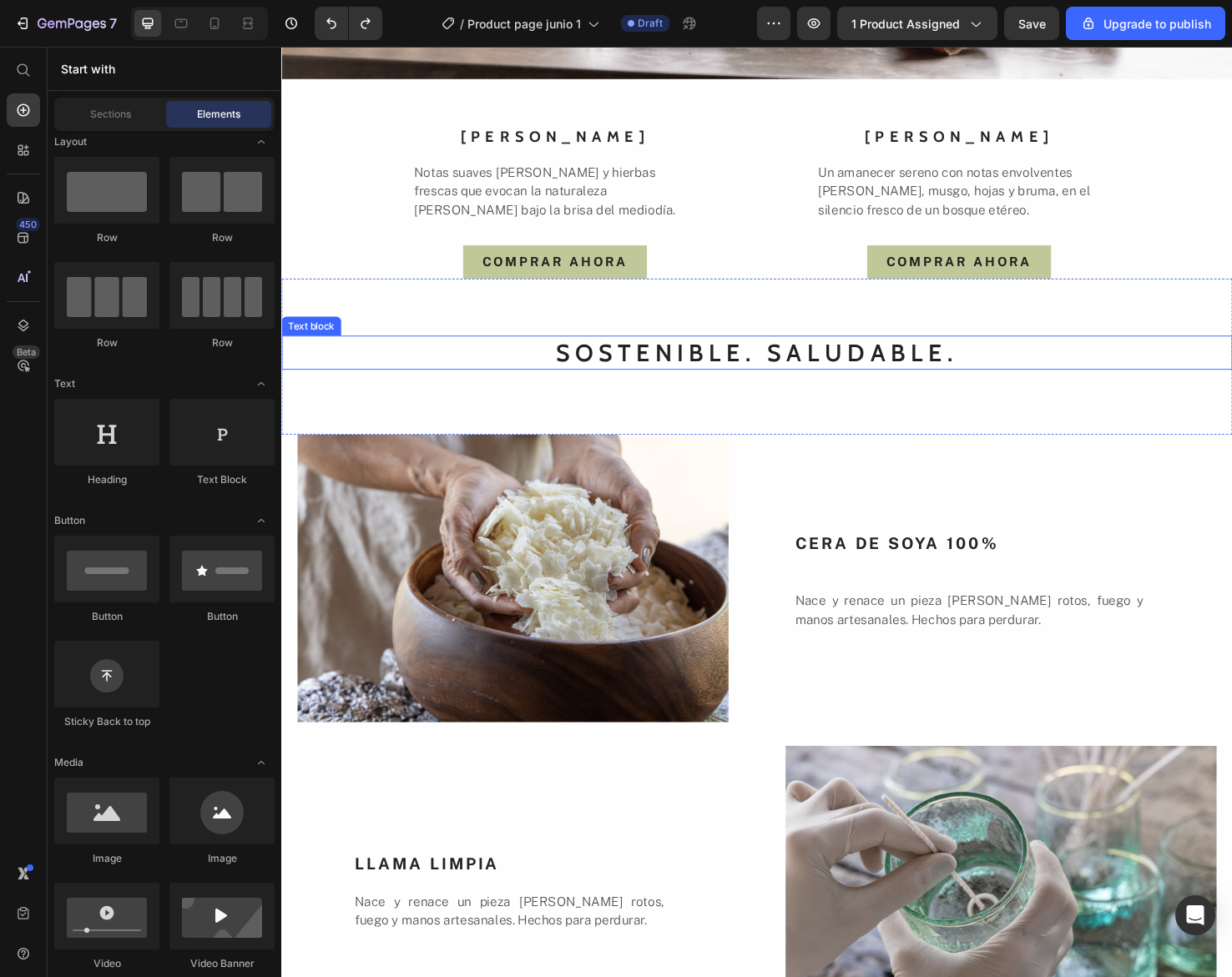 click on "SOSTENIBLE. SALUDABLE." at bounding box center (782, 369) 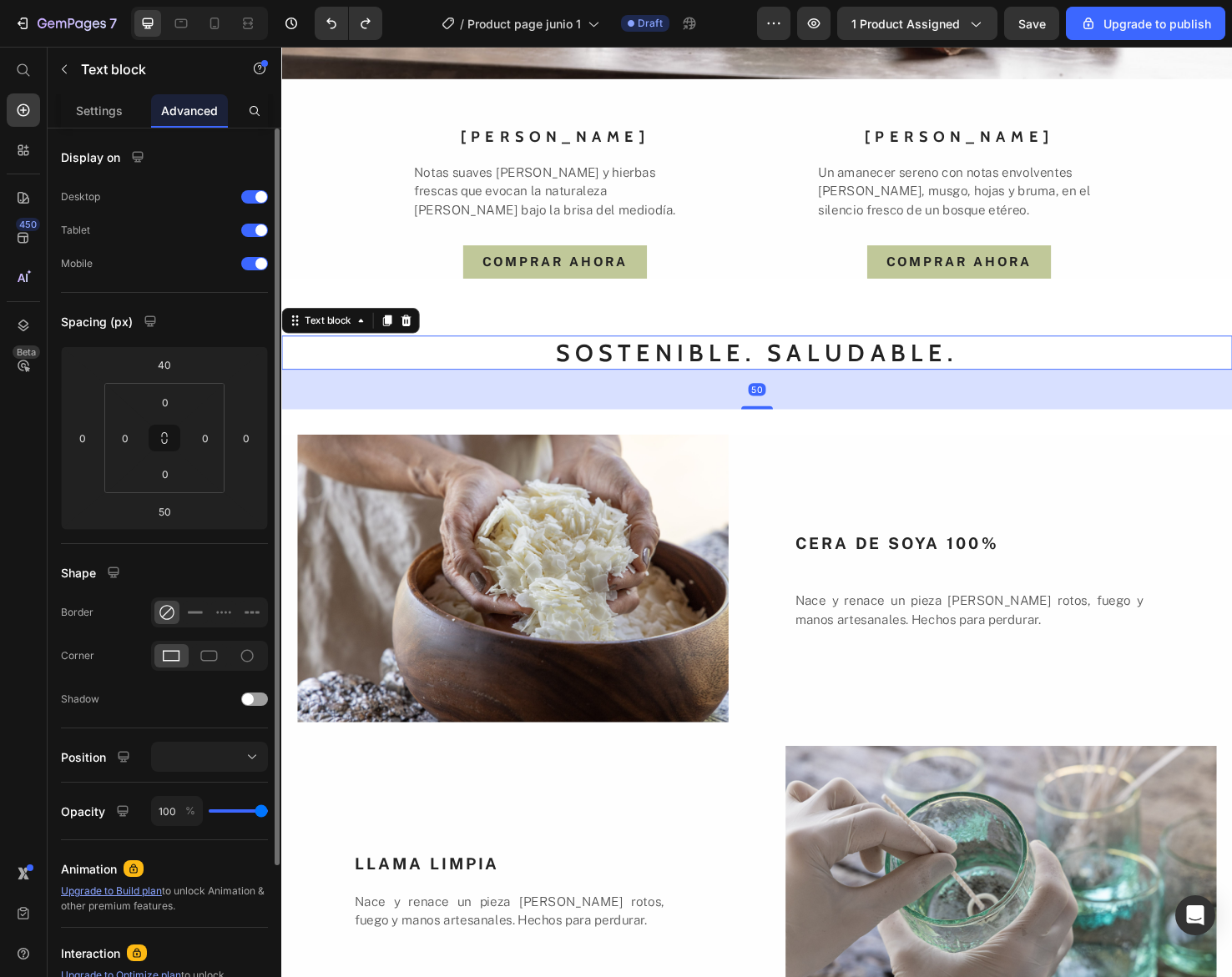 click on "SOSTENIBLE. SALUDABLE." at bounding box center (782, 369) 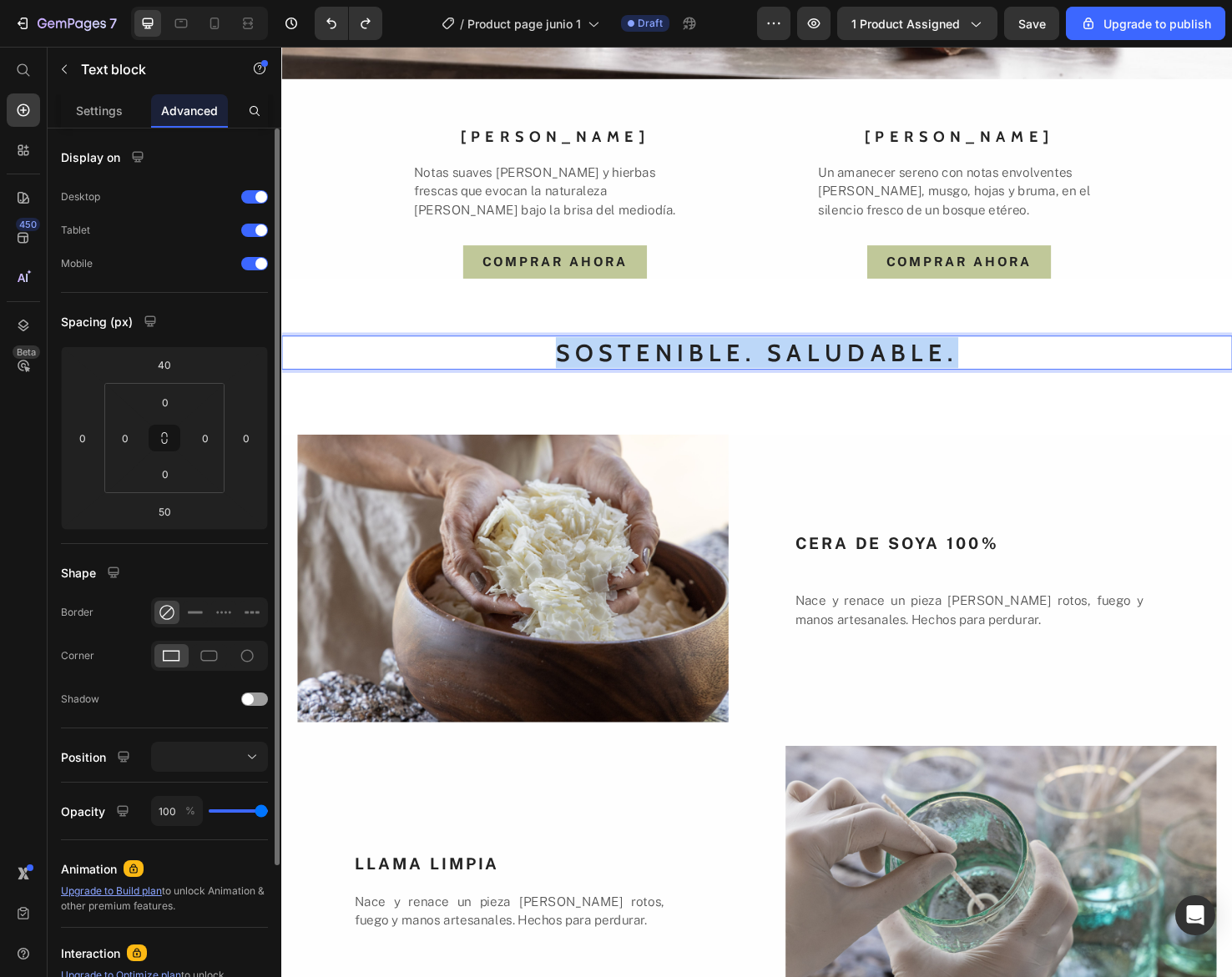 click on "SOSTENIBLE. SALUDABLE." at bounding box center (782, 369) 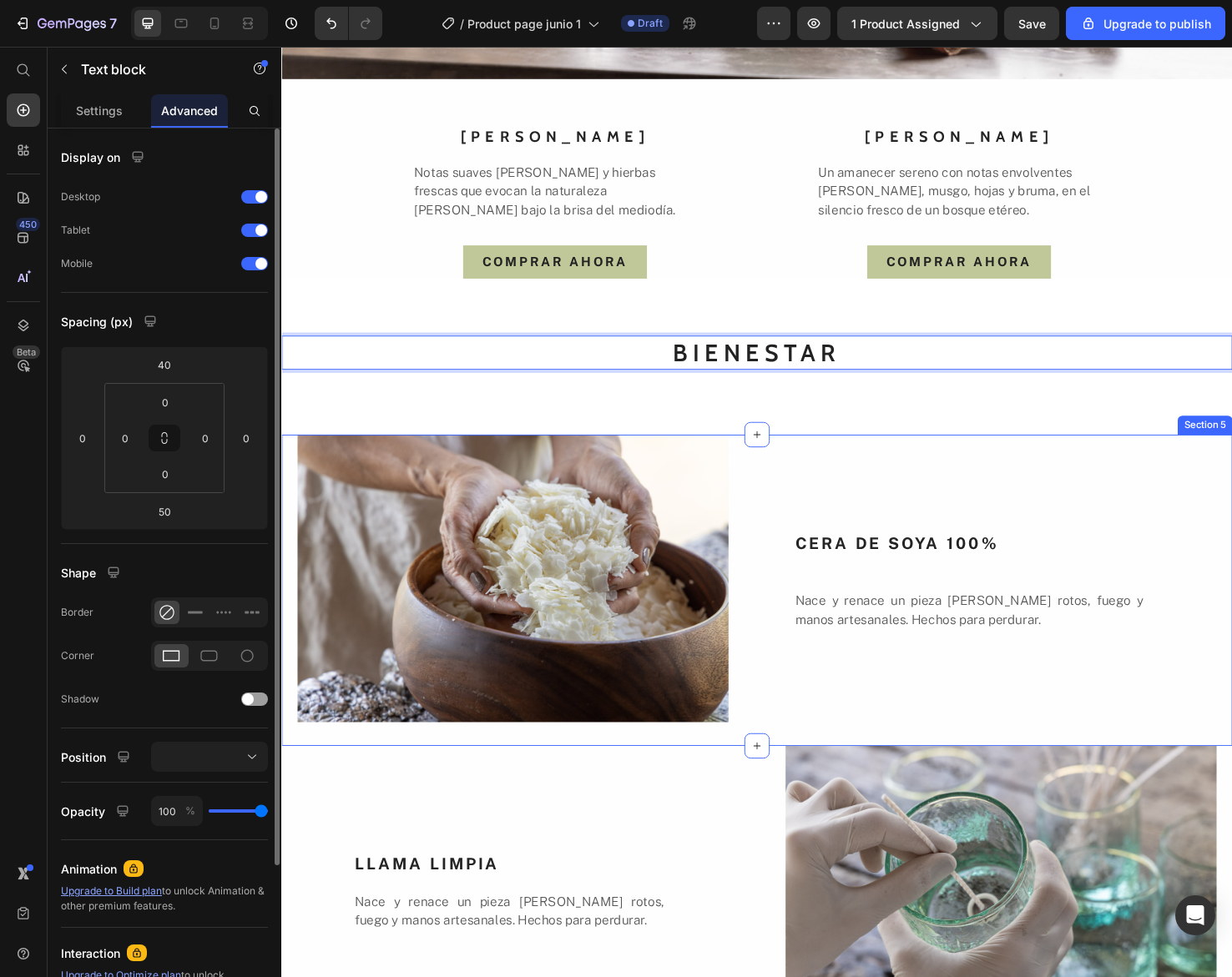 click on "CERA DE SOYA 100% Heading Nace y renace un pieza [PERSON_NAME] rotos, fuego y manos artesanales. Hechos para perdurar. Text Block" at bounding box center (1039, 619) 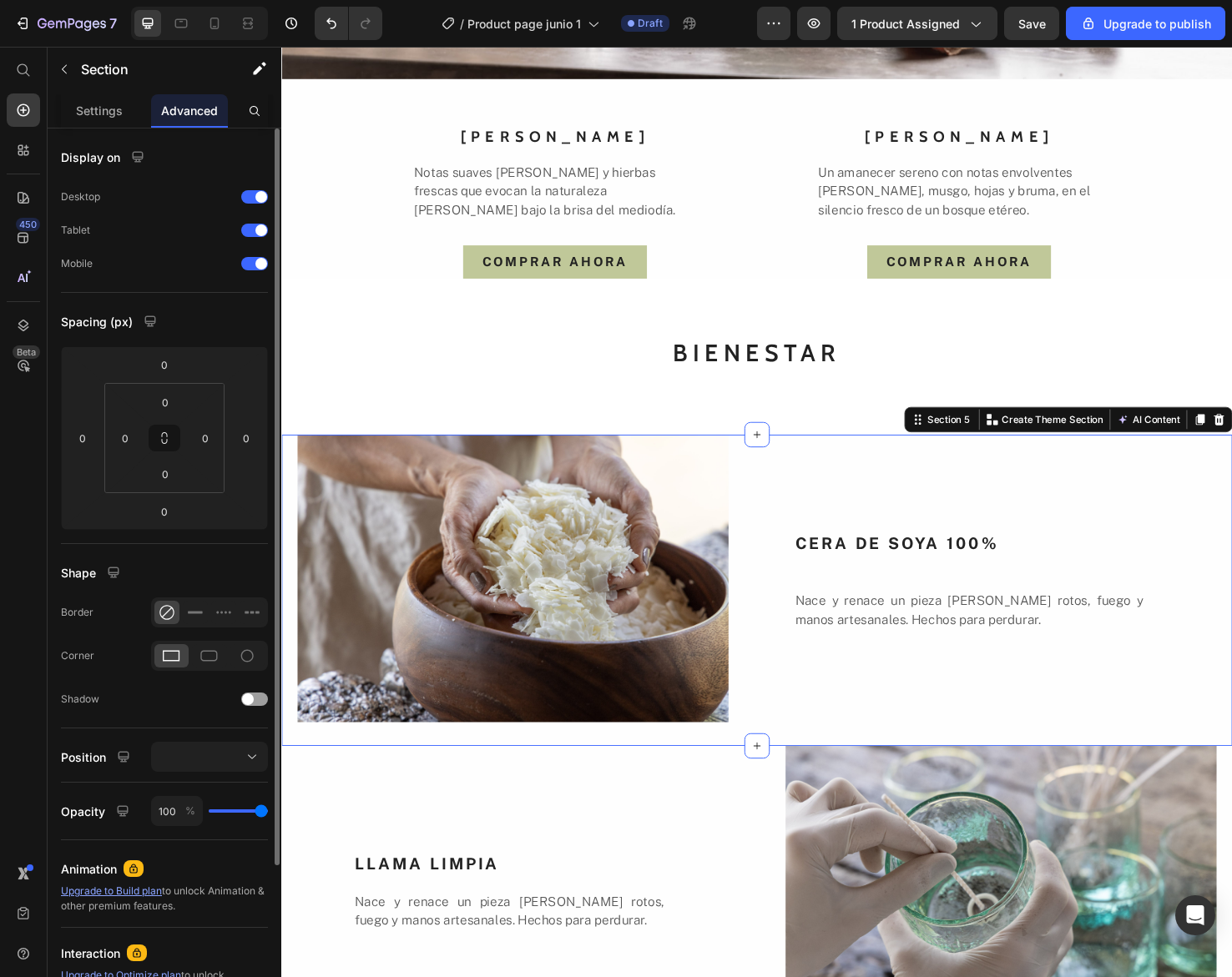 click on "CERA DE SOYA 100% Heading Nace y renace un pieza [PERSON_NAME] rotos, fuego y manos artesanales. Hechos para perdurar. Text Block" at bounding box center [1039, 619] 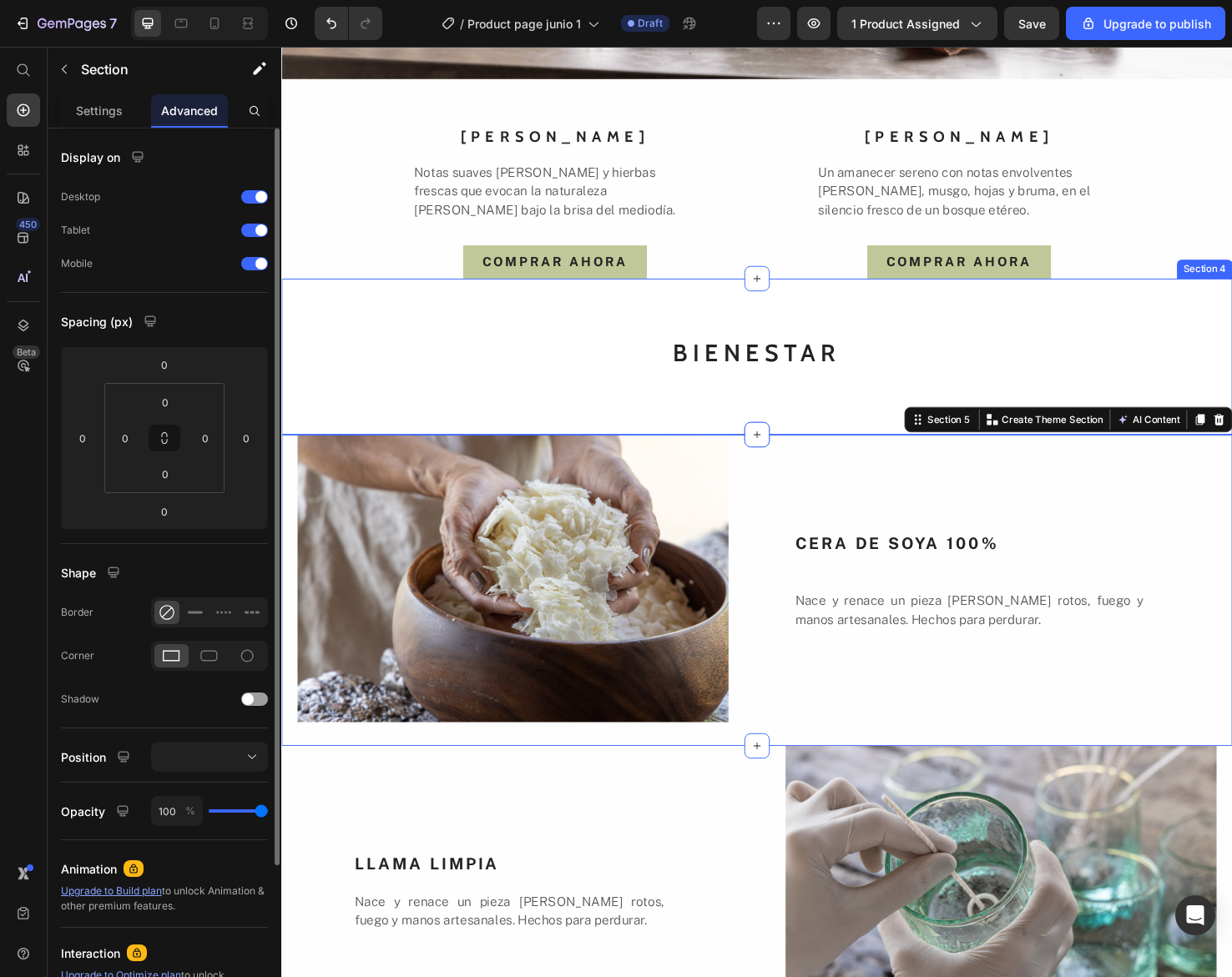 click on "BIENESTAR Text block" at bounding box center [782, 373] 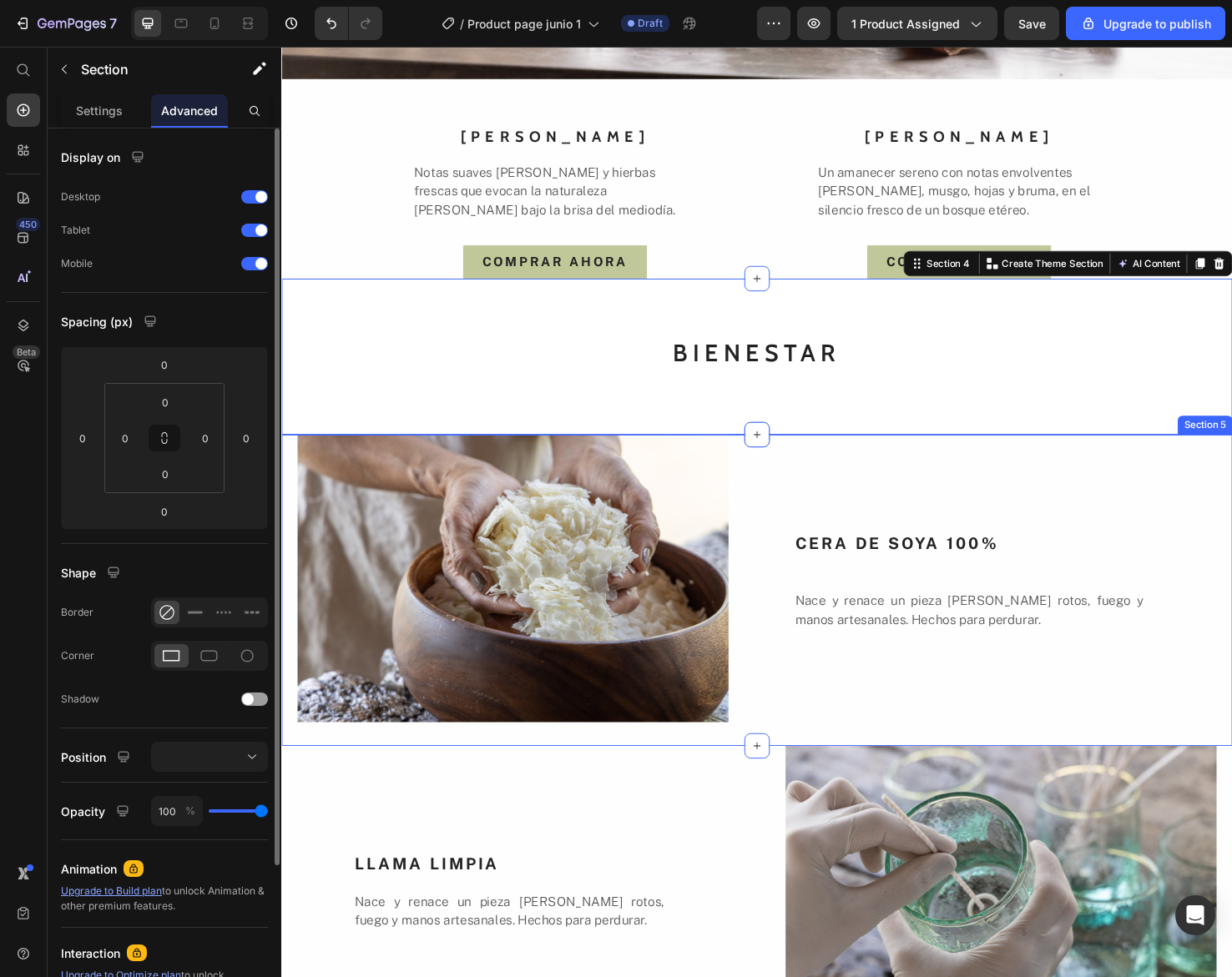 click on "CERA DE SOYA 100% Heading Nace y renace un pieza [PERSON_NAME] rotos, fuego y manos artesanales. Hechos para perdurar. Text Block" at bounding box center [1039, 619] 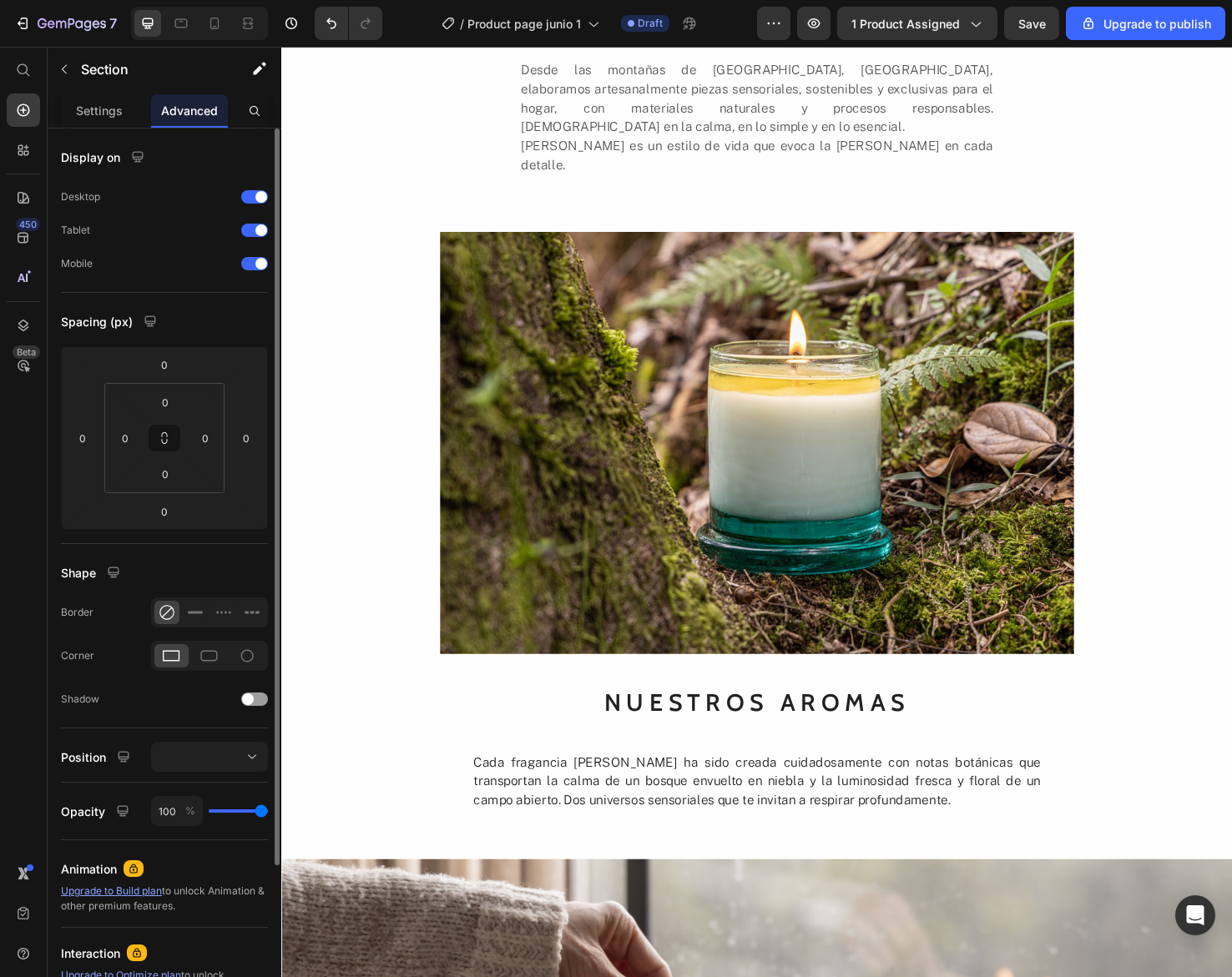 scroll, scrollTop: 0, scrollLeft: 0, axis: both 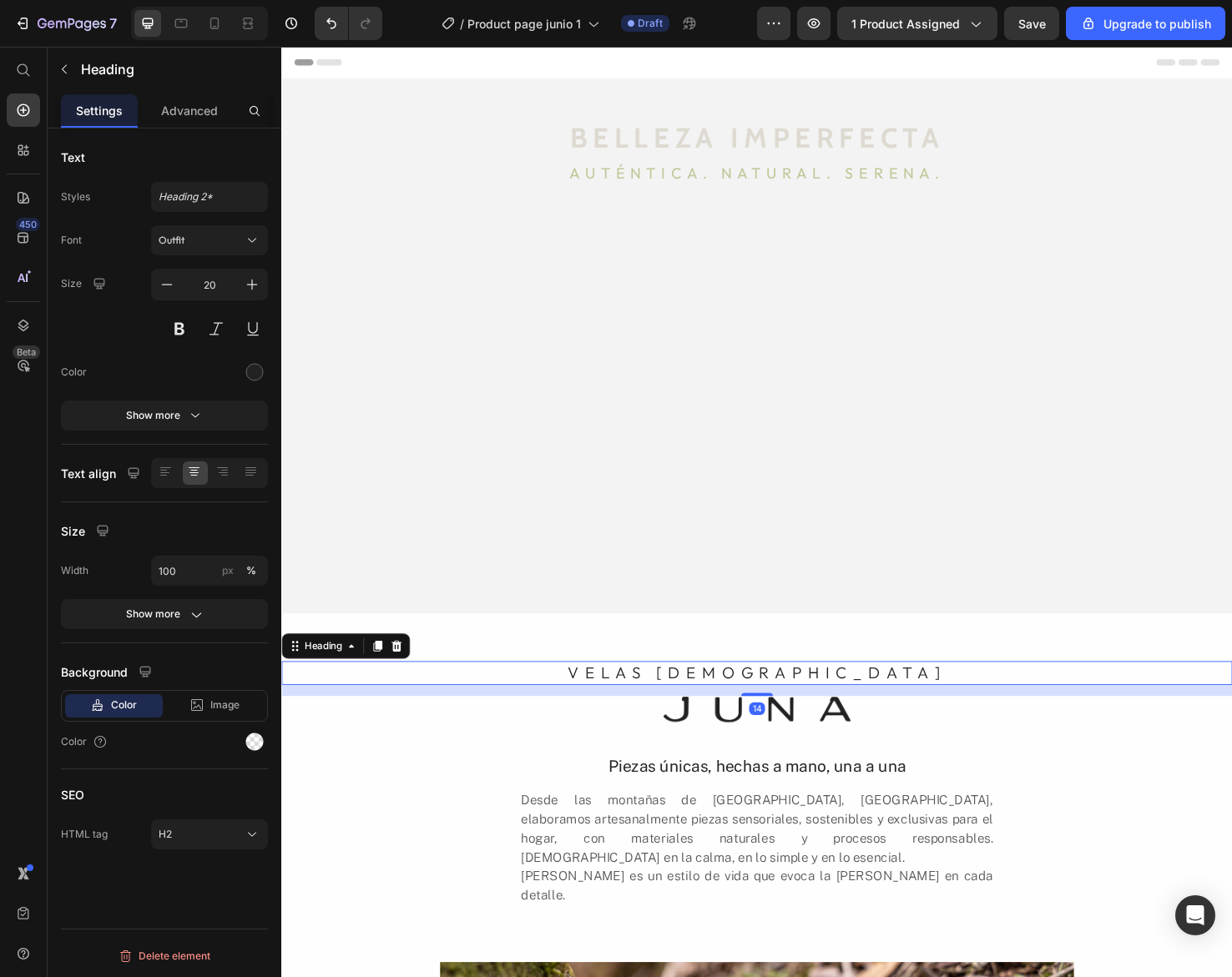 click on "VELAS AROMÁTICAS" at bounding box center [782, 707] 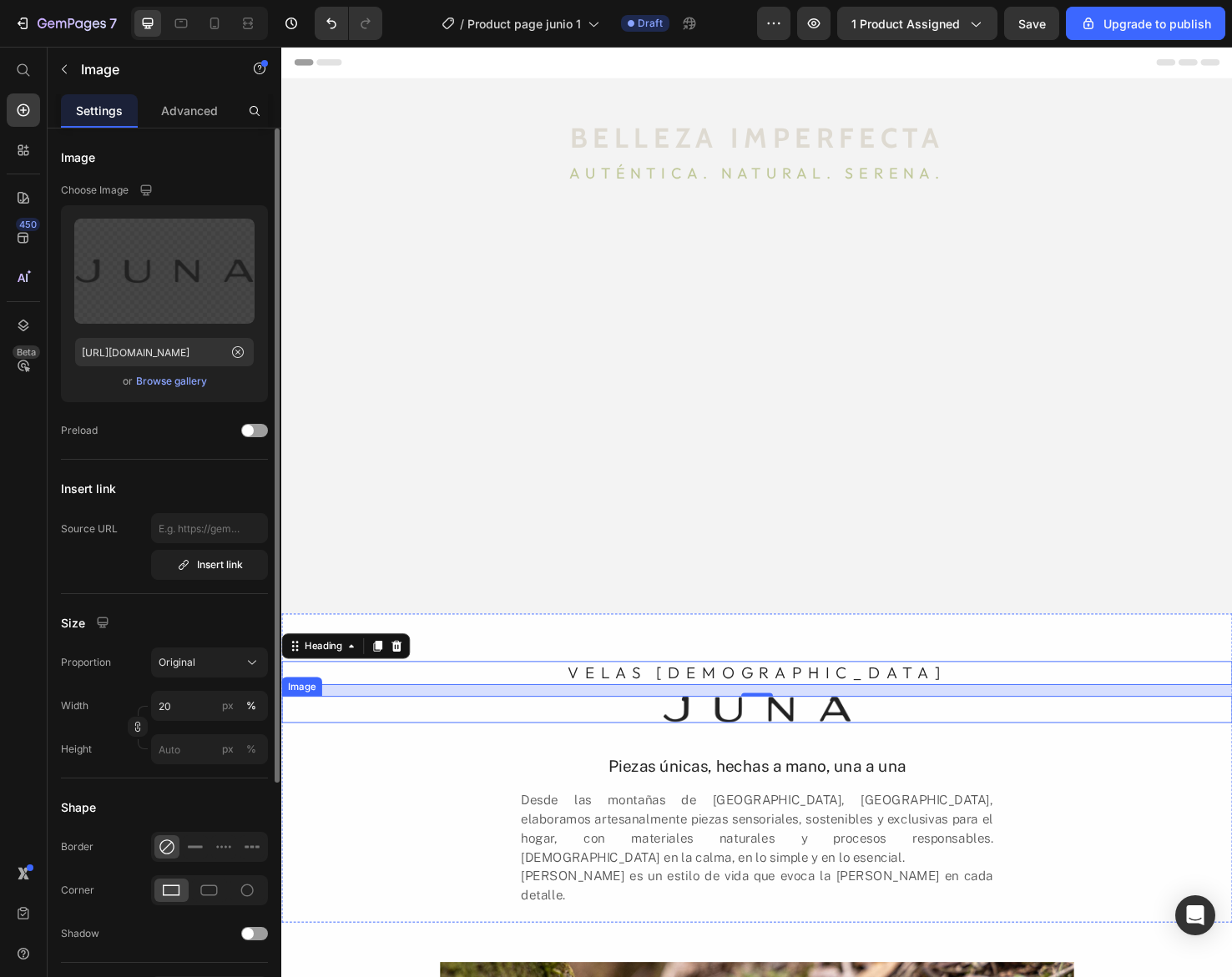 click at bounding box center [782, 745] 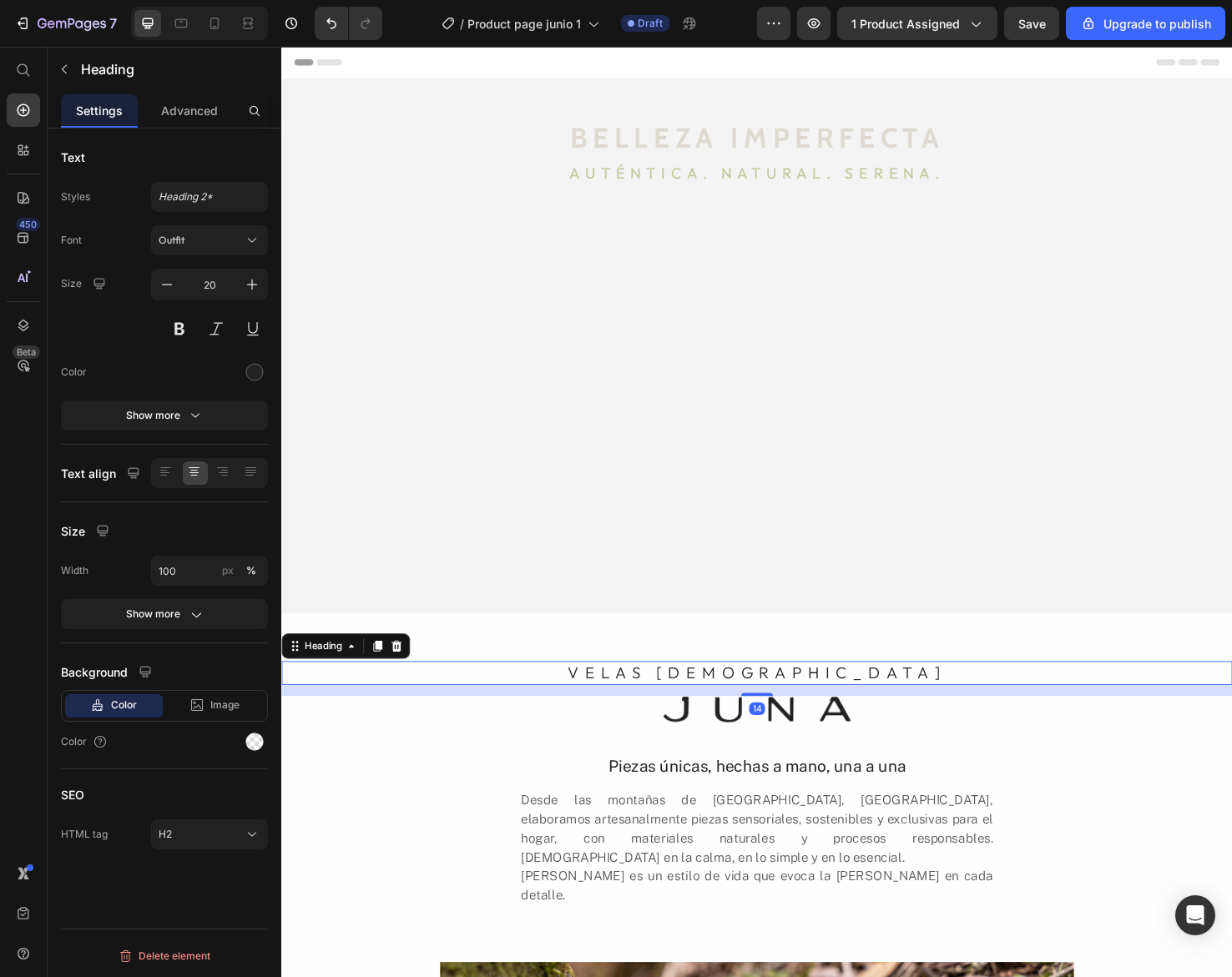 click on "VELAS AROMÁTICAS" at bounding box center [782, 707] 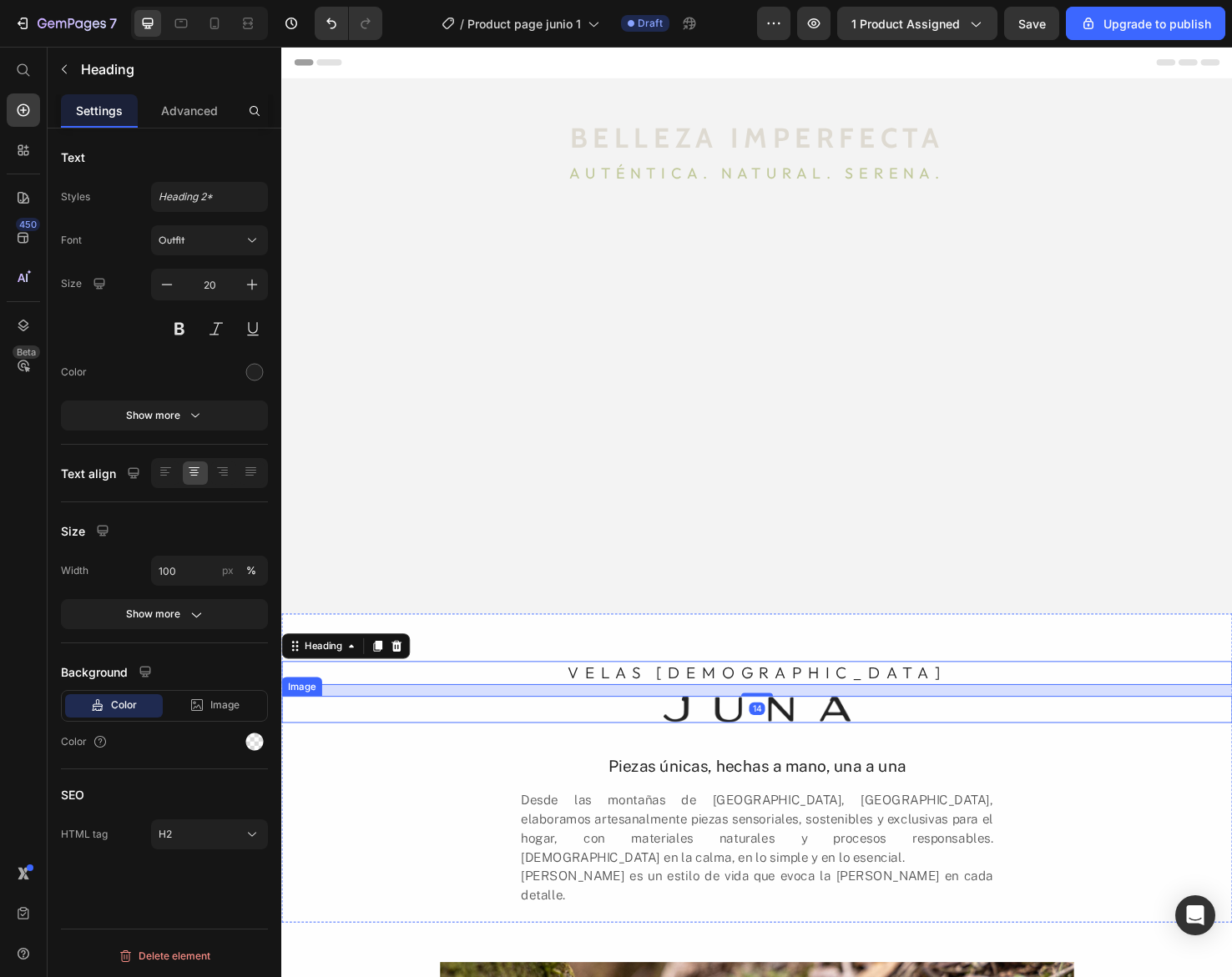 click at bounding box center [782, 745] 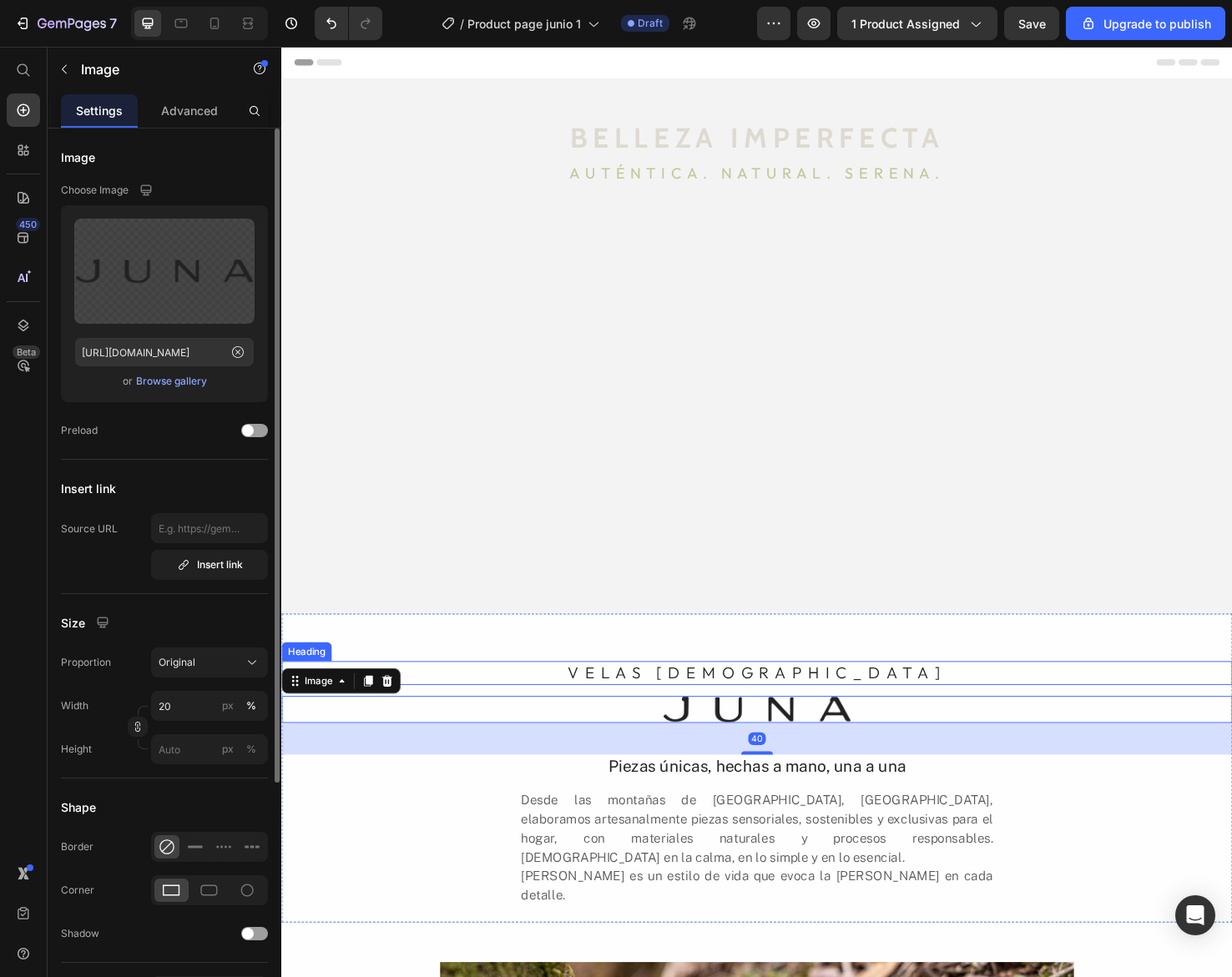 click on "VELAS AROMÁTICAS" at bounding box center [782, 707] 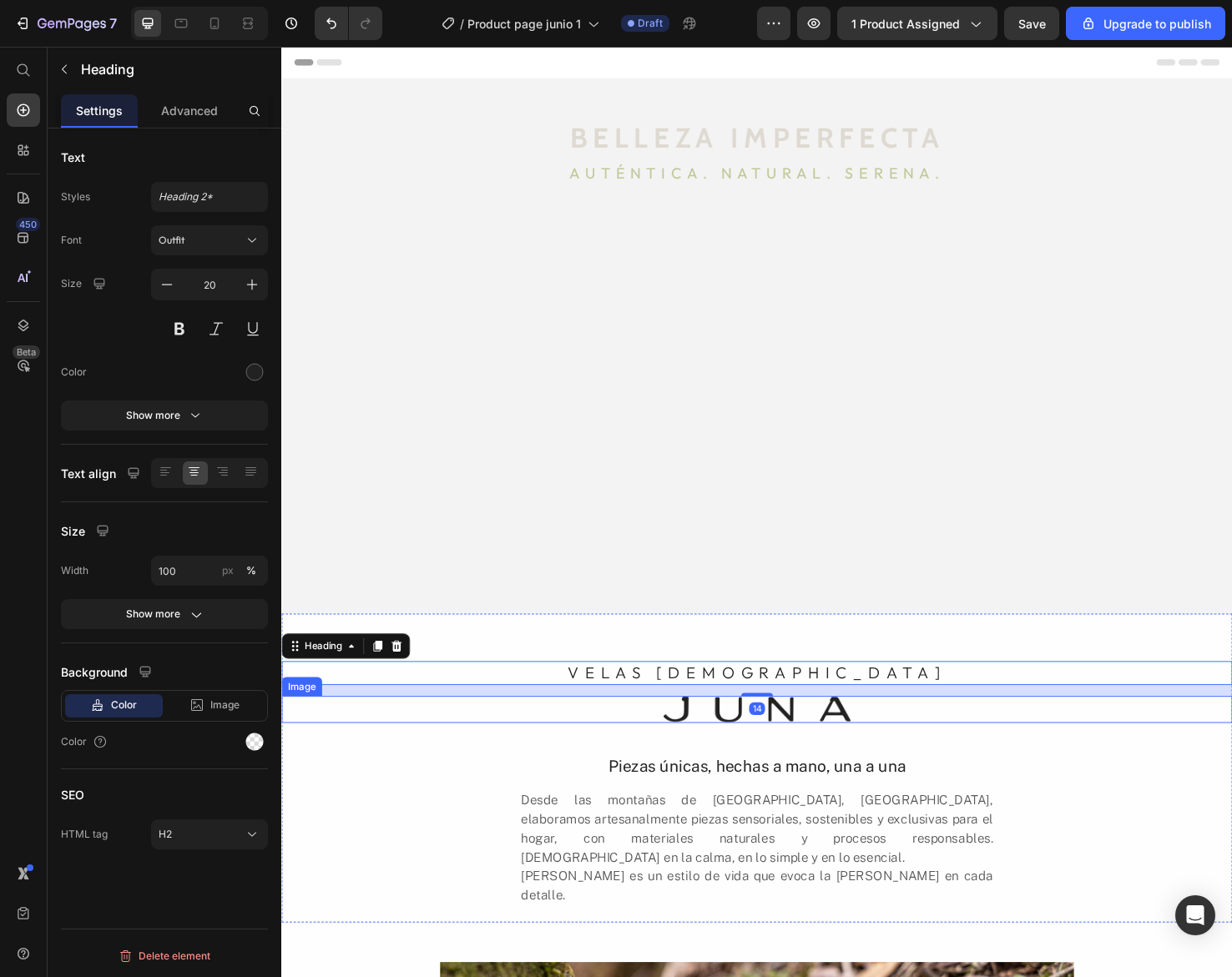 click at bounding box center [782, 745] 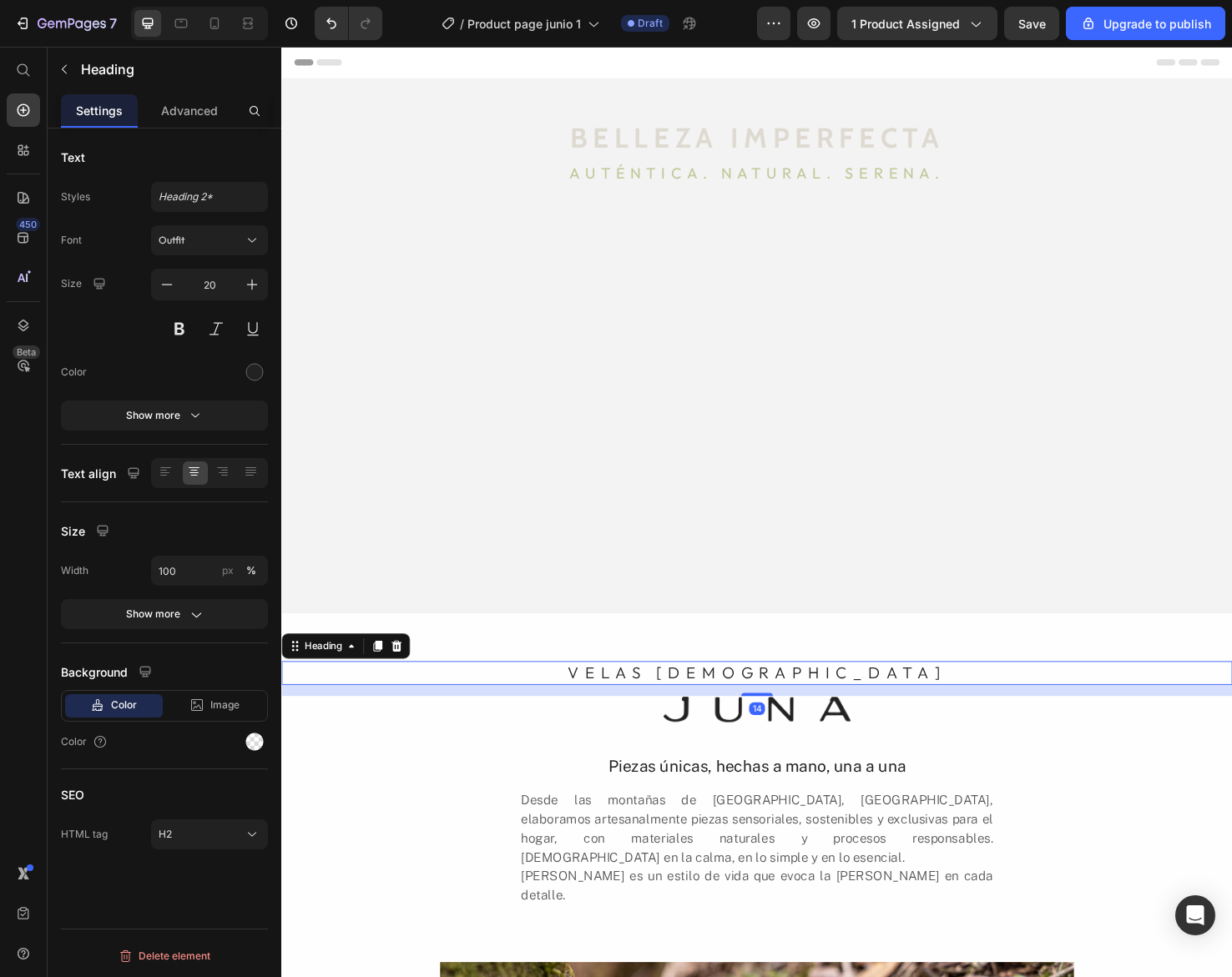 click on "VELAS AROMÁTICAS" at bounding box center [782, 707] 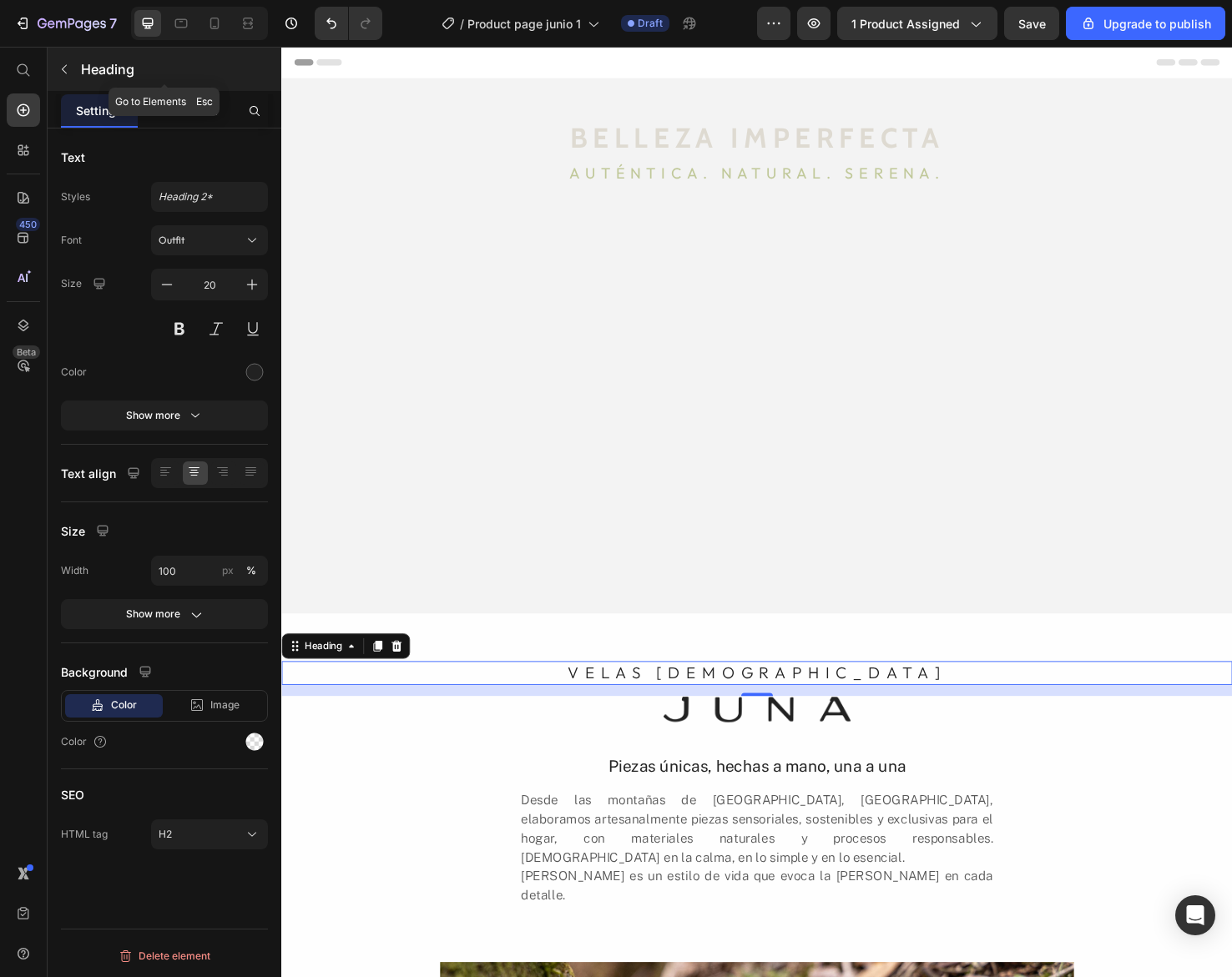 click 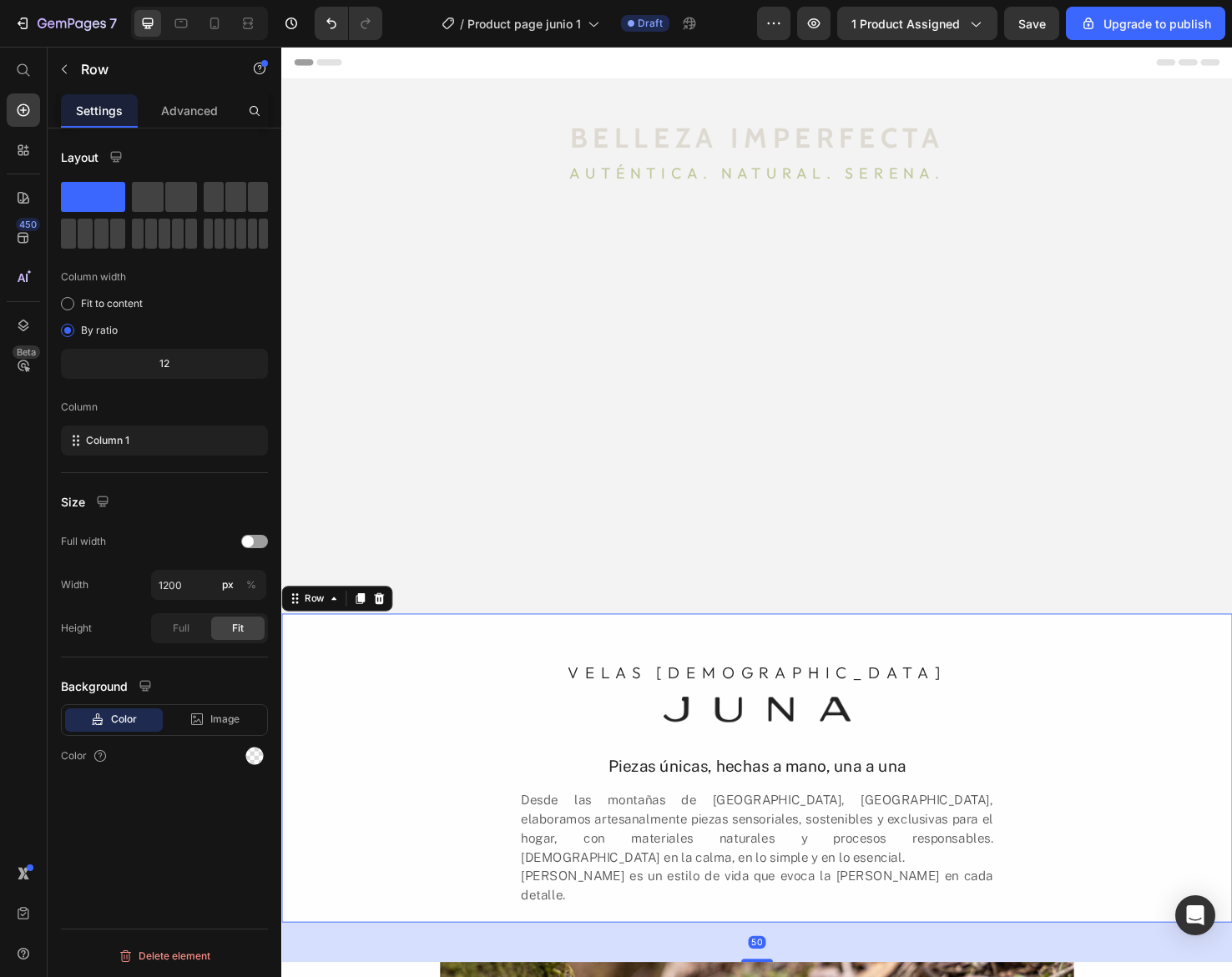 click on "VELAS AROMÁTICAS Heading Image Piezas únicas, hechas a mano, una a una Heading Desde las montañas de El Retiro, Antioquia, elaboramos artesanalmente piezas sensoriales, sostenibles y exclusivas para el hogar, con materiales naturales y procesos responsables. Creemos en la calma, en lo simple y en lo esencial.  JUNA es un estilo de vida que evoca la vida silvestre en cada detalle. Text Block" at bounding box center [782, 807] 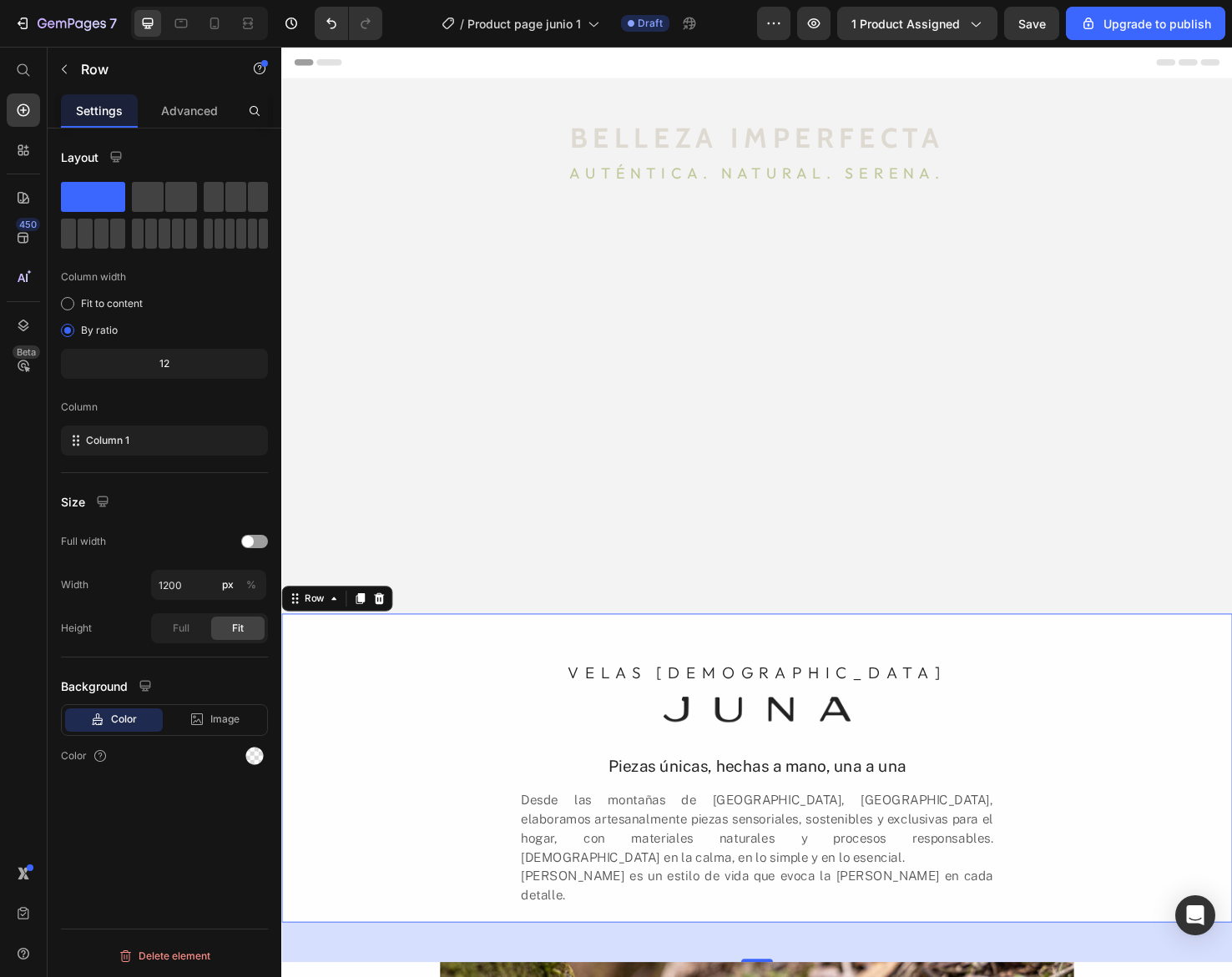 click on "VELAS AROMÁTICAS Heading Image Piezas únicas, hechas a mano, una a una Heading Desde las montañas de El Retiro, Antioquia, elaboramos artesanalmente piezas sensoriales, sostenibles y exclusivas para el hogar, con materiales naturales y procesos responsables. Creemos en la calma, en lo simple y en lo esencial.  JUNA es un estilo de vida que evoca la vida silvestre en cada detalle. Text Block" at bounding box center (782, 807) 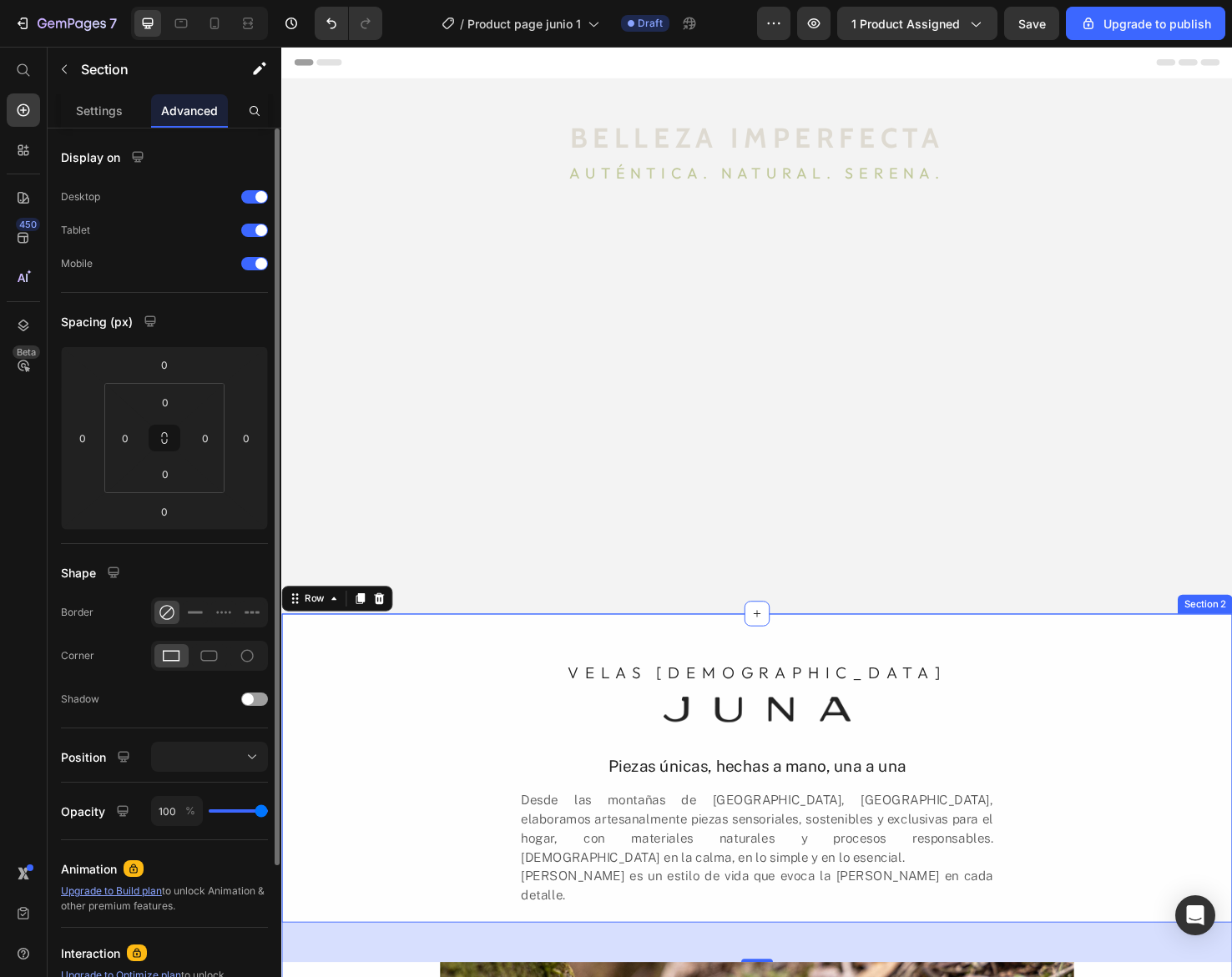 click on "VELAS AROMÁTICAS Heading Image Piezas únicas, hechas a mano, una a una Heading Desde las montañas de El Retiro, Antioquia, elaboramos artesanalmente piezas sensoriales, sostenibles y exclusivas para el hogar, con materiales naturales y procesos responsables. Creemos en la calma, en lo simple y en lo esencial.  JUNA es un estilo de vida que evoca la vida silvestre en cada detalle. Text Block Row   50 Image" at bounding box center (782, 1050) 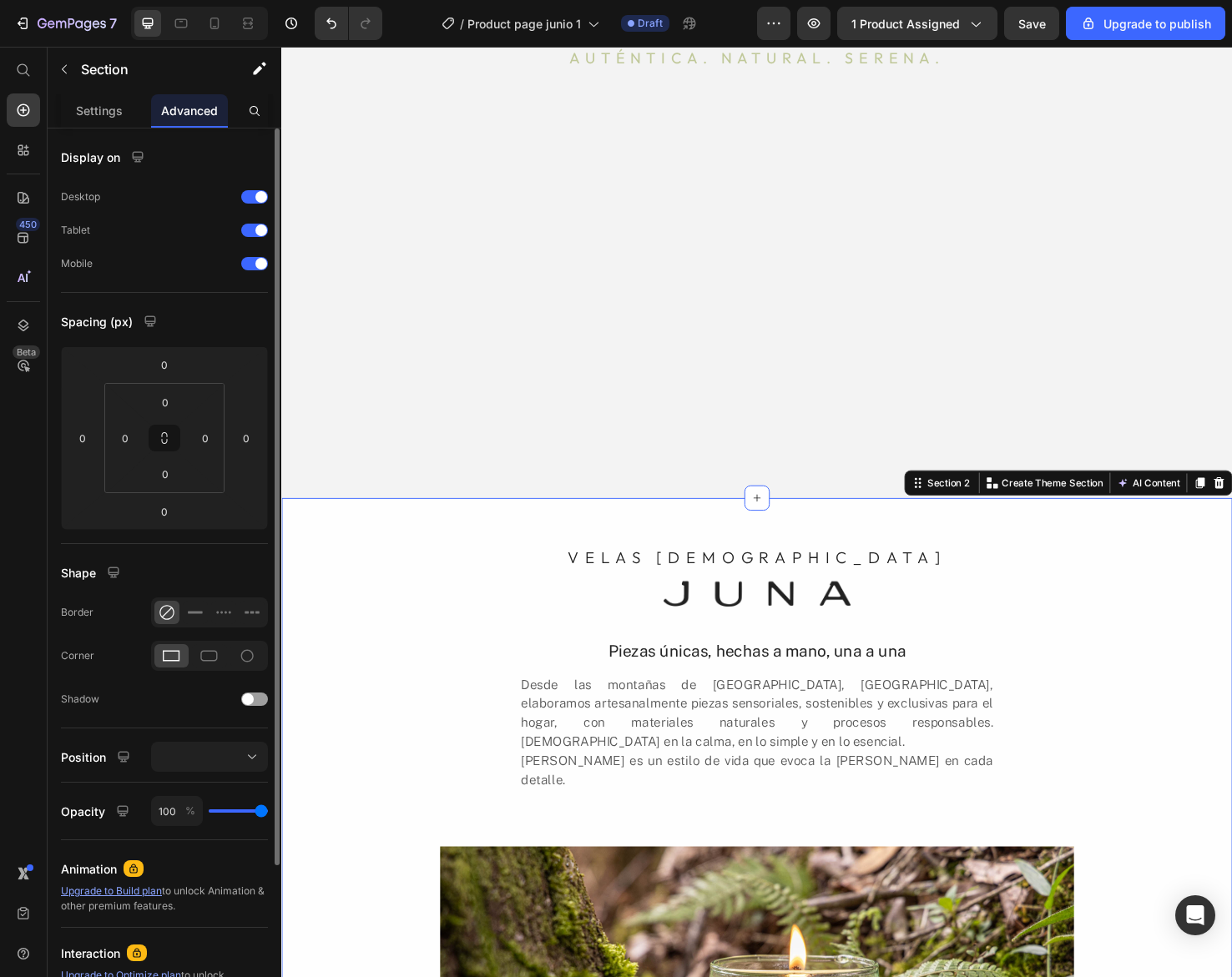 scroll, scrollTop: 128, scrollLeft: 0, axis: vertical 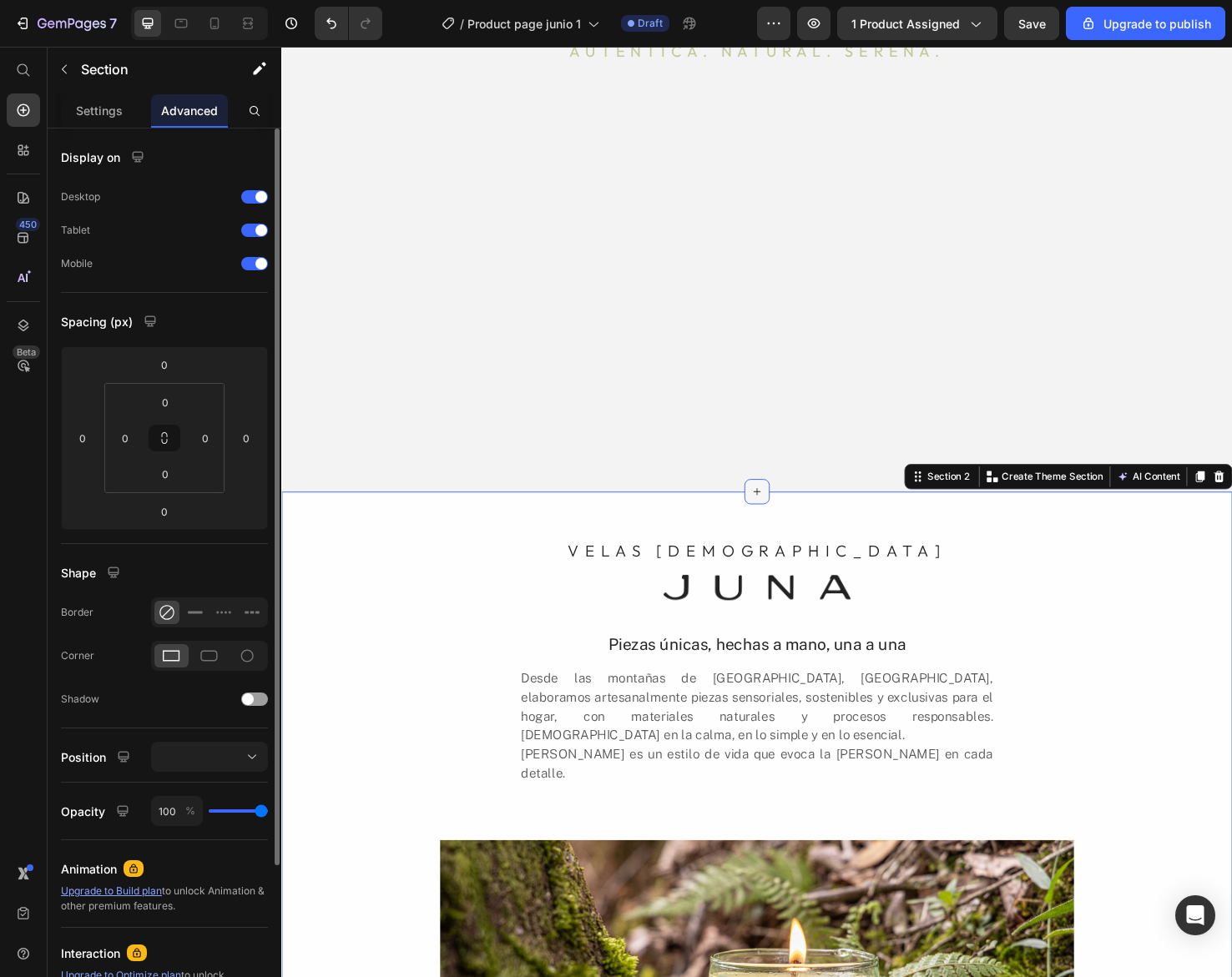 click at bounding box center [782, 516] 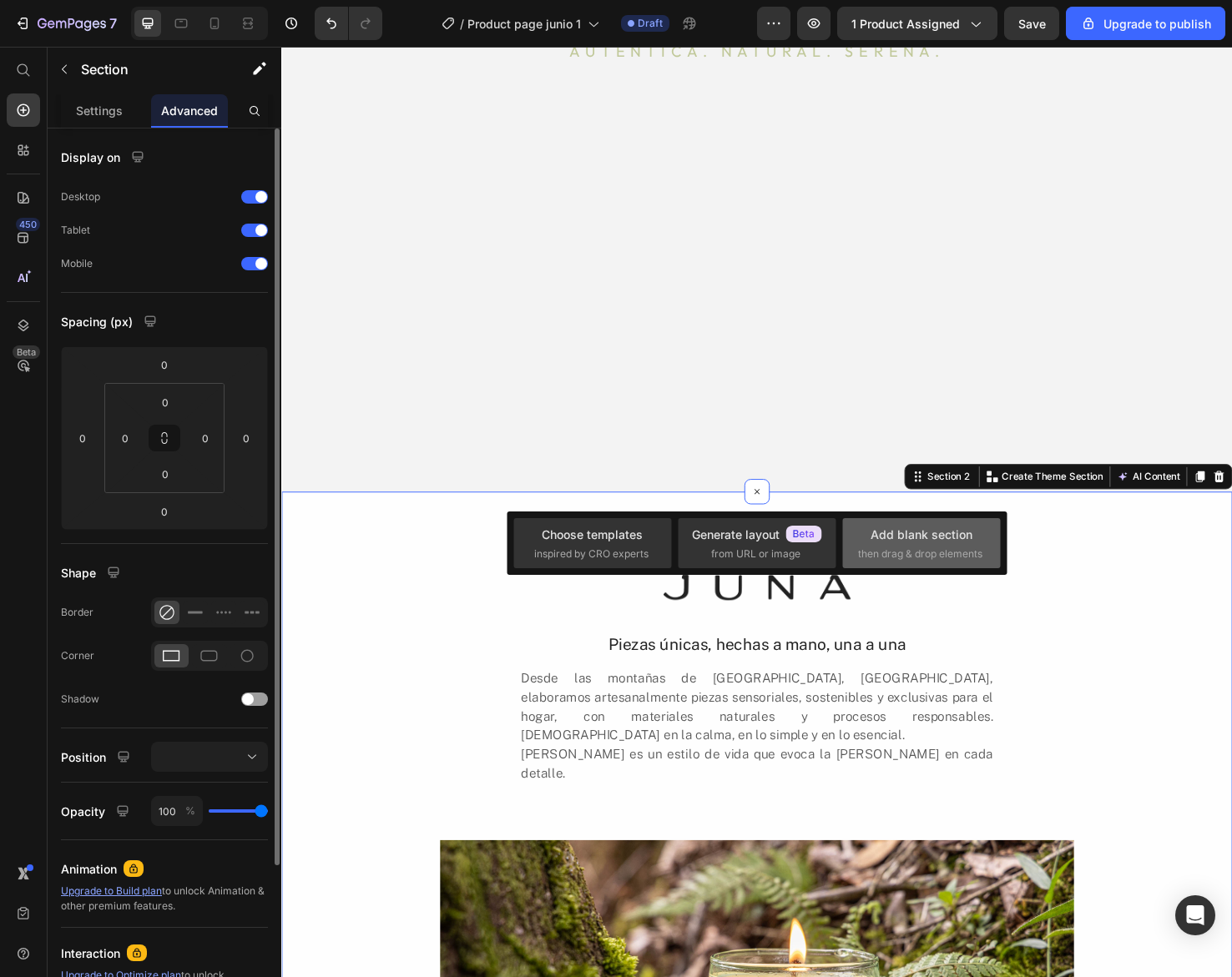 click on "Add blank section" at bounding box center (921, 534) 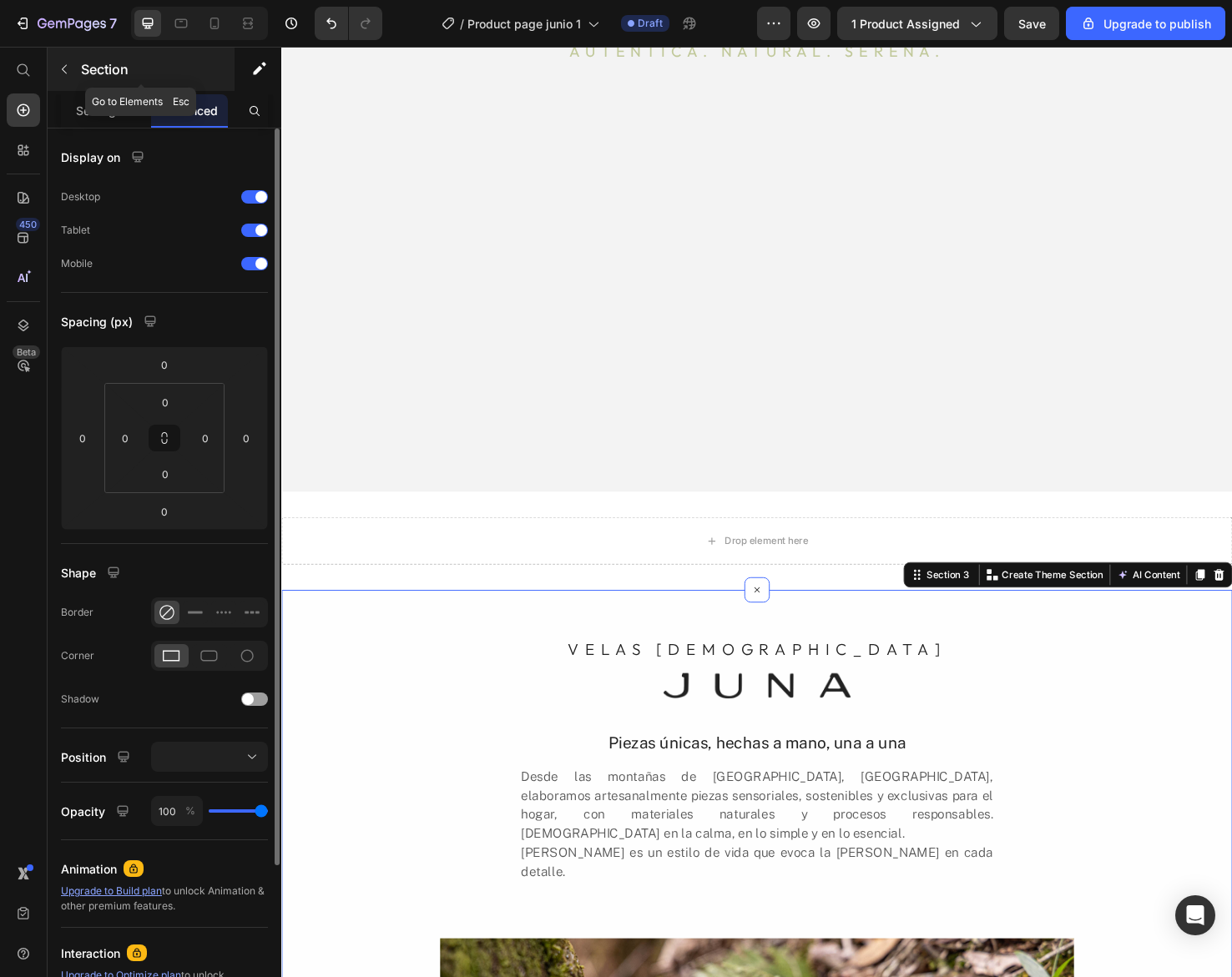 click at bounding box center (64, 69) 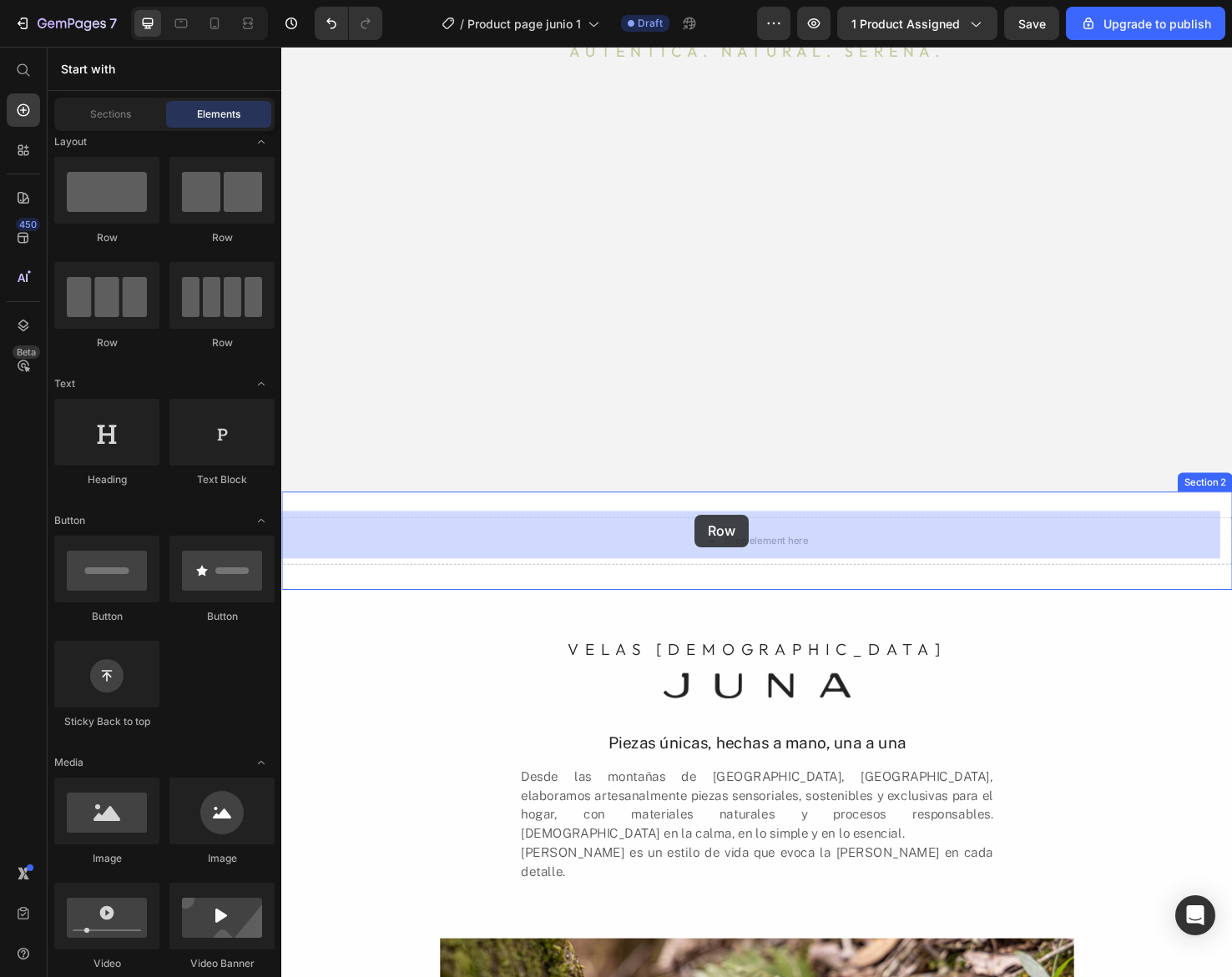 drag, startPoint x: 391, startPoint y: 242, endPoint x: 716, endPoint y: 540, distance: 440.94104 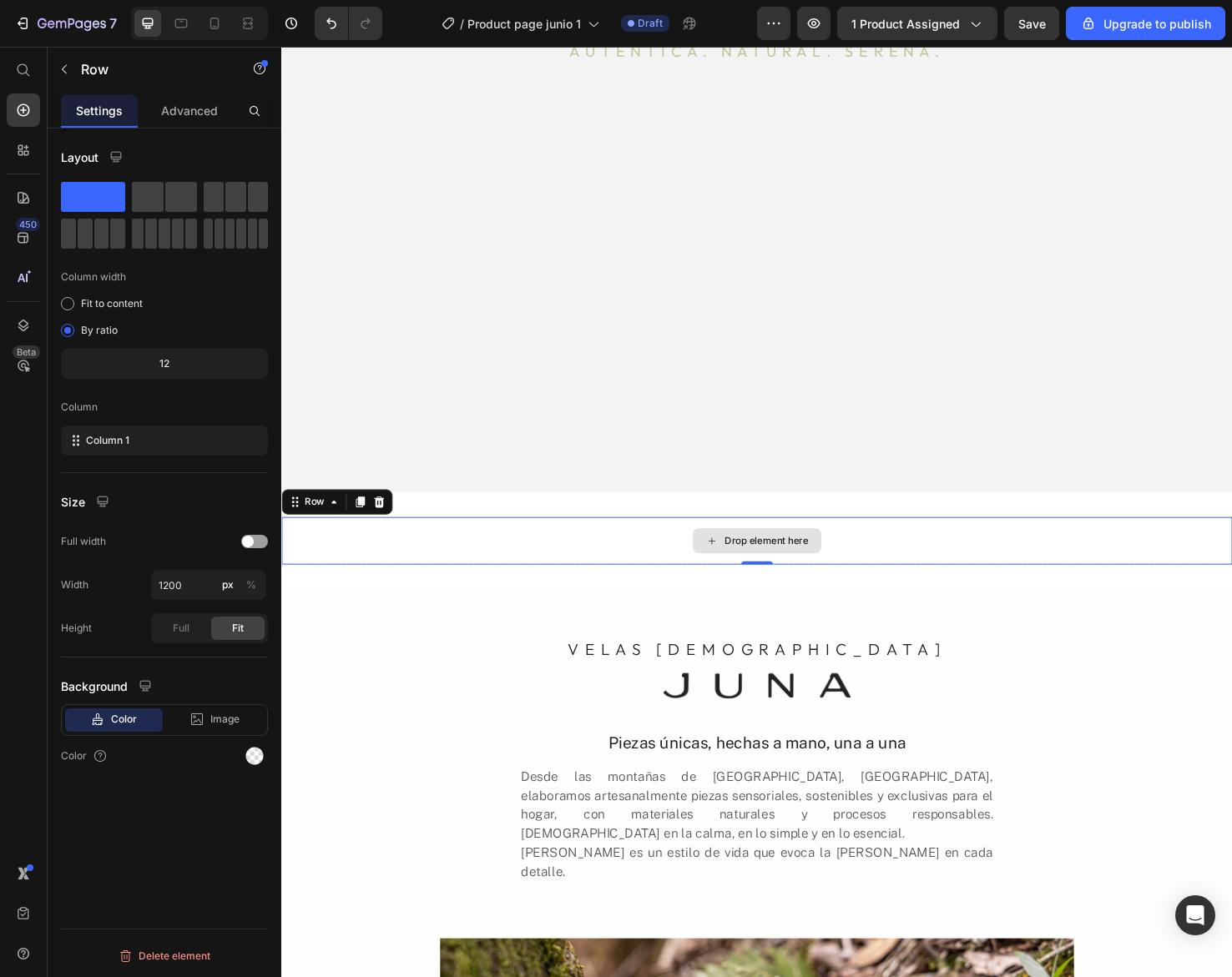drag, startPoint x: 386, startPoint y: 242, endPoint x: 699, endPoint y: 583, distance: 462.87147 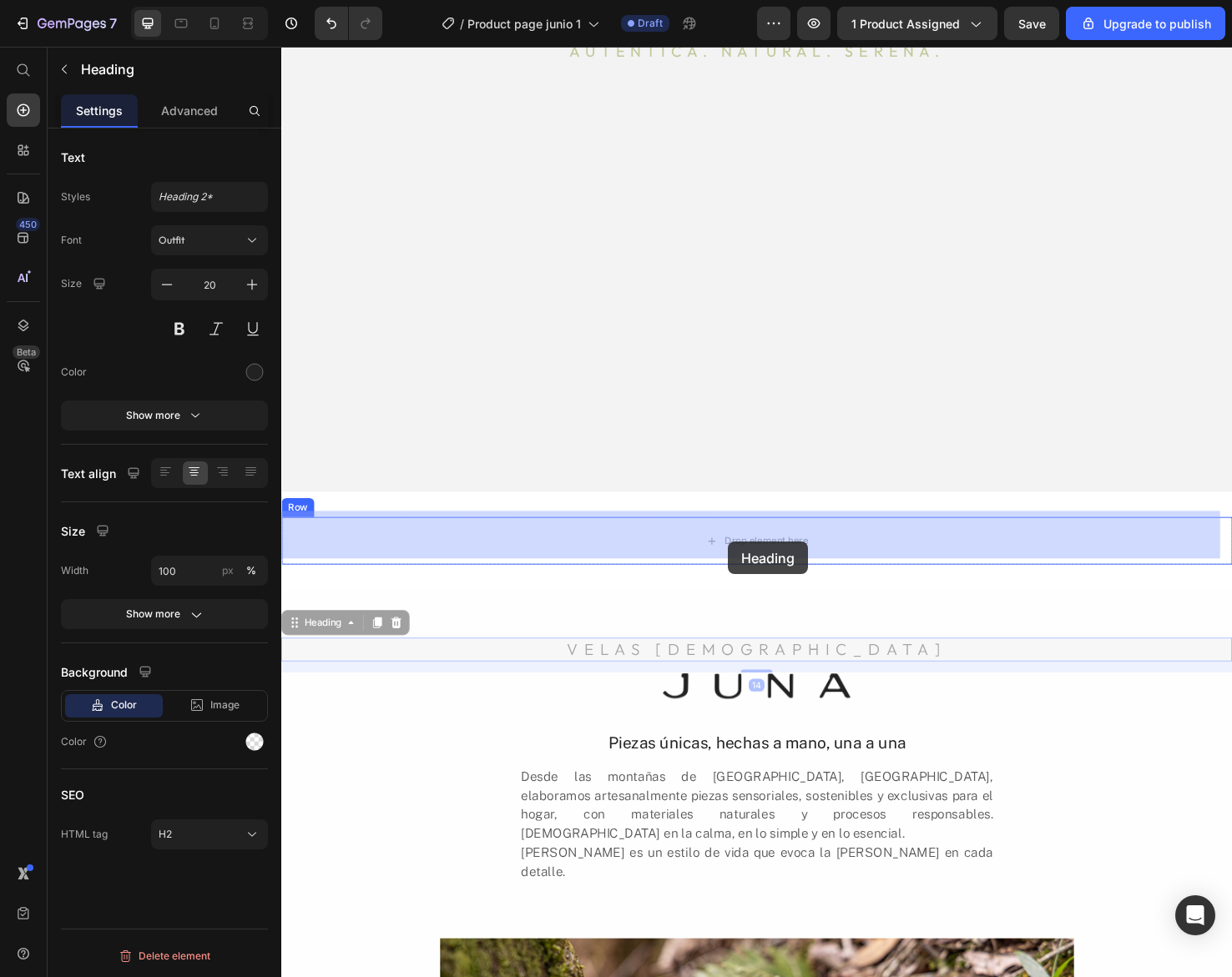 drag, startPoint x: 735, startPoint y: 679, endPoint x: 755, endPoint y: 588, distance: 93.17188 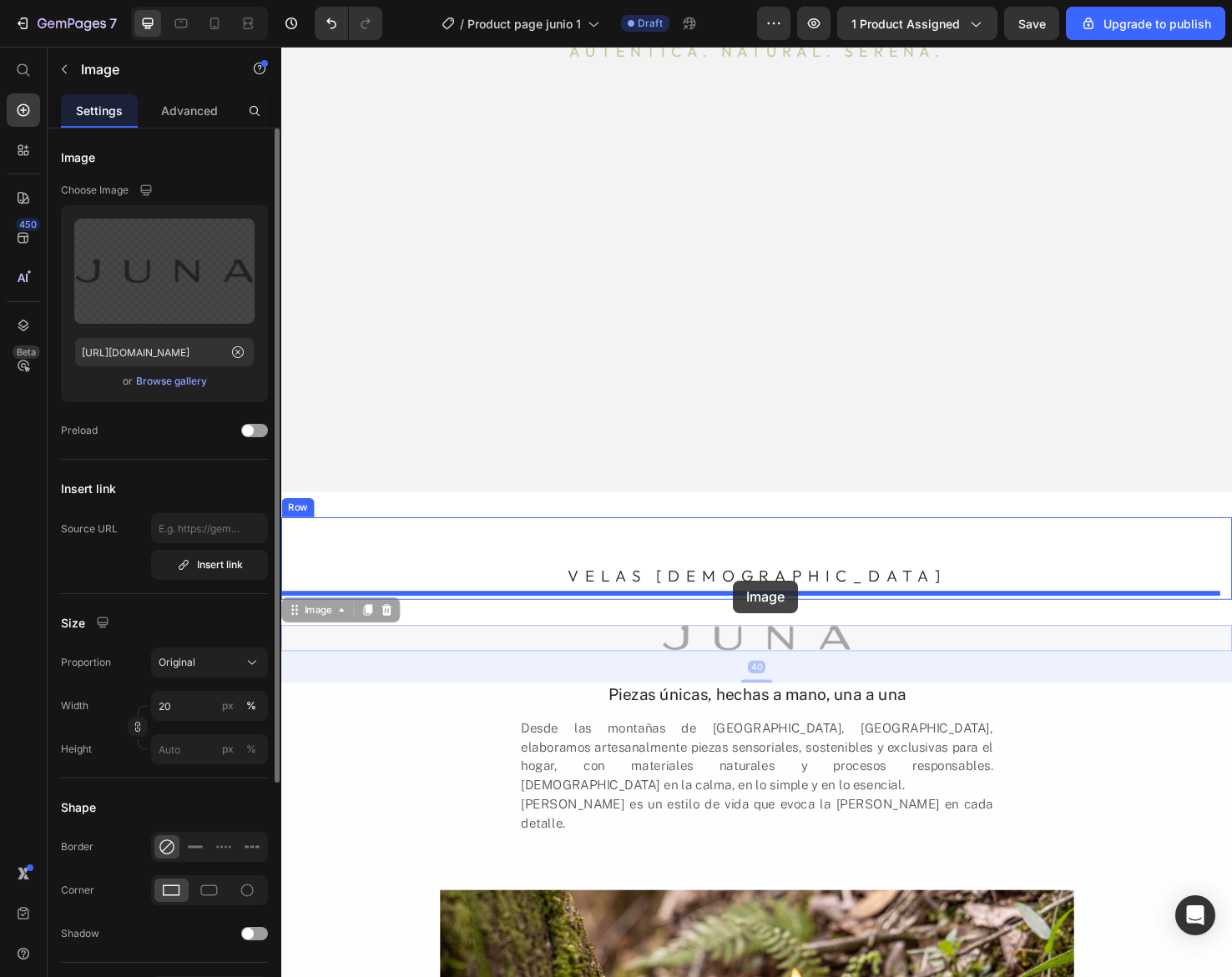 drag, startPoint x: 757, startPoint y: 661, endPoint x: 757, endPoint y: 609, distance: 52 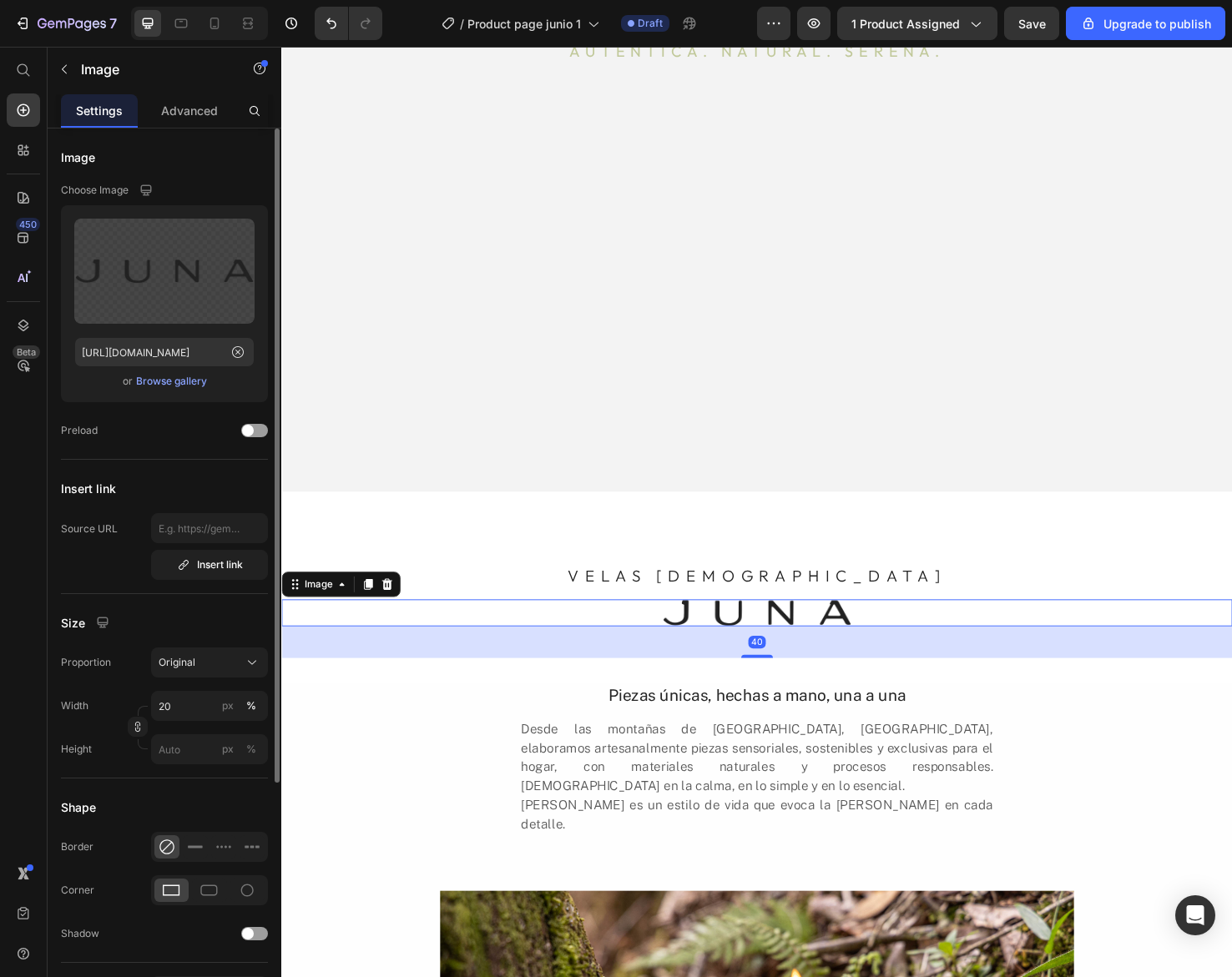 click at bounding box center [782, 643] 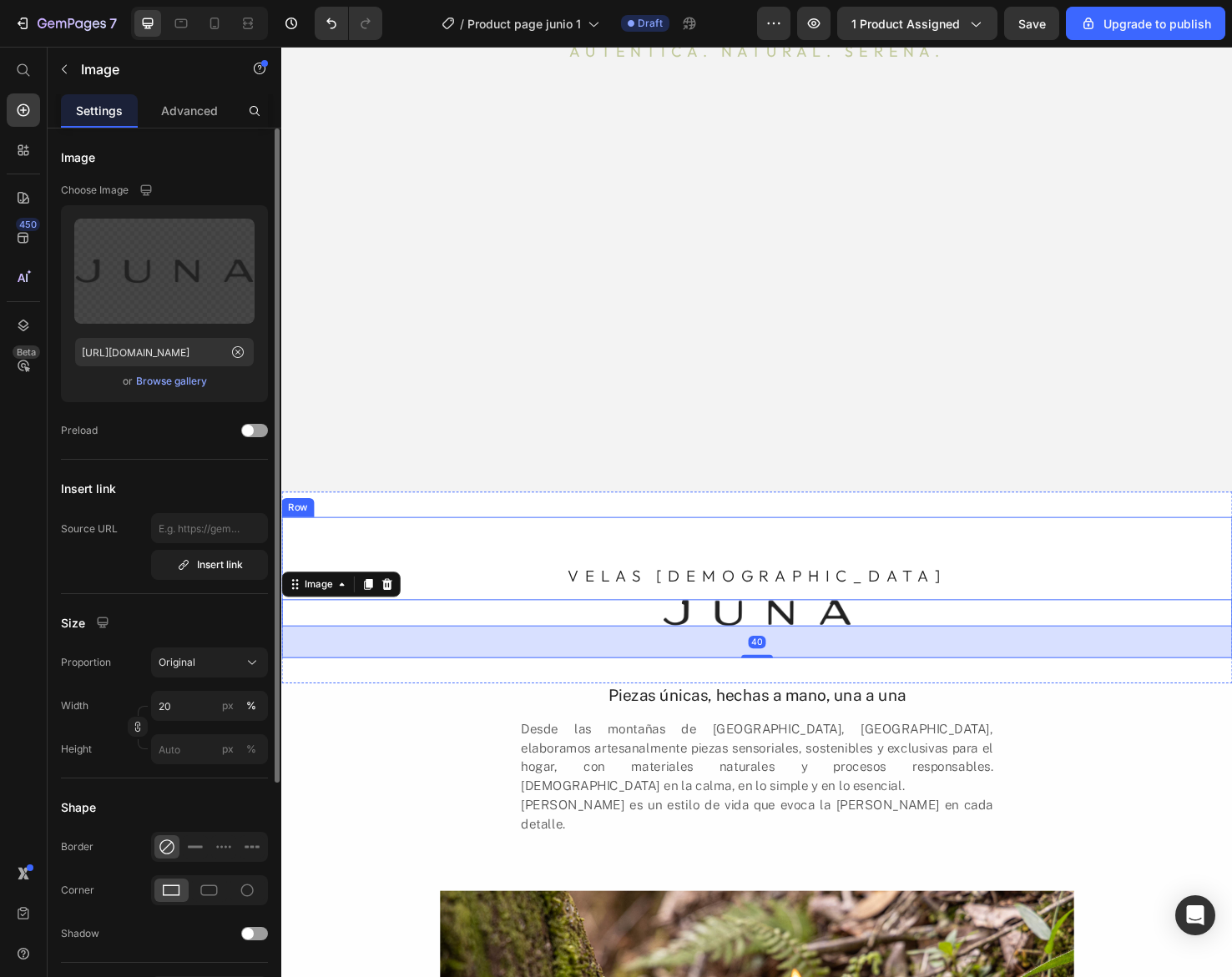 click on "VELAS AROMÁTICAS Heading Image   40" at bounding box center (782, 617) 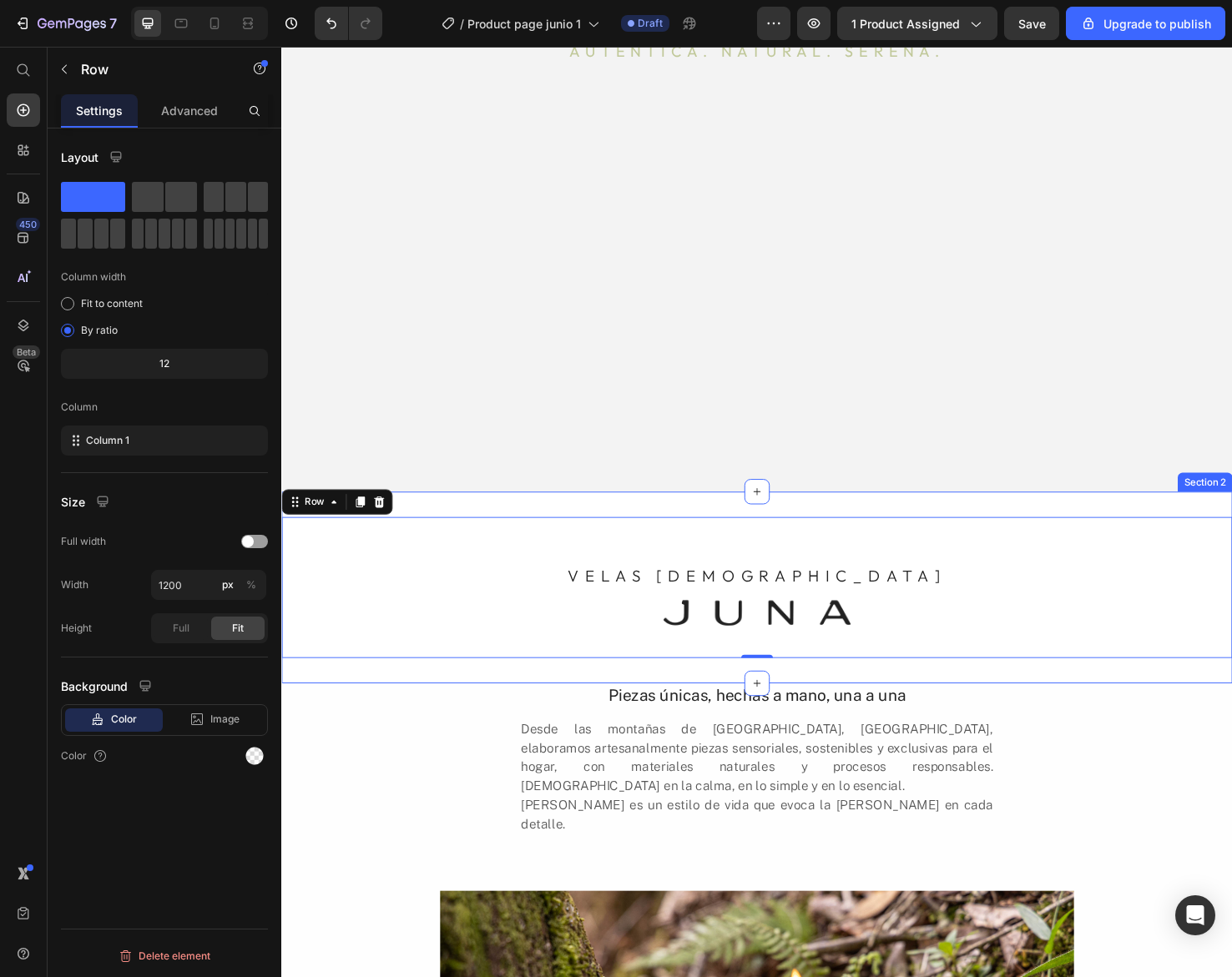 click on "VELAS AROMÁTICAS Heading Image Row   0 Section 2" at bounding box center (782, 617) 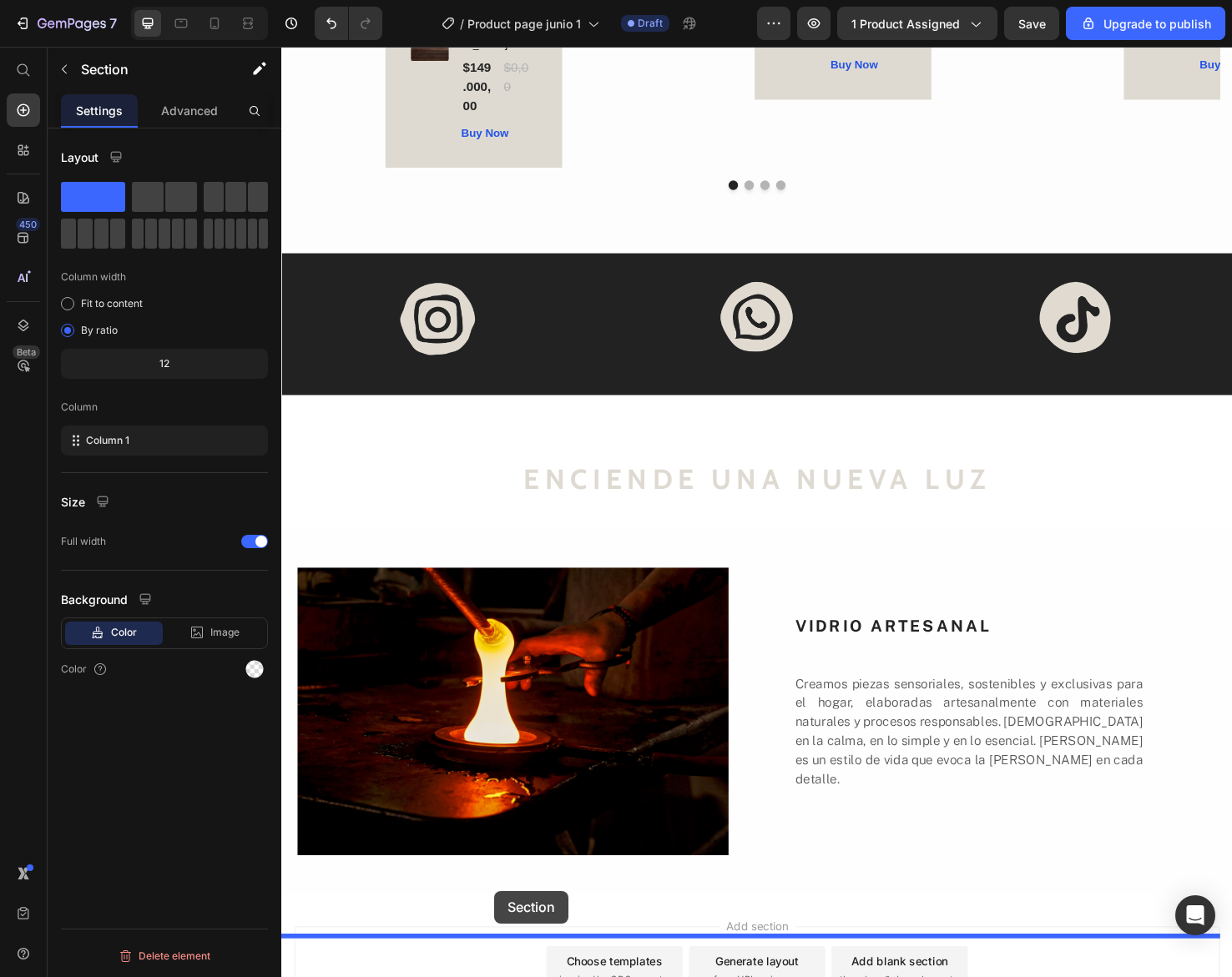 scroll, scrollTop: 8761, scrollLeft: 0, axis: vertical 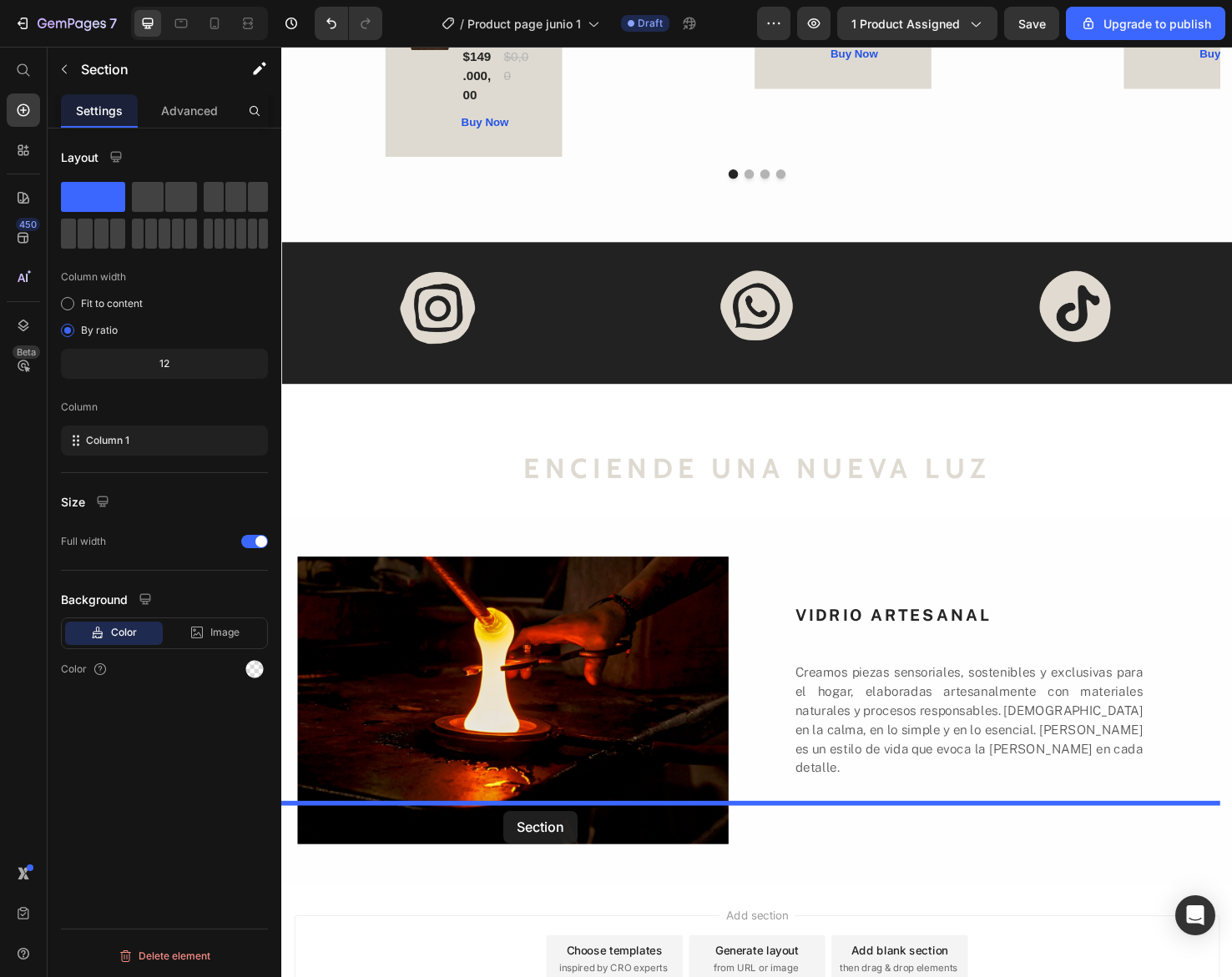 drag, startPoint x: 500, startPoint y: 524, endPoint x: 515, endPoint y: 852, distance: 328.343 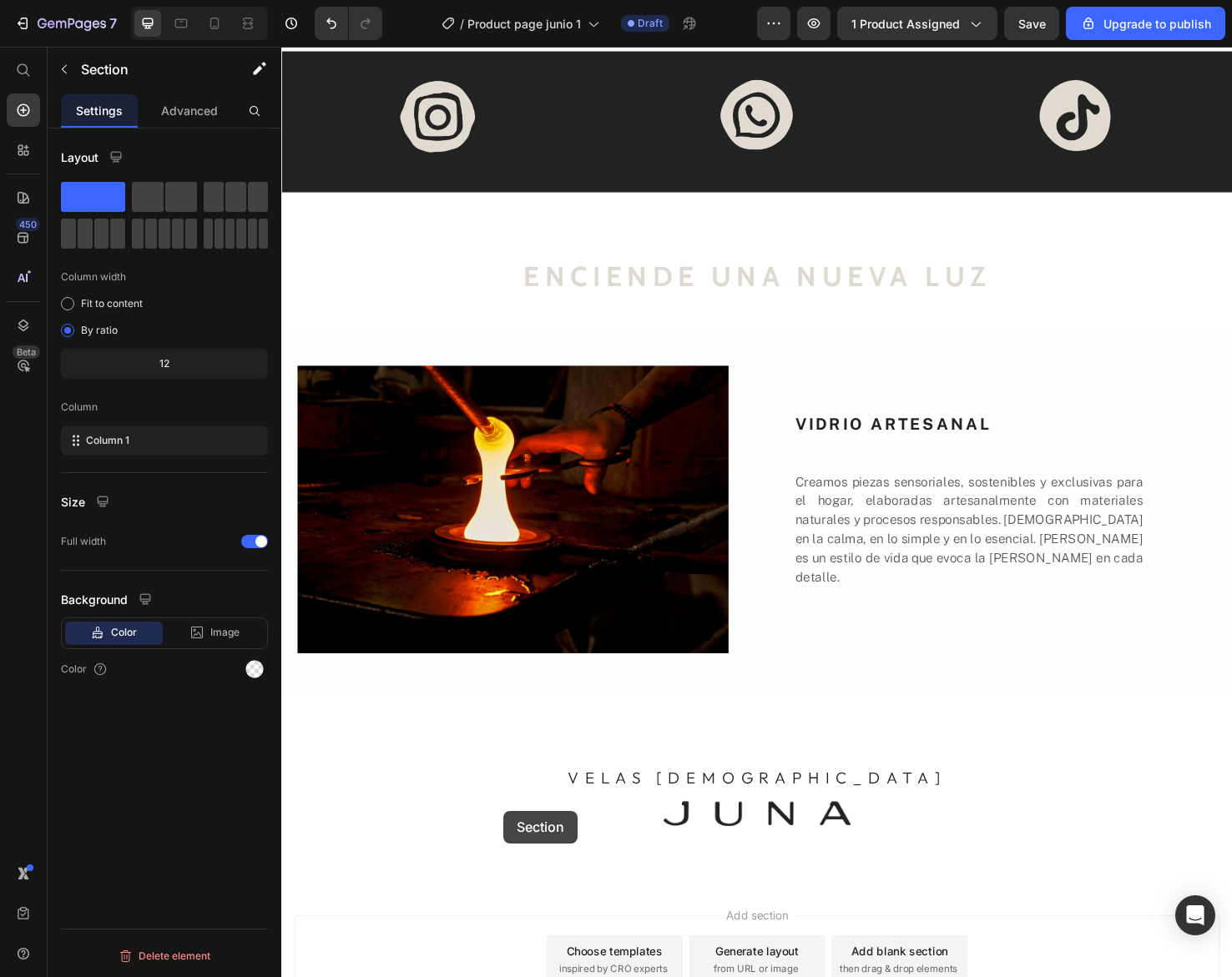 scroll, scrollTop: 8559, scrollLeft: 0, axis: vertical 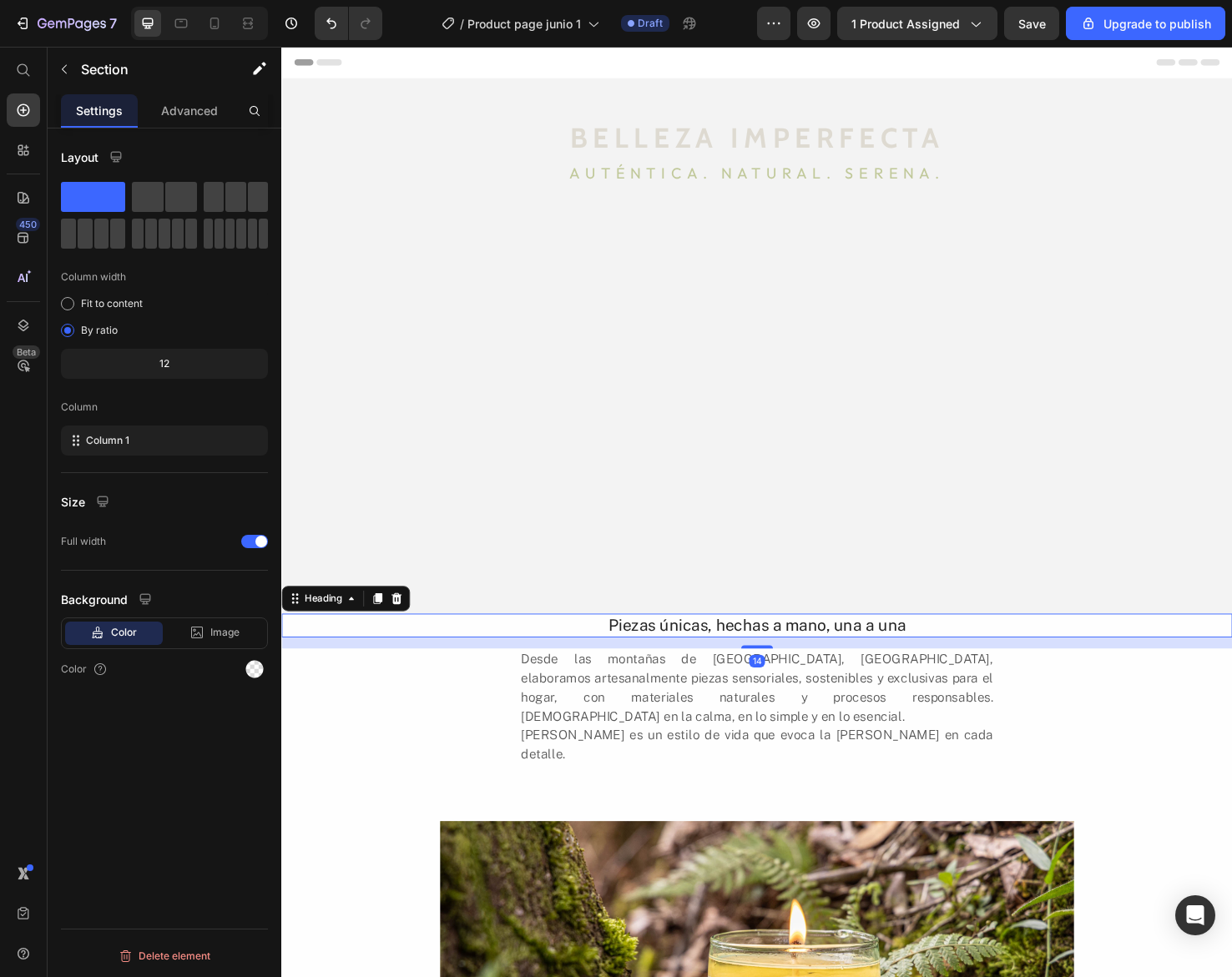 click on "Piezas únicas, hechas a mano, una a una" at bounding box center (782, 657) 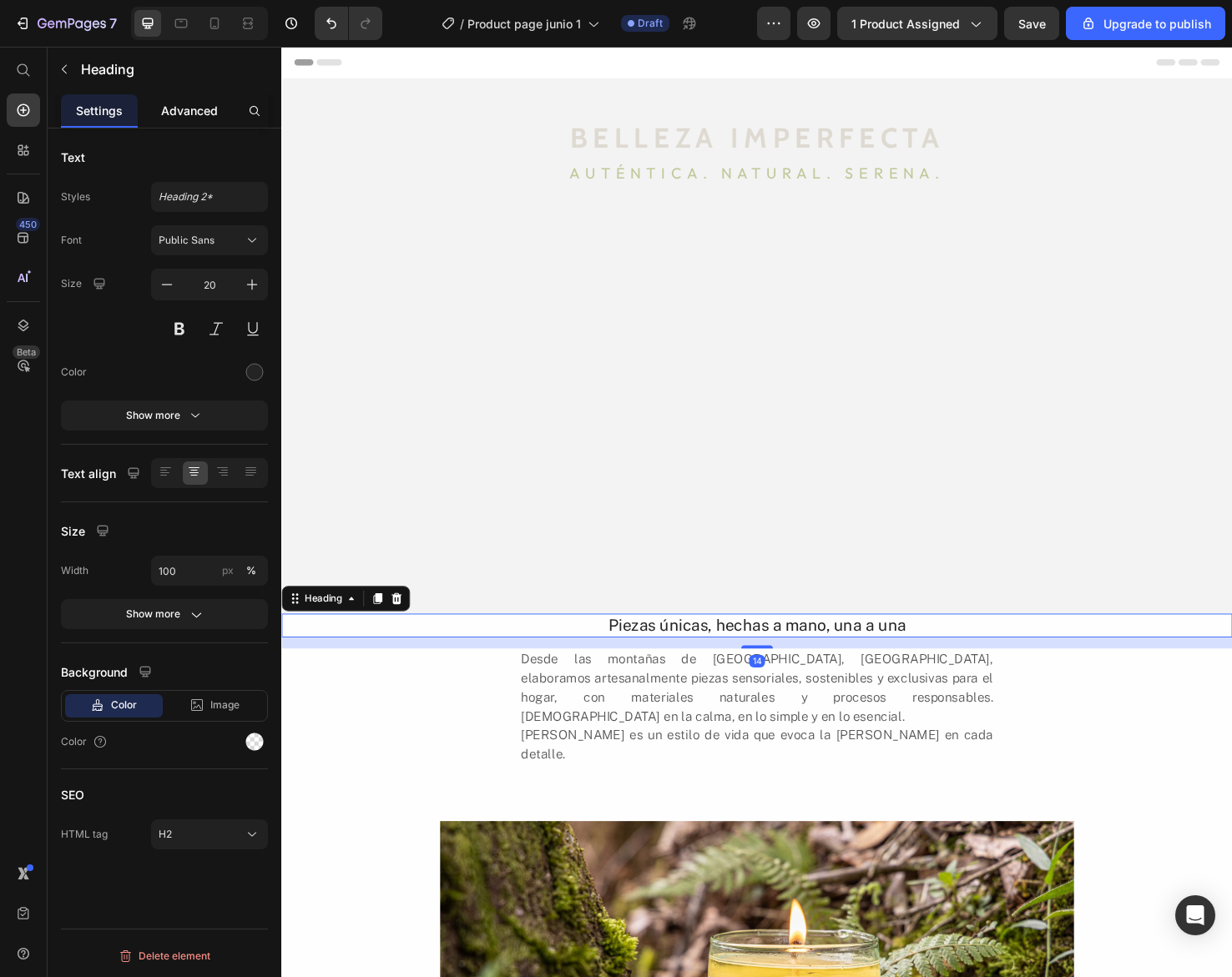click on "Advanced" at bounding box center [189, 110] 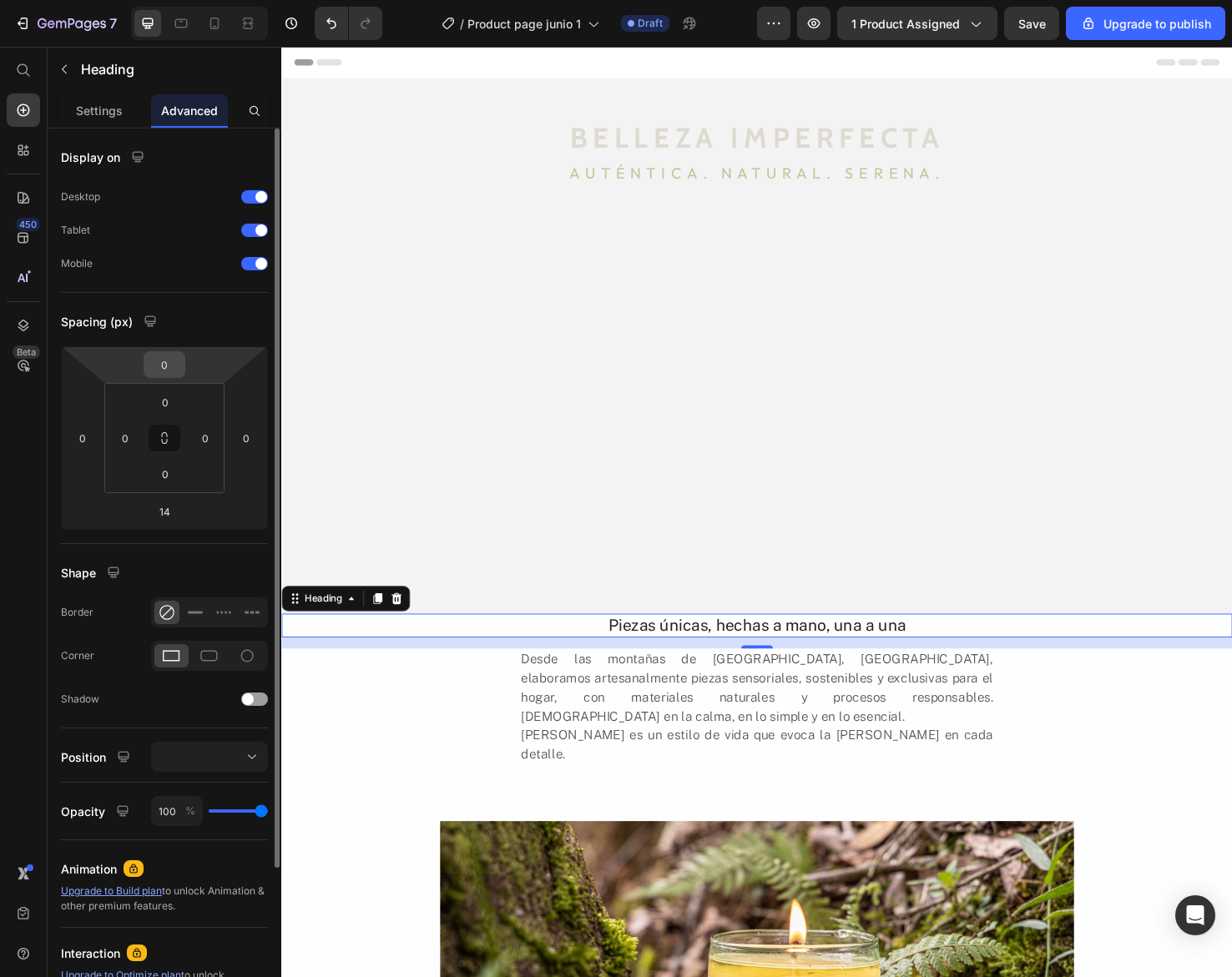click on "0" at bounding box center [164, 365] 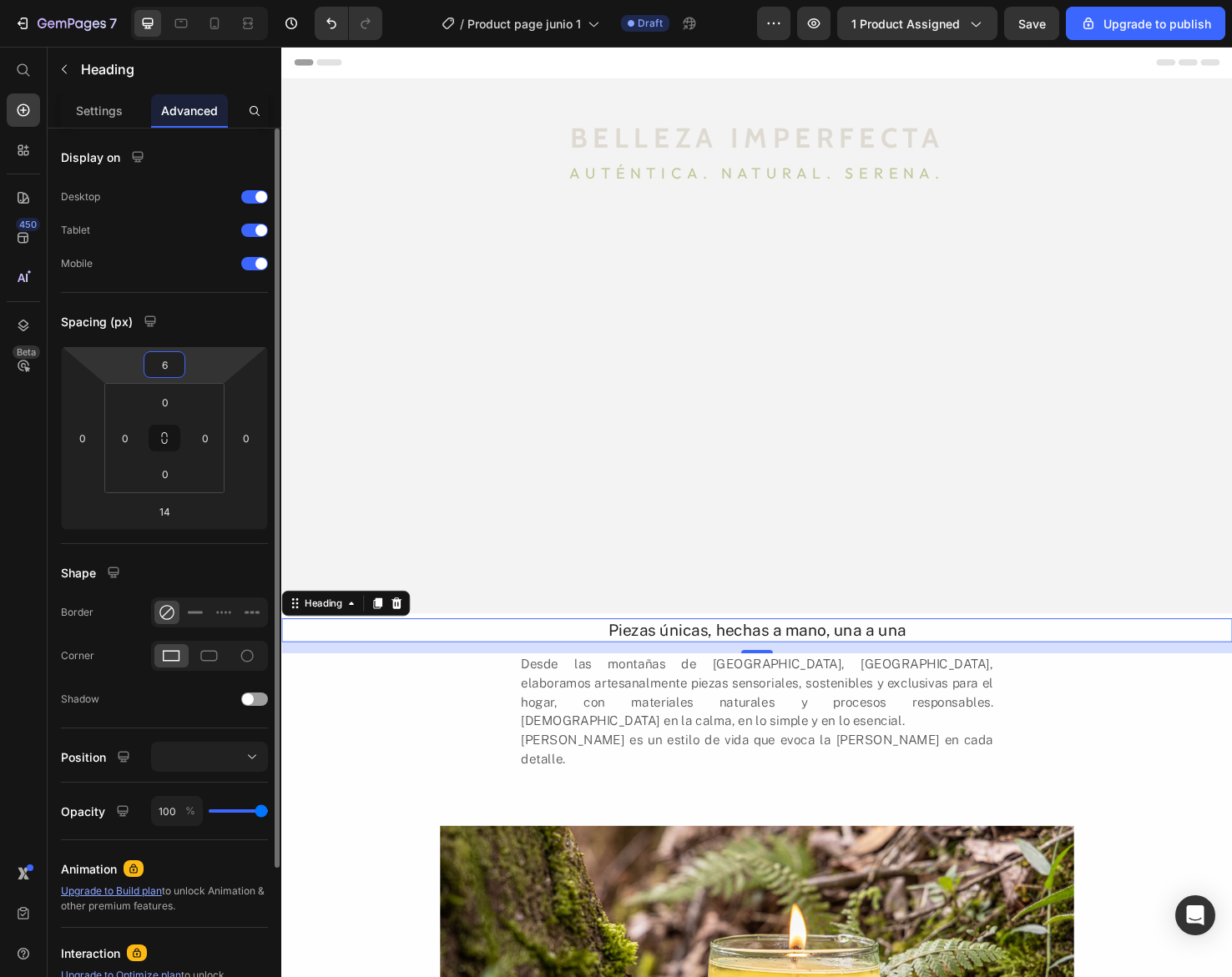 type on "60" 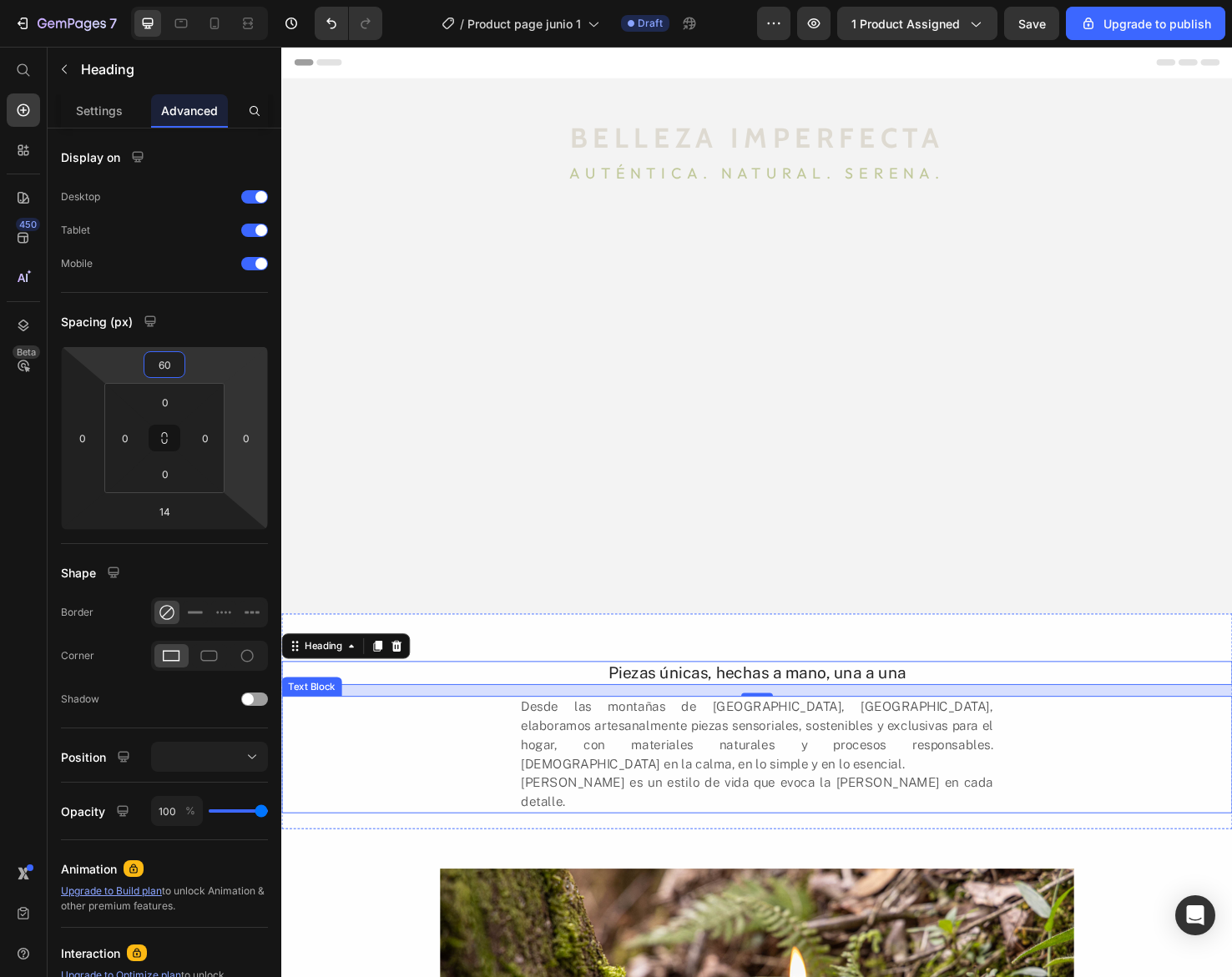 click on "Desde las montañas de [GEOGRAPHIC_DATA], [GEOGRAPHIC_DATA], elaboramos artesanalmente piezas sensoriales, sostenibles y exclusivas para el hogar, con materiales naturales y procesos responsables. [DEMOGRAPHIC_DATA] en la calma, en lo simple y en lo esencial.  [PERSON_NAME] es un estilo de vida que evoca la [PERSON_NAME] en cada detalle." at bounding box center (782, 793) 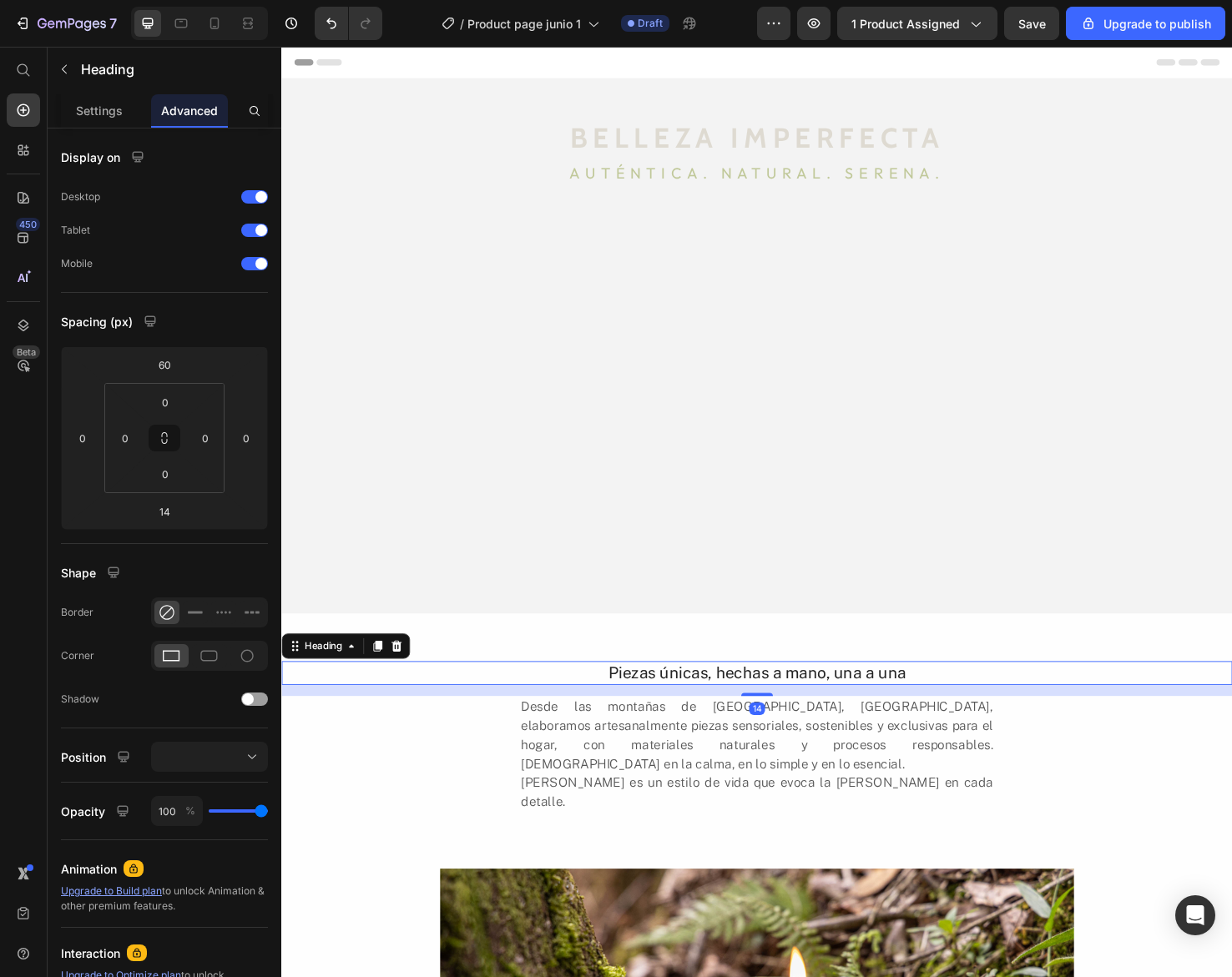 click on "Piezas únicas, hechas a mano, una a una" at bounding box center [782, 707] 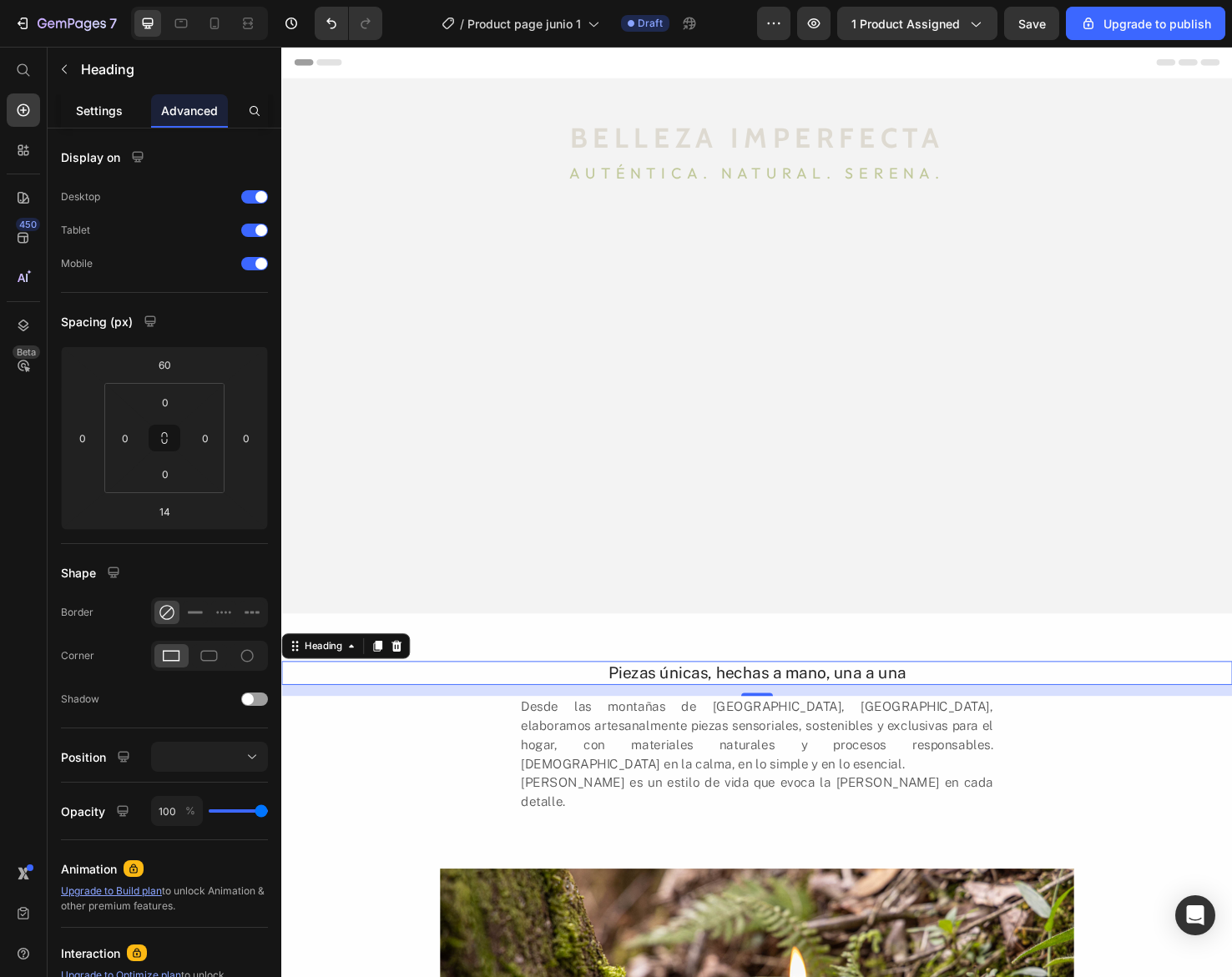 click on "Settings" 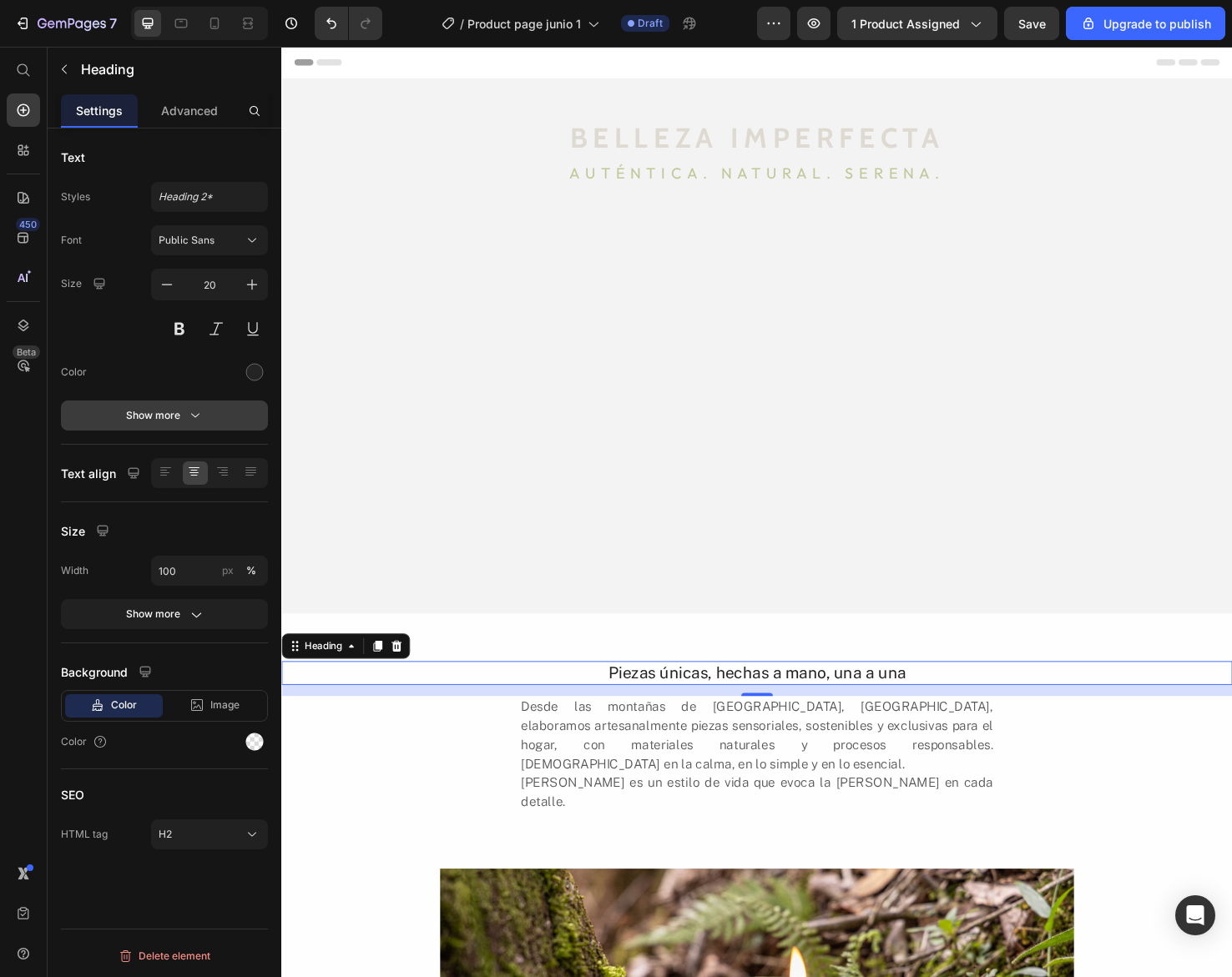click 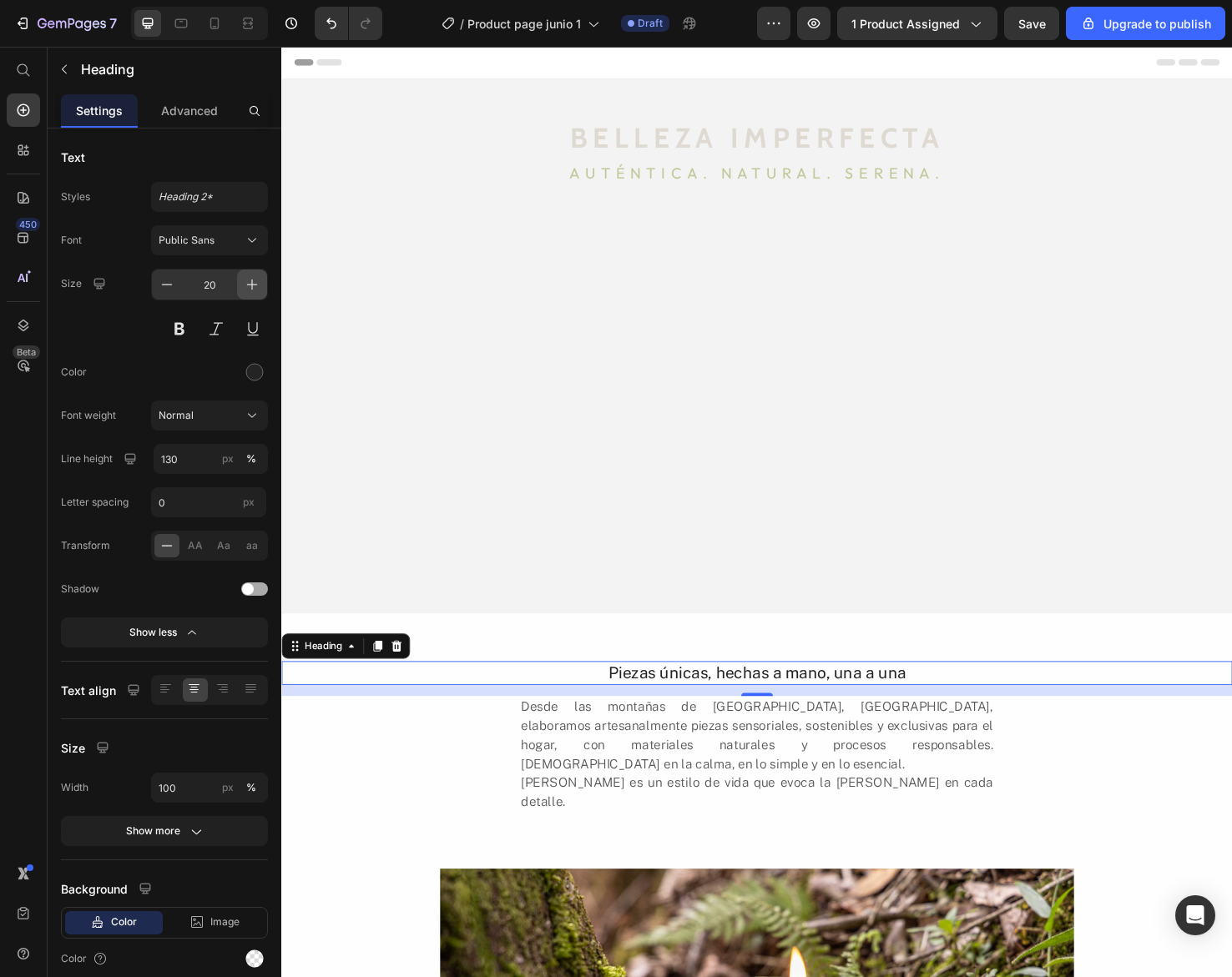 click 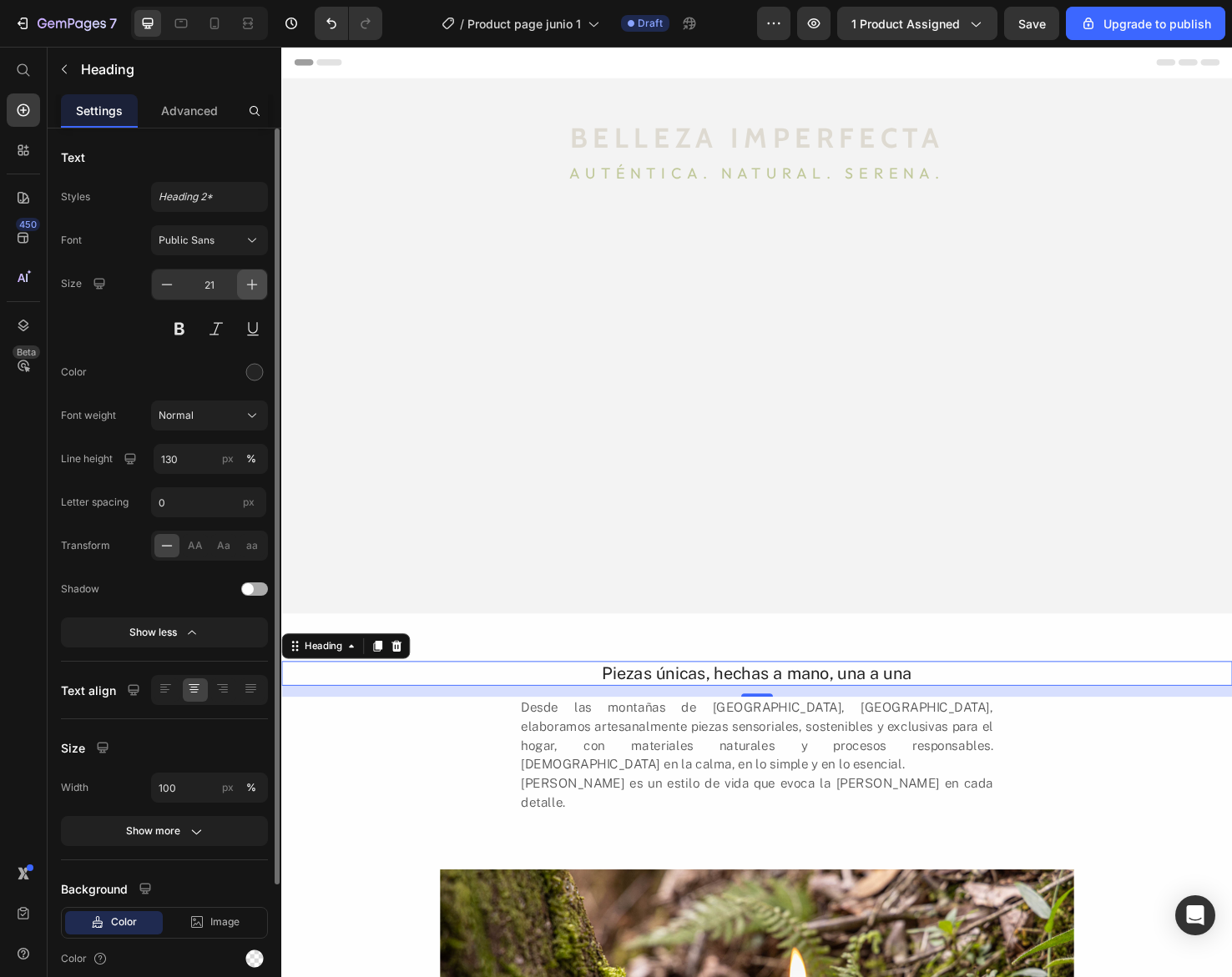 click 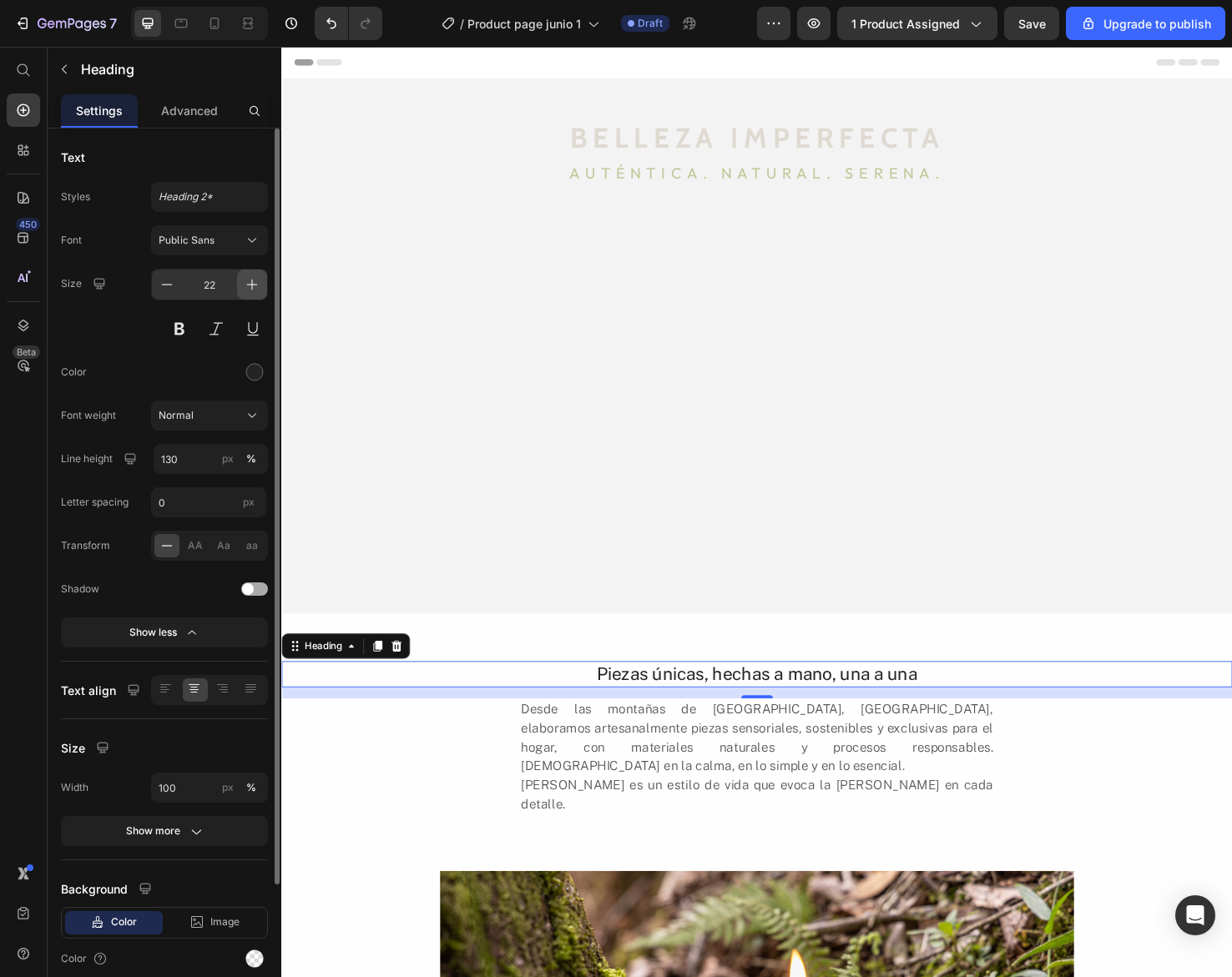 click 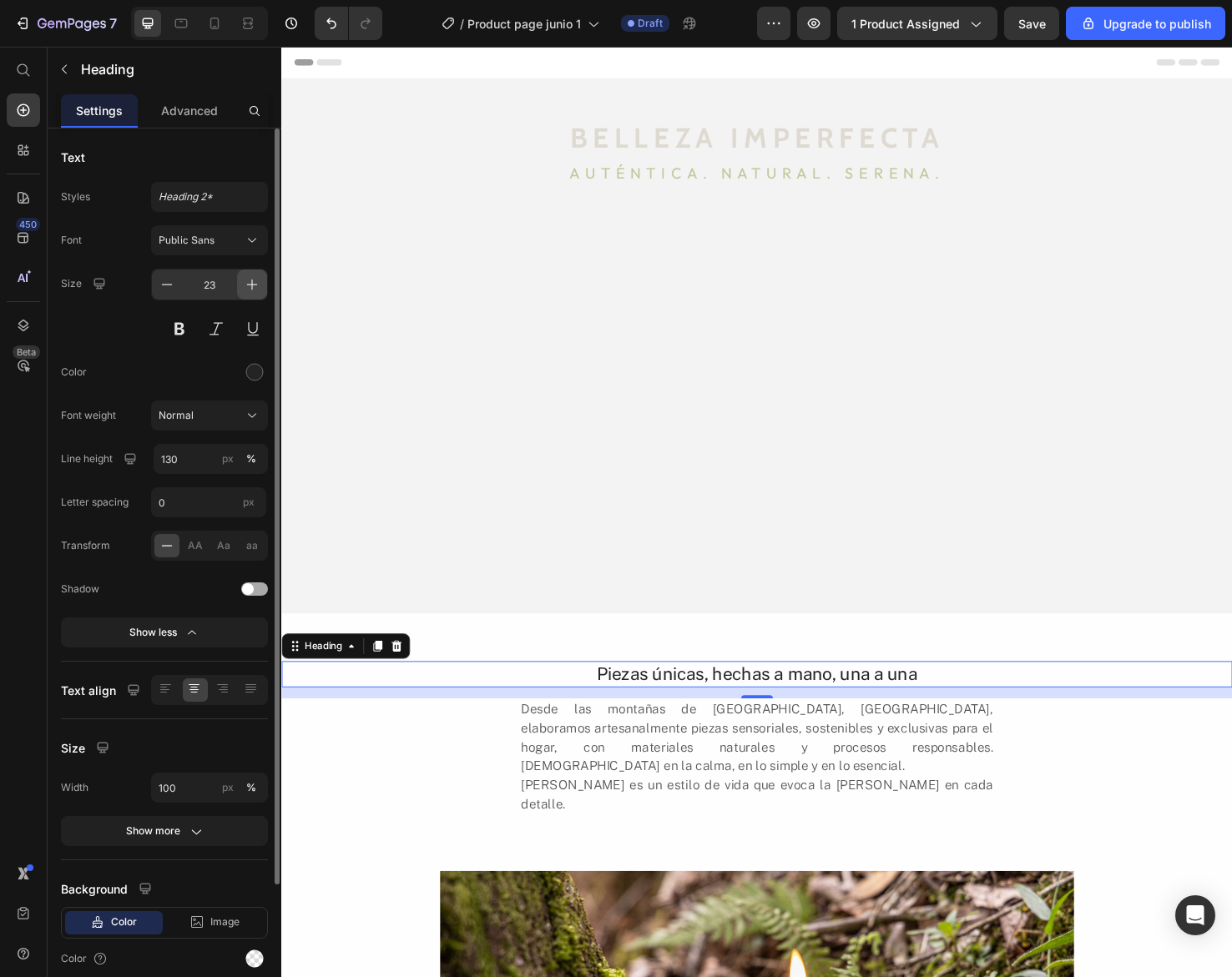 click 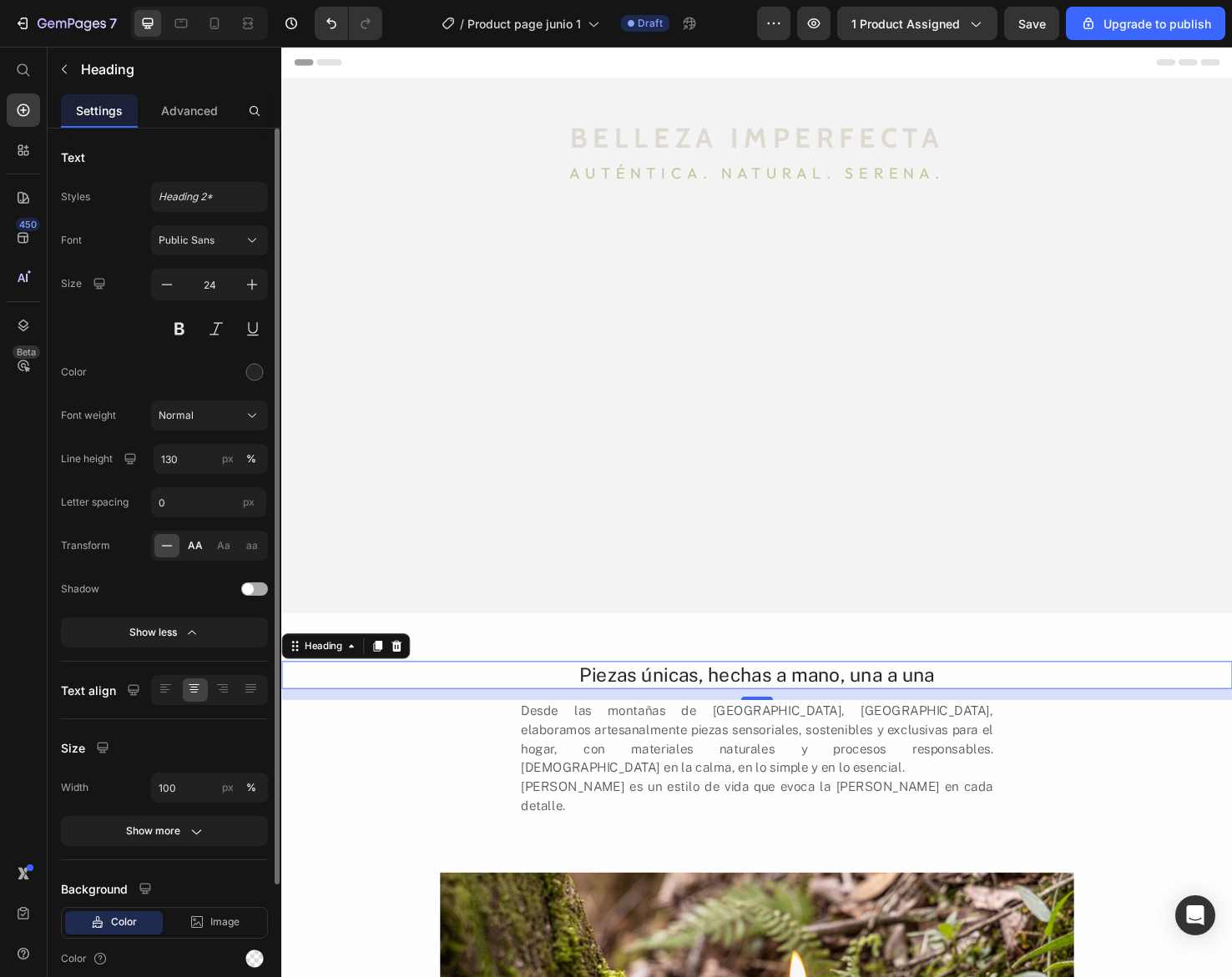 click on "AA" 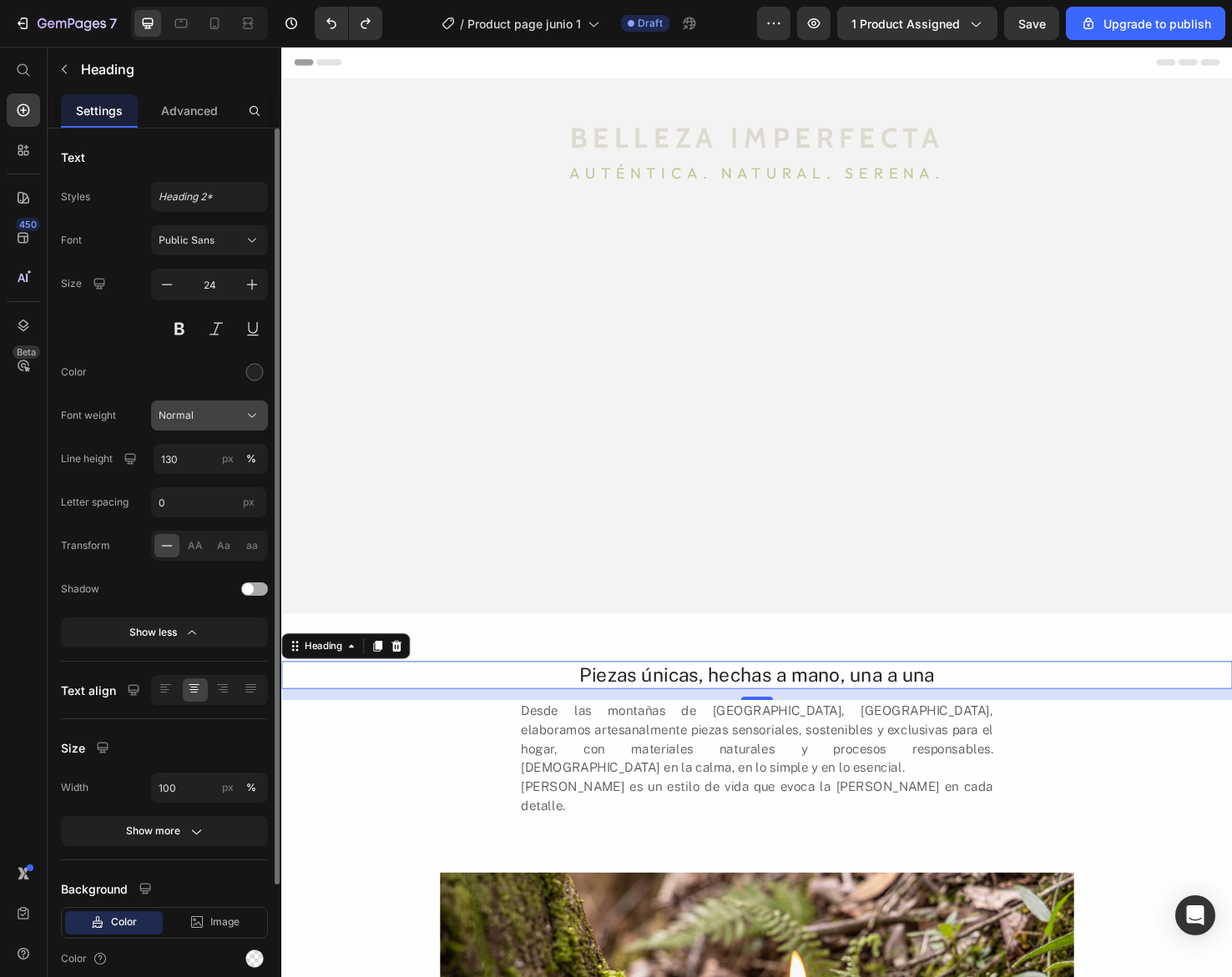 click on "Normal" 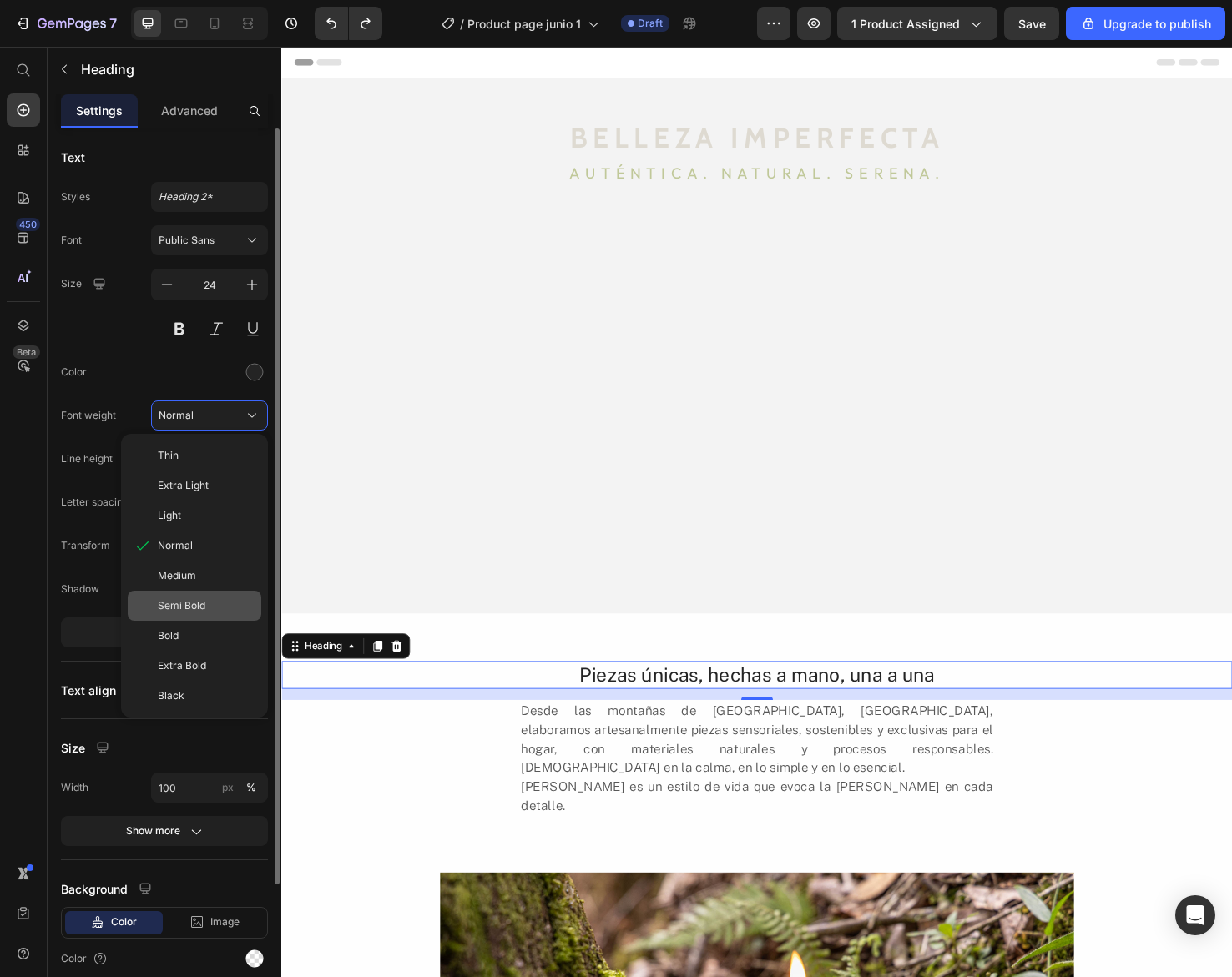 click on "Semi Bold" at bounding box center [206, 606] 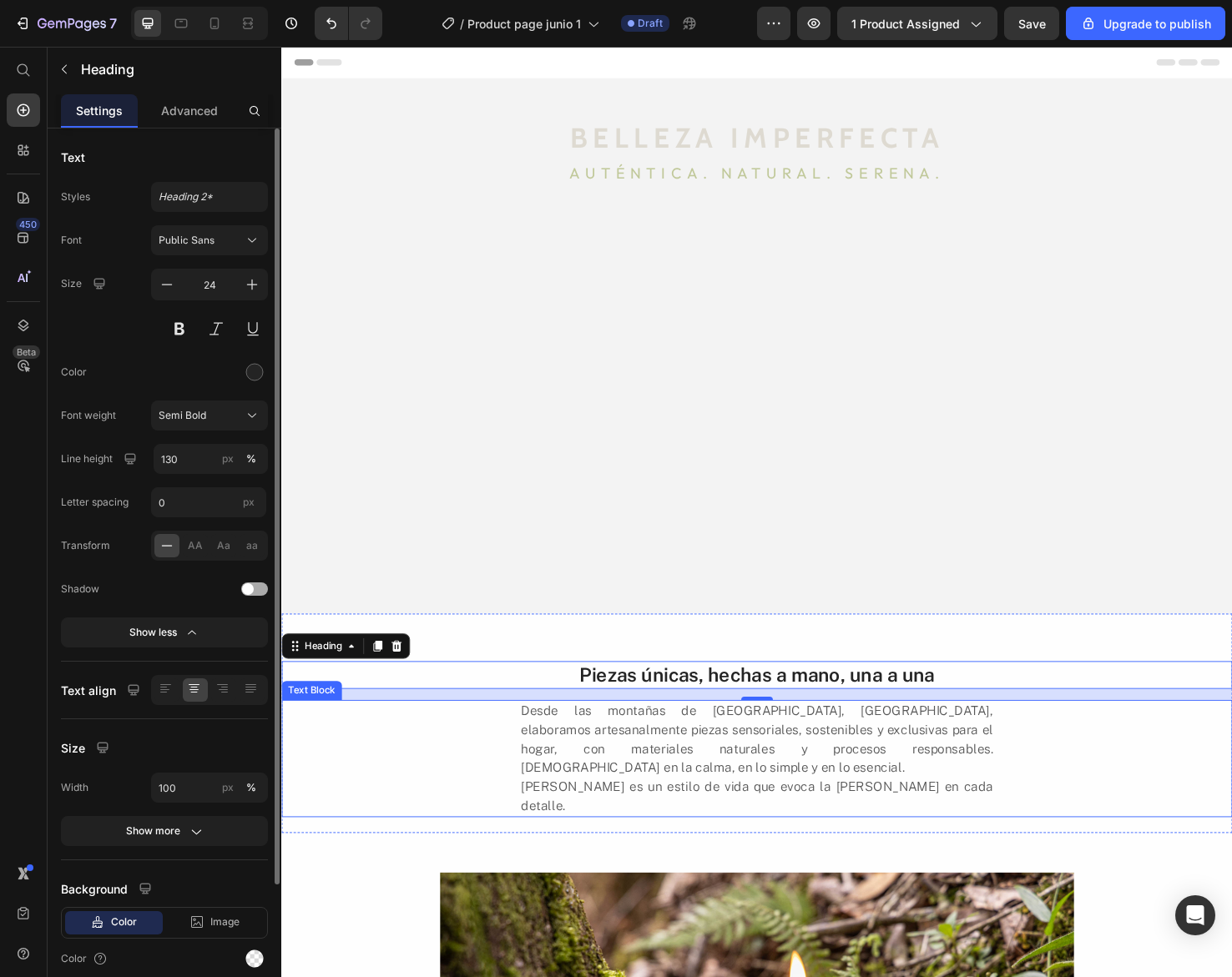 click on "Desde las montañas de [GEOGRAPHIC_DATA], [GEOGRAPHIC_DATA], elaboramos artesanalmente piezas sensoriales, sostenibles y exclusivas para el hogar, con materiales naturales y procesos responsables. [DEMOGRAPHIC_DATA] en la calma, en lo simple y en lo esencial.  [PERSON_NAME] es un estilo de vida que evoca la [PERSON_NAME] en cada detalle." at bounding box center (782, 797) 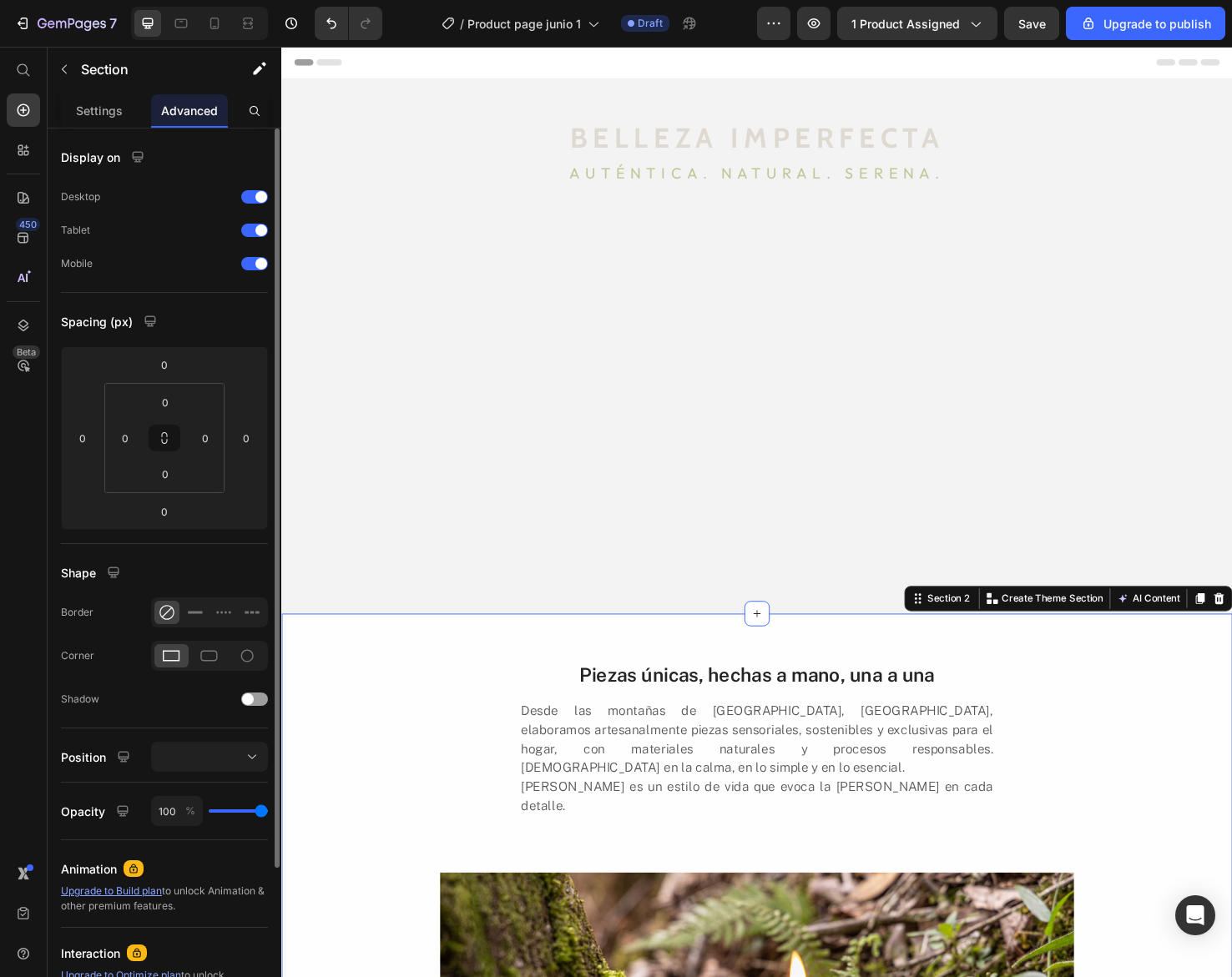 click on "Piezas únicas, hechas a mano, una a una Heading Desde las montañas de [GEOGRAPHIC_DATA], [GEOGRAPHIC_DATA], elaboramos artesanalmente piezas sensoriales, sostenibles y exclusivas para el hogar, con materiales naturales y procesos responsables. [DEMOGRAPHIC_DATA] en la calma, en lo simple y en lo esencial.  [PERSON_NAME] es un estilo de vida que evoca la [PERSON_NAME] en cada detalle. Text Block Row Image" at bounding box center (782, 1003) 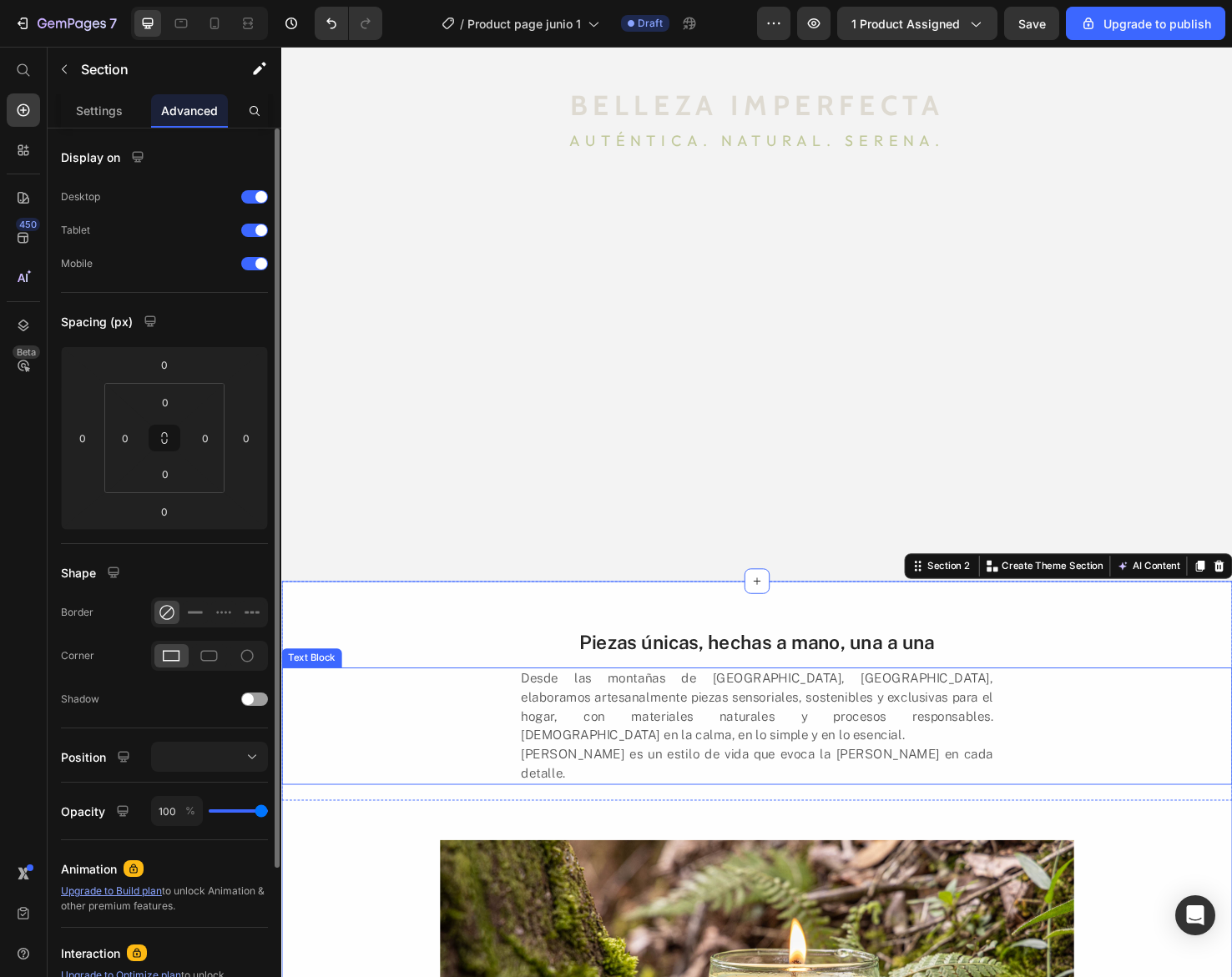 scroll, scrollTop: 0, scrollLeft: 0, axis: both 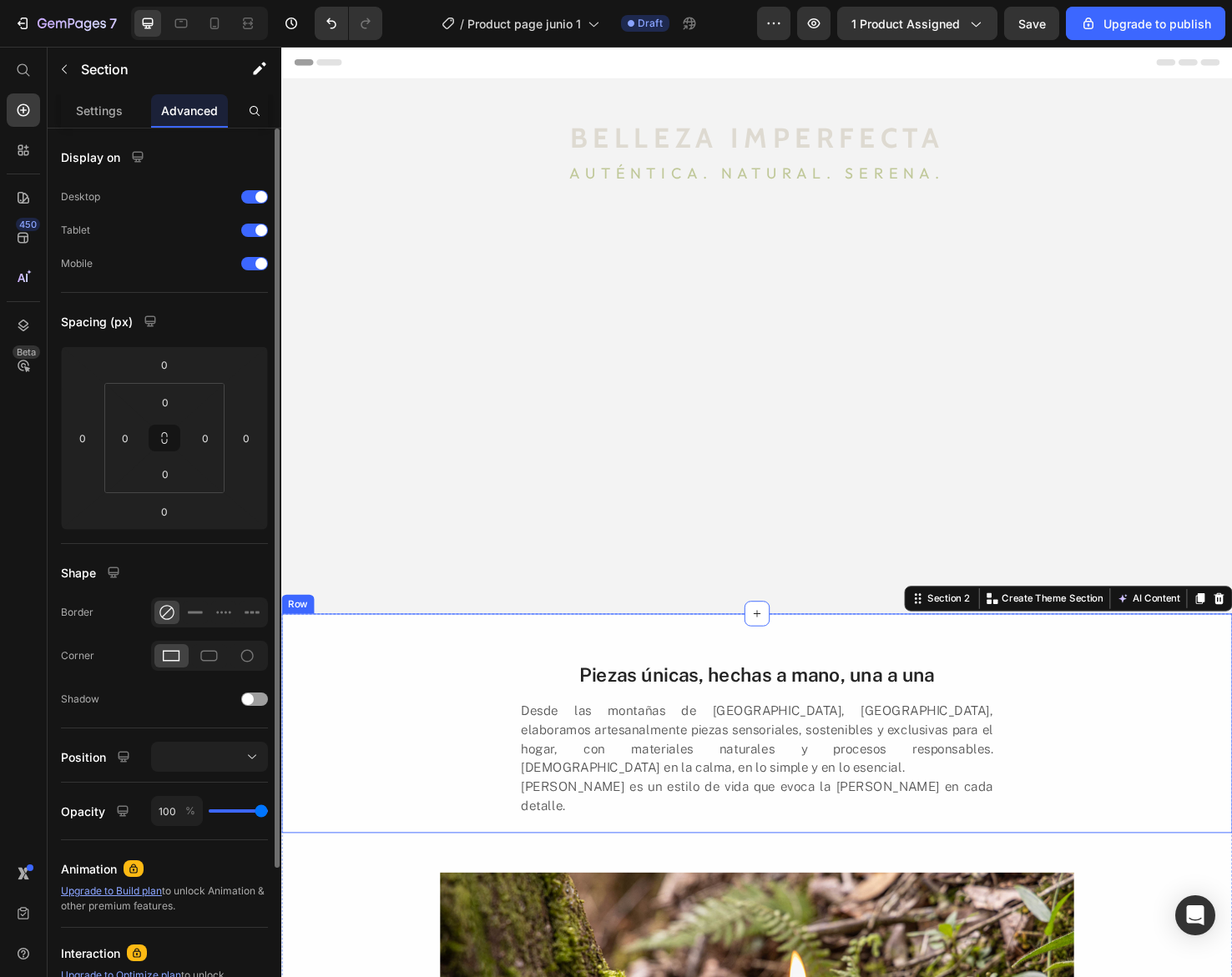 click on "Piezas únicas, hechas a mano, una a una Heading Desde las montañas de [GEOGRAPHIC_DATA], [GEOGRAPHIC_DATA], elaboramos artesanalmente piezas sensoriales, sostenibles y exclusivas para el hogar, con materiales naturales y procesos responsables. [DEMOGRAPHIC_DATA] en la calma, en lo simple y en lo esencial.  [PERSON_NAME] es un estilo de vida que evoca la [PERSON_NAME] en cada detalle. Text Block" at bounding box center (782, 759) 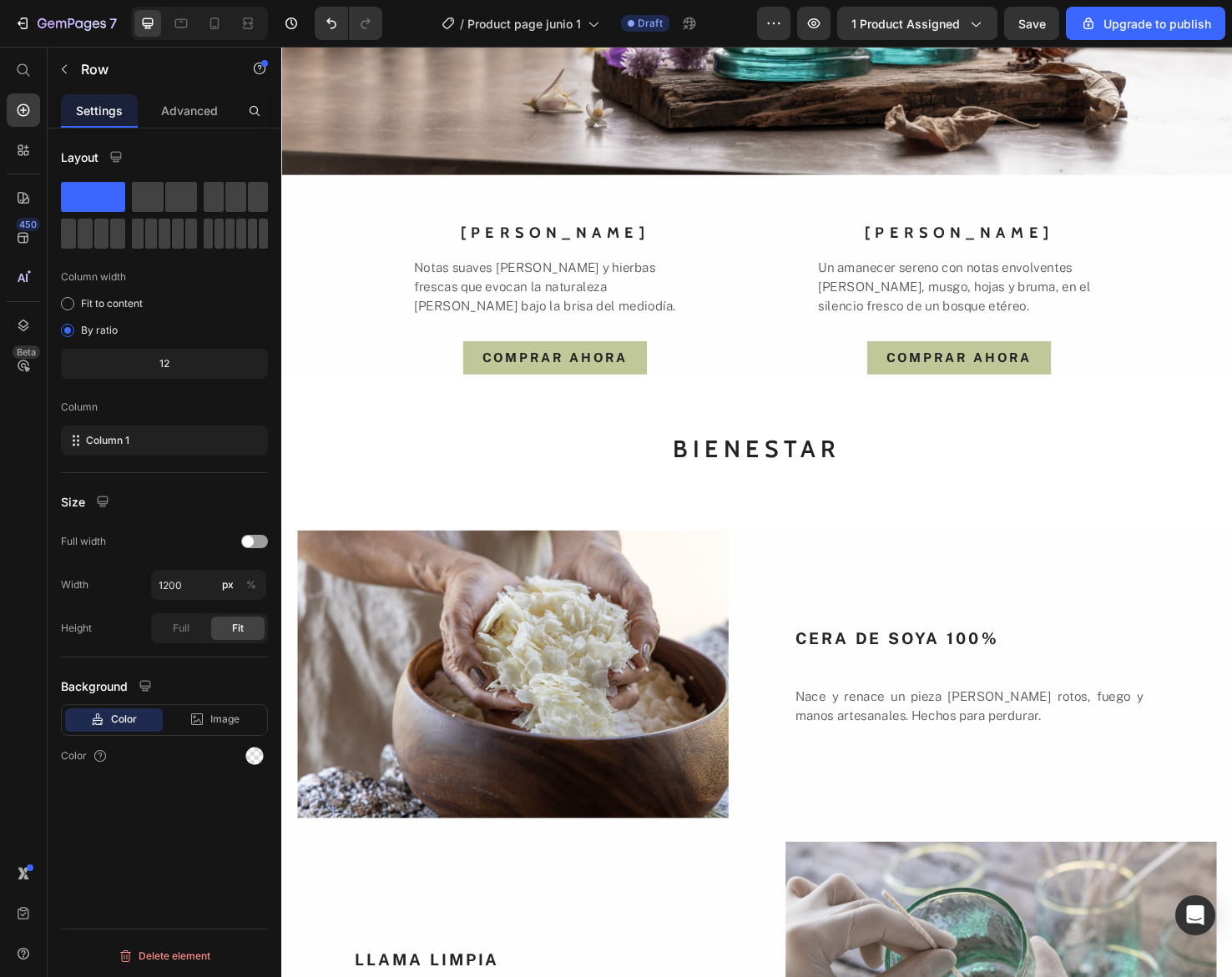 scroll, scrollTop: 1826, scrollLeft: 0, axis: vertical 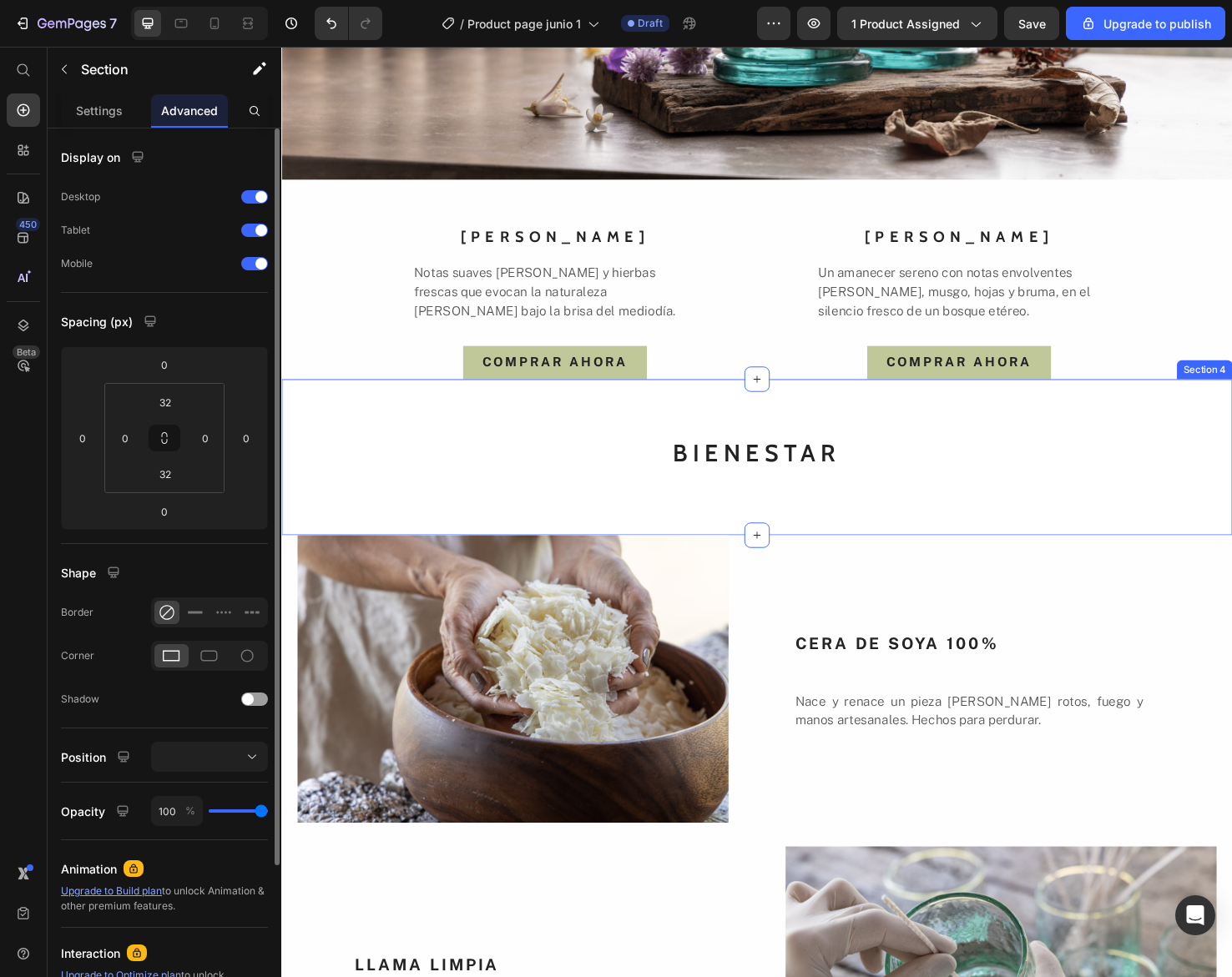 click on "BIENESTAR Text block" at bounding box center [782, 479] 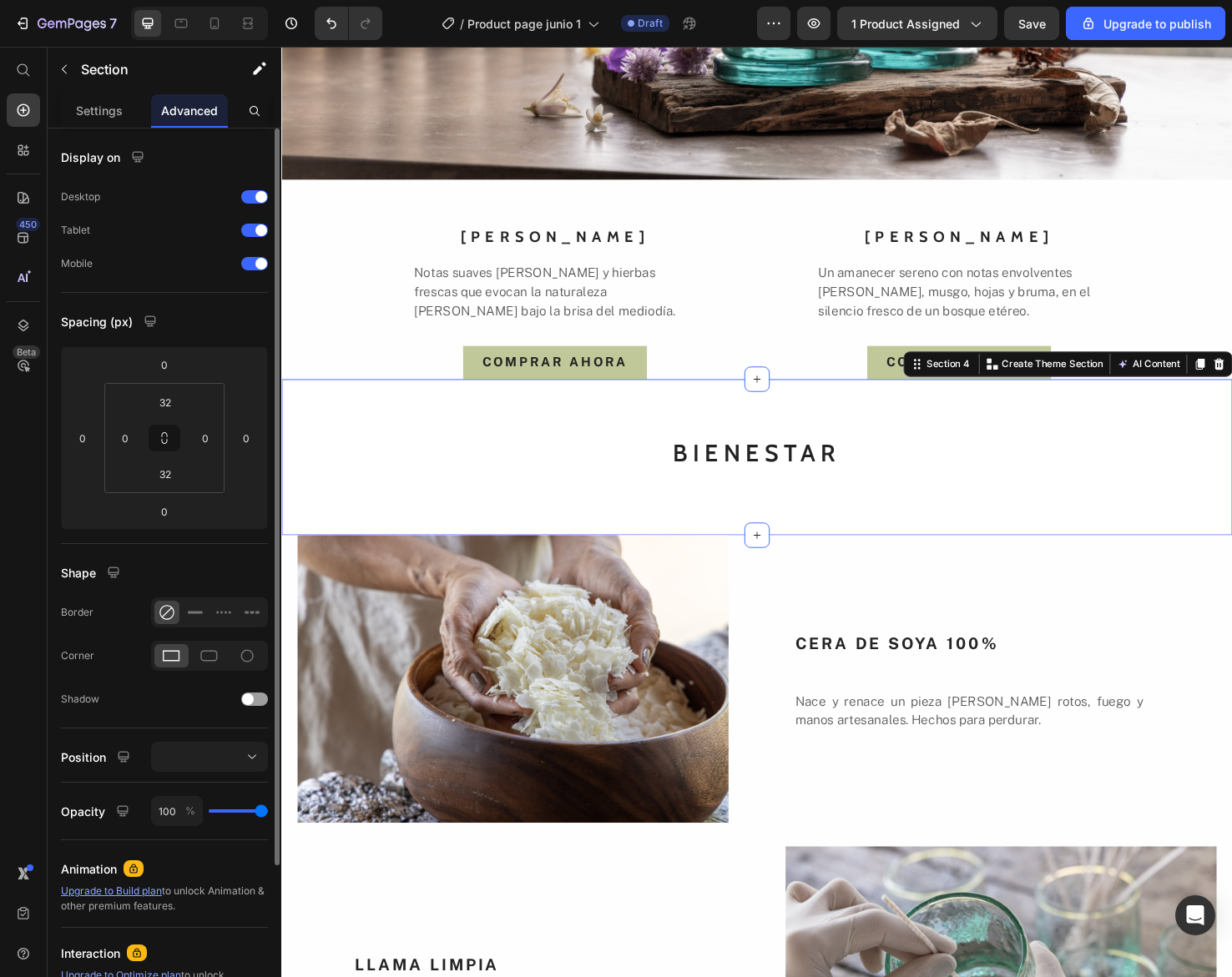 click on "BIENESTAR Text block" at bounding box center (782, 479) 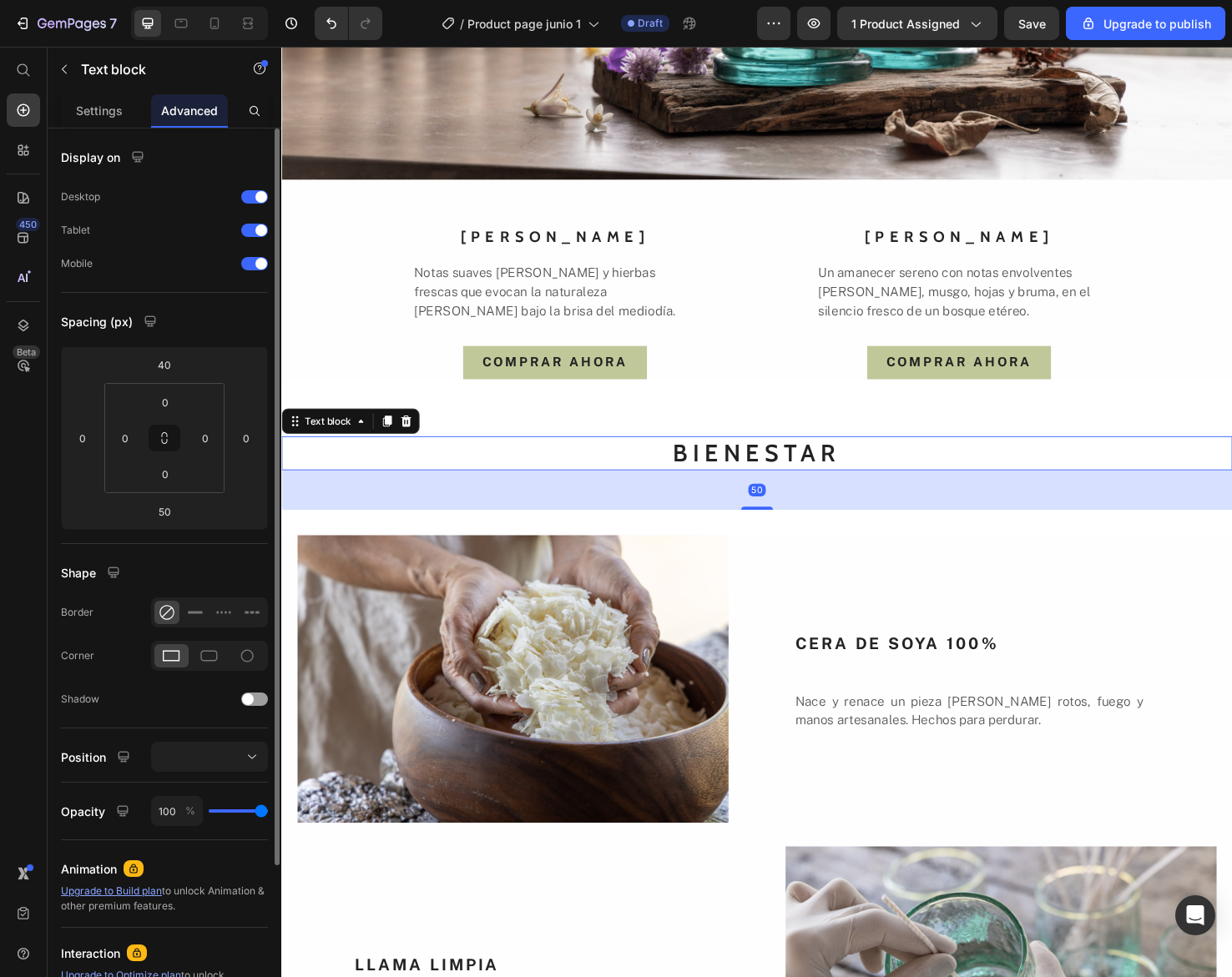 click on "BIENESTAR" at bounding box center (782, 475) 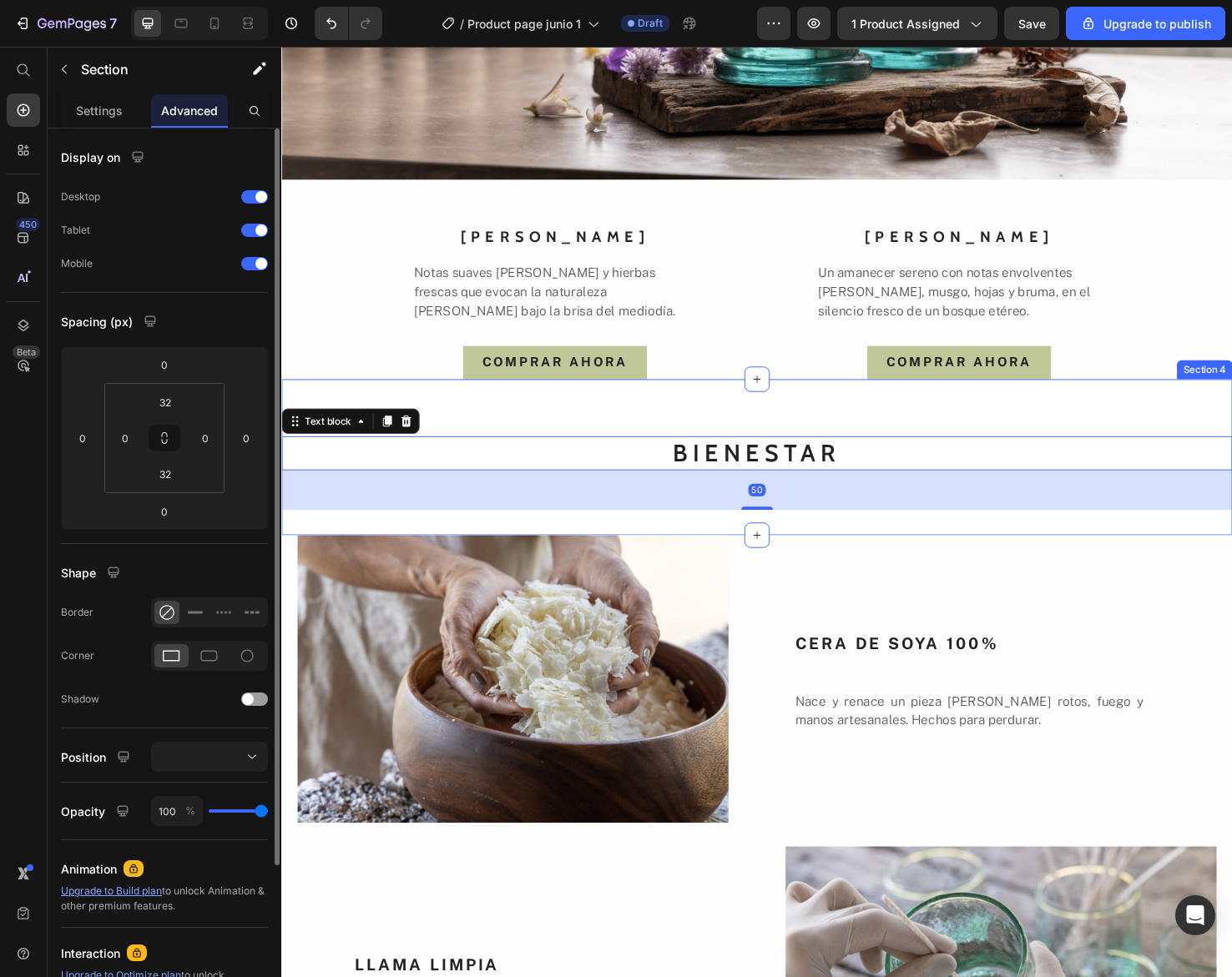 click on "BIENESTAR Text block   50" at bounding box center [782, 479] 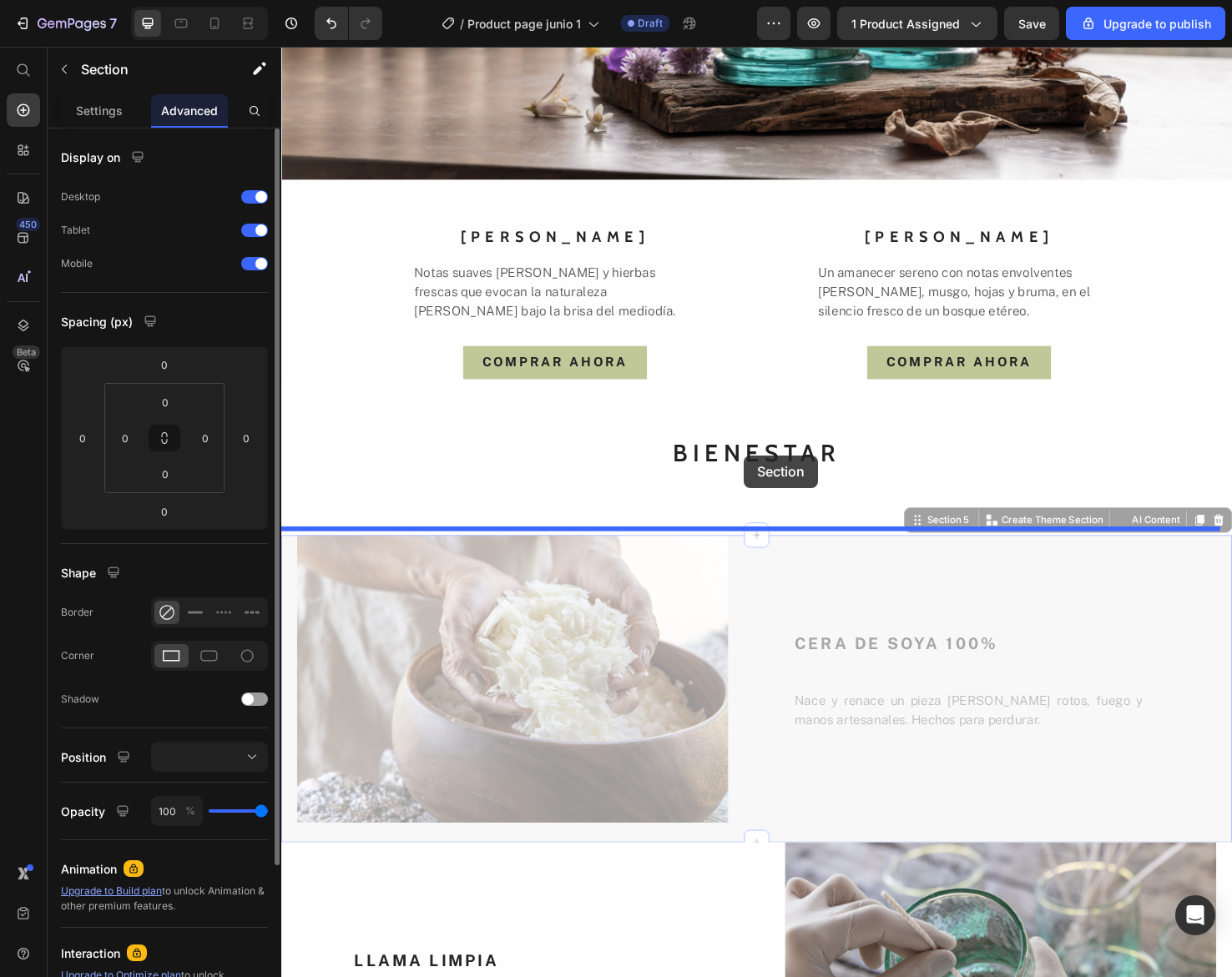 drag, startPoint x: 785, startPoint y: 597, endPoint x: 769, endPoint y: 477, distance: 121.06197 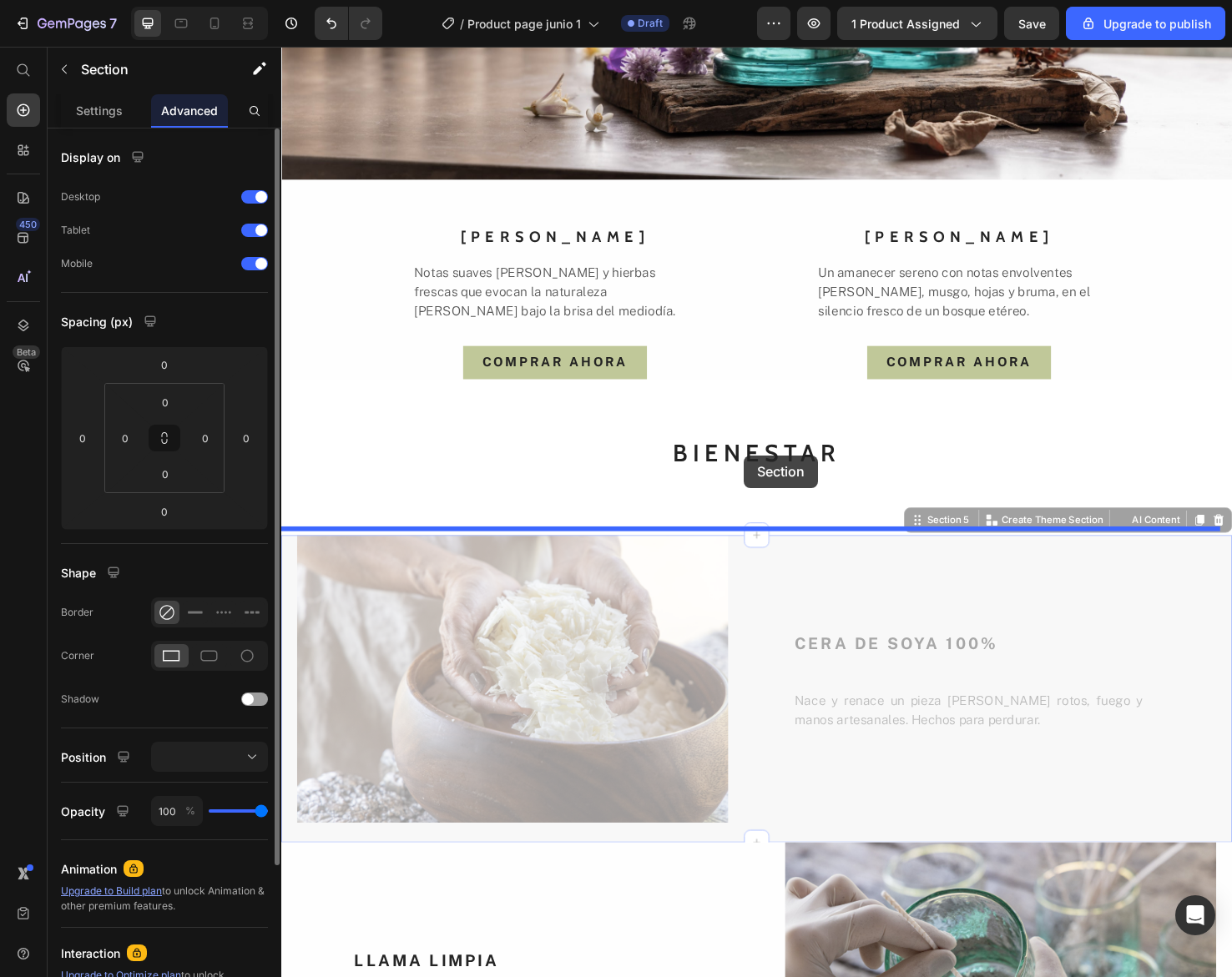 click on "Header NUESTROS AROMAS Text block Cada fragancia [PERSON_NAME] ha sido creada cuidadosamente con notas botánicas que transportan la calma de un bosque envuelto en niebla y la luminosidad fresca y floral de un campo abierto. Dos universos sensoriales que te invitan a respirar profundamente. Text block Image [PERSON_NAME] Text block Un amanecer sereno con notas envolventes [PERSON_NAME], musgo, hojas y bruma, en el silencio fresco de un bosque etéreo. Text block COMPRAR AHORA Button [PERSON_NAME] Text block Notas suaves [PERSON_NAME] y hierbas frescas que evocan la naturaleza [PERSON_NAME] bajo la brisa del mediodía. Text block COMPRAR AHORA Button Row Section 3 BIENESTAR Text block Section 4 Image Row CERA DE SOYA 100% Heading Nace y renace un pieza [PERSON_NAME] rotos, fuego y manos artesanales. Hechos para perdurar. Text Block Section 5   You can create reusable sections Create Theme Section AI Content Write with [PERSON_NAME] What would you like to describe here? Tone and Voice Persuasive Product Vela [DEMOGRAPHIC_DATA] Show more Row" at bounding box center [782, 3154] 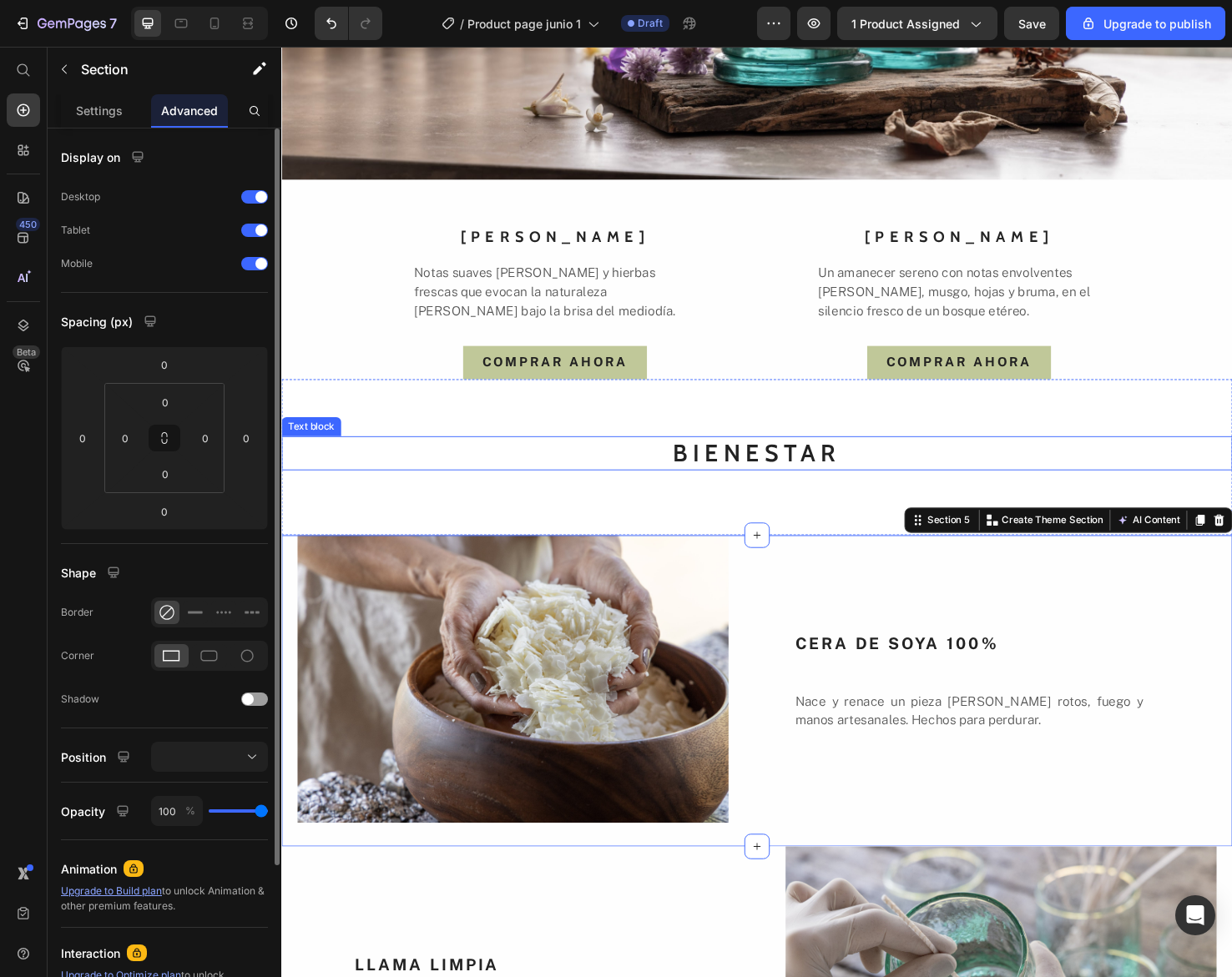 click on "BIENESTAR" at bounding box center (782, 475) 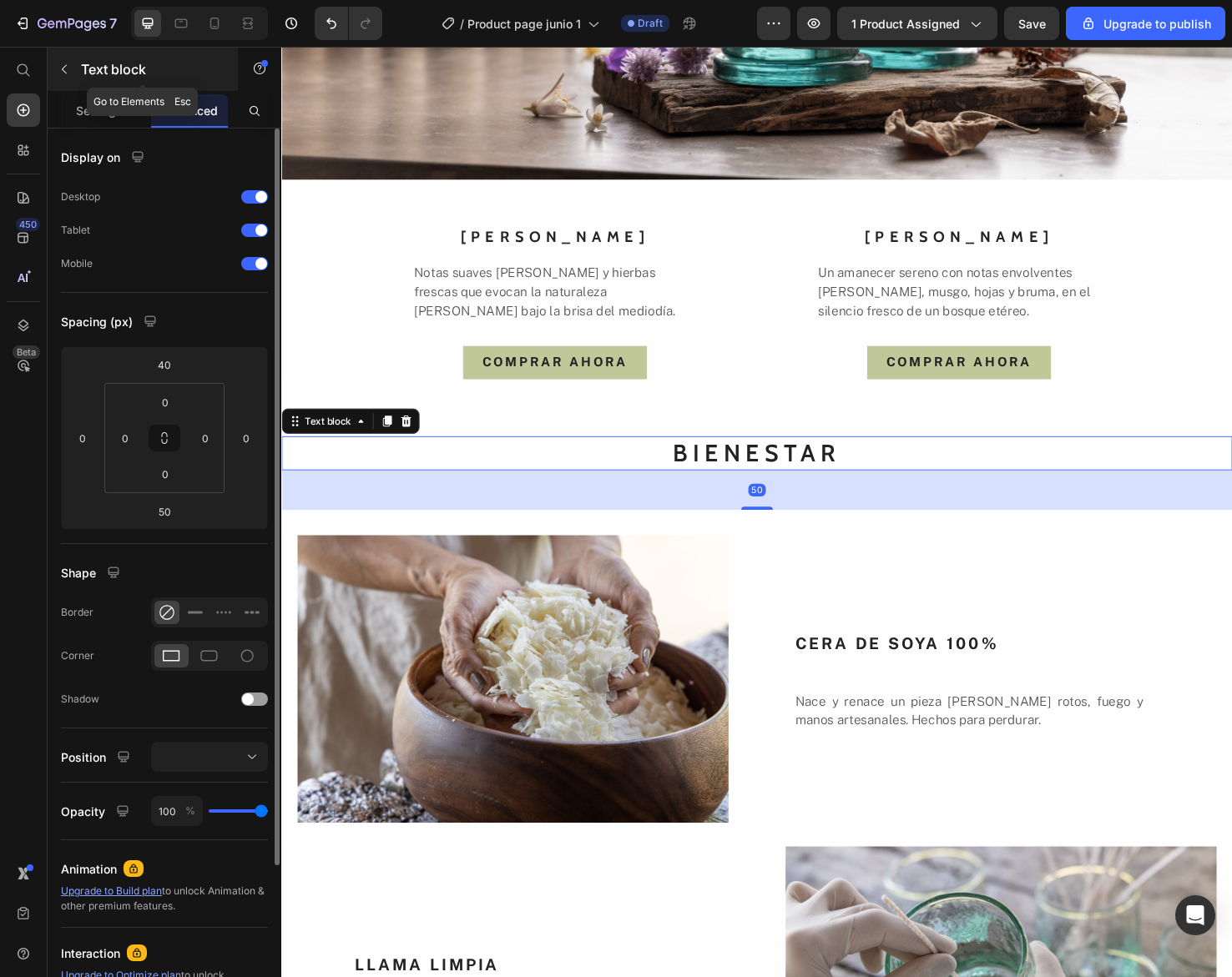 click 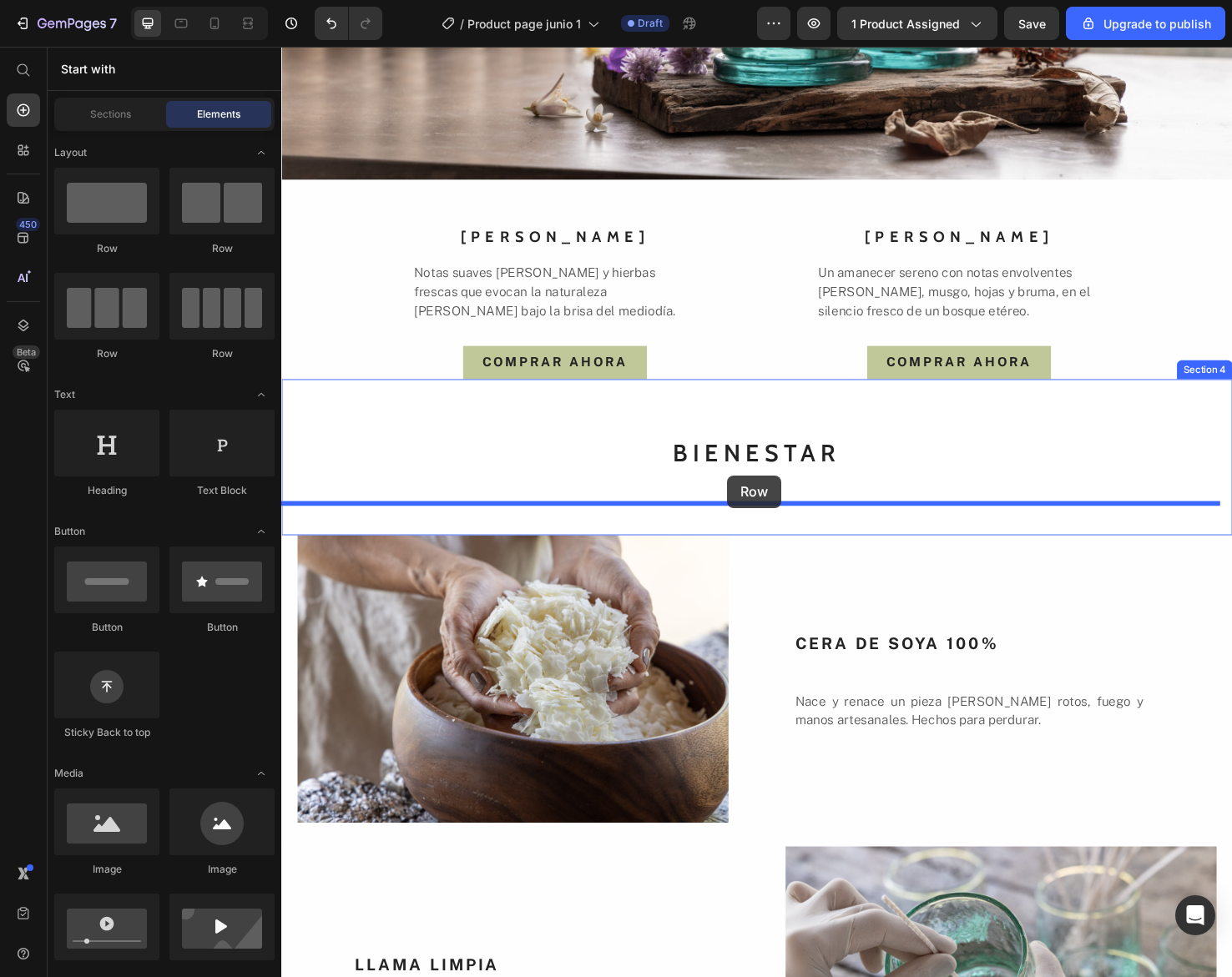 drag, startPoint x: 513, startPoint y: 239, endPoint x: 751, endPoint y: 498, distance: 351.74565 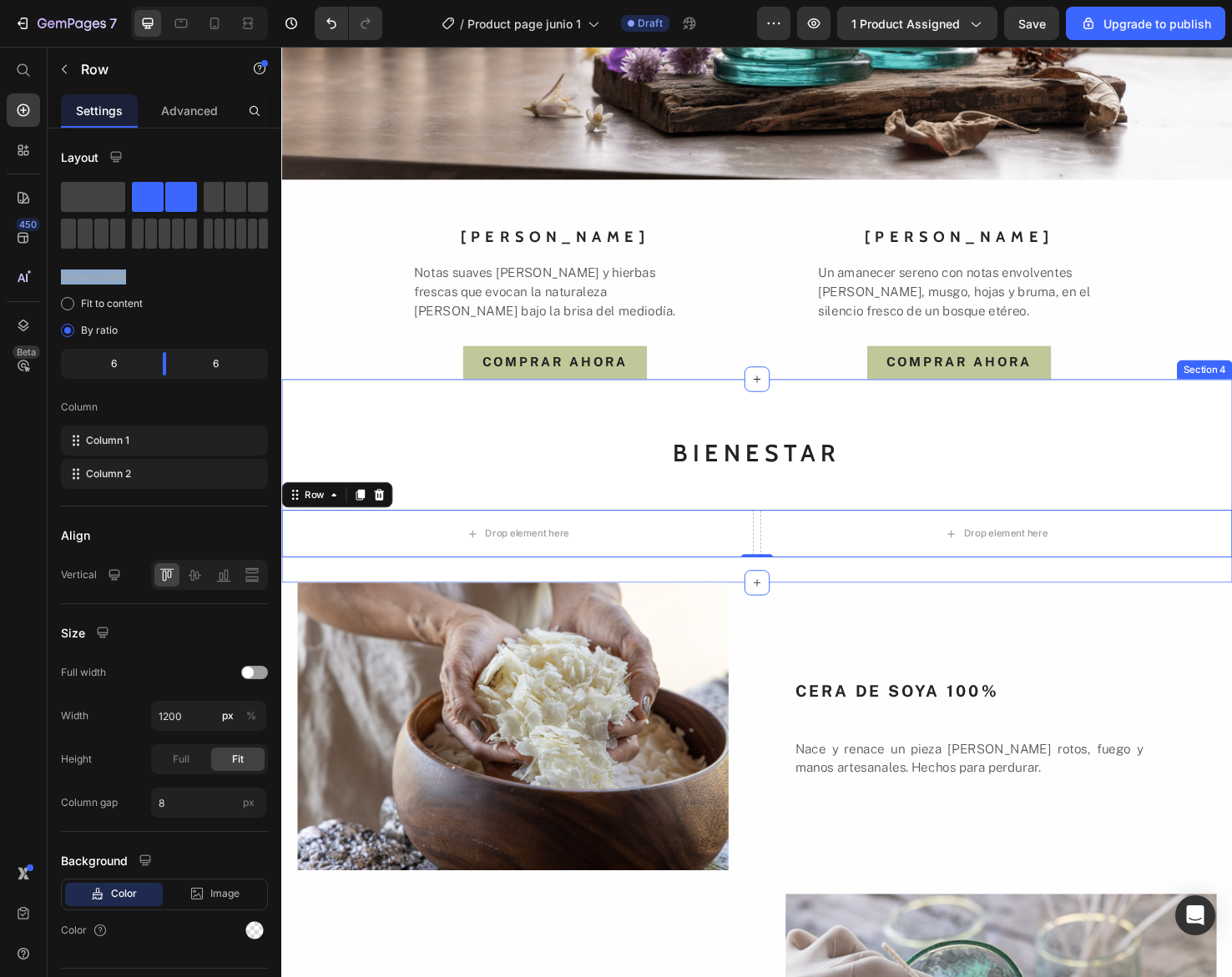 drag, startPoint x: 457, startPoint y: 247, endPoint x: 335, endPoint y: 387, distance: 185.69868 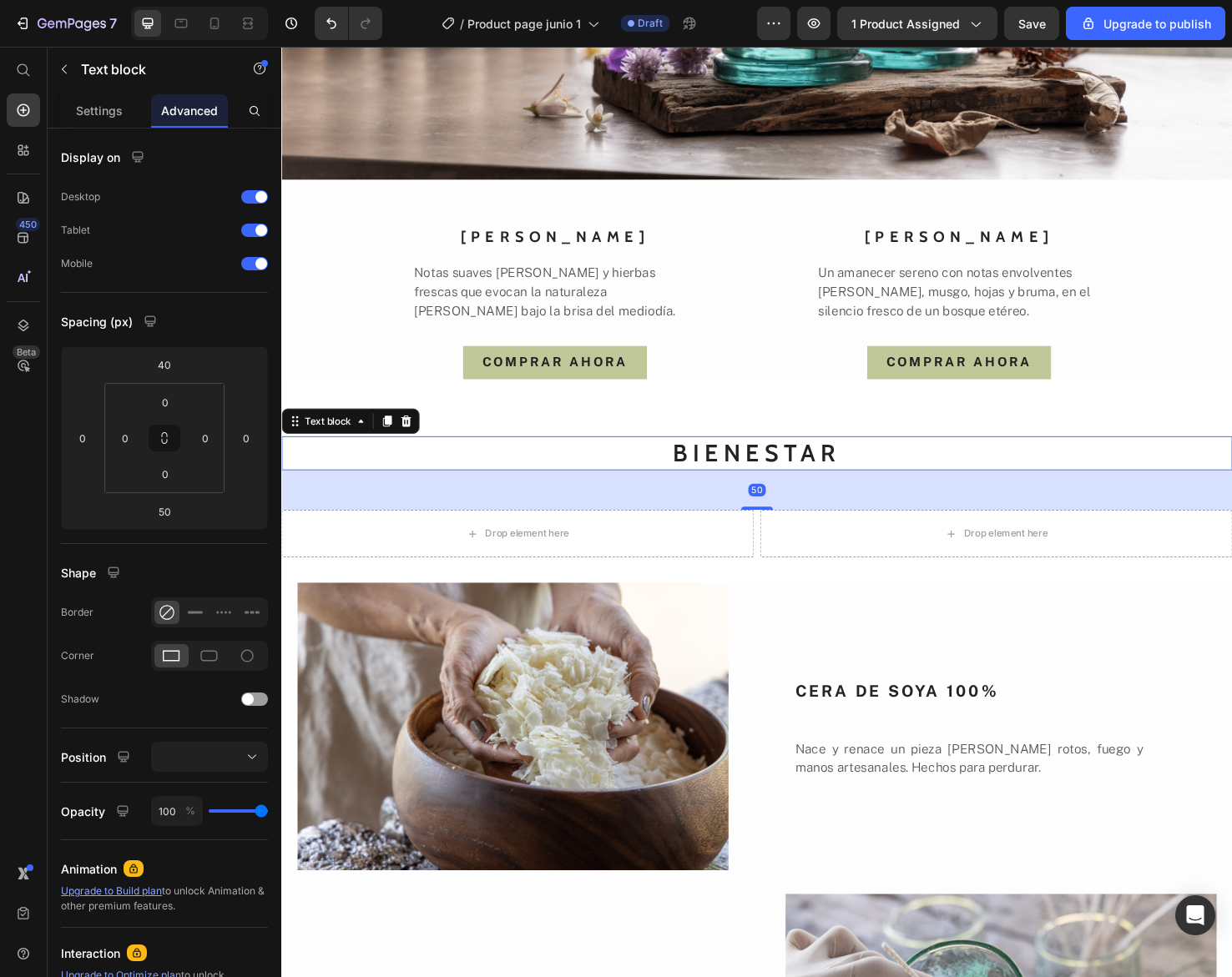 click on "BIENESTAR" at bounding box center (782, 475) 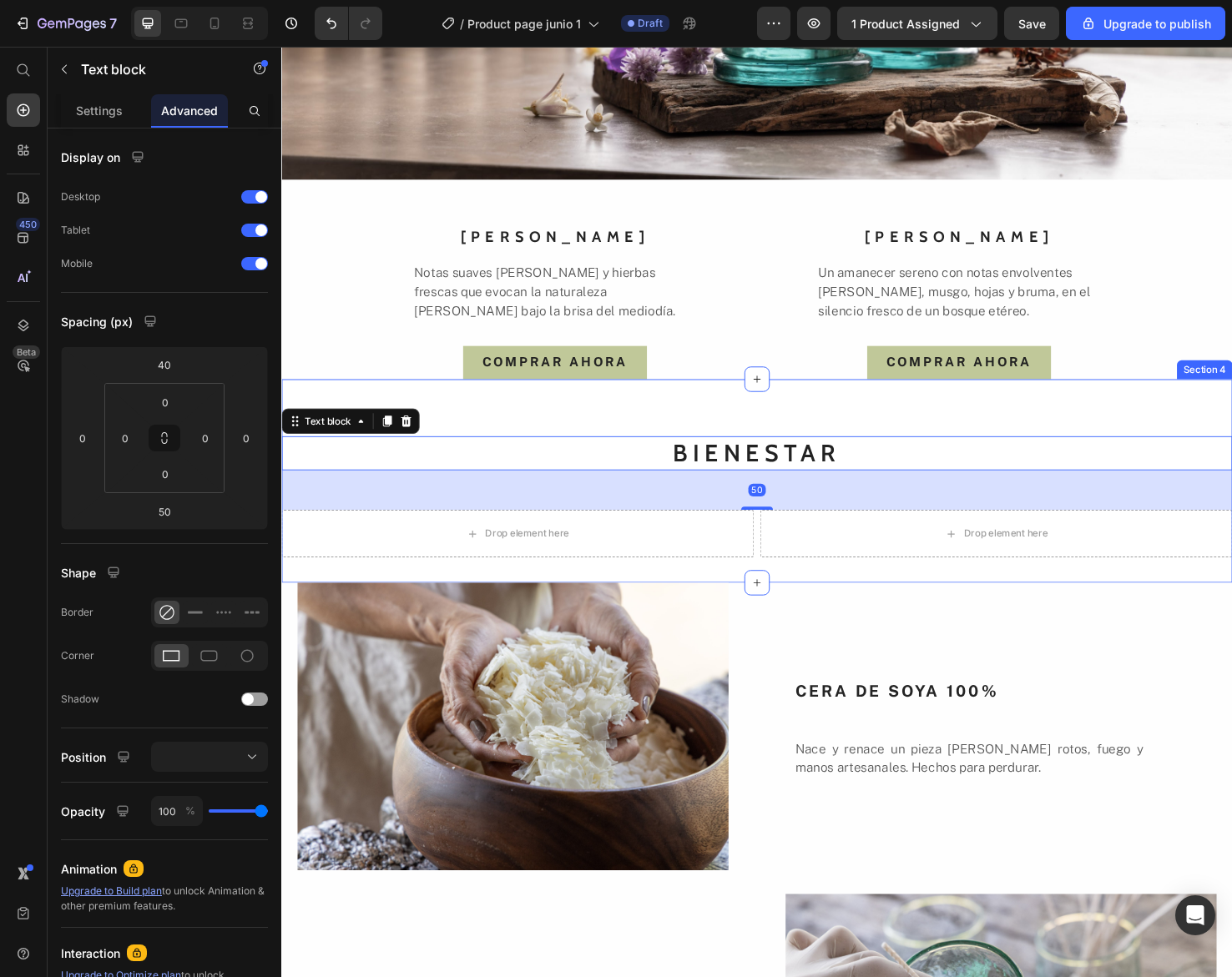 click on "BIENESTAR Text block   50
Drop element here
Drop element here Row Section 4" at bounding box center [782, 504] 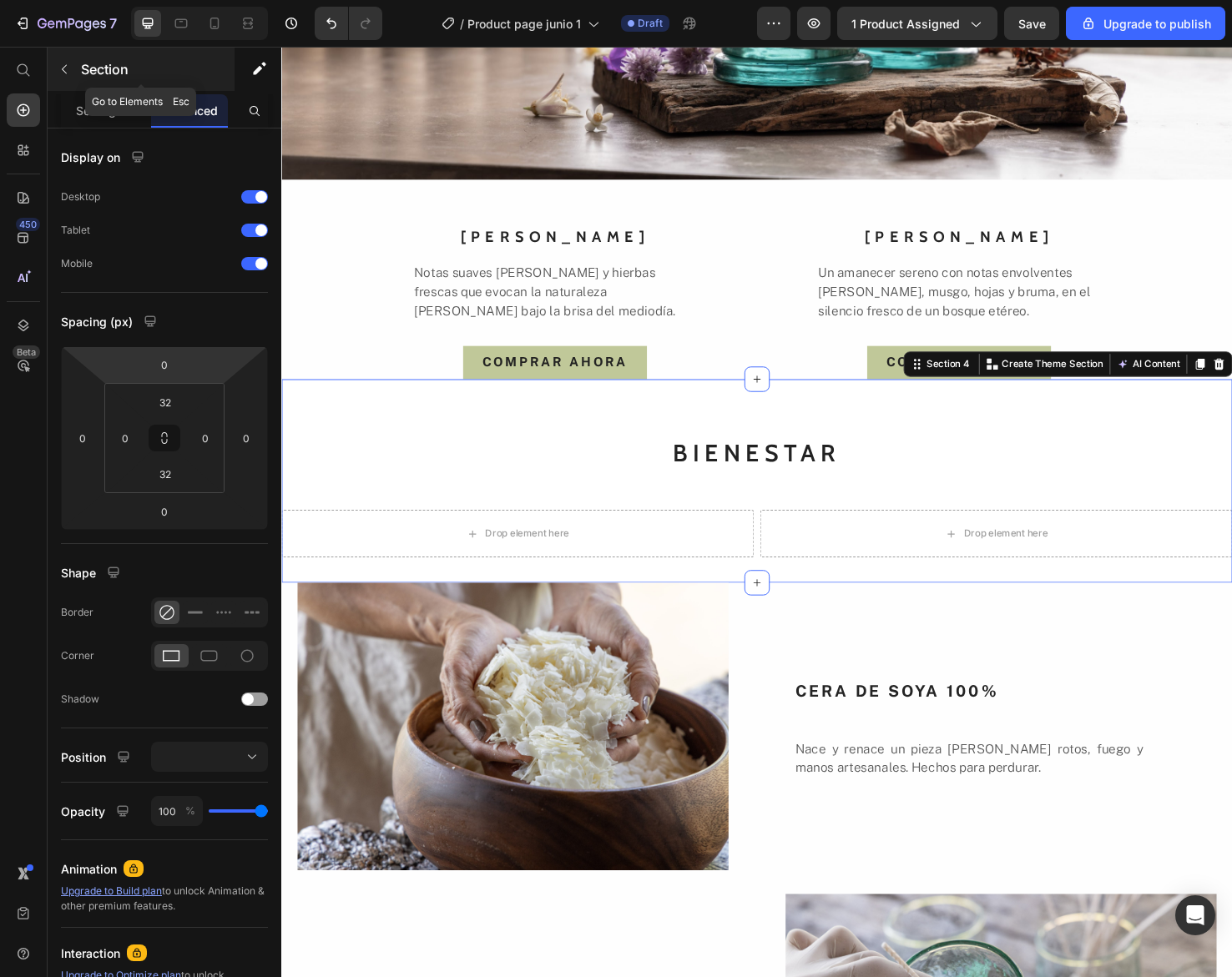 click 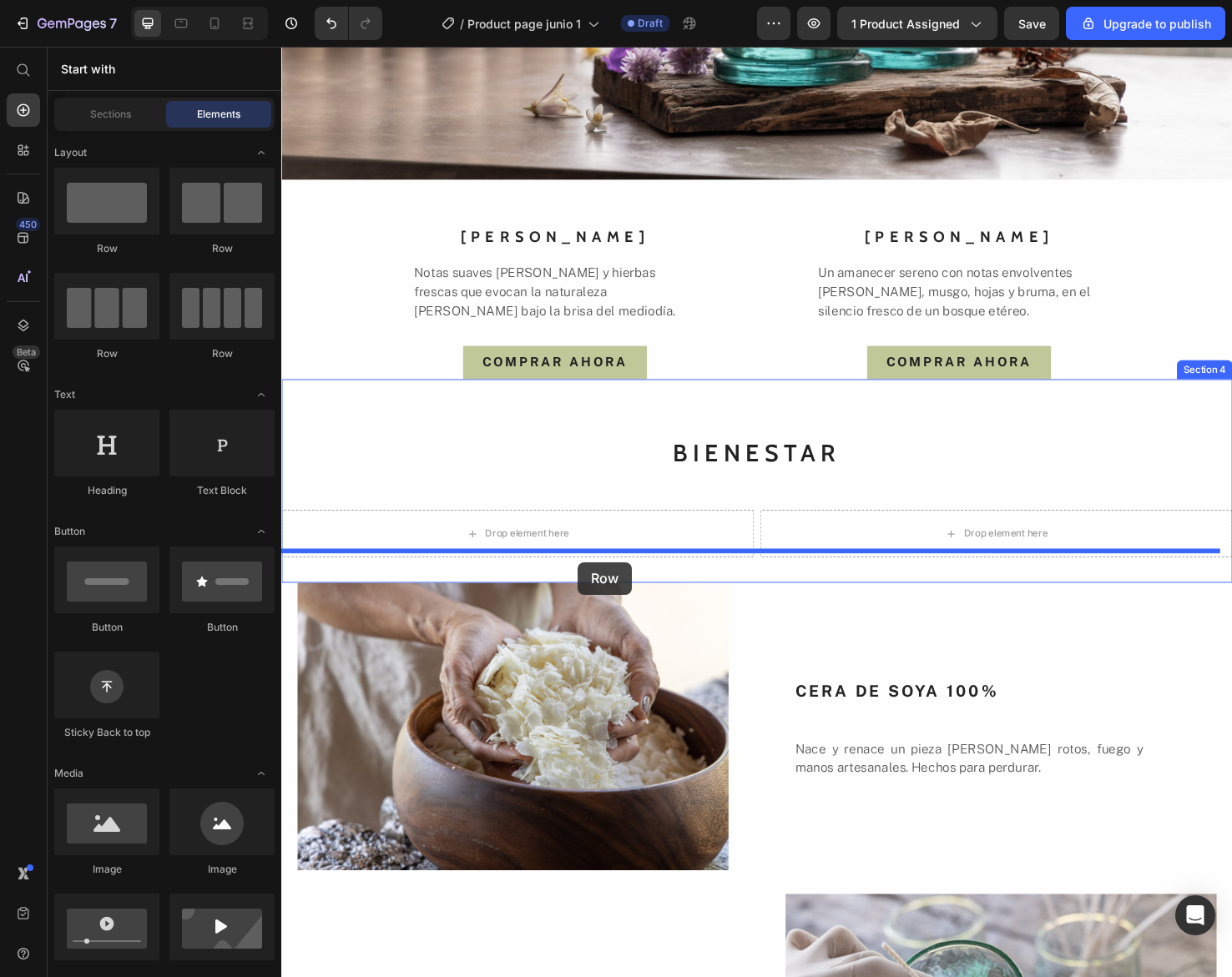 drag, startPoint x: 507, startPoint y: 254, endPoint x: 593, endPoint y: 590, distance: 346.8314 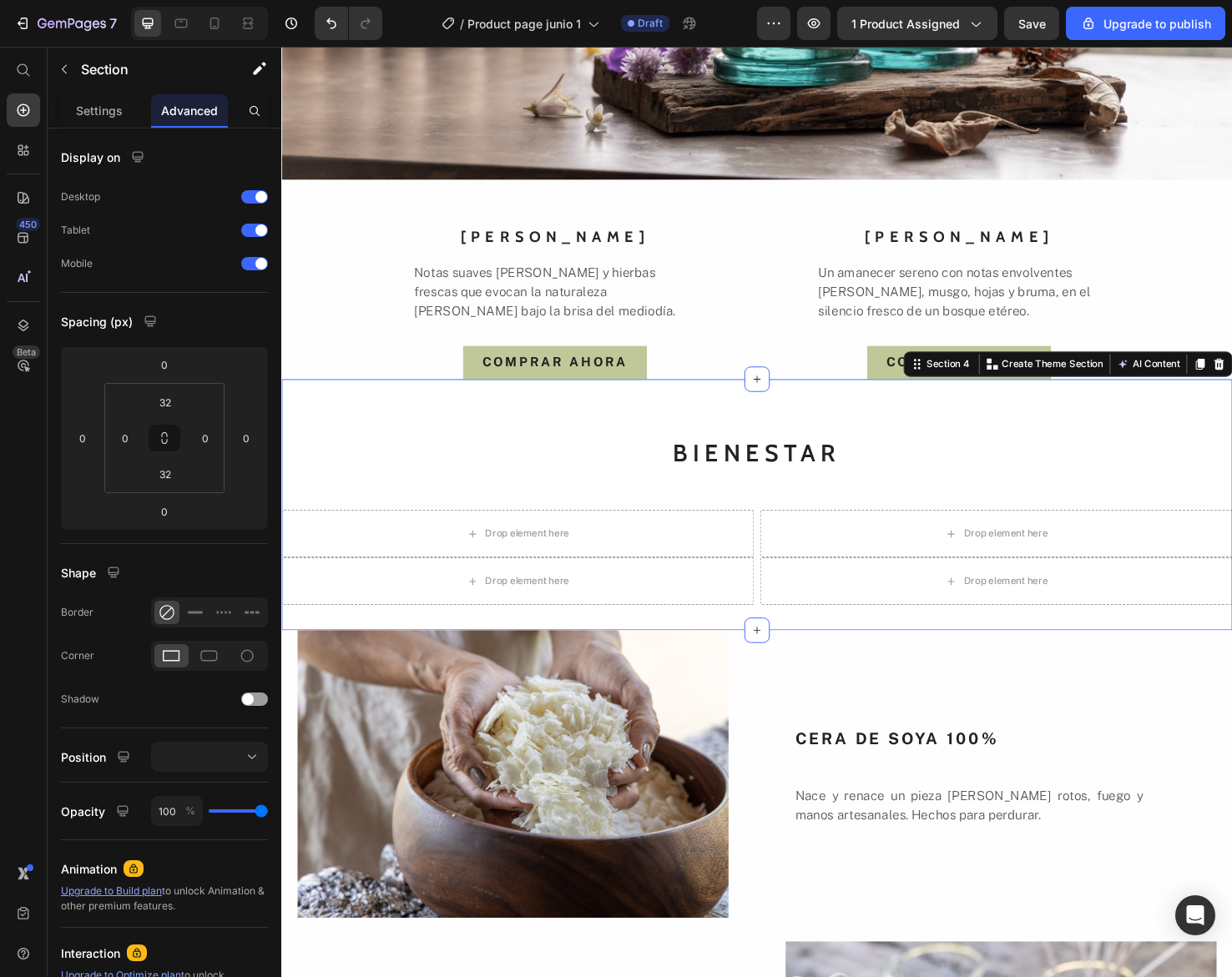 click on "BIENESTAR Text block
Drop element here
Drop element here Row
Drop element here
Drop element here Row Section 4   You can create reusable sections Create Theme Section AI Content Write with [PERSON_NAME] What would you like to describe here? Tone and Voice Persuasive Product Vela [DEMOGRAPHIC_DATA] Show more Generate" at bounding box center (782, 529) 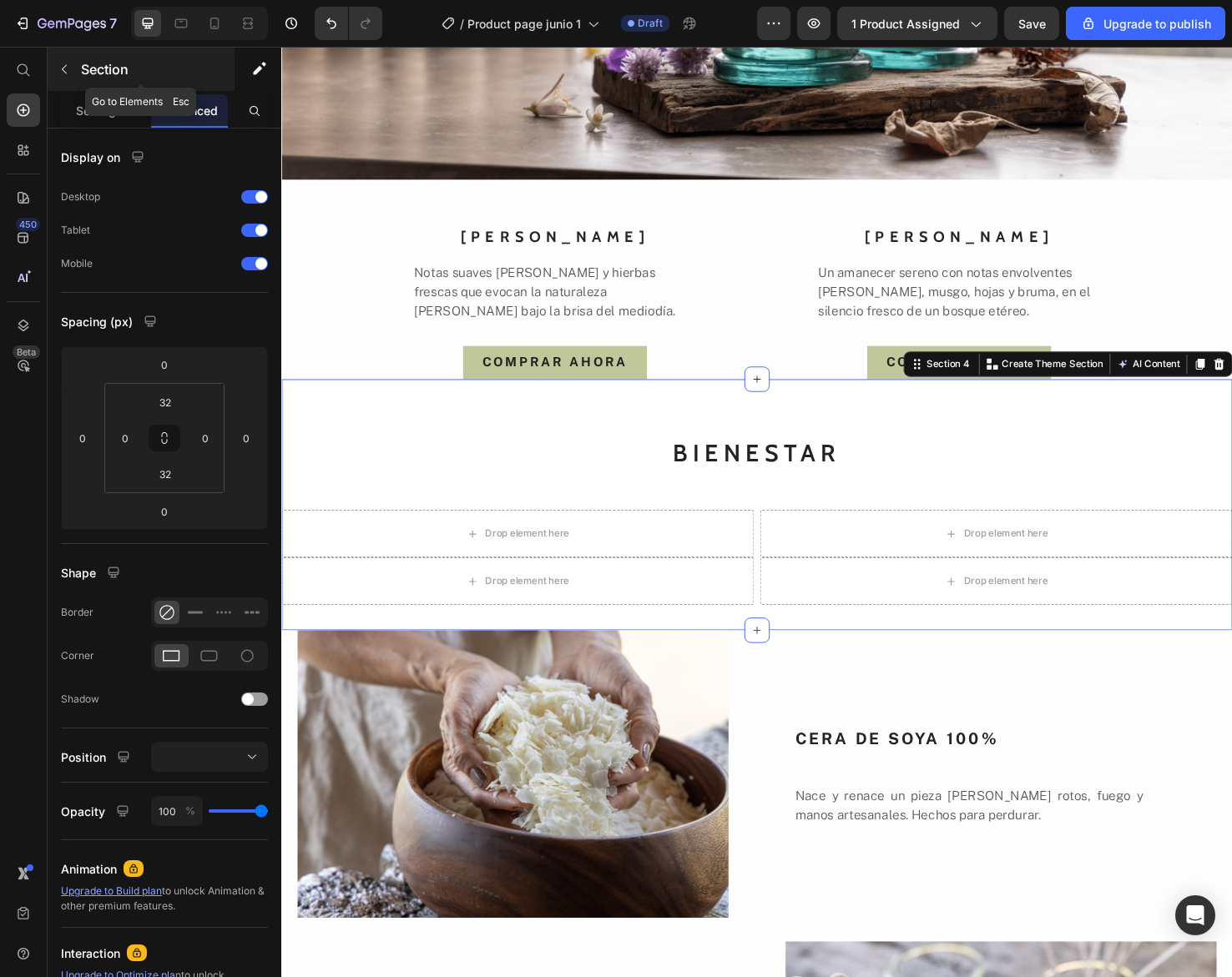 click at bounding box center [64, 69] 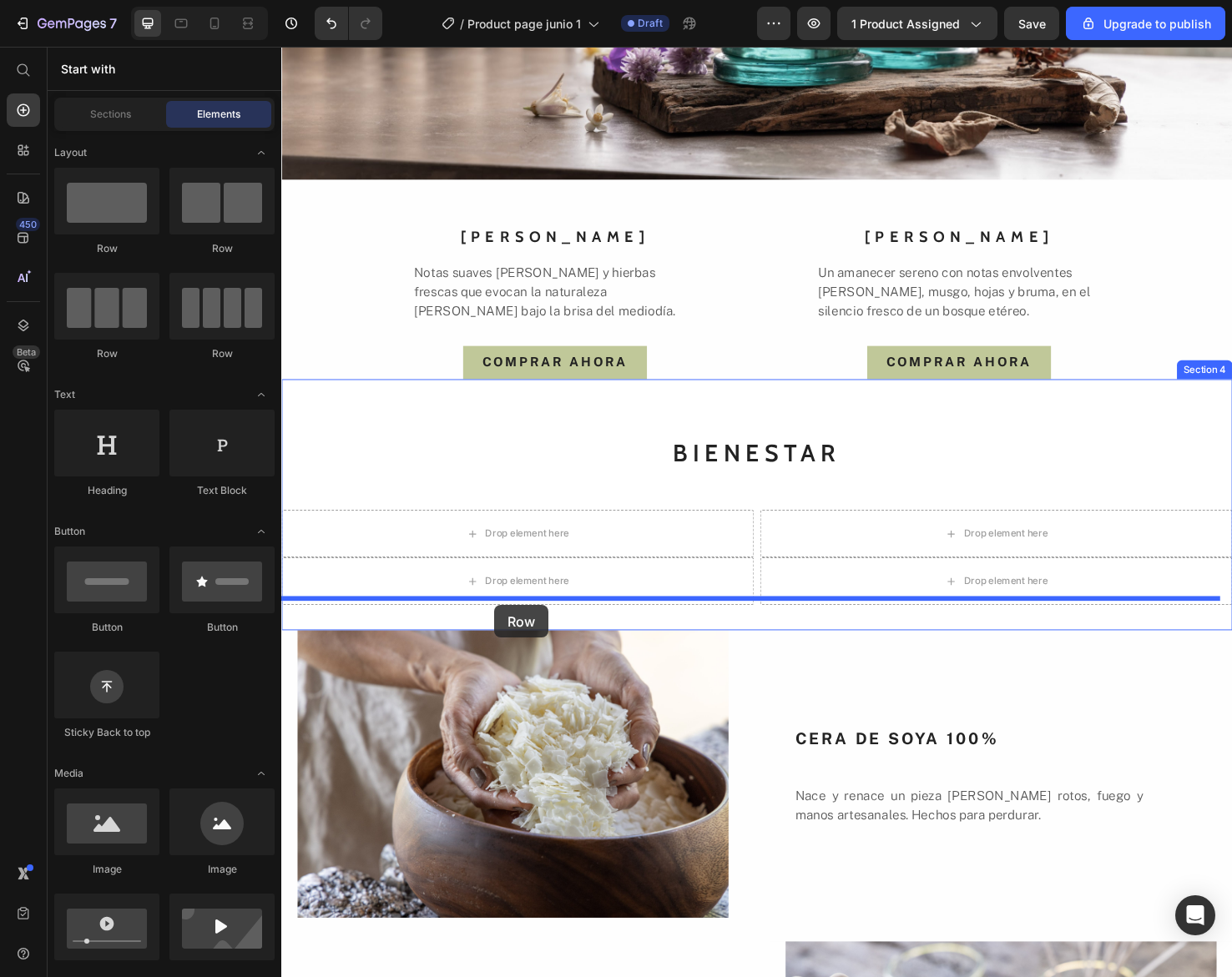 drag, startPoint x: 488, startPoint y: 245, endPoint x: 506, endPoint y: 635, distance: 390.41516 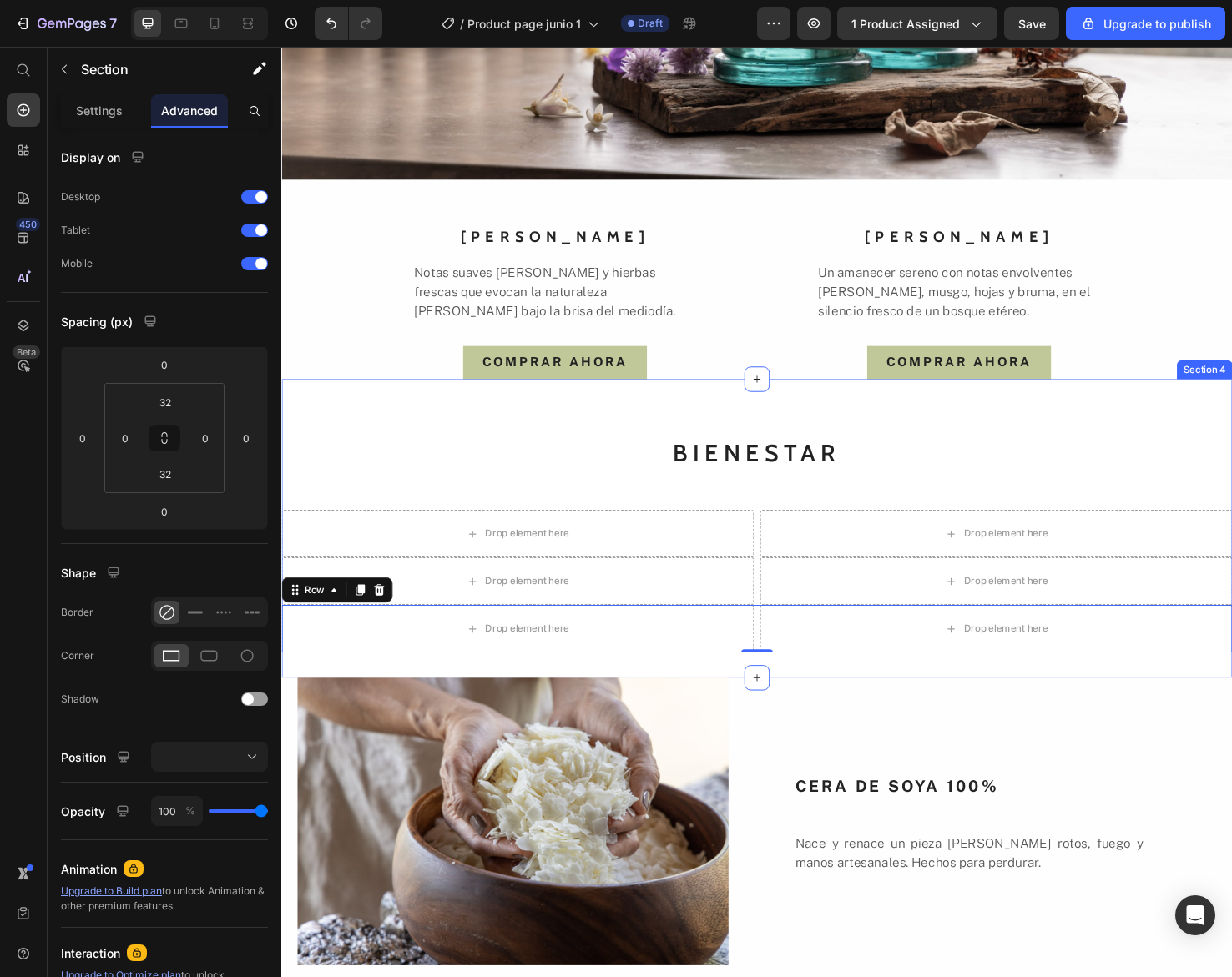 click on "BIENESTAR Text block
Drop element here
Drop element here Row
Drop element here
Drop element here Row
Drop element here
Drop element here Row   0 Section 4" at bounding box center [782, 554] 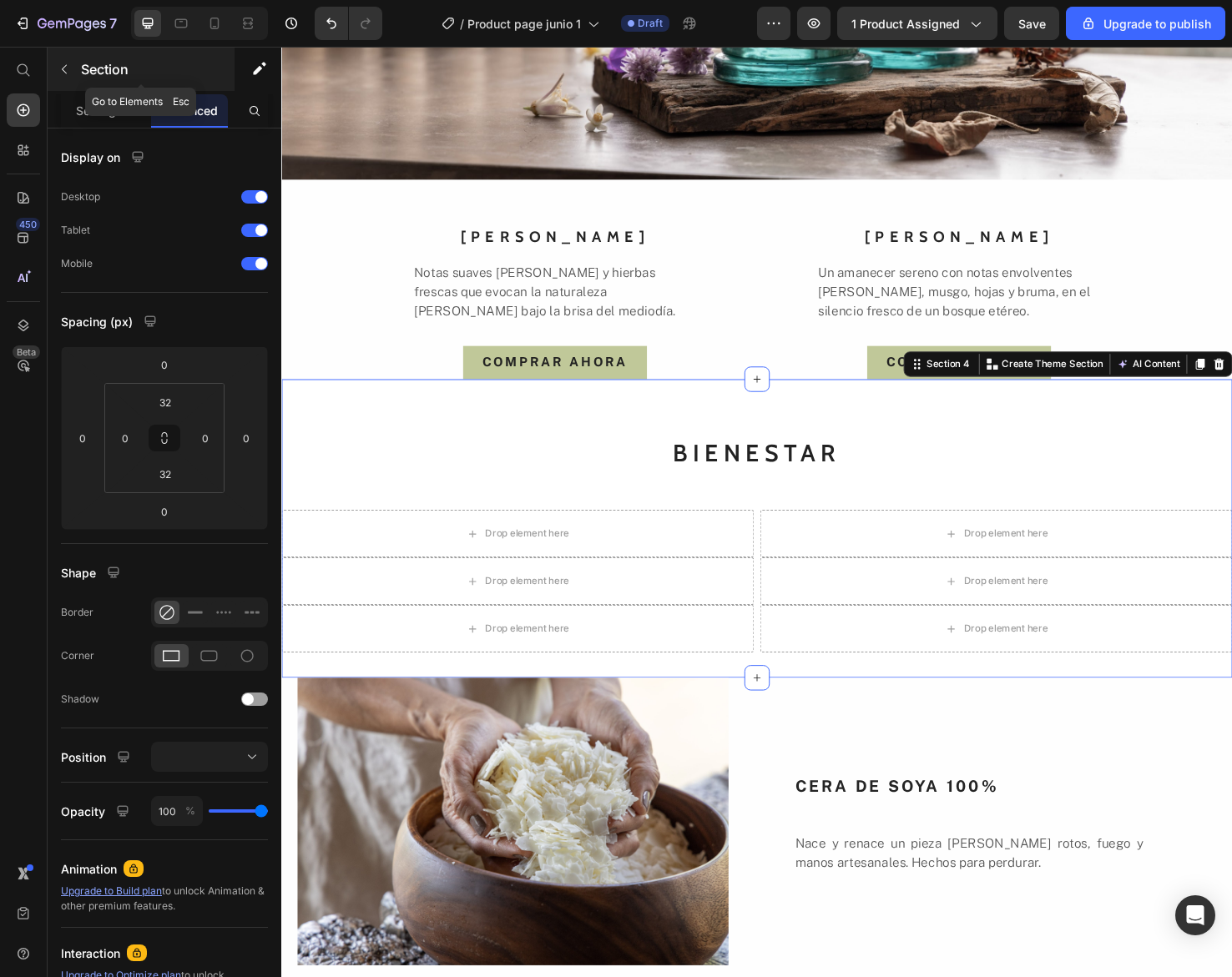 click 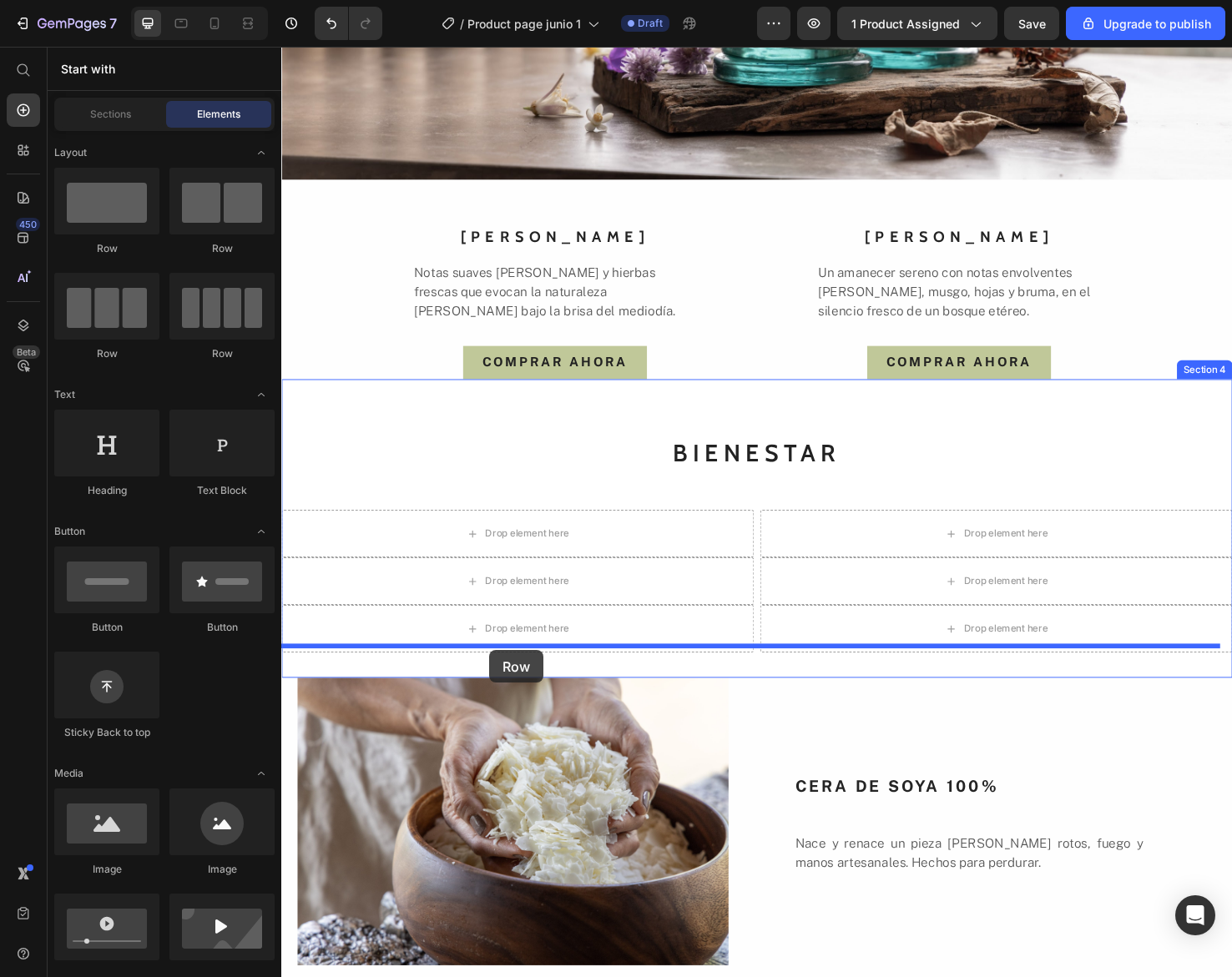 drag, startPoint x: 520, startPoint y: 270, endPoint x: 500, endPoint y: 682, distance: 412.48515 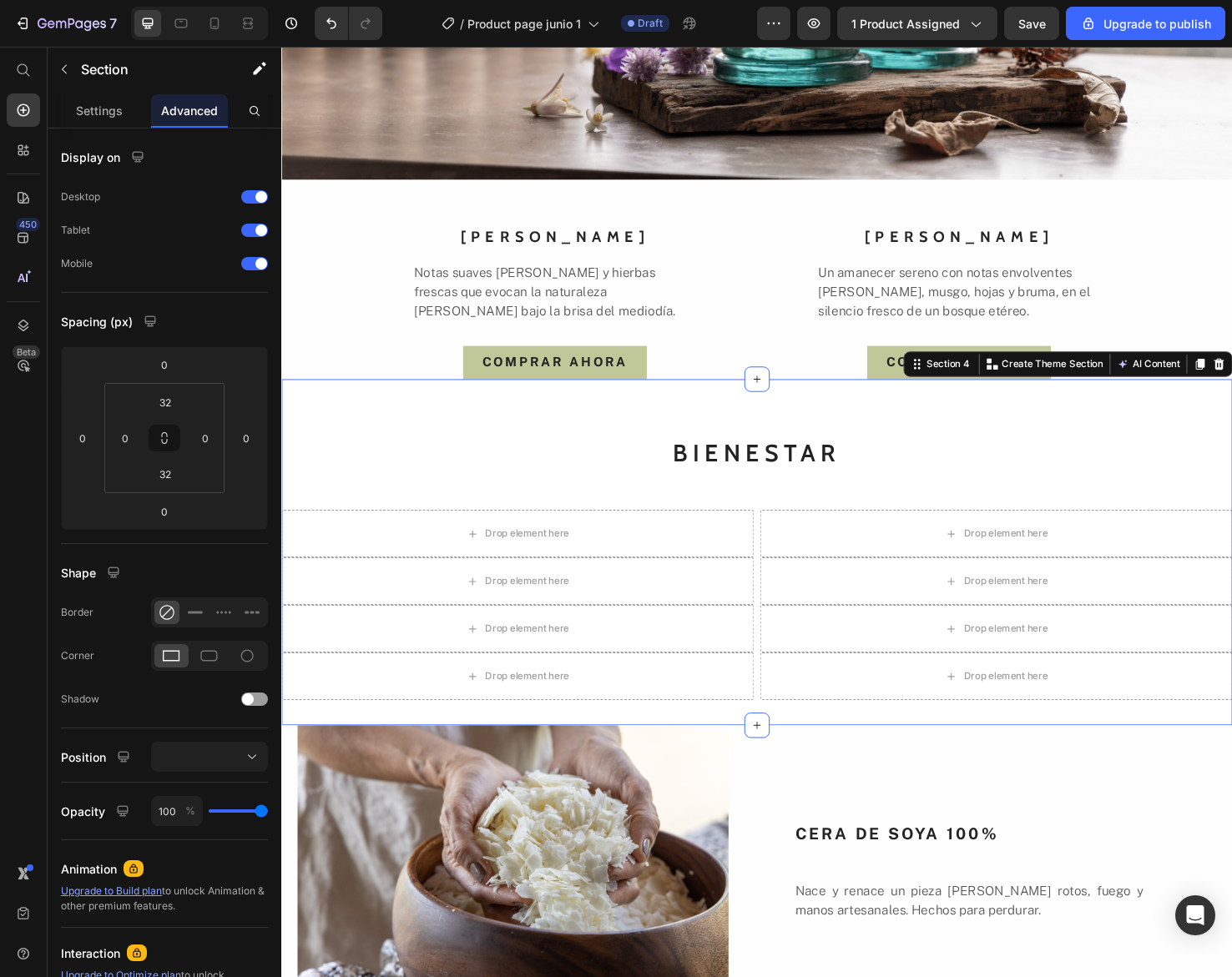 click on "BIENESTAR Text block
Drop element here
Drop element here Row
Drop element here
Drop element here Row
Drop element here
Drop element here Row
Drop element here
Drop element here Row" at bounding box center (782, 579) 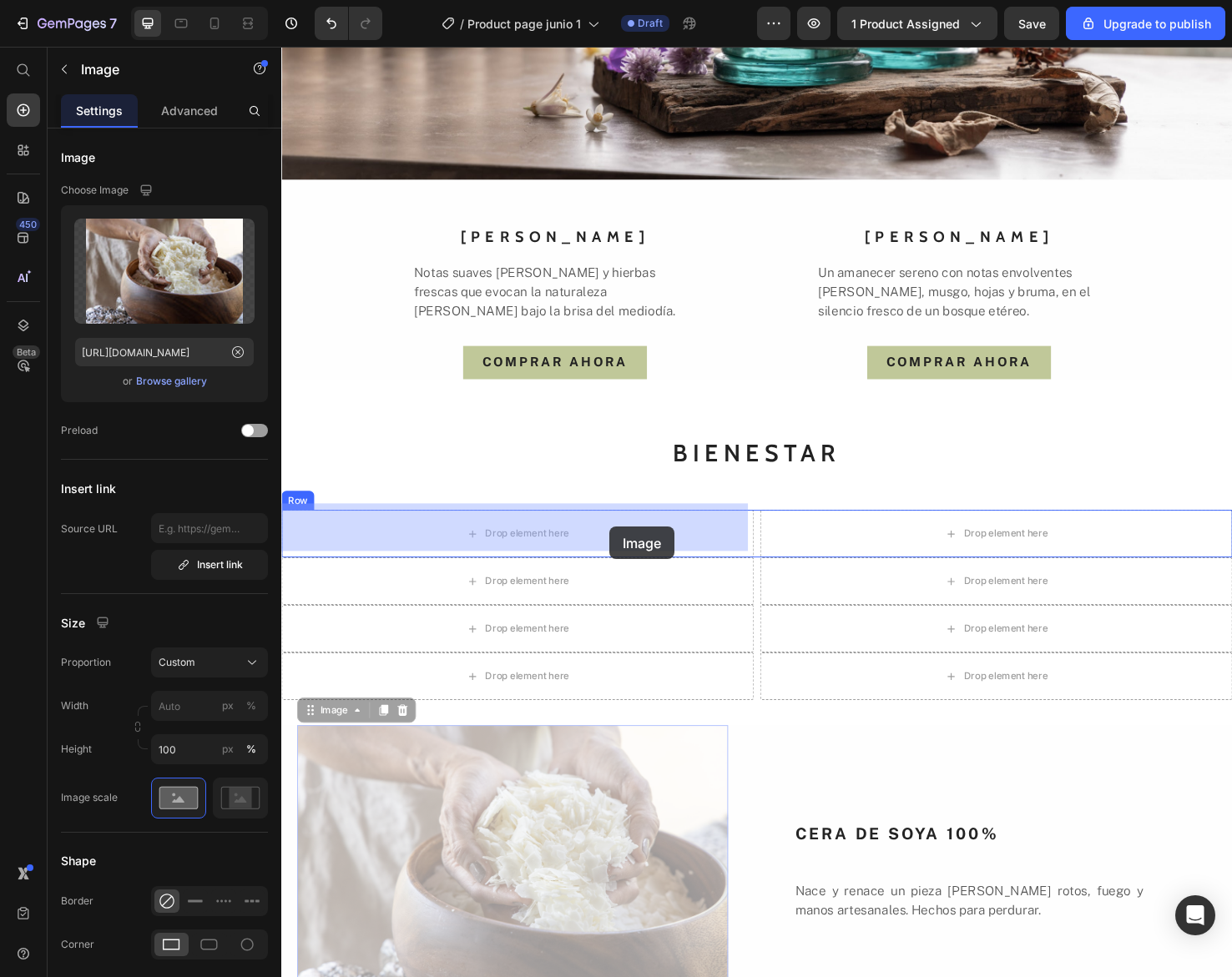 drag, startPoint x: 638, startPoint y: 839, endPoint x: 627, endPoint y: 552, distance: 287.21072 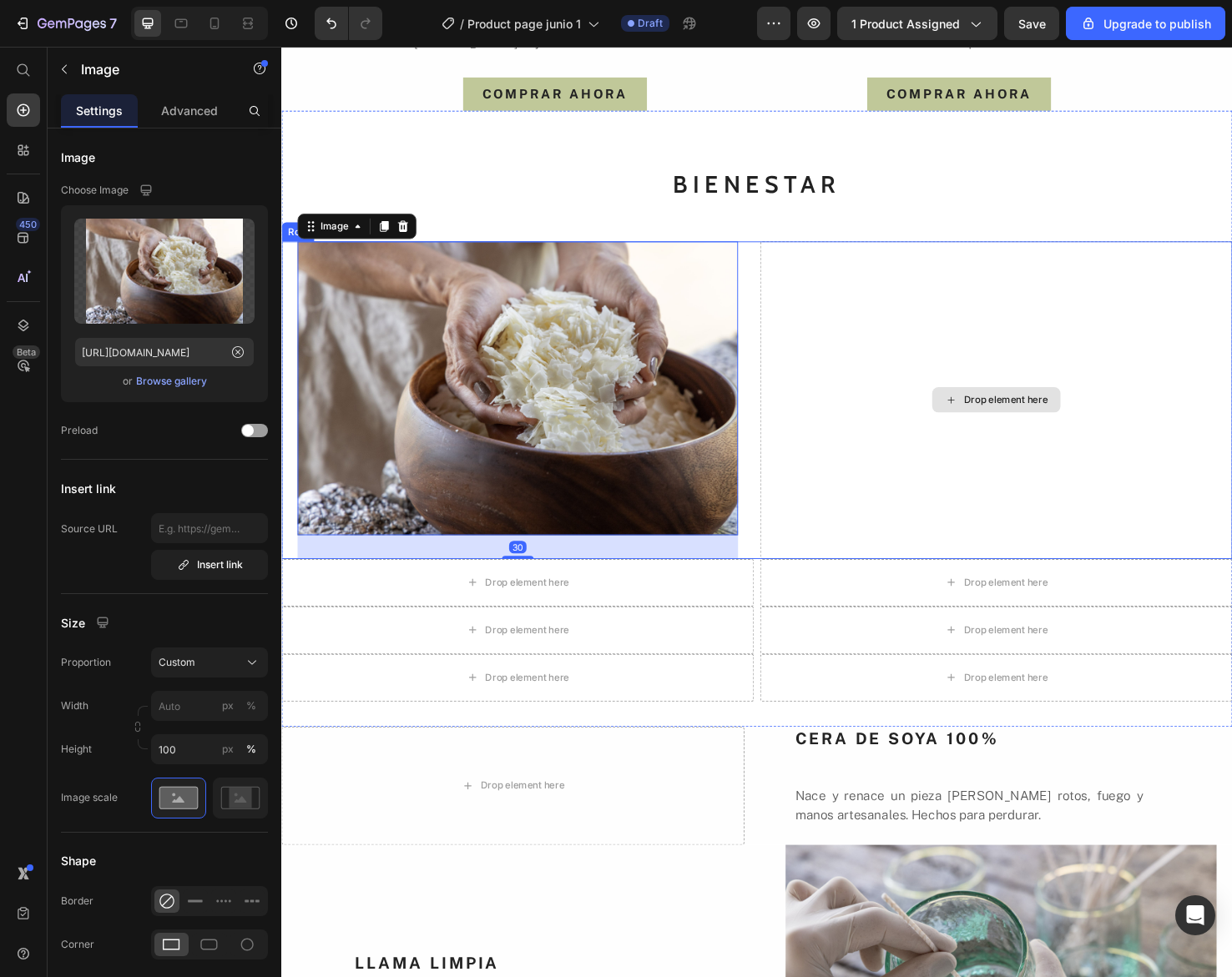scroll, scrollTop: 2204, scrollLeft: 0, axis: vertical 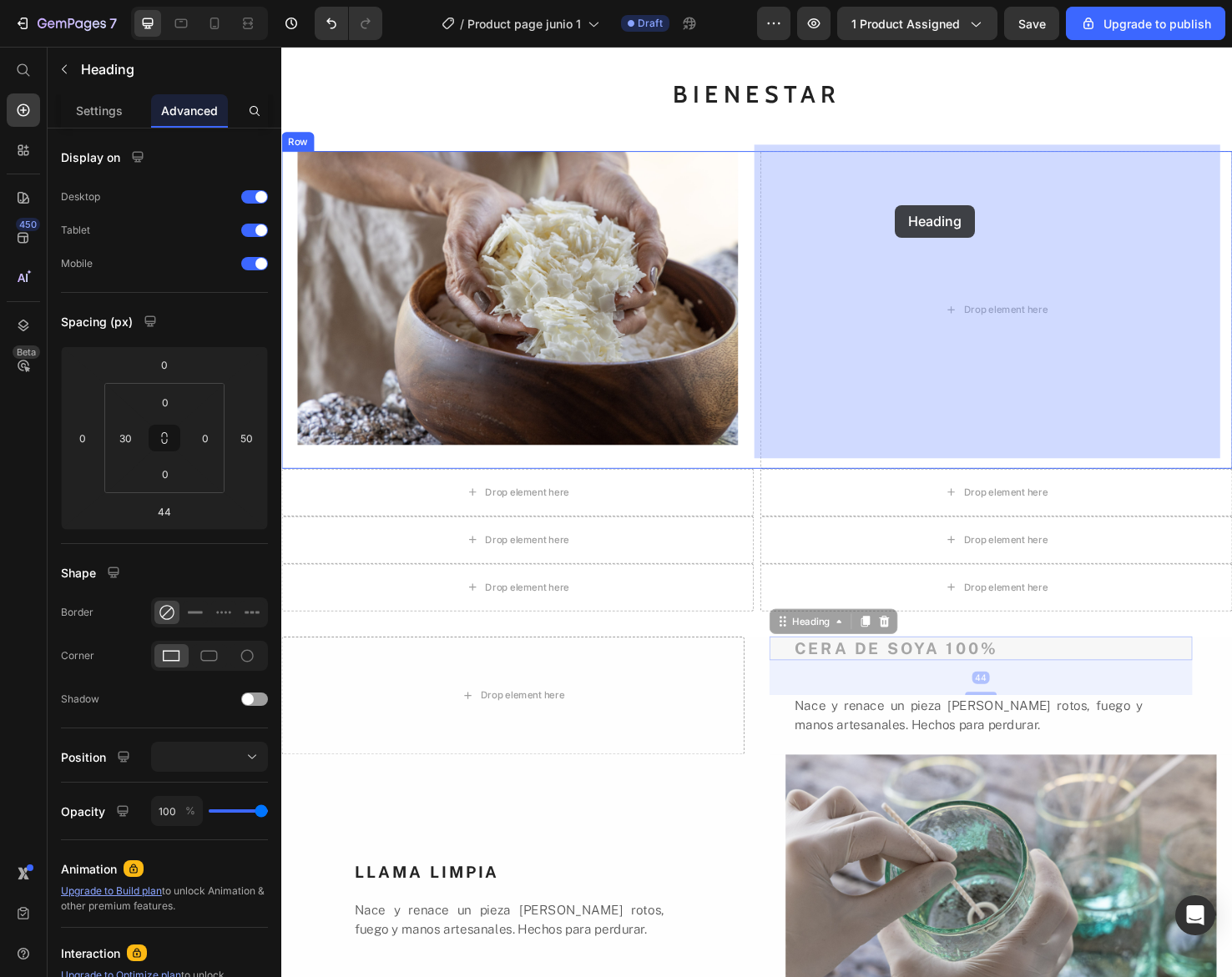 drag, startPoint x: 880, startPoint y: 667, endPoint x: 927, endPoint y: 214, distance: 455.432 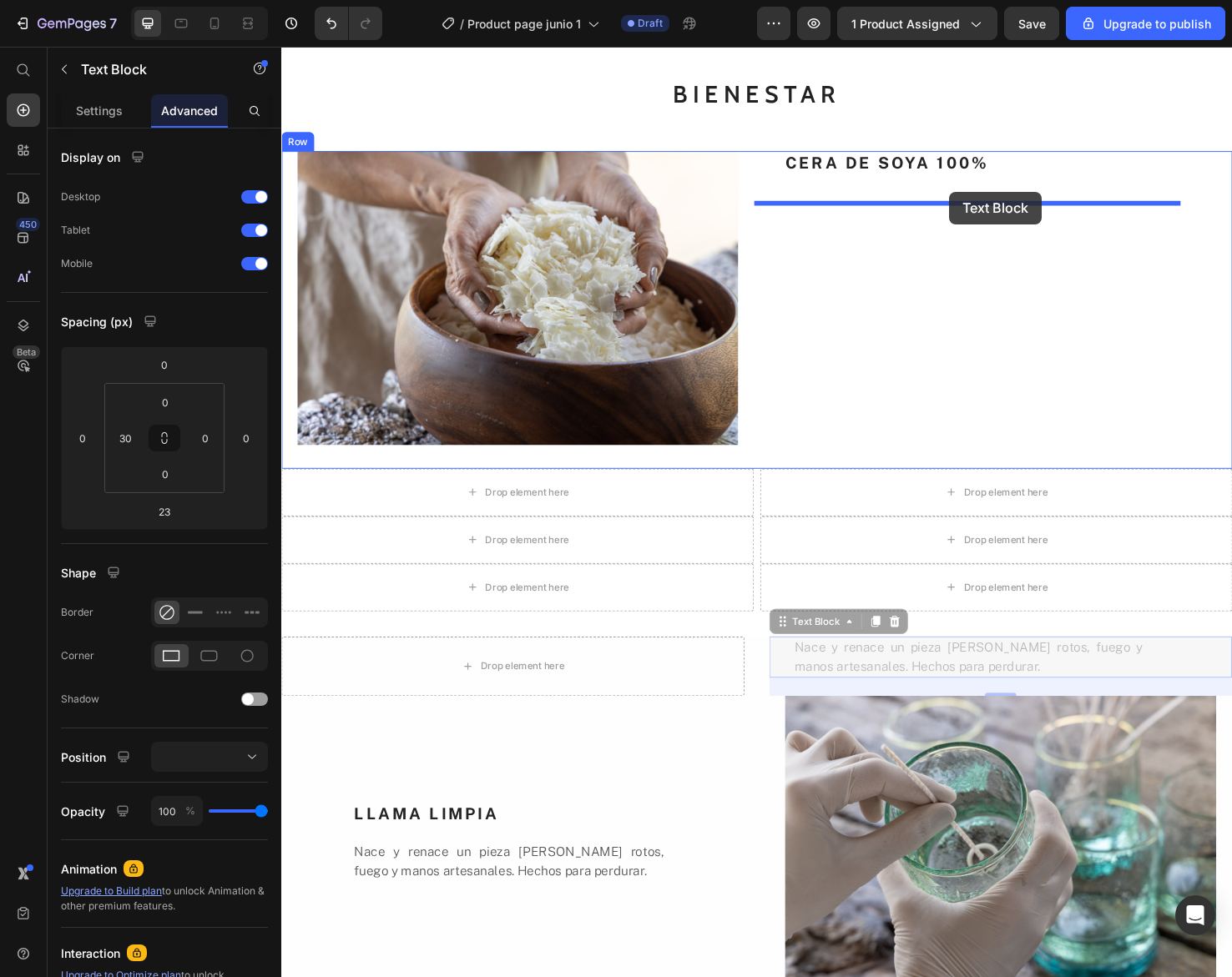 drag, startPoint x: 981, startPoint y: 683, endPoint x: 985, endPoint y: 199, distance: 484.01653 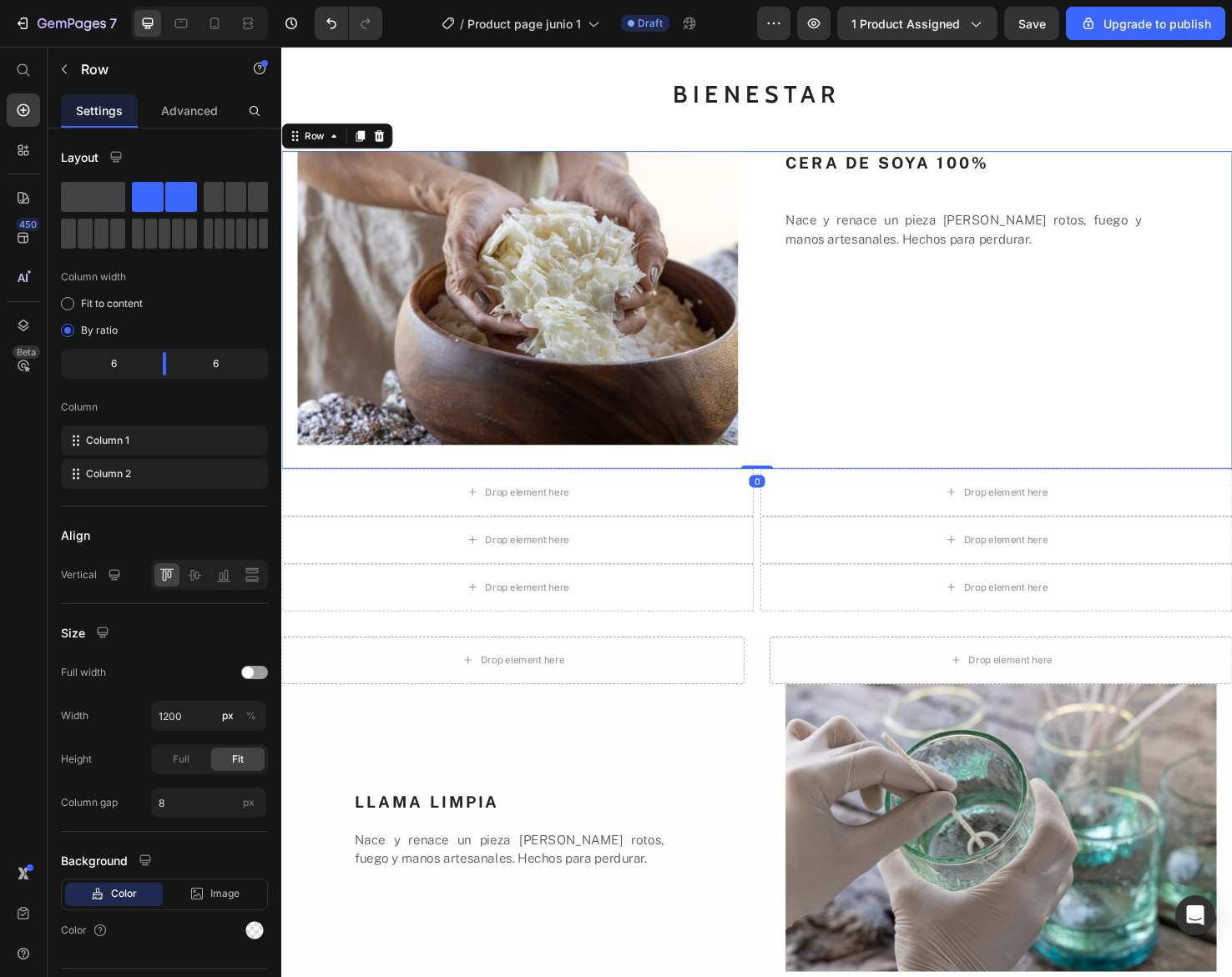 click on "CERA DE SOYA 100% Heading Nace y renace un pieza [PERSON_NAME] rotos, fuego y manos artesanales. Hechos para perdurar. Text Block" at bounding box center (1034, 324) 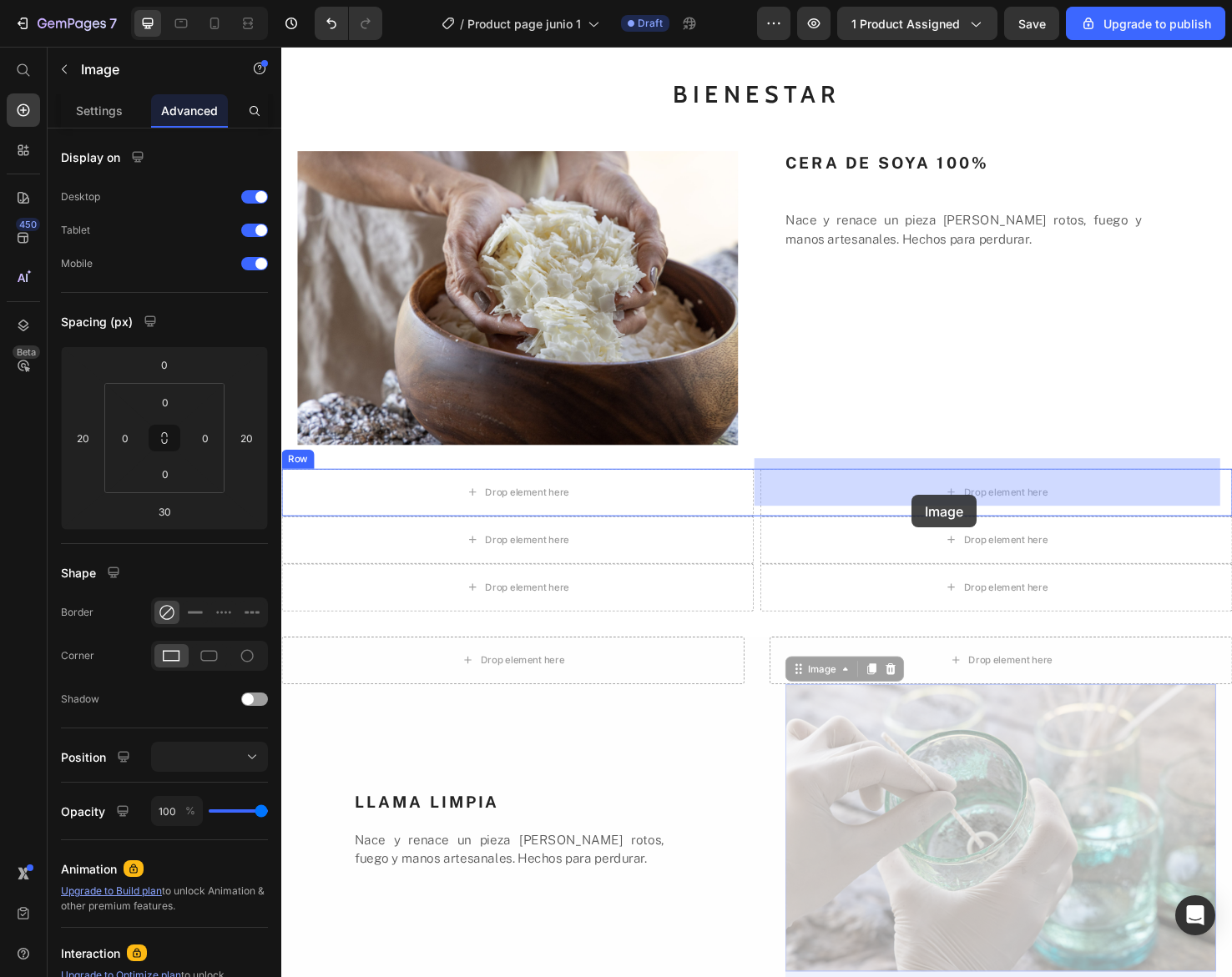 drag, startPoint x: 921, startPoint y: 816, endPoint x: 945, endPoint y: 519, distance: 297.96812 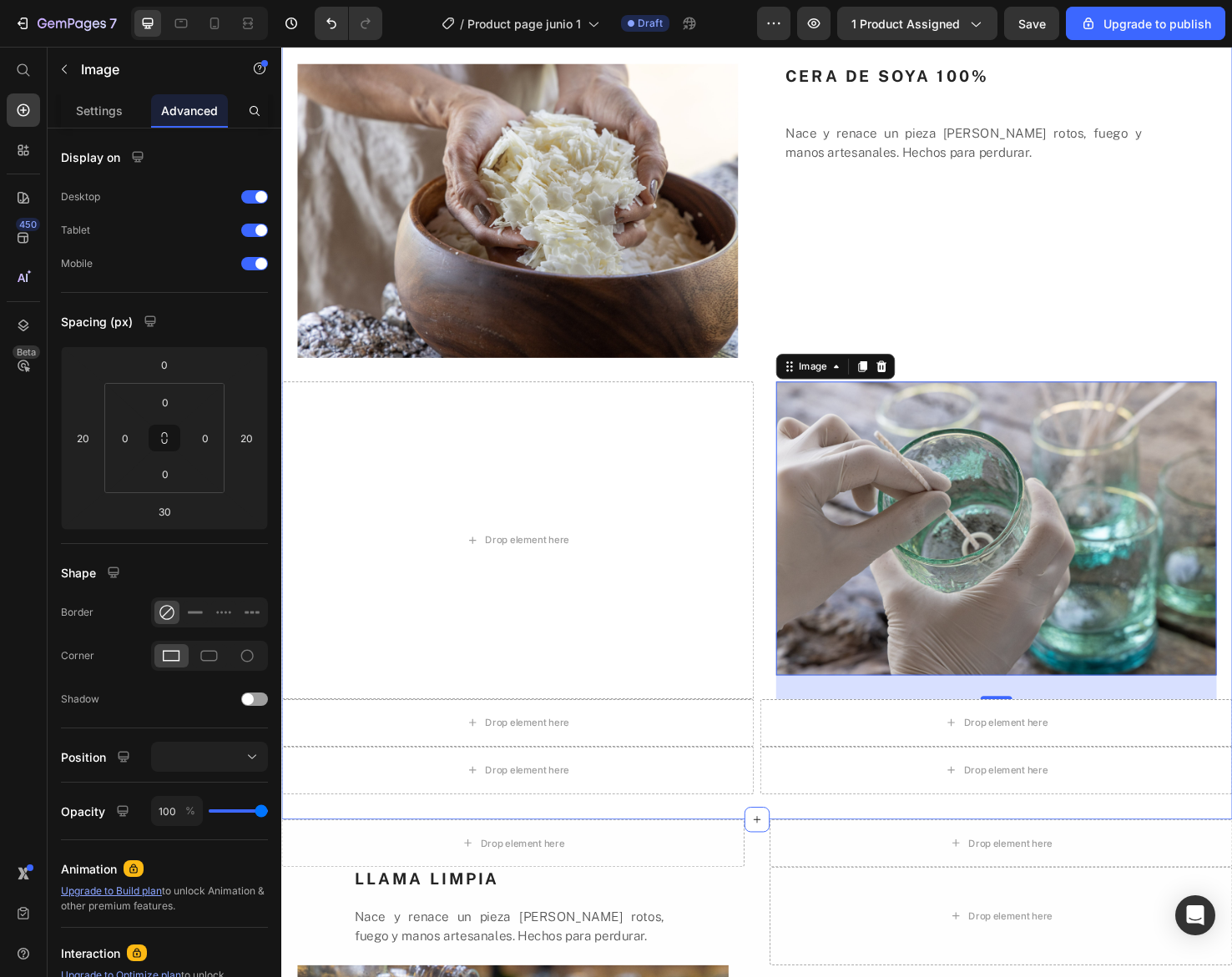 scroll, scrollTop: 2299, scrollLeft: 0, axis: vertical 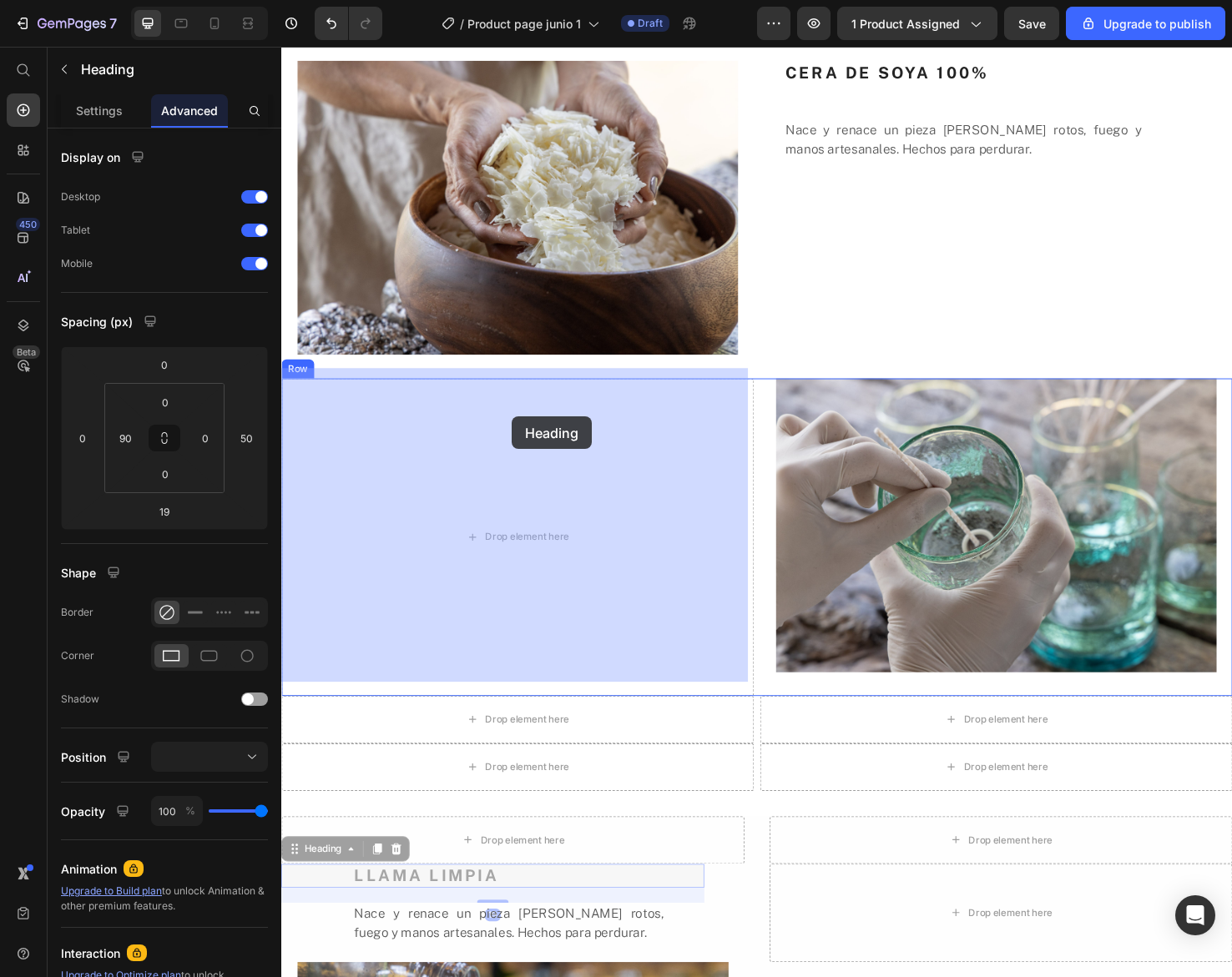 drag, startPoint x: 463, startPoint y: 909, endPoint x: 523, endPoint y: 434, distance: 478.7745 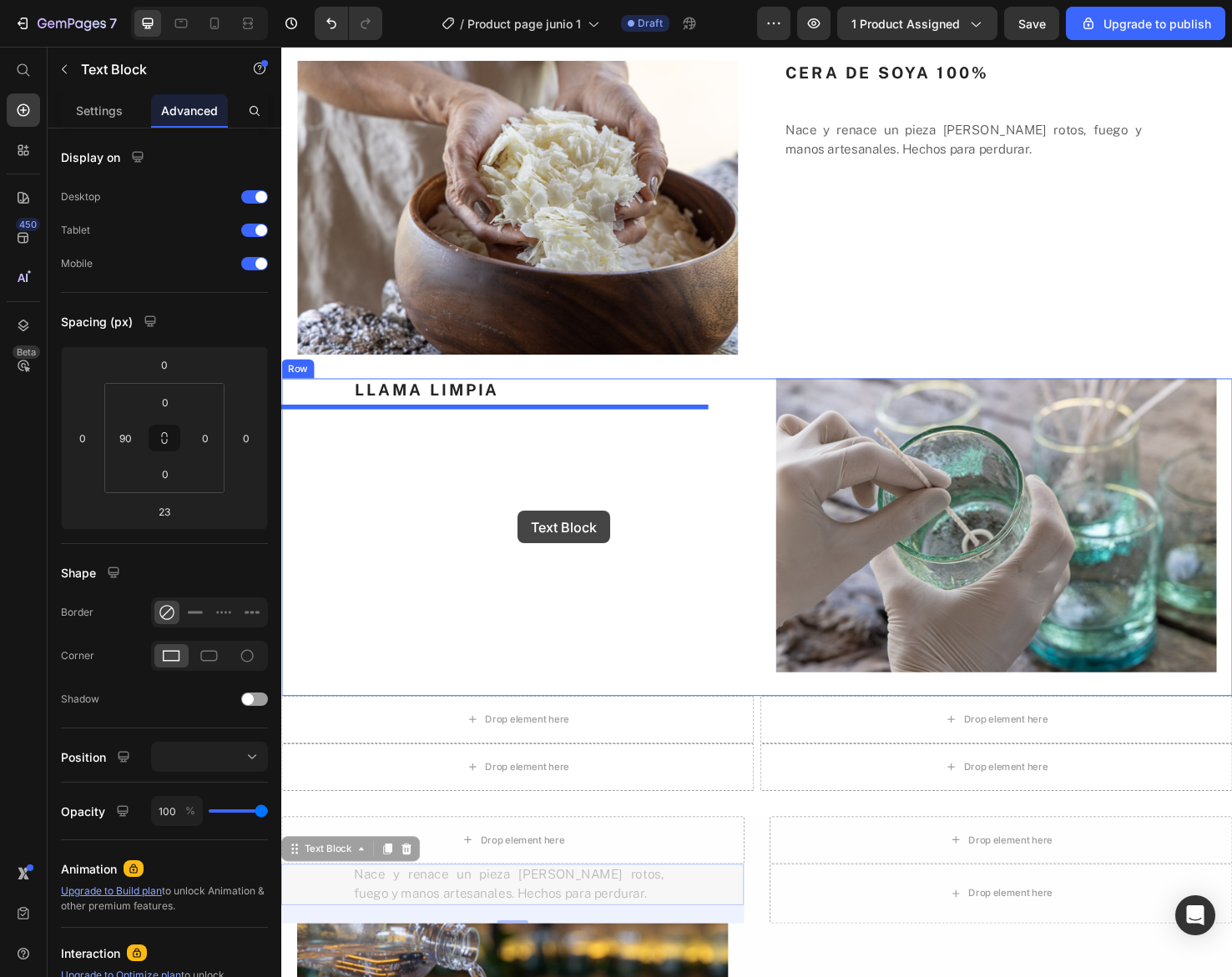drag, startPoint x: 518, startPoint y: 909, endPoint x: 530, endPoint y: 536, distance: 373.19298 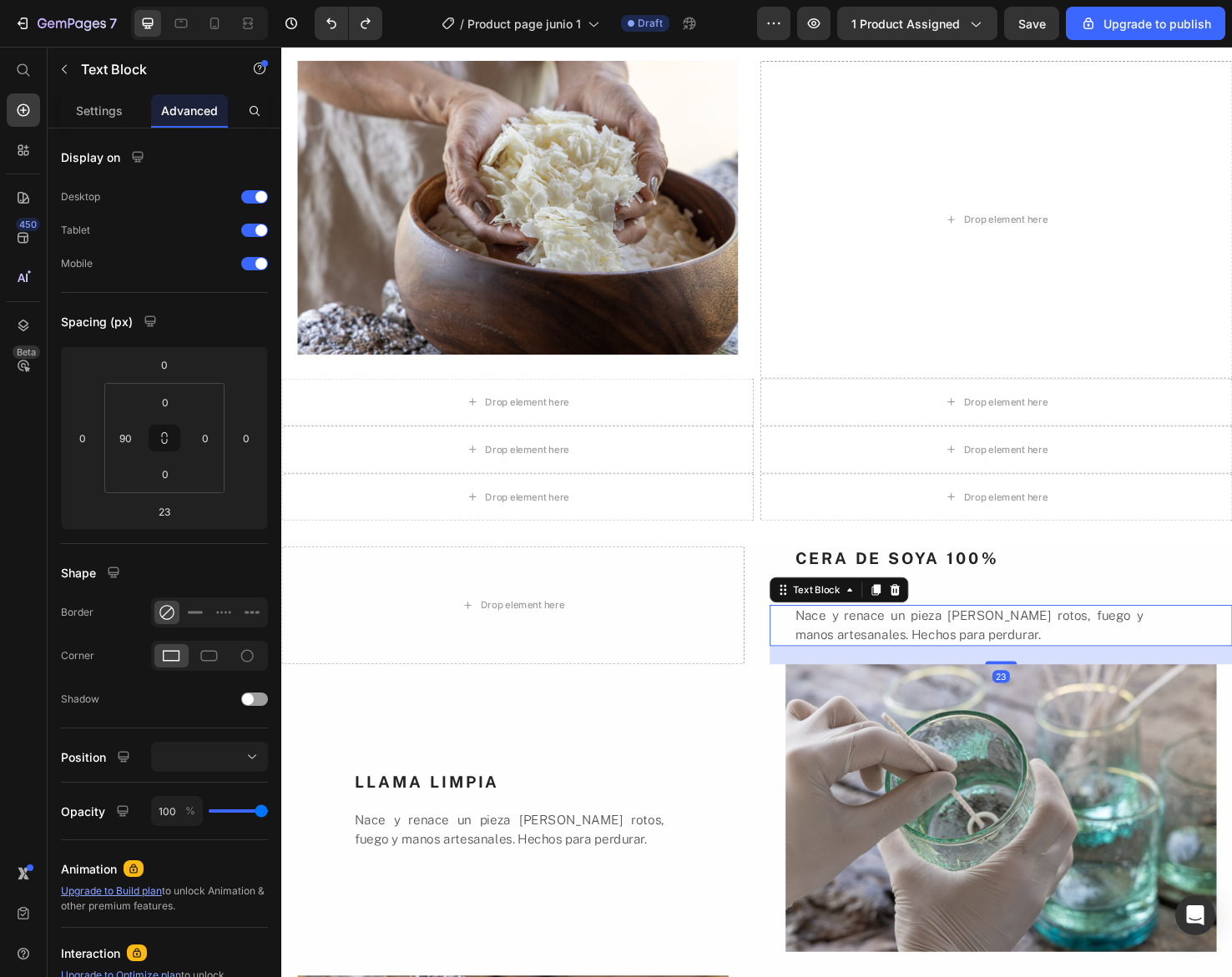 click on "Nace y renace un pieza [PERSON_NAME] rotos, fuego y manos artesanales. Hechos para perdurar." at bounding box center [1005, 657] 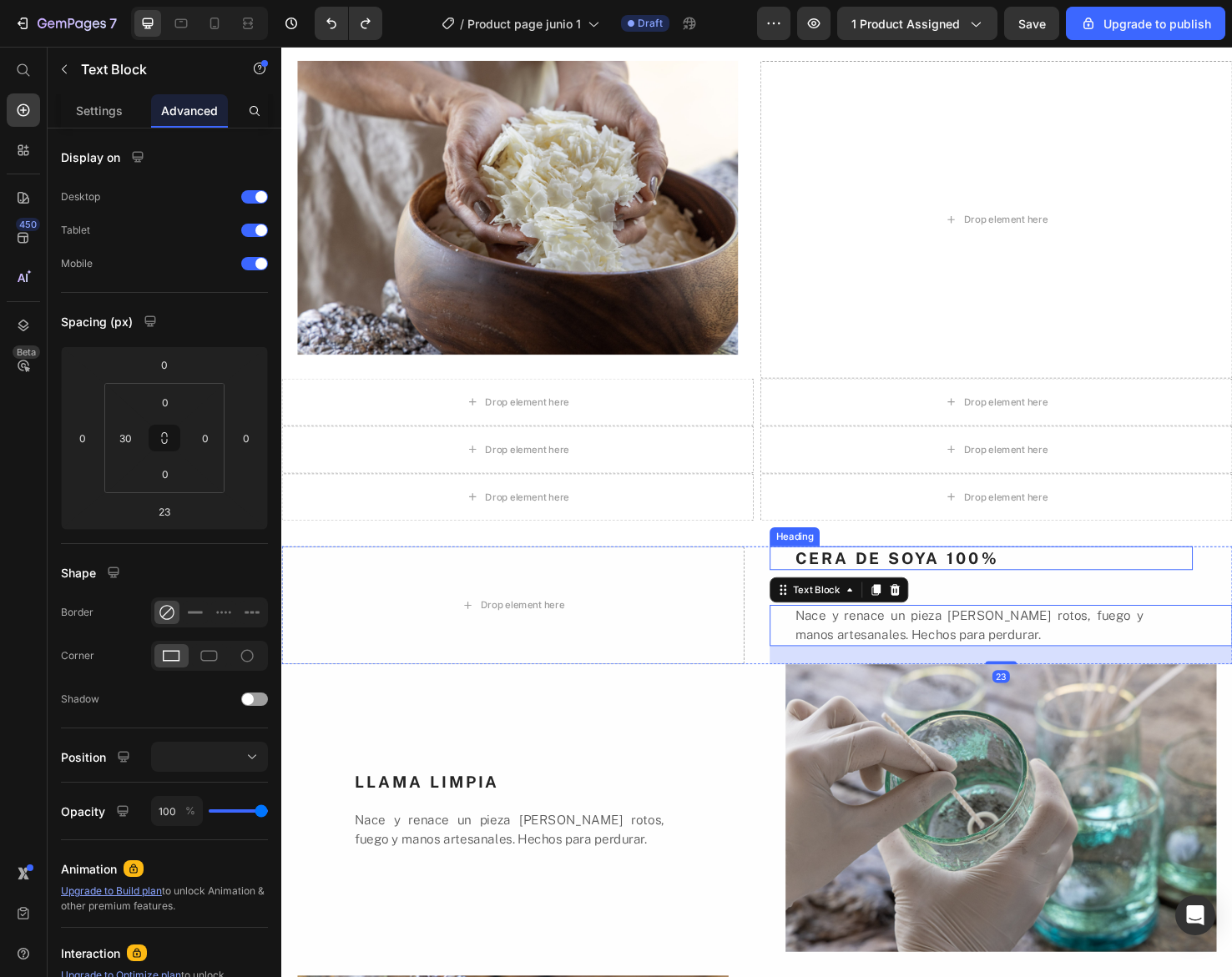 click on "CERA DE SOYA 100% Heading Nace y renace un pieza [PERSON_NAME] rotos, fuego y manos artesanales. Hechos para perdurar. Text Block   23" at bounding box center (1039, 635) 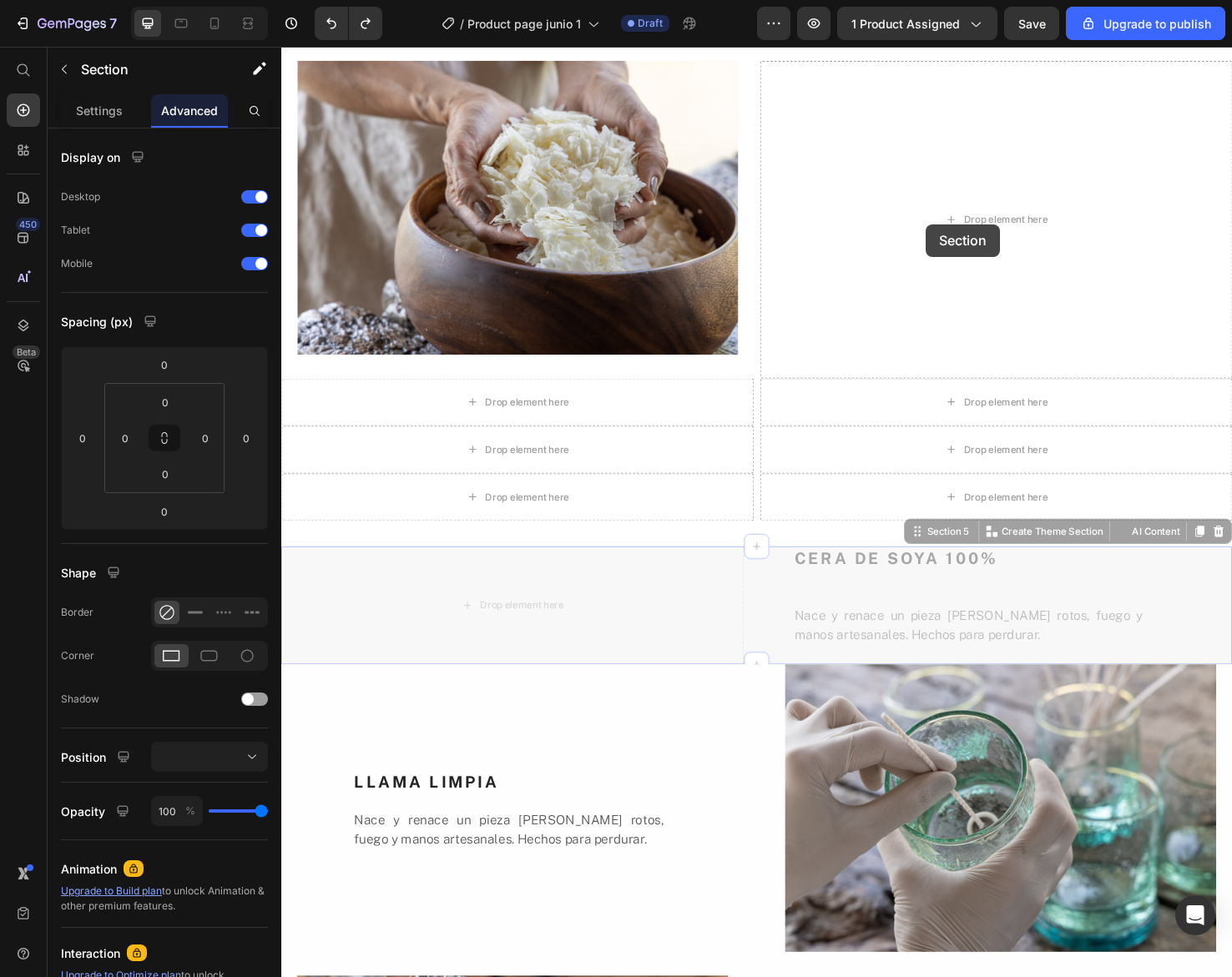 drag, startPoint x: 957, startPoint y: 549, endPoint x: 960, endPoint y: 234, distance: 315.01429 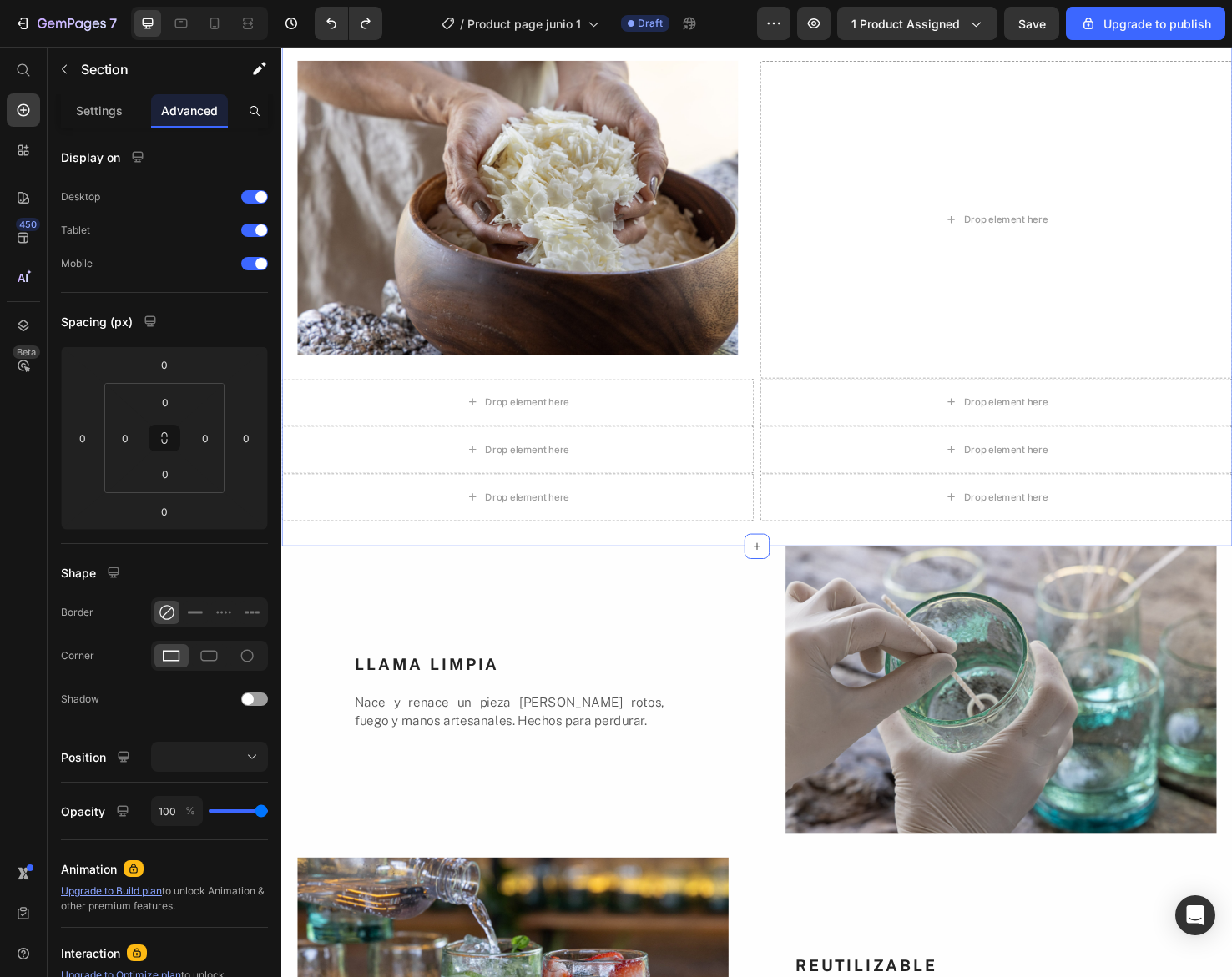 scroll, scrollTop: 2299, scrollLeft: 0, axis: vertical 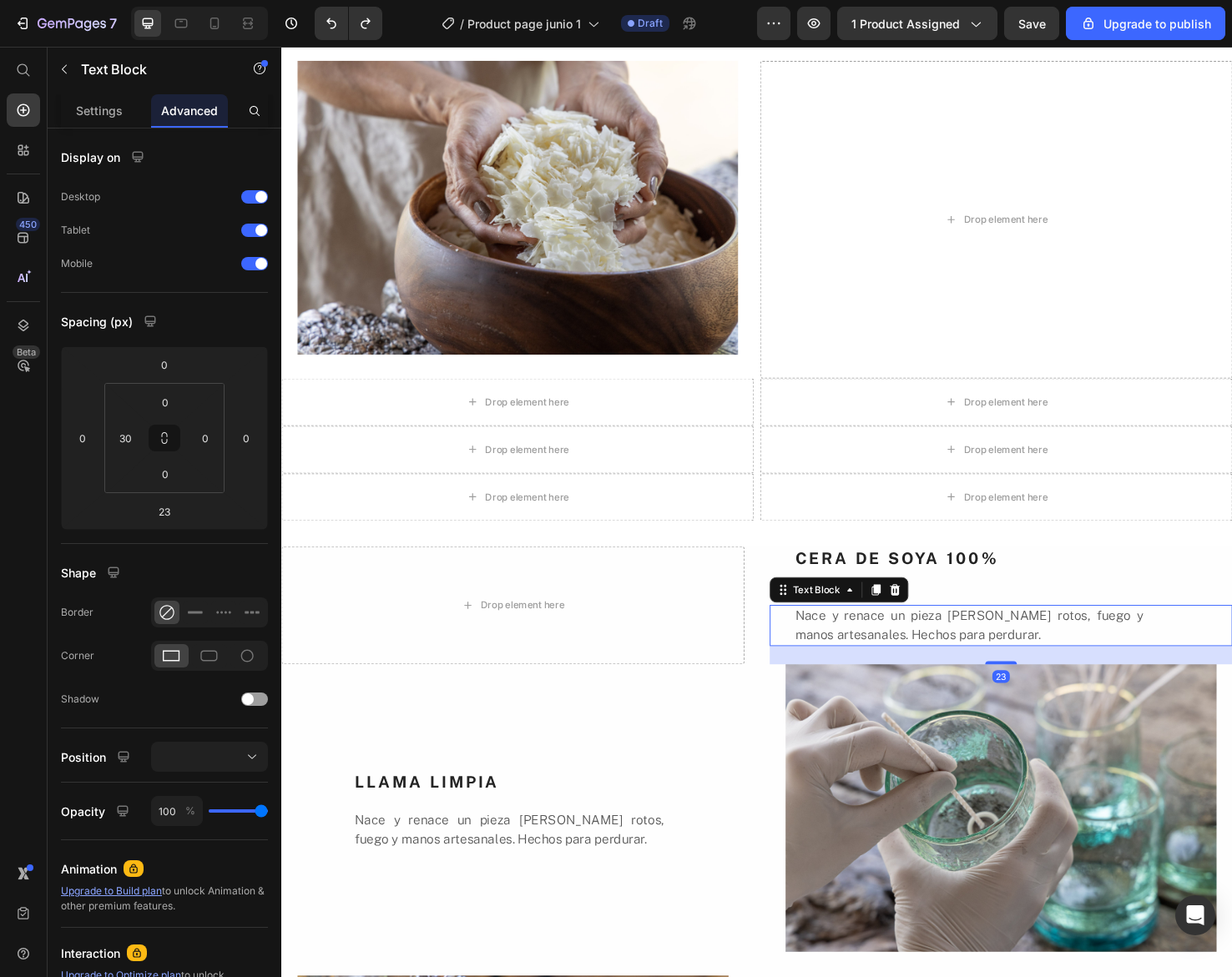 click on "Nace y renace un pieza [PERSON_NAME] rotos, fuego y manos artesanales. Hechos para perdurar." at bounding box center [1005, 657] 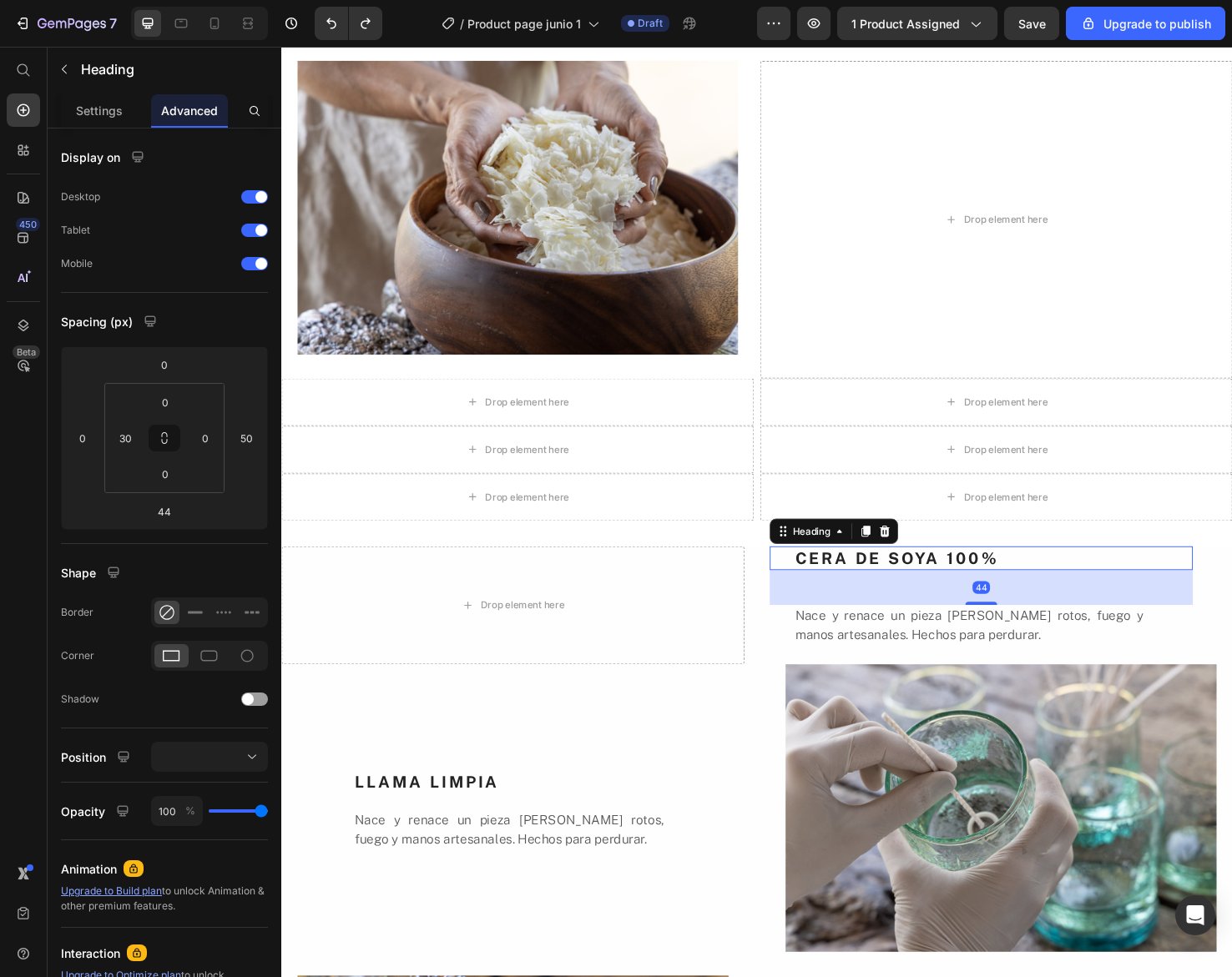 click on "CERA DE SOYA 100%" at bounding box center [1031, 586] 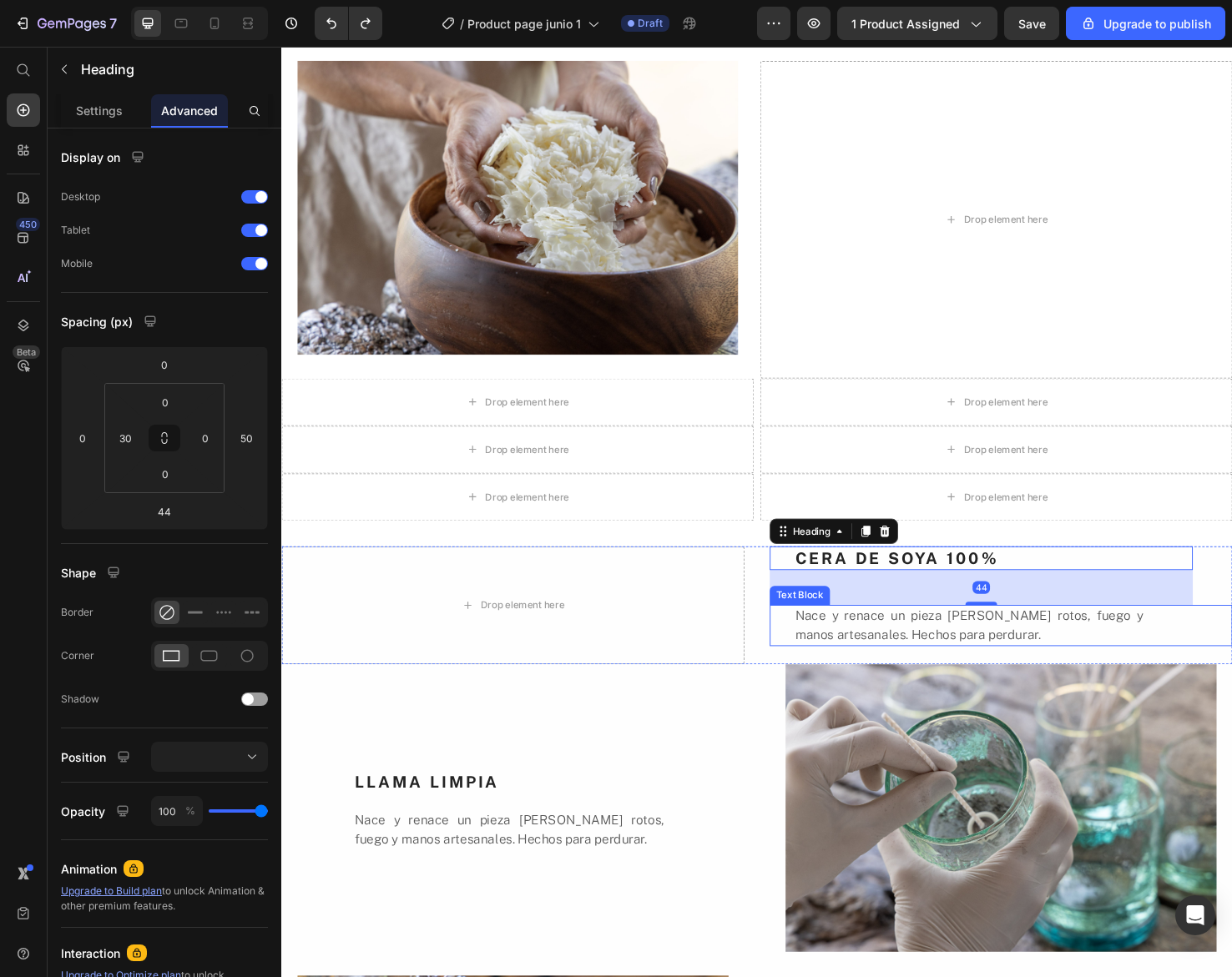 click on "Nace y renace un pieza [PERSON_NAME] rotos, fuego y manos artesanales. Hechos para perdurar." at bounding box center (1005, 657) 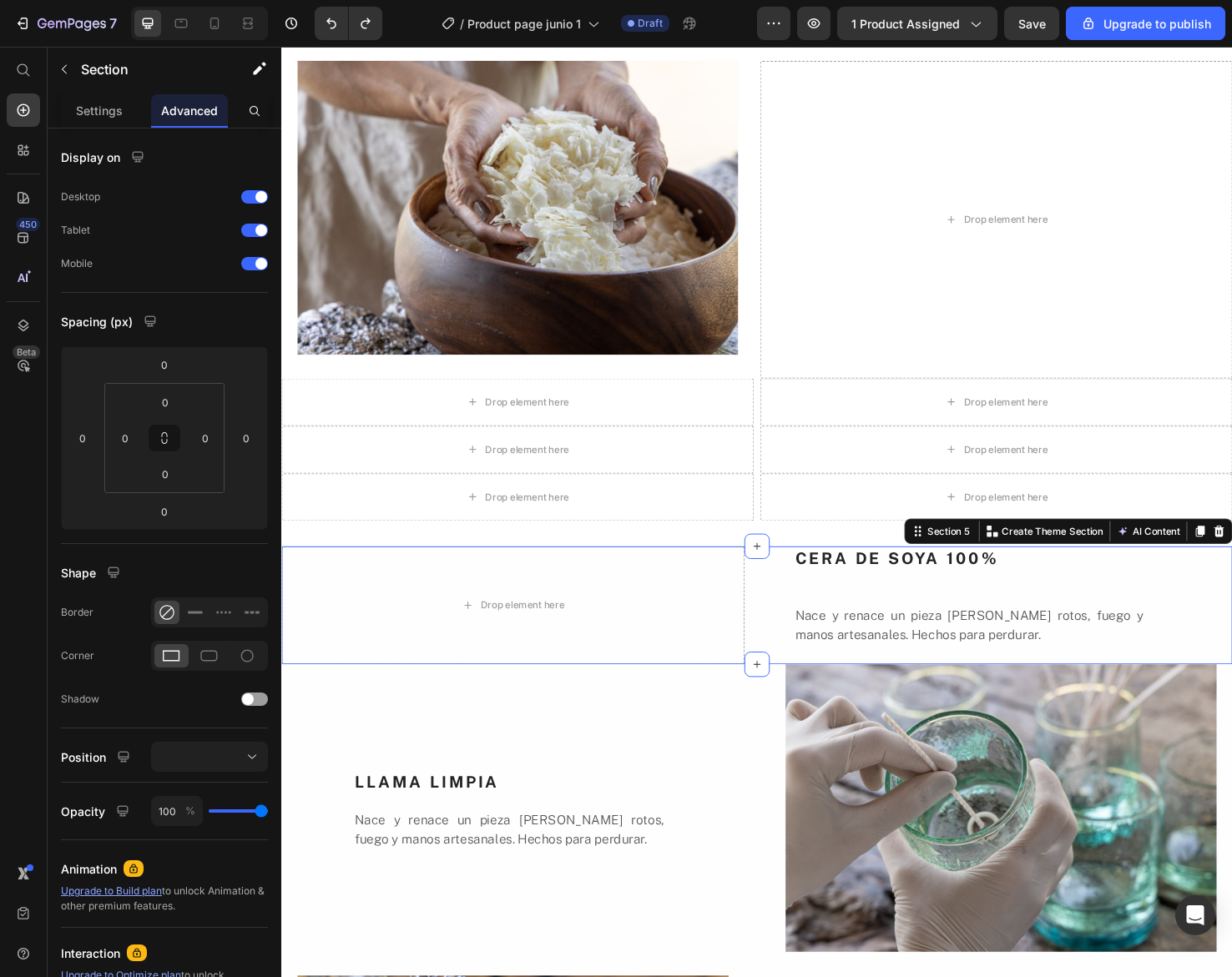 click on "CERA DE SOYA 100% Heading Nace y renace un pieza [PERSON_NAME] rotos, fuego y manos artesanales. Hechos para perdurar. Text Block" at bounding box center [1039, 635] 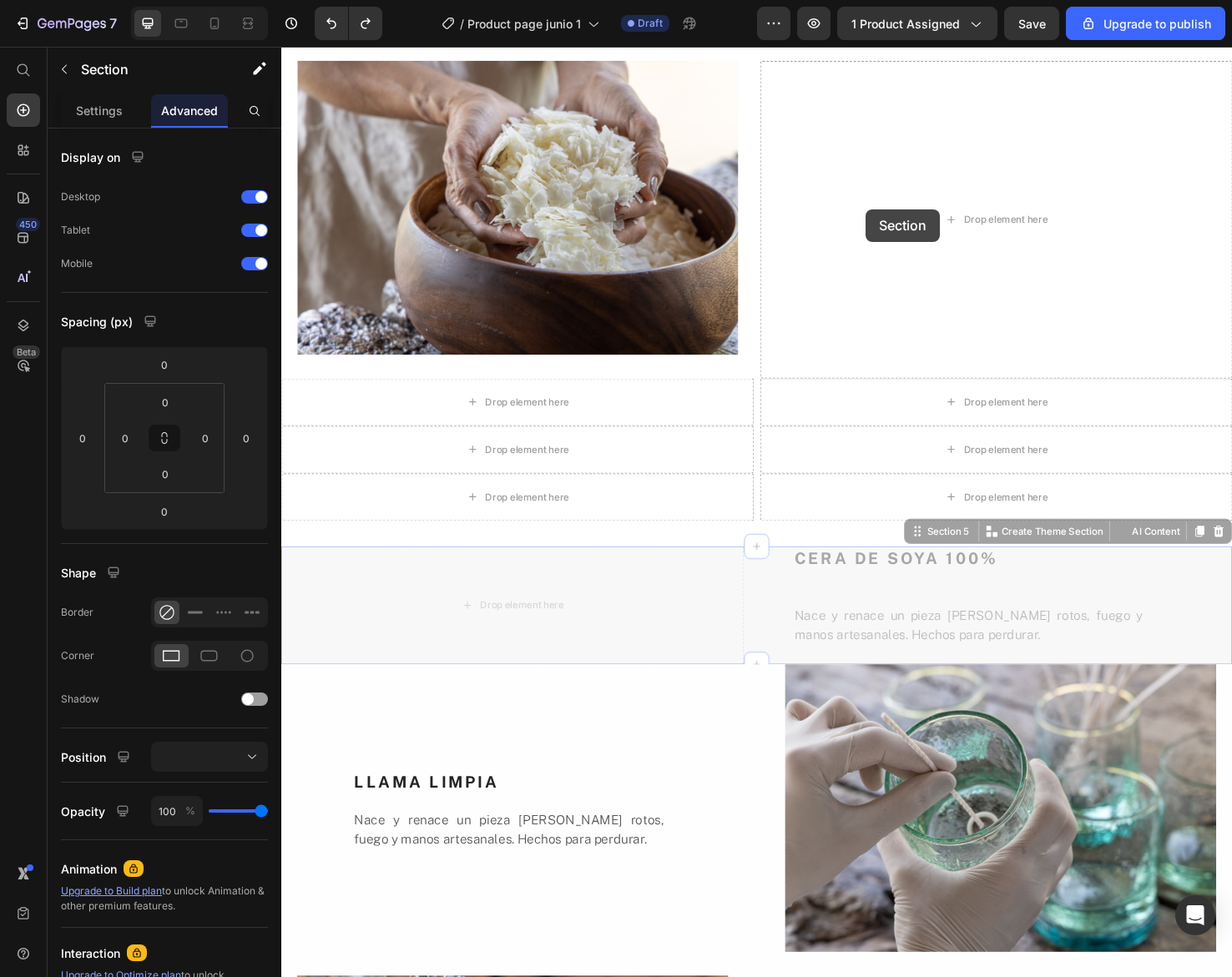 drag, startPoint x: 799, startPoint y: 597, endPoint x: 897, endPoint y: 218, distance: 391.4652 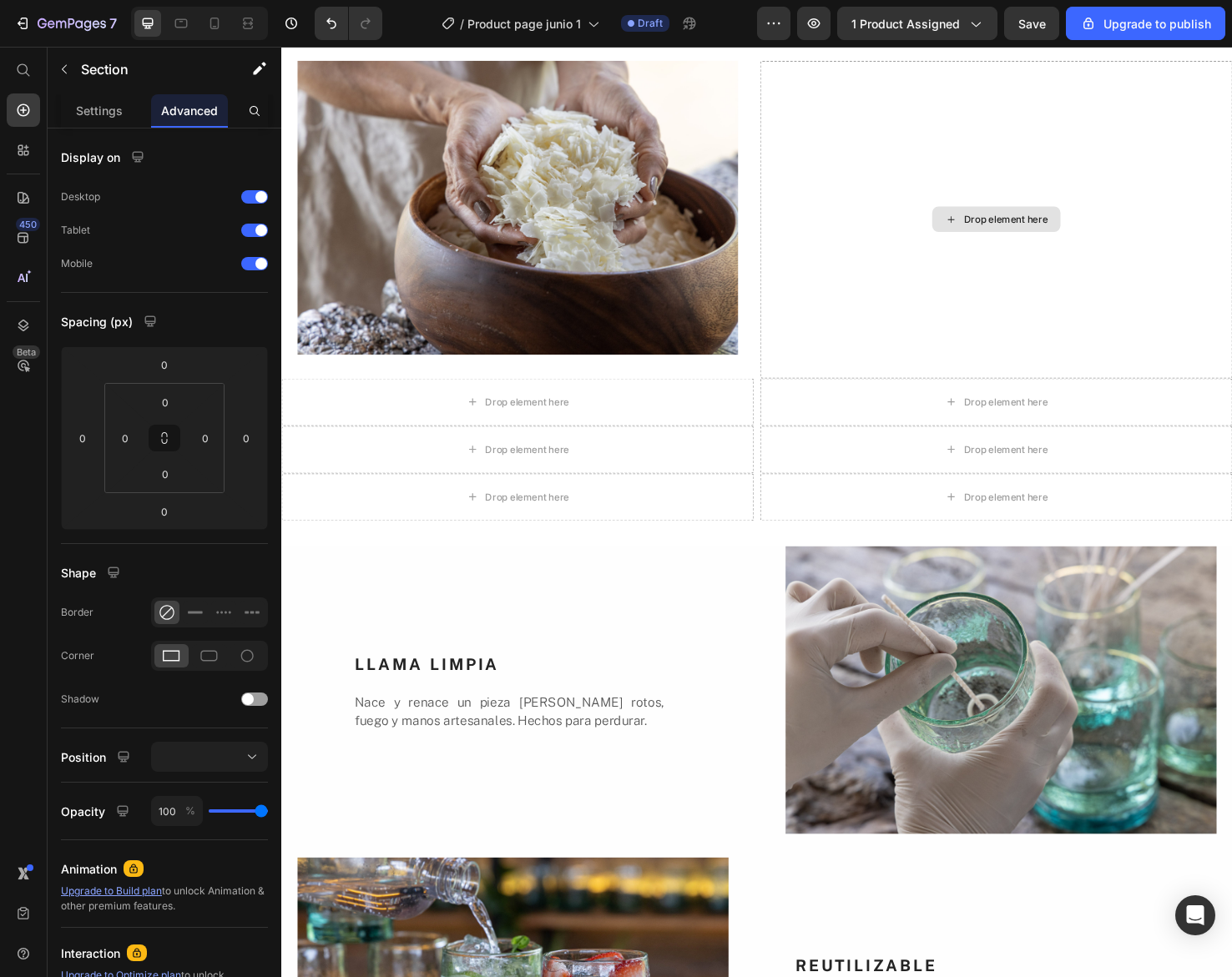 scroll, scrollTop: 2299, scrollLeft: 0, axis: vertical 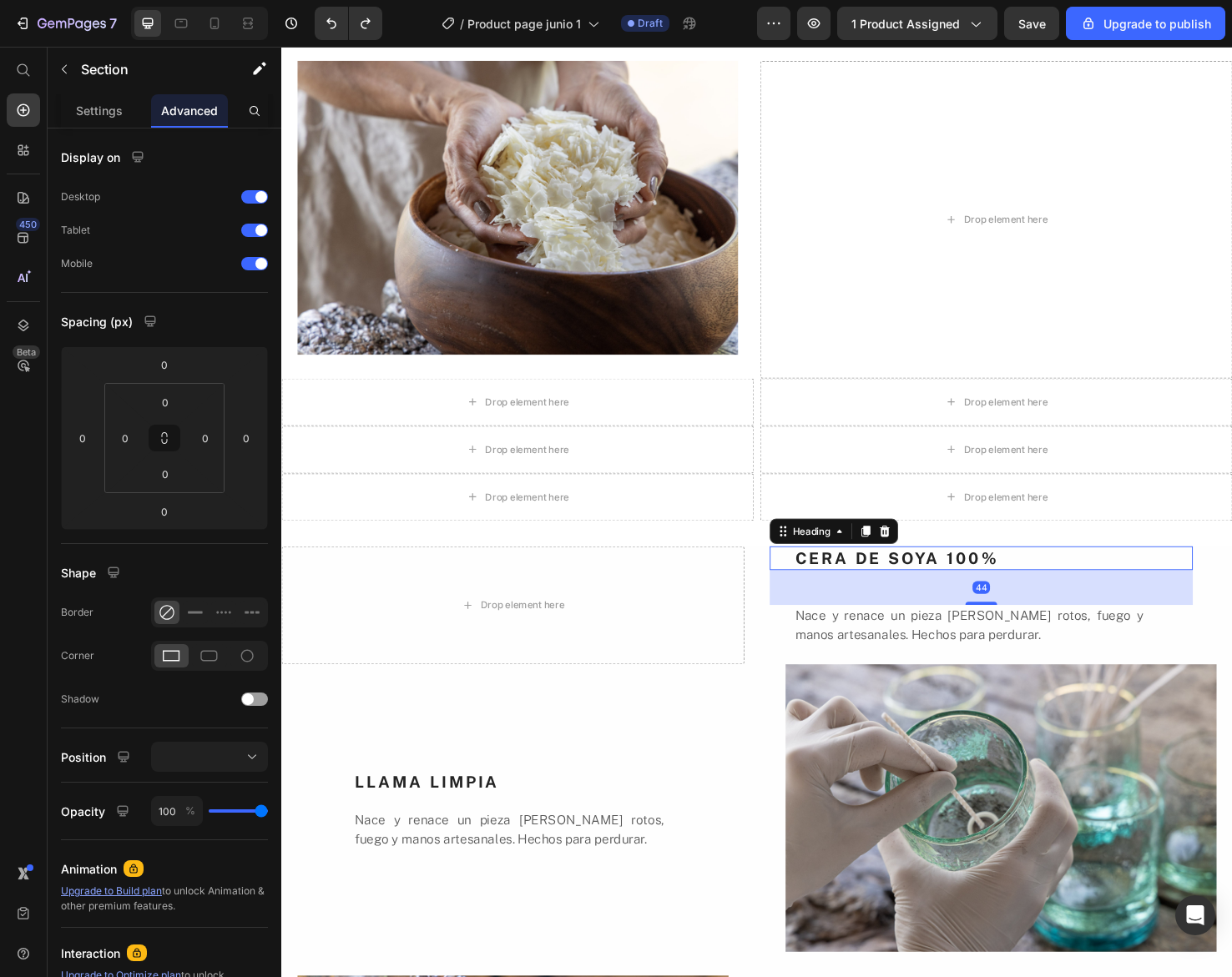 click on "CERA DE SOYA 100%" at bounding box center [1031, 586] 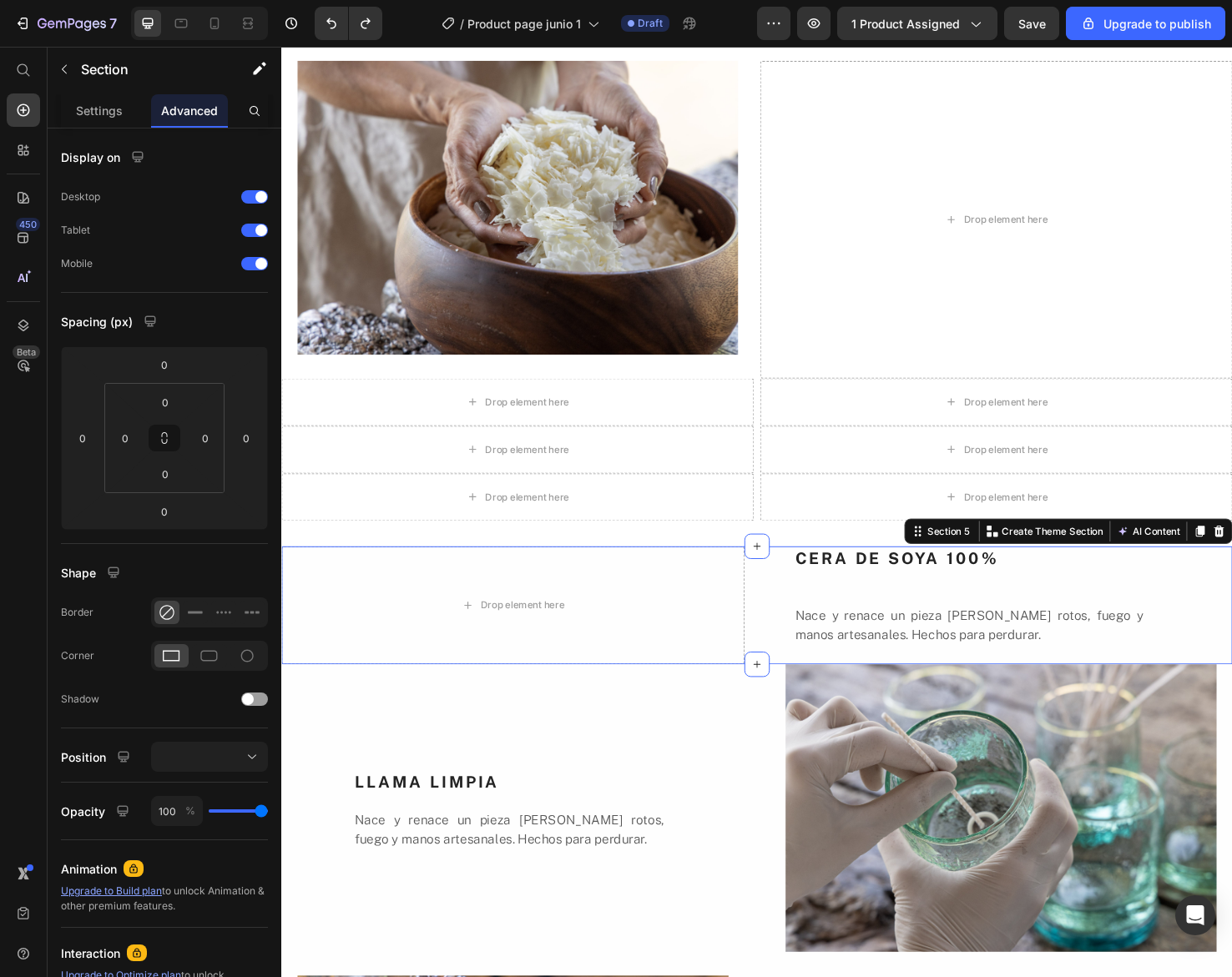 click on "CERA DE SOYA 100% Heading Nace y renace un pieza [PERSON_NAME] rotos, fuego y manos artesanales. Hechos para perdurar. Text Block" at bounding box center [1039, 635] 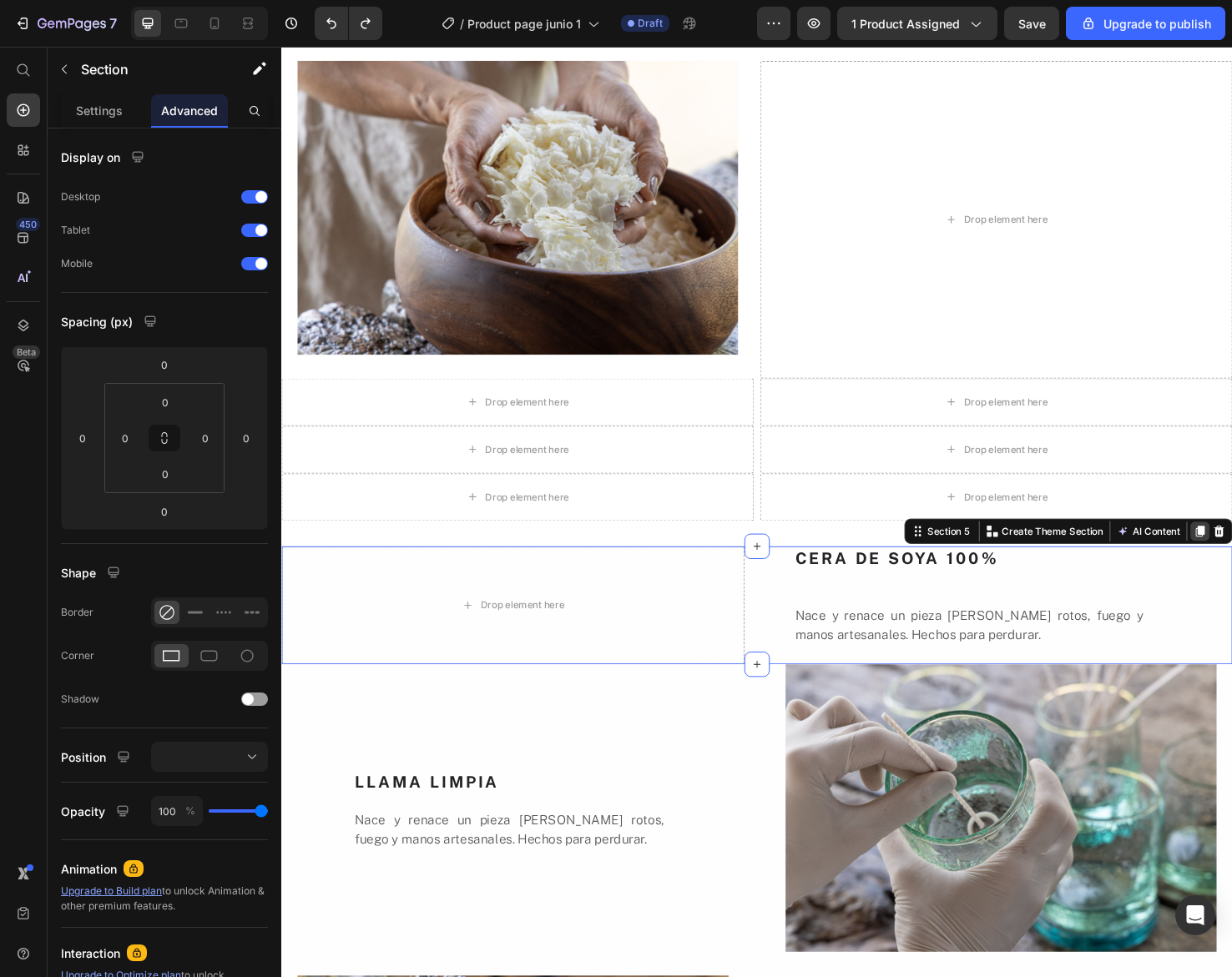 click 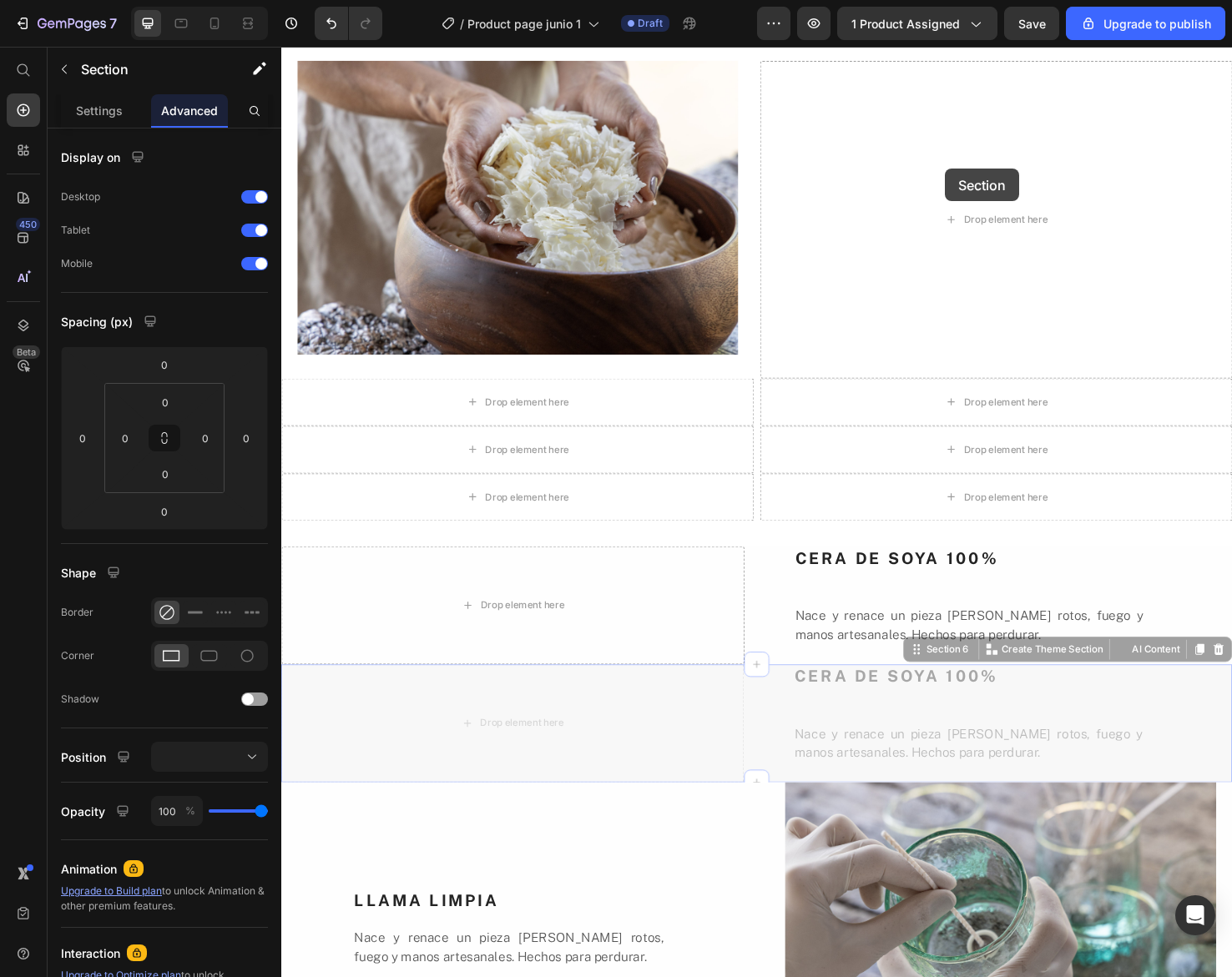 drag, startPoint x: 967, startPoint y: 674, endPoint x: 981, endPoint y: 176, distance: 498.197 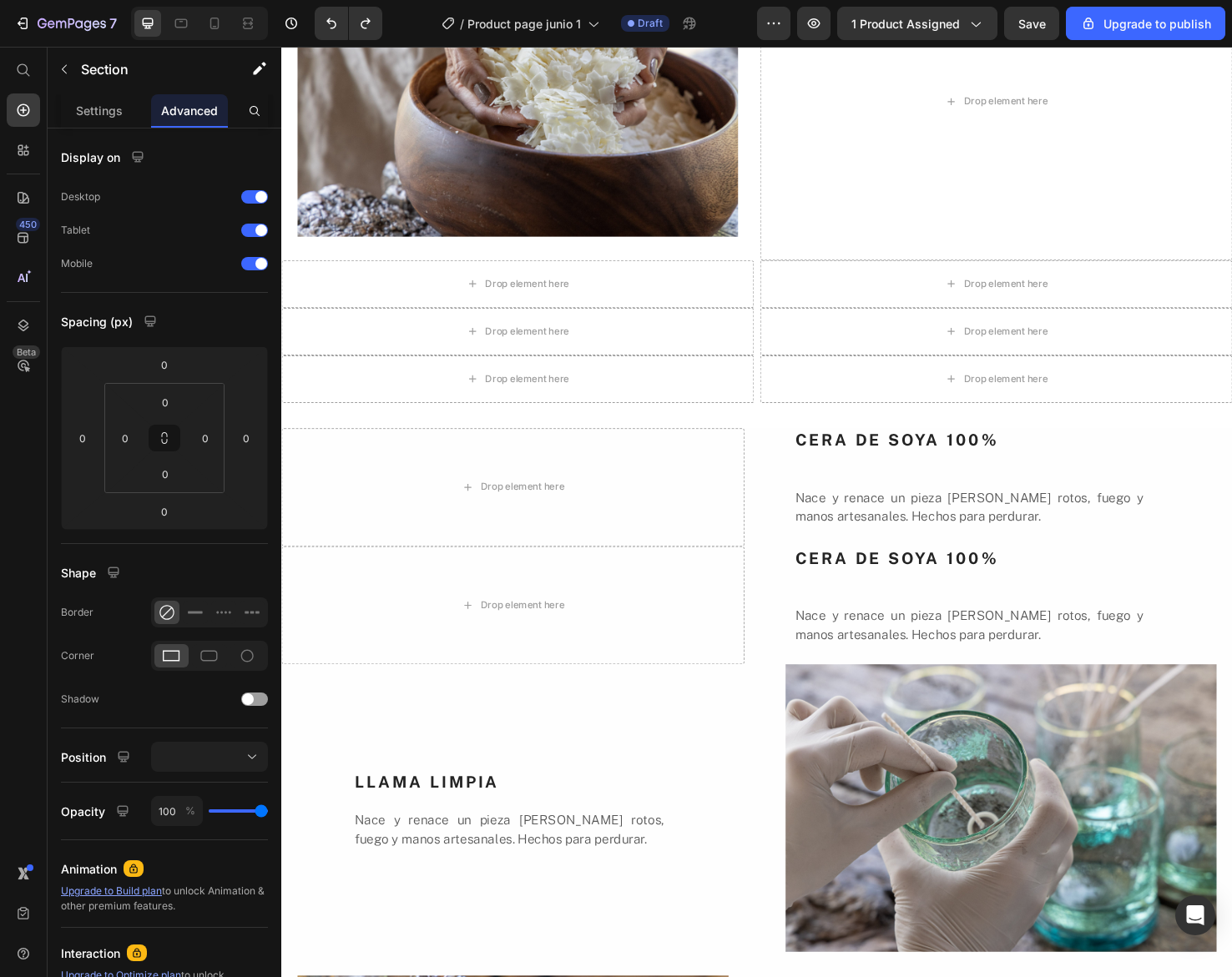 scroll, scrollTop: 2299, scrollLeft: 0, axis: vertical 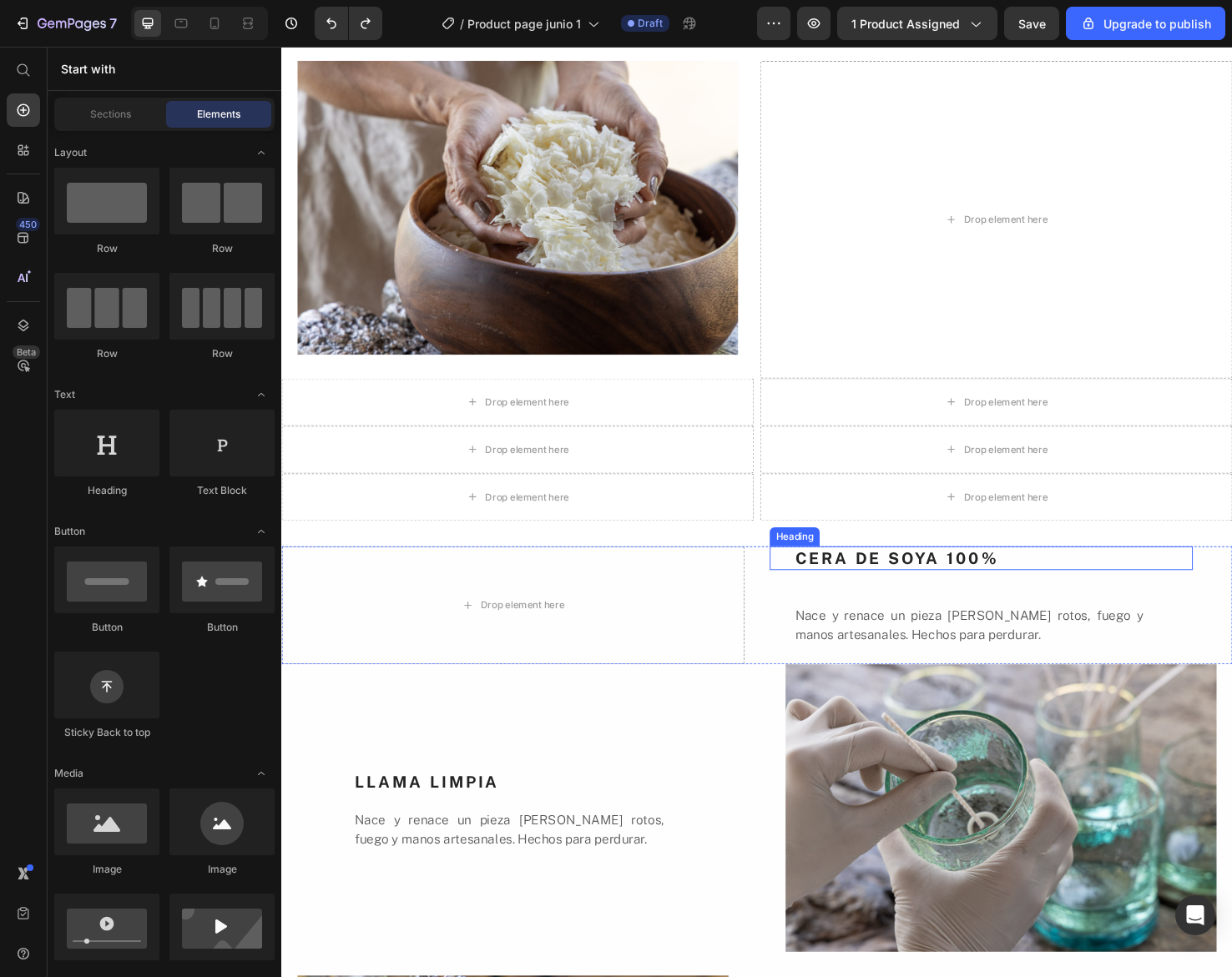 click on "CERA DE SOYA 100%" at bounding box center (1031, 586) 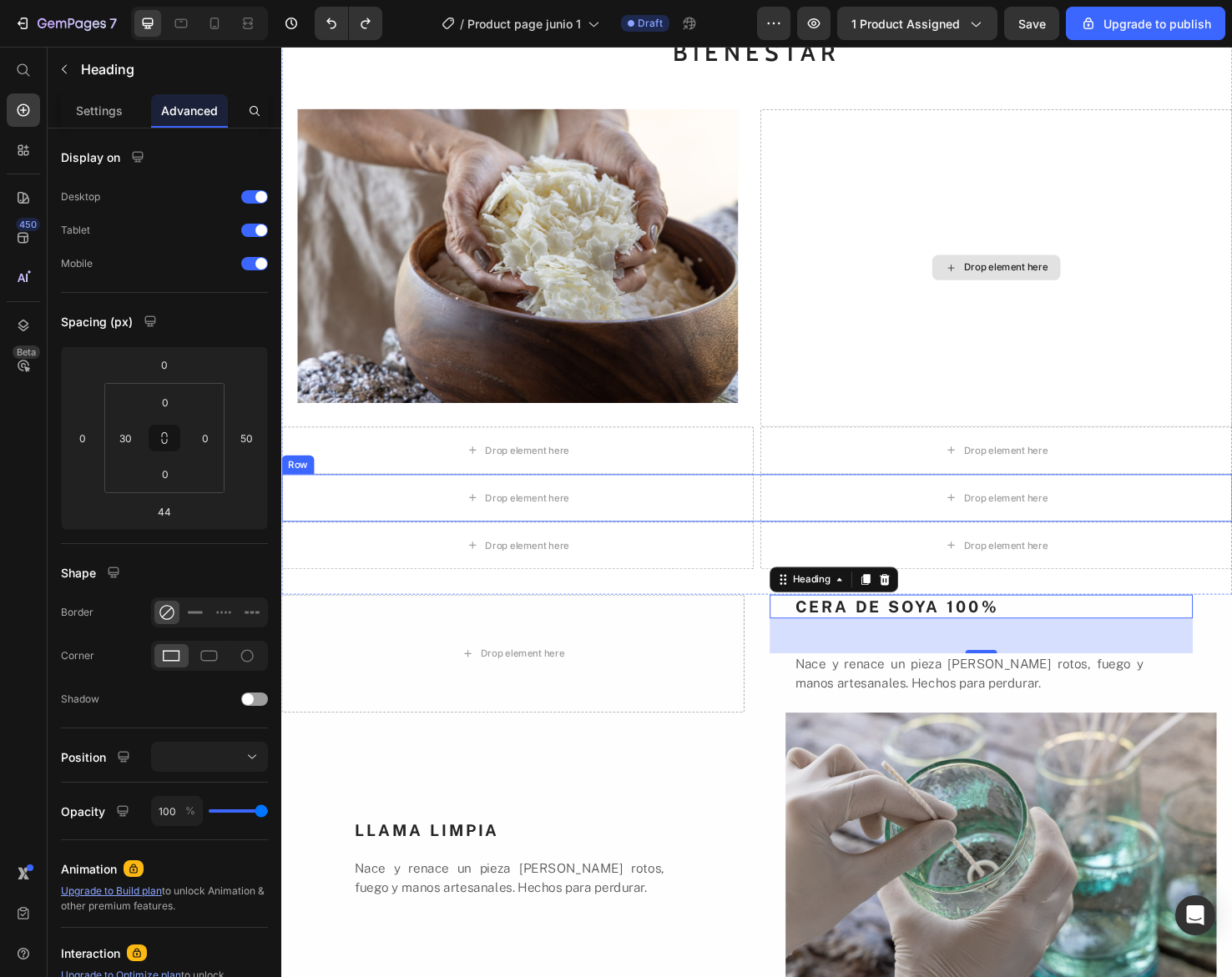 scroll, scrollTop: 2261, scrollLeft: 0, axis: vertical 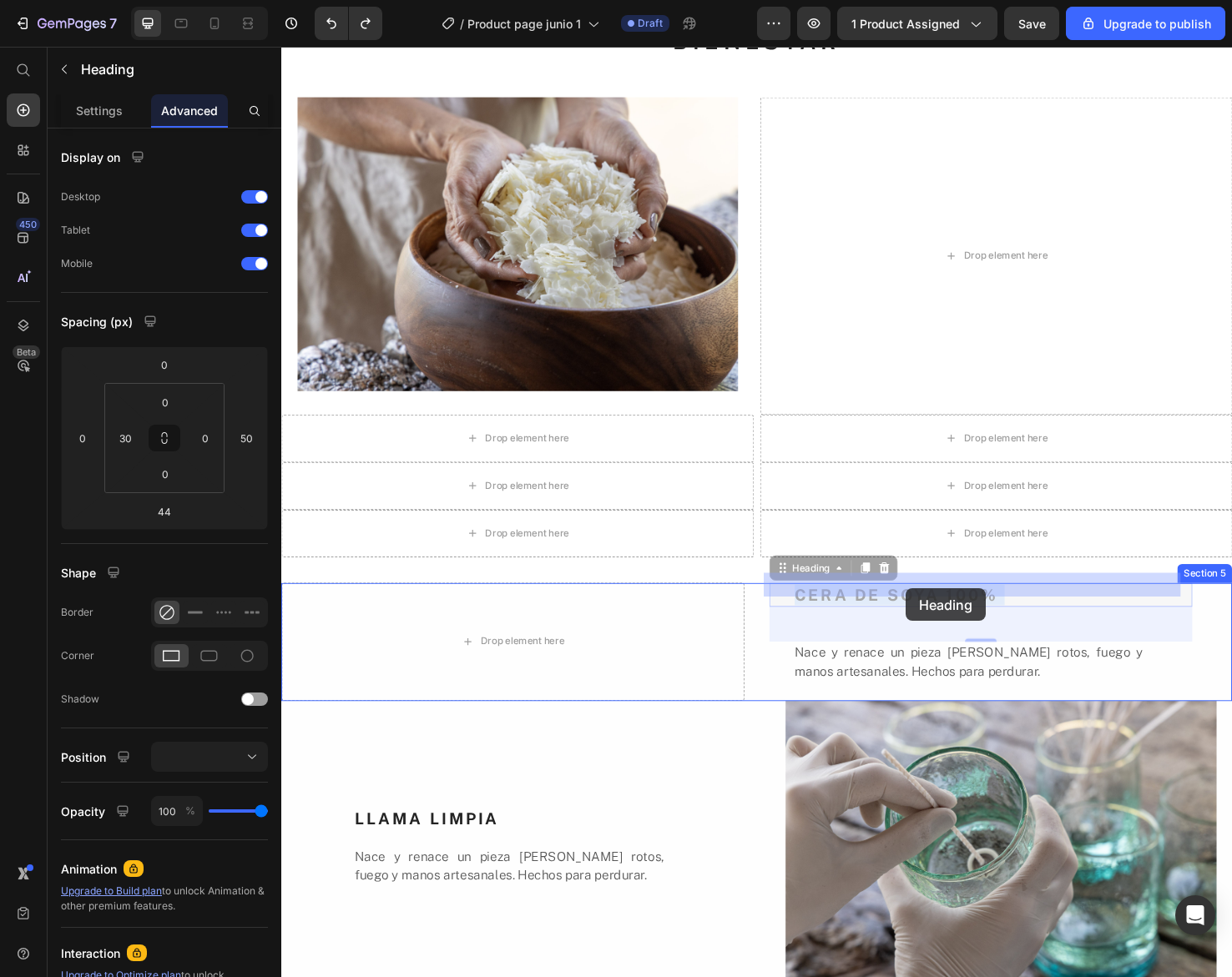 drag, startPoint x: 961, startPoint y: 613, endPoint x: 939, endPoint y: 617, distance: 22.36068 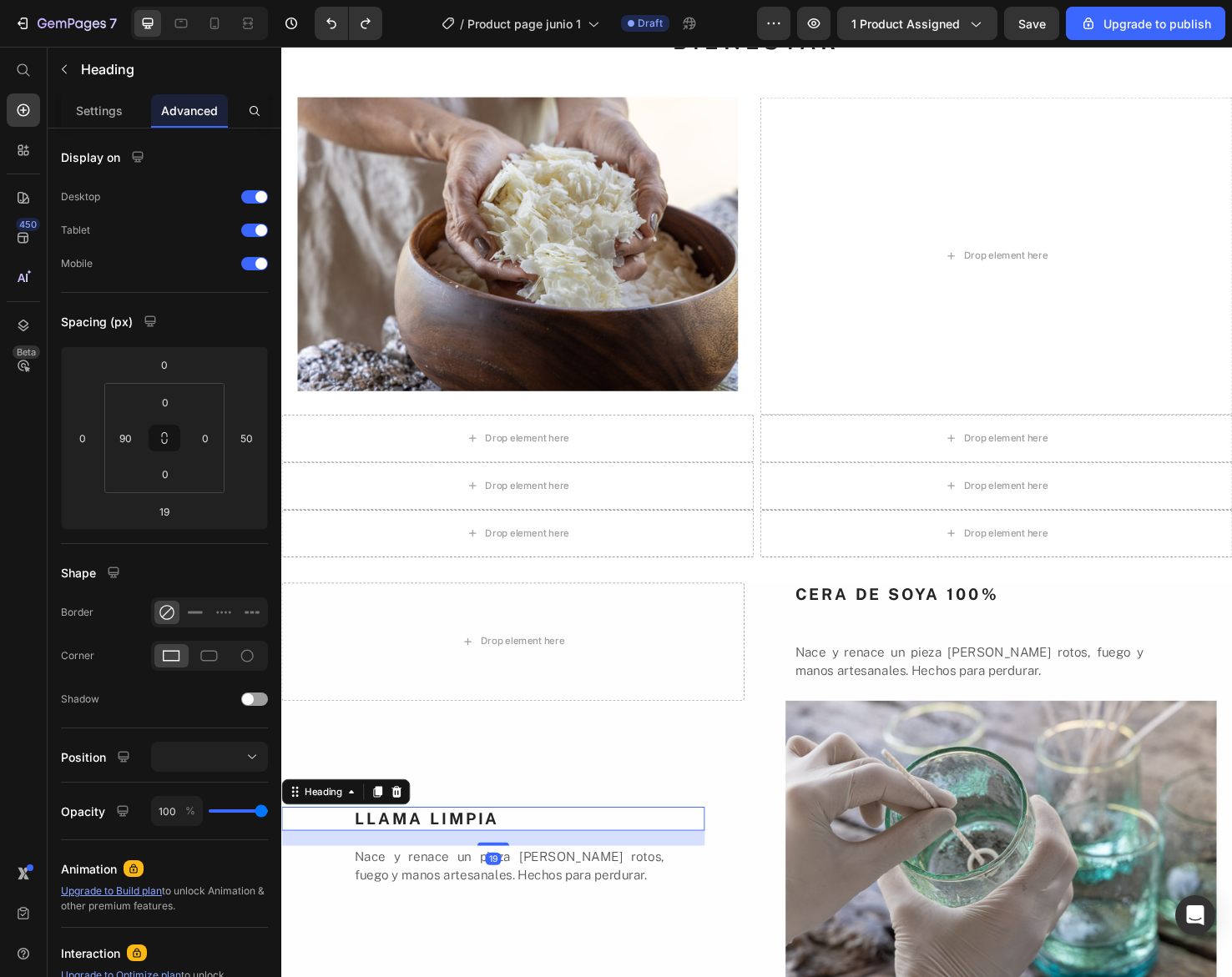 click on "LLAMA LIMPIA" at bounding box center (542, 860) 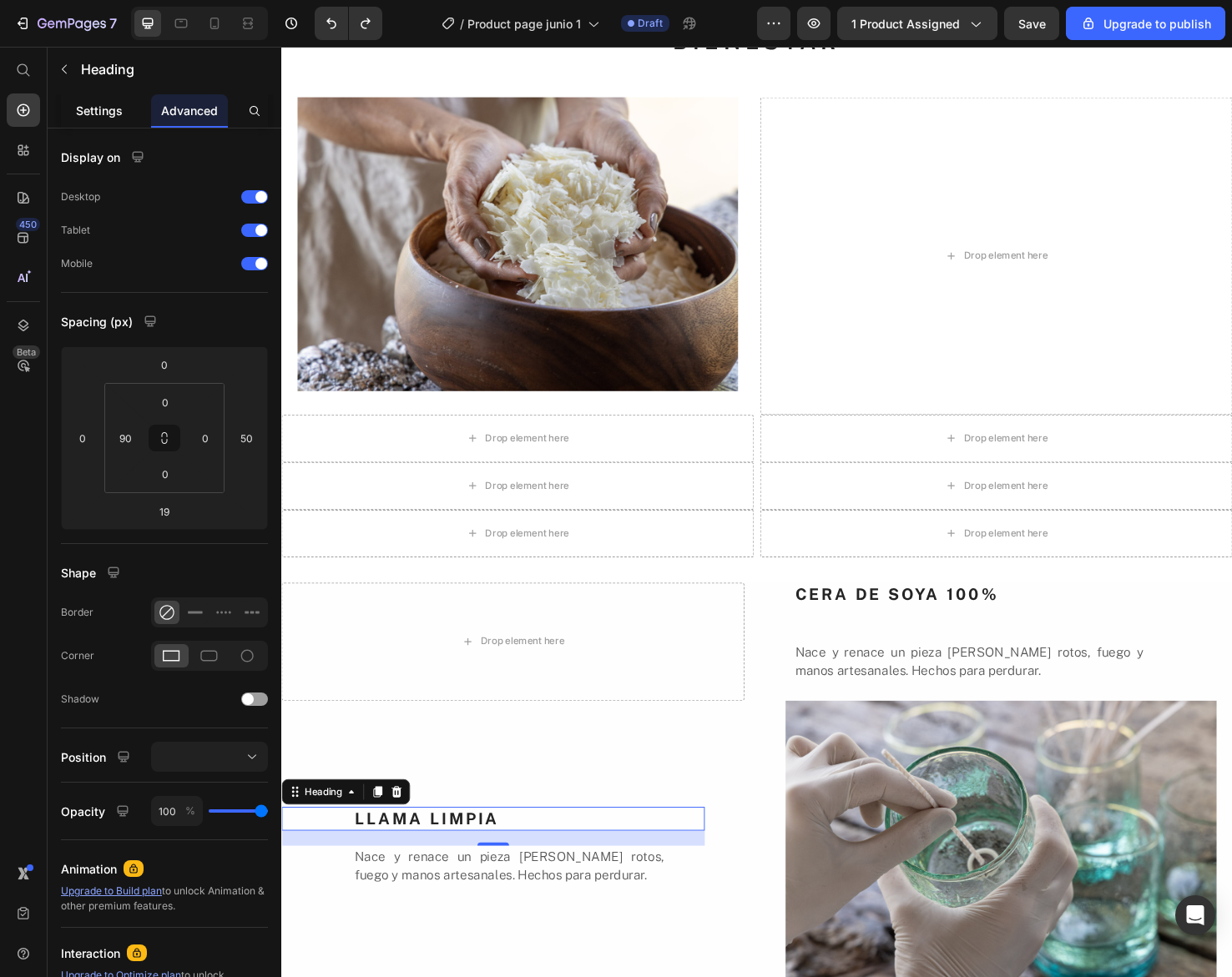 drag, startPoint x: 92, startPoint y: 82, endPoint x: 93, endPoint y: 100, distance: 18.027756 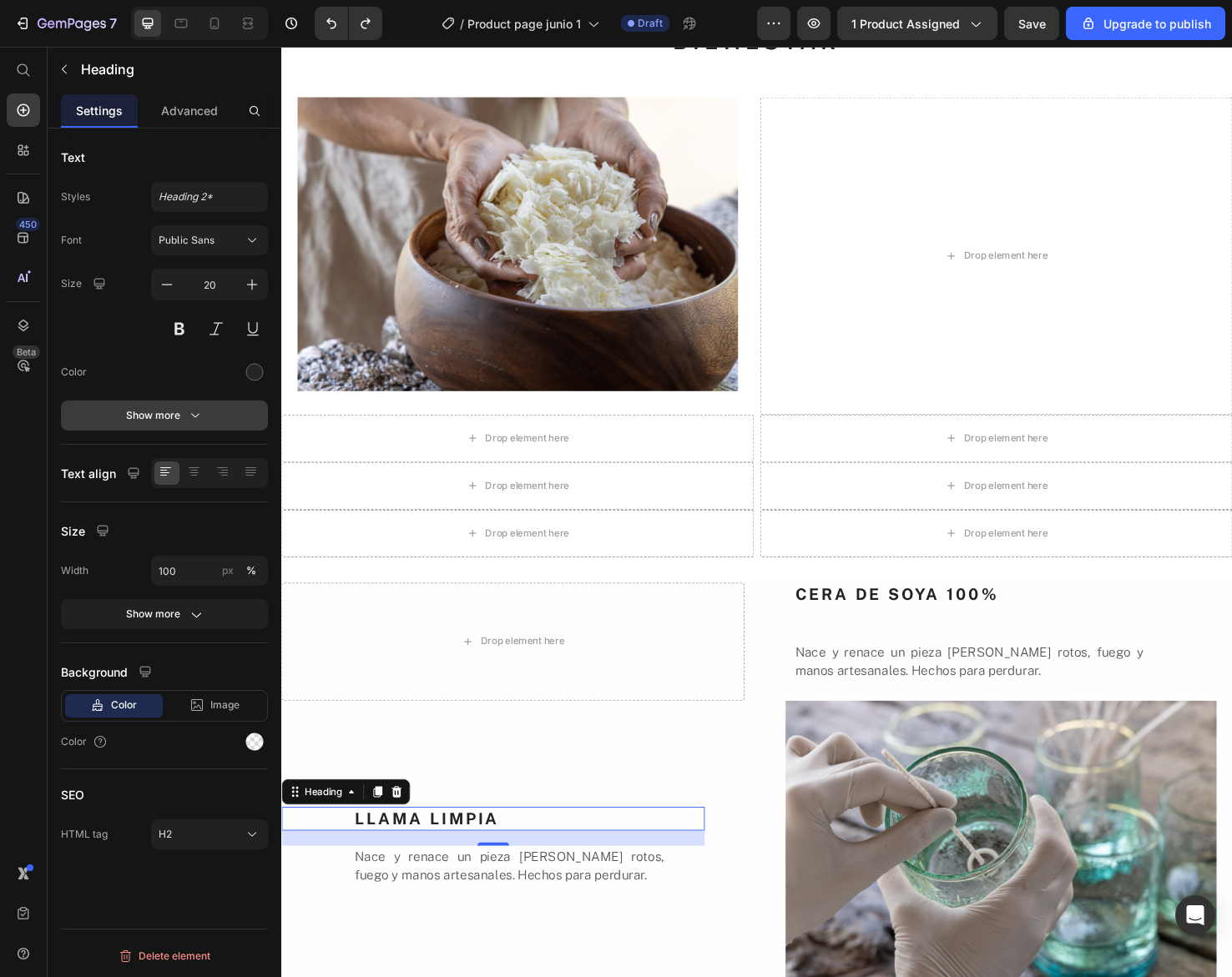 click on "Show more" at bounding box center (164, 415) 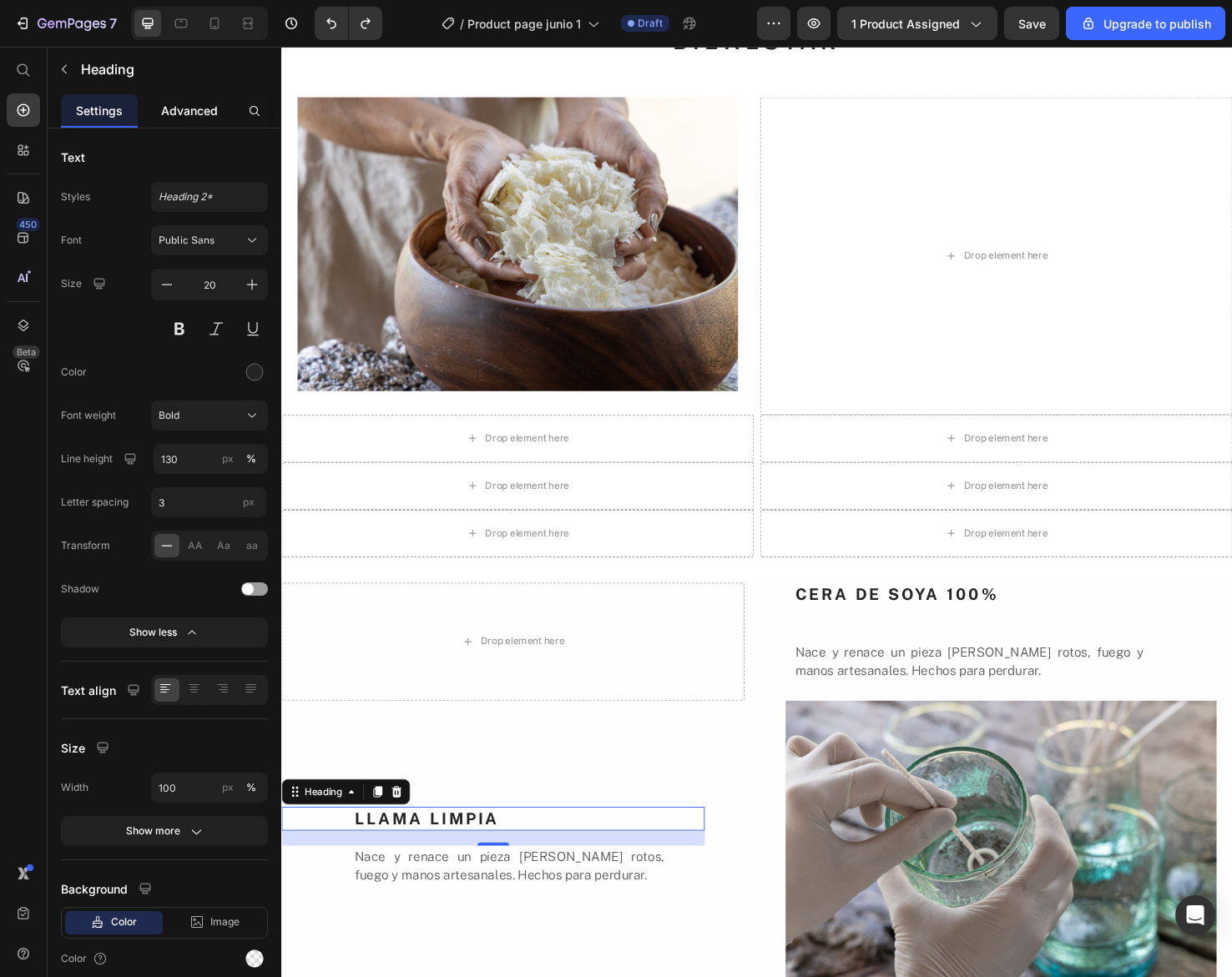 click on "Advanced" at bounding box center [189, 110] 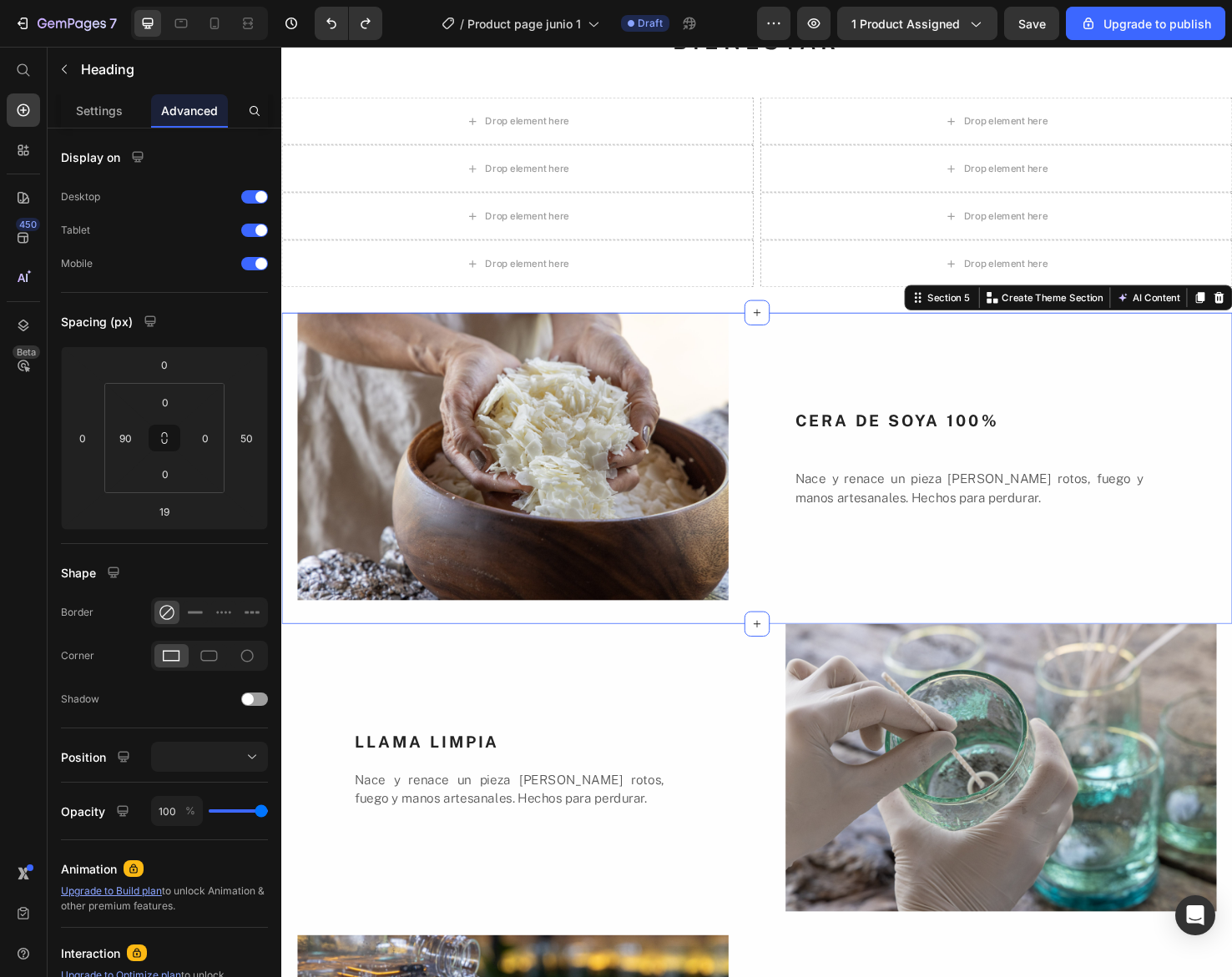 click on "CERA DE SOYA 100% Heading Nace y renace un pieza [PERSON_NAME] rotos, fuego y manos artesanales. Hechos para perdurar. Text Block" at bounding box center [1039, 491] 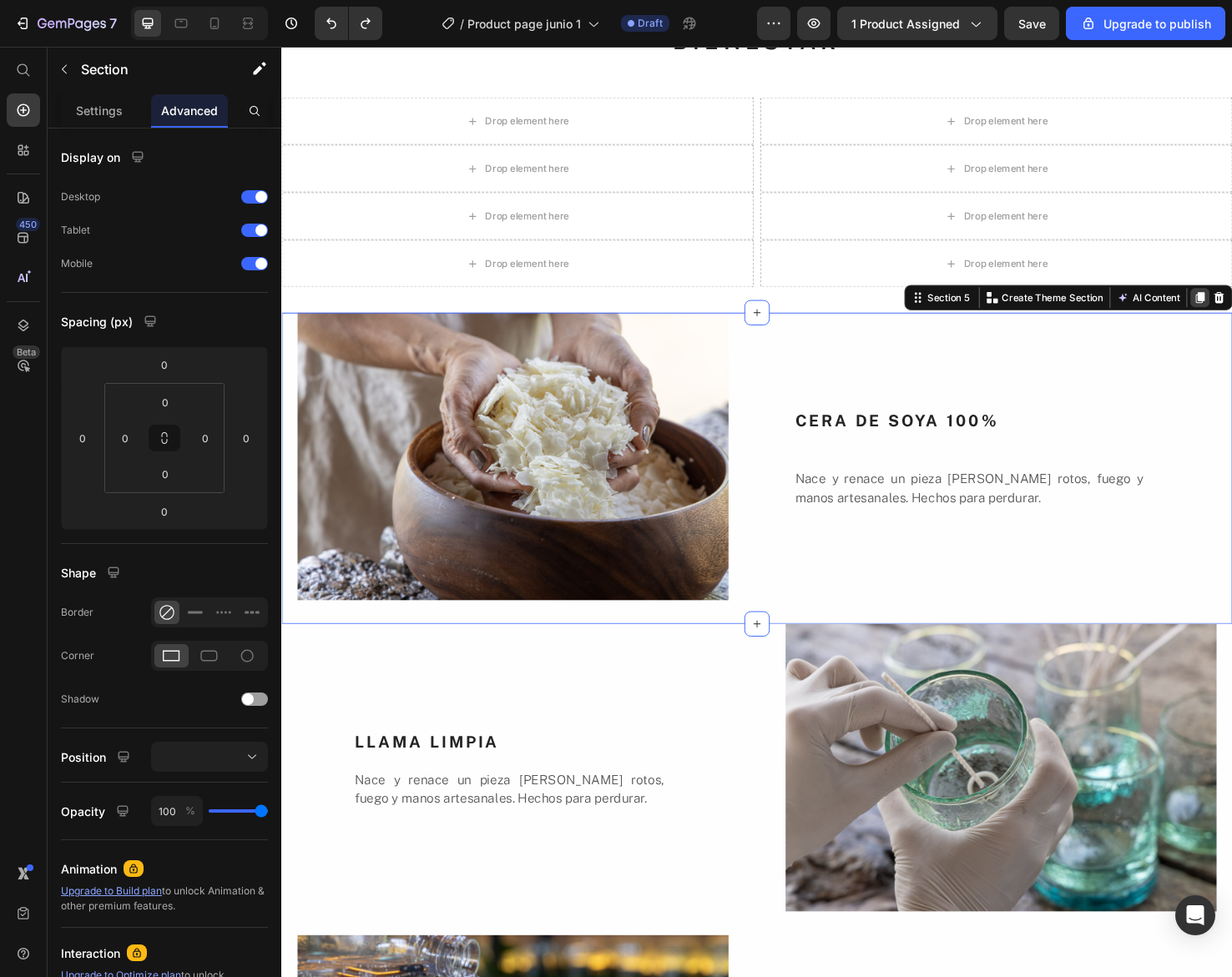 click at bounding box center (1249, 311) 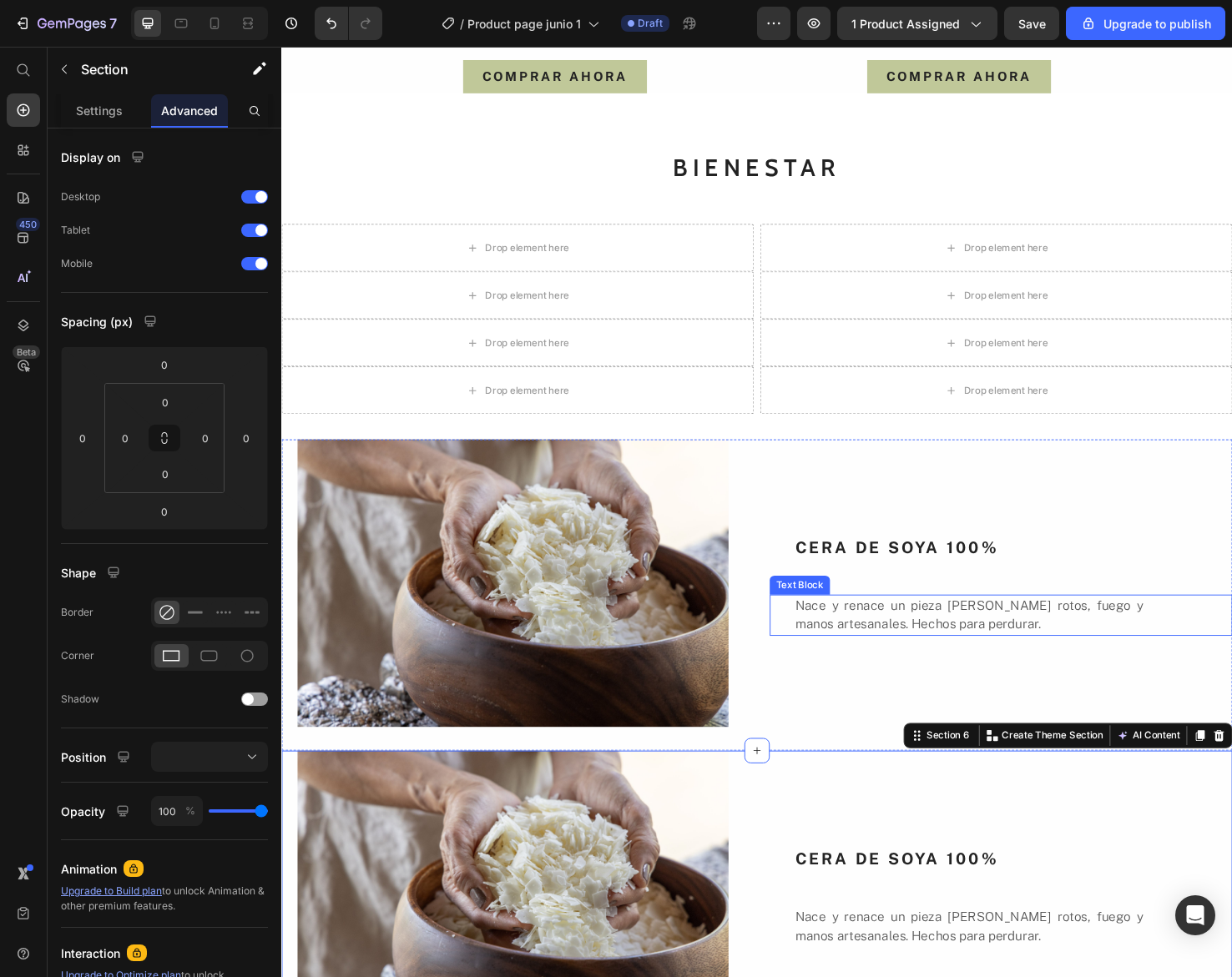 scroll, scrollTop: 2115, scrollLeft: 0, axis: vertical 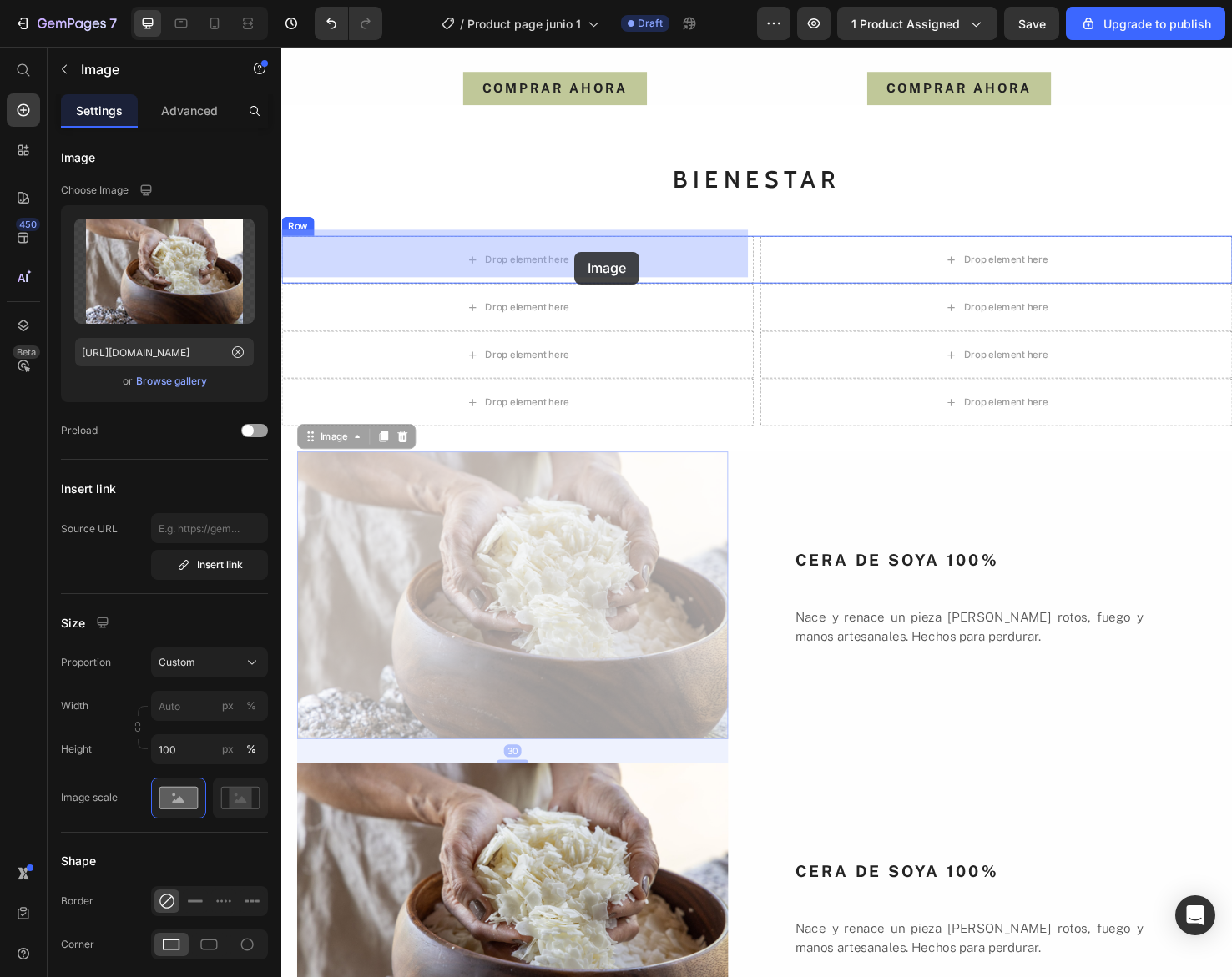 drag, startPoint x: 633, startPoint y: 580, endPoint x: 590, endPoint y: 263, distance: 319.9031 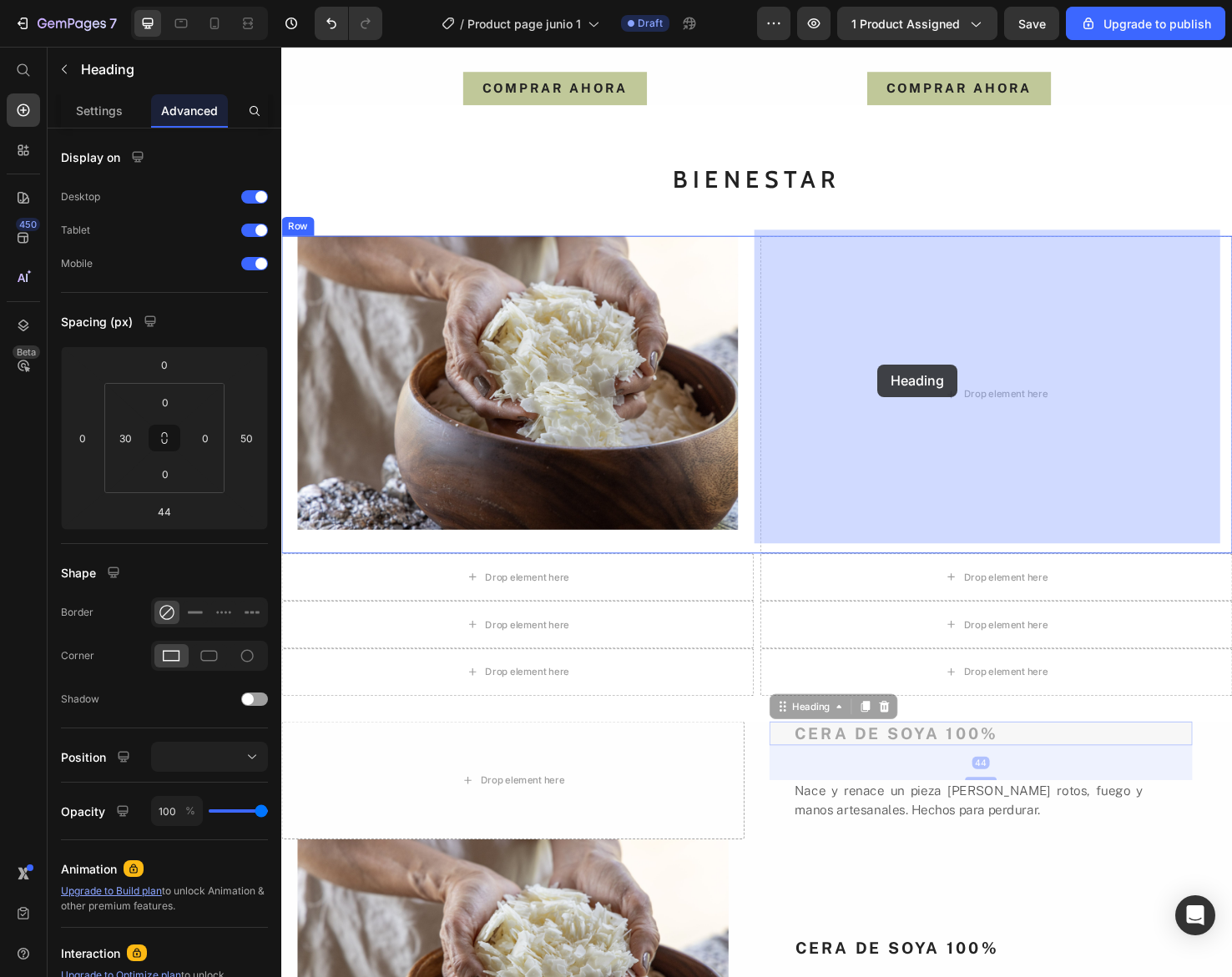 drag, startPoint x: 885, startPoint y: 762, endPoint x: 909, endPoint y: 381, distance: 381.7552 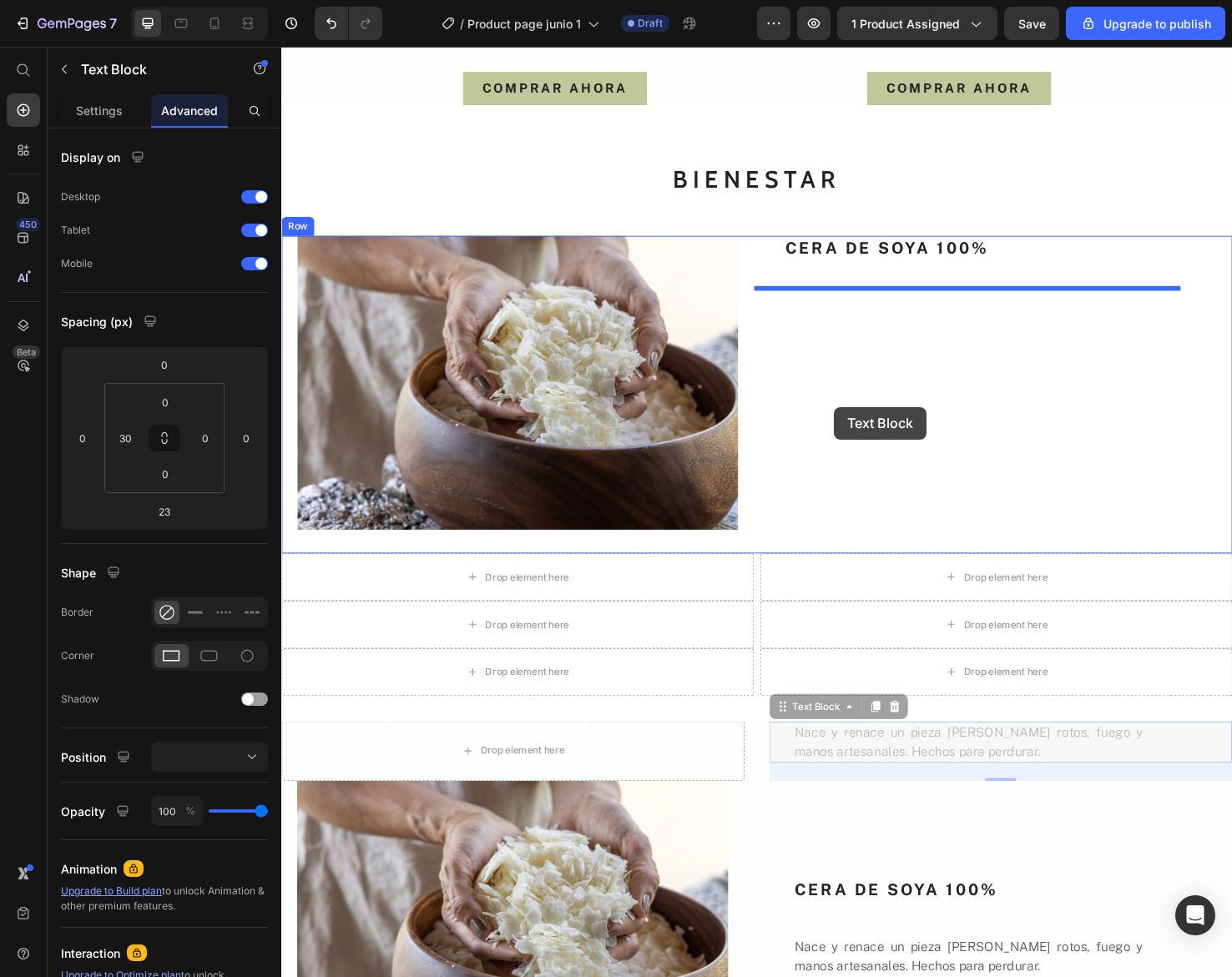 drag, startPoint x: 918, startPoint y: 778, endPoint x: 861, endPoint y: 426, distance: 356.58519 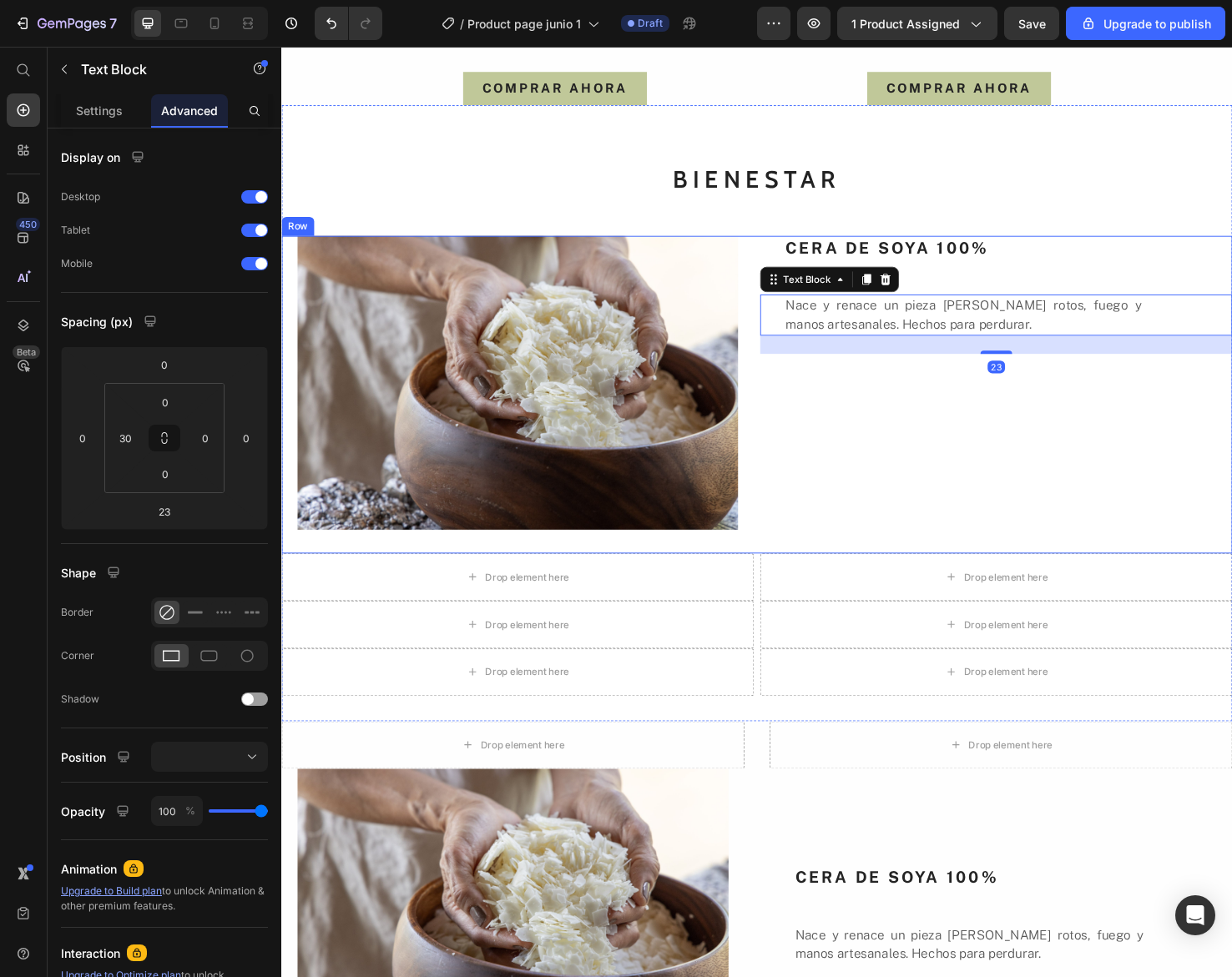 click on "CERA DE SOYA 100% Heading Nace y renace un pieza [PERSON_NAME] rotos, fuego y manos artesanales. Hechos para perdurar. Text Block   23" at bounding box center (1034, 413) 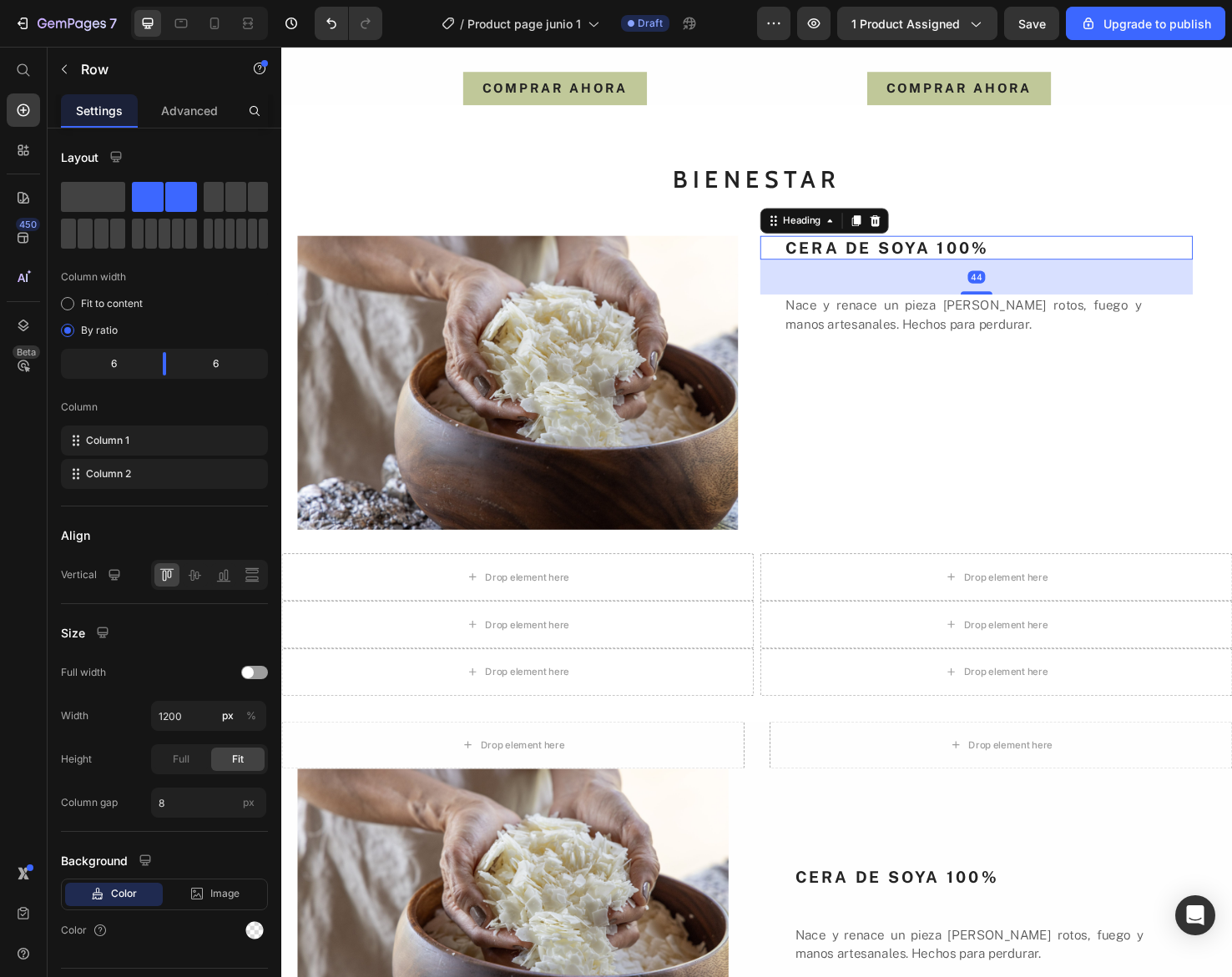 click on "CERA DE SOYA 100%" at bounding box center [1026, 259] 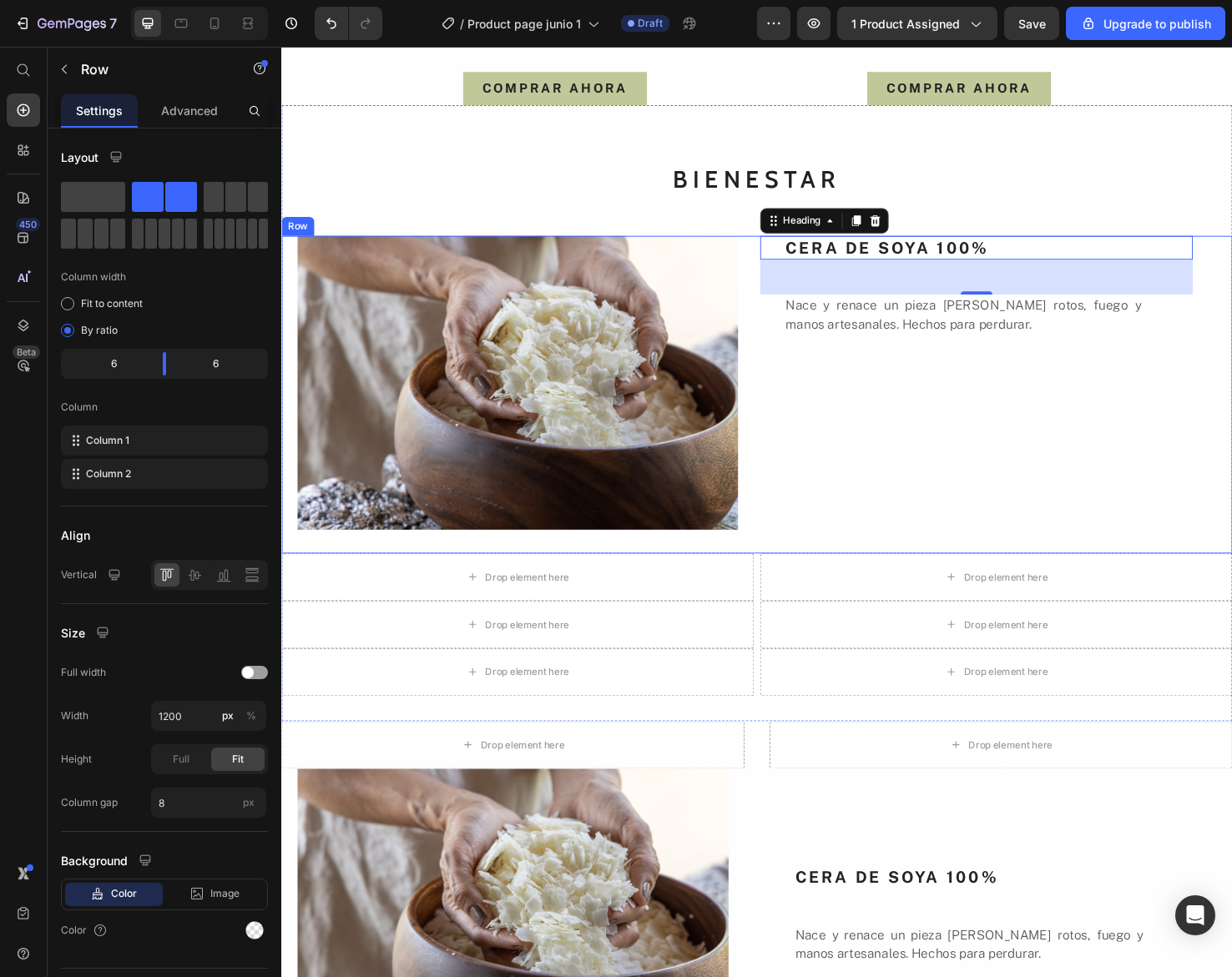 click on "CERA DE SOYA 100% Heading   44 Nace y renace un pieza [PERSON_NAME] rotos, fuego y manos artesanales. Hechos para perdurar. Text Block" at bounding box center [1034, 413] 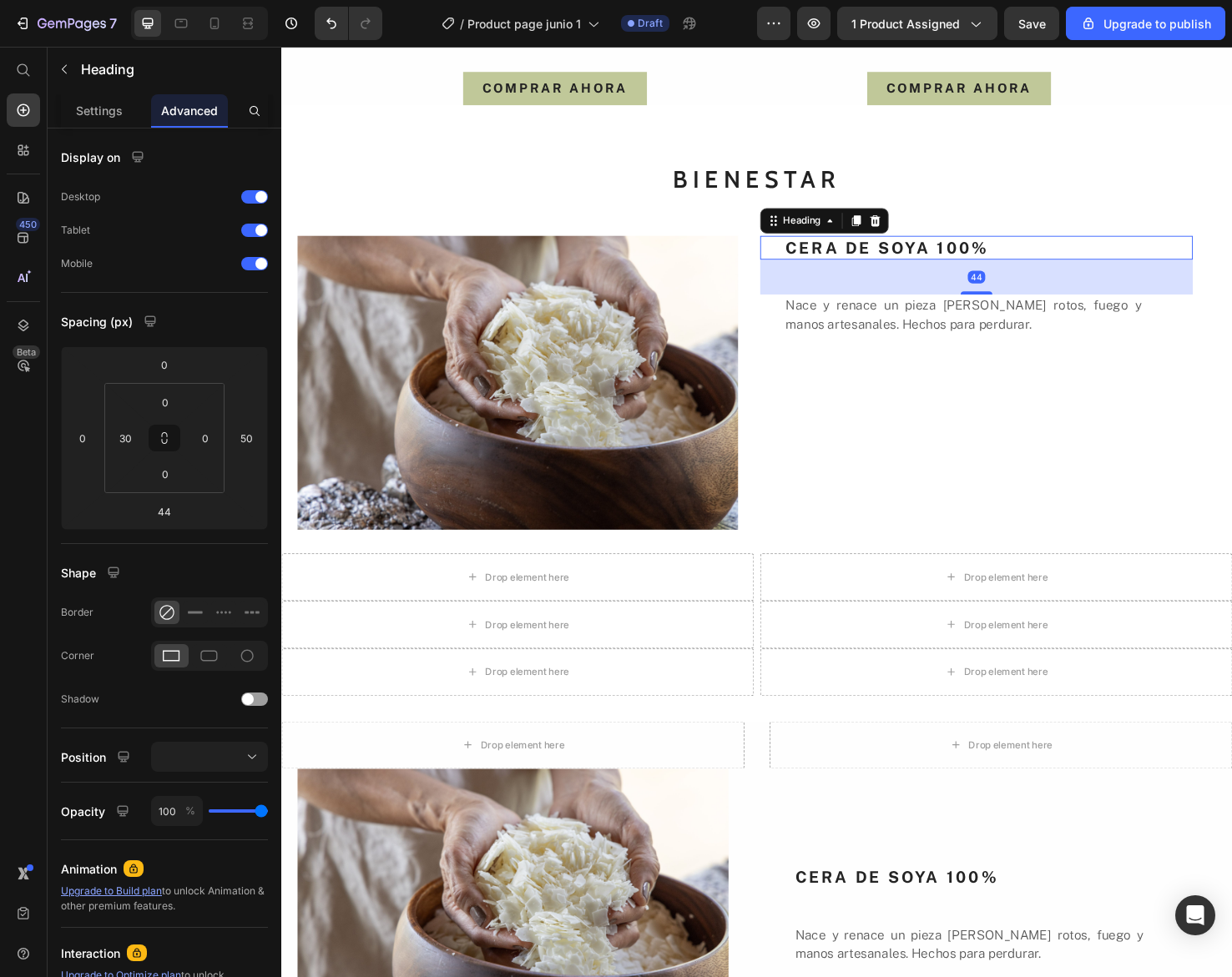 click on "CERA DE SOYA 100%" at bounding box center [1026, 259] 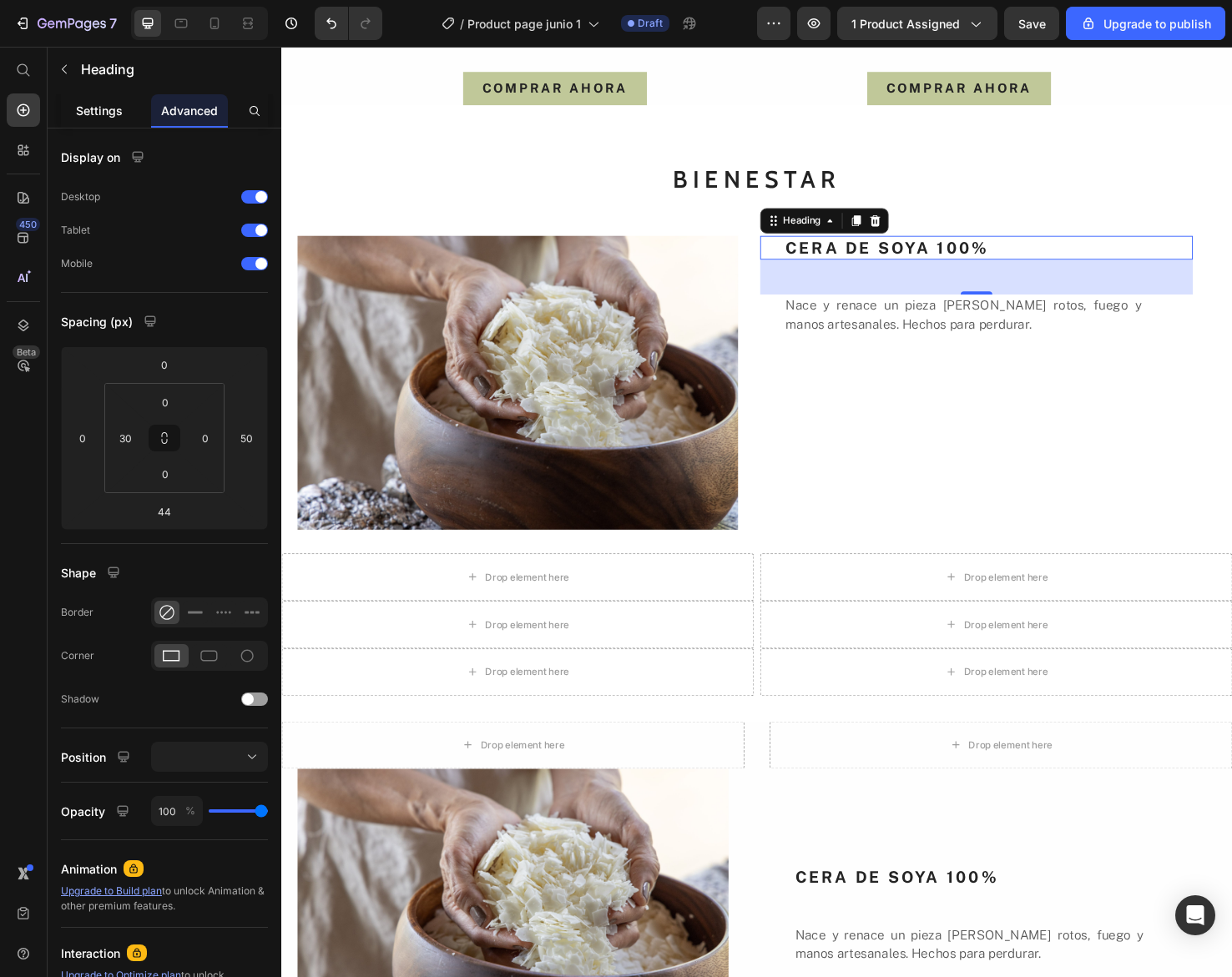 click on "Settings" 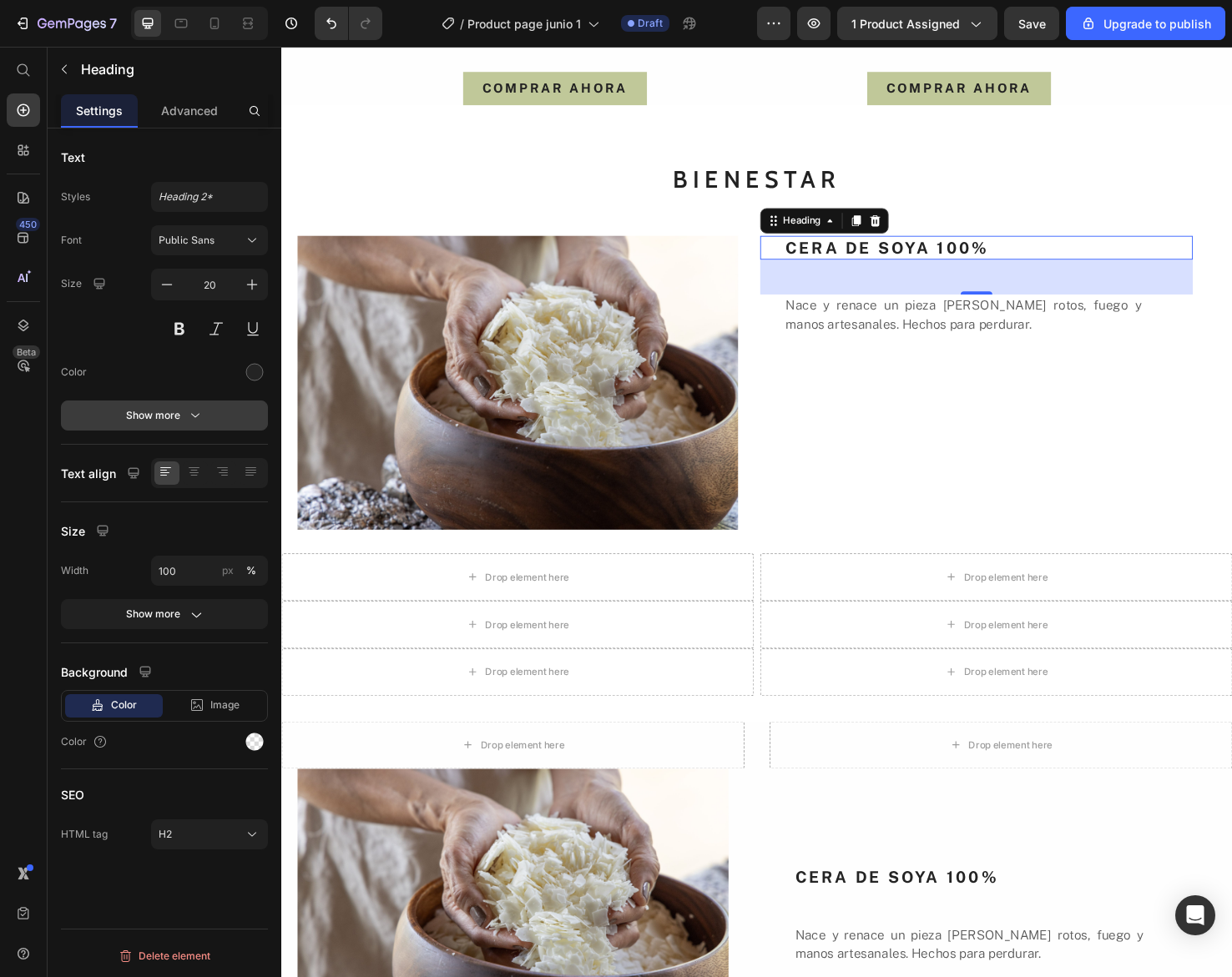 click on "Show more" at bounding box center [164, 415] 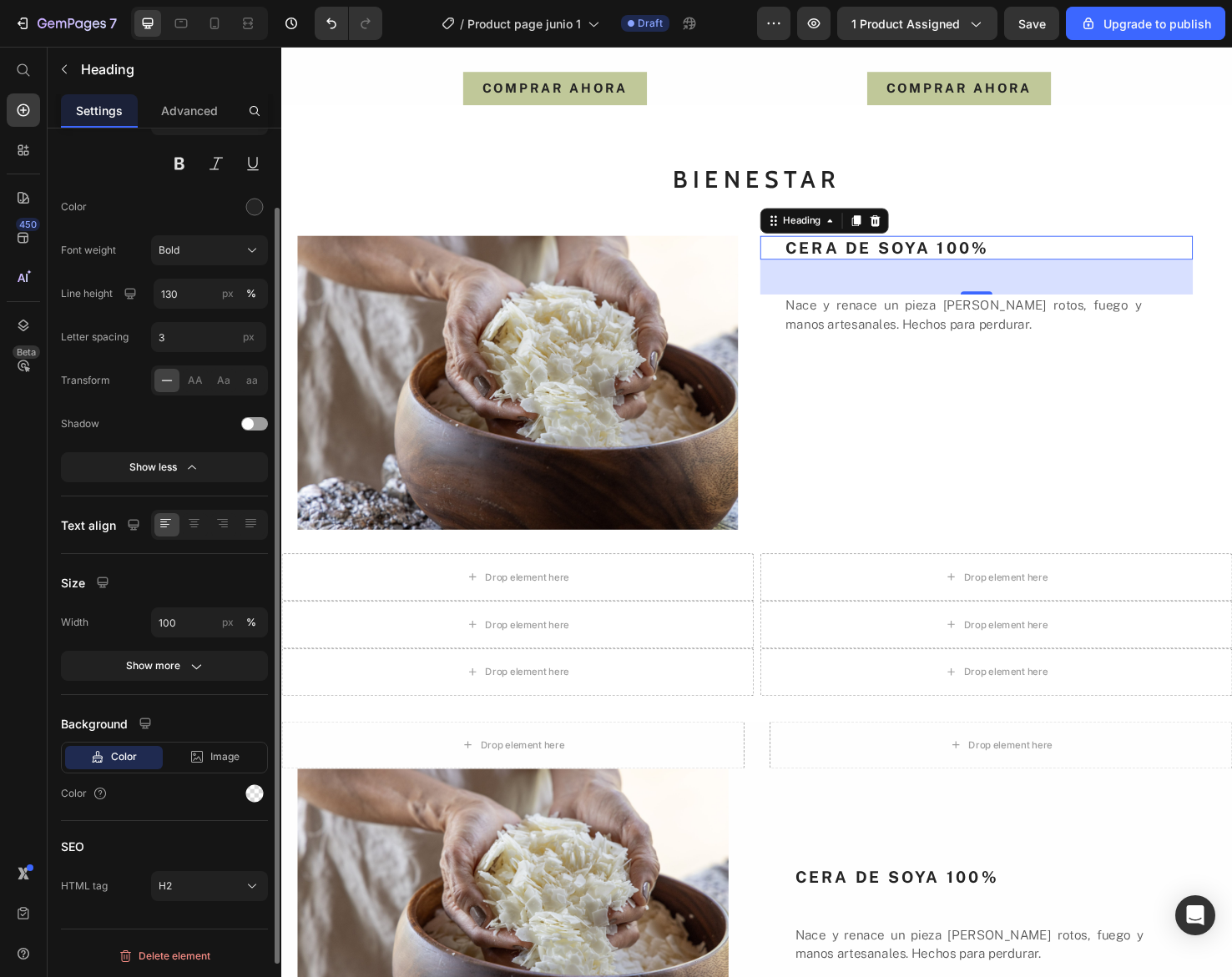 scroll, scrollTop: 0, scrollLeft: 0, axis: both 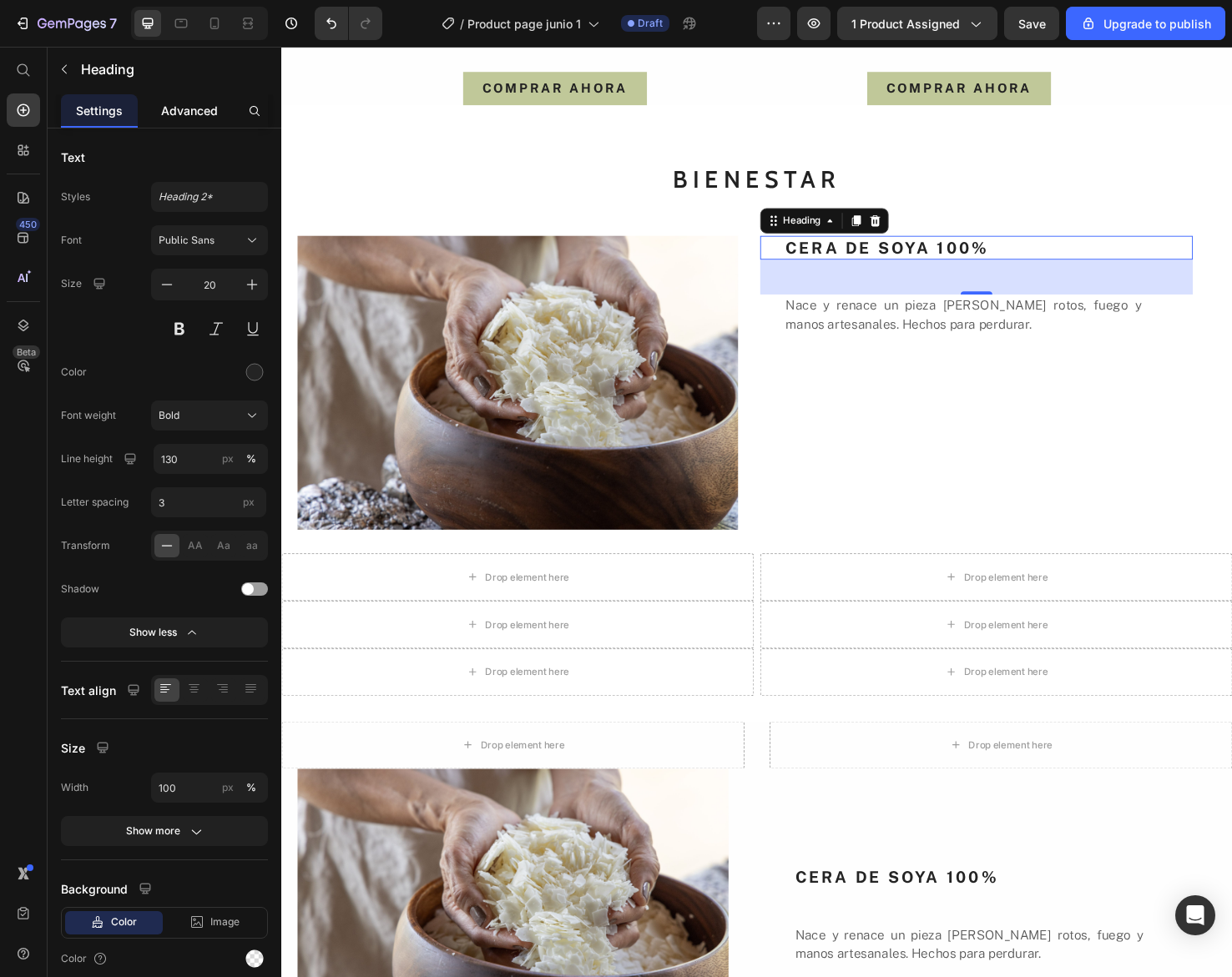 click on "Advanced" at bounding box center [189, 110] 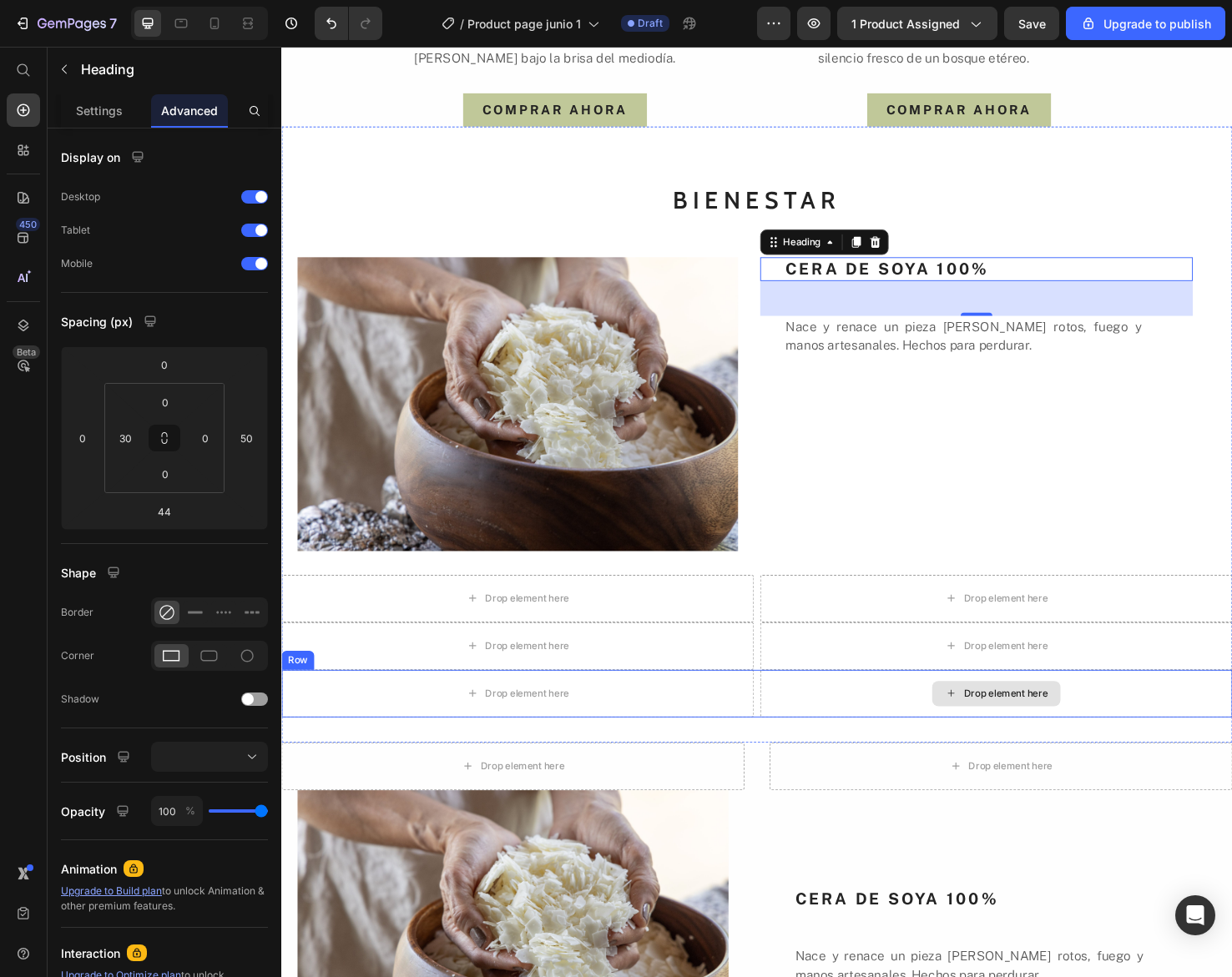 scroll, scrollTop: 2090, scrollLeft: 0, axis: vertical 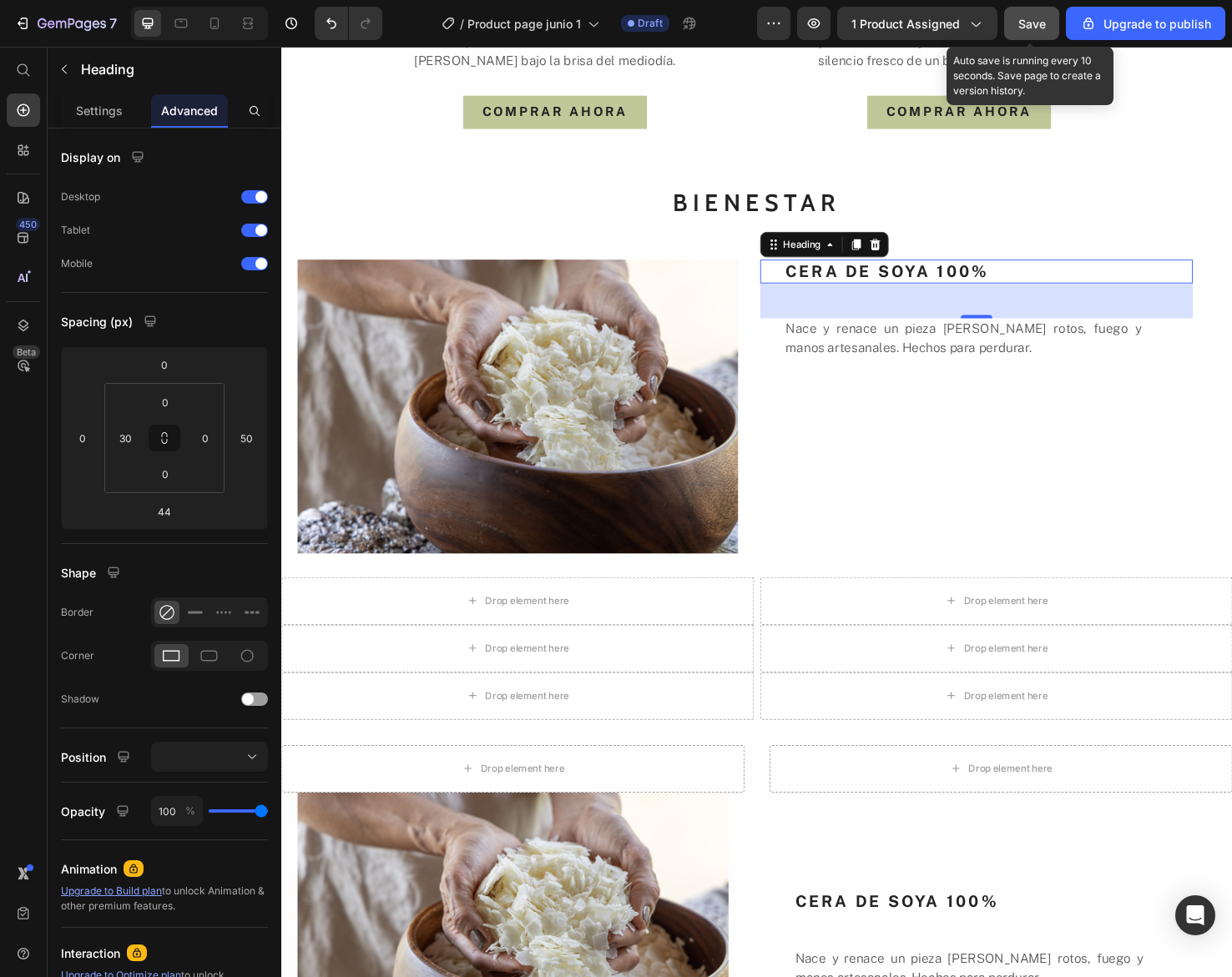 click on "Save" at bounding box center [1032, 23] 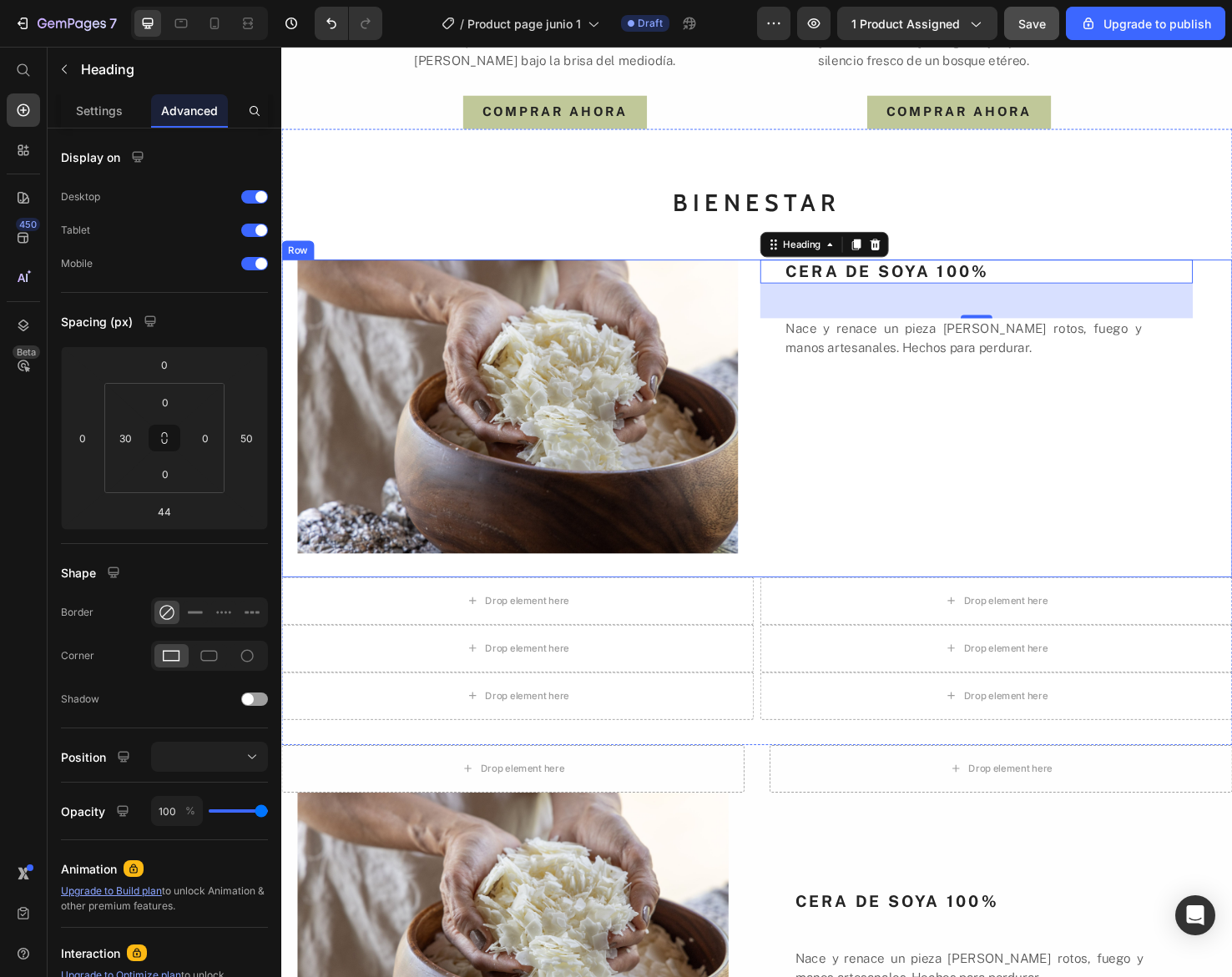 click on "CERA DE SOYA 100% Heading   44 Nace y renace un pieza [PERSON_NAME] rotos, fuego y manos artesanales. Hechos para perdurar. Text Block" at bounding box center (1034, 438) 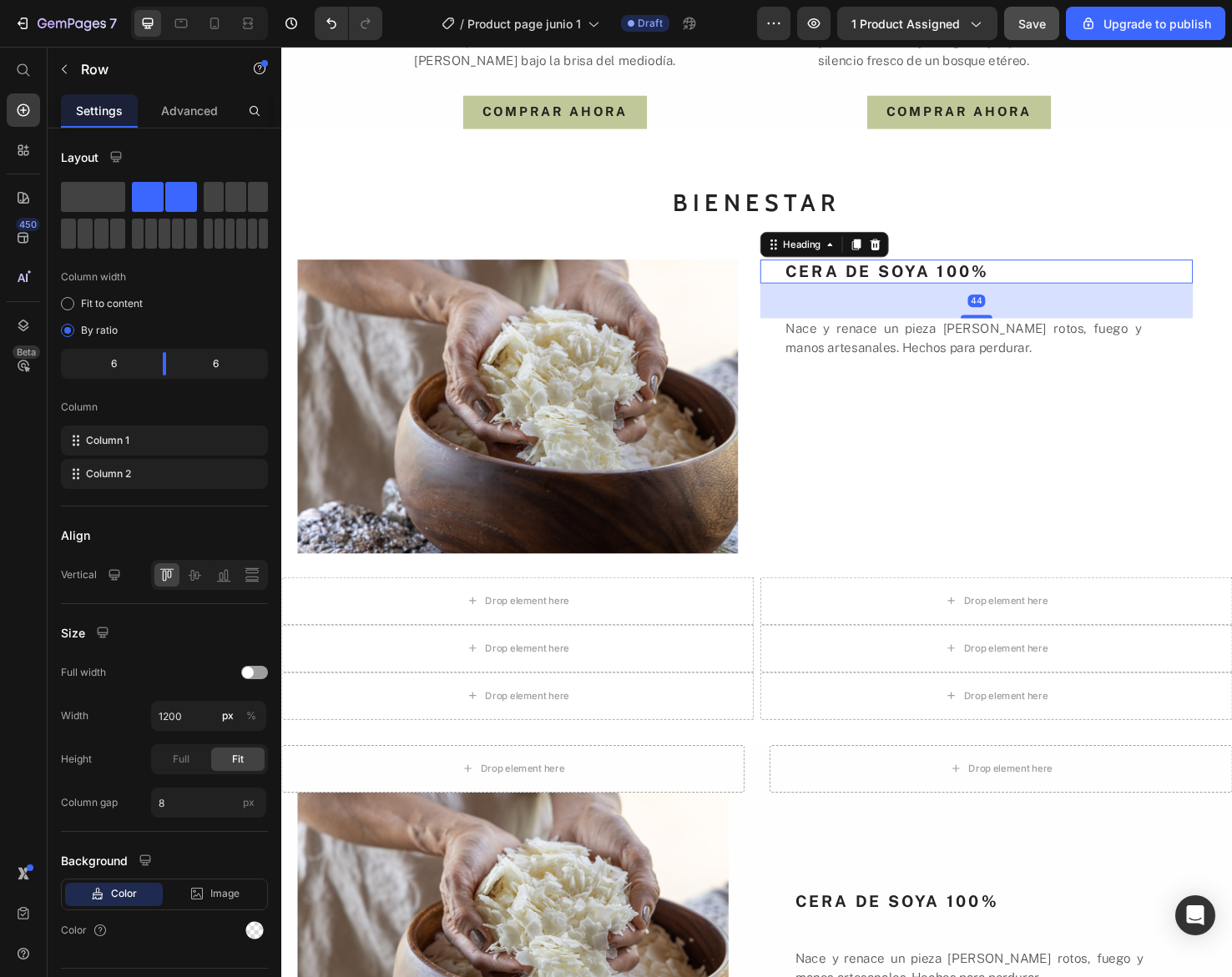 click on "CERA DE SOYA 100%" at bounding box center [1026, 284] 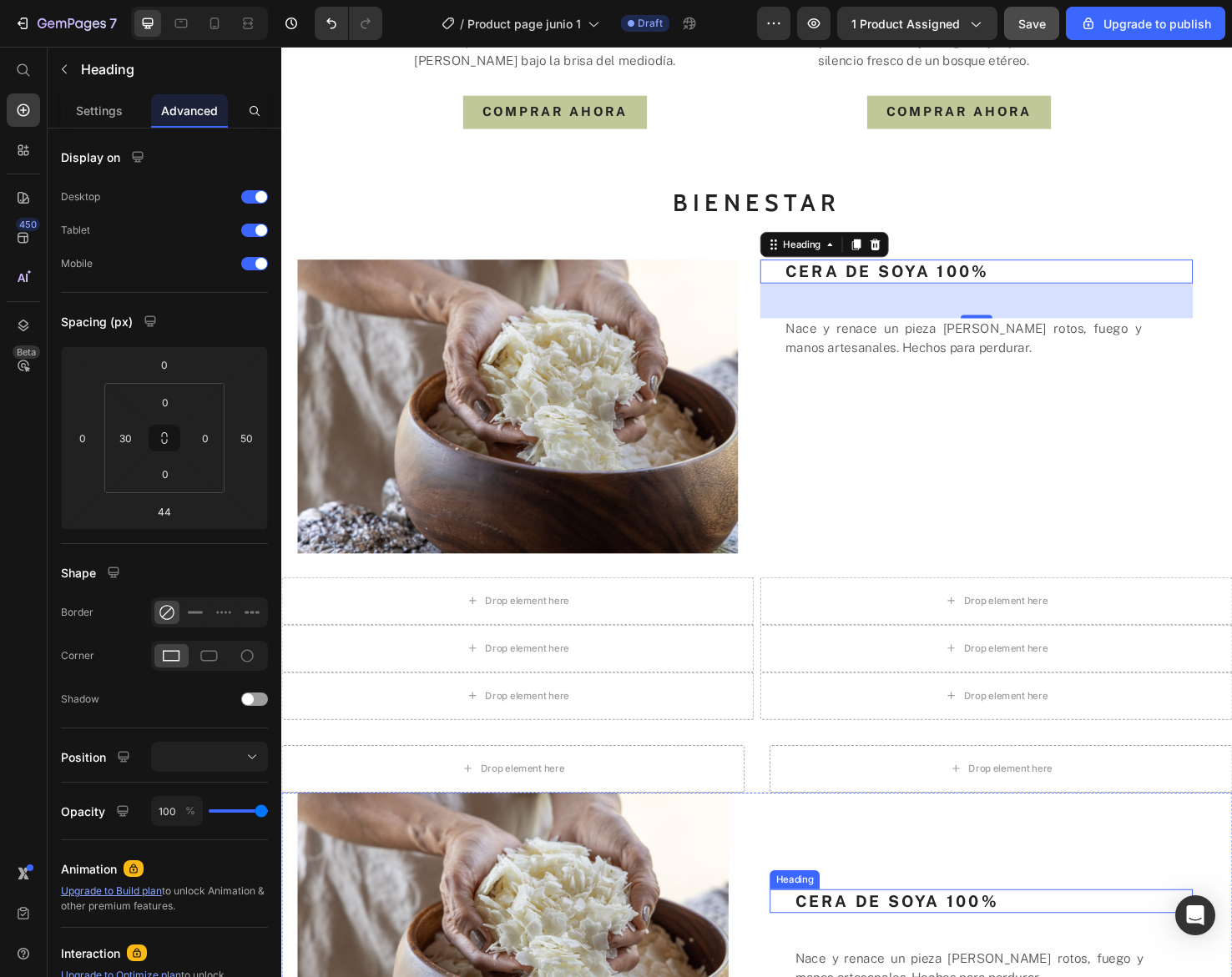 click on "CERA DE SOYA 100%" at bounding box center (1031, 947) 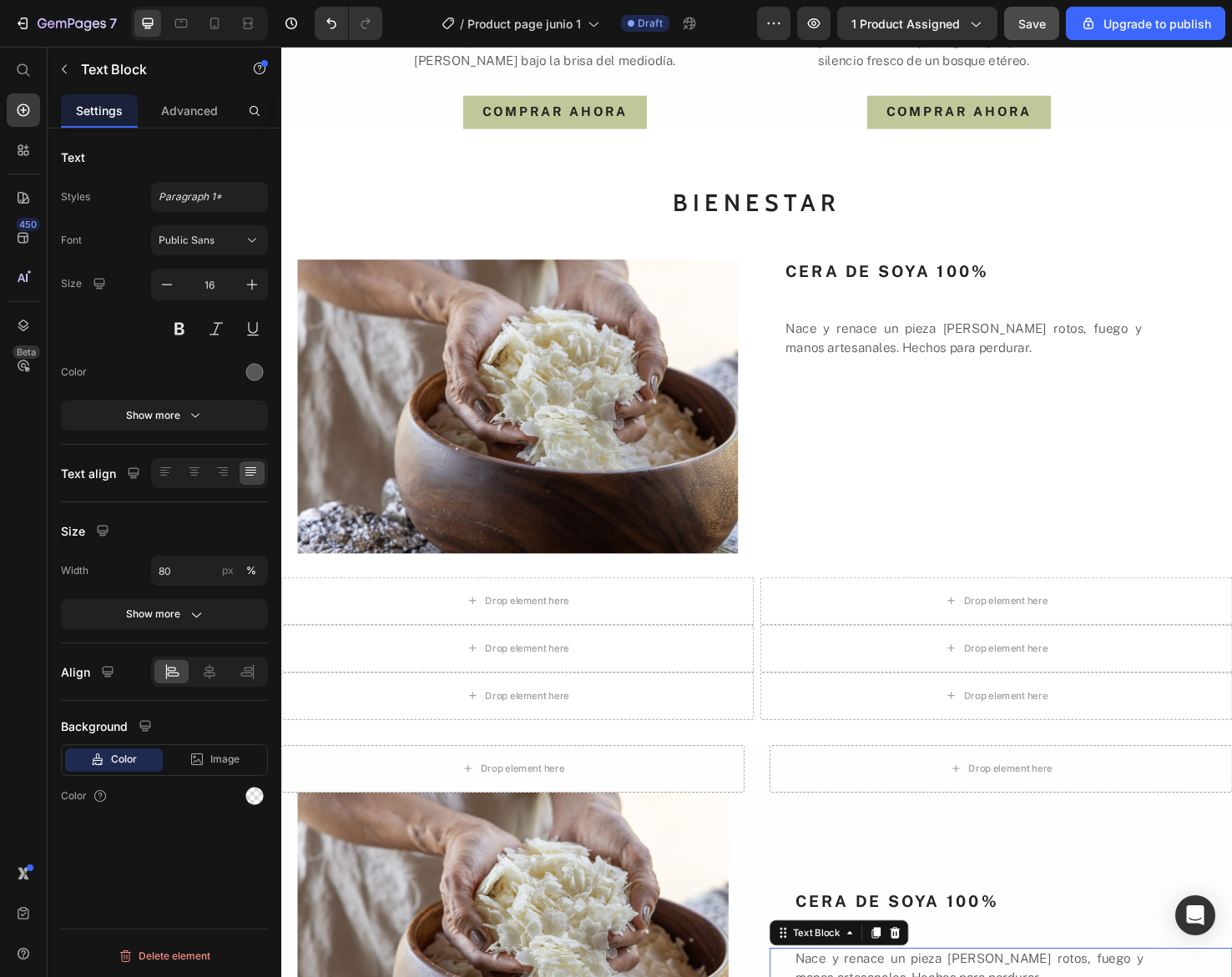 click on "Nace y renace un pieza [PERSON_NAME] rotos, fuego y manos artesanales. Hechos para perdurar." at bounding box center (1005, 1018) 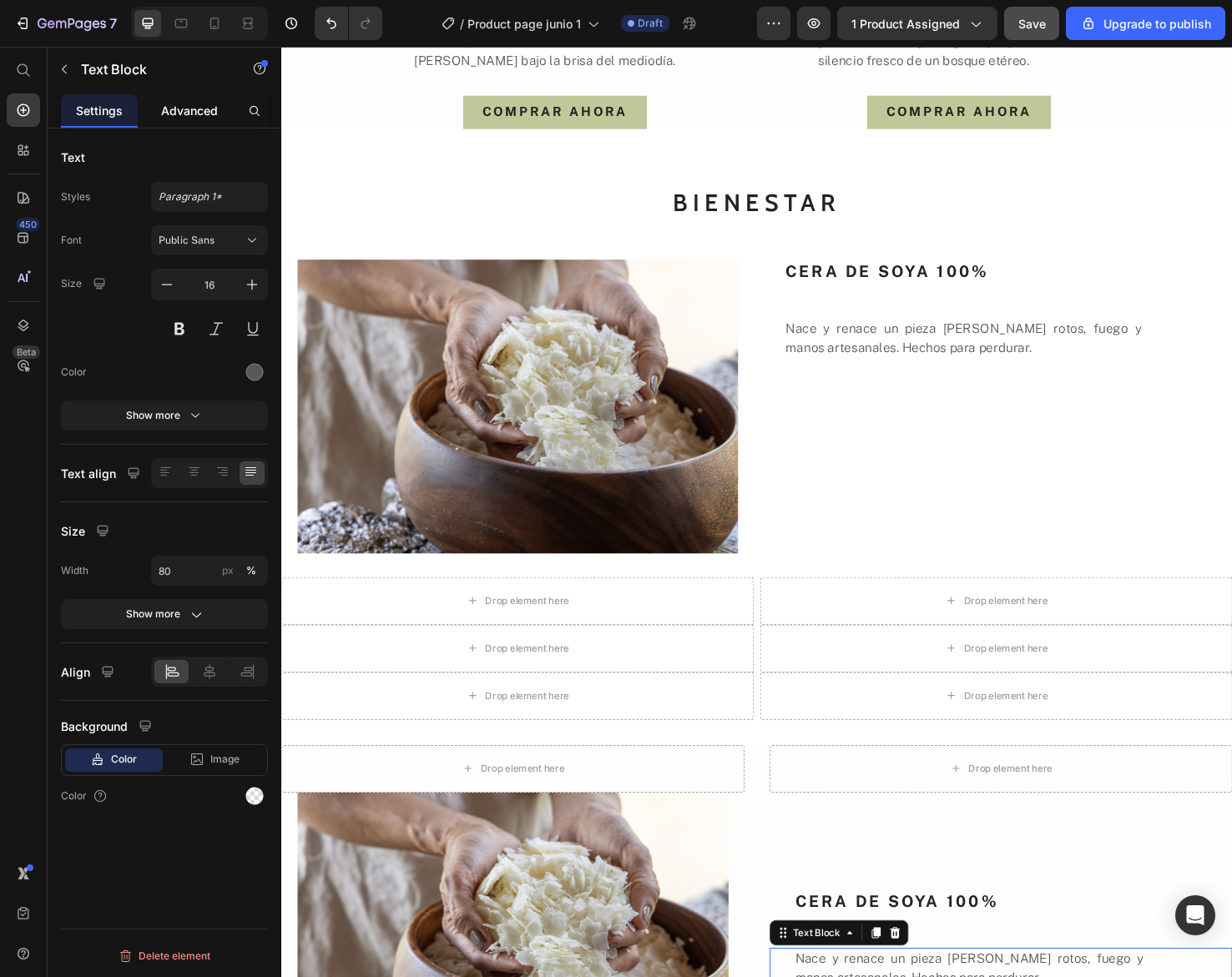 click on "Advanced" at bounding box center [189, 110] 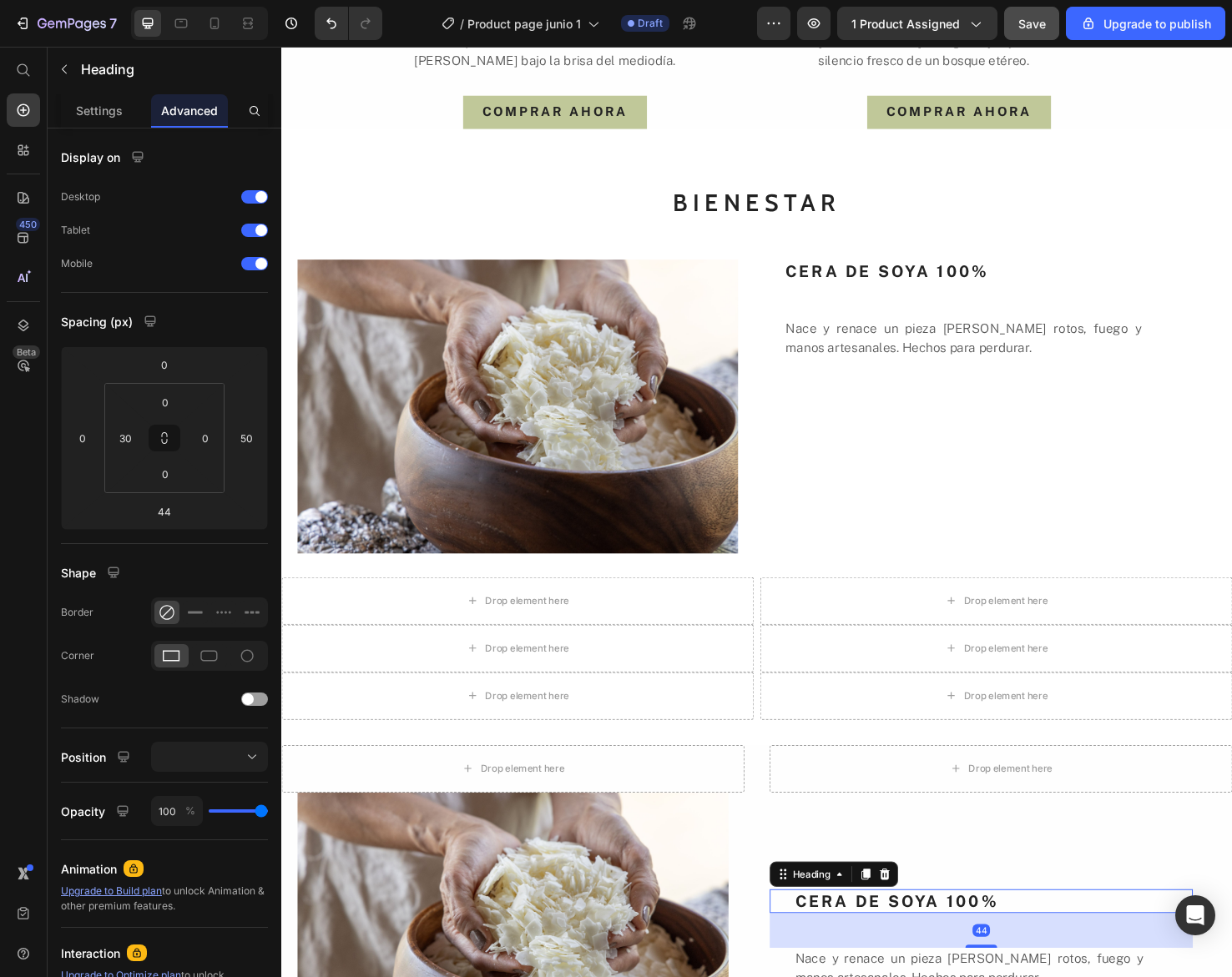 click on "CERA DE SOYA 100%" at bounding box center [1031, 947] 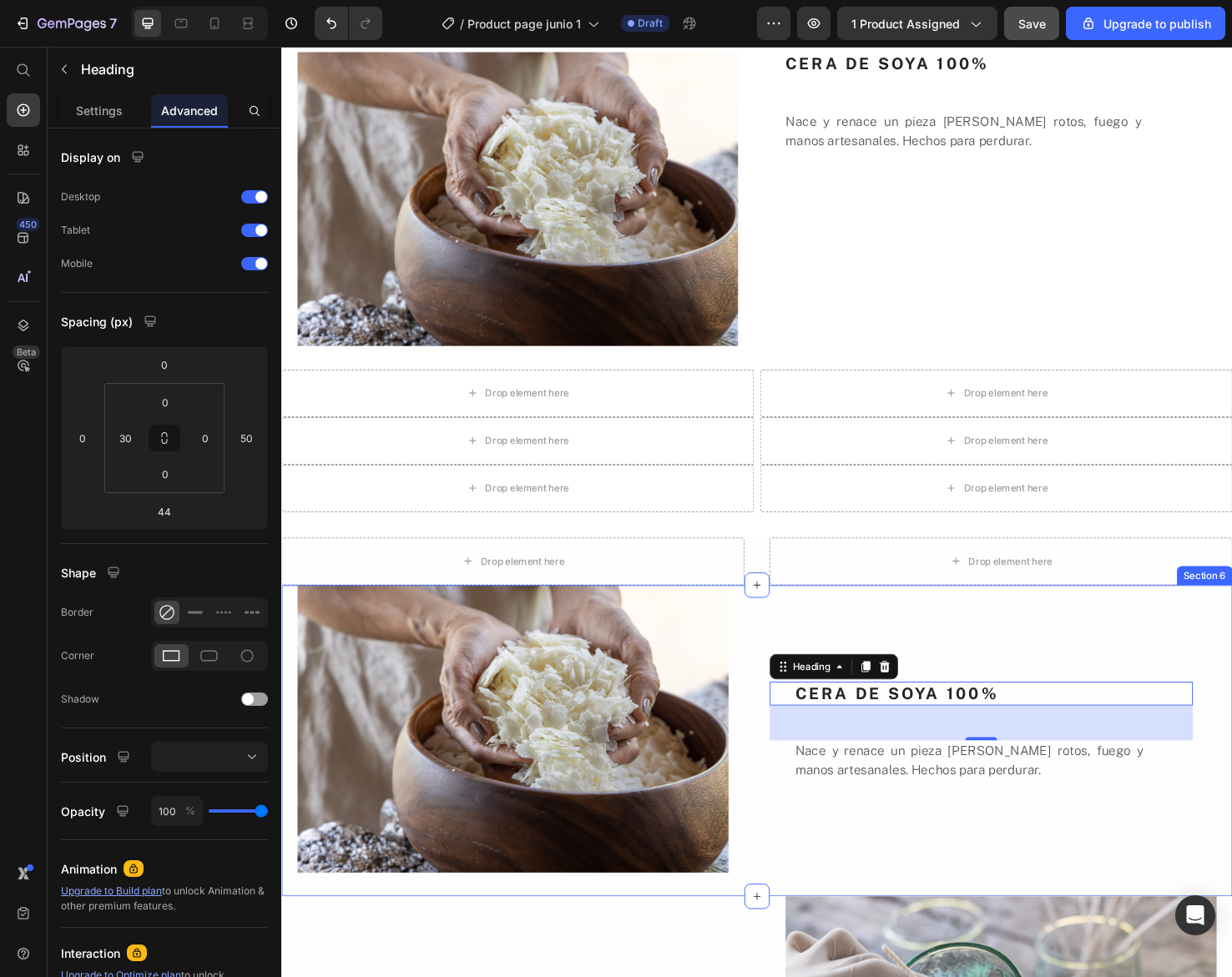 scroll, scrollTop: 2317, scrollLeft: 0, axis: vertical 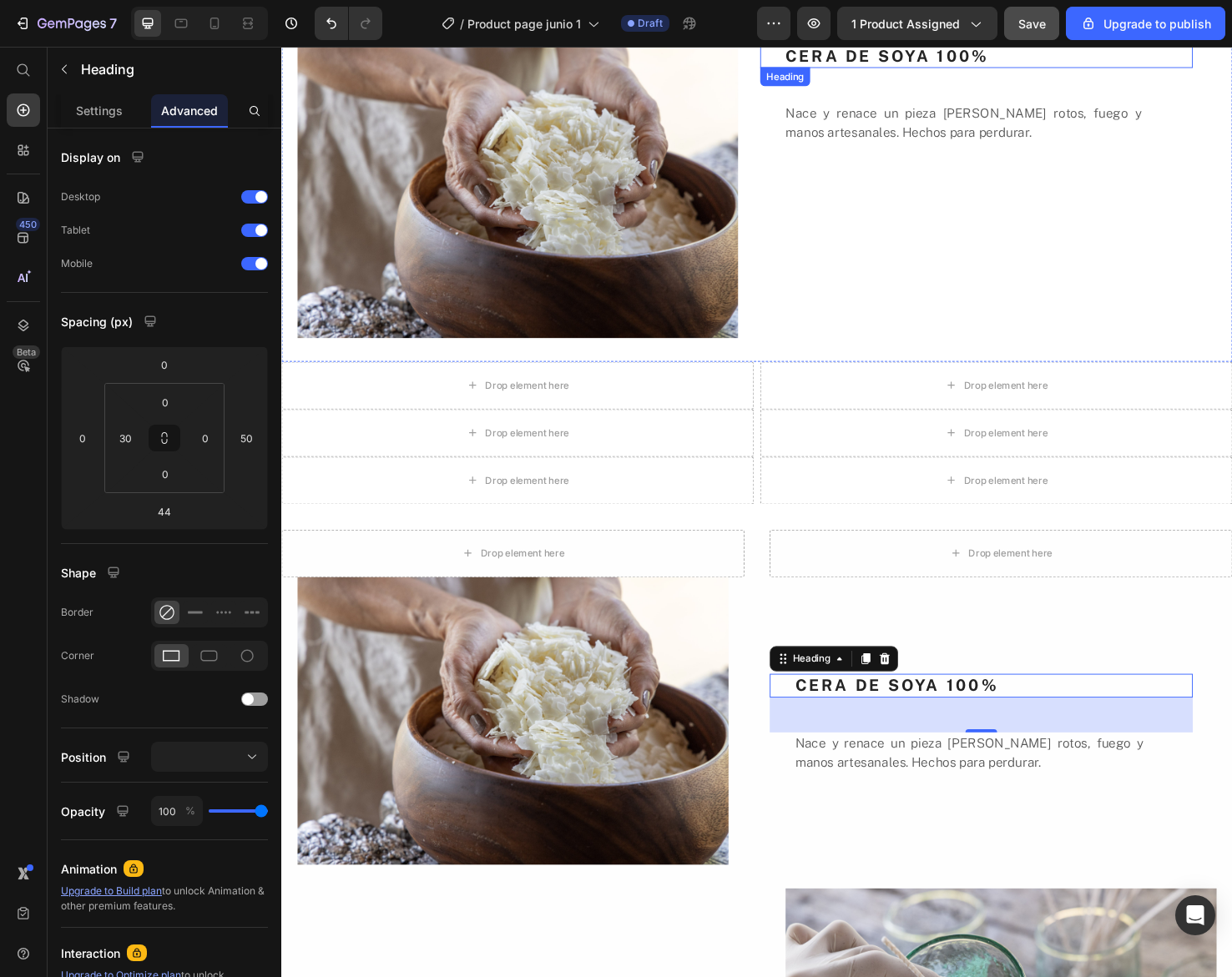 click on "CERA DE SOYA 100%" at bounding box center (1026, 57) 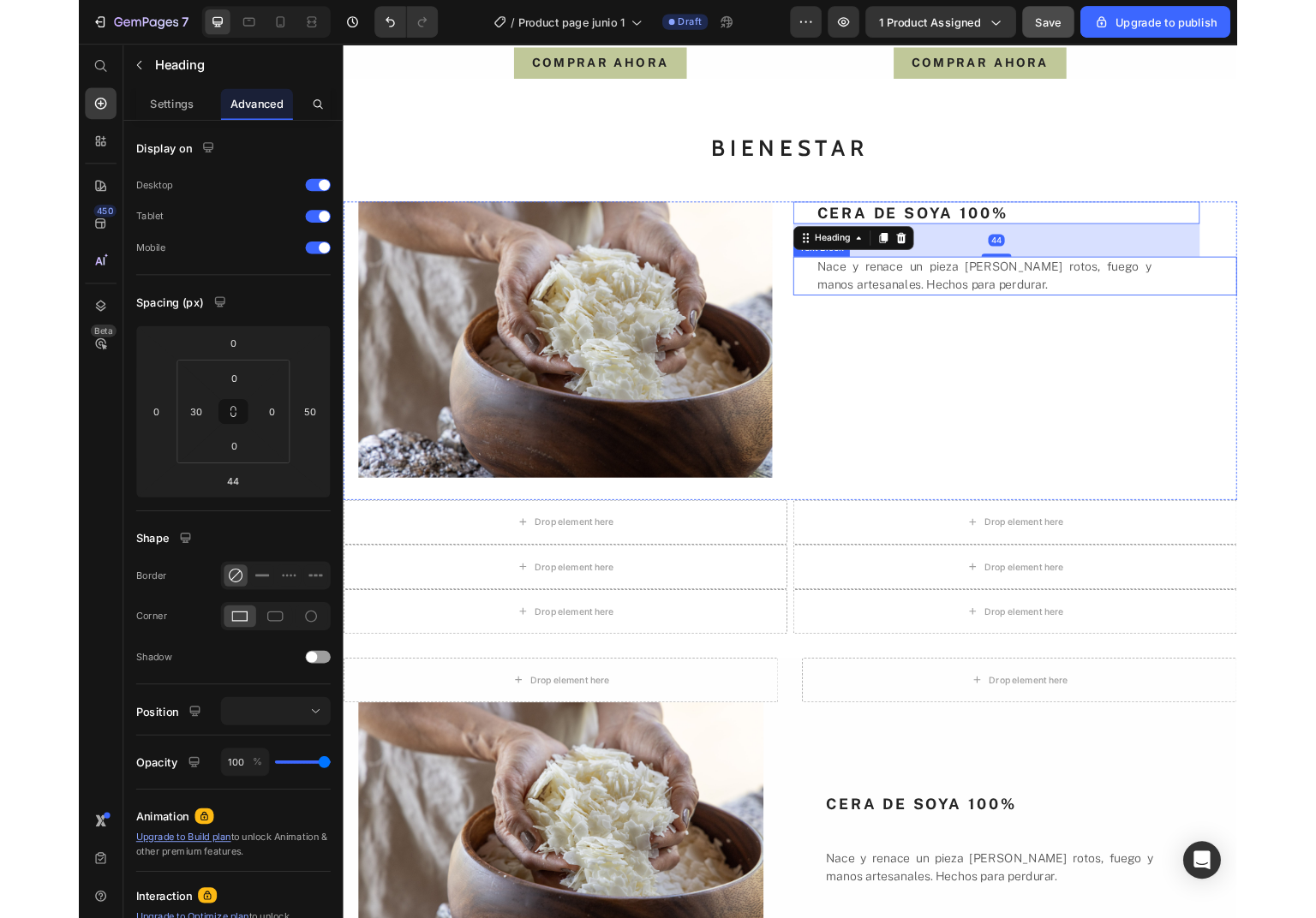 scroll, scrollTop: 2181, scrollLeft: 0, axis: vertical 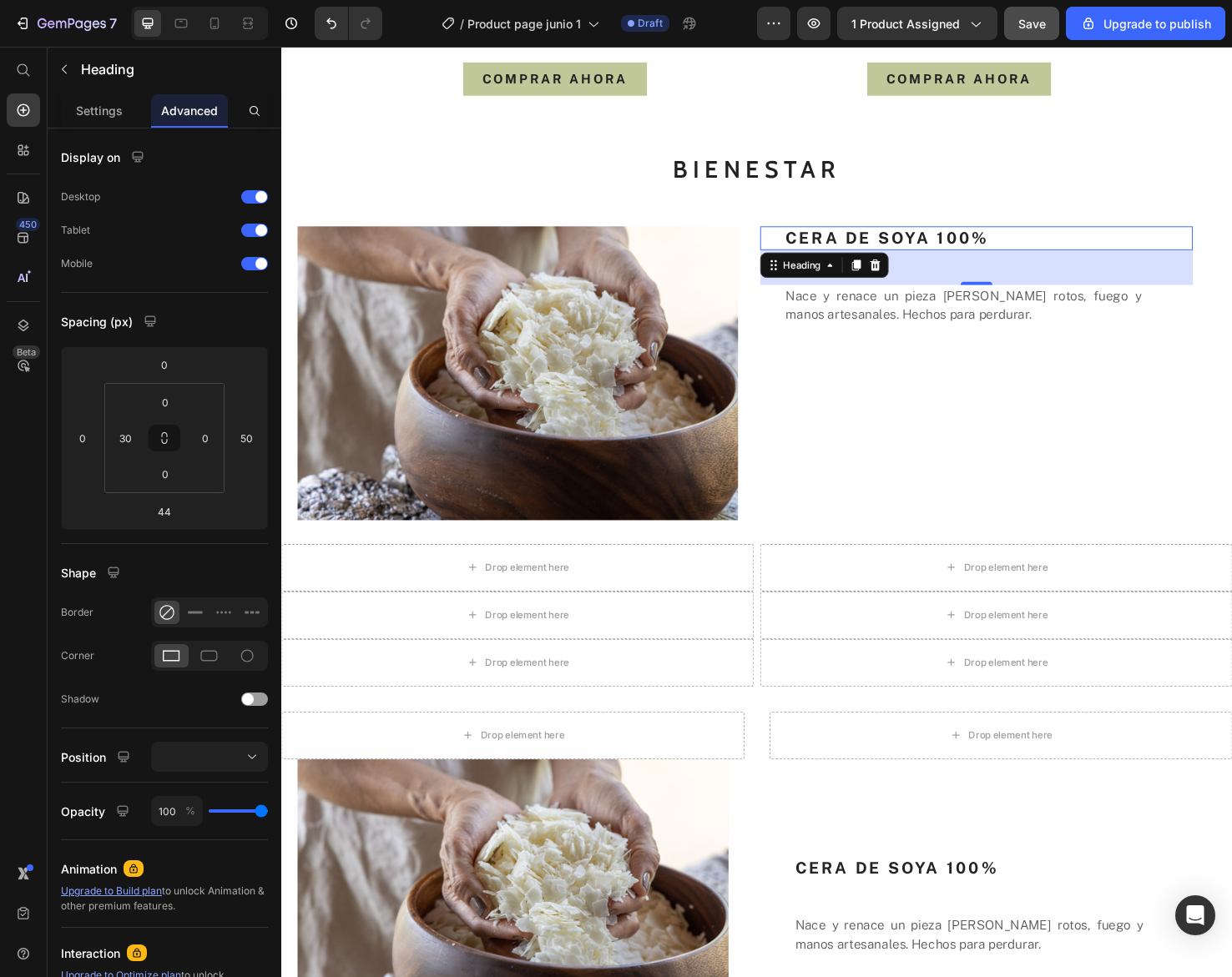 click on "CERA DE SOYA 100%" at bounding box center [1026, 249] 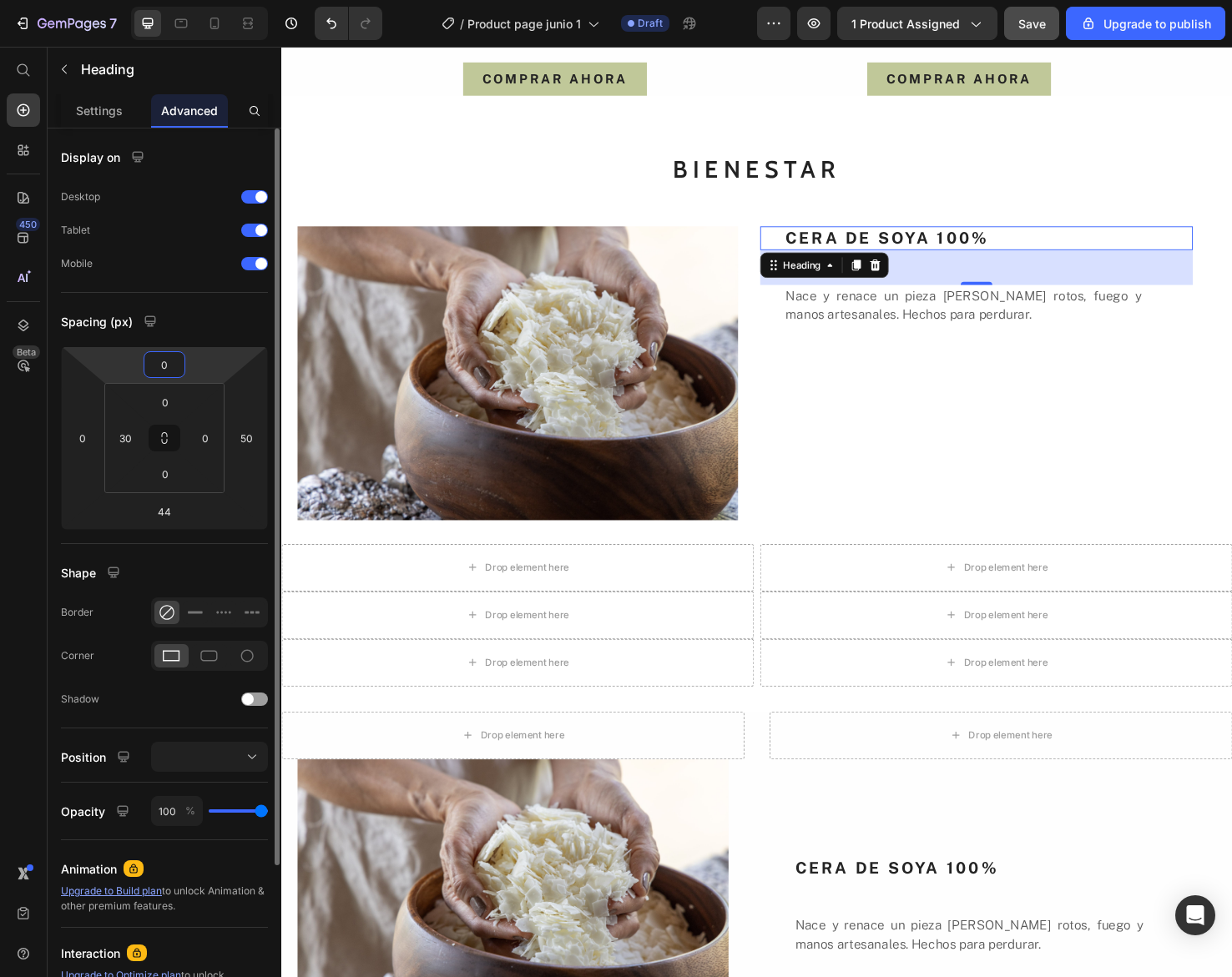 click on "0" at bounding box center [164, 365] 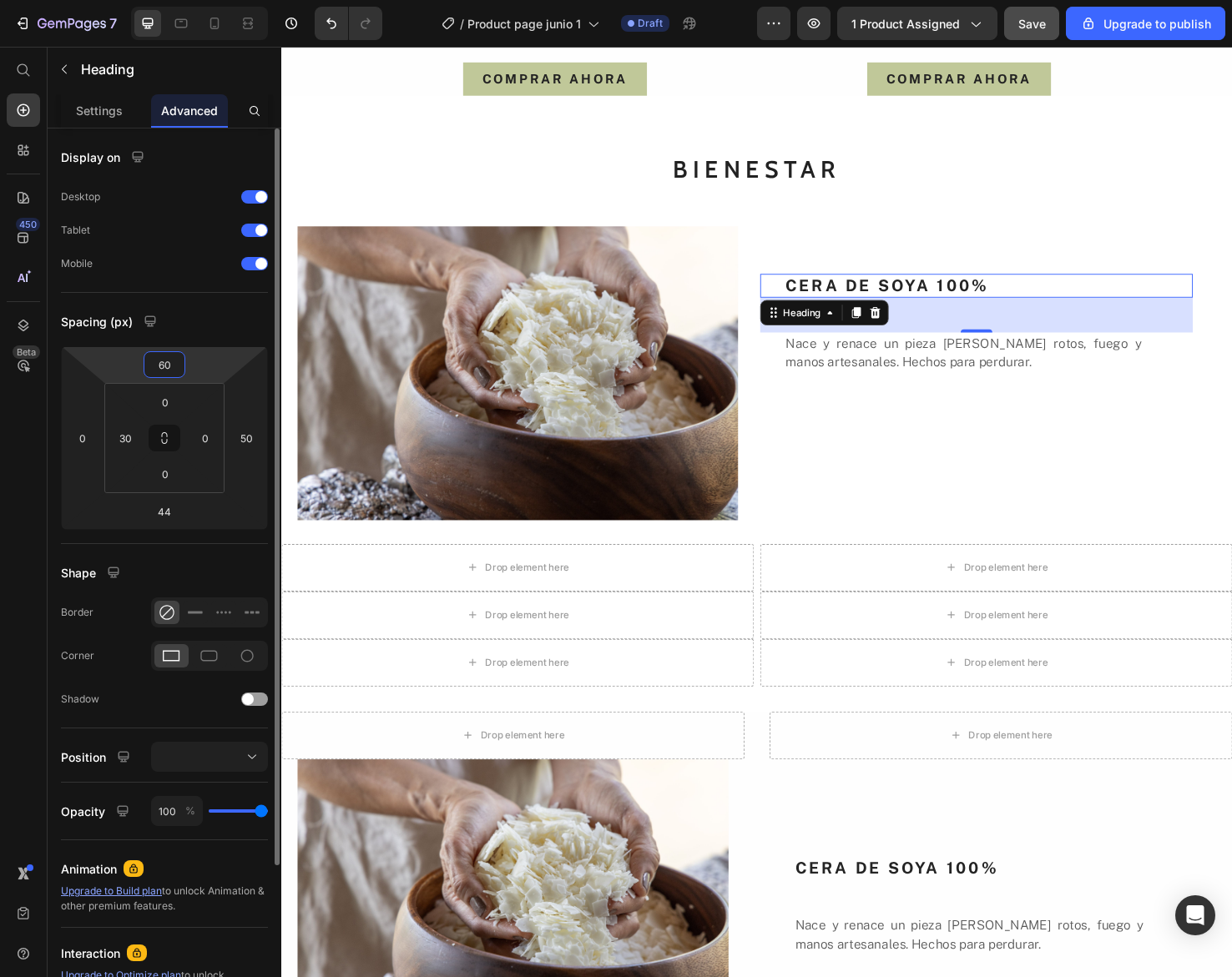 type on "6" 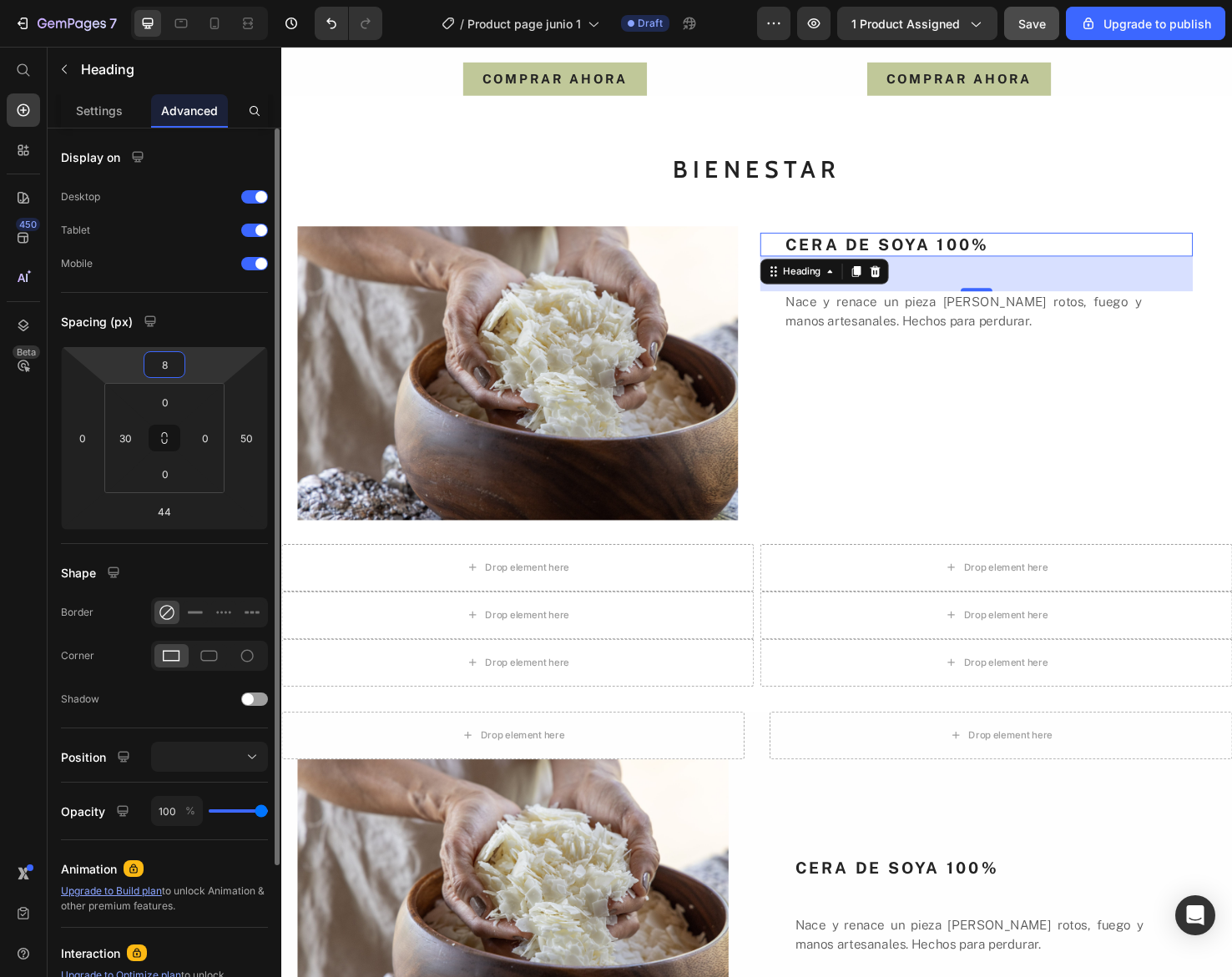 type on "80" 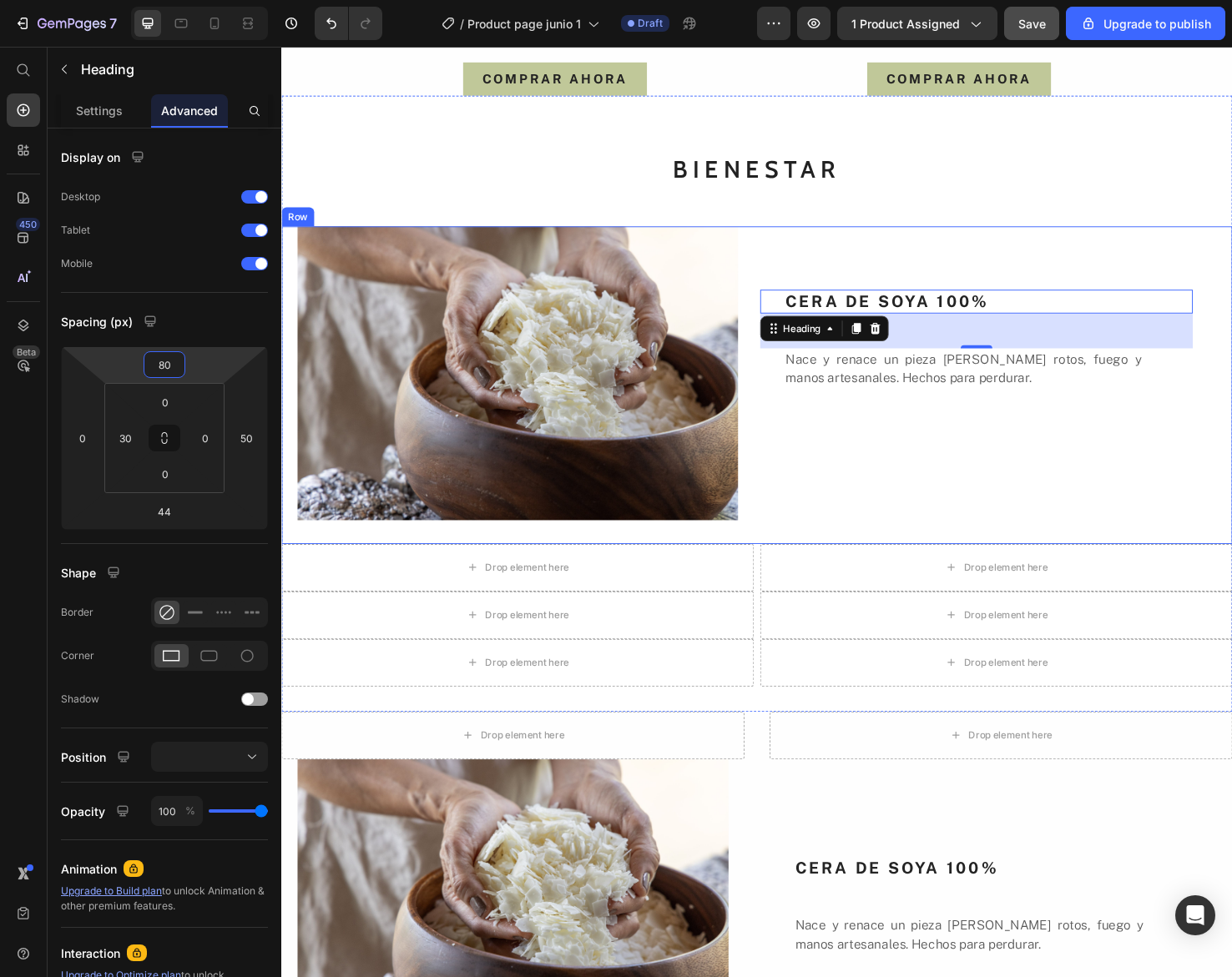 click on "CERA DE SOYA 100% Heading   44 Nace y renace un pieza [PERSON_NAME] rotos, fuego y manos artesanales. Hechos para perdurar. Text Block" at bounding box center [1034, 403] 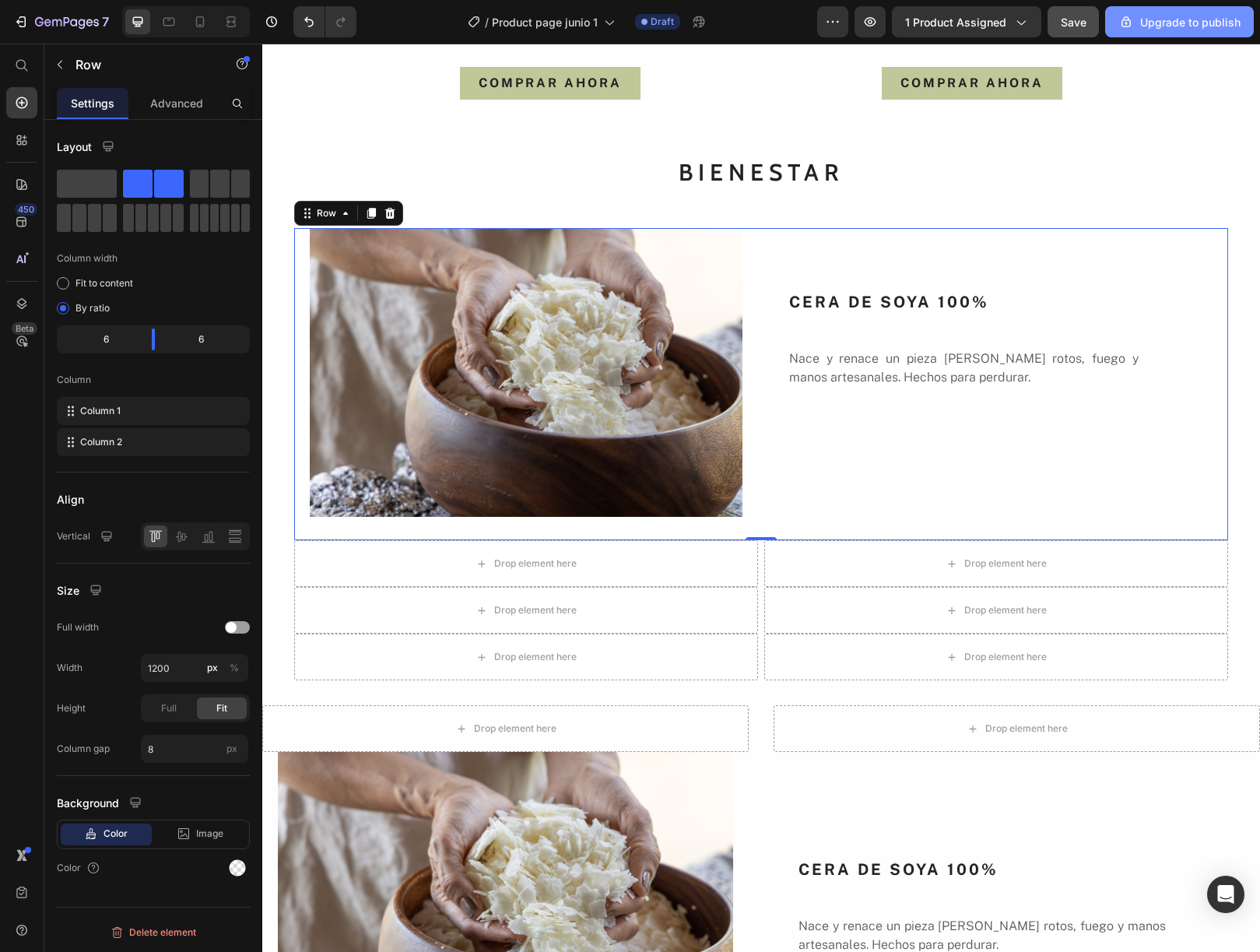 scroll, scrollTop: 2004, scrollLeft: 0, axis: vertical 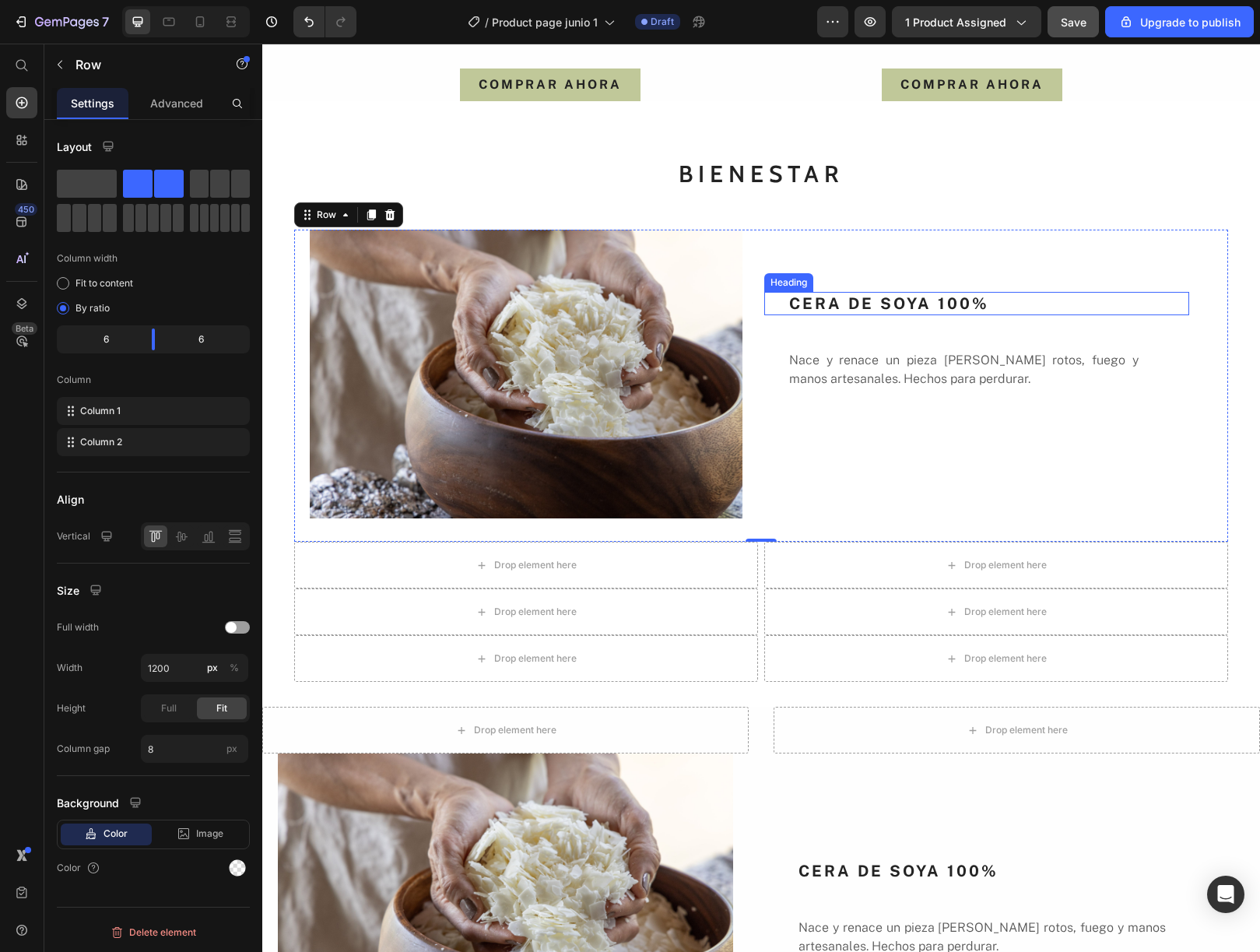 click on "CERA DE SOYA 100%" at bounding box center [988, 304] 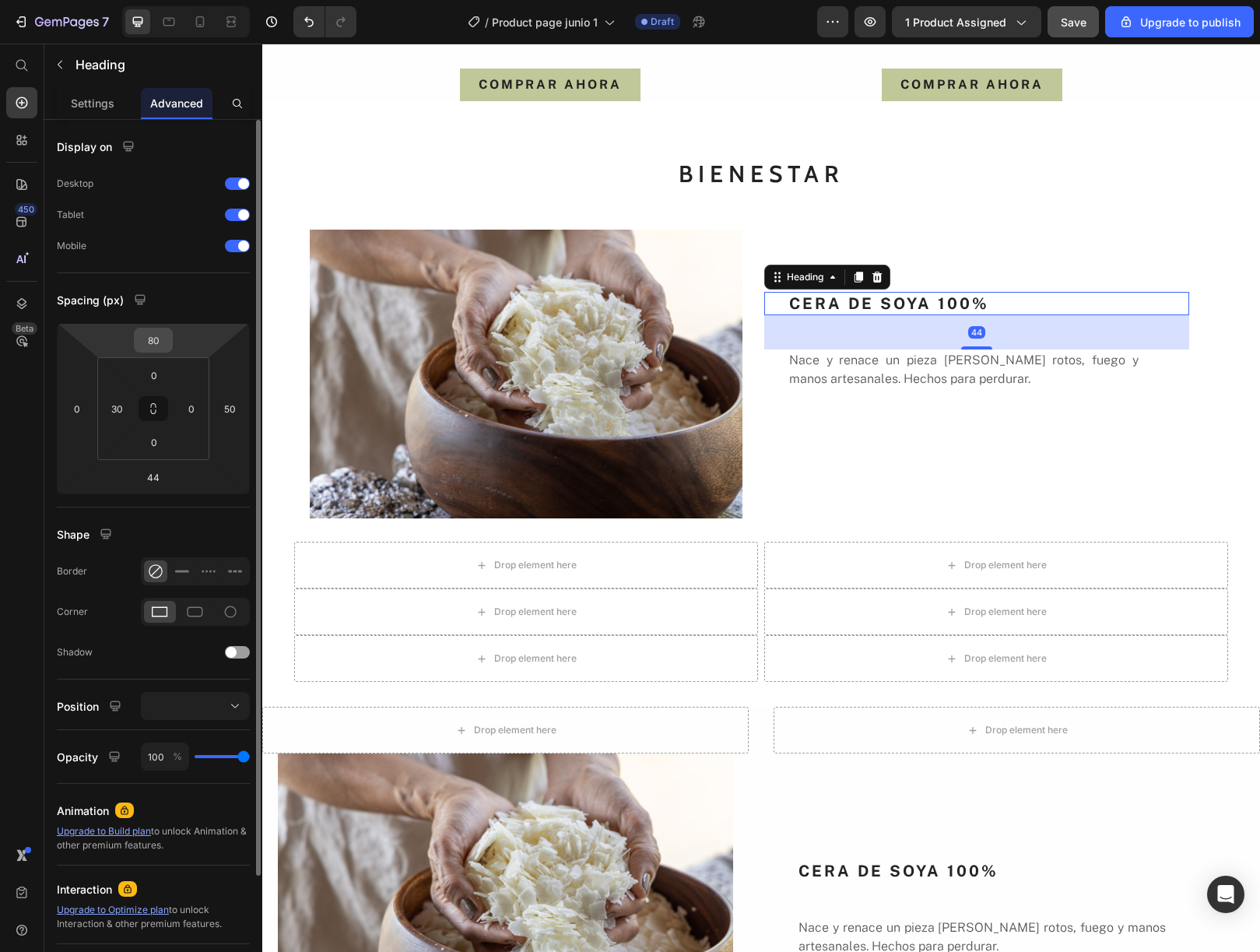 click on "80" at bounding box center [153, 340] 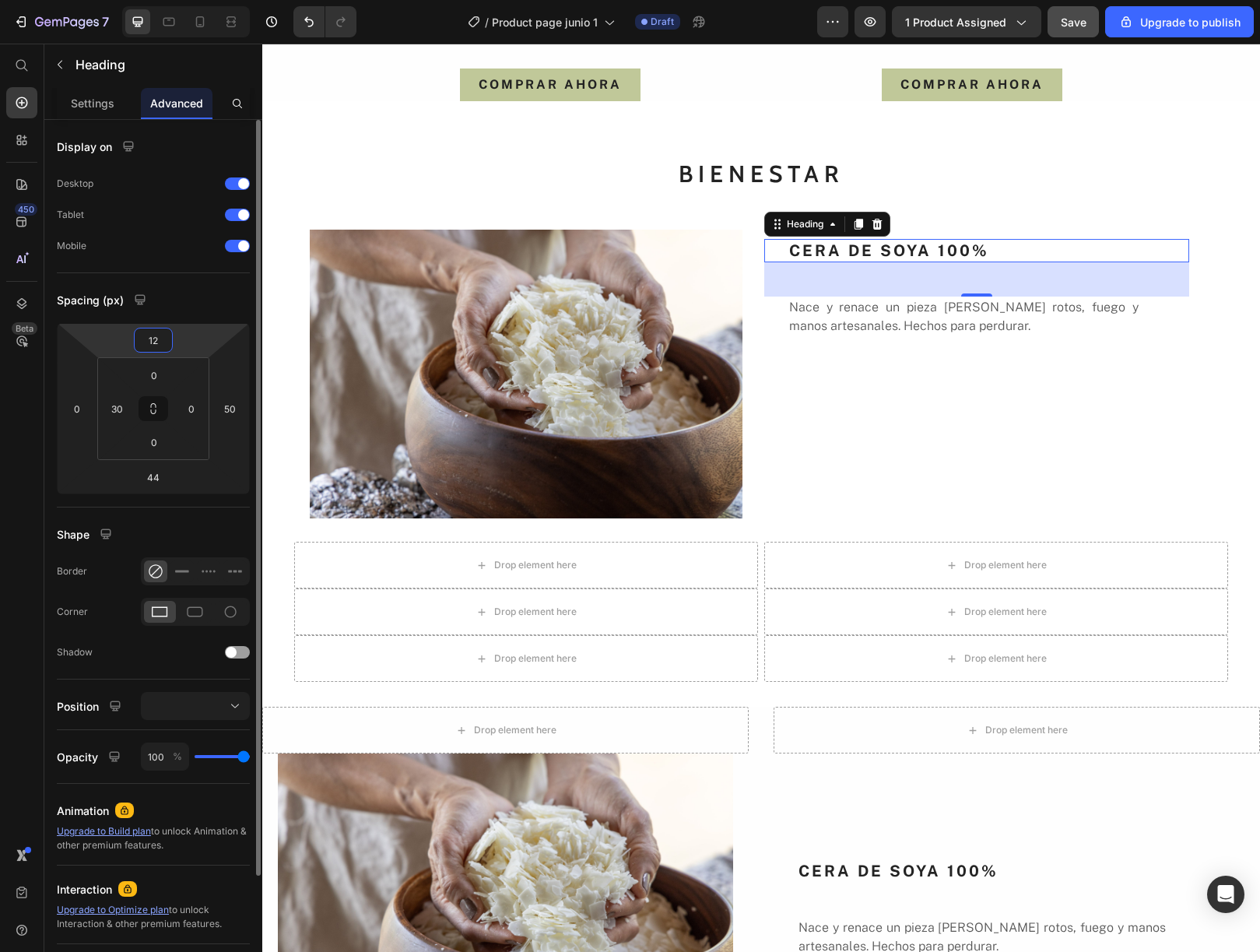 type on "120" 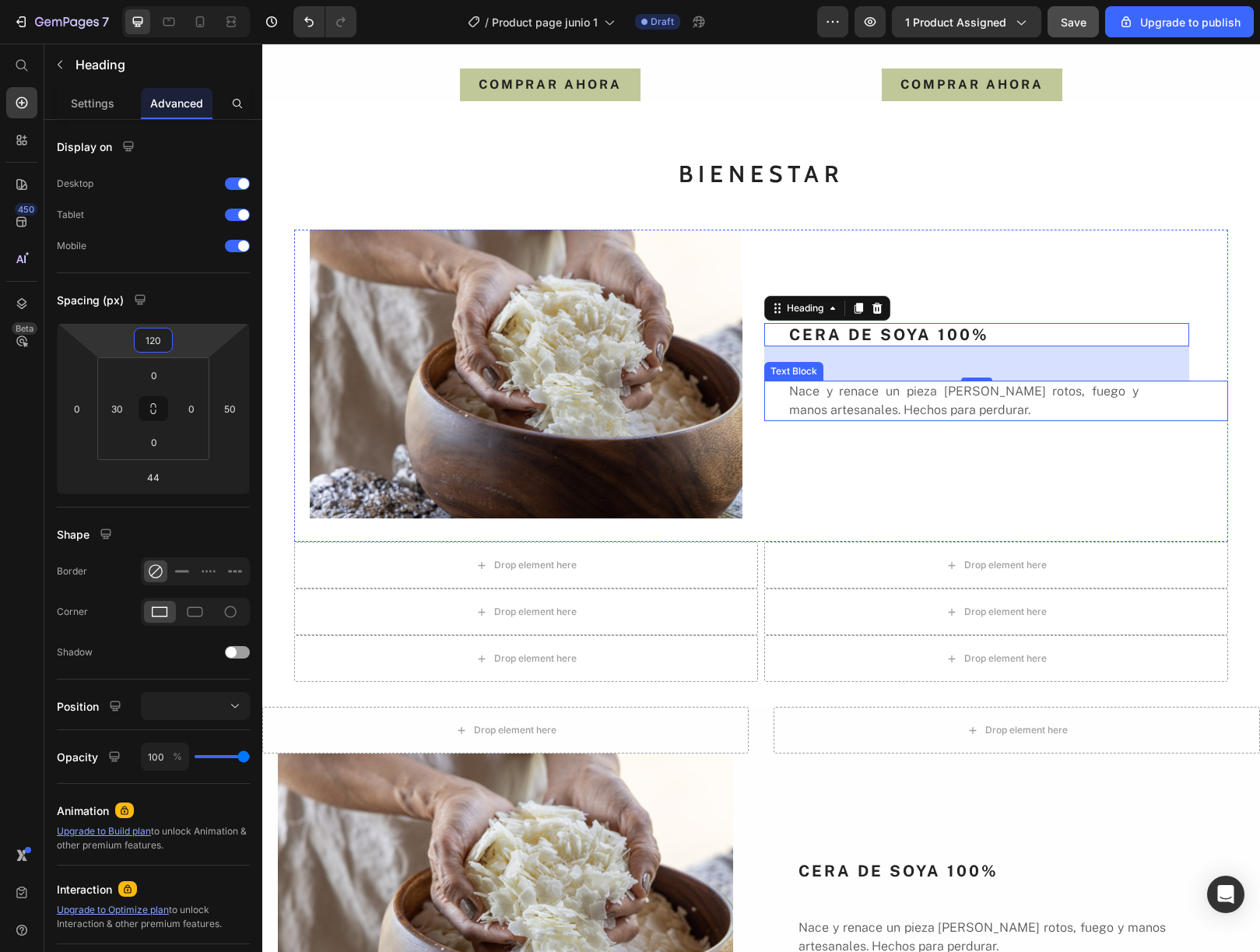 click on "Nace y renace un pieza [PERSON_NAME] rotos, fuego y manos artesanales. Hechos para perdurar." at bounding box center [963, 401] 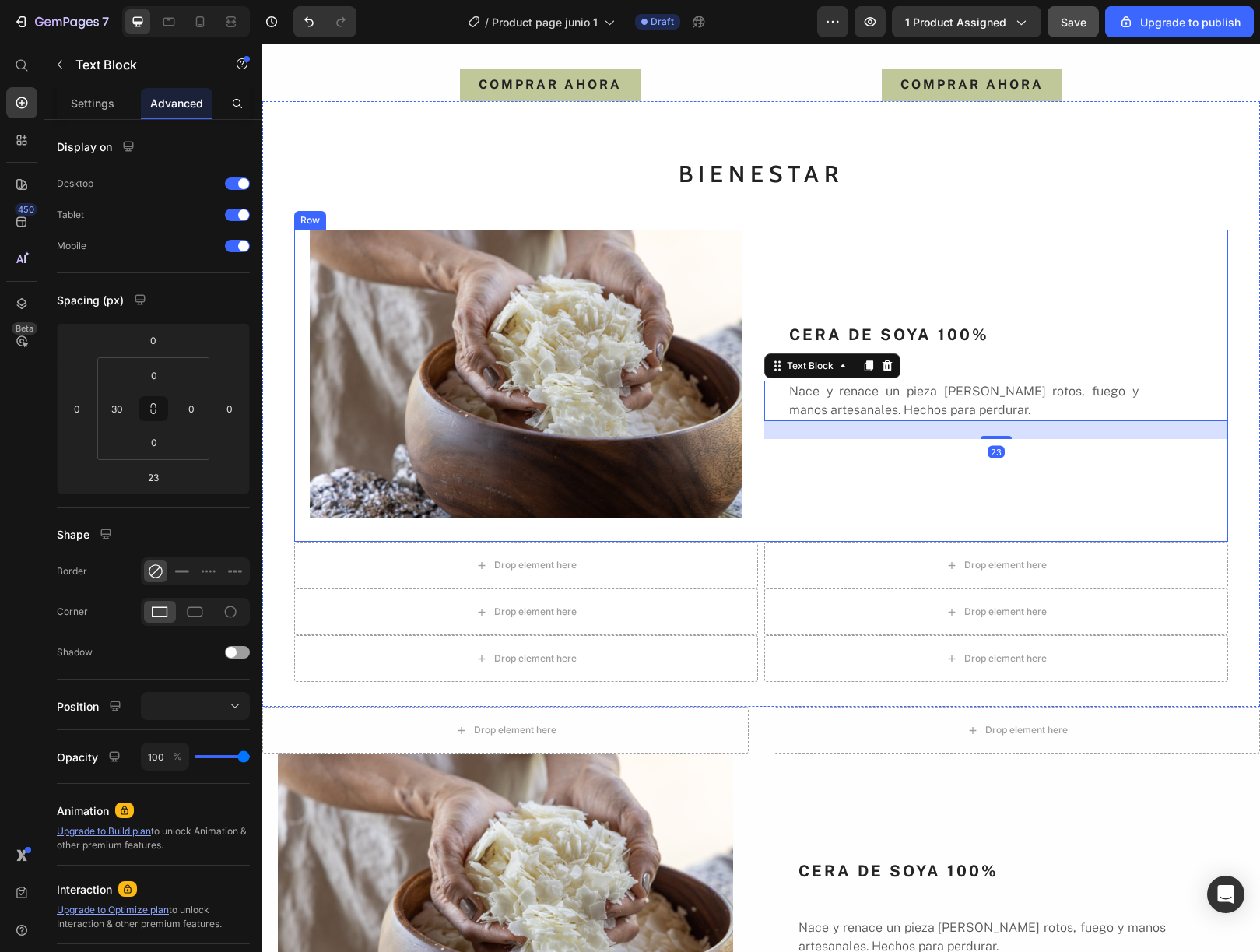click on "CERA DE SOYA 100% Heading Nace y renace un pieza [PERSON_NAME] rotos, fuego y manos artesanales. Hechos para perdurar. Text Block   23" at bounding box center [996, 385] 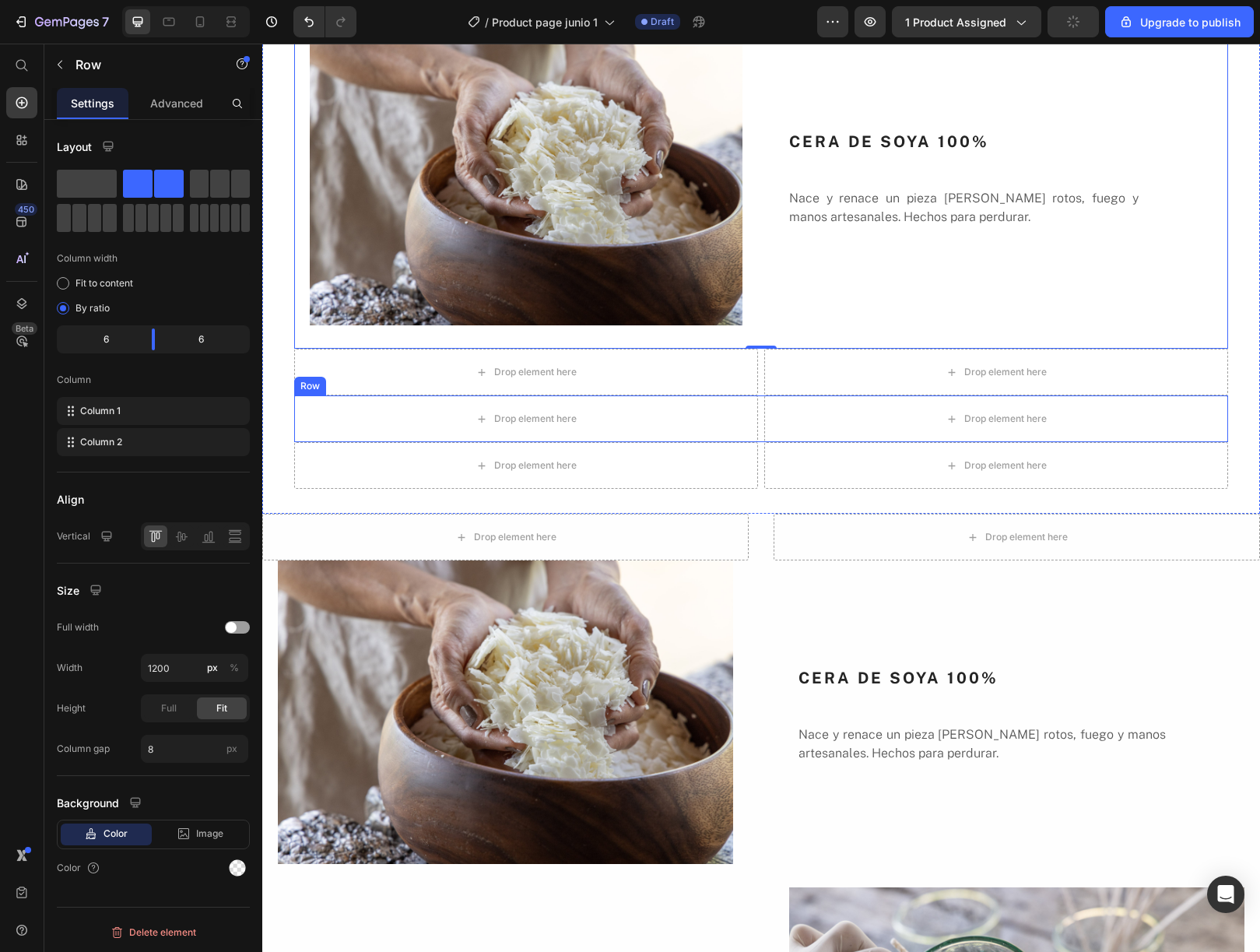 scroll, scrollTop: 2205, scrollLeft: 0, axis: vertical 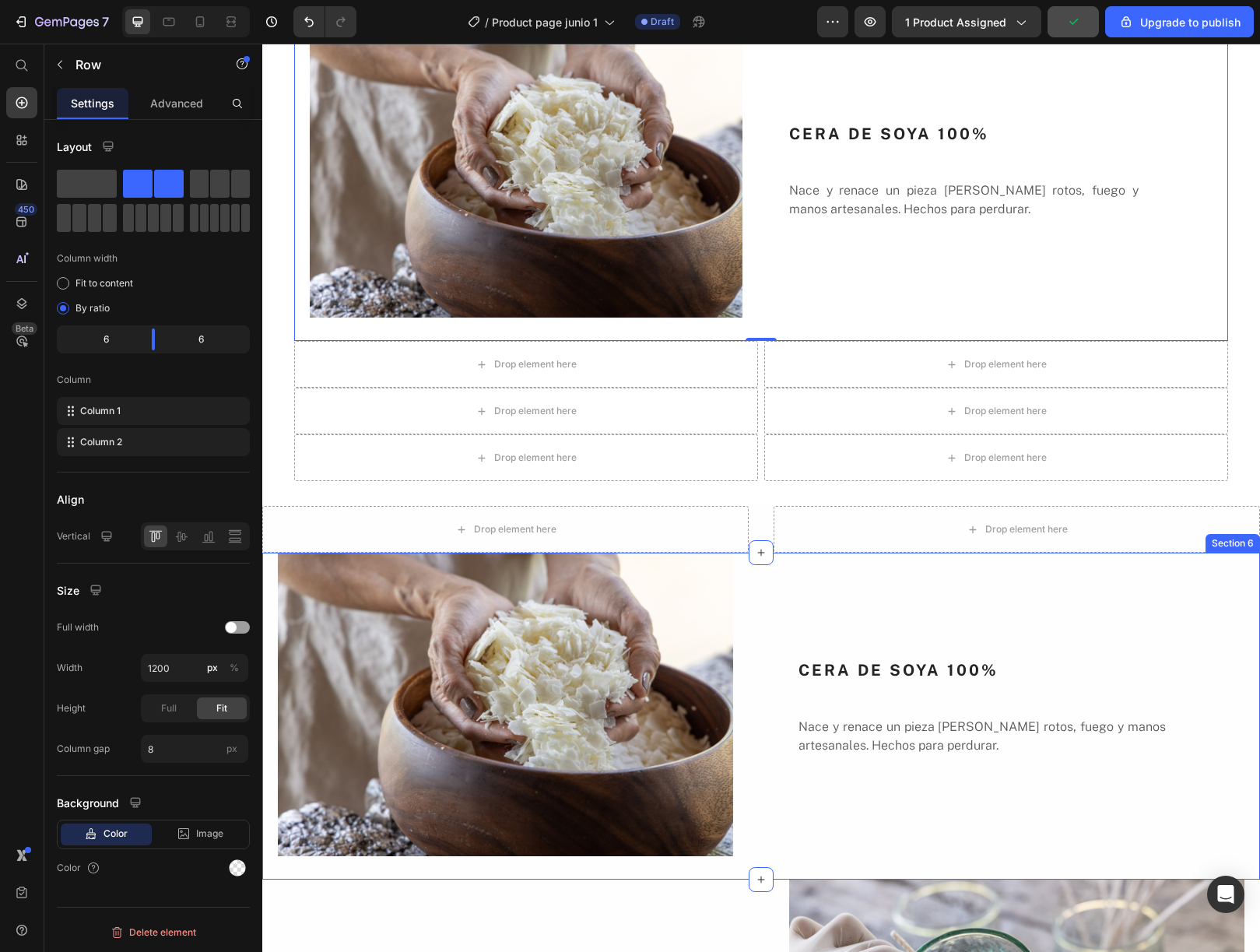 click on "CERA DE SOYA 100% Heading Nace y renace un pieza [PERSON_NAME] rotos, fuego y manos artesanales. Hechos para perdurar. Text Block" at bounding box center (1016, 716) 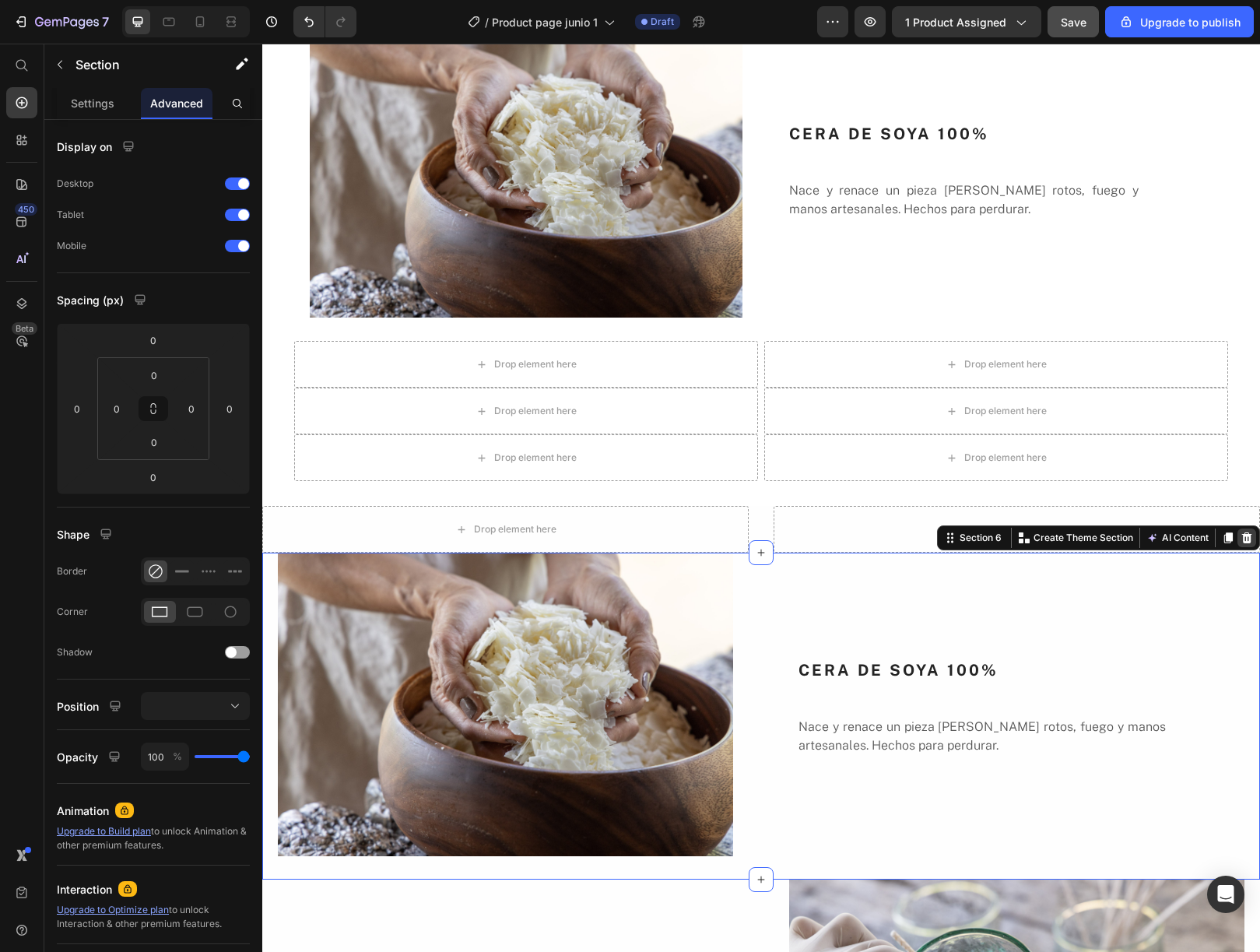 click 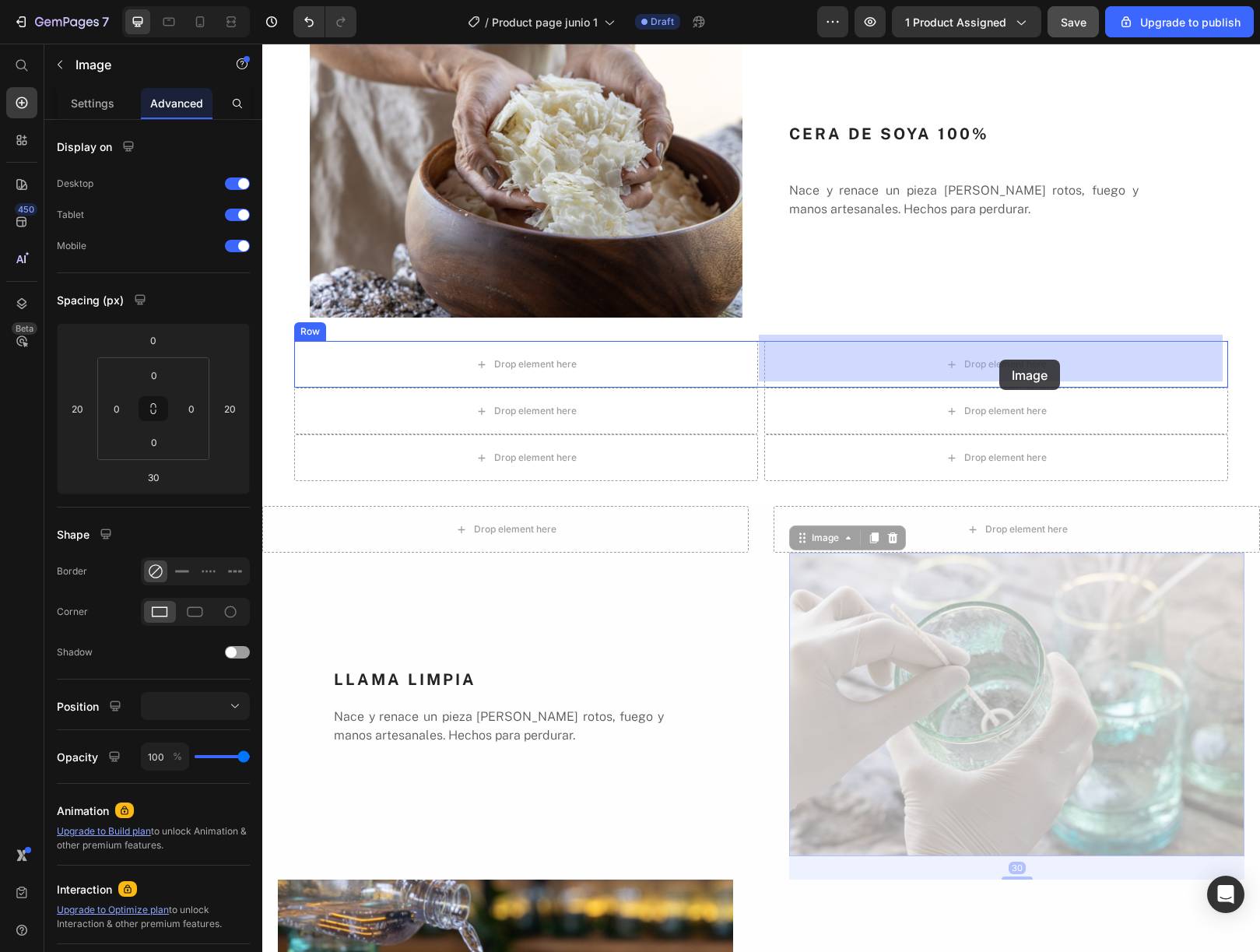 drag, startPoint x: 991, startPoint y: 616, endPoint x: 999, endPoint y: 360, distance: 256.12497 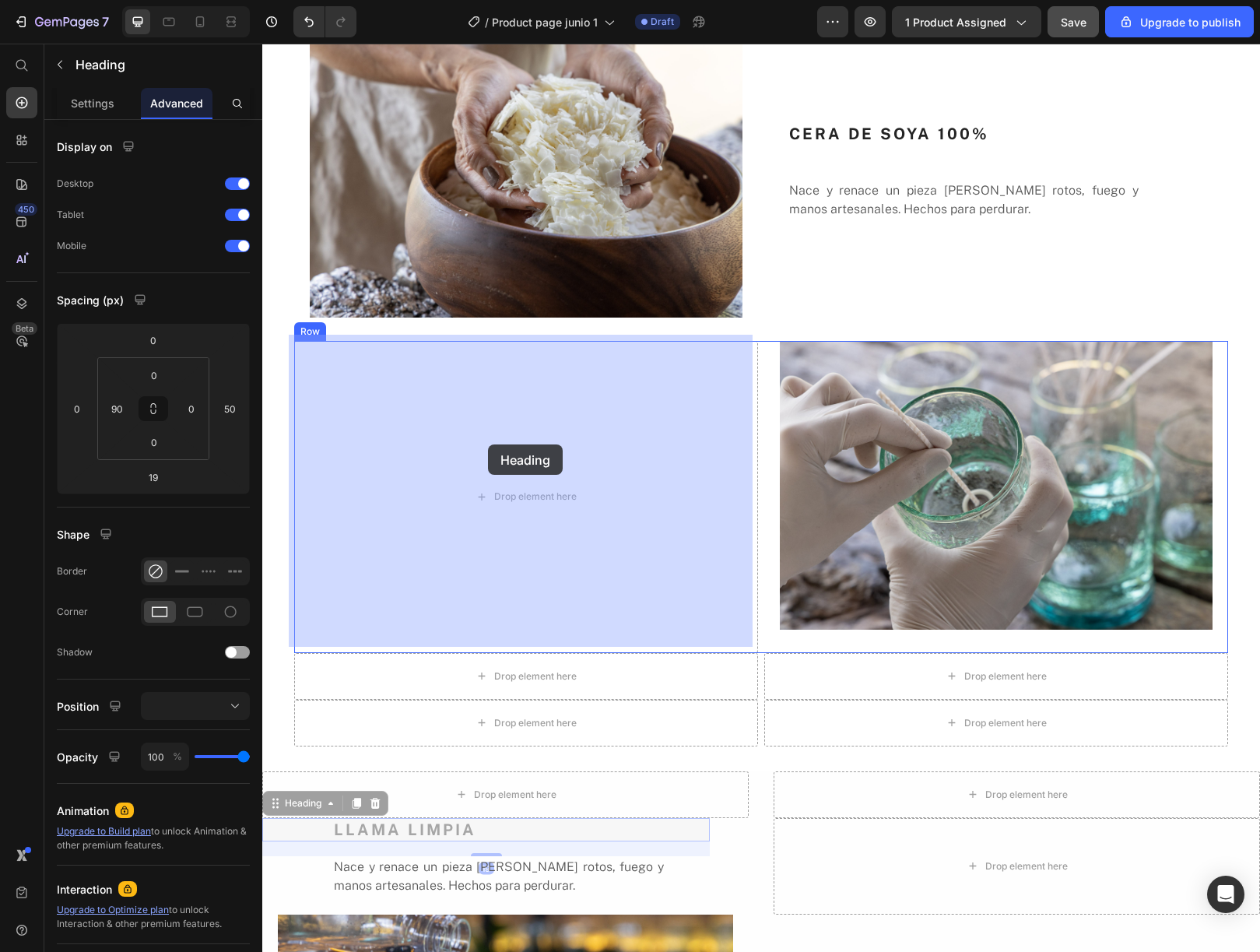 drag, startPoint x: 433, startPoint y: 819, endPoint x: 488, endPoint y: 444, distance: 379.01187 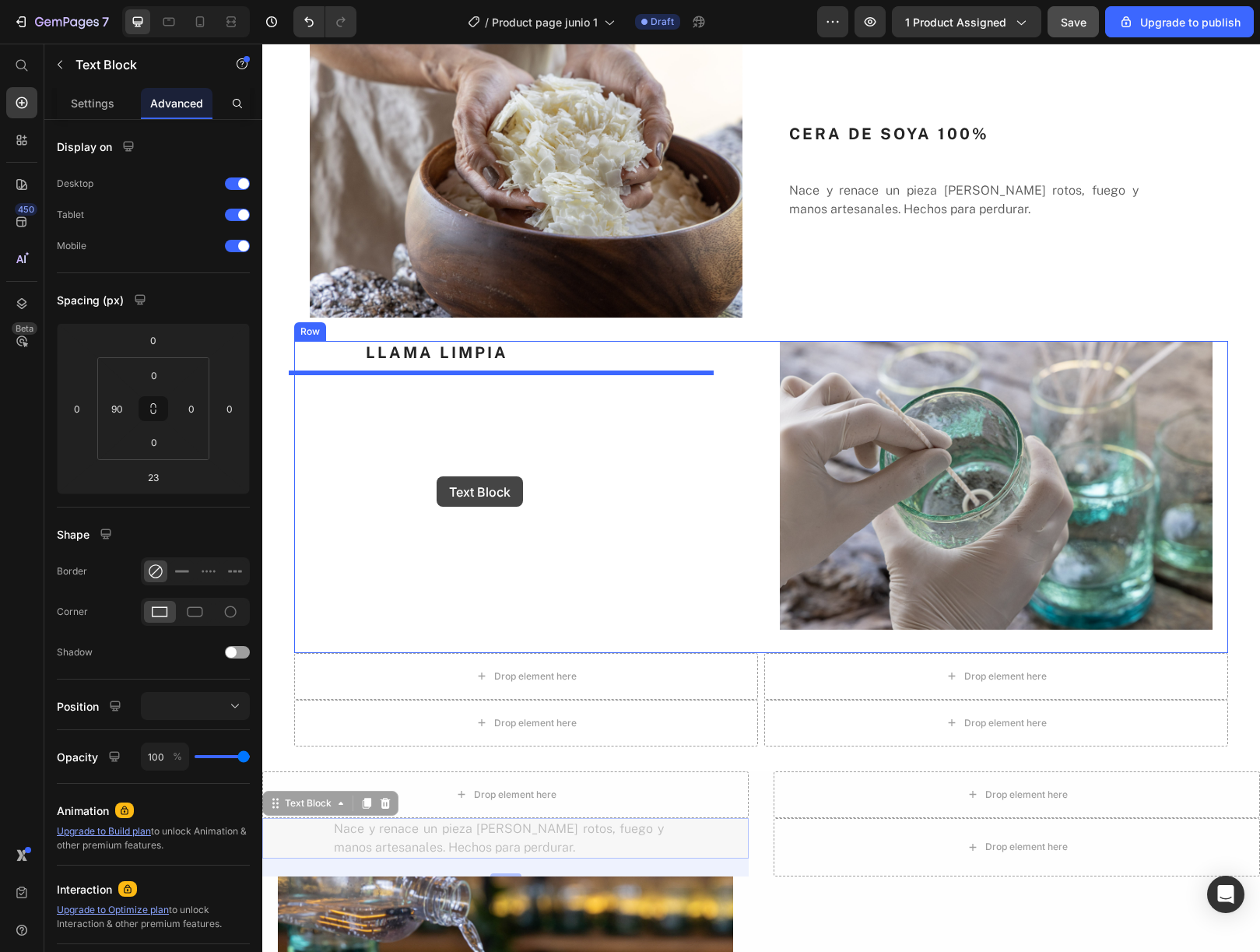 drag, startPoint x: 433, startPoint y: 829, endPoint x: 437, endPoint y: 476, distance: 353.0227 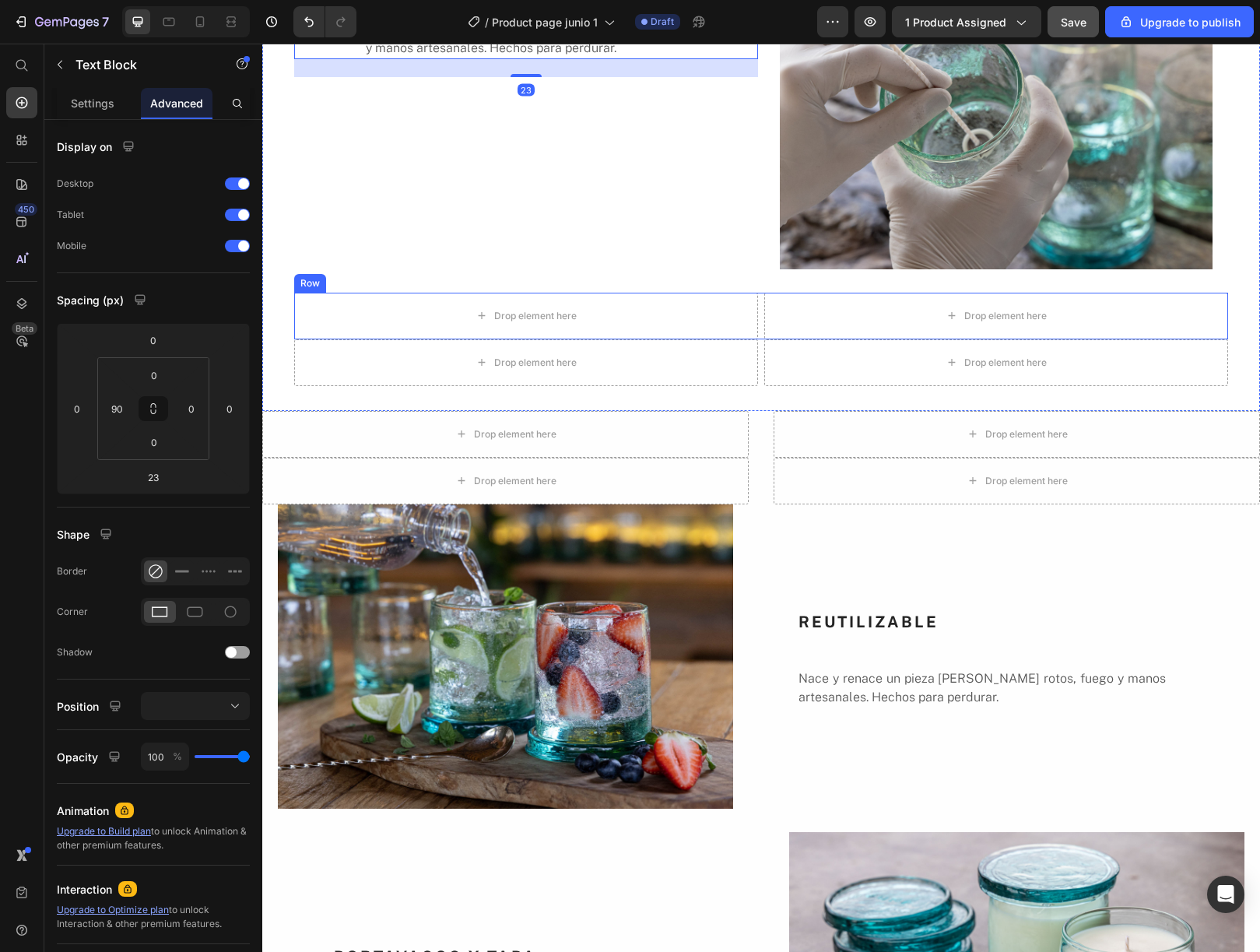 scroll, scrollTop: 2570, scrollLeft: 0, axis: vertical 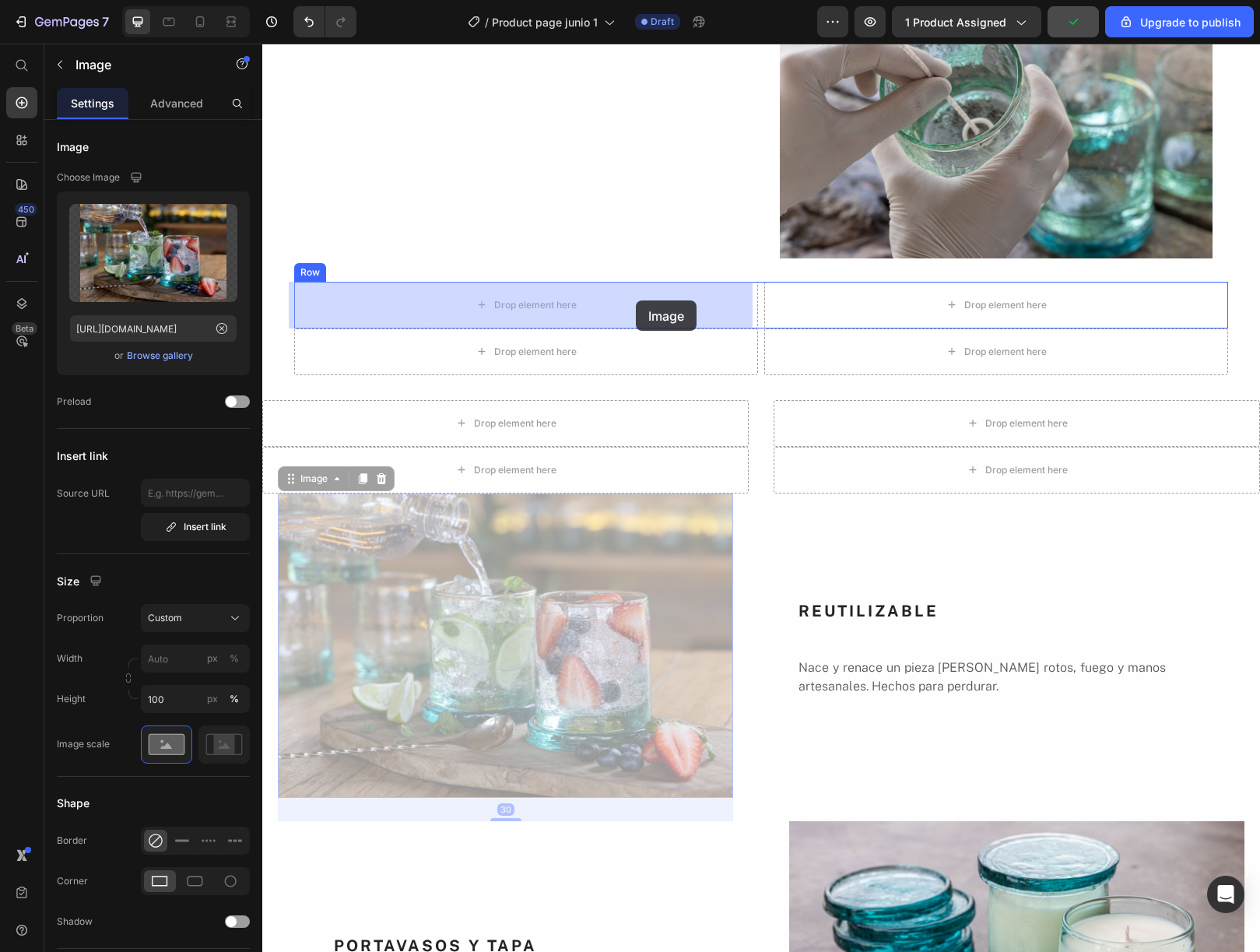 drag, startPoint x: 658, startPoint y: 647, endPoint x: 636, endPoint y: 300, distance: 347.69671 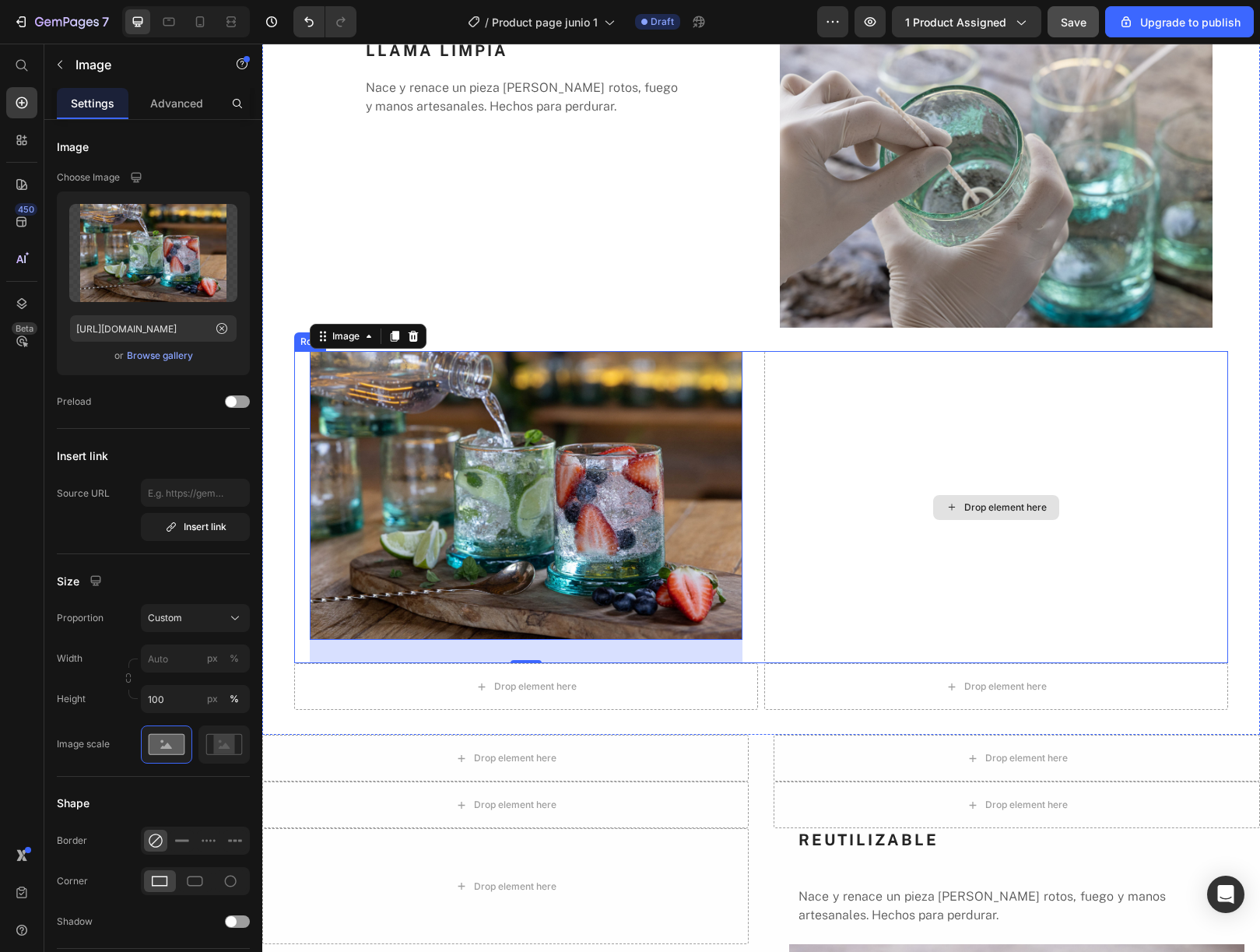 scroll, scrollTop: 2526, scrollLeft: 0, axis: vertical 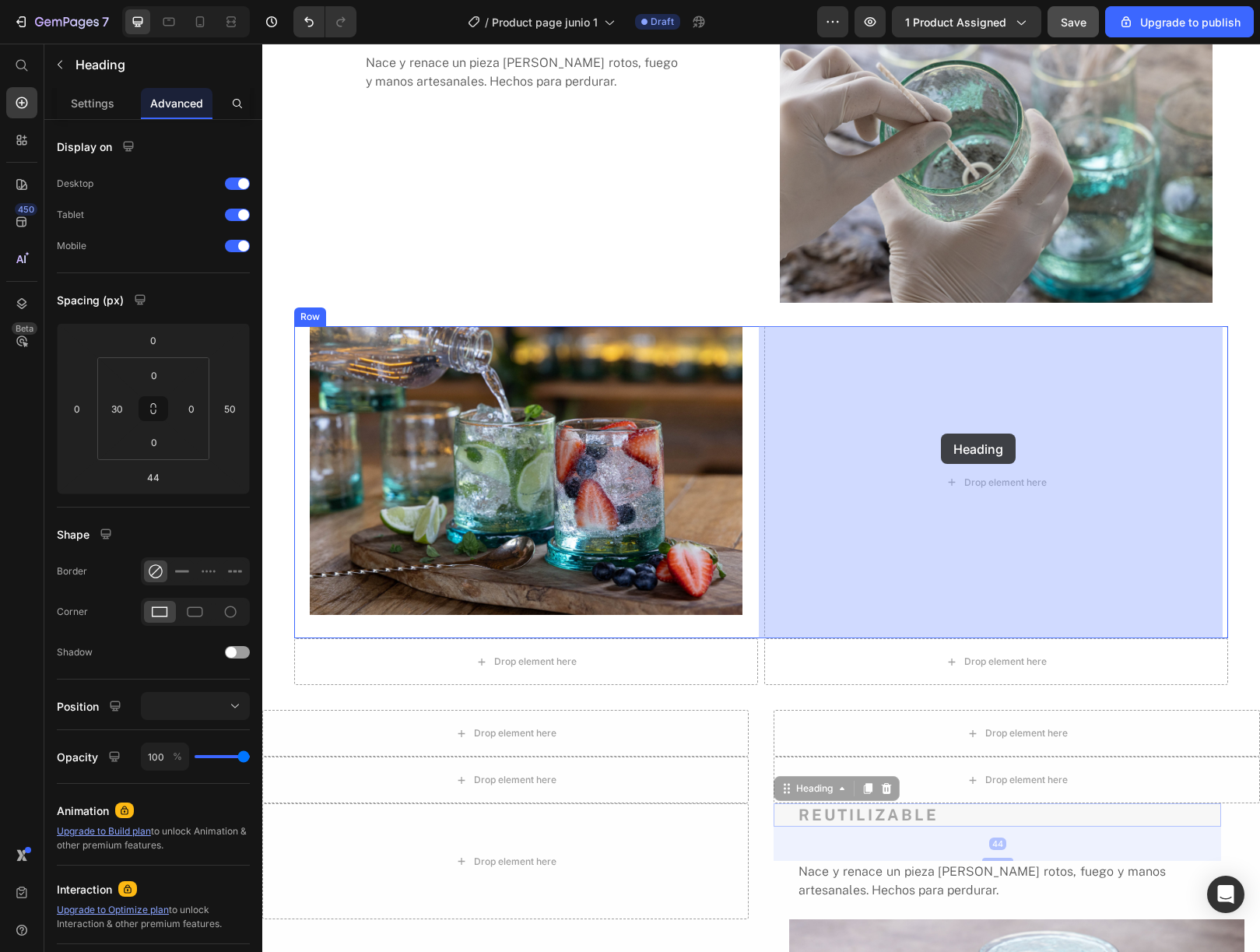 drag, startPoint x: 911, startPoint y: 813, endPoint x: 941, endPoint y: 434, distance: 380.1855 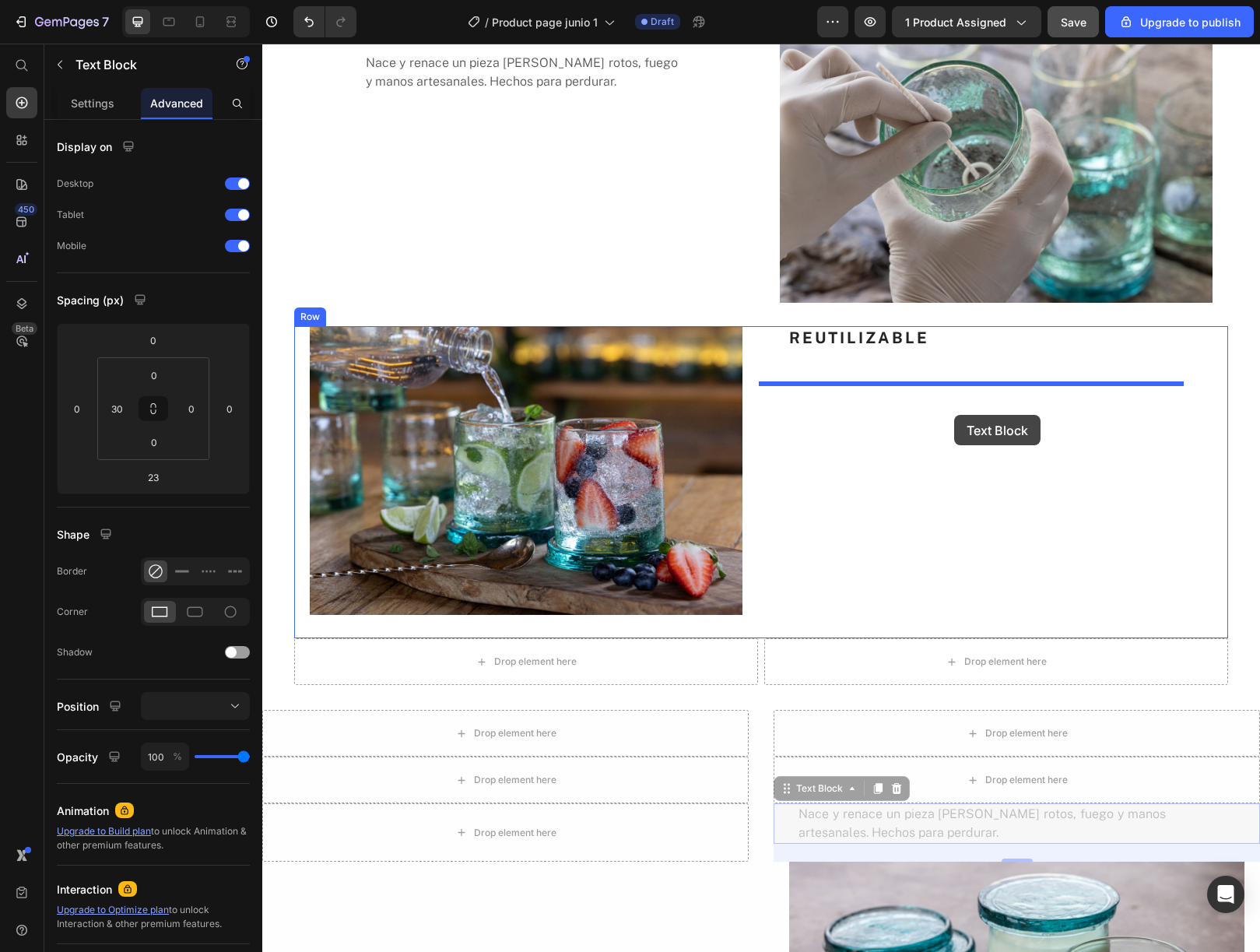 drag, startPoint x: 921, startPoint y: 822, endPoint x: 954, endPoint y: 415, distance: 408.3356 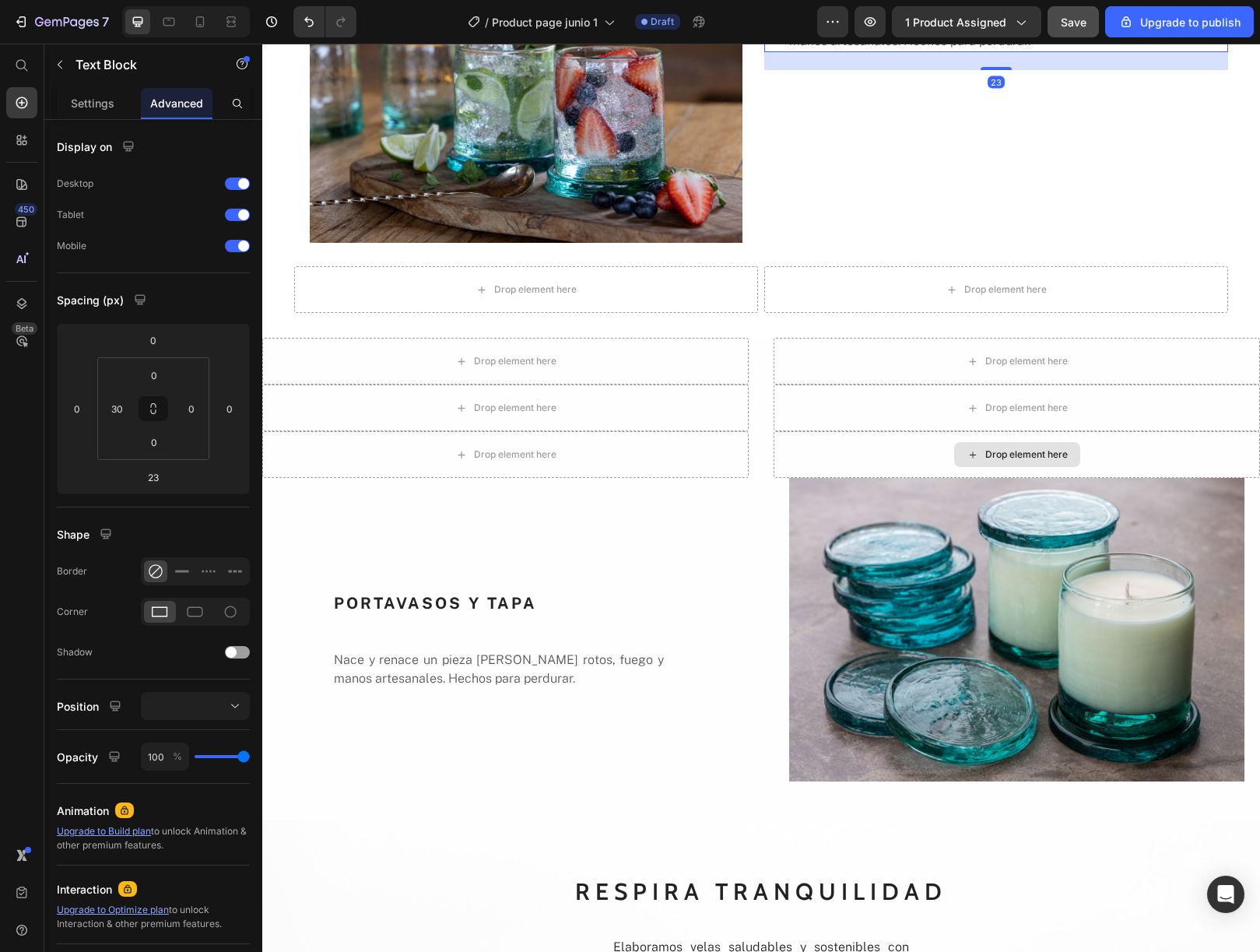 scroll, scrollTop: 2919, scrollLeft: 0, axis: vertical 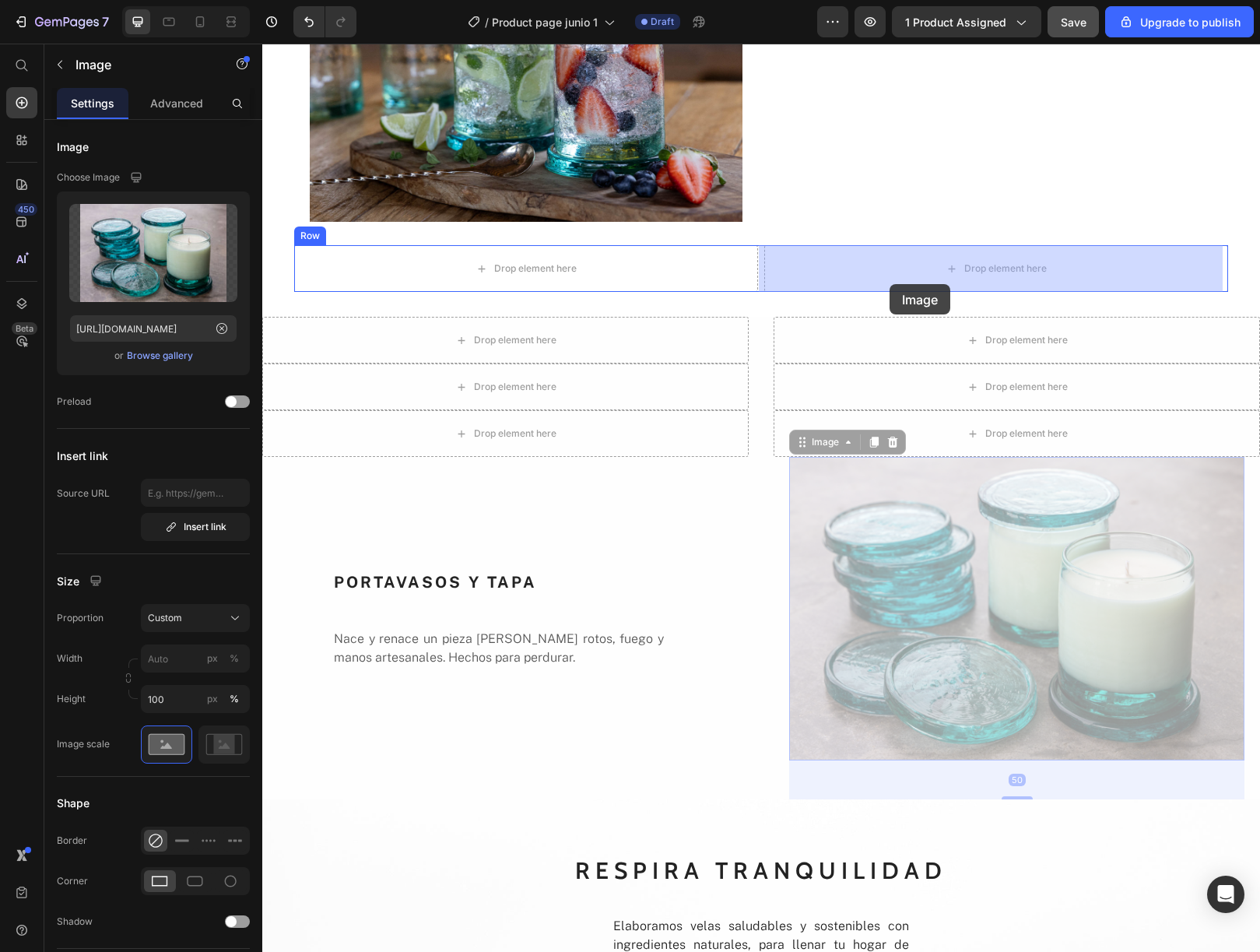drag, startPoint x: 911, startPoint y: 625, endPoint x: 890, endPoint y: 284, distance: 341.646 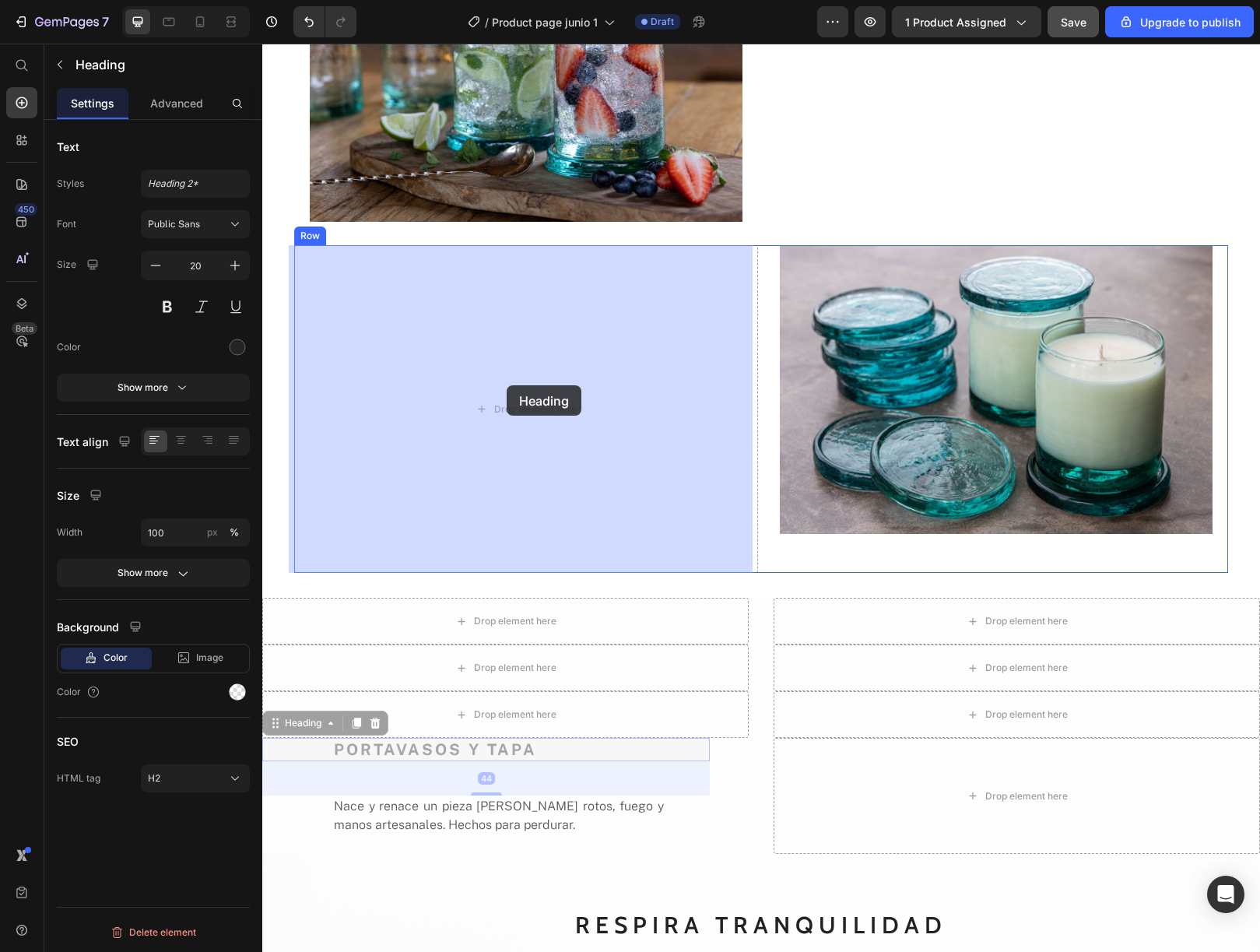 drag, startPoint x: 474, startPoint y: 753, endPoint x: 507, endPoint y: 385, distance: 369.47666 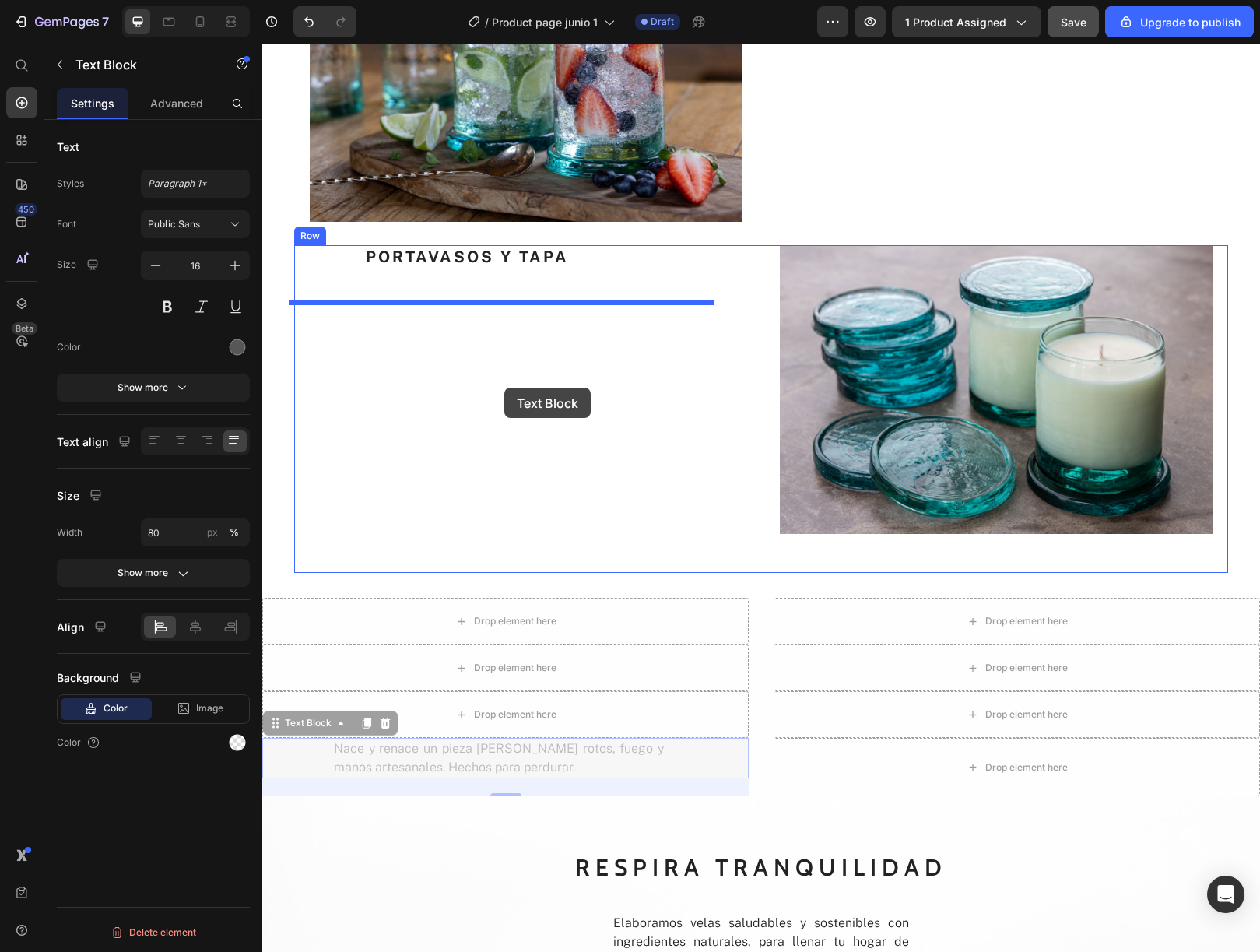 drag, startPoint x: 499, startPoint y: 749, endPoint x: 504, endPoint y: 387, distance: 362.03453 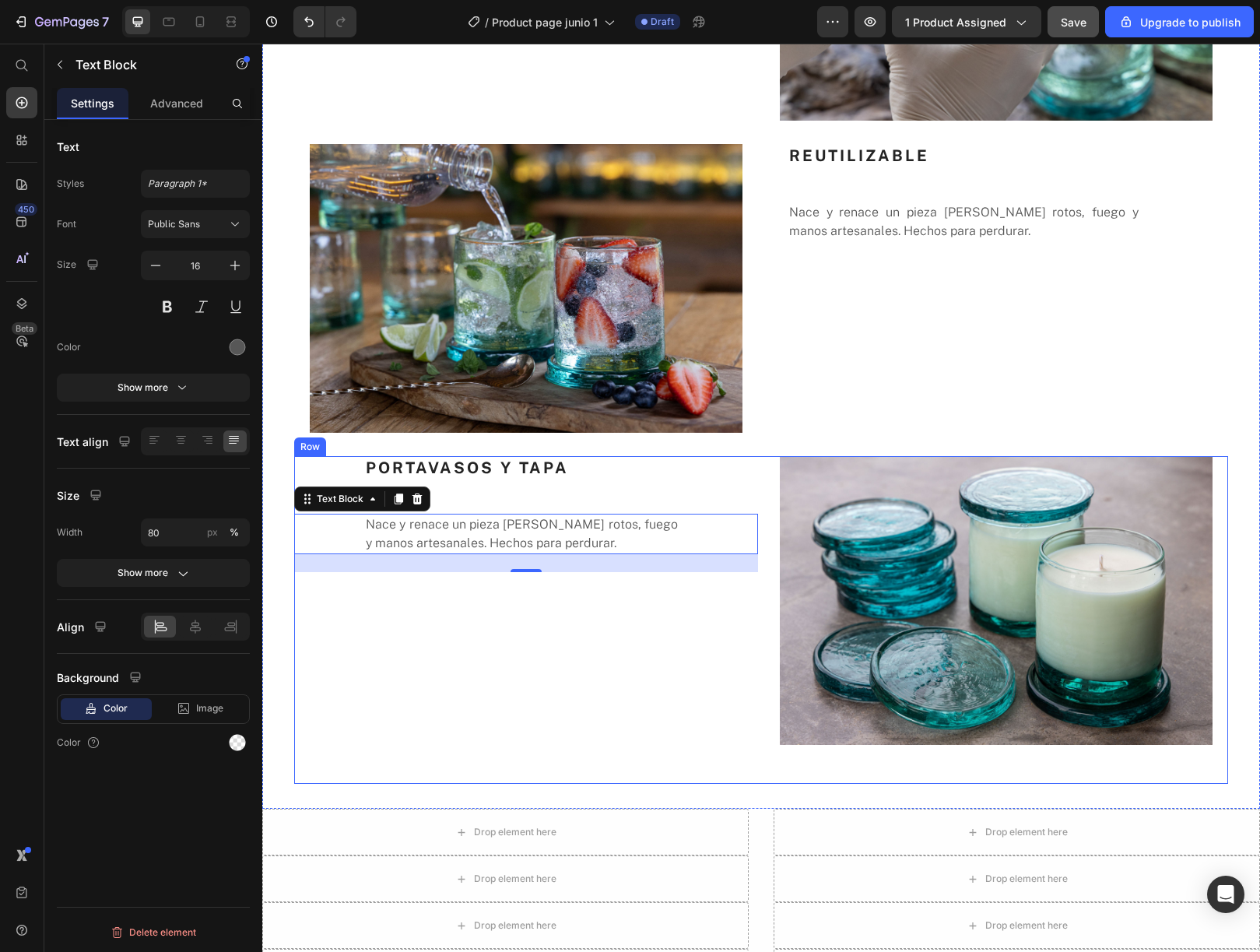 scroll, scrollTop: 2709, scrollLeft: 0, axis: vertical 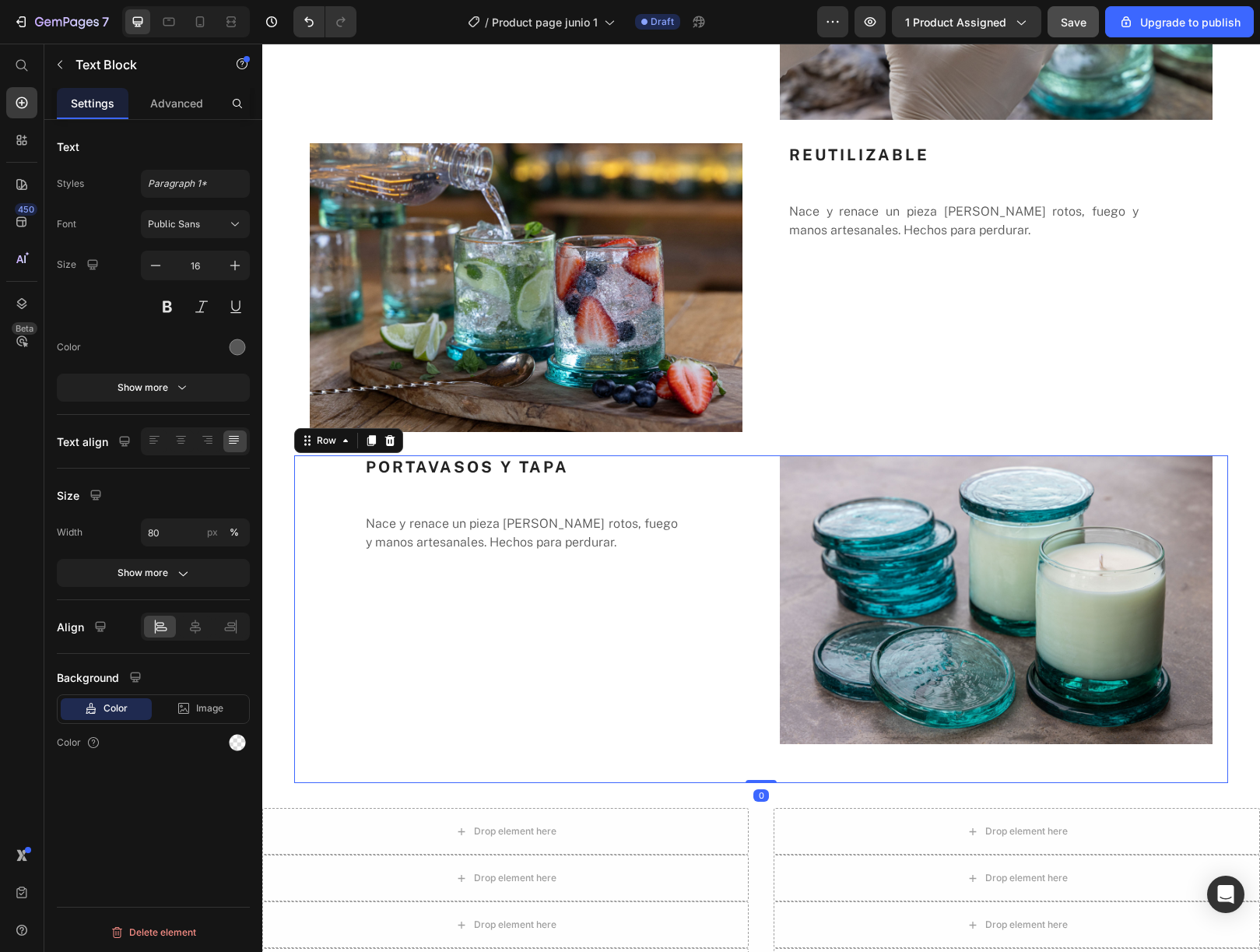 click on "PORTAVASOS Y TAPA Heading Nace y renace un pieza [PERSON_NAME] rotos, fuego y manos artesanales. Hechos para perdurar. Text Block" at bounding box center (526, 619) 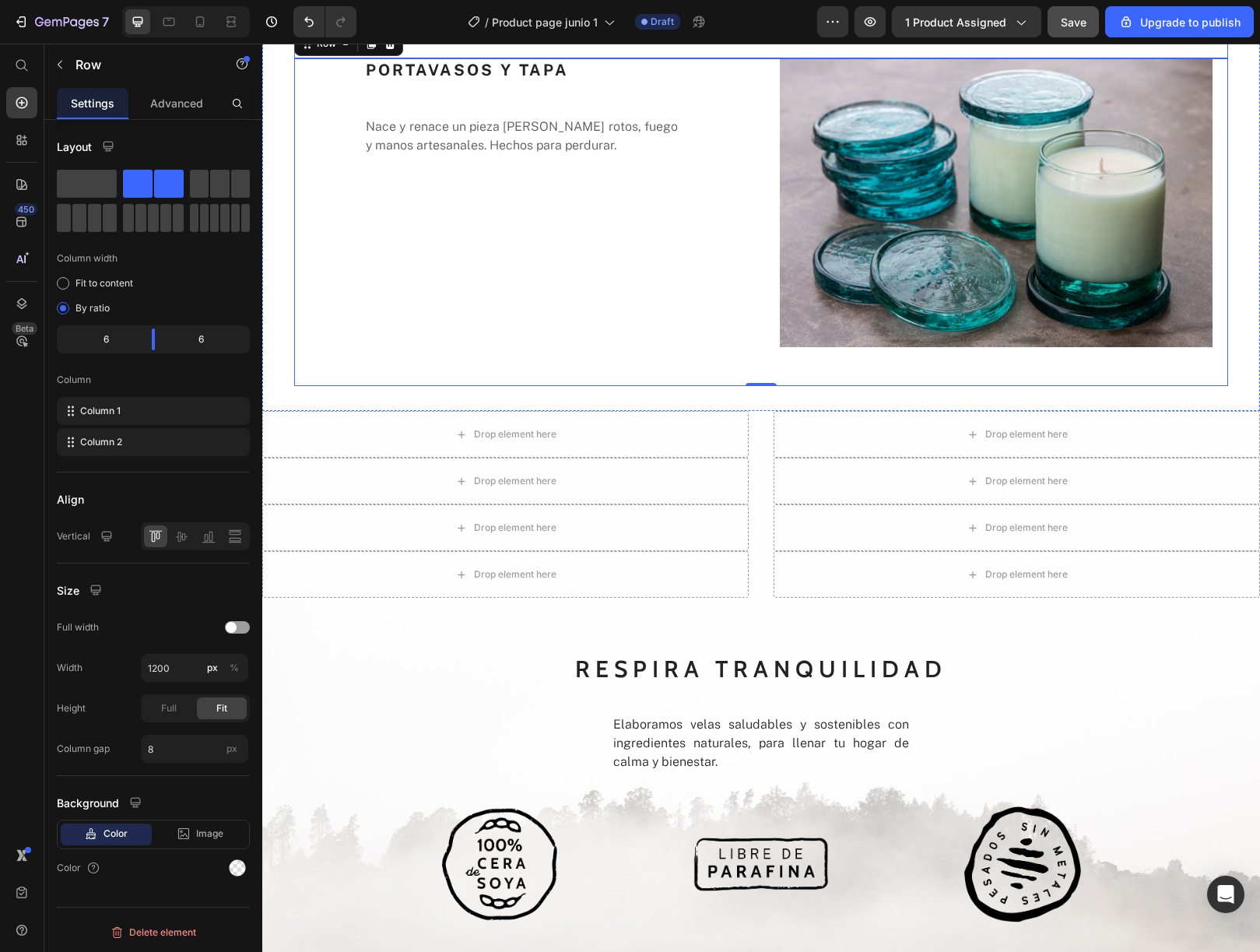 scroll, scrollTop: 3237, scrollLeft: 0, axis: vertical 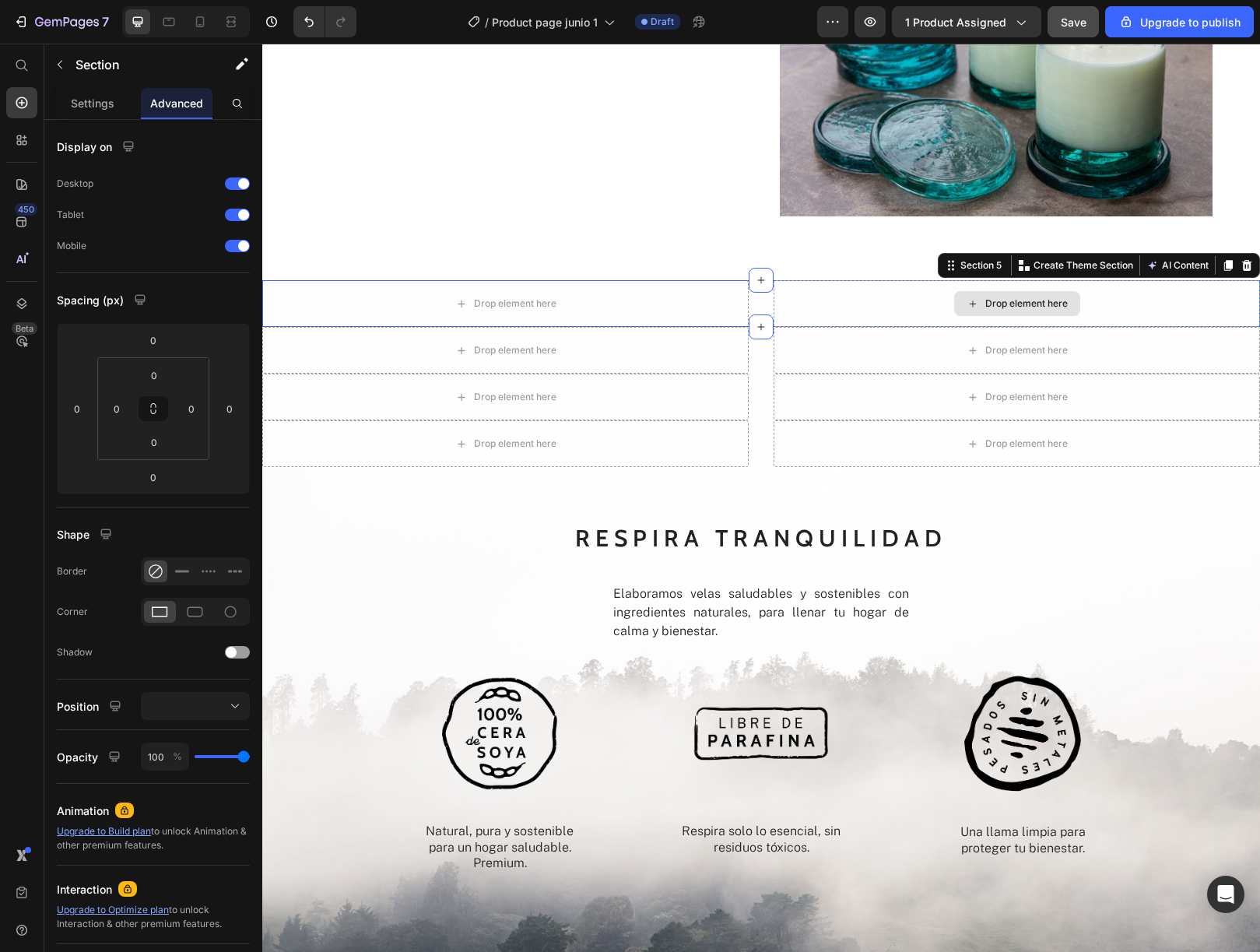 click on "Drop element here" at bounding box center (1016, 304) 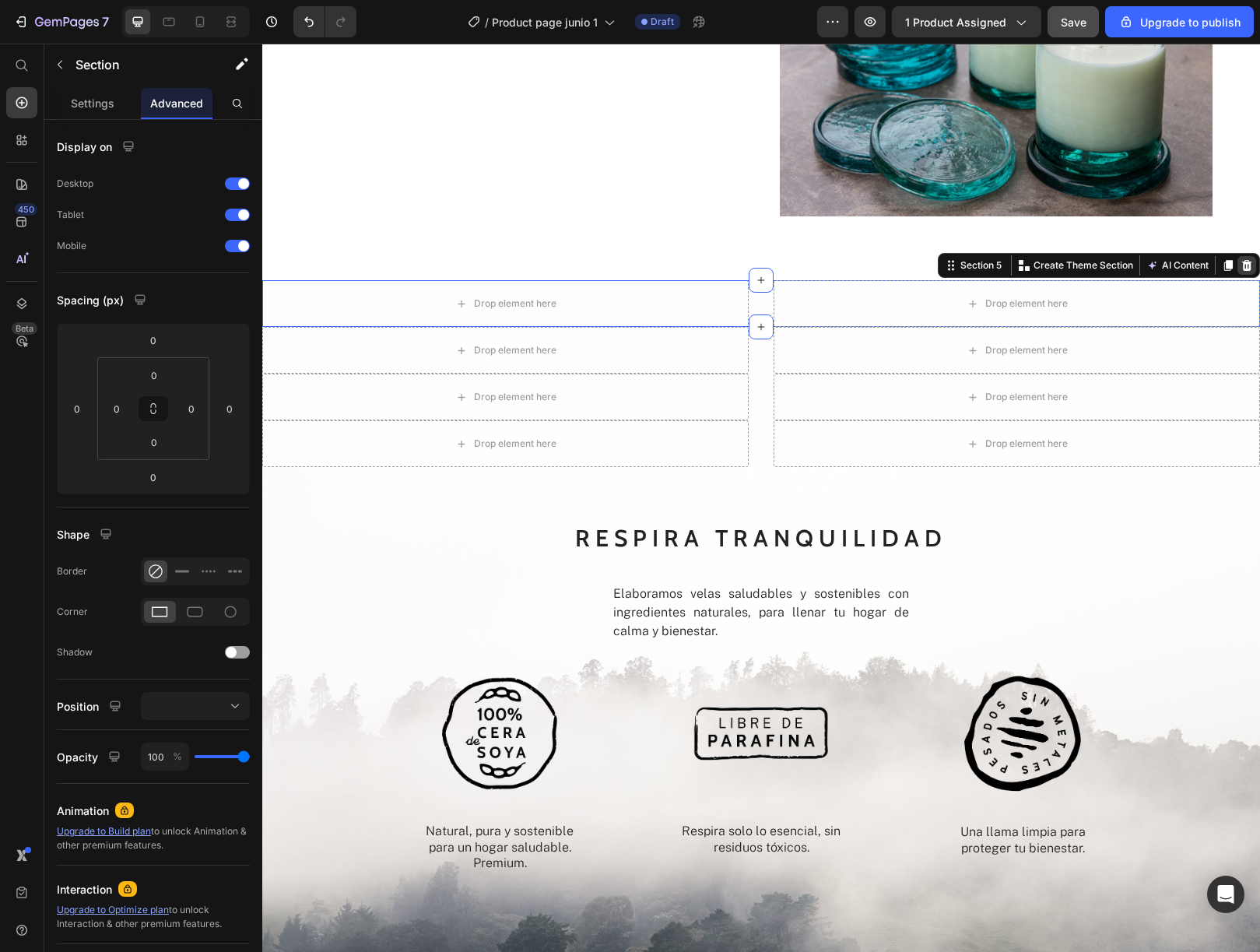 click 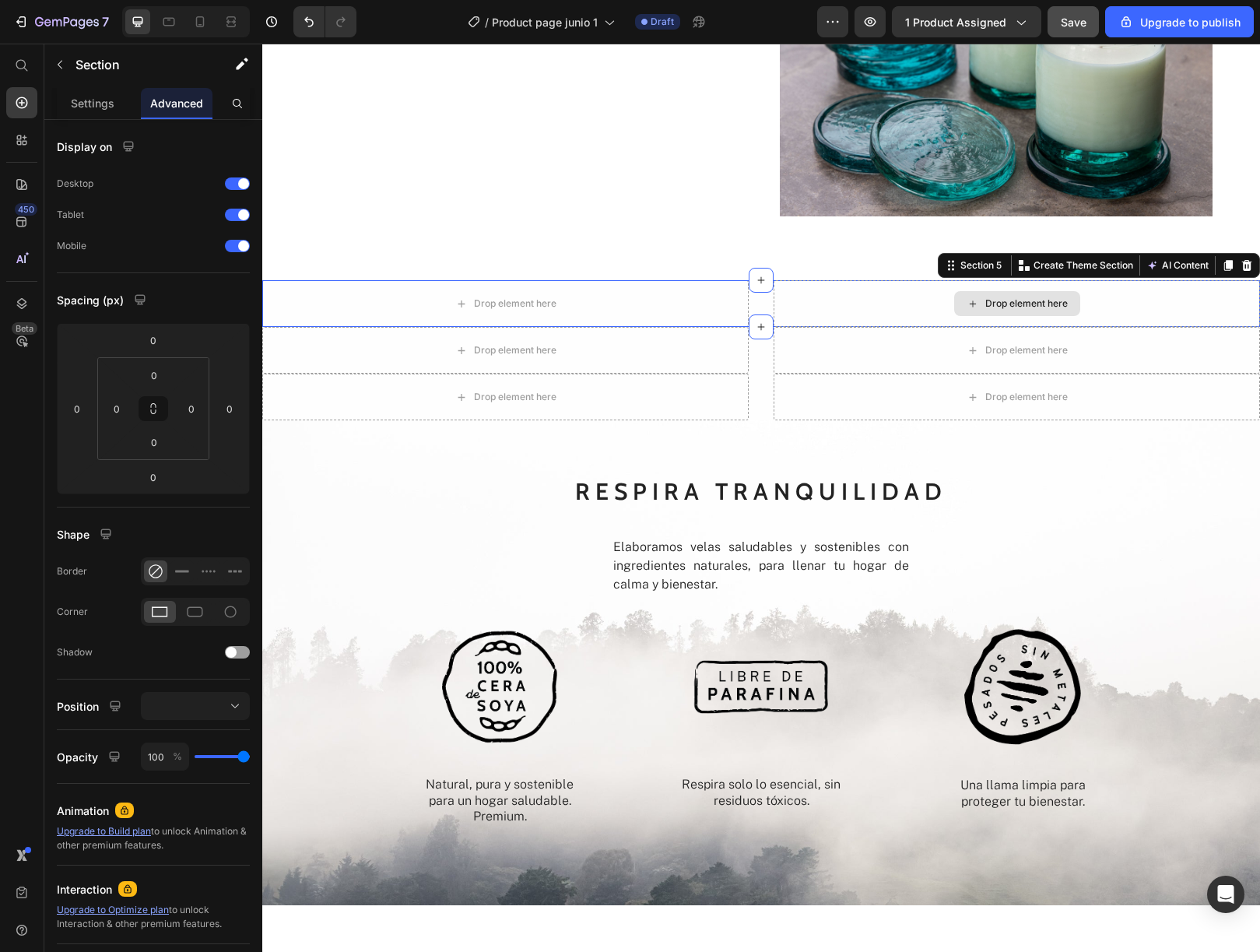 click on "Drop element here" at bounding box center (1016, 304) 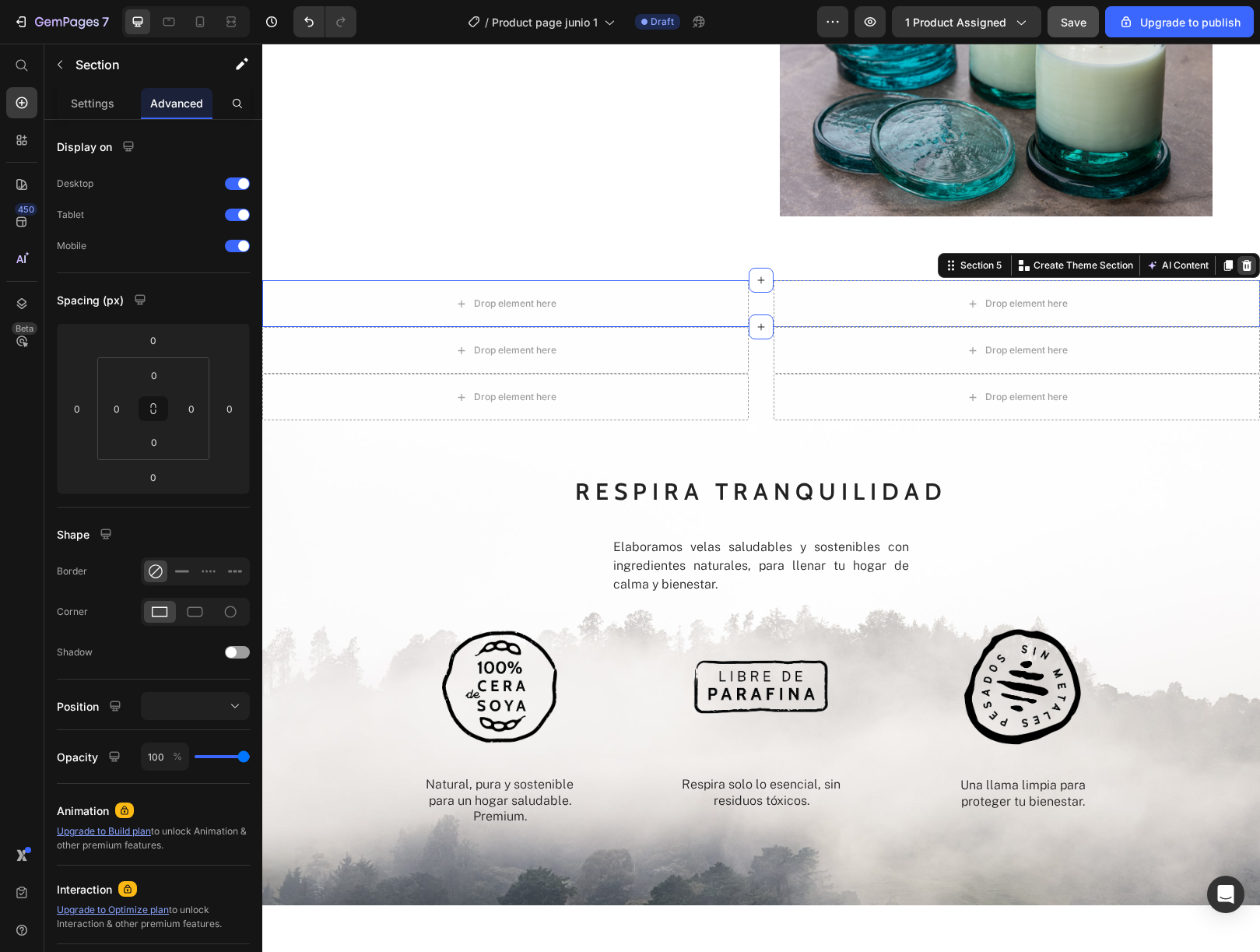 click 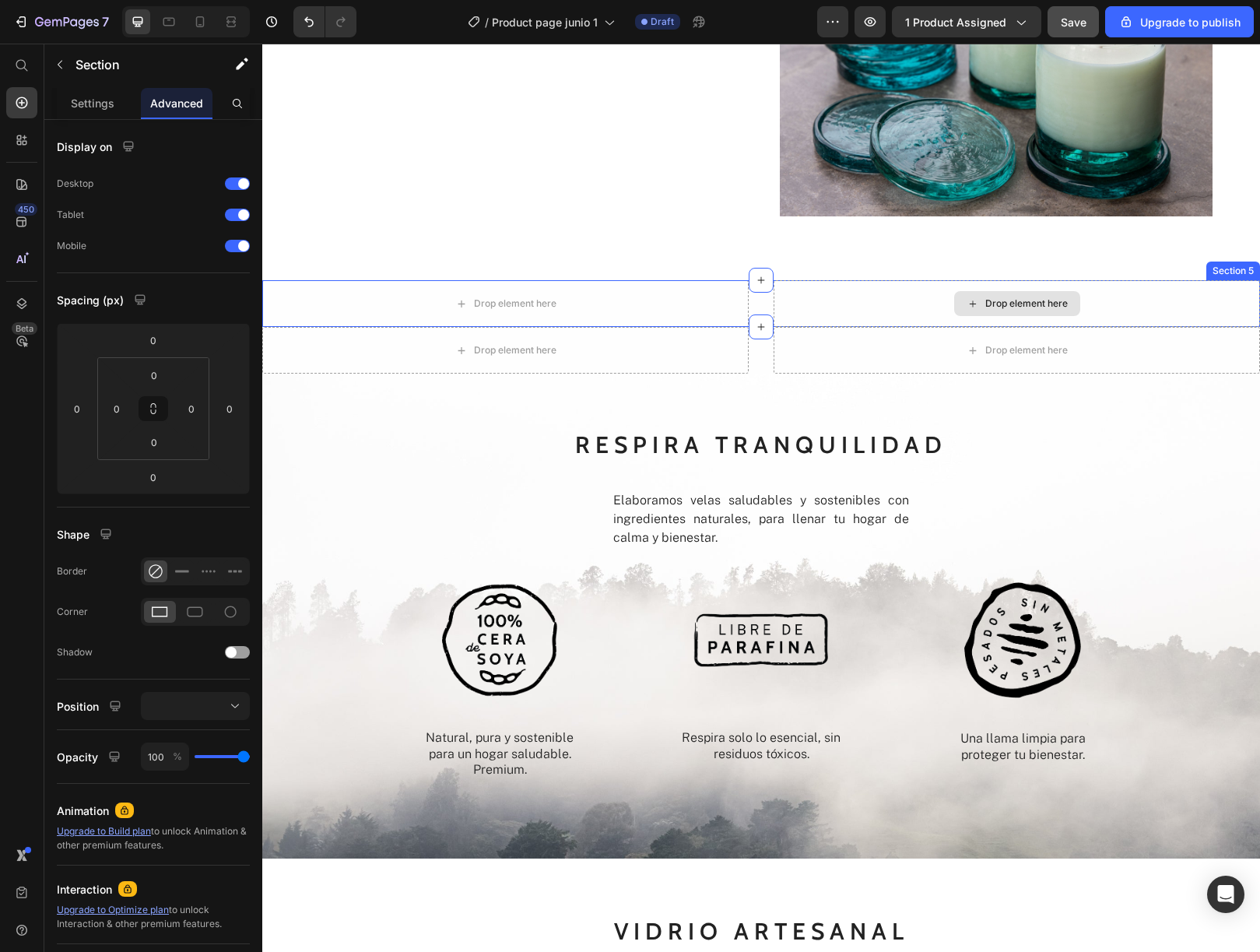 click on "Drop element here" at bounding box center (1016, 304) 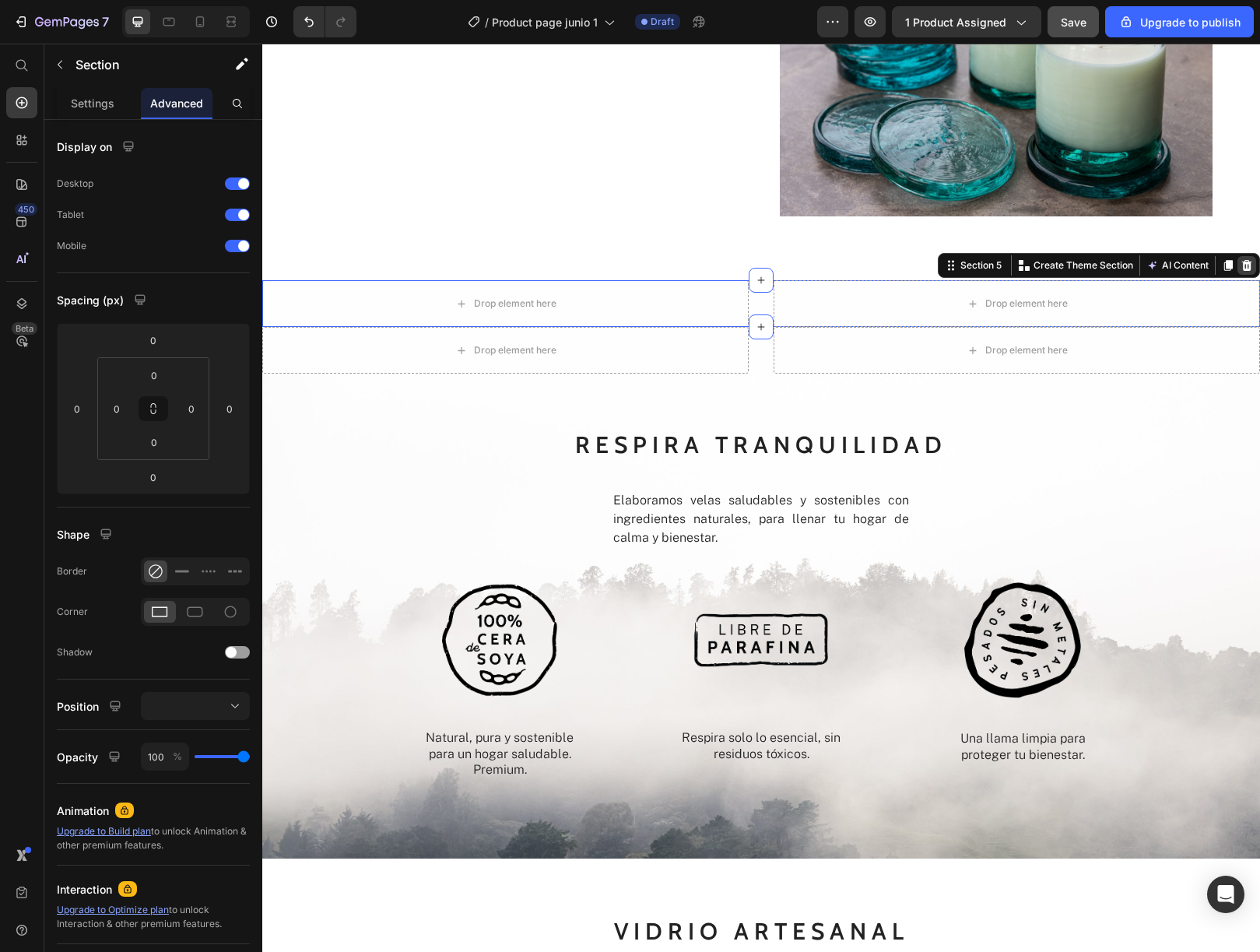 click 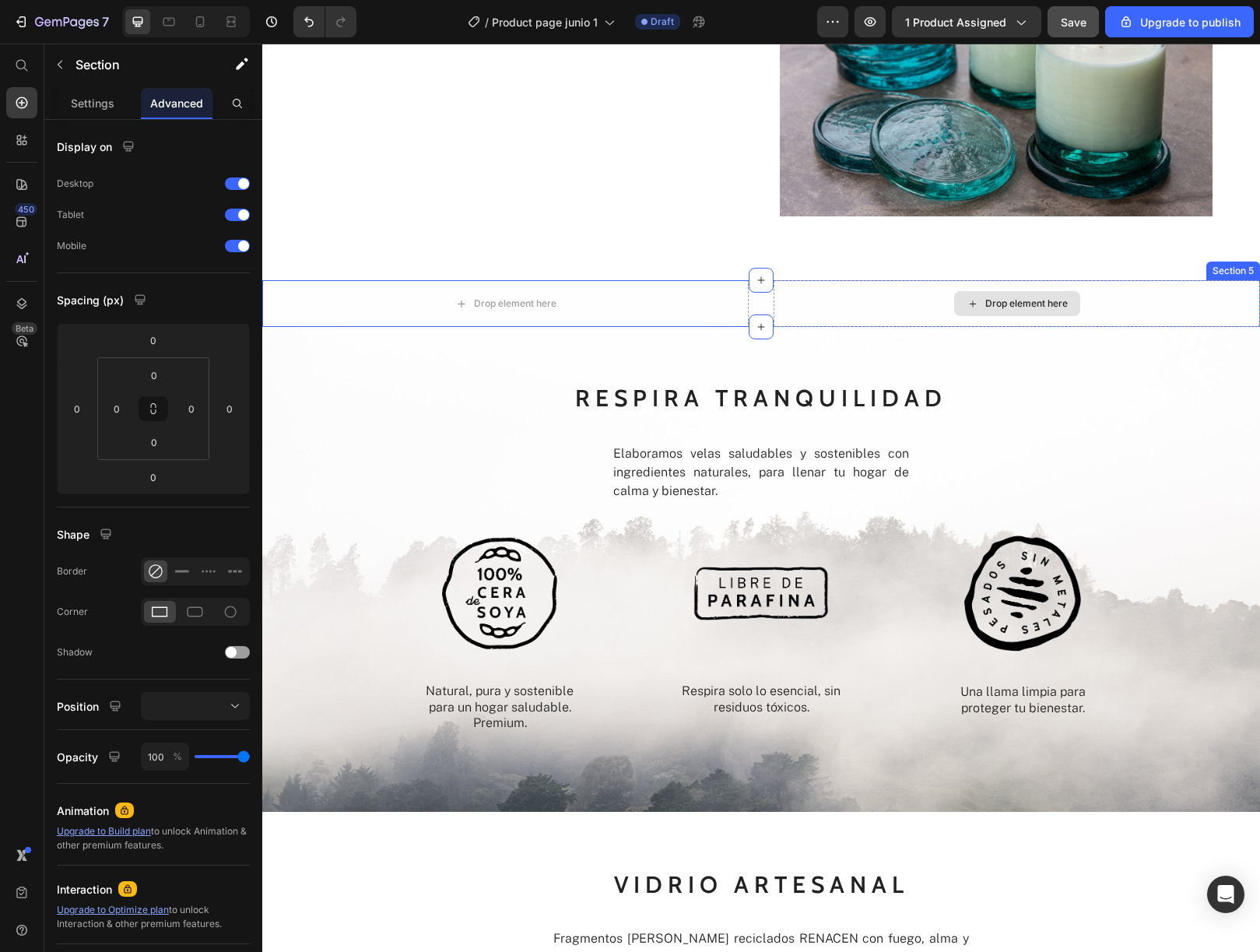 click on "Drop element here" at bounding box center [1016, 304] 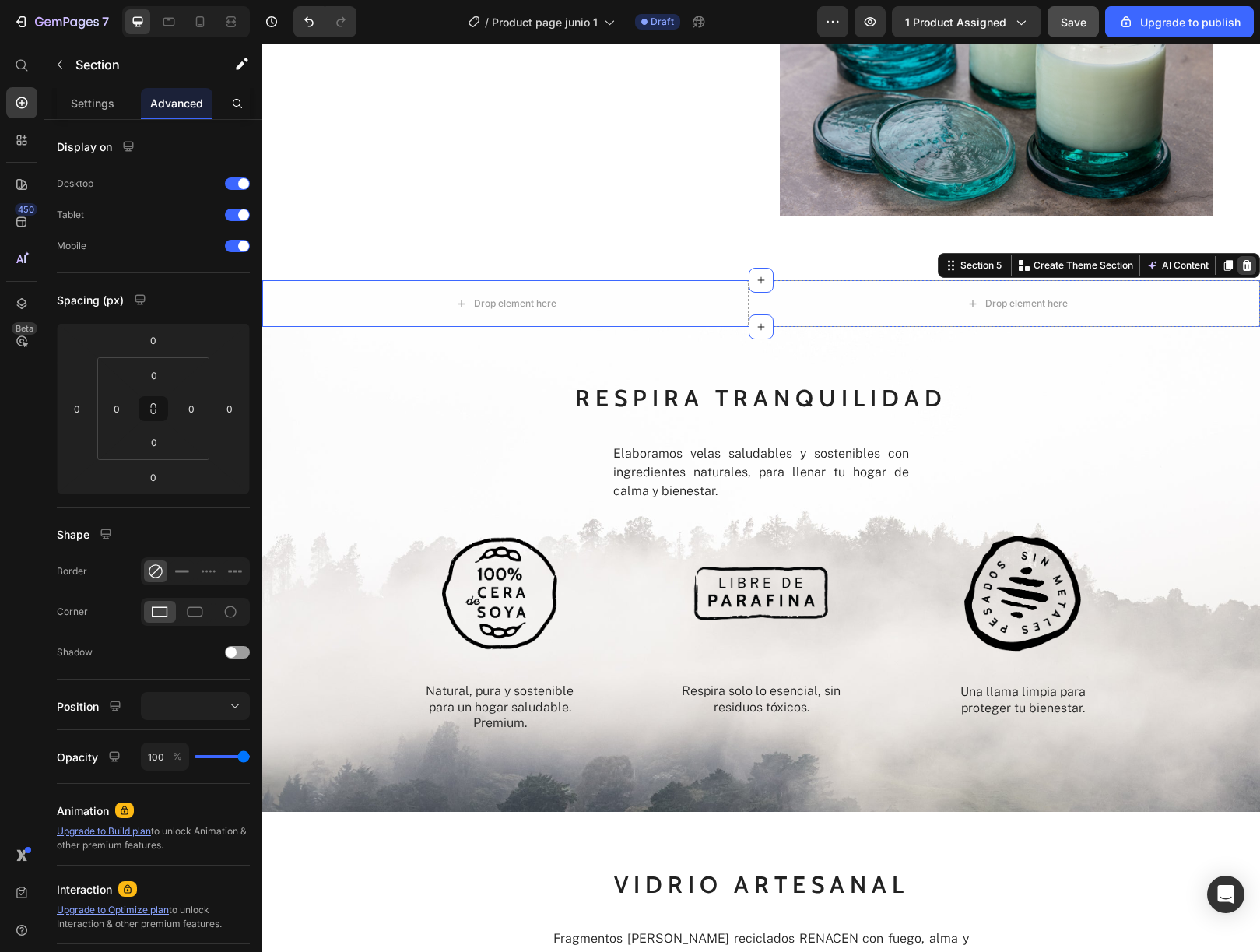 click 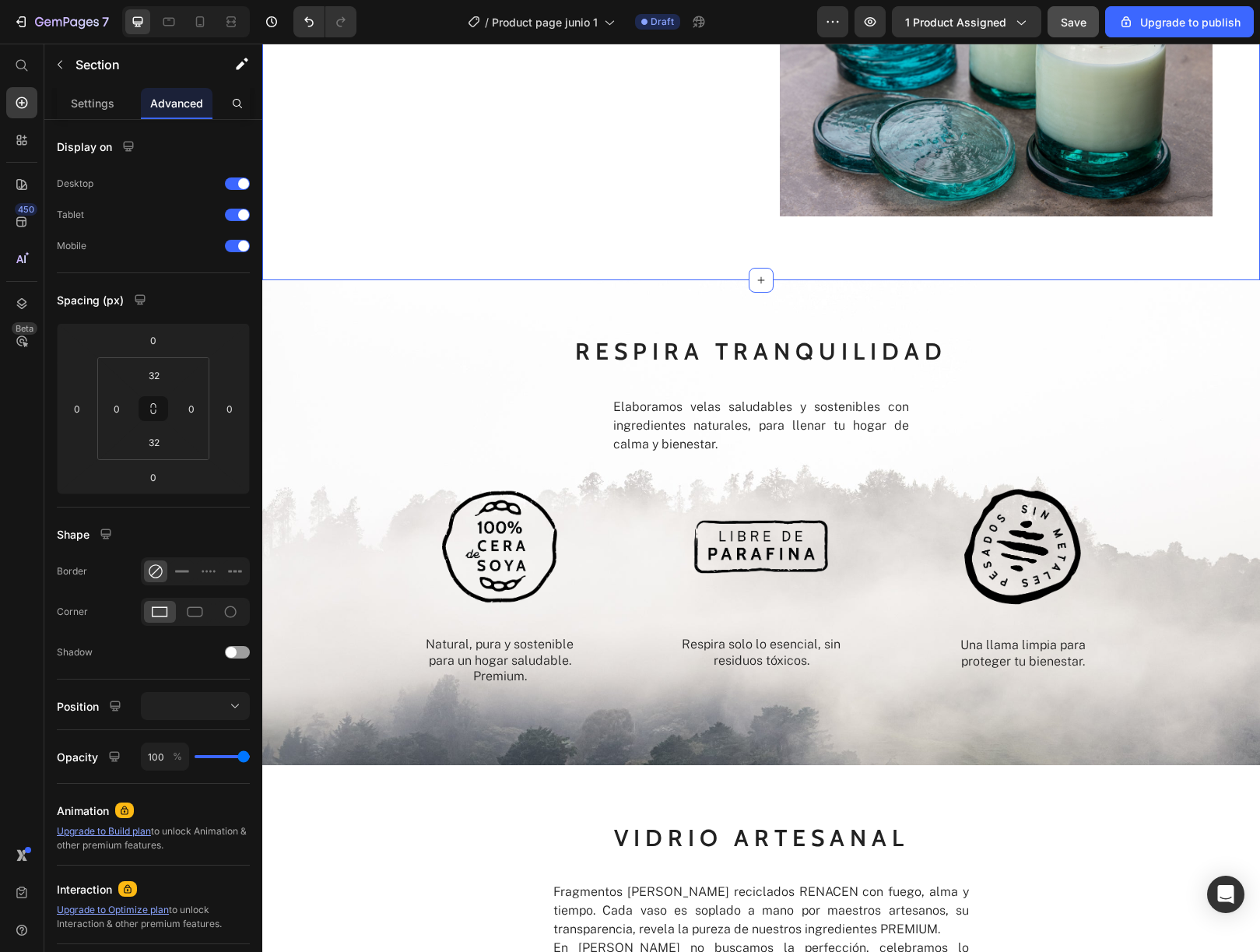click on "BIENESTAR Text block Image CERA DE SOYA 100% Heading Nace y renace un pieza [PERSON_NAME] rotos, fuego y manos artesanales. Hechos para perdurar. Text Block Row LLAMA LIMPIA Heading Nace y renace un pieza [PERSON_NAME] rotos, fuego y manos artesanales. Hechos para perdurar. Text Block Image Row Image REUTILIZABLE Heading Nace y renace un pieza [PERSON_NAME] rotos, fuego y manos artesanales. Hechos para perdurar. Text Block Row PORTAVASOS Y TAPA Heading Nace y renace un pieza [PERSON_NAME] rotos, fuego y manos artesanales. Hechos para perdurar. Text Block Image Row Section 4   You can create reusable sections Create Theme Section AI Content Write with [PERSON_NAME] What would you like to describe here? Tone and Voice Persuasive Product Vela [DEMOGRAPHIC_DATA] Show more Generate" at bounding box center (761, -429) 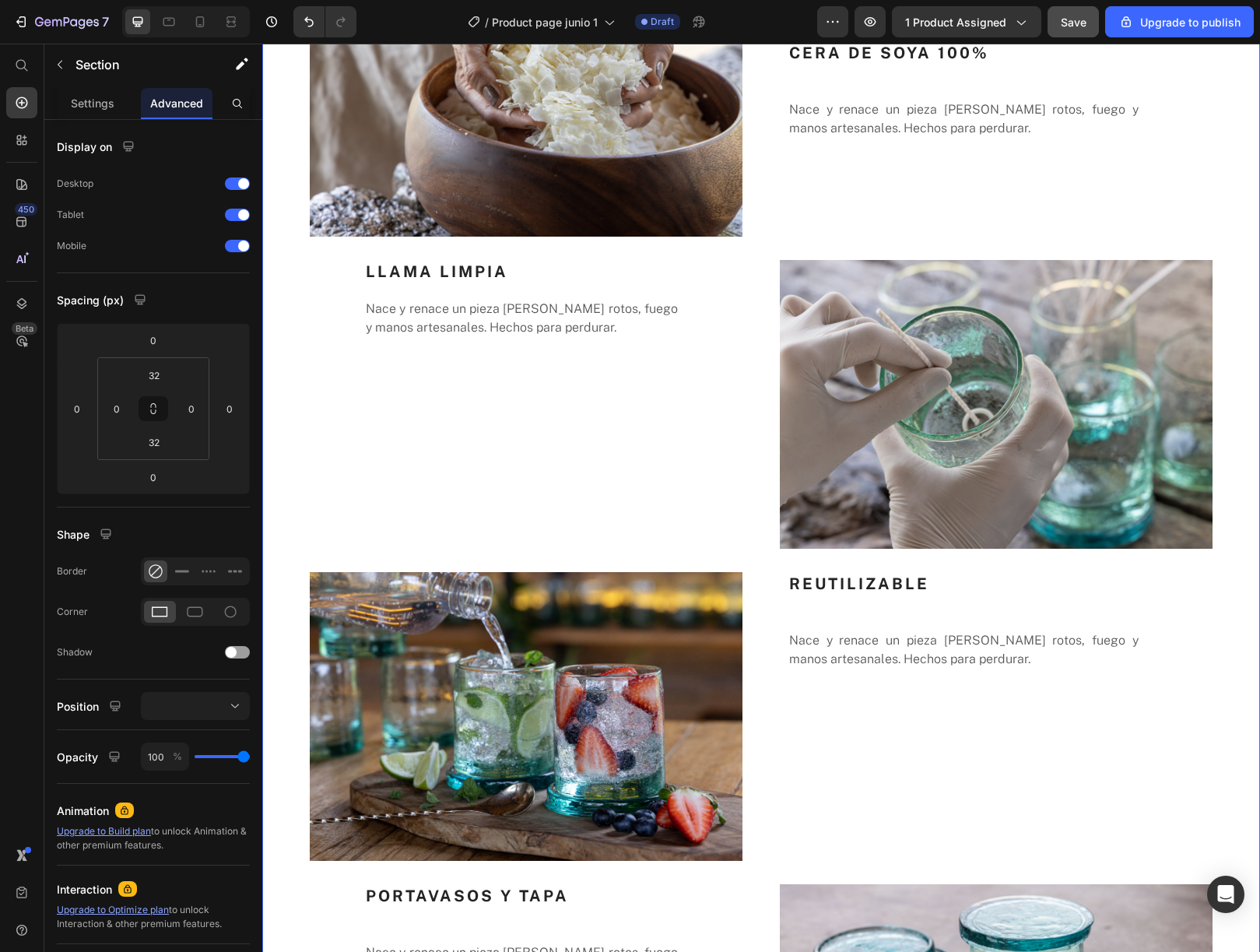 scroll, scrollTop: 2200, scrollLeft: 0, axis: vertical 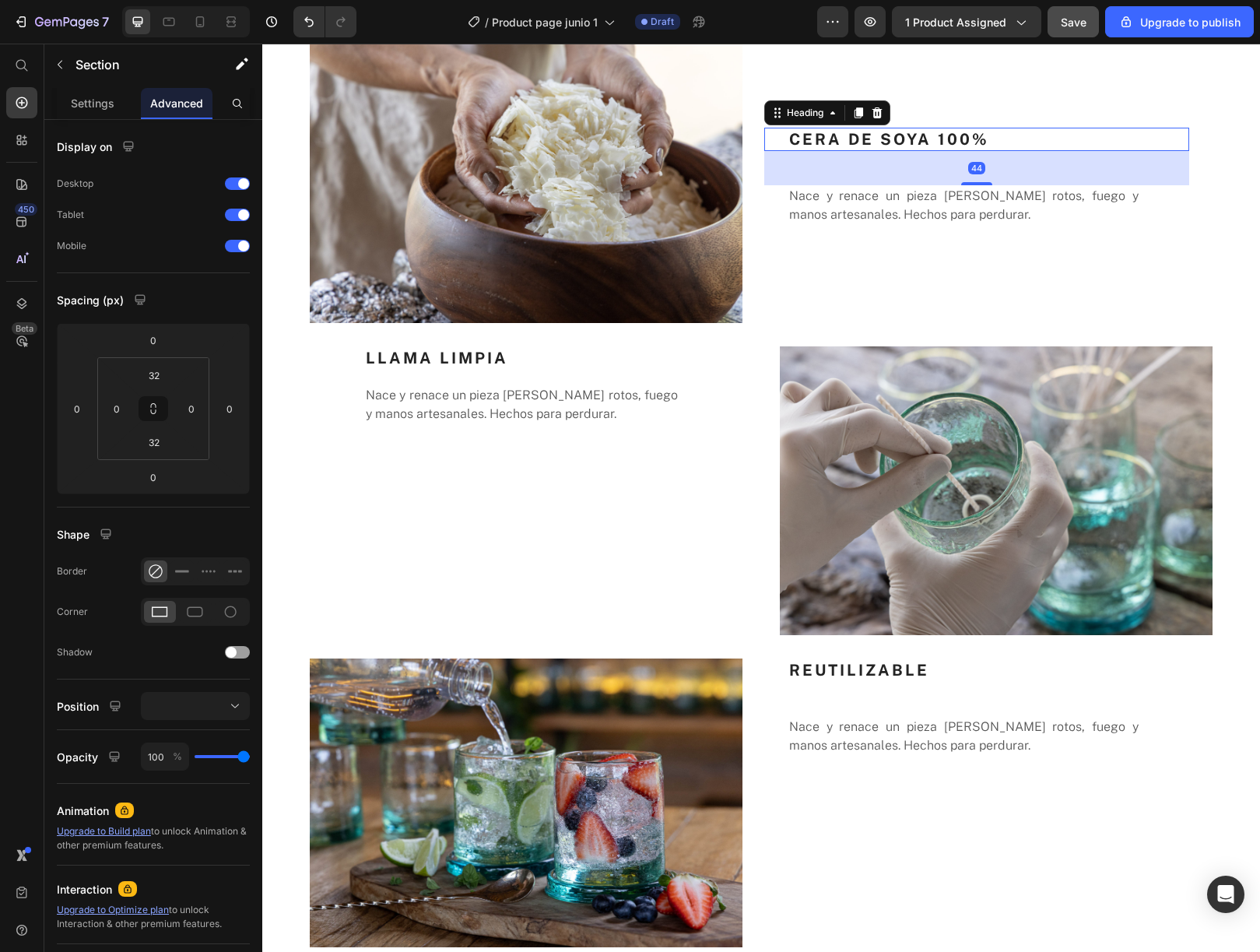 click on "CERA DE SOYA 100%" at bounding box center [988, 139] 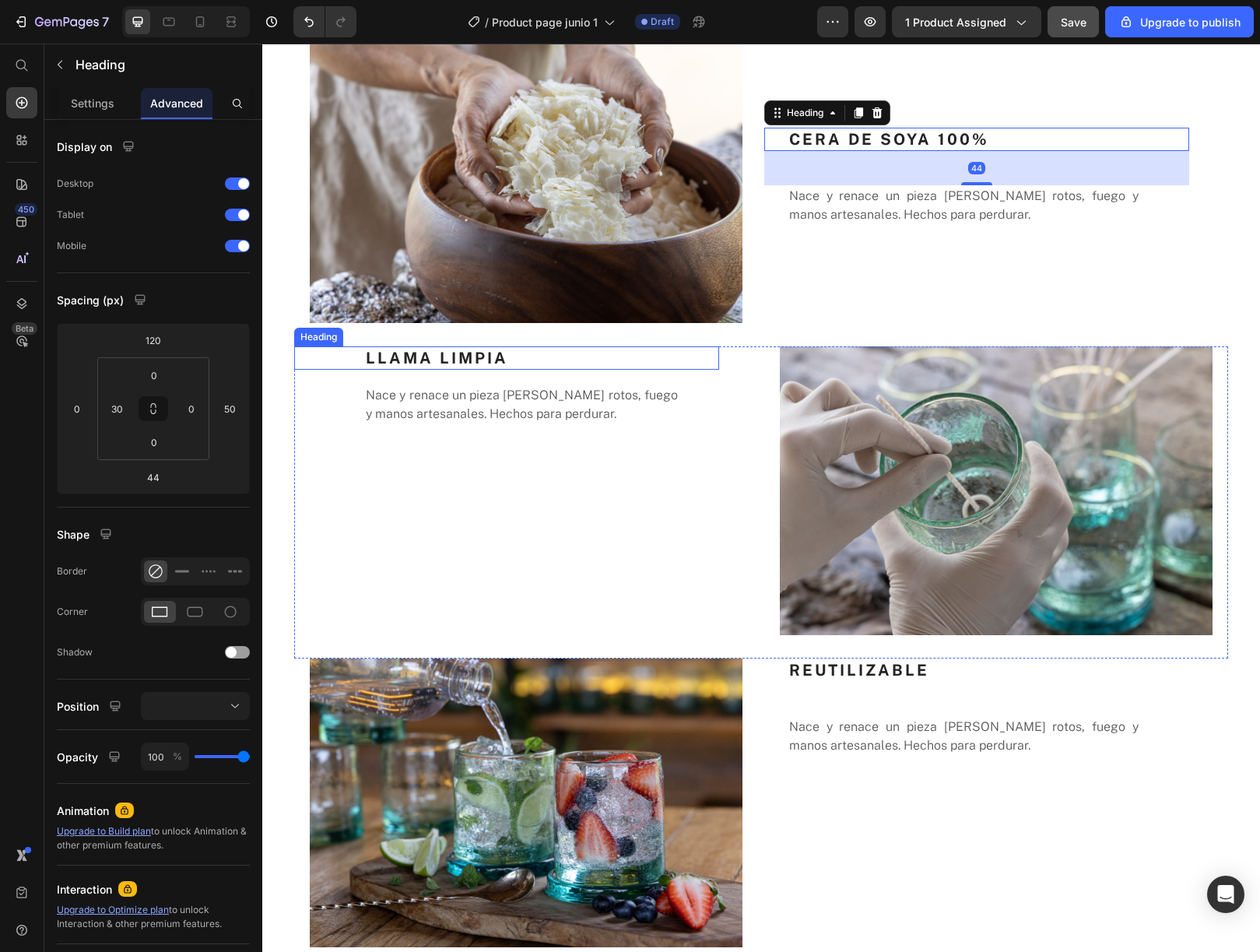 click on "LLAMA LIMPIA" at bounding box center [542, 358] 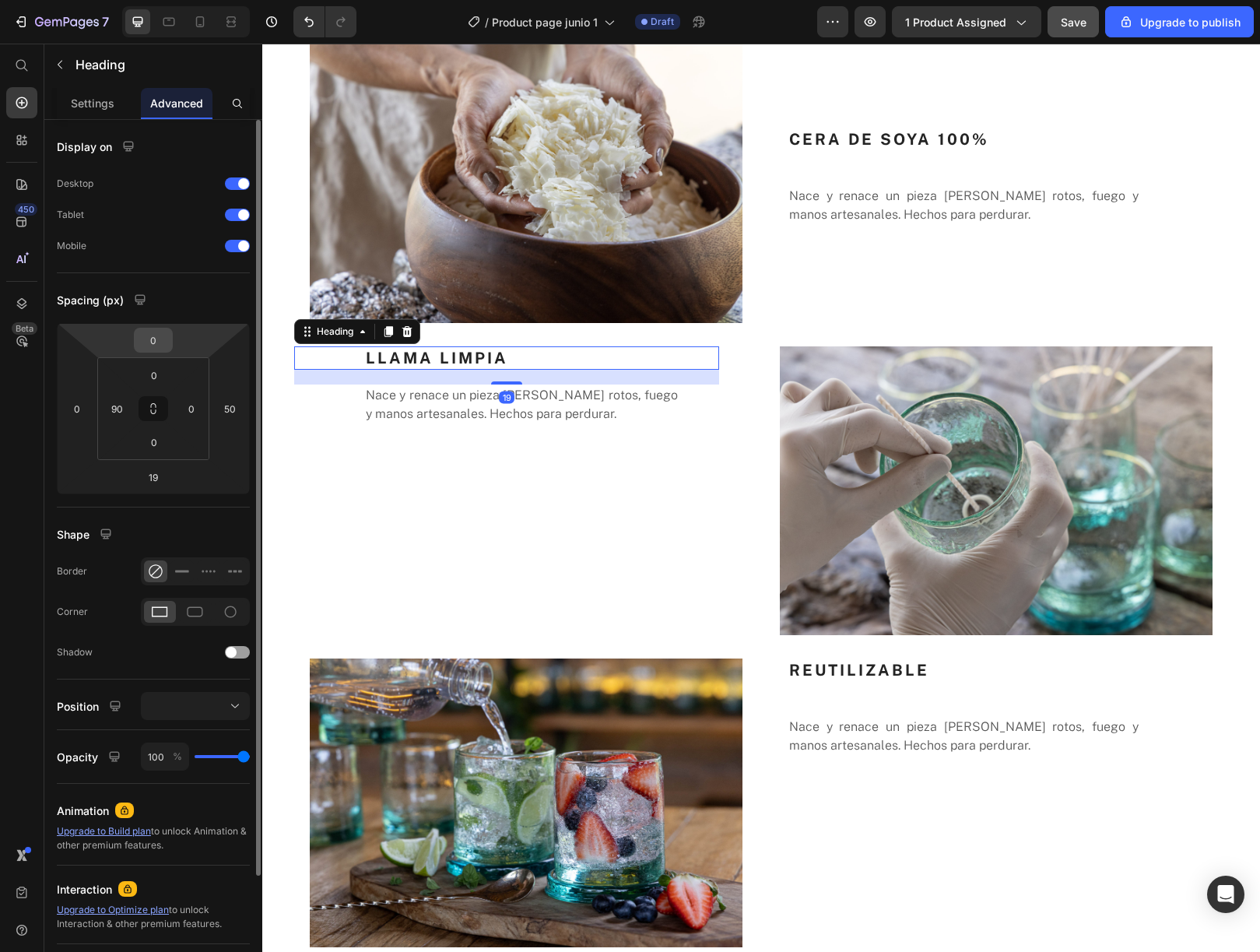 click on "0" at bounding box center [153, 340] 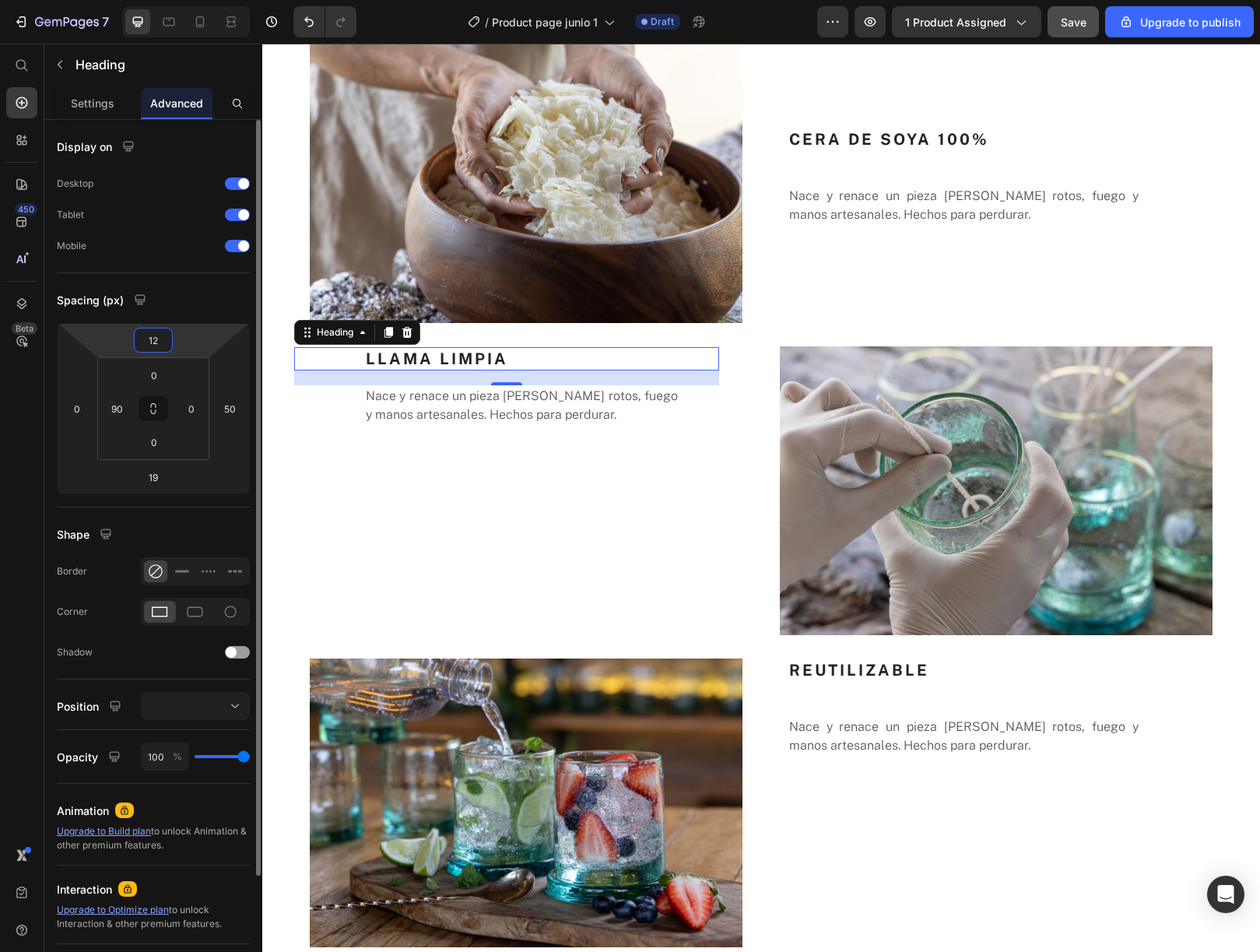 type on "120" 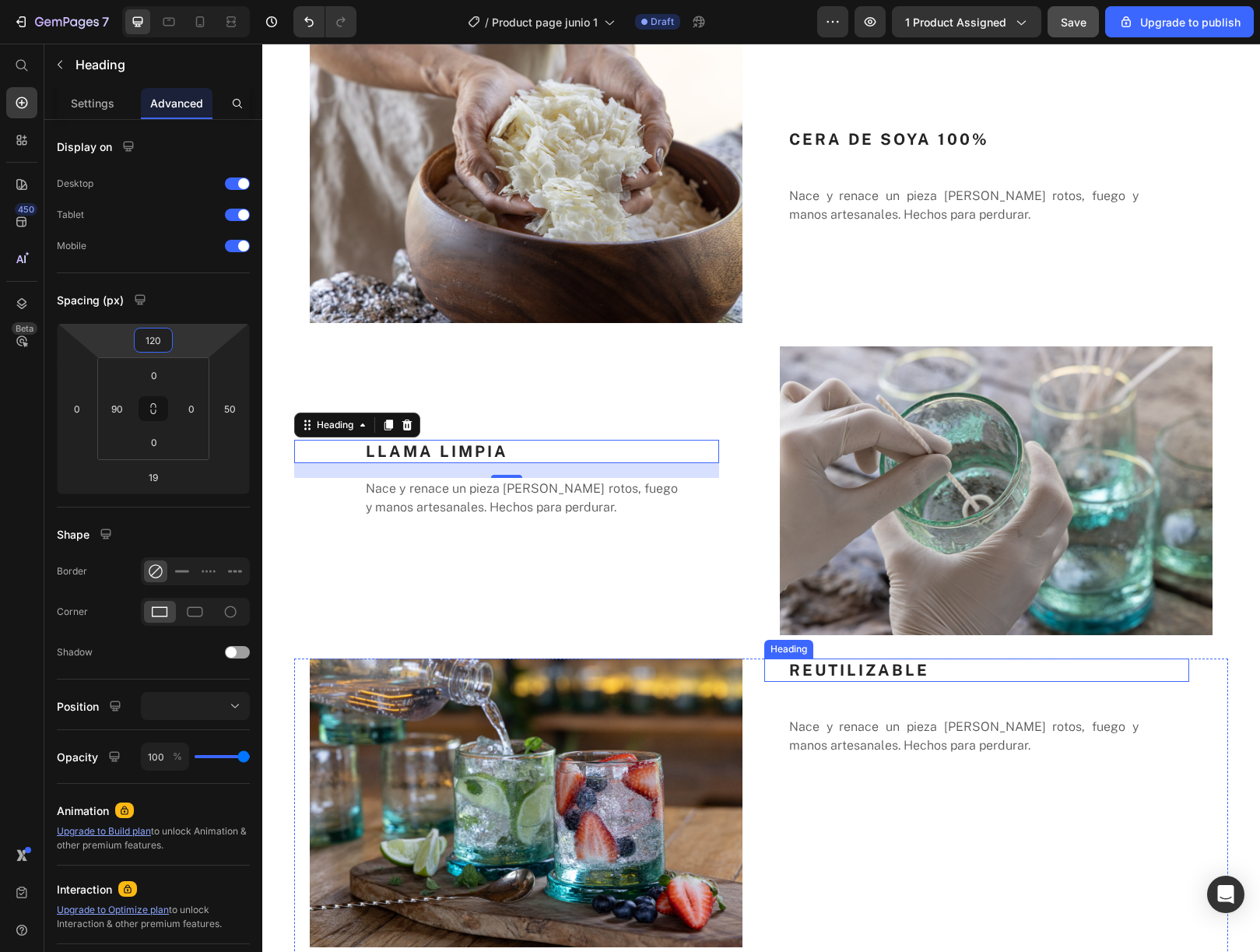 click on "REUTILIZABLE" at bounding box center (988, 670) 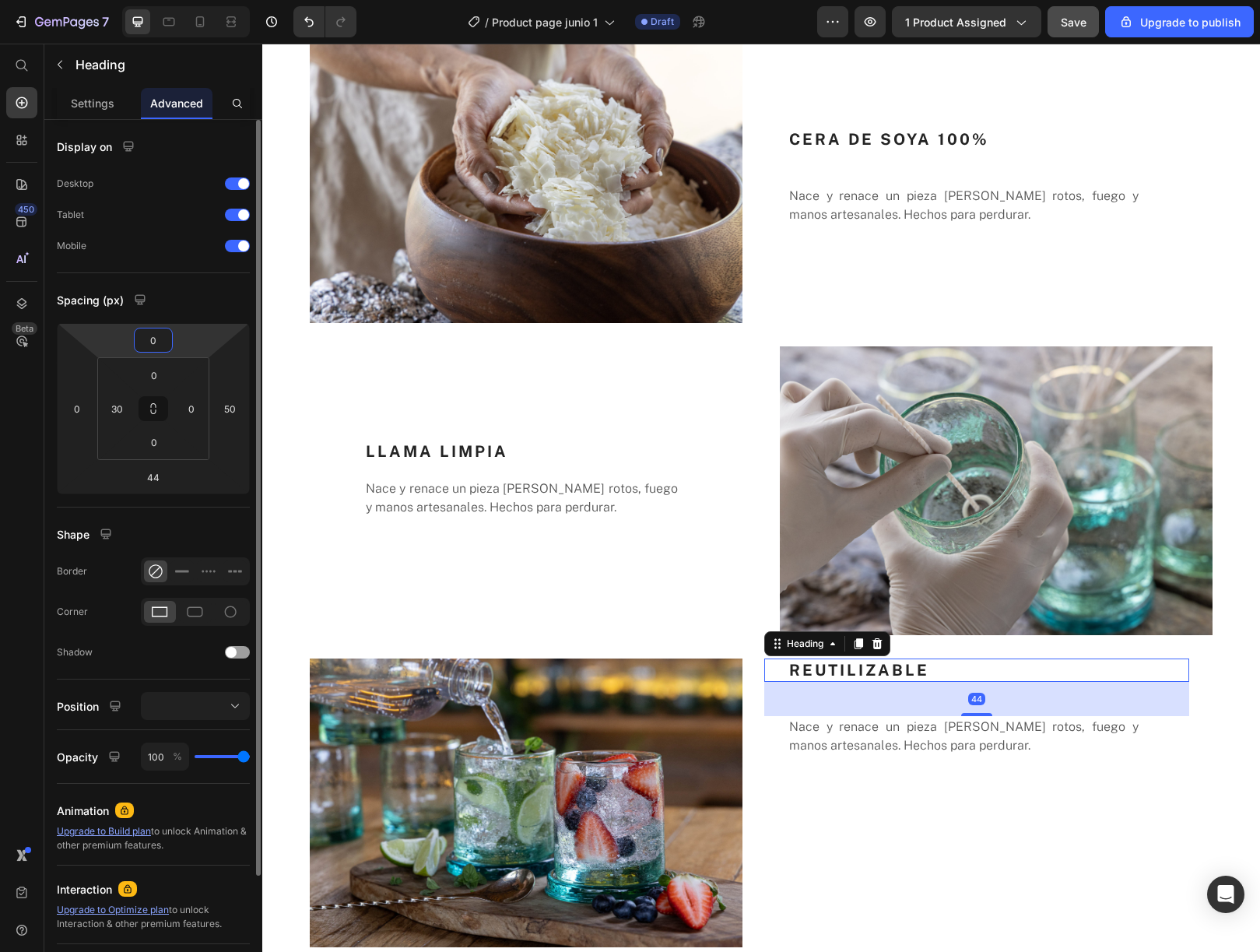 click on "0" at bounding box center (153, 340) 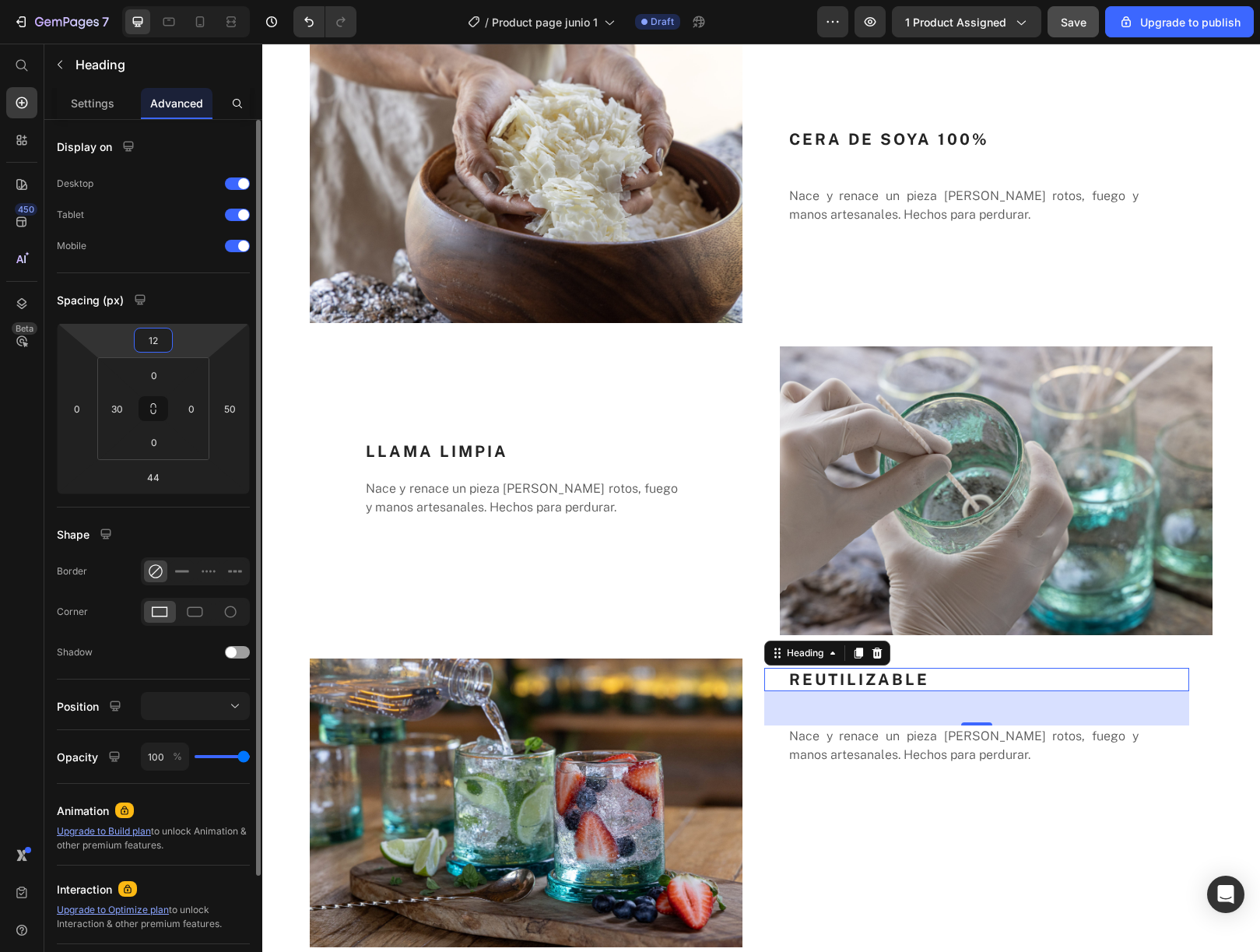 type on "120" 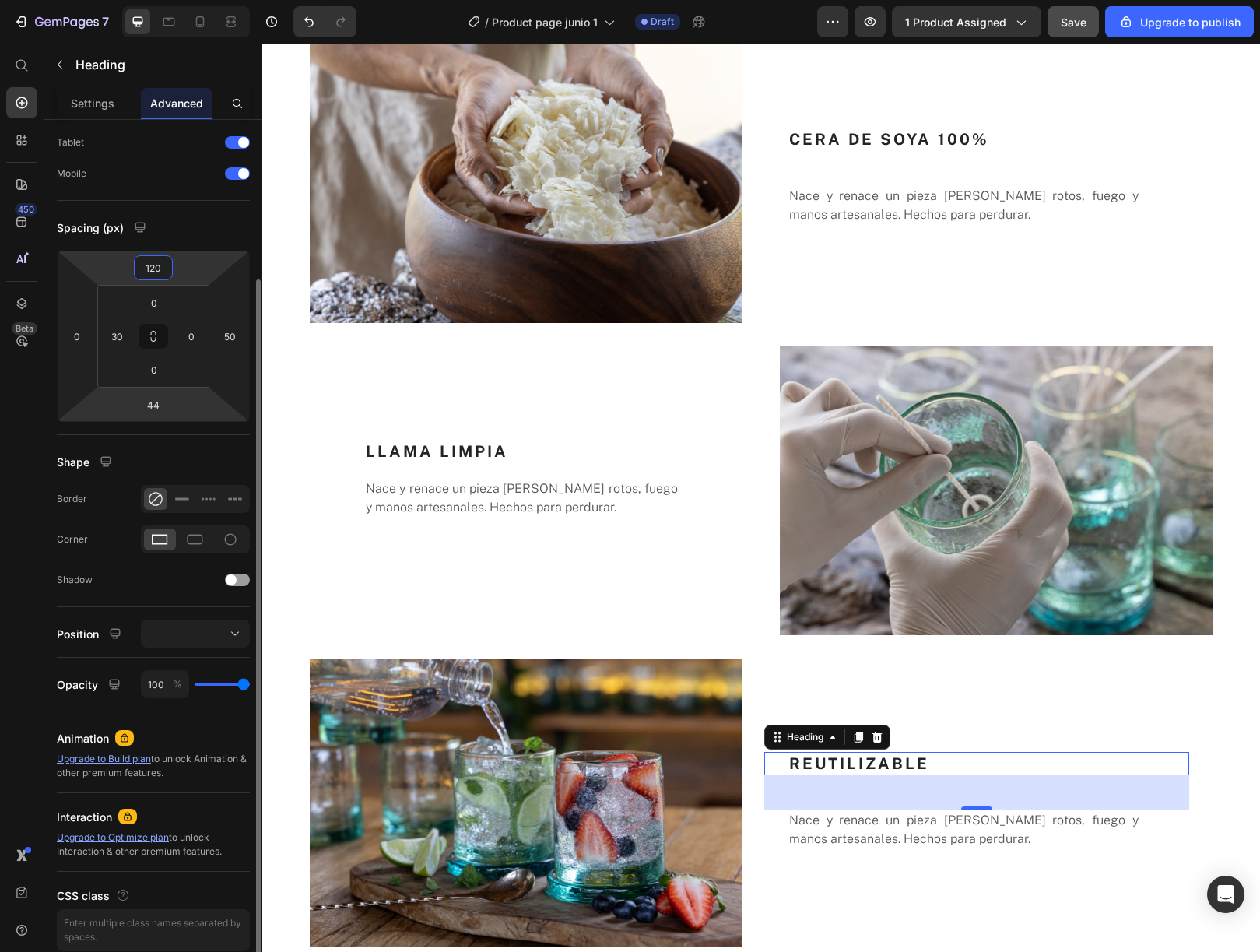 scroll, scrollTop: 139, scrollLeft: 0, axis: vertical 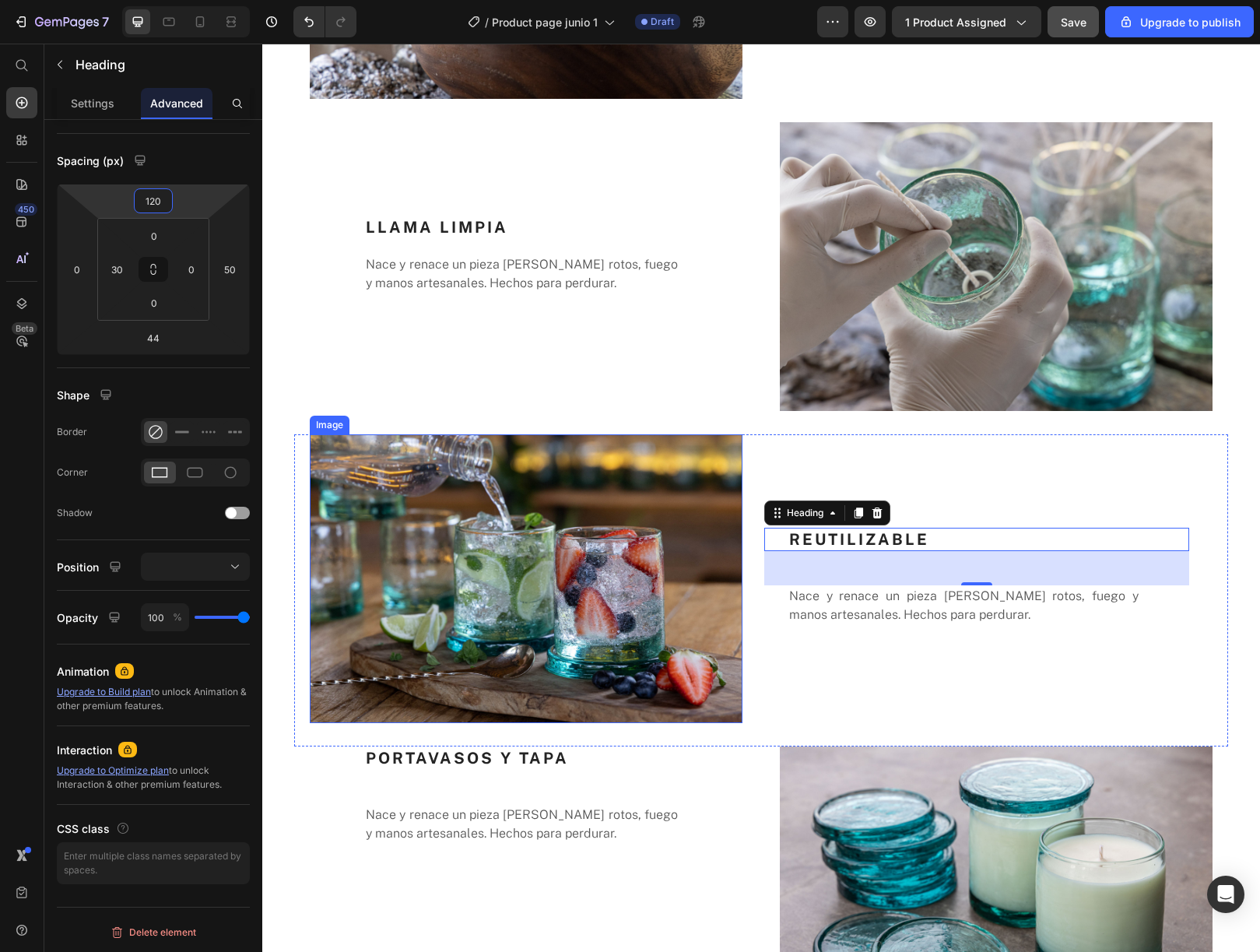 click on "Nace y renace un pieza [PERSON_NAME] rotos, fuego y manos artesanales. Hechos para perdurar." at bounding box center (963, 606) 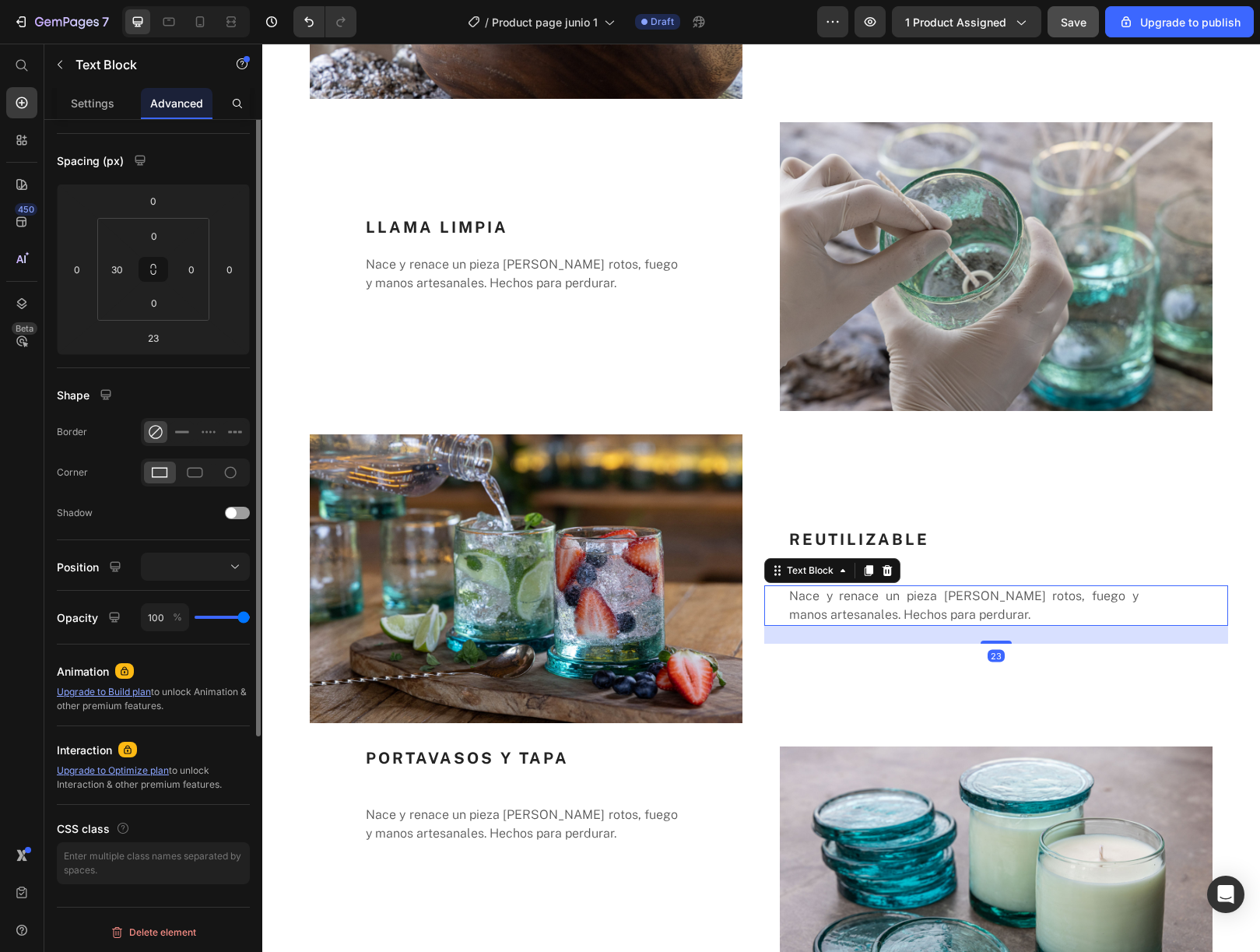 scroll, scrollTop: 0, scrollLeft: 0, axis: both 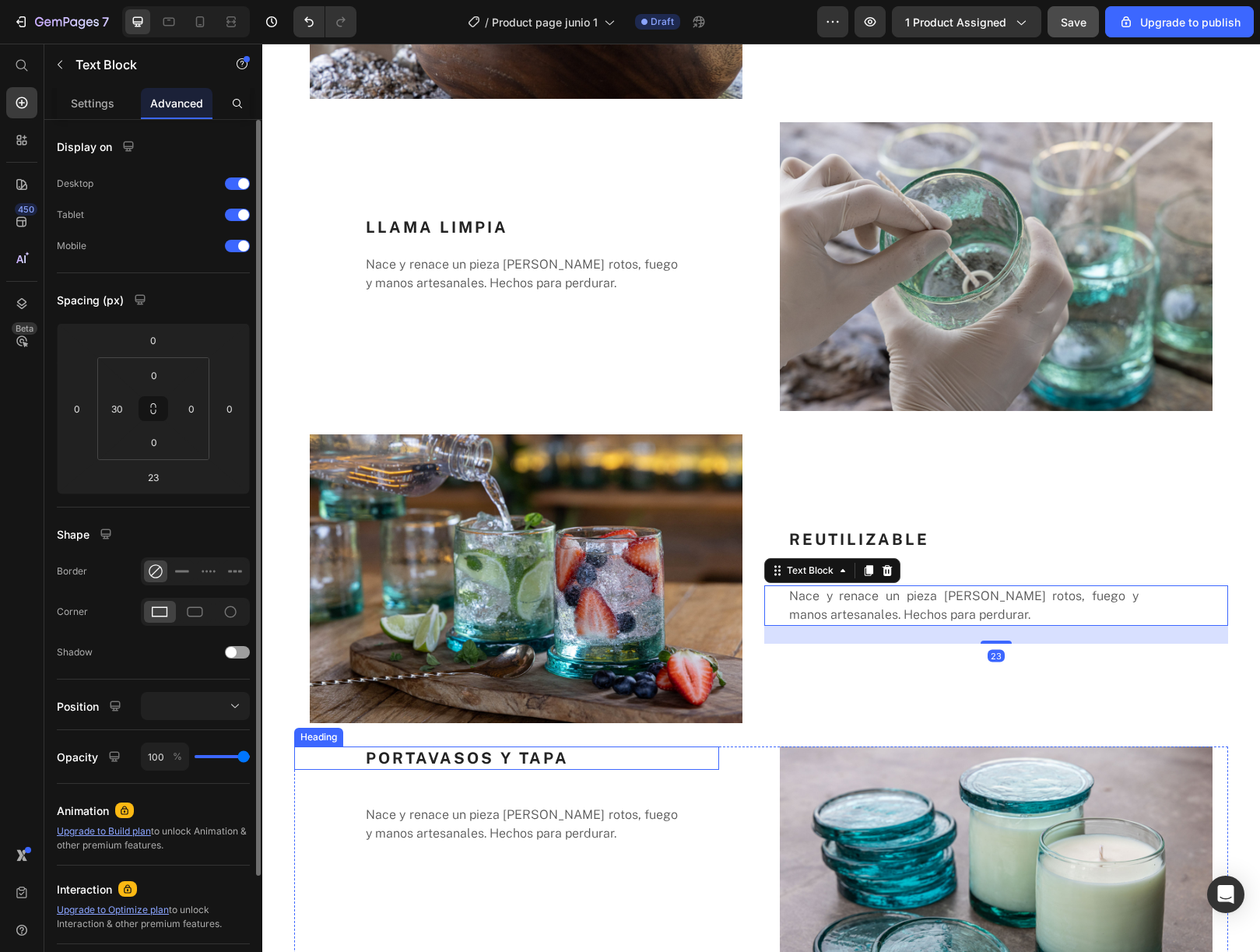 click on "PORTAVASOS Y TAPA" at bounding box center (542, 758) 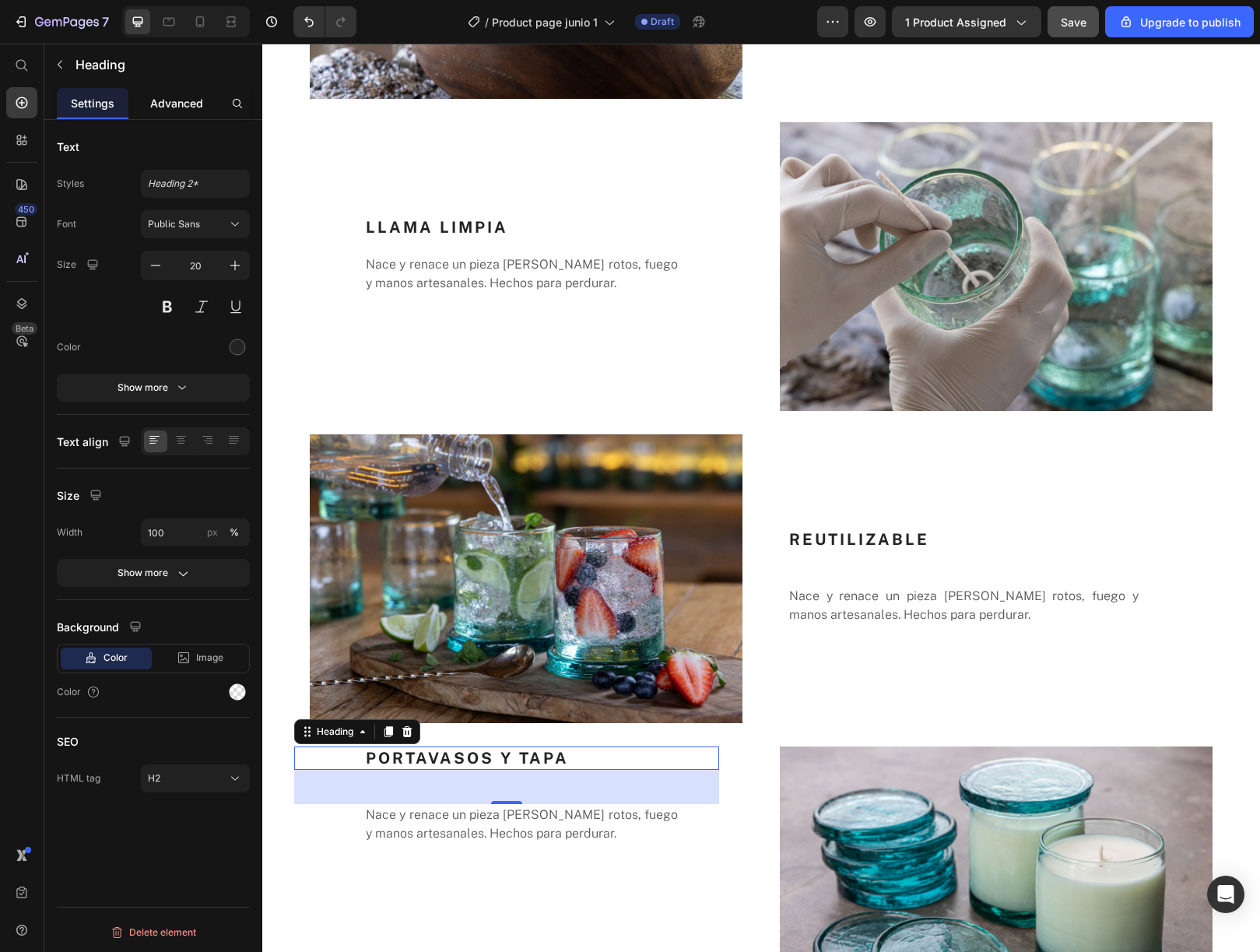 click on "Advanced" at bounding box center [177, 103] 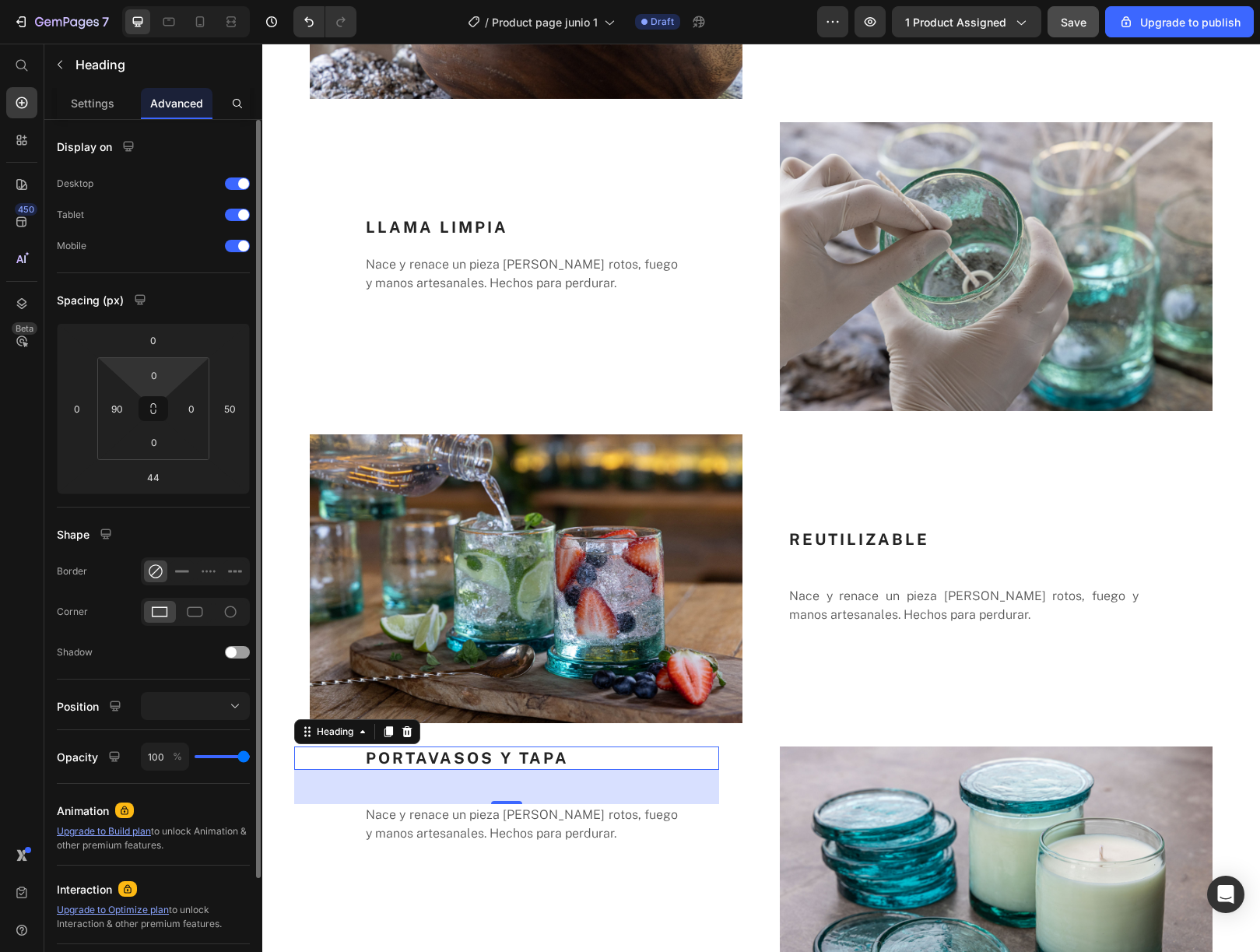 click on "7   /  Product page [DATE] Draft Preview 1 product assigned  Save  Upgrade to publish 450 Beta Start with Sections Elements Hero Section Product Detail Brands Trusted Badges Guarantee Product Breakdown How to use Testimonials Compare Bundle FAQs Social Proof Brand Story Product List Collection Blog List Contact Sticky Add to Cart Custom Footer Browse Library 450 Layout
Row
Row
Row
Row Text
Heading
Text Block Button
Button
Button
Sticky Back to top Media
Image" at bounding box center (630, 0) 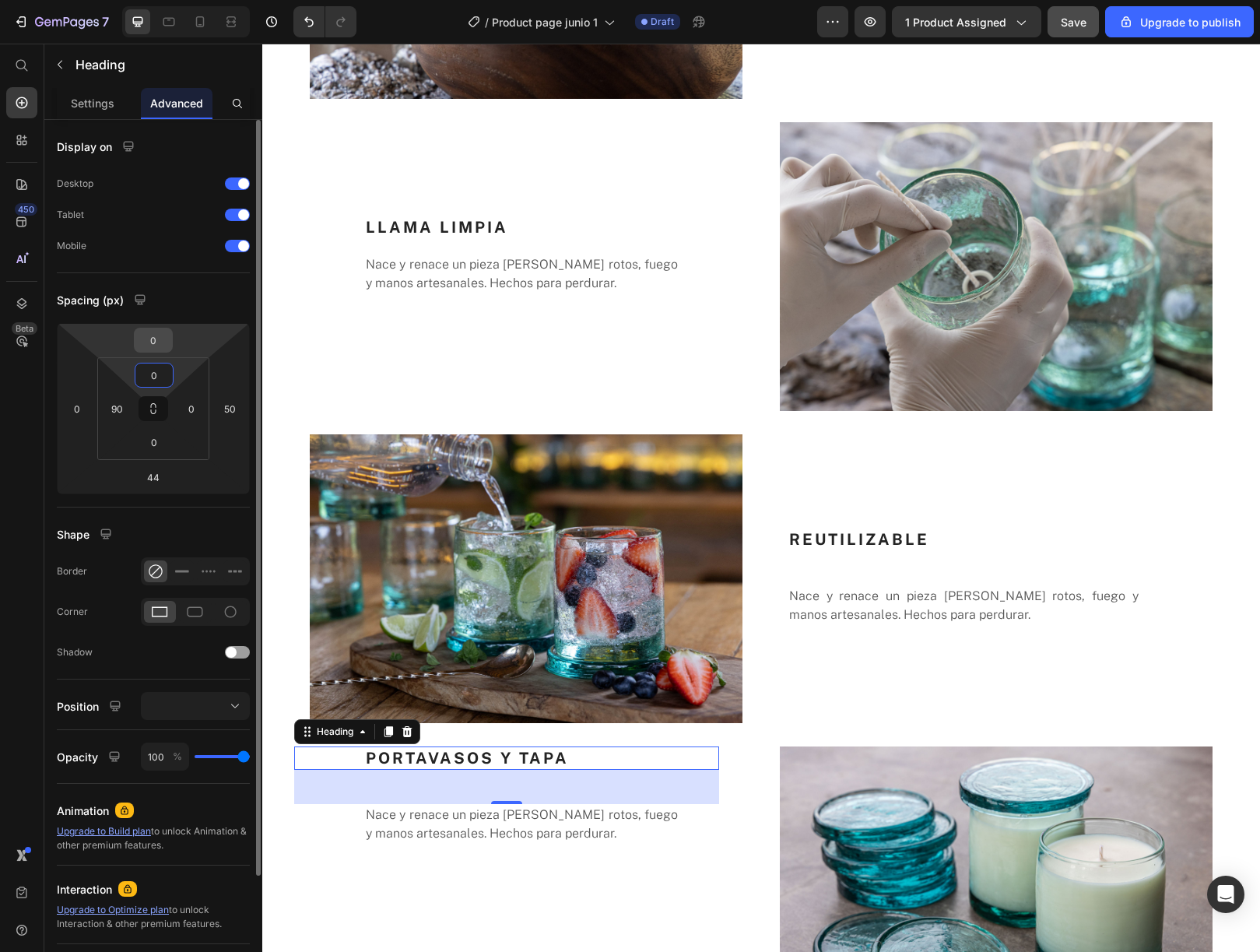 click on "0" at bounding box center [153, 340] 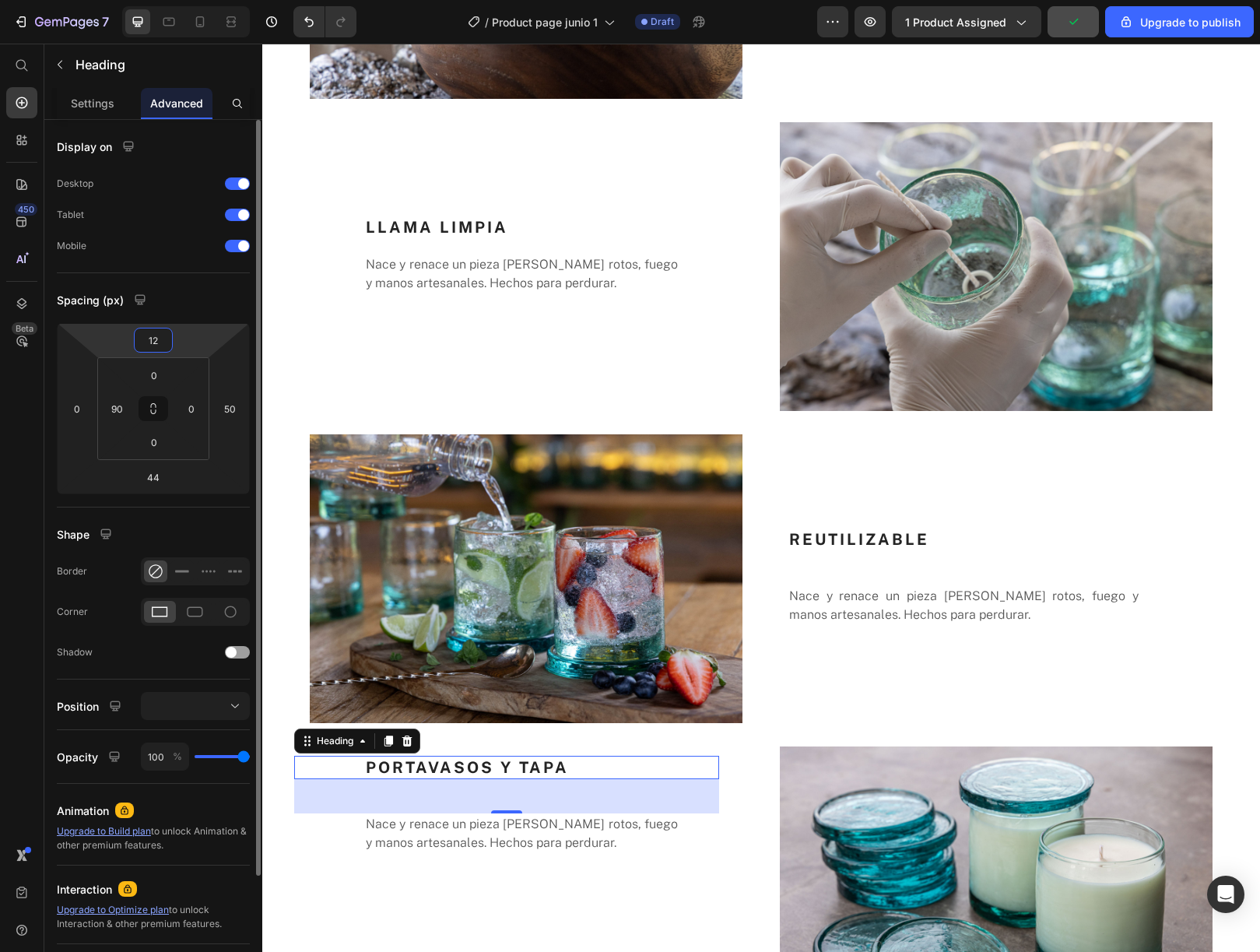 type on "120" 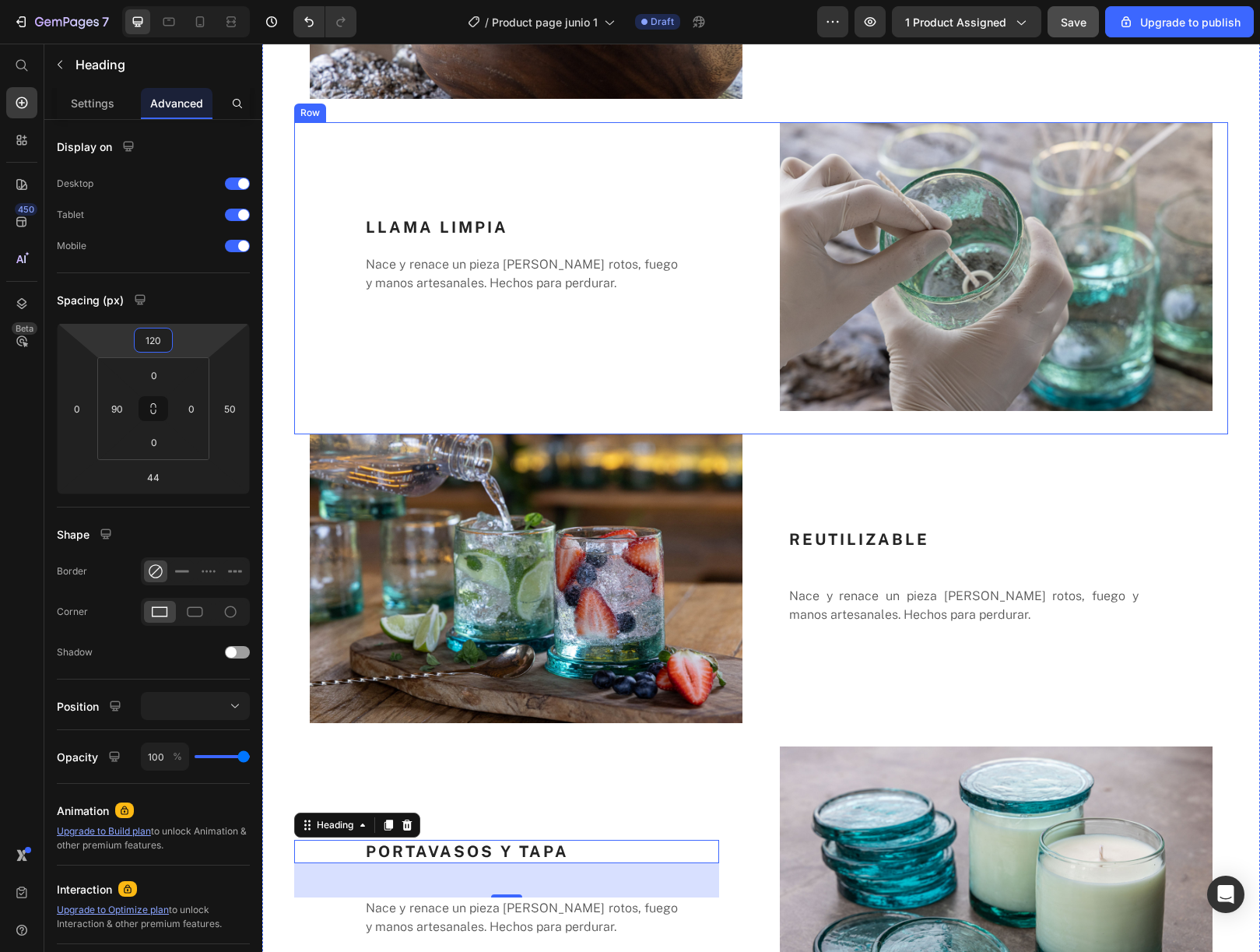 click on "LLAMA LIMPIA Heading Nace y renace un pieza [PERSON_NAME] rotos, fuego y manos artesanales. Hechos para perdurar. Text Block" at bounding box center [526, 278] 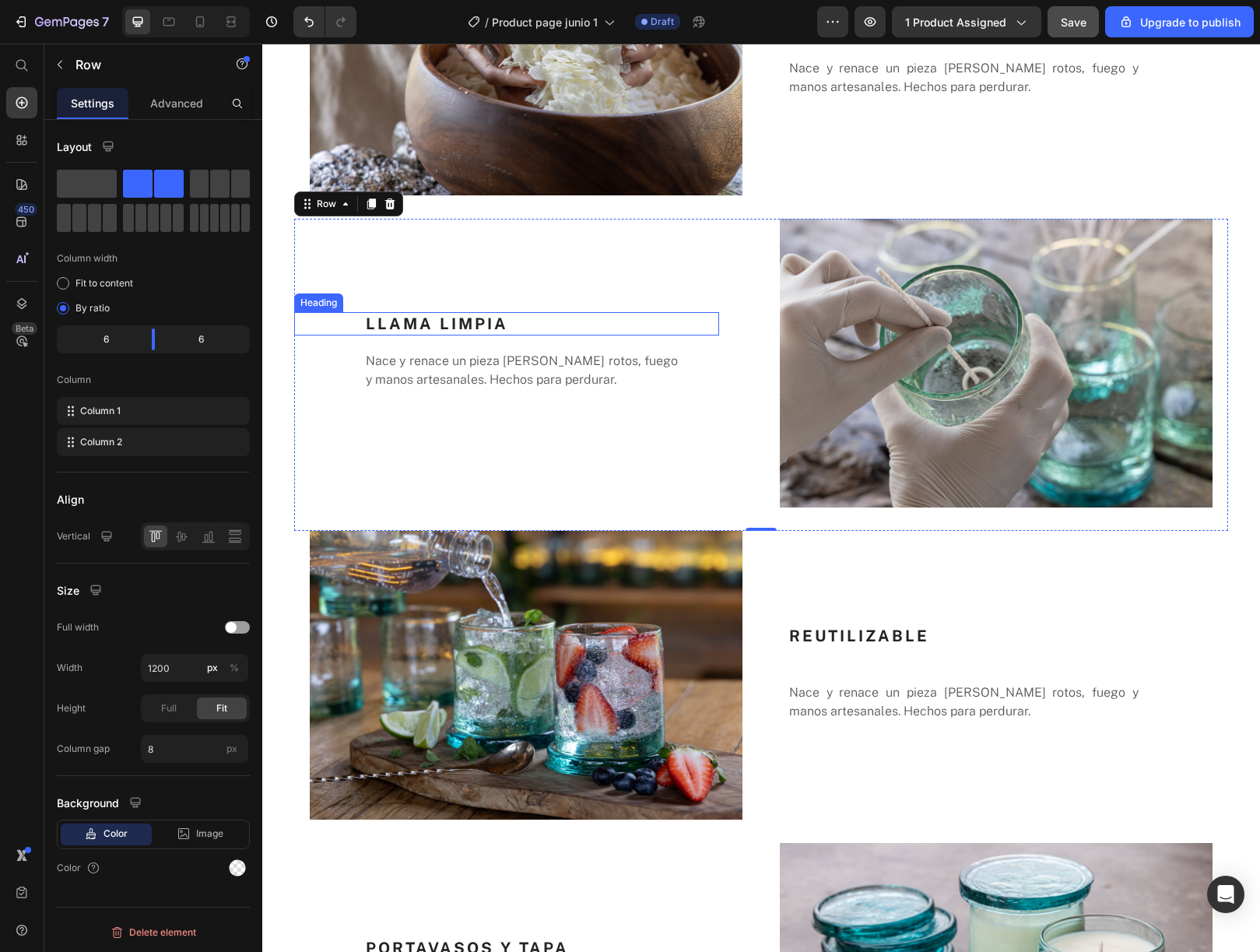 scroll, scrollTop: 1966, scrollLeft: 0, axis: vertical 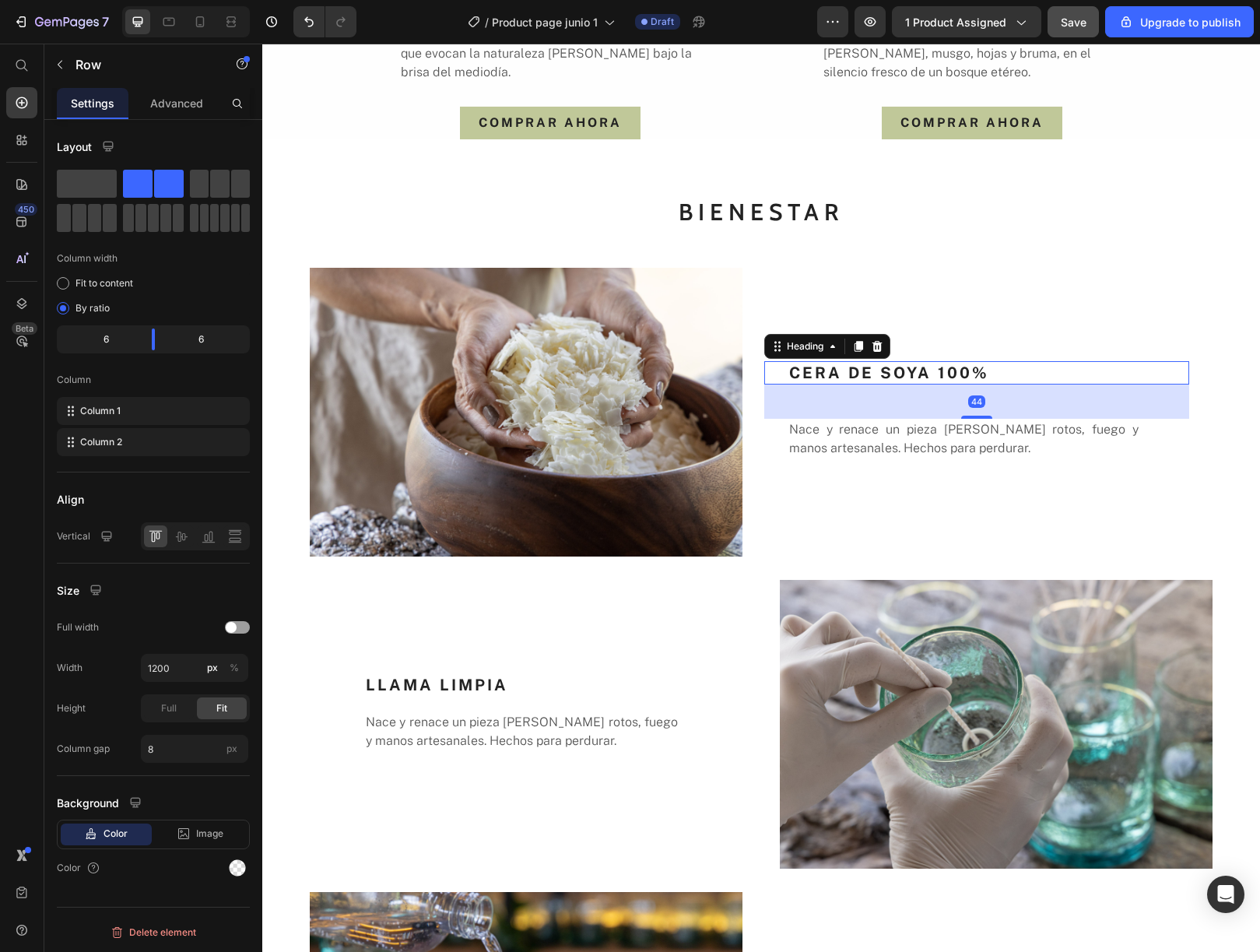 click on "CERA DE SOYA 100%" at bounding box center [988, 373] 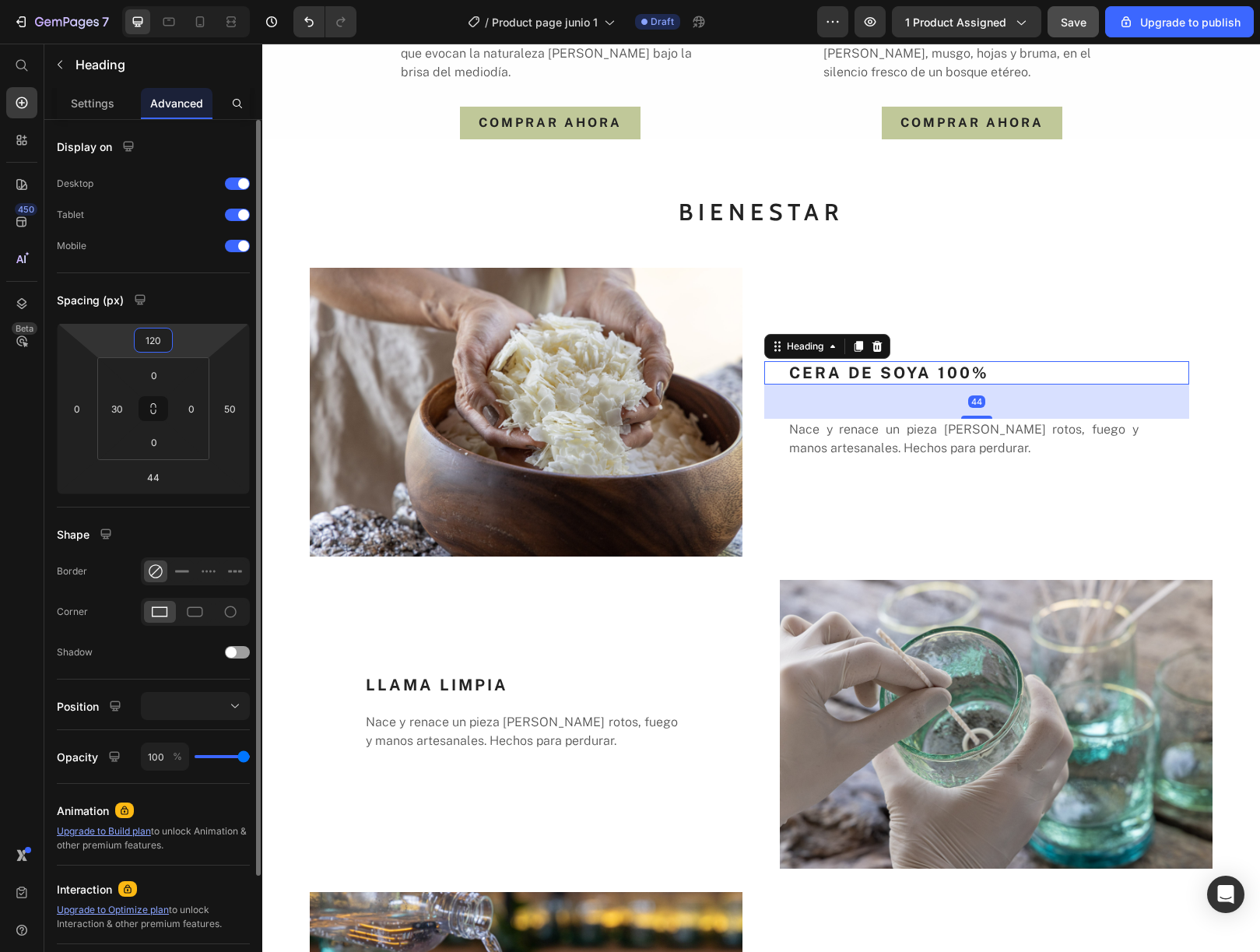 click on "120" at bounding box center (153, 340) 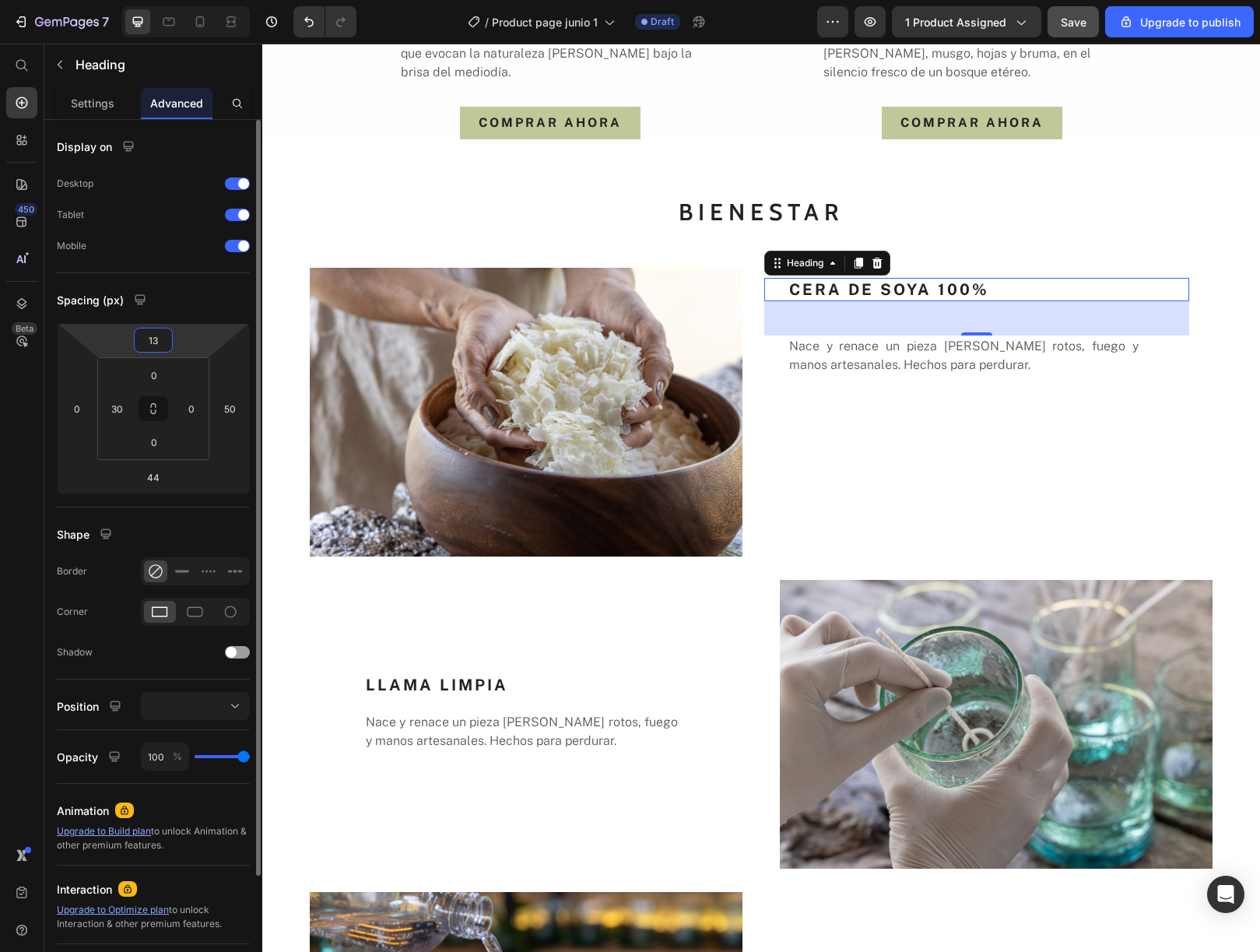 type on "130" 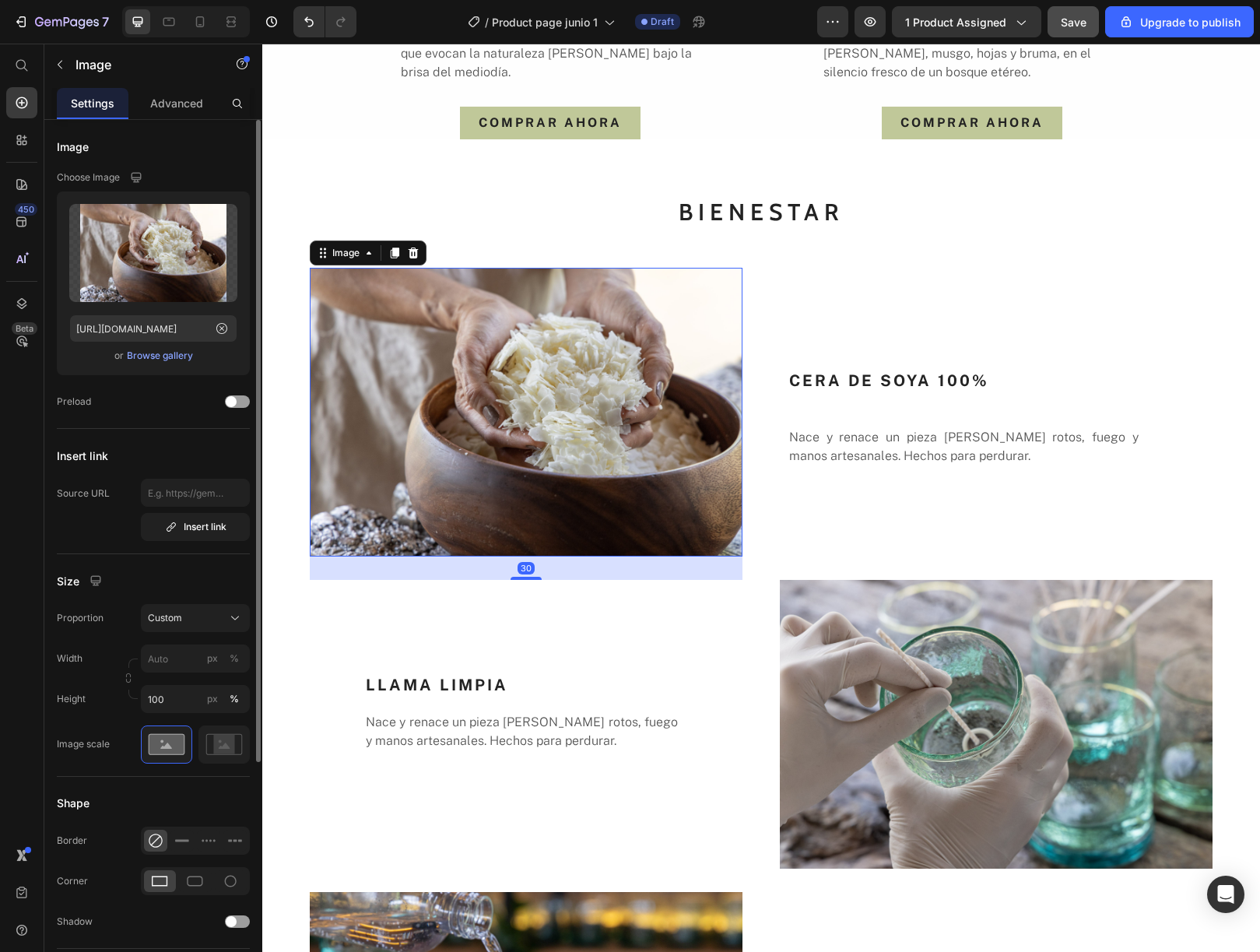 click at bounding box center (526, 412) 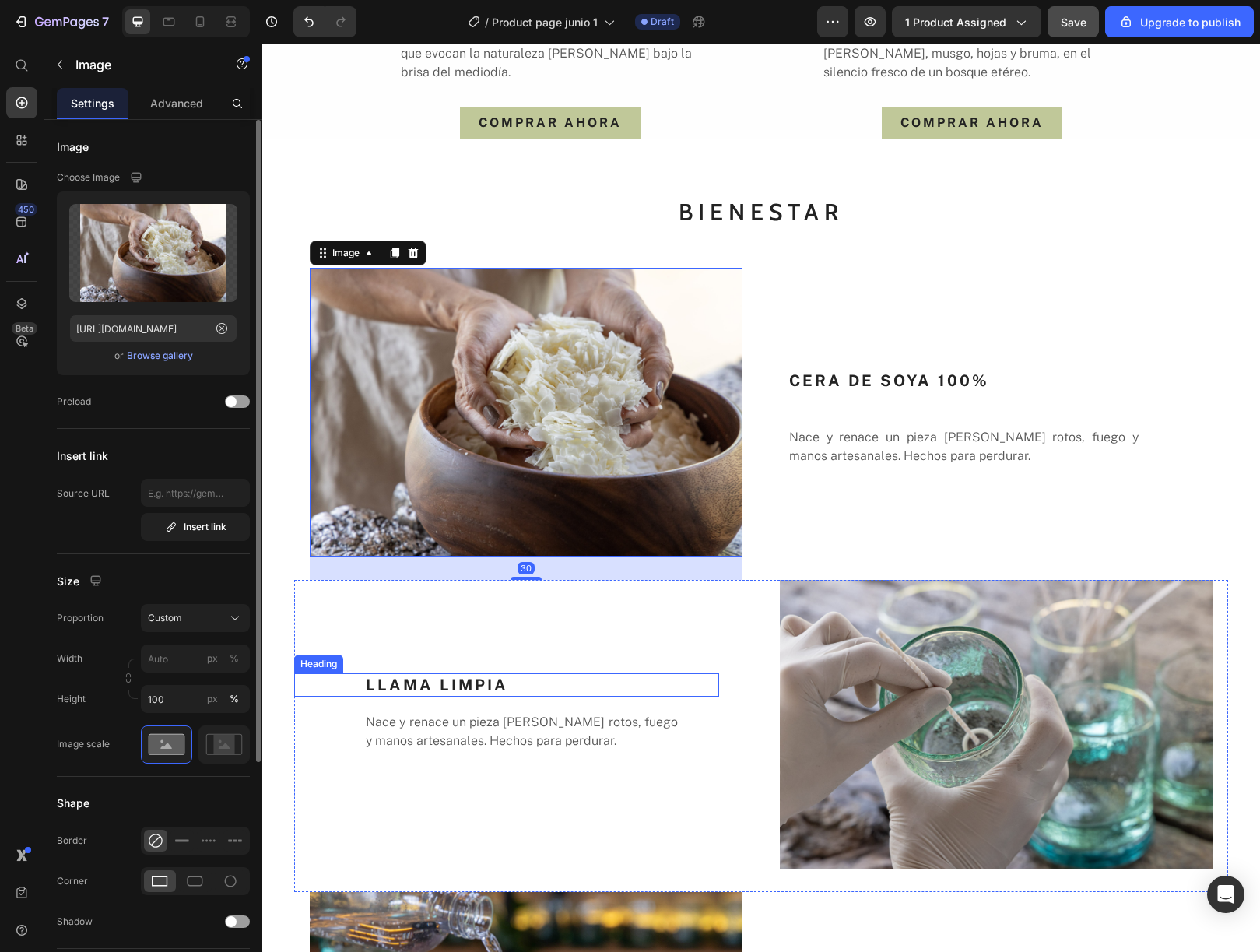 click on "LLAMA LIMPIA" at bounding box center (542, 685) 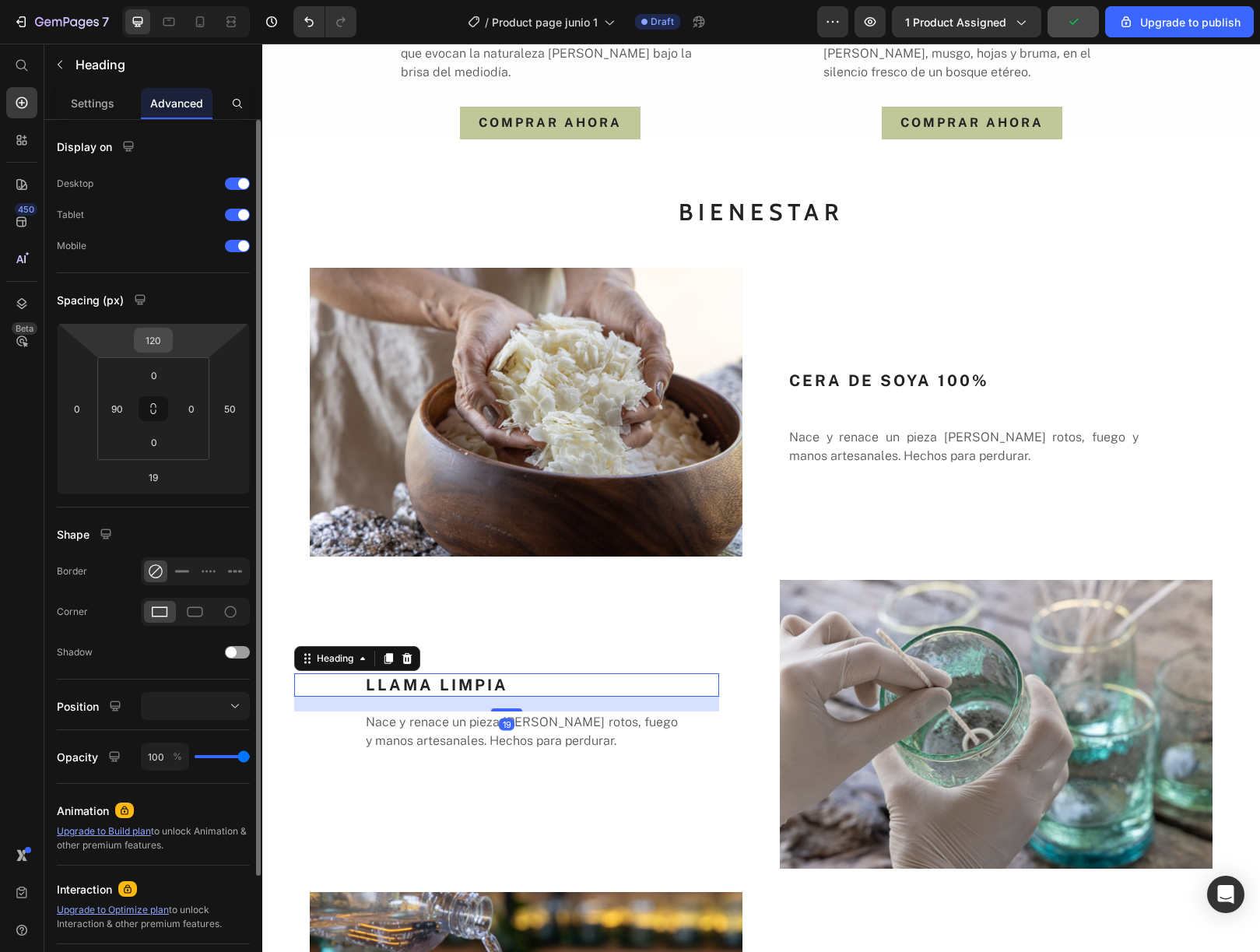 click on "120" at bounding box center [153, 340] 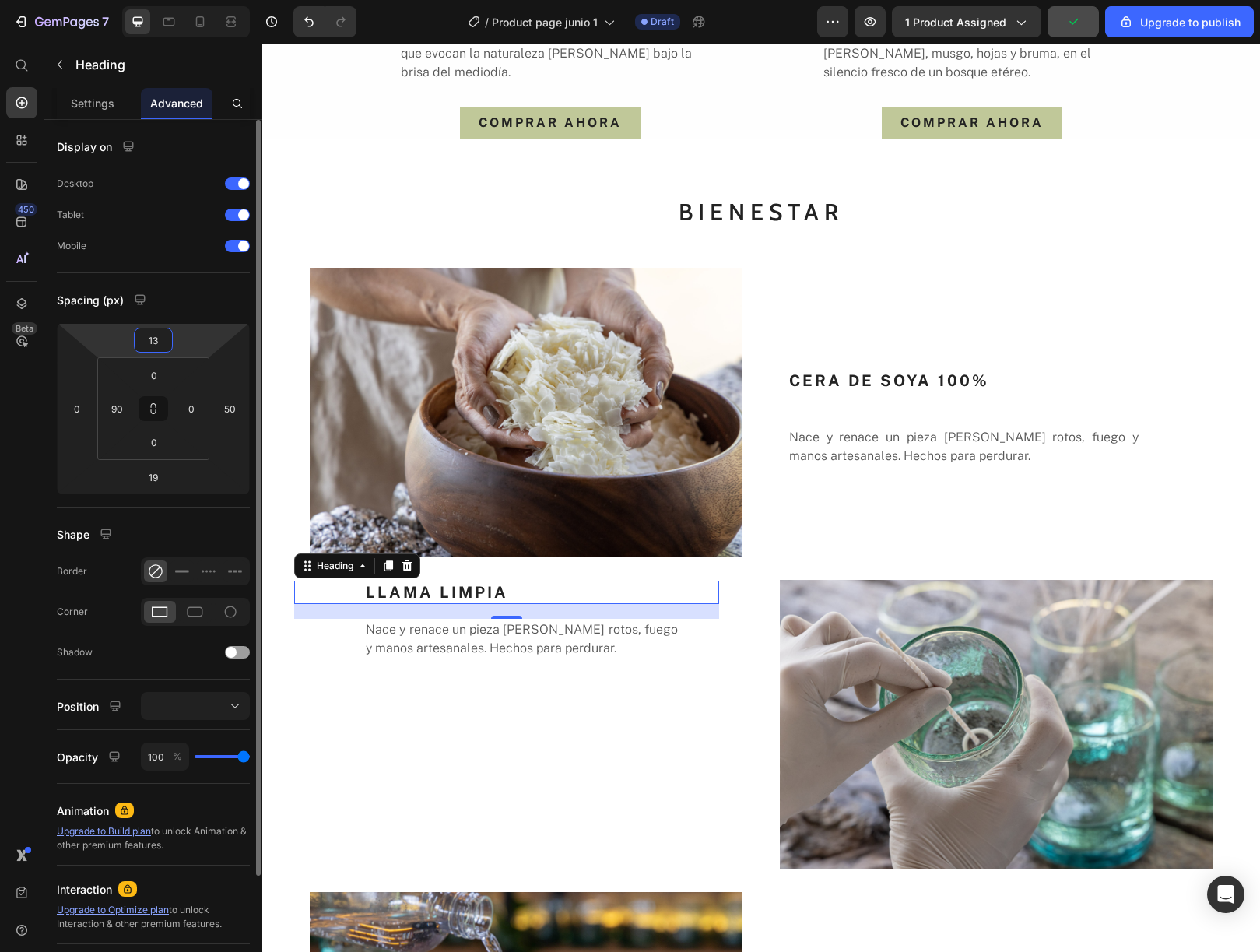 type on "130" 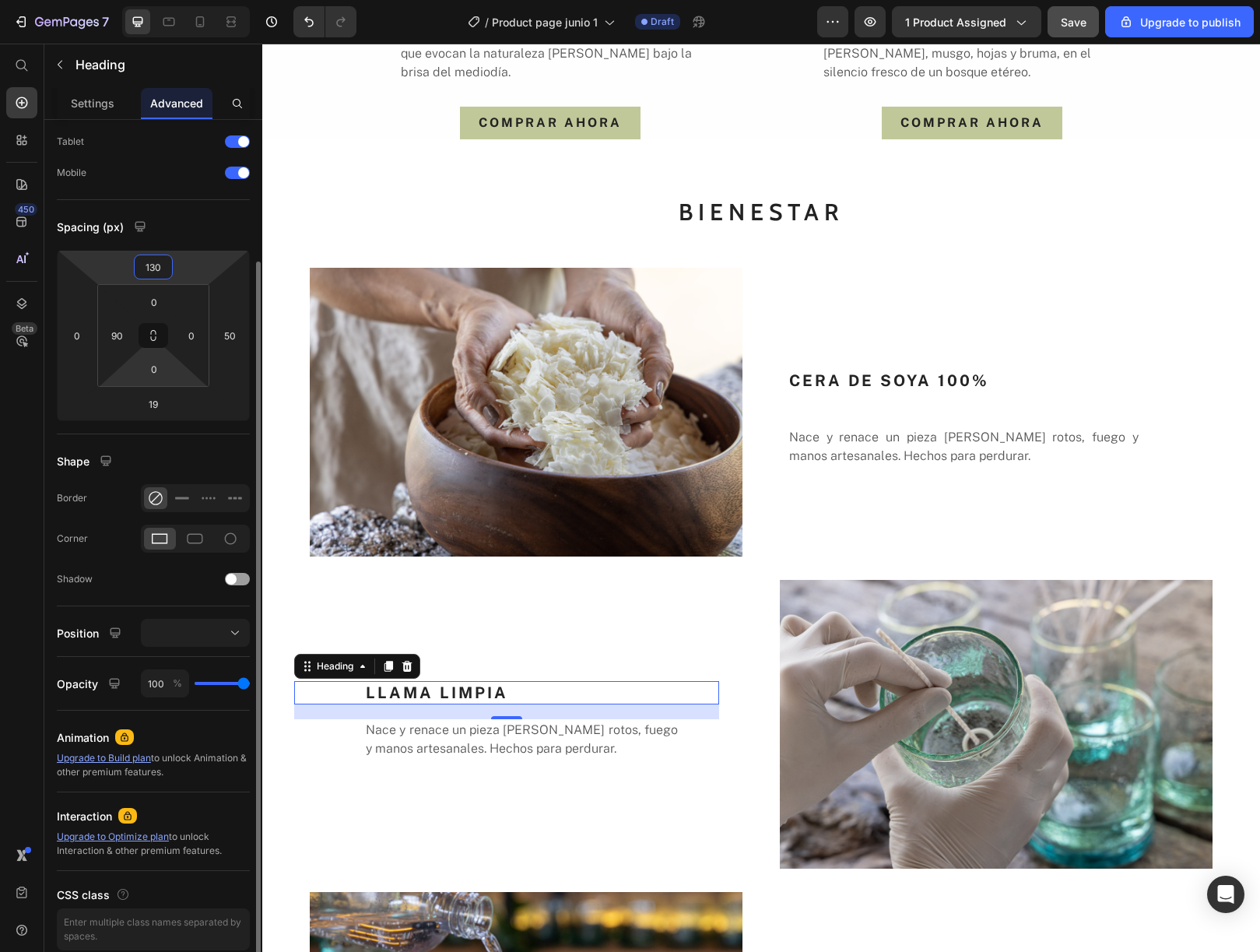 scroll, scrollTop: 139, scrollLeft: 0, axis: vertical 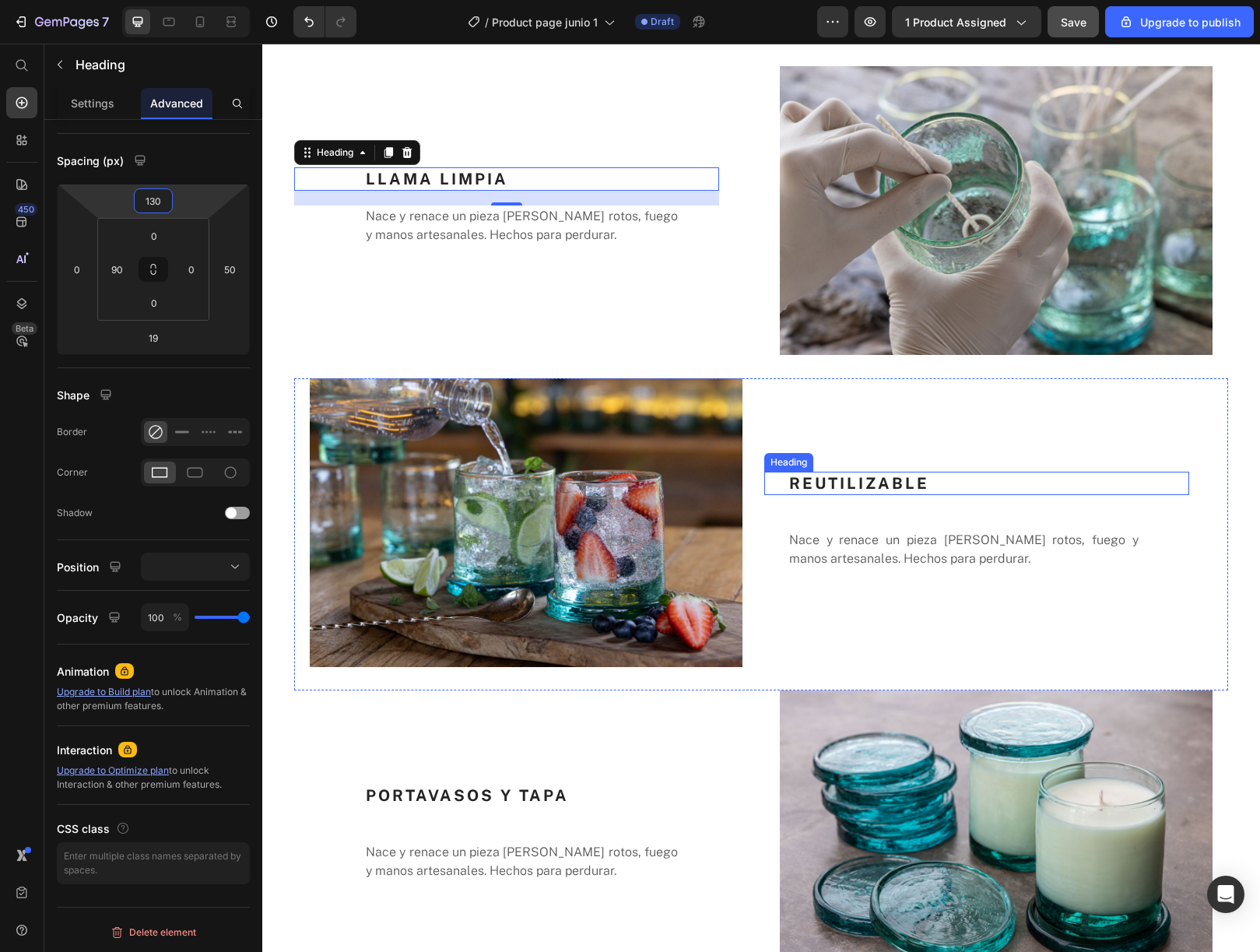 click on "REUTILIZABLE" at bounding box center [988, 483] 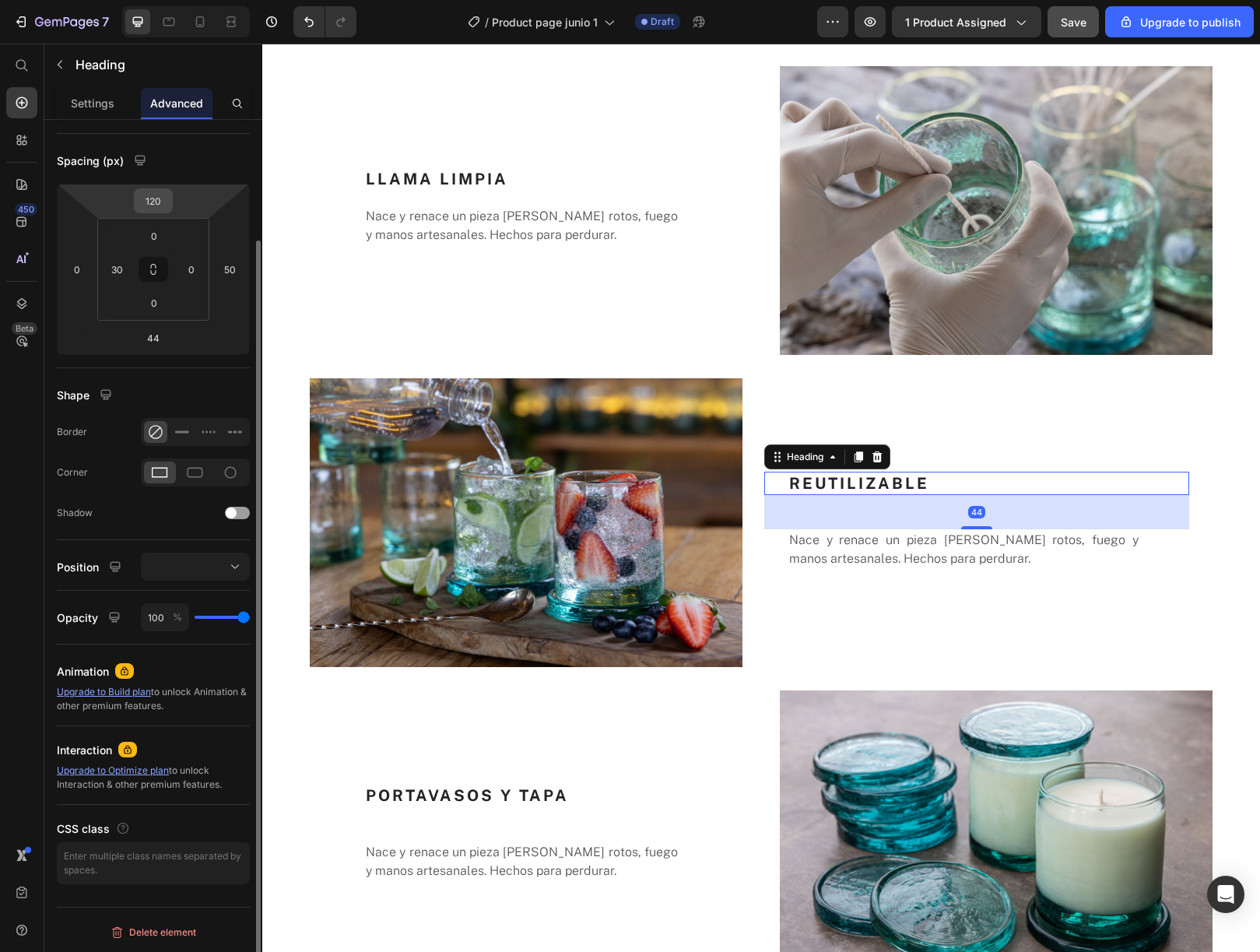 click on "120" at bounding box center (153, 201) 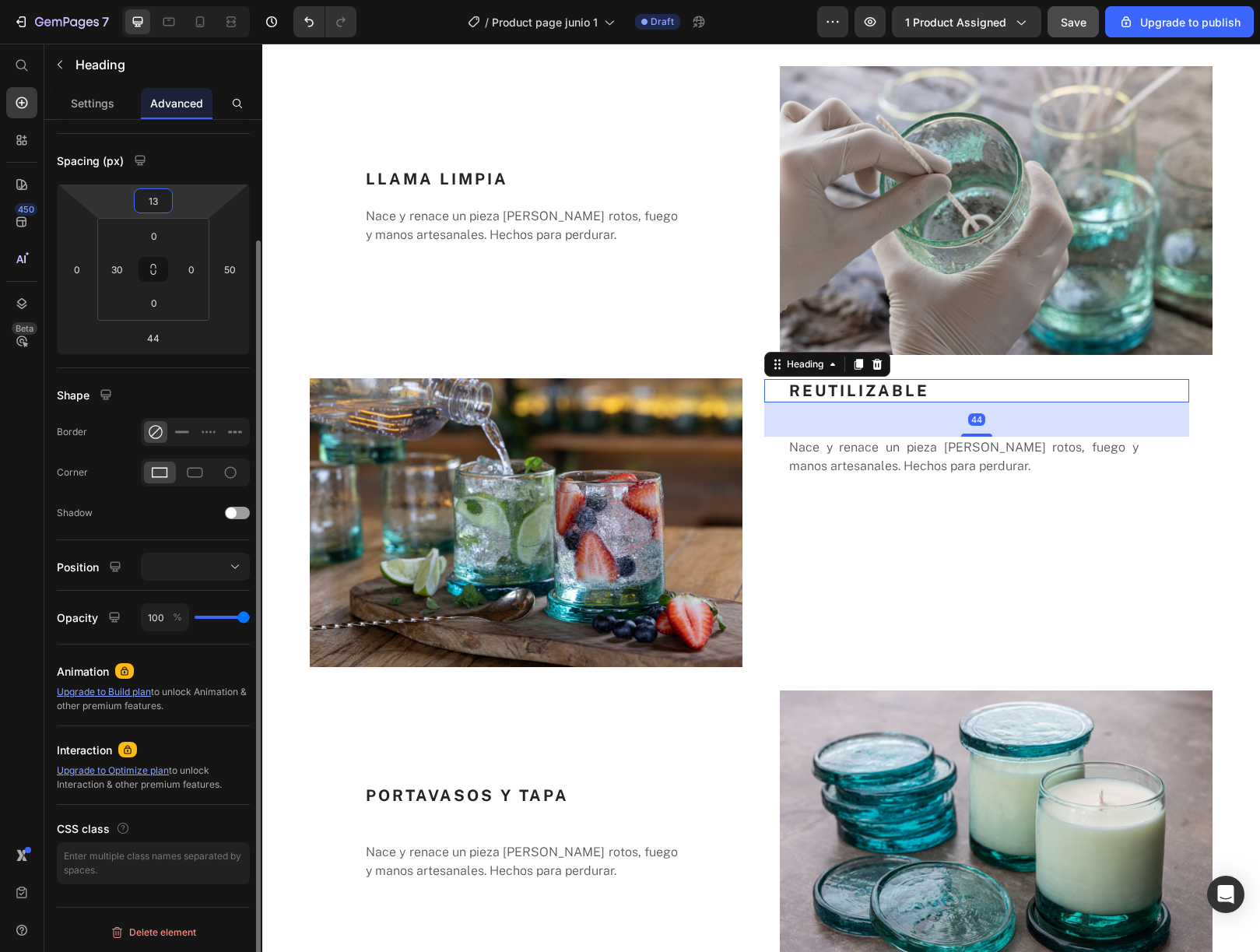type on "130" 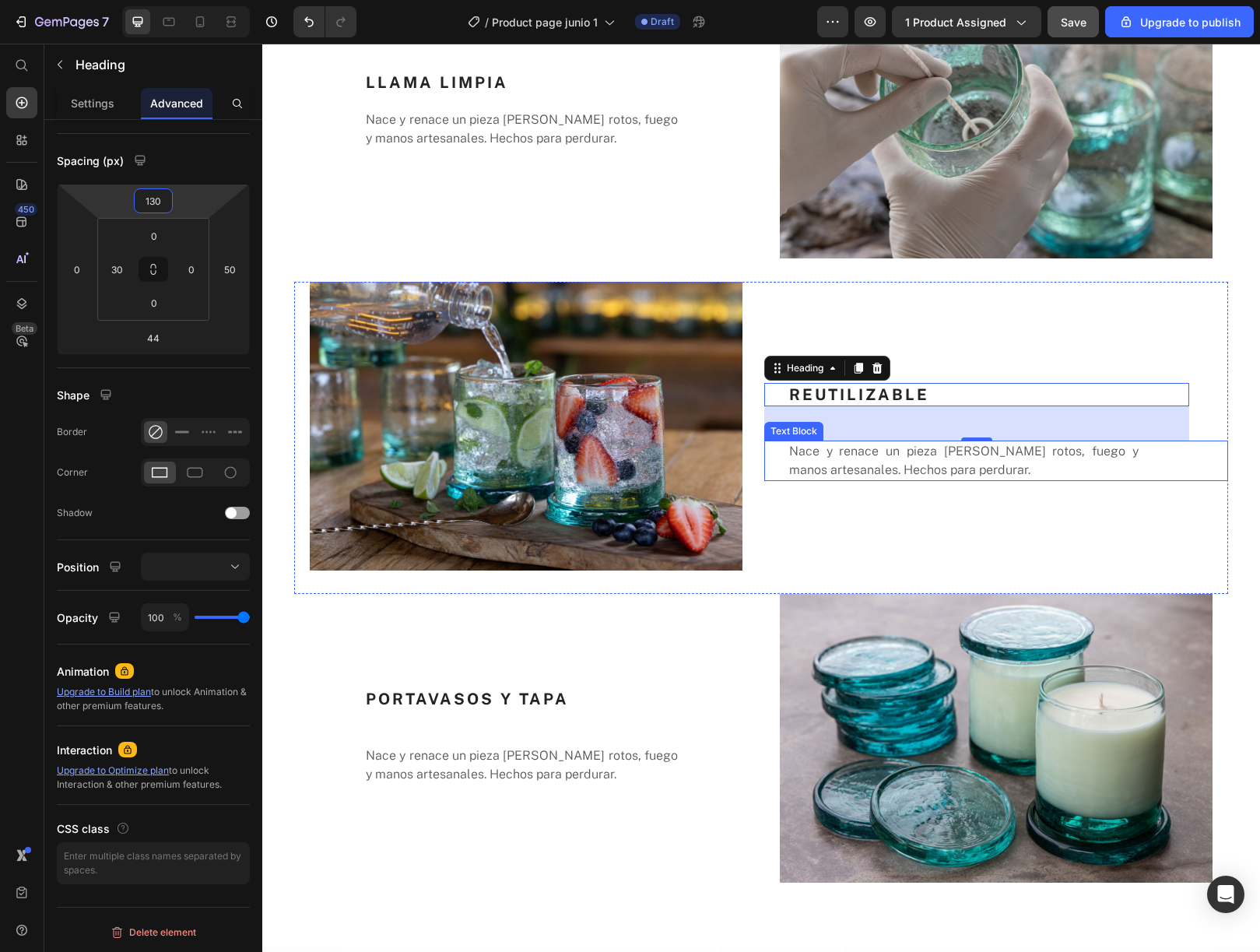 scroll, scrollTop: 2607, scrollLeft: 0, axis: vertical 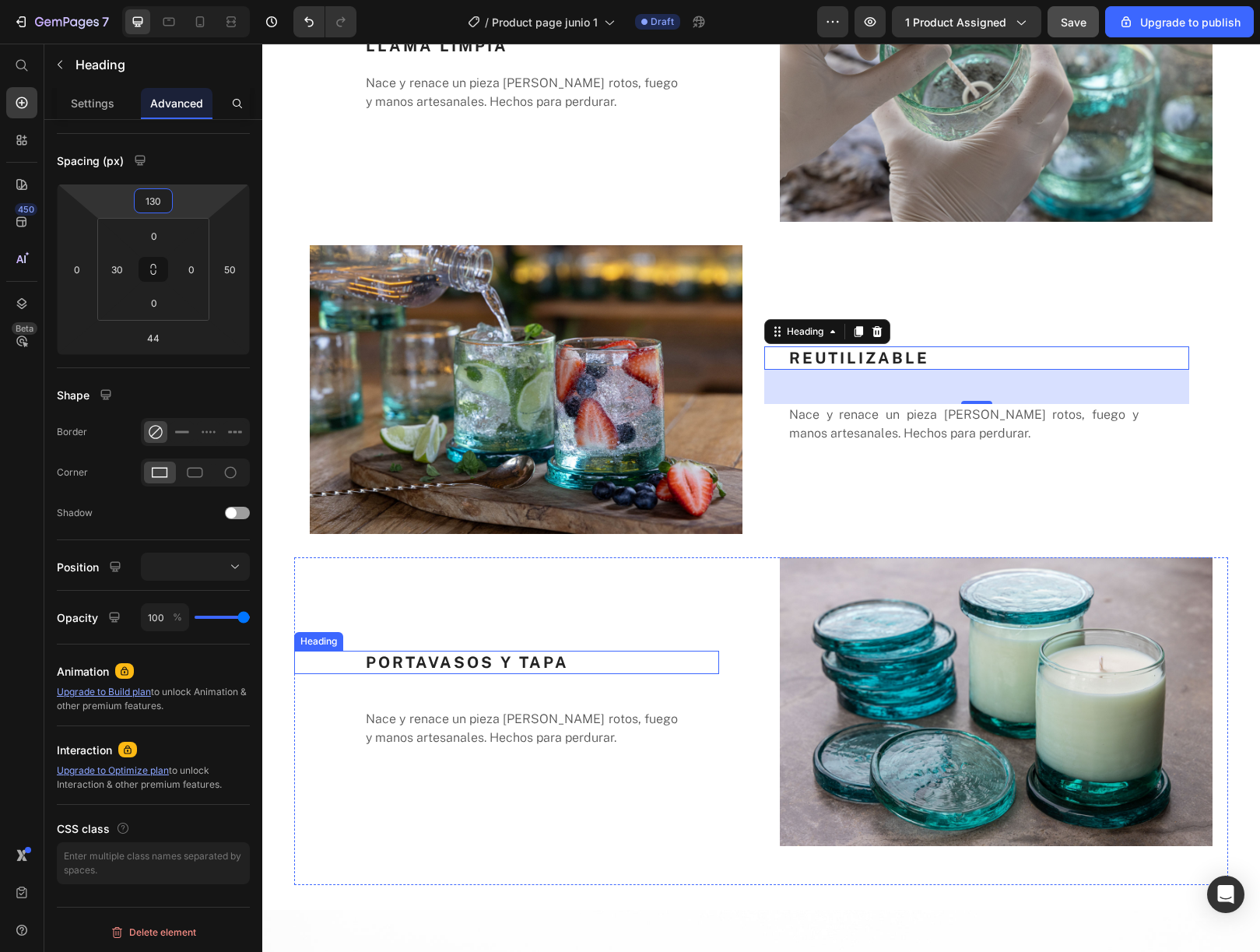 click on "PORTAVASOS Y TAPA" at bounding box center [542, 662] 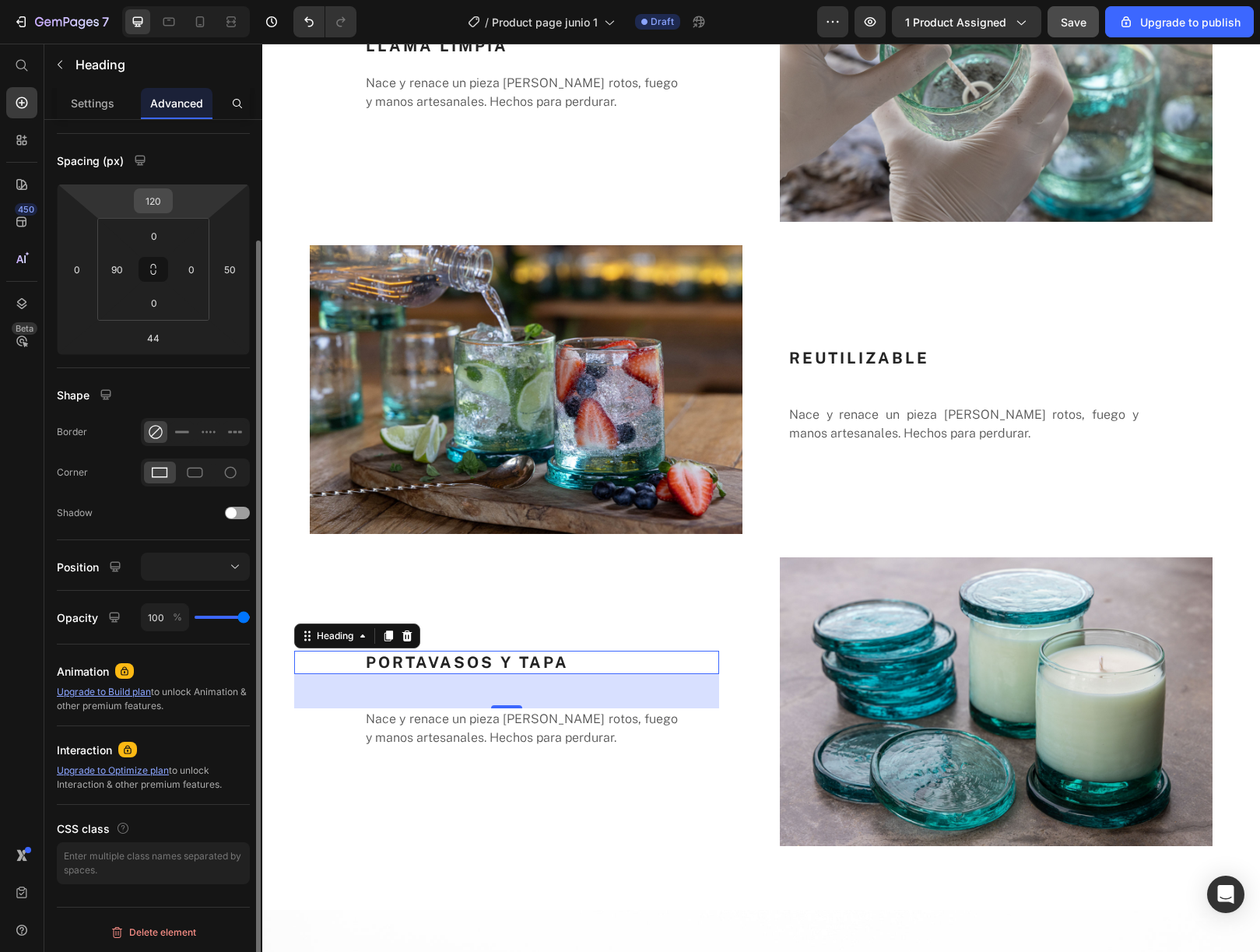 click on "120" at bounding box center (153, 201) 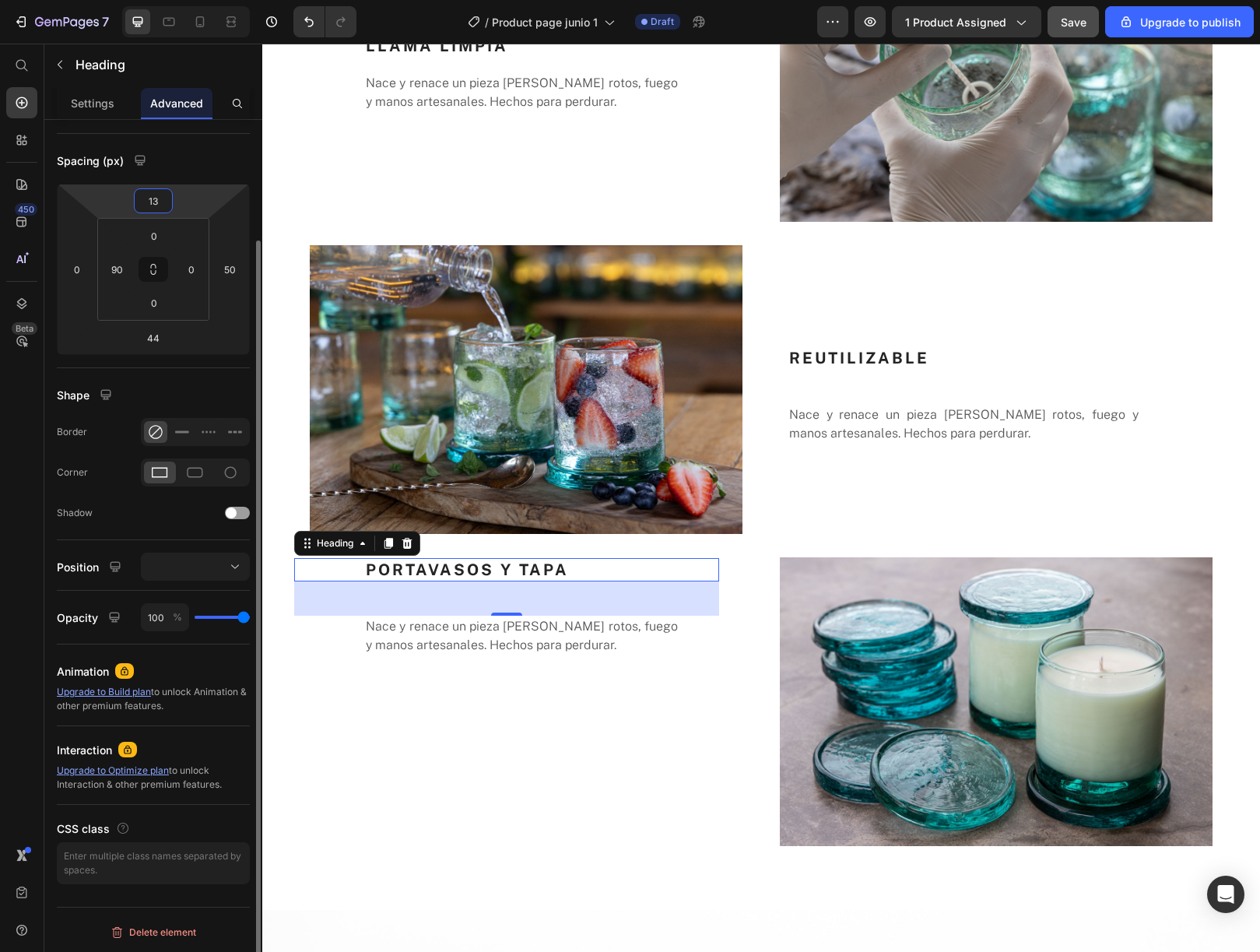 type on "130" 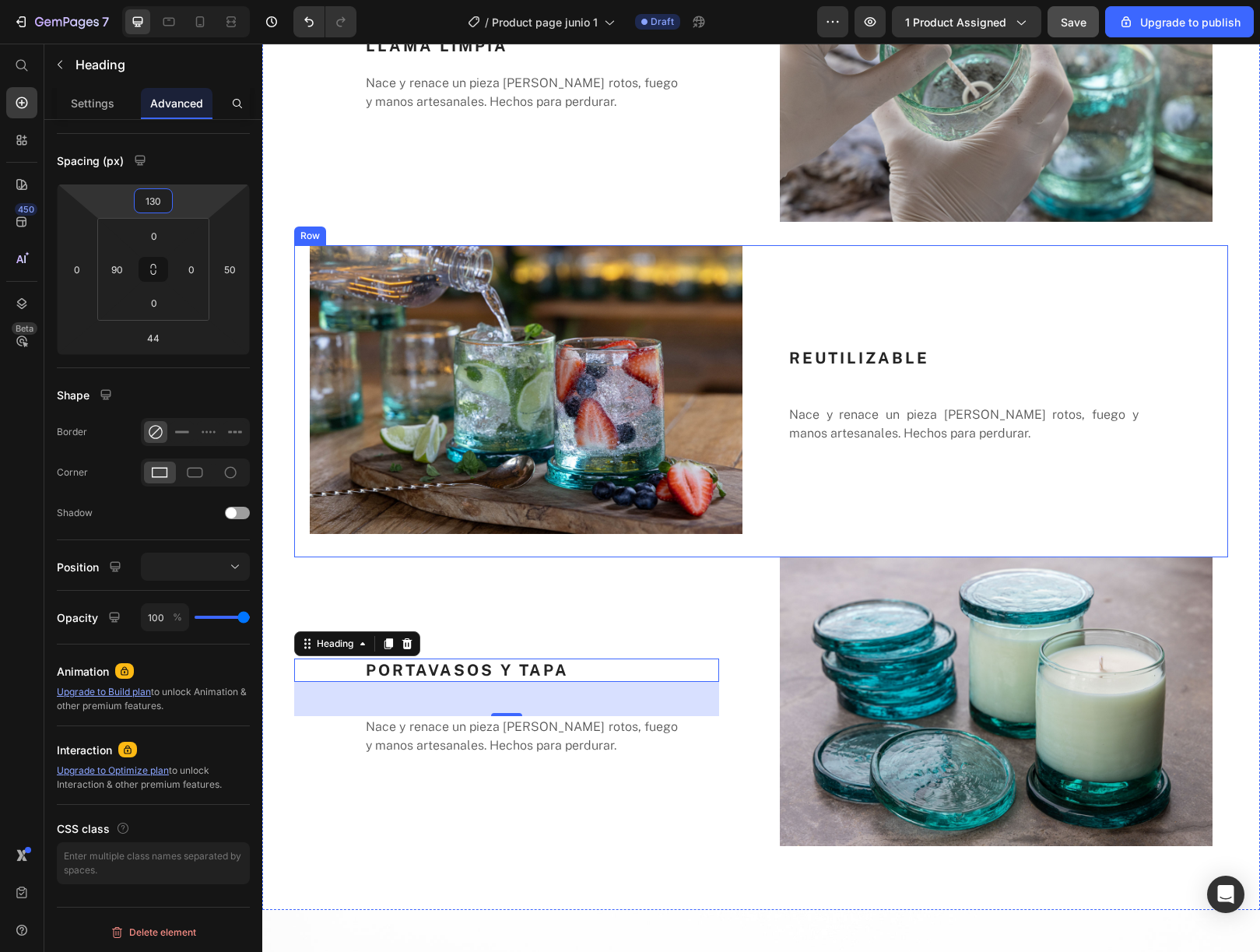 click on "REUTILIZABLE Heading Nace y renace un pieza [PERSON_NAME] rotos, fuego y manos artesanales. Hechos para perdurar. Text Block" at bounding box center (996, 401) 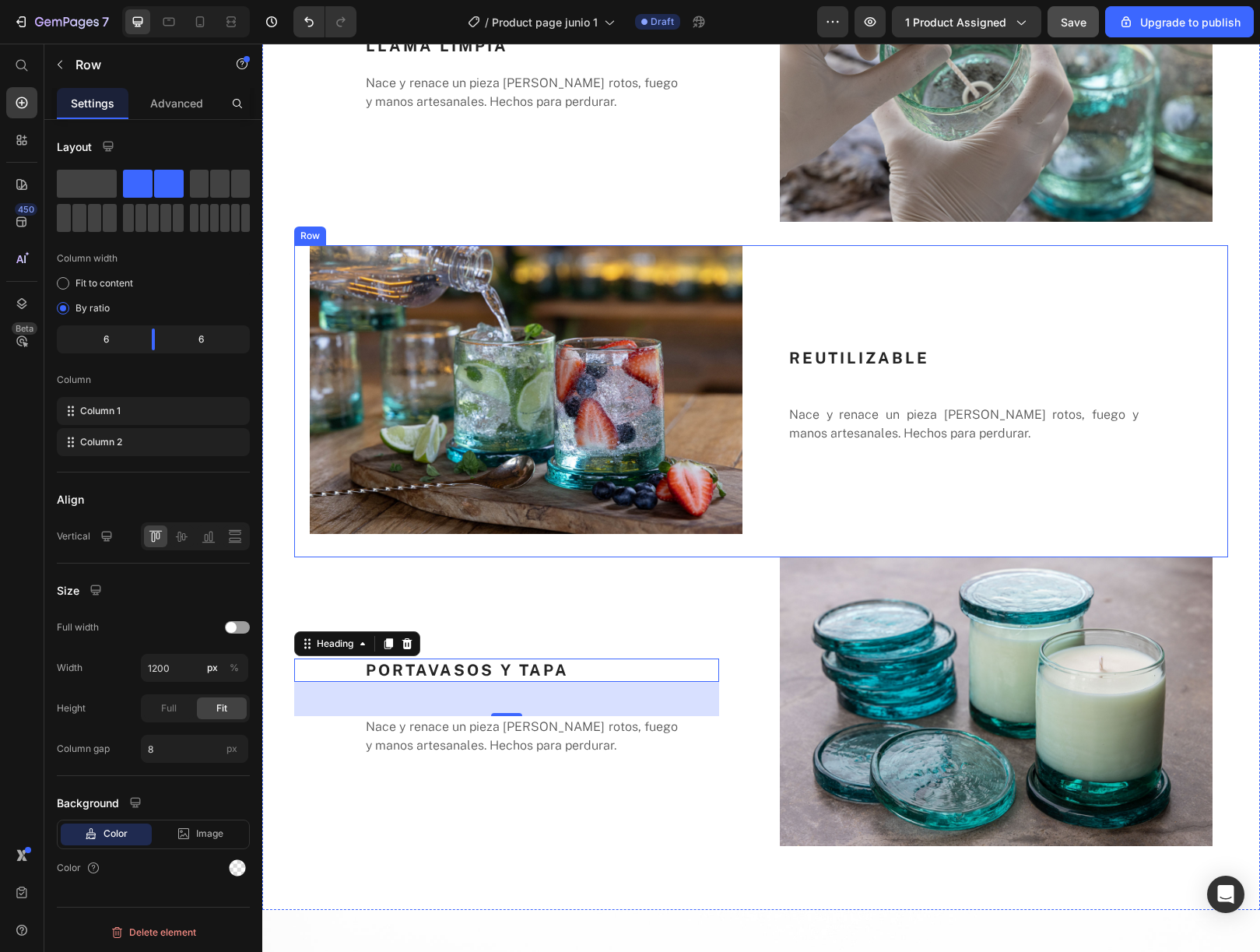 scroll, scrollTop: 0, scrollLeft: 0, axis: both 